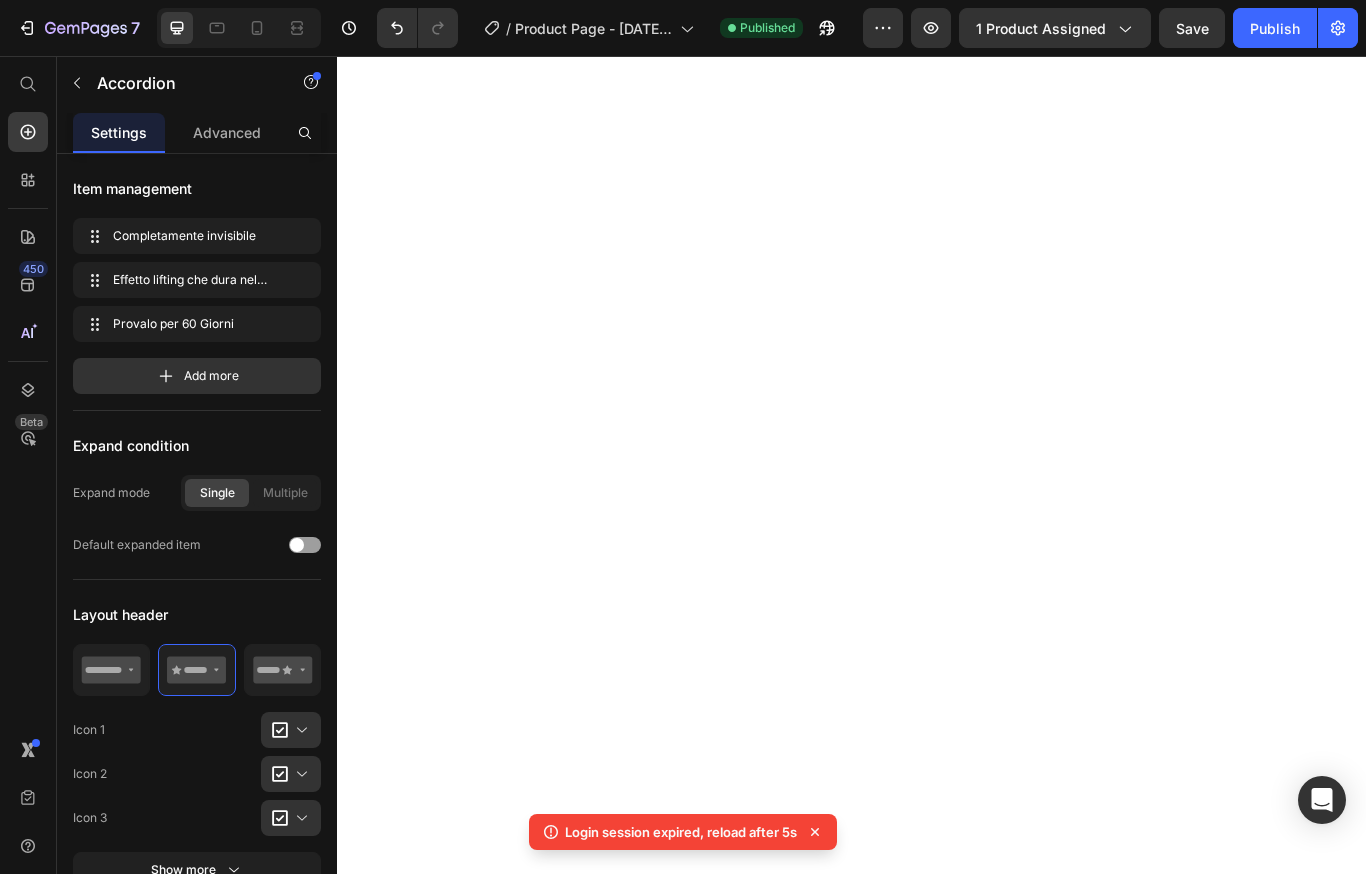 scroll, scrollTop: 0, scrollLeft: 0, axis: both 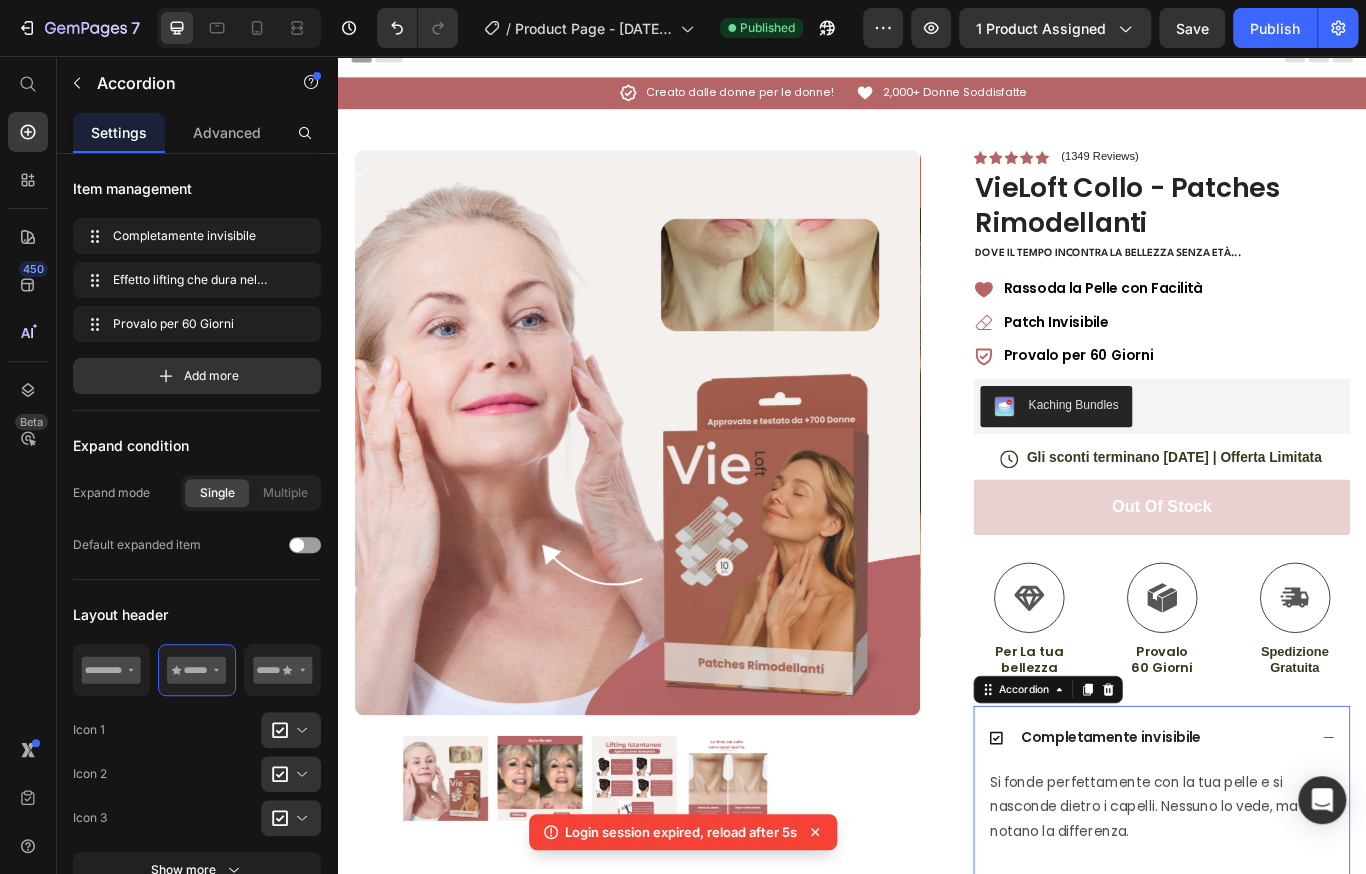 click 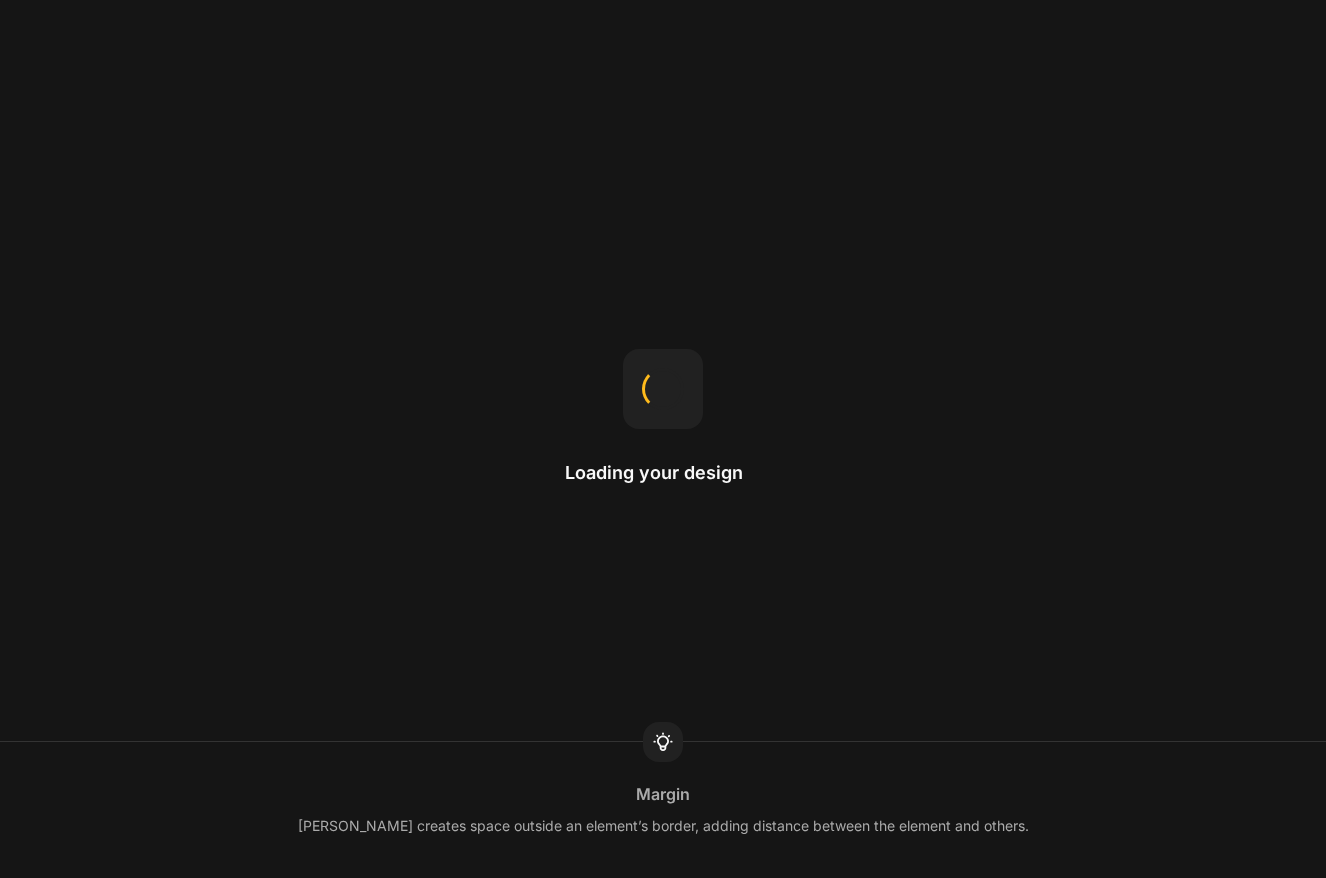 scroll, scrollTop: 0, scrollLeft: 0, axis: both 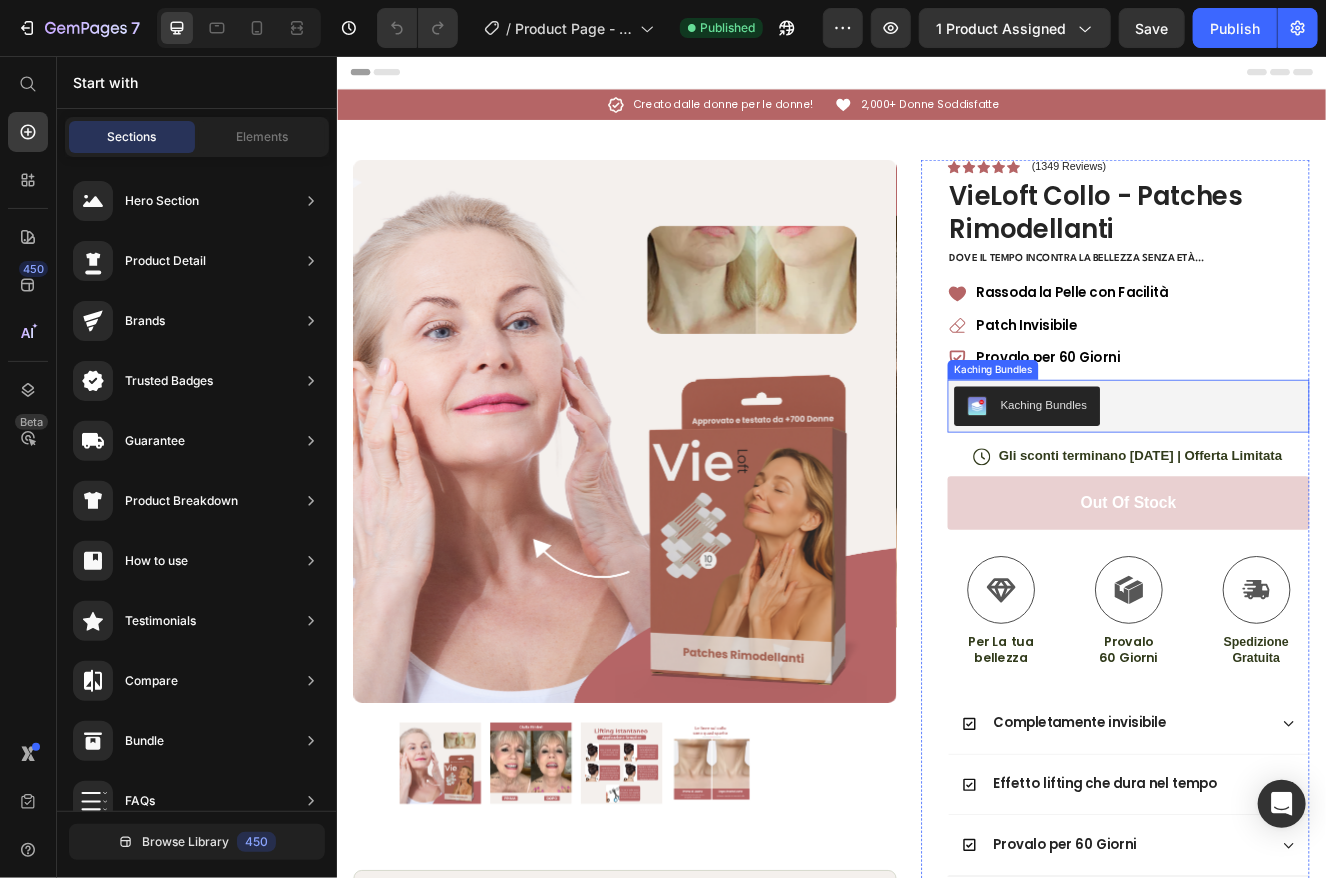 click on "Kaching Bundles" at bounding box center [1193, 479] 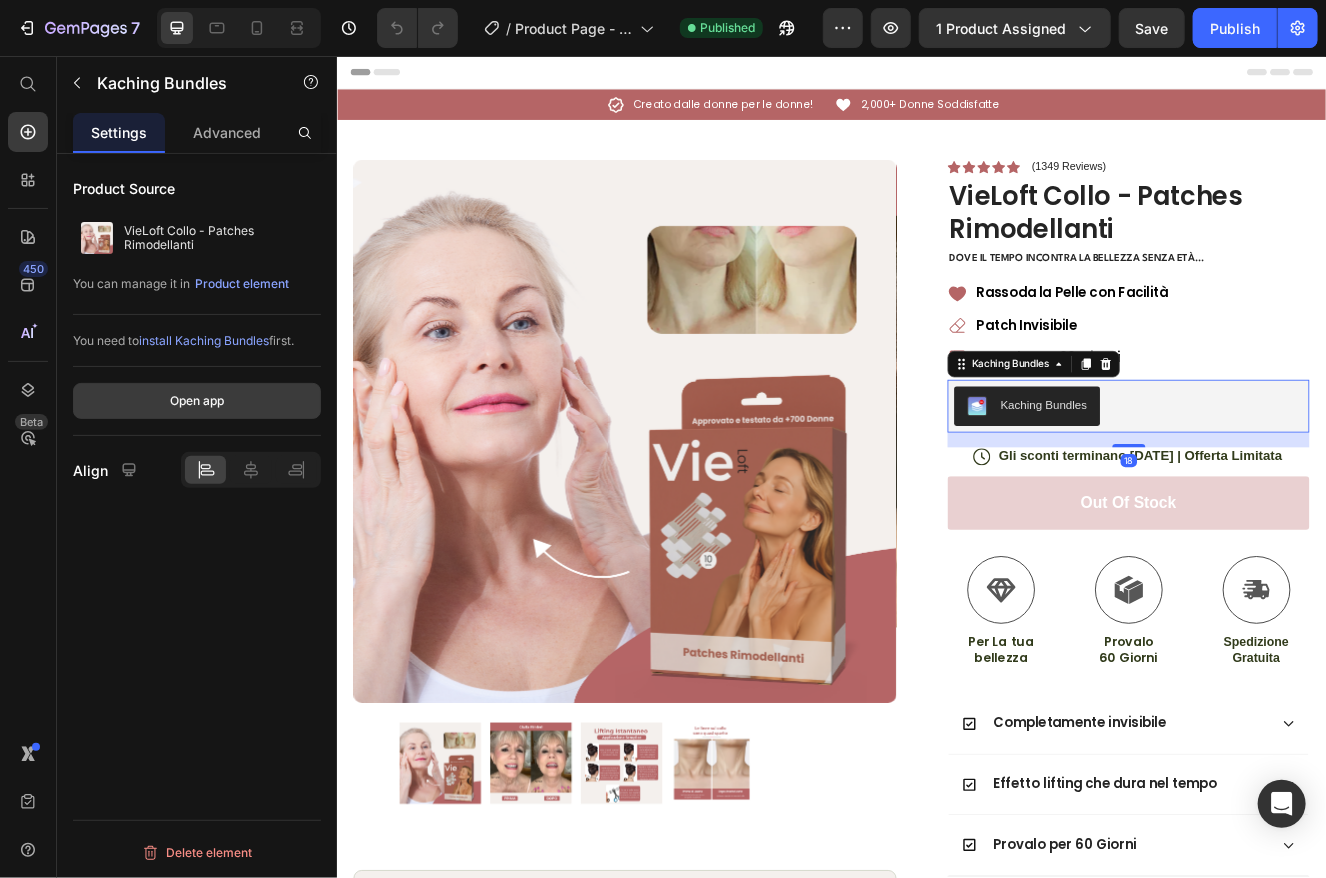 click on "Open app" at bounding box center [197, 401] 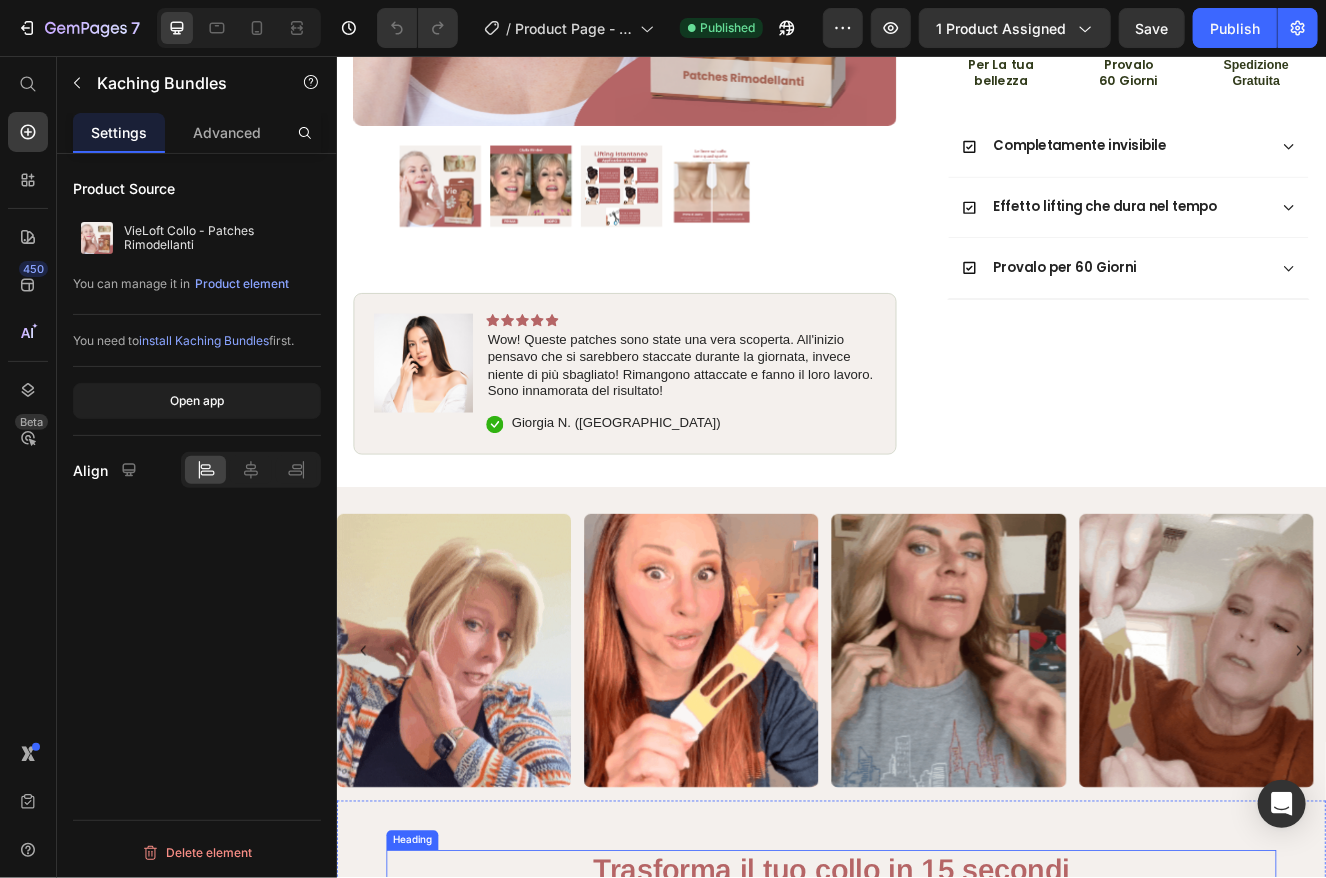 scroll, scrollTop: 1200, scrollLeft: 0, axis: vertical 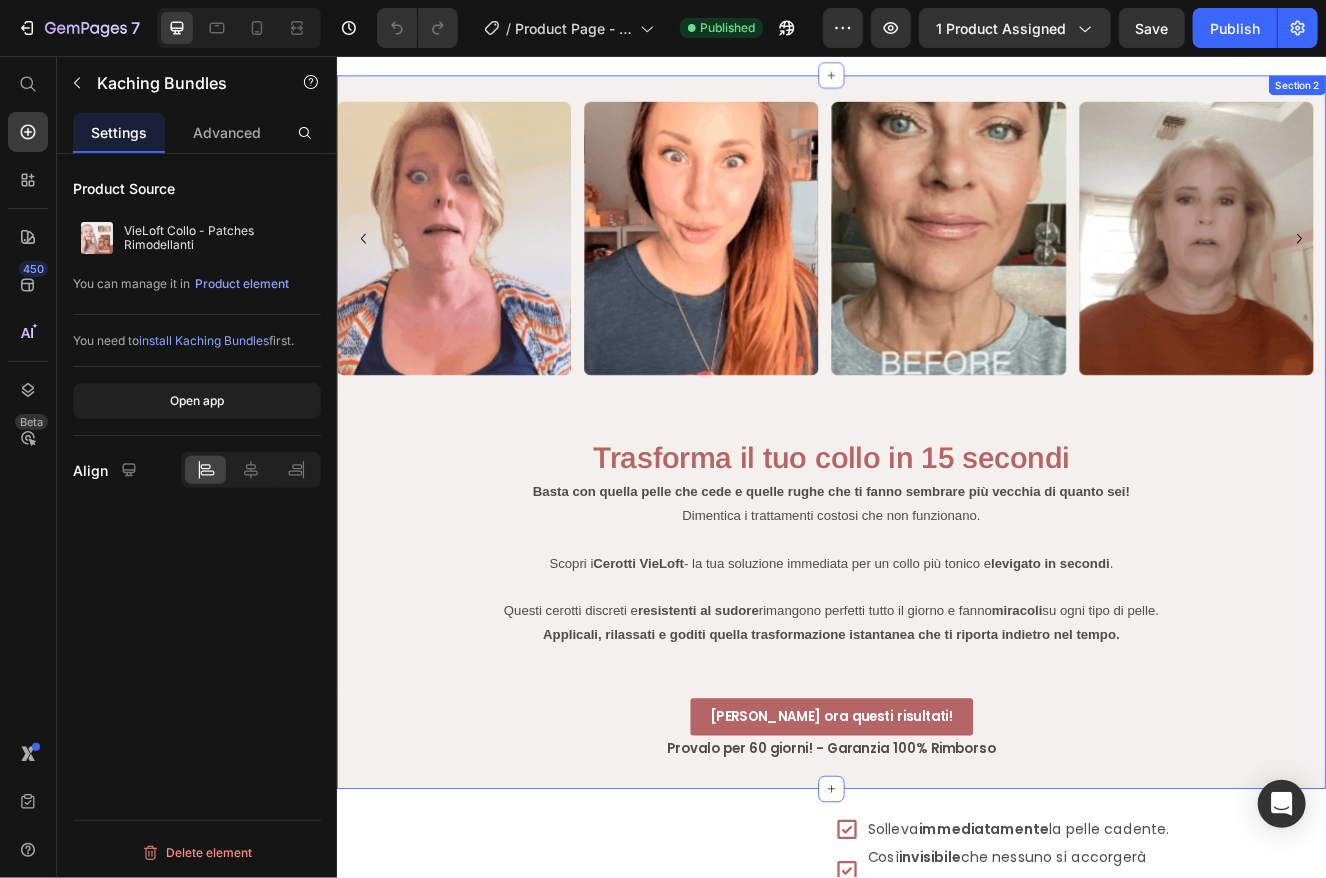 click on "Image Image Image Image
Carousel Row Trasforma il tuo collo in 15 secondi Heading Basta con quella pelle che cede e quelle rughe che ti fanno sembrare più vecchia di quanto sei! Dimentica i trattamenti costosi che non funzionano.    Scopri i  Cerotti VieLoft  - la tua soluzione immediata per un collo più tonico e  levigato in secondi .   Questi cerotti discreti e  resistenti al sudore  rimangono perfetti tutto il giorno e fanno  miracoli  su ogni tipo di pelle. Applicali, rilassati e goditi quella trasformazione istantanea che ti riporta indietro nel tempo. Text Block Row Ottieni ora questi risultati! Button Provalo per 60 giorni! - Garanzia 100% Rimborso Text Block" at bounding box center (936, 513) 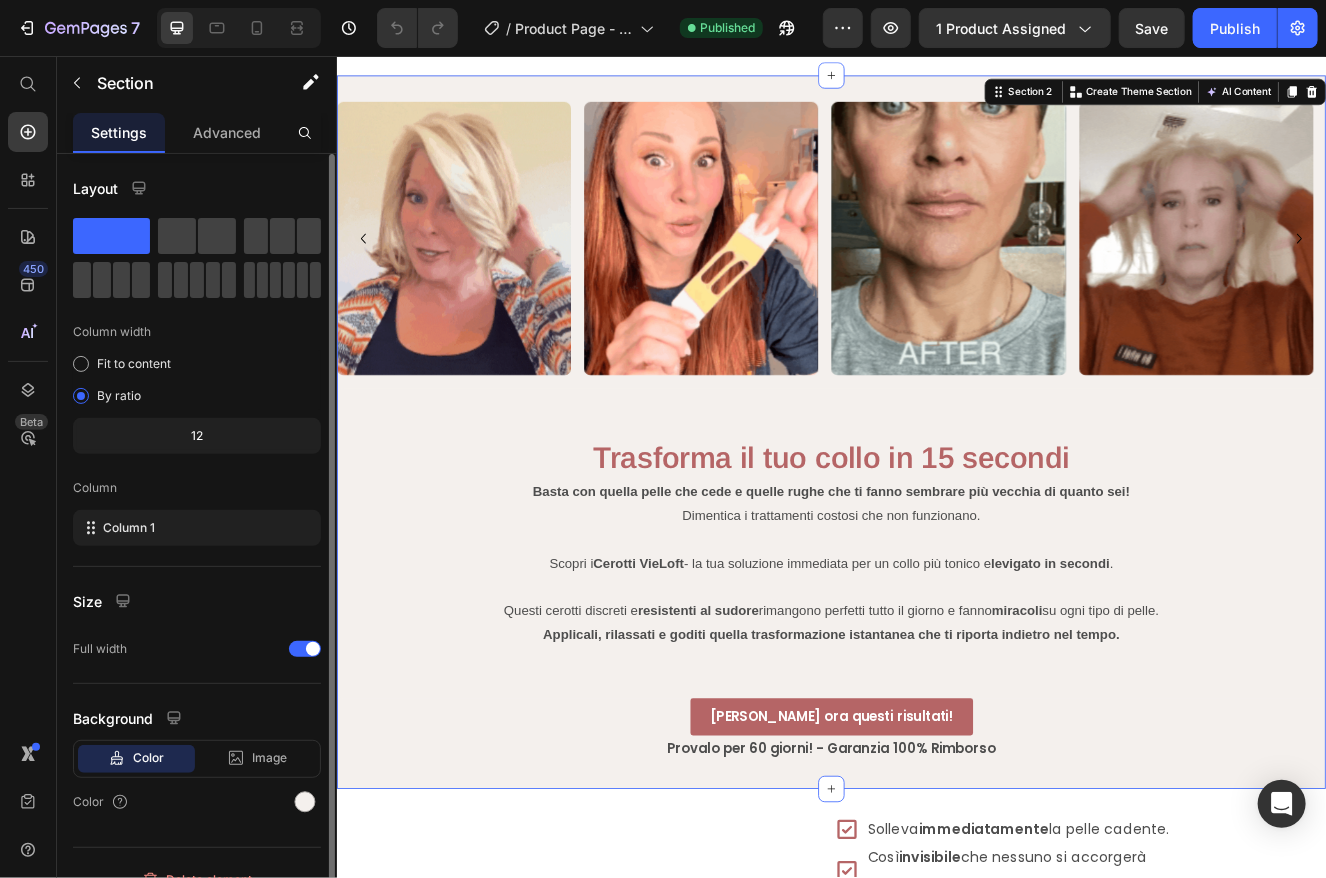 scroll, scrollTop: 24, scrollLeft: 0, axis: vertical 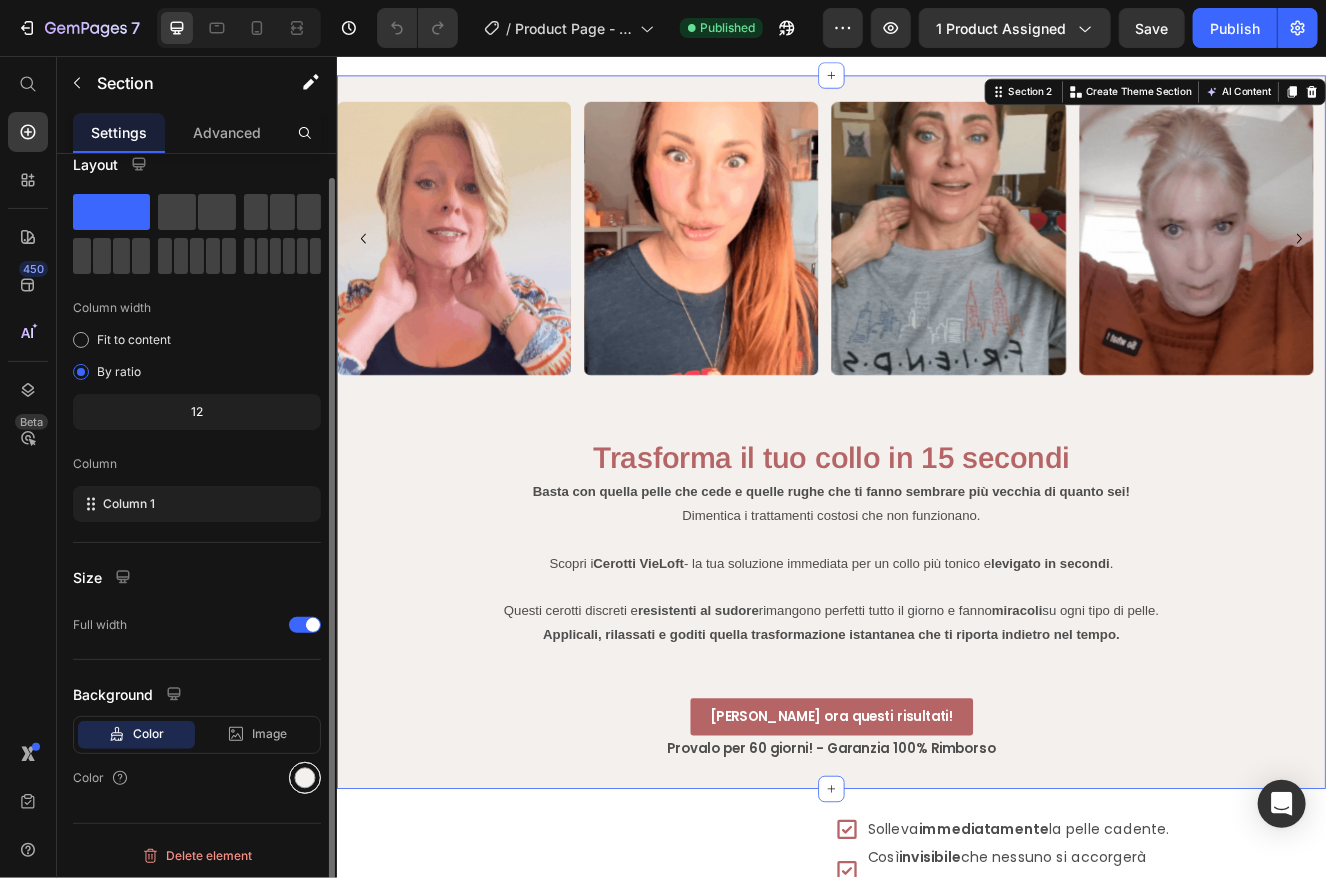 click at bounding box center [305, 778] 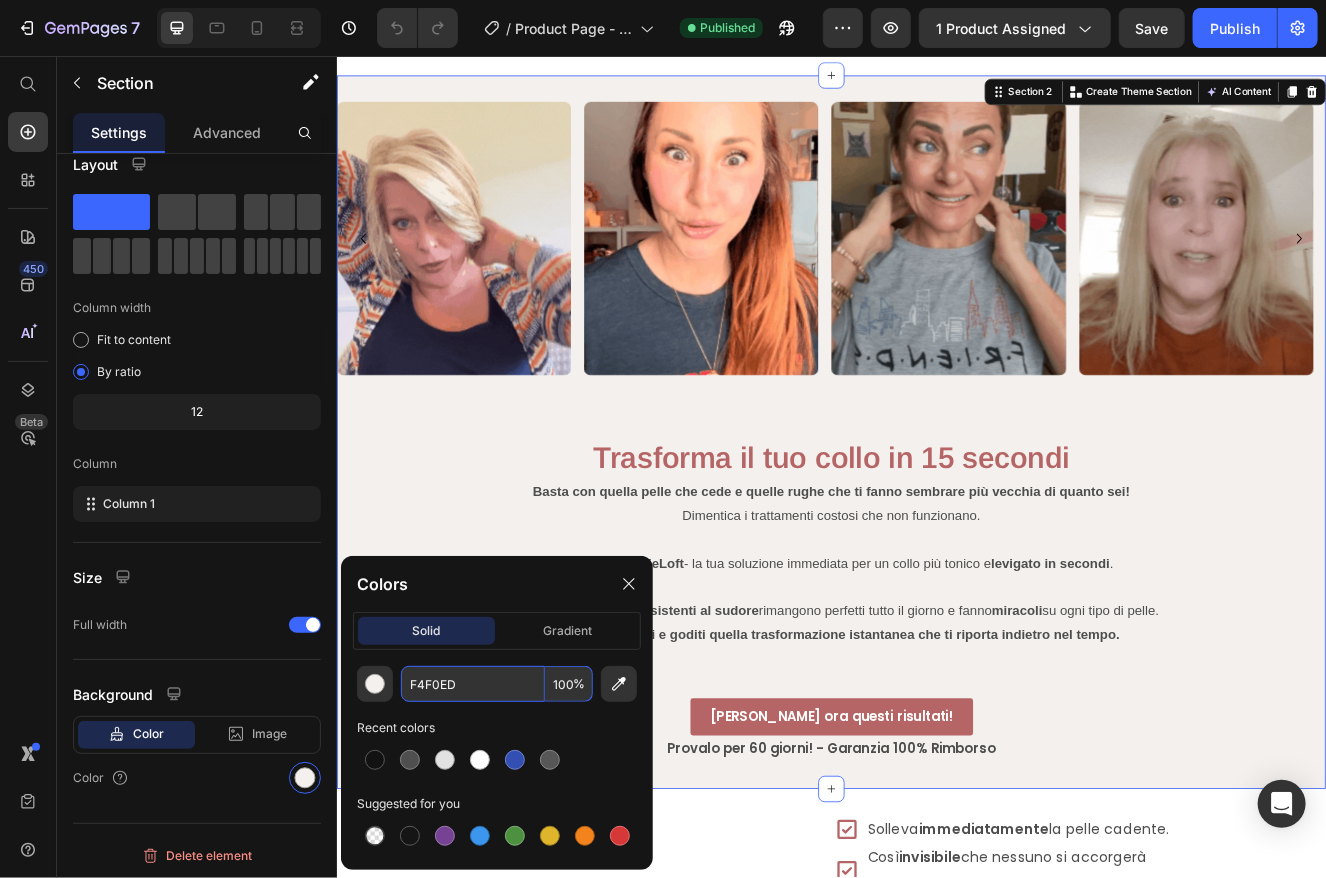 click on "F4F0ED" at bounding box center (473, 684) 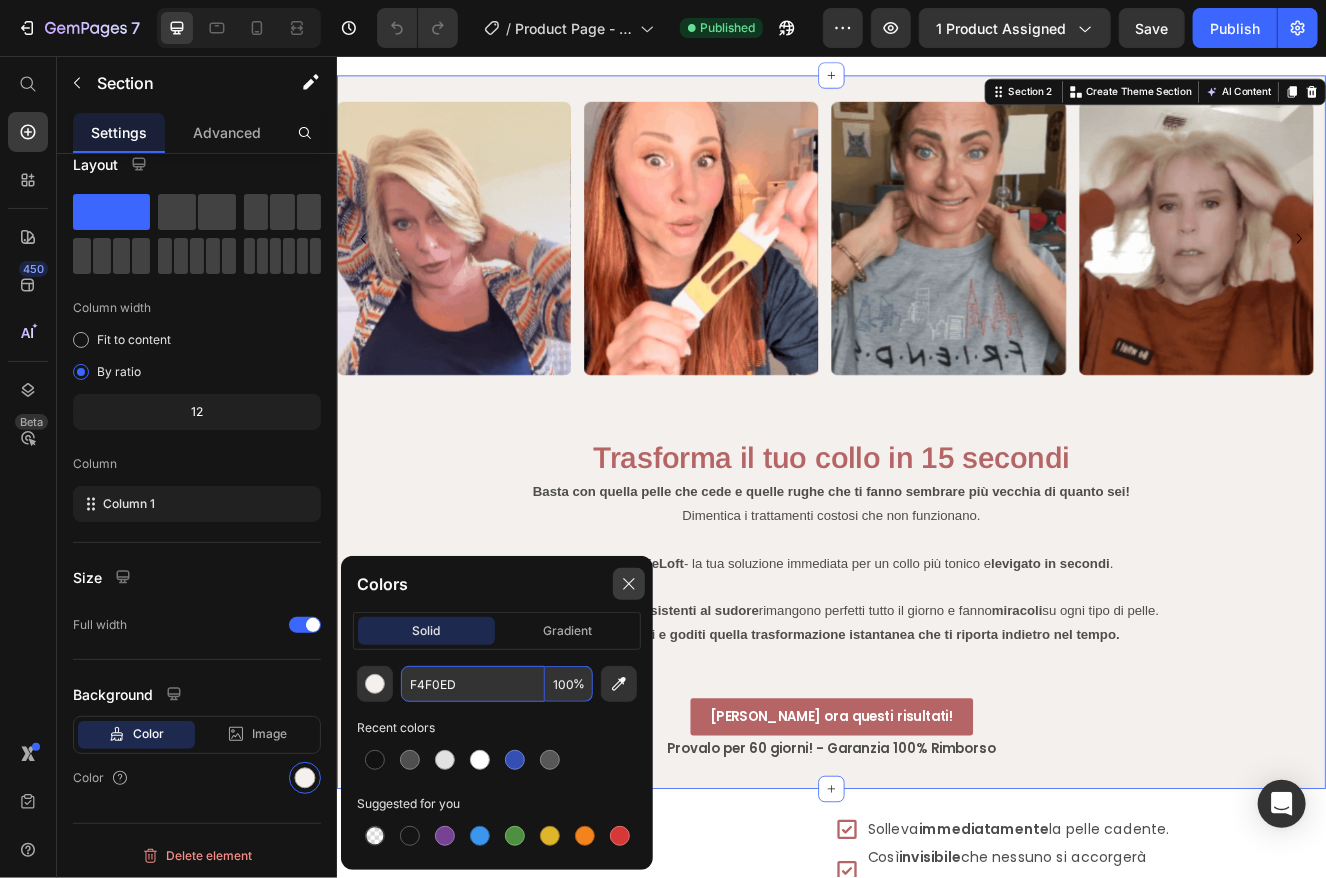 click 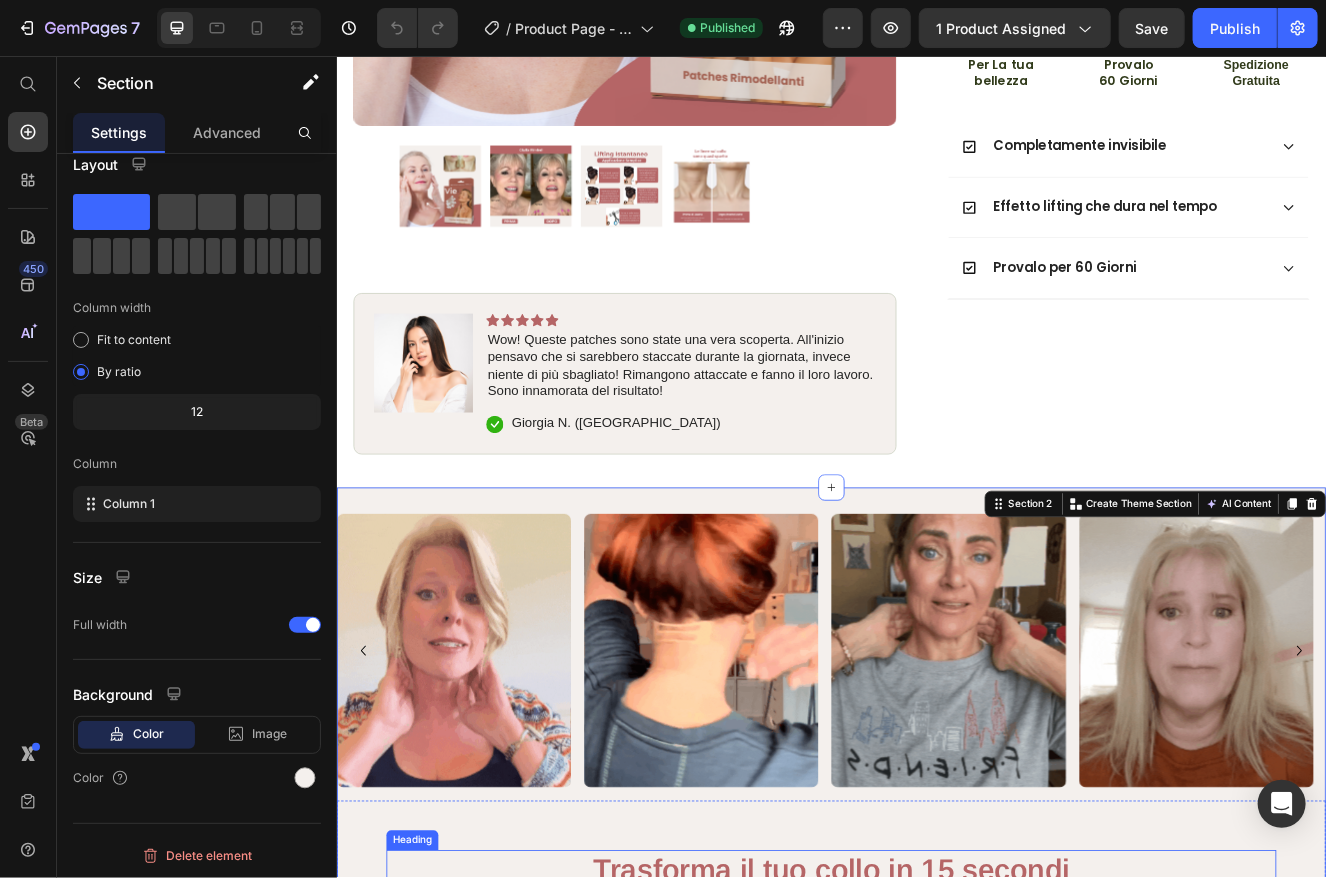 scroll, scrollTop: 200, scrollLeft: 0, axis: vertical 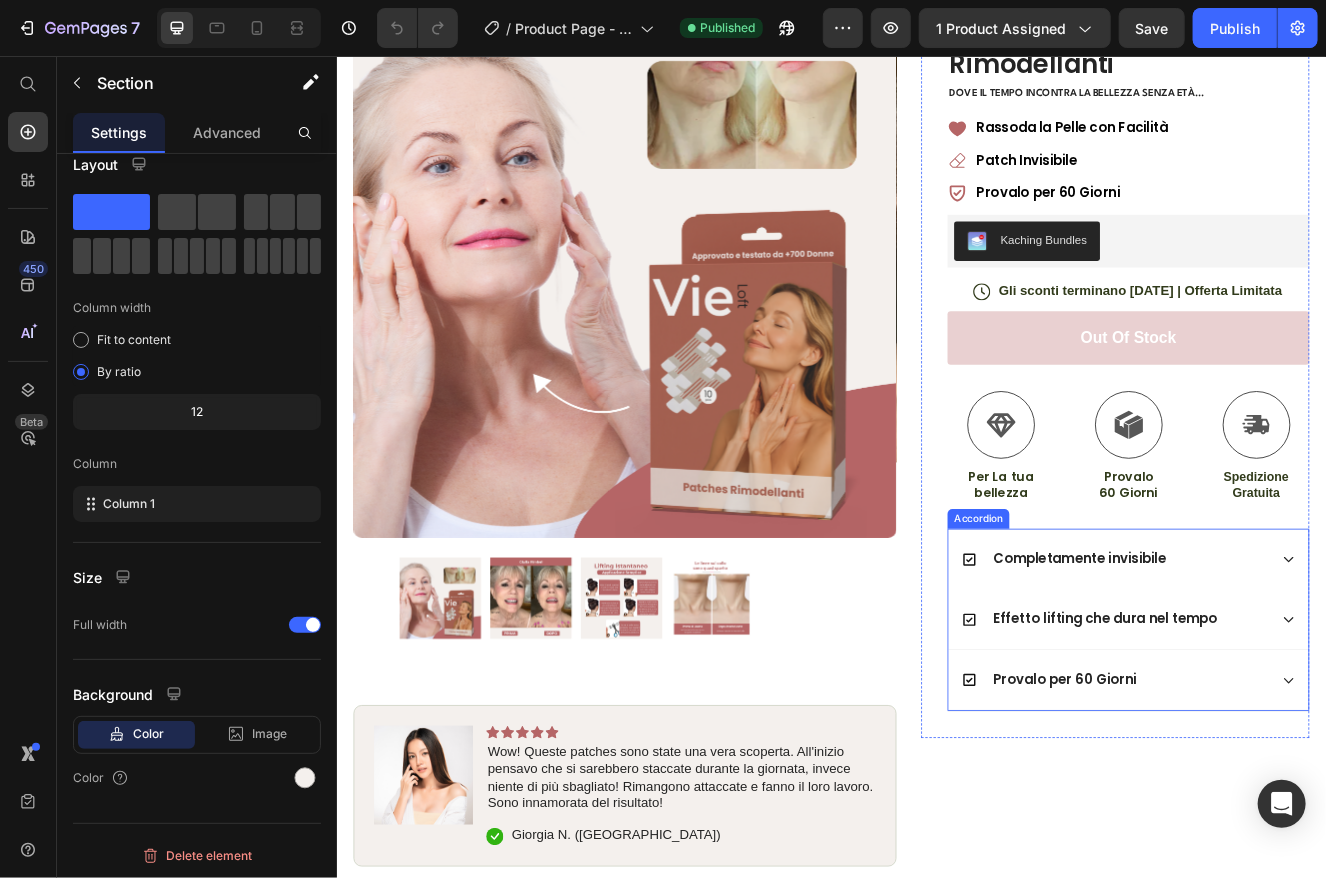 click 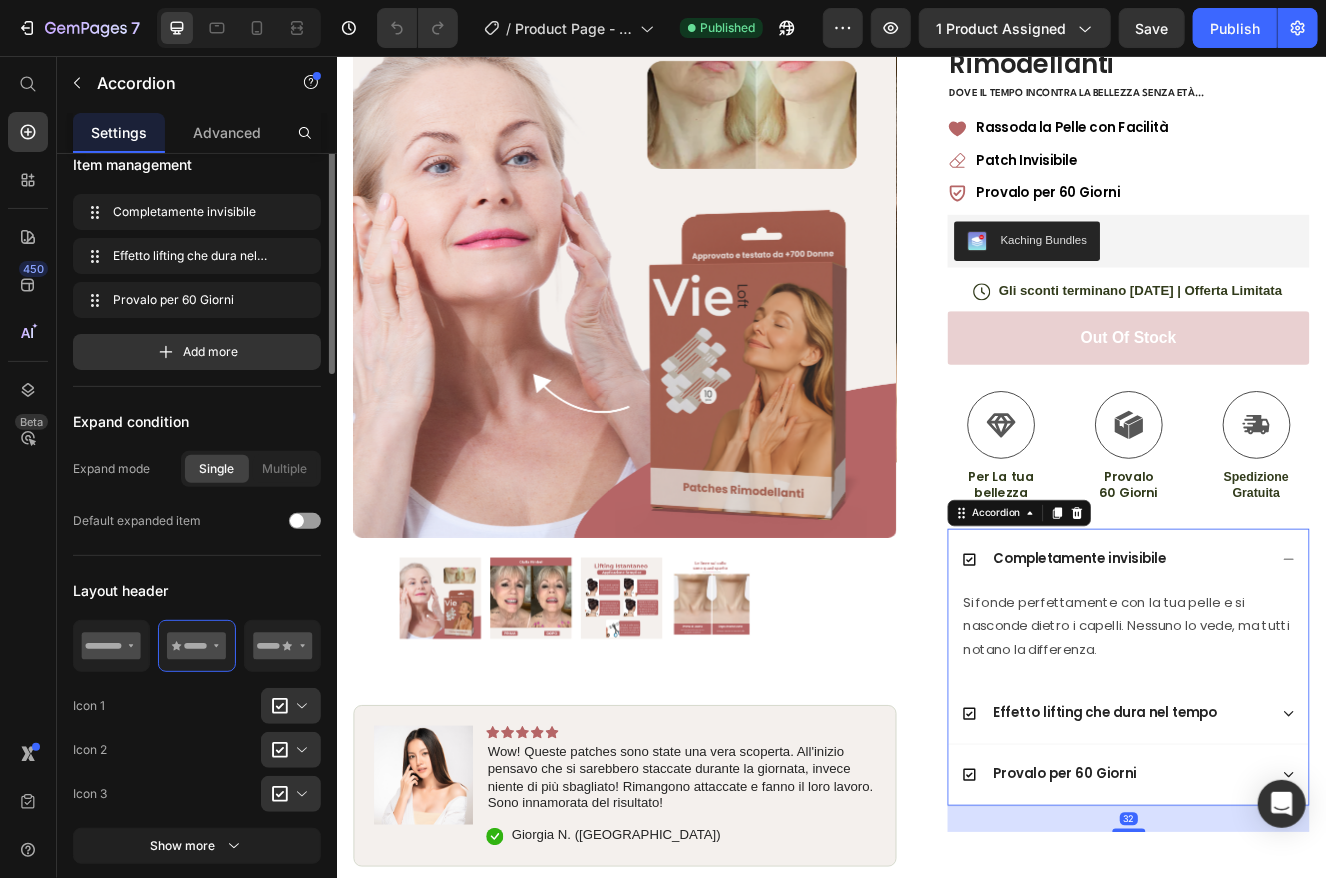scroll, scrollTop: 0, scrollLeft: 0, axis: both 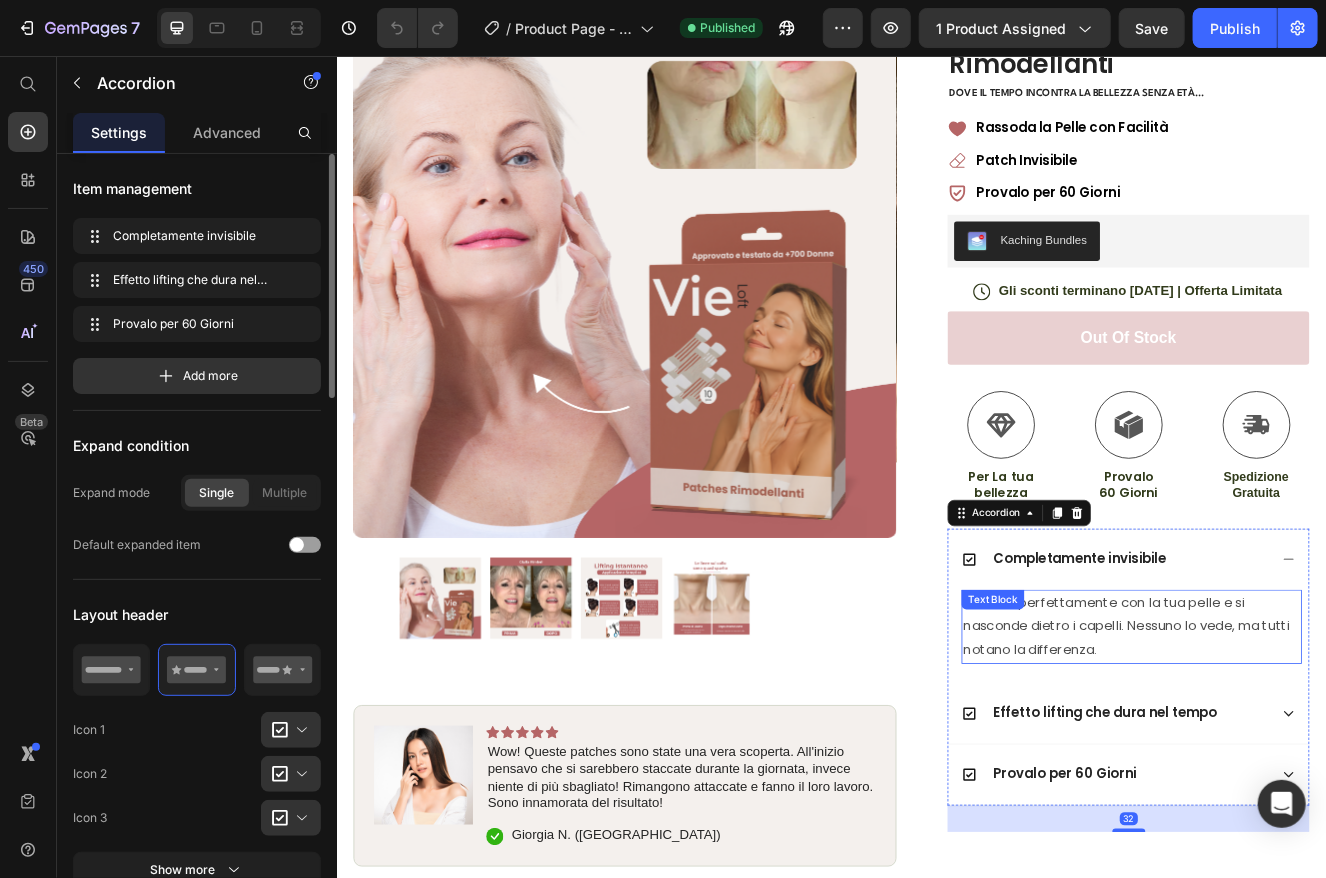 click on "Si fonde perfettamente con la tua pelle e si nasconde dietro i capelli. Nessuno lo vede, ma tutti notano la differenza." at bounding box center [1300, 749] 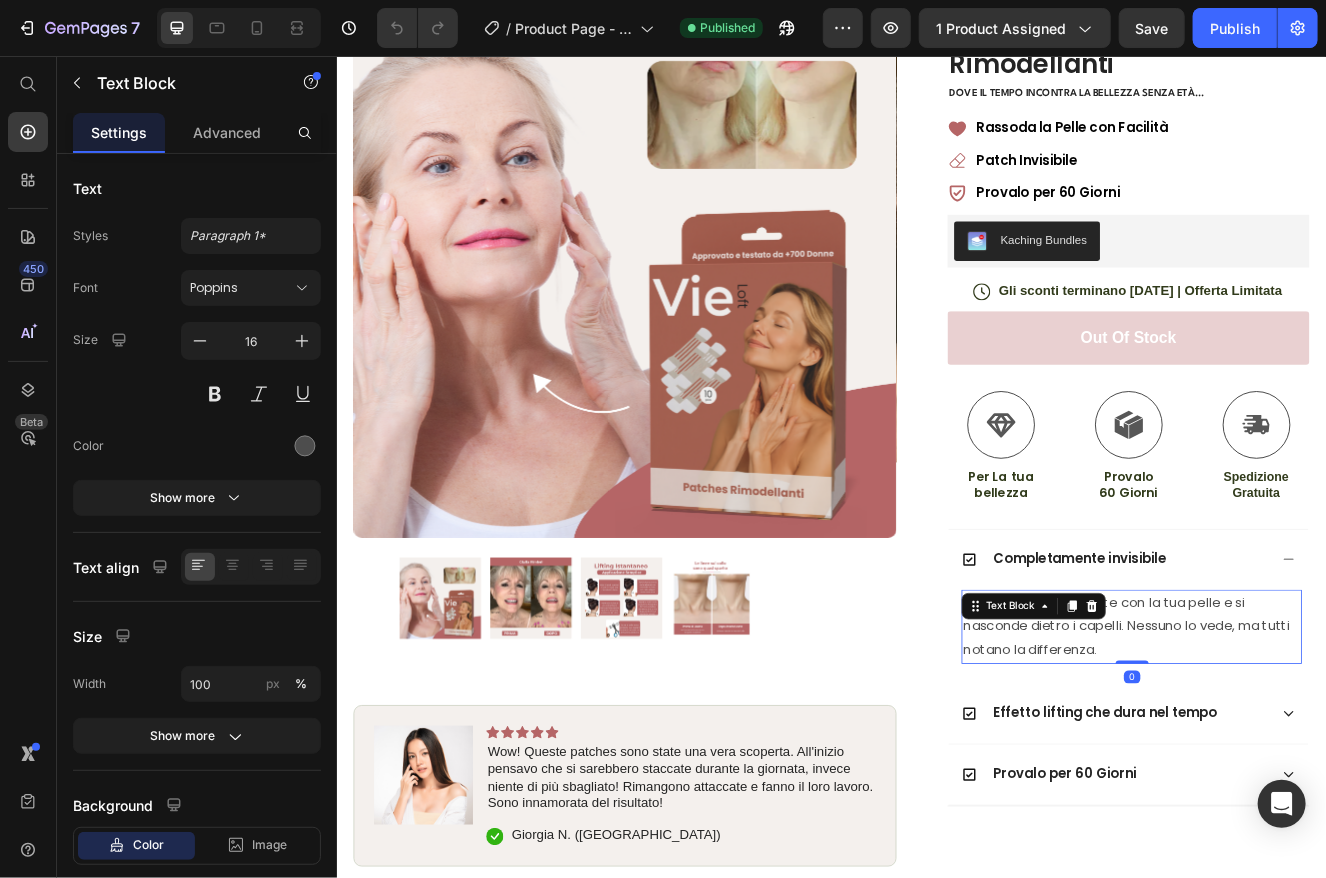 click on "Si fonde perfettamente con la tua pelle e si nasconde dietro i capelli. Nessuno lo vede, ma tutti notano la differenza." at bounding box center (1300, 749) 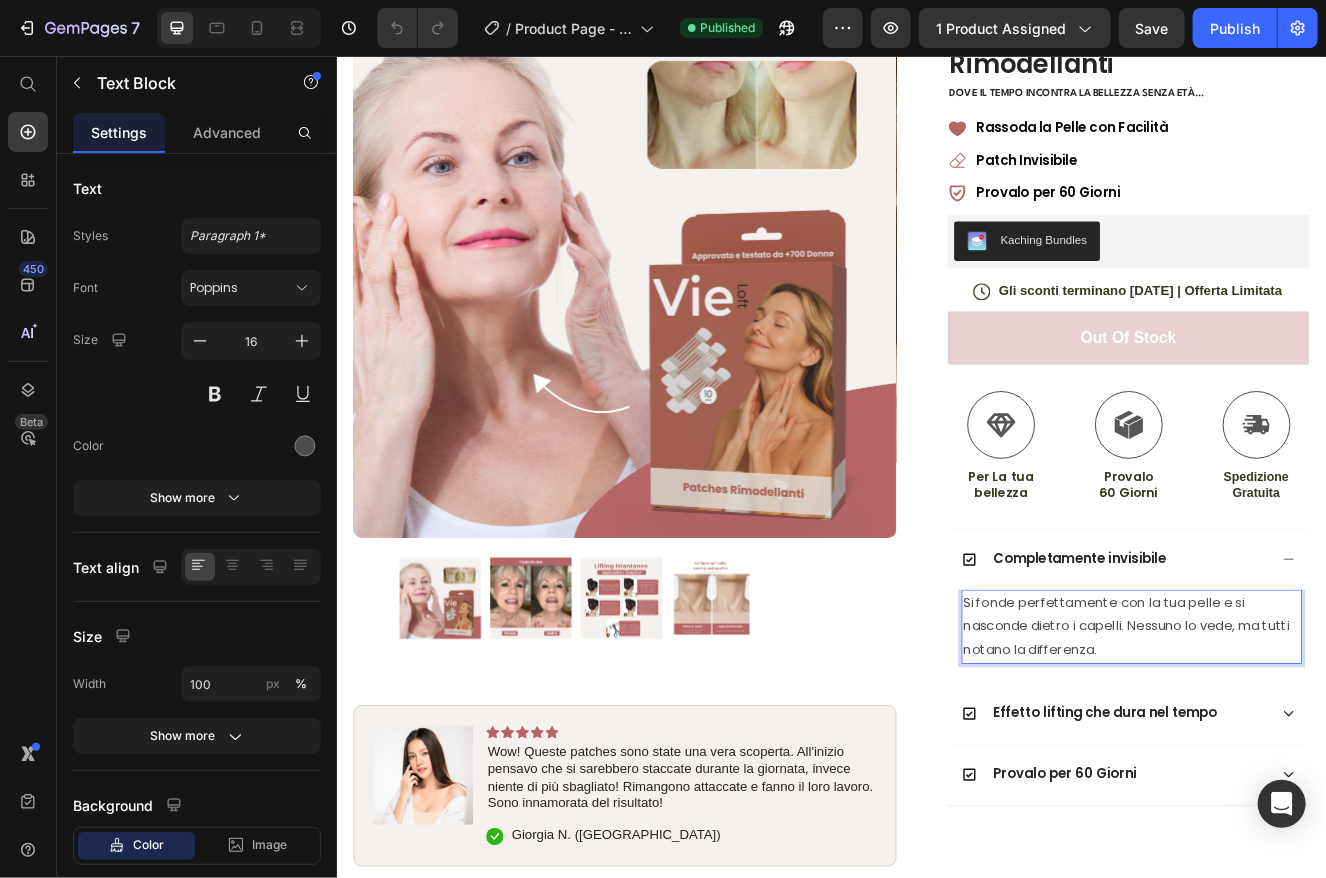 click on "Si fonde perfettamente con la tua pelle e si nasconde dietro i capelli. Nessuno lo vede, ma tutti notano la differenza." at bounding box center (1300, 749) 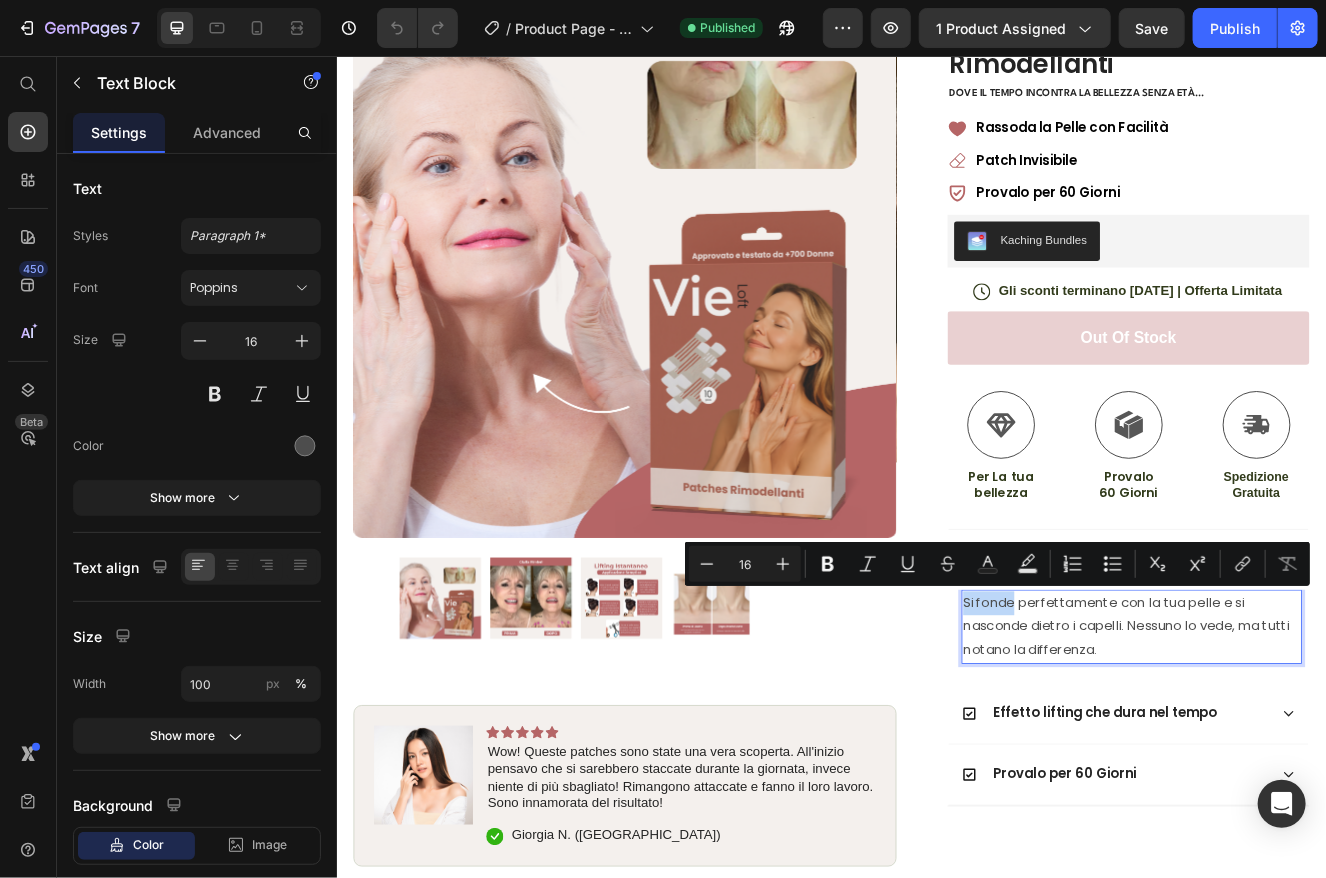drag, startPoint x: 1086, startPoint y: 720, endPoint x: 1148, endPoint y: 718, distance: 62.03225 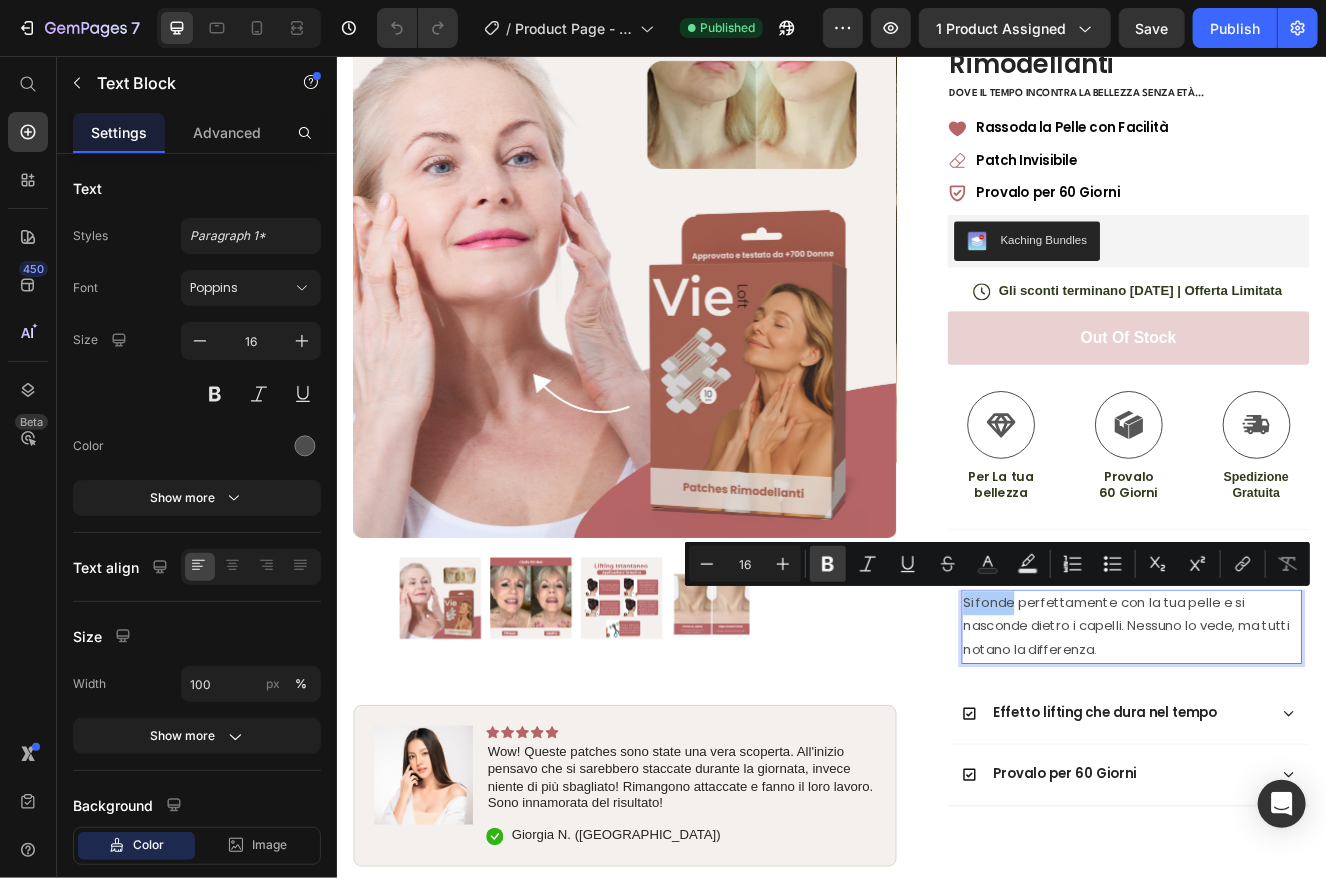 click 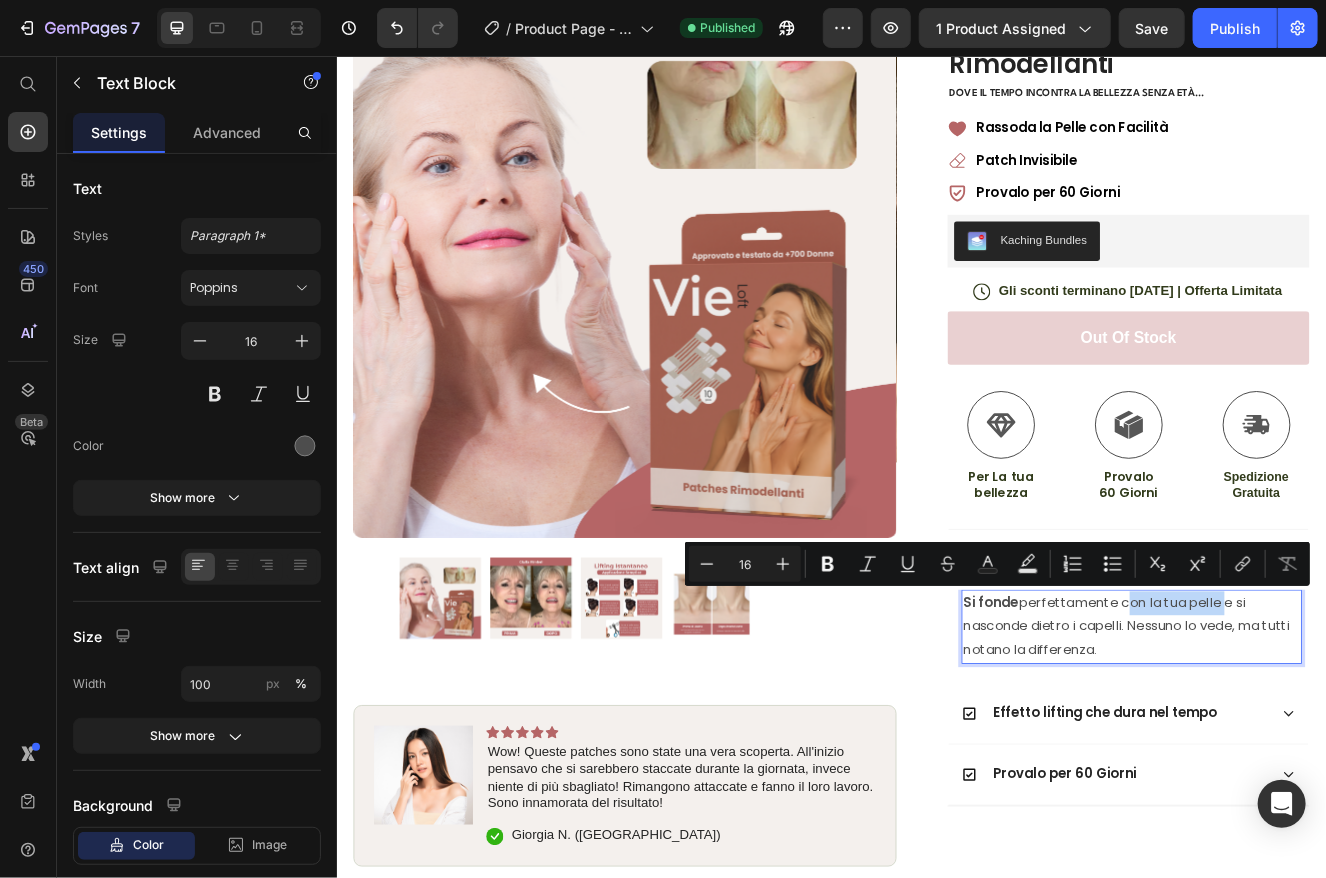 drag, startPoint x: 1278, startPoint y: 720, endPoint x: 1399, endPoint y: 720, distance: 121 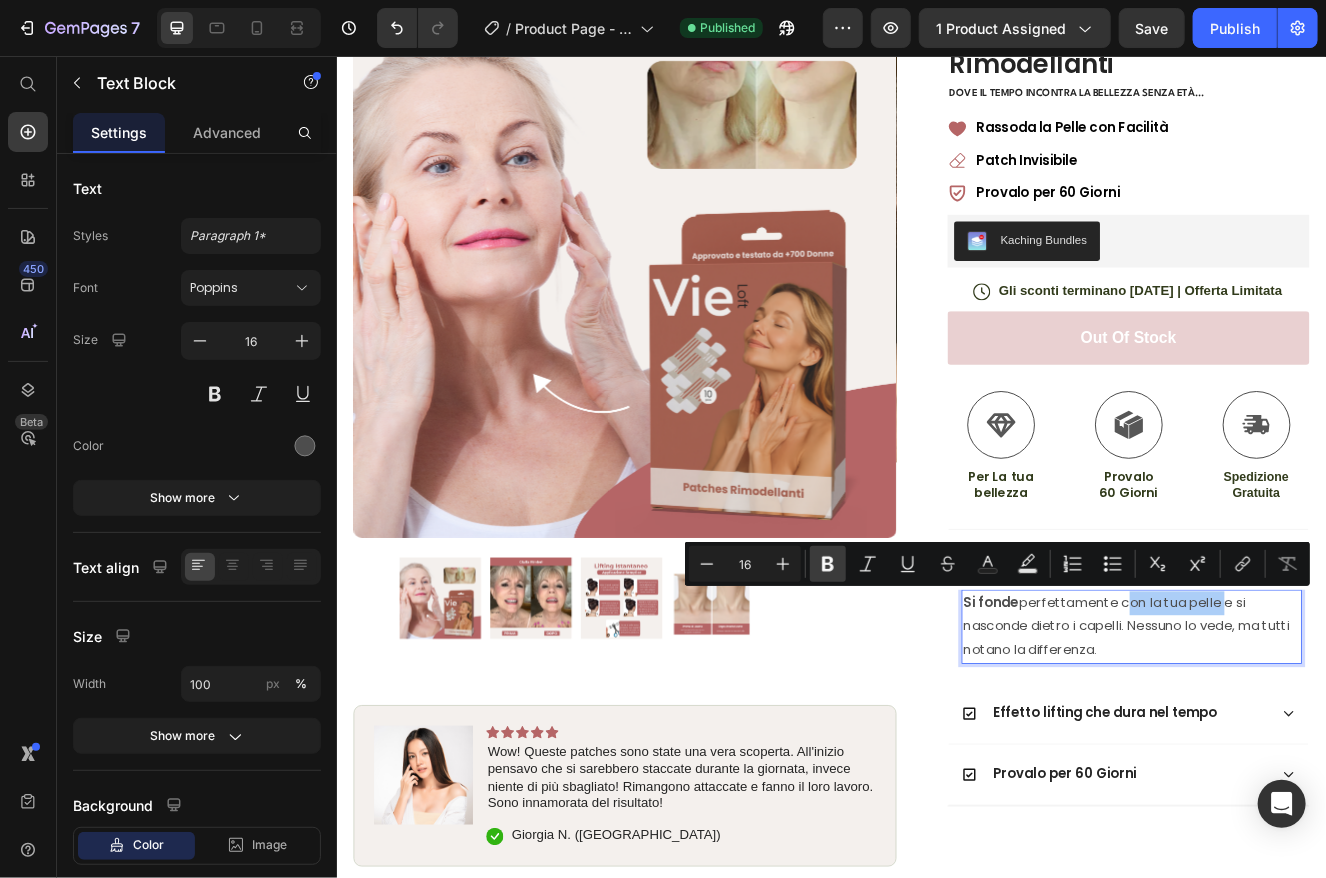 click 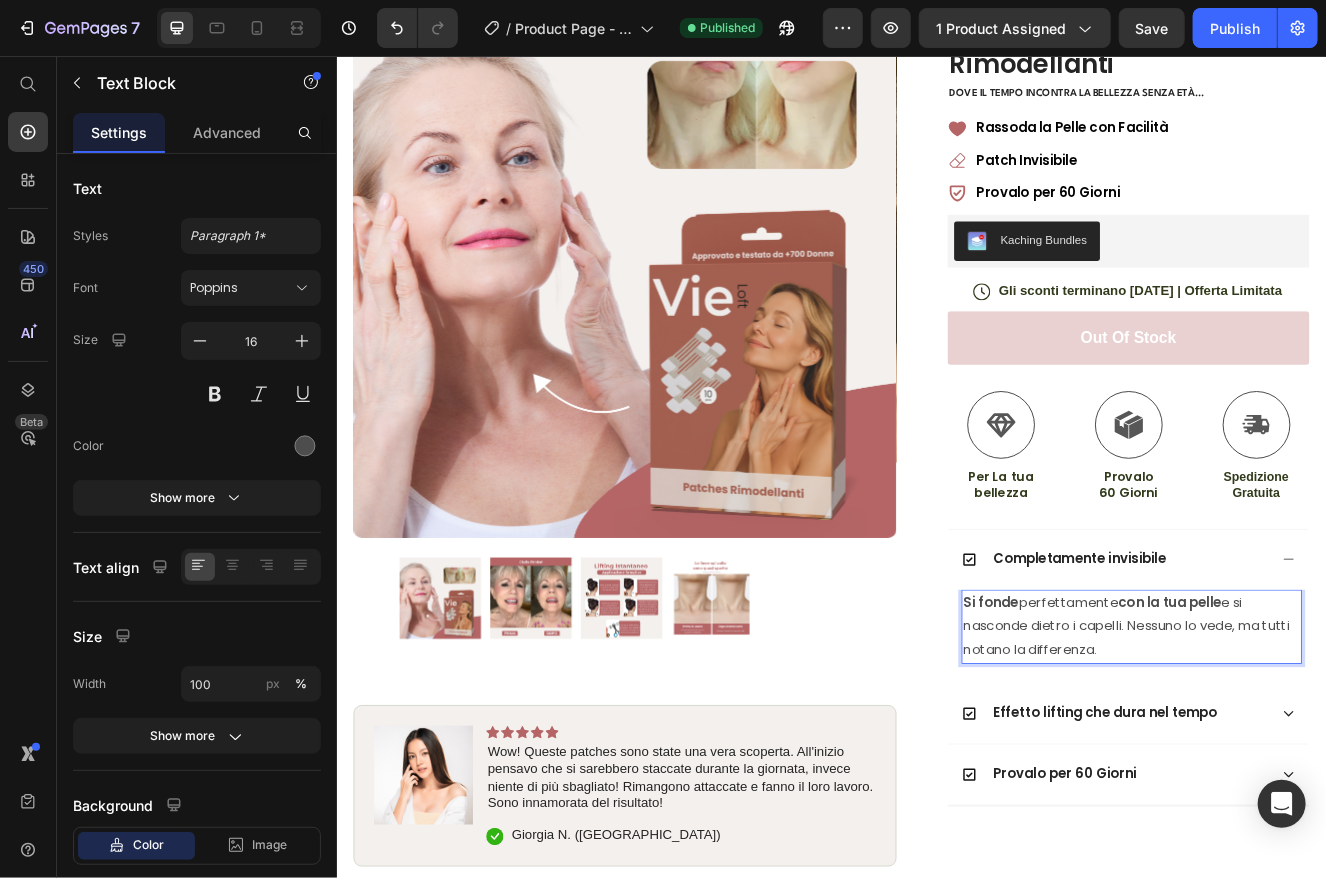 click on "Si fonde  perfettamente  con la tua pelle  e si nasconde dietro i capelli. Nessuno lo vede, ma tutti notano la differenza." at bounding box center (1300, 749) 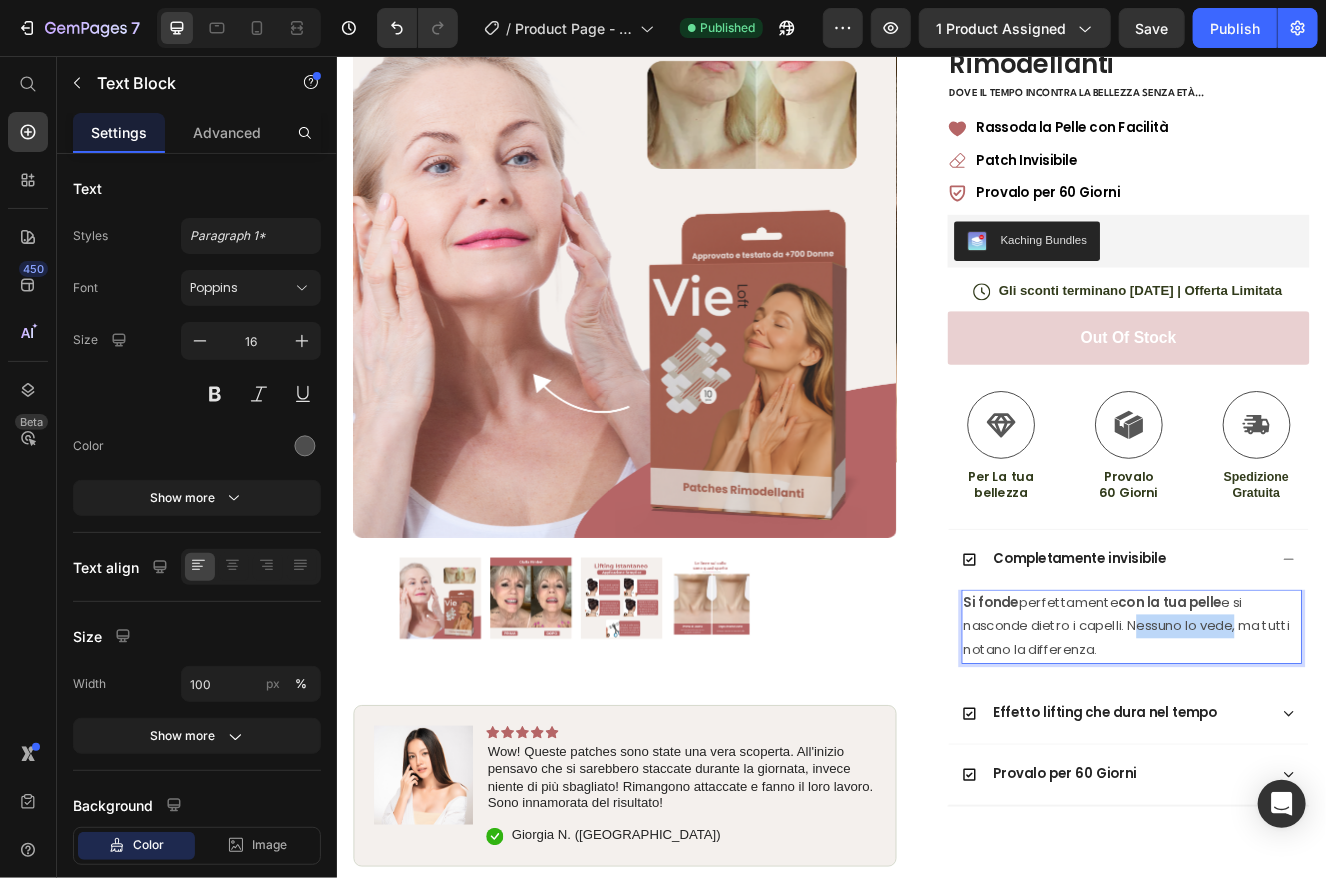 drag, startPoint x: 1291, startPoint y: 747, endPoint x: 1418, endPoint y: 754, distance: 127.192764 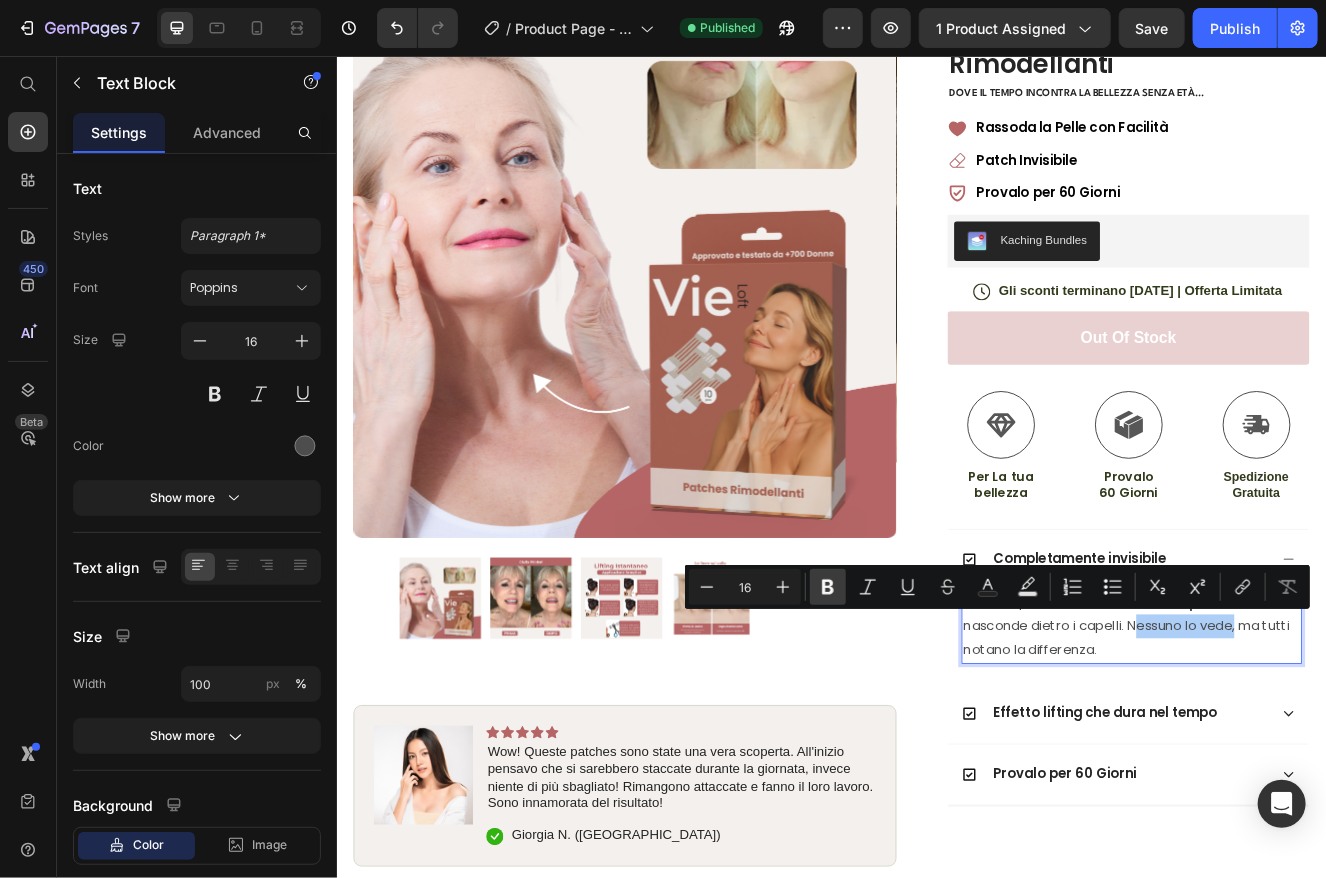 click 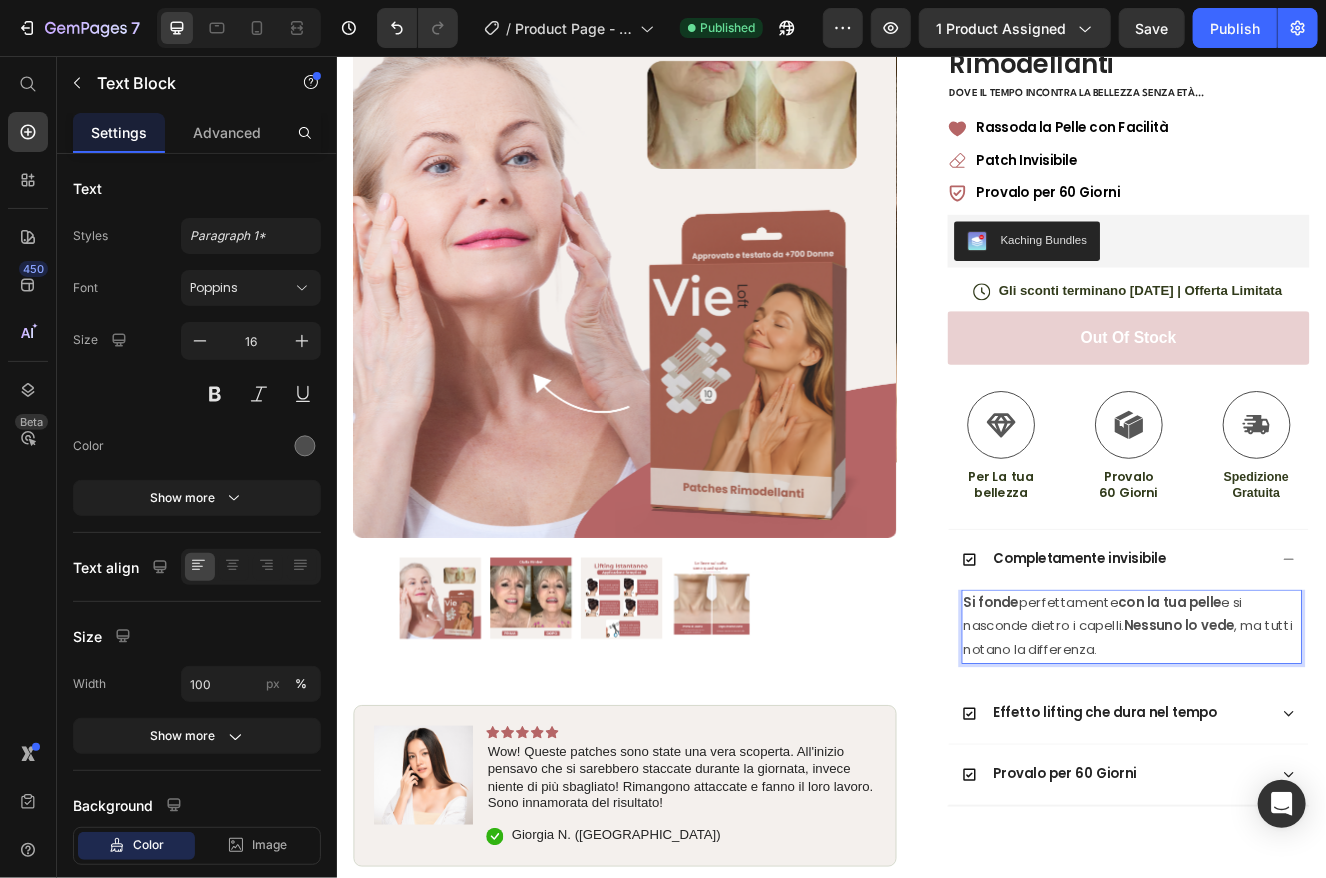 click on "Si fonde  perfettamente  con la tua pelle  e si nasconde dietro i capelli.  Nessuno lo vede , ma tutti notano la differenza." at bounding box center (1300, 749) 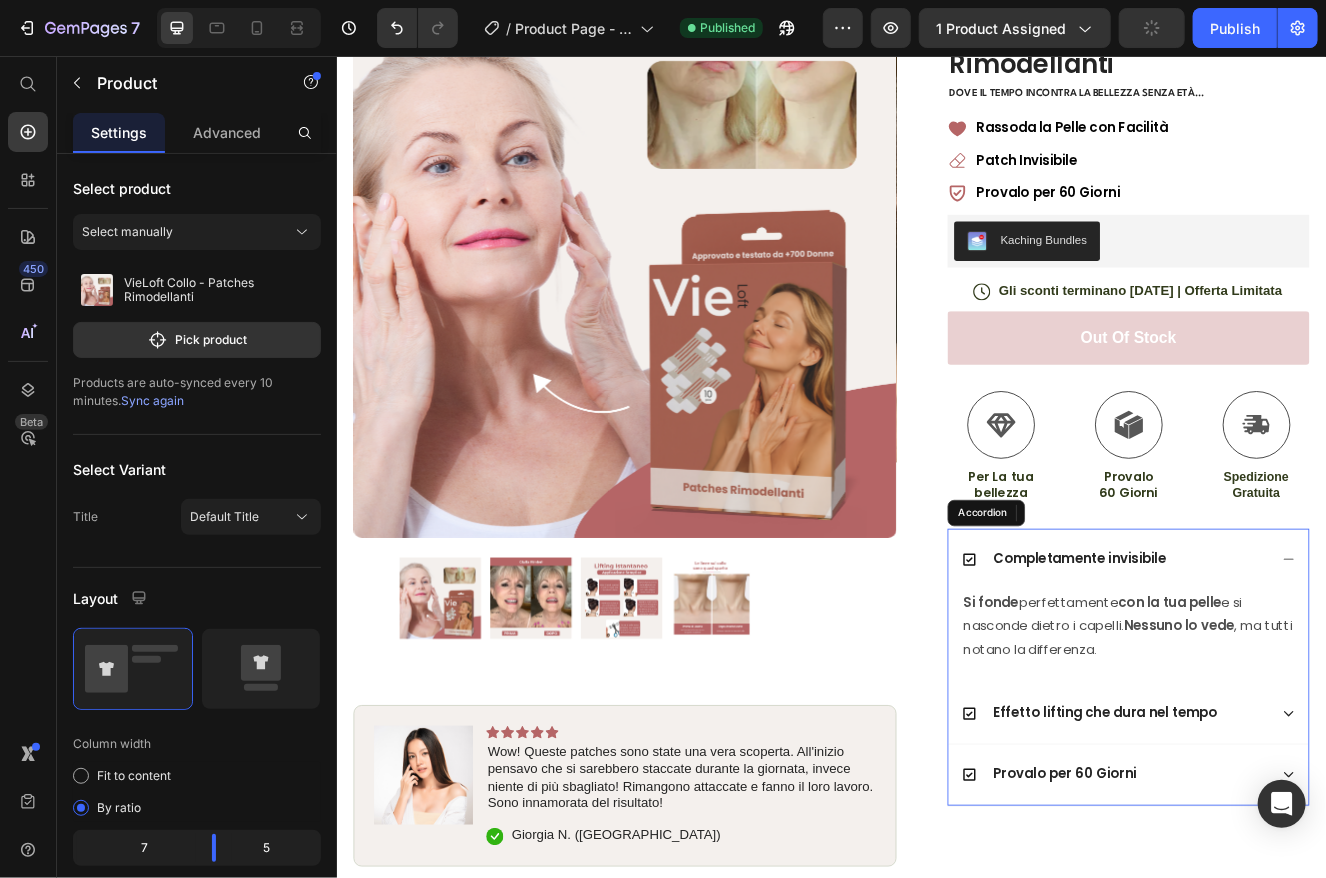 click on "Completamente invisibile" at bounding box center (1296, 667) 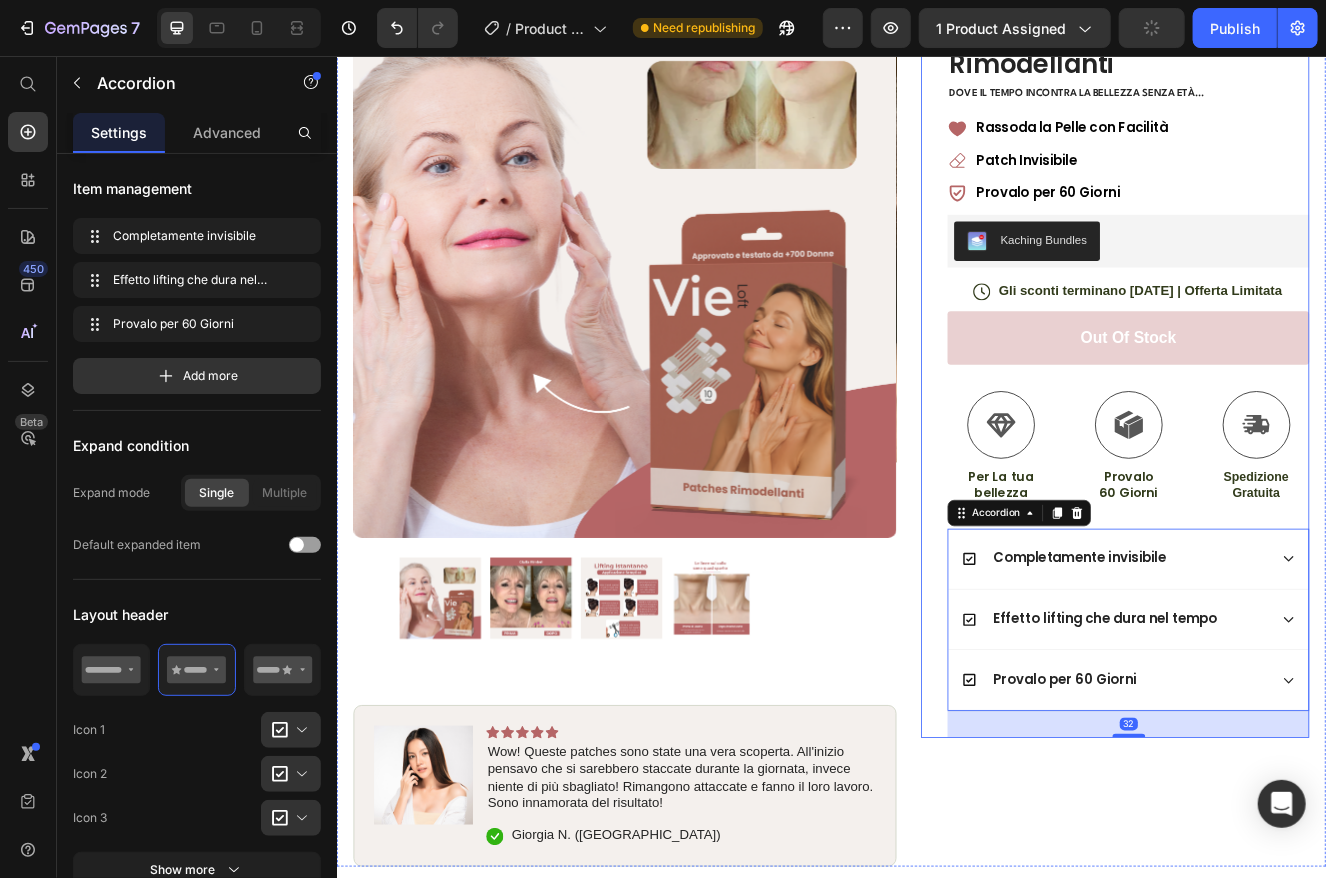 click at bounding box center [685, 714] 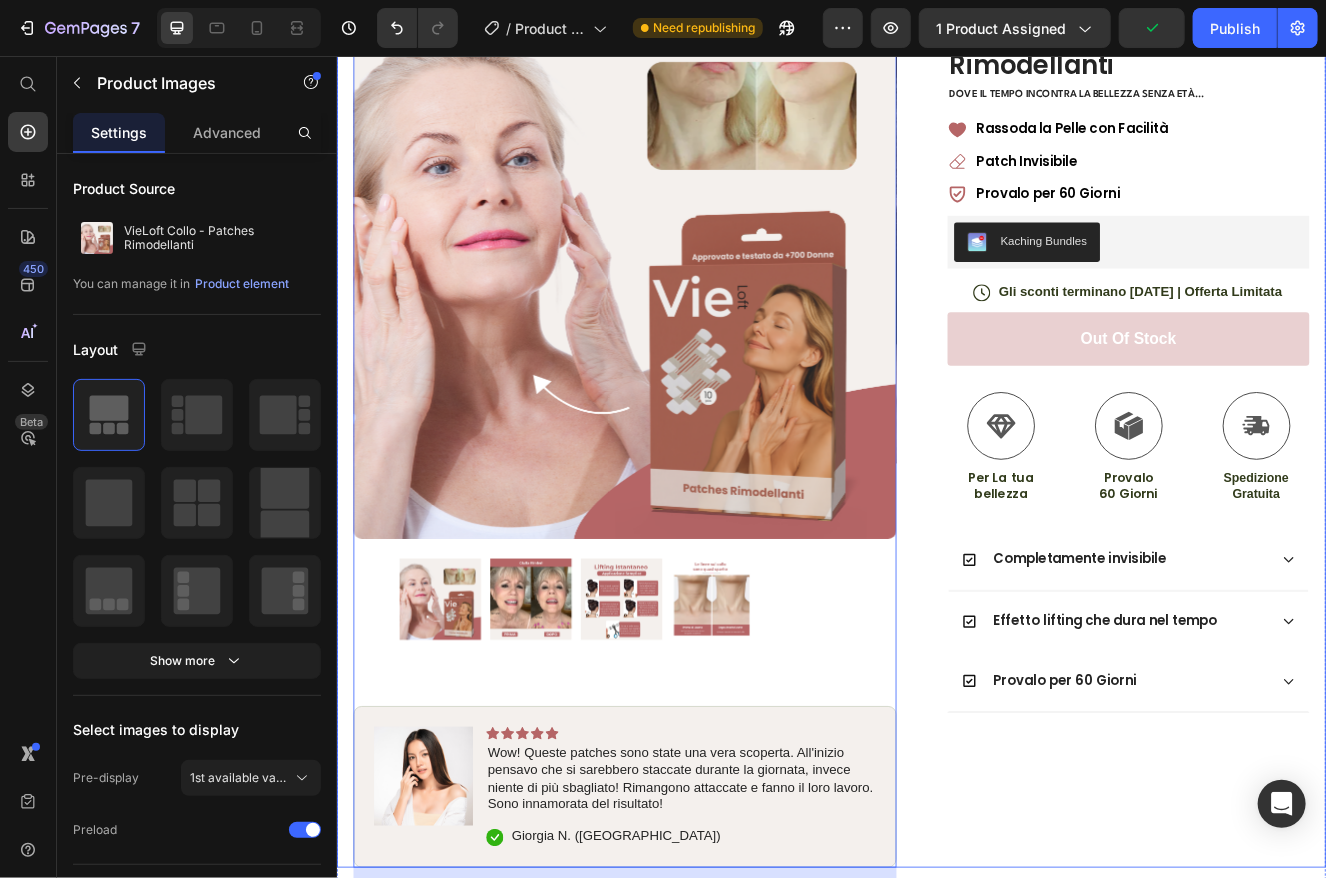 scroll, scrollTop: 200, scrollLeft: 0, axis: vertical 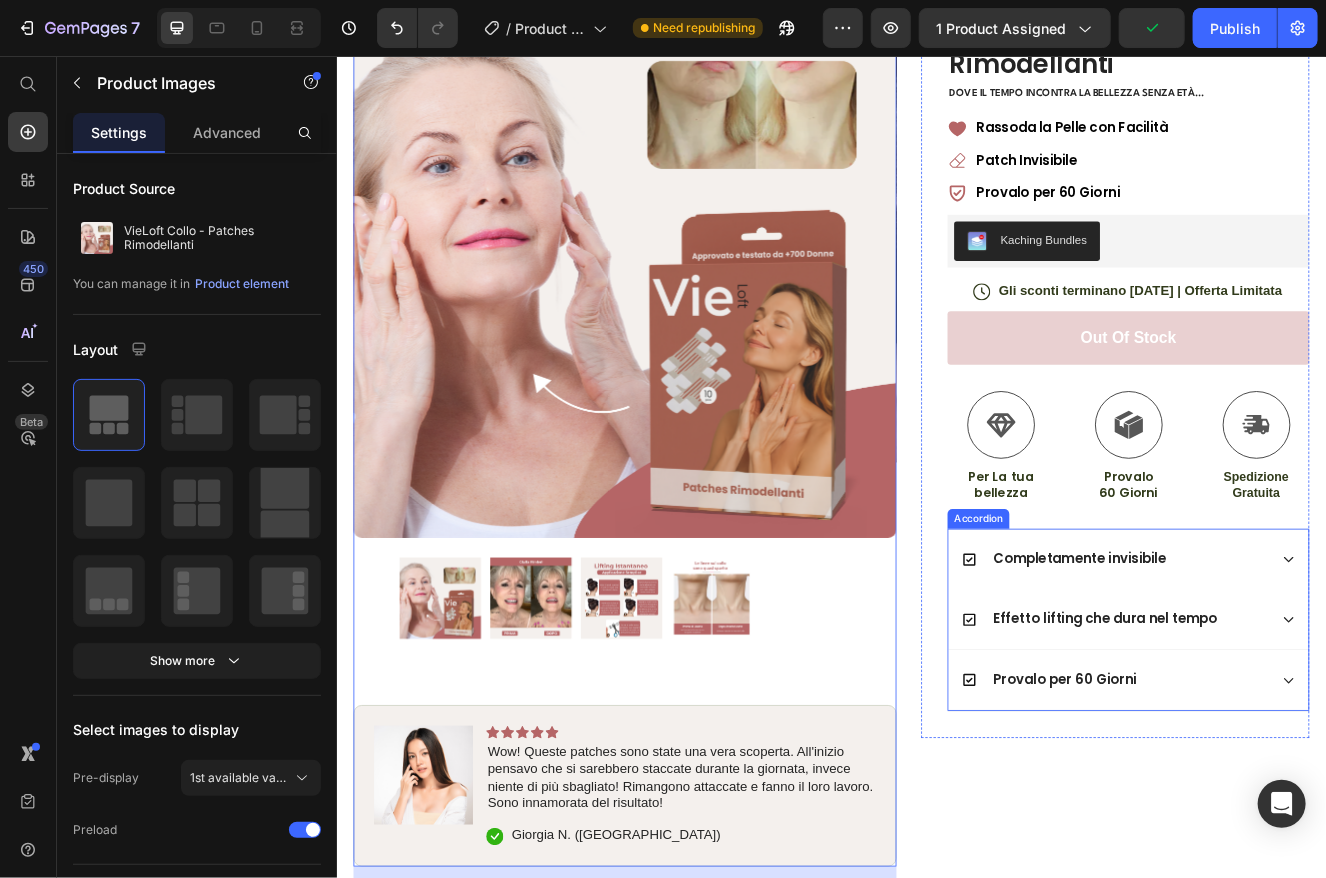 click 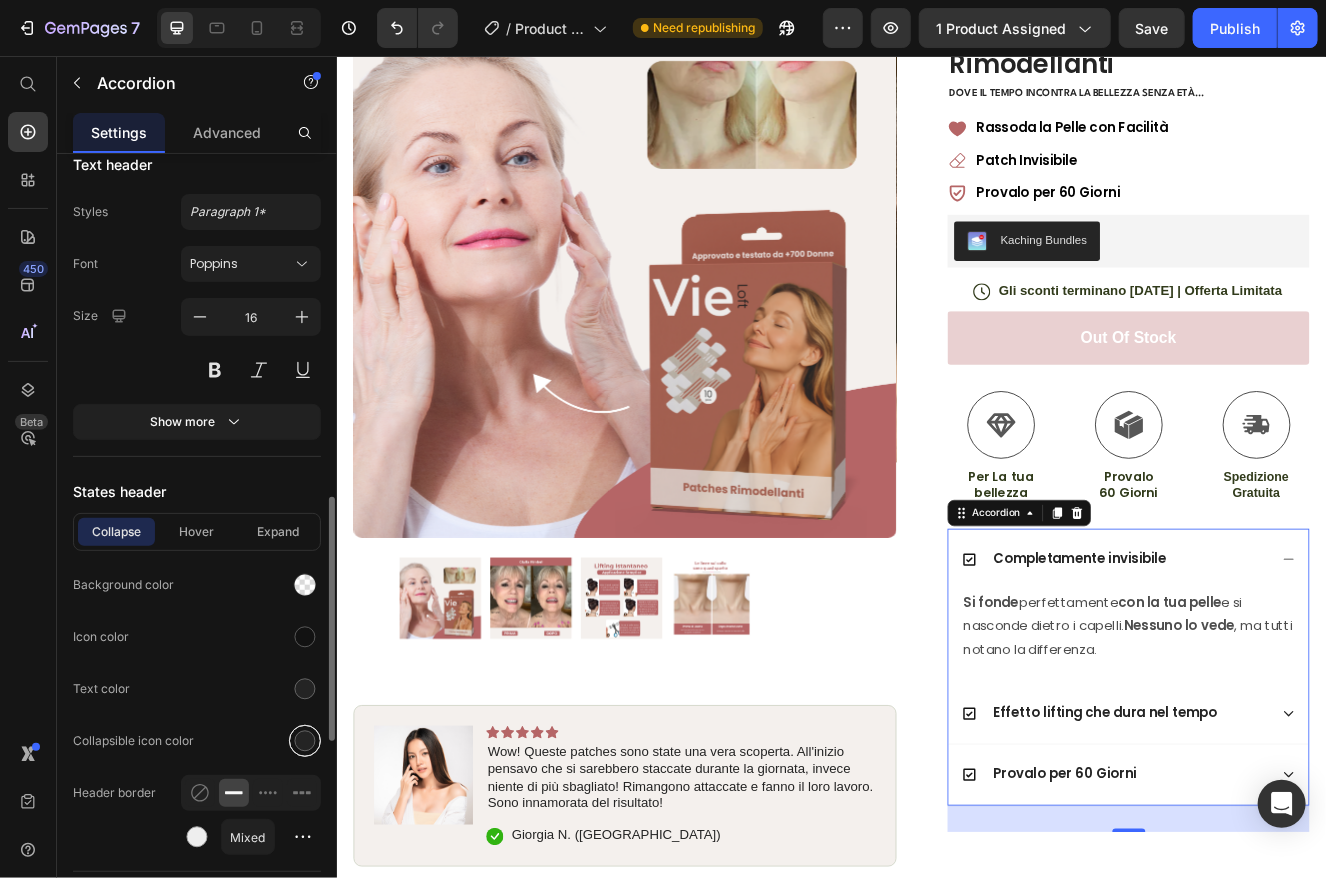 scroll, scrollTop: 1200, scrollLeft: 0, axis: vertical 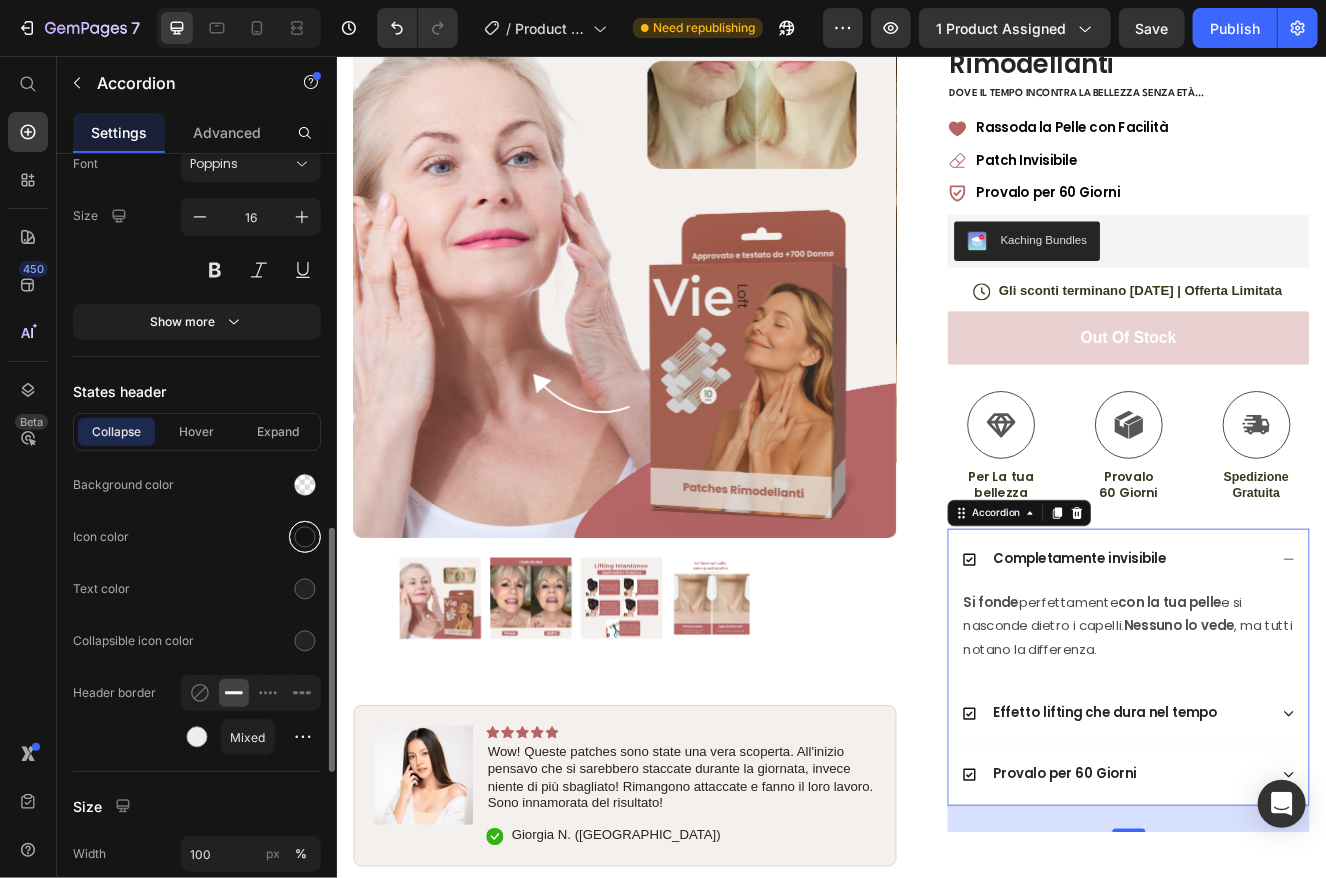 click at bounding box center [305, 537] 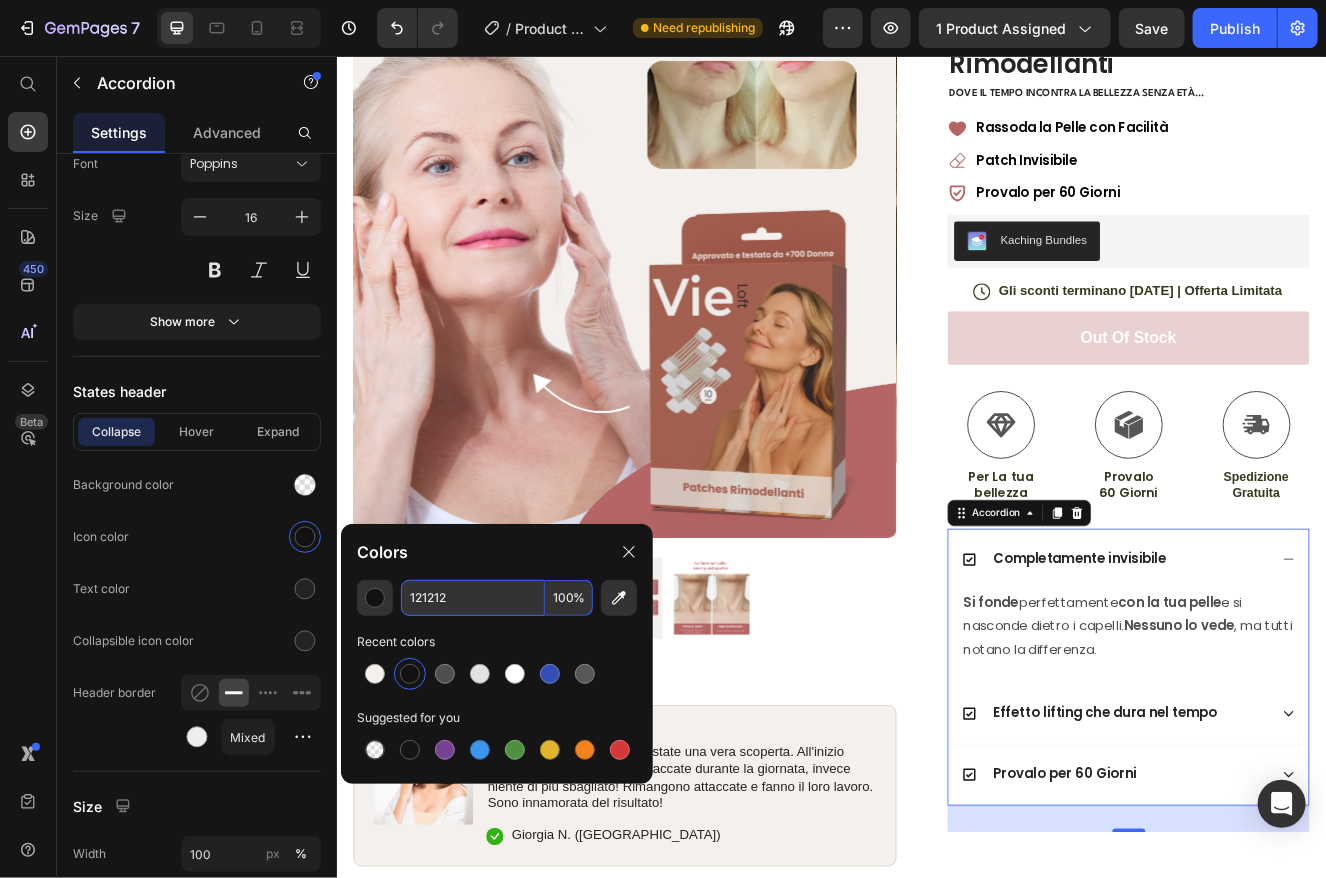 click on "121212" at bounding box center (473, 598) 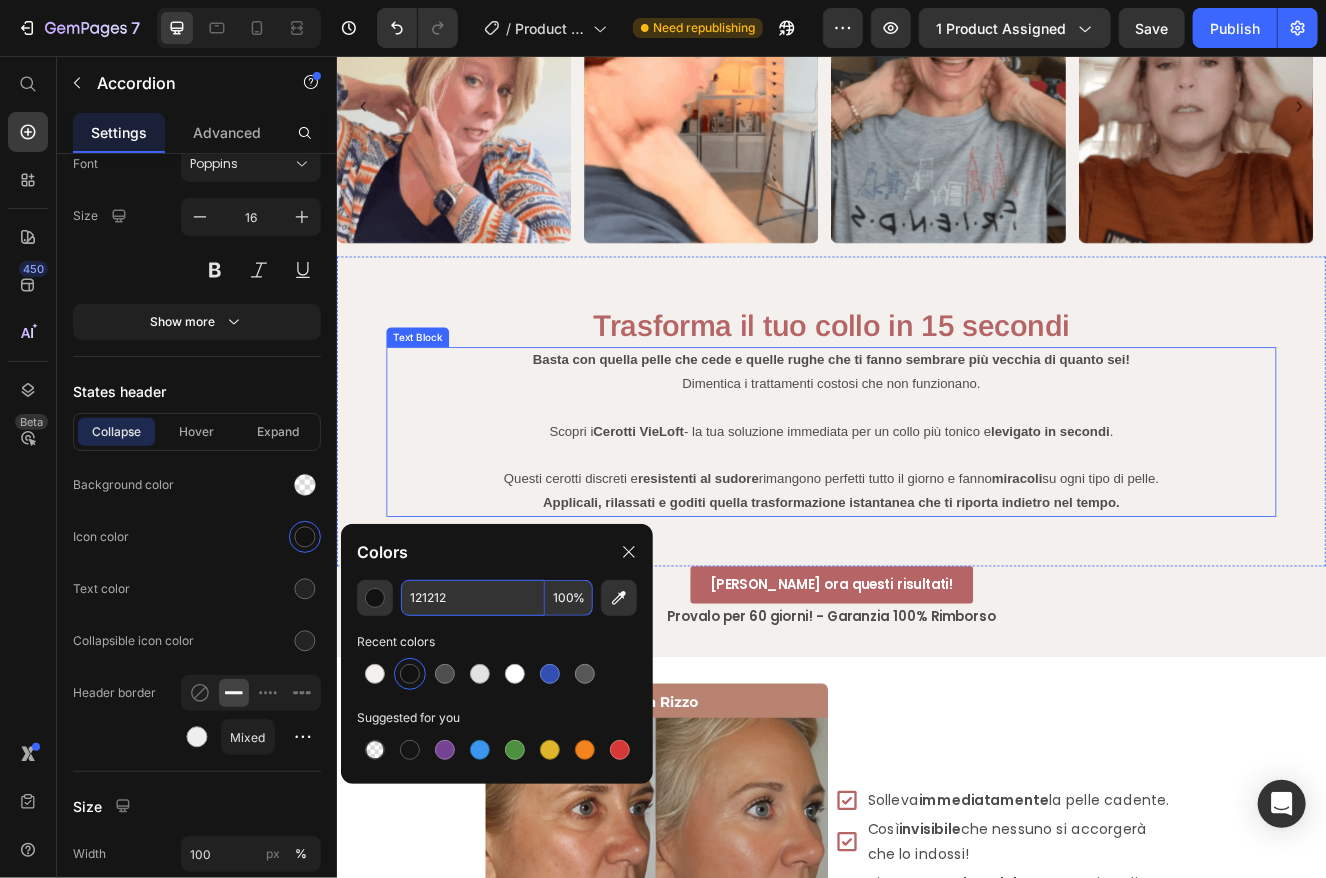 scroll, scrollTop: 1600, scrollLeft: 0, axis: vertical 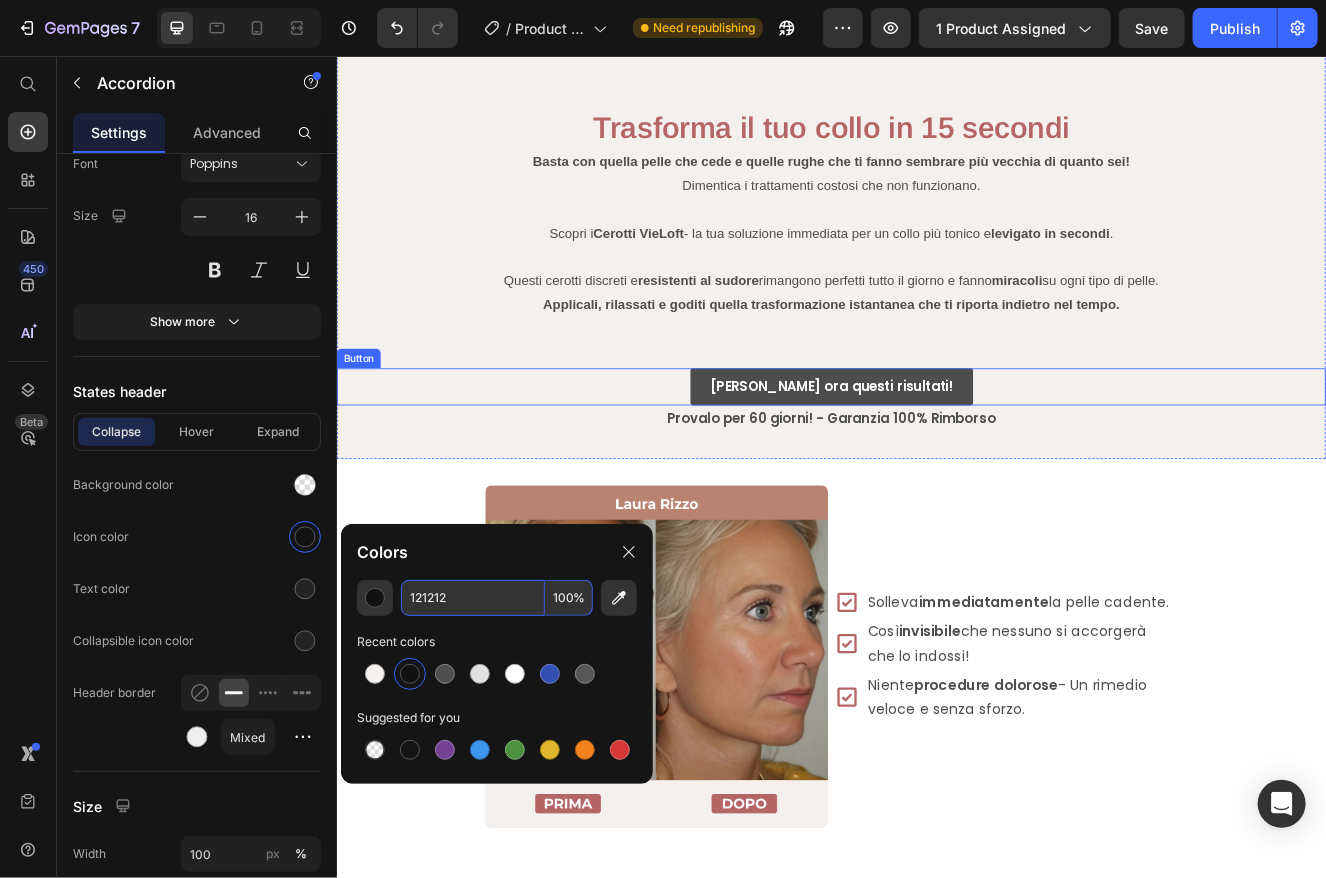 click on "[PERSON_NAME] ora questi risultati!" at bounding box center (936, 458) 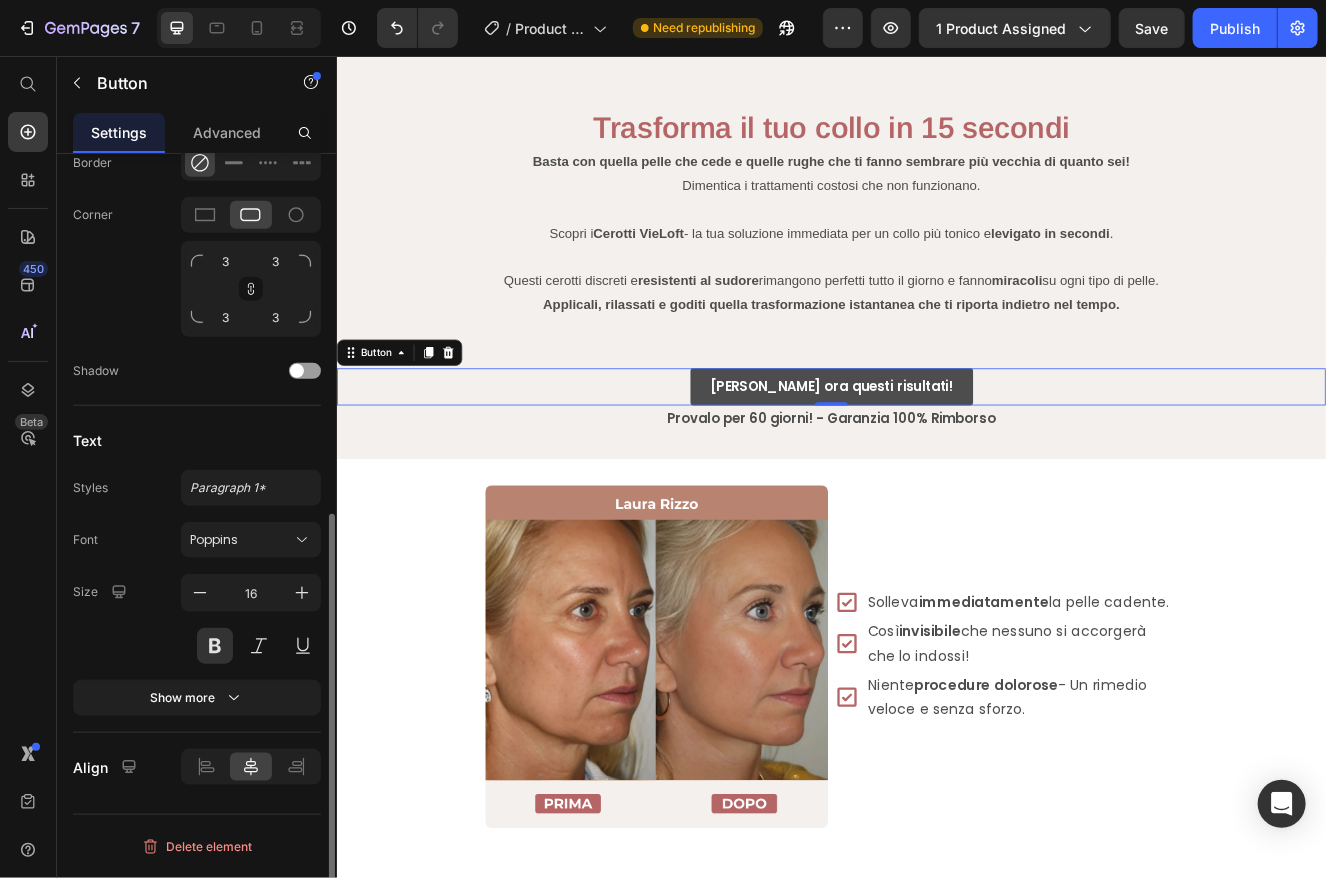scroll, scrollTop: 0, scrollLeft: 0, axis: both 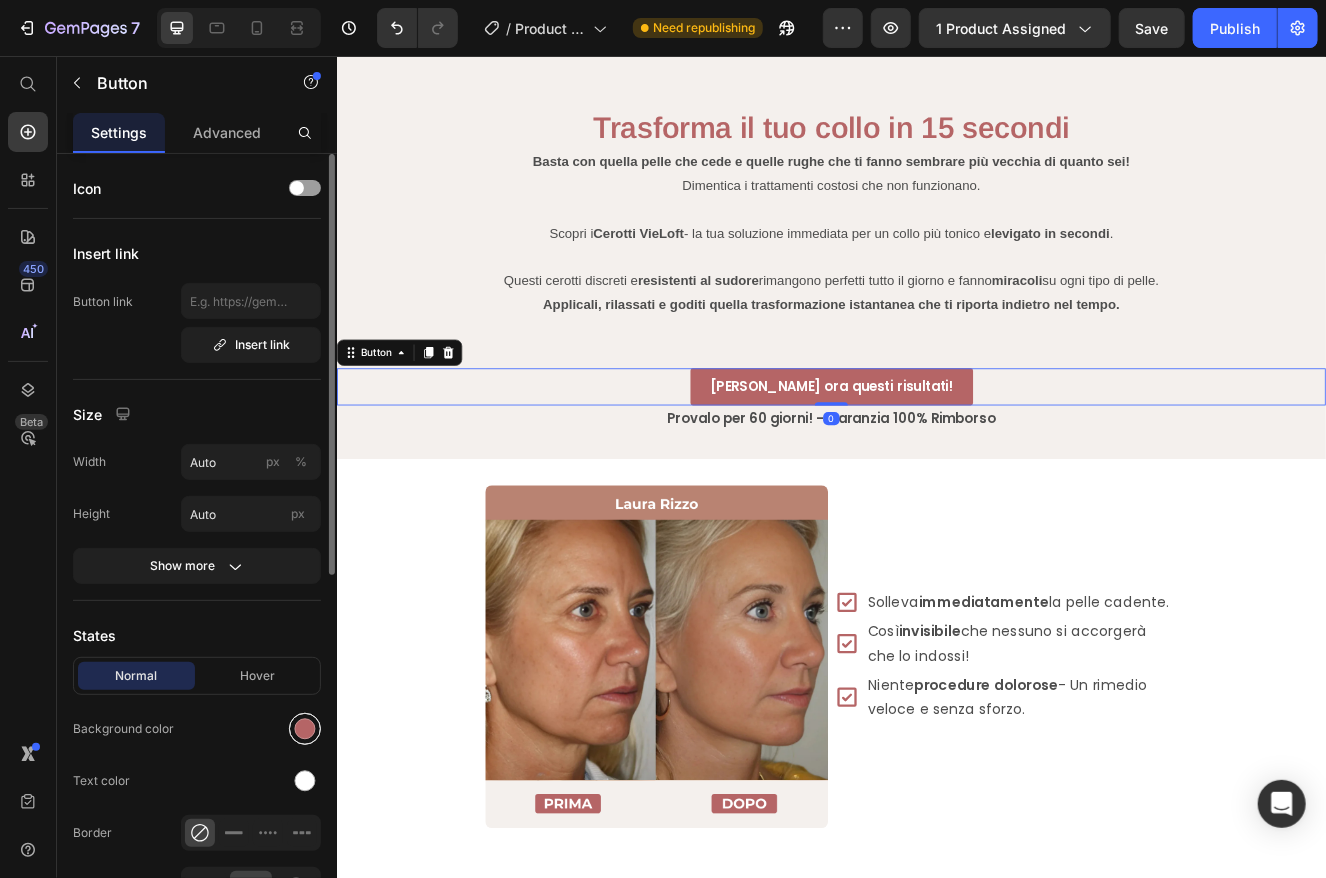 click at bounding box center (305, 729) 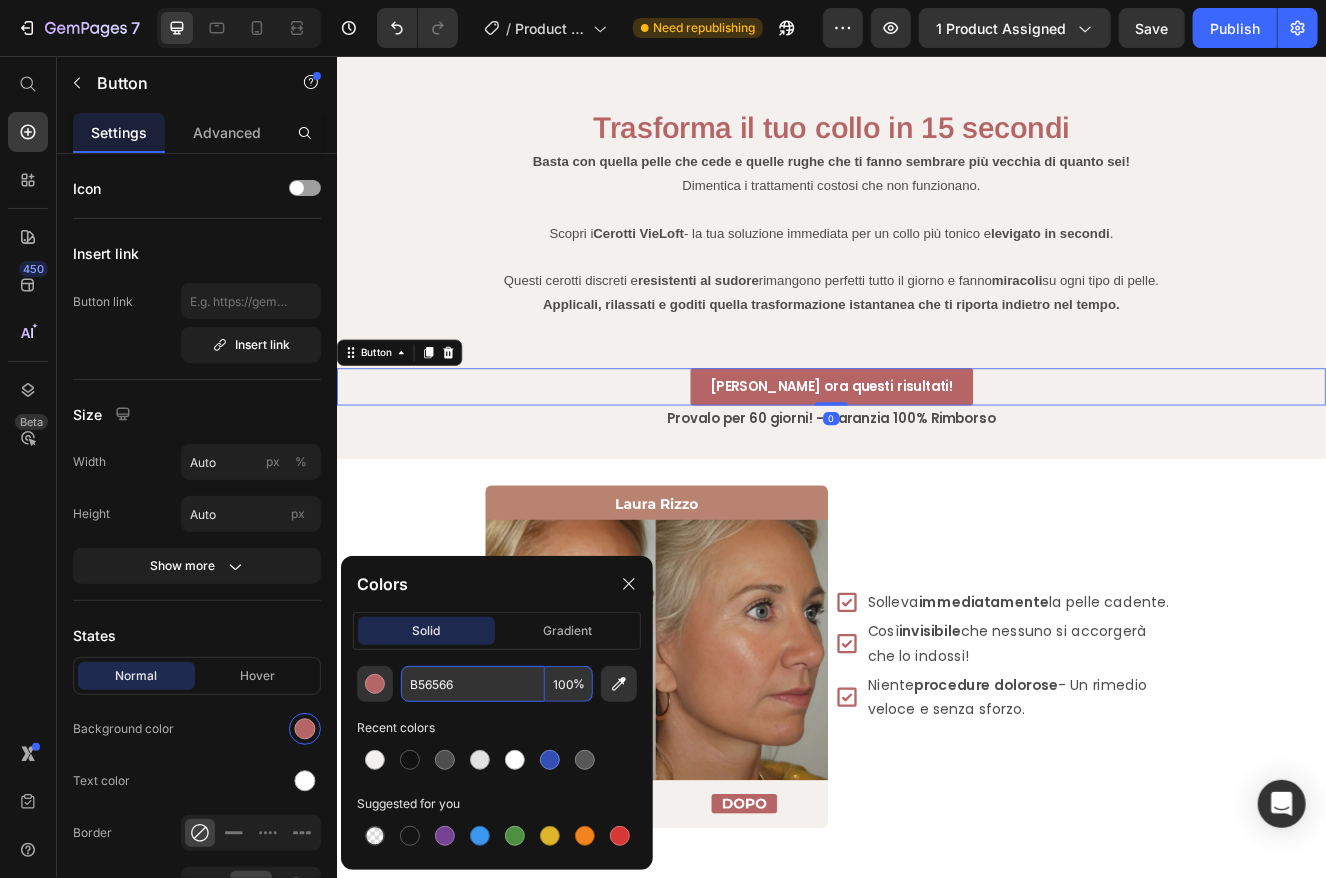 click on "B56566" at bounding box center (473, 684) 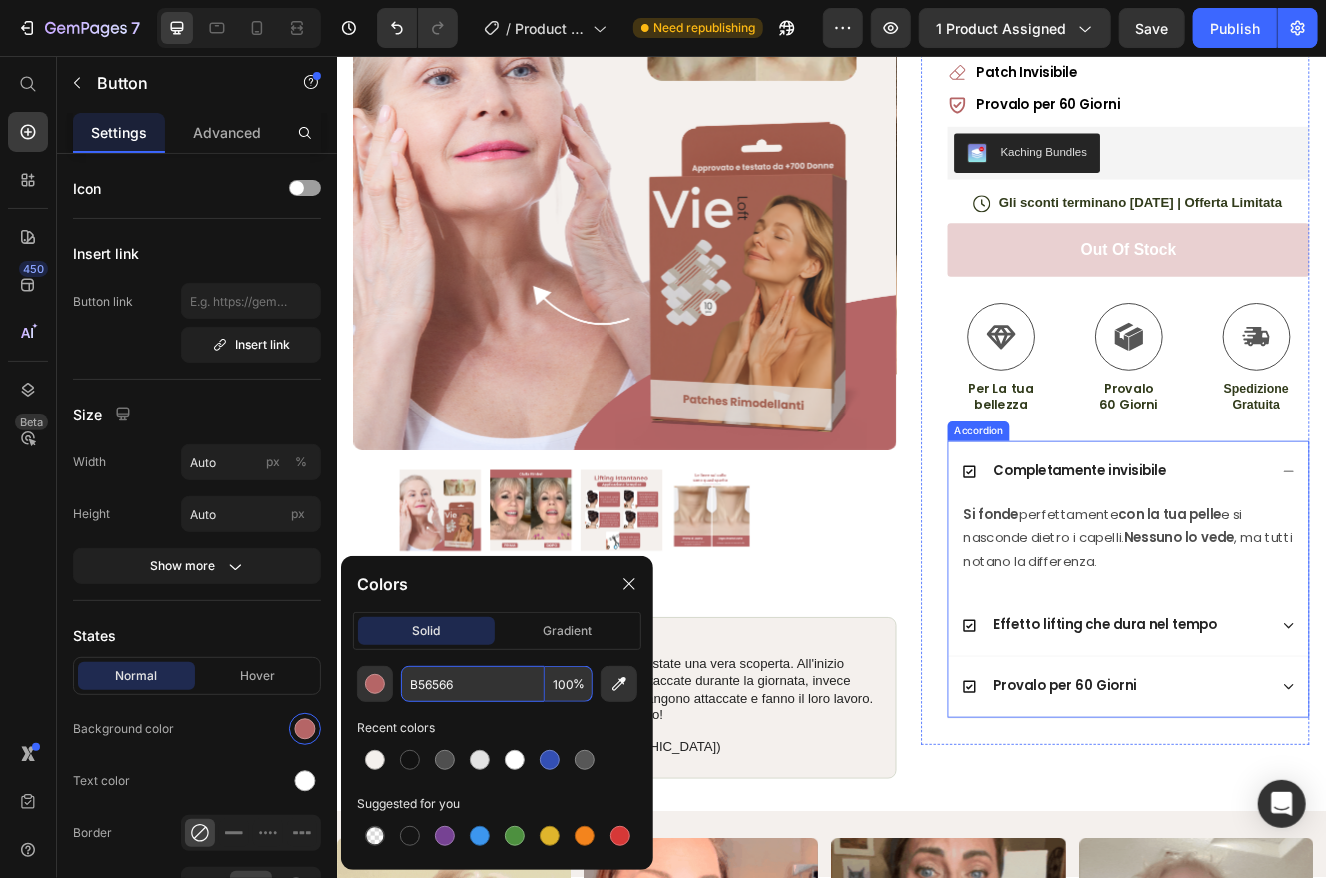 scroll, scrollTop: 300, scrollLeft: 0, axis: vertical 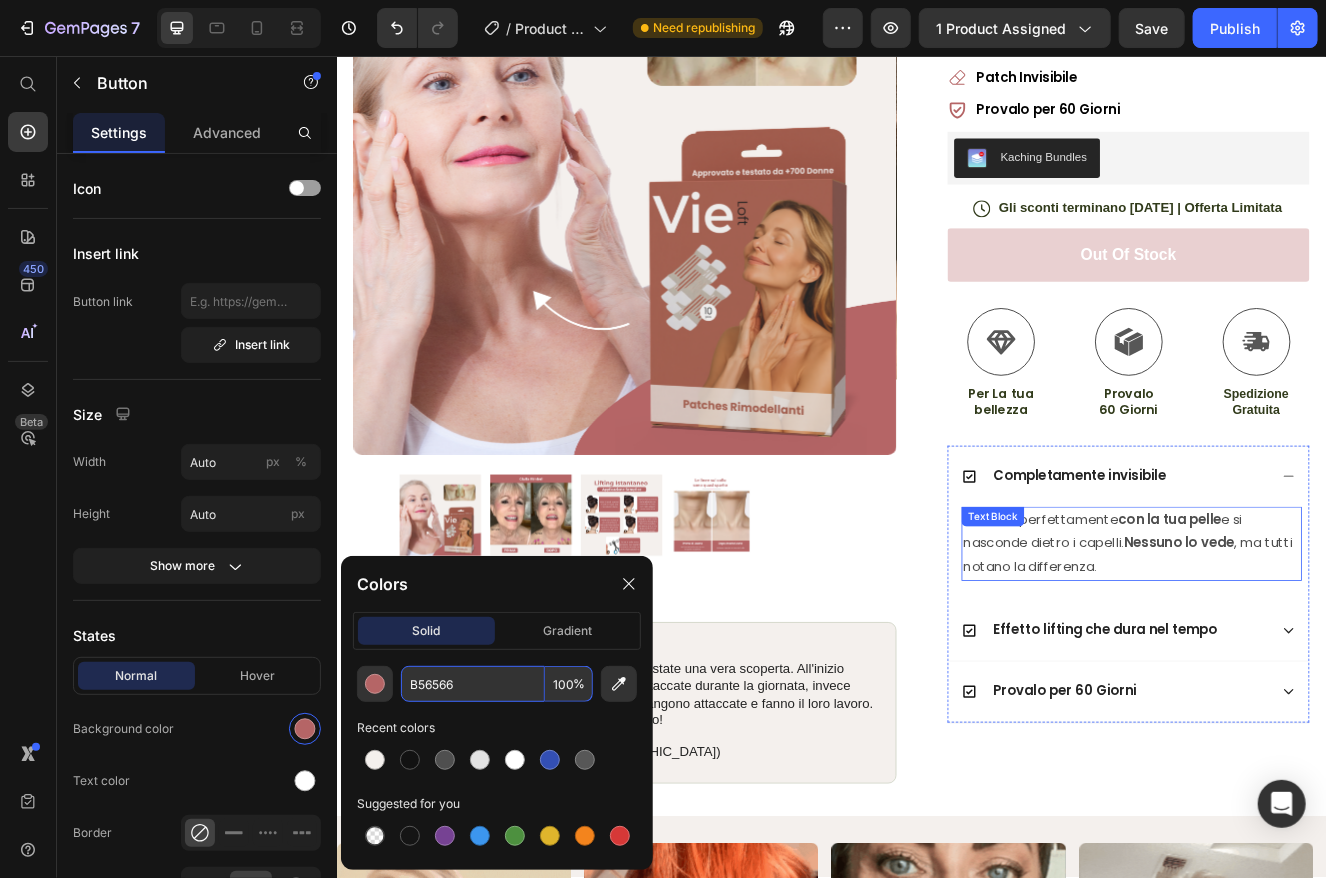 click on "Completamente invisibile" at bounding box center (1296, 567) 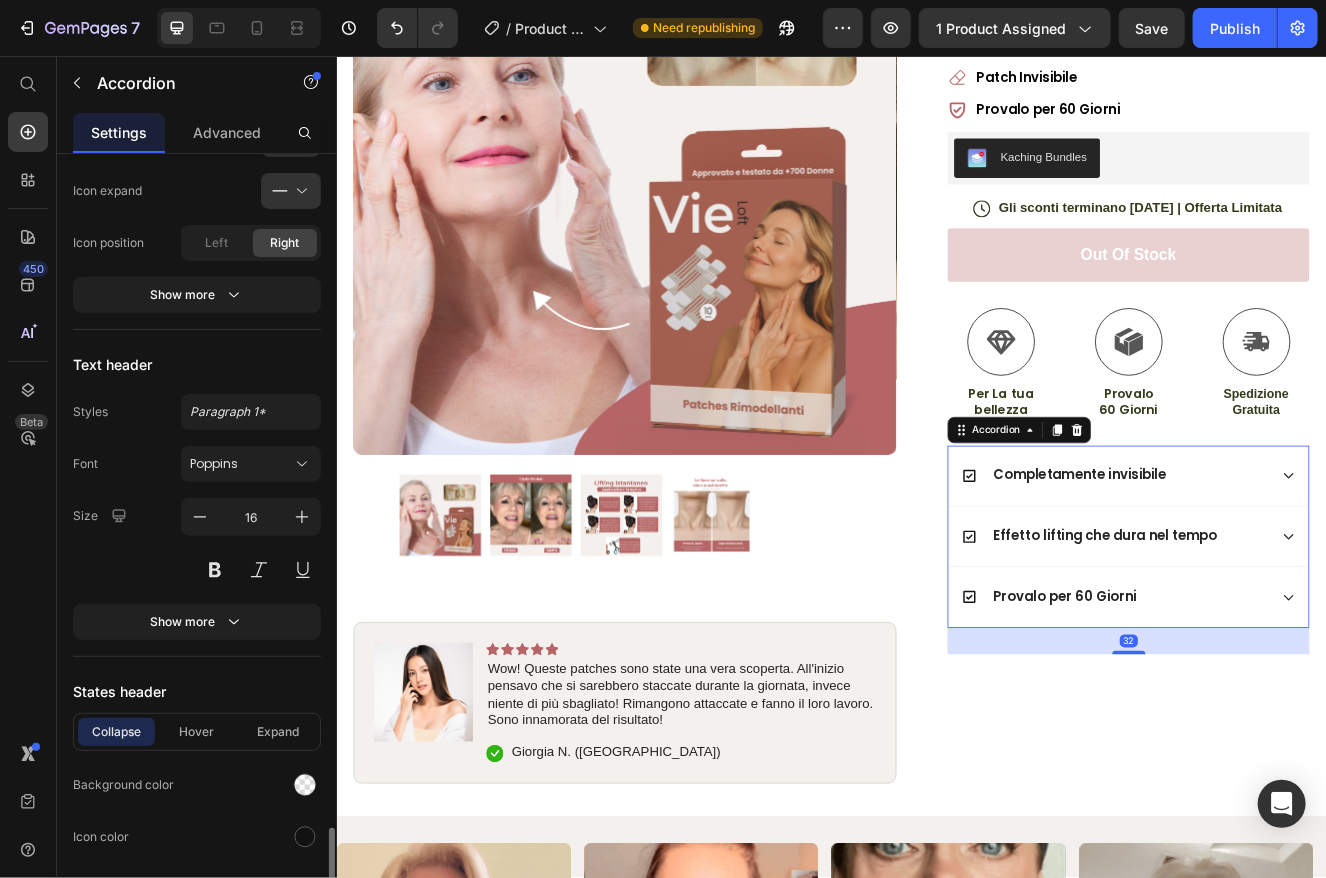 scroll, scrollTop: 1200, scrollLeft: 0, axis: vertical 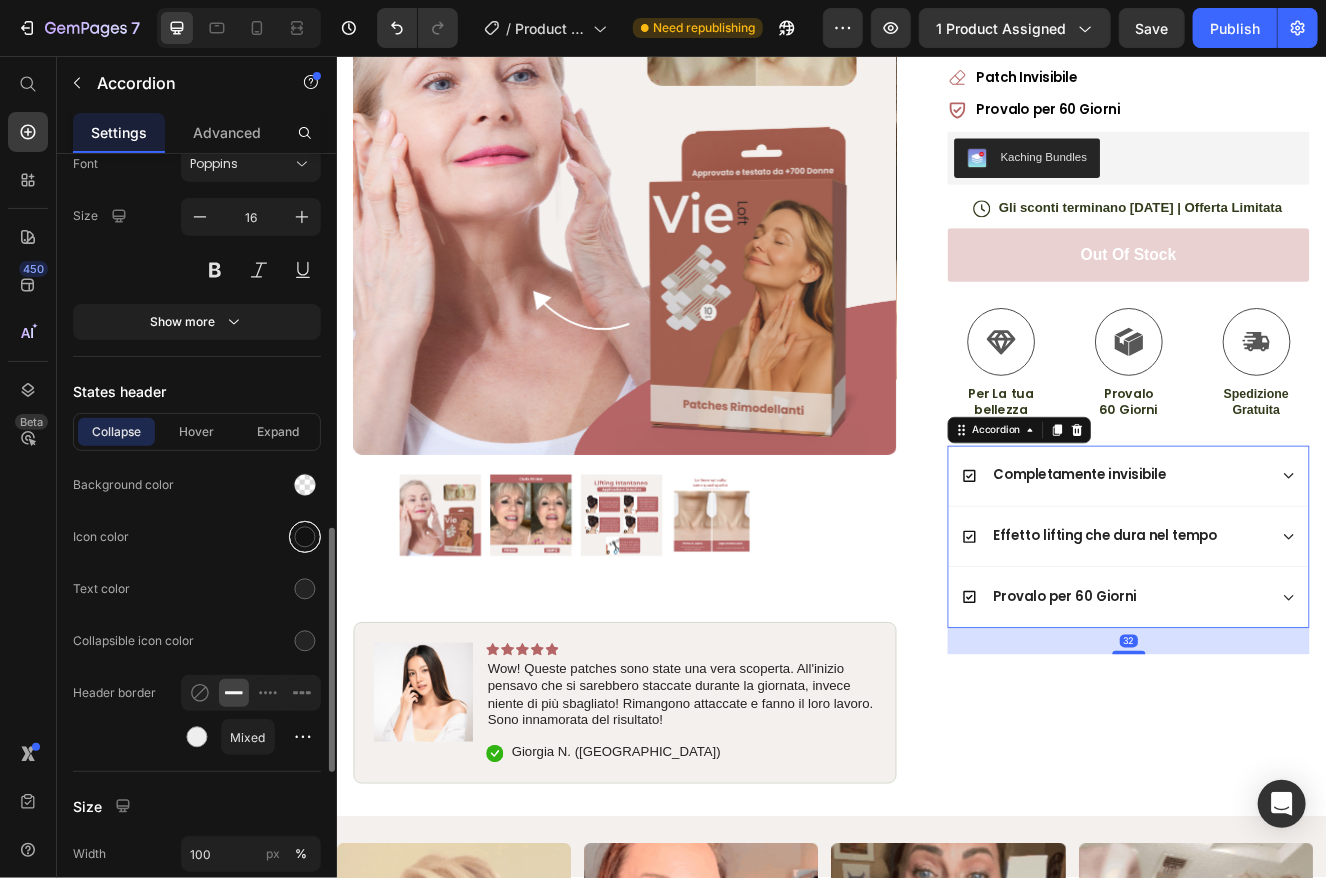 click at bounding box center [305, 537] 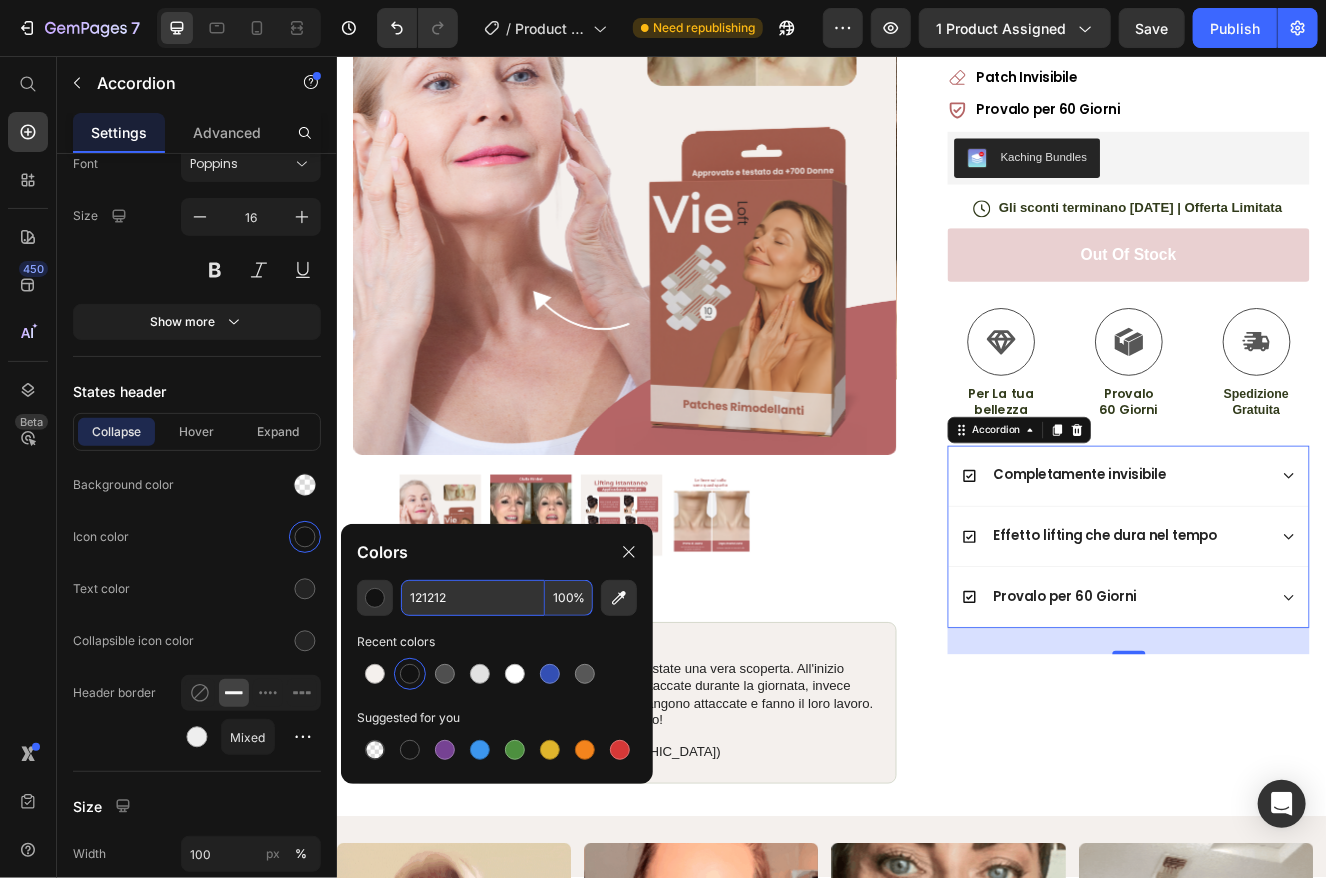 click on "121212" at bounding box center [473, 598] 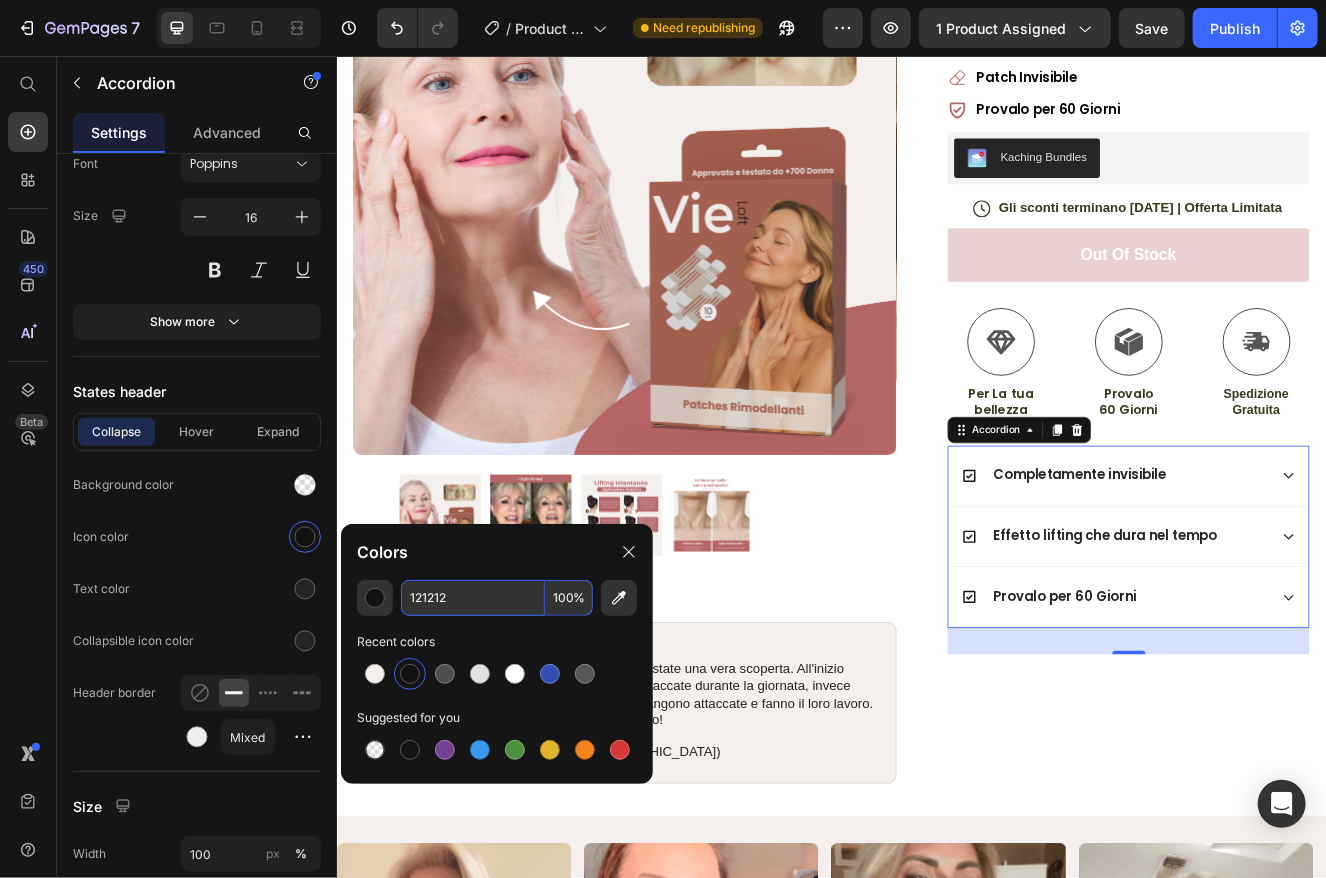 click on "121212" at bounding box center (473, 598) 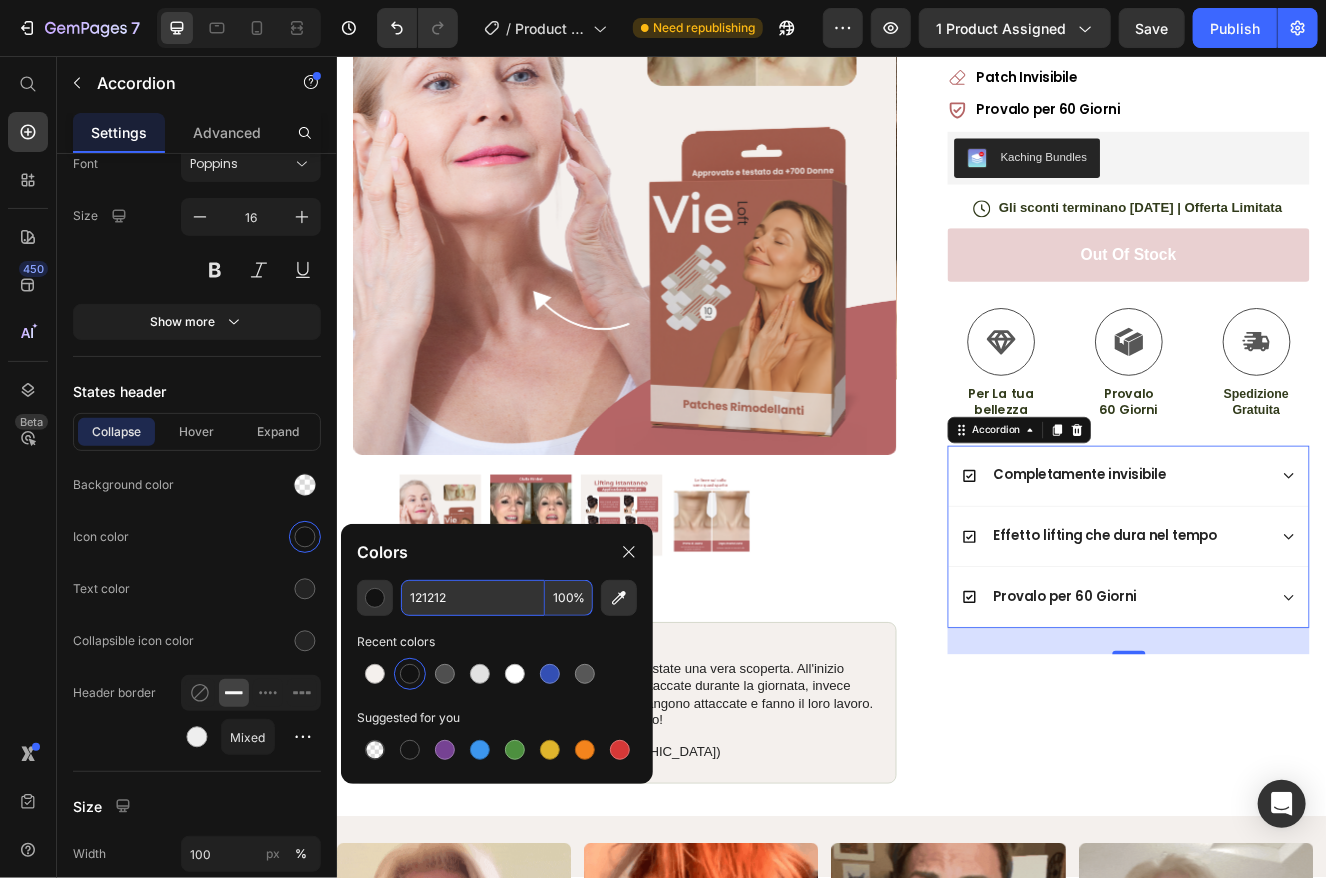 paste on "B56566" 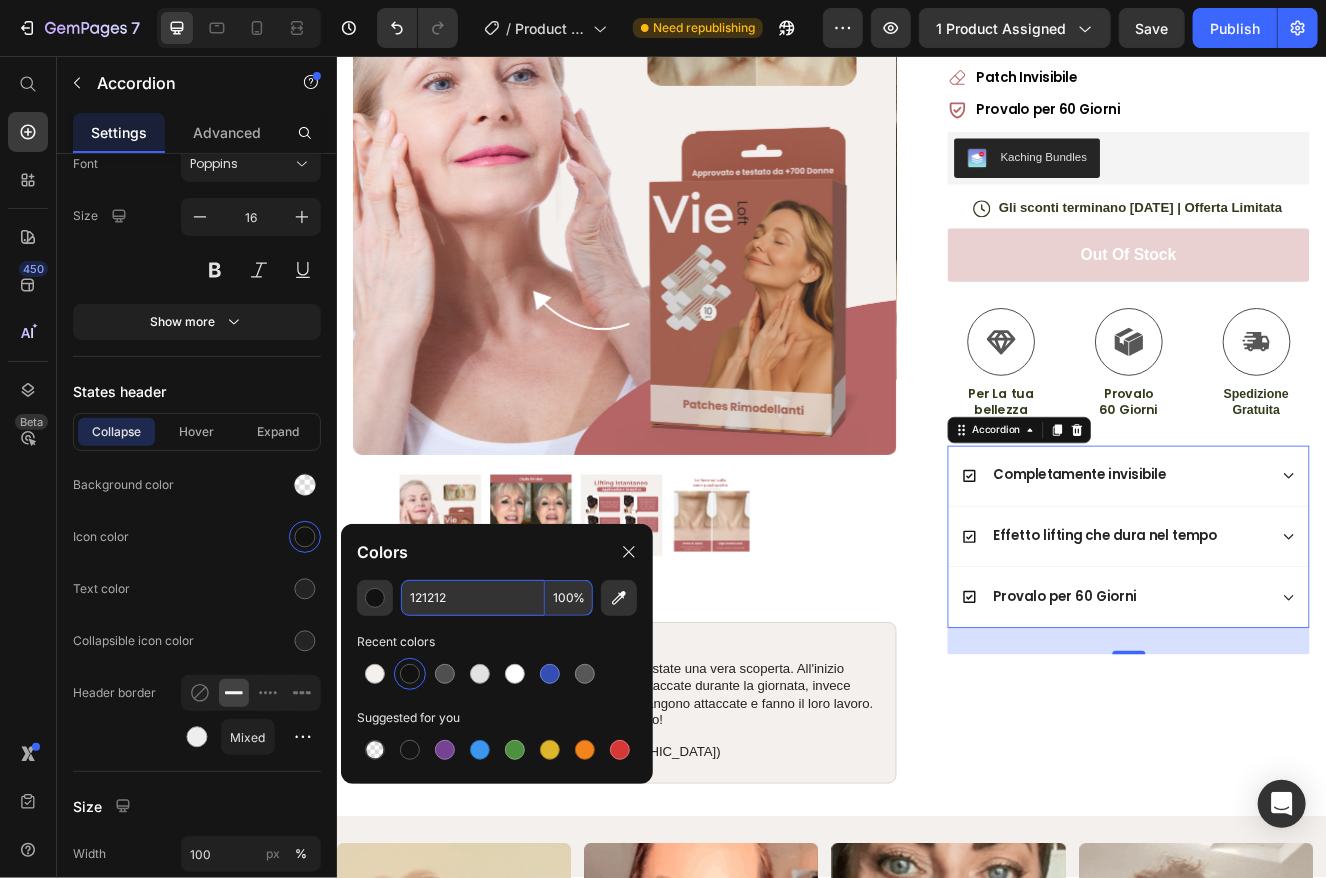 type on "B56566" 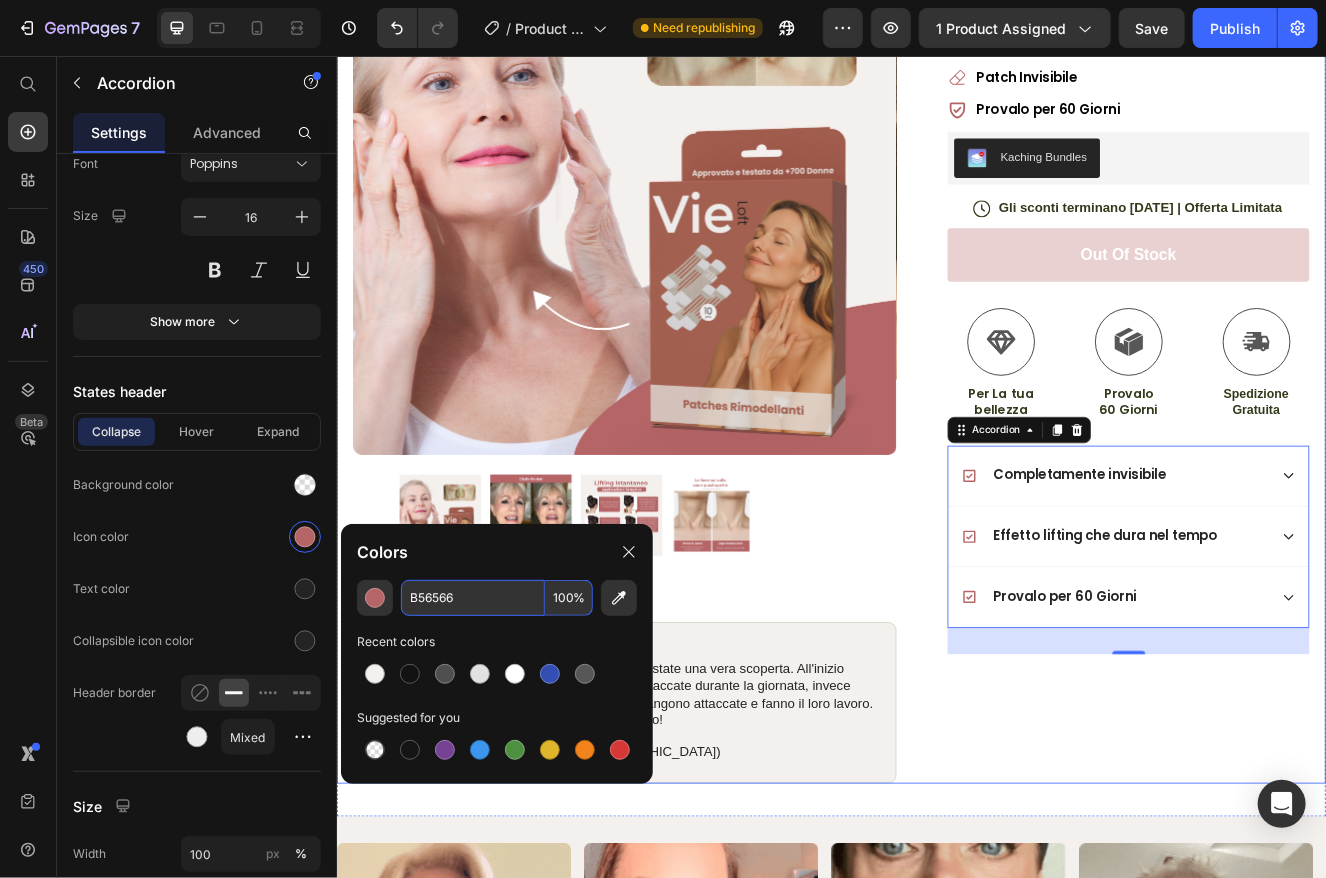click on "Icon Icon Icon Icon Icon Icon List (1349 Reviews) Text Block Row VieLoft Collo - Patches Rimodellanti Product Title Dove il tempo incontra la bellezza senza età... Text Block
Rassoda la Pelle con Facilità
Patch Invisibile
Provalo per 60 Giorni Item List Kaching Bundles Kaching Bundles
Icon Gli sconti terminano domenica | Offerta Limitata Text Block Row out of stock Add to Cart
Icon Spedizione Gratuita Text Block
Icon Per La tua bellezza Text Block
Icon Provalo 60 Giorni  Text Block Row Image Icon Icon Icon Icon Icon Icon List Wow! Queste patches sono state una vera scoperta. All'inizio pensavo che si sarebbero staccate durante la giornata, invece niente di più sbagliato! Rimangono attaccate e fanno il loro lavoro. Sono innamorata del risultato! Text Block
Icon Giorgia N. (Palermo) Text Block Row Row
Completamente invisibile
32" at bounding box center [1280, 411] 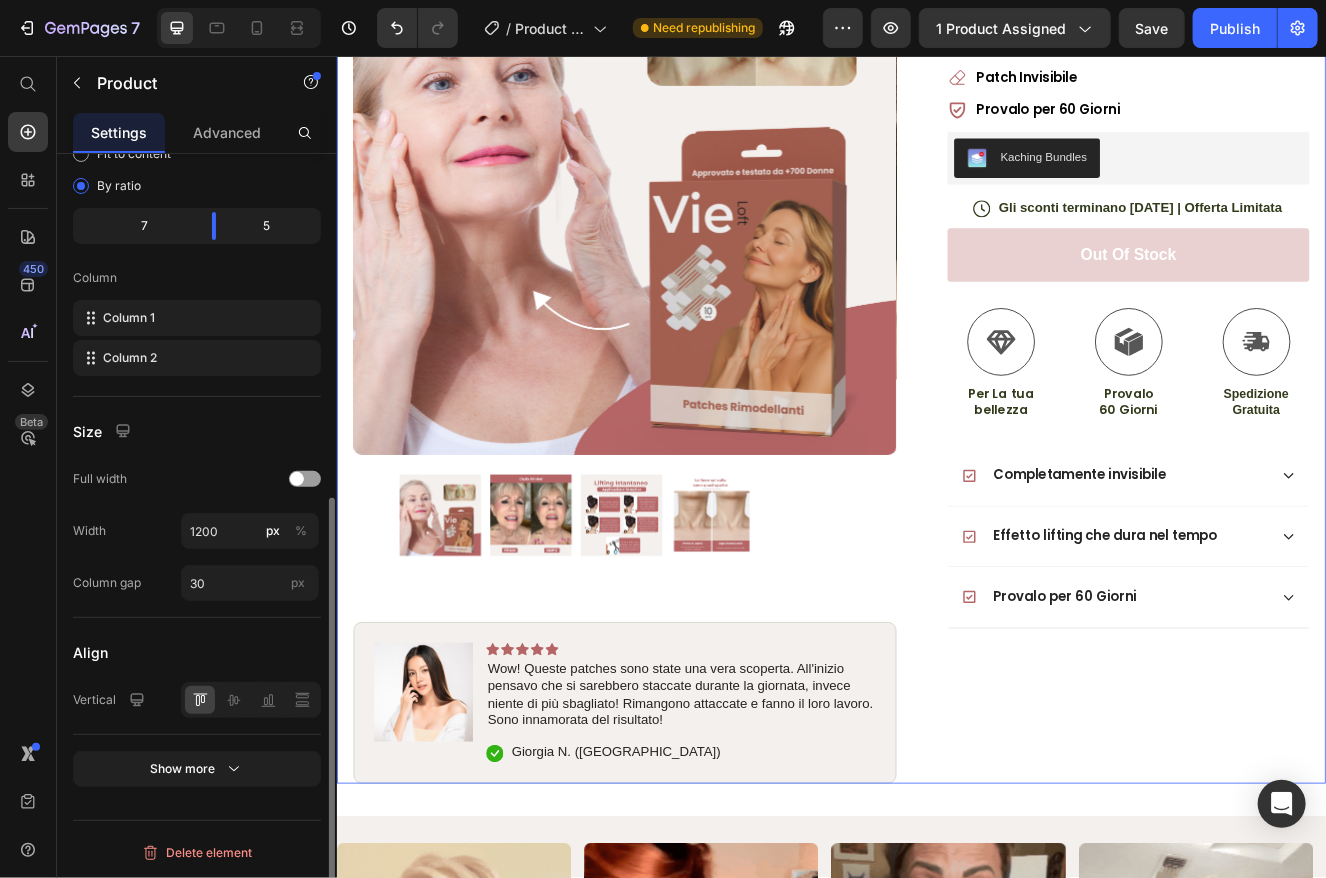 scroll, scrollTop: 0, scrollLeft: 0, axis: both 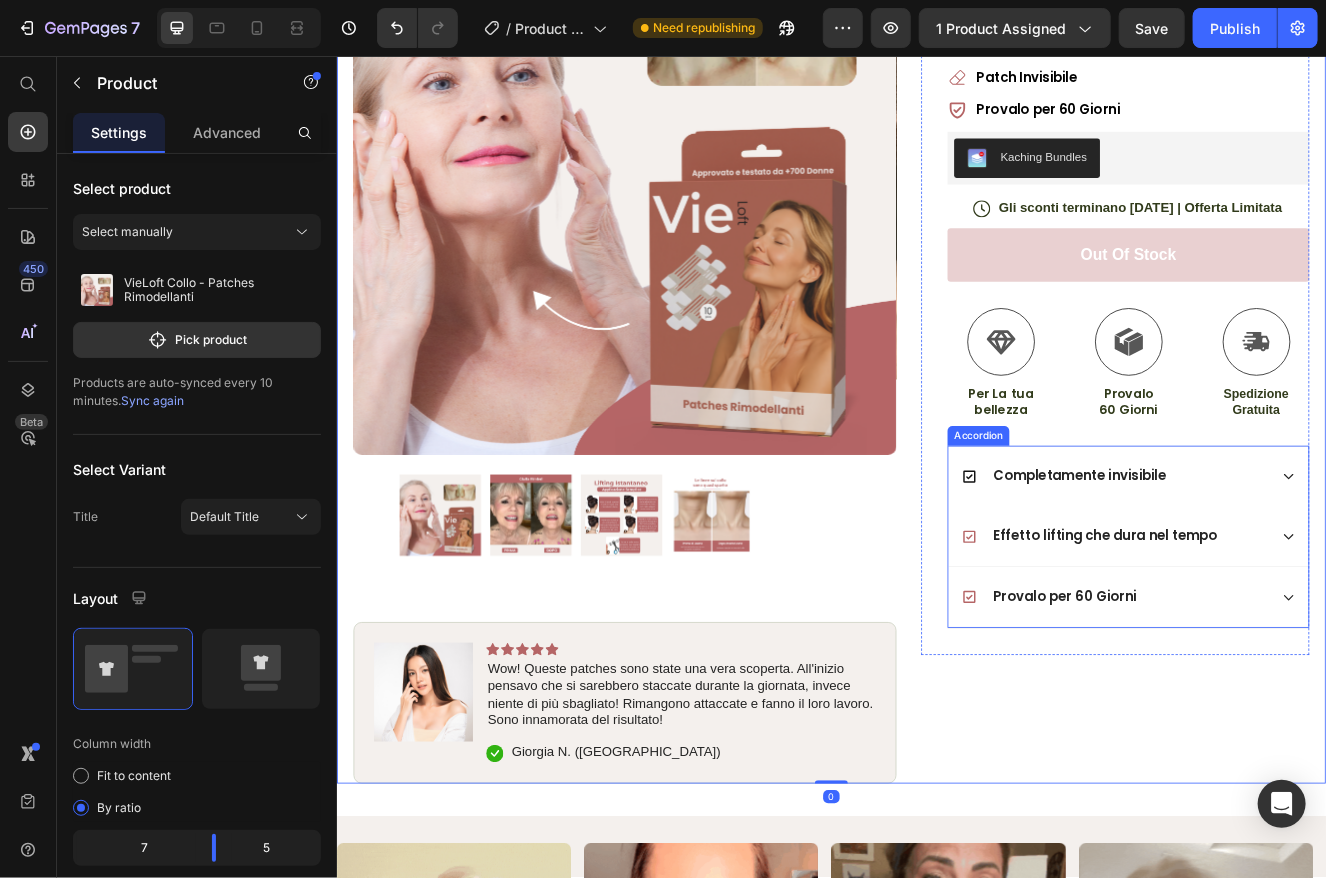 click 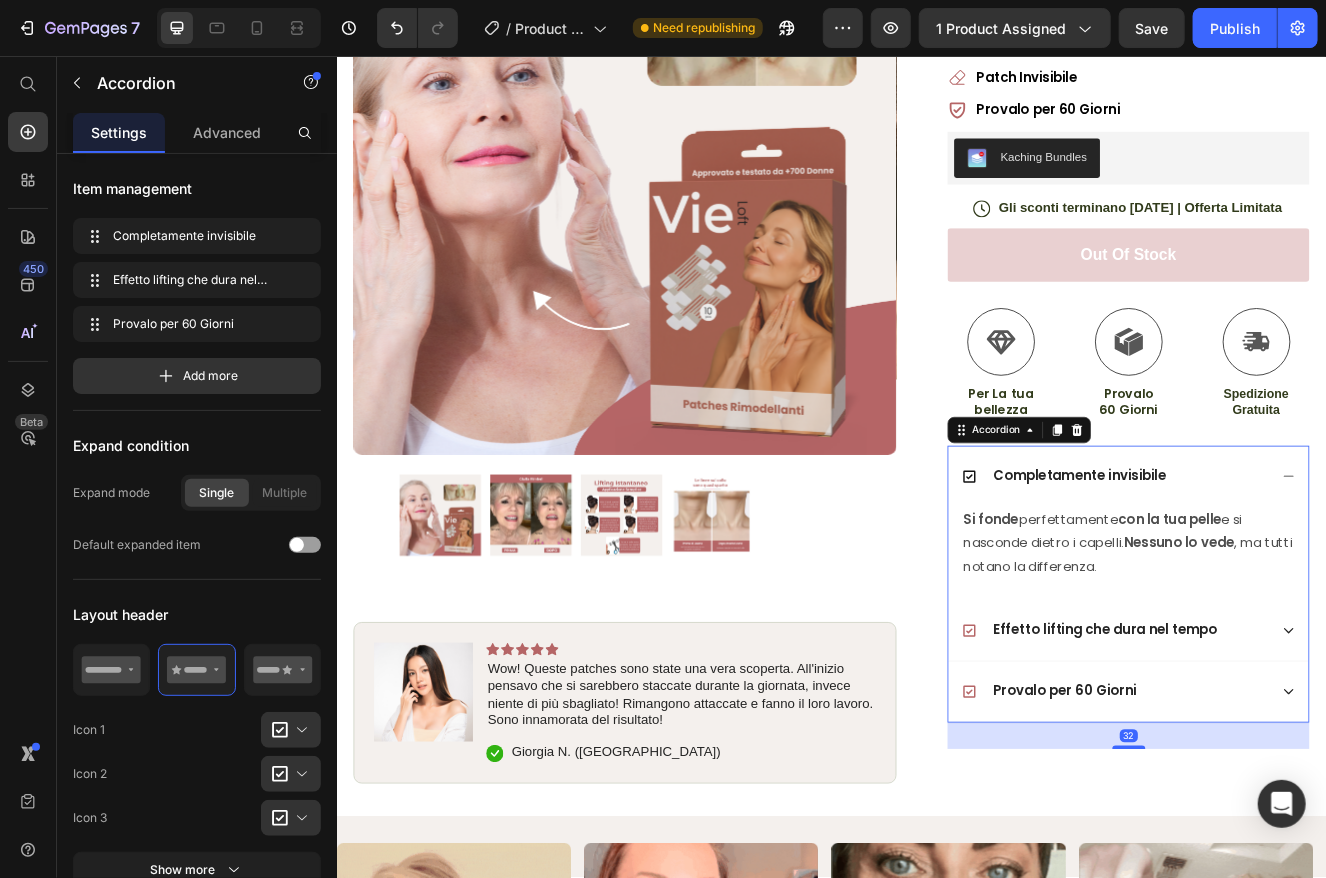 click on "Completamente invisibile" at bounding box center [1296, 567] 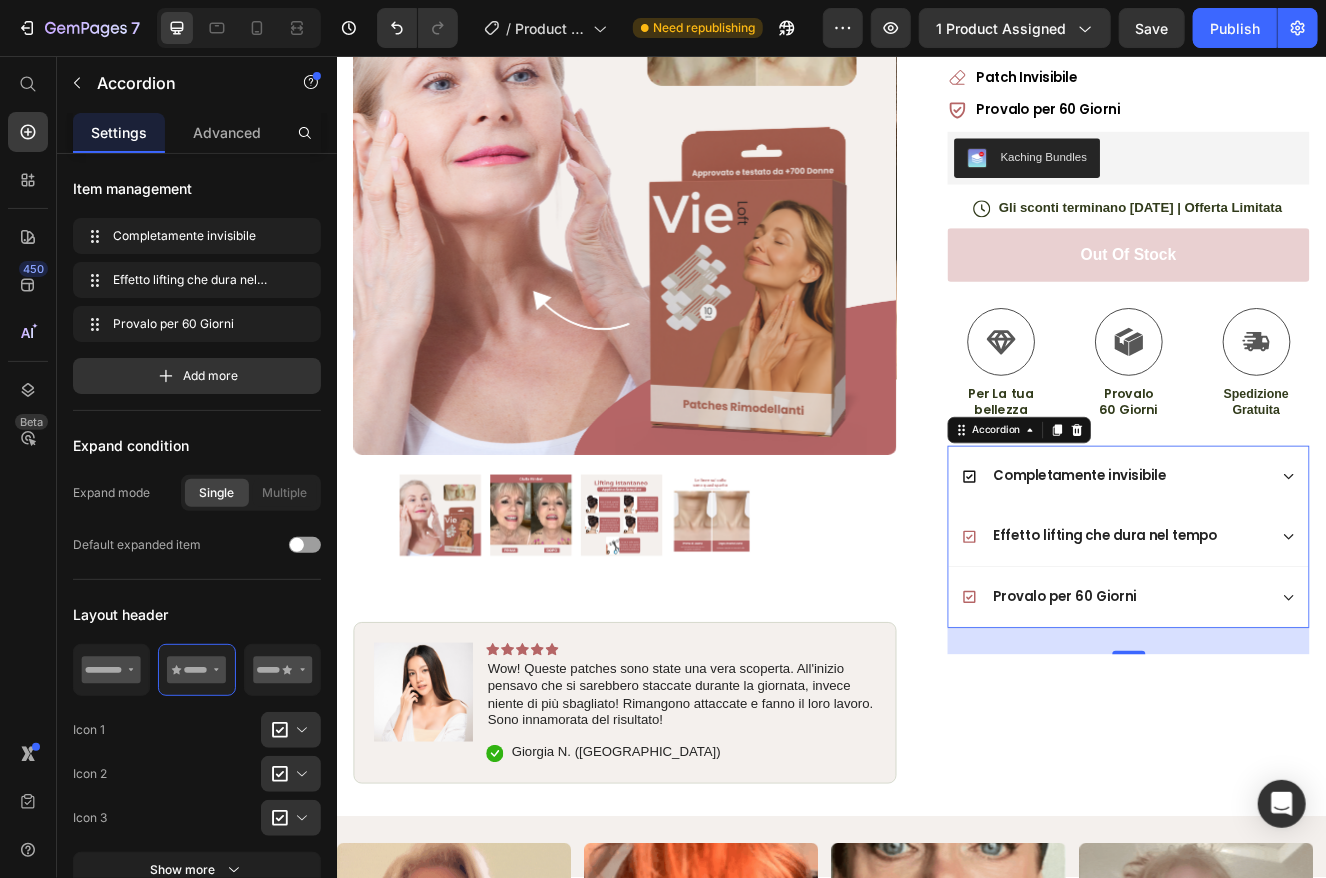 click on "Completamente invisibile" at bounding box center (1296, 567) 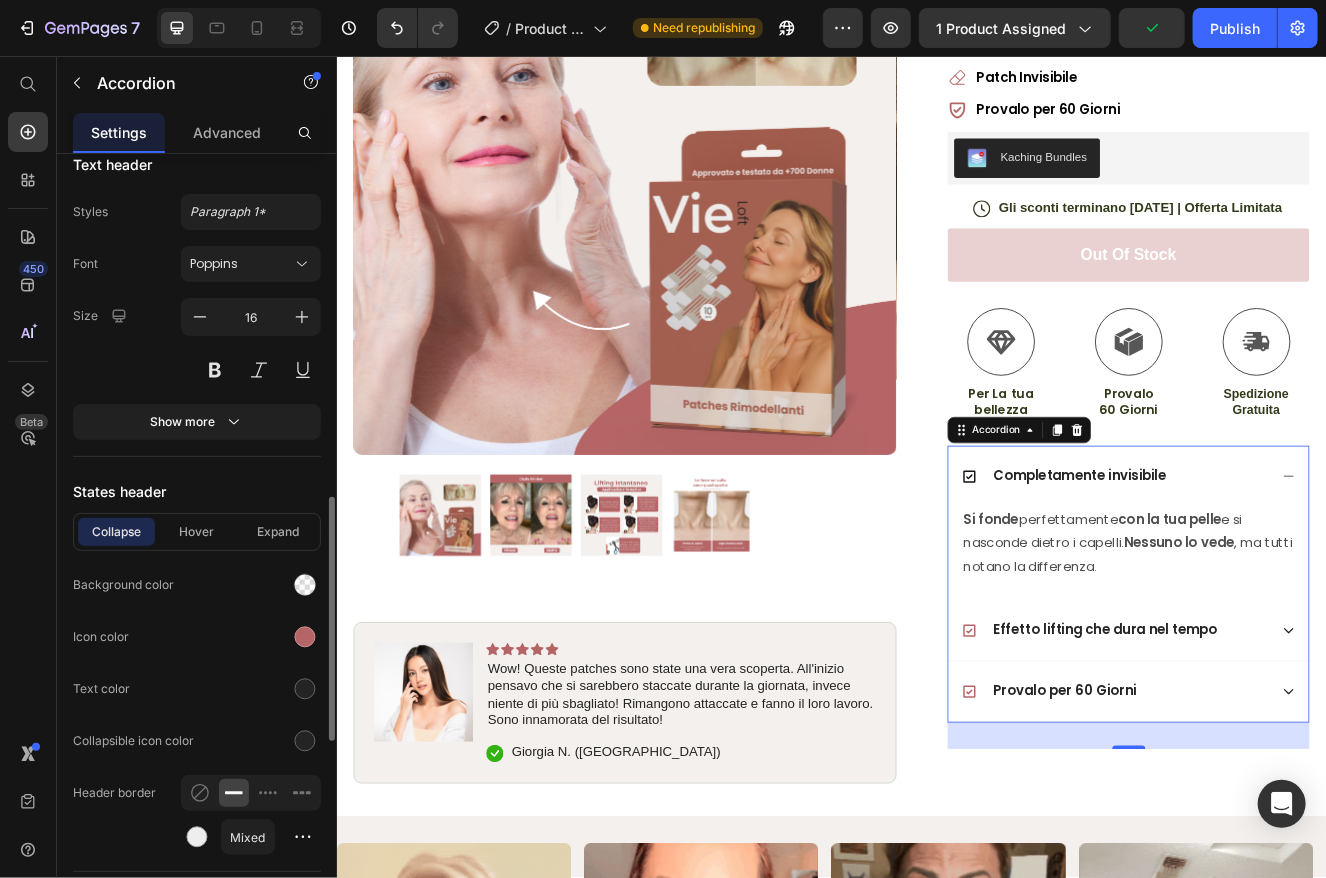 scroll, scrollTop: 1200, scrollLeft: 0, axis: vertical 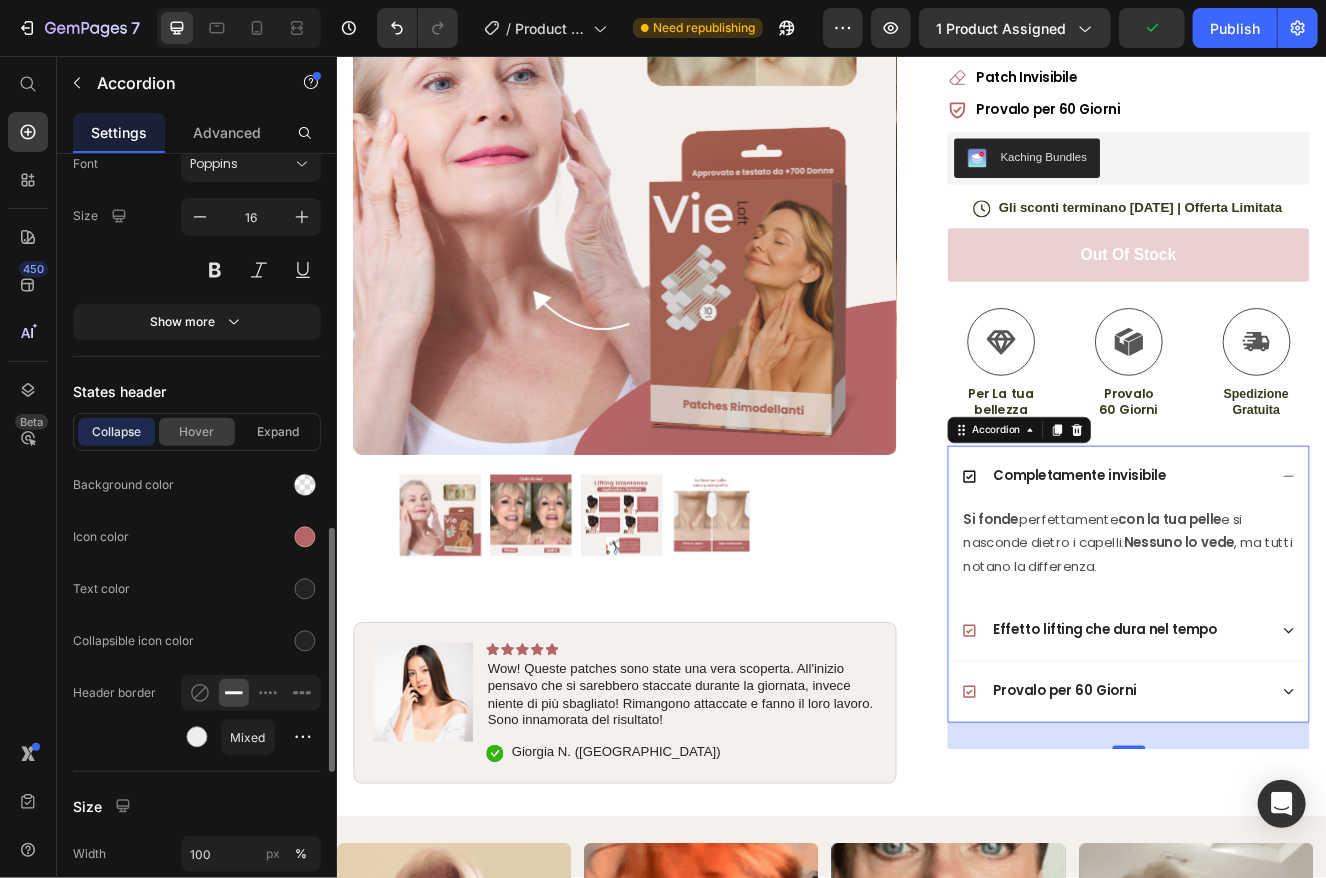 click on "Hover" at bounding box center (197, 432) 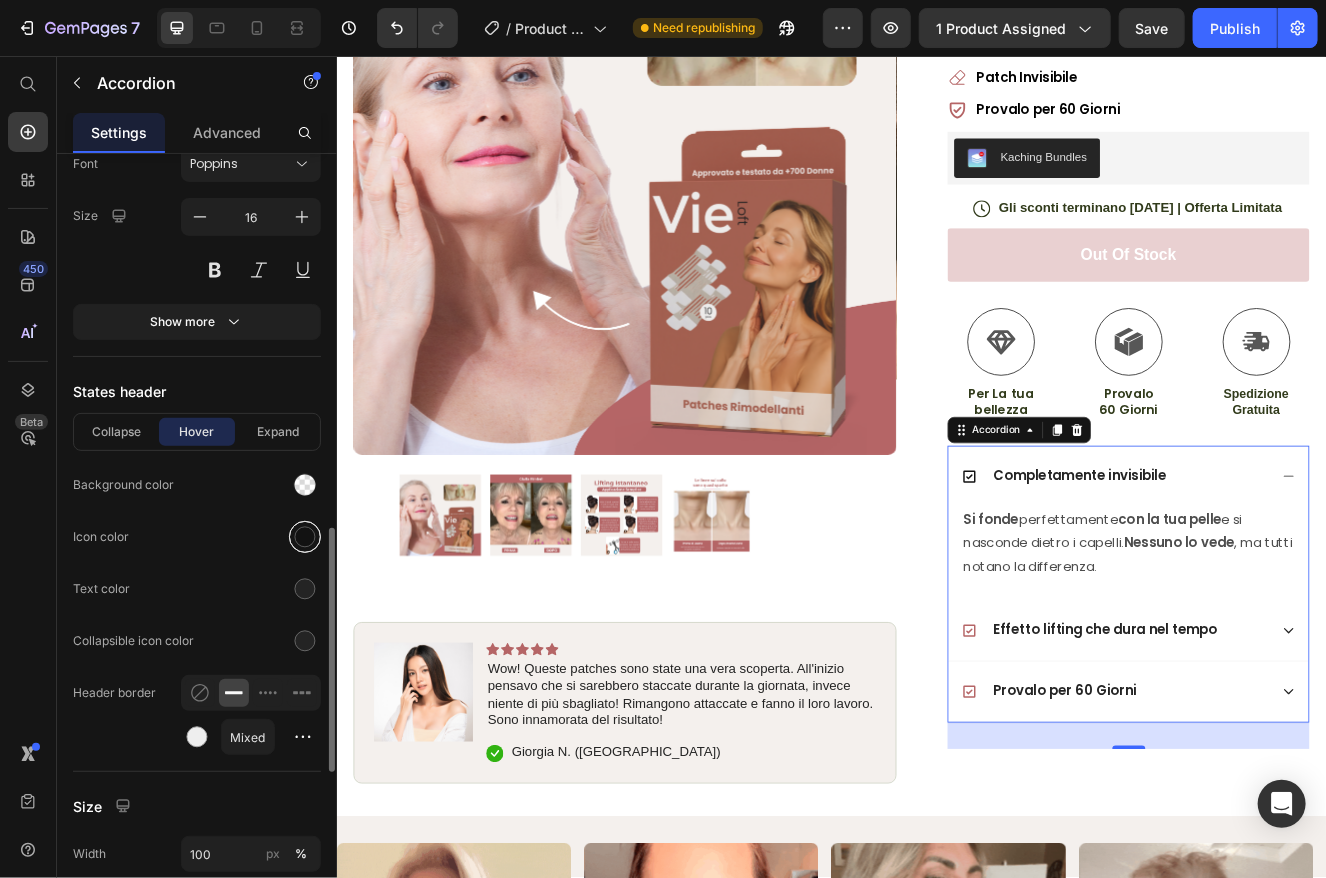 click at bounding box center (305, 537) 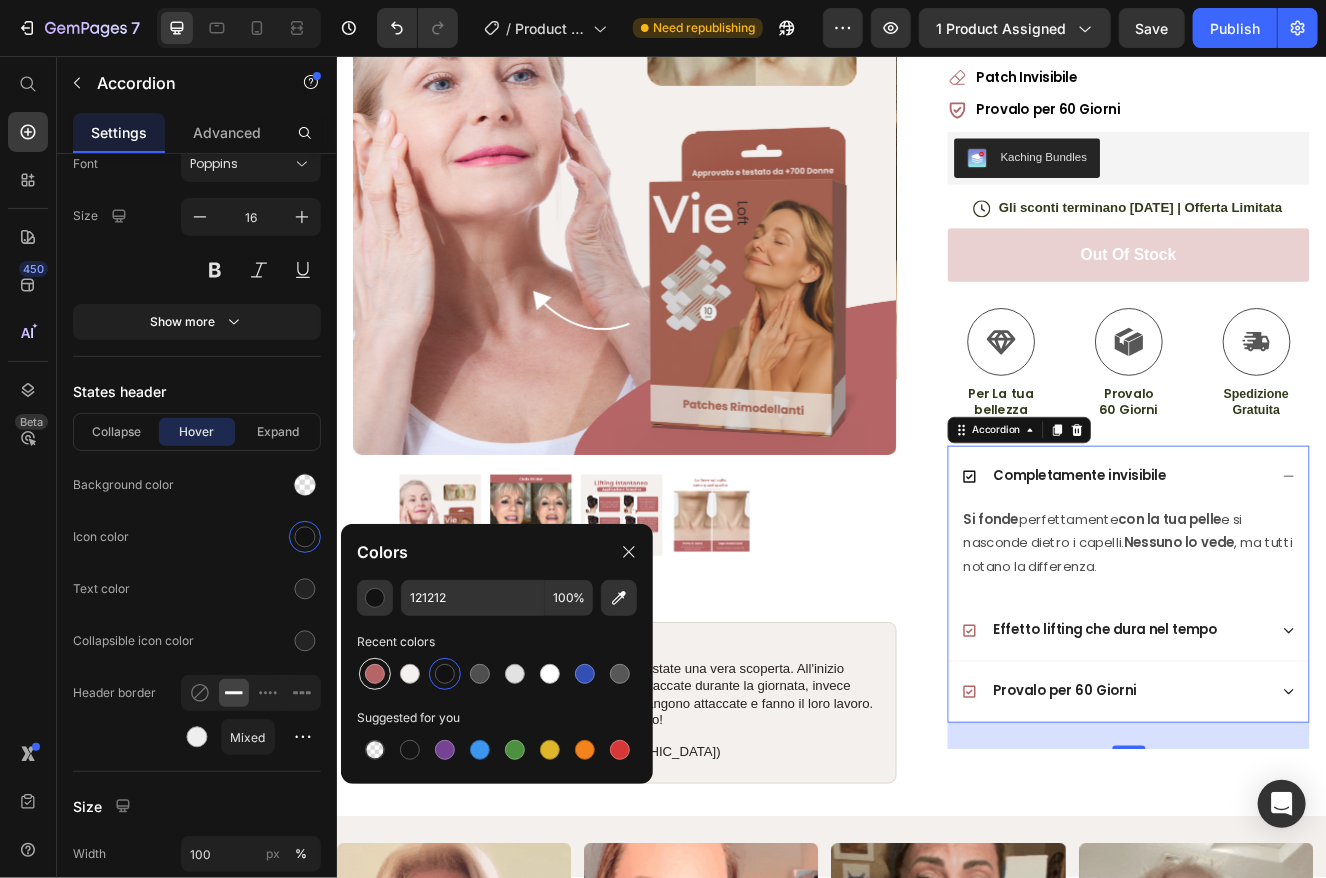 click at bounding box center [375, 674] 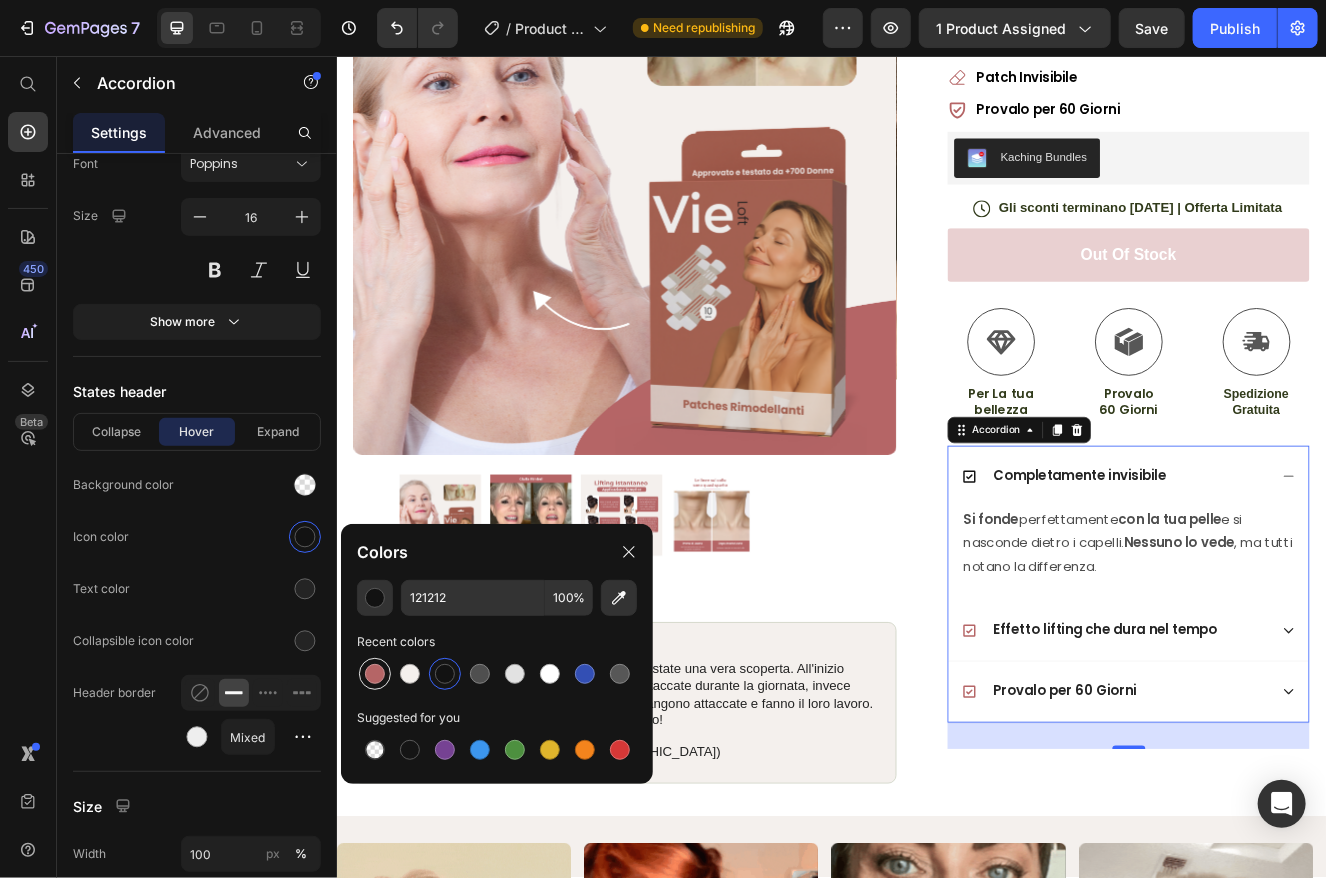 type on "B56566" 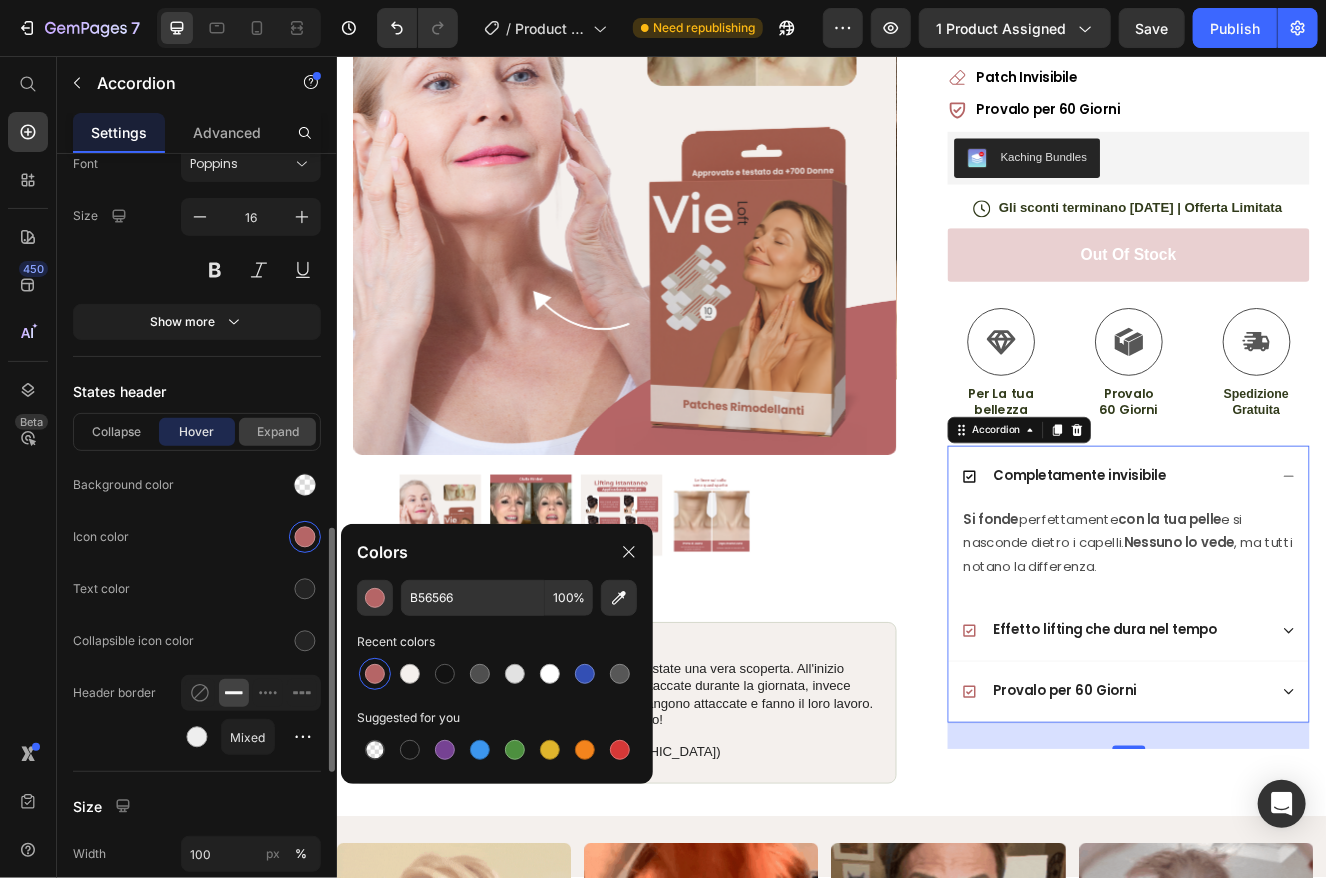 click on "Expand" at bounding box center [277, 432] 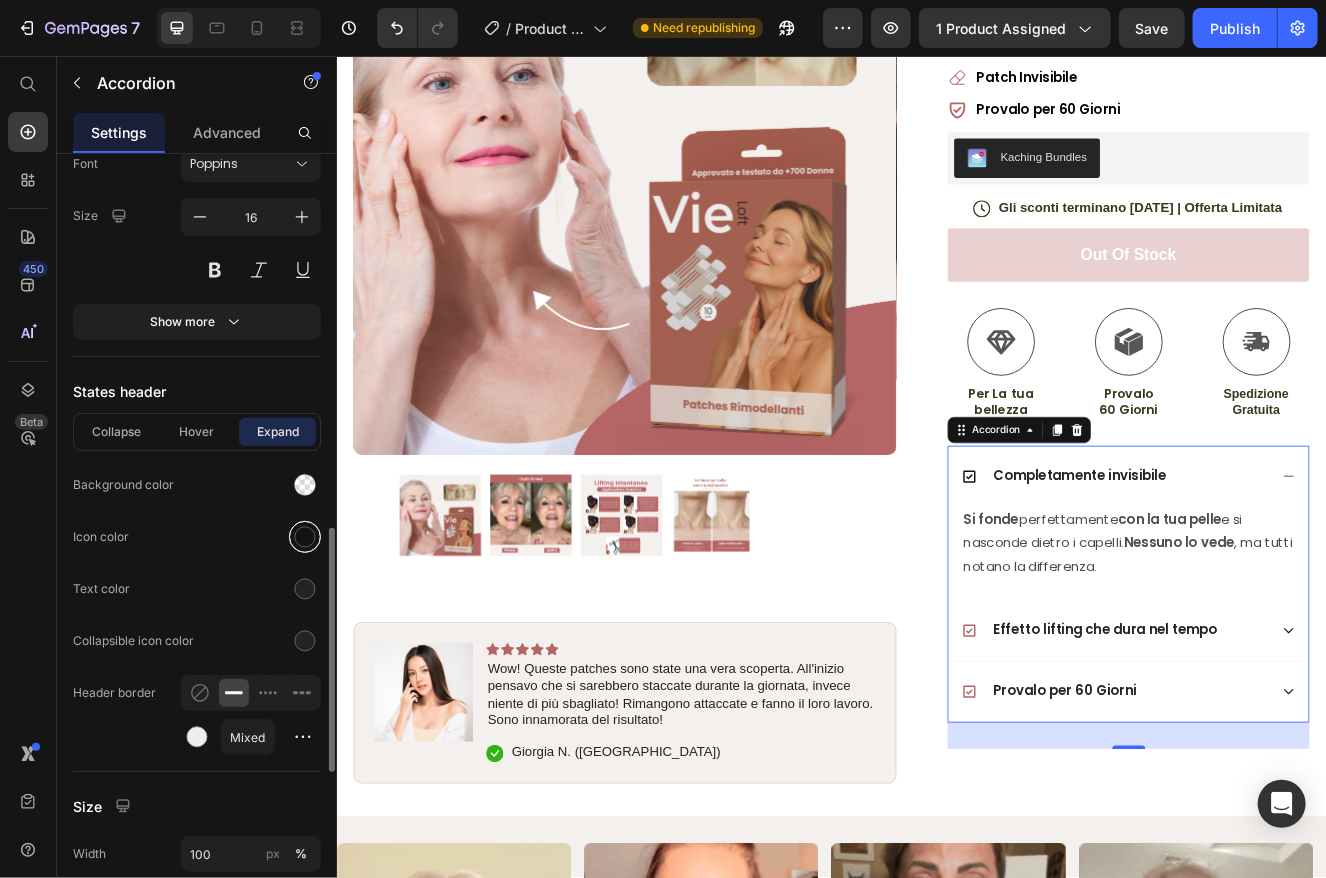 click at bounding box center [305, 537] 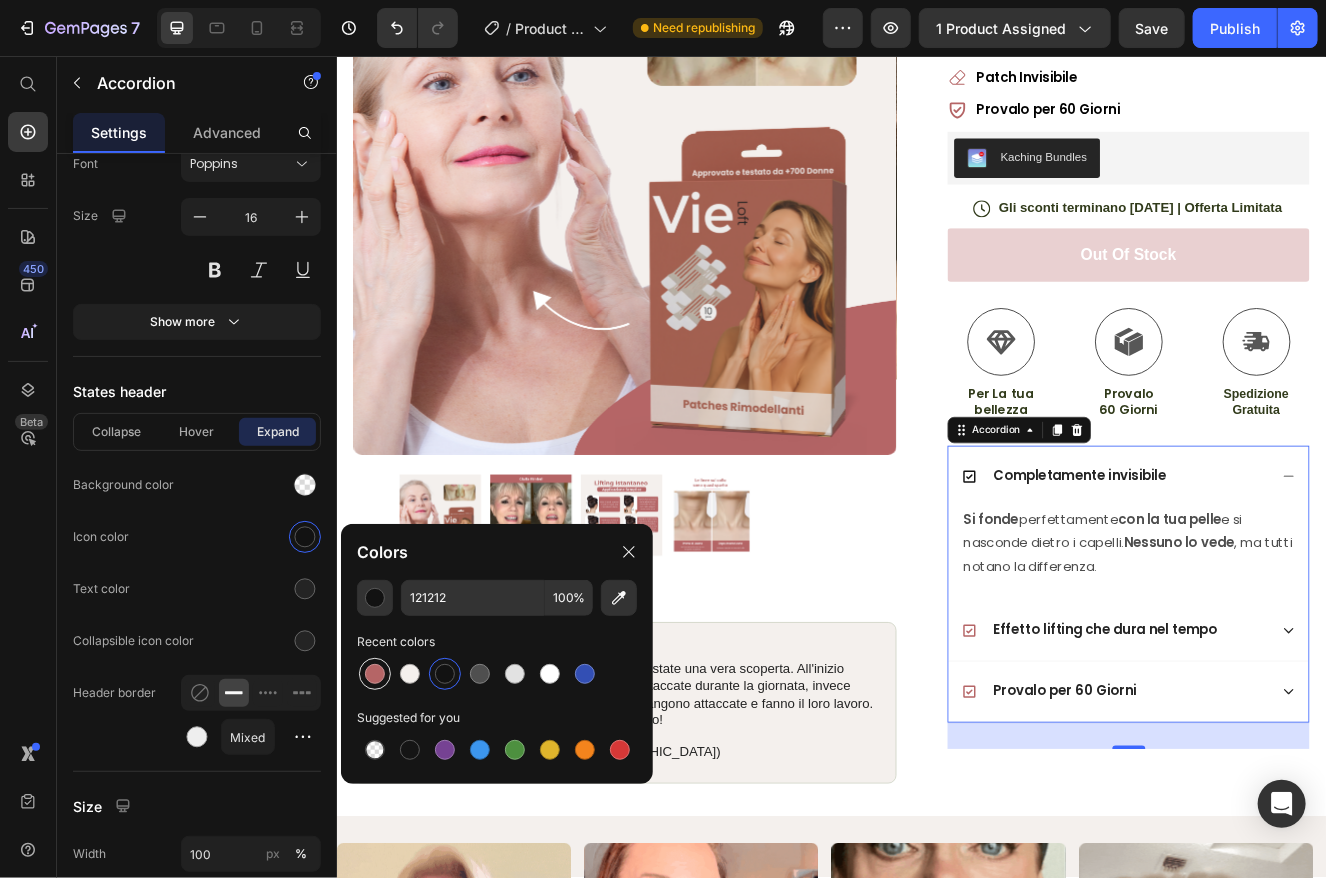 click at bounding box center (375, 674) 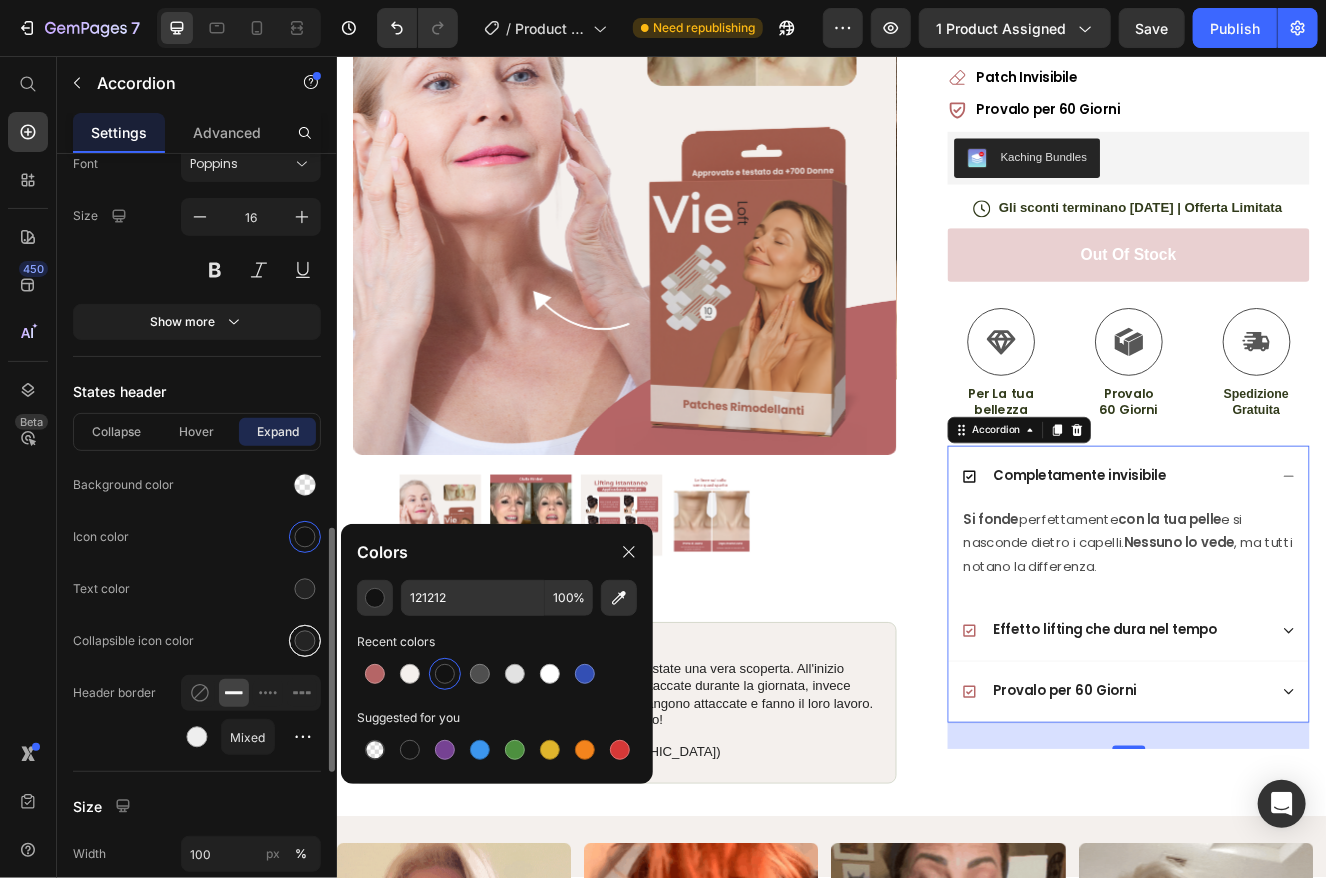 type on "B56566" 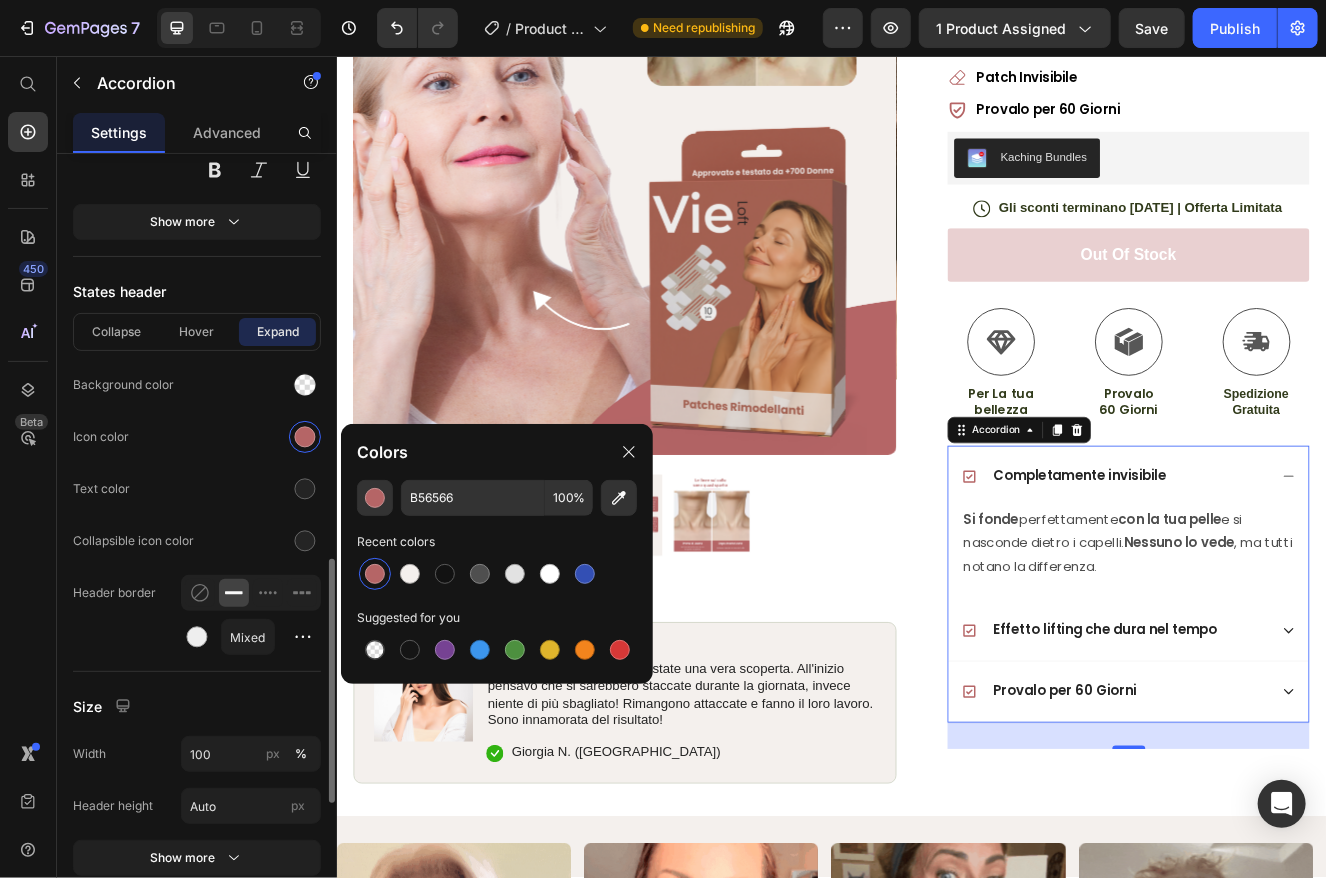 scroll, scrollTop: 1400, scrollLeft: 0, axis: vertical 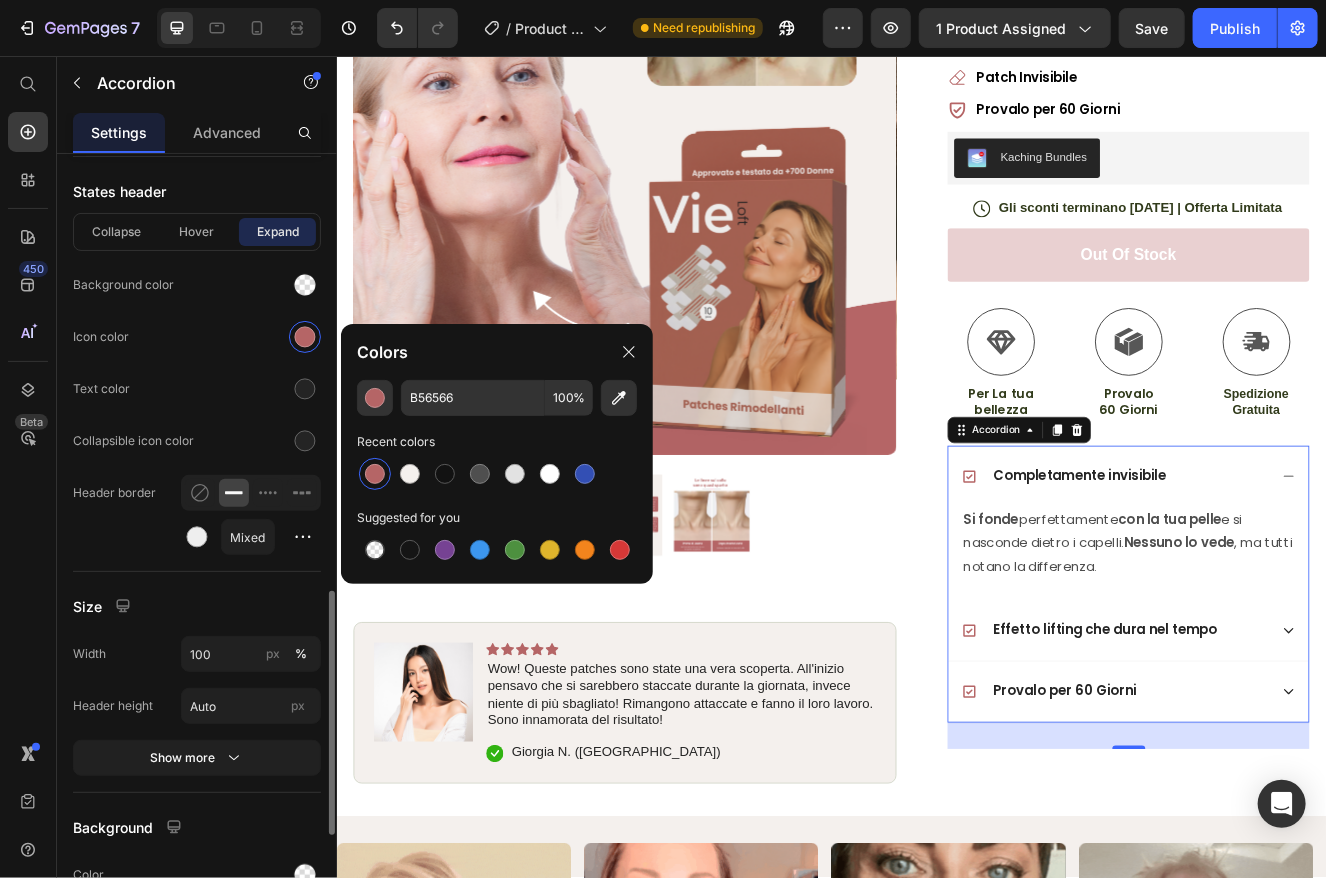 click on "States header Collapse Hover Expand Background color Icon color Text color Collapsible icon color Header border Mixed" 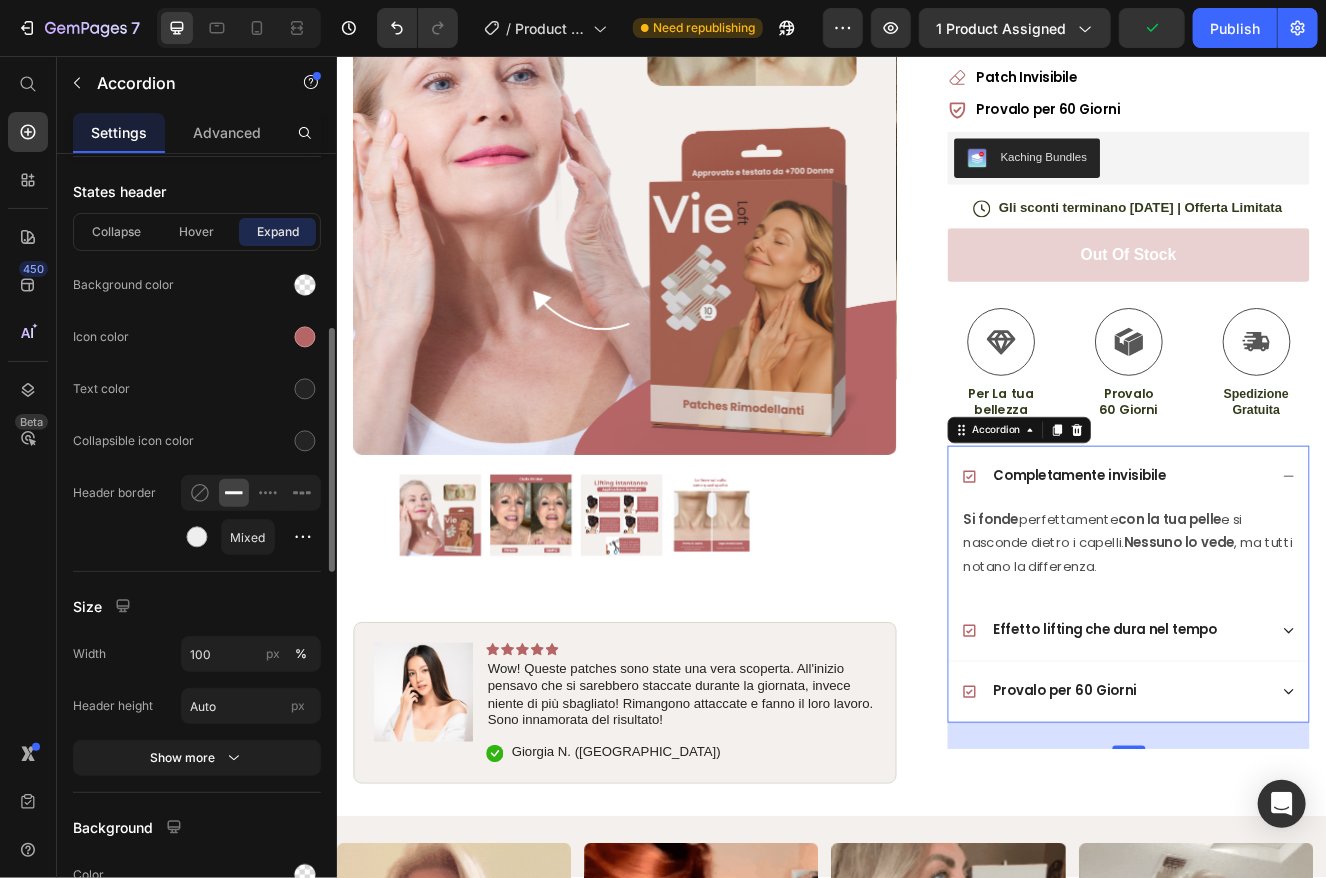scroll, scrollTop: 1200, scrollLeft: 0, axis: vertical 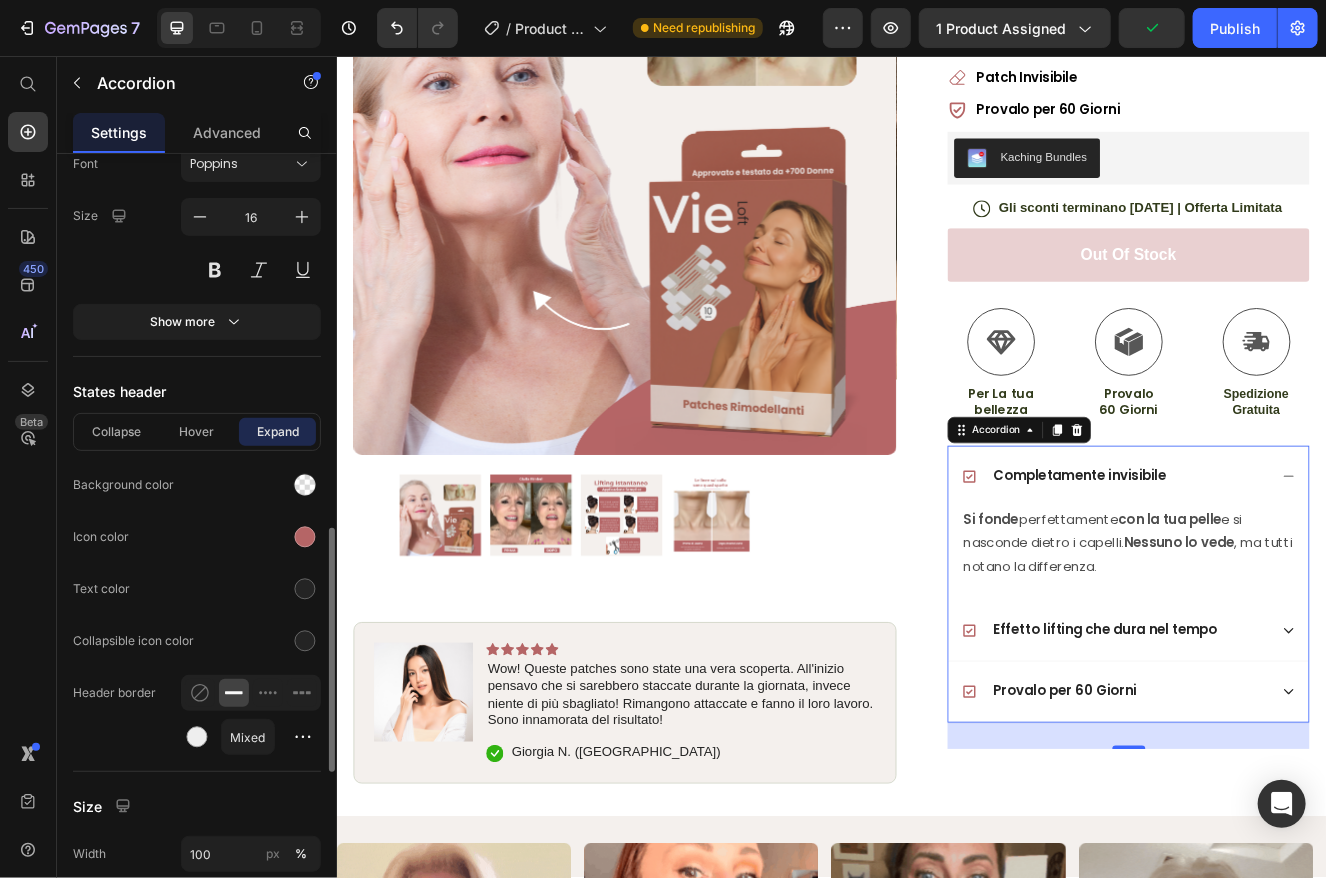 click on "Collapse Hover Expand" at bounding box center [197, 432] 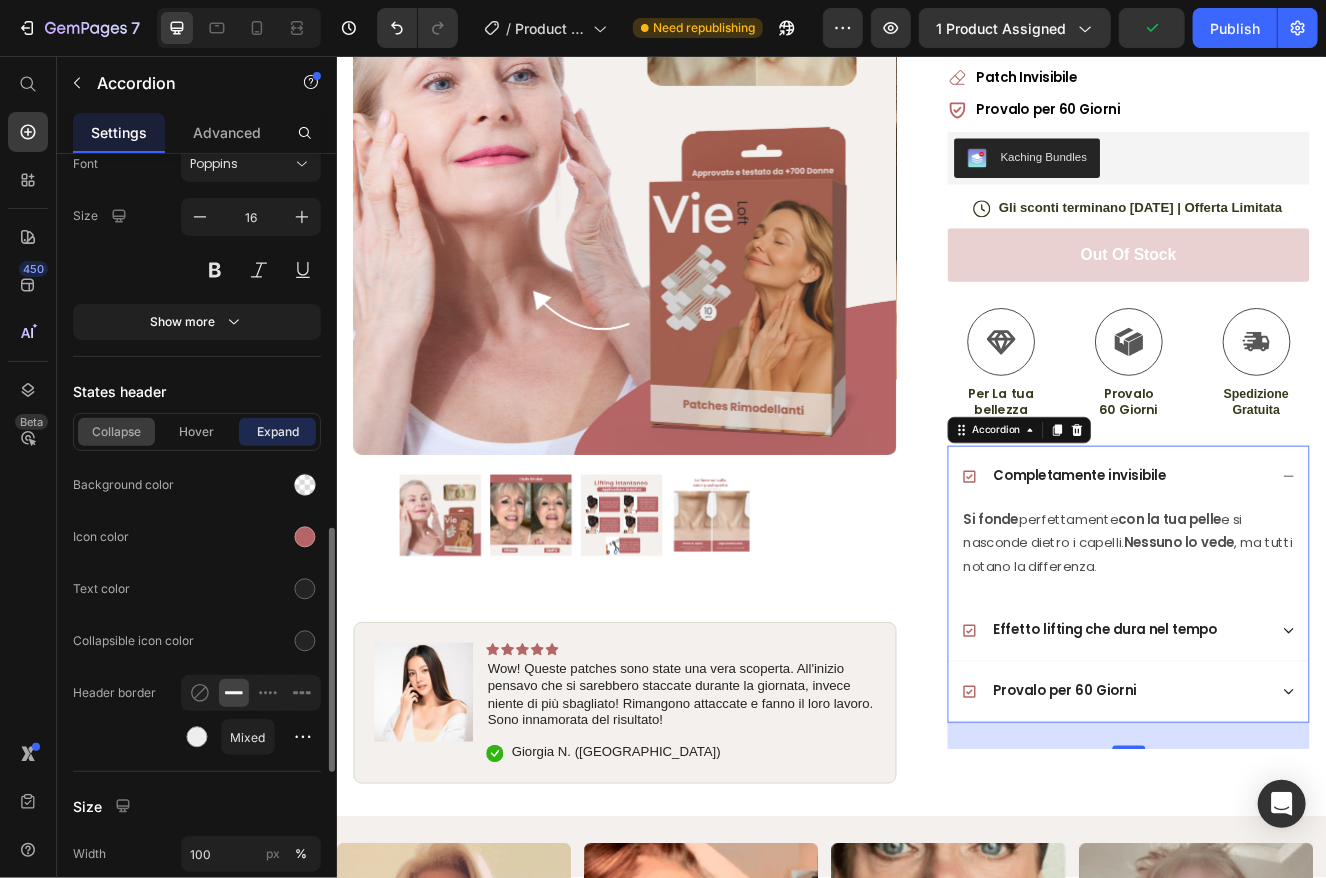 click on "Collapse" at bounding box center (116, 432) 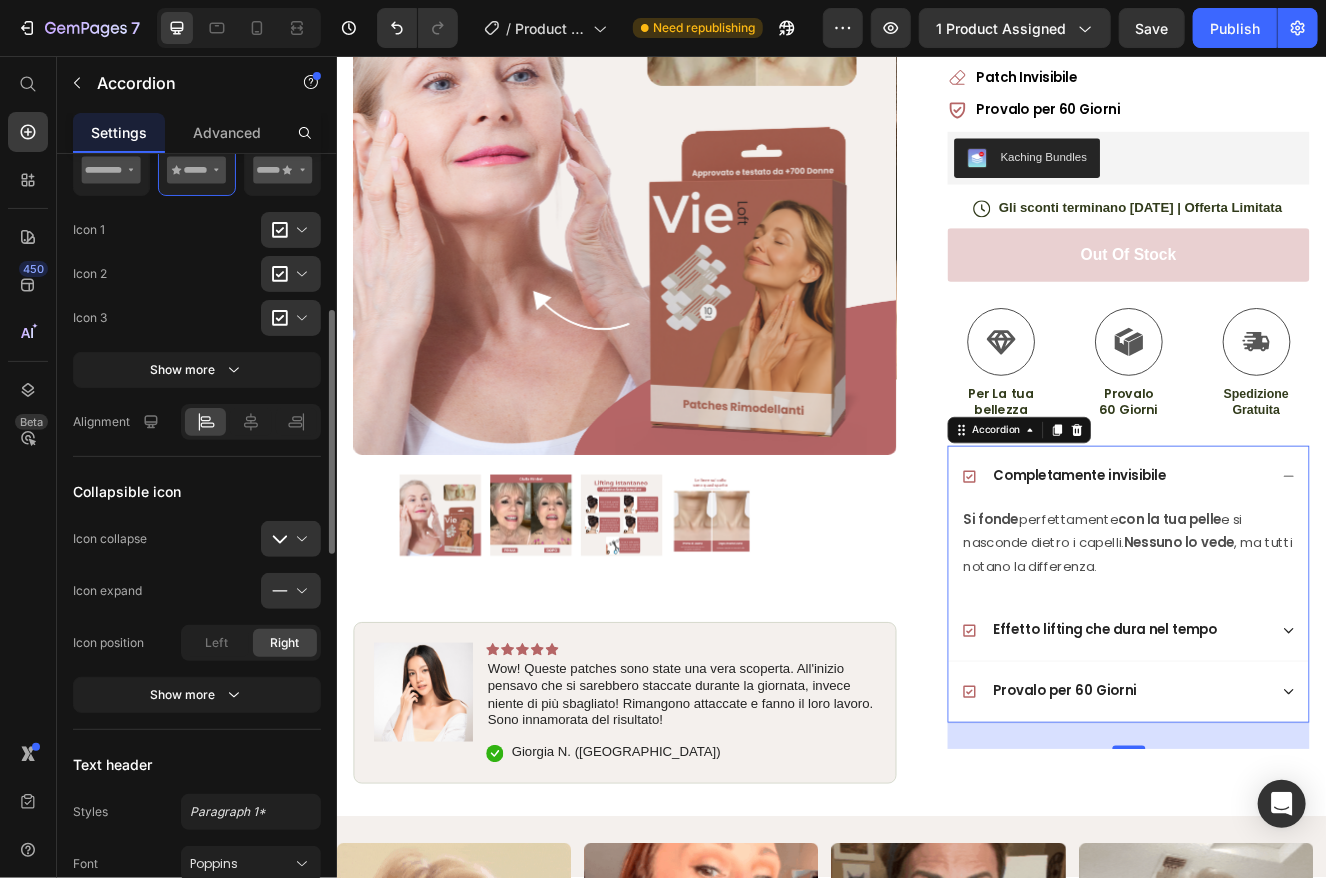 scroll, scrollTop: 300, scrollLeft: 0, axis: vertical 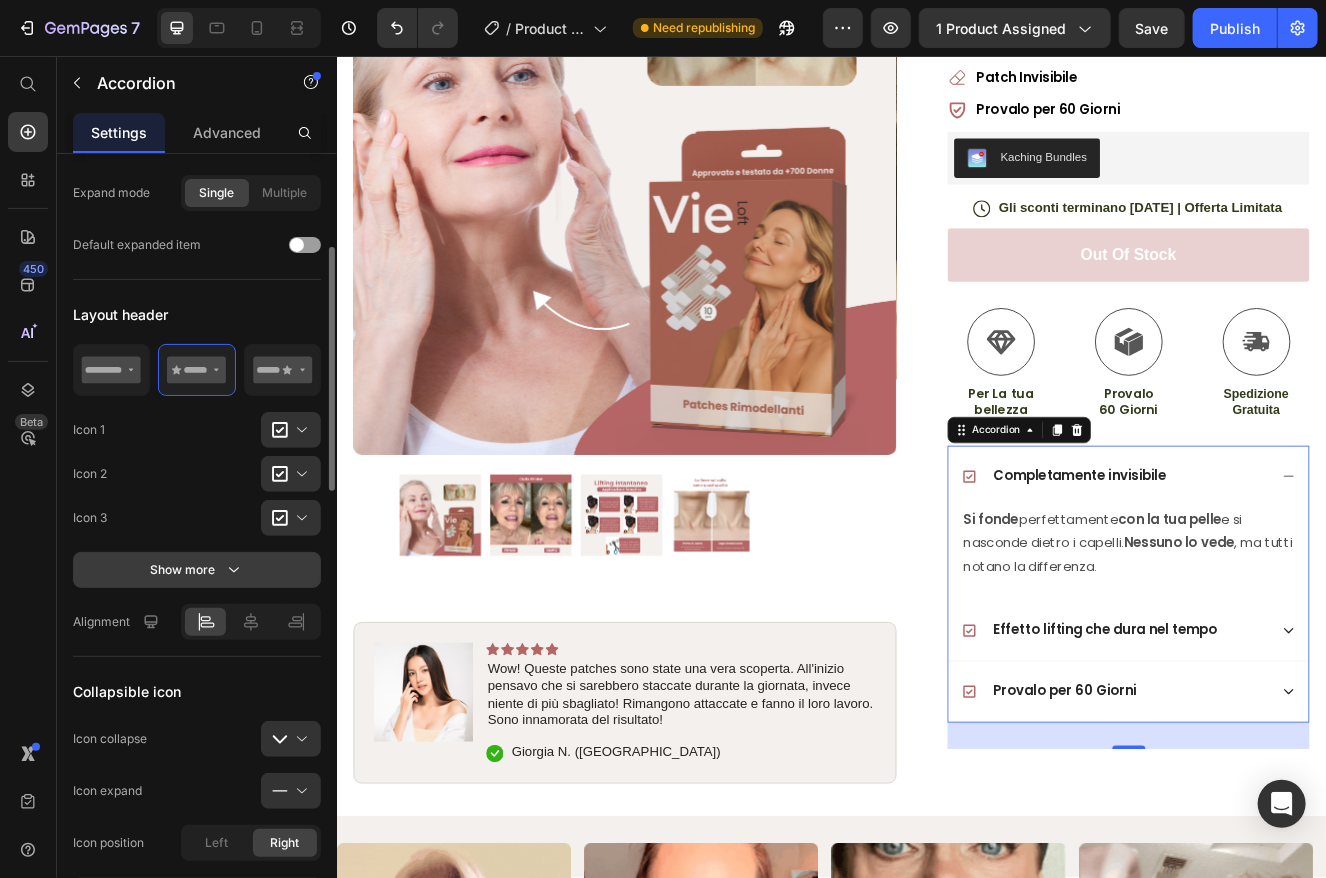 click on "Show more" at bounding box center [197, 570] 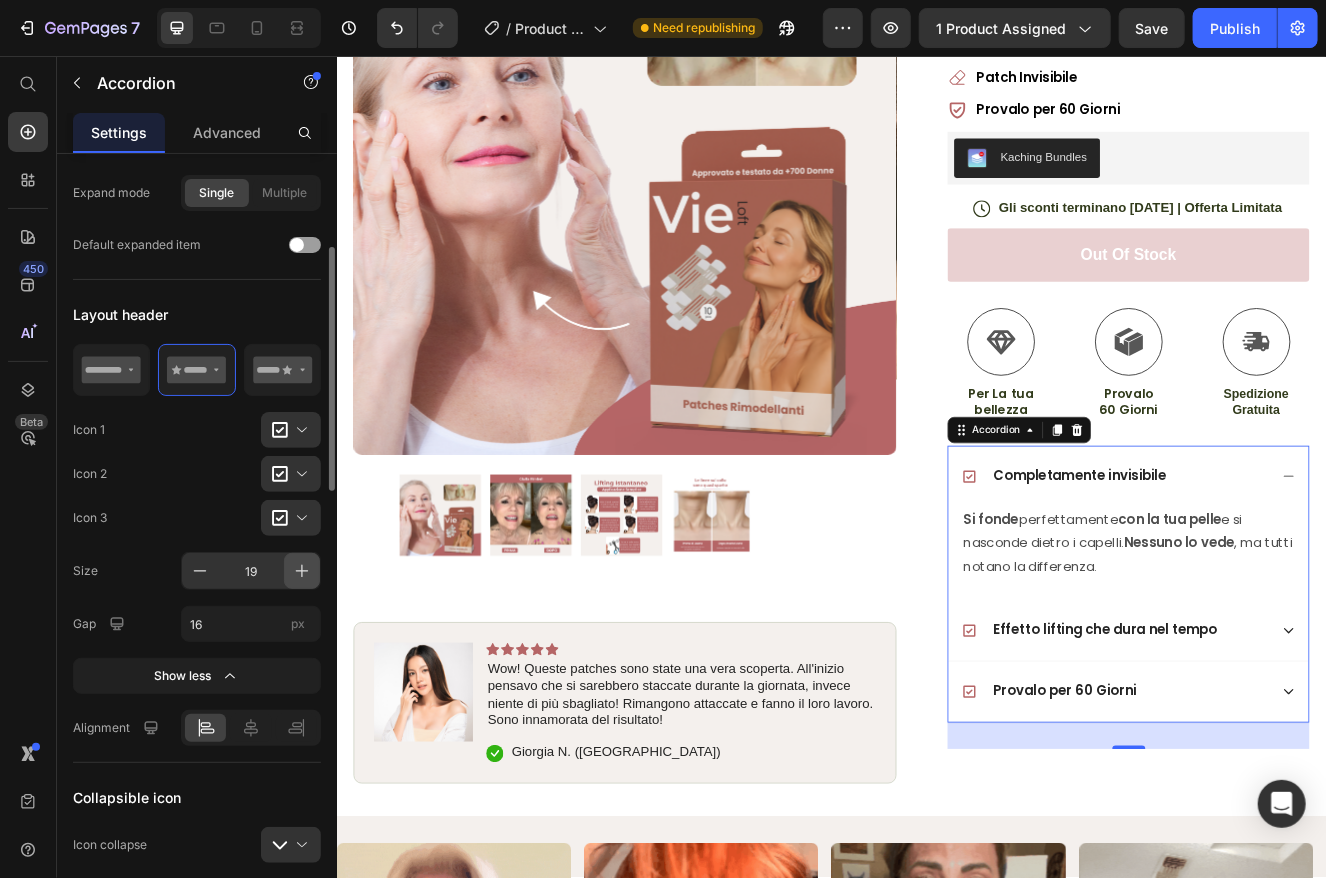 click 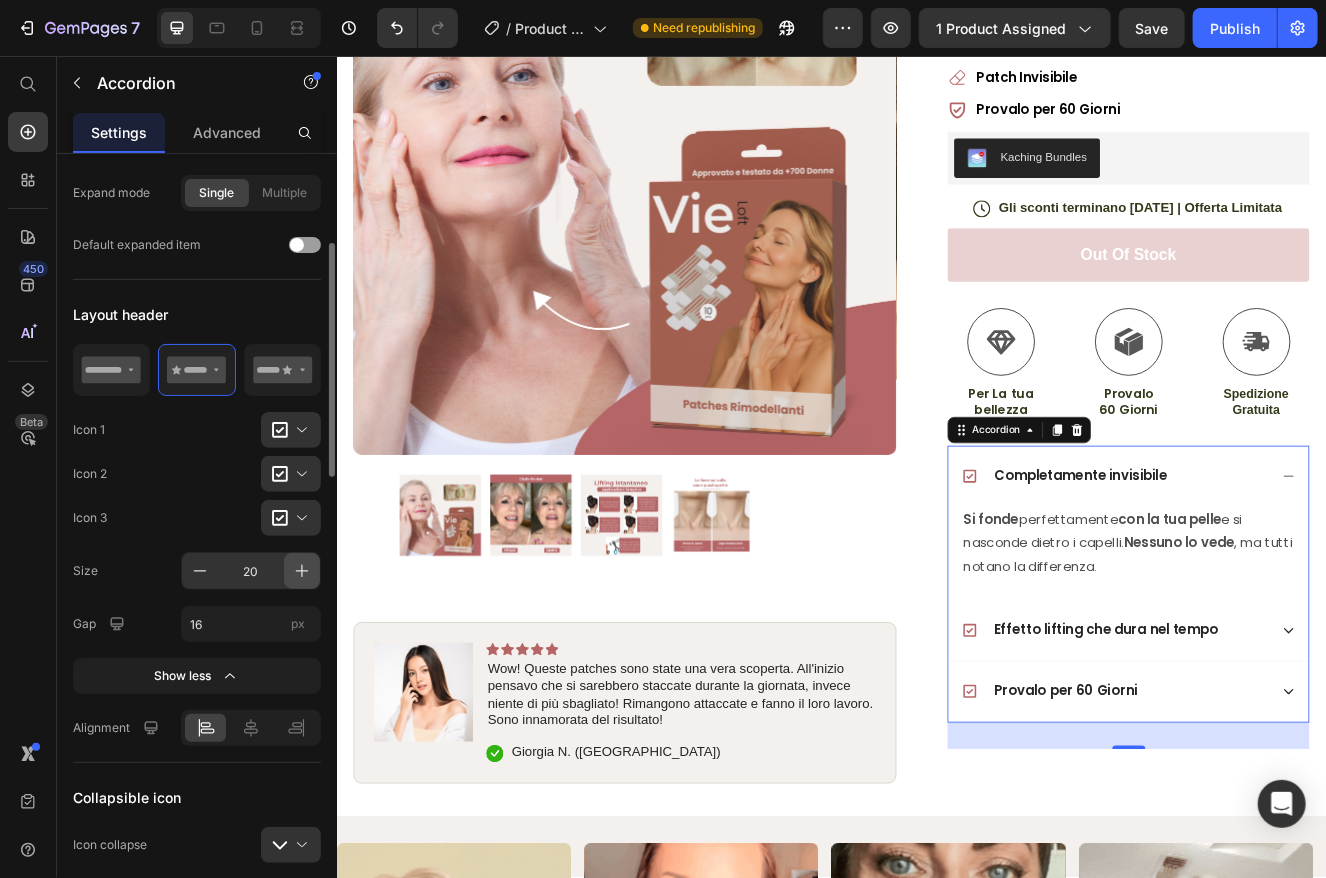 click 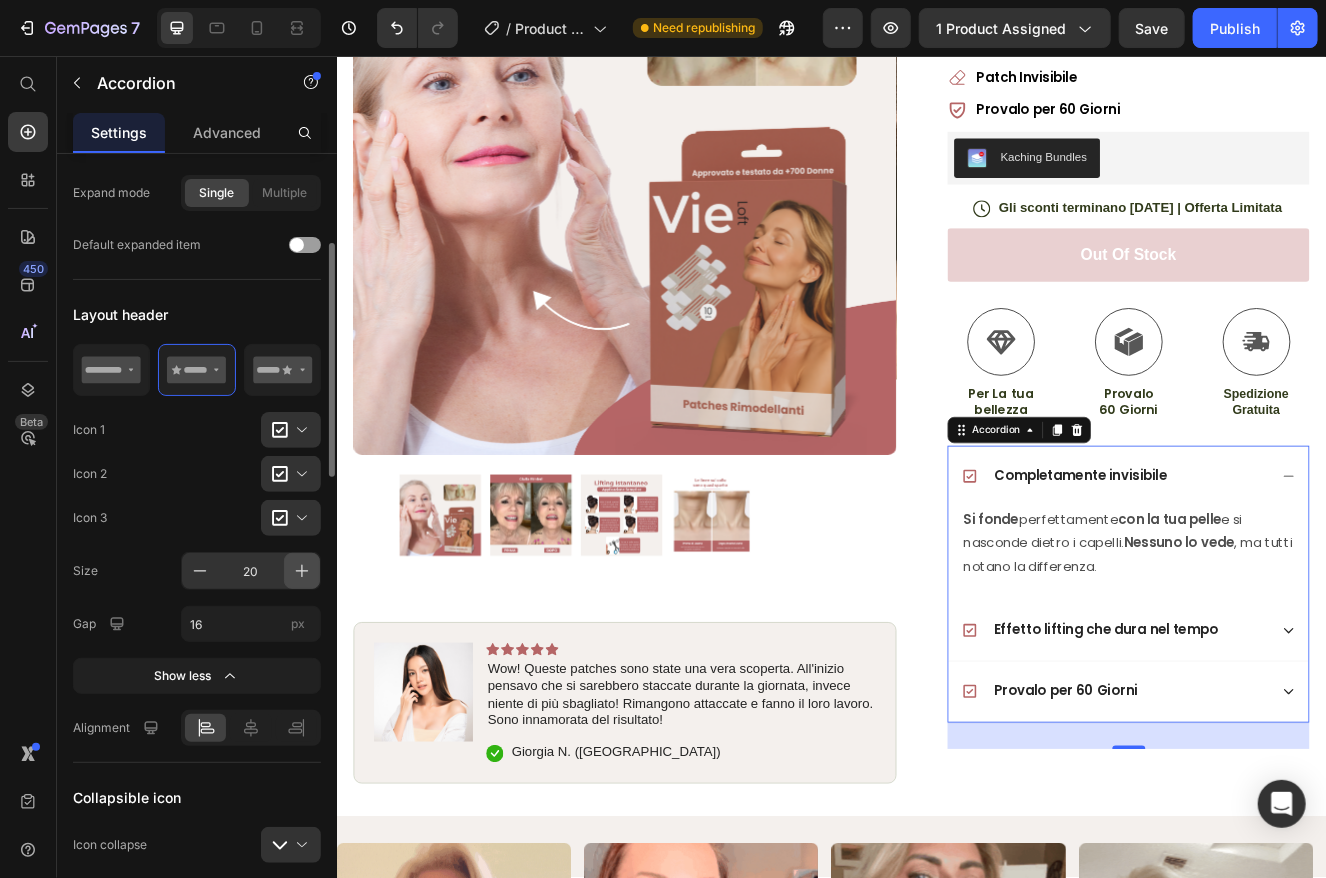 click 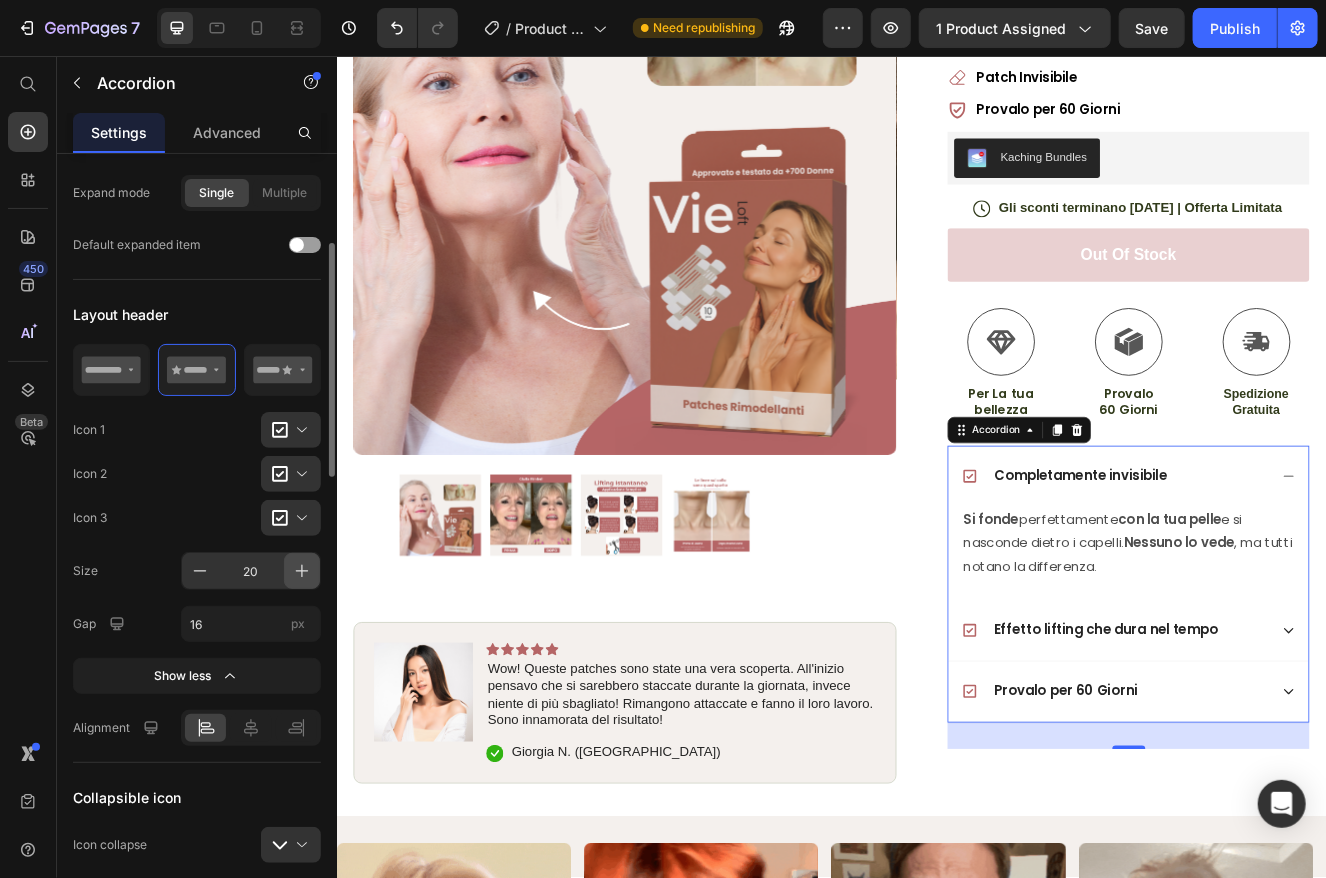 click 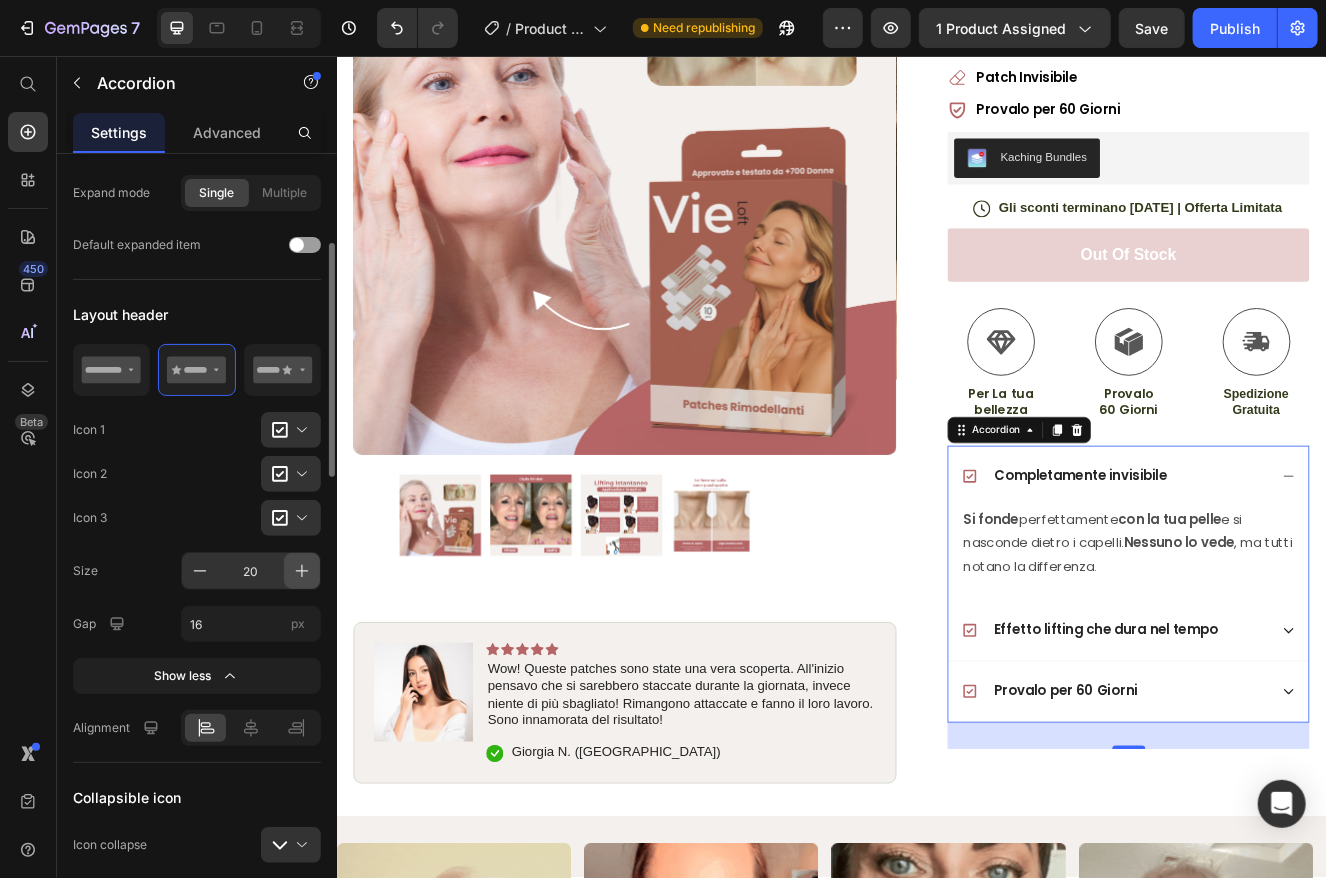 click 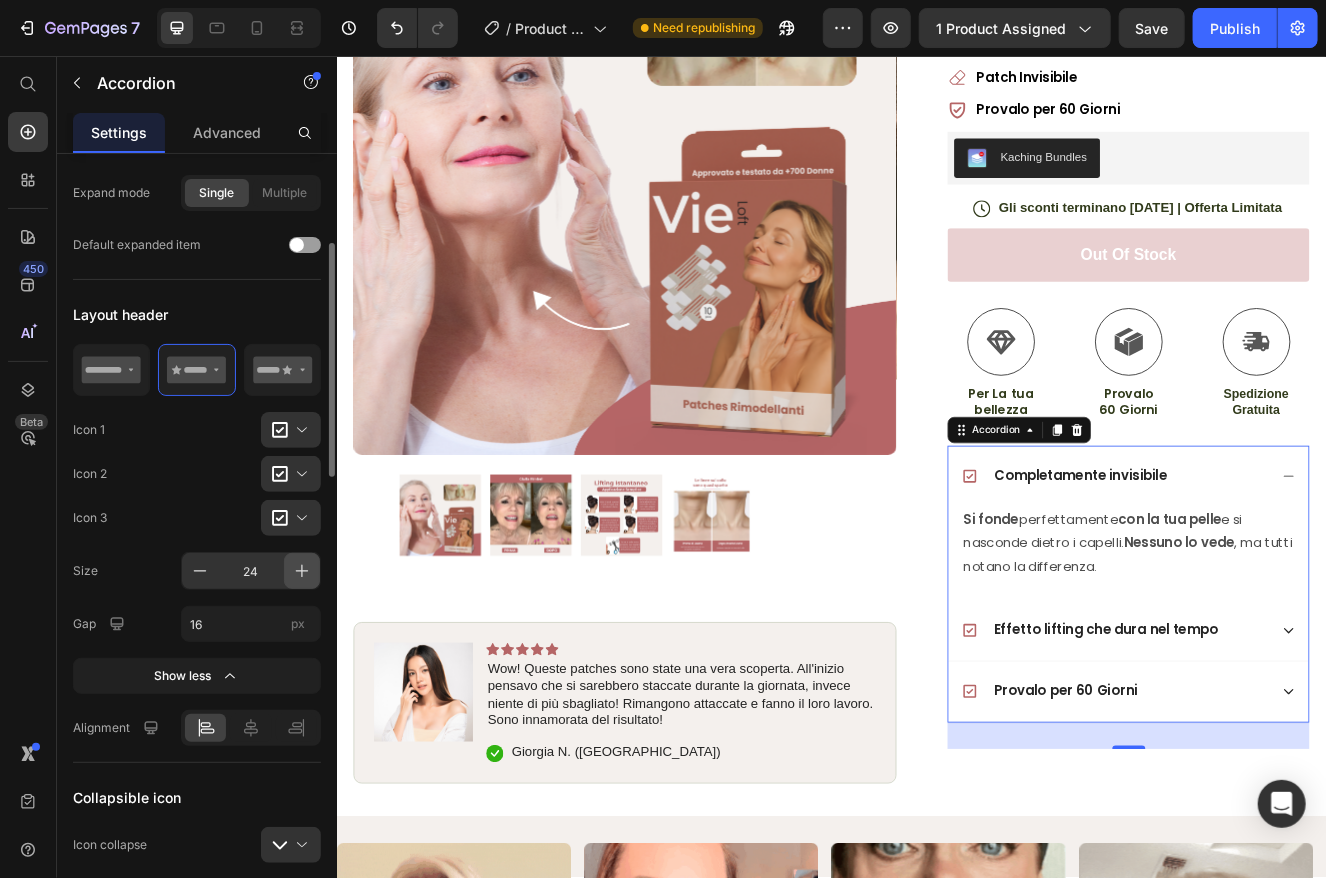 click 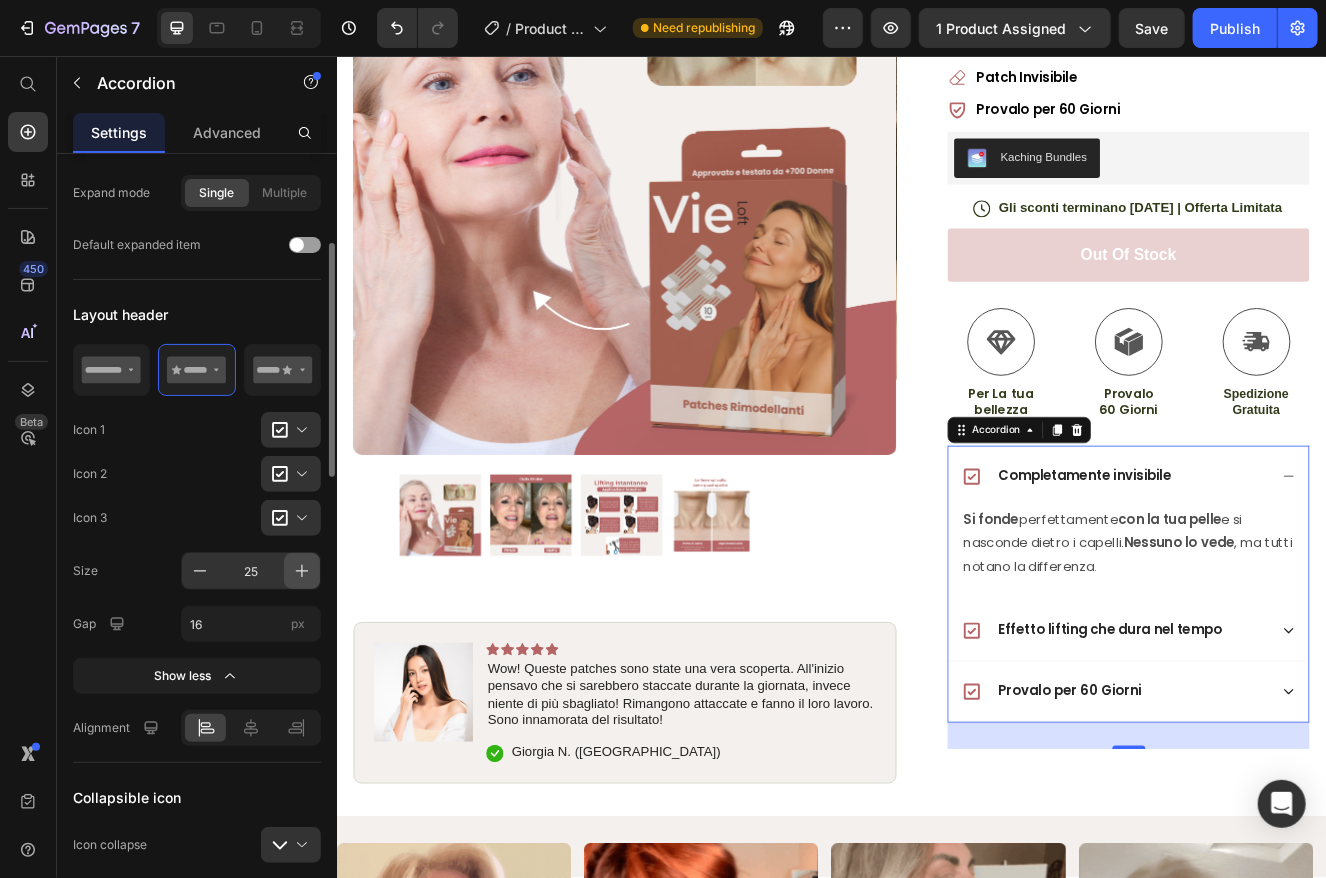 click 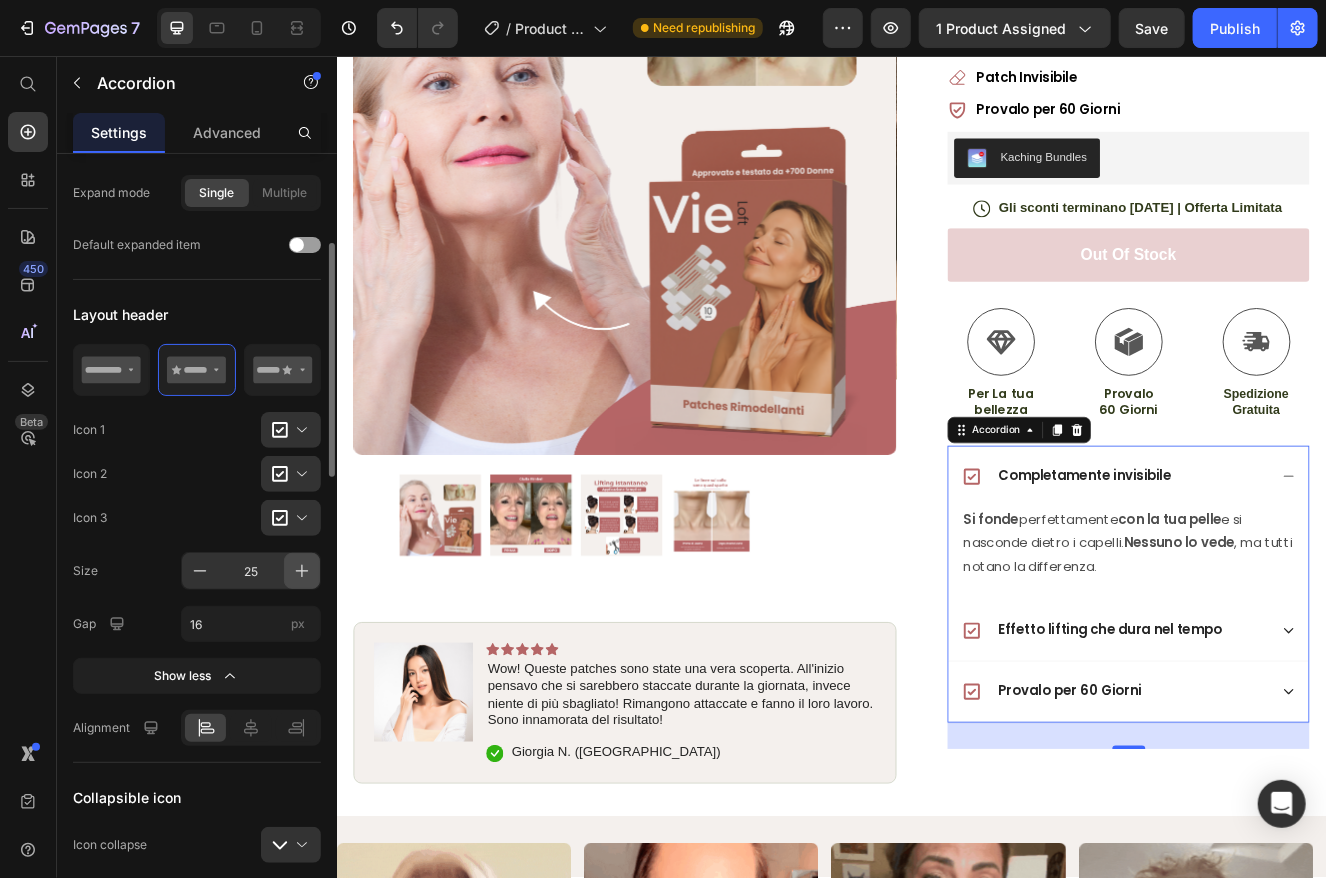 click 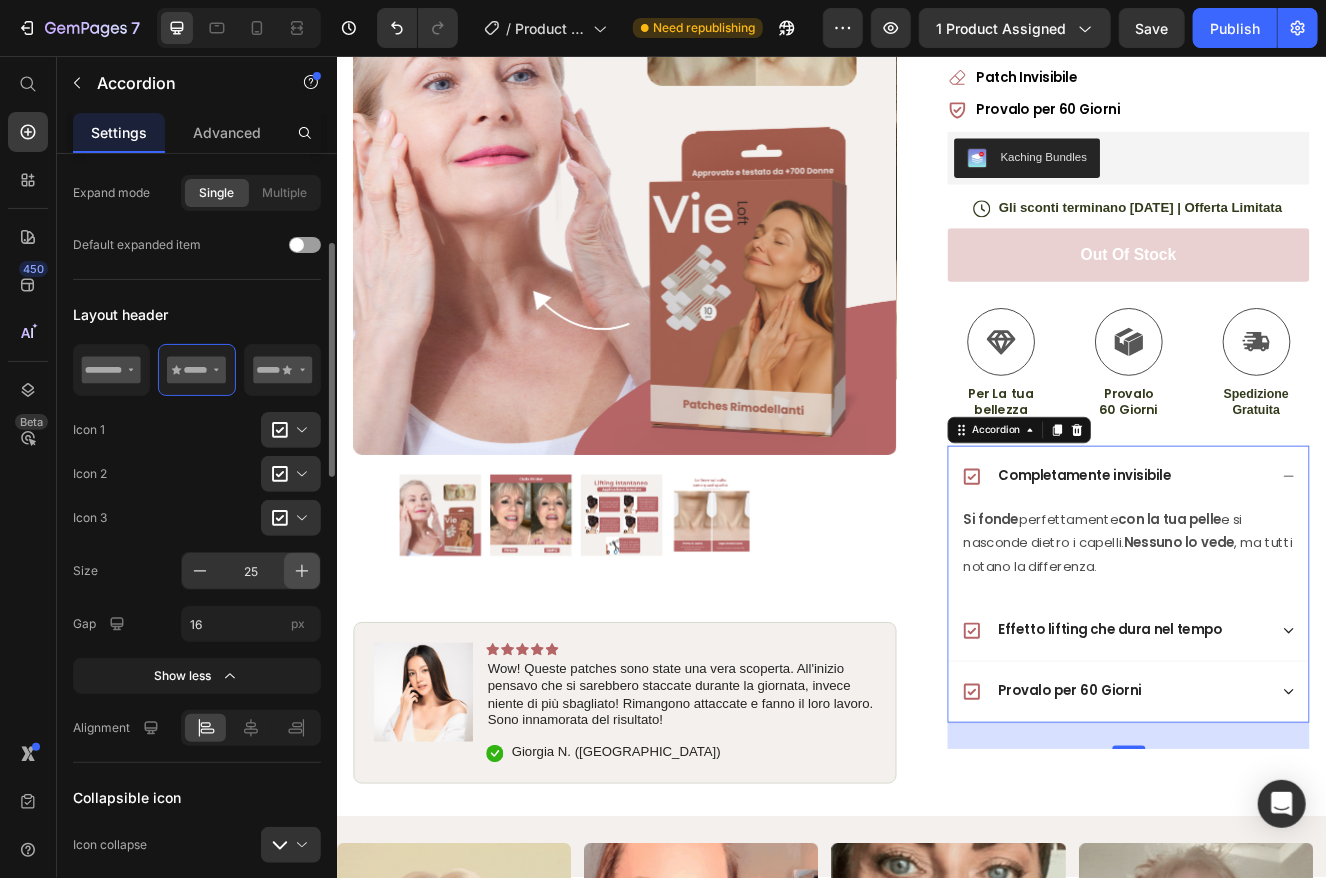 click 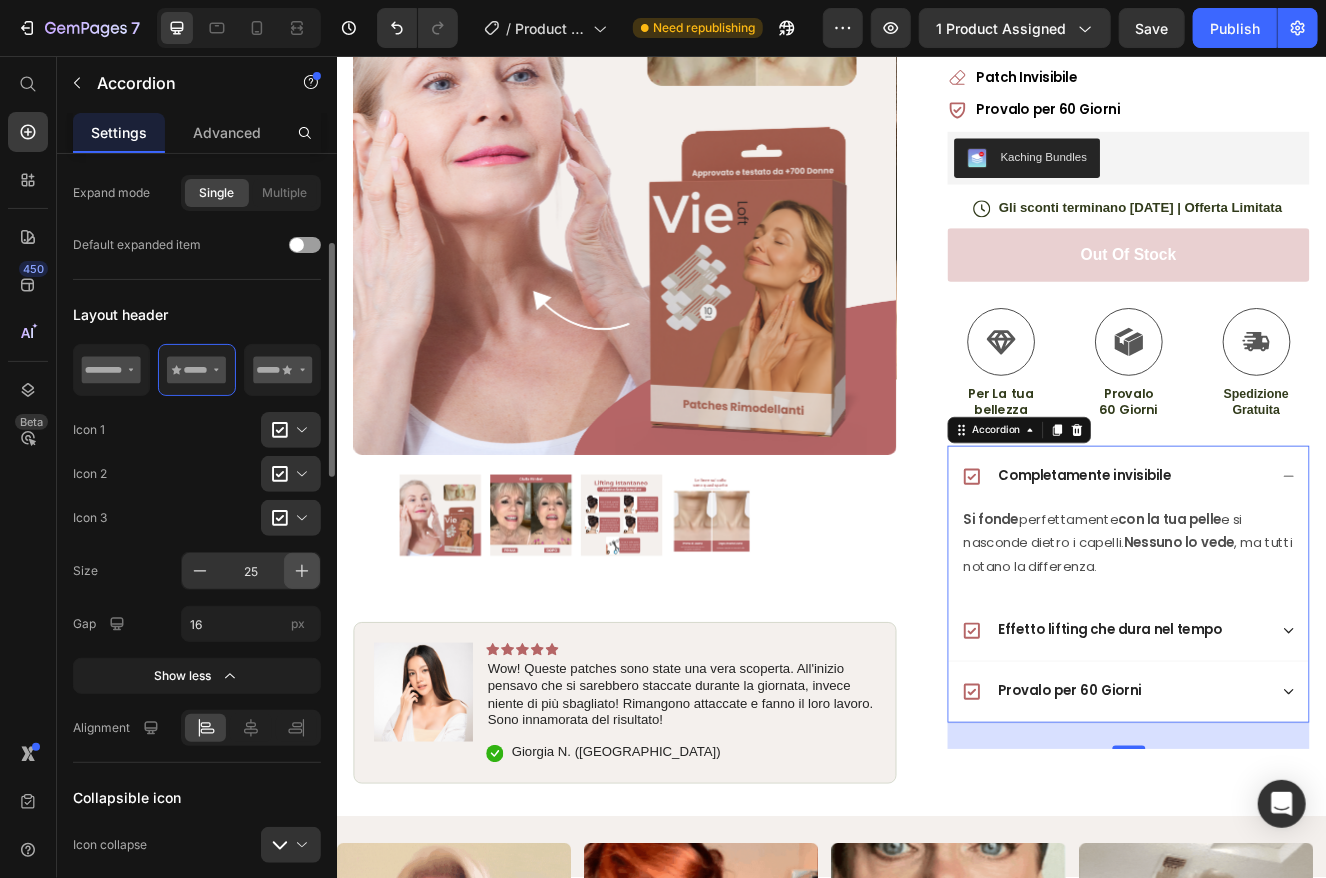 click 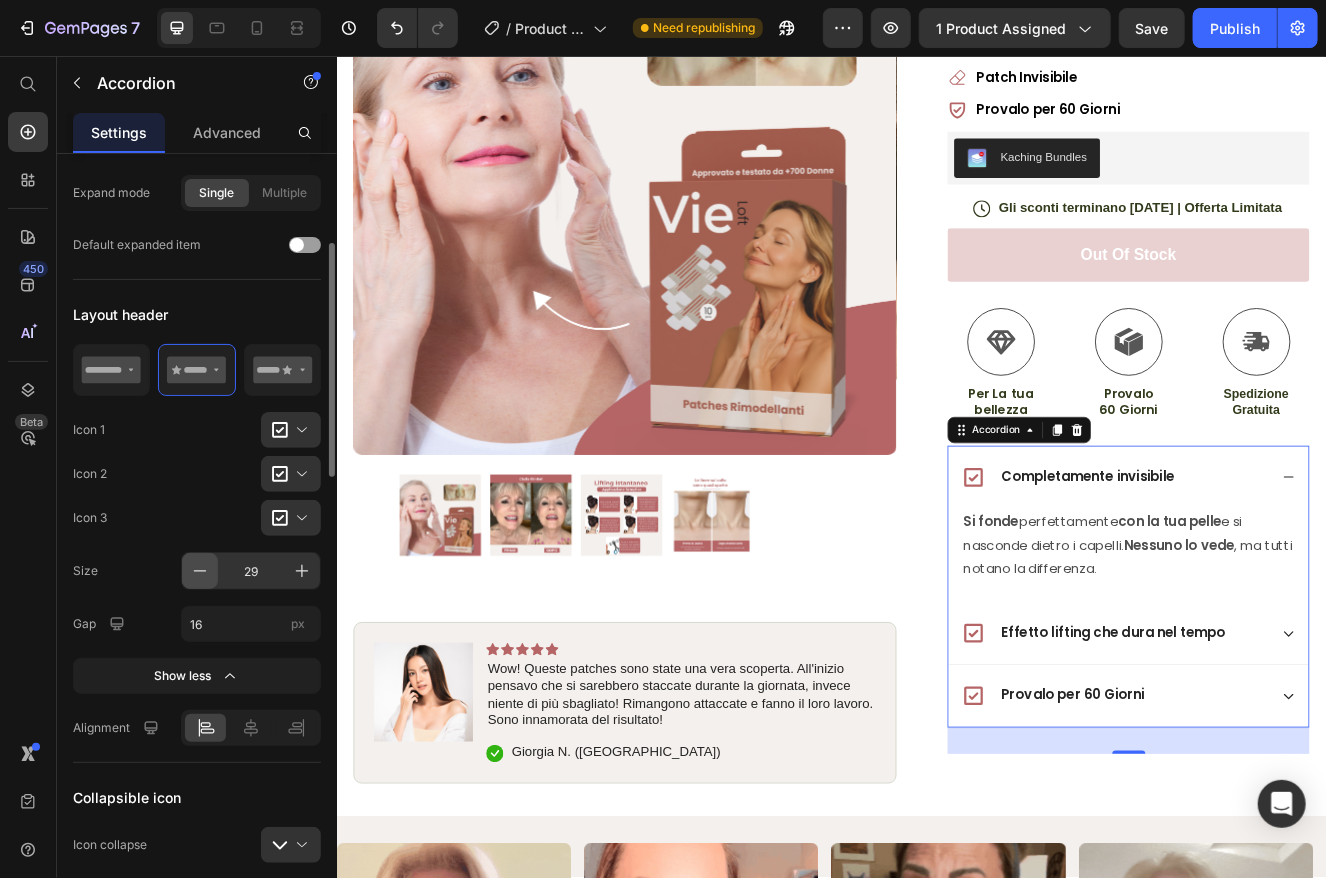 click 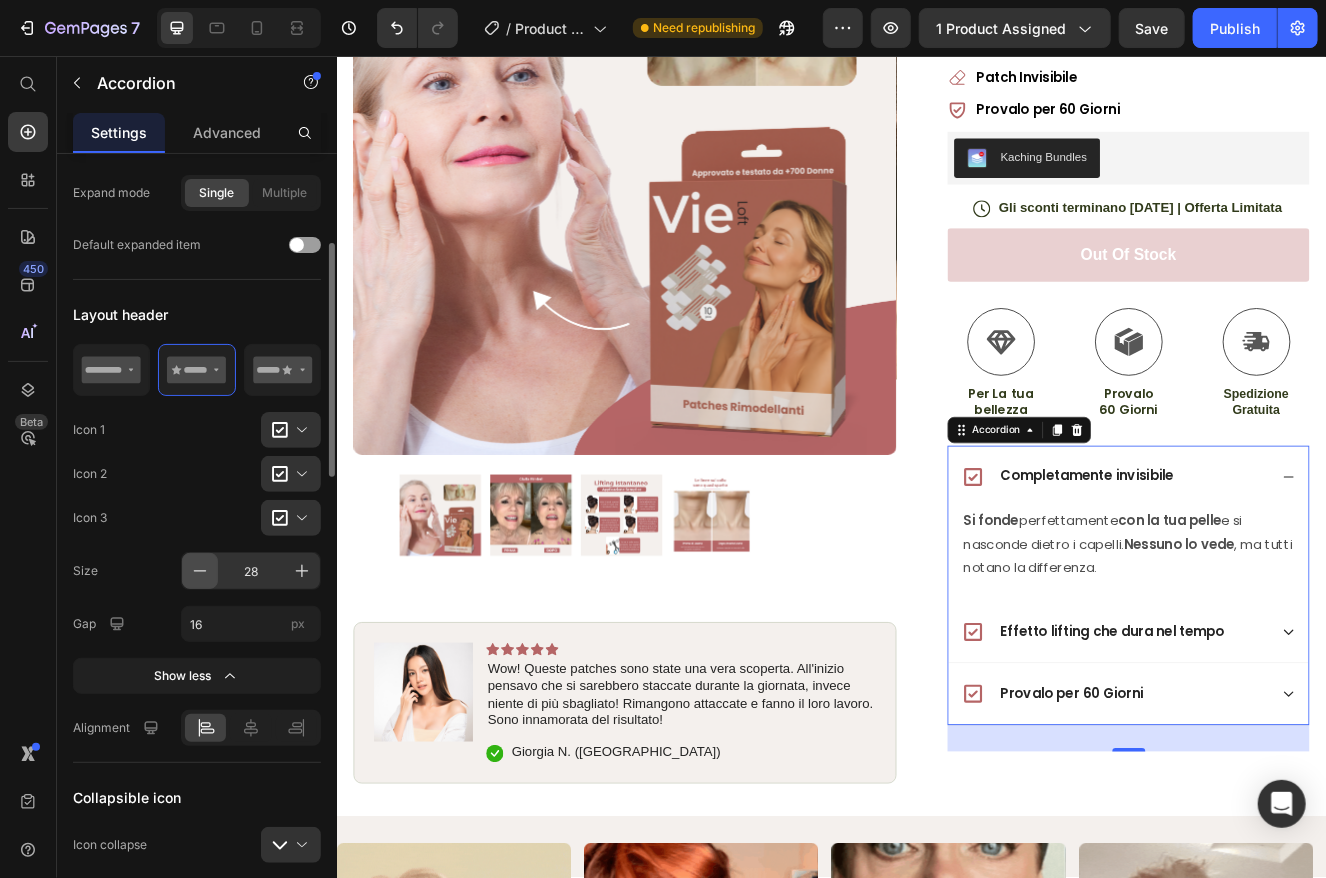 drag, startPoint x: 202, startPoint y: 569, endPoint x: 731, endPoint y: 604, distance: 530.15656 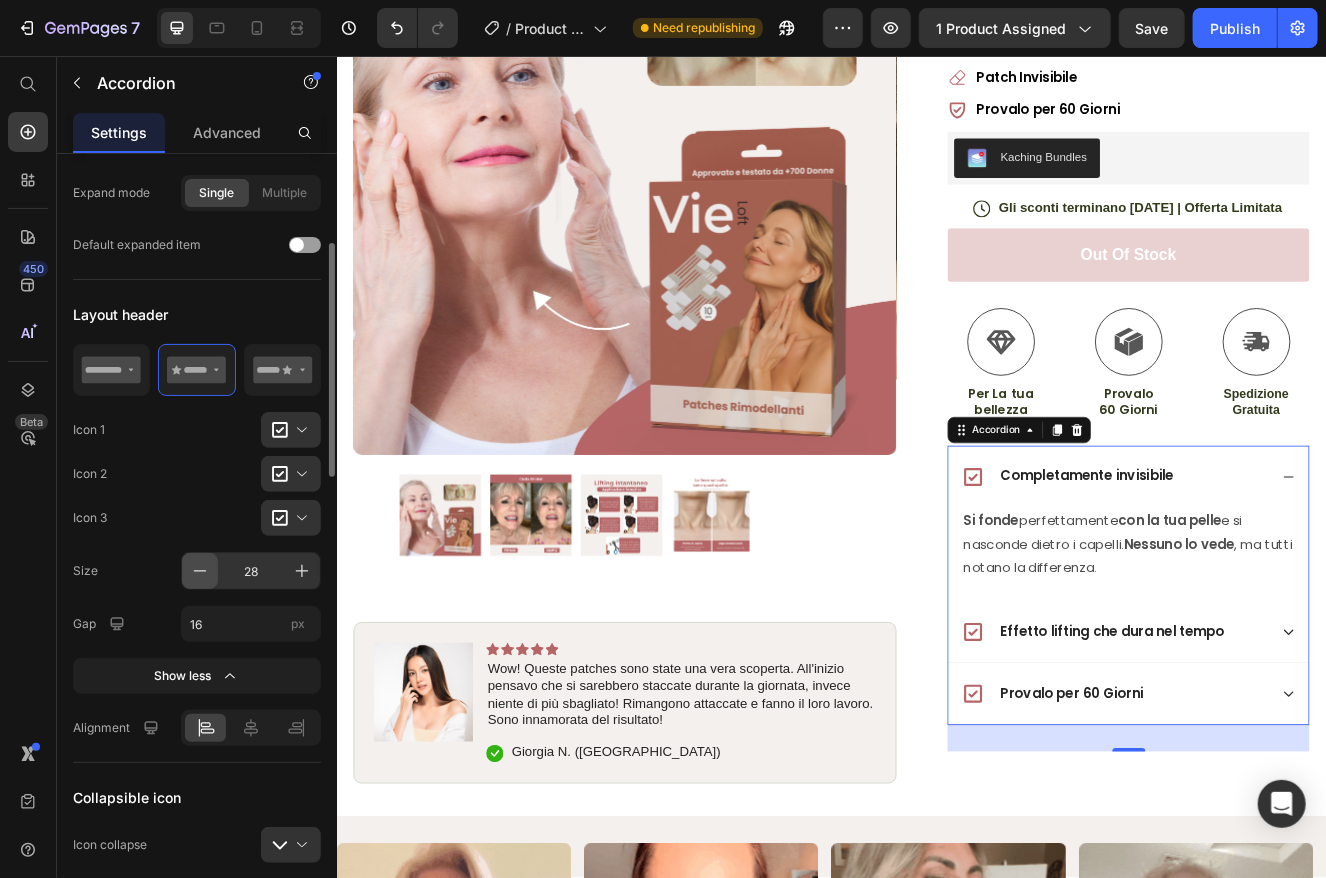 click 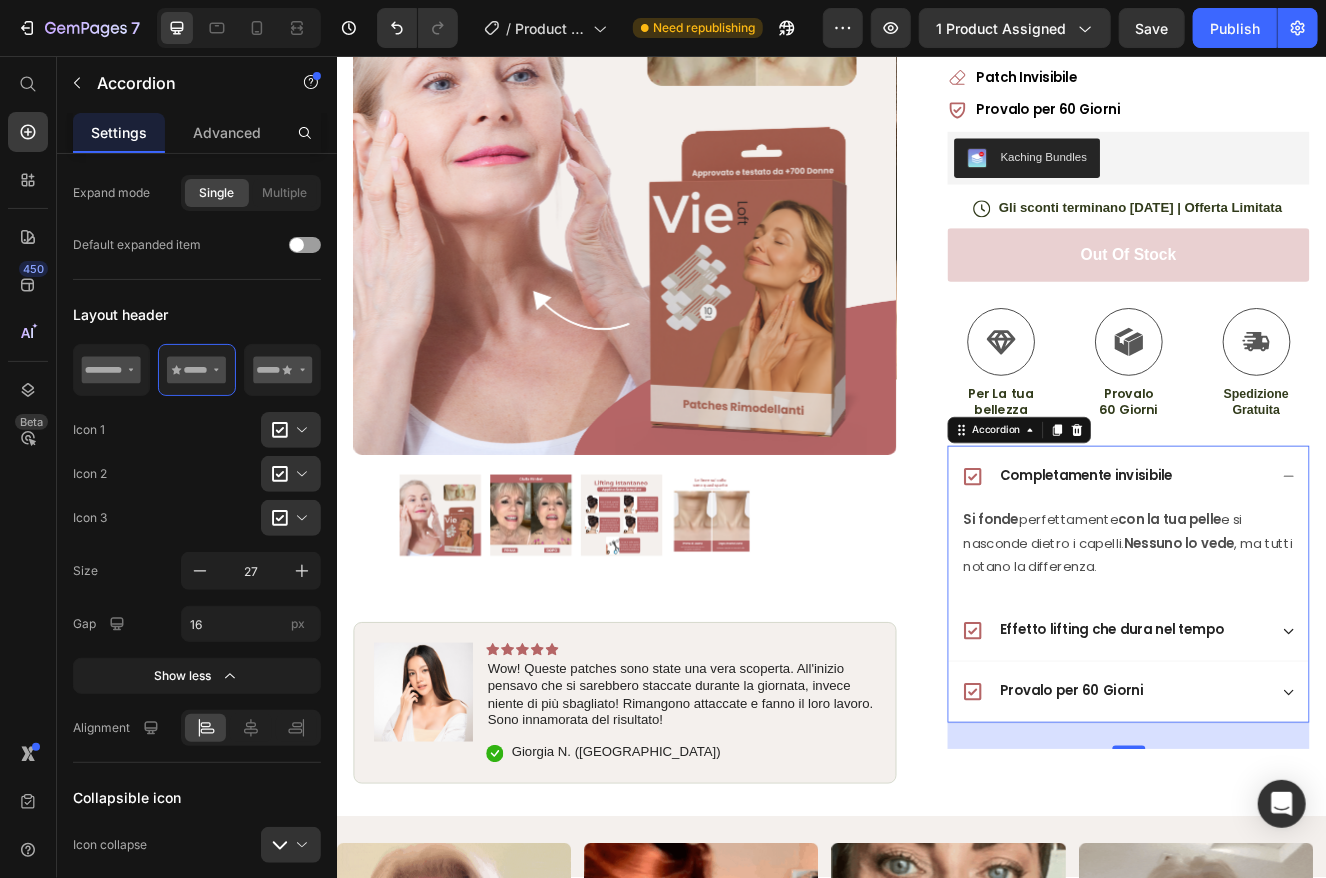 click on "Completamente invisibile" at bounding box center [1245, 567] 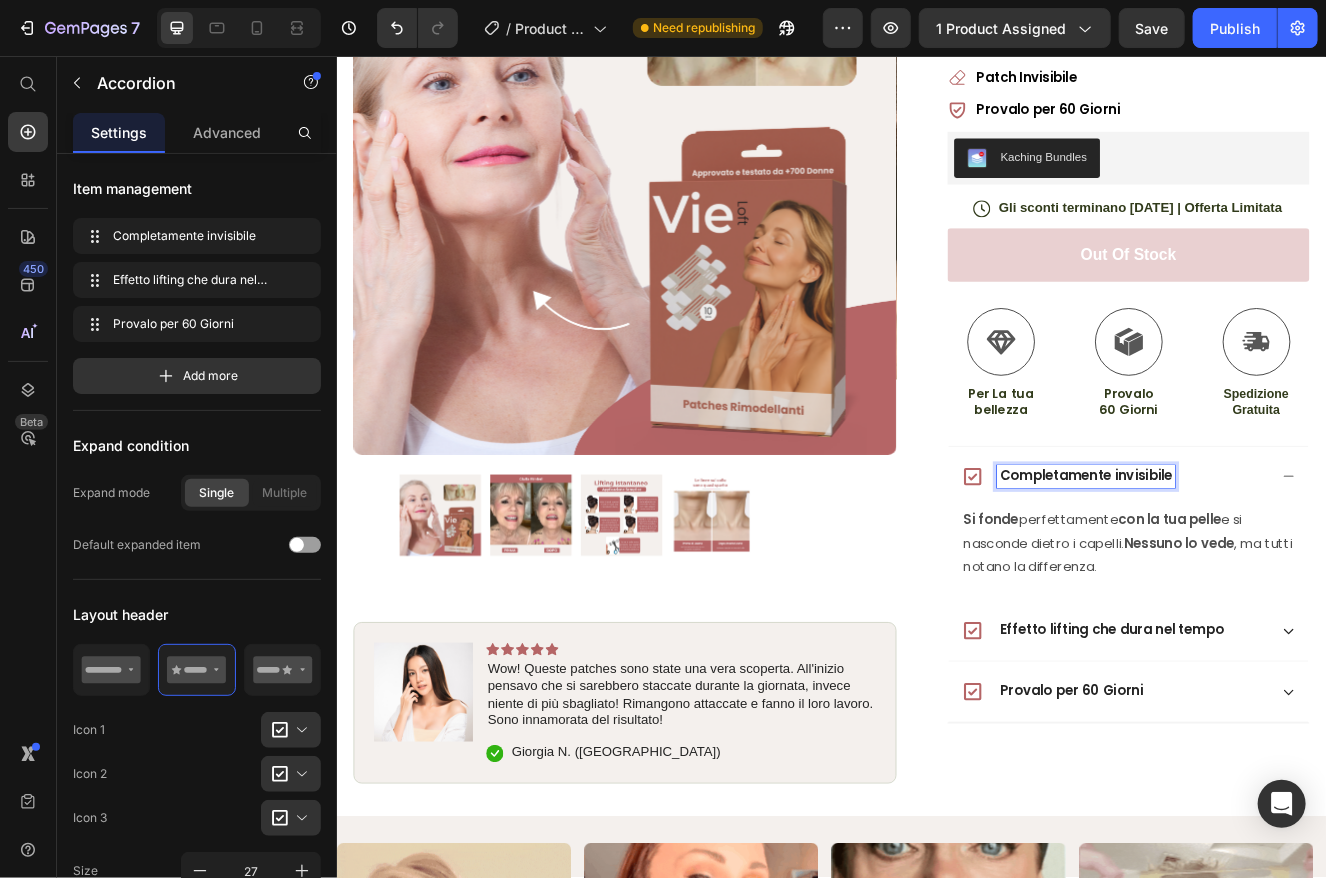 scroll, scrollTop: 600, scrollLeft: 0, axis: vertical 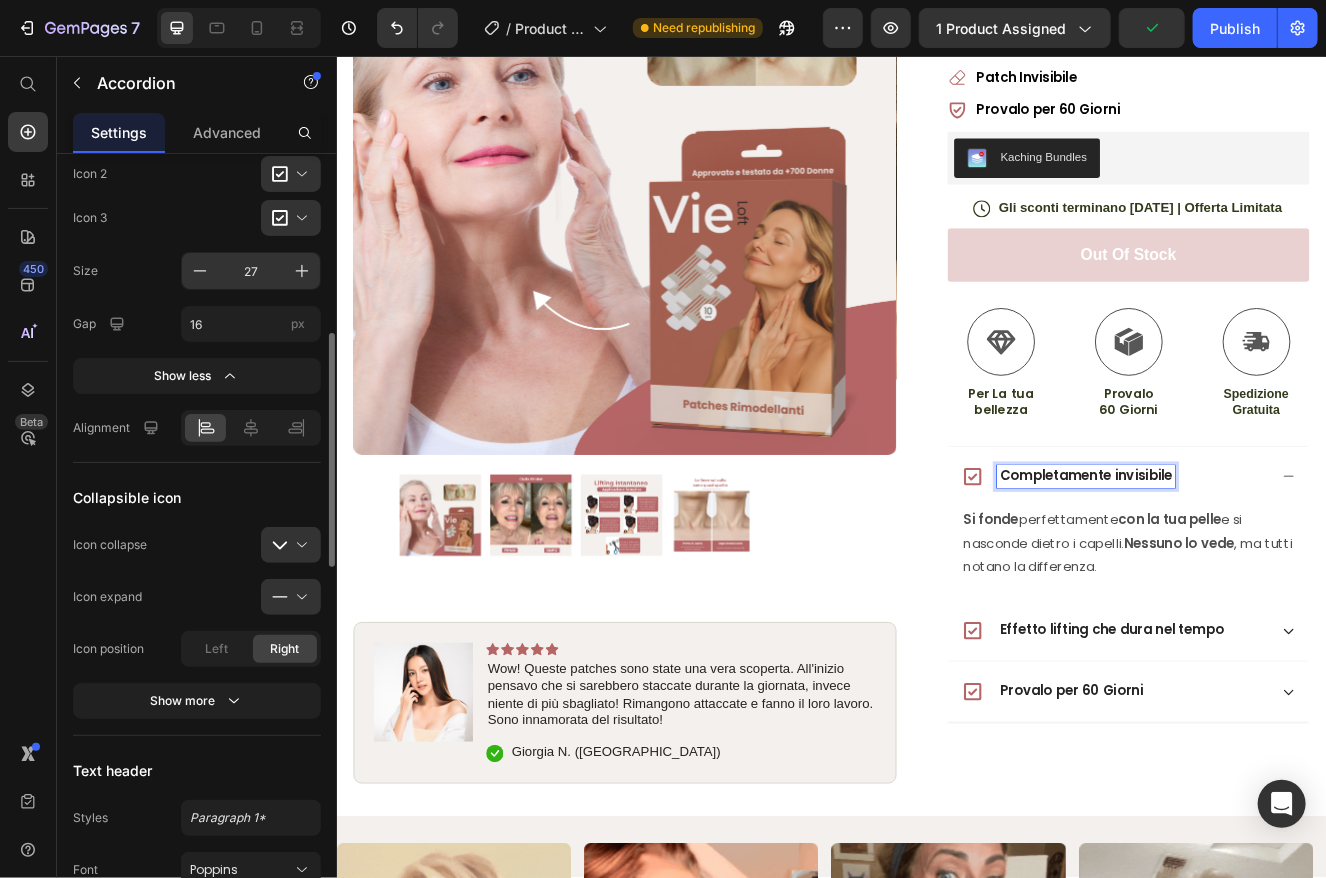 drag, startPoint x: 293, startPoint y: 277, endPoint x: 248, endPoint y: 268, distance: 45.891174 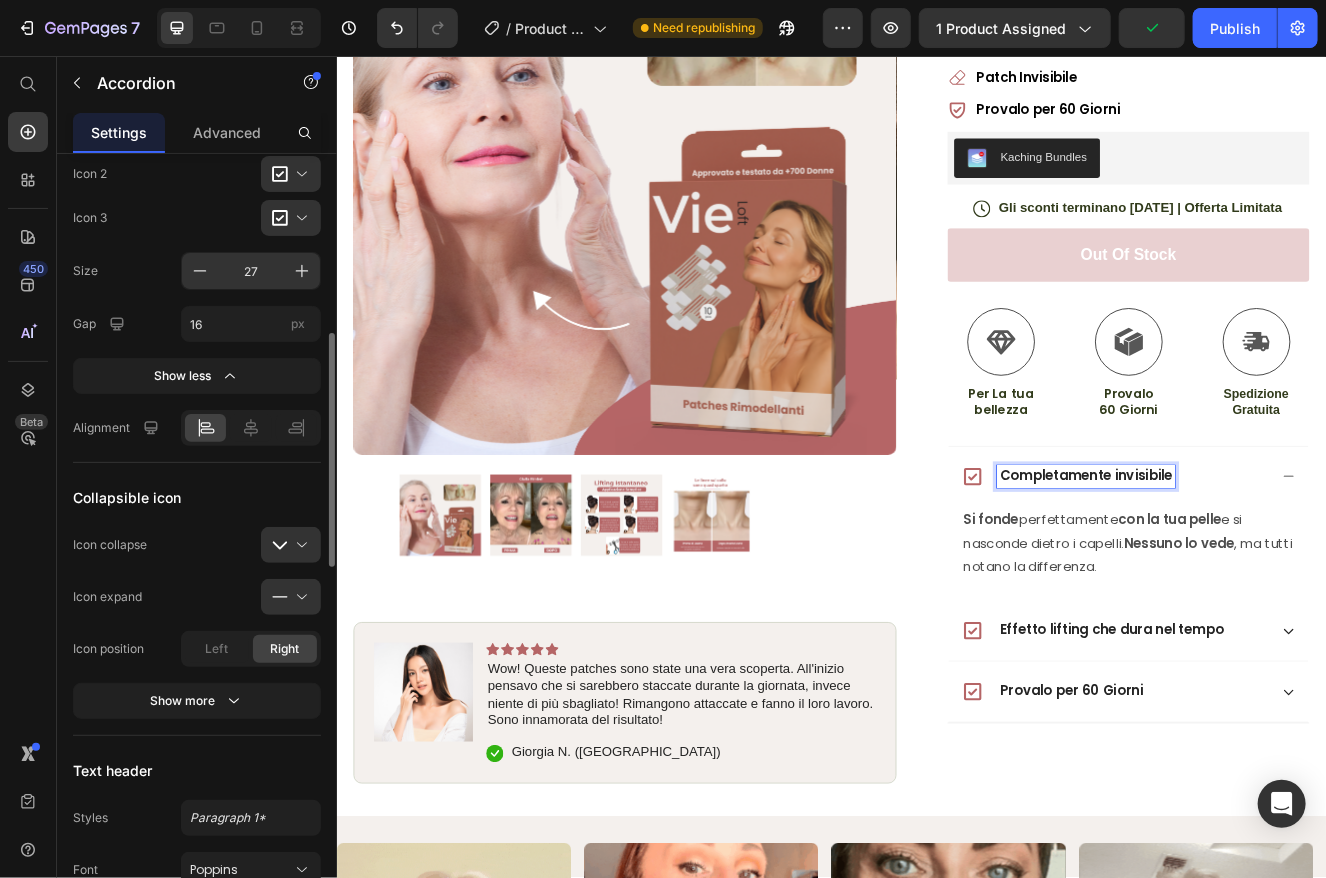 click 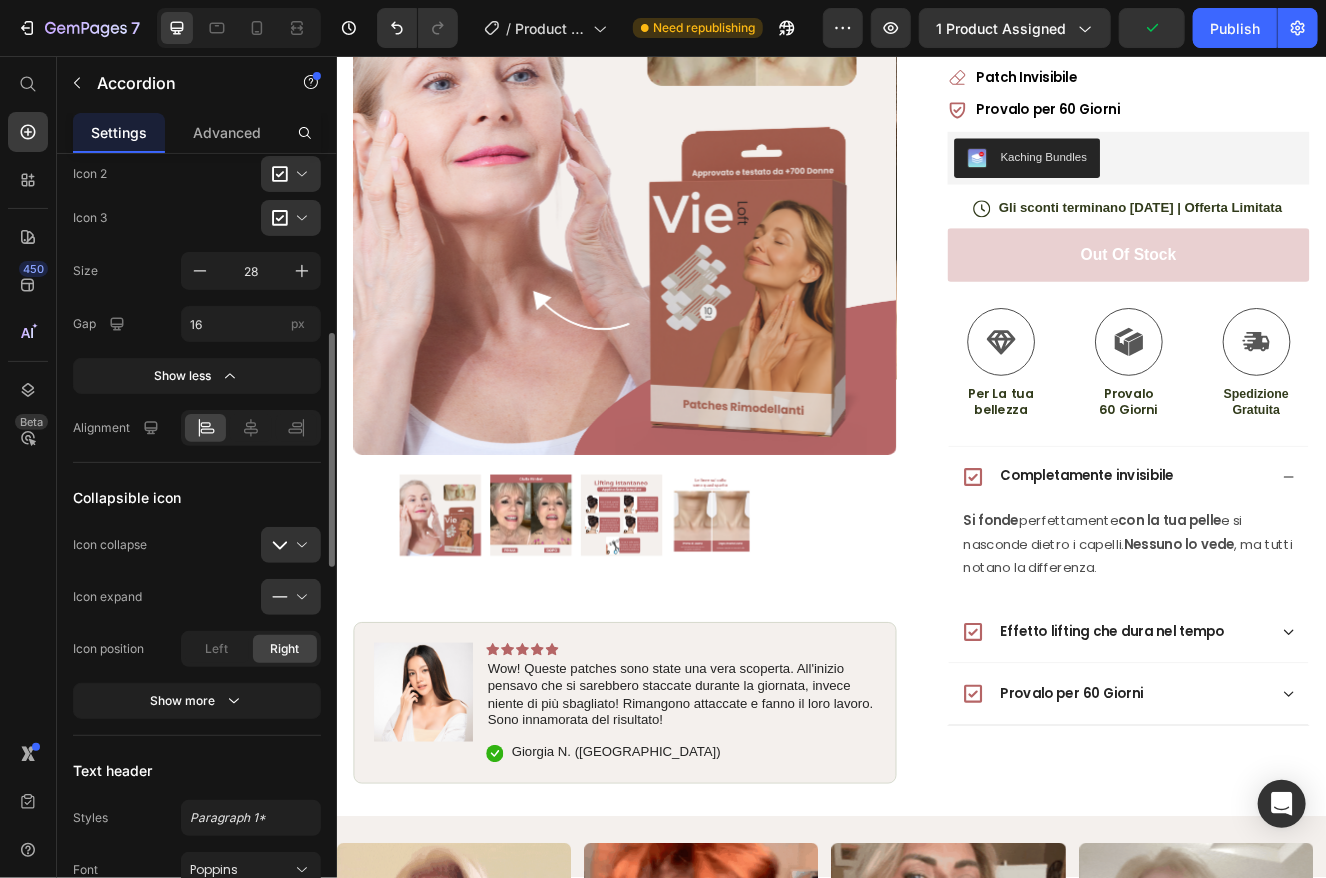 click on "Size 28" 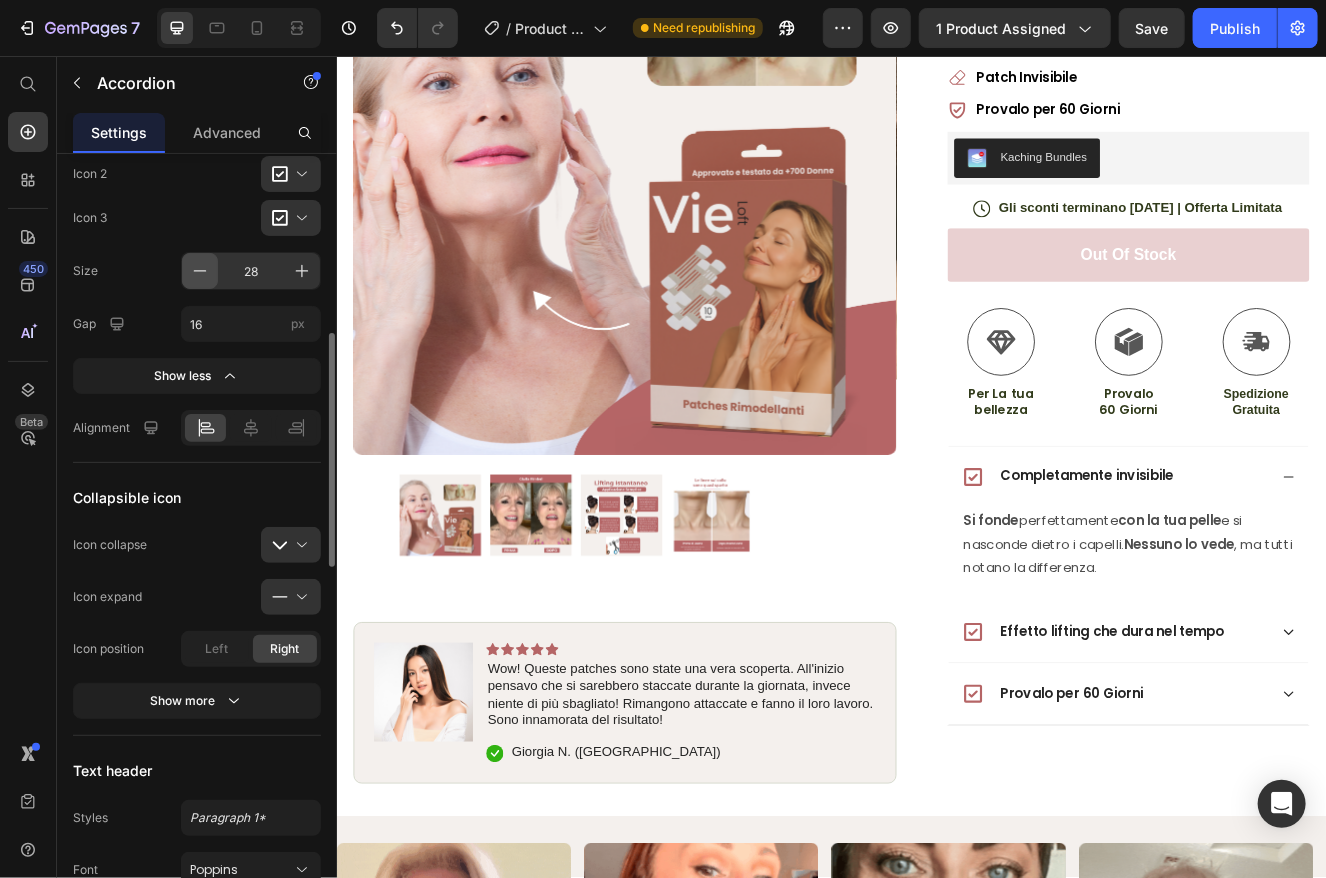 click 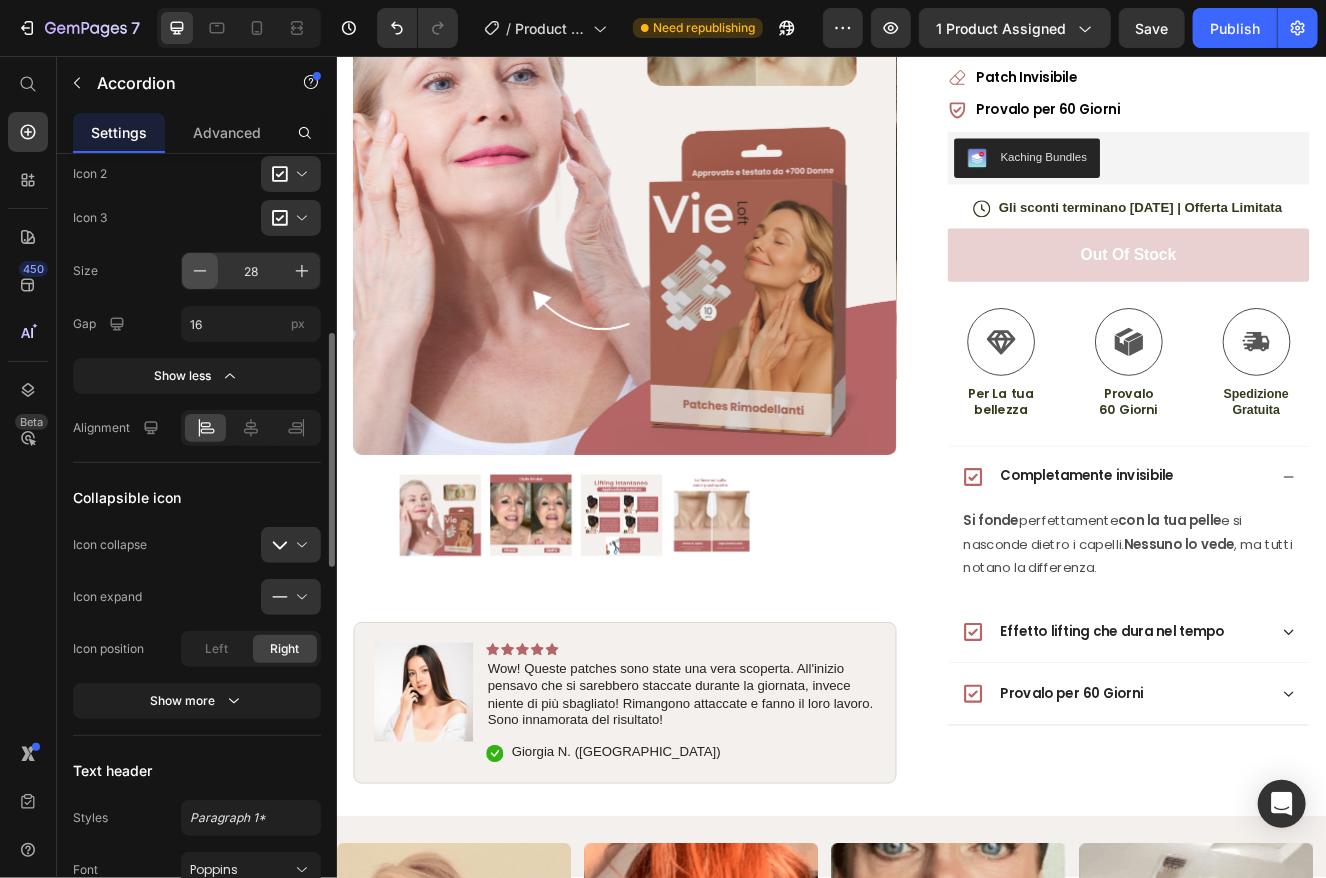 type on "27" 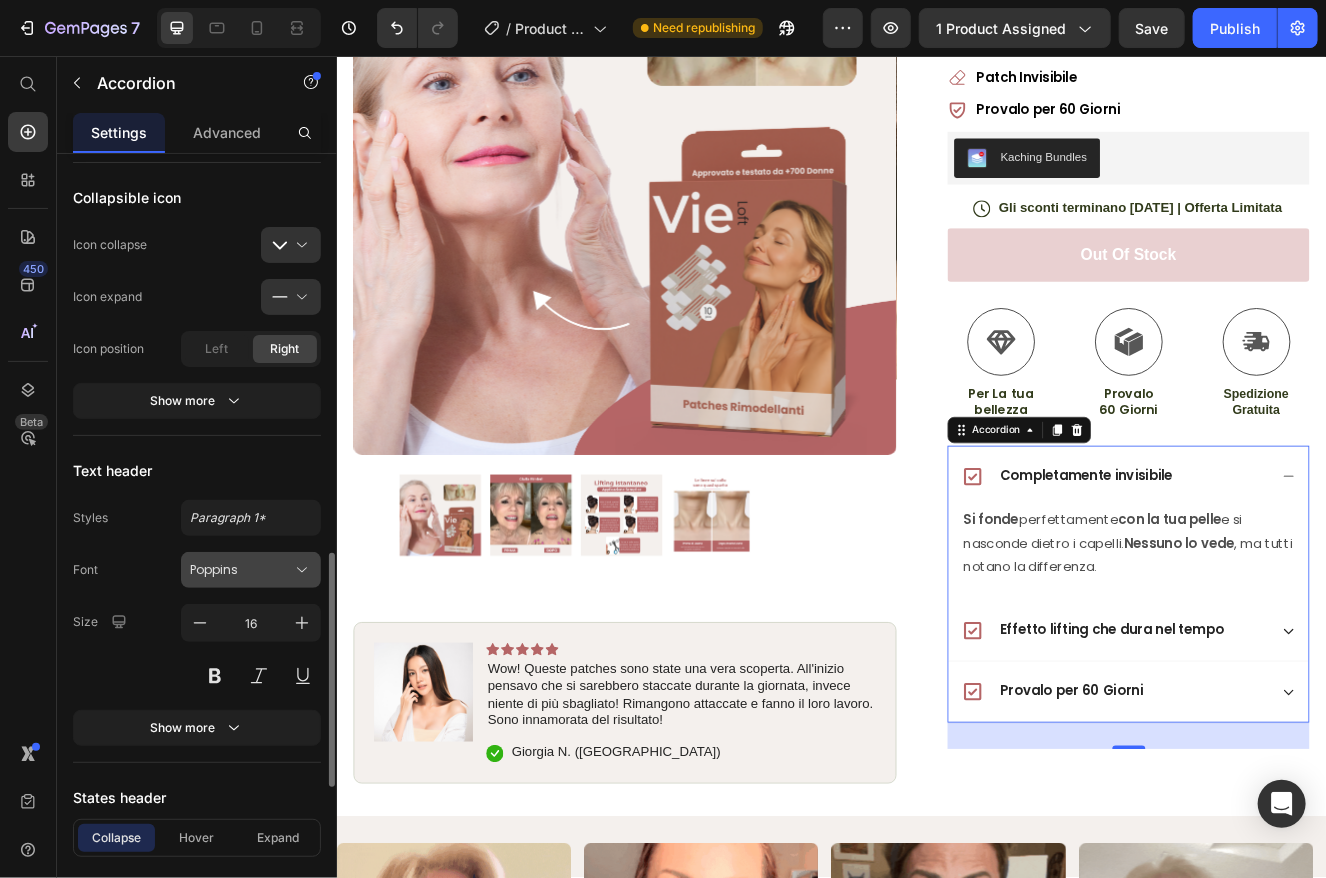 scroll, scrollTop: 1000, scrollLeft: 0, axis: vertical 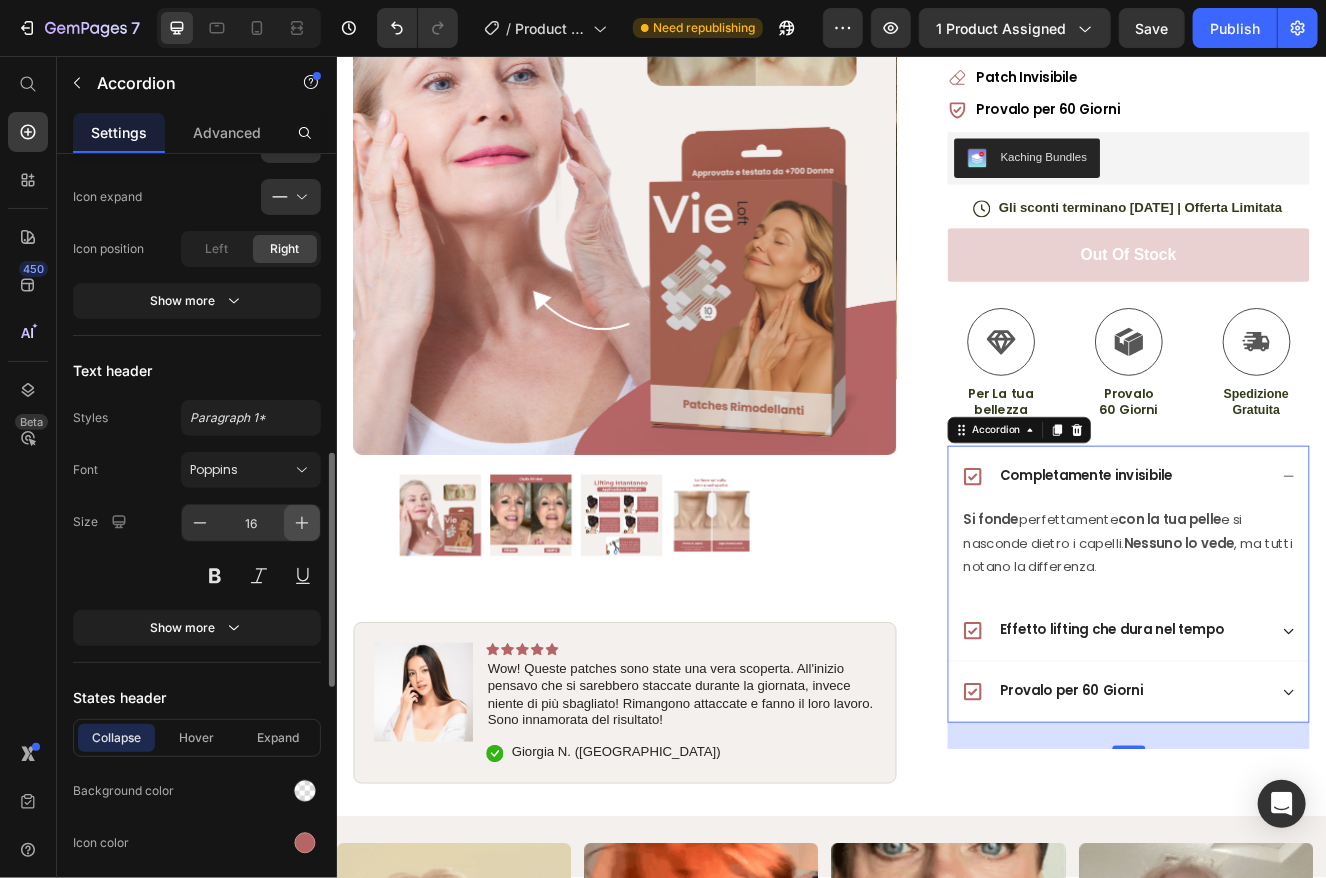 click 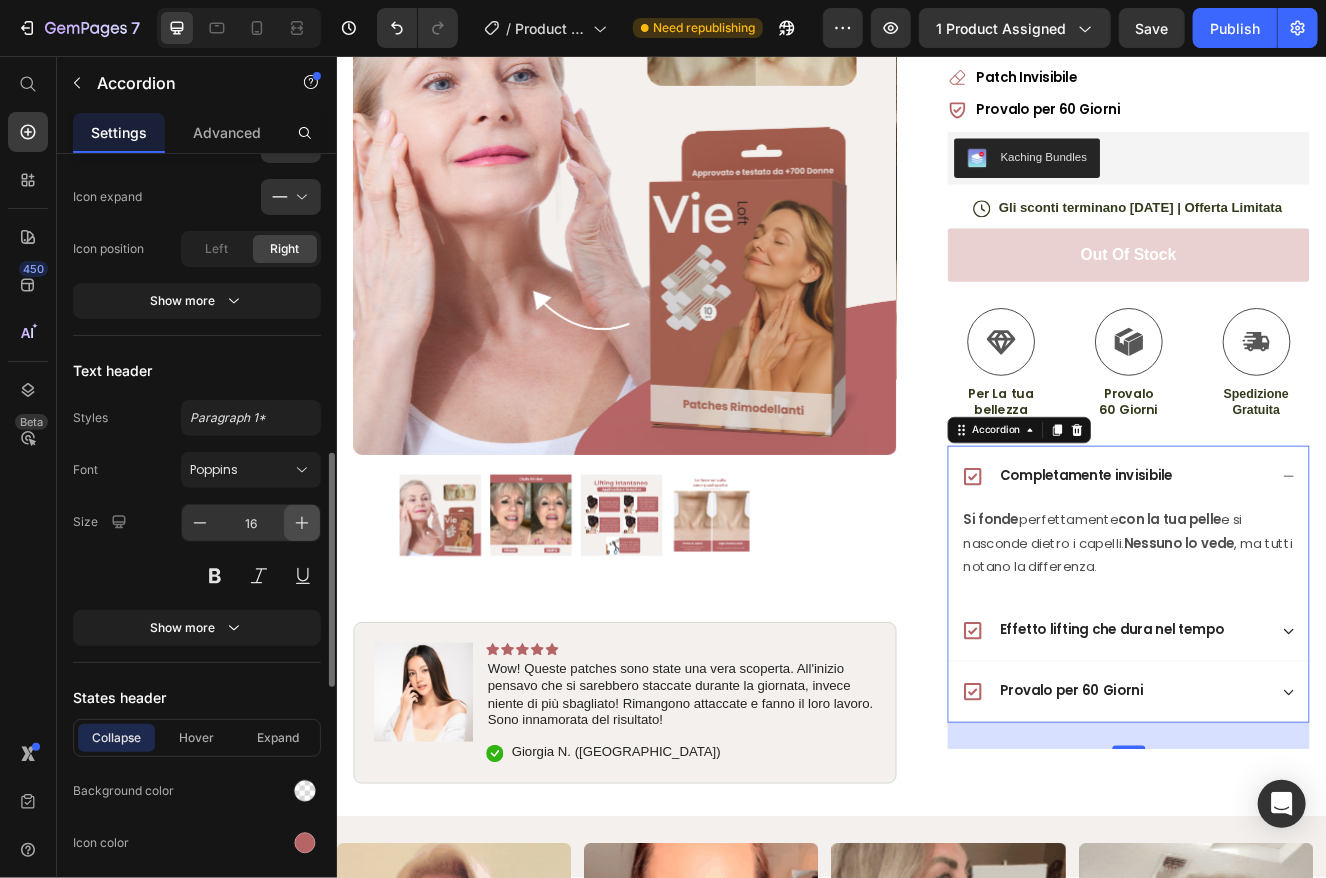 click 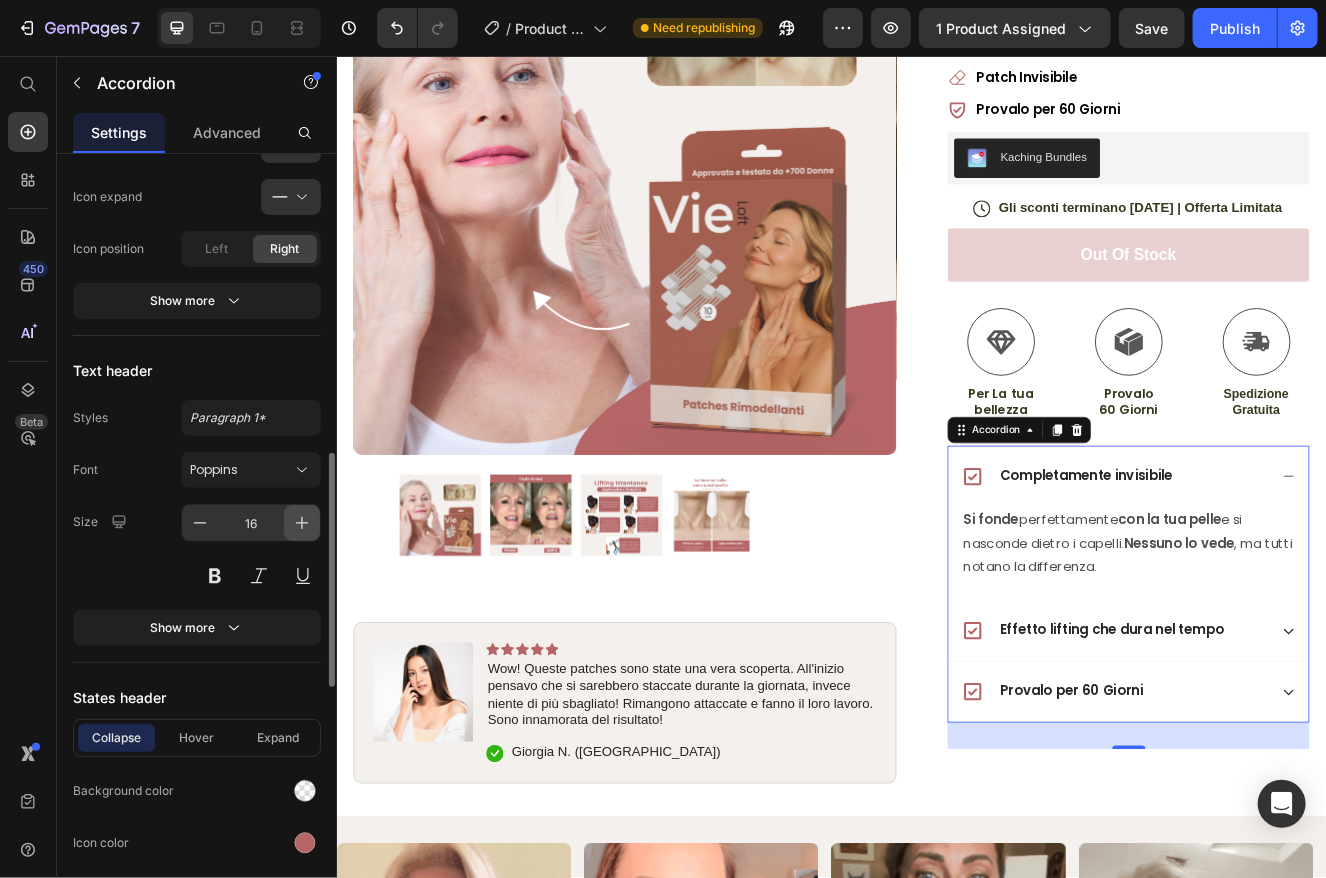 click 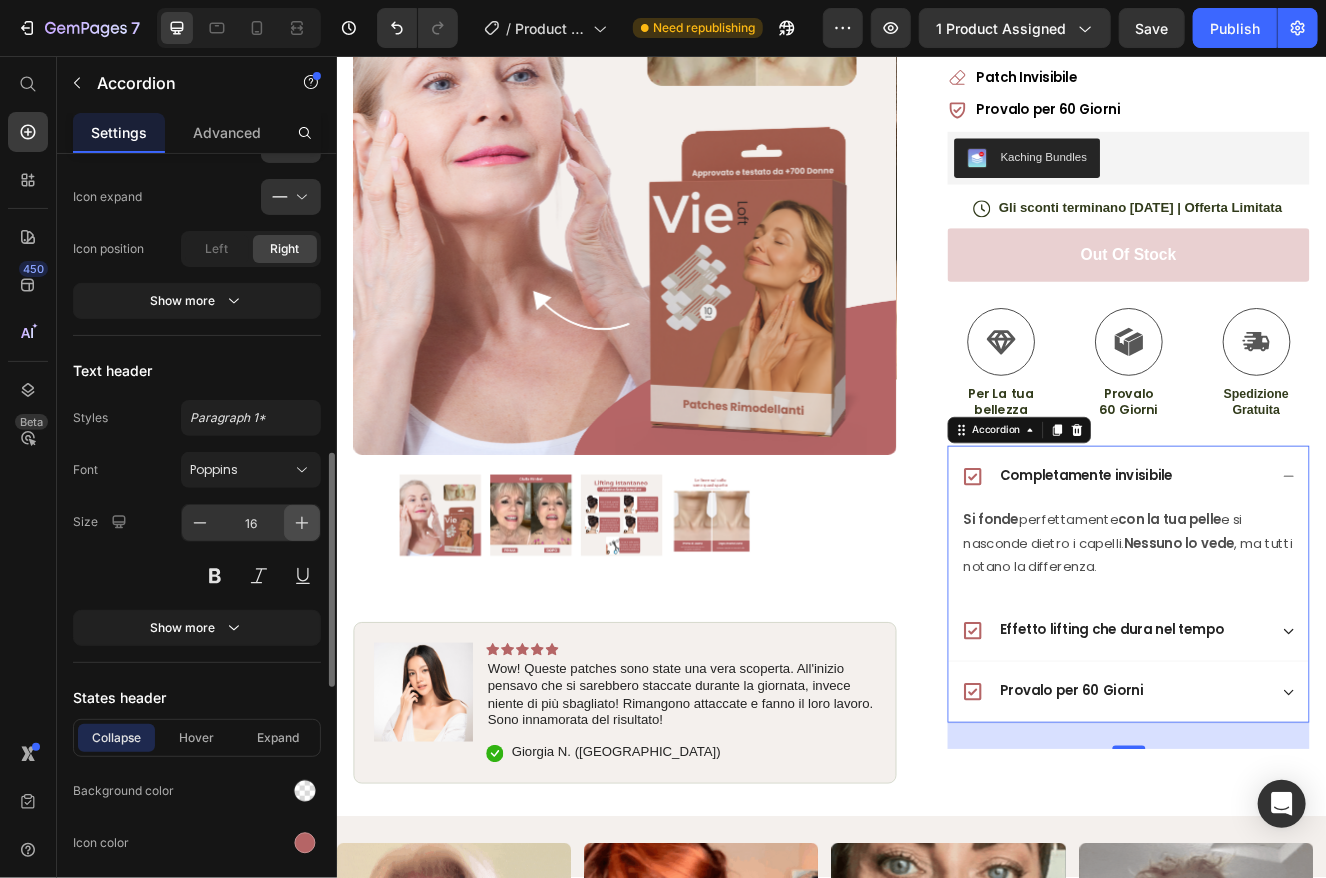 click 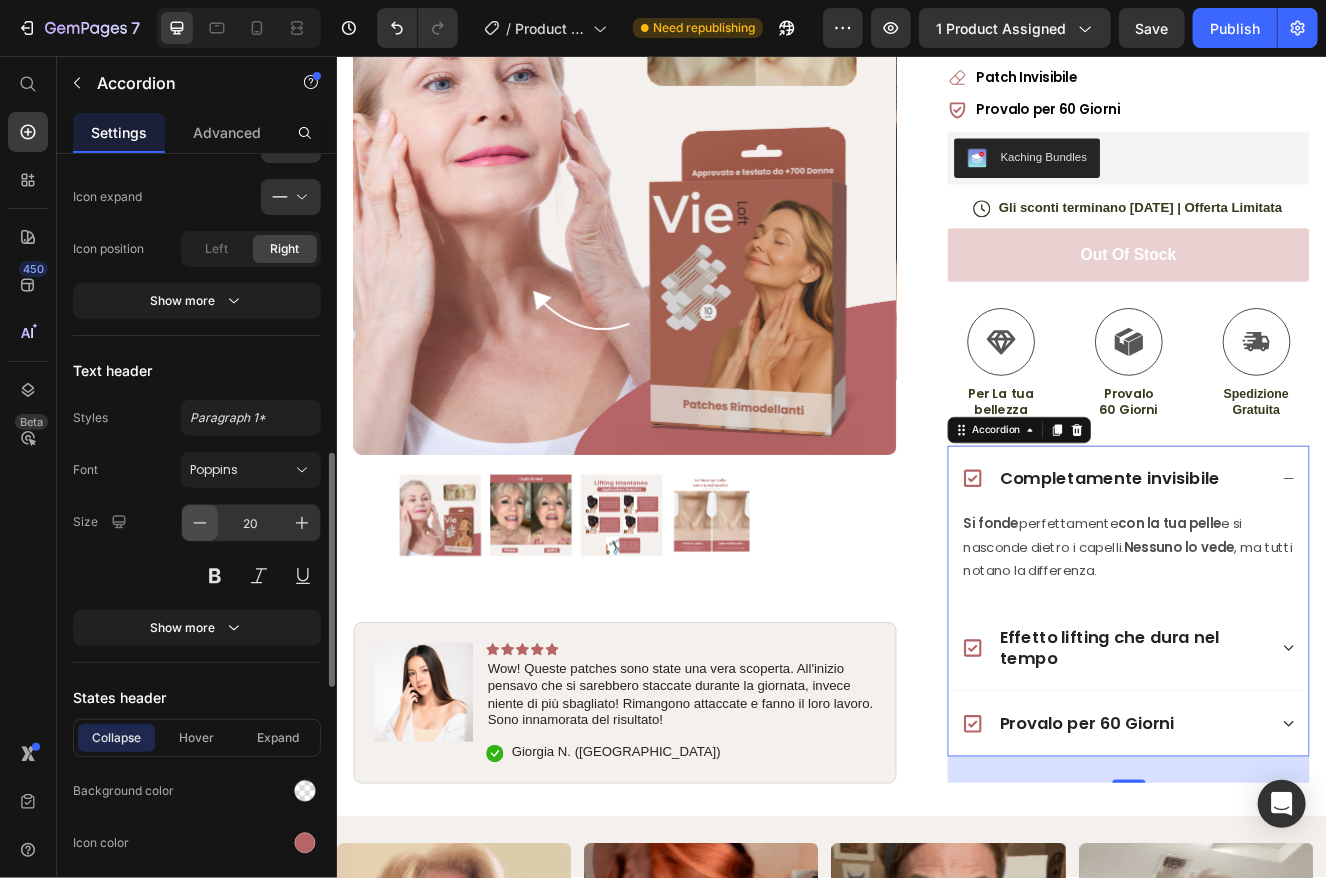 click 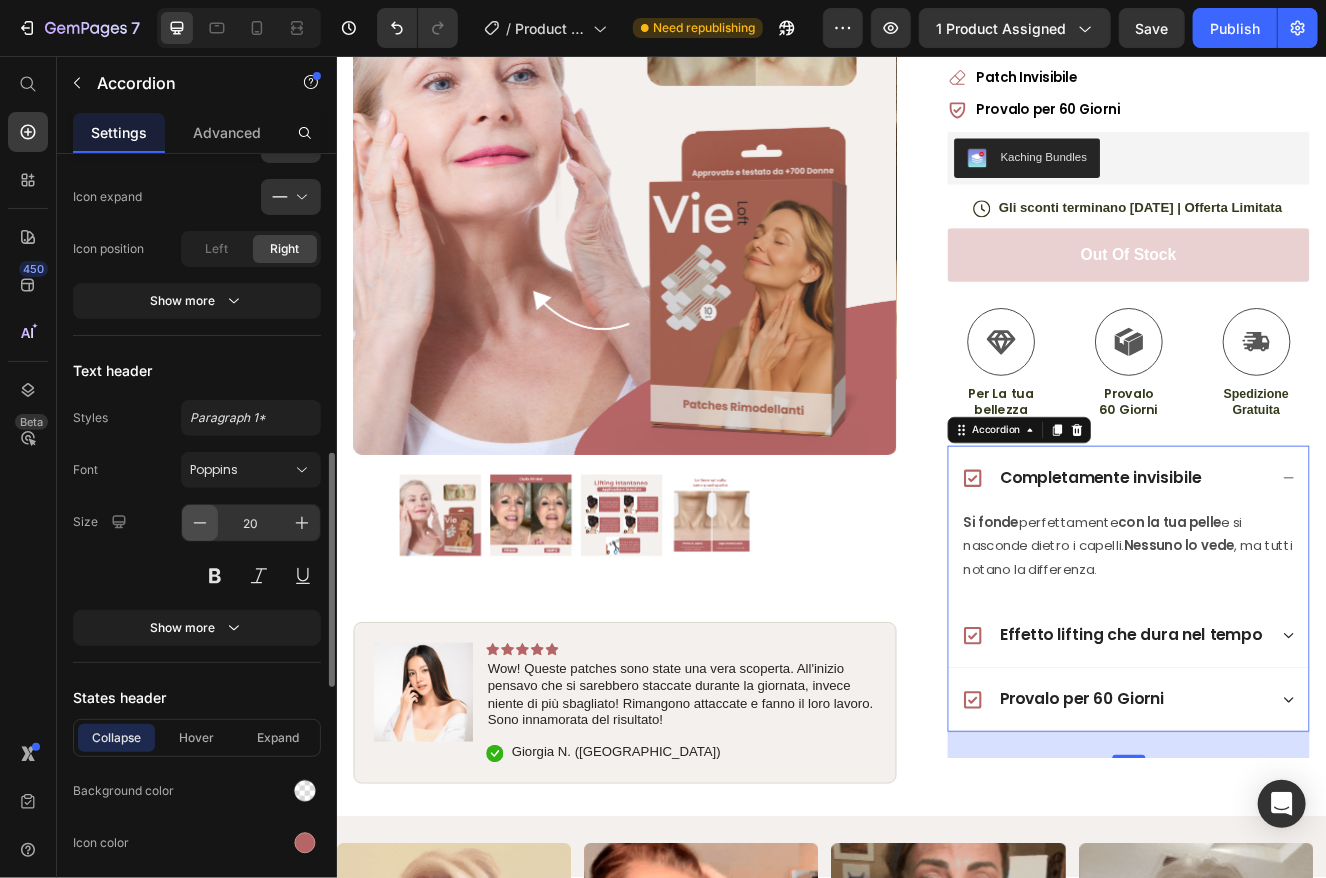 type on "19" 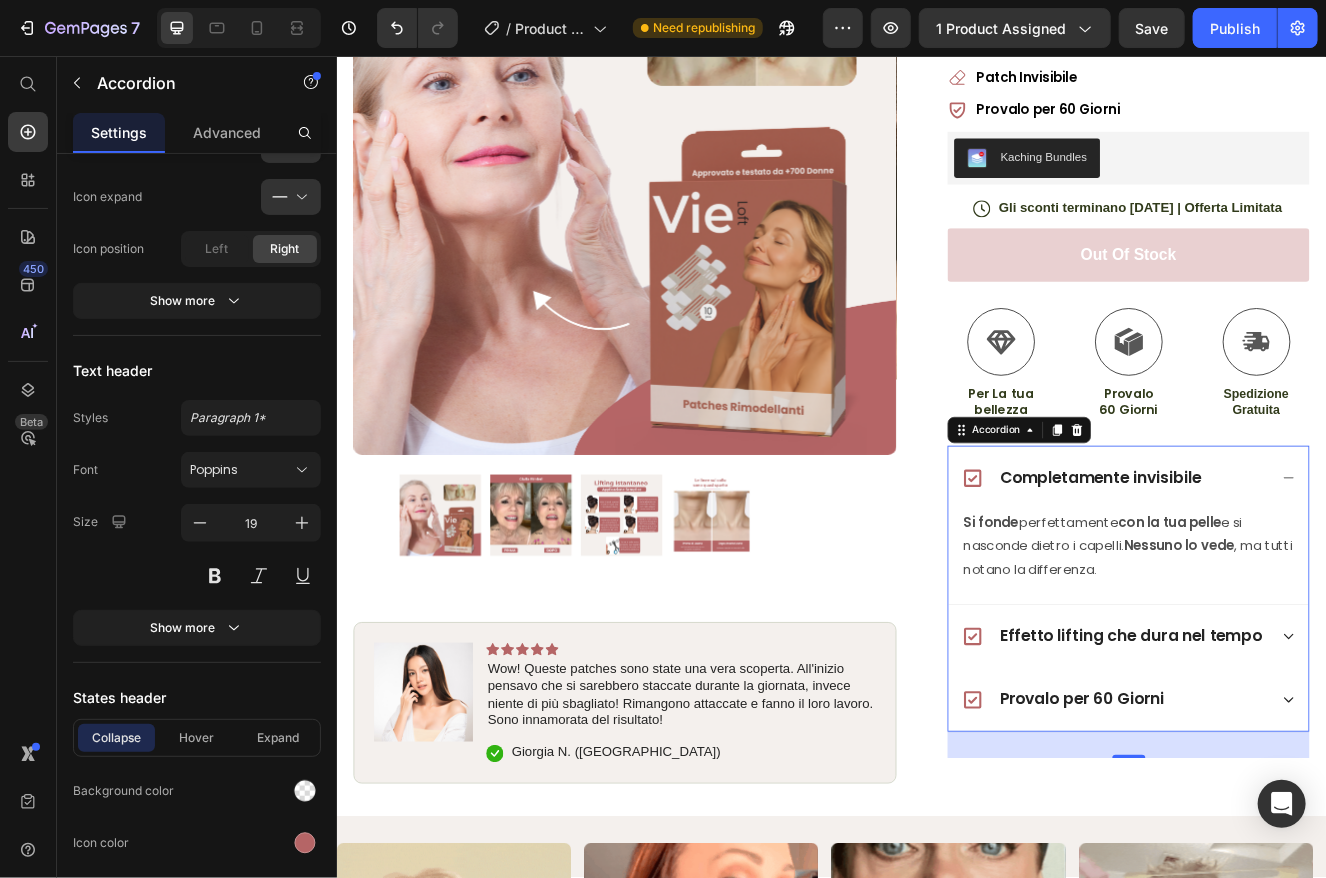 click 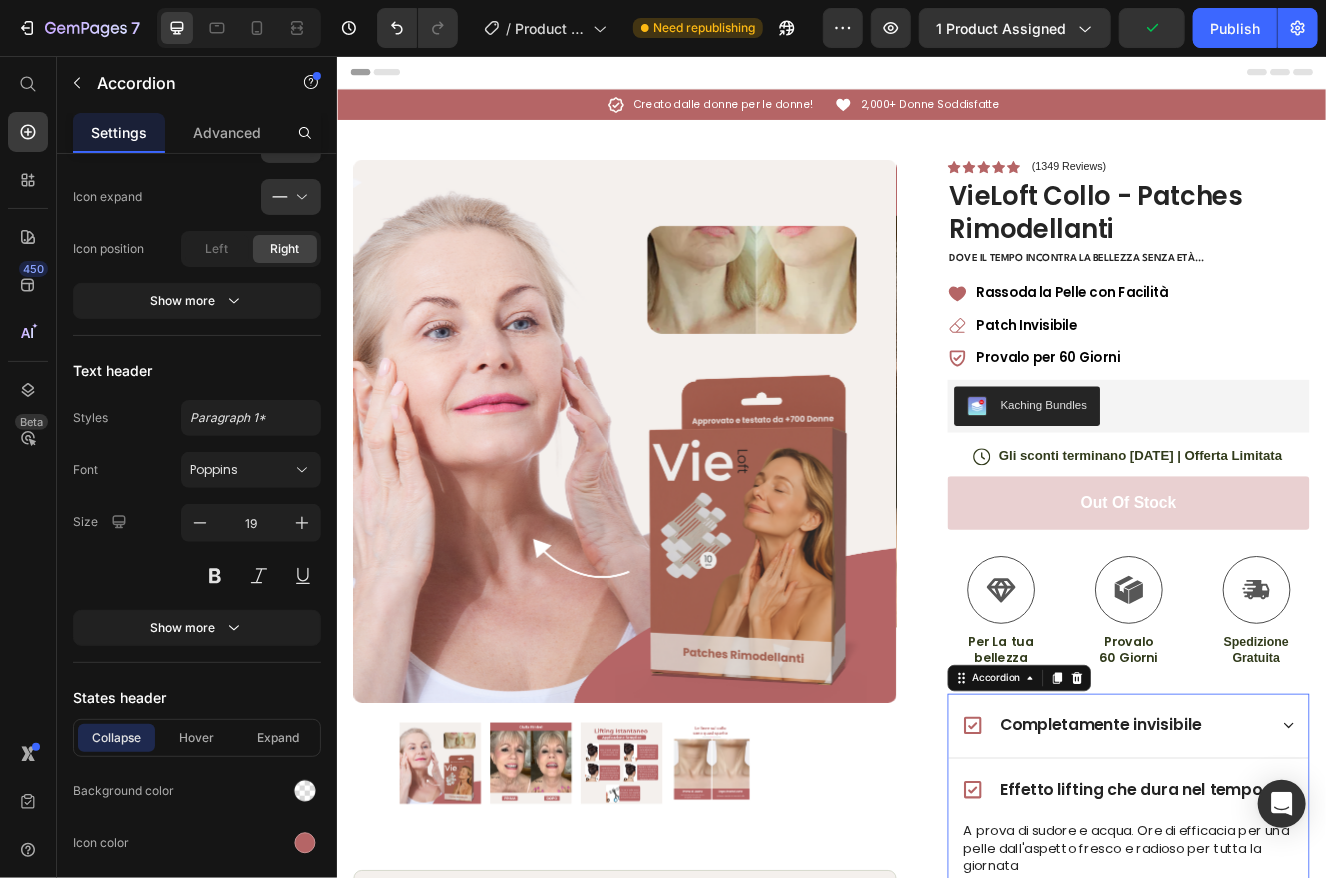 scroll, scrollTop: 200, scrollLeft: 0, axis: vertical 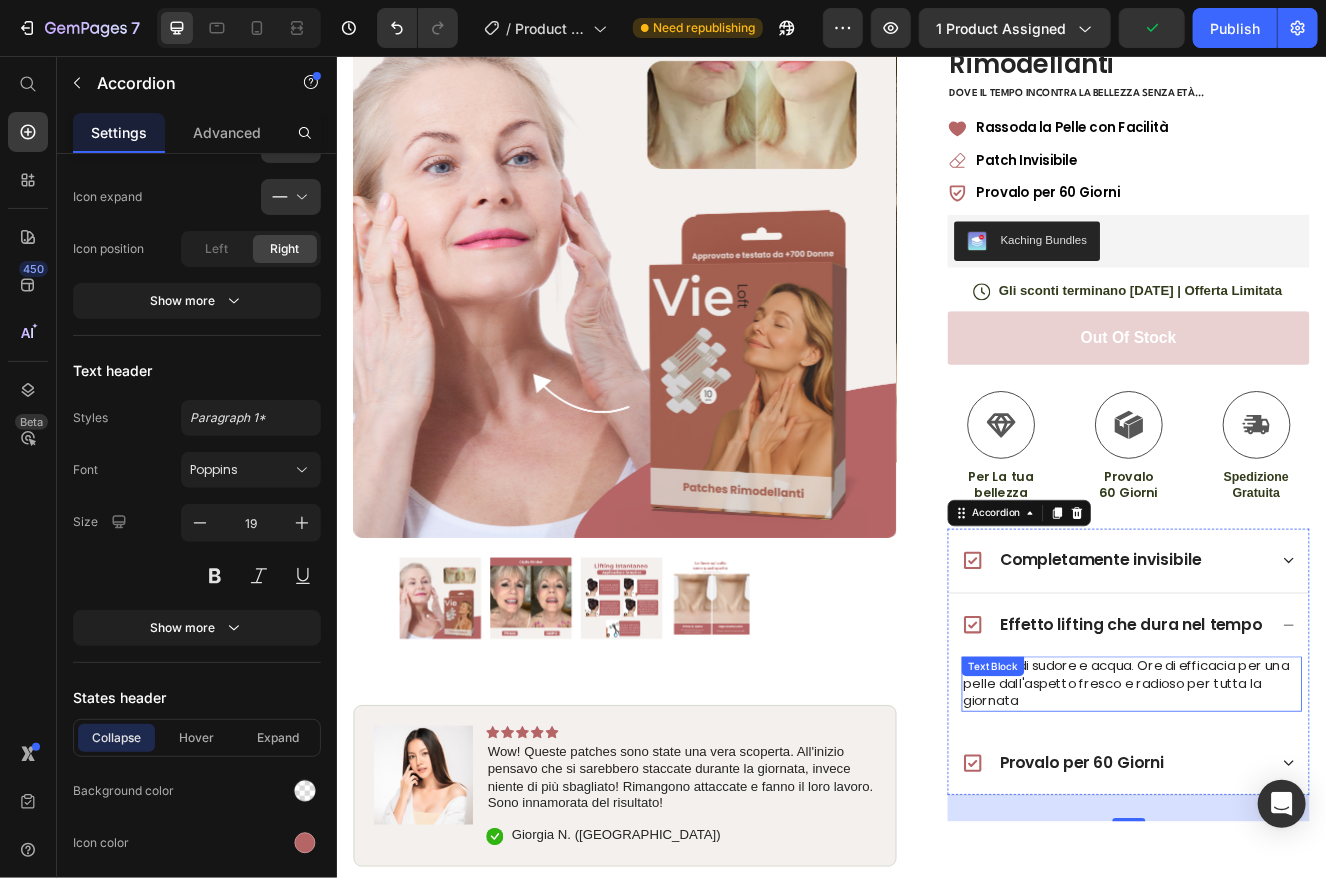 click on "A prova di sudore e acqua. Ore di efficacia per una pelle dall'aspetto fresco e radioso per tutta la giornata" at bounding box center (1300, 818) 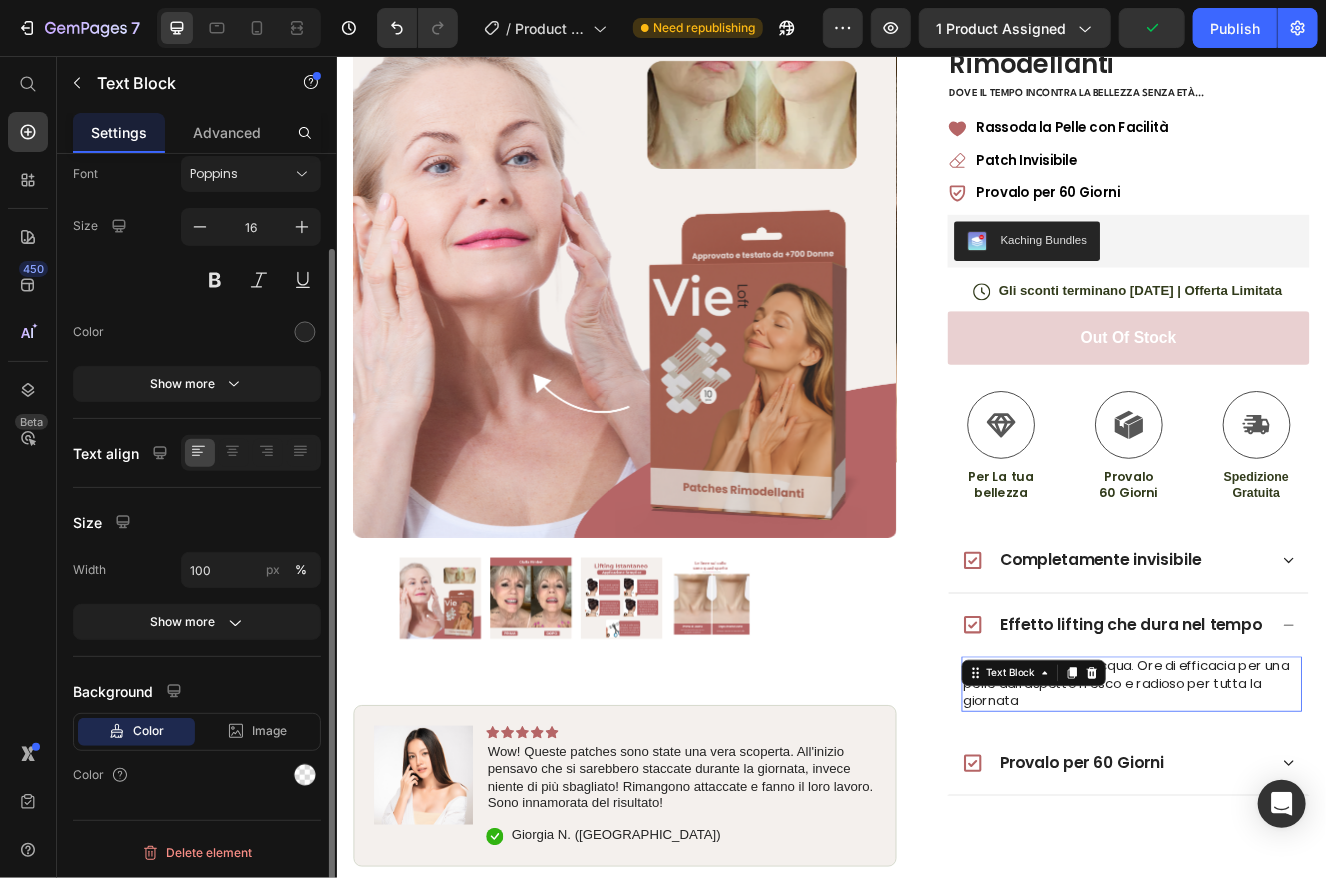 scroll, scrollTop: 0, scrollLeft: 0, axis: both 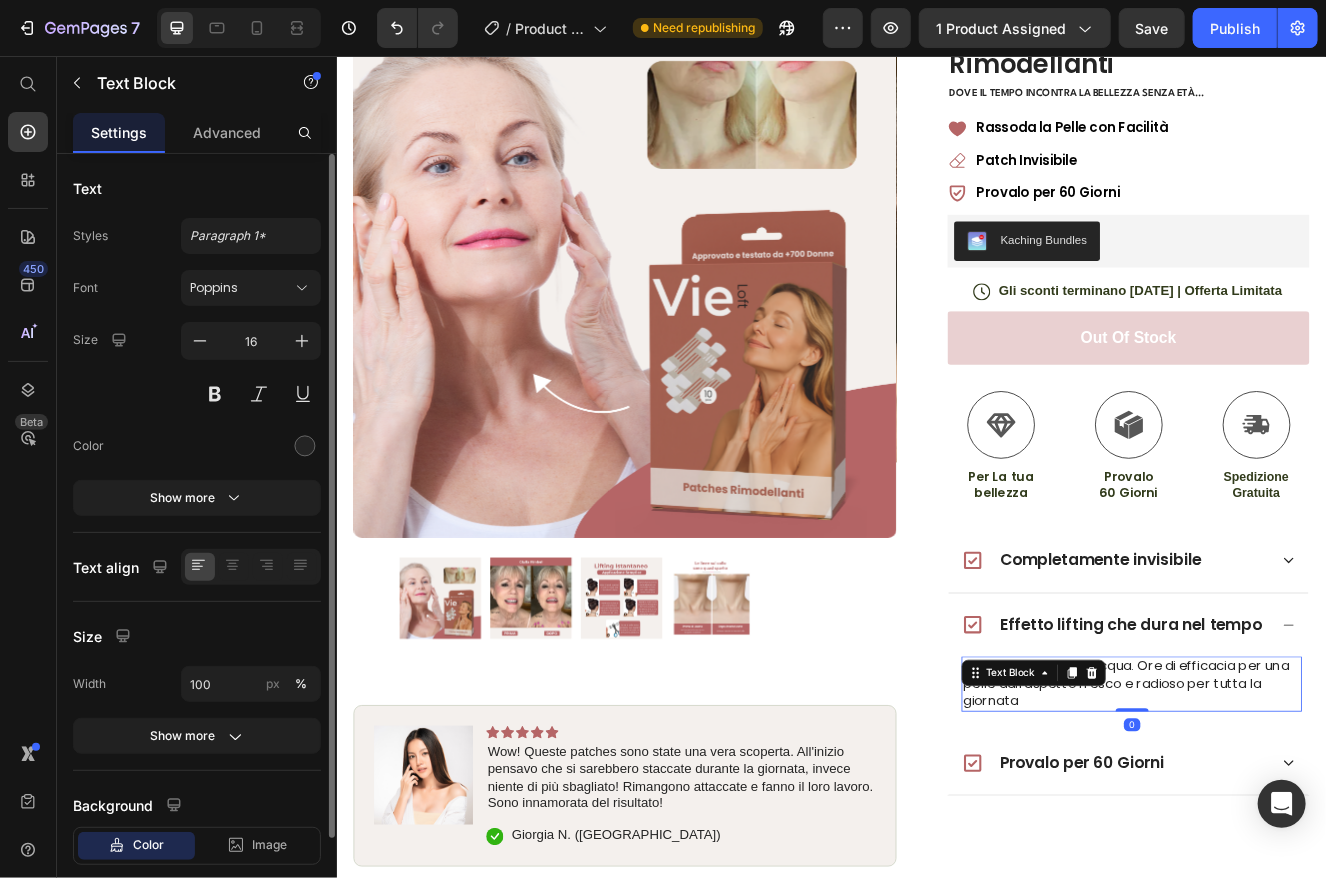 click on "A prova di sudore e acqua. Ore di efficacia per una pelle dall'aspetto fresco e radioso per tutta la giornata" at bounding box center [1300, 818] 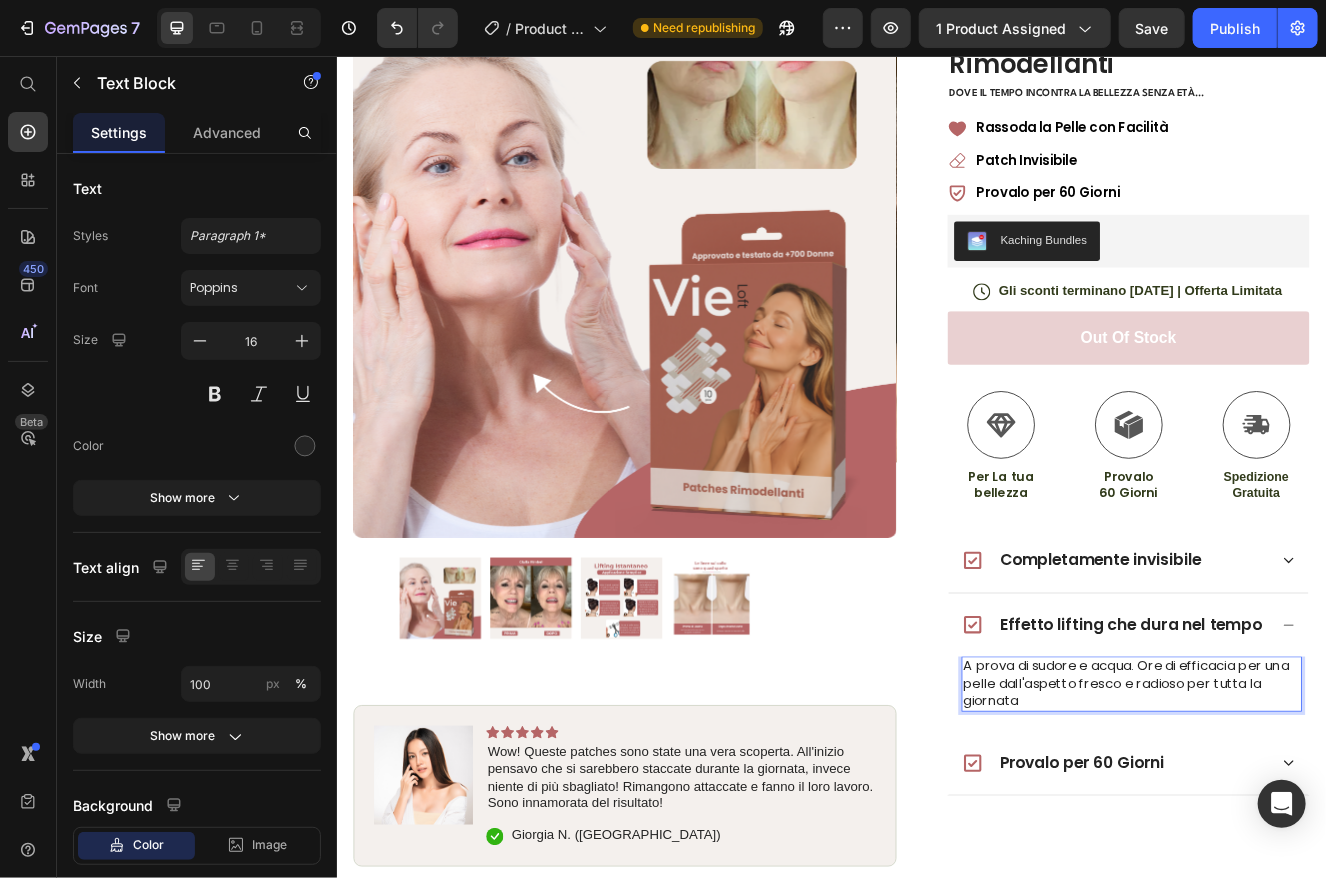 click on "A prova di sudore e acqua. Ore di efficacia per una pelle dall'aspetto fresco e radioso per tutta la giornata" at bounding box center [1300, 818] 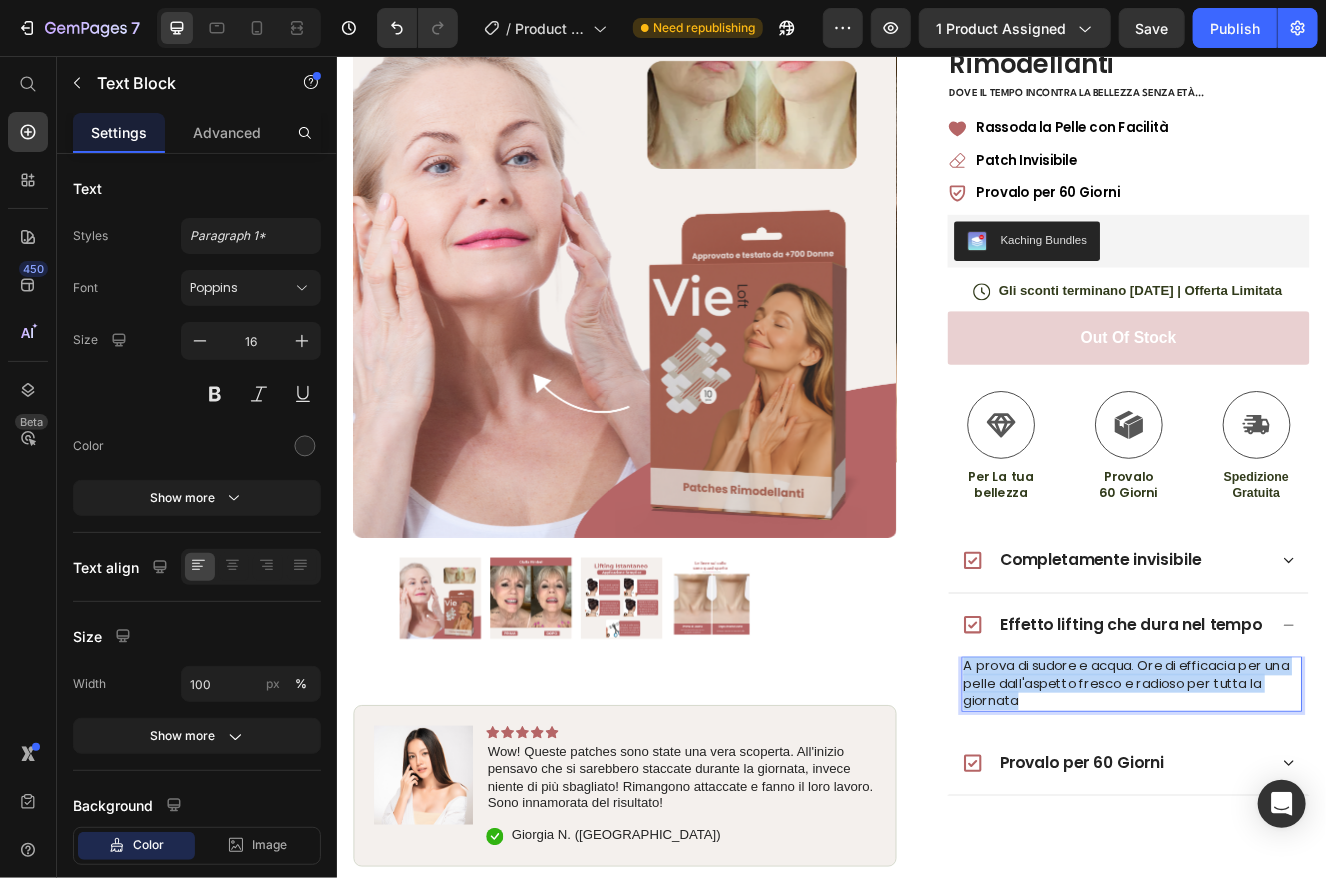 click on "A prova di sudore e acqua. Ore di efficacia per una pelle dall'aspetto fresco e radioso per tutta la giornata" at bounding box center (1300, 818) 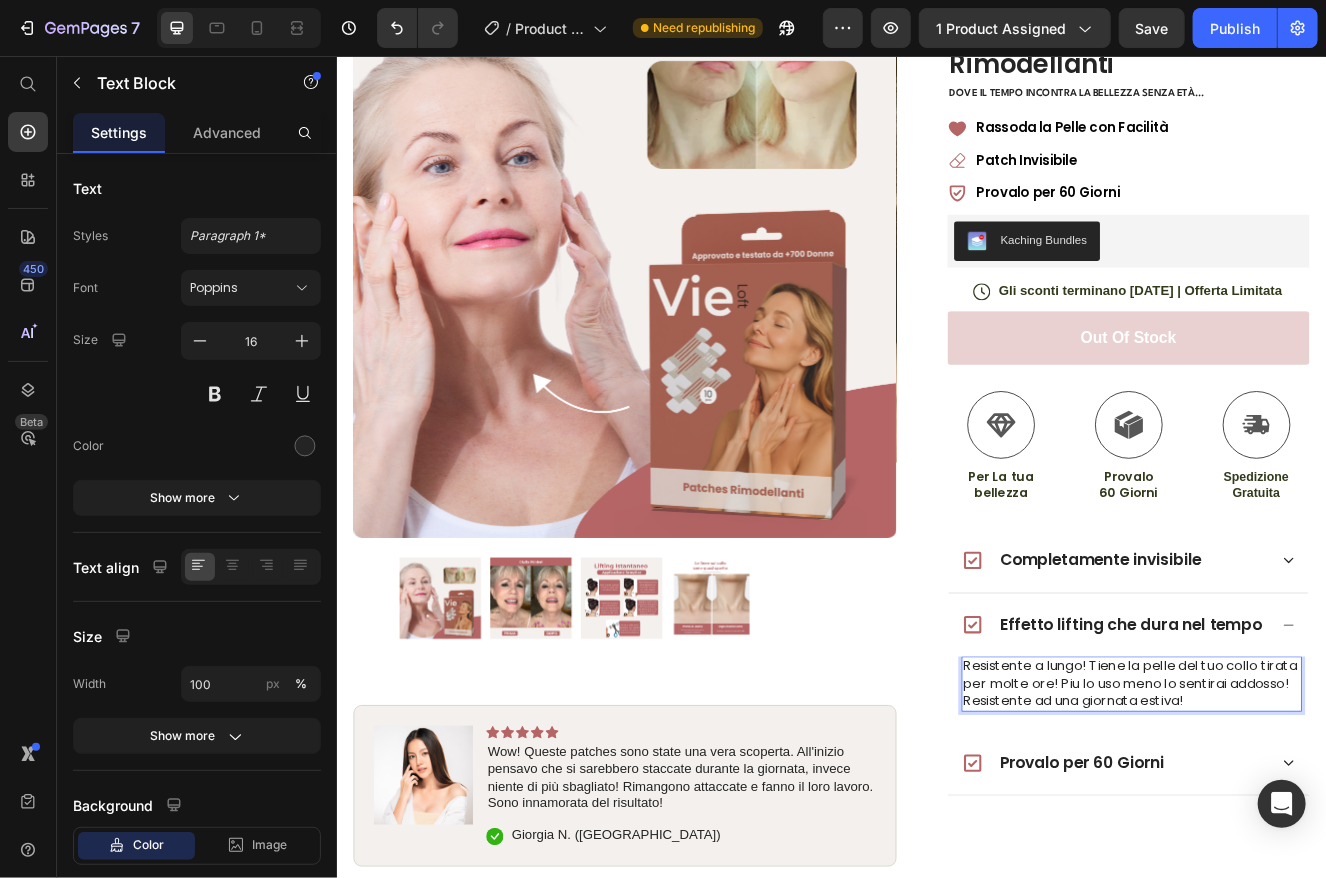 click on "Resistente a lungo! Tiene la pelle del tuo collo tirata per molte ore! Piu lo uso meno lo sentirai addosso! Resistente ad una giornata estiva!" at bounding box center [1300, 818] 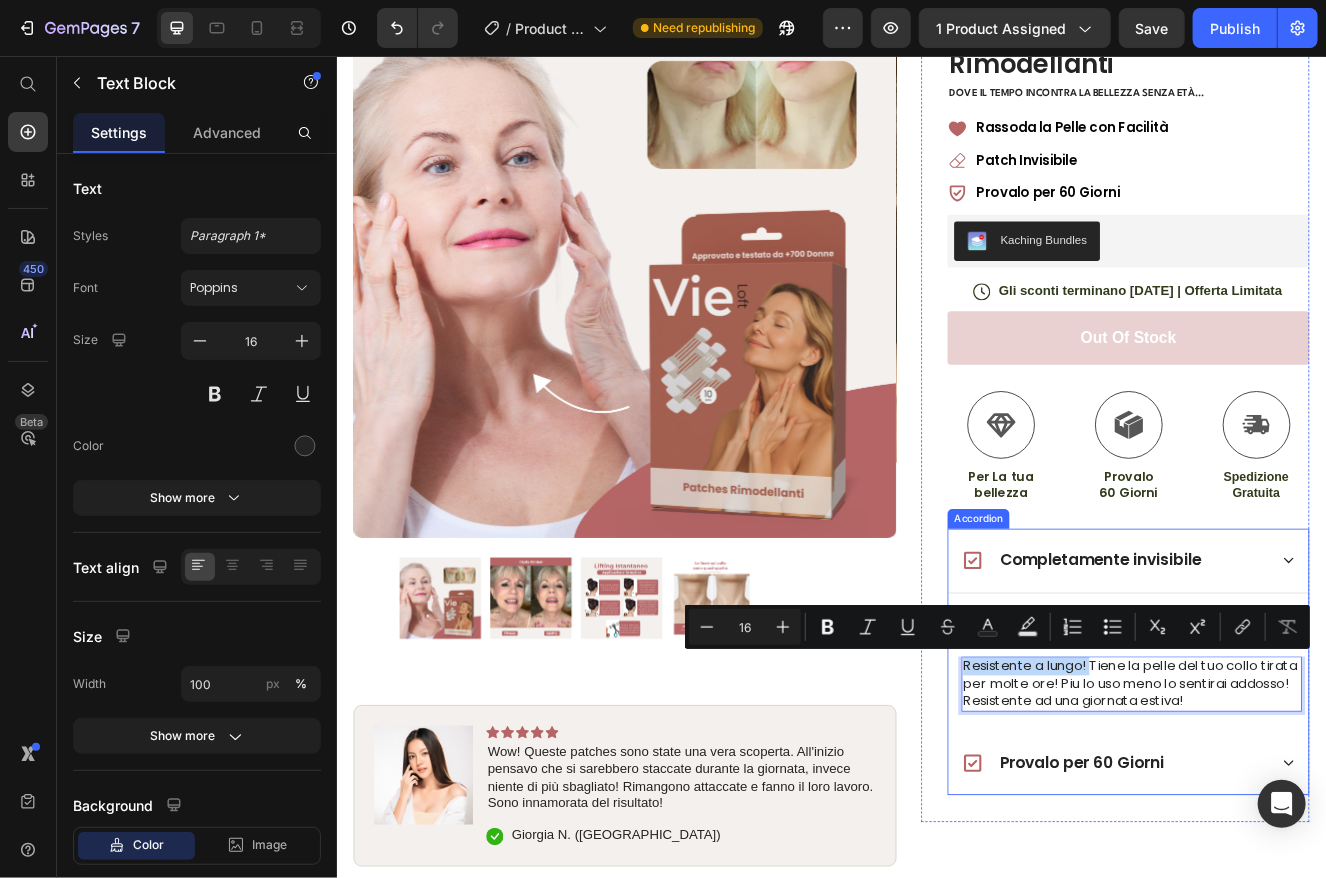 drag, startPoint x: 1223, startPoint y: 797, endPoint x: 1083, endPoint y: 794, distance: 140.03214 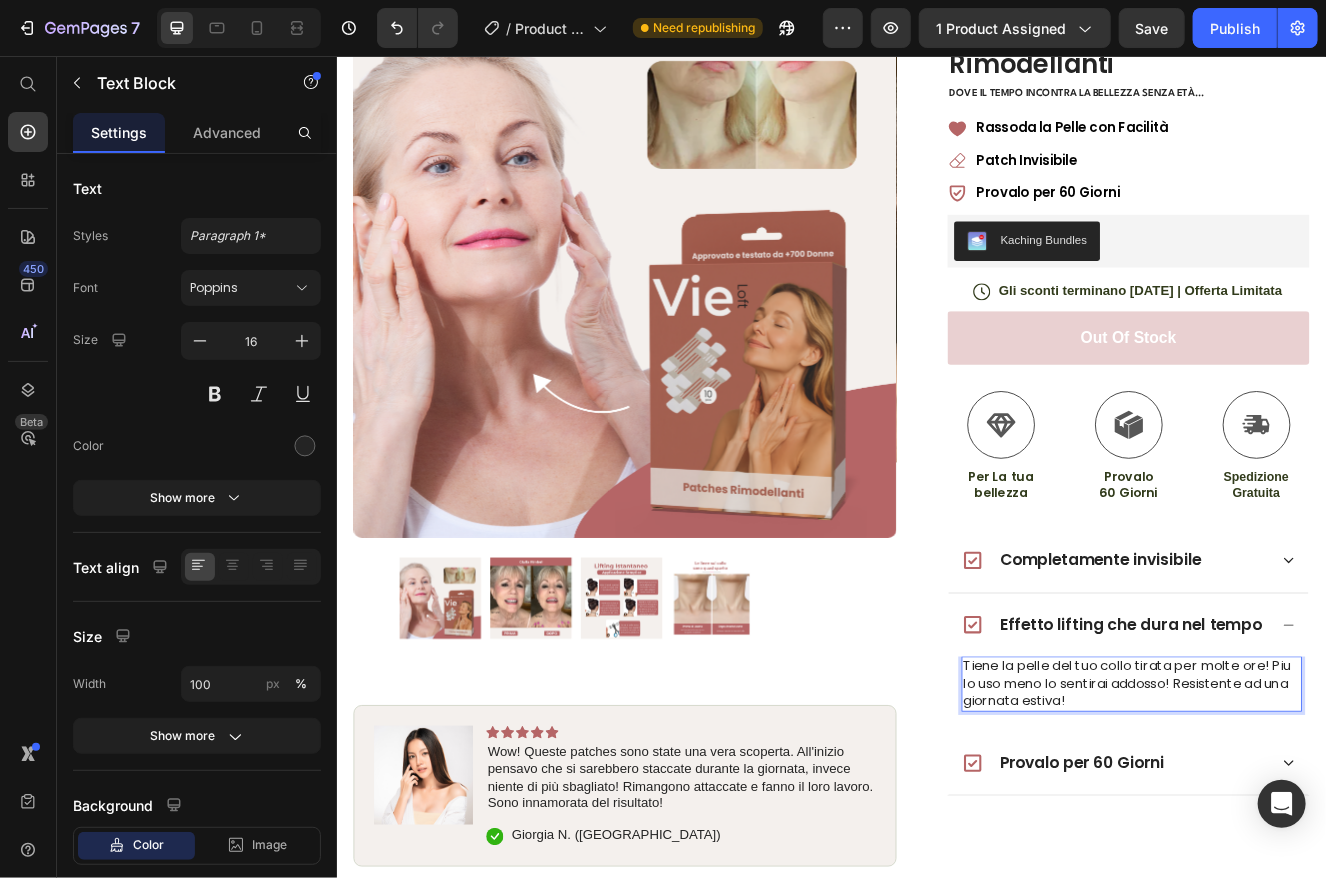 click on "Tiene la pelle del tuo collo tirata per molte ore! Piu lo uso meno lo sentirai addosso! Resistente ad una giornata estiva!" at bounding box center (1300, 818) 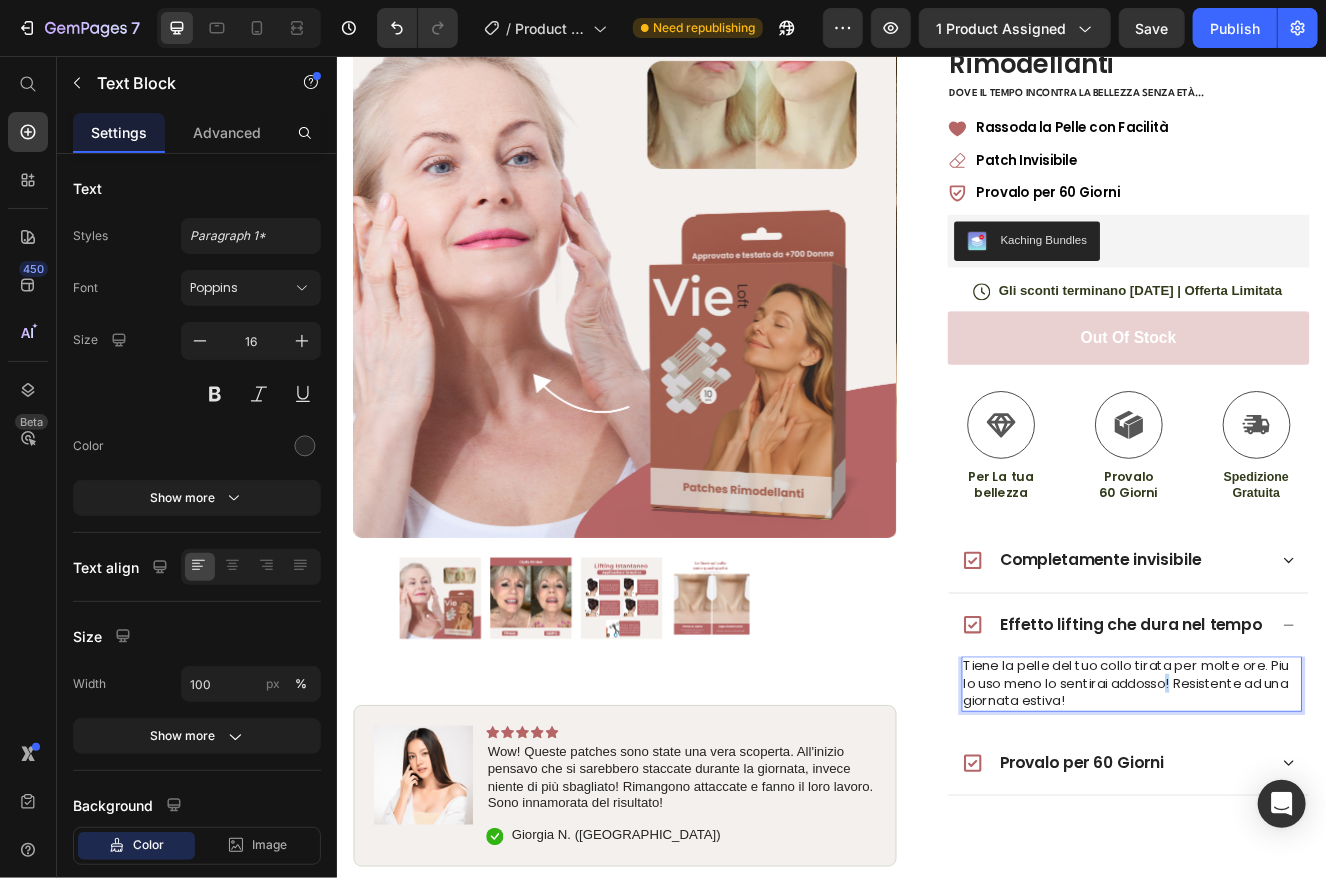 click on "Tiene la pelle del tuo collo tirata per molte ore. Piu lo uso meno lo sentirai addosso! Resistente ad una giornata estiva!" at bounding box center (1300, 818) 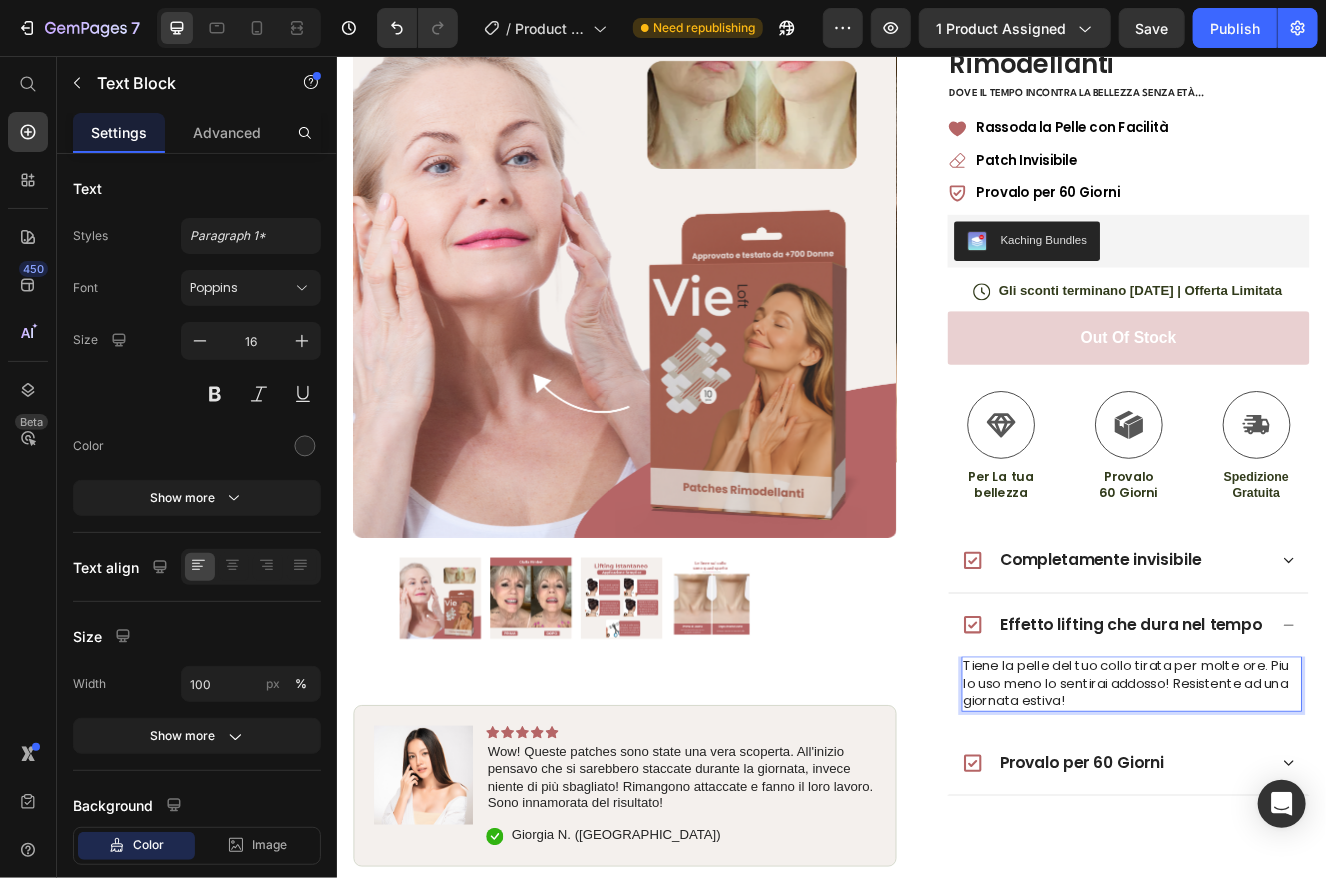 click on "Tiene la pelle del tuo collo tirata per molte ore. Piu lo uso meno lo sentirai addosso! Resistente ad una giornata estiva!" at bounding box center (1300, 818) 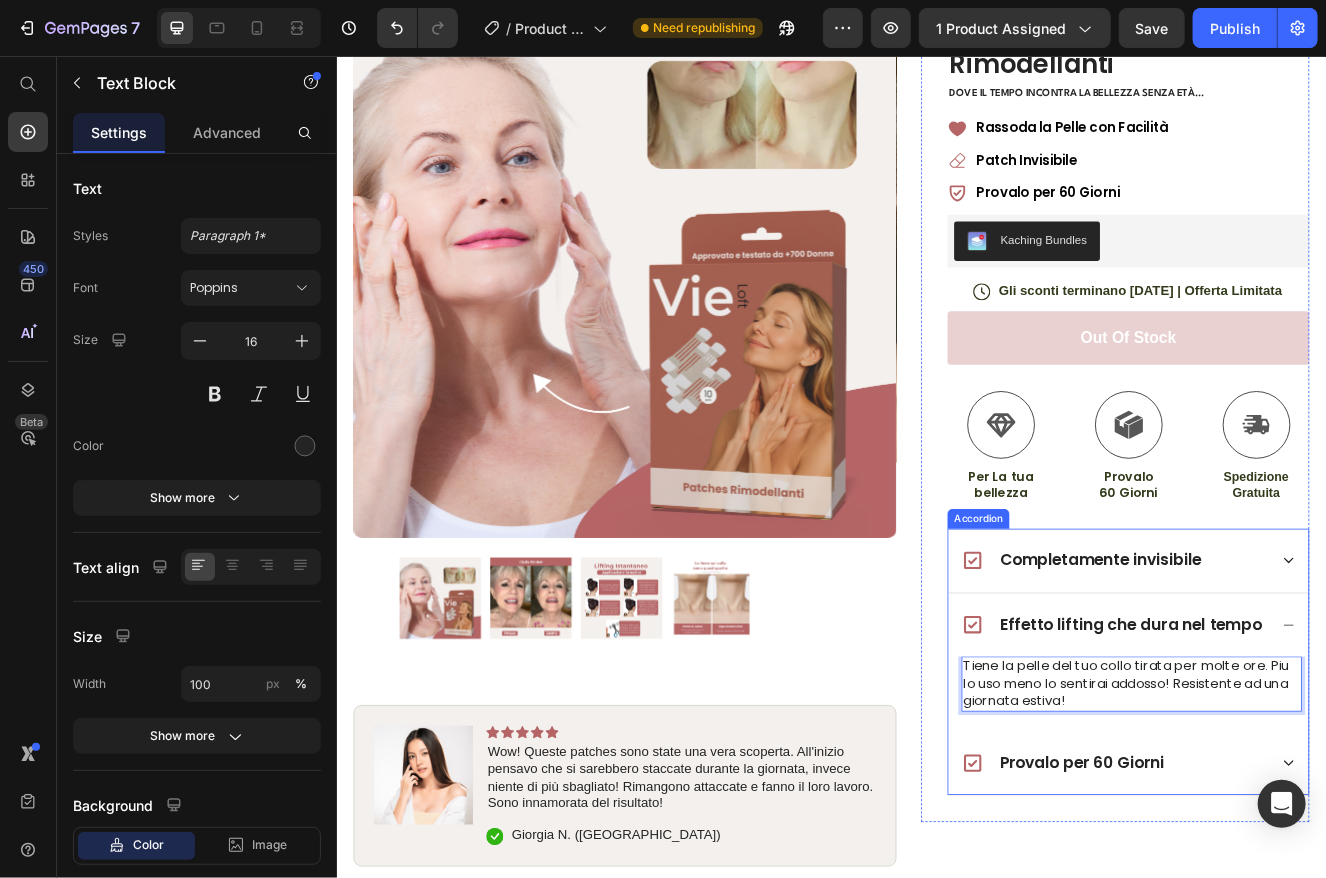 click 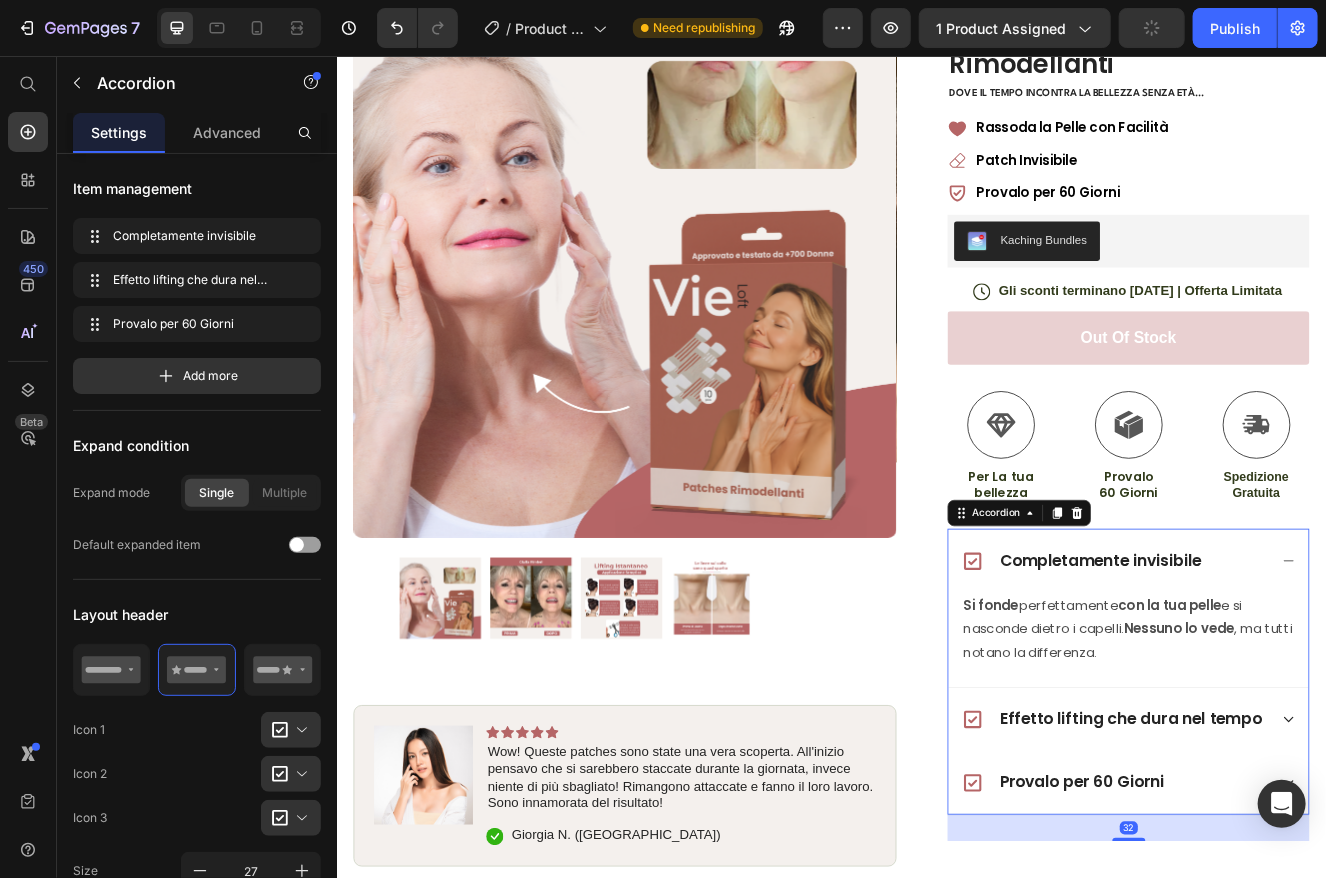 scroll, scrollTop: 300, scrollLeft: 0, axis: vertical 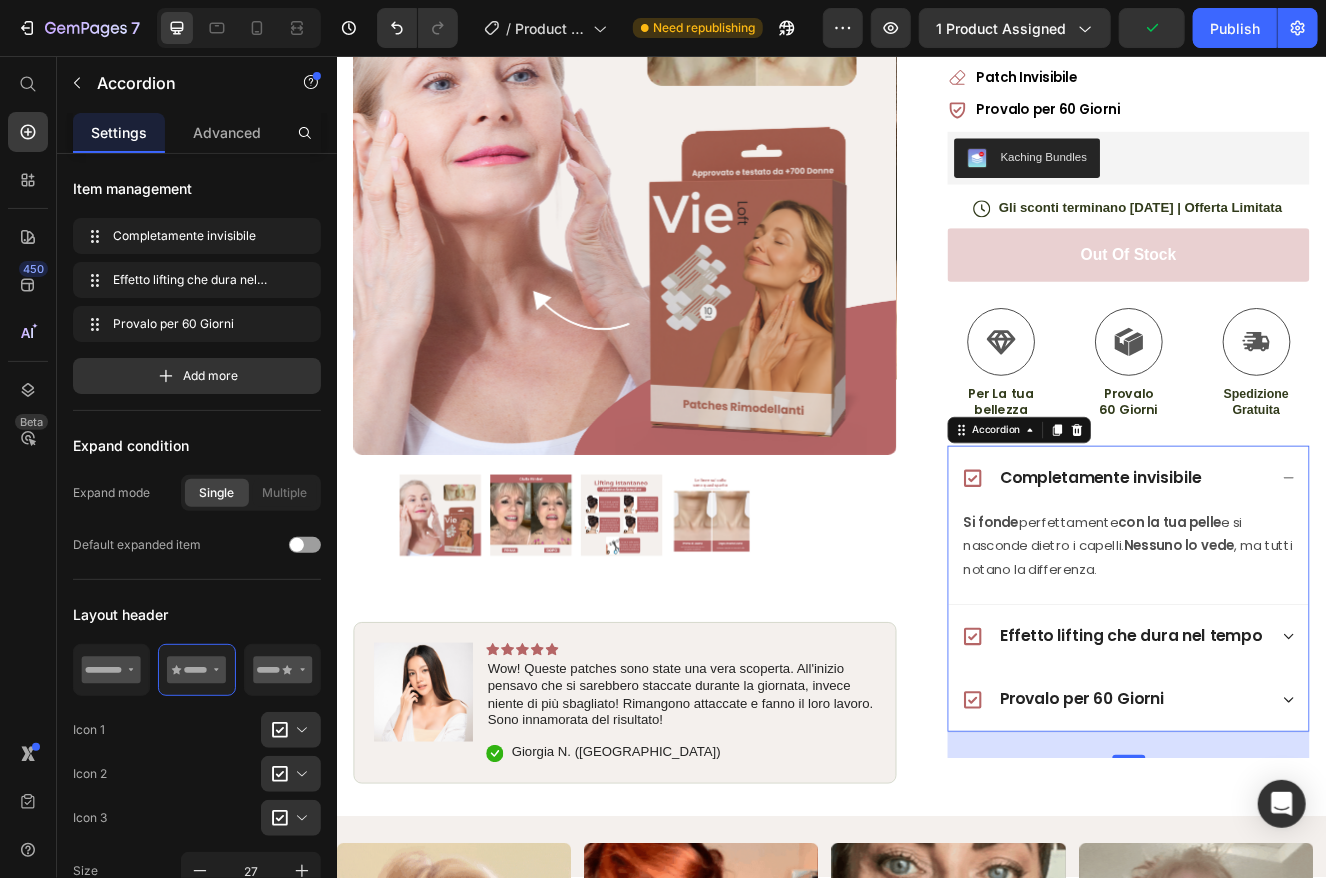 click 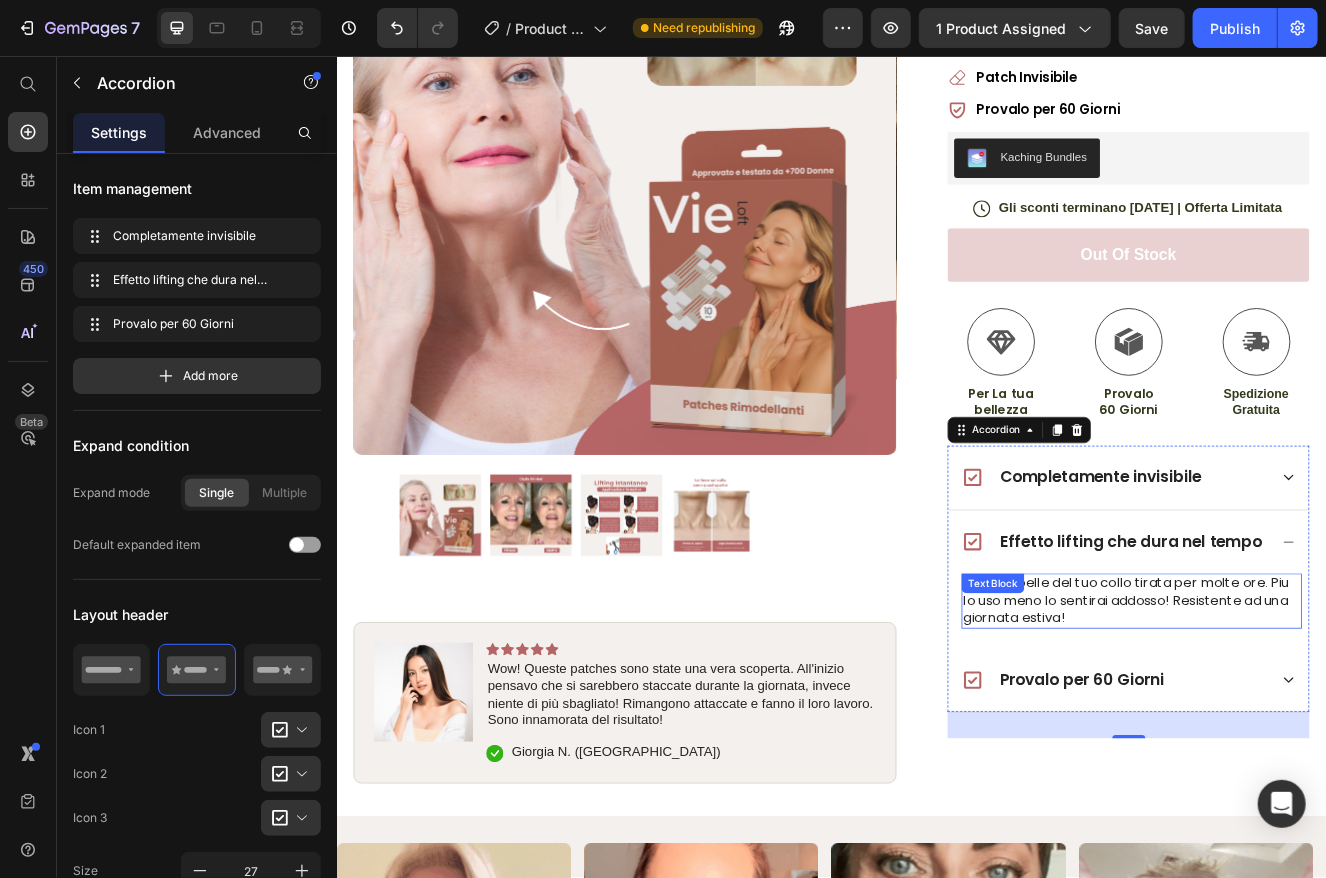 click on "Tiene la pelle del tuo collo tirata per molte ore. Piu lo uso meno lo sentirai addosso! Resistente ad una giornata estiva!" at bounding box center [1300, 718] 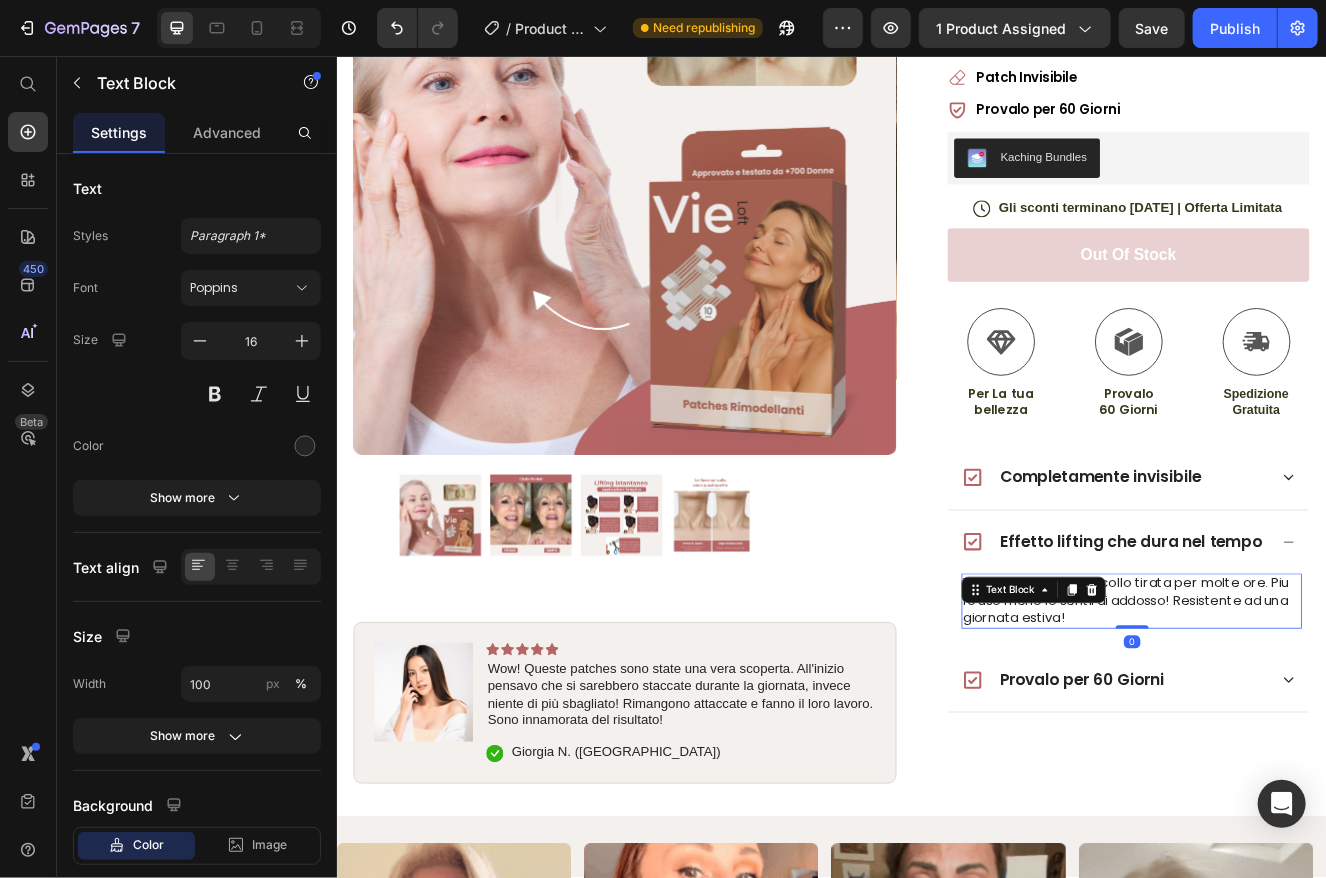 click on "Tiene la pelle del tuo collo tirata per molte ore. Piu lo uso meno lo sentirai addosso! Resistente ad una giornata estiva!" at bounding box center [1300, 718] 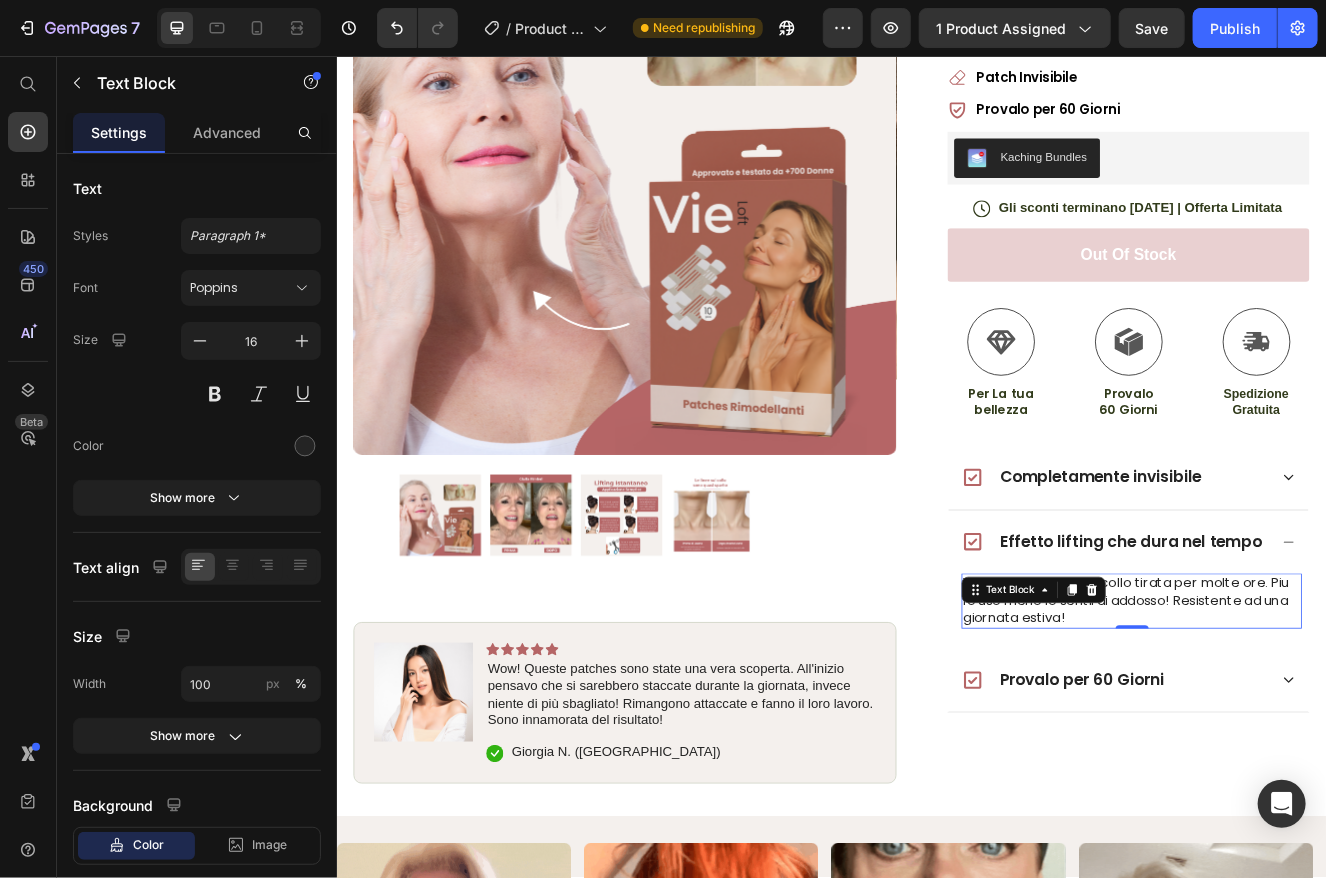 click on "Tiene la pelle del tuo collo tirata per molte ore. Piu lo uso meno lo sentirai addosso! Resistente ad una giornata estiva!" at bounding box center (1300, 718) 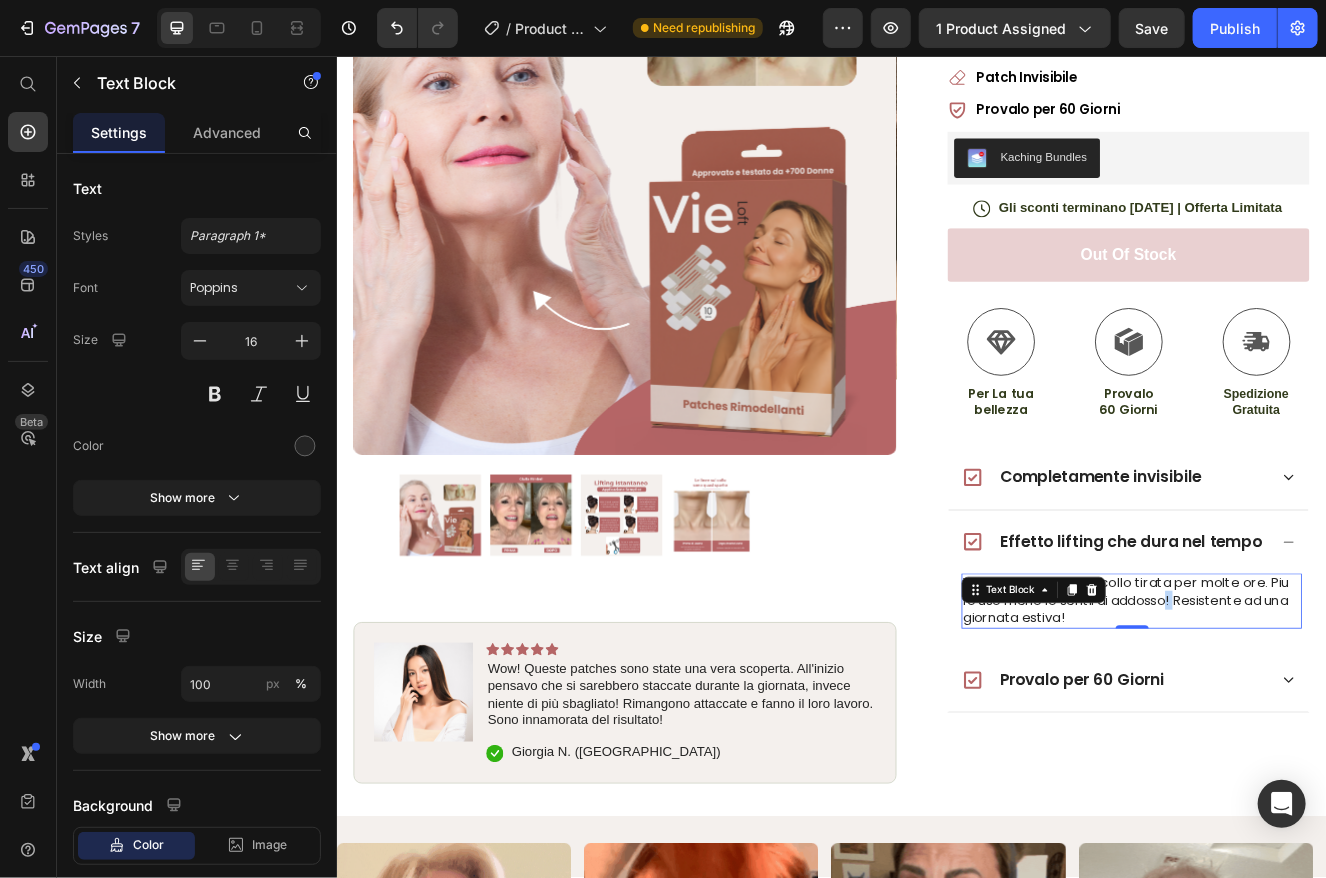 click on "Tiene la pelle del tuo collo tirata per molte ore. Piu lo uso meno lo sentirai addosso! Resistente ad una giornata estiva!" at bounding box center [1300, 718] 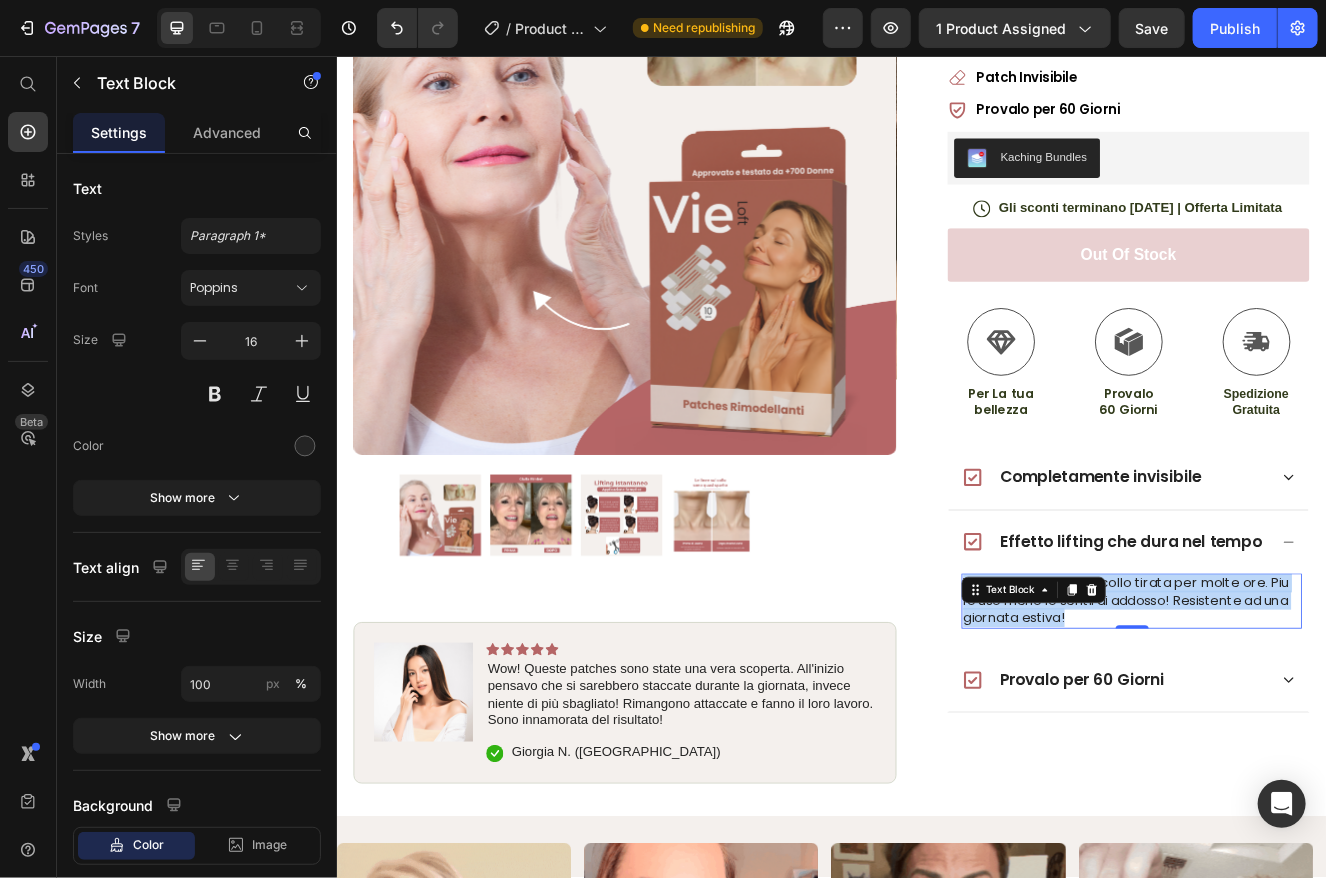click on "Tiene la pelle del tuo collo tirata per molte ore. Piu lo uso meno lo sentirai addosso! Resistente ad una giornata estiva!" at bounding box center (1300, 718) 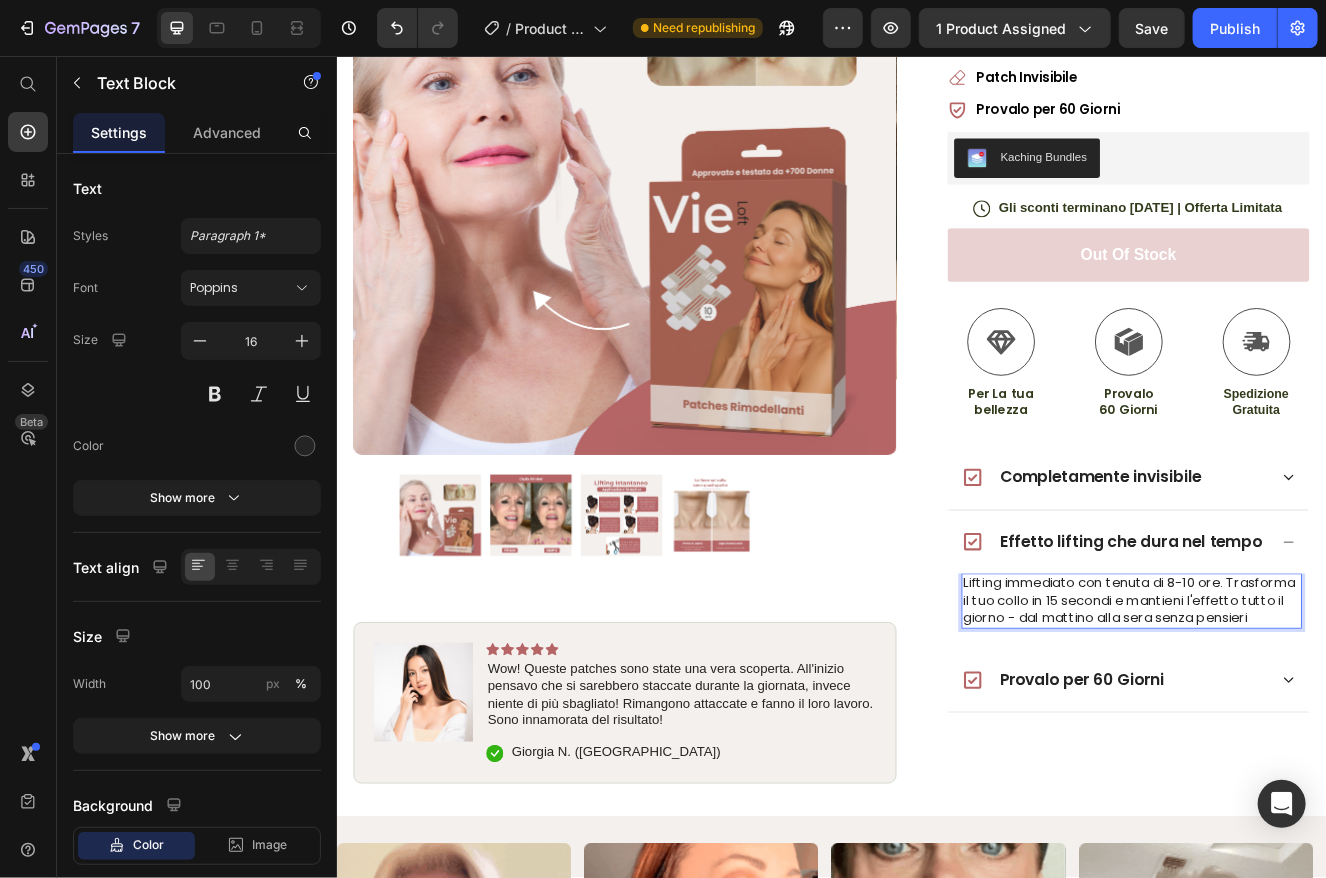 click on "Lifting immediato con tenuta di 8-10 ore. Trasforma il tuo collo in 15 secondi e mantieni l'effetto tutto il giorno - dal mattino alla sera senza pensieri" at bounding box center [1300, 718] 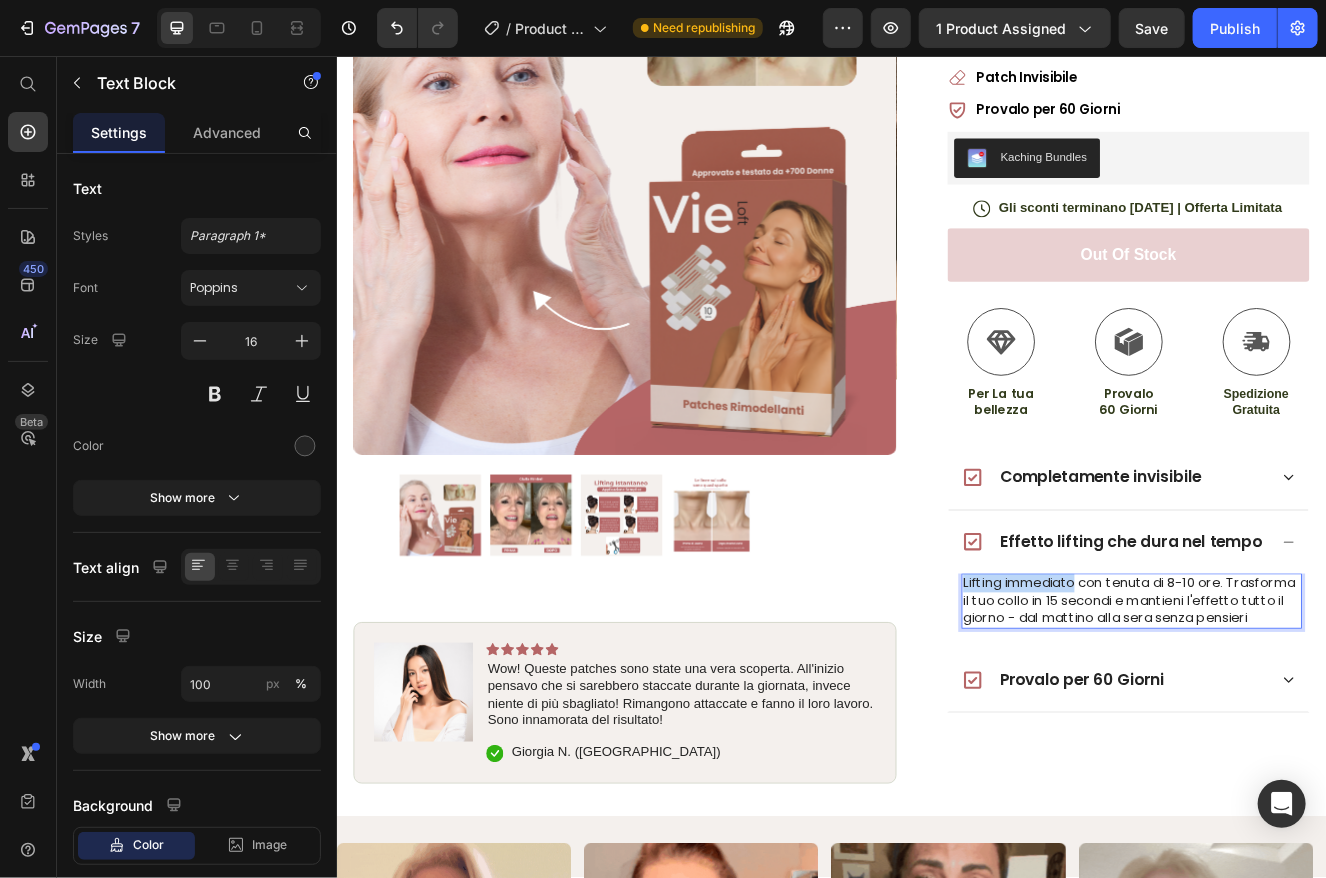 drag, startPoint x: 1161, startPoint y: 696, endPoint x: 1223, endPoint y: 696, distance: 62 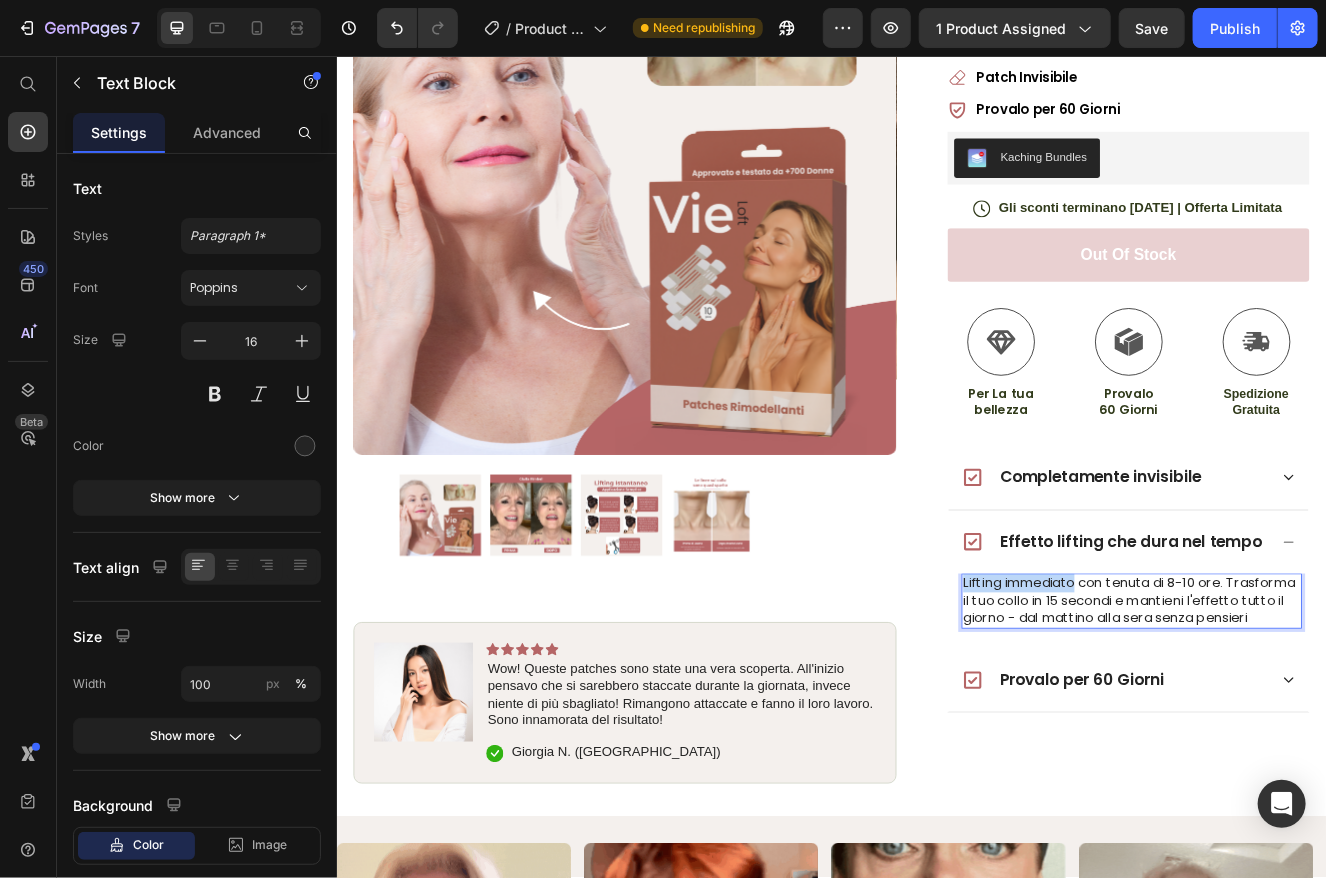 click on "Lifting immediato con tenuta di 8-10 ore. Trasforma il tuo collo in 15 secondi e mantieni l'effetto tutto il giorno - dal mattino alla sera senza pensieri" at bounding box center (1300, 718) 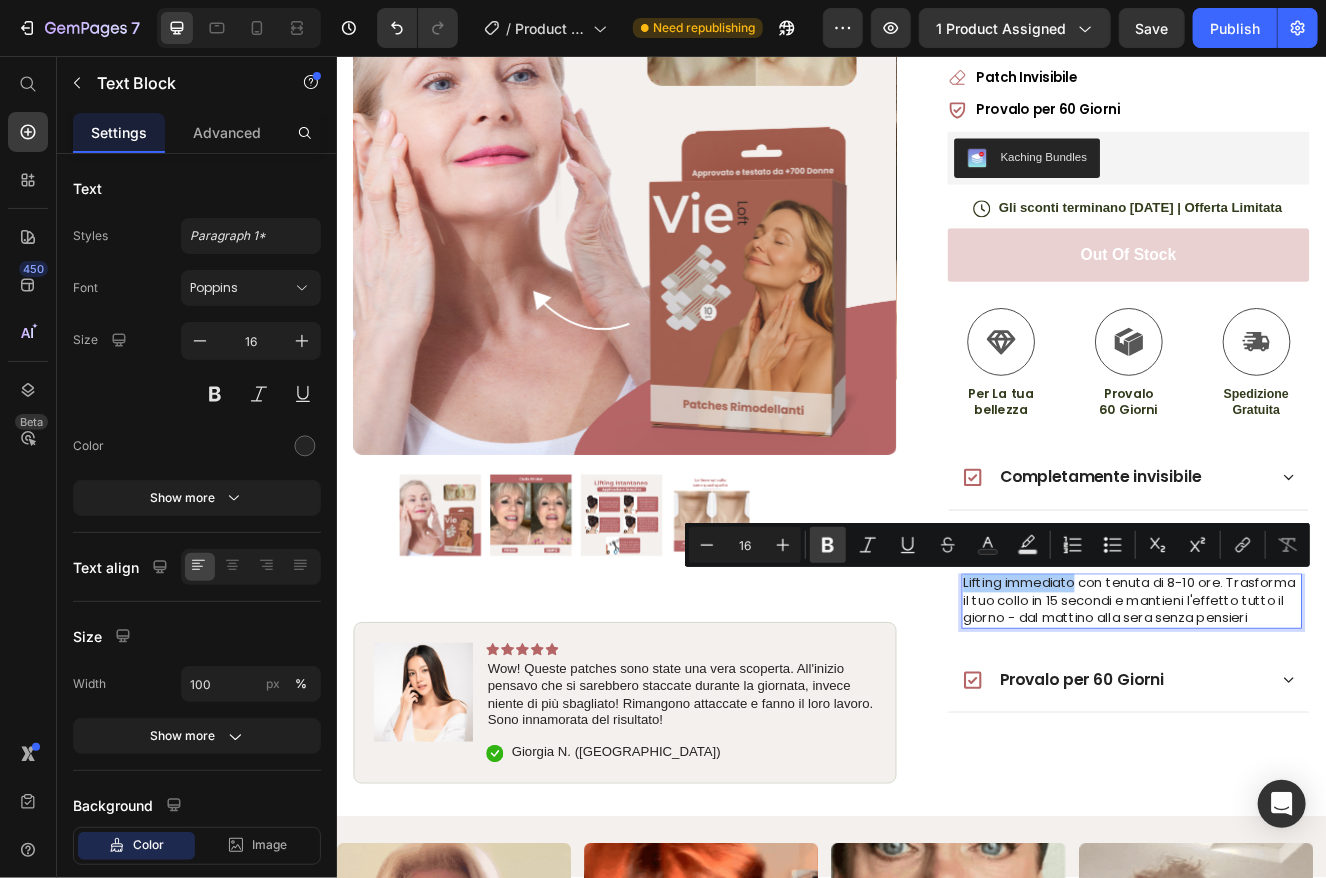 click 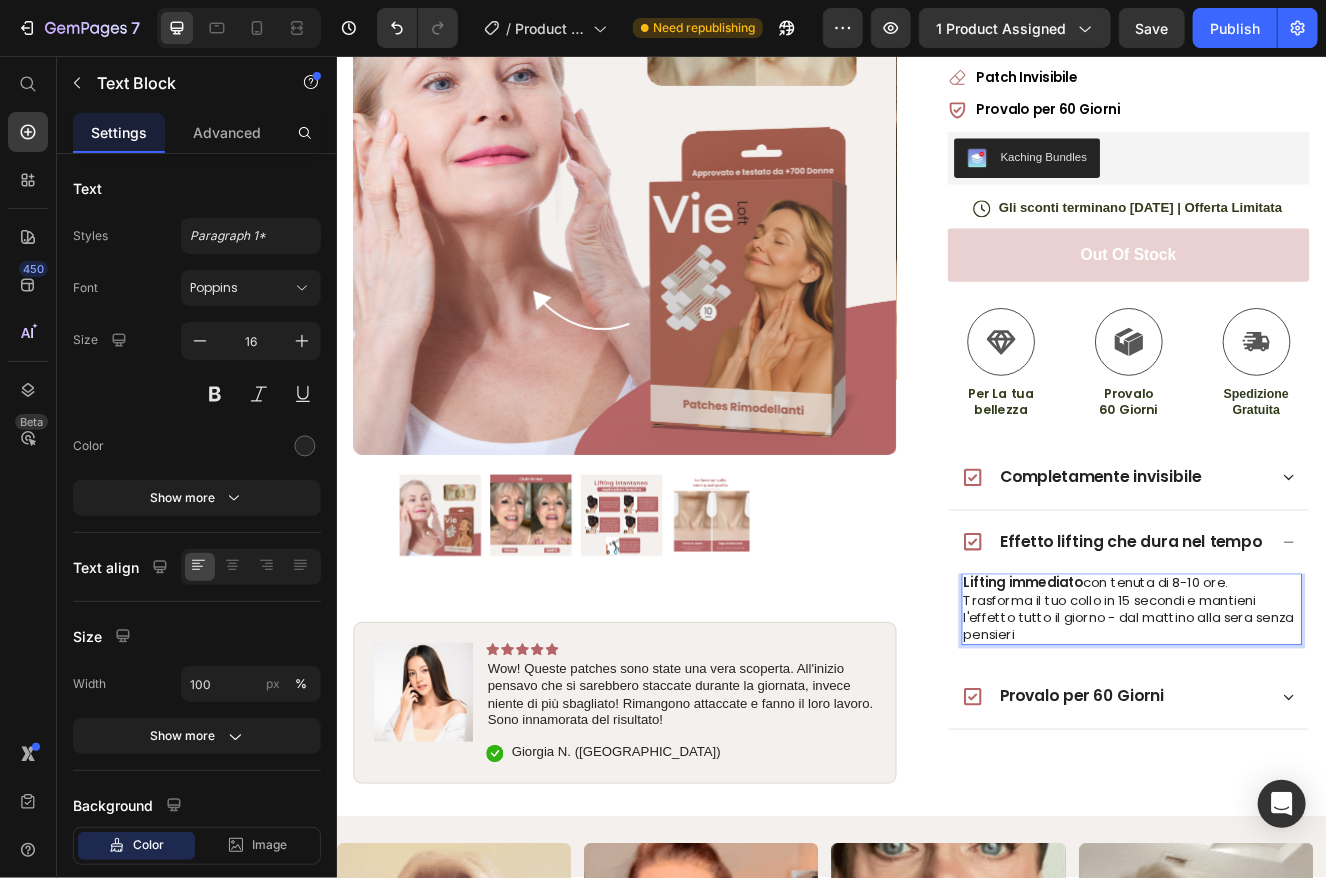 click on "Lifting immediato  con tenuta di 8-10 ore. Trasforma il tuo collo in 15 secondi e mantieni l'effetto tutto il giorno - dal mattino alla sera senza pensieri" at bounding box center [1300, 728] 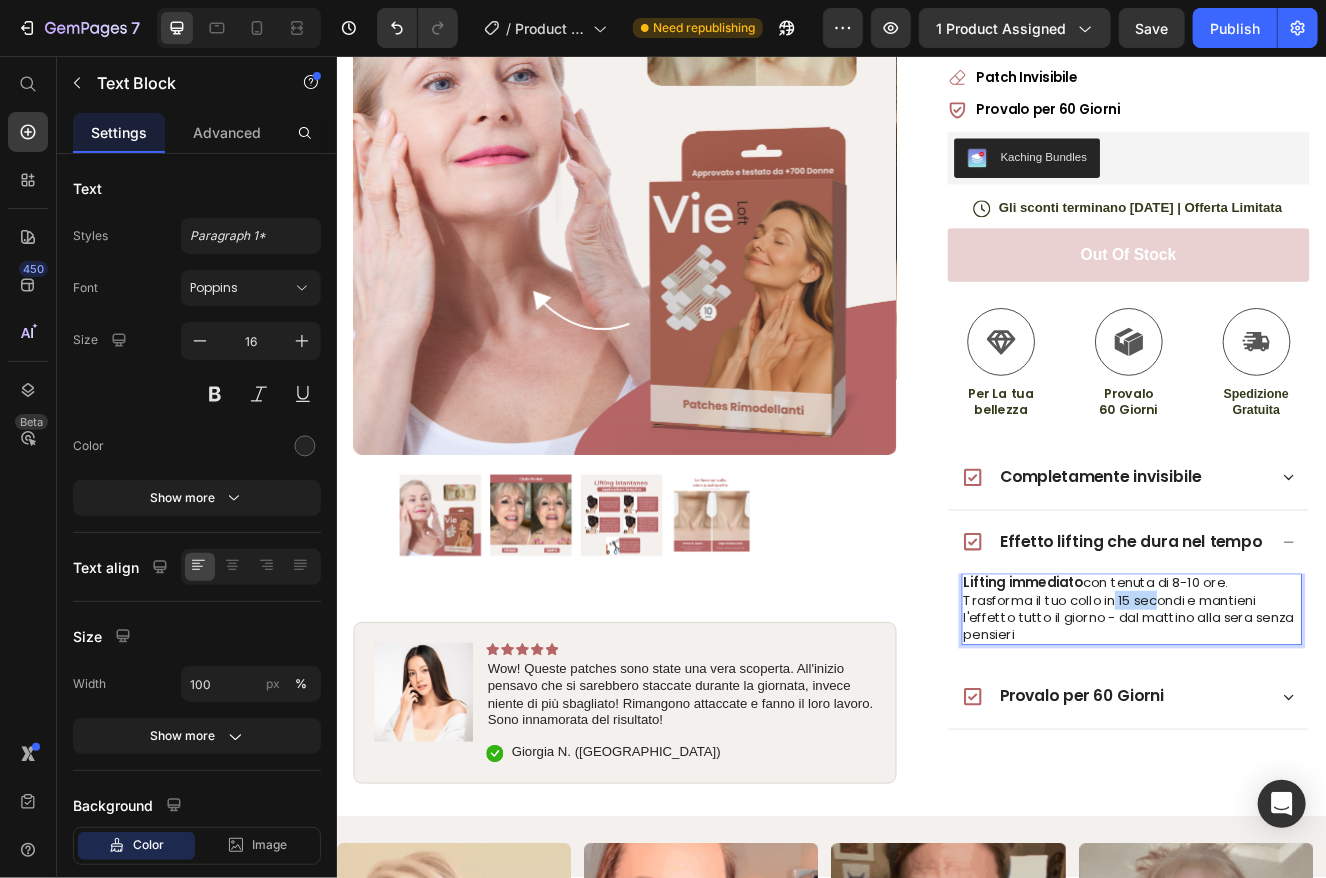 drag, startPoint x: 1262, startPoint y: 716, endPoint x: 1313, endPoint y: 718, distance: 51.0392 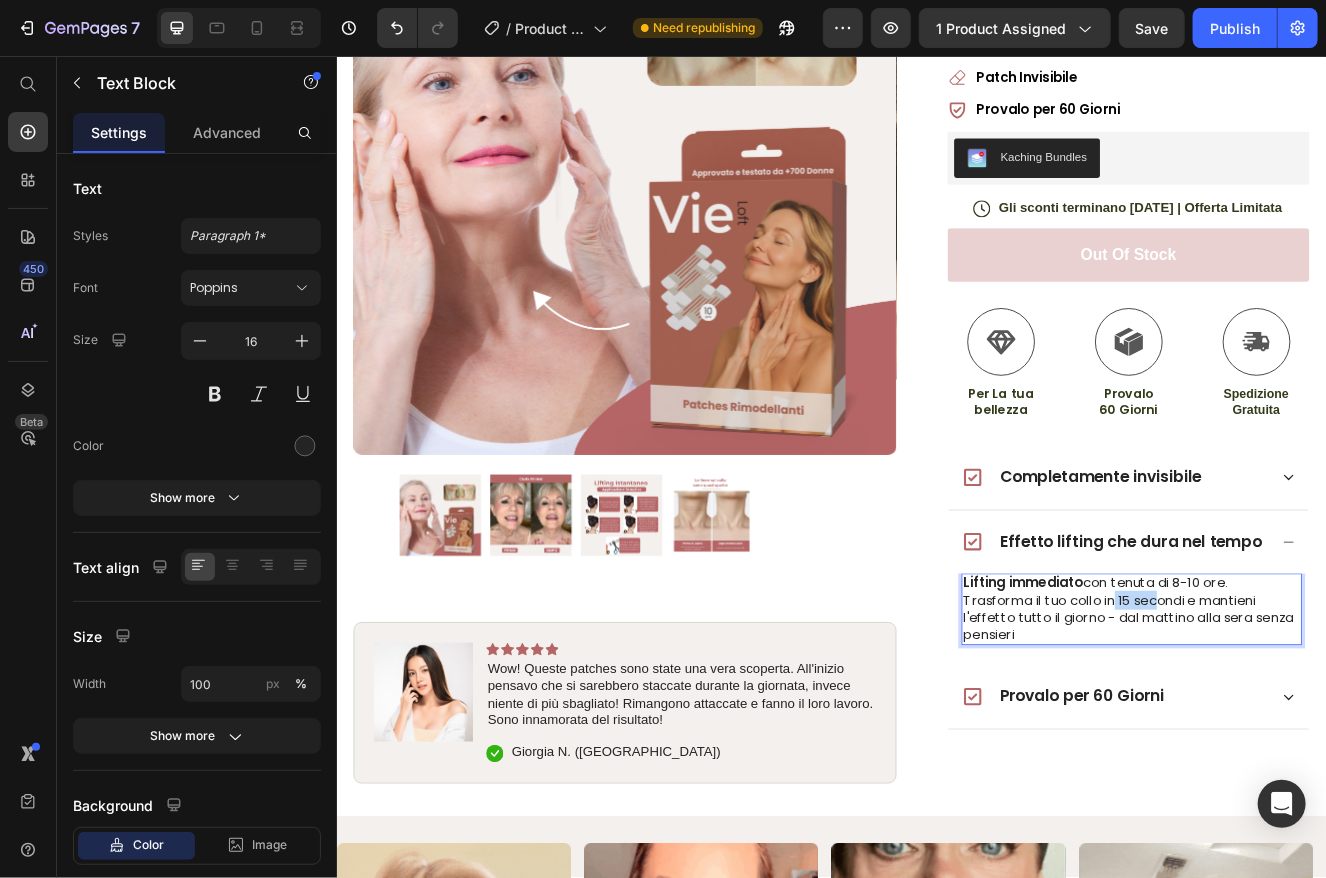 click on "Lifting immediato  con tenuta di 8-10 ore. Trasforma il tuo collo in 15 secondi e mantieni l'effetto tutto il giorno - dal mattino alla sera senza pensieri" at bounding box center [1300, 728] 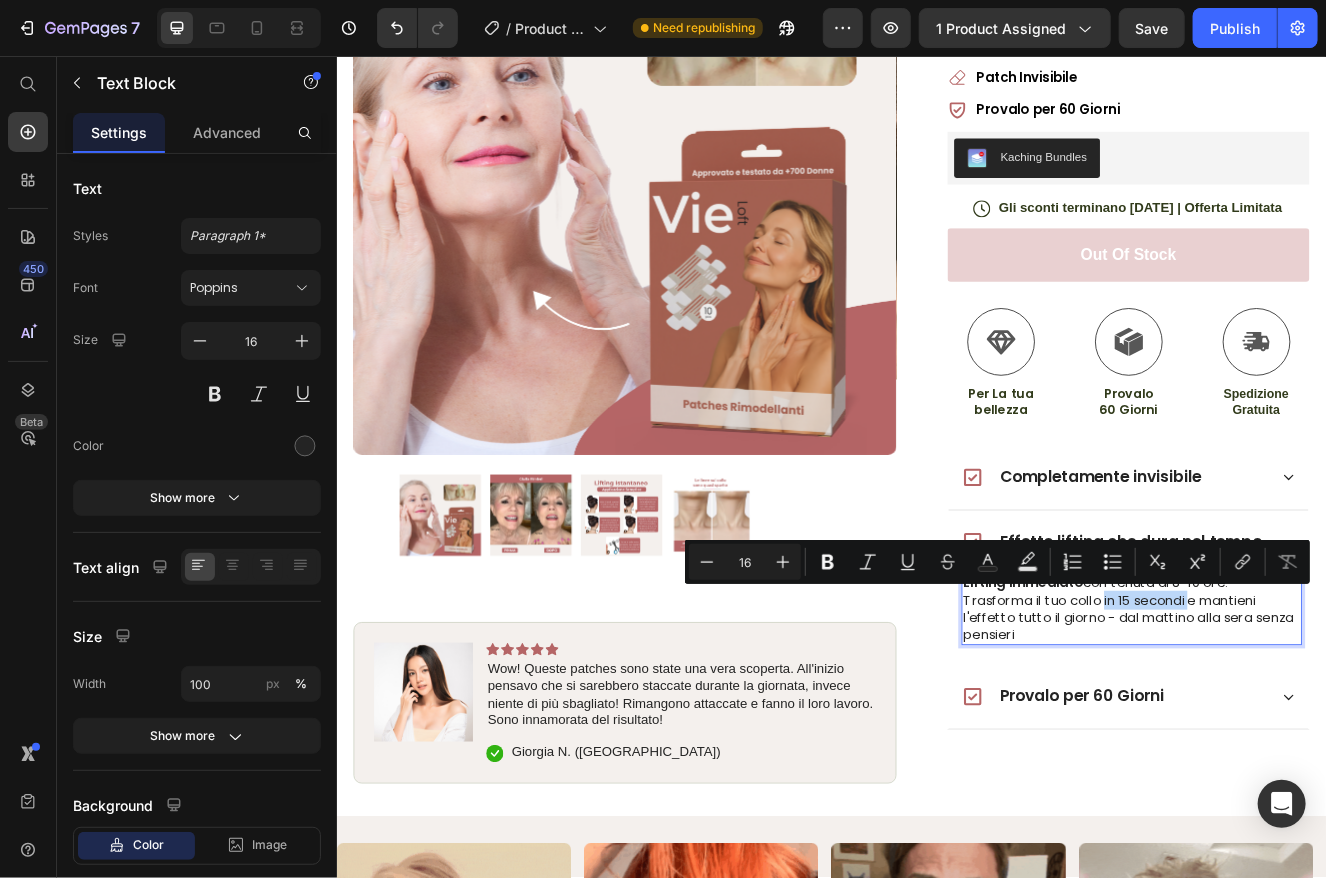 drag, startPoint x: 1257, startPoint y: 716, endPoint x: 1359, endPoint y: 720, distance: 102.0784 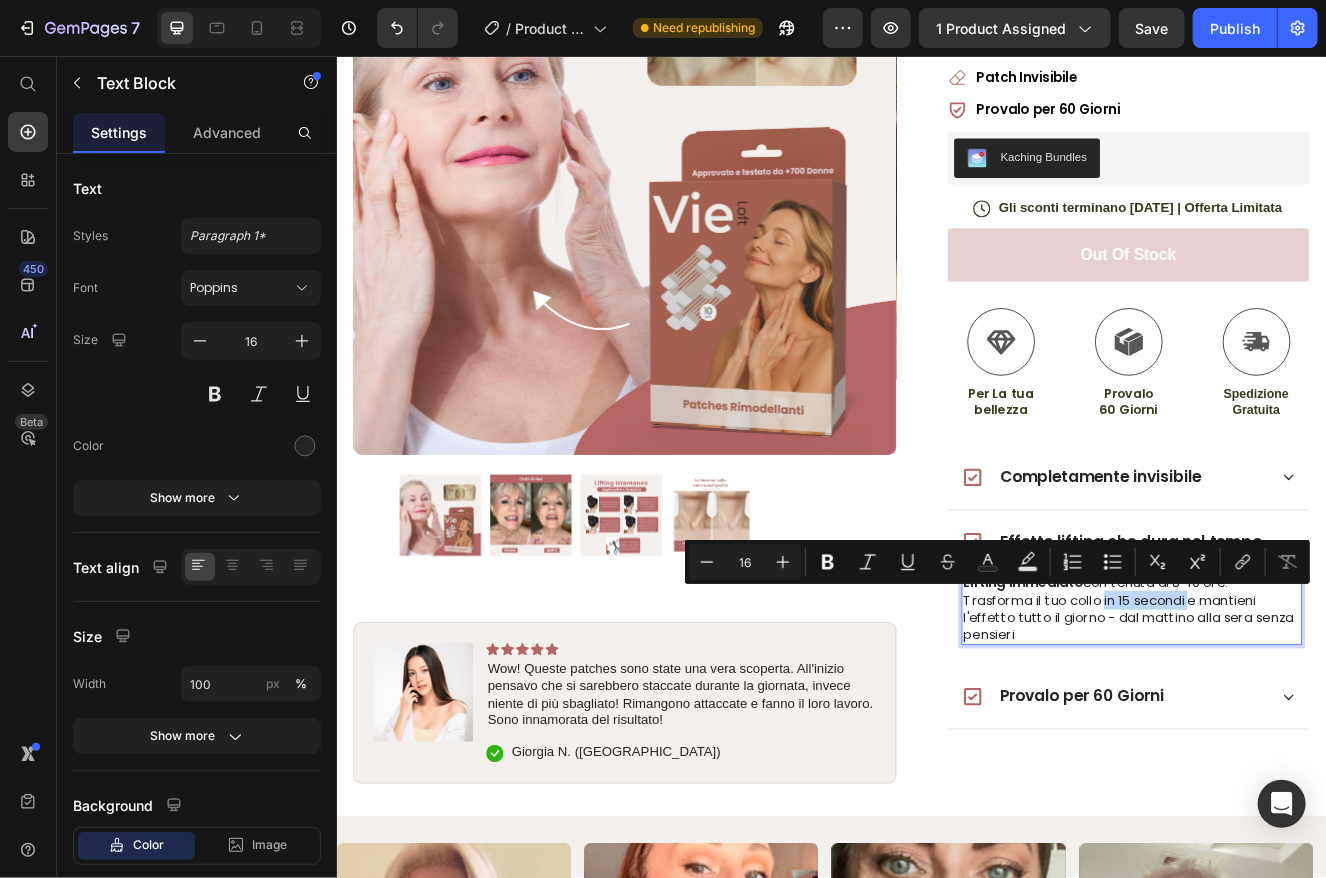 click on "Lifting immediato  con tenuta di 8-10 ore. Trasforma il tuo collo in 15 secondi e mantieni l'effetto tutto il giorno - dal mattino alla sera senza pensieri" at bounding box center (1300, 728) 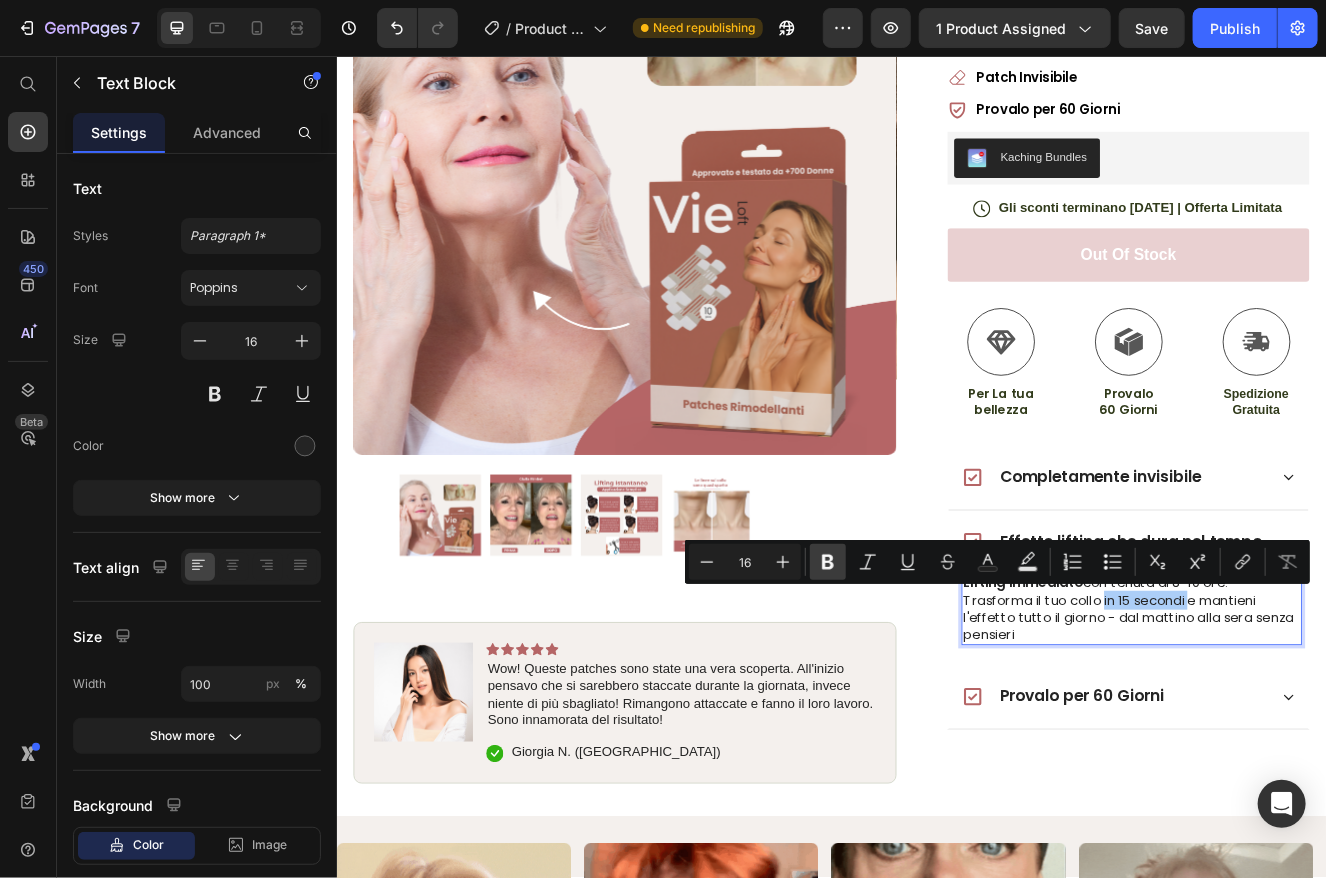 click 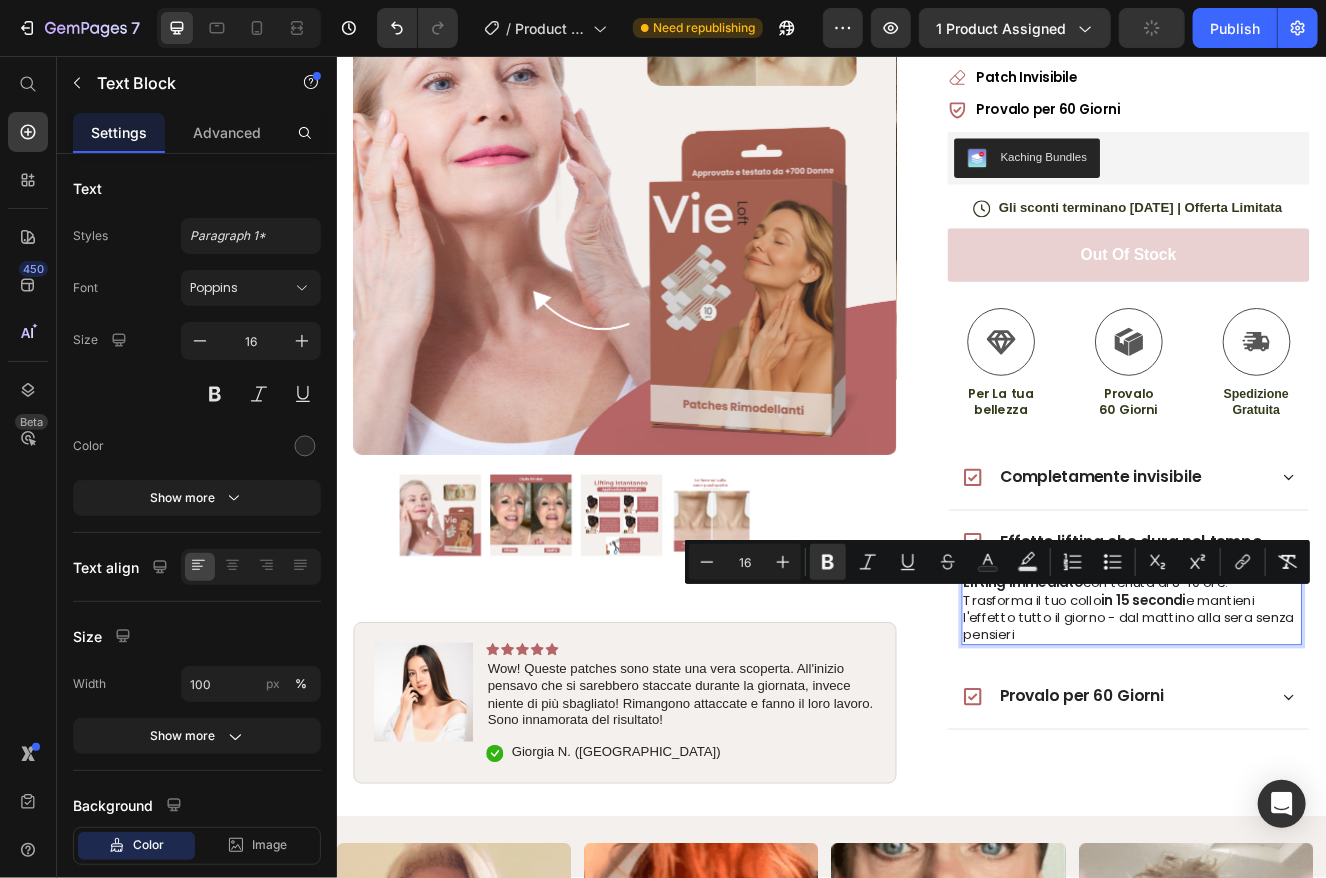click on "Lifting immediato  con tenuta di 8-10 ore. Trasforma il tuo collo  in 15 secondi  e mantieni l'effetto tutto il giorno - dal mattino alla sera senza pensieri" at bounding box center [1300, 728] 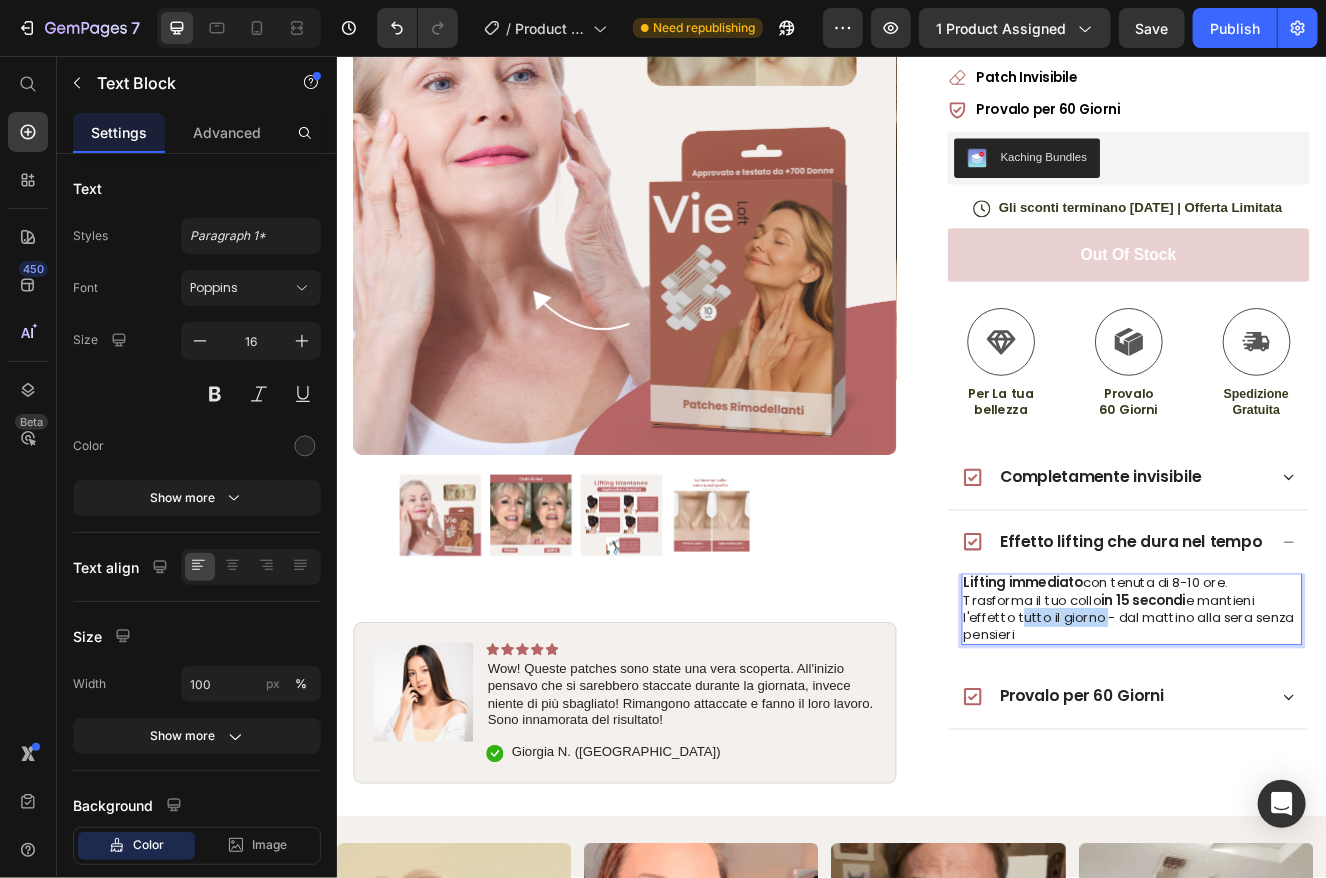 drag, startPoint x: 1151, startPoint y: 737, endPoint x: 1254, endPoint y: 743, distance: 103.17461 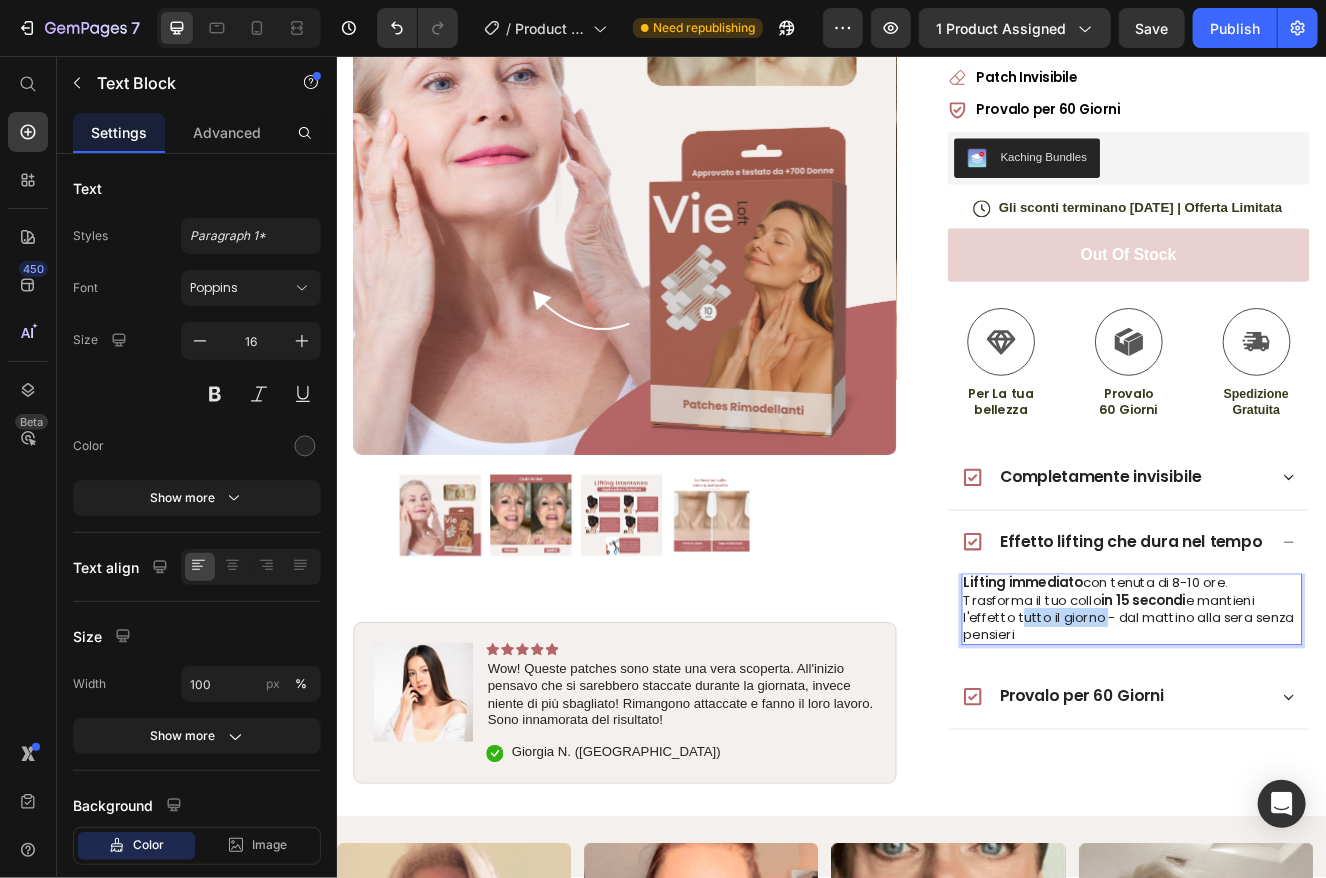 click on "Lifting immediato  con tenuta di 8-10 ore. Trasforma il tuo collo  in 15 secondi  e mantieni l'effetto tutto il giorno - dal mattino alla sera senza pensieri" at bounding box center (1300, 728) 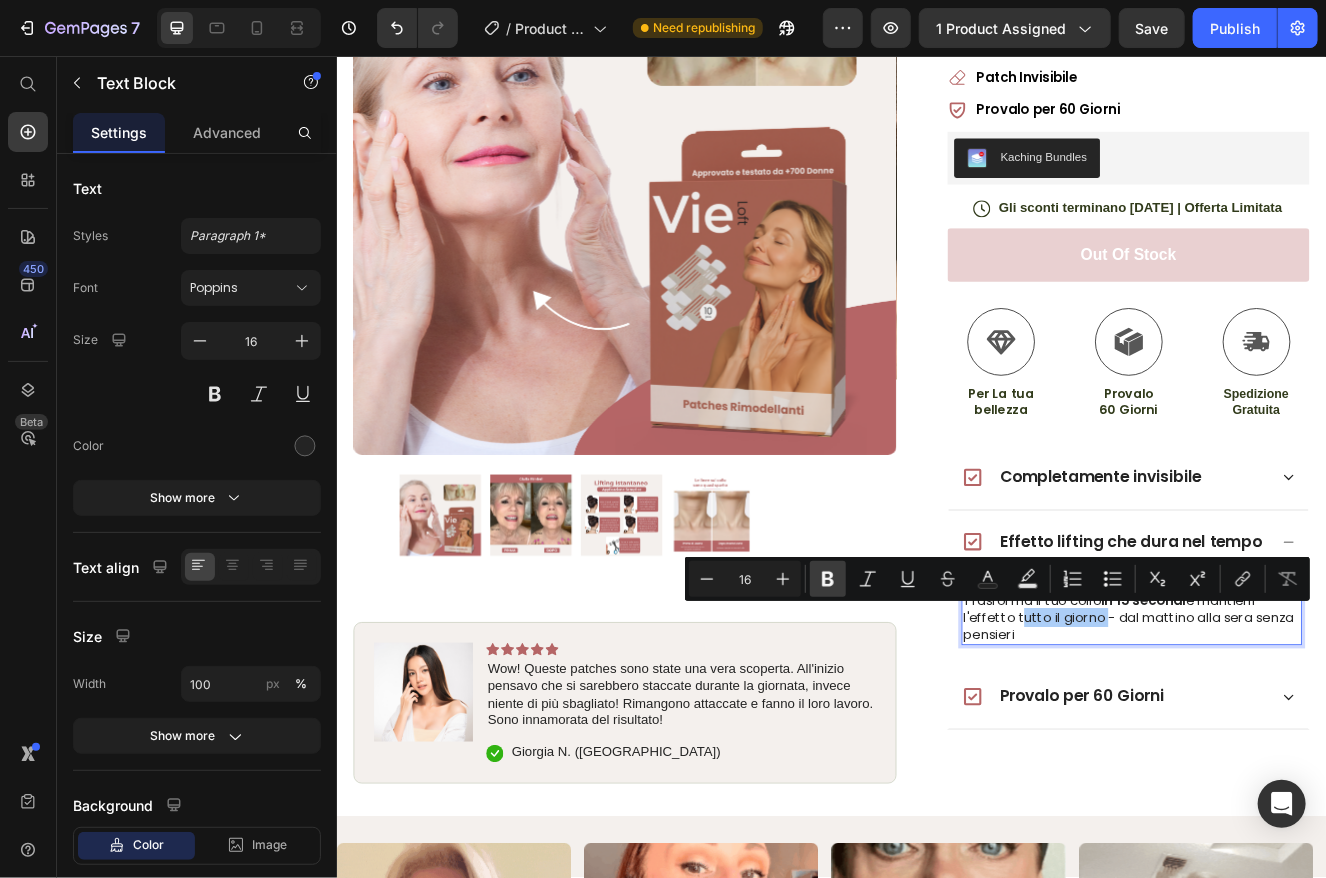 click on "Bold" at bounding box center [828, 579] 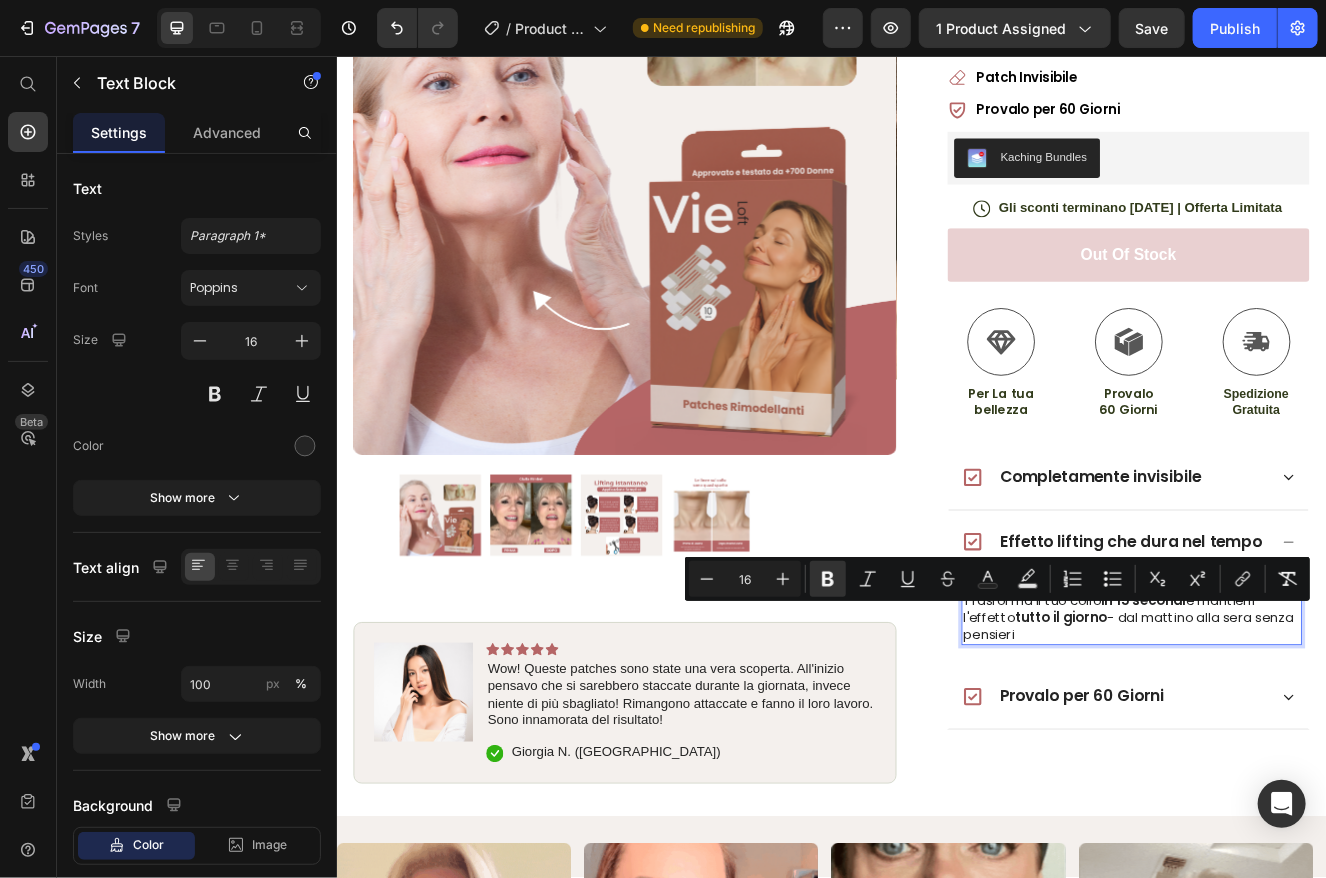 click on "Lifting immediato  con tenuta di 8-10 ore. Trasforma il tuo collo  in 15 secondi  e mantieni l'effetto  tutto il giorno  - dal mattino alla sera senza pensieri" at bounding box center [1300, 728] 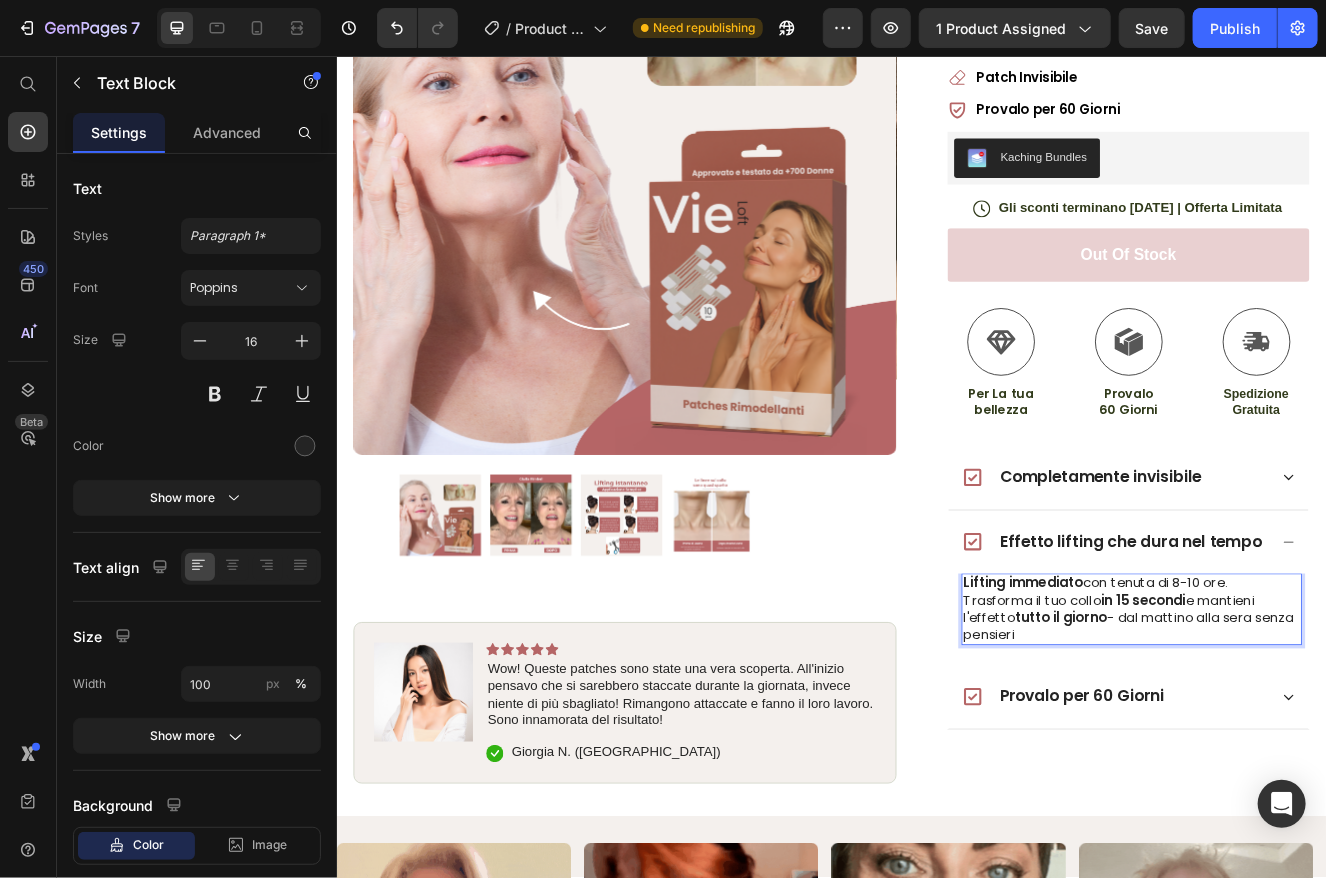 click on "Lifting immediato  con tenuta di 8-10 ore. Trasforma il tuo collo  in 15 secondi  e mantieni l'effetto  tutto il giorno  - dal mattino alla sera senza pensieri" at bounding box center [1300, 728] 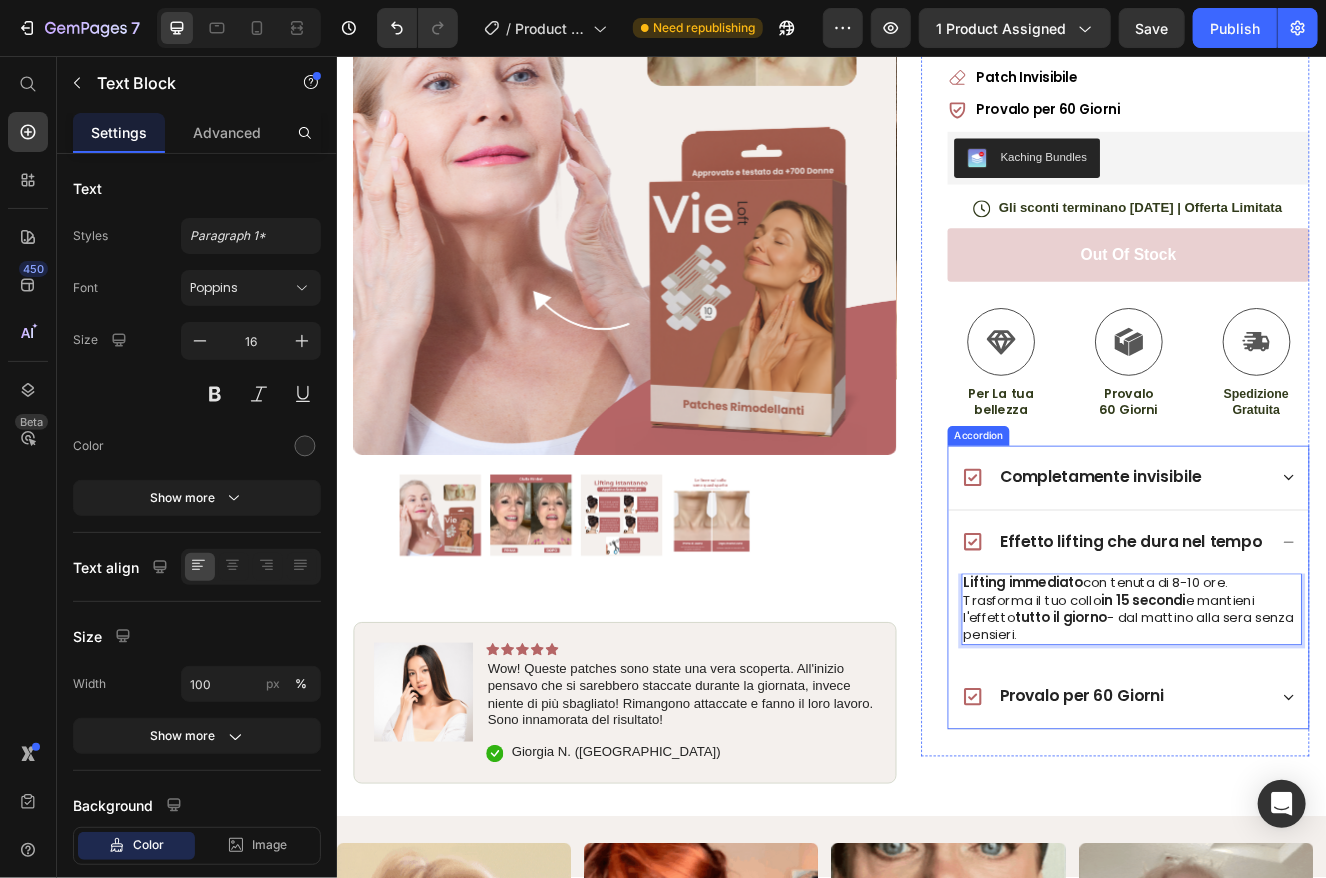 scroll, scrollTop: 500, scrollLeft: 0, axis: vertical 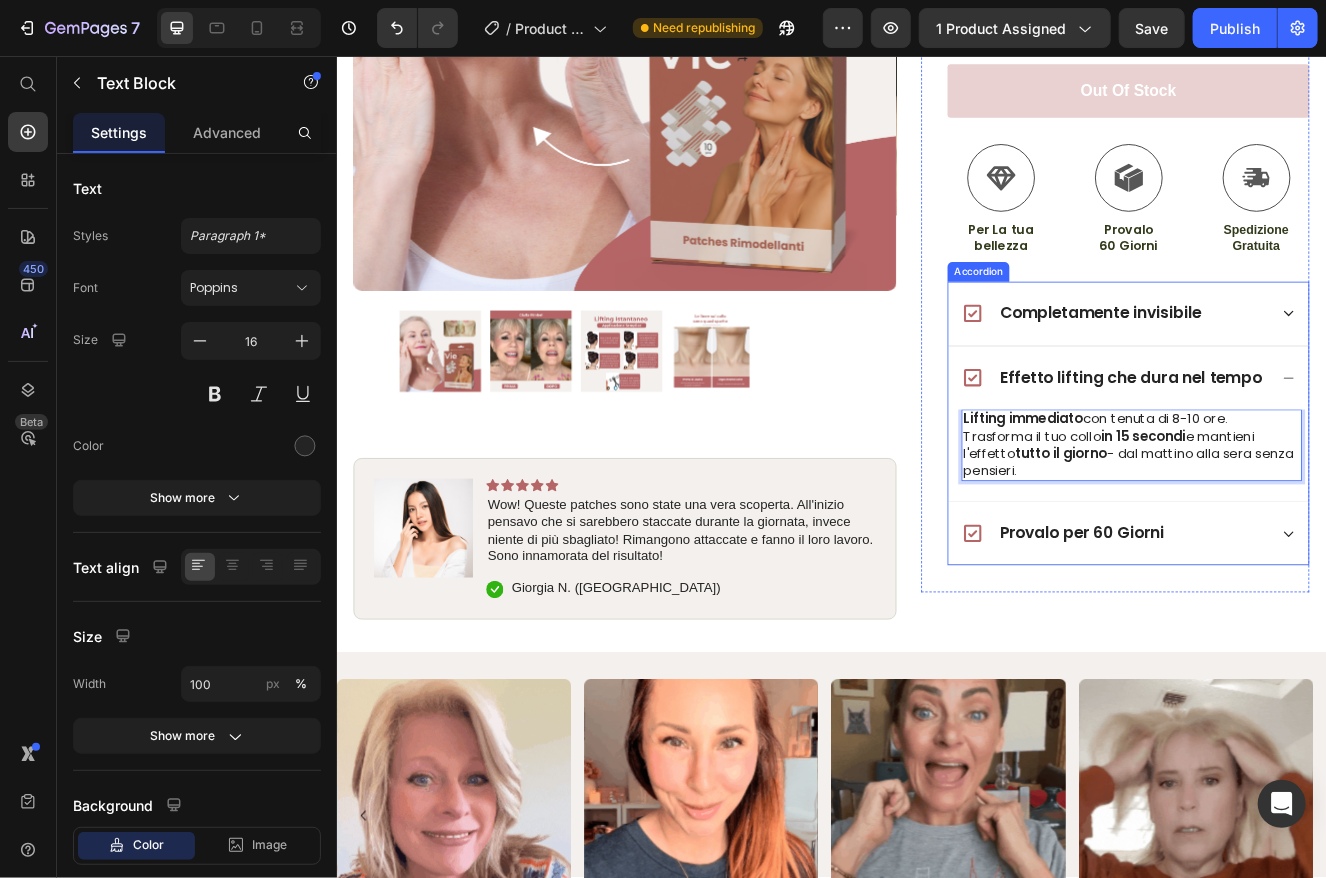click on "Provalo per 60 Giorni" at bounding box center [1280, 635] 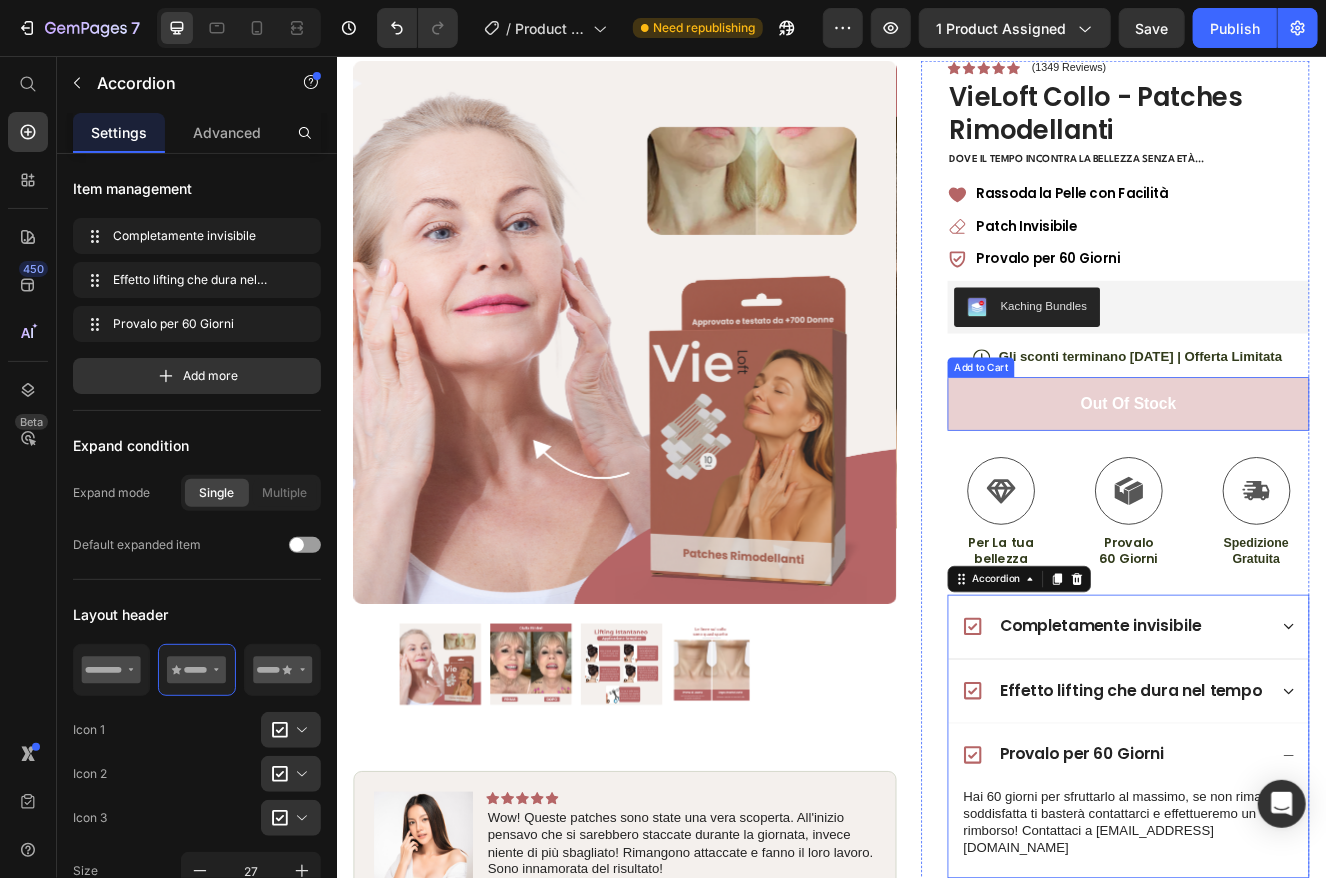 scroll, scrollTop: 0, scrollLeft: 0, axis: both 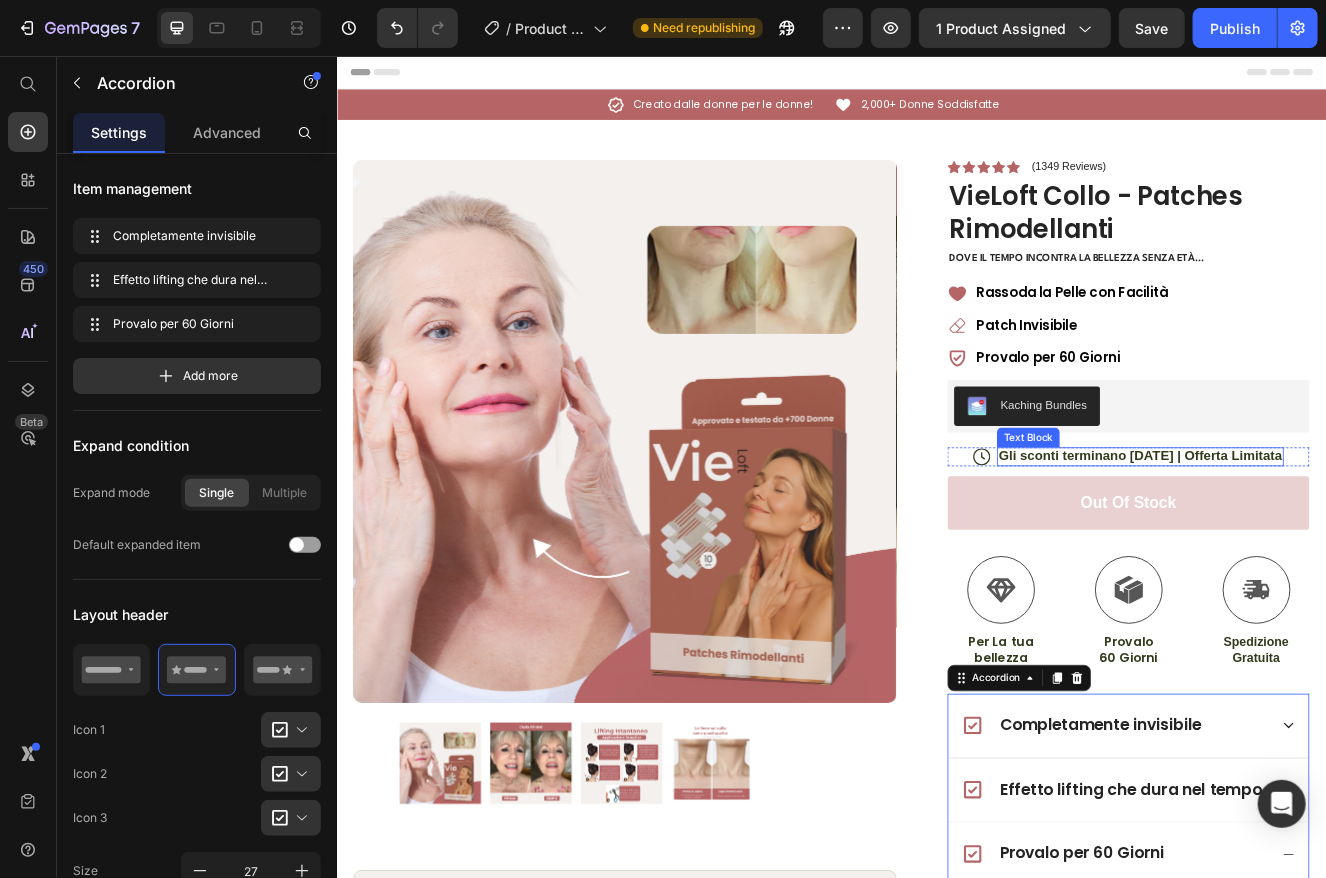 click on "Gli sconti terminano domenica | Offerta Limitata" at bounding box center (1311, 541) 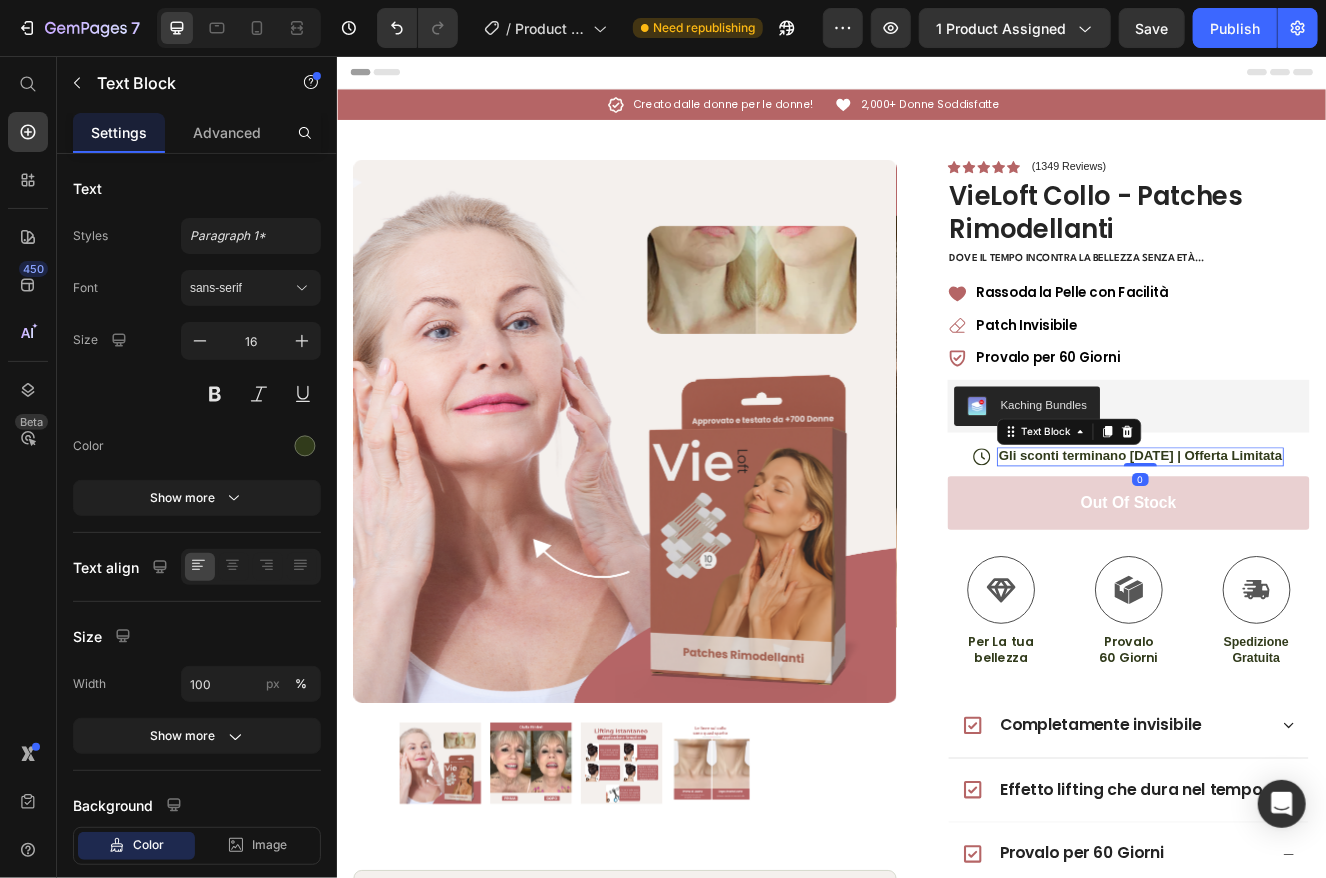 click on "Gli sconti terminano domenica | Offerta Limitata" at bounding box center [1311, 541] 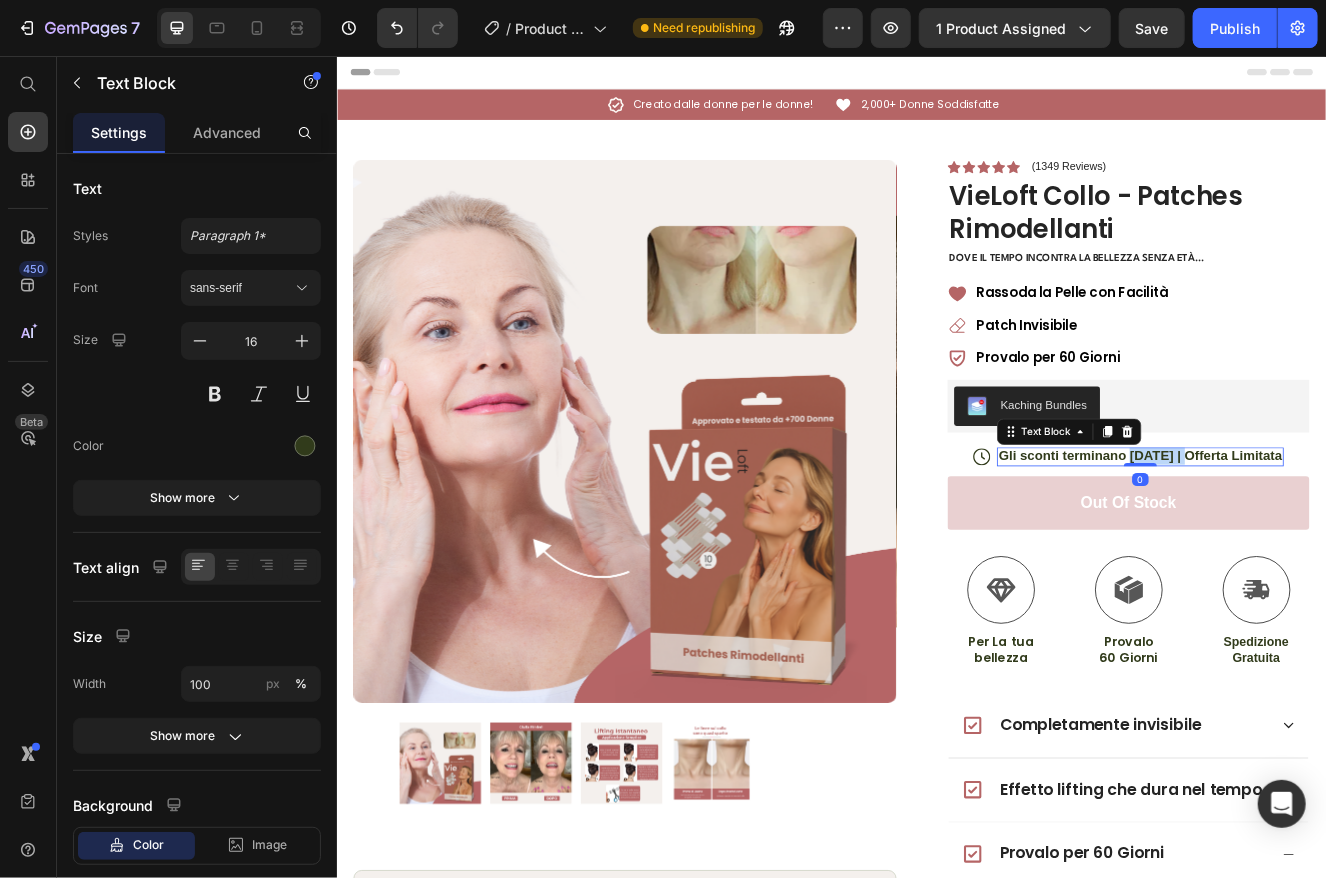 click on "Gli sconti terminano domenica | Offerta Limitata" at bounding box center (1311, 541) 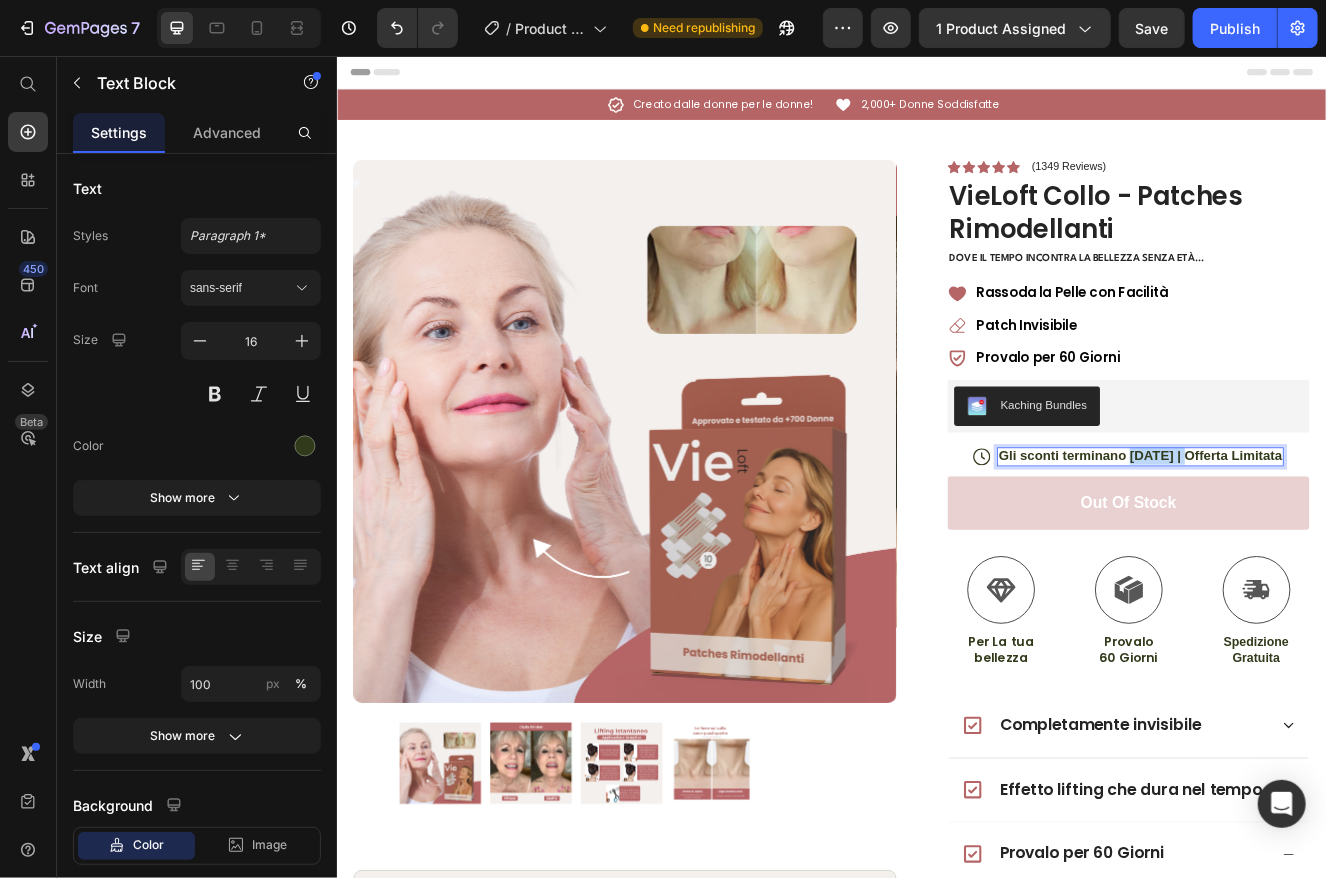 click on "Gli sconti terminano domenica | Offerta Limitata" at bounding box center [1311, 541] 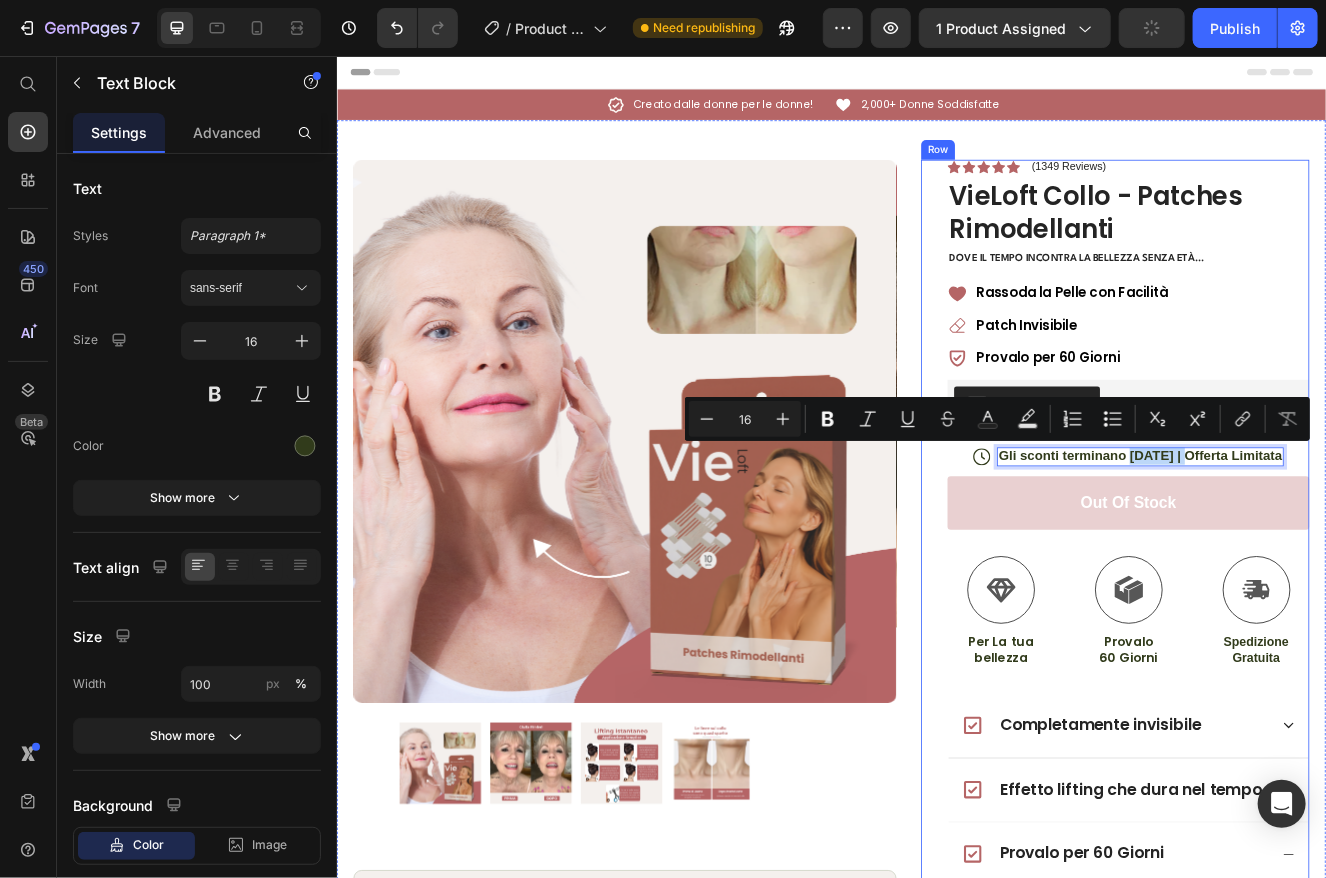 click on "Icon Icon Icon Icon Icon Icon List (1349 Reviews) Text Block Row VieLoft Collo - Patches Rimodellanti Product Title Dove il tempo incontra la bellezza senza età... Text Block
Rassoda la Pelle con Facilità
Patch Invisibile
Provalo per 60 Giorni Item List Kaching Bundles Kaching Bundles
Icon Gli sconti terminano domenica | Offerta Limitata Text Block   0 Row out of stock Add to Cart
Icon Spedizione Gratuita Text Block
Icon Per La tua bellezza Text Block
Icon Provalo 60 Giorni  Text Block Row Image Icon Icon Icon Icon Icon Icon List Wow! Queste patches sono state una vera scoperta. All'inizio pensavo che si sarebbero staccate durante la giornata, invece niente di più sbagliato! Rimangono attaccate e fanno il loro lavoro. Sono innamorata del risultato! Text Block
Icon Giorgia N. (Palermo) Text Block Row Row
Completamente invisibile" at bounding box center [1280, 694] 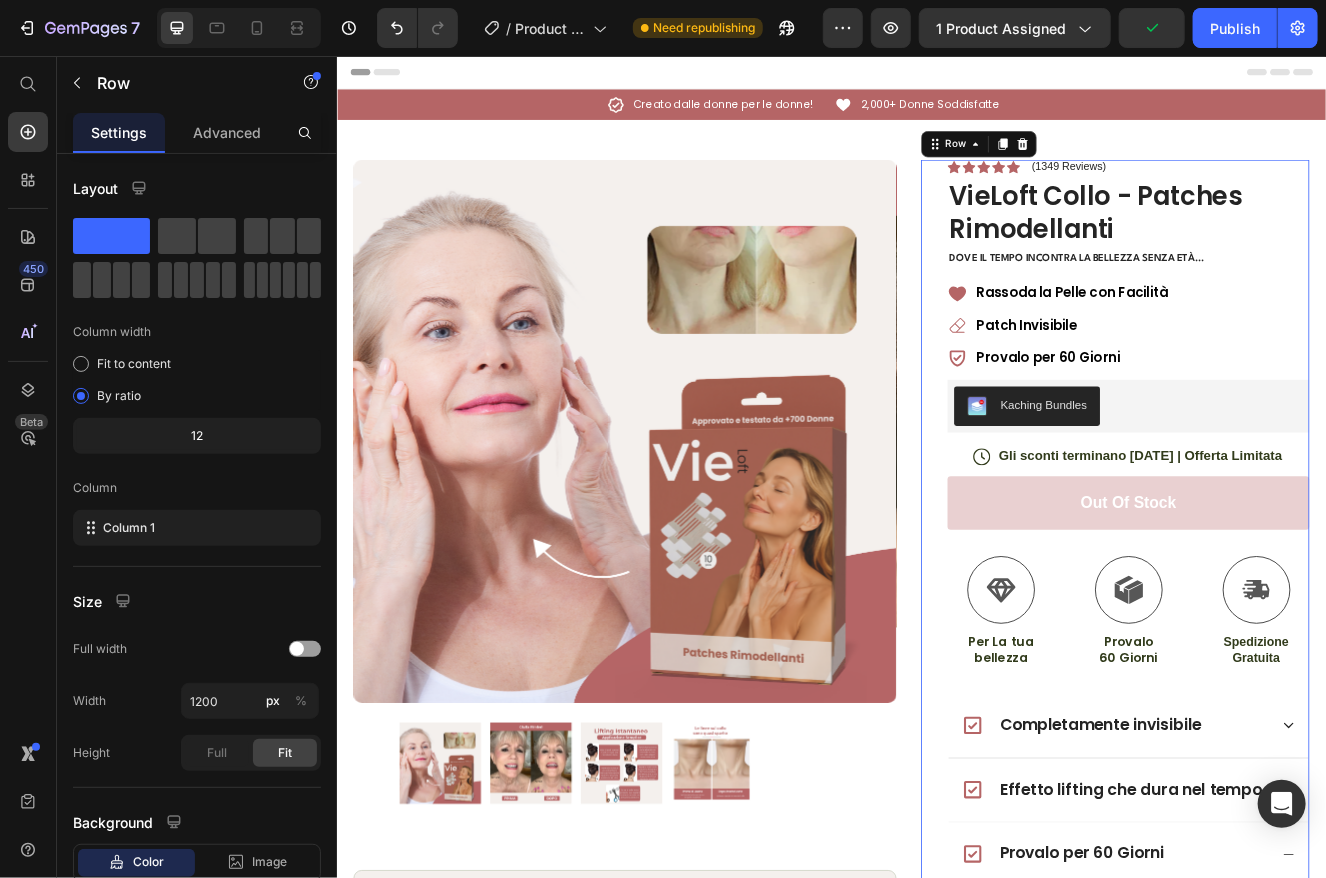 click on "Gli sconti terminano domenica | Offerta Limitata" at bounding box center [1311, 541] 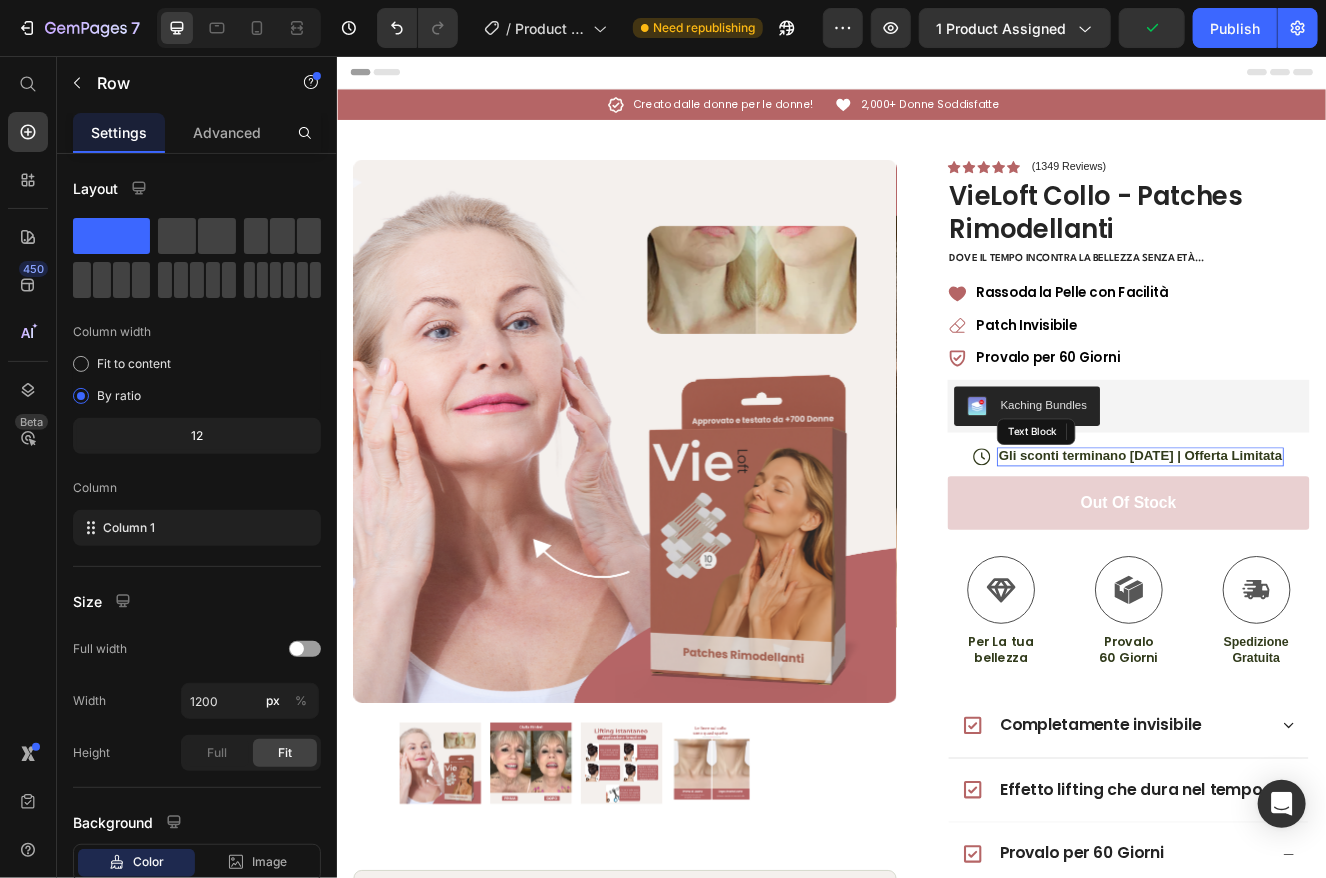 click on "Gli sconti terminano domenica | Offerta Limitata" at bounding box center [1311, 541] 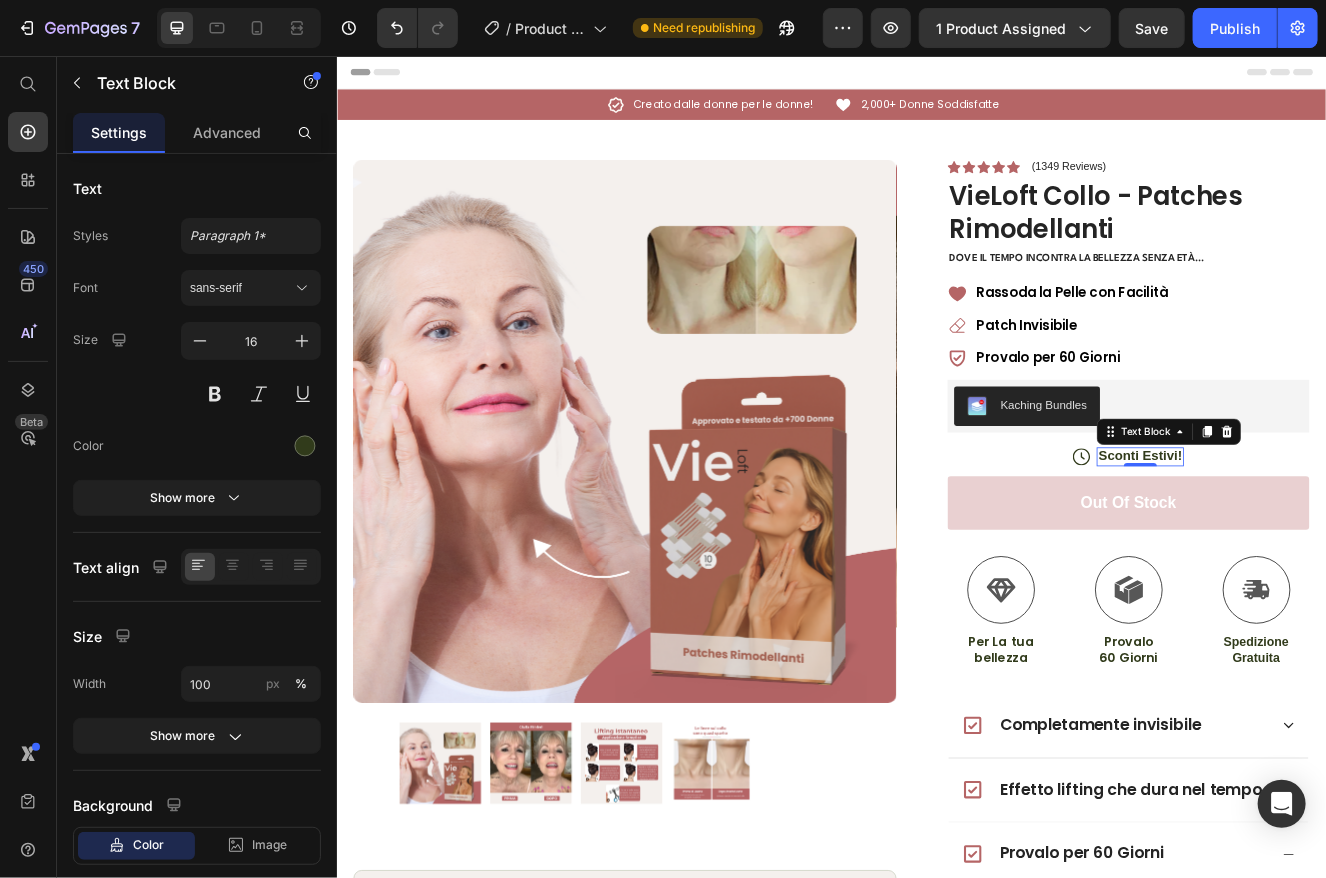 click on "Sconti Estivi!" at bounding box center [1310, 541] 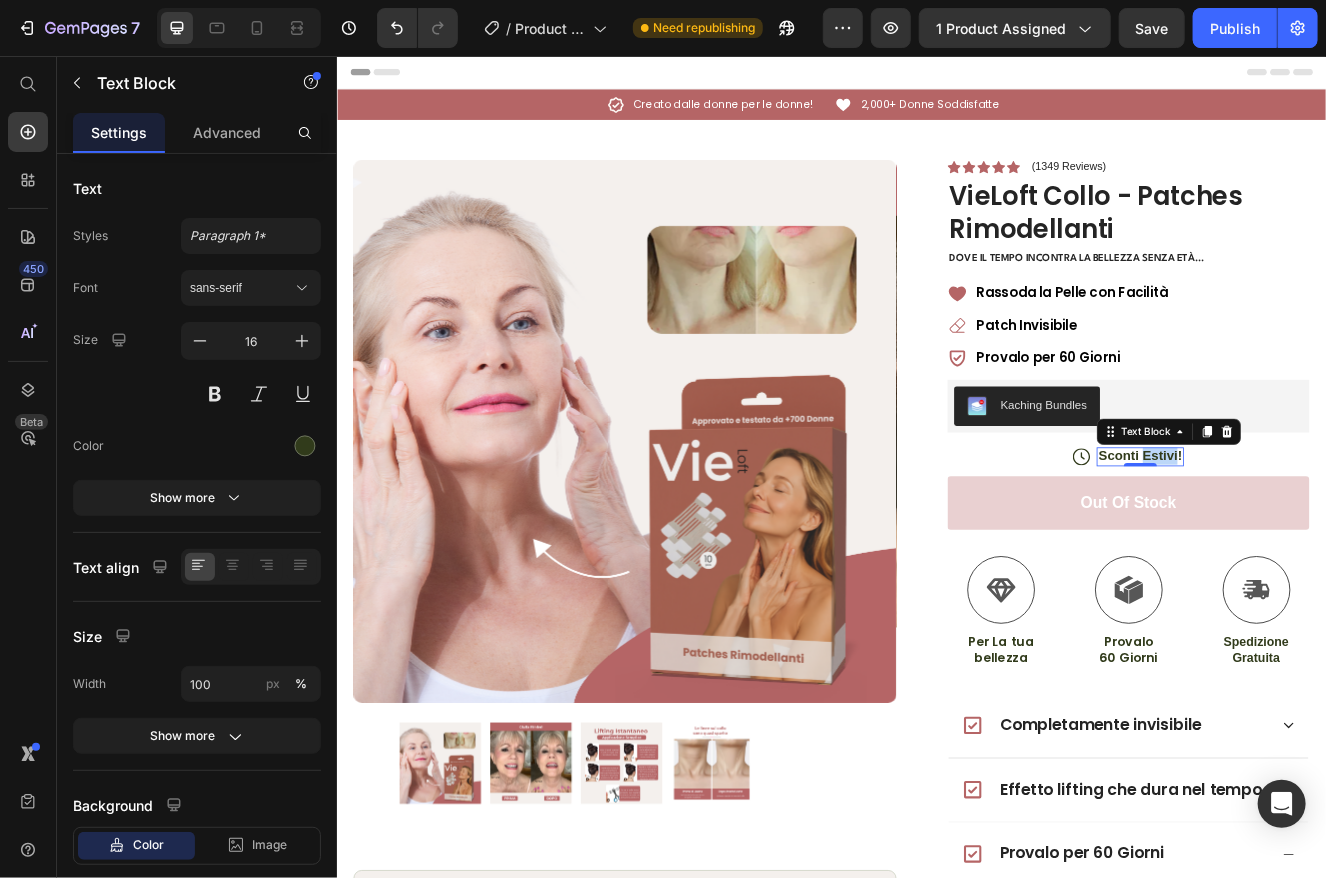 click on "Sconti Estivi!" at bounding box center [1310, 541] 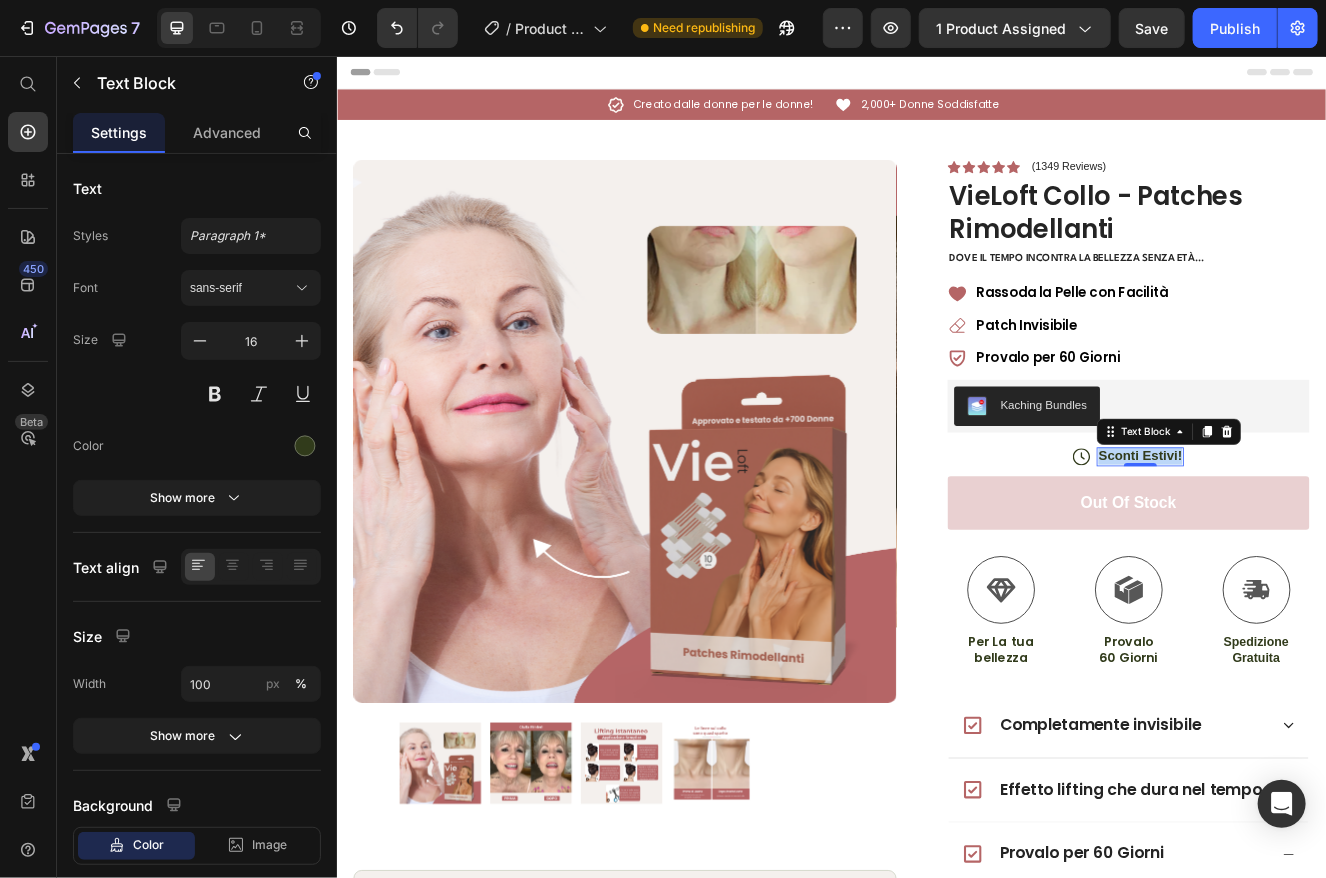 click on "Sconti Estivi!" at bounding box center (1310, 541) 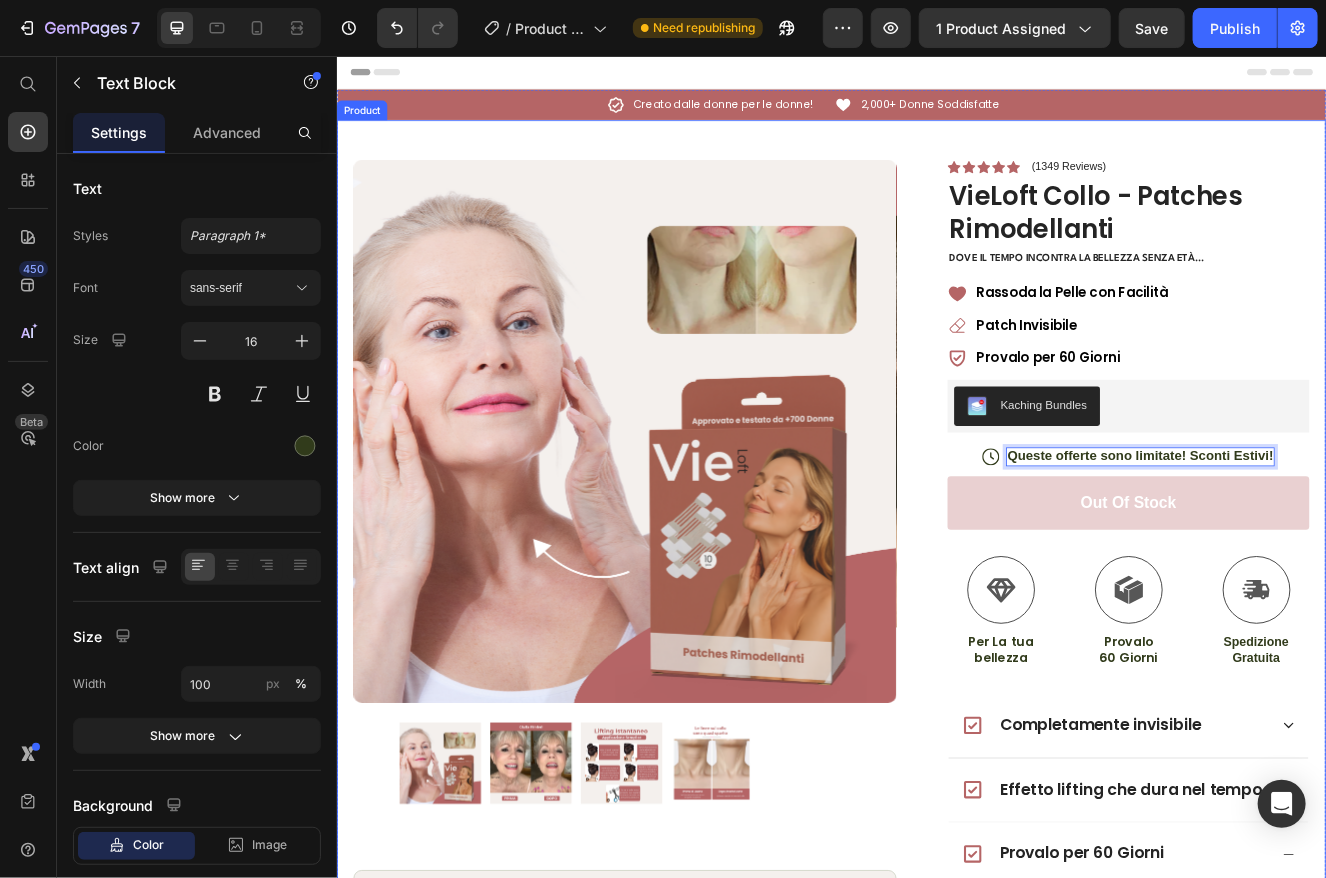 click on "Product Images Image Icon Icon Icon Icon Icon Icon List Wow! Queste patches sono state una vera scoperta. All'inizio pensavo che si sarebbero staccate durante la giornata, invece niente di più sbagliato! Rimangono attaccate e fanno il loro lavoro. Sono innamorata del risultato! Text Block
Icon Giorgia N. (Messina) Text Block Row Row Row Icon Icon Icon Icon Icon Icon List (1349 Reviews) Text Block Row VieLoft Collo - Patches Rimodellanti Product Title Dove il tempo incontra la bellezza senza età... Text Block
Rassoda la Pelle con Facilità
Patch Invisibile
Provalo per 60 Giorni Item List Kaching Bundles Kaching Bundles
Icon Queste offerte sono limitate! Sconti Estivi! Text Block   0 Row out of stock Add to Cart
Icon Spedizione Gratuita Text Block
Icon Per La tua bellezza Text Block
Icon Provalo 60 Giorni  Text Block Row Image Icon Icon Icon Icon Icon Icon" at bounding box center (936, 687) 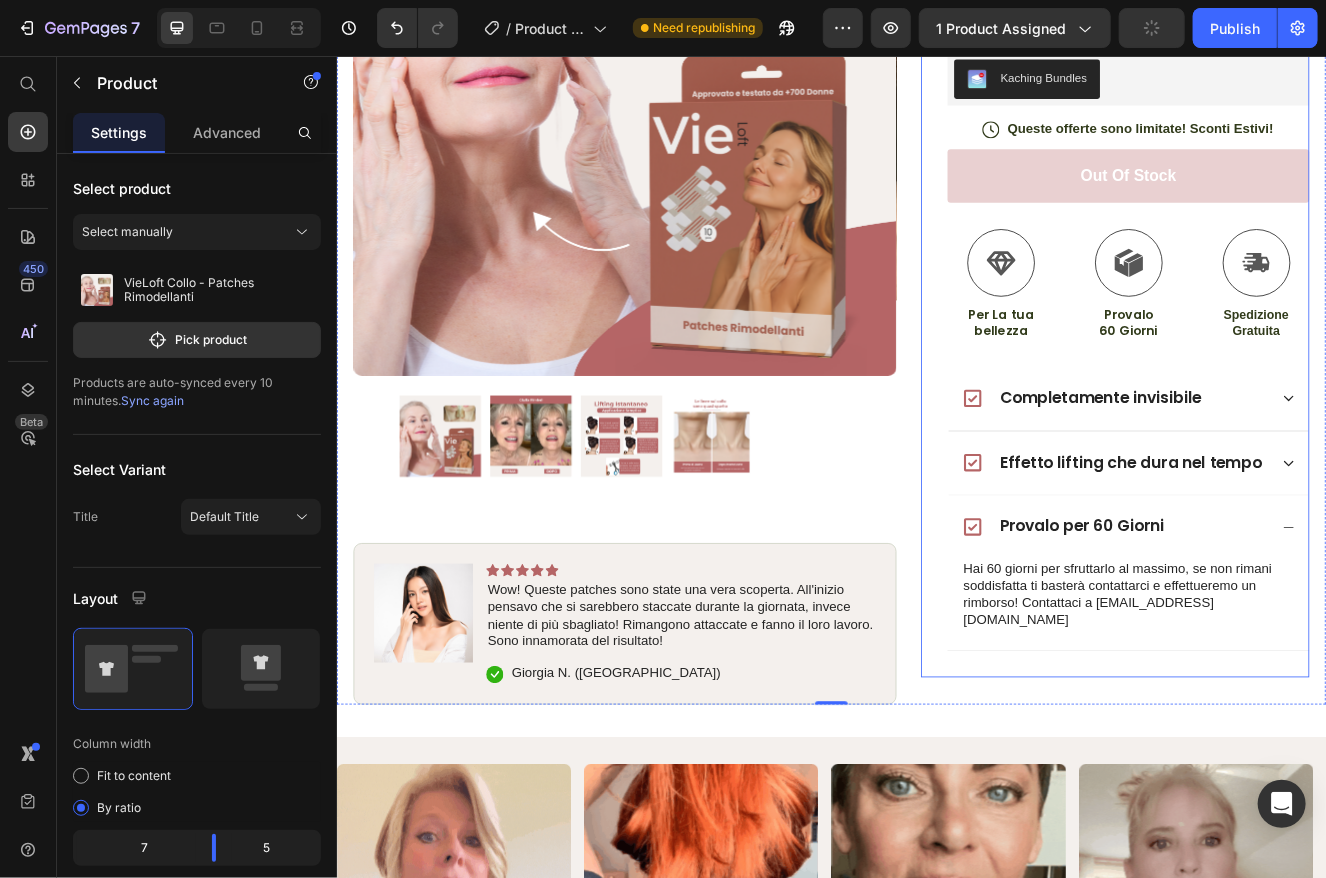 scroll, scrollTop: 400, scrollLeft: 0, axis: vertical 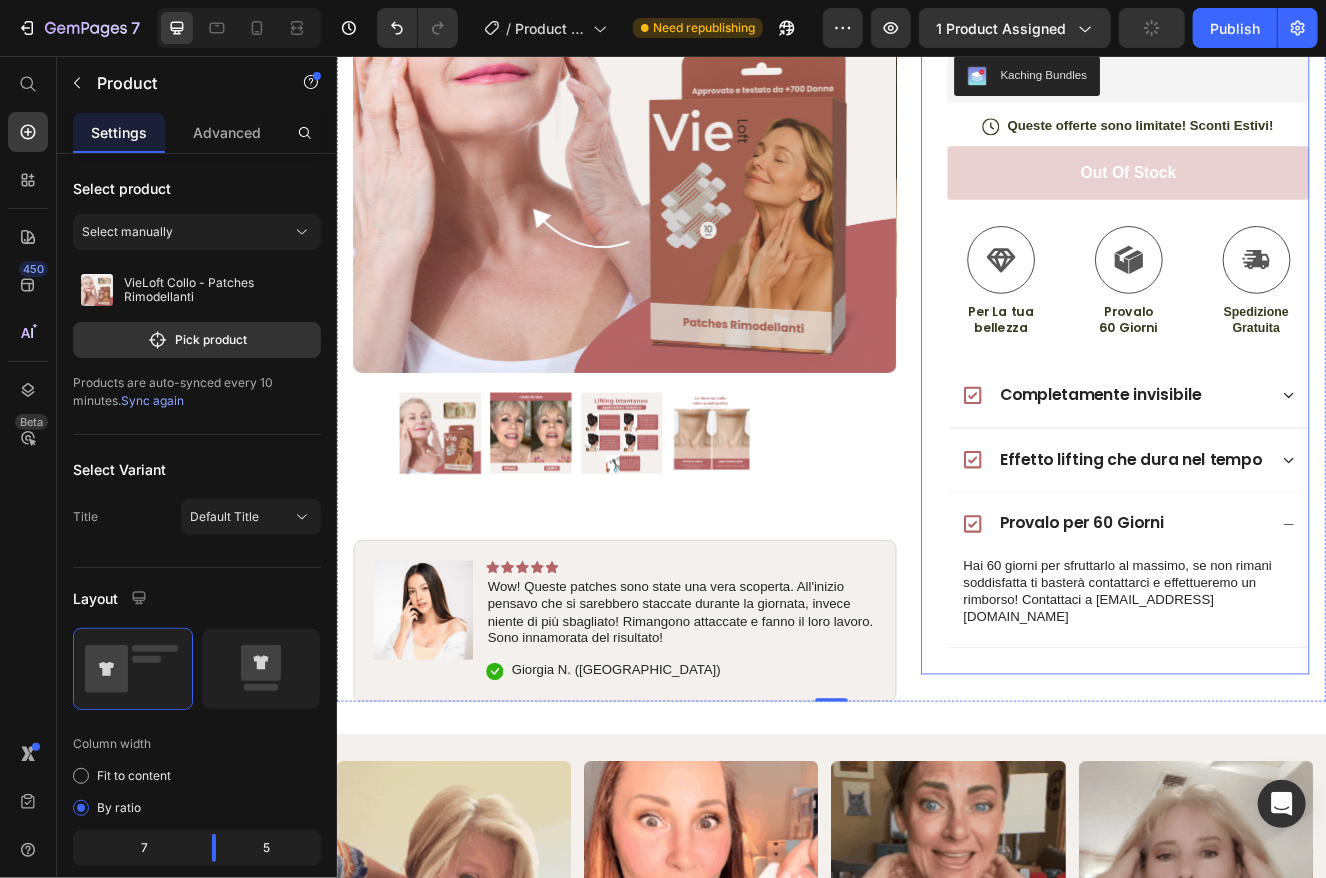 click on "Hai 60 giorni per sfruttarlo al massimo, se non rimani soddisfatta ti basterà contattarci e effettueremo un rimborso! Contattaci a rimborso@gmail.com" at bounding box center (1300, 706) 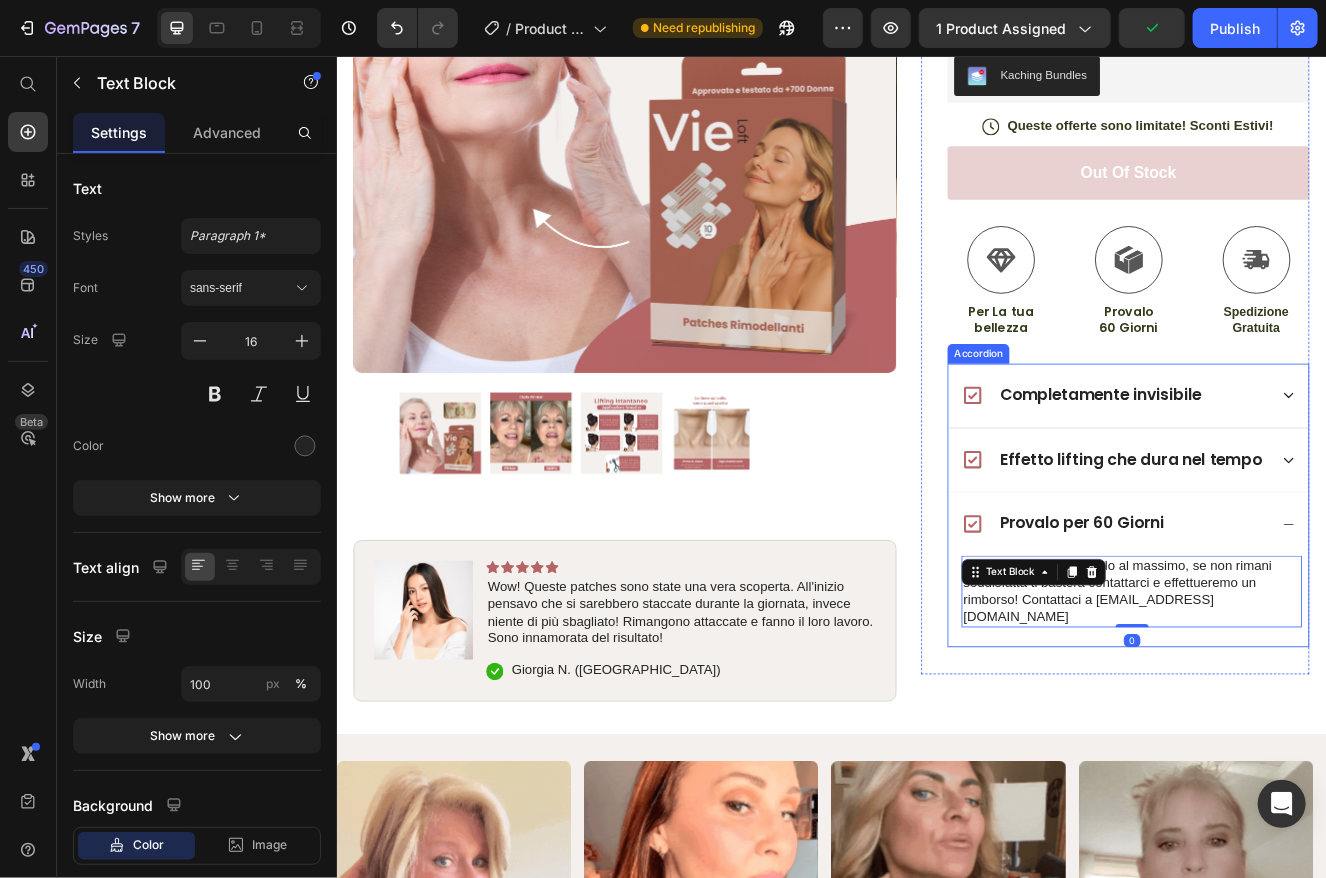 click on "Hai 60 giorni per sfruttarlo al massimo, se non rimani soddisfatta ti basterà contattarci e effettueremo un rimborso! Contattaci a rimborso@gmail.com Text Block   0" at bounding box center [1296, 718] 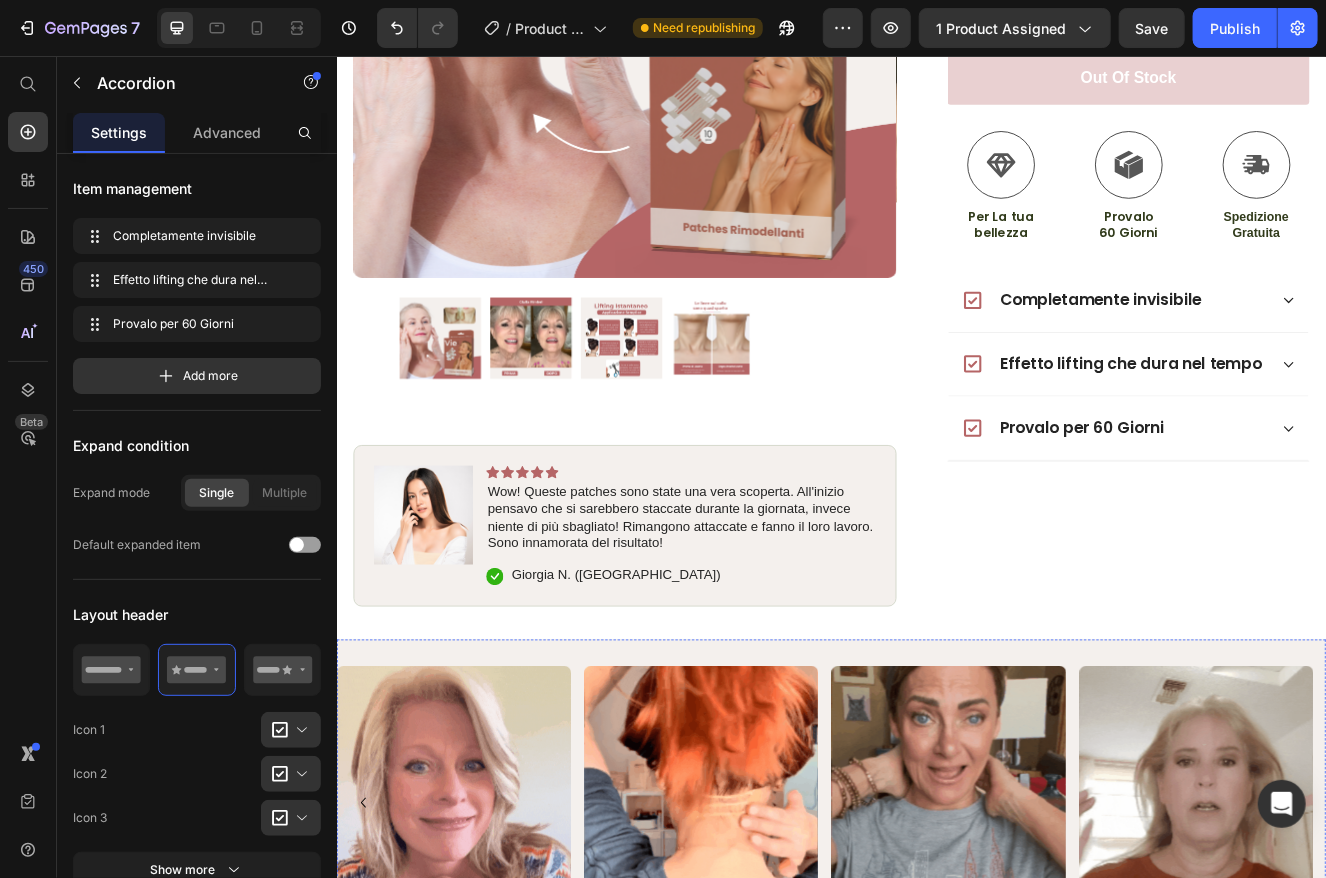scroll, scrollTop: 416, scrollLeft: 0, axis: vertical 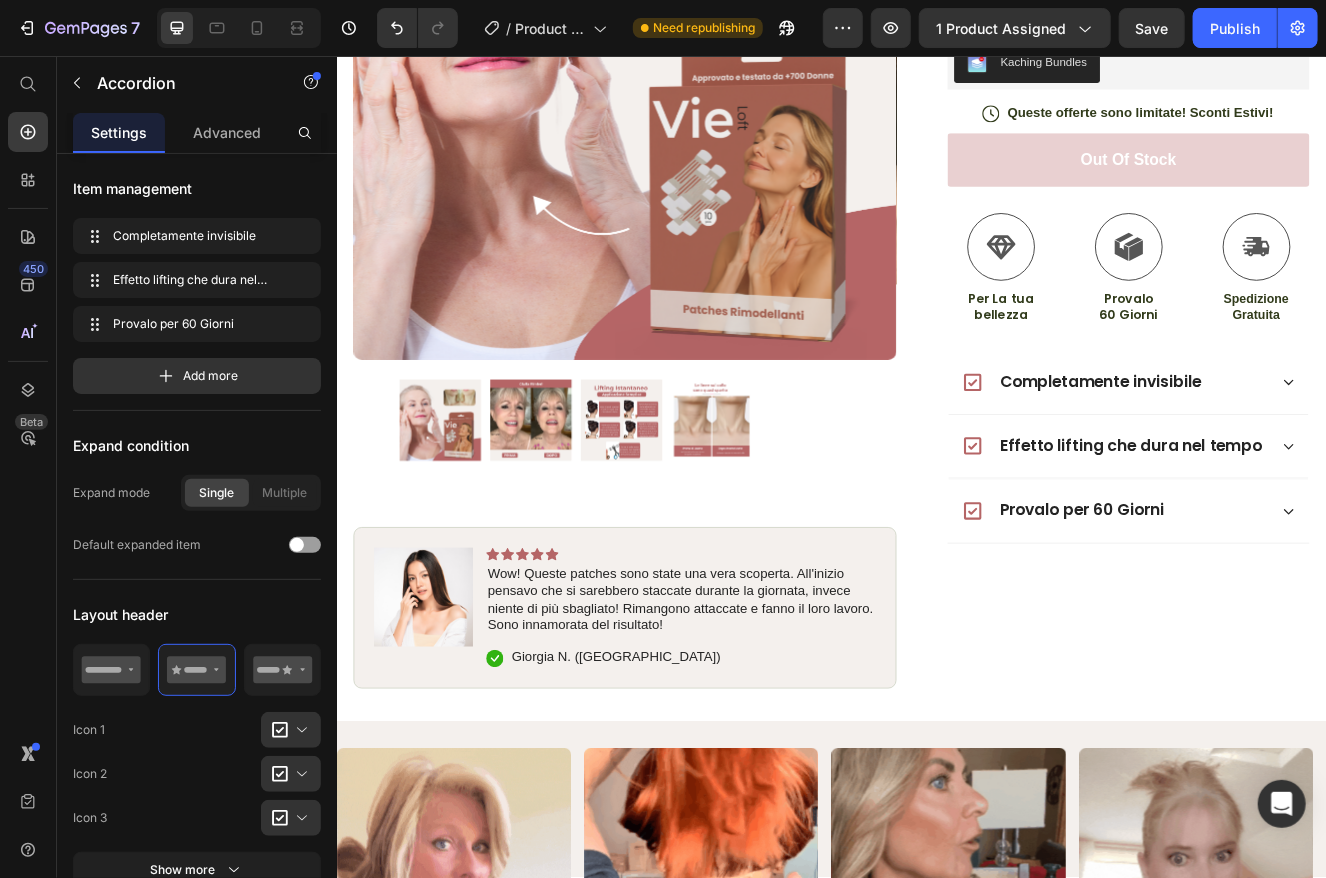 click on "Provalo per 60 Giorni" at bounding box center [1296, 608] 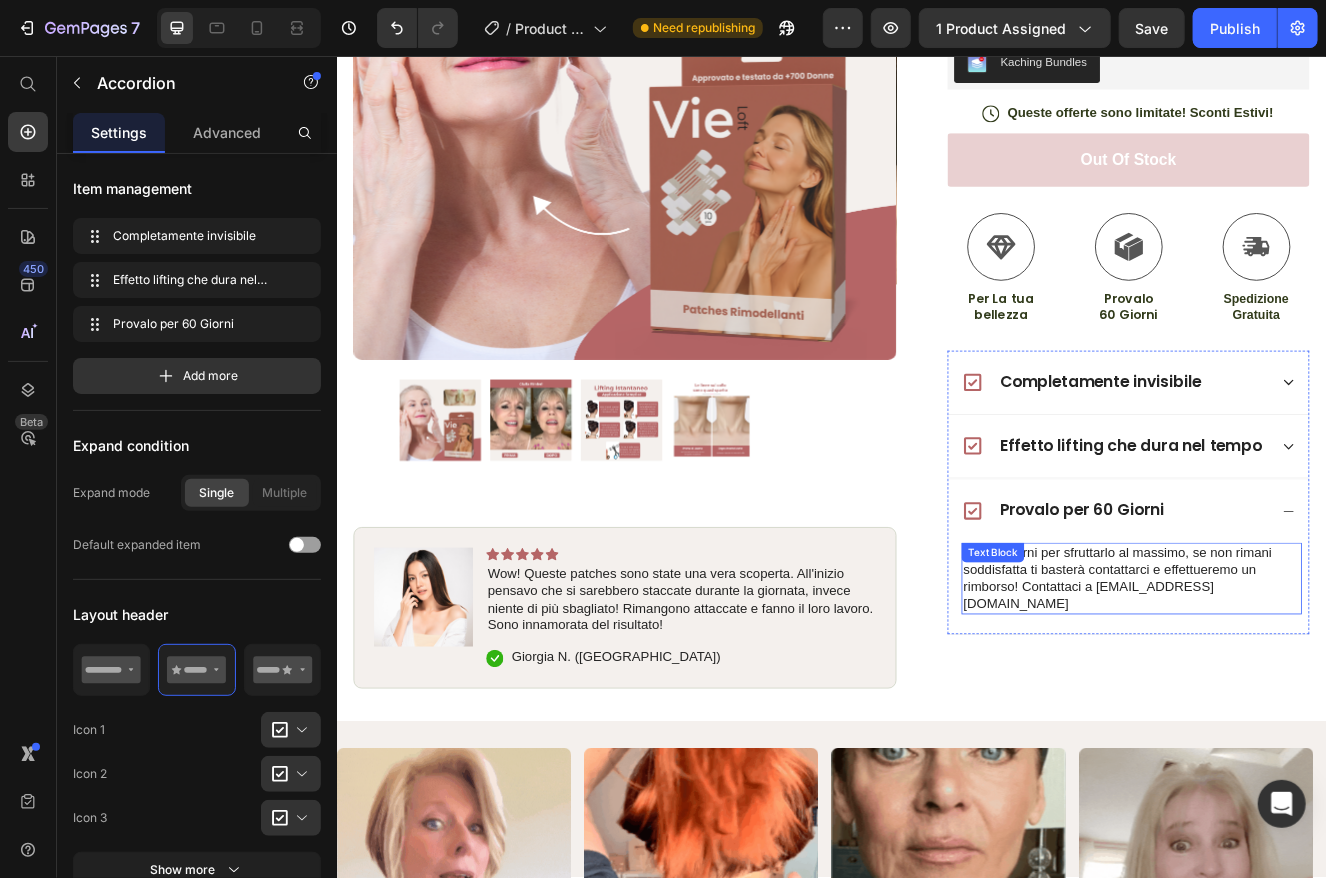 click on "Hai 60 giorni per sfruttarlo al massimo, se non rimani soddisfatta ti basterà contattarci e effettueremo un rimborso! Contattaci a rimborso@gmail.com" at bounding box center (1300, 690) 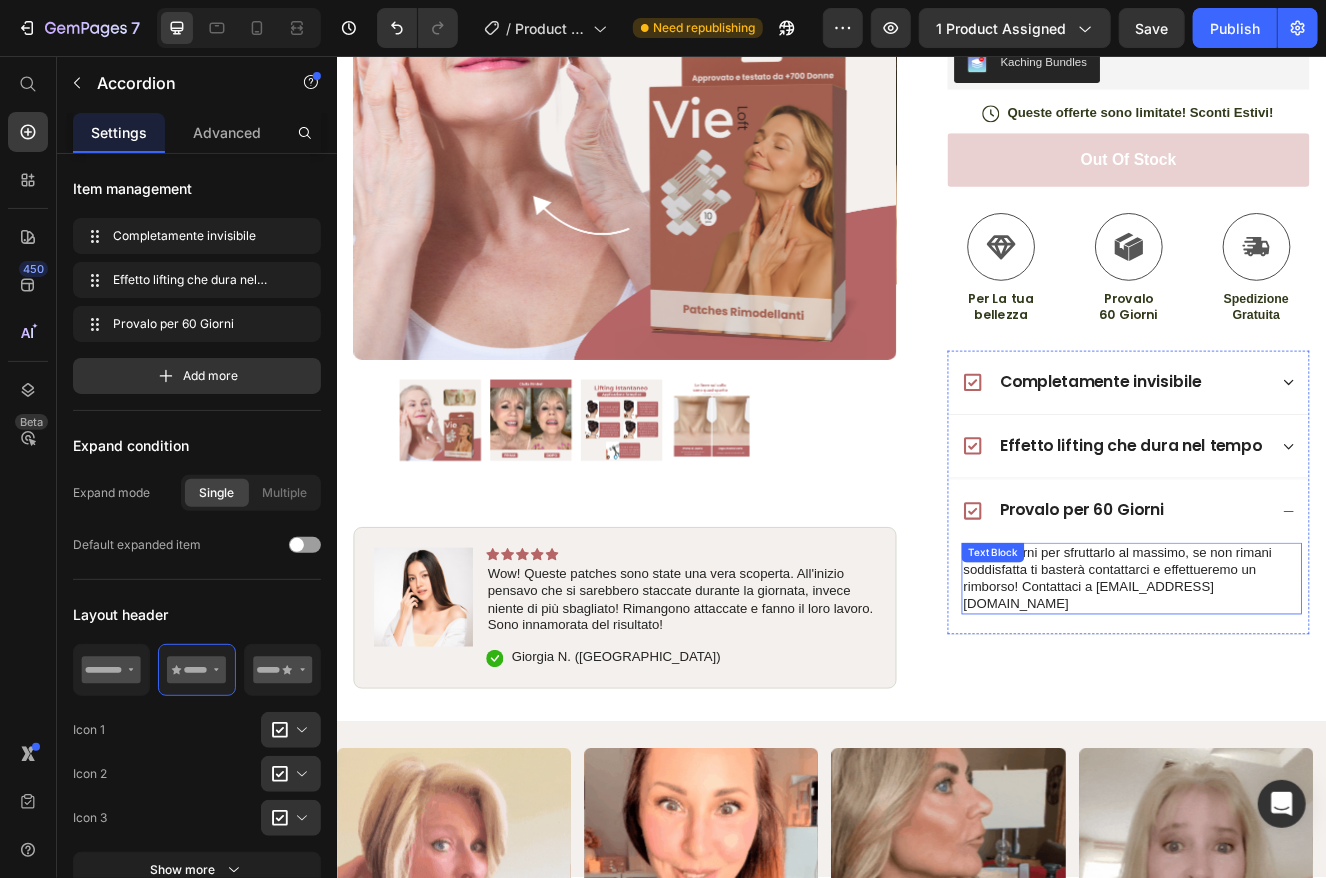 click on "Hai 60 giorni per sfruttarlo al massimo, se non rimani soddisfatta ti basterà contattarci e effettueremo un rimborso! Contattaci a rimborso@gmail.com" at bounding box center [1300, 690] 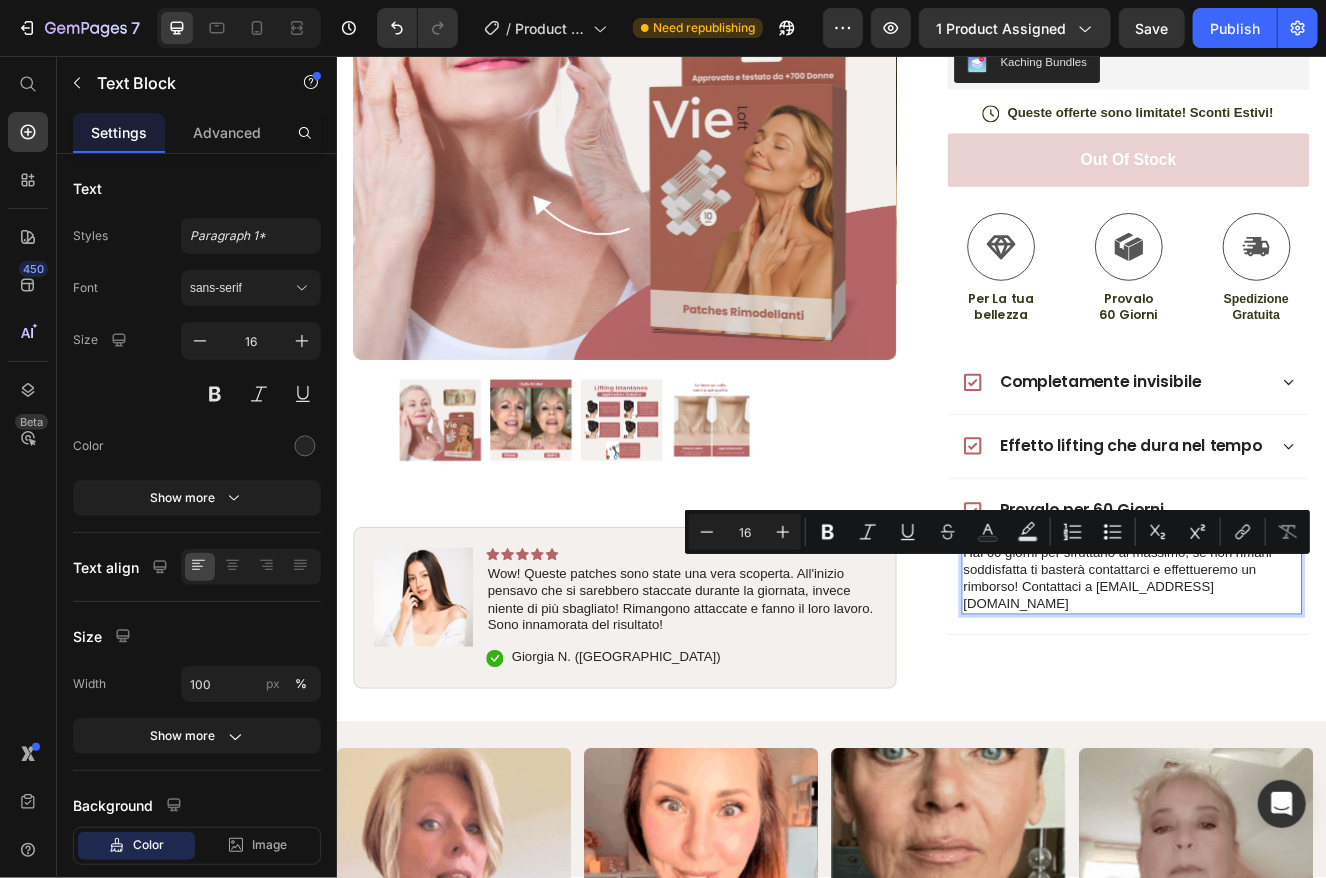 click on "Hai 60 giorni per sfruttarlo al massimo, se non rimani soddisfatta ti basterà contattarci e effettueremo un rimborso! Contattaci a rimborso@gmail.com" at bounding box center (1300, 690) 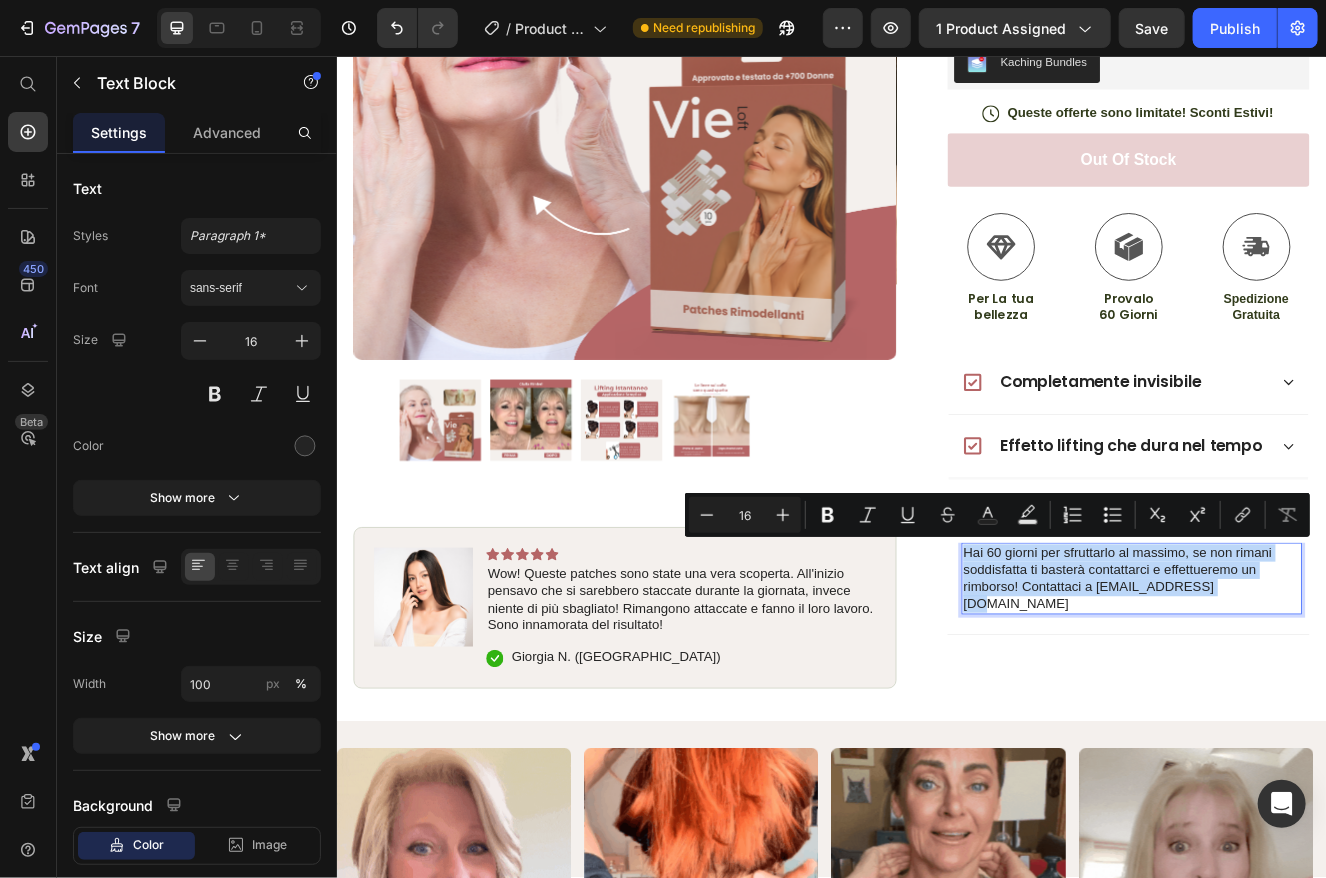 drag, startPoint x: 1411, startPoint y: 697, endPoint x: 1084, endPoint y: 657, distance: 329.4374 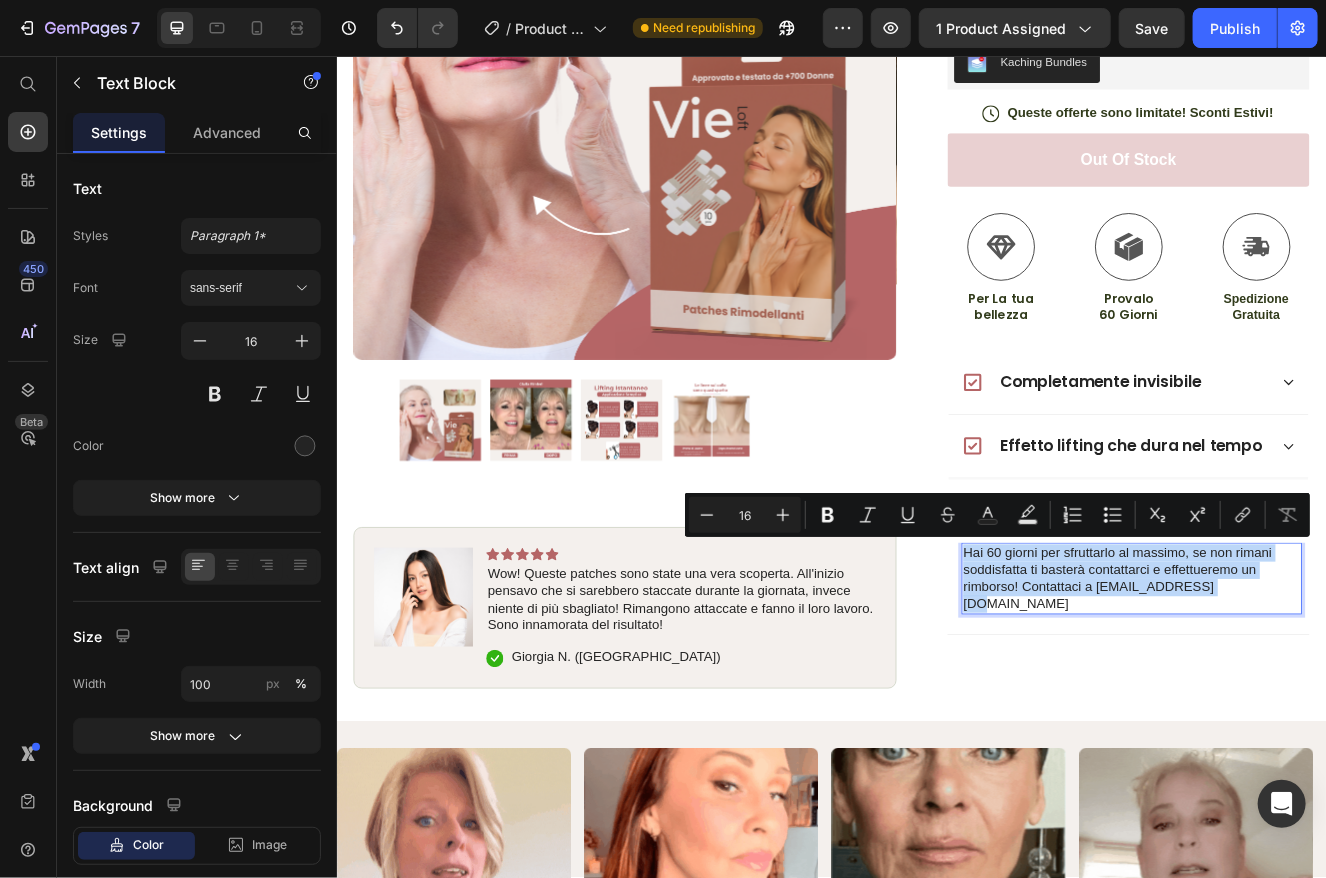click on "Hai 60 giorni per sfruttarlo al massimo, se non rimani soddisfatta ti basterà contattarci e effettueremo un rimborso! Contattaci a rimborso@gmail.com" at bounding box center [1300, 690] 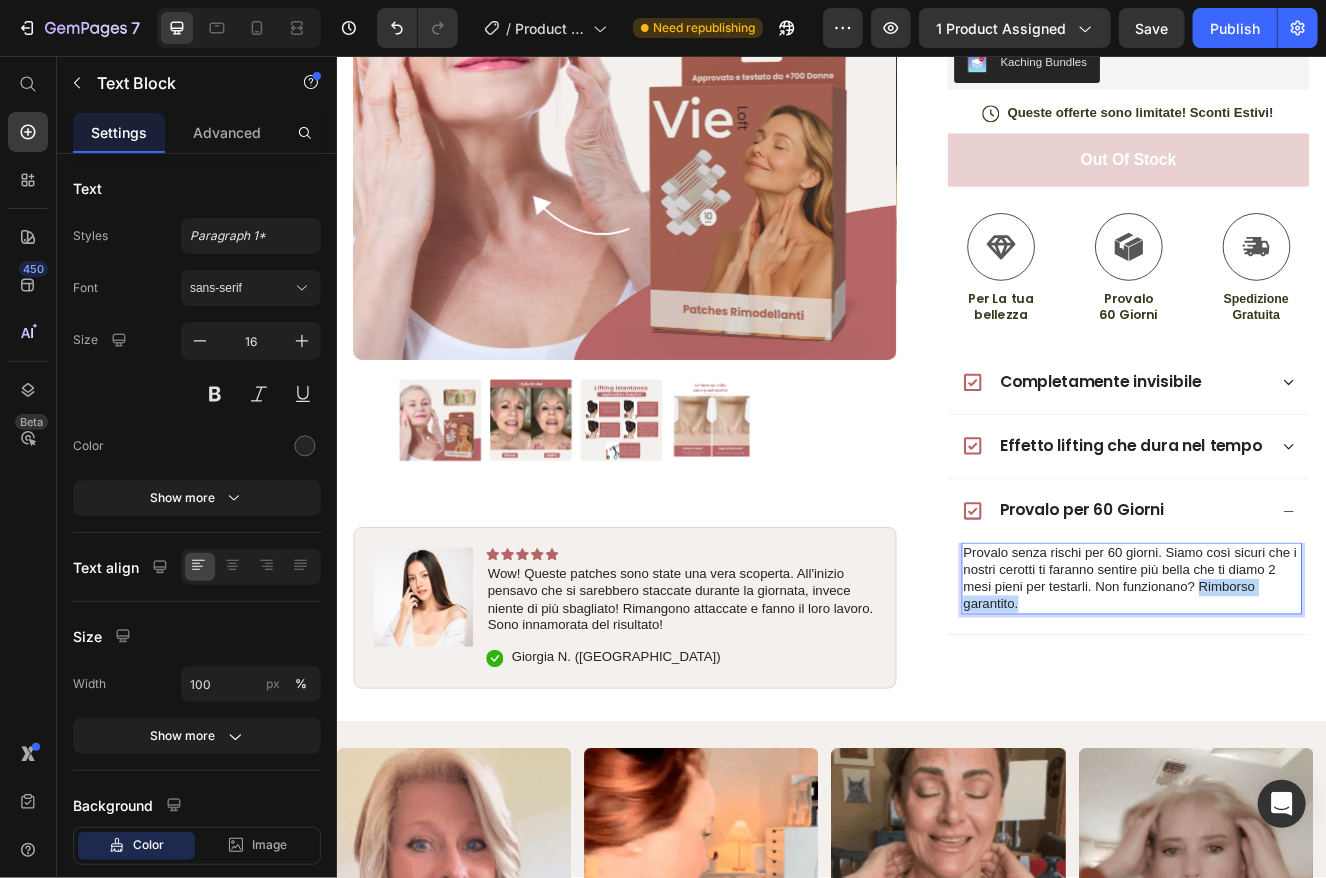 drag, startPoint x: 1169, startPoint y: 717, endPoint x: 1376, endPoint y: 695, distance: 208.1658 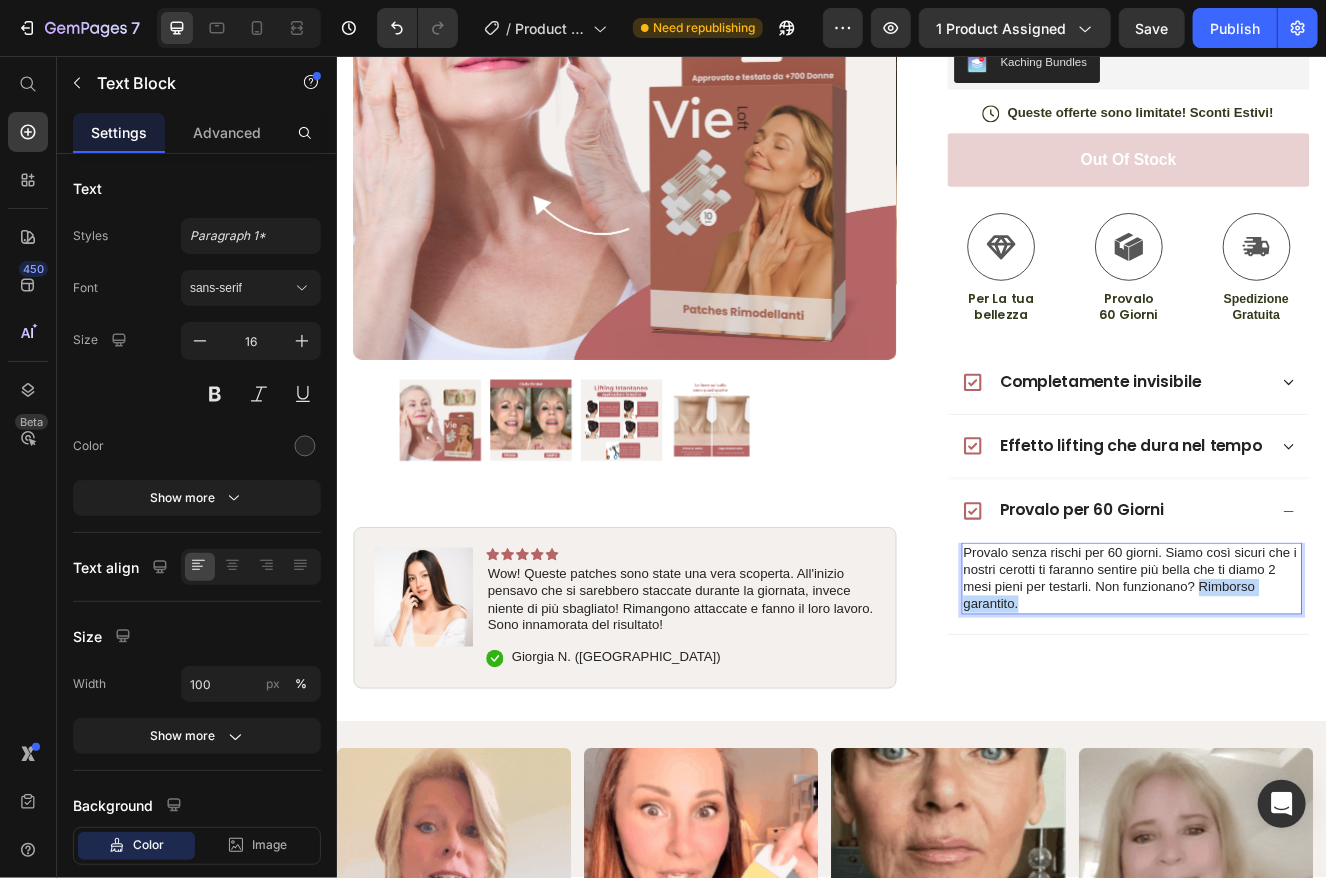 click on "Provalo senza rischi per 60 giorni. Siamo così sicuri che i nostri cerotti ti faranno sentire più bella che ti diamo 2 mesi pieni per testarli. Non funzionano? Rimborso garantito." at bounding box center (1300, 690) 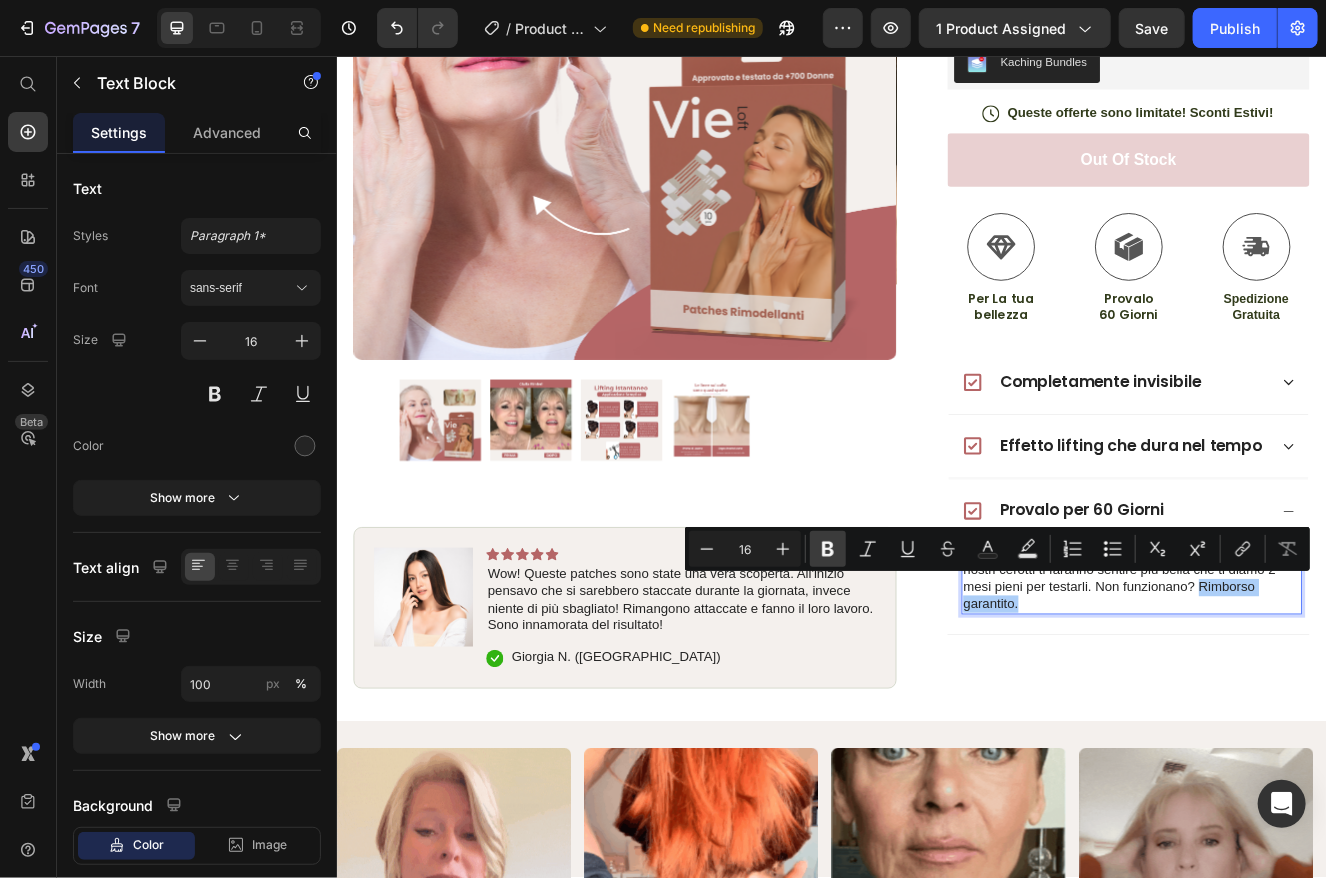 click on "Bold" at bounding box center [828, 549] 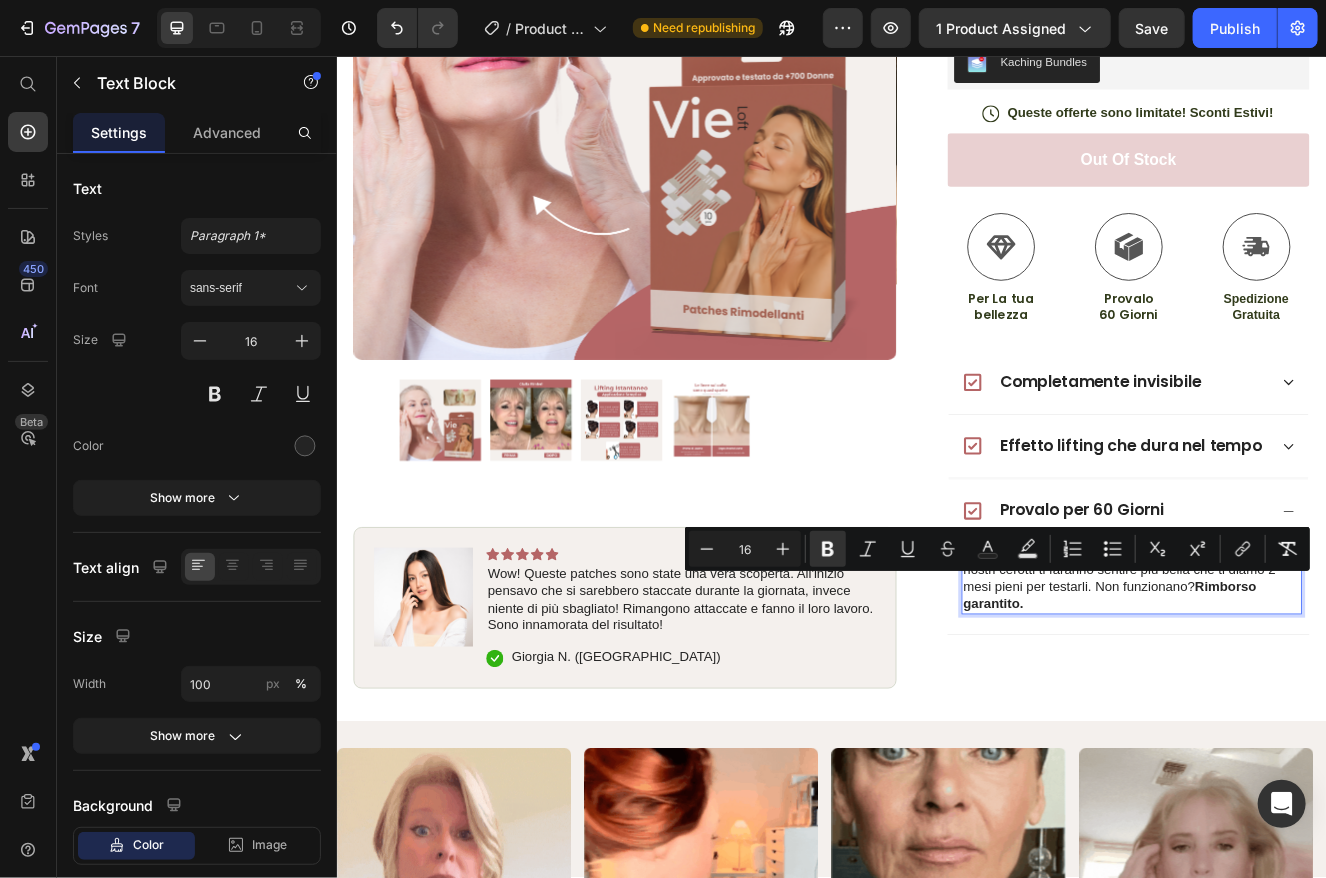 click on "Provalo senza rischi per 60 giorni. Siamo così sicuri che i nostri cerotti ti faranno sentire più bella che ti diamo 2 mesi pieni per testarli. Non funzionano?  Rimborso garantito." at bounding box center [1300, 690] 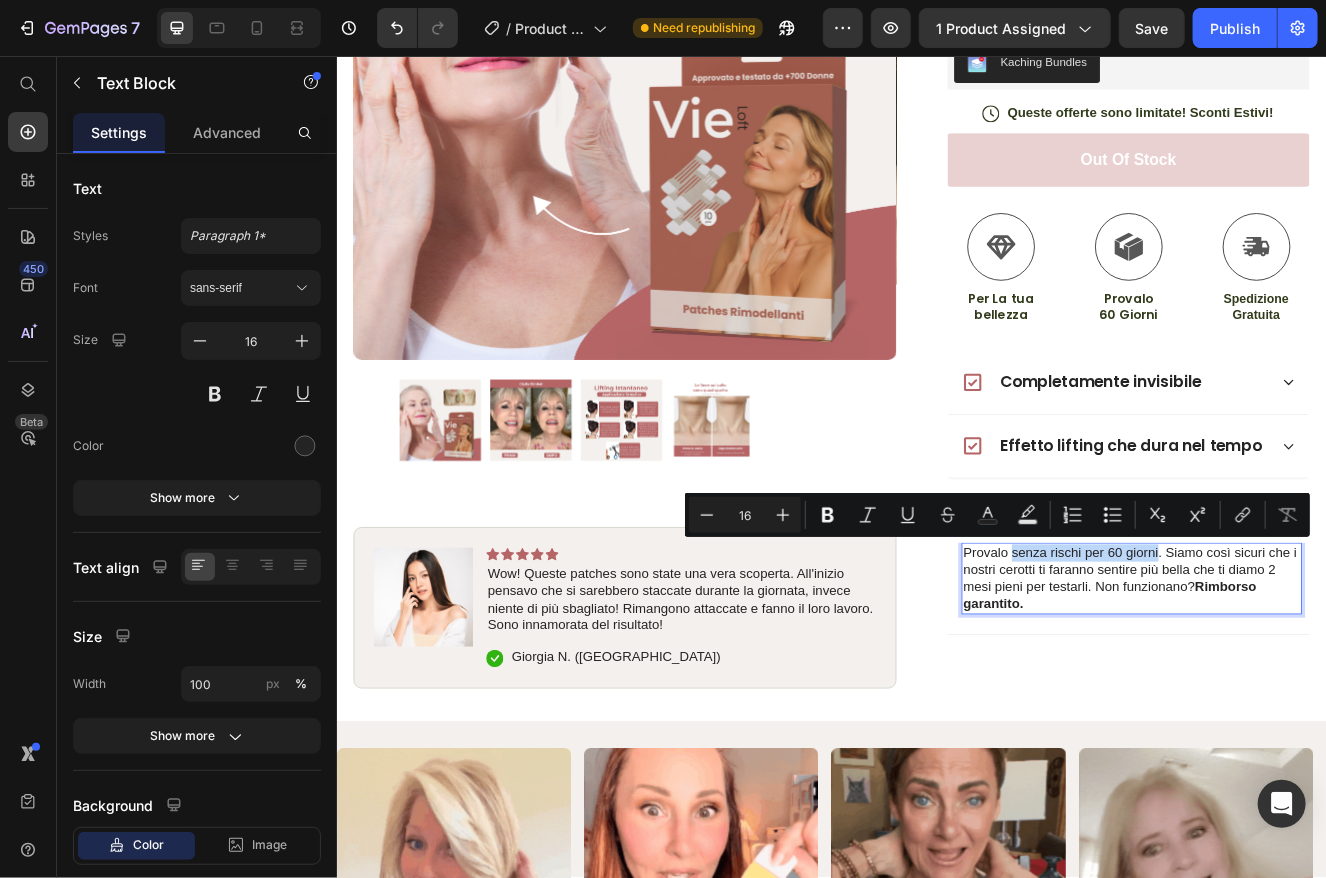 drag, startPoint x: 1146, startPoint y: 655, endPoint x: 1323, endPoint y: 650, distance: 177.0706 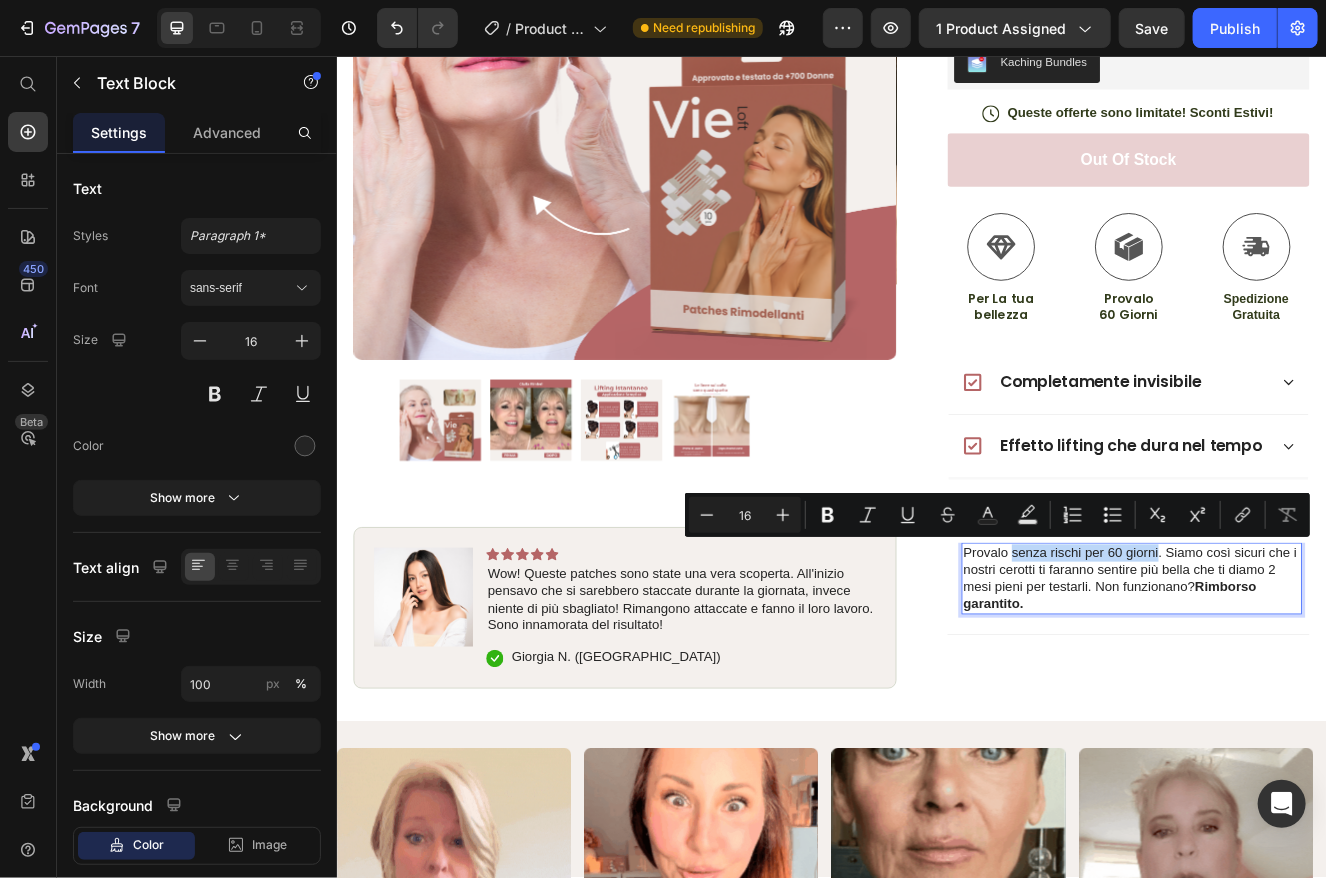 click on "Provalo senza rischi per 60 giorni. Siamo così sicuri che i nostri cerotti ti faranno sentire più bella che ti diamo 2 mesi pieni per testarli. Non funzionano?  Rimborso garantito." at bounding box center (1300, 690) 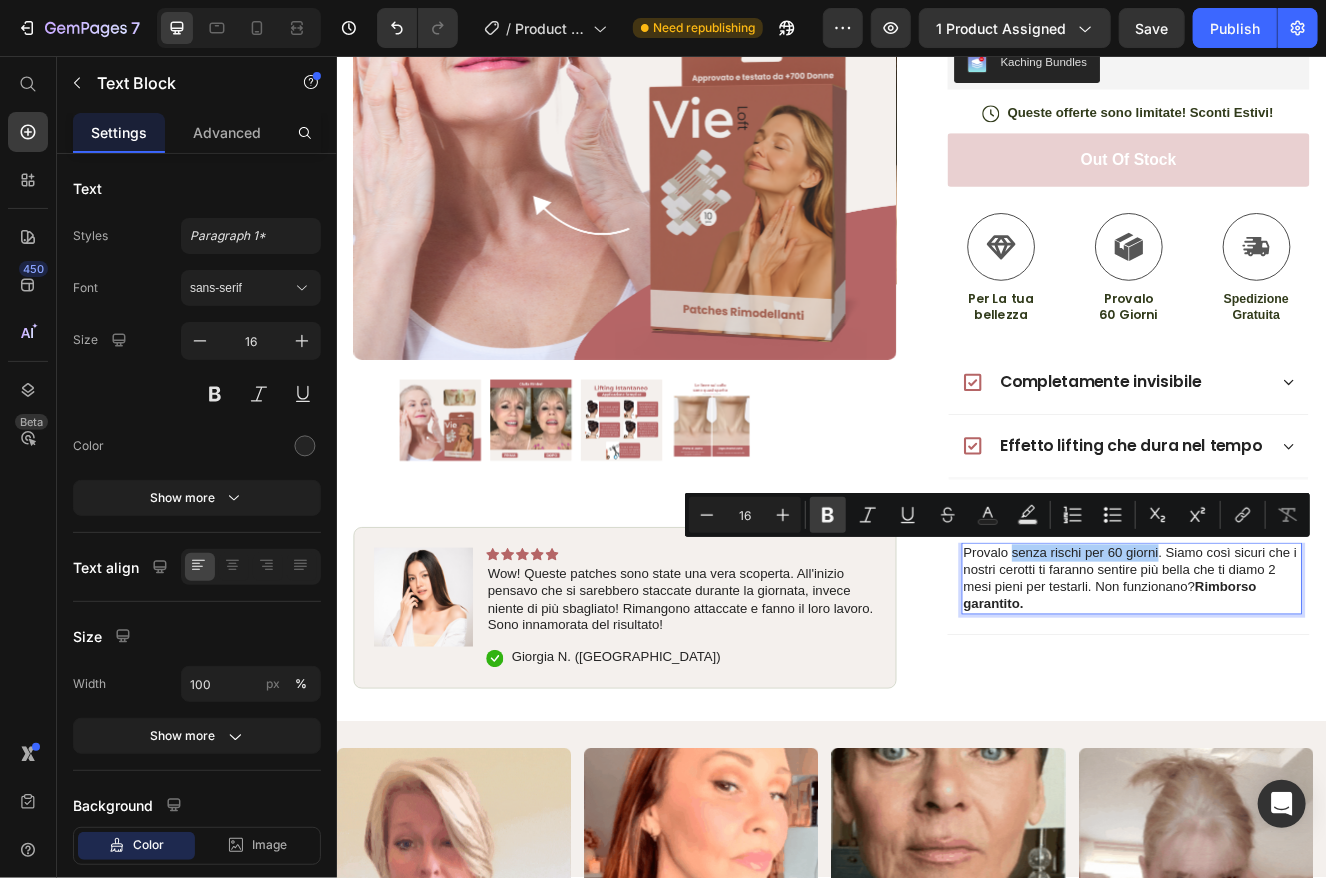 click 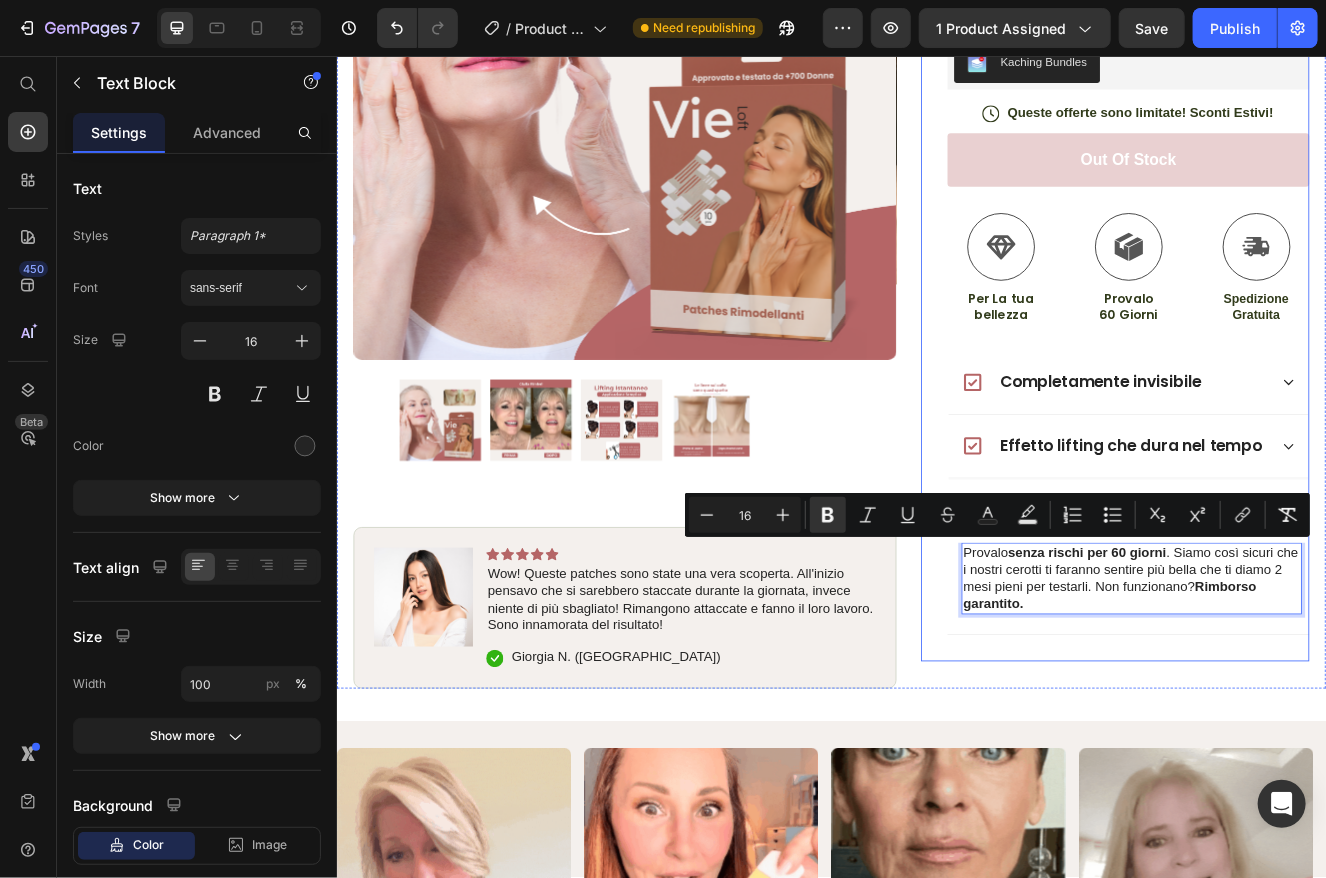 click on "Icon Icon Icon Icon Icon Icon List (1349 Reviews) Text Block Row VieLoft Collo - Patches Rimodellanti Product Title Dove il tempo incontra la bellezza senza età... Text Block
Rassoda la Pelle con Facilità
Patch Invisibile
Provalo per 60 Giorni Item List Kaching Bundles Kaching Bundles
Icon Queste offerte sono limitate! Sconti Estivi! Text Block Row out of stock Add to Cart
Icon Spedizione Gratuita Text Block
Icon Per La tua bellezza Text Block
Icon Provalo 60 Giorni  Text Block Row Image Icon Icon Icon Icon Icon Icon List Wow! Queste patches sono state una vera scoperta. All'inizio pensavo che si sarebbero staccate durante la giornata, invece niente di più sbagliato! Rimangono attaccate e fanno il loro lavoro. Sono innamorata del risultato! Text Block
Icon Giorgia N. (Palermo) Text Block Row Row
Completamente invisibile
Provalo" at bounding box center [1280, 278] 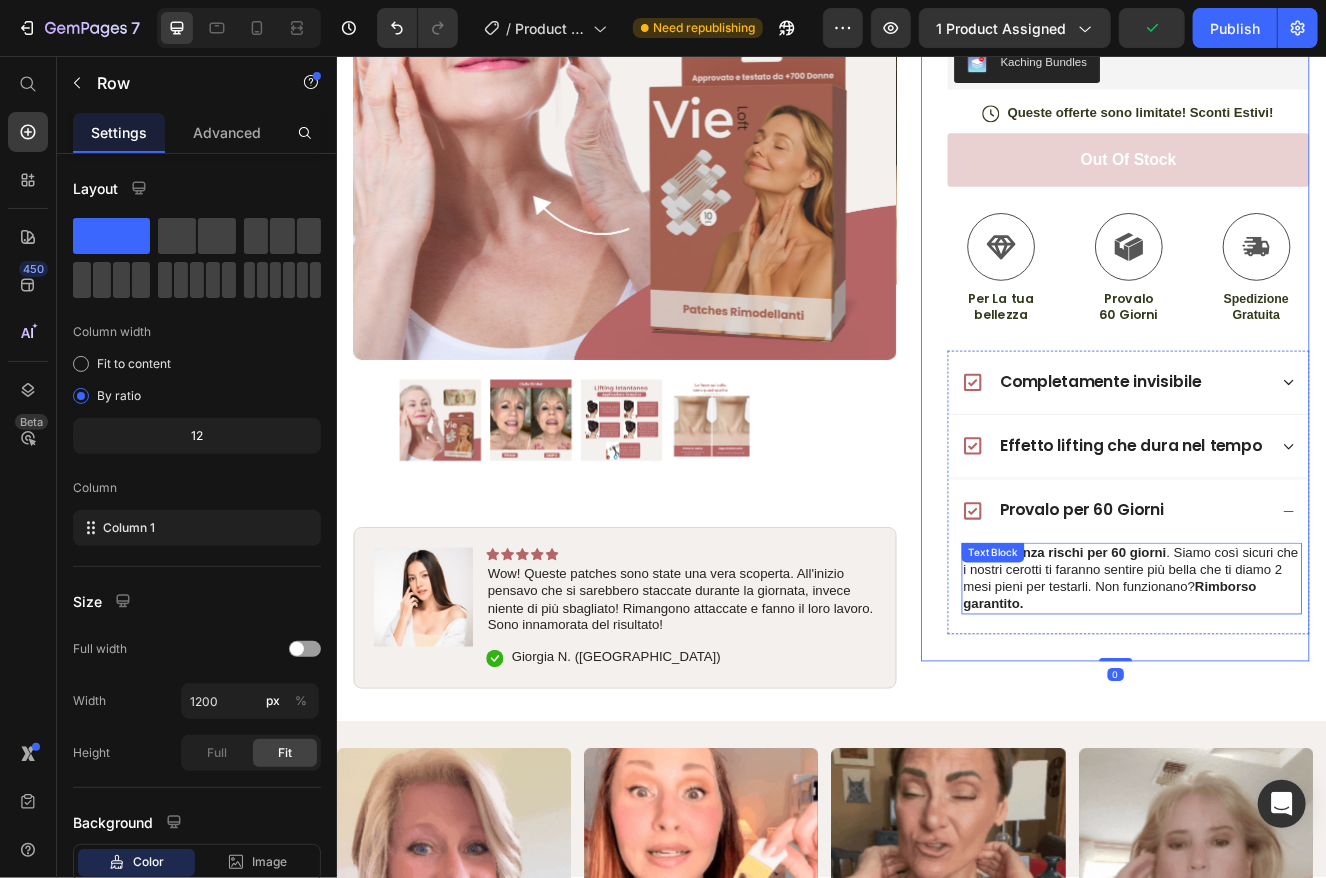 click on "Provalo  senza rischi per 60 giorni . Siamo così sicuri che i nostri cerotti ti faranno sentire più bella che ti diamo 2 mesi pieni per testarli. Non funzionano?  Rimborso garantito." at bounding box center (1300, 690) 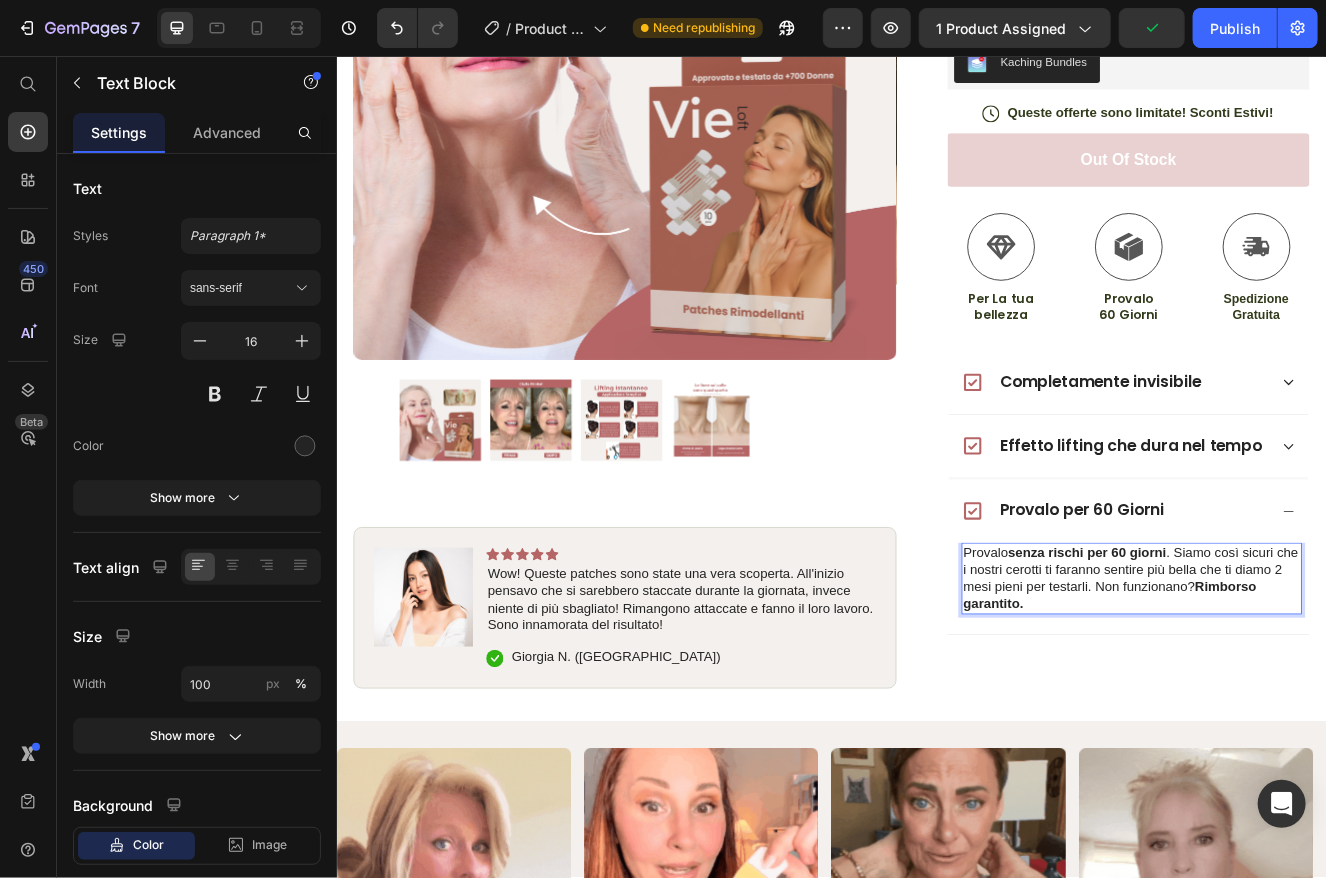 drag, startPoint x: 1133, startPoint y: 695, endPoint x: 1172, endPoint y: 695, distance: 39 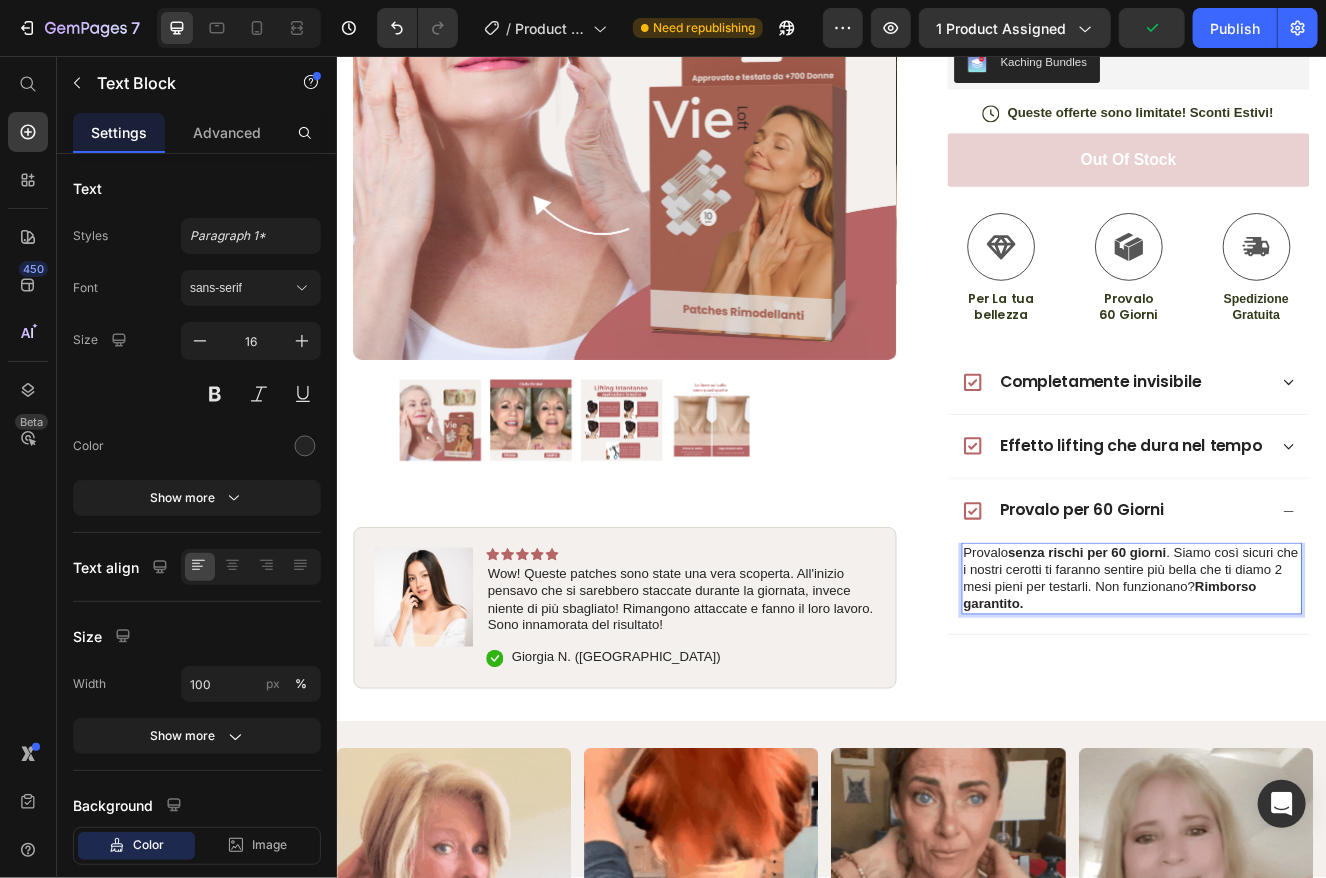 click on "Provalo  senza rischi per 60 giorni . Siamo così sicuri che i nostri cerotti ti faranno sentire più bella che ti diamo 2 mesi pieni per testarli. Non funzionano?  Rimborso garantito." at bounding box center (1300, 690) 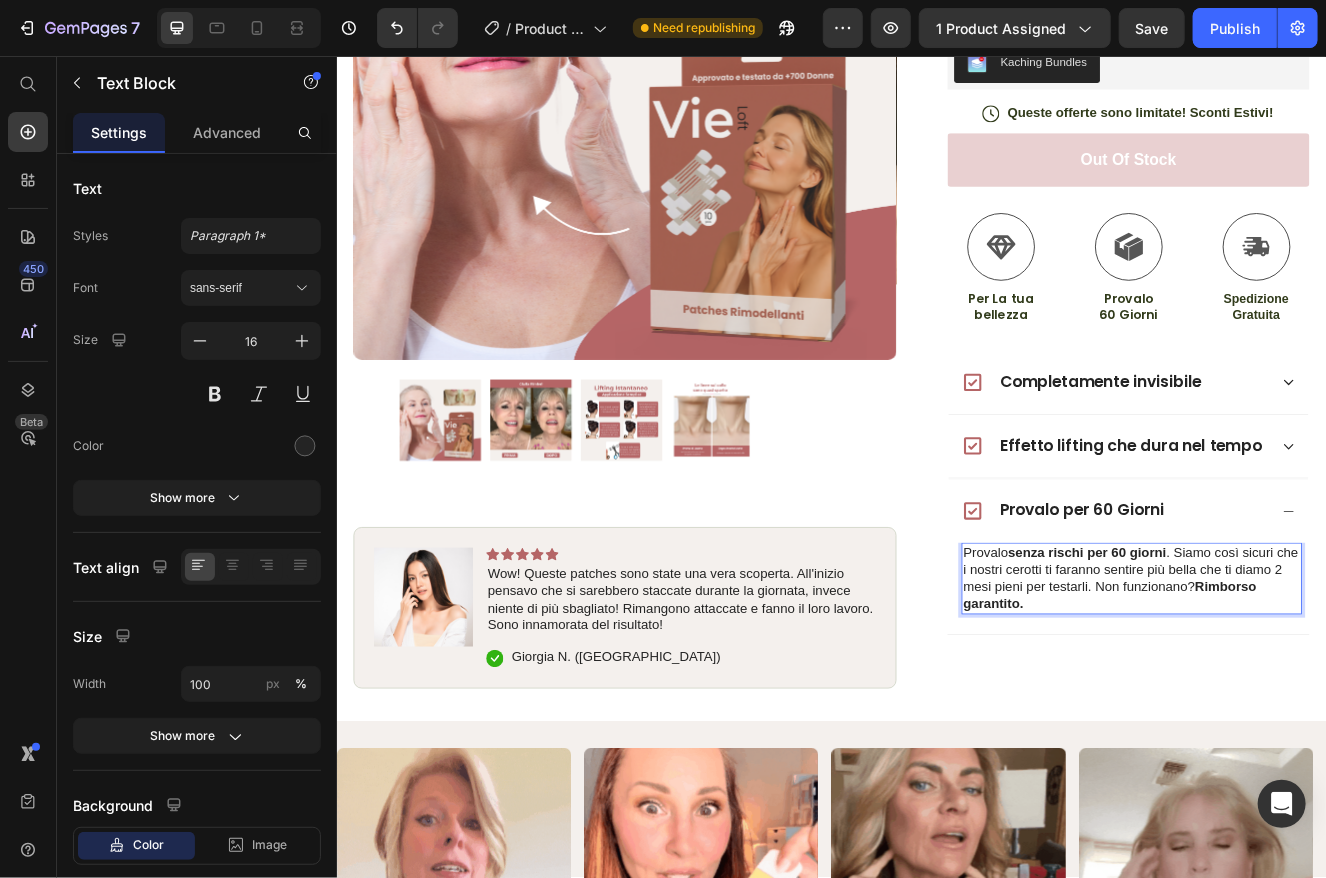 click on "Provalo  senza rischi per 60 giorni . Siamo così sicuri che i nostri cerotti ti faranno sentire più bella che ti diamo 2 mesi pieni per testarli. Non funzionano?  Rimborso garantito." at bounding box center [1300, 690] 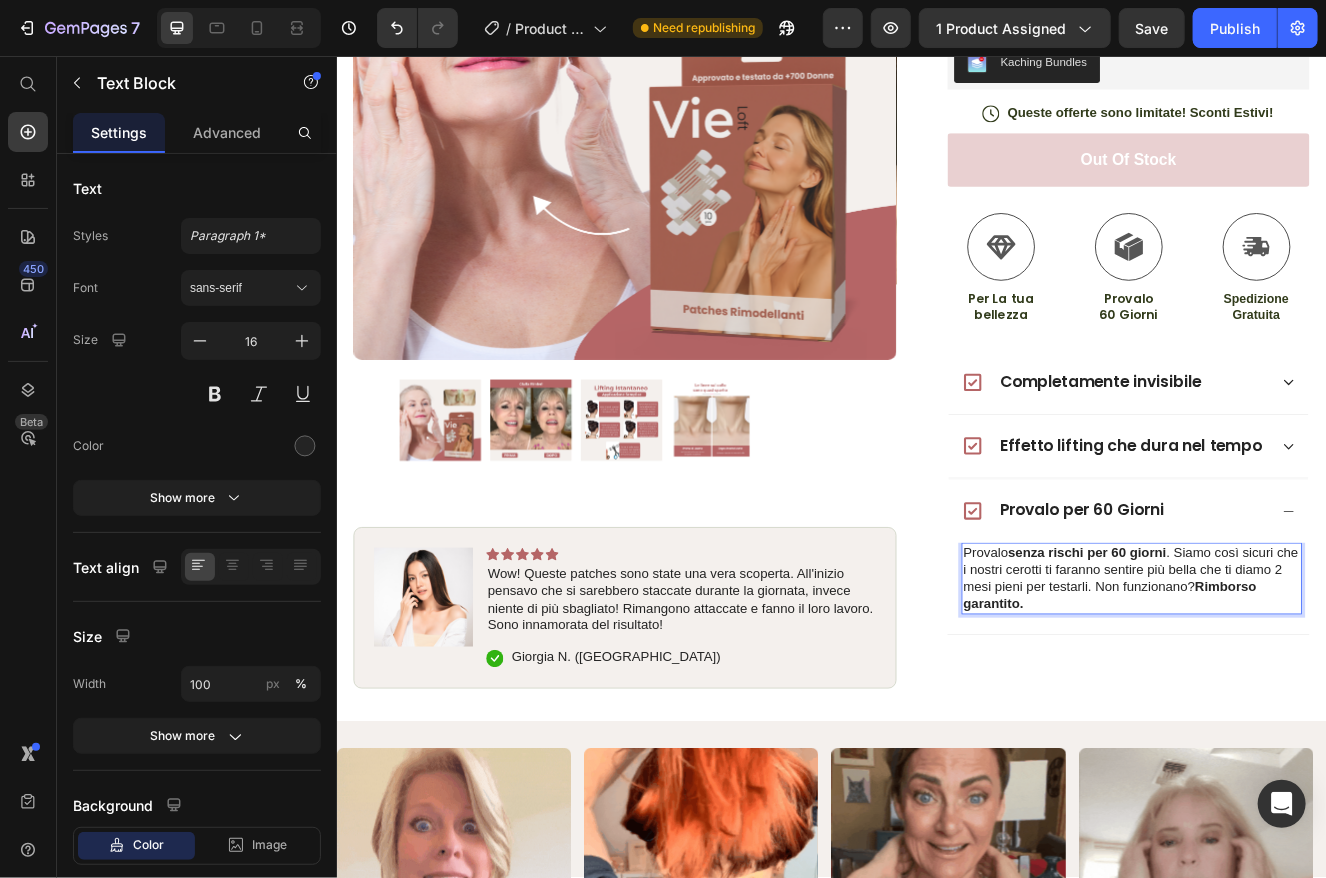 click on "Provalo  senza rischi per 60 giorni . Siamo così sicuri che i nostri cerotti ti faranno sentire più bella che ti diamo 2 mesi pieni per testarli. Non funzionano?  Rimborso garantito." at bounding box center [1300, 690] 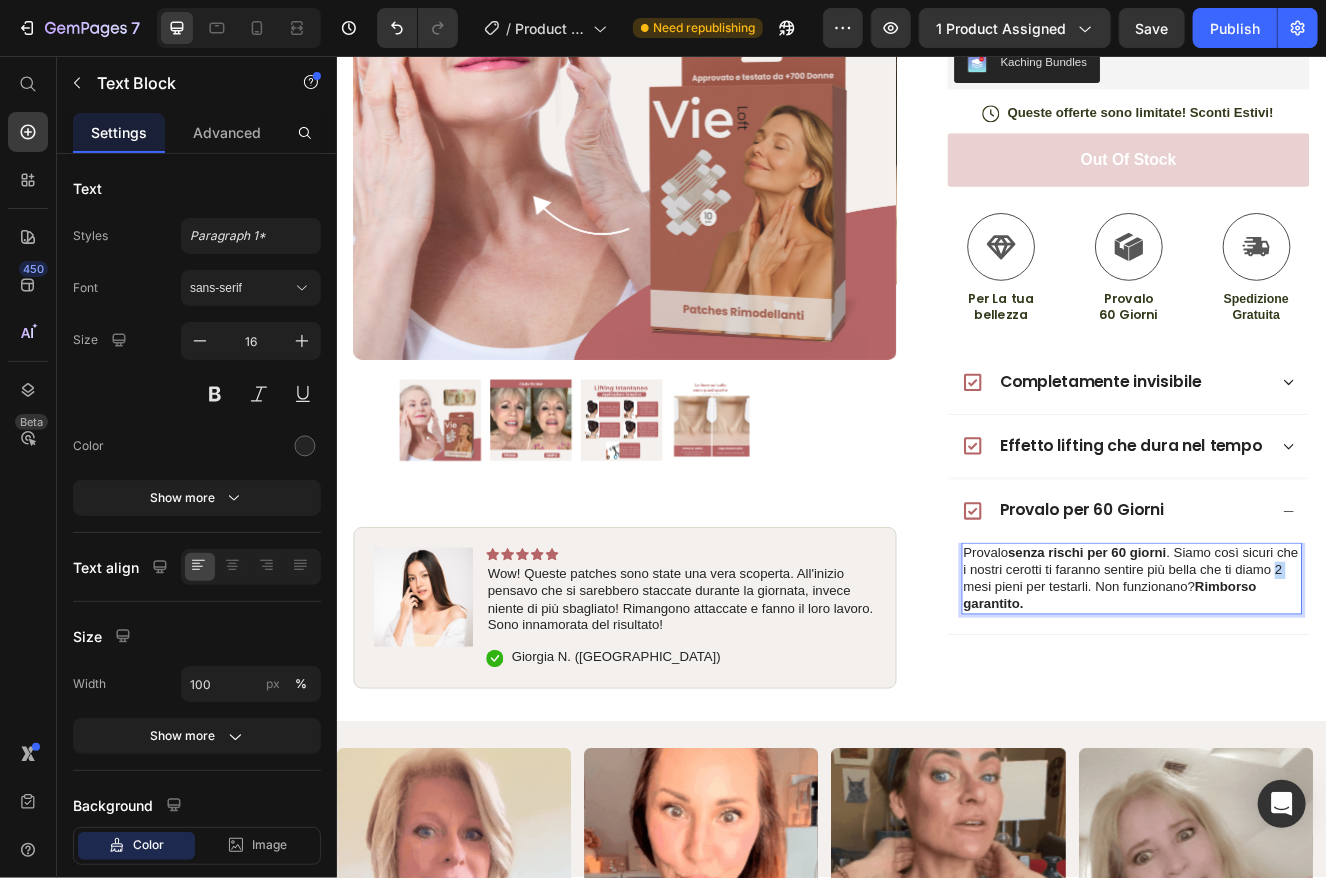click on "Provalo  senza rischi per 60 giorni . Siamo così sicuri che i nostri cerotti ti faranno sentire più bella che ti diamo 2 mesi pieni per testarli. Non funzionano?  Rimborso garantito." at bounding box center (1300, 690) 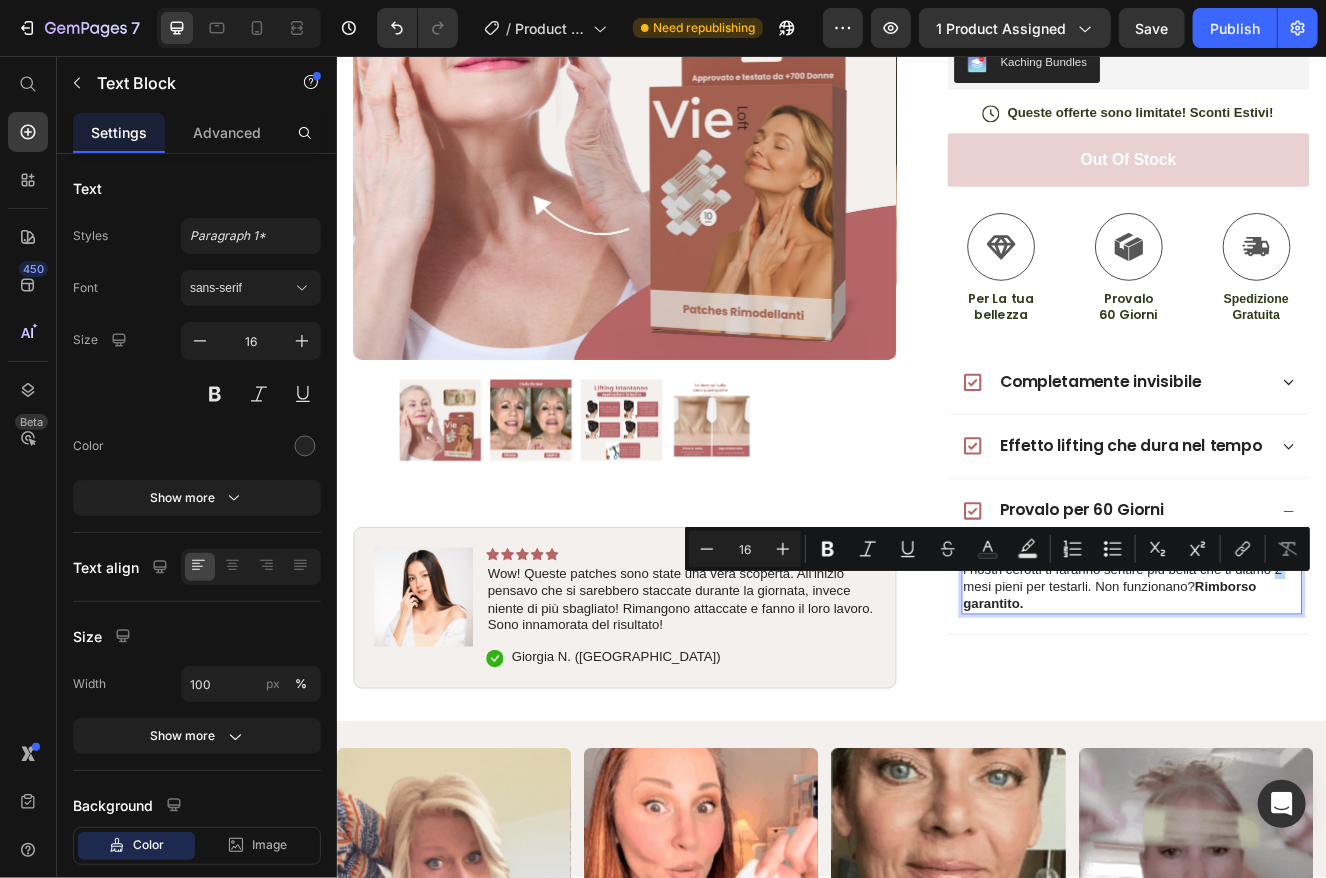 click on "Provalo  senza rischi per 60 giorni . Siamo così sicuri che i nostri cerotti ti faranno sentire più bella che ti diamo 2 mesi pieni per testarli. Non funzionano?  Rimborso garantito." at bounding box center [1300, 690] 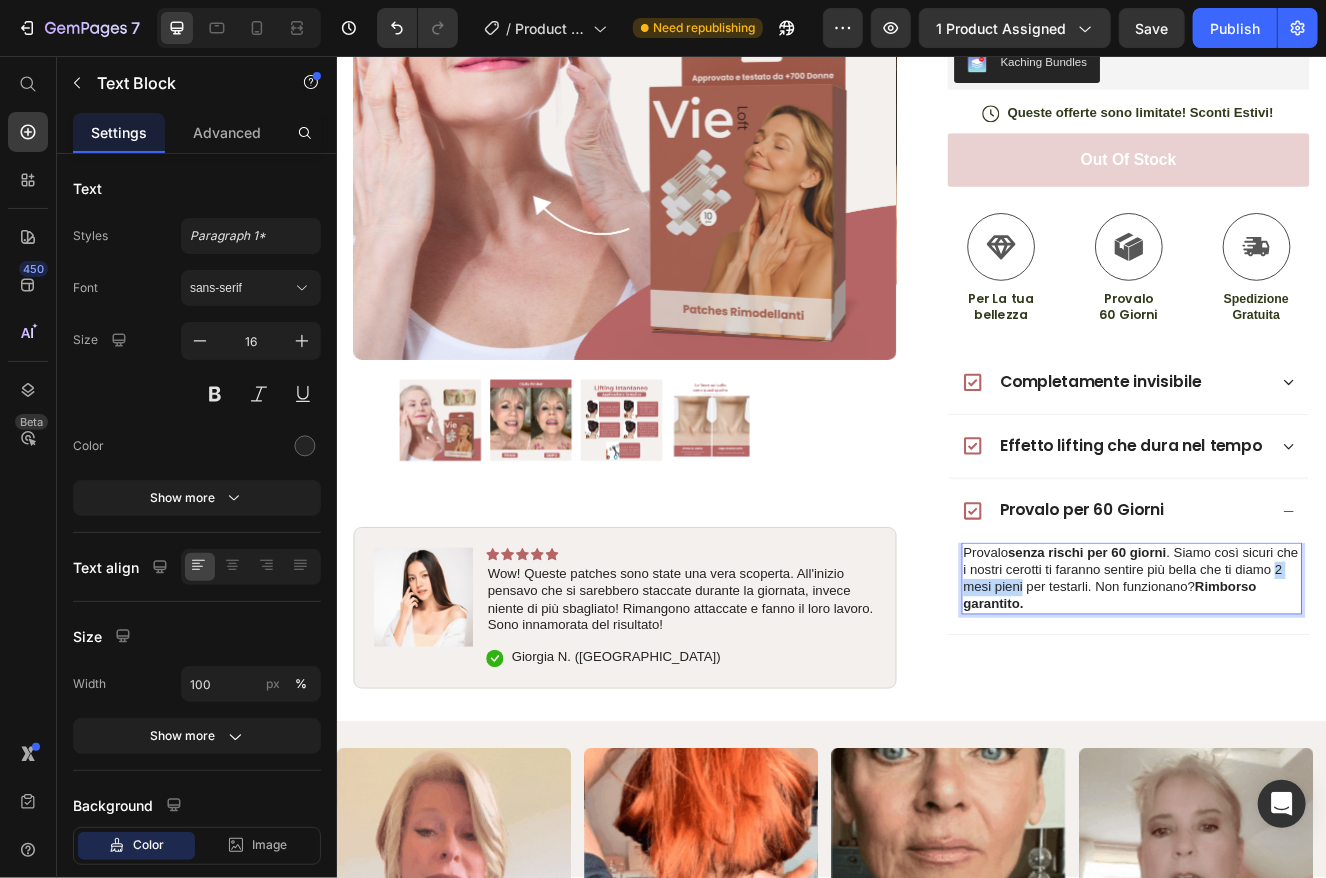 drag, startPoint x: 1137, startPoint y: 698, endPoint x: 1219, endPoint y: 701, distance: 82.05486 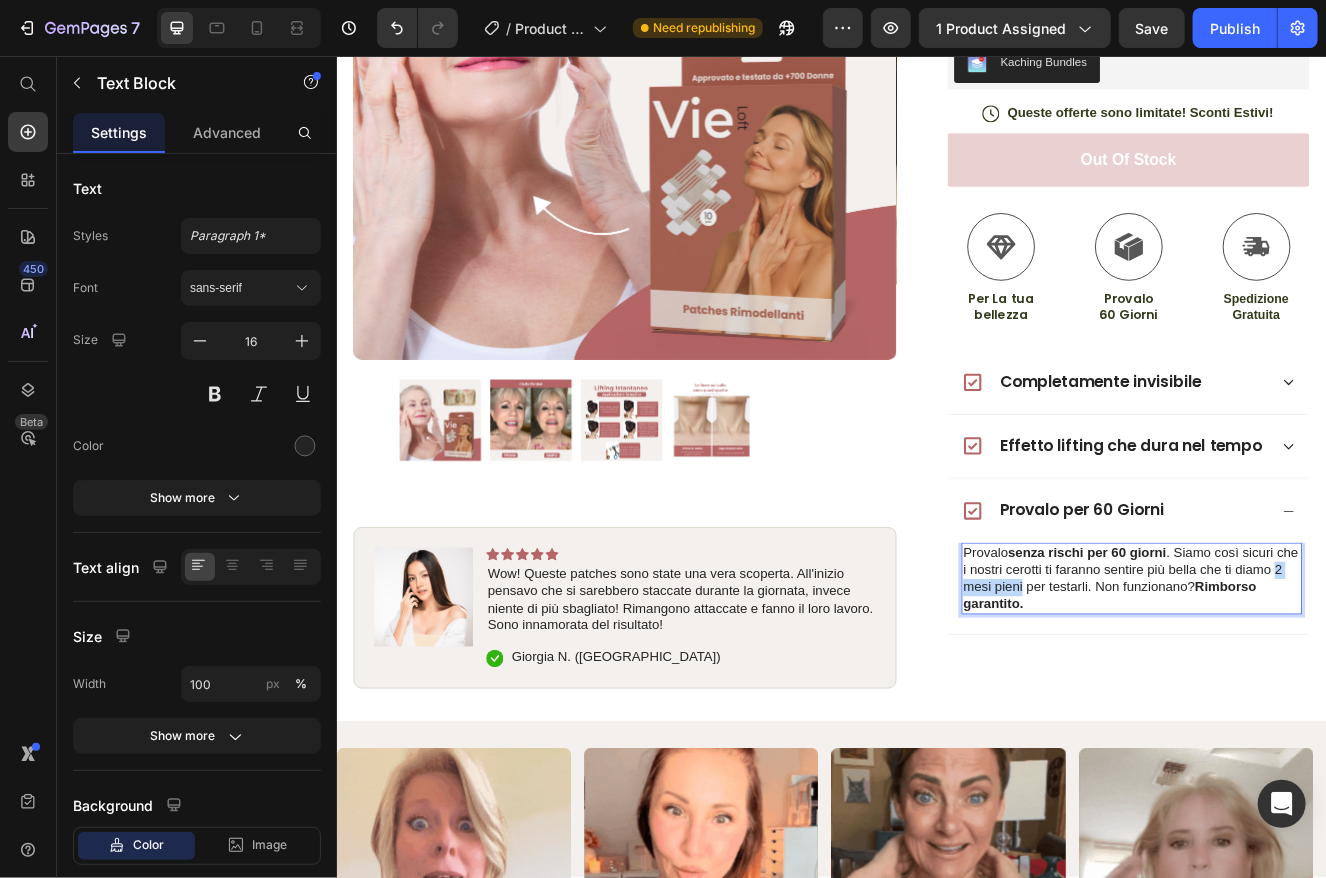 click on "Provalo  senza rischi per 60 giorni . Siamo così sicuri che i nostri cerotti ti faranno sentire più bella che ti diamo 2 mesi pieni per testarli. Non funzionano?  Rimborso garantito." at bounding box center [1300, 690] 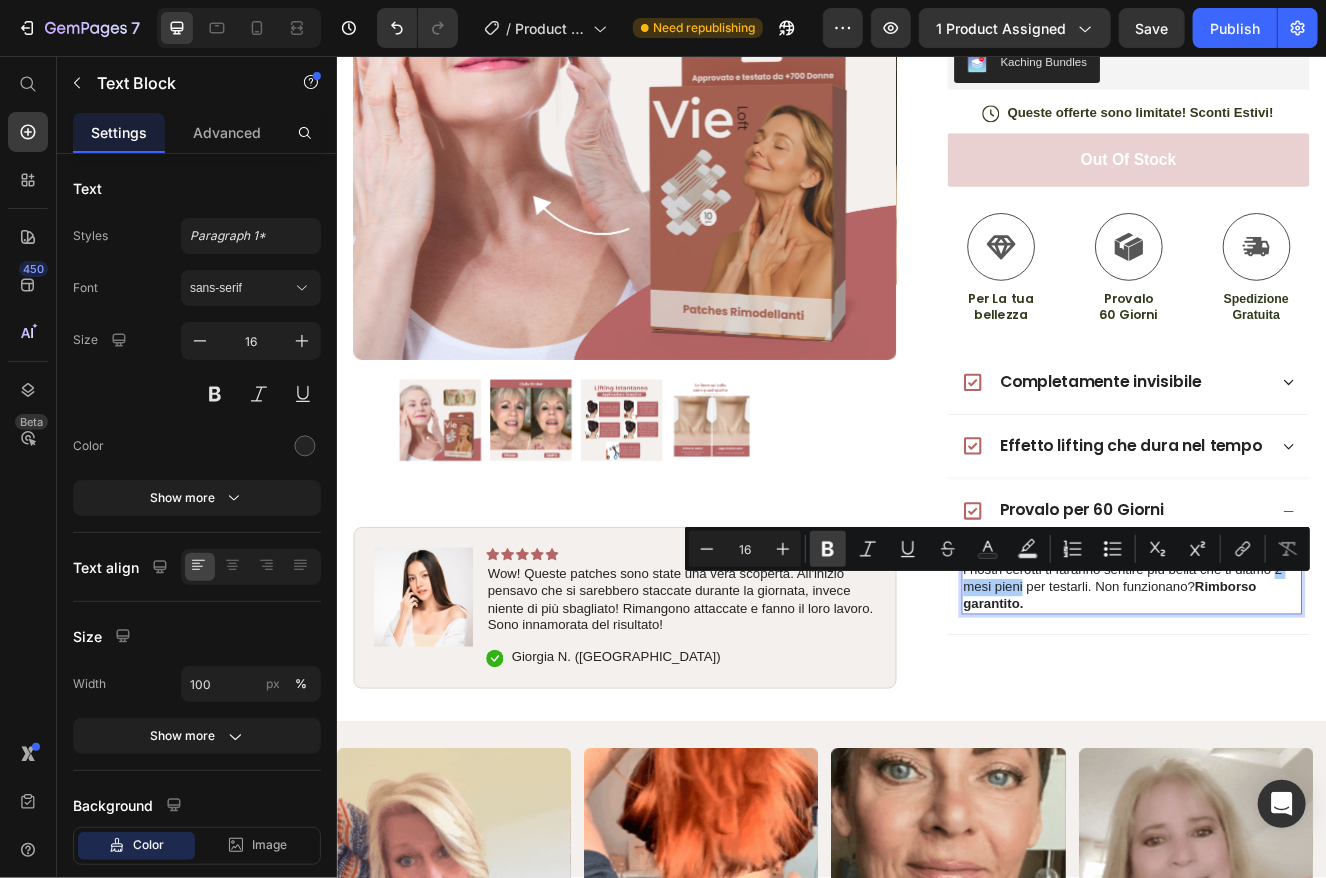 click on "Bold" at bounding box center [828, 549] 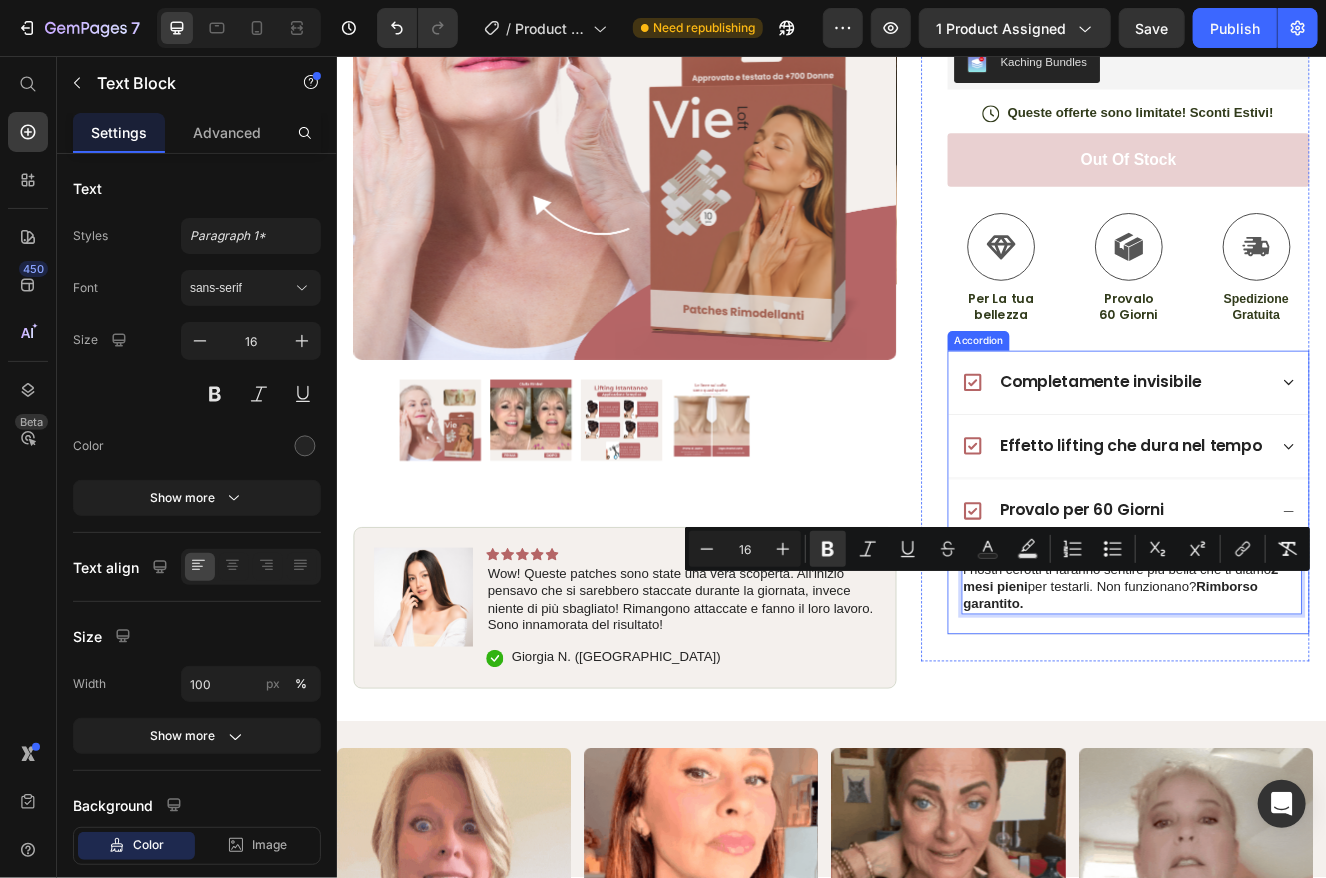 click on "Provalo  senza rischi per 60 giorni . Siamo così sicuri che i nostri cerotti ti faranno sentire più bella che ti diamo  2 mesi pieni  per testarli. Non funzionano?  Rimborso garantito. Text Block   0" at bounding box center (1296, 702) 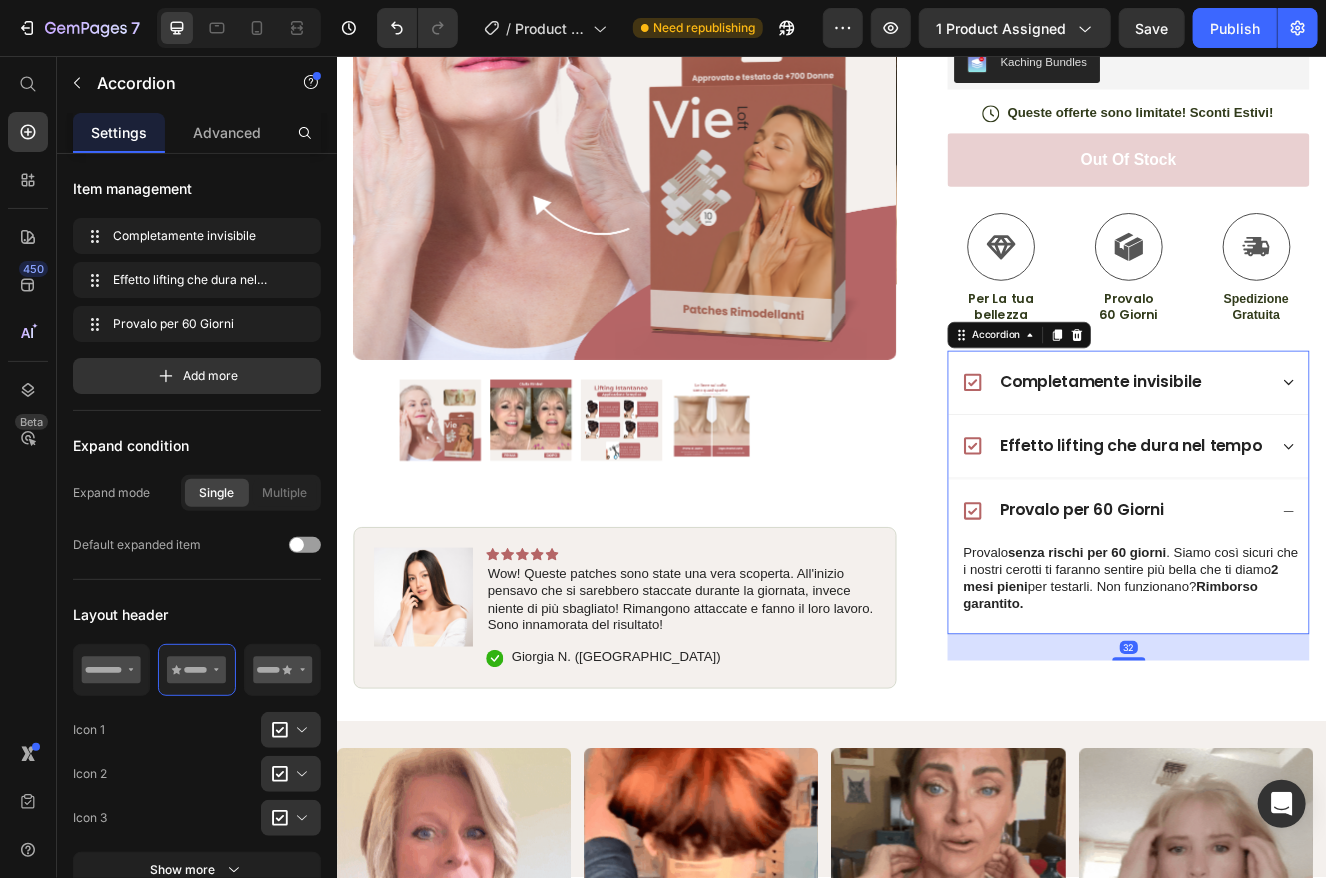 click on "Icon Icon Icon Icon Icon Icon List (1349 Reviews) Text Block Row VieLoft Collo - Patches Rimodellanti Product Title Dove il tempo incontra la bellezza senza età... Text Block
Rassoda la Pelle con Facilità
Patch Invisibile
Provalo per 60 Giorni Item List Kaching Bundles Kaching Bundles
Icon Queste offerte sono limitate! Sconti Estivi! Text Block Row out of stock Add to Cart
Icon Spedizione Gratuita Text Block
Icon Per La tua bellezza Text Block
Icon Provalo 60 Giorni  Text Block Row Image Icon Icon Icon Icon Icon Icon List Wow! Queste patches sono state una vera scoperta. All'inizio pensavo che si sarebbero staccate durante la giornata, invece niente di più sbagliato! Rimangono attaccate e fanno il loro lavoro. Sono innamorata del risultato! Text Block
Icon Giorgia N. (Palermo) Text Block Row Row
Completamente invisibile
Provalo" at bounding box center [1280, 278] 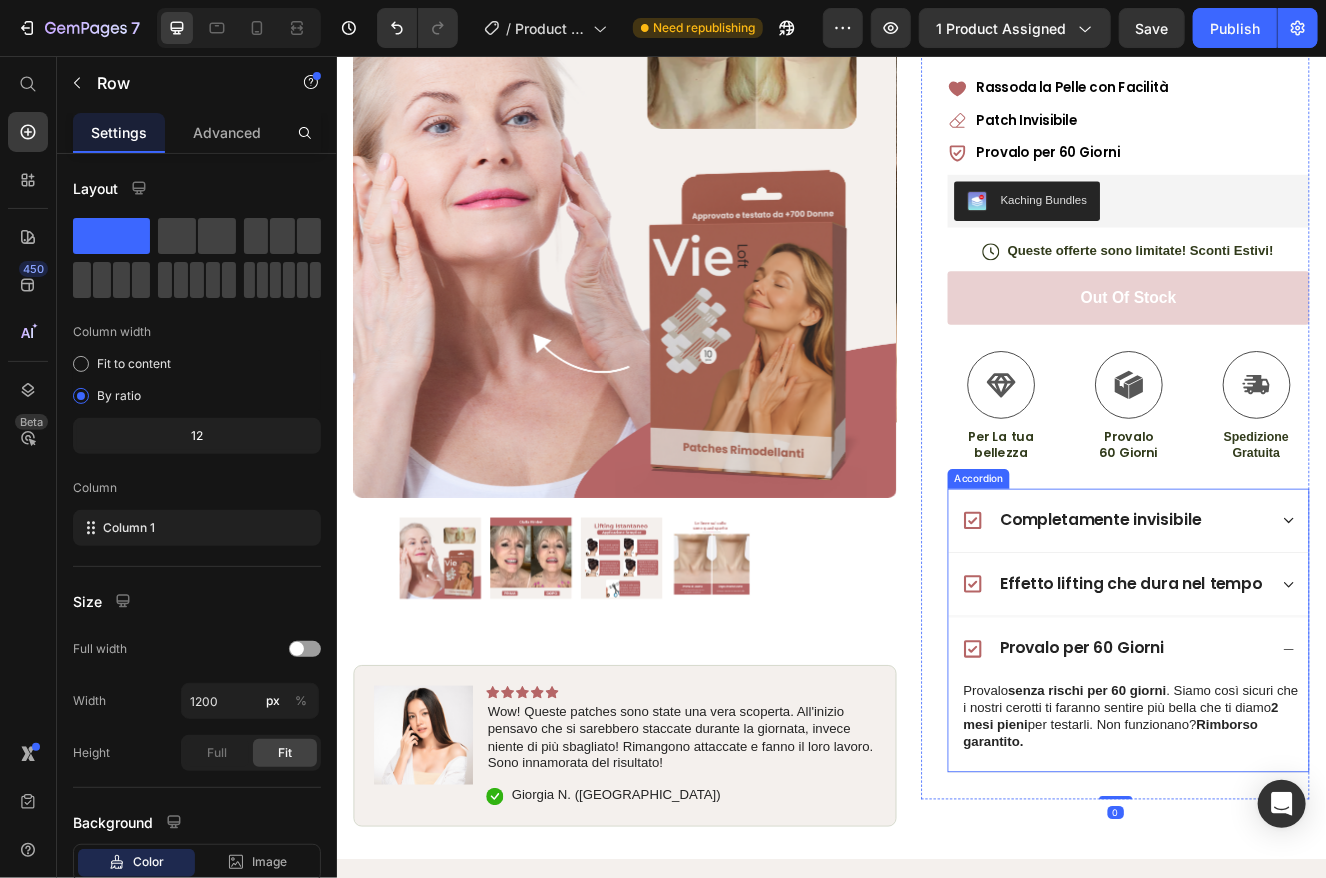 scroll, scrollTop: 116, scrollLeft: 0, axis: vertical 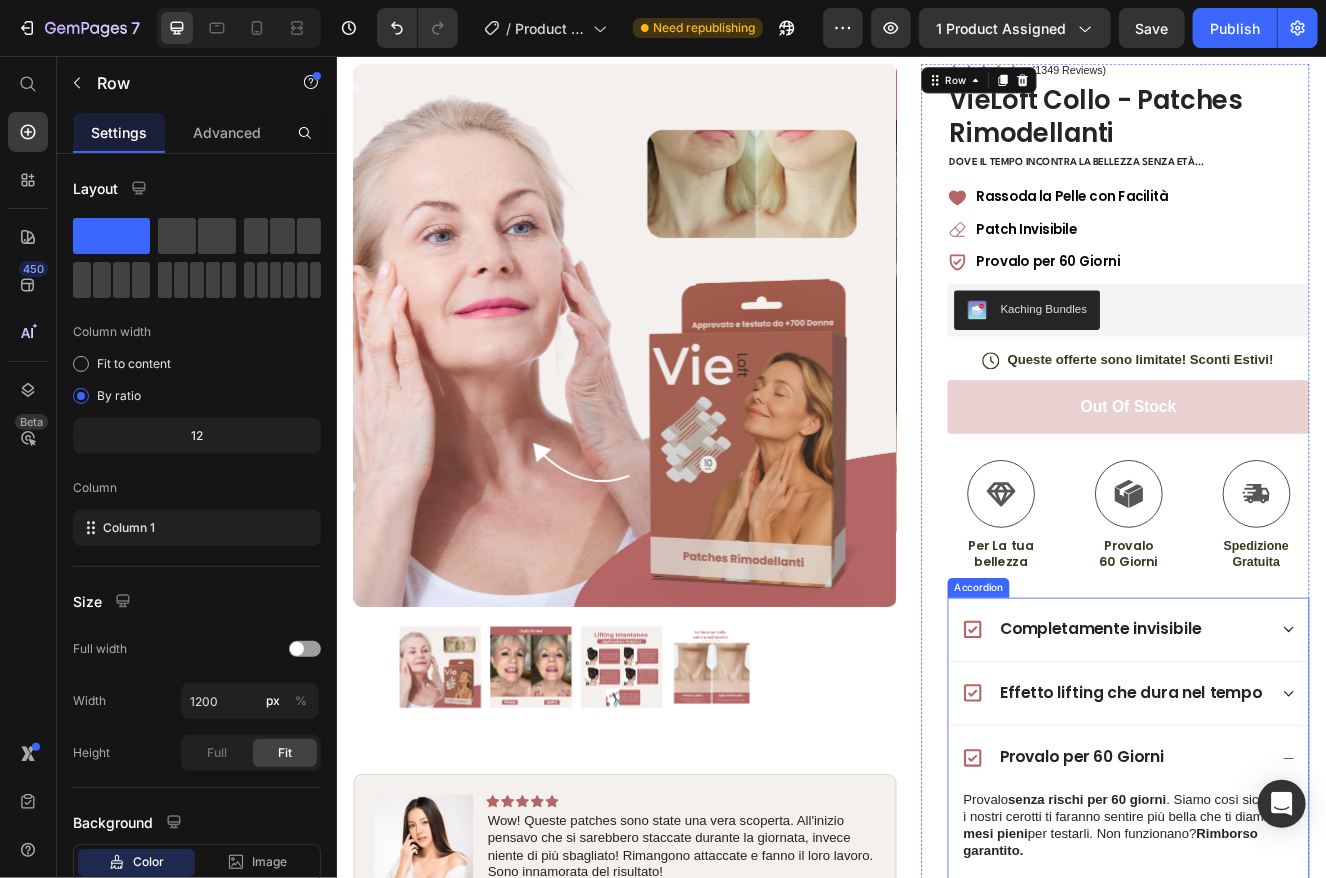 click on "Provalo per 60 Giorni" at bounding box center [1296, 908] 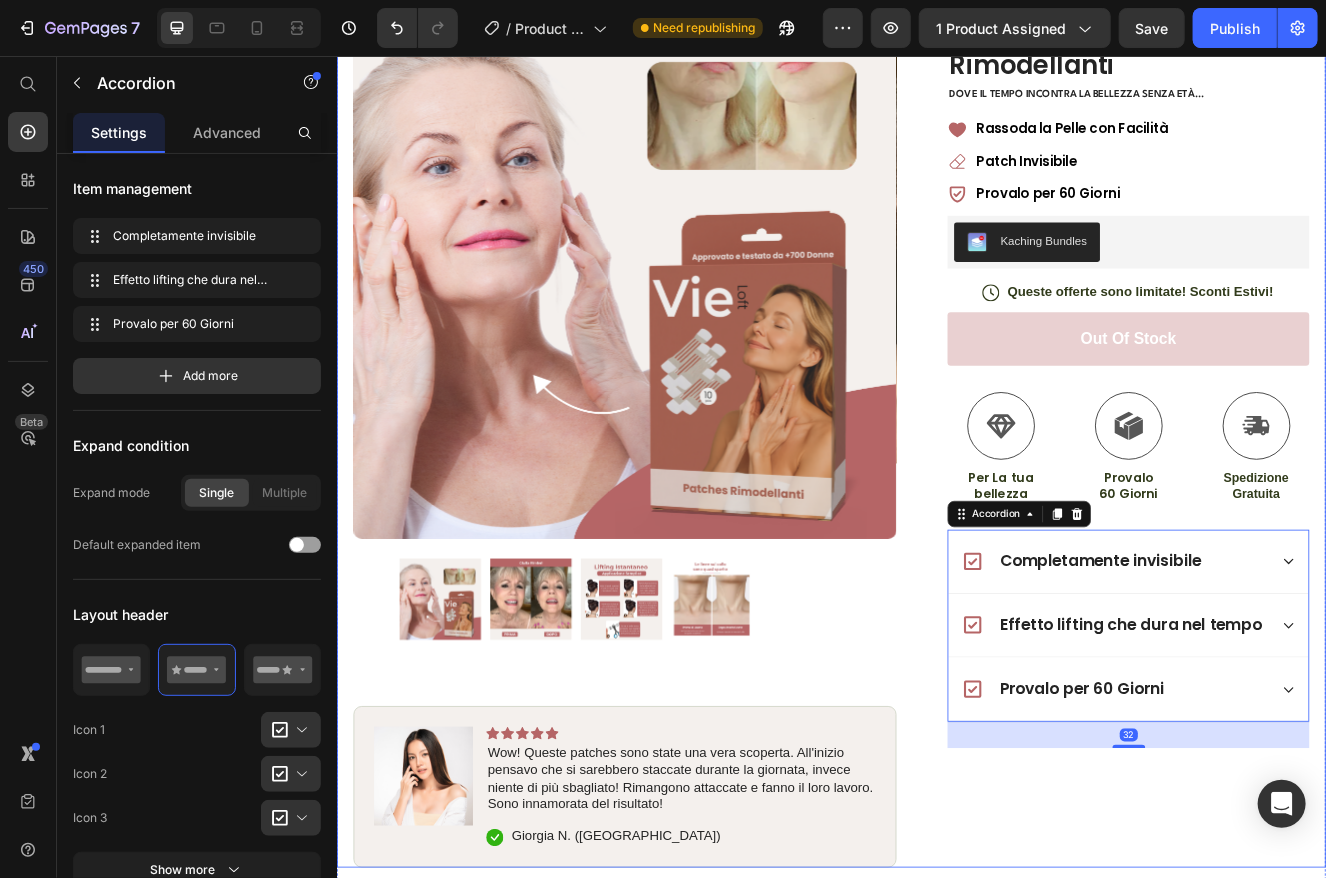 scroll, scrollTop: 216, scrollLeft: 0, axis: vertical 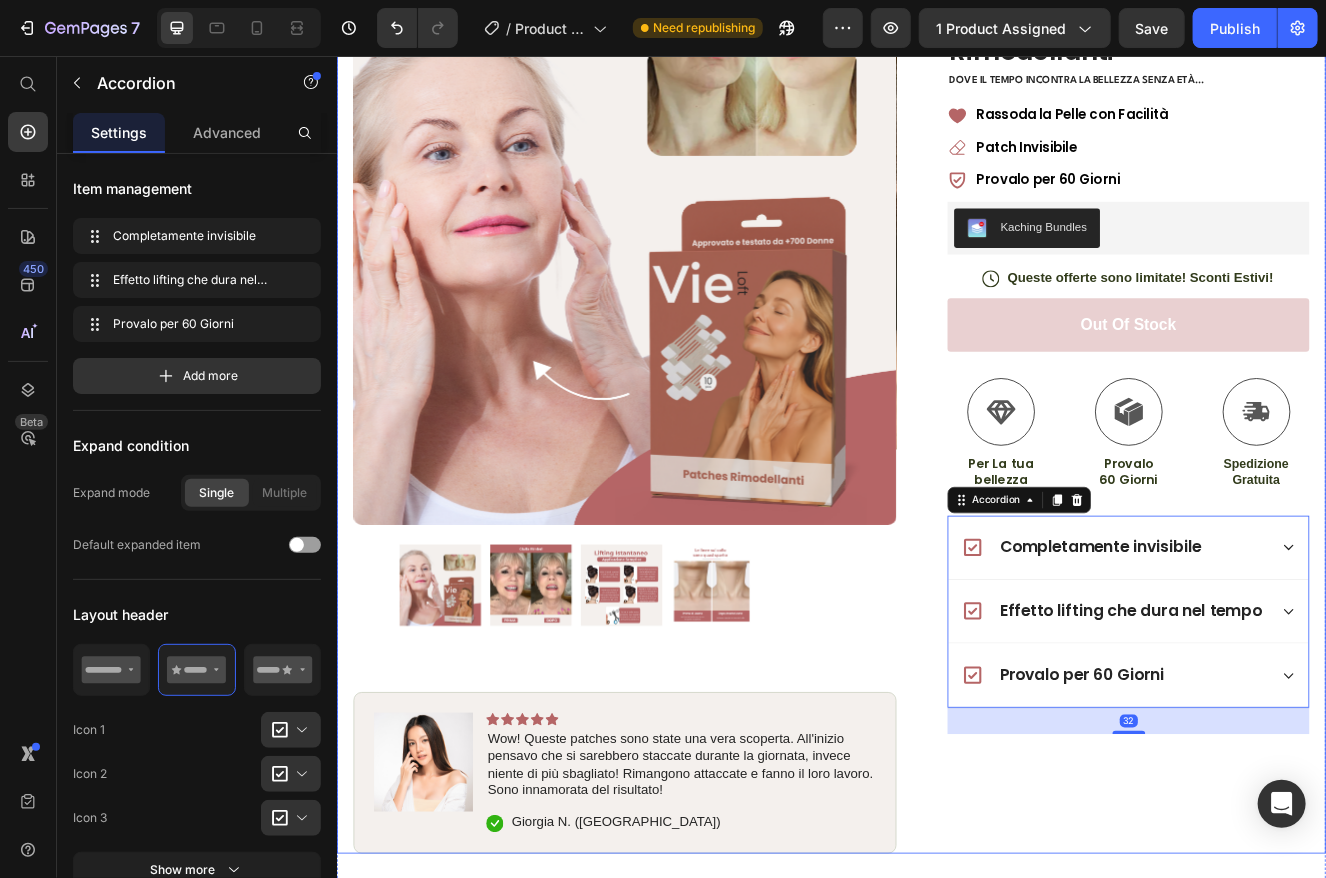 click on "Icon Icon Icon Icon Icon Icon List (1349 Reviews) Text Block Row VieLoft Collo - Patches Rimodellanti Product Title Dove il tempo incontra la bellezza senza età... Text Block
Rassoda la Pelle con Facilità
Patch Invisibile
Provalo per 60 Giorni Item List Kaching Bundles Kaching Bundles
Icon Queste offerte sono limitate! Sconti Estivi! Text Block Row out of stock Add to Cart
Icon Spedizione Gratuita Text Block
Icon Per La tua bellezza Text Block
Icon Provalo 60 Giorni  Text Block Row Image Icon Icon Icon Icon Icon Icon List Wow! Queste patches sono state una vera scoperta. All'inizio pensavo che si sarebbero staccate durante la giornata, invece niente di più sbagliato! Rimangono attaccate e fanno il loro lavoro. Sono innamorata del risultato! Text Block
Icon Giorgia N. (Palermo) Text Block Row Row
Completamente invisibile
Accordion" at bounding box center [1280, 495] 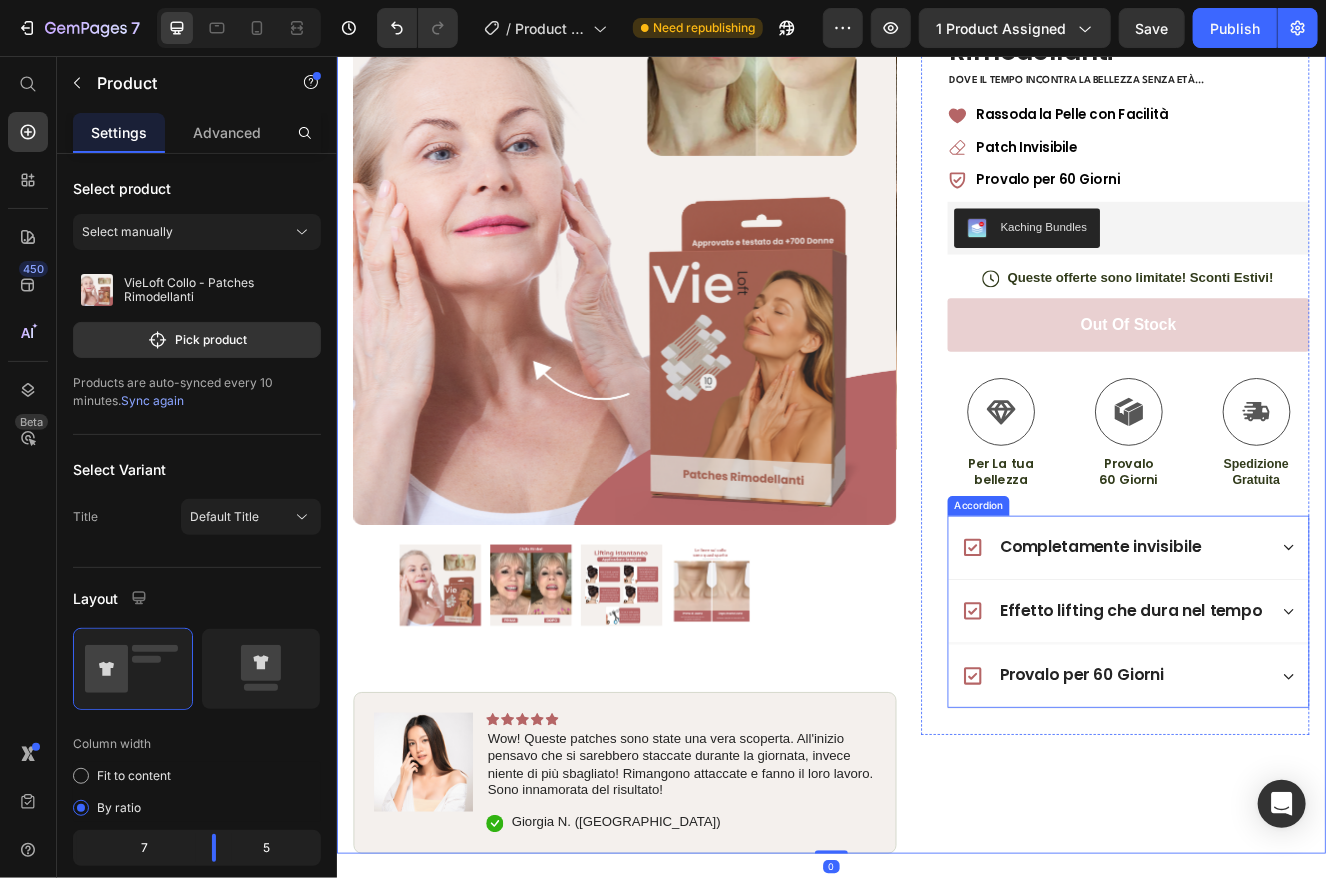 click on "Provalo per 60 Giorni" at bounding box center [1240, 808] 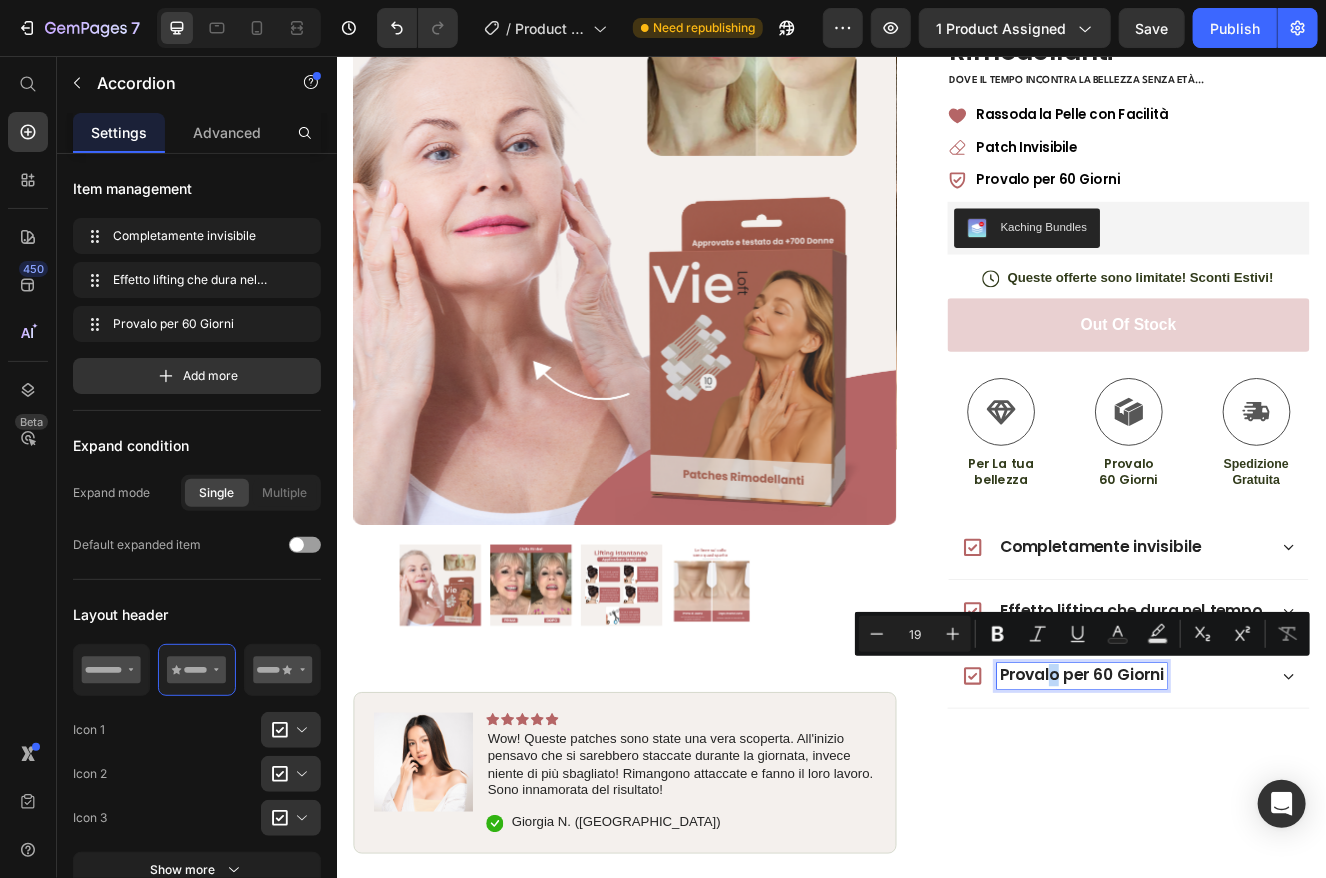 click on "Provalo per 60 Giorni" at bounding box center [1240, 808] 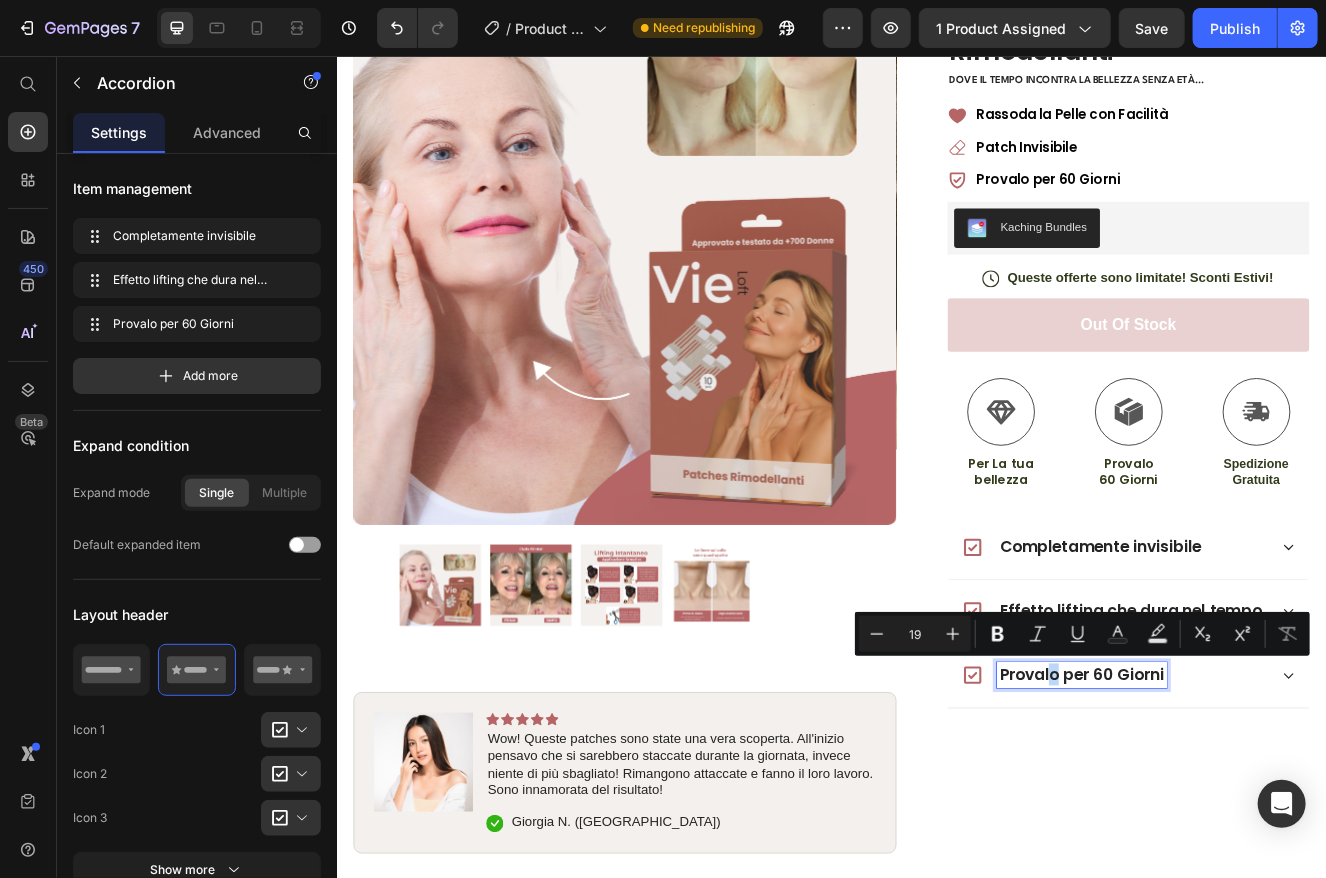 scroll, scrollTop: 215, scrollLeft: 0, axis: vertical 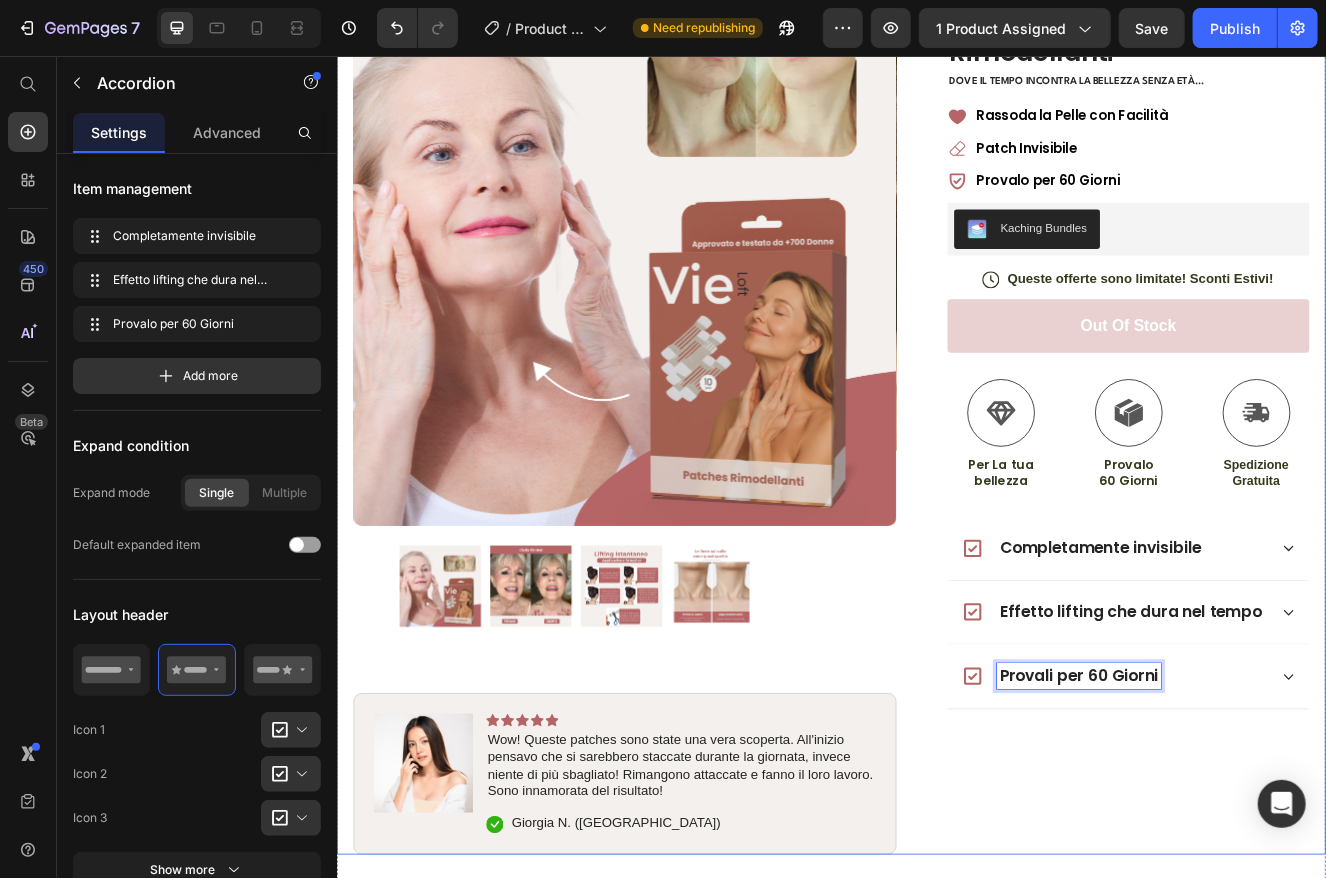 click on "Product Images Image Icon Icon Icon Icon Icon Icon List Wow! Queste patches sono state una vera scoperta. All'inizio pensavo che si sarebbero staccate durante la giornata, invece niente di più sbagliato! Rimangono attaccate e fanno il loro lavoro. Sono innamorata del risultato! Text Block
Icon Giorgia N. (Messina) Text Block Row Row Row Icon Icon Icon Icon Icon Icon List (1349 Reviews) Text Block Row VieLoft Collo - Patches Rimodellanti Product Title Dove il tempo incontra la bellezza senza età... Text Block
Rassoda la Pelle con Facilità
Patch Invisibile
Provalo per 60 Giorni Item List Kaching Bundles Kaching Bundles
Icon Queste offerte sono limitate! Sconti Estivi! Text Block Row out of stock Add to Cart
Icon Spedizione Gratuita Text Block
Icon Per La tua bellezza Text Block
Icon Provalo 60 Giorni  Text Block Row Image Icon Icon Icon Icon Icon Icon List" at bounding box center [936, 472] 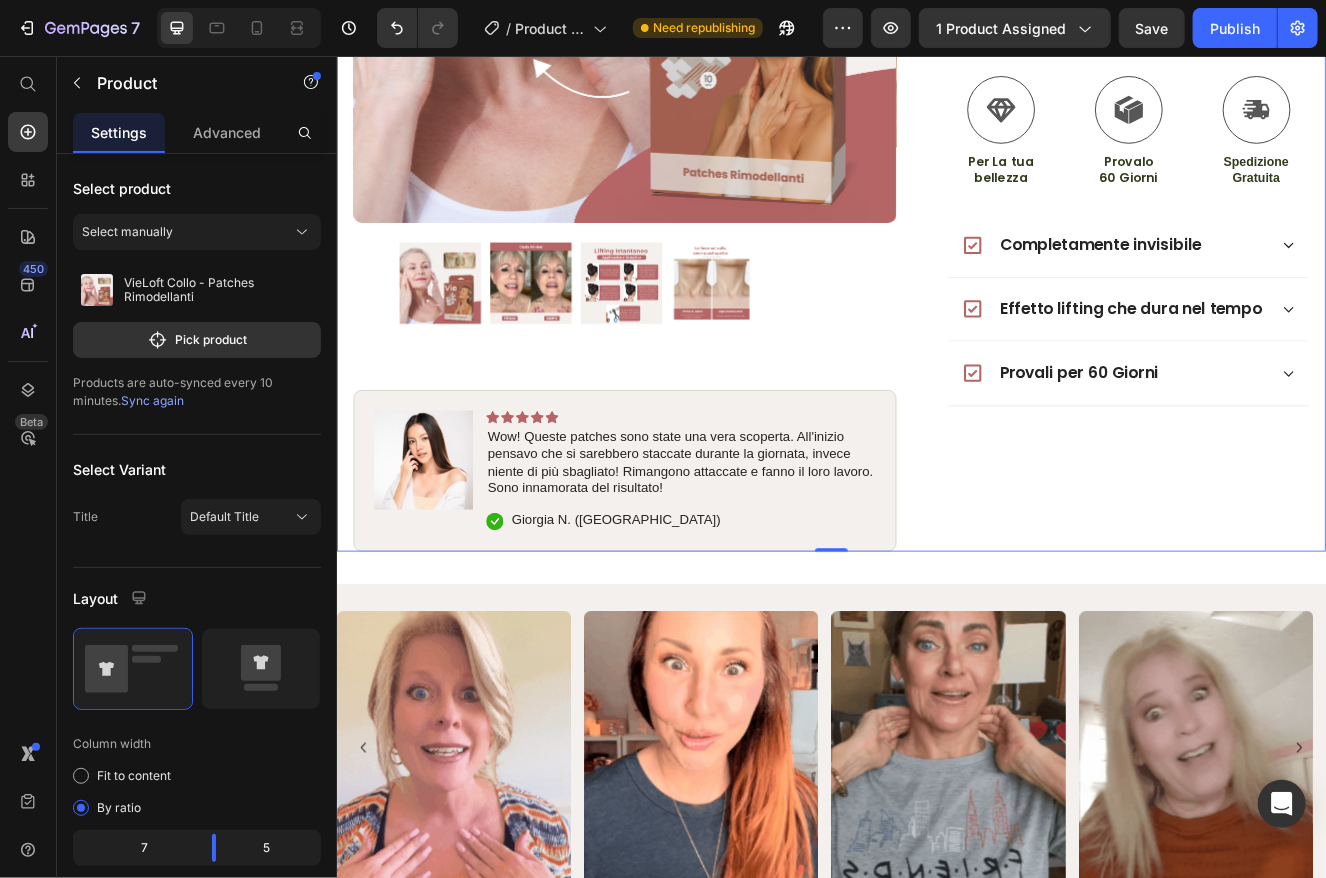 scroll, scrollTop: 600, scrollLeft: 0, axis: vertical 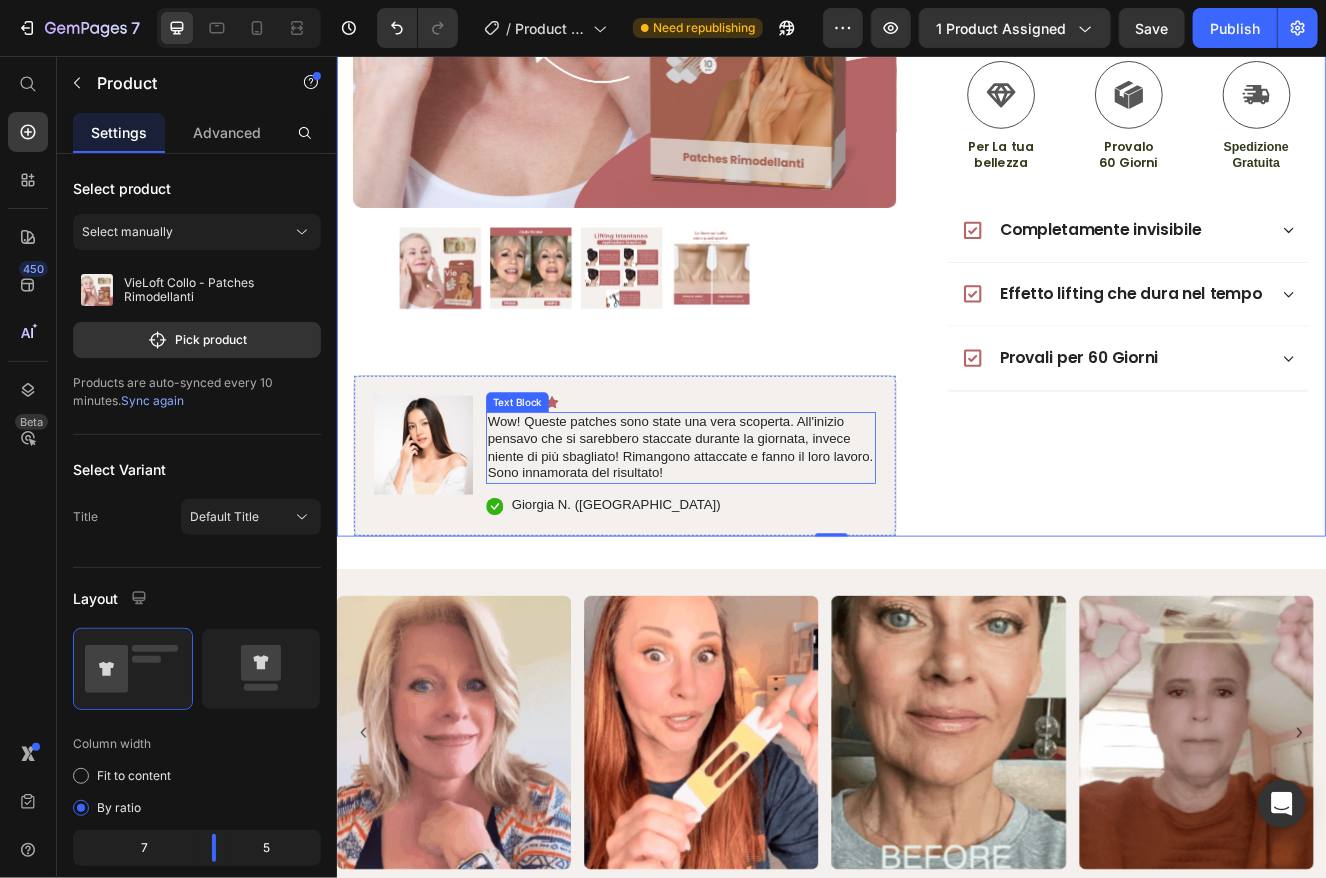 click on "Wow! Queste patches sono state una vera scoperta. All'inizio pensavo che si sarebbero staccate durante la giornata, invece niente di più sbagliato! Rimangono attaccate e fanno il loro lavoro. Sono innamorata del risultato!" at bounding box center [753, 532] 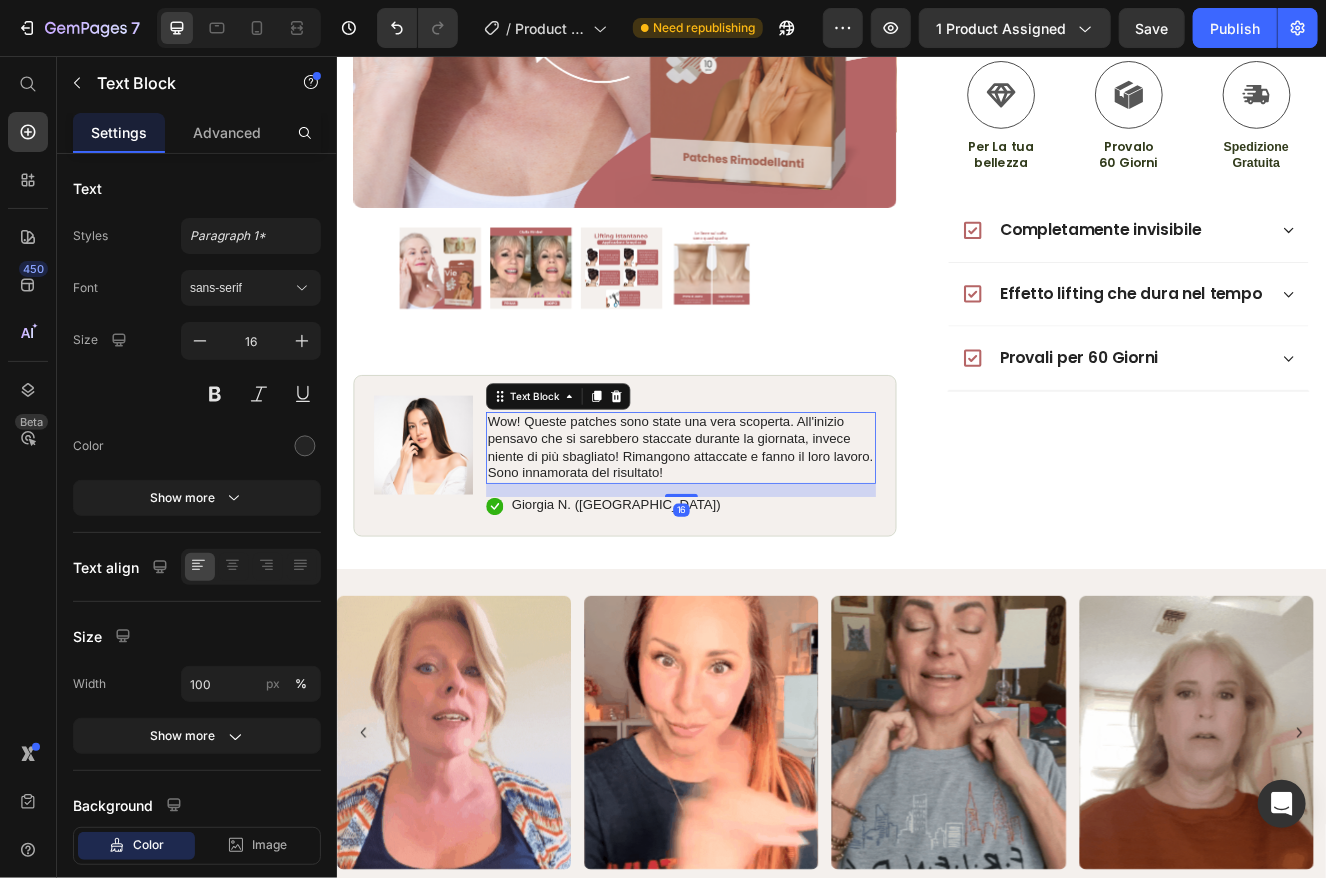 click on "Wow! Queste patches sono state una vera scoperta. All'inizio pensavo che si sarebbero staccate durante la giornata, invece niente di più sbagliato! Rimangono attaccate e fanno il loro lavoro. Sono innamorata del risultato!" at bounding box center [753, 532] 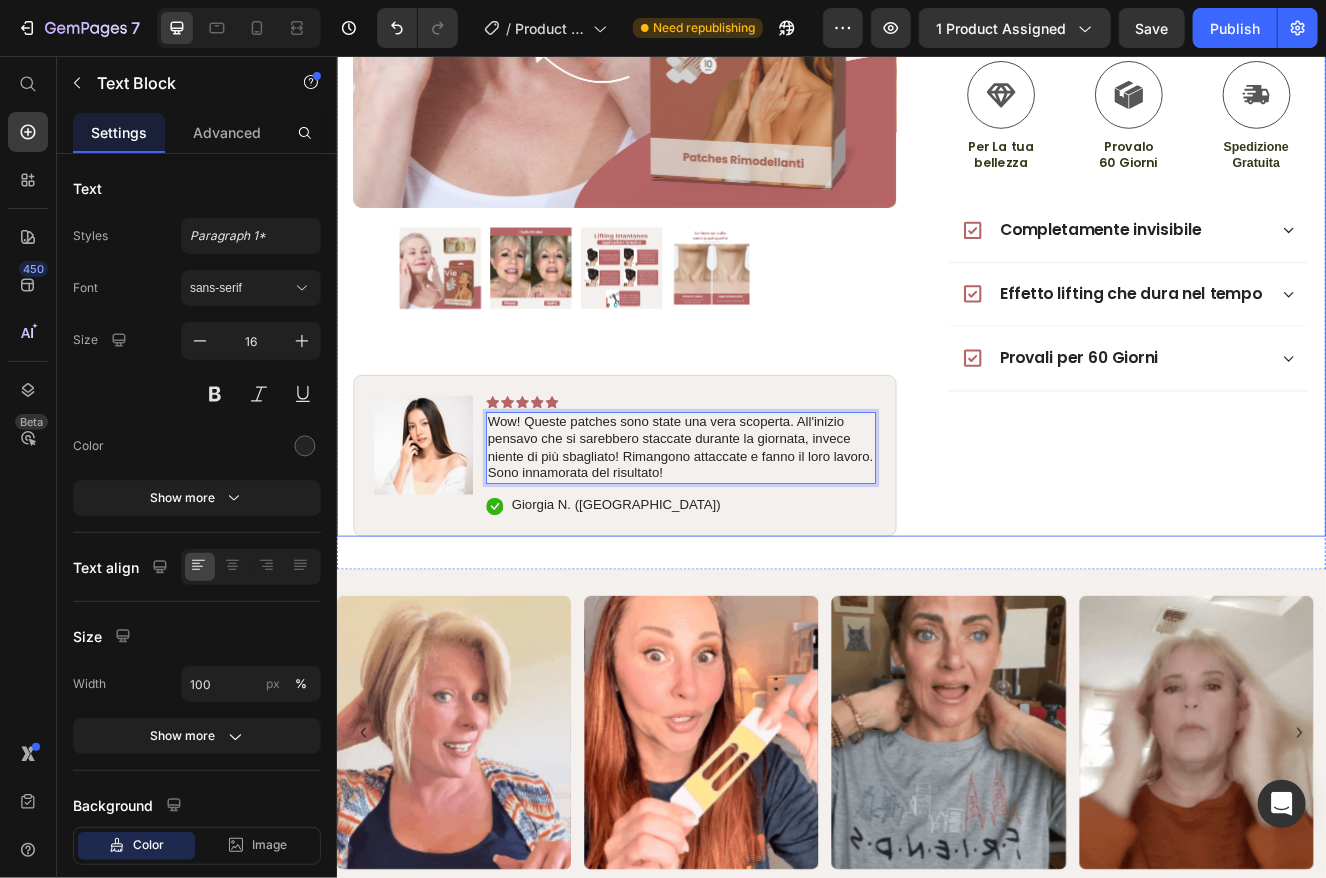 click on "Icon Icon Icon Icon Icon Icon List (1349 Reviews) Text Block Row VieLoft Collo - Patches Rimodellanti Product Title Dove il tempo incontra la bellezza senza età... Text Block
Rassoda la Pelle con Facilità
Patch Invisibile
Provalo per 60 Giorni Item List Kaching Bundles Kaching Bundles
Icon Queste offerte sono limitate! Sconti Estivi! Text Block Row out of stock Add to Cart
Icon Spedizione Gratuita Text Block
Icon Per La tua bellezza Text Block
Icon Provalo 60 Giorni  Text Block Row Image Icon Icon Icon Icon Icon Icon List Wow! Queste patches sono state una vera scoperta. All'inizio pensavo che si sarebbero staccate durante la giornata, invece niente di più sbagliato! Rimangono attaccate e fanno il loro lavoro. Sono innamorata del risultato! Text Block
Icon Giorgia N. (Palermo) Text Block Row Row
Completamente invisibile
Accordion" at bounding box center [1280, 111] 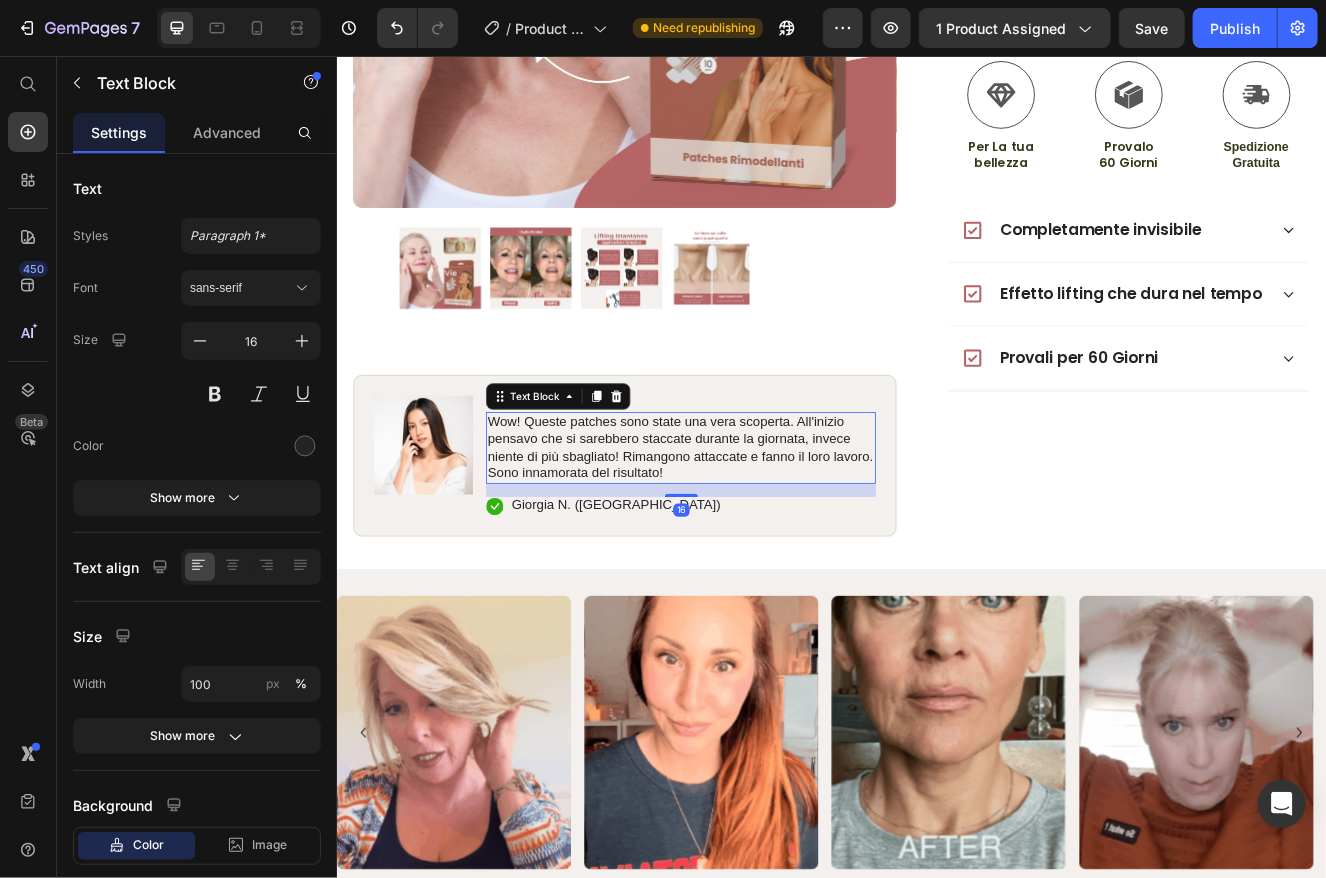click on "Wow! Queste patches sono state una vera scoperta. All'inizio pensavo che si sarebbero staccate durante la giornata, invece niente di più sbagliato! Rimangono attaccate e fanno il loro lavoro. Sono innamorata del risultato!" at bounding box center [753, 532] 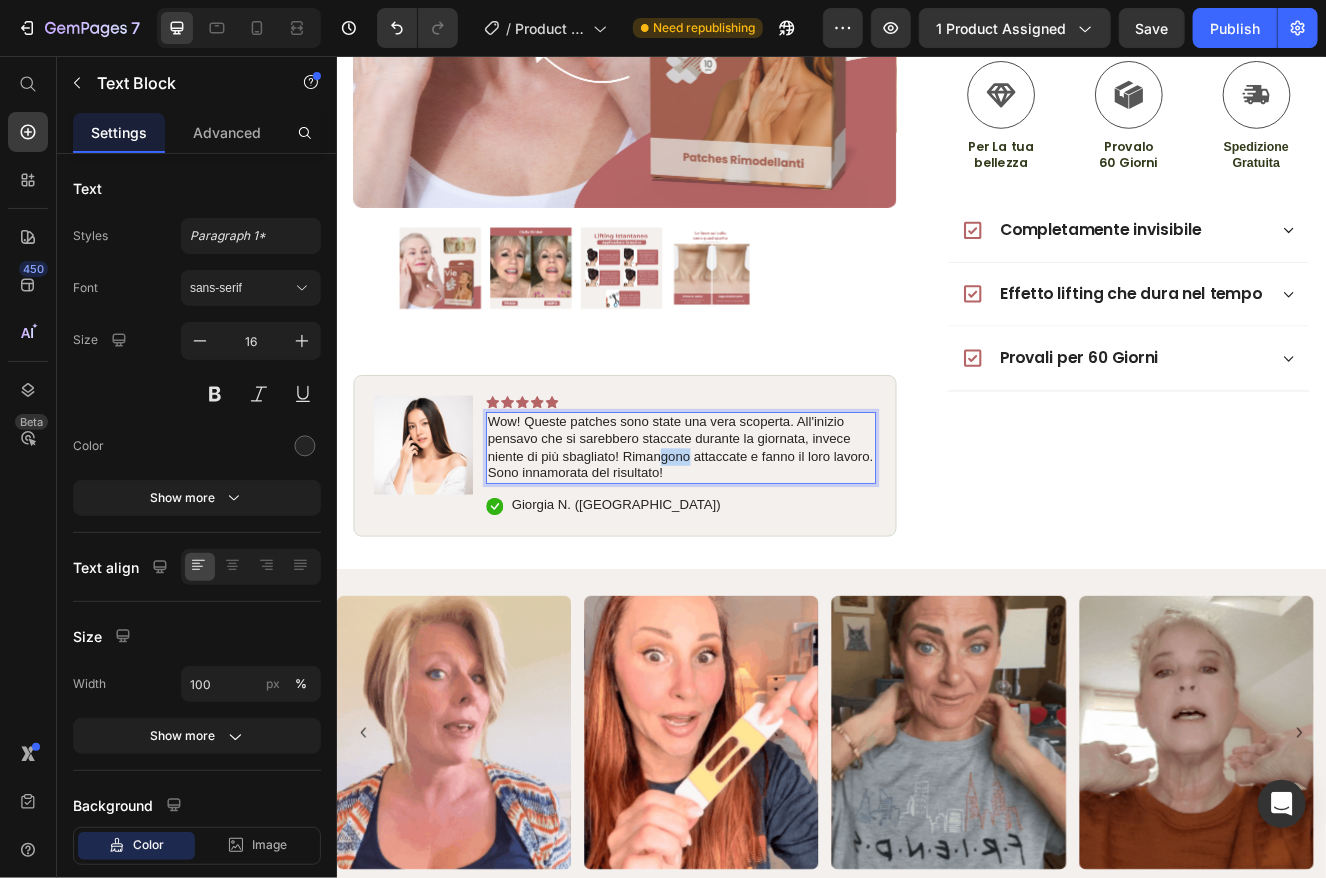 drag, startPoint x: 726, startPoint y: 539, endPoint x: 761, endPoint y: 539, distance: 35 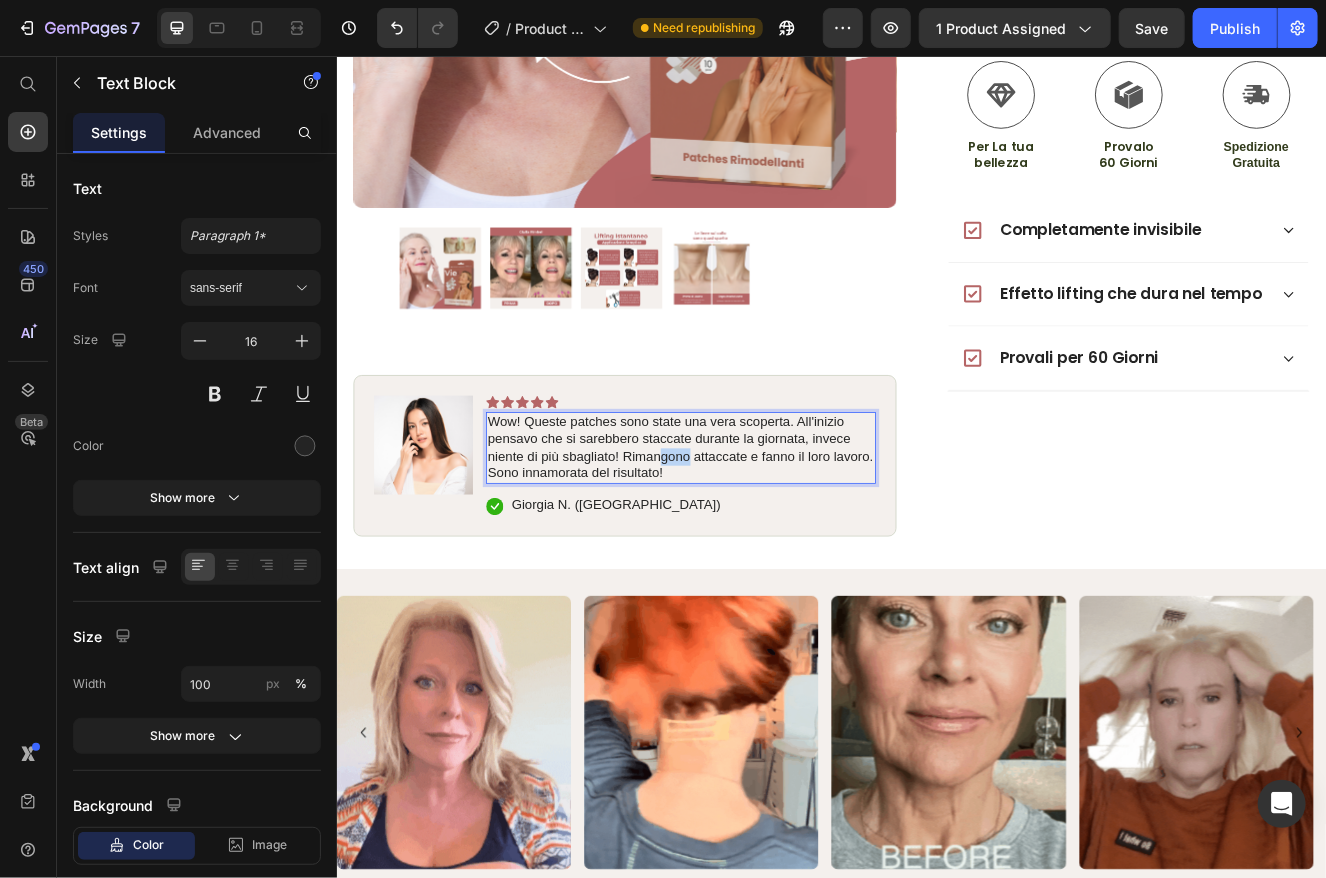 click on "Wow! Queste patches sono state una vera scoperta. All'inizio pensavo che si sarebbero staccate durante la giornata, invece niente di più sbagliato! Rimangono attaccate e fanno il loro lavoro. Sono innamorata del risultato!" at bounding box center (753, 532) 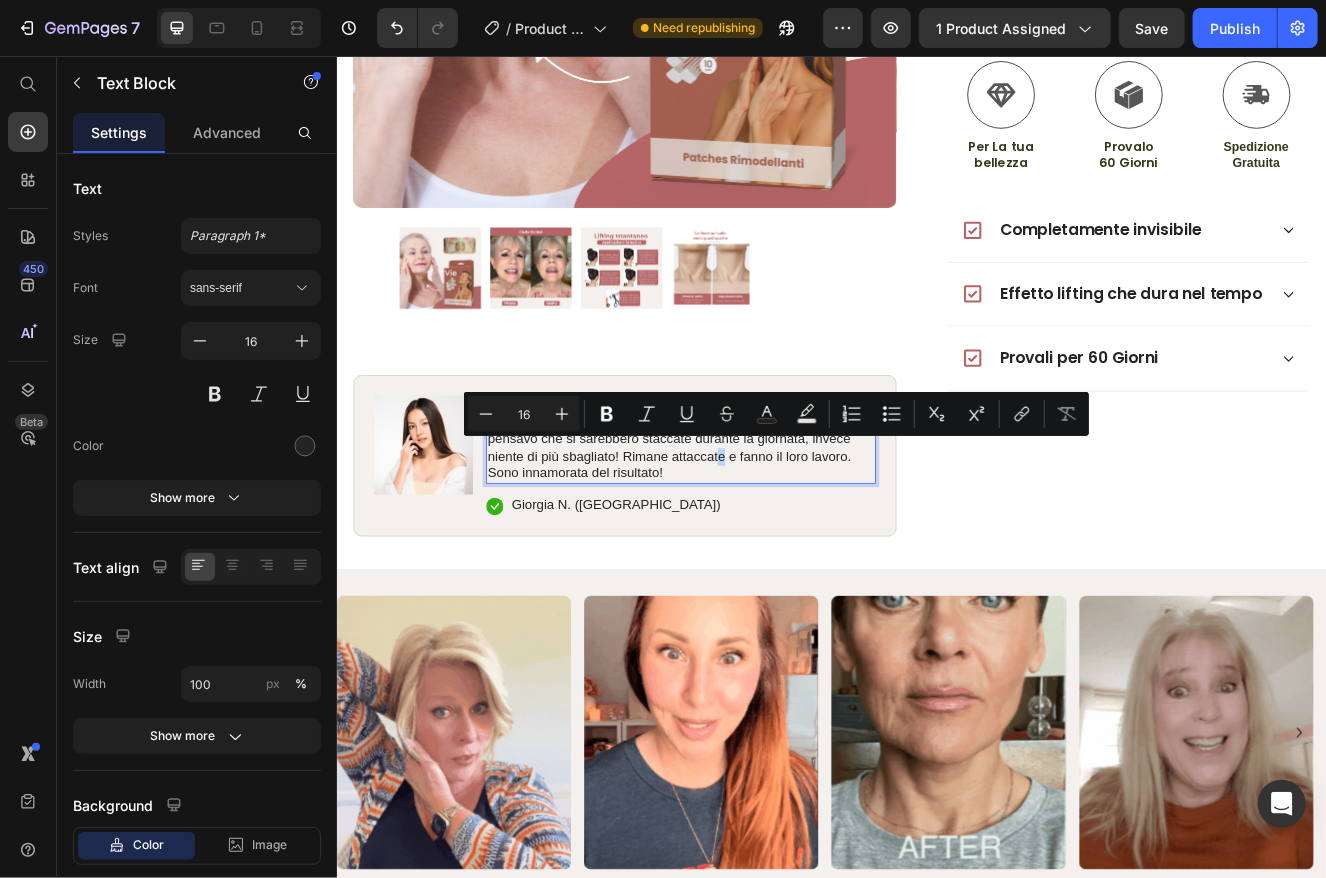 click on "Wow! Queste patches sono state una vera scoperta. All'inizio pensavo che si sarebbero staccate durante la giornata, invece niente di più sbagliato! Rimane attaccate e fanno il loro lavoro. Sono innamorata del risultato!" at bounding box center [753, 532] 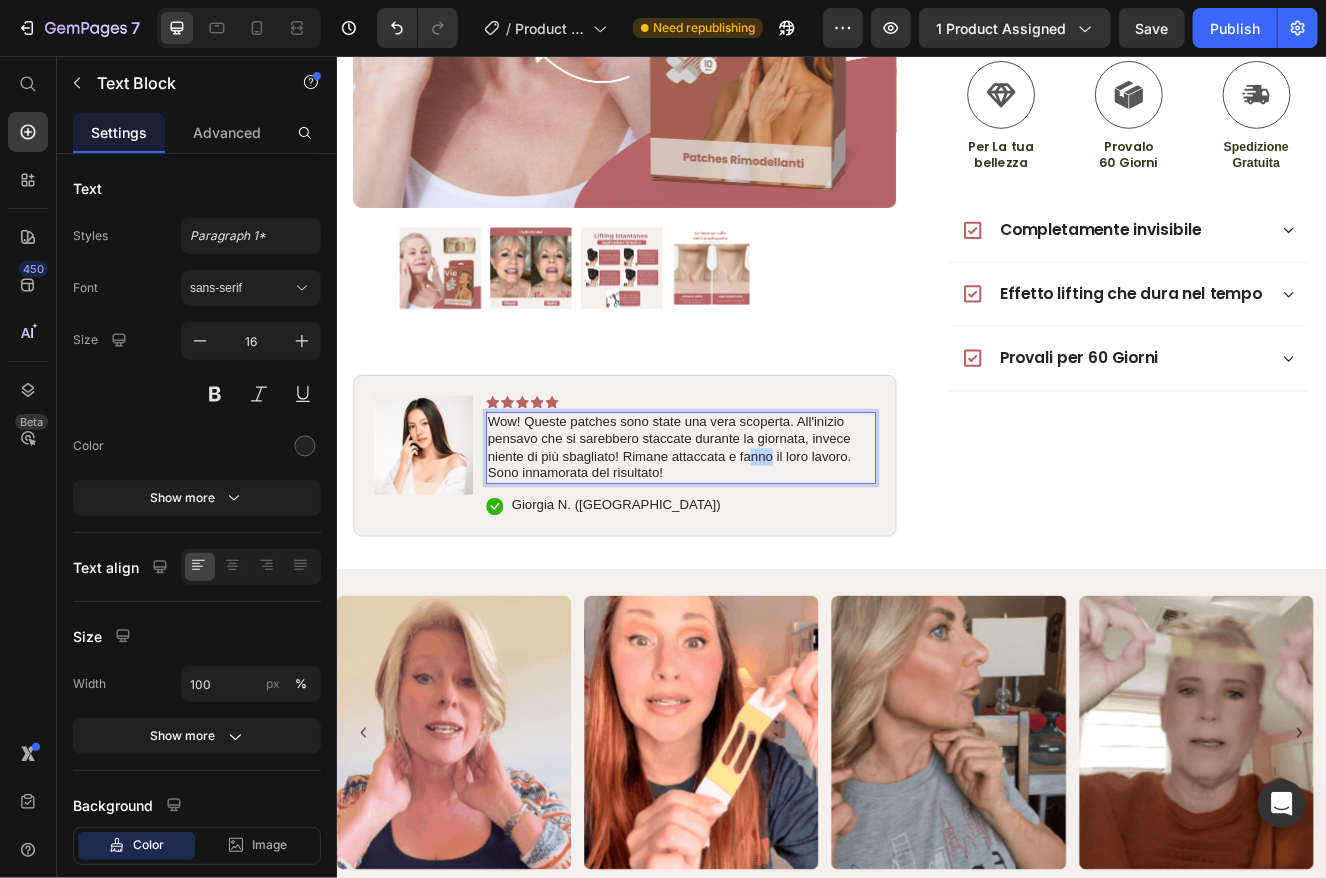 drag, startPoint x: 840, startPoint y: 538, endPoint x: 861, endPoint y: 536, distance: 21.095022 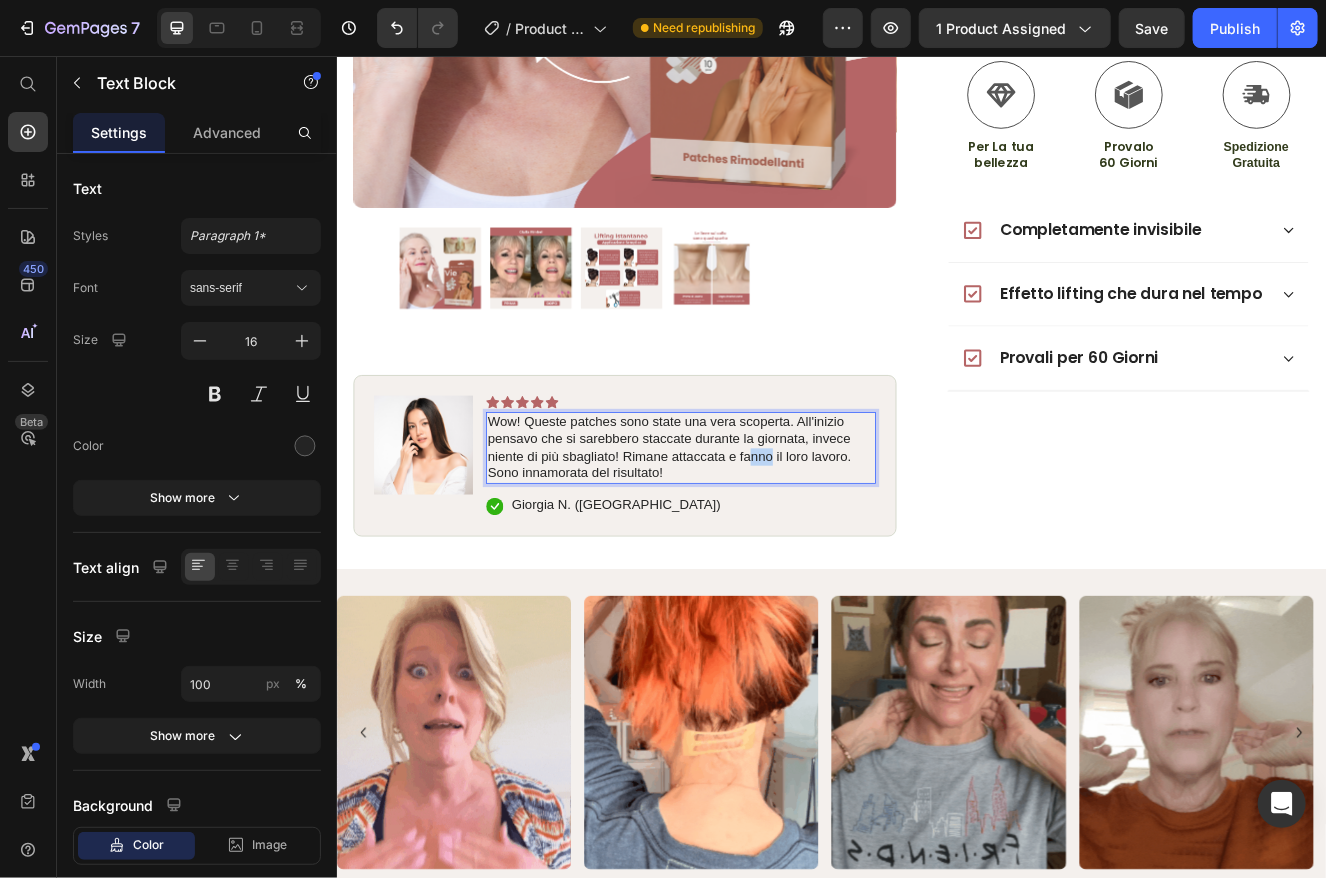 click on "Wow! Queste patches sono state una vera scoperta. All'inizio pensavo che si sarebbero staccate durante la giornata, invece niente di più sbagliato! Rimane attaccata e fanno il loro lavoro. Sono innamorata del risultato!" at bounding box center (753, 532) 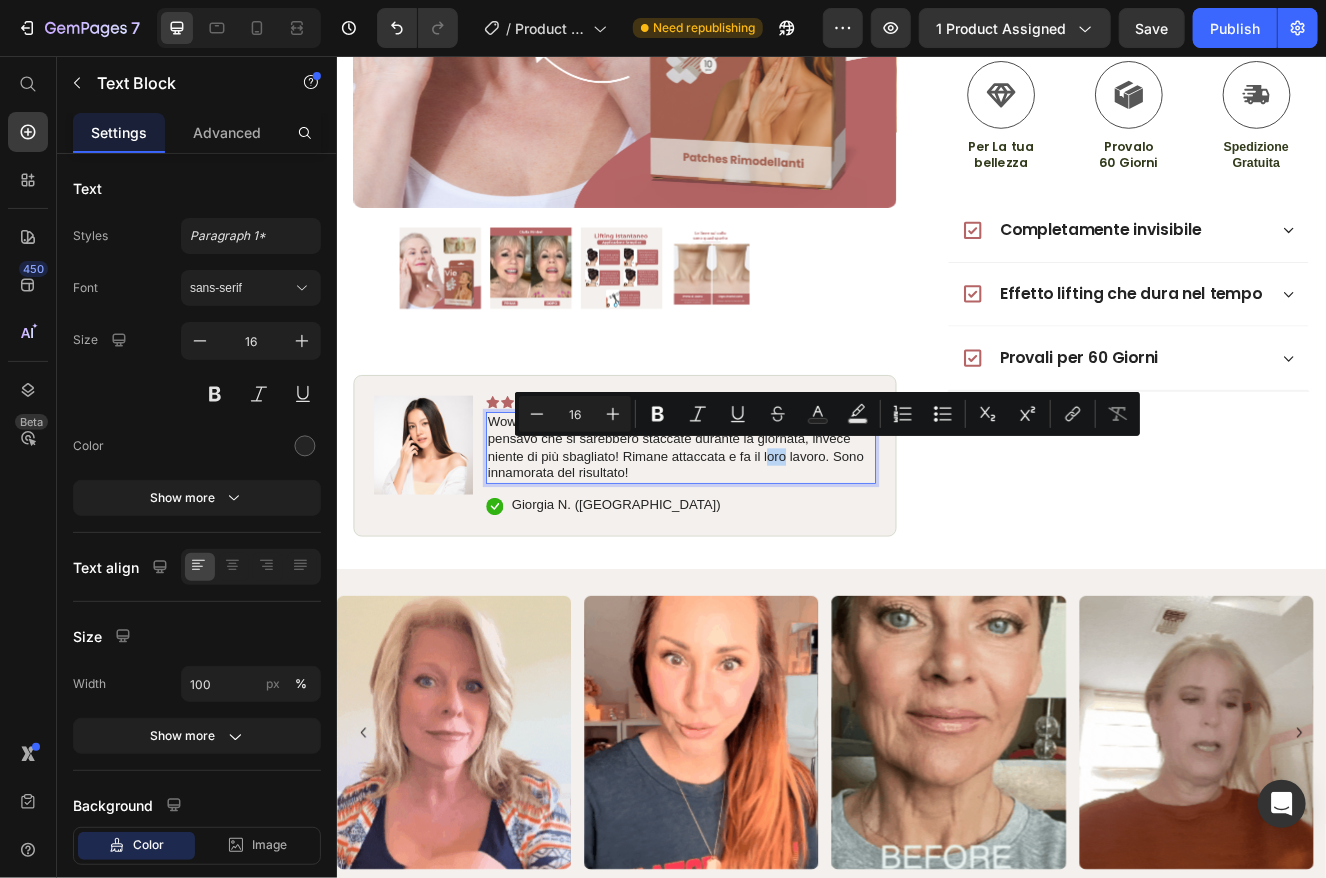 drag, startPoint x: 855, startPoint y: 533, endPoint x: 879, endPoint y: 532, distance: 24.020824 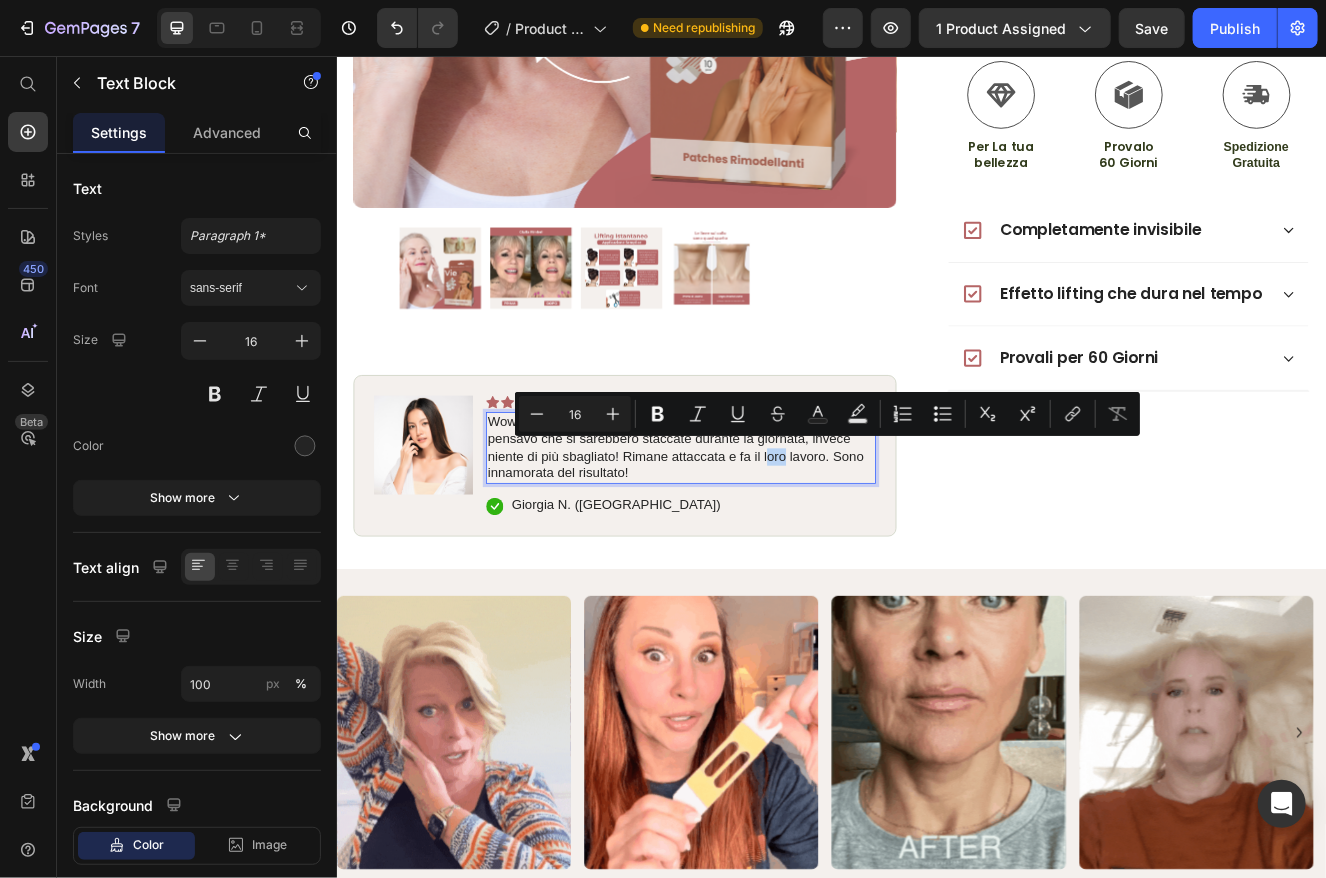 click on "Wow! Queste patches sono state una vera scoperta. All'inizio pensavo che si sarebbero staccate durante la giornata, invece niente di più sbagliato! Rimane attaccata e fa il loro lavoro. Sono innamorata del risultato!" at bounding box center (753, 532) 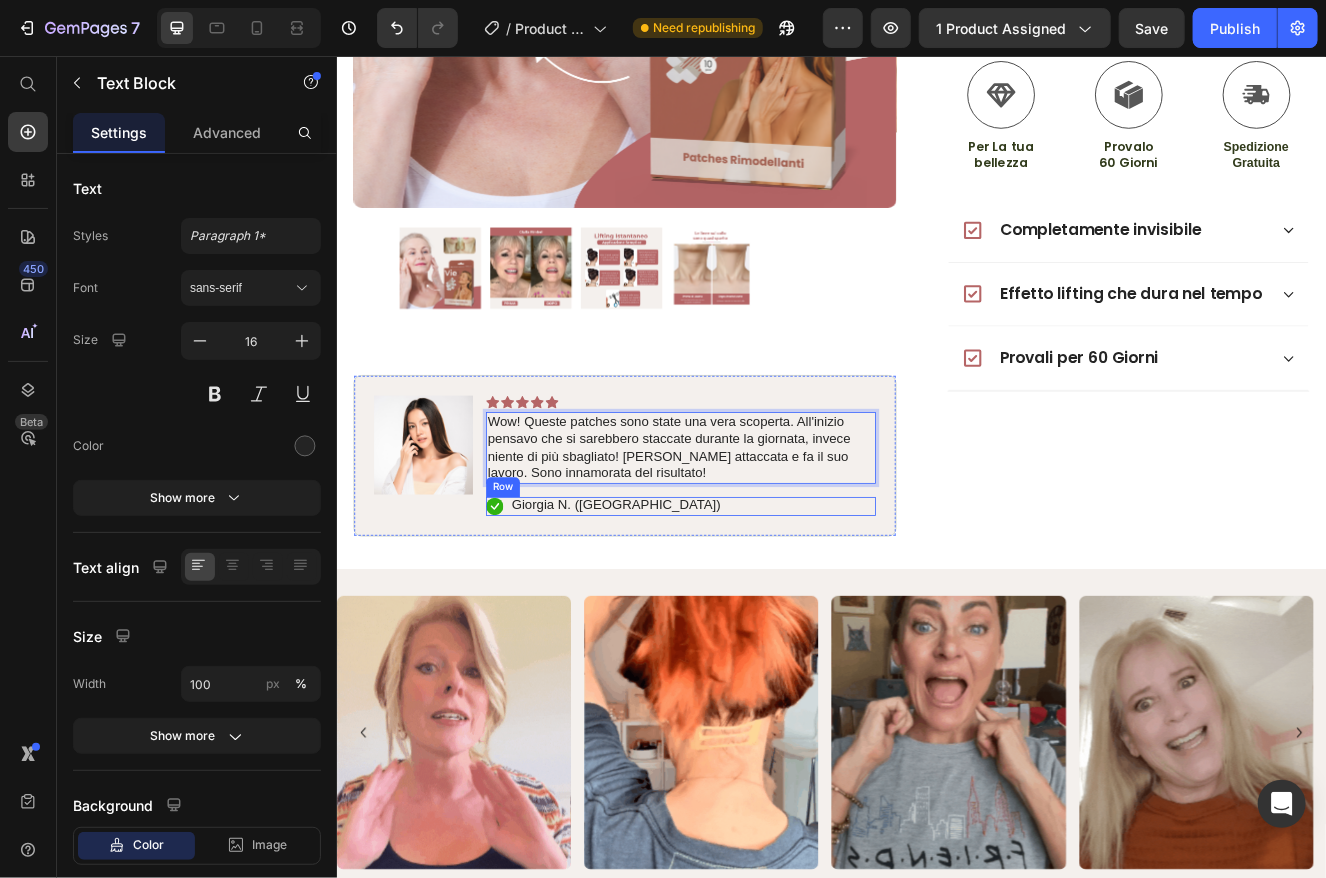click on "Icon Icon Icon Icon Icon Icon List (1349 Reviews) Text Block Row VieLoft Collo - Patches Rimodellanti Product Title Dove il tempo incontra la bellezza senza età... Text Block
Rassoda la Pelle con Facilità
Patch Invisibile
Provalo per 60 Giorni Item List Kaching Bundles Kaching Bundles
Icon Queste offerte sono limitate! Sconti Estivi! Text Block Row out of stock Add to Cart
Icon Spedizione Gratuita Text Block
Icon Per La tua bellezza Text Block
Icon Provalo 60 Giorni  Text Block Row Image Icon Icon Icon Icon Icon Icon List Wow! Queste patches sono state una vera scoperta. All'inizio pensavo che si sarebbero staccate durante la giornata, invece niente di più sbagliato! Rimangono attaccate e fanno il loro lavoro. Sono innamorata del risultato! Text Block
Icon Giorgia N. (Palermo) Text Block Row Row
Completamente invisibile
Accordion" at bounding box center [1280, 111] 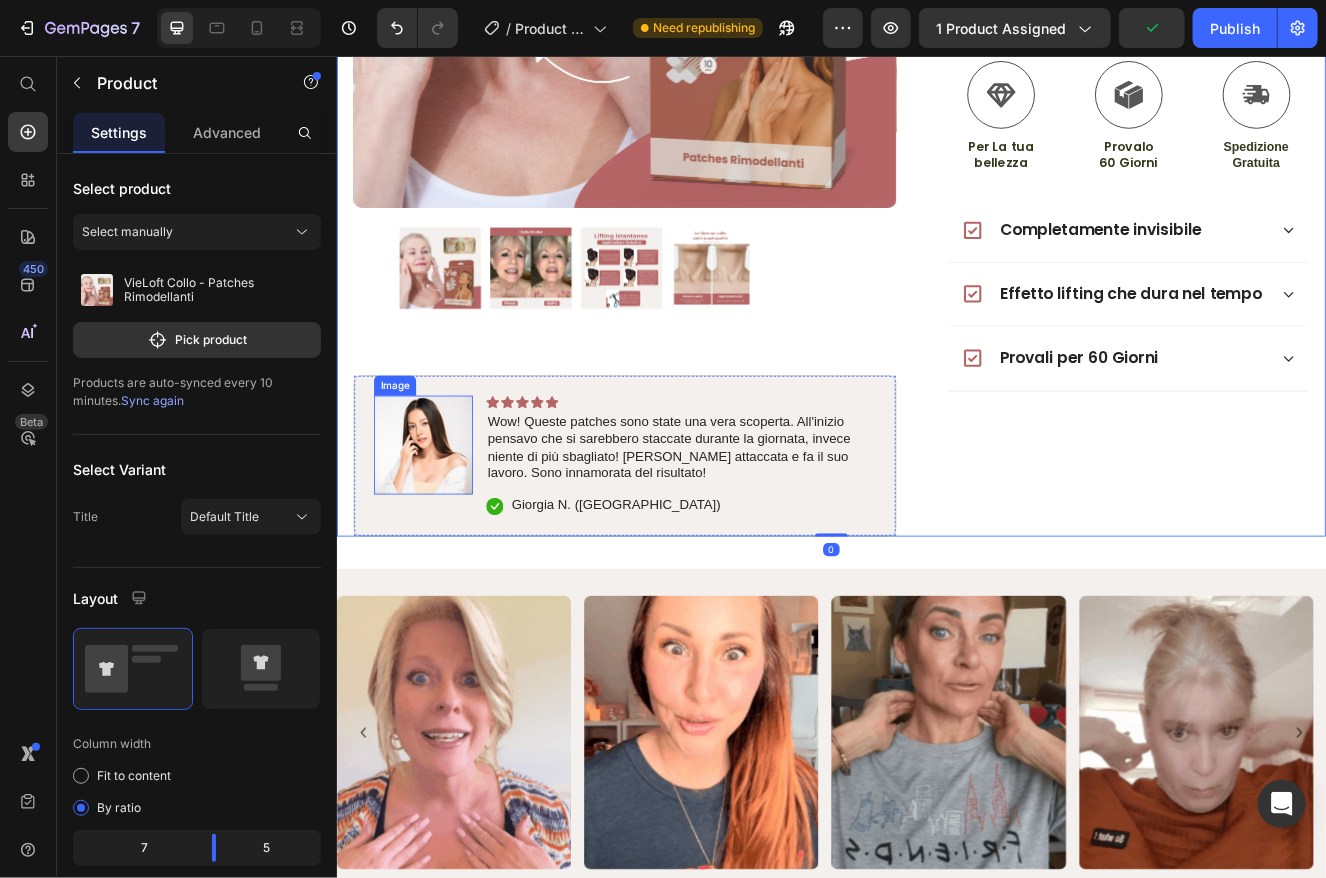 click at bounding box center (441, 529) 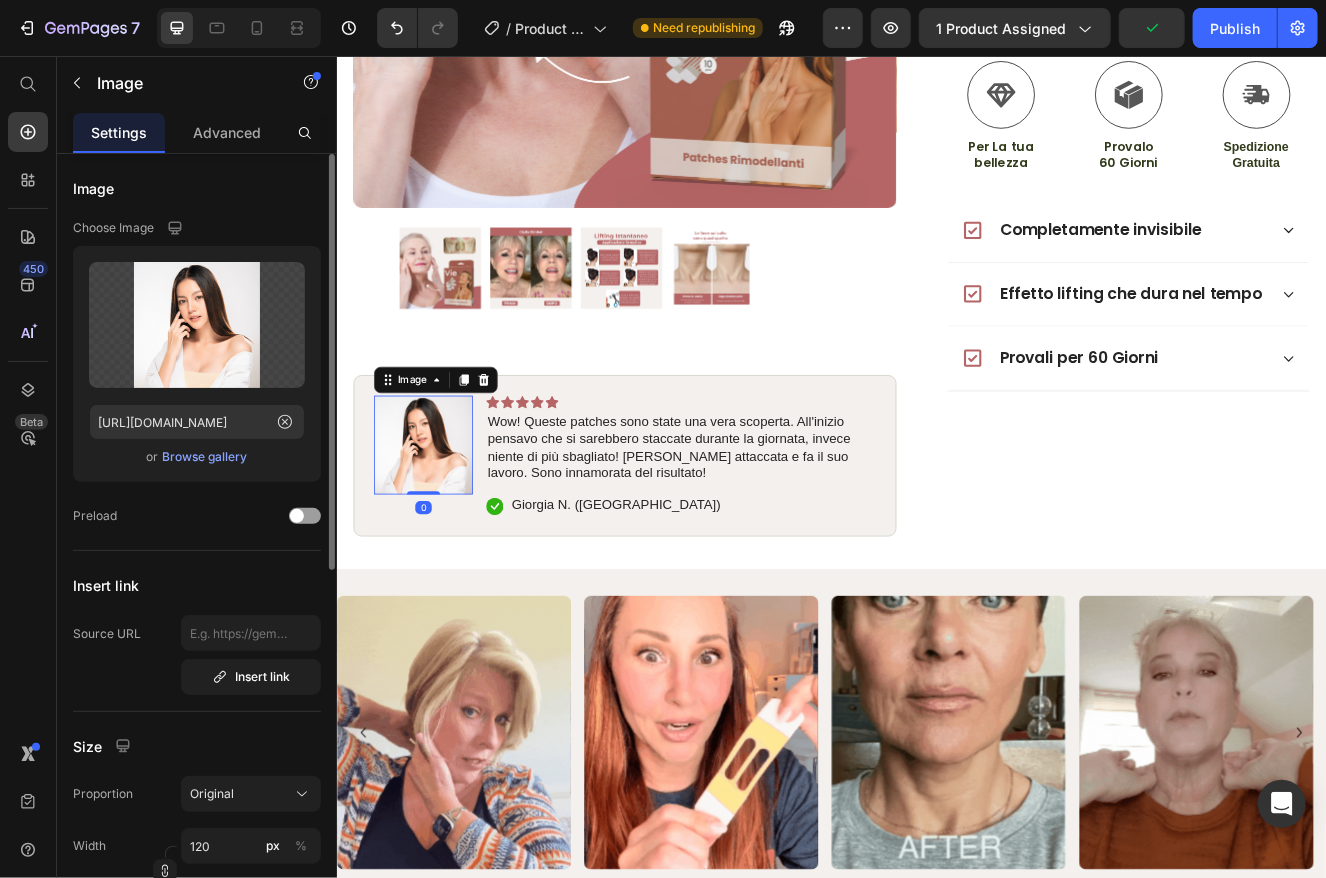 click on "Browse gallery" at bounding box center [205, 457] 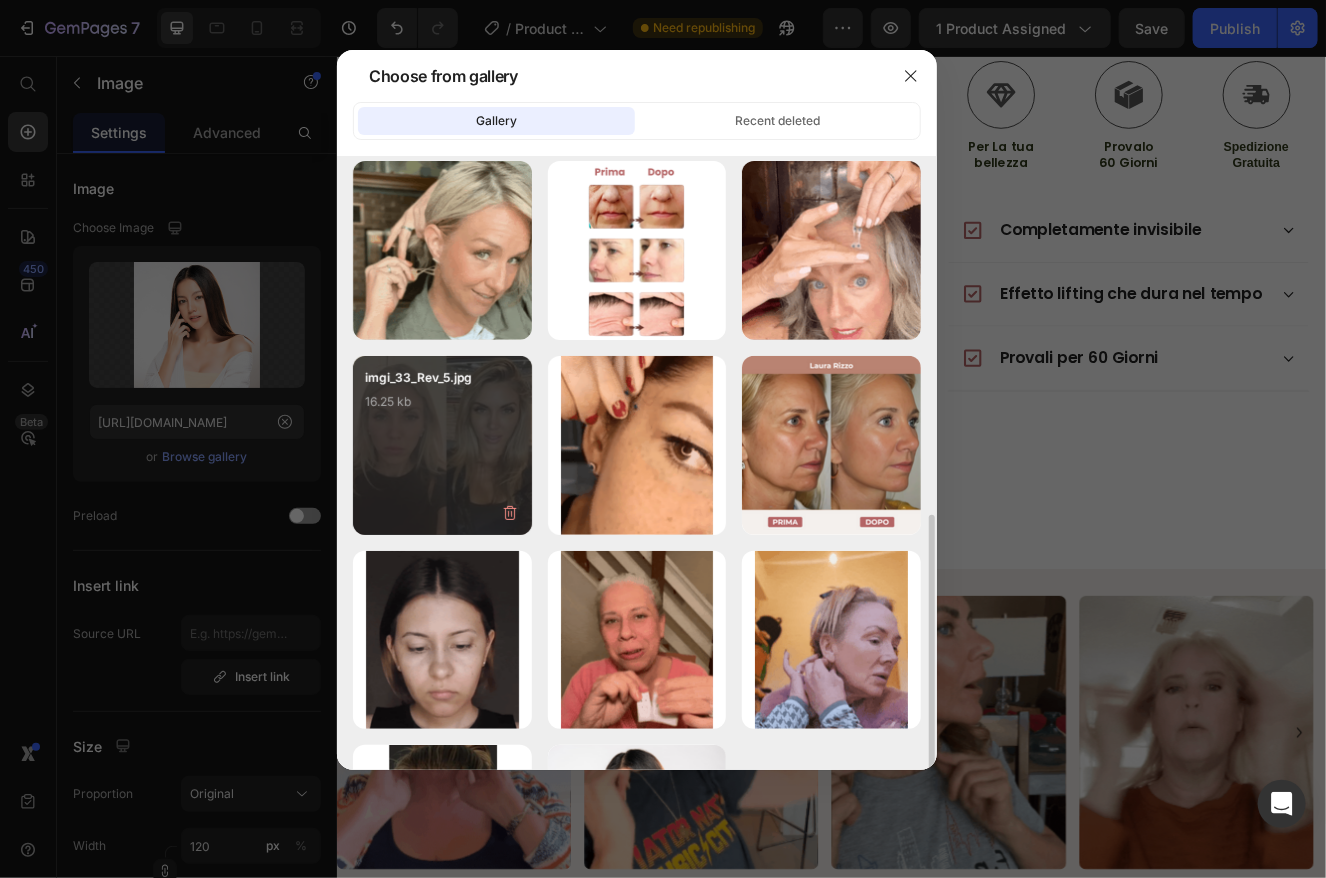 scroll, scrollTop: 569, scrollLeft: 0, axis: vertical 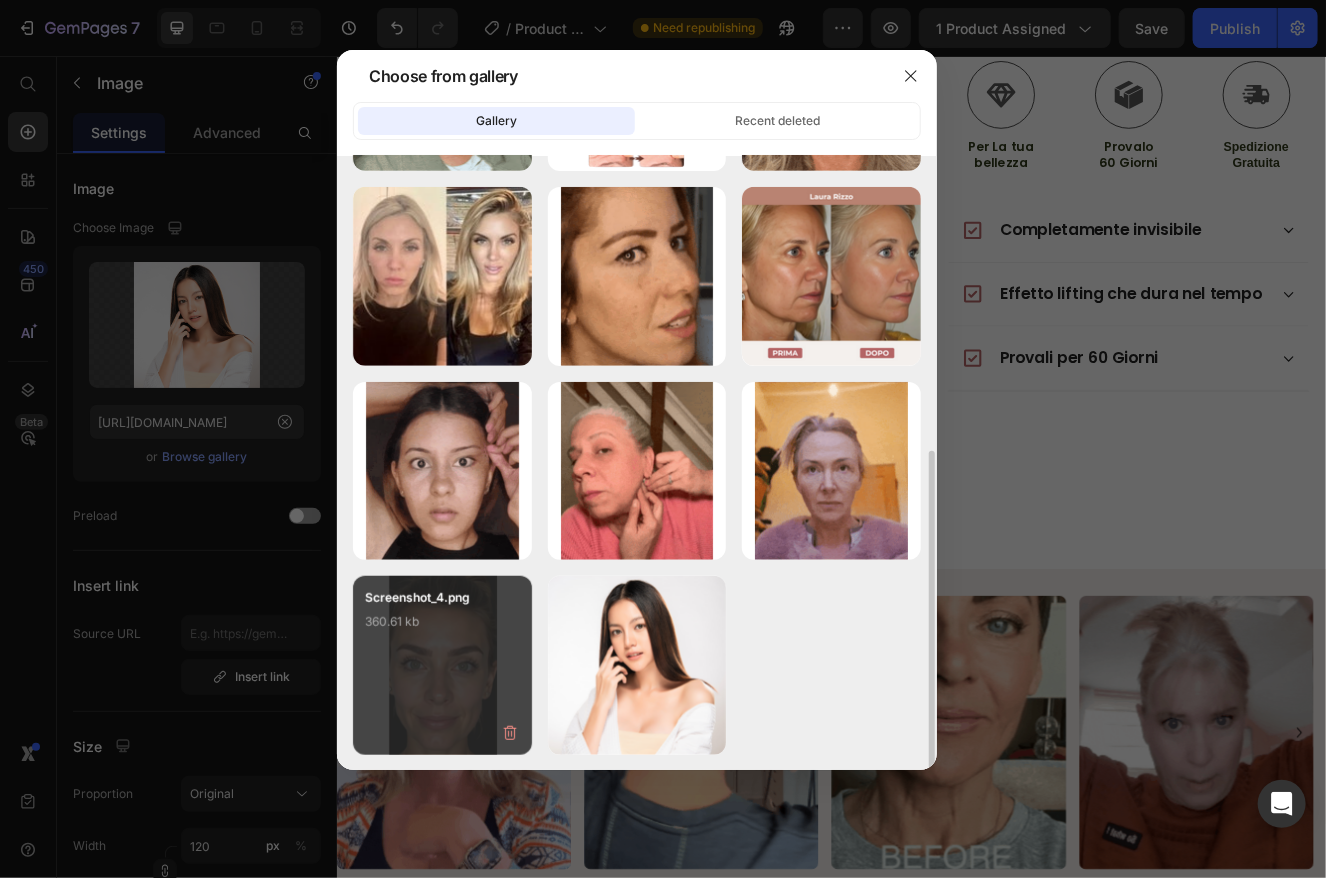 click on "Screenshot_4.png 360.61 kb" at bounding box center [442, 628] 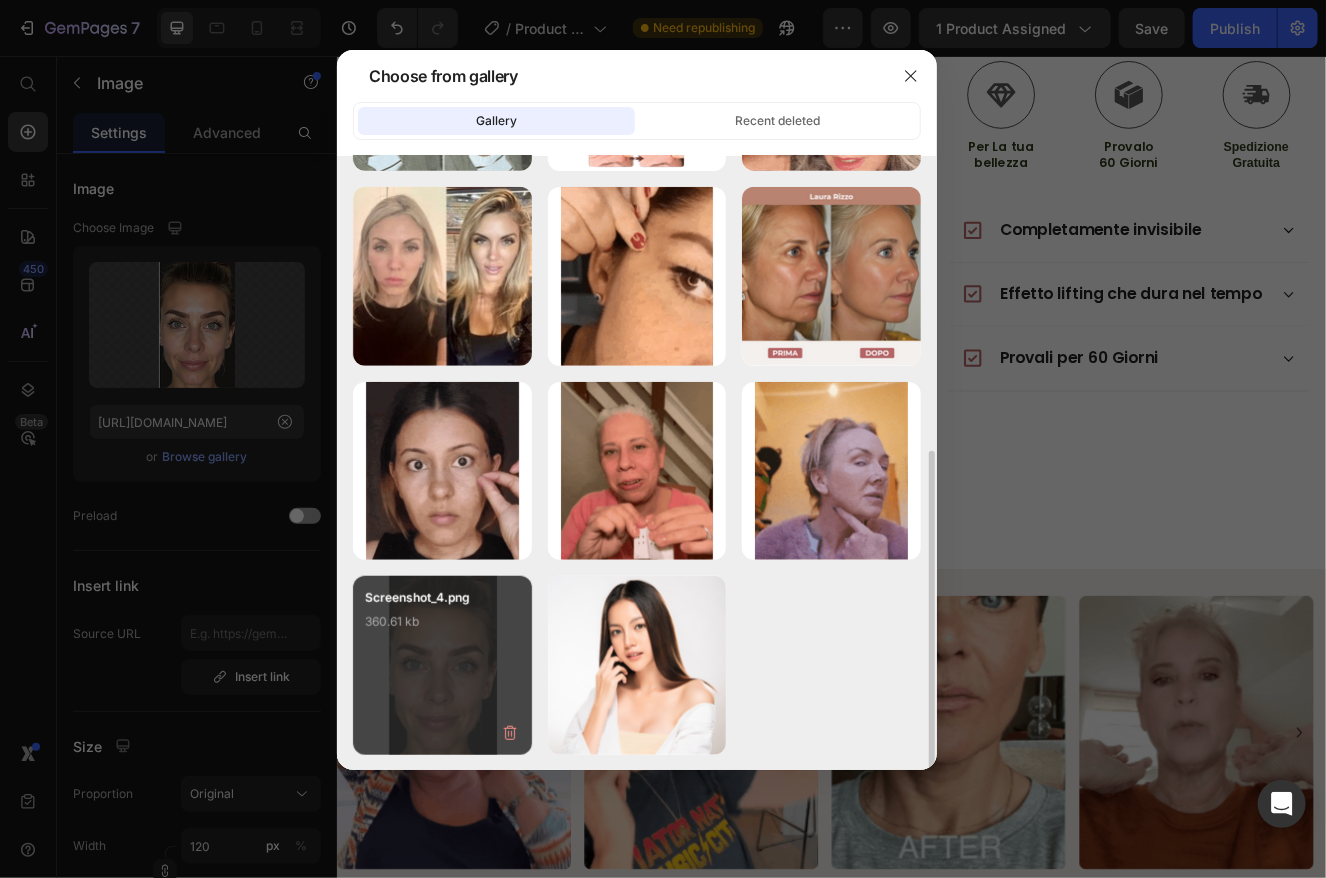 type on "https://cdn.shopify.com/s/files/1/0928/2853/3111/files/gempages_574654538217161840-cf29bdec-6093-443e-9791-8d92009f7ea3.png" 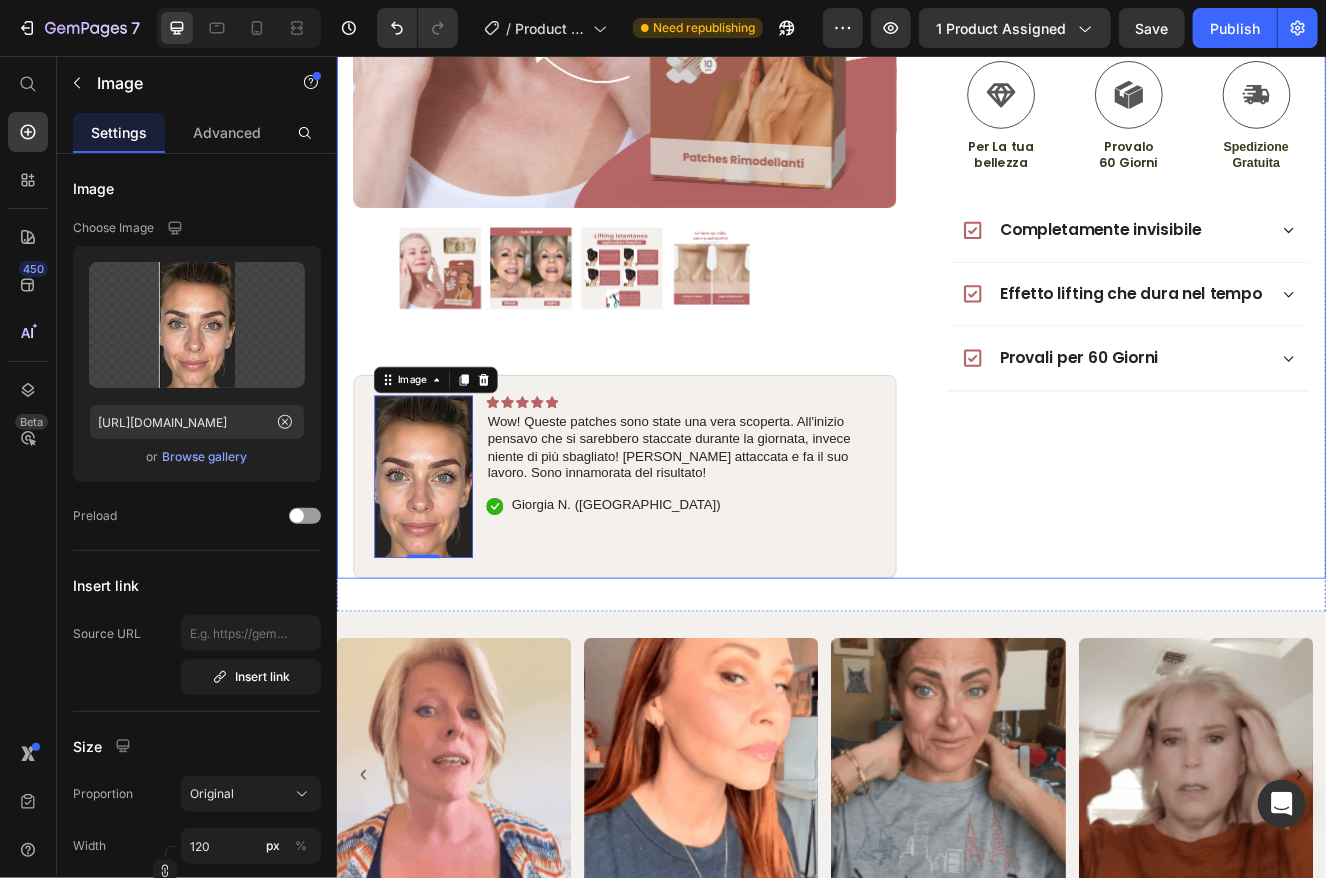 click on "Icon Icon Icon Icon Icon Icon List (1349 Reviews) Text Block Row VieLoft Collo - Patches Rimodellanti Product Title Dove il tempo incontra la bellezza senza età... Text Block
Rassoda la Pelle con Facilità
Patch Invisibile
Provalo per 60 Giorni Item List Kaching Bundles Kaching Bundles
Icon Queste offerte sono limitate! Sconti Estivi! Text Block Row out of stock Add to Cart
Icon Spedizione Gratuita Text Block
Icon Per La tua bellezza Text Block
Icon Provalo 60 Giorni  Text Block Row Image Icon Icon Icon Icon Icon Icon List Wow! Queste patches sono state una vera scoperta. All'inizio pensavo che si sarebbero staccate durante la giornata, invece niente di più sbagliato! Rimangono attaccate e fanno il loro lavoro. Sono innamorata del risultato! Text Block
Icon Giorgia N. (Palermo) Text Block Row Row
Completamente invisibile
Accordion" at bounding box center (1280, 136) 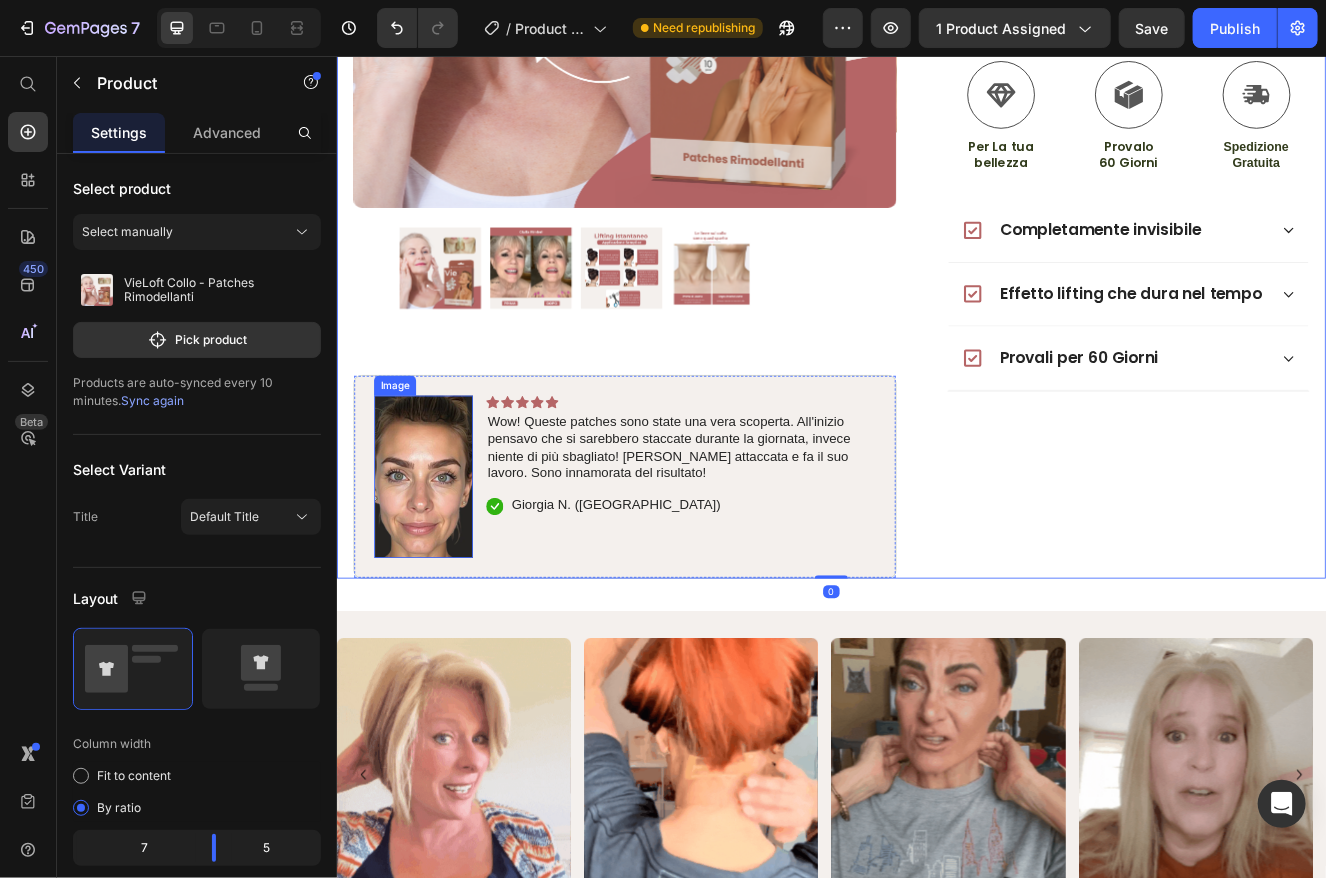 click at bounding box center [441, 567] 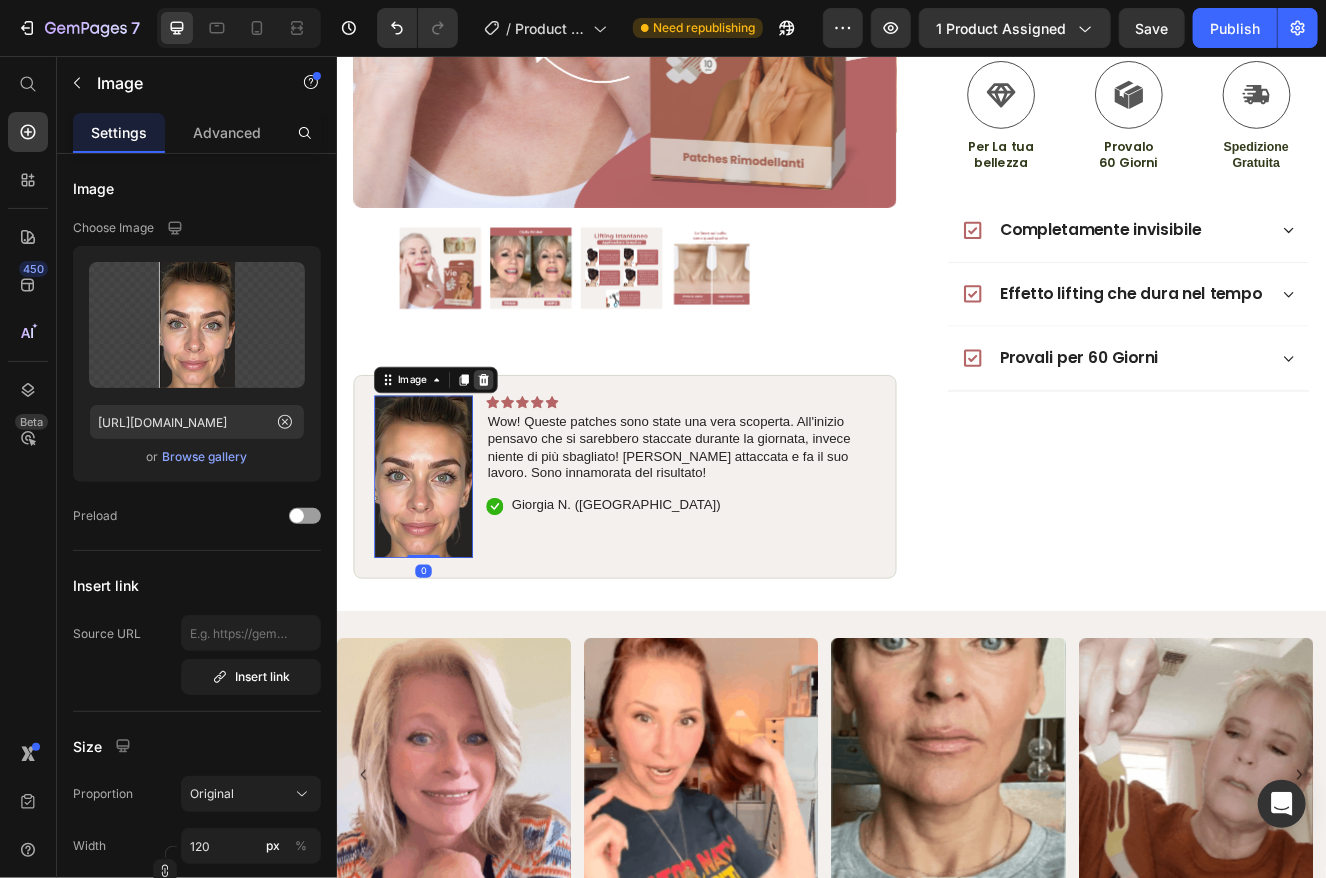 click 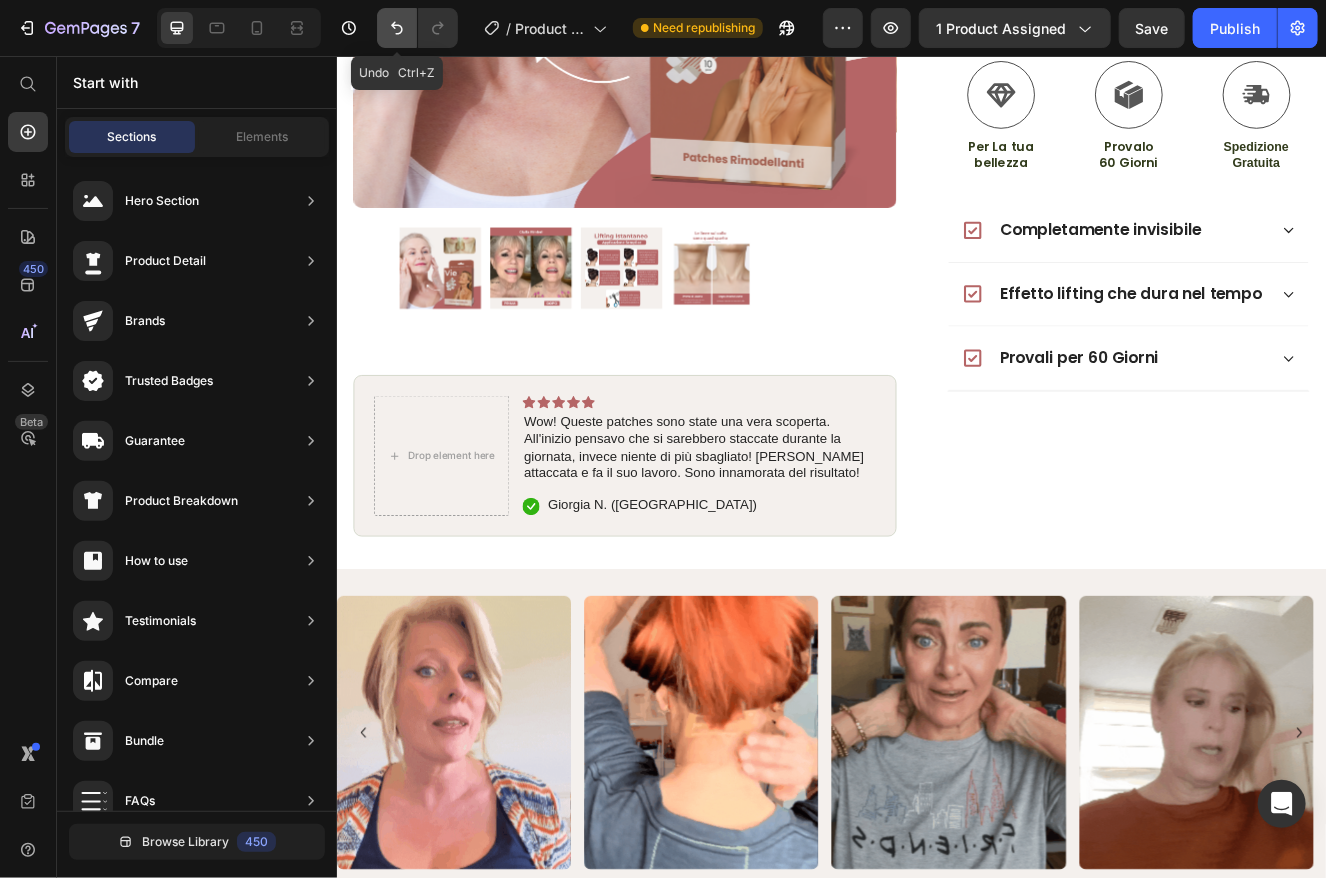 click 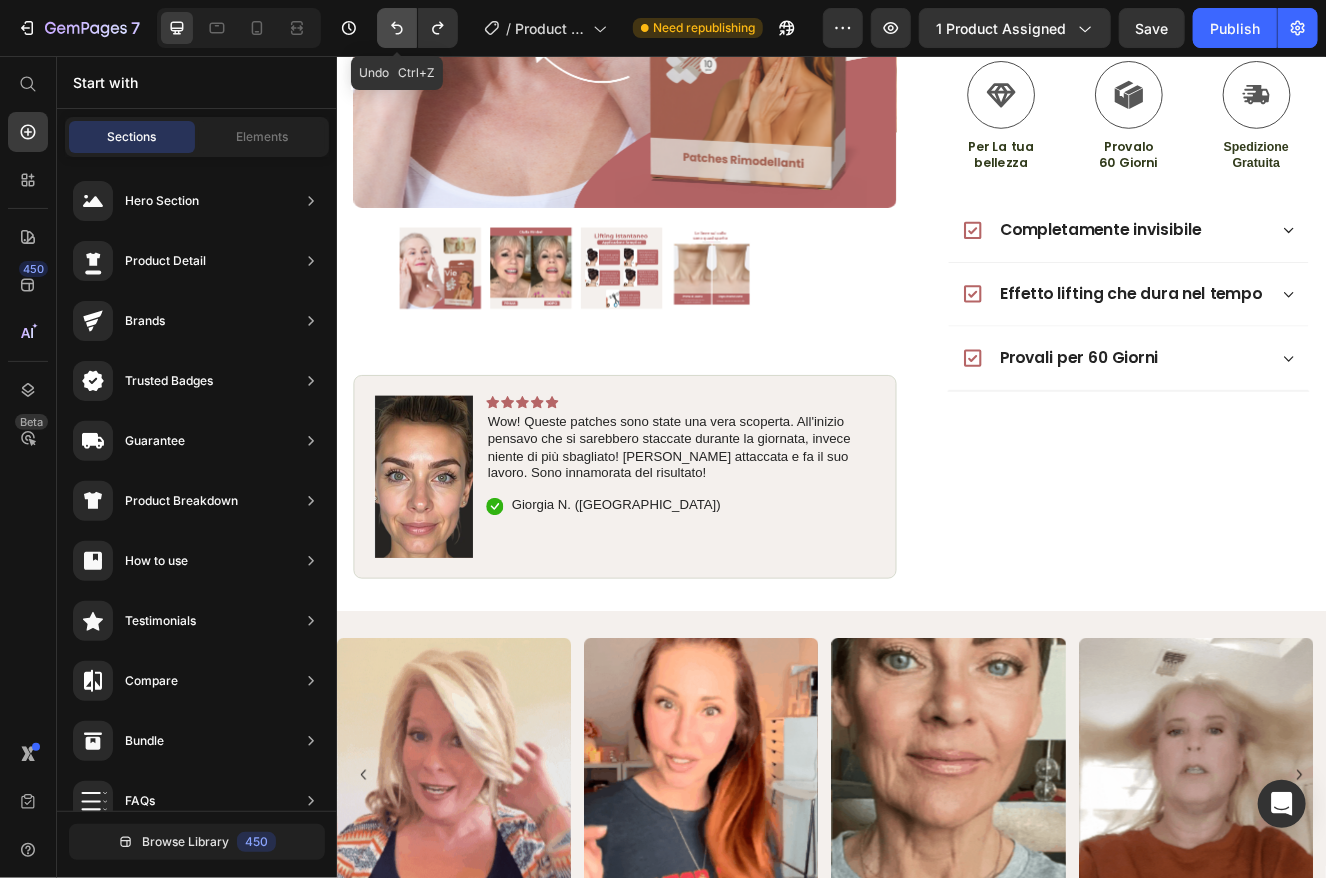 click 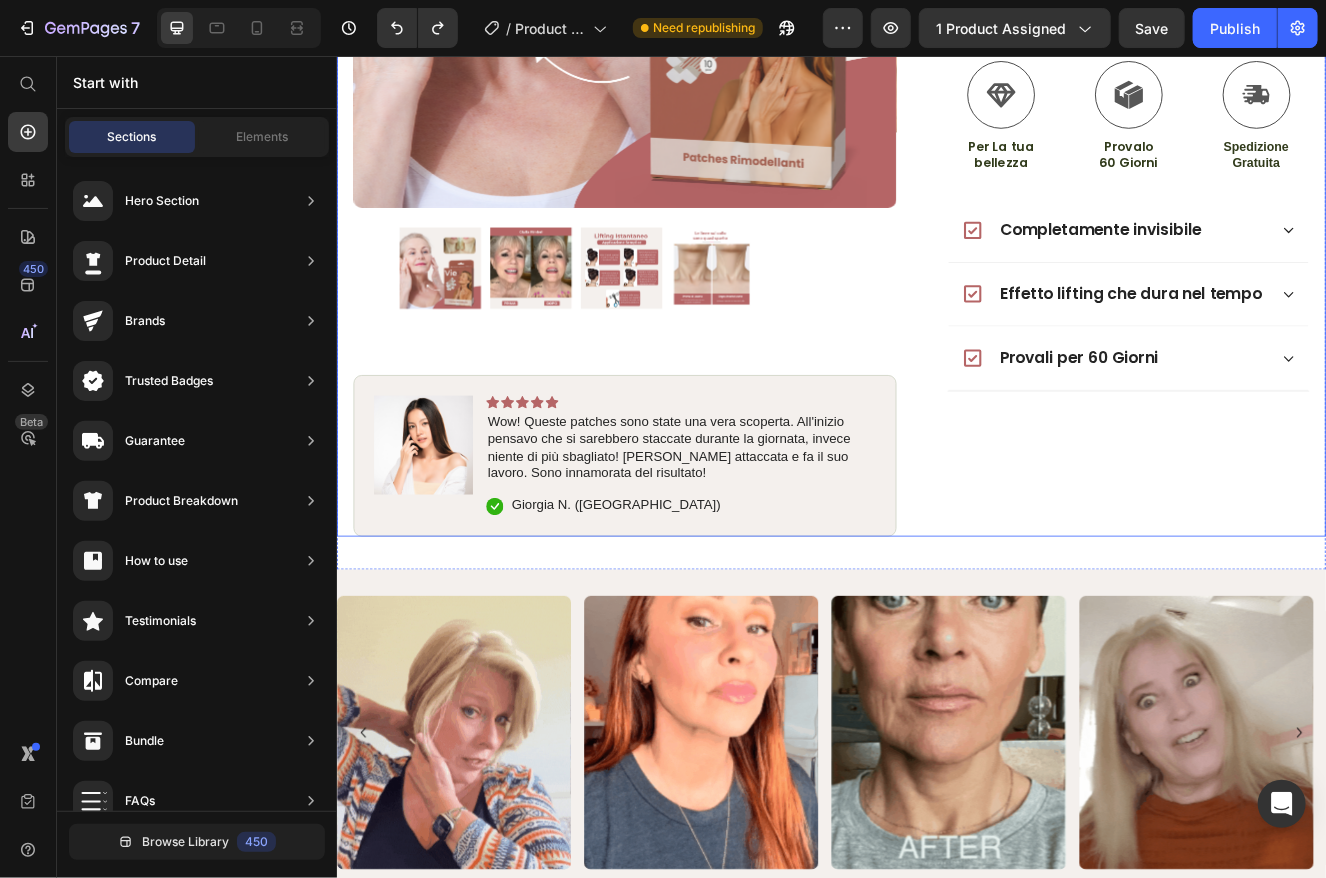 click on "Icon Icon Icon Icon Icon Icon List (1349 Reviews) Text Block Row VieLoft Collo - Patches Rimodellanti Product Title Dove il tempo incontra la bellezza senza età... Text Block
Rassoda la Pelle con Facilità
Patch Invisibile
Provalo per 60 Giorni Item List Kaching Bundles Kaching Bundles
Icon Queste offerte sono limitate! Sconti Estivi! Text Block Row out of stock Add to Cart
Icon Spedizione Gratuita Text Block
Icon Per La tua bellezza Text Block
Icon Provalo 60 Giorni  Text Block Row Image Icon Icon Icon Icon Icon Icon List Wow! Queste patches sono state una vera scoperta. All'inizio pensavo che si sarebbero staccate durante la giornata, invece niente di più sbagliato! Rimangono attaccate e fanno il loro lavoro. Sono innamorata del risultato! Text Block
Icon Giorgia N. (Palermo) Text Block Row Row
Completamente invisibile
Accordion" at bounding box center (1280, 111) 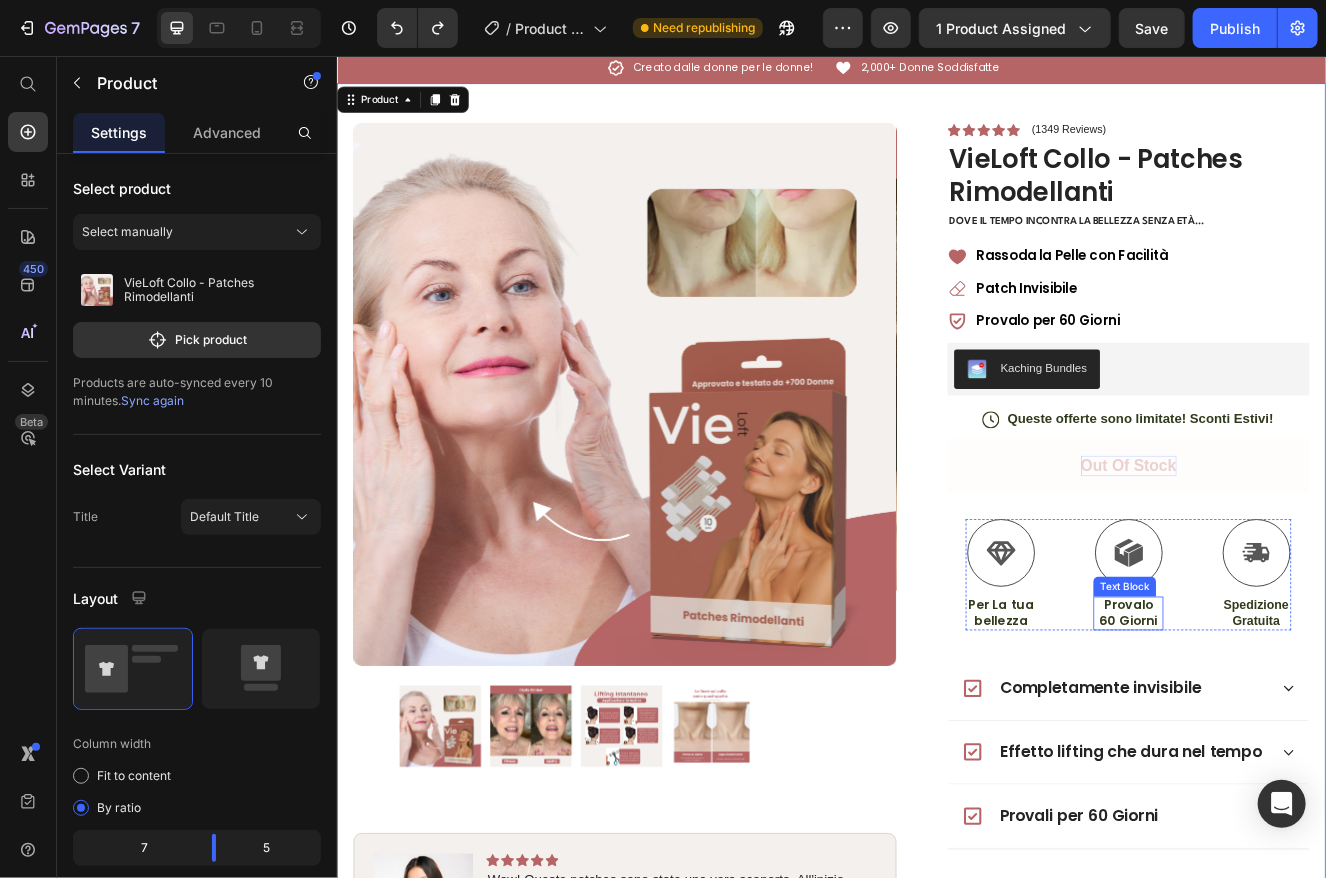 scroll, scrollTop: 0, scrollLeft: 0, axis: both 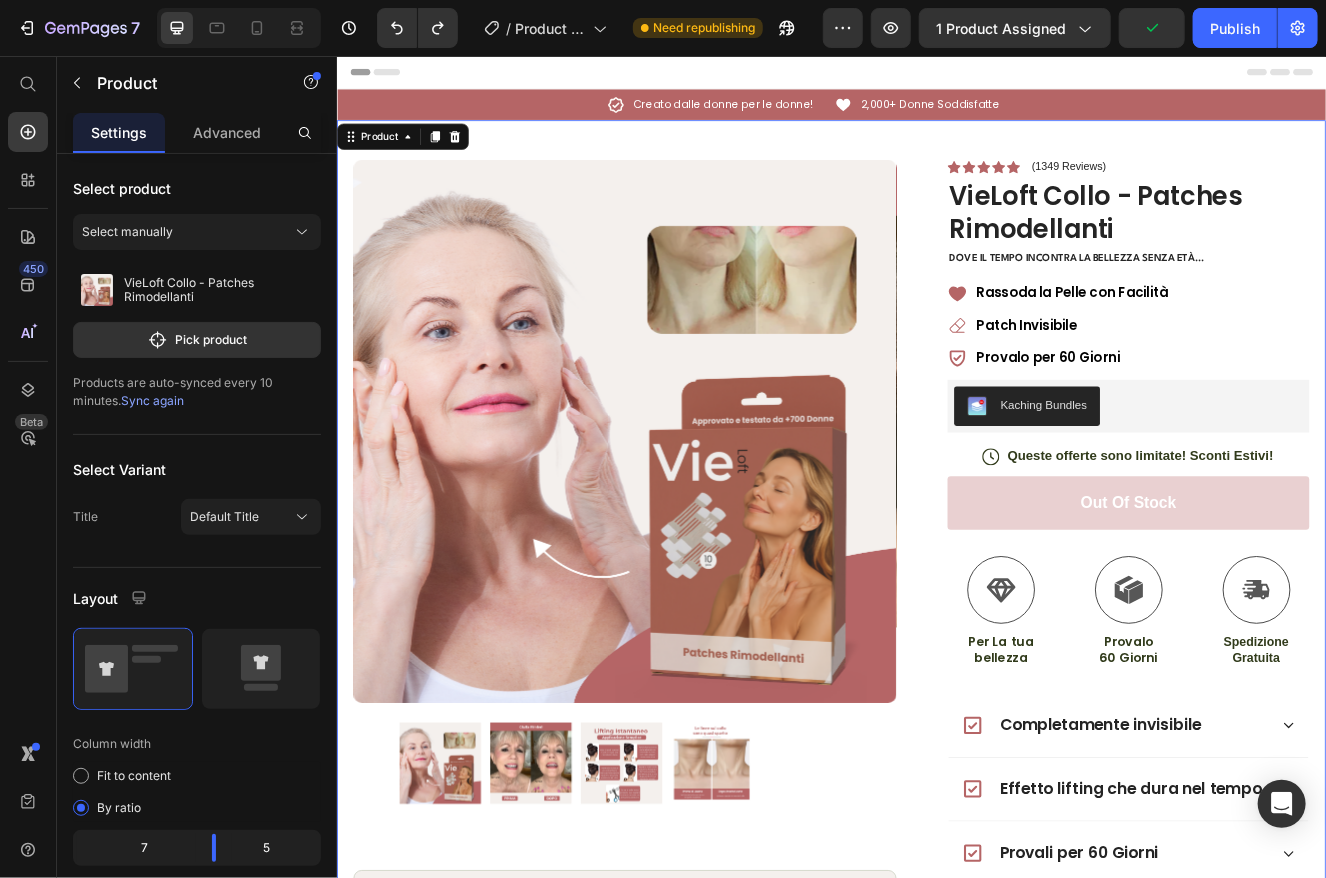 click on "Header" at bounding box center (936, 76) 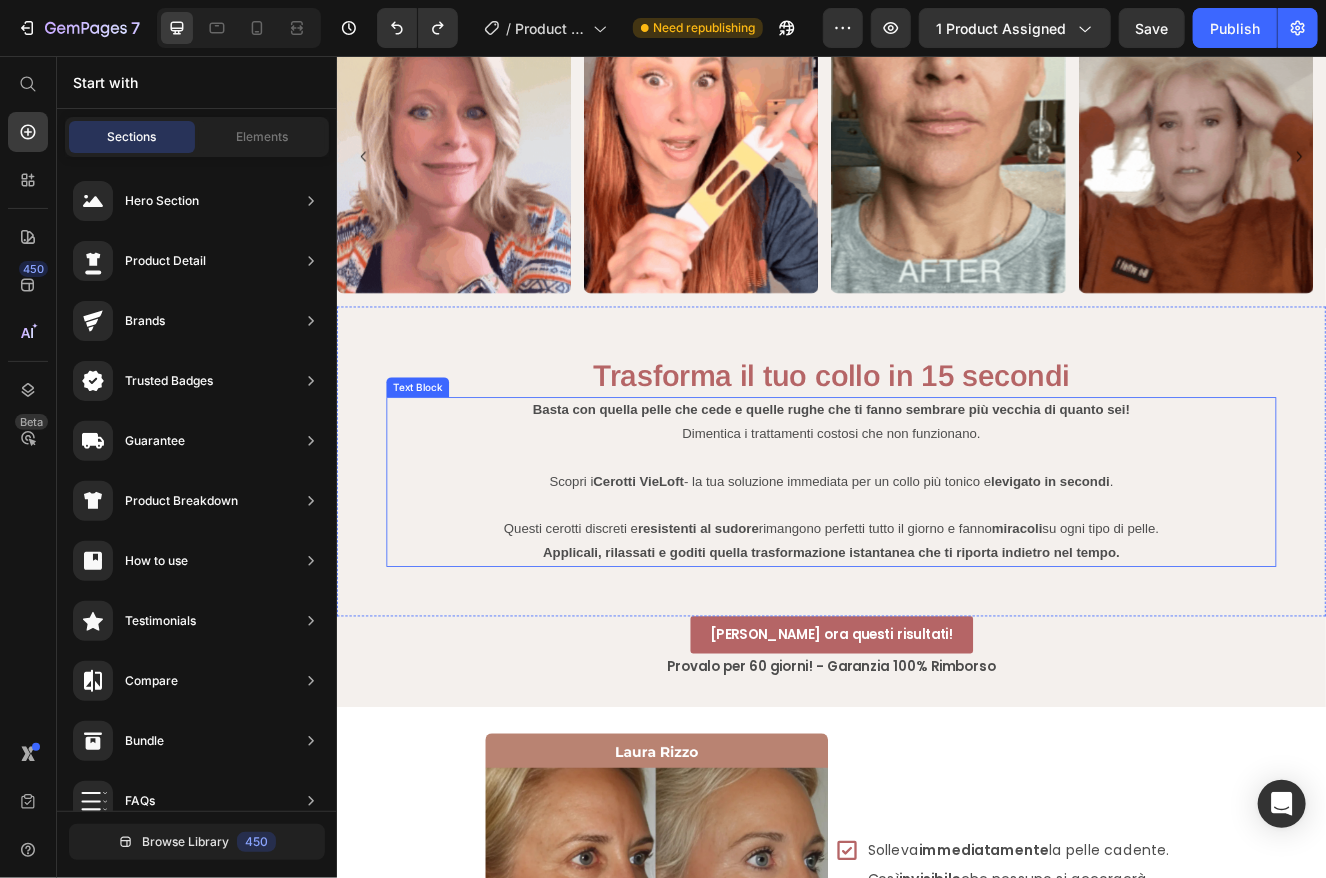 scroll, scrollTop: 1400, scrollLeft: 0, axis: vertical 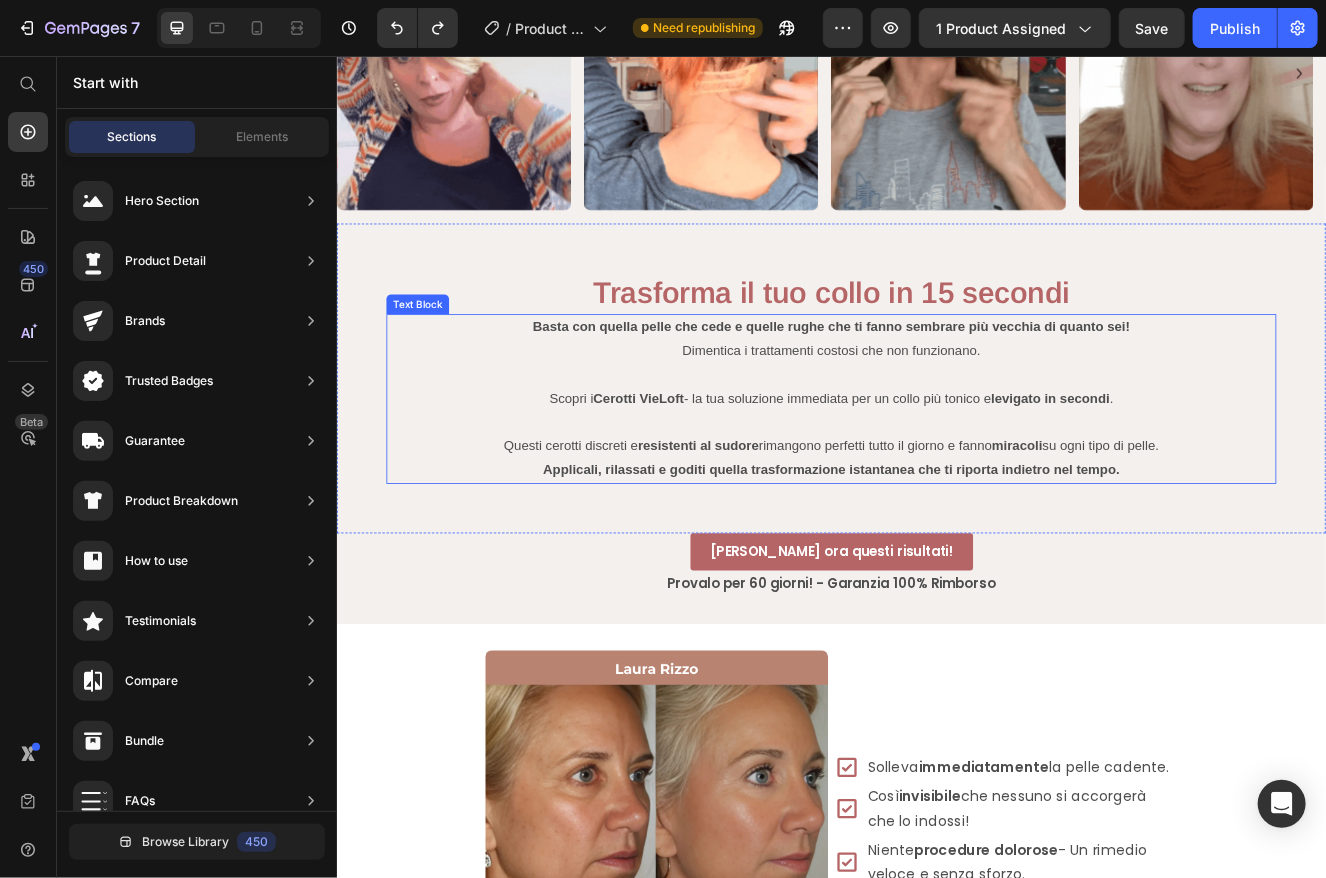 click at bounding box center [936, 502] 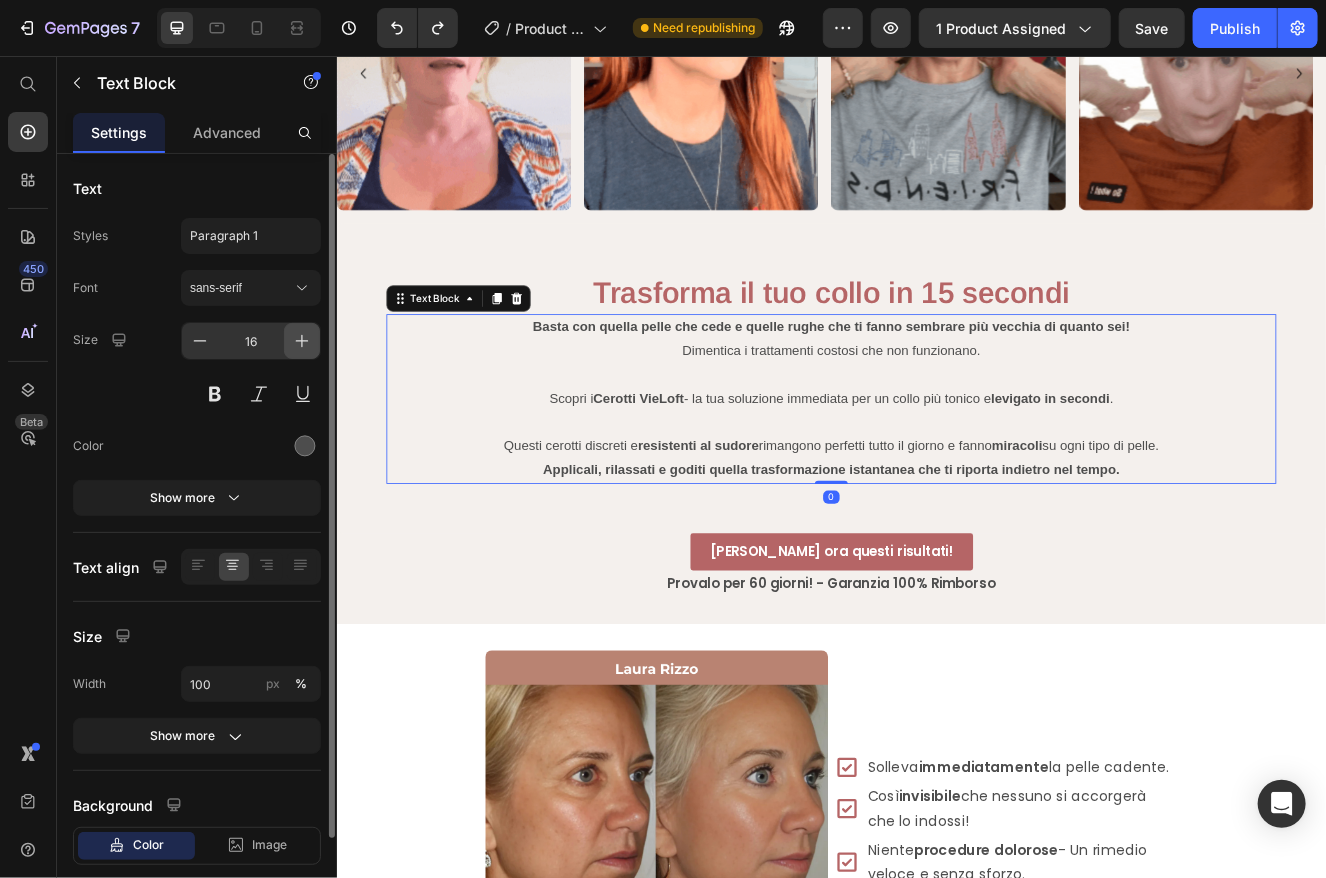 click 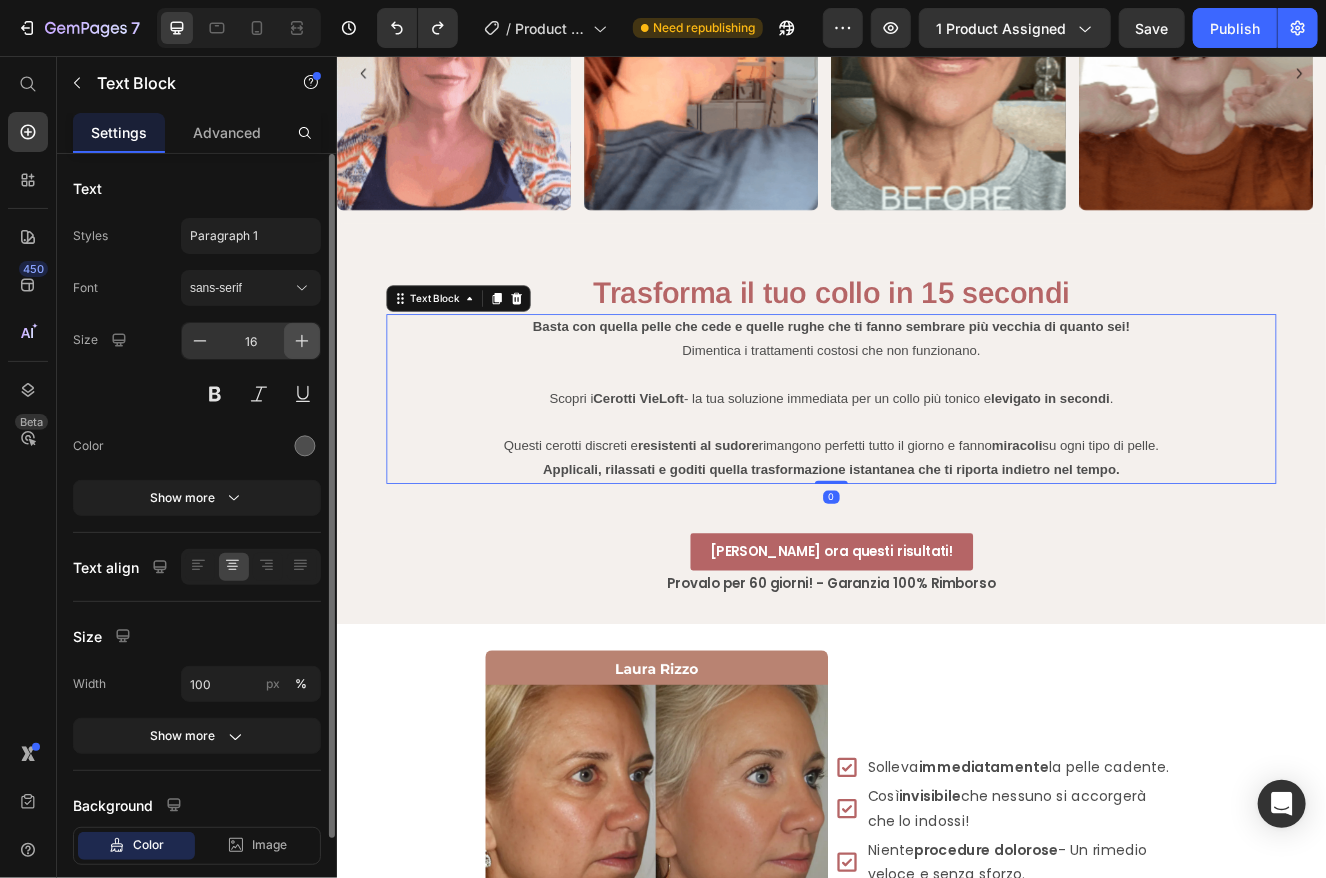 click 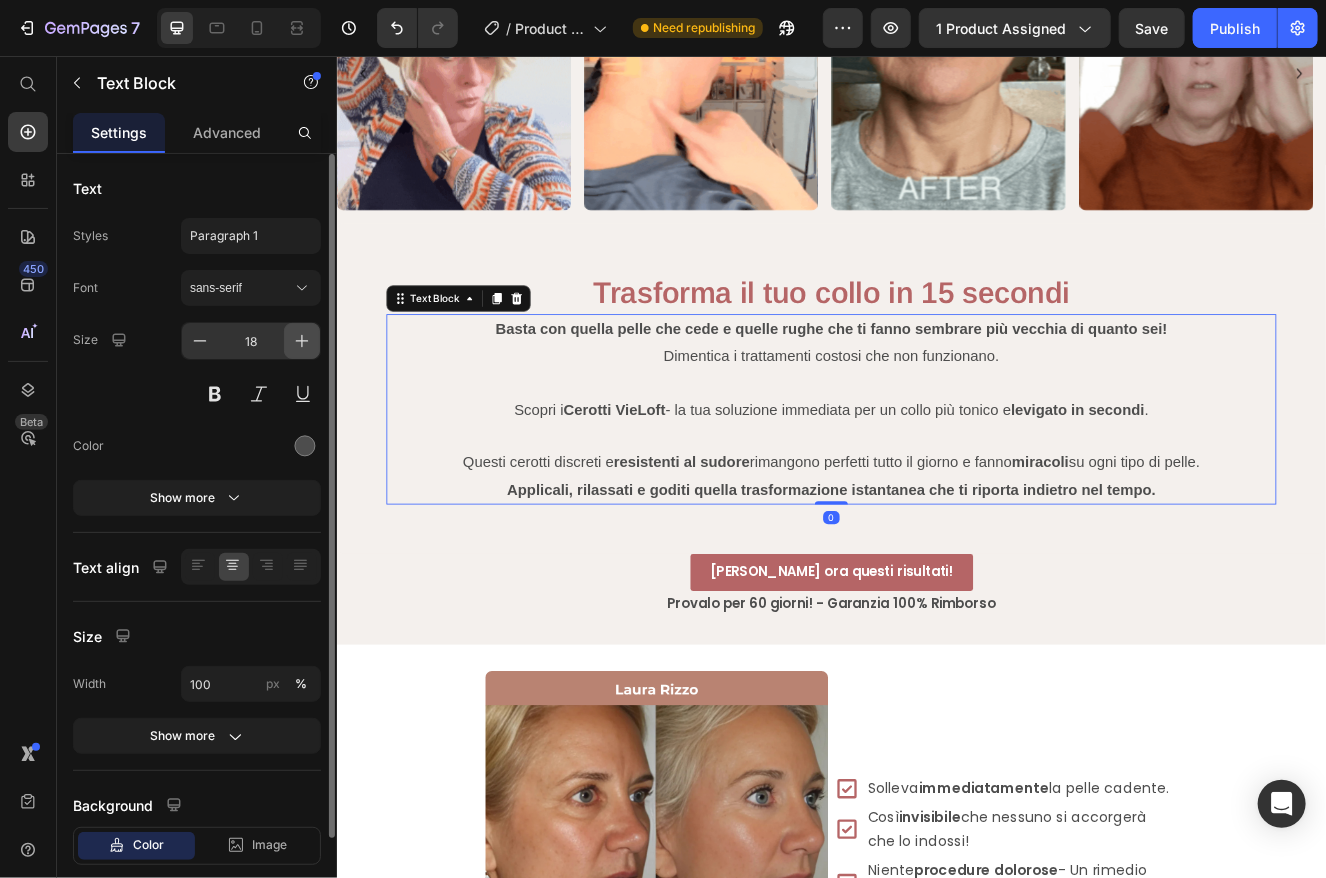 click 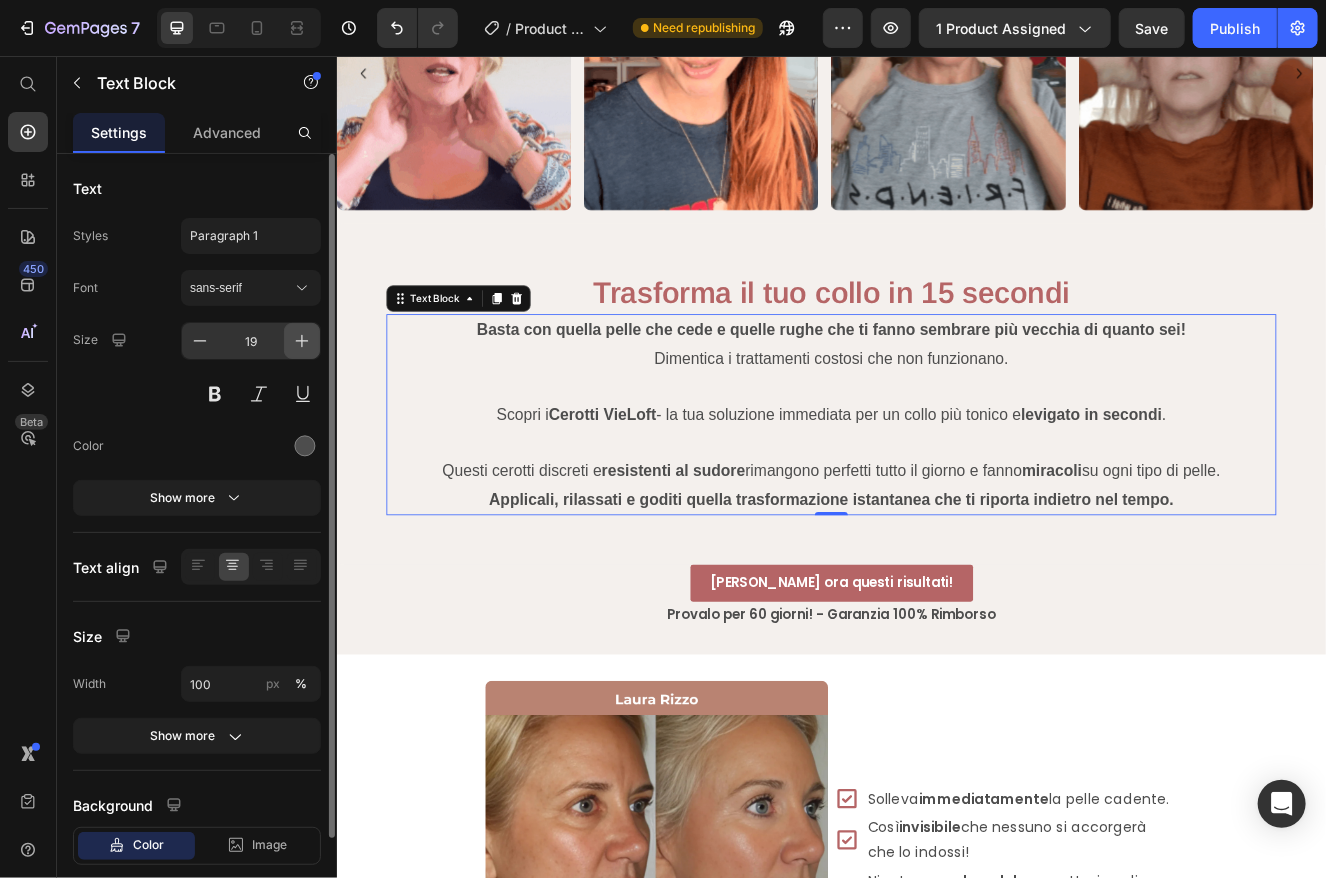 click 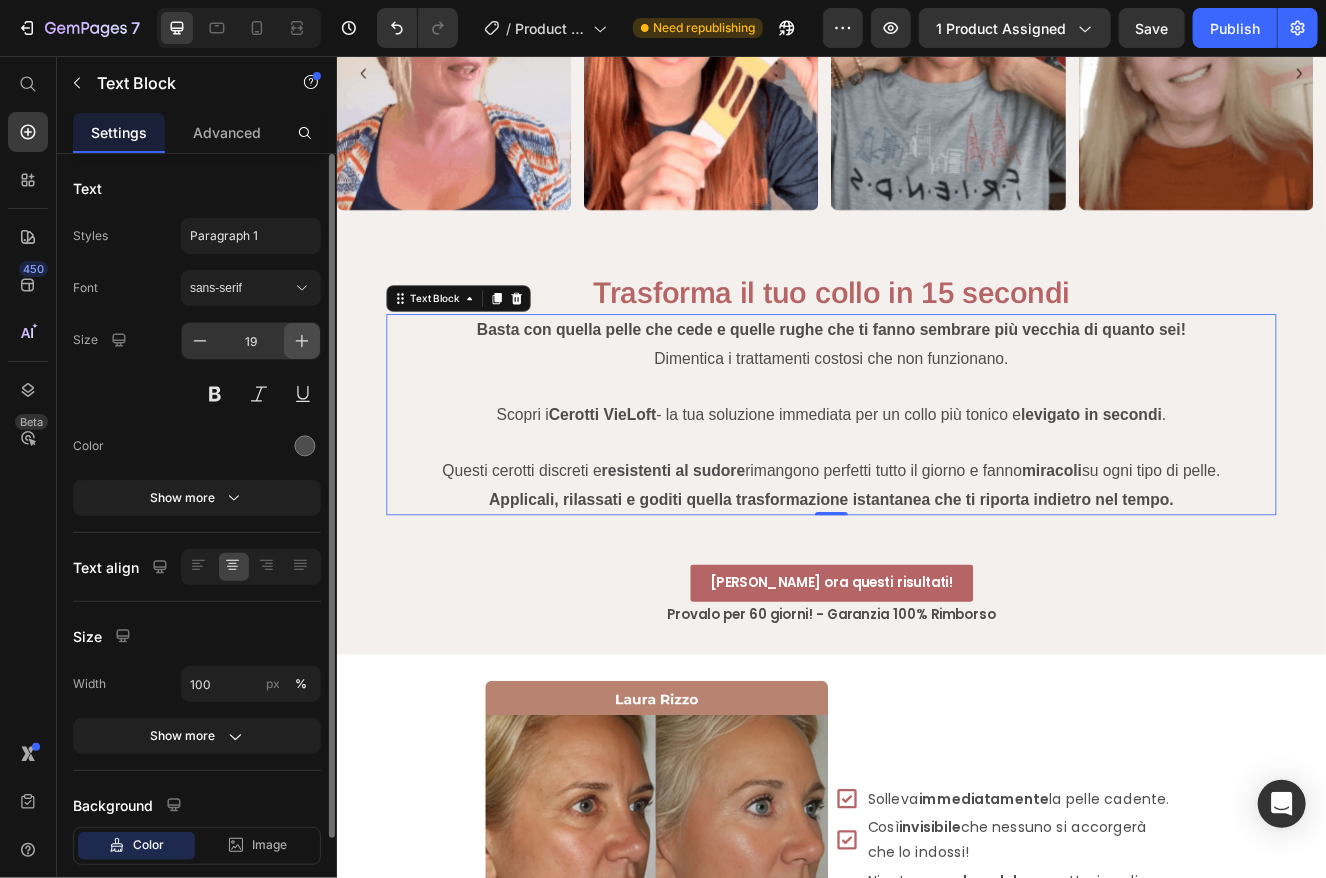 type on "20" 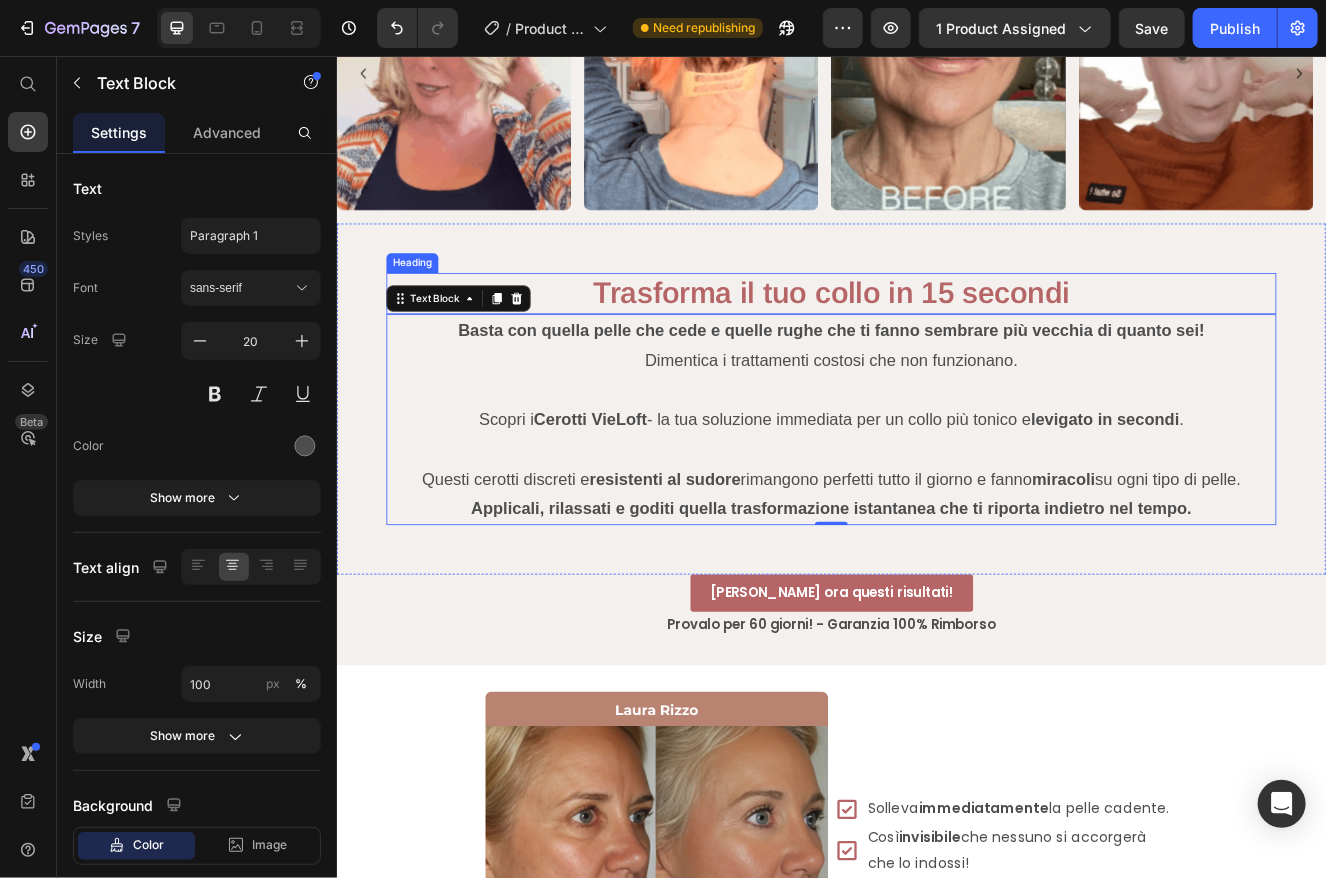 click on "Trasforma il tuo collo in 15 secondi" at bounding box center [936, 345] 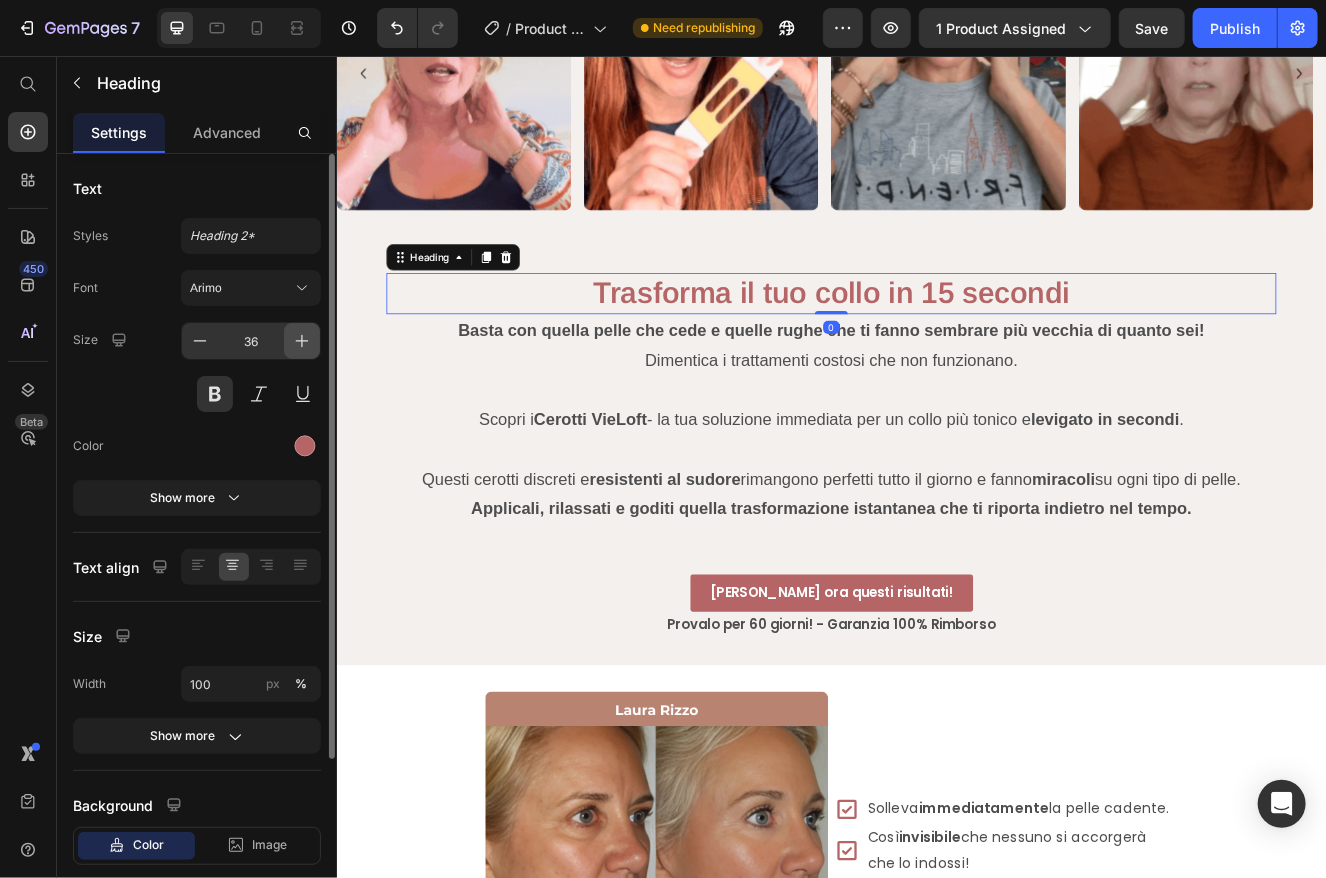 click 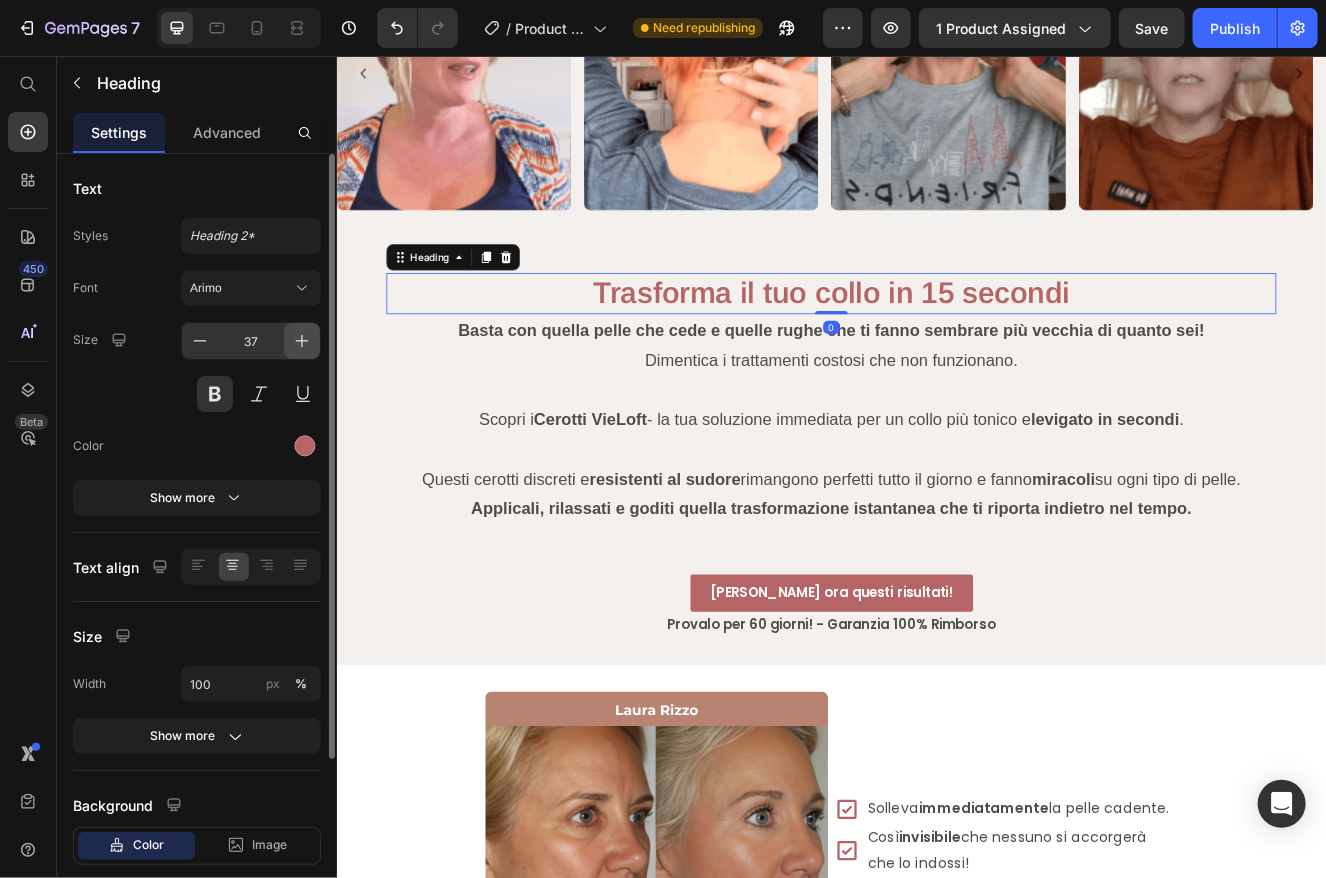 click 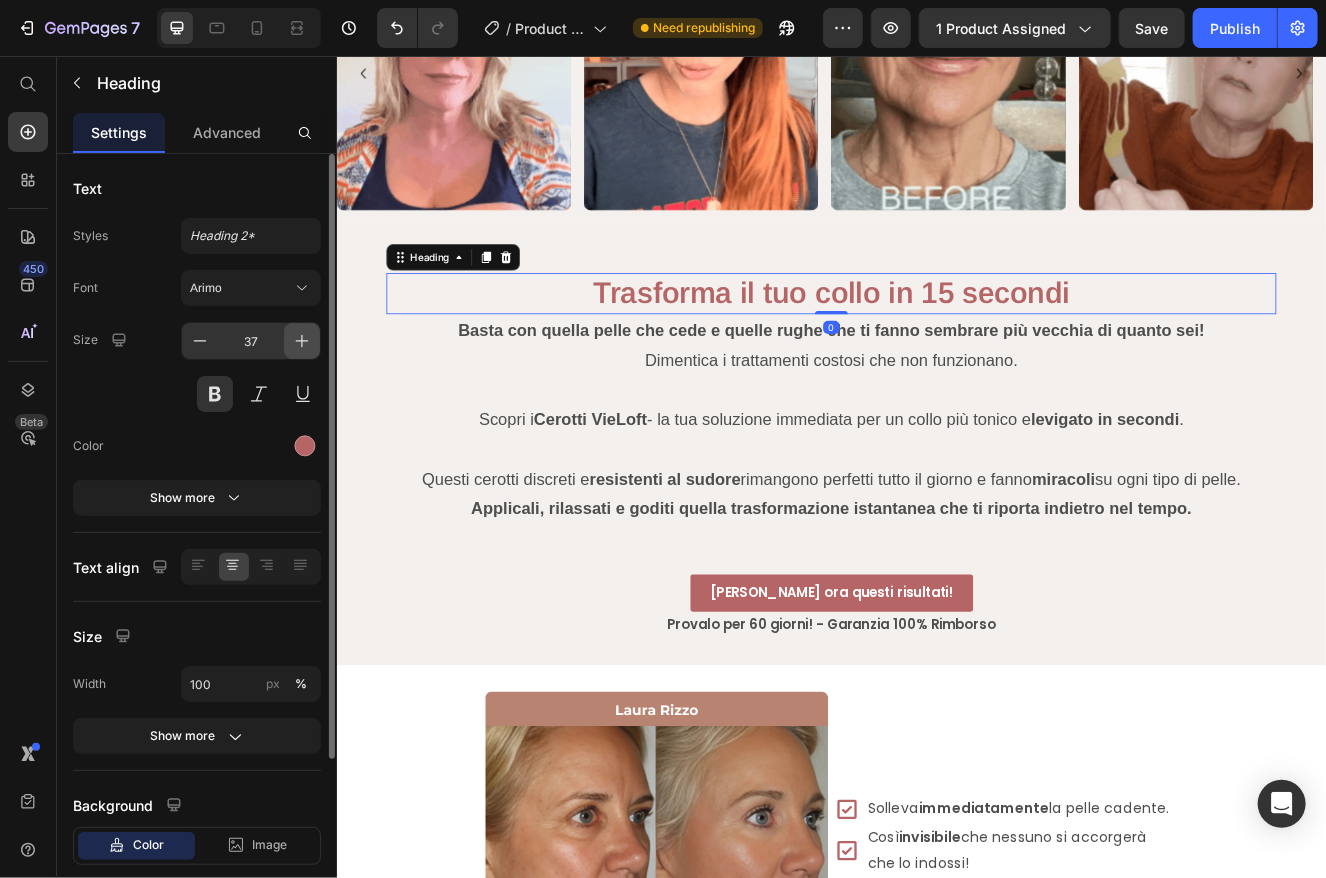 type on "38" 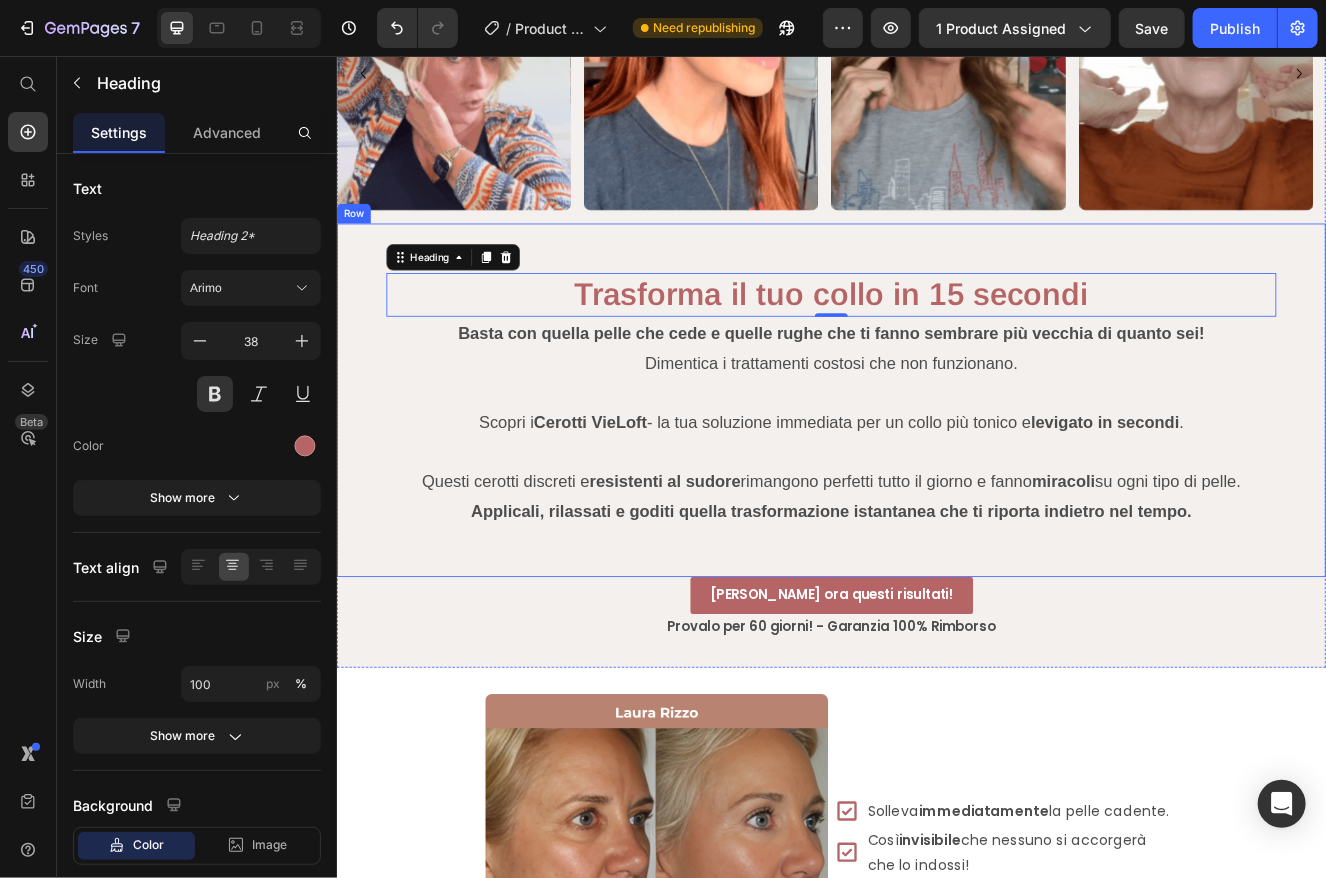 click on "Trasforma il tuo collo in 15 secondi Heading   0 Basta con quella pelle che cede e quelle rughe che ti fanno sembrare più vecchia di quanto sei! Dimentica i trattamenti costosi che non funzionano.    Scopri i  Cerotti VieLoft  - la tua soluzione immediata per un collo più tonico e  levigato in secondi .   Questi cerotti discreti e  resistenti al sudore  rimangono perfetti tutto il giorno e fanno  miracoli  su ogni tipo di pelle. Applicali, rilassati e goditi quella trasformazione istantanea che ti riporta indietro nel tempo. Text Block Row" at bounding box center [936, 474] 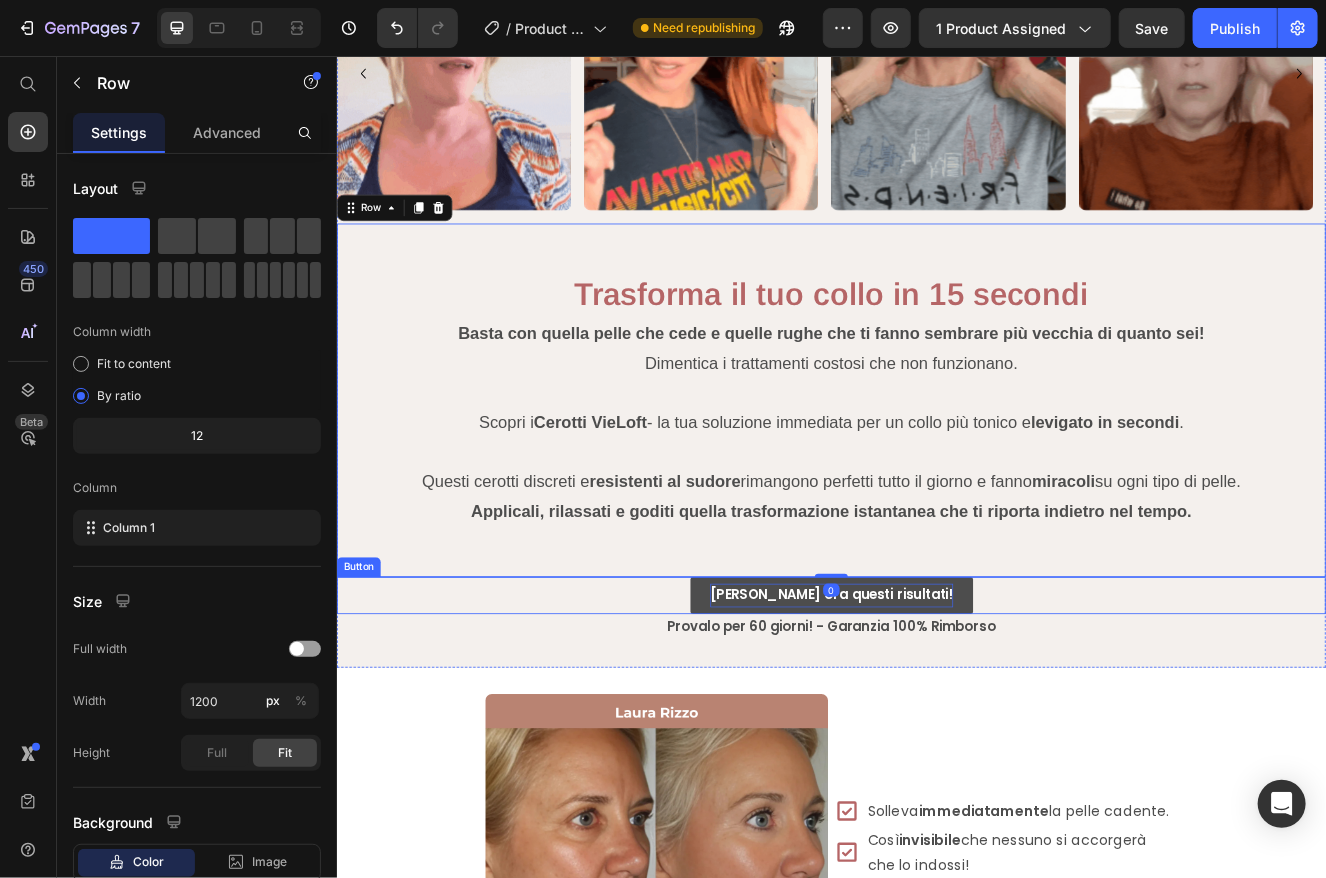 click on "[PERSON_NAME] ora questi risultati!" at bounding box center [936, 711] 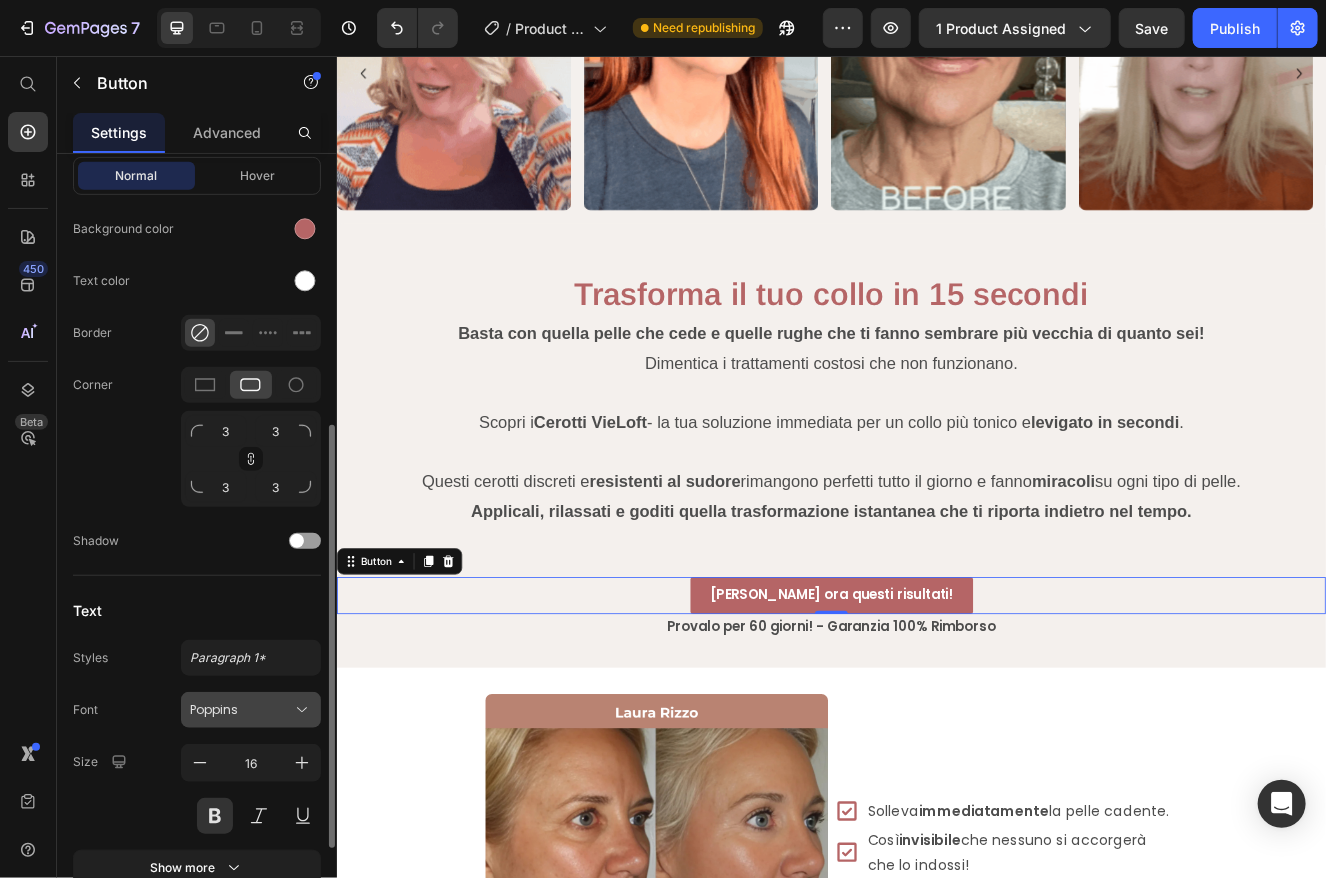 scroll, scrollTop: 661, scrollLeft: 0, axis: vertical 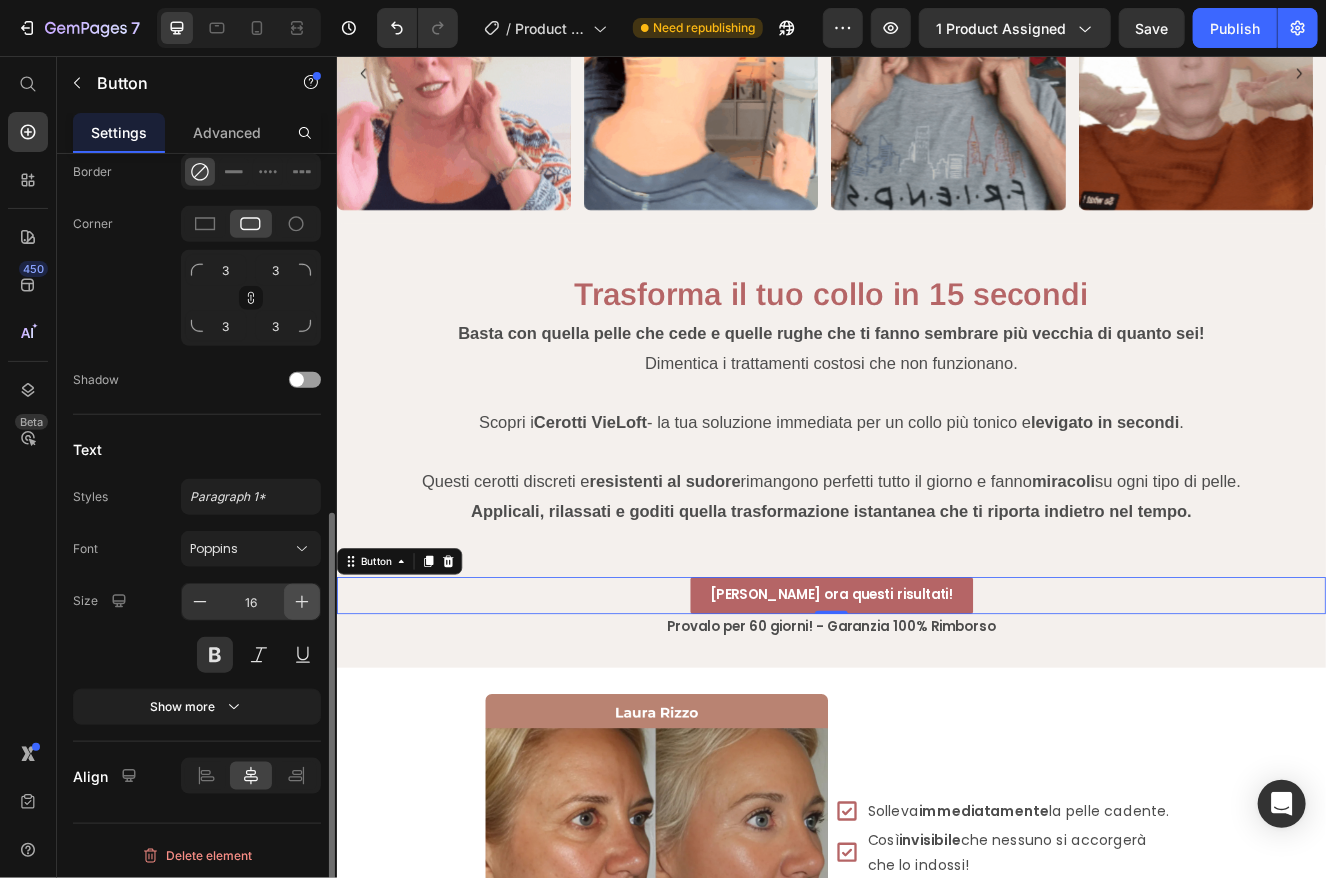 click at bounding box center (302, 602) 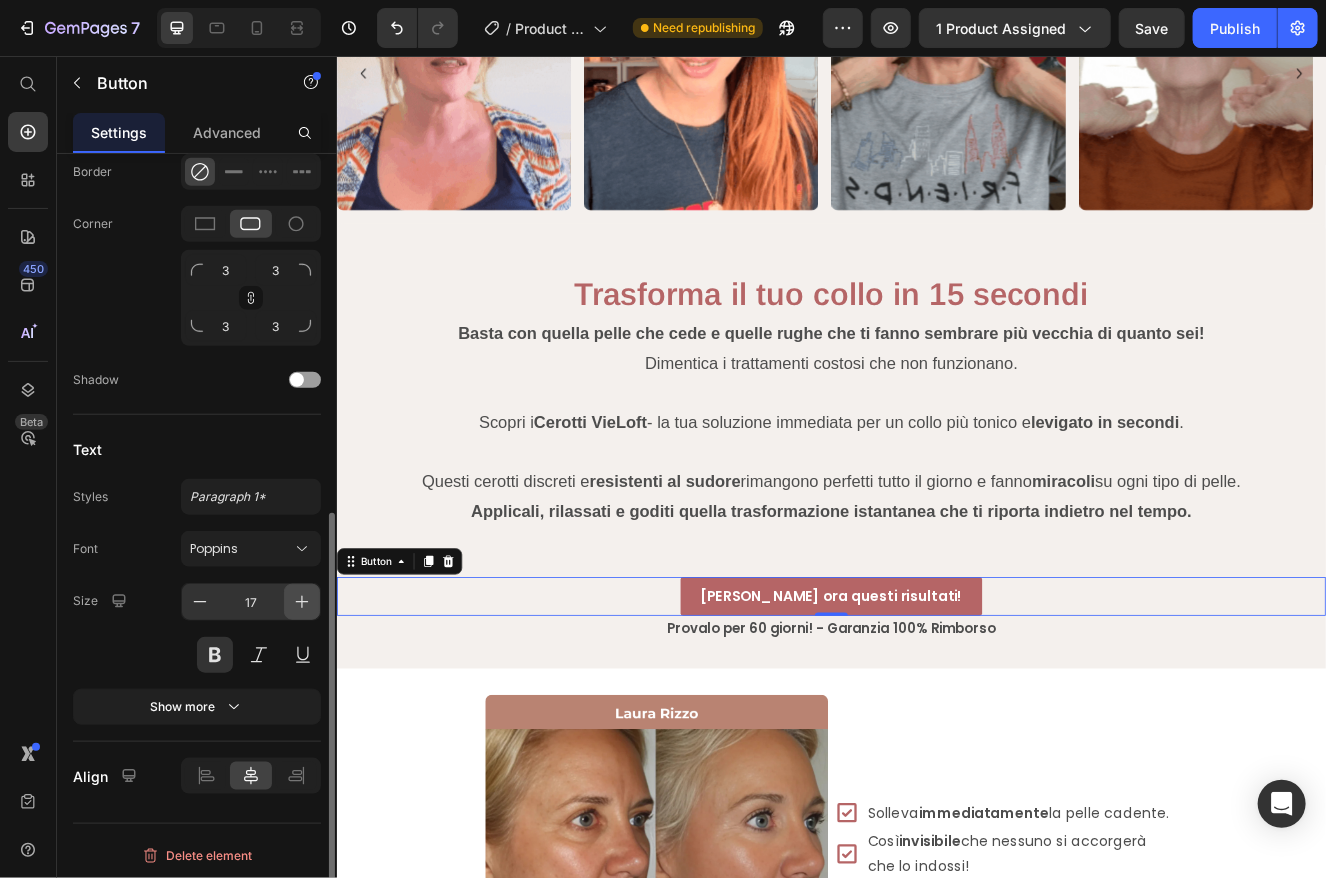 click at bounding box center (302, 602) 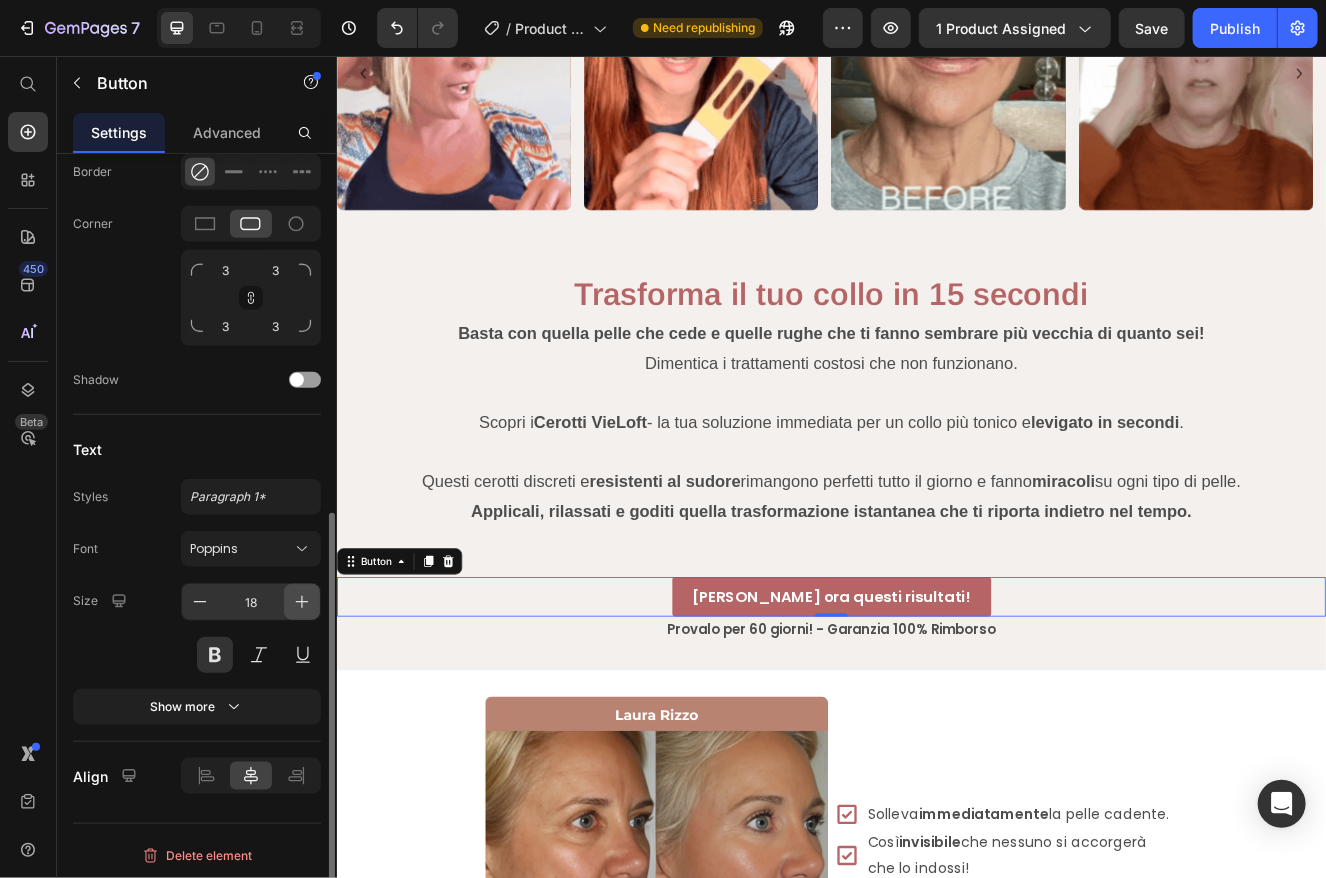 click 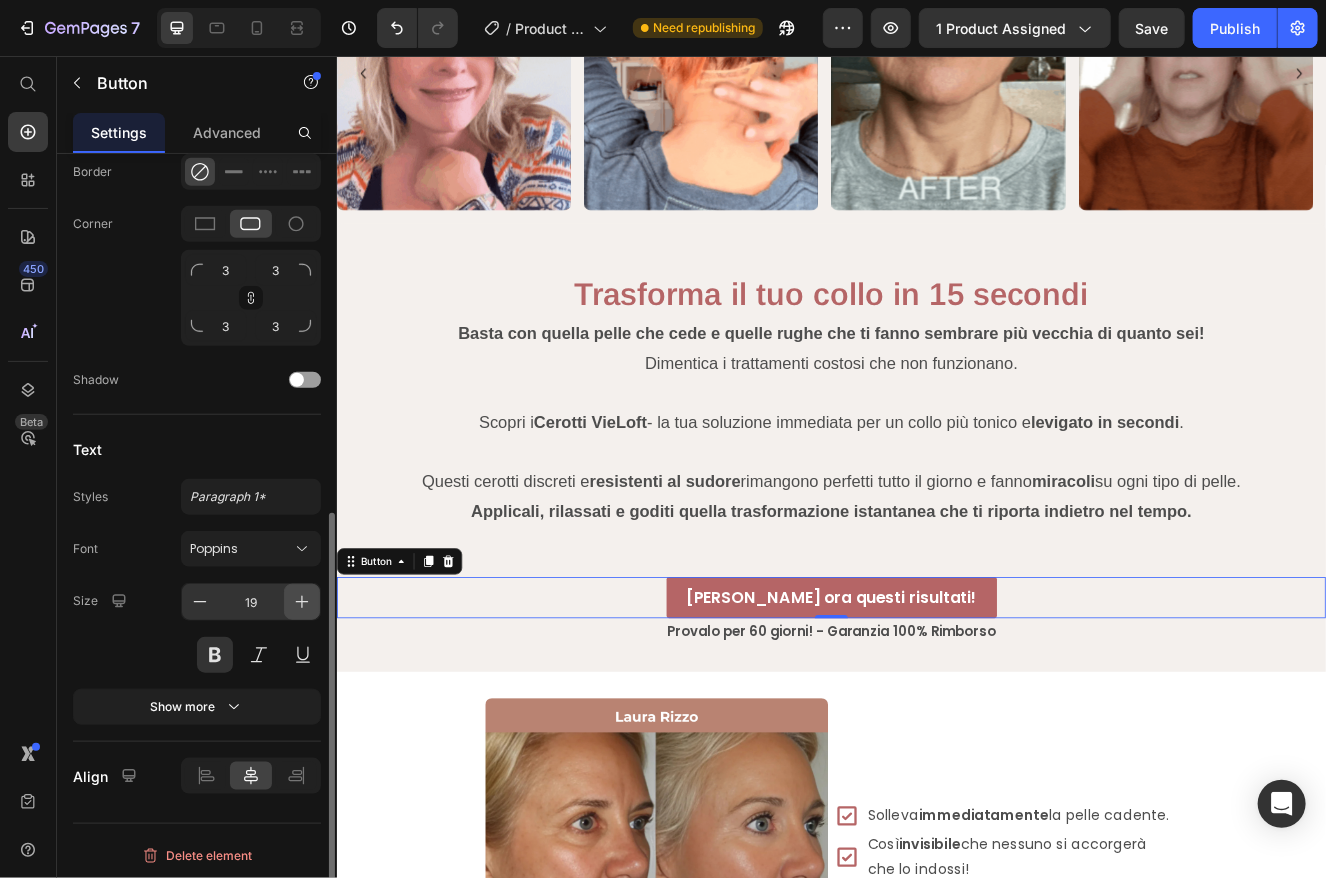 click 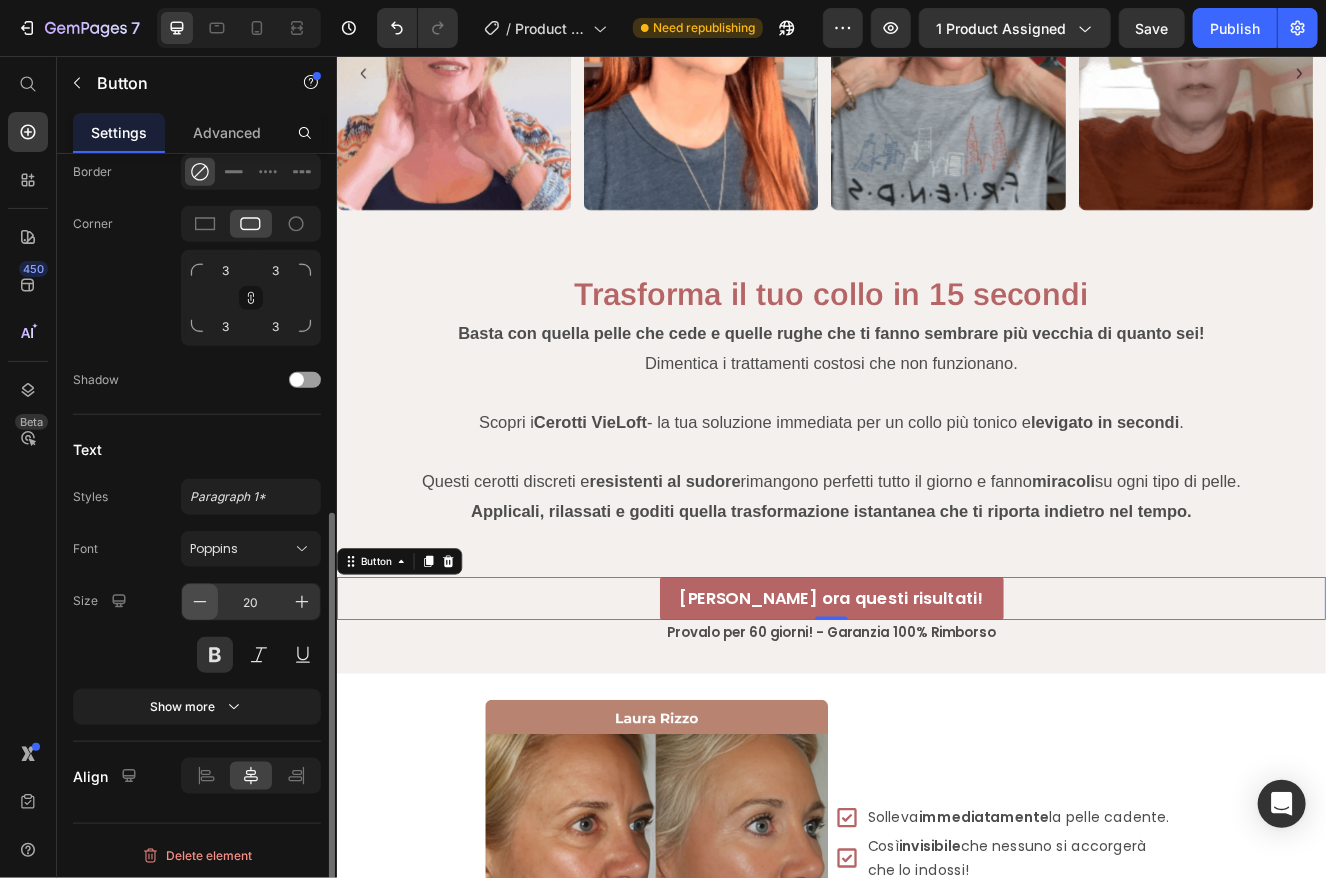 click at bounding box center (200, 602) 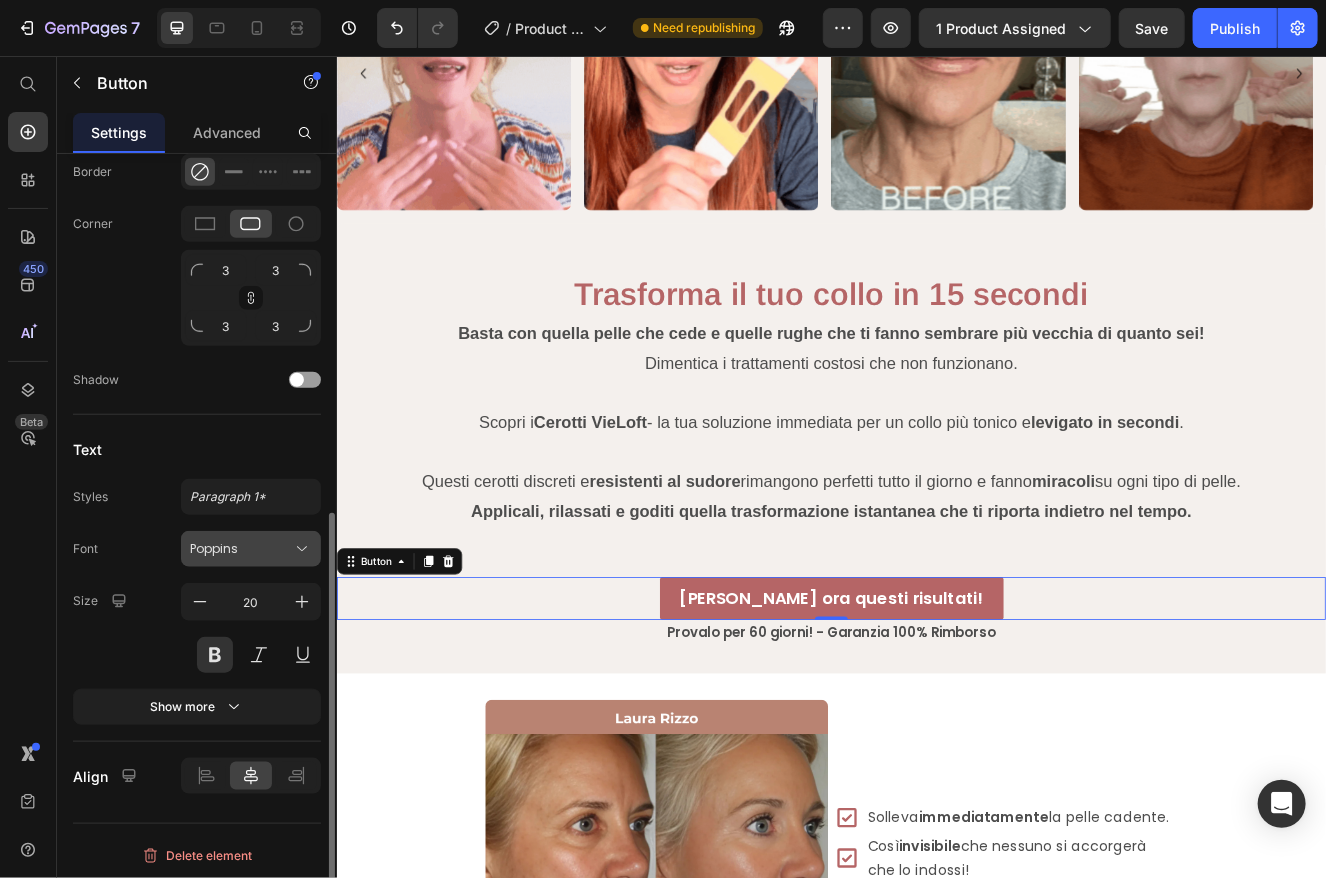 type on "19" 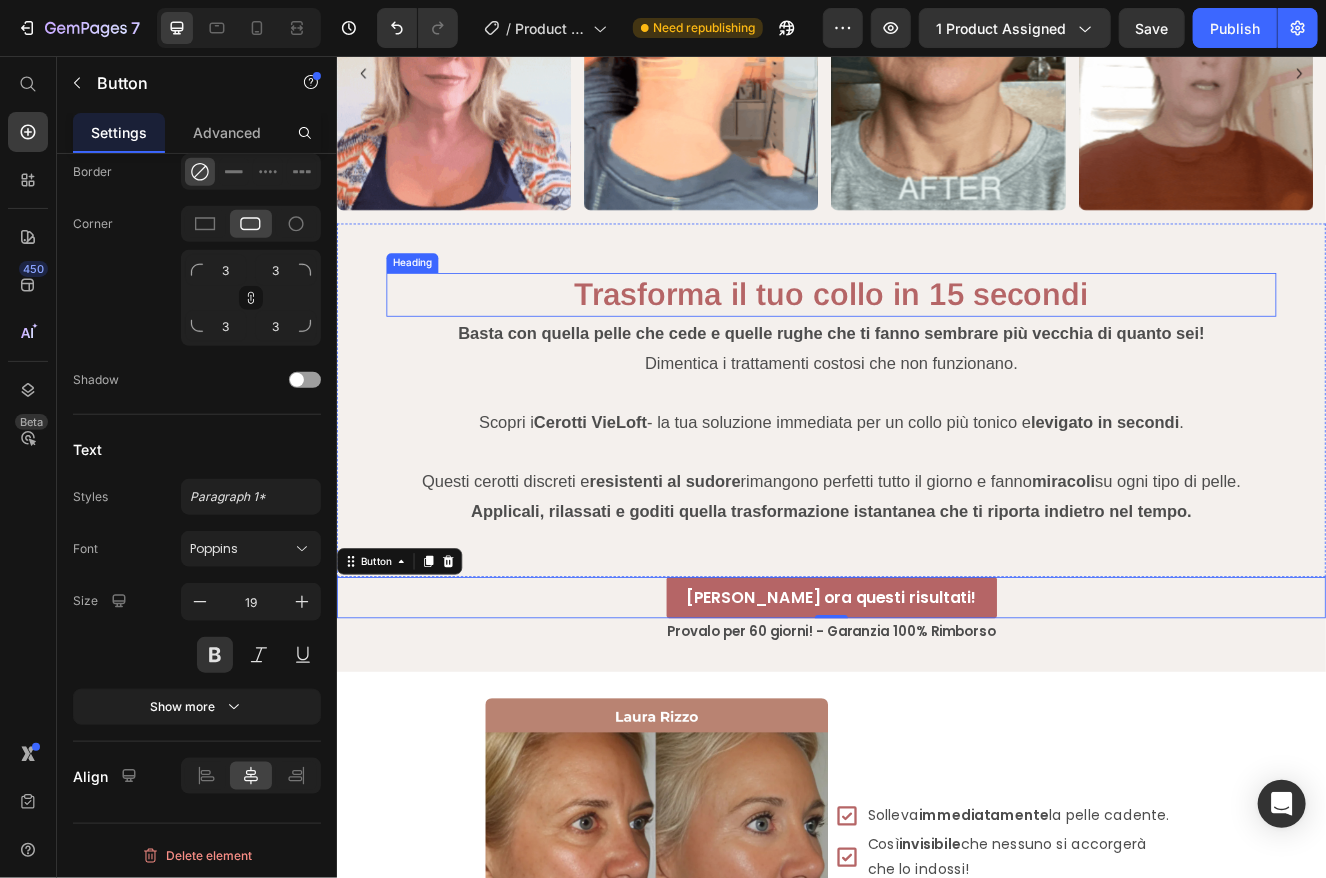 click on "Trasforma il tuo collo in 15 secondi" at bounding box center (936, 346) 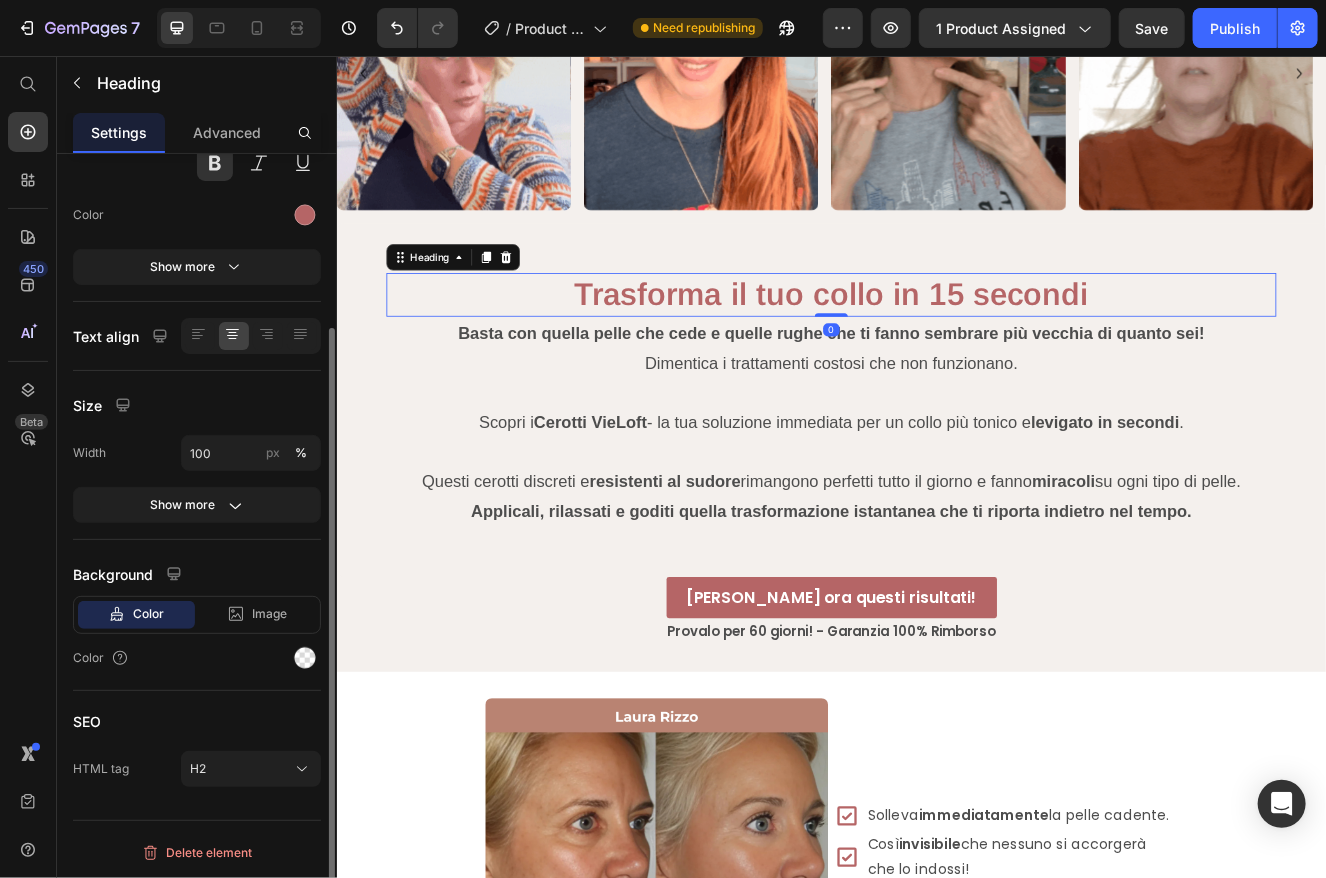 scroll, scrollTop: 0, scrollLeft: 0, axis: both 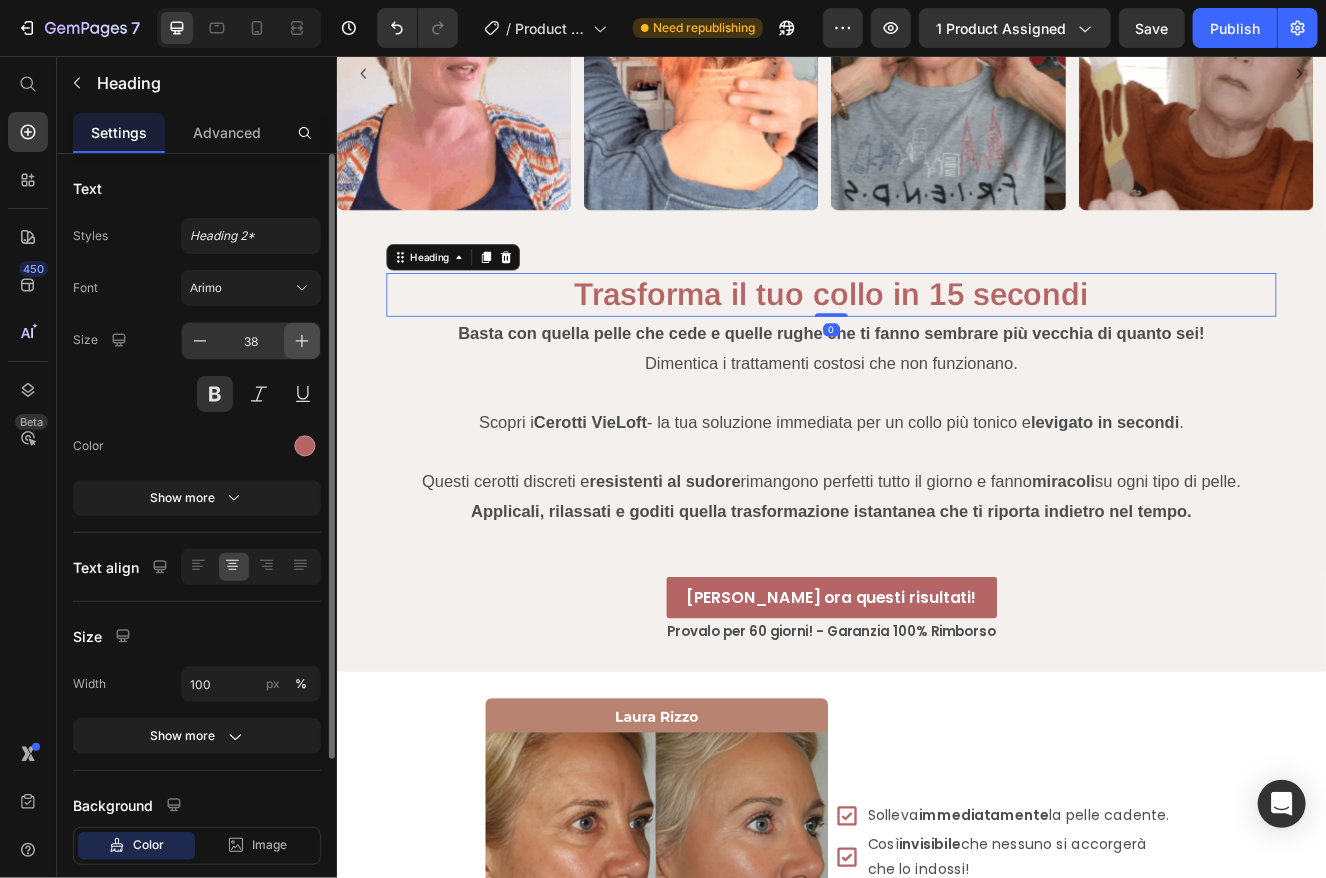 click 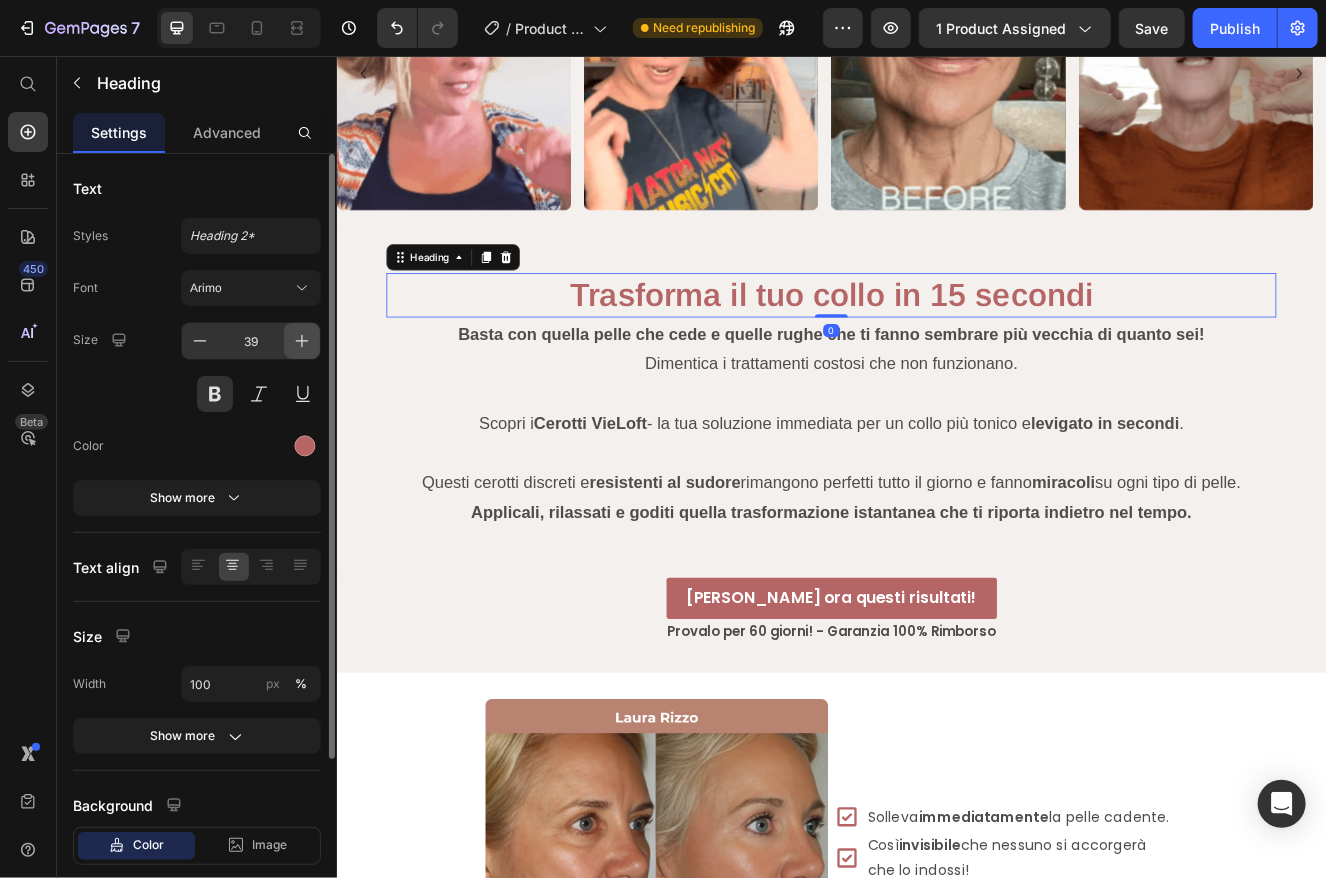 click 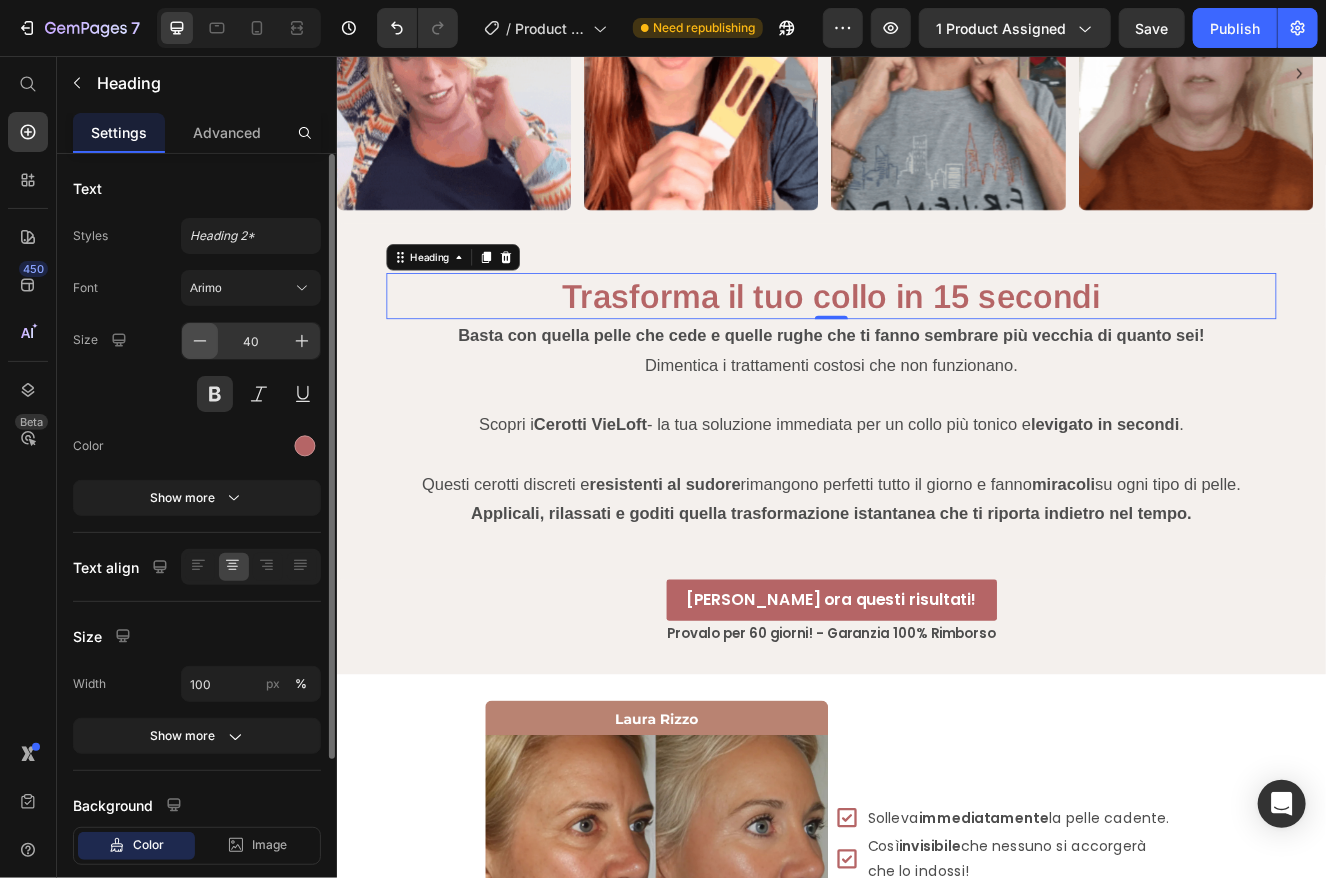 click 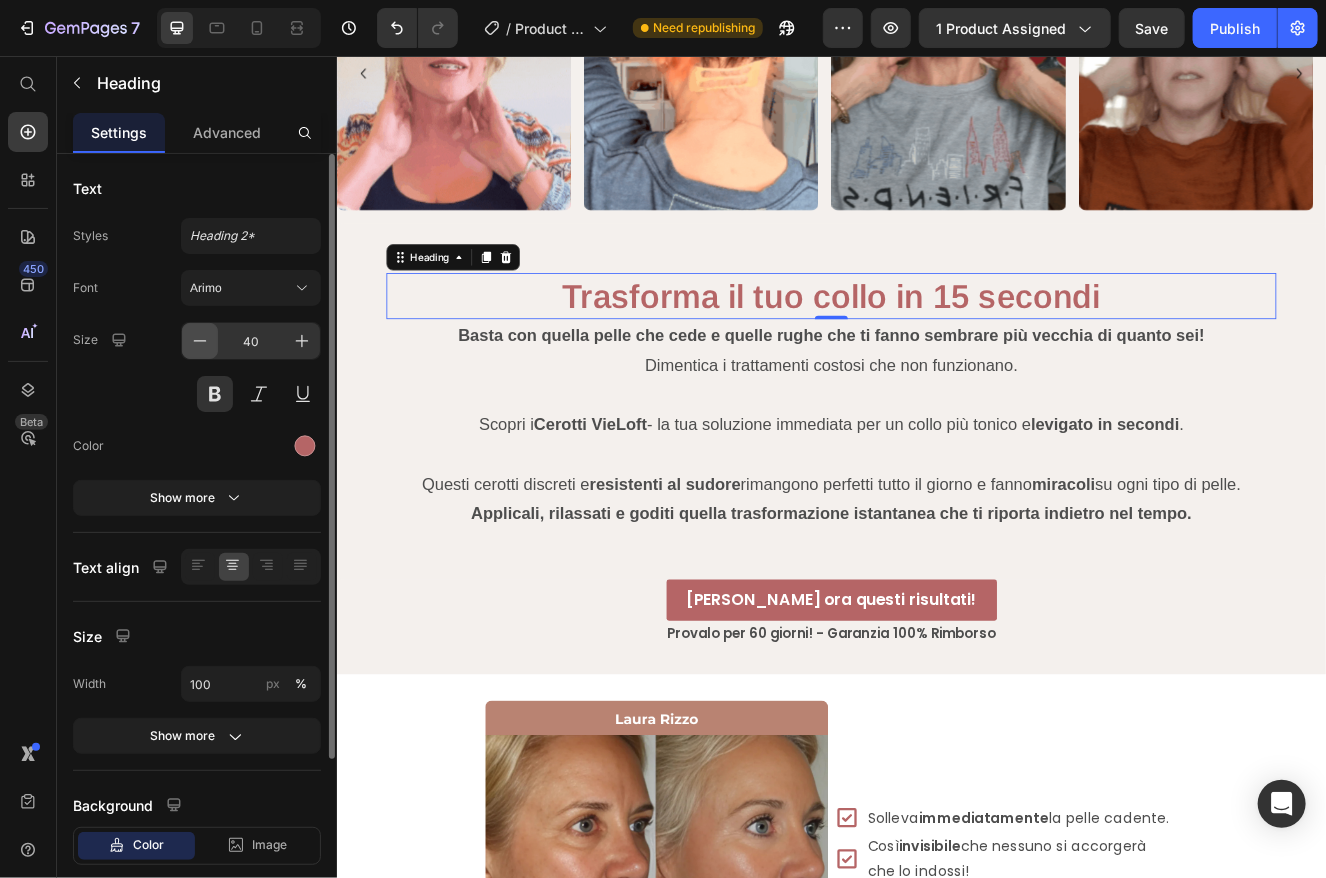 type on "39" 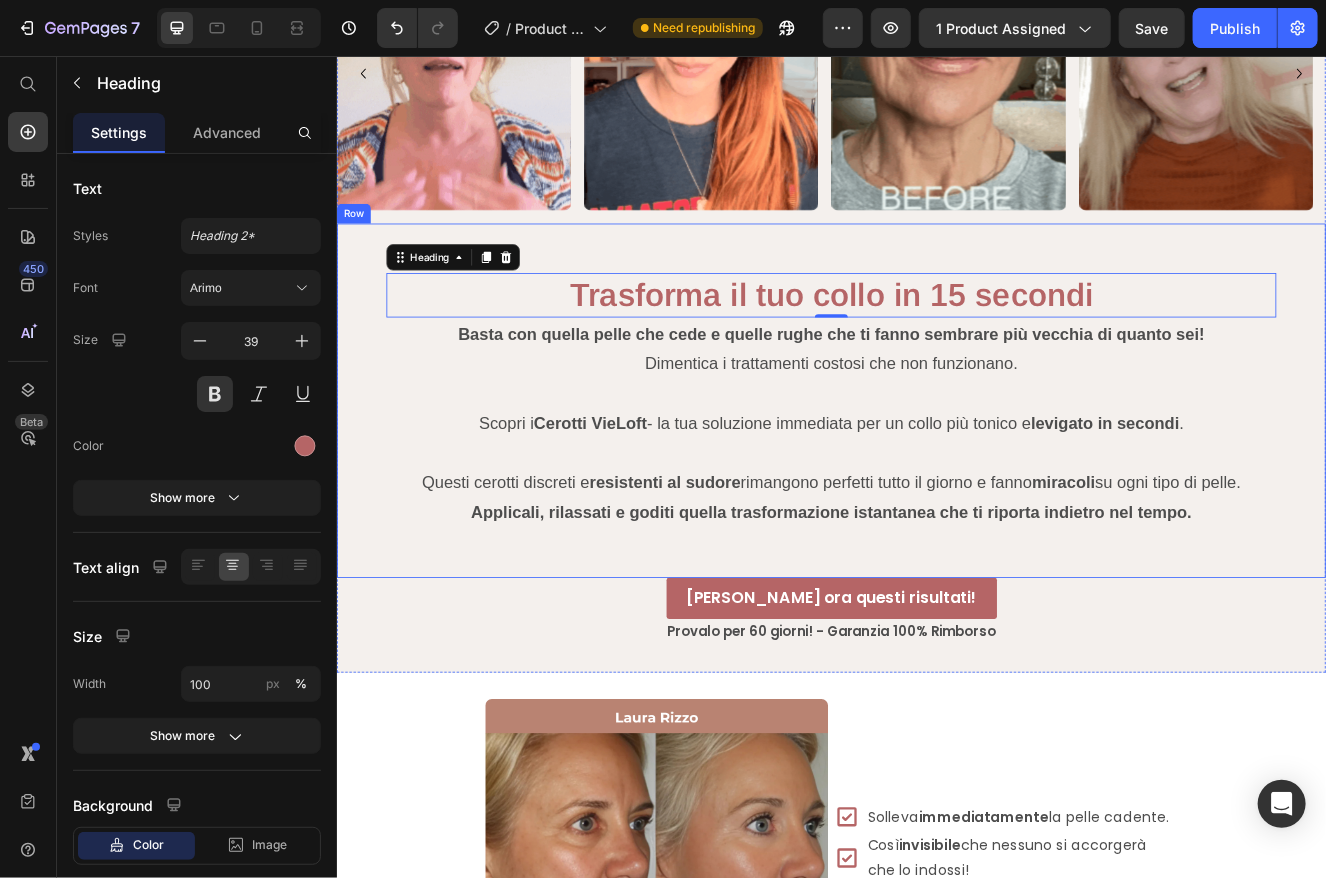 click on "Trasforma il tuo collo in 15 secondi Heading   0 Basta con quella pelle che cede e quelle rughe che ti fanno sembrare più vecchia di quanto sei! Dimentica i trattamenti costosi che non funzionano.    Scopri i  Cerotti VieLoft  - la tua soluzione immediata per un collo più tonico e  levigato in secondi .   Questi cerotti discreti e  resistenti al sudore  rimangono perfetti tutto il giorno e fanno  miracoli  su ogni tipo di pelle. Applicali, rilassati e goditi quella trasformazione istantanea che ti riporta indietro nel tempo. Text Block Row" at bounding box center (936, 475) 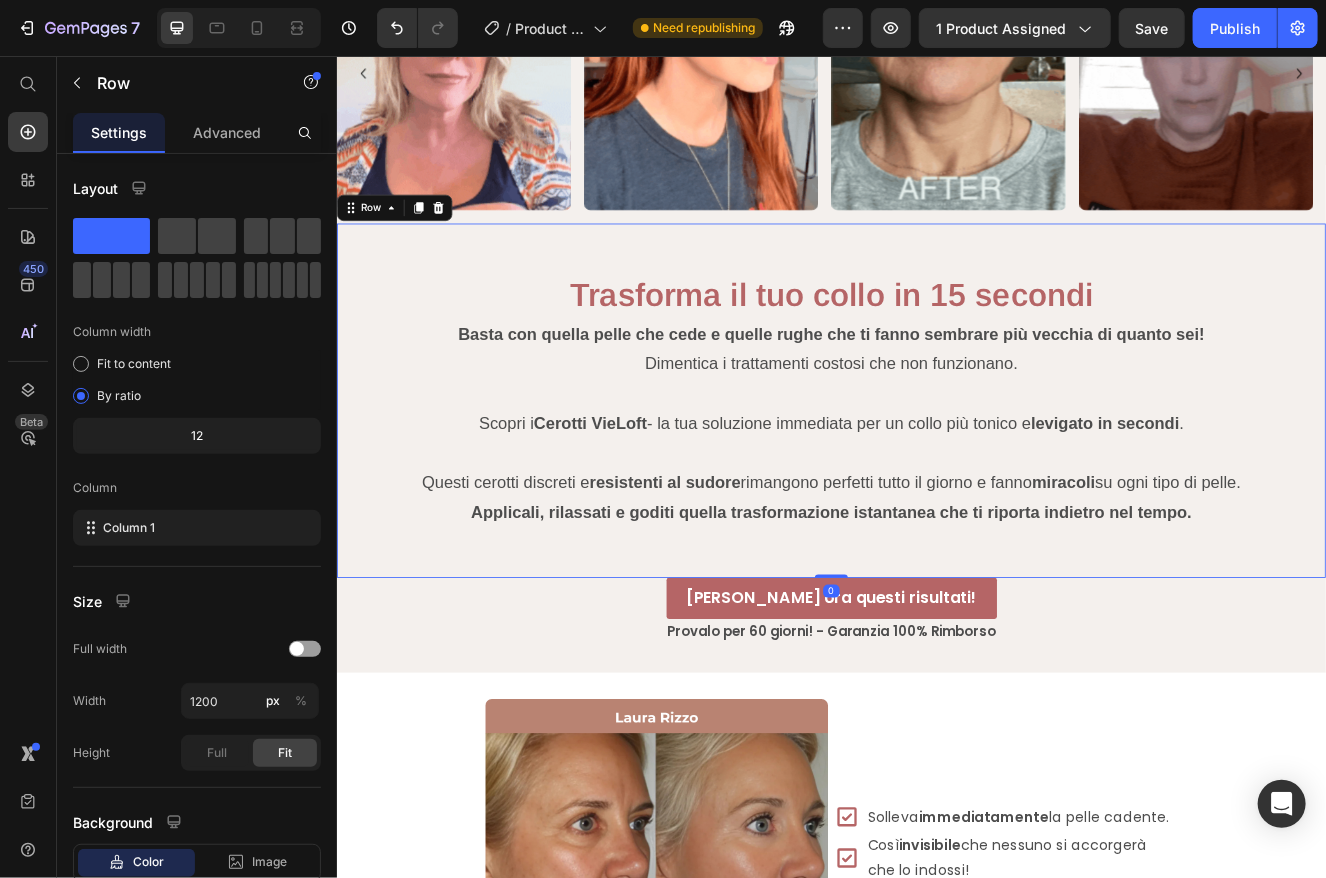 drag, startPoint x: 928, startPoint y: 676, endPoint x: 932, endPoint y: 646, distance: 30.265491 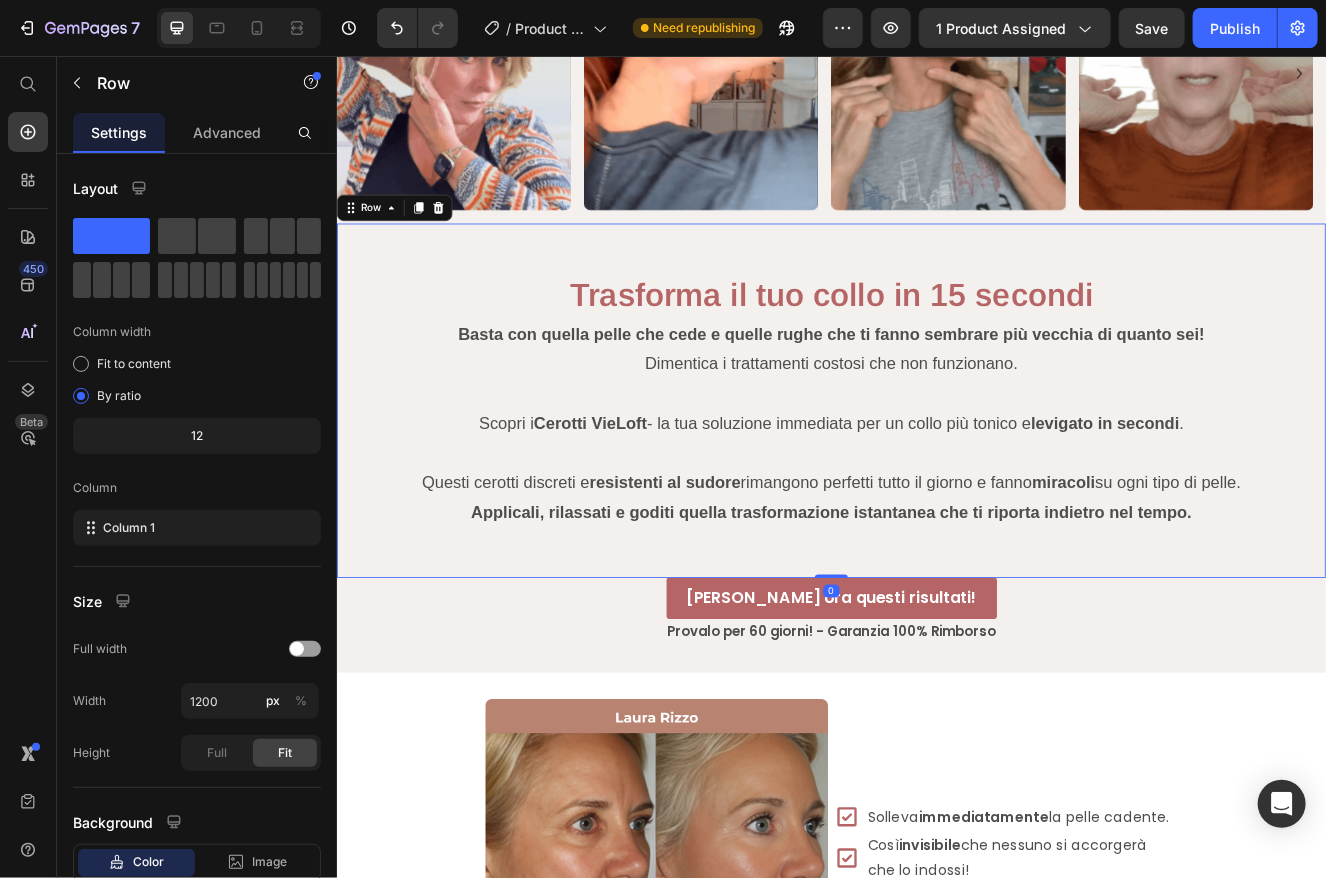 click on "Trasforma il tuo collo in 15 secondi Heading Basta con quella pelle che cede e quelle rughe che ti fanno sembrare più vecchia di quanto sei! Dimentica i trattamenti costosi che non funzionano.    Scopri i  Cerotti VieLoft  - la tua soluzione immediata per un collo più tonico e  levigato in secondi .   Questi cerotti discreti e  resistenti al sudore  rimangono perfetti tutto il giorno e fanno  miracoli  su ogni tipo di pelle. Applicali, rilassati e goditi quella trasformazione istantanea che ti riporta indietro nel tempo. Text Block Row   0" at bounding box center [936, 475] 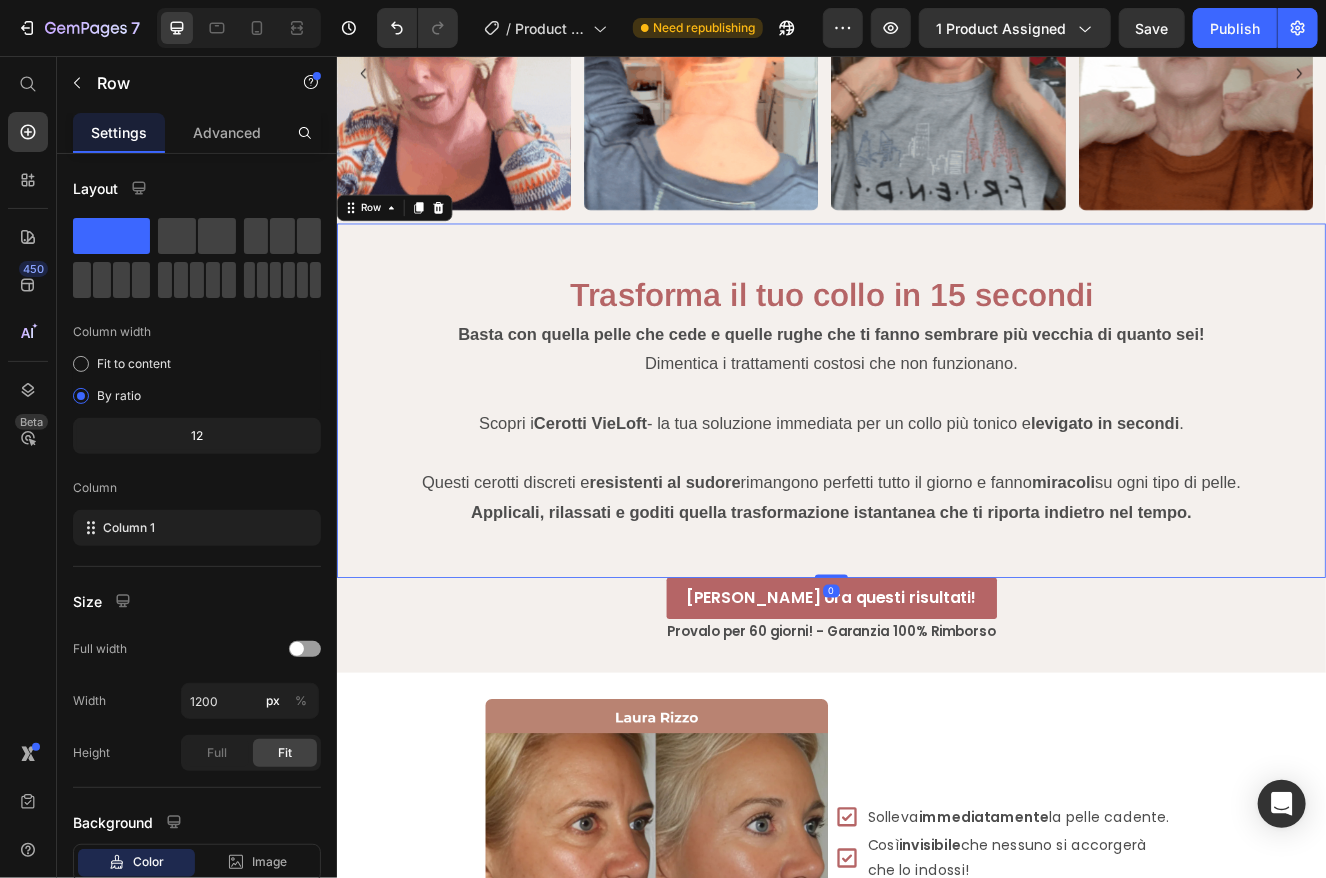 click on "Trasforma il tuo collo in 15 secondi Heading Basta con quella pelle che cede e quelle rughe che ti fanno sembrare più vecchia di quanto sei! Dimentica i trattamenti costosi che non funzionano.    Scopri i  Cerotti VieLoft  - la tua soluzione immediata per un collo più tonico e  levigato in secondi .   Questi cerotti discreti e  resistenti al sudore  rimangono perfetti tutto il giorno e fanno  miracoli  su ogni tipo di pelle. Applicali, rilassati e goditi quella trasformazione istantanea che ti riporta indietro nel tempo. Text Block Row   0" at bounding box center (936, 475) 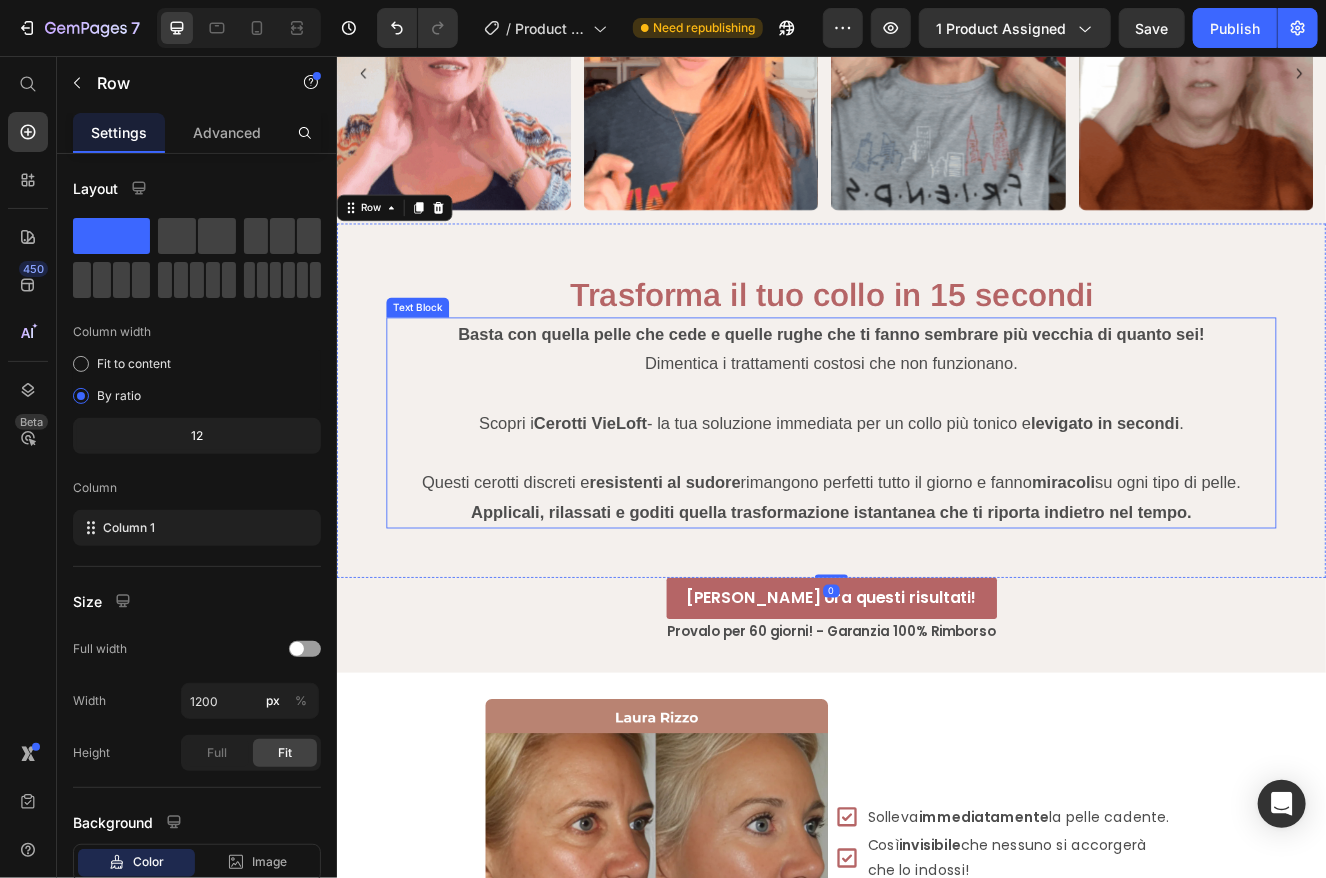 click on "Questi cerotti discreti e  resistenti al sudore  rimangono perfetti tutto il giorno e fanno  miracoli  su ogni tipo di pelle." at bounding box center (936, 574) 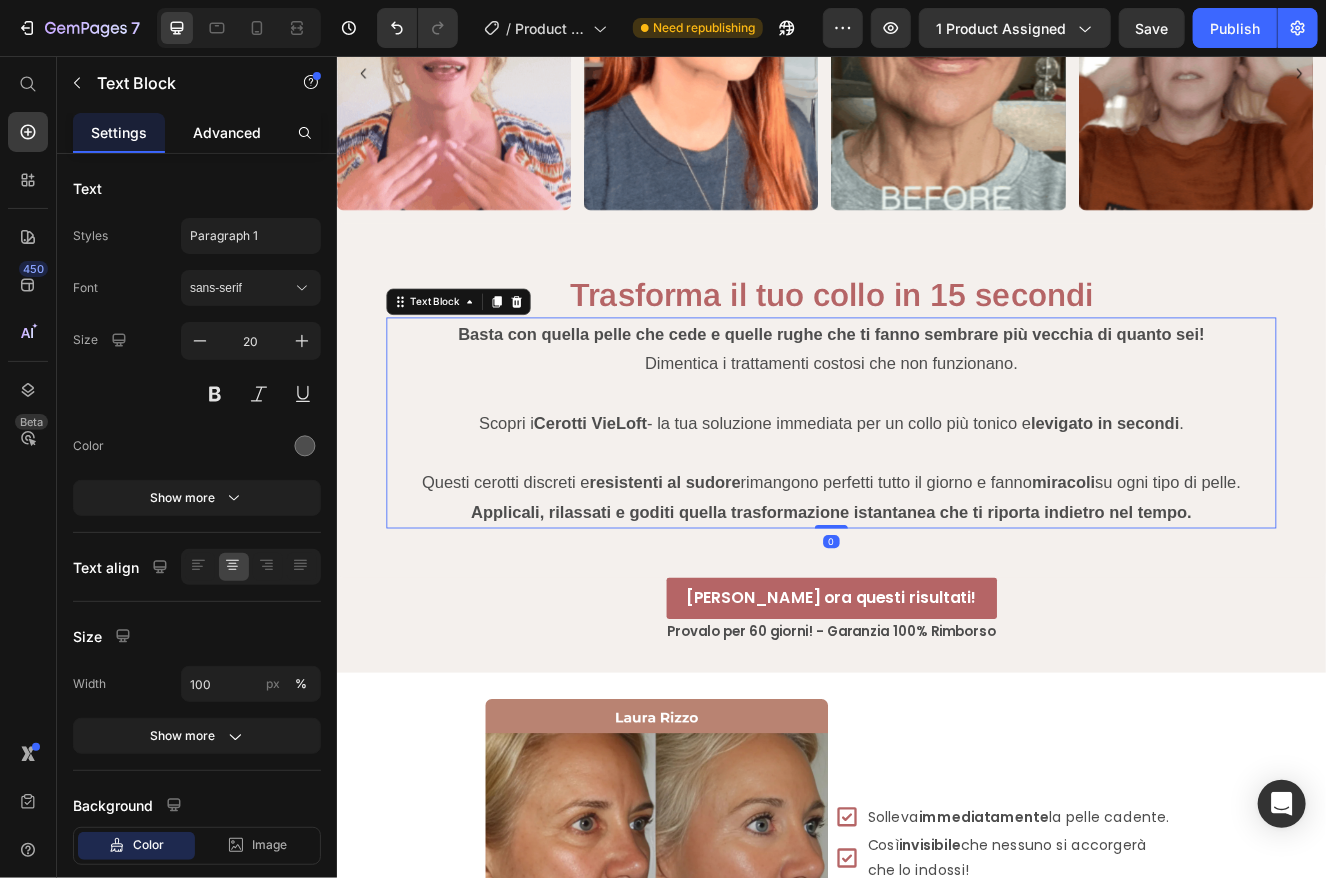 click on "Advanced" at bounding box center [227, 132] 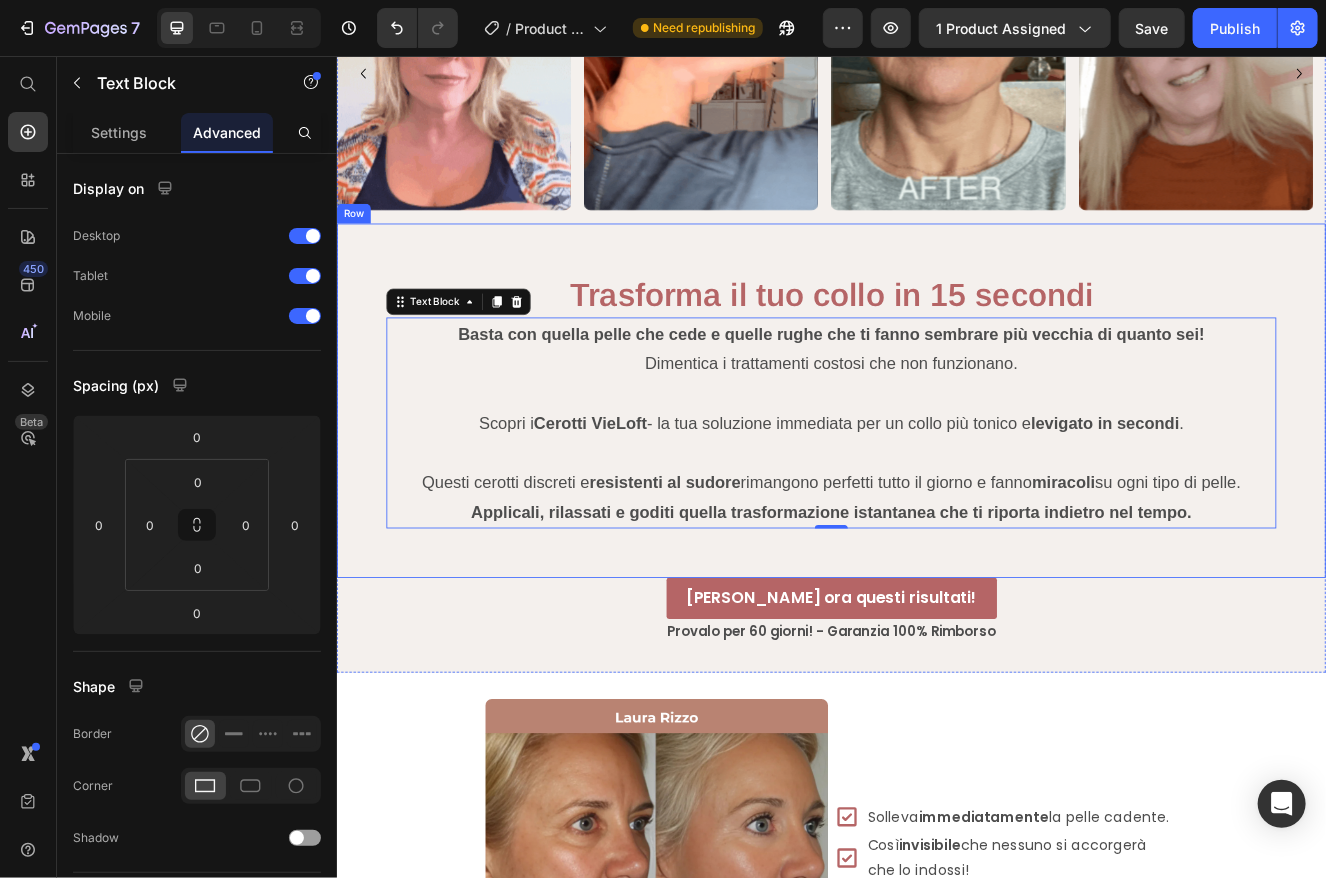 click on "Trasforma il tuo collo in 15 secondi Heading Basta con quella pelle che cede e quelle rughe che ti fanno sembrare più vecchia di quanto sei! Dimentica i trattamenti costosi che non funzionano.    Scopri i  Cerotti VieLoft  - la tua soluzione immediata per un collo più tonico e  levigato in secondi .   Questi cerotti discreti e  resistenti al sudore  rimangono perfetti tutto il giorno e fanno  miracoli  su ogni tipo di pelle. Applicali, rilassati e goditi quella trasformazione istantanea che ti riporta indietro nel tempo. Text Block   0 Row" at bounding box center [936, 475] 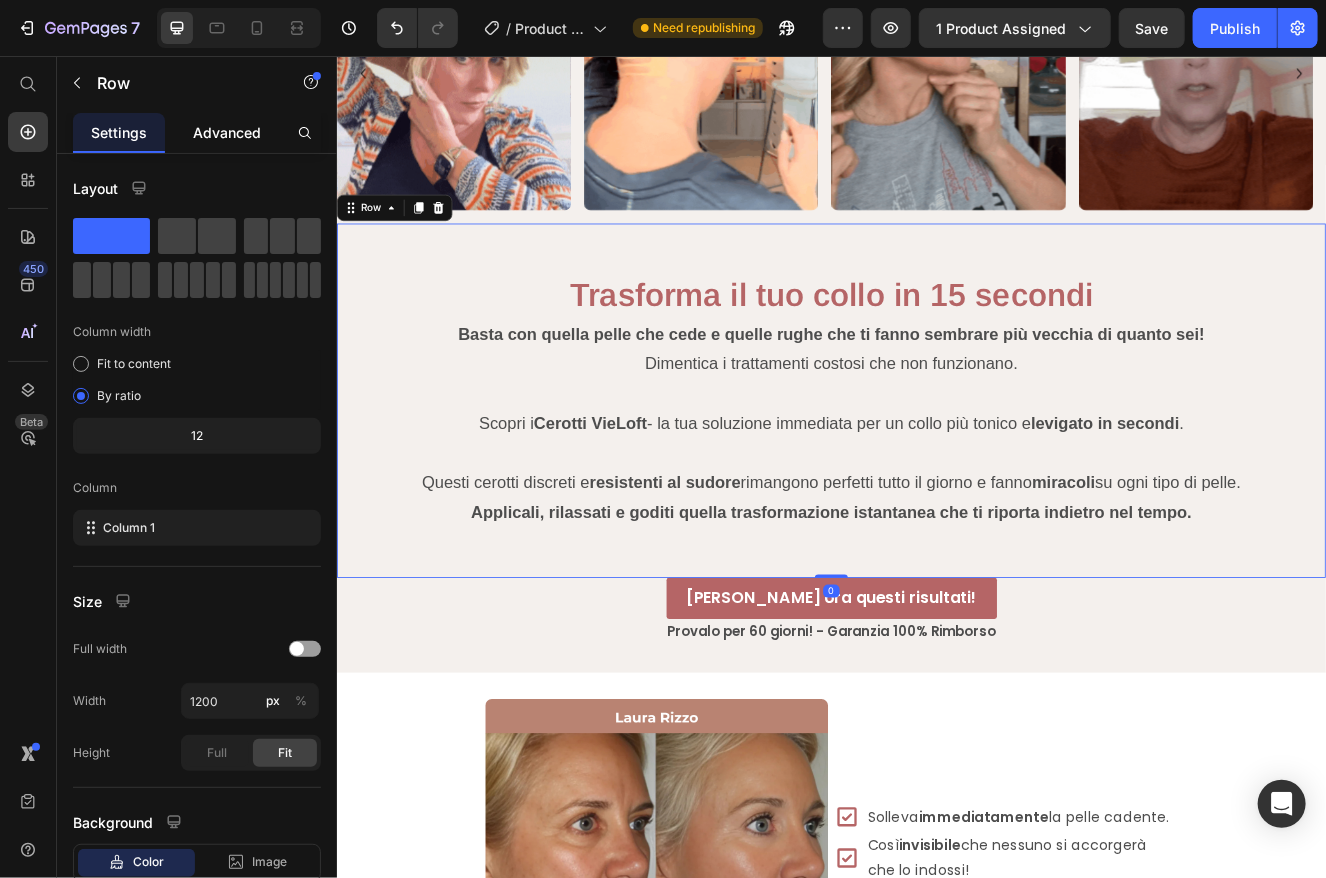 click on "Advanced" at bounding box center [227, 132] 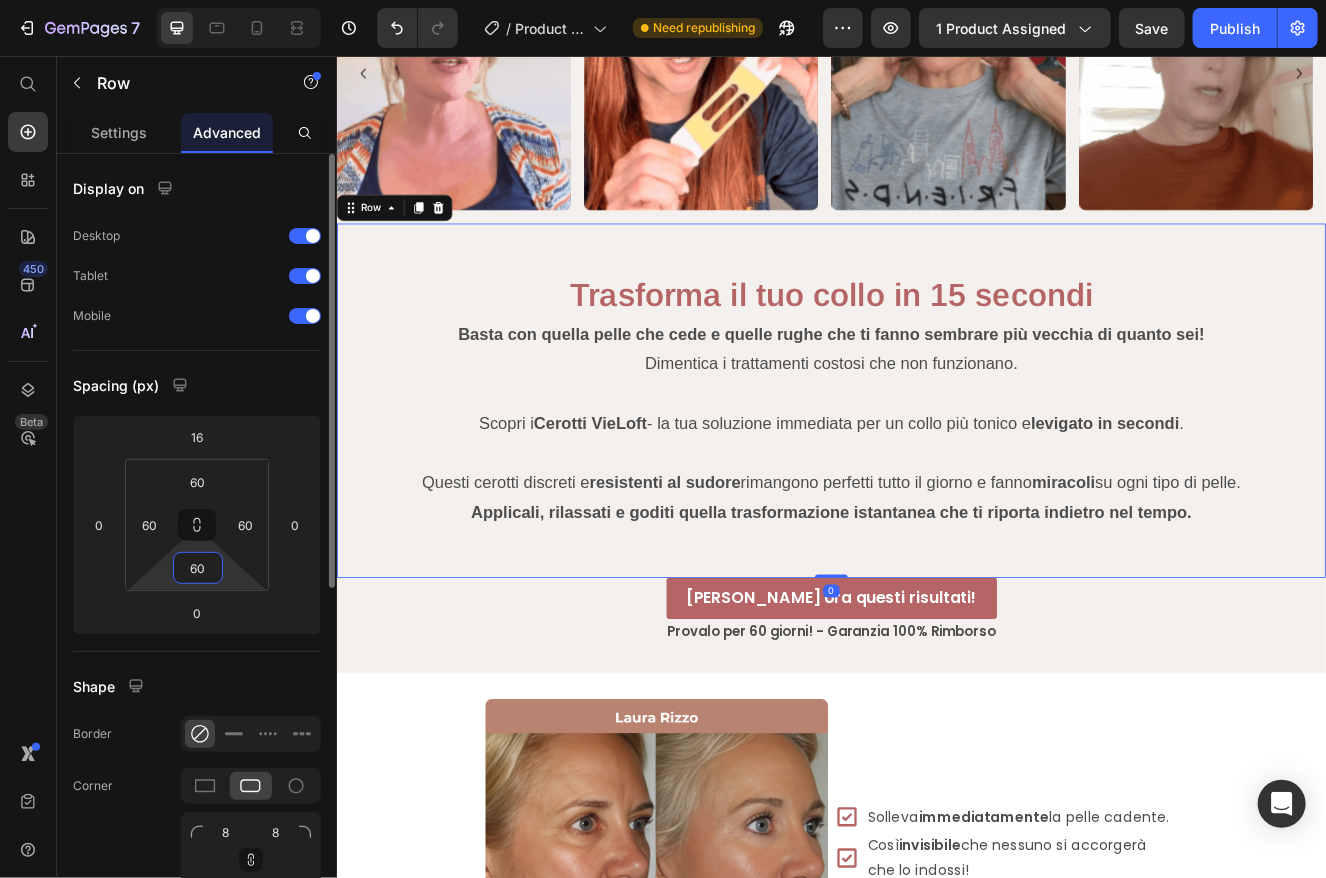 click on "60" at bounding box center (198, 568) 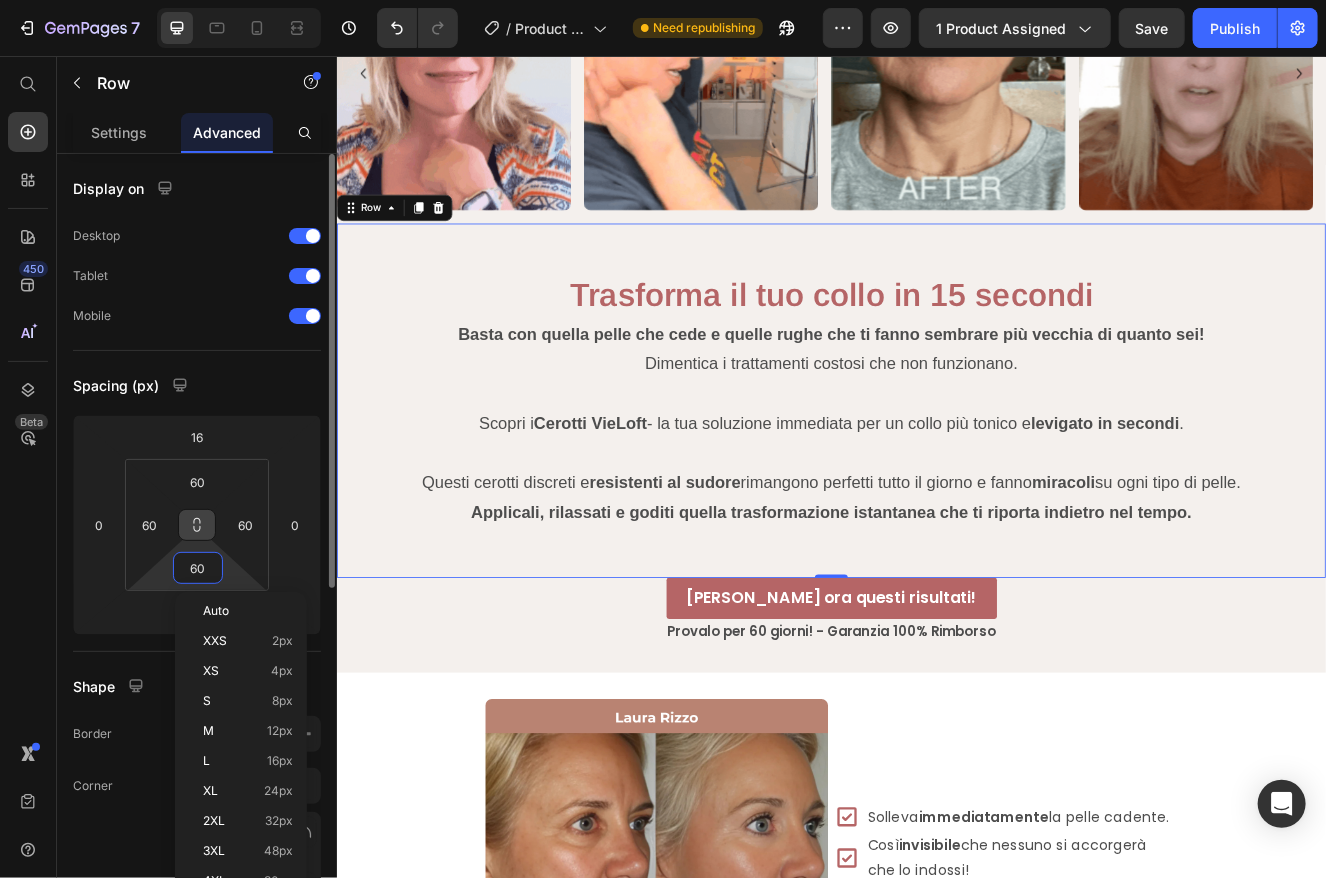 click 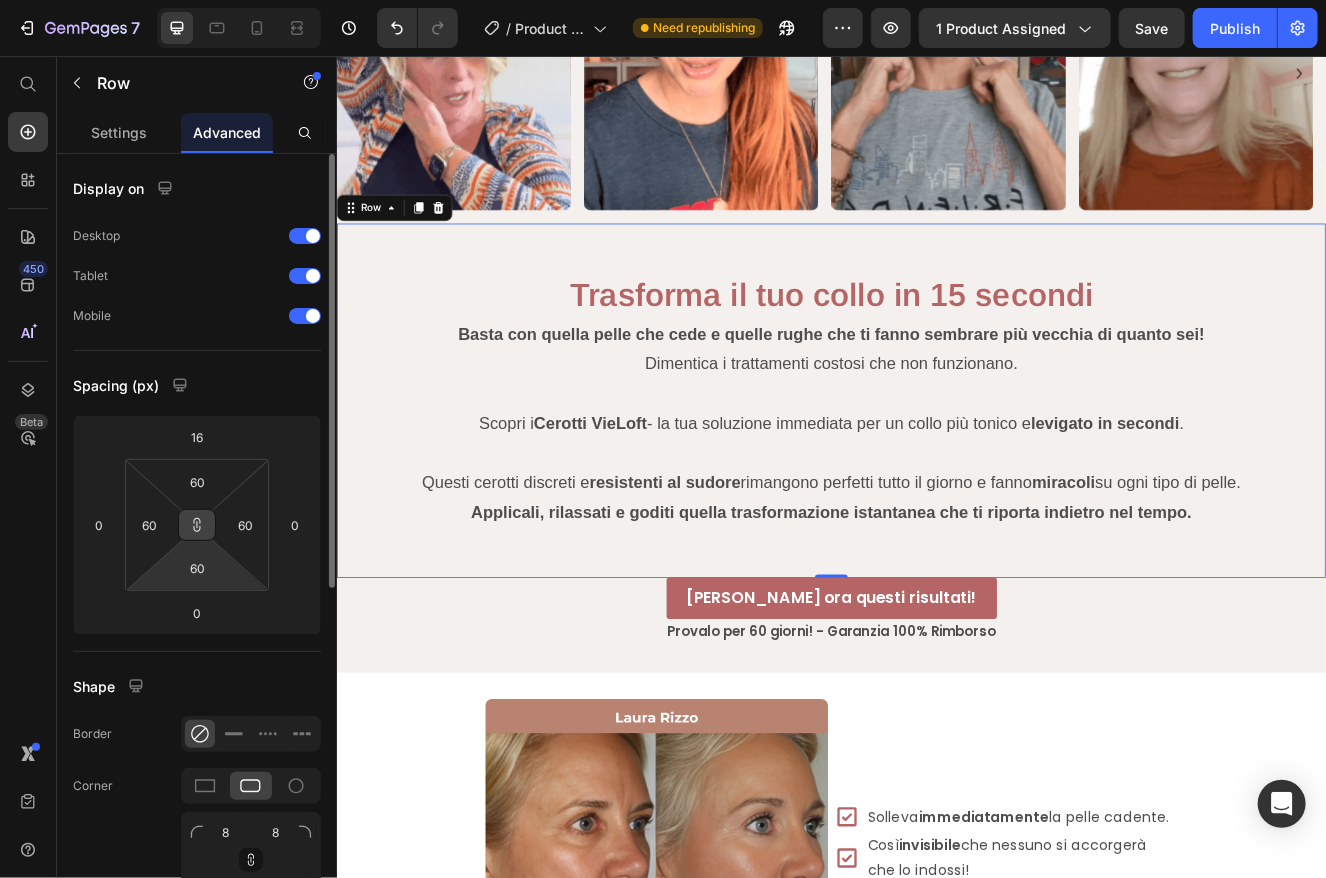 click 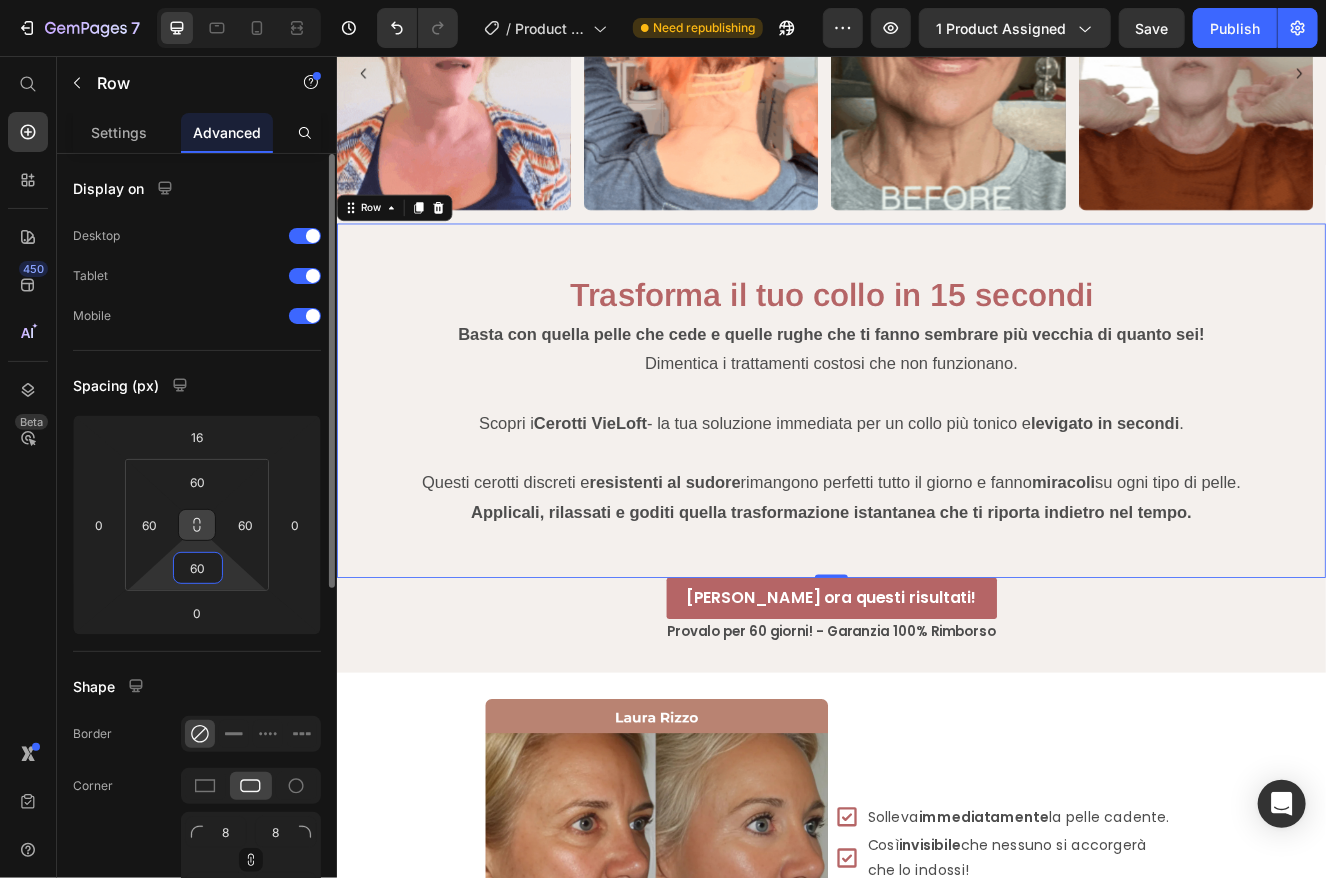 click on "60" at bounding box center [198, 568] 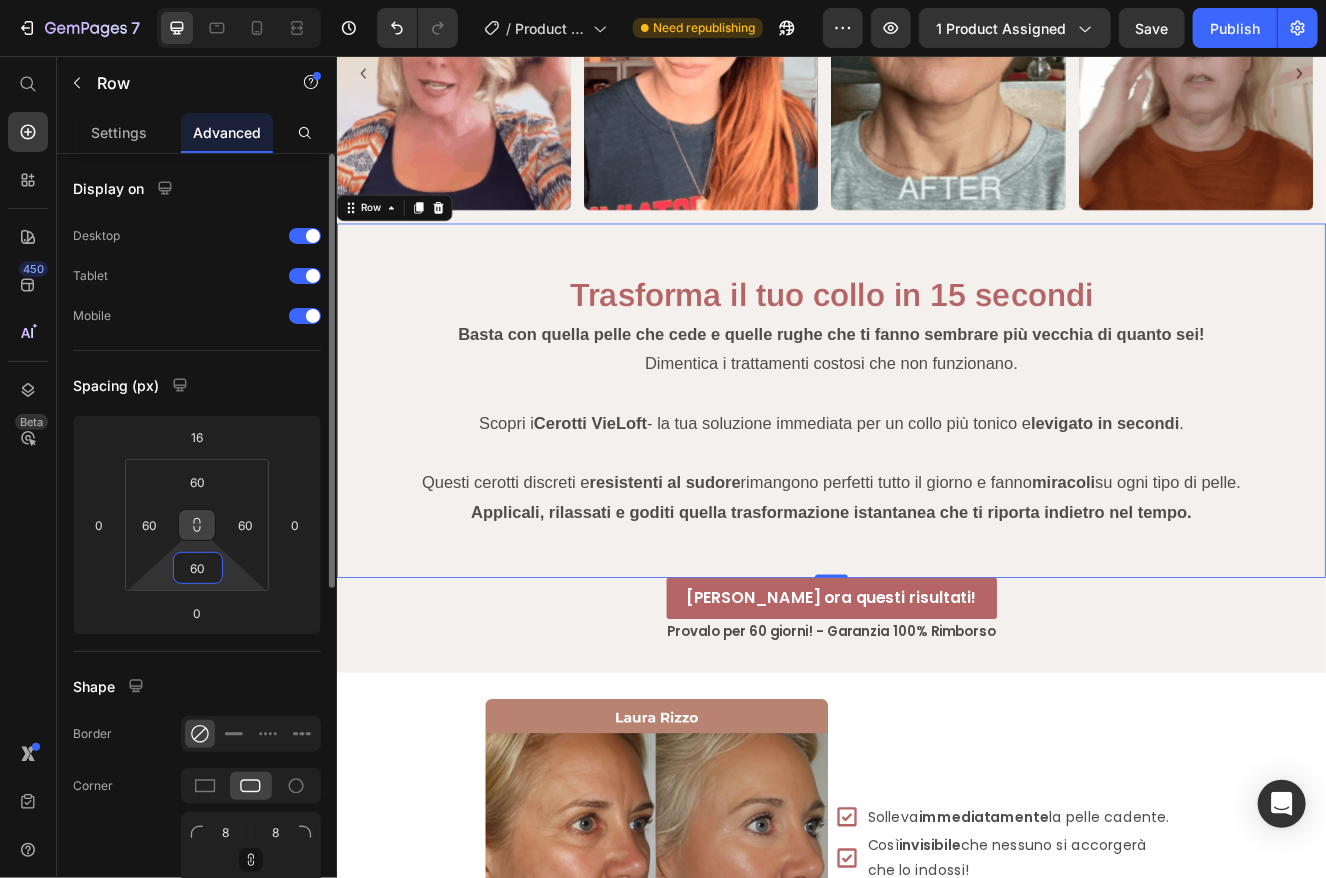click on "60" at bounding box center [198, 568] 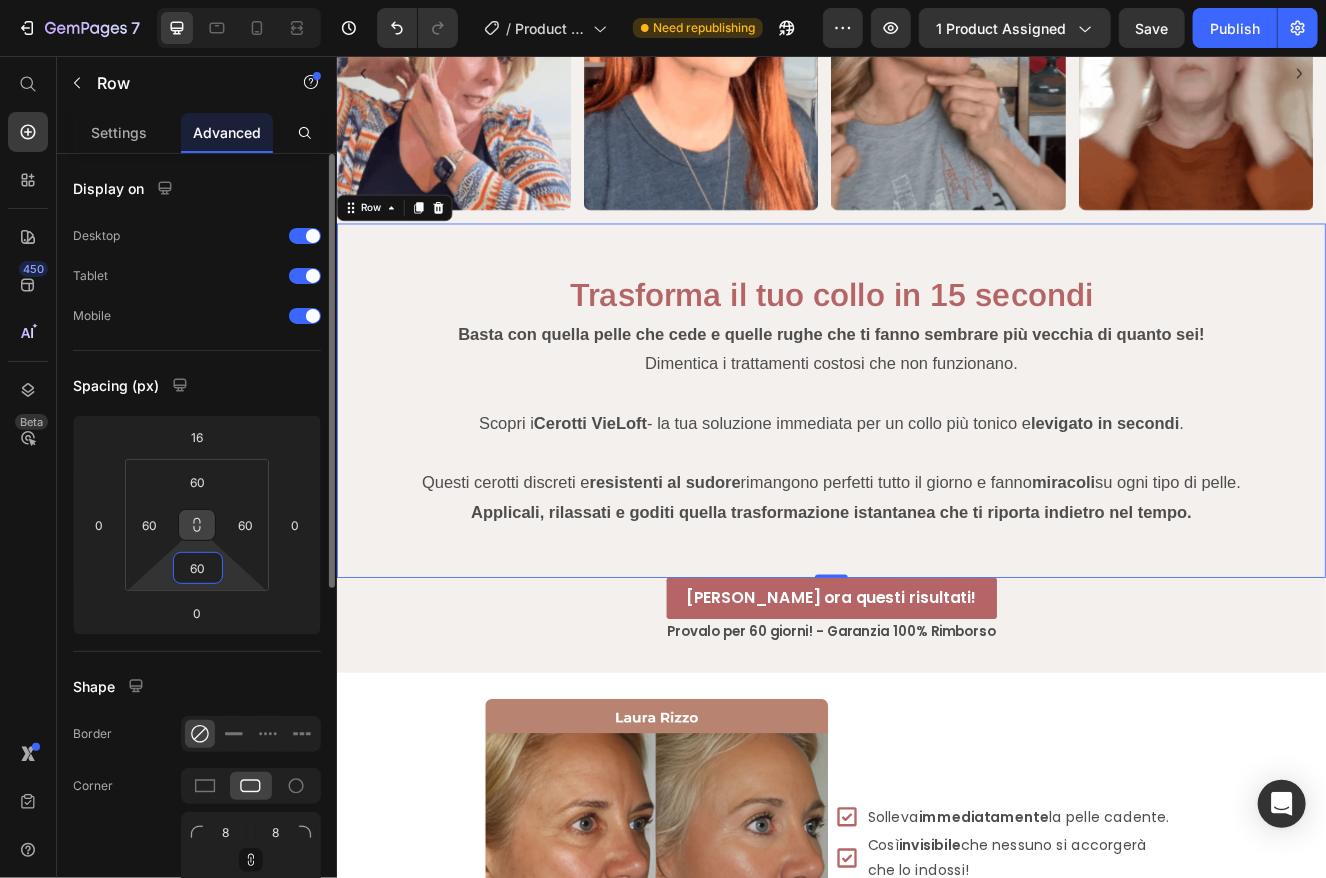 click on "60" at bounding box center [198, 568] 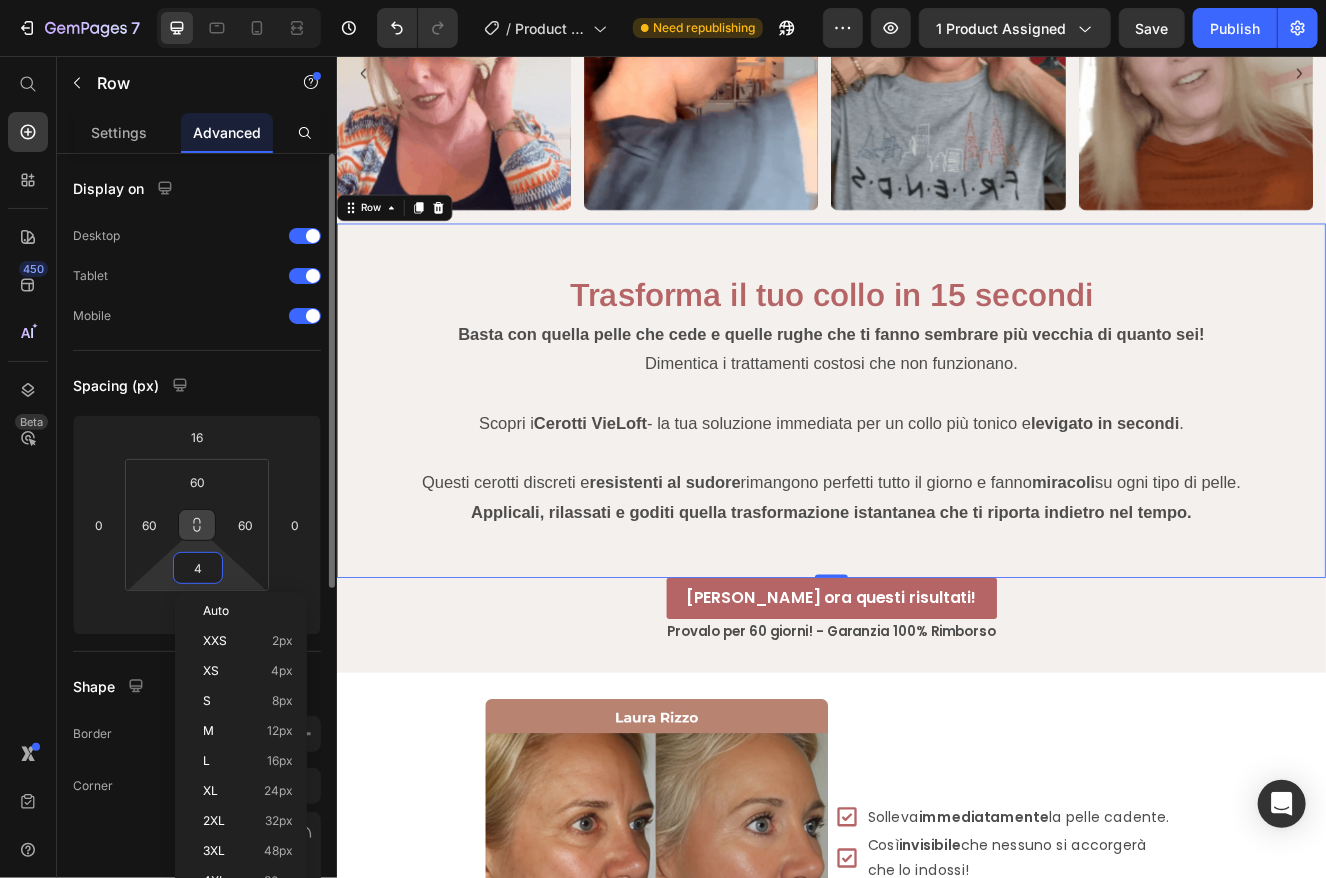 type on "40" 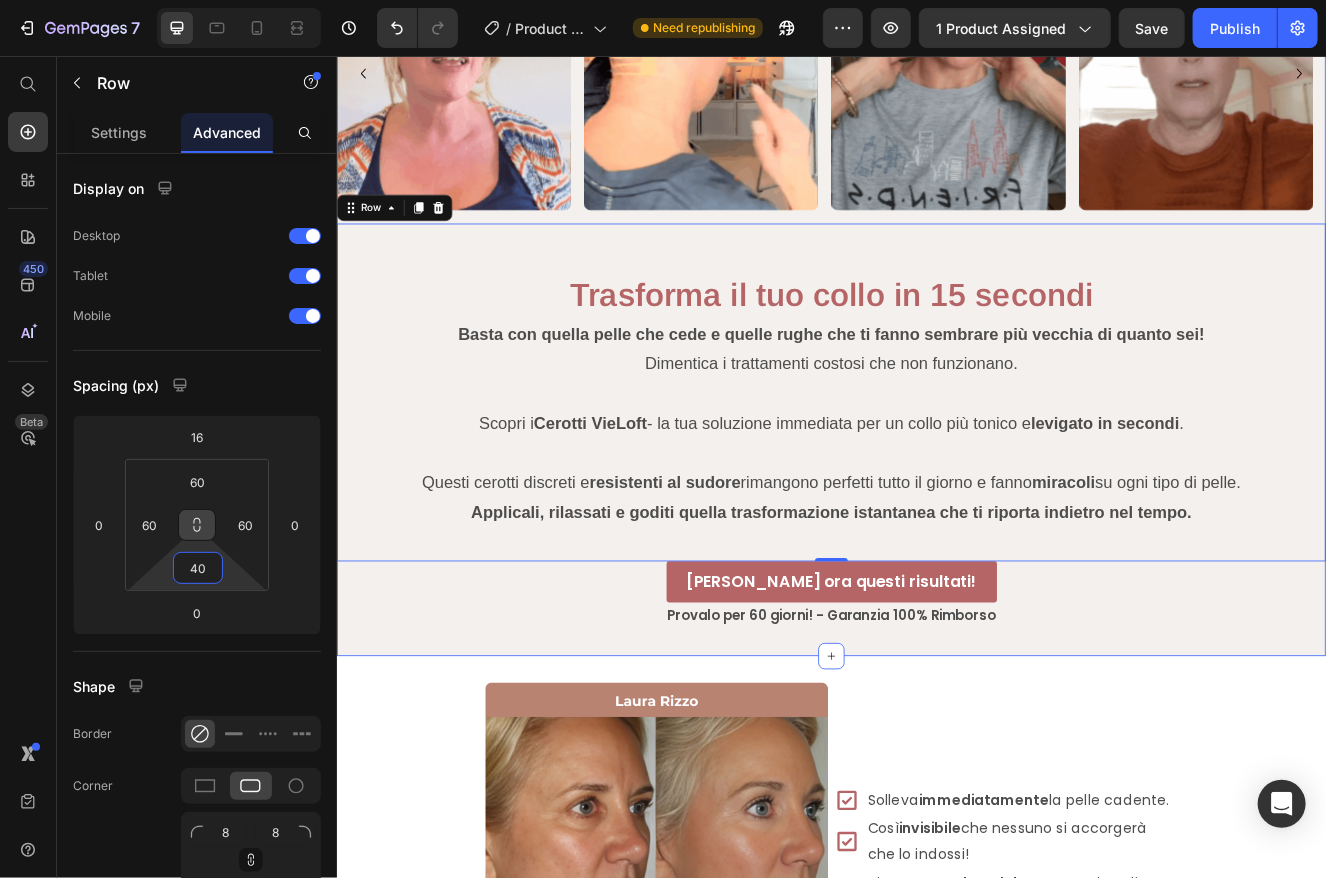 click on "Provalo per 60 giorni! - Garanzia 100% Rimborso" at bounding box center [936, 736] 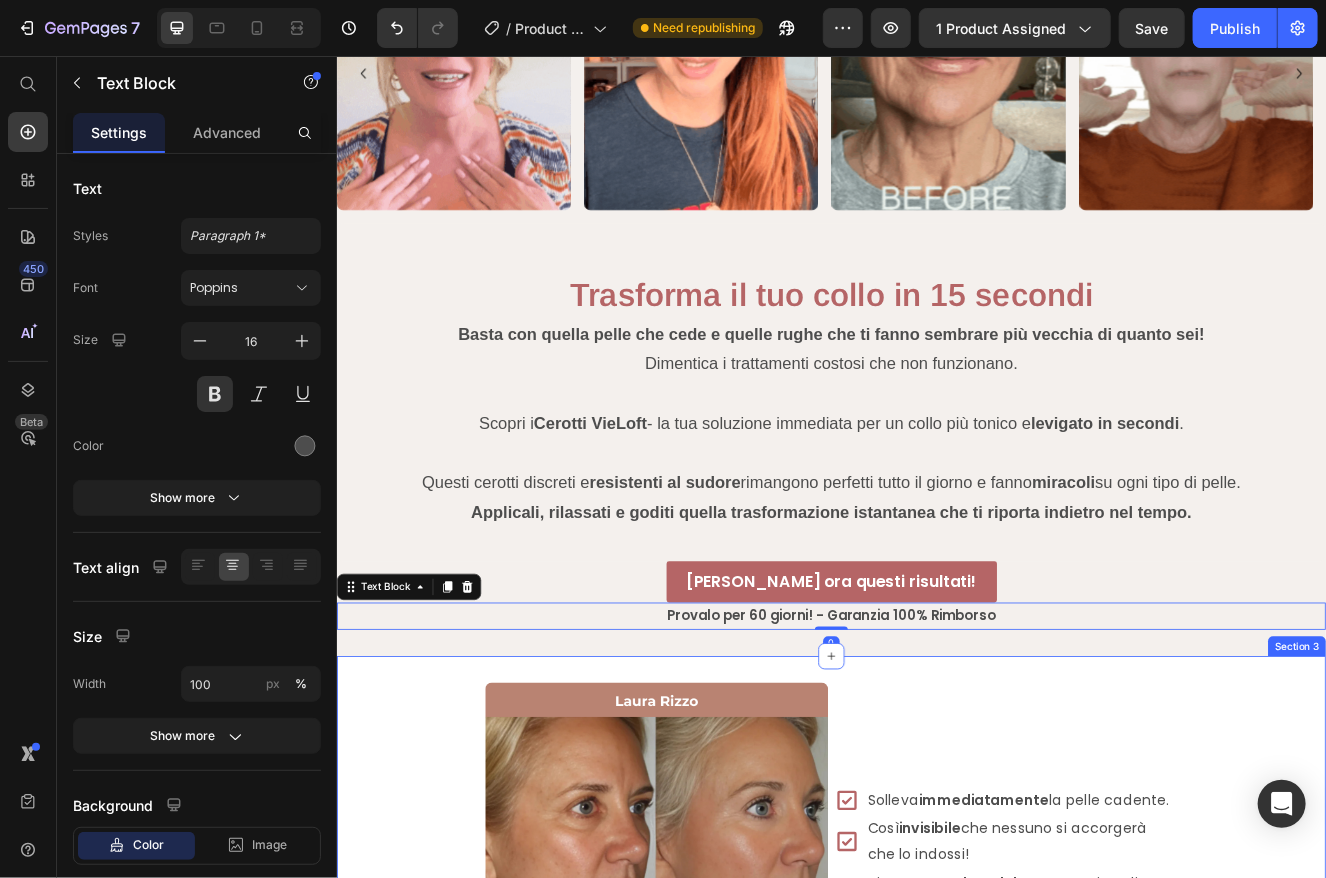 click on "Image
Icon Solleva  immediatamente  la pelle cadente. Text Block Row
Icon Così  invisibile  che nessuno si accorgerà che lo indossi! Text Block Row
Icon Niente  procedure dolorose  - Un rimedio veloce e senza sforzo. Text Block Row Row Section 3" at bounding box center [936, 1025] 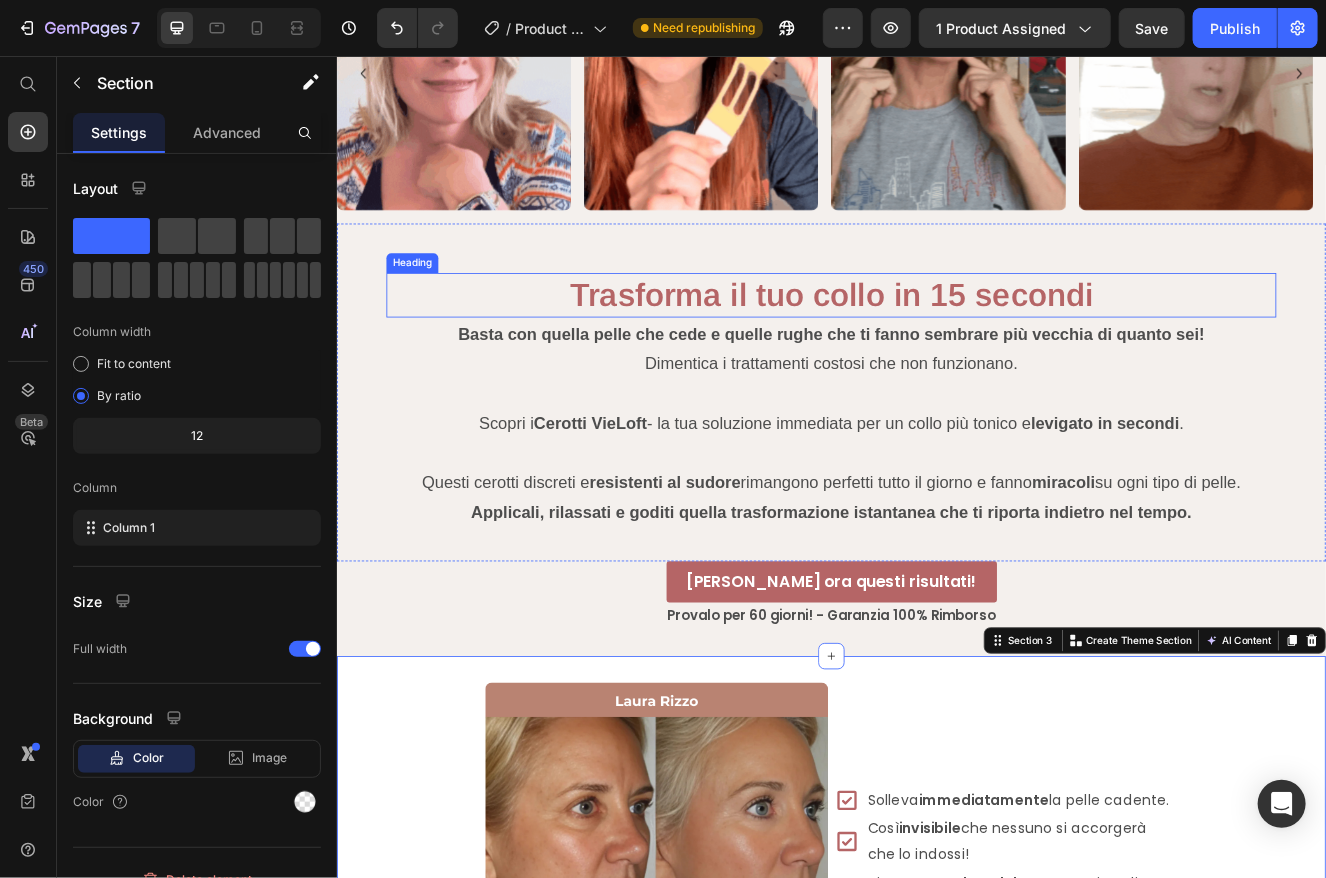 drag, startPoint x: 1111, startPoint y: 349, endPoint x: 1069, endPoint y: 354, distance: 42.296574 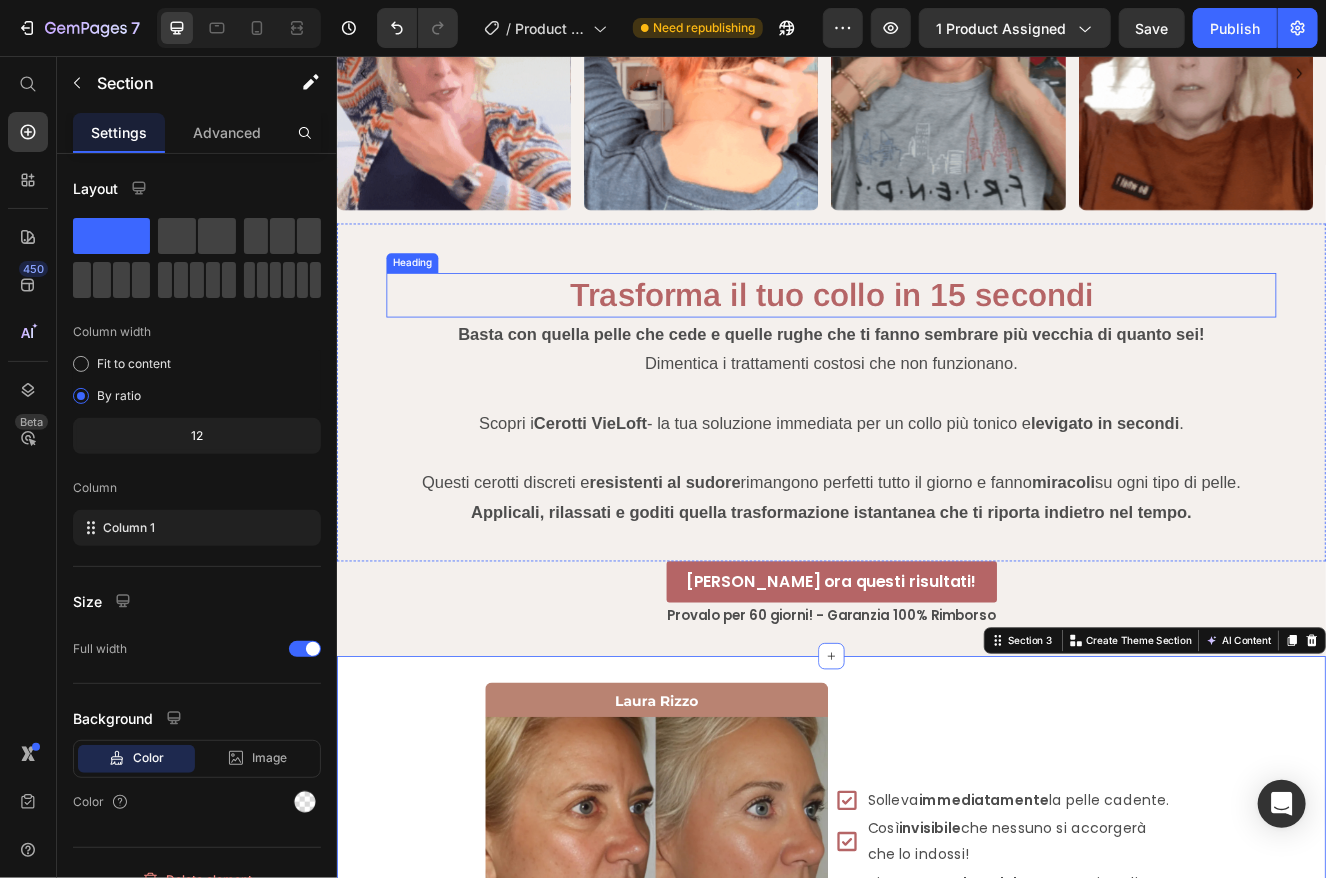 click on "Trasforma il tuo collo in 15 secondi" at bounding box center (936, 347) 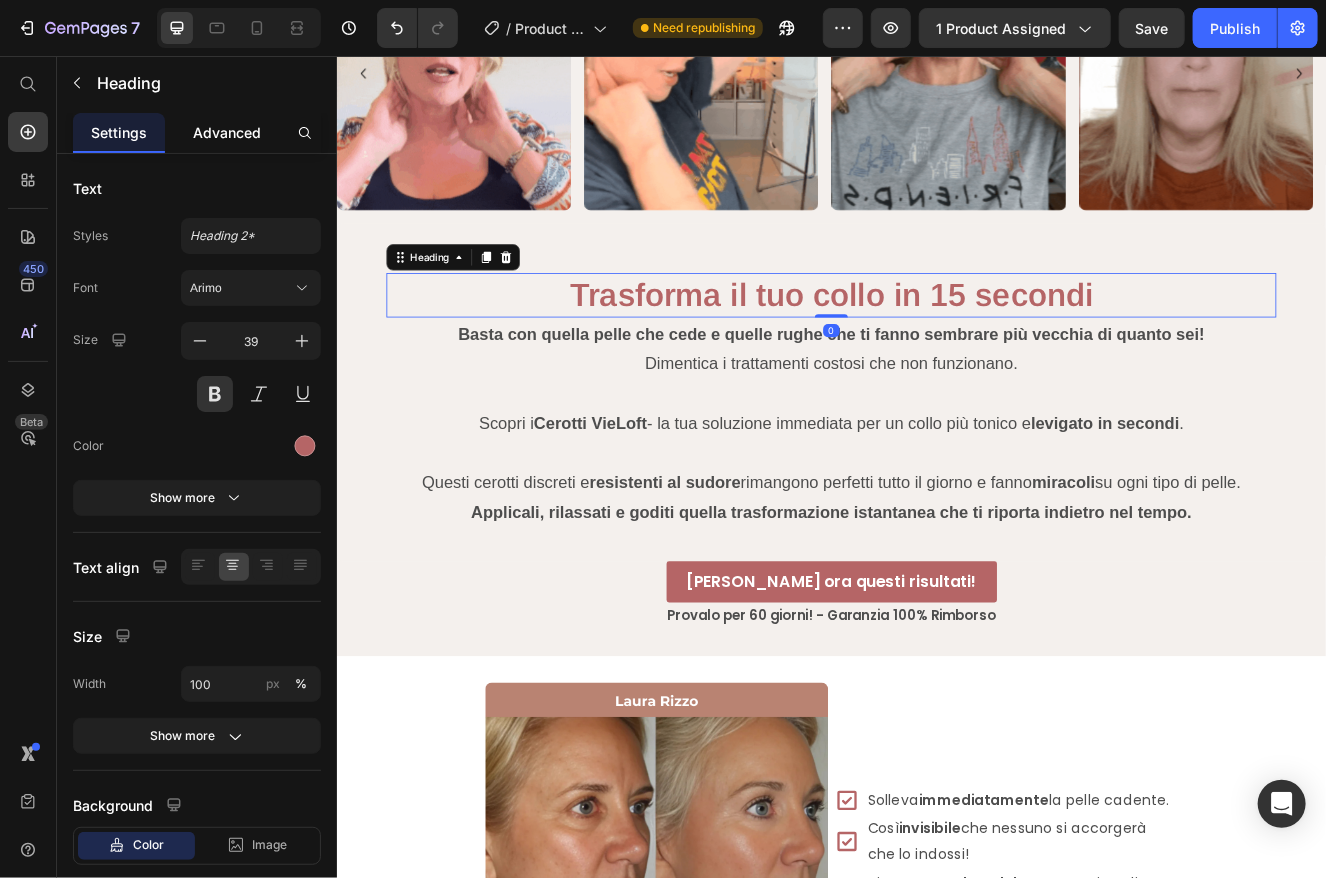 click on "Advanced" 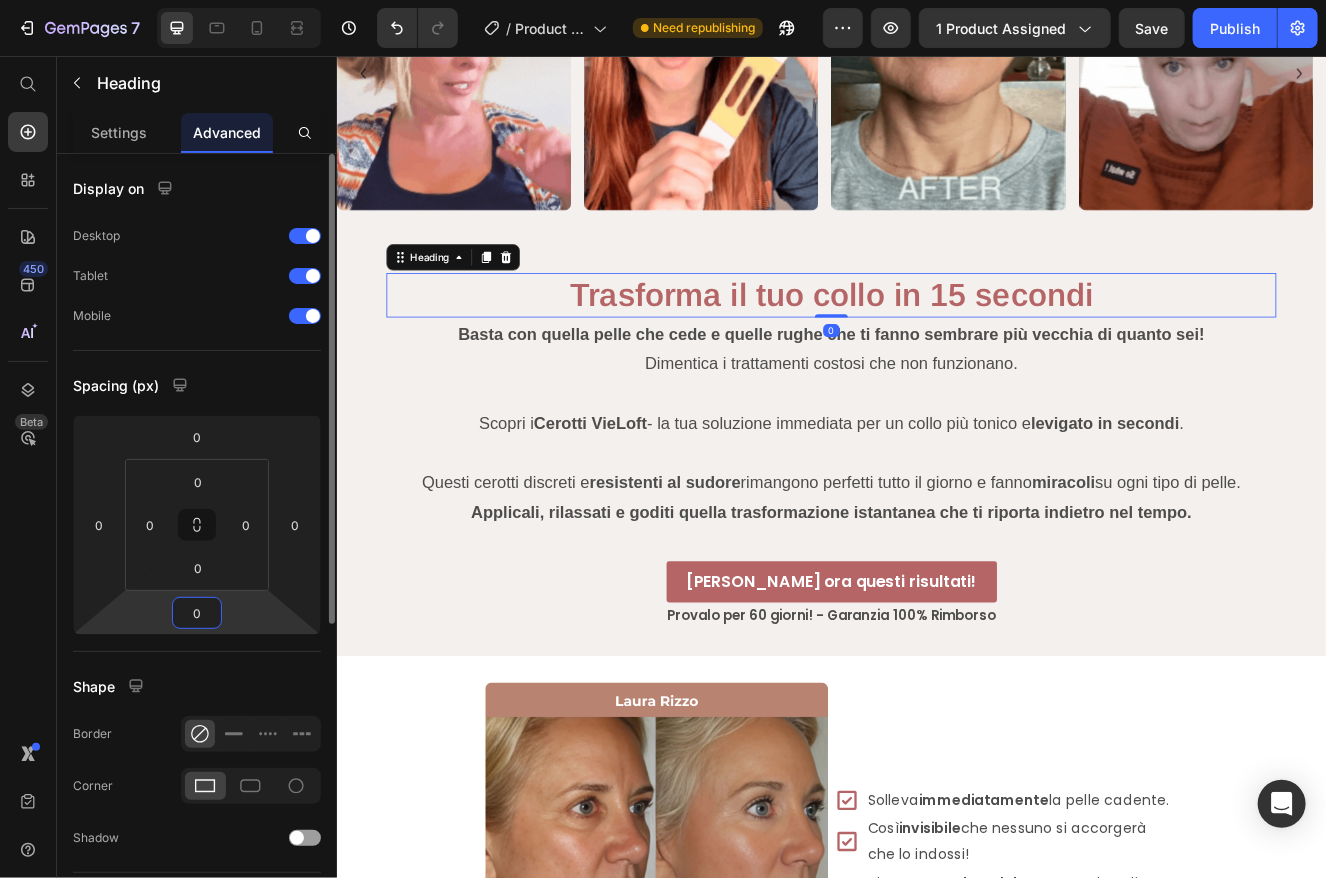 click on "0" at bounding box center [197, 613] 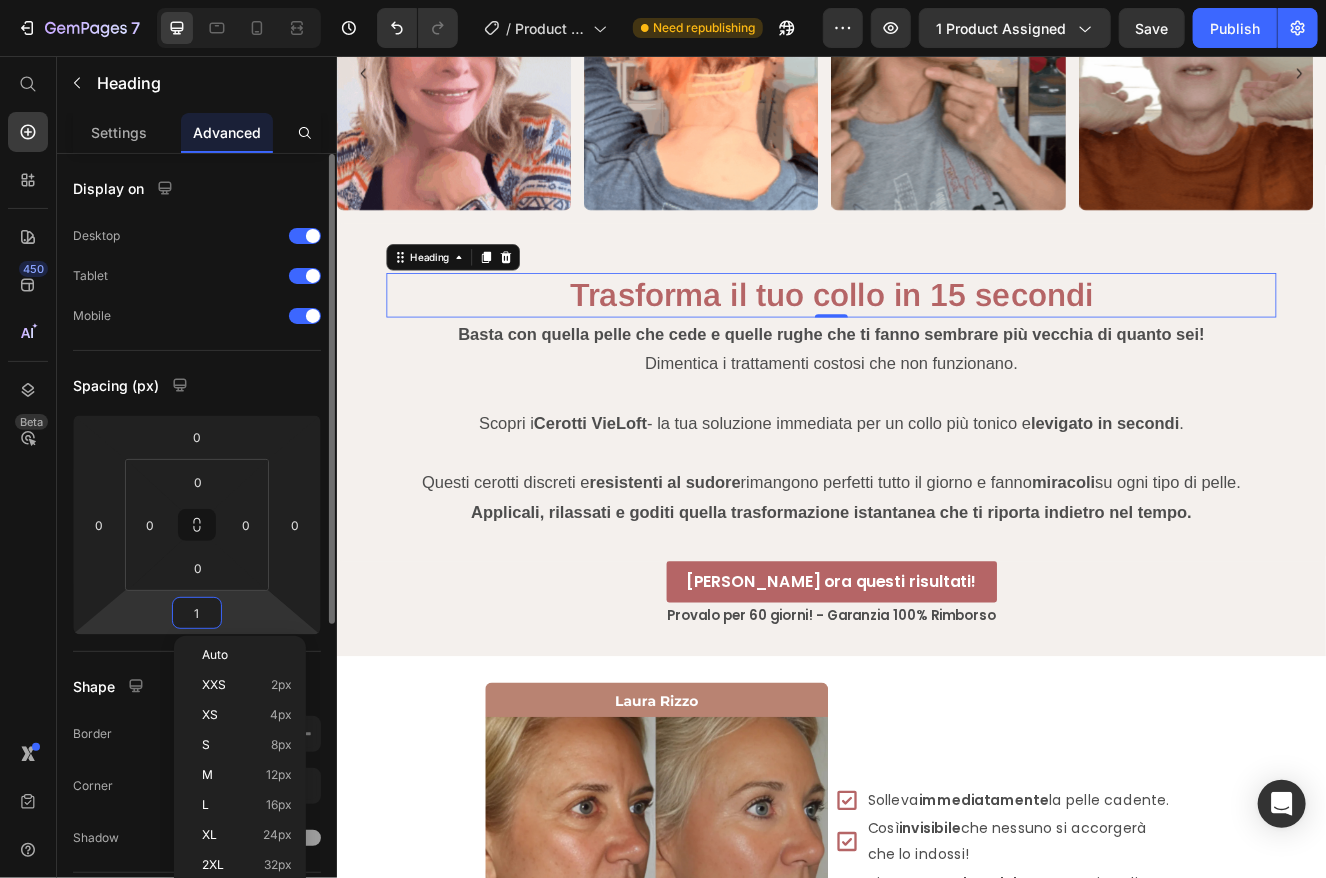 type on "10" 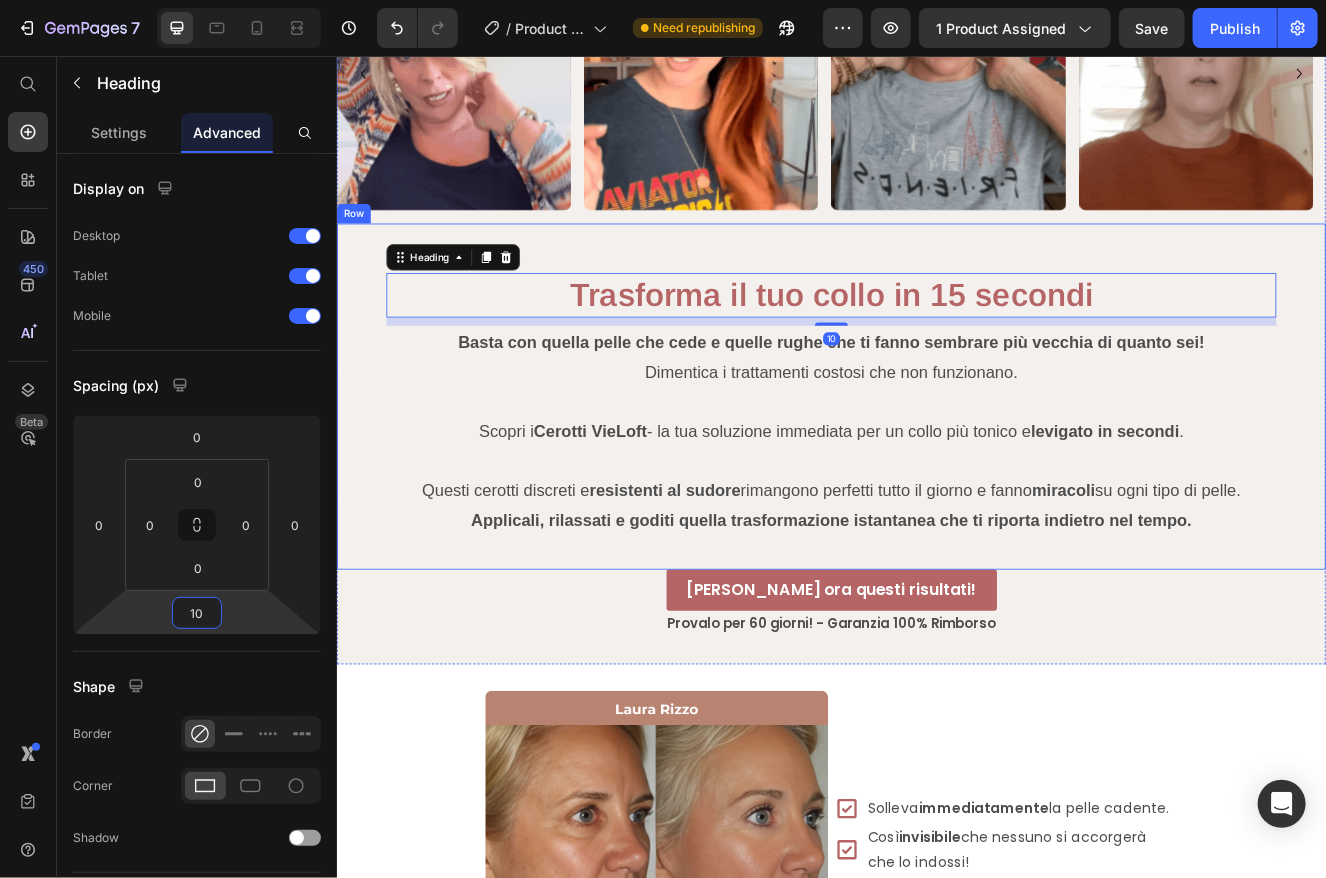 drag, startPoint x: 1445, startPoint y: 267, endPoint x: 1430, endPoint y: 348, distance: 82.37718 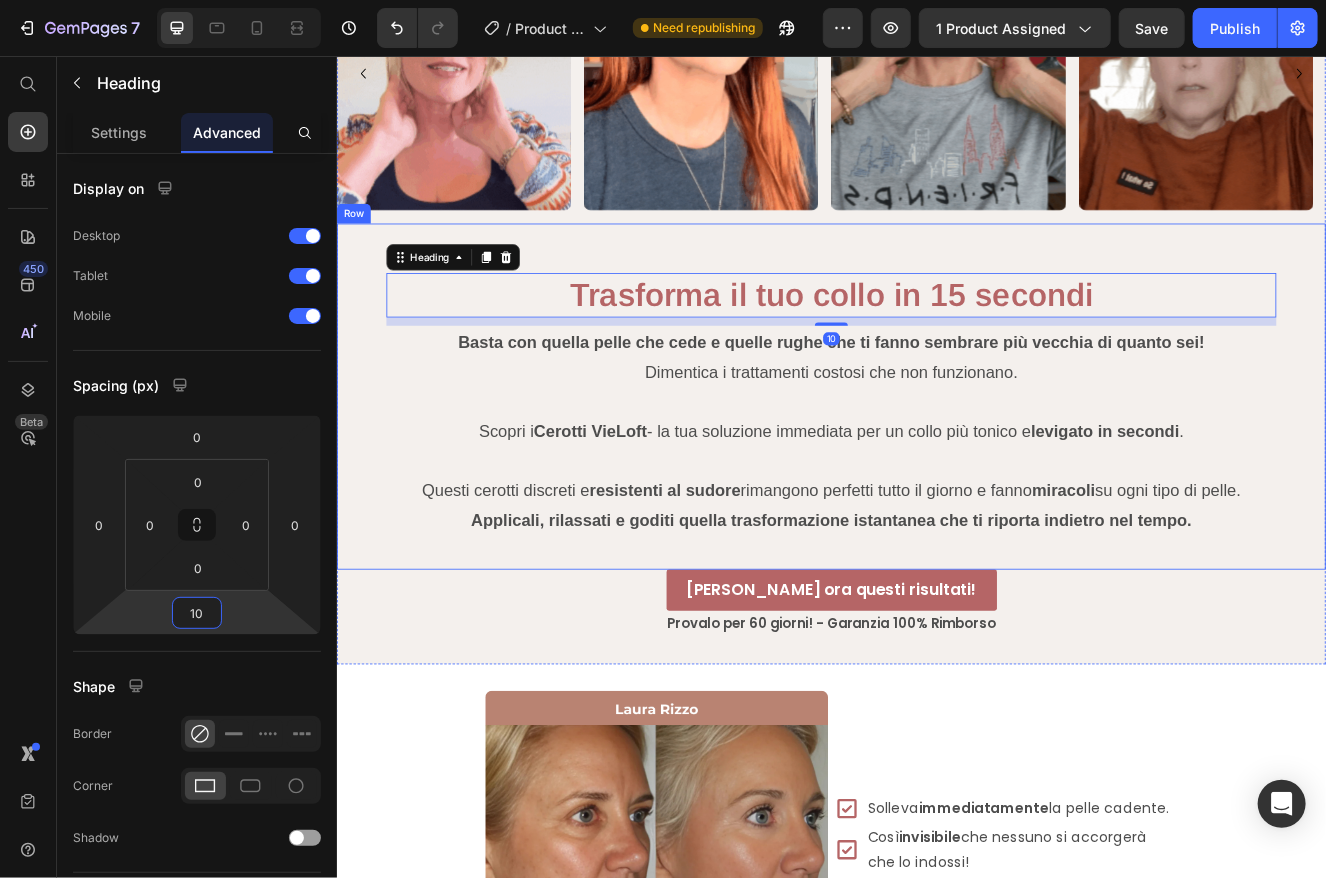 click on "Trasforma il tuo collo in 15 secondi Heading   10 Basta con quella pelle che cede e quelle rughe che ti fanno sembrare più vecchia di quanto sei! Dimentica i trattamenti costosi che non funzionano.    Scopri i  Cerotti VieLoft  - la tua soluzione immediata per un collo più tonico e  levigato in secondi .   Questi cerotti discreti e  resistenti al sudore  rimangono perfetti tutto il giorno e fanno  miracoli  su ogni tipo di pelle. Applicali, rilassati e goditi quella trasformazione istantanea che ti riporta indietro nel tempo. Text Block Row" at bounding box center (936, 470) 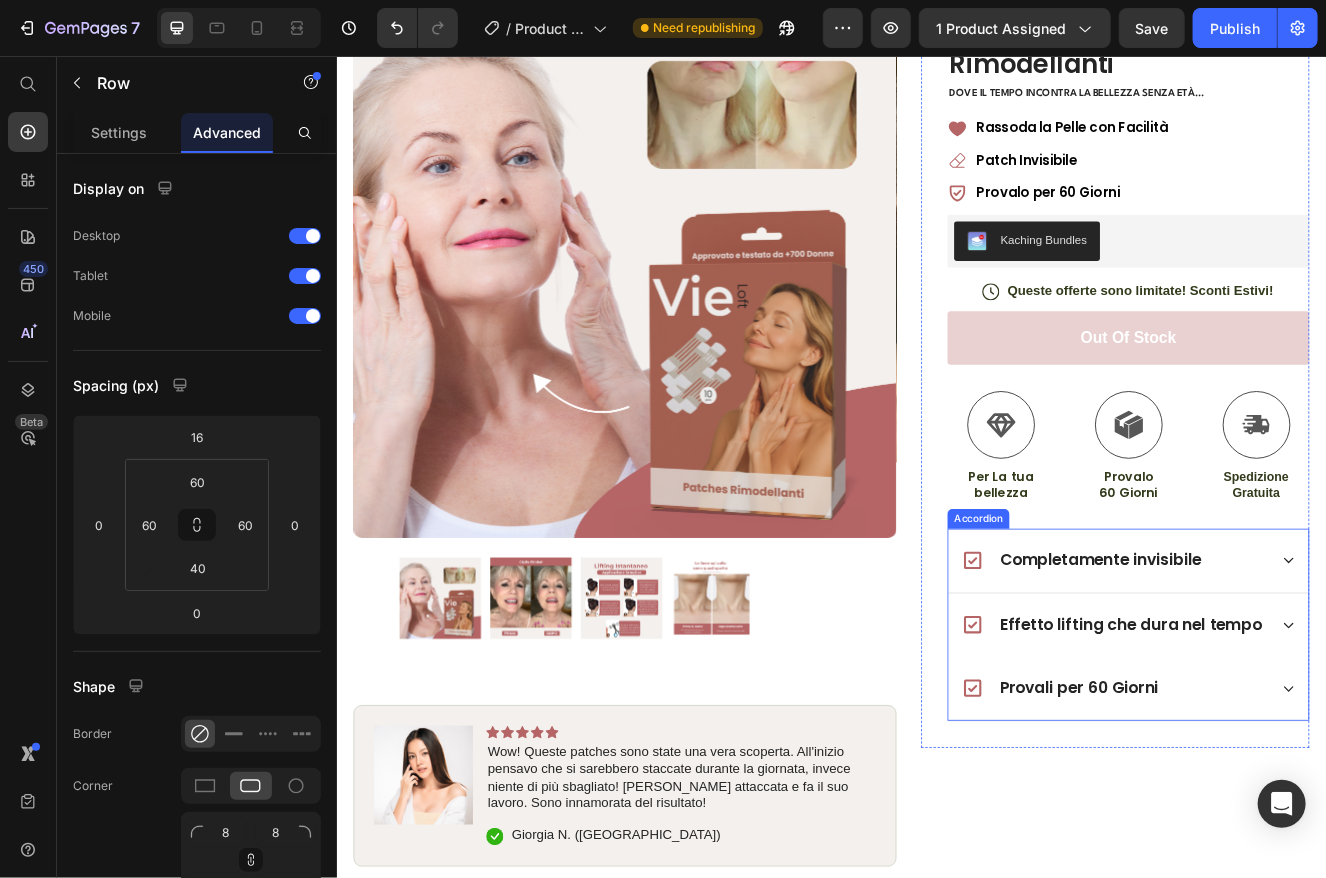 scroll, scrollTop: 0, scrollLeft: 0, axis: both 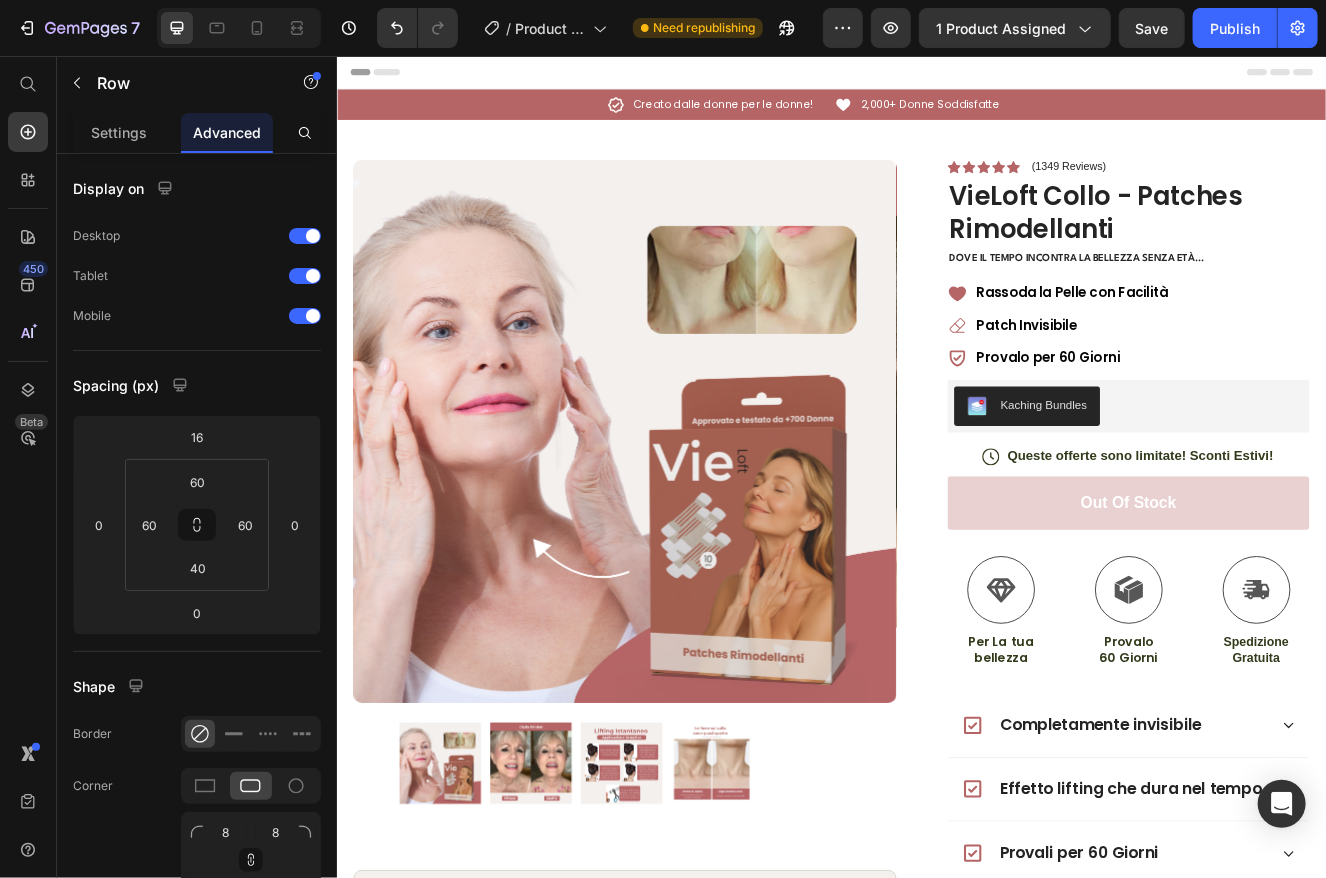click on "Header" at bounding box center (936, 76) 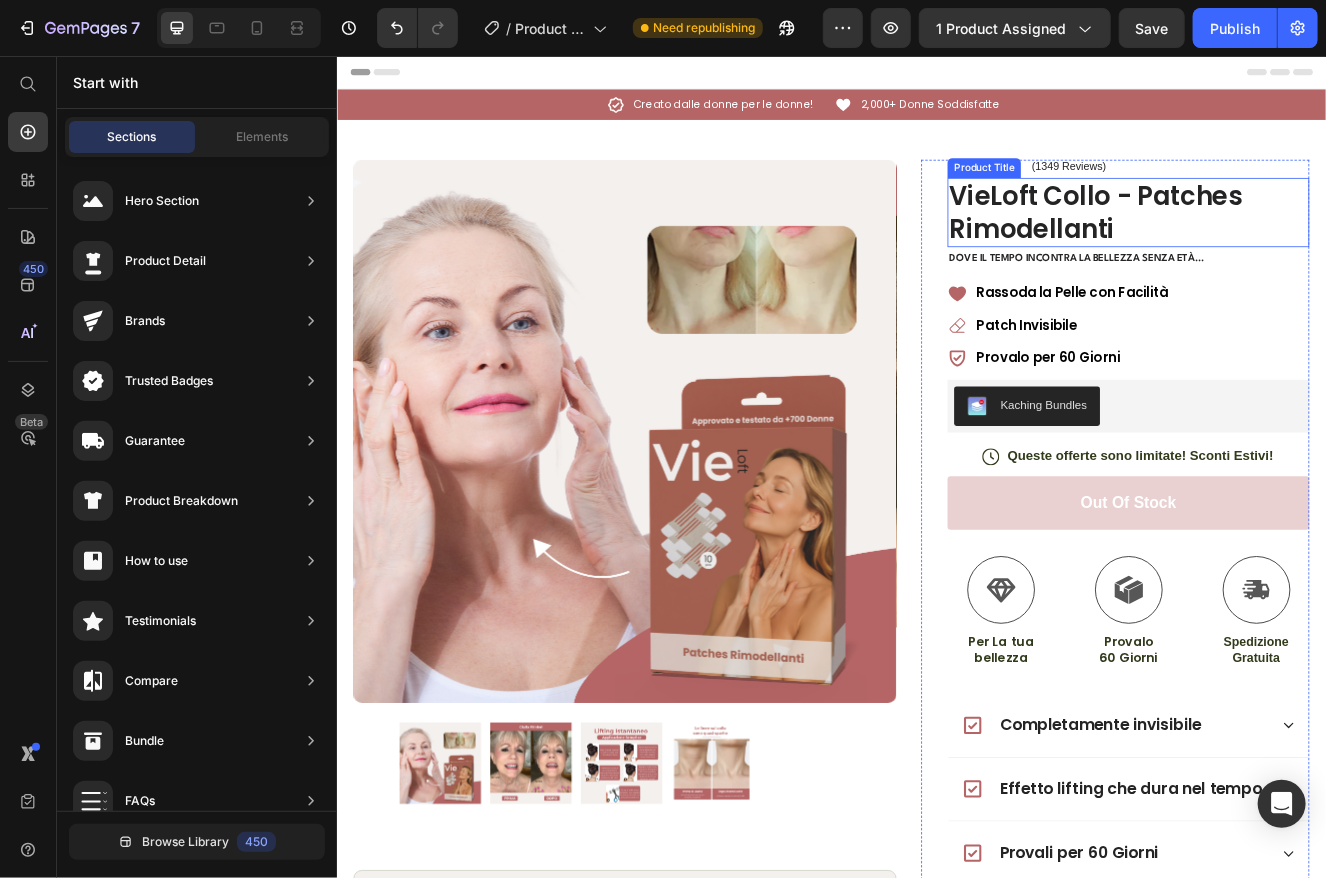 click on "VieLoft Collo - Patches Rimodellanti" at bounding box center [1296, 246] 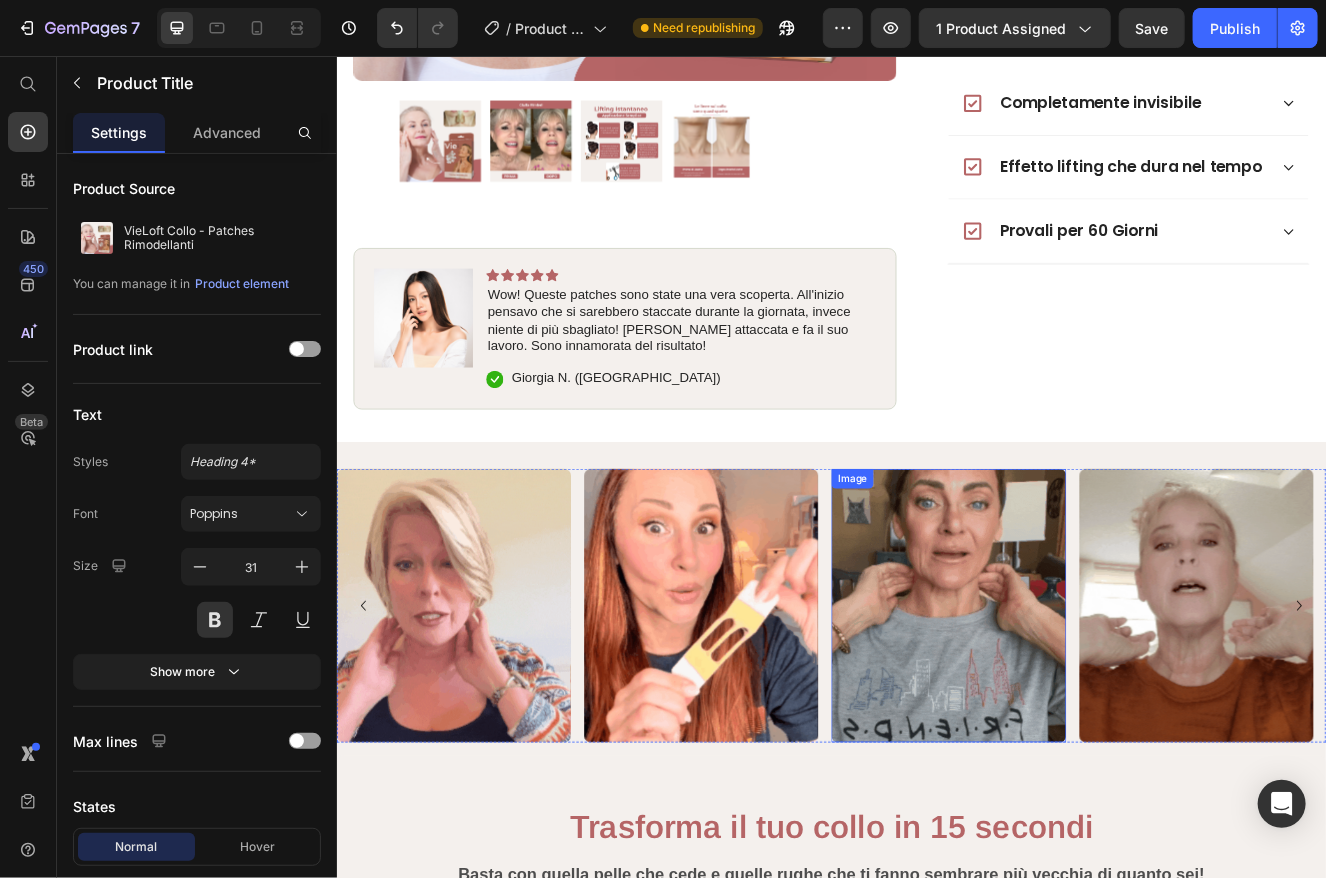 scroll, scrollTop: 1000, scrollLeft: 0, axis: vertical 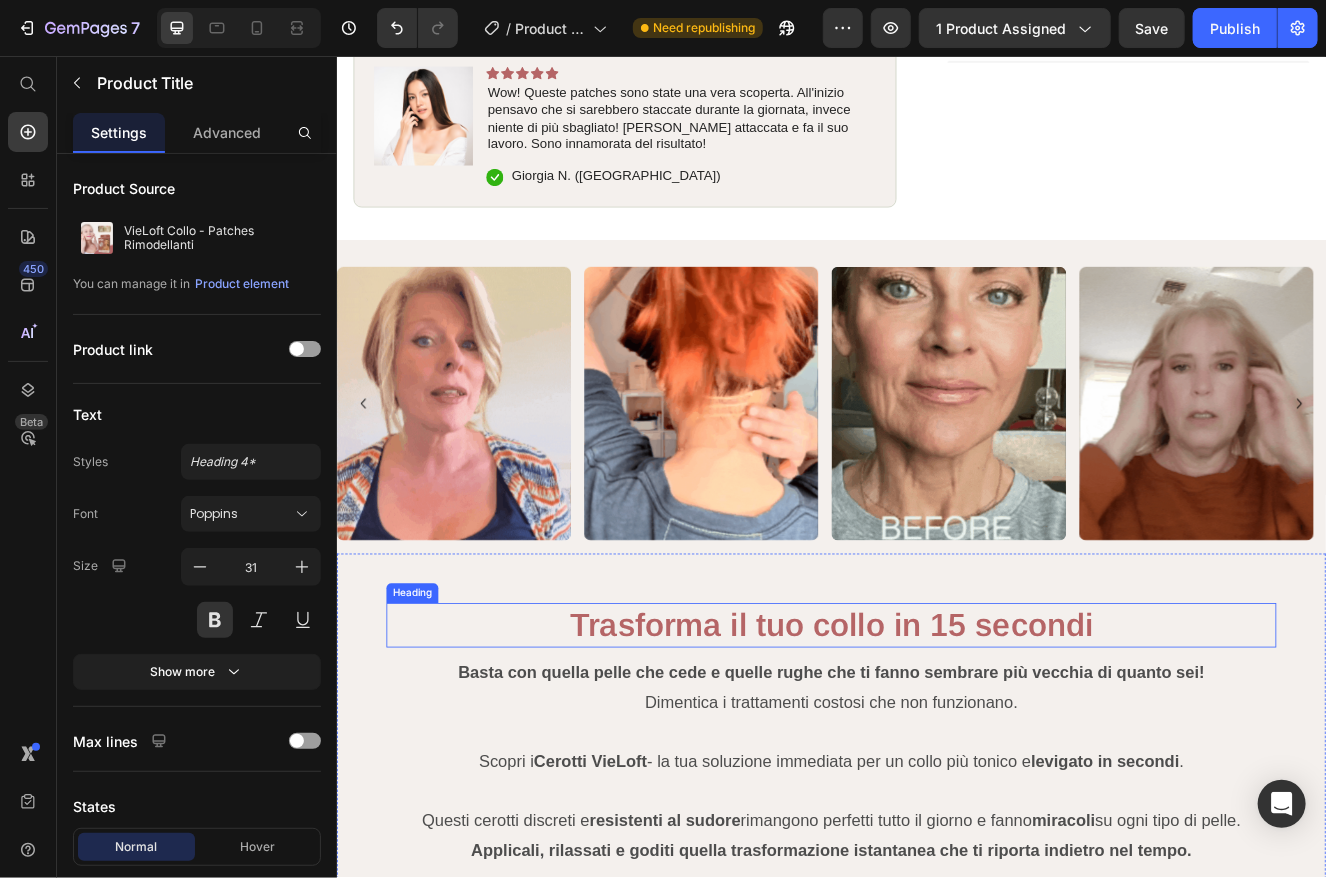 click on "Trasforma il tuo collo in 15 secondi" at bounding box center [936, 747] 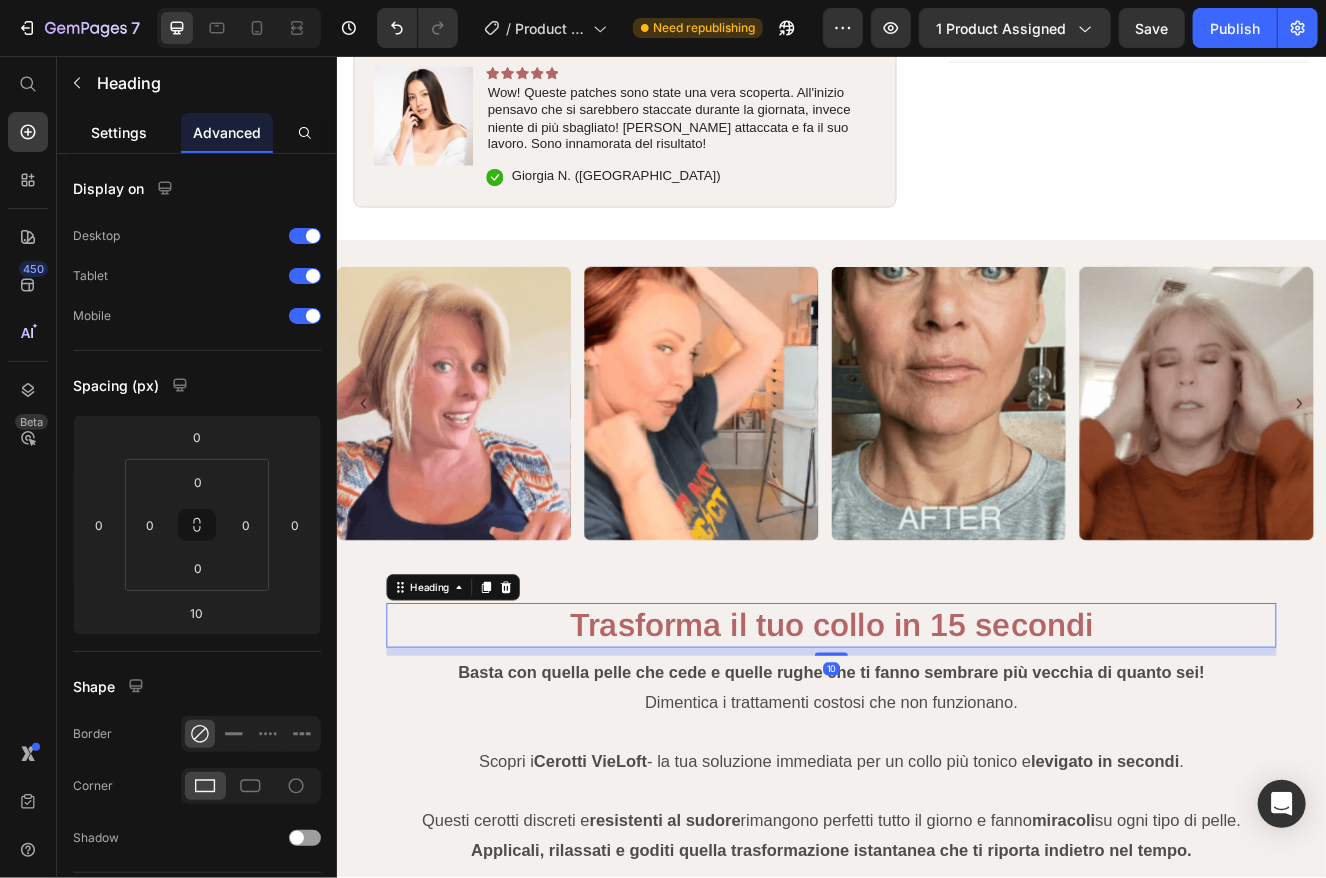 click on "Settings" at bounding box center [119, 132] 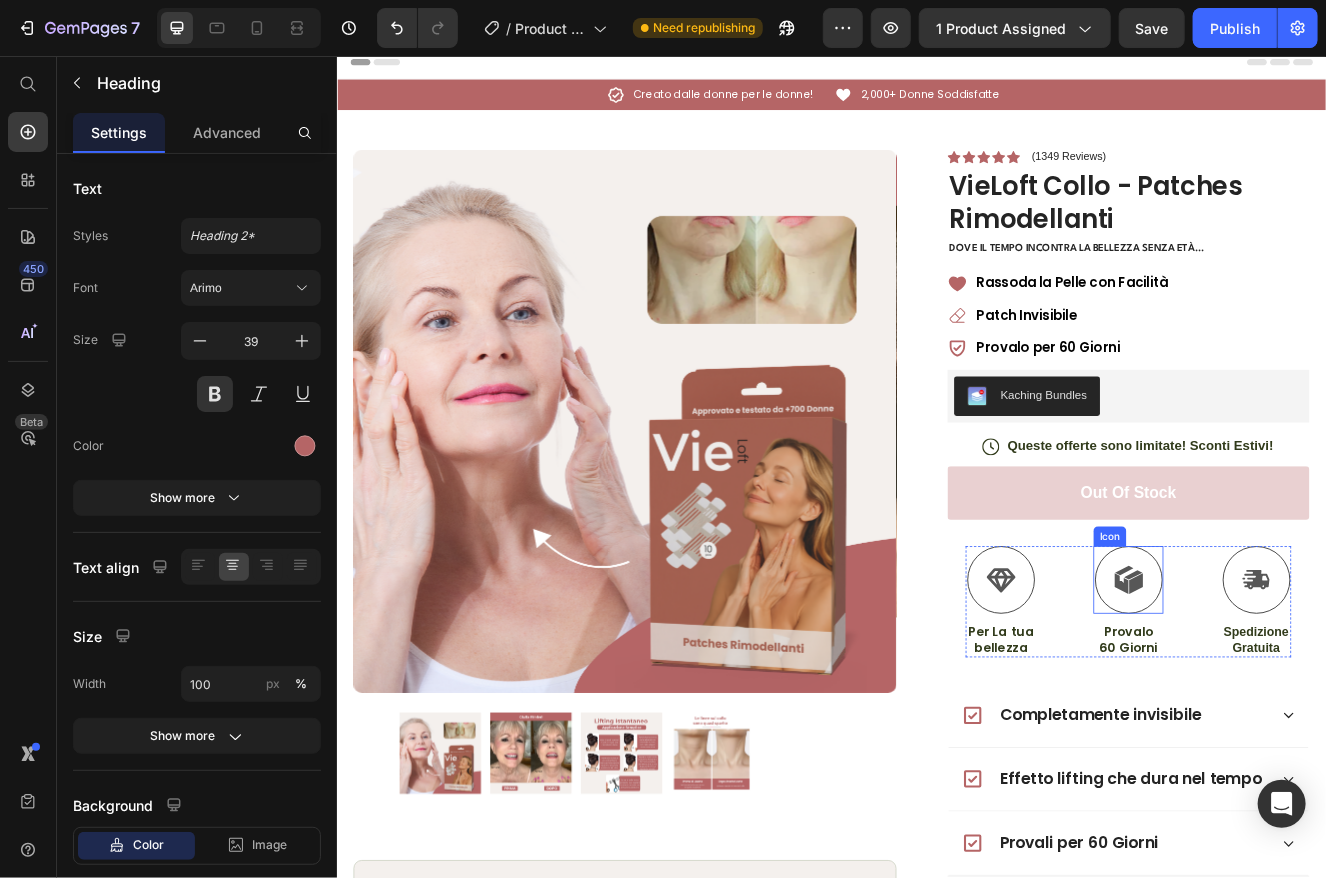 scroll, scrollTop: 0, scrollLeft: 0, axis: both 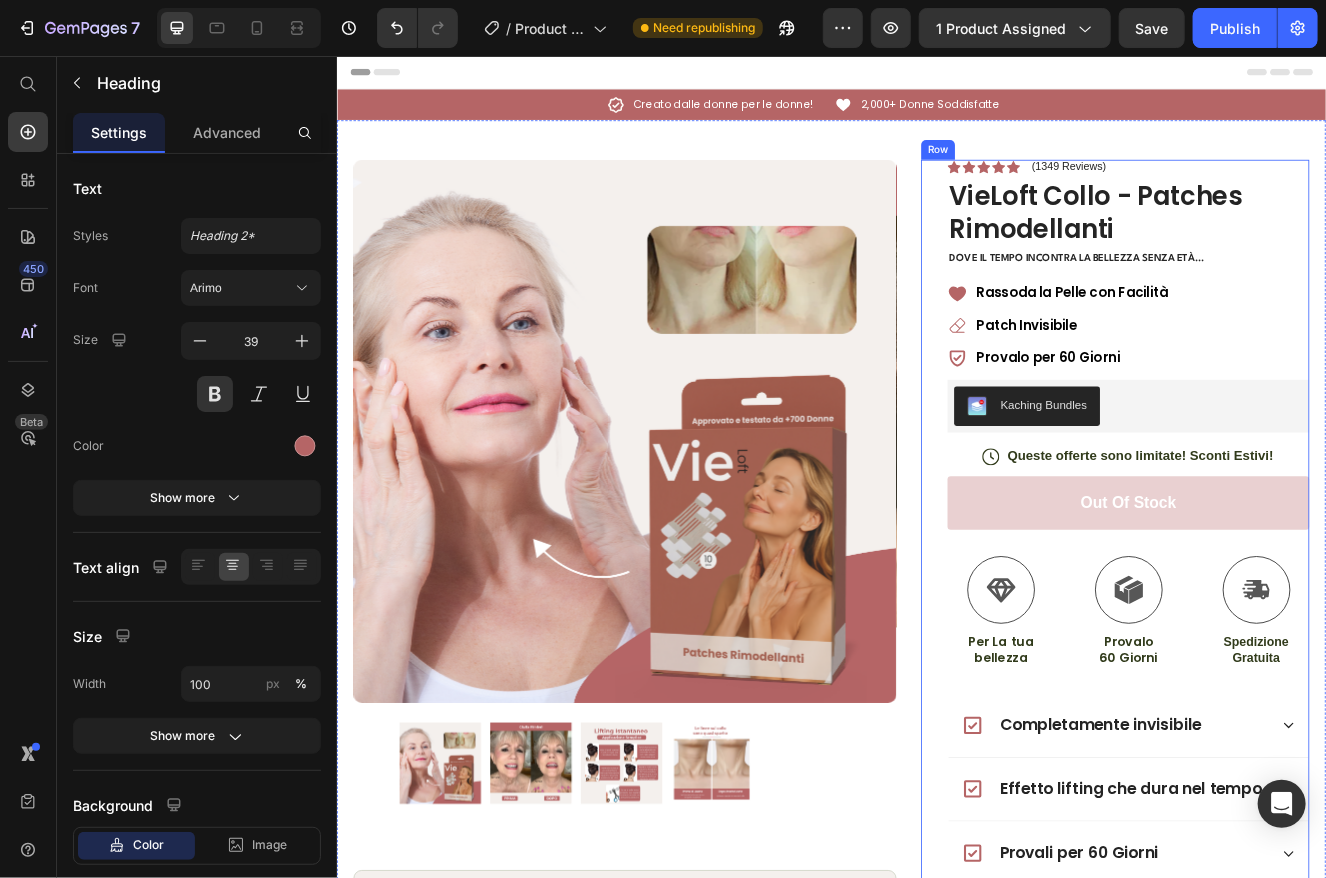 click on "VieLoft Collo - Patches Rimodellanti" at bounding box center [1296, 246] 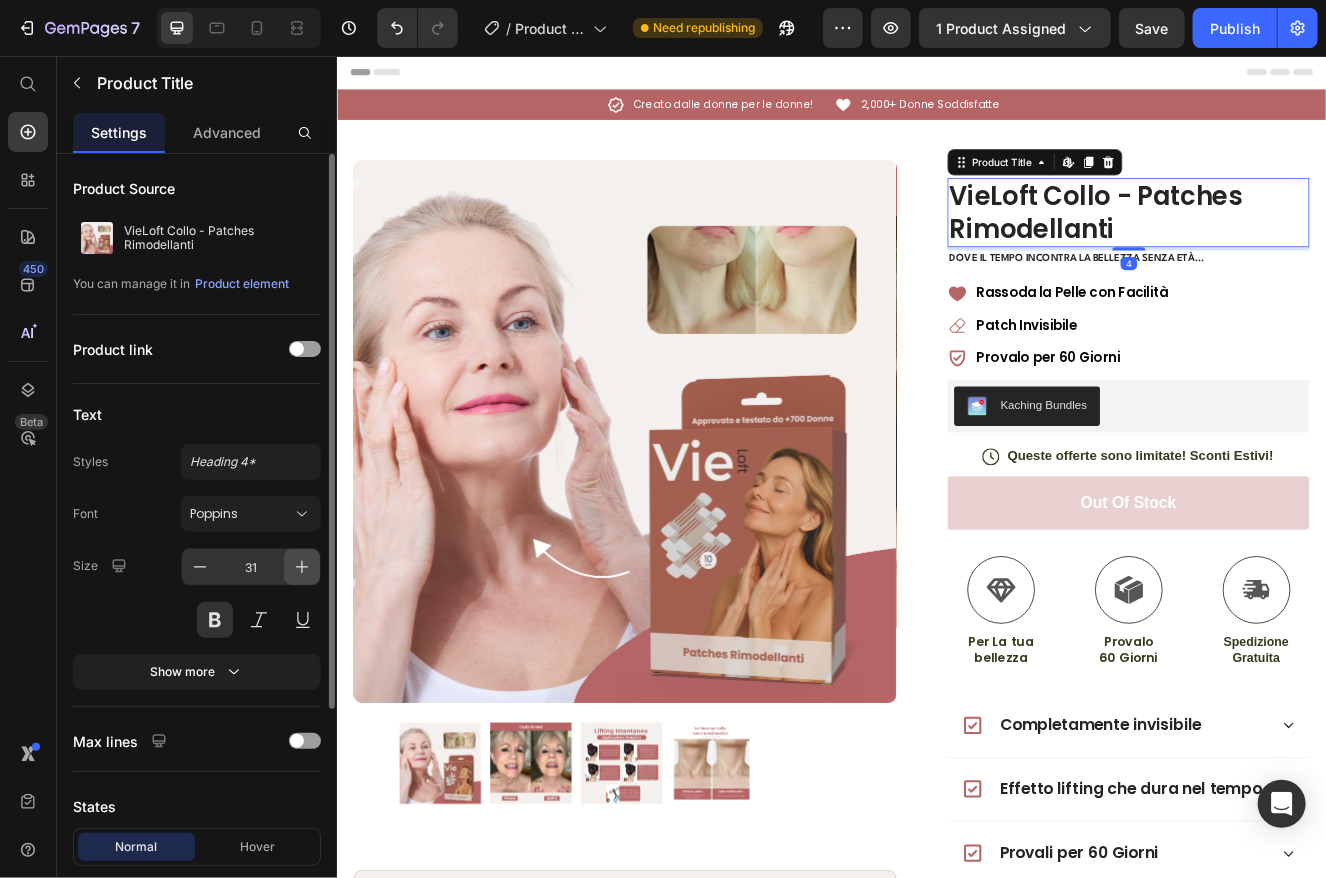 click 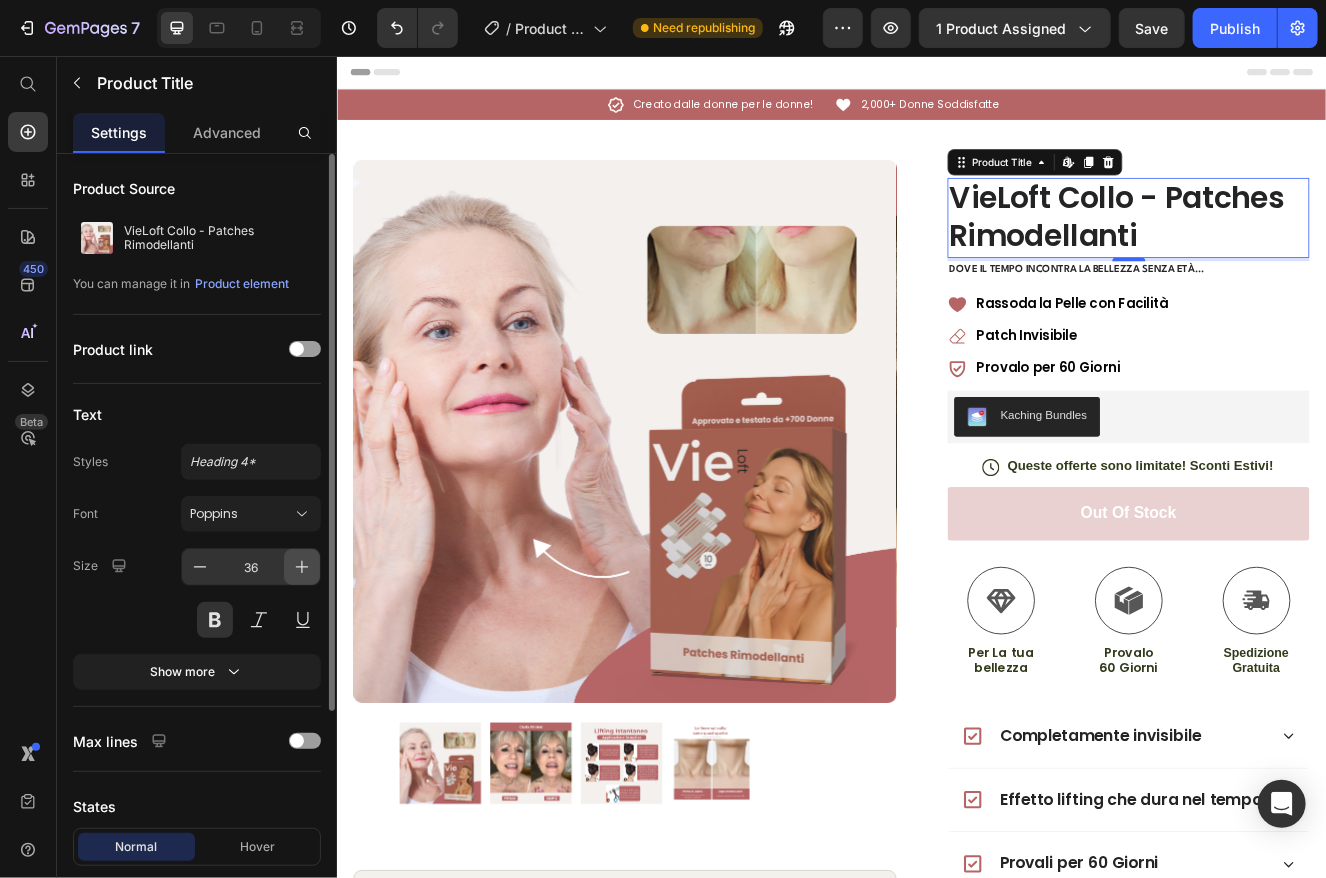 click 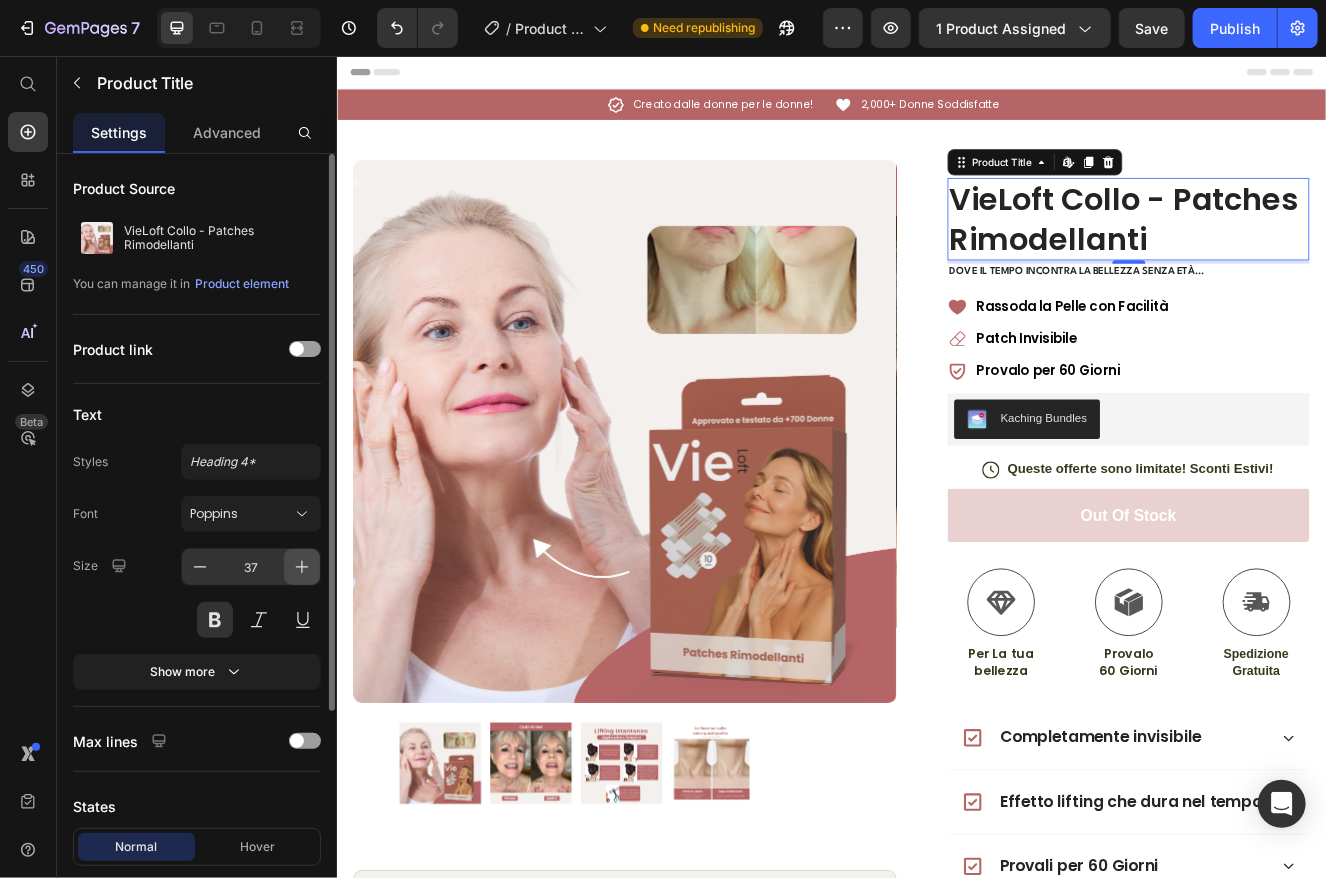 click 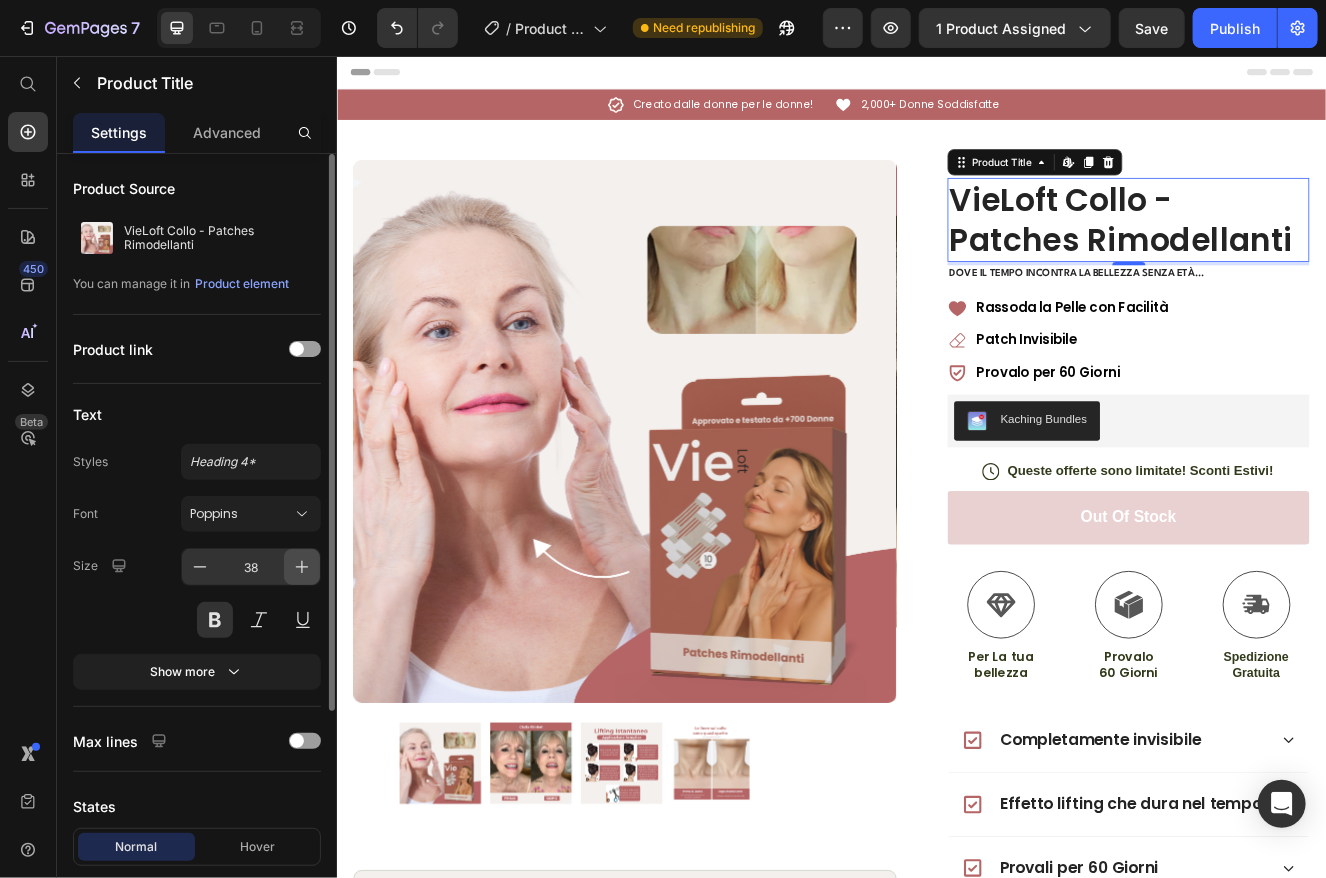 click 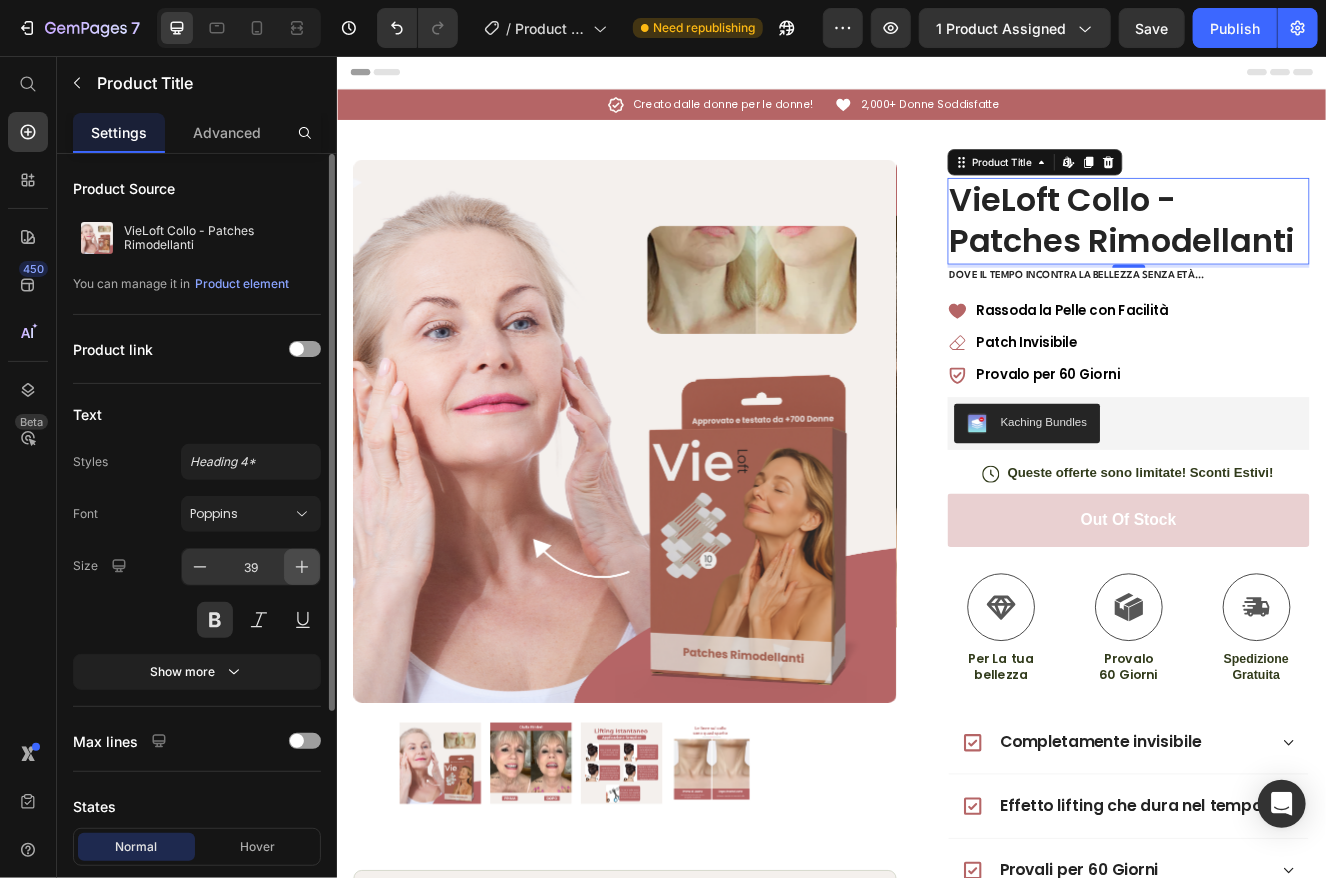click 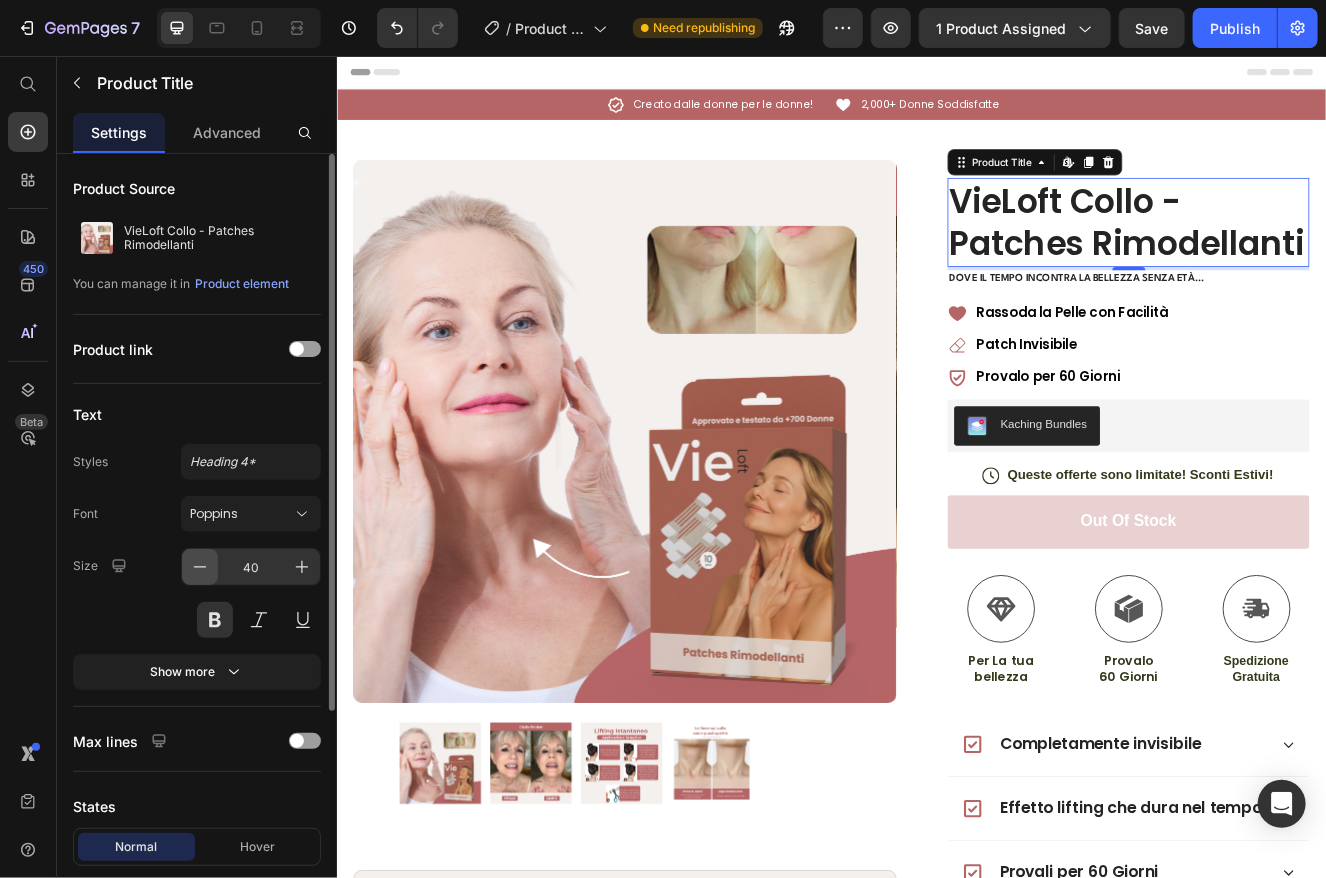 click 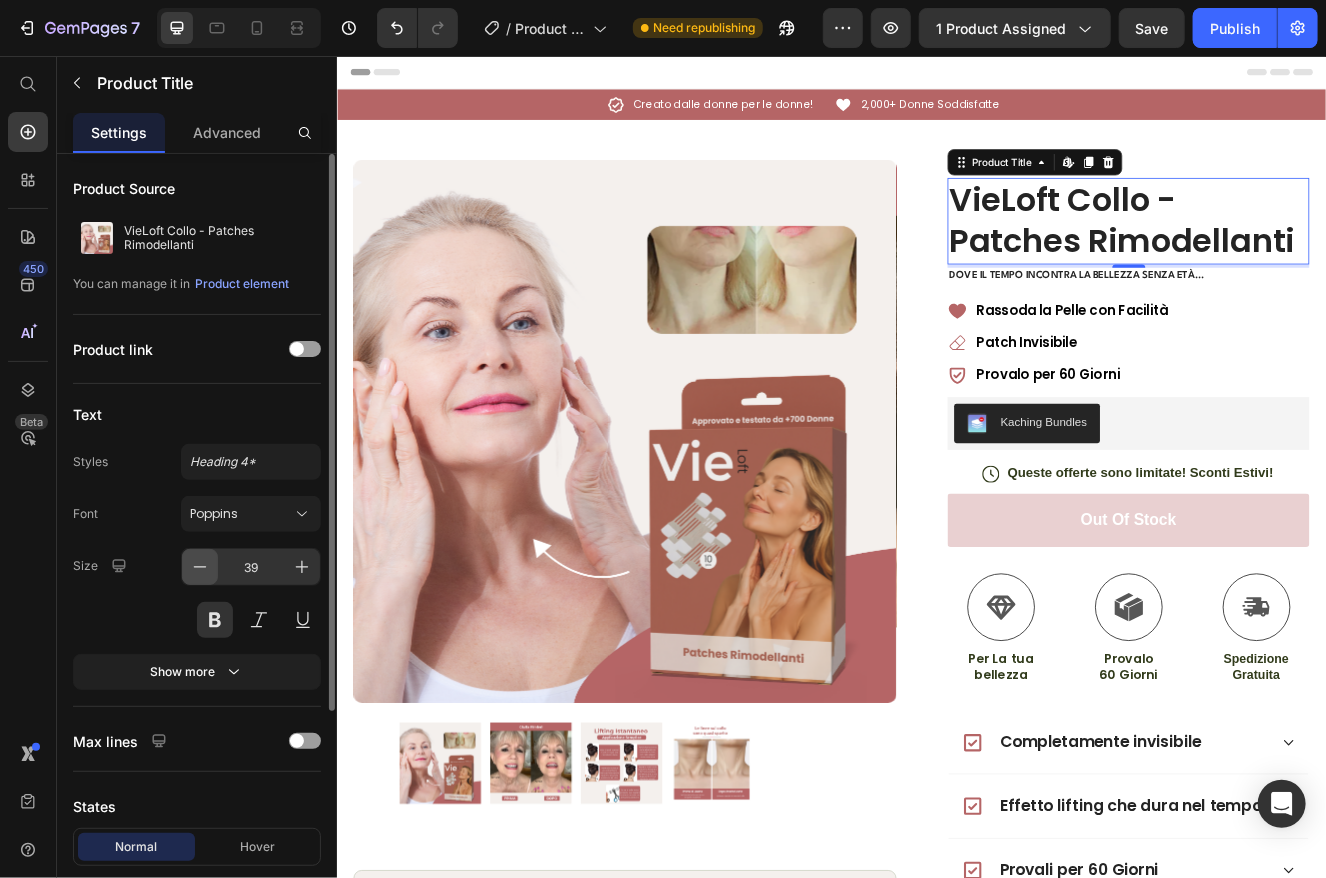 click 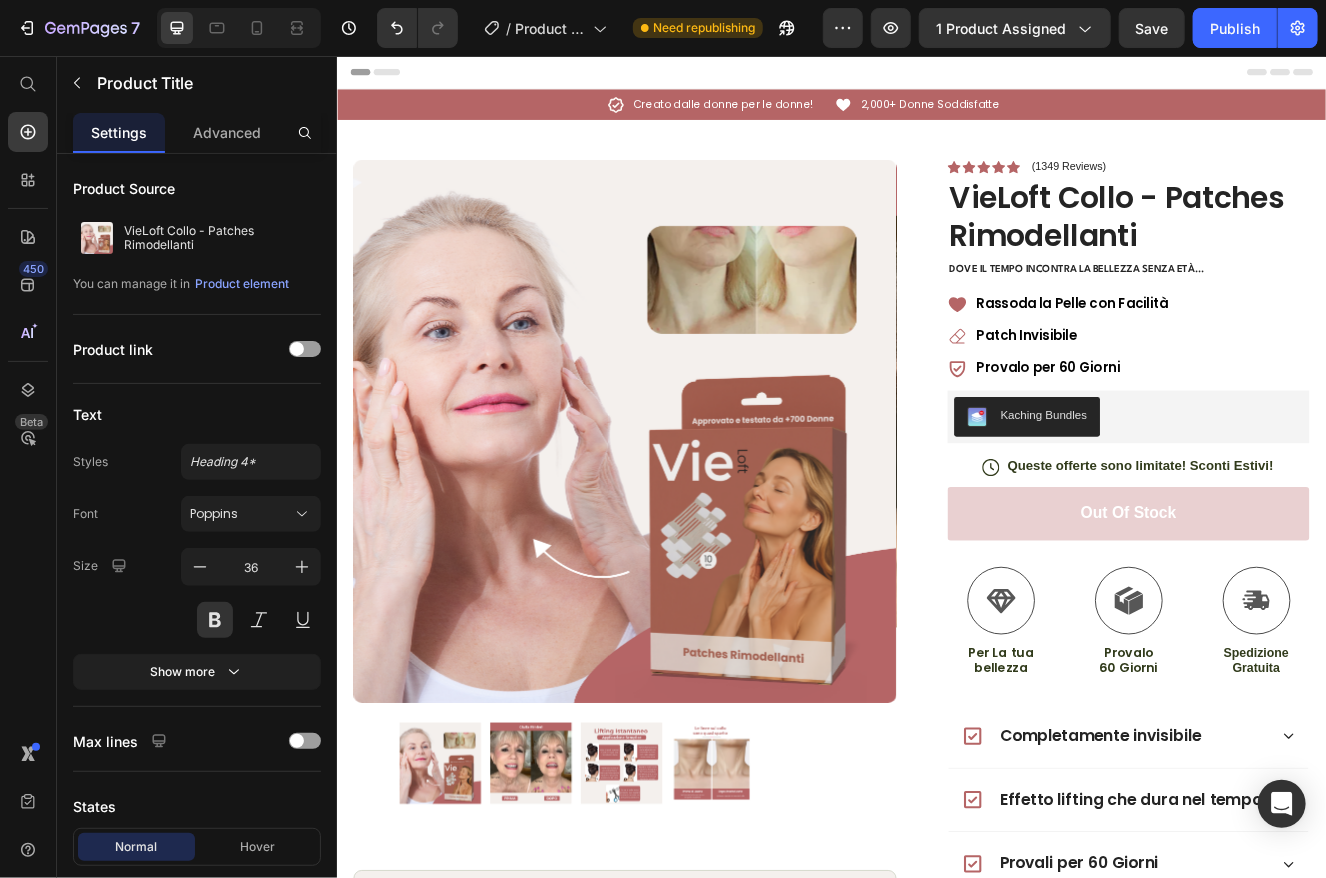 click on "Header" at bounding box center [936, 76] 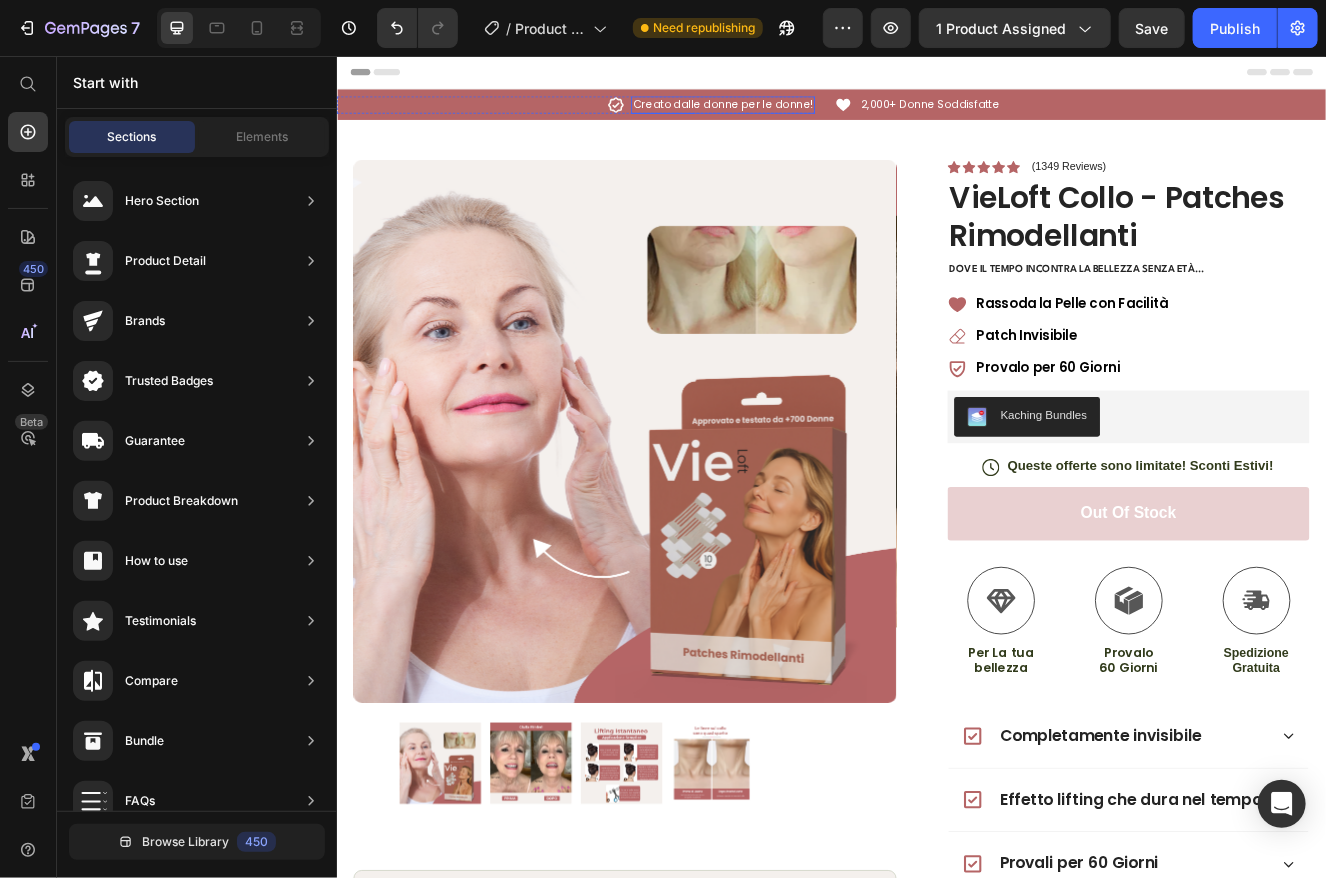 click on "Icon Creato dalle donne per le donne! Text Block Row
Icon 2,000+ Donne Soddisfatte Text Block Row Carousel Row" at bounding box center [936, 115] 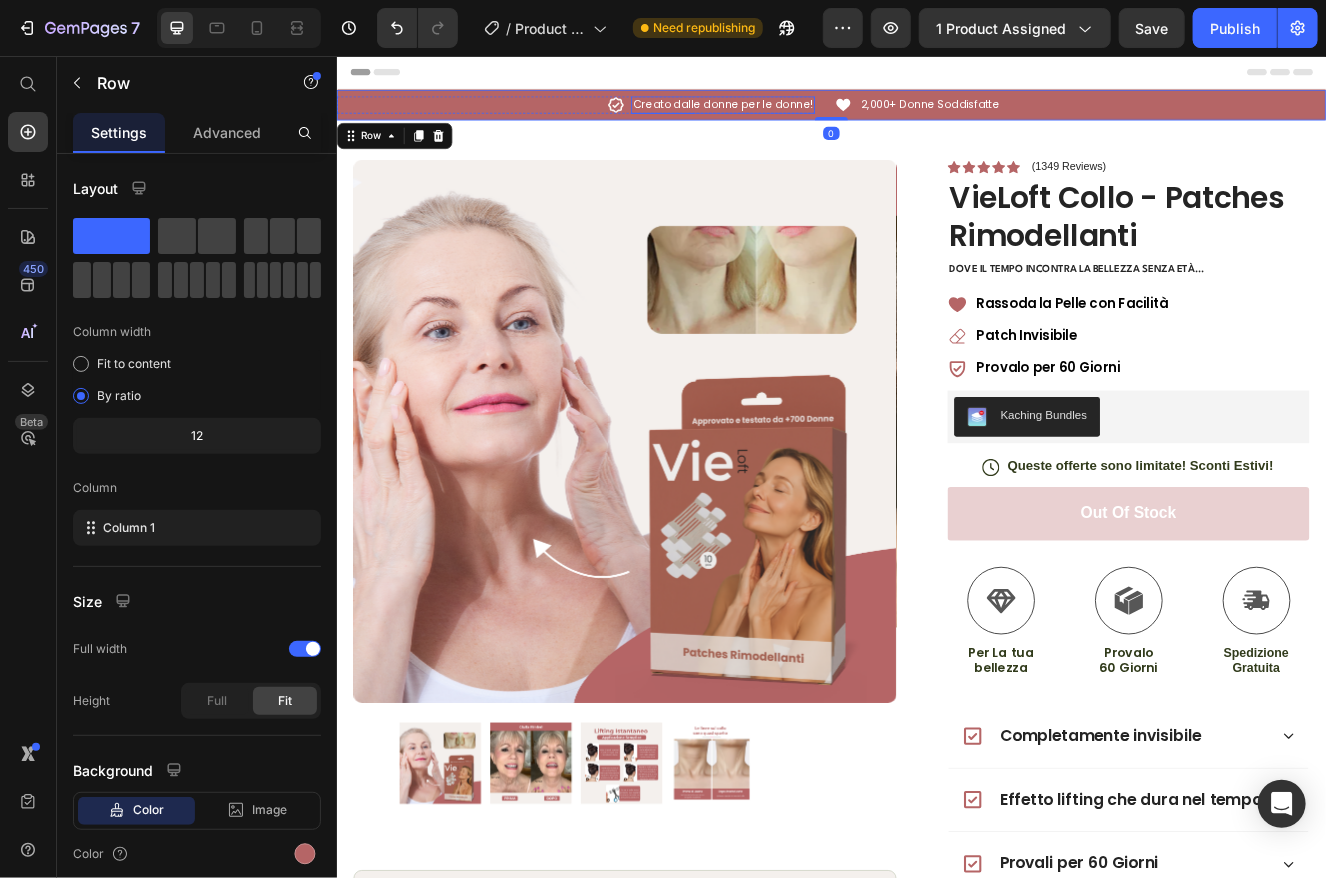 click on "Creato dalle donne per le donne!" at bounding box center (804, 115) 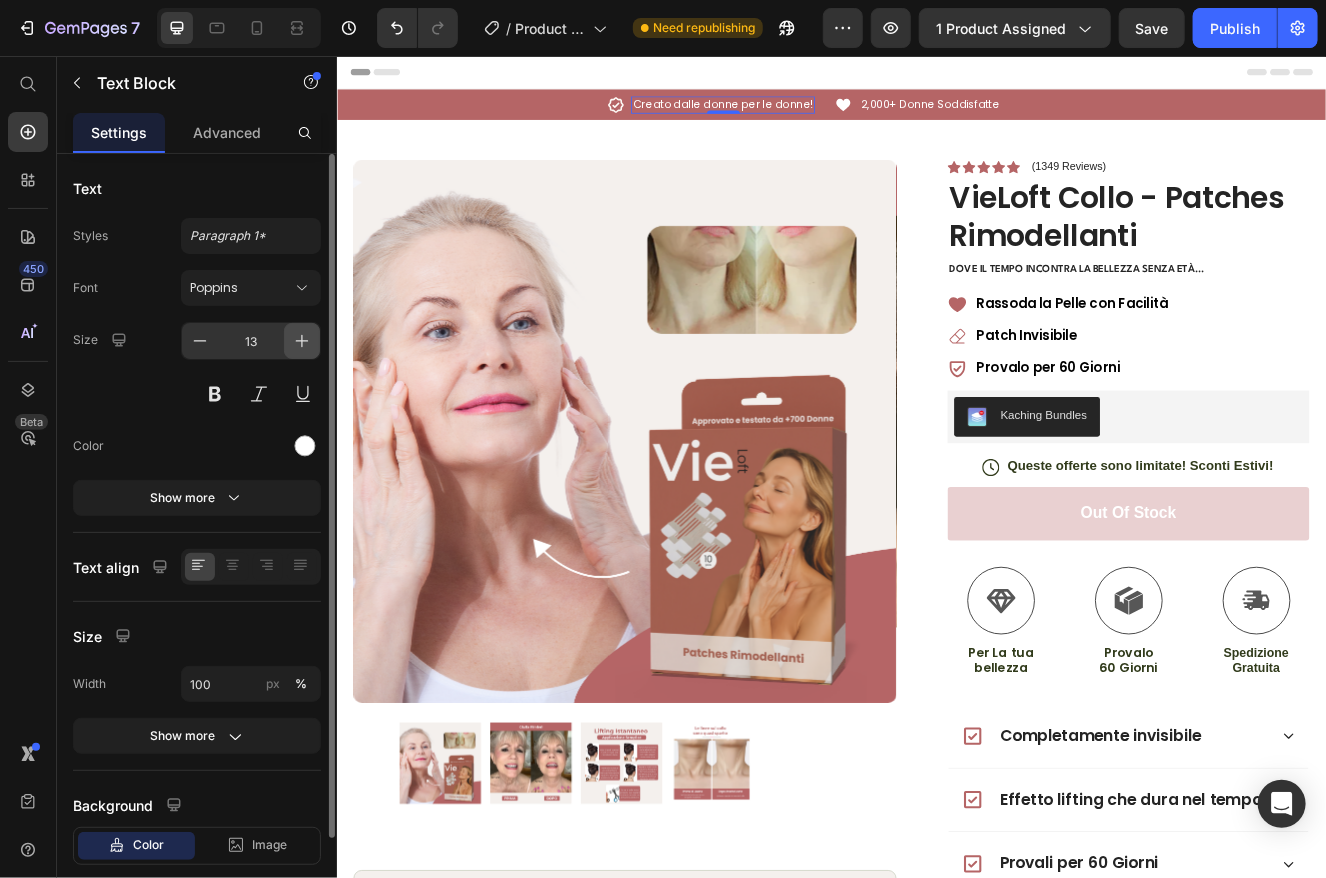 click 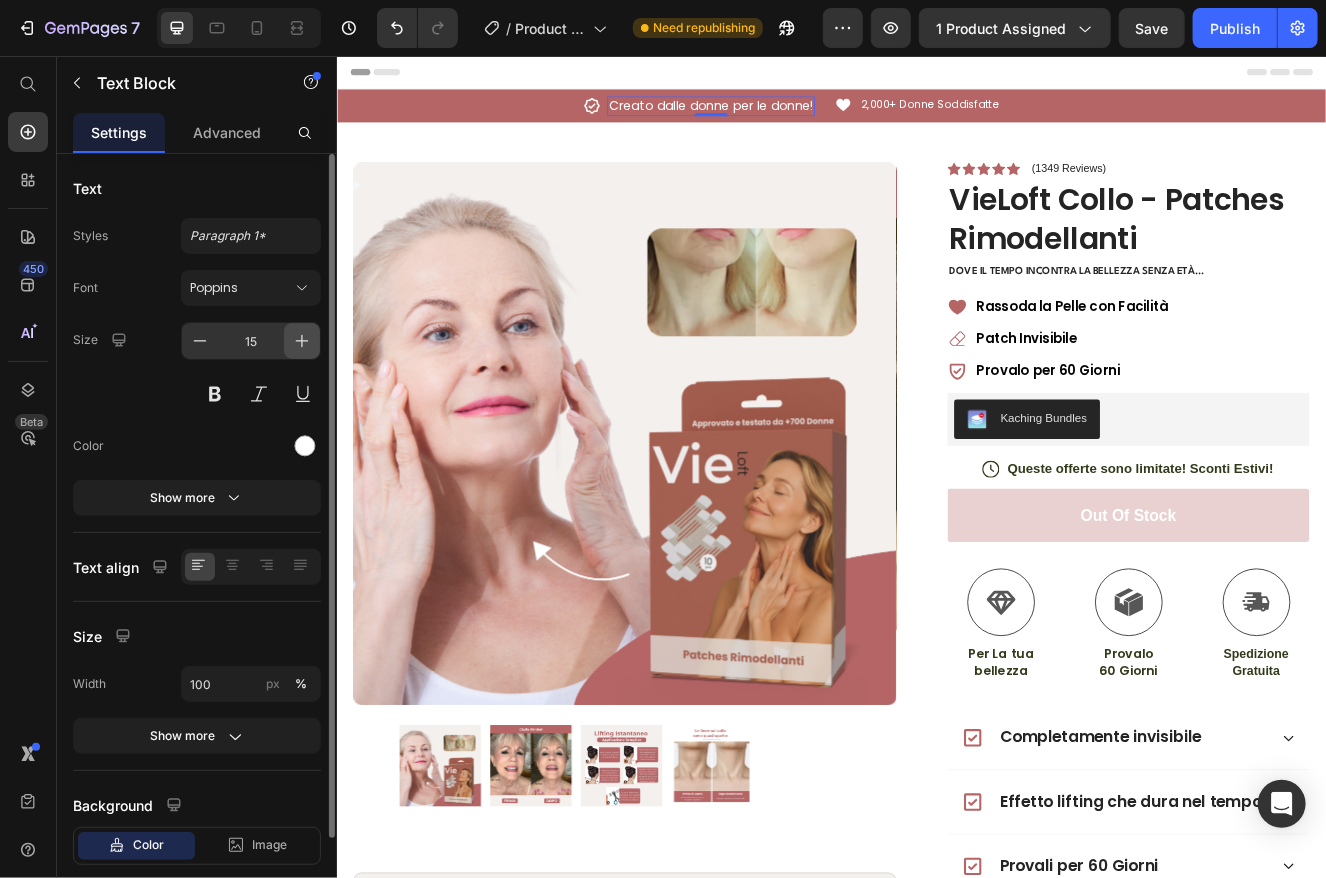 click 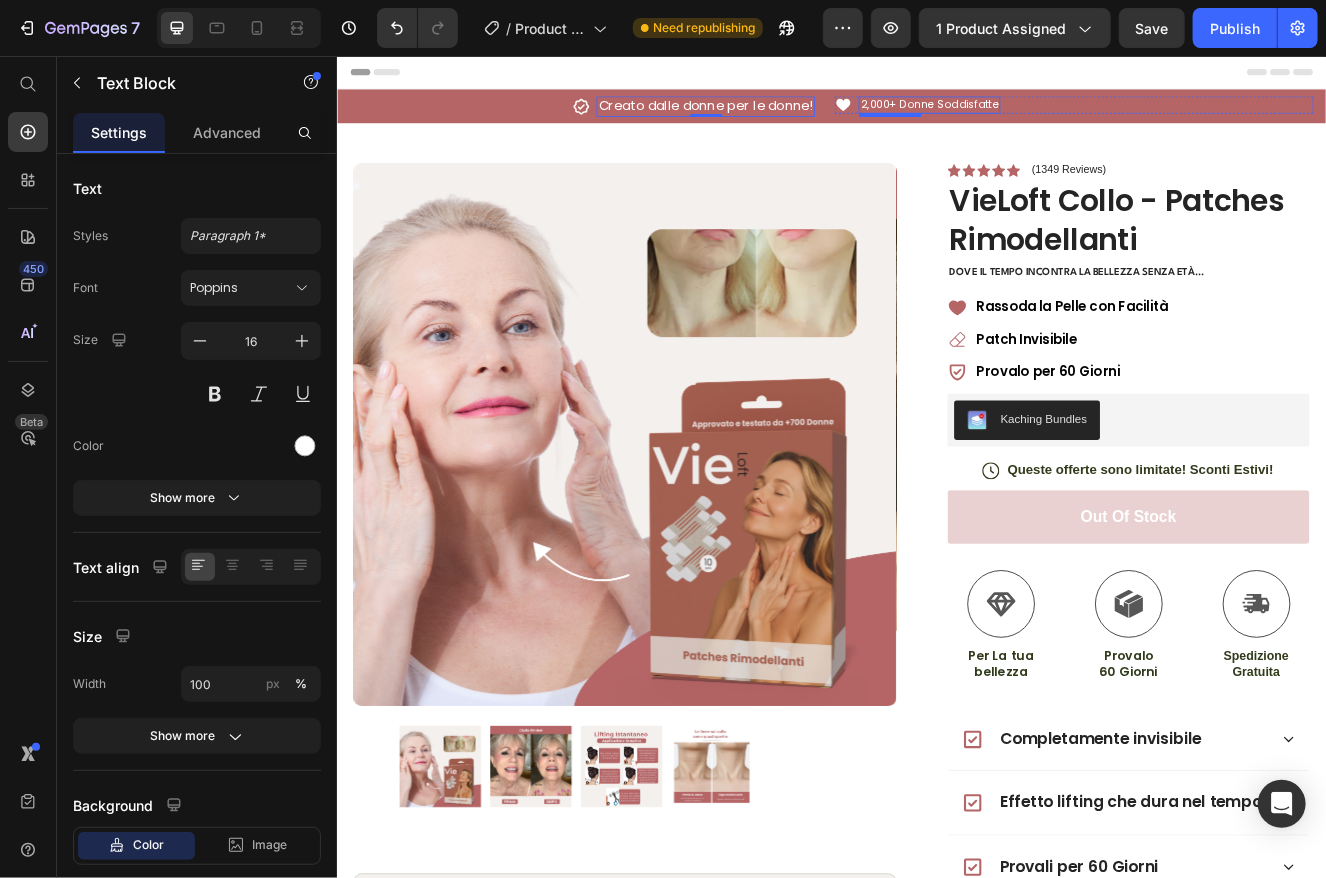 click on "2,000+ Donne Soddisfatte" at bounding box center [1055, 115] 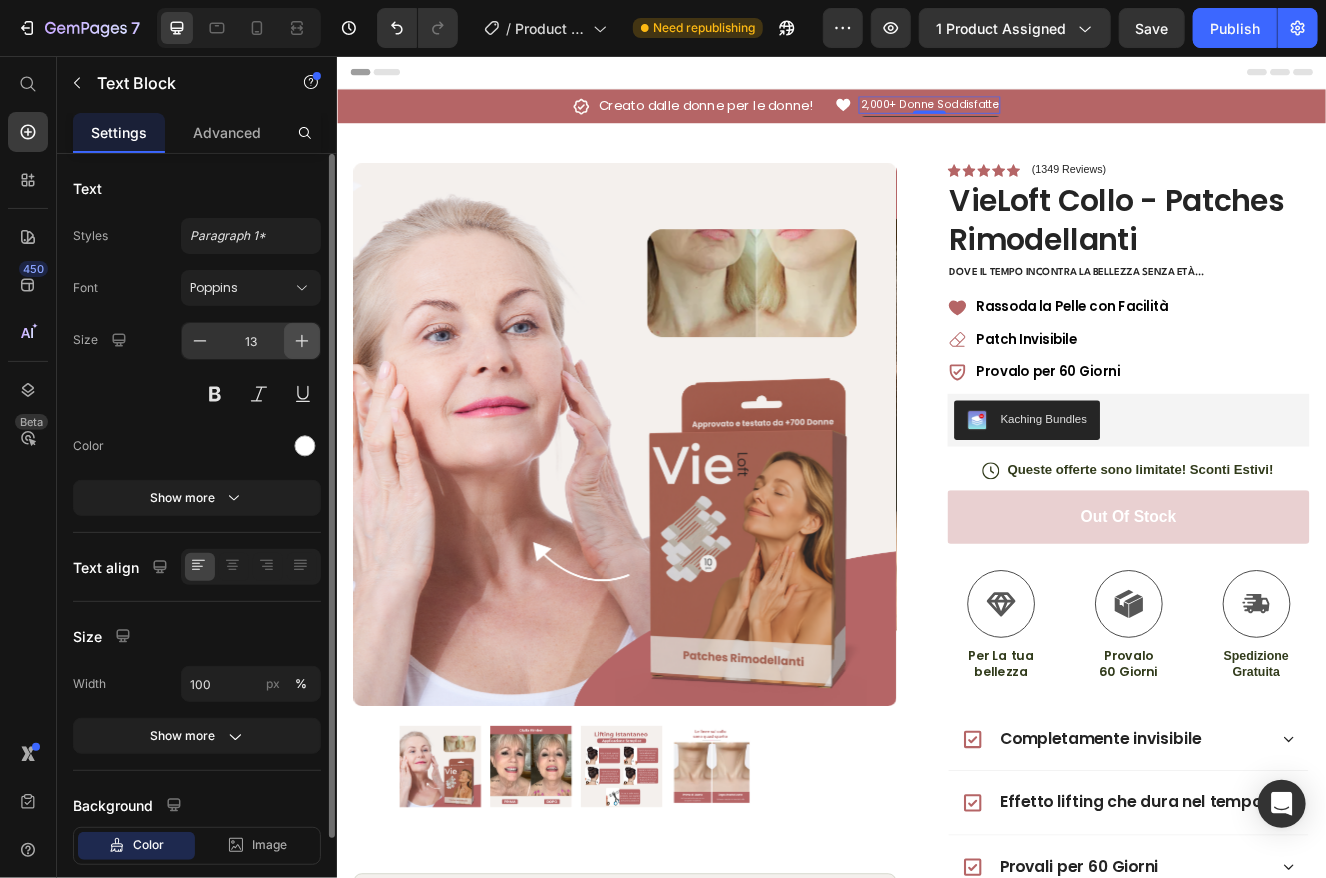 click 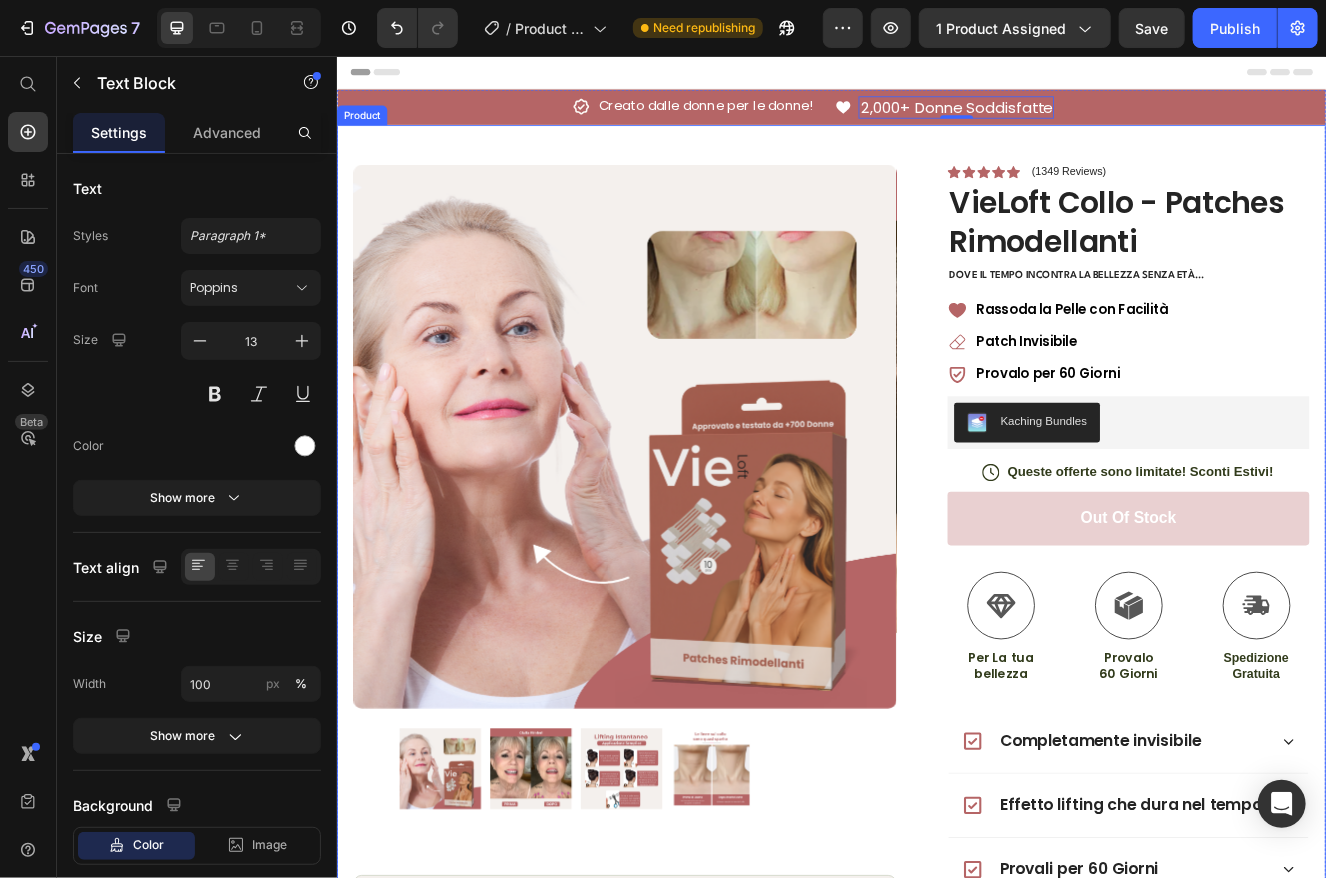 type on "18" 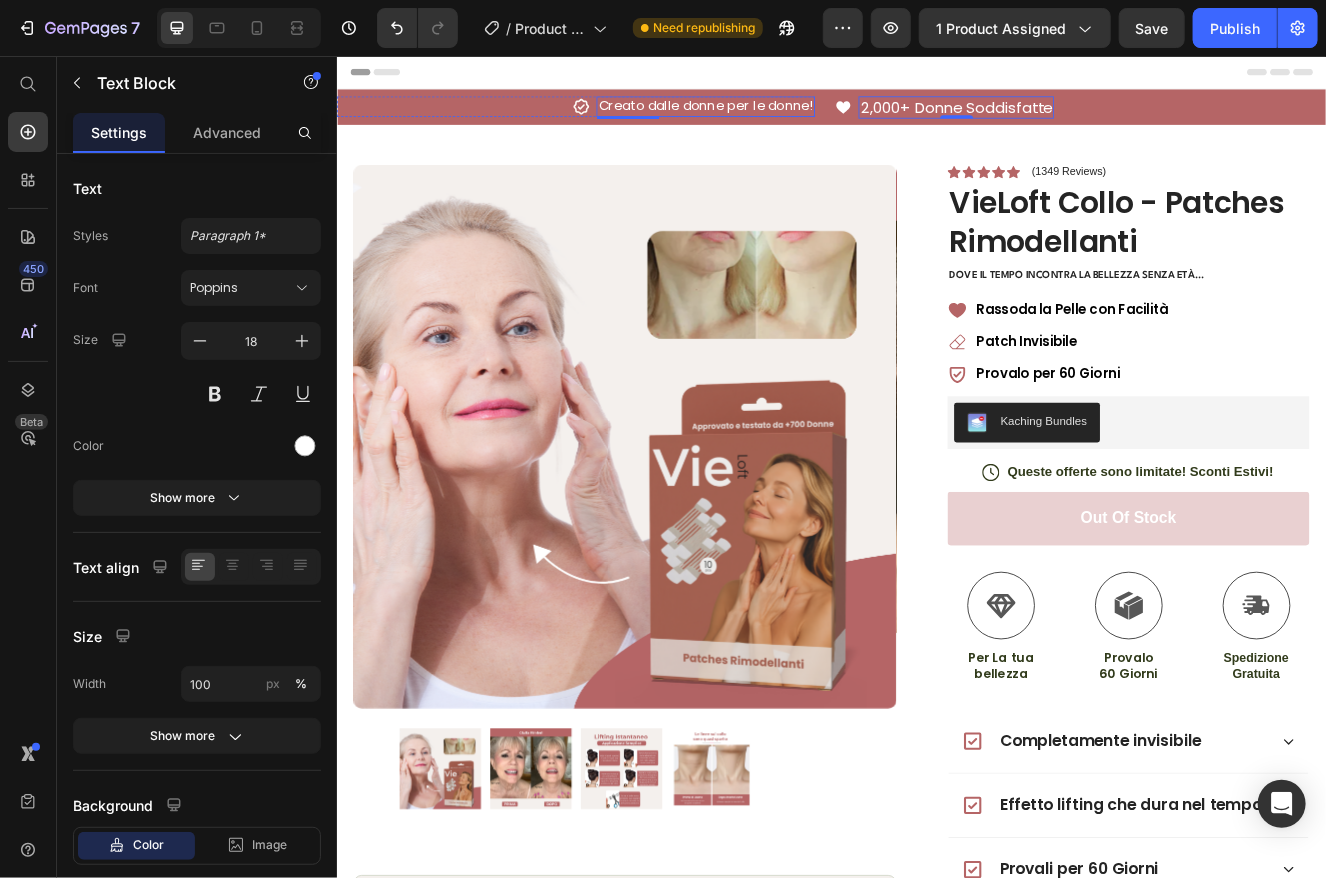 click on "Creato dalle donne per le donne!" at bounding box center [783, 117] 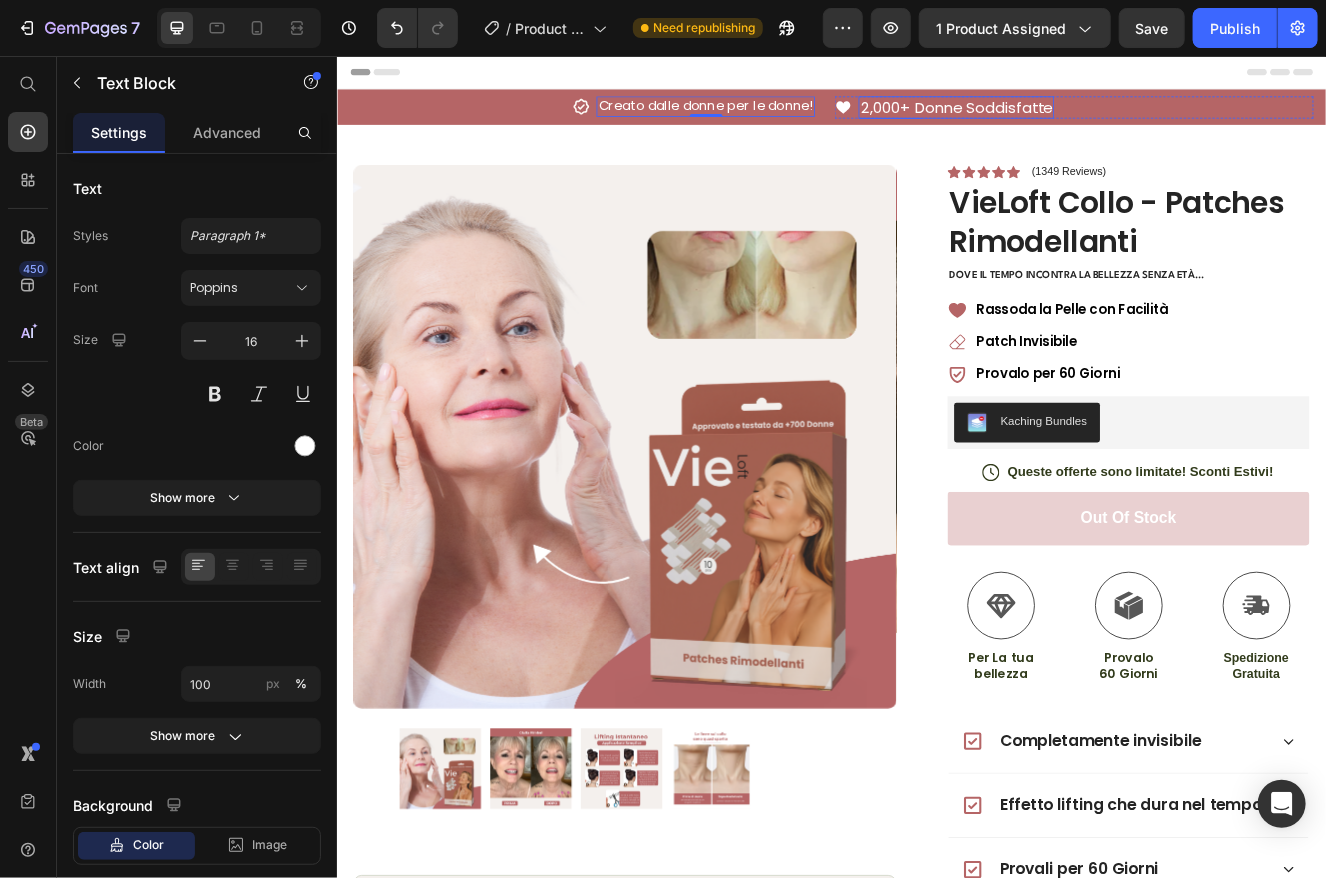 click on "2,000+ Donne Soddisfatte" at bounding box center [1087, 118] 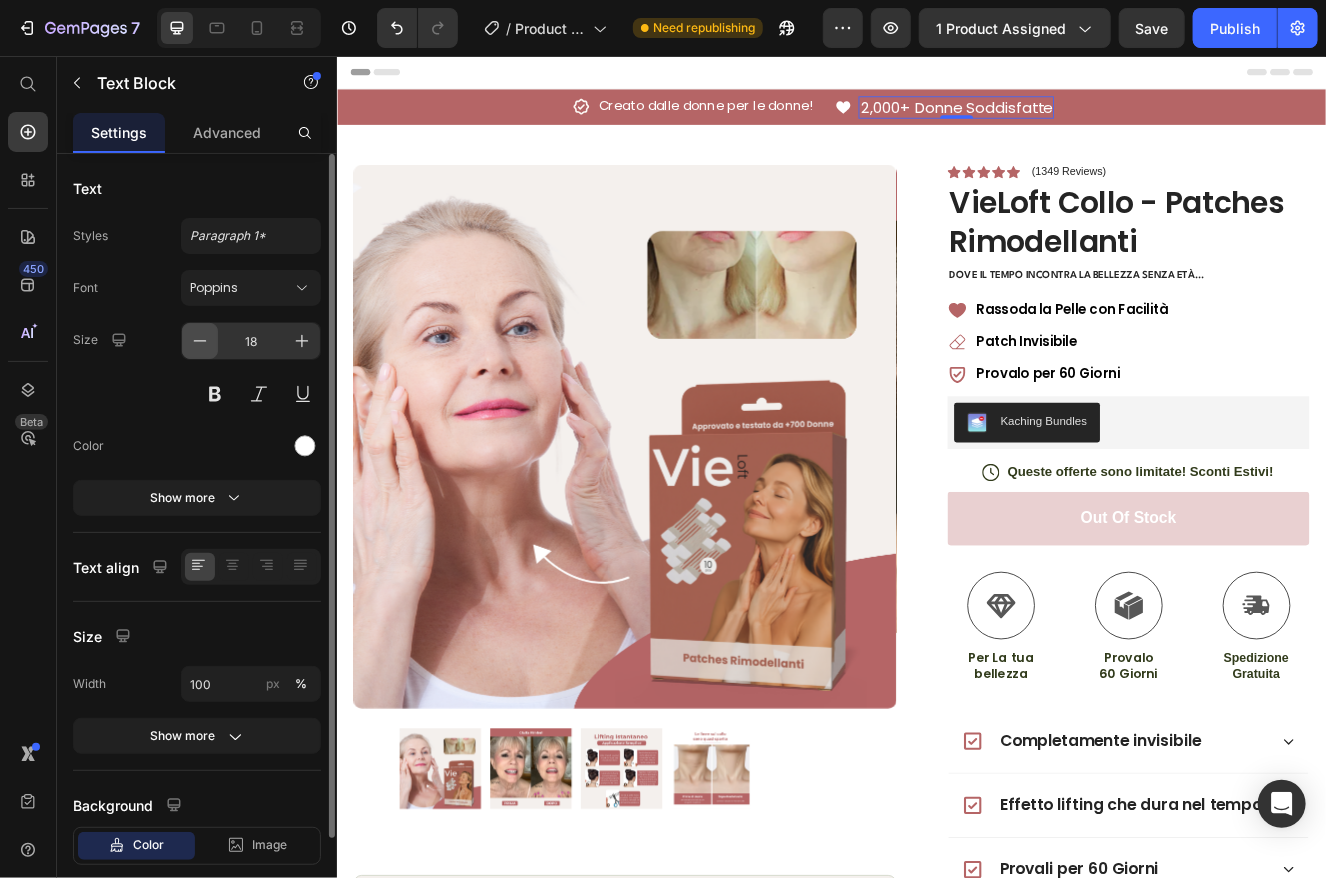 click 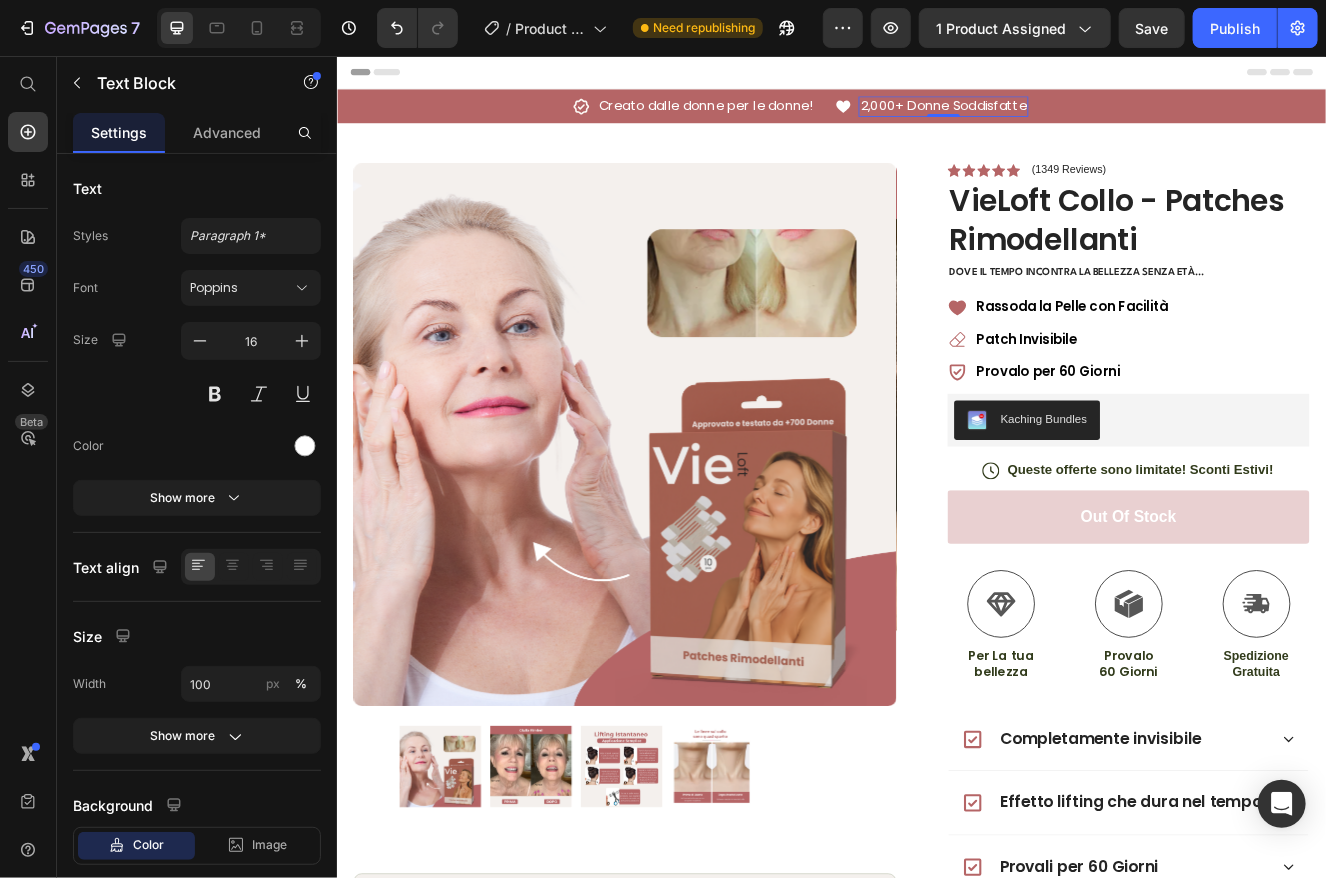 click on "Header" at bounding box center [936, 76] 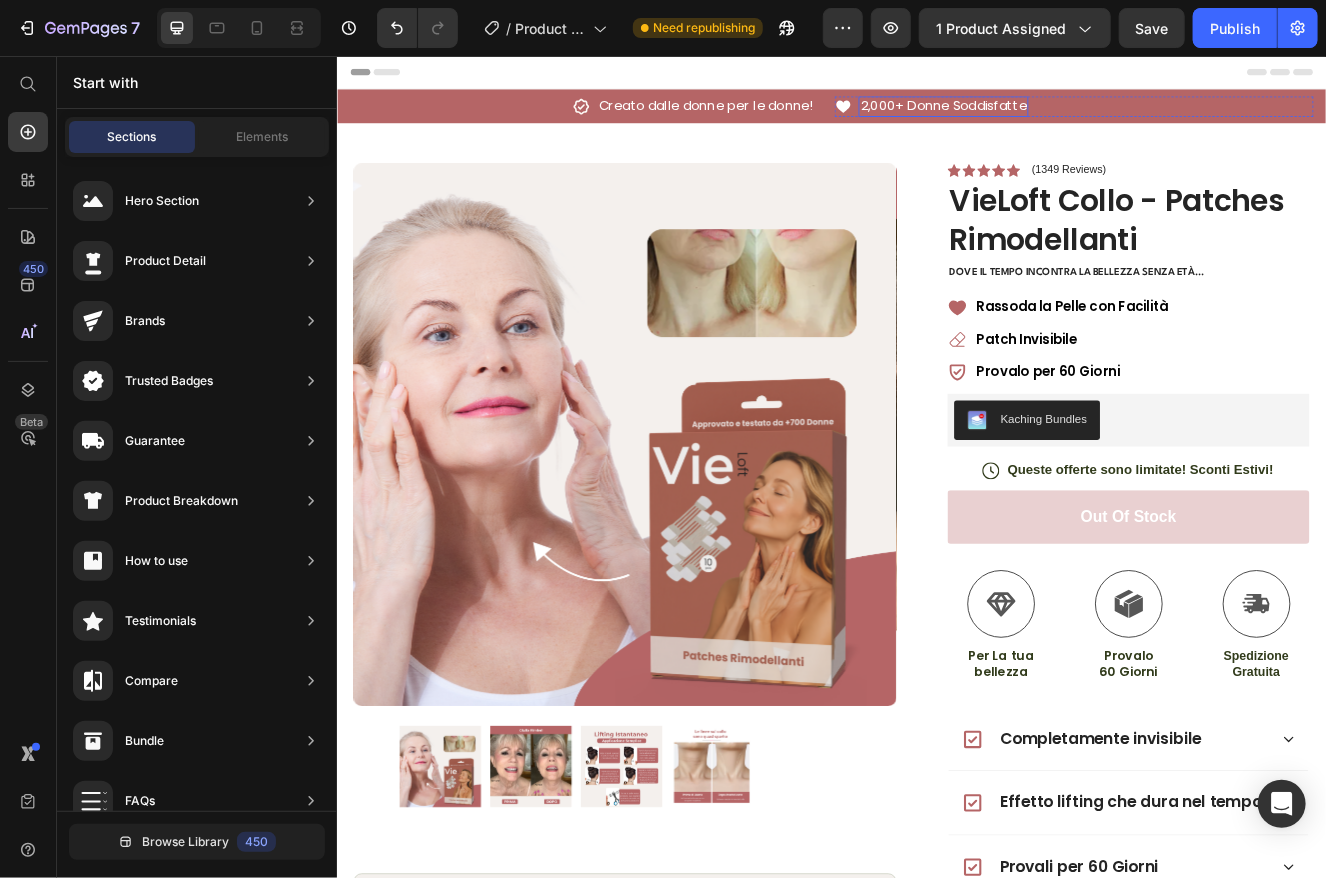click on "2,000+ Donne Soddisfatte" at bounding box center [1072, 117] 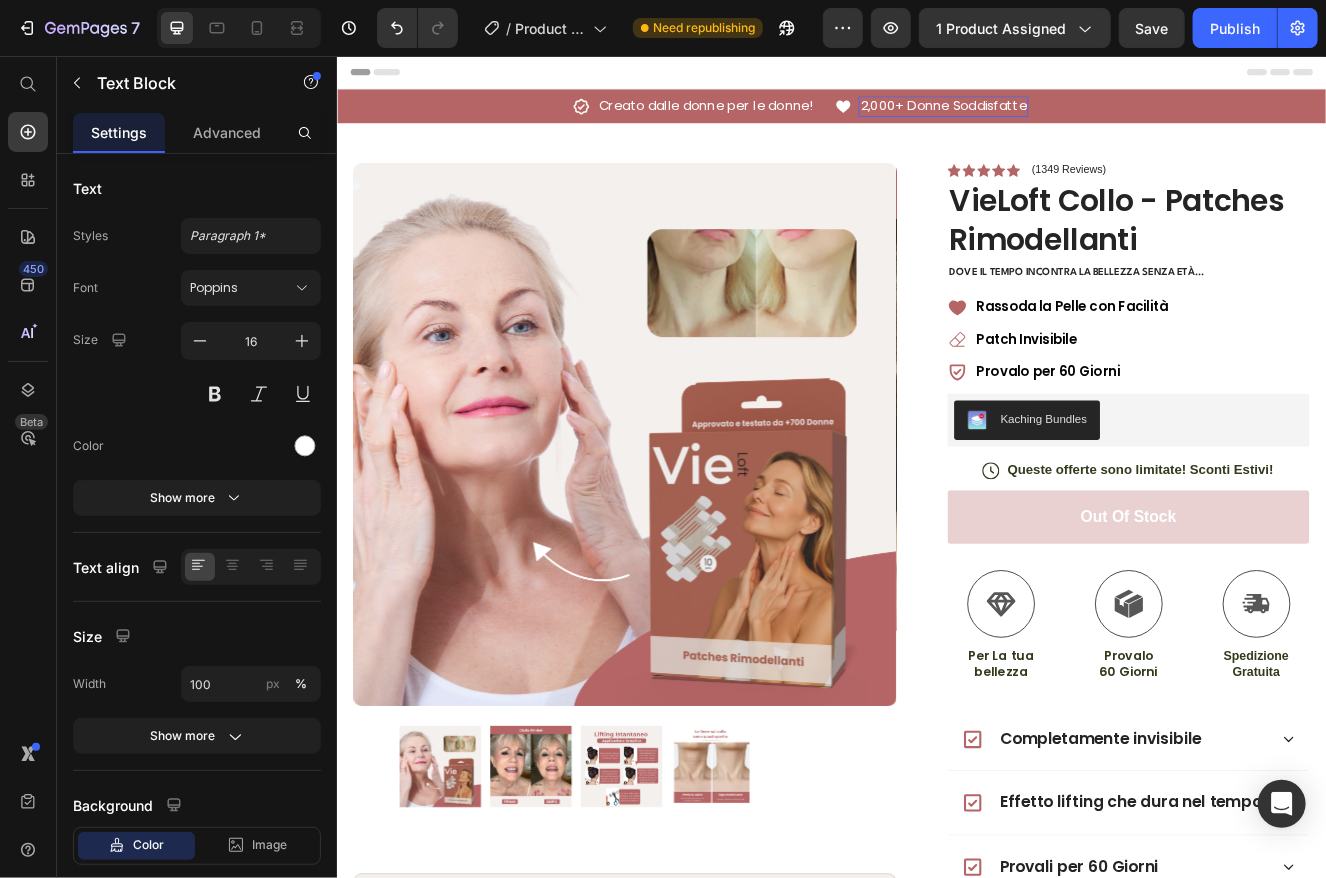 click on "2,000+ Donne Soddisfatte" at bounding box center [1072, 117] 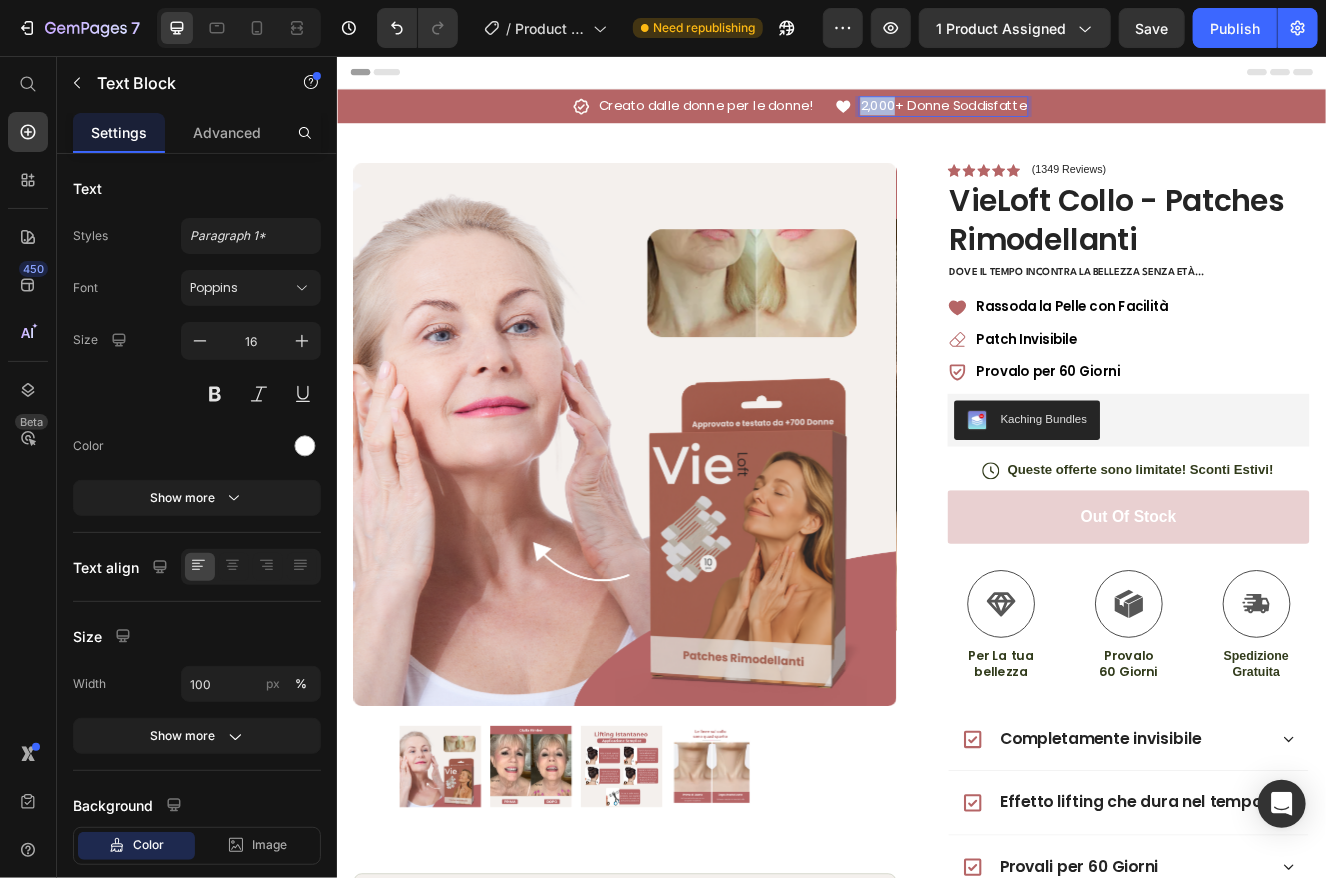 drag, startPoint x: 1011, startPoint y: 118, endPoint x: 975, endPoint y: 123, distance: 36.345562 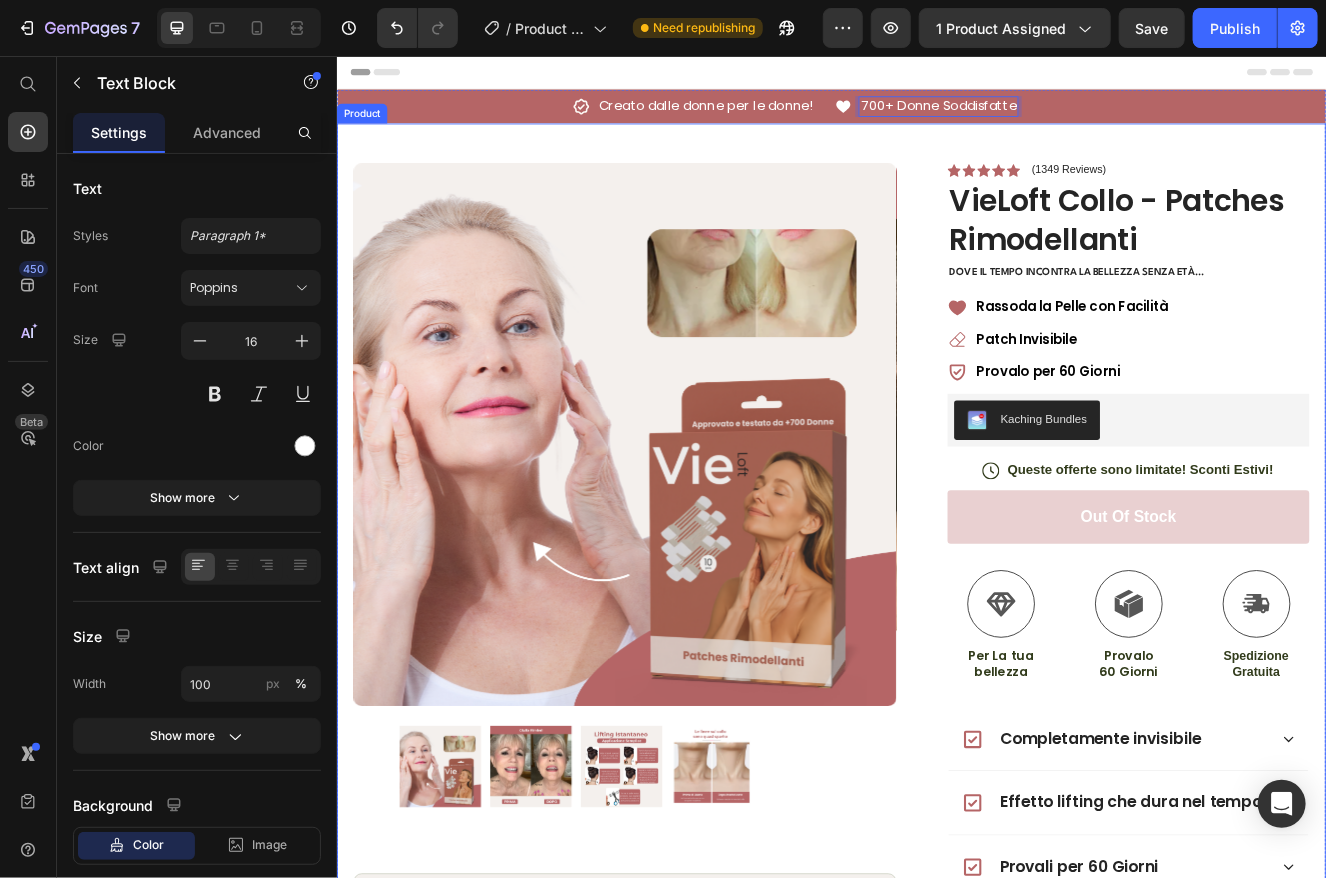 click on "Product Images Image Icon Icon Icon Icon Icon Icon List Wow! Queste patches sono state una vera scoperta. All'inizio pensavo che si sarebbero staccate durante la giornata, invece niente di più sbagliato! Rimane attaccata e fa il suo lavoro. Sono innamorata del risultato! Text Block
Icon Giorgia N. (Messina) Text Block Row Row Row Icon Icon Icon Icon Icon Icon List (1349 Reviews) Text Block Row VieLoft Collo - Patches Rimodellanti Product Title Dove il tempo incontra la bellezza senza età... Text Block
Rassoda la Pelle con Facilità
Patch Invisibile
Provalo per 60 Giorni Item List Kaching Bundles Kaching Bundles
Icon Queste offerte sono limitate! Sconti Estivi! Text Block Row out of stock Add to Cart
Icon Spedizione Gratuita Text Block
Icon Per La tua bellezza Text Block
Icon Provalo 60 Giorni  Text Block Row Image Icon Icon Icon Icon Icon Icon List Icon Row" at bounding box center (936, 691) 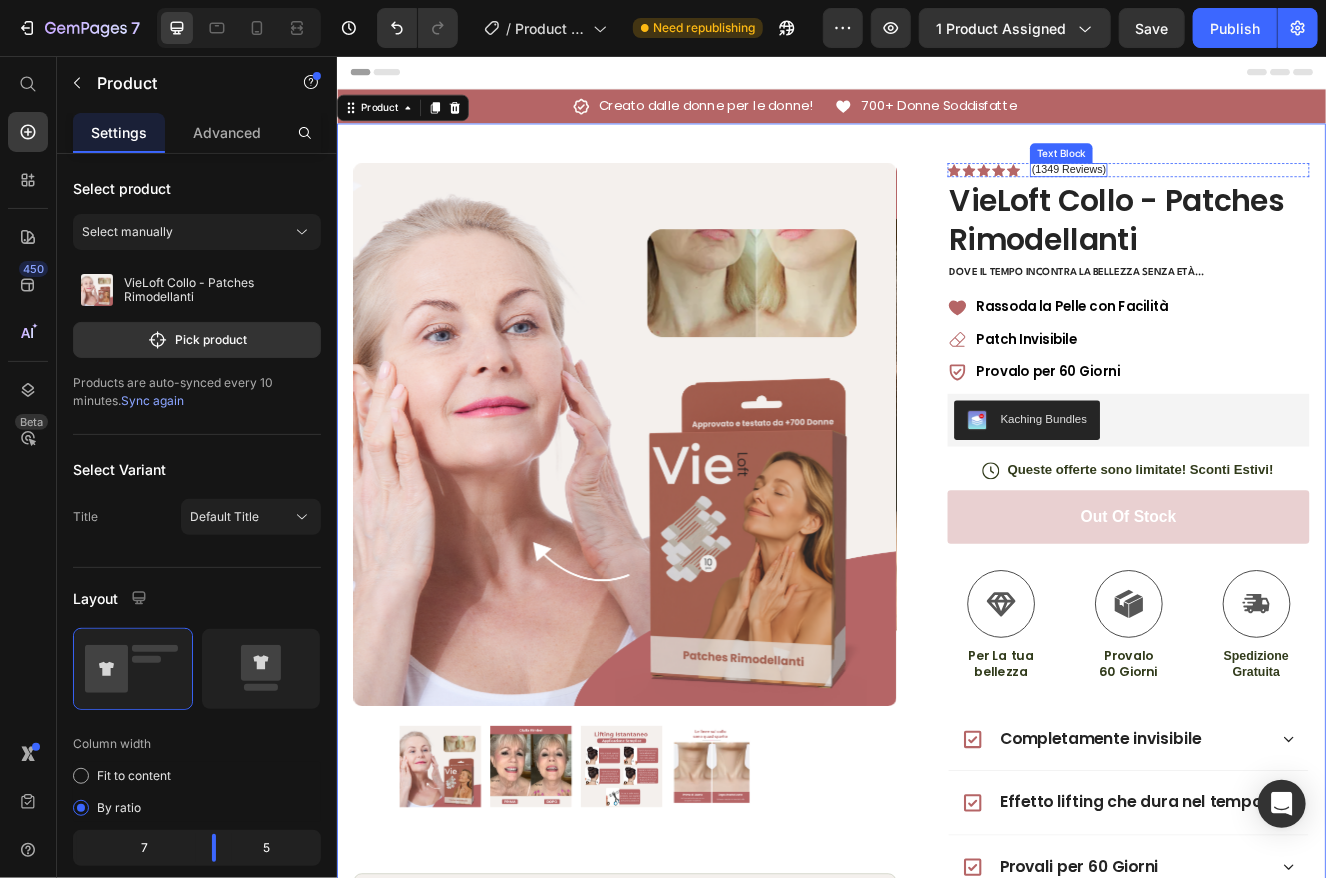 click on "(1349 Reviews)" at bounding box center (1224, 194) 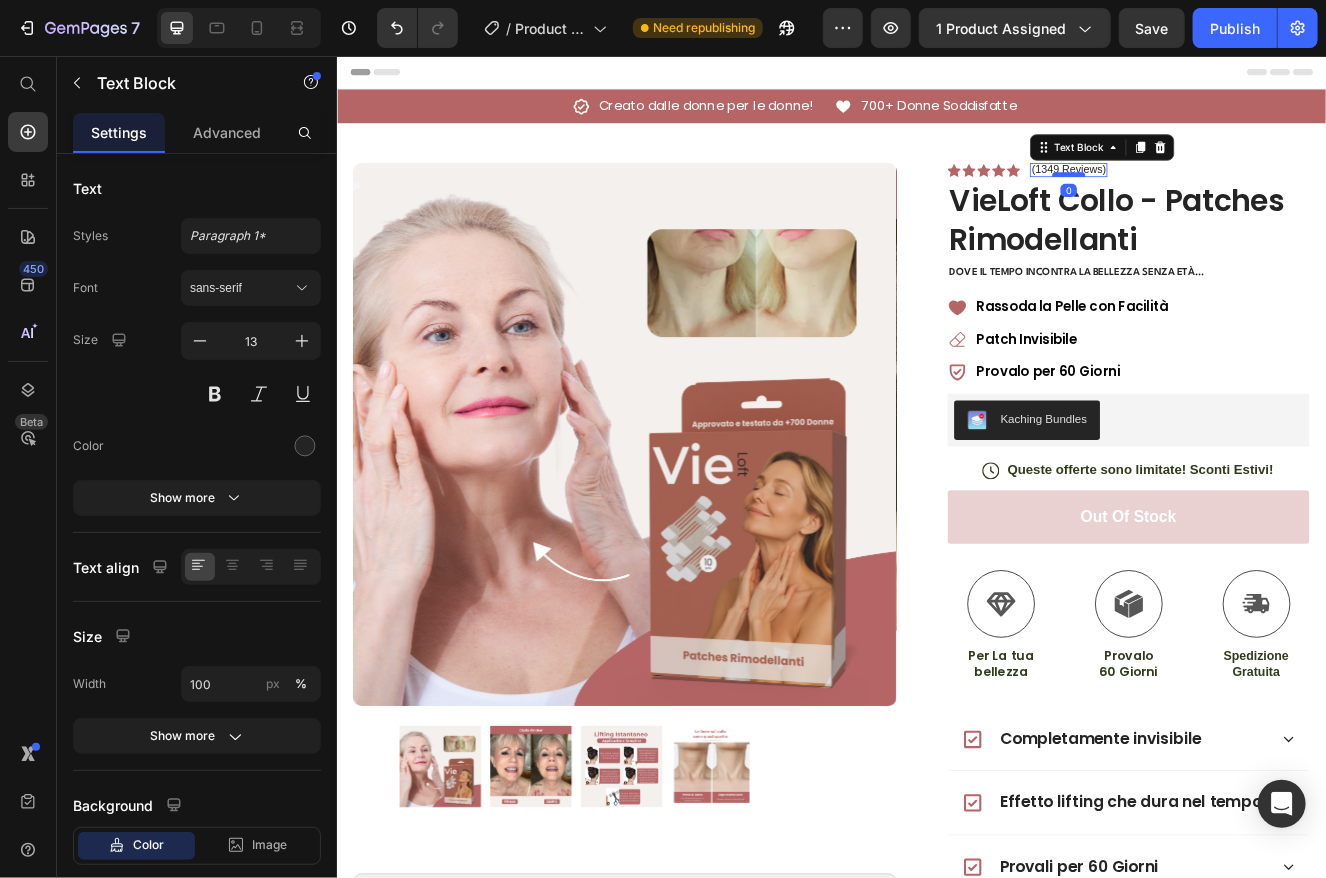 click at bounding box center [1224, 200] 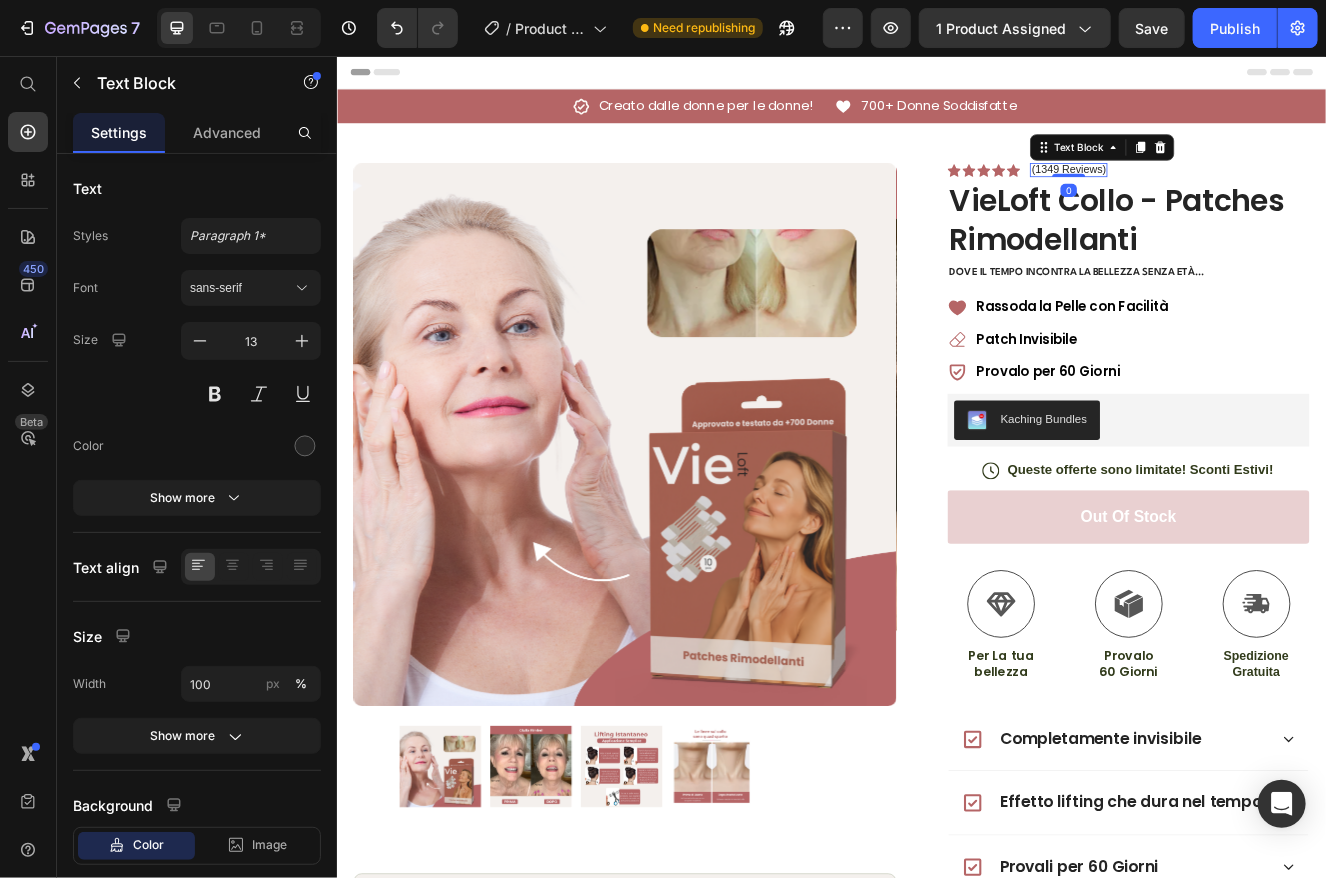 click on "(1349 Reviews)" at bounding box center [1224, 194] 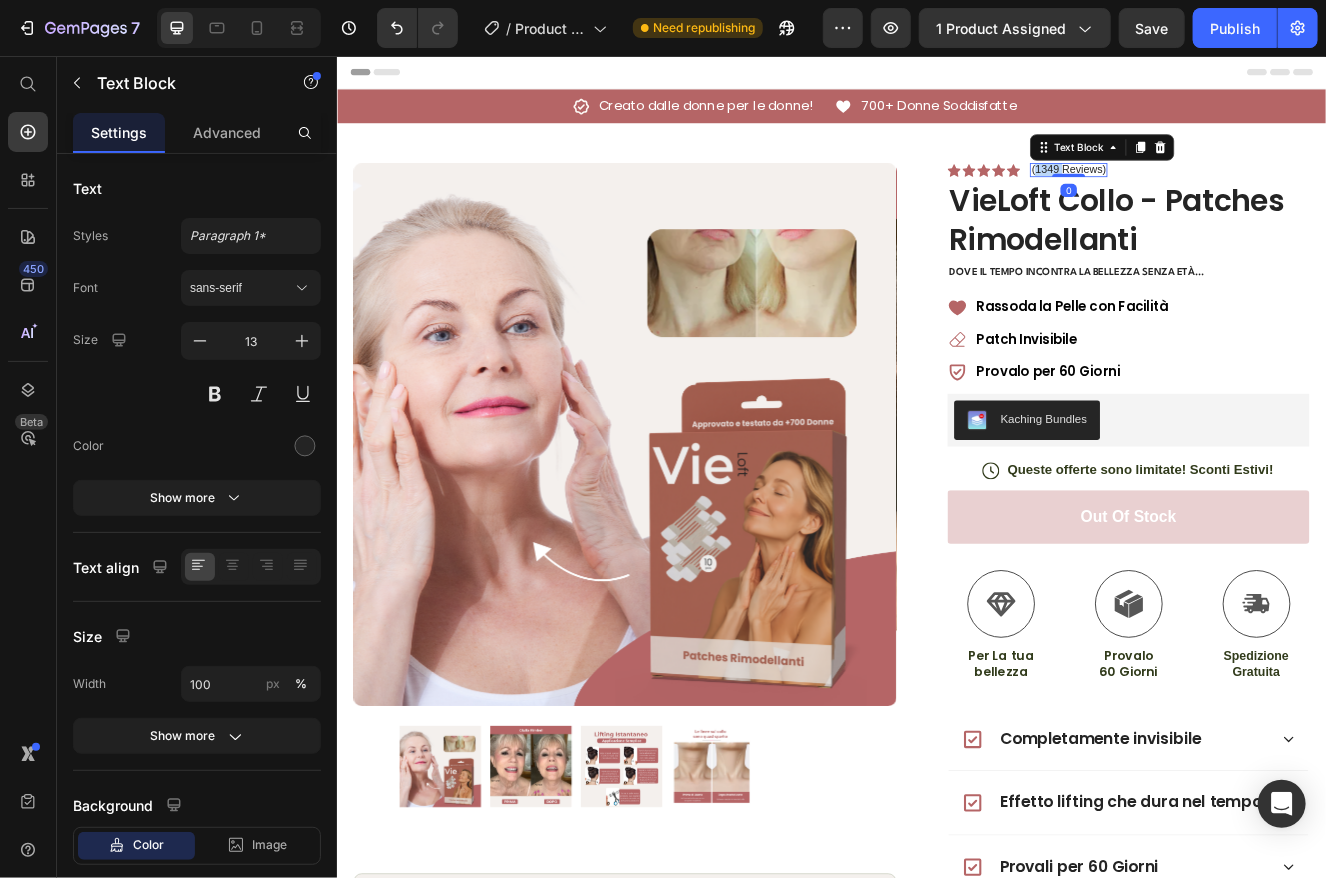 click on "(1349 Reviews)" at bounding box center (1224, 194) 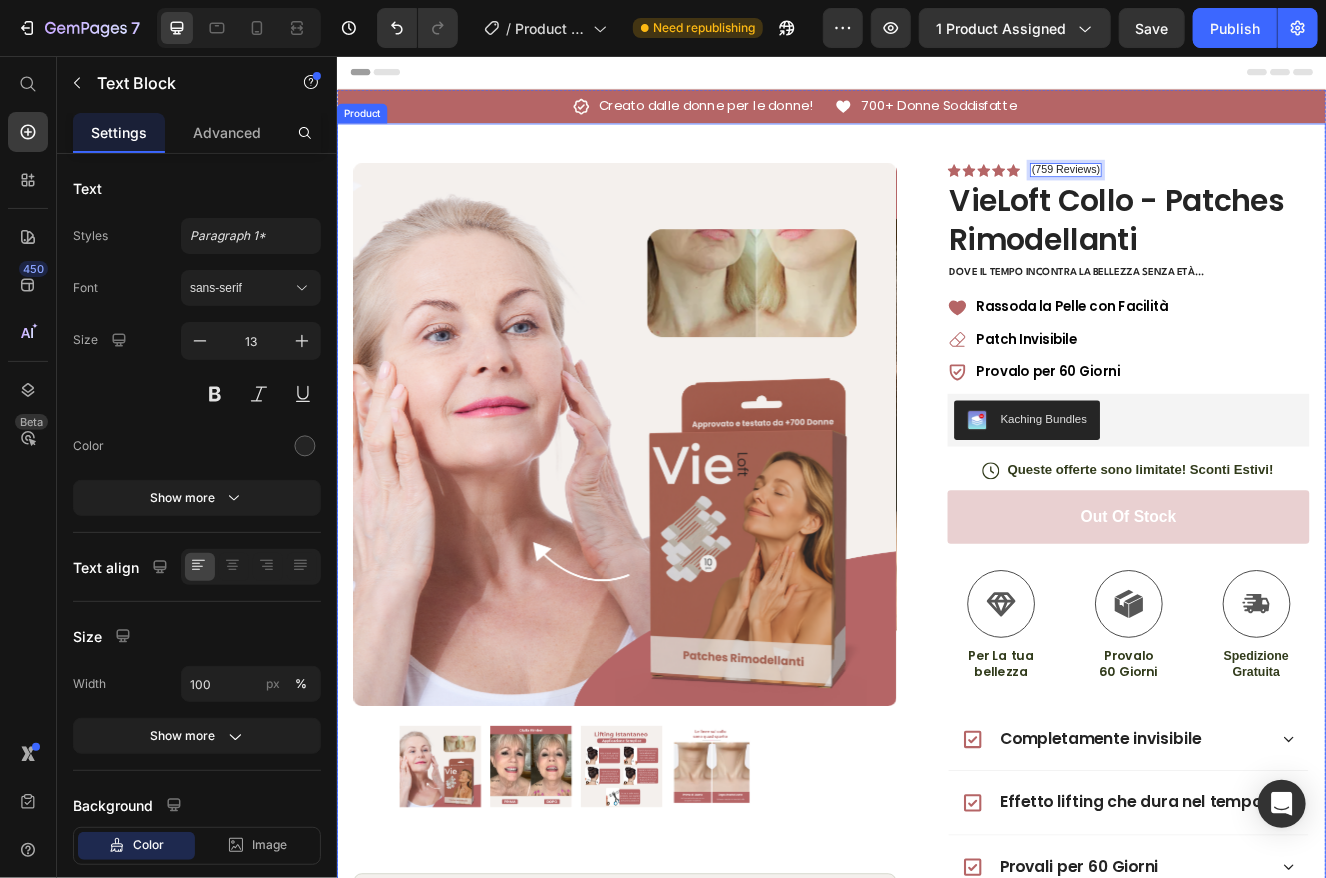 click on "Product Images Image Icon Icon Icon Icon Icon Icon List Wow! Queste patches sono state una vera scoperta. All'inizio pensavo che si sarebbero staccate durante la giornata, invece niente di più sbagliato! Rimane attaccata e fa il suo lavoro. Sono innamorata del risultato! Text Block
Icon Giorgia N. (Messina) Text Block Row Row Row Icon Icon Icon Icon Icon Icon List (759 Reviews) Text Block   0 Row VieLoft Collo - Patches Rimodellanti Product Title Dove il tempo incontra la bellezza senza età... Text Block
Rassoda la Pelle con Facilità
Patch Invisibile
Provalo per 60 Giorni Item List Kaching Bundles Kaching Bundles
Icon Queste offerte sono limitate! Sconti Estivi! Text Block Row out of stock Add to Cart
Icon Spedizione Gratuita Text Block
Icon Per La tua bellezza Text Block
Icon Provalo 60 Giorni  Text Block Row Image Icon Icon Icon Icon Icon Icon List Icon" at bounding box center (936, 691) 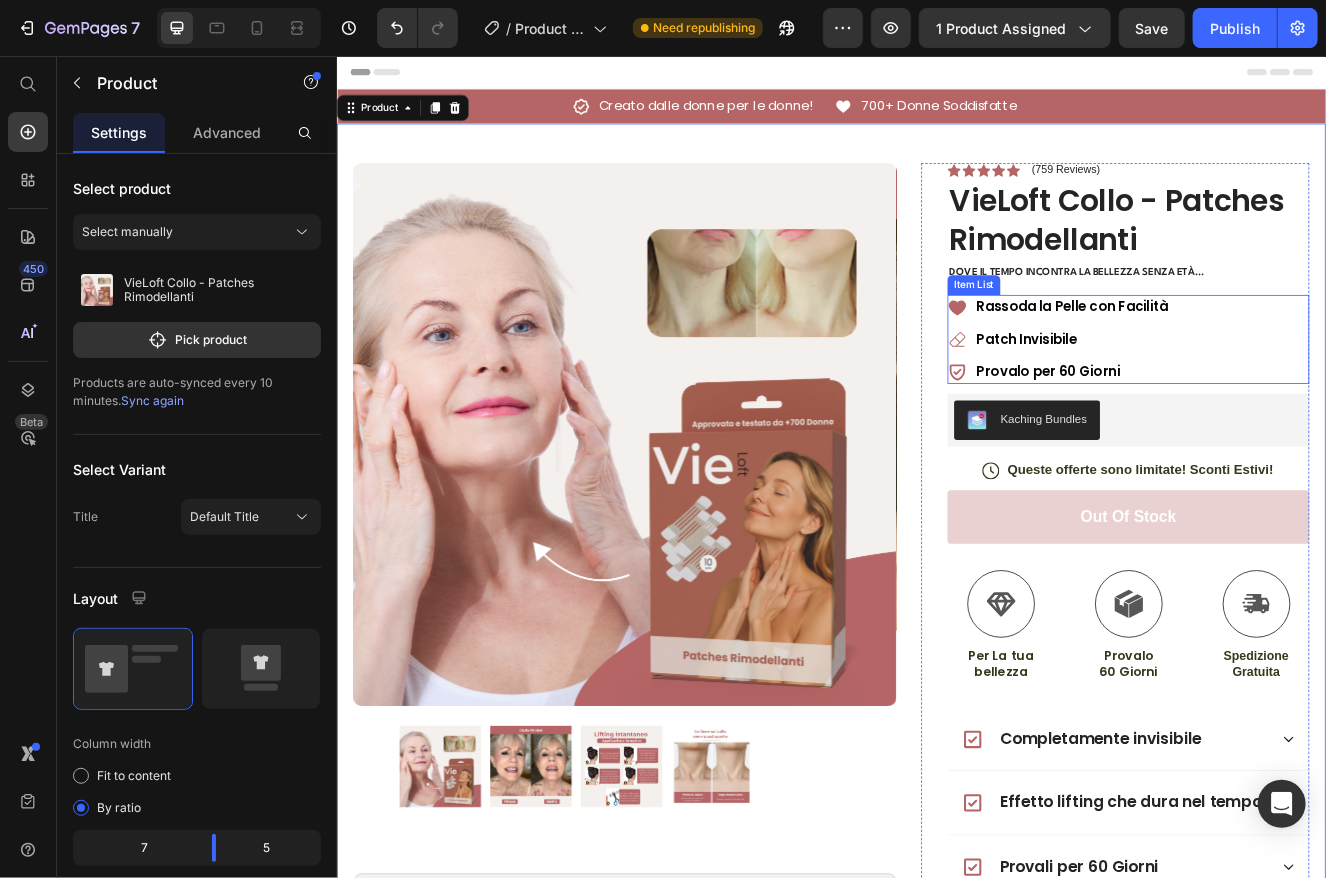 click on "Rassoda la Pelle con Facilità" at bounding box center [1228, 361] 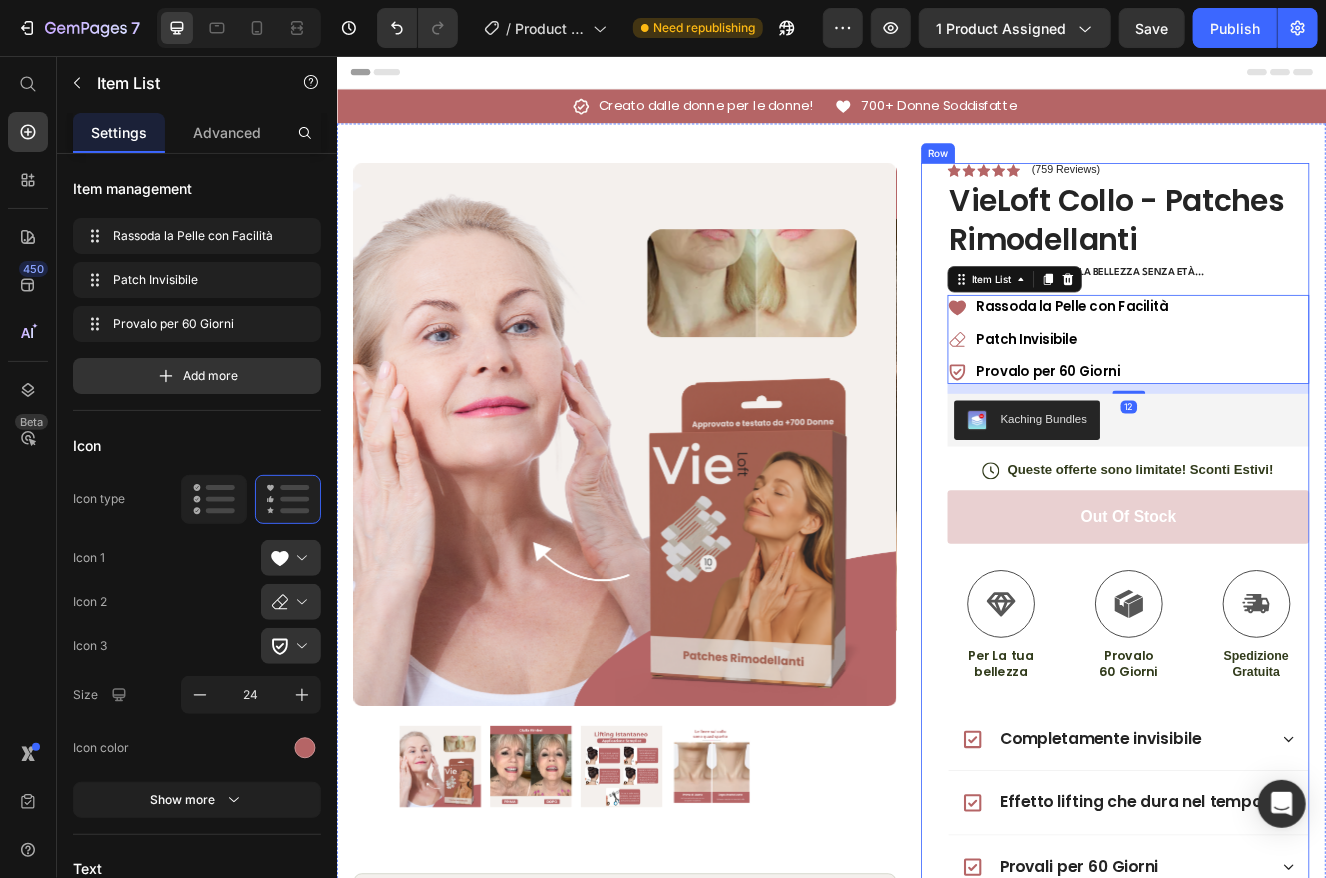 click on "Icon Icon Icon Icon Icon Icon List (759 Reviews) Text Block Row VieLoft Collo - Patches Rimodellanti Product Title Dove il tempo incontra la bellezza senza età... Text Block
Rassoda la Pelle con Facilità
Patch Invisibile
Provalo per 60 Giorni Item List   12 Kaching Bundles Kaching Bundles
Icon Queste offerte sono limitate! Sconti Estivi! Text Block Row out of stock Add to Cart
Icon Spedizione Gratuita Text Block
Icon Per La tua bellezza Text Block
Icon Provalo 60 Giorni  Text Block Row Image Icon Icon Icon Icon Icon Icon List Wow! Queste patches sono state una vera scoperta. All'inizio pensavo che si sarebbero staccate durante la giornata, invece niente di più sbagliato! Rimangono attaccate e fanno il loro lavoro. Sono innamorata del risultato! Text Block
Icon Giorgia N. (Palermo) Text Block Row Row
Completamente invisibile
Row" at bounding box center [1280, 649] 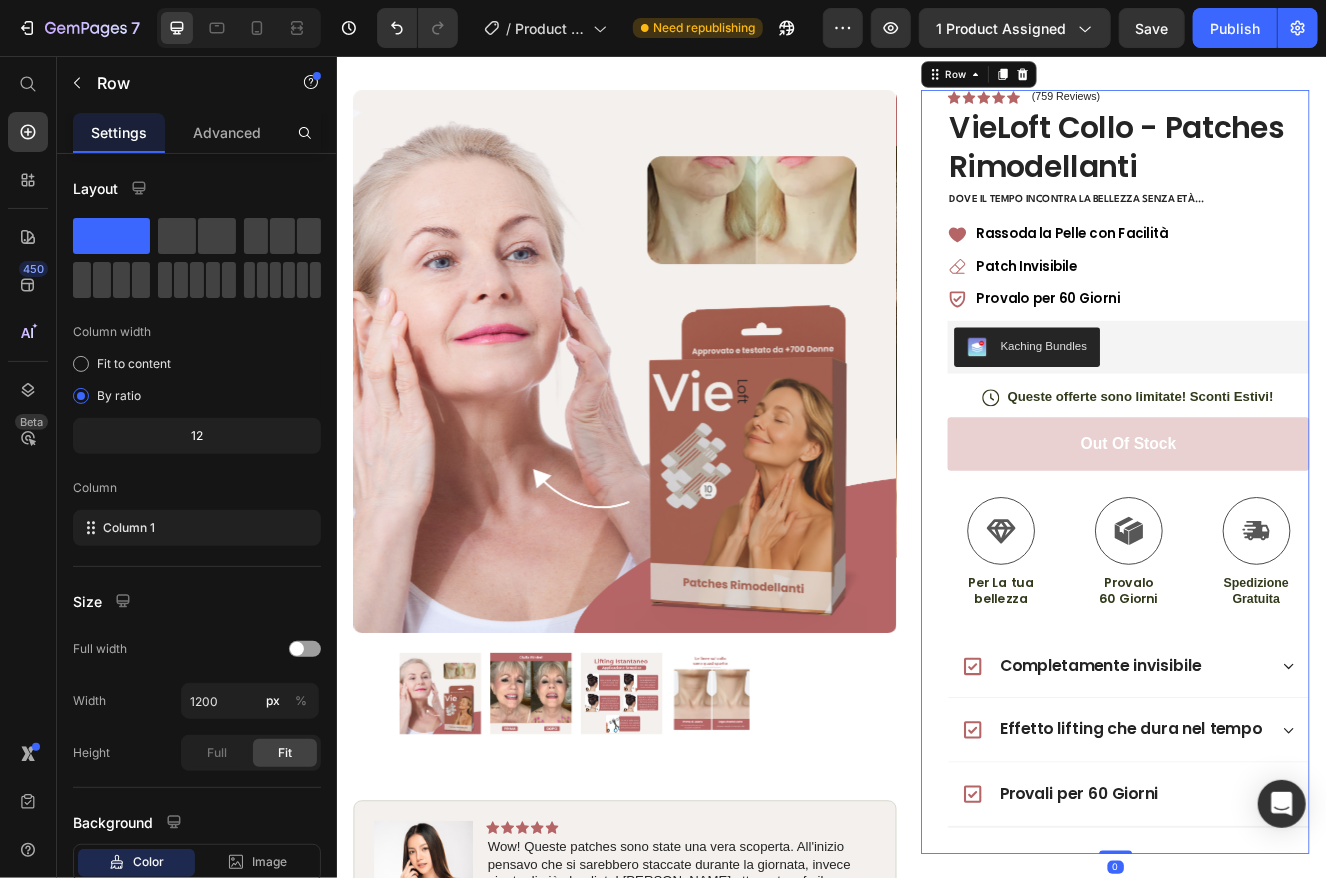 scroll, scrollTop: 100, scrollLeft: 0, axis: vertical 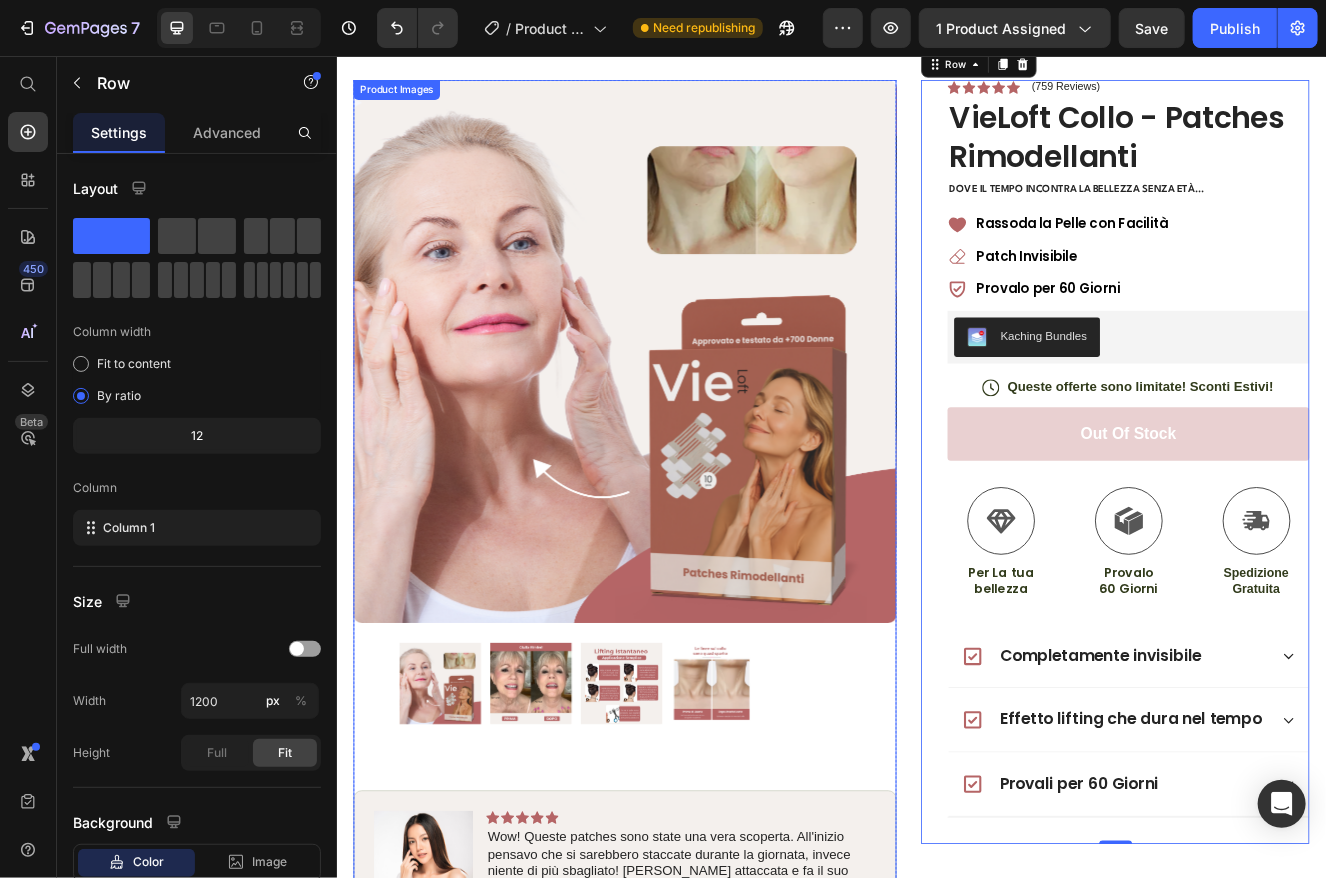 drag, startPoint x: 580, startPoint y: 810, endPoint x: 675, endPoint y: 811, distance: 95.005264 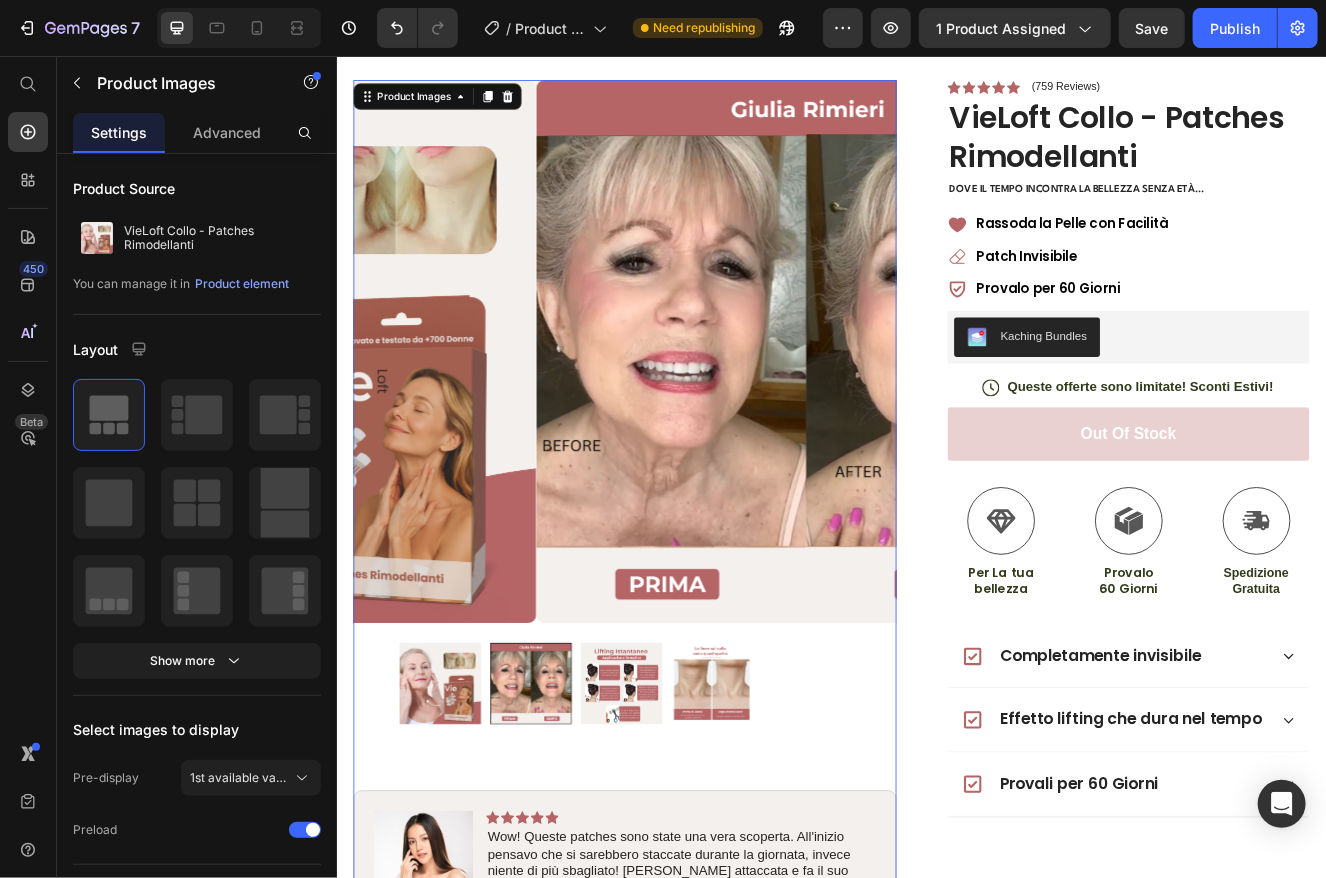 click at bounding box center [681, 818] 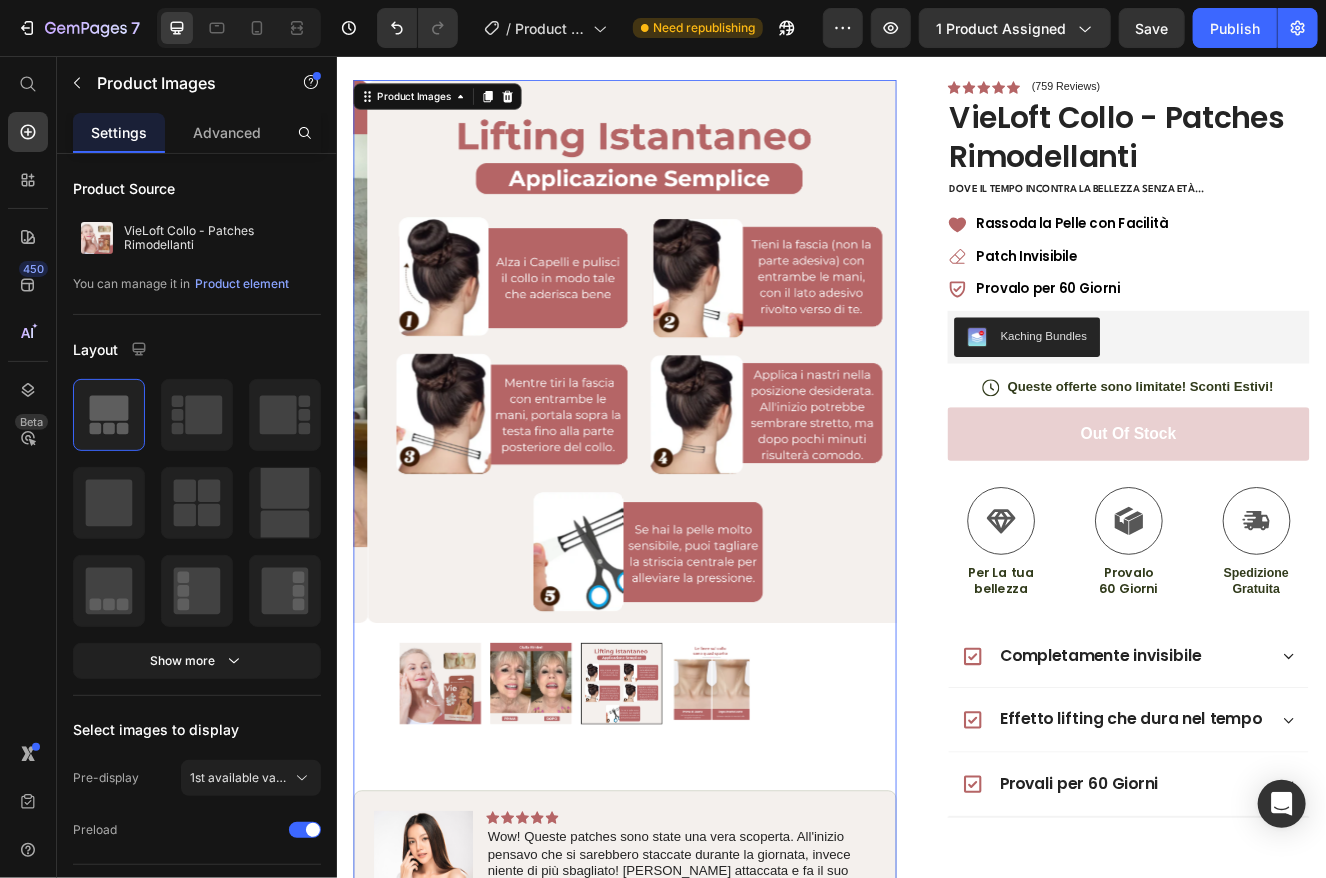 click at bounding box center (685, 818) 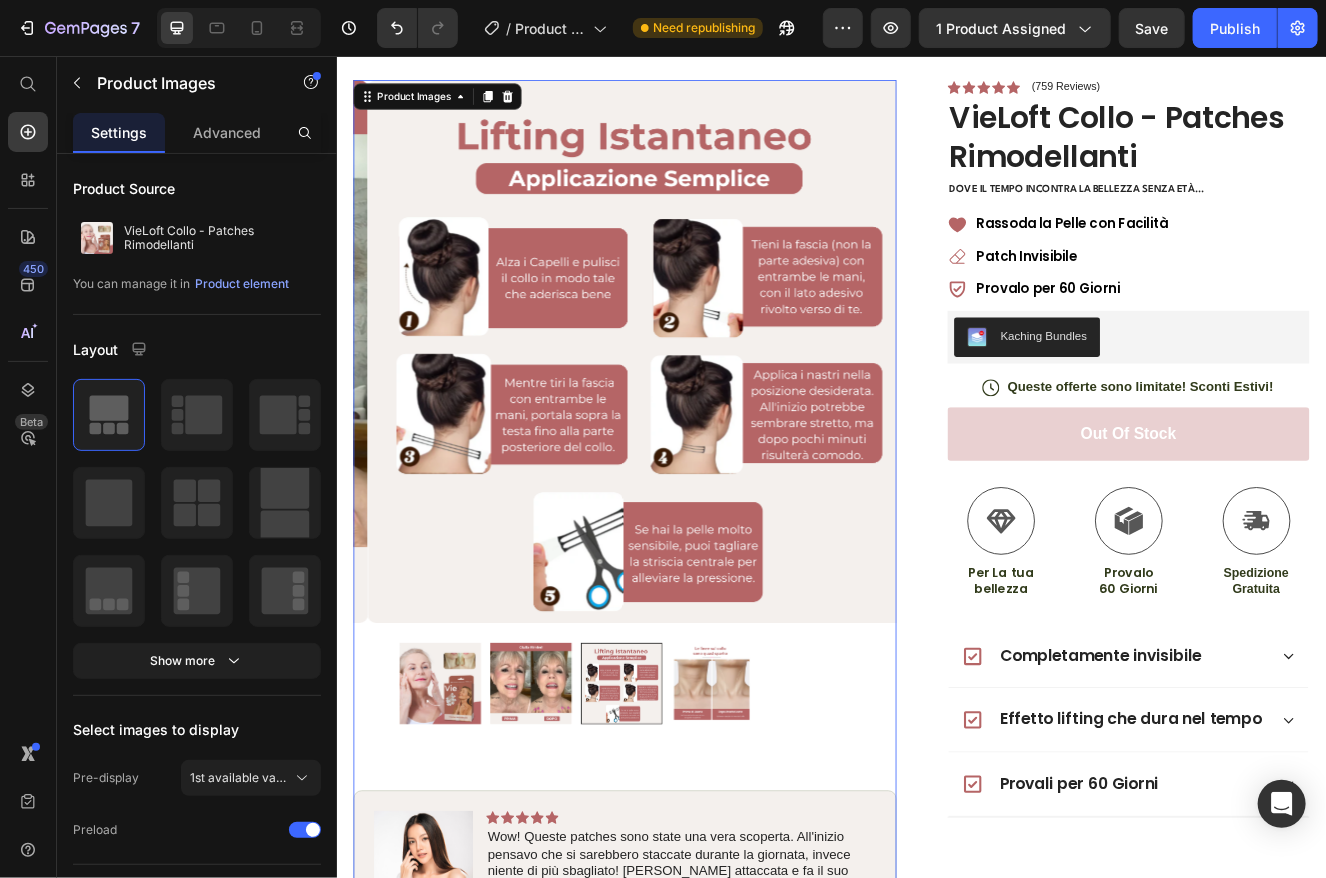 click at bounding box center (791, 818) 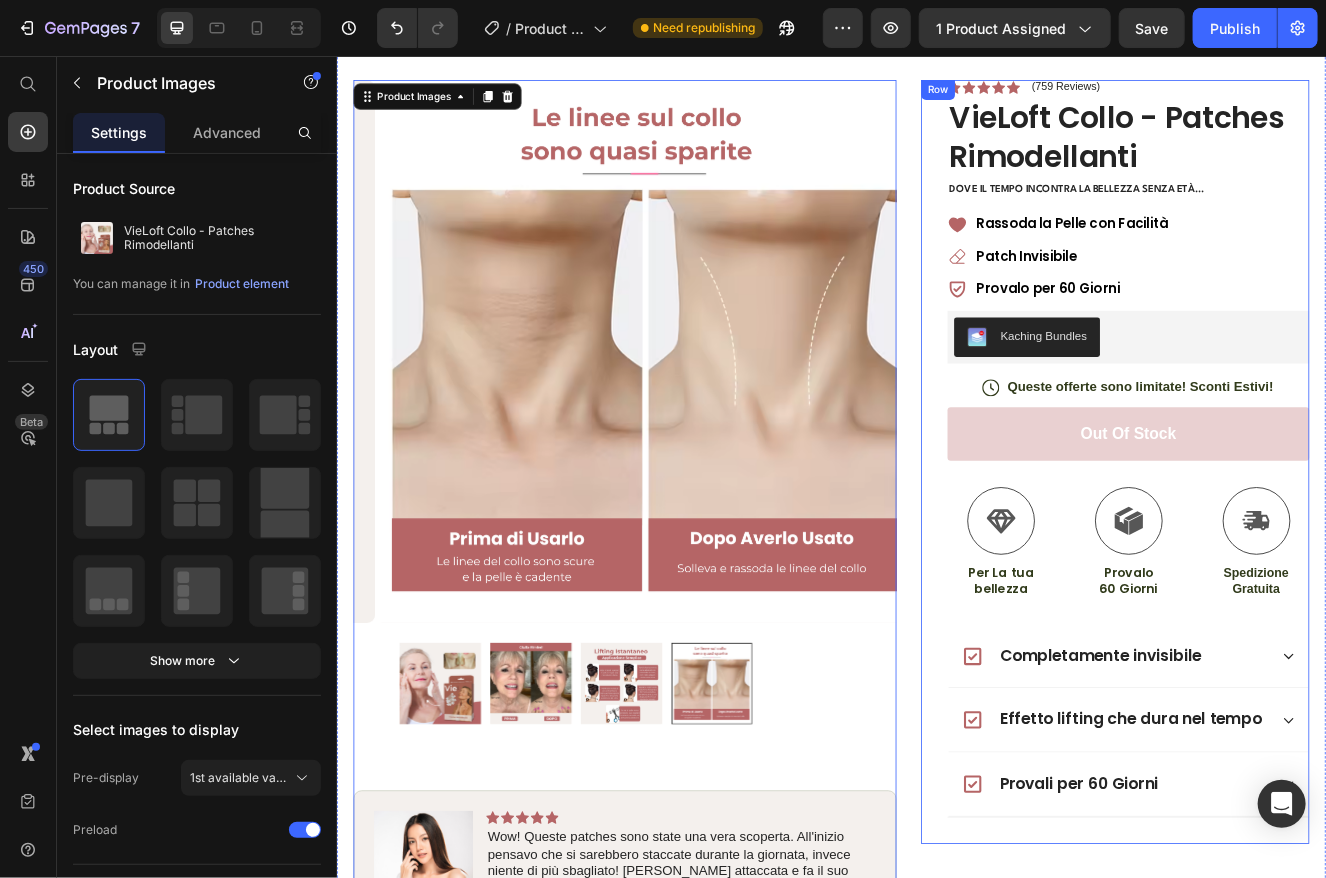 click on "Icon Icon Icon Icon Icon Icon List (759 Reviews) Text Block Row VieLoft Collo - Patches Rimodellanti Product Title Dove il tempo incontra la bellezza senza età... Text Block
Rassoda la Pelle con Facilità
Patch Invisibile
Provalo per 60 Giorni Item List Kaching Bundles Kaching Bundles
Icon Queste offerte sono limitate! Sconti Estivi! Text Block Row out of stock Add to Cart
Icon Spedizione Gratuita Text Block
Icon Per La tua bellezza Text Block
Icon Provalo 60 Giorni  Text Block Row Image Icon Icon Icon Icon Icon Icon List Wow! Queste patches sono state una vera scoperta. All'inizio pensavo che si sarebbero staccate durante la giornata, invece niente di più sbagliato! Rimangono attaccate e fanno il loro lavoro. Sono innamorata del risultato! Text Block
Icon Giorgia N. (Palermo) Text Block Row Row
Completamente invisibile
Accordion" at bounding box center (1296, 549) 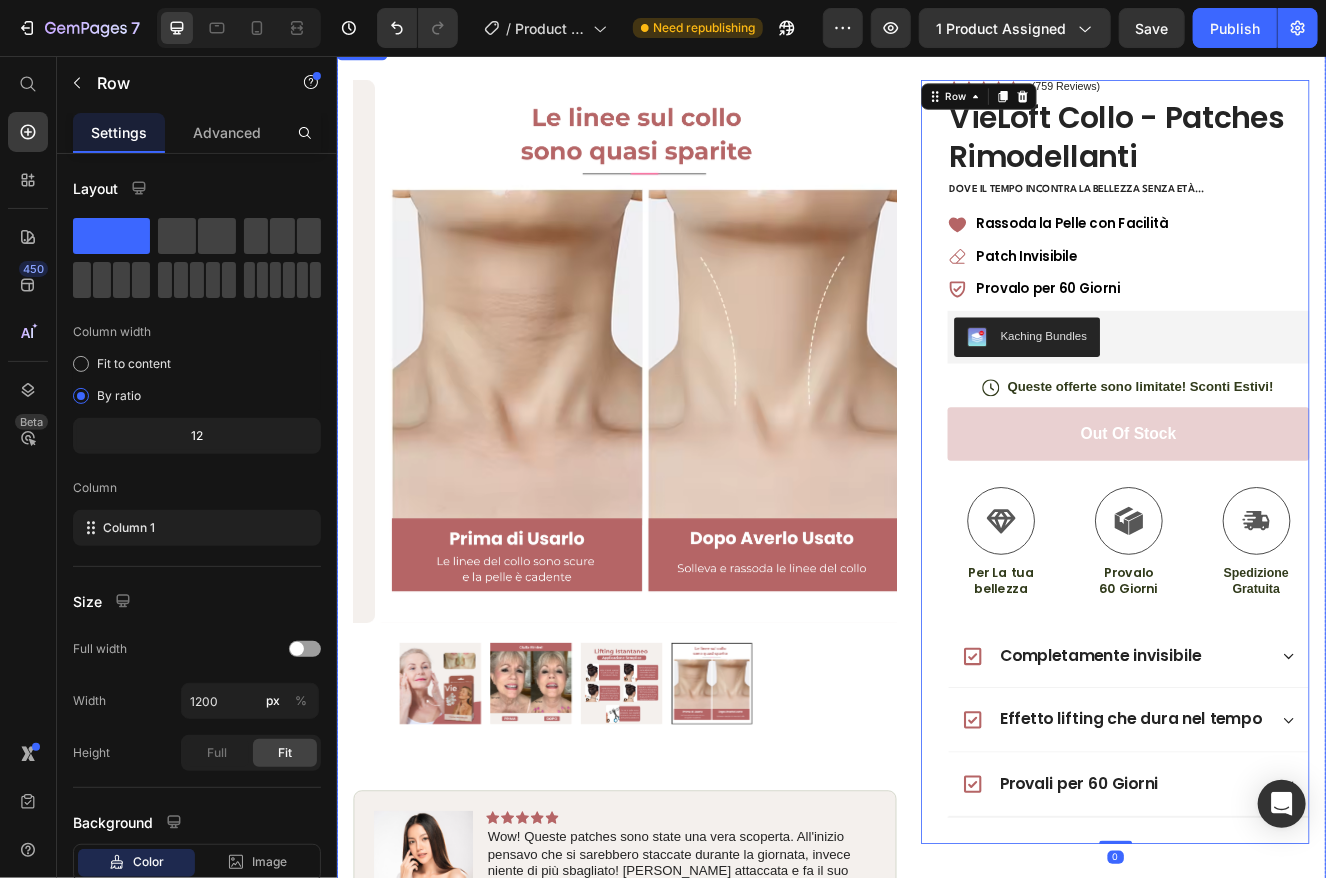 scroll, scrollTop: 0, scrollLeft: 0, axis: both 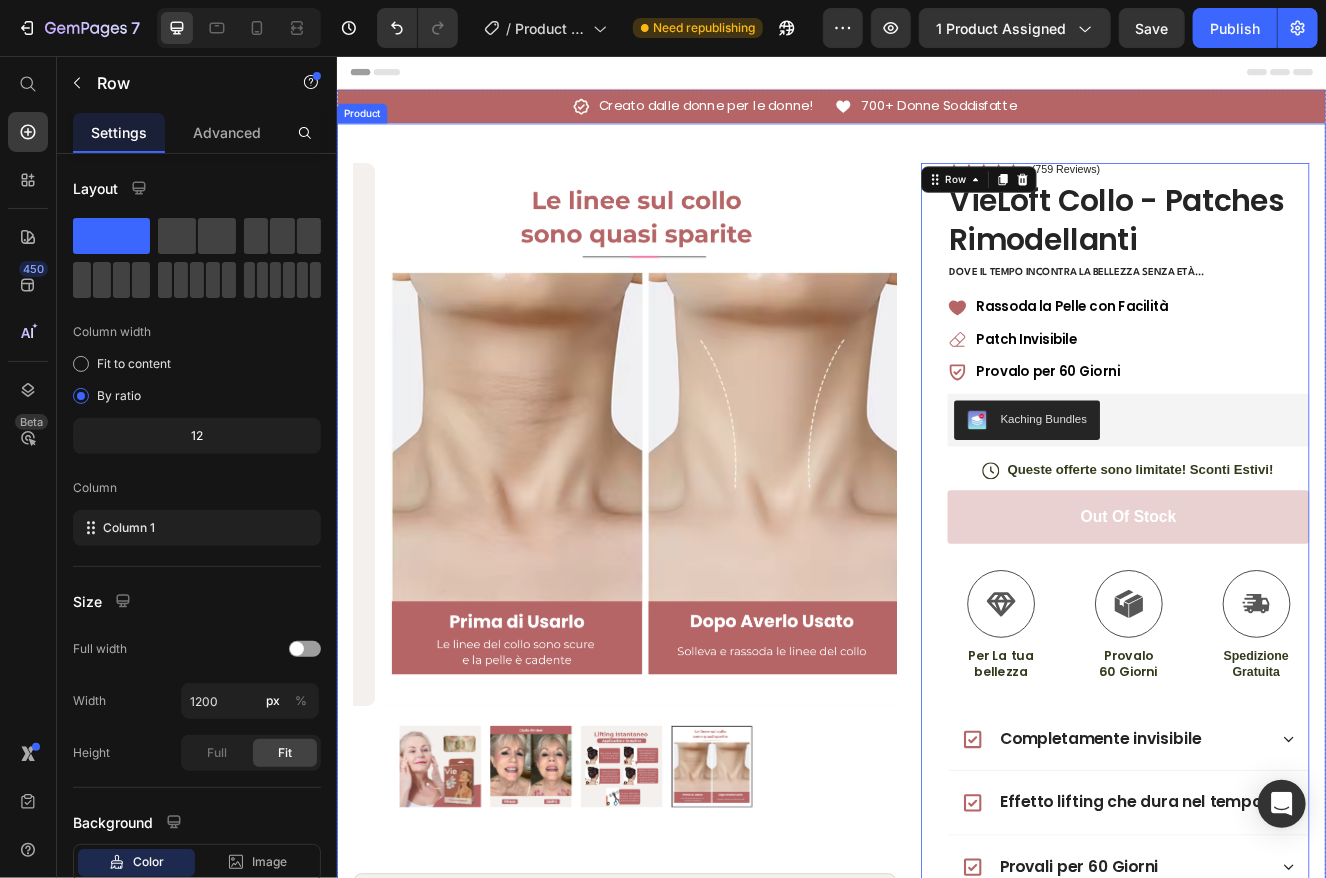 click on "Product Images Image Icon Icon Icon Icon Icon Icon List Wow! Queste patches sono state una vera scoperta. All'inizio pensavo che si sarebbero staccate durante la giornata, invece niente di più sbagliato! Rimane attaccata e fa il suo lavoro. Sono innamorata del risultato! Text Block
Icon Giorgia N. (Messina) Text Block Row Row Row Icon Icon Icon Icon Icon Icon List (759 Reviews) Text Block Row VieLoft Collo - Patches Rimodellanti Product Title Dove il tempo incontra la bellezza senza età... Text Block
Rassoda la Pelle con Facilità
Patch Invisibile
Provalo per 60 Giorni Item List Kaching Bundles Kaching Bundles
Icon Queste offerte sono limitate! Sconti Estivi! Text Block Row out of stock Add to Cart
Icon Spedizione Gratuita Text Block
Icon Per La tua bellezza Text Block
Icon Provalo 60 Giorni  Text Block Row Image Icon Icon Icon Icon Icon Icon List Icon Row" at bounding box center [936, 691] 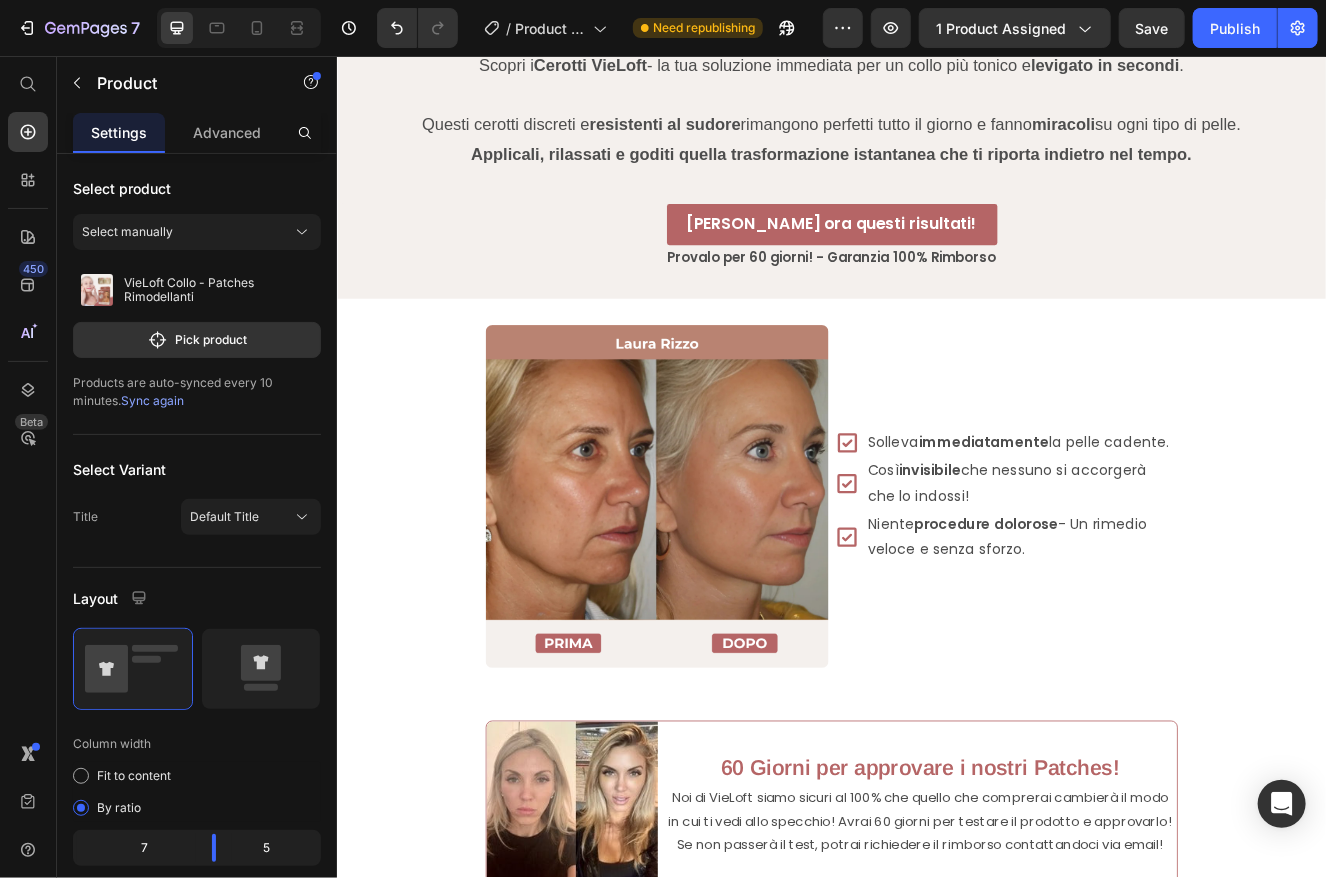 scroll, scrollTop: 1800, scrollLeft: 0, axis: vertical 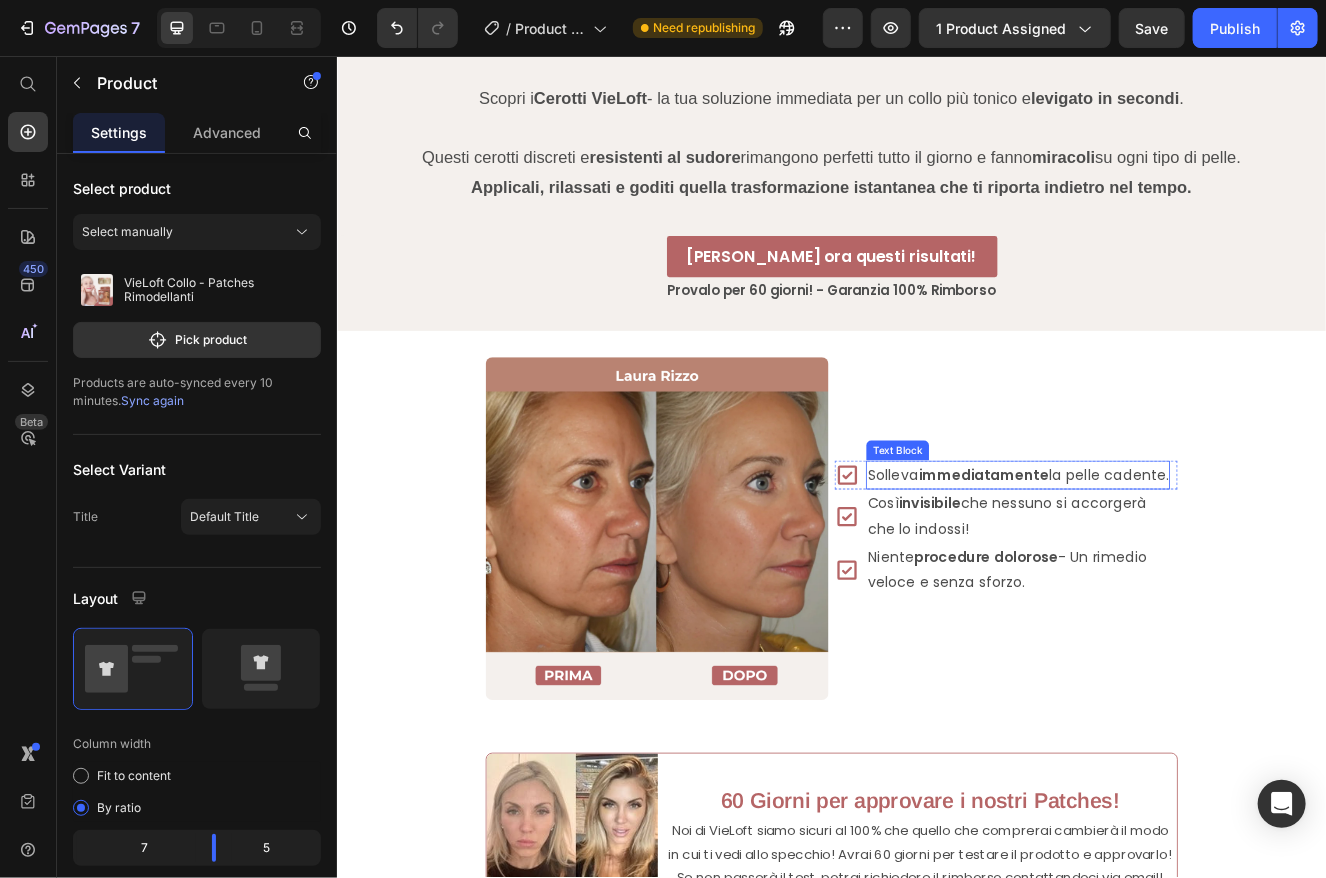 click on "immediatamente" at bounding box center (1121, 564) 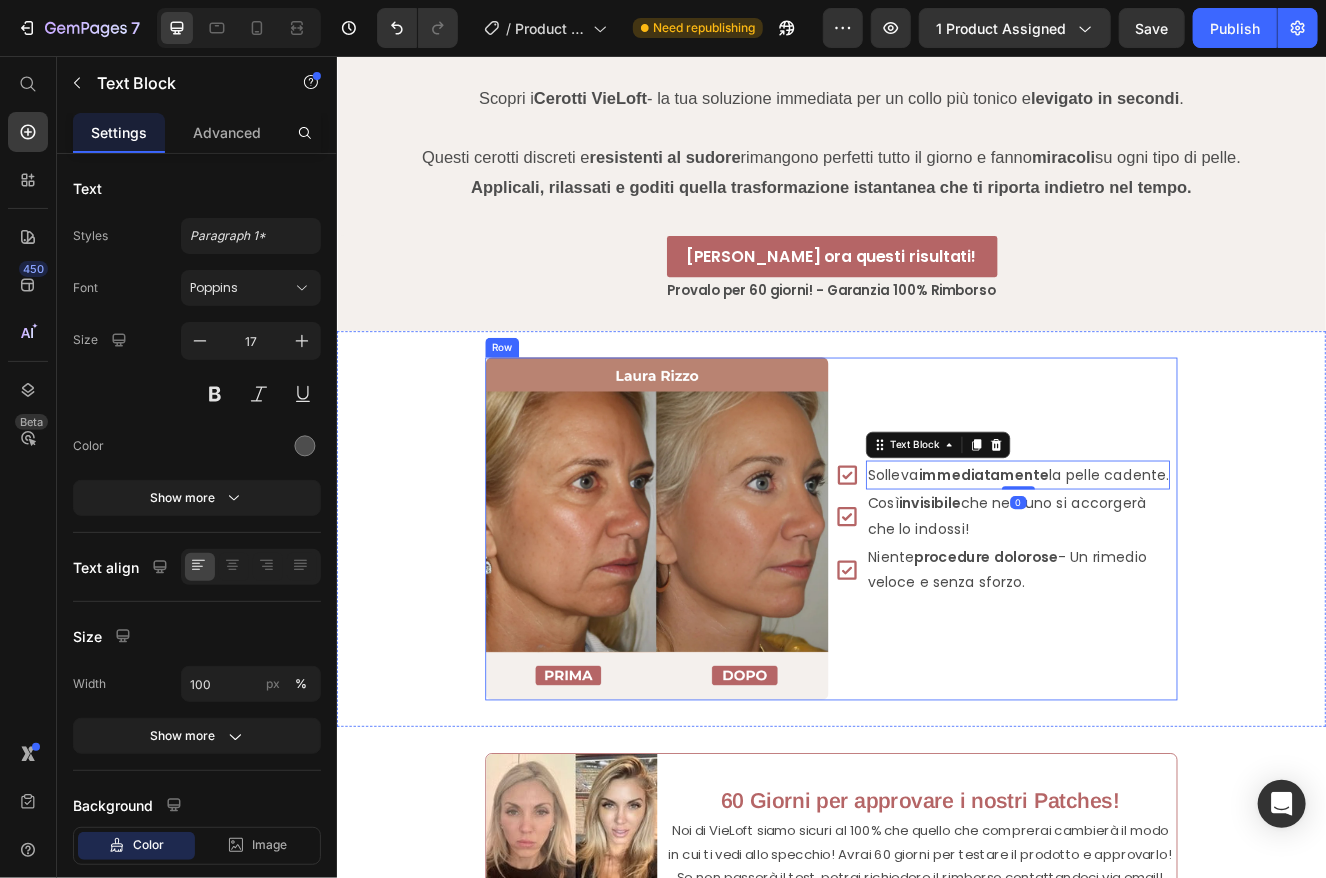 click on "Icon Solleva  immediatamente  la pelle cadente. Text Block   0 Row
Icon Così  invisibile  che nessuno si accorgerà che lo indossi! Text Block Row
Icon Niente  procedure dolorose  - Un rimedio veloce e senza sforzo. Text Block Row" at bounding box center [1148, 630] 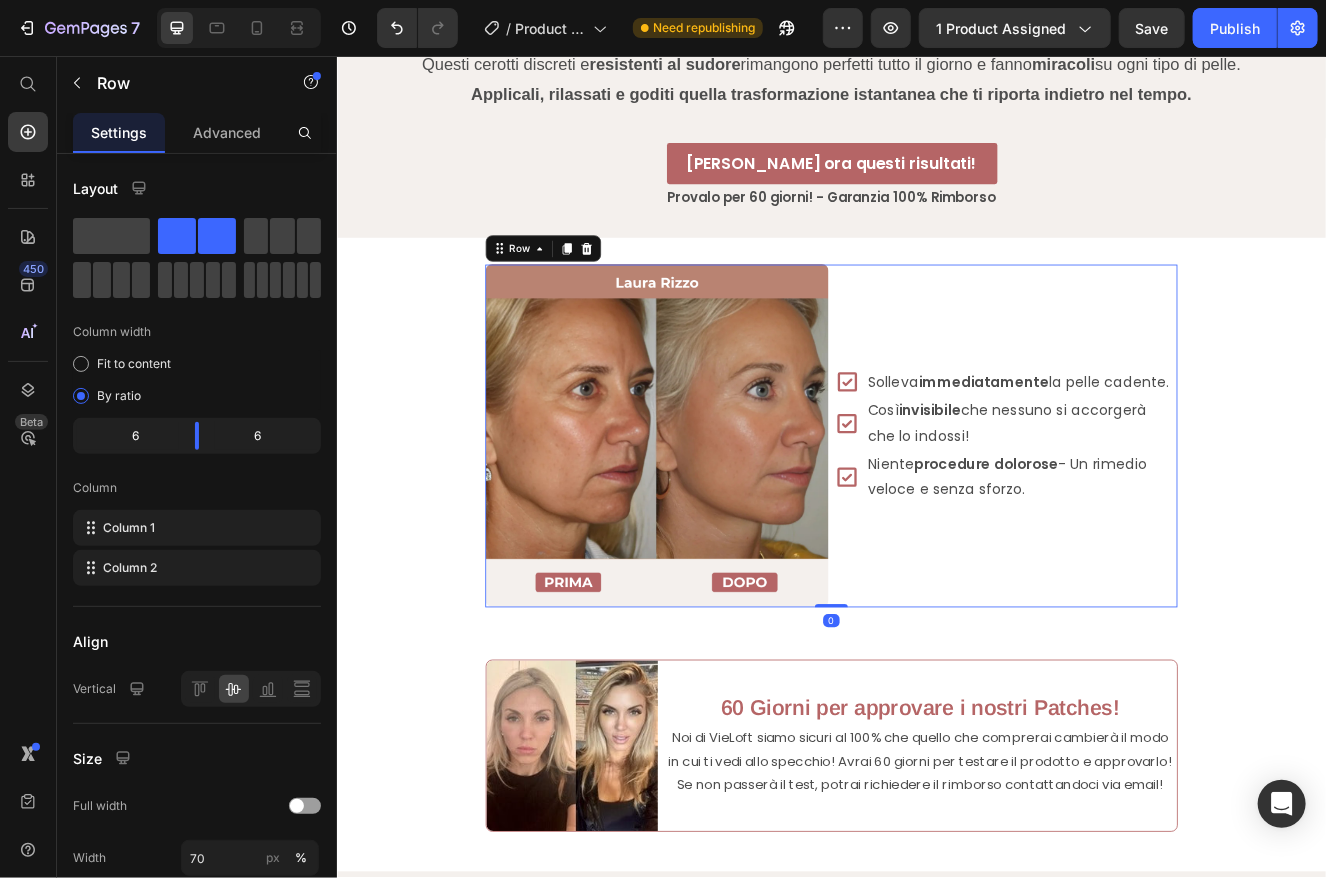 scroll, scrollTop: 2000, scrollLeft: 0, axis: vertical 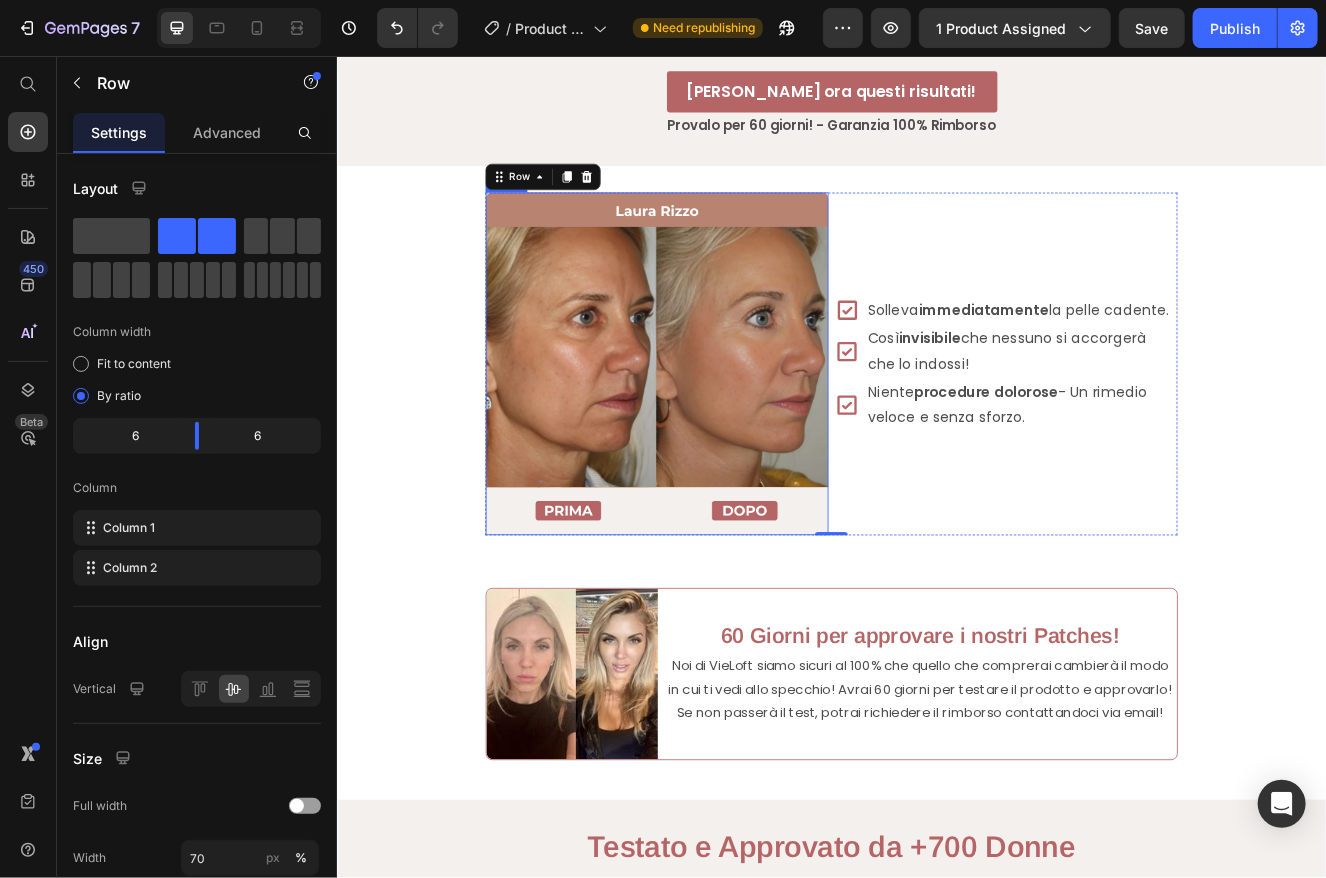 click at bounding box center (724, 430) 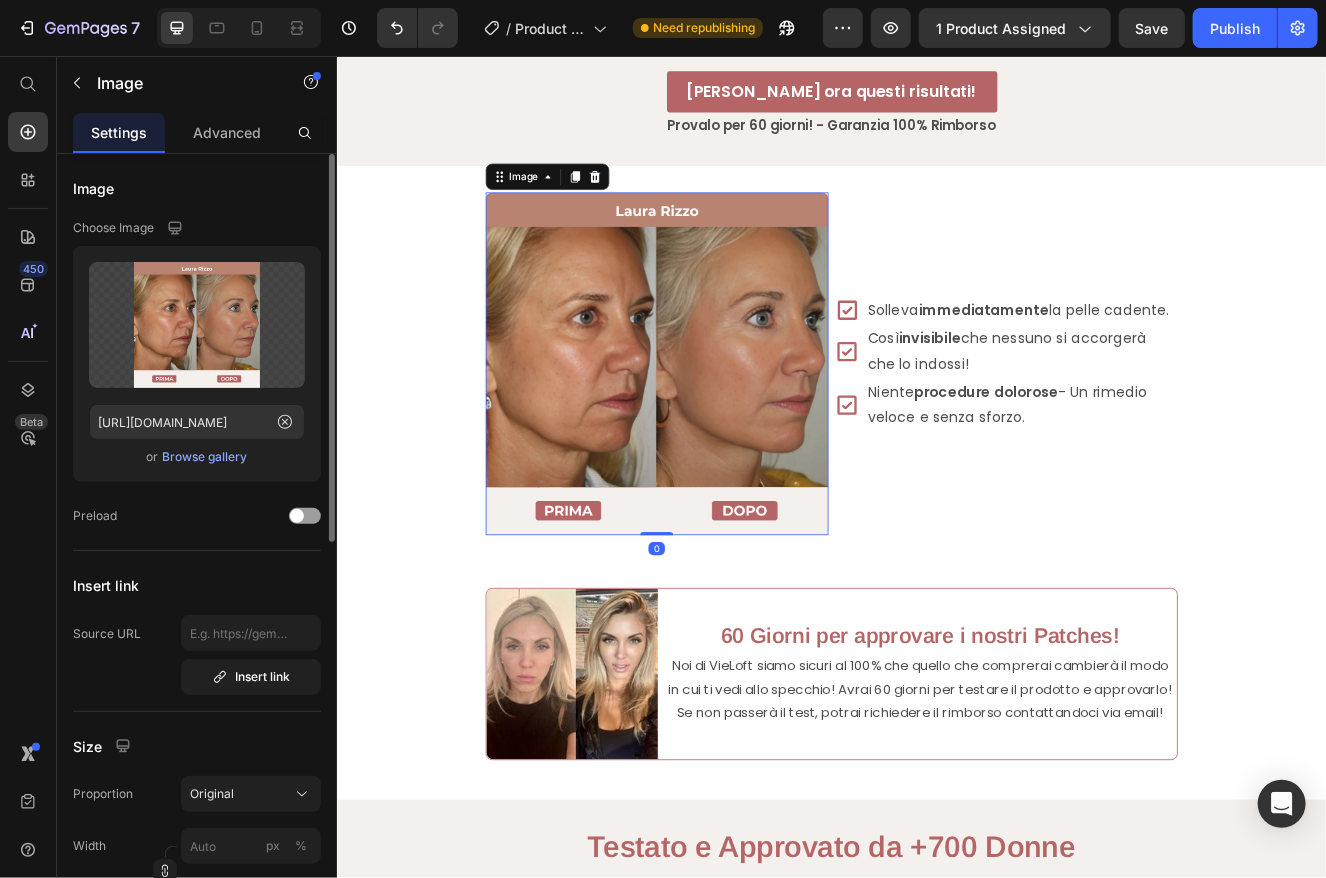 click on "Browse gallery" at bounding box center (205, 457) 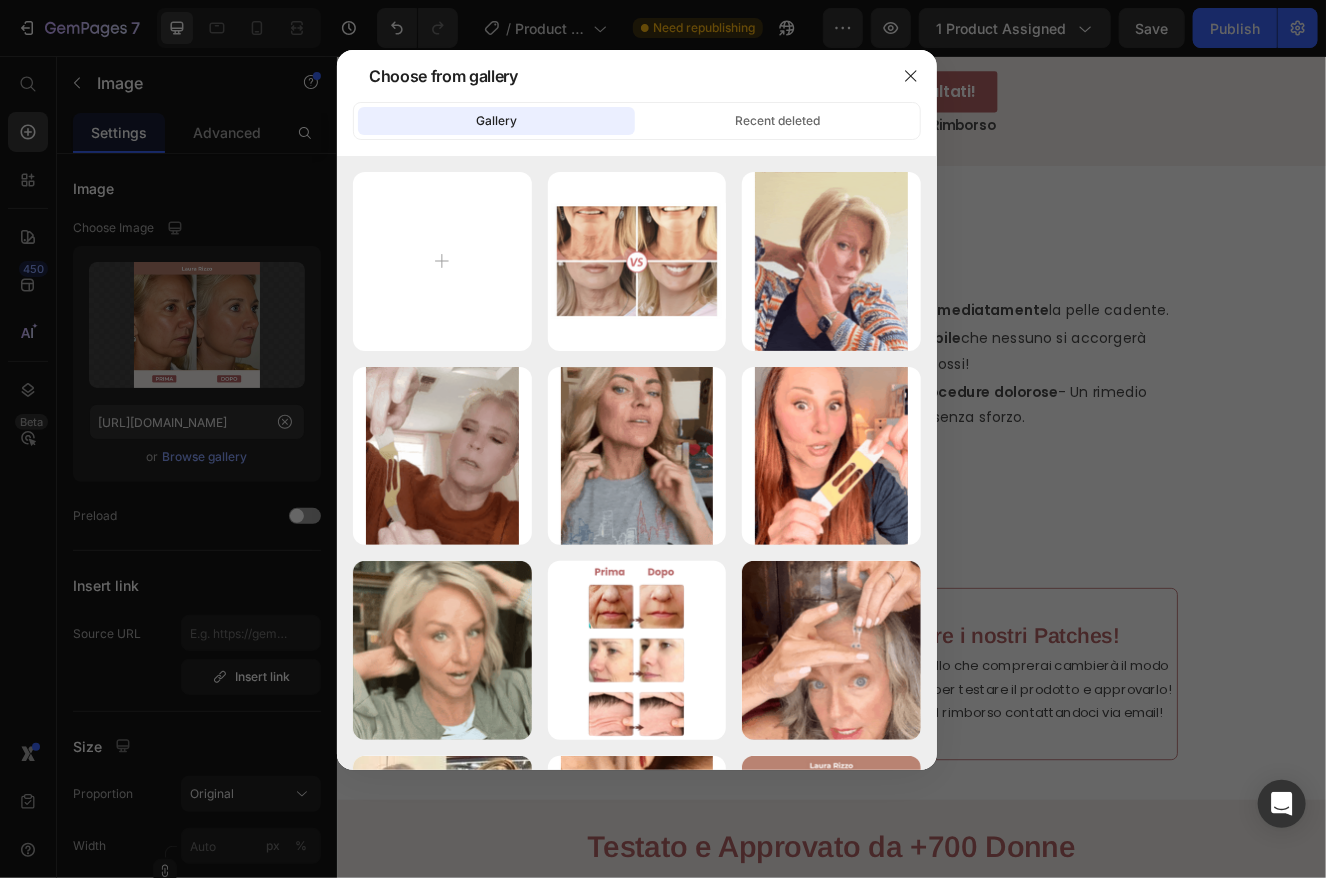 type on "C:\fakepath\Face.png" 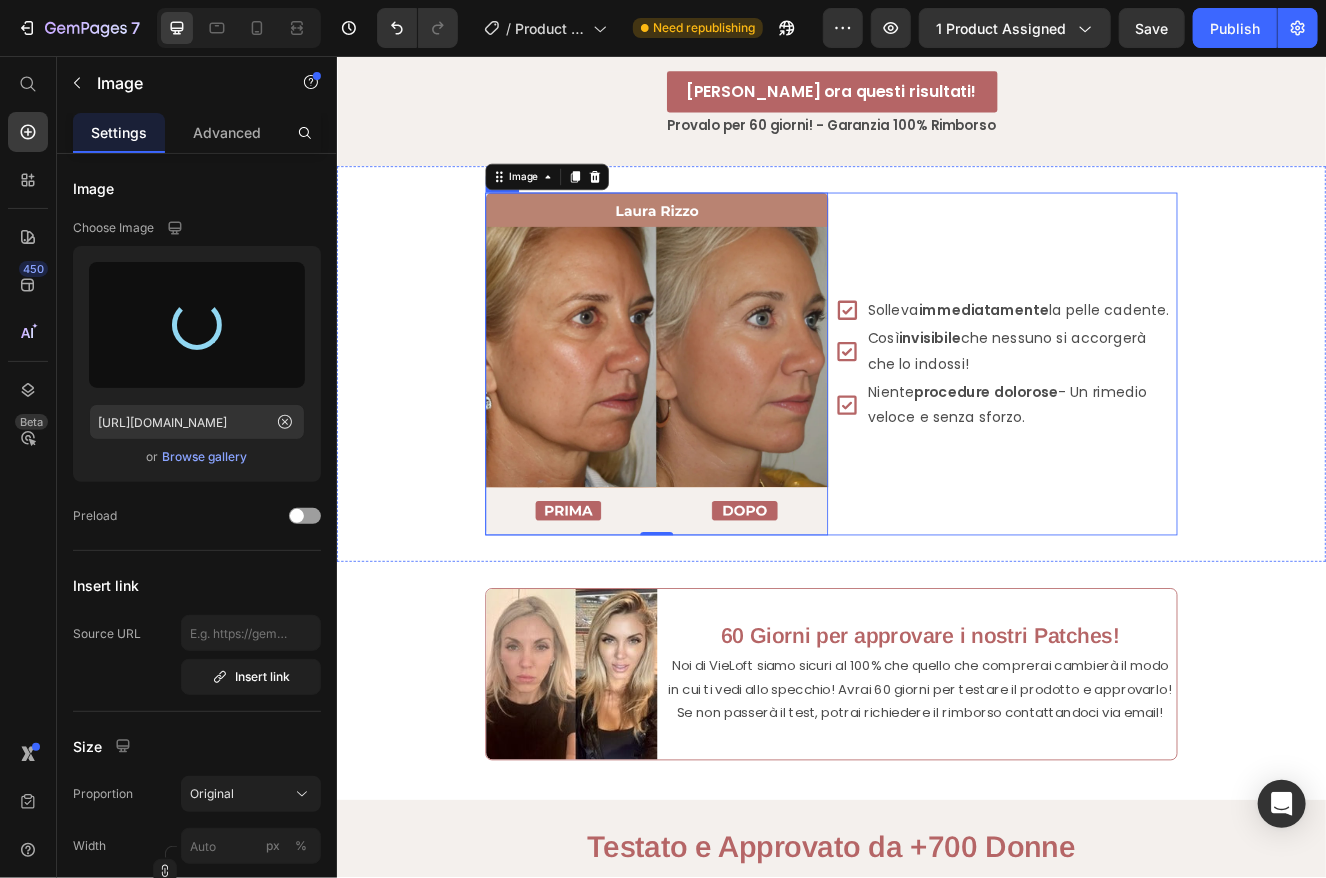 scroll, scrollTop: 1851, scrollLeft: 0, axis: vertical 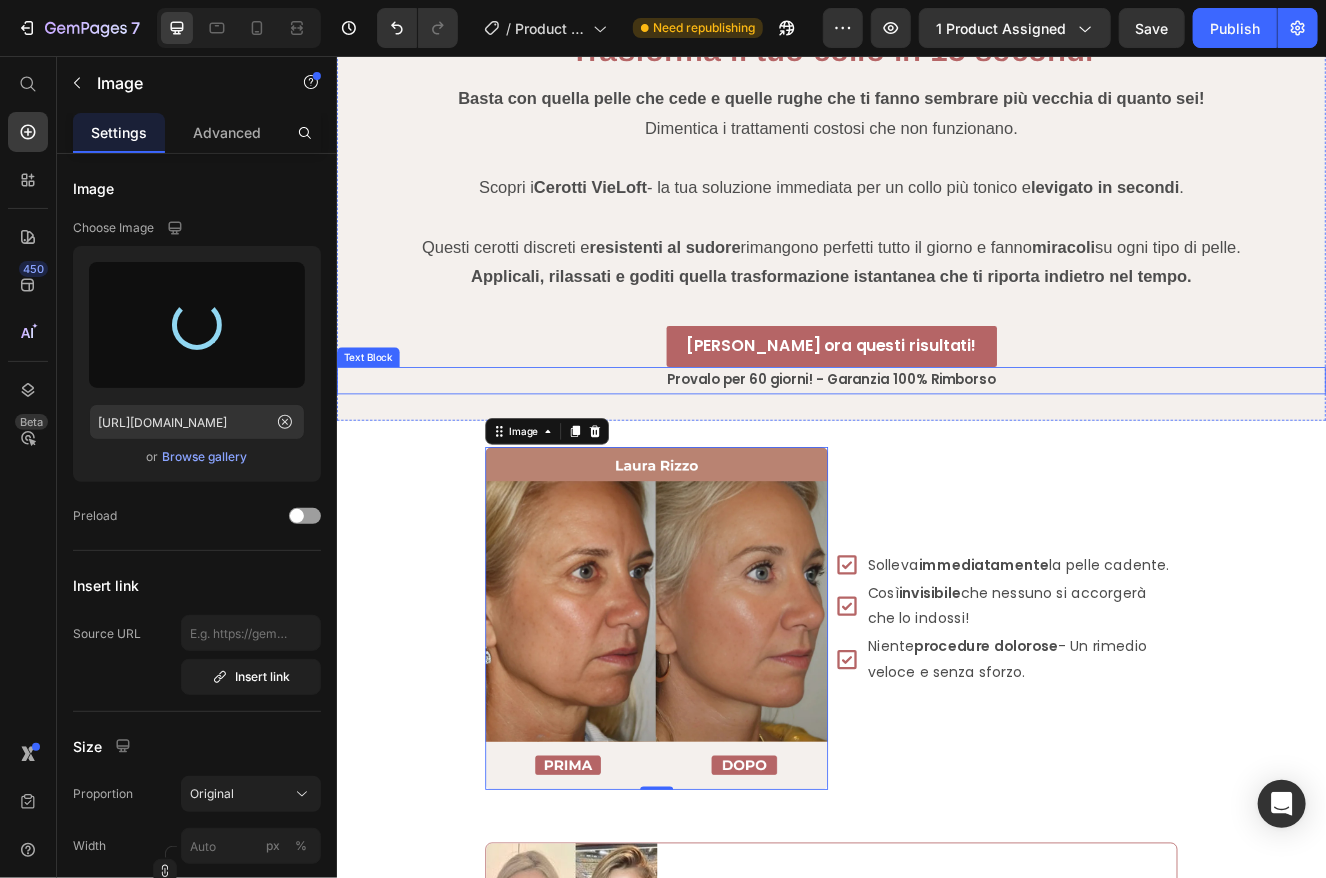 type on "https://cdn.shopify.com/s/files/1/0928/2853/3111/files/gempages_574654538217161840-665b19be-c937-4ff7-b170-5992f619fbda.png" 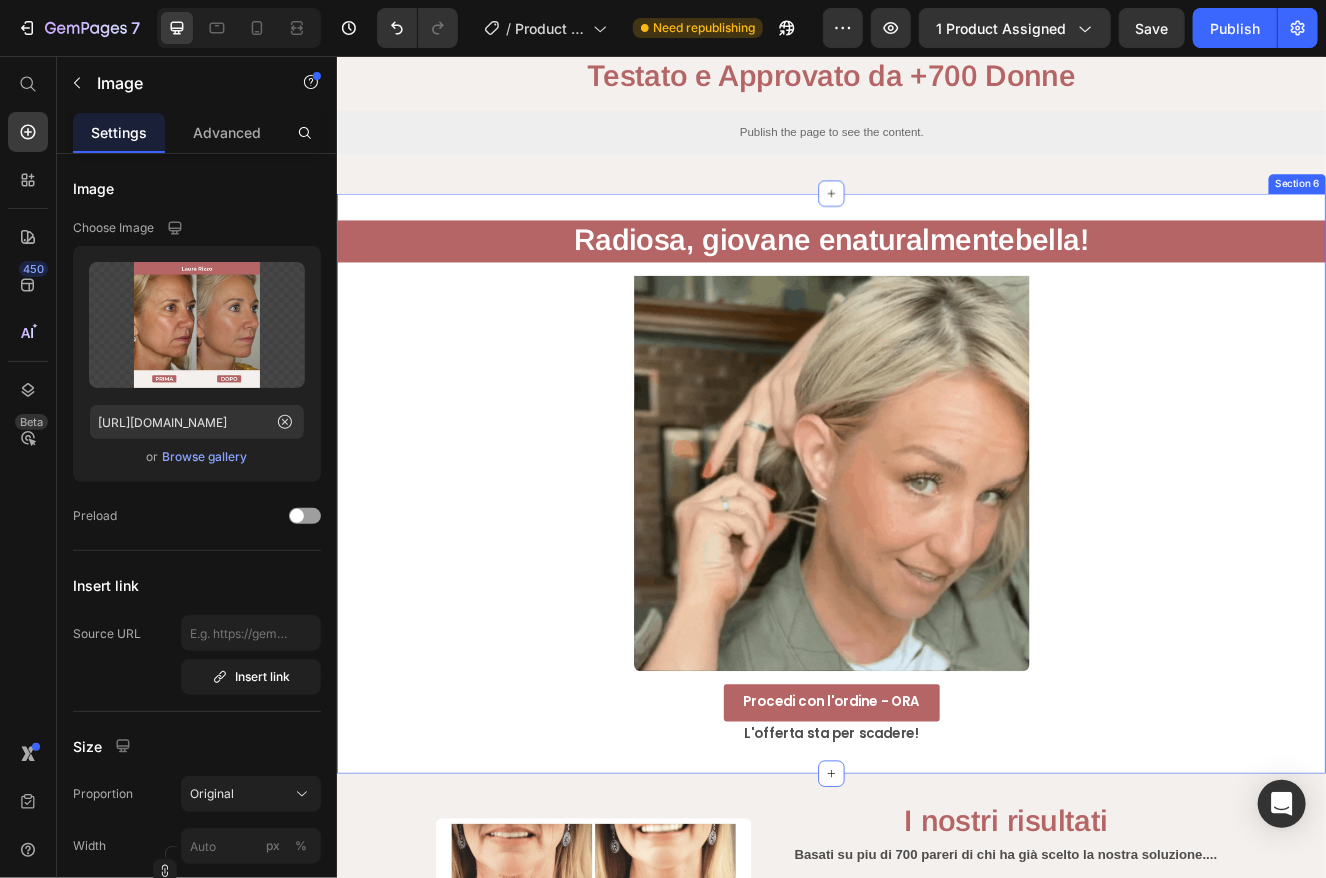 scroll, scrollTop: 3000, scrollLeft: 0, axis: vertical 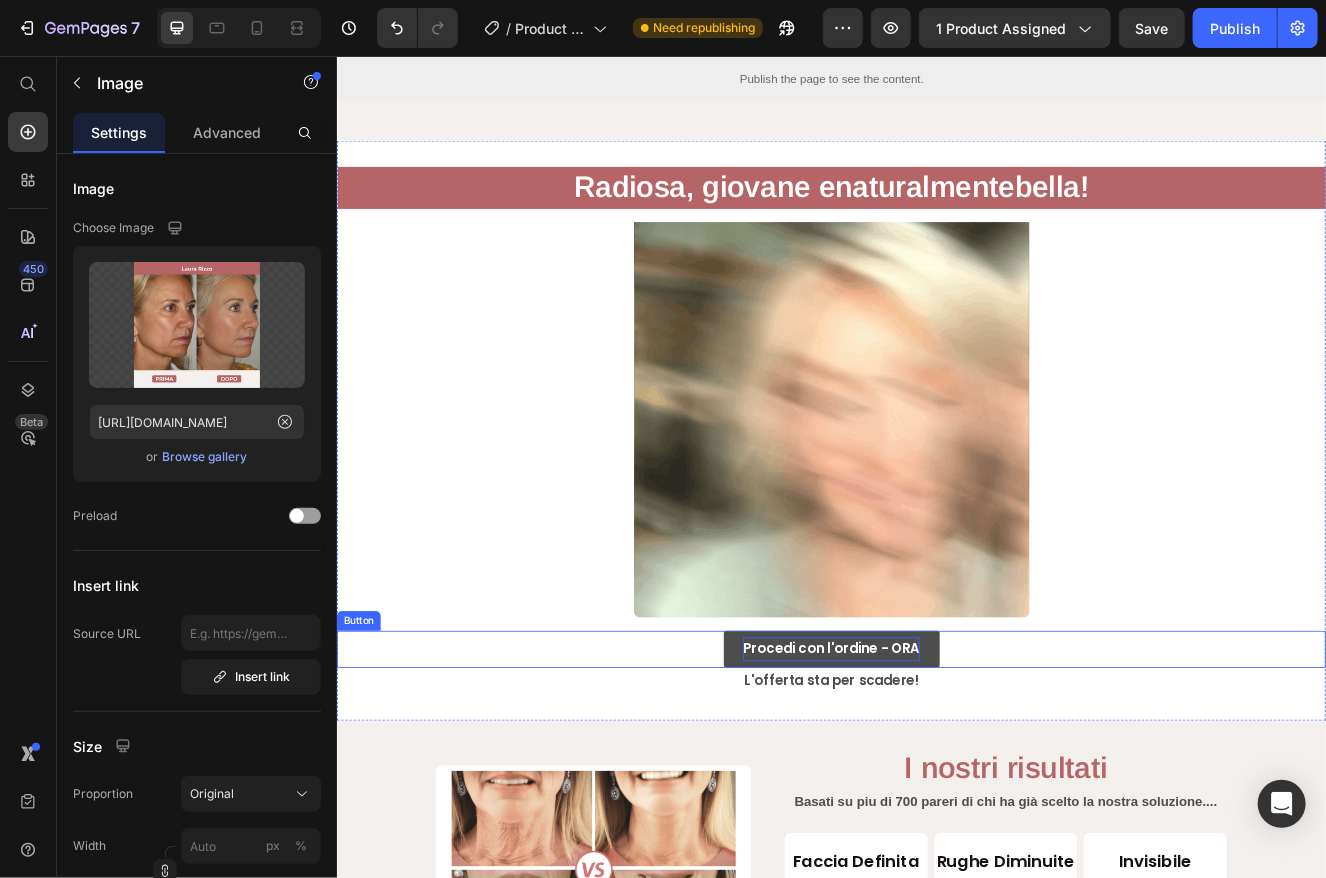 click on "Procedi con l'ordine - ORA" at bounding box center [936, 776] 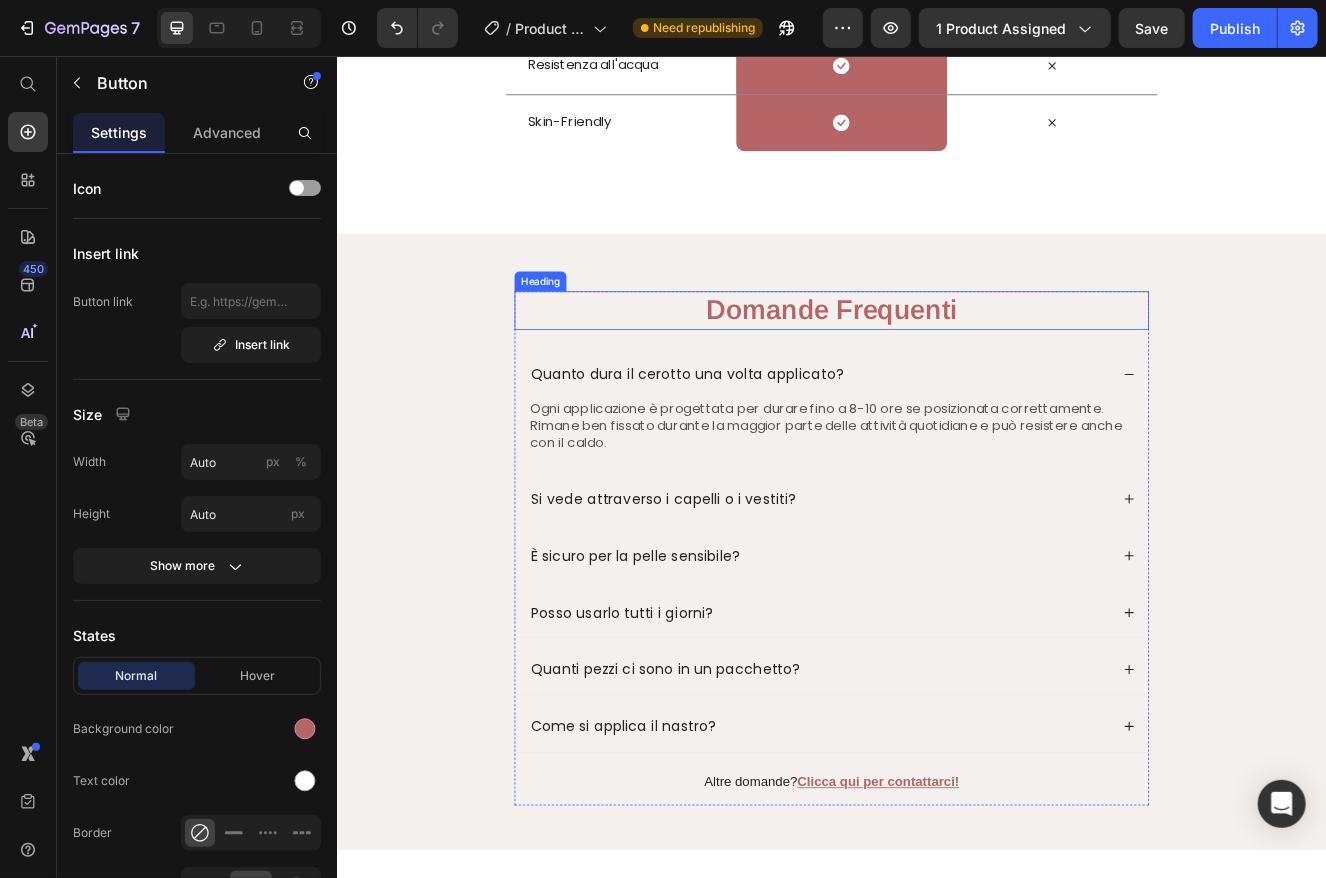 scroll, scrollTop: 4600, scrollLeft: 0, axis: vertical 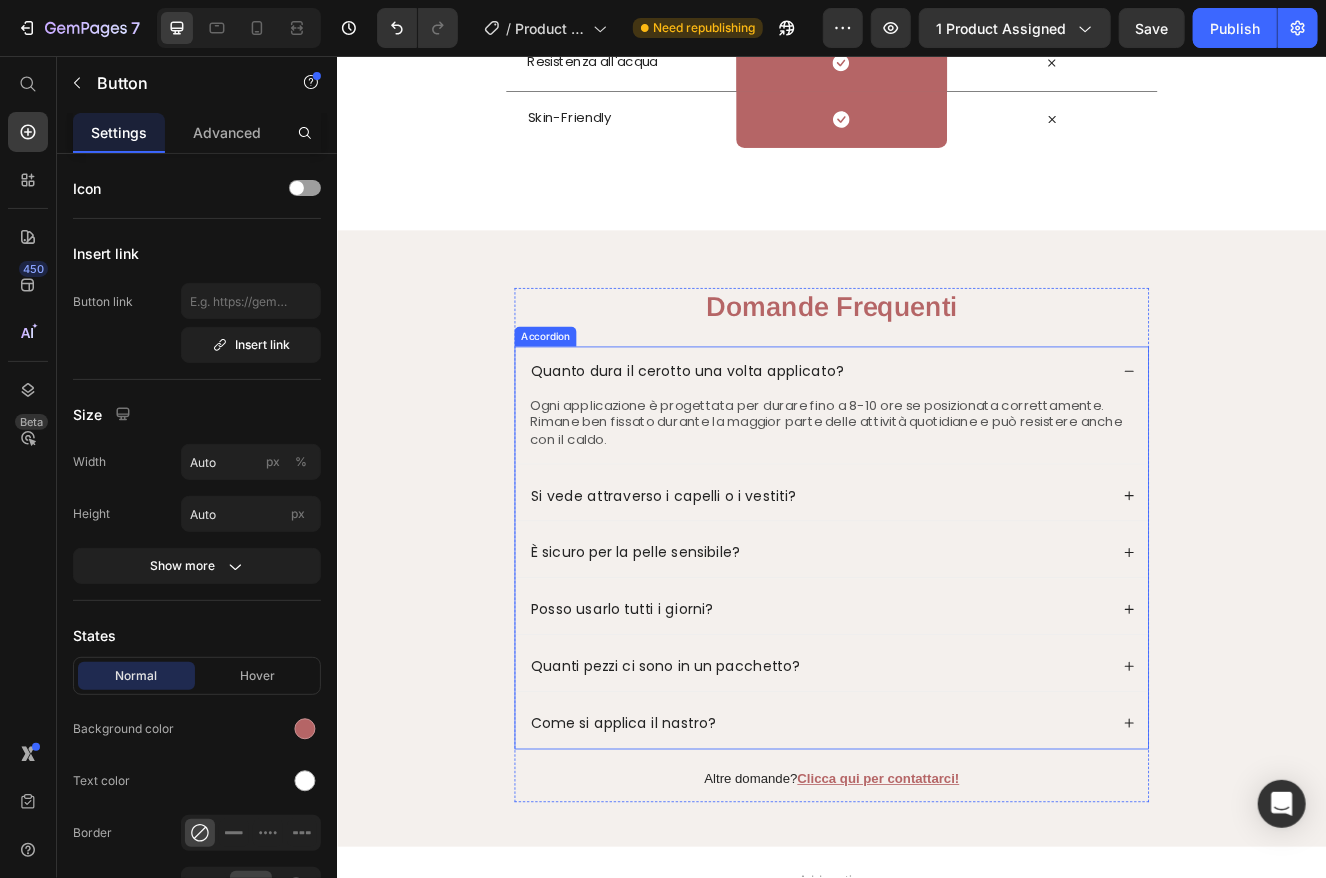 click 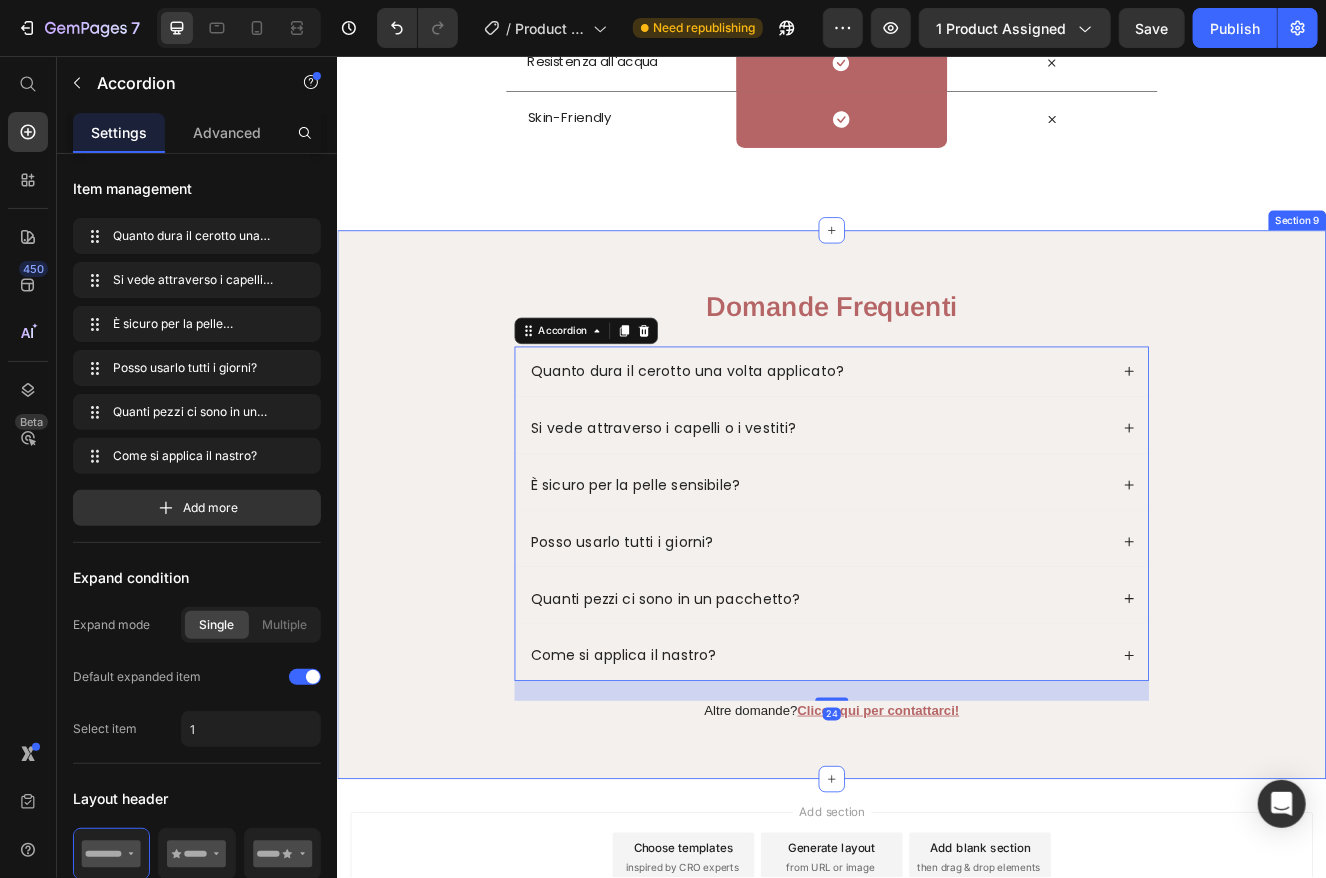 click on "Domande Frequenti Heading
Quanto dura il cerotto una volta applicato?
Si vede attraverso i capelli o i vestiti?
È sicuro per la pelle sensibile?
Posso usarlo tutti i giorni?
Quanti pezzi ci sono in un pacchetto?
Come si applica il nastro? Accordion   24 Altre domande?  Clicca qui per contattarci! Text Block Row" at bounding box center [936, 617] 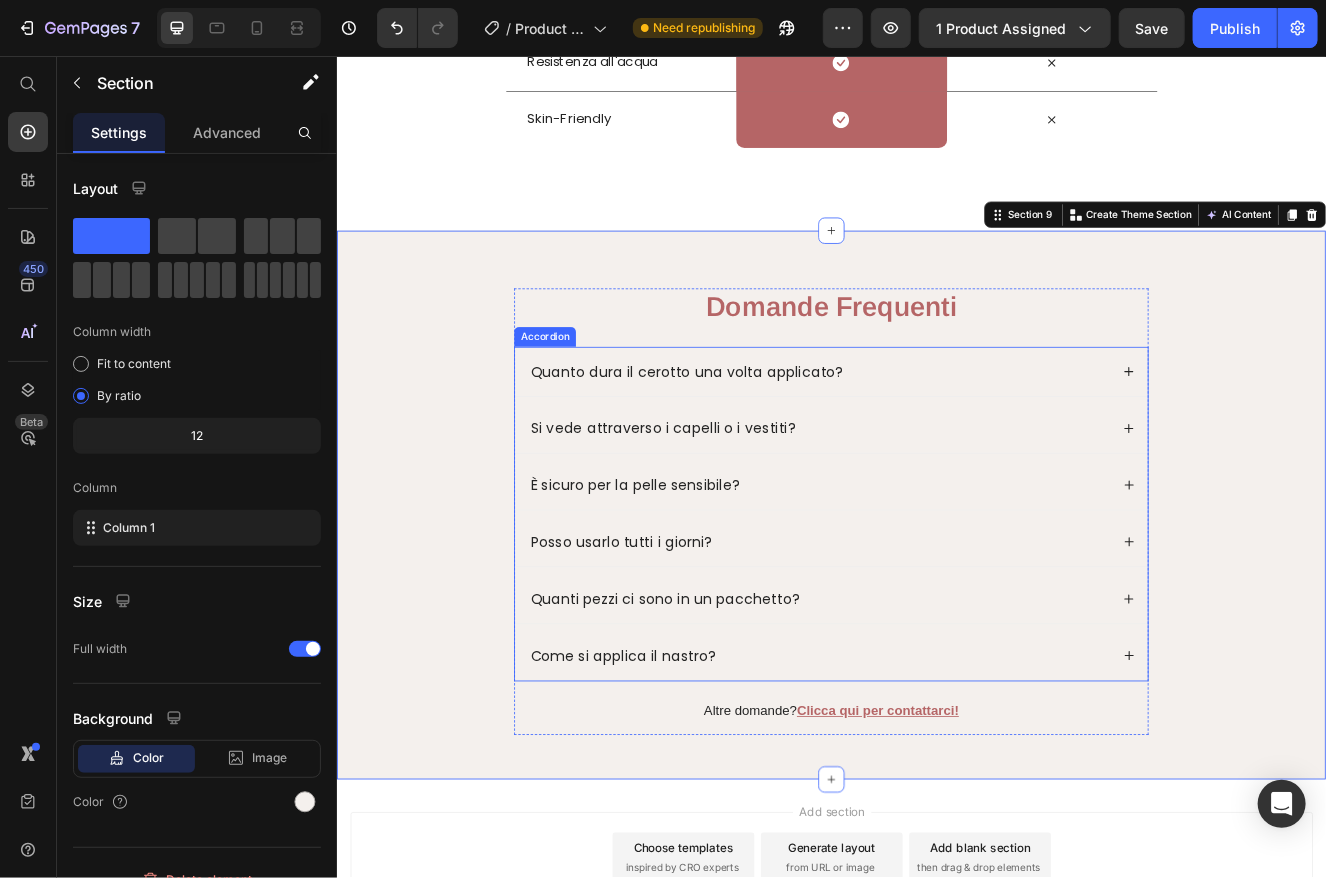 click on "Quanto dura il cerotto una volta applicato?" at bounding box center (936, 439) 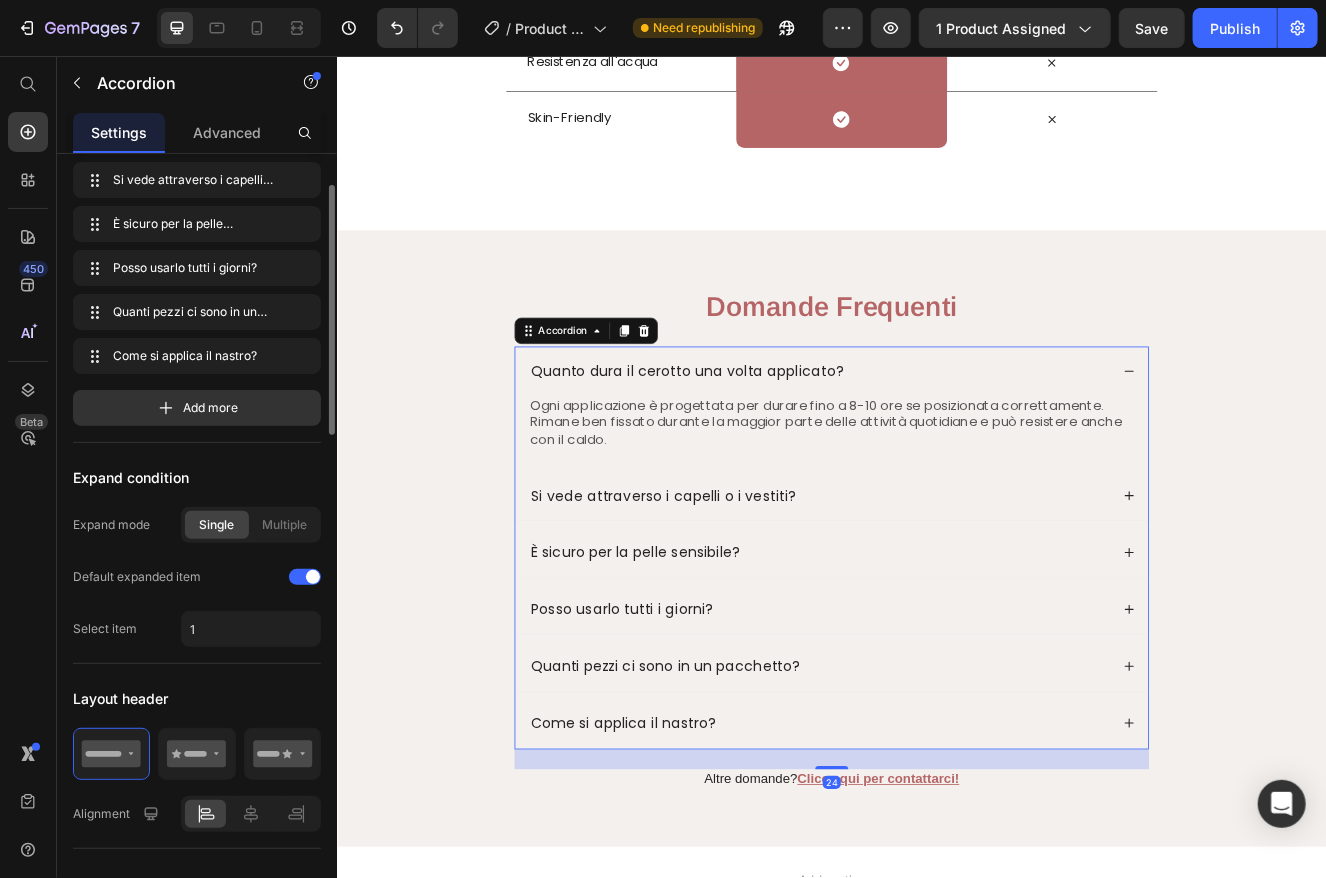scroll, scrollTop: 200, scrollLeft: 0, axis: vertical 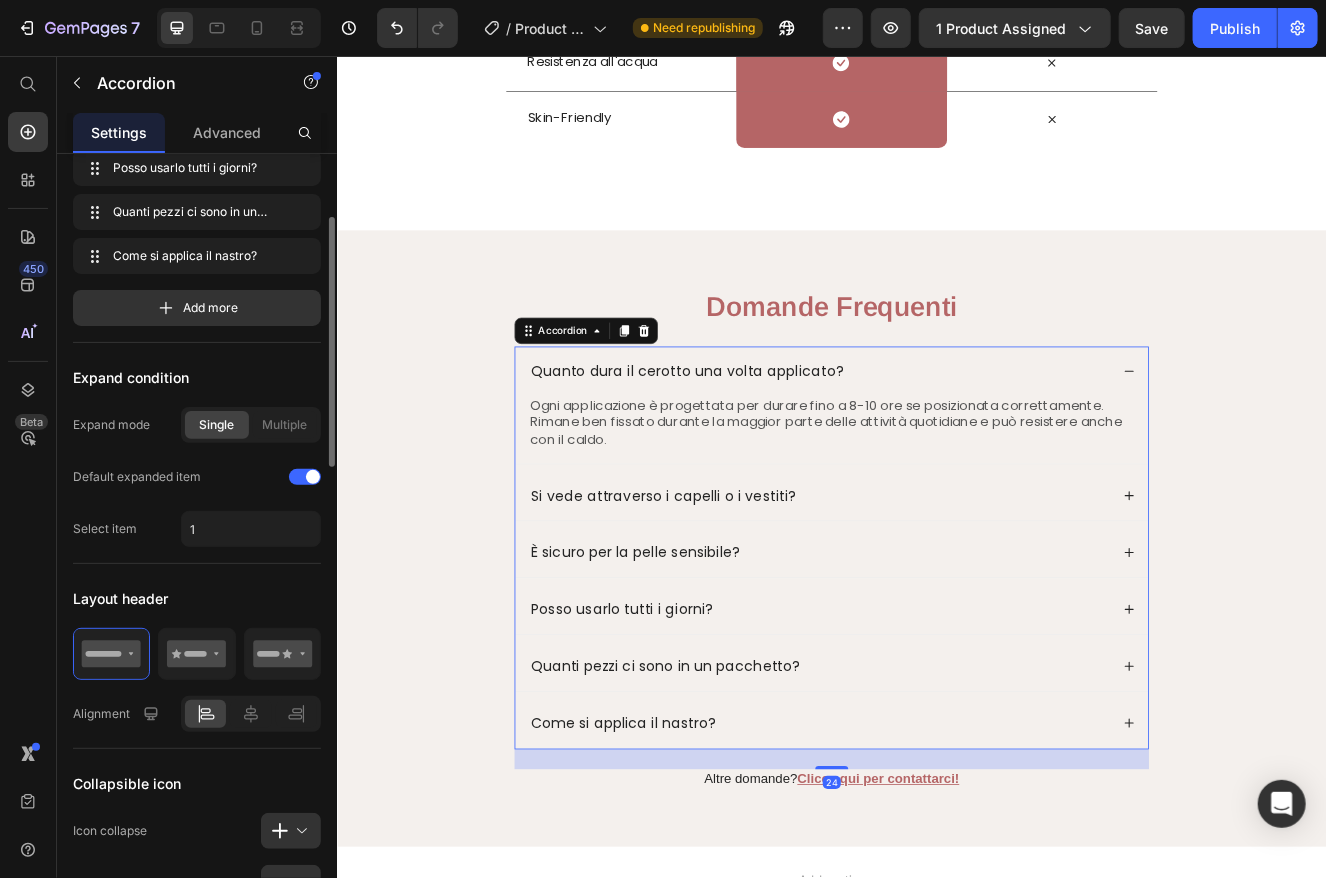 click on "Quanto dura il cerotto una volta applicato?" at bounding box center (760, 439) 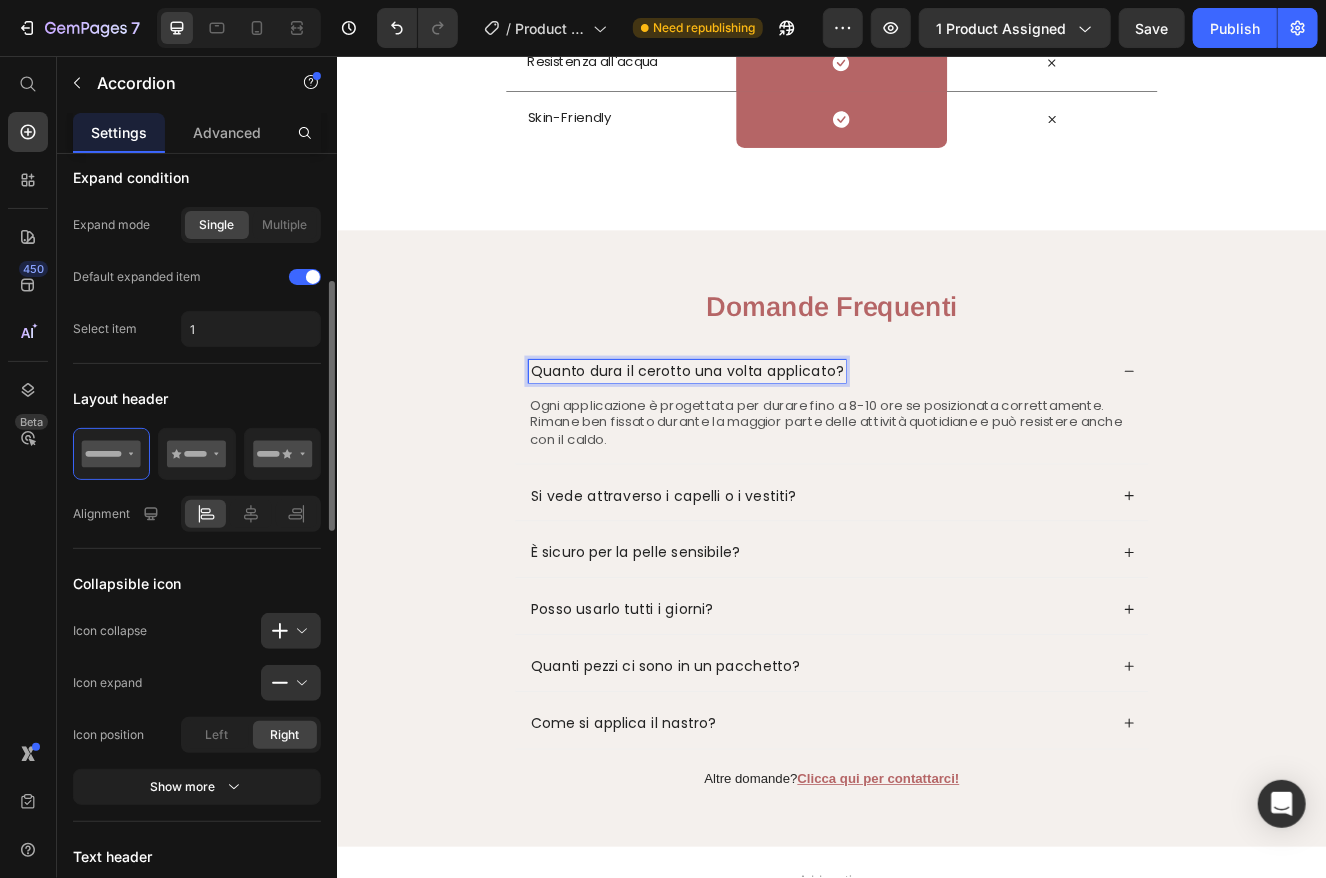 scroll, scrollTop: 700, scrollLeft: 0, axis: vertical 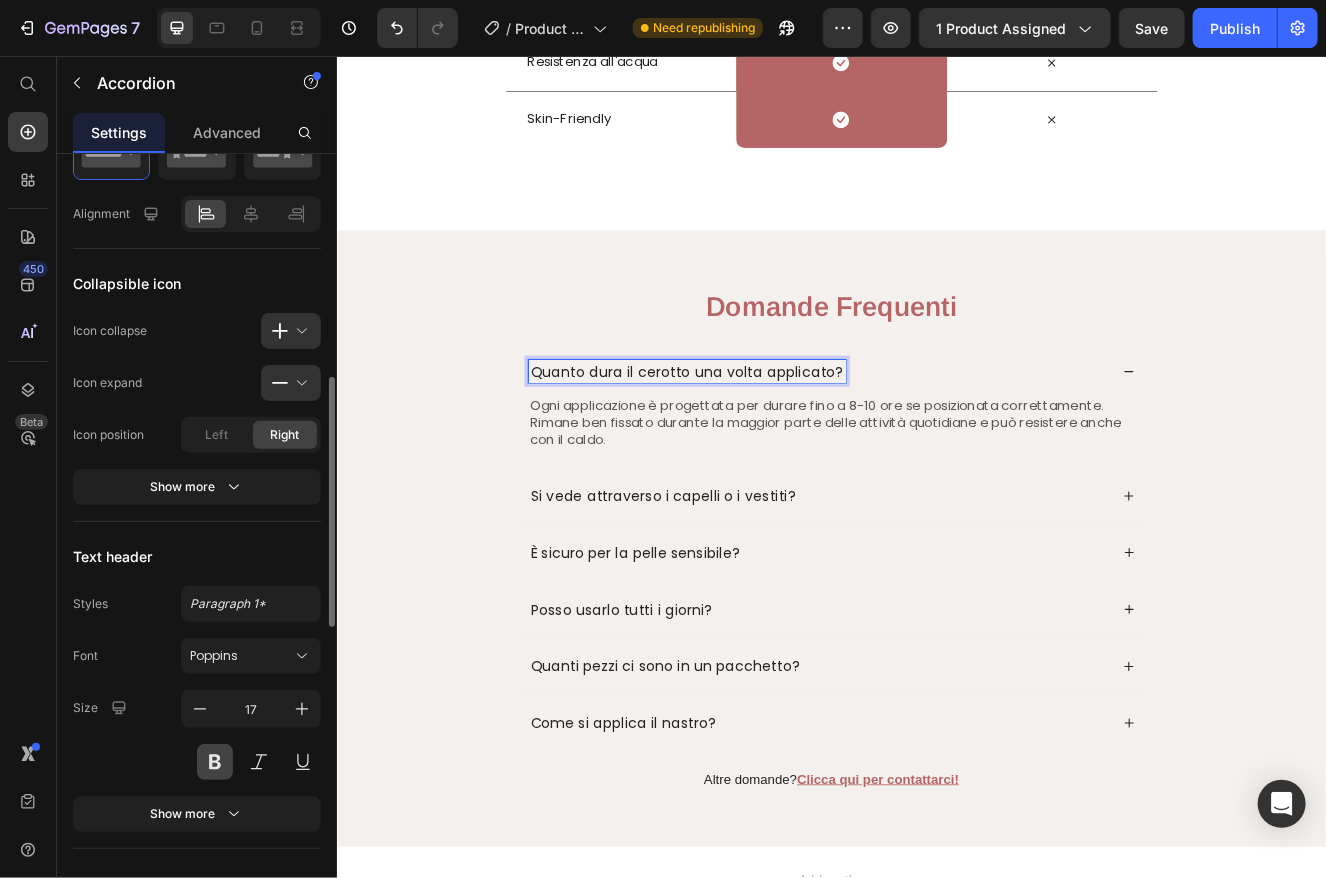 click at bounding box center (215, 762) 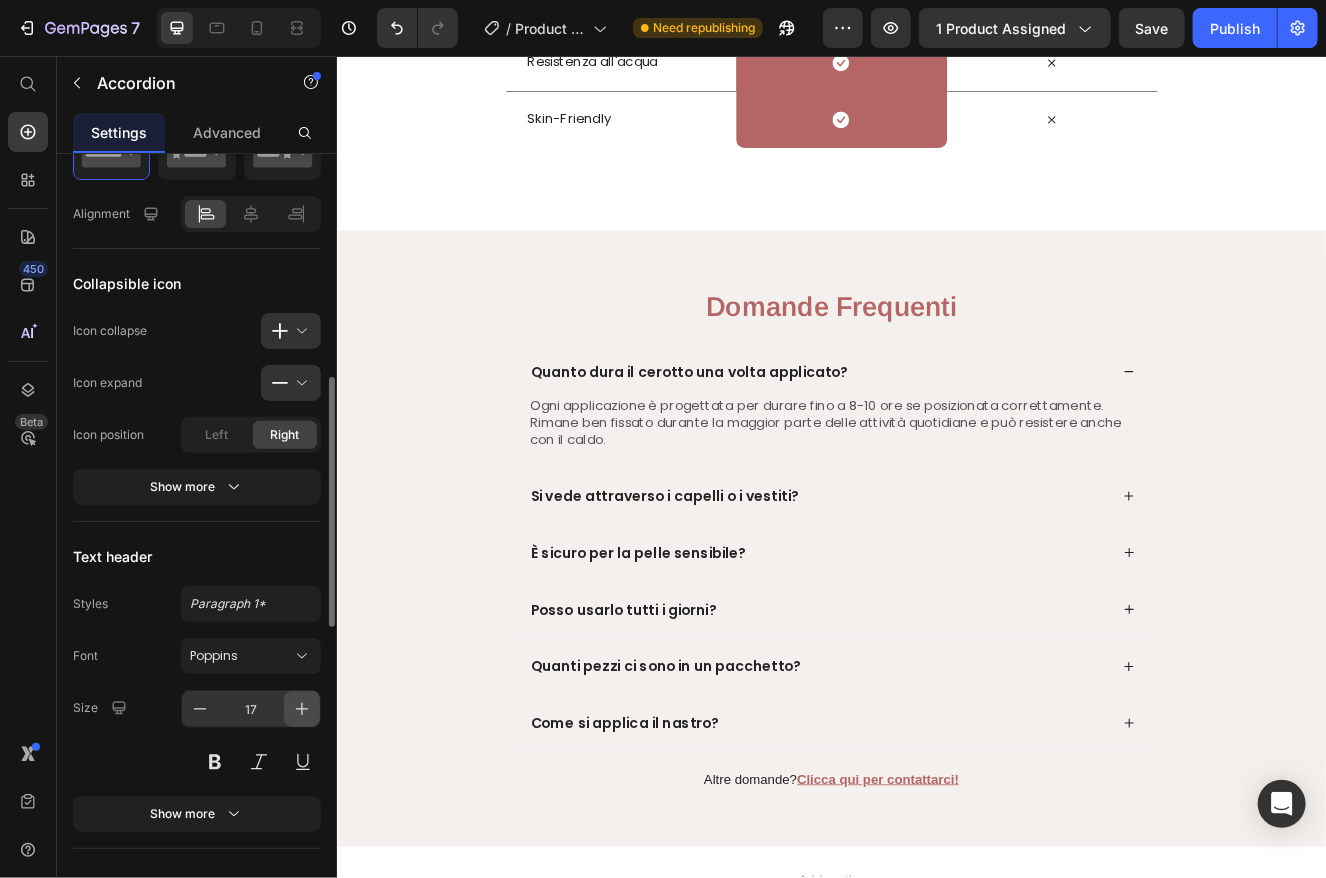 click 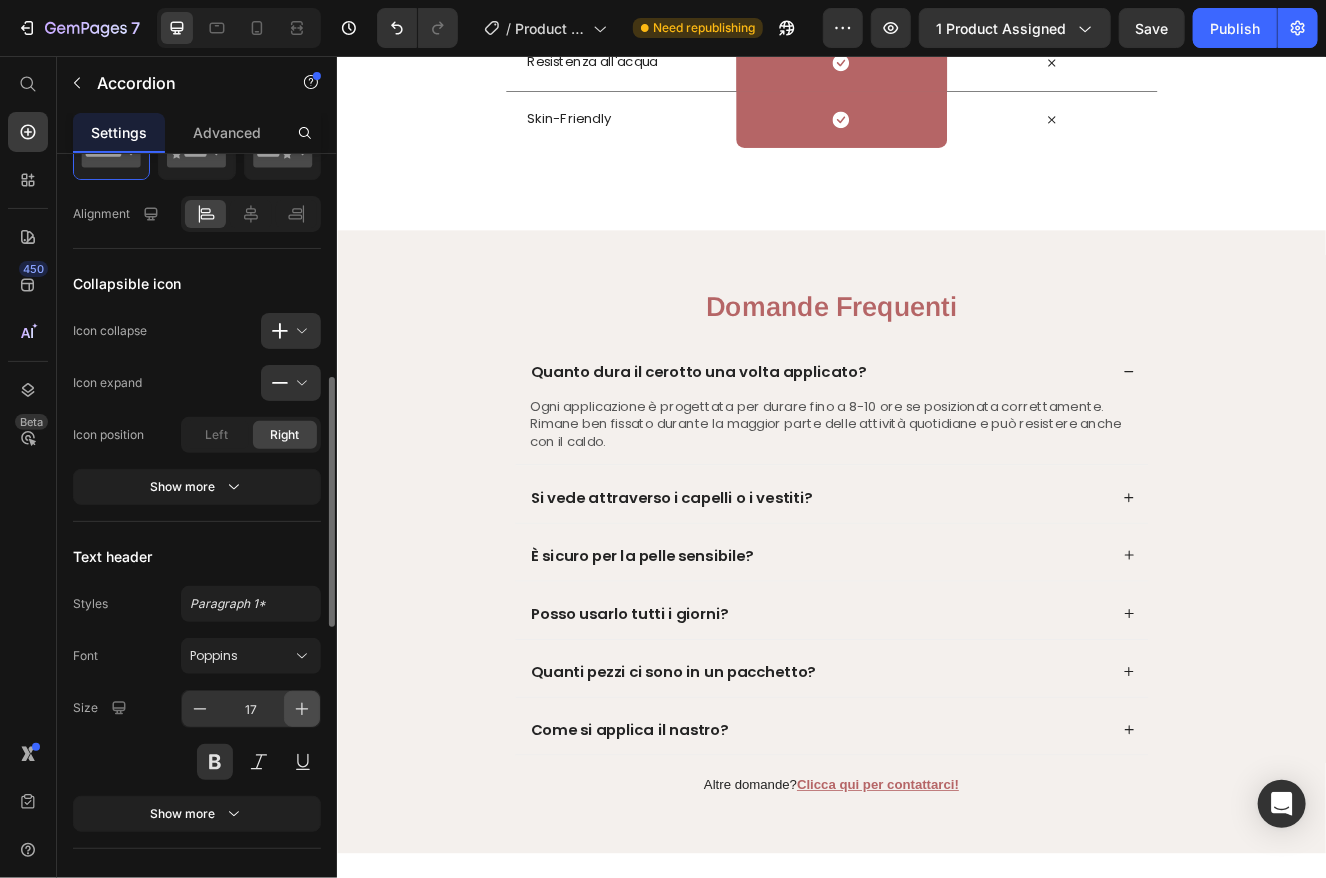 click 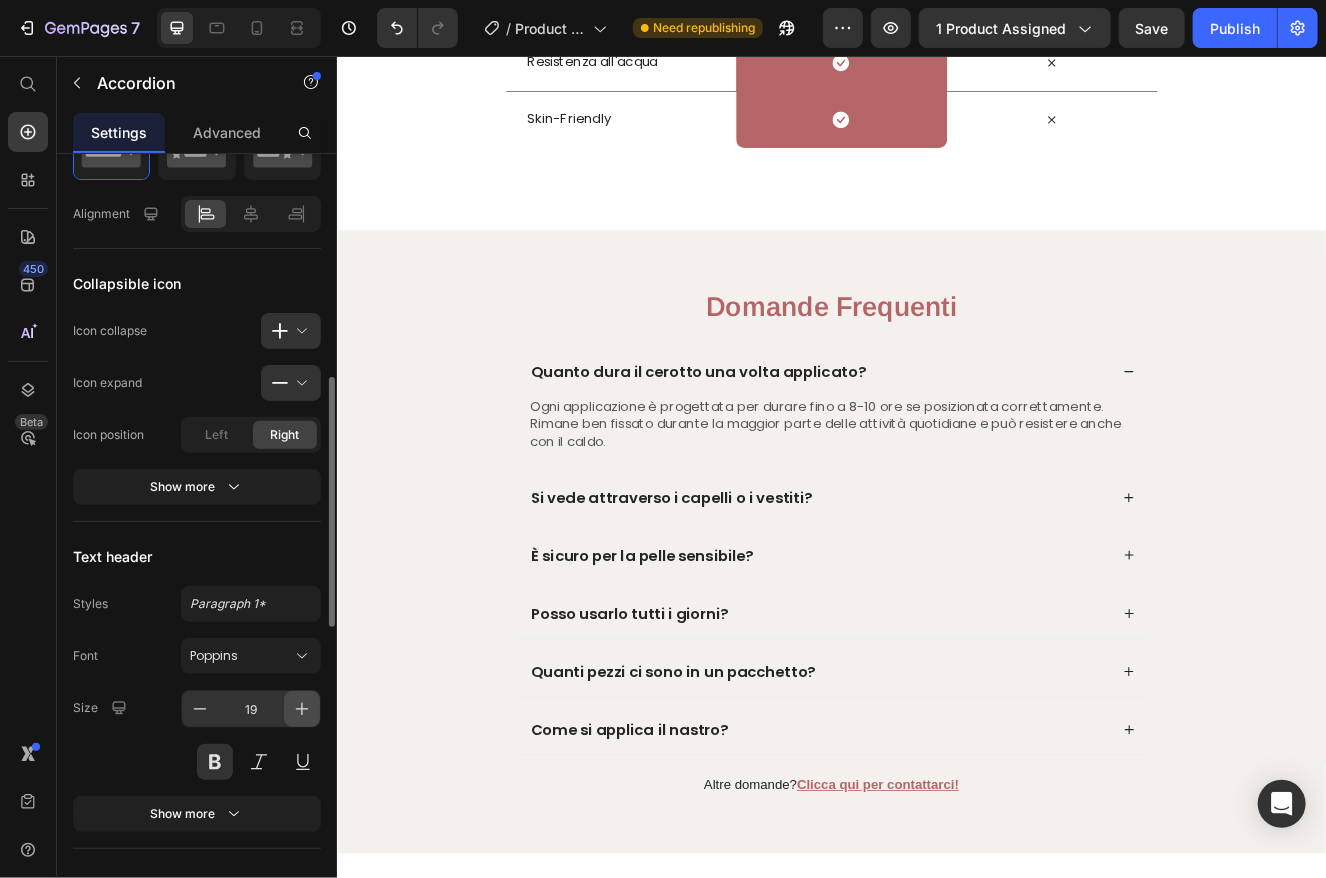 click 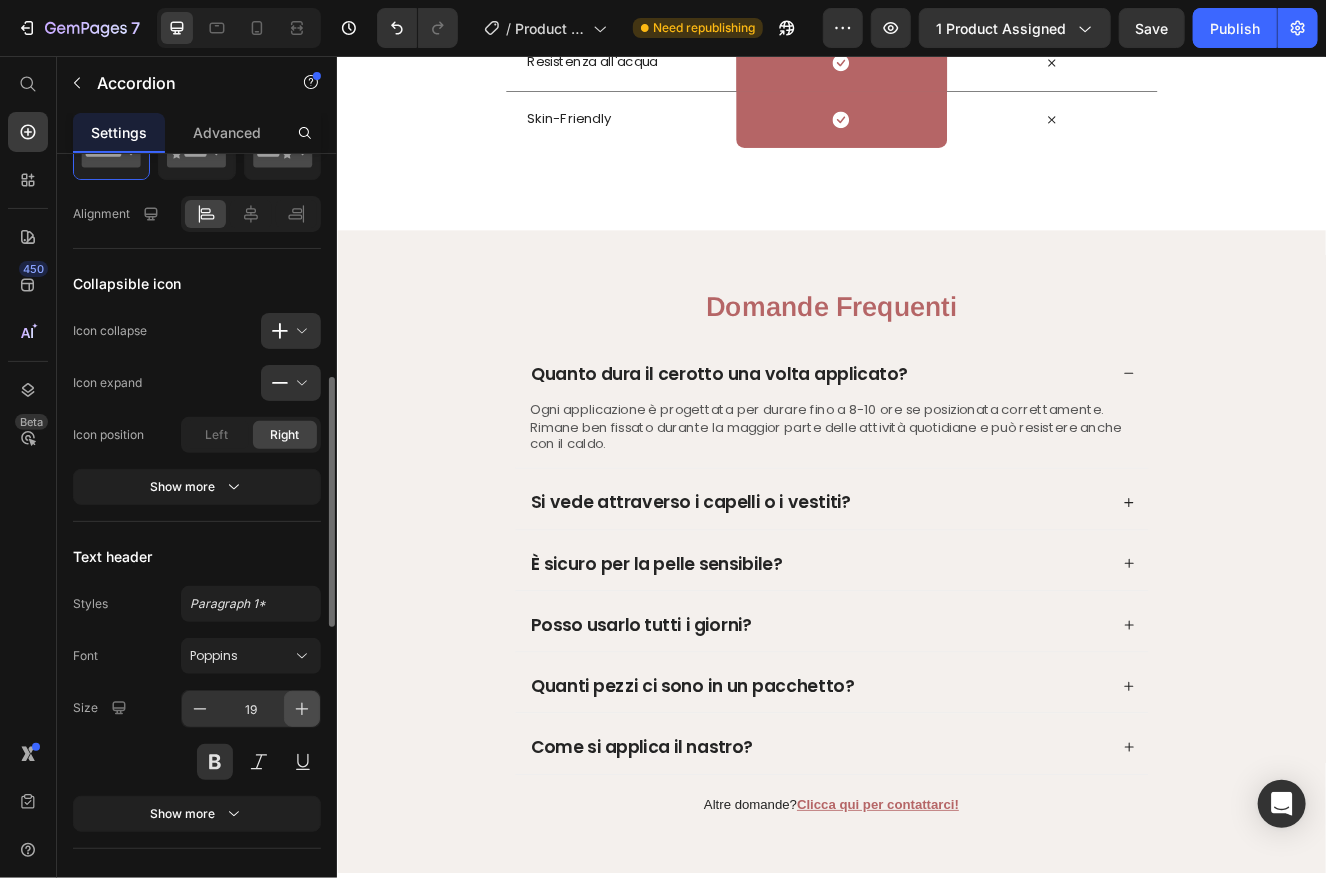 type on "21" 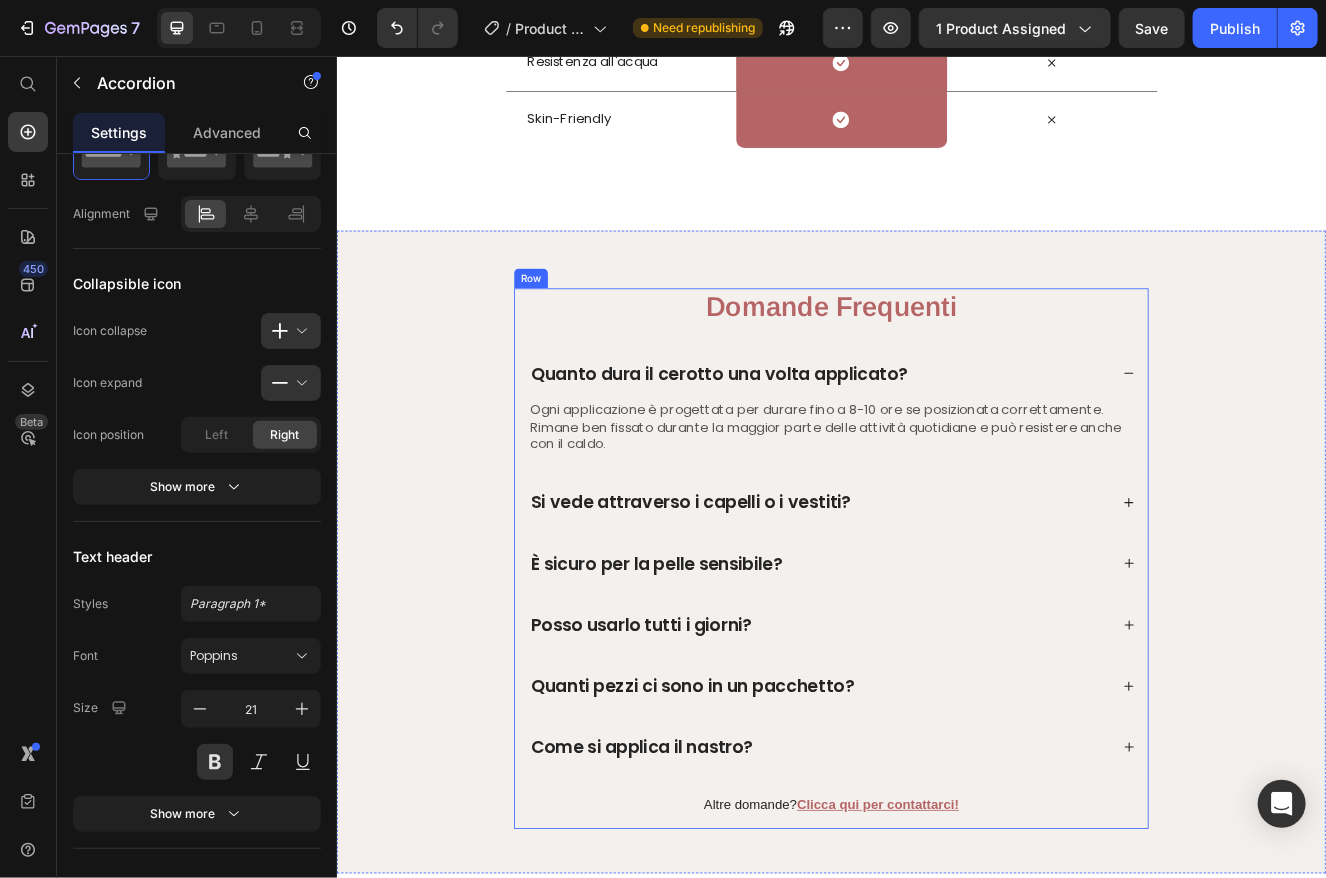 click on "Domande Frequenti" at bounding box center [936, 361] 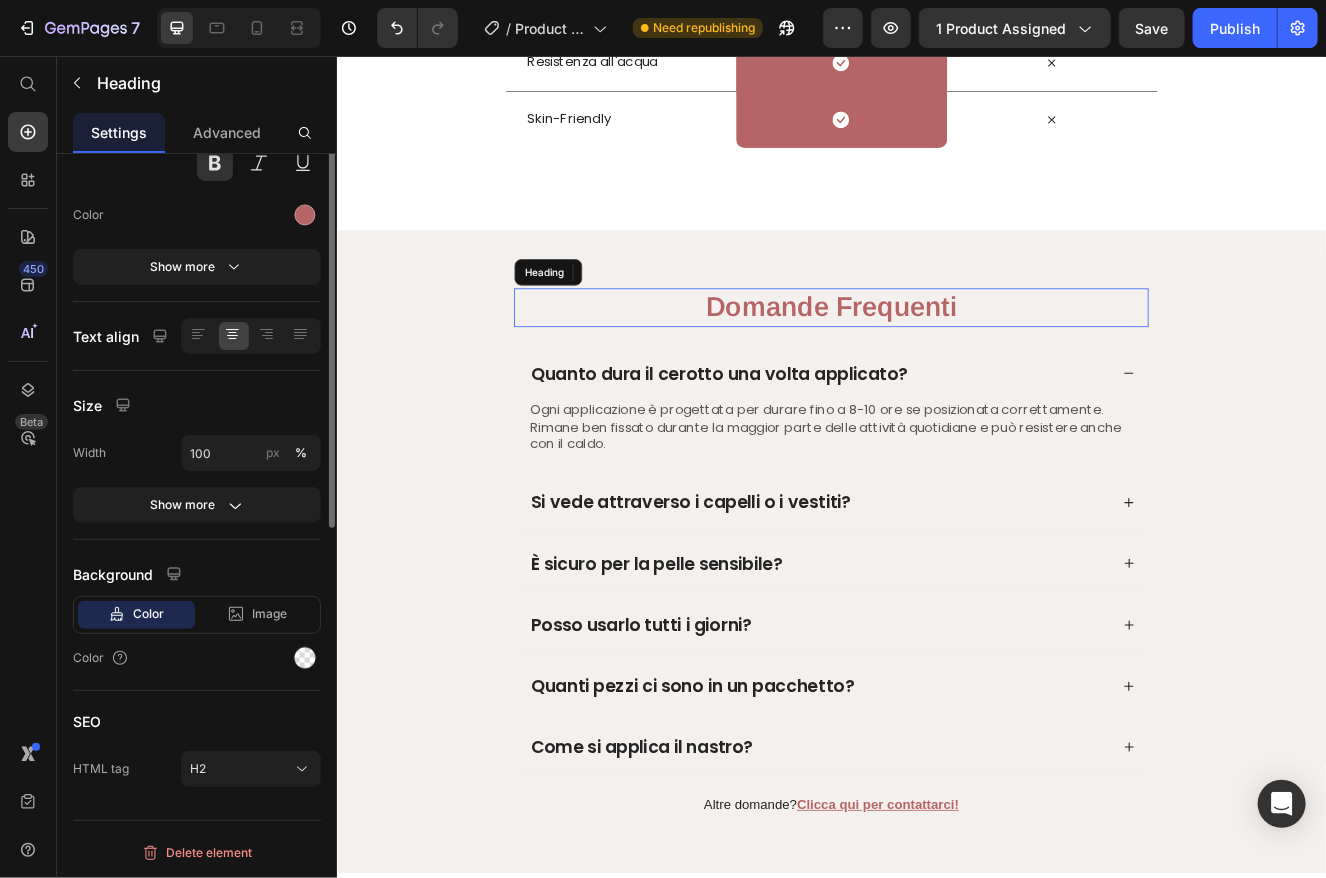 scroll, scrollTop: 0, scrollLeft: 0, axis: both 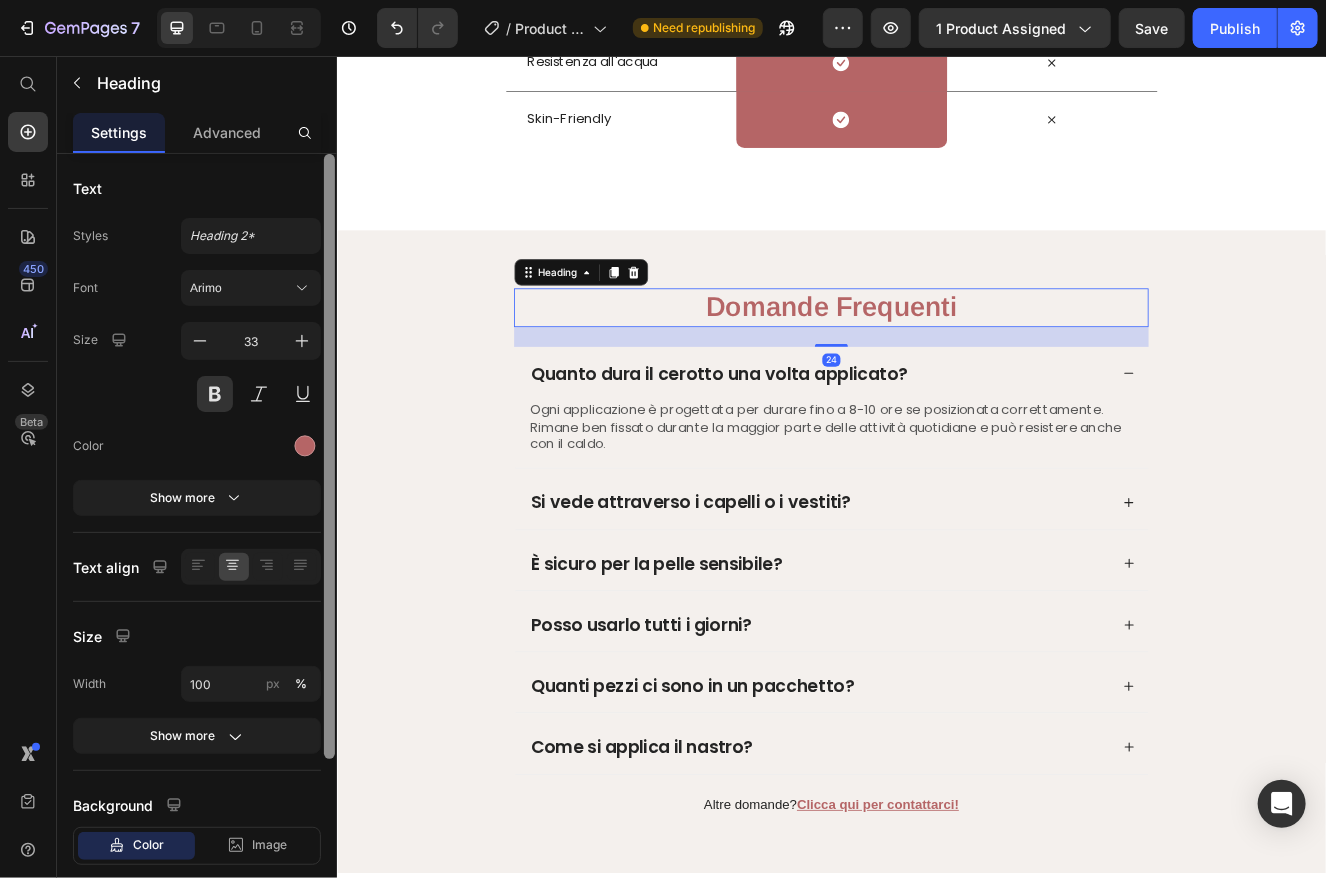 click at bounding box center (329, 545) 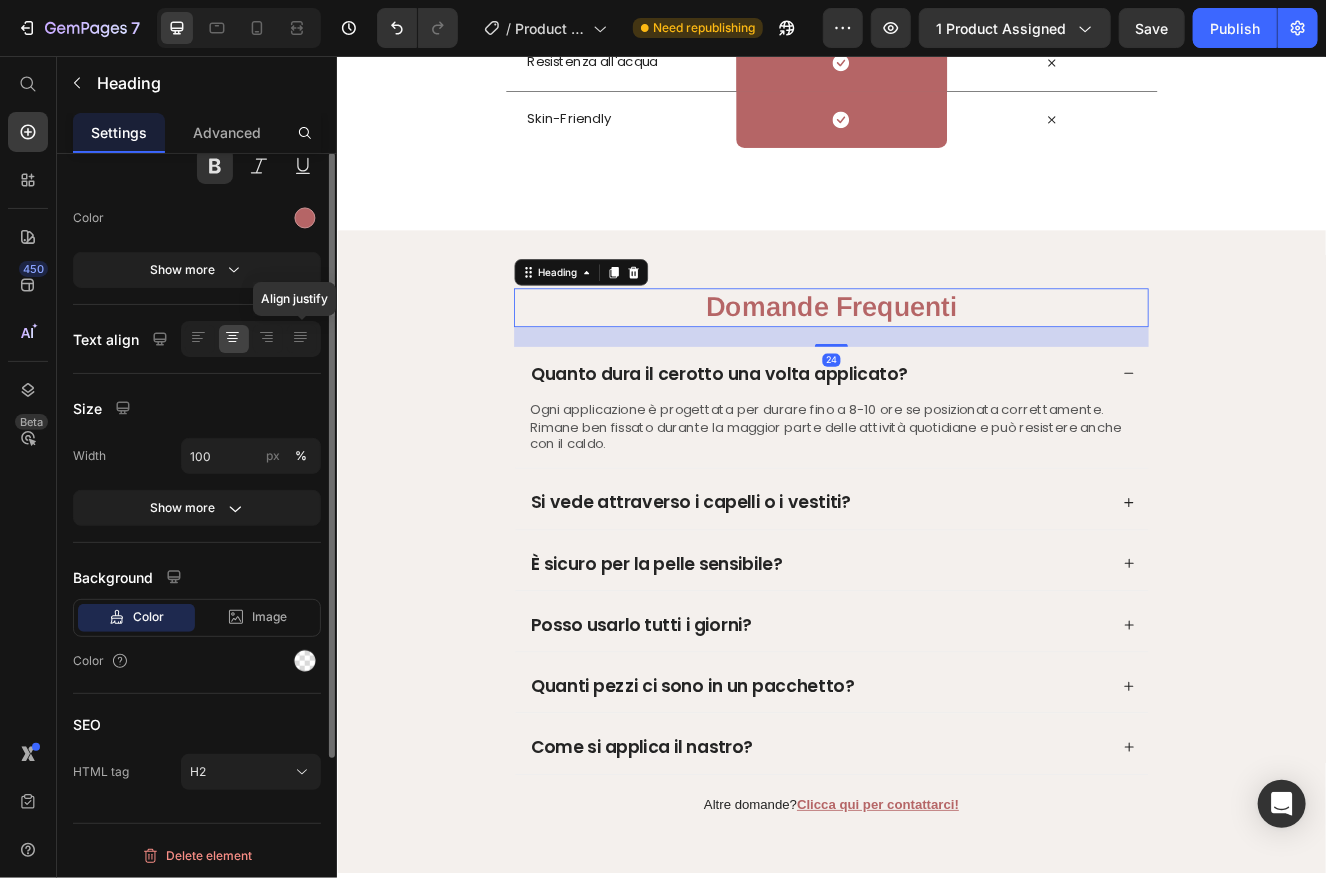 scroll, scrollTop: 0, scrollLeft: 0, axis: both 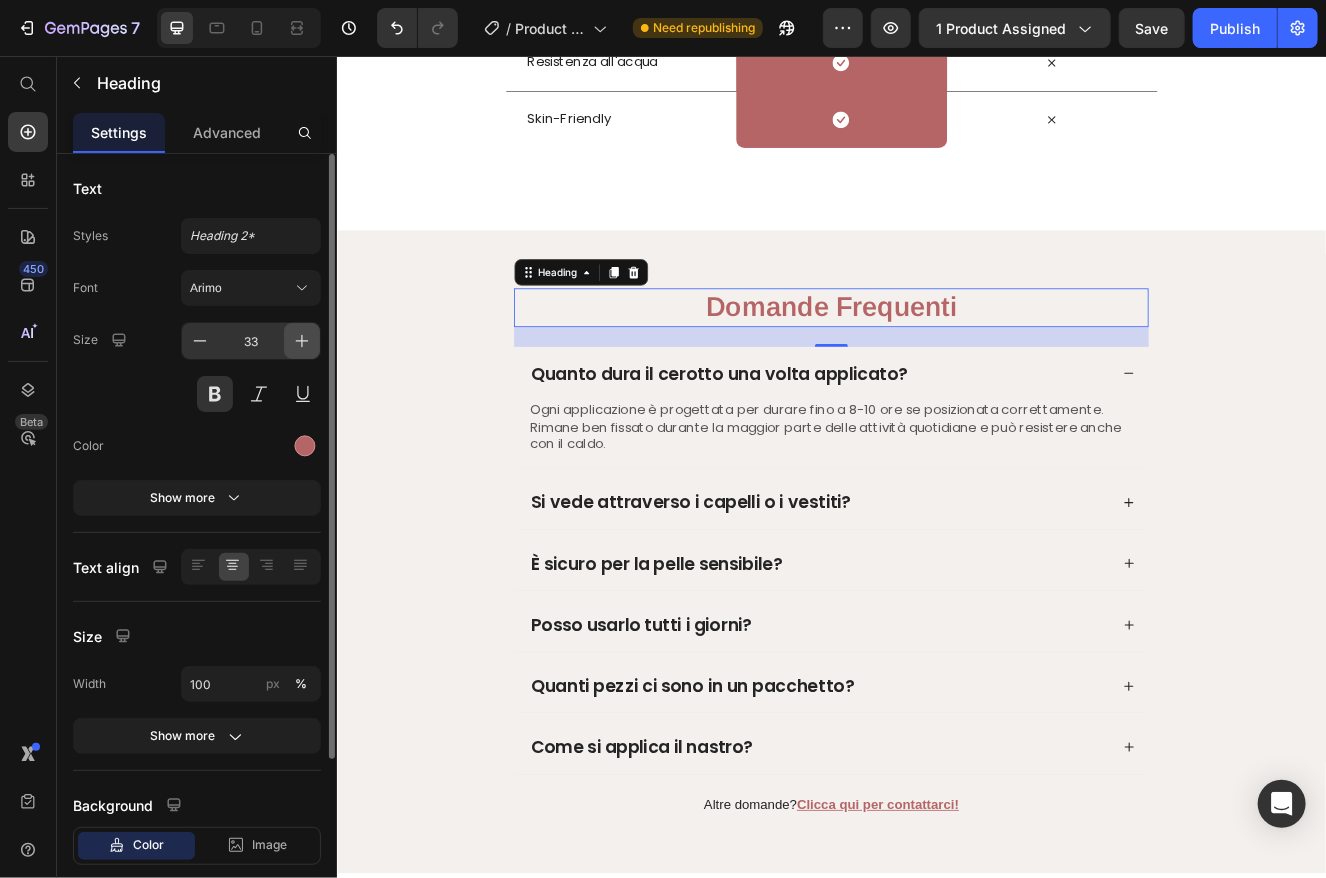click 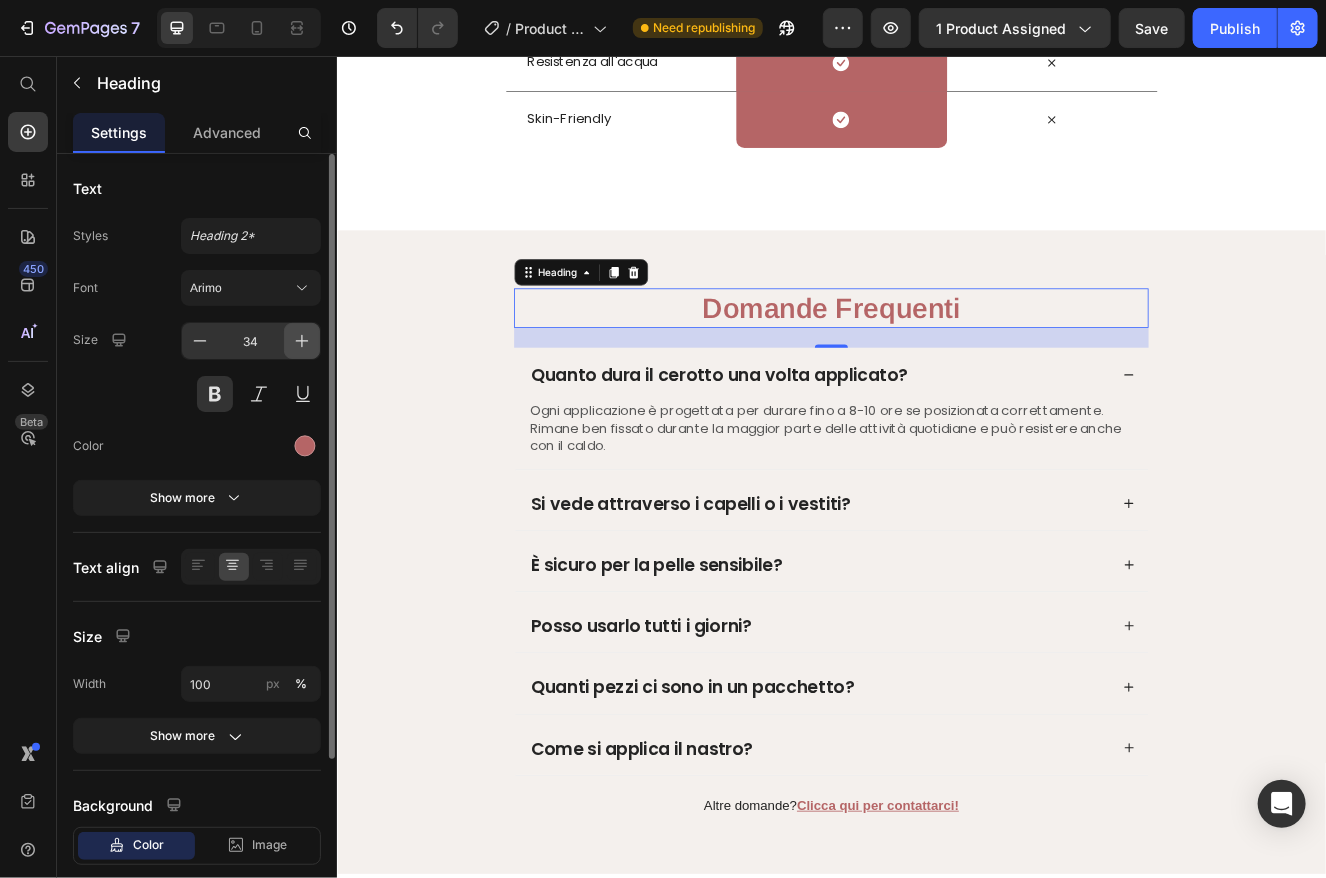 click 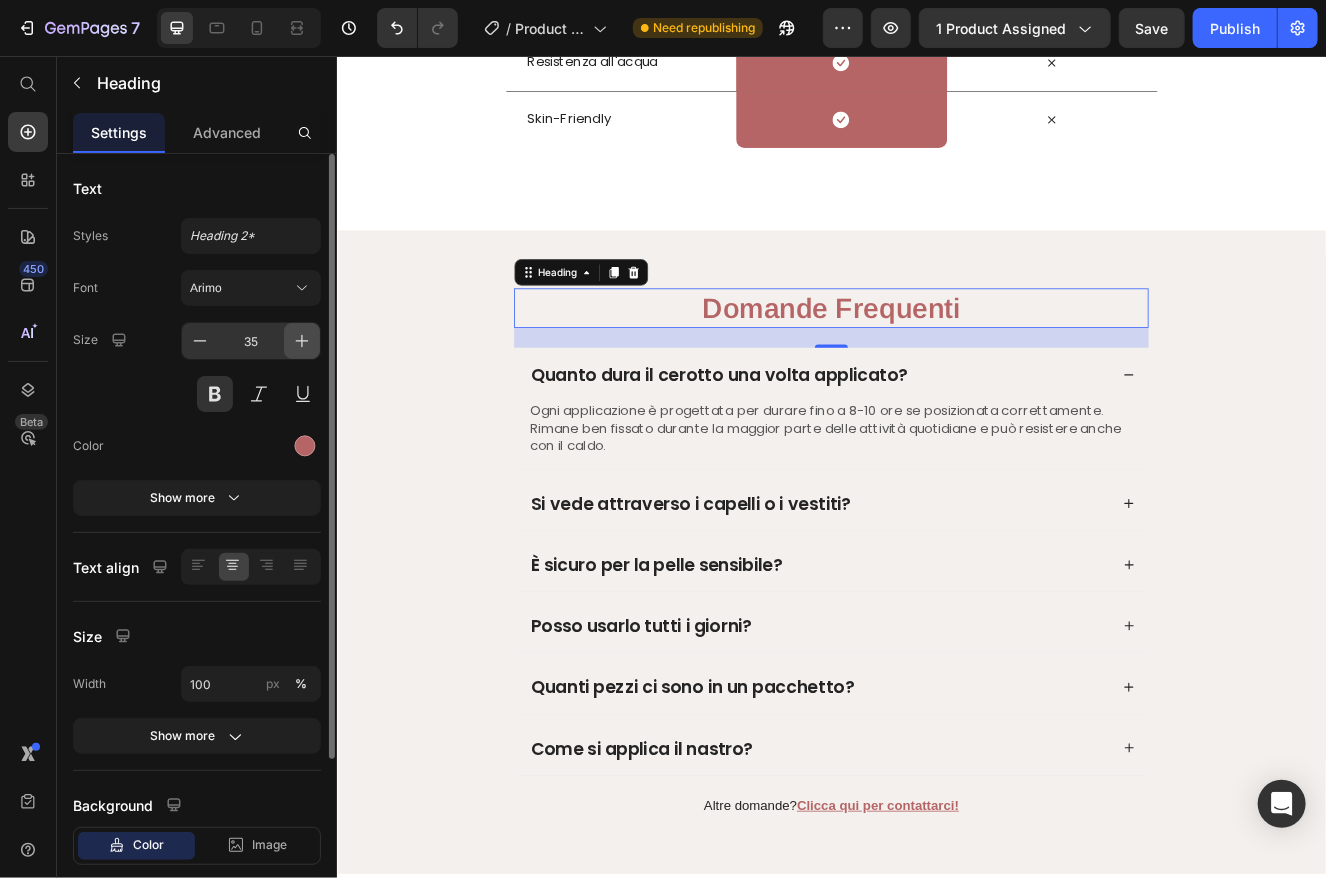 click 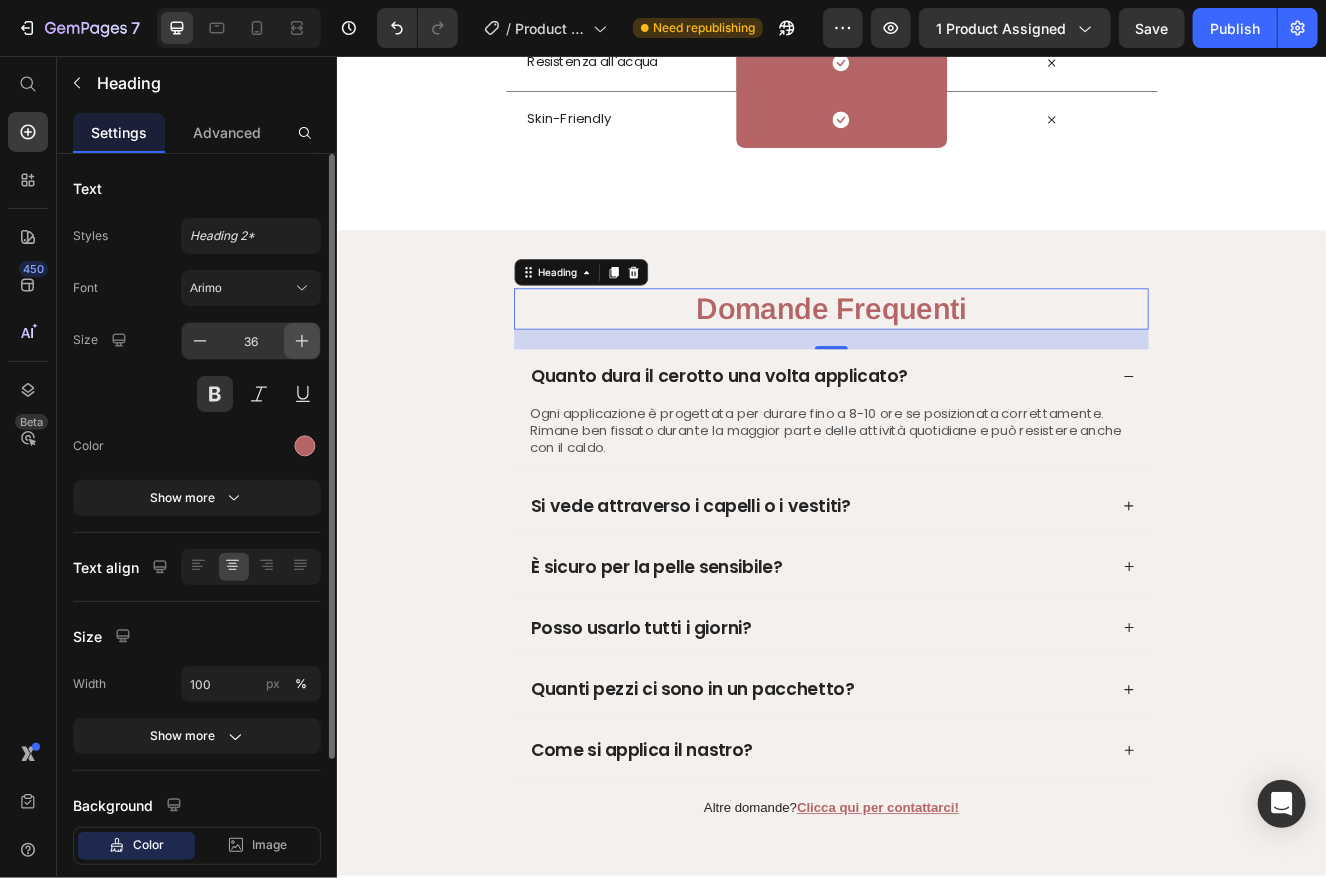 click 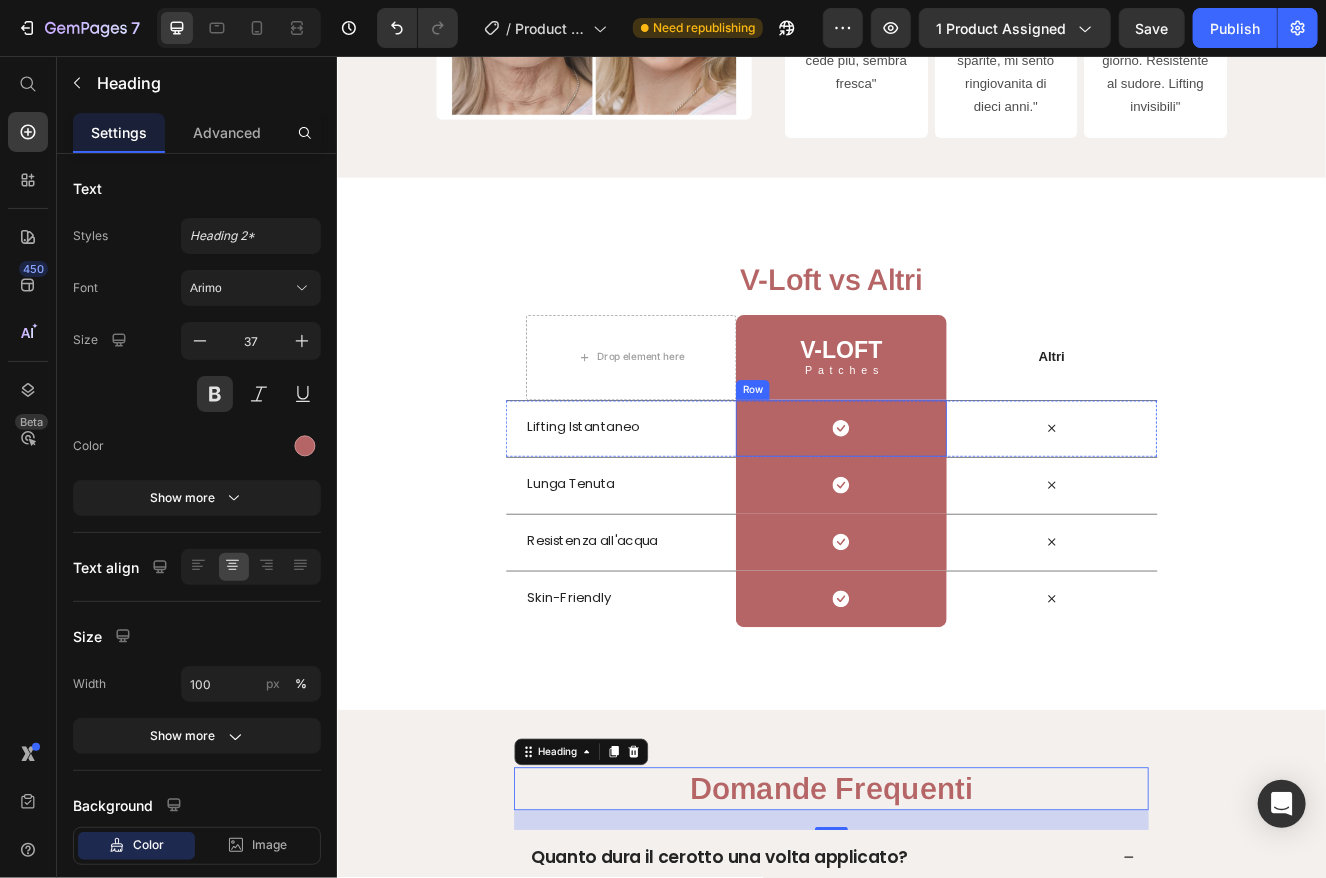 scroll, scrollTop: 3800, scrollLeft: 0, axis: vertical 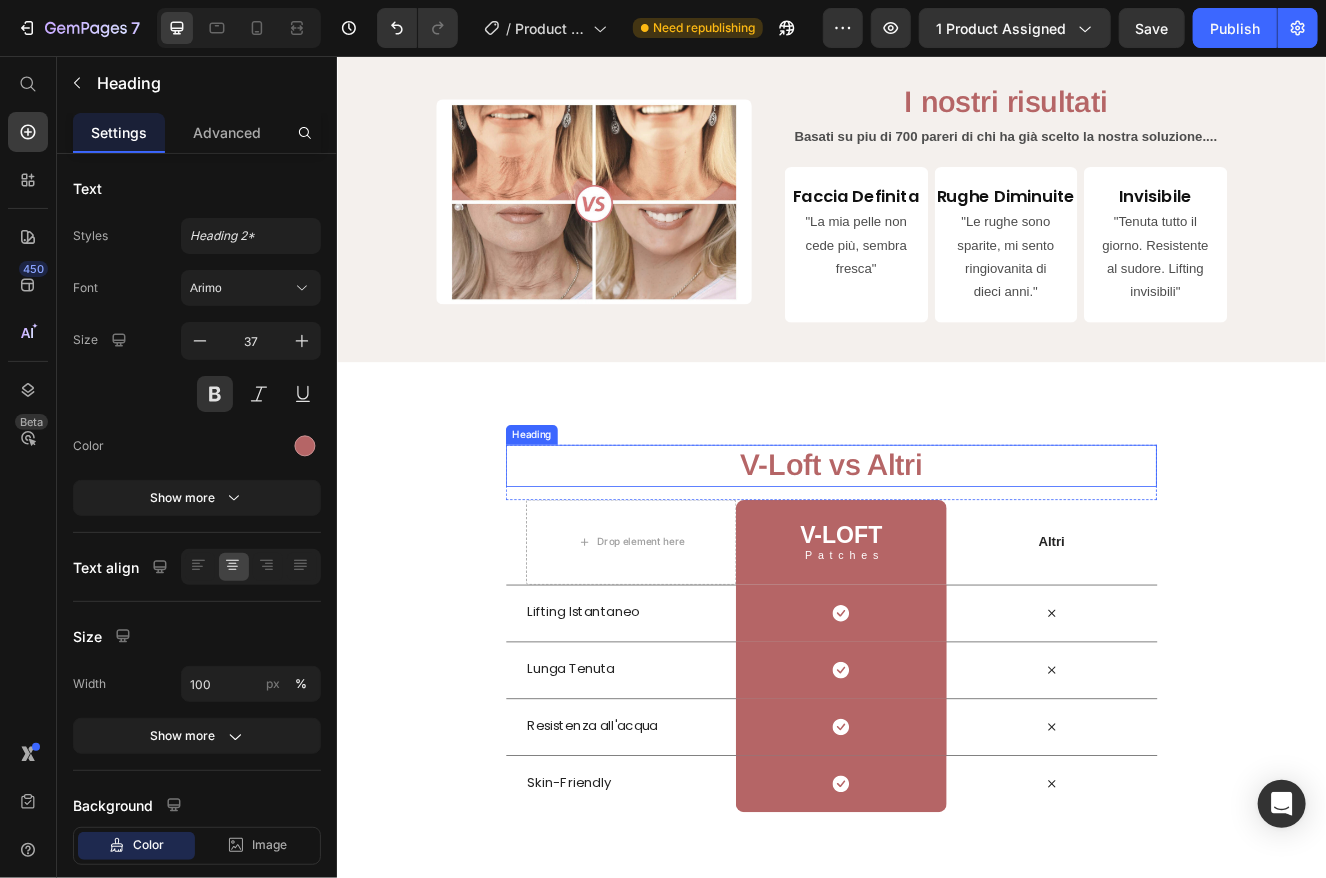 click on "V-Loft vs Altri" at bounding box center [936, 553] 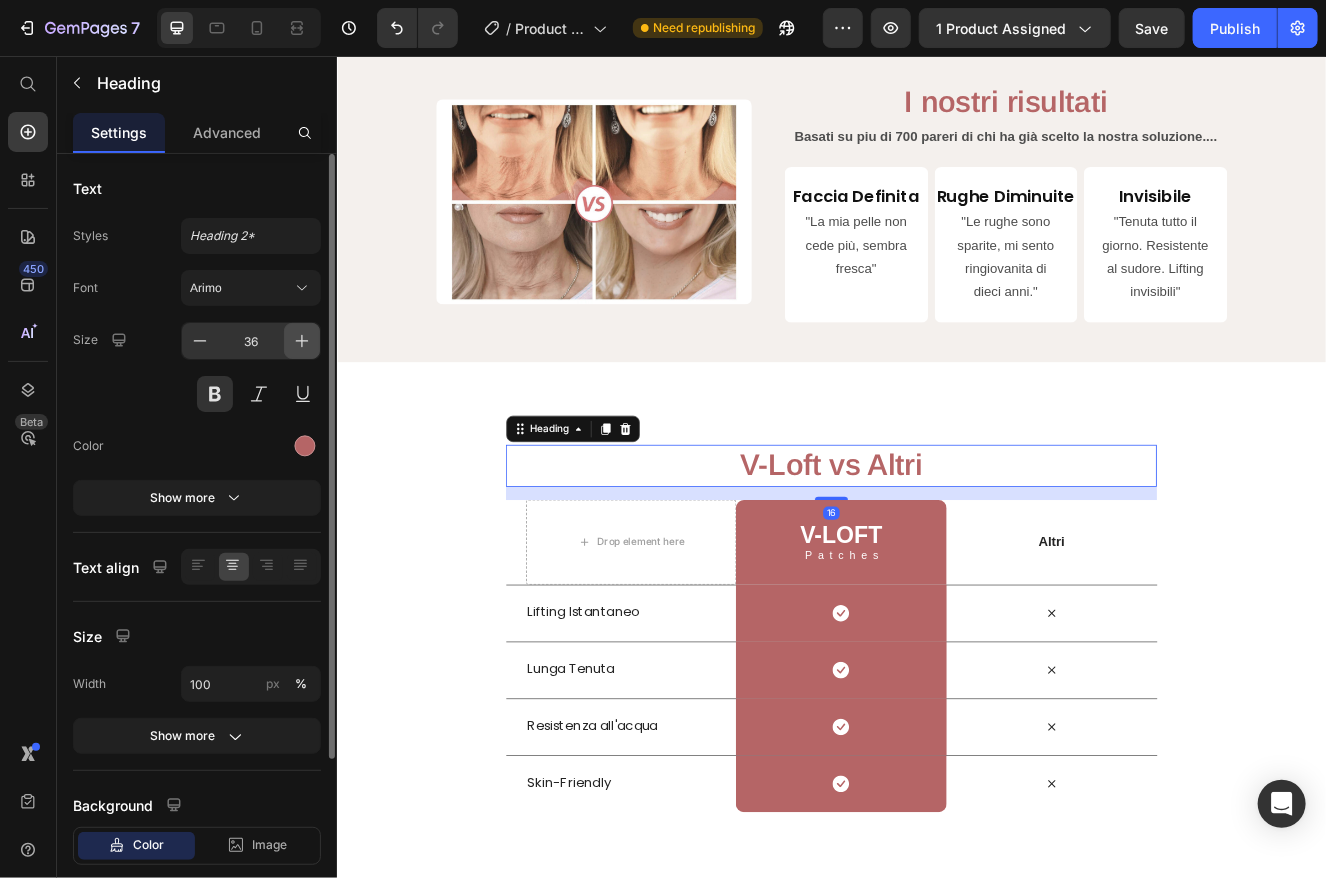 click 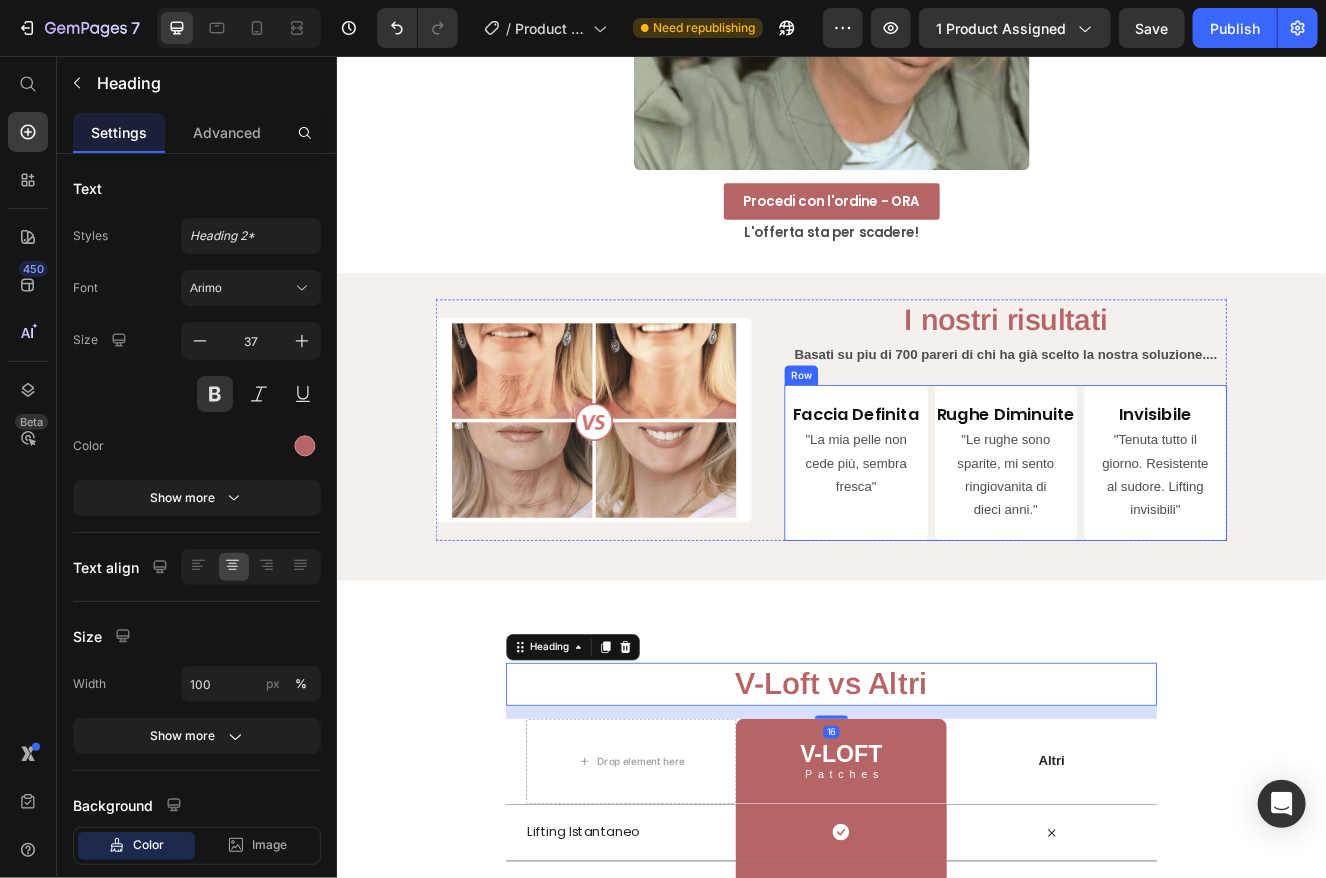 scroll, scrollTop: 3300, scrollLeft: 0, axis: vertical 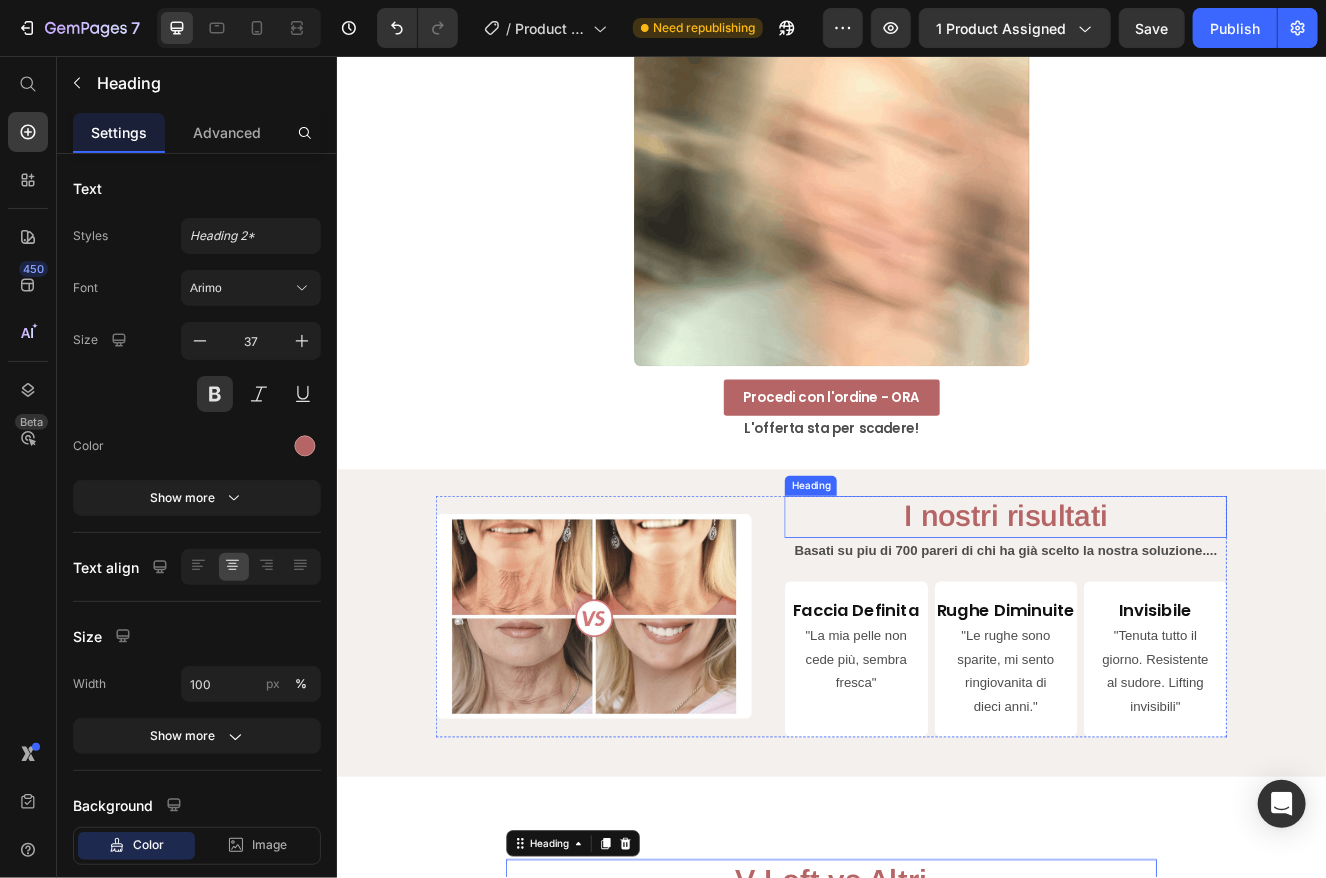 click on "I nostri risultati" at bounding box center [1147, 615] 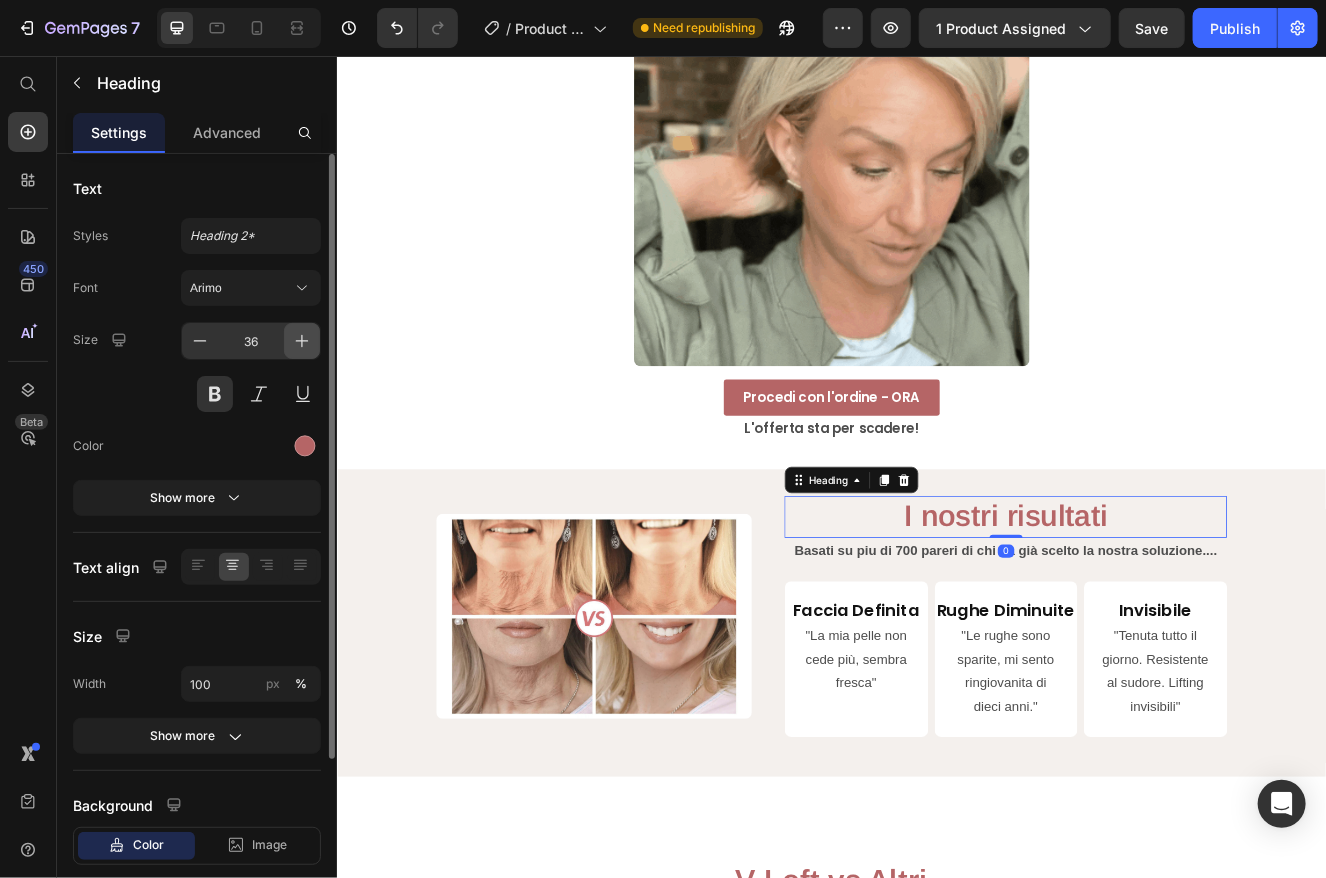 click 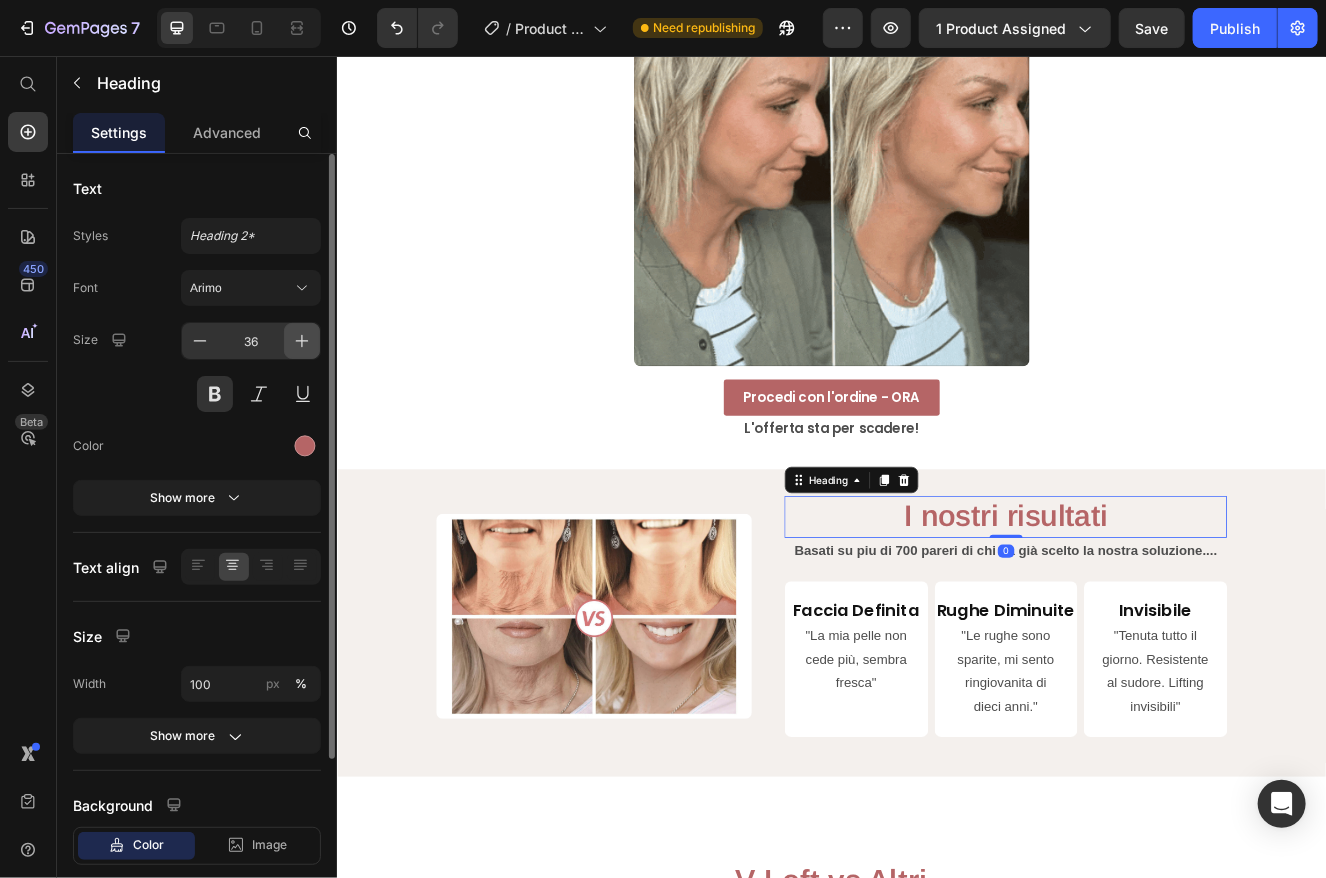 type on "37" 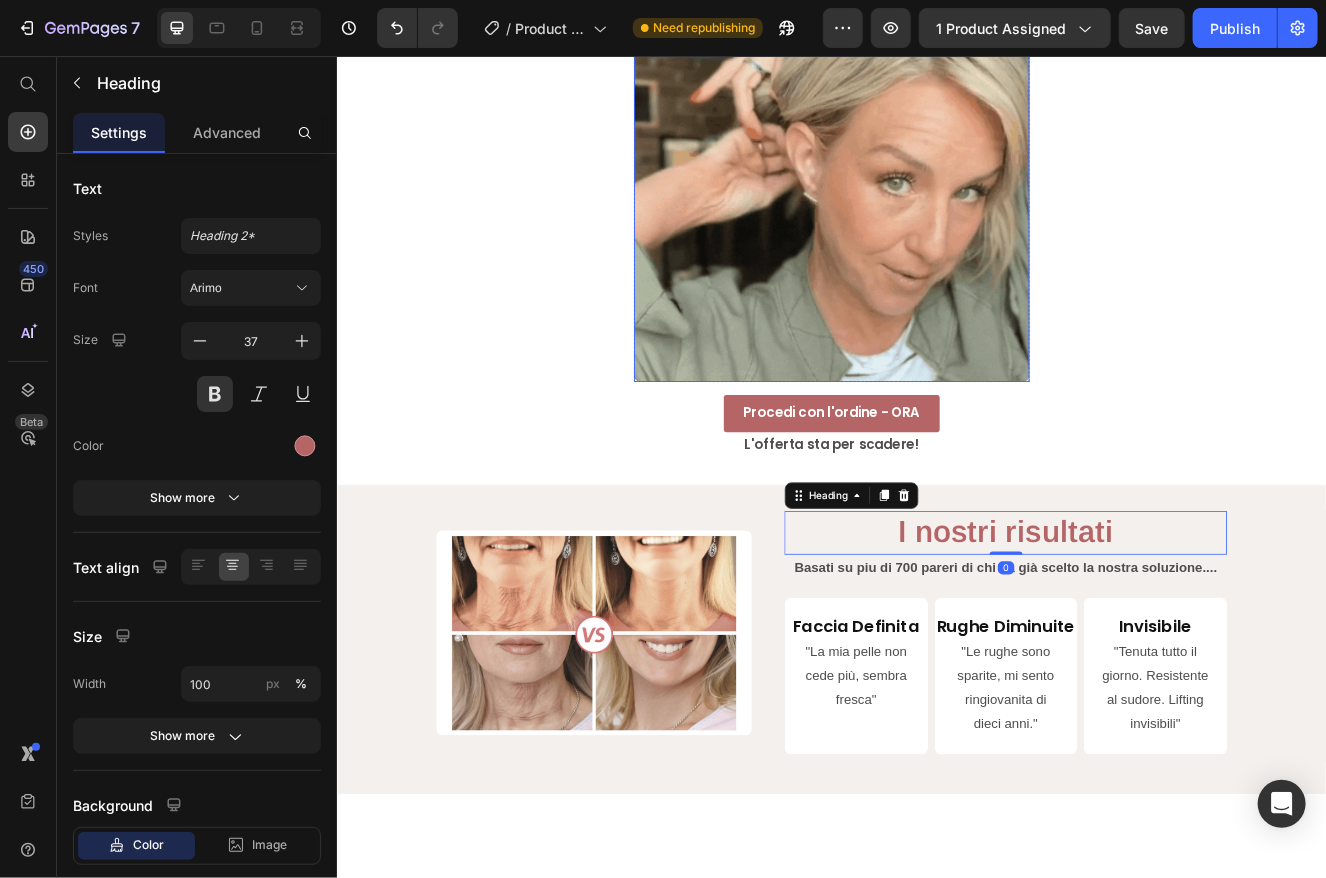 scroll, scrollTop: 2800, scrollLeft: 0, axis: vertical 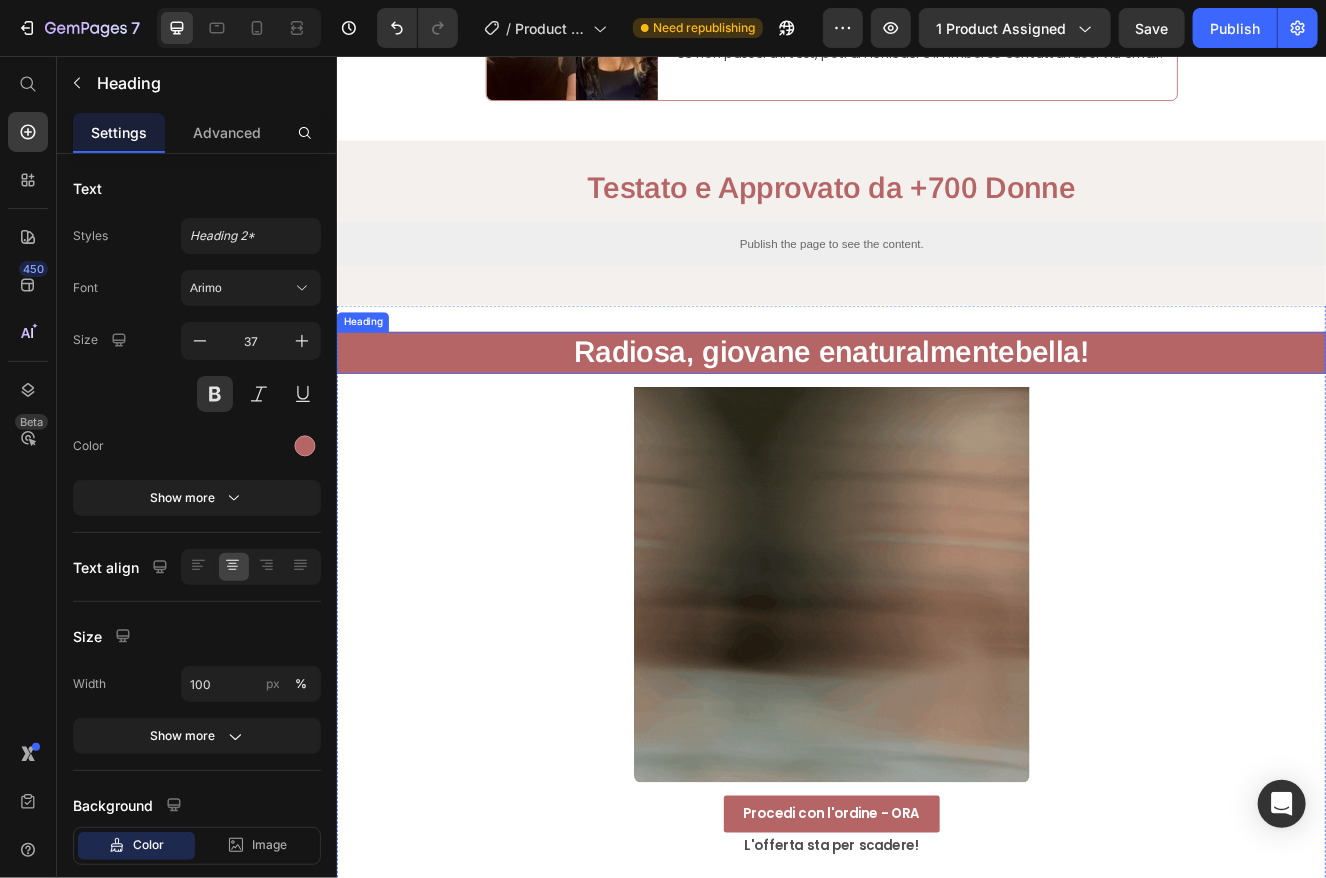 click on "naturalmente" at bounding box center (1050, 415) 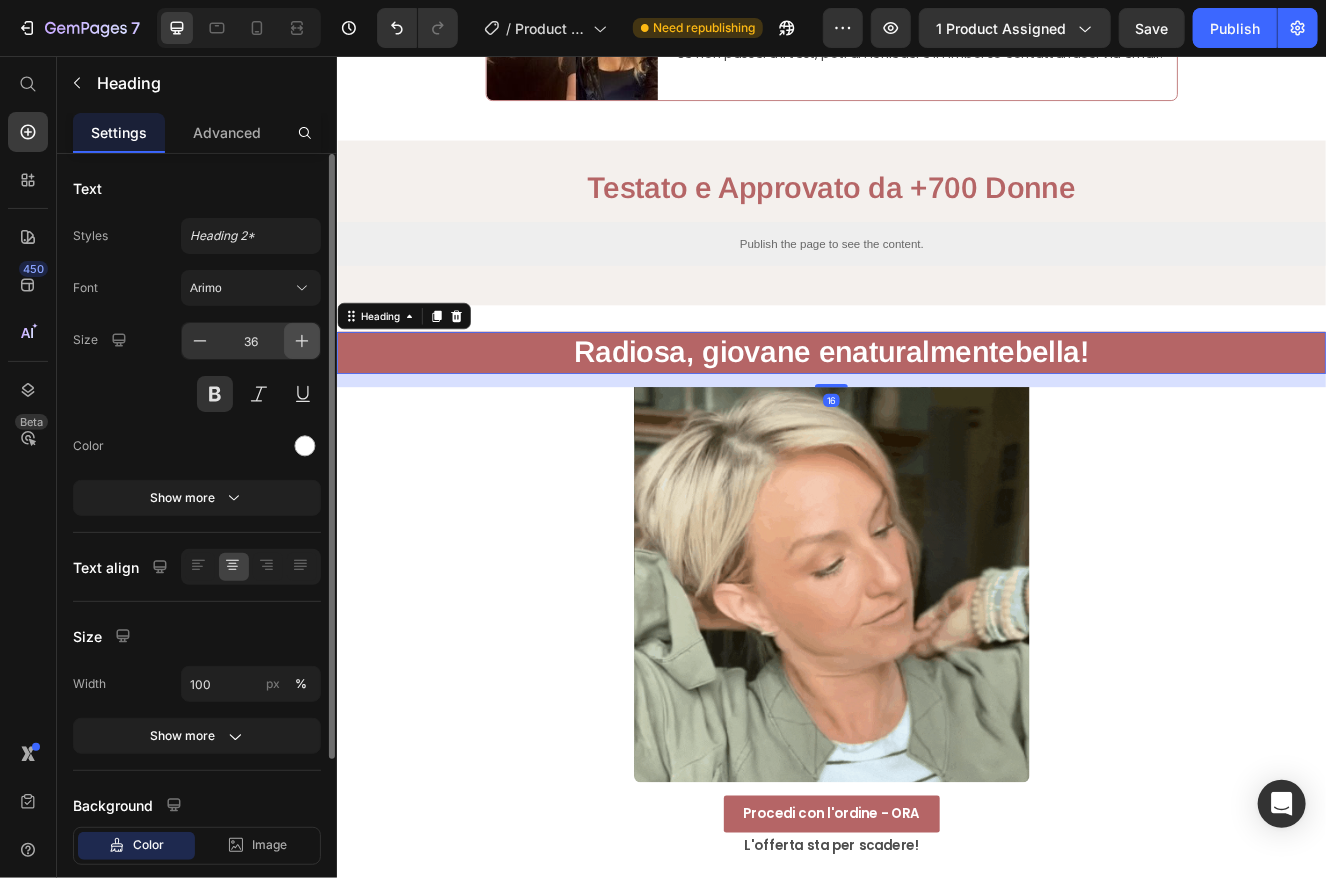 click at bounding box center (302, 341) 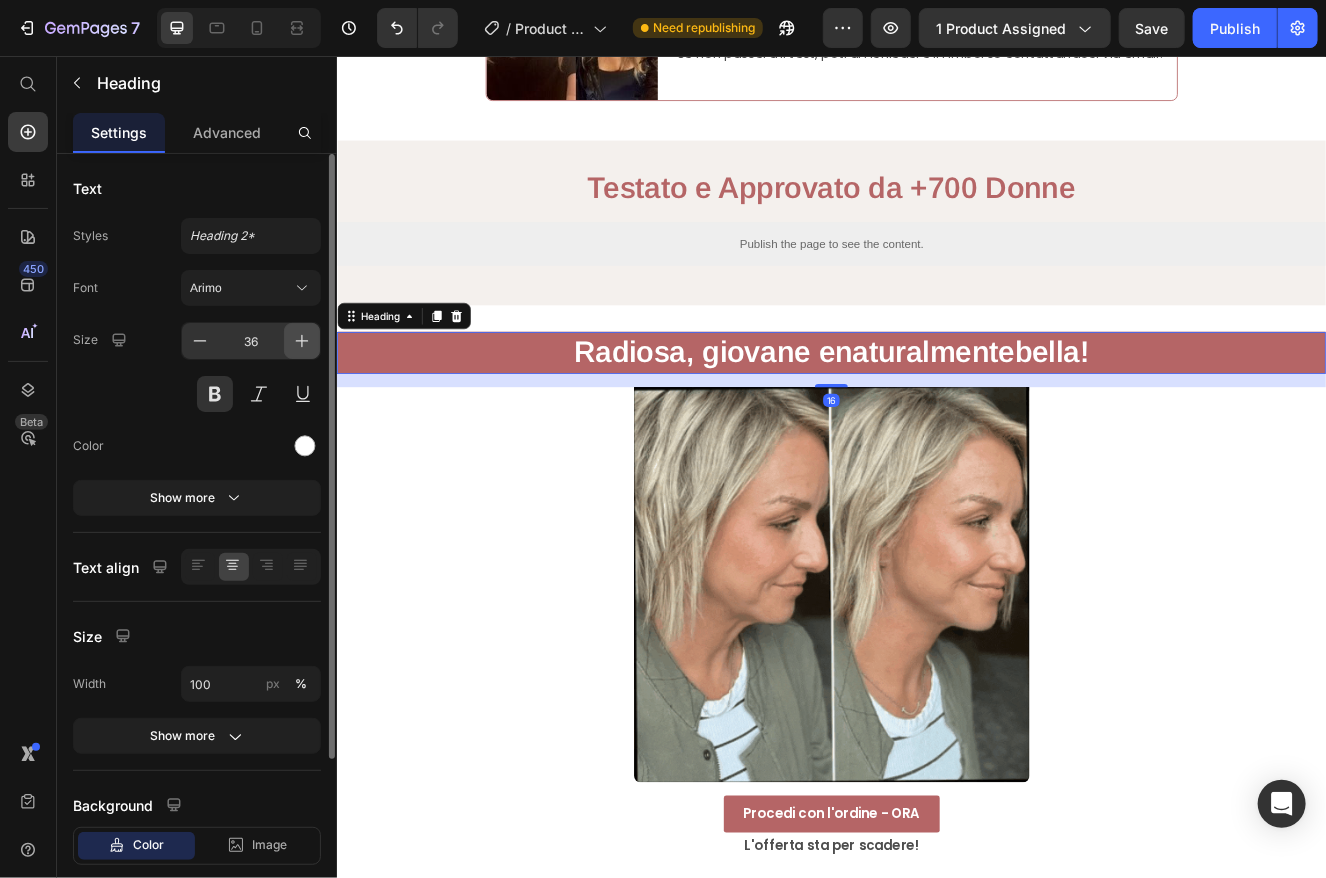 type on "37" 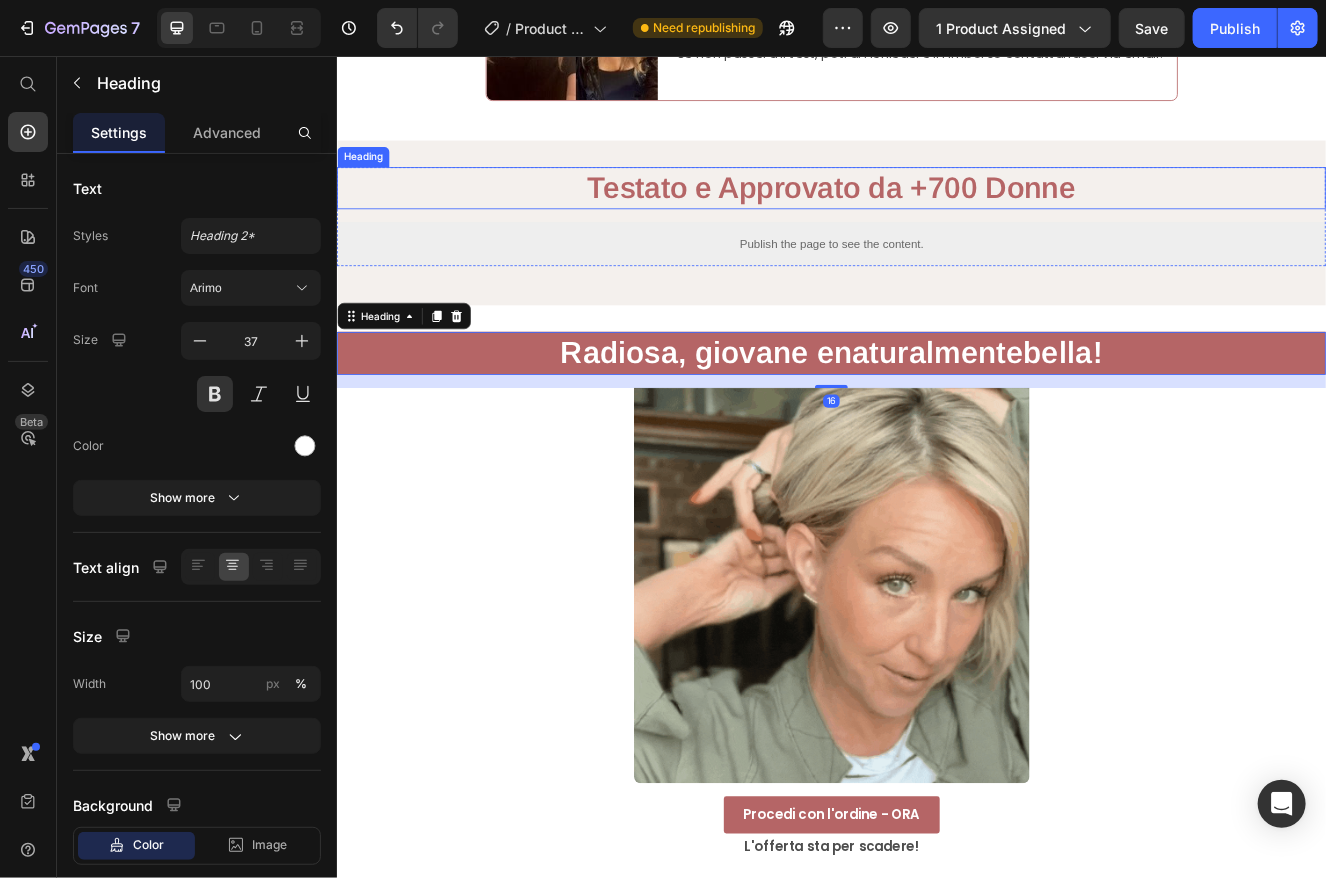 click on "Testato e Approvato da +700 Donne" at bounding box center [936, 216] 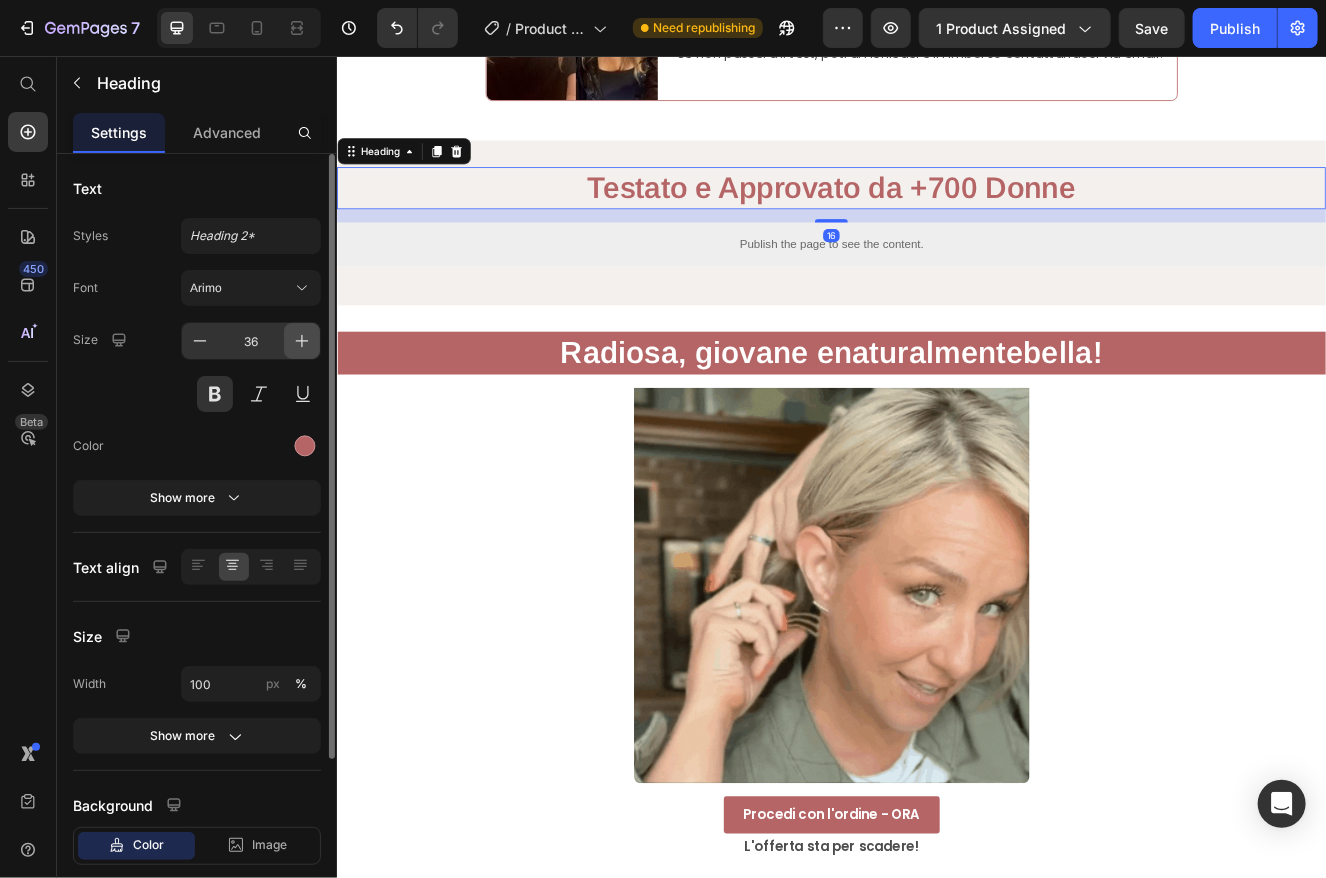 click 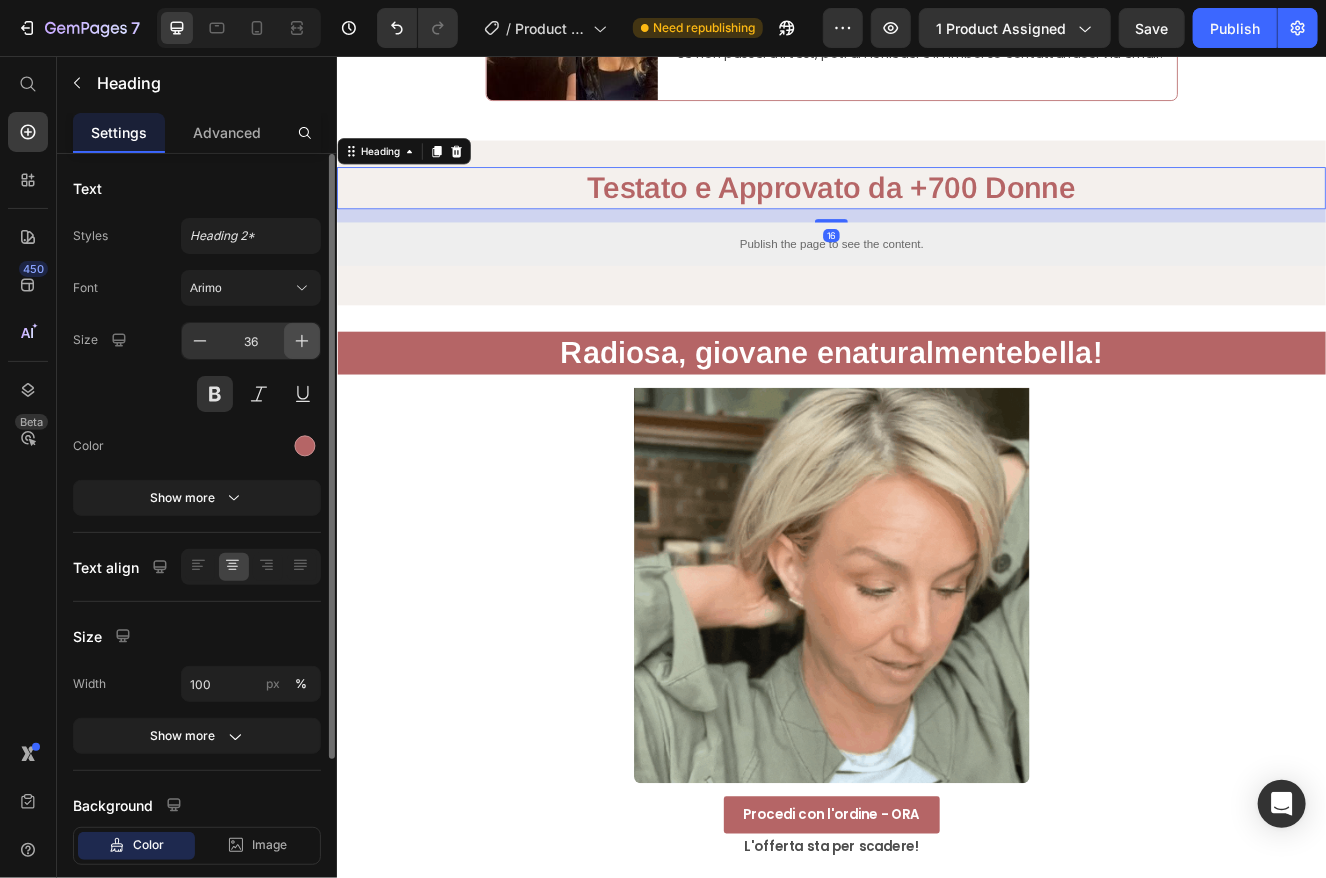 type on "37" 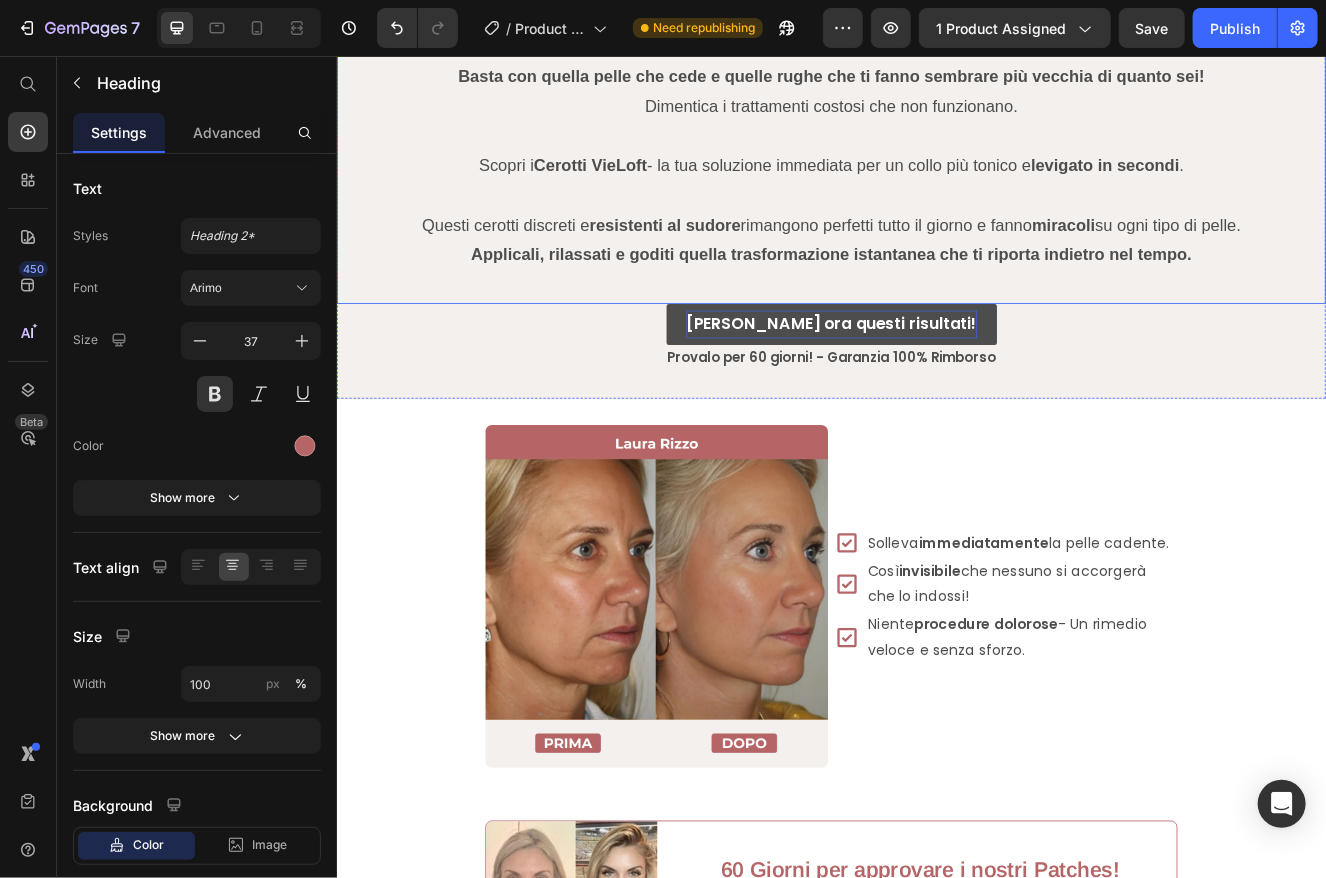 scroll, scrollTop: 1600, scrollLeft: 0, axis: vertical 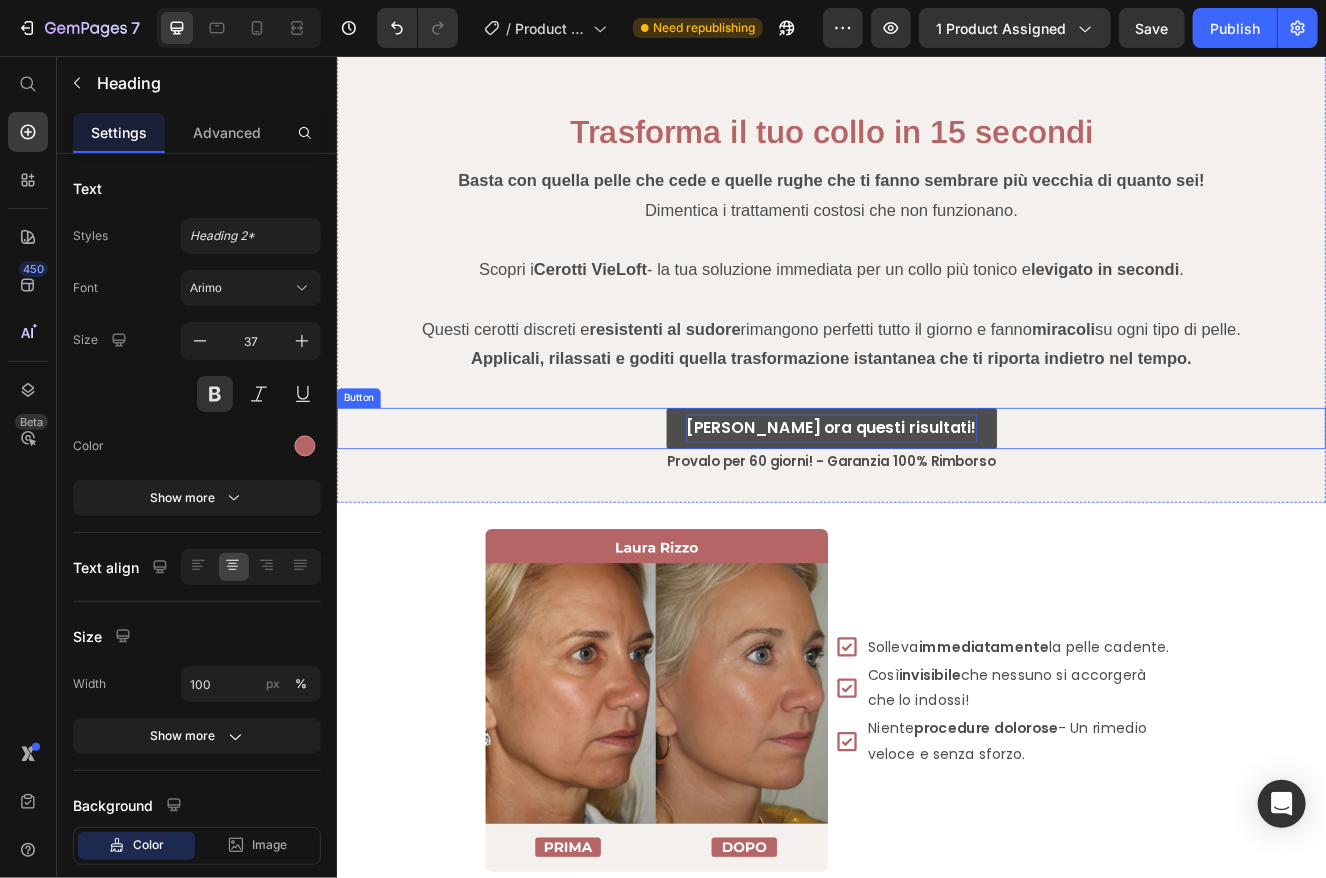 click on "[PERSON_NAME] ora questi risultati!" at bounding box center (936, 509) 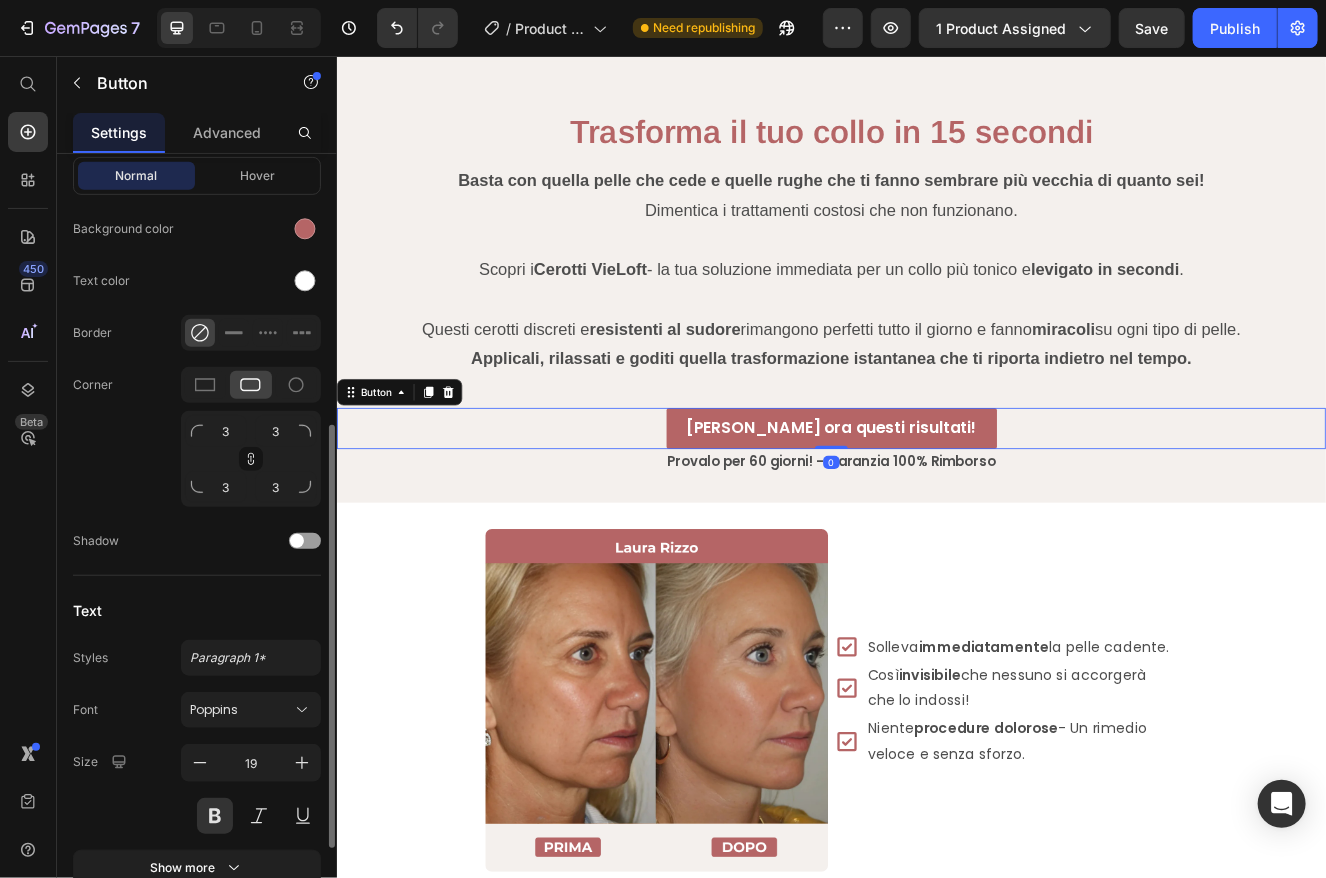scroll, scrollTop: 661, scrollLeft: 0, axis: vertical 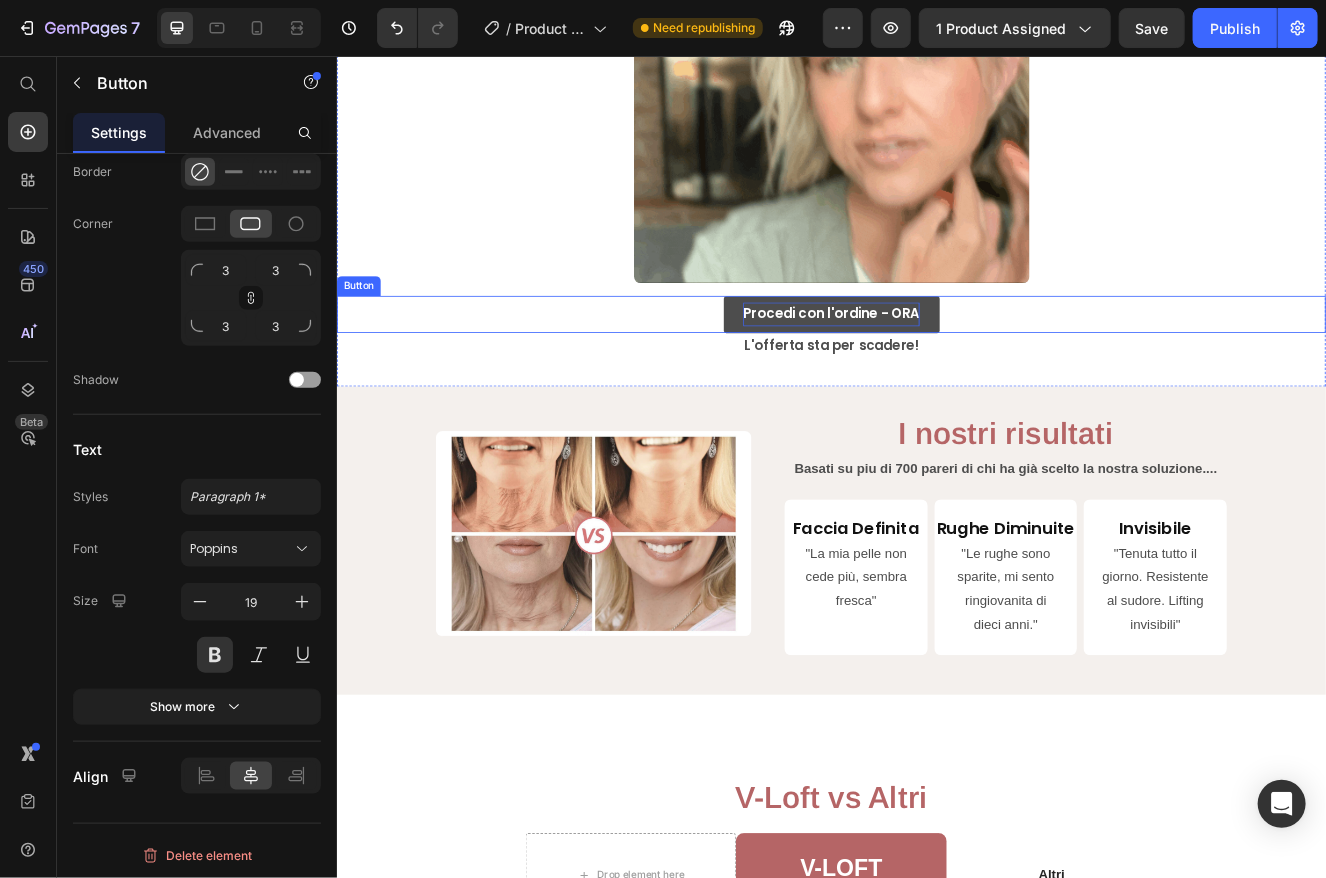 click on "Procedi con l'ordine - ORA" at bounding box center (936, 370) 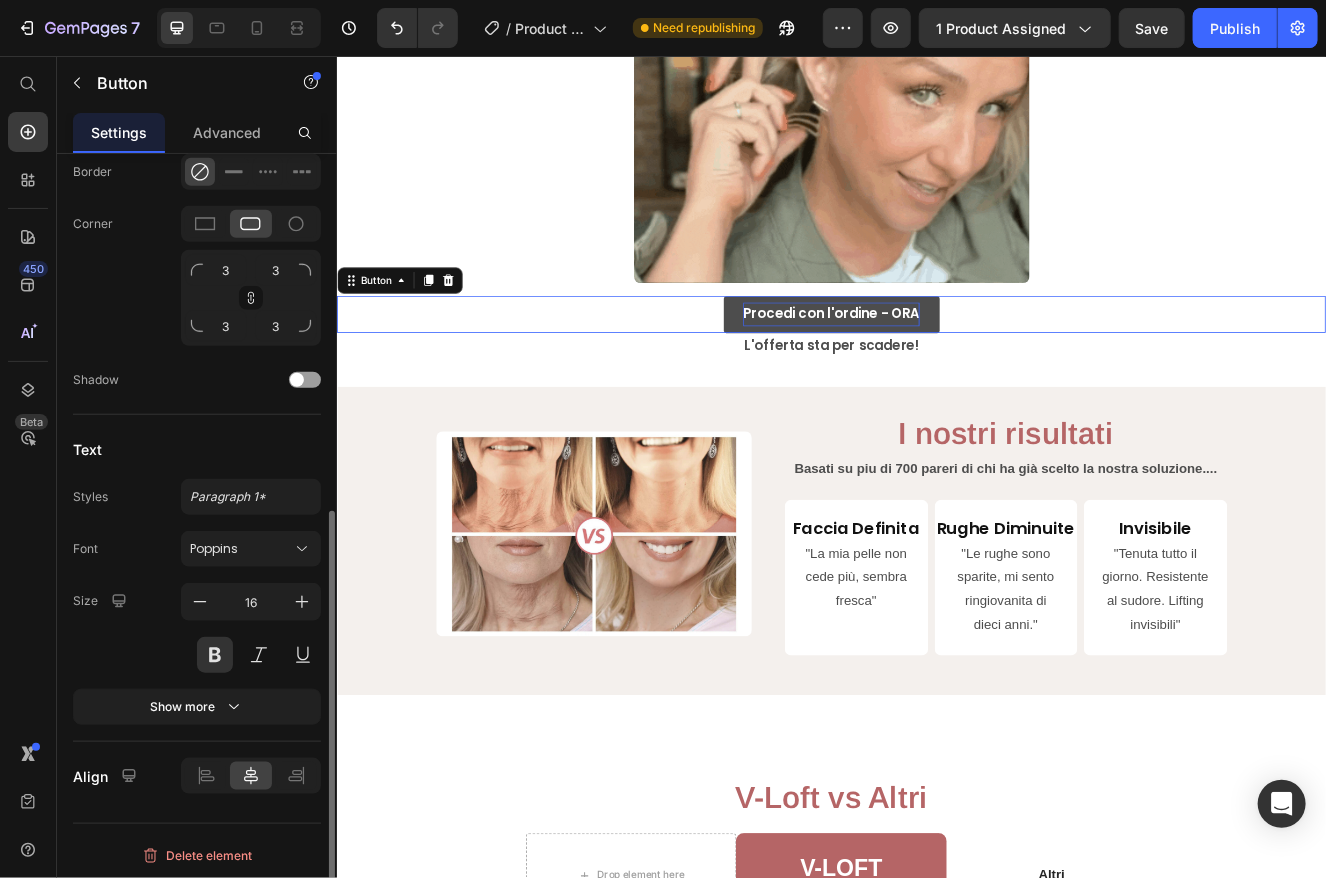 scroll, scrollTop: 660, scrollLeft: 0, axis: vertical 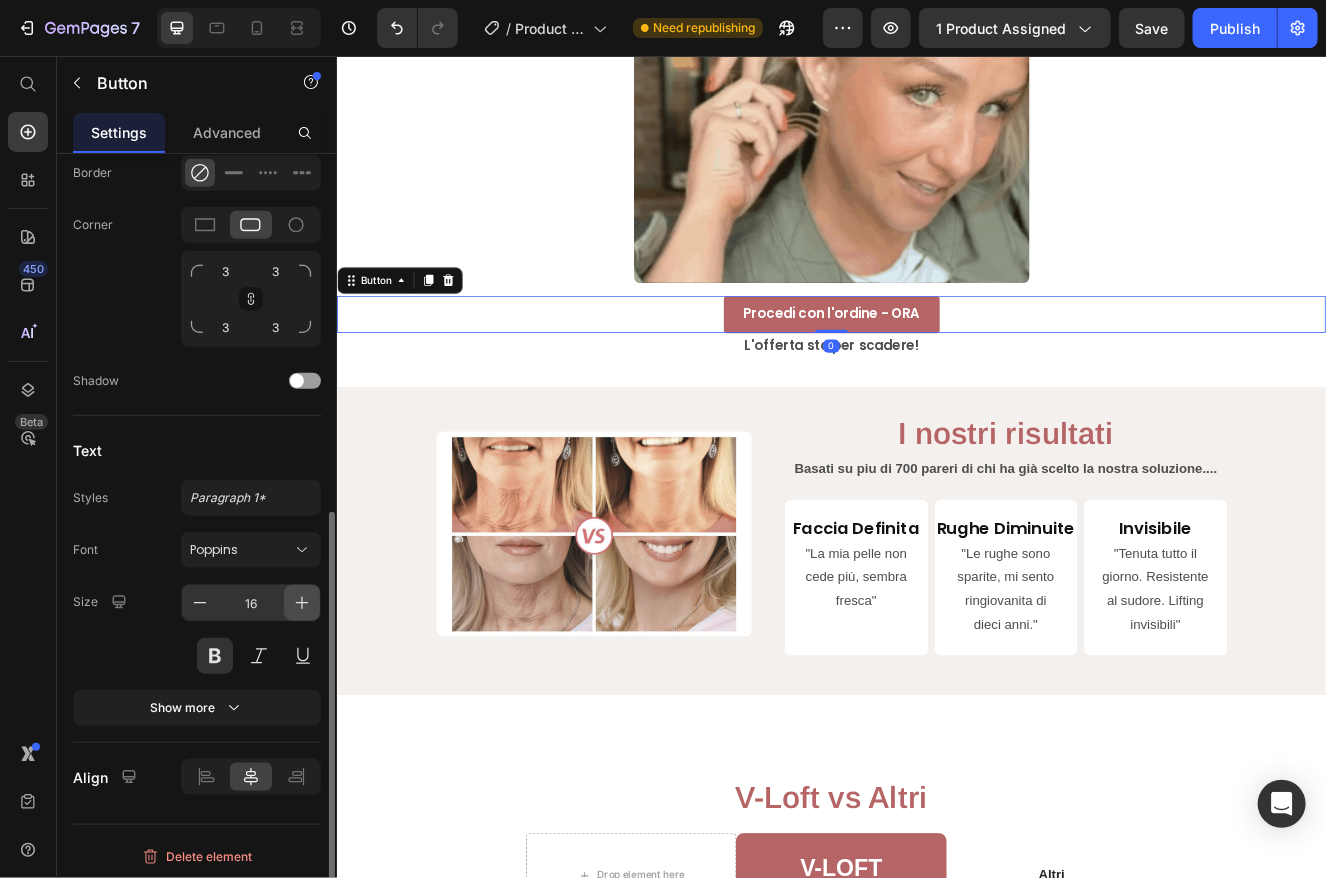 click at bounding box center [302, 603] 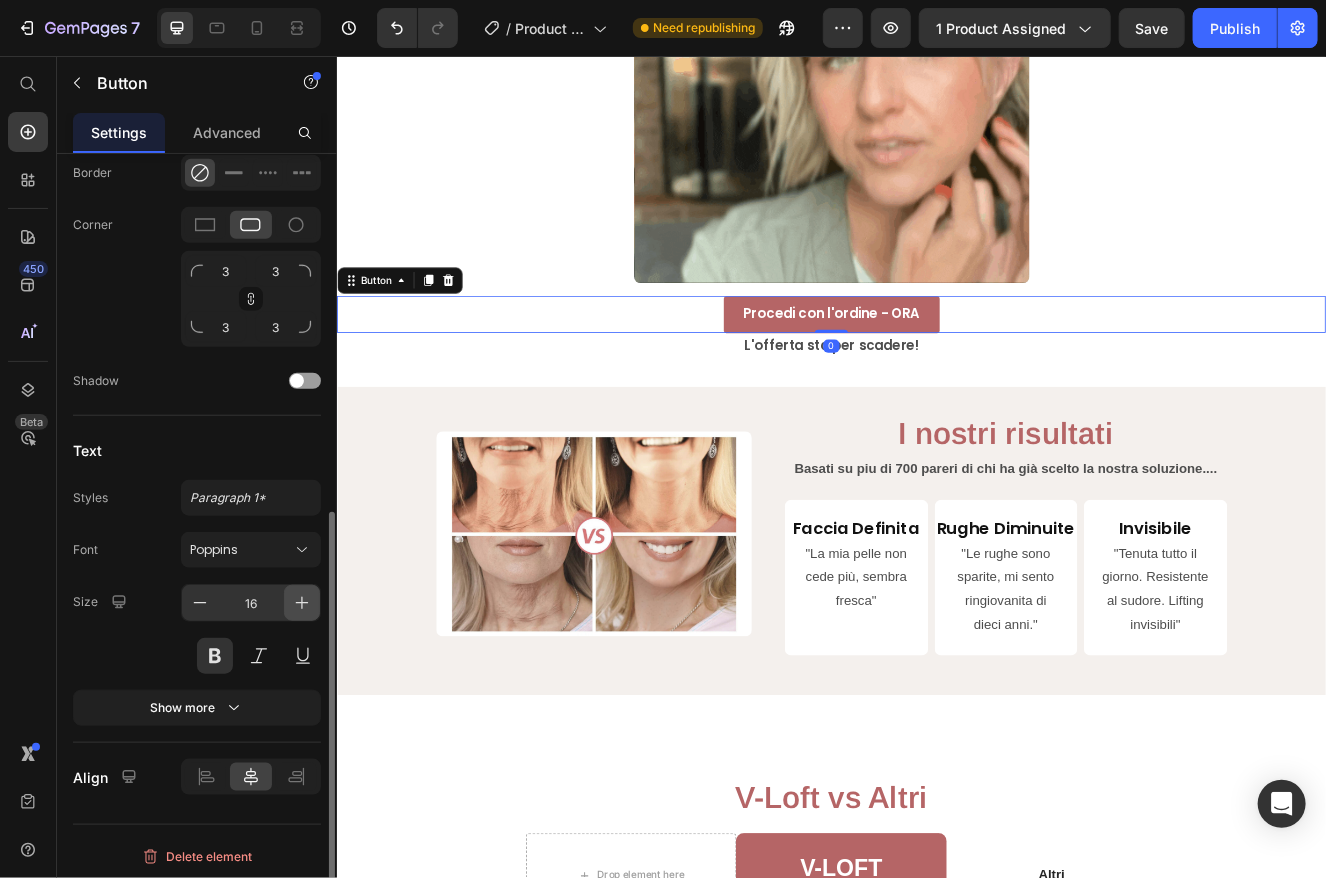 click at bounding box center [302, 603] 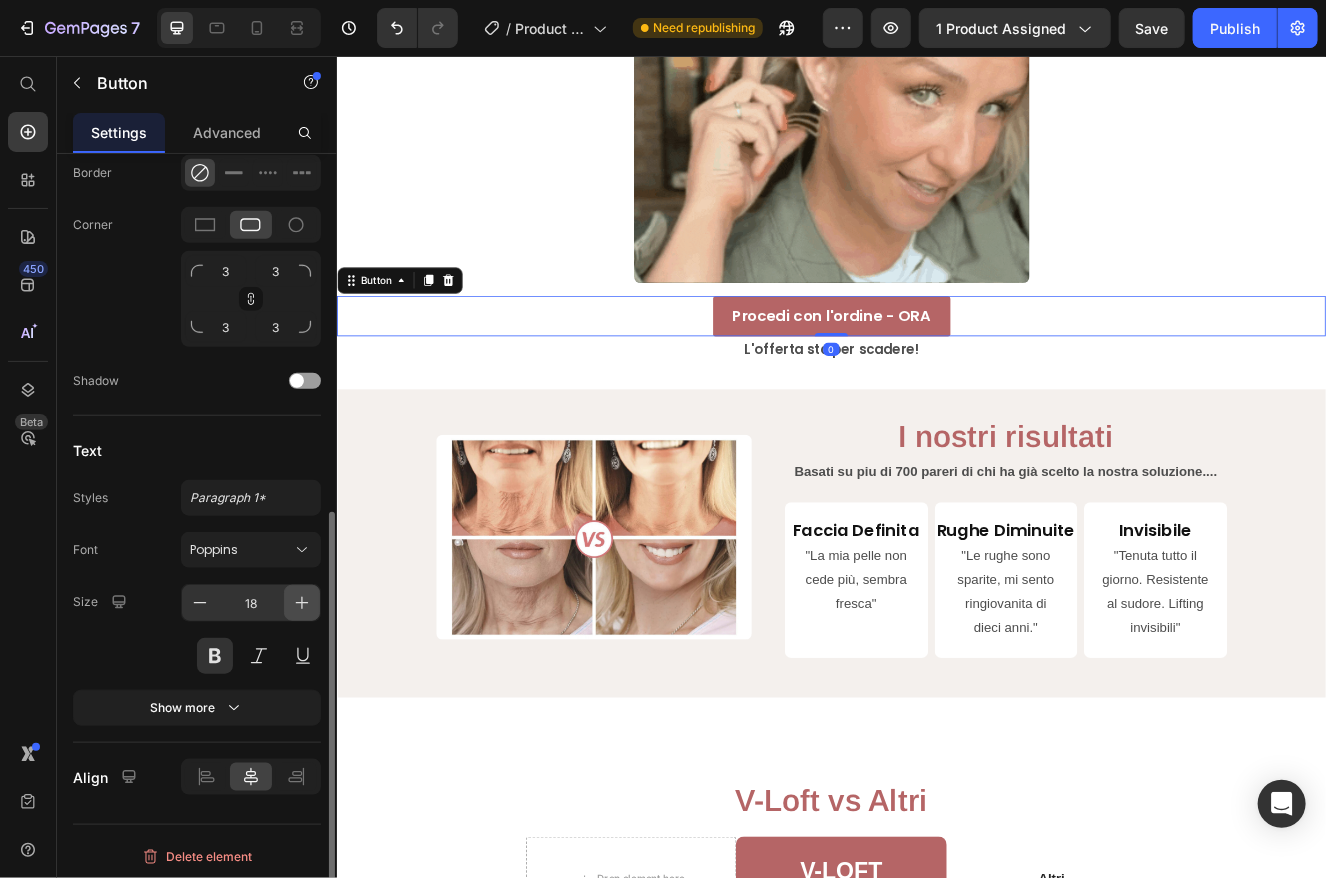 click 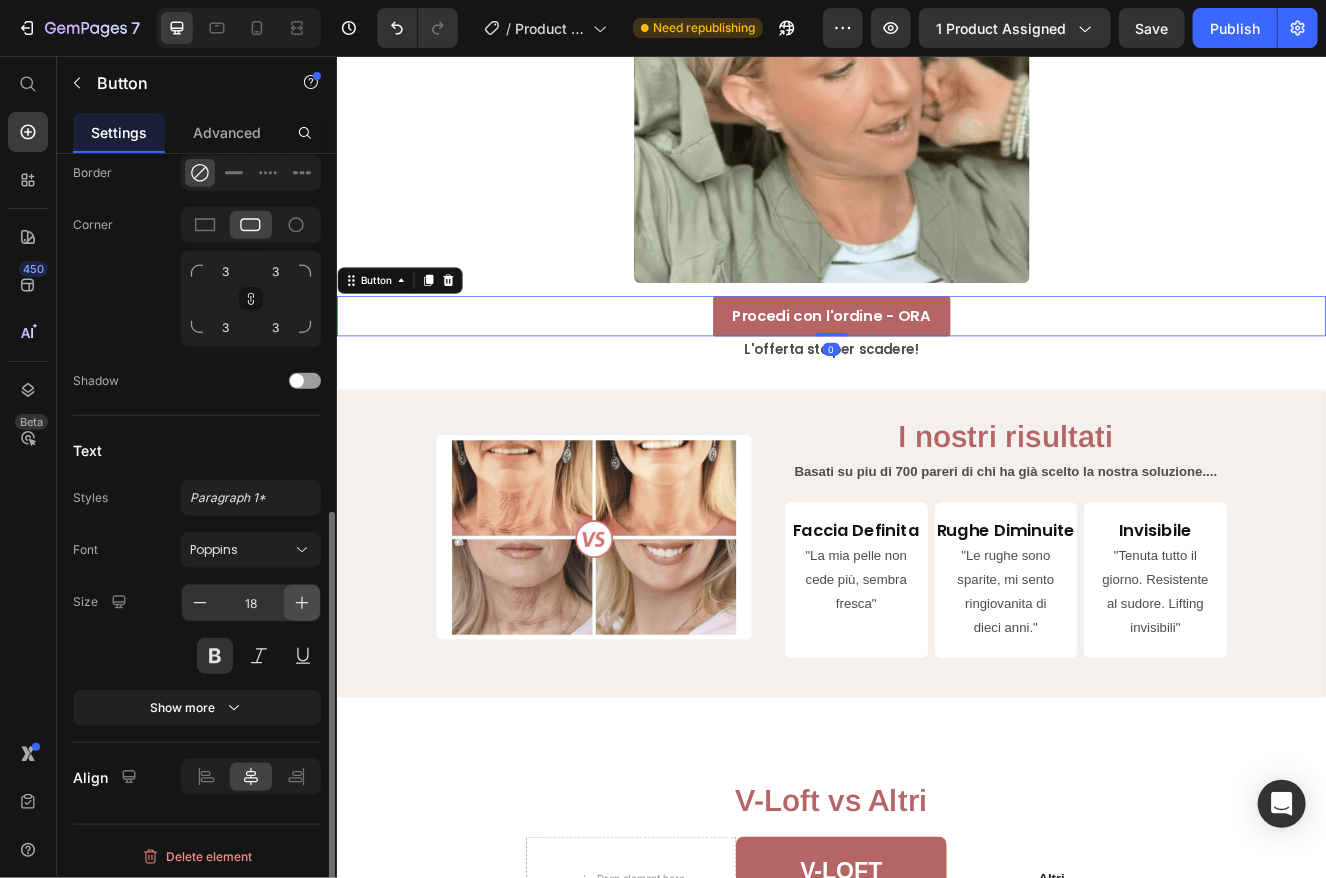 type on "19" 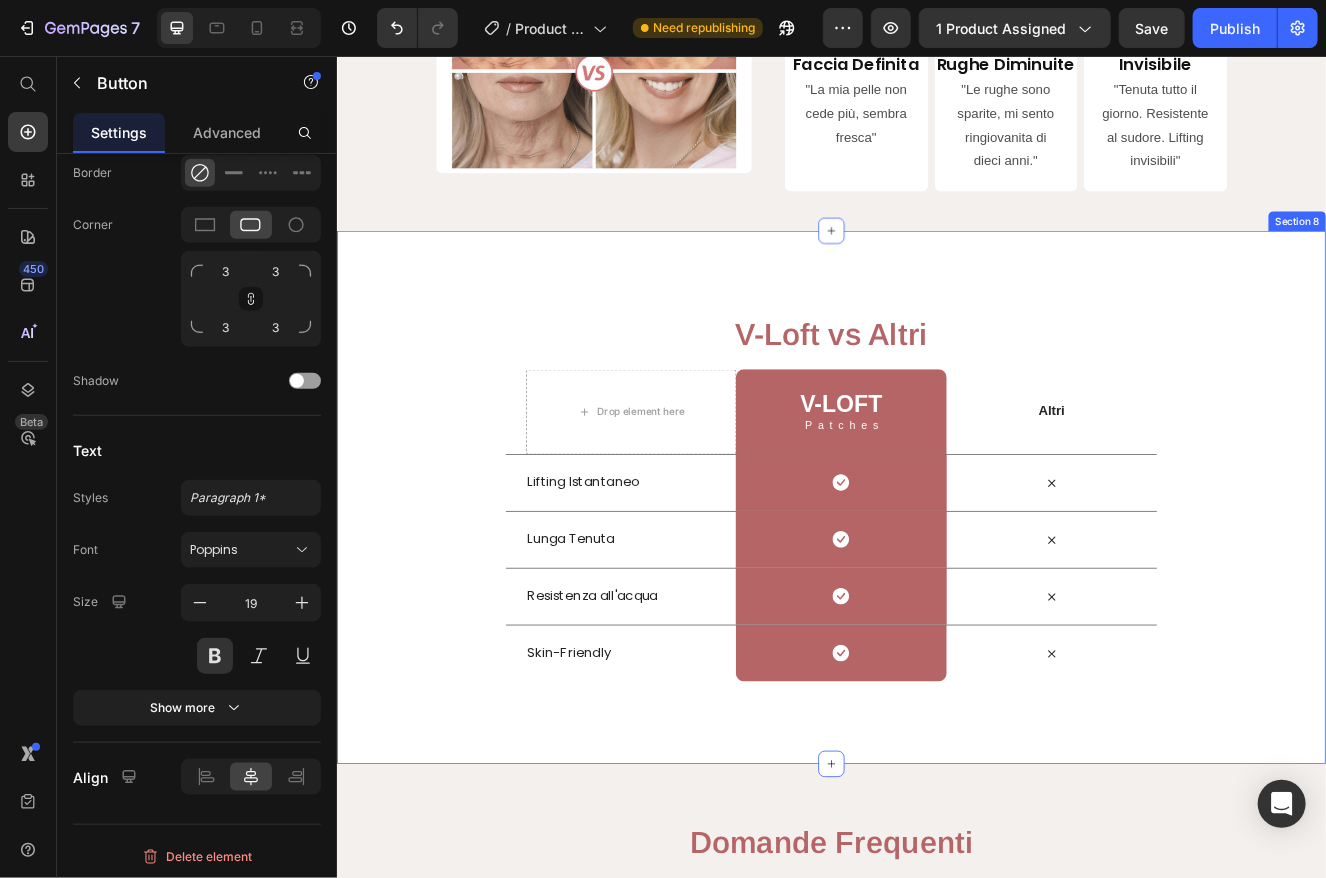 scroll, scrollTop: 4000, scrollLeft: 0, axis: vertical 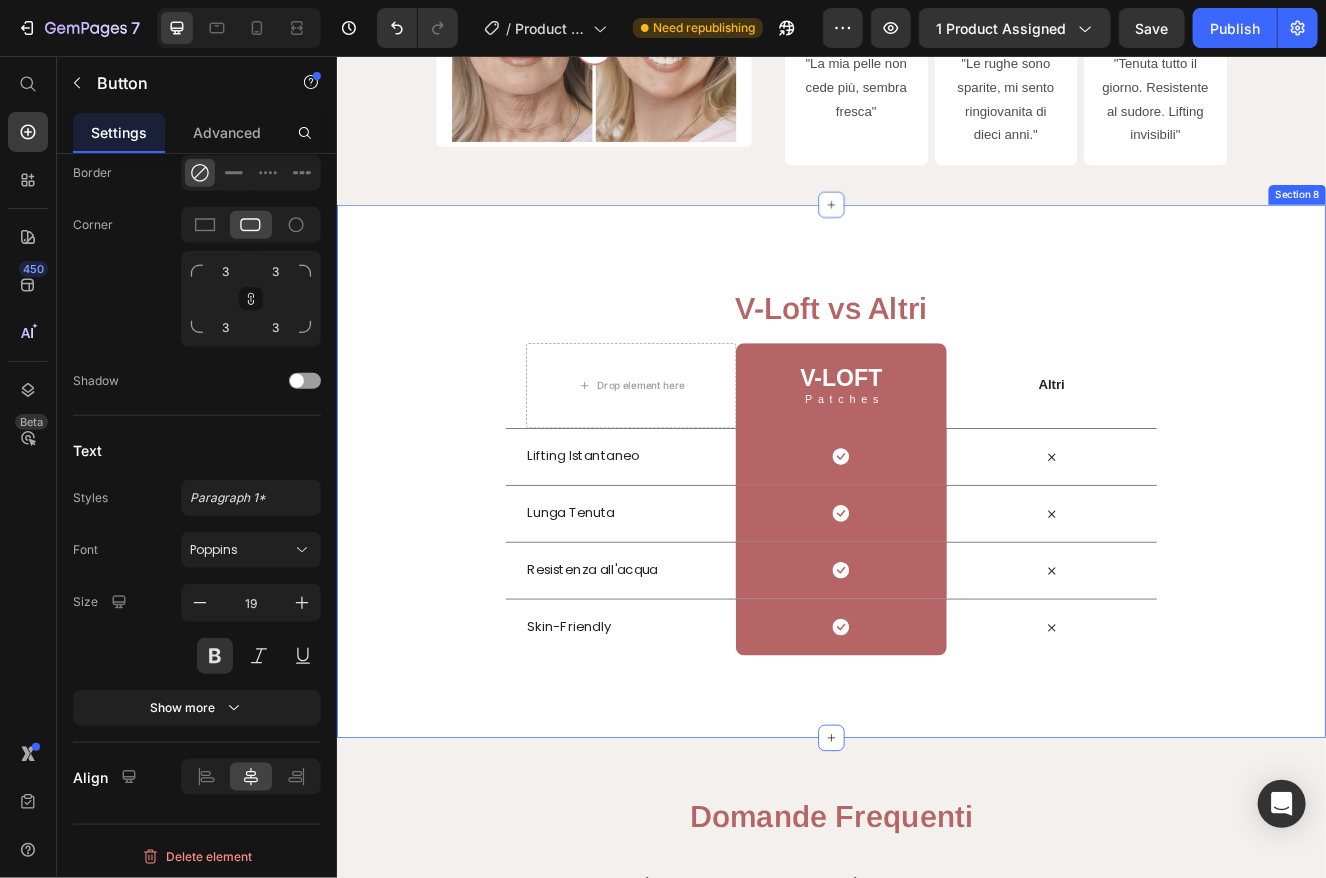 click on "V-Loft vs Altri Heading Row
Drop element here V-Loft Heading Patches Text Block Row Altri Text Block Row Lifting Istantaneo Text Block
Icon Row
Icon Row Lunga Tenuta Text Block
Icon Row
Icon Row Resistenza all'acqua Text Block
Icon Row
Icon Row Skin-Friendly Text Block
Icon Row
Icon Row" at bounding box center (936, 560) 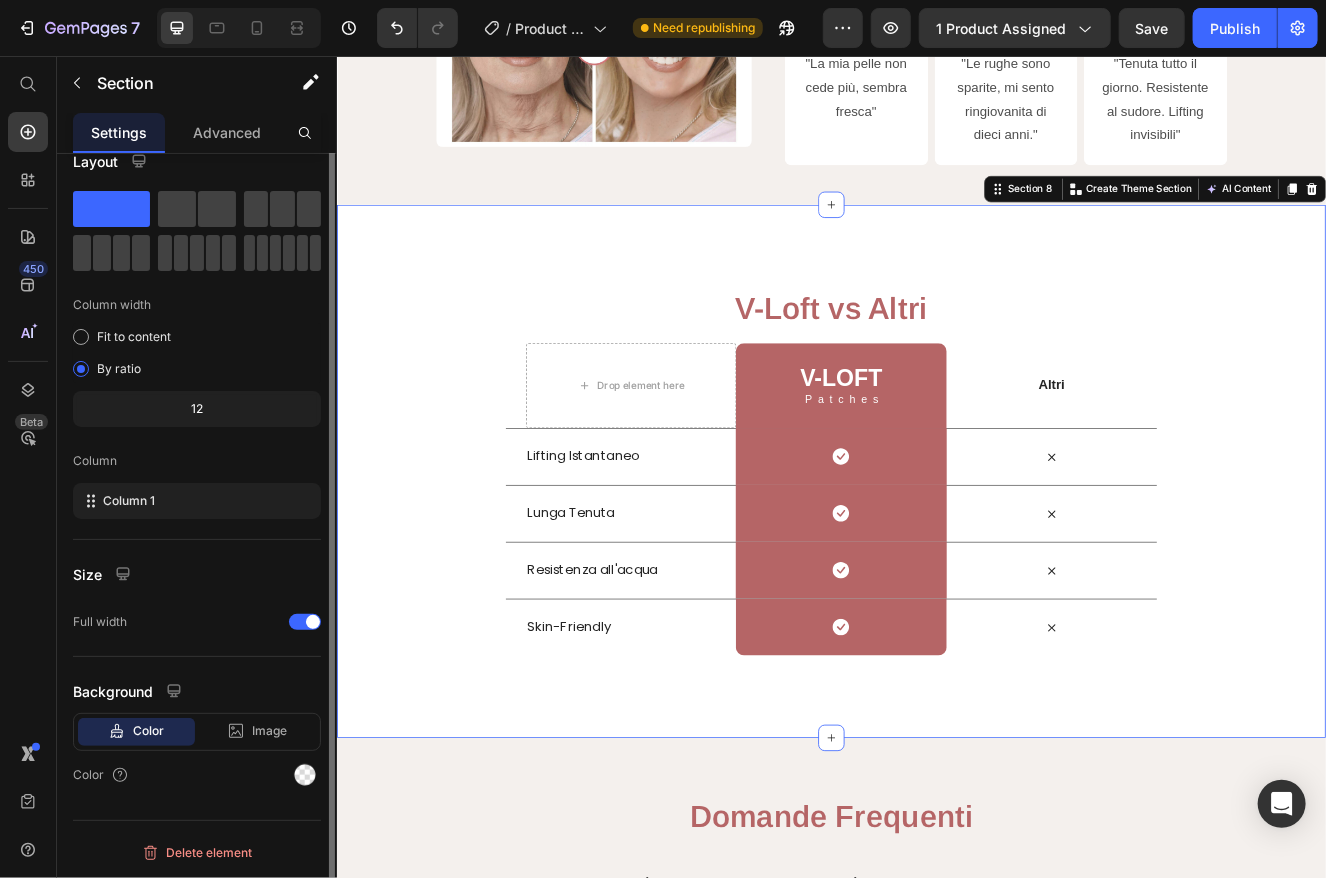scroll, scrollTop: 0, scrollLeft: 0, axis: both 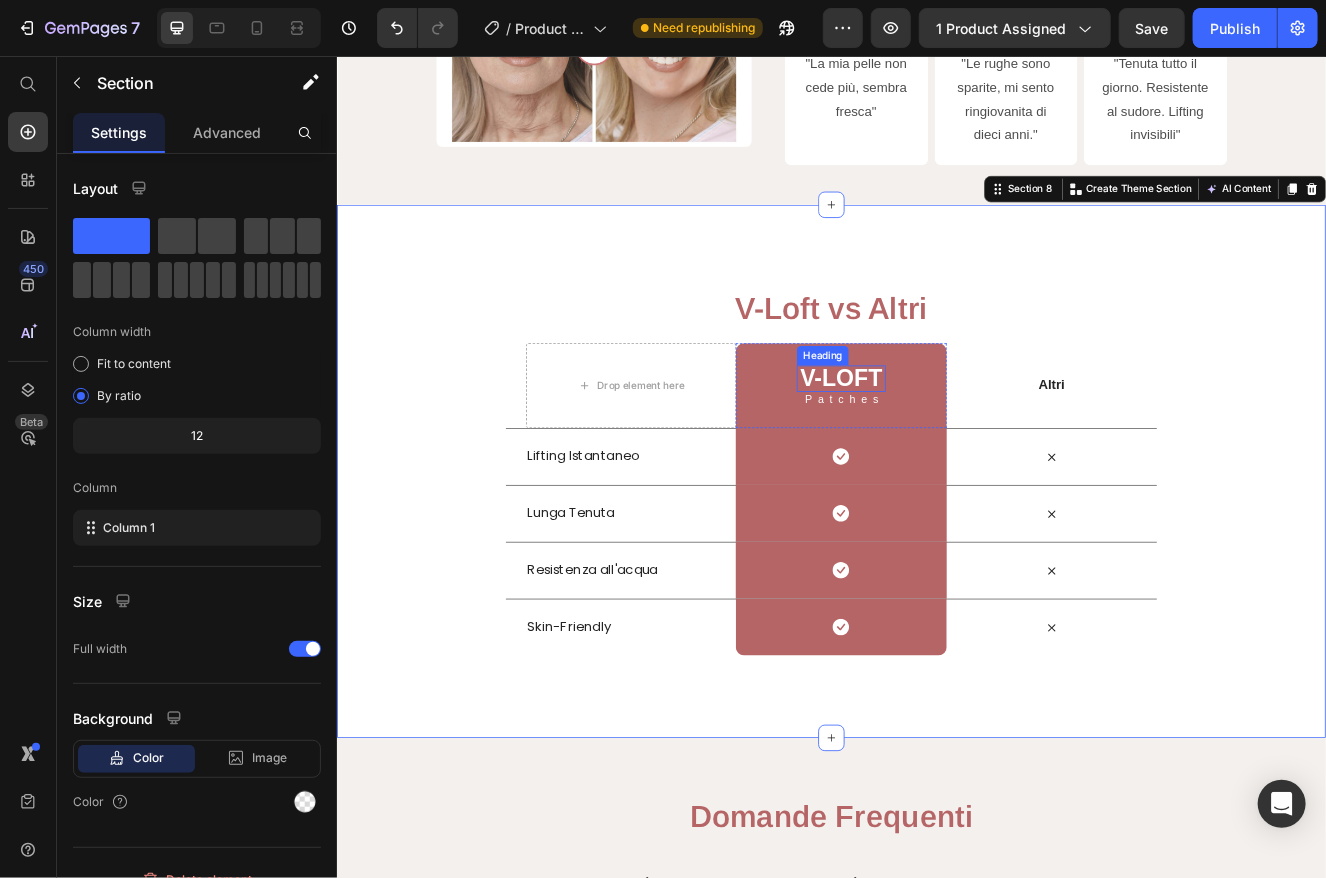 click on "V-Loft" at bounding box center (948, 448) 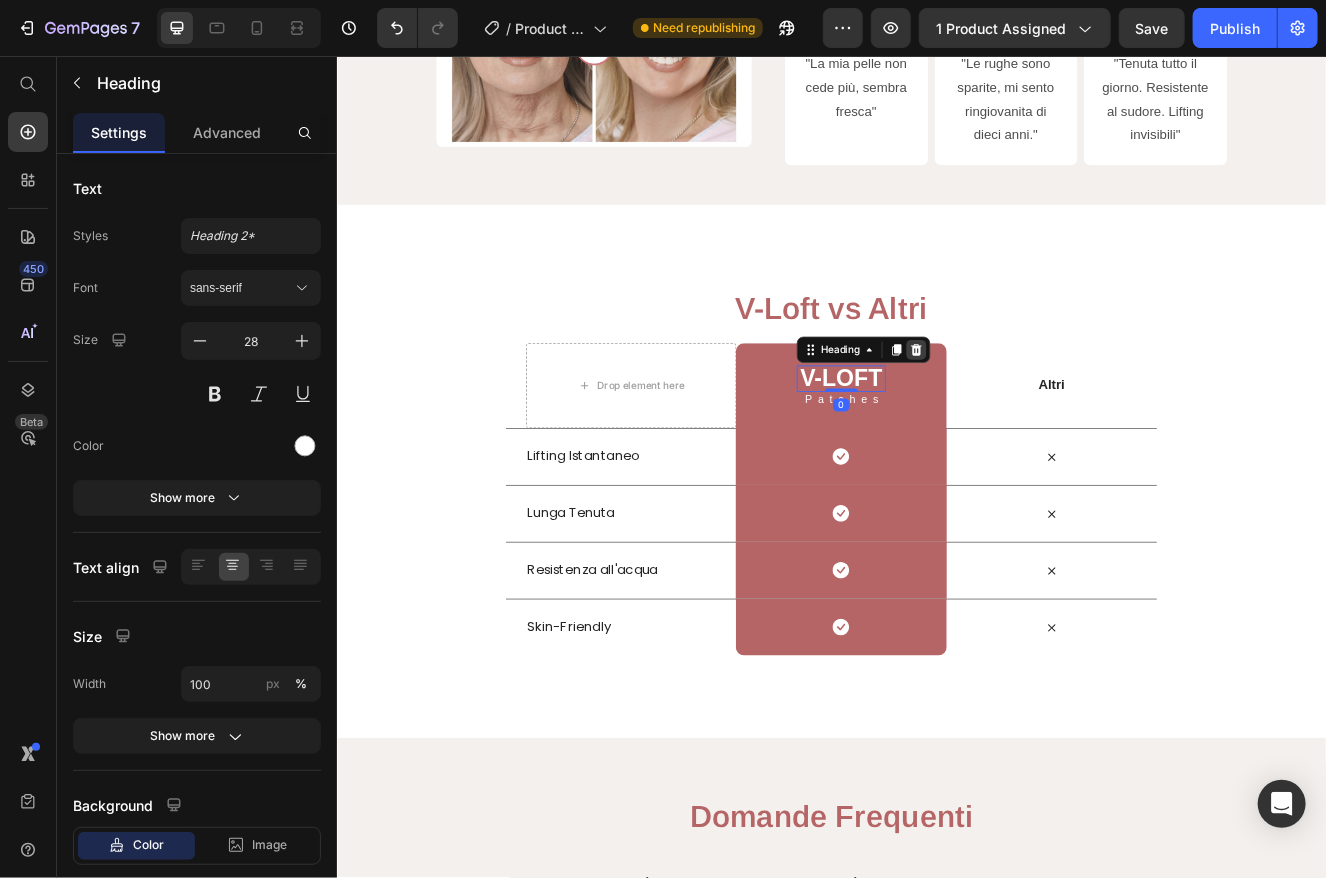 click 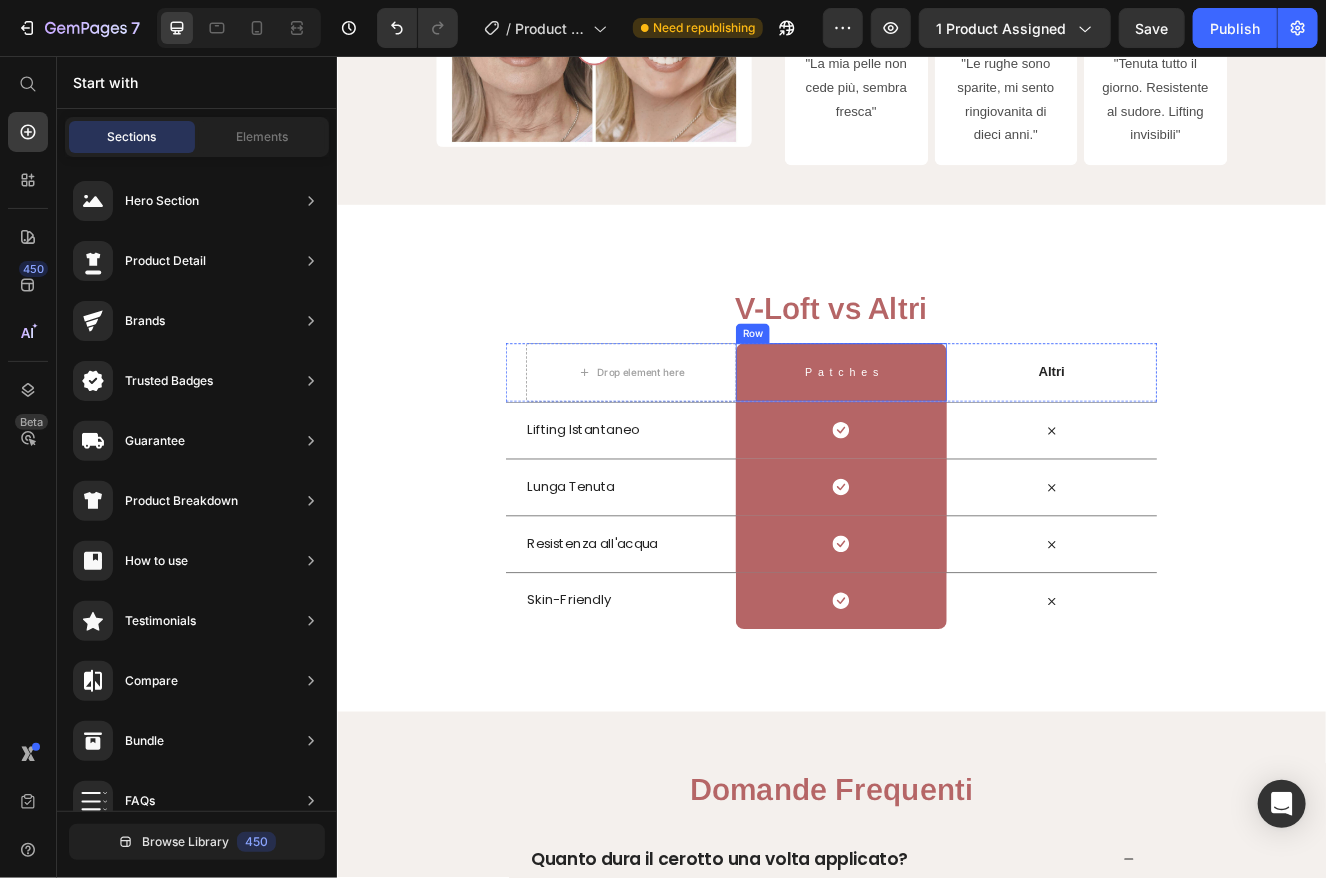 click on "Patches" at bounding box center (952, 440) 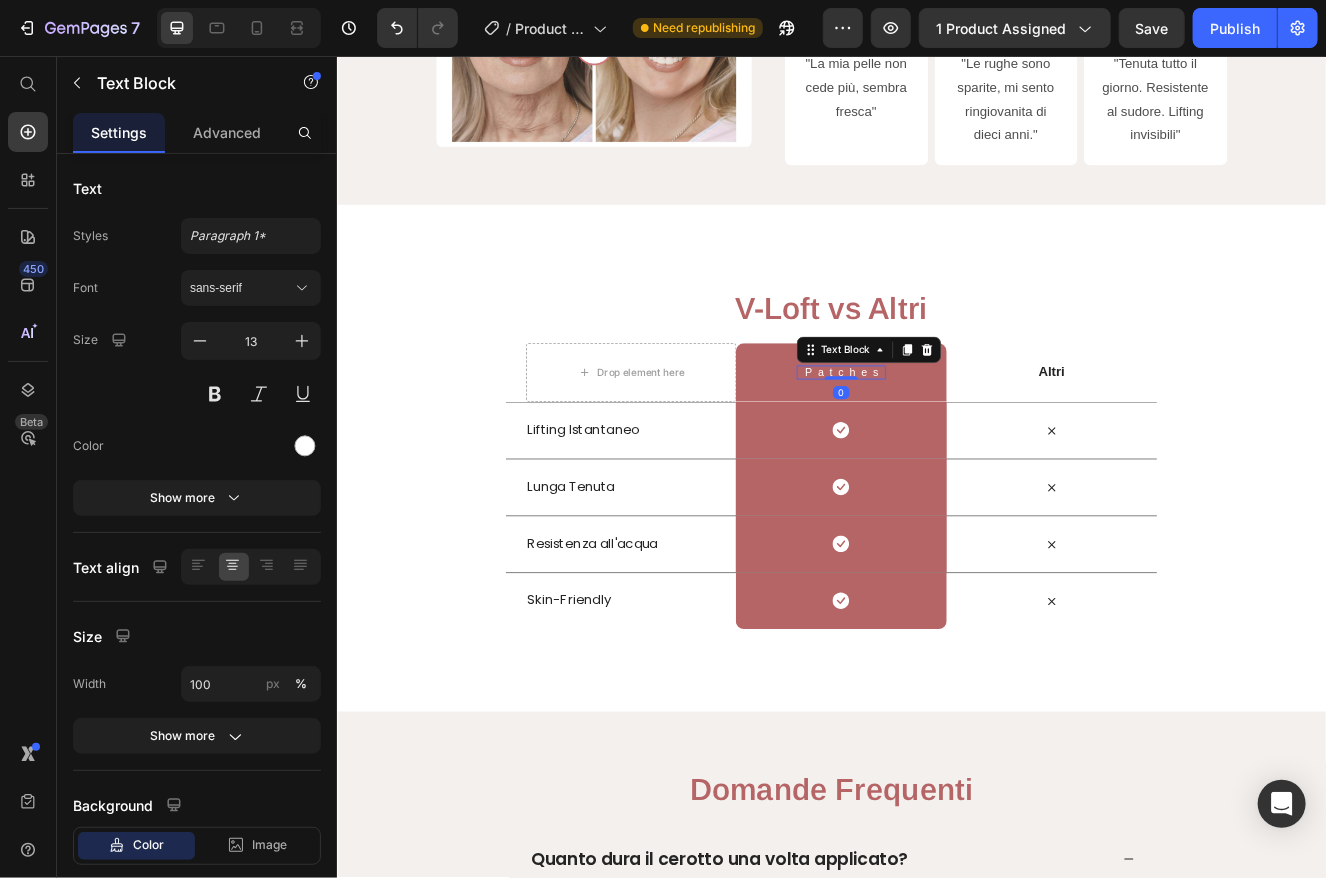 click 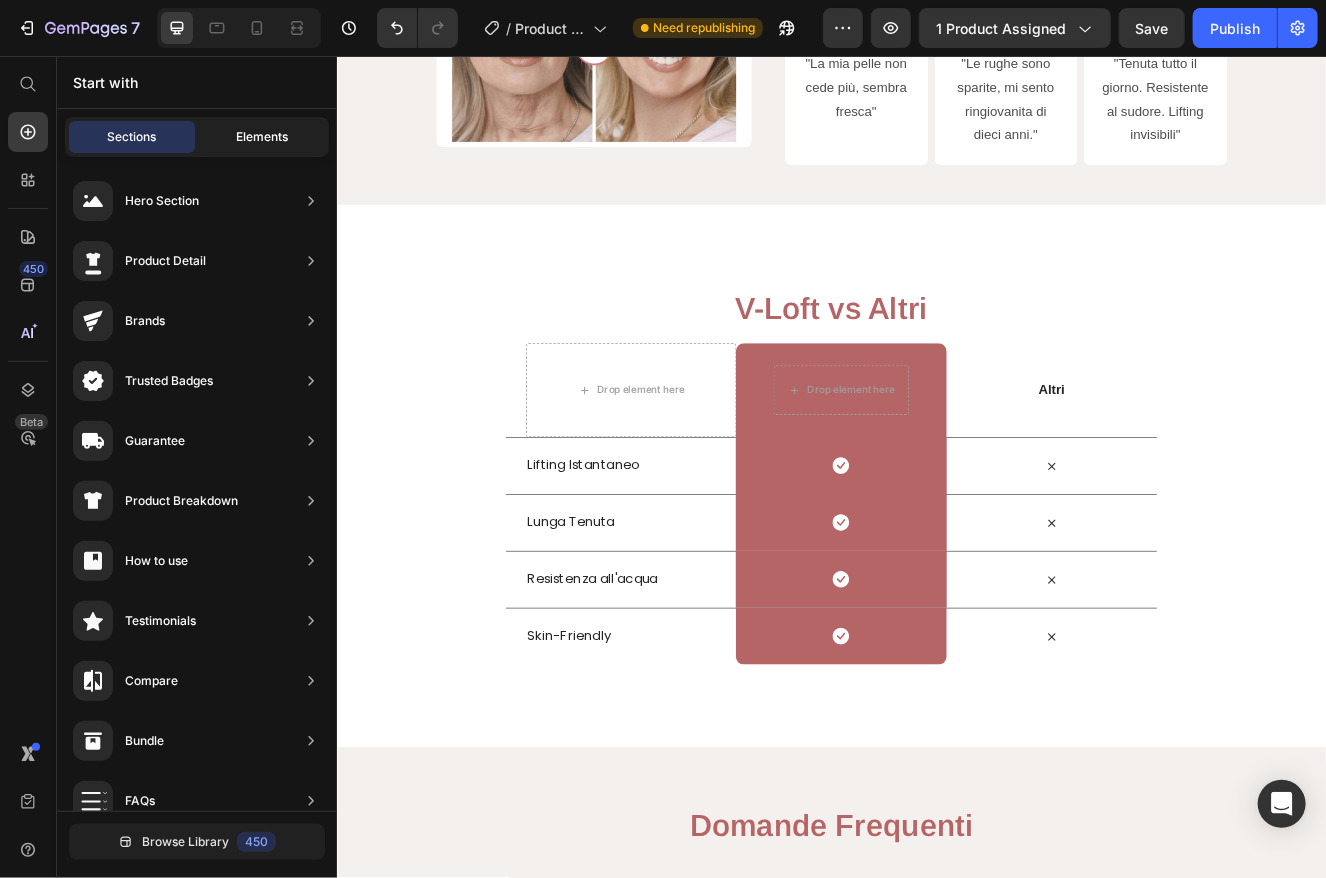 click on "Elements" at bounding box center (262, 137) 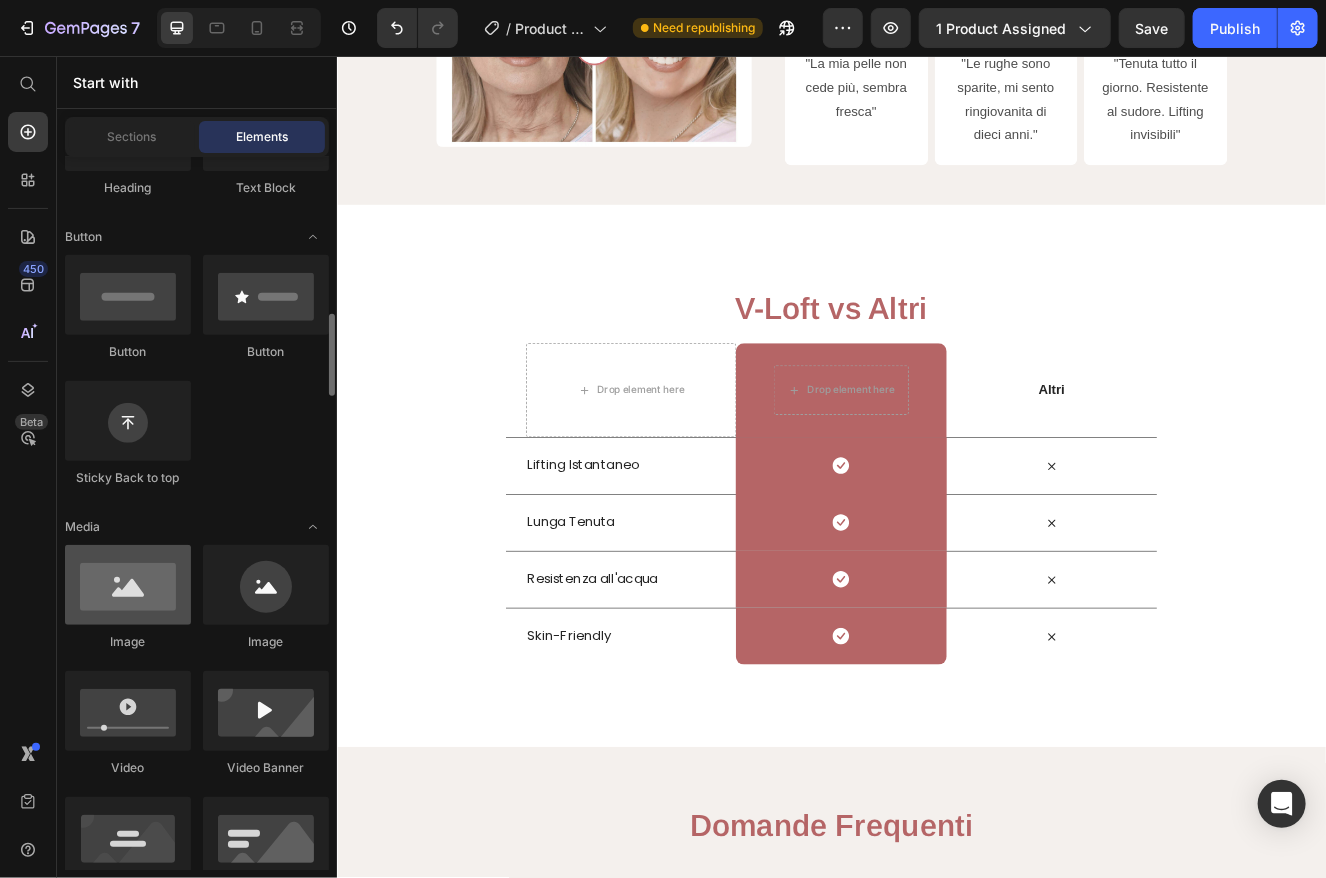 scroll, scrollTop: 600, scrollLeft: 0, axis: vertical 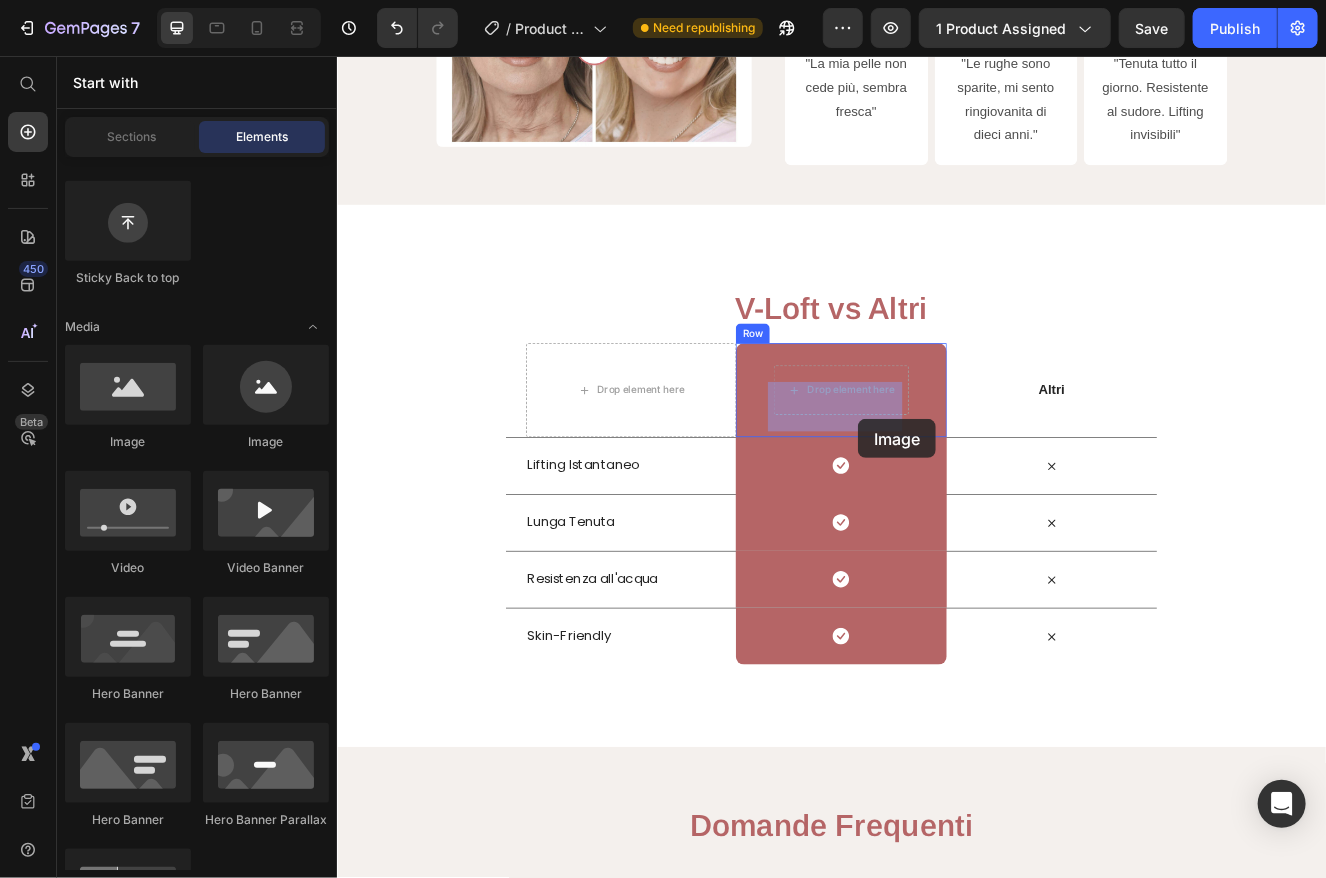 drag, startPoint x: 1219, startPoint y: 513, endPoint x: 968, endPoint y: 497, distance: 251.50945 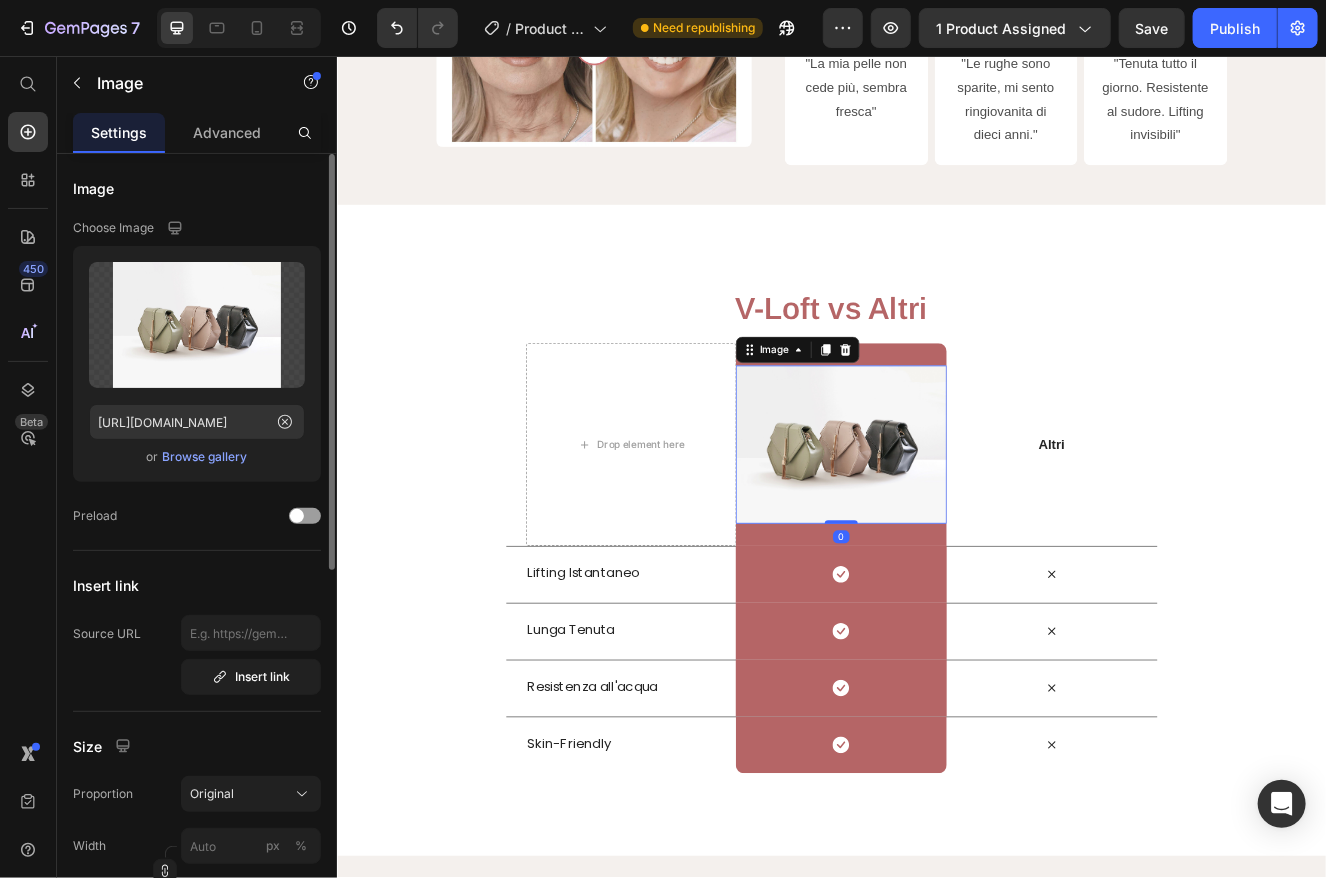 click on "Browse gallery" at bounding box center (205, 457) 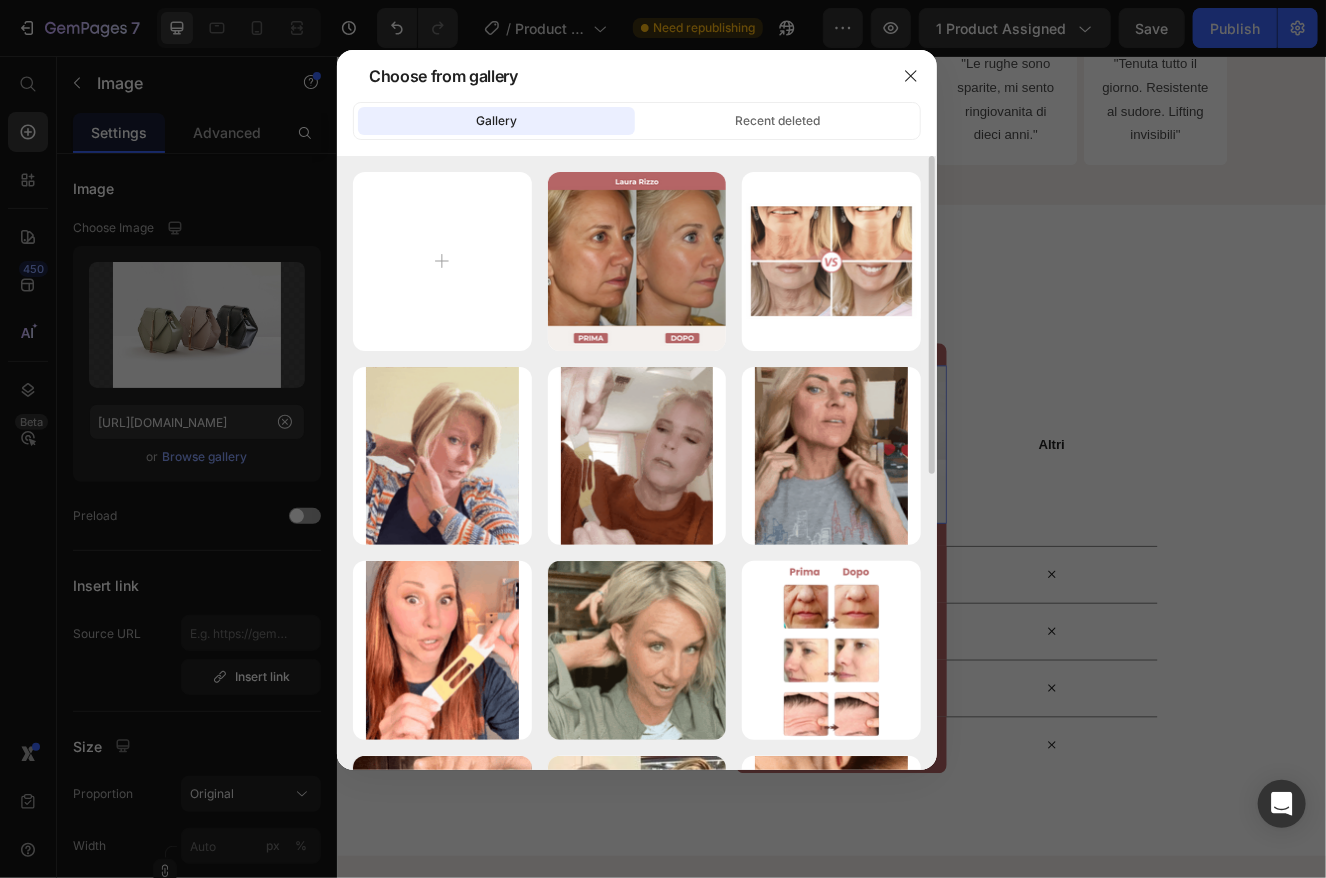 scroll, scrollTop: 569, scrollLeft: 0, axis: vertical 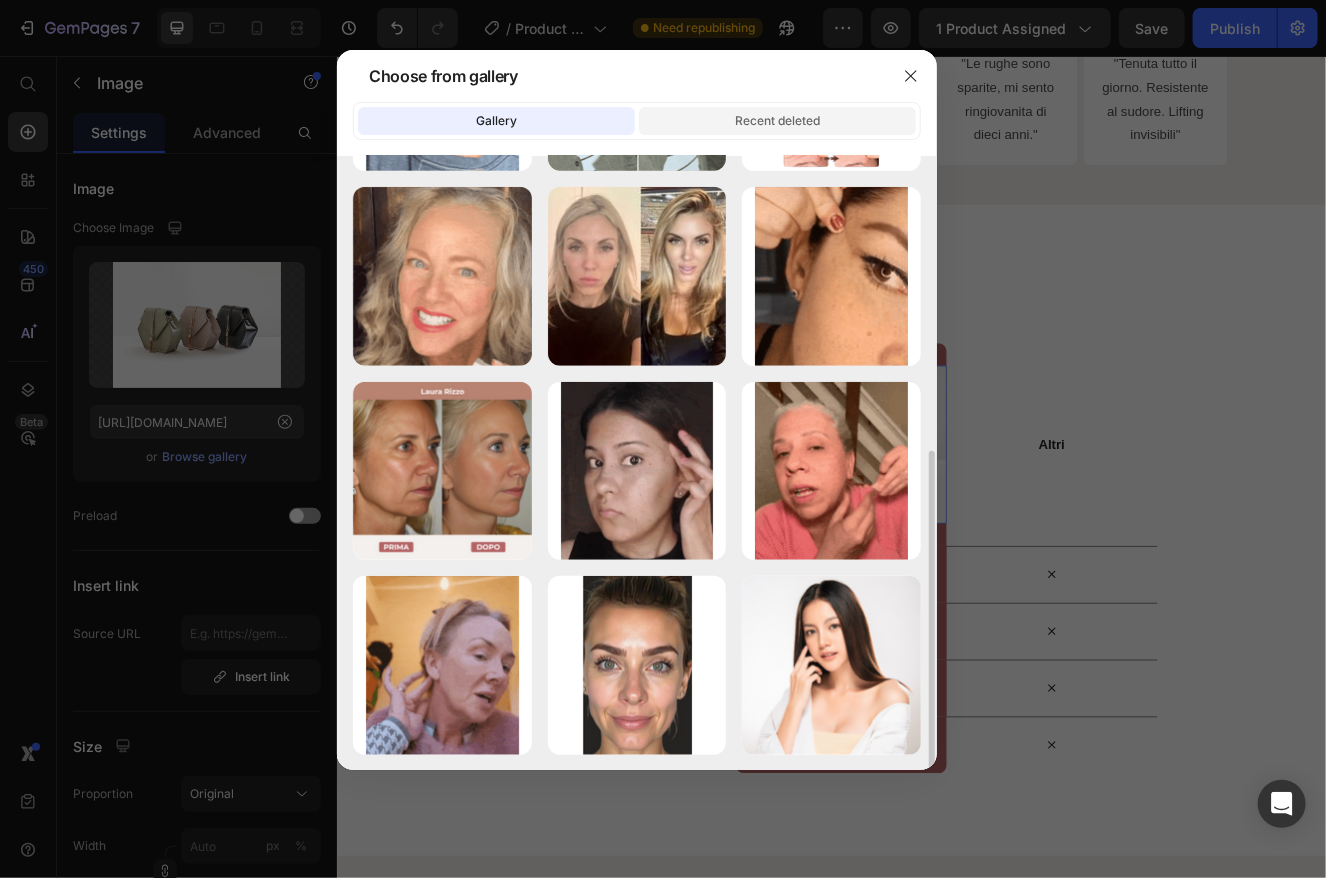 click on "Recent deleted" 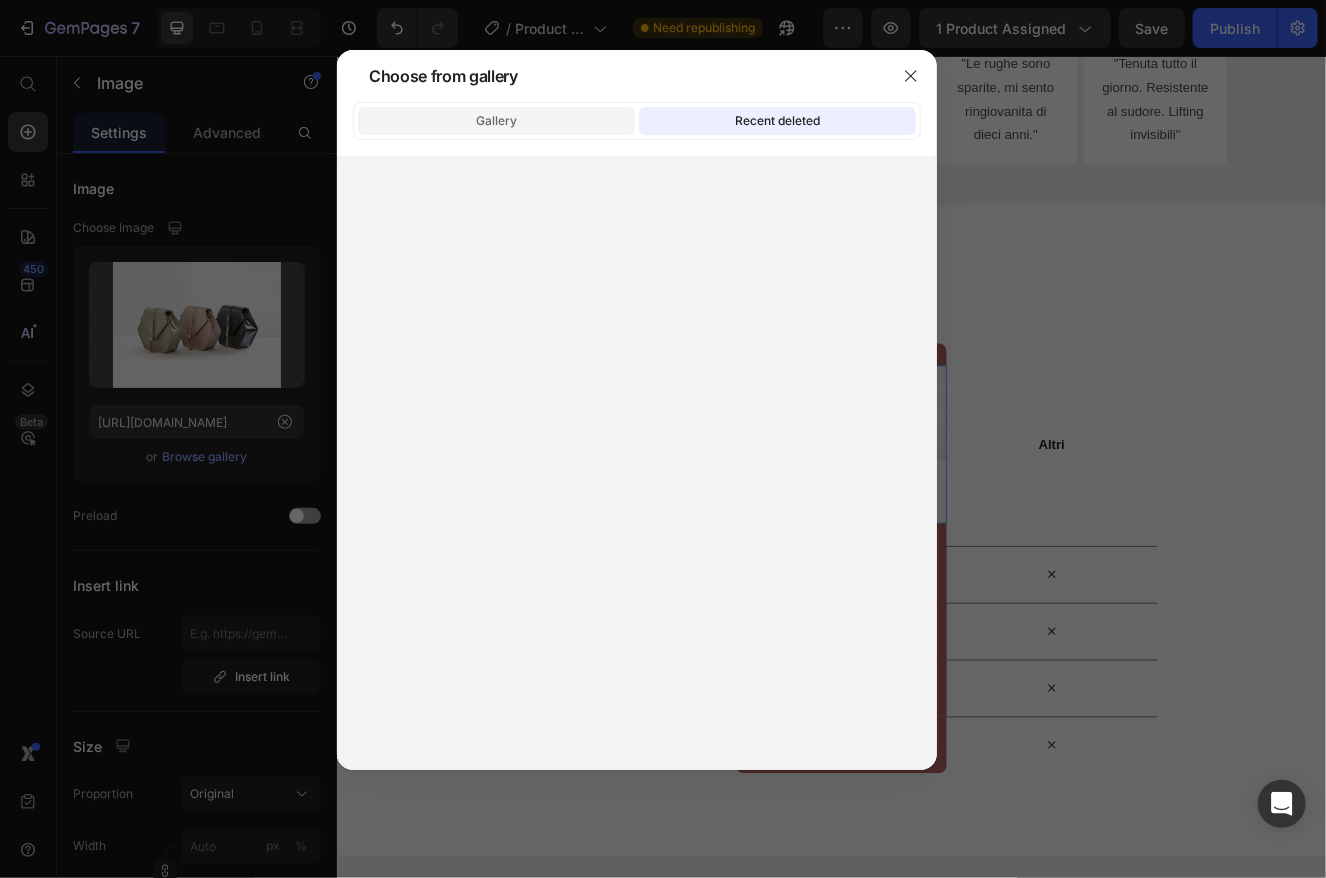 click on "Gallery" 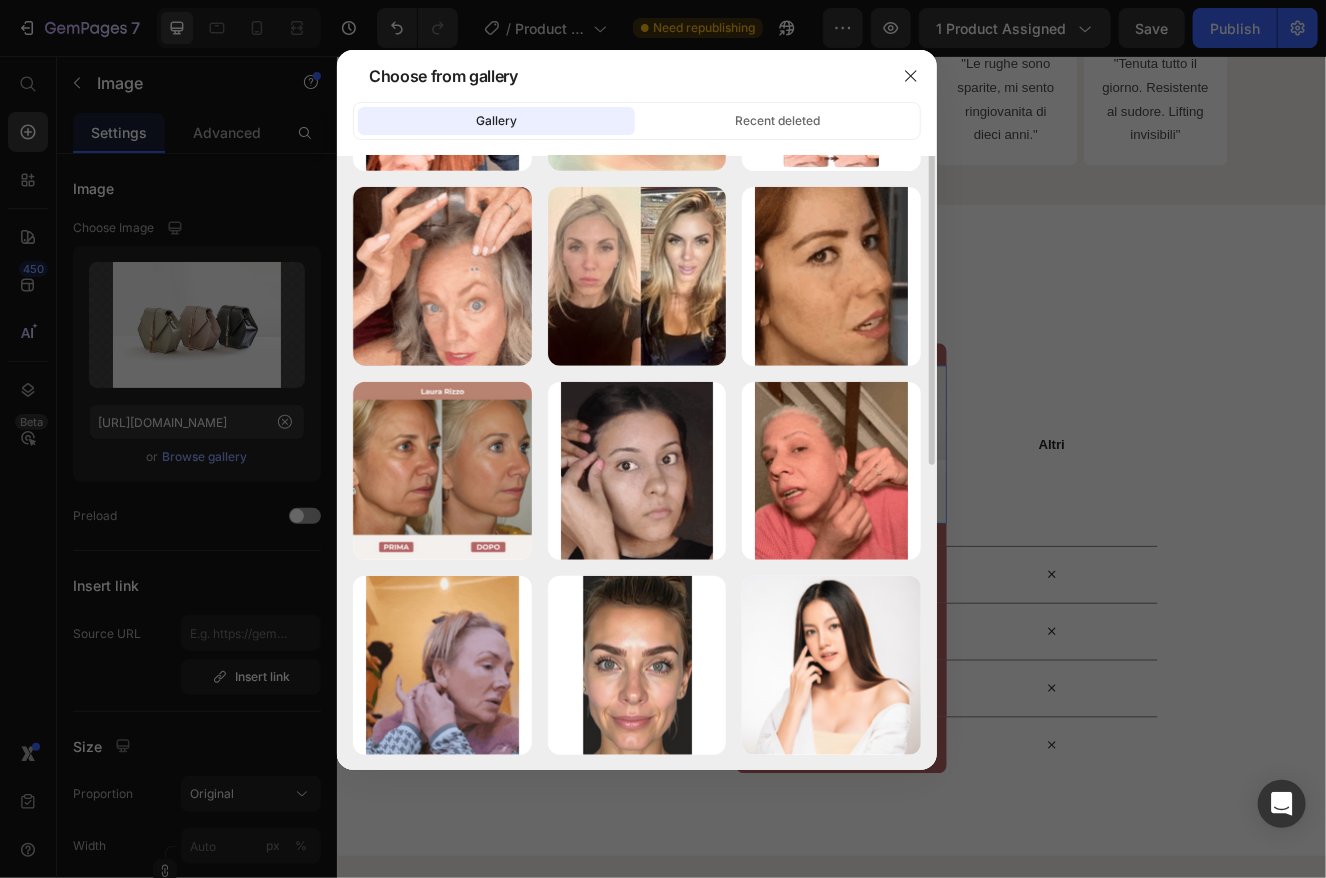 scroll, scrollTop: 0, scrollLeft: 0, axis: both 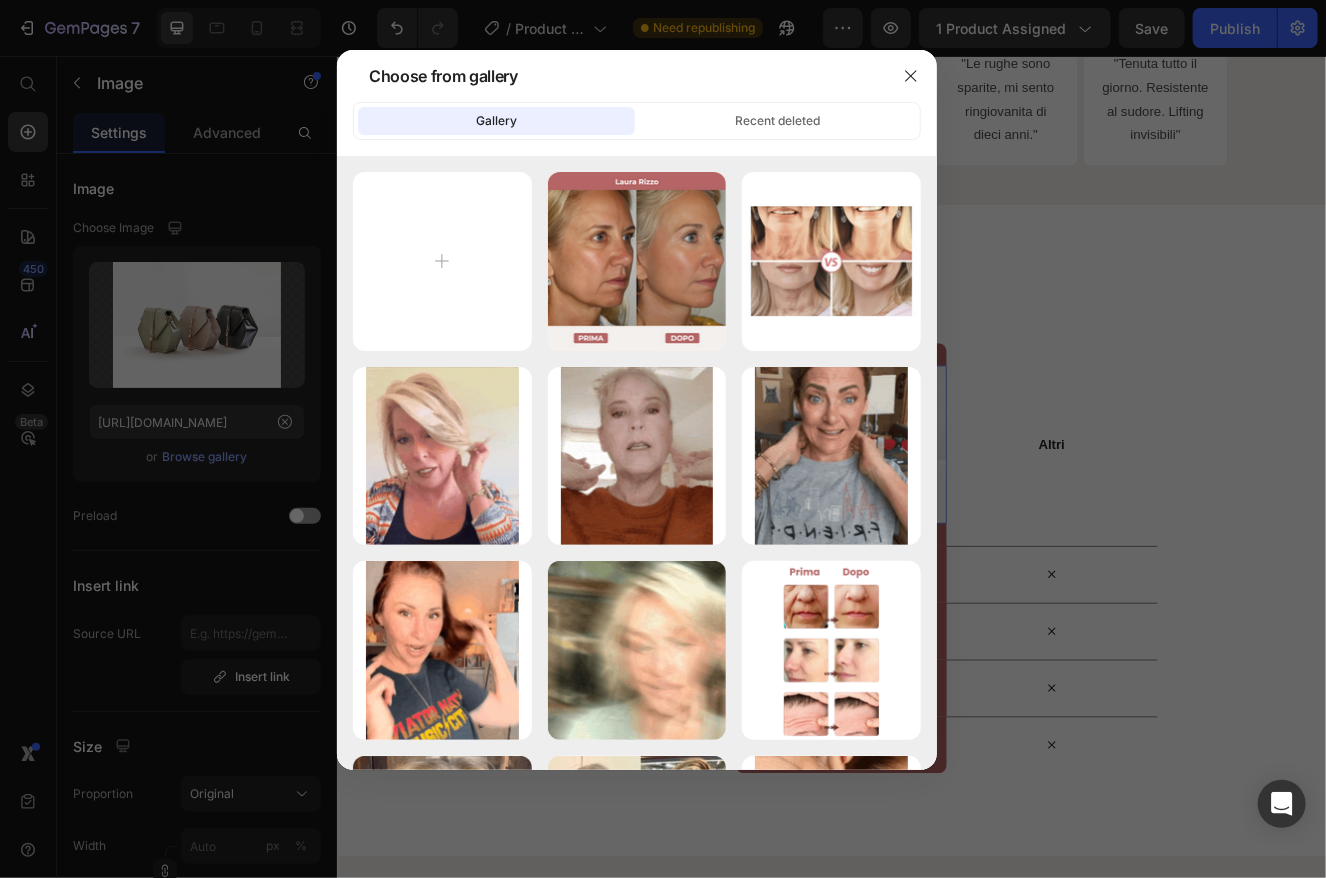 type on "C:\fakepath\logo.svg" 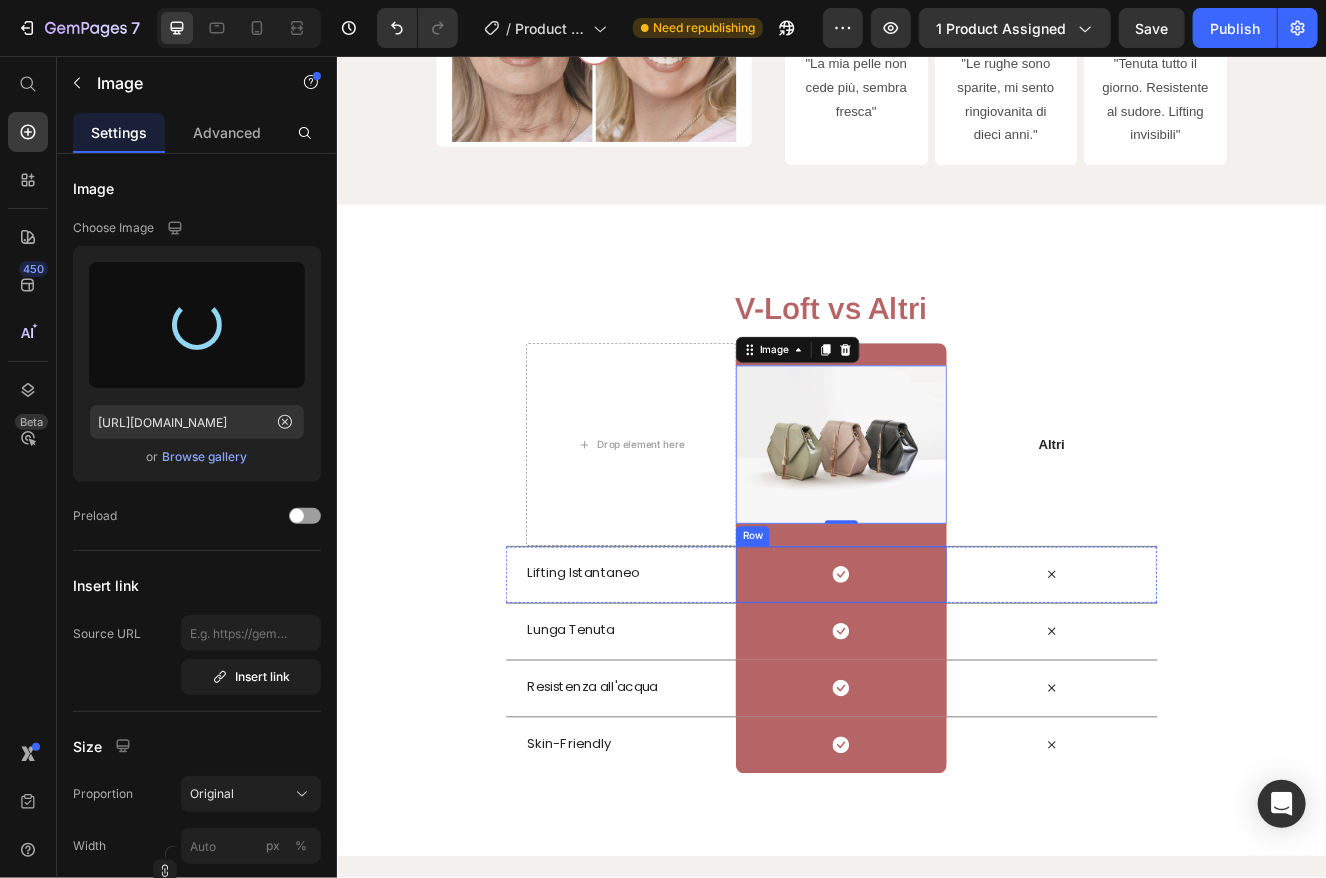 type on "https://cdn.shopify.com/s/files/1/0928/2853/3111/files/gempages_574654538217161840-939f7383-8804-48e4-8cb1-fef4f9c95da7.svg" 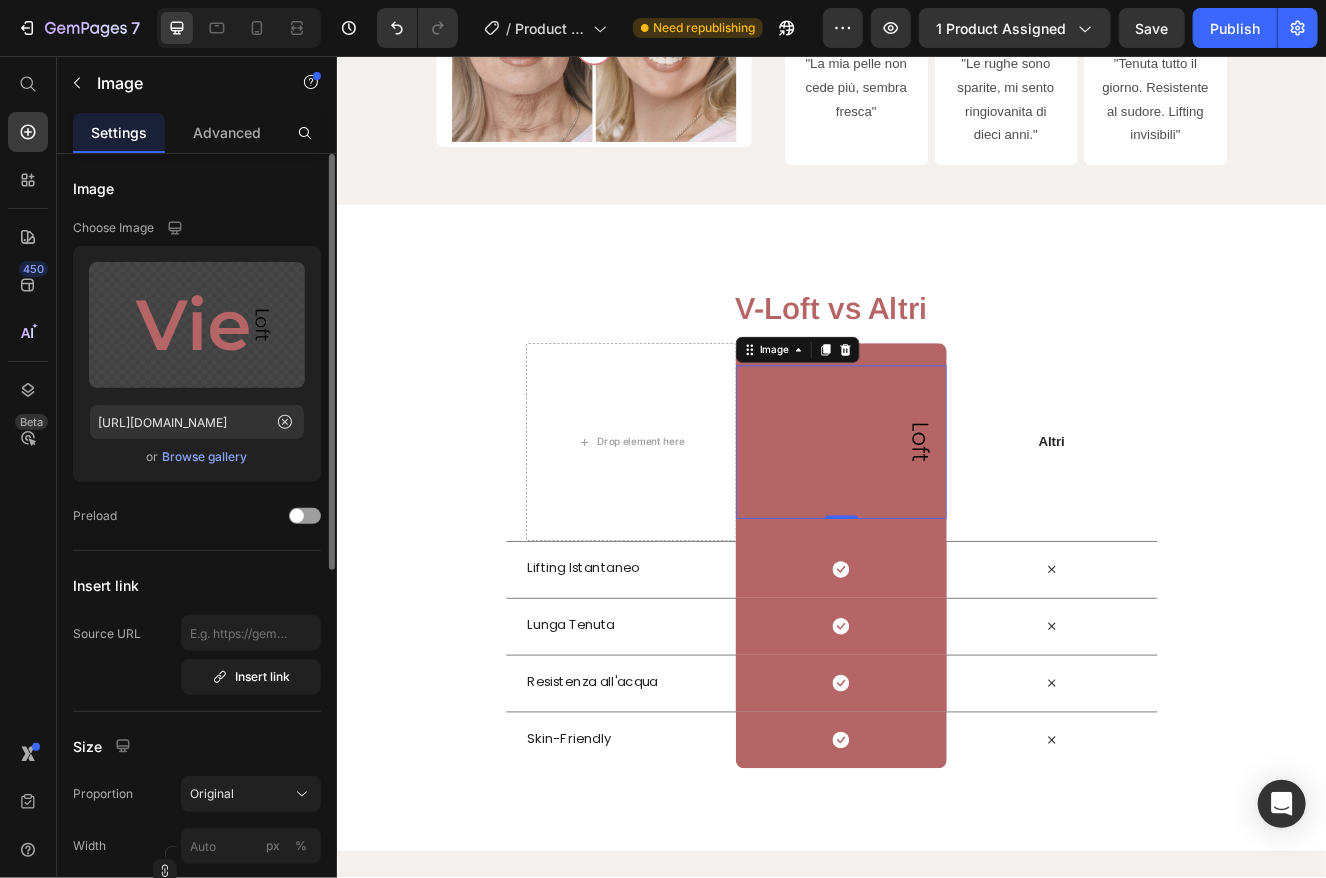 click on "Browse gallery" at bounding box center (205, 457) 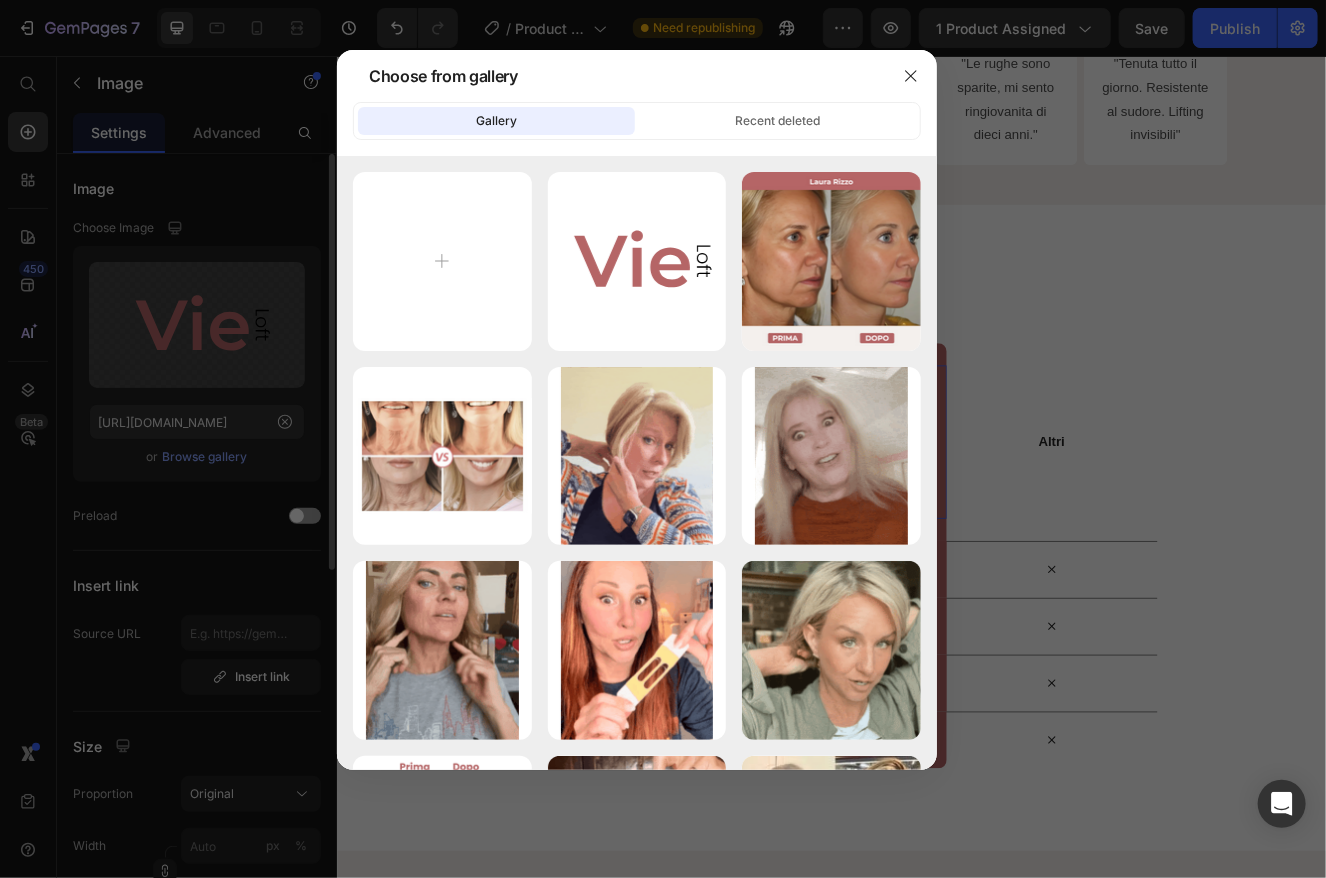type on "C:\fakepath\V.png" 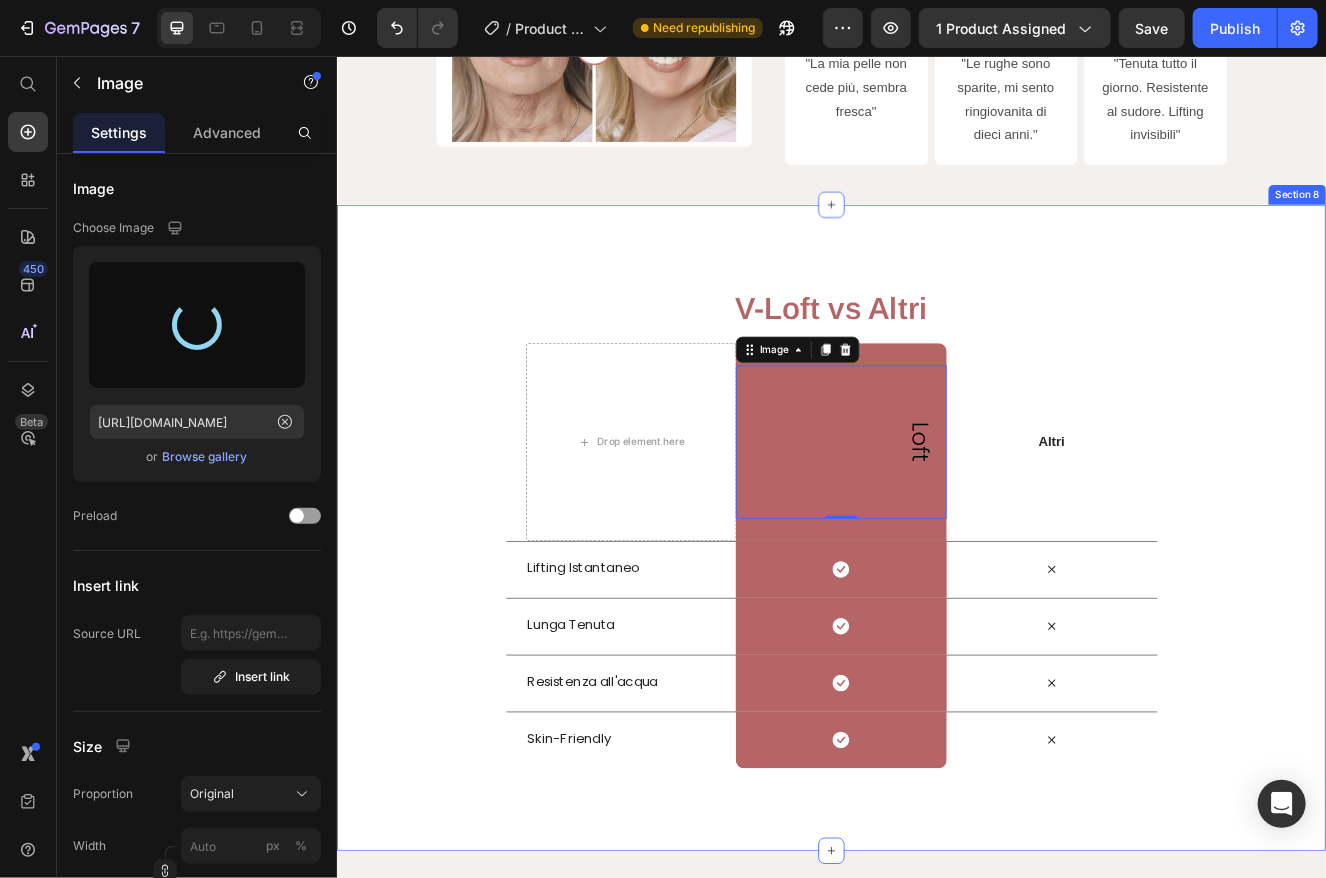 type on "[URL][DOMAIN_NAME]" 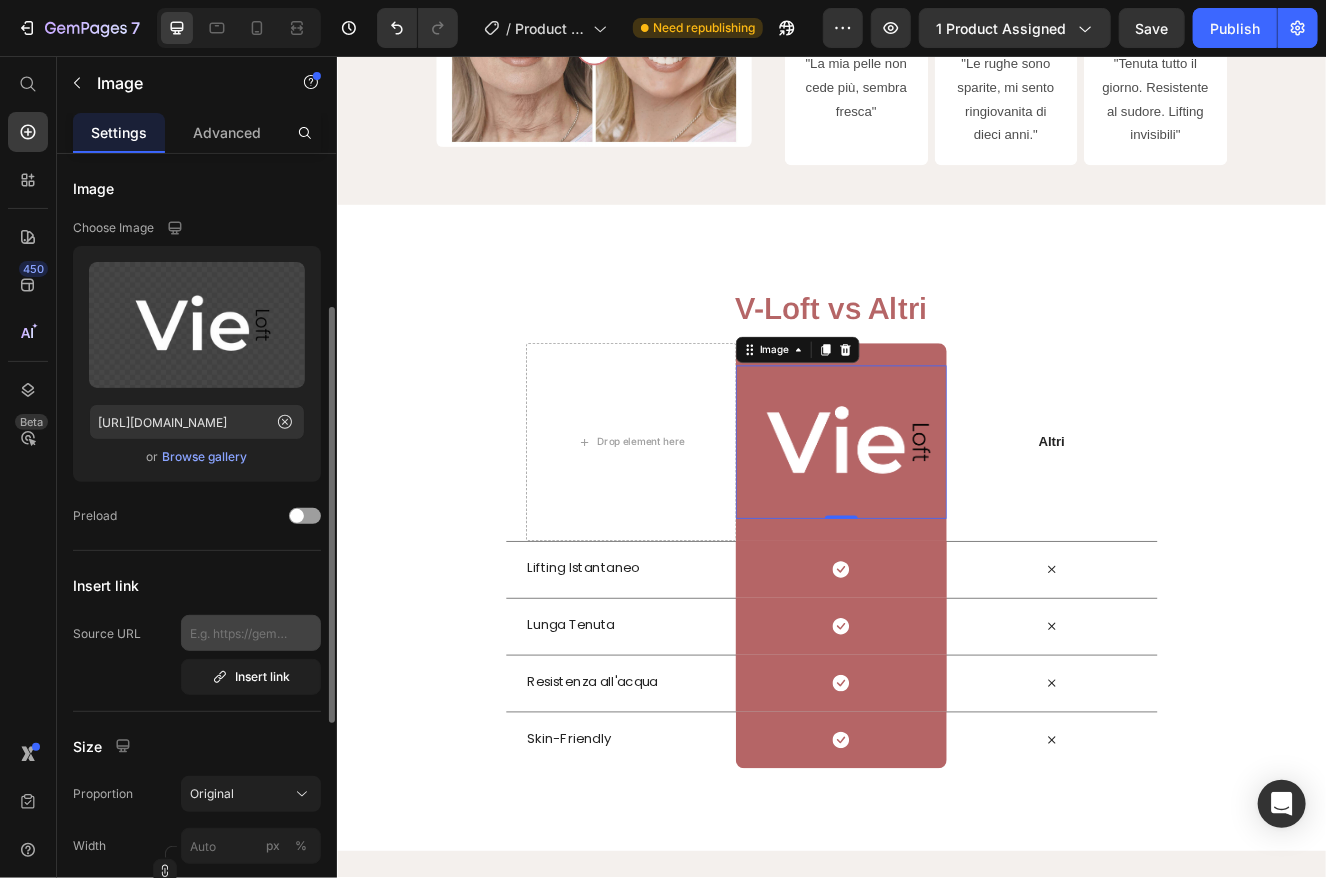 scroll, scrollTop: 200, scrollLeft: 0, axis: vertical 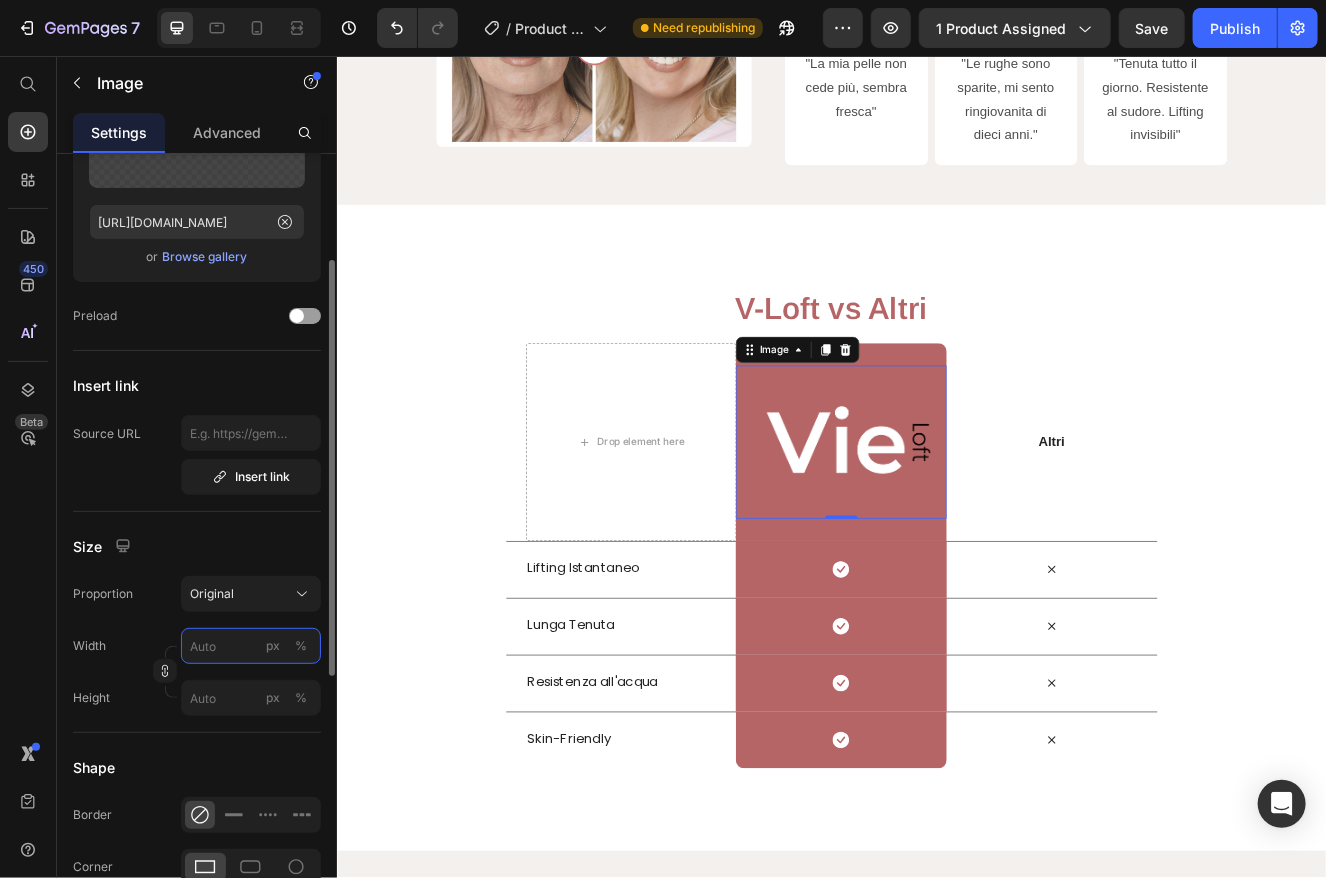 click on "px %" at bounding box center (251, 646) 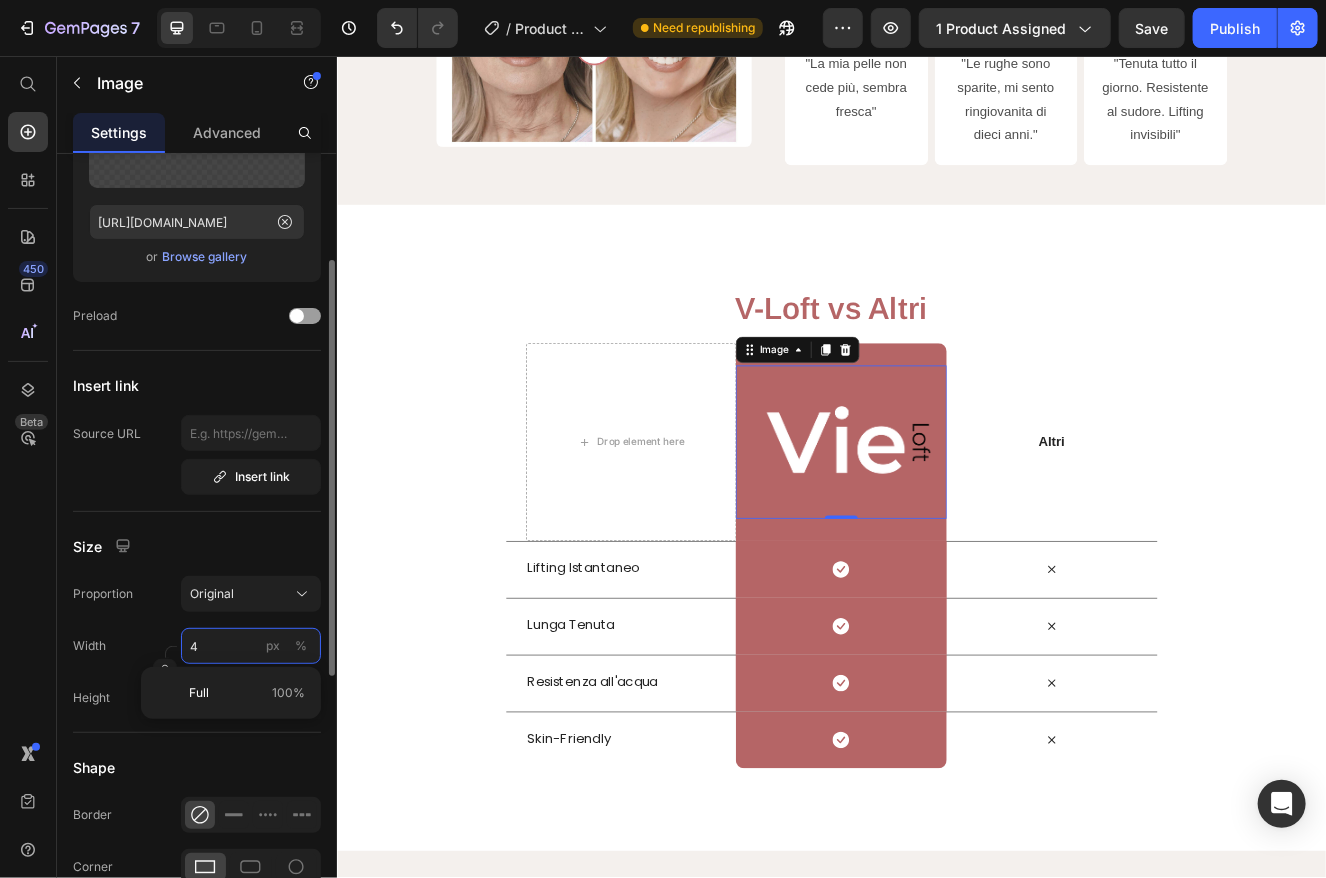 type on "40" 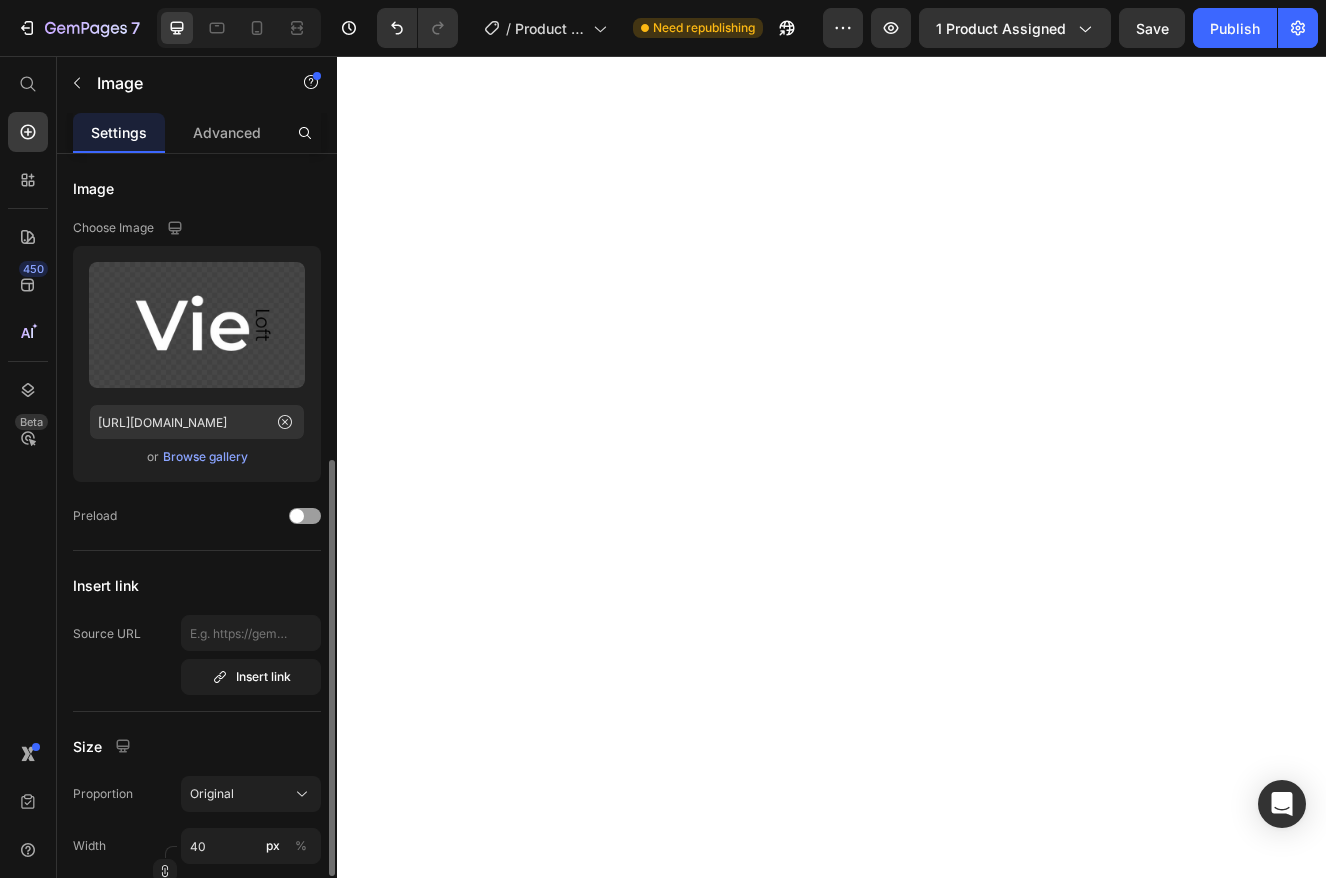 scroll, scrollTop: 0, scrollLeft: 0, axis: both 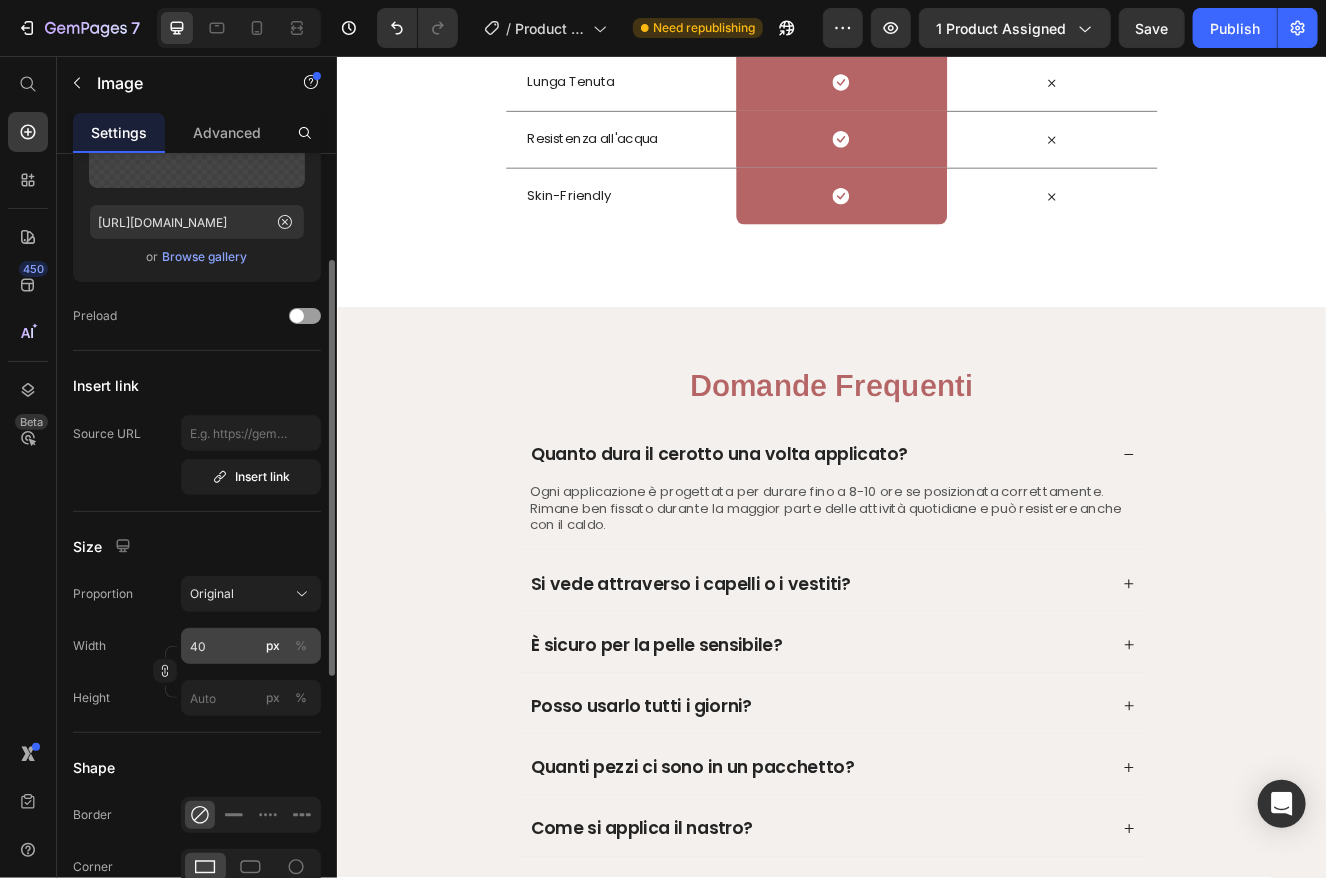 click on "%" at bounding box center [301, 646] 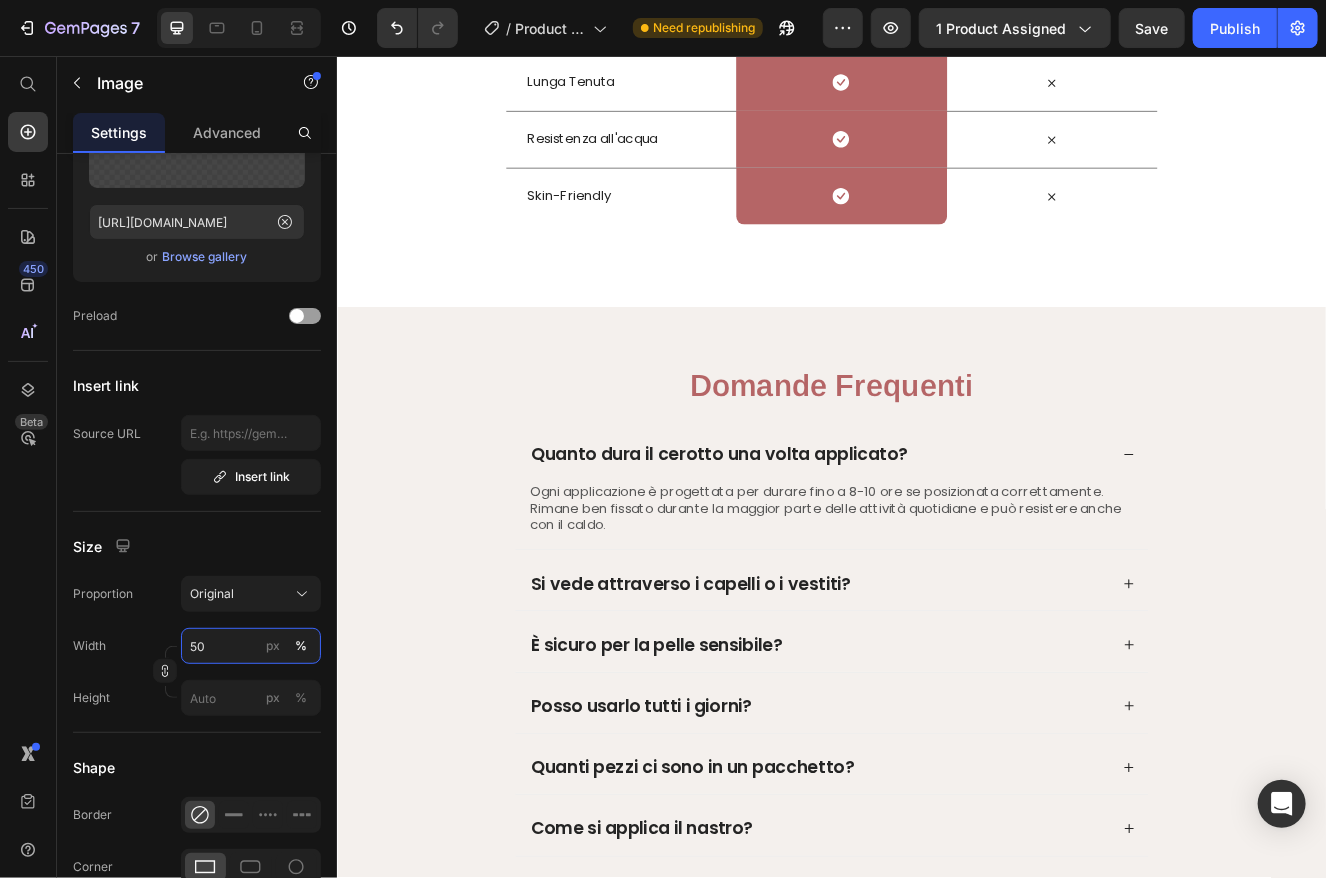 type on "50" 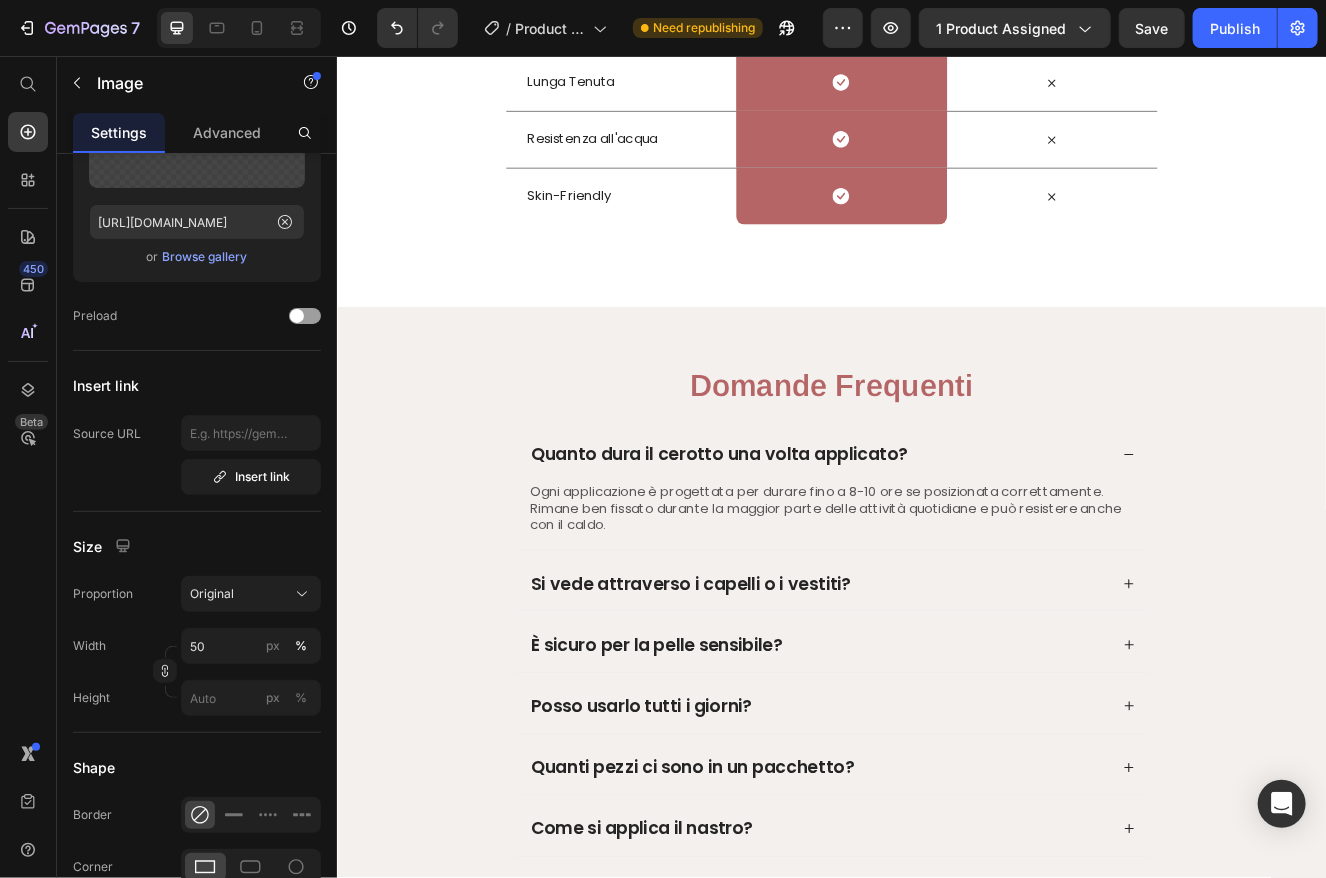 click on "0" at bounding box center (948, -29) 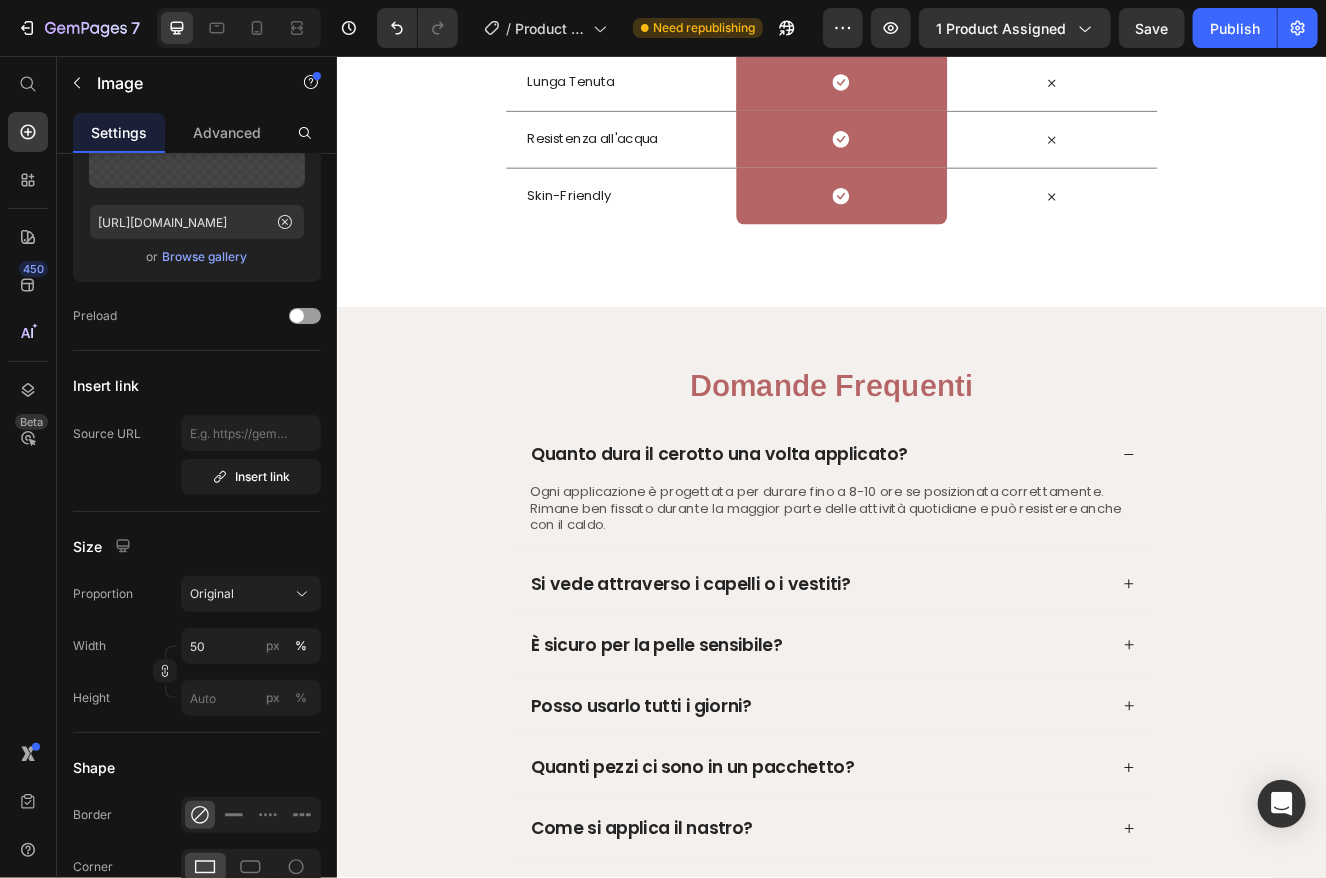click on "Image   0 Row" at bounding box center [947, -45] 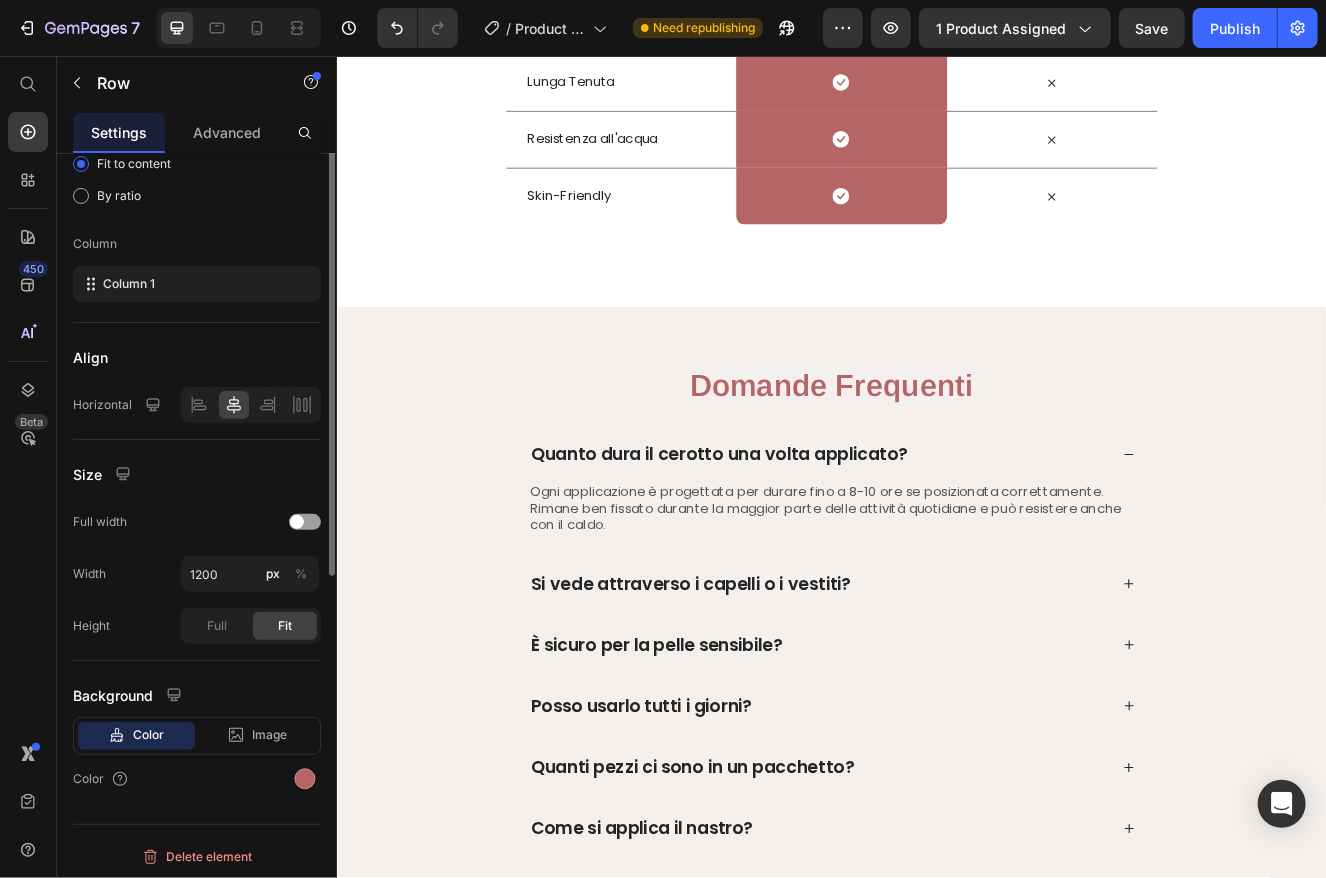 scroll, scrollTop: 0, scrollLeft: 0, axis: both 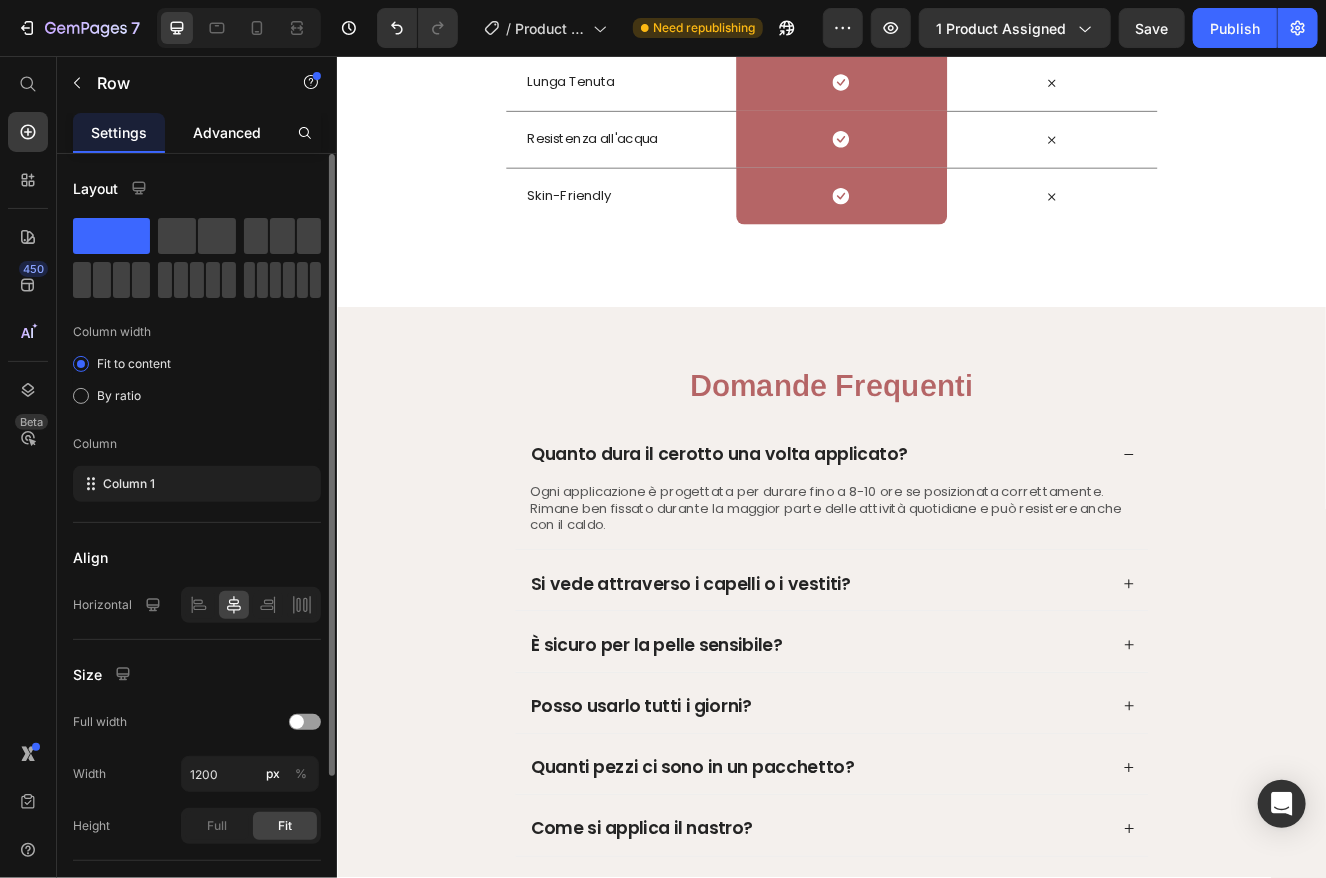 drag, startPoint x: 236, startPoint y: 120, endPoint x: 227, endPoint y: 130, distance: 13.453624 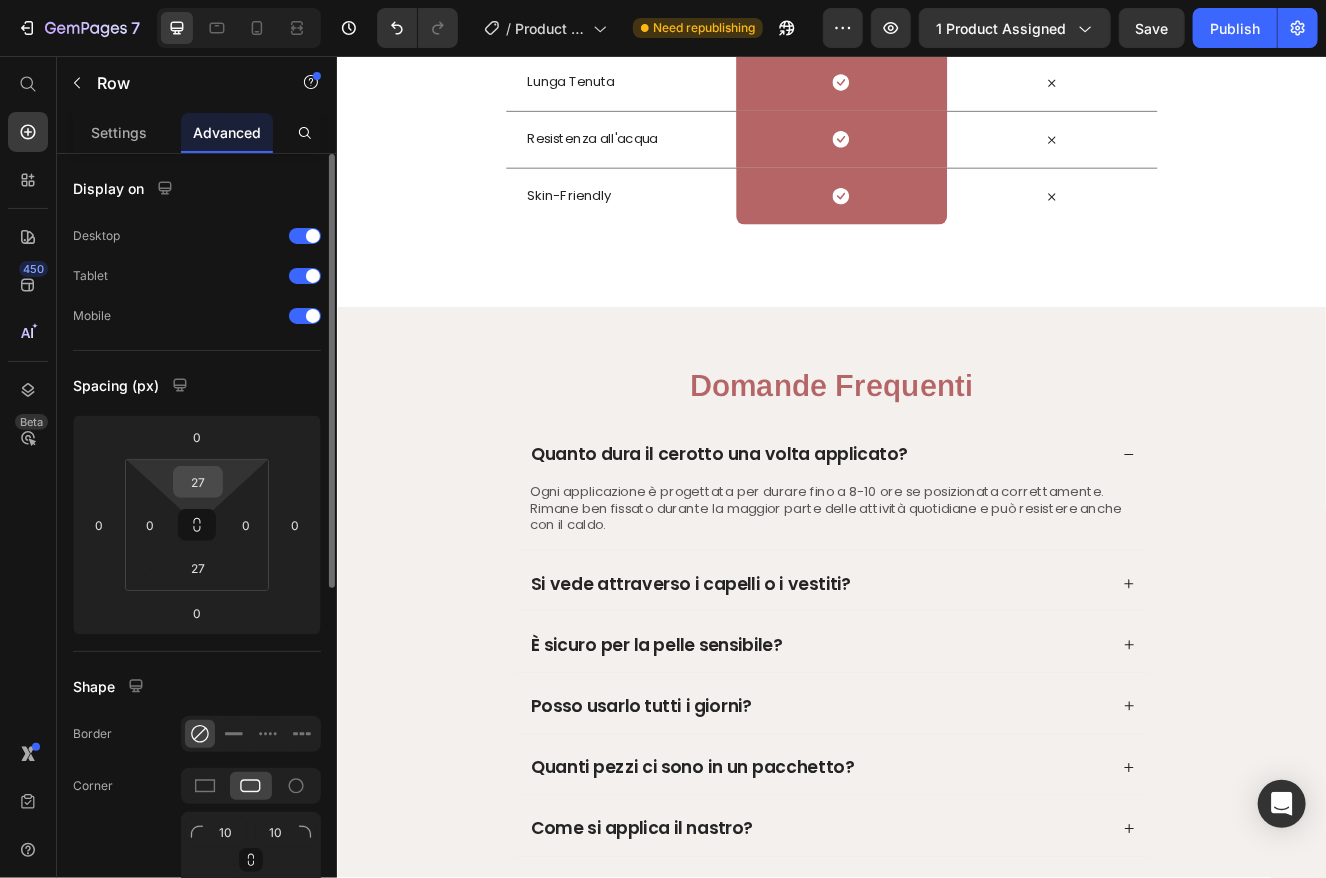 click on "27" at bounding box center (198, 482) 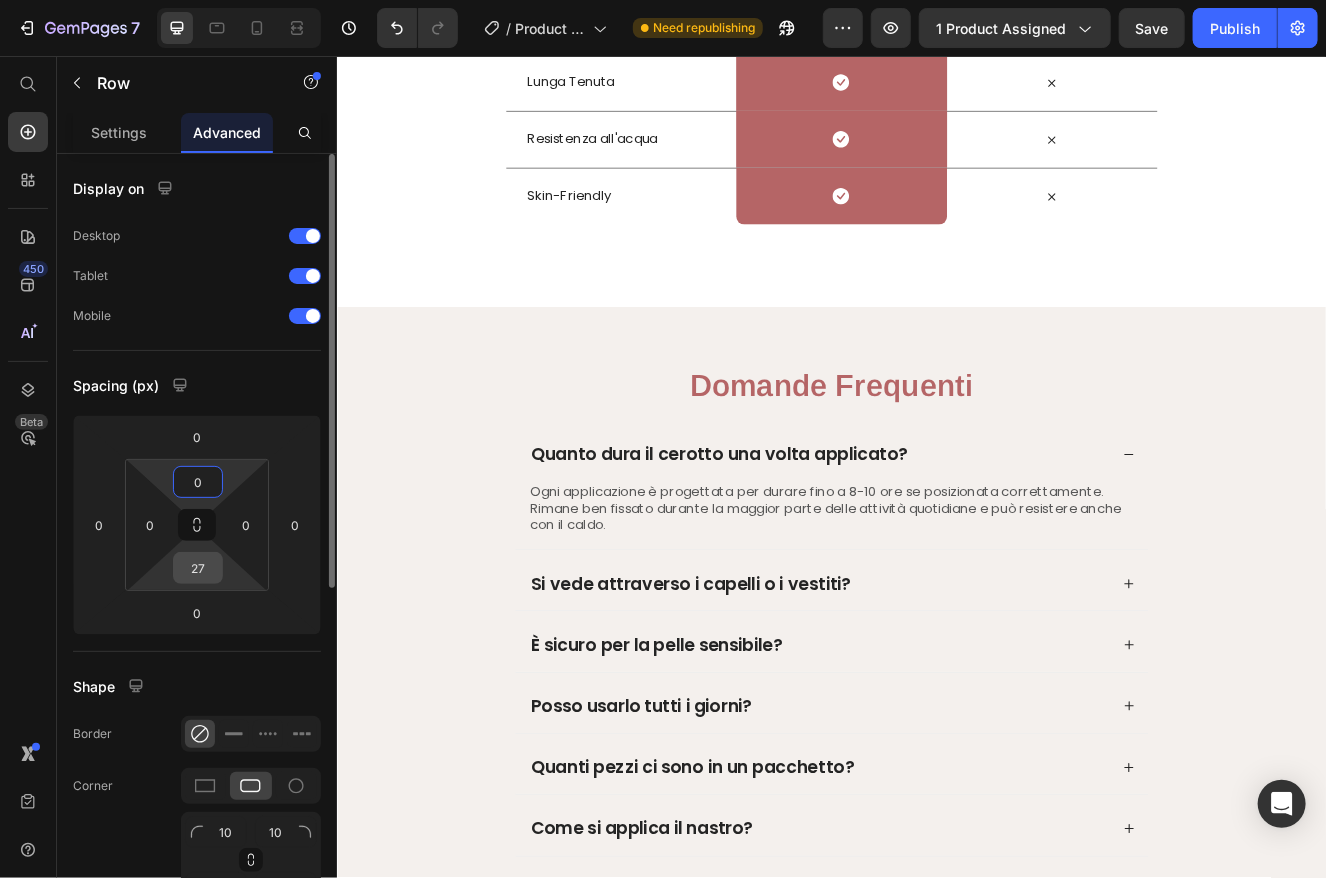 type on "0" 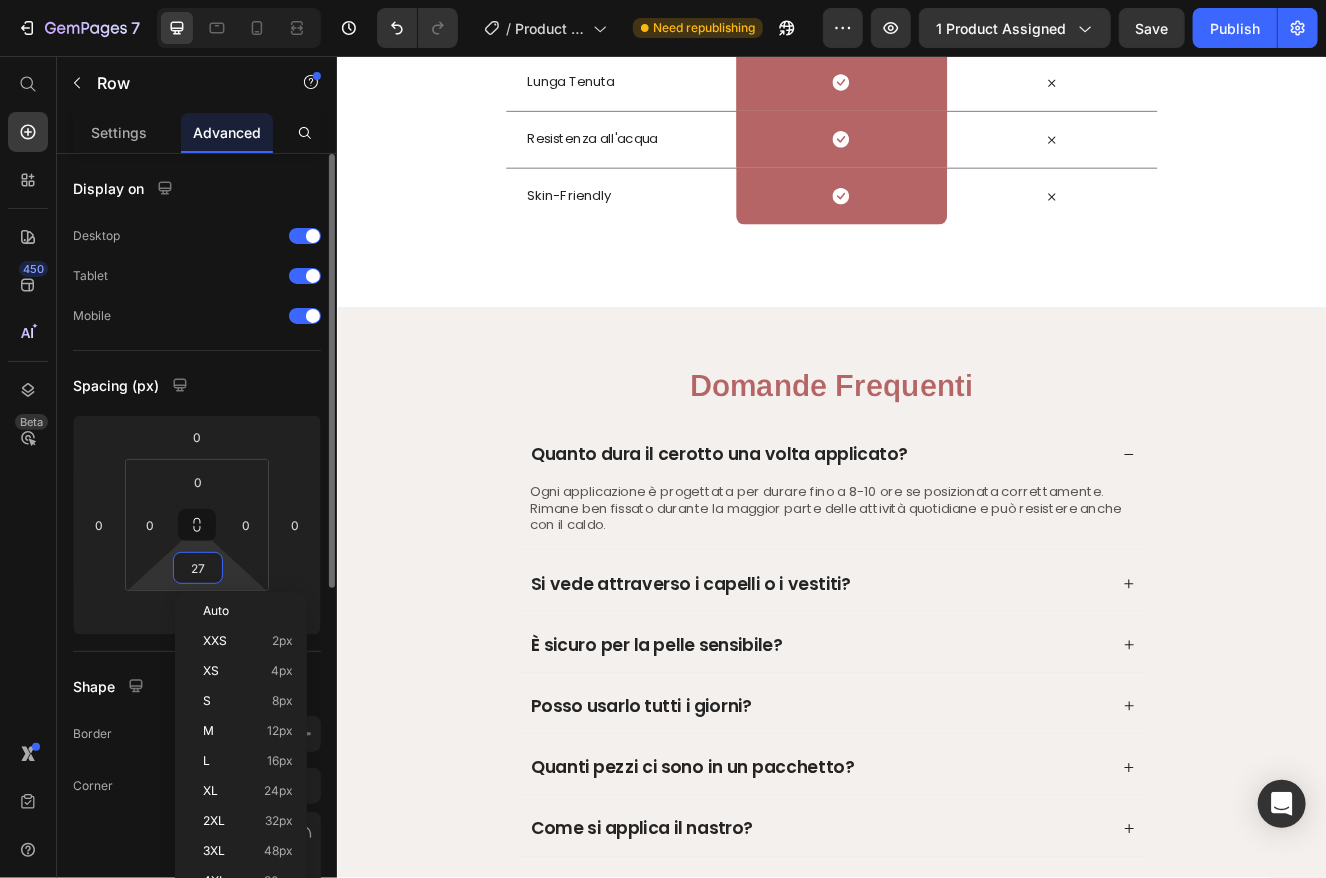 type on "0" 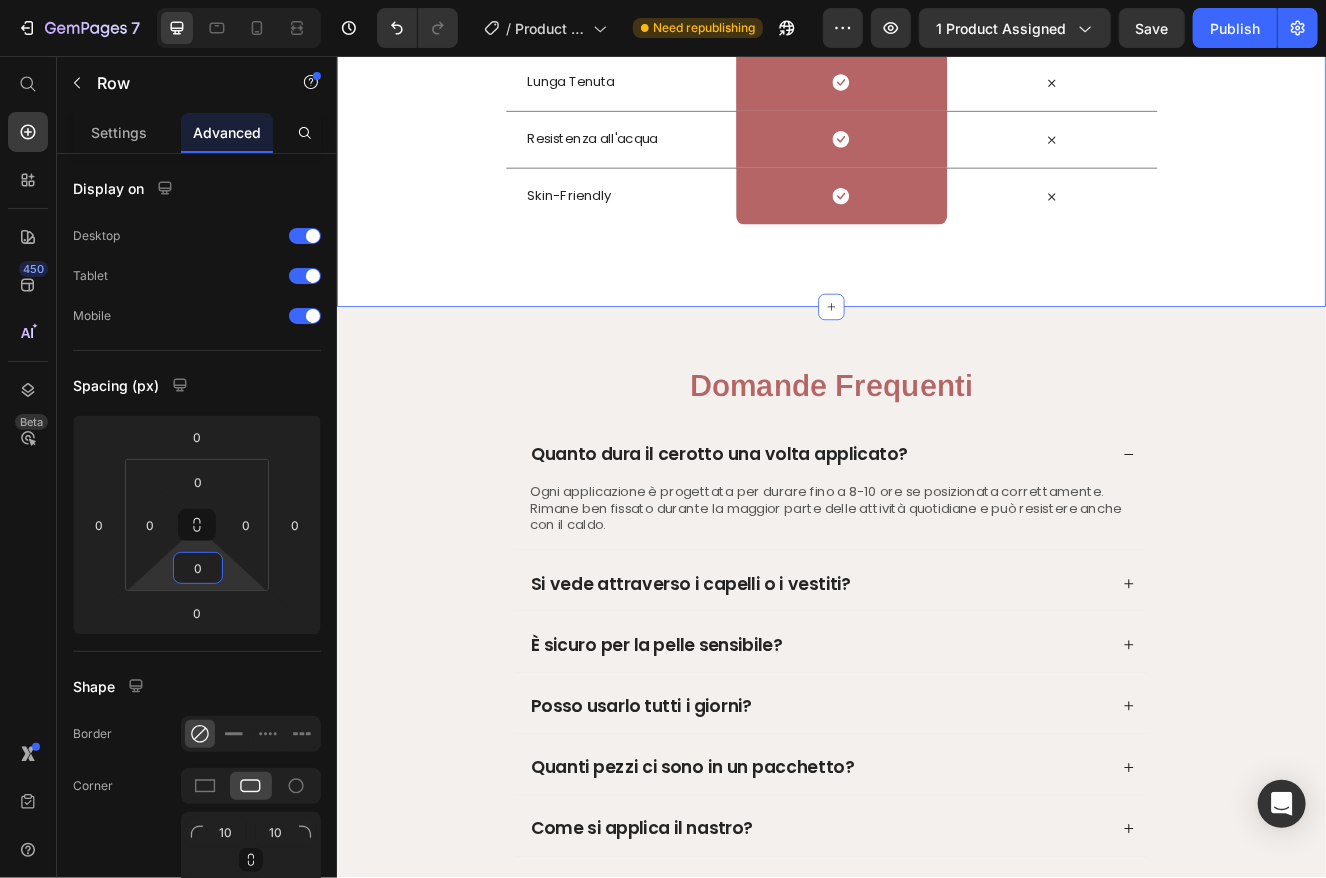 click on "V-Loft vs Altri Heading Row
Drop element here Image Row   0 Altri Text Block Row Lifting Istantaneo Text Block
Icon Row
Icon Row Lunga Tenuta Text Block
Icon Row
Icon Row Resistenza all'acqua Text Block
Icon Row
Icon Row Skin-Friendly Text Block
Icon Row
Icon Row" at bounding box center (936, 59) 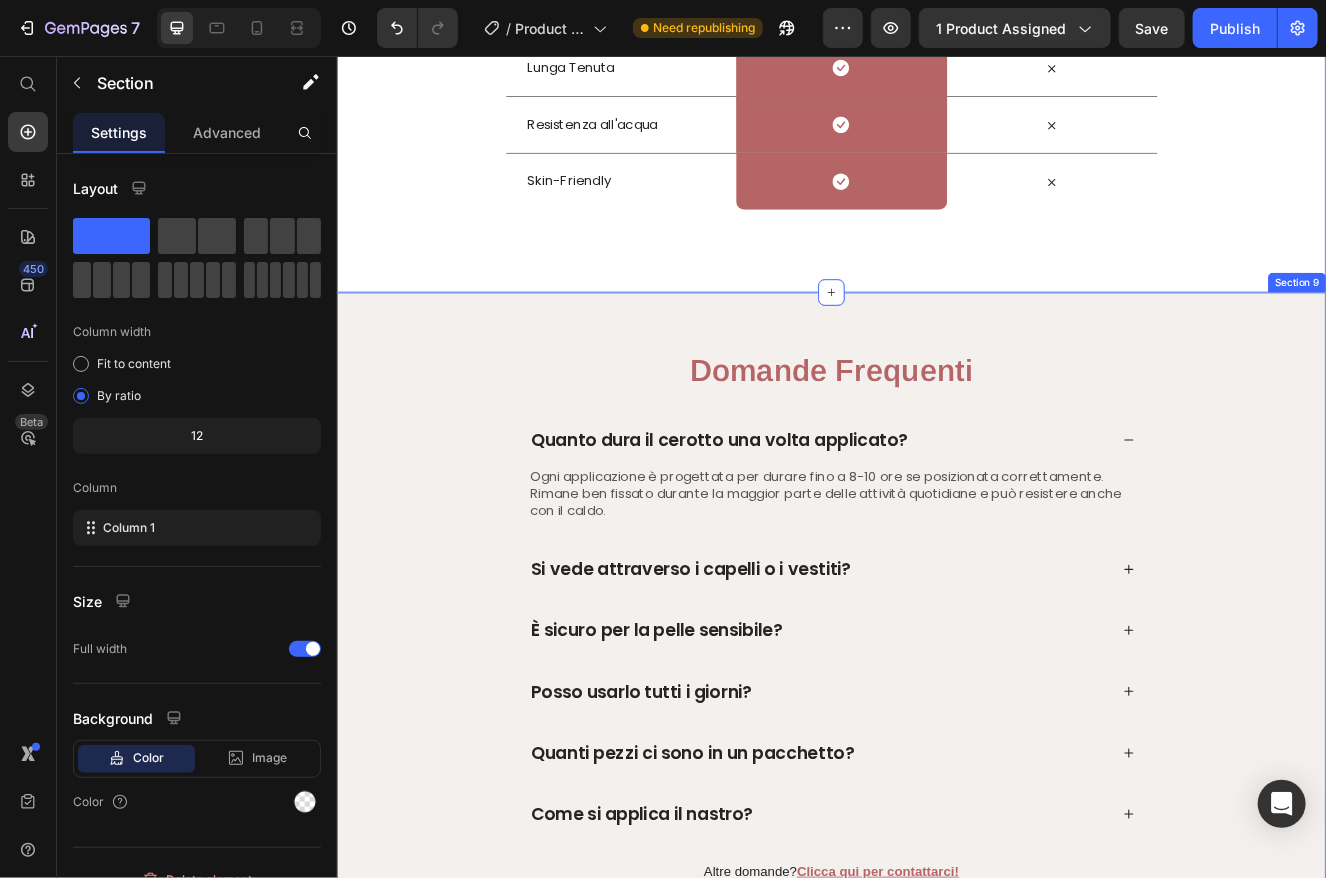 scroll, scrollTop: 4500, scrollLeft: 0, axis: vertical 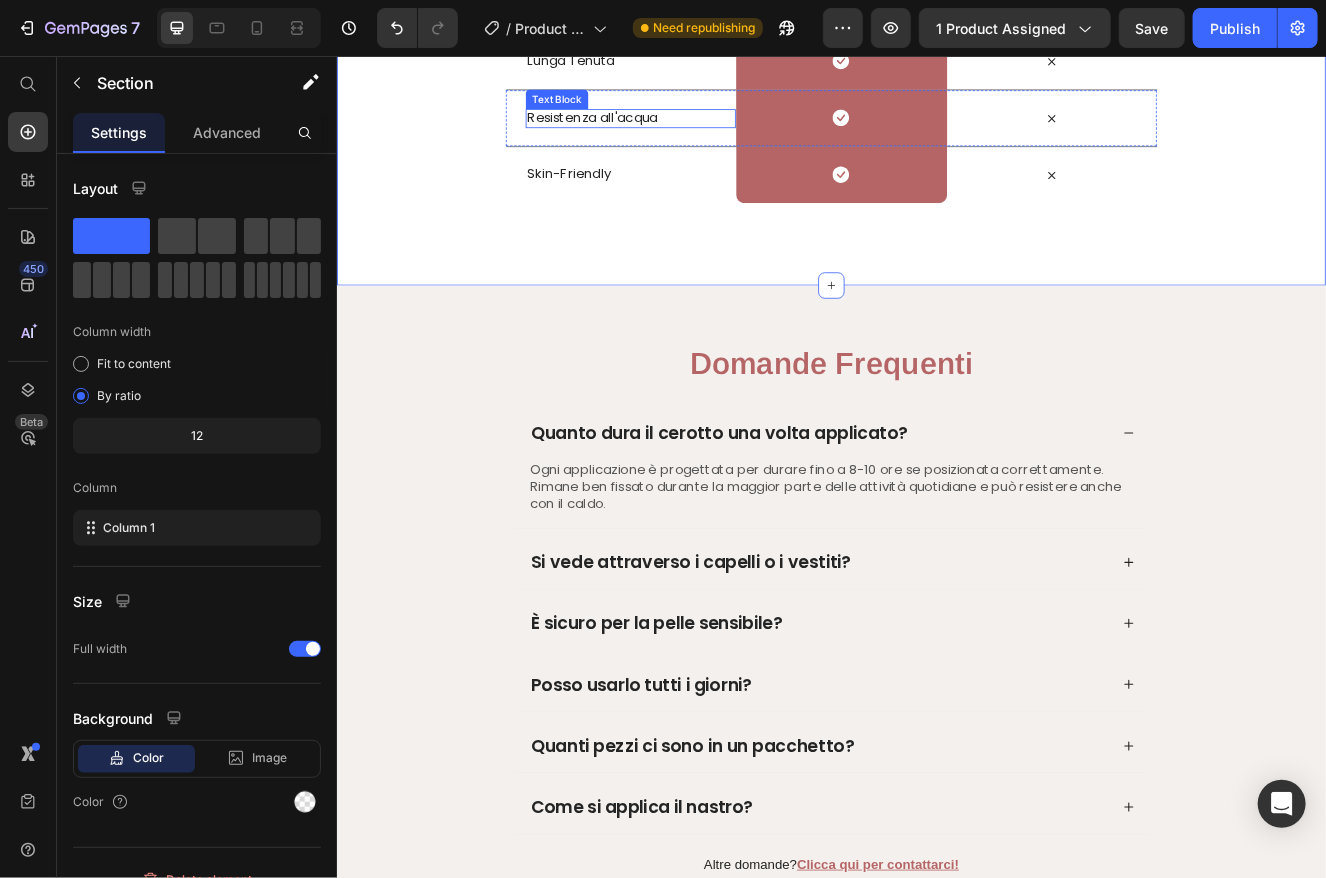 click on "Resistenza all'acqua" at bounding box center [692, 131] 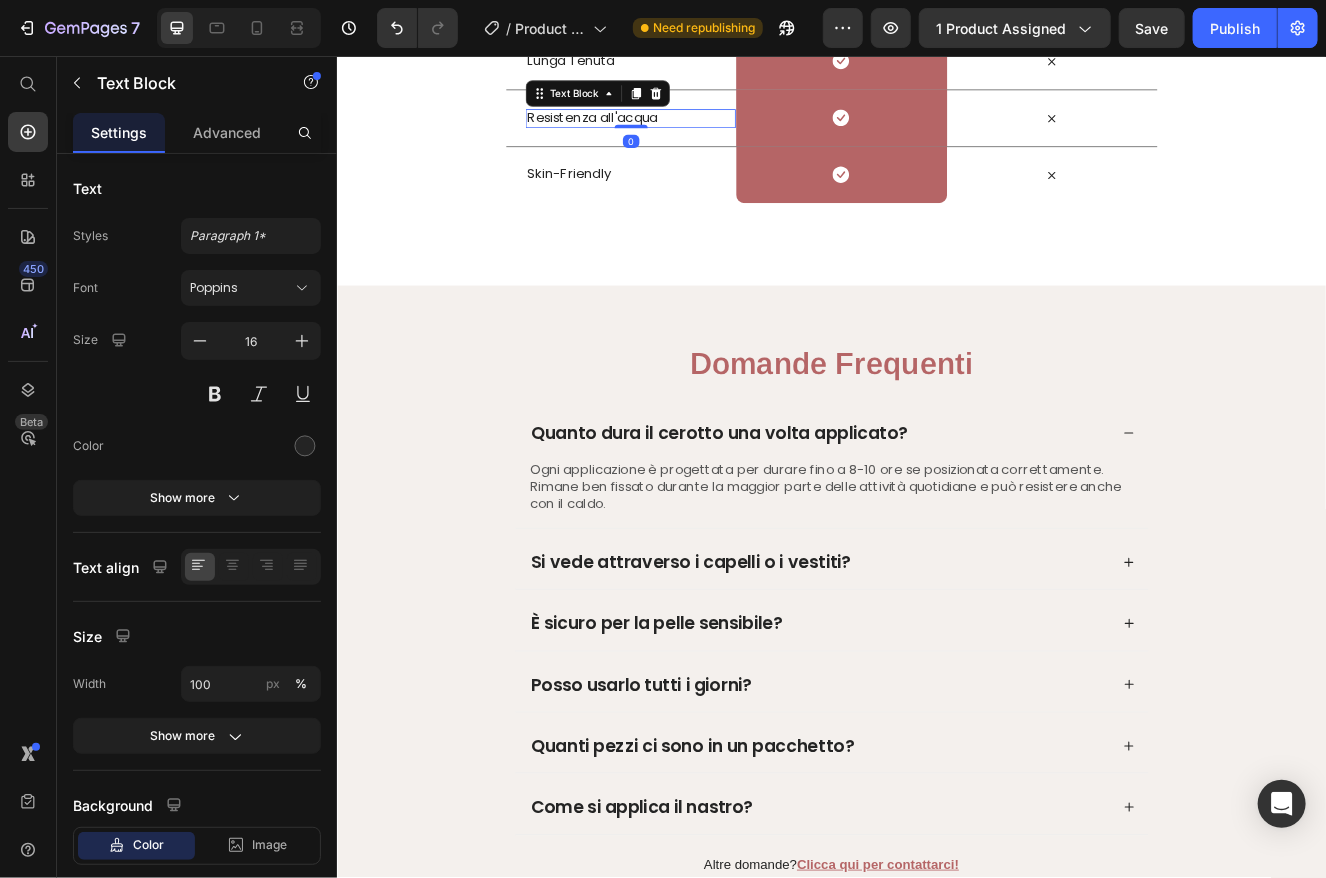 click on "Resistenza all'acqua" at bounding box center [692, 131] 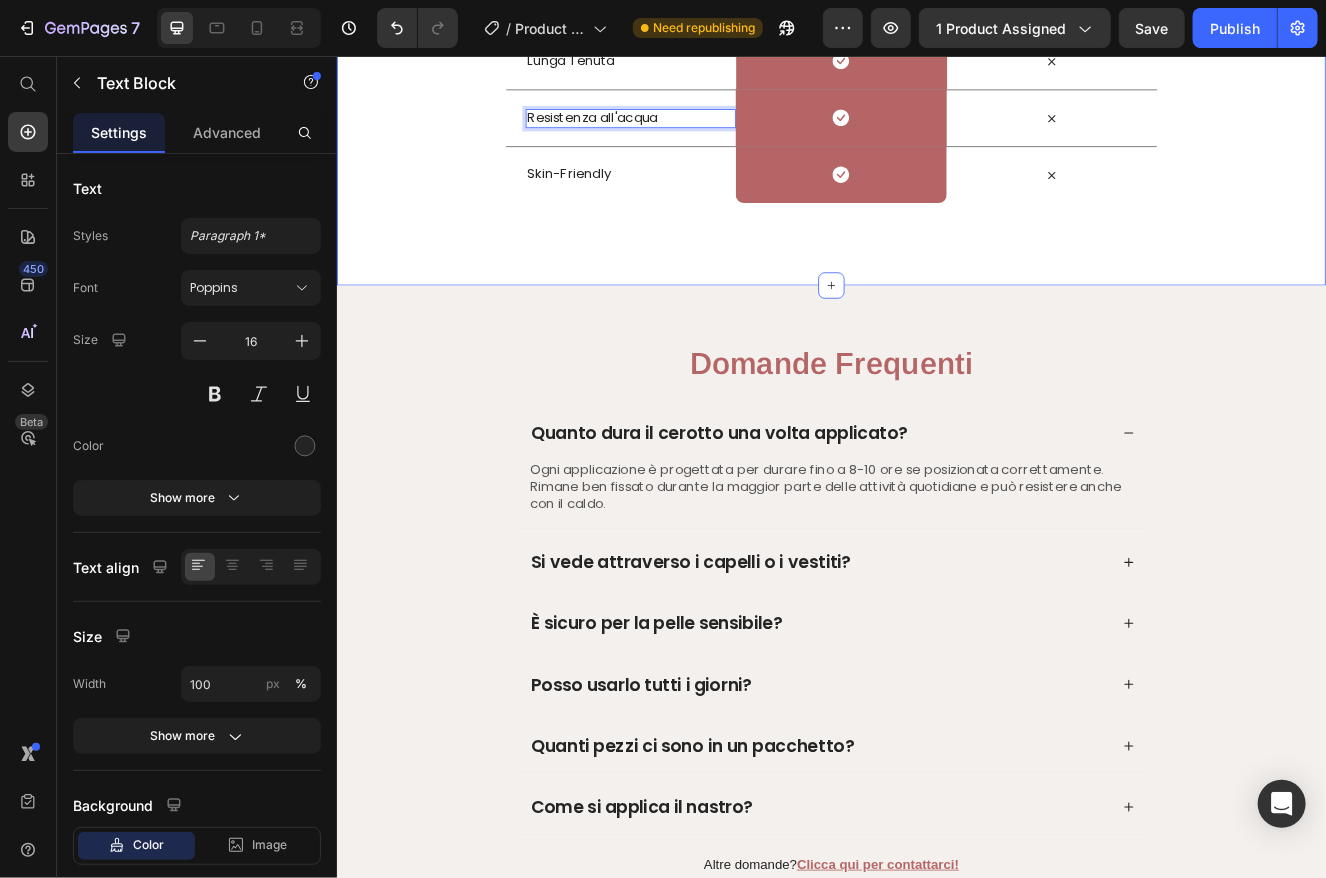 click on "V-Loft vs Altri Heading Row
Drop element here Image Row Altri Text Block Row Lifting Istantaneo Text Block
Icon Row
Icon Row Lunga Tenuta Text Block
Icon Row
Icon Row Resistenza all'acqua Text Block   0
Icon Row
Icon Row Skin-Friendly Text Block
Icon Row
Icon Row Section 8" at bounding box center (936, 33) 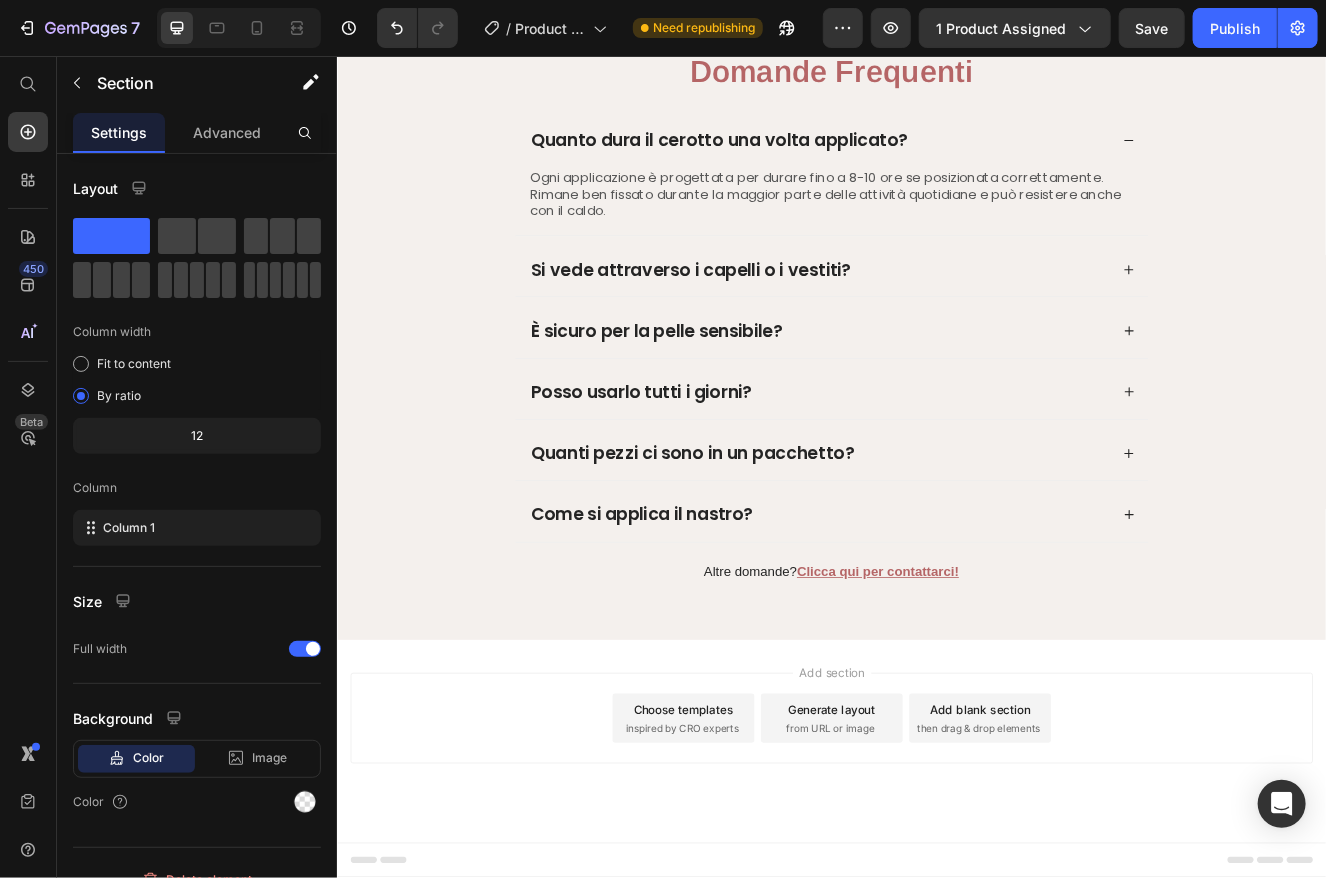 scroll, scrollTop: 4300, scrollLeft: 0, axis: vertical 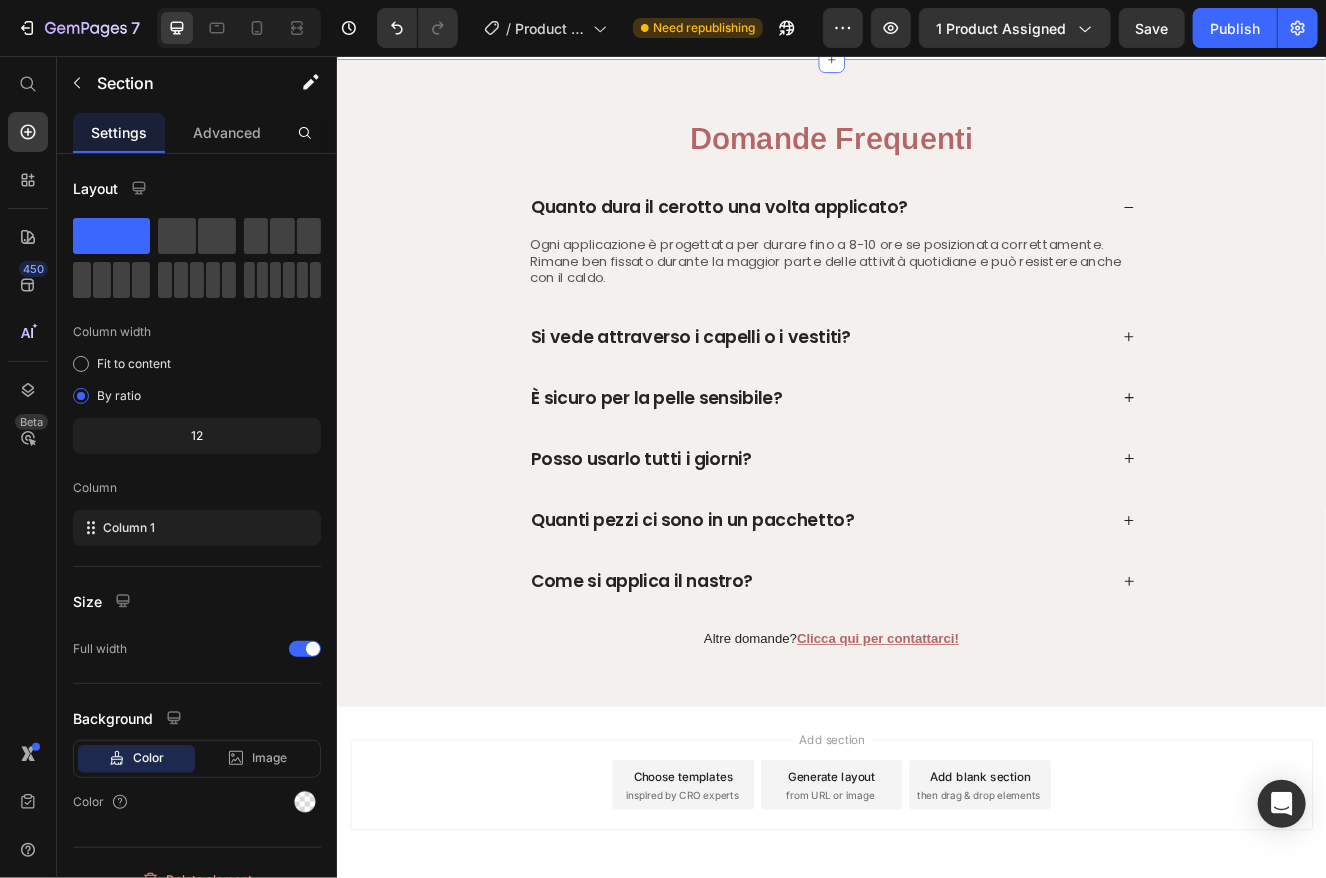 click on "Resistenza all'acqua" at bounding box center (692, -143) 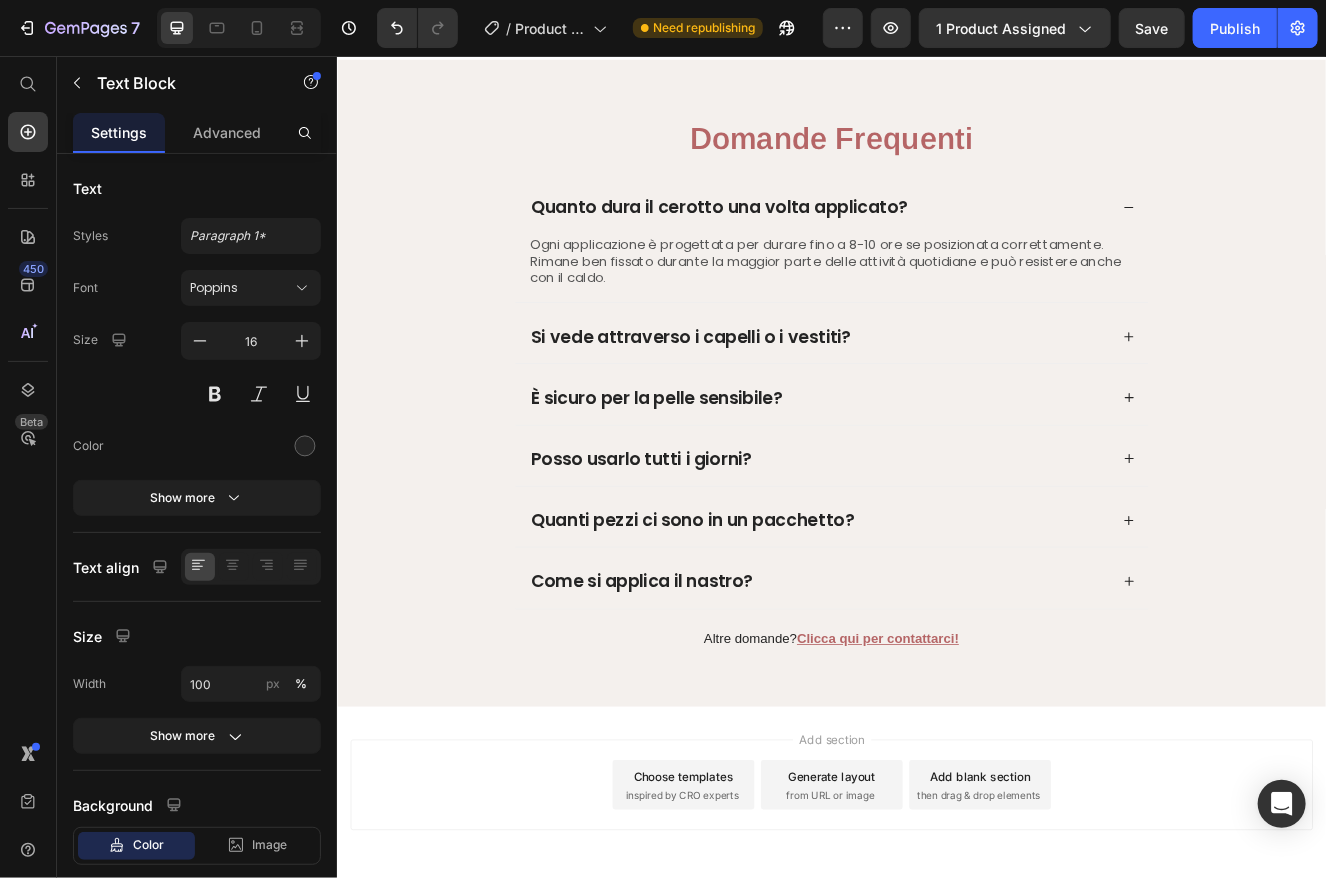 click on "Resistenza all'acqua" at bounding box center [692, -143] 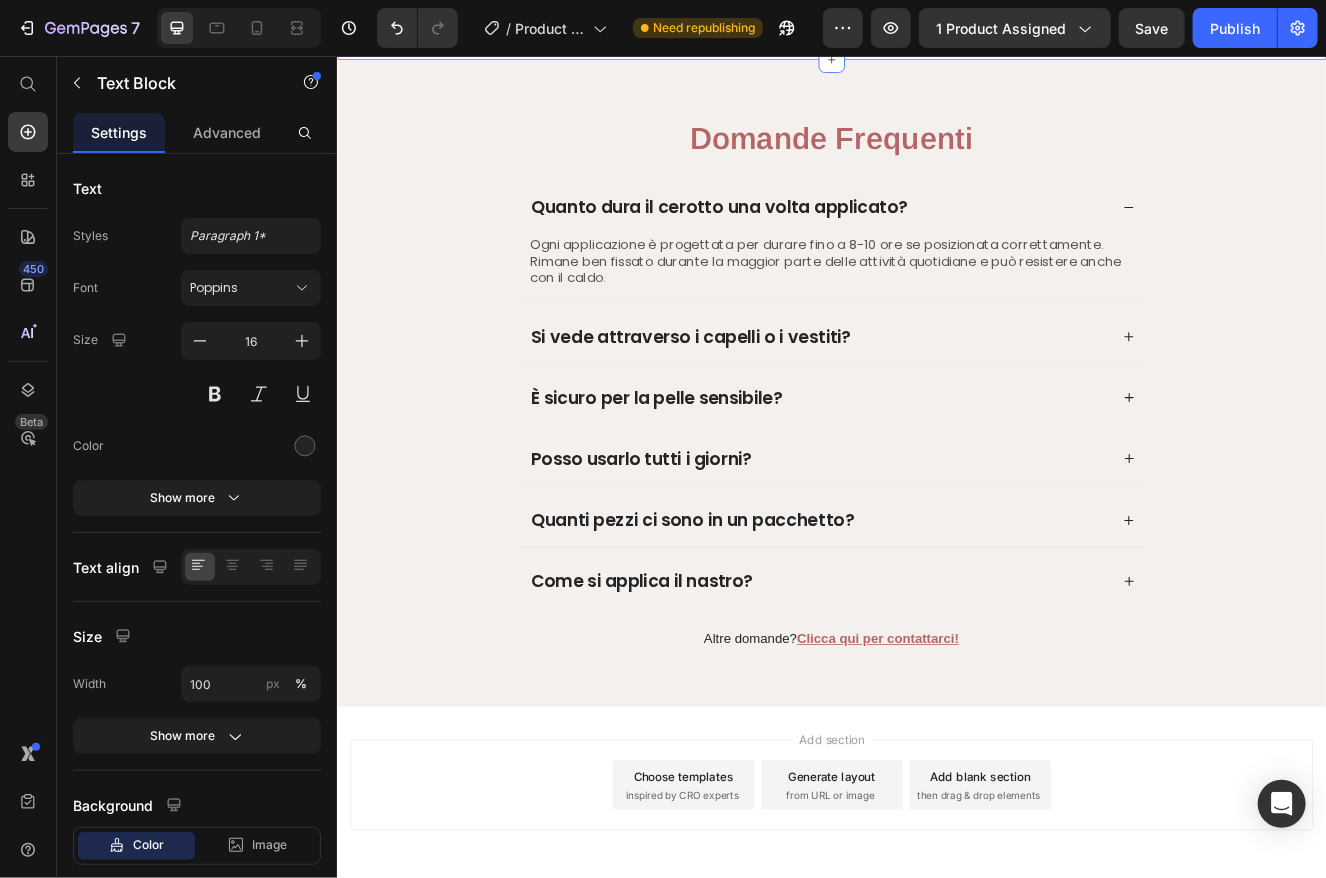 click on "V-Loft vs Altri Heading Row
Drop element here Image Row Altri Text Block Row Lifting Istantaneo Text Block
Icon Row
Icon Row Lunga Tenuta Text Block
Icon Row
Icon Row Garanzia 60 Giorni Text Block   0
Icon Row
Icon Row Skin-Friendly Text Block
Icon Row
Icon Row Section 8" at bounding box center [936, -241] 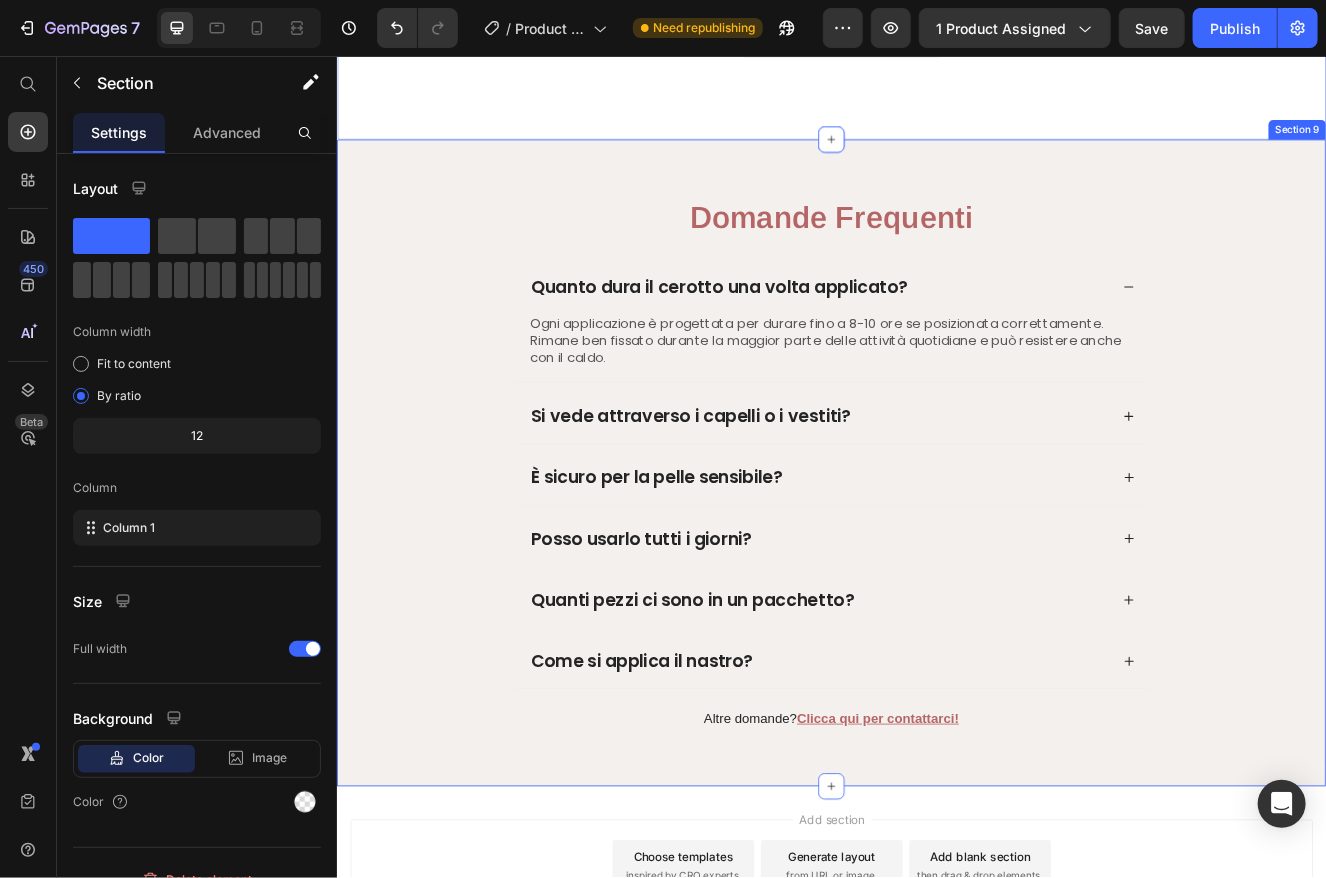 scroll, scrollTop: 4700, scrollLeft: 0, axis: vertical 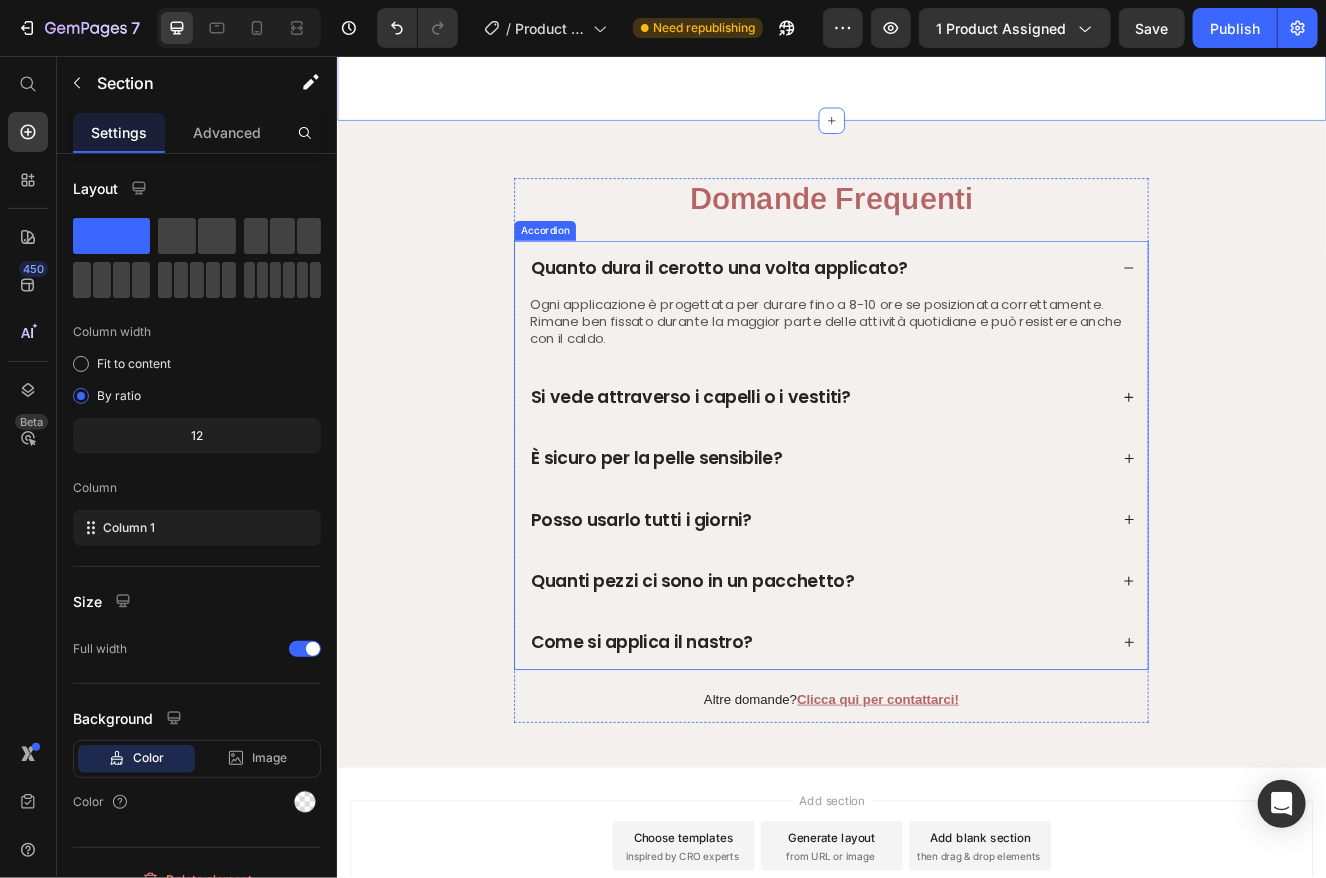 click on "Ogni applicazione è progettata per durare fino a 8-10 ore se posizionata correttamente. Rimane ben fissato durante la maggior parte delle attività quotidiane e può resistere anche con il caldo. Text Block" at bounding box center (936, 388) 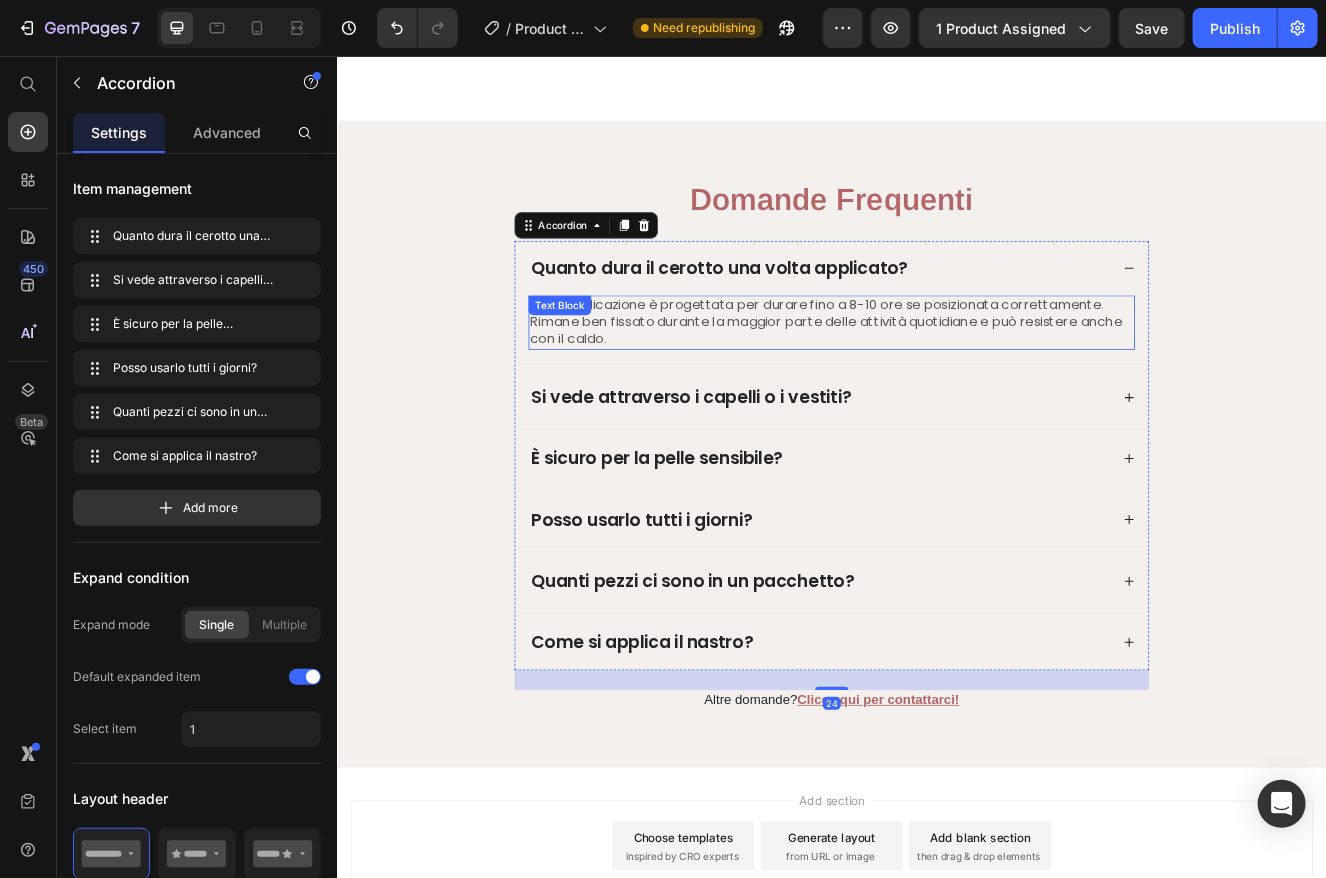 click on "Ogni applicazione è progettata per durare fino a 8-10 ore se posizionata correttamente. Rimane ben fissato durante la maggior parte delle attività quotidiane e può resistere anche con il caldo." at bounding box center (936, 380) 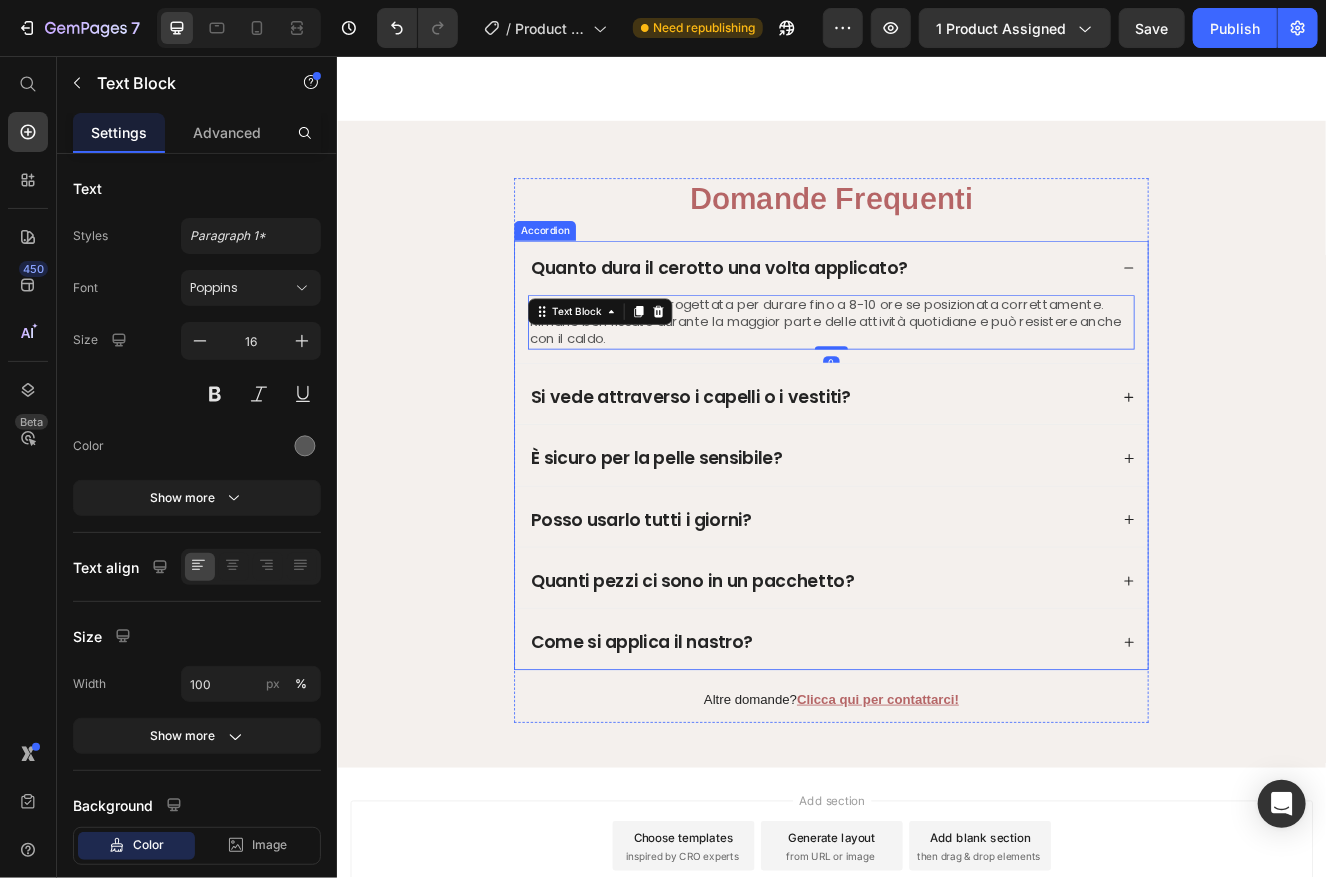 click on "Si vede attraverso i capelli o i vestiti?" at bounding box center (921, 470) 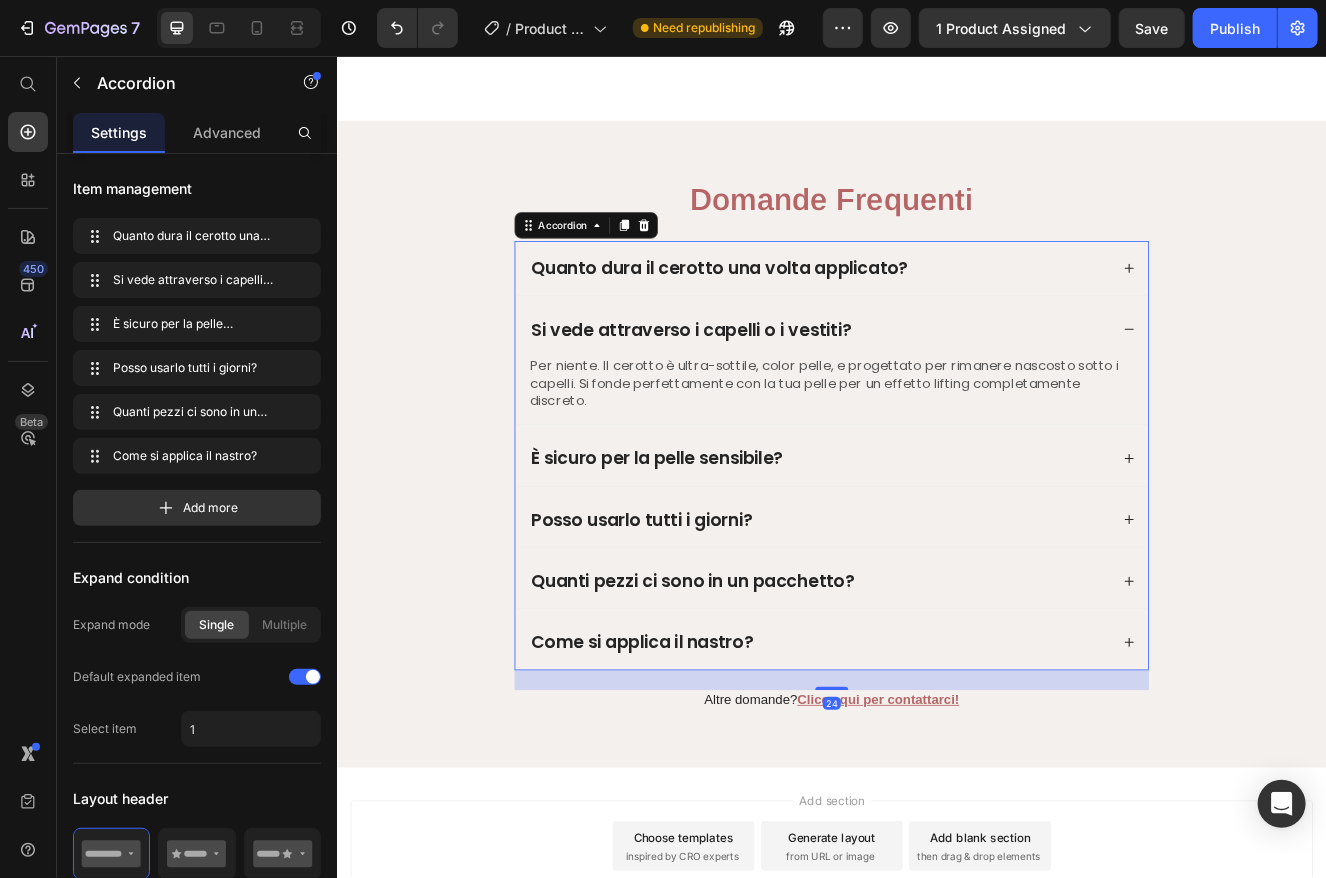 click on "È sicuro per la pelle sensibile?" at bounding box center [921, 544] 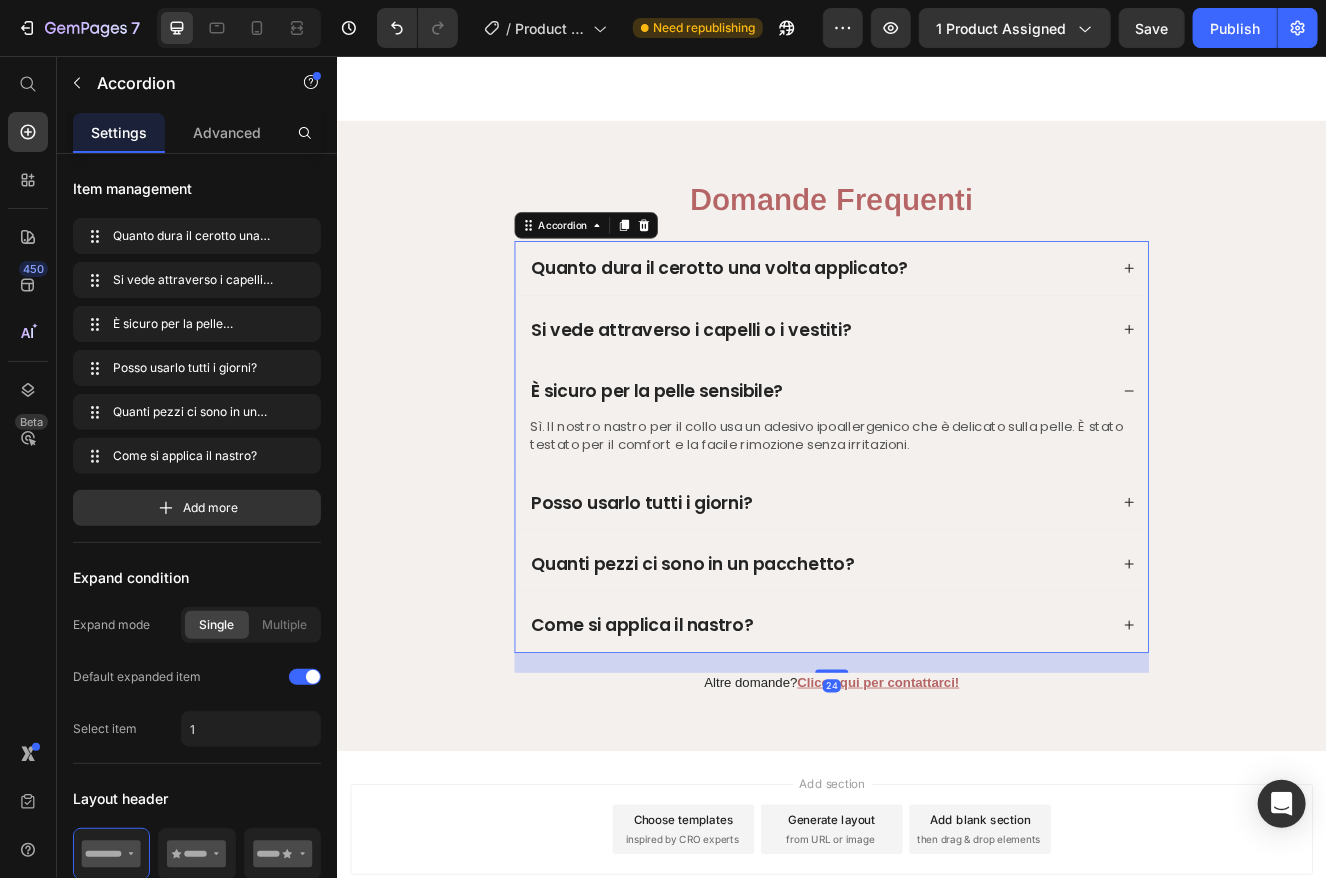 click on "Posso usarlo tutti i giorni?" at bounding box center [921, 598] 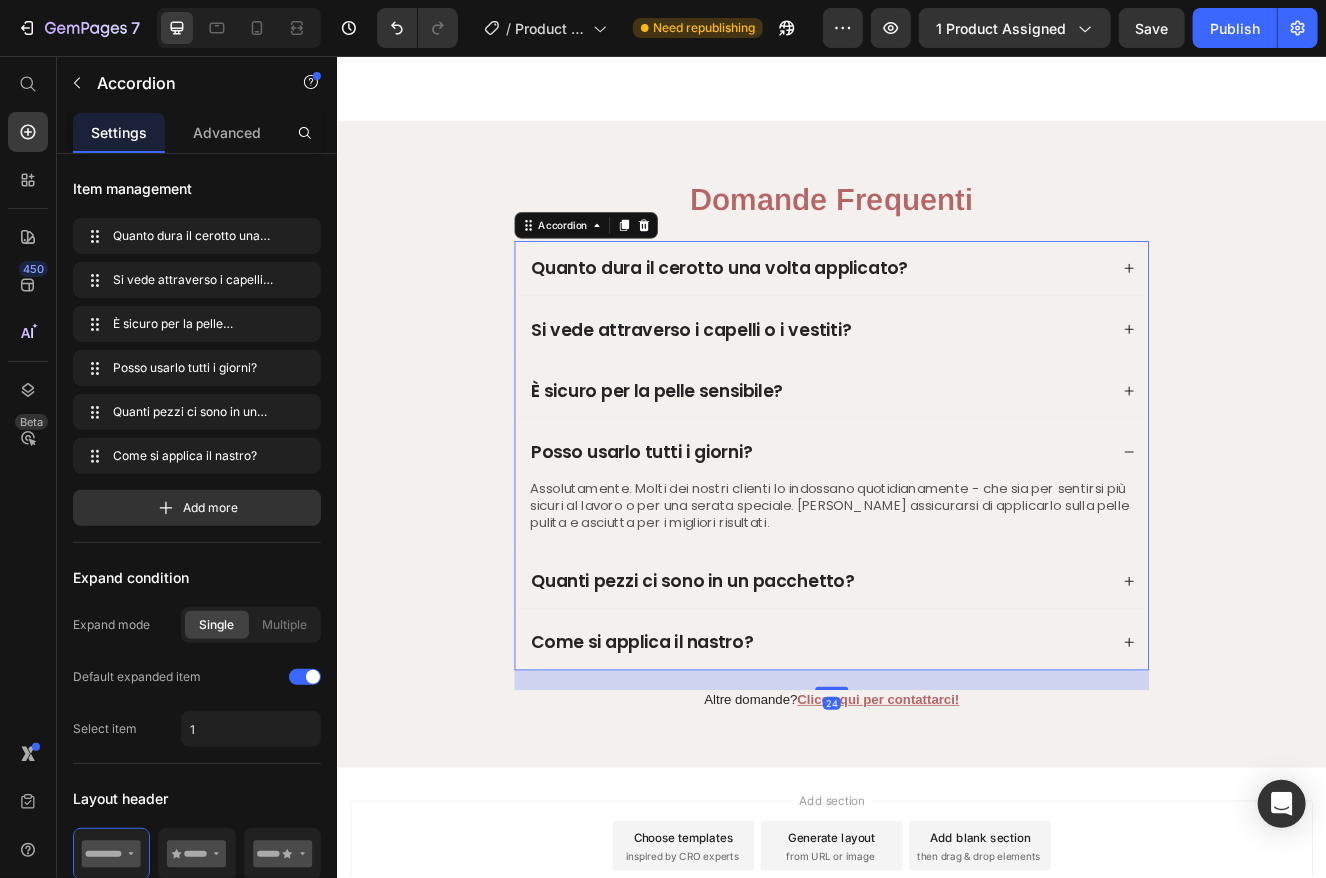 click on "Quanti pezzi ci sono in un pacchetto?" at bounding box center [921, 693] 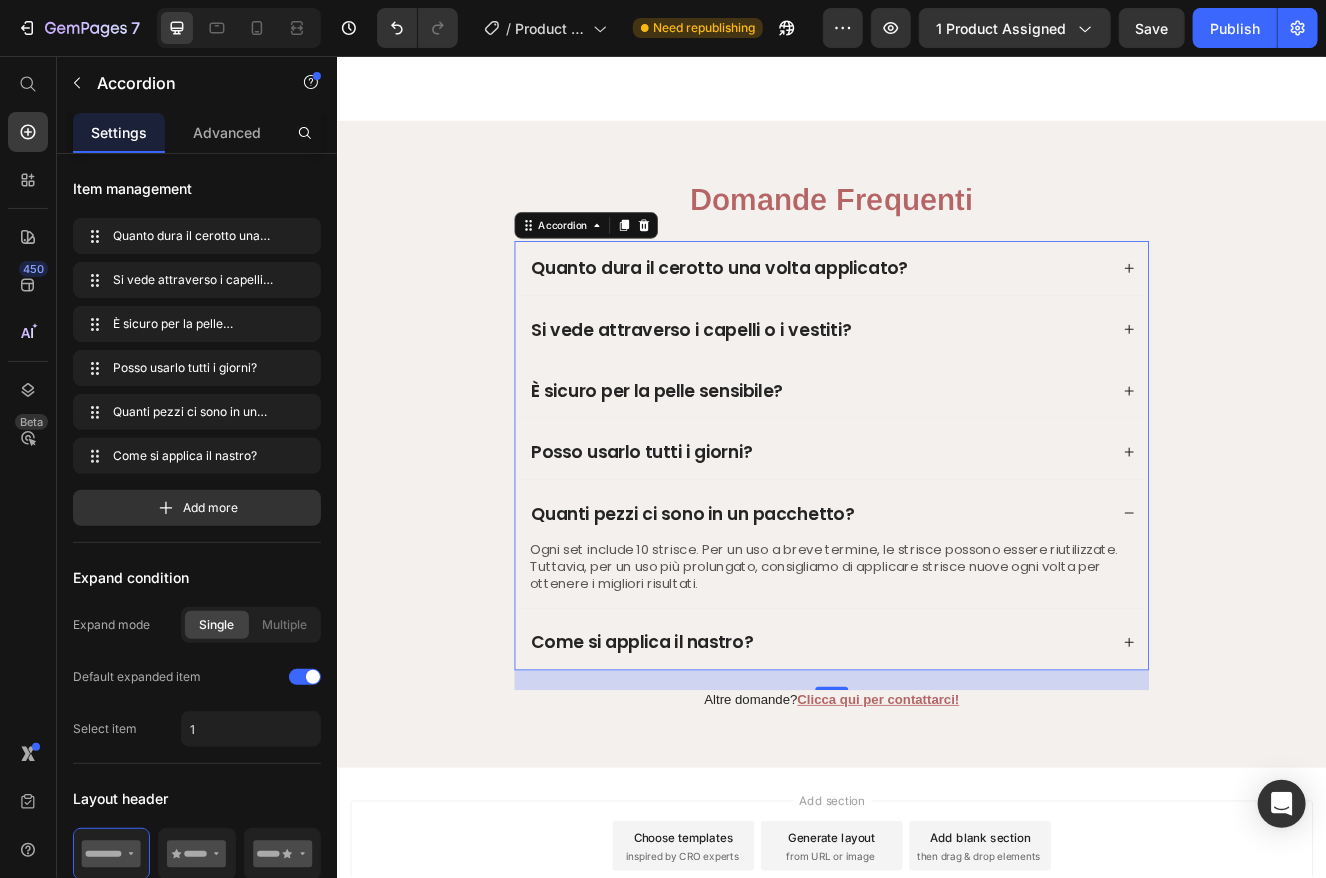 click on "Come si applica il nastro?" at bounding box center (936, 767) 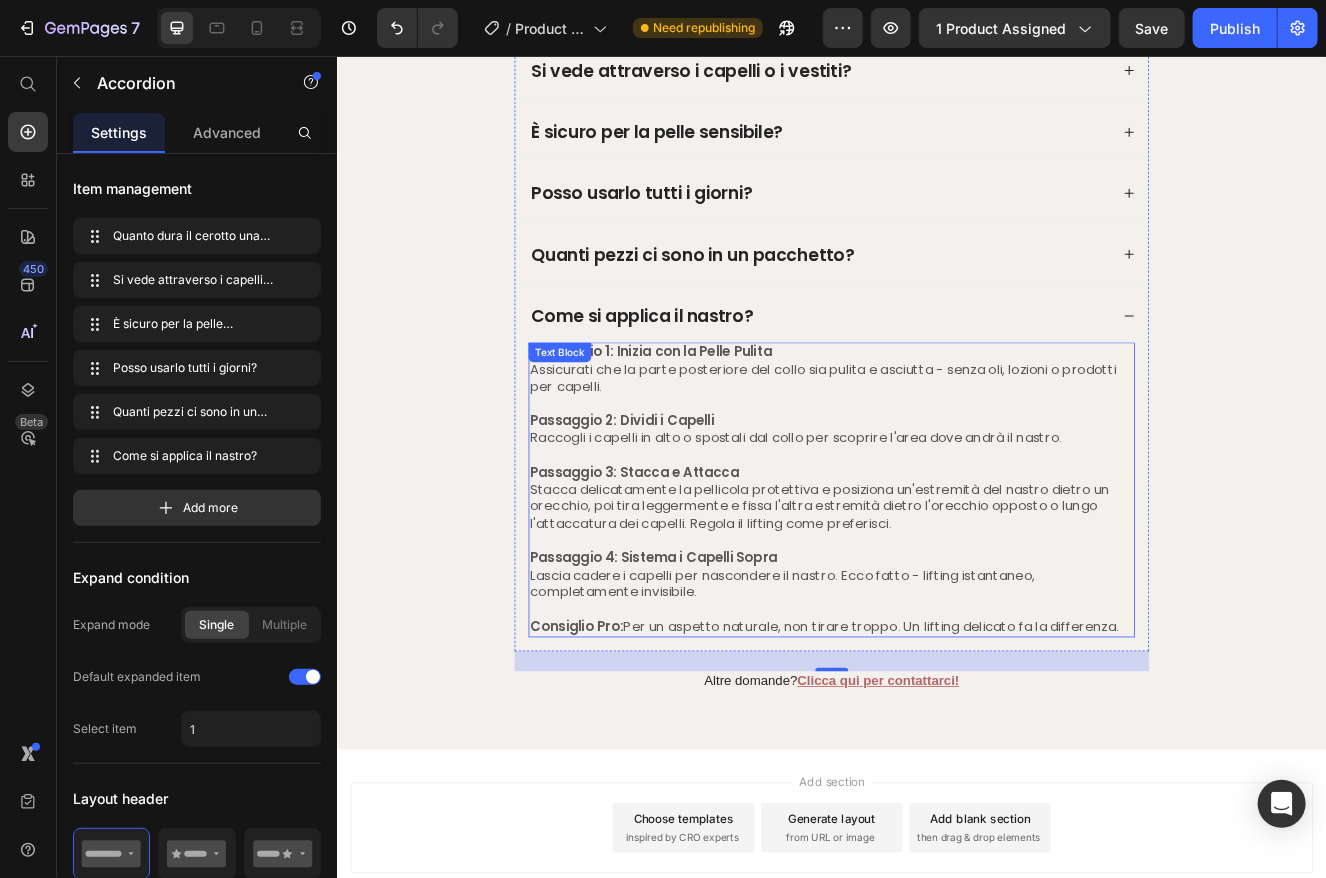 scroll, scrollTop: 5199, scrollLeft: 0, axis: vertical 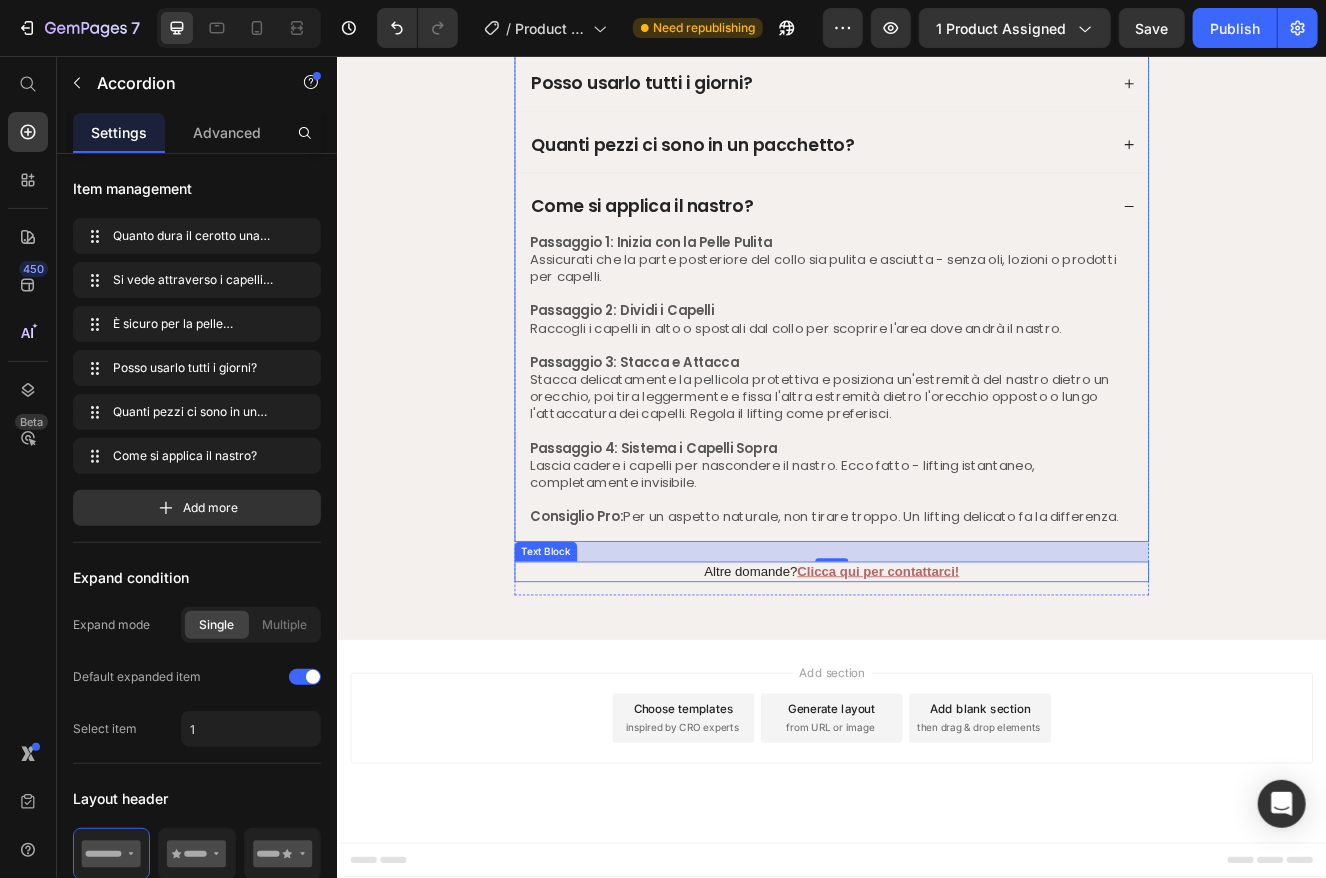 click on "Clicca qui per contattarci!" at bounding box center (992, 681) 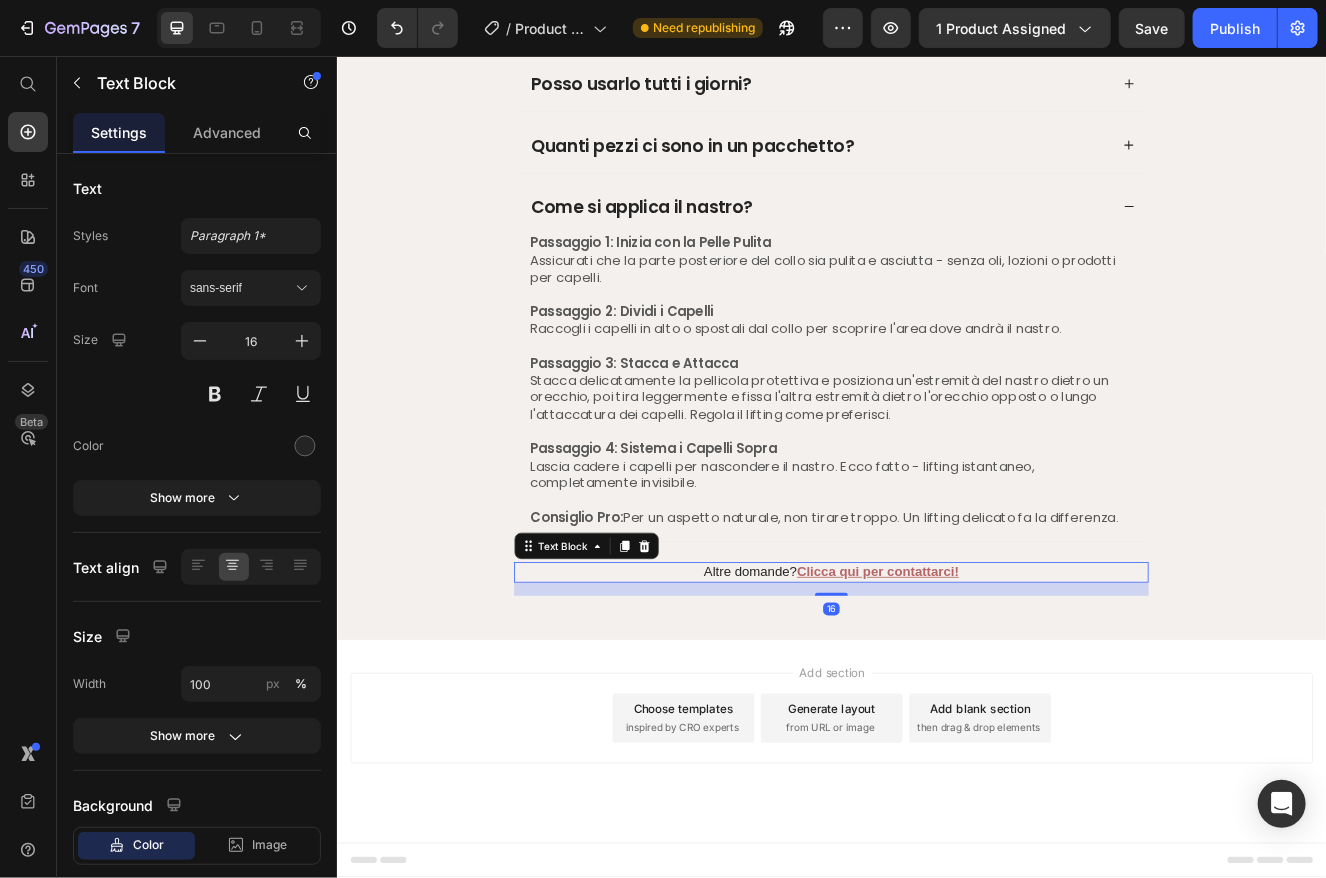 click on "Altre domande?  Clicca qui per contattarci!" at bounding box center (936, 682) 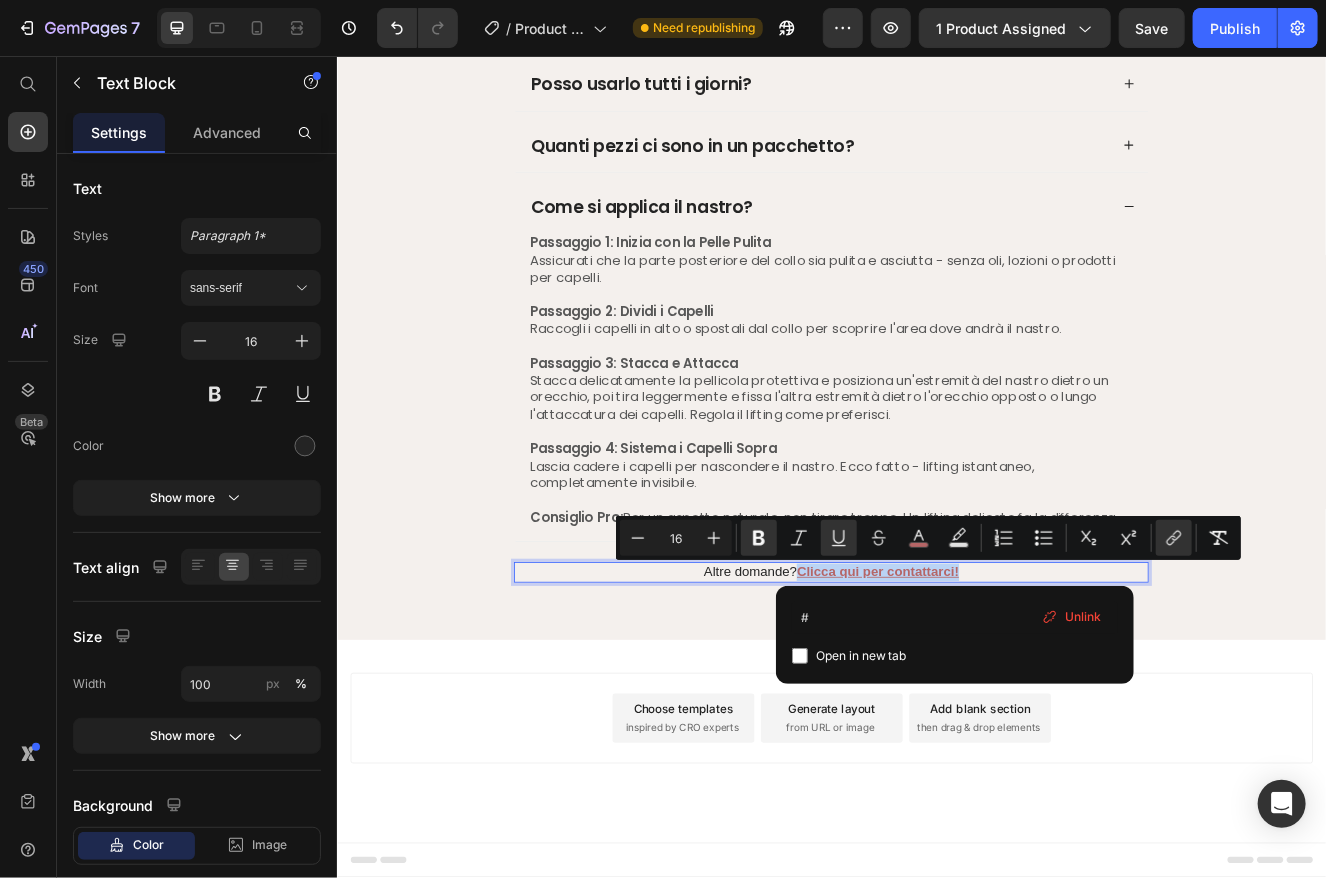 drag, startPoint x: 1100, startPoint y: 683, endPoint x: 888, endPoint y: 688, distance: 212.05896 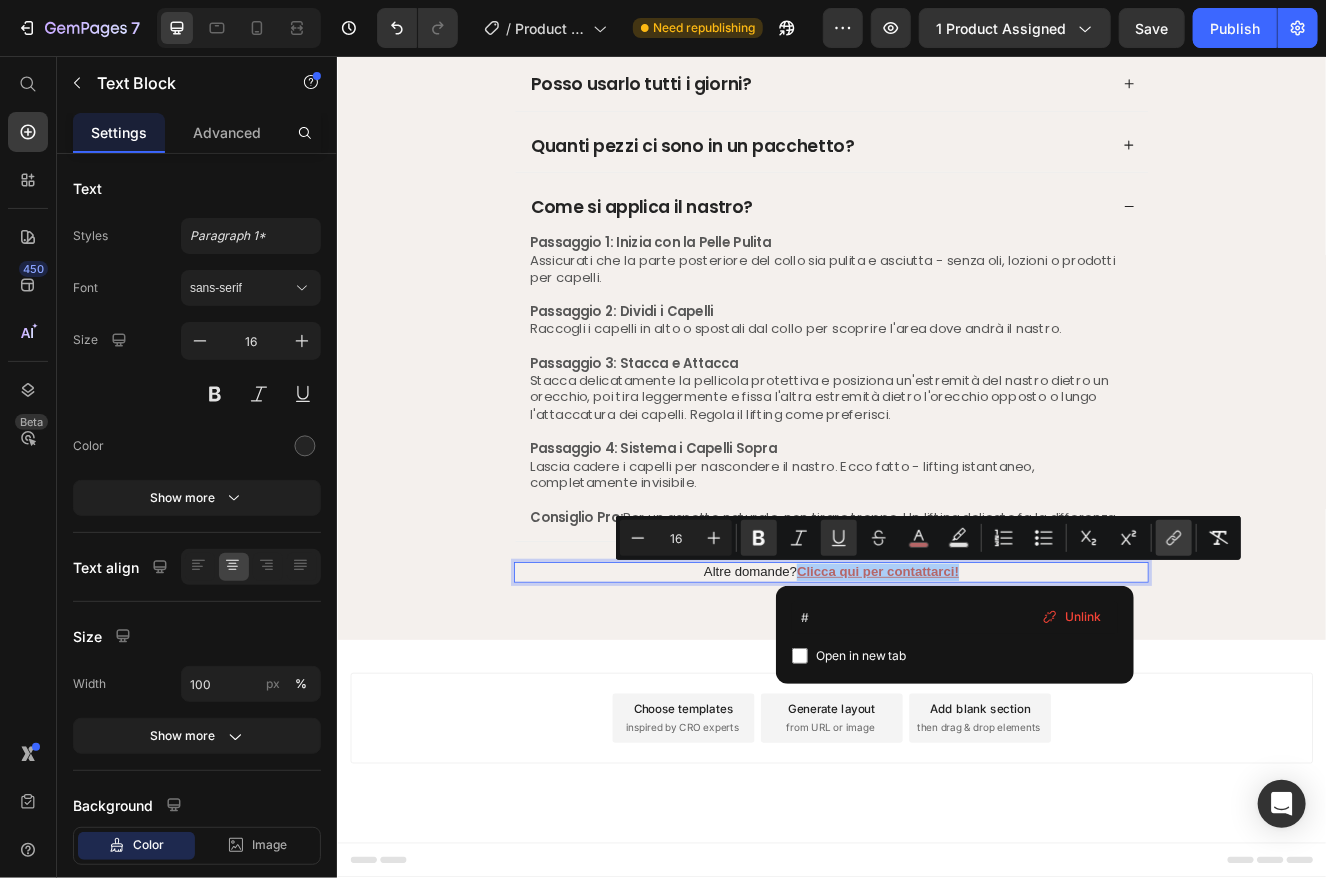 click 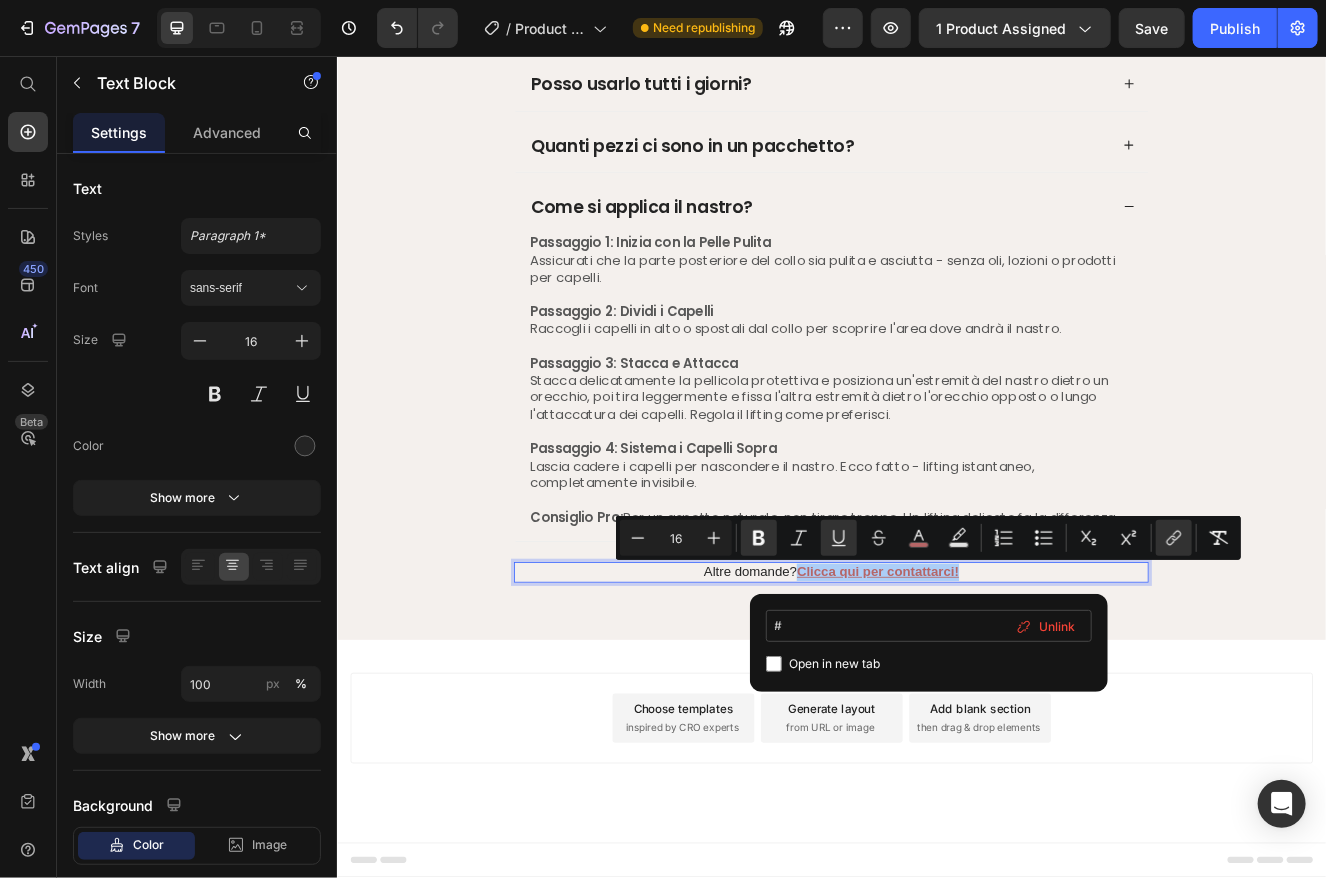 click on "#" at bounding box center (929, 626) 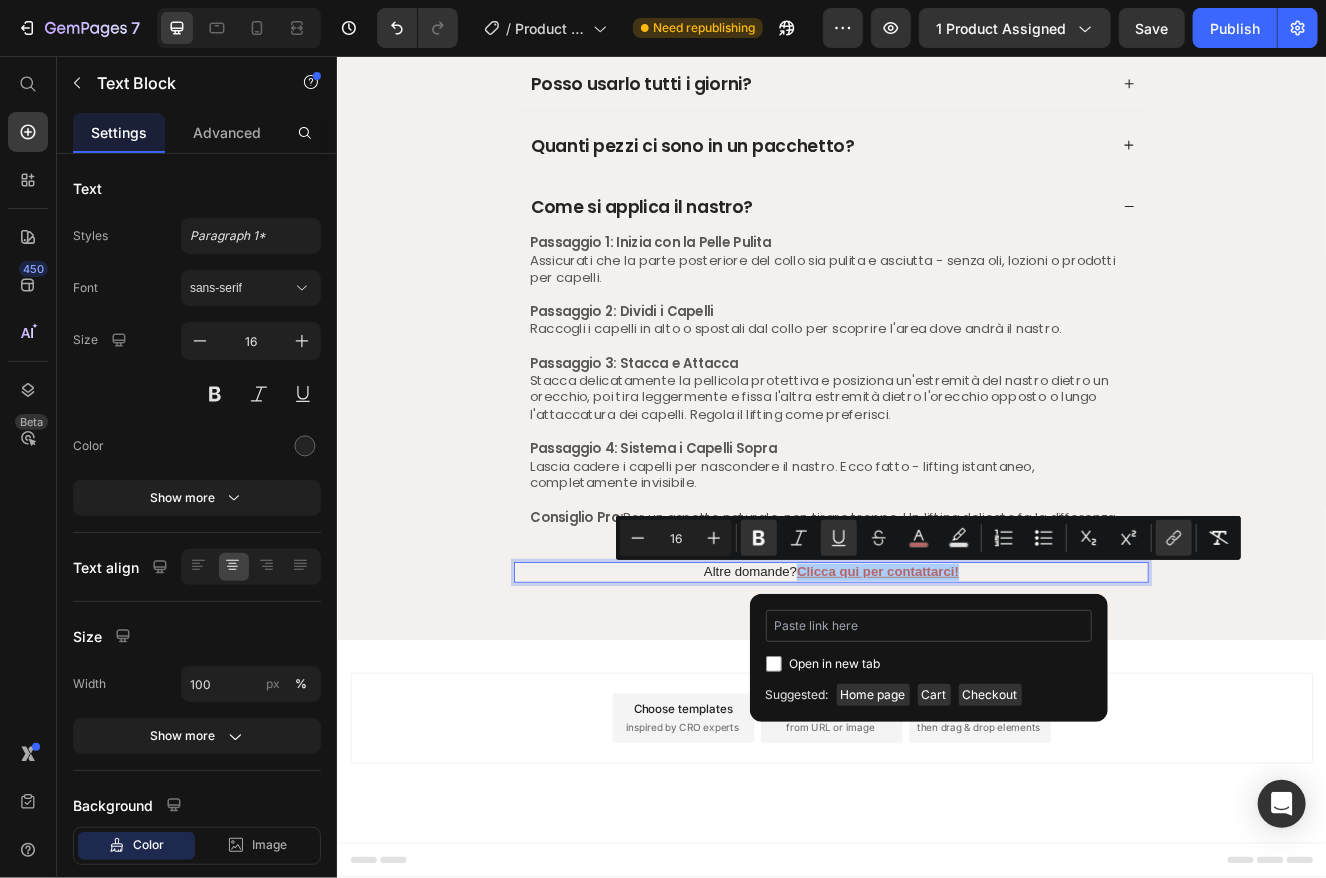 click at bounding box center (929, 626) 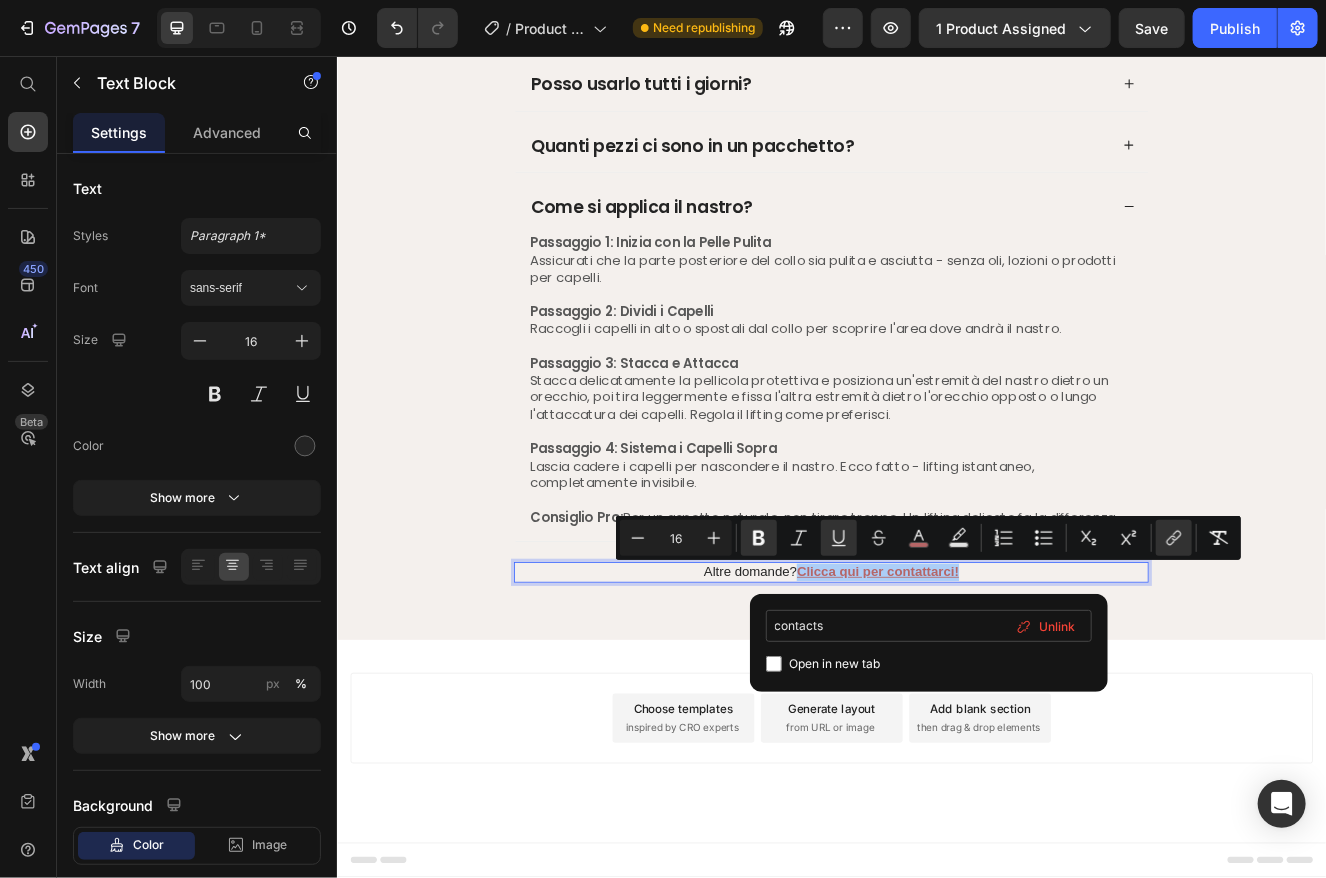 type on "contact" 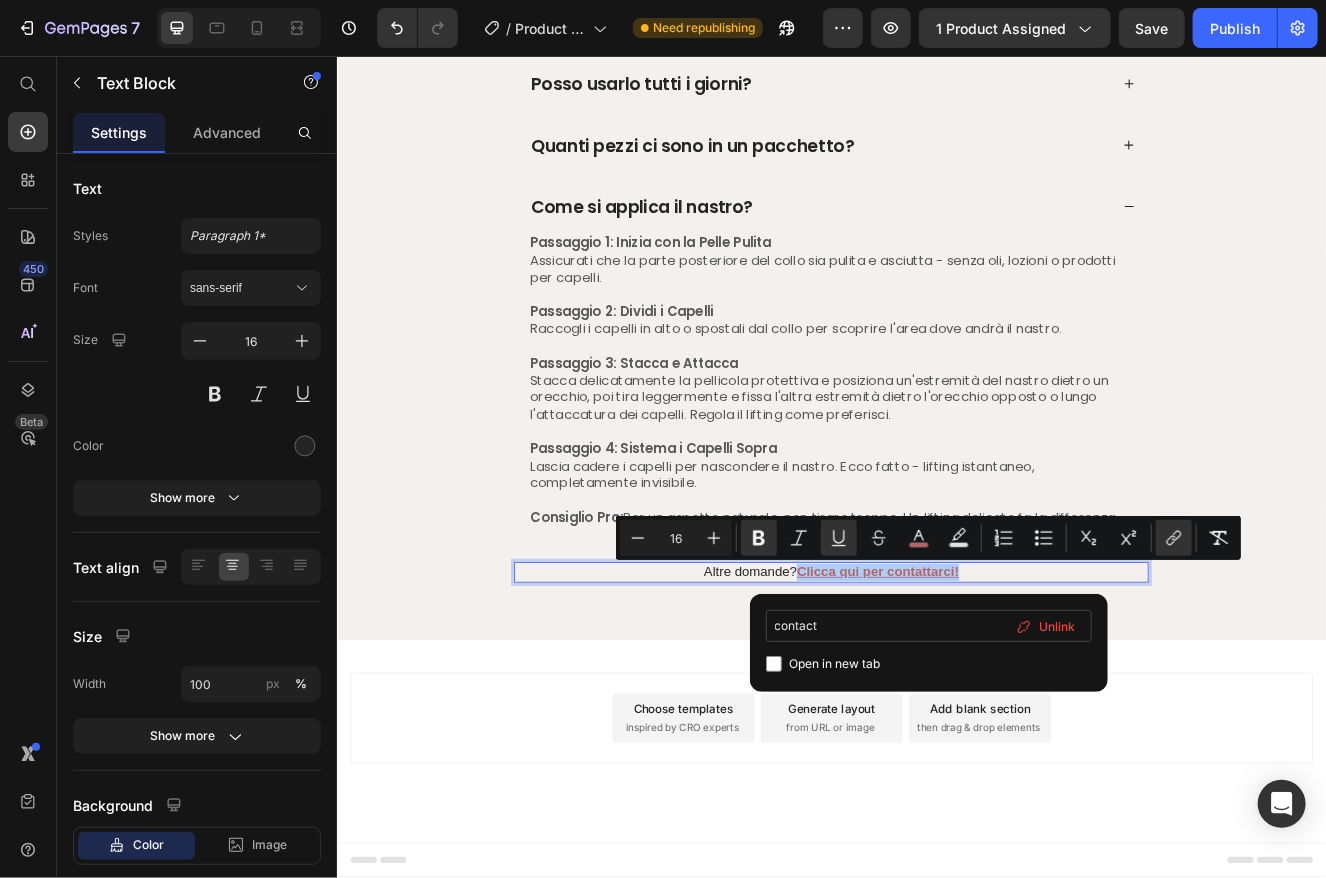 click on "contact" at bounding box center (929, 626) 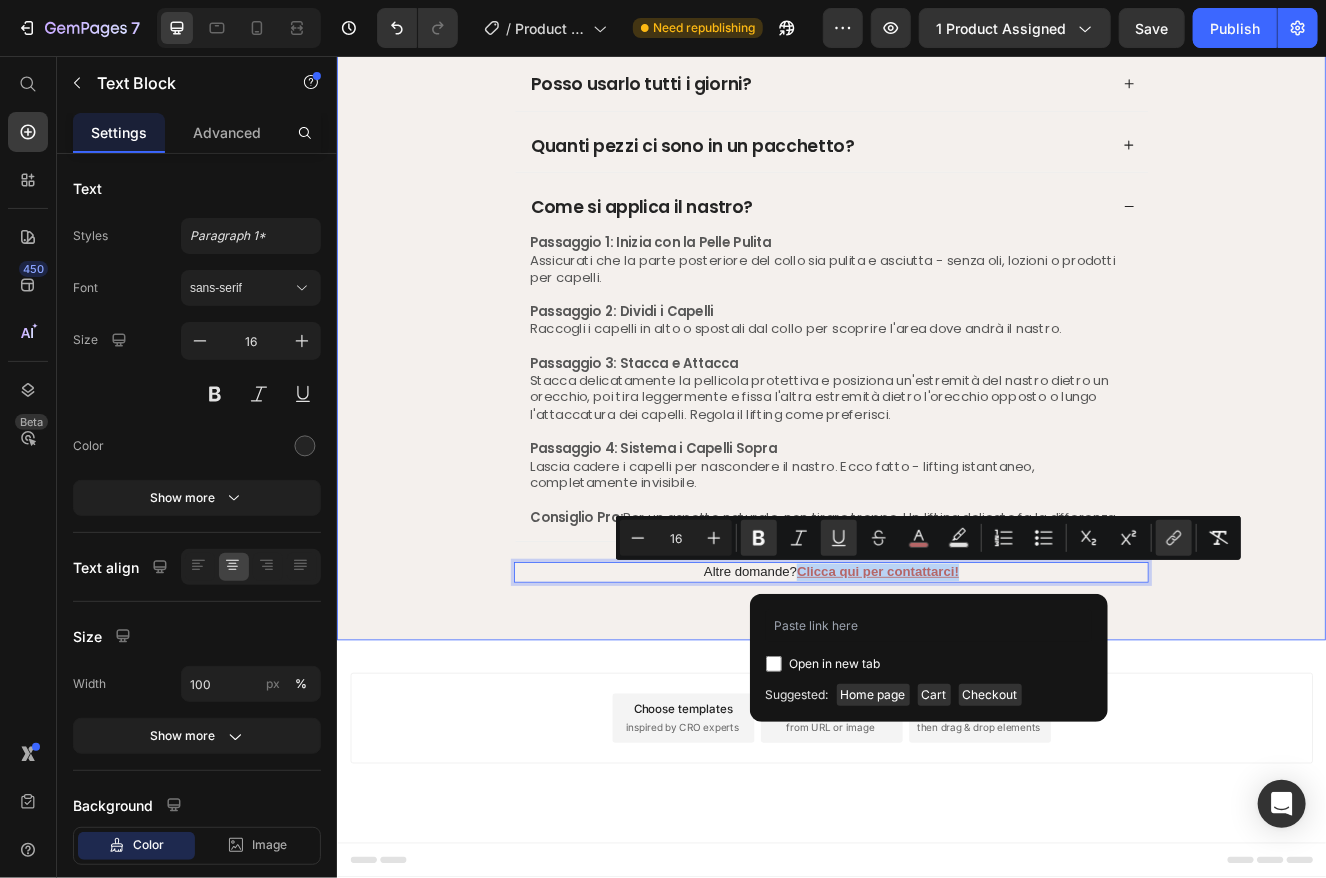 click on "Domande Frequenti Heading
Quanto dura il cerotto una volta applicato?
Si vede attraverso i capelli o i vestiti?
È sicuro per la pelle sensibile?
Posso usarlo tutti i giorni?
Quanti pezzi ci sono in un pacchetto?
Come si applica il nastro? Passaggio 1: Inizia con la Pelle Pulita Assicurati che la parte posteriore del collo sia pulita e asciutta - senza oli, lozioni o prodotti per capelli.   Passaggio 2: Dividi i Capelli Raccogli i capelli in alto o spostali dal collo per scoprire l'area dove andrà il nastro.   Passaggio 3: Stacca e [PERSON_NAME] Stacca delicatamente la pellicola protettiva e posiziona un'estremità del nastro dietro un orecchio, poi tira leggermente e fissa l'altra estremità dietro l'orecchio opposto o lungo l'attaccatura dei capelli. Regola il lifting come preferisci.   Passaggio 4: Sistema i Capelli Sopra   Consiglio Pro: Text Block Accordion Altre domande?  Clicca qui per contattarci! Text Block" at bounding box center [936, 242] 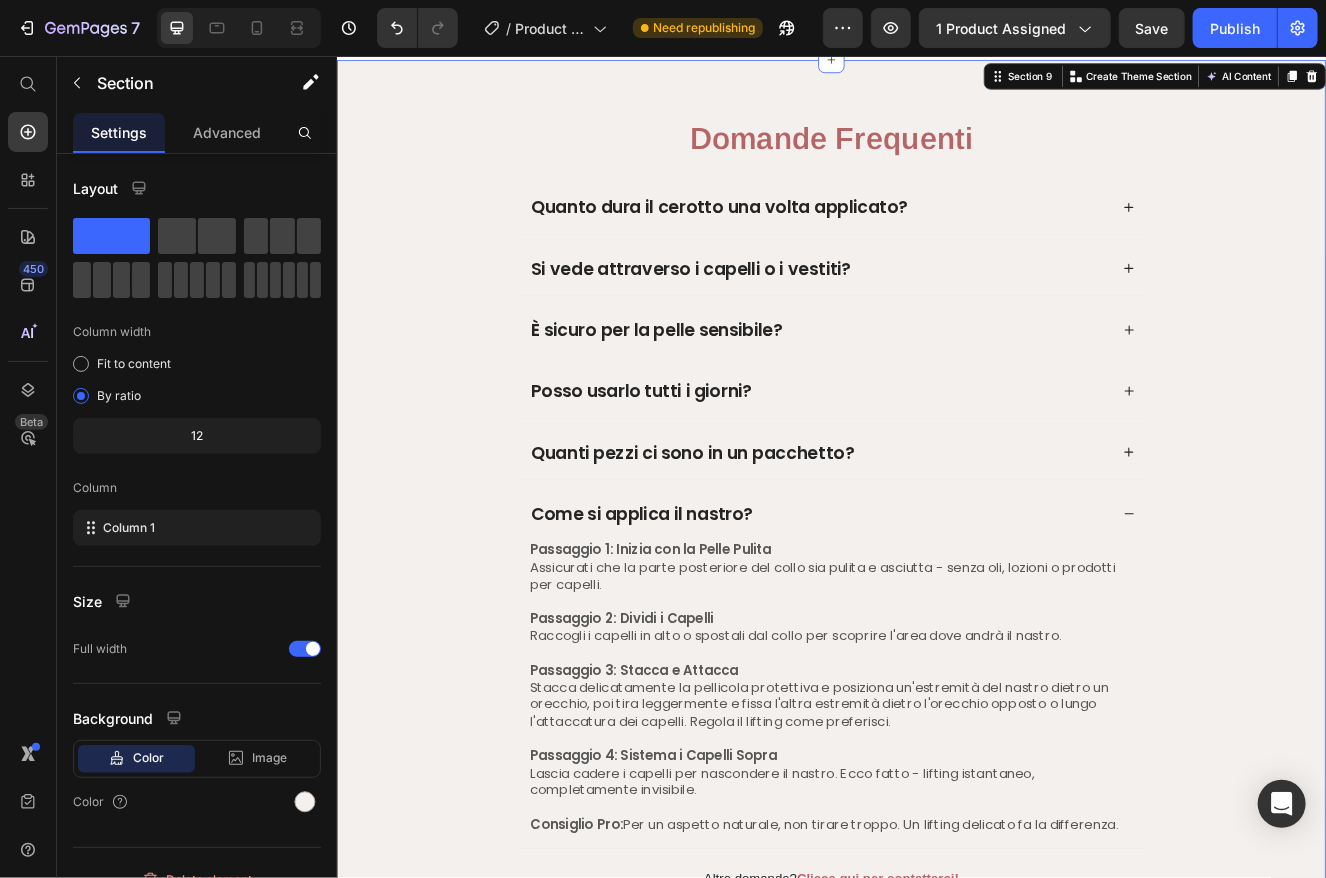 scroll, scrollTop: 4799, scrollLeft: 0, axis: vertical 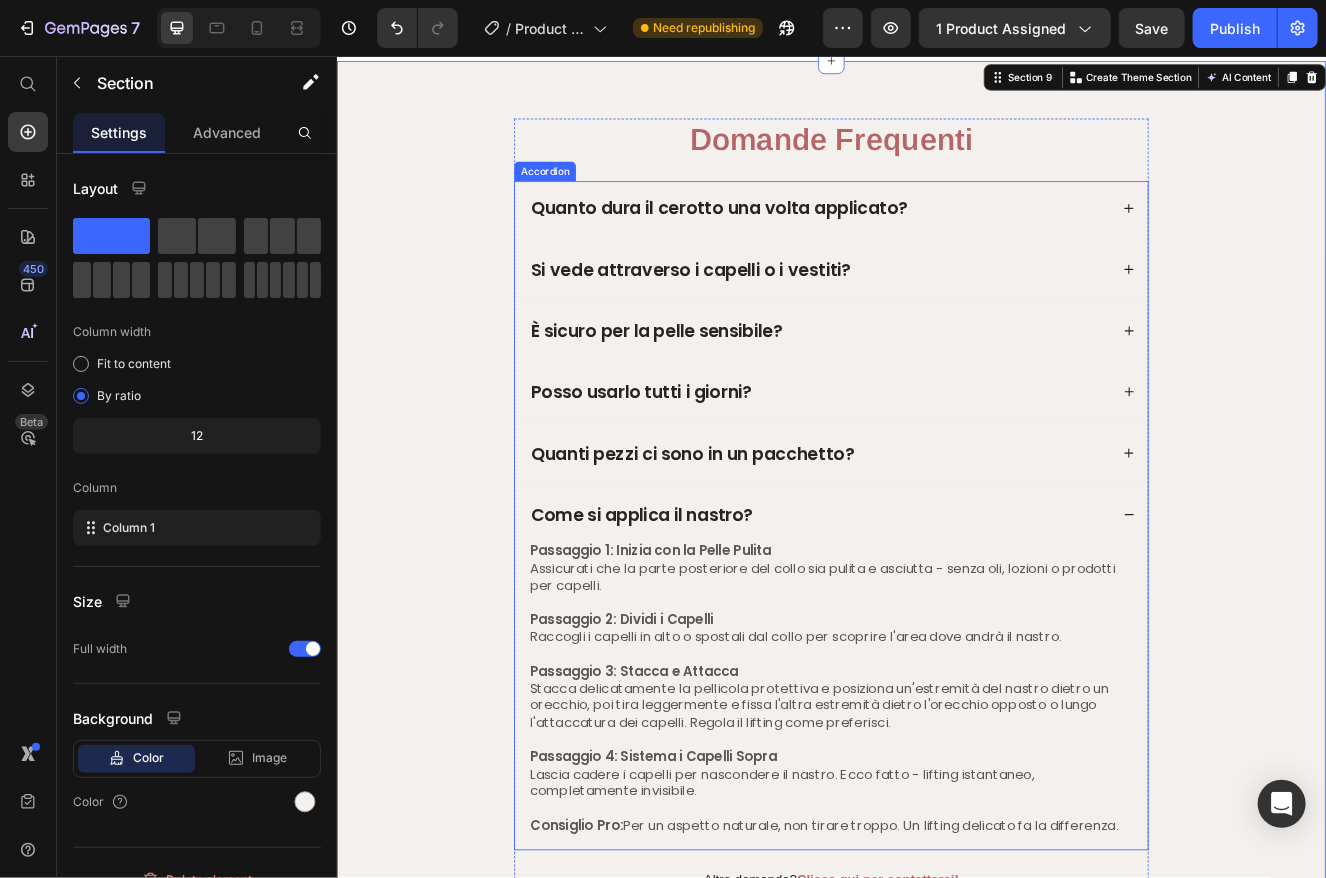 click 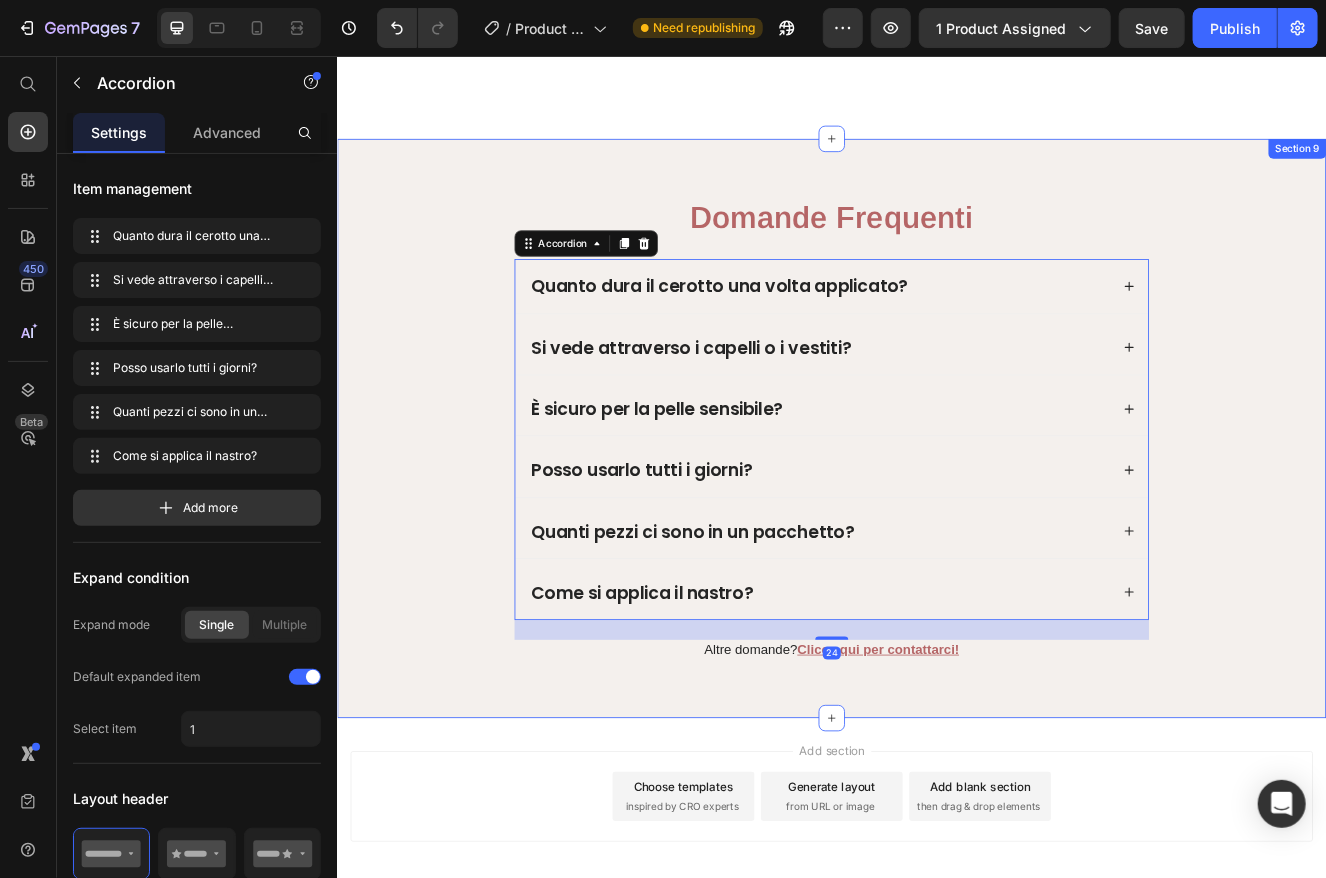 scroll, scrollTop: 4499, scrollLeft: 0, axis: vertical 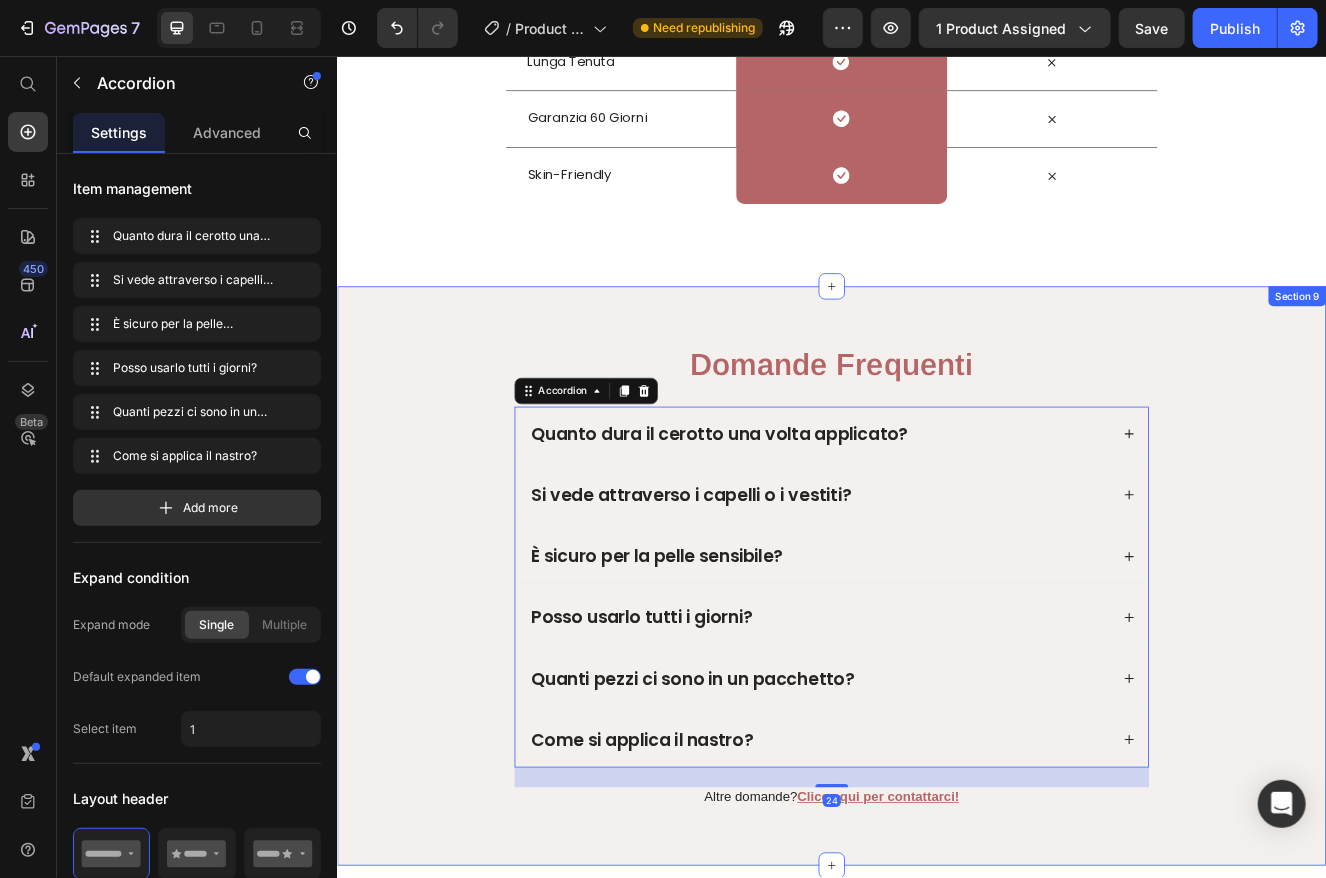 click on "Domande Frequenti Heading
Quanto dura il cerotto una volta applicato?
Si vede attraverso i capelli o i vestiti?
È sicuro per la pelle sensibile?
Posso usarlo tutti i giorni?
Quanti pezzi ci sono in un pacchetto?
Come si applica il nastro? Accordion   24 Altre domande?  Clicca qui per contattarci! Text Block Row" at bounding box center (936, 703) 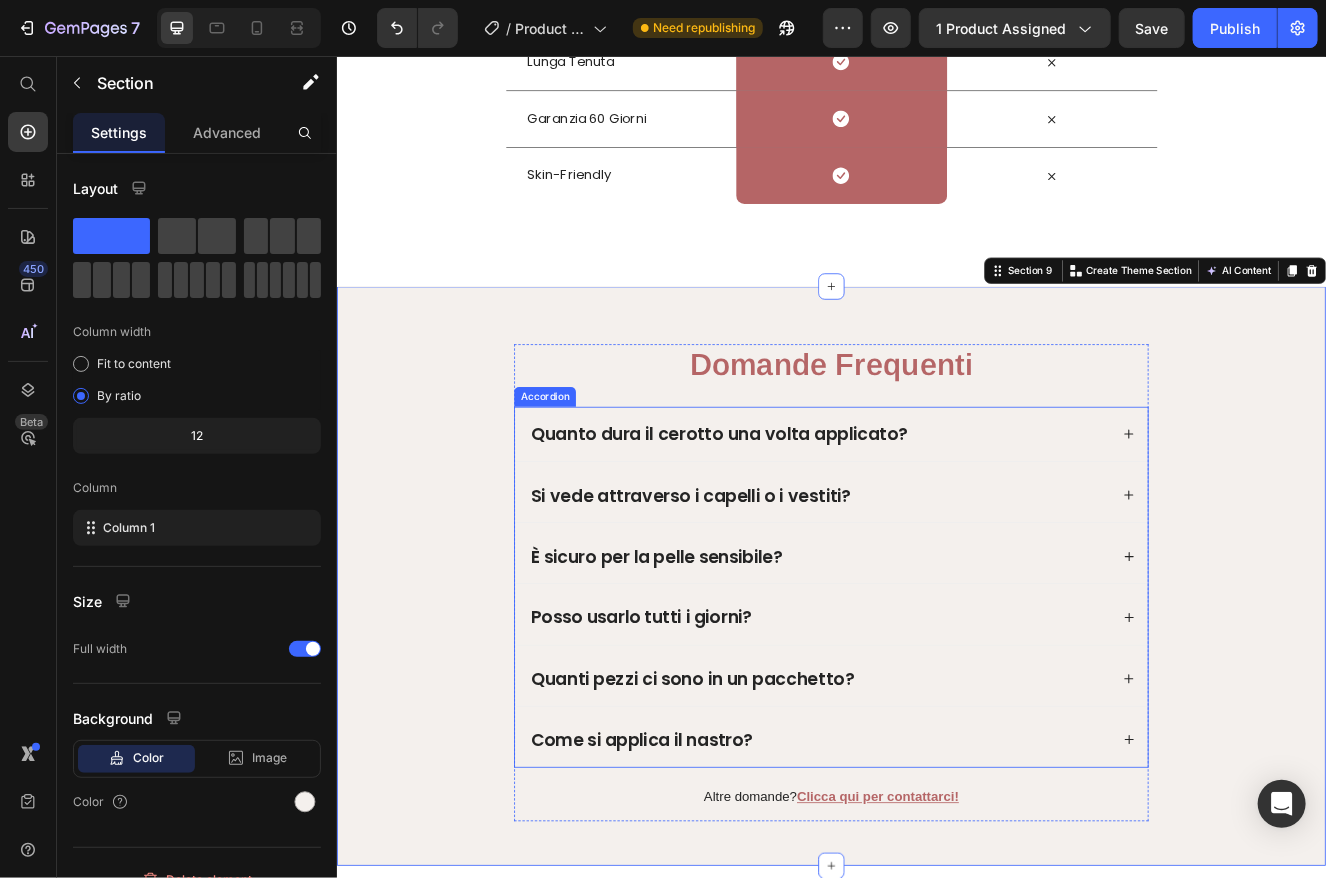click on "Quanto dura il cerotto una volta applicato?" at bounding box center [936, 514] 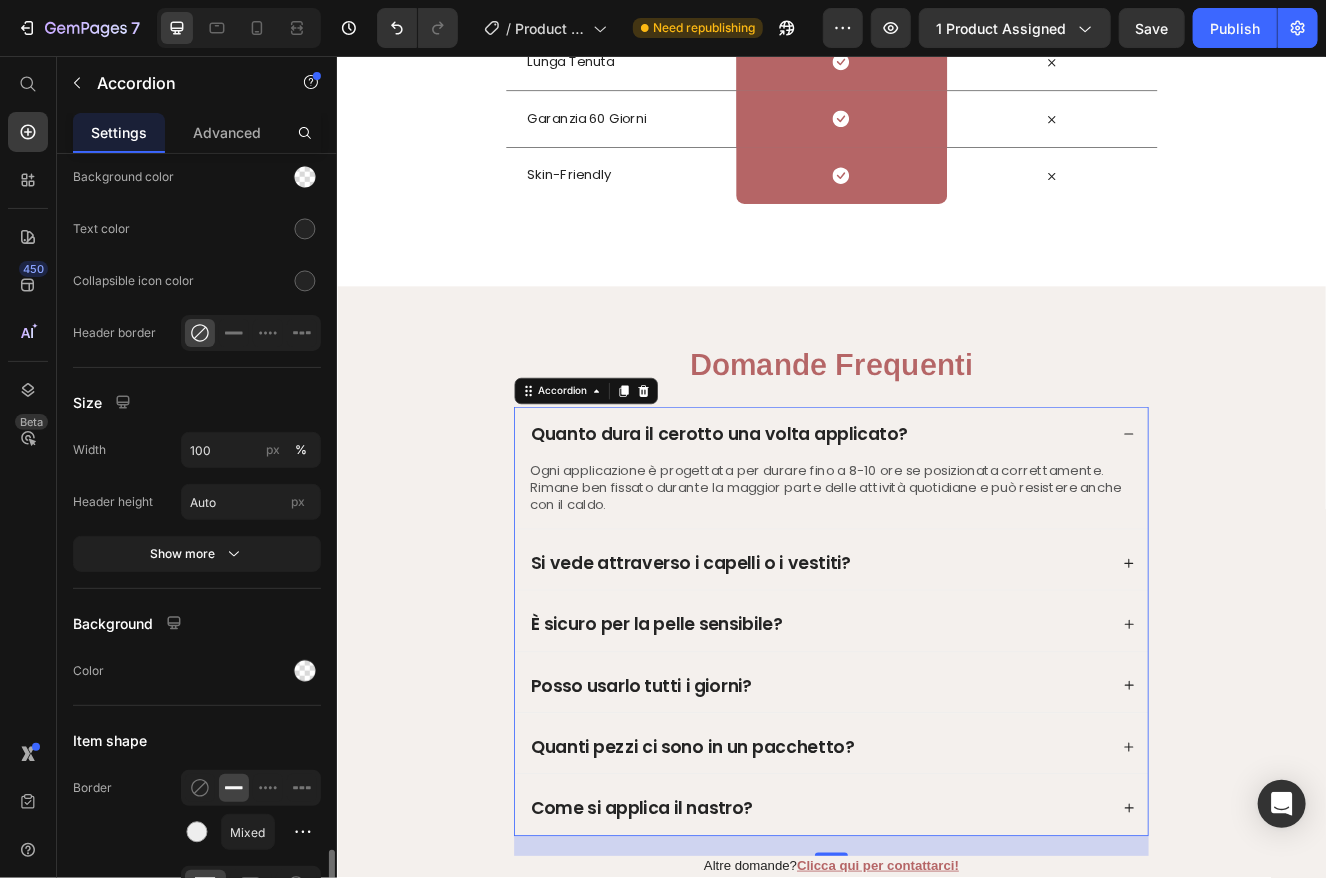 scroll, scrollTop: 1664, scrollLeft: 0, axis: vertical 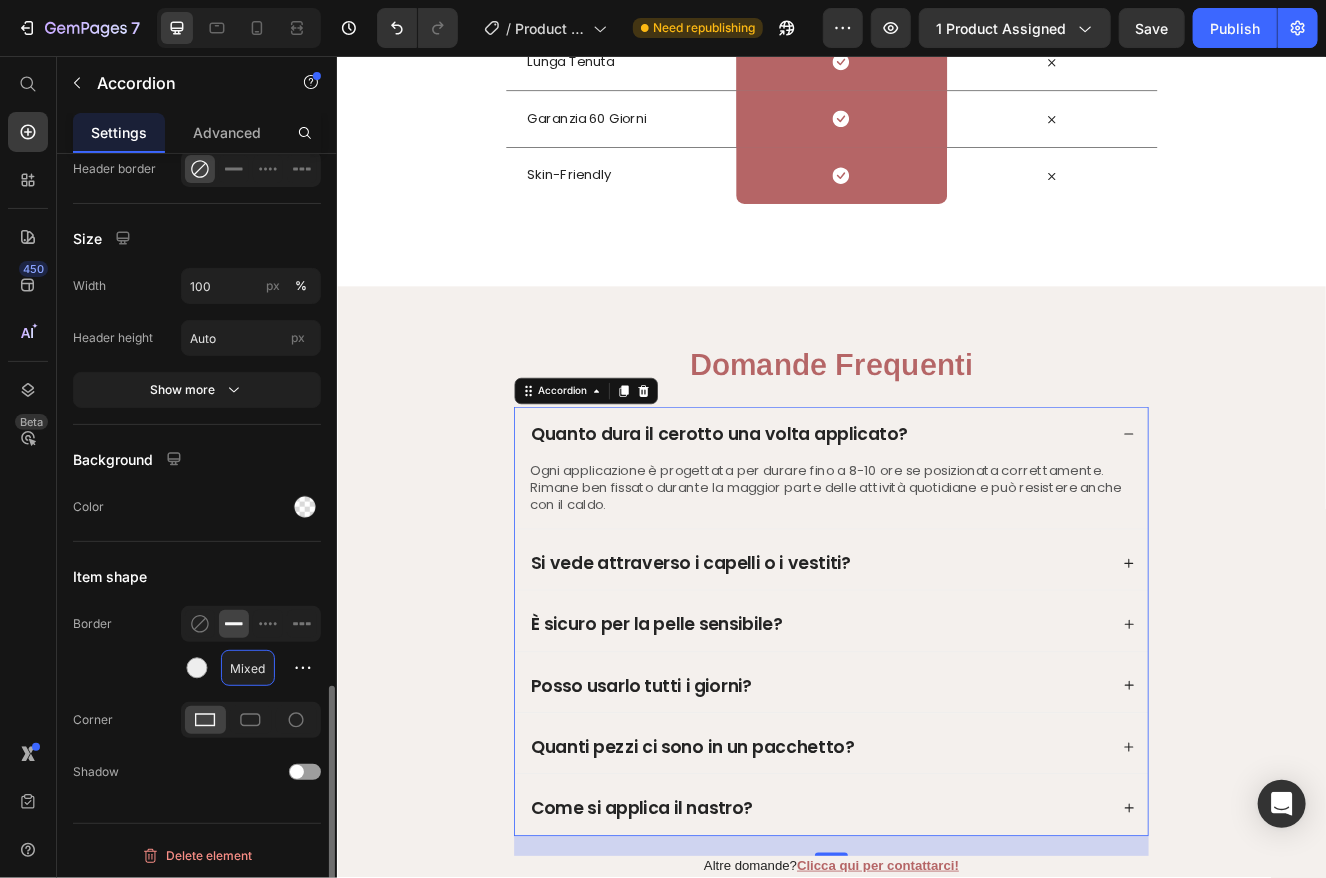 click on "Mixed" at bounding box center (248, 668) 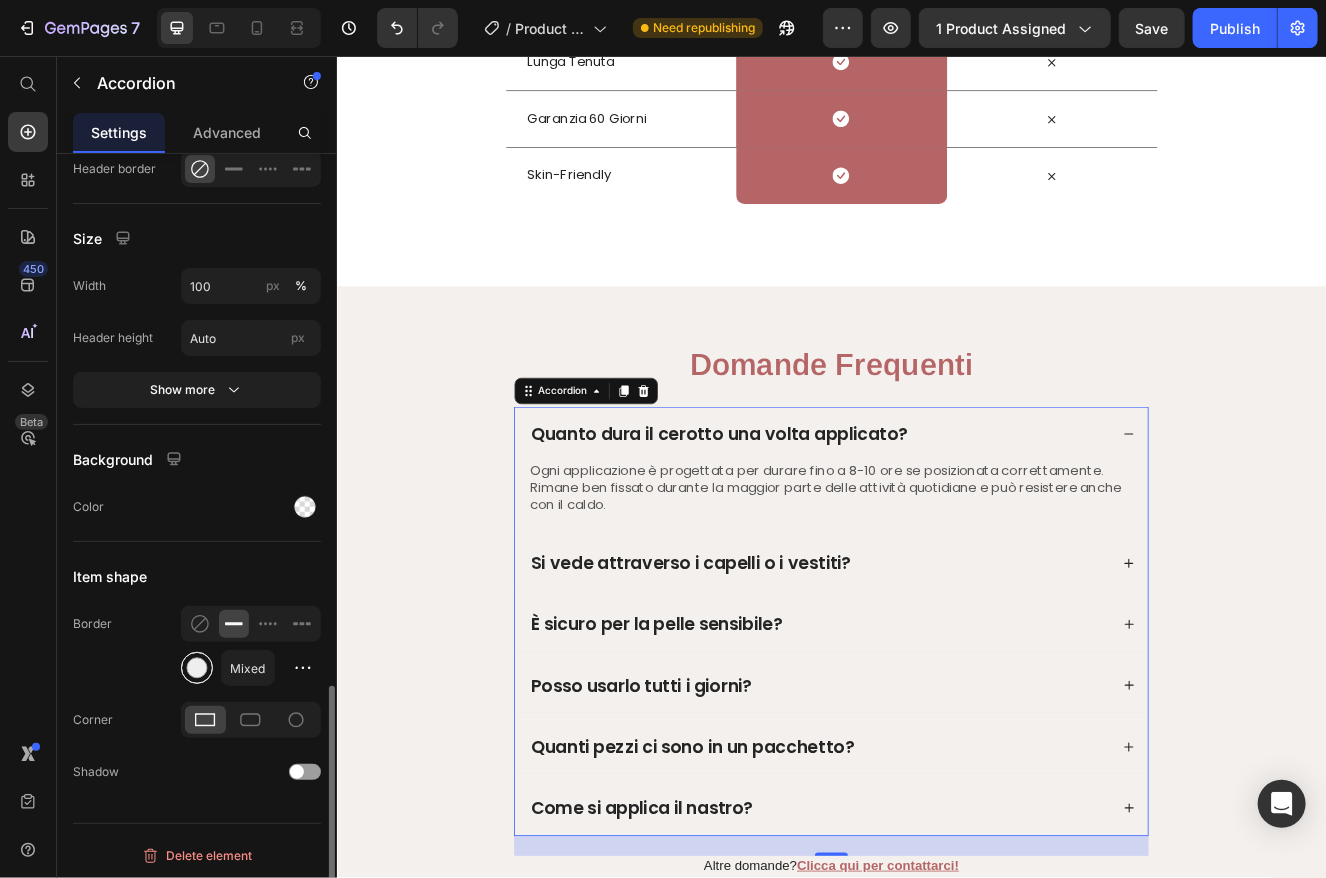 click at bounding box center [197, 668] 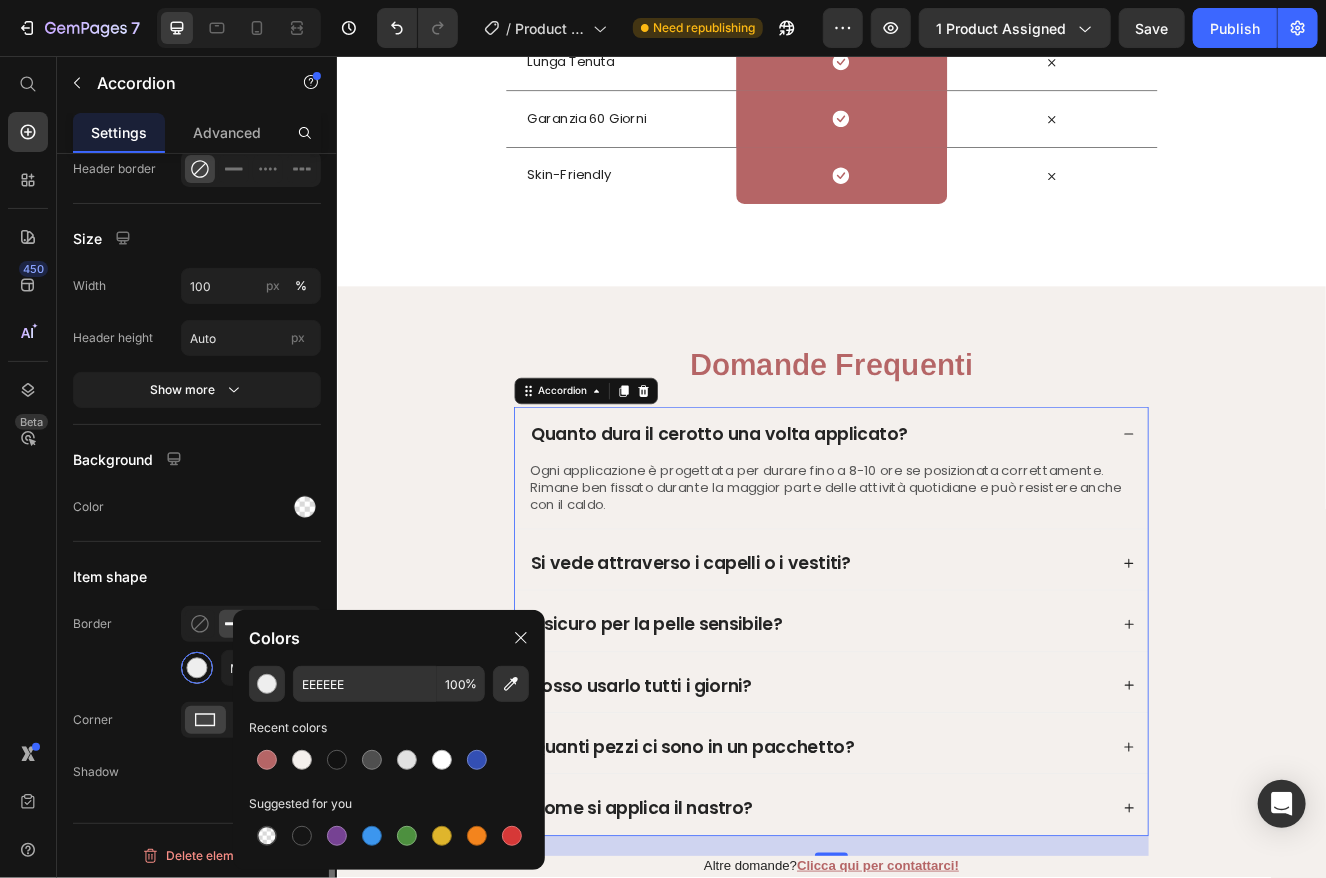 scroll, scrollTop: 1664, scrollLeft: 0, axis: vertical 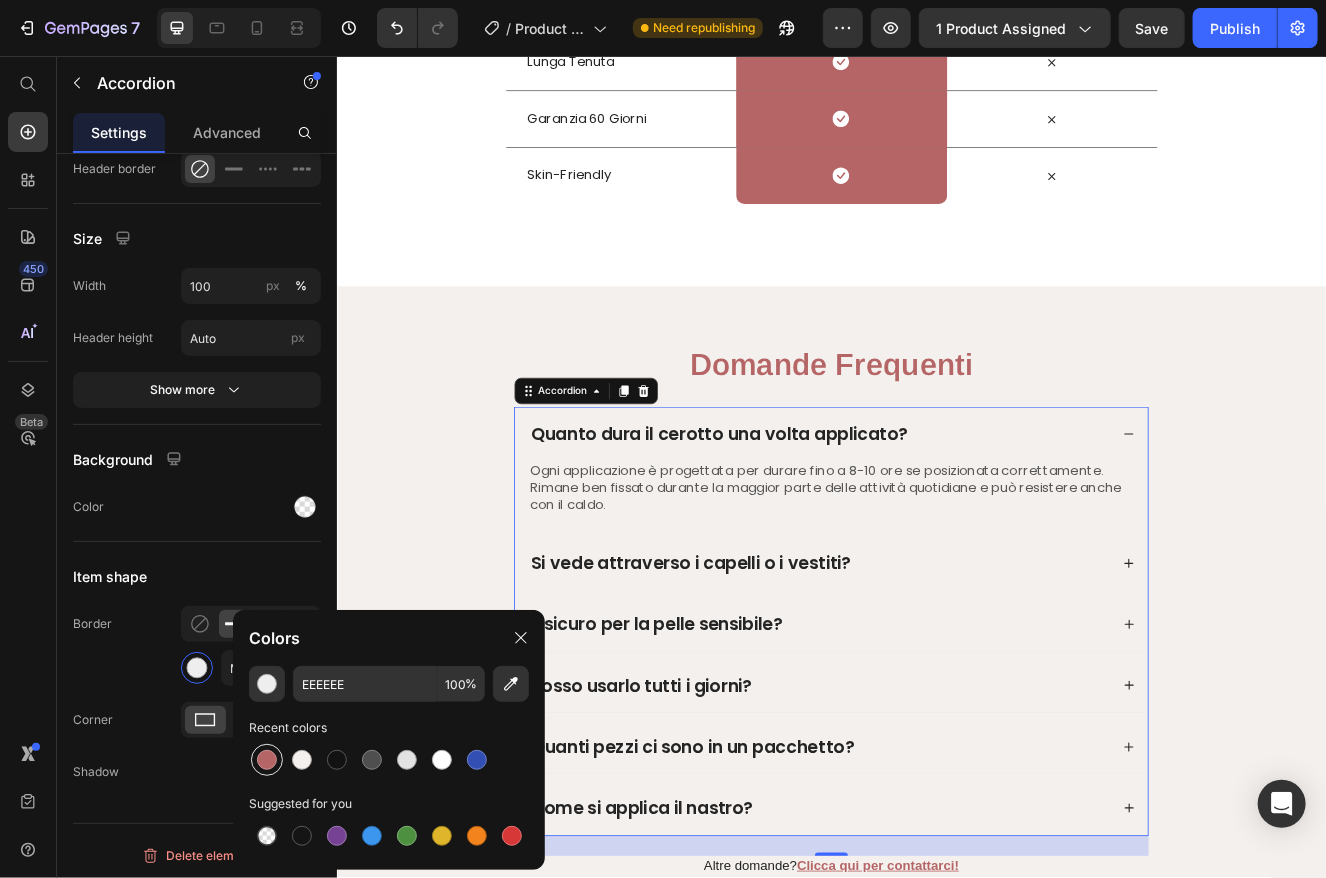 click at bounding box center (267, 760) 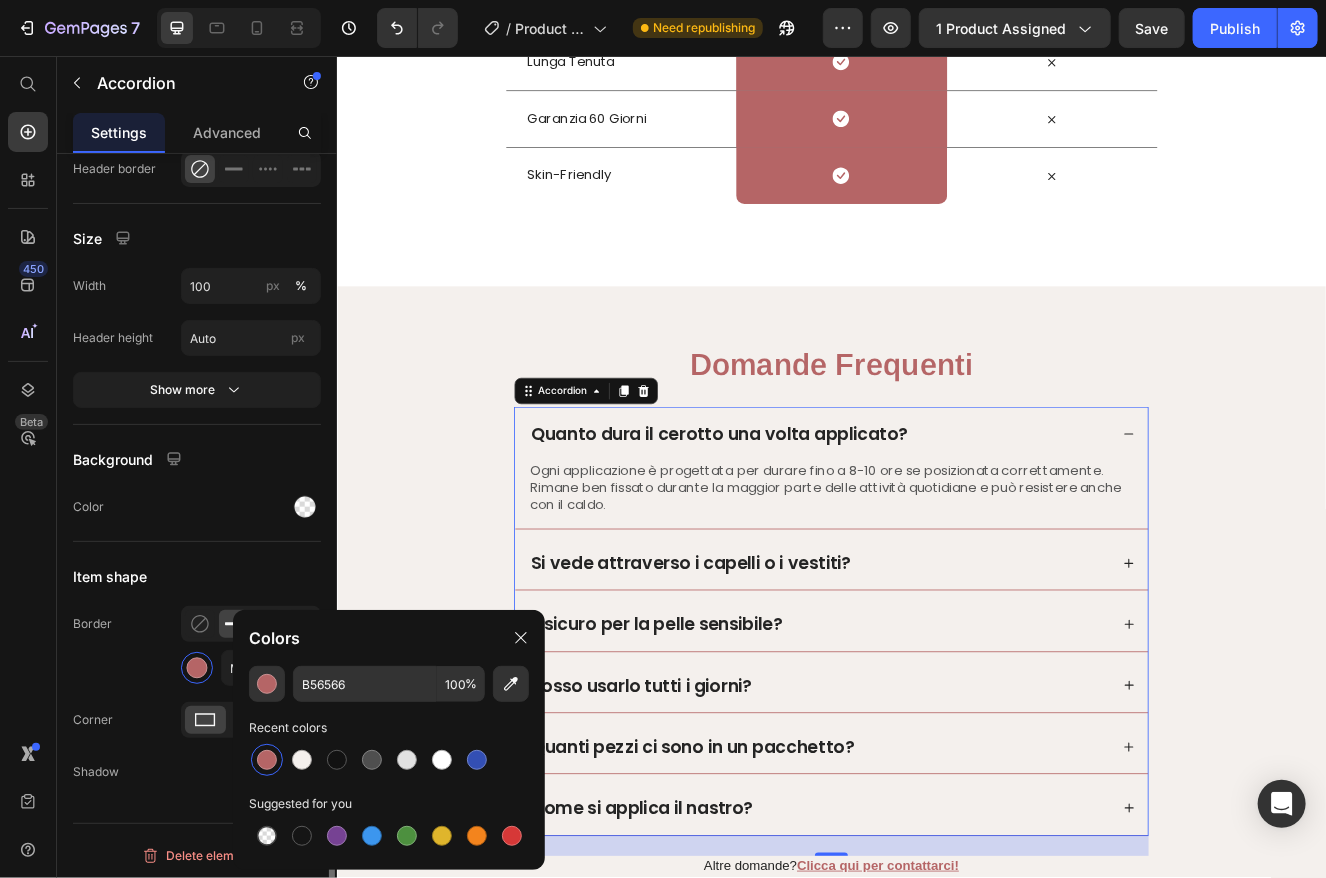click on "Border Mixed" 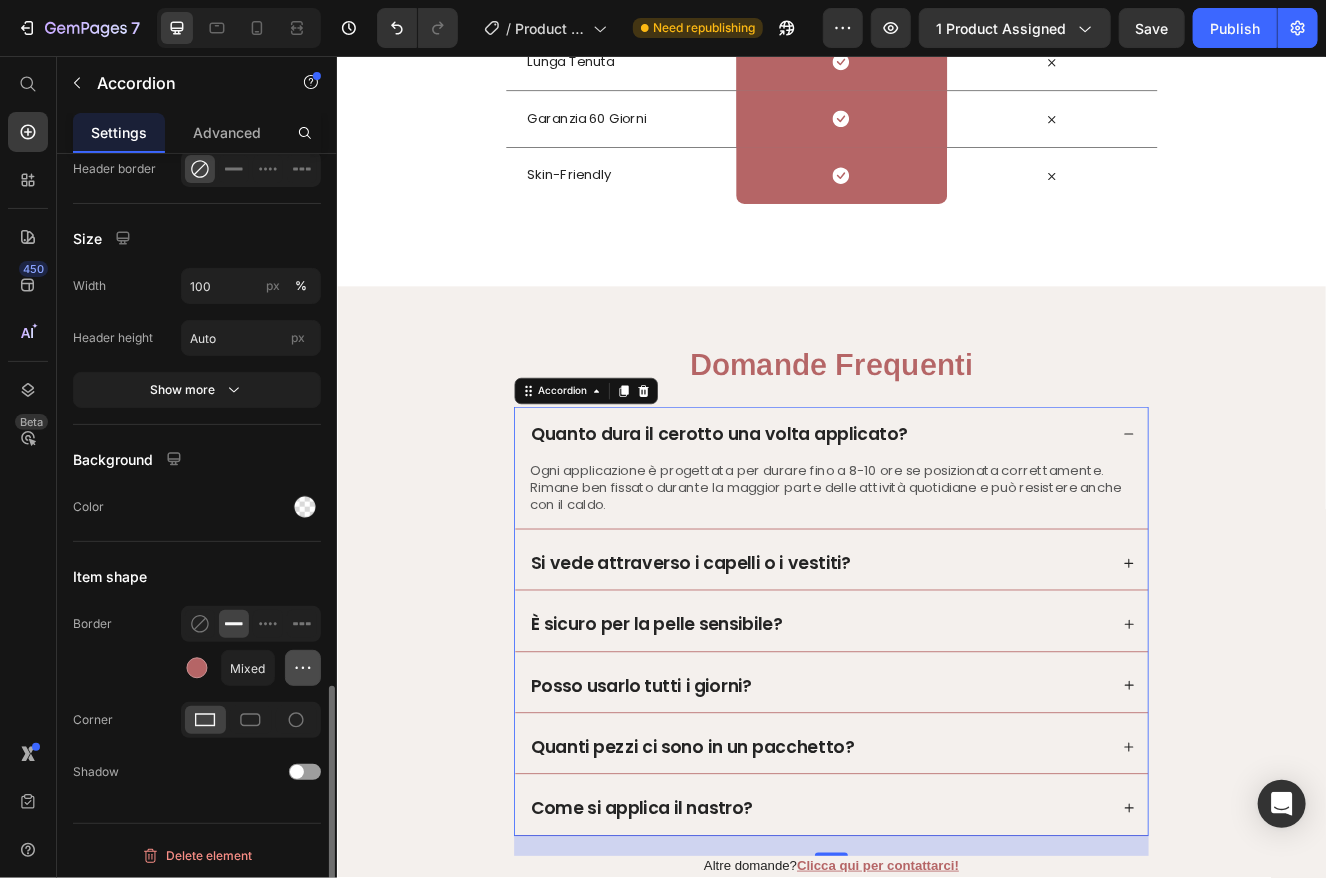 click 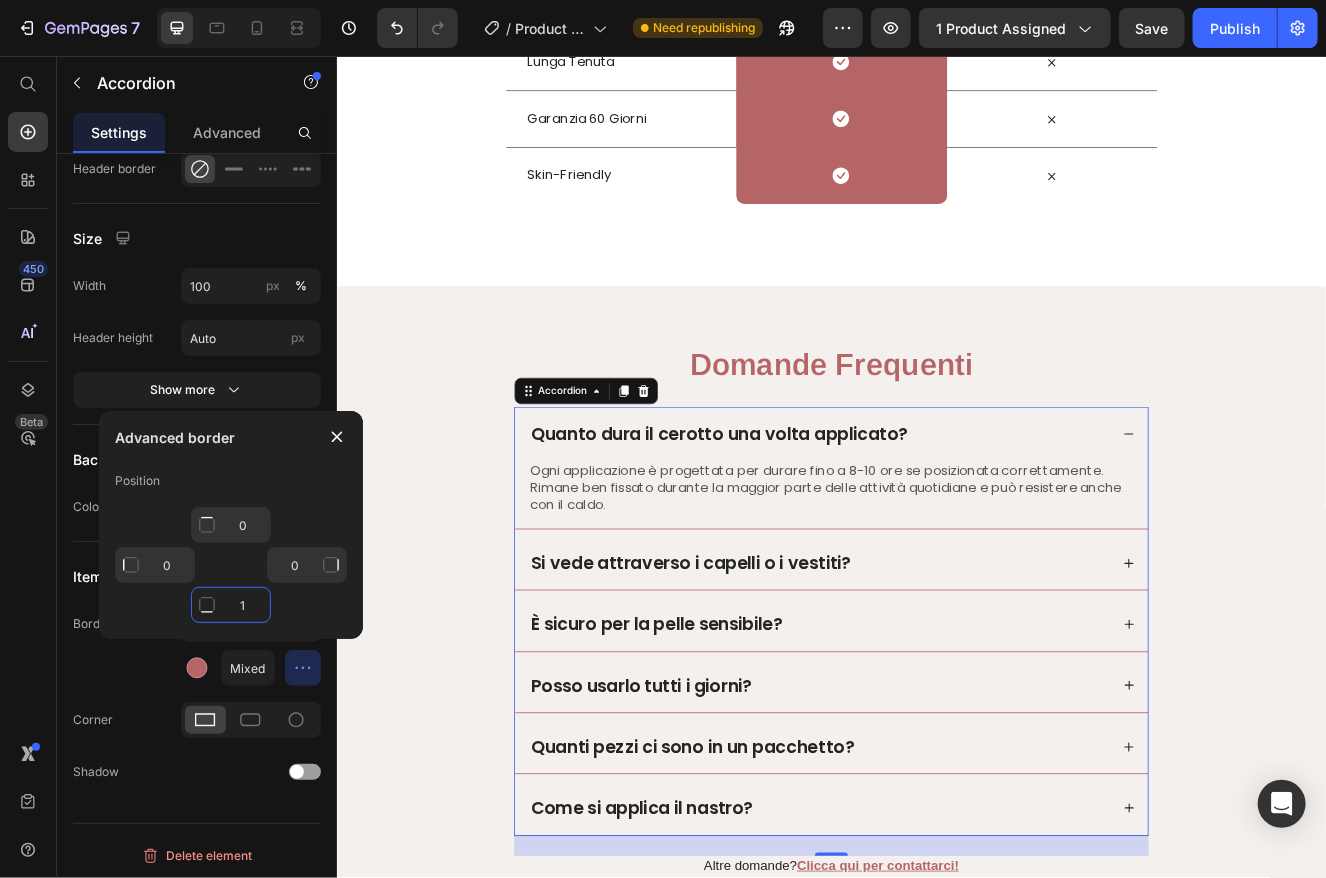 type 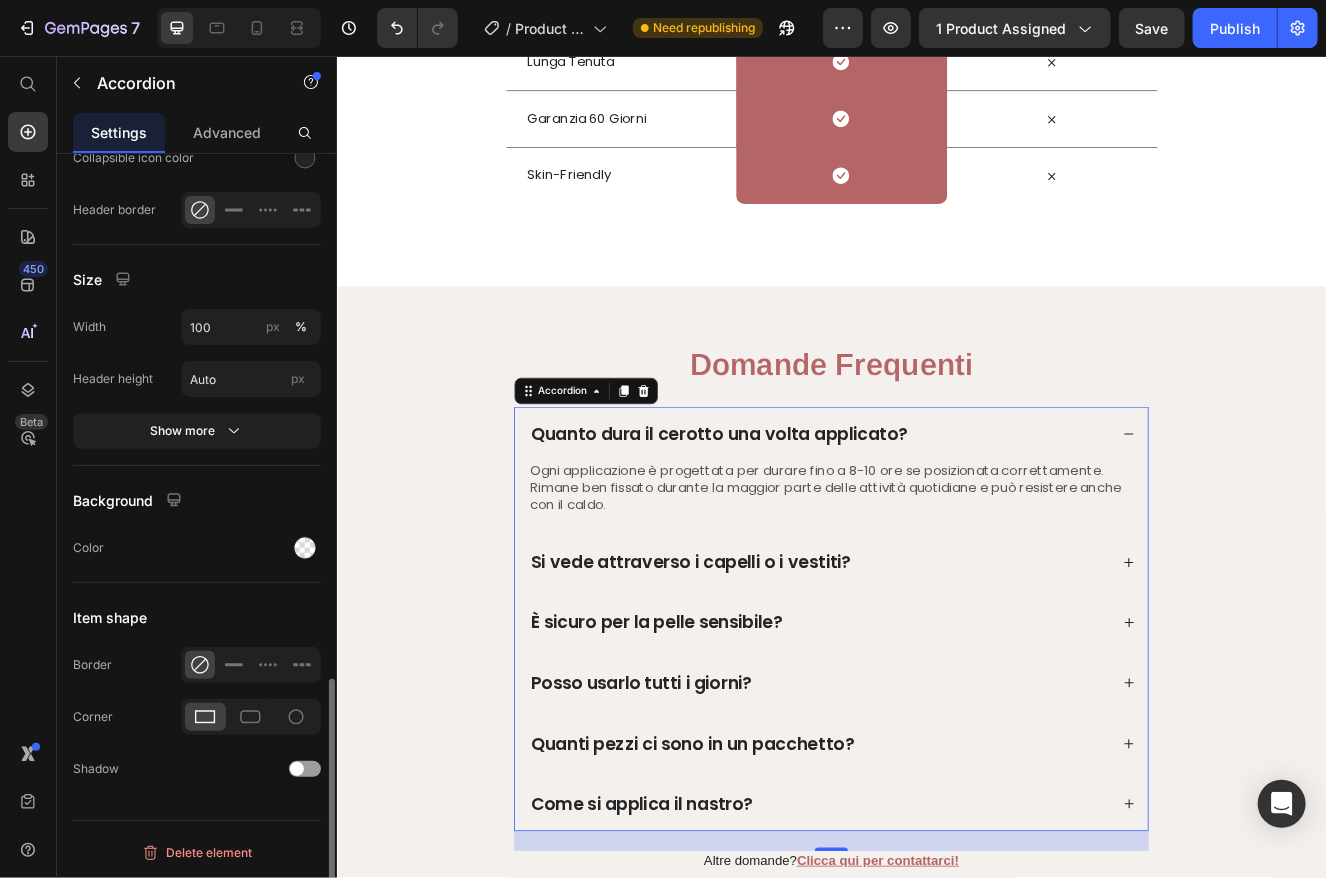 scroll, scrollTop: 1620, scrollLeft: 0, axis: vertical 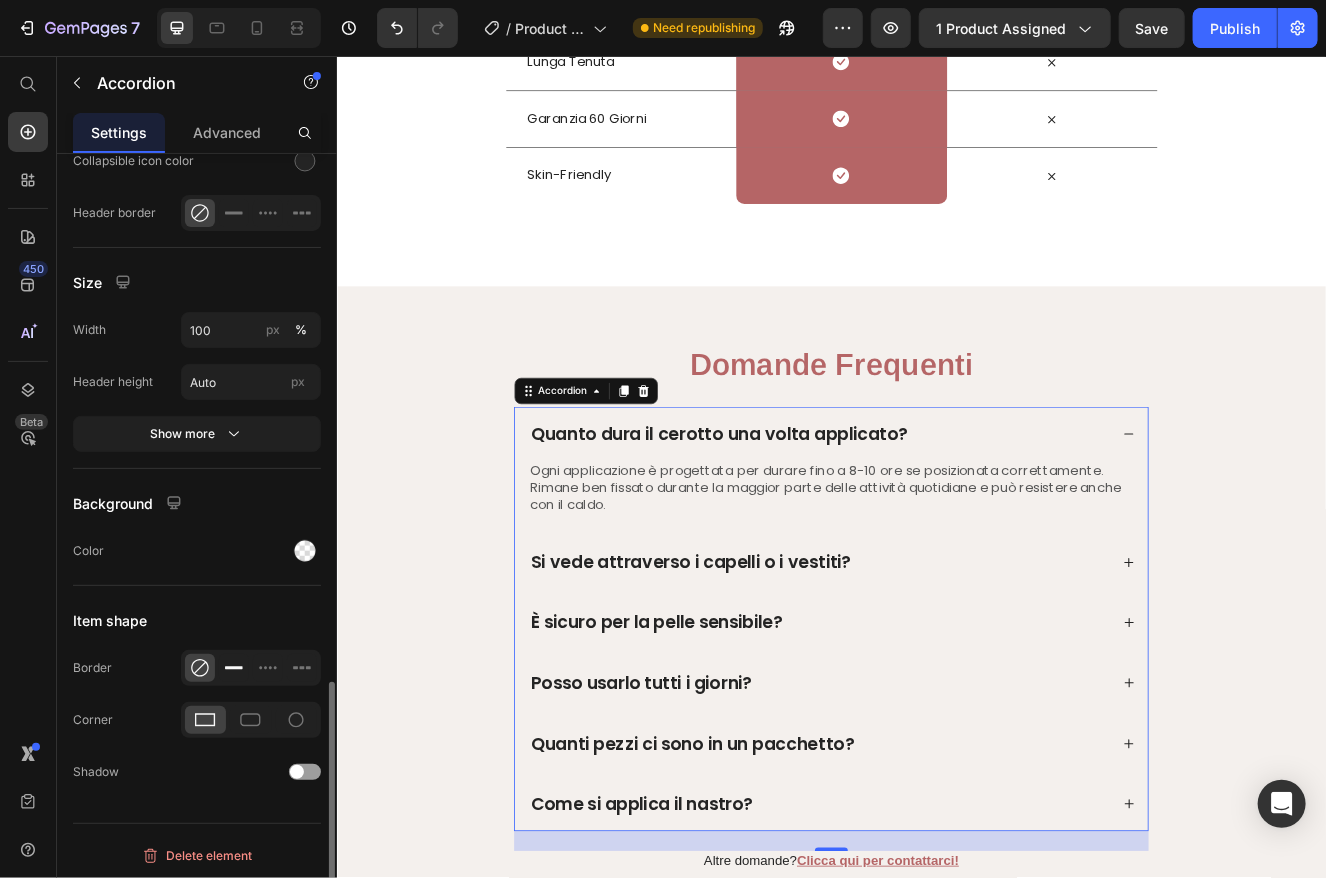 click 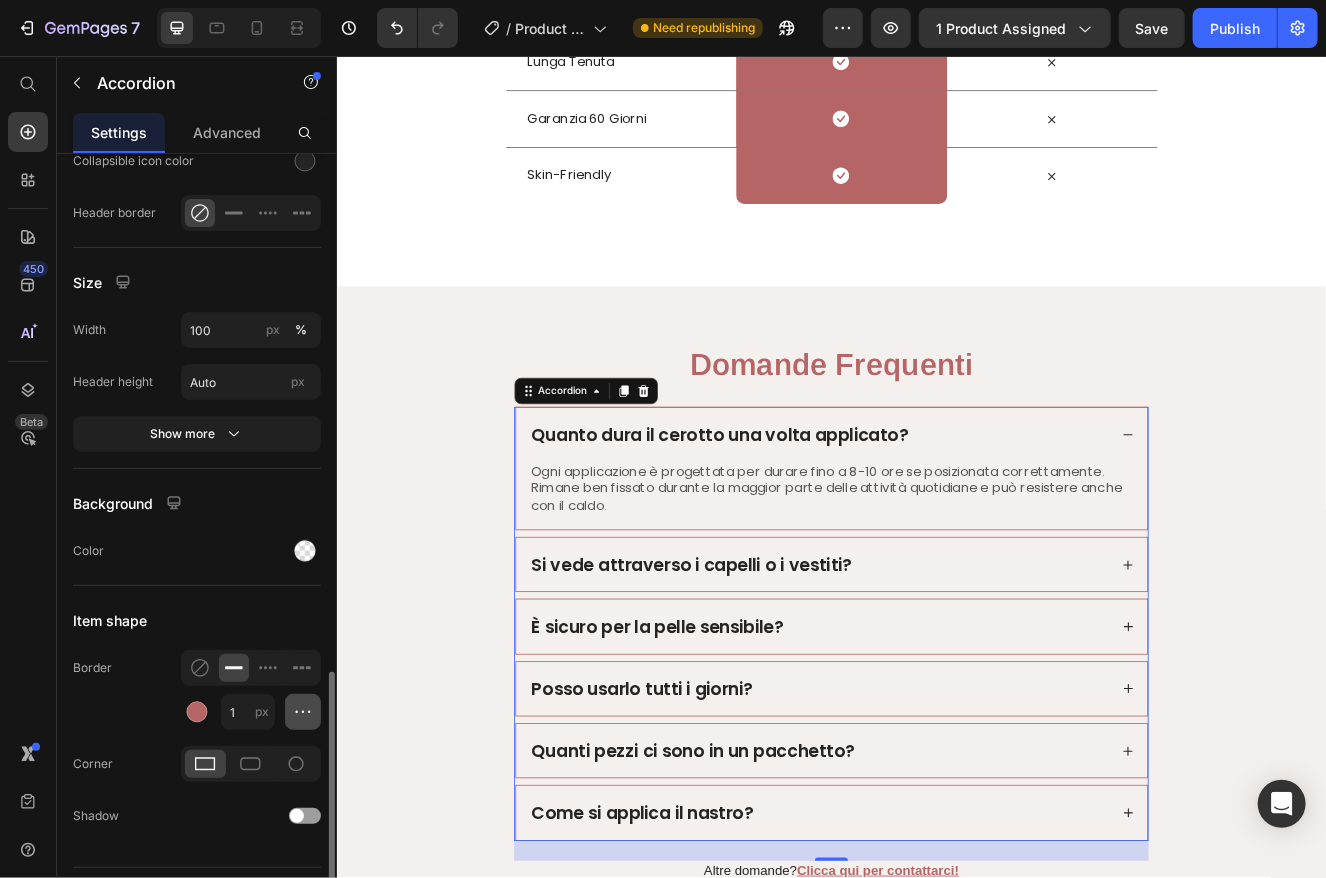 click 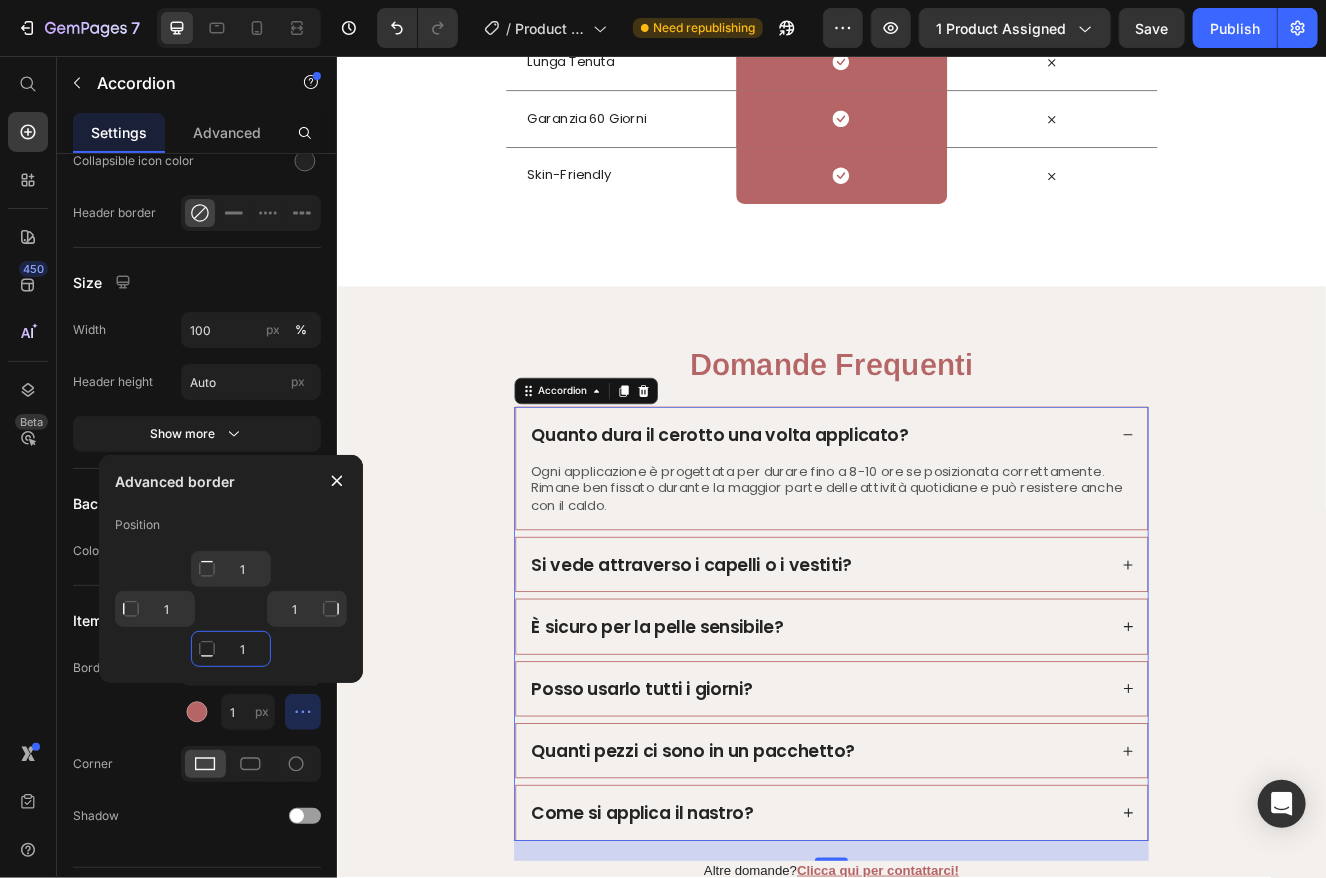 click on "1" 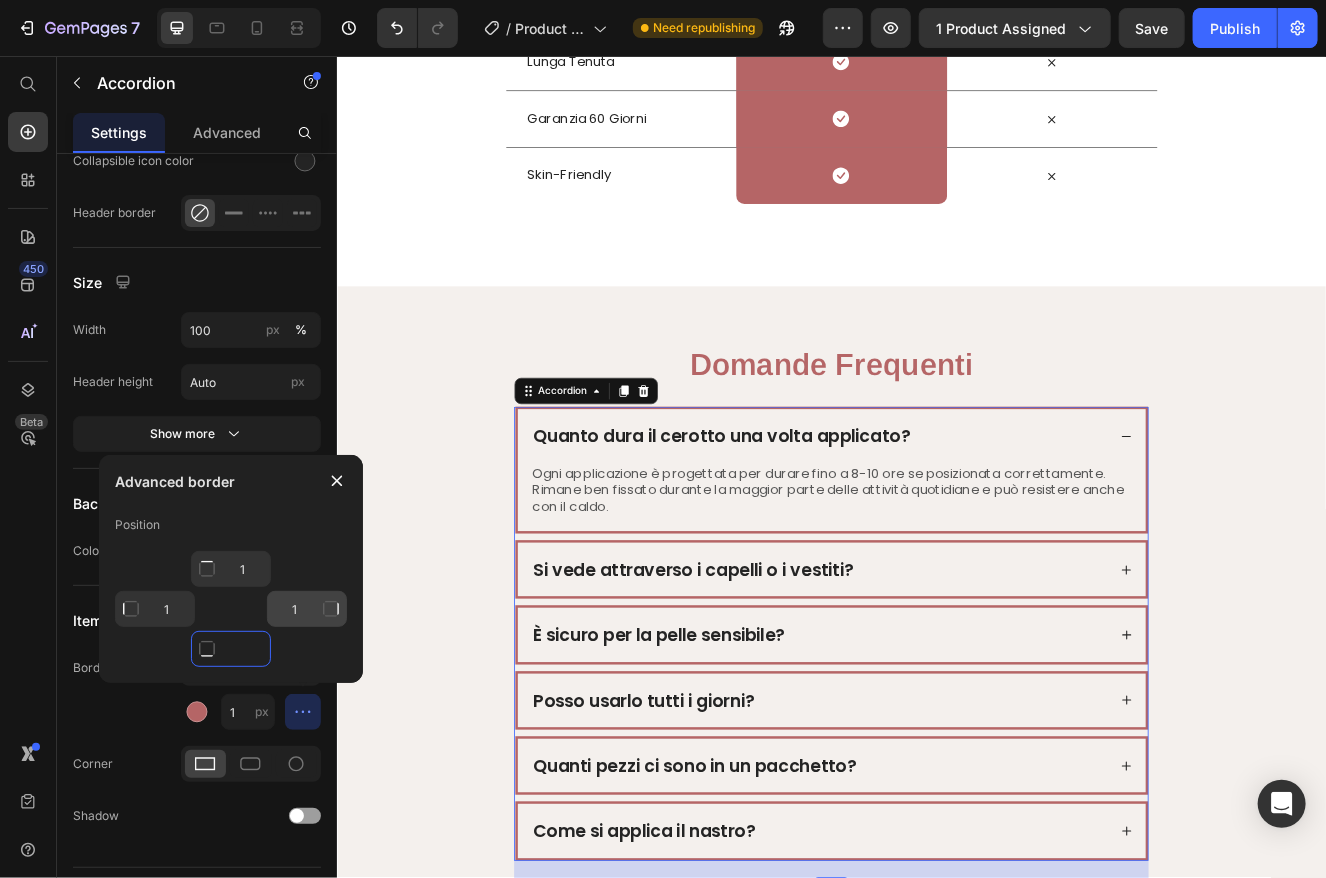 type 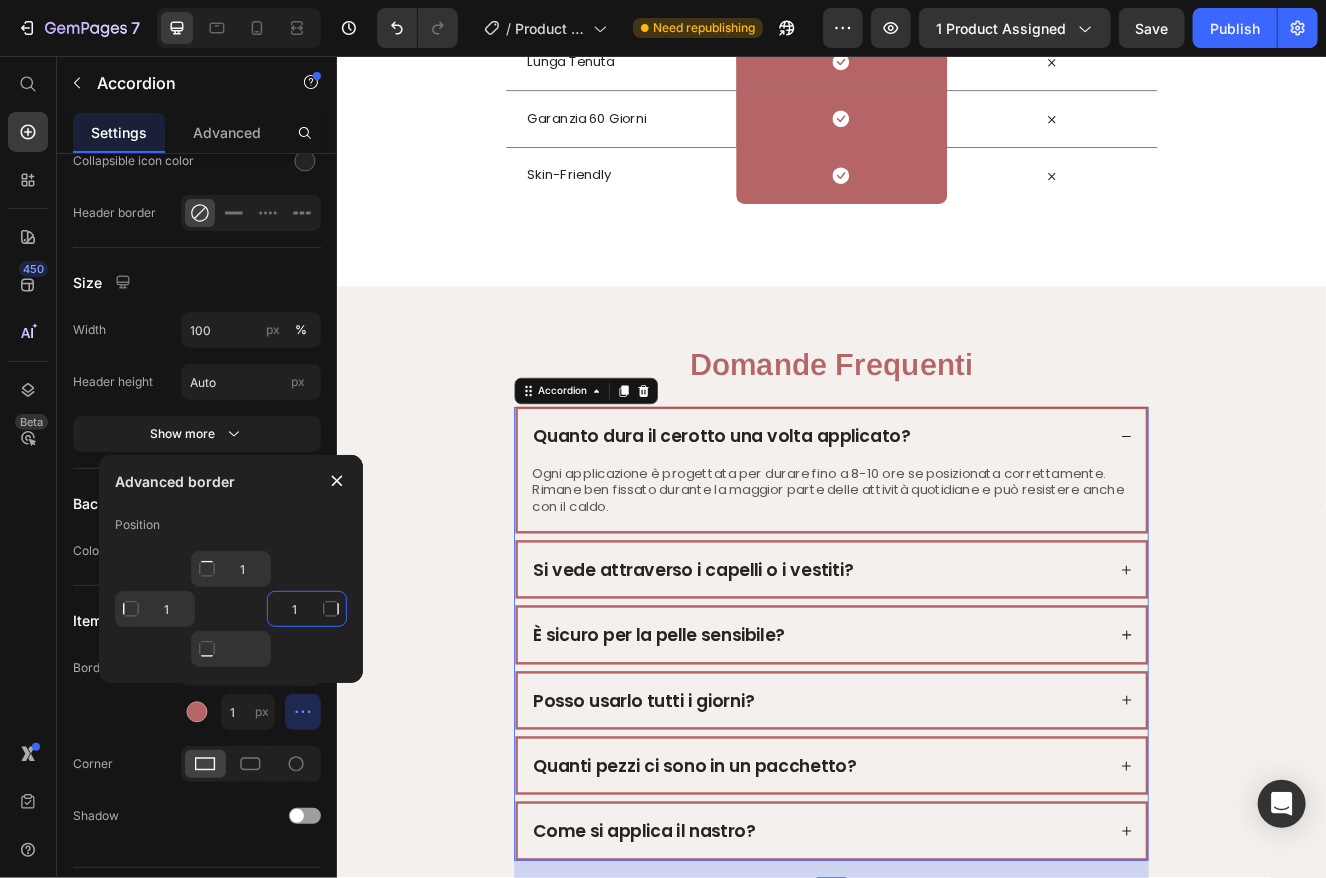 click on "1" 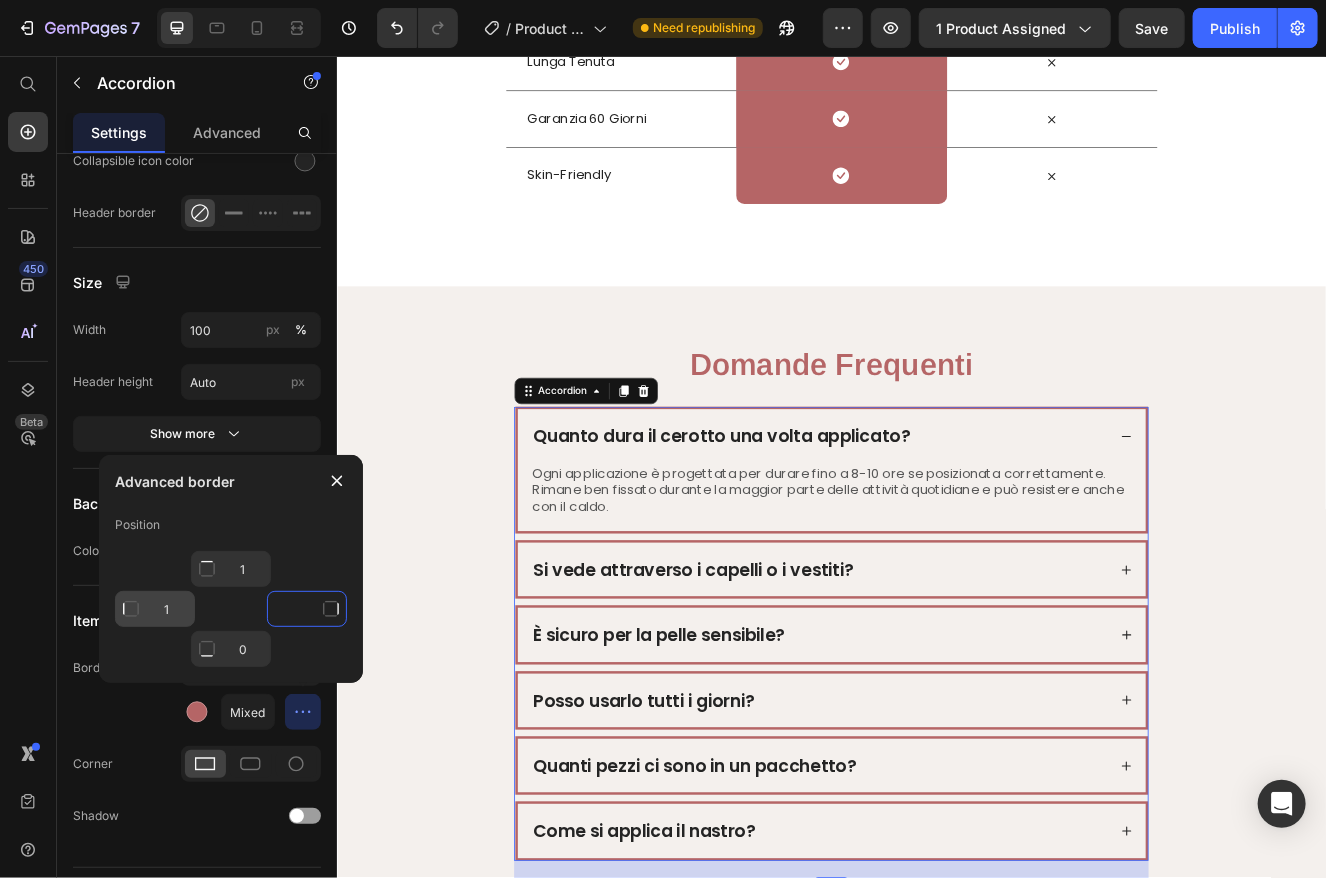 type 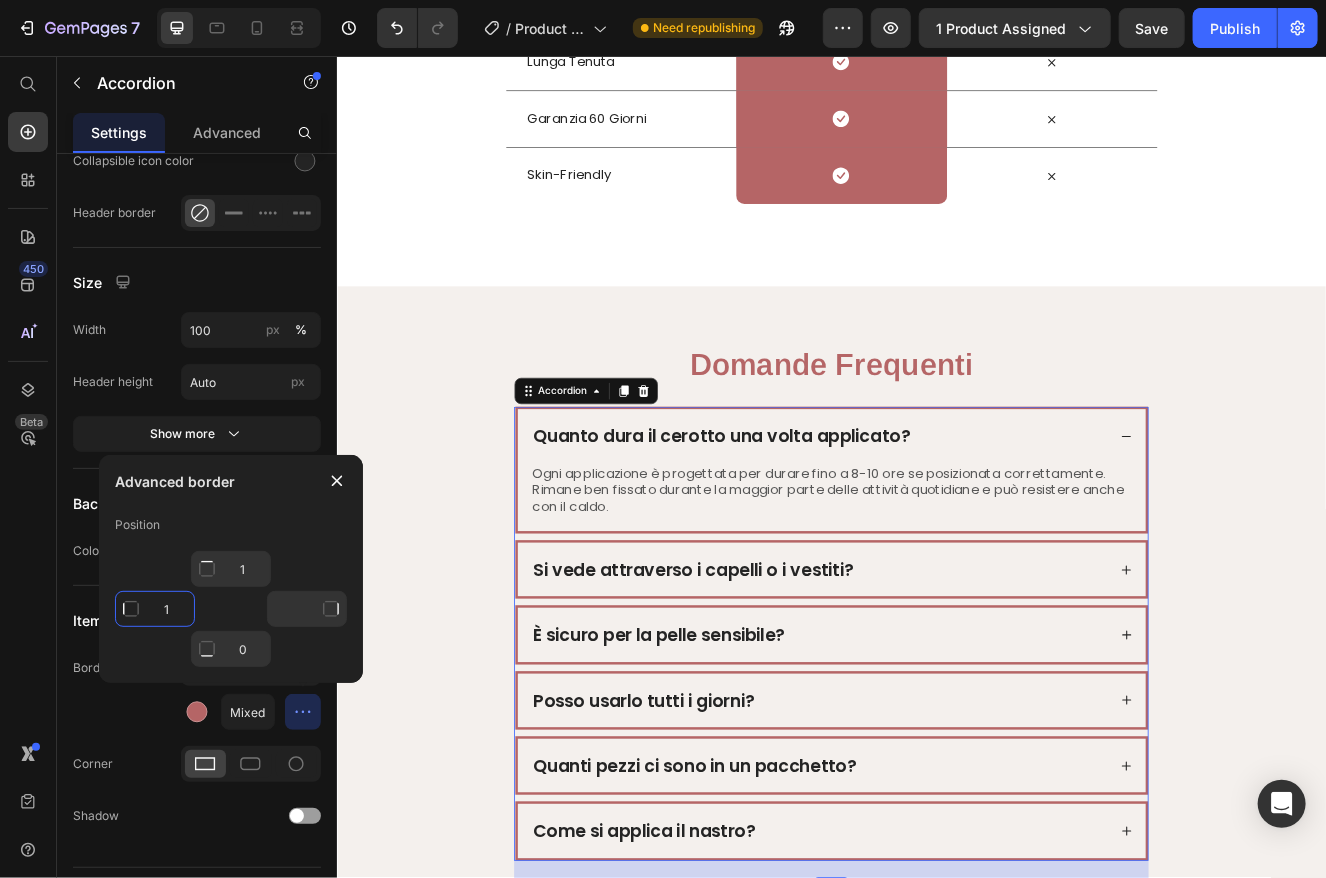 click on "1" 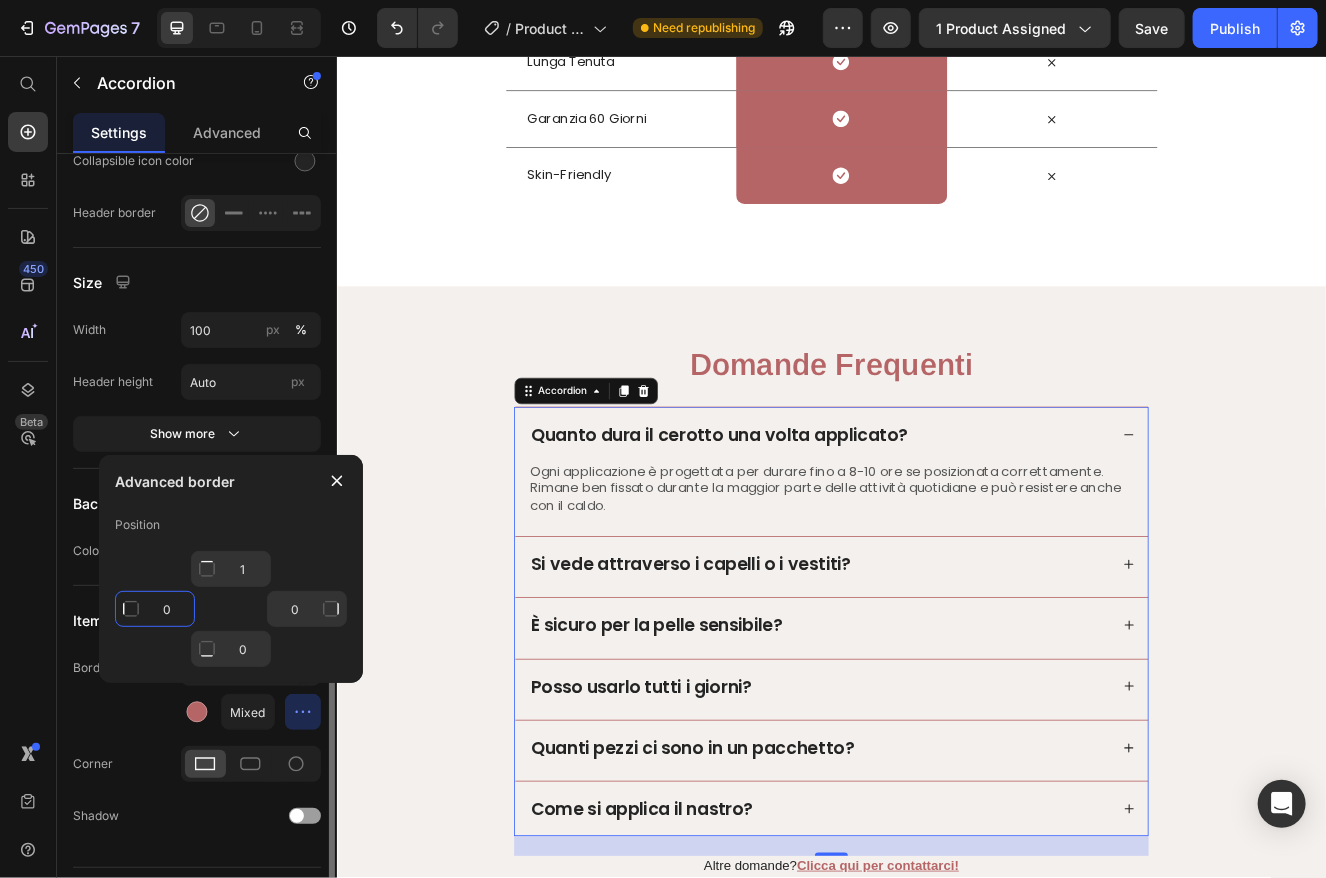 type on "0" 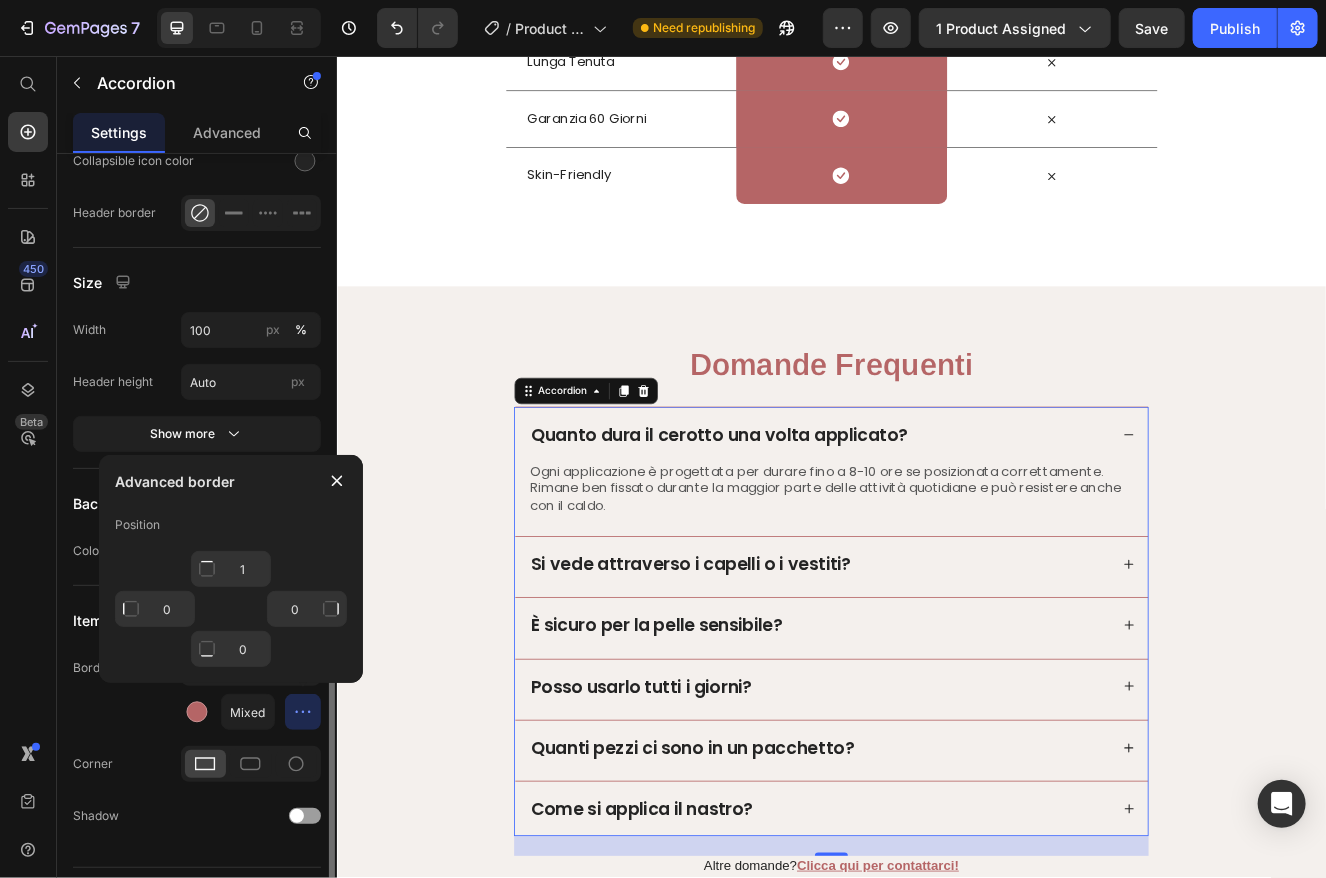 click on "Border Mixed" 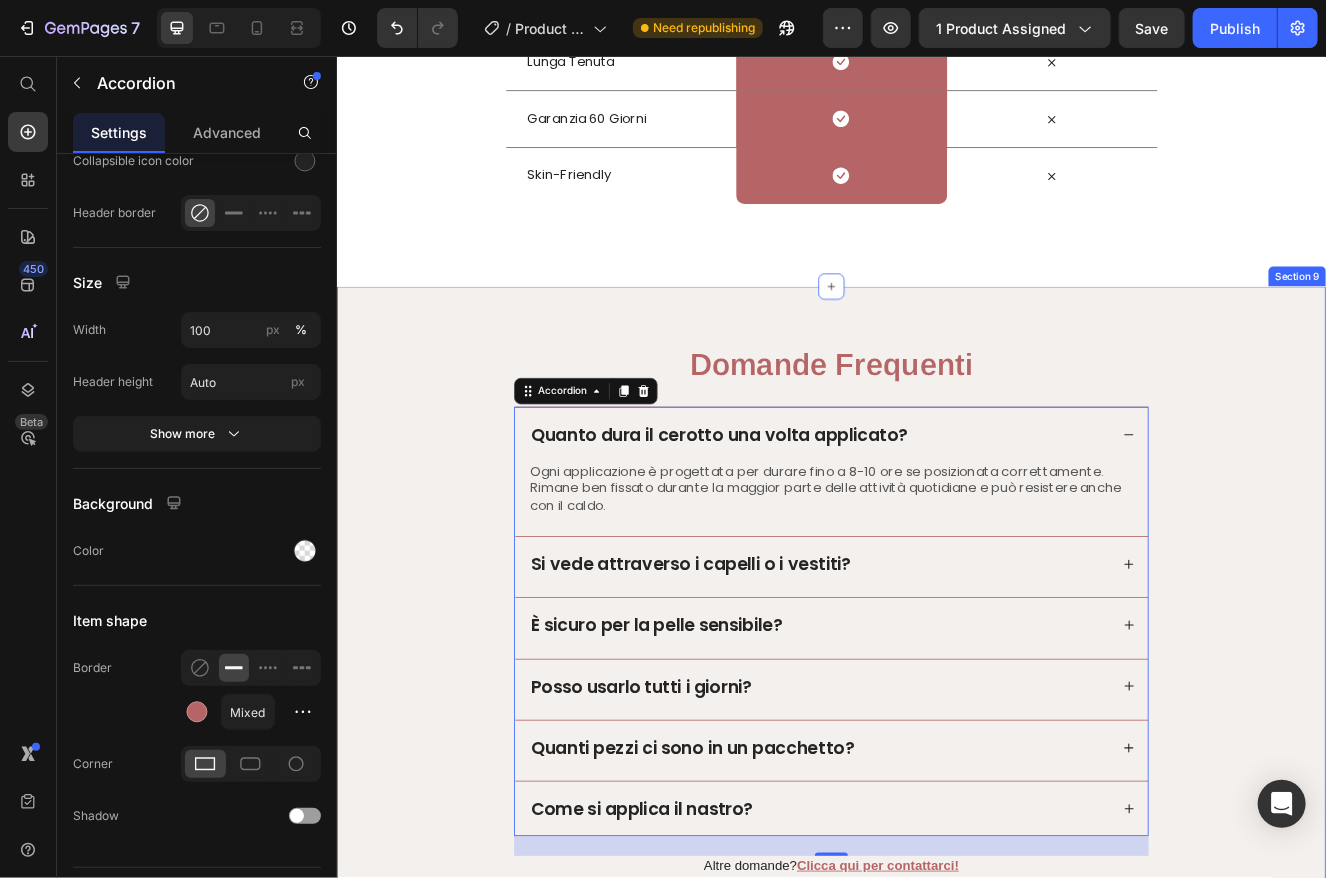 click on "Domande Frequenti Heading
Quanto dura il cerotto una volta applicato? Ogni applicazione è progettata per durare fino a 8-10 ore se posizionata correttamente. Rimane ben fissato durante la maggior parte delle attività quotidiane e può resistere anche con il caldo. Text Block
Si vede attraverso i capelli o i vestiti?
È sicuro per la pelle sensibile?
Posso usarlo tutti i giorni?
Quanti pezzi ci sono in un pacchetto?
Come si applica il nastro? Accordion   24 Altre domande?  Clicca qui per contattarci! Text Block Row" at bounding box center (936, 744) 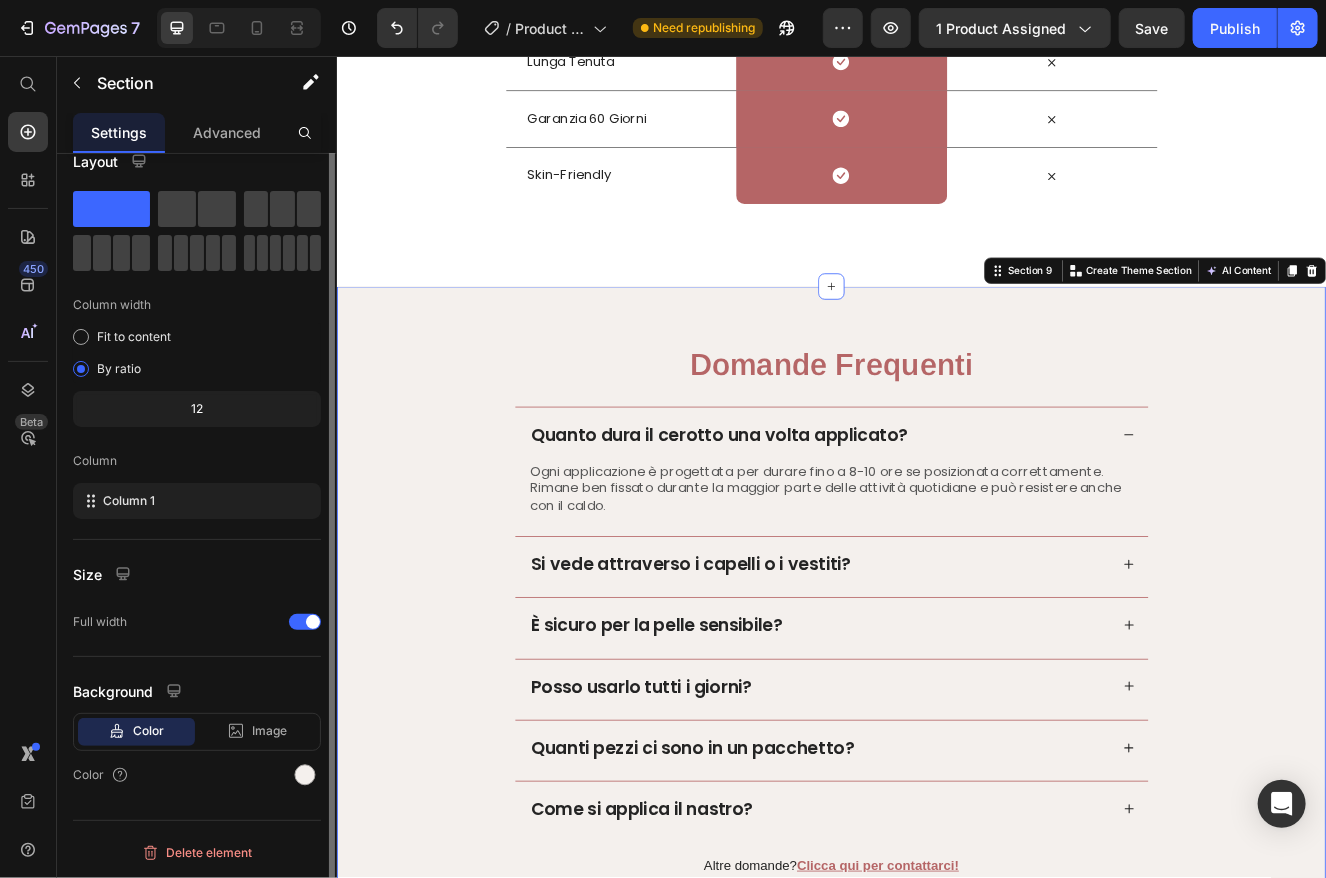 scroll, scrollTop: 0, scrollLeft: 0, axis: both 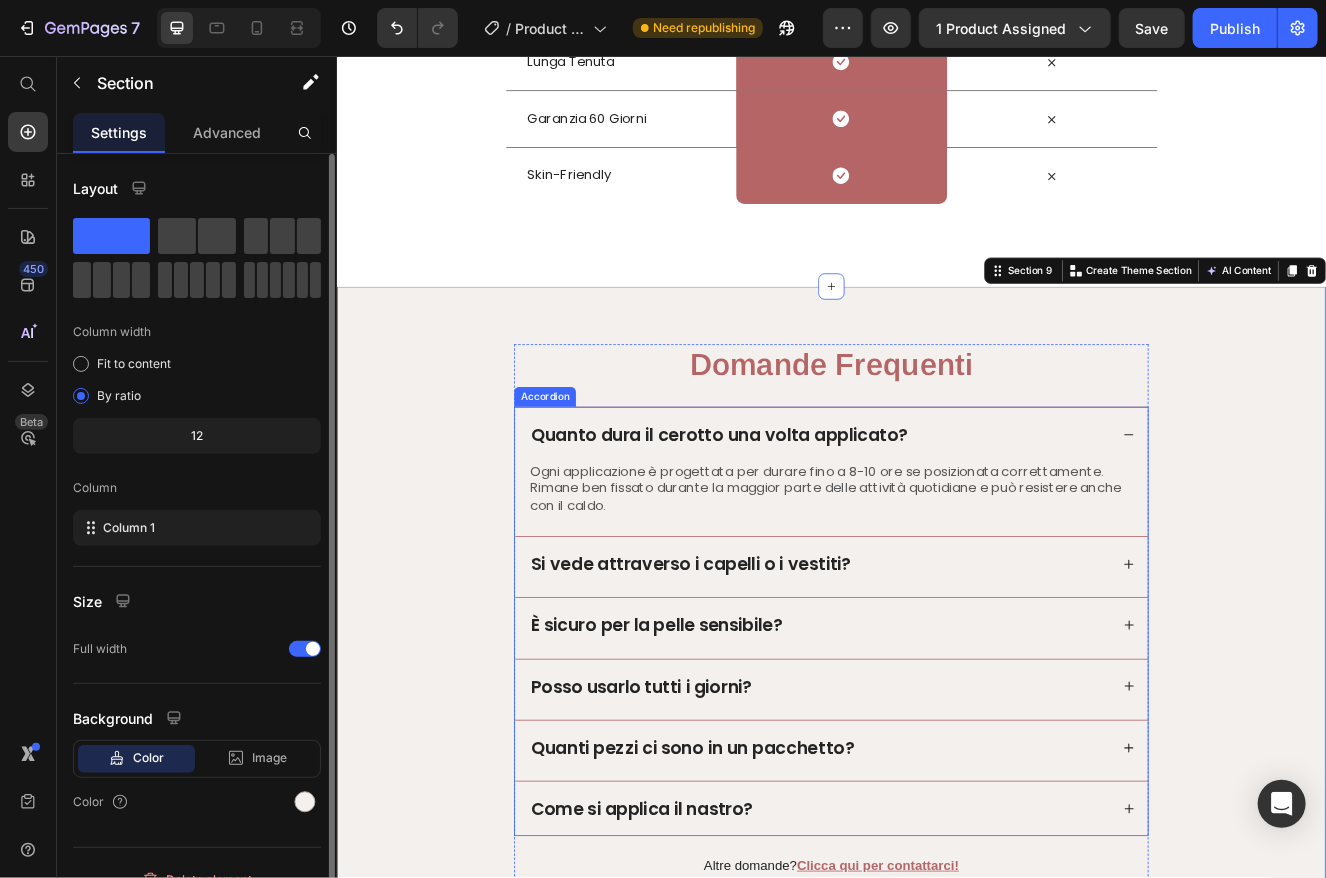 click 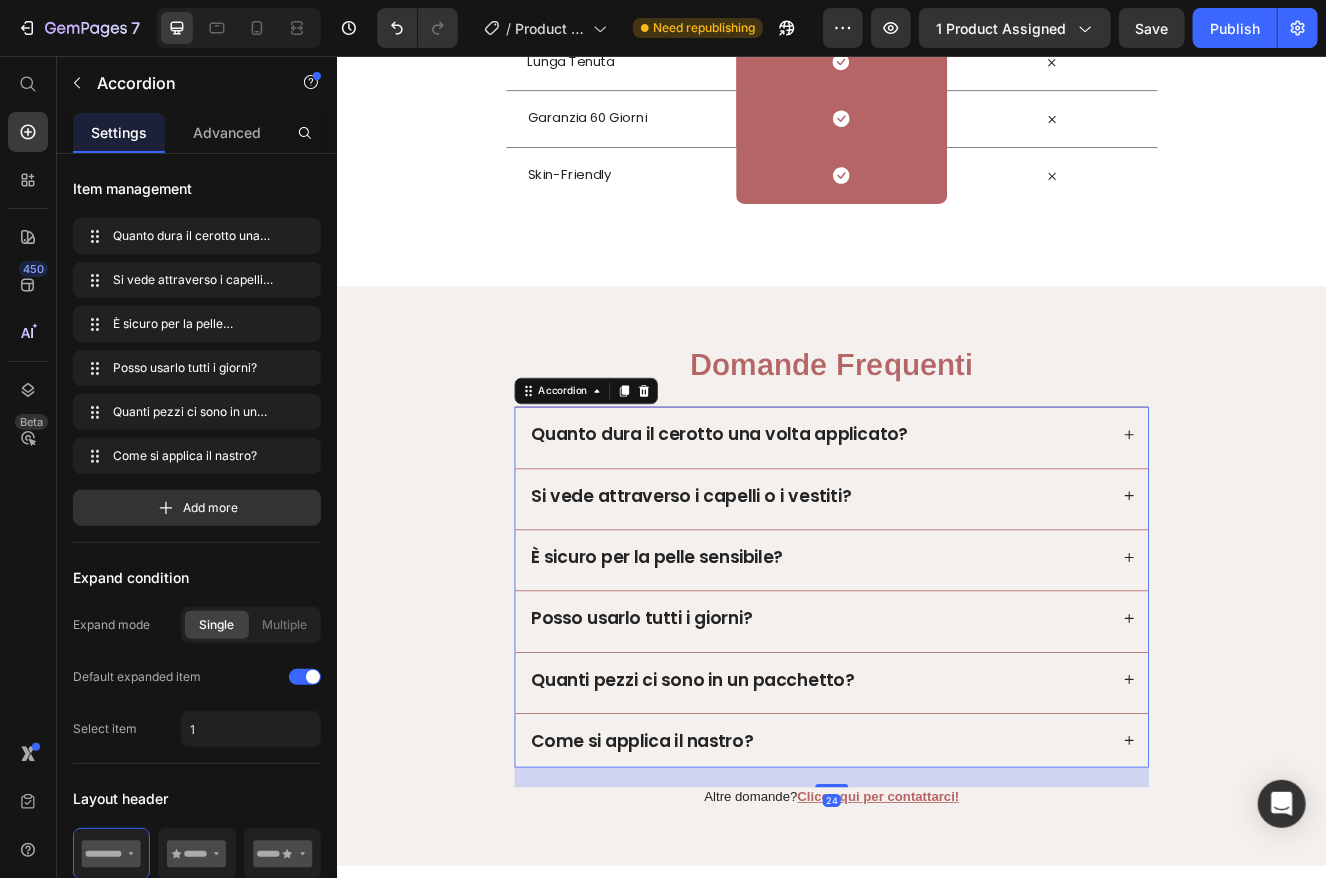 click 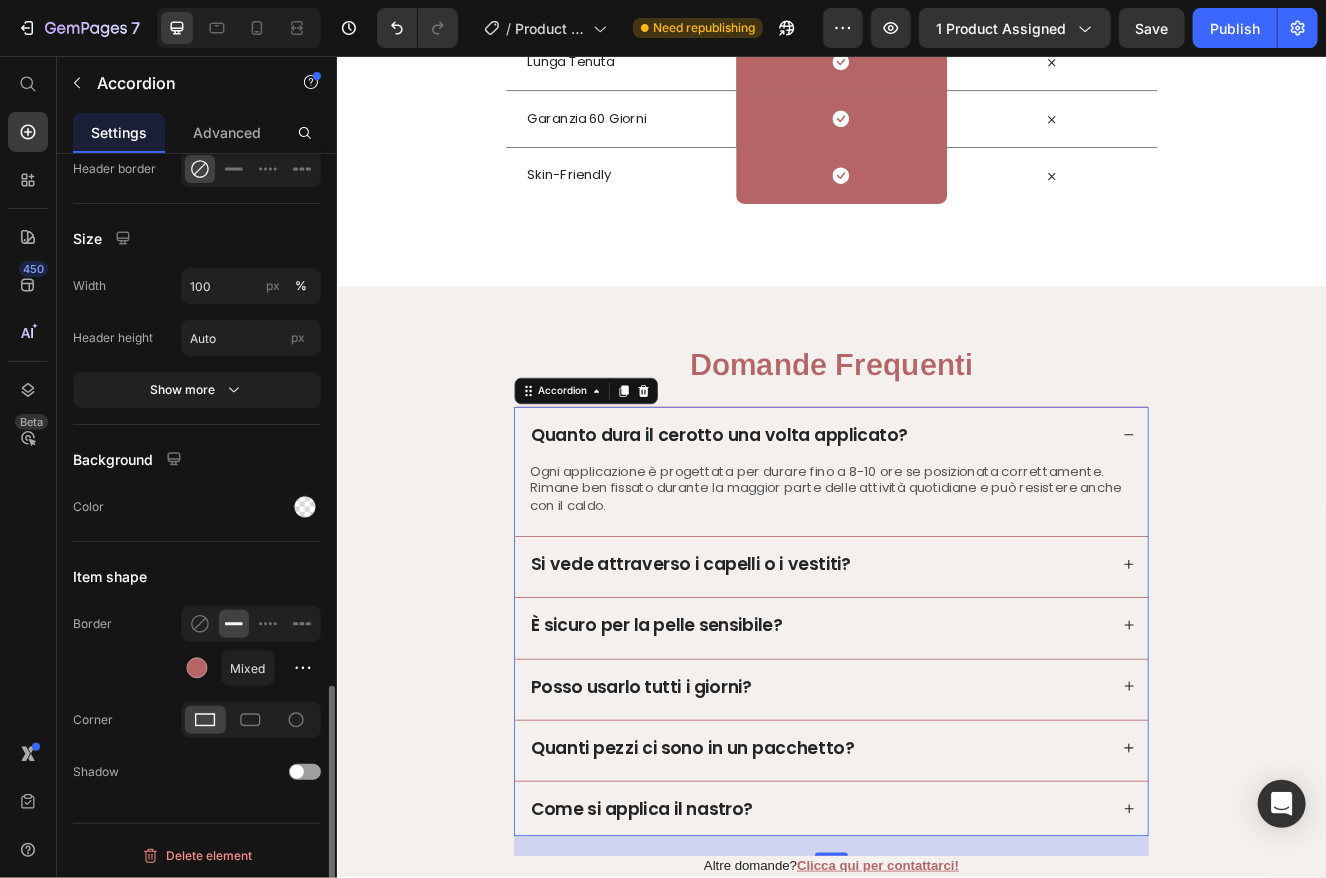 scroll, scrollTop: 1664, scrollLeft: 0, axis: vertical 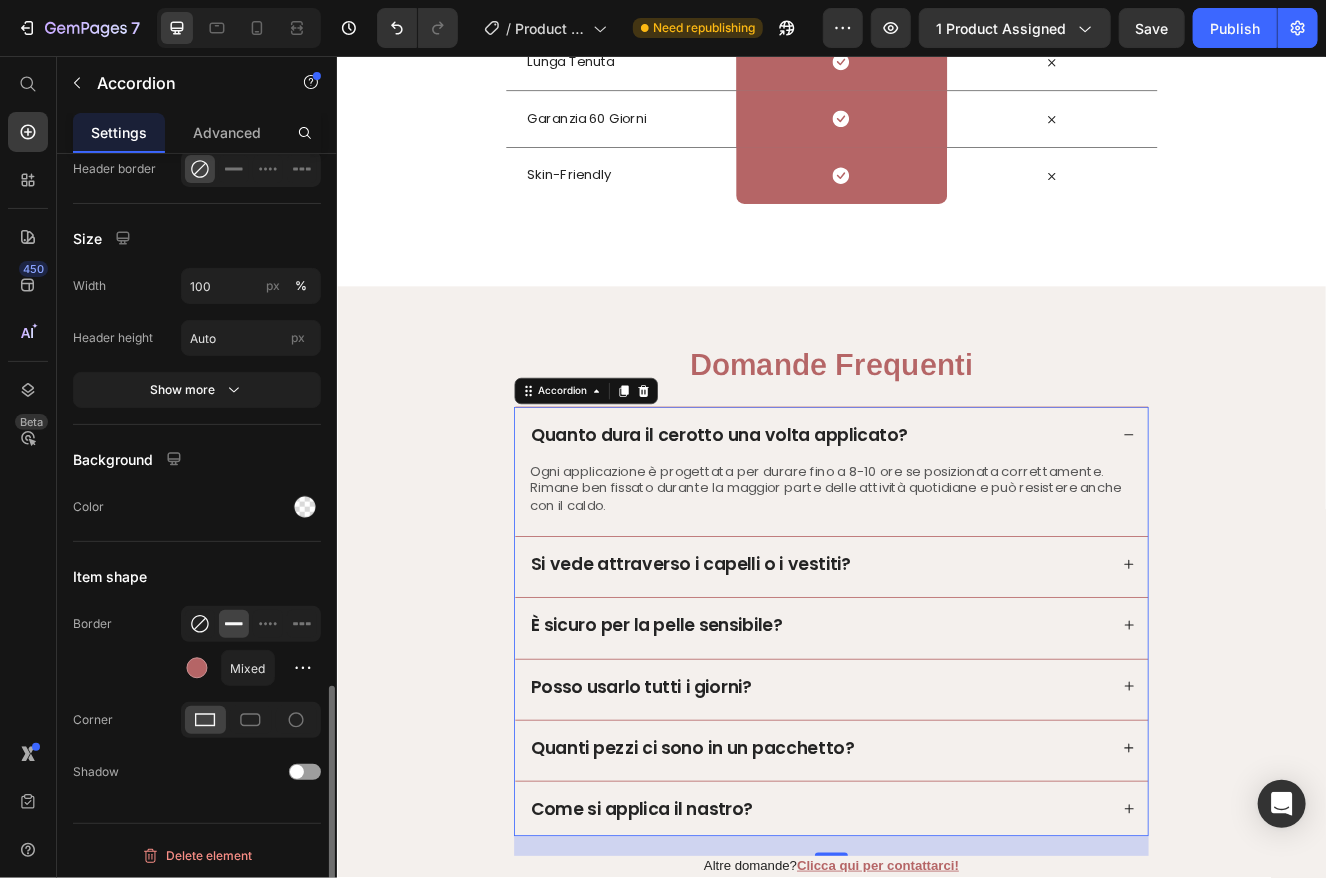 click 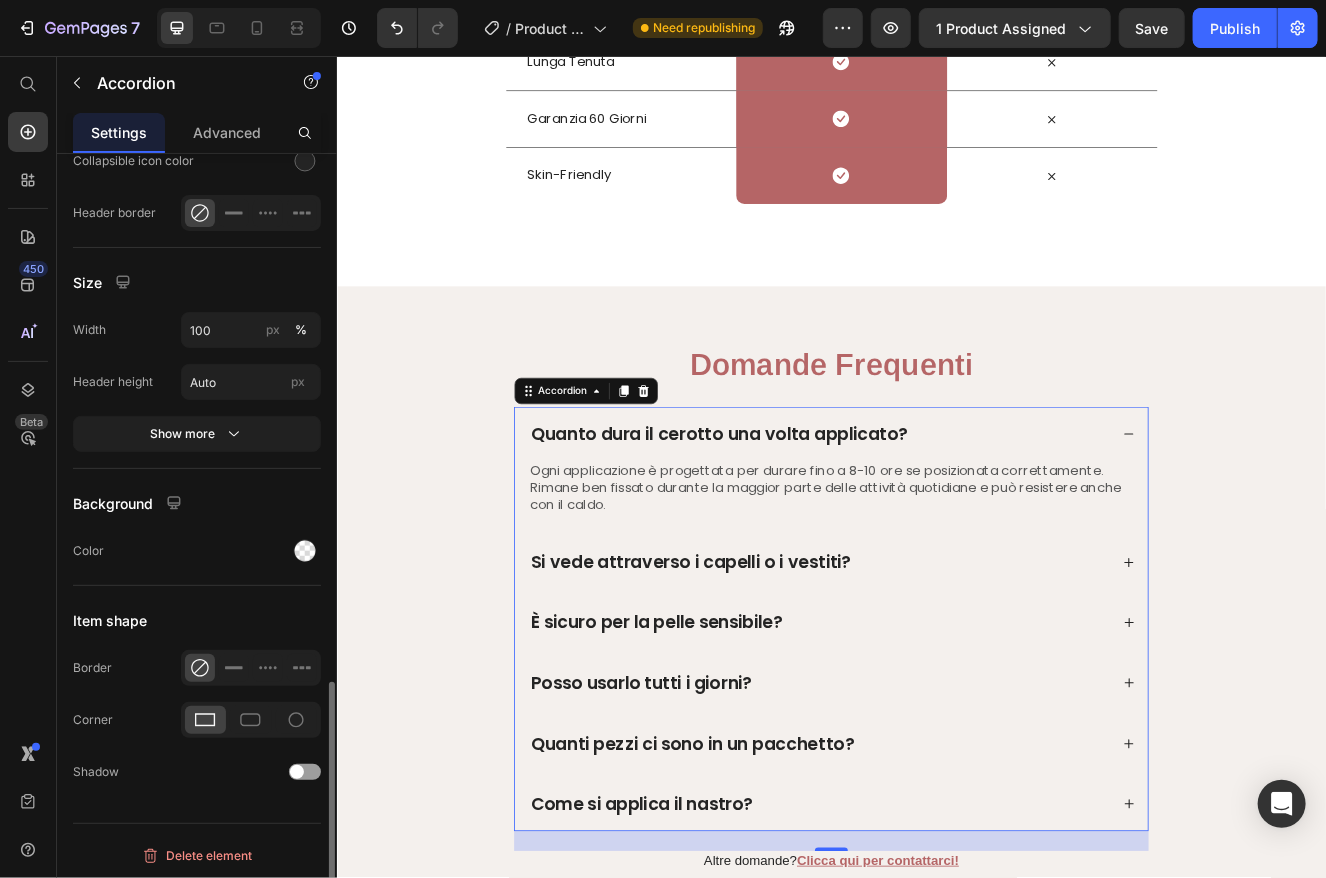 scroll, scrollTop: 1620, scrollLeft: 0, axis: vertical 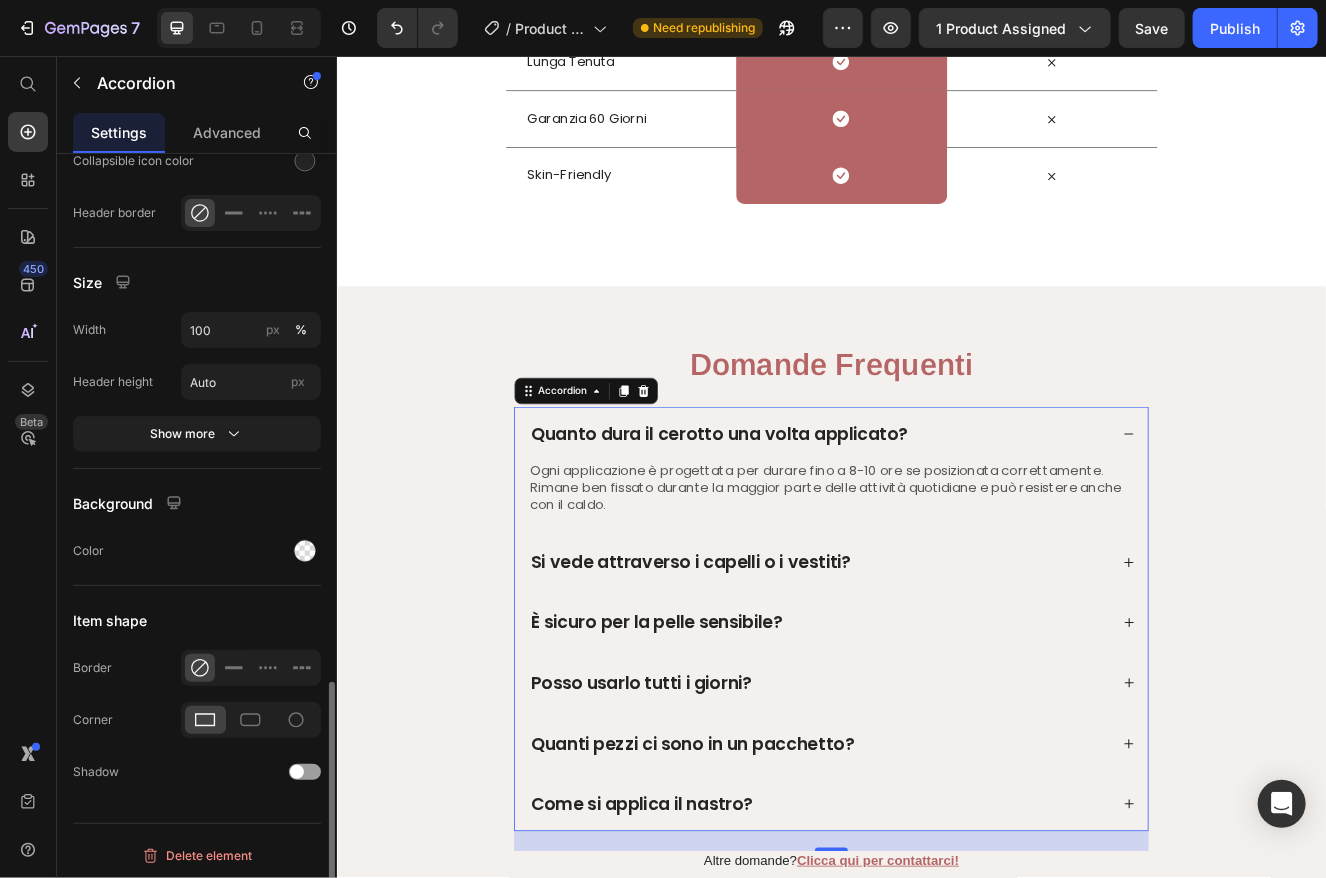 click on "Domande Frequenti Heading
Quanto dura il cerotto una volta applicato? Ogni applicazione è progettata per durare fino a 8-10 ore se posizionata correttamente. Rimane ben fissato durante la maggior parte delle attività quotidiane e può resistere anche con il caldo. Text Block
Si vede attraverso i capelli o i vestiti?
È sicuro per la pelle sensibile?
Posso usarlo tutti i giorni?
Quanti pezzi ci sono in un pacchetto?
Come si applica il nastro? Accordion   24 Altre domande?  Clicca qui per contattarci! Text Block Row" at bounding box center (936, 741) 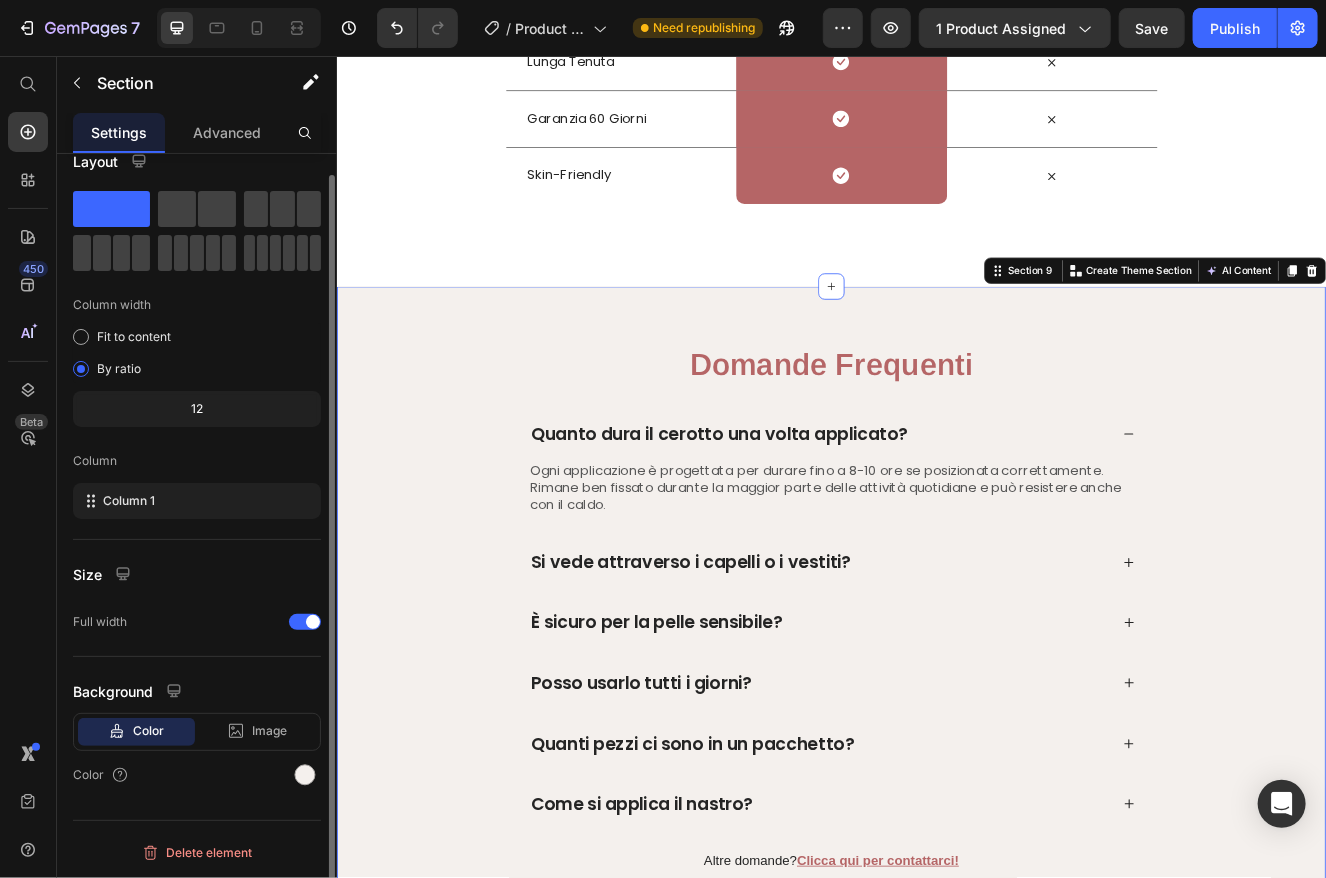 scroll, scrollTop: 0, scrollLeft: 0, axis: both 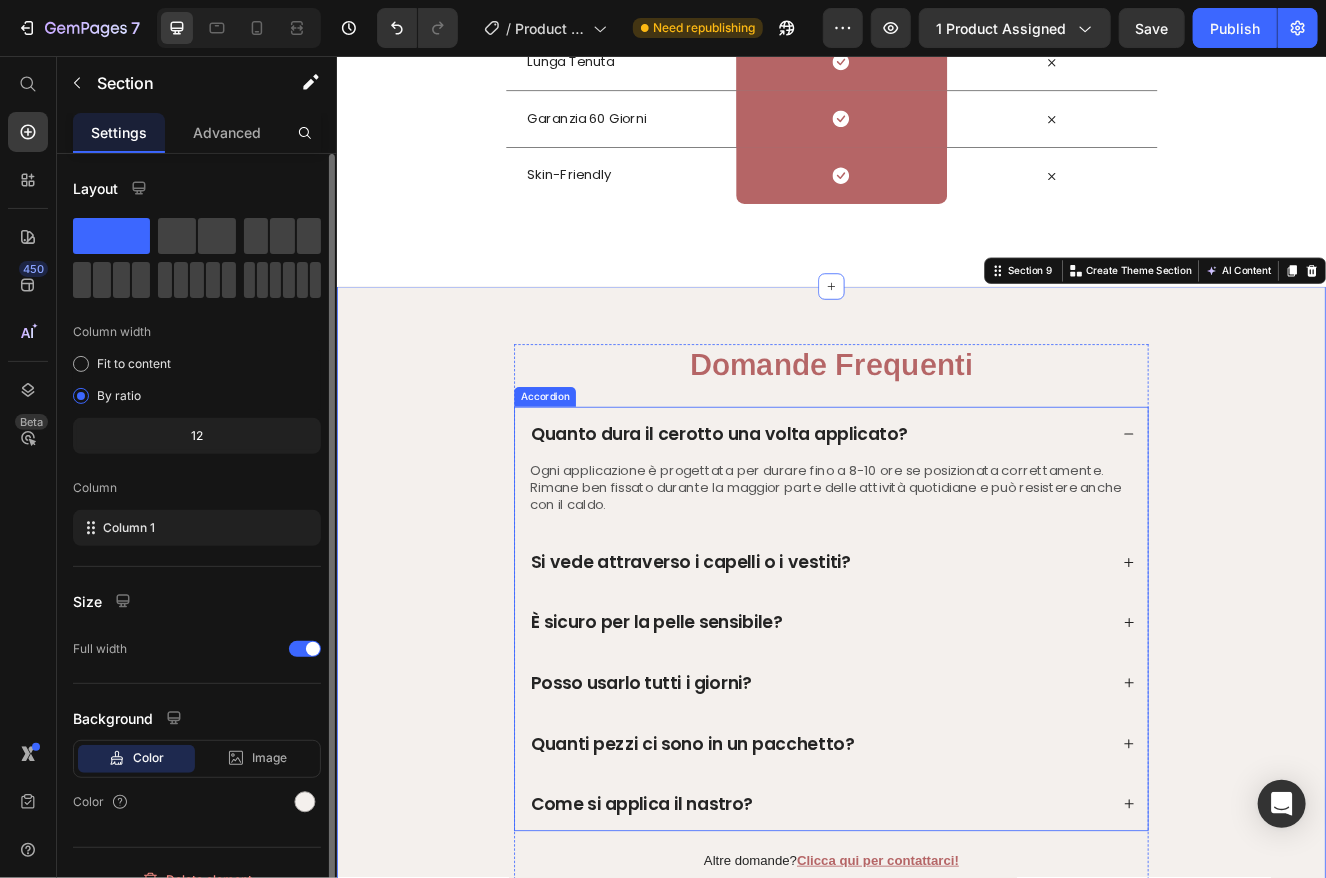 click 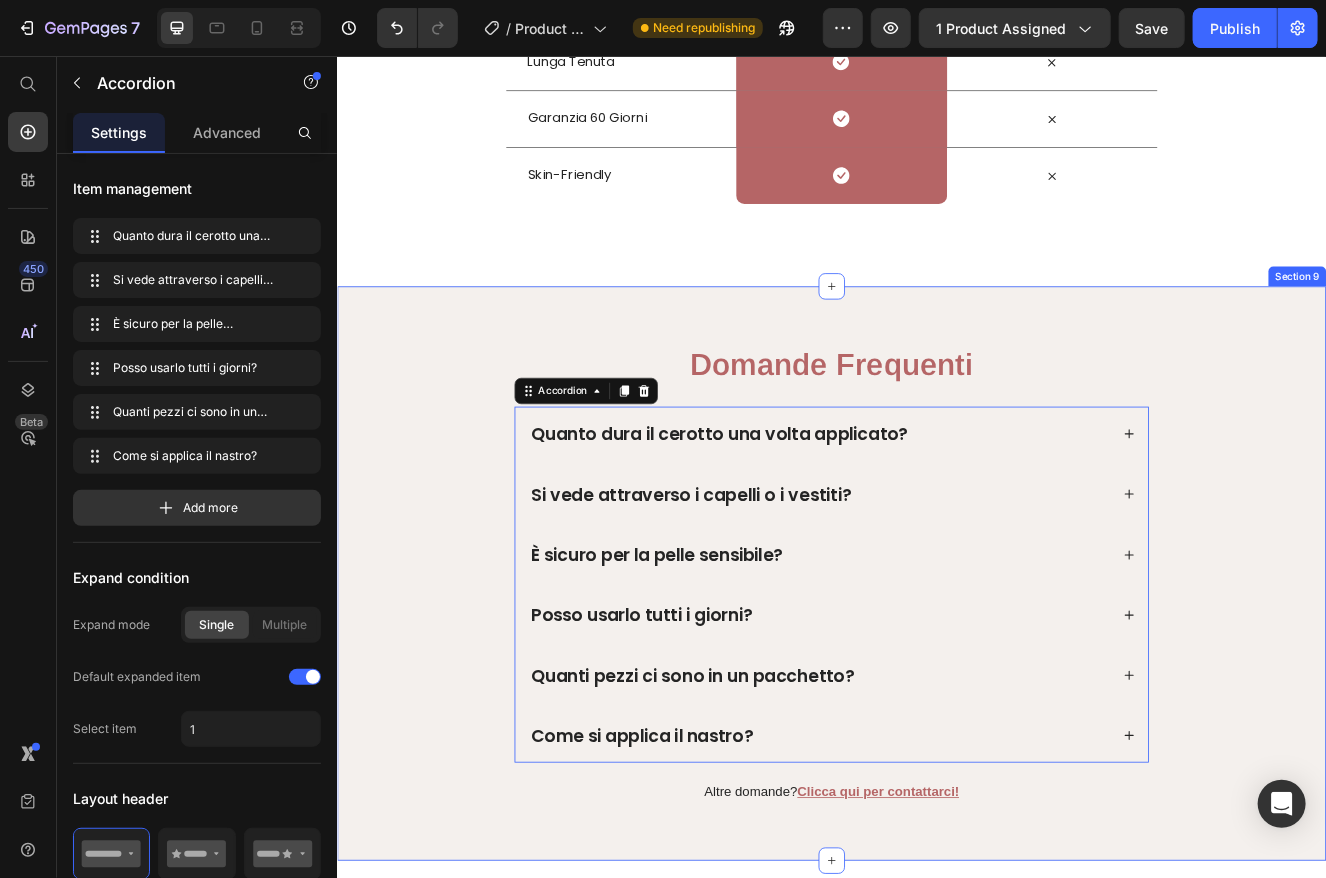 click on "Domande Frequenti Heading
Quanto dura il cerotto una volta applicato? Ogni applicazione è progettata per durare fino a 8-10 ore se posizionata correttamente. Rimane ben fissato durante la maggior parte delle attività quotidiane e può resistere anche con il caldo. Text Block
Si vede attraverso i capelli o i vestiti?
È sicuro per la pelle sensibile?
Posso usarlo tutti i giorni?
Quanti pezzi ci sono in un pacchetto?
Come si applica il nastro? Accordion   0 Altre domande?  Clicca qui per contattarci! Text Block Row" at bounding box center [936, 700] 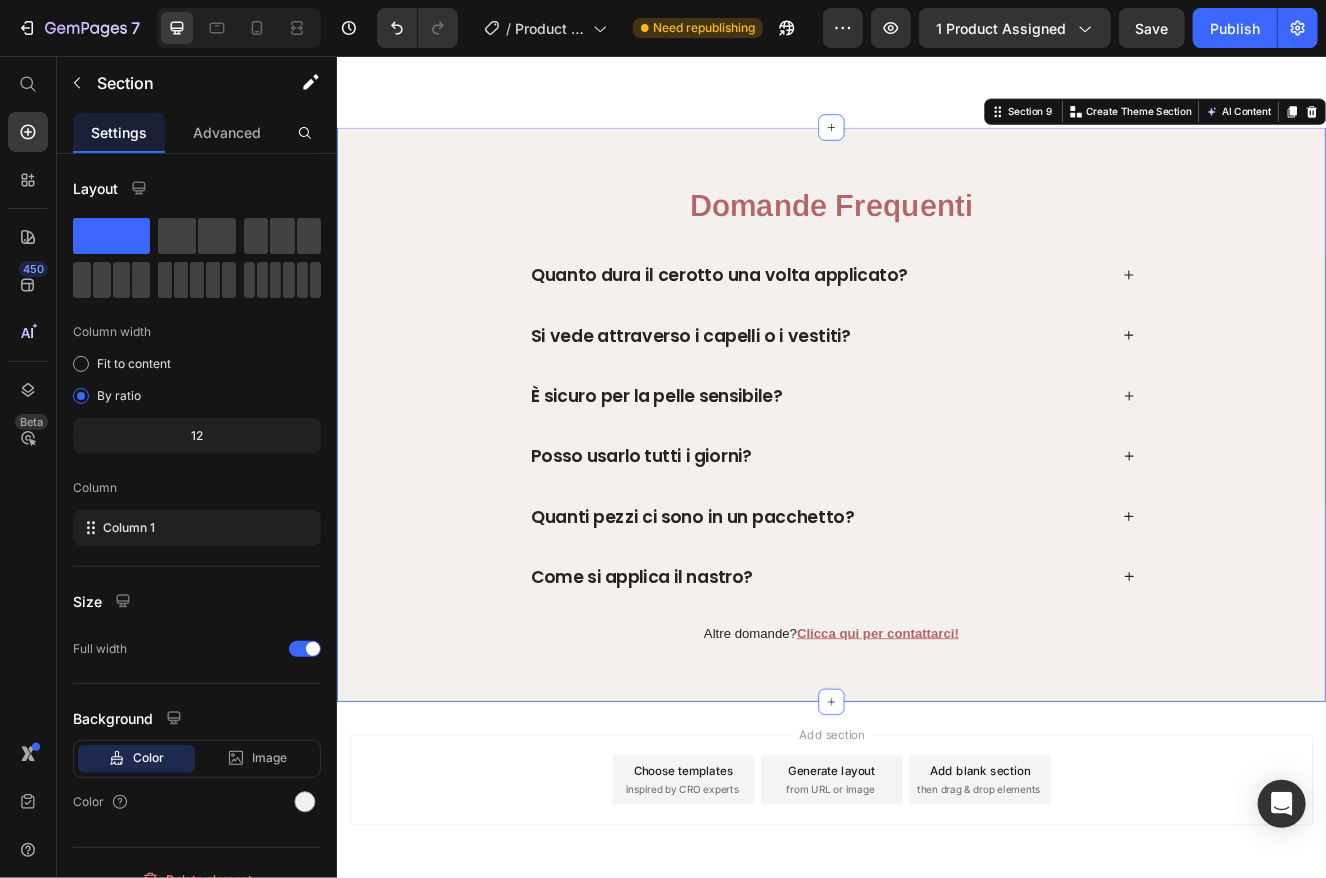 scroll, scrollTop: 4699, scrollLeft: 0, axis: vertical 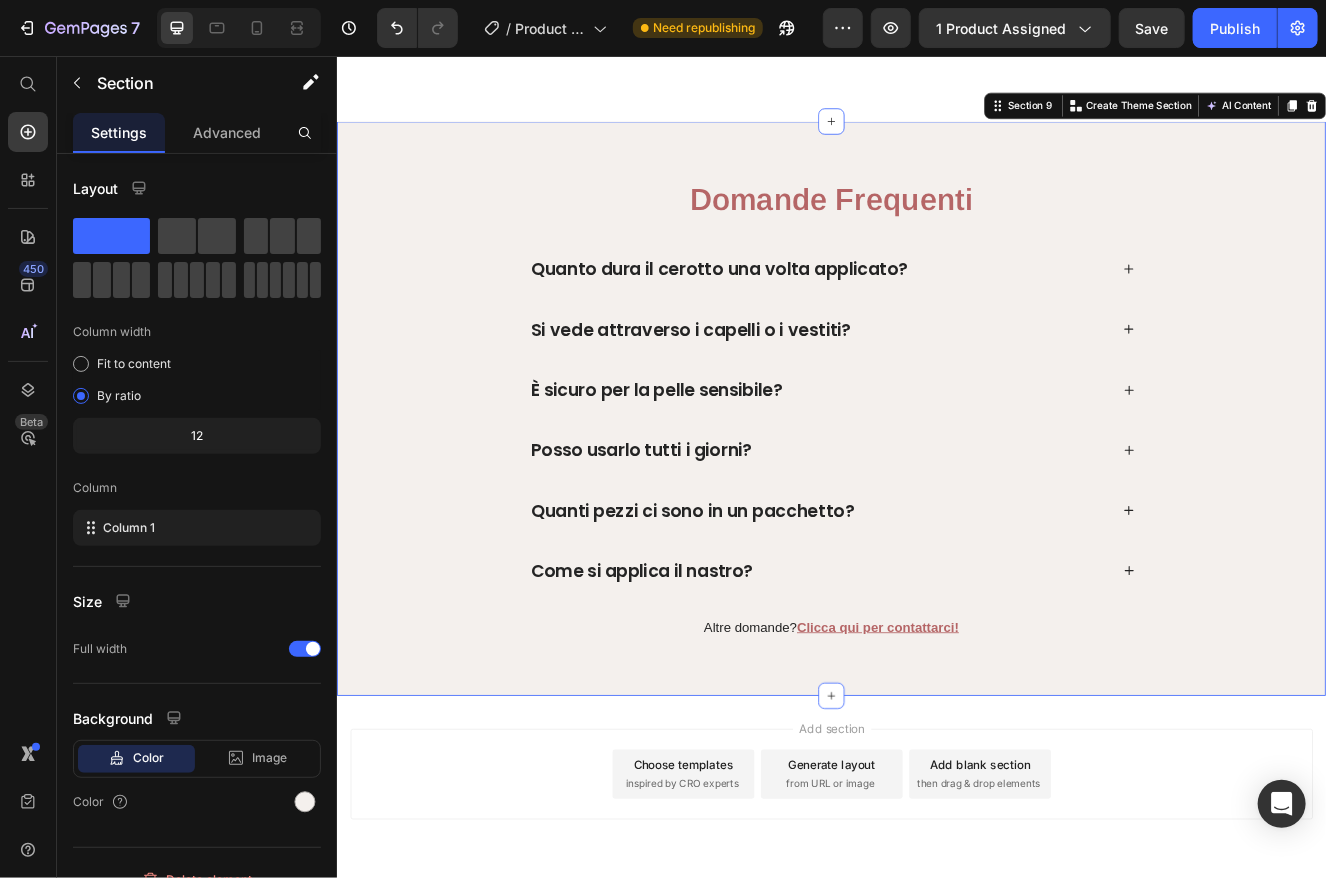 click on "Domande Frequenti Heading
Quanto dura il cerotto una volta applicato?
Si vede attraverso i capelli o i vestiti?
È sicuro per la pelle sensibile?
Posso usarlo tutti i giorni?
Quanti pezzi ci sono in un pacchetto?
Come si applica il nastro? Accordion Altre domande?  Clicca qui per contattarci! Text Block Row" at bounding box center (936, 500) 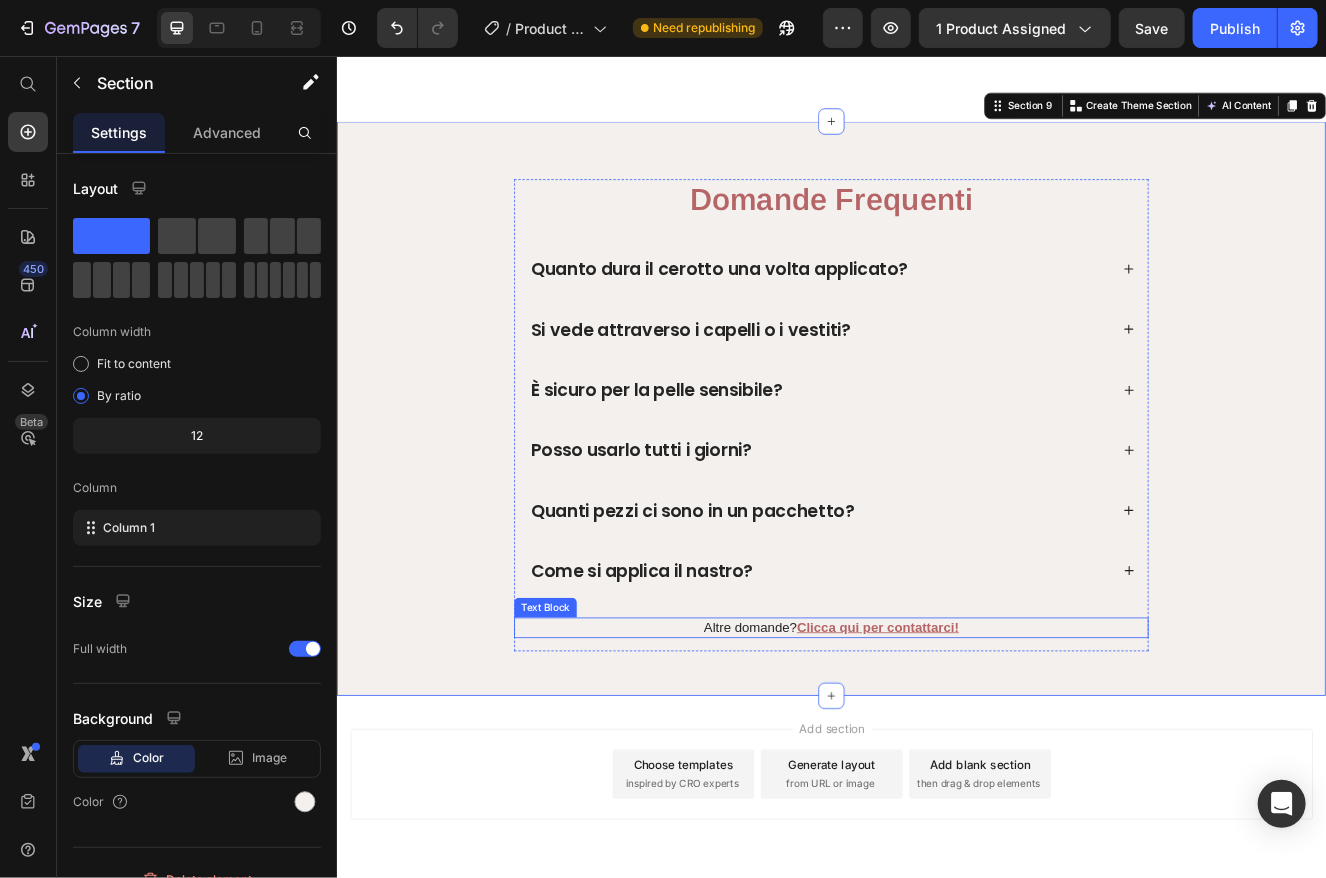 click on "Altre domande?  Clicca qui per contattarci!" at bounding box center (936, 750) 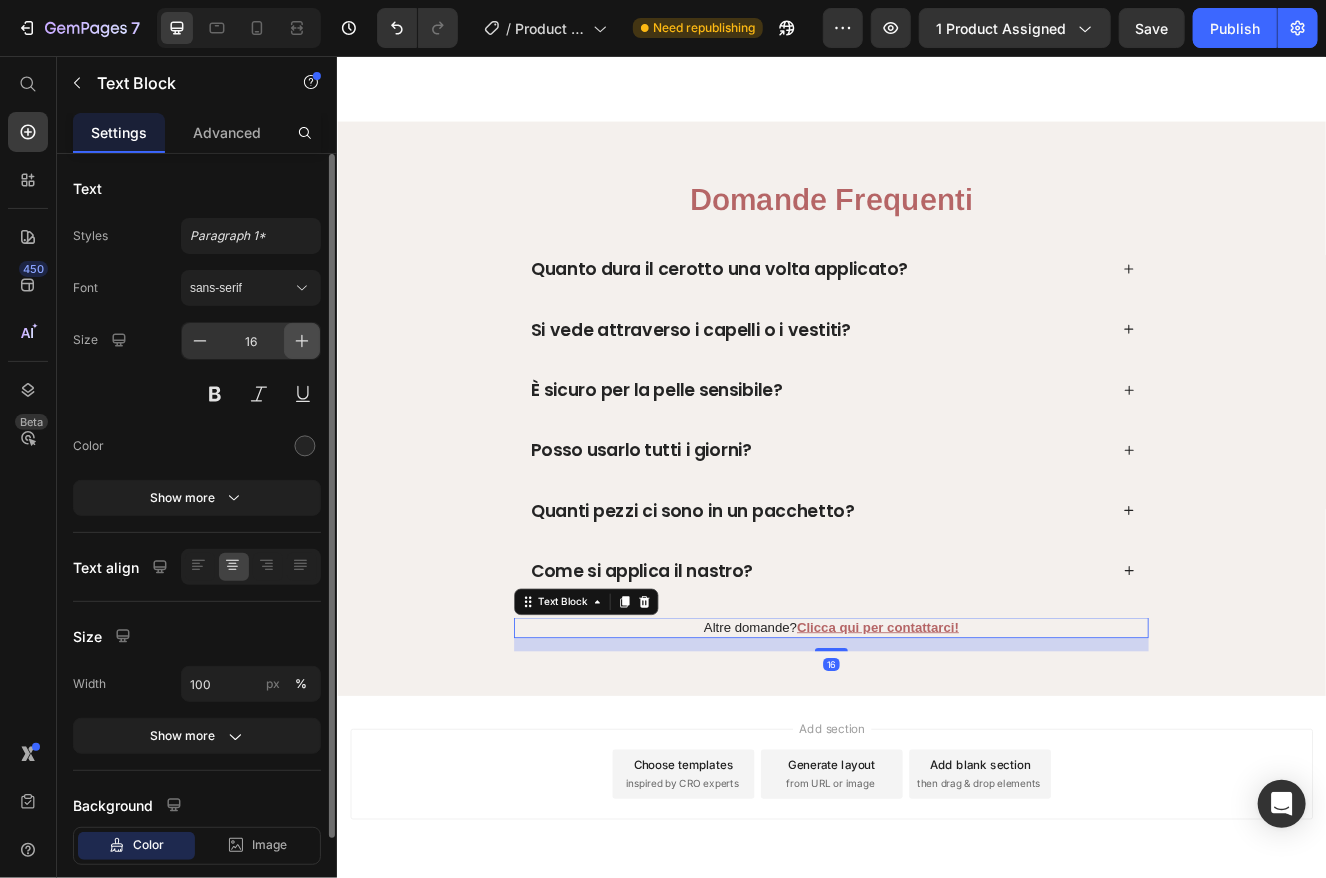 click 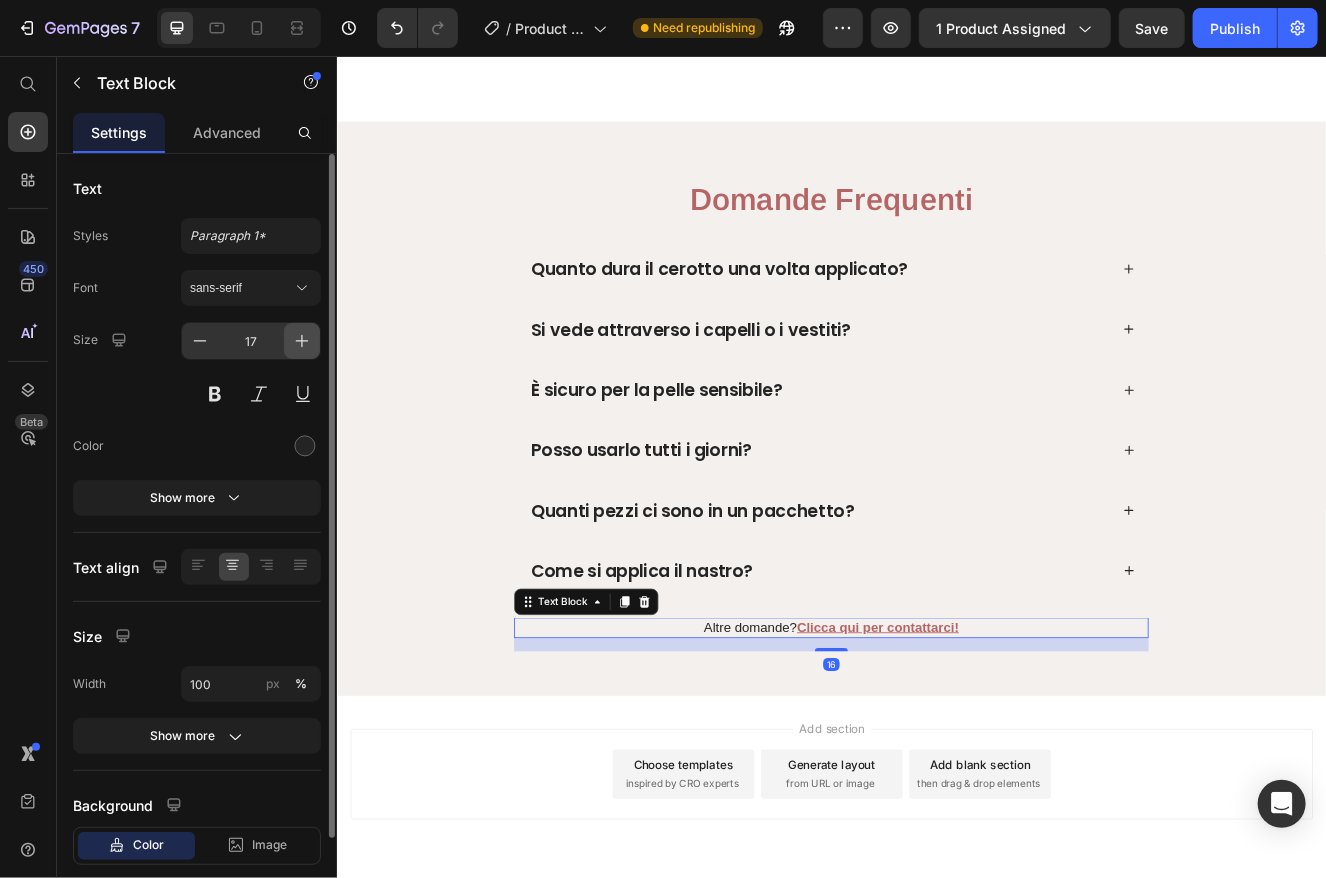 click 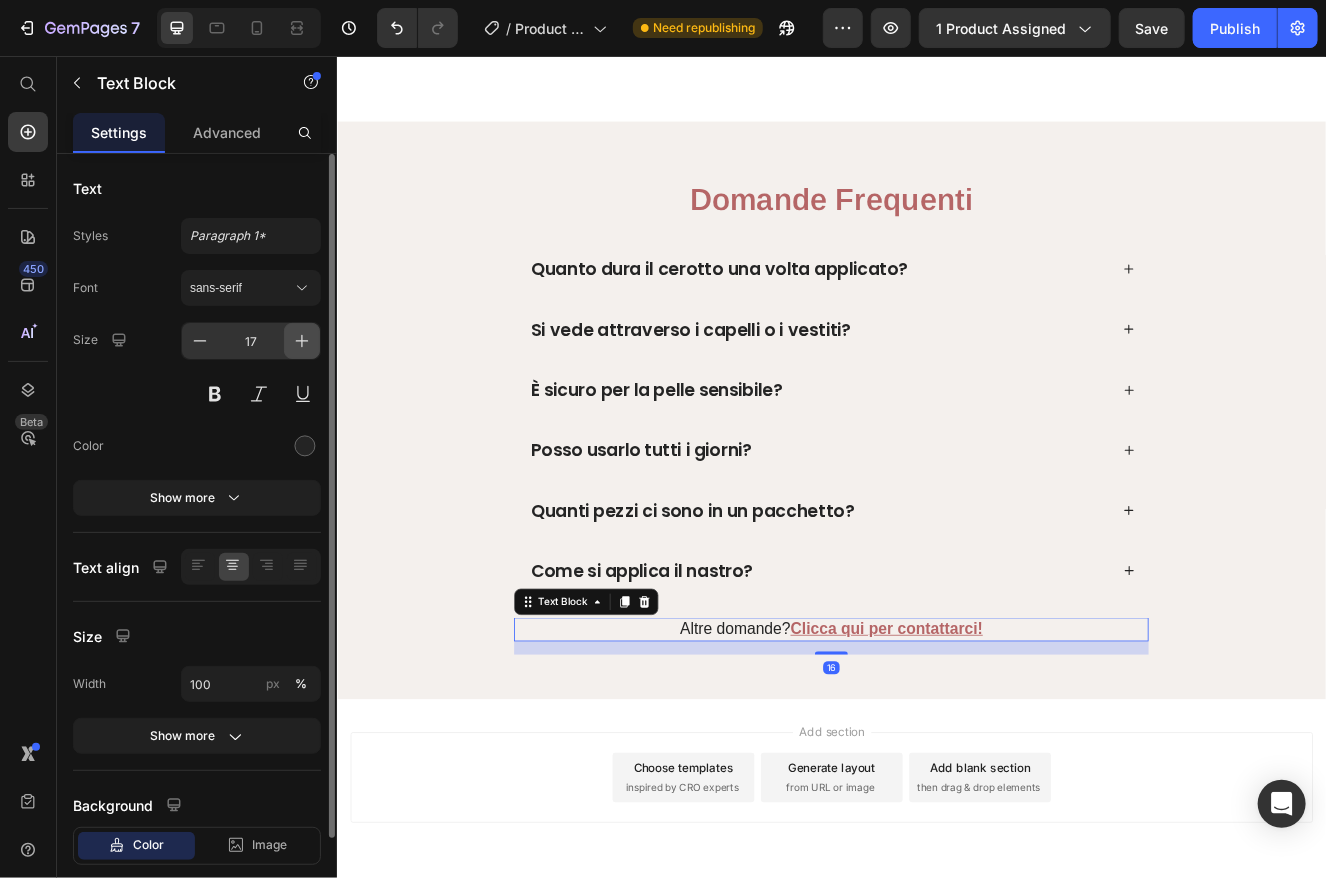 type on "19" 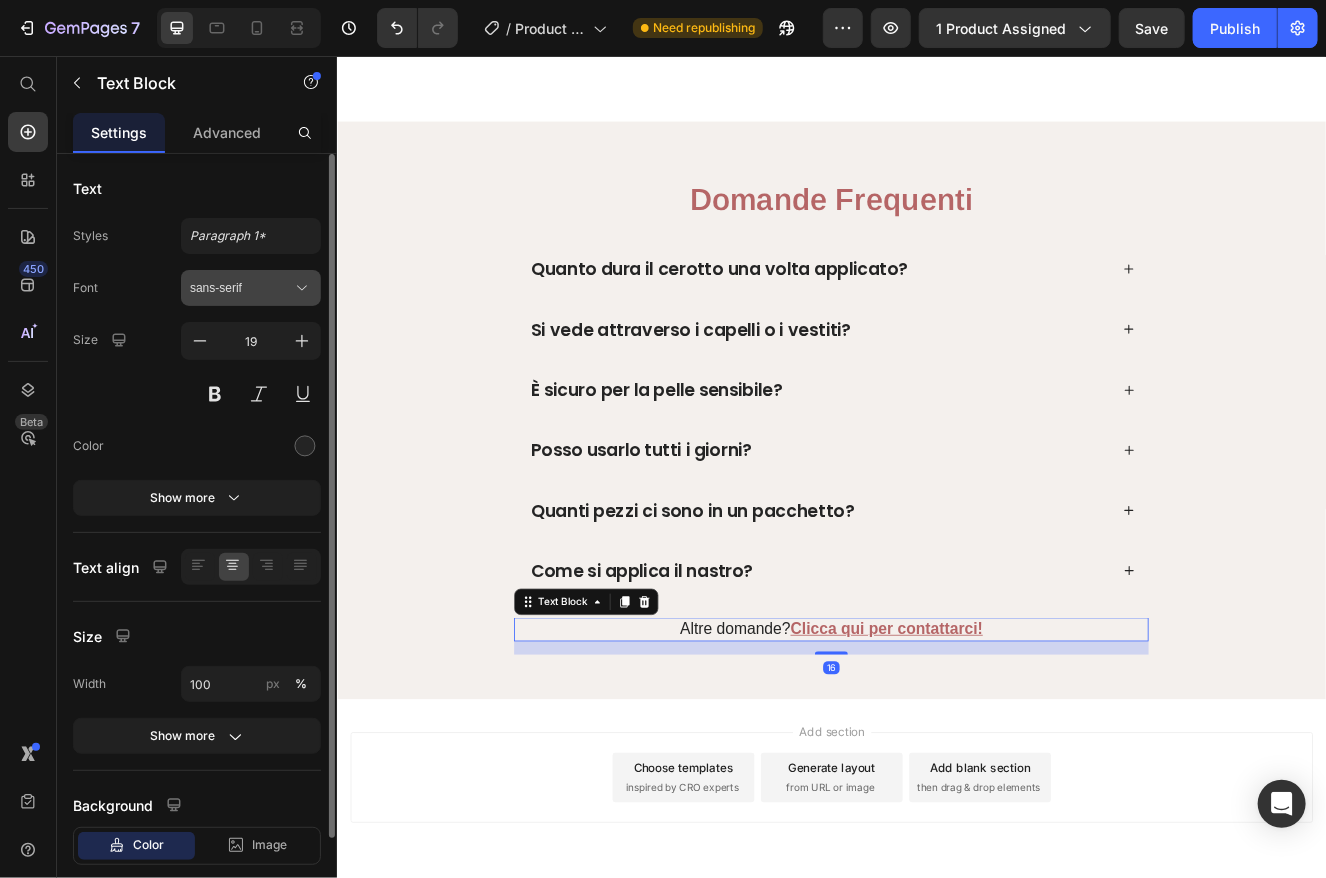click on "sans-serif" at bounding box center [241, 288] 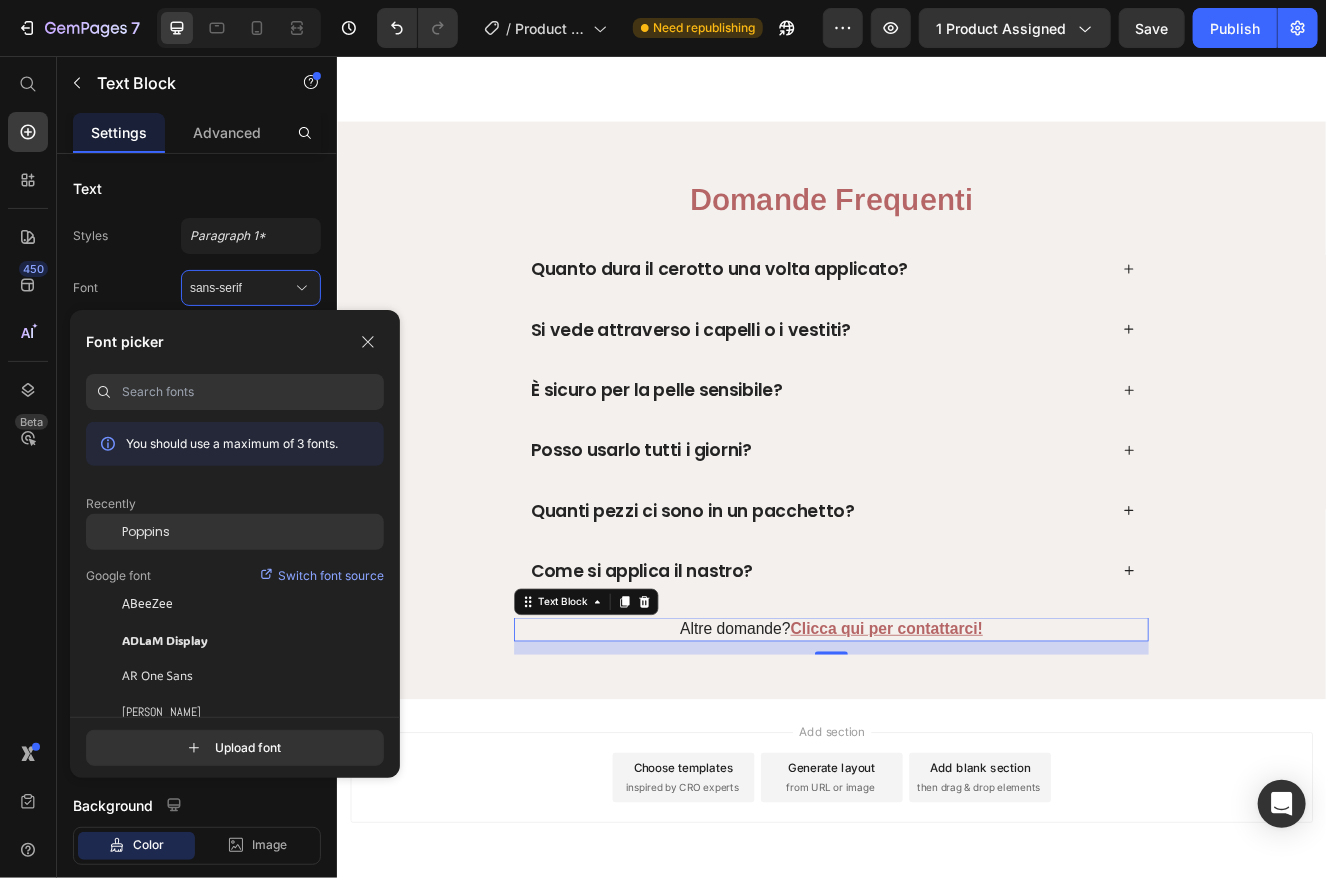 click on "Poppins" at bounding box center [146, 532] 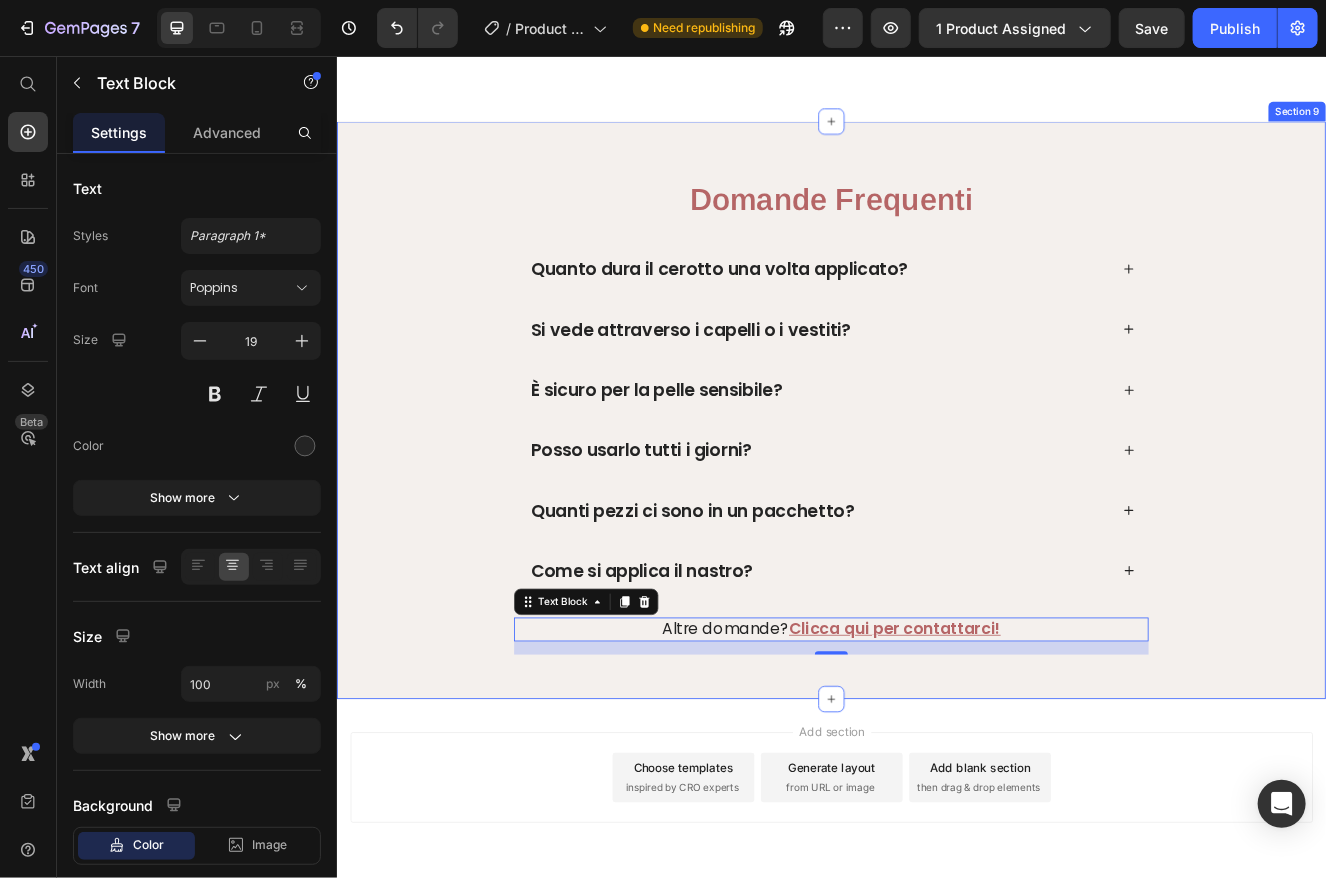 click on "Domande Frequenti Heading
Quanto dura il cerotto una volta applicato?
Si vede attraverso i capelli o i vestiti?
È sicuro per la pelle sensibile?
Posso usarlo tutti i giorni?
Quanti pezzi ci sono in un pacchetto?
Come si applica il nastro? Accordion Altre domande?  Clicca qui per contattarci! Text Block   16 Row" at bounding box center [936, 502] 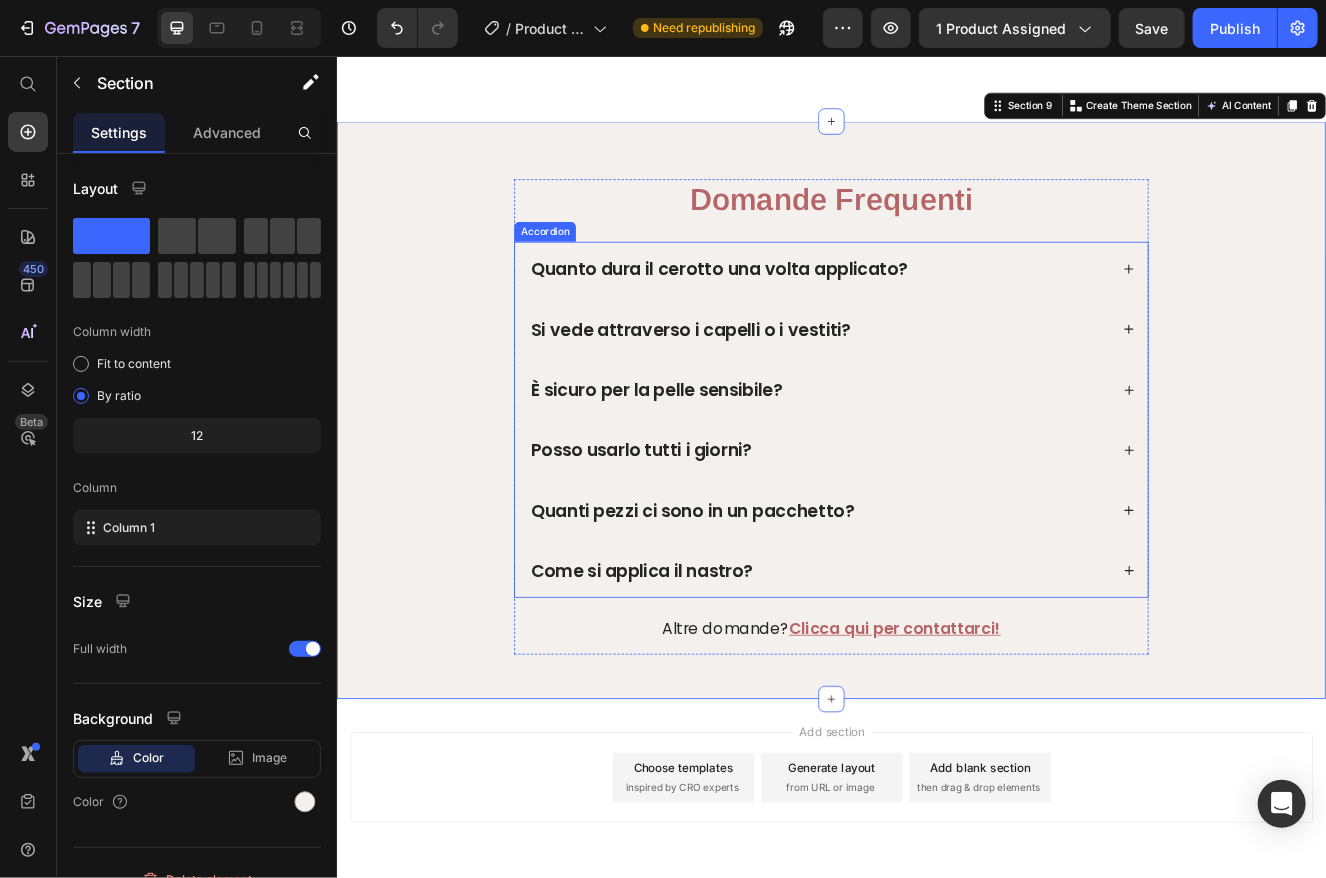 click 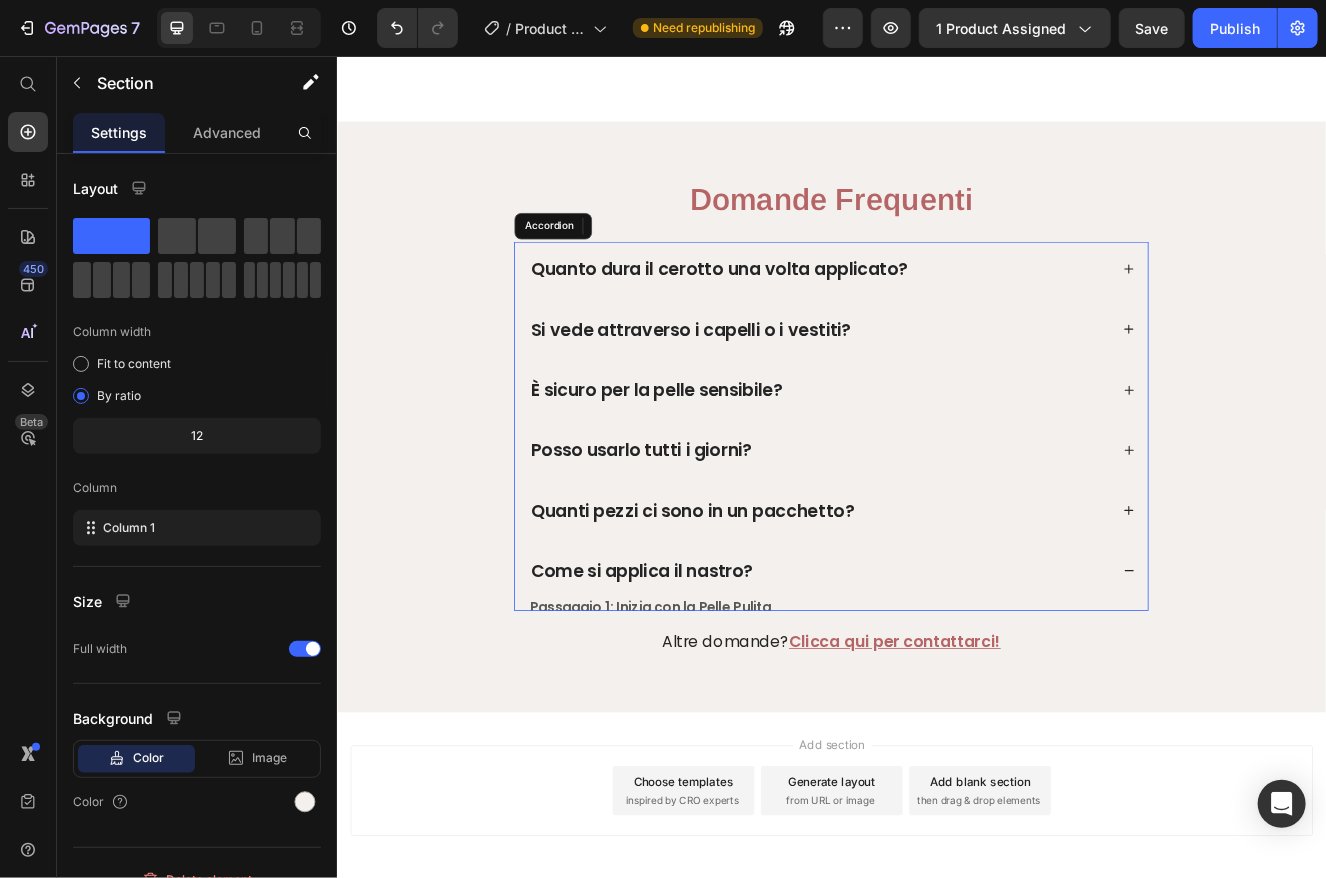 click on "Domande Frequenti Heading
Quanto dura il cerotto una volta applicato?
Si vede attraverso i capelli o i vestiti?
È sicuro per la pelle sensibile?
Posso usarlo tutti i giorni?
Quanti pezzi ci sono in un pacchetto?
Come si applica il nastro? Passaggio 1: Inizia con la Pelle Pulita Assicurati che la parte posteriore del collo sia pulita e asciutta - senza oli, lozioni o prodotti per capelli.   Passaggio 2: Dividi i Capelli Raccogli i capelli in alto o spostali dal collo per scoprire l'area dove andrà il nastro.   Passaggio 3: Stacca e [PERSON_NAME] Stacca delicatamente la pellicola protettiva e posiziona un'estremità del nastro dietro un orecchio, poi tira leggermente e fissa l'altra estremità dietro l'orecchio opposto o lungo l'attaccatura dei capelli. Regola il lifting come preferisci.   Passaggio 4: Sistema i Capelli Sopra   Consiglio Pro: Text Block Accordion Altre domande?  Clicca qui per contattarci! Text Block" at bounding box center (936, 510) 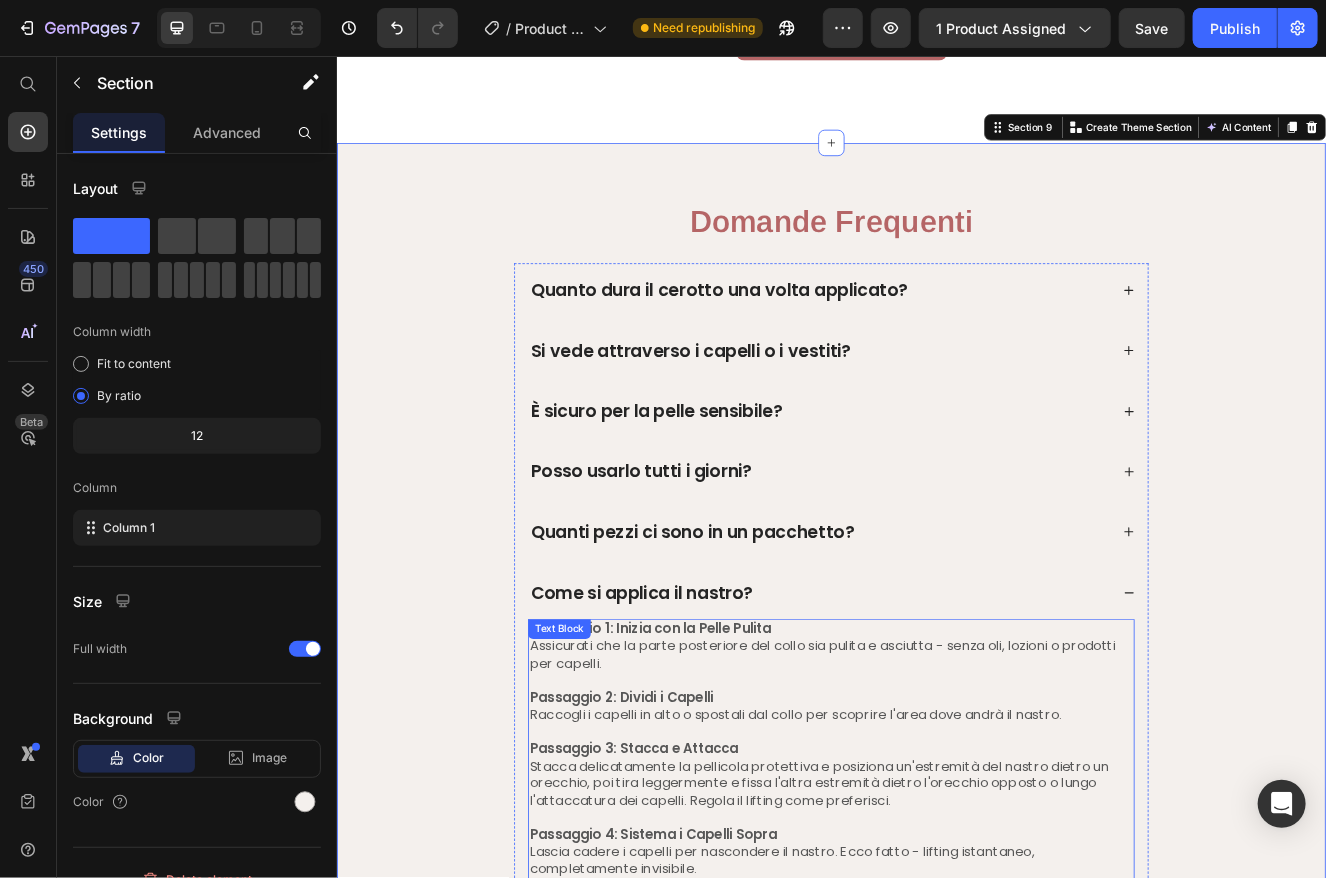 scroll, scrollTop: 4899, scrollLeft: 0, axis: vertical 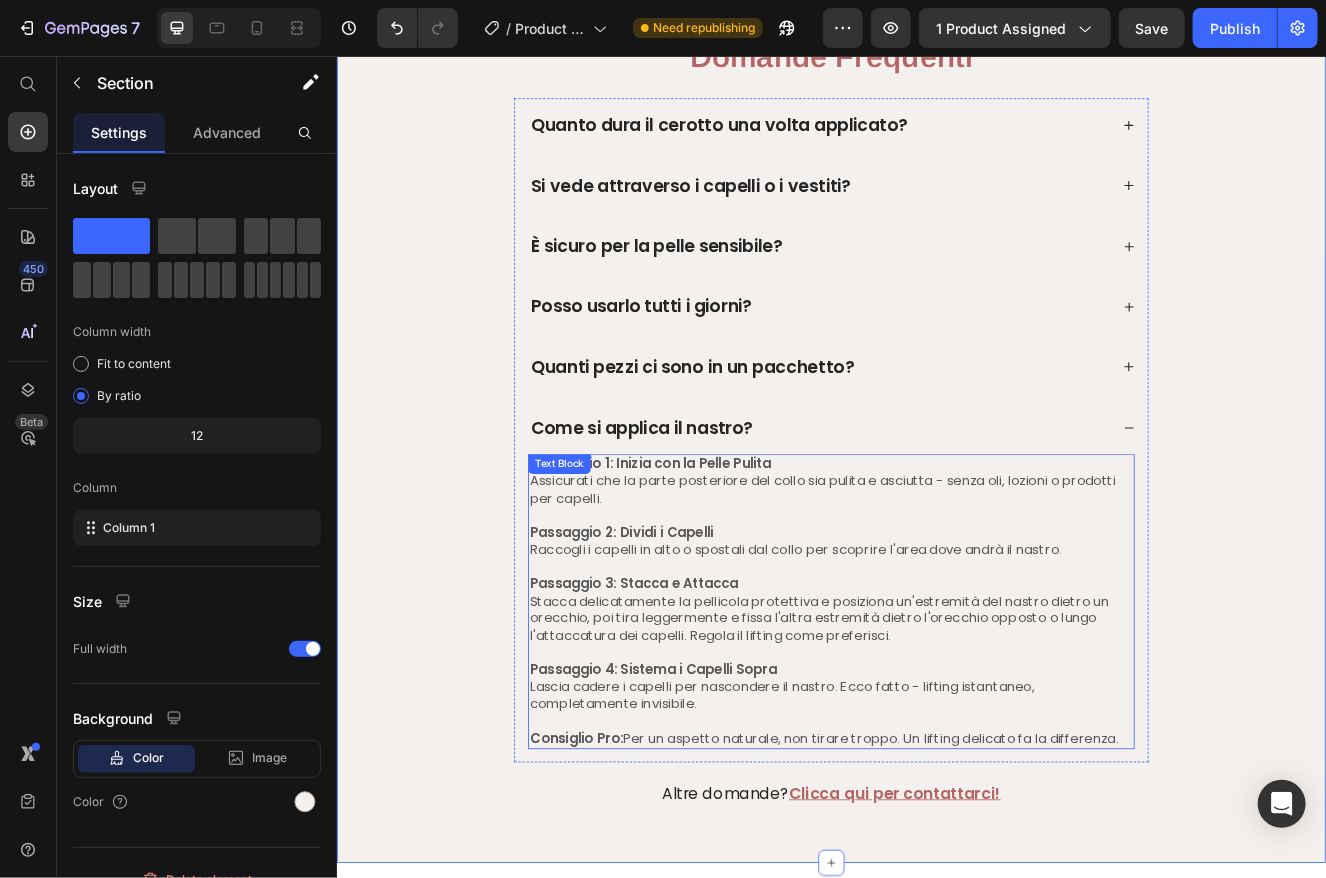 click on "Stacca delicatamente la pellicola protettiva e posiziona un'estremità del nastro dietro un orecchio, poi tira leggermente e fissa l'altra estremità dietro l'orecchio opposto o lungo l'attaccatura dei capelli. Regola il lifting come preferisci." at bounding box center [936, 750] 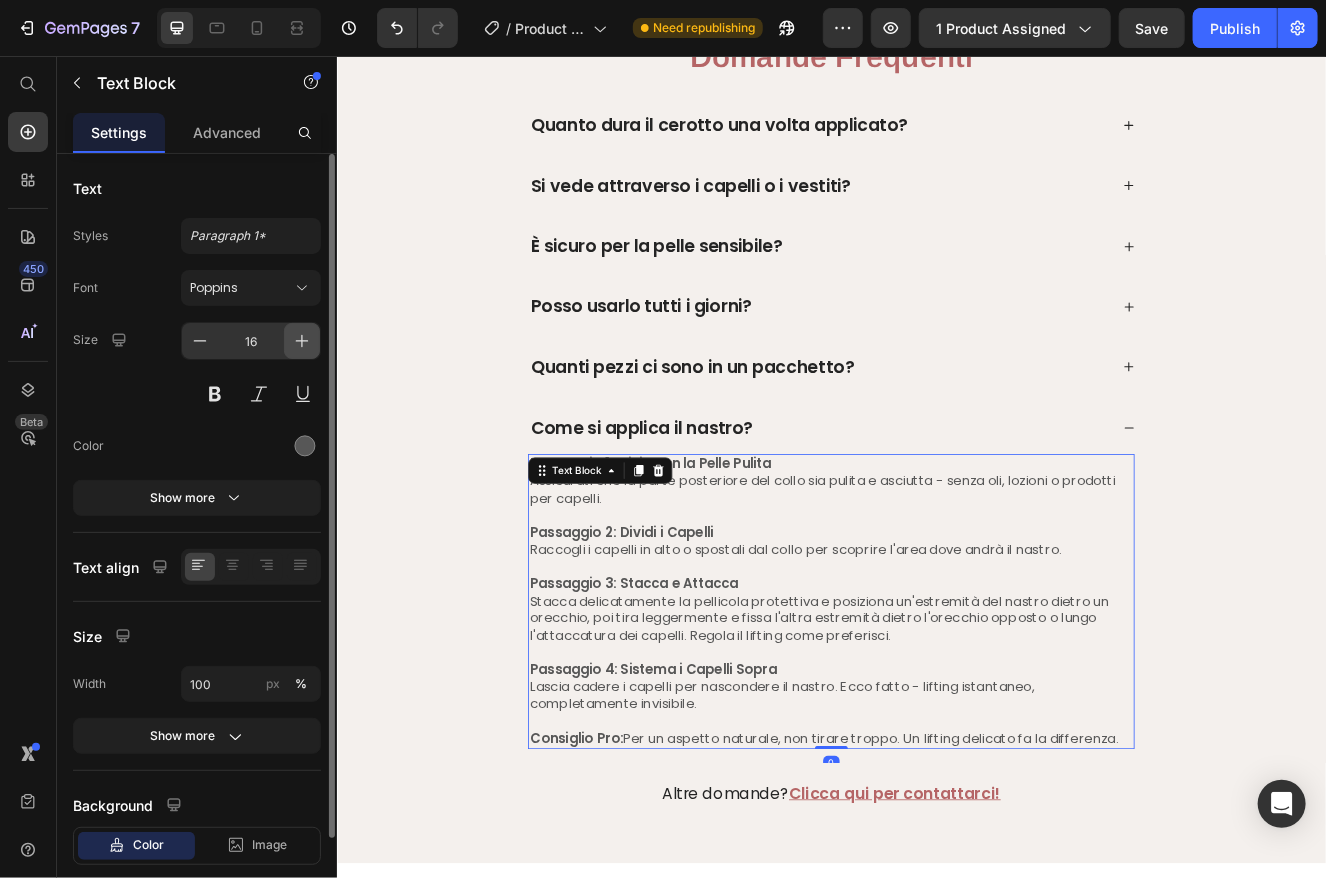 click at bounding box center (302, 341) 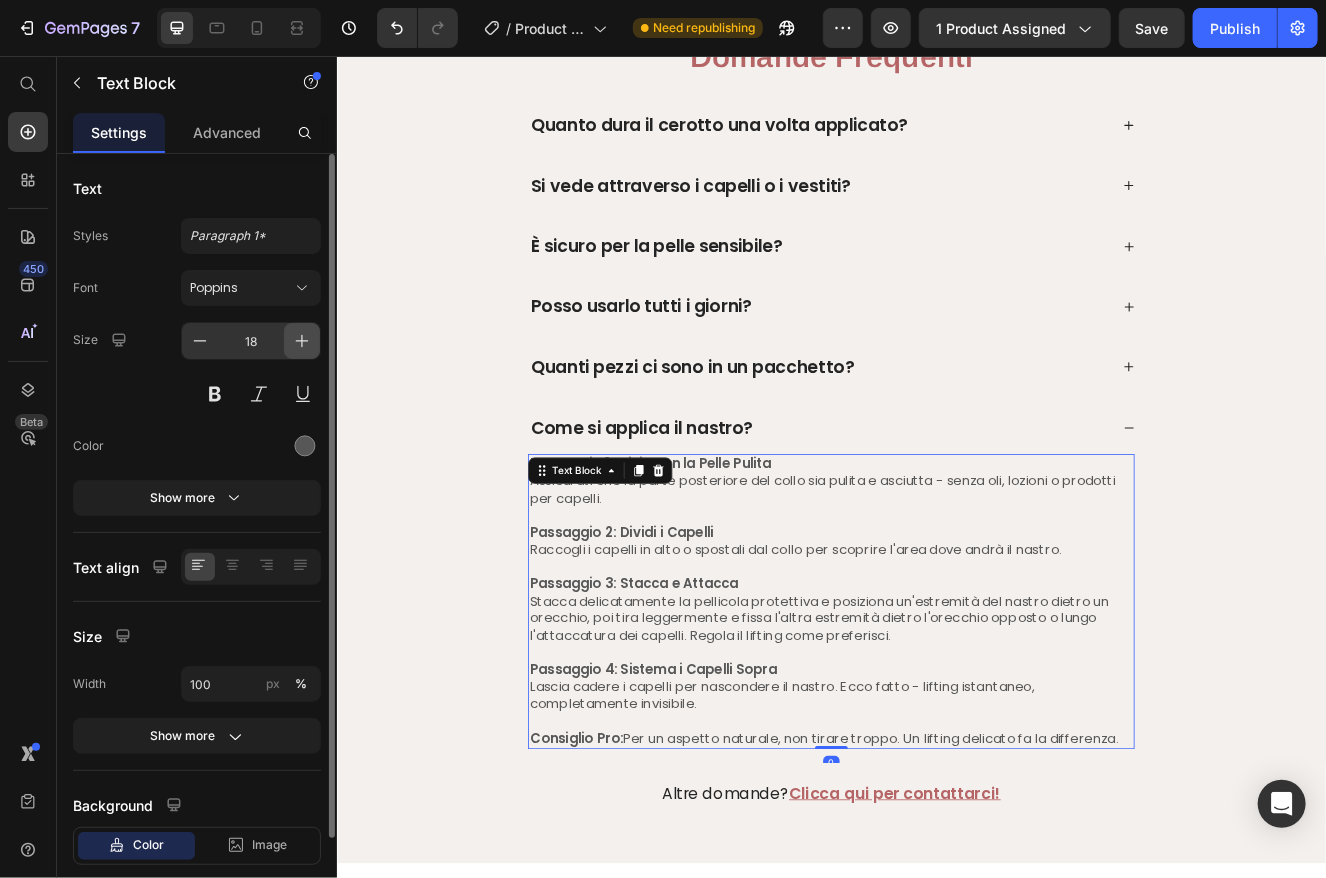 click 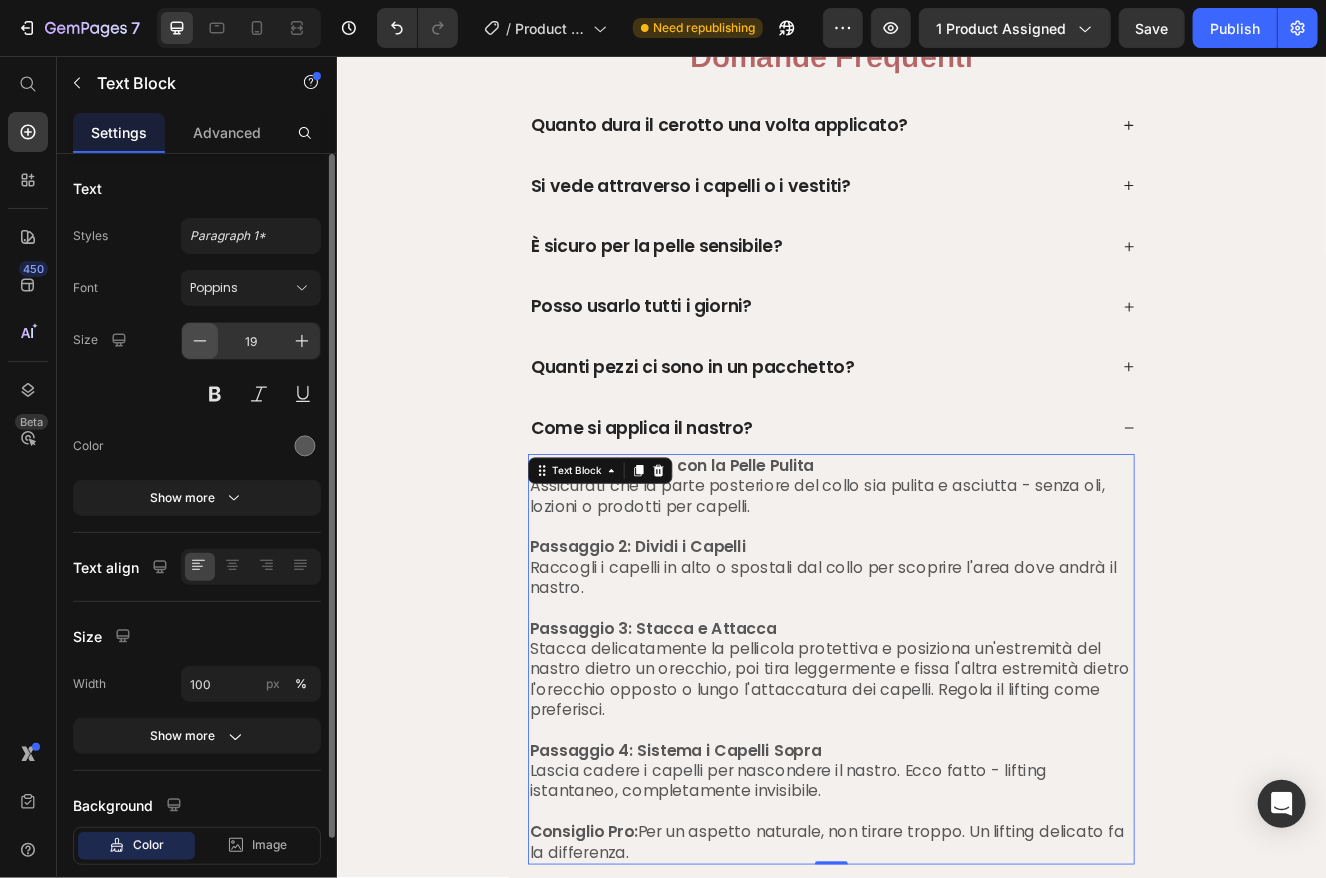 click at bounding box center [200, 341] 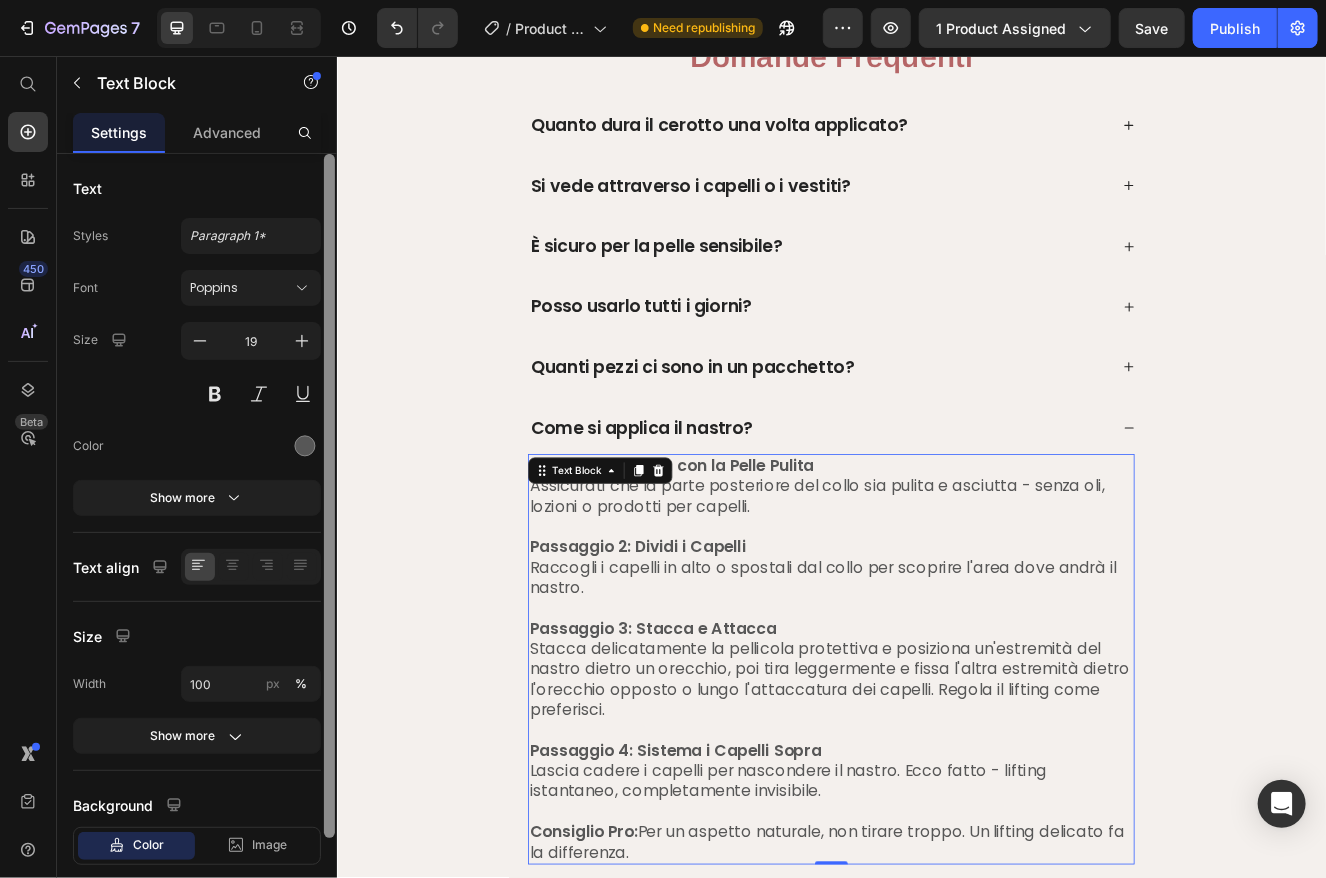 type on "18" 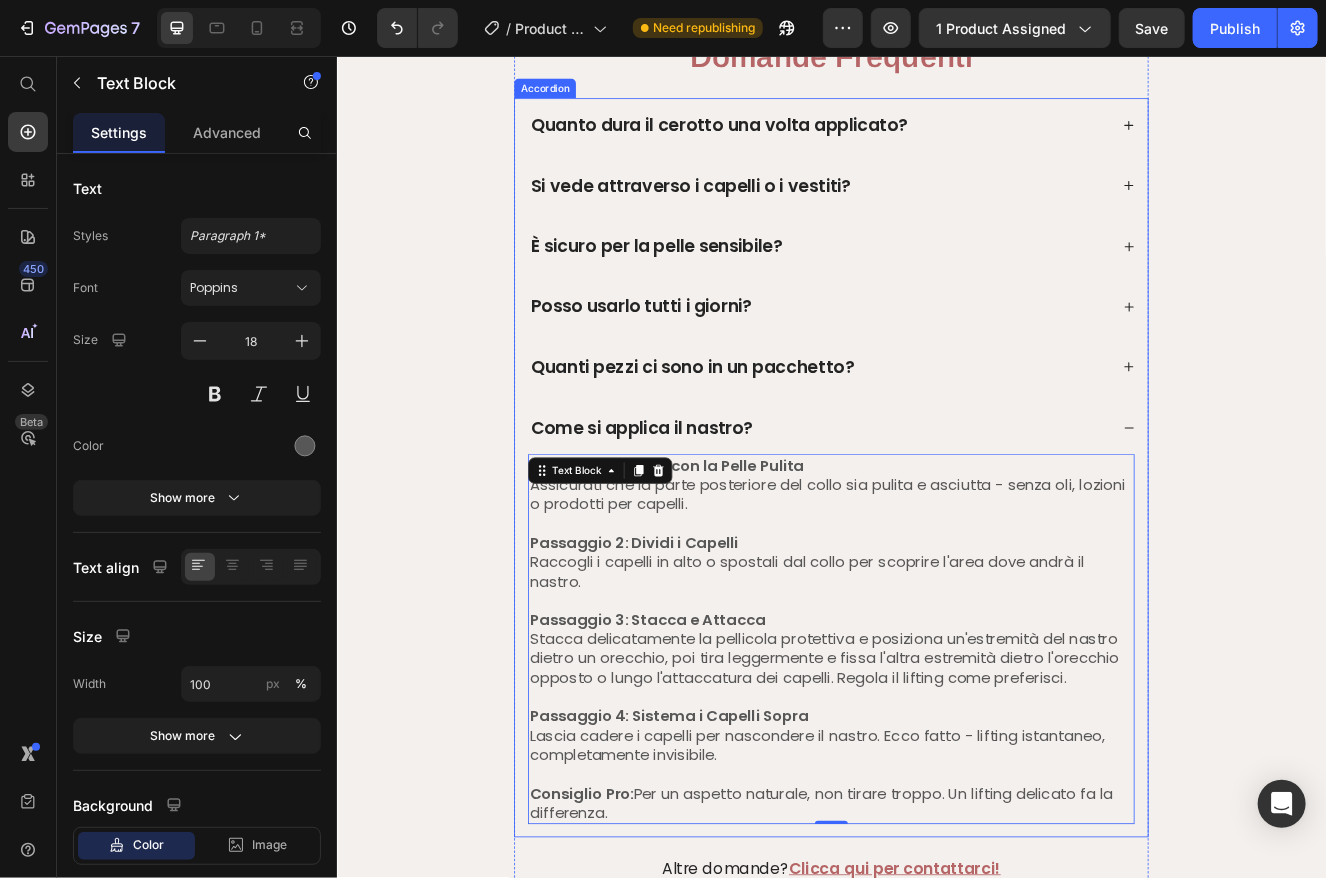 click on "Quanti pezzi ci sono in un pacchetto?" at bounding box center [921, 434] 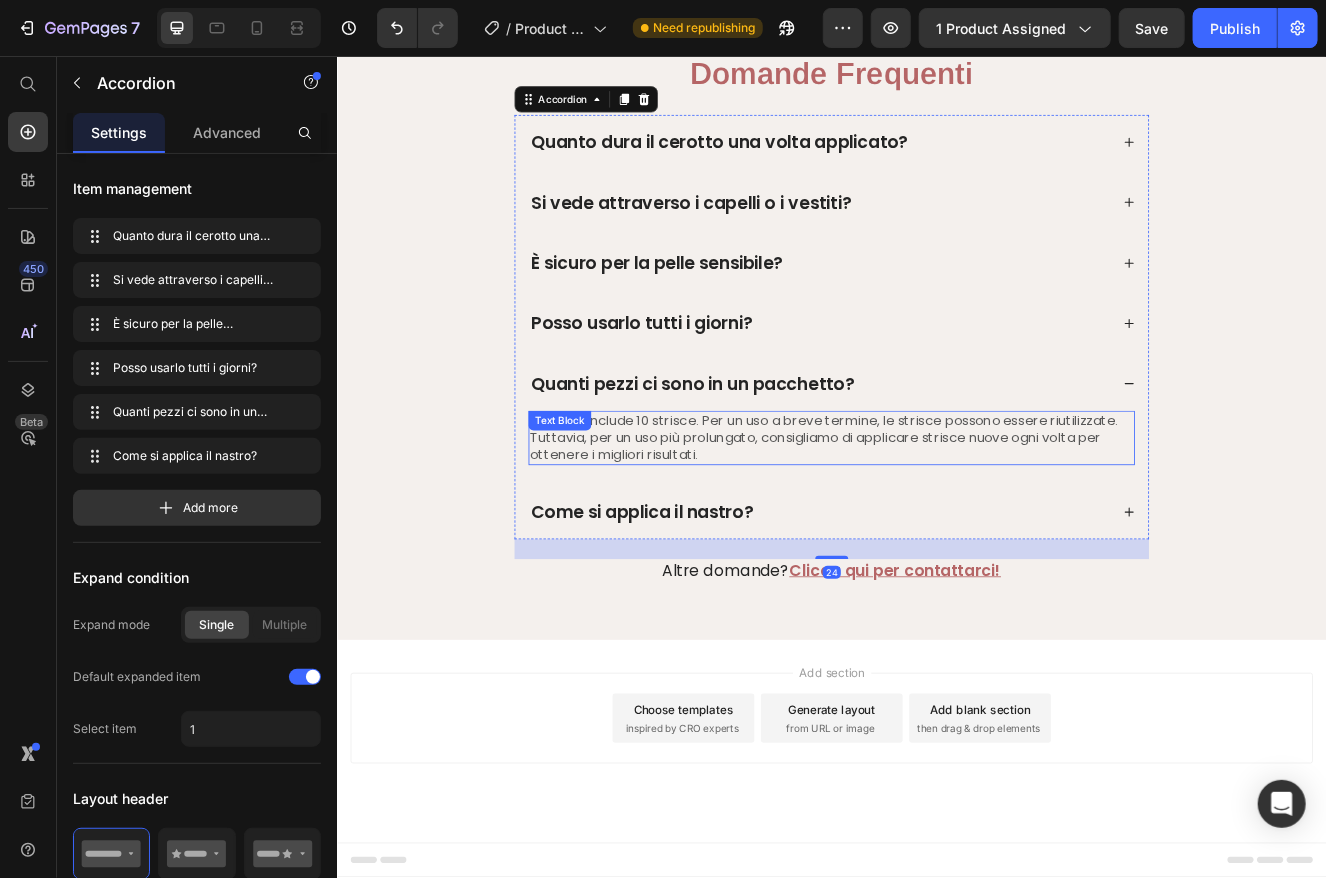 click on "Ogni set include 10 strisce. Per un uso a breve termine, le strisce possono essere riutilizzate. Tuttavia, per un uso più prolungato, consigliamo di applicare strisce nuove ogni volta per ottenere i migliori risultati." at bounding box center [936, 520] 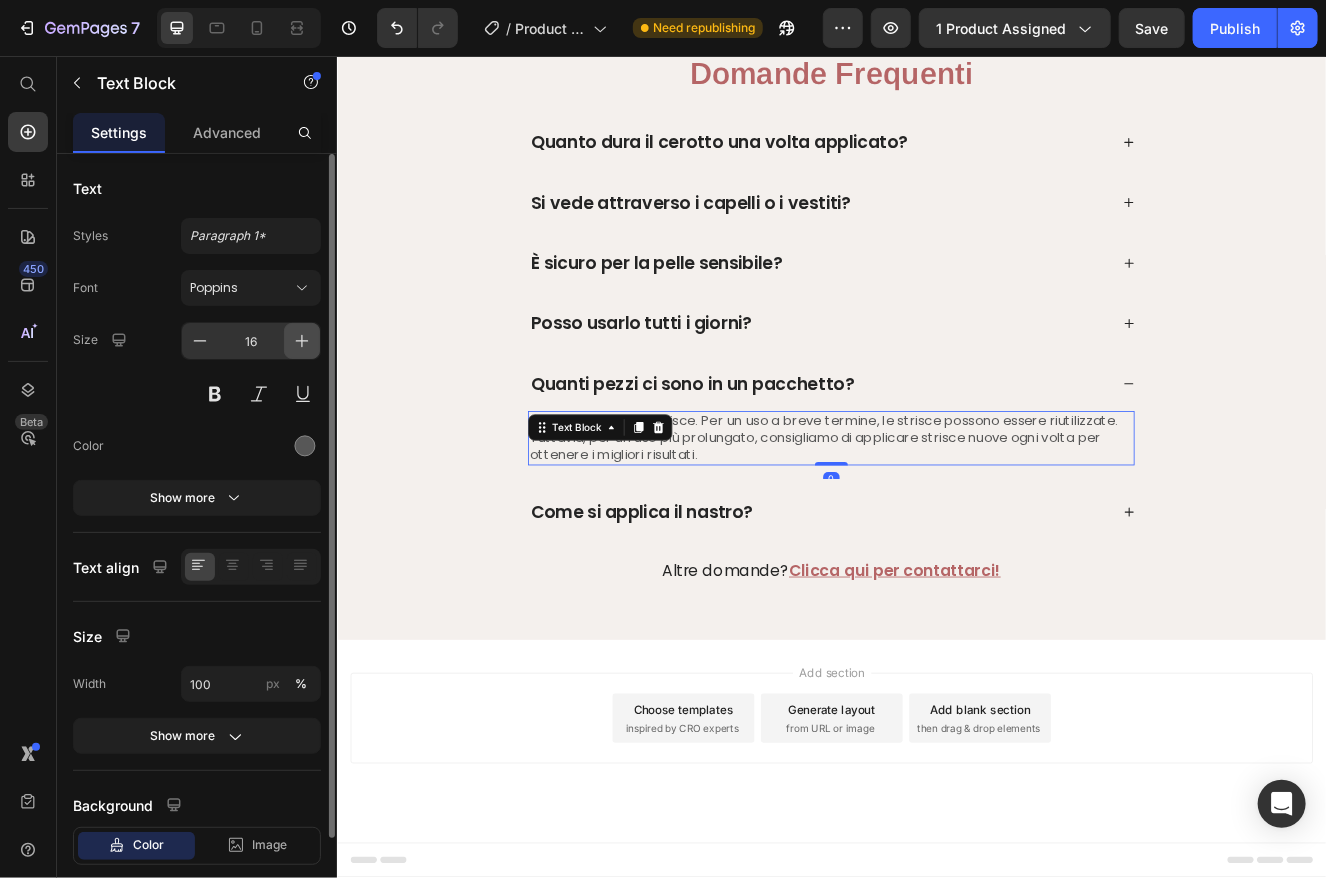 click 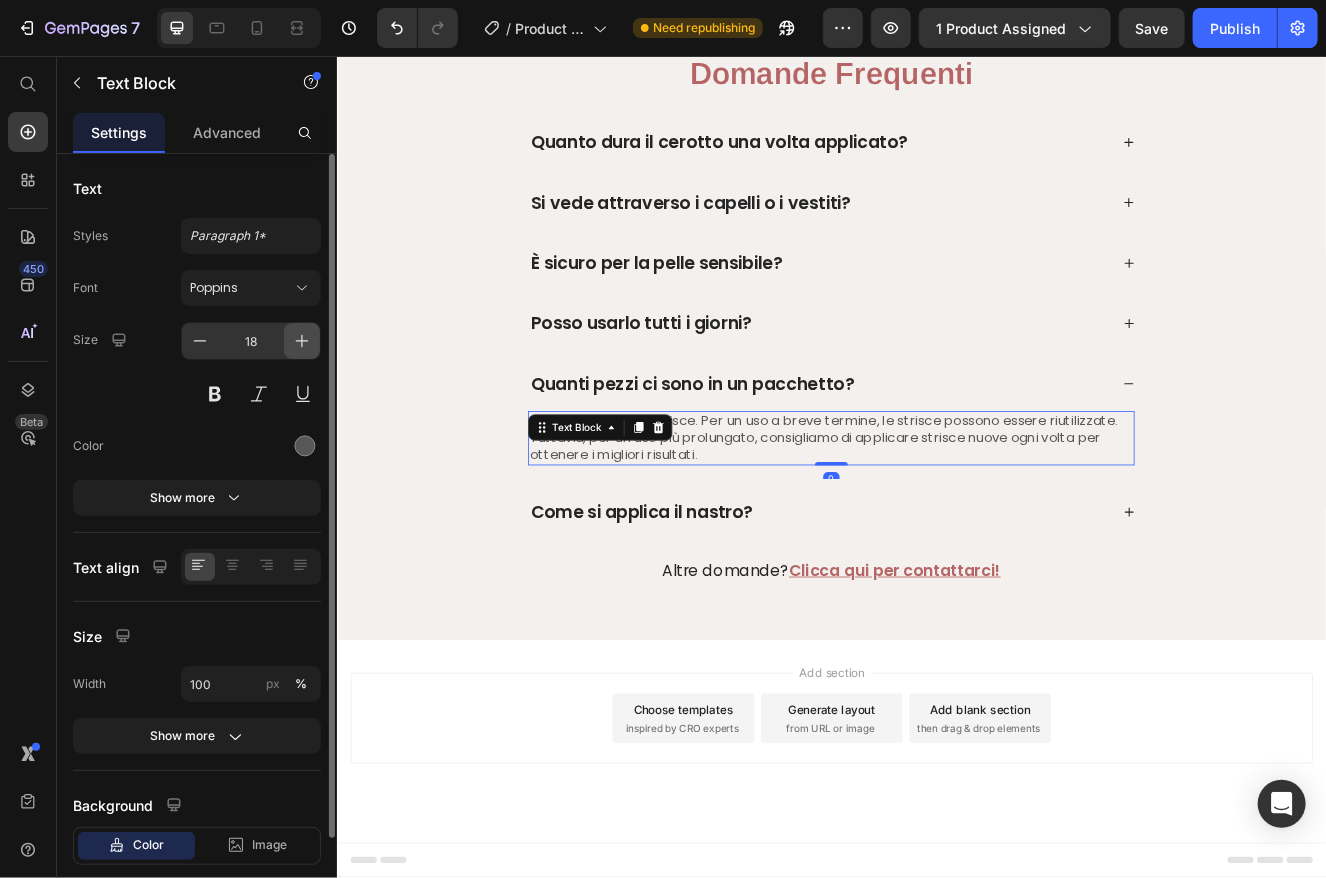 click 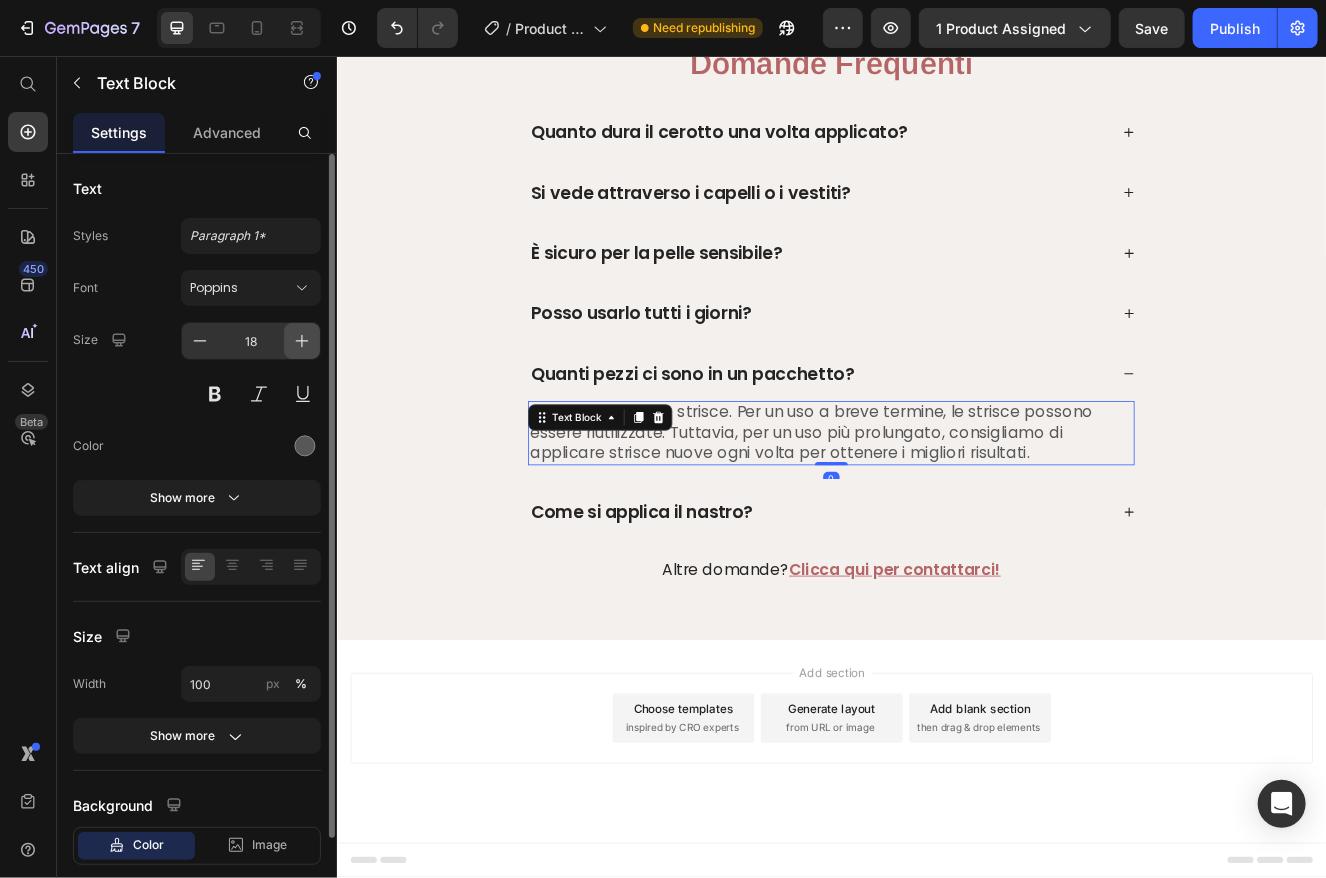 type on "19" 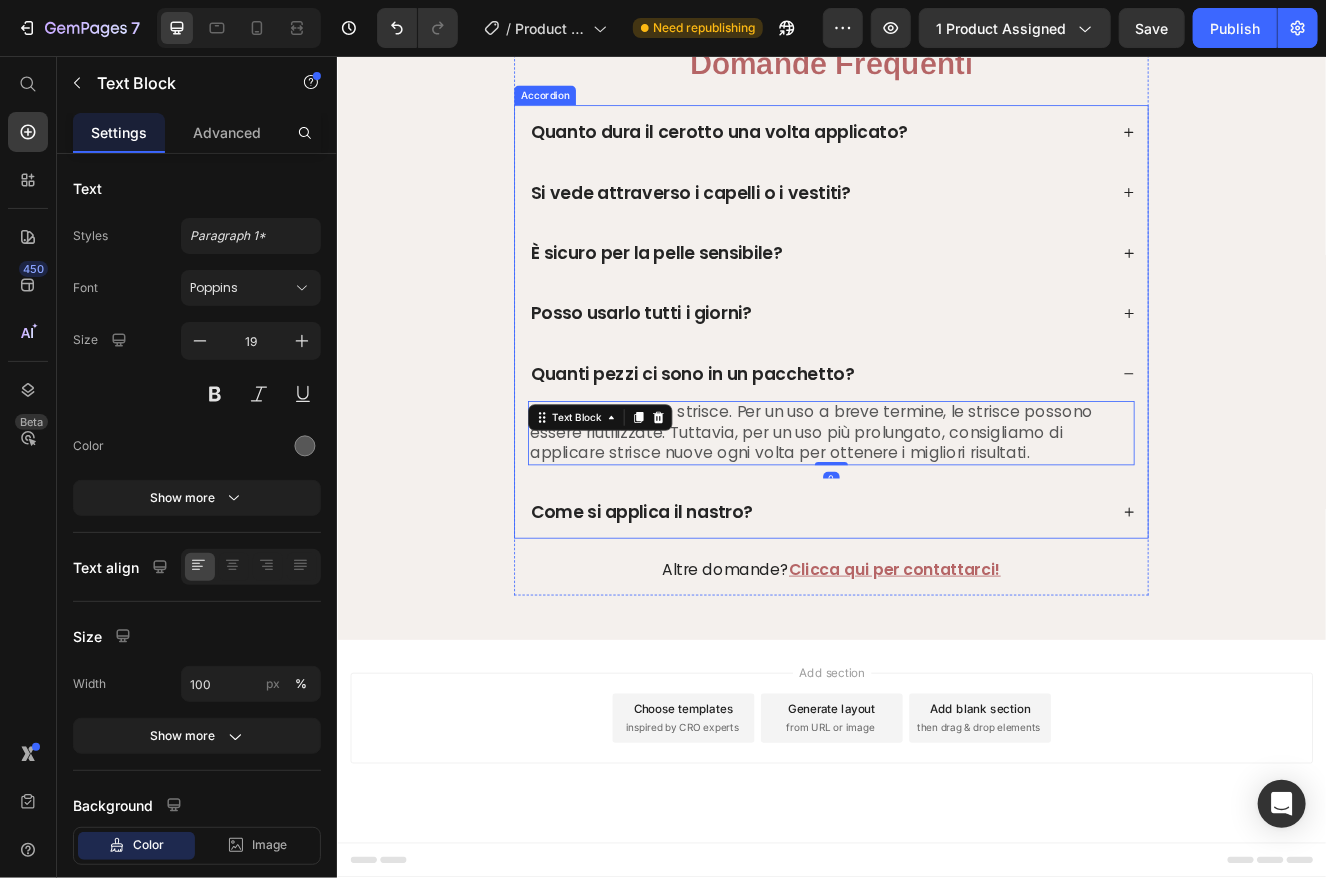 click on "Posso usarlo tutti i giorni?" at bounding box center [921, 368] 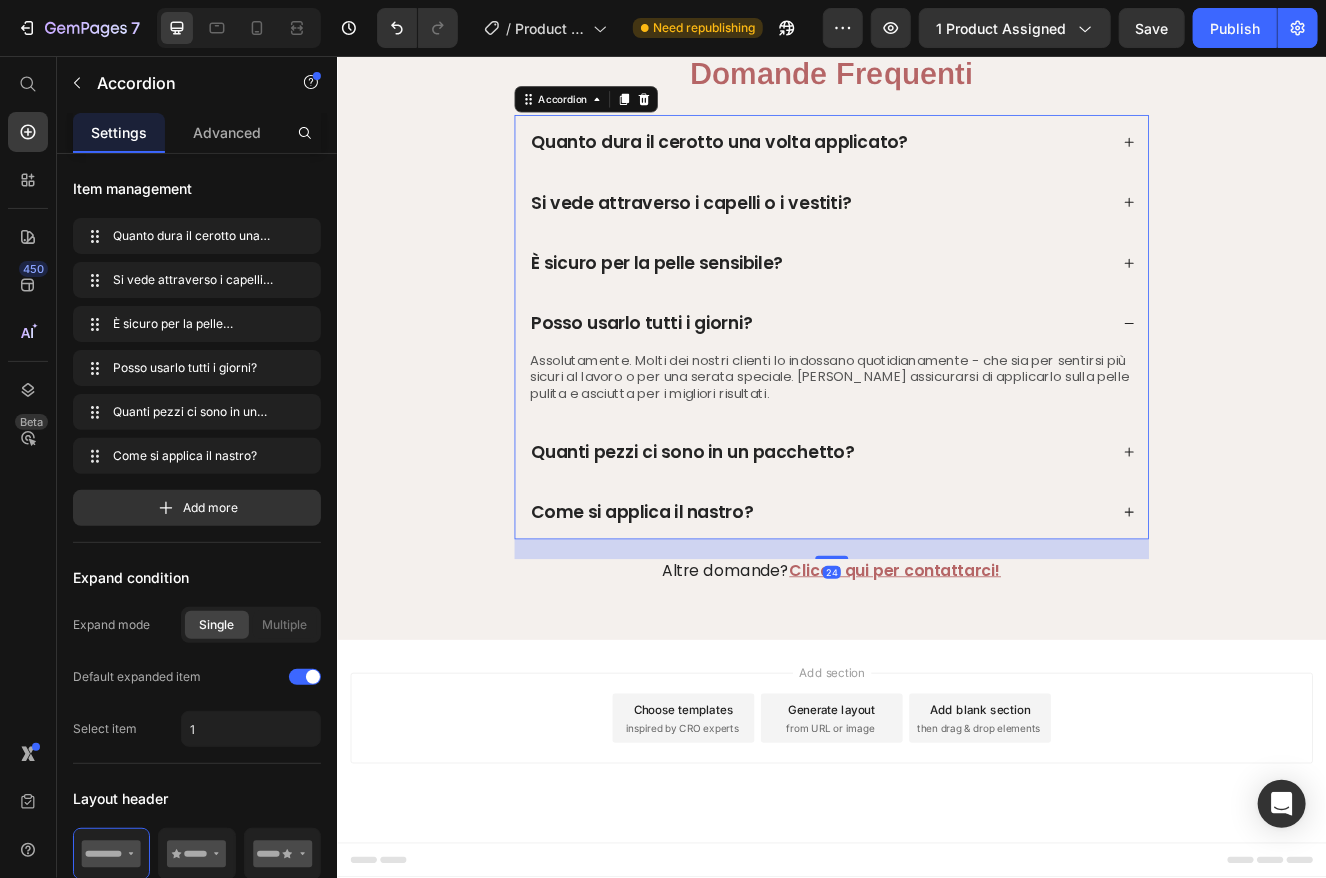 click on "Posso usarlo tutti i giorni?" at bounding box center [936, 380] 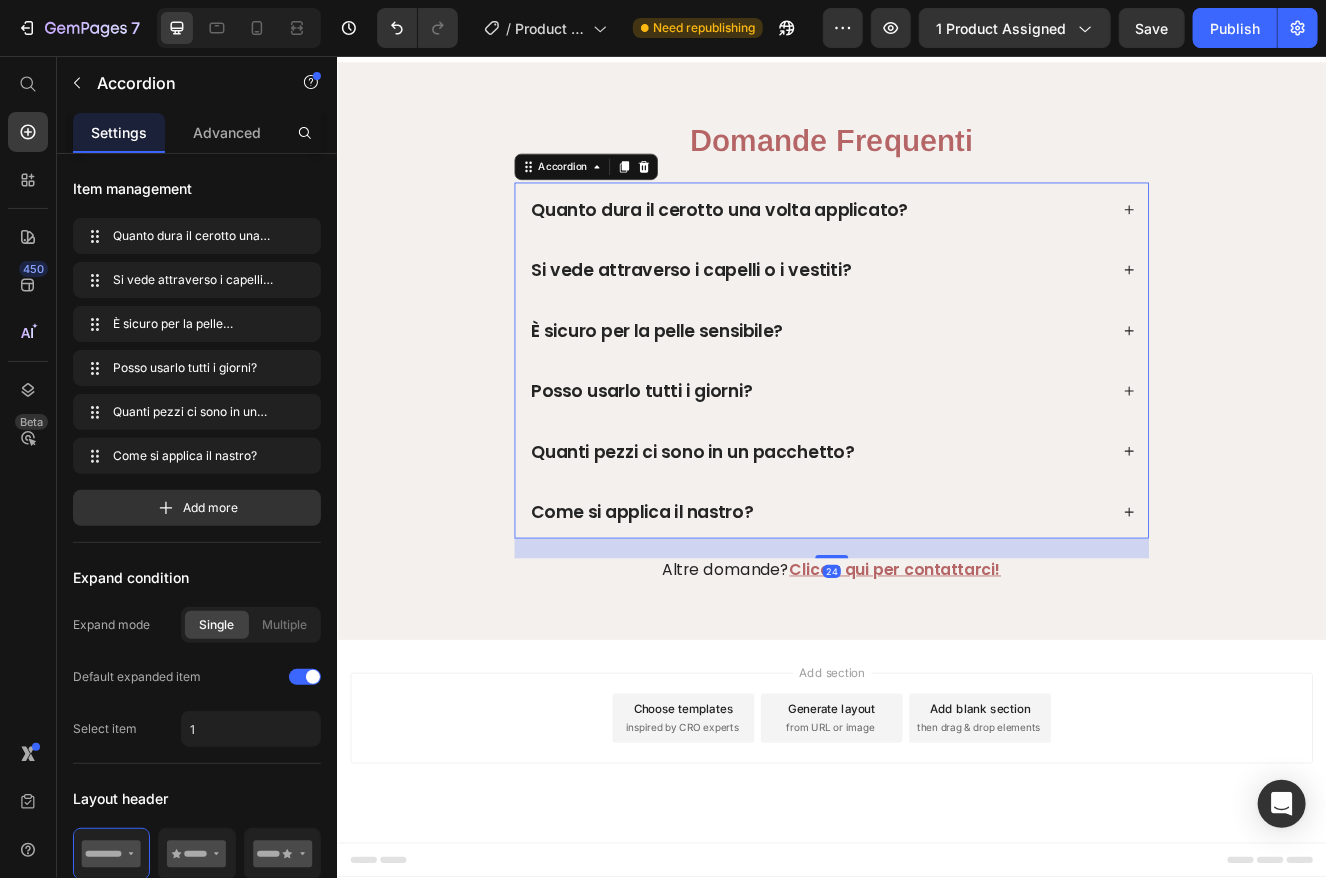 scroll, scrollTop: 4824, scrollLeft: 0, axis: vertical 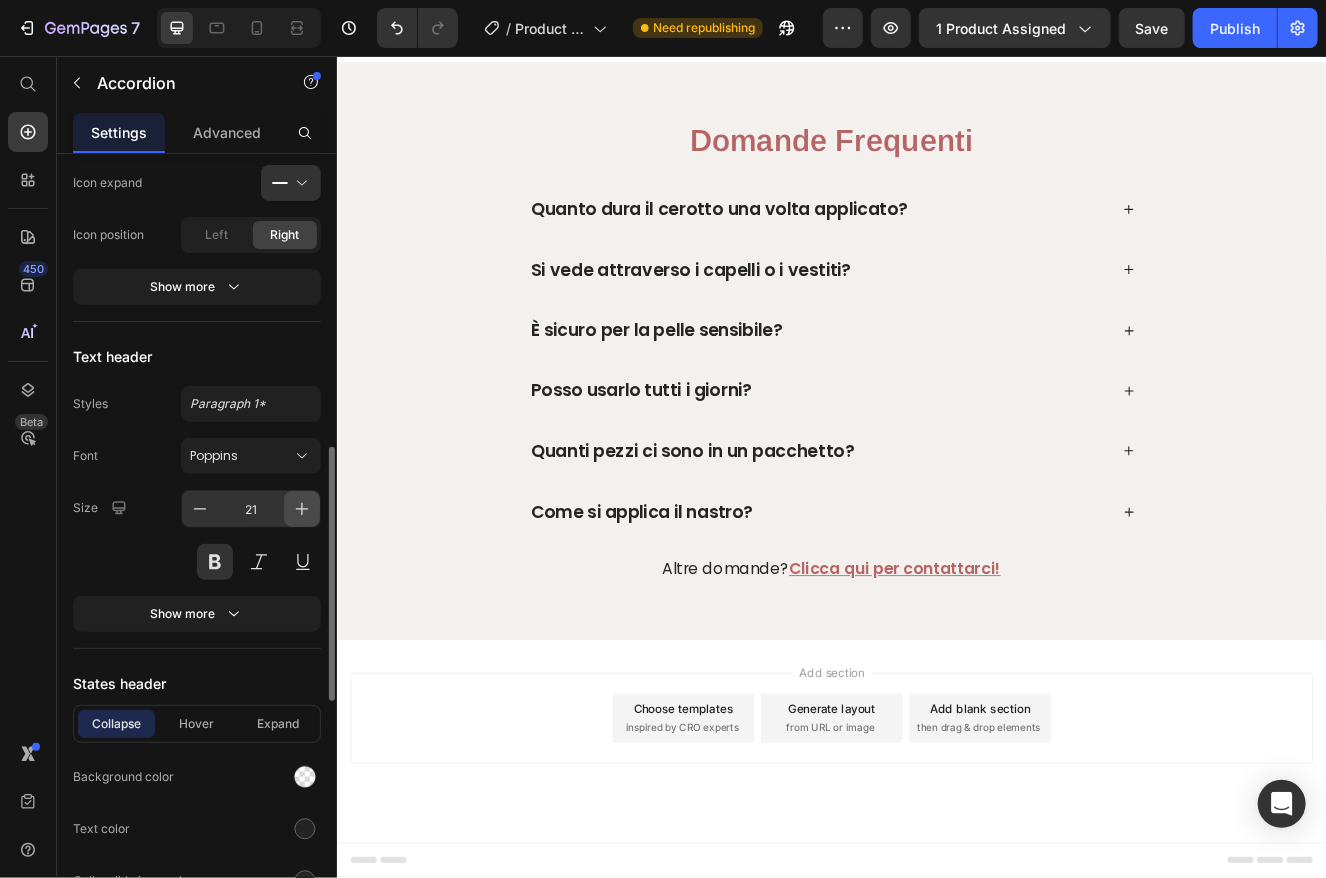 click 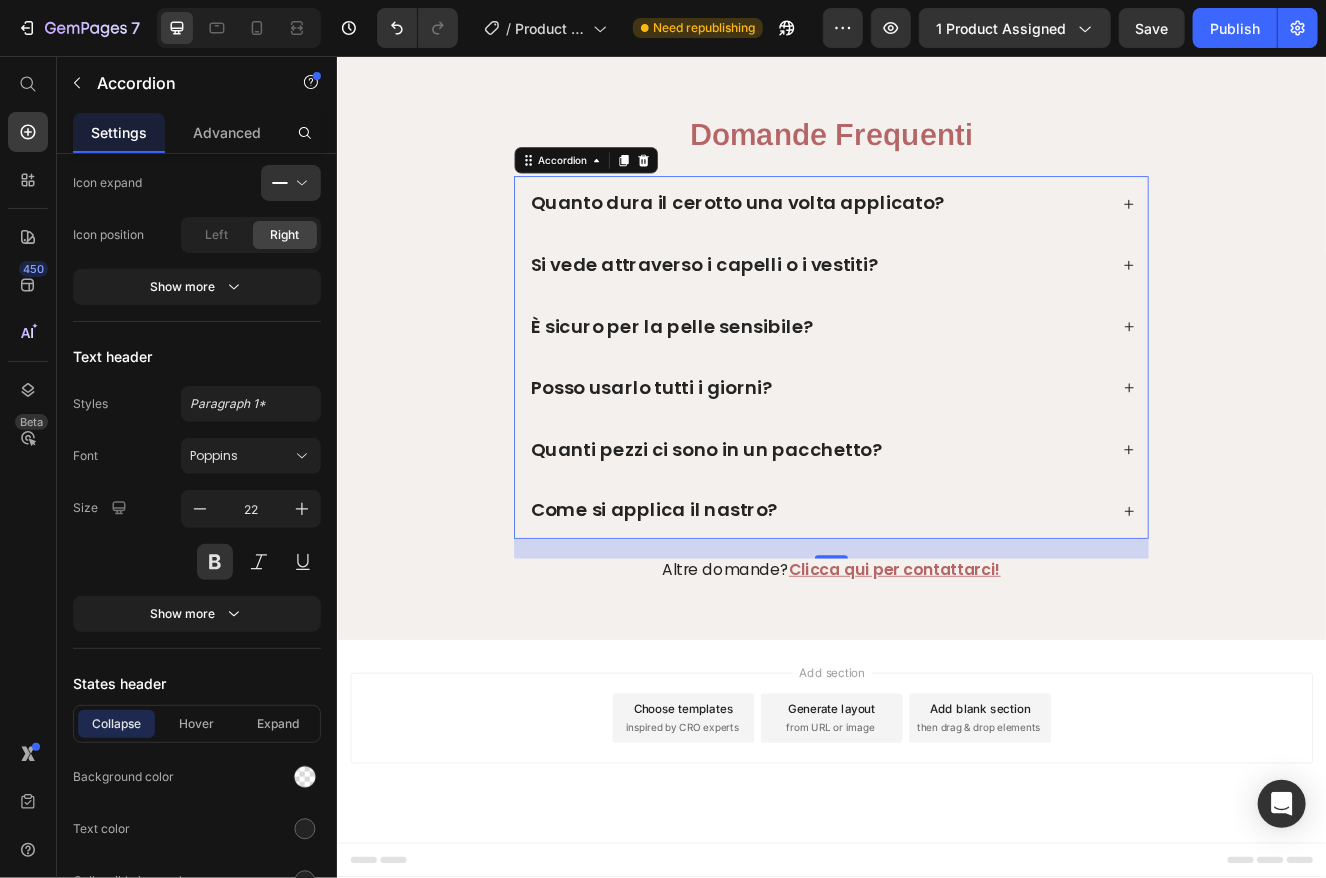 click on "Quanti pezzi ci sono in un pacchetto?" at bounding box center (921, 534) 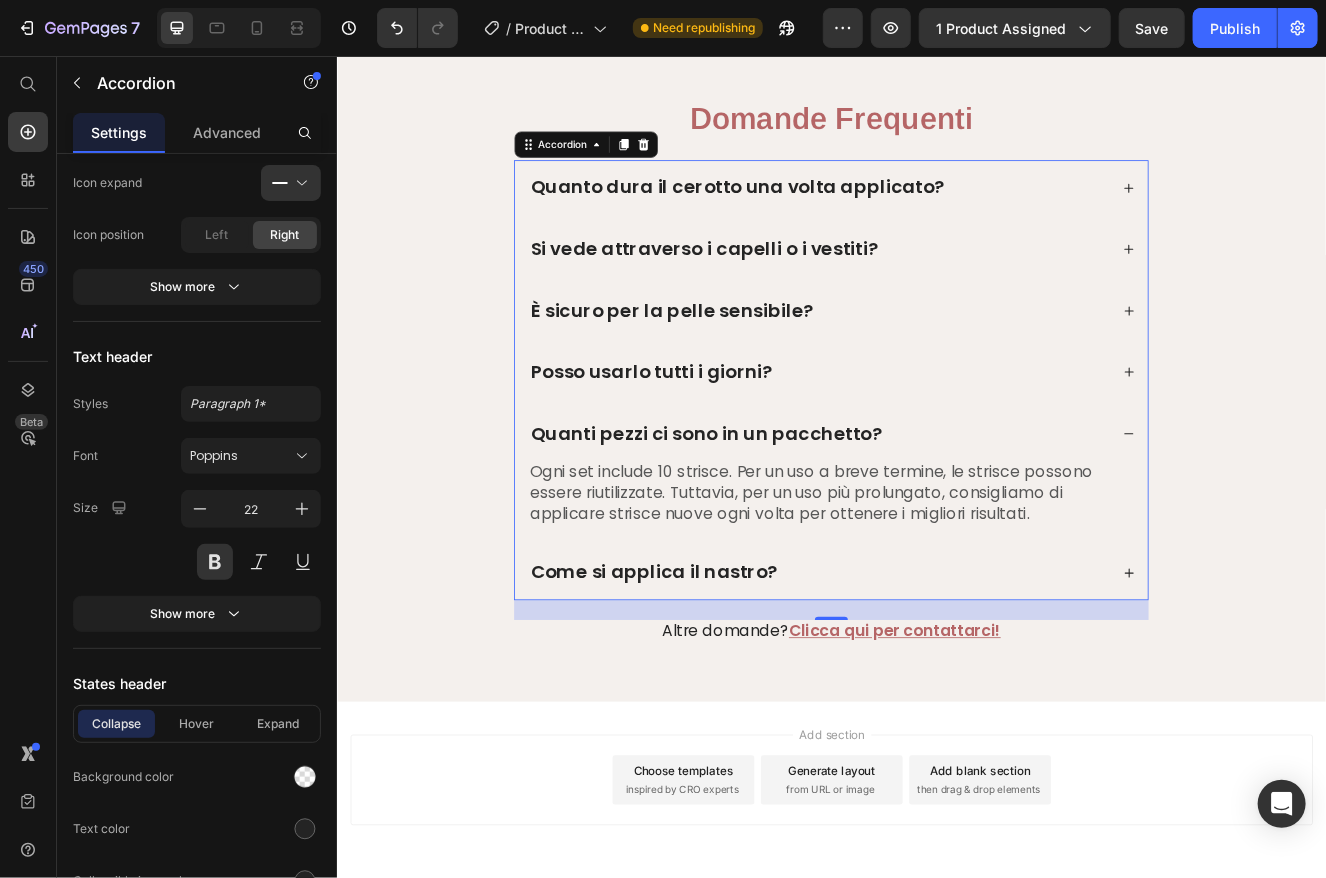 click on "Posso usarlo tutti i giorni?" at bounding box center (921, 440) 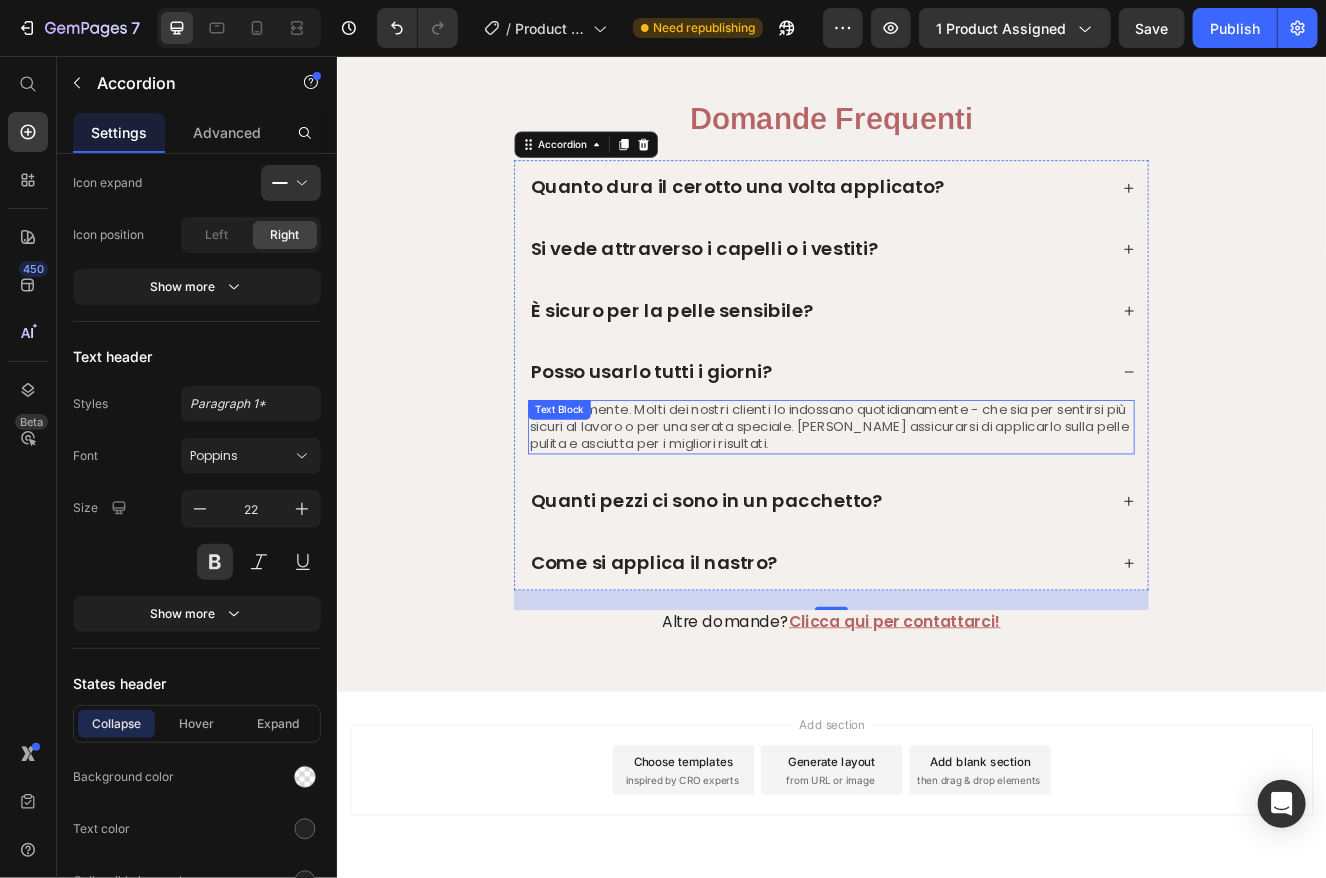 click on "Assolutamente. Molti dei nostri clienti lo indossano quotidianamente - che sia per sentirsi più sicuri al lavoro o per una serata speciale. [PERSON_NAME] assicurarsi di applicarlo sulla pelle pulita e asciutta per i migliori risultati." at bounding box center (936, 507) 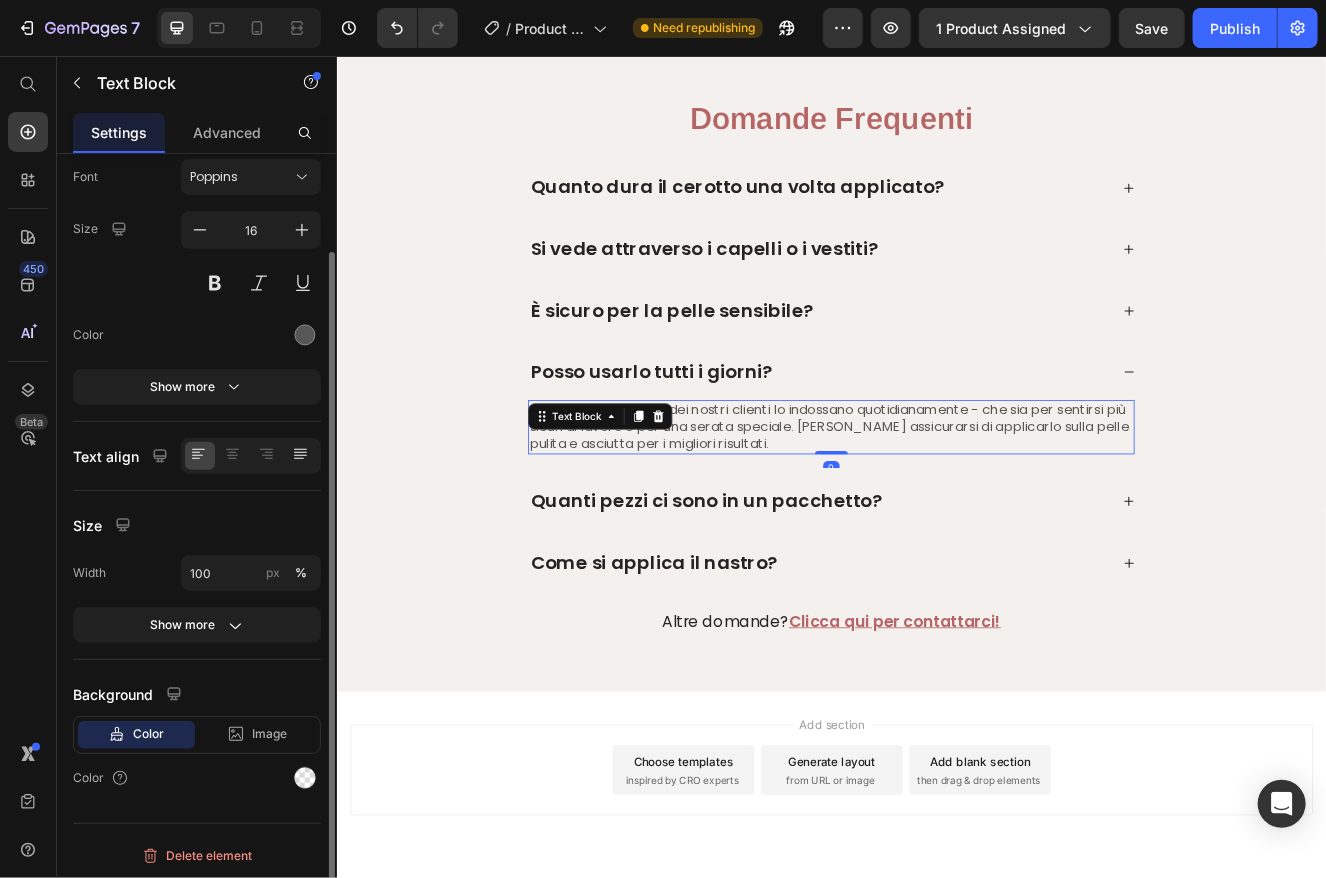 scroll, scrollTop: 0, scrollLeft: 0, axis: both 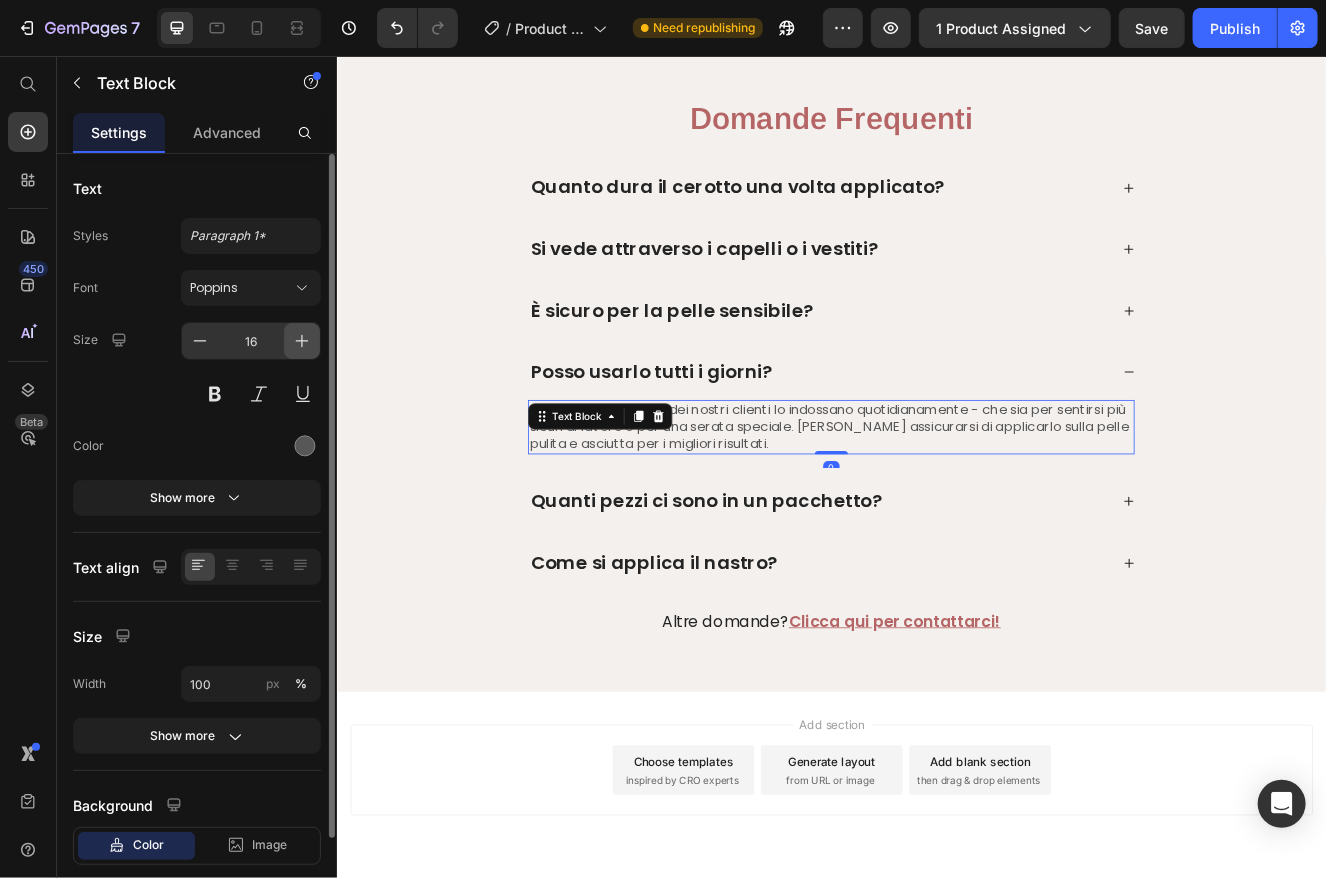 click at bounding box center [302, 341] 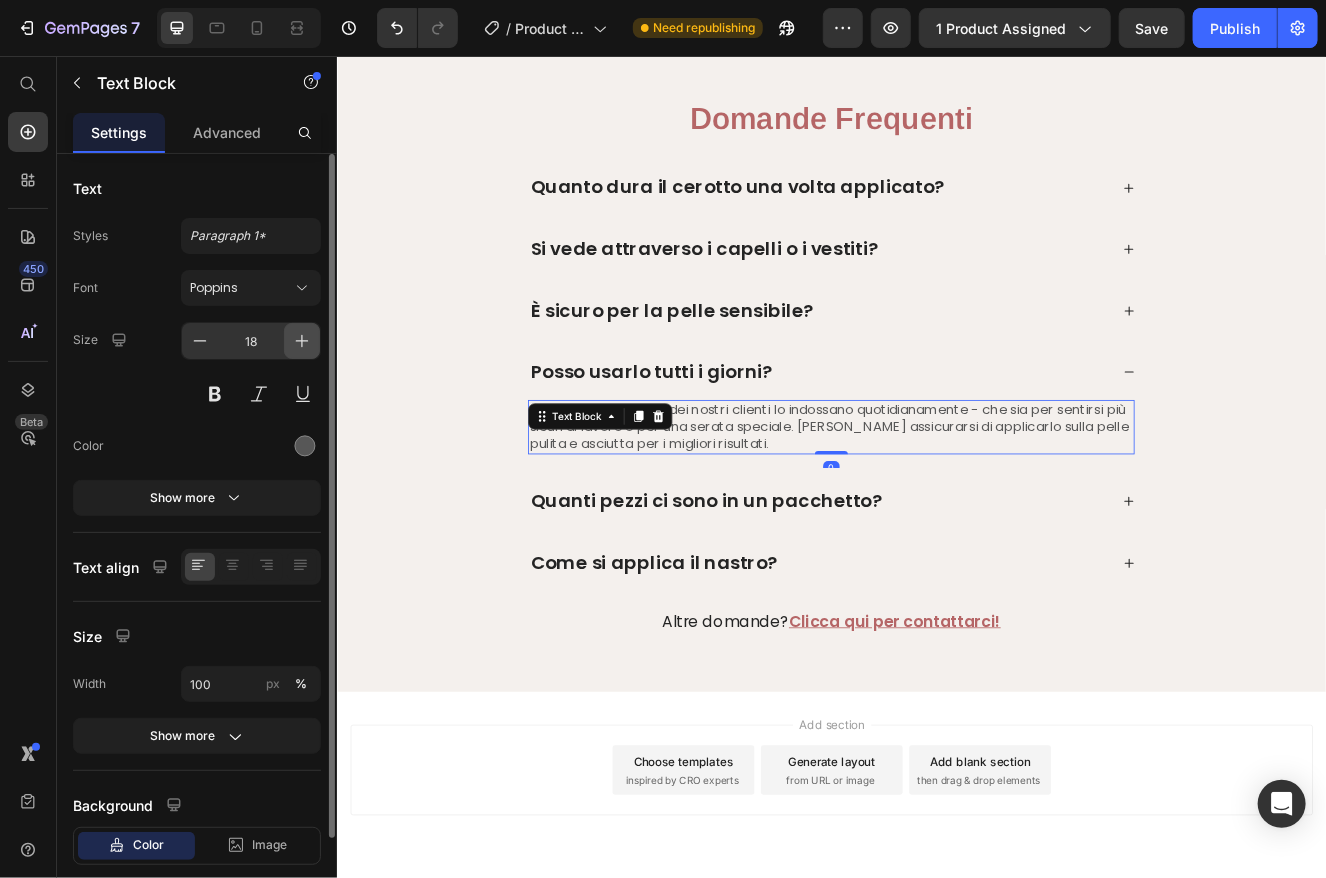 click at bounding box center (302, 341) 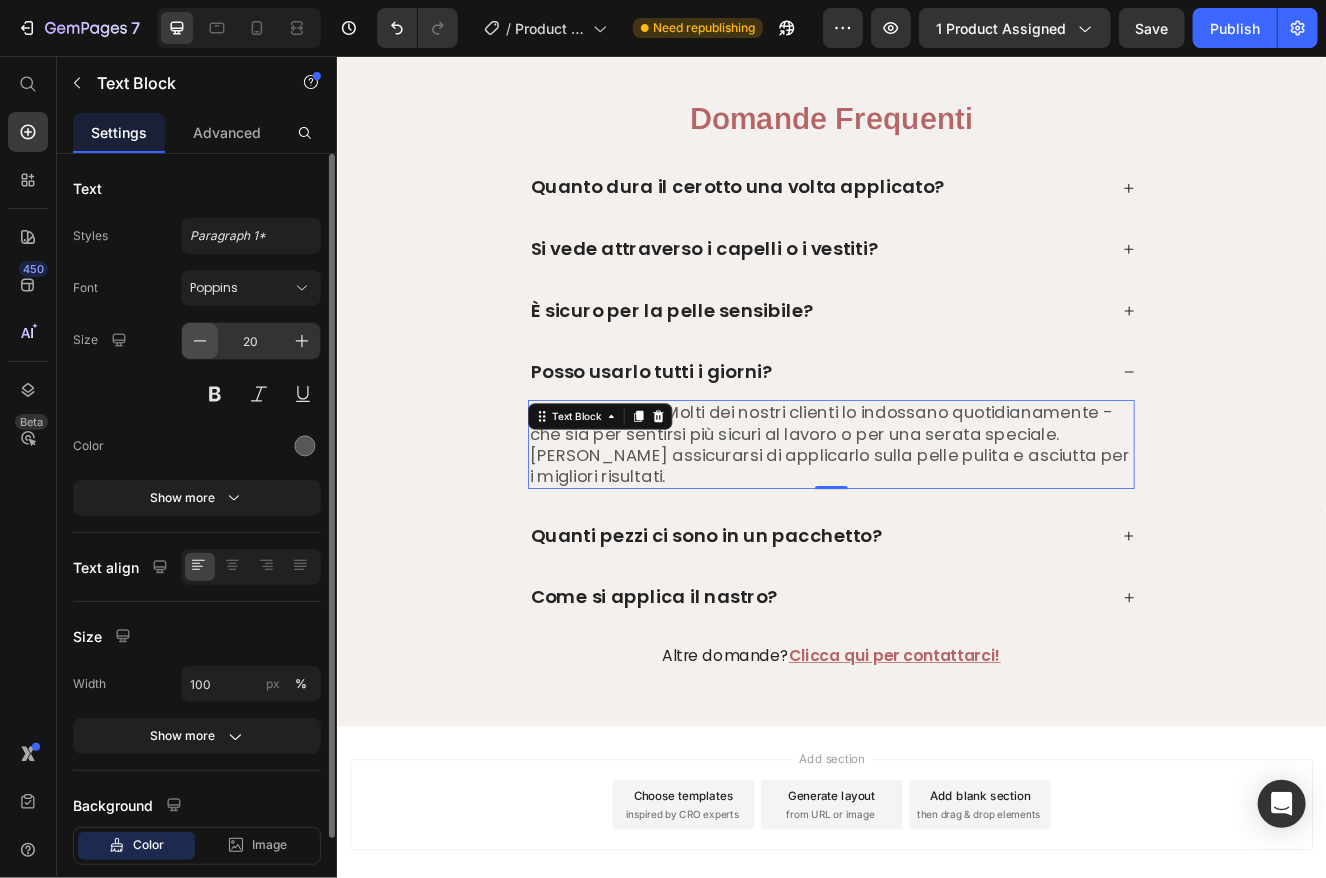 click at bounding box center (200, 341) 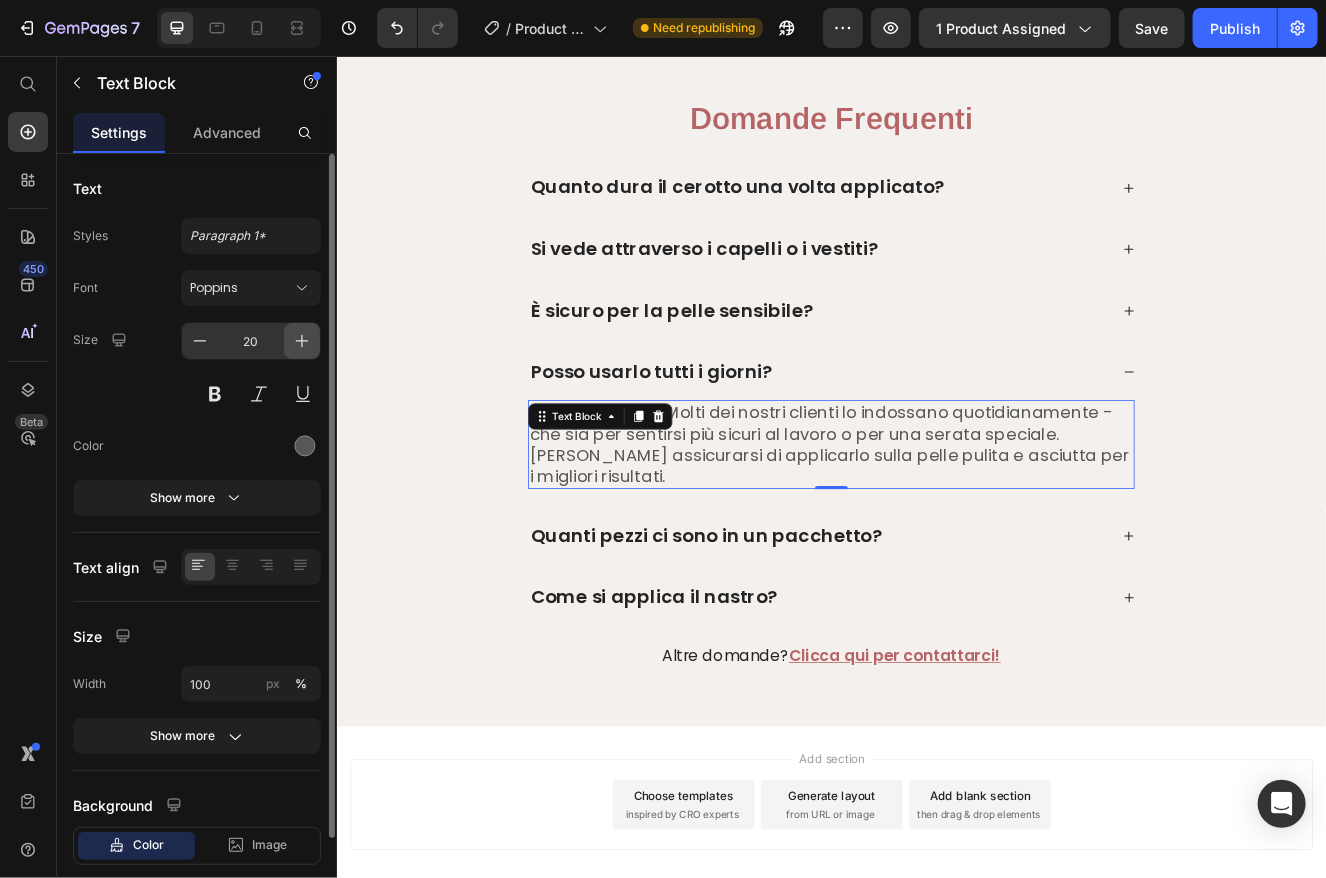 type on "19" 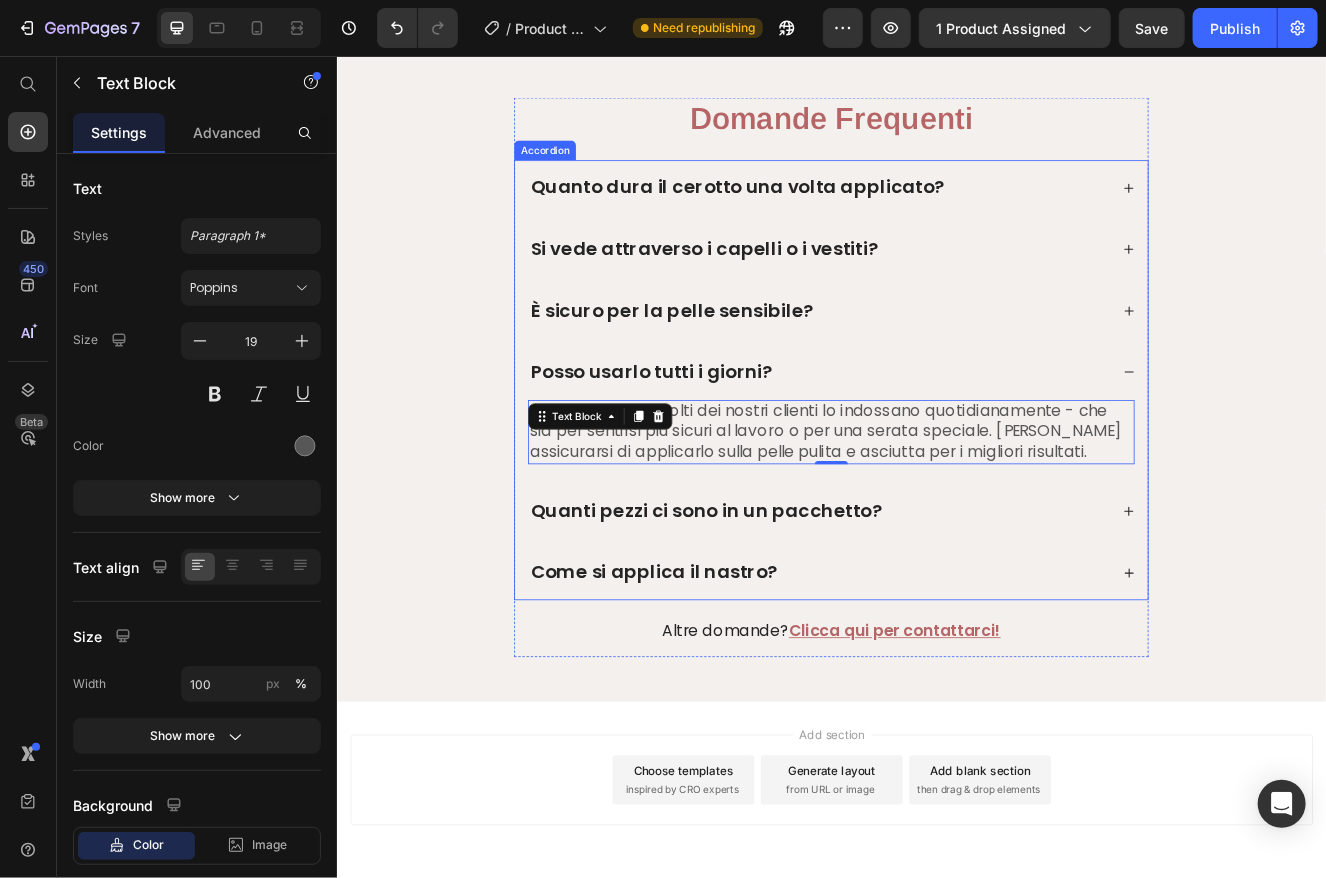 click on "È sicuro per la pelle sensibile?" at bounding box center (921, 366) 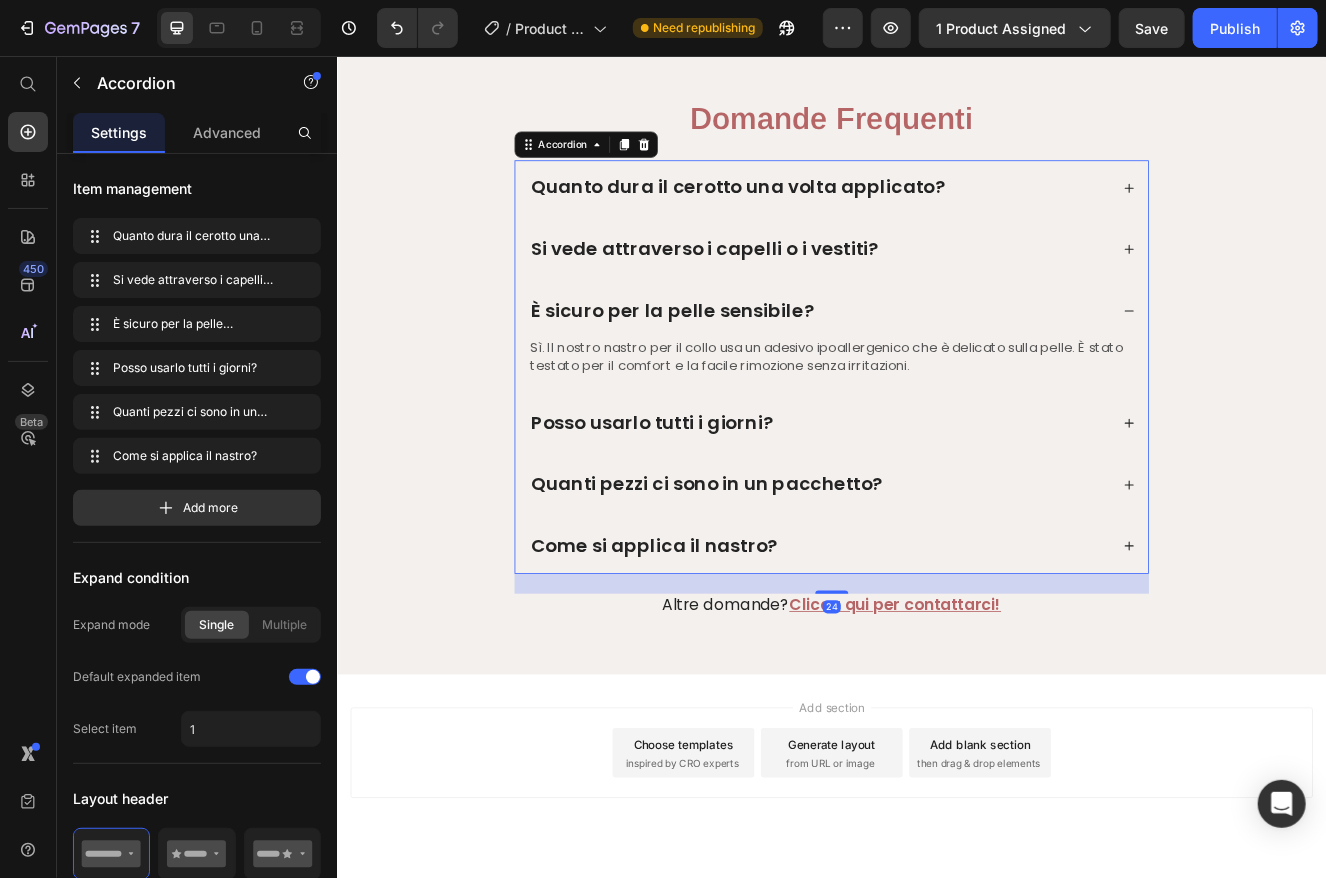 click on "Sì. Il nostro nastro per il collo usa un adesivo ipoallergenico che è delicato sulla pelle. È stato testato per il comfort e la facile rimozione senza irritazioni. Text Block" at bounding box center (936, 430) 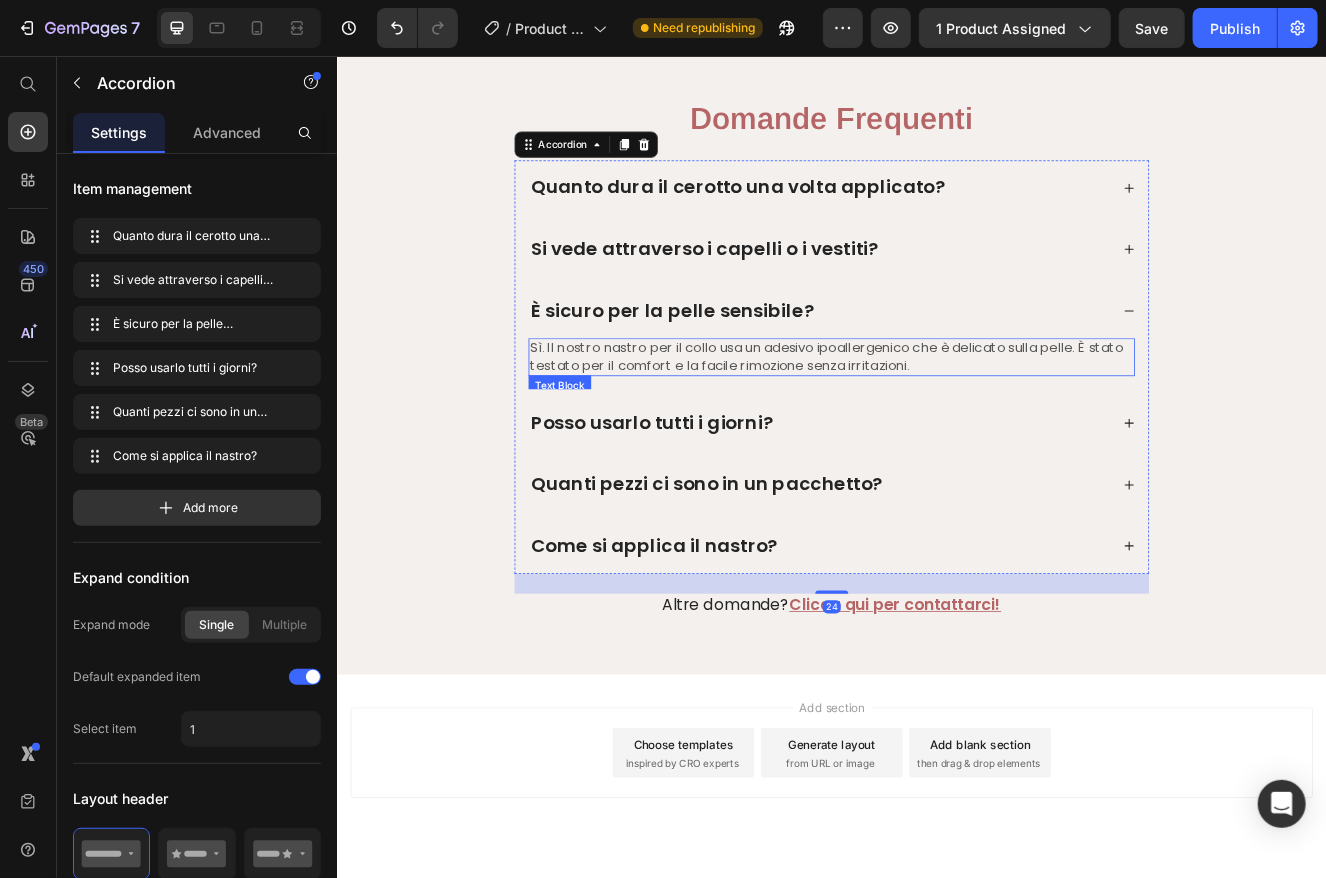 click on "Sì. Il nostro nastro per il collo usa un adesivo ipoallergenico che è delicato sulla pelle. È stato testato per il comfort e la facile rimozione senza irritazioni." at bounding box center (936, 422) 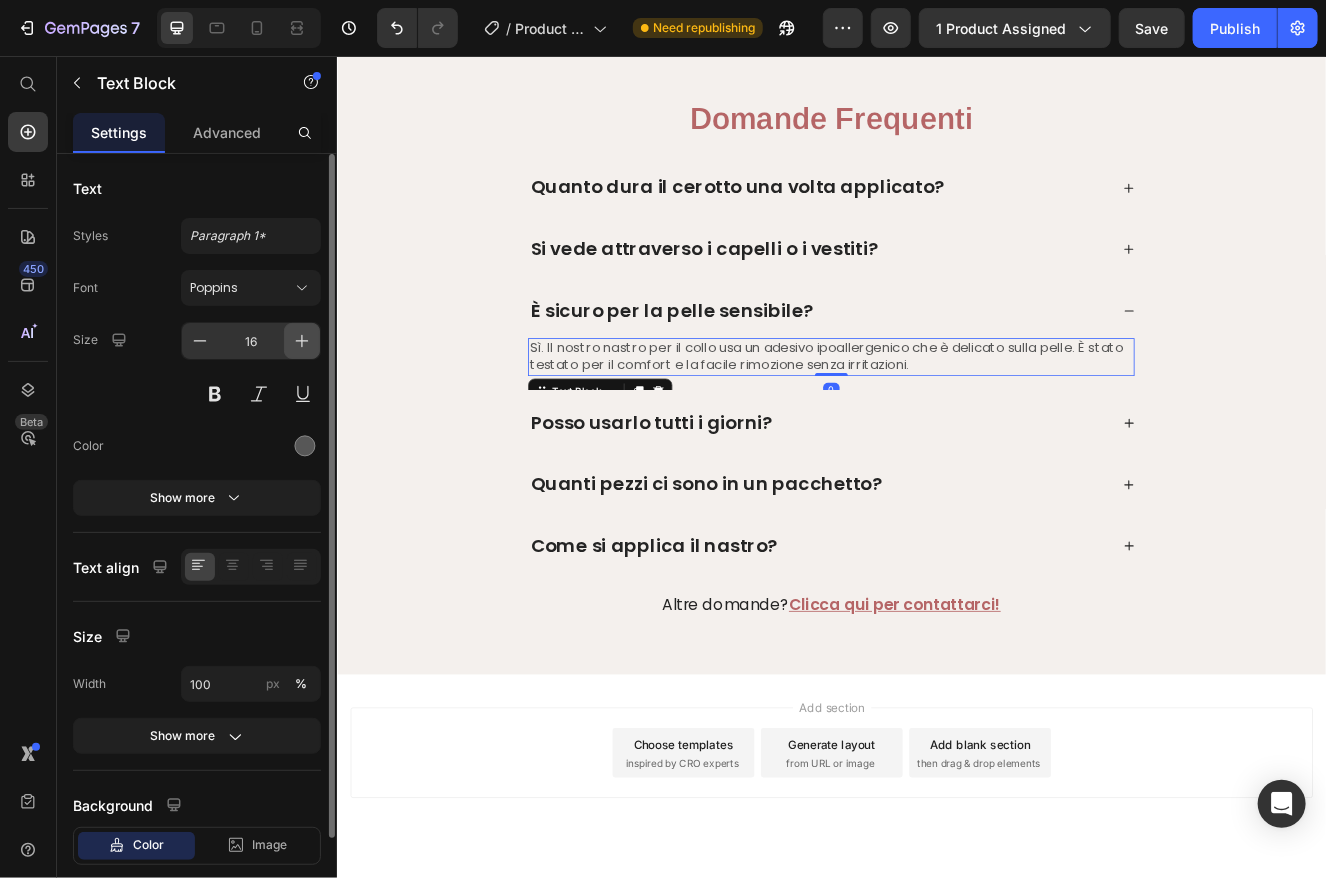 click 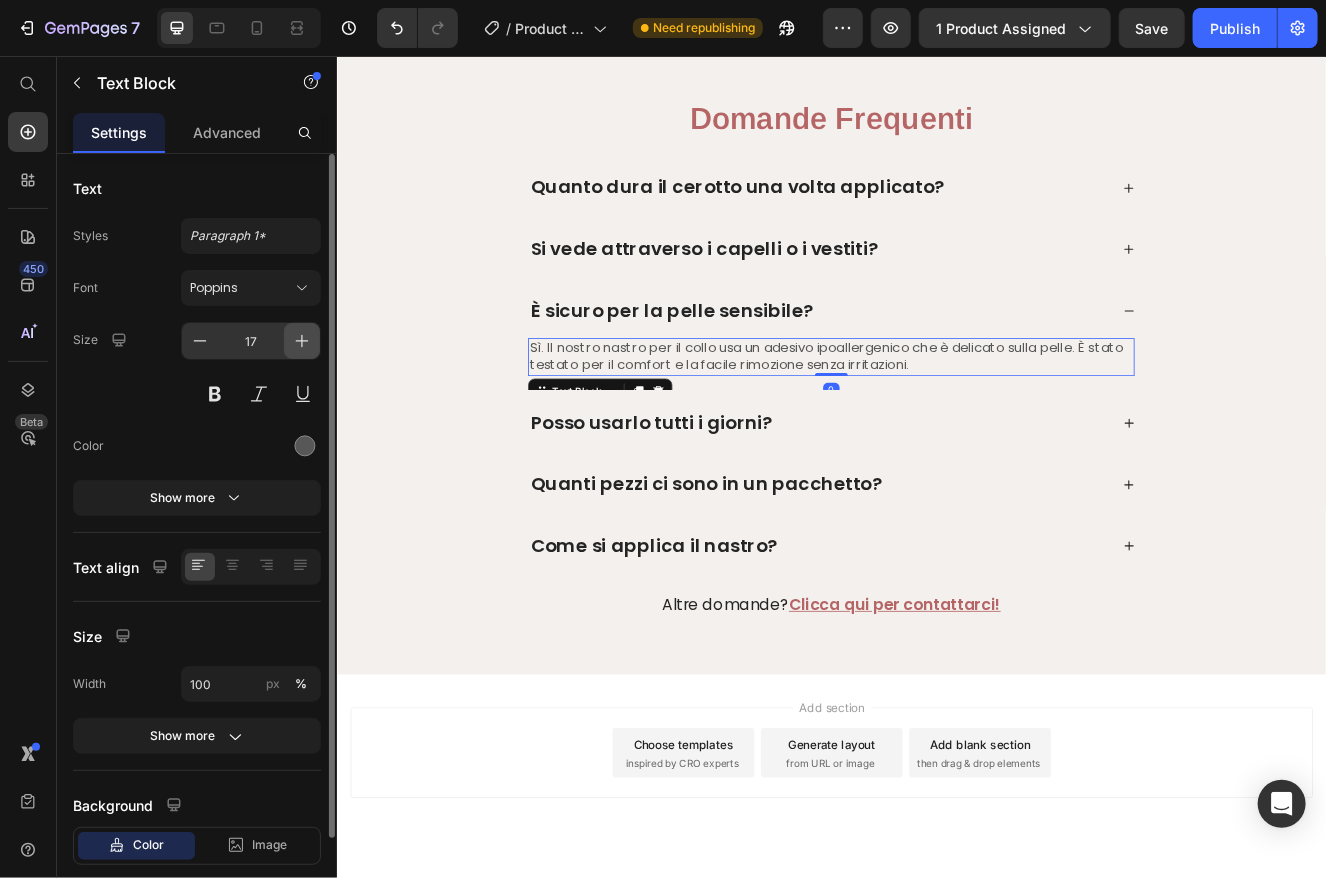 click 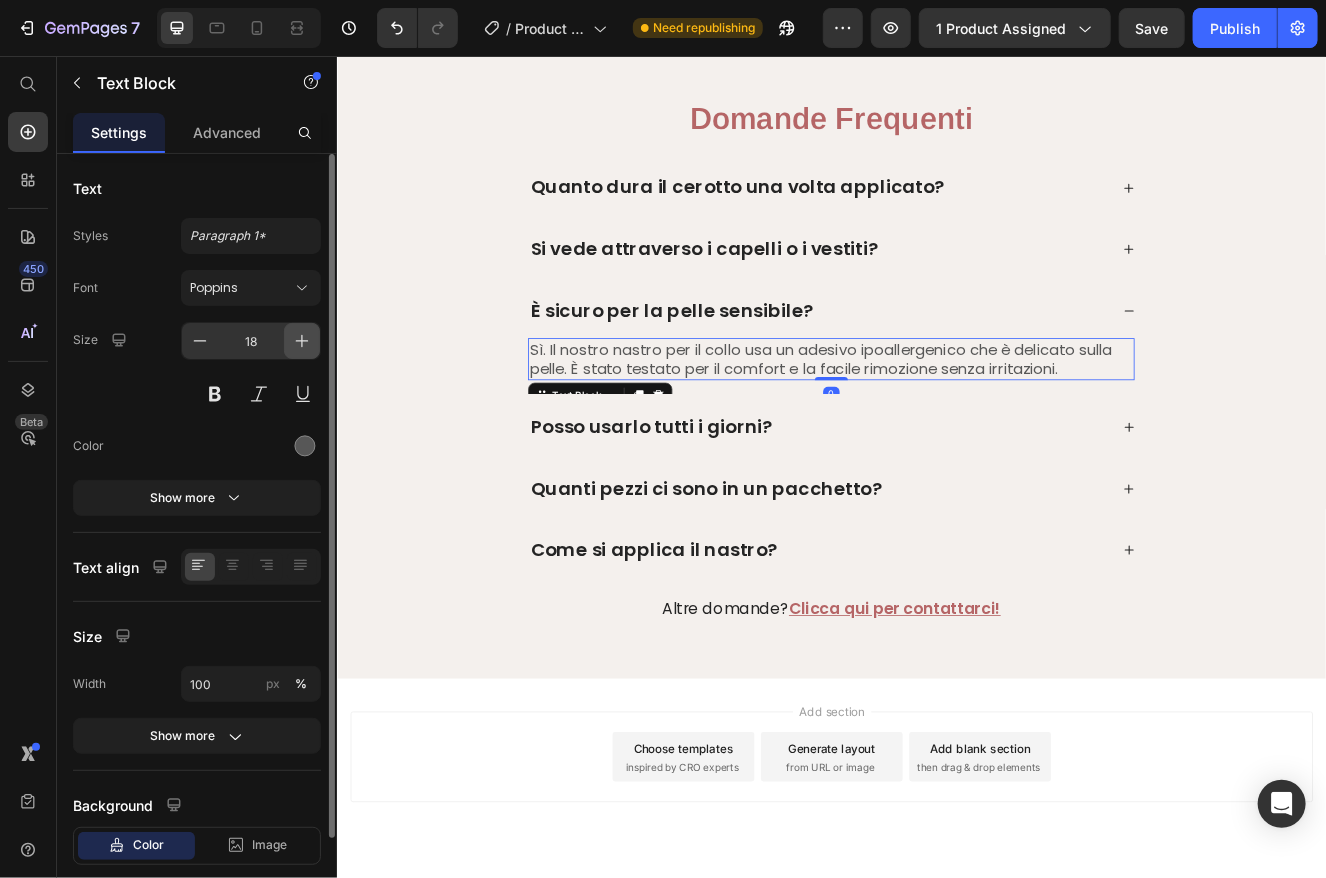 click 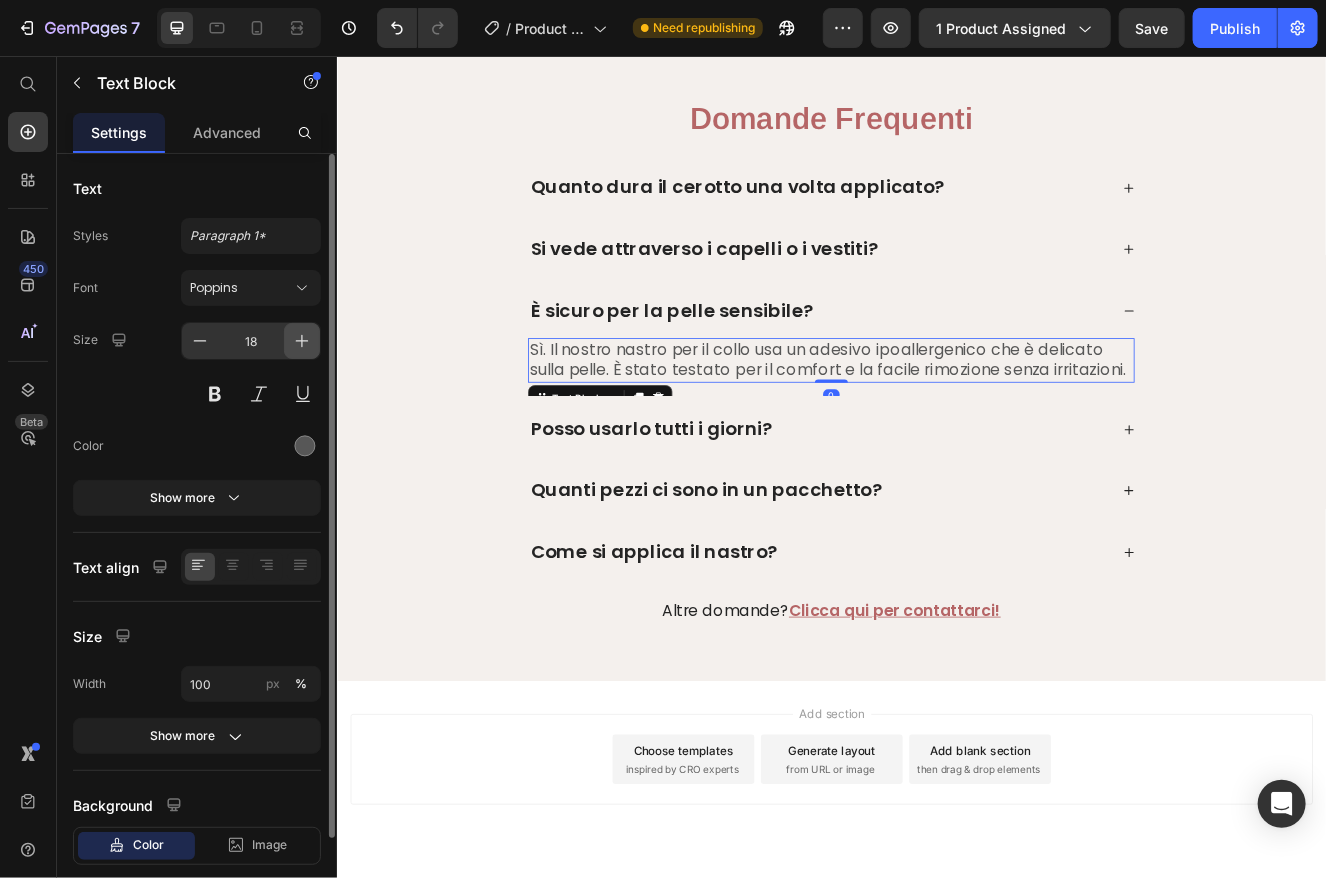 type on "19" 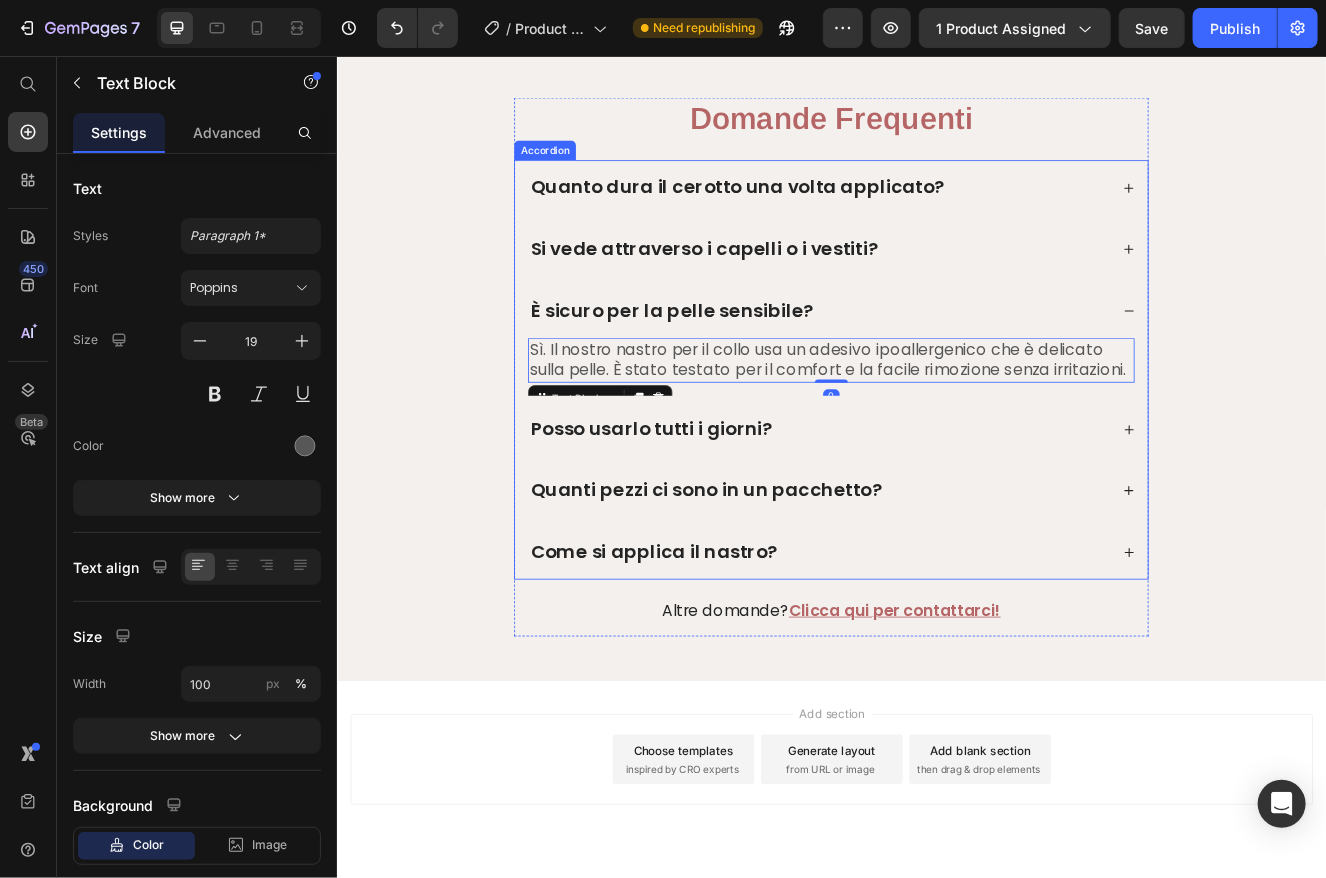 click on "Si vede attraverso i capelli o i vestiti?" at bounding box center [921, 291] 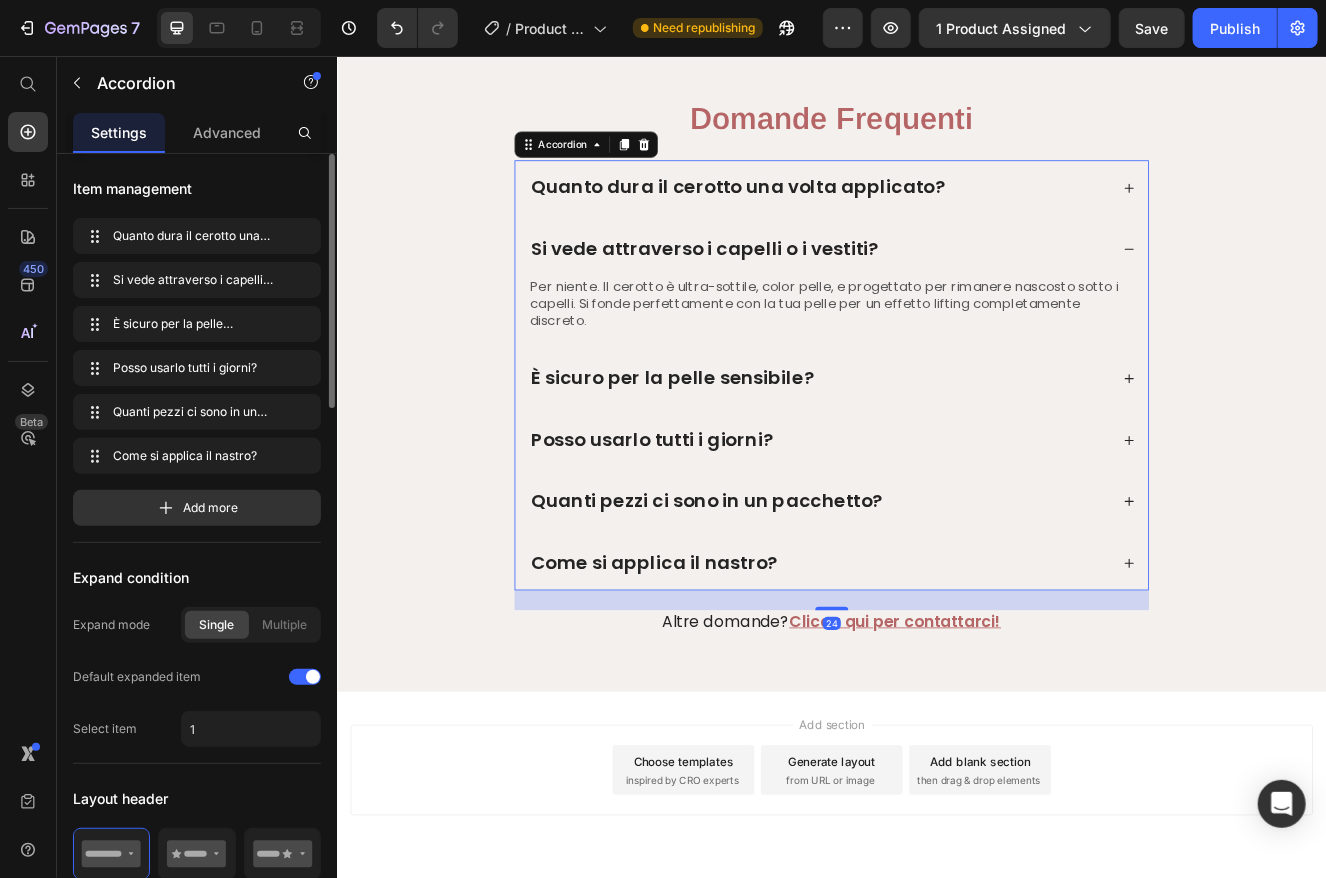scroll, scrollTop: 200, scrollLeft: 0, axis: vertical 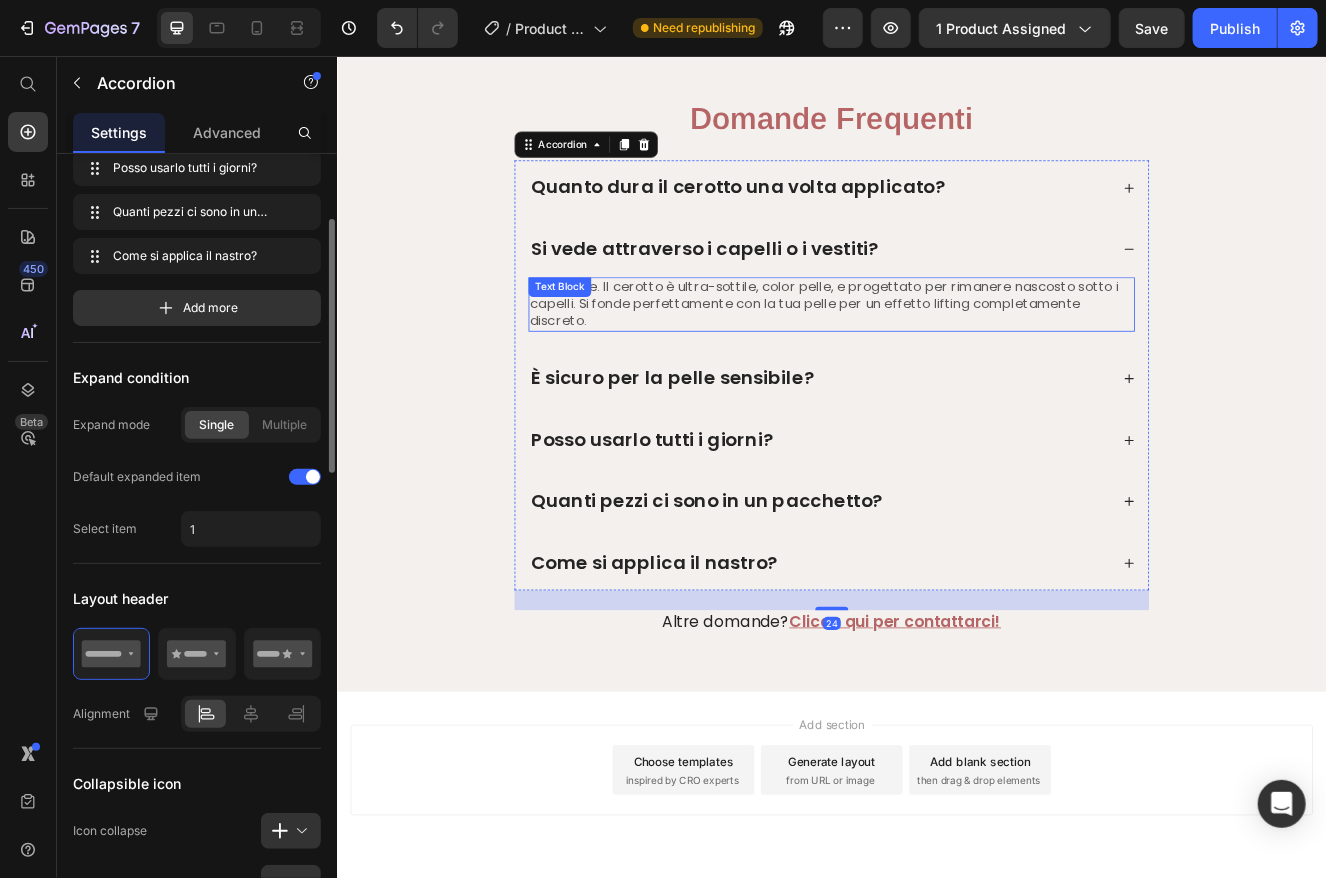 click on "Per niente. Il cerotto è ultra-sottile, color pelle, e progettato per rimanere nascosto sotto i capelli. Si fonde perfettamente con la tua pelle per un effetto lifting completamente discreto." at bounding box center (936, 358) 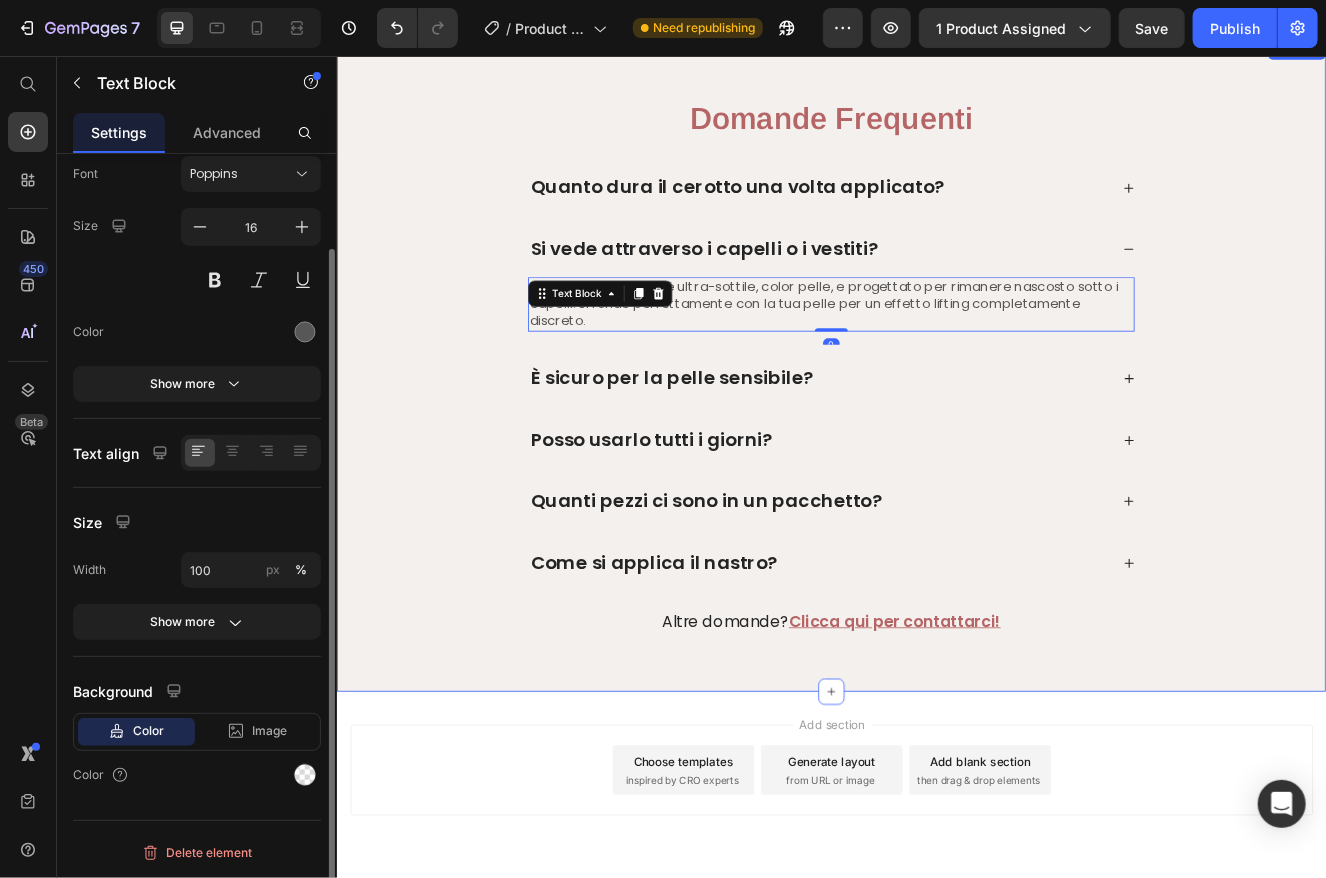 scroll, scrollTop: 0, scrollLeft: 0, axis: both 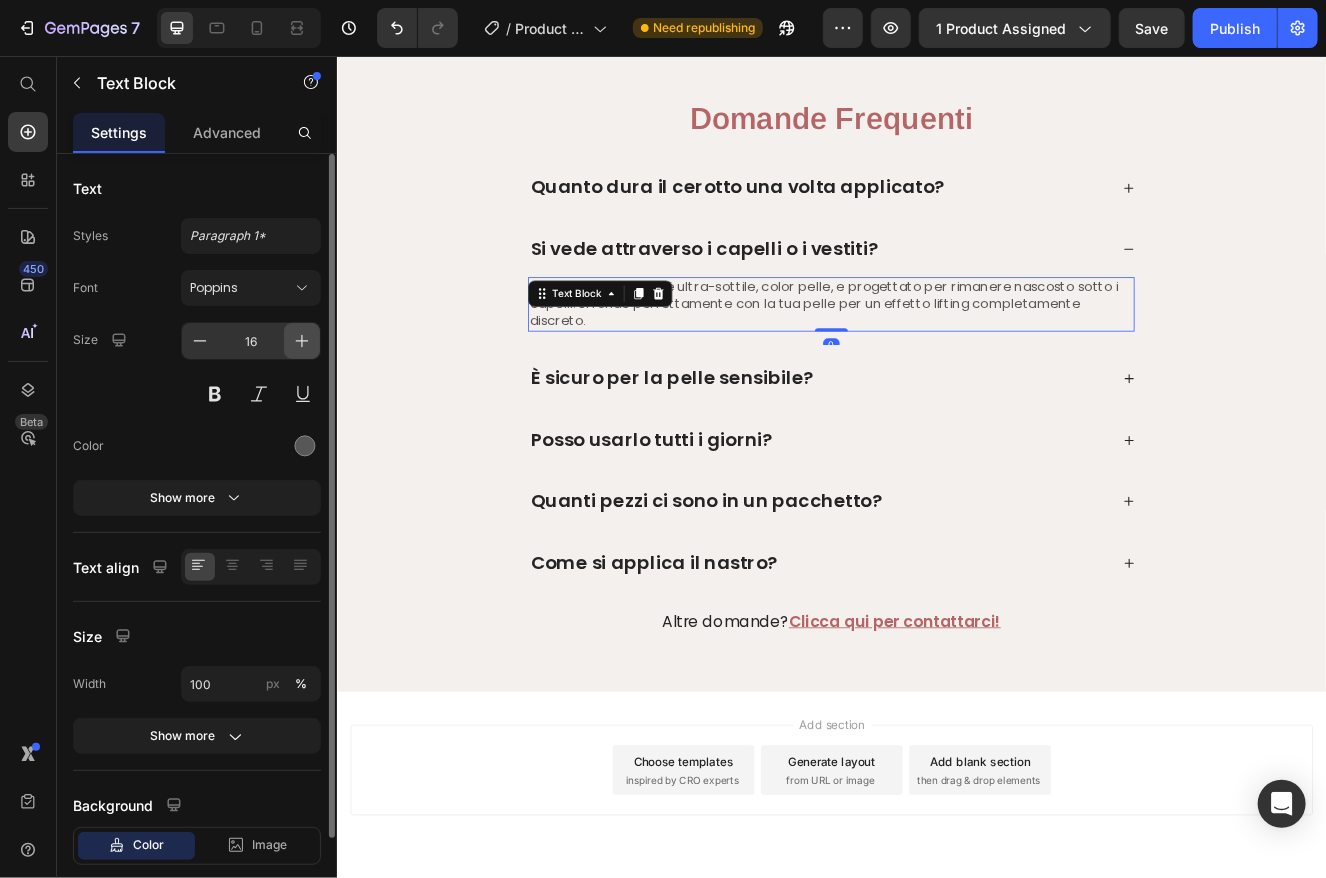 click 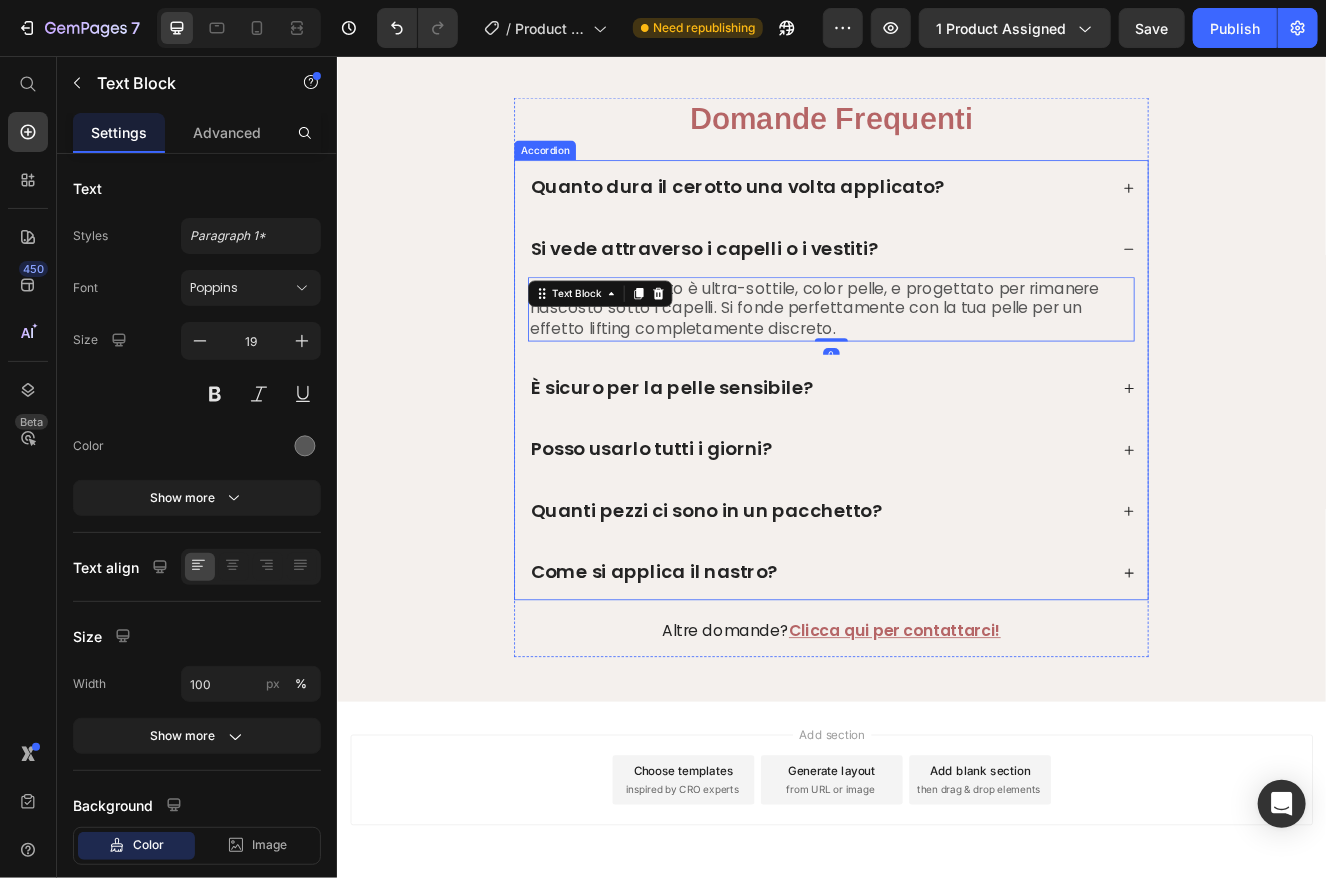 click on "Quanto dura il cerotto una volta applicato?" at bounding box center [936, 216] 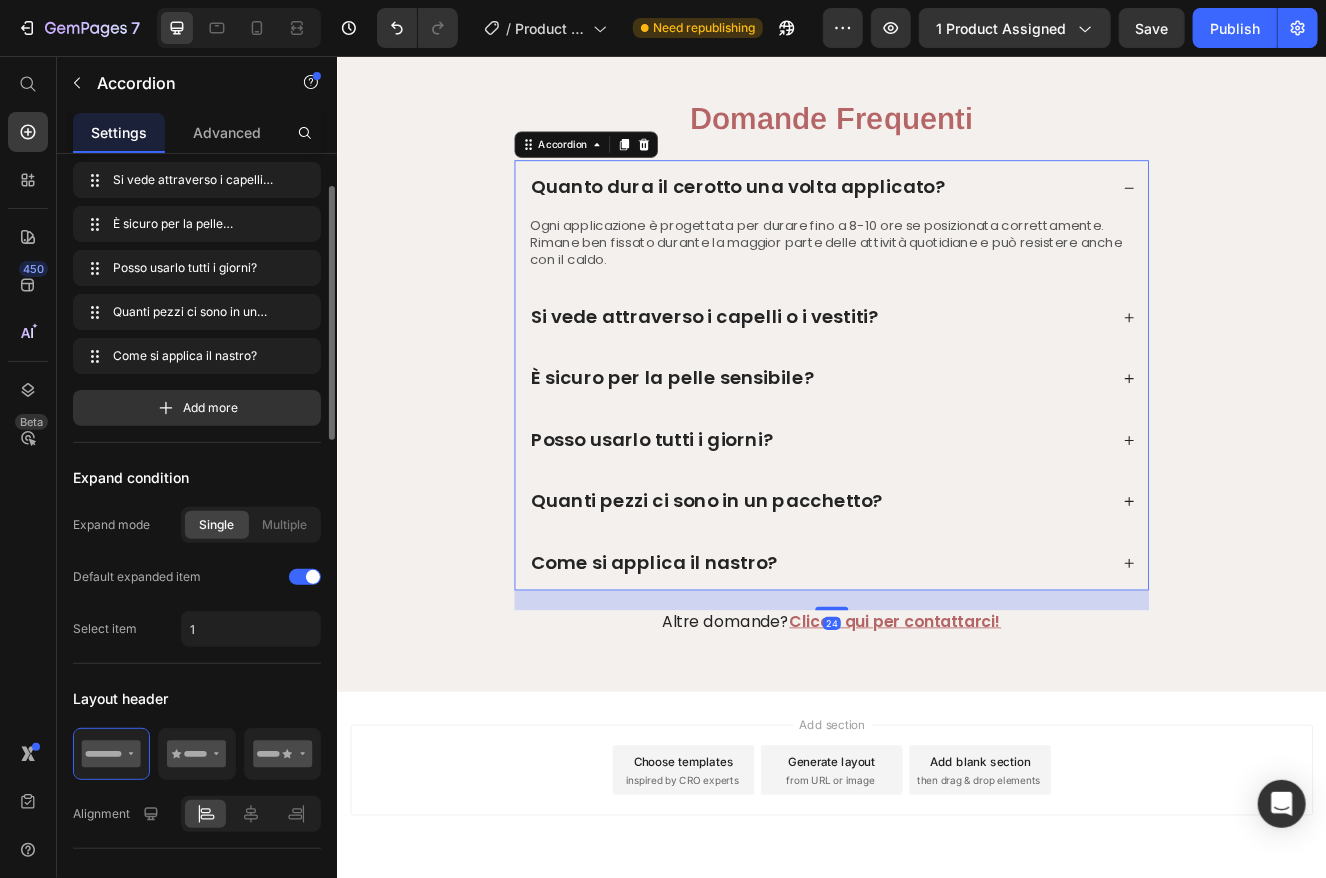 scroll, scrollTop: 300, scrollLeft: 0, axis: vertical 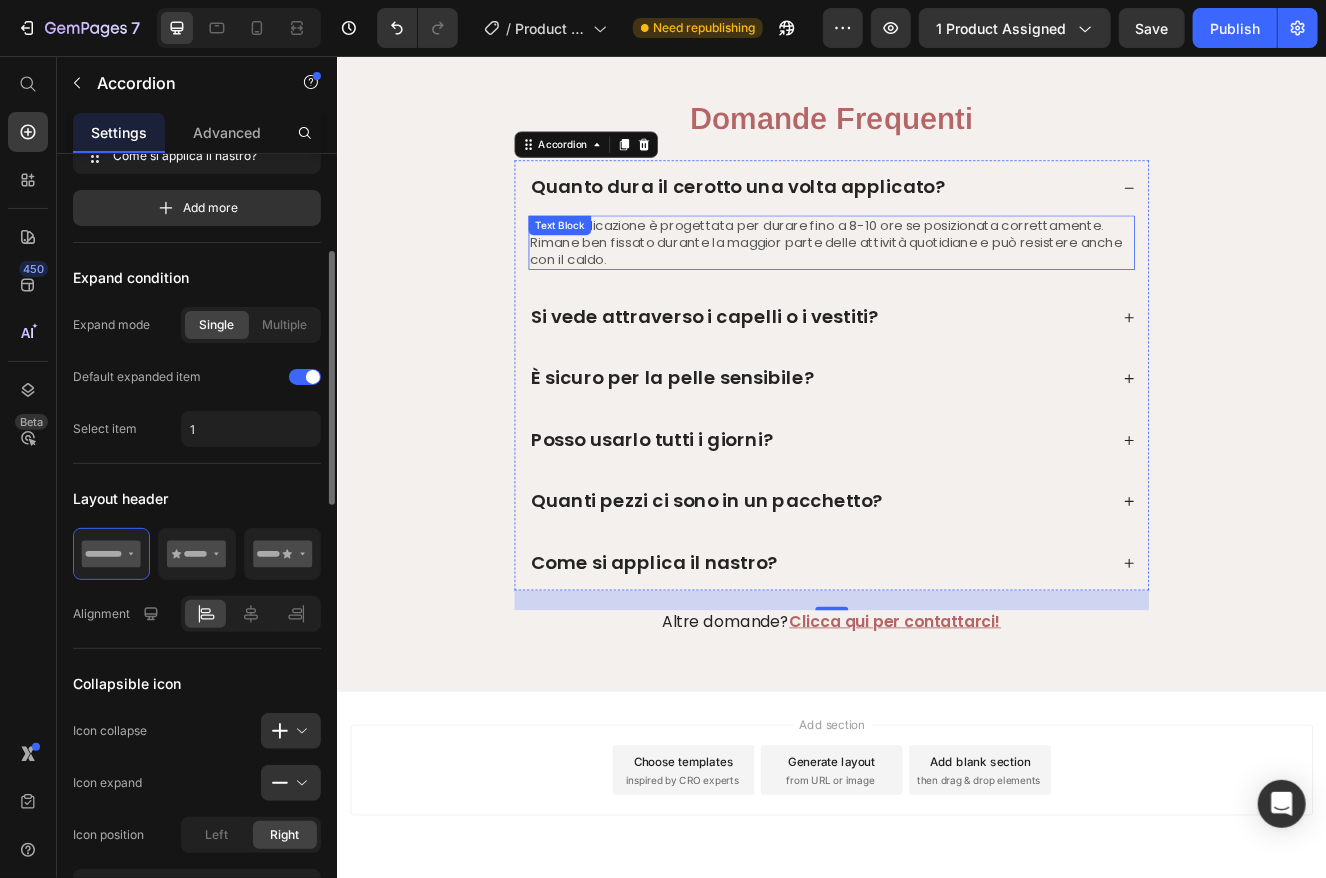 click on "Ogni applicazione è progettata per durare fino a 8-10 ore se posizionata correttamente. Rimane ben fissato durante la maggior parte delle attività quotidiane e può resistere anche con il caldo." at bounding box center [936, 283] 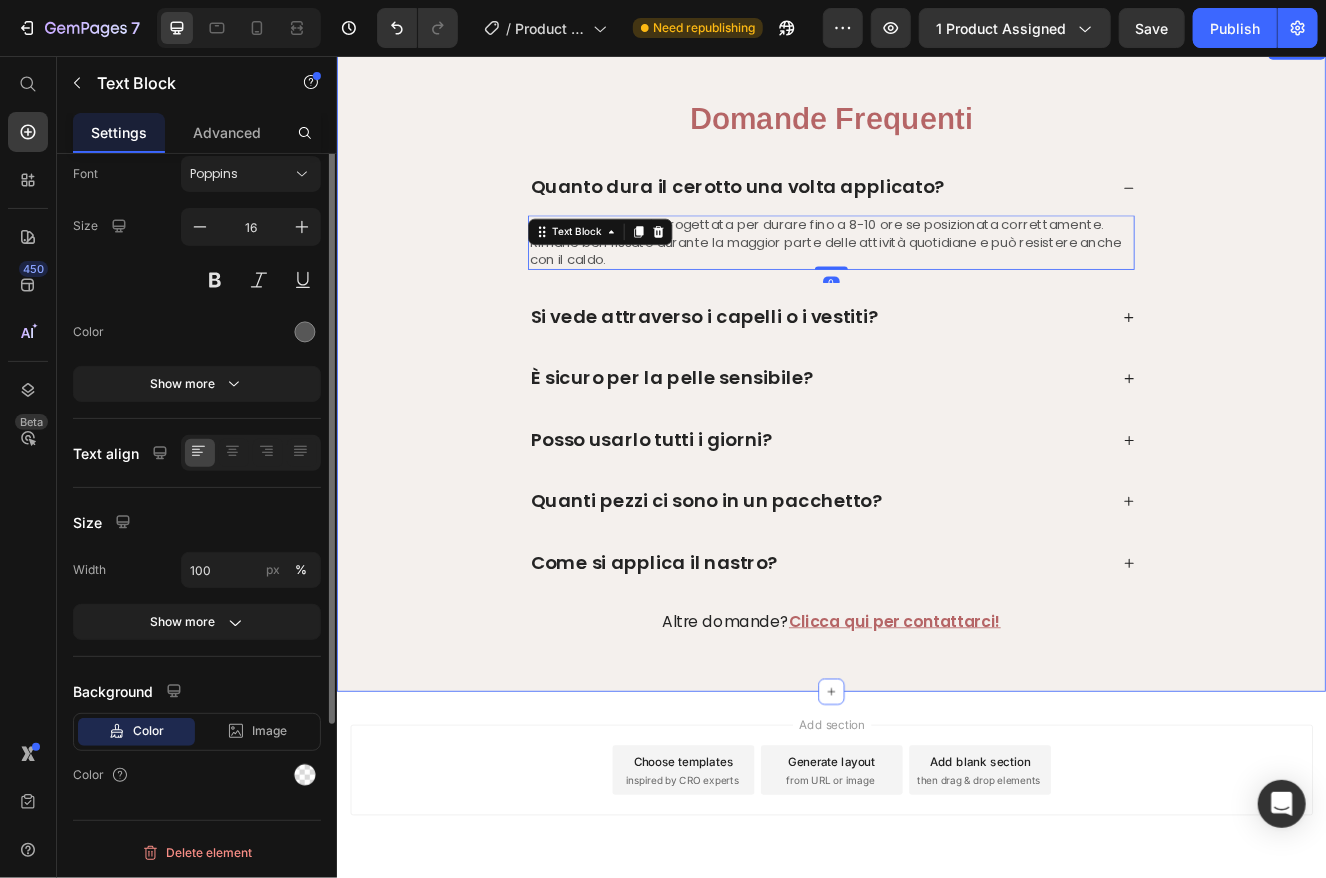 scroll, scrollTop: 0, scrollLeft: 0, axis: both 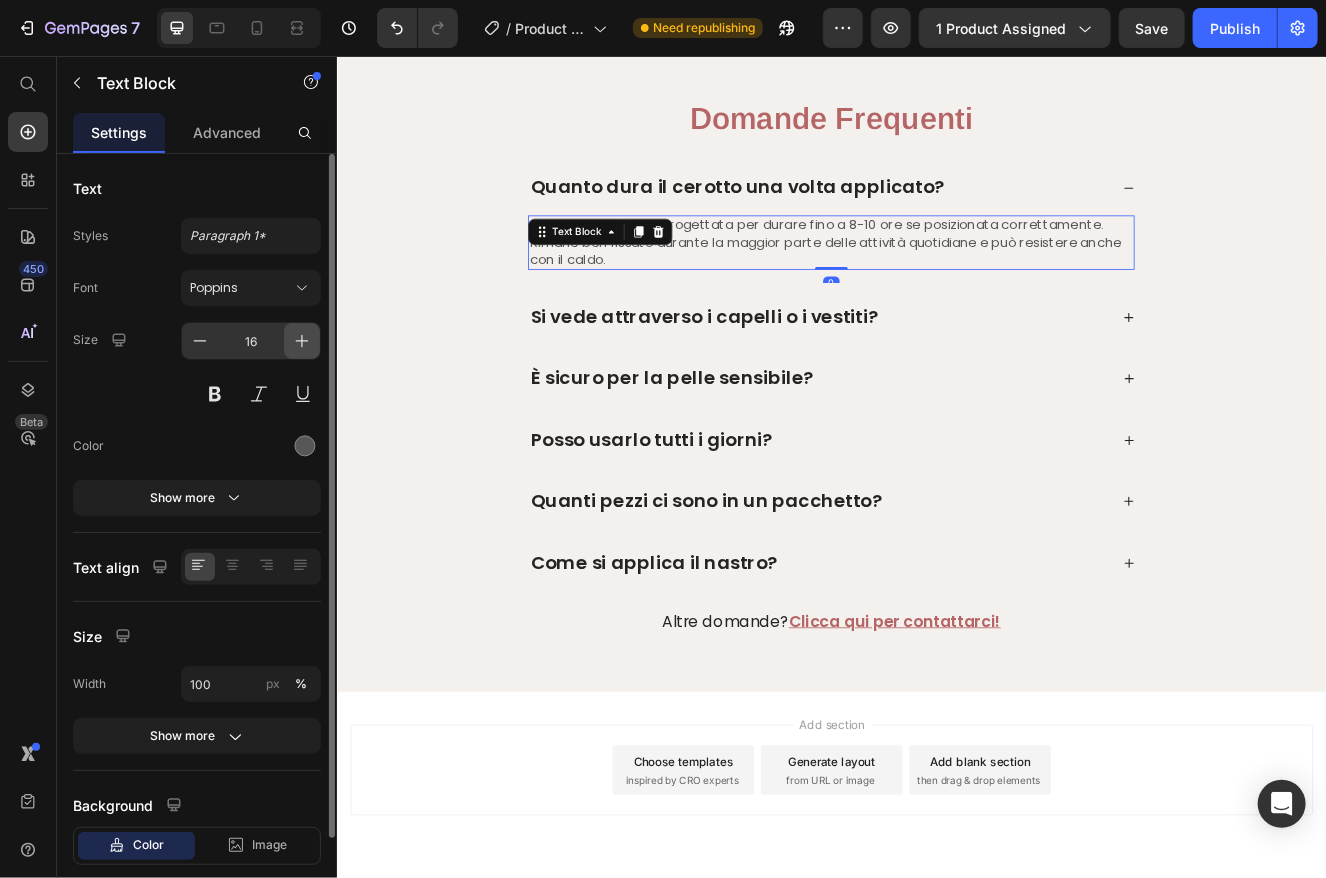 click at bounding box center [302, 341] 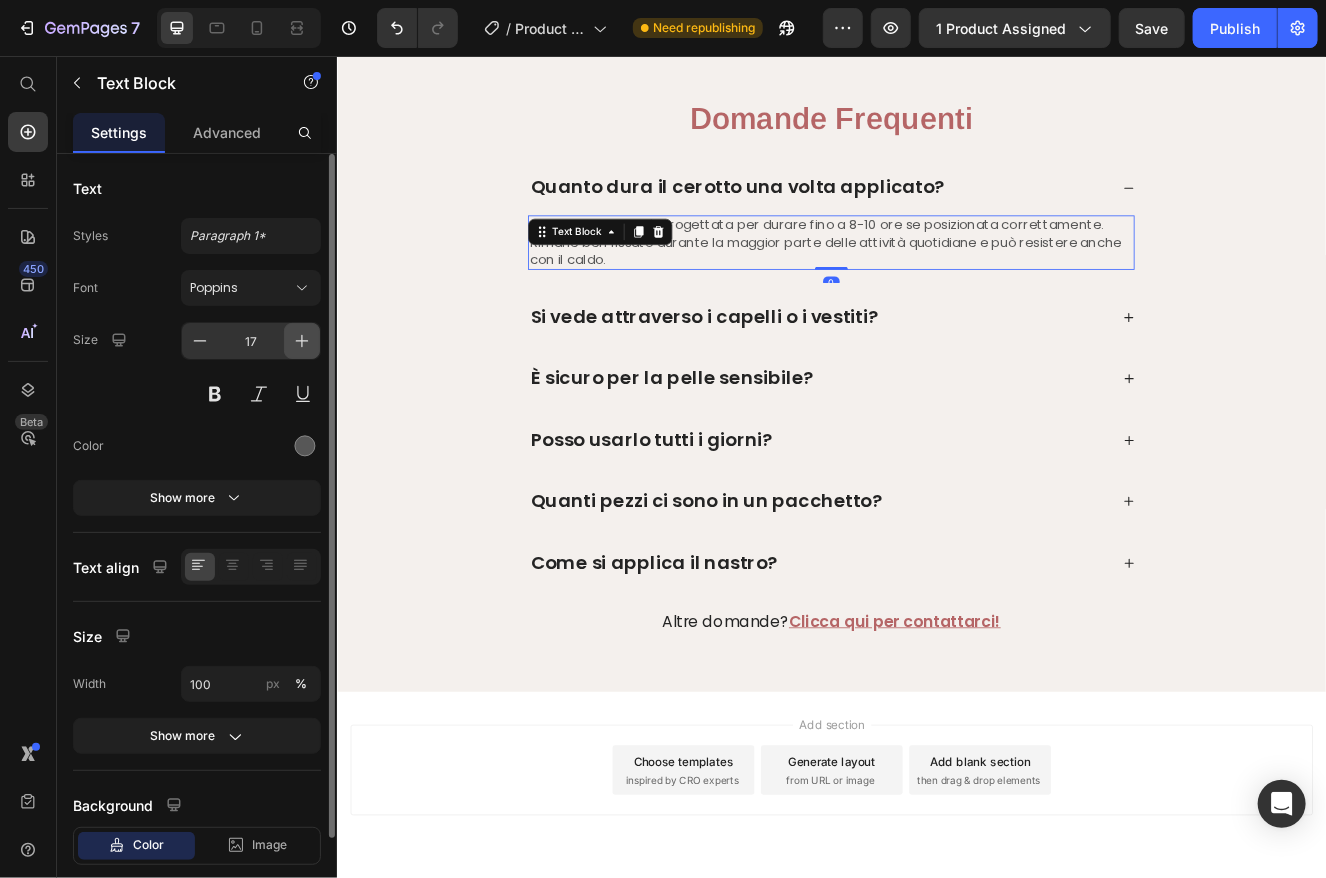 click at bounding box center [302, 341] 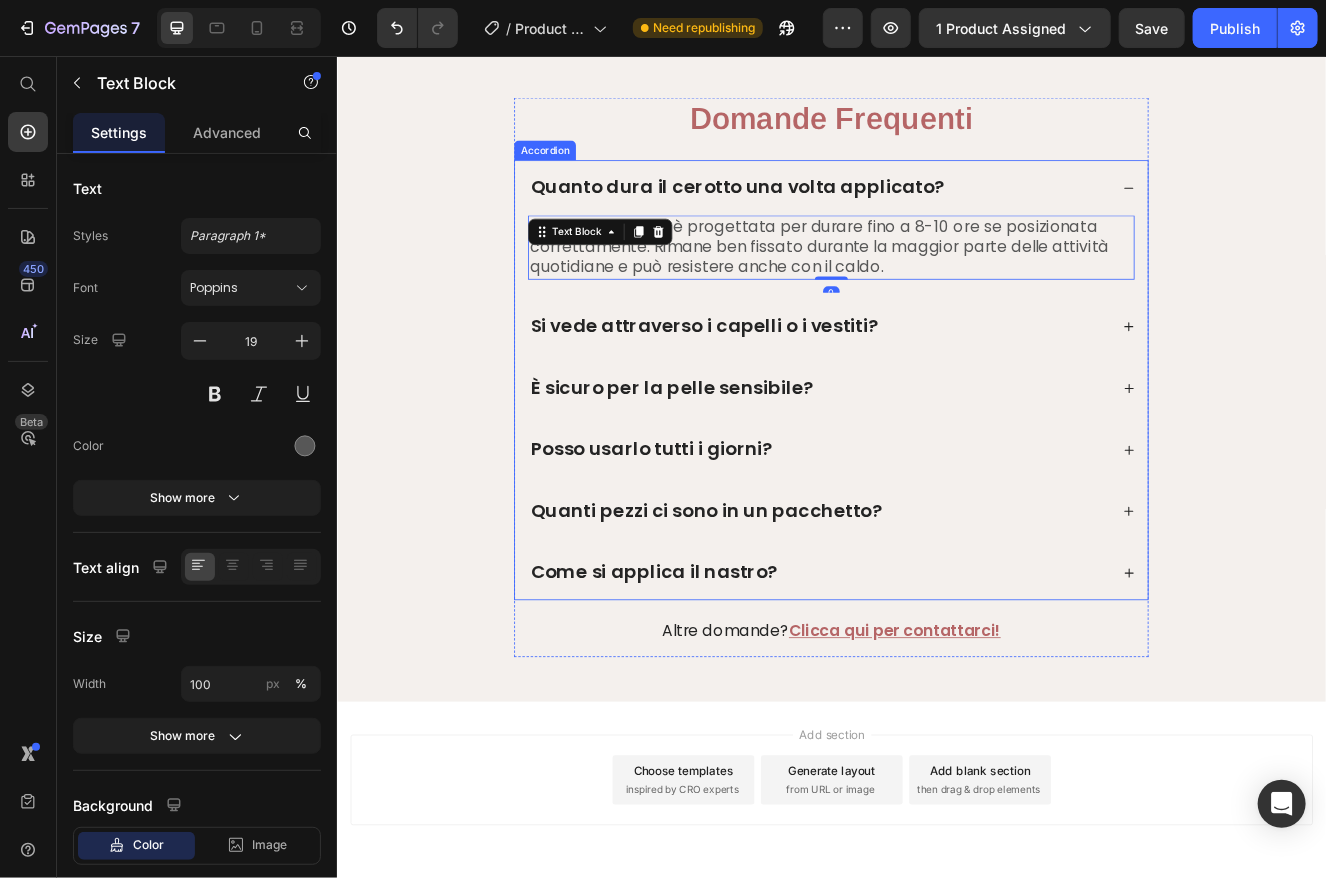 click on "Domande Frequenti Heading
Quanto dura il cerotto una volta applicato? Ogni applicazione è progettata per durare fino a 8-10 ore se posizionata correttamente. Rimane ben fissato durante la maggior parte delle attività quotidiane e può resistere anche con il caldo. Text Block   0
Si vede attraverso i capelli o i vestiti?
È sicuro per la pelle sensibile?
Posso usarlo tutti i giorni?
Quanti pezzi ci sono in un pacchetto?
Come si applica il nastro? Accordion Altre domande?  Clicca qui per contattarci! Text Block Row" at bounding box center (936, 454) 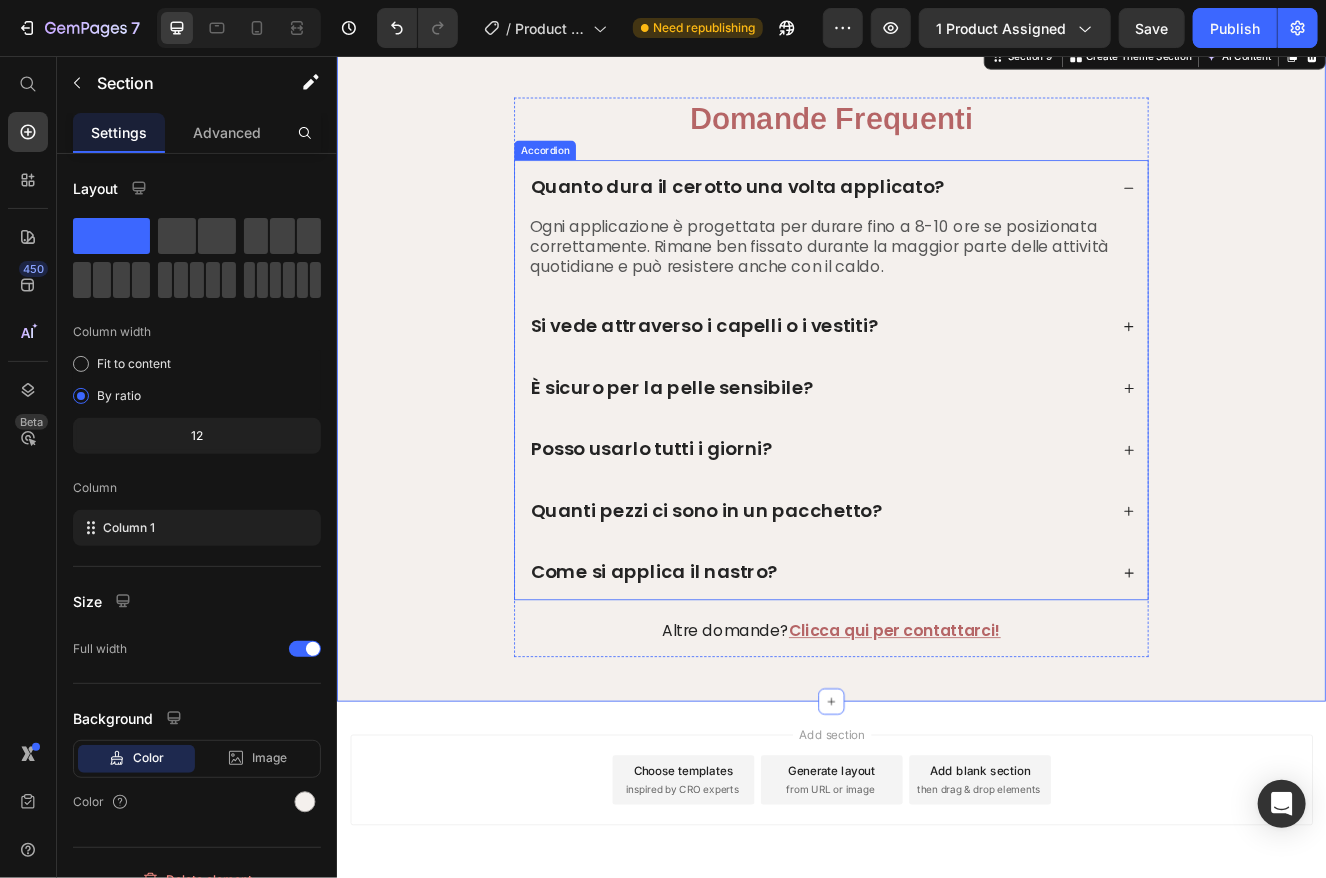 click on "Quanto dura il cerotto una volta applicato?" at bounding box center (936, 216) 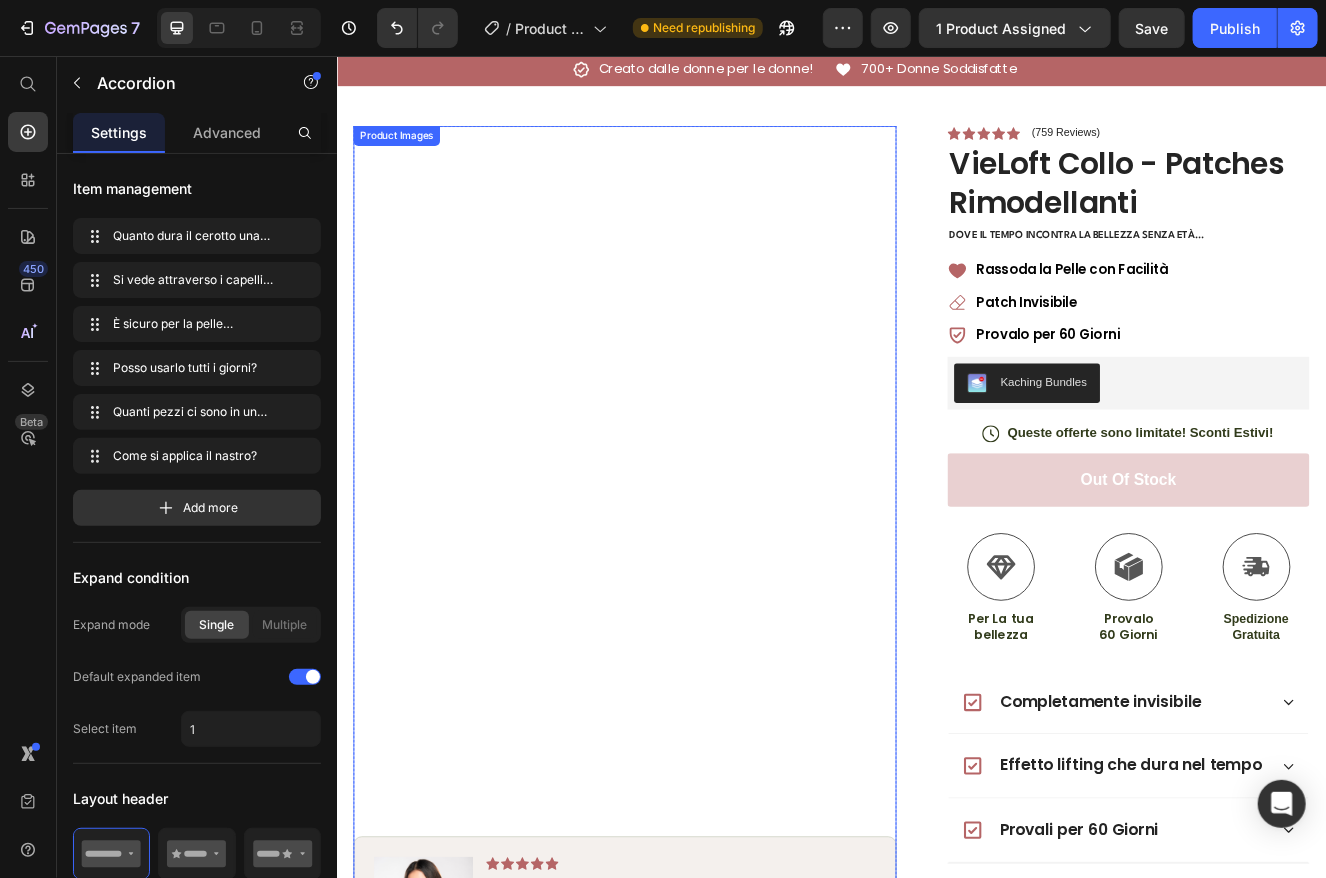 scroll, scrollTop: 0, scrollLeft: 0, axis: both 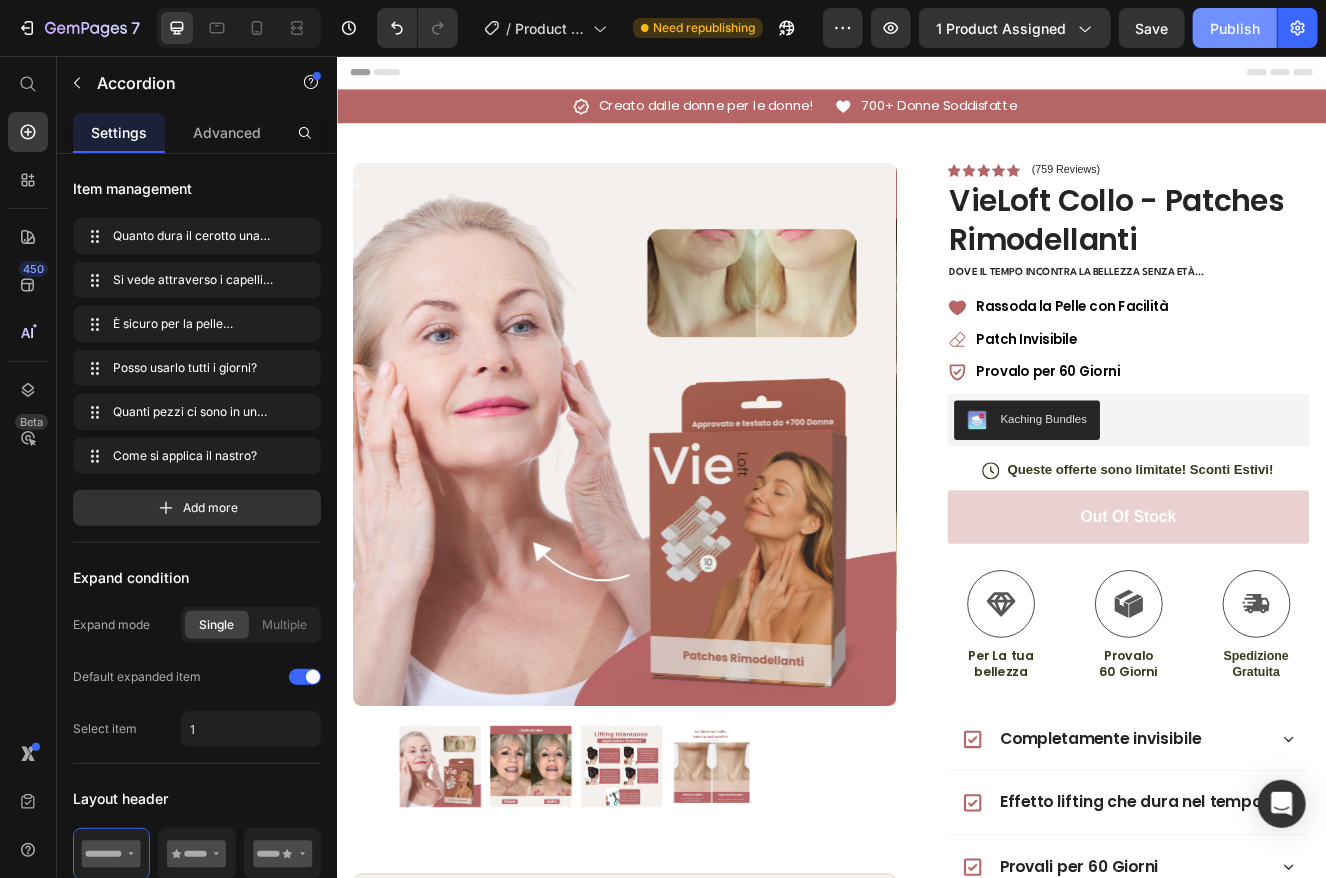click on "Publish" at bounding box center (1235, 28) 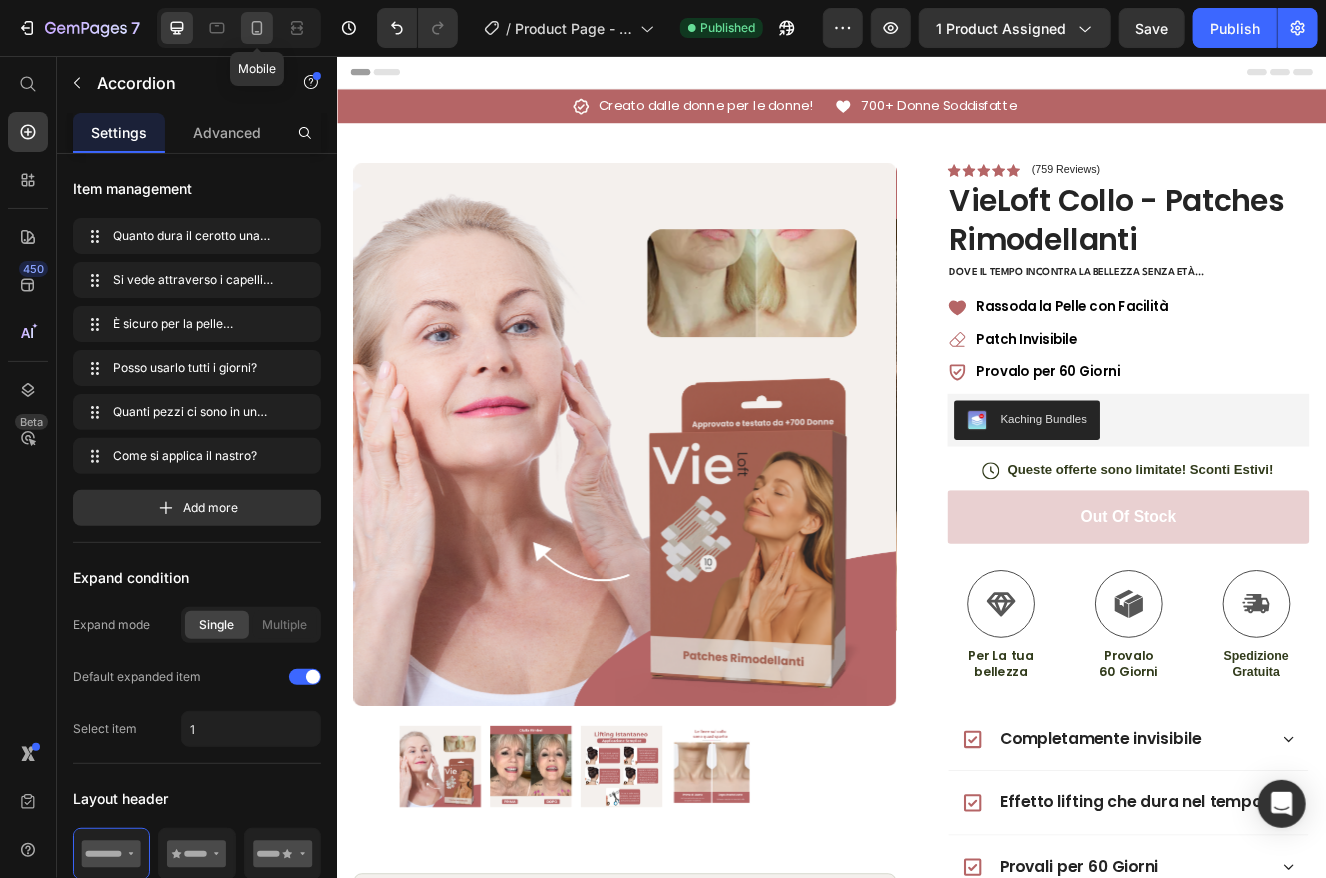 click 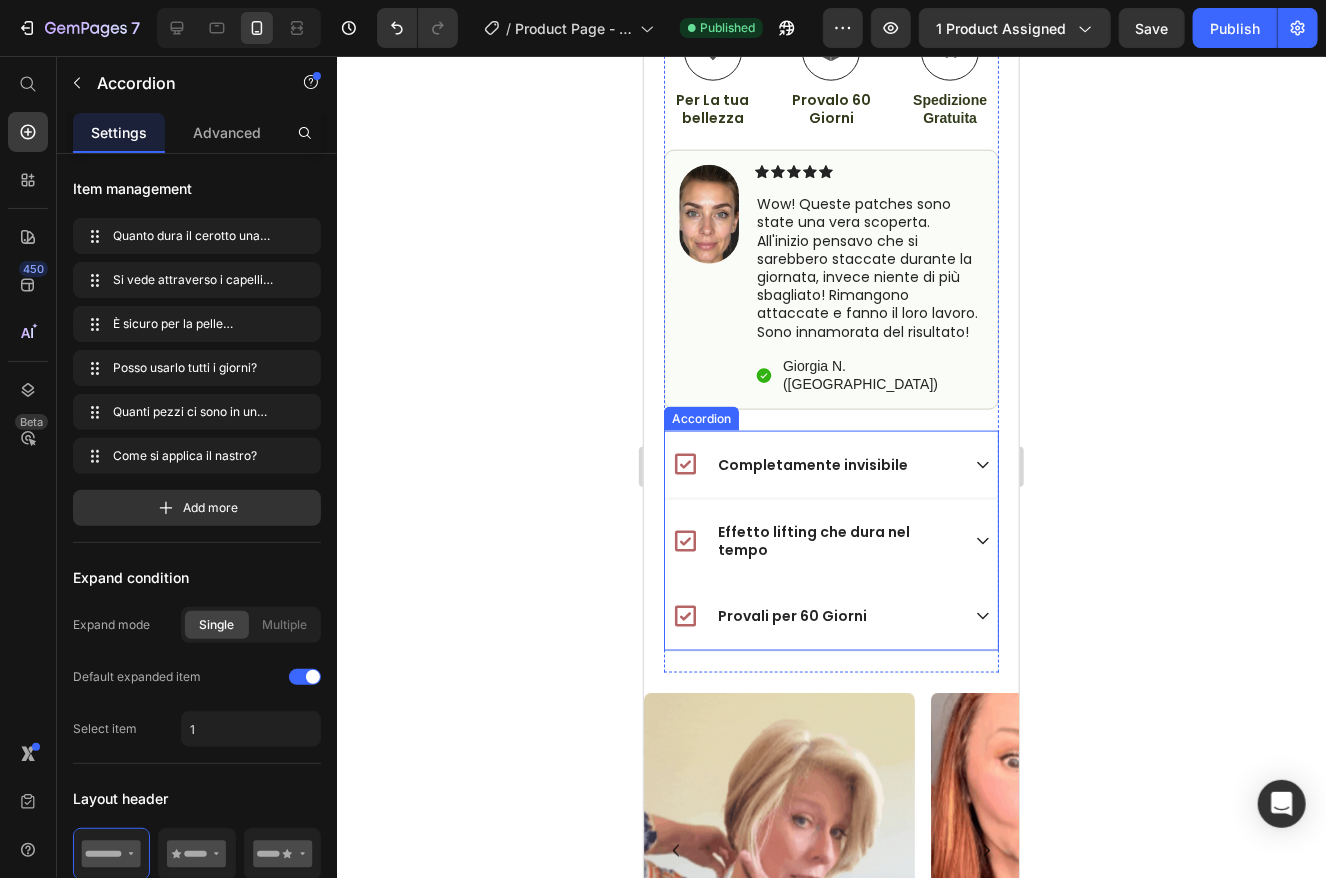 scroll, scrollTop: 1000, scrollLeft: 0, axis: vertical 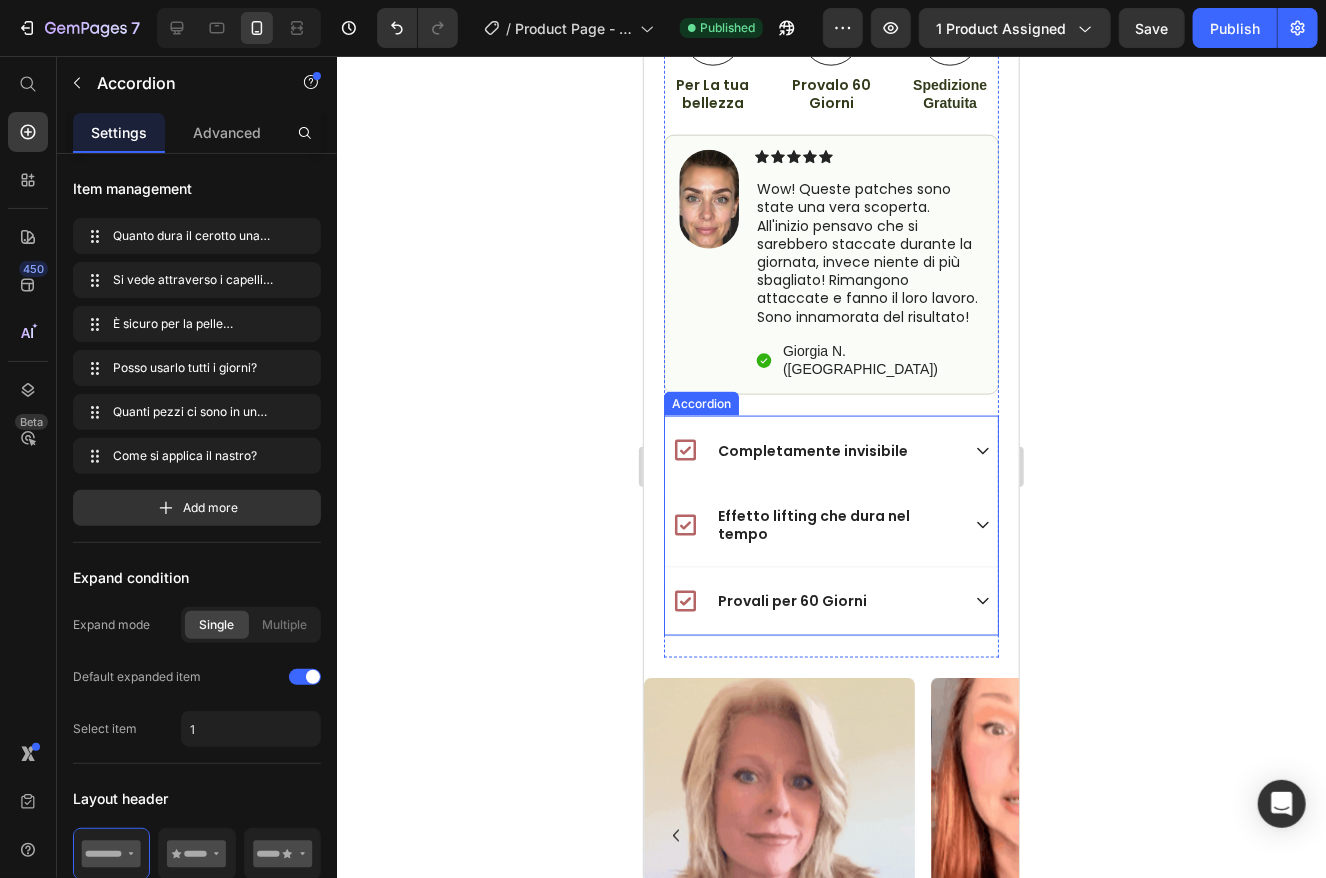 click 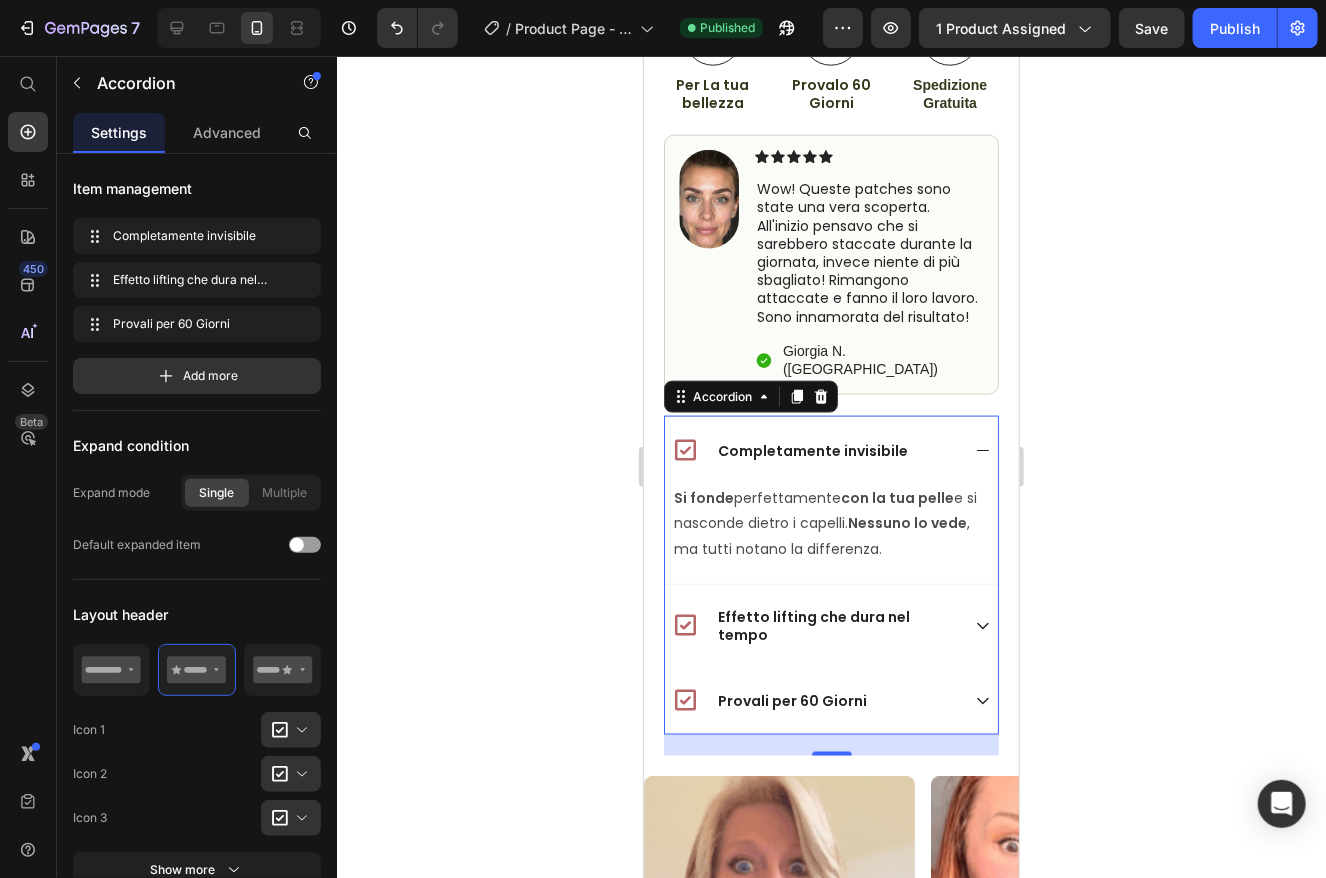 click on "Effetto lifting che dura nel tempo" at bounding box center (830, 624) 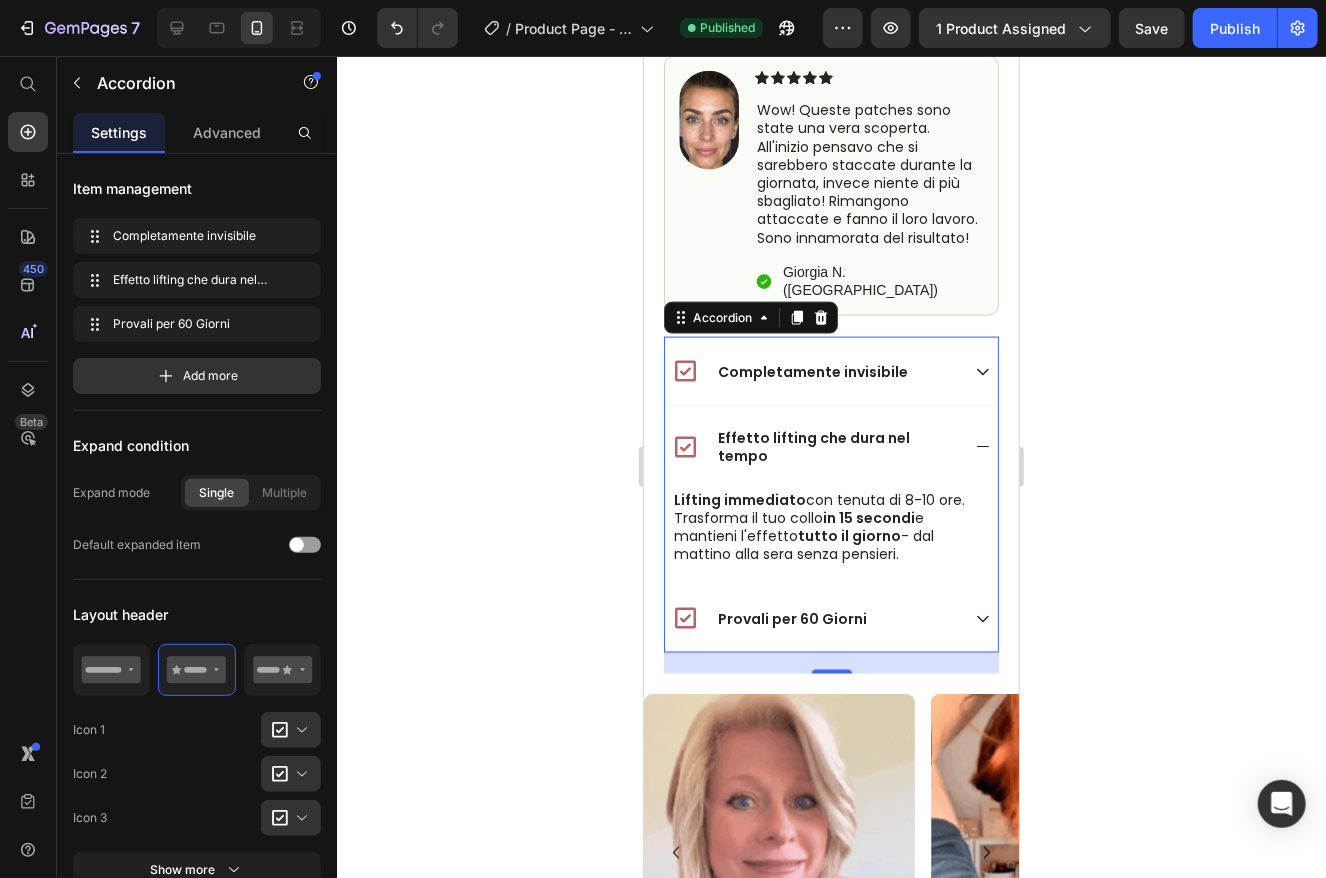 scroll, scrollTop: 1100, scrollLeft: 0, axis: vertical 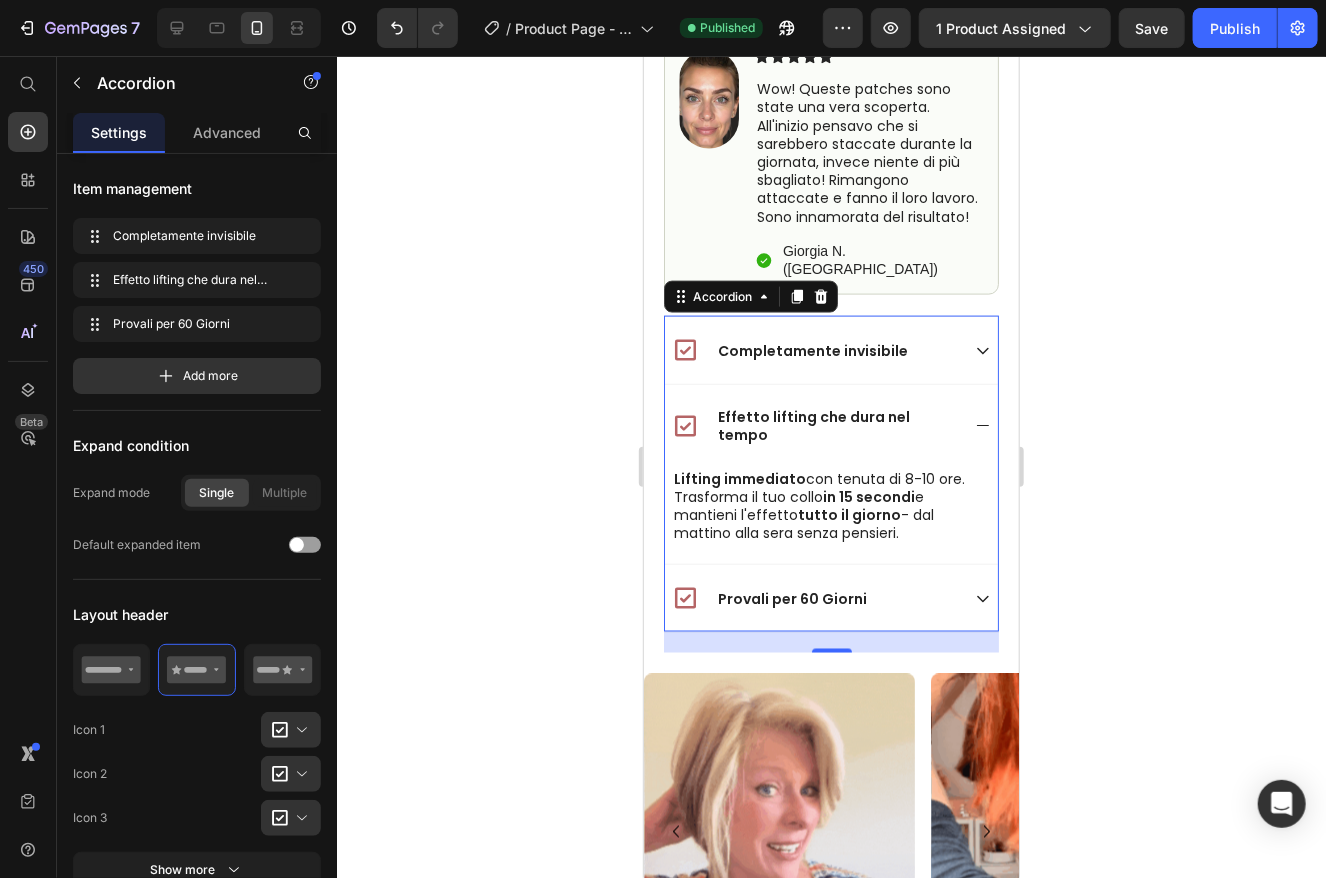 click 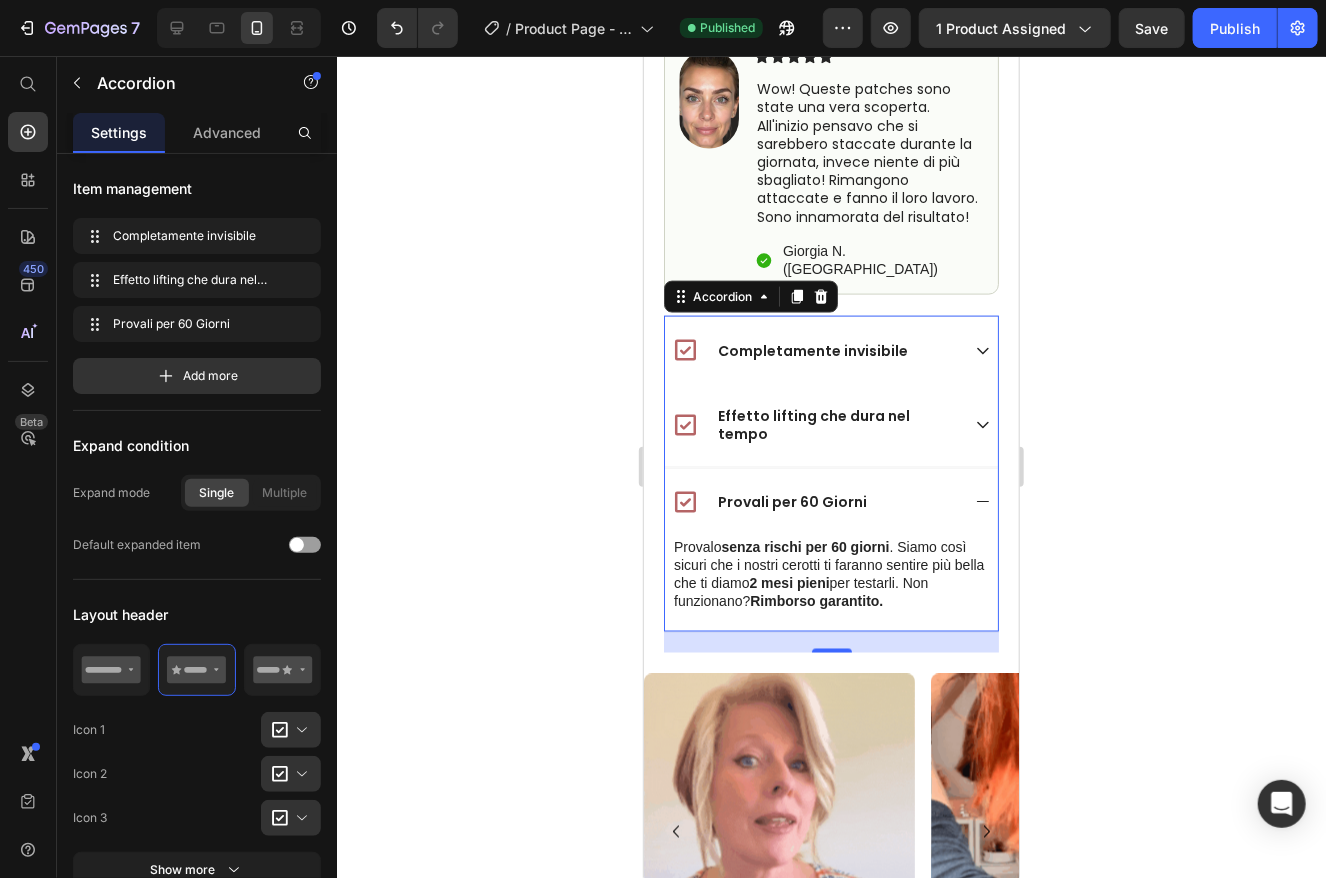 click on "Provali per 60 Giorni" at bounding box center [830, 501] 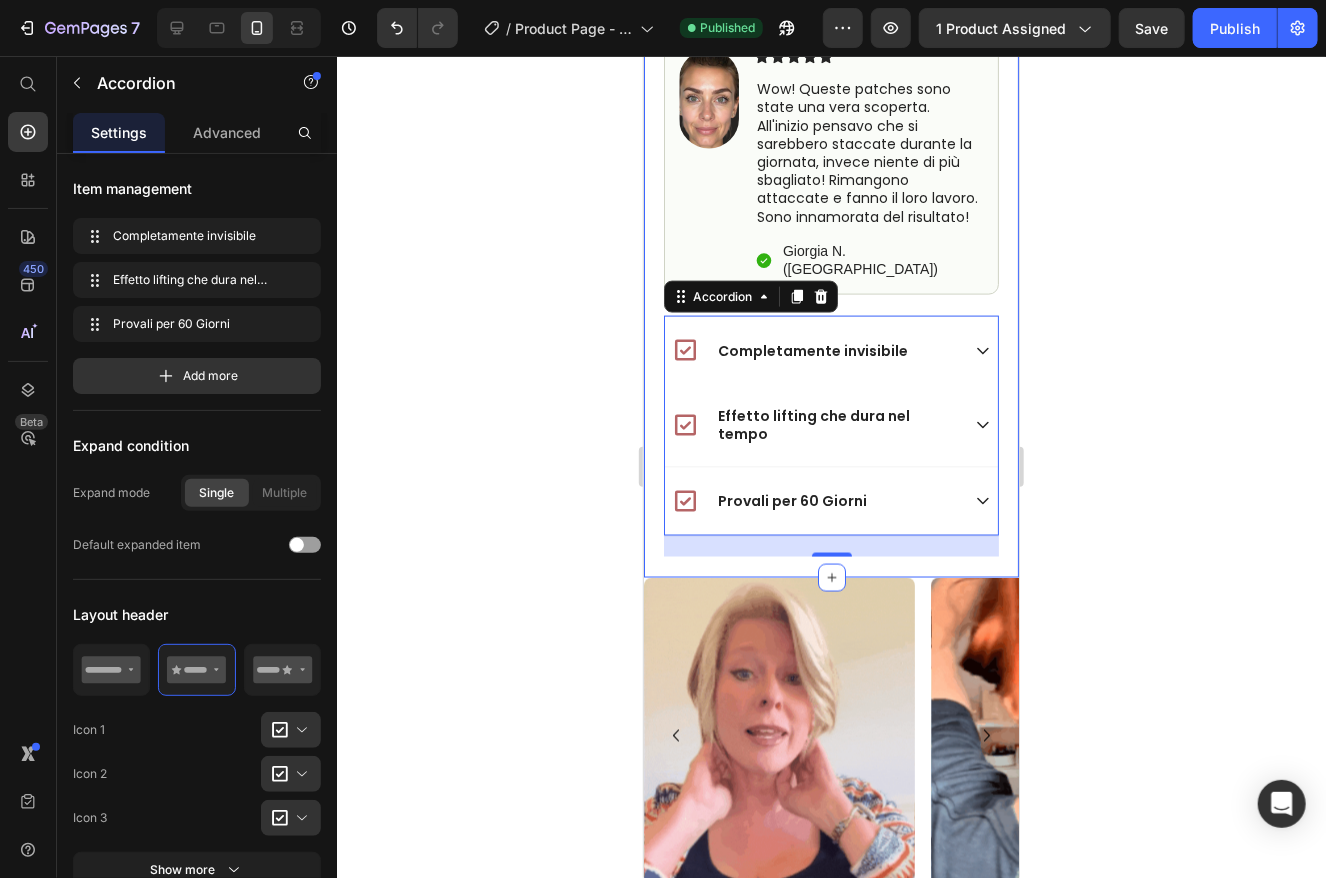 click on "Icon Creato dalle donne per le donne! Text Block Row
Icon 700+ Donne Soddisfatte Text Block Row Carousel Row
Product Images Image Icon Icon Icon Icon Icon Icon List Wow! Queste patches sono state una vera scoperta. All'inizio pensavo che si sarebbero staccate durante la giornata, invece niente di più sbagliato! [PERSON_NAME] attaccata e fa il suo lavoro. Sono innamorata del risultato! Text Block
Icon Giorgia N. (Messina) Text Block Row Row Row Icon Icon Icon Icon Icon Icon List (759 Reviews) Text Block Row VieLoft Collo - Patches Rimodellanti Product Title Dove il tempo incontra la bellezza senza età... Text Block
Rassoda la Pelle con Facilità
Patch Invisibile
Provalo per 60 Giorni Item List Kaching Bundles Kaching Bundles
Icon Queste offerte sono limitate! Sconti Estivi! Text Block Row out of stock Add to Cart
Icon Spedizione Gratuita Text Block
Icon Text Block" at bounding box center [830, -214] 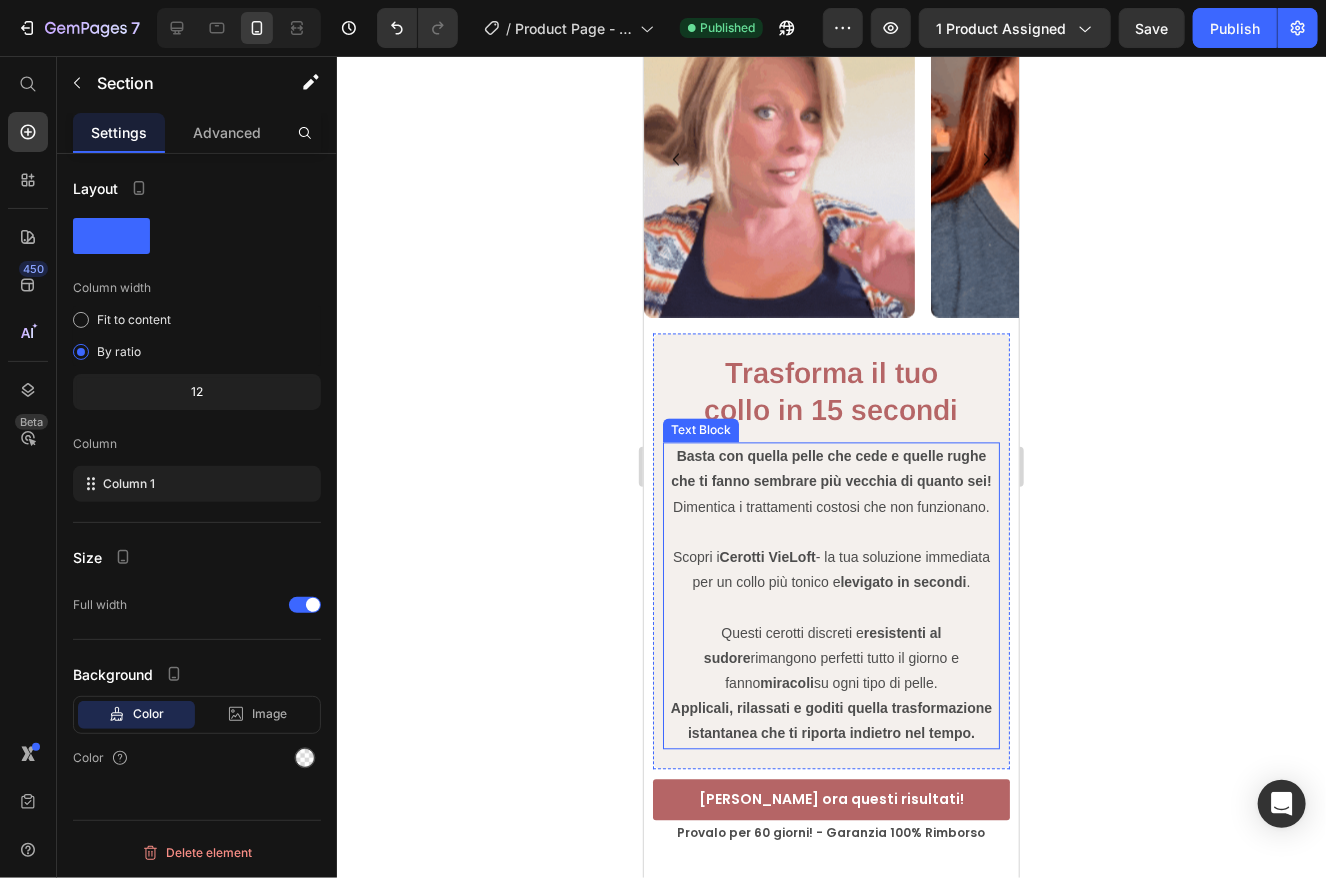 scroll, scrollTop: 1700, scrollLeft: 0, axis: vertical 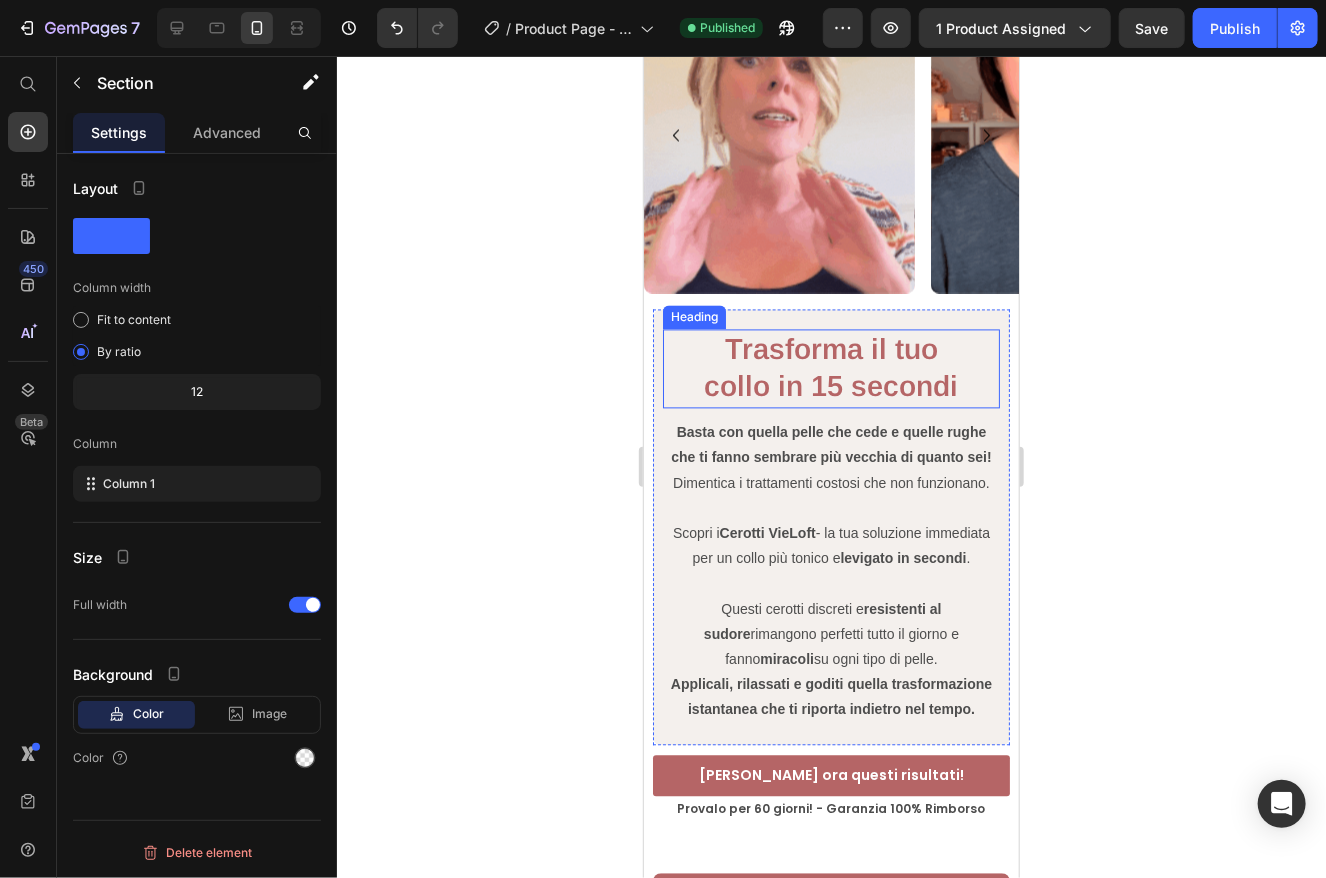 click on "Trasforma il tuo collo in 15 secondi" at bounding box center [830, 368] 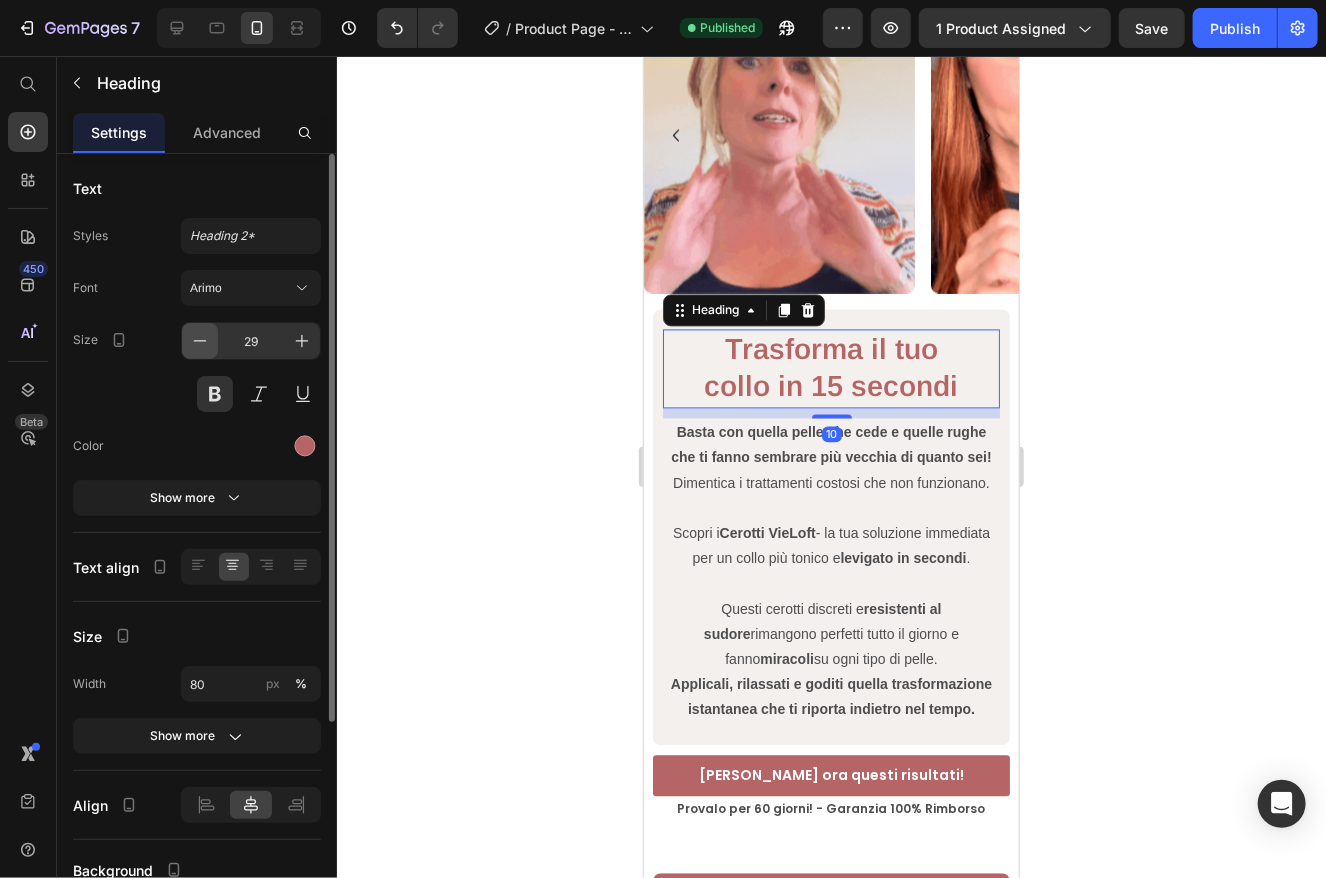 click 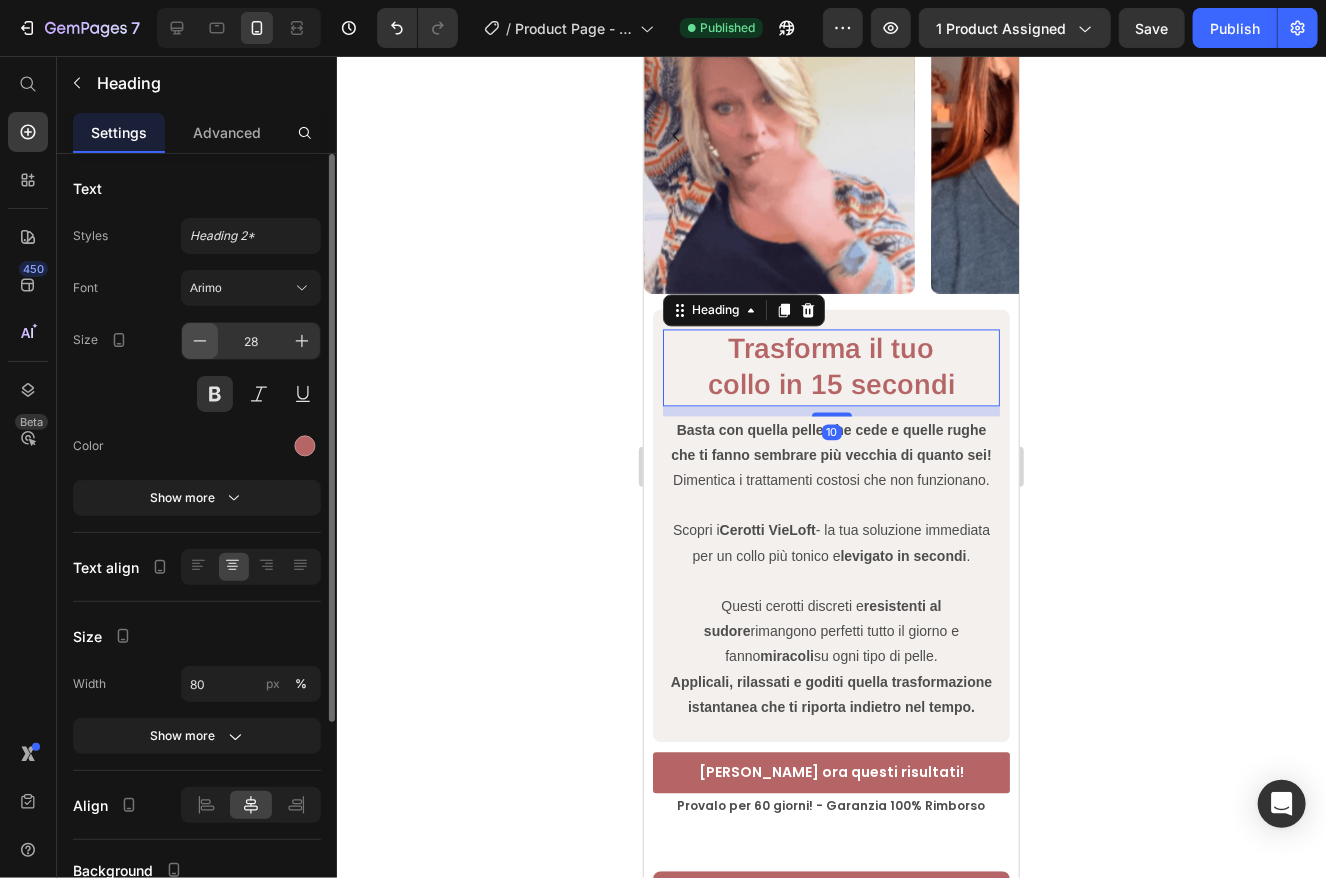 click 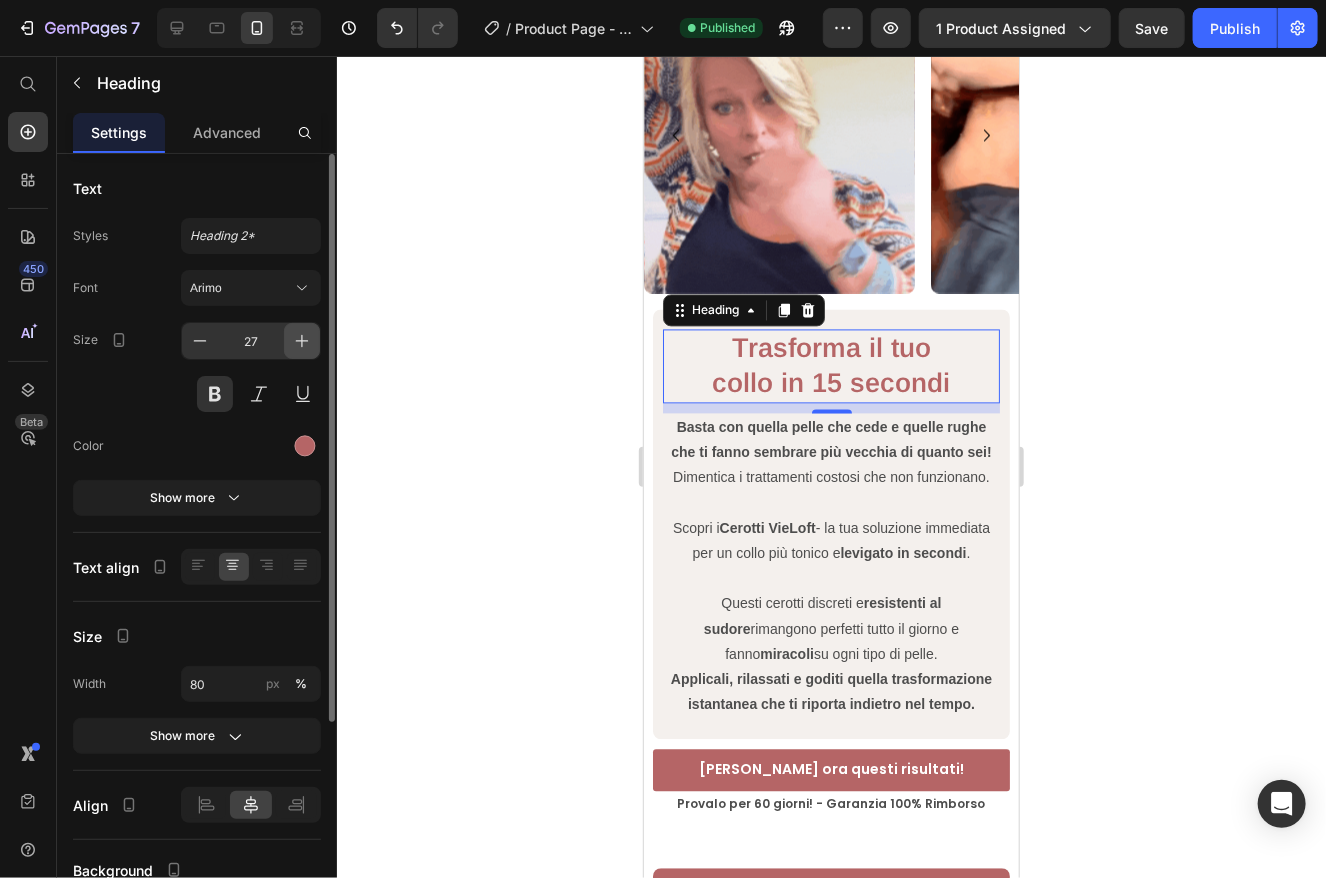 click 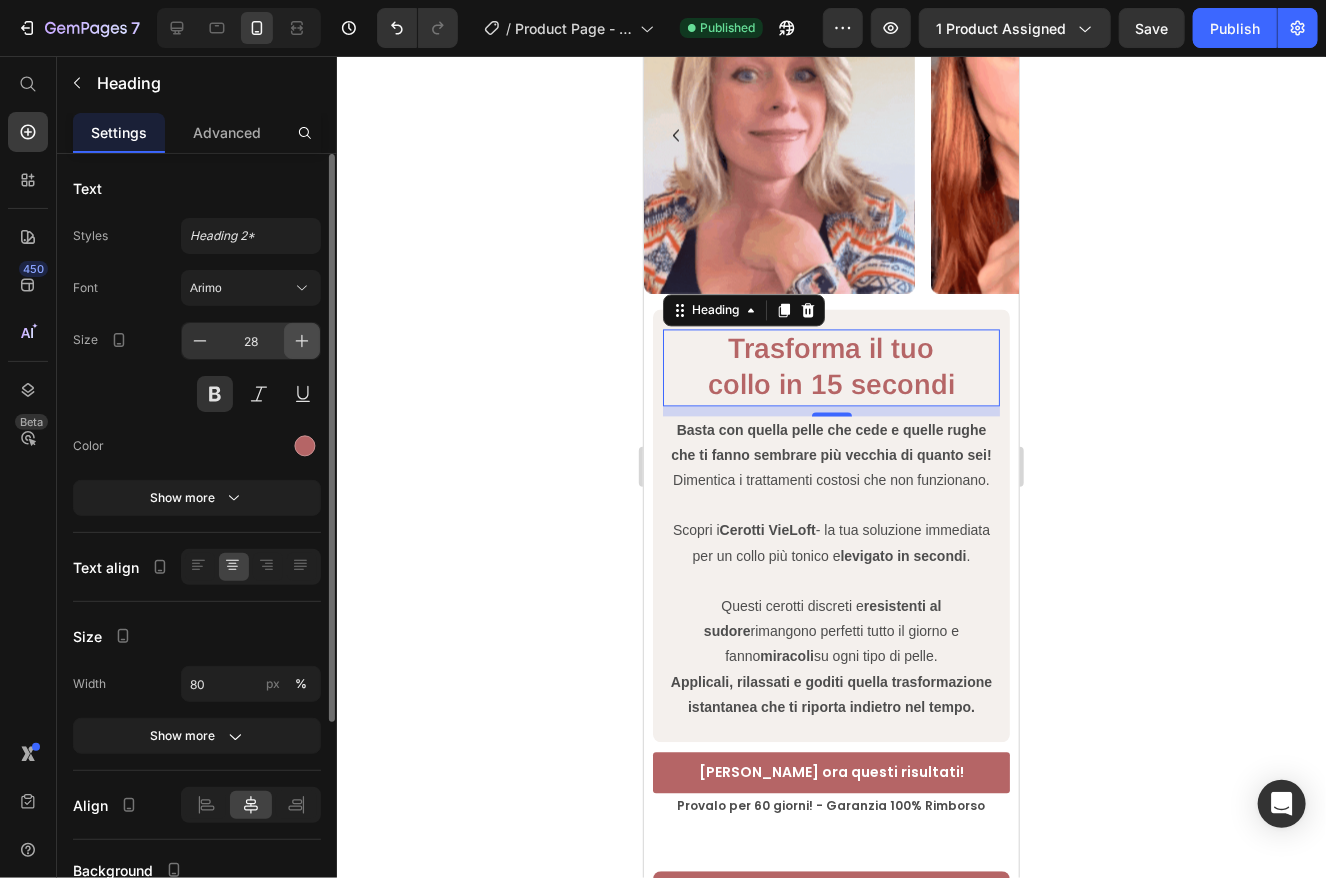 click 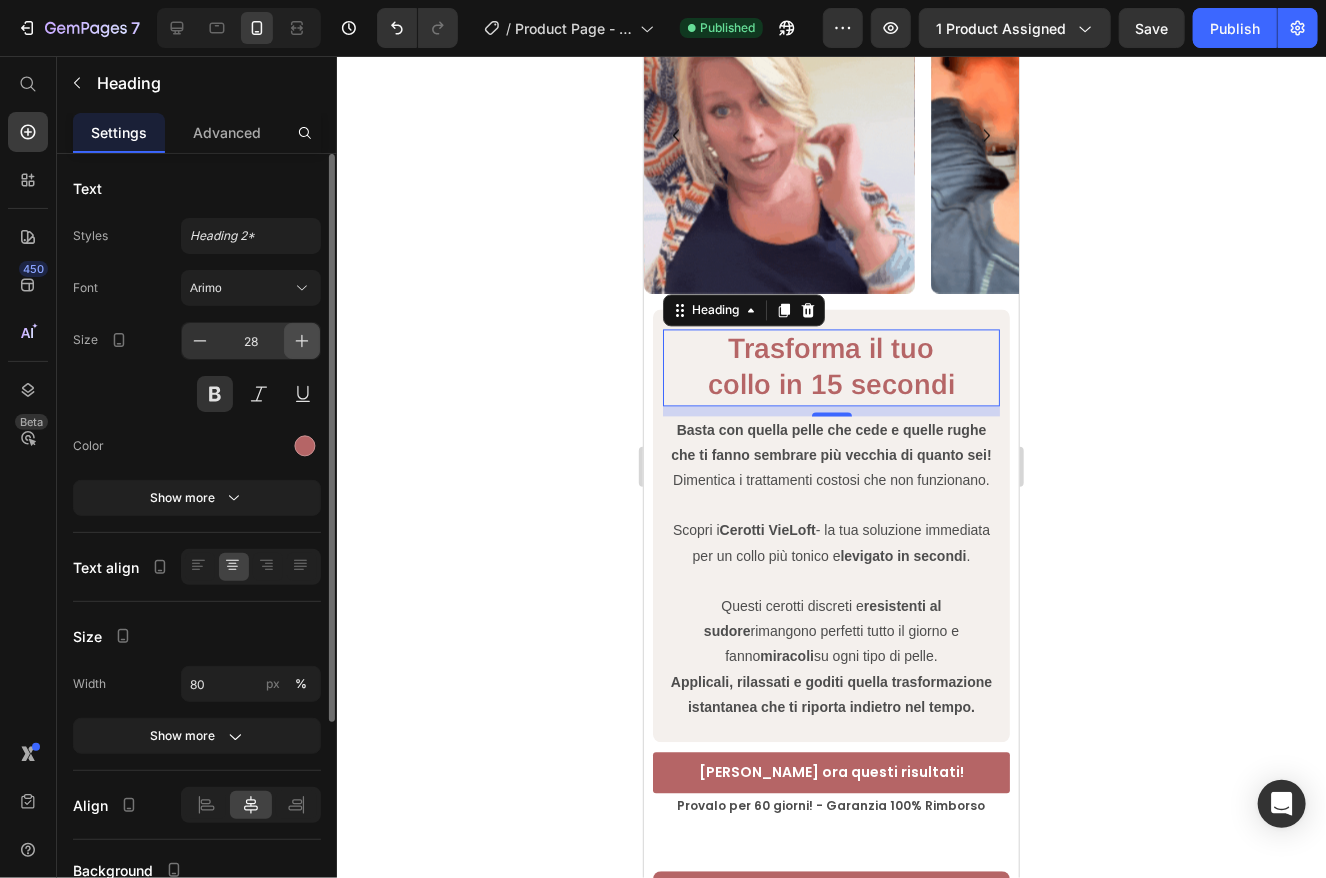 type on "29" 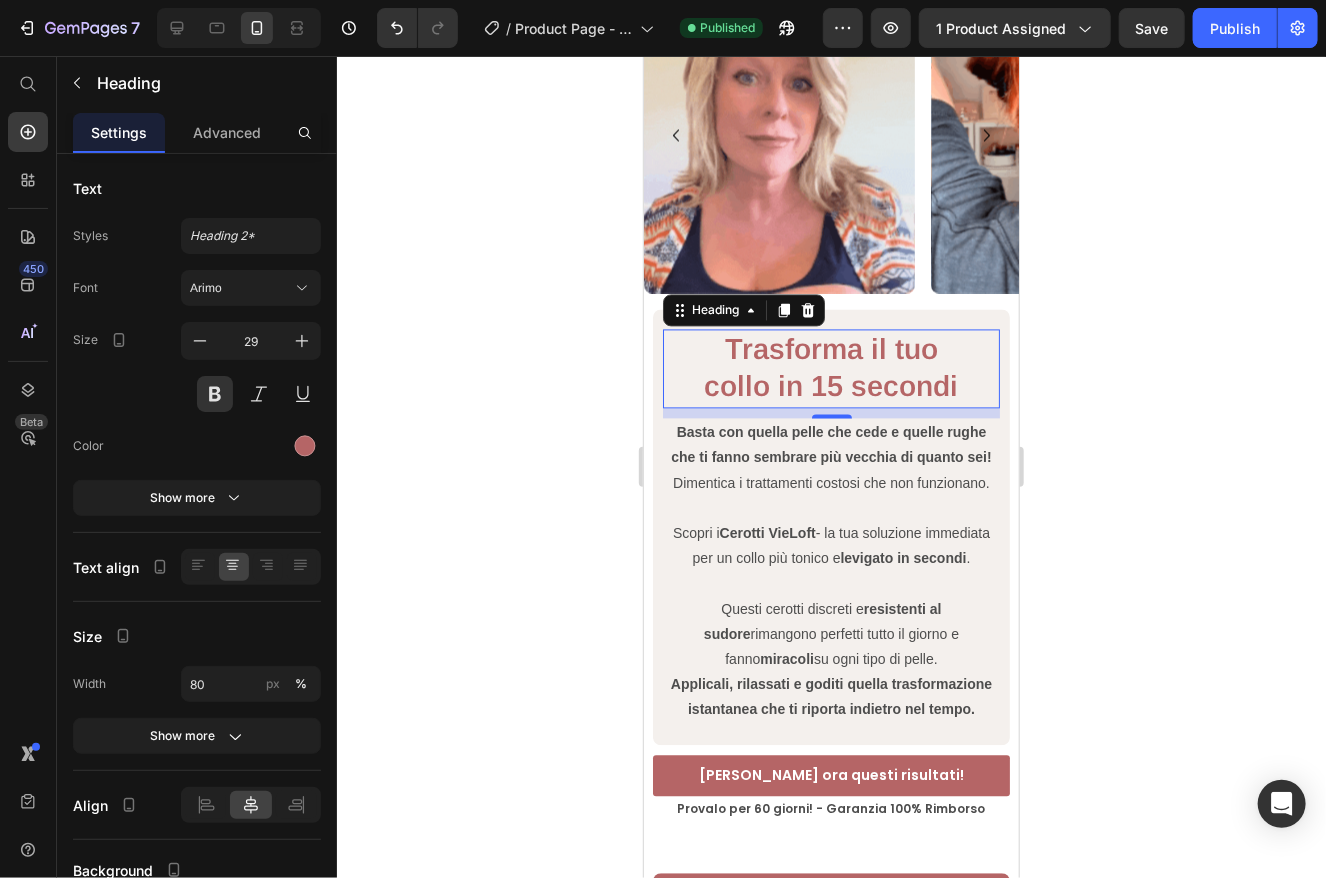 click 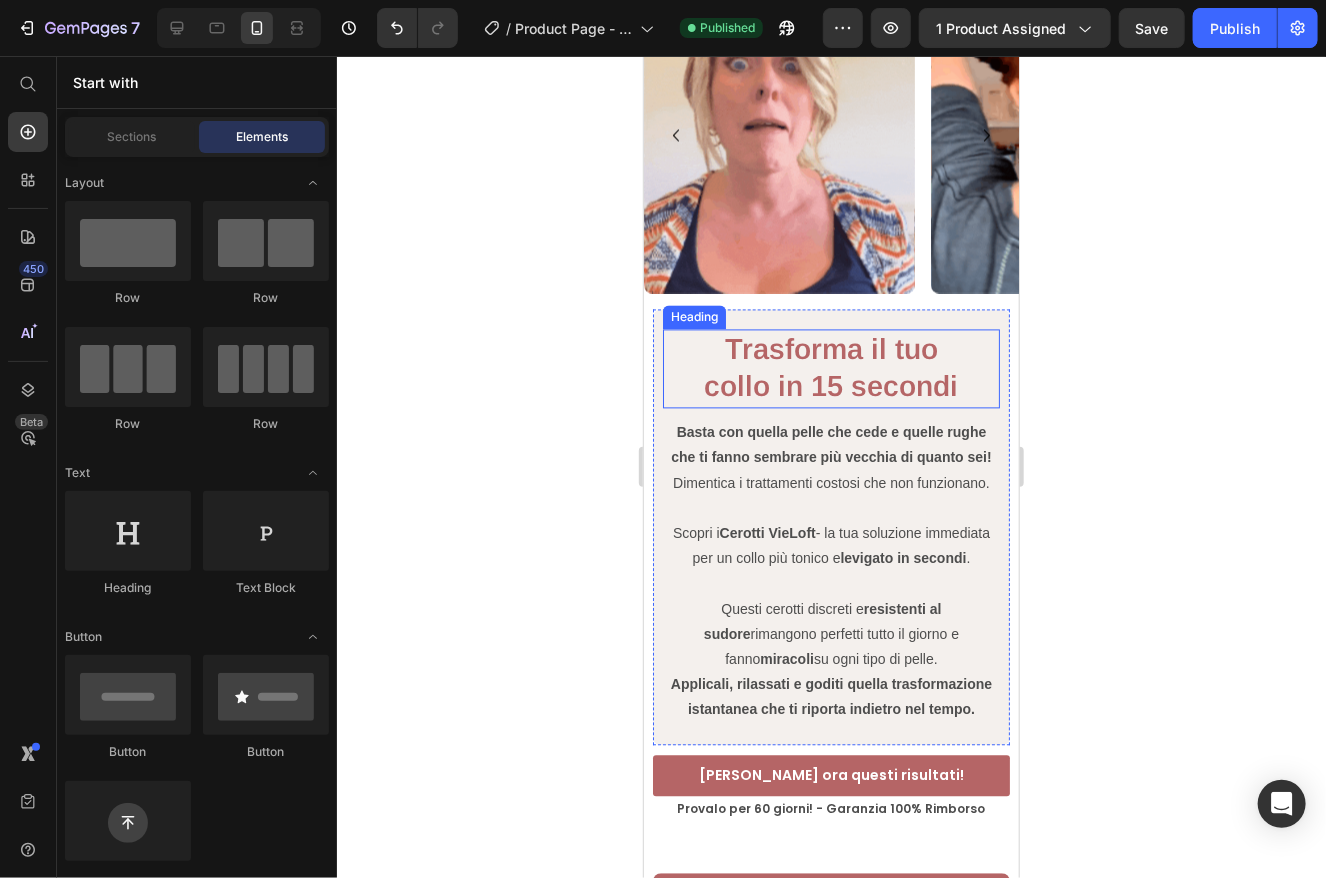 click on "Trasforma il tuo collo in 15 secondi" at bounding box center (830, 368) 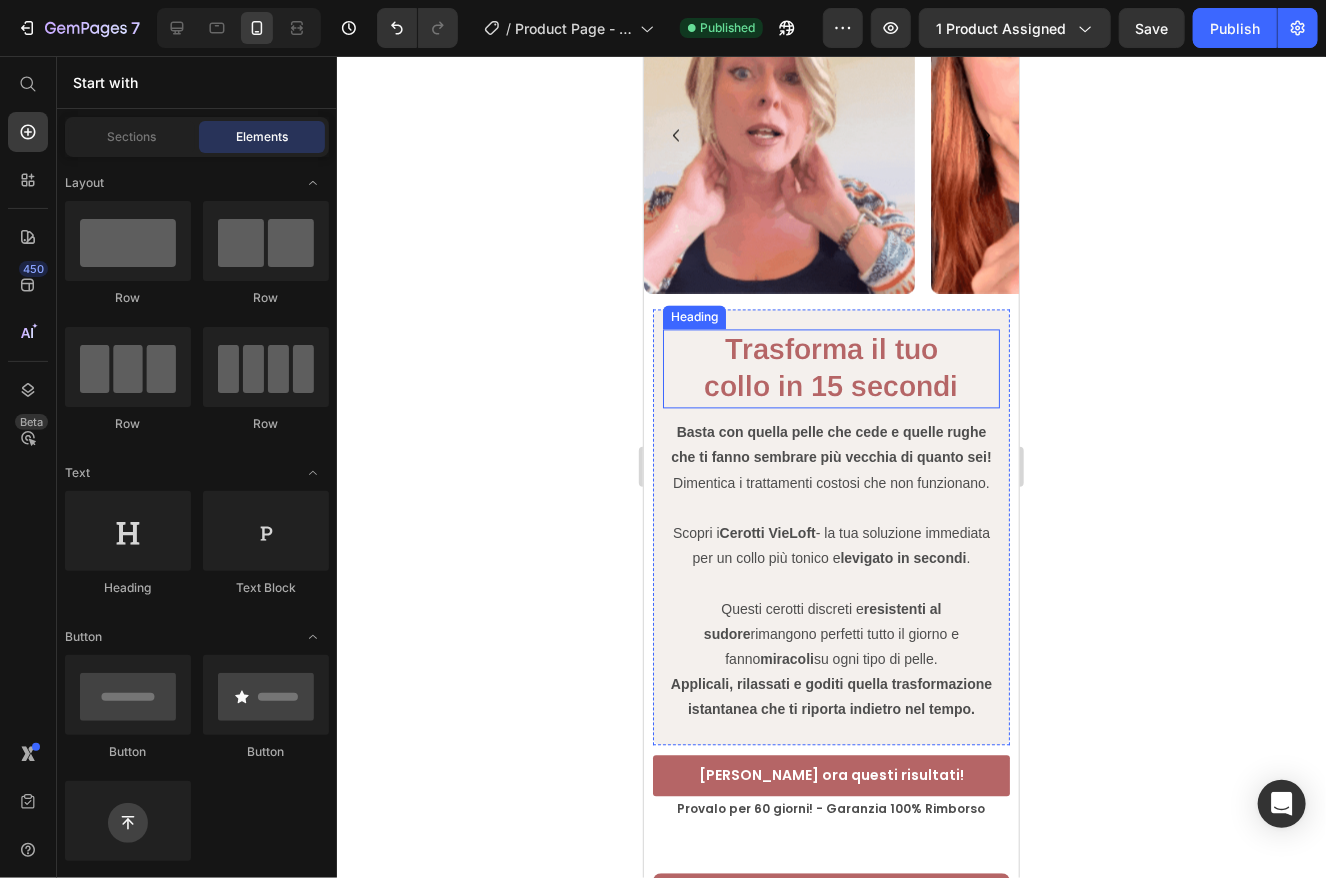 click on "Trasforma il tuo collo in 15 secondi" at bounding box center (830, 368) 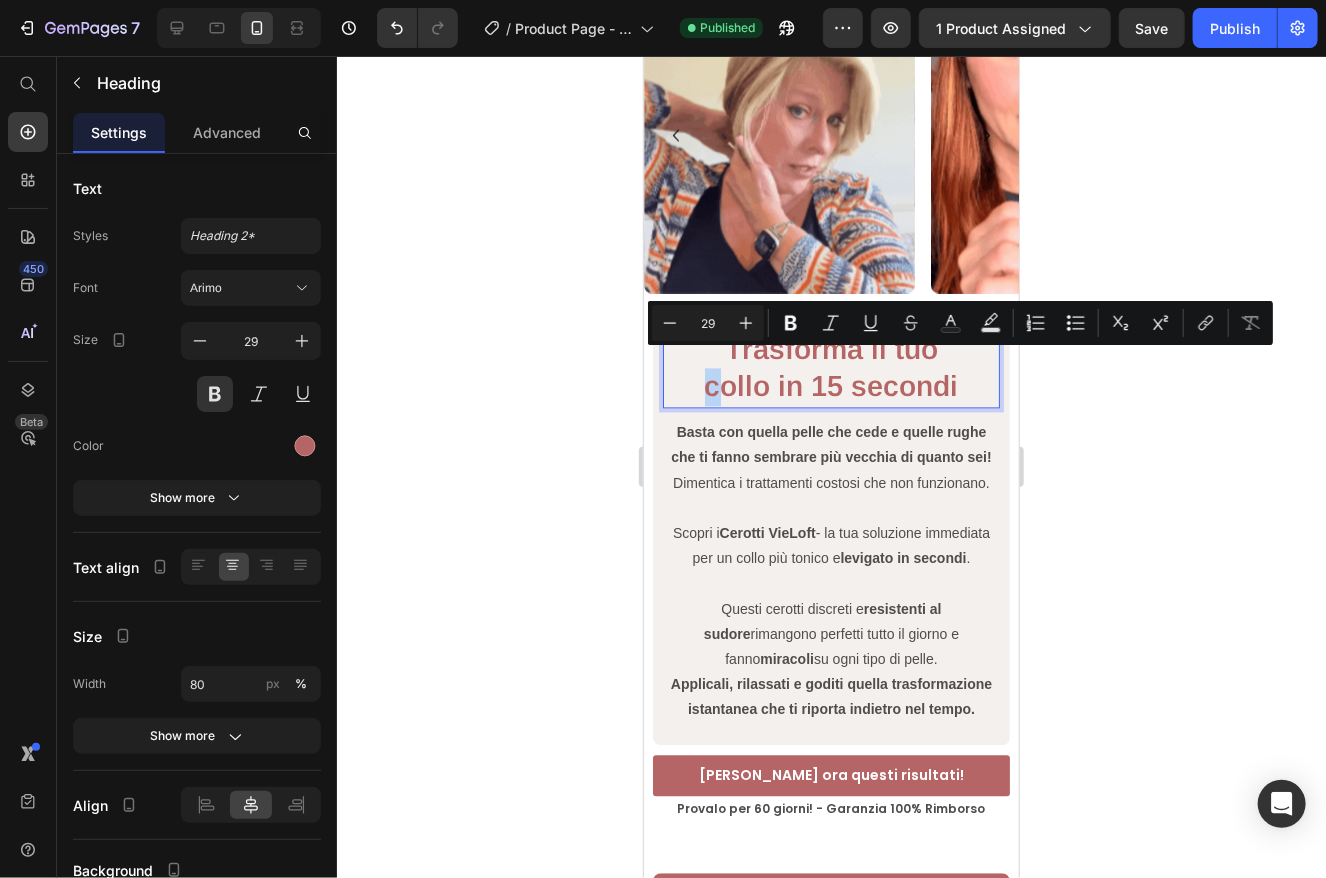 click on "Trasforma il tuo collo in 15 secondi" at bounding box center [830, 368] 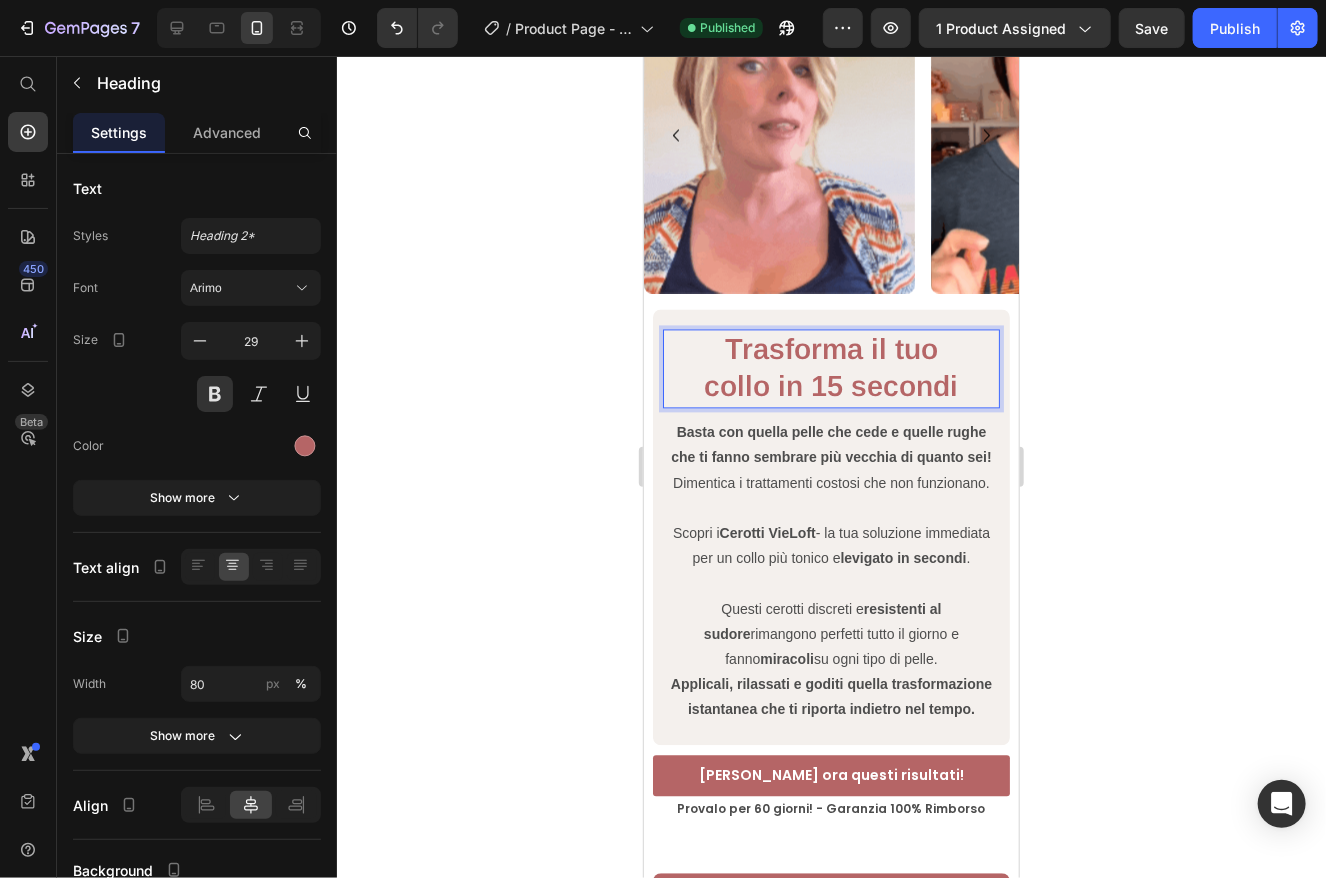 click 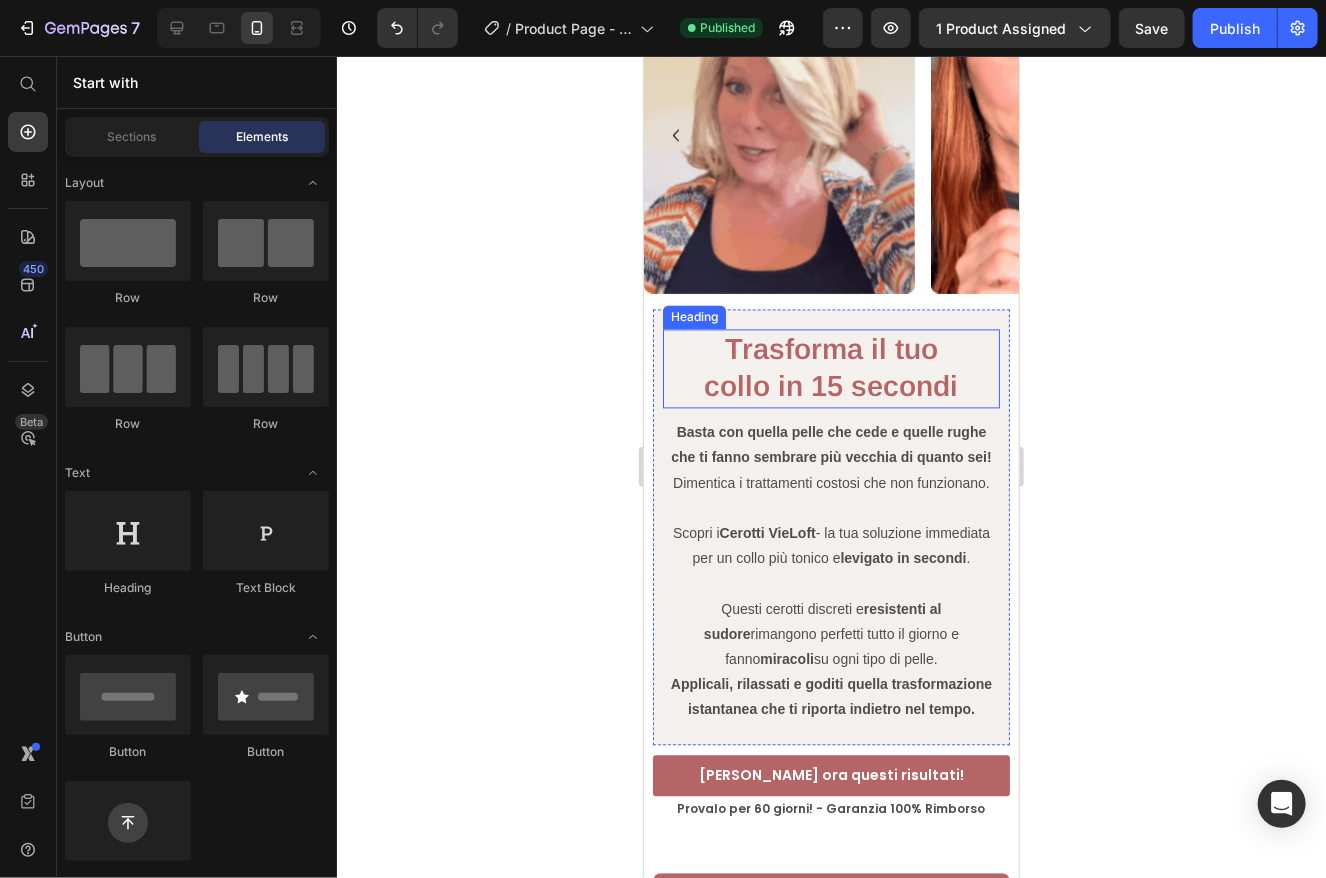 click on "Trasforma il tuo collo in 15 secondi" at bounding box center (830, 368) 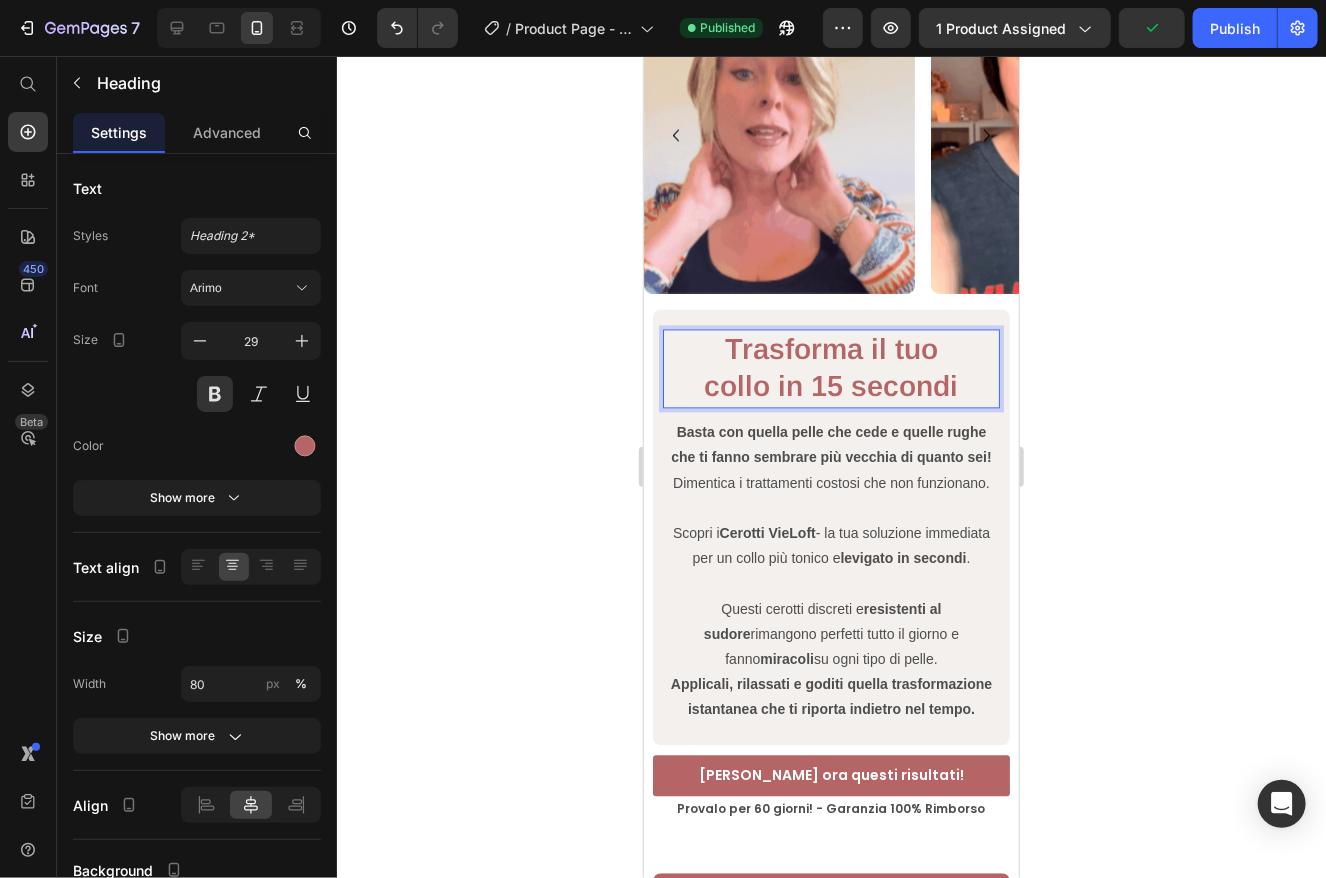 click on "Trasforma il tuo collo in 15 secondi" at bounding box center [830, 368] 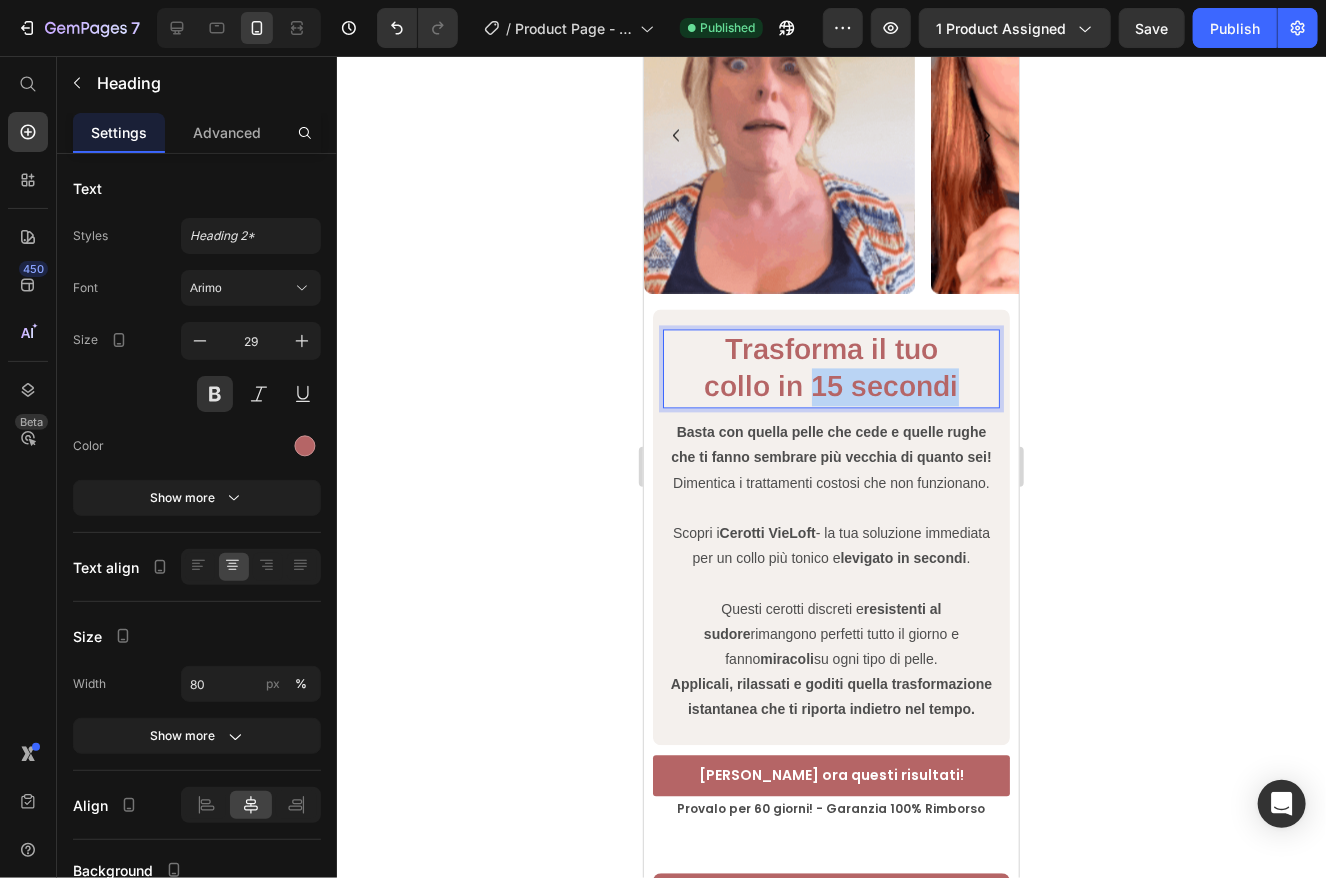 drag, startPoint x: 804, startPoint y: 377, endPoint x: 949, endPoint y: 376, distance: 145.00345 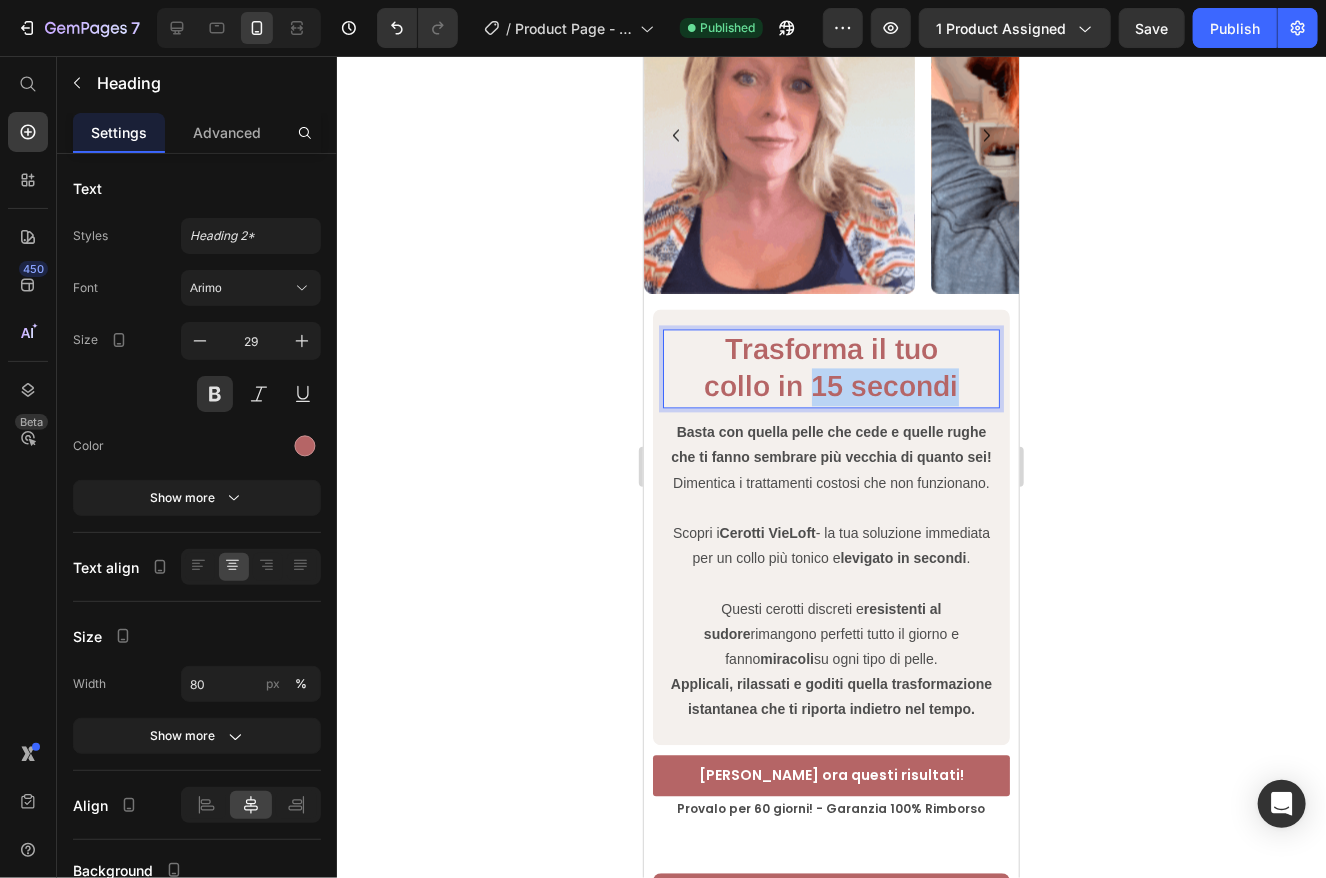 click on "Trasforma il tuo collo in 15 secondi" at bounding box center [830, 368] 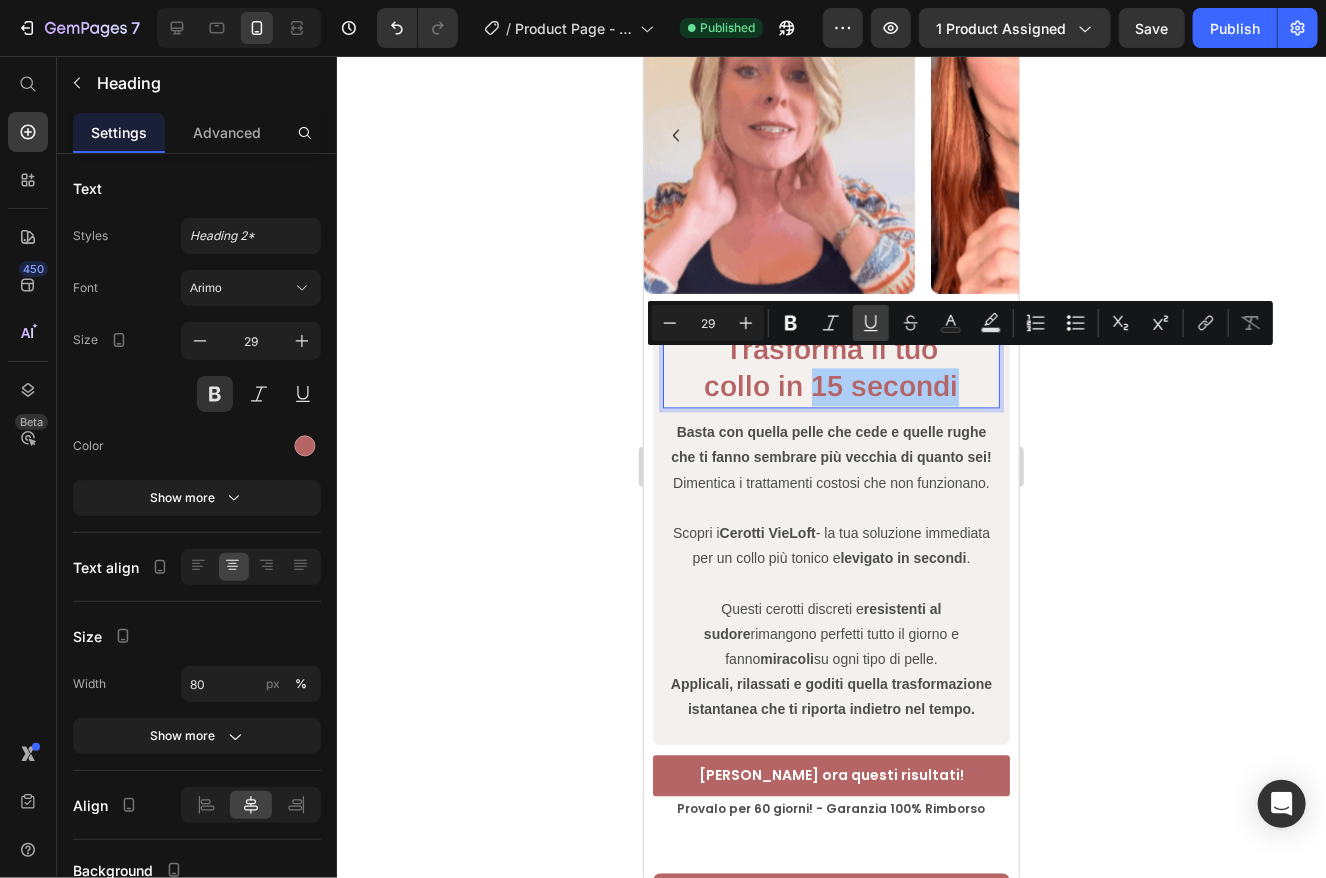 click on "Underline" at bounding box center [871, 323] 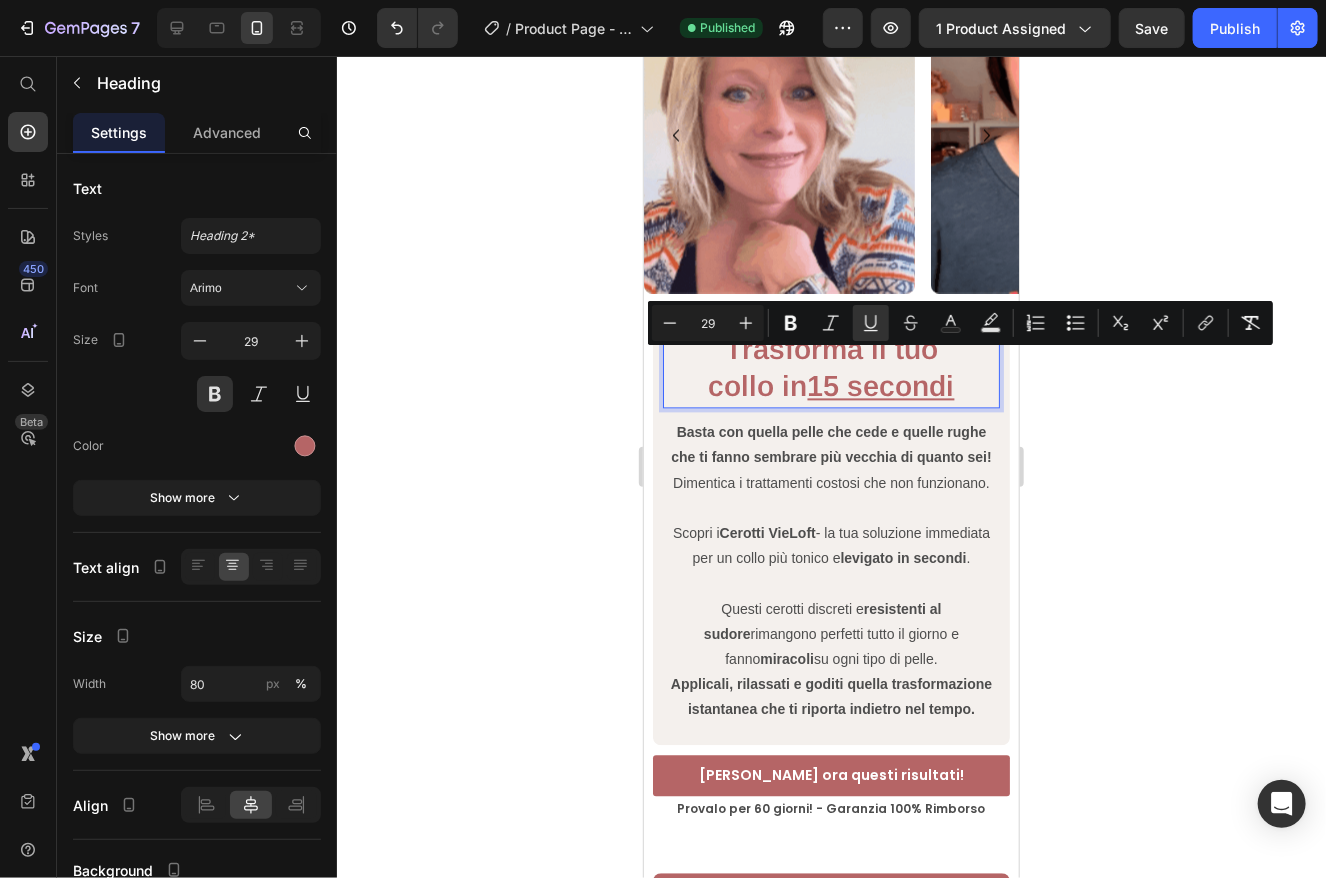 click 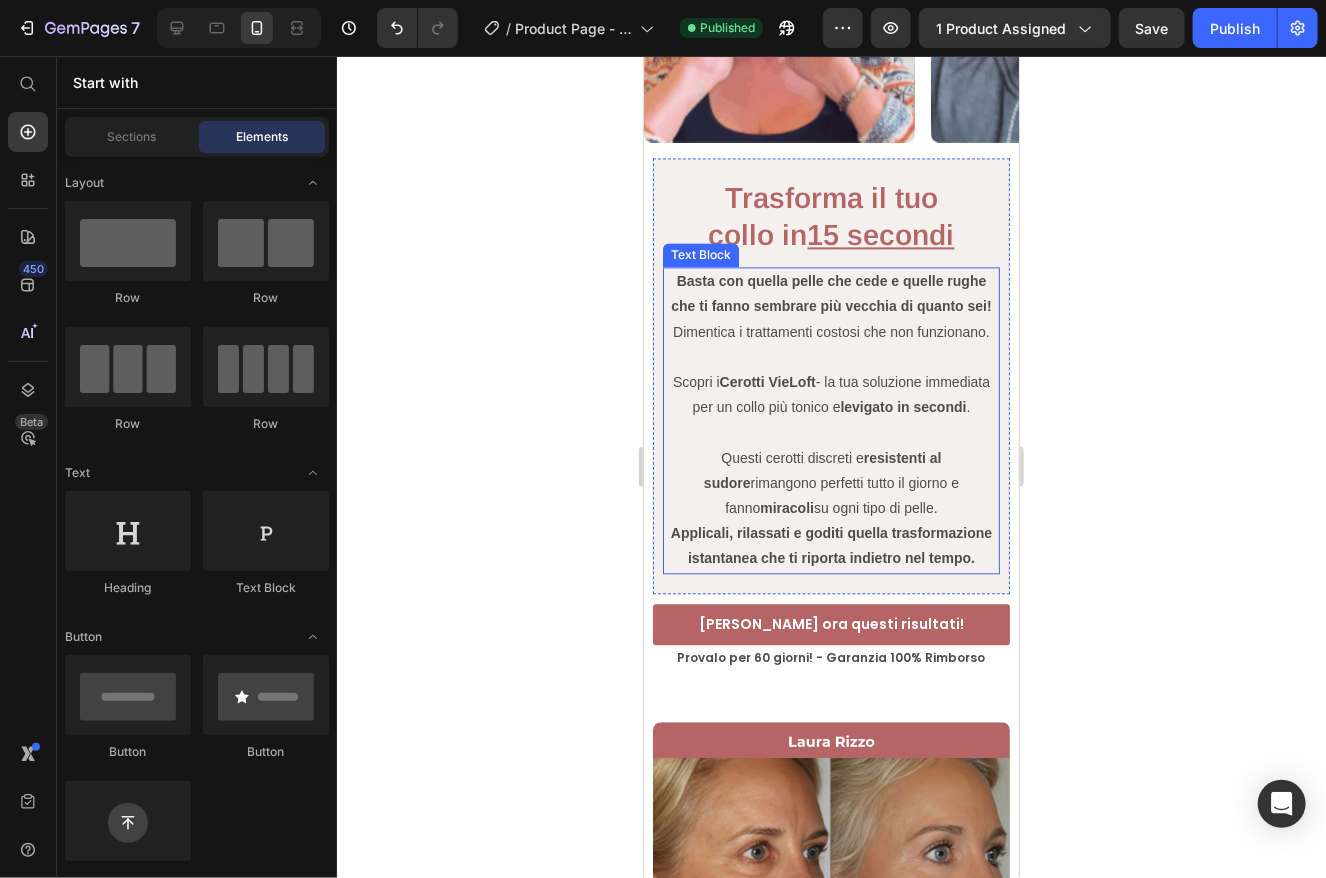 scroll, scrollTop: 1900, scrollLeft: 0, axis: vertical 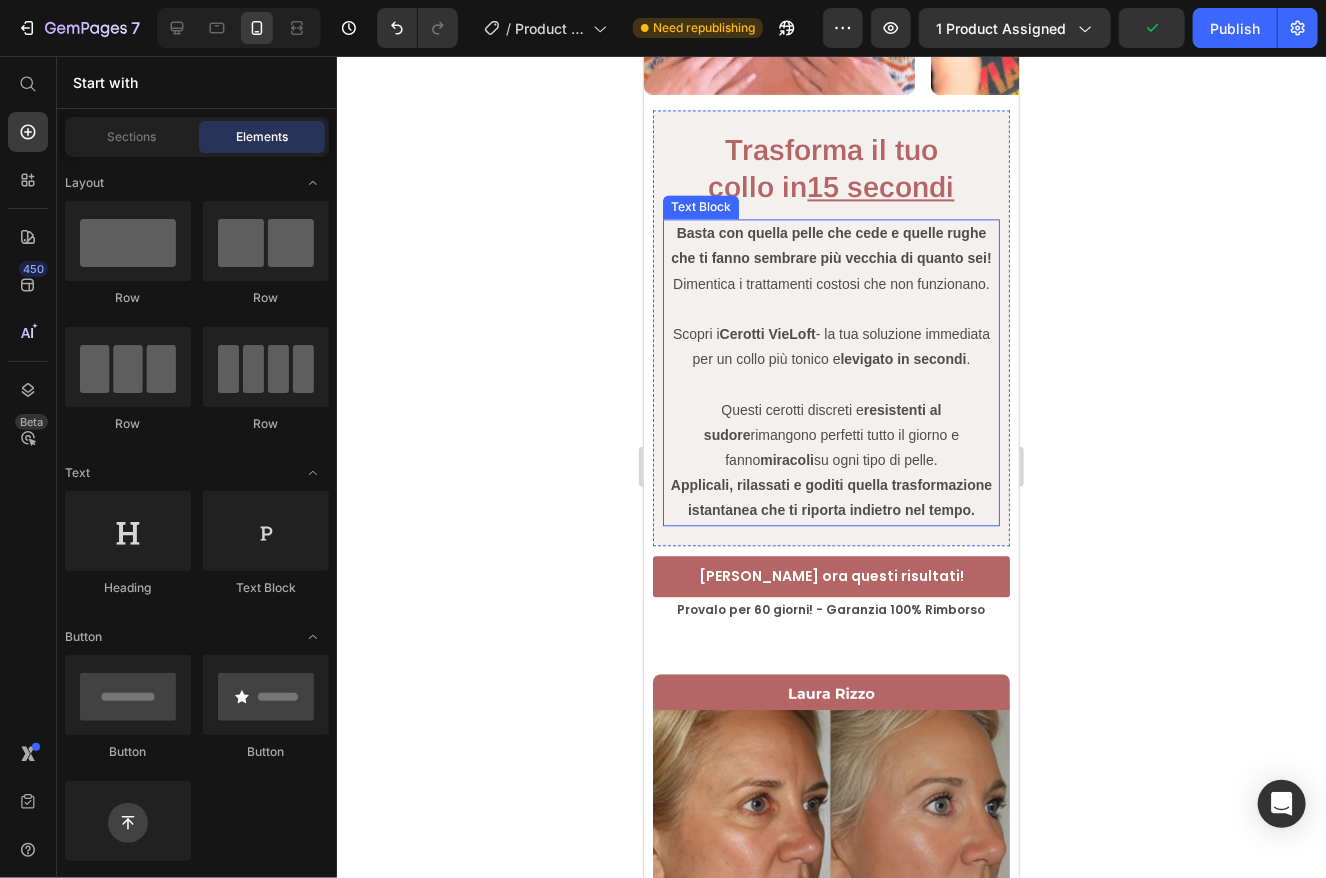 click on "Scopri i  Cerotti VieLoft  - la tua soluzione immediata per un collo più tonico e  levigato in secondi ." at bounding box center (830, 346) 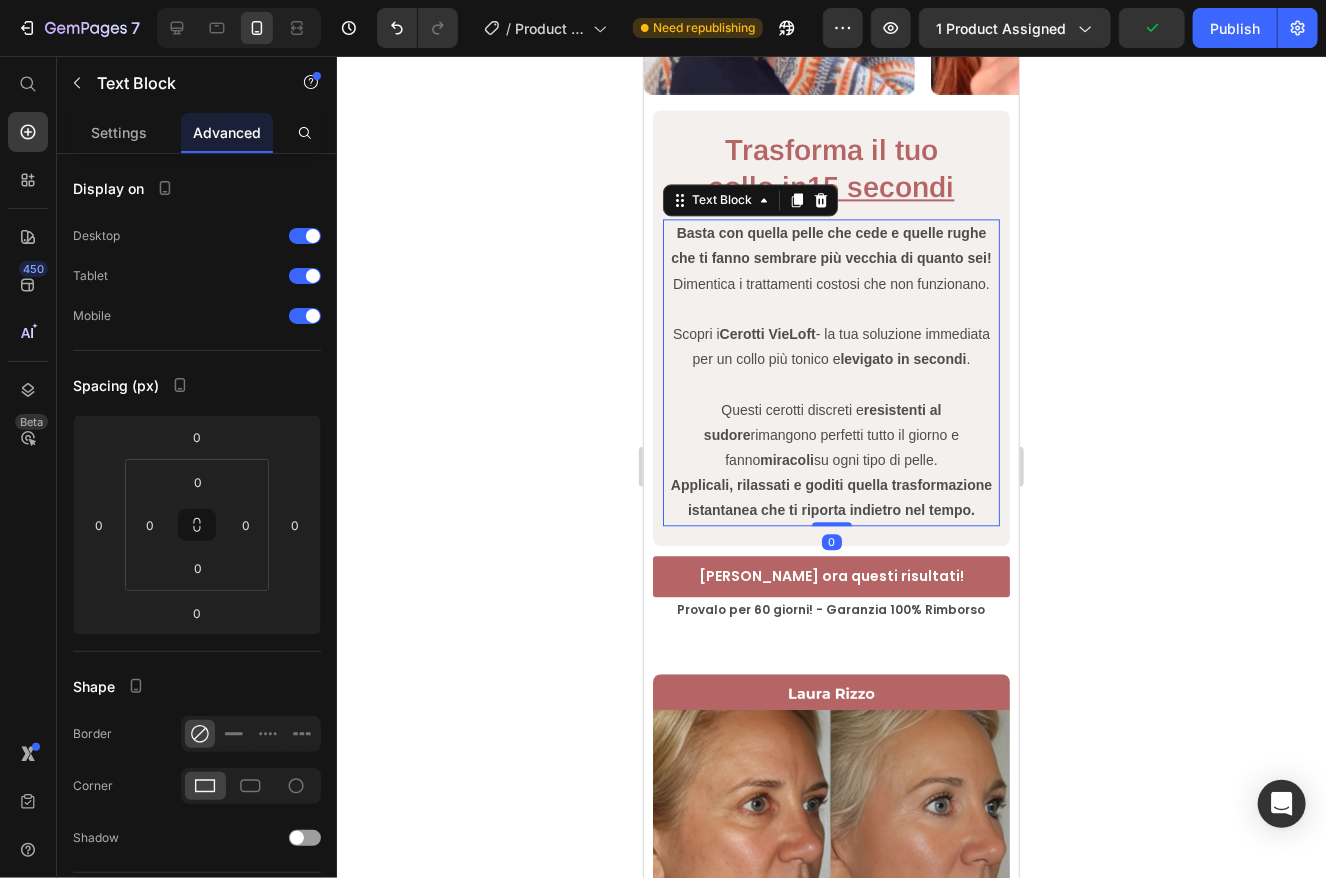 click on "levigato in secondi" at bounding box center [902, 358] 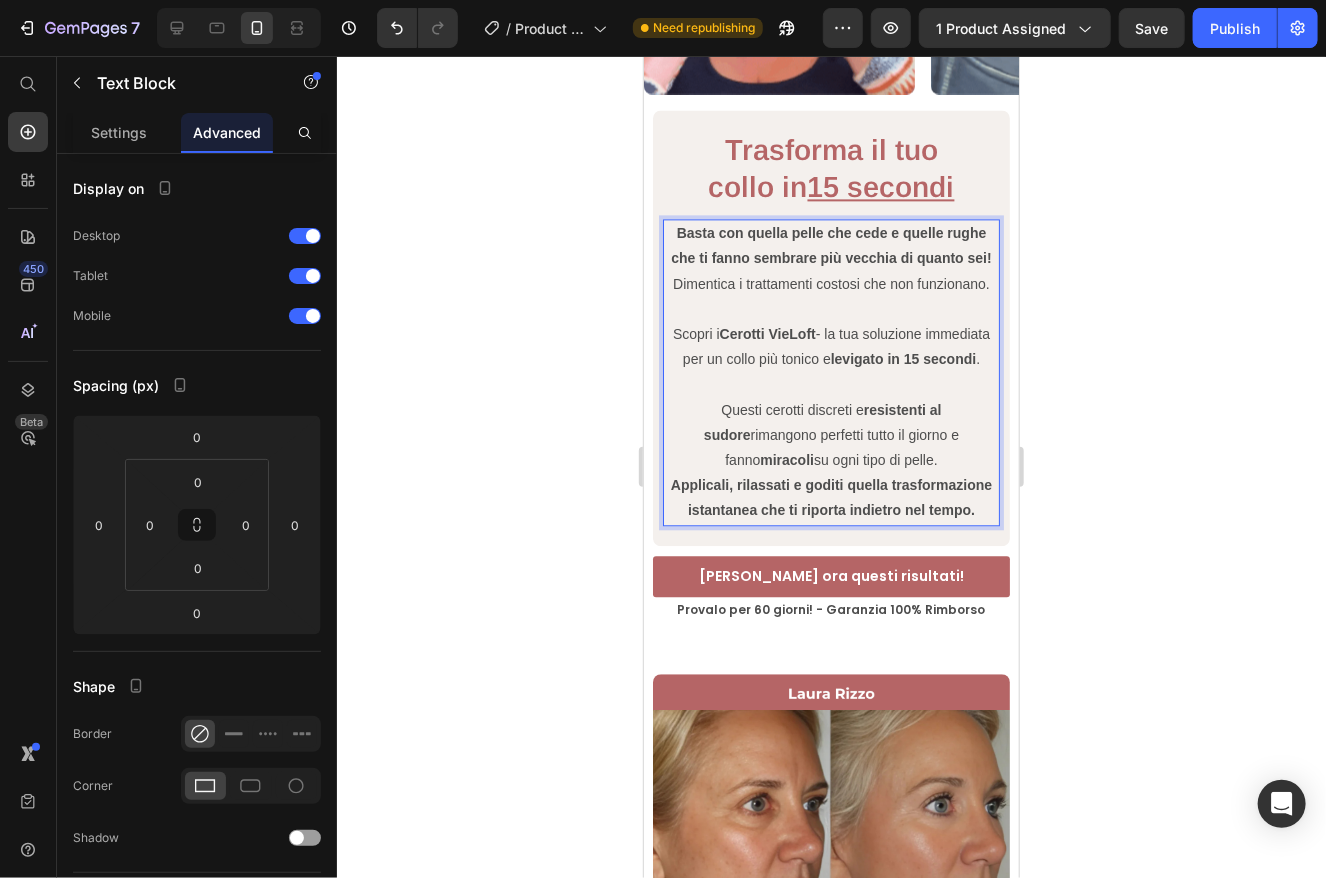click on "Scopri i  Cerotti VieLoft  - la tua soluzione immediata per un collo più tonico e  levigato in 15 secondi ." at bounding box center (830, 346) 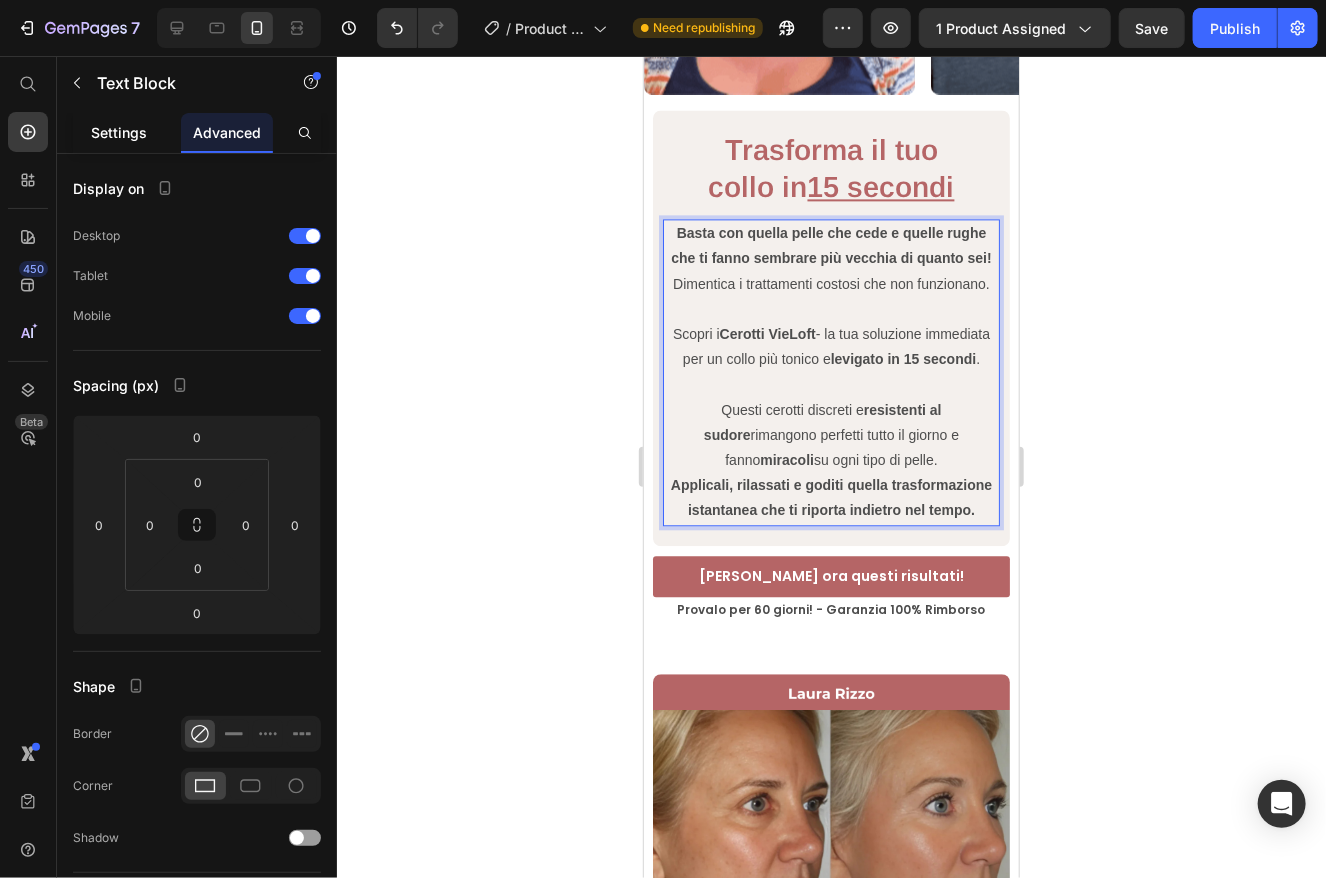 click on "Settings" at bounding box center (119, 132) 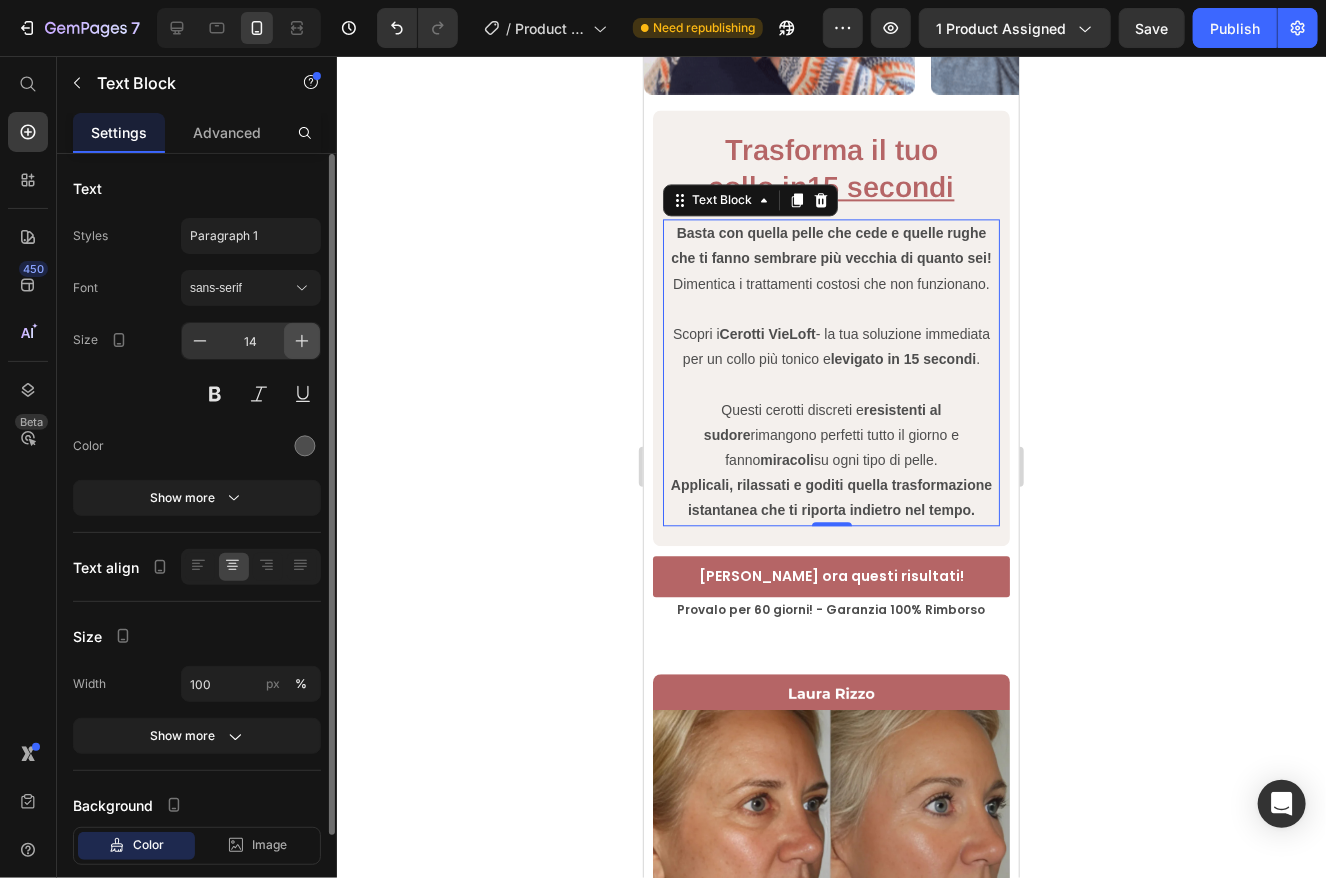 click 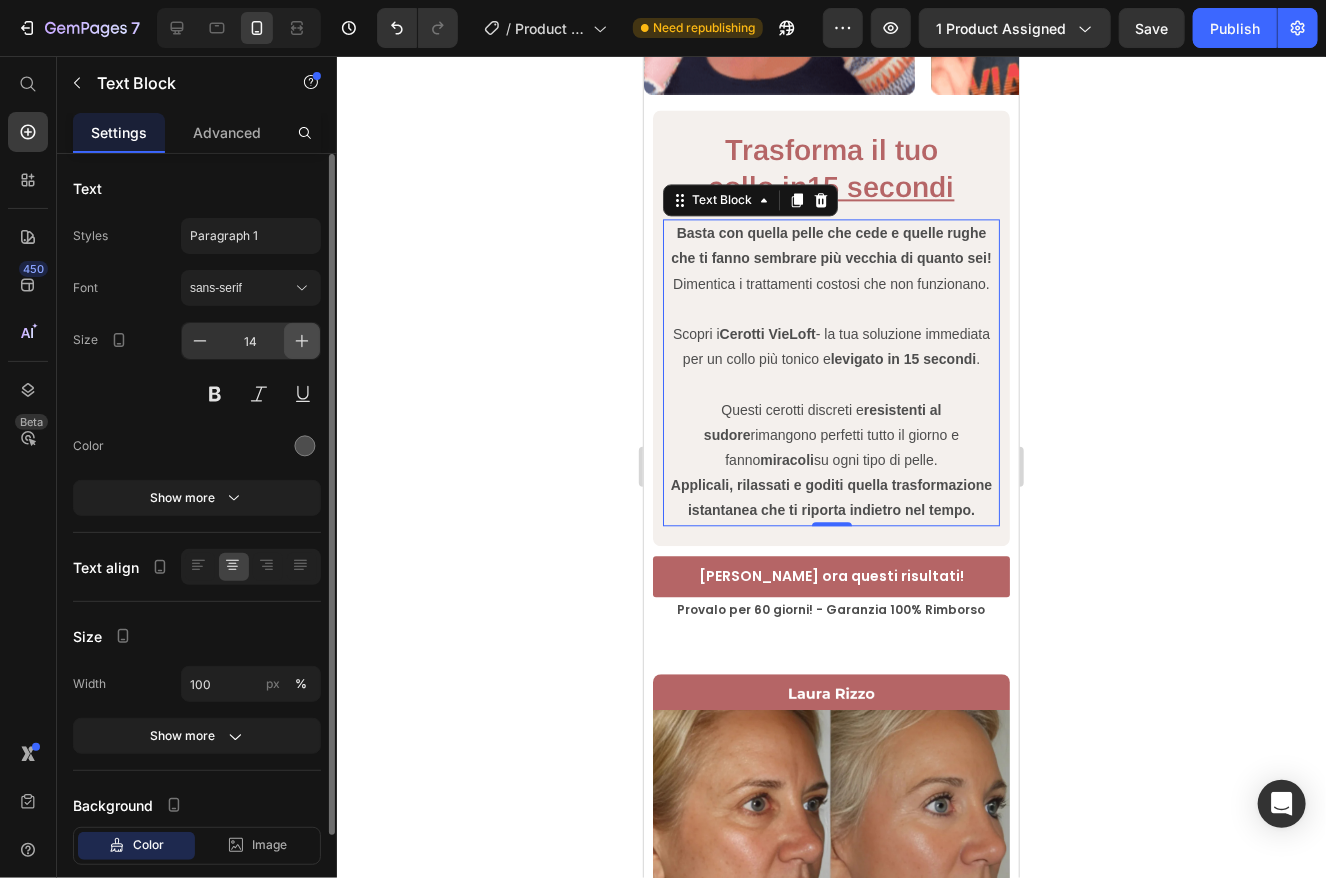 type on "15" 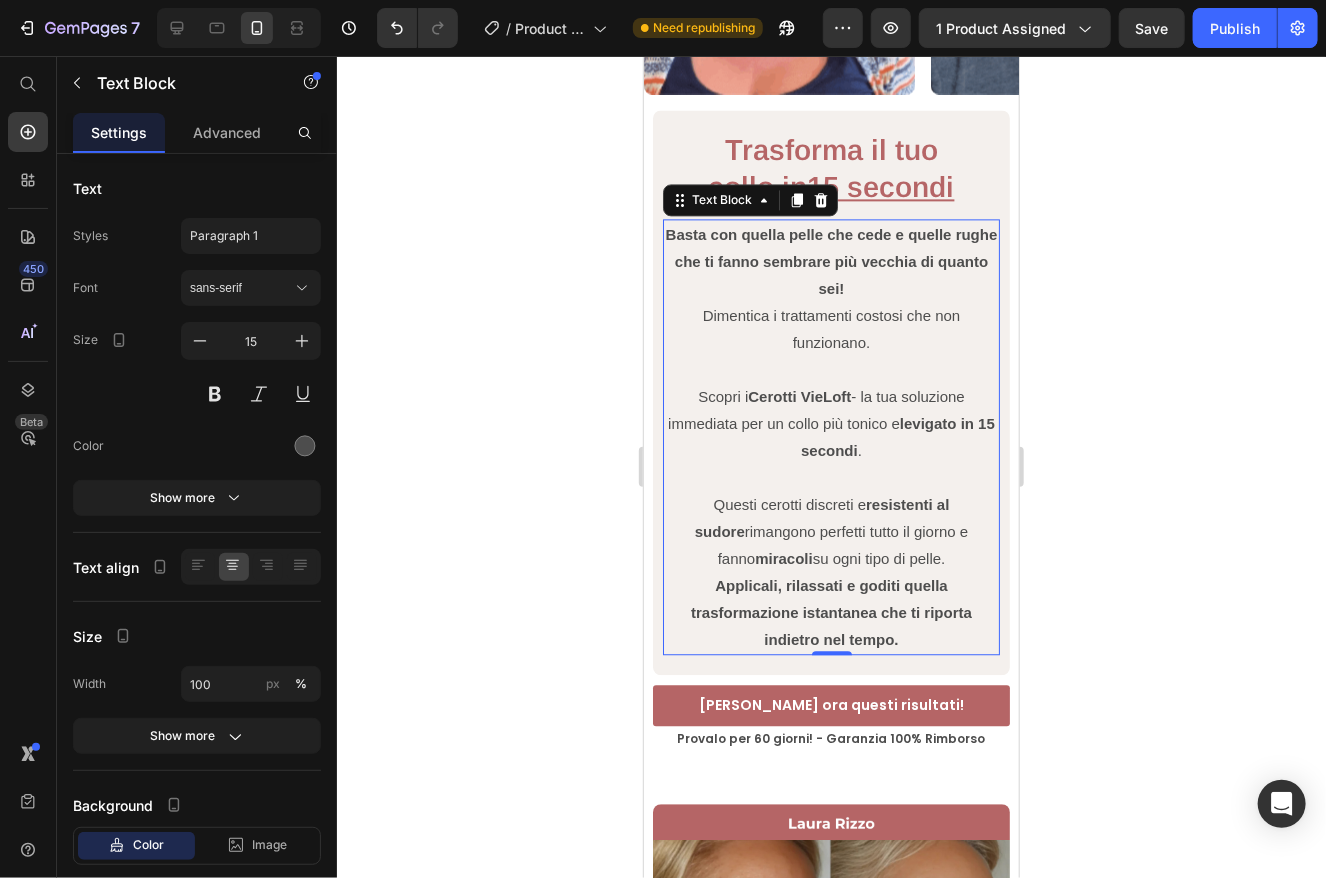 click 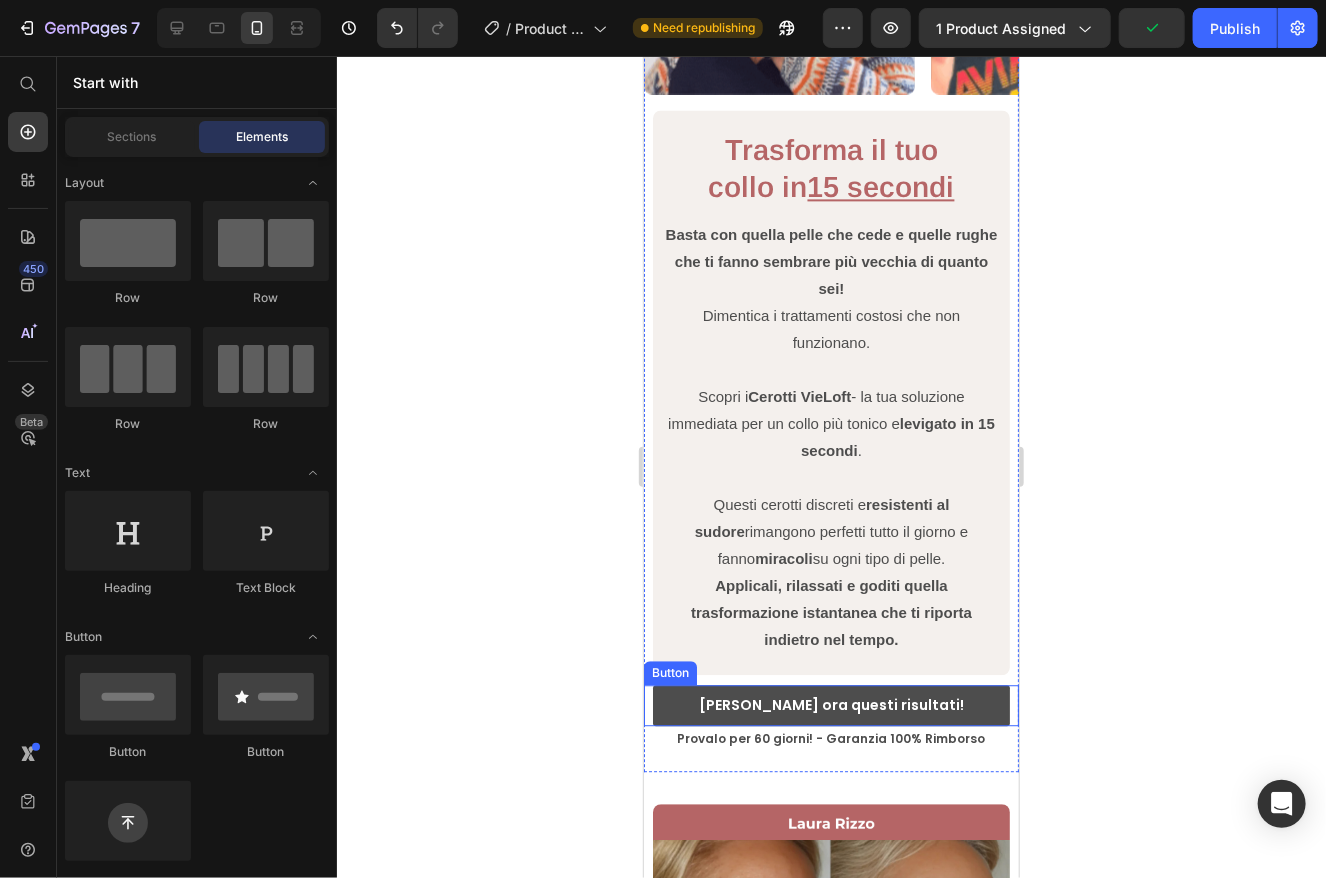 click on "[PERSON_NAME] ora questi risultati!" at bounding box center (830, 704) 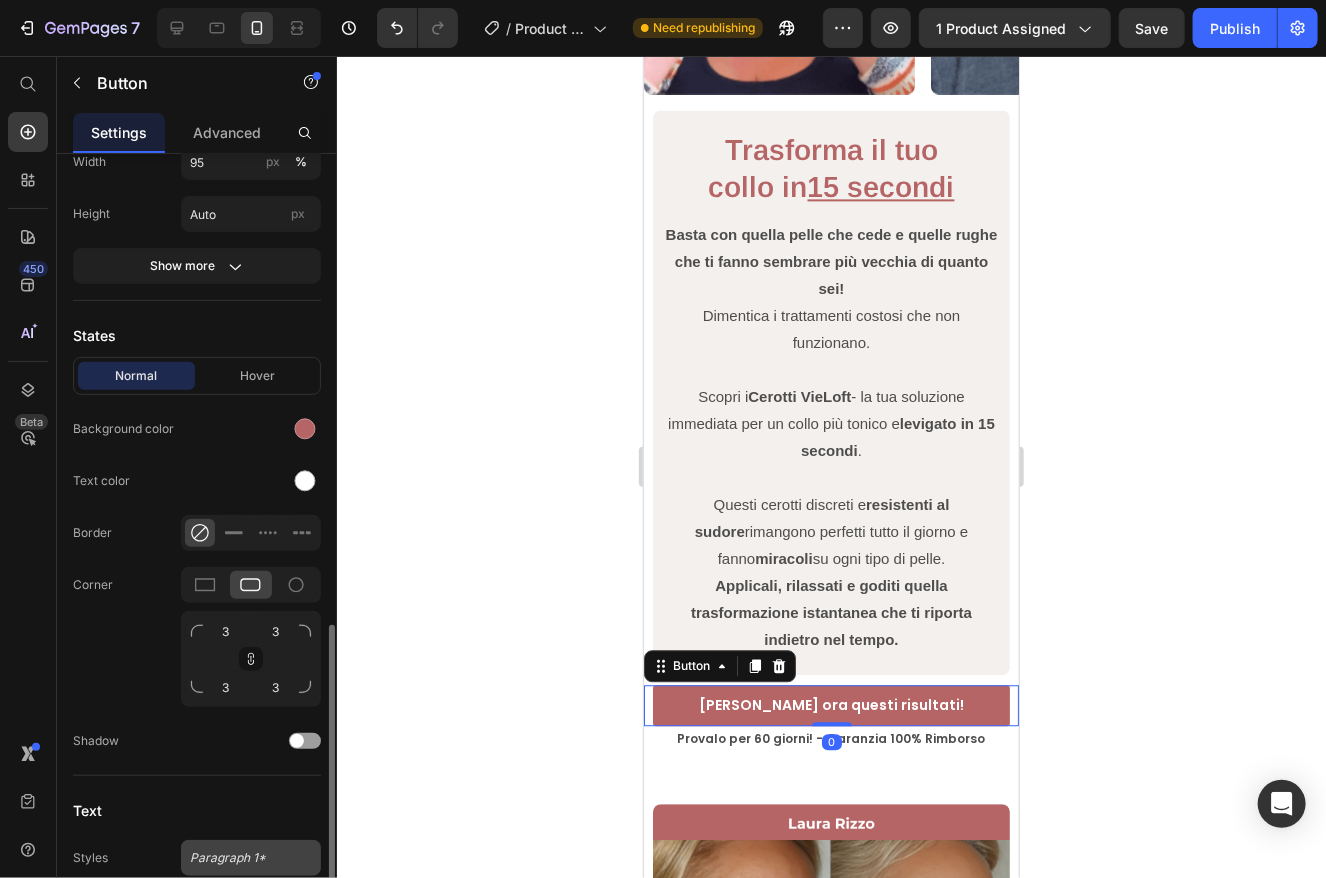 scroll, scrollTop: 600, scrollLeft: 0, axis: vertical 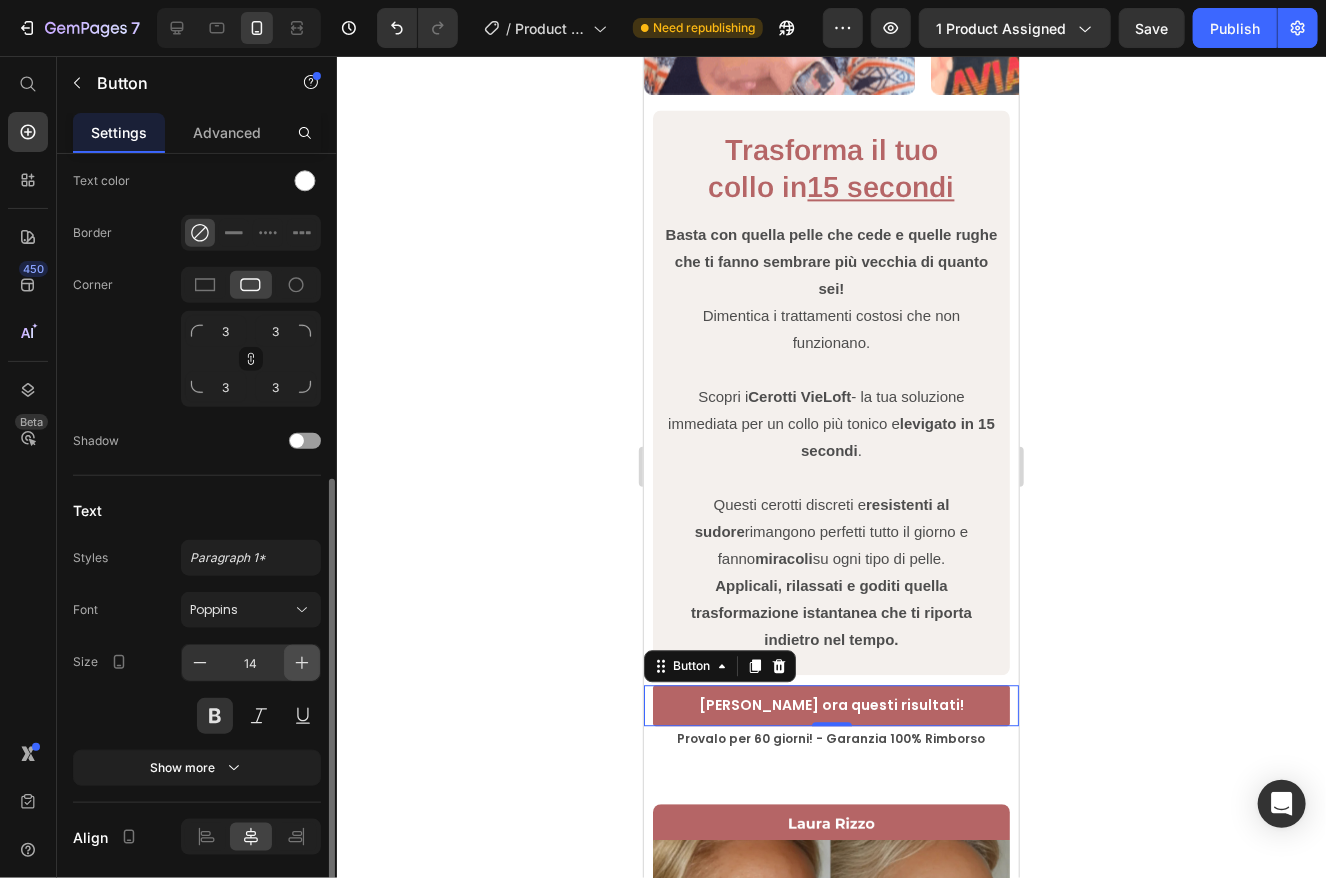 click 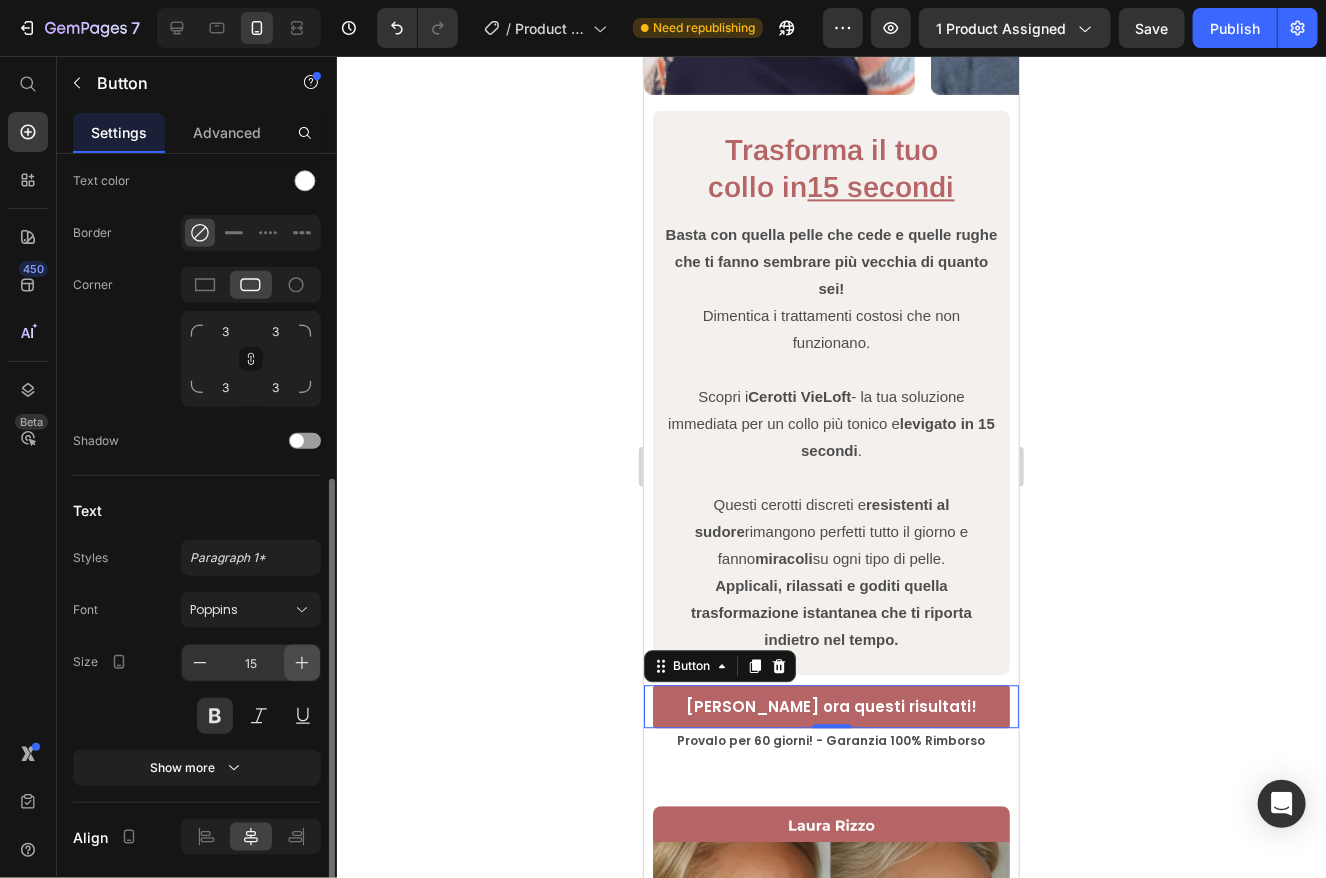 click 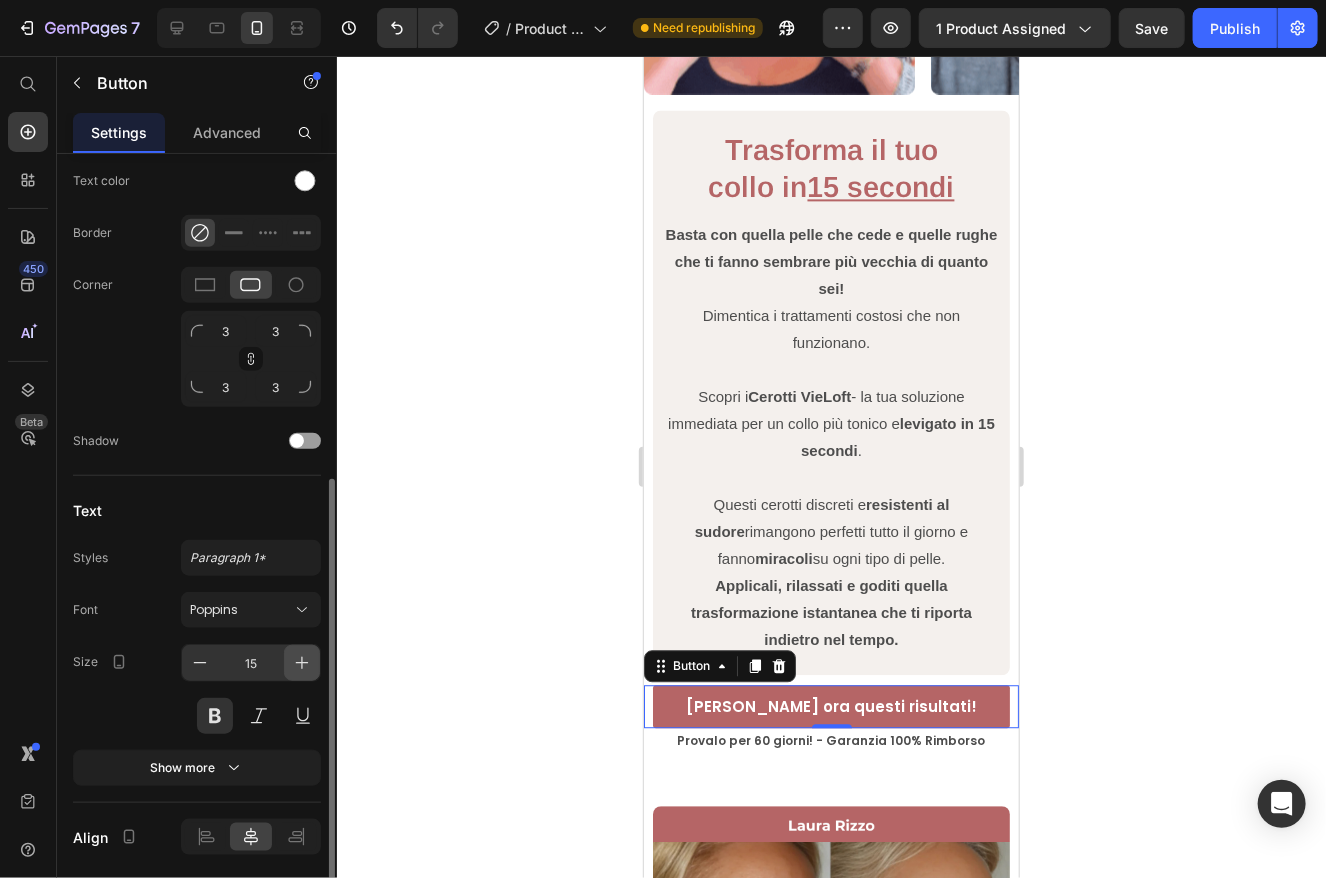 type on "16" 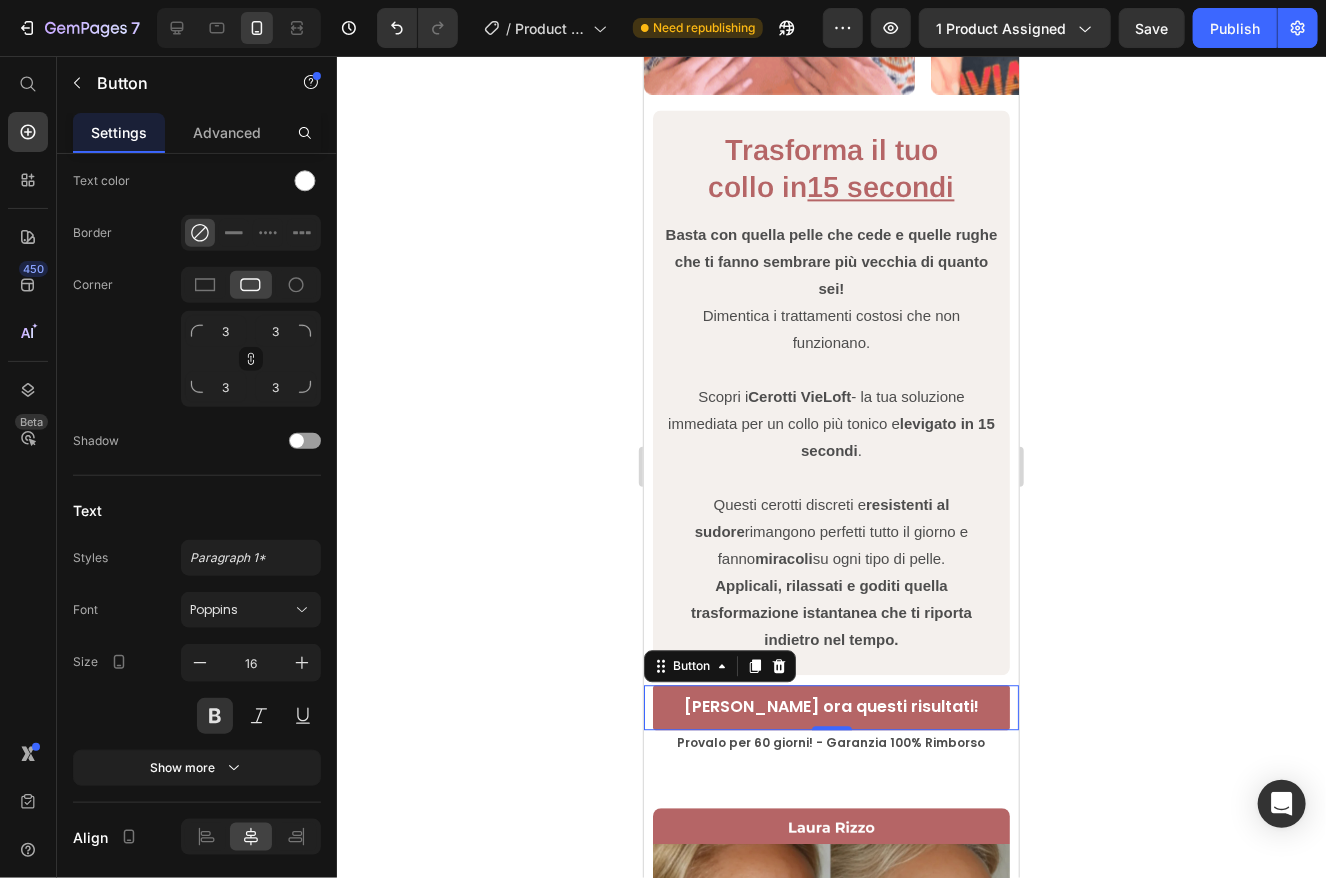 click 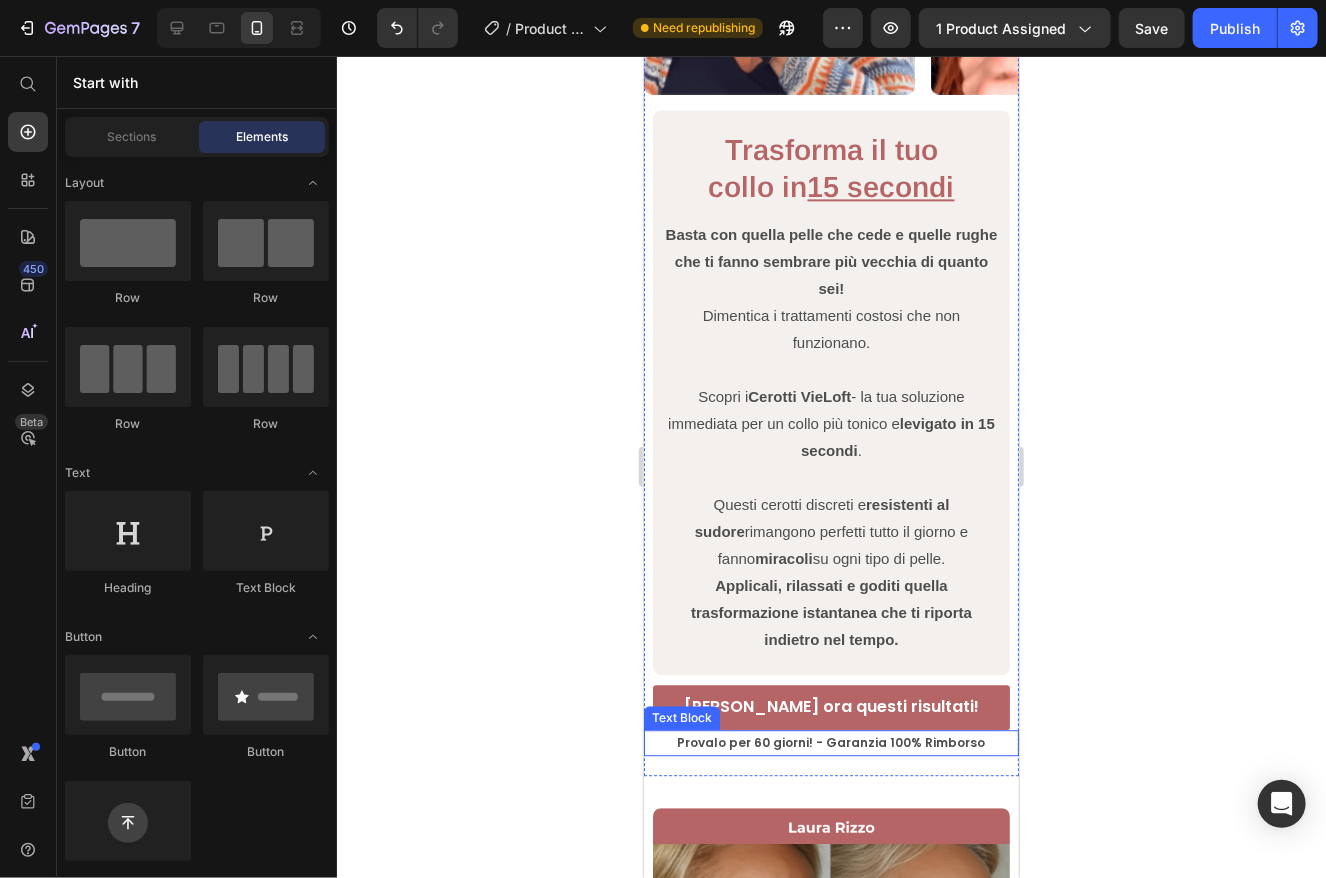 click on "Provalo per 60 giorni! - Garanzia 100% Rimborso" at bounding box center (830, 742) 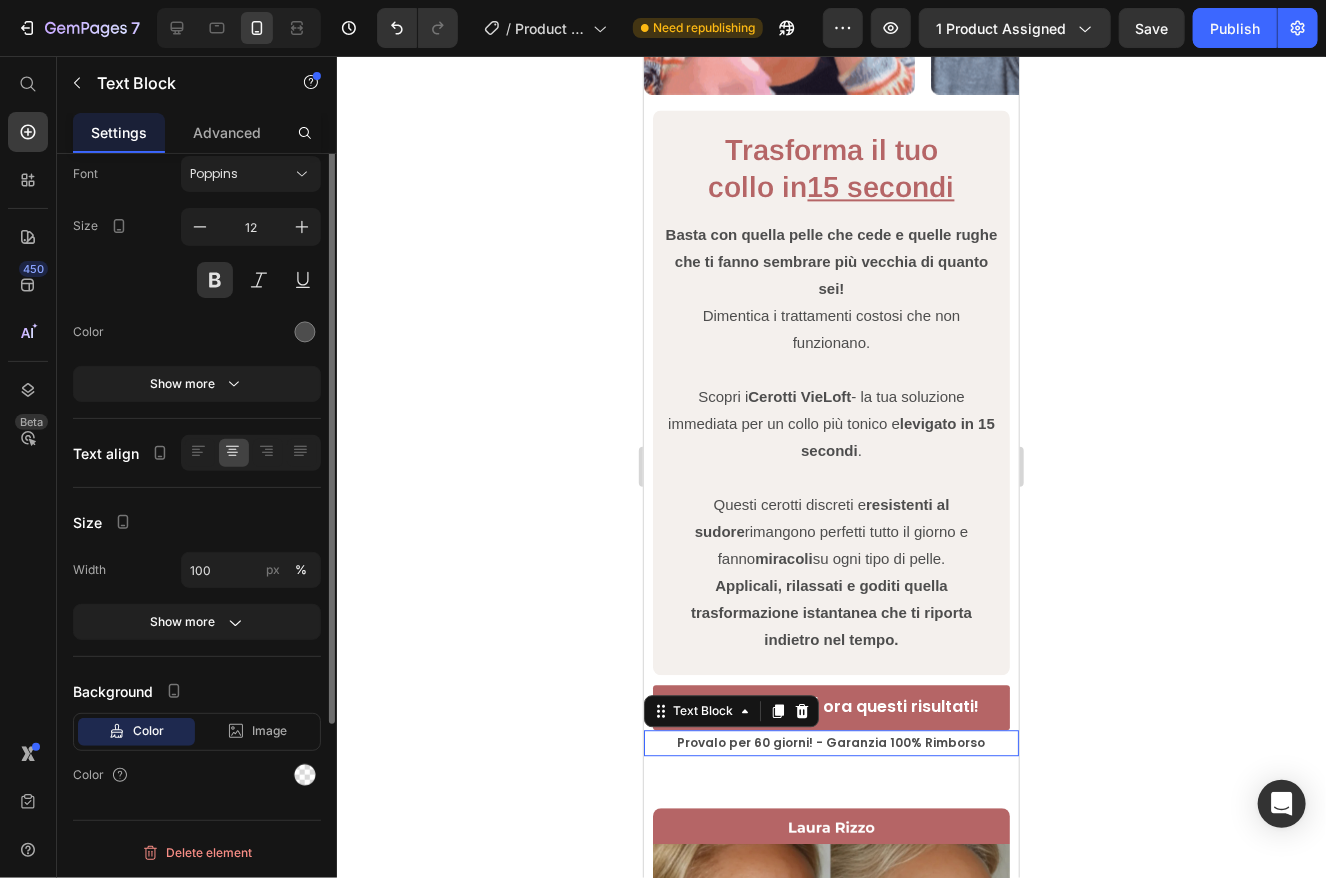 scroll, scrollTop: 0, scrollLeft: 0, axis: both 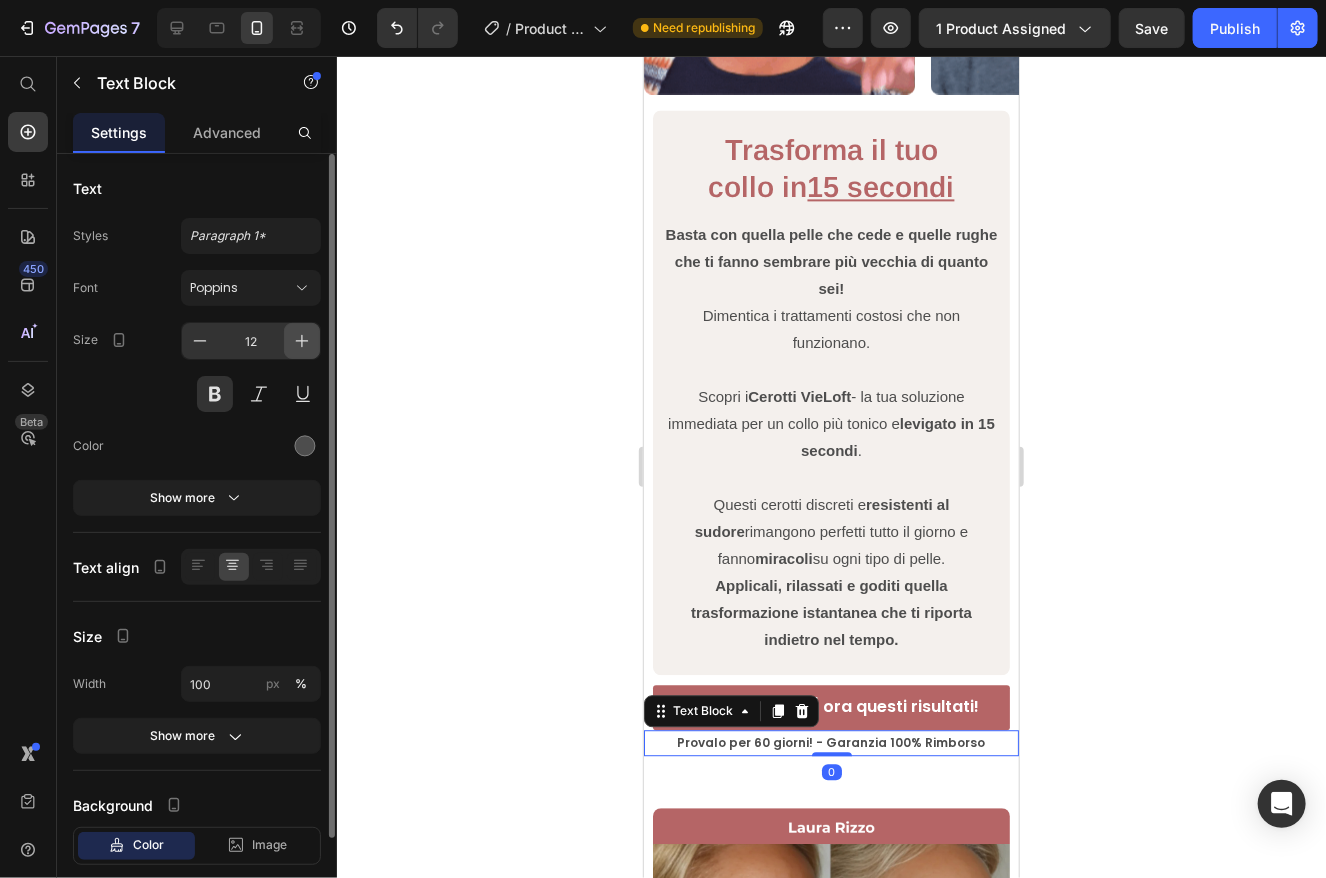 click 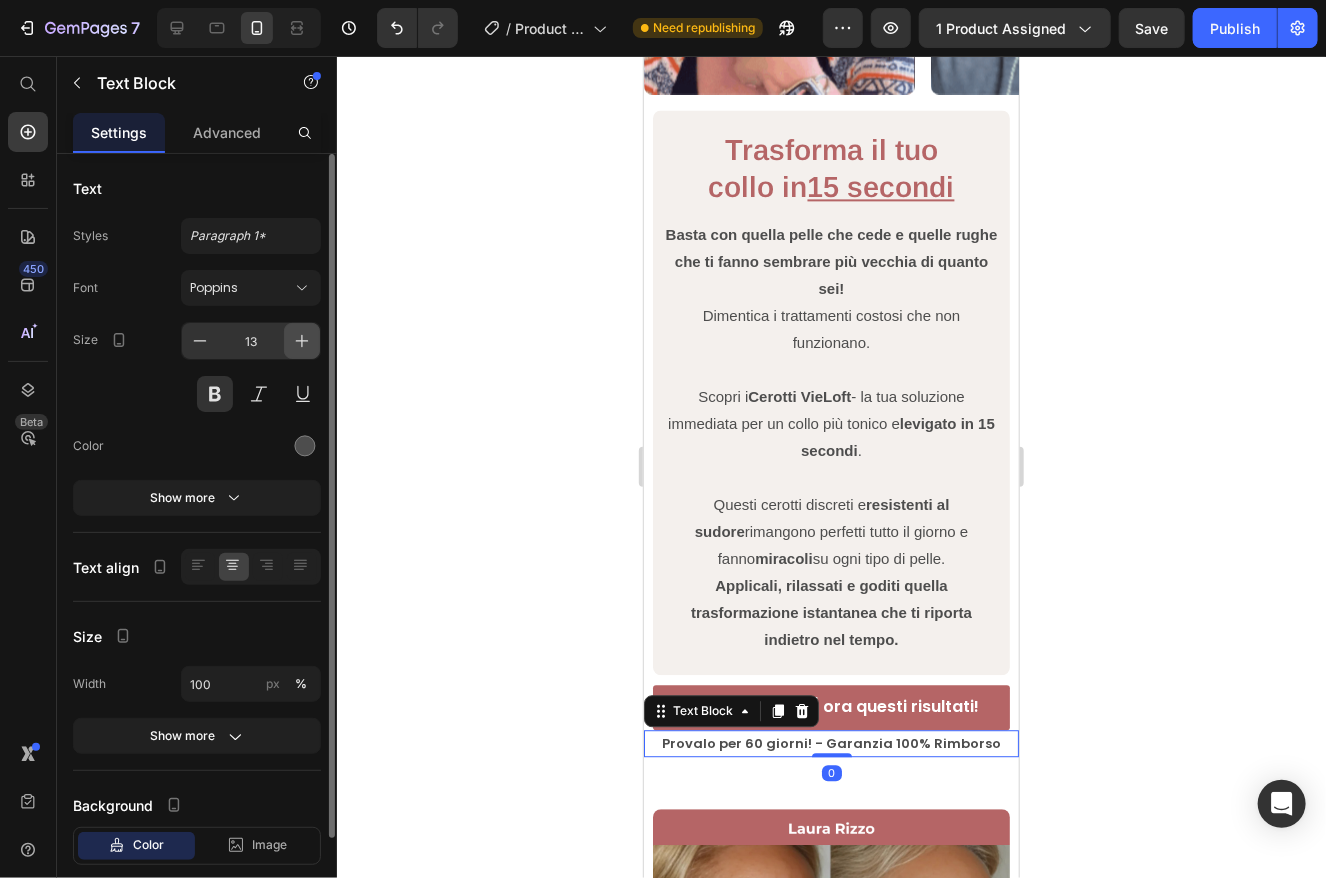click 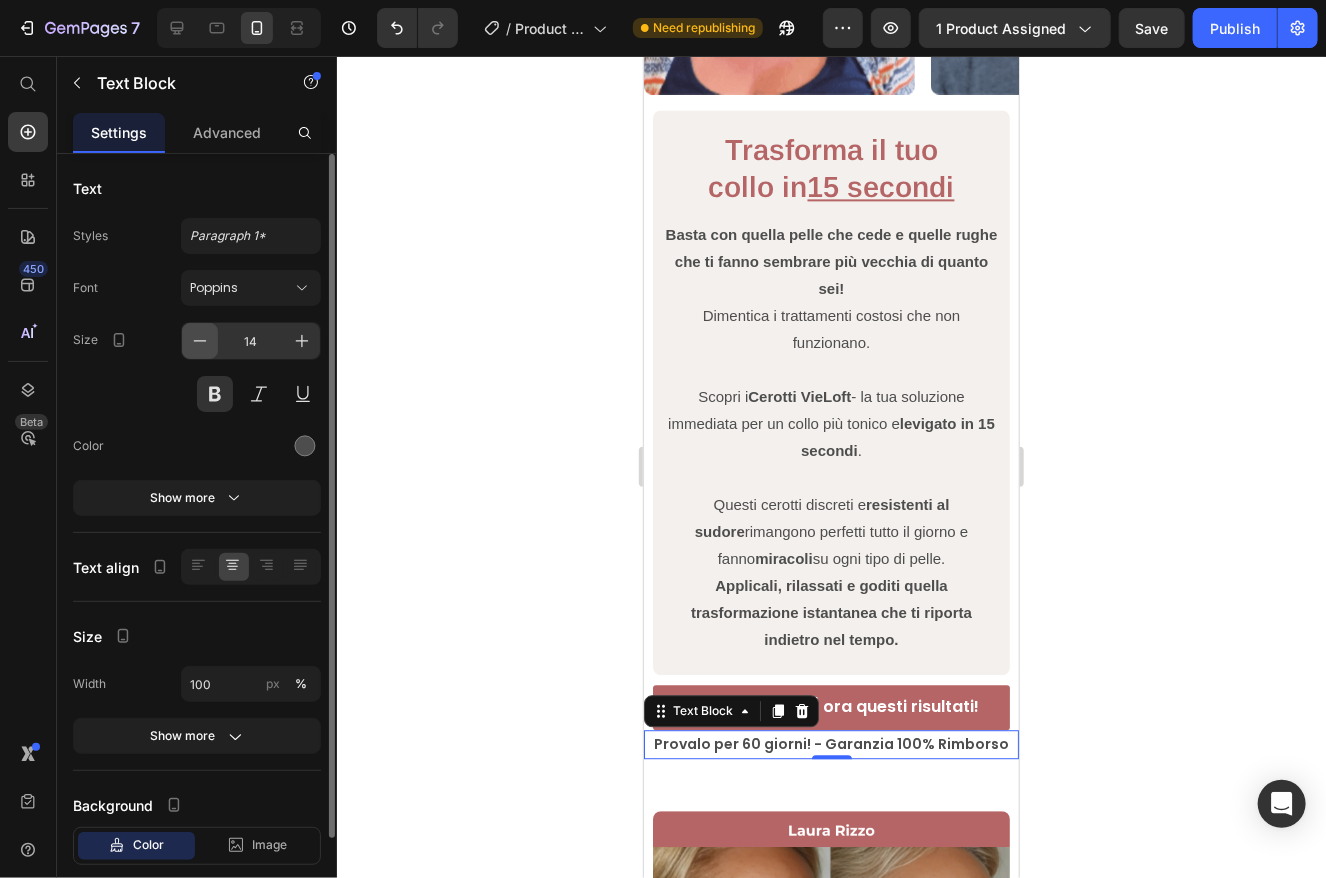 click at bounding box center (200, 341) 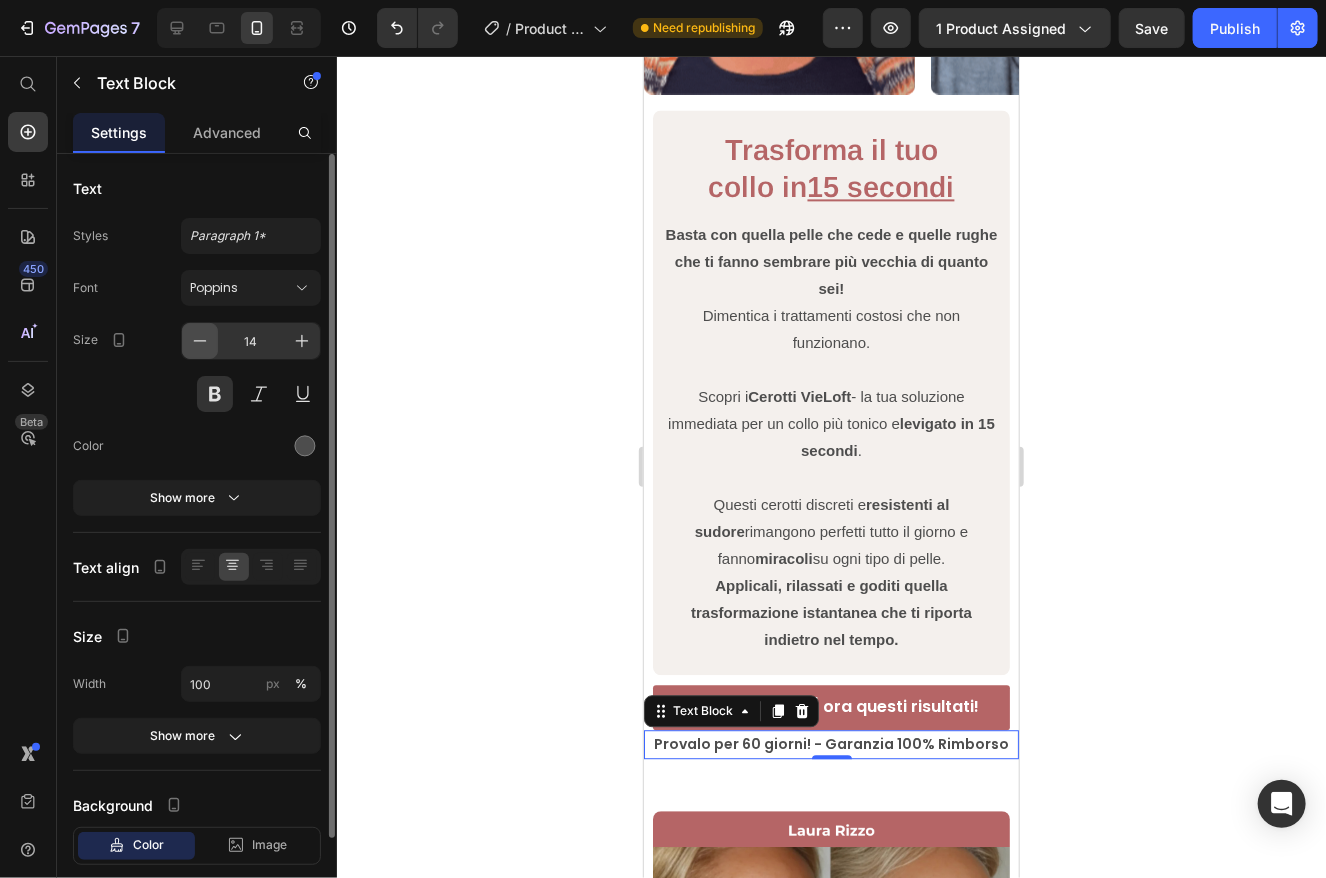 type on "13" 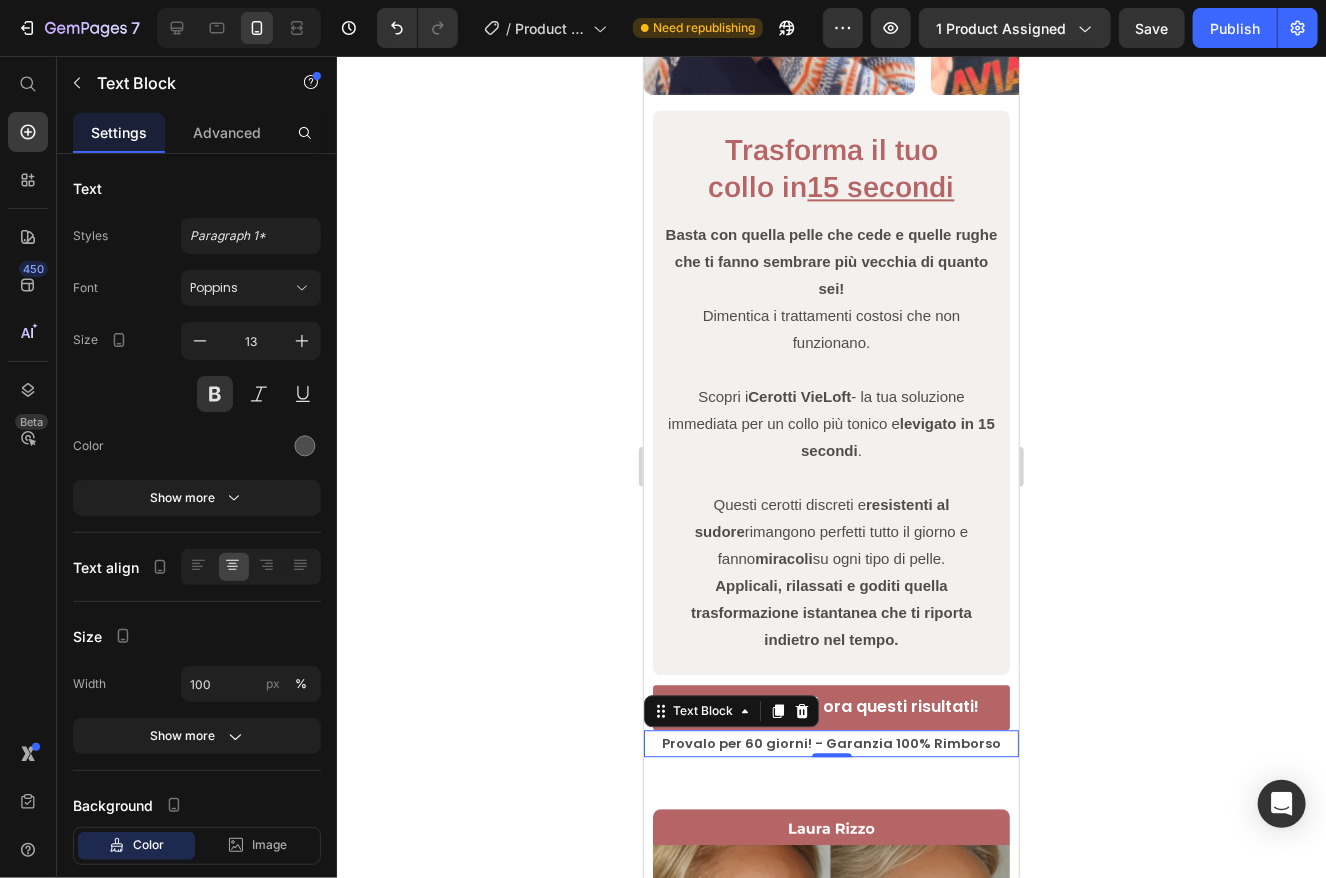 click 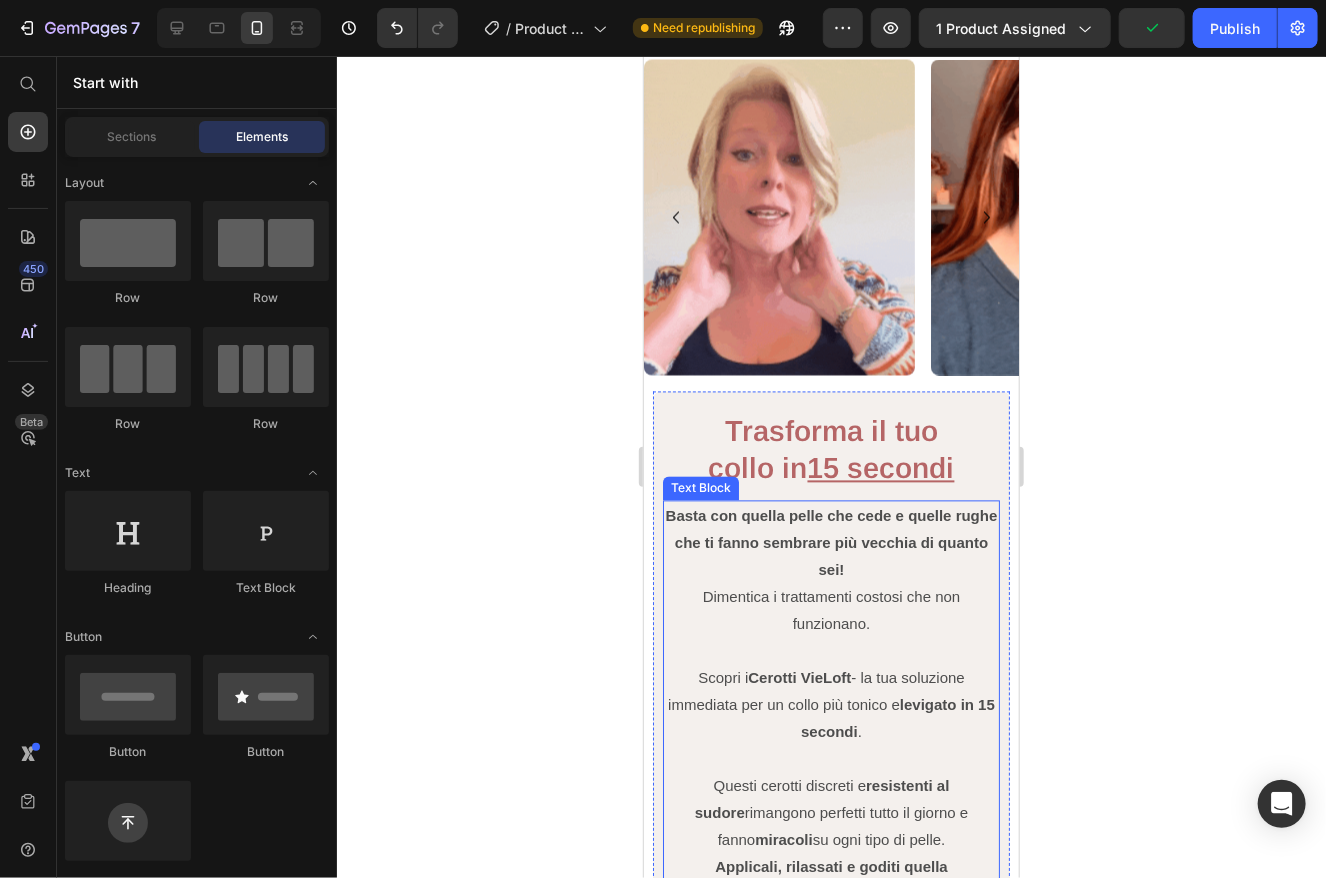scroll, scrollTop: 1600, scrollLeft: 0, axis: vertical 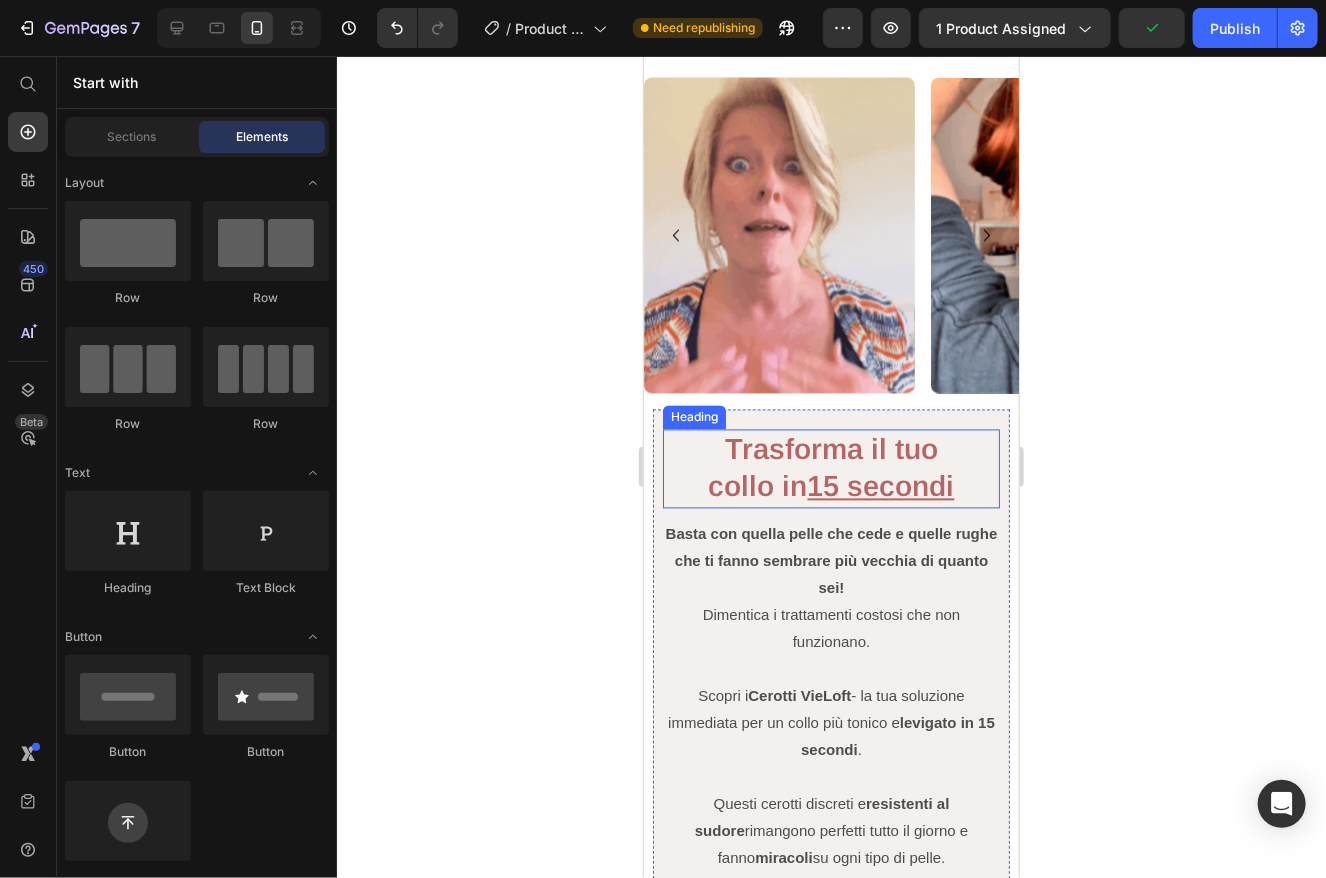 click on "15 secondi" at bounding box center (880, 486) 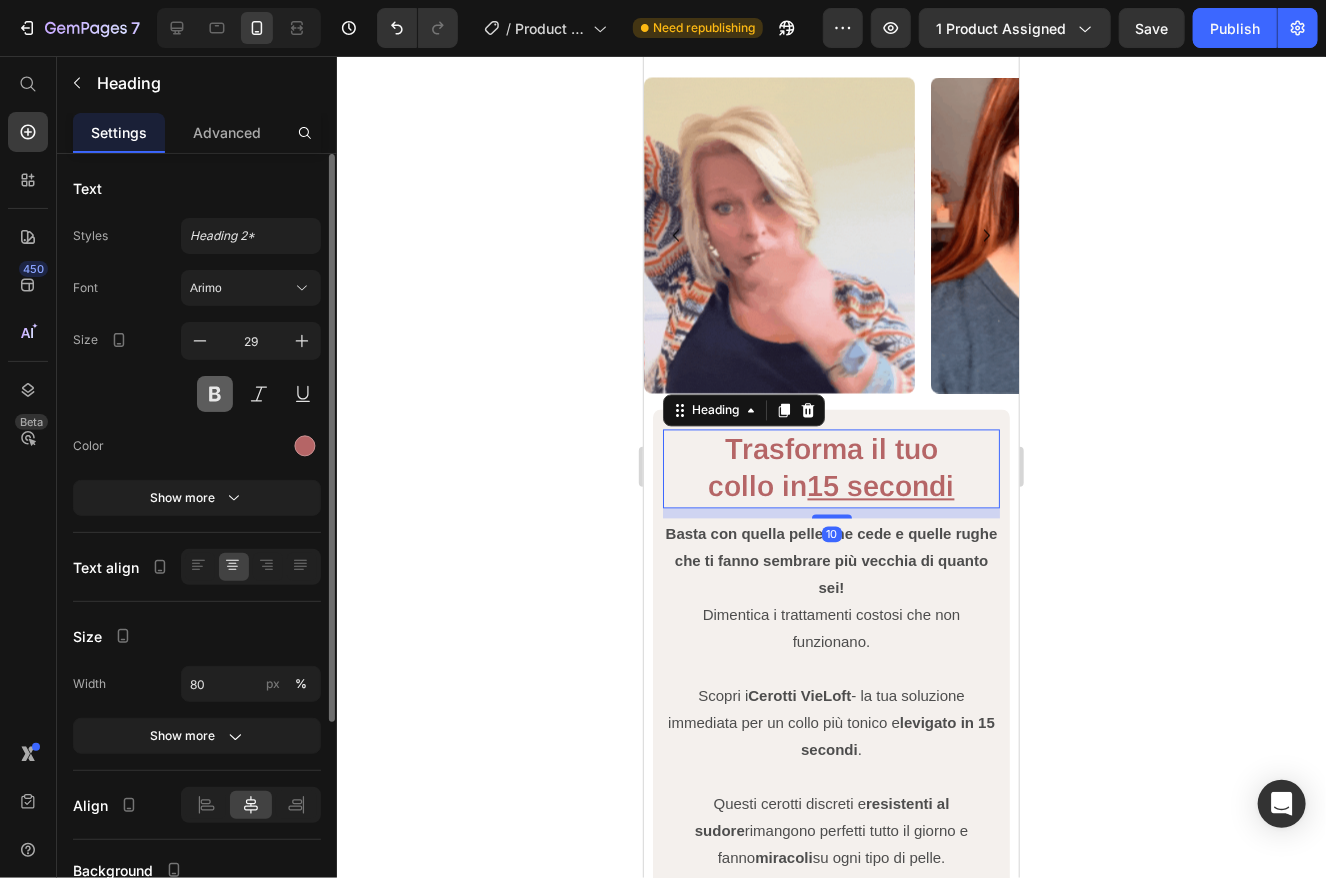 click at bounding box center [215, 394] 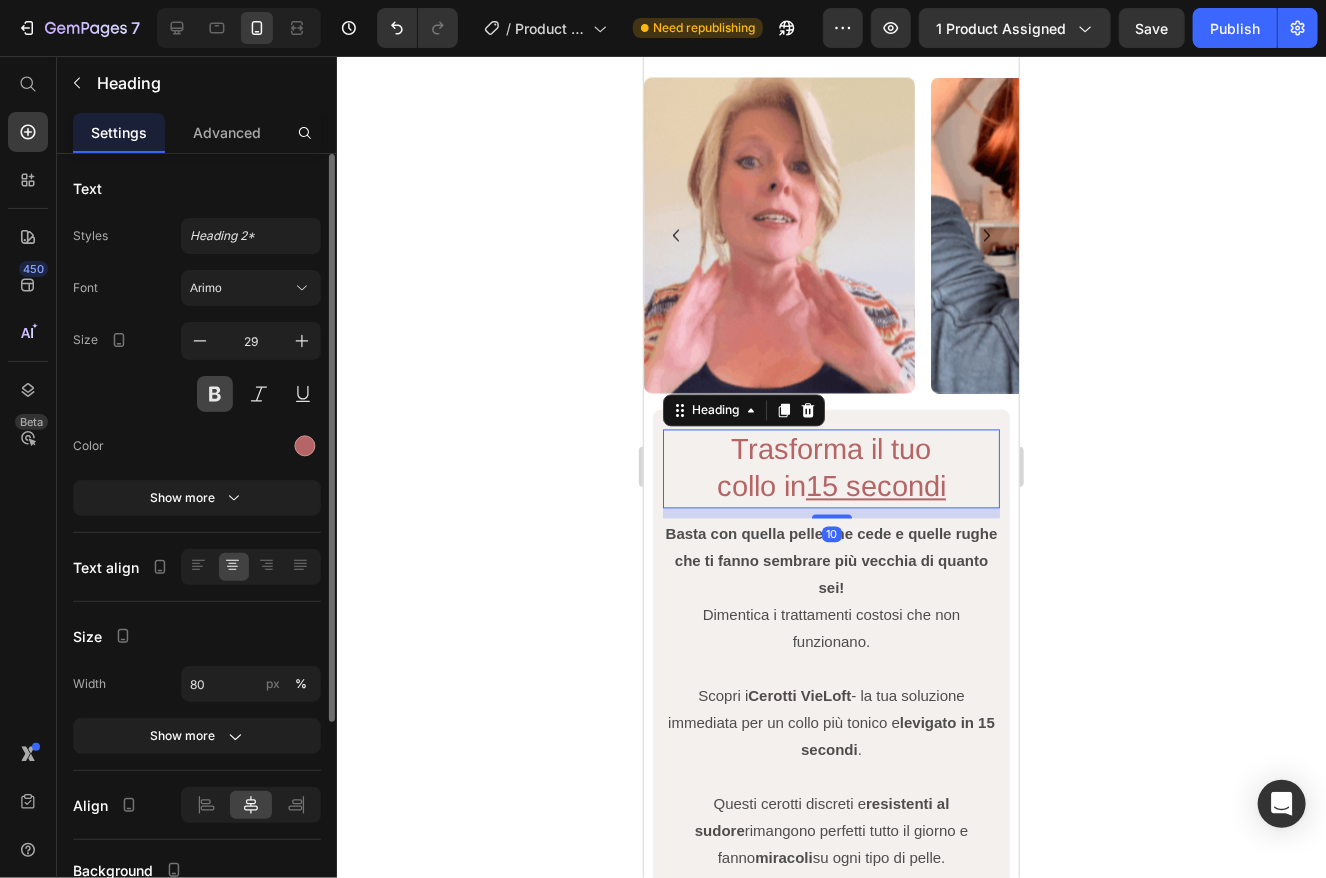 click at bounding box center (215, 394) 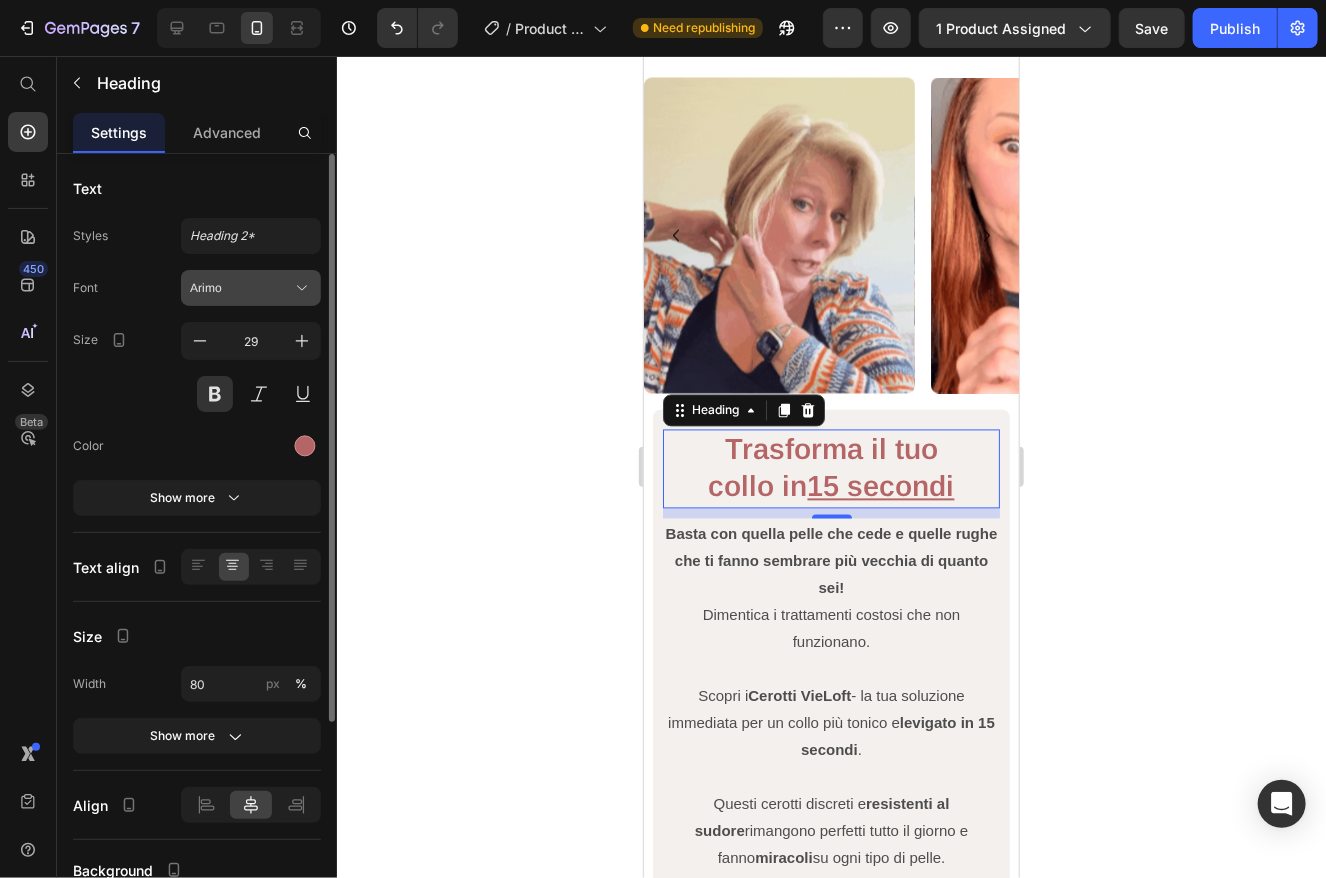 click on "Arimo" at bounding box center [241, 288] 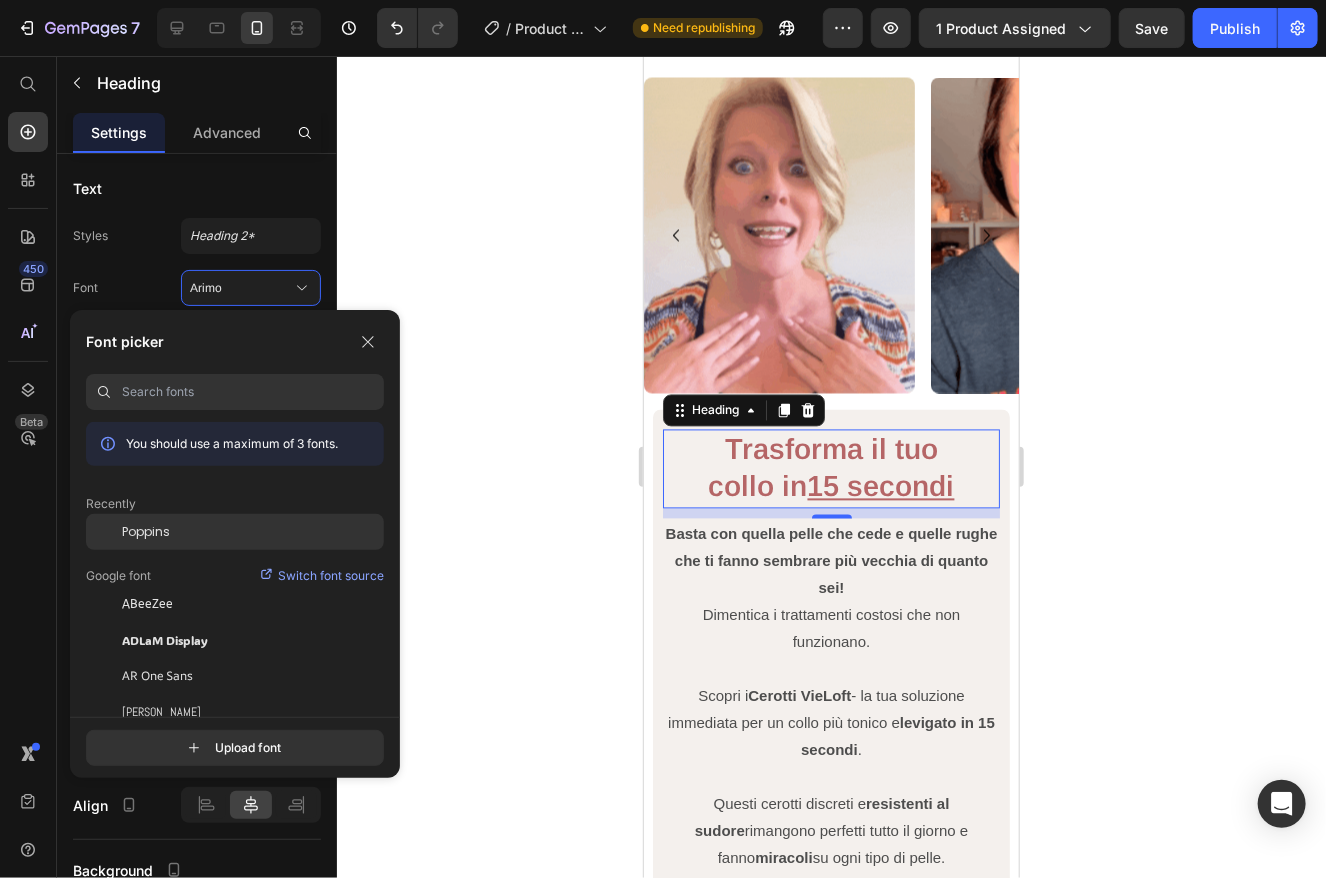 click on "Poppins" at bounding box center (146, 532) 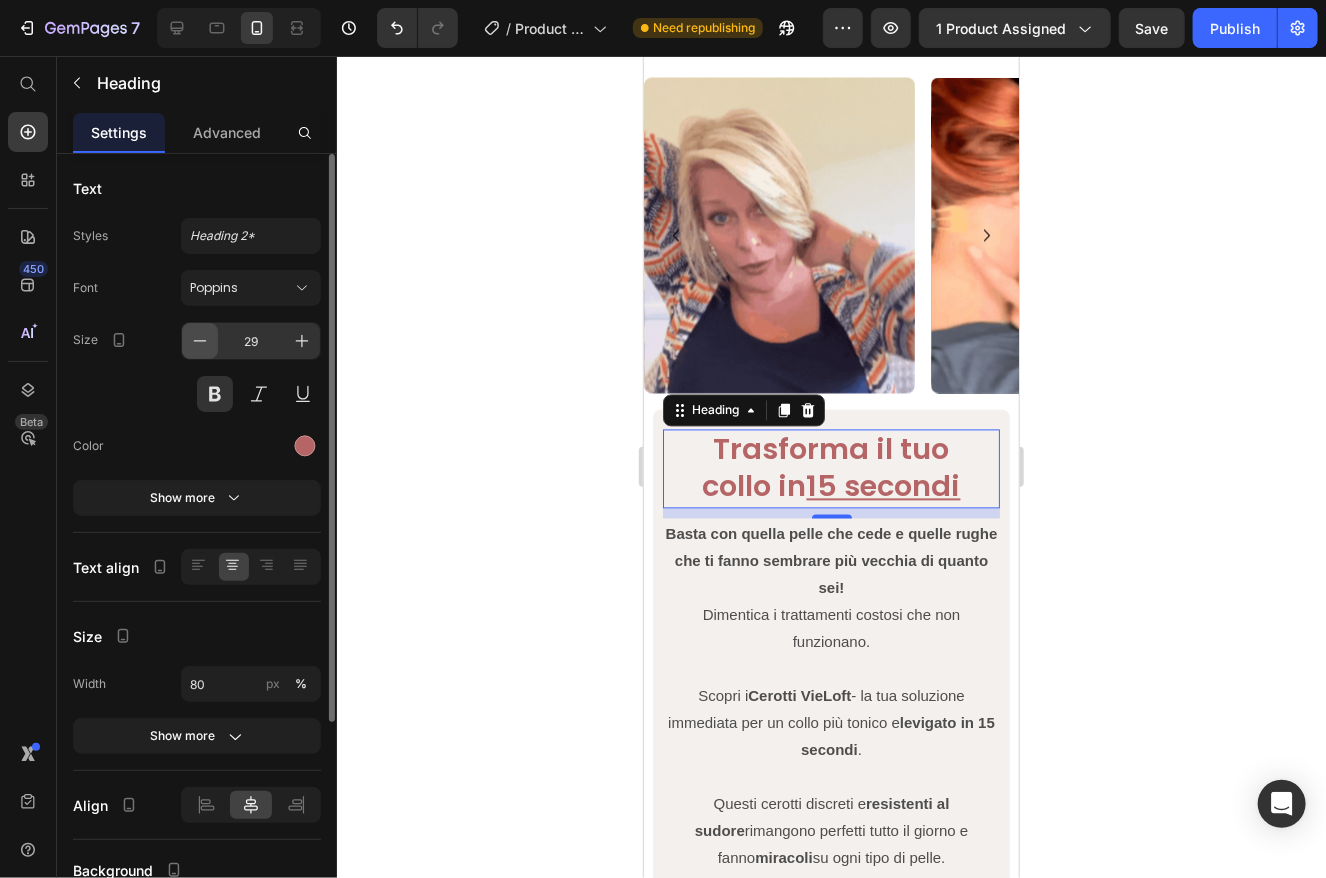 click 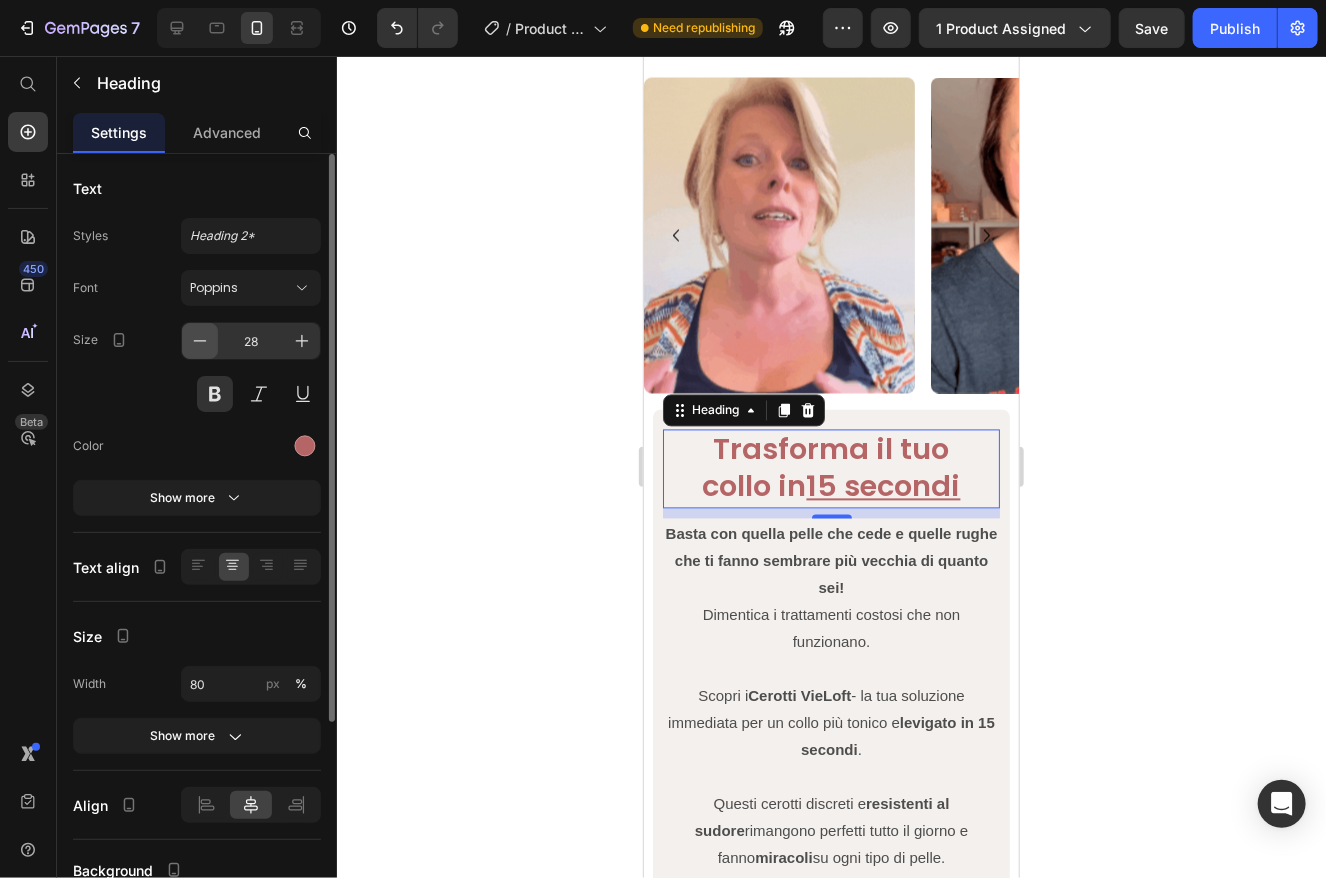 click 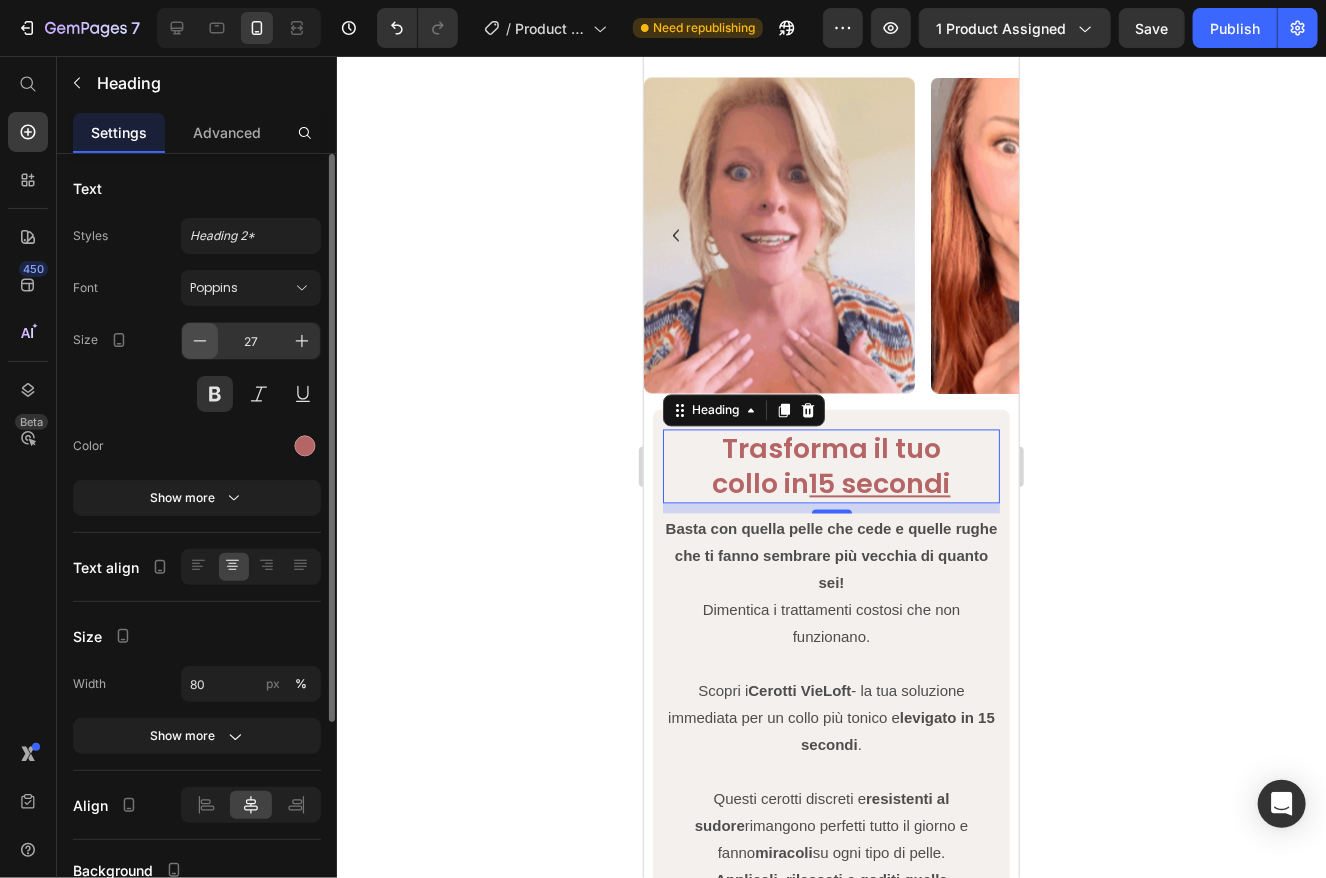 click 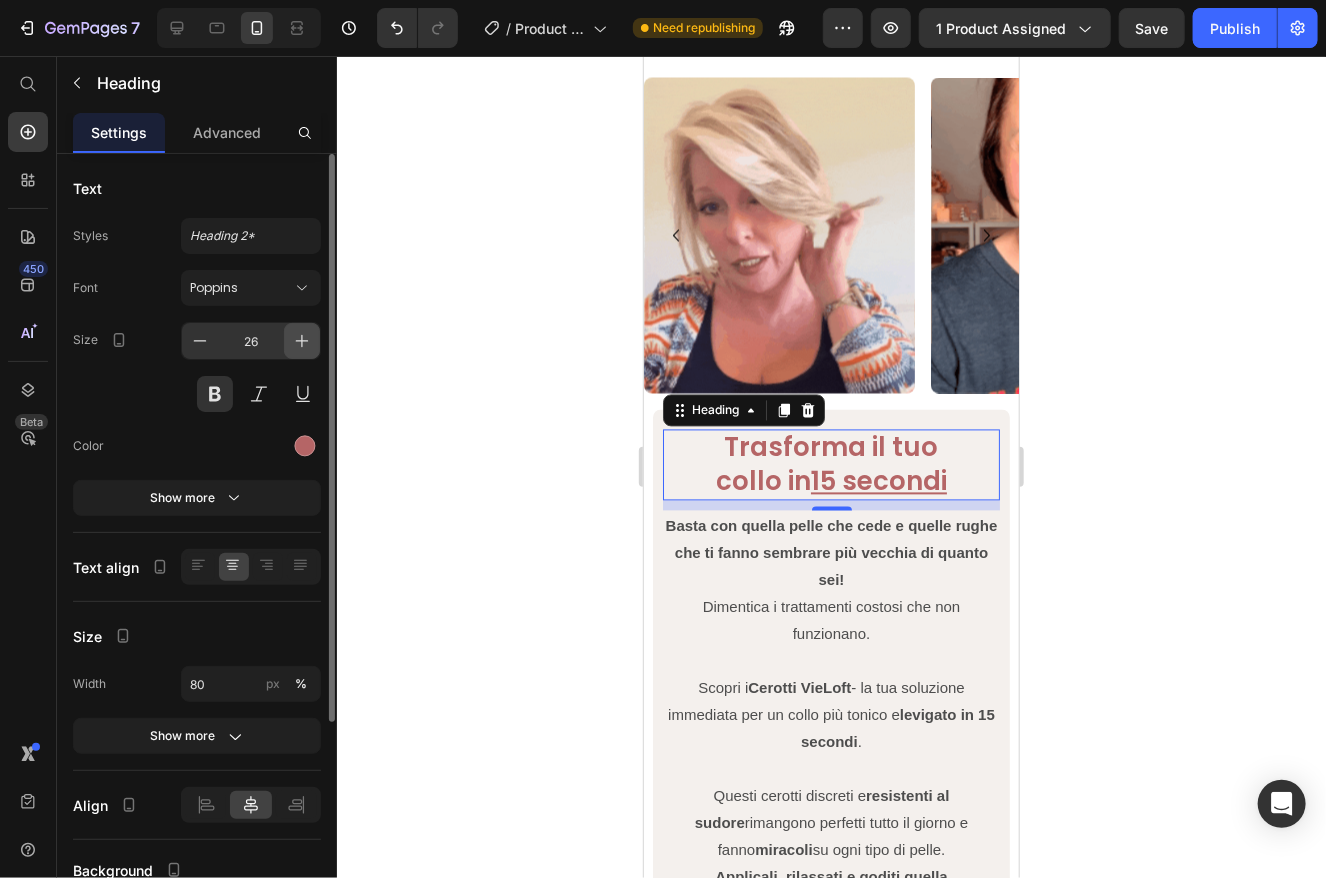 click 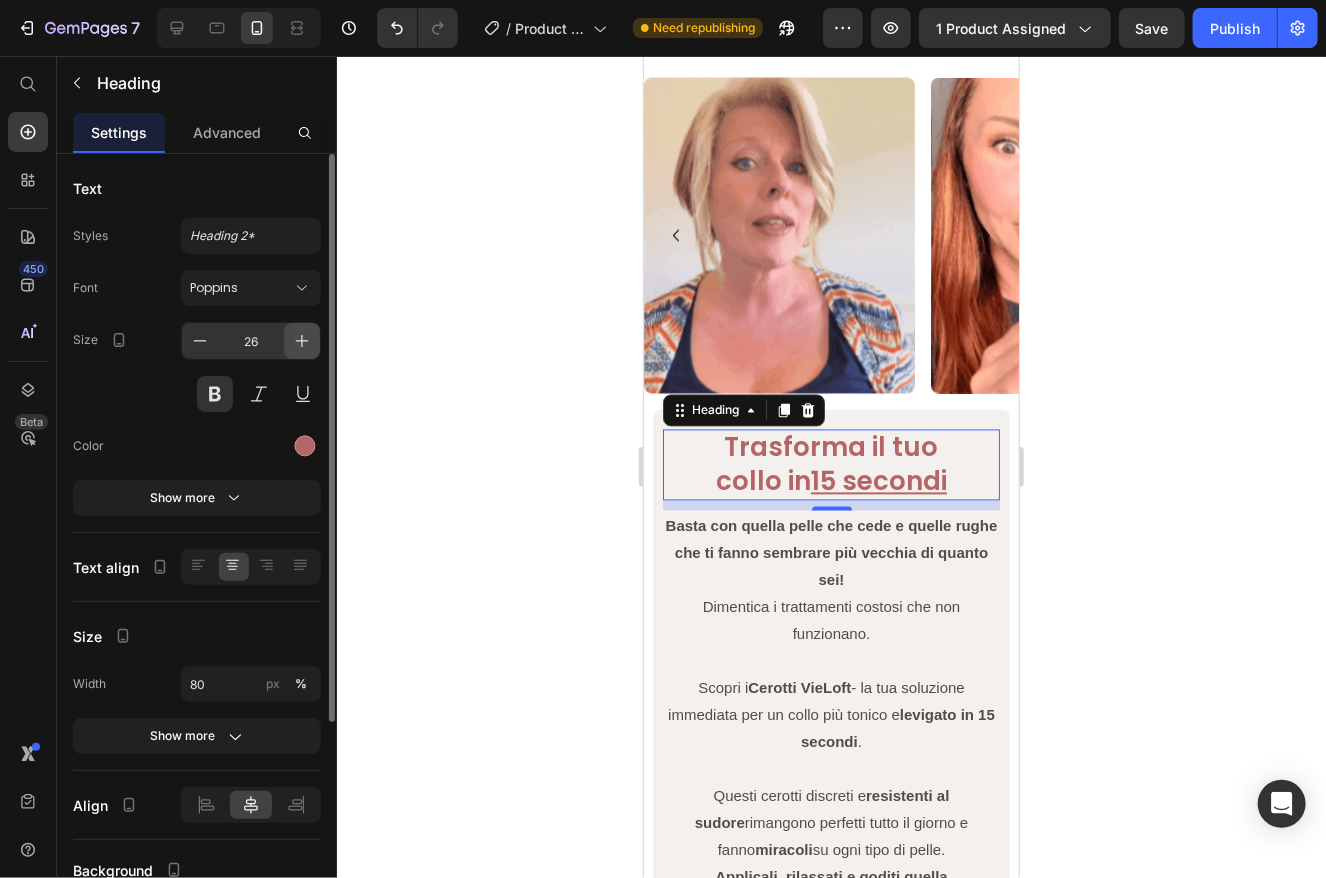 type on "27" 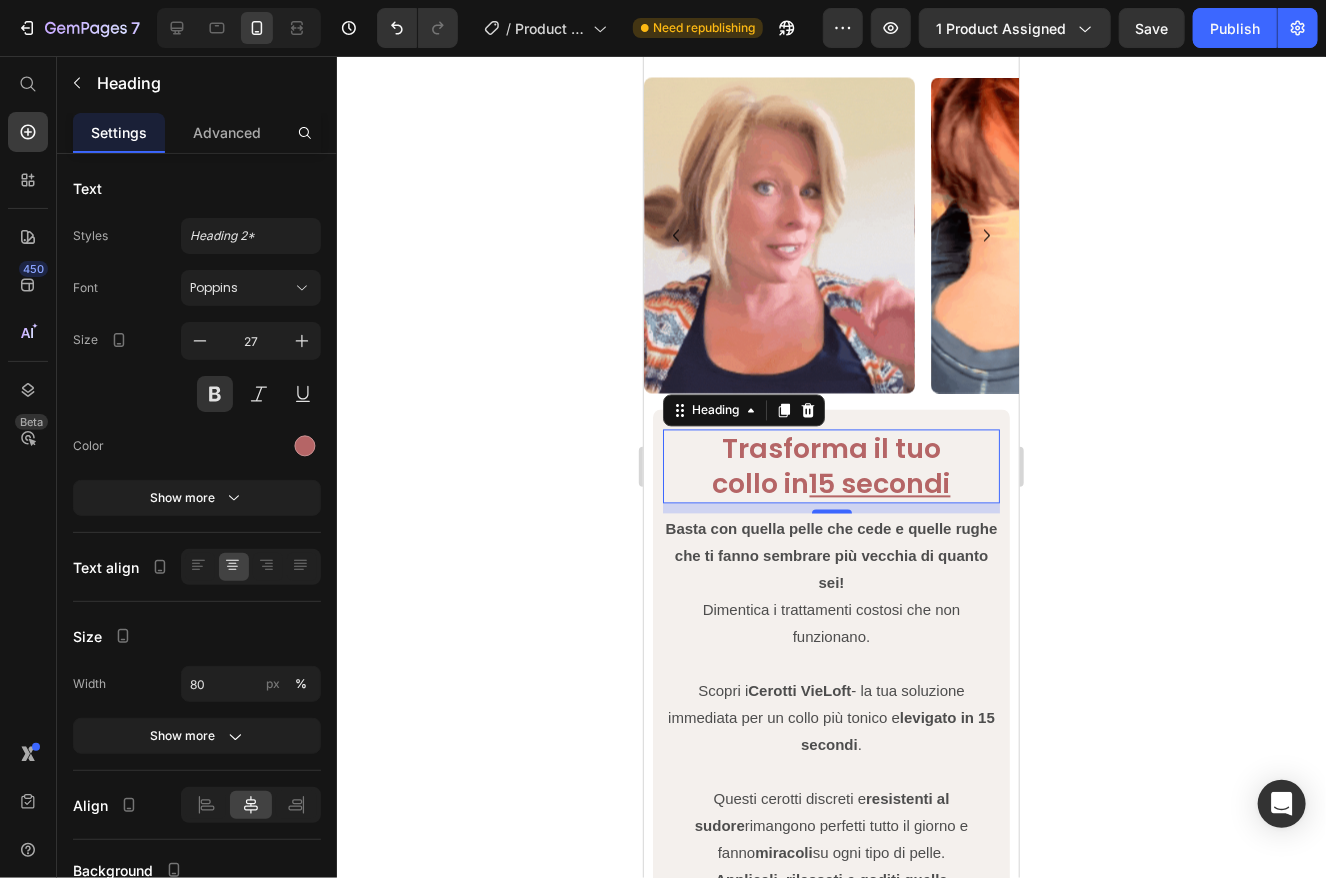 click 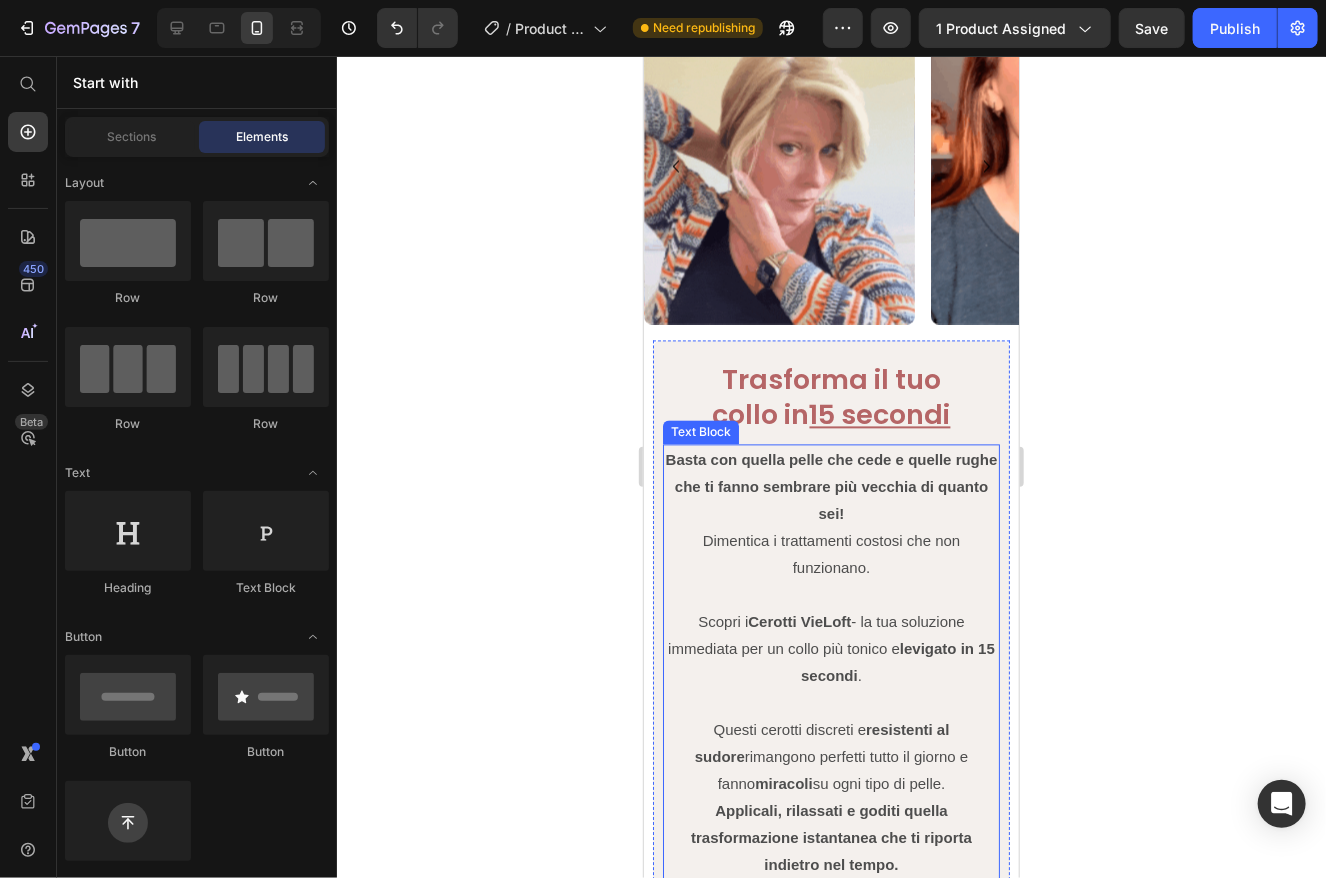 scroll, scrollTop: 1700, scrollLeft: 0, axis: vertical 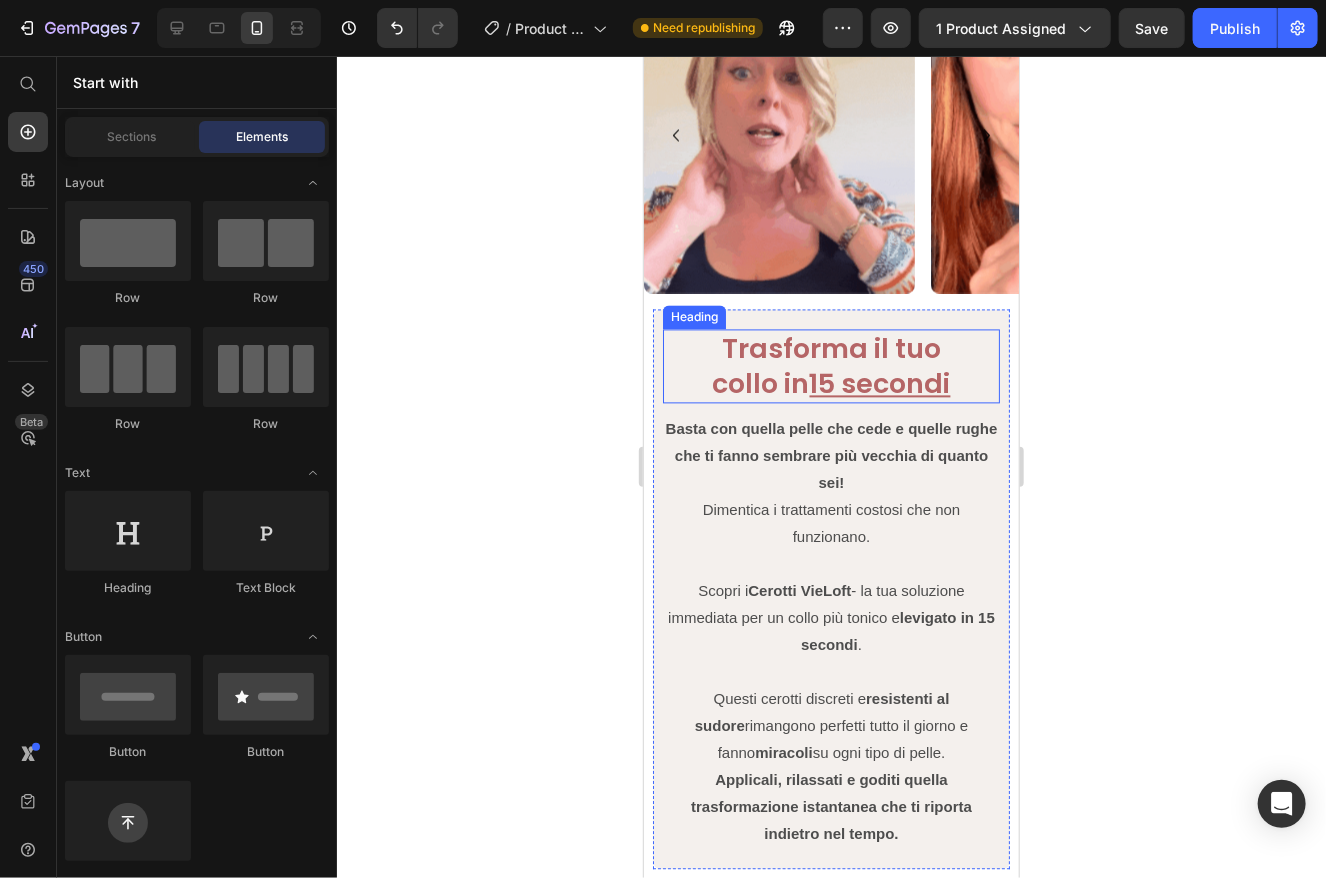 click on "15 secondi" at bounding box center [879, 383] 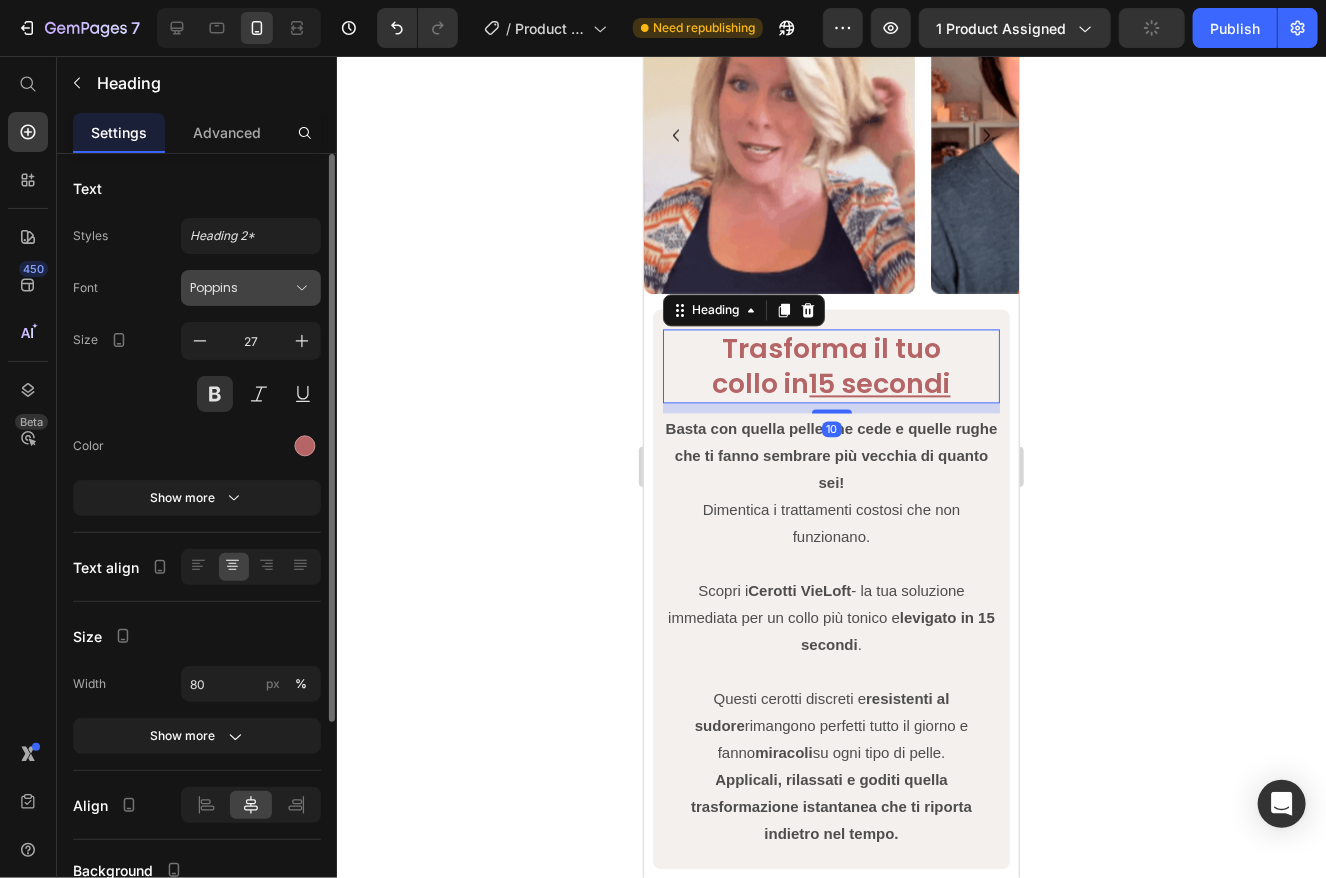 click on "Poppins" at bounding box center (241, 288) 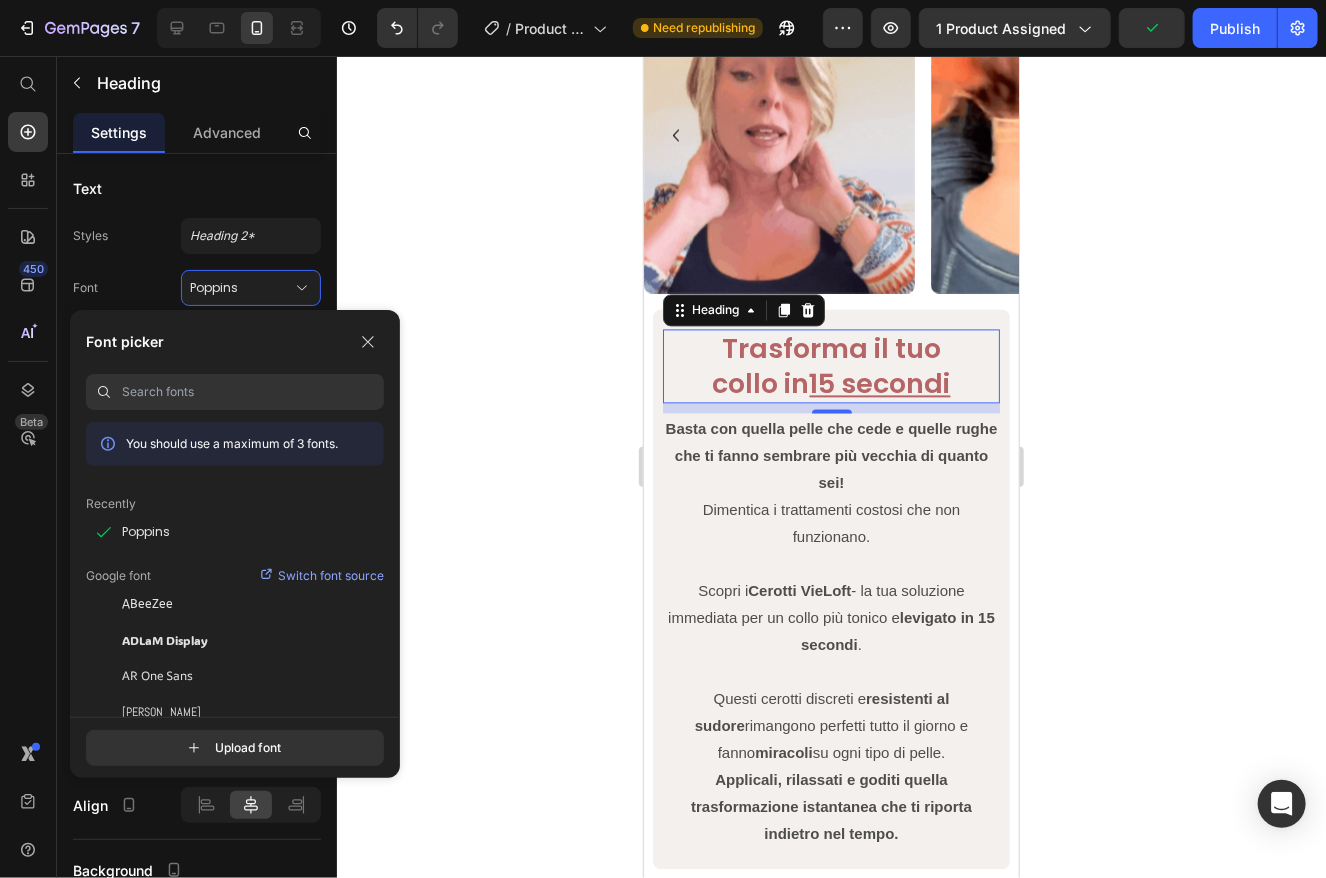 click at bounding box center [253, 392] 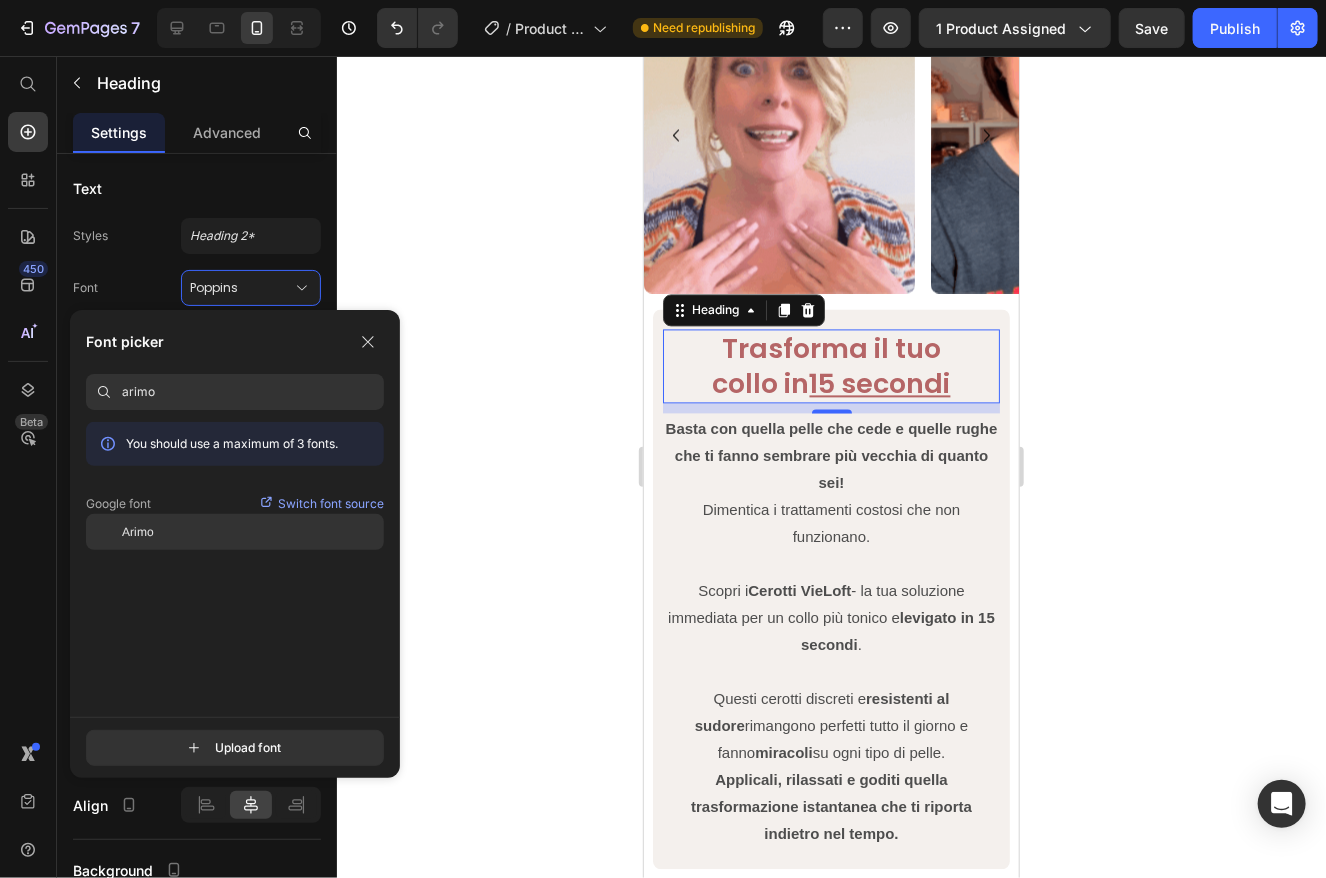 type on "arimo" 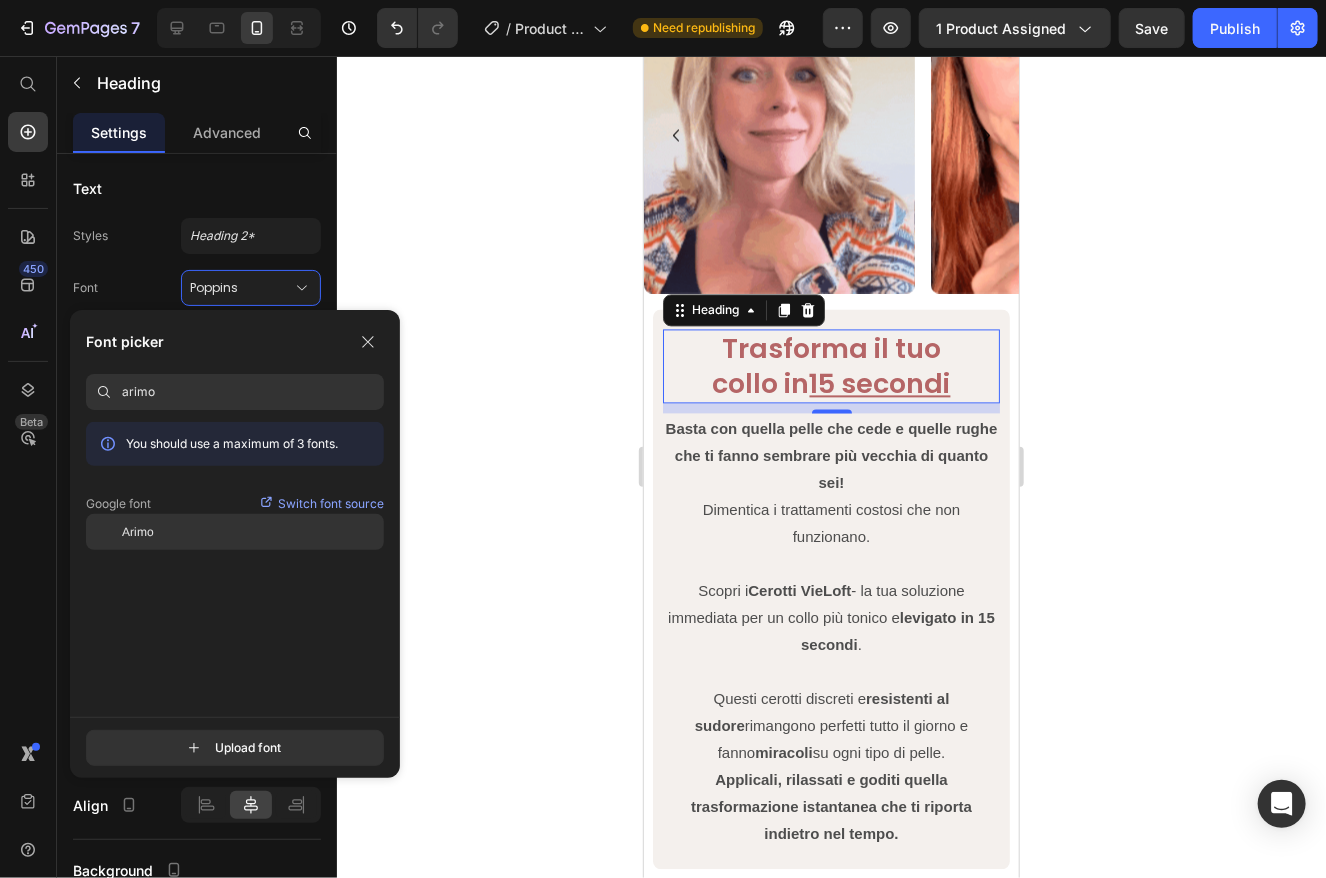 click on "Arimo" 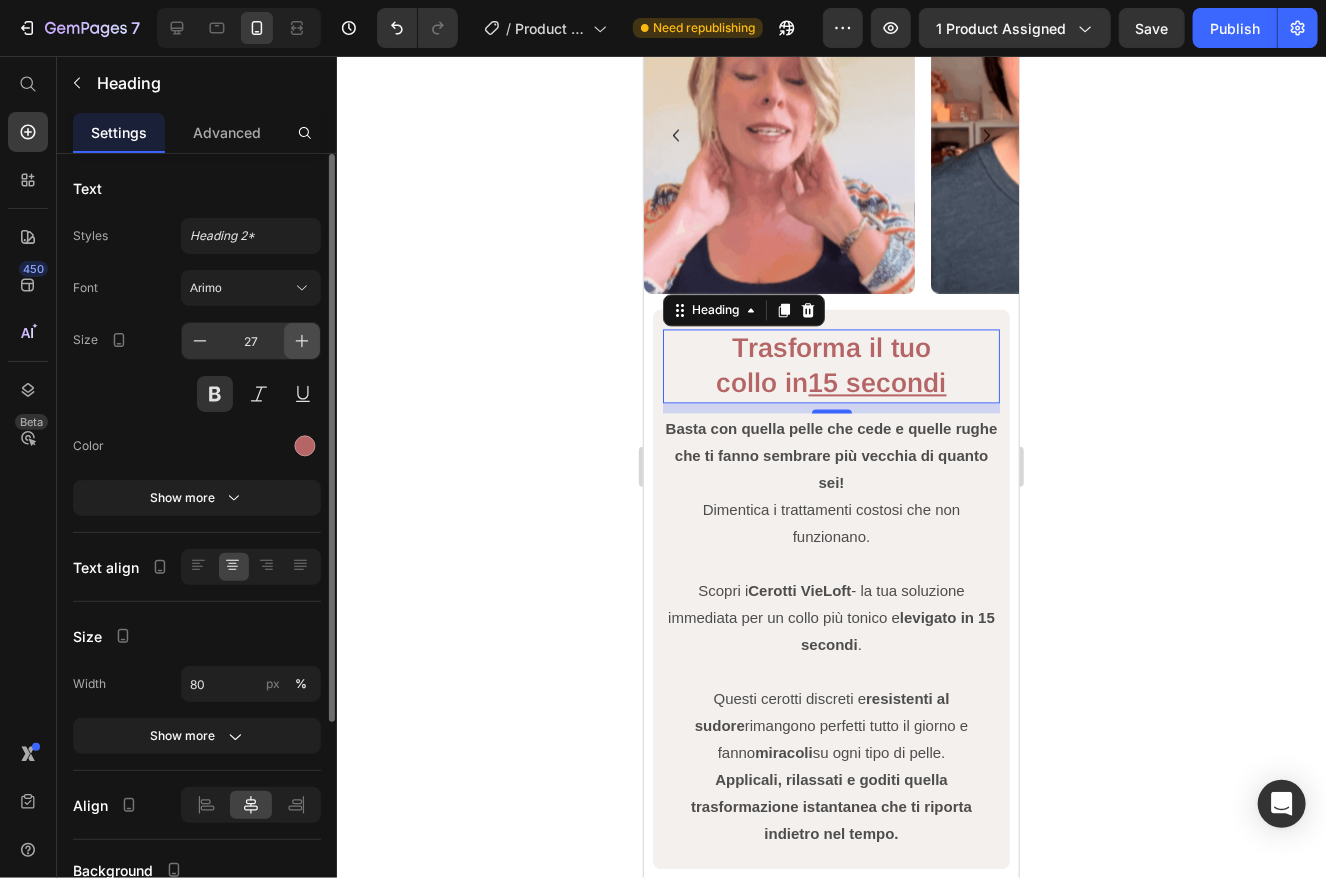 click 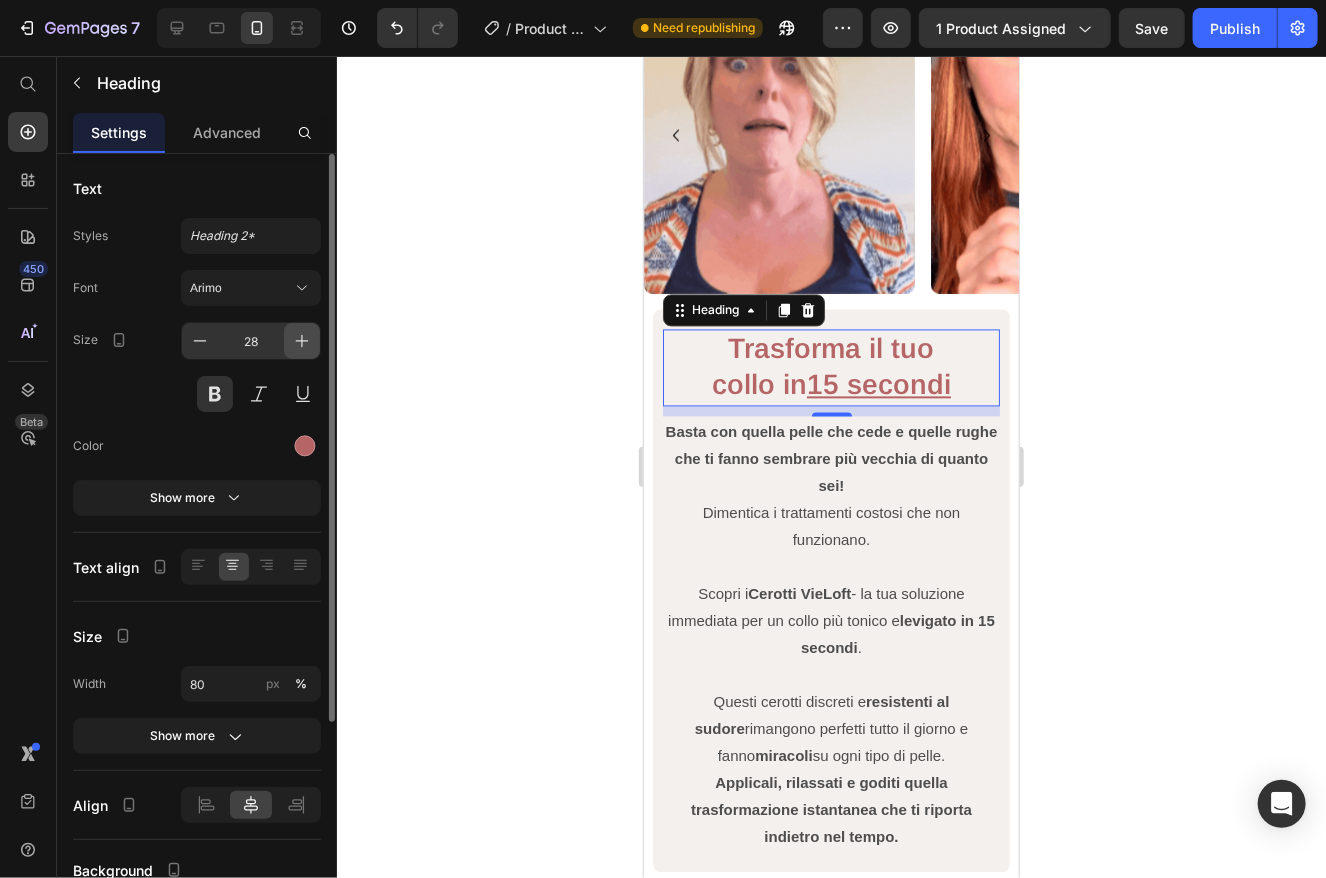 click 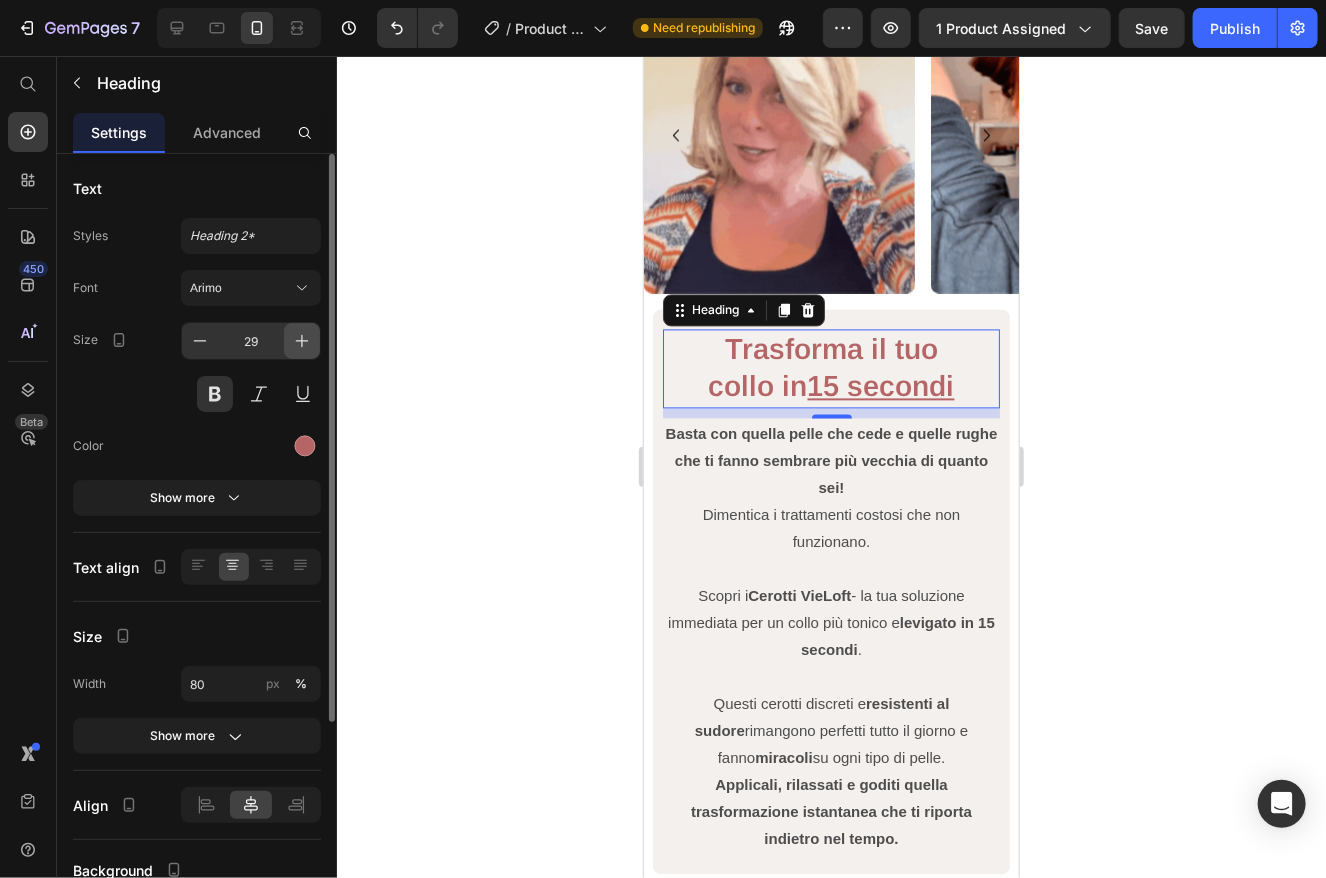 click 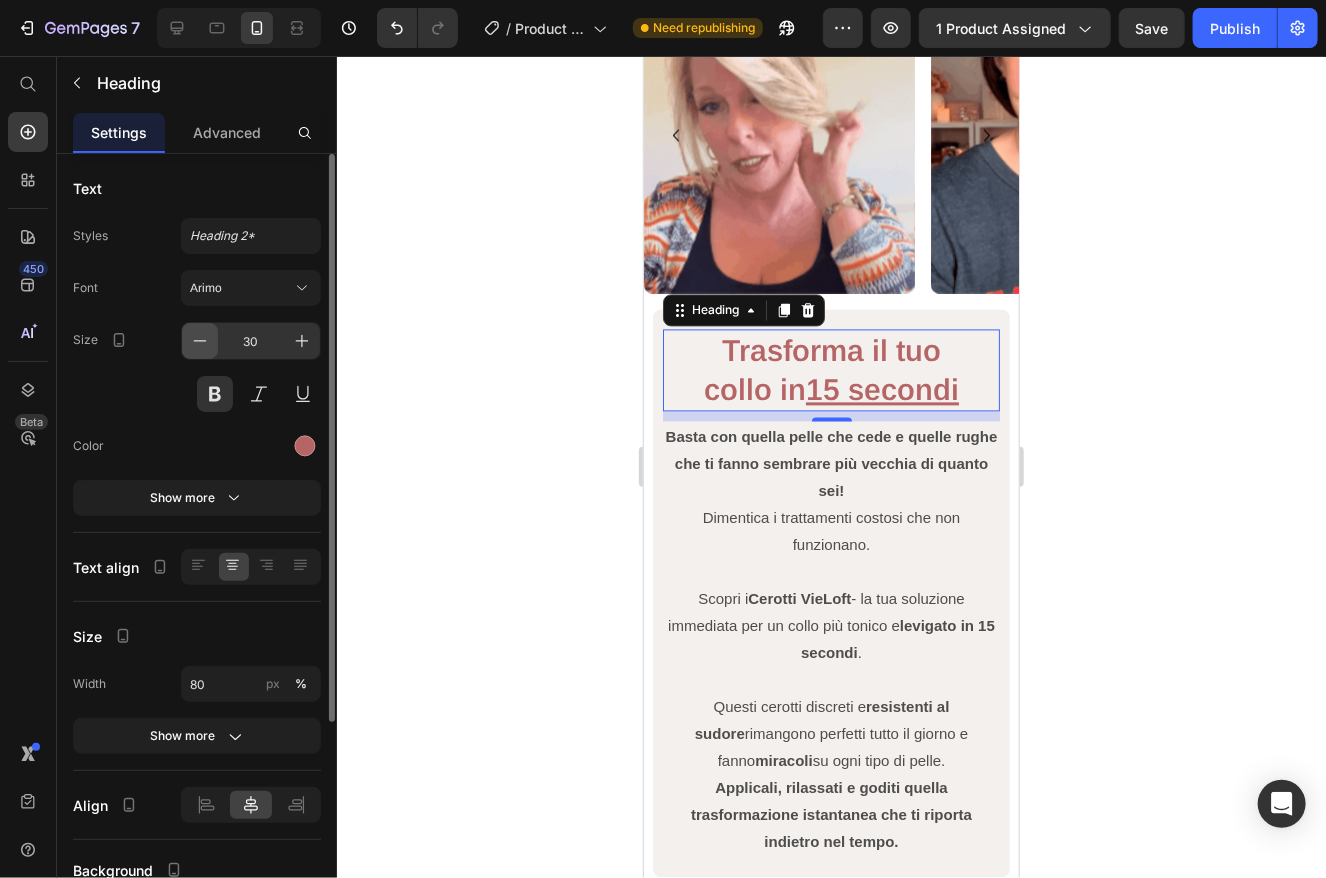 click at bounding box center (200, 341) 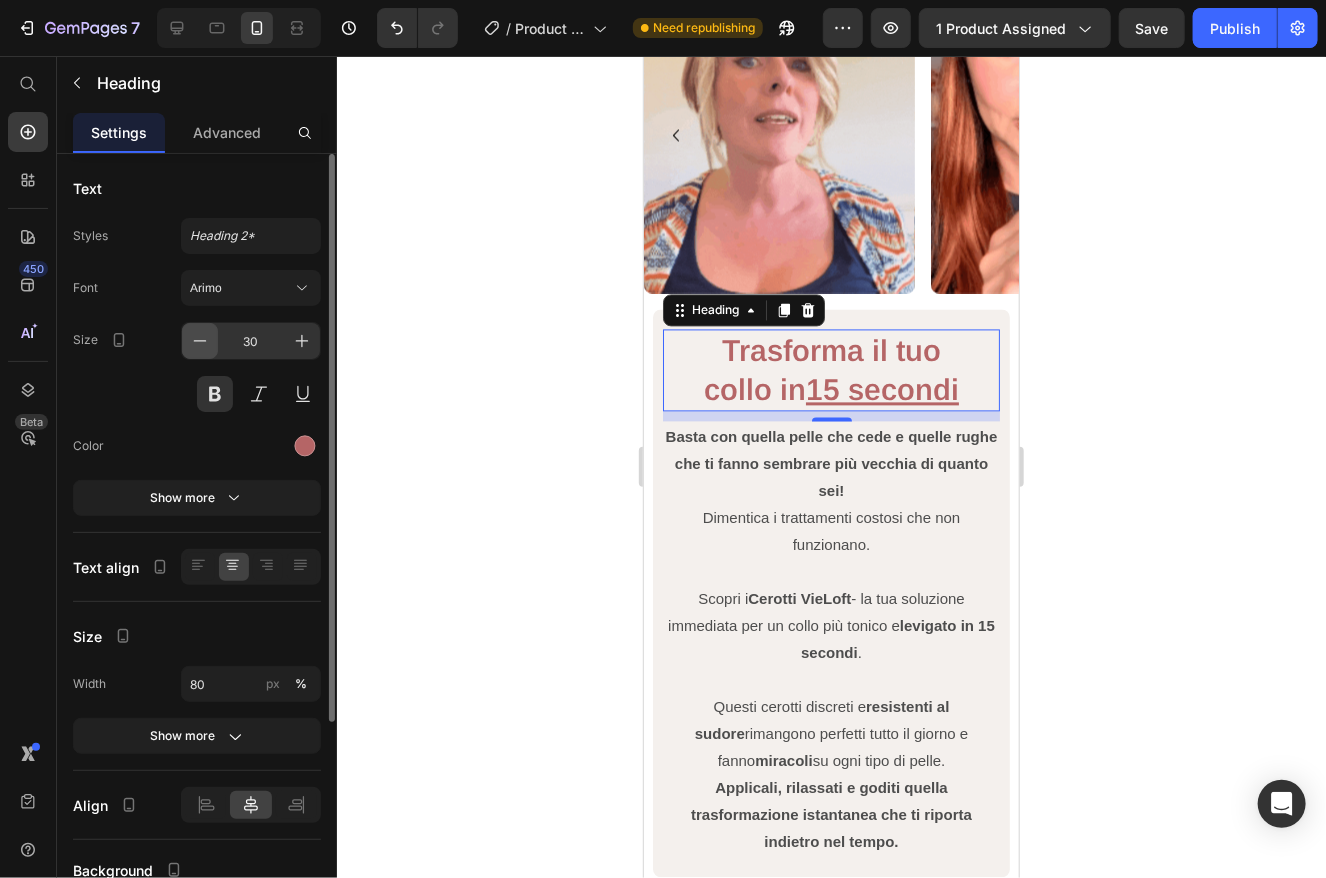type on "29" 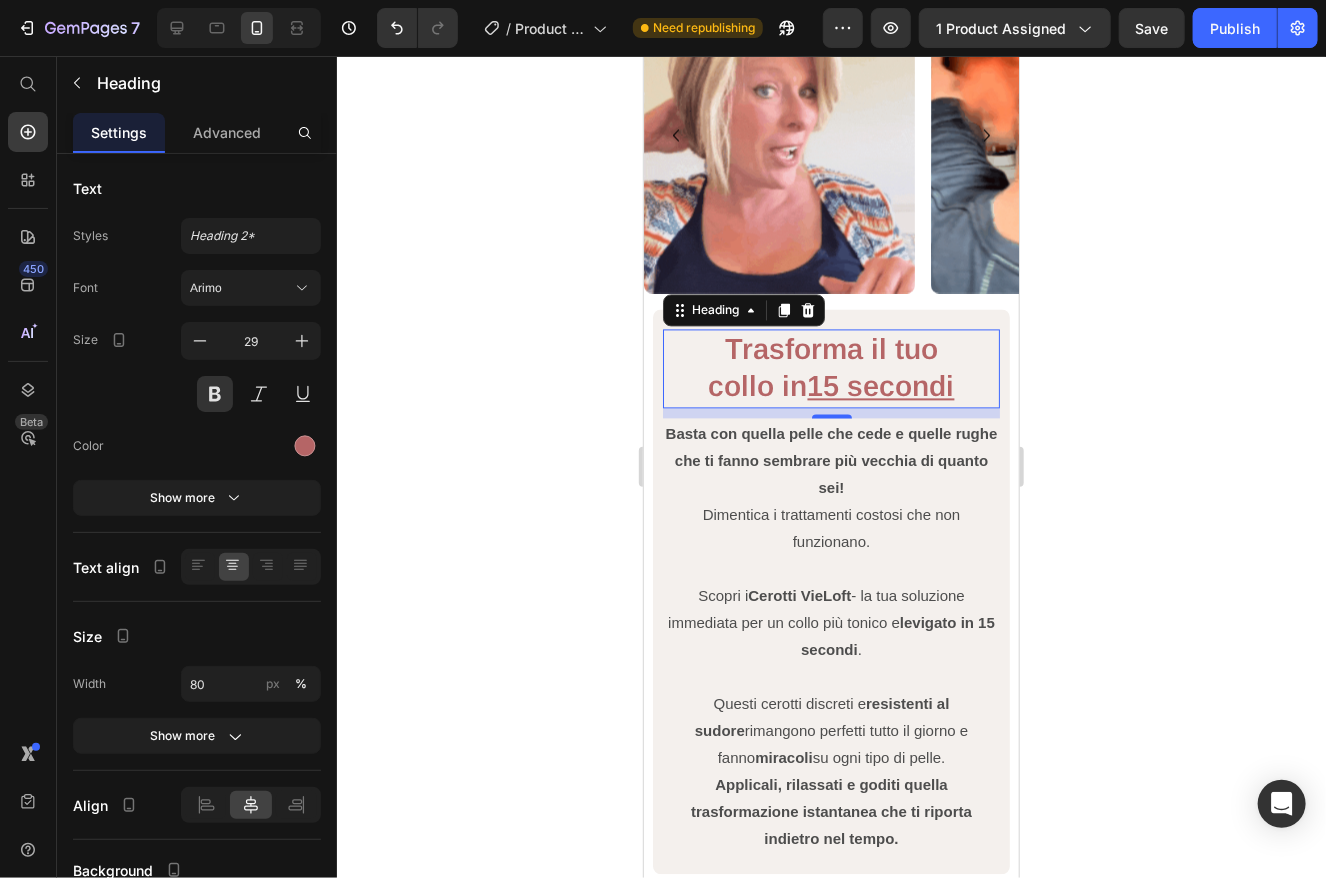 click 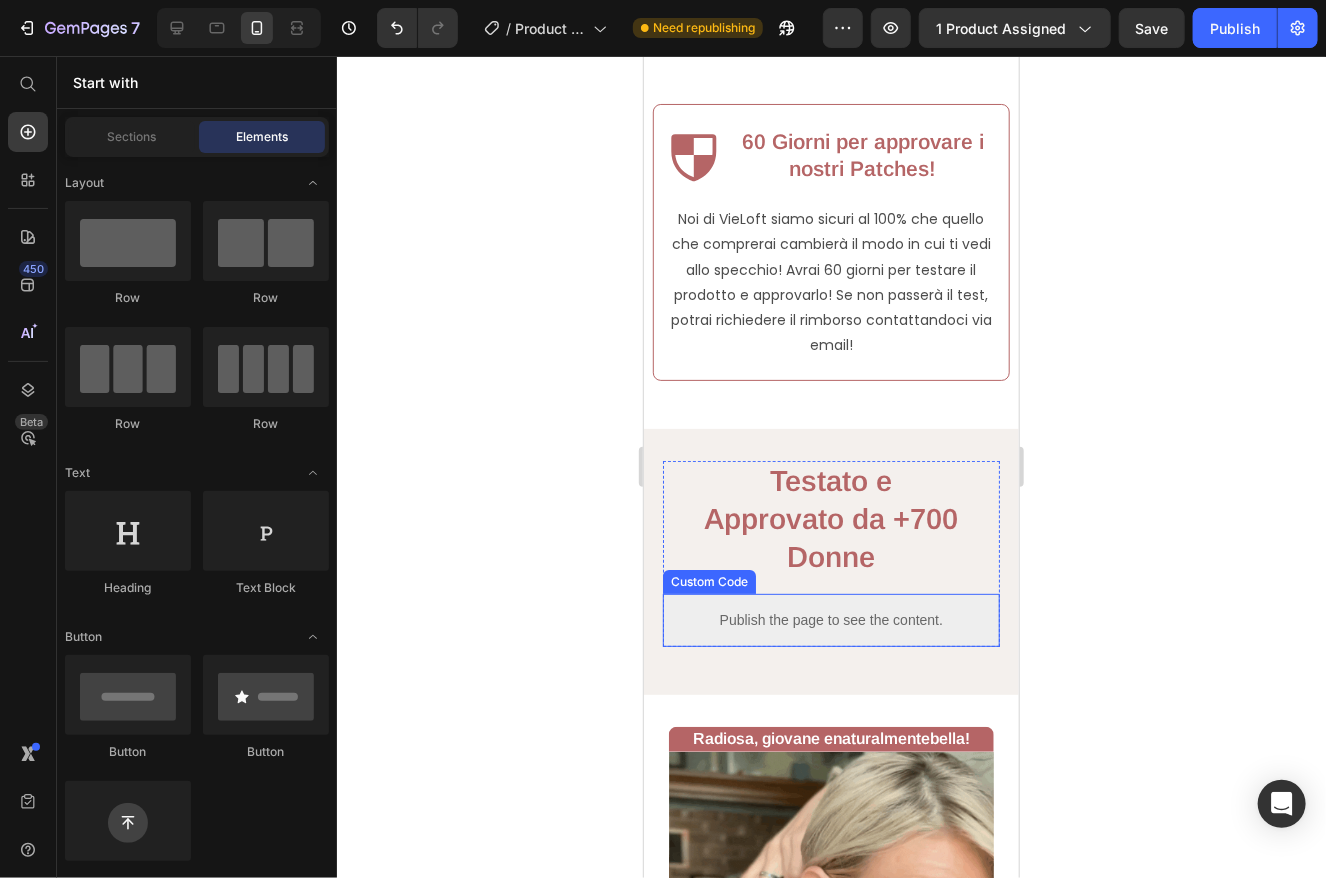 scroll, scrollTop: 2800, scrollLeft: 0, axis: vertical 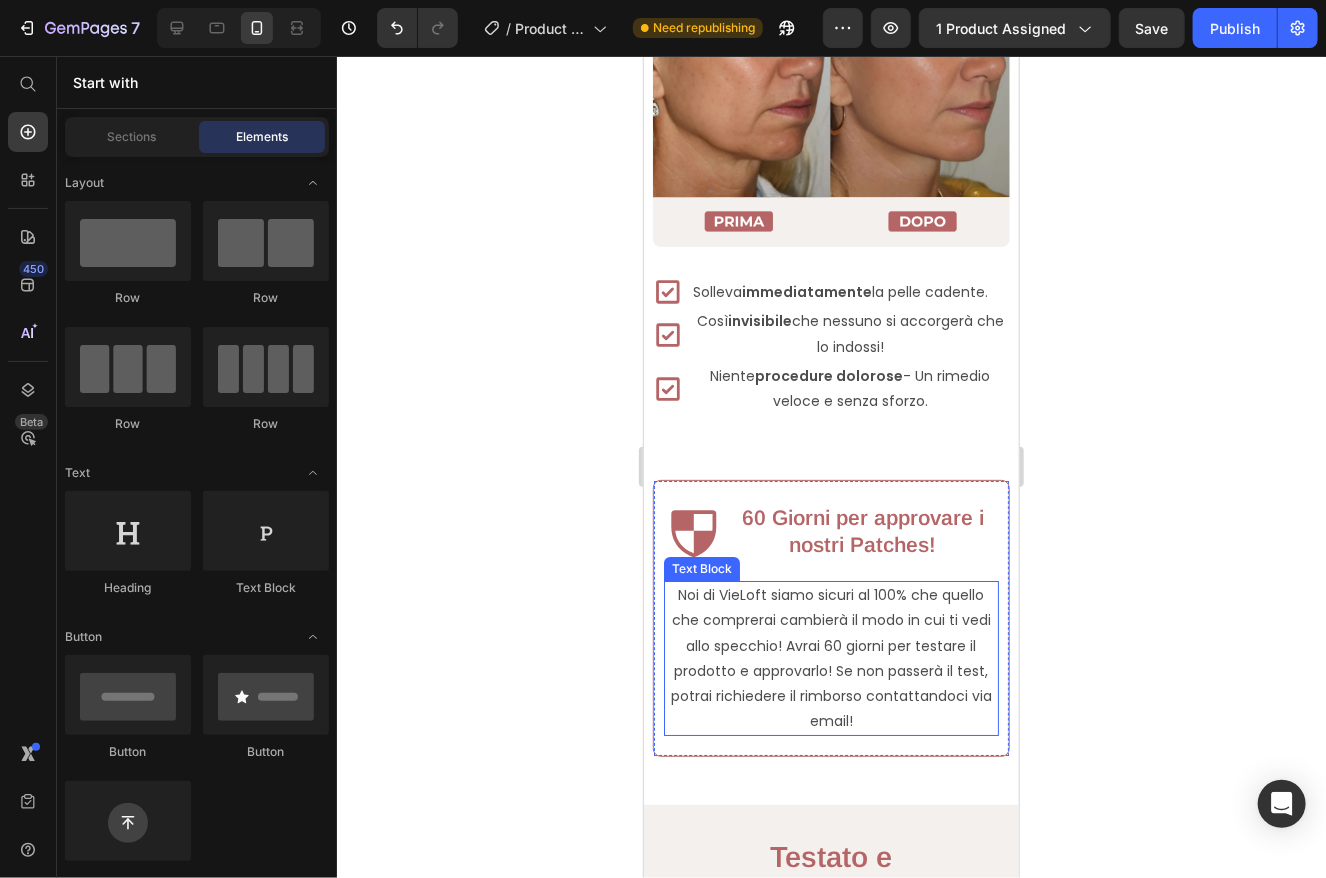 click on "Noi di VieLoft siamo sicuri al 100% che quello che comprerai cambierà il modo in cui ti vedi allo specchio! Avrai 60 giorni per testare il prodotto e approvarlo! Se non passerà il test, potrai richiedere il rimborso contattandoci via email!" at bounding box center (830, 657) 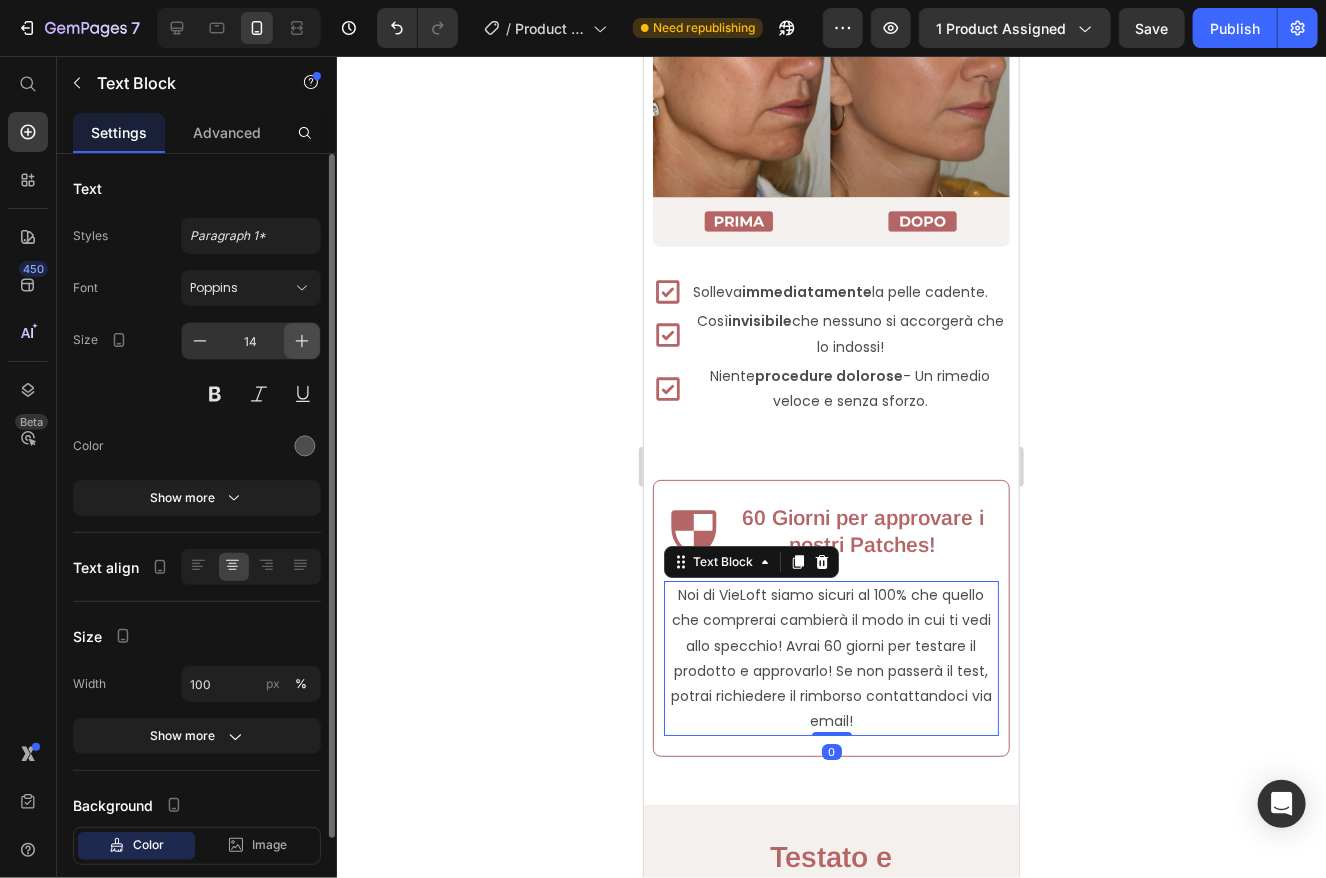 click 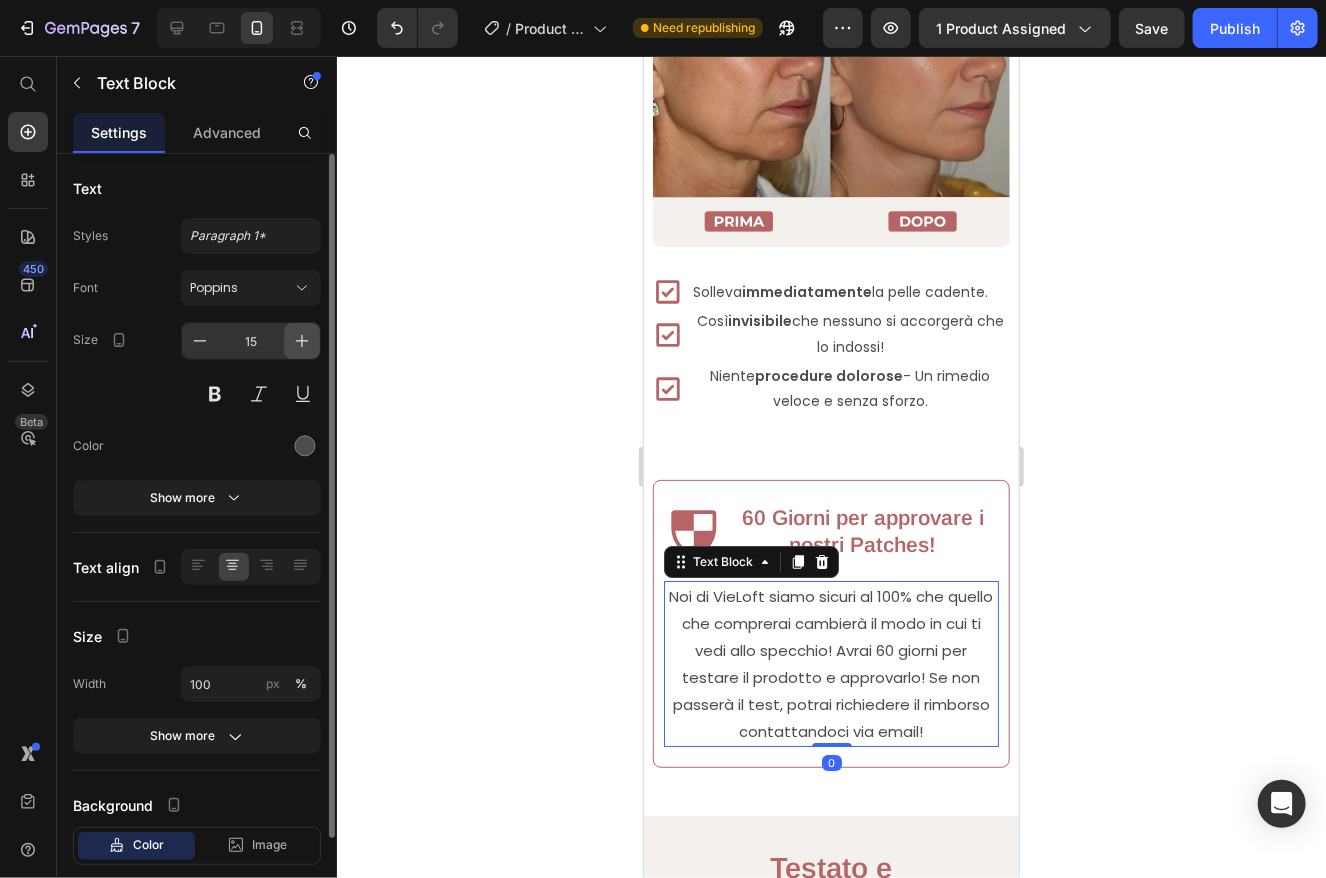 click 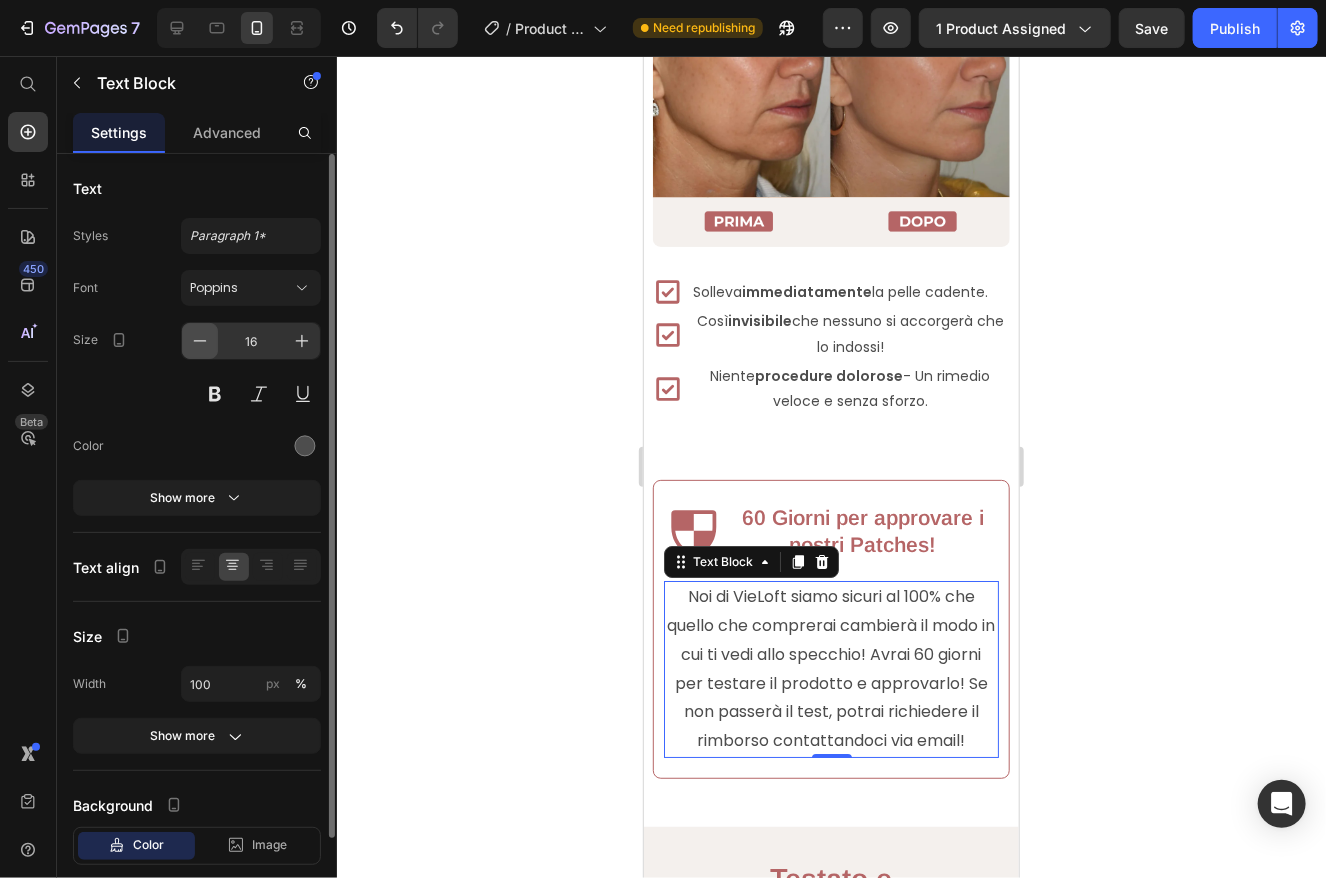 click 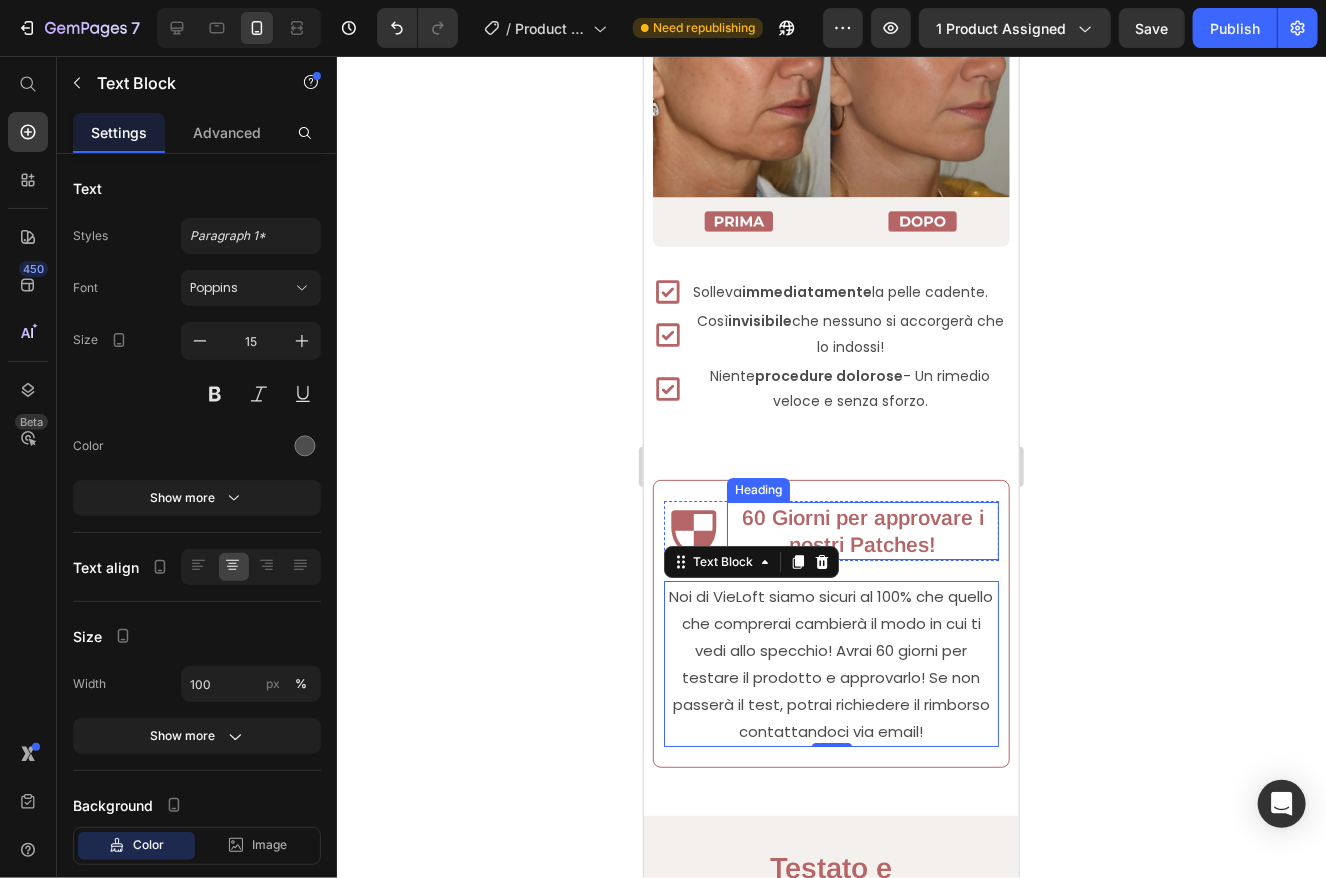 click on "60 Giorni per approvare i nostri Patches!" at bounding box center (862, 530) 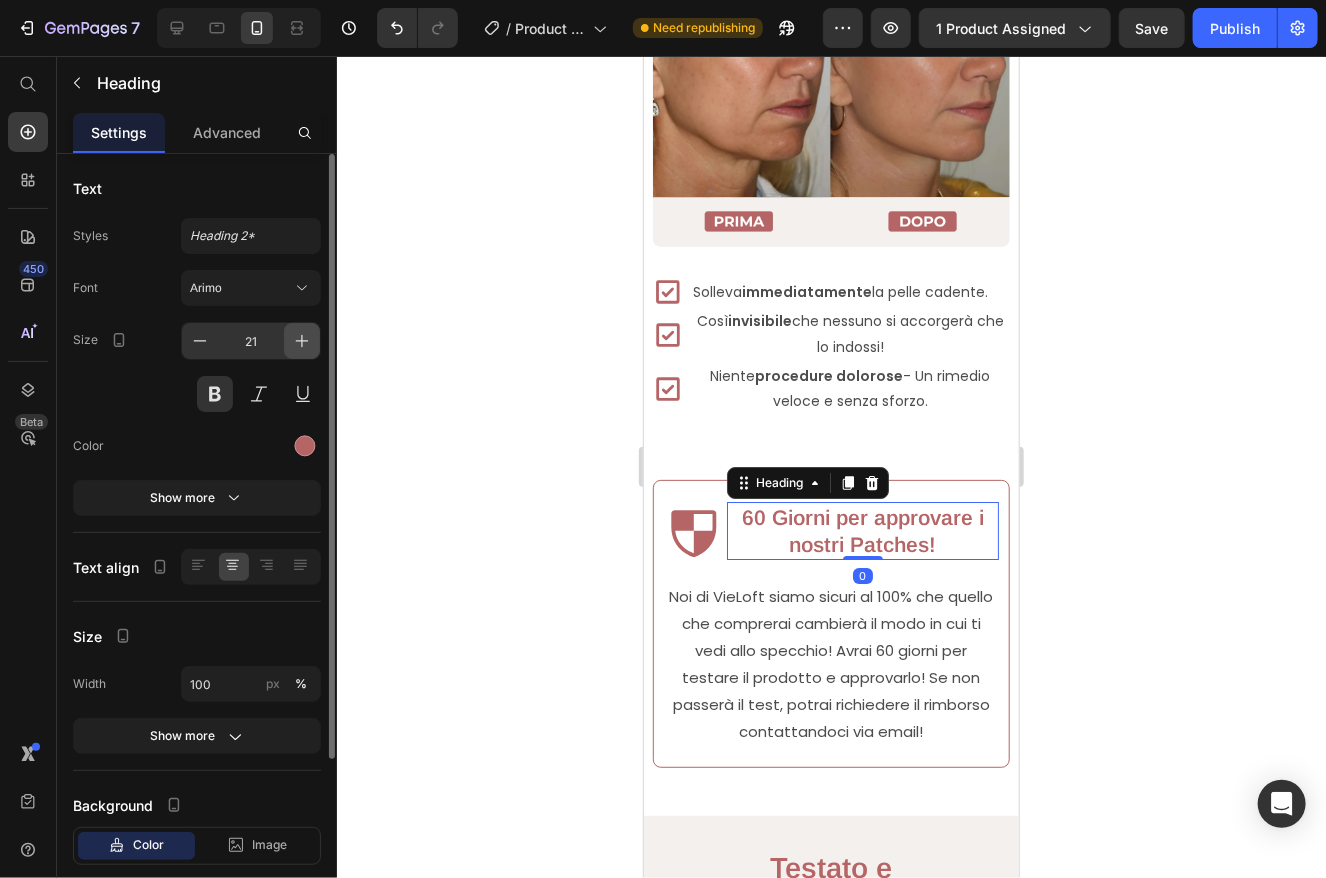 click 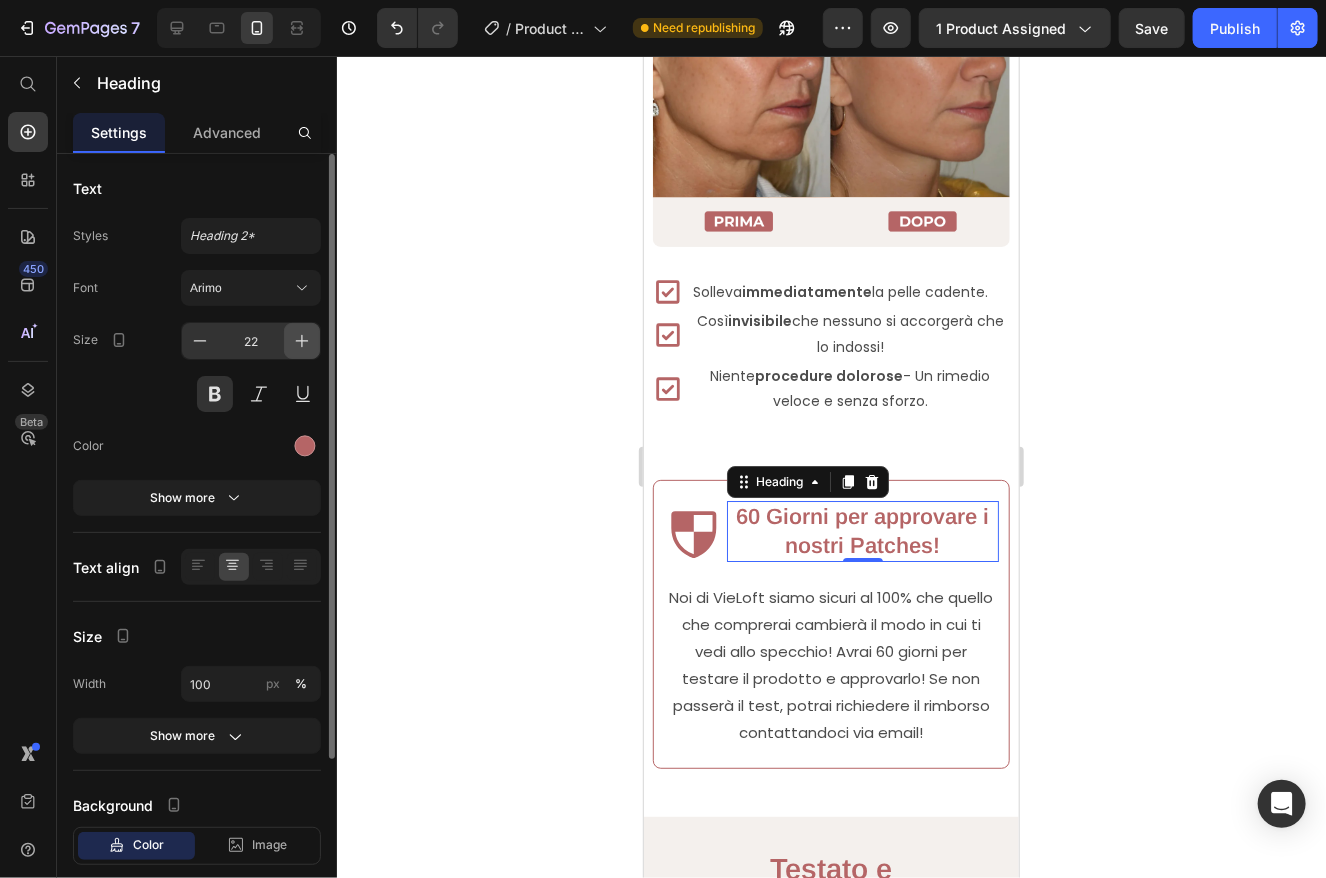 click 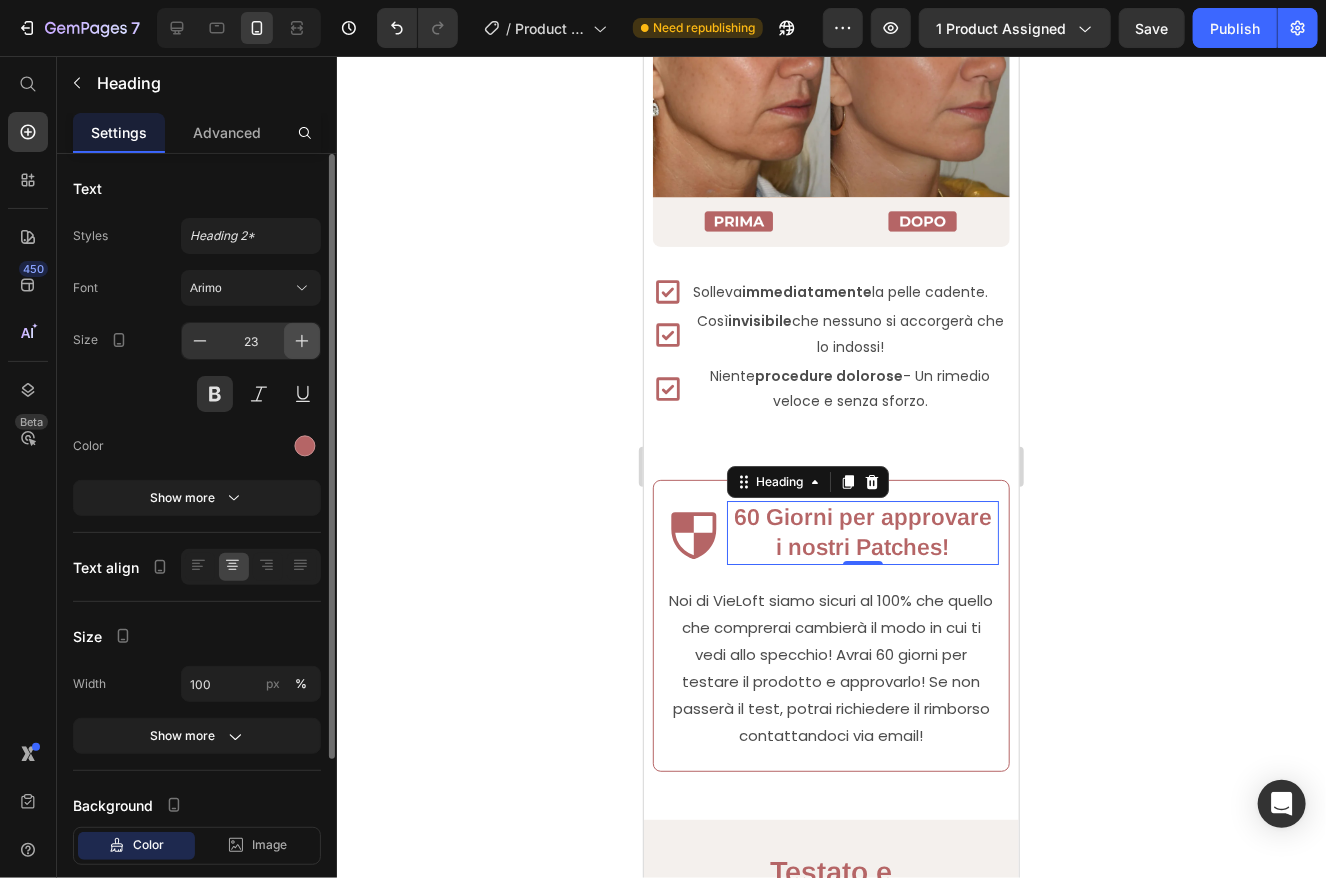 click 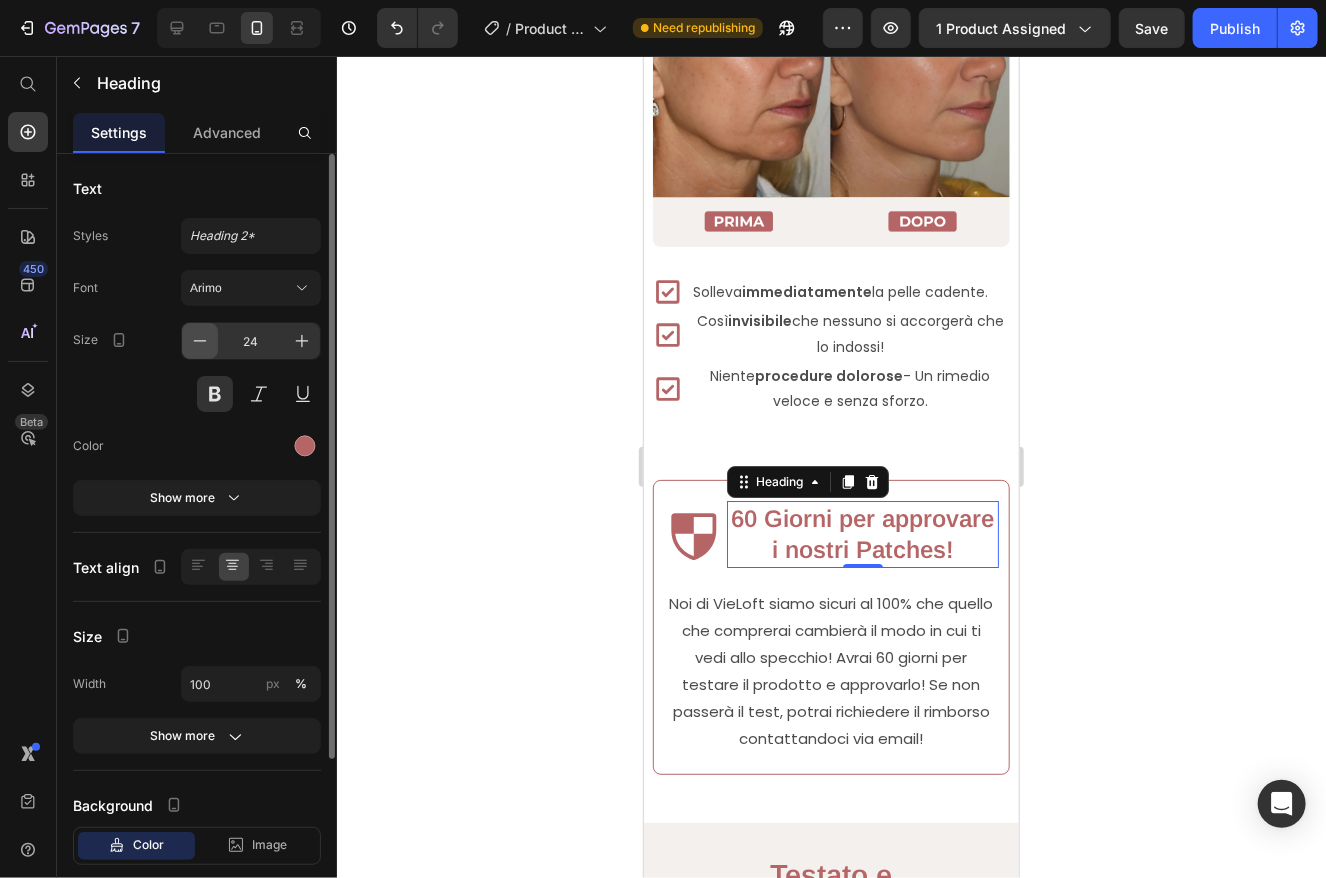 click 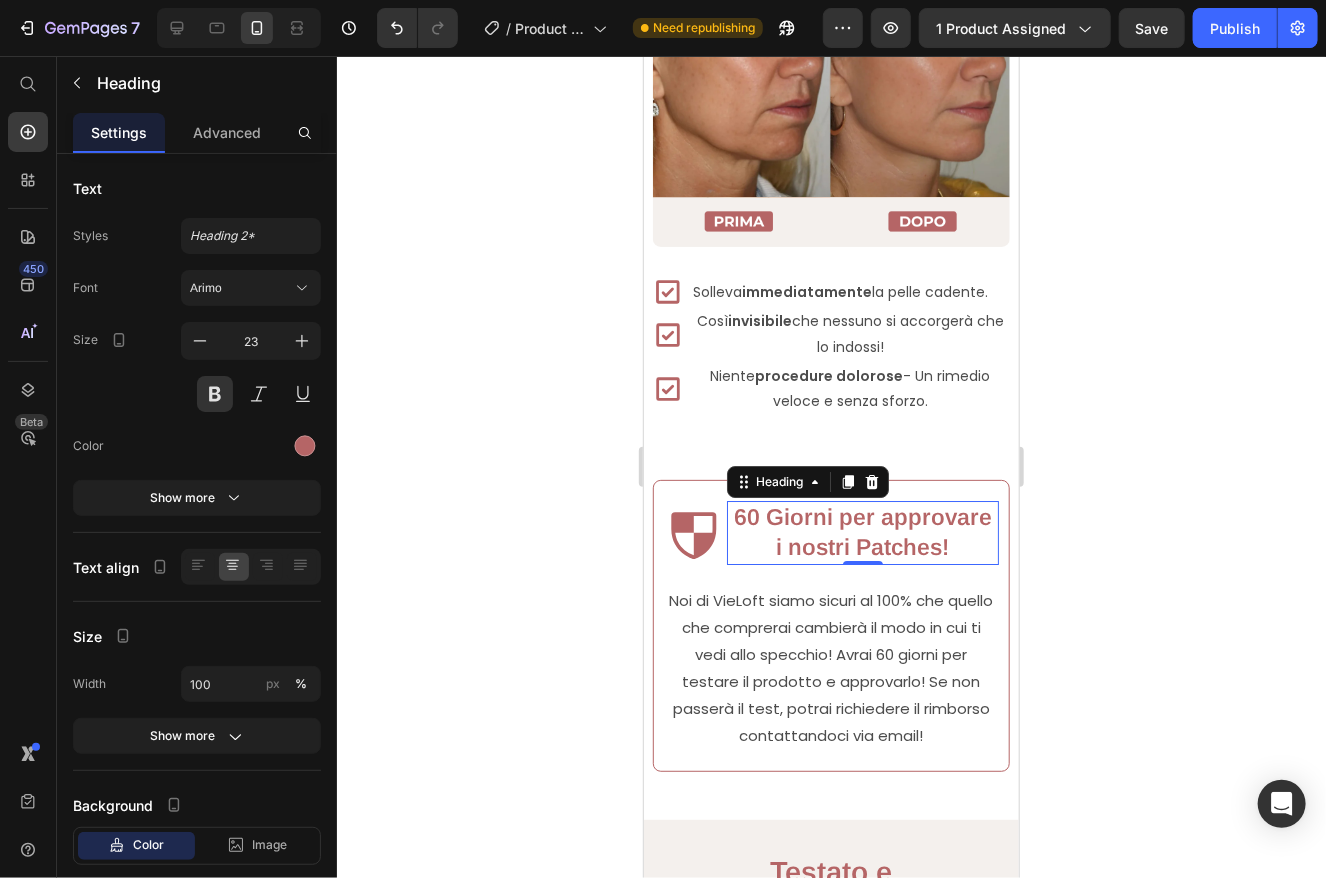click 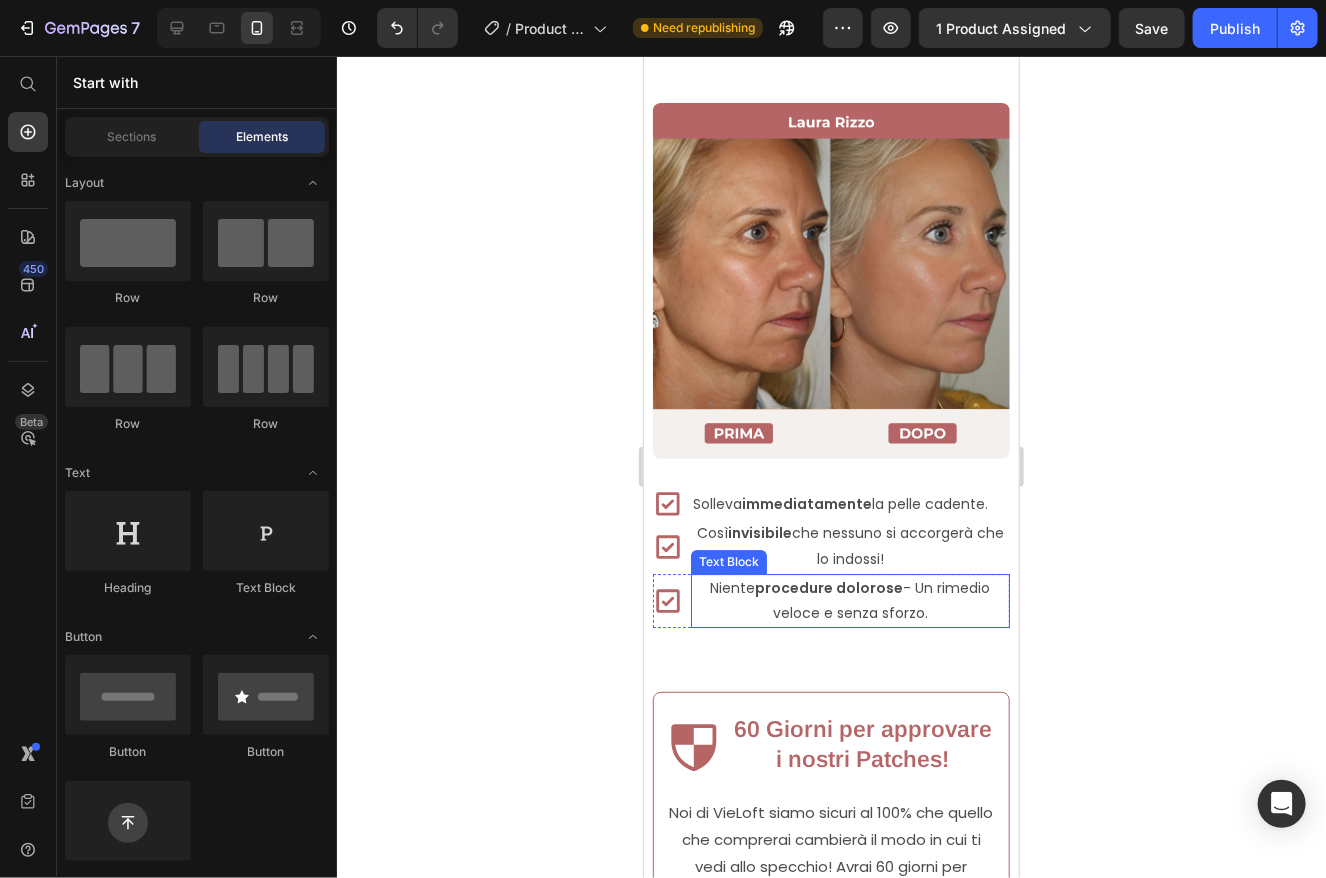 scroll, scrollTop: 2600, scrollLeft: 0, axis: vertical 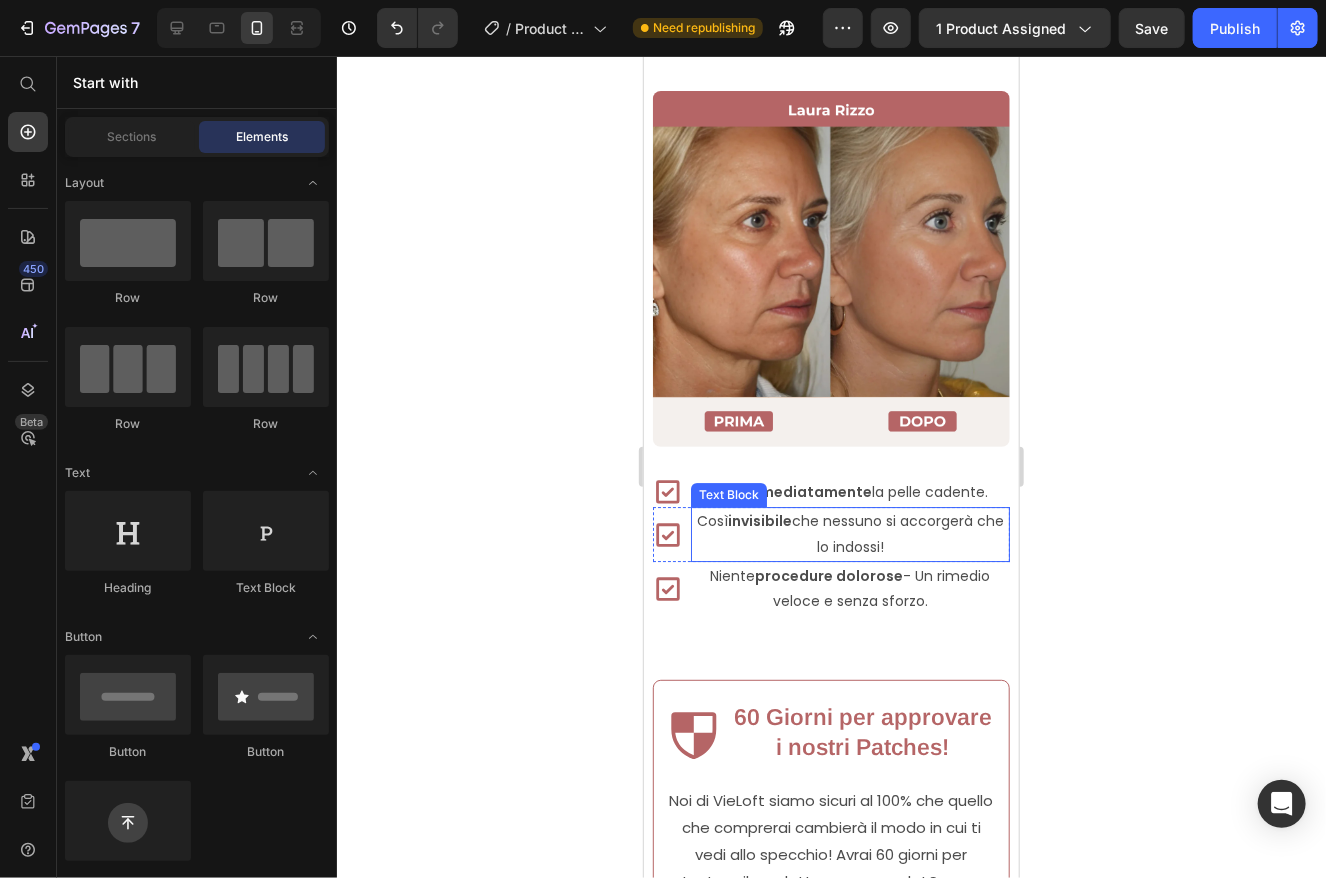 click on "Solleva  immediatamente  la pelle cadente." at bounding box center [839, 491] 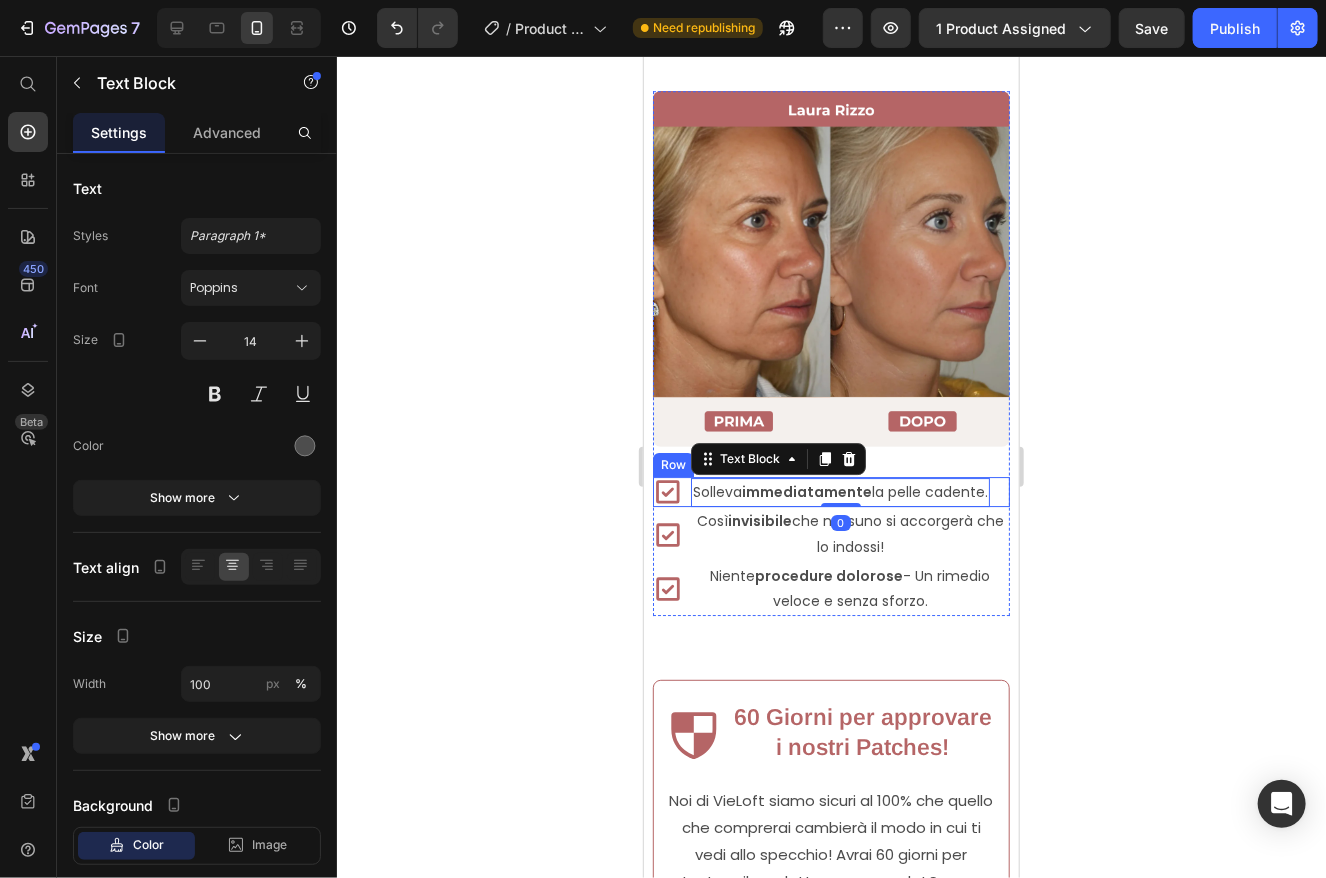 click on "Icon Solleva  immediatamente  la pelle cadente. Text Block   0 Row" at bounding box center [830, 491] 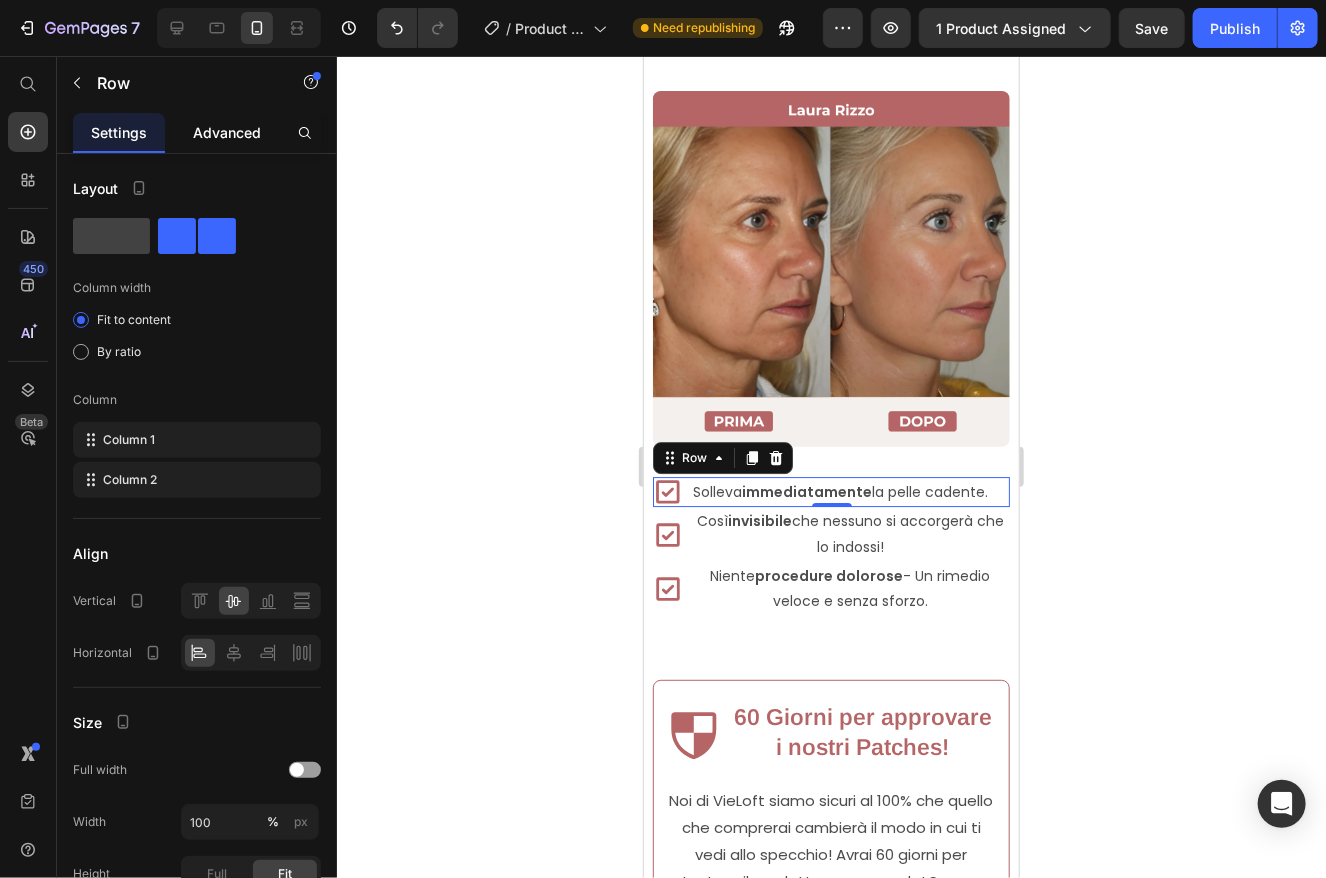 click on "Advanced" at bounding box center (227, 132) 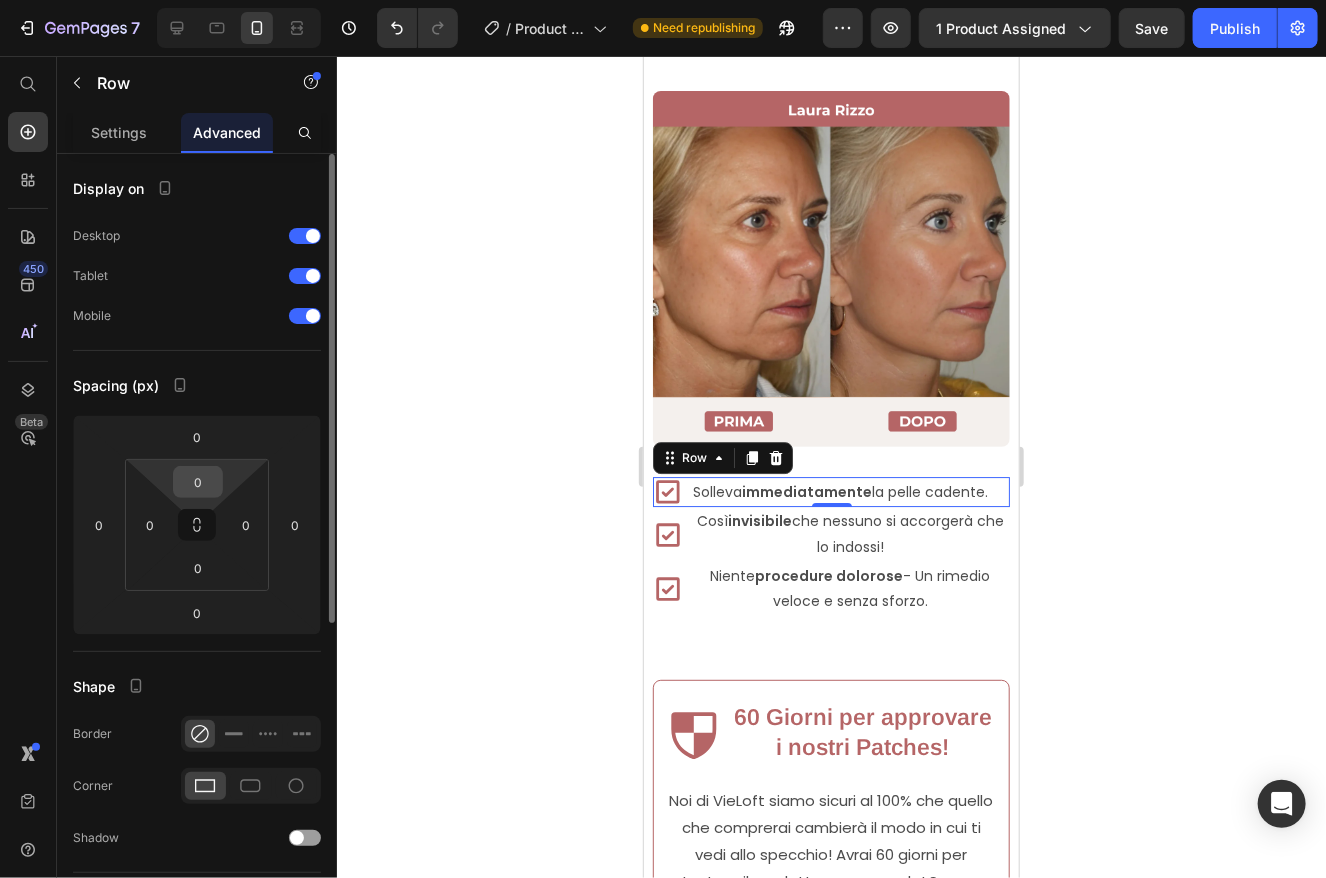 click on "0" at bounding box center (198, 482) 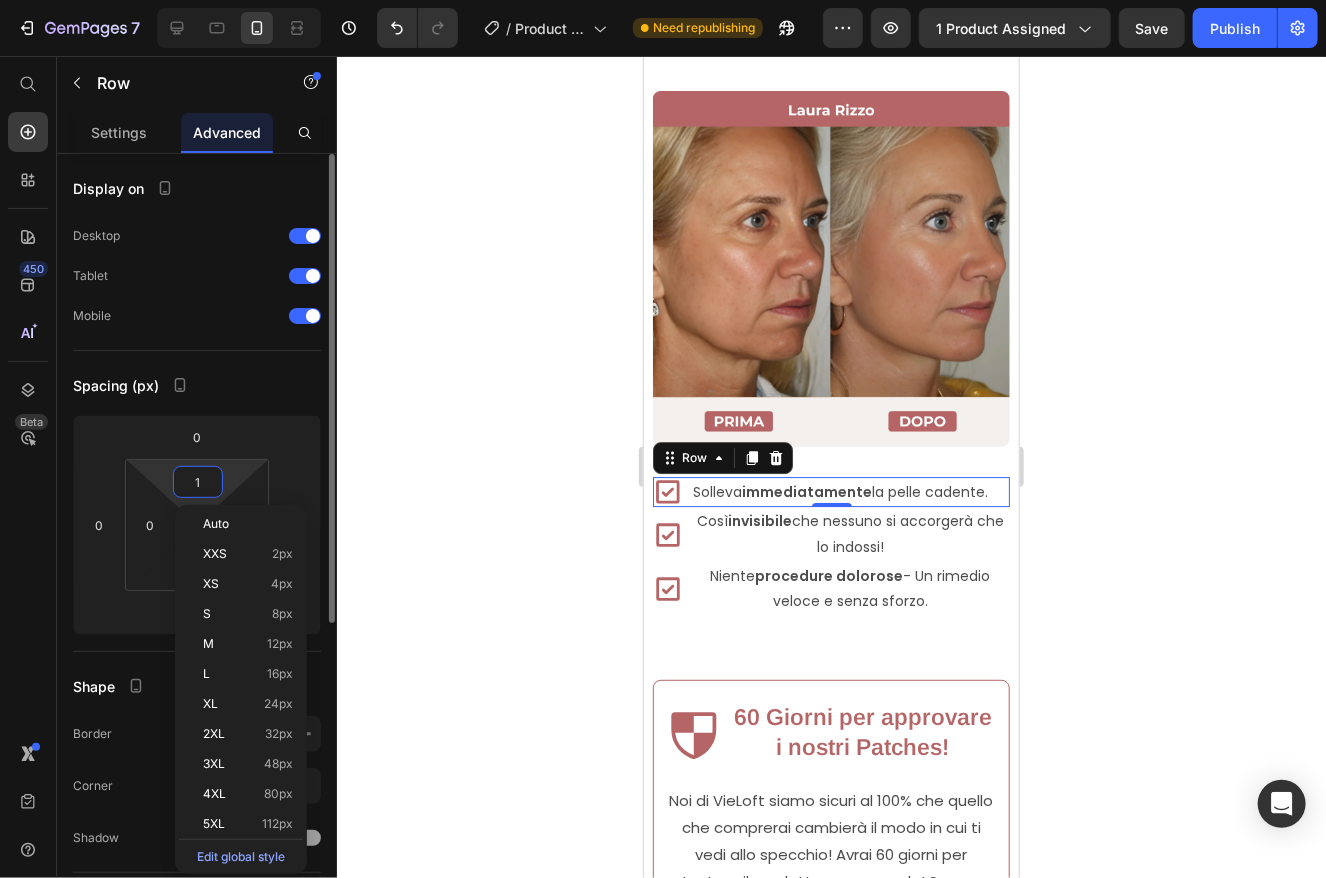 type on "10" 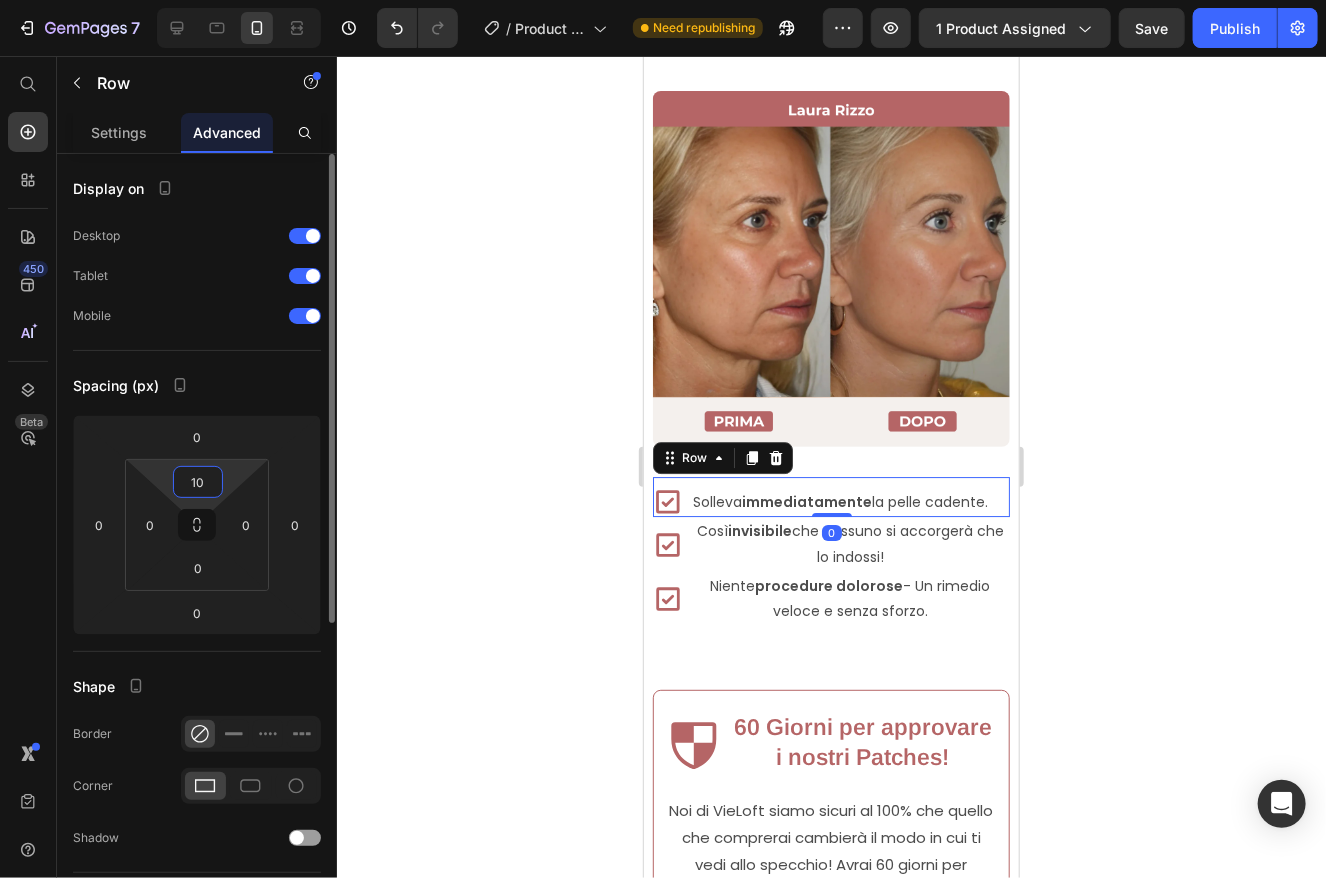 click on "10" at bounding box center [198, 482] 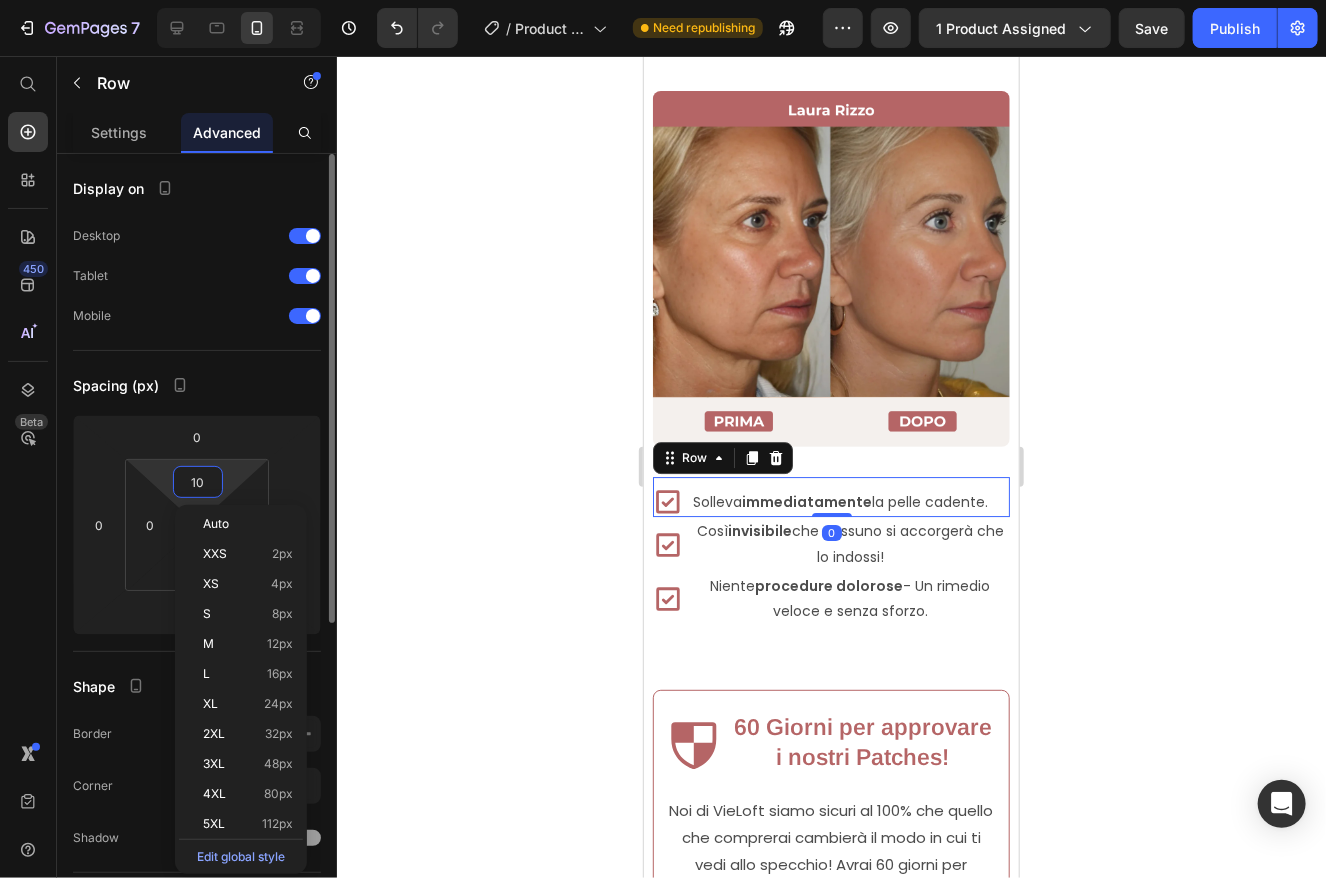 click on "10" at bounding box center (198, 482) 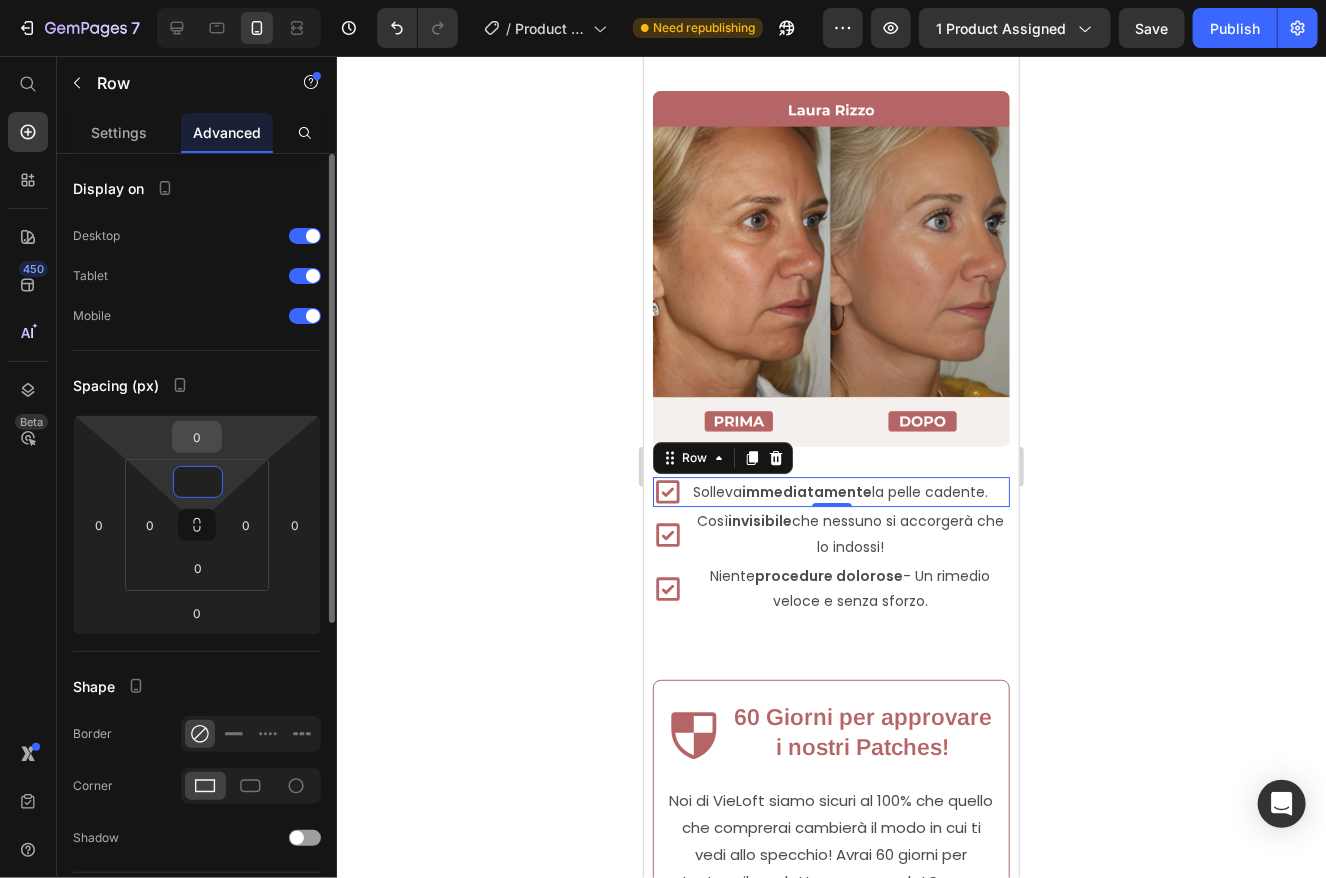 click on "0" at bounding box center (197, 437) 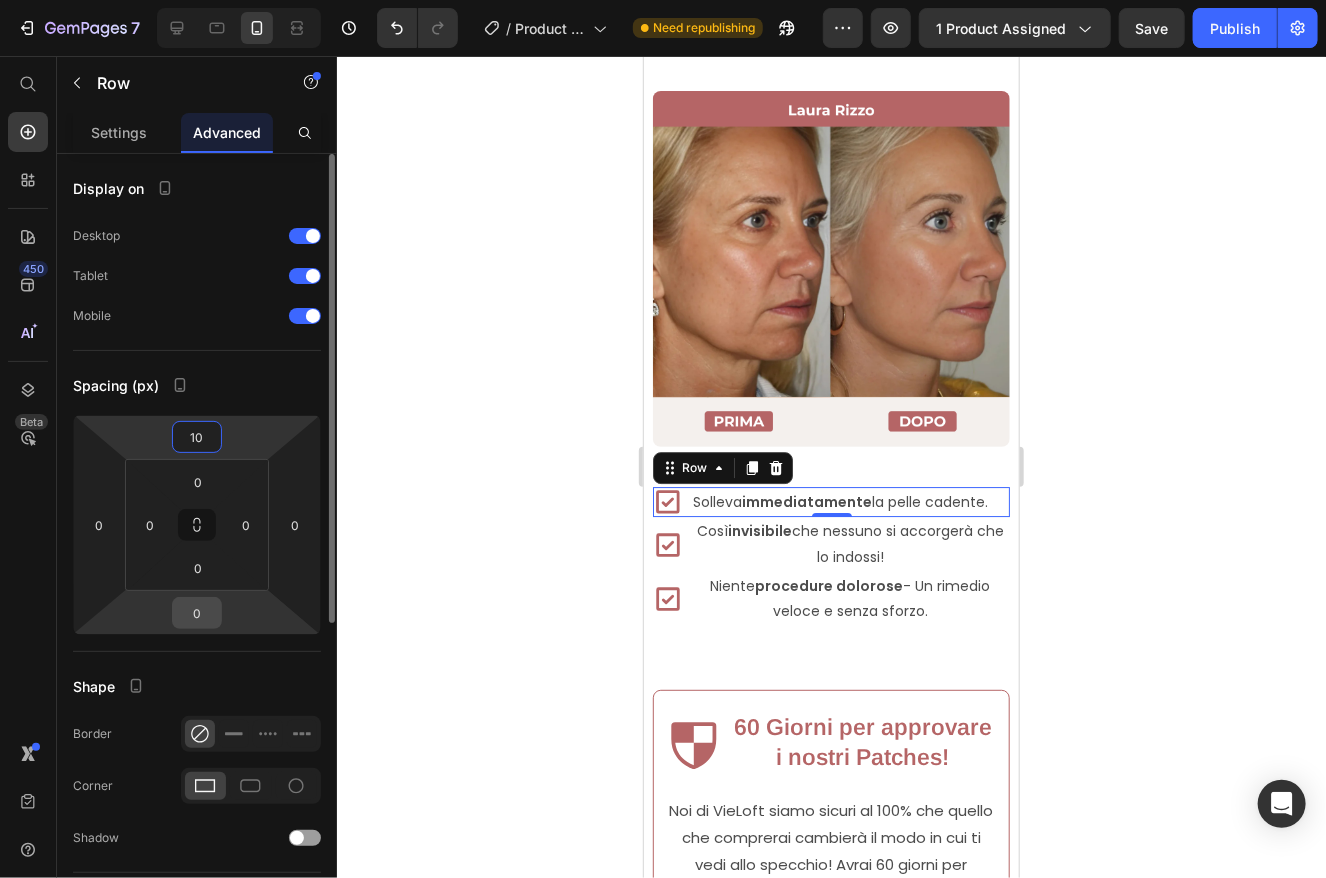 type on "10" 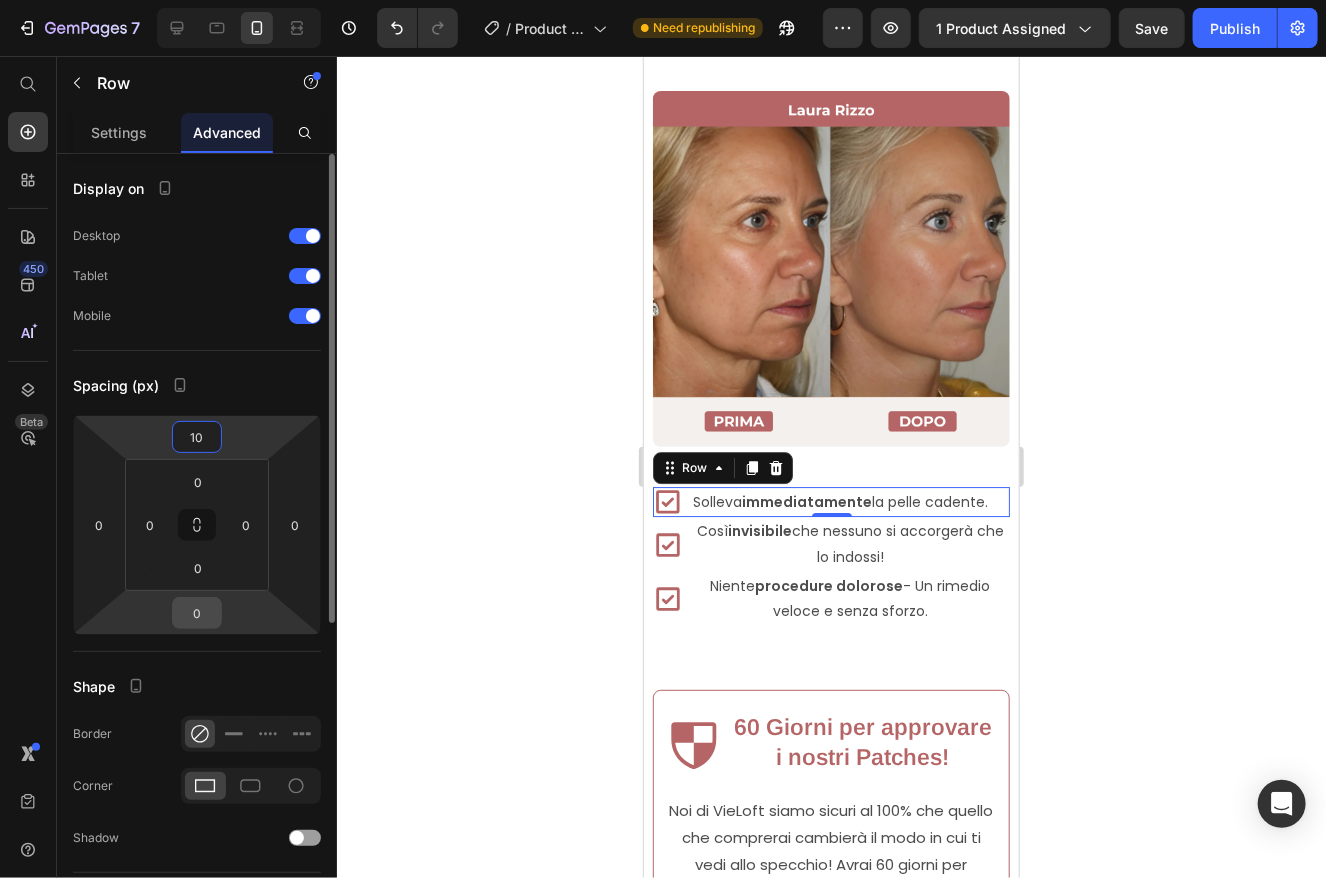 click on "0" at bounding box center (197, 613) 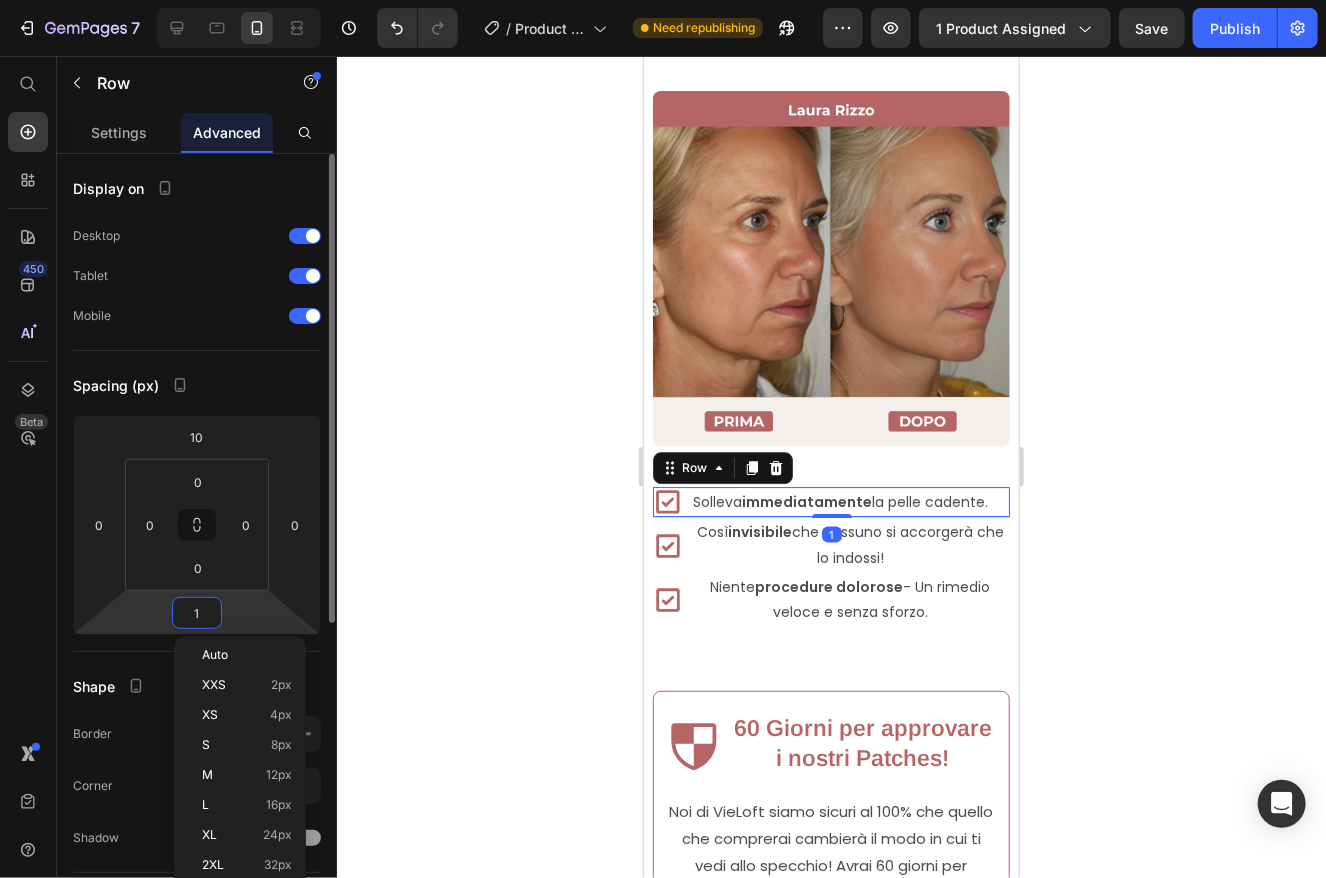 type on "10" 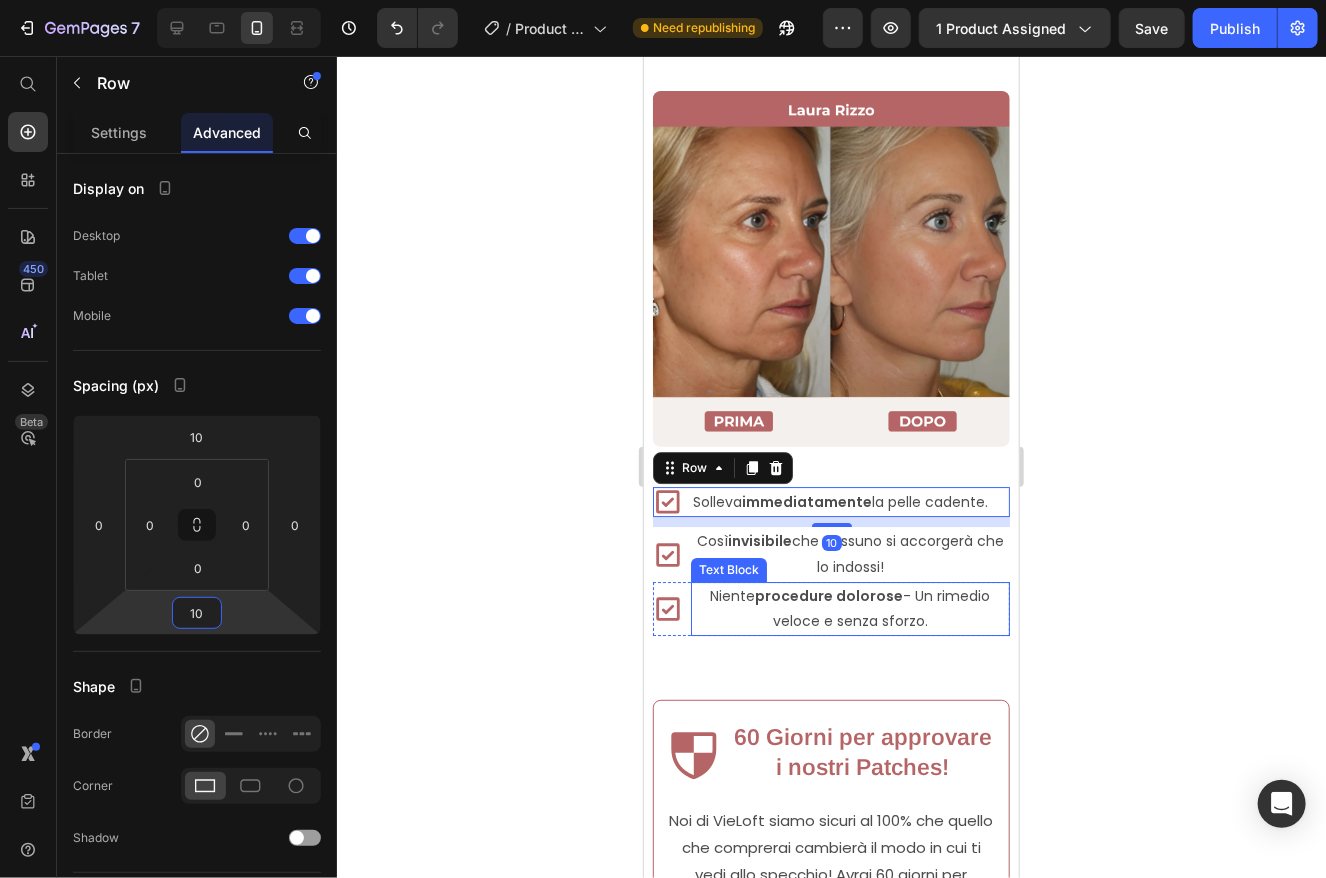 click on "Text Block" at bounding box center [728, 569] 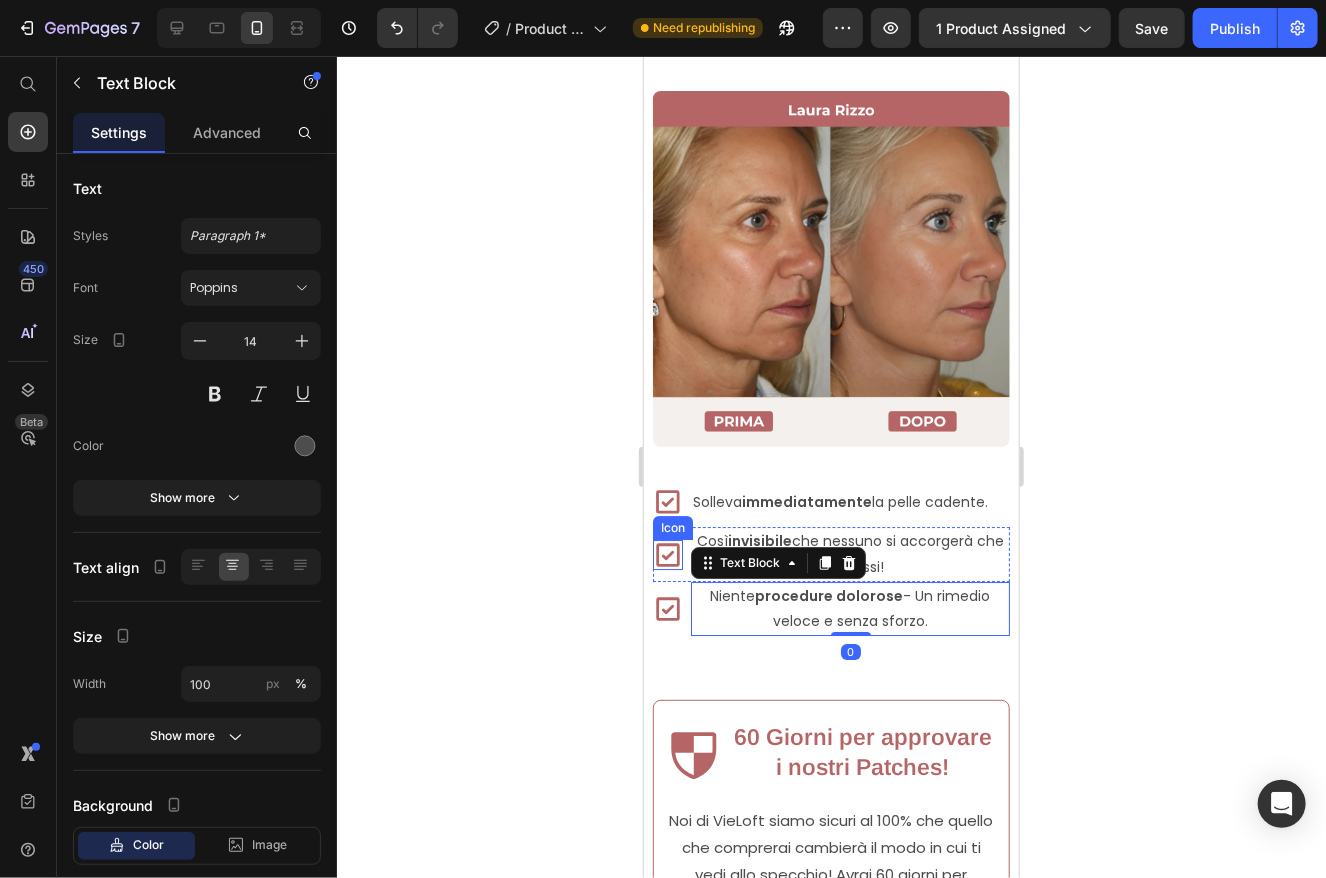 click 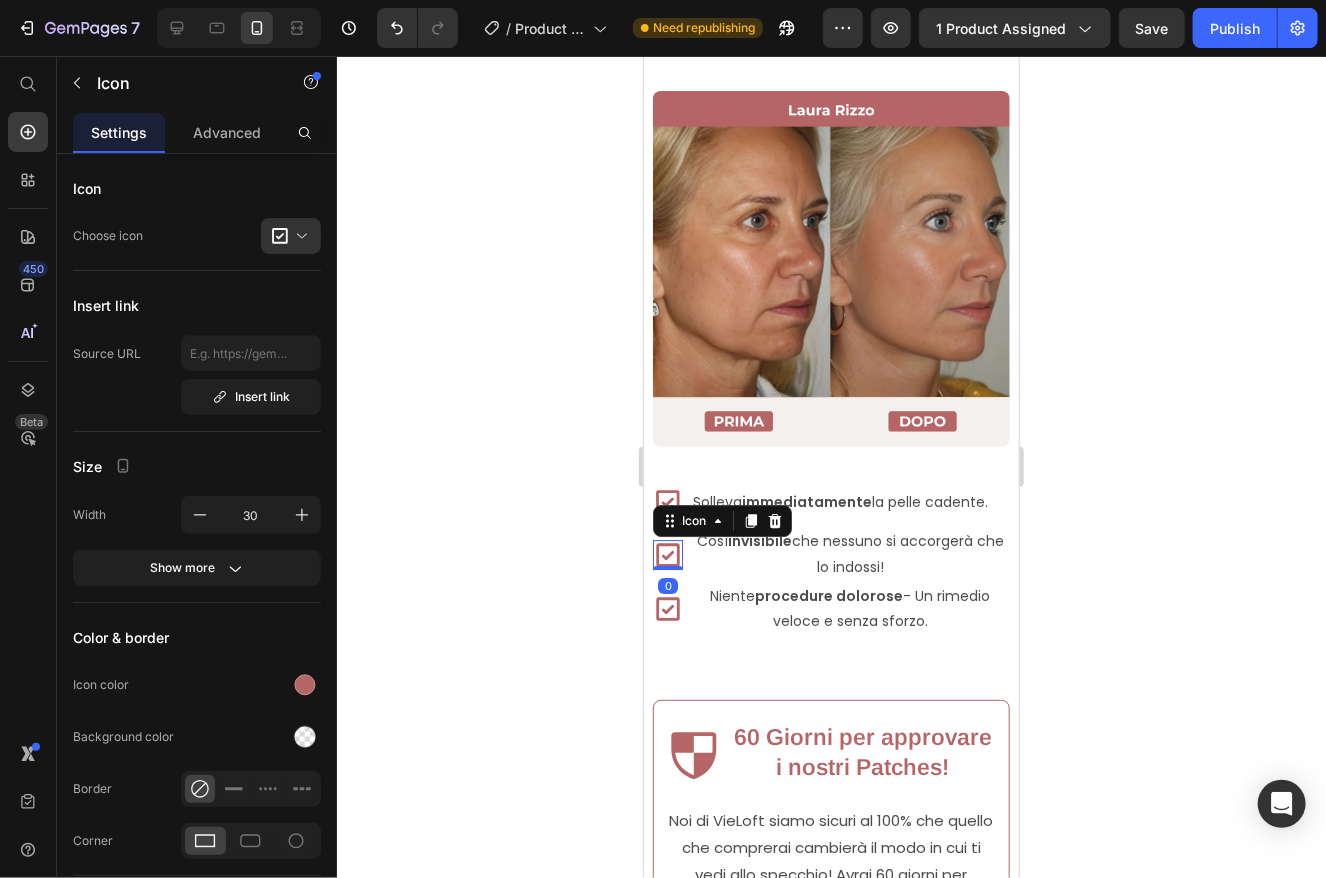 click on "Così  invisibile  che nessuno si accorgerà che lo indossi!" at bounding box center [849, 553] 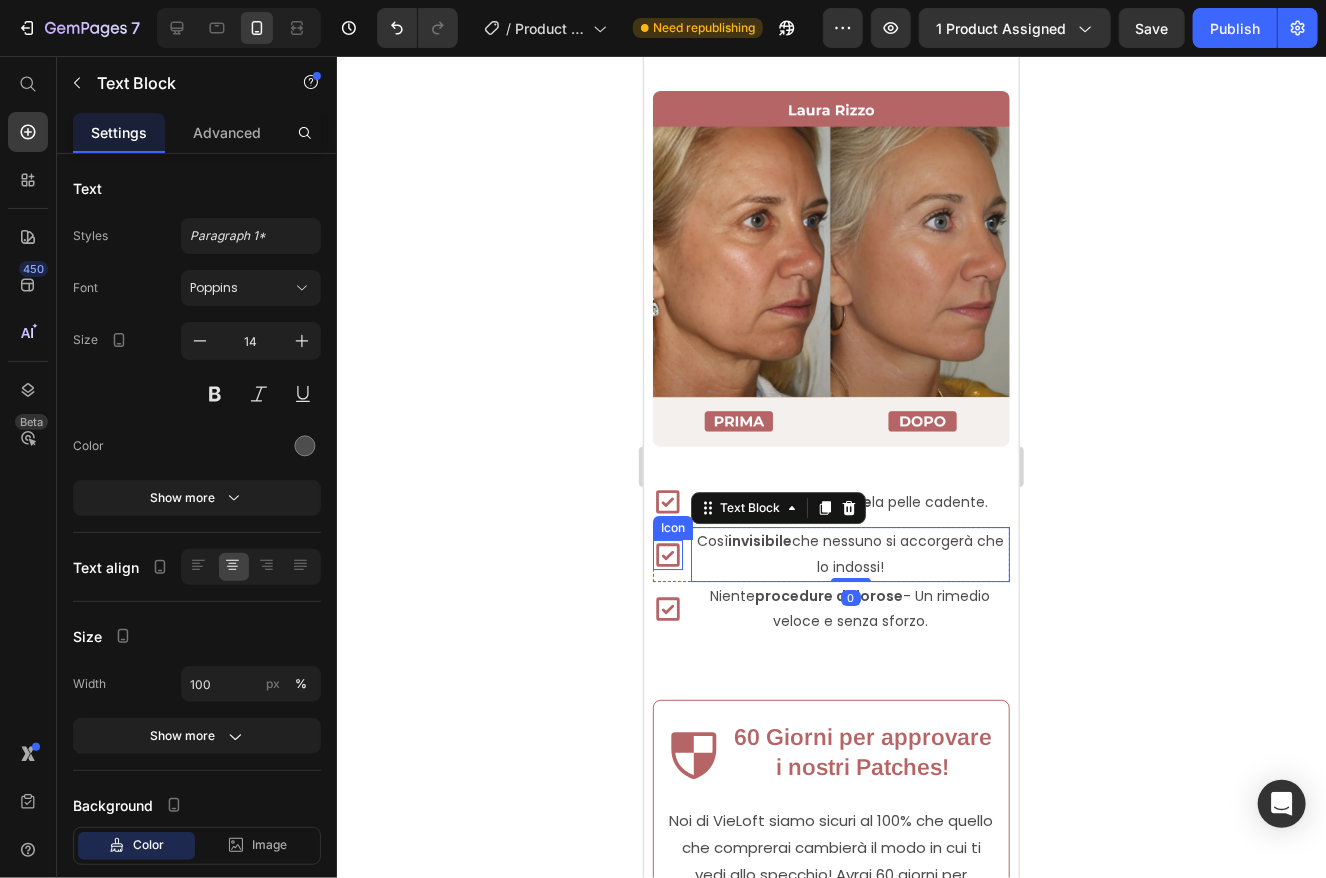 click 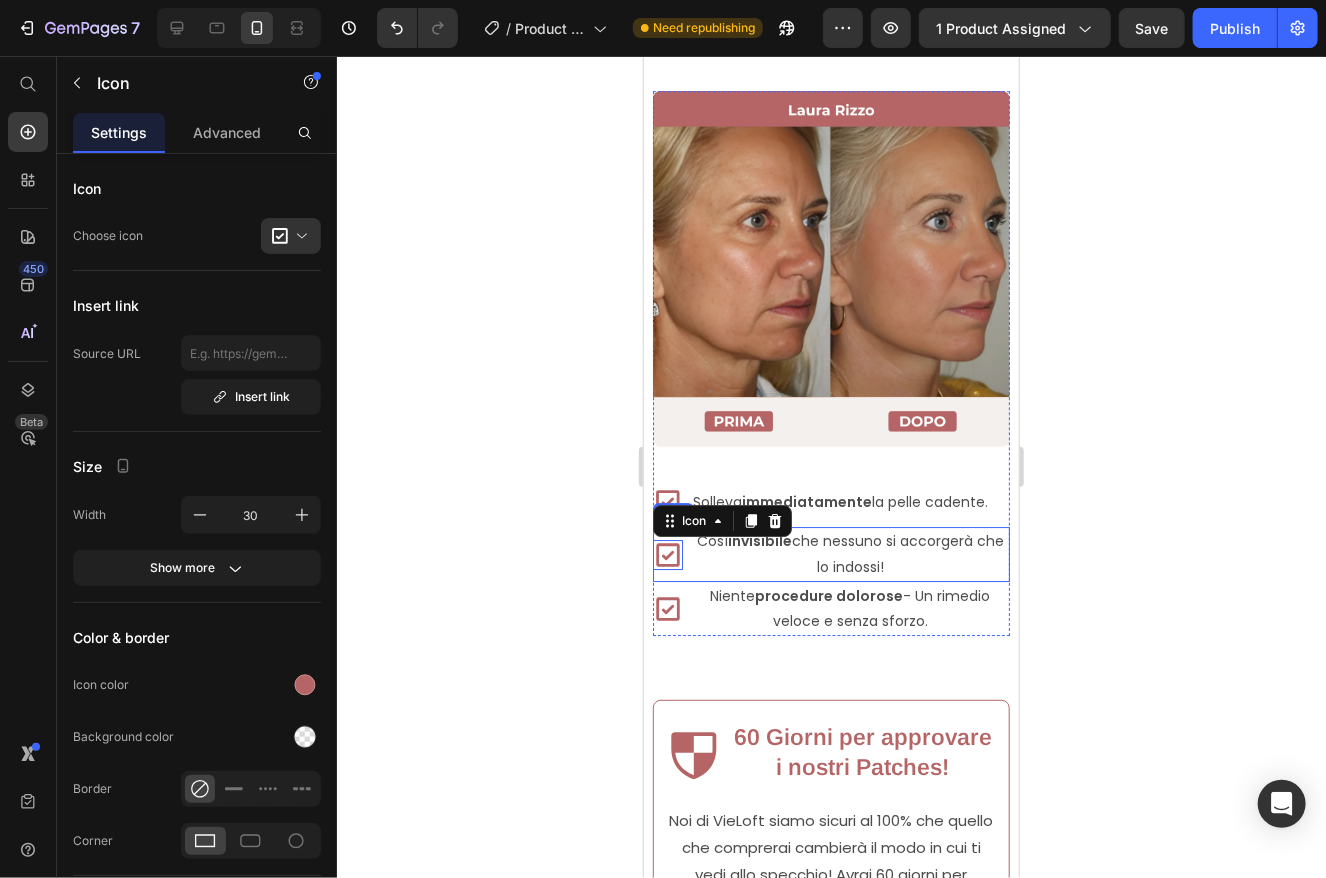 click on "Icon   0 Così  invisibile  che nessuno si accorgerà che lo indossi! Text Block Row" at bounding box center (830, 553) 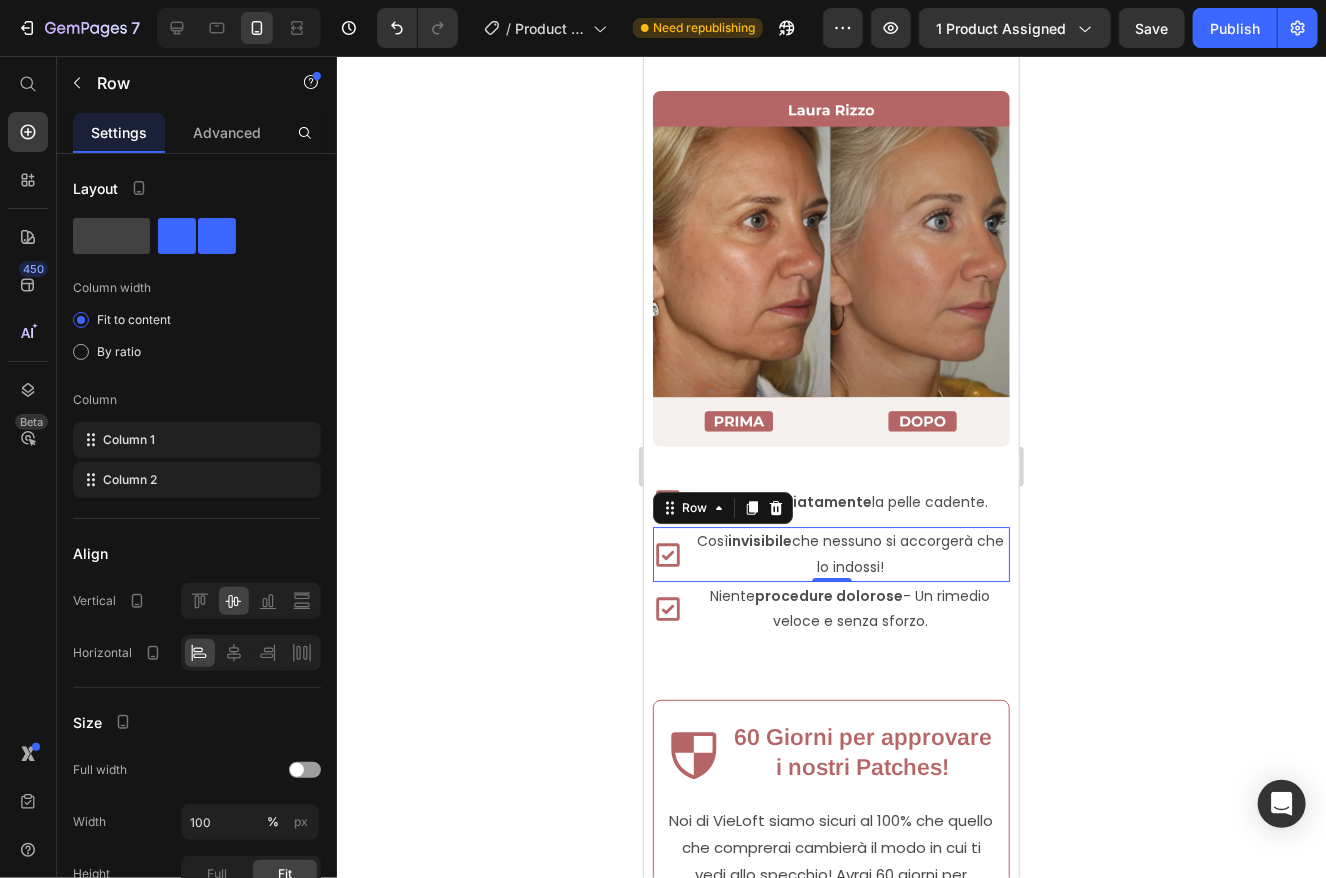 click 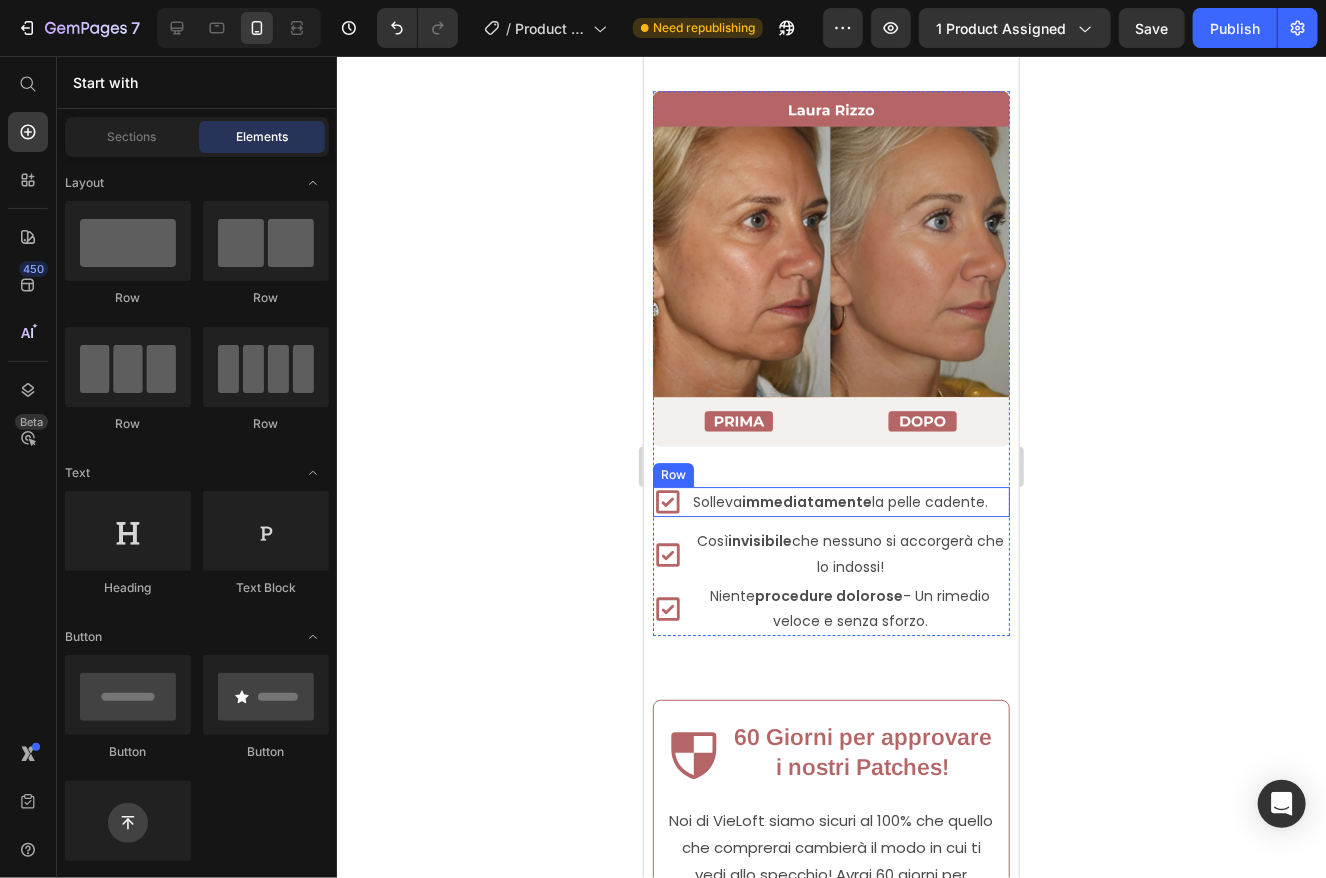 click on "Icon Solleva  immediatamente  la pelle cadente. Text Block Row" at bounding box center [830, 501] 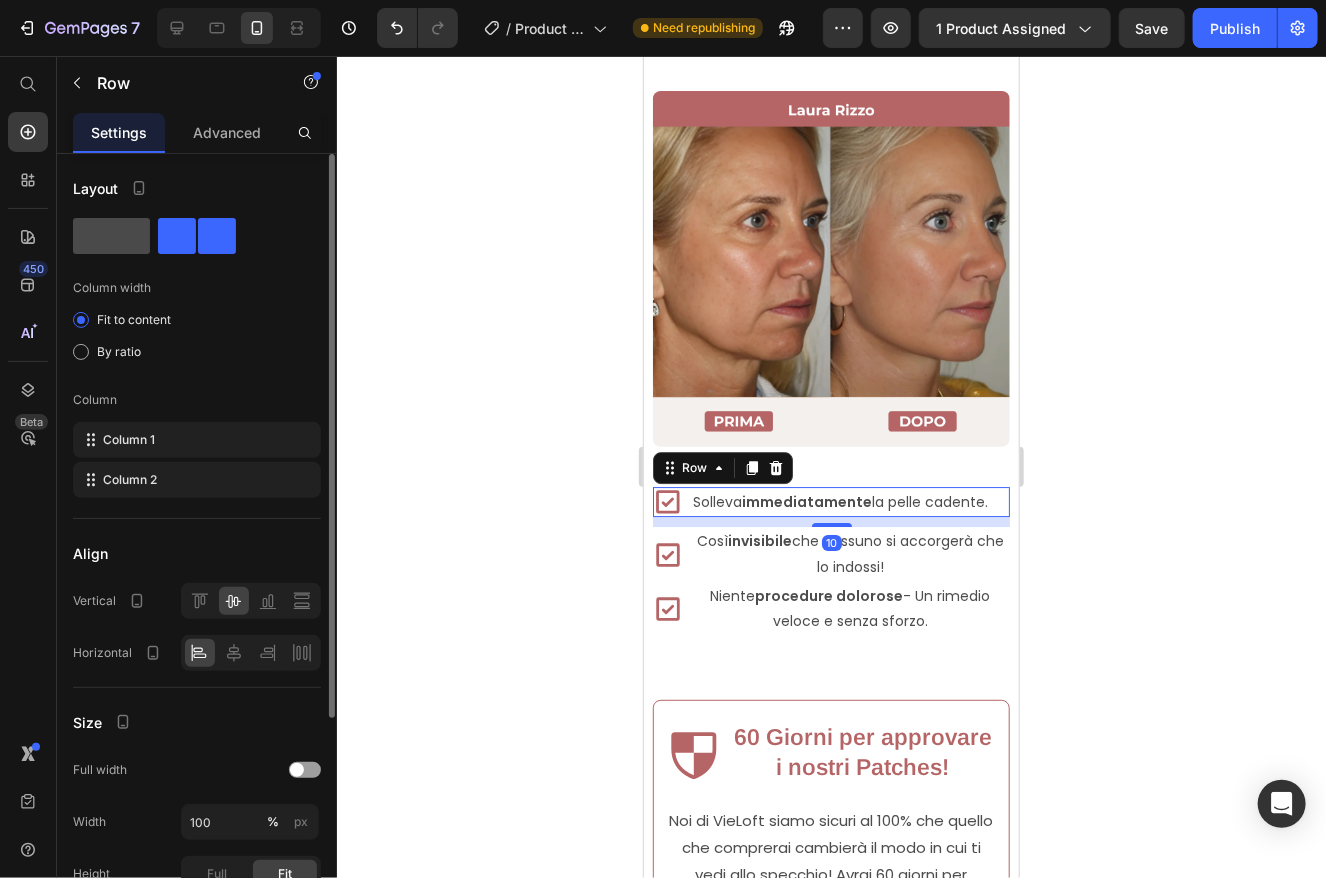 click 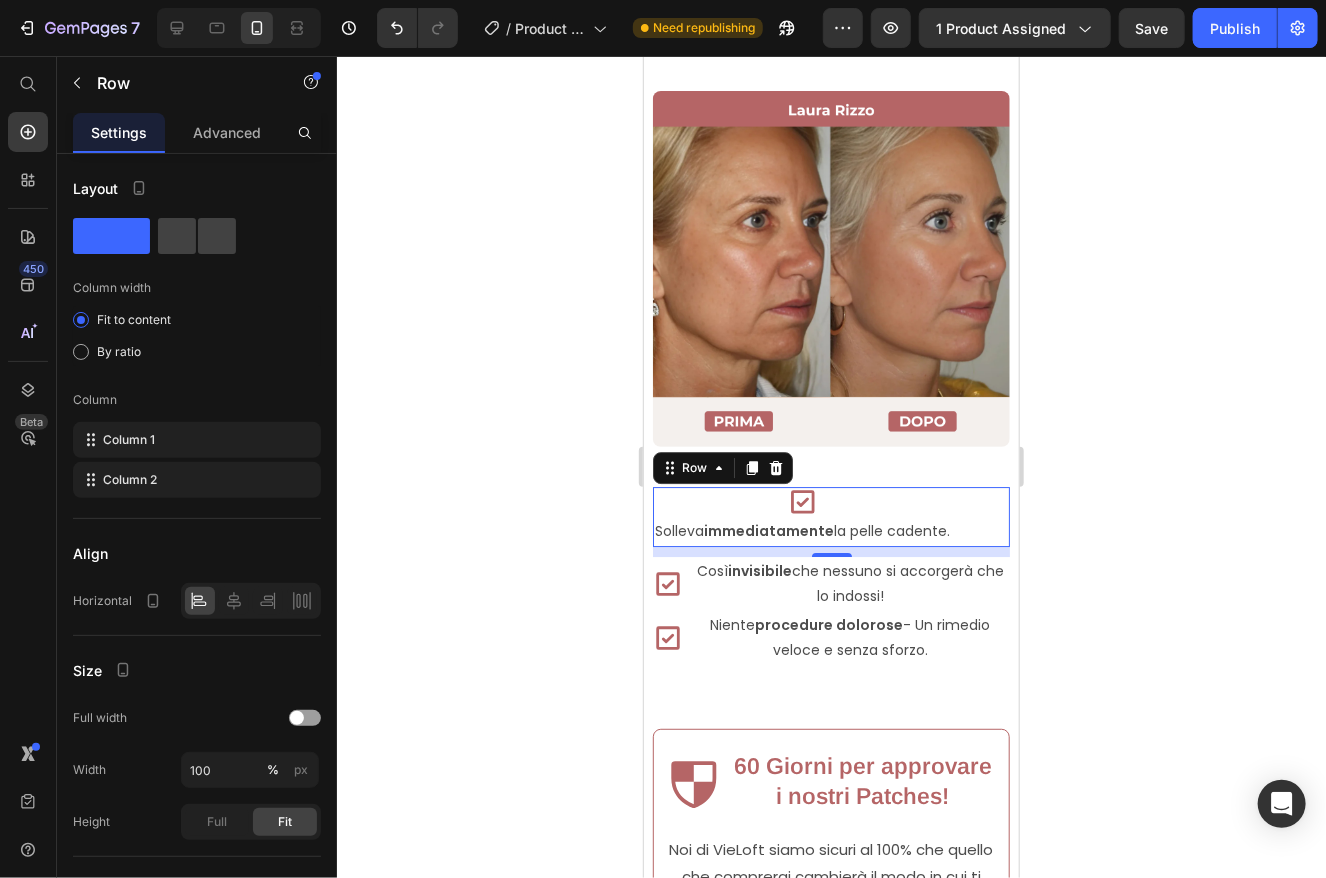 click on "Icon Solleva  immediatamente  la pelle cadente. Text Block Row   10" at bounding box center [830, 515] 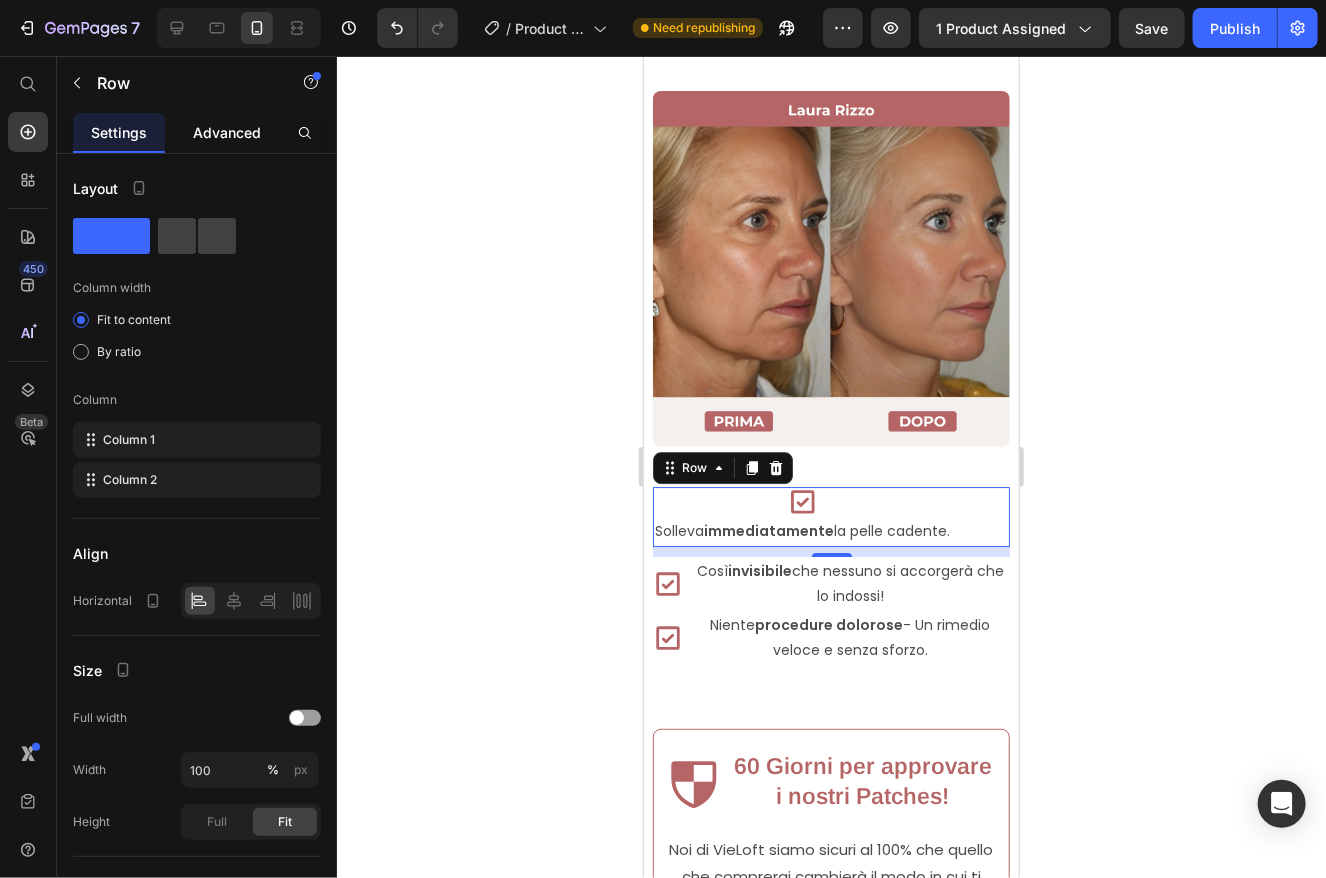click on "Advanced" 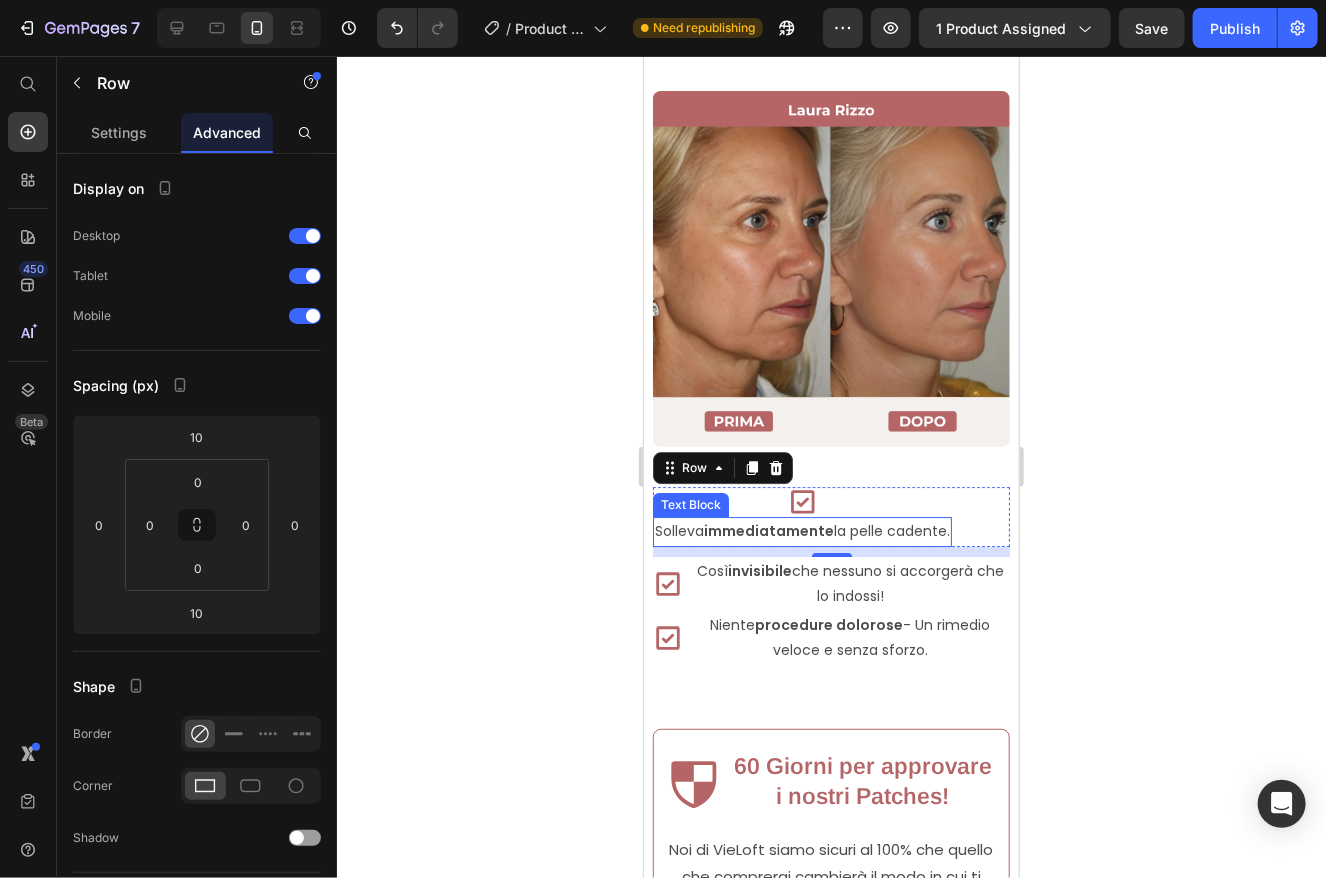 click on "Solleva  immediatamente  la pelle cadente." at bounding box center (801, 530) 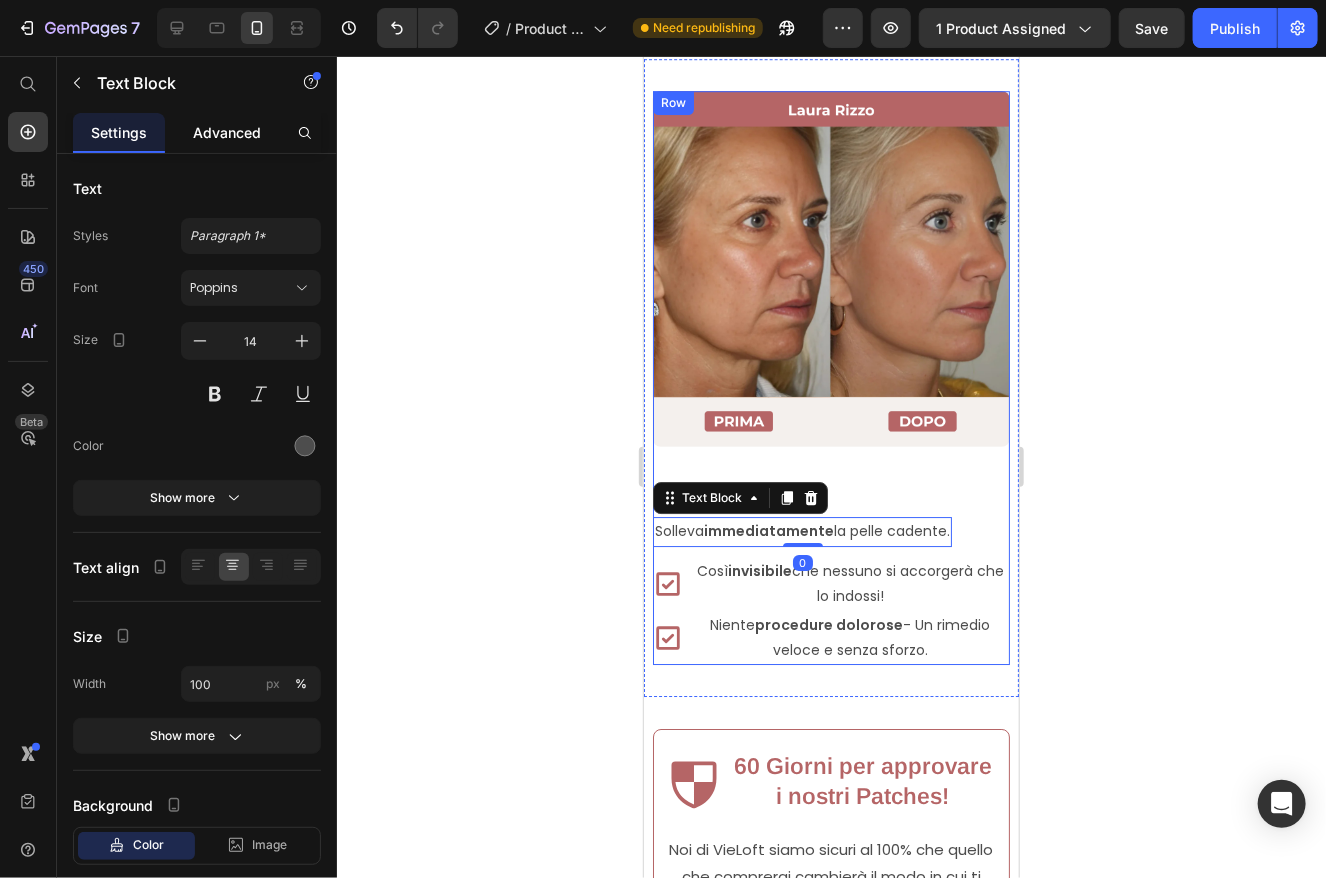drag, startPoint x: 222, startPoint y: 139, endPoint x: 188, endPoint y: 148, distance: 35.17101 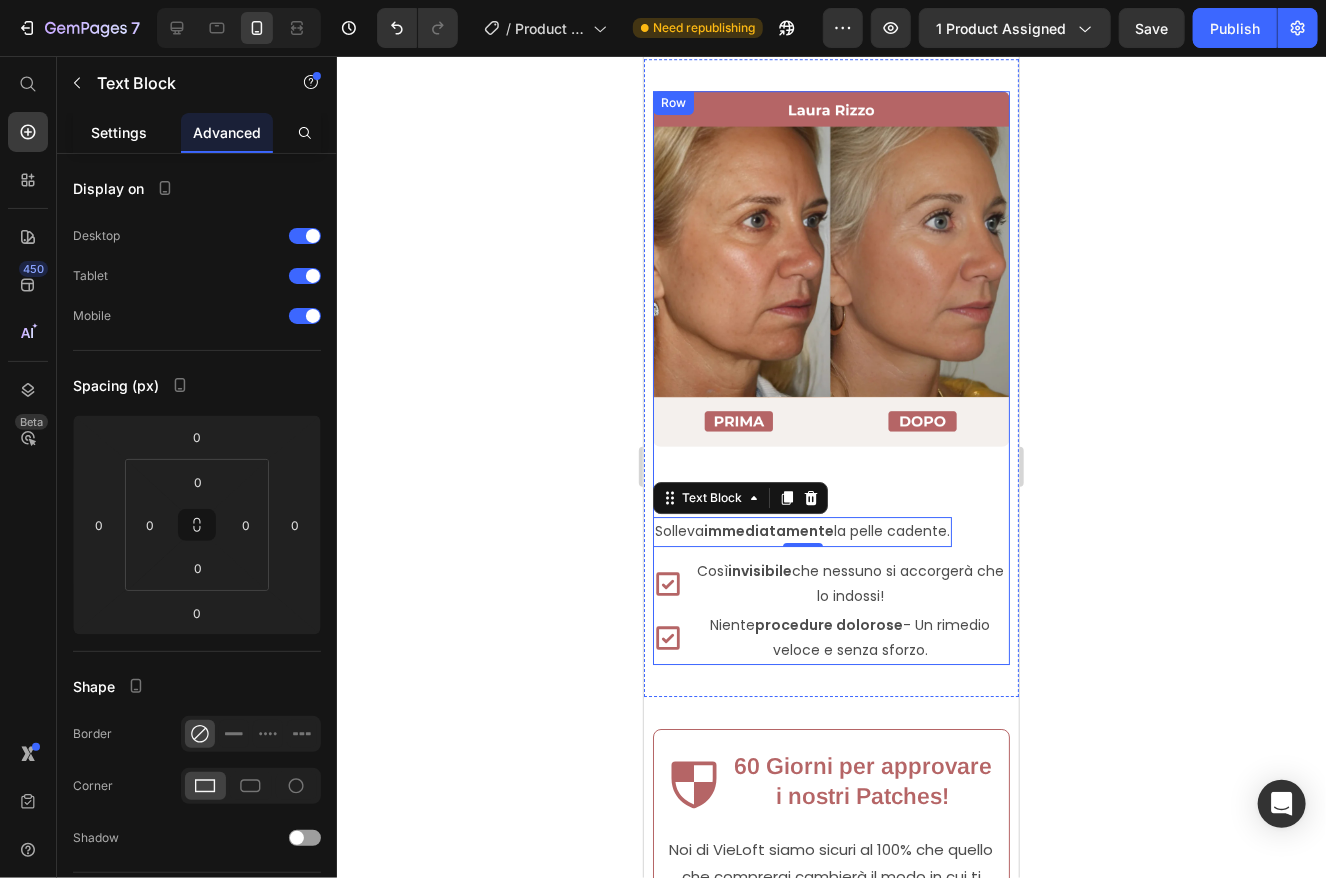 click on "Settings" at bounding box center [119, 132] 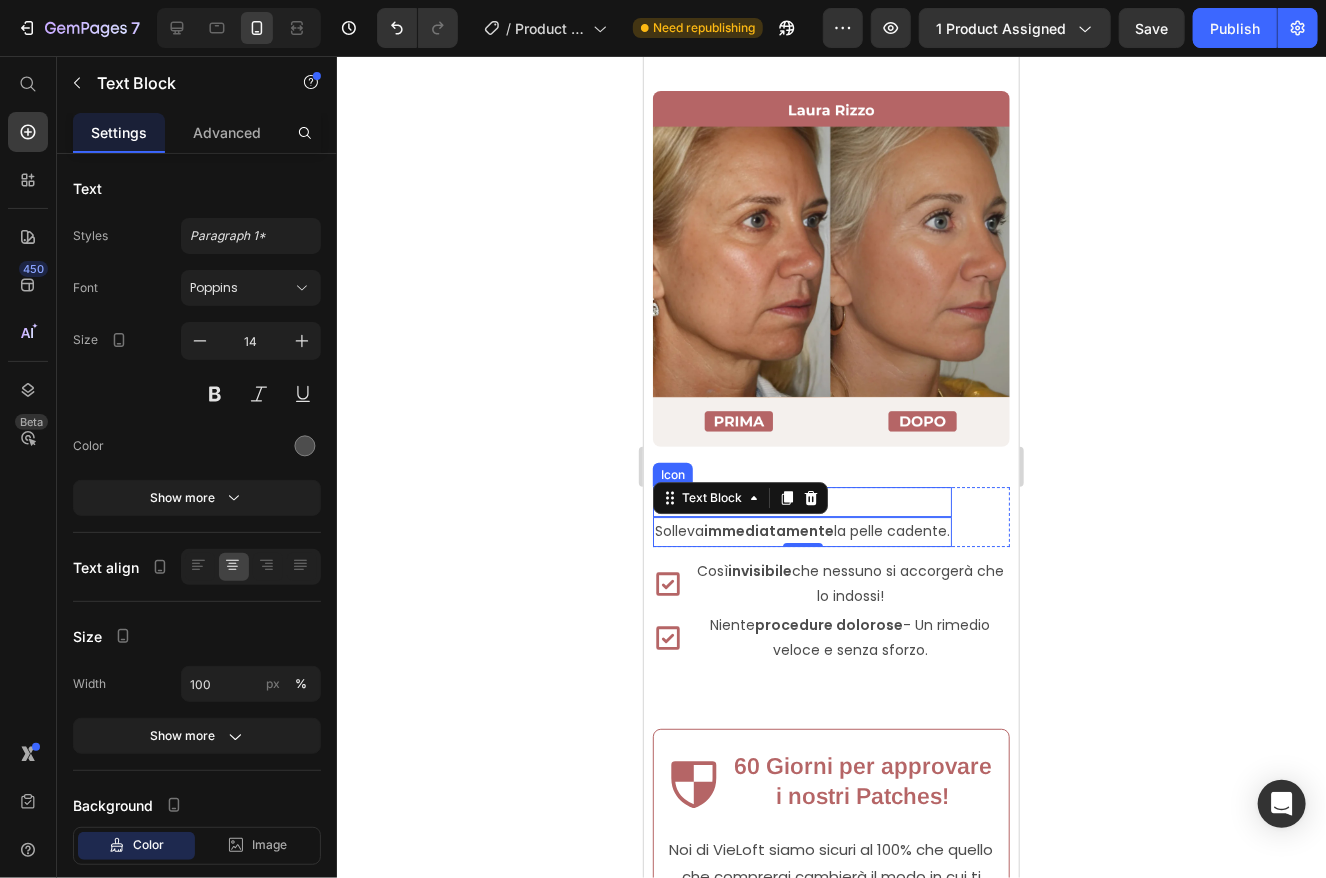 click on "Icon" at bounding box center [801, 501] 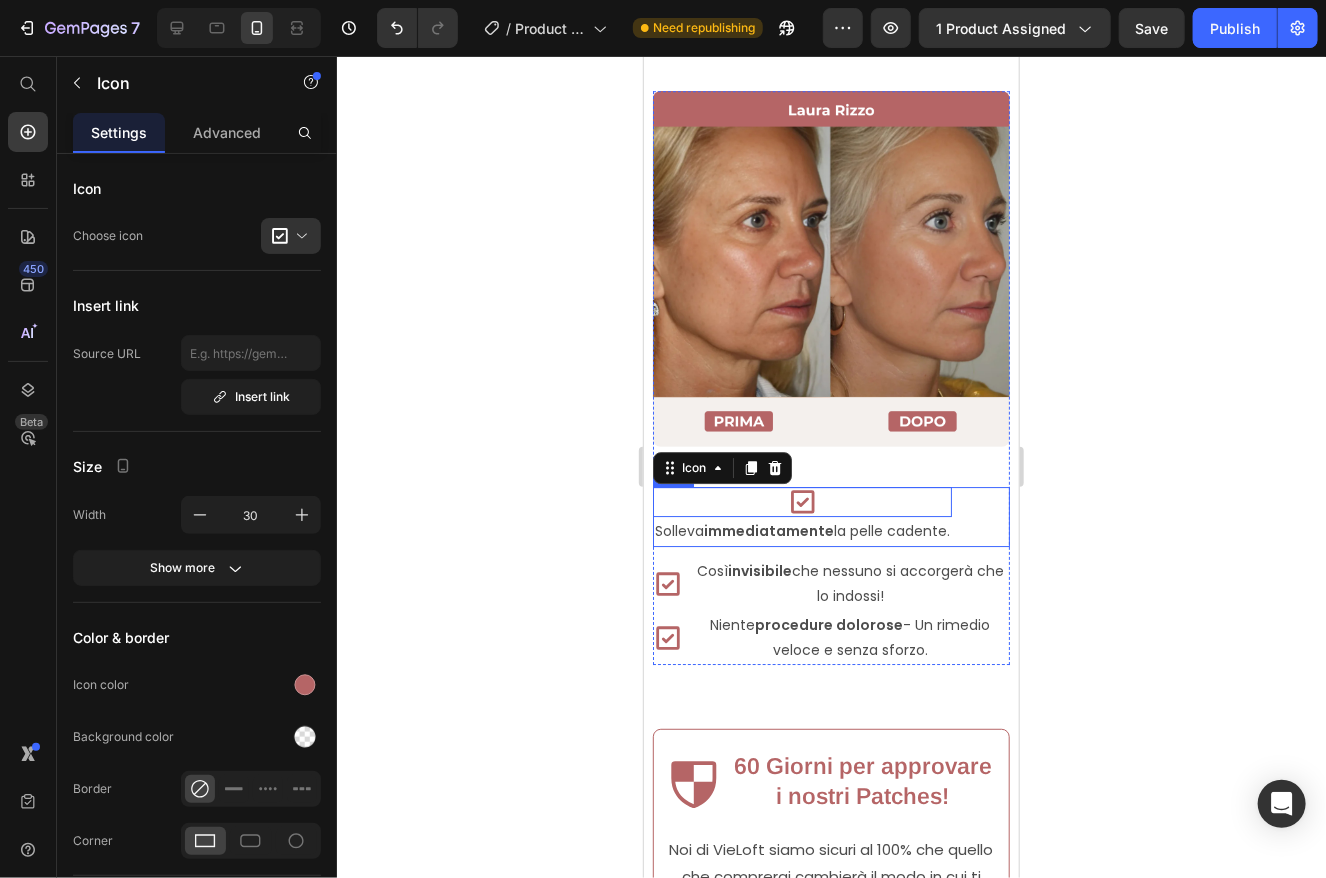 click on "Icon   0 Solleva  immediatamente  la pelle cadente. Text Block Row" at bounding box center [830, 515] 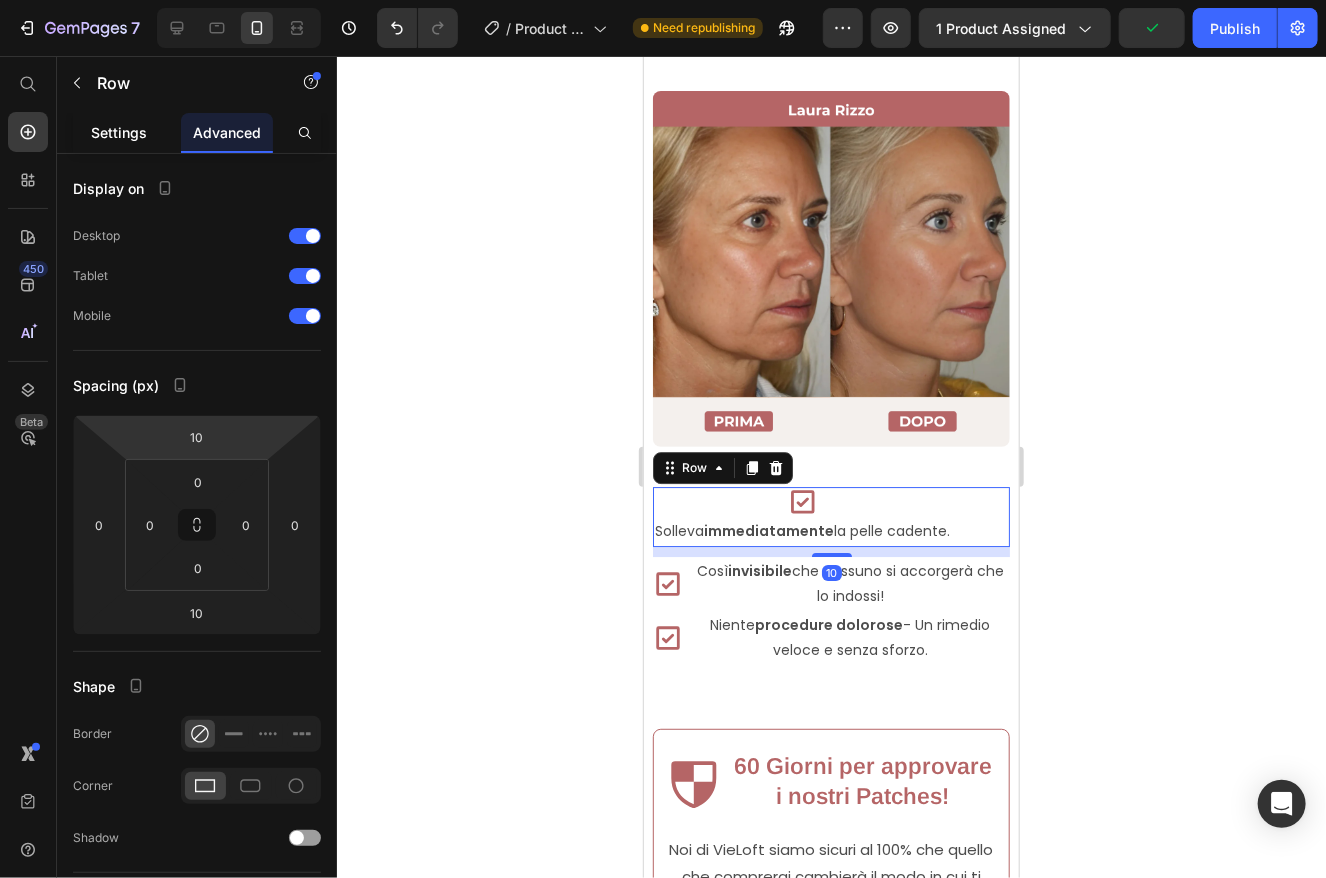 click on "Settings" at bounding box center (119, 132) 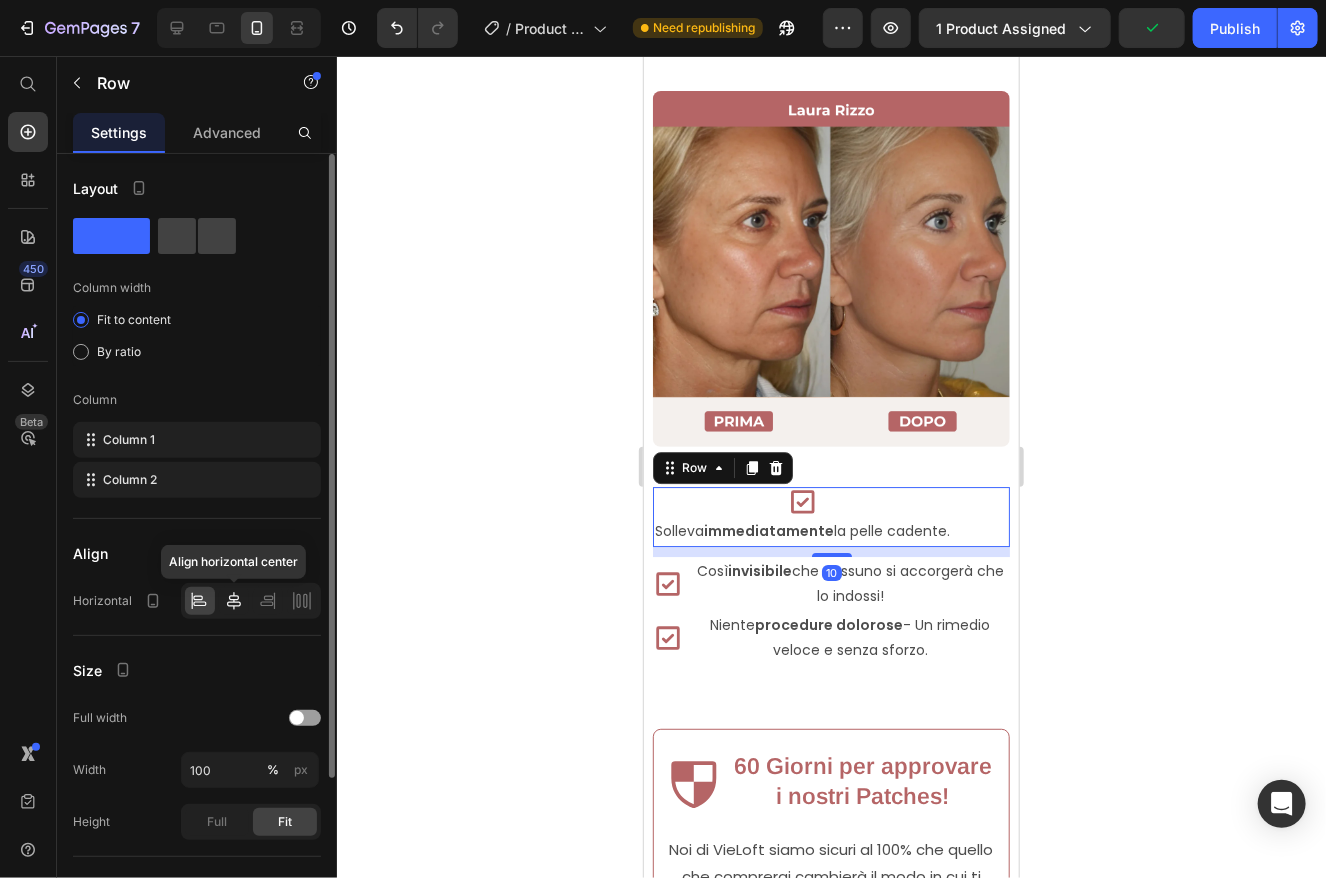 click 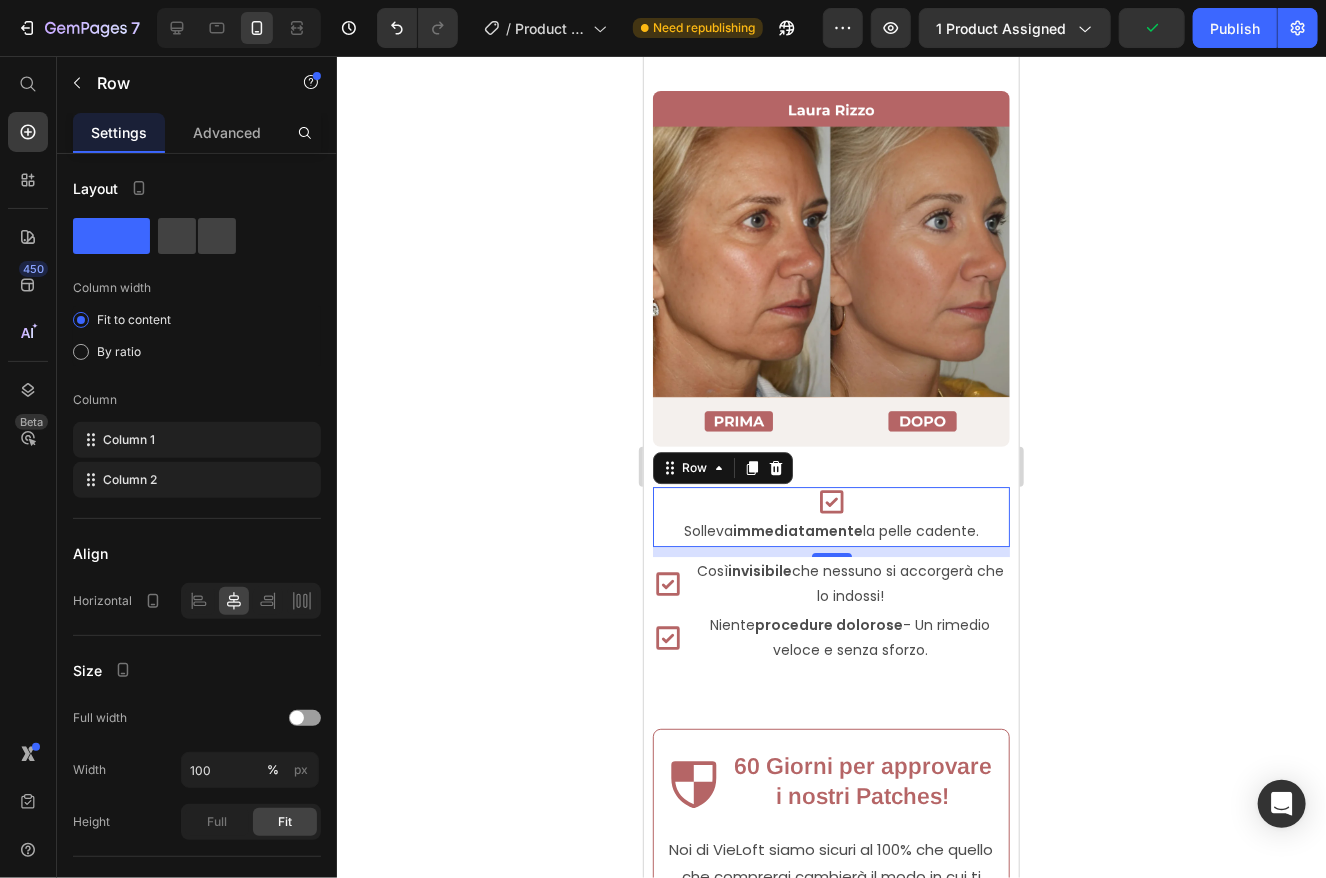 click 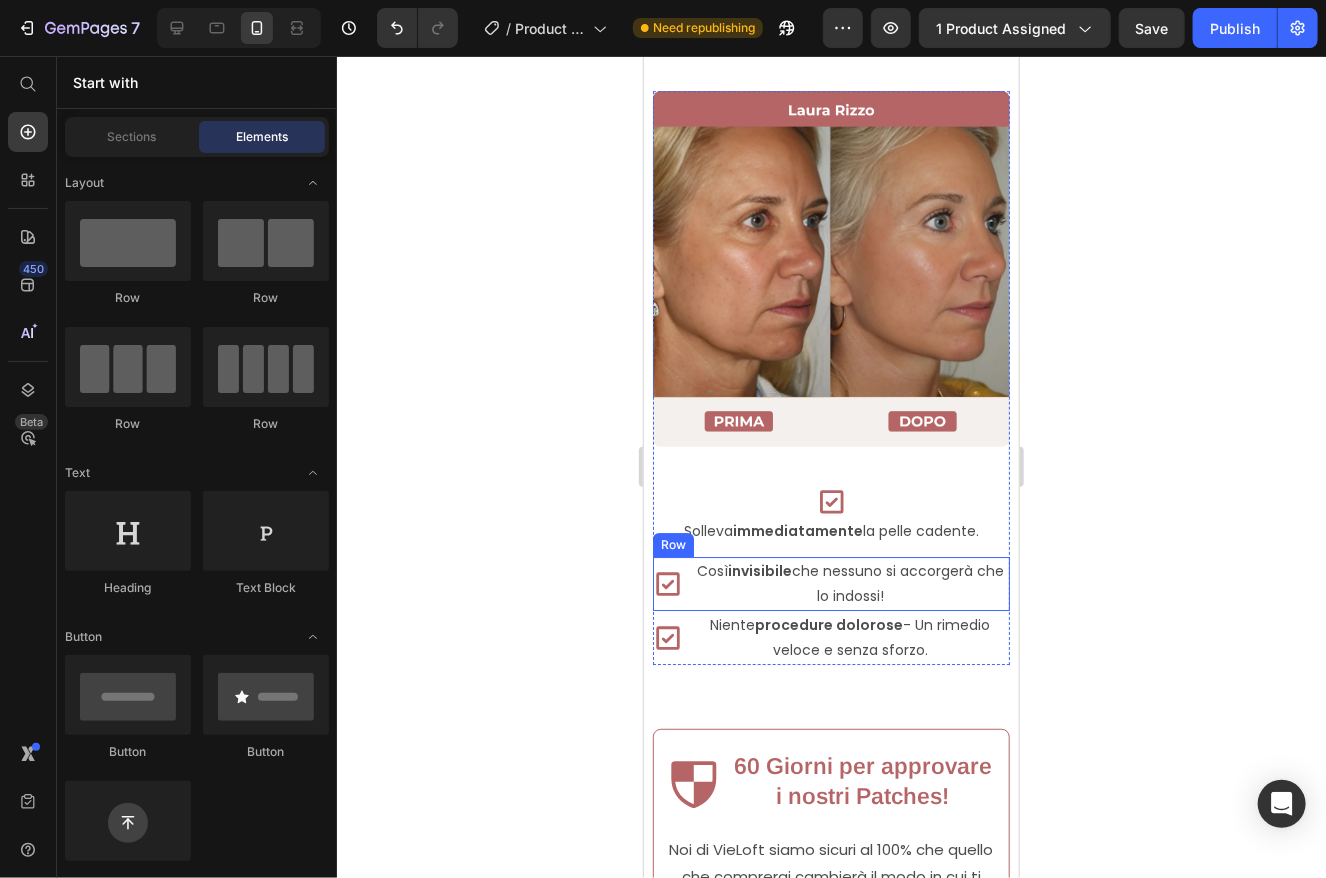 click on "Icon Così  invisibile  che nessuno si accorgerà che lo indossi! Text Block Row" at bounding box center (830, 583) 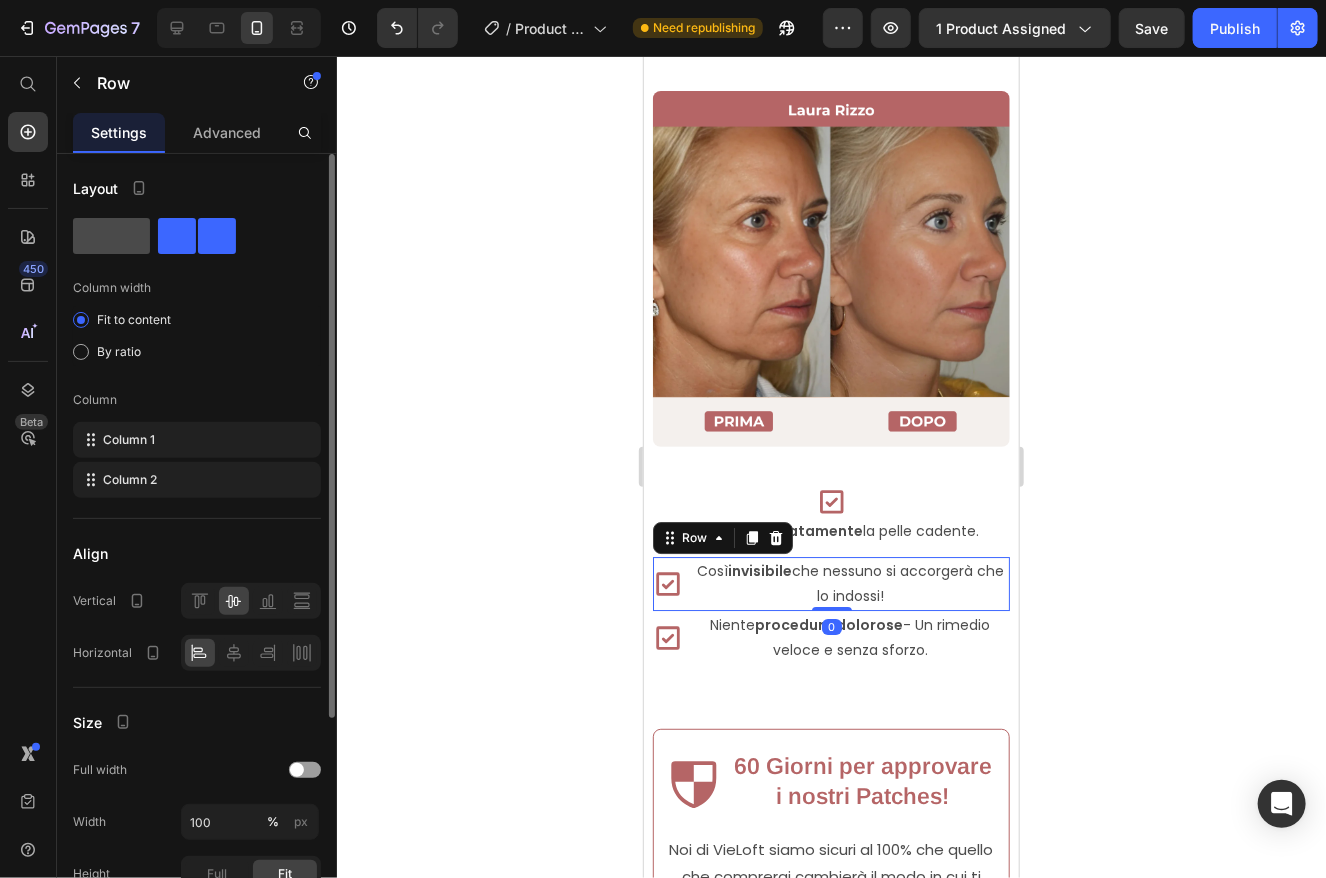 click 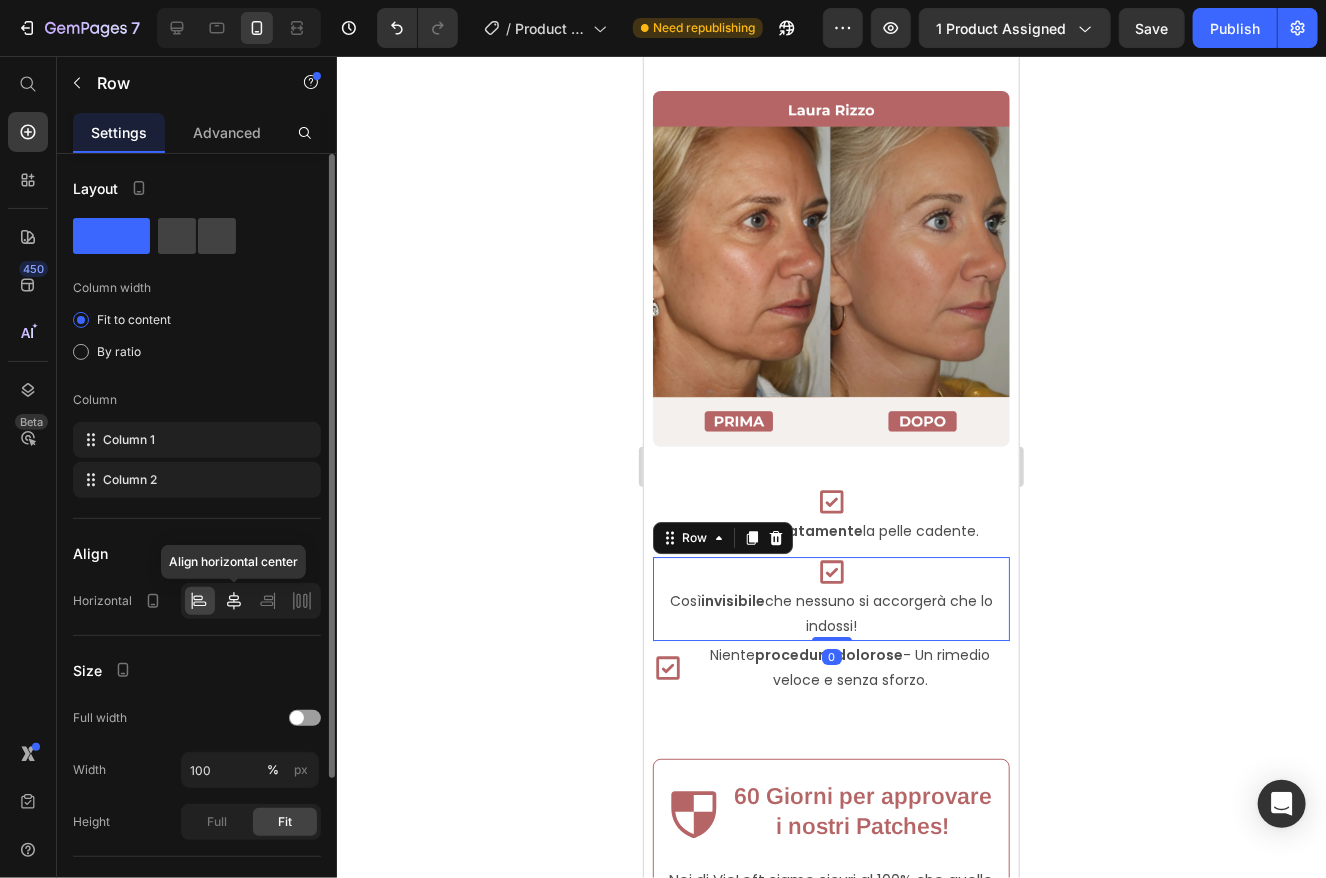 click 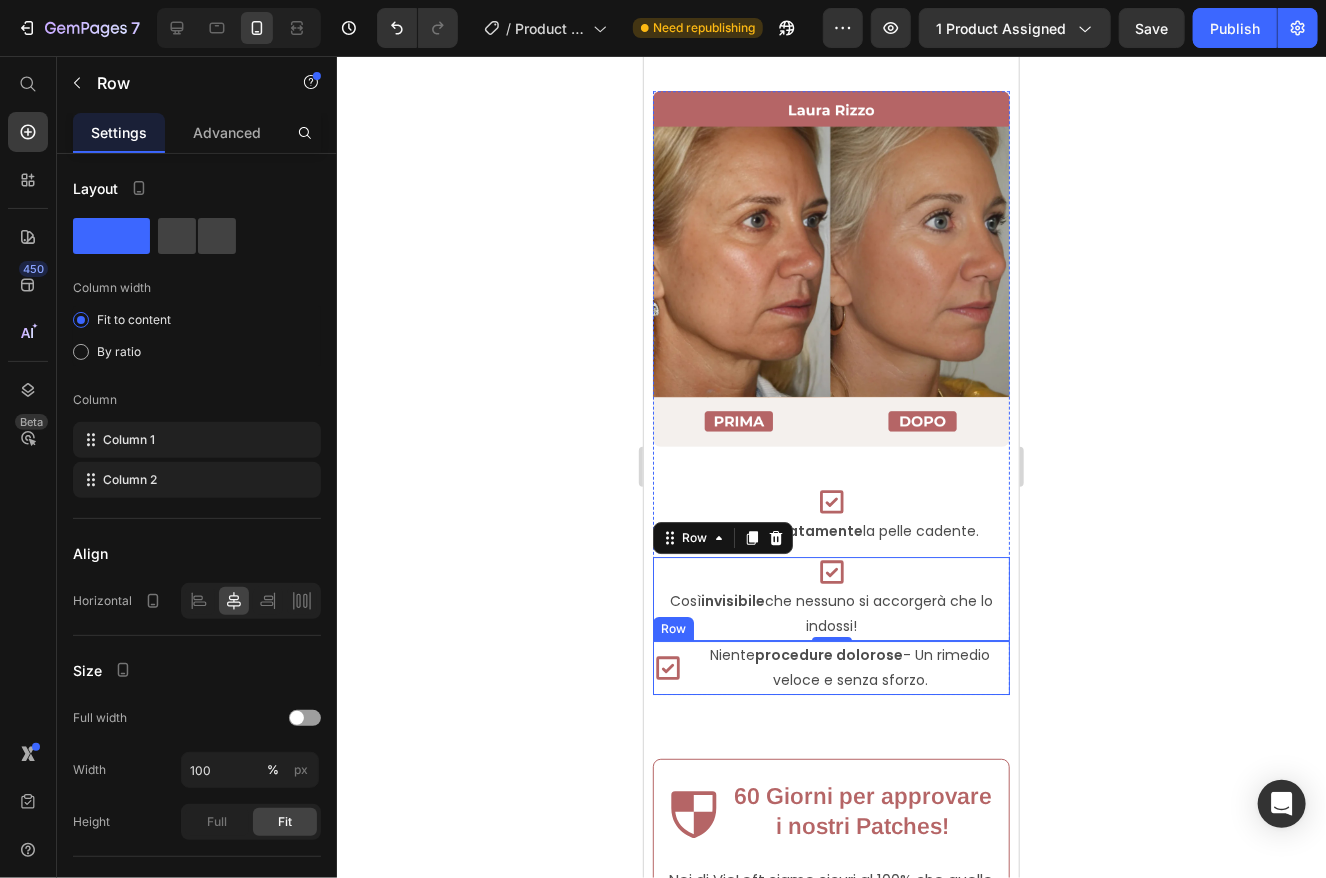 click on "Icon Niente  procedure dolorose  - Un rimedio veloce e senza sforzo. Text Block Row" at bounding box center [830, 667] 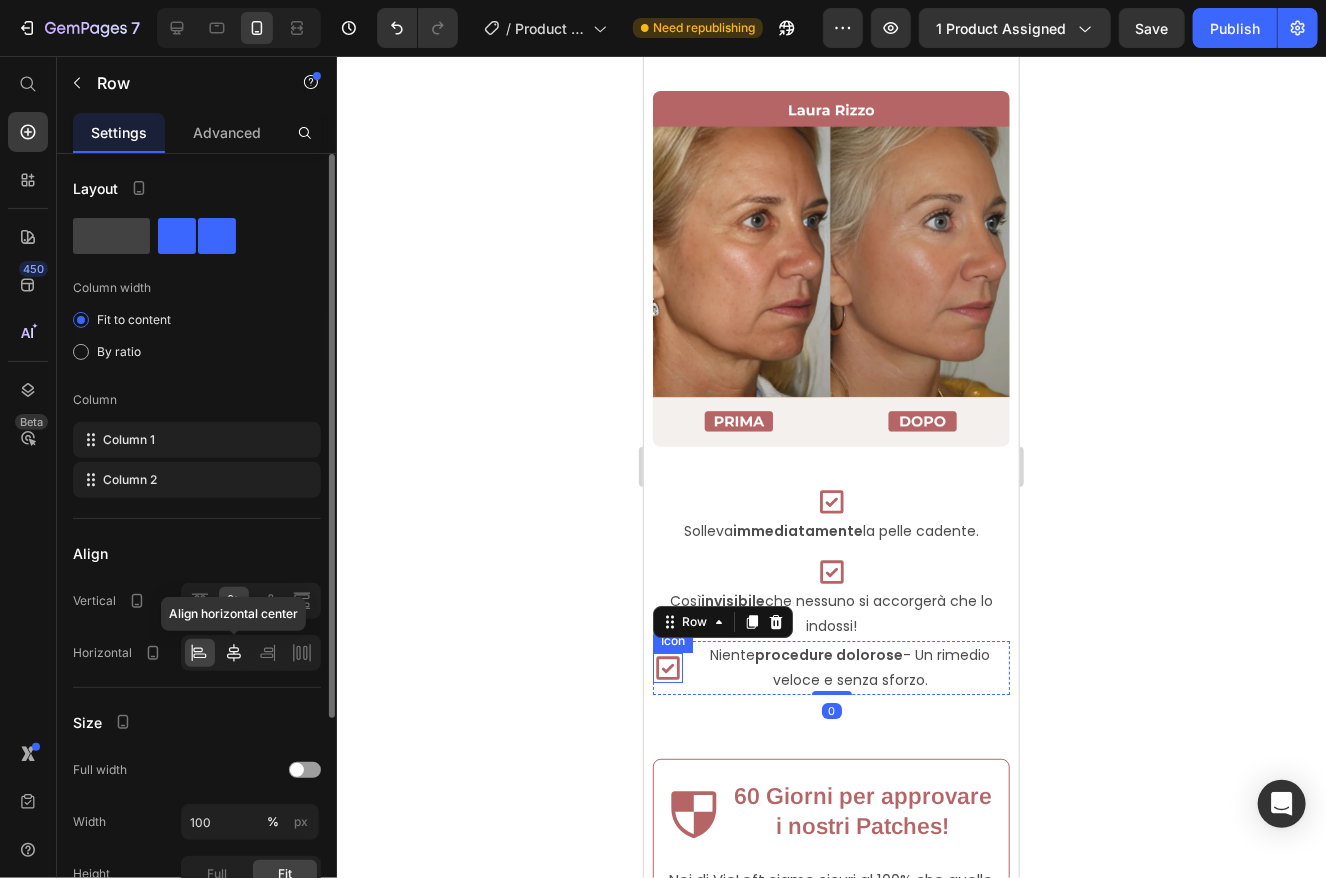 click 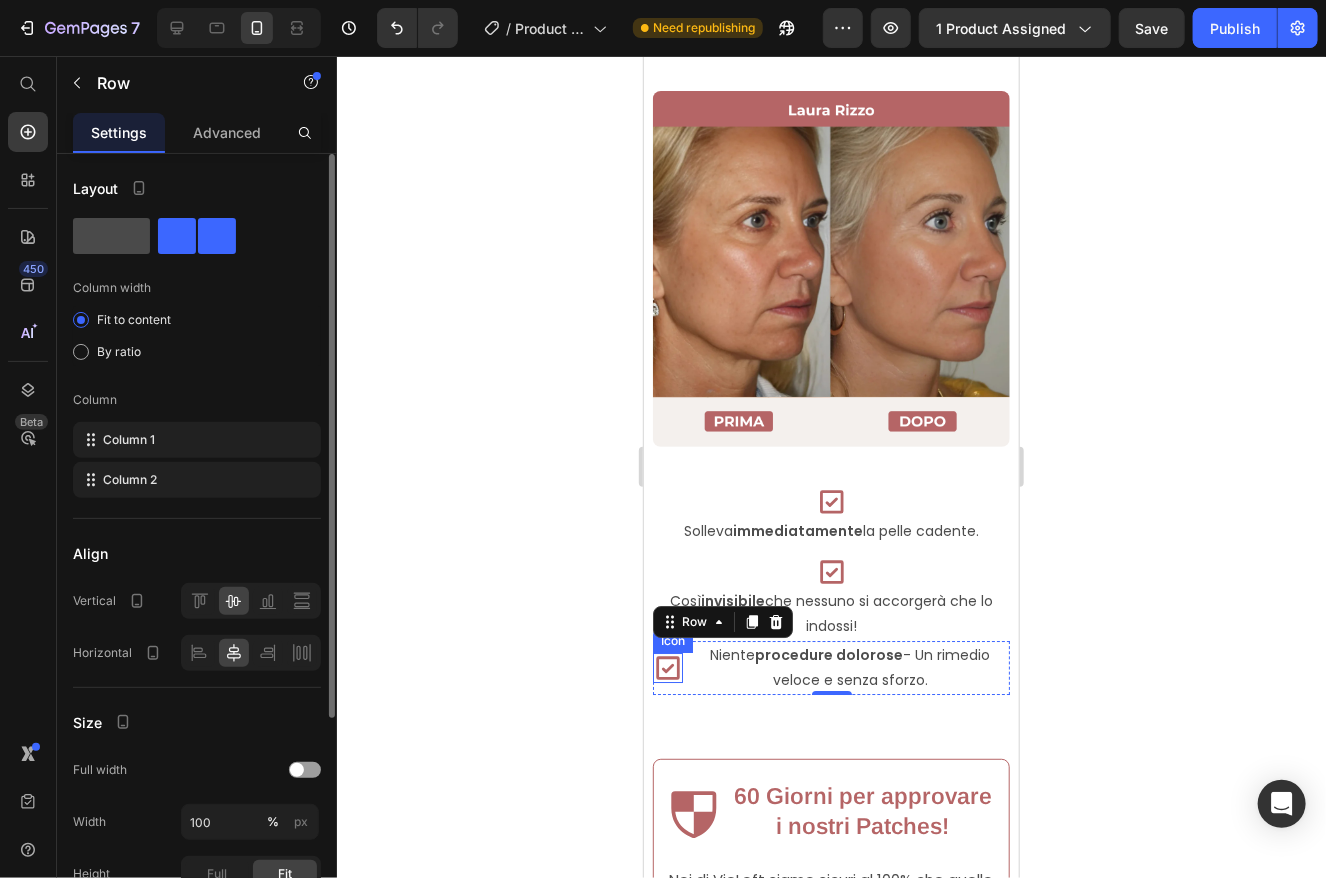 click 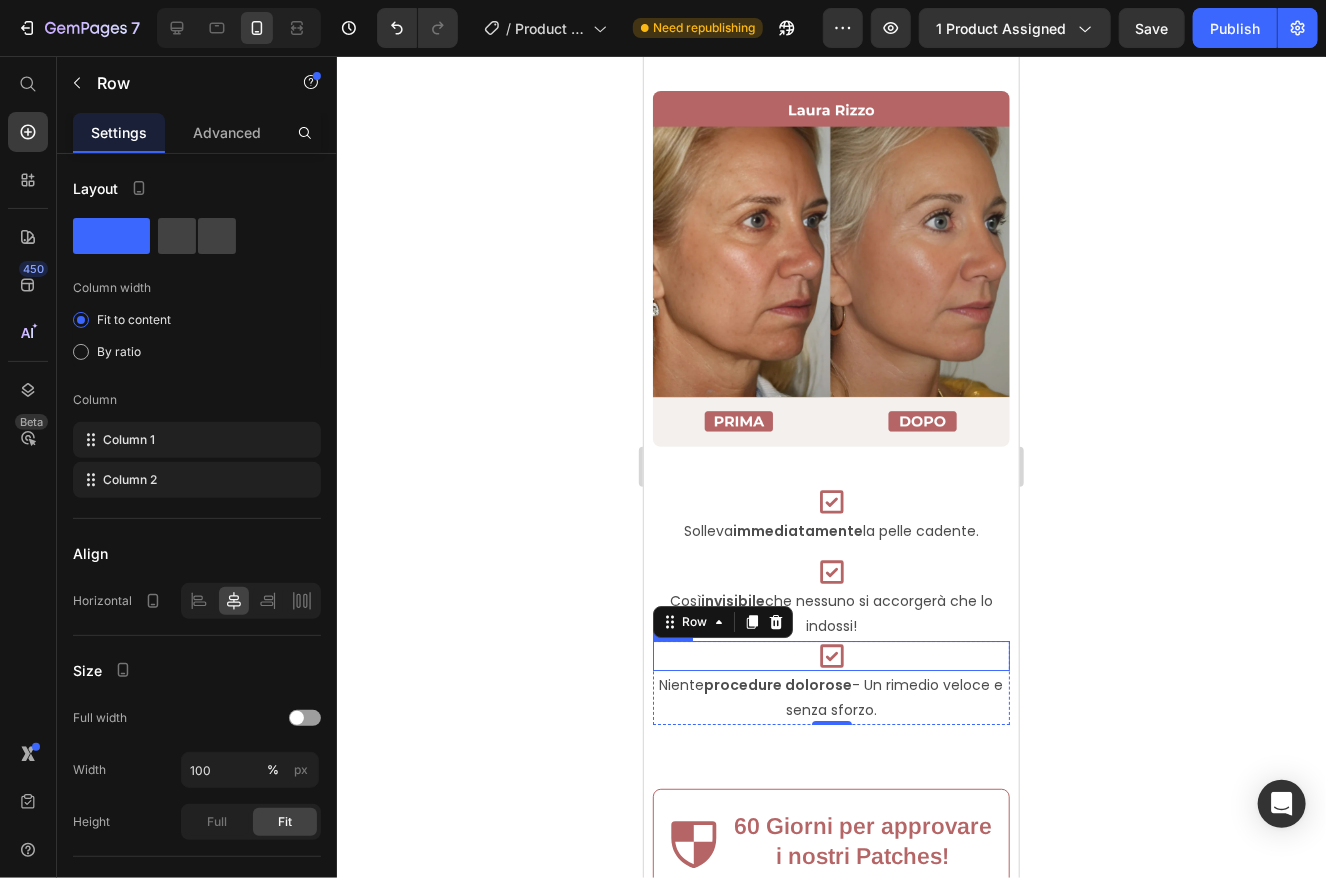 click 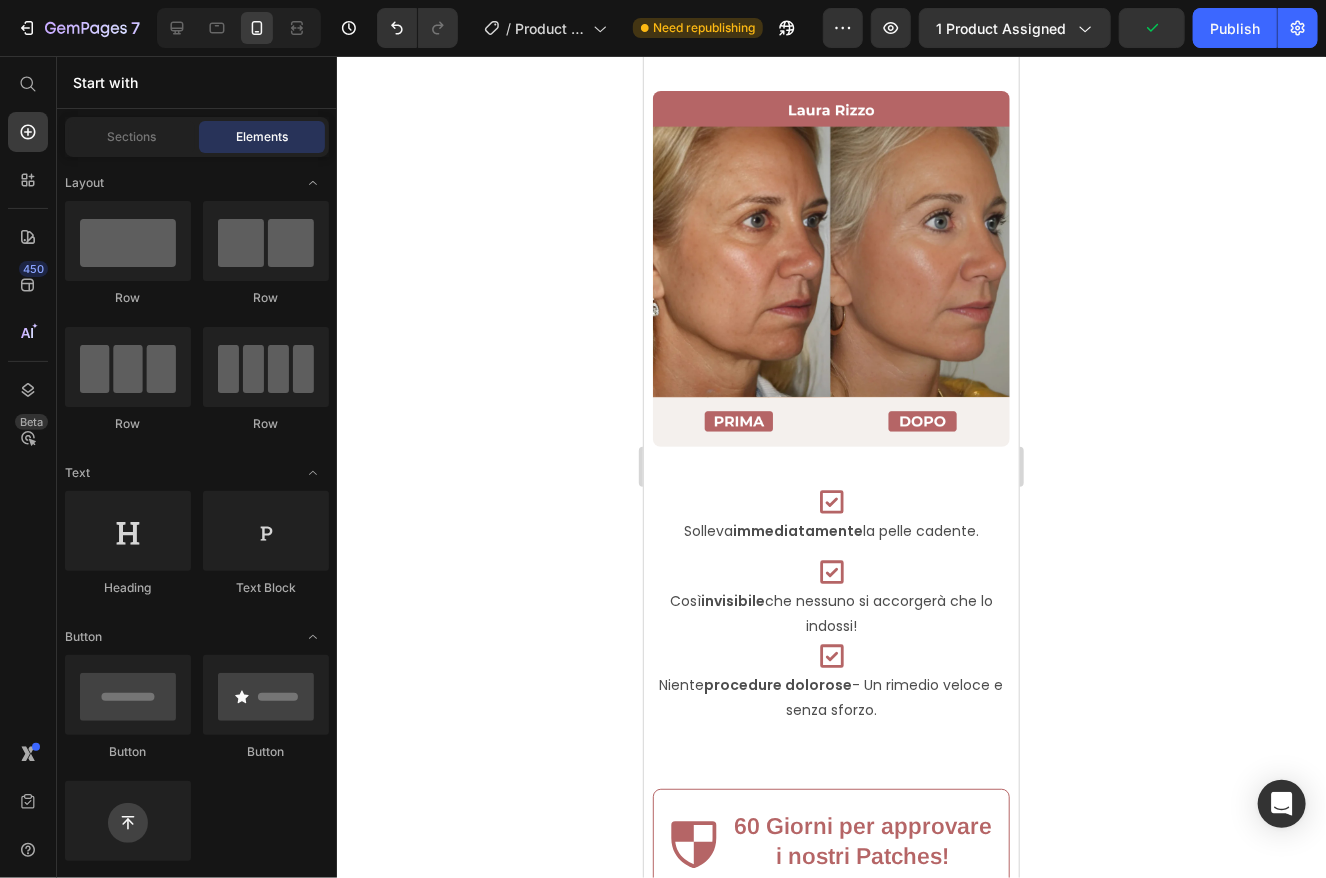 click 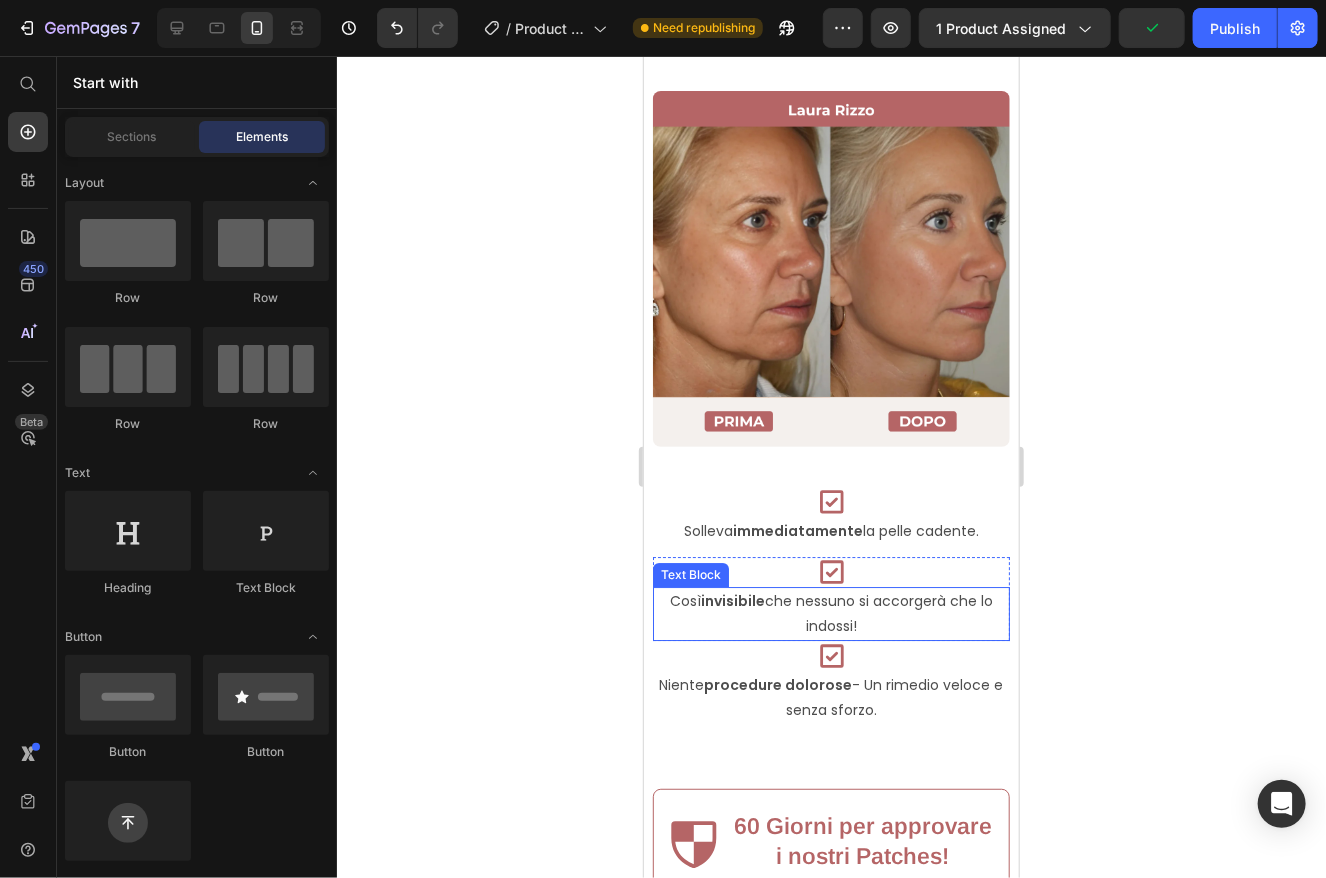 scroll, scrollTop: 2800, scrollLeft: 0, axis: vertical 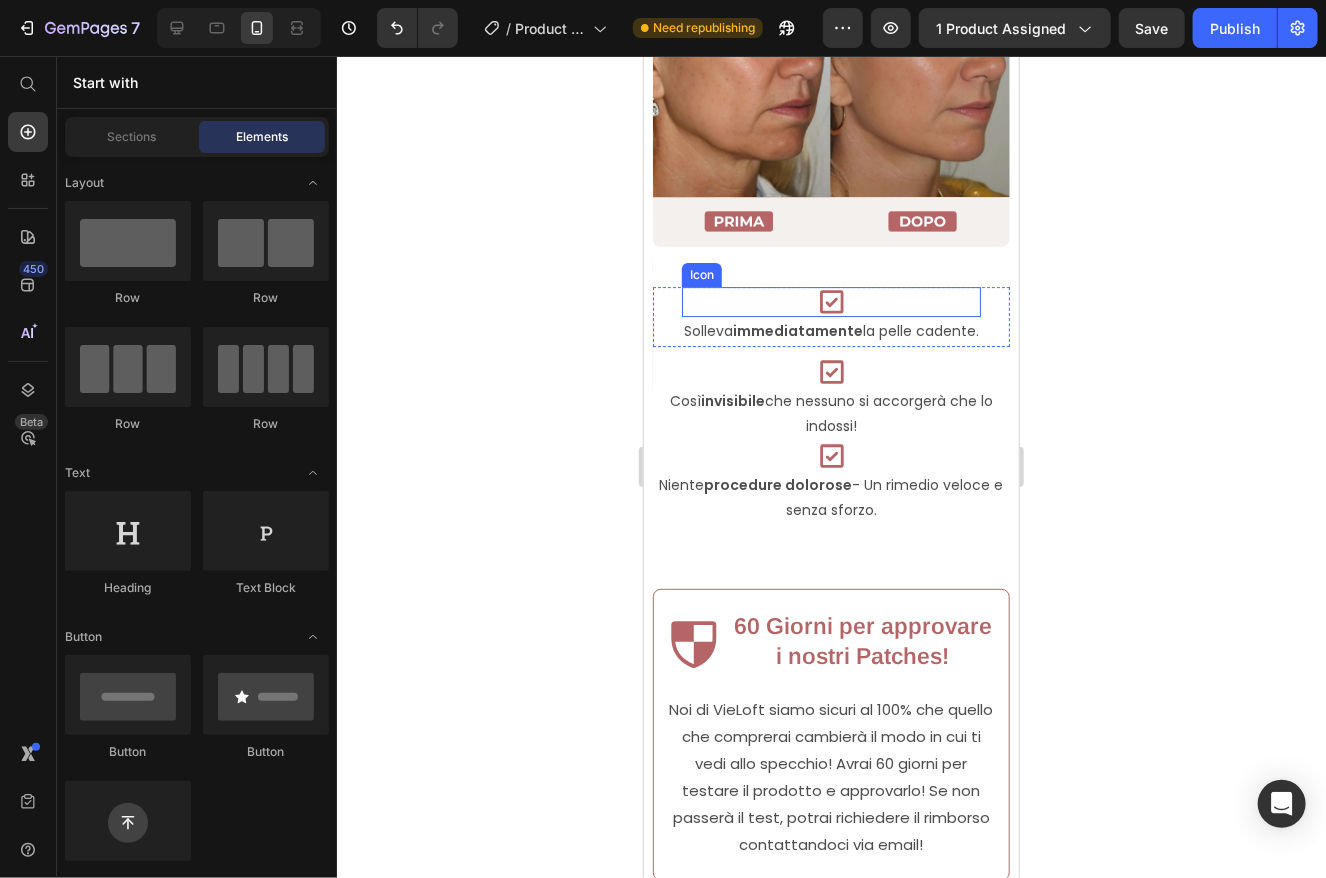 click 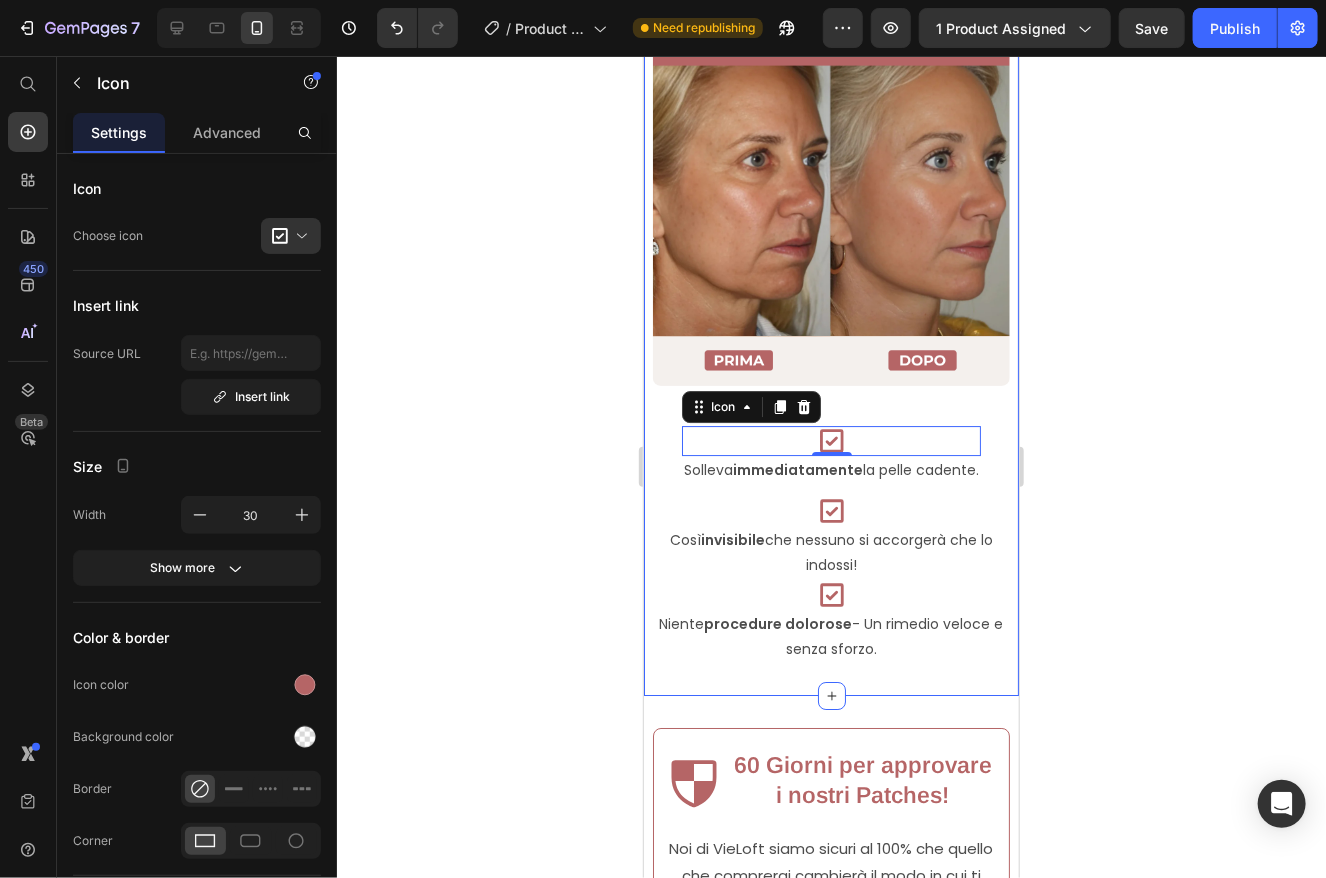 scroll, scrollTop: 2600, scrollLeft: 0, axis: vertical 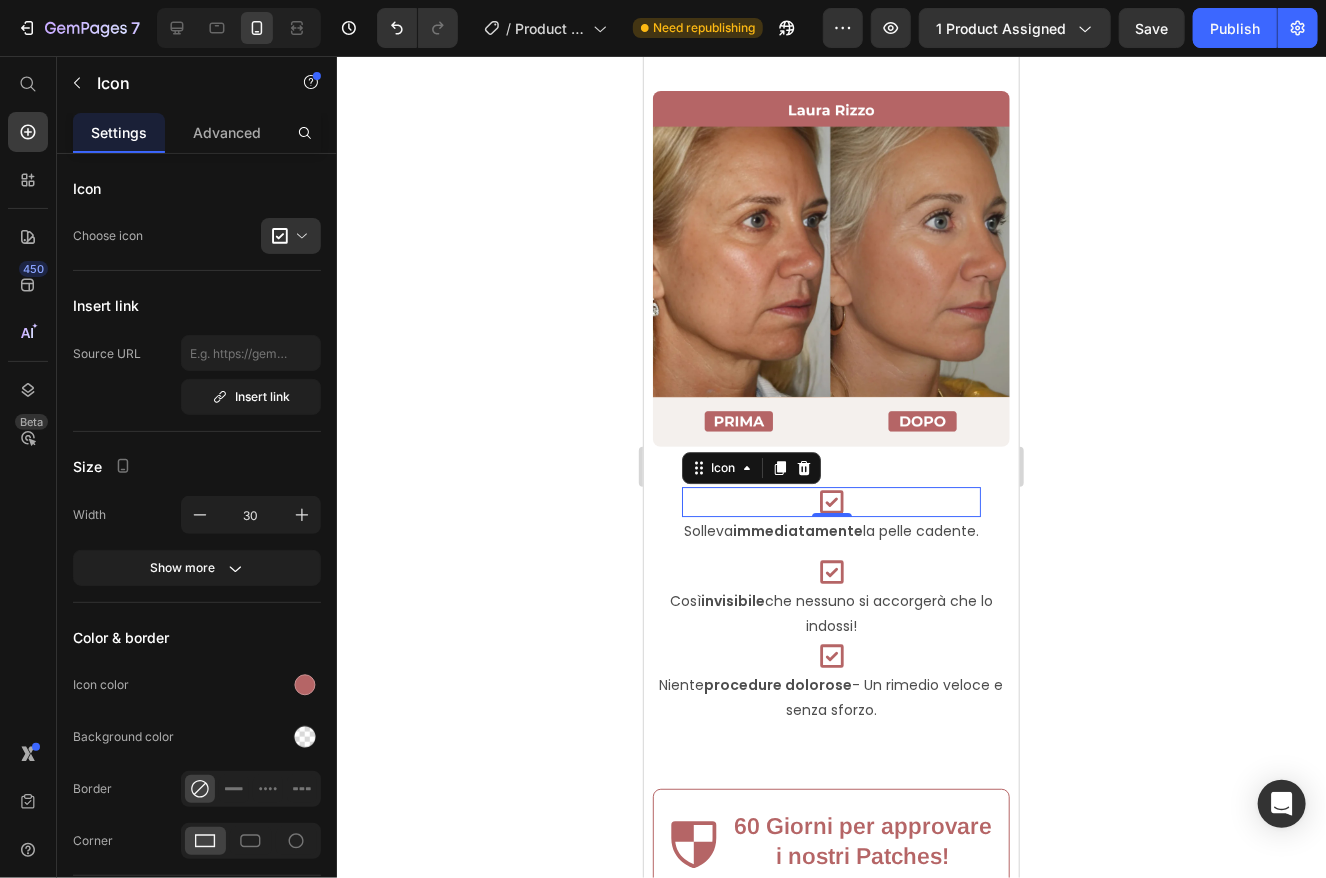 click 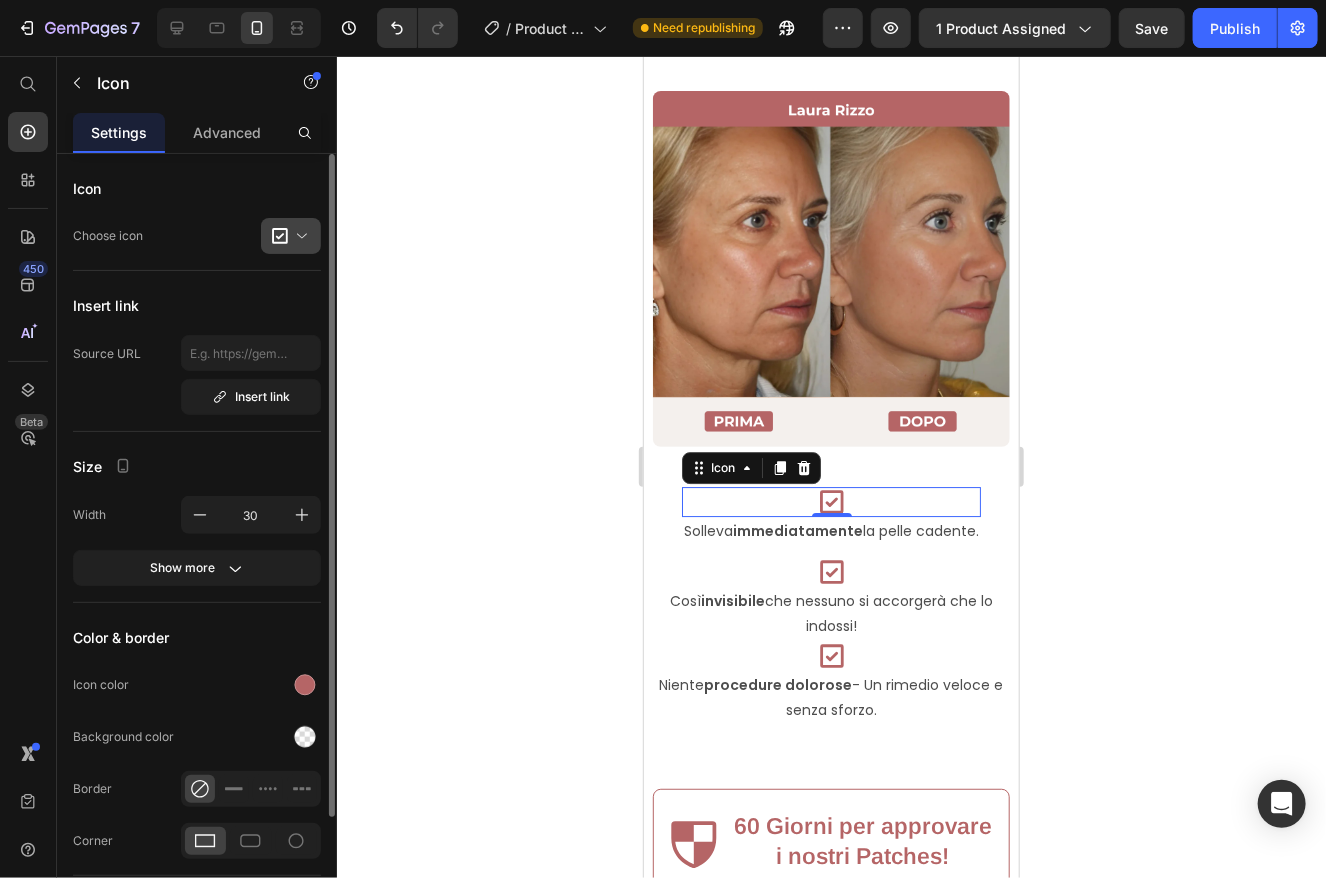 click at bounding box center [299, 236] 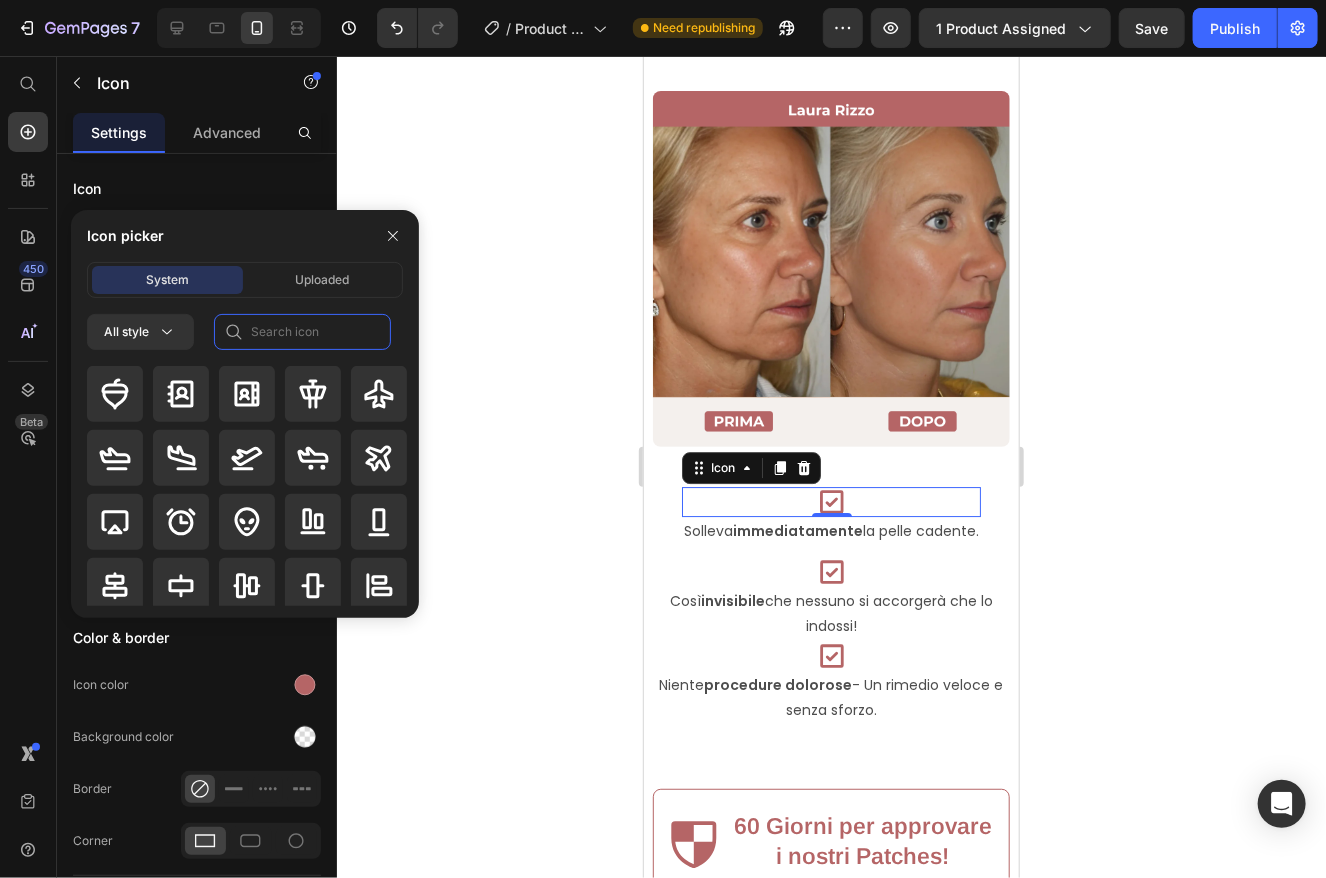 click 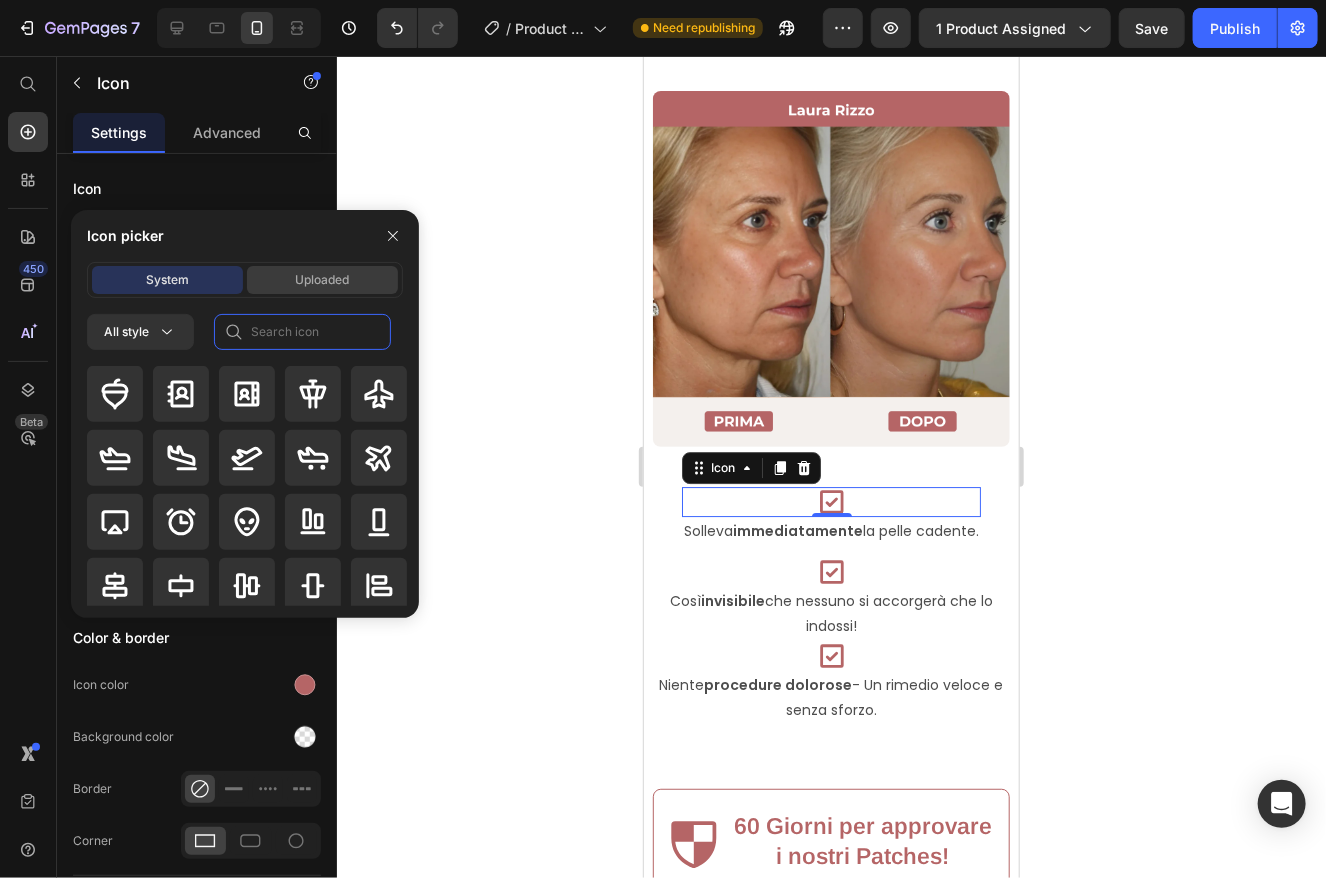 click on "Uploaded" at bounding box center (323, 280) 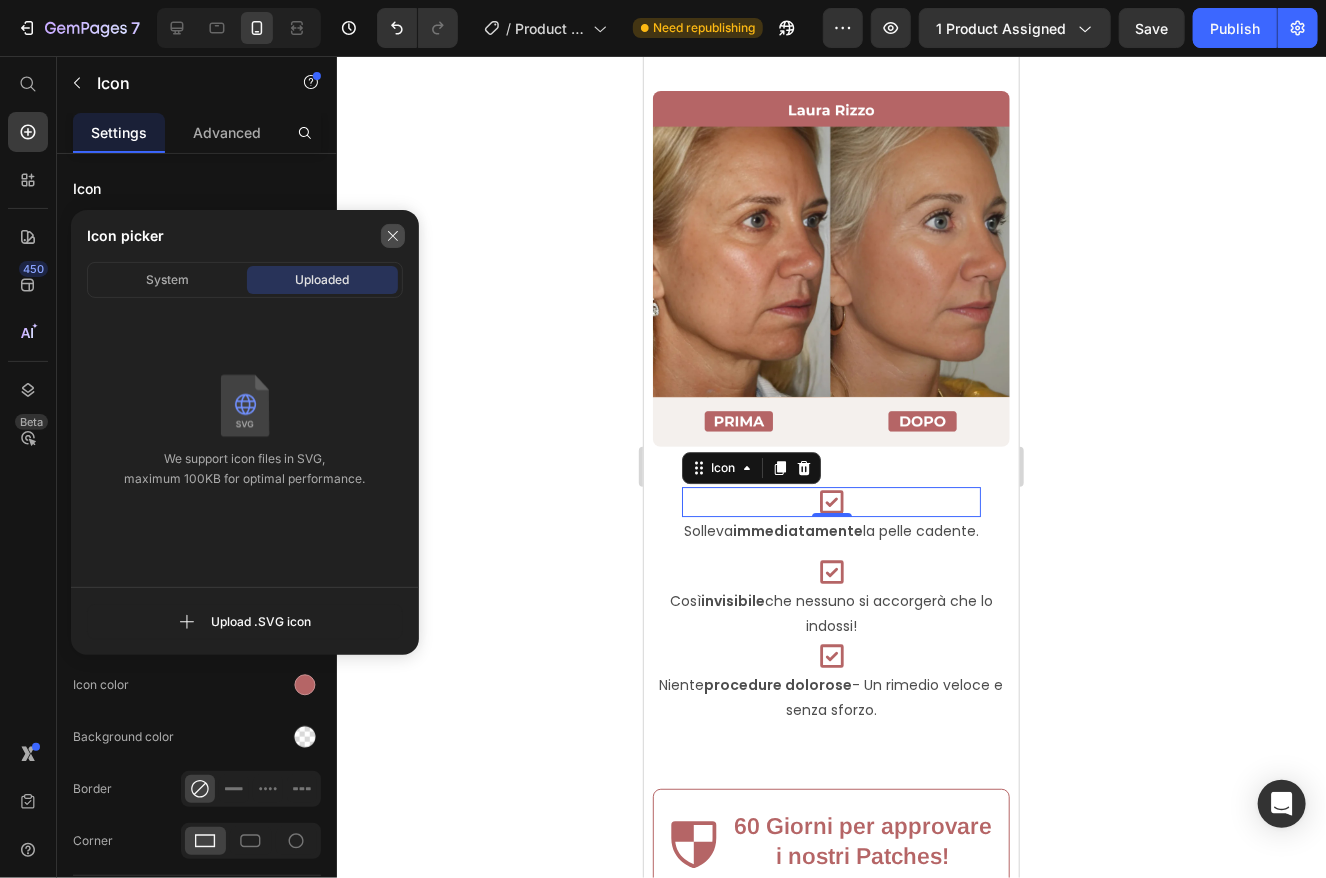 click at bounding box center (393, 236) 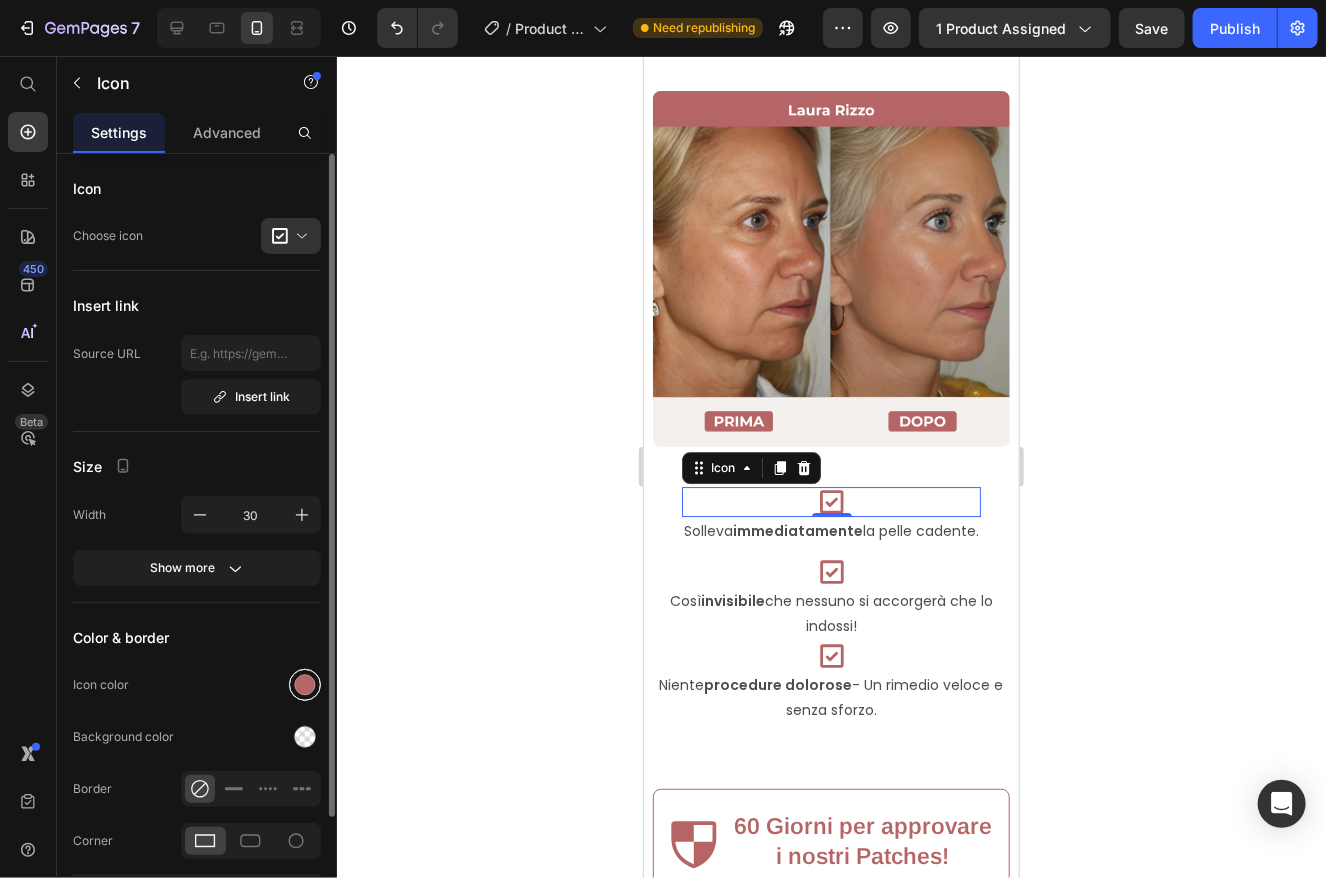 click at bounding box center [305, 685] 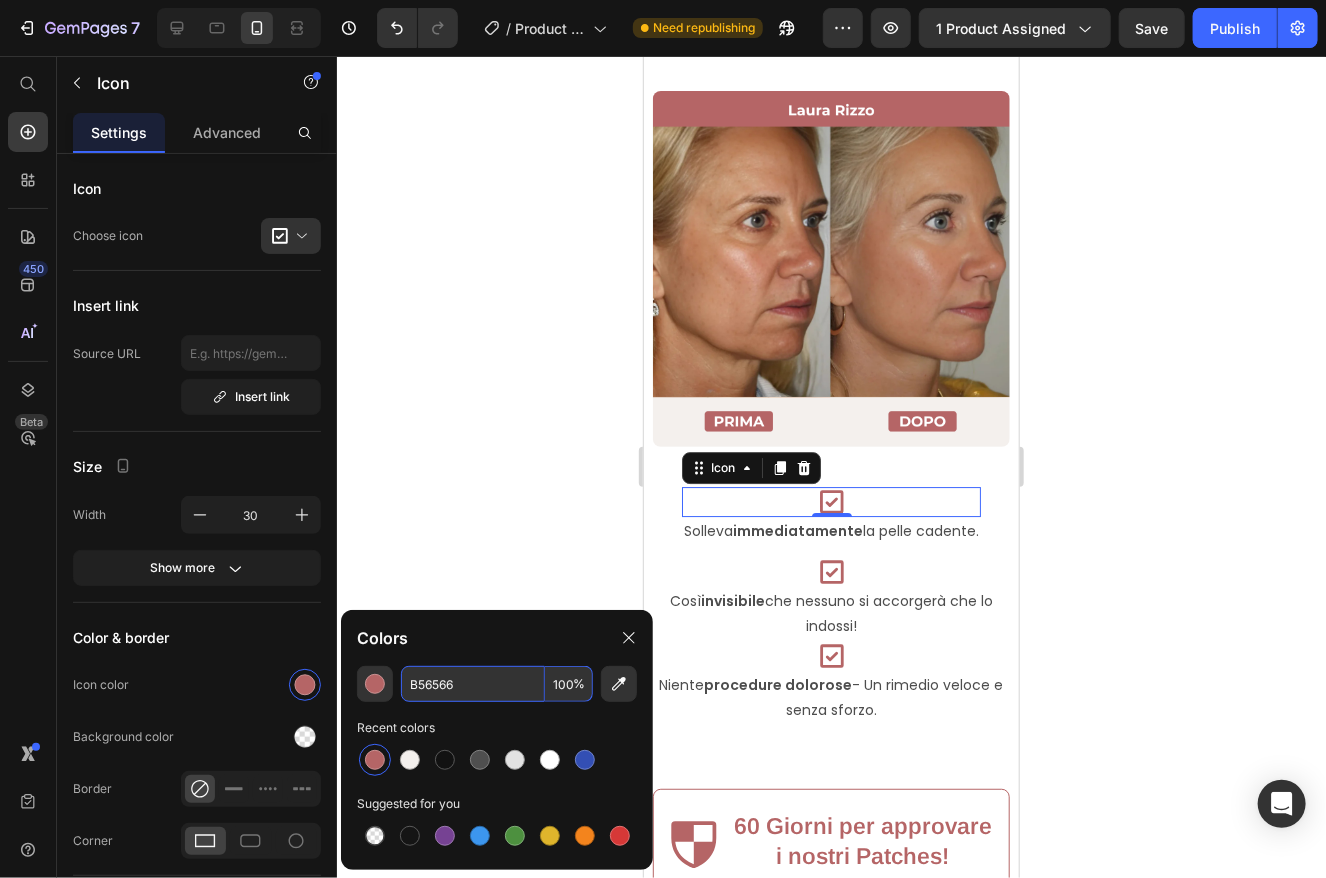 click on "B56566" at bounding box center [473, 684] 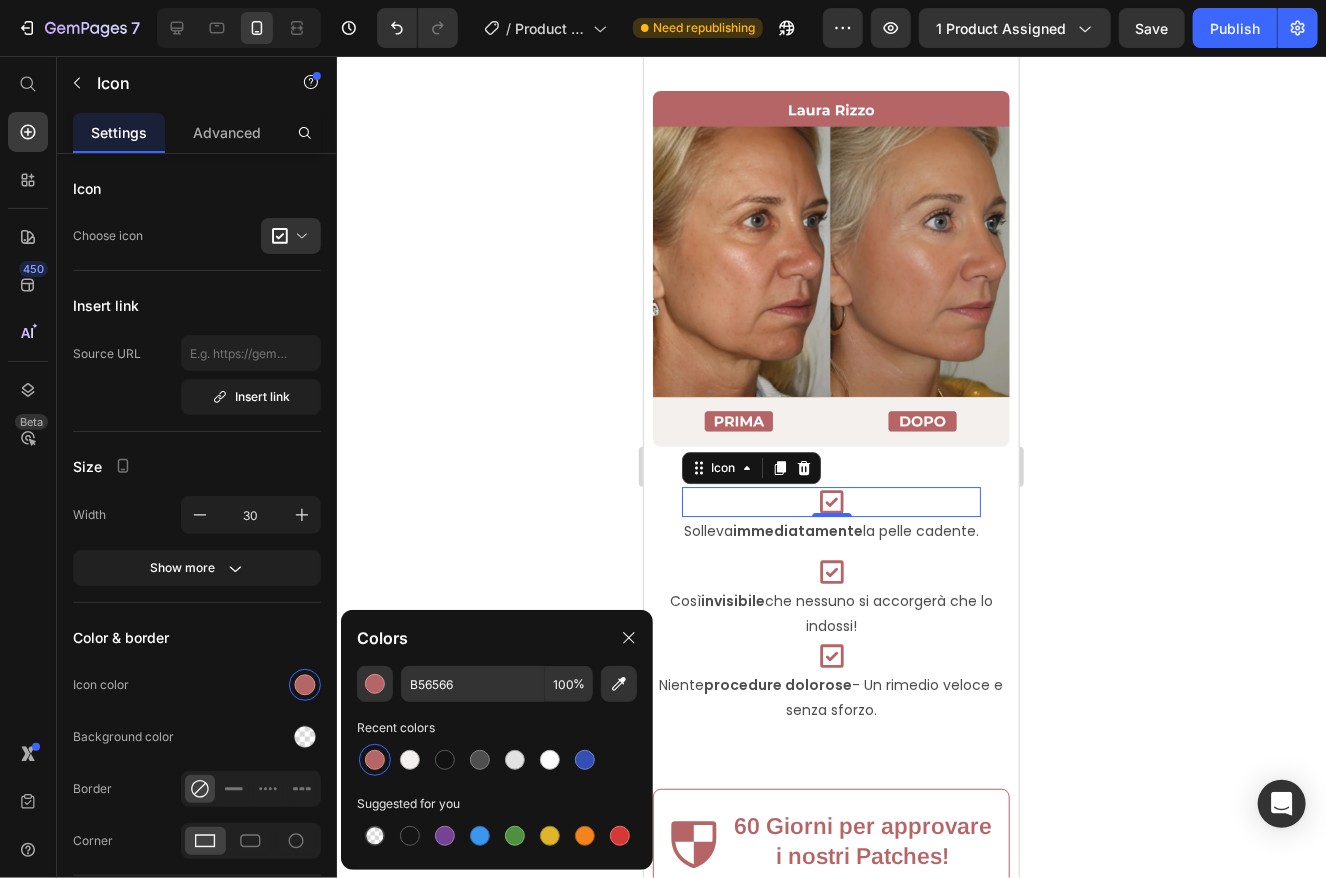 click 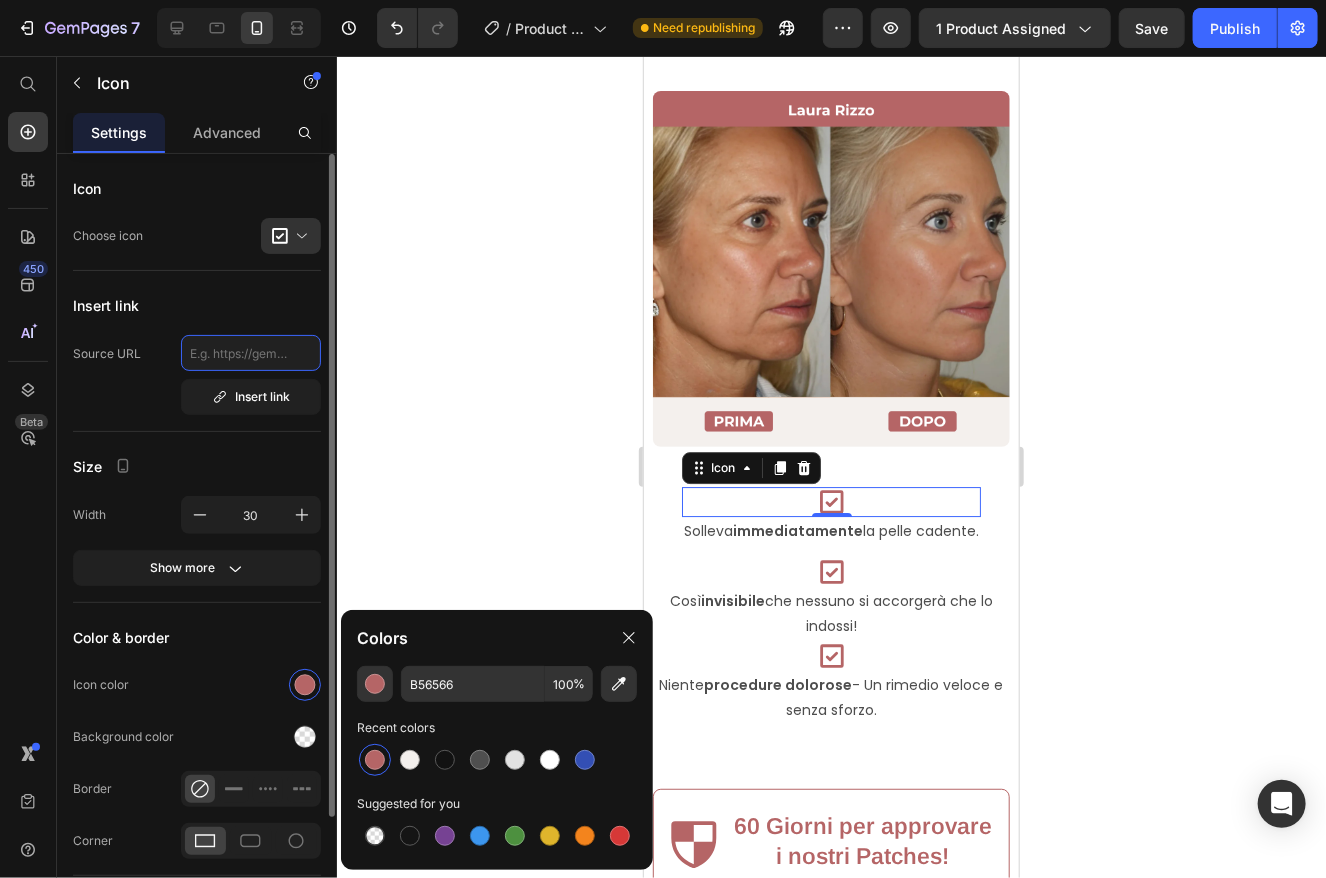 click 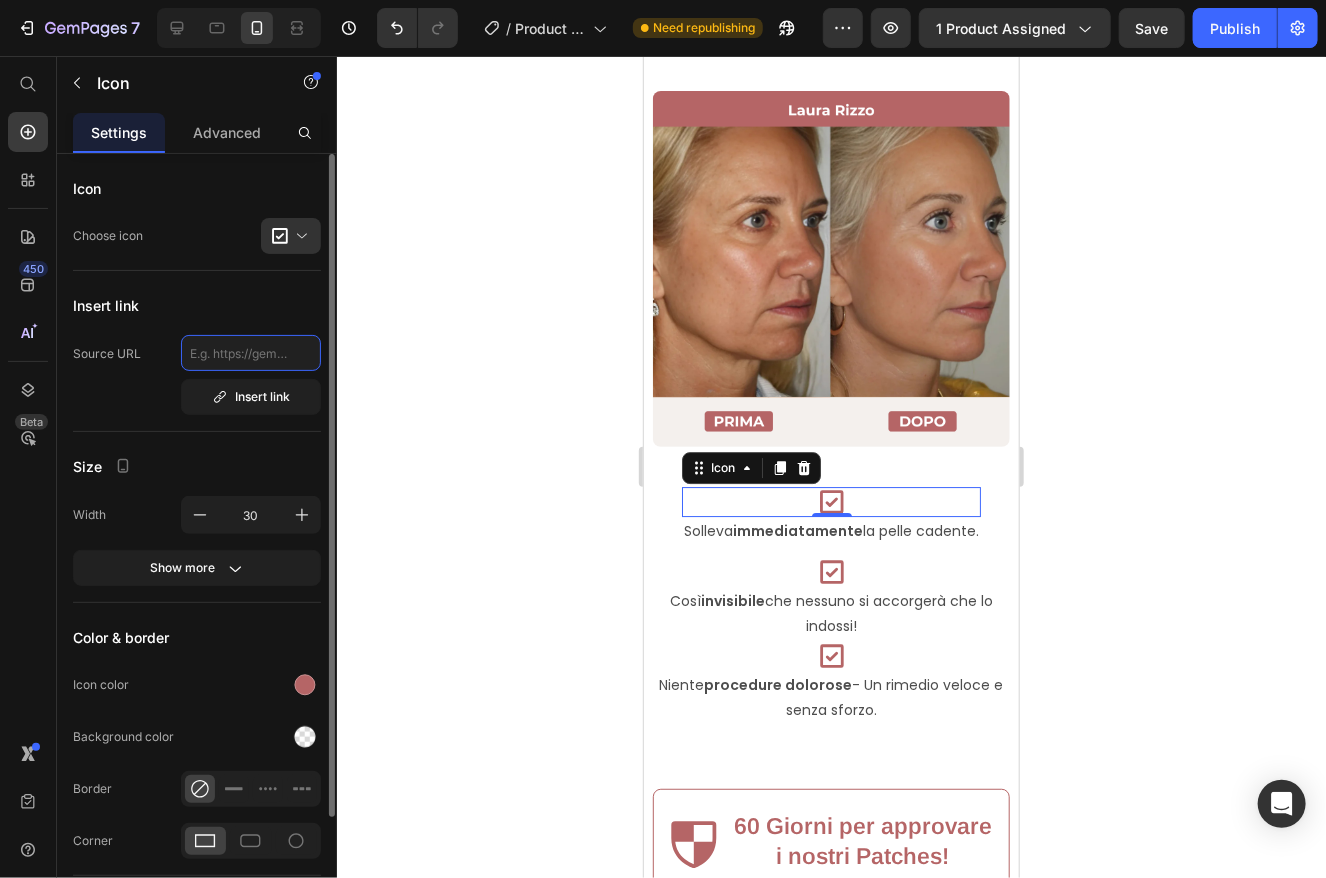 paste on "<svg fill="#B56566" viewBox="0 0 50 50" xmlns="[URL][DOMAIN_NAME]" xmlns:xlink="[URL][DOMAIN_NAME]" stroke="#B56566"><g id="SVGRepo_bgCarrier" stroke-width="0"></g><g id="SVGRepo_tracerCarrier" stroke-linecap="round" stroke-linejoin="round"></g><g id="SVGRepo_iconCarrier"><path d="M26.90625 1.96875C26.863281 1.976563 26.820313 1.988281 26.78125 2C26.503906 2.[TECHNICAL_ID].230469 26.121094 2.472656C25.980469 2.71875 25.945313 3.011719 26.03125 3.28125L38.03125 42.28125C38.183594 42.773438 38.683594 43.070313 39.1875 42.96875L49.1875 40.96875C49.582031 40.957031 49.9375 40.714844 50.085938 40.347656C50.234375 39.980469 50.15625 39.558594 49.878906 39.273438C49.601563 38.988281 49.183594 38.894531 48.8125 39.03125L39.6875 40.84375L27.96875 2.71875C27.847656 2.242188 27.398438 1.921875 26.90625 1.96875 Z M 5 9C4.457031 9 4 9.457031 4 10L4 21.96875L15.1875 21.96875C17.726563 21.96875 19.238281 23.746094 20.15625 24.84375L21.09375 25.78125L26.3125 25.78125L20.9375 9.6875C20.804688 9.285156..." 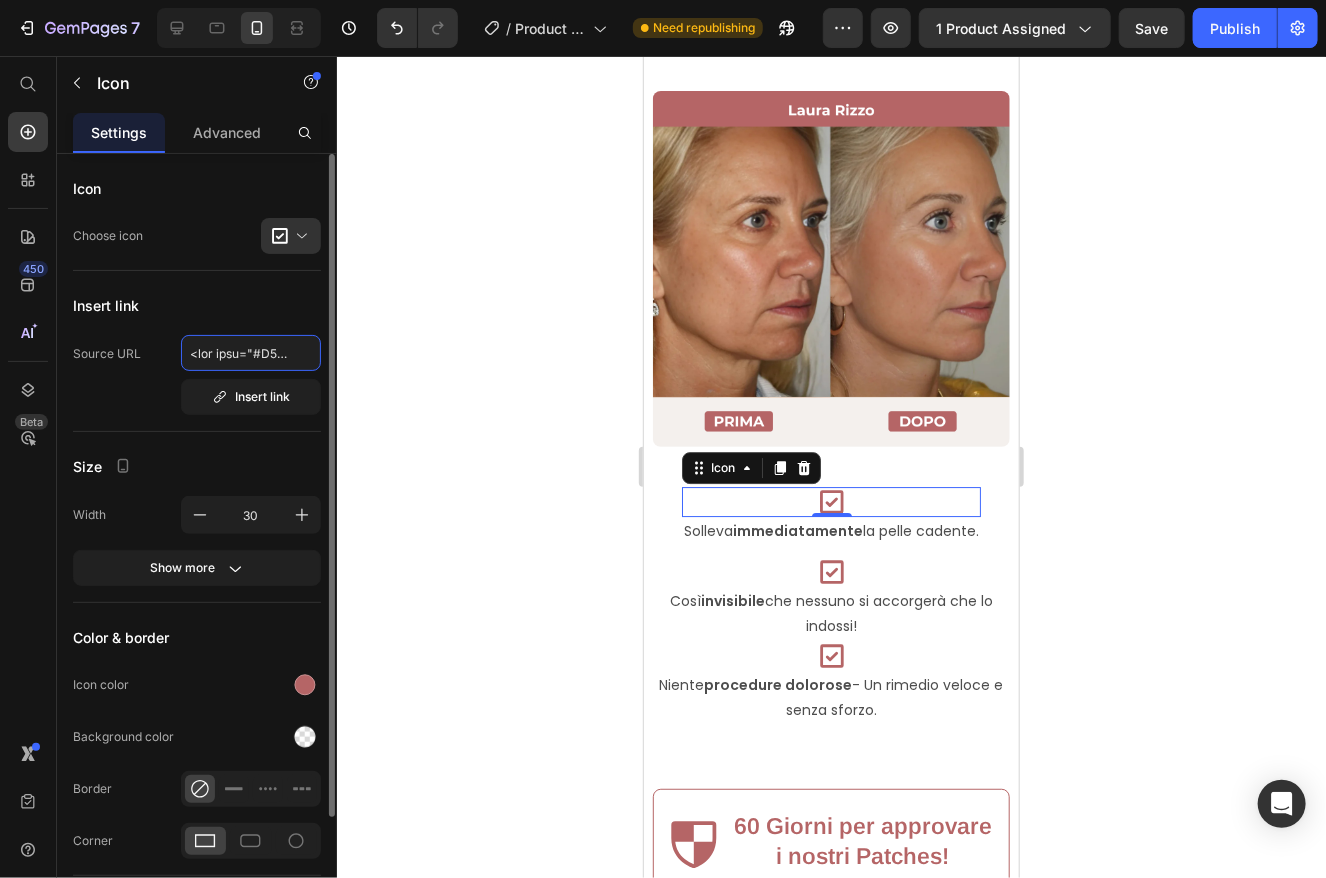 scroll, scrollTop: 0, scrollLeft: 11892, axis: horizontal 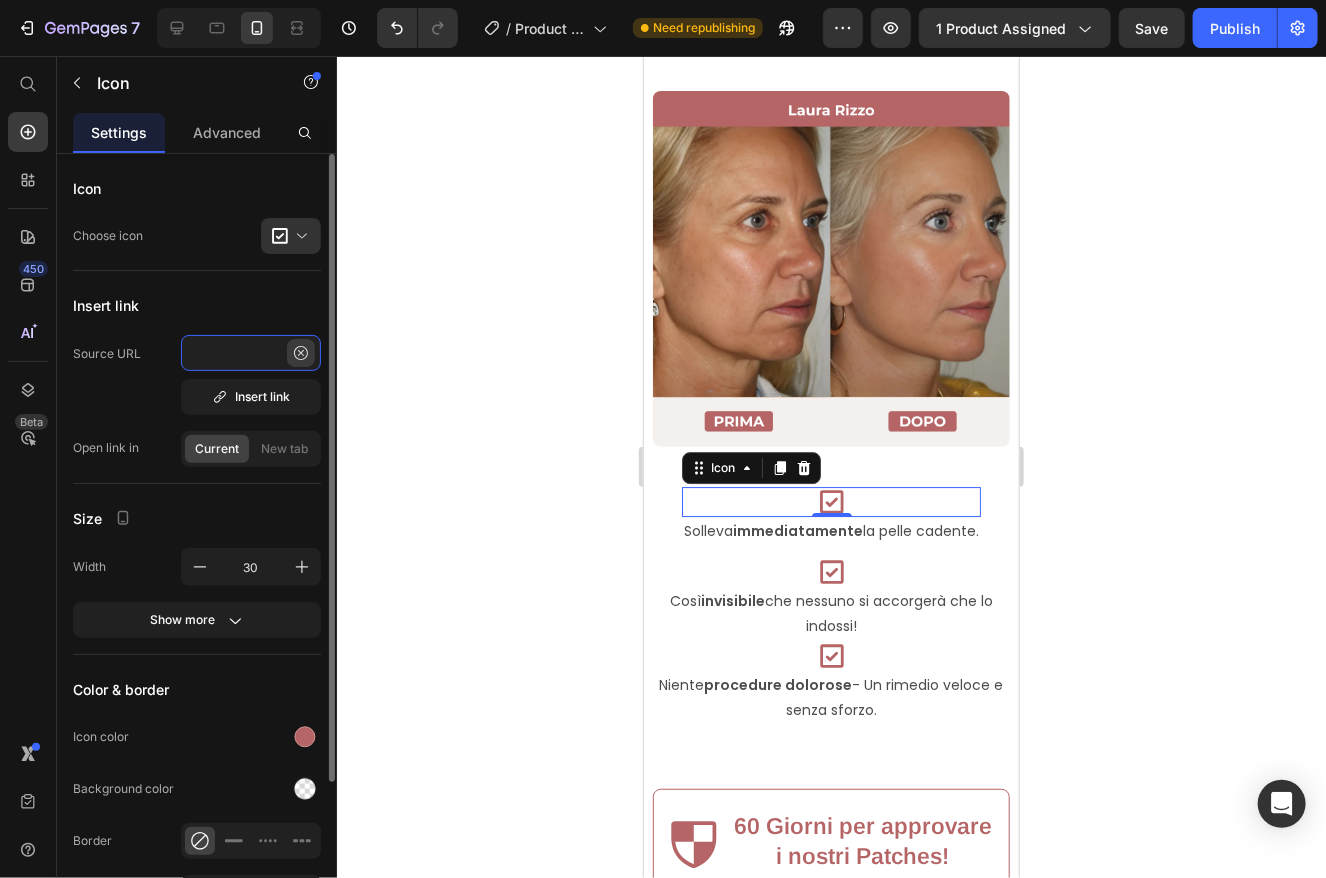type on "<svg fill="#B56566" viewBox="0 0 50 50" xmlns="[URL][DOMAIN_NAME]" xmlns:xlink="[URL][DOMAIN_NAME]" stroke="#B56566"><g id="SVGRepo_bgCarrier" stroke-width="0"></g><g id="SVGRepo_tracerCarrier" stroke-linecap="round" stroke-linejoin="round"></g><g id="SVGRepo_iconCarrier"><path d="M26.90625 1.96875C26.863281 1.976563 26.820313 1.988281 26.78125 2C26.503906 2.[TECHNICAL_ID].230469 26.121094 2.472656C25.980469 2.71875 25.945313 3.011719 26.03125 3.28125L38.03125 42.28125C38.183594 42.773438 38.683594 43.070313 39.1875 42.96875L49.1875 40.96875C49.582031 40.957031 49.9375 40.714844 50.085938 40.347656C50.234375 39.980469 50.15625 39.558594 49.878906 39.273438C49.601563 38.988281 49.183594 38.894531 48.8125 39.03125L39.6875 40.84375L27.96875 2.71875C27.847656 2.242188 27.398438 1.921875 26.90625 1.96875 Z M 5 9C4.457031 9 4 9.457031 4 10L4 21.96875L15.1875 21.96875C17.726563 21.96875 19.238281 23.746094 20.15625 24.84375L21.09375 25.78125L26.3125 25.78125L20.9375 9.6875C20.804688 9.285156..." 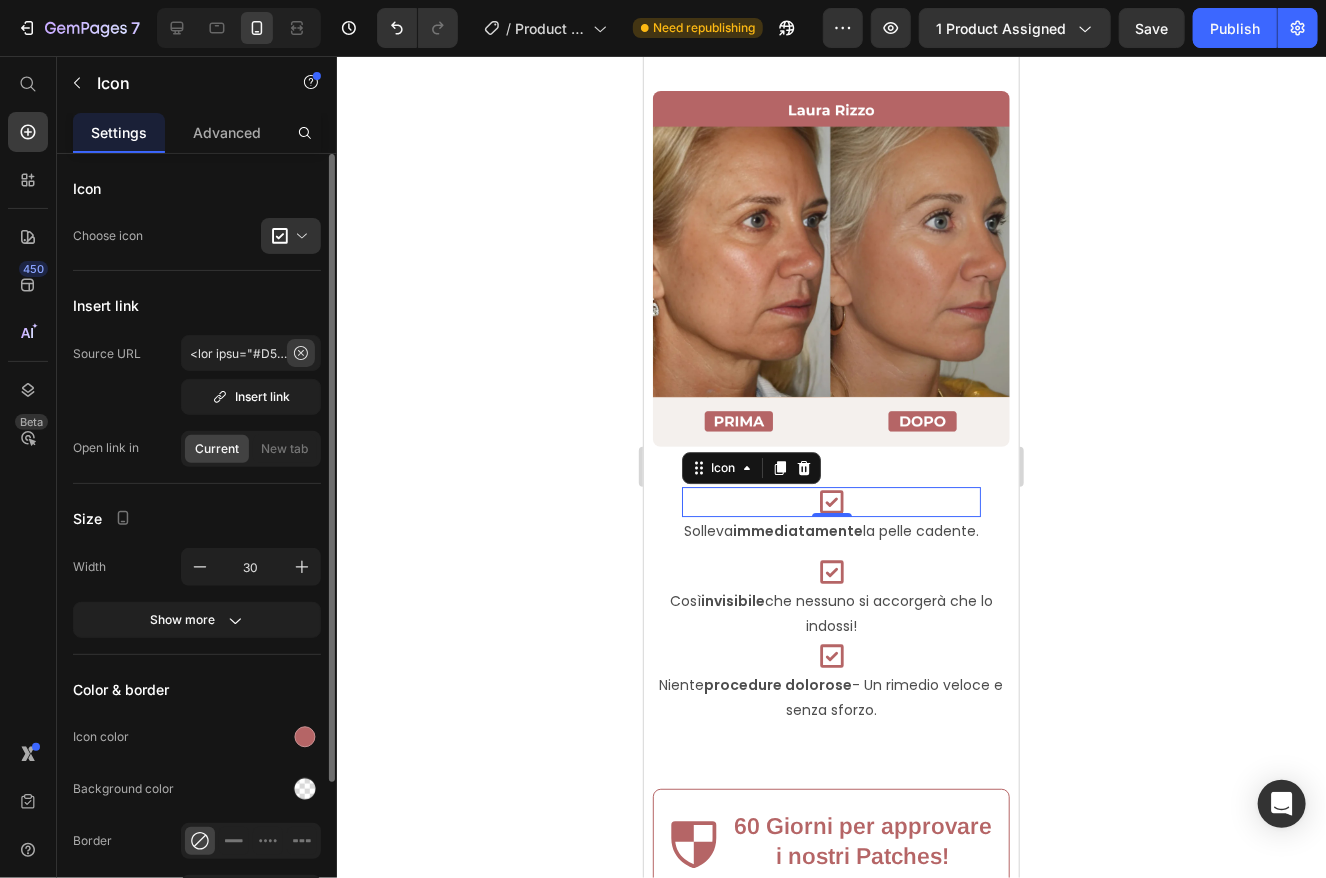 click 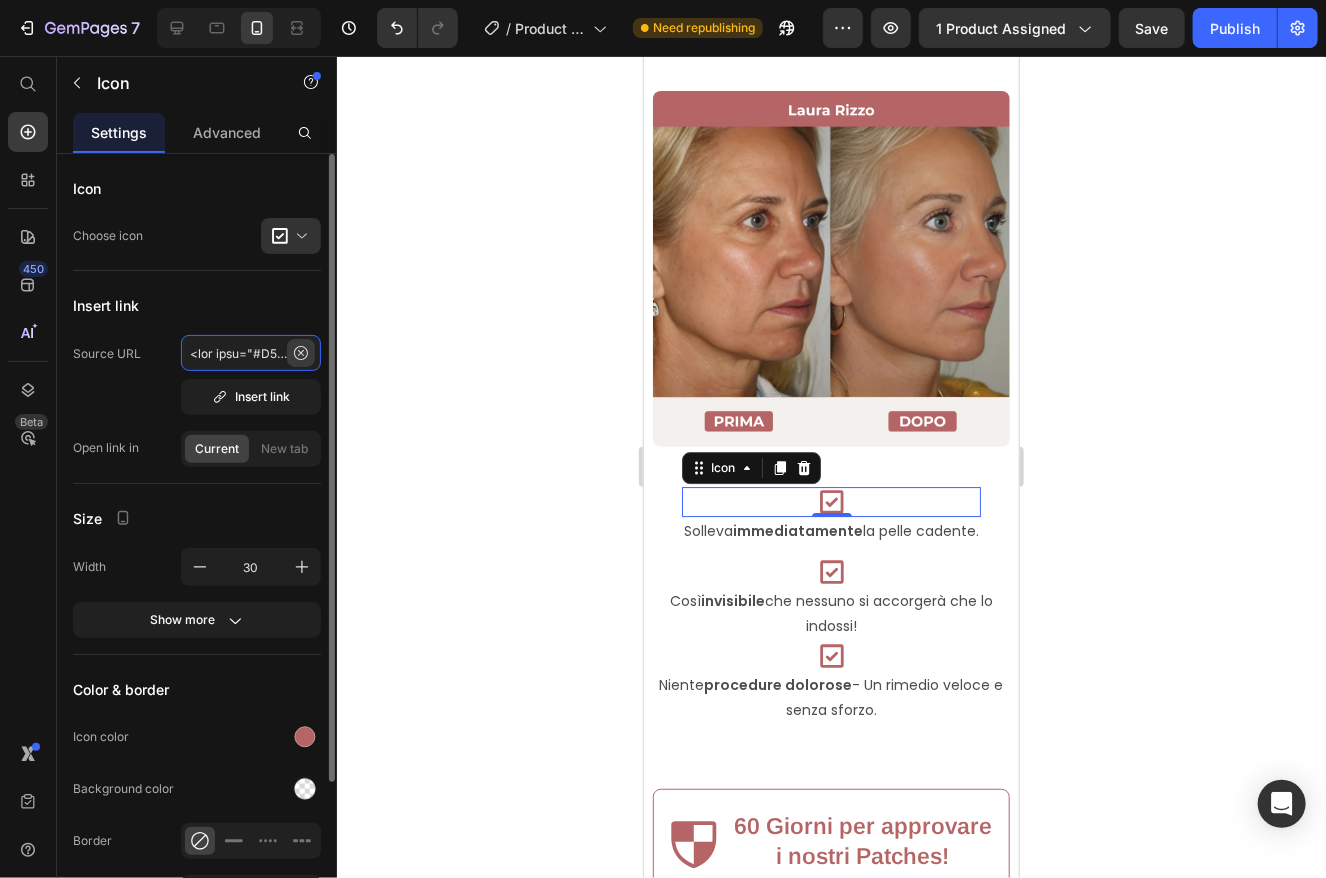 type 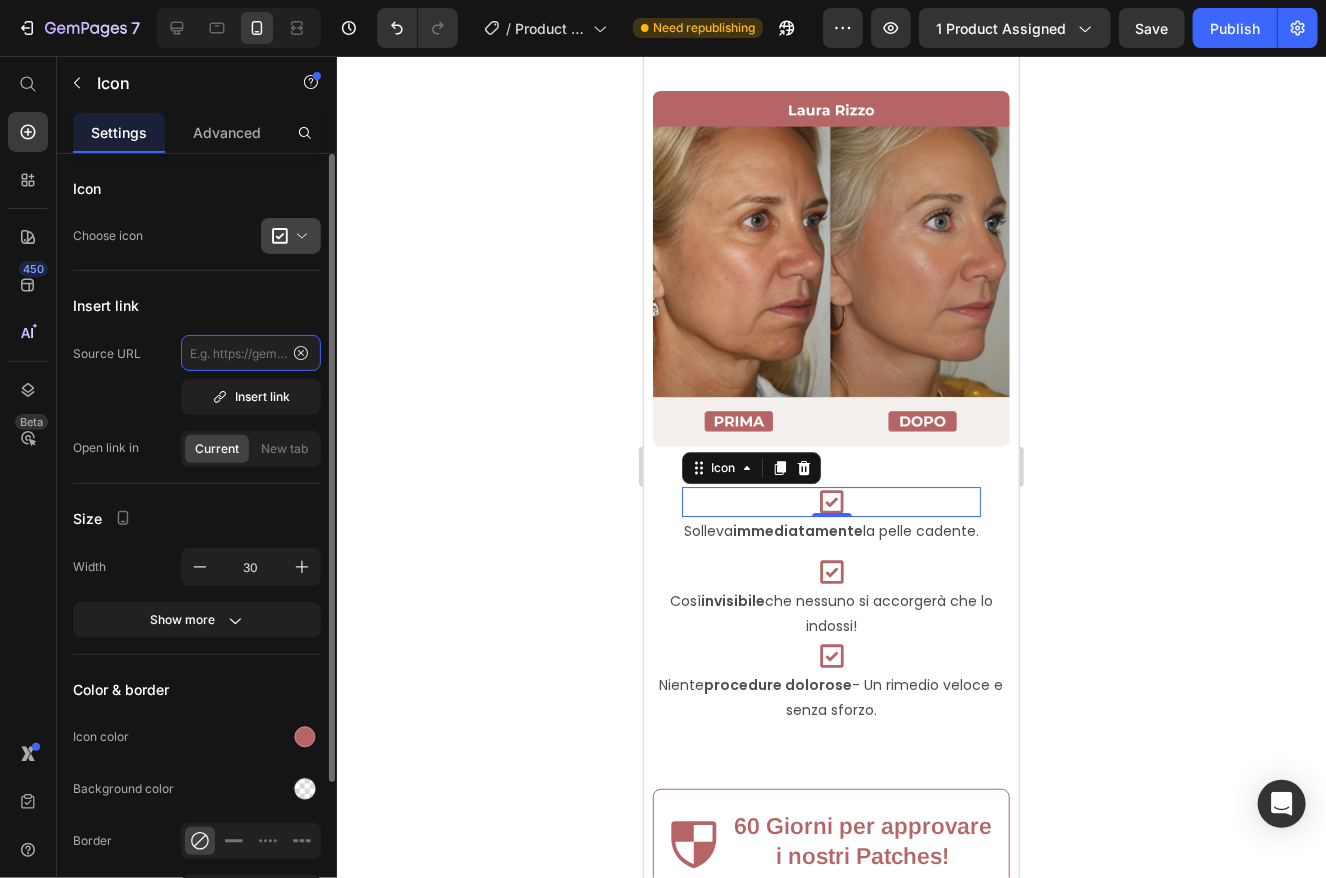 scroll, scrollTop: 0, scrollLeft: 0, axis: both 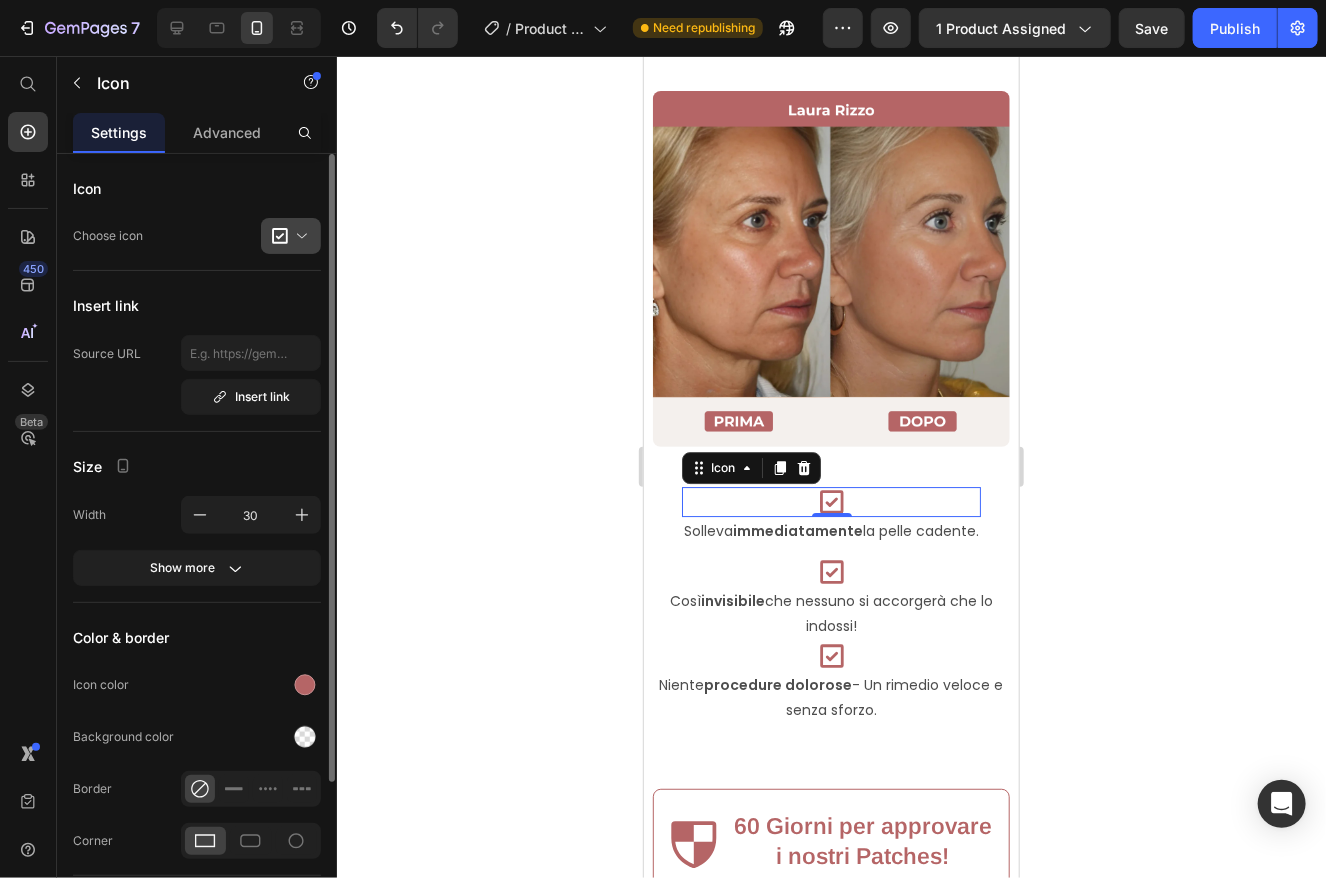 click at bounding box center [299, 236] 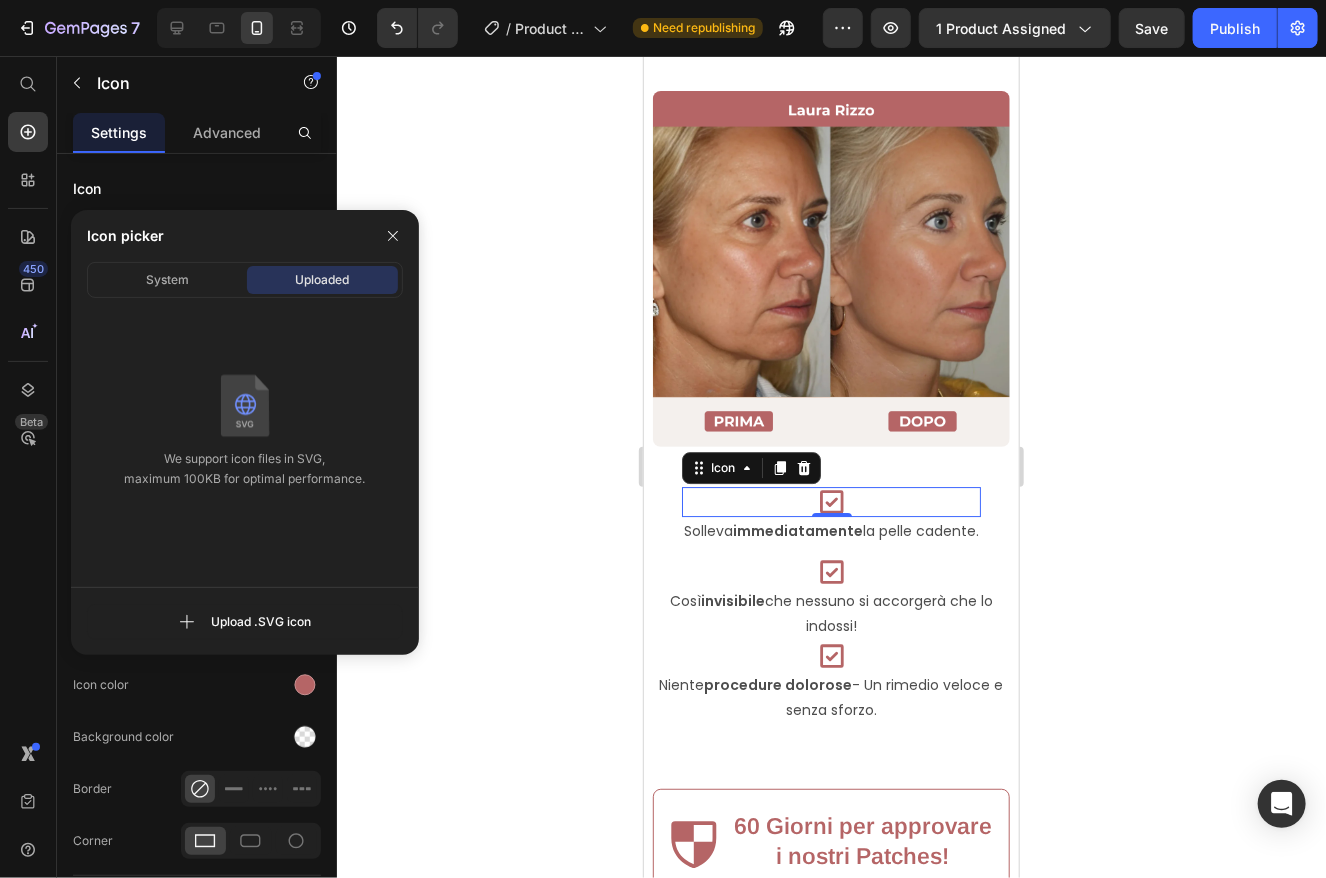 click at bounding box center [245, 484] 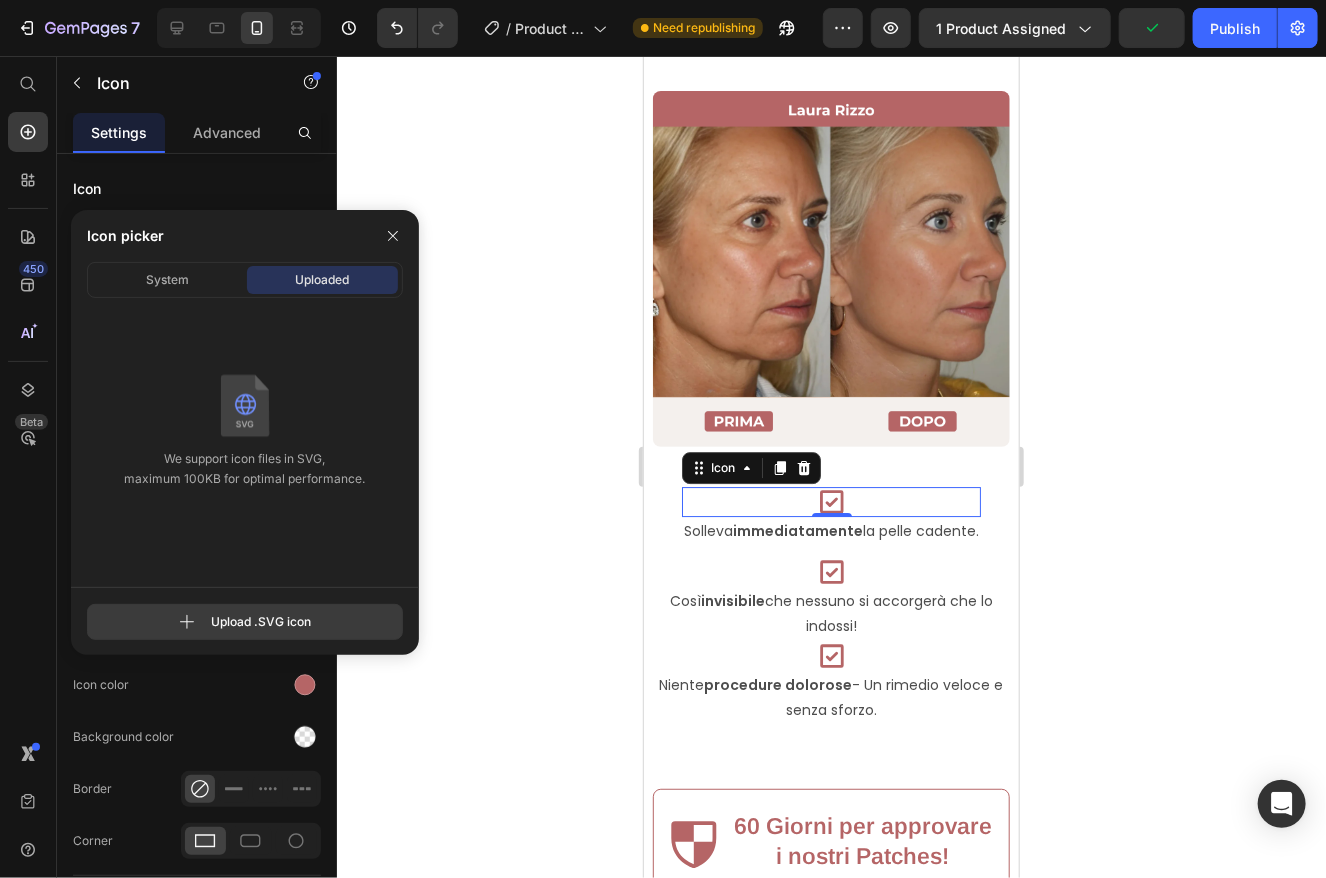 click 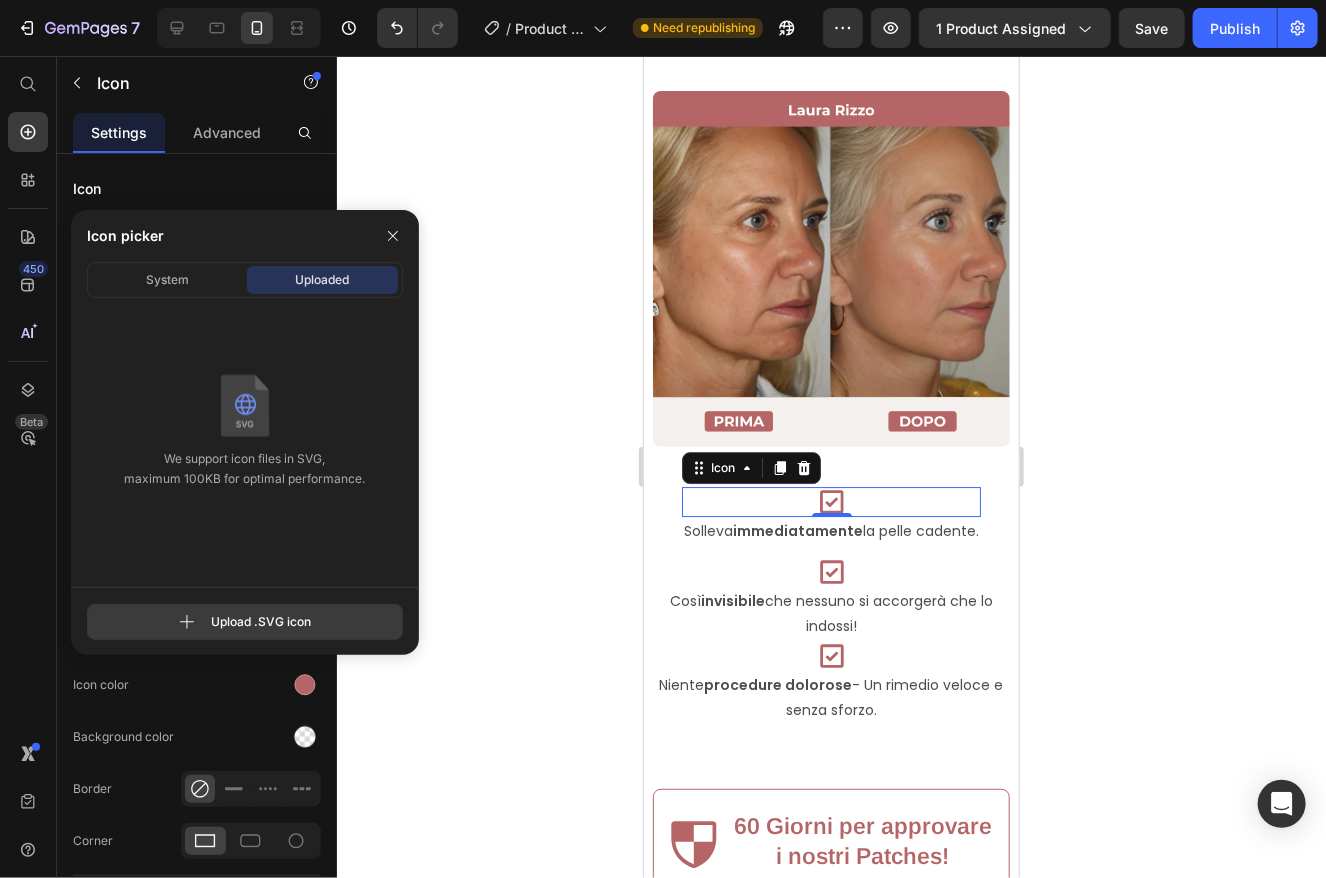type on "C:\fakepath\fork-lift-svgrepo-com.svg" 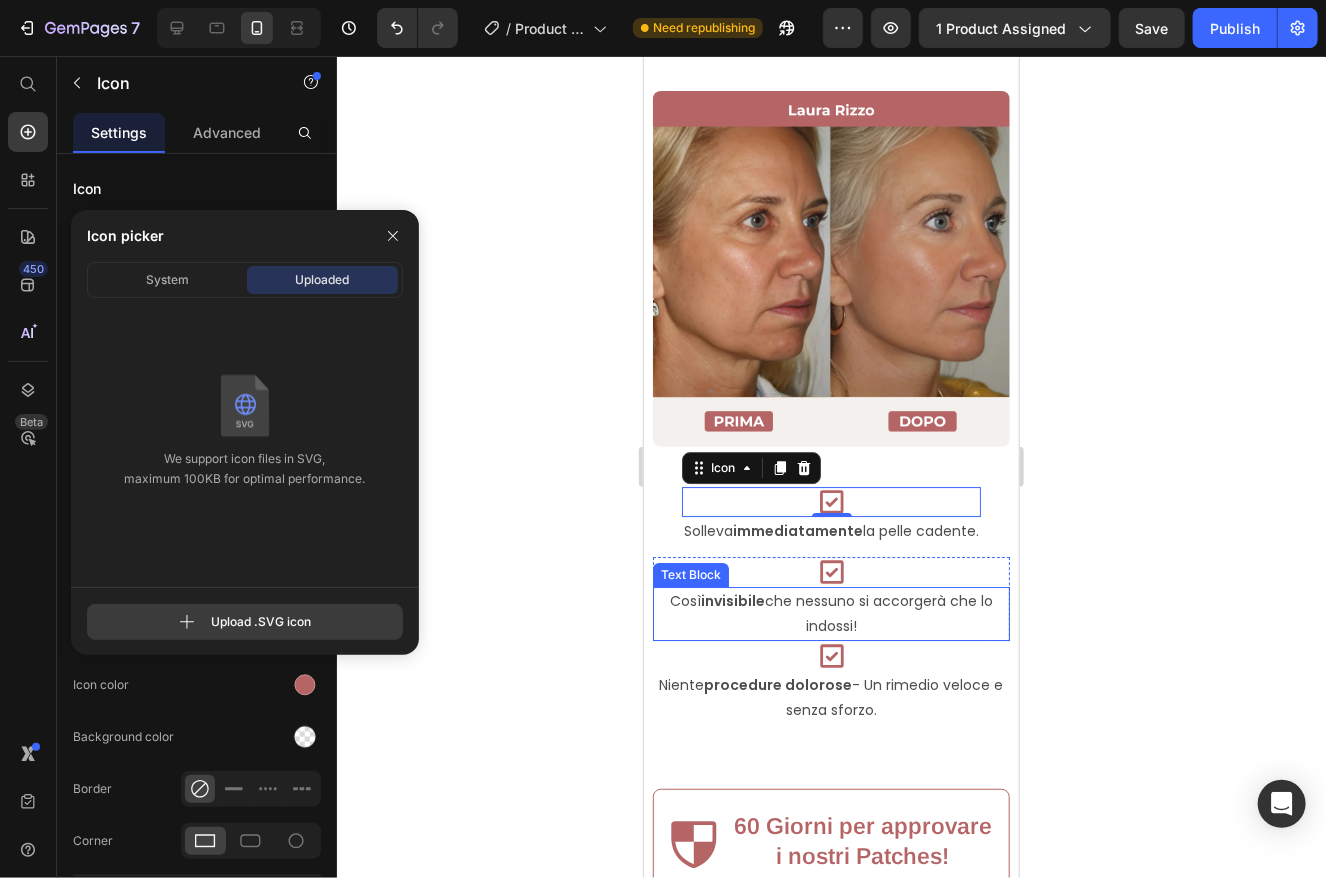 click 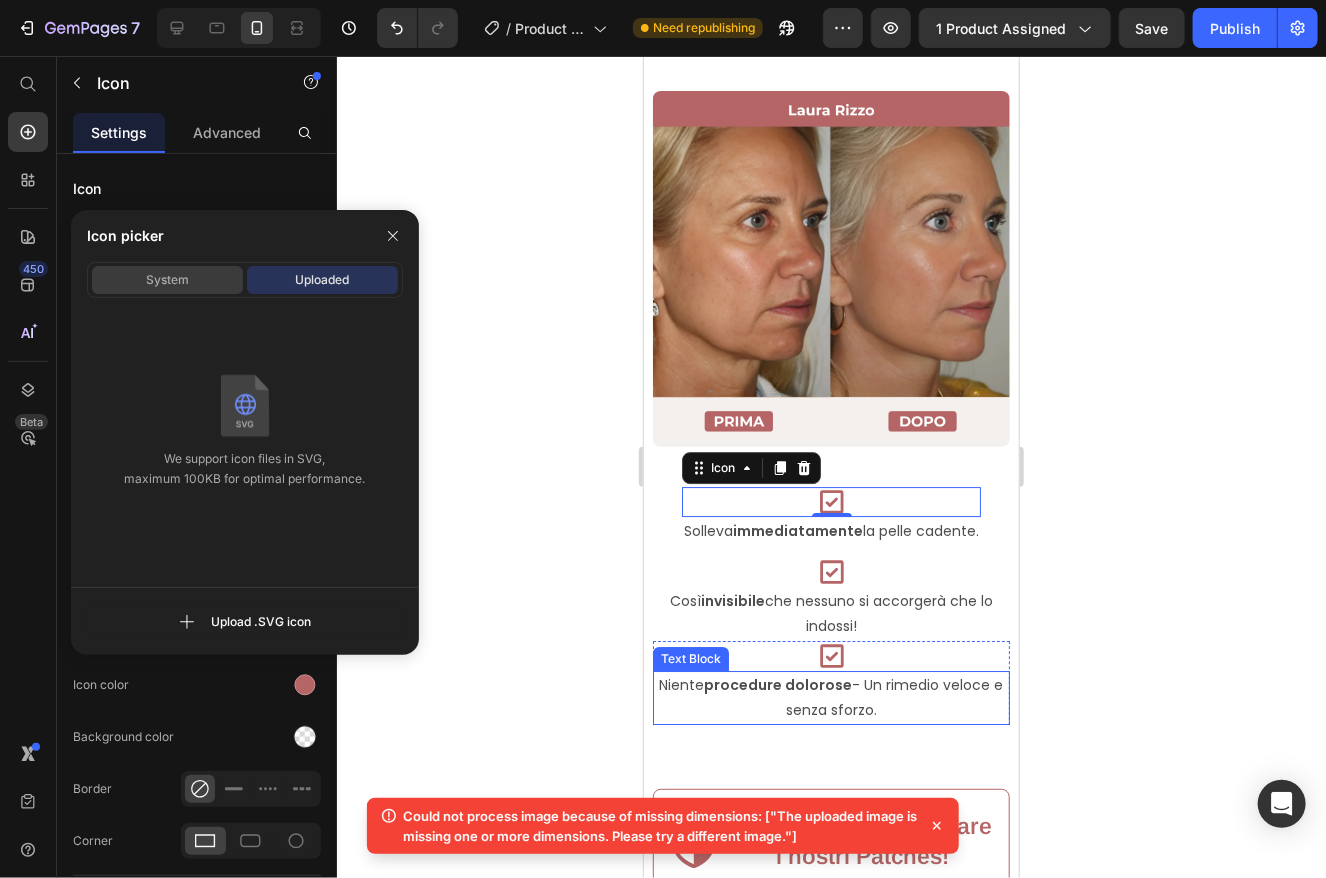 click on "System" at bounding box center [167, 280] 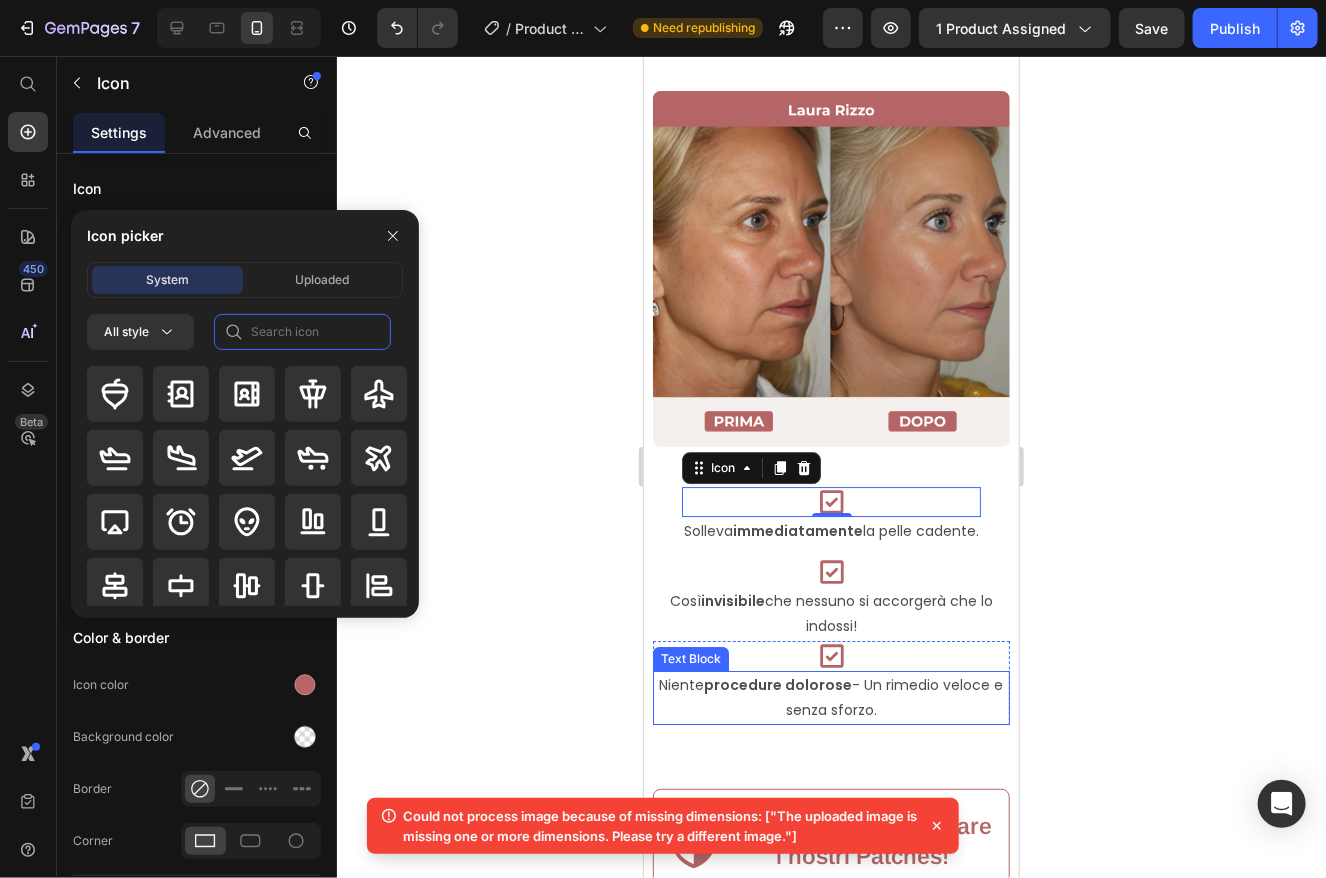 click 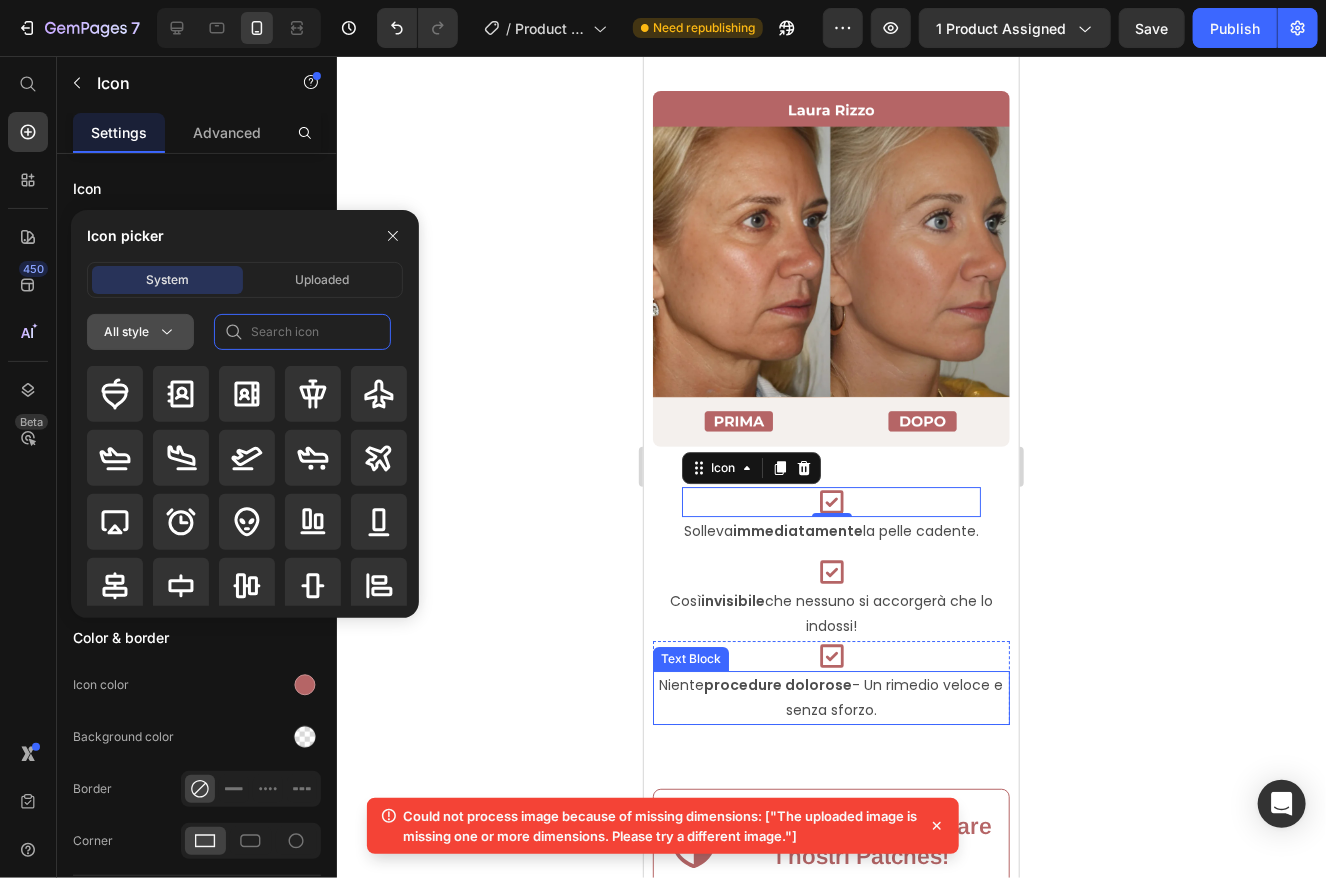click 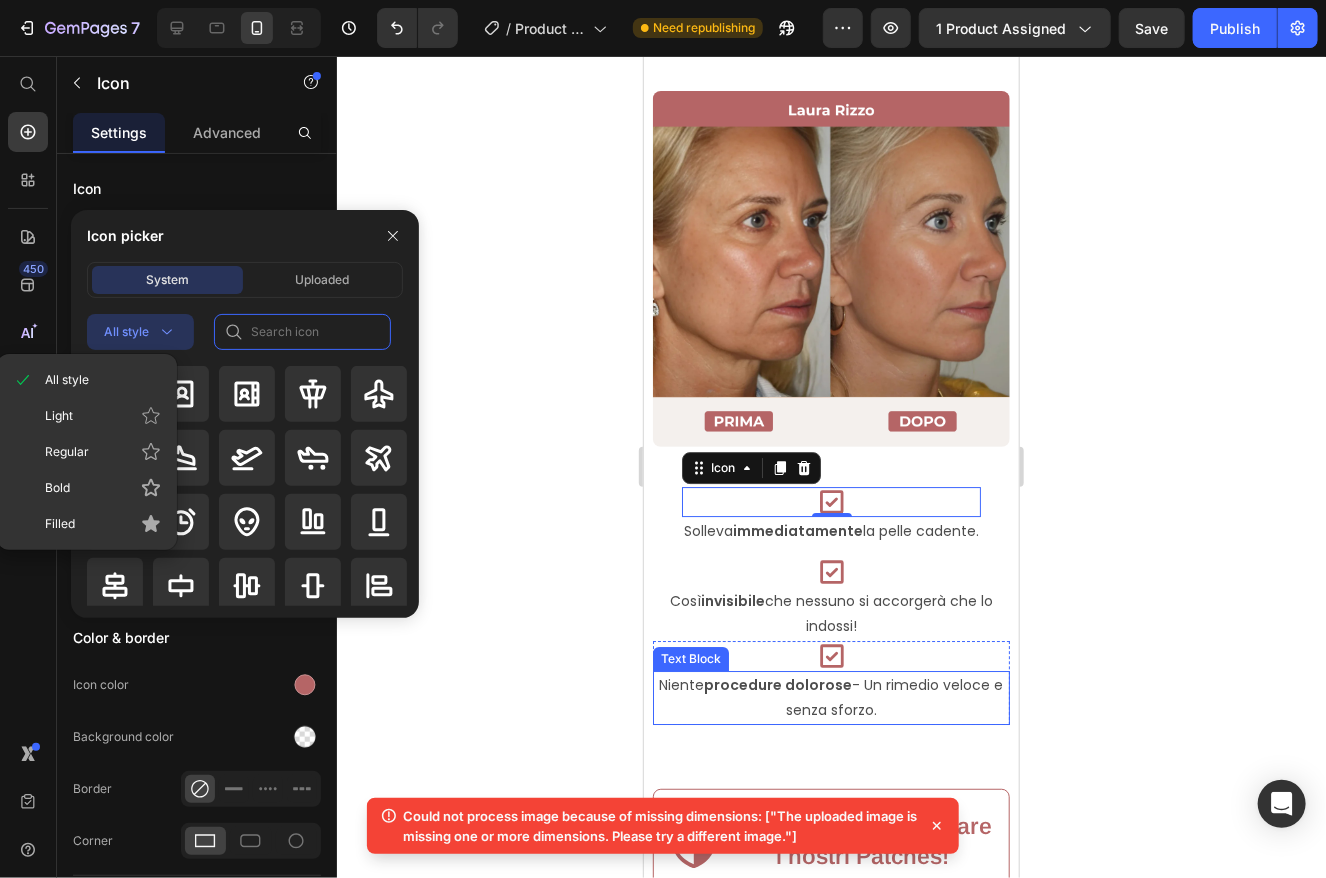 click 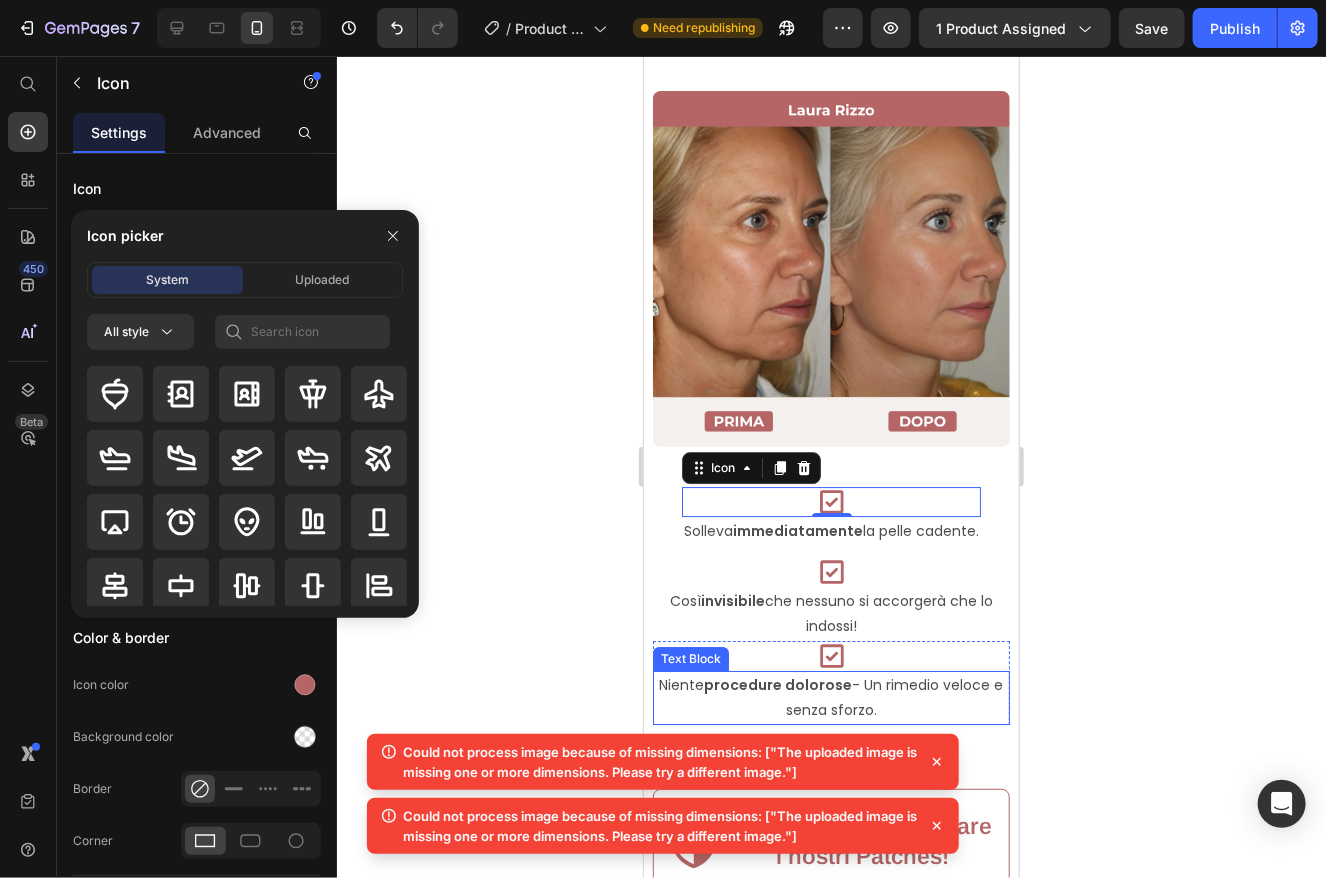 click 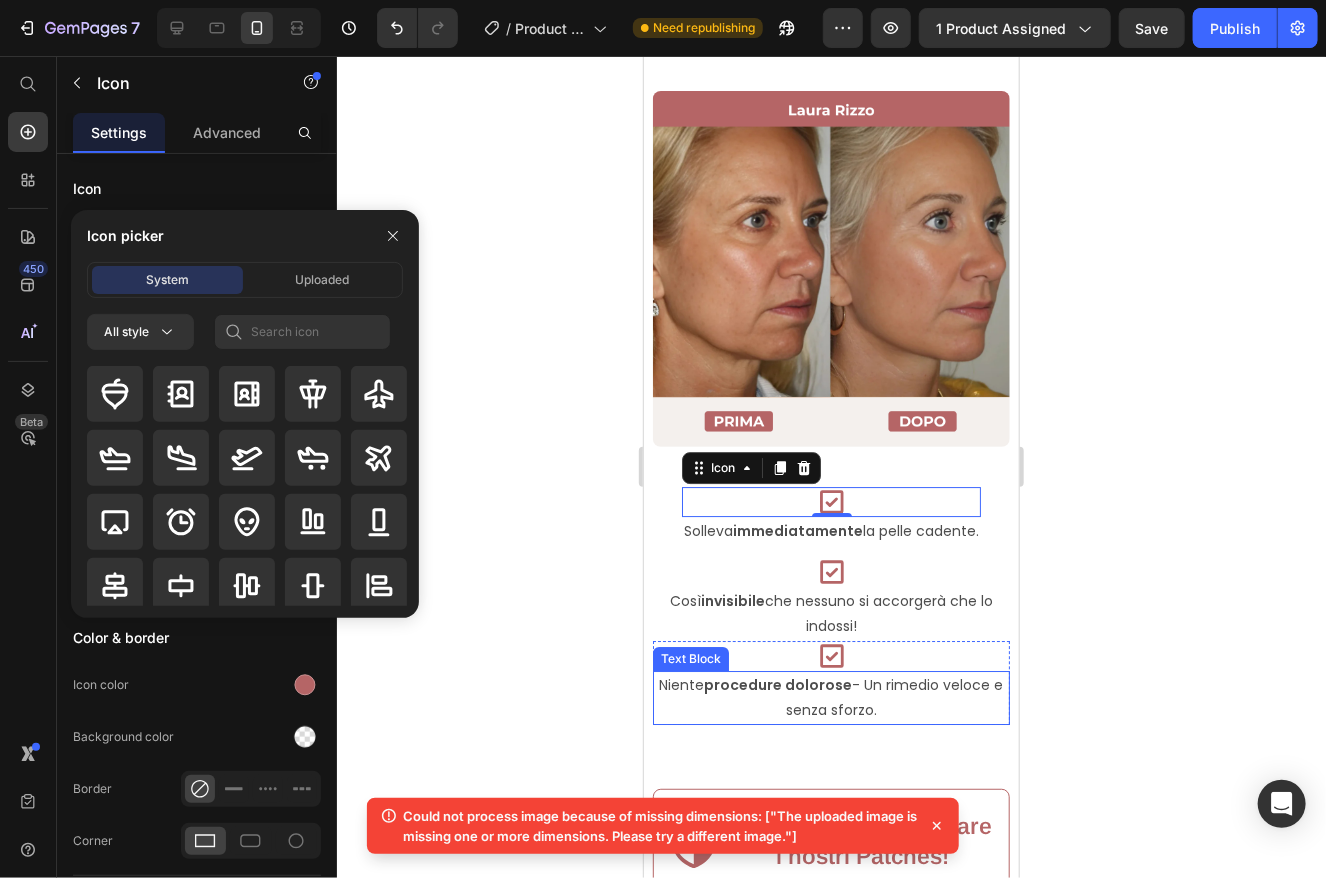 click 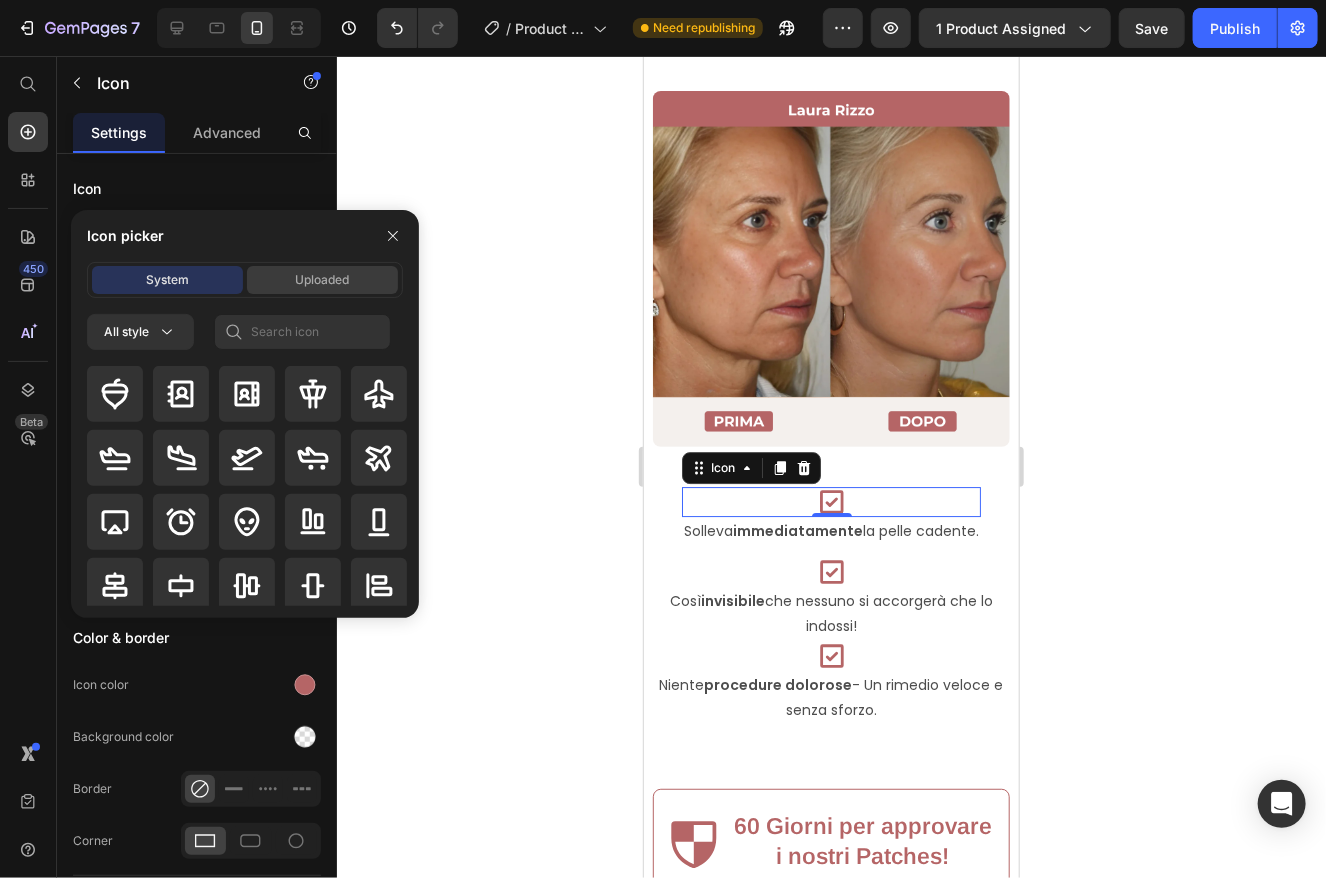 click on "Uploaded" at bounding box center (323, 280) 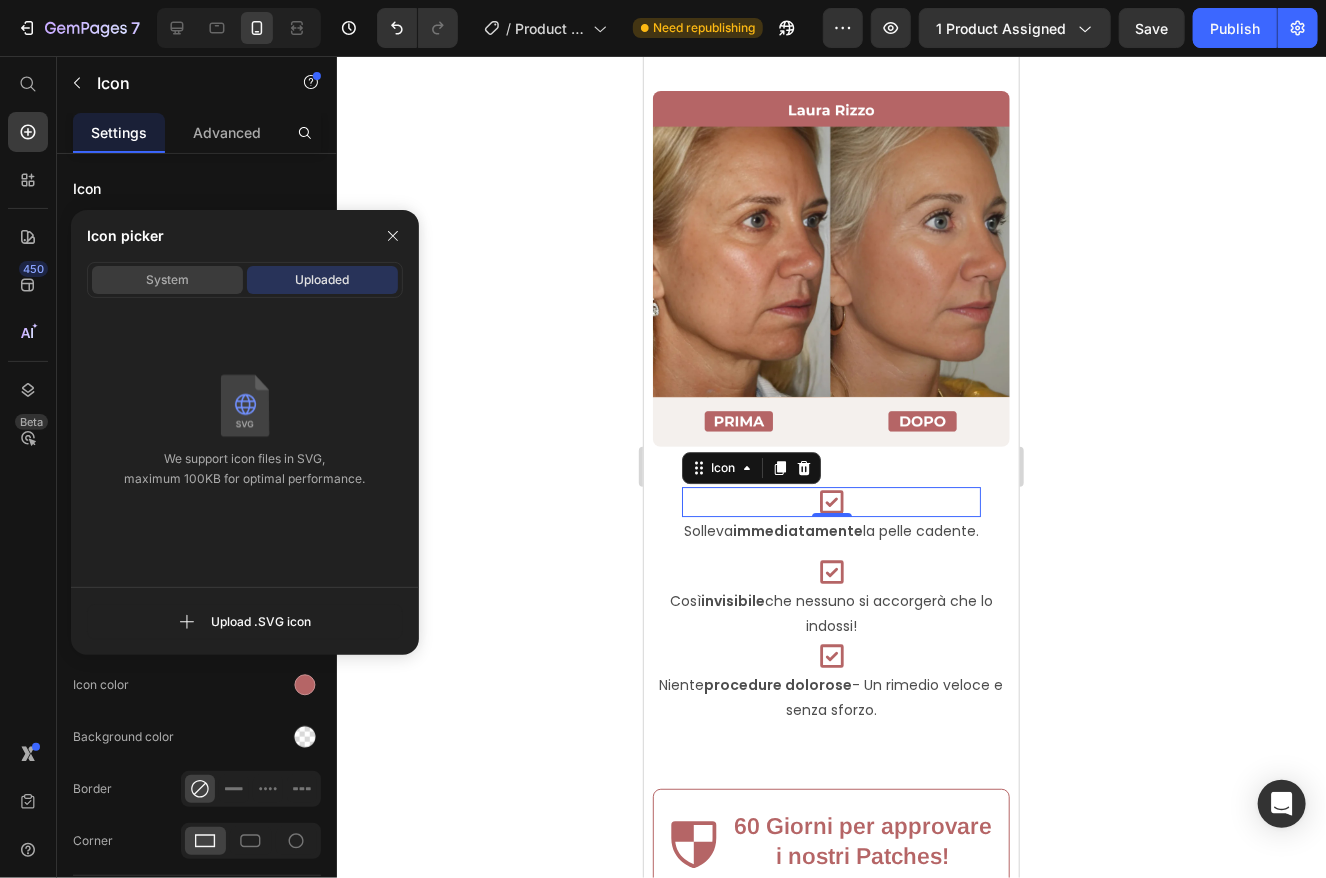 click on "System" at bounding box center (167, 280) 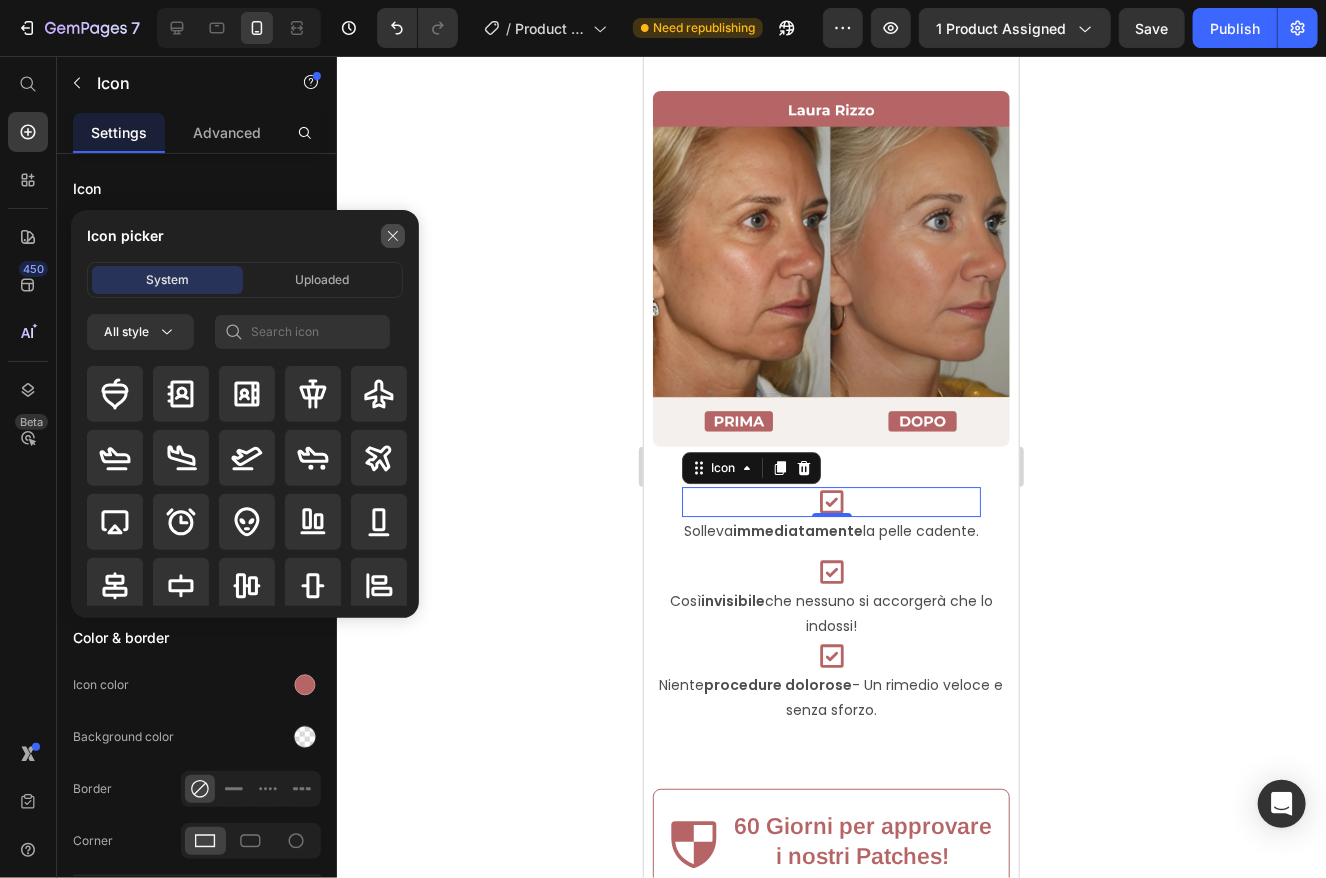 click at bounding box center [393, 236] 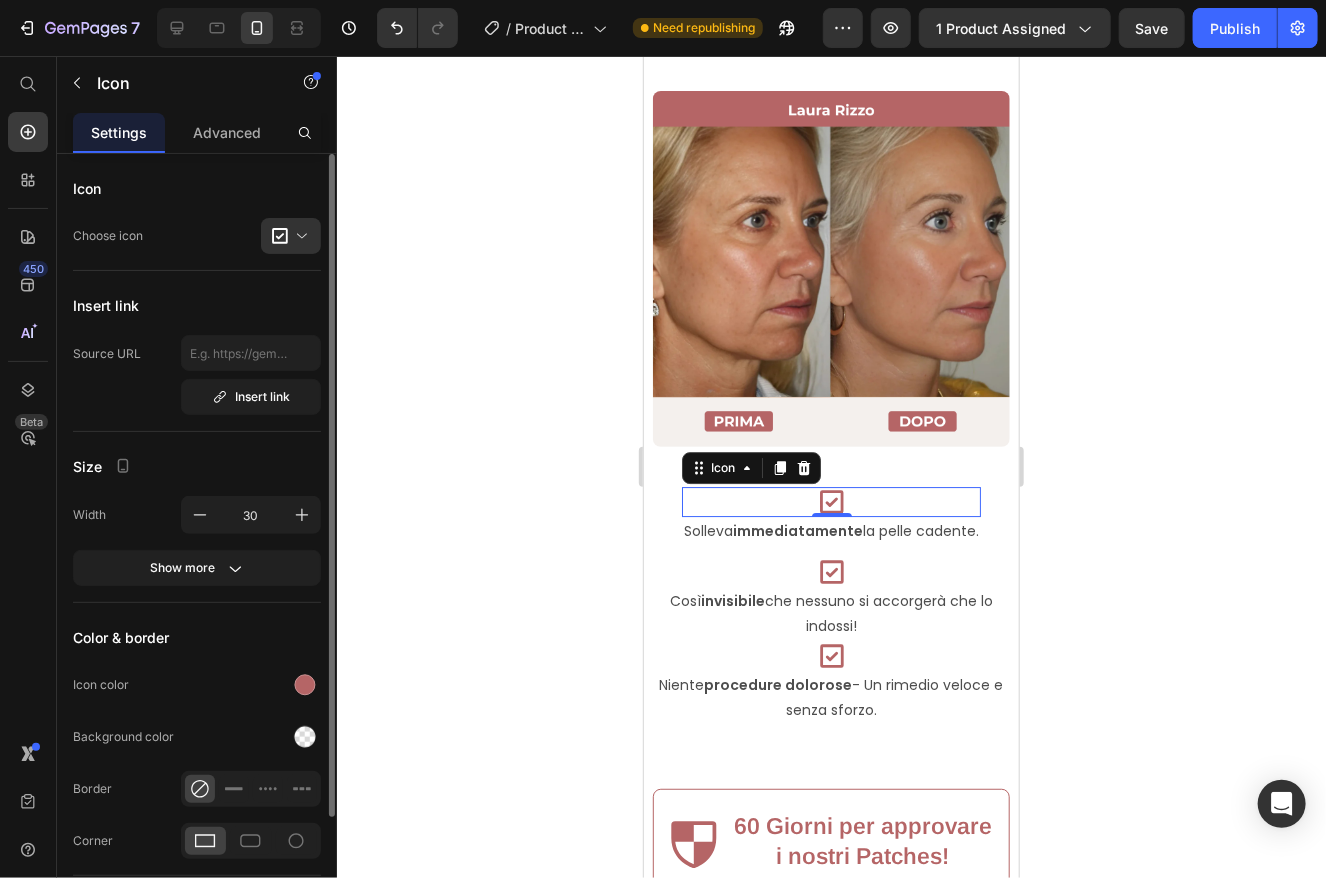 click on "Choose icon" at bounding box center [108, 236] 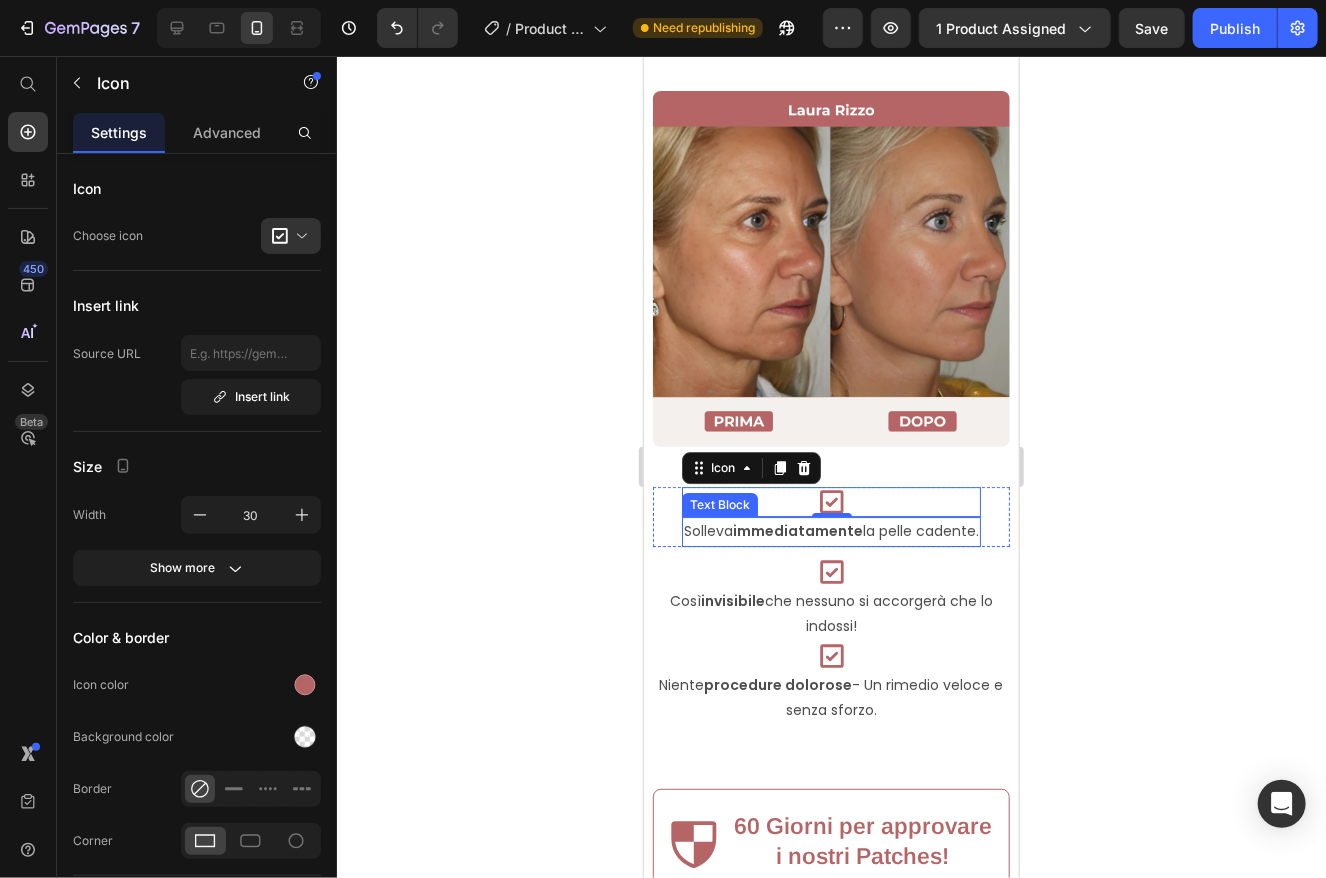click on "Solleva  immediatamente  la pelle cadente." at bounding box center [830, 530] 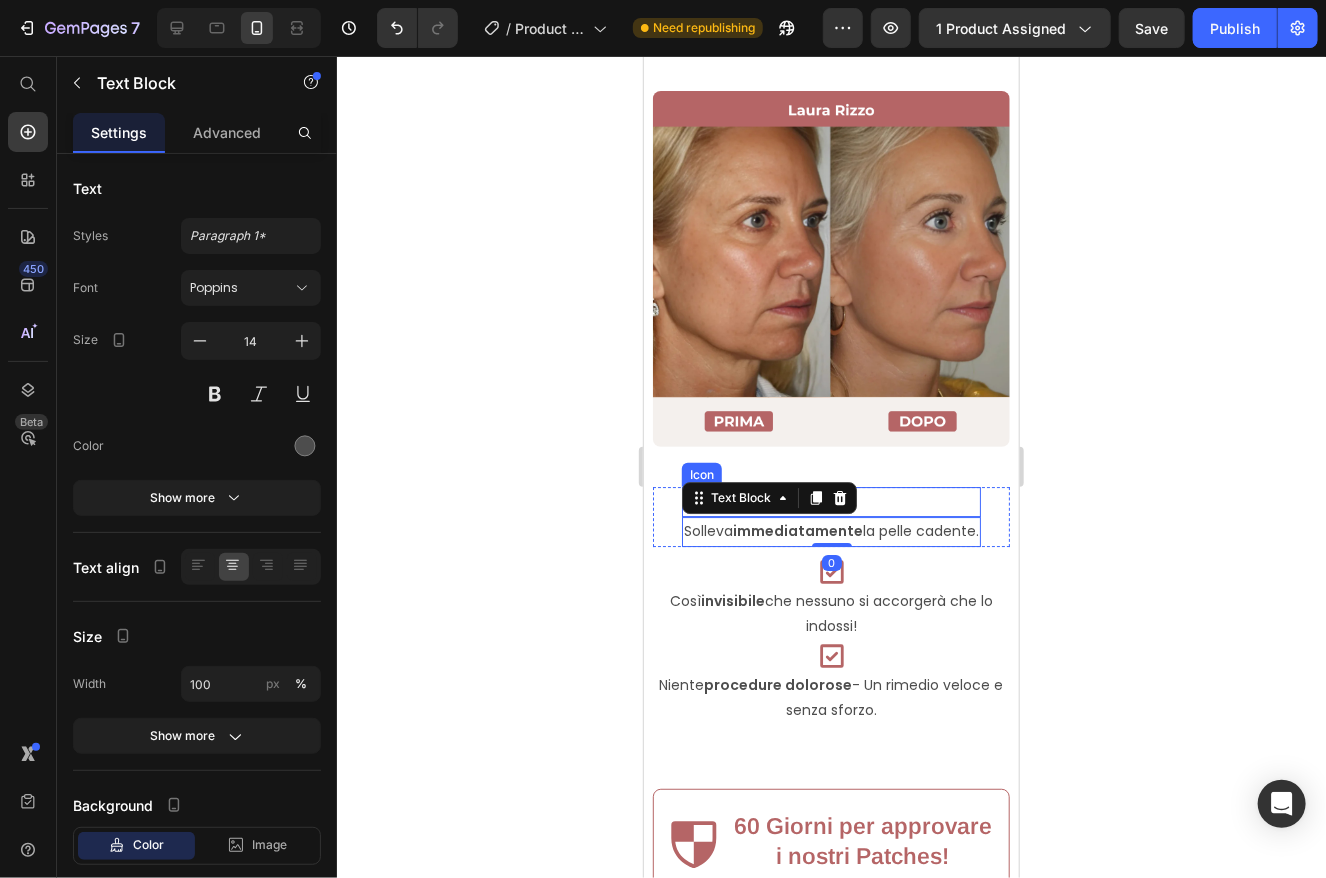 click on "Icon" at bounding box center (830, 501) 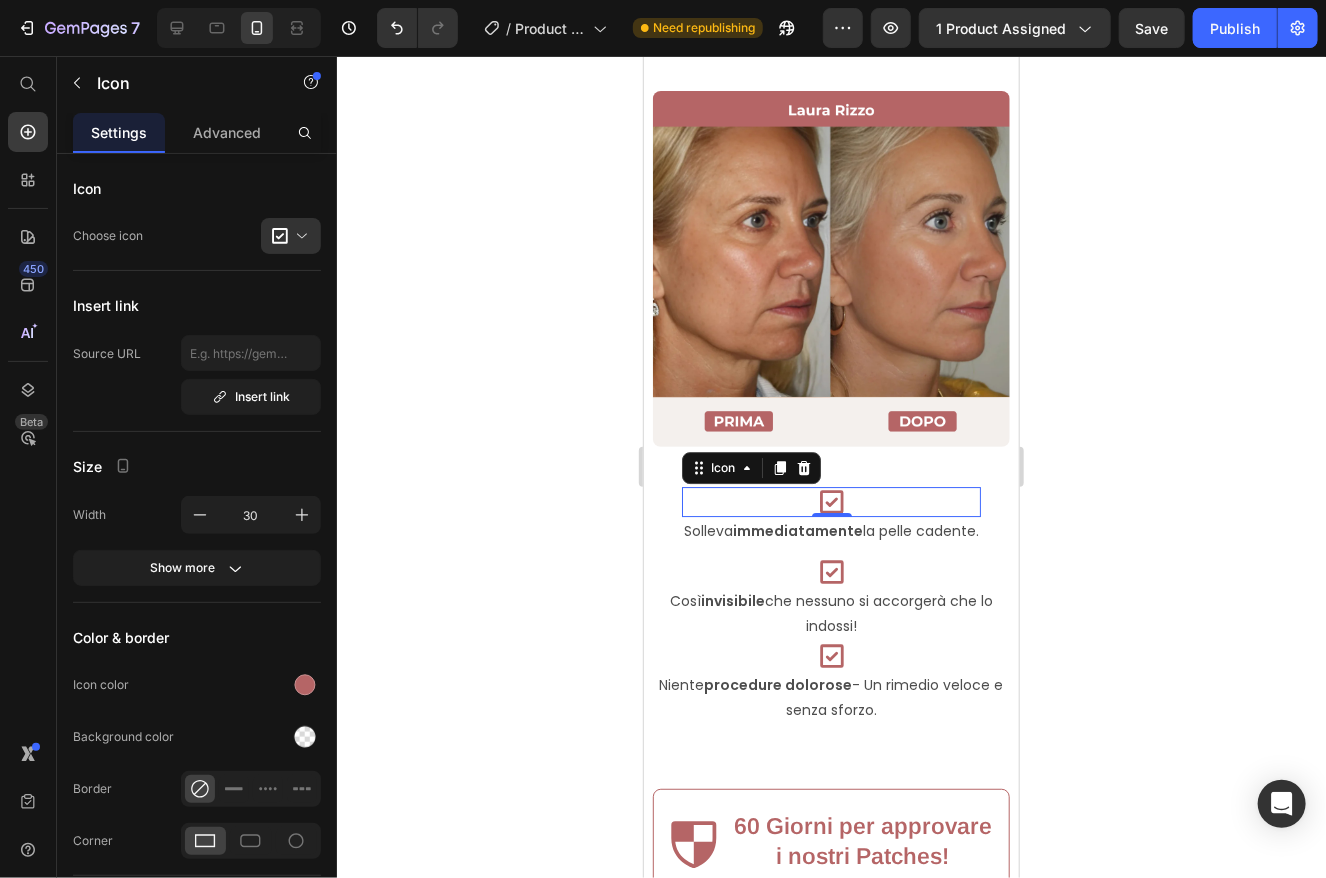 click 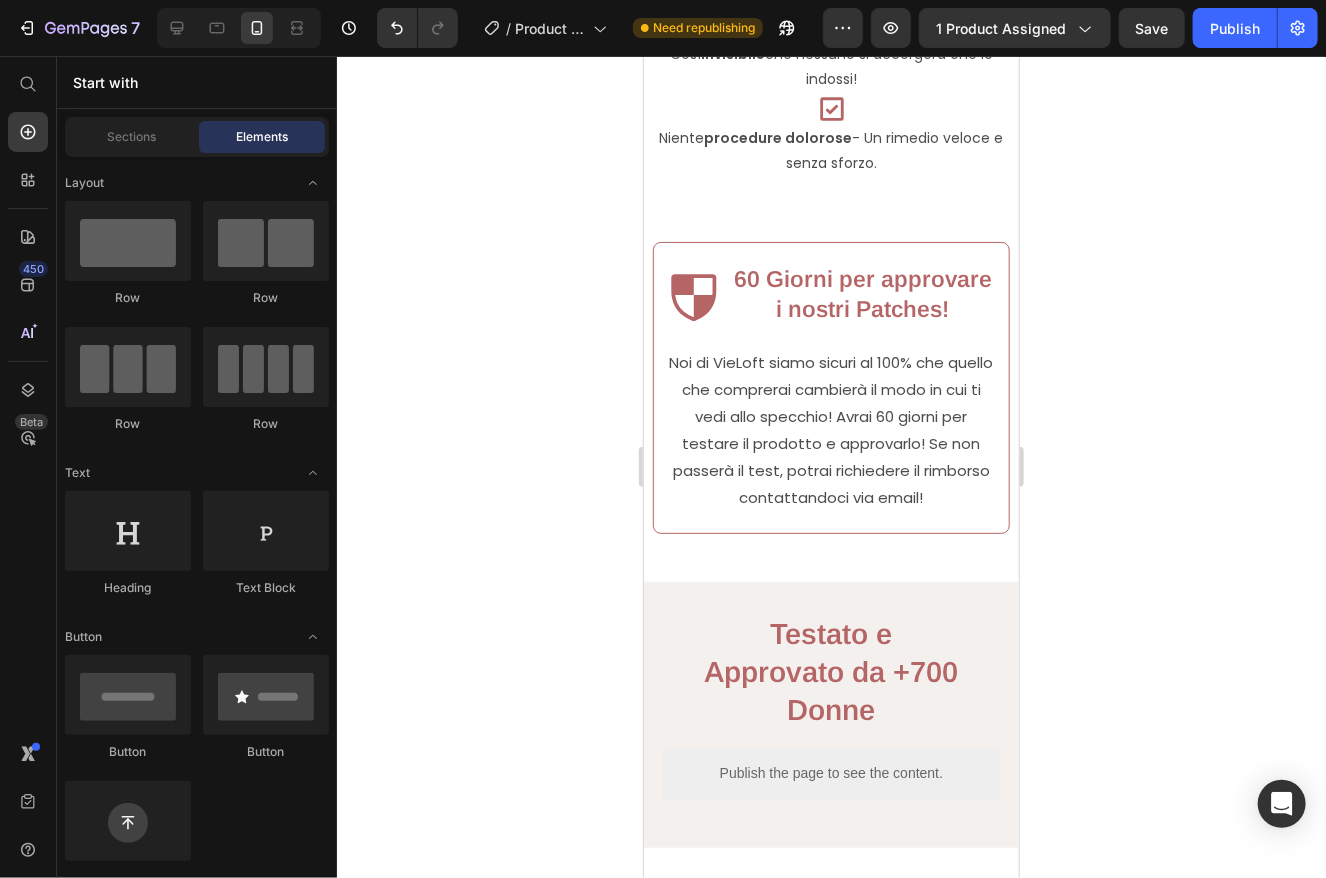 scroll, scrollTop: 2889, scrollLeft: 0, axis: vertical 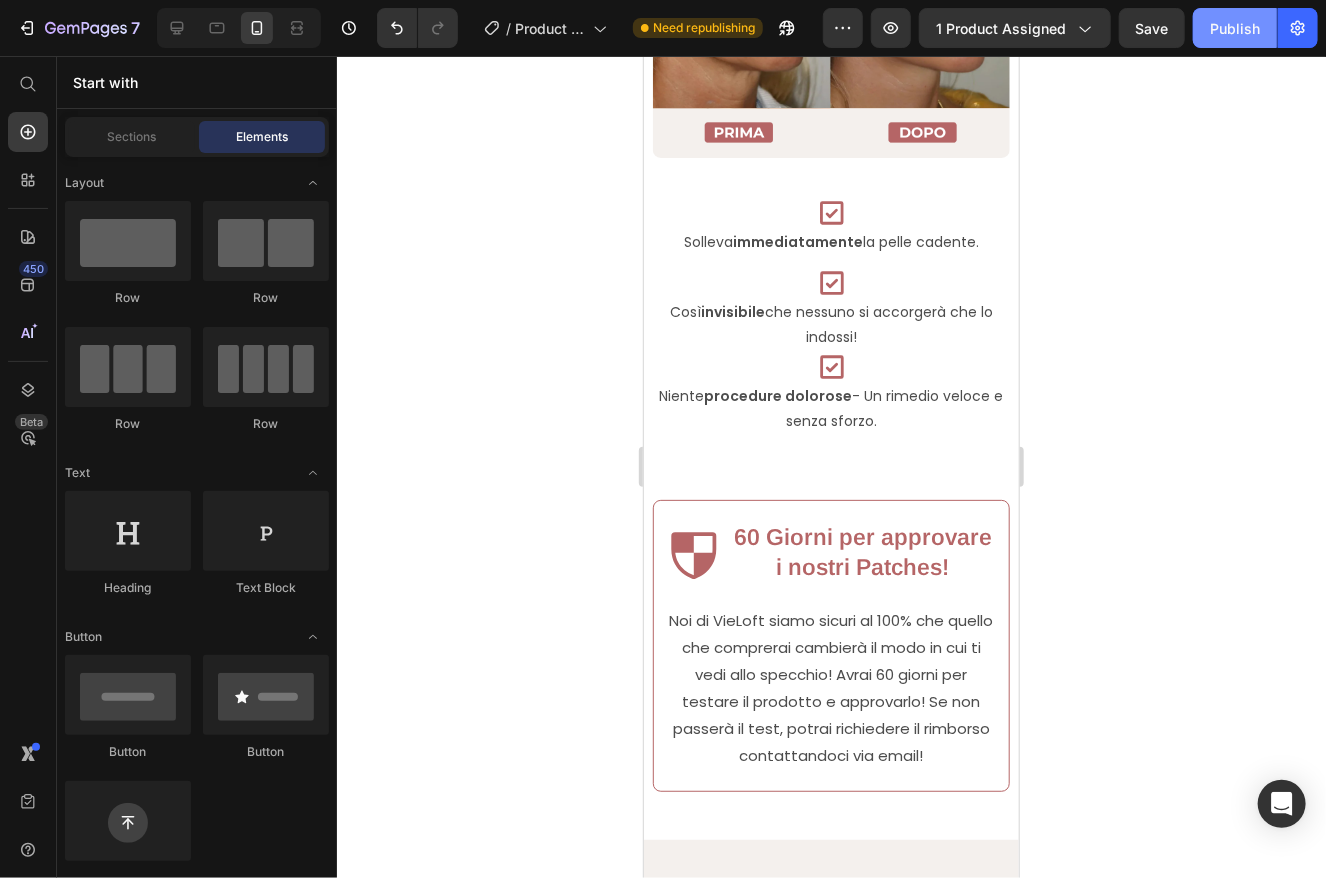 click on "Publish" at bounding box center (1235, 28) 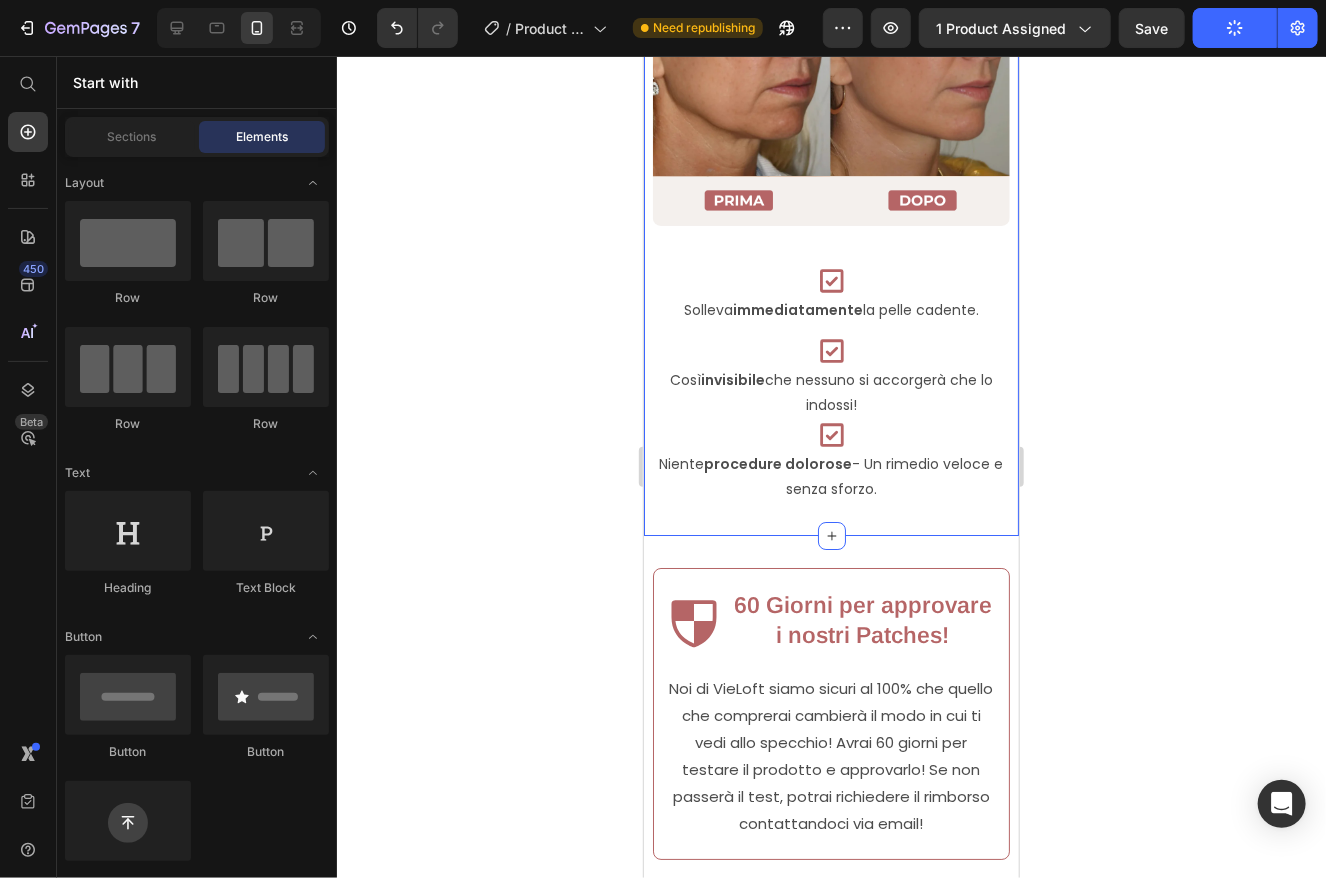 scroll, scrollTop: 2789, scrollLeft: 0, axis: vertical 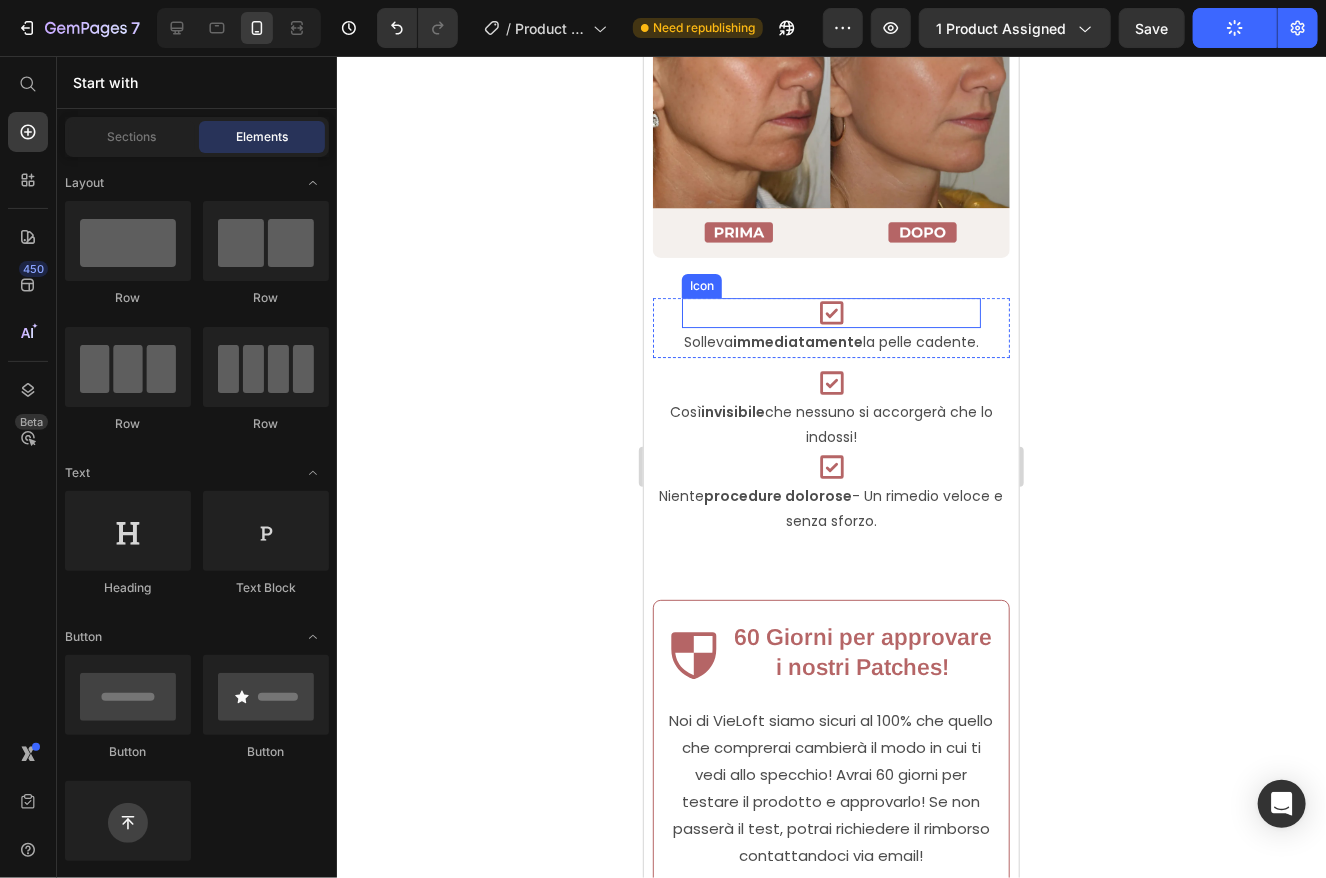 click 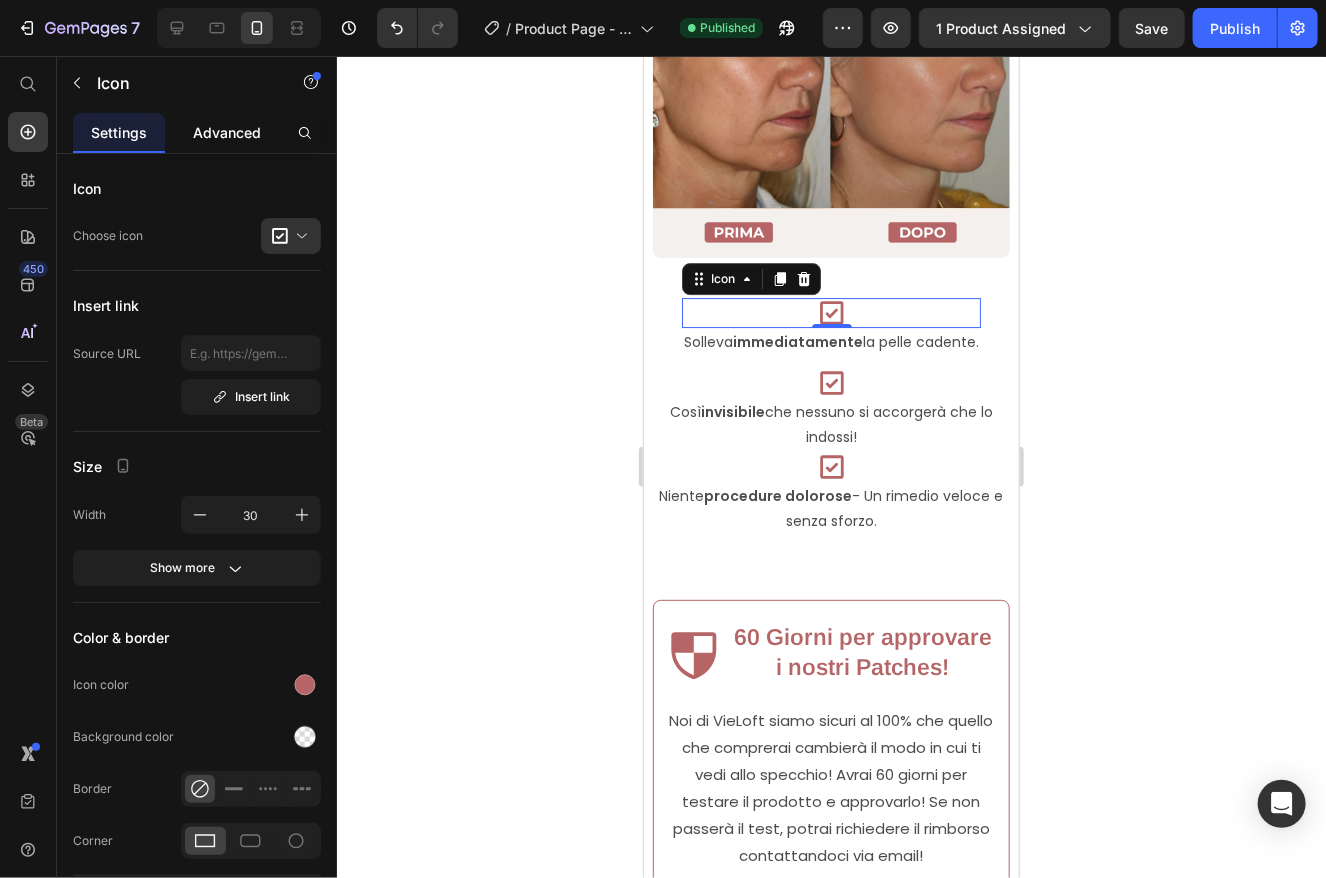 click on "Advanced" at bounding box center (227, 132) 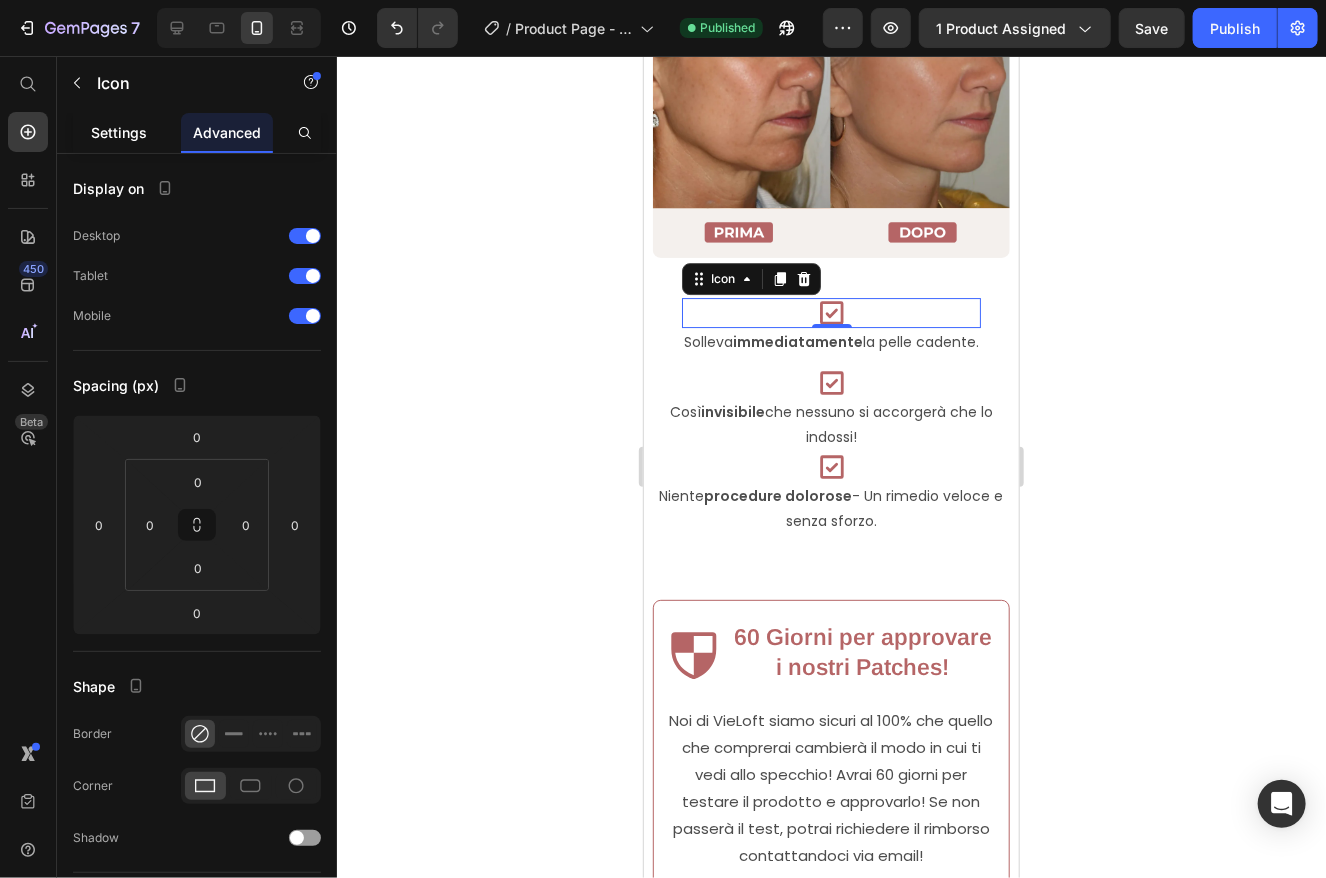 click on "Settings" at bounding box center [119, 132] 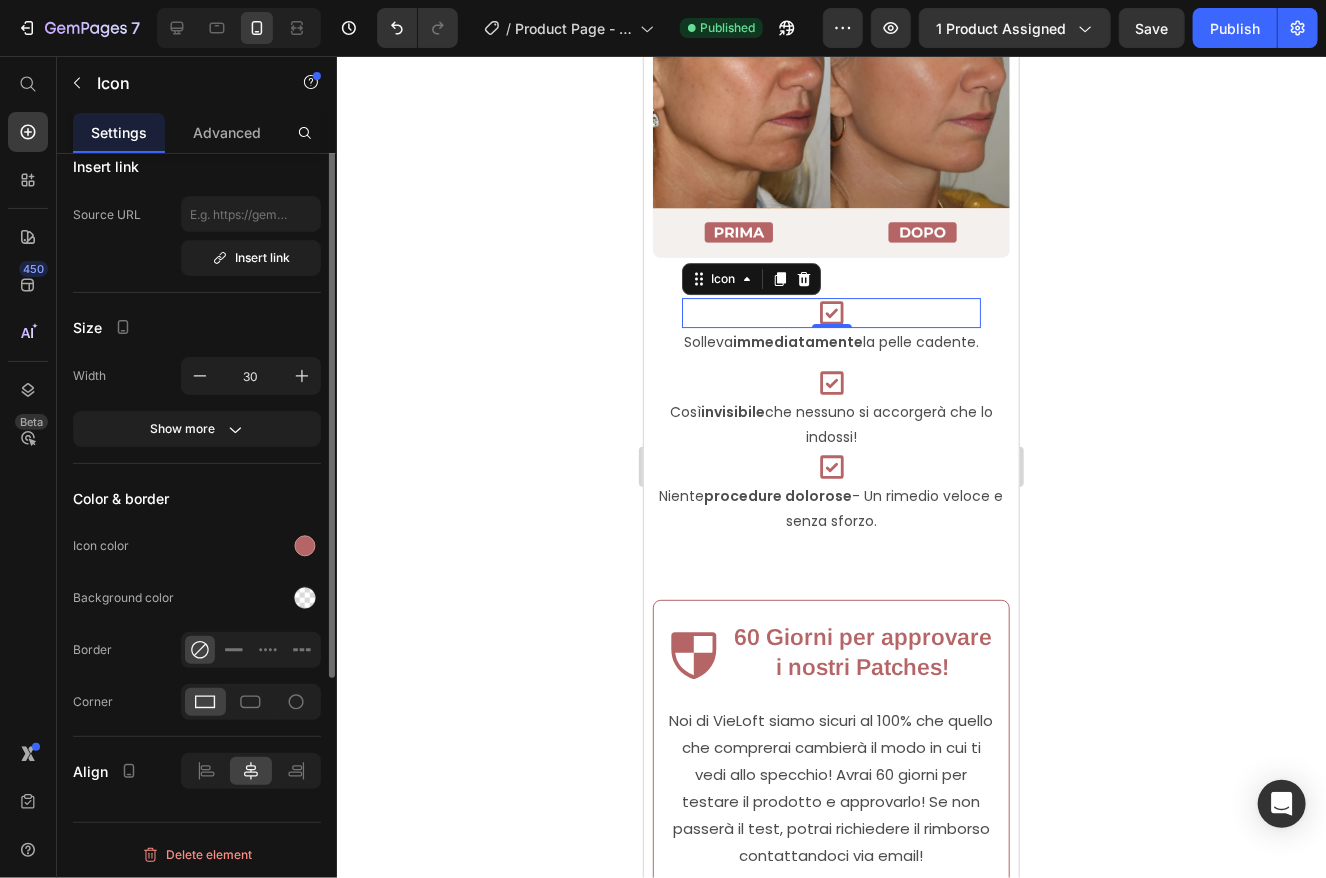 scroll, scrollTop: 0, scrollLeft: 0, axis: both 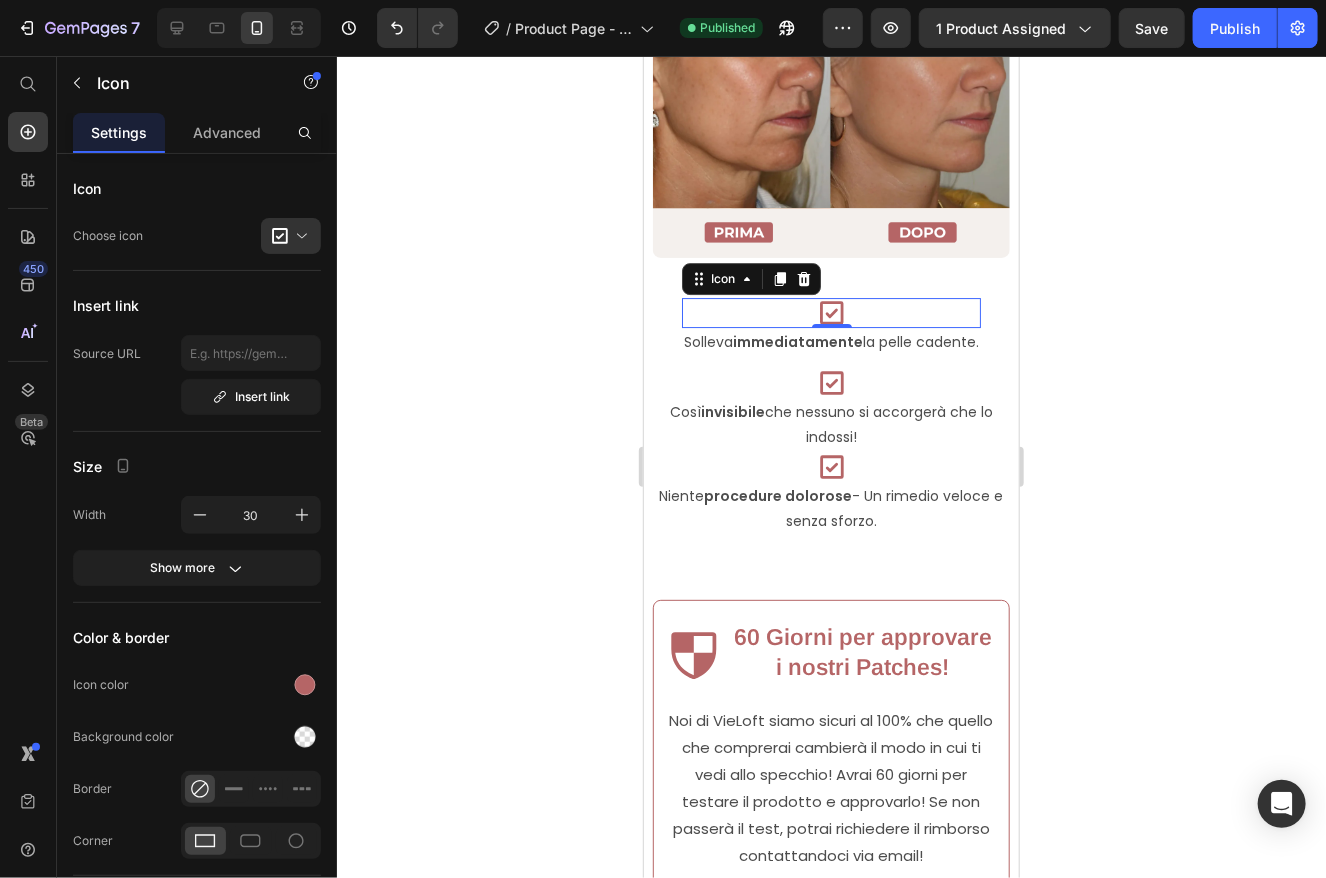 click at bounding box center [299, 236] 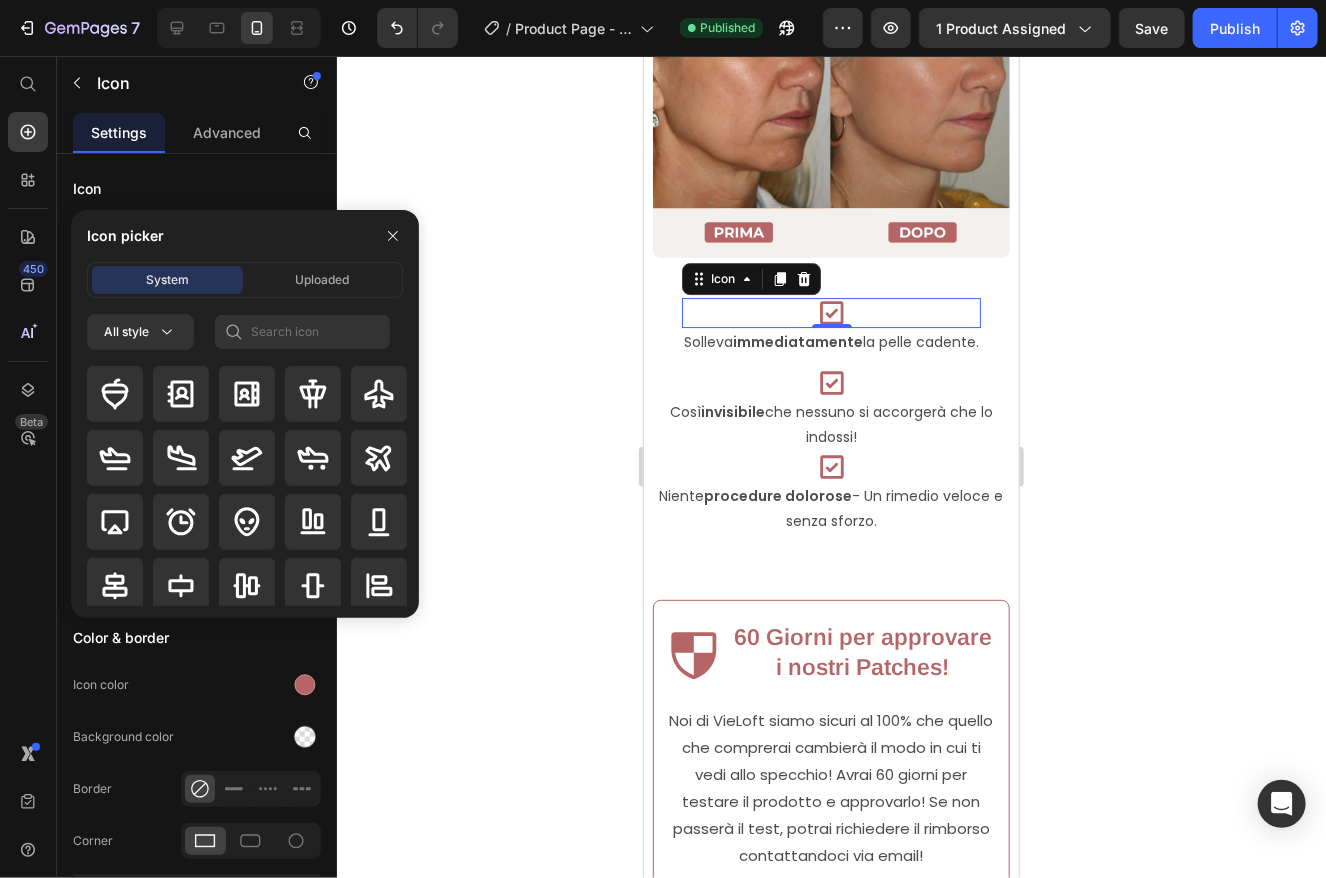 click on "System Uploaded All style" at bounding box center (245, 440) 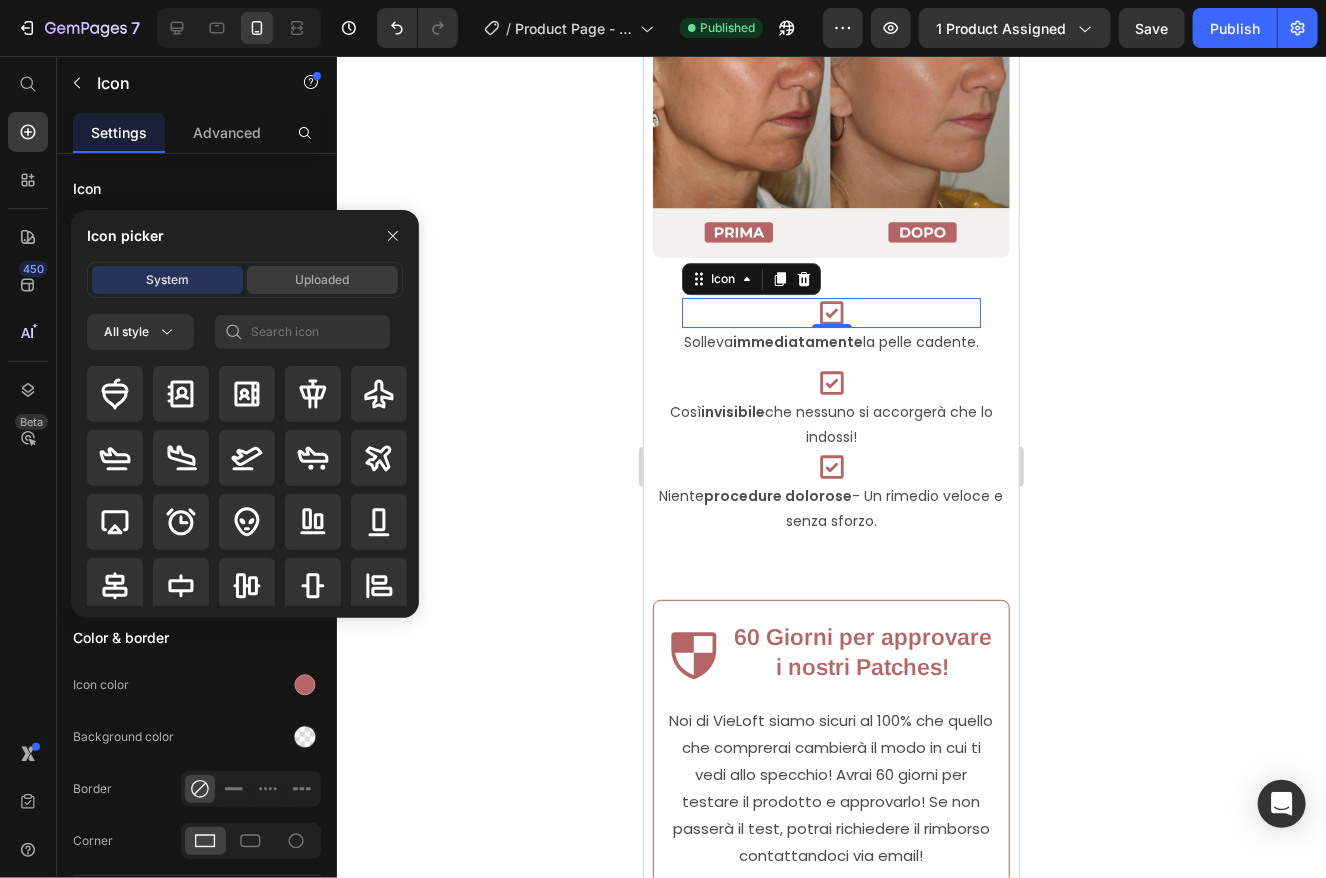 click on "Uploaded" at bounding box center (322, 280) 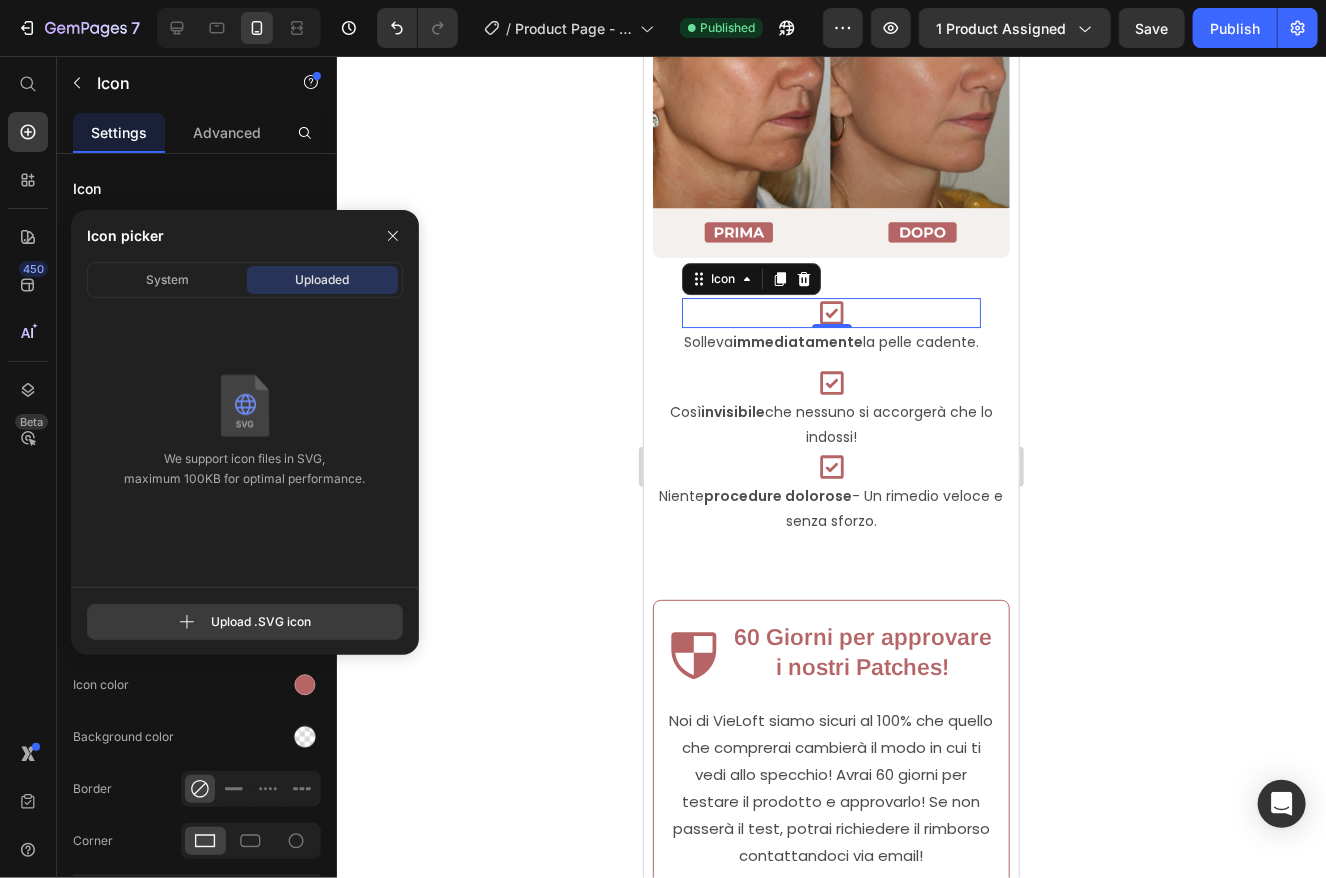 click 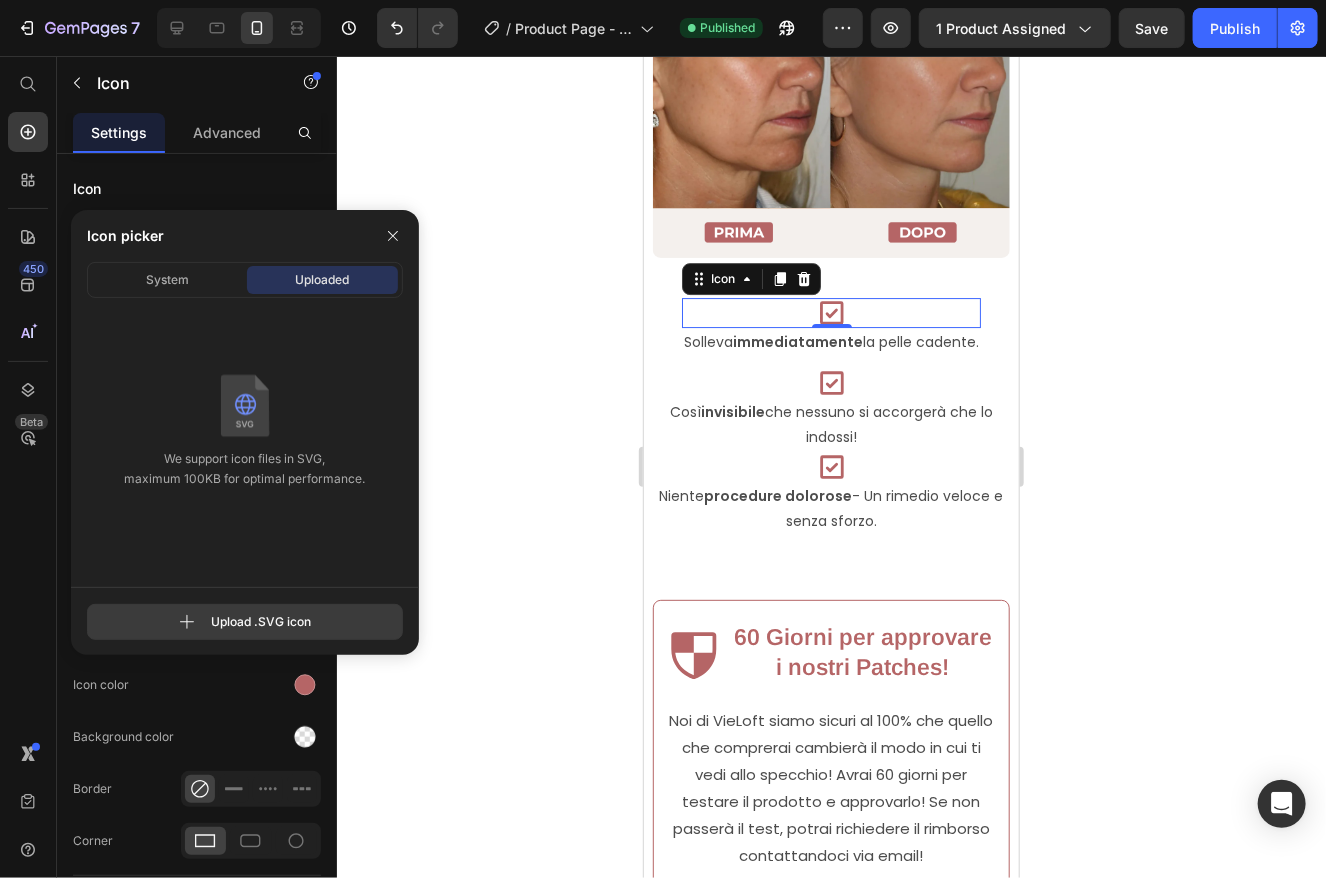 type on "C:\fakepath\fork-lift-svgrepo-com (2).svg" 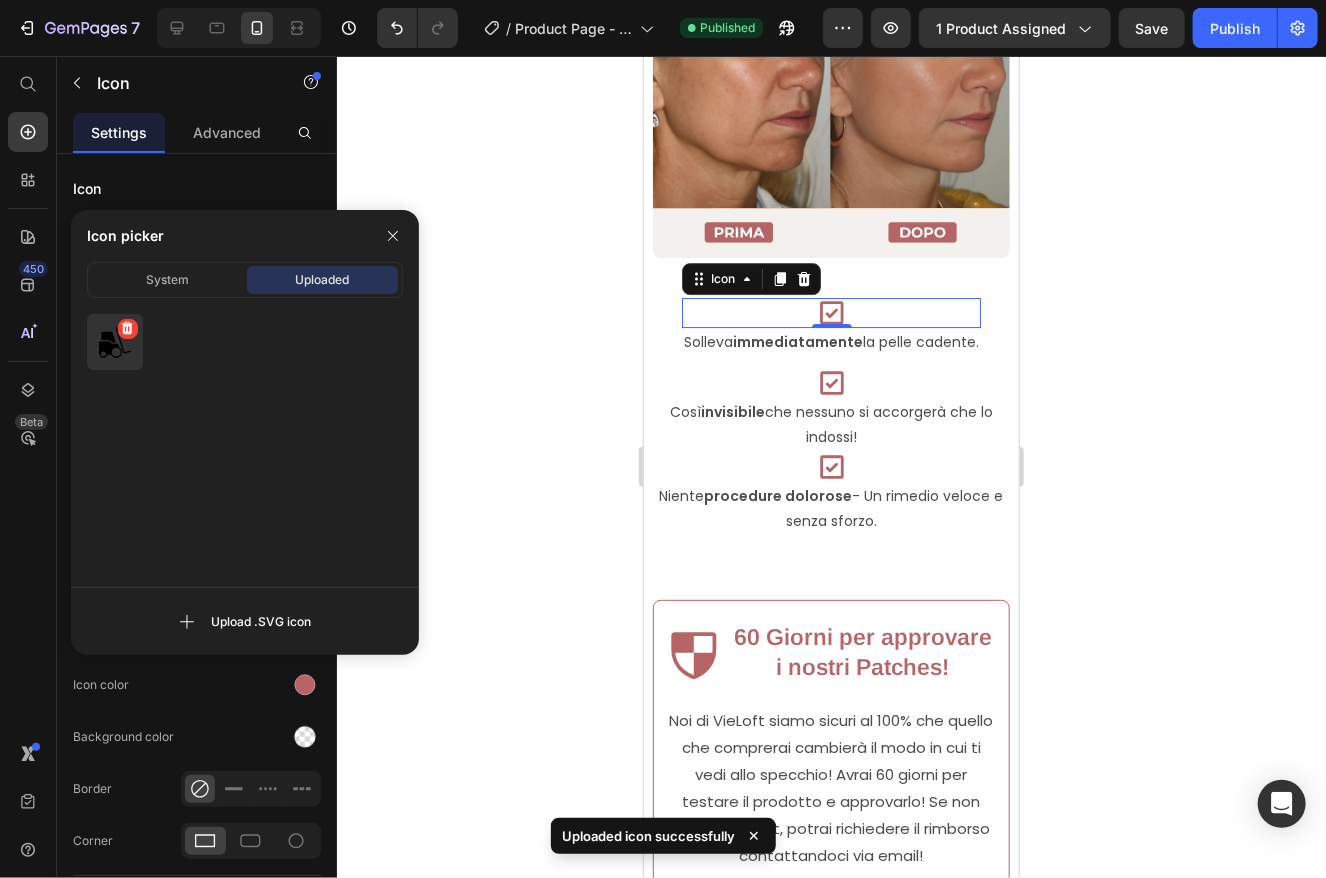 click at bounding box center (115, 342) 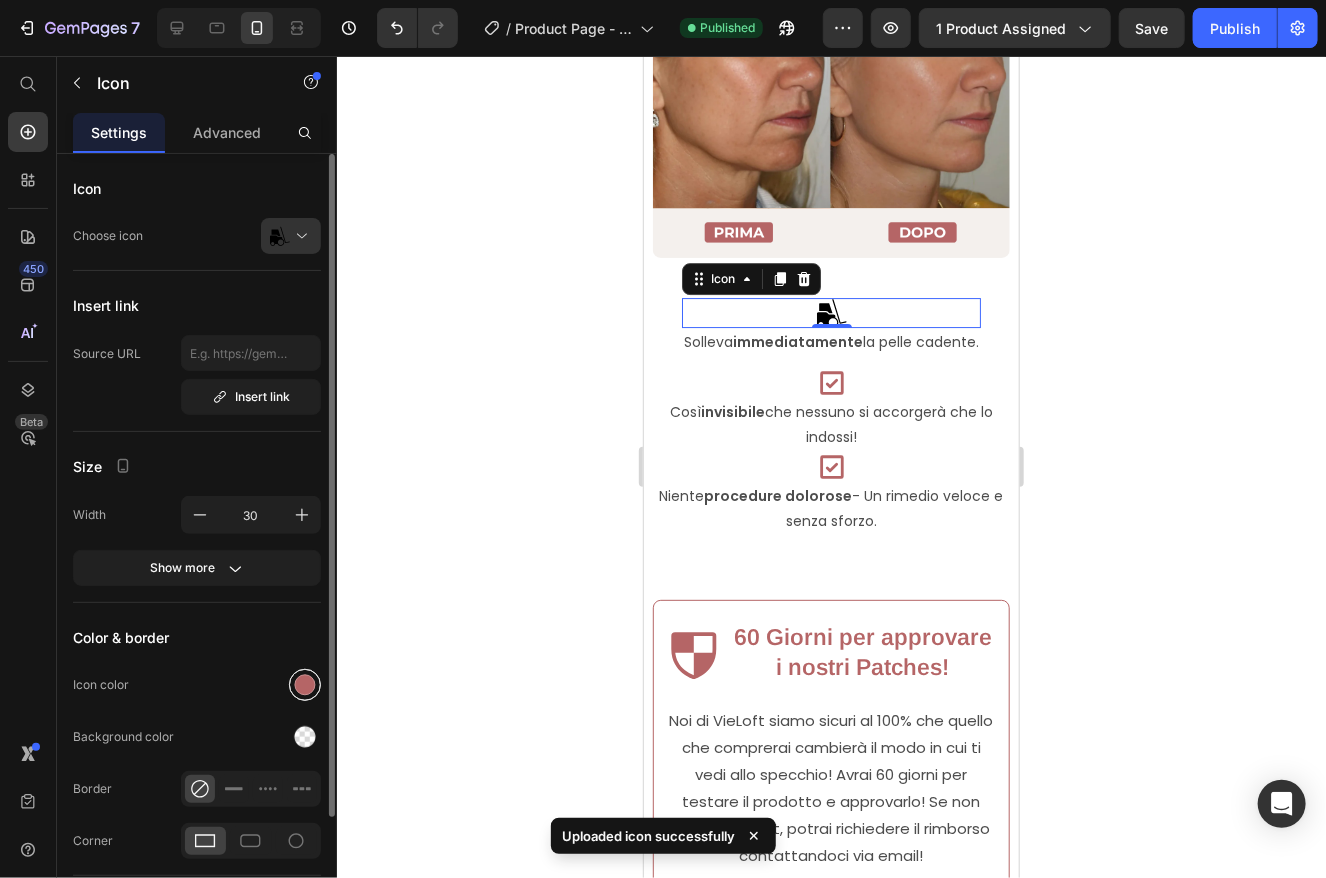 click at bounding box center (305, 685) 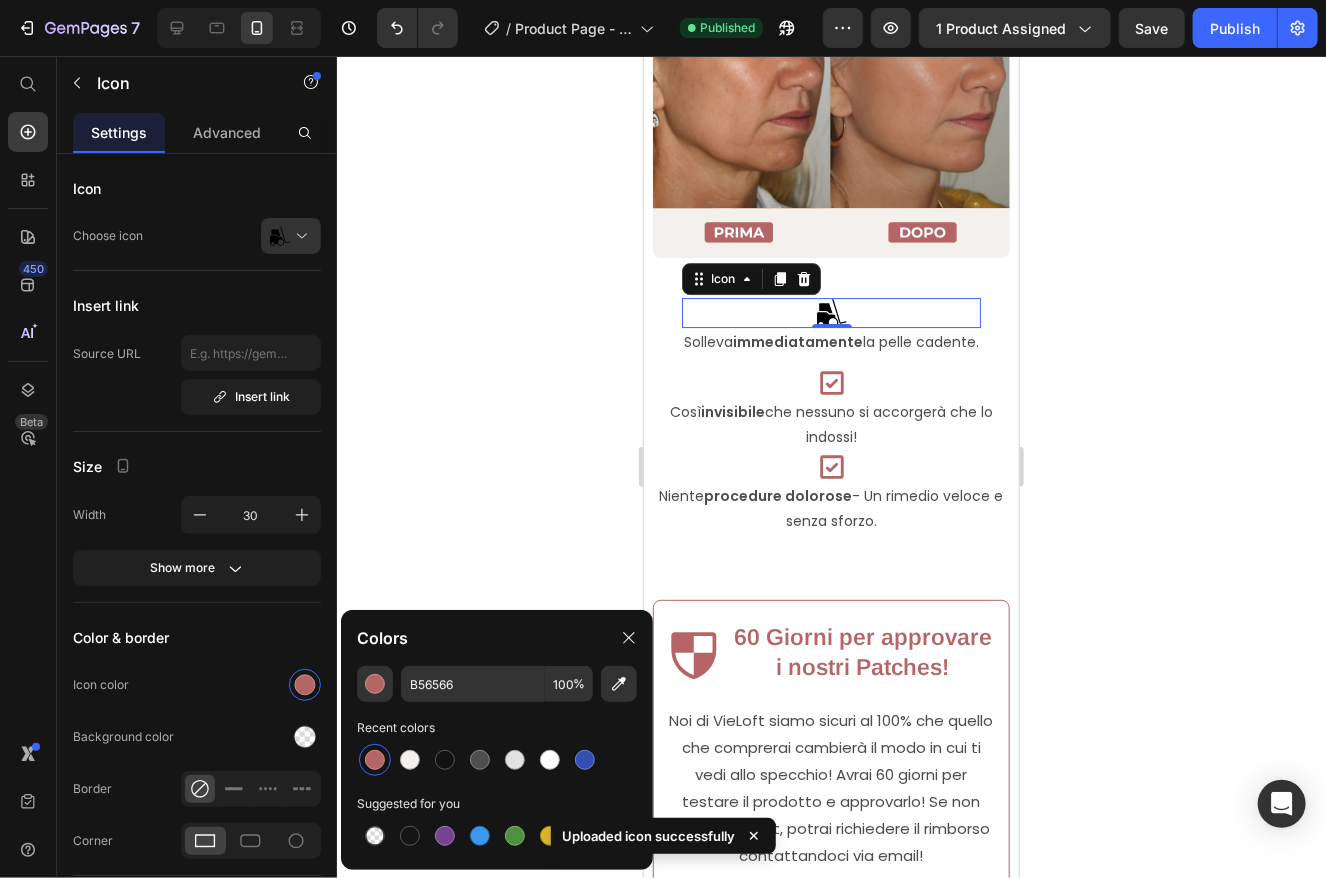click at bounding box center [375, 760] 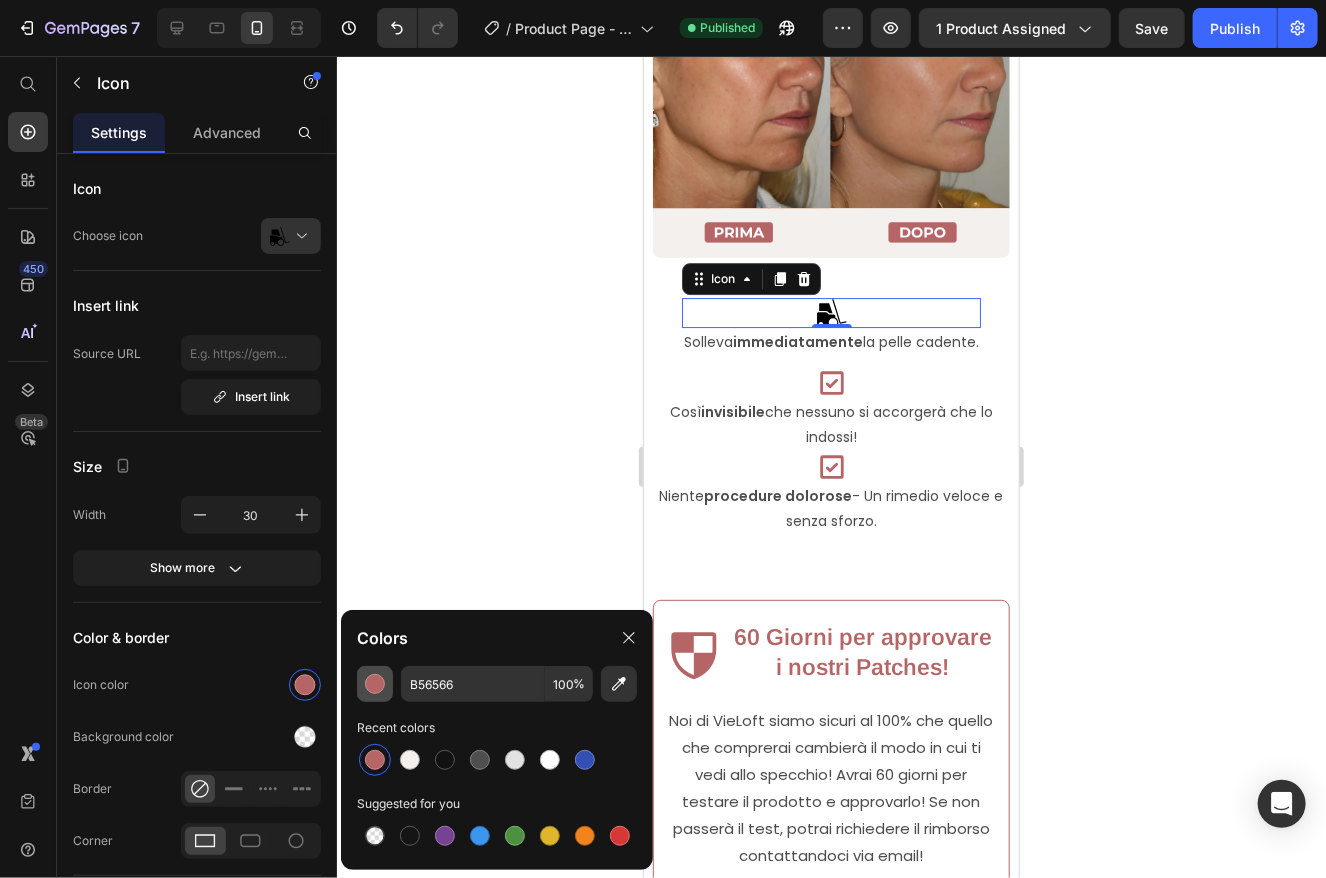 click at bounding box center [375, 684] 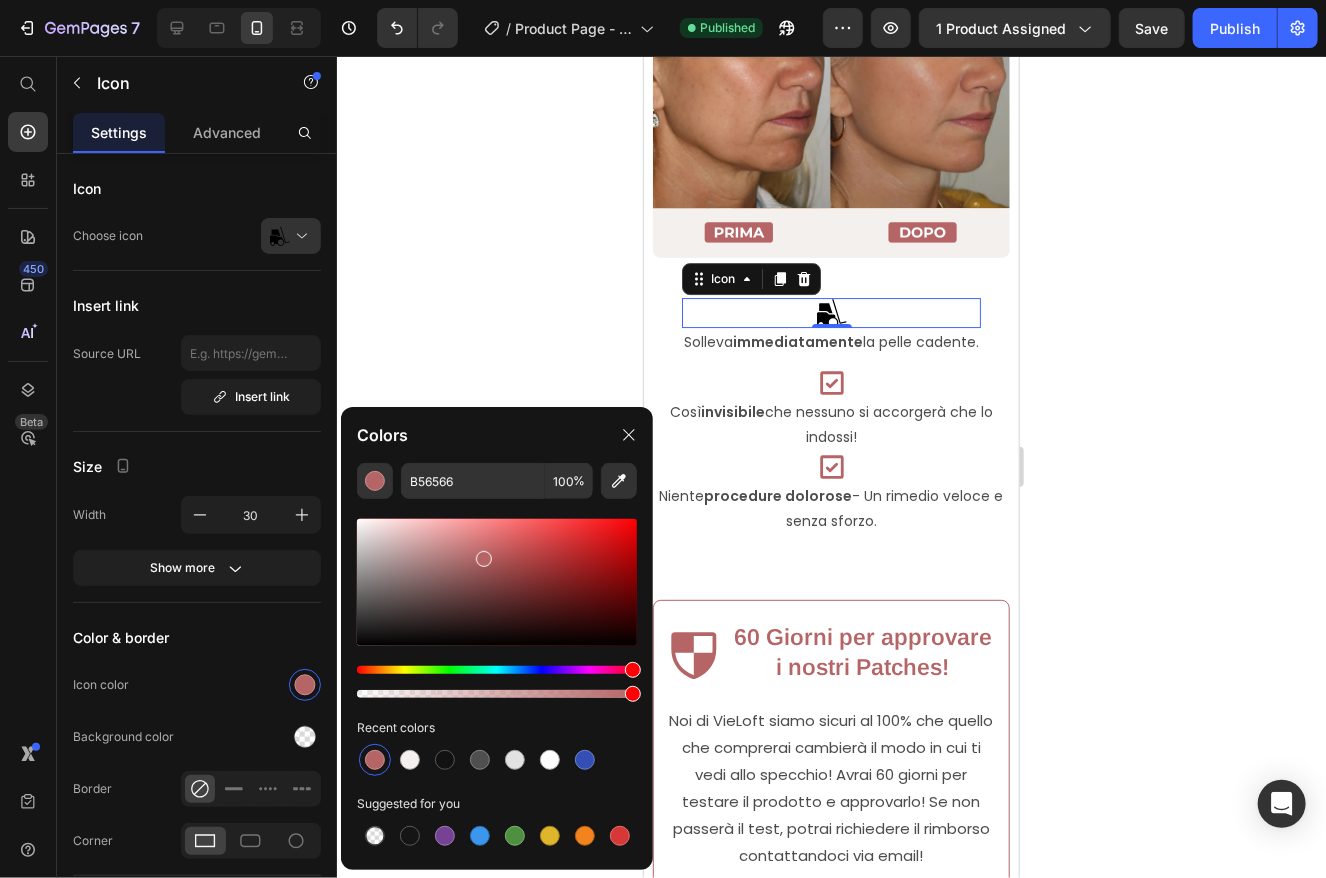 click at bounding box center (375, 760) 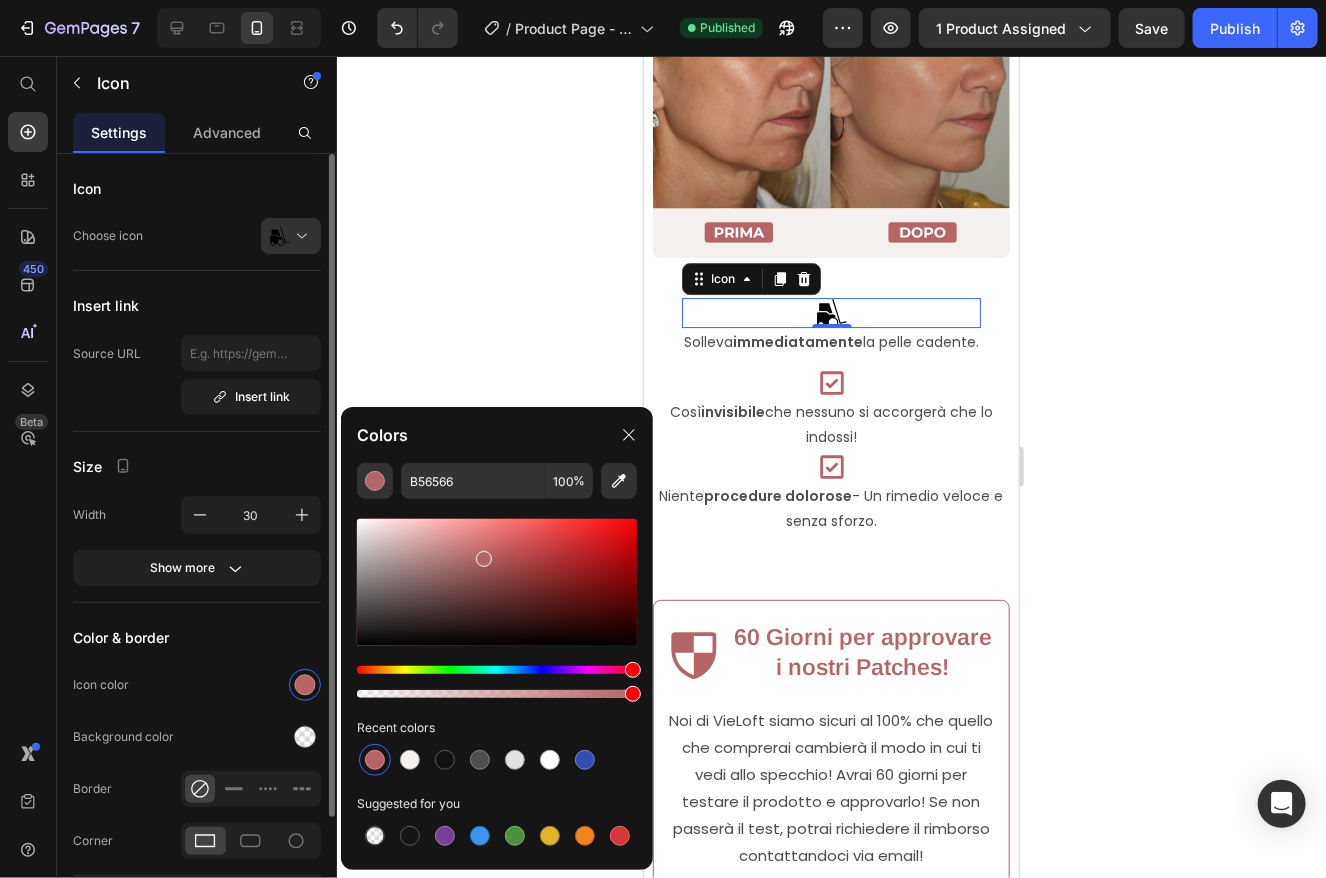 click on "Color & border Icon color Background color Border Corner" 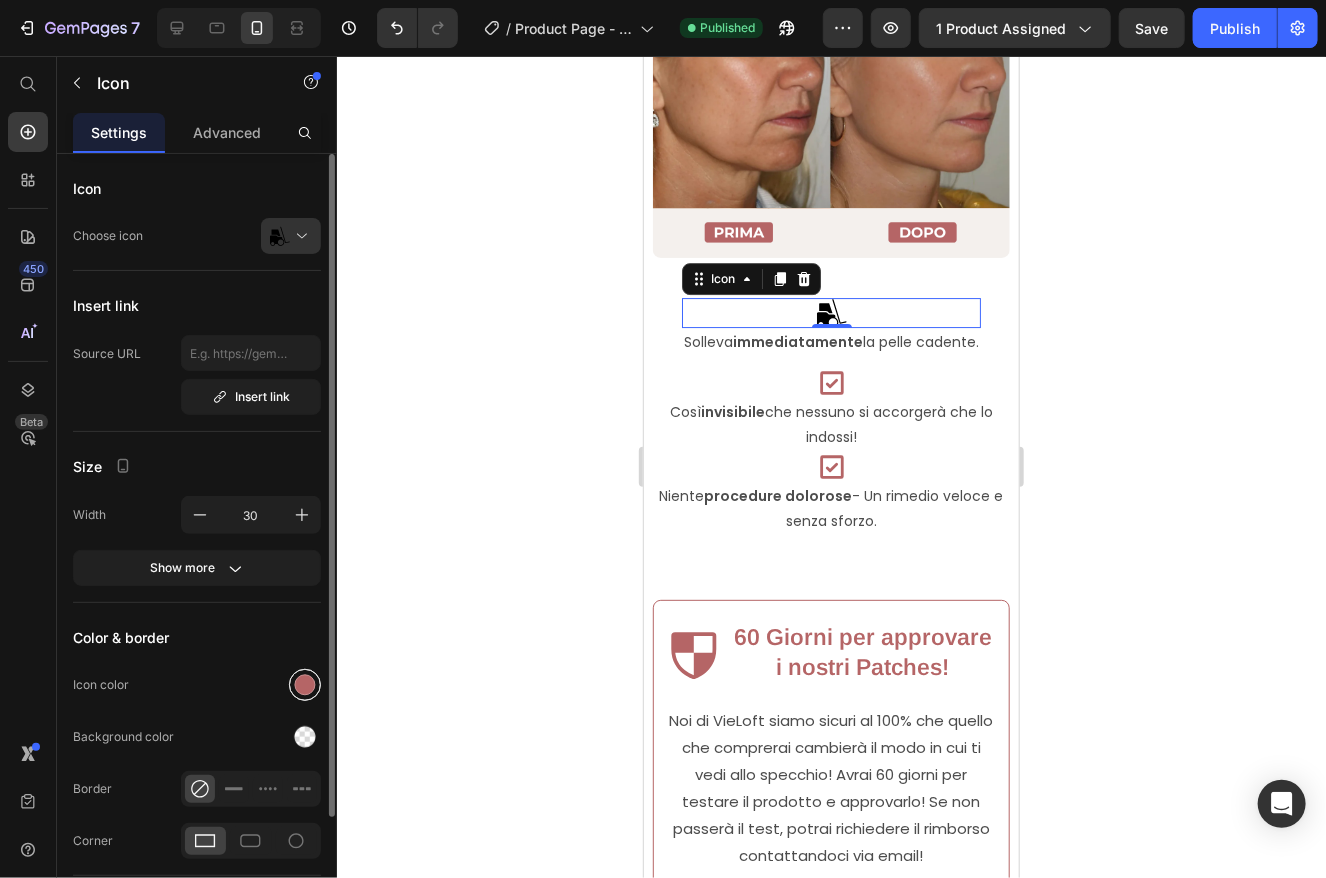click at bounding box center (305, 685) 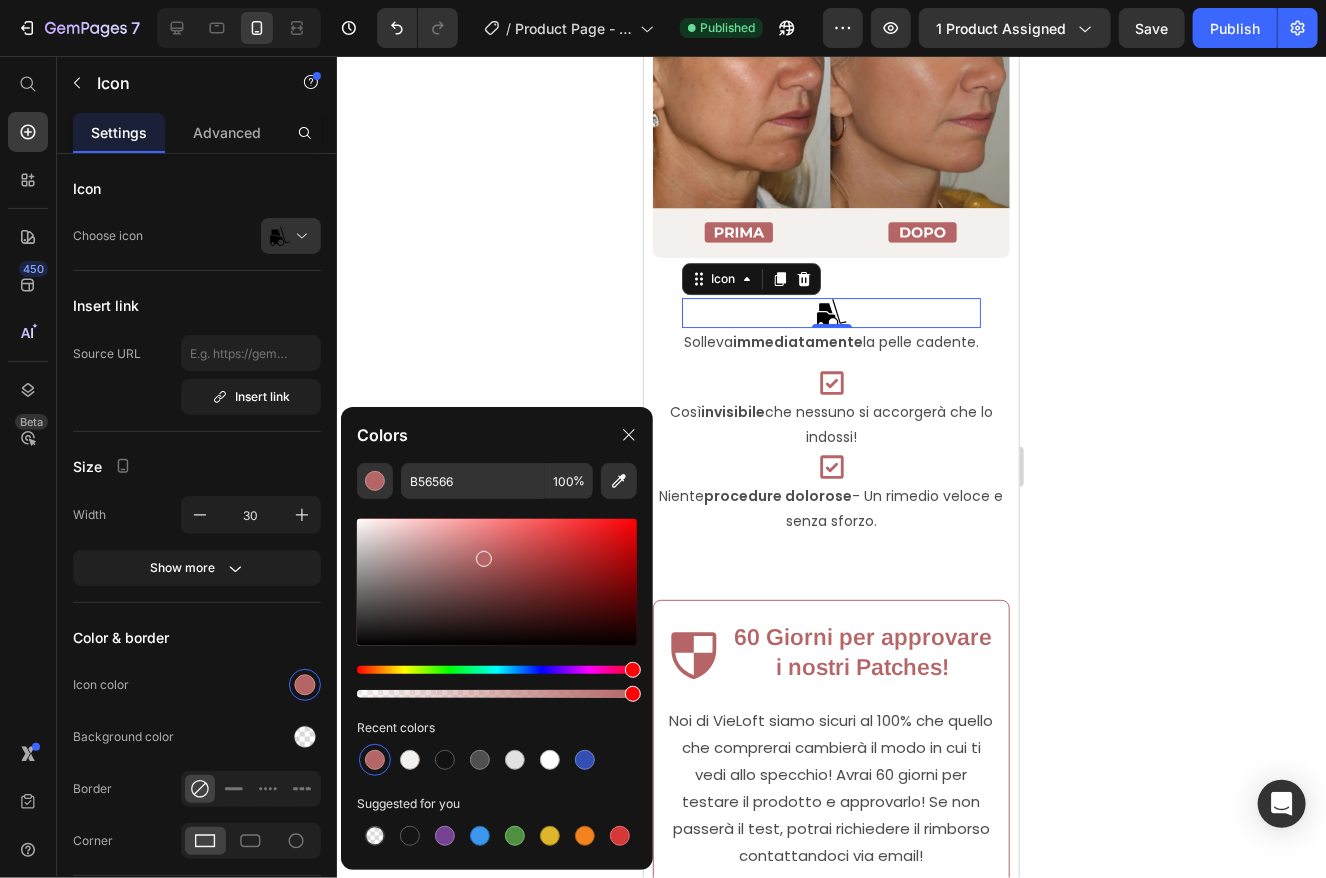 click at bounding box center (375, 760) 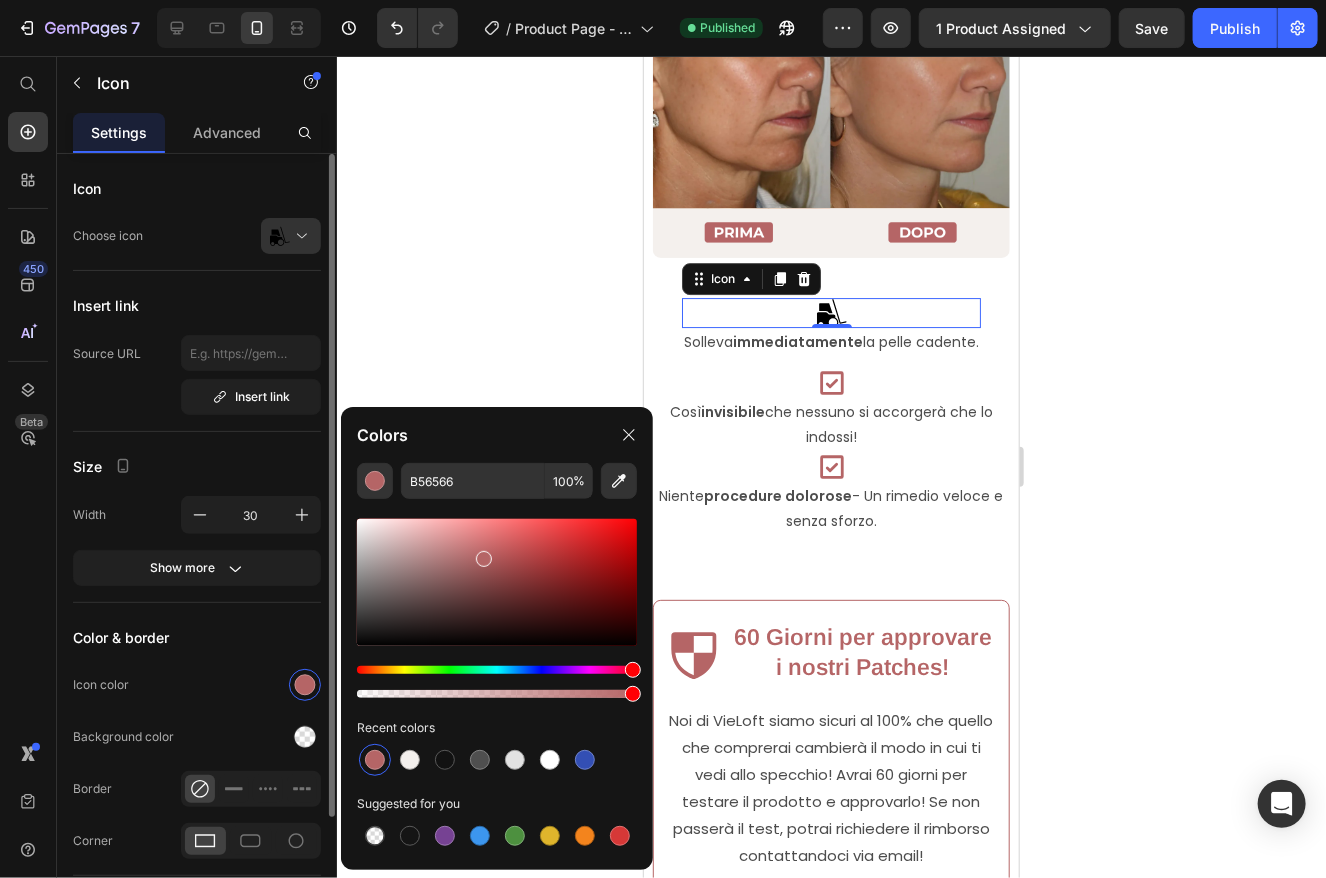 click on "Icon Choose icon" 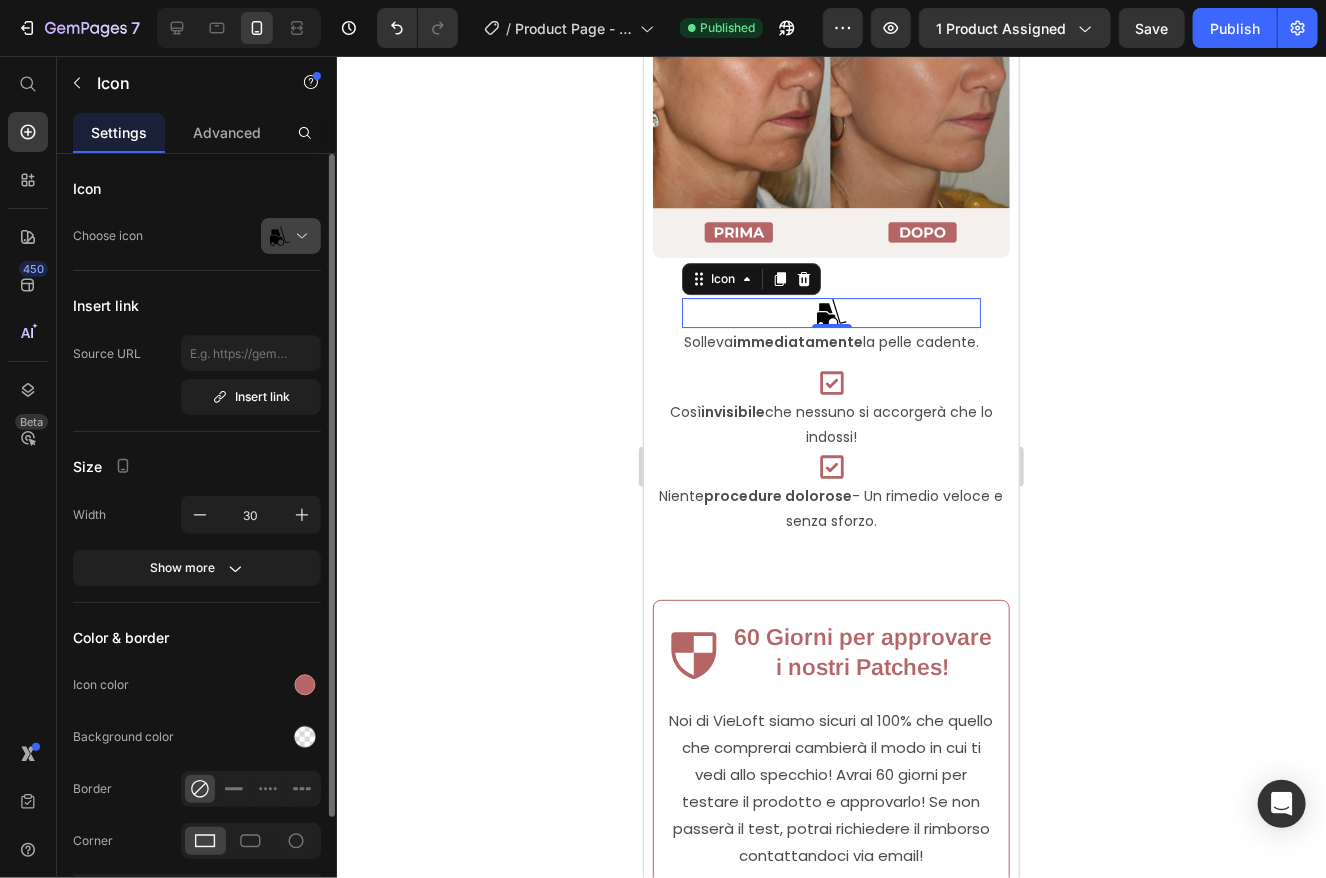 click at bounding box center [299, 236] 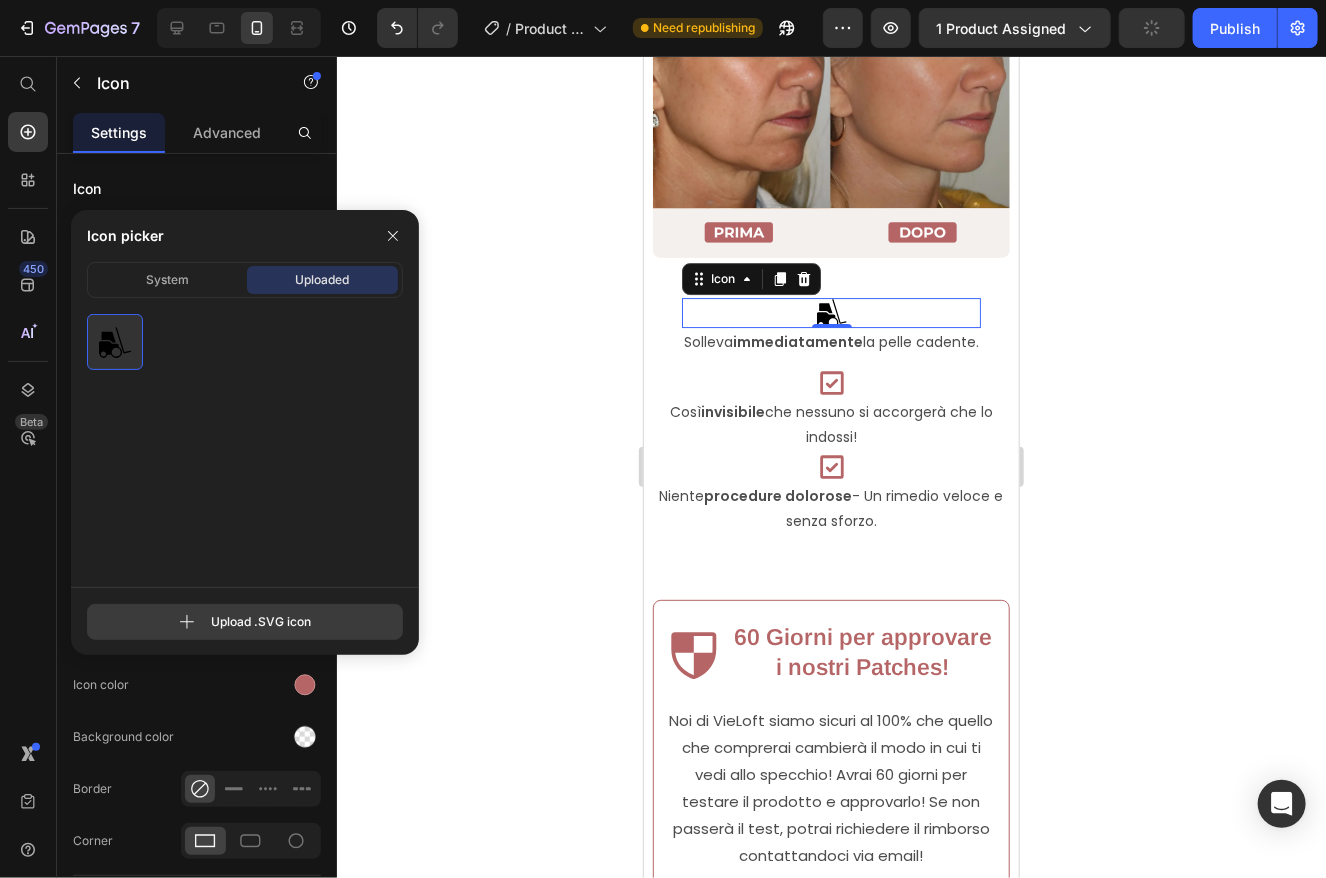 click 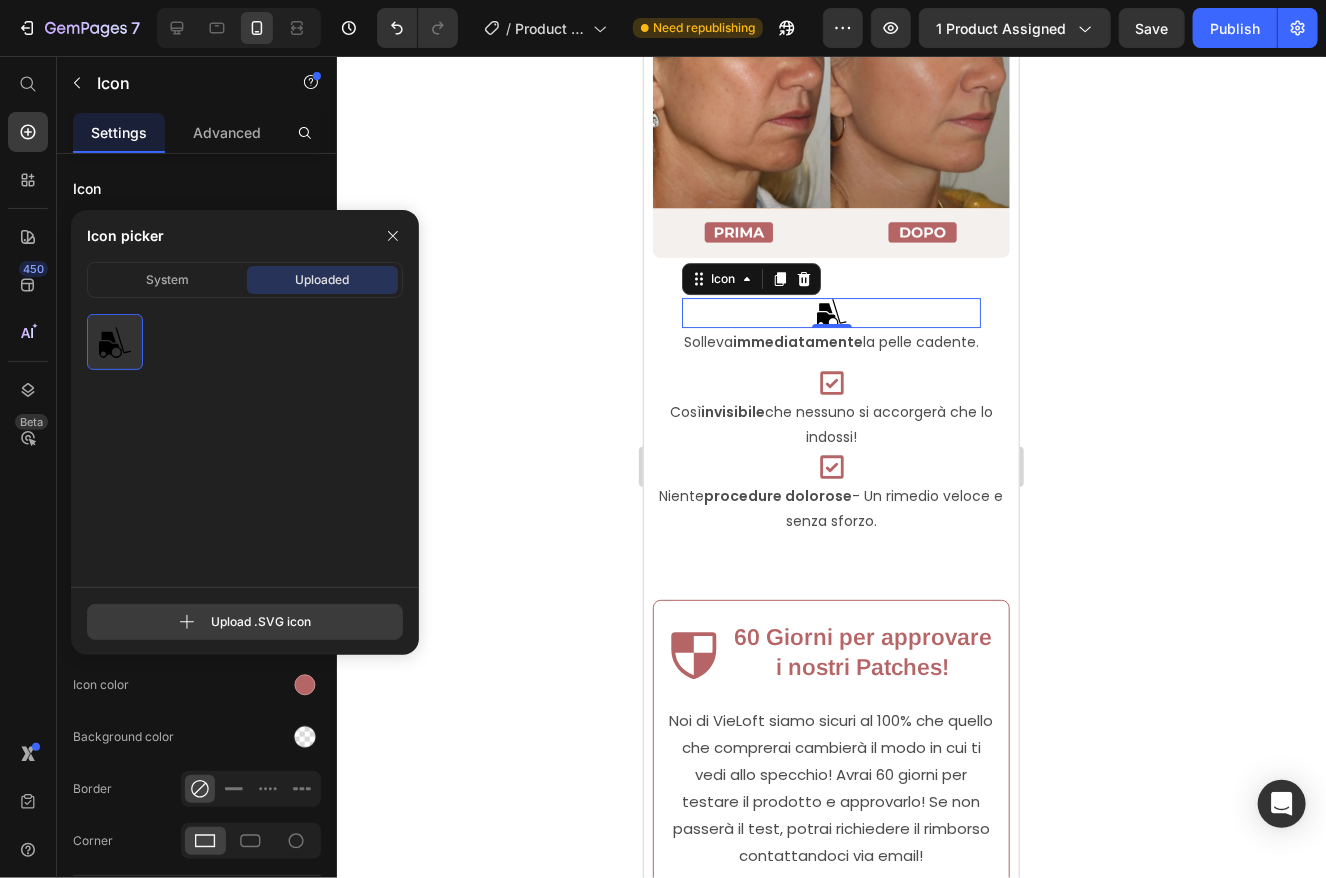 type on "C:\fakepath\fork-lift-svgrepo-com (1).svg" 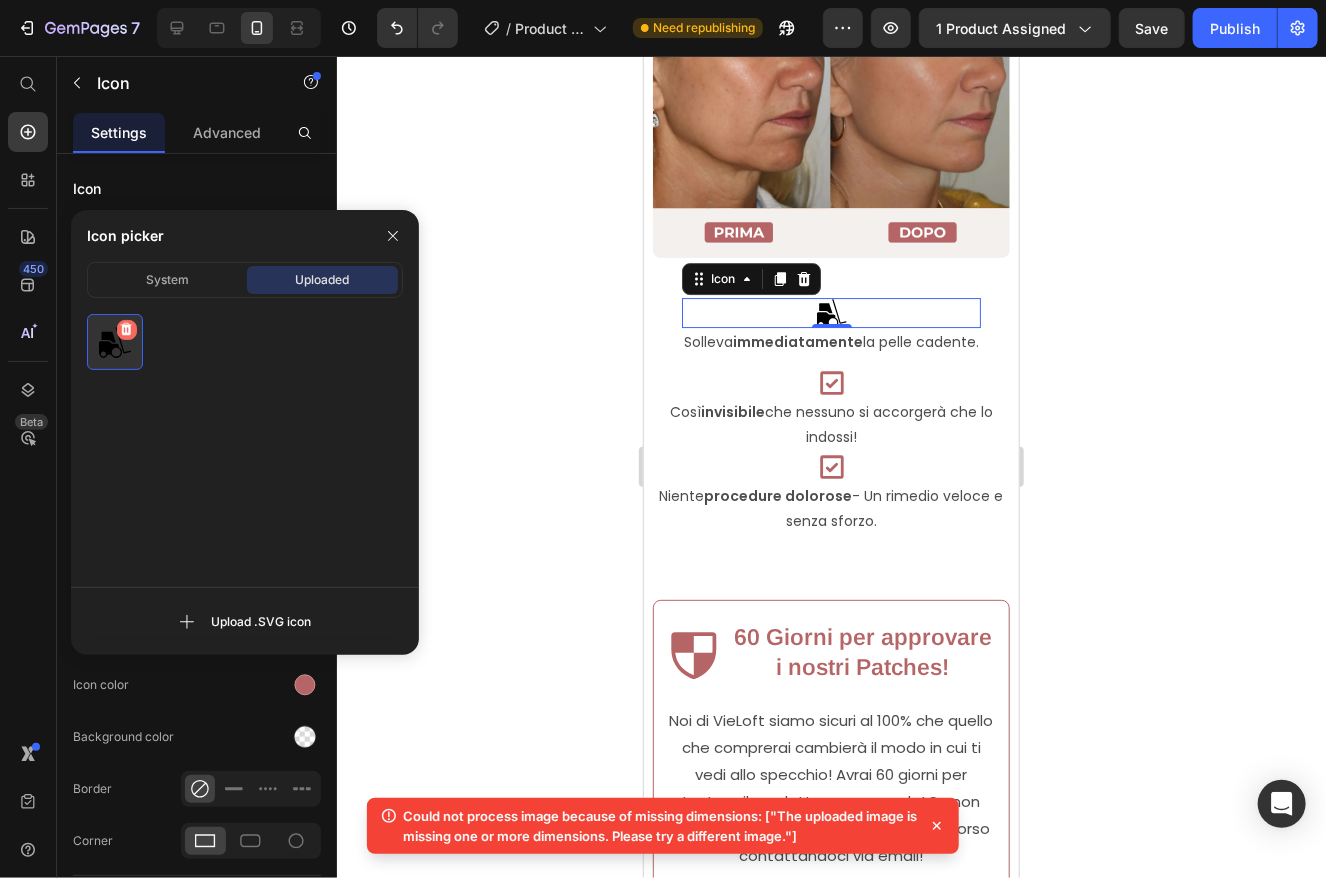 click 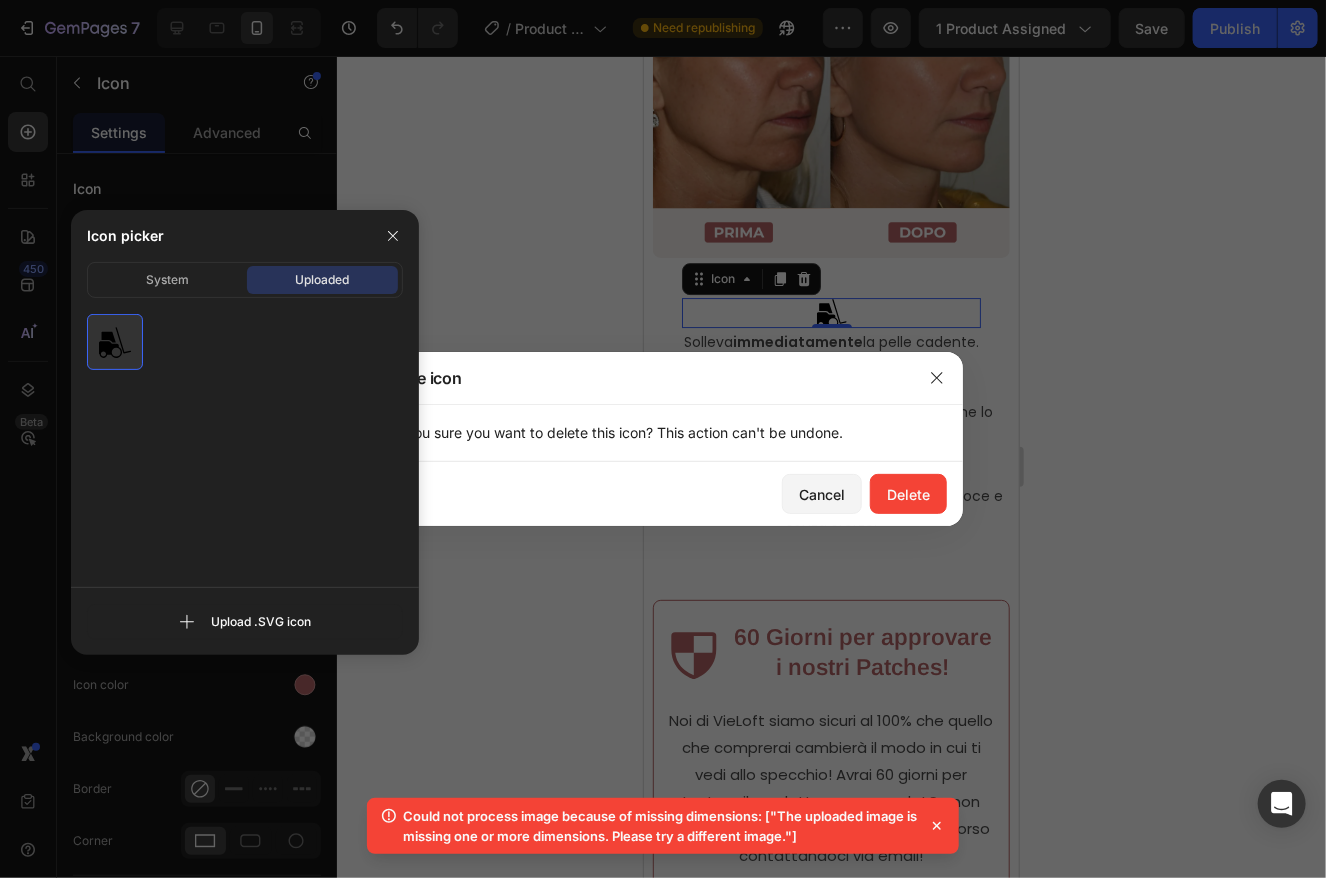 click on "Upload .SVG icon" at bounding box center (245, 484) 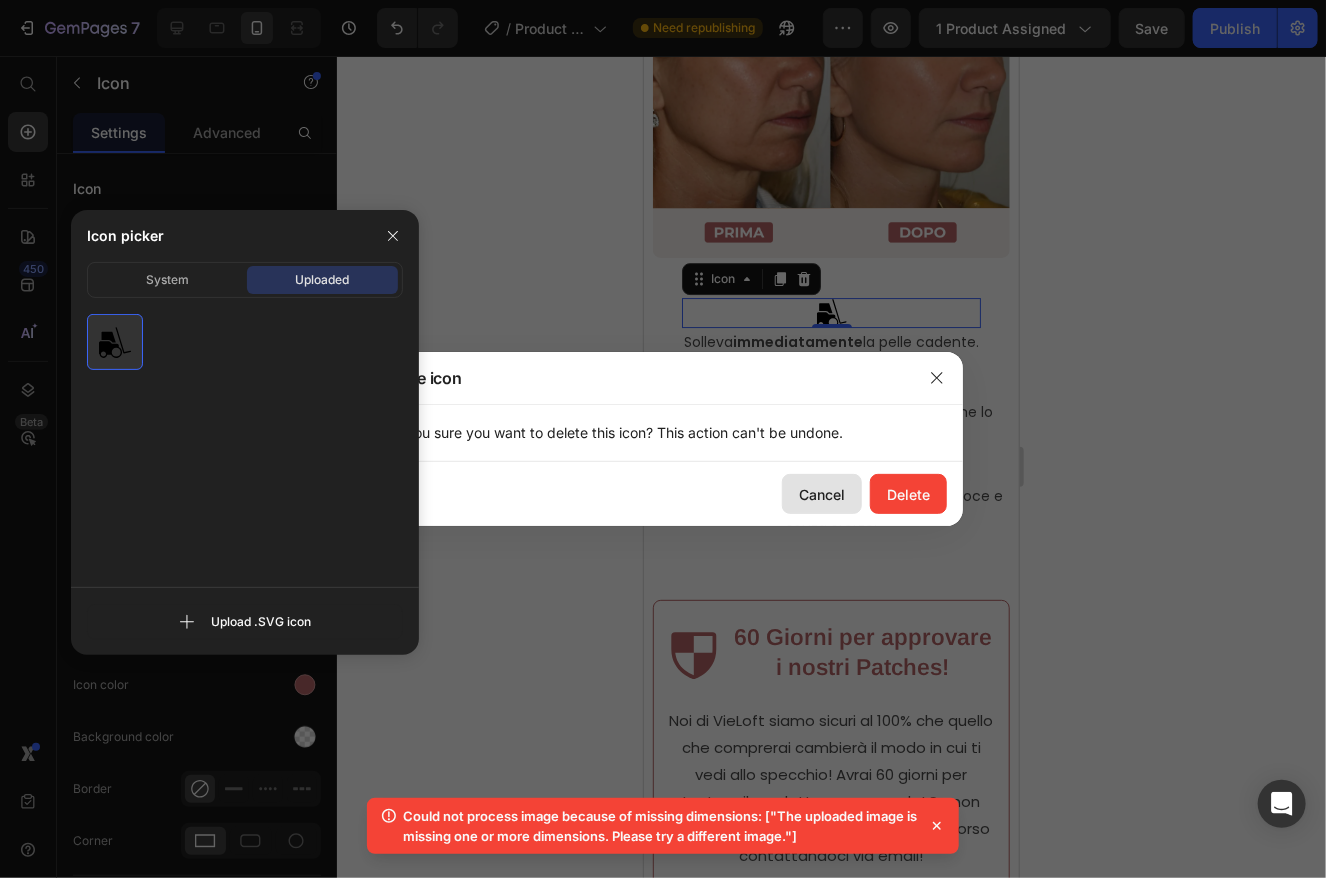 click on "Cancel" at bounding box center (822, 494) 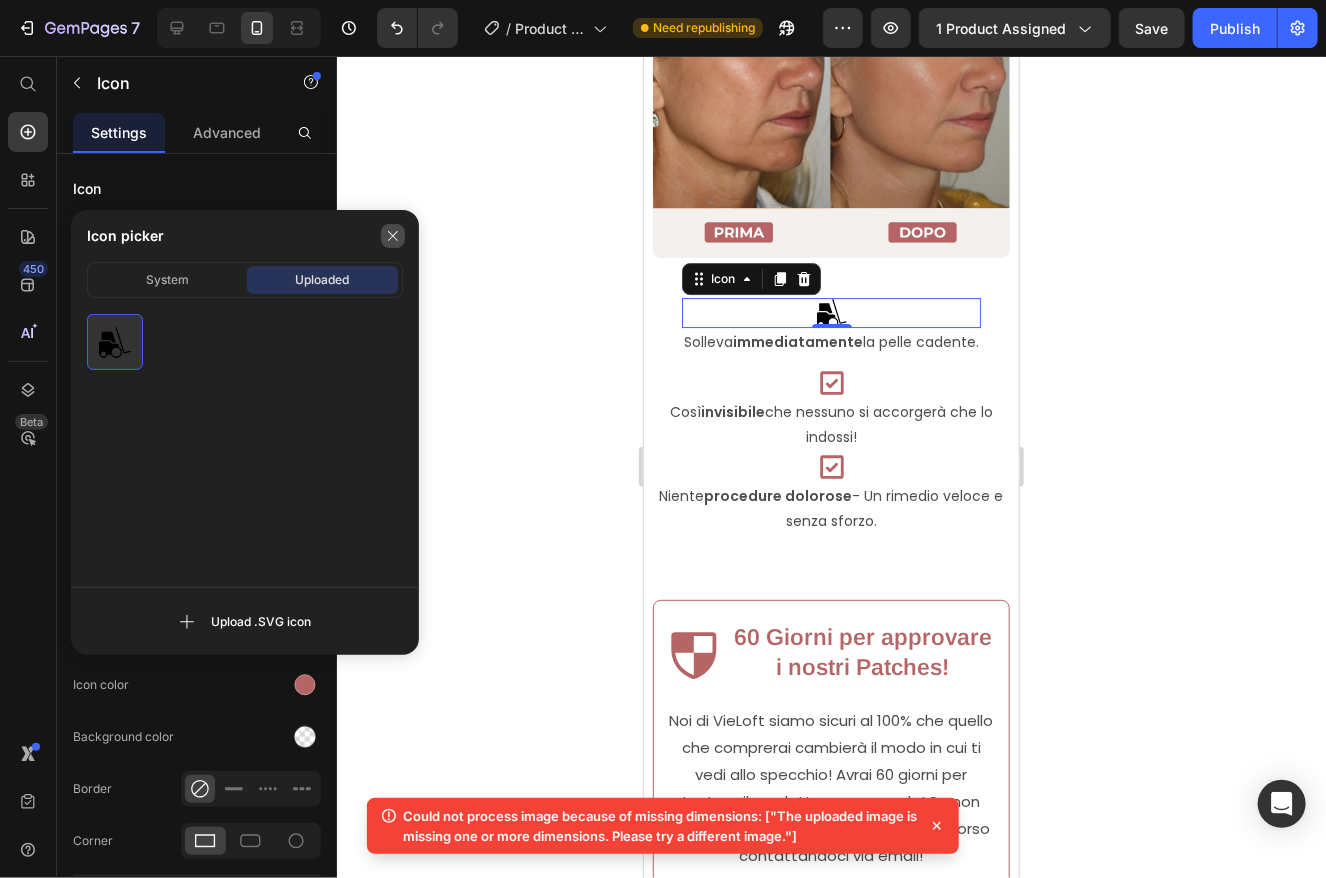 click 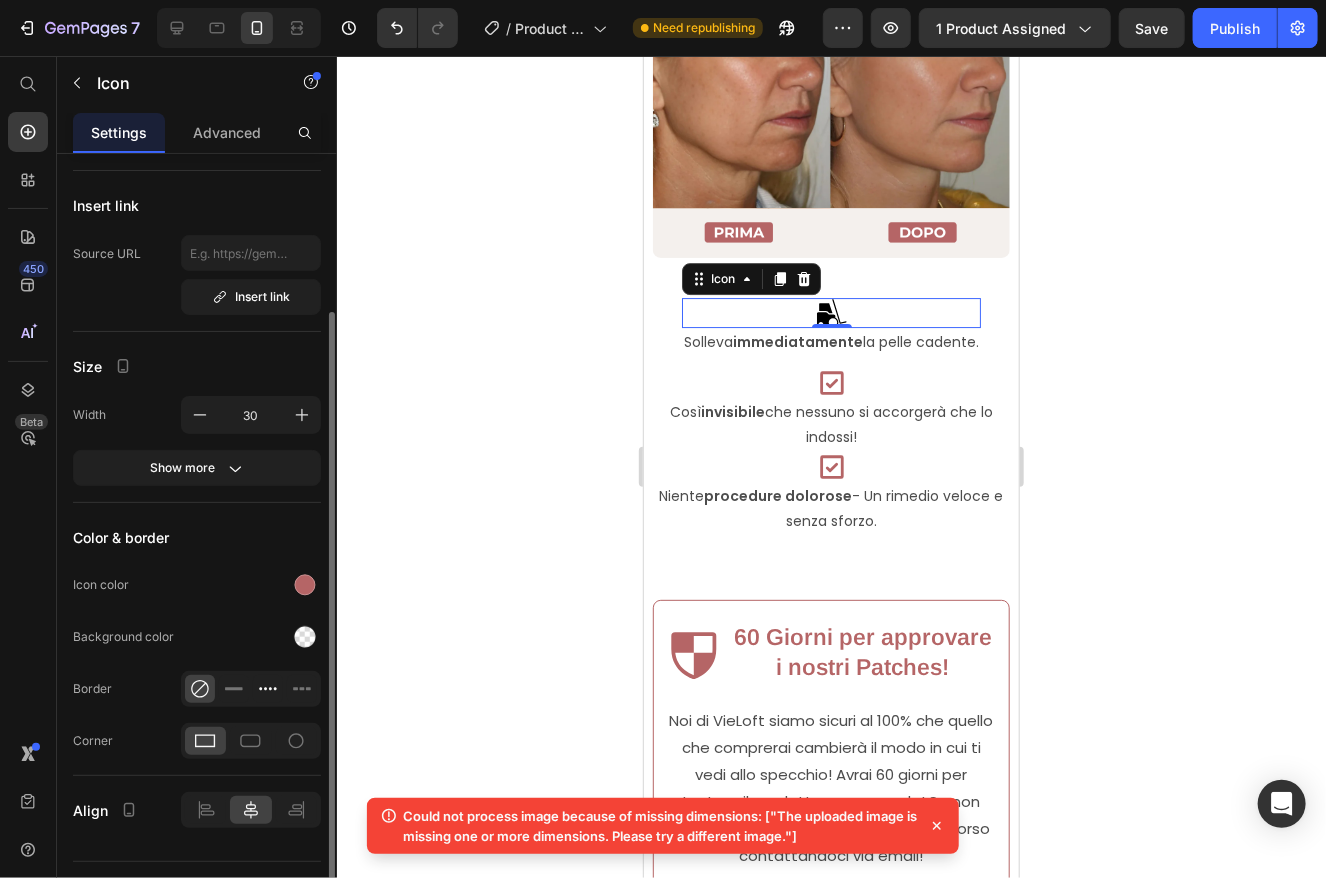 scroll, scrollTop: 139, scrollLeft: 0, axis: vertical 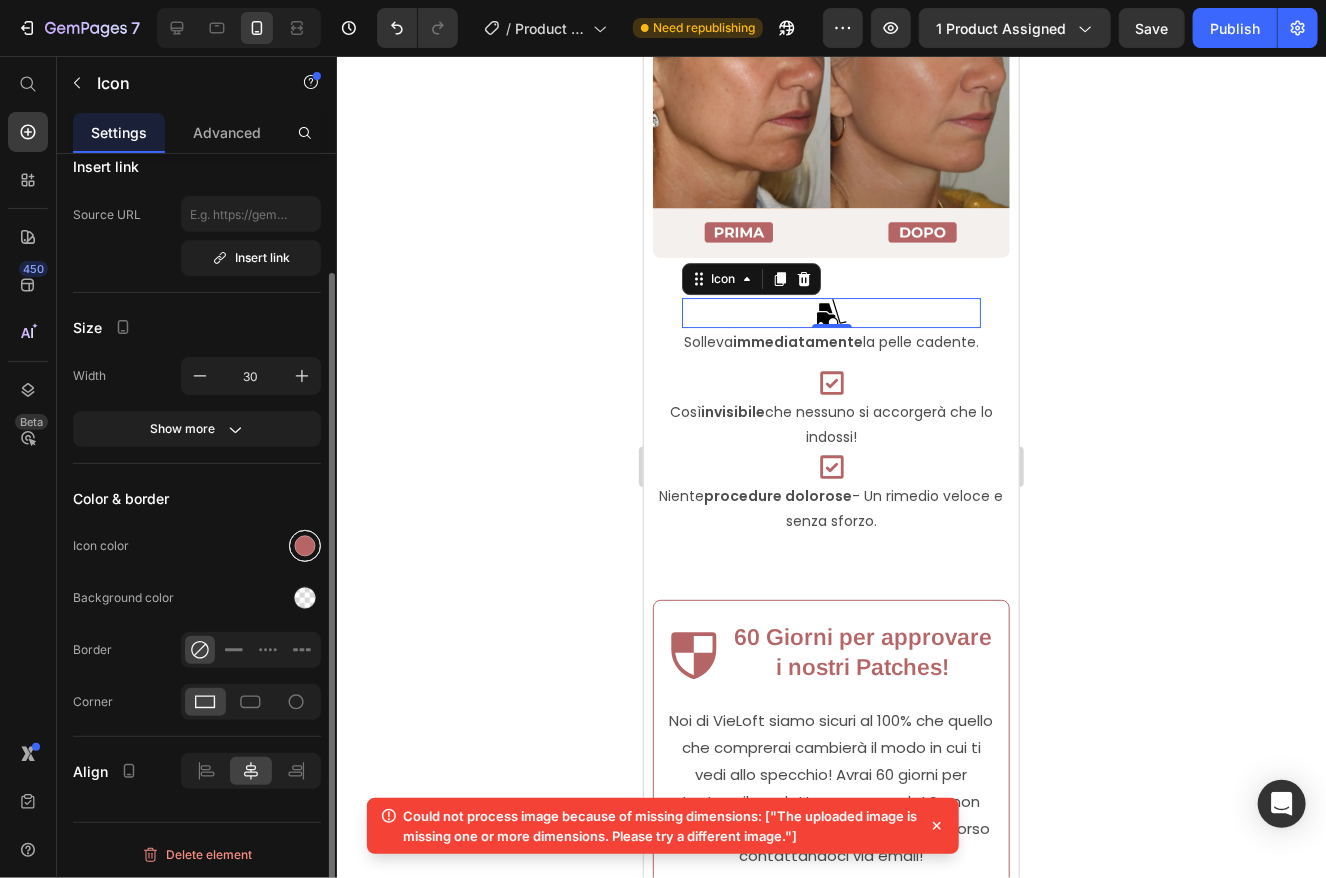 click at bounding box center [305, 546] 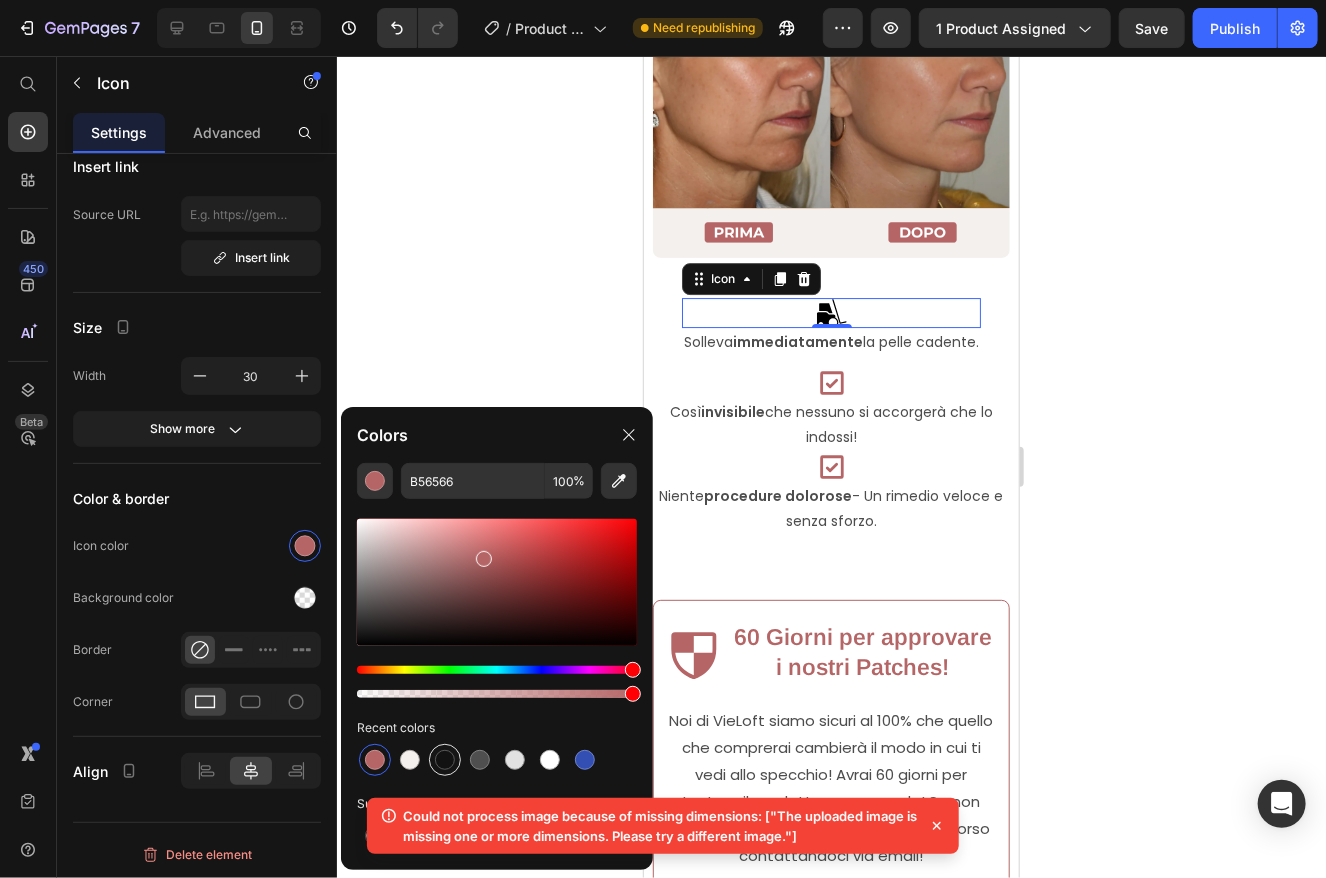 click at bounding box center (445, 760) 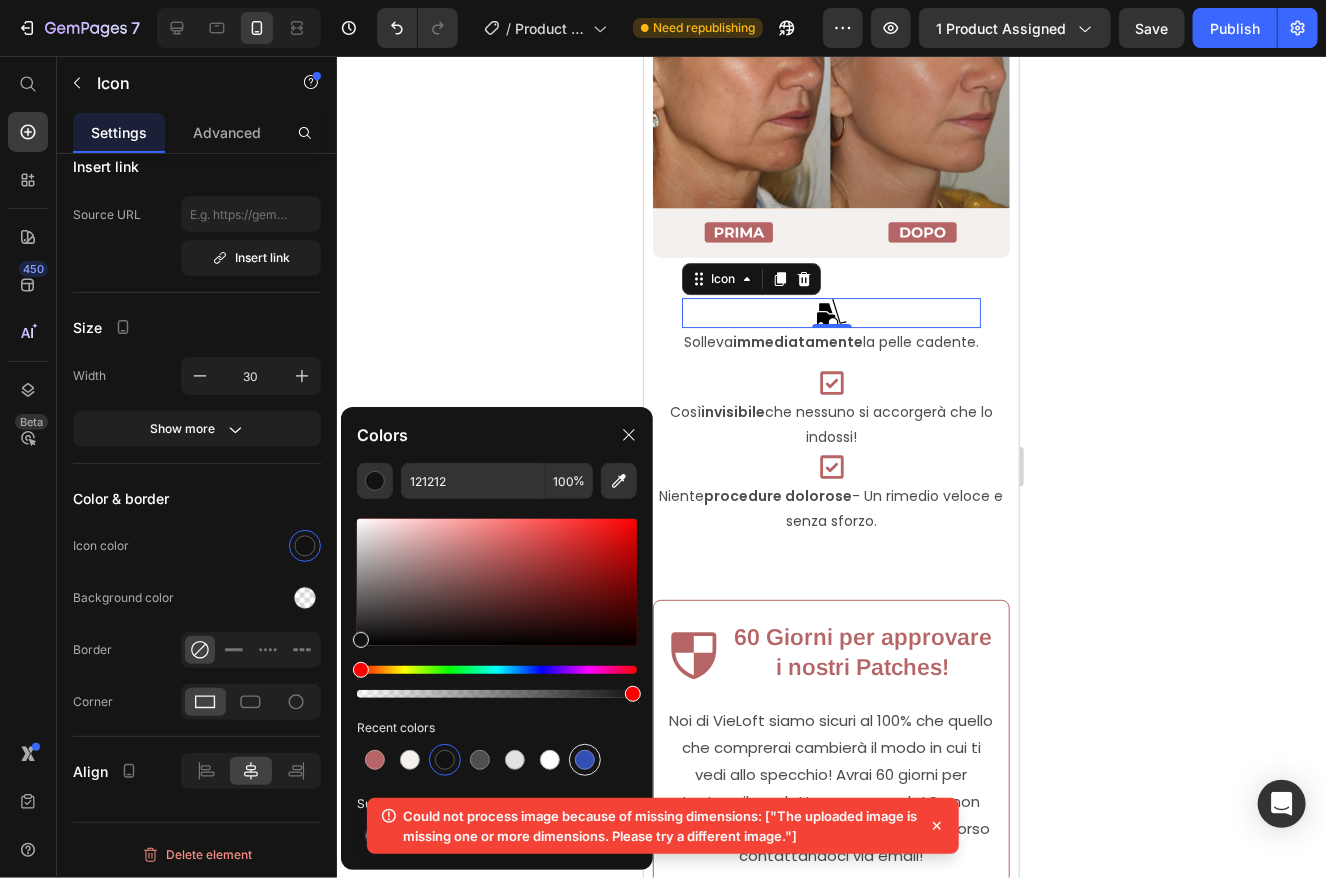 click at bounding box center [585, 760] 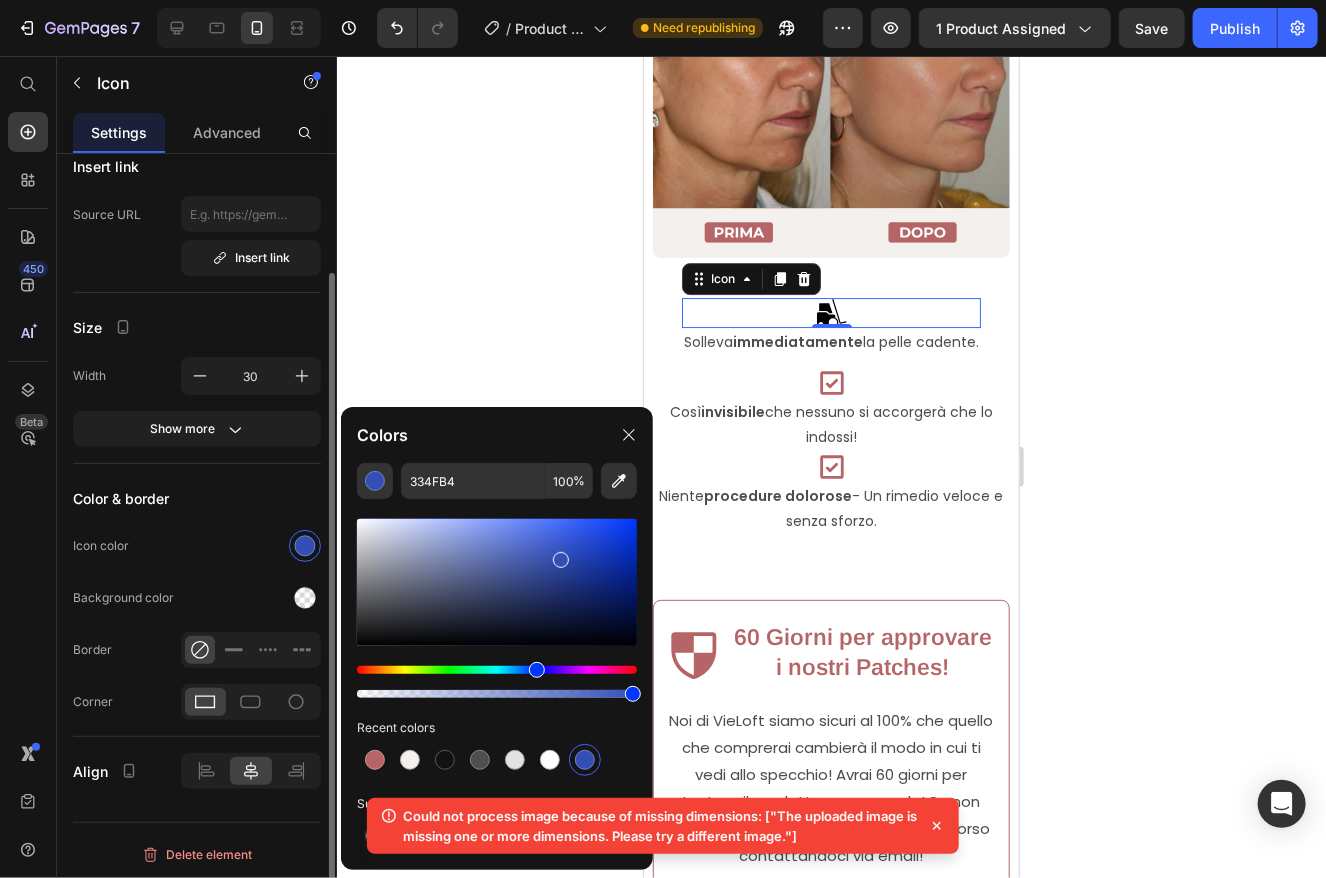 click on "Color & border Icon color Background color Border Corner" 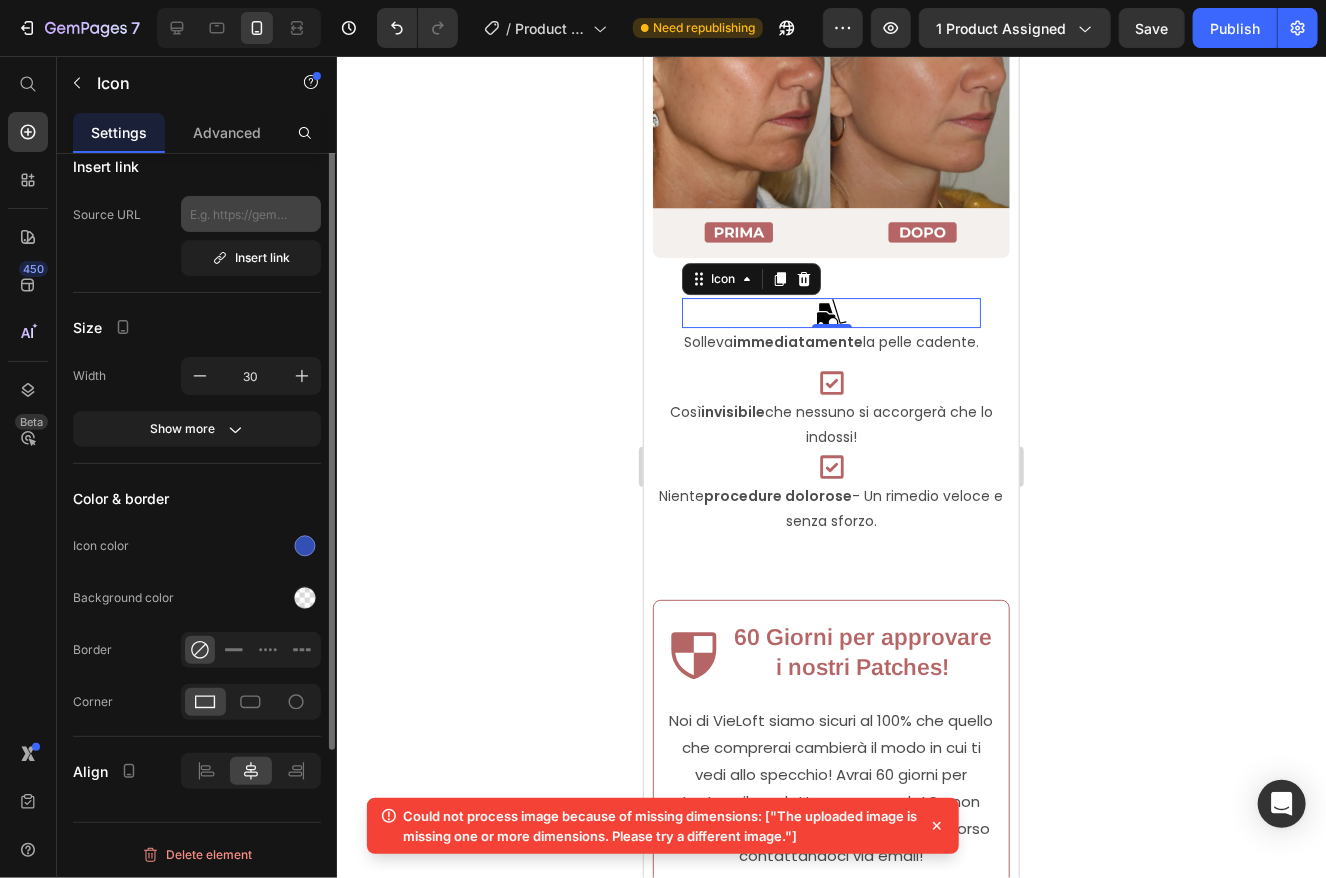 scroll, scrollTop: 0, scrollLeft: 0, axis: both 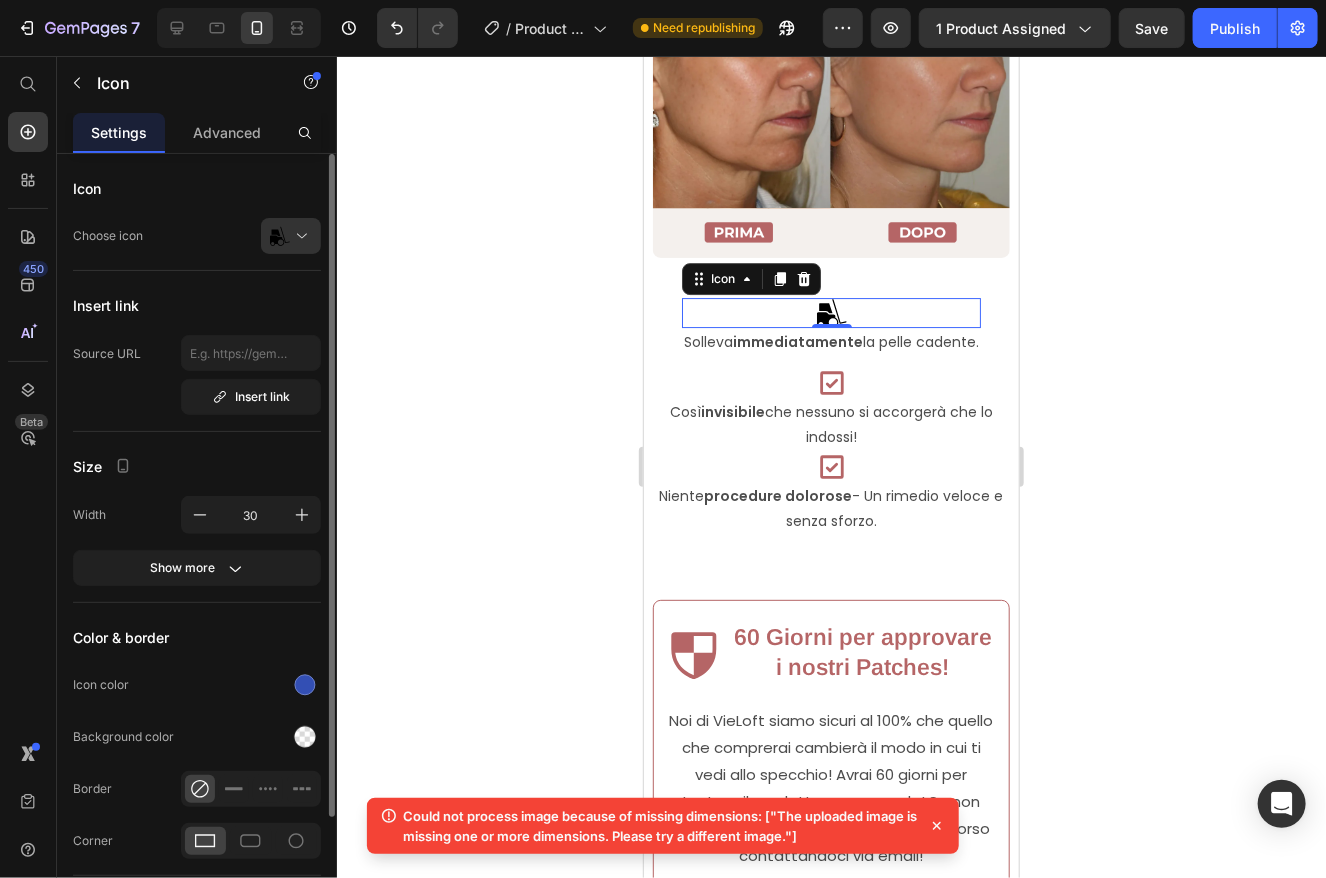 click on "Icon Choose icon" 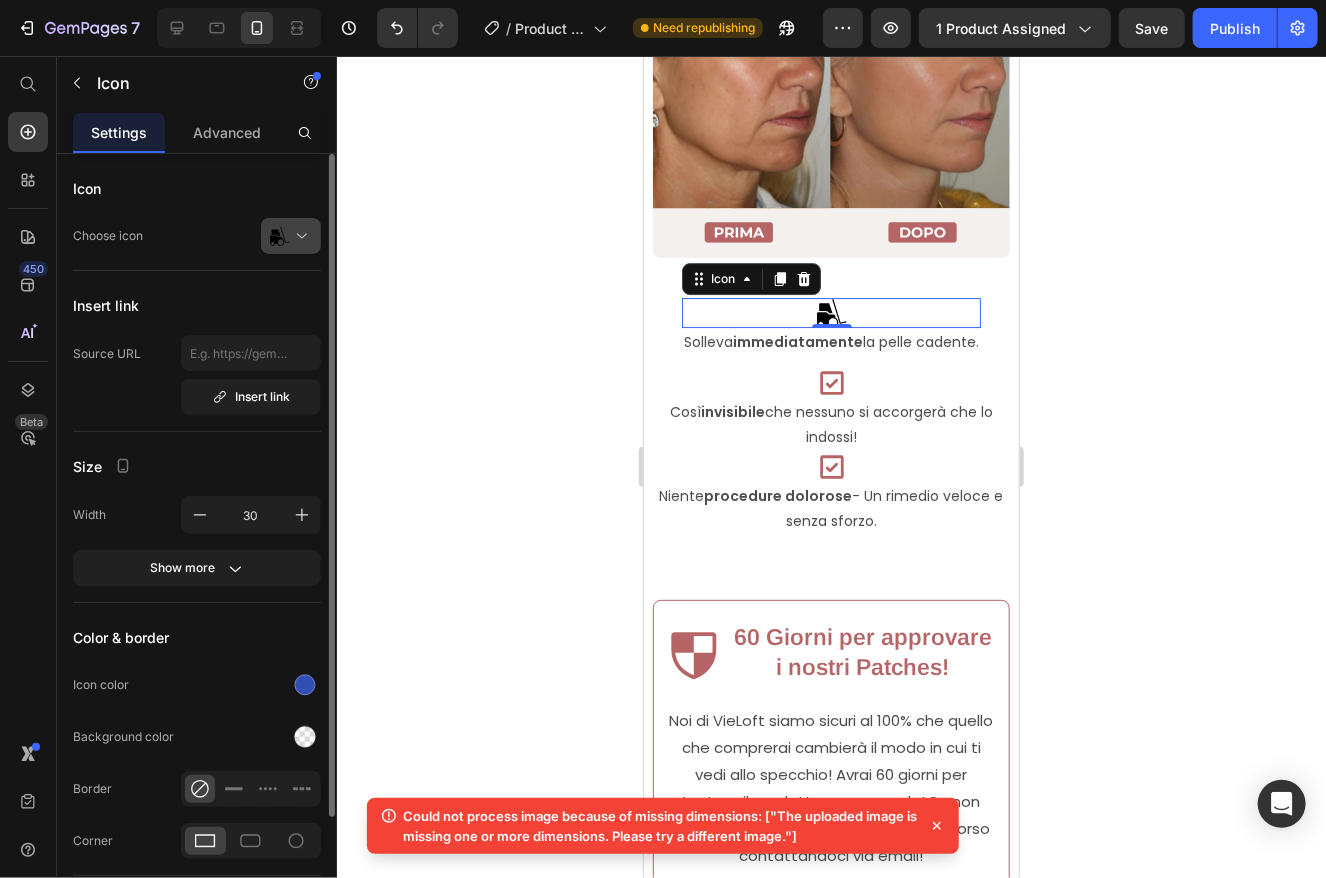 click at bounding box center (299, 236) 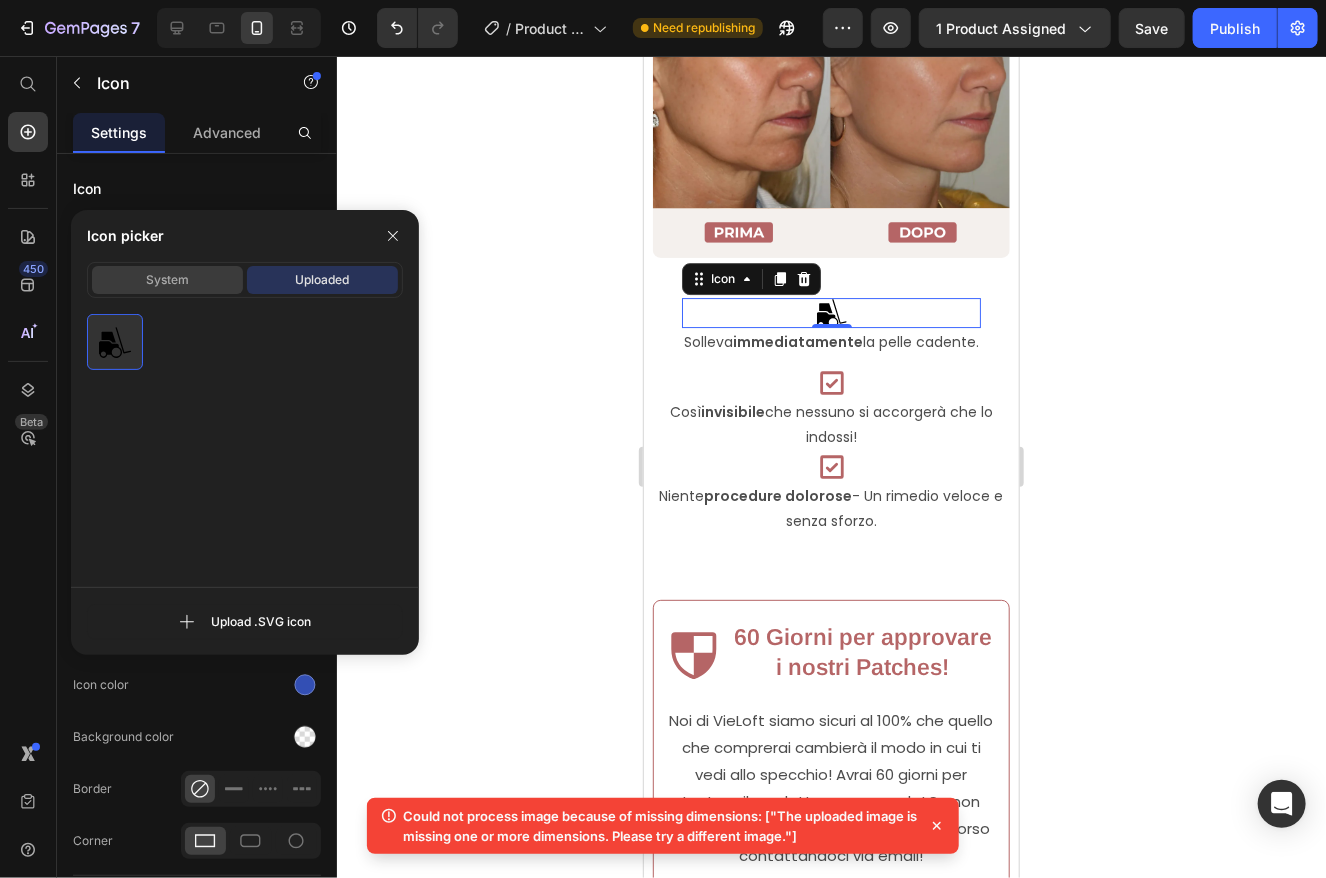 click on "System" at bounding box center (167, 280) 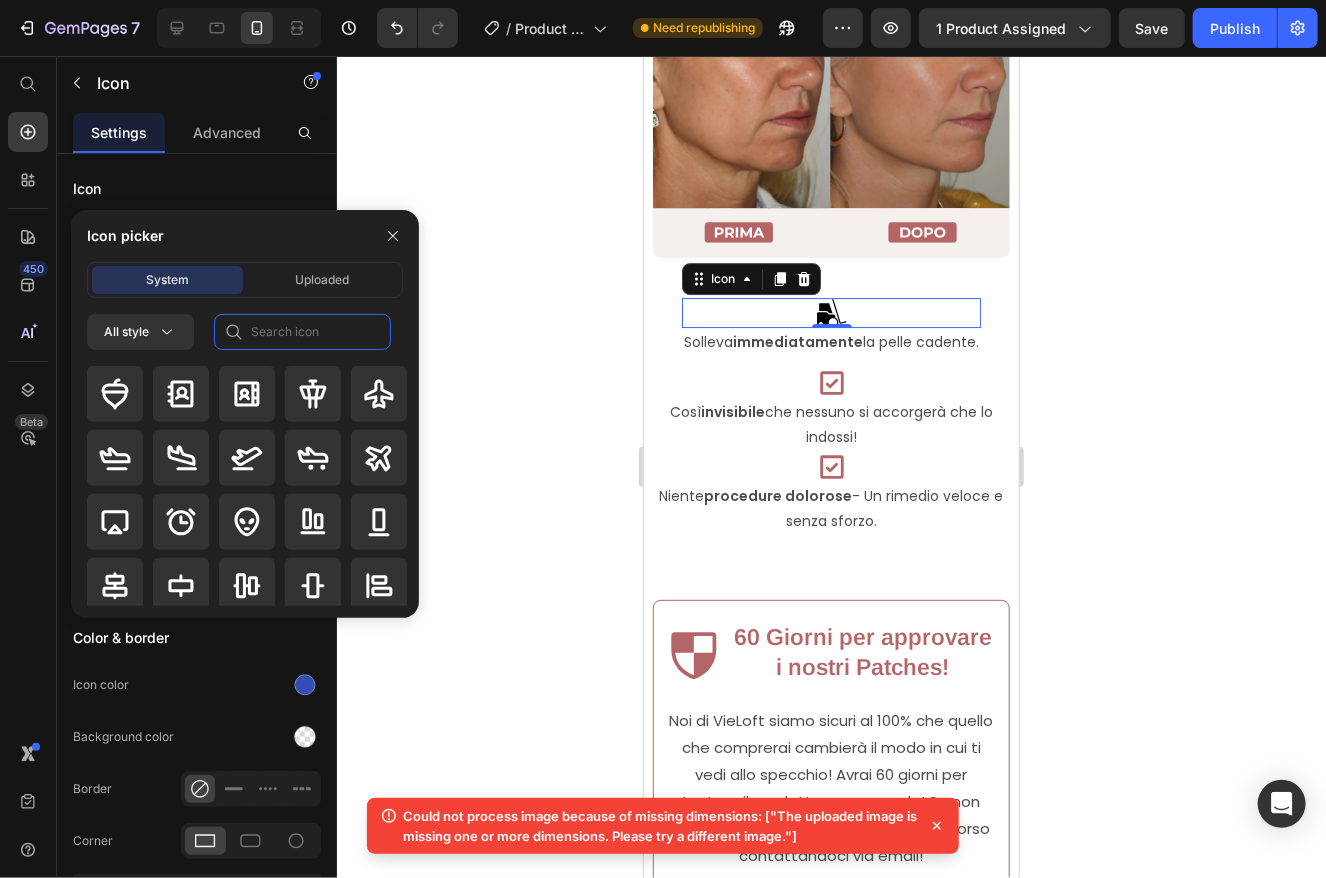 click 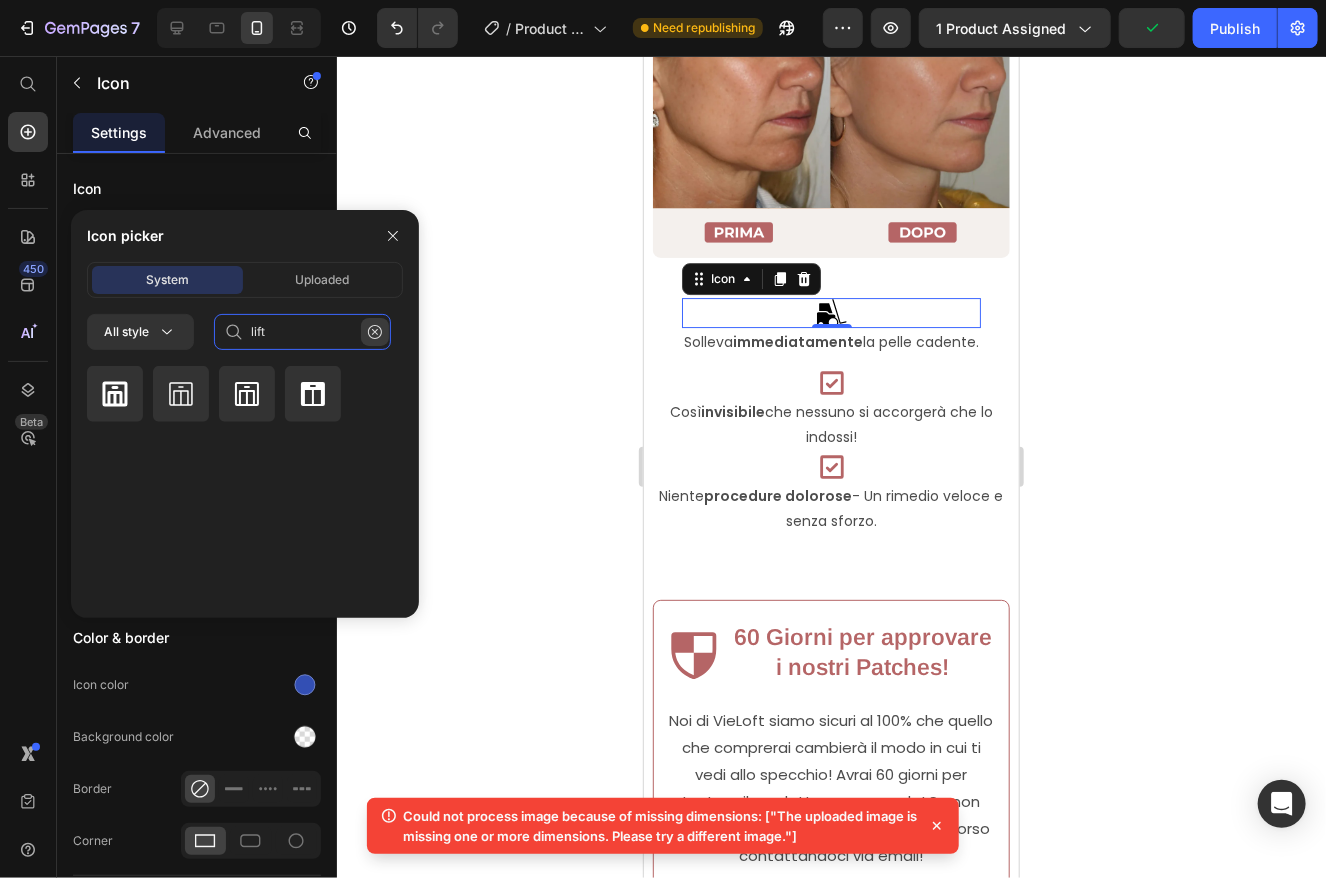 type on "lift" 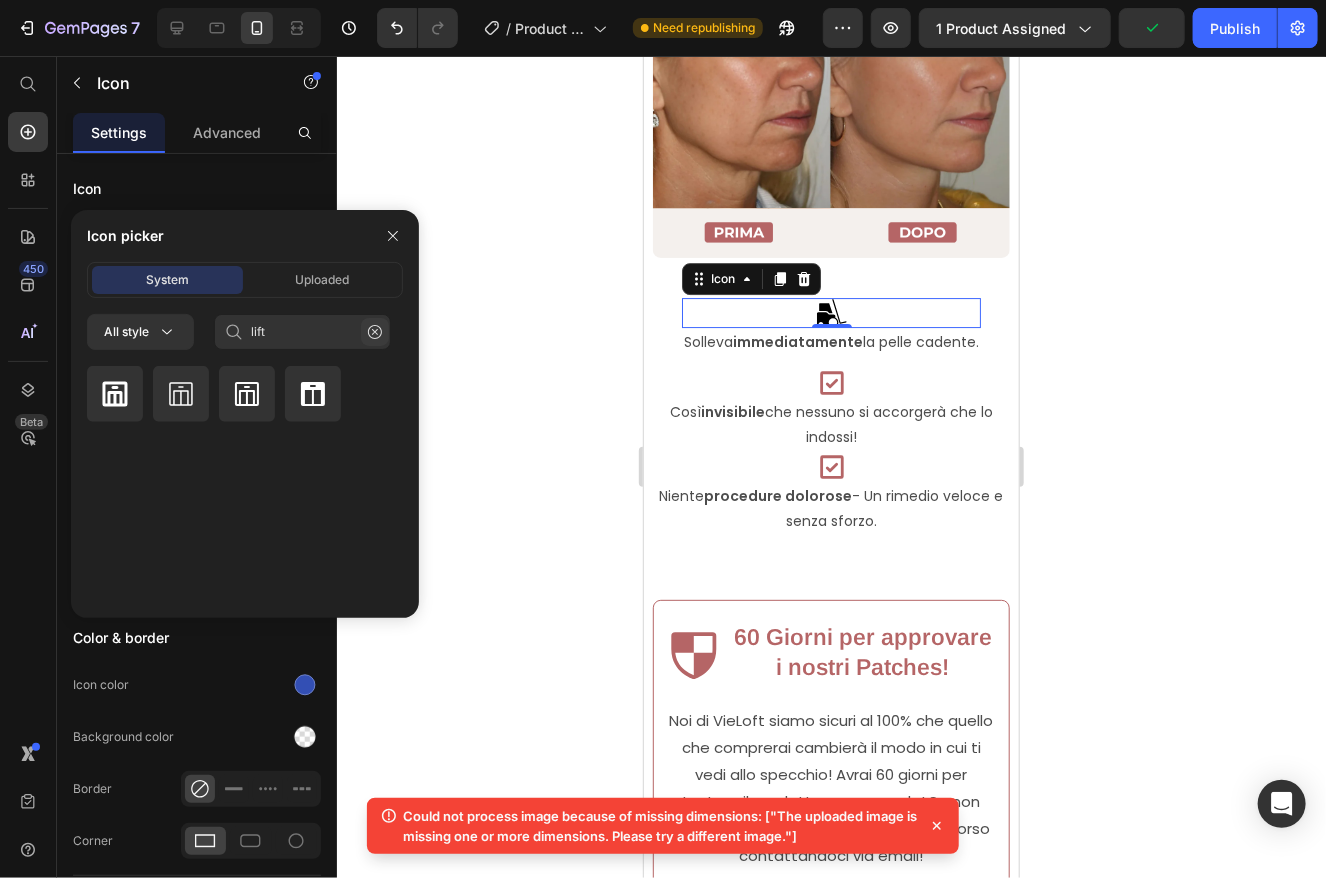 click 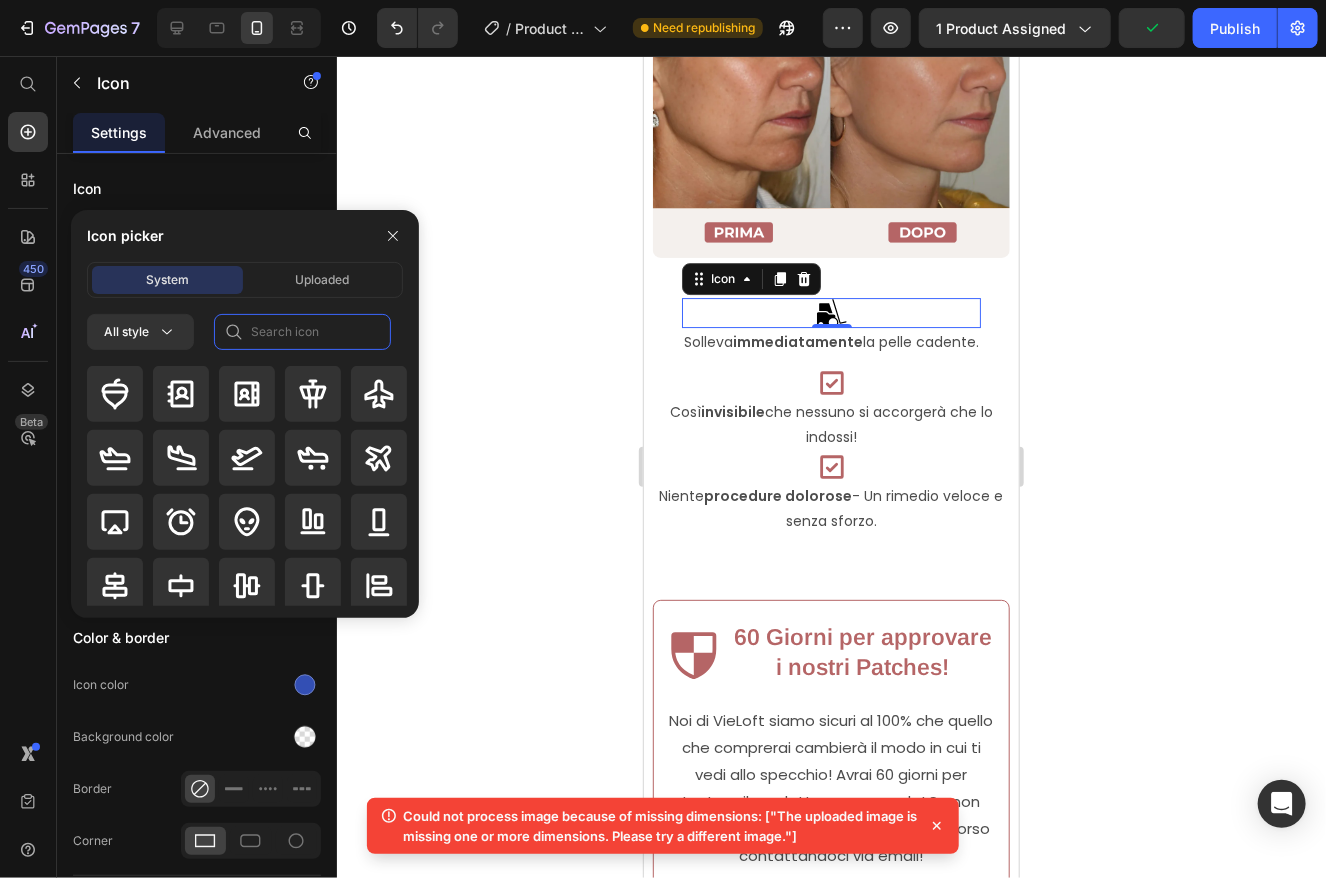 click 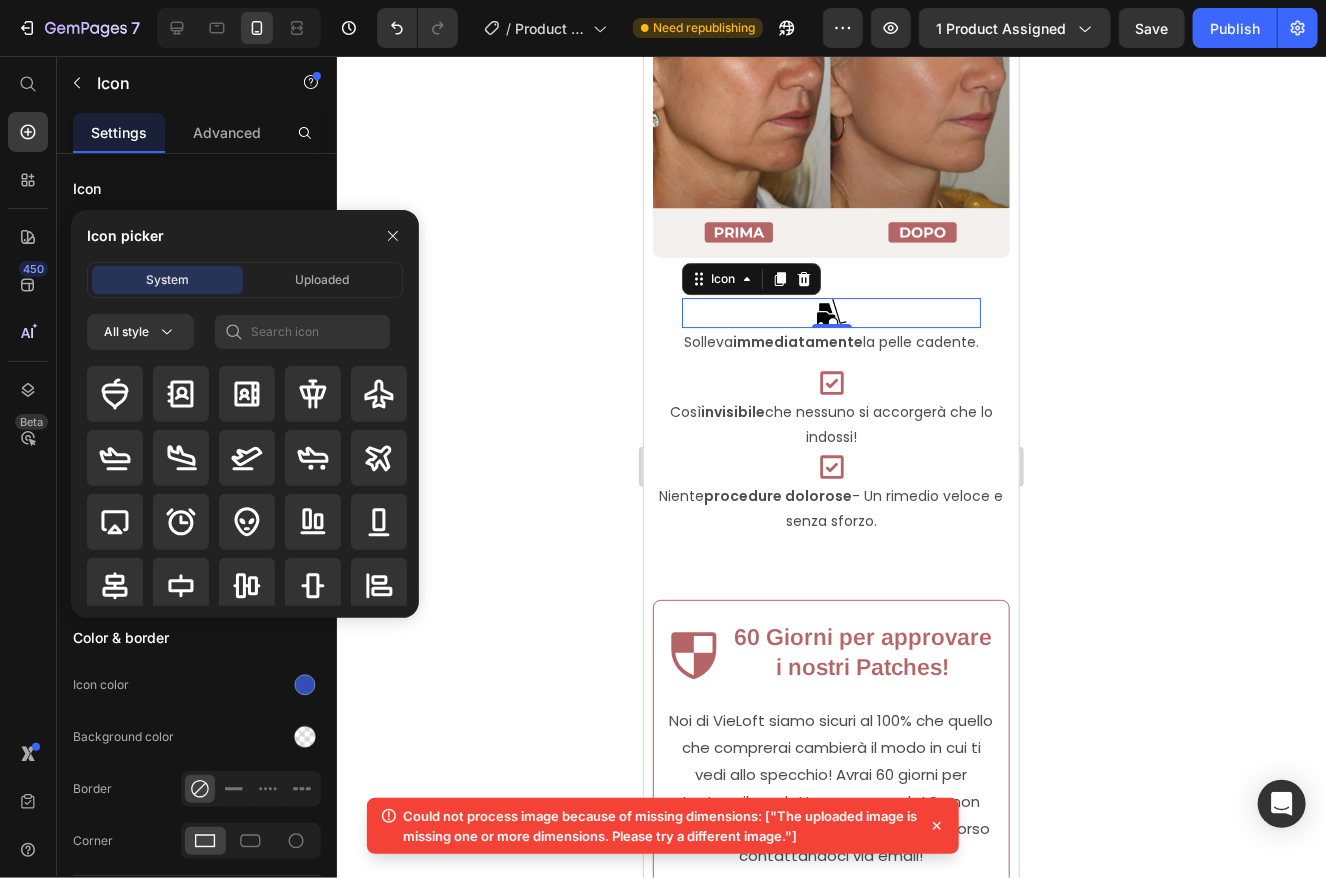 click 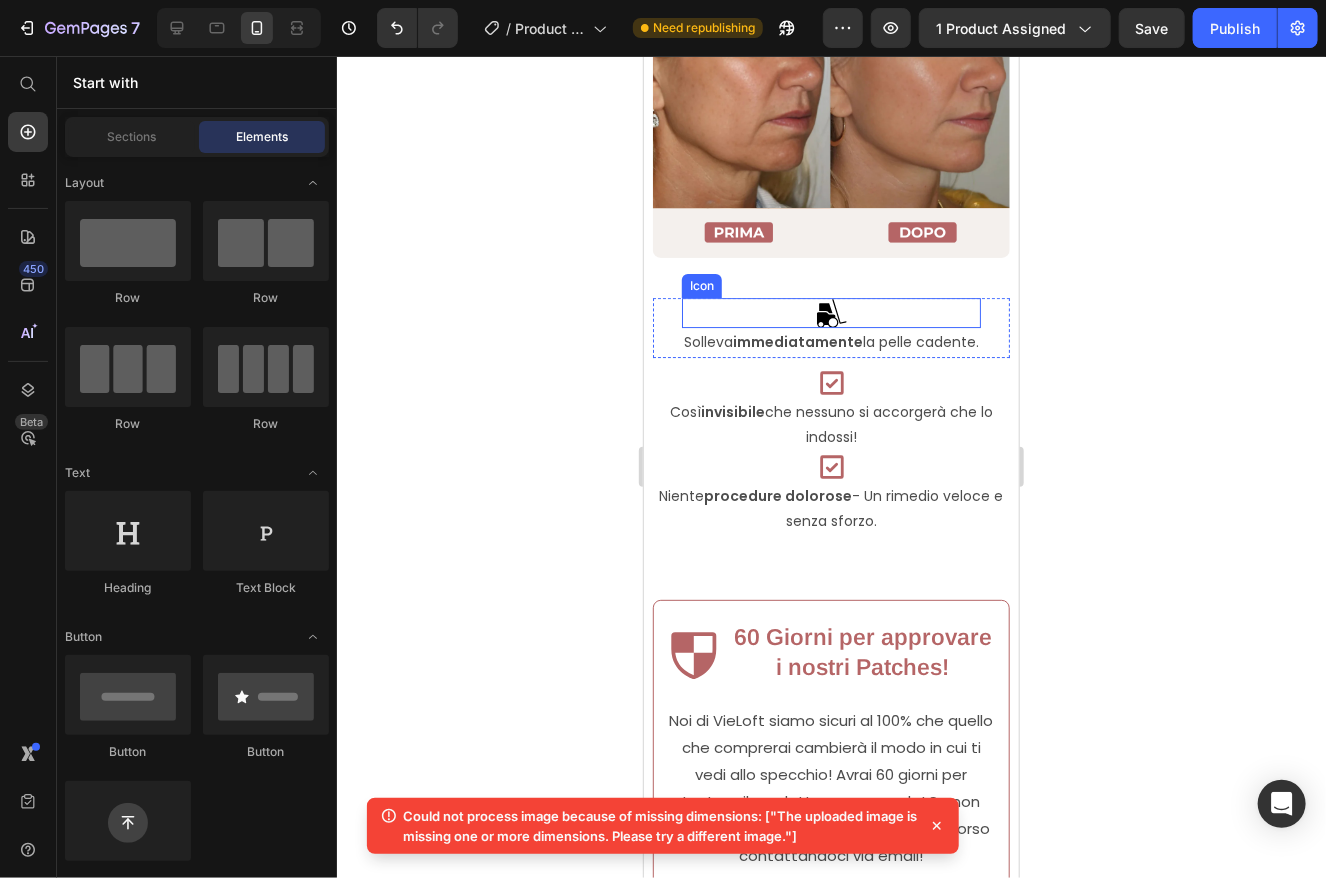 click 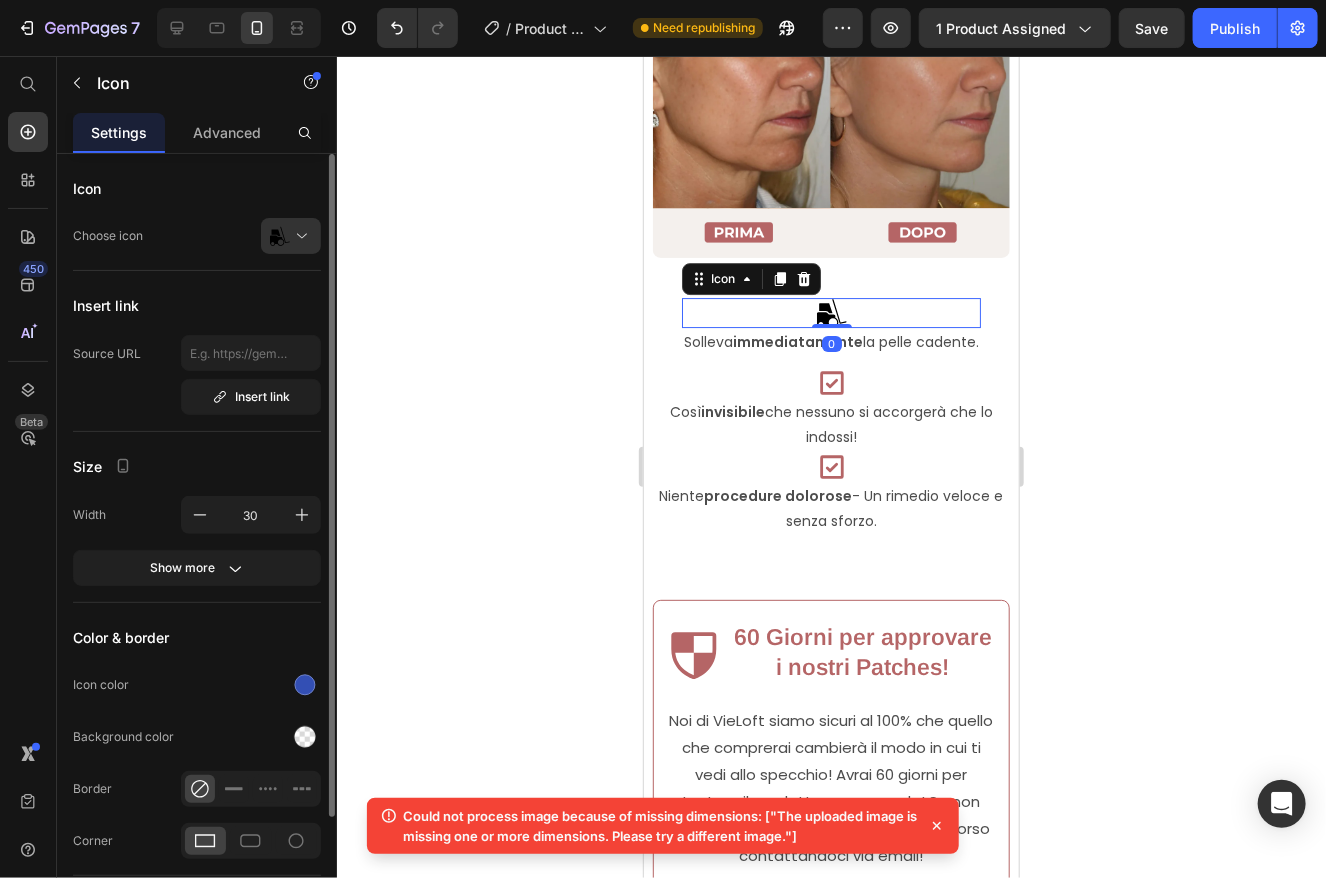 scroll, scrollTop: 139, scrollLeft: 0, axis: vertical 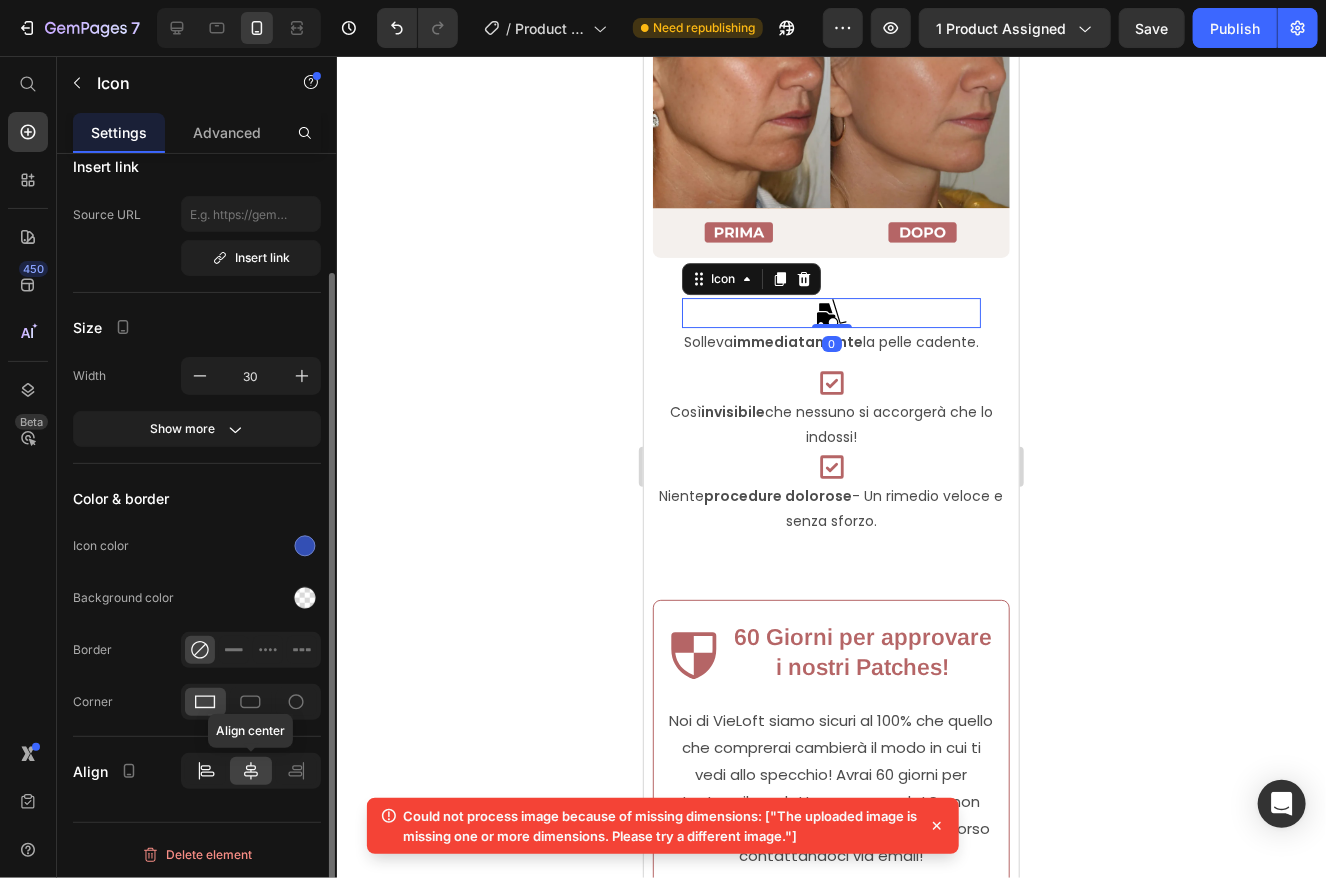 click 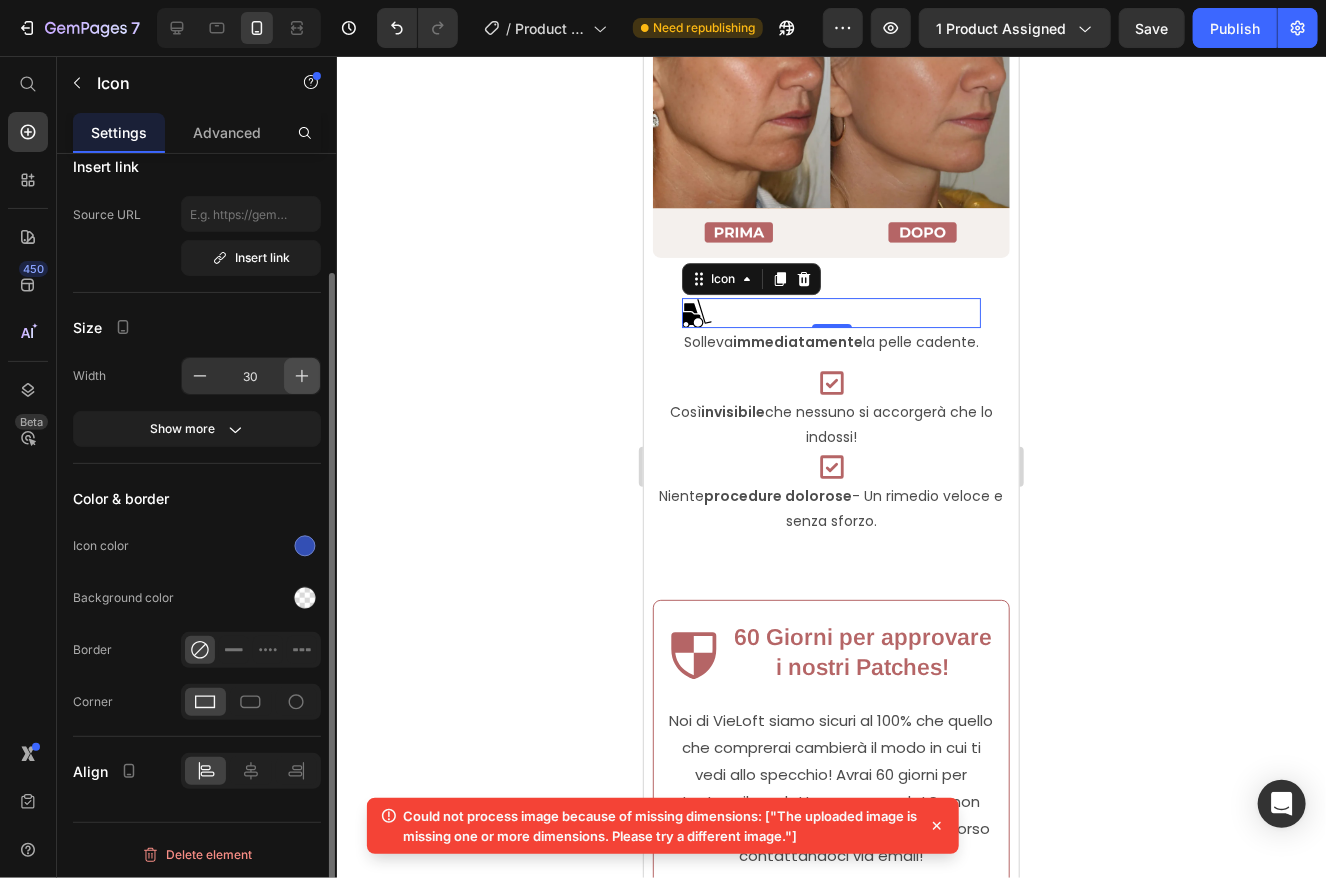 click 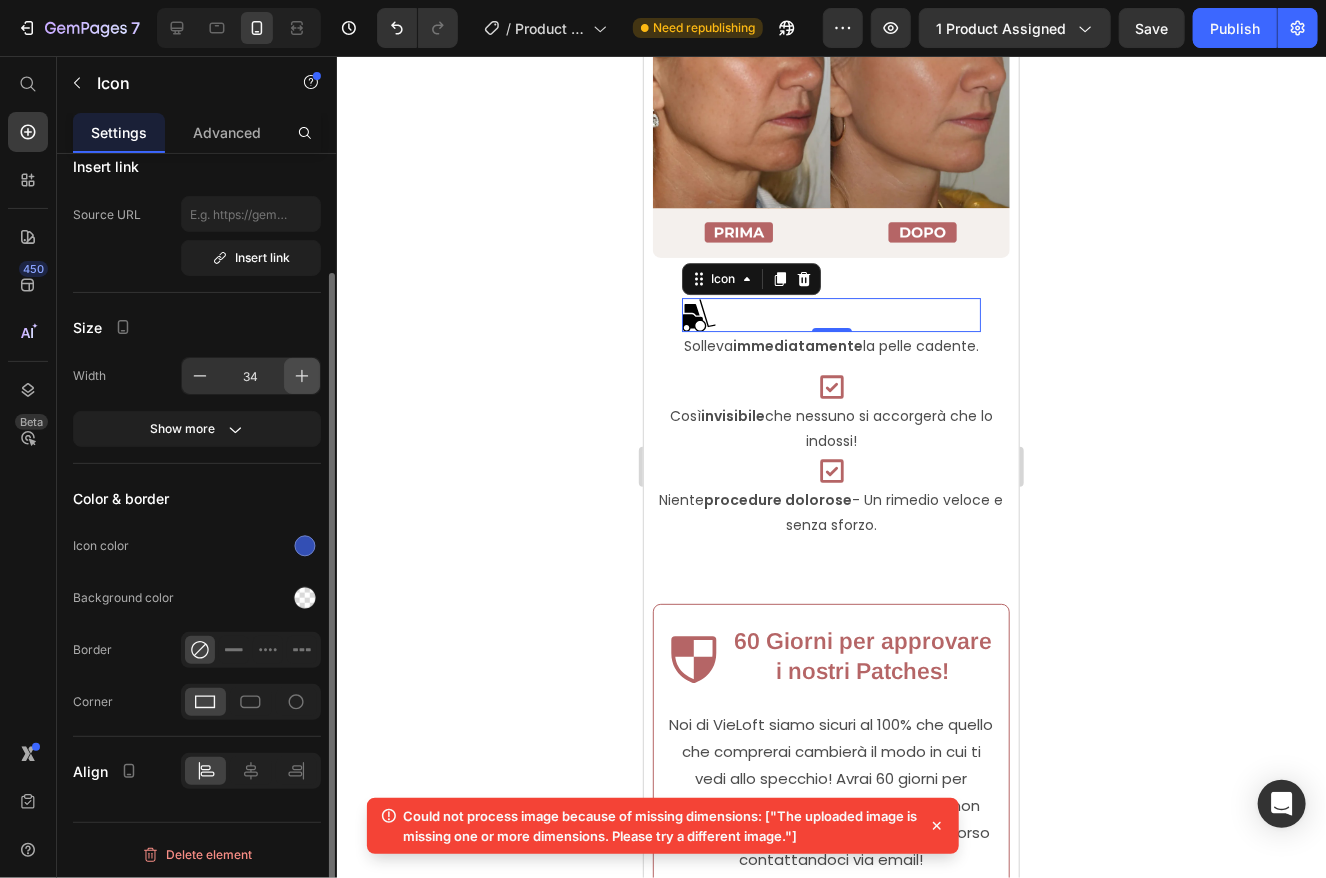 click 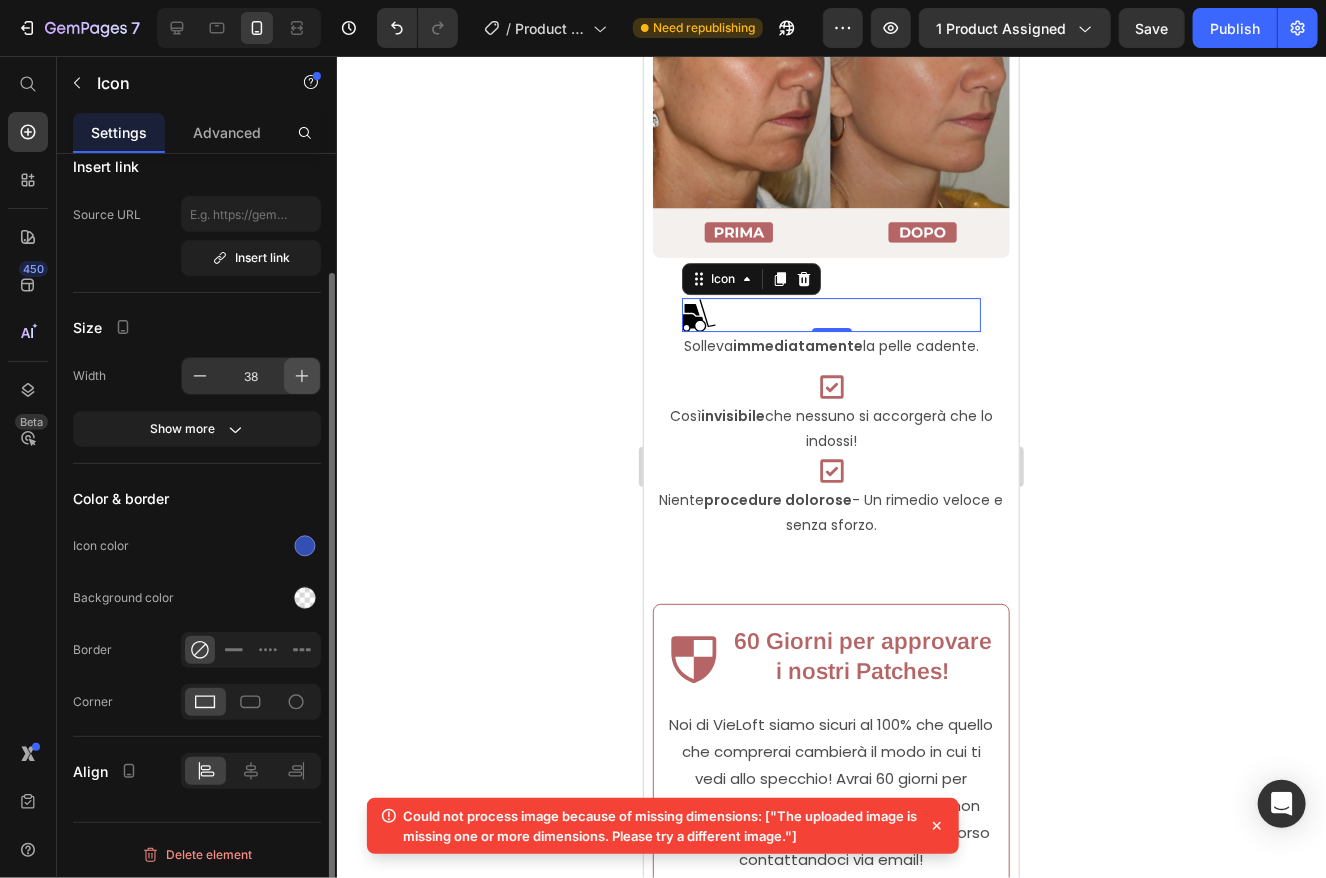 click 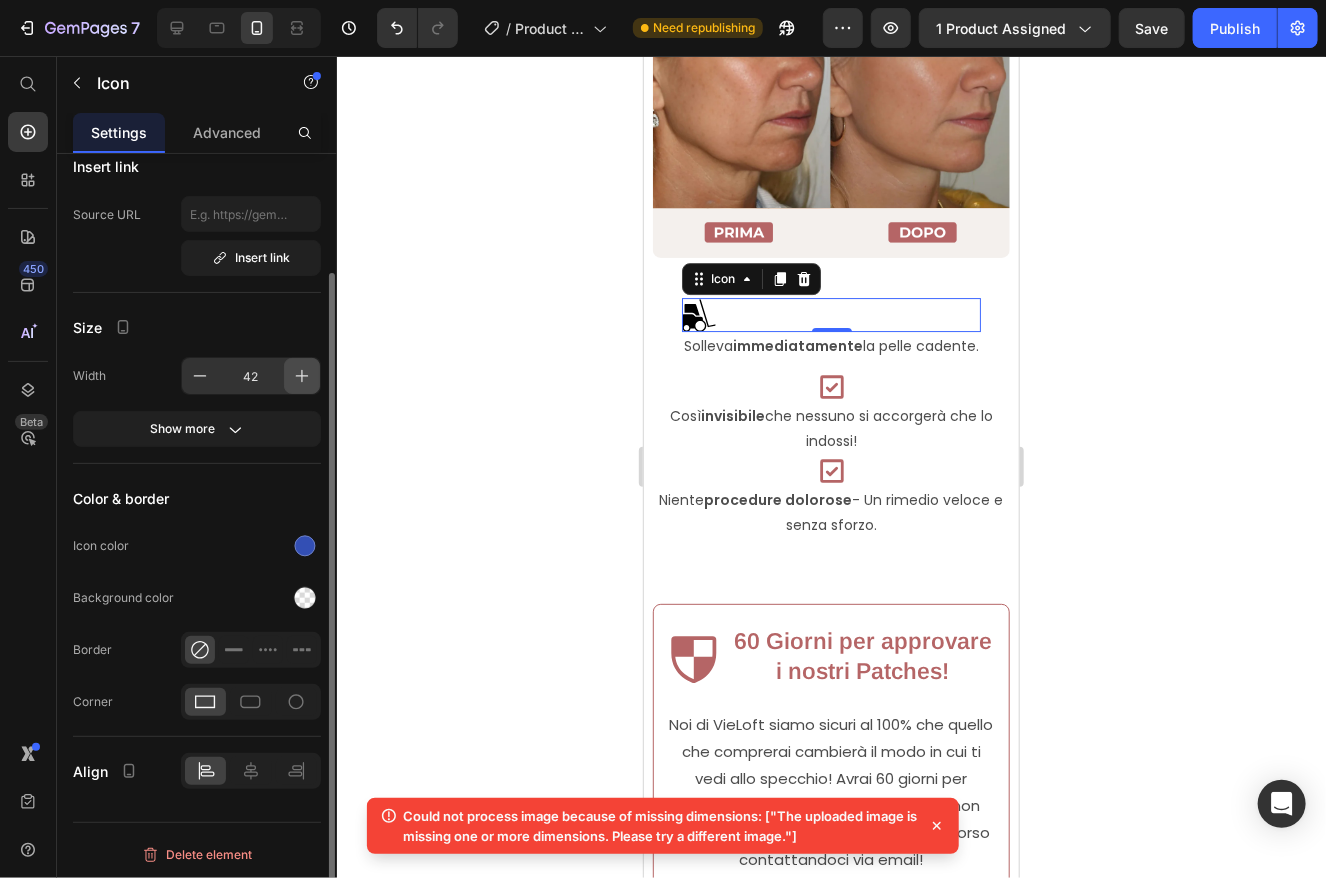 click 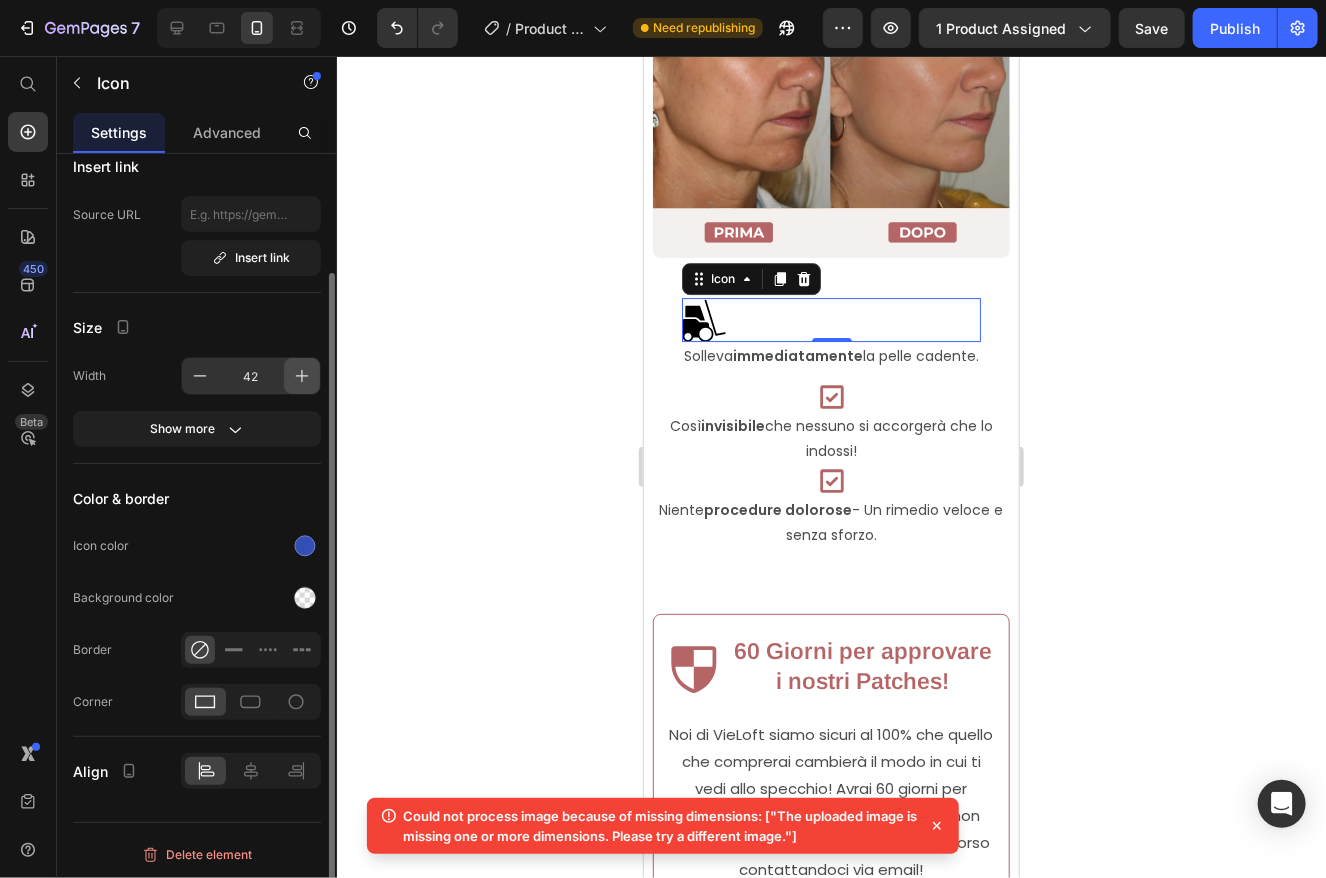 click 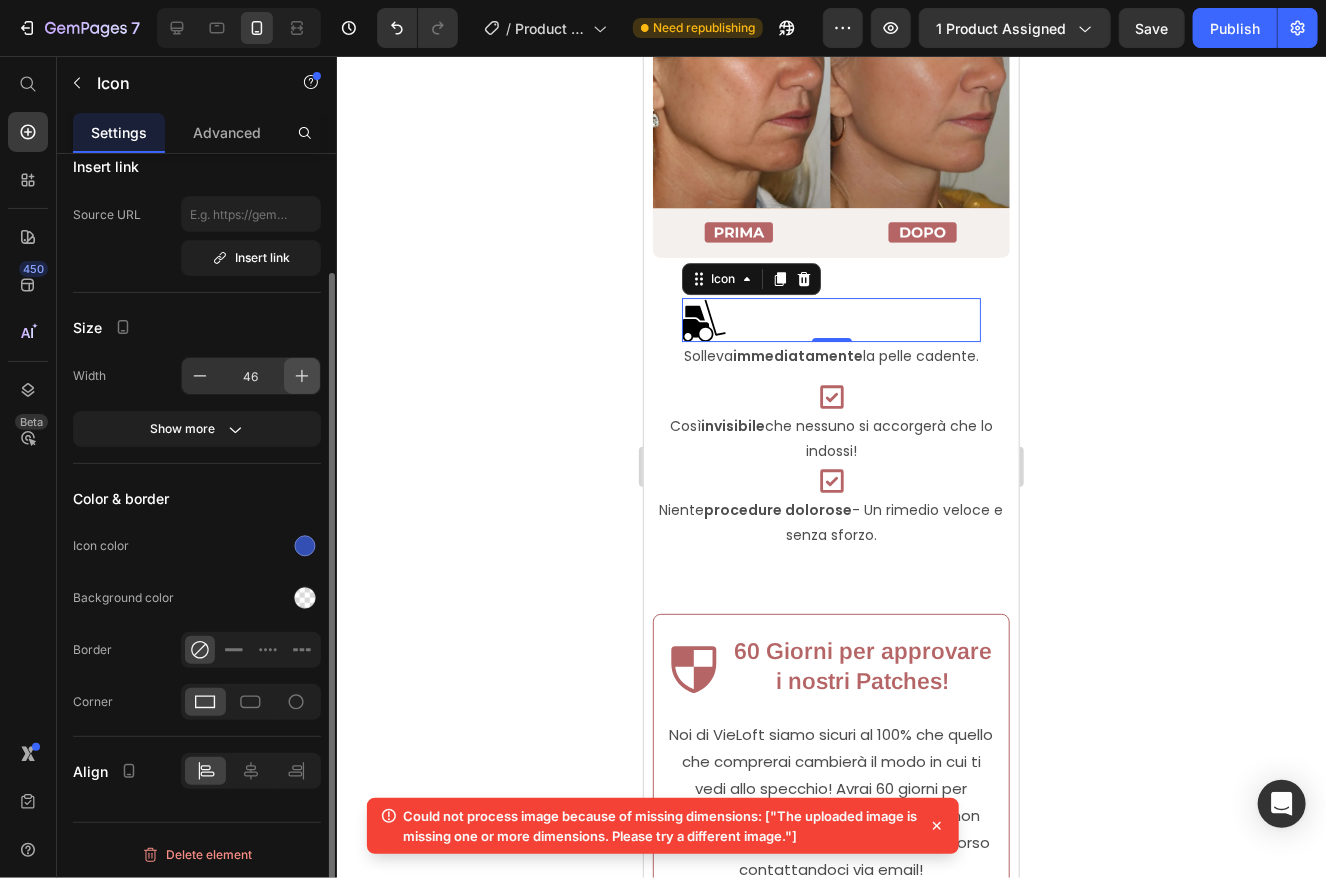 click 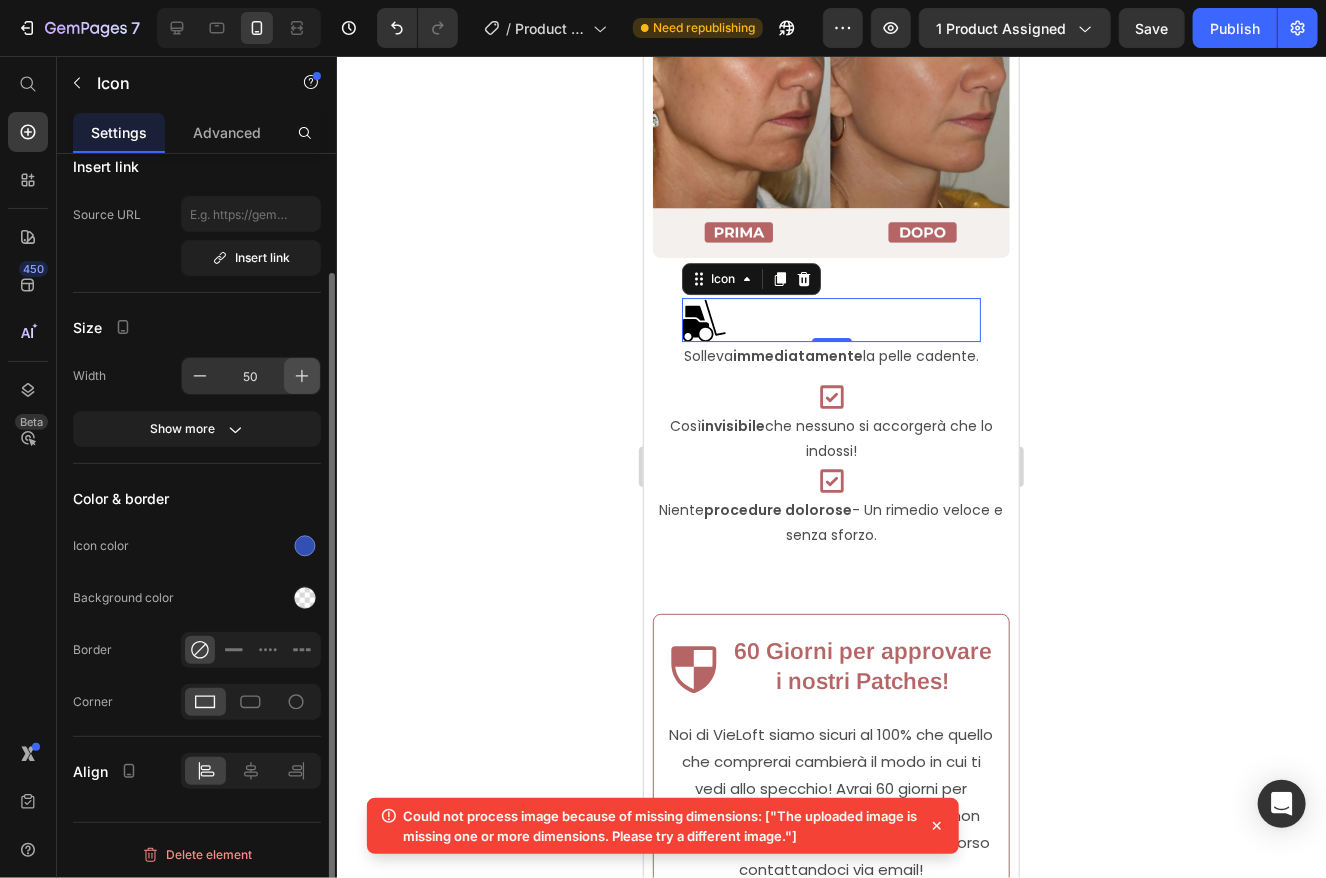 click 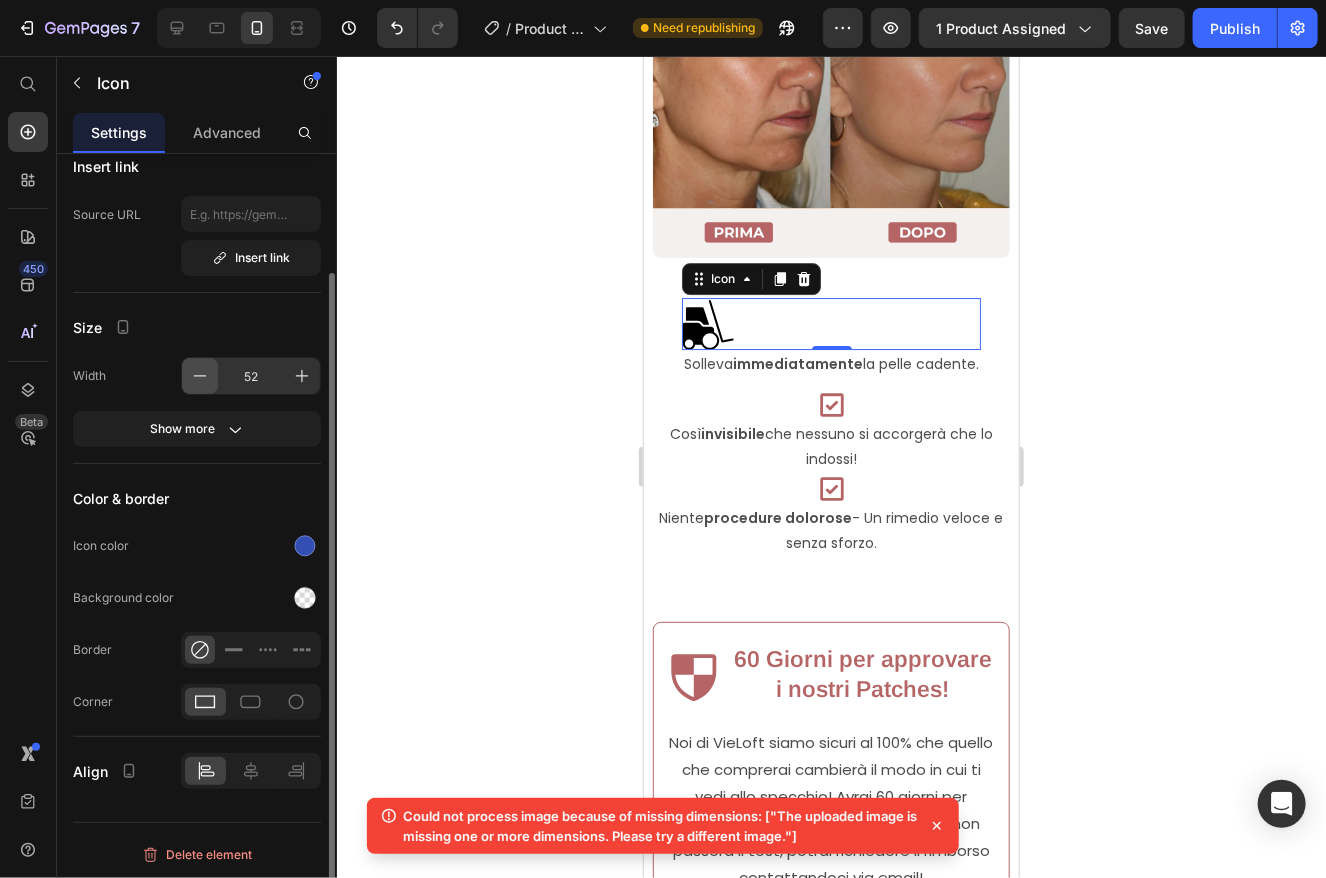 click 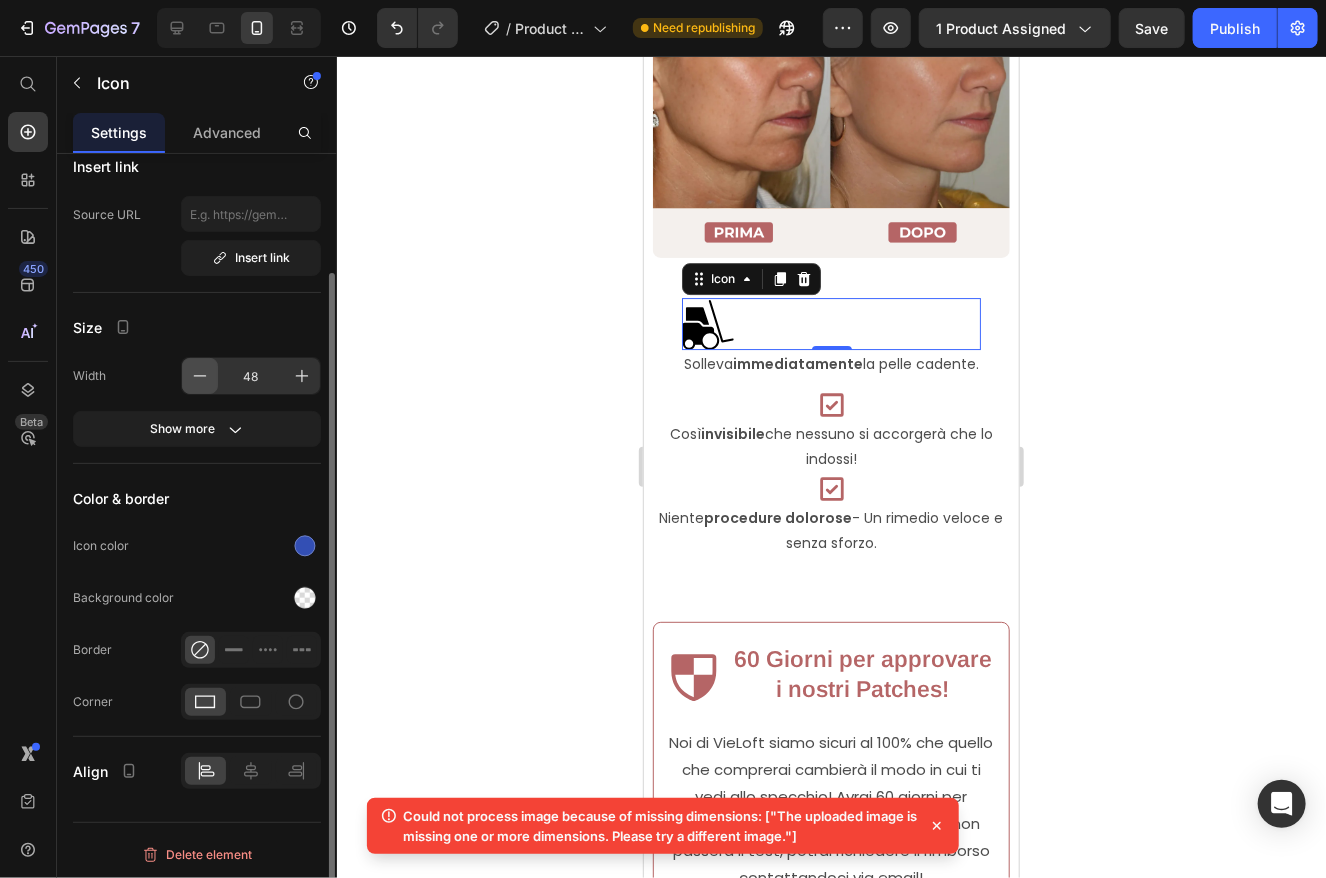click 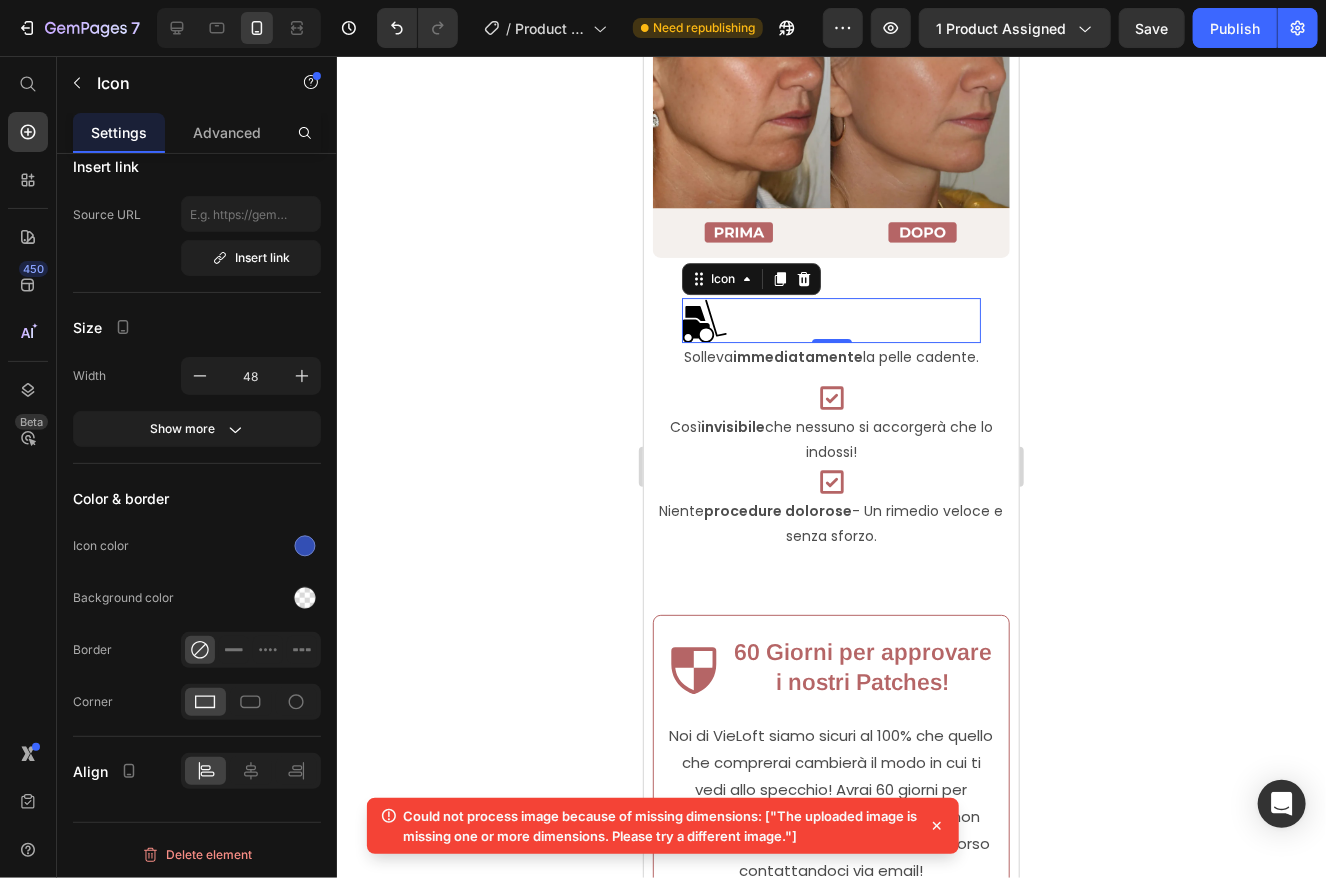 type on "45" 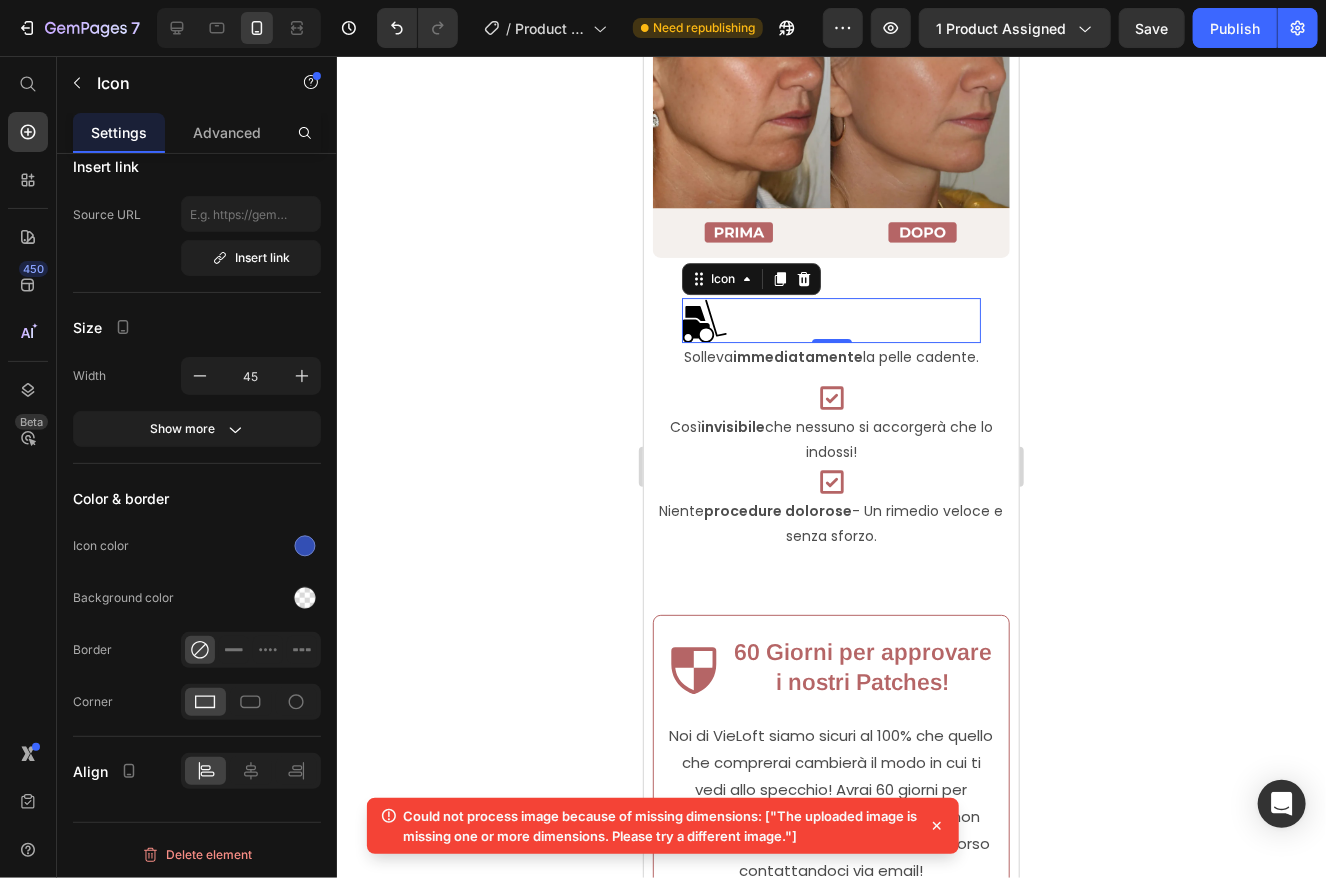 click 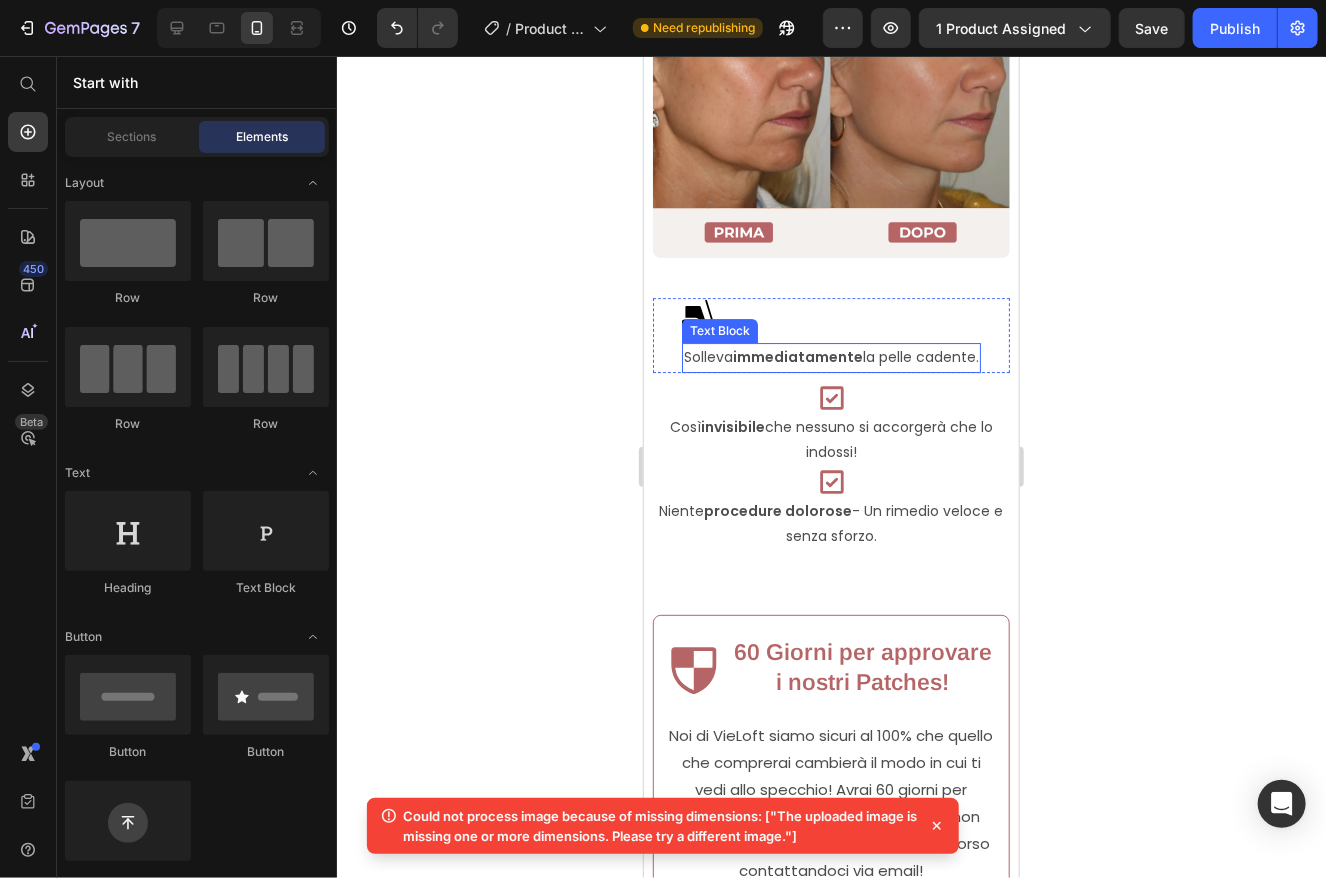 click on "immediatamente" at bounding box center [797, 356] 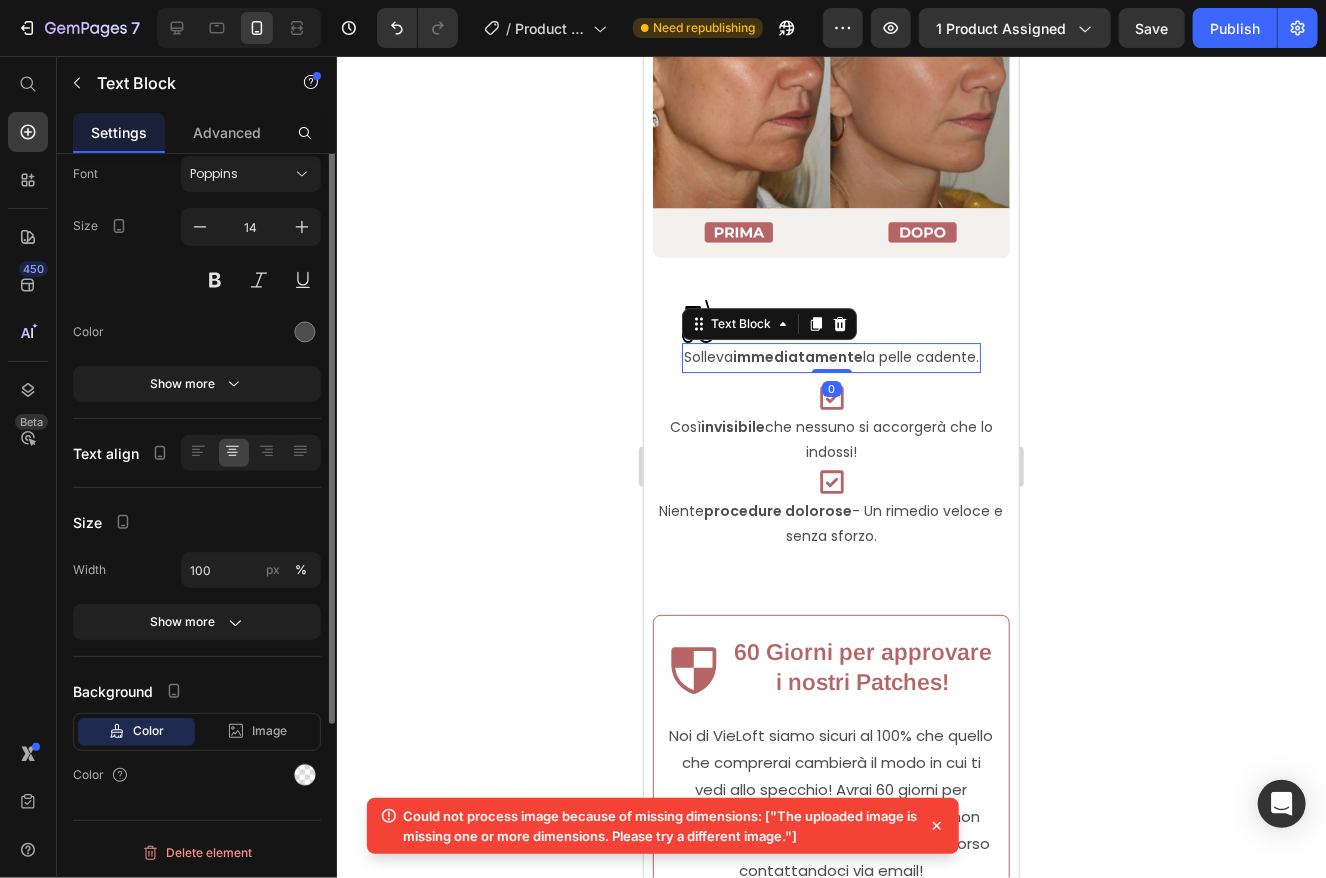 scroll, scrollTop: 0, scrollLeft: 0, axis: both 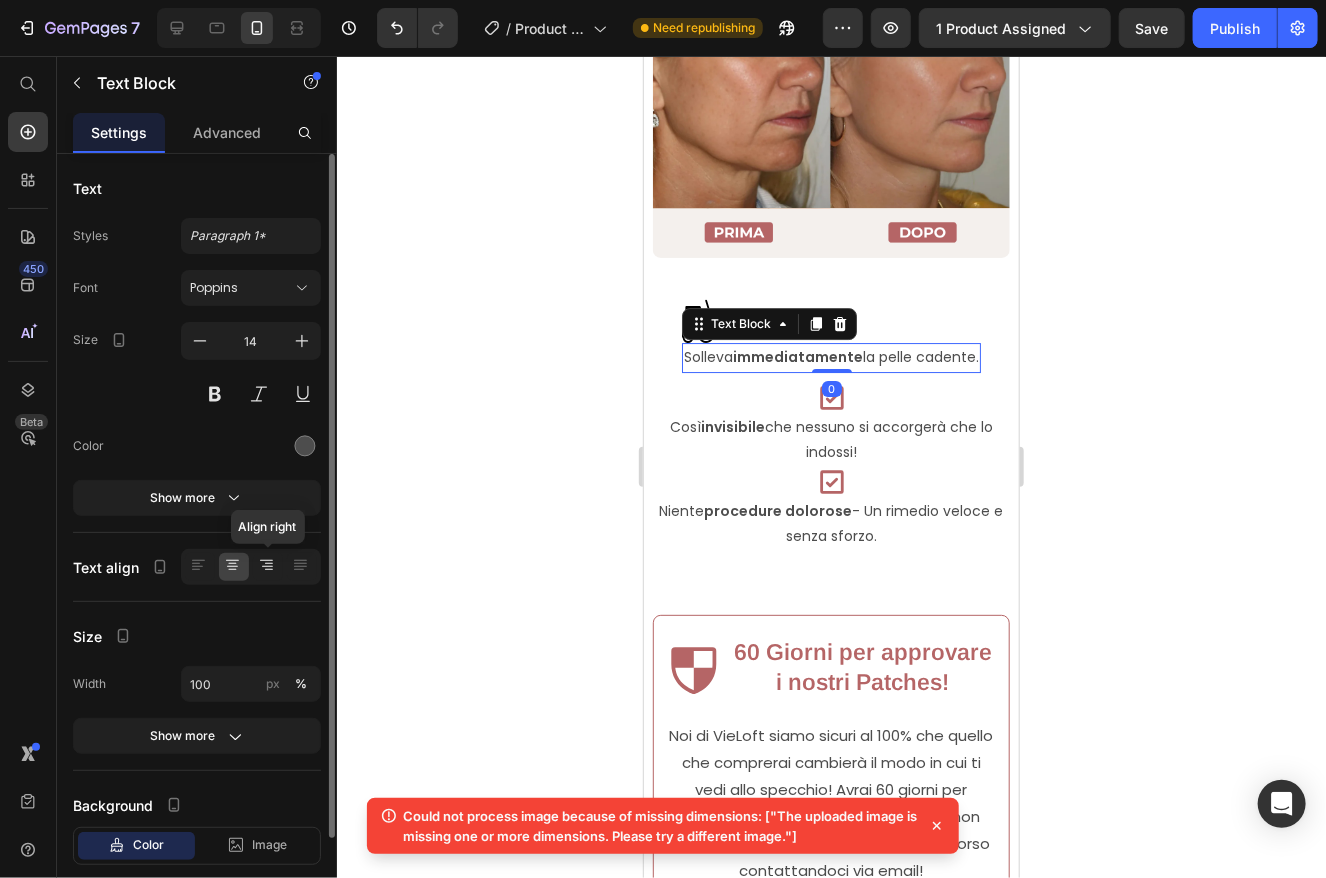 click 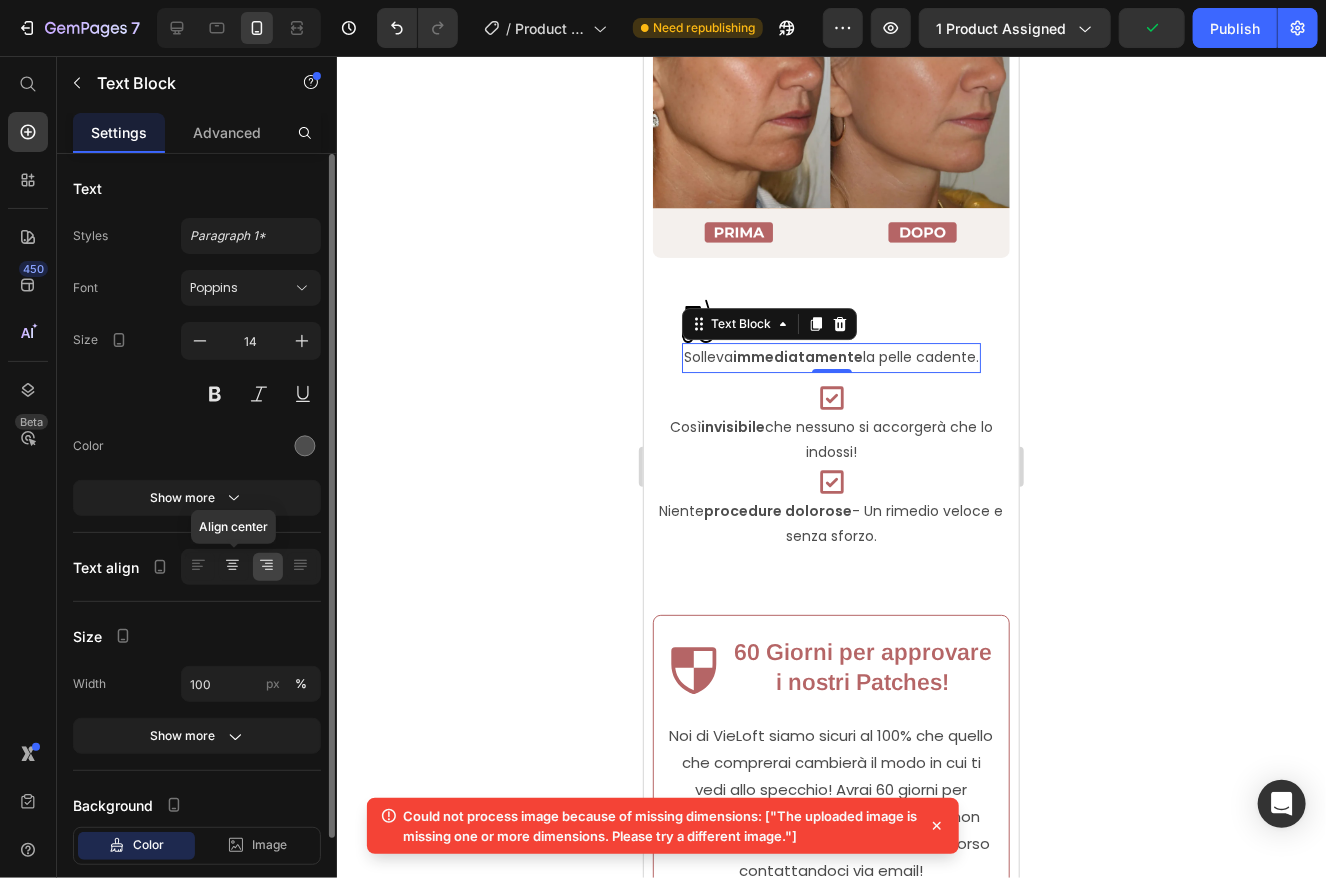click 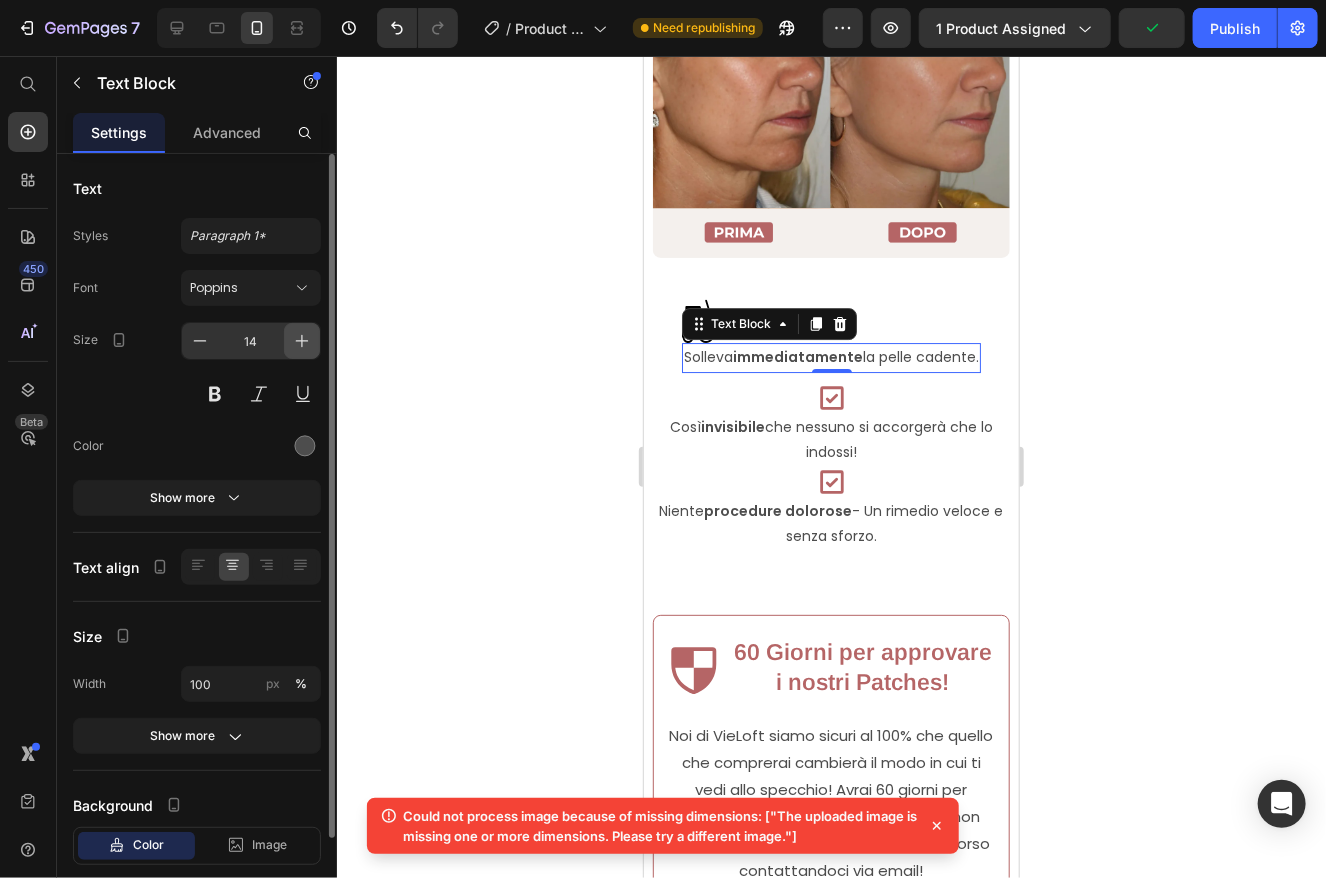click 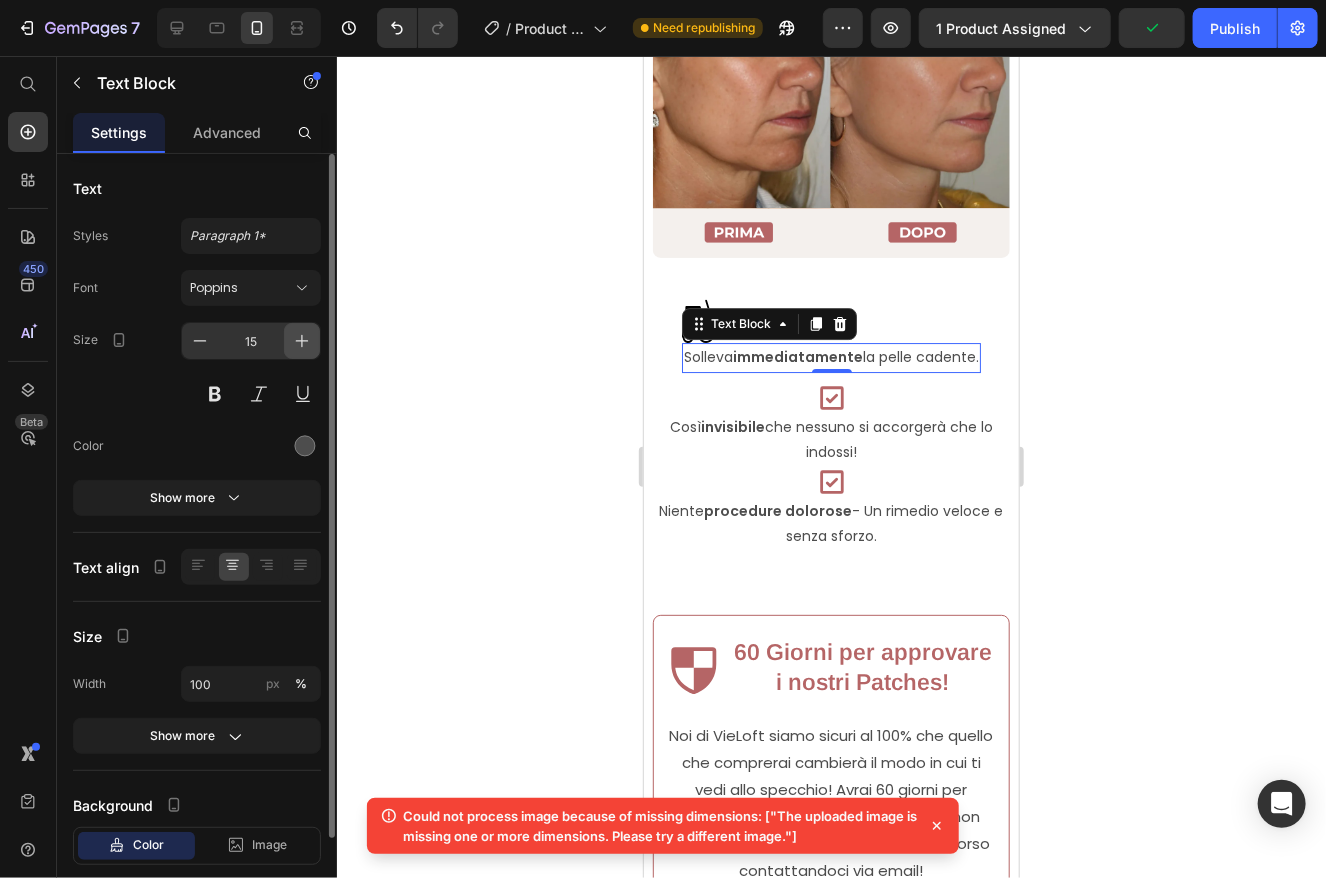 click 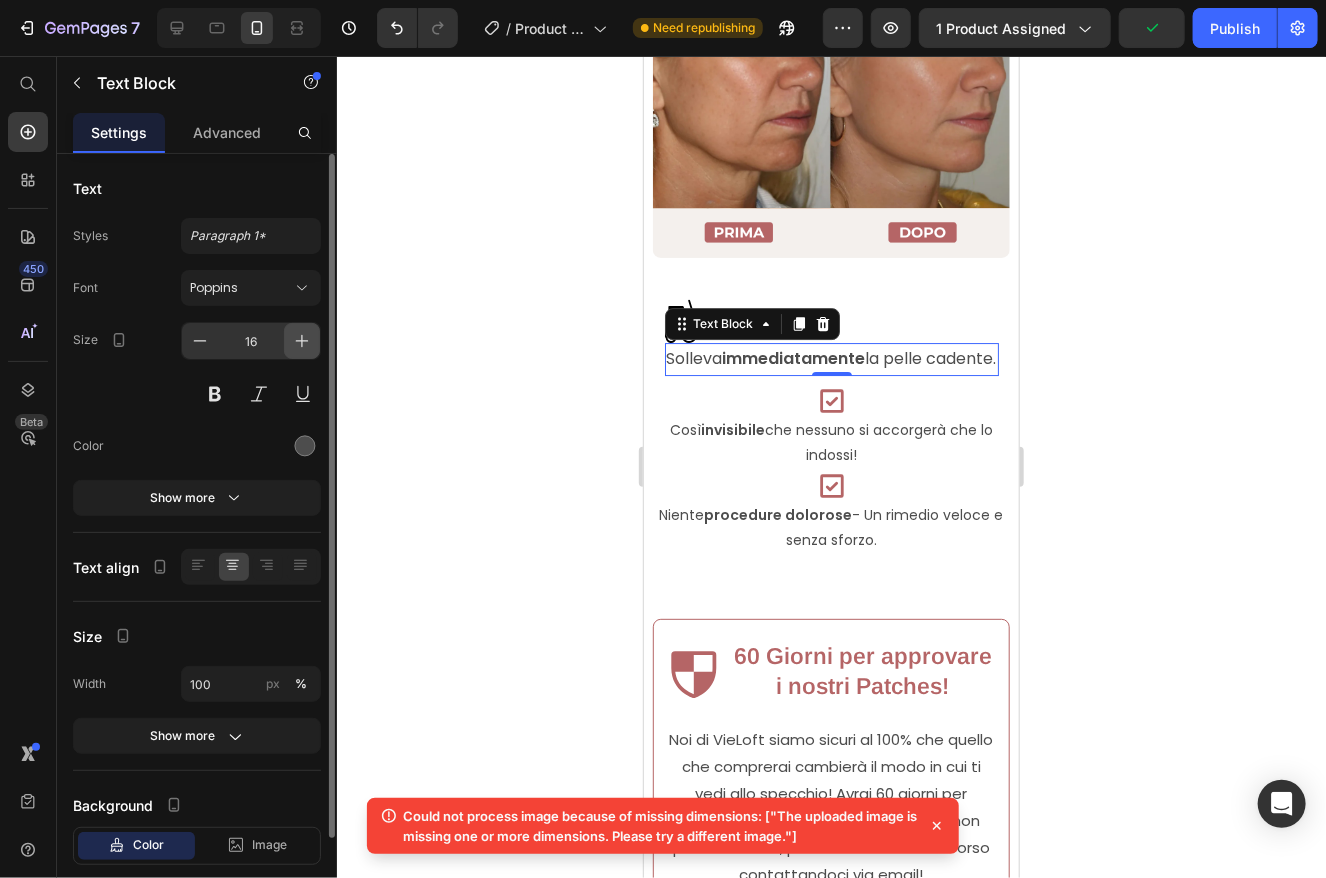 click 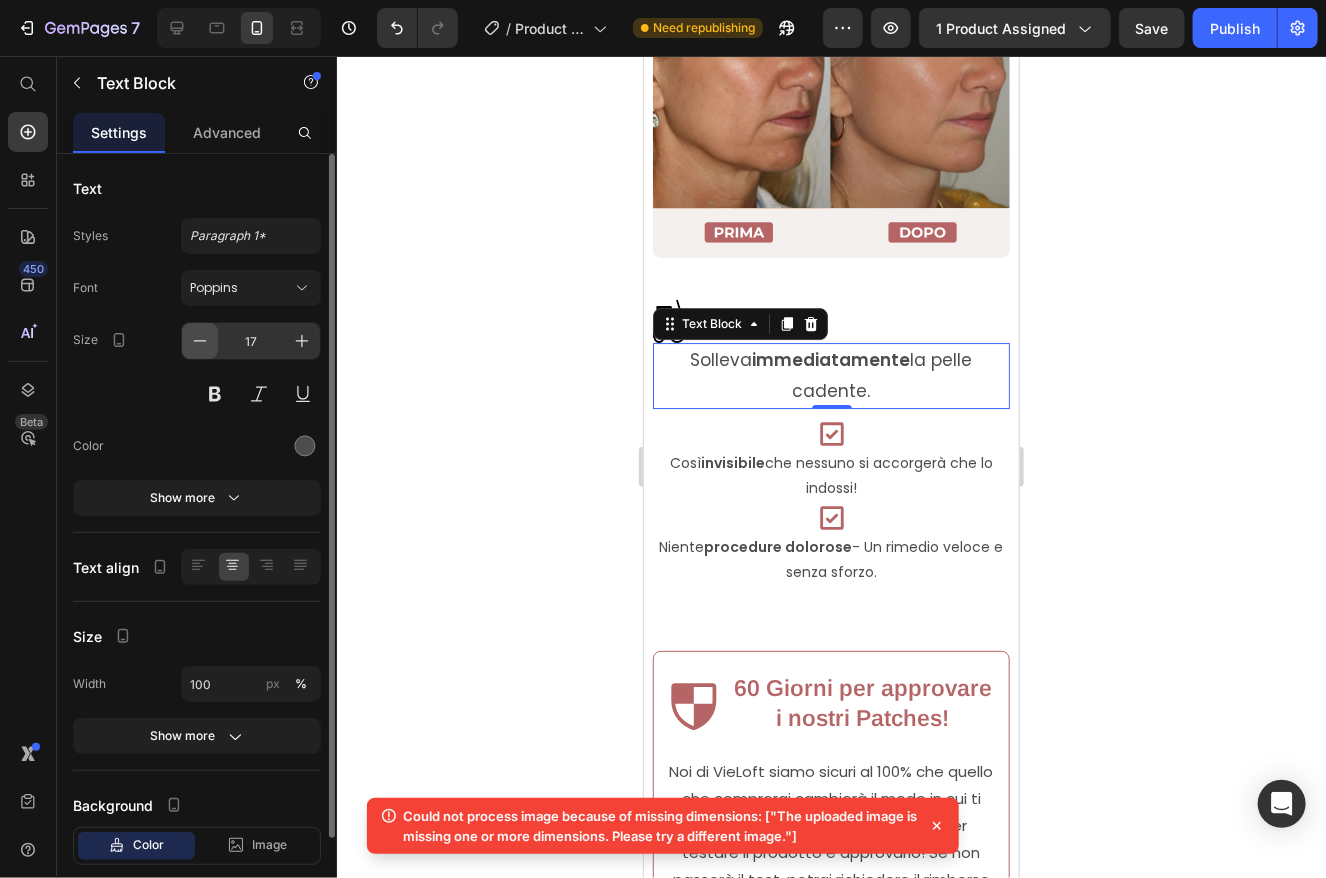 click at bounding box center [200, 341] 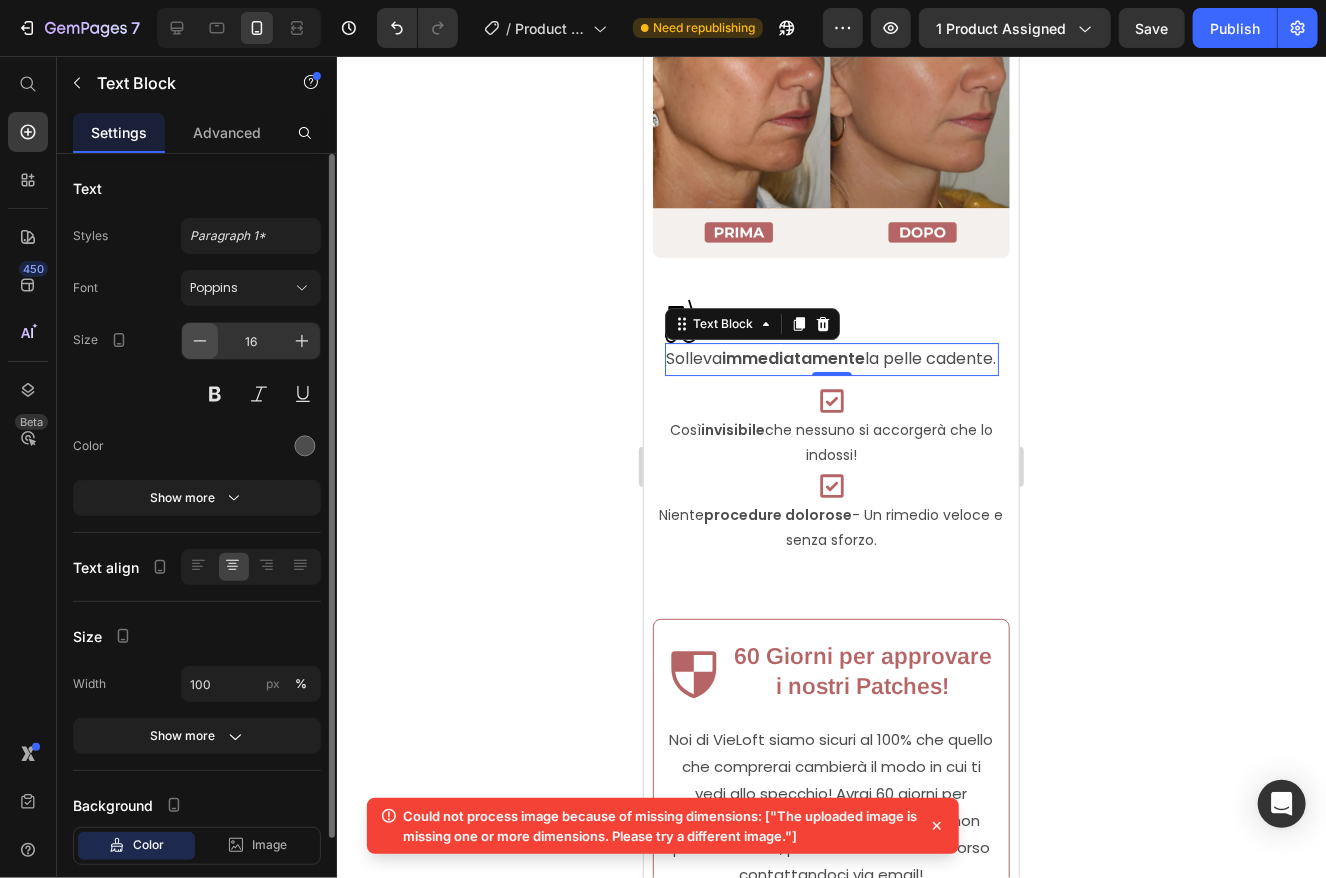 click at bounding box center [200, 341] 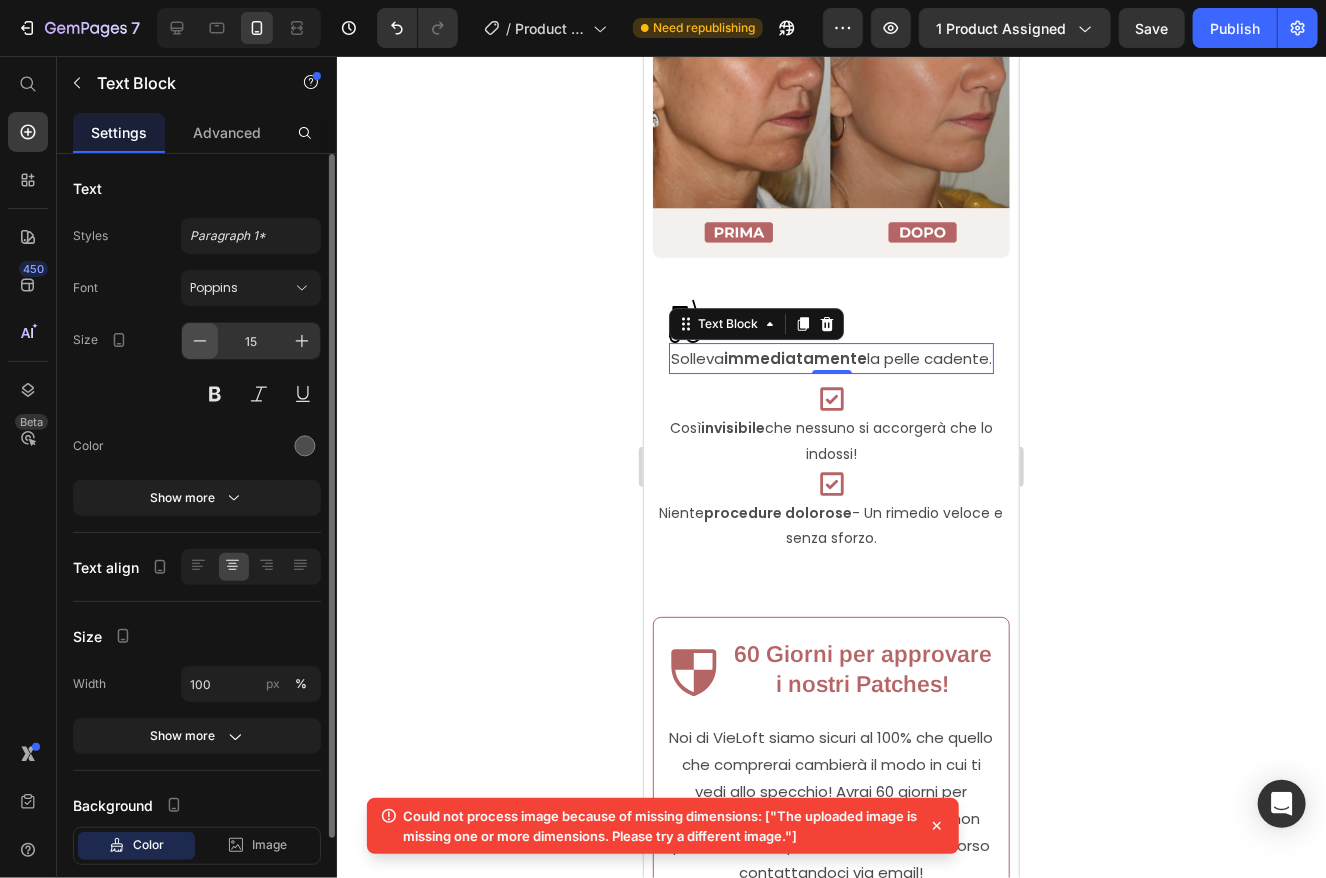 click at bounding box center [200, 341] 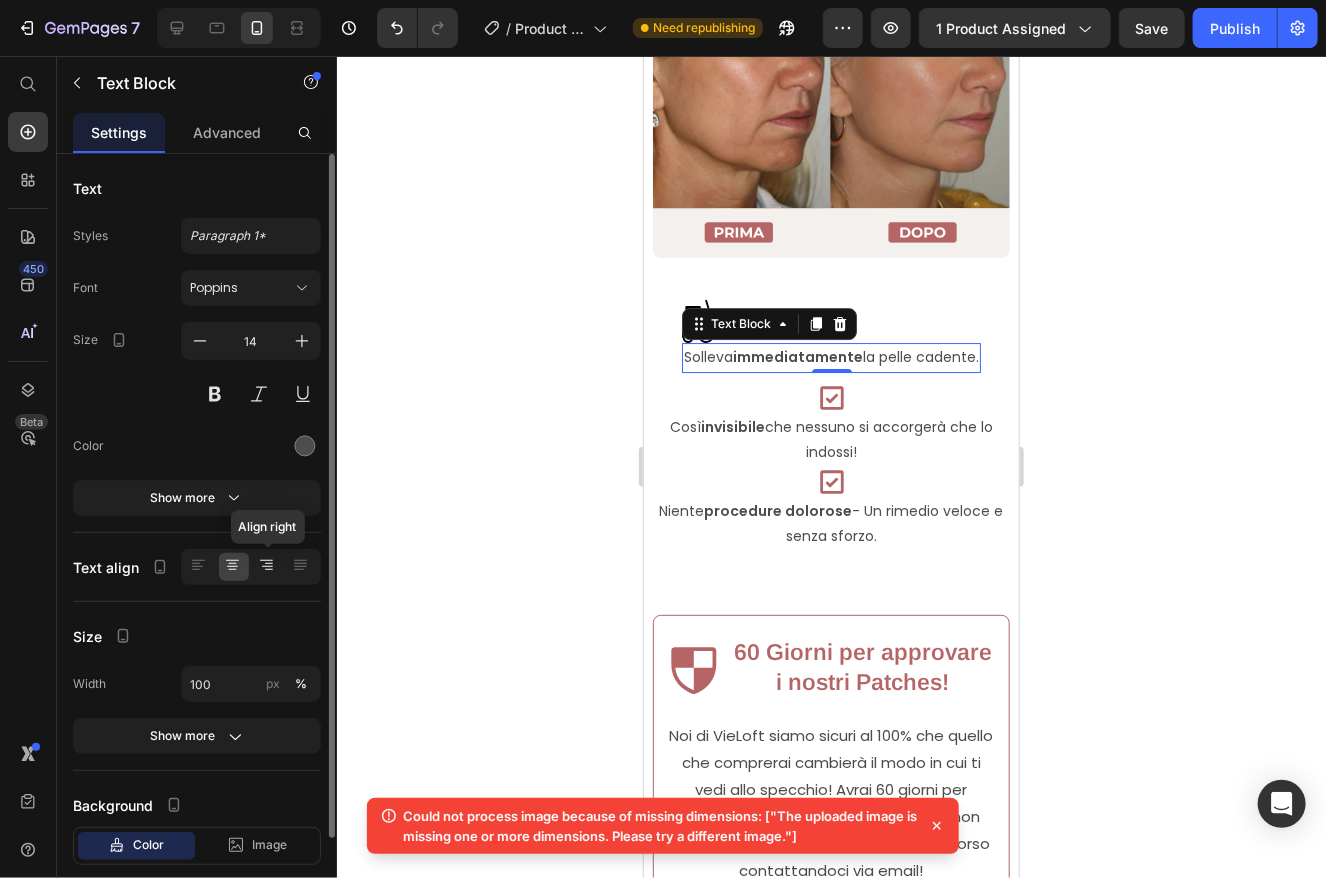 click 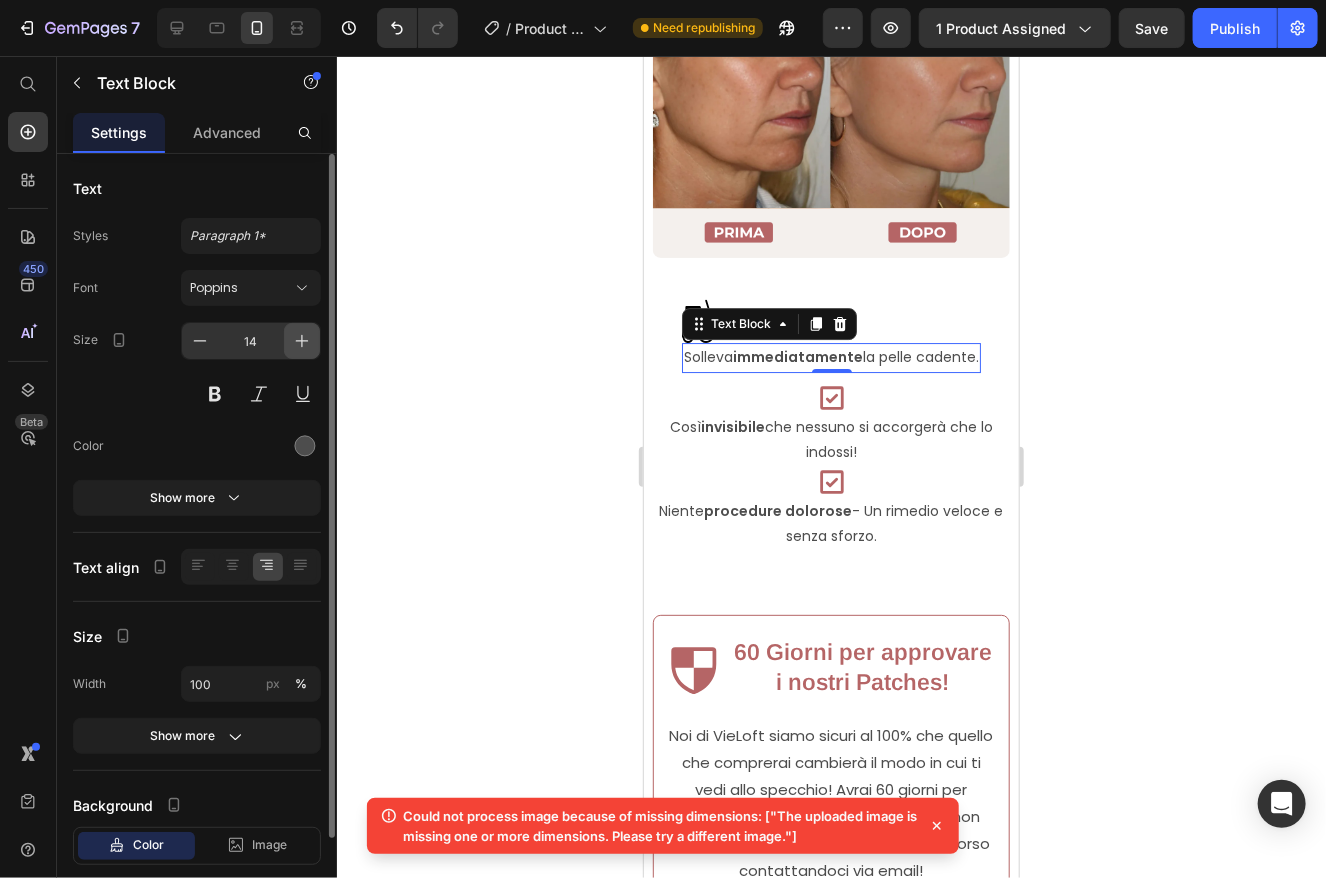 click 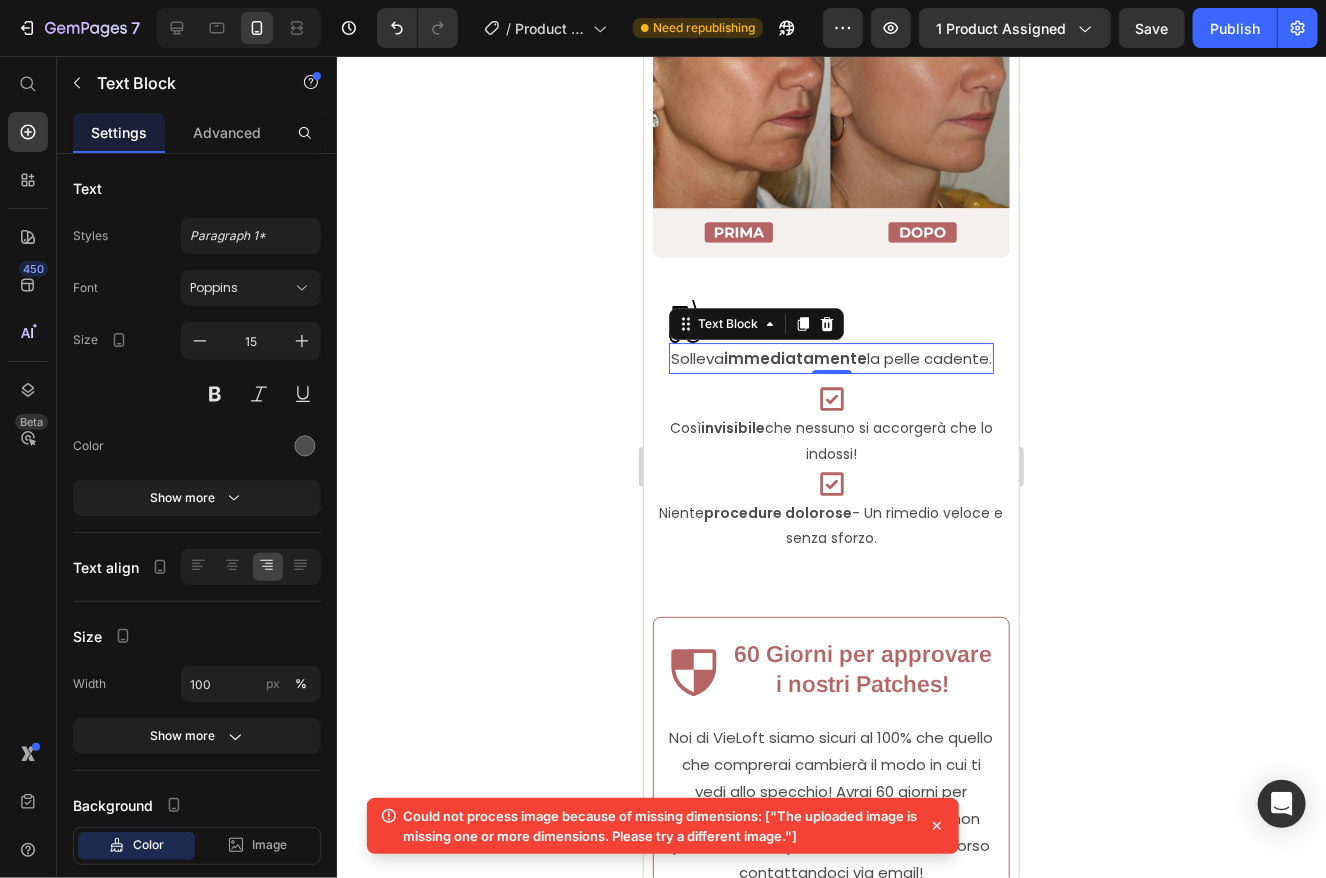 click 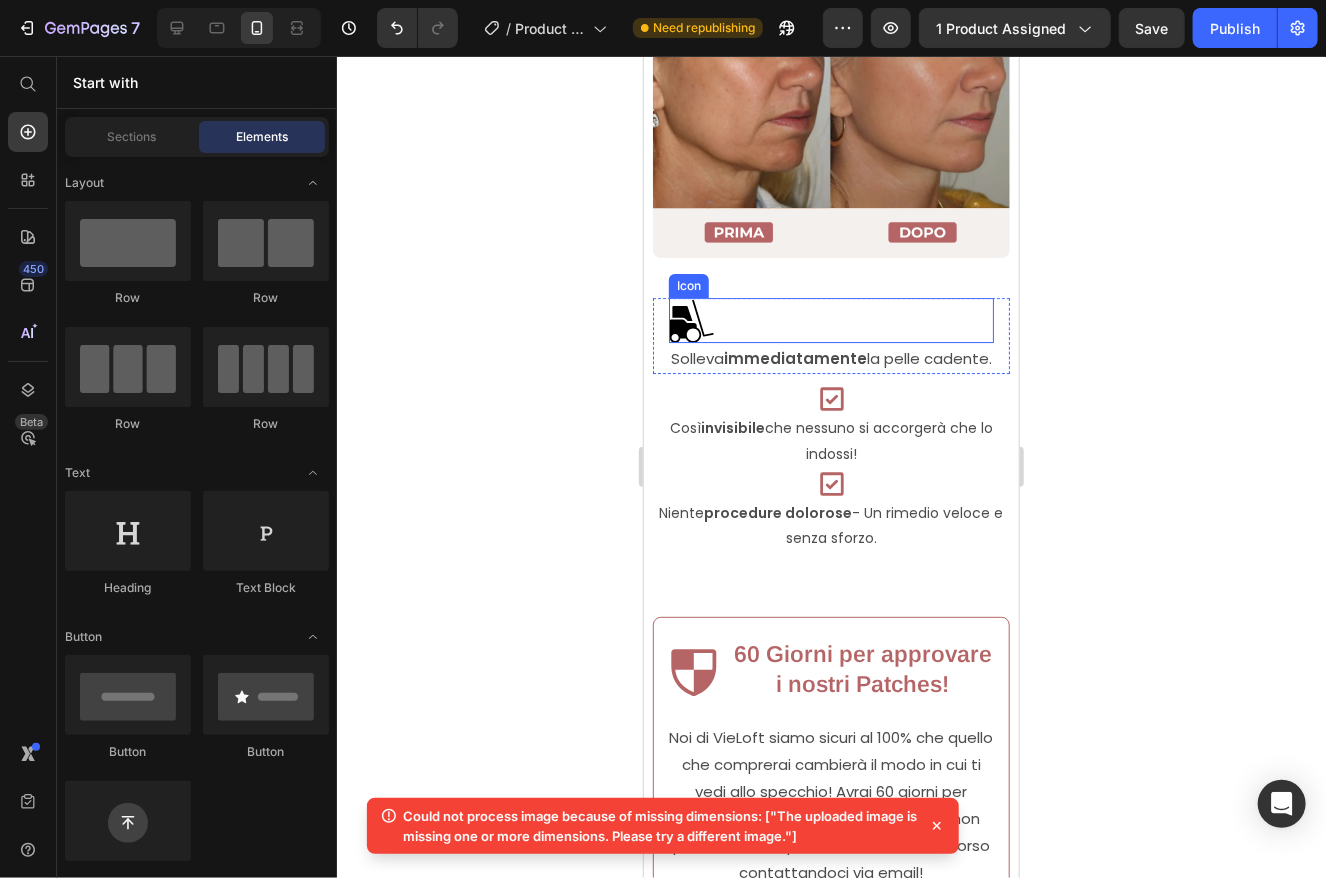 click 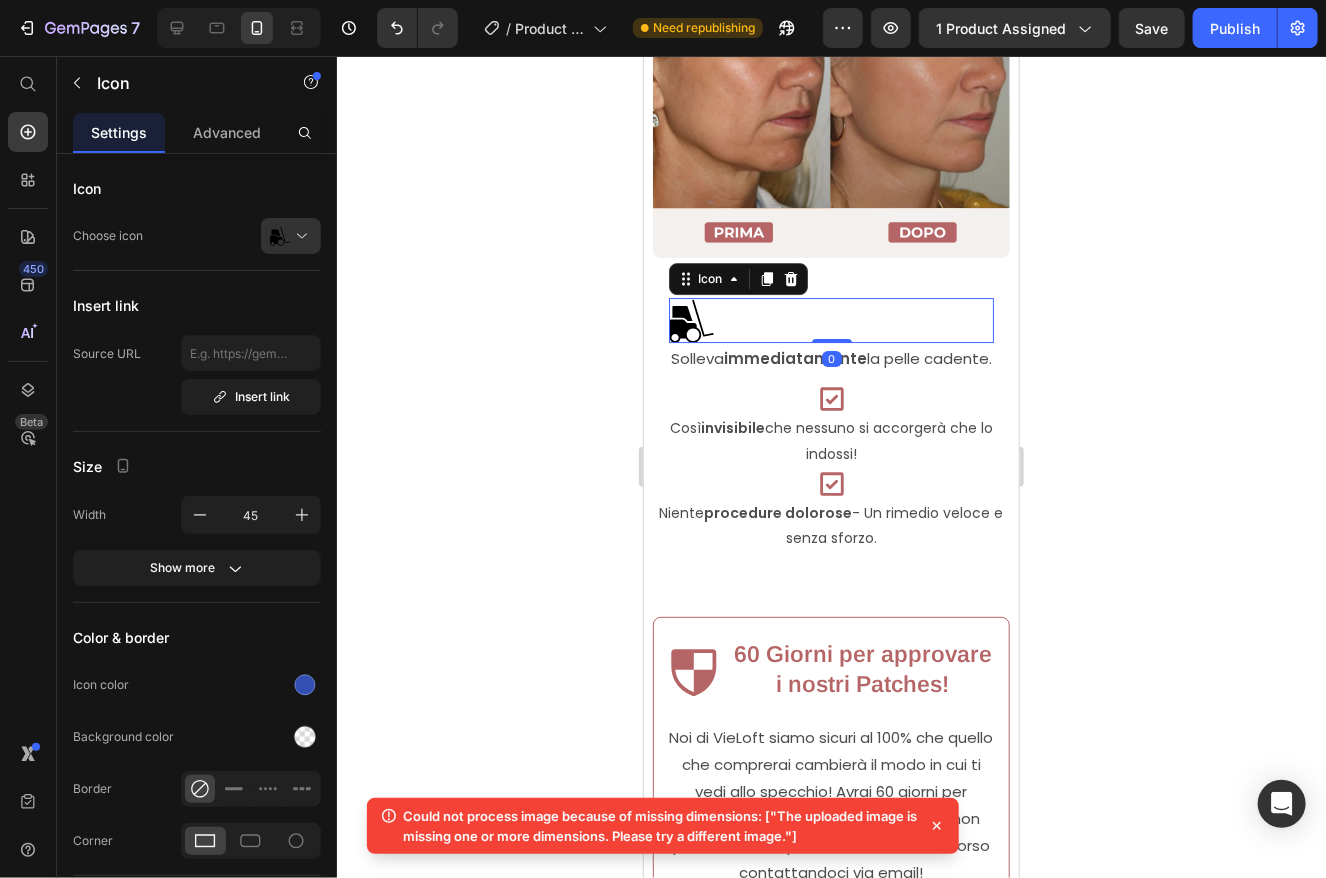 click at bounding box center (299, 236) 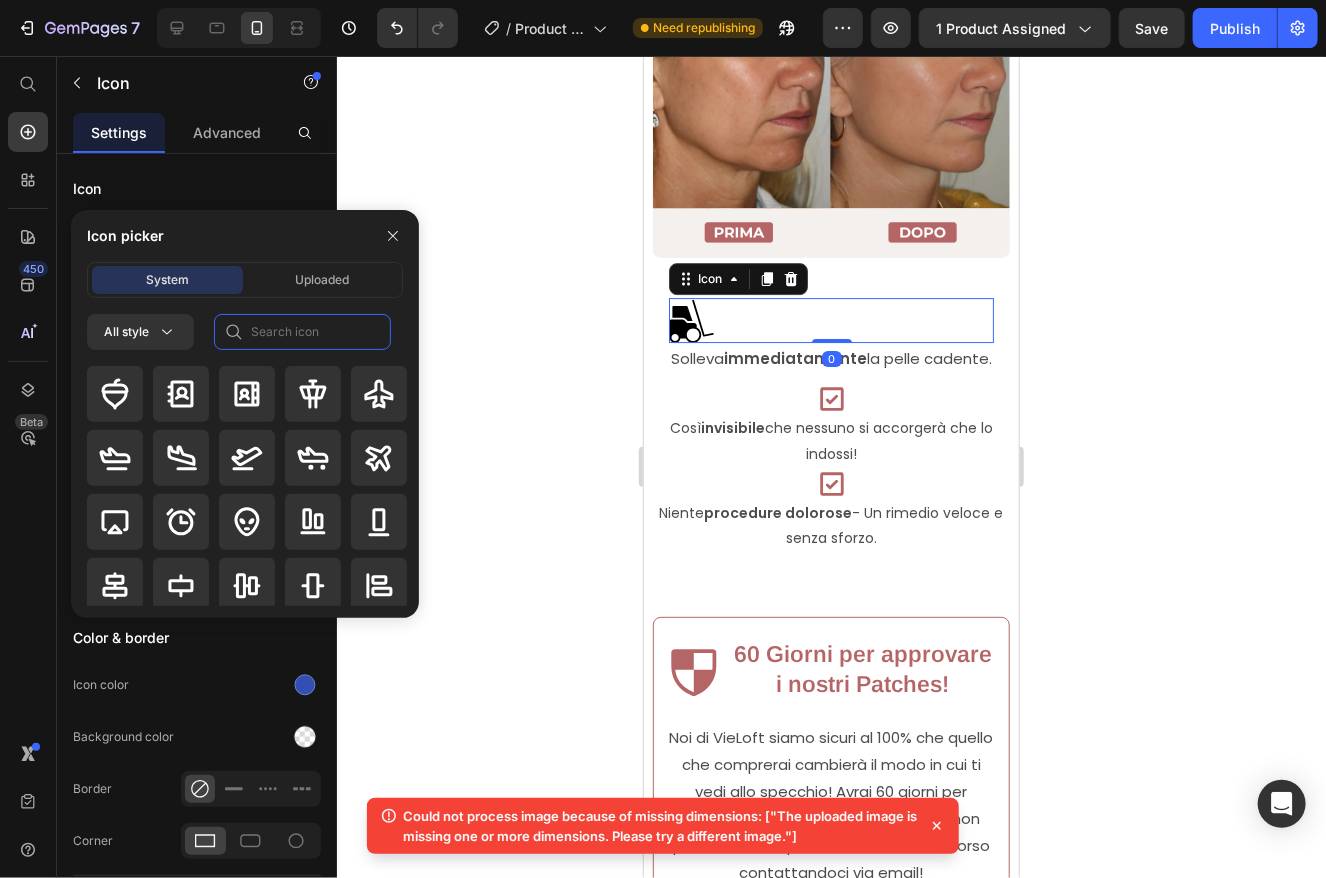 click 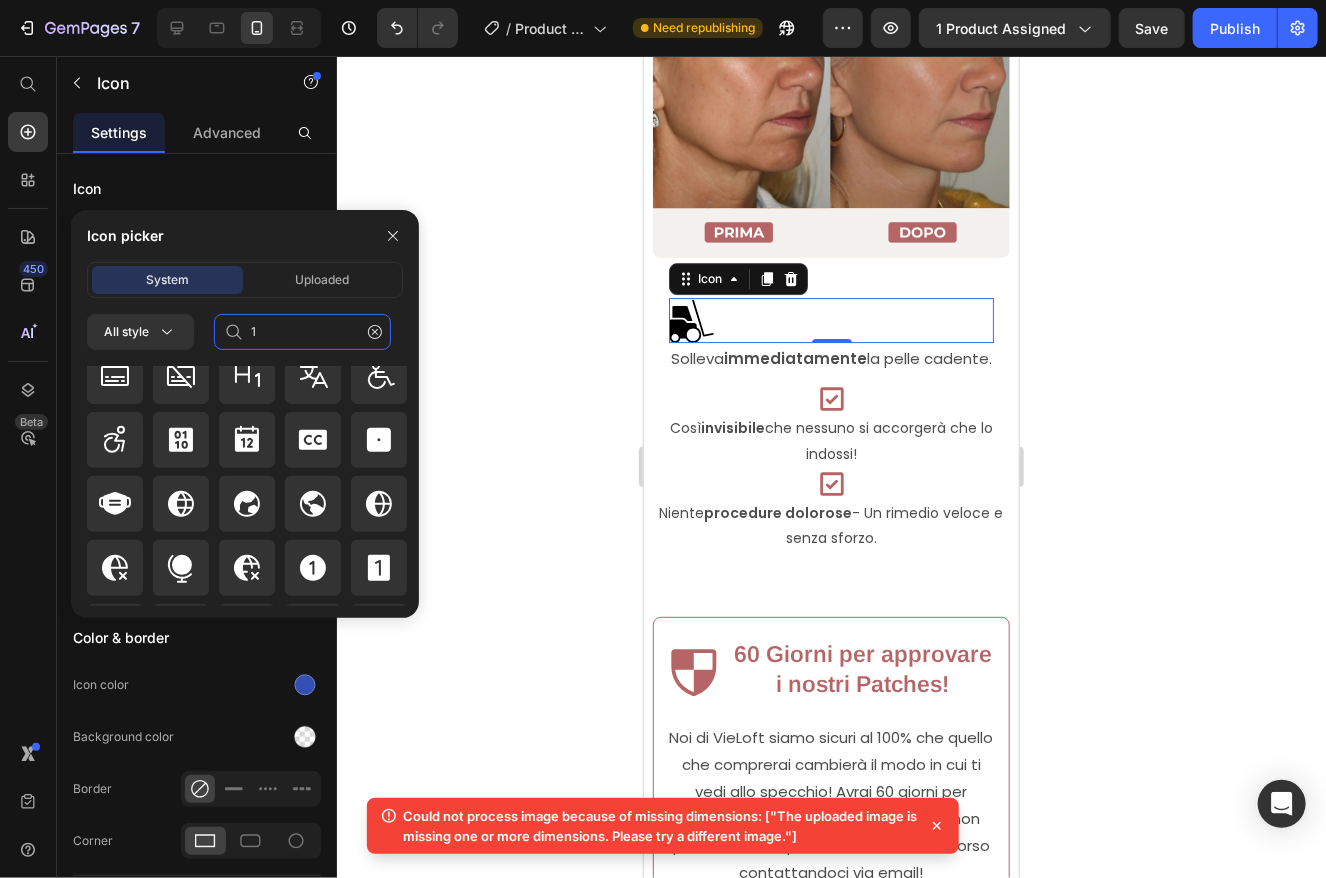 scroll, scrollTop: 716, scrollLeft: 0, axis: vertical 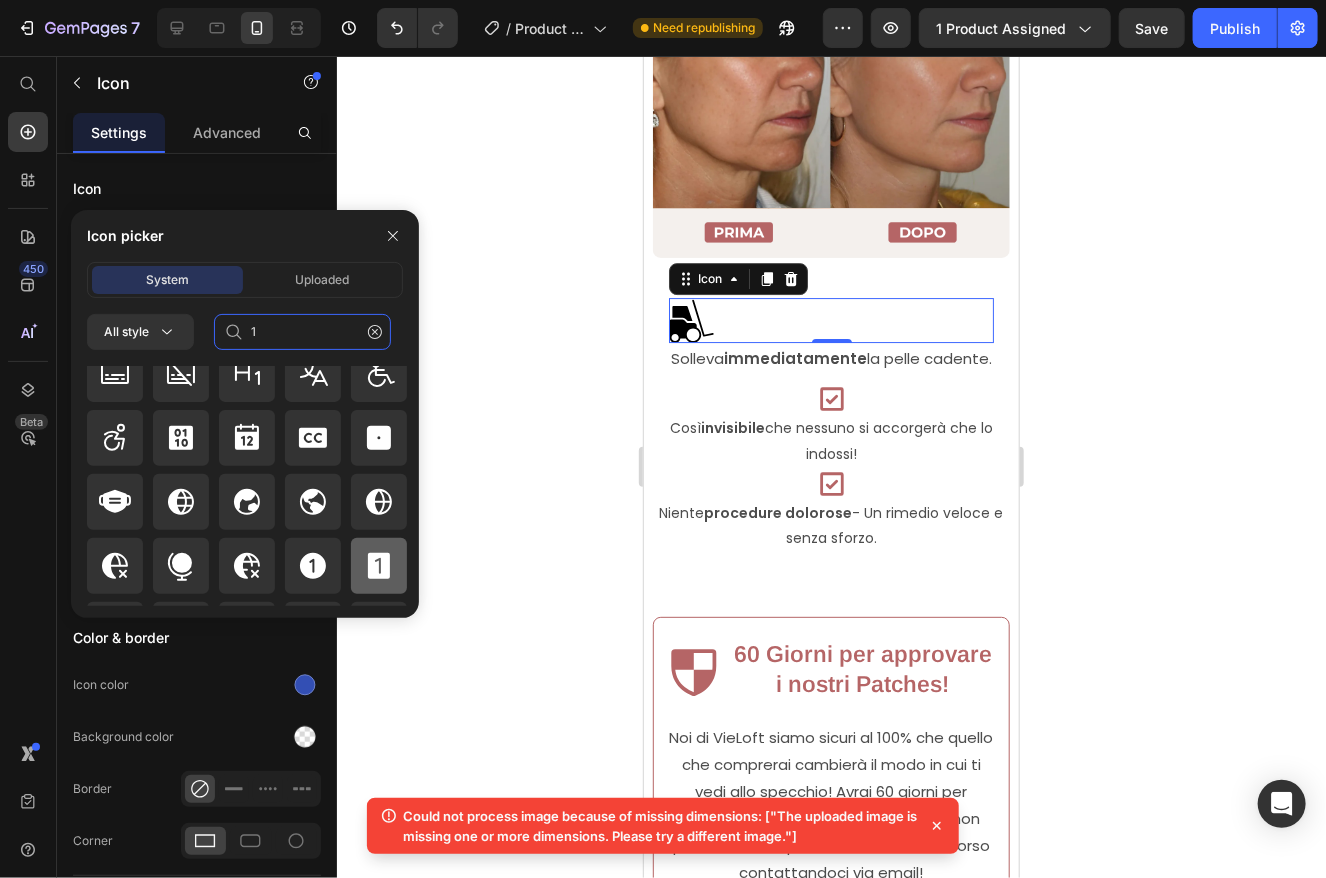 type on "1" 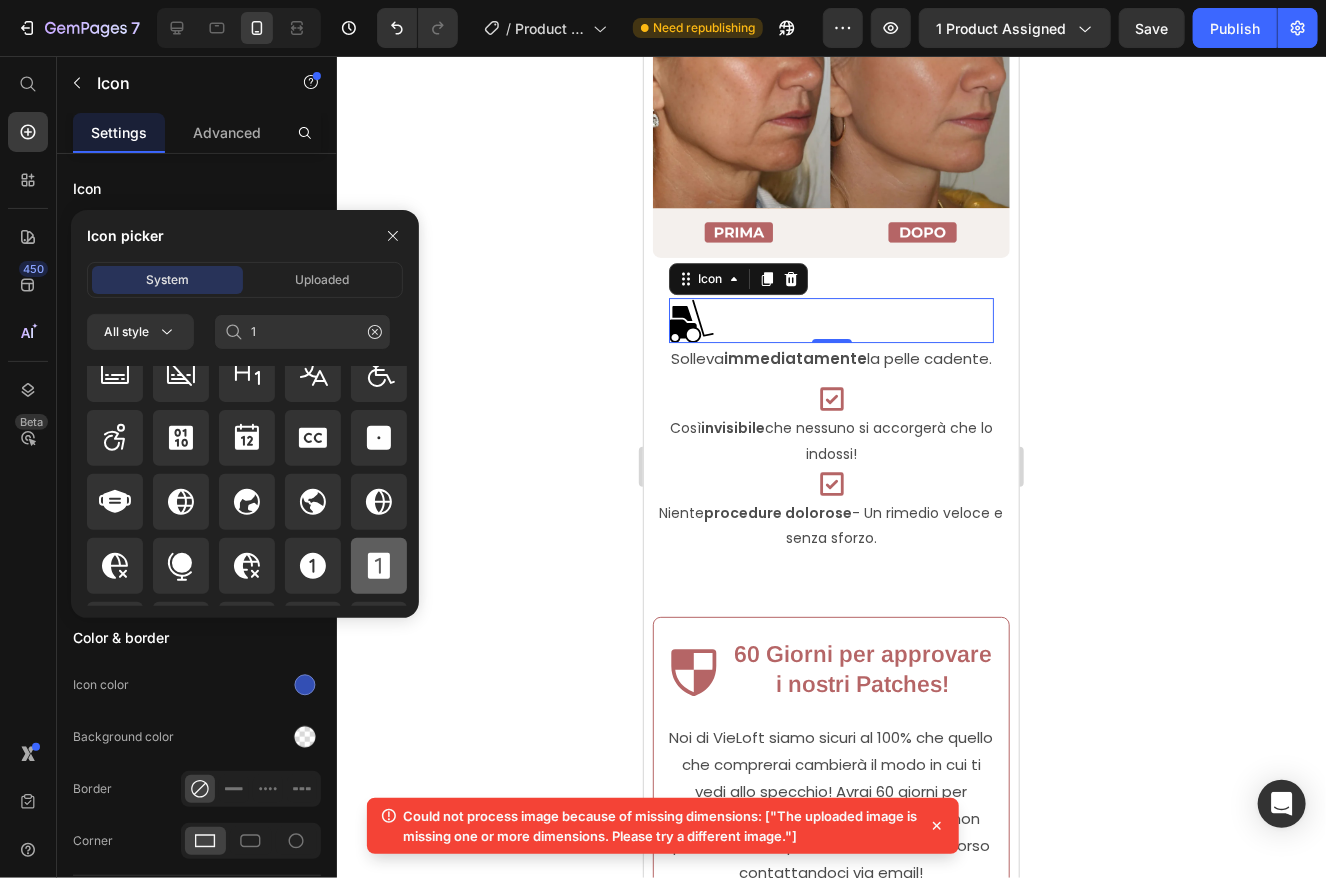 click 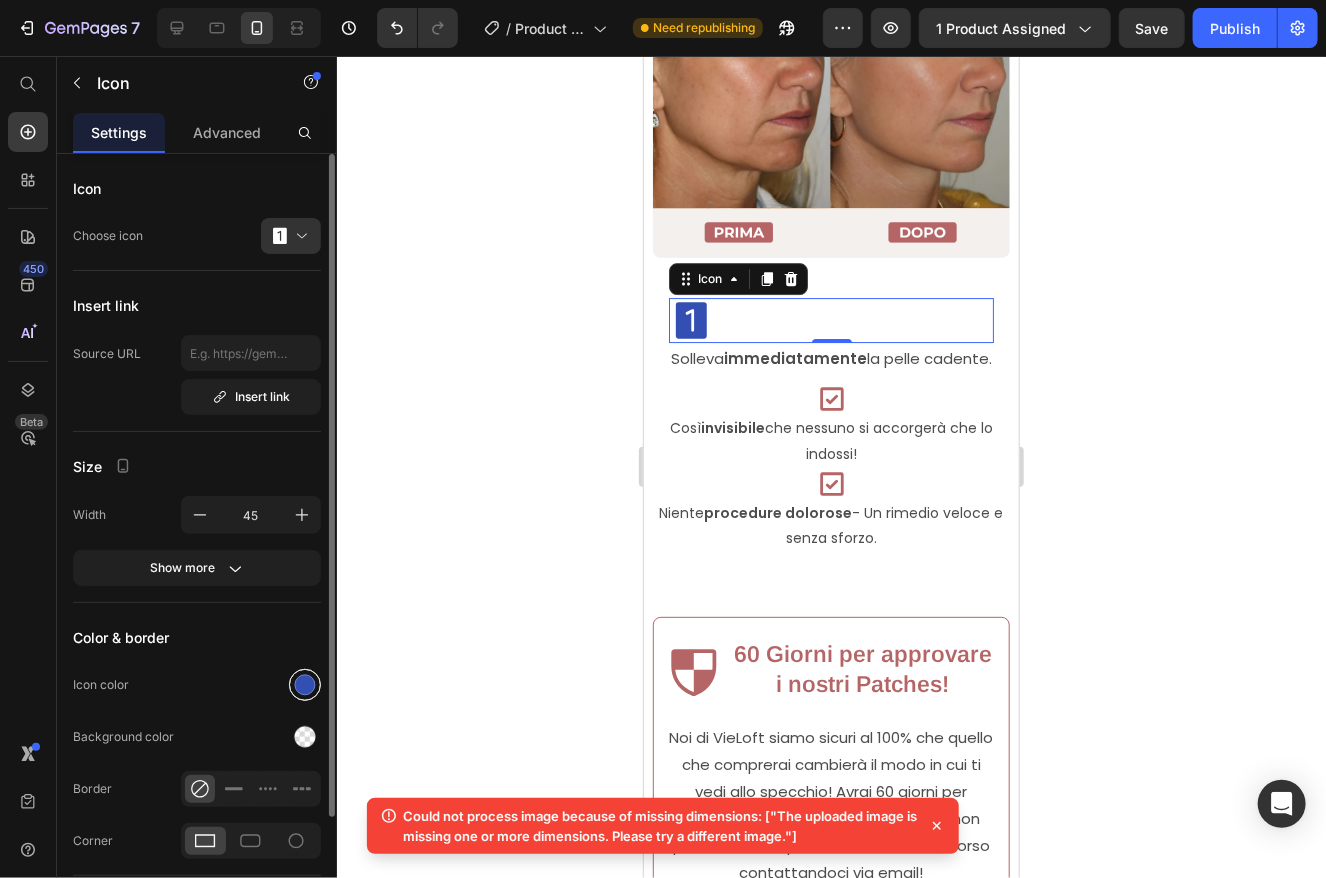 click at bounding box center [305, 685] 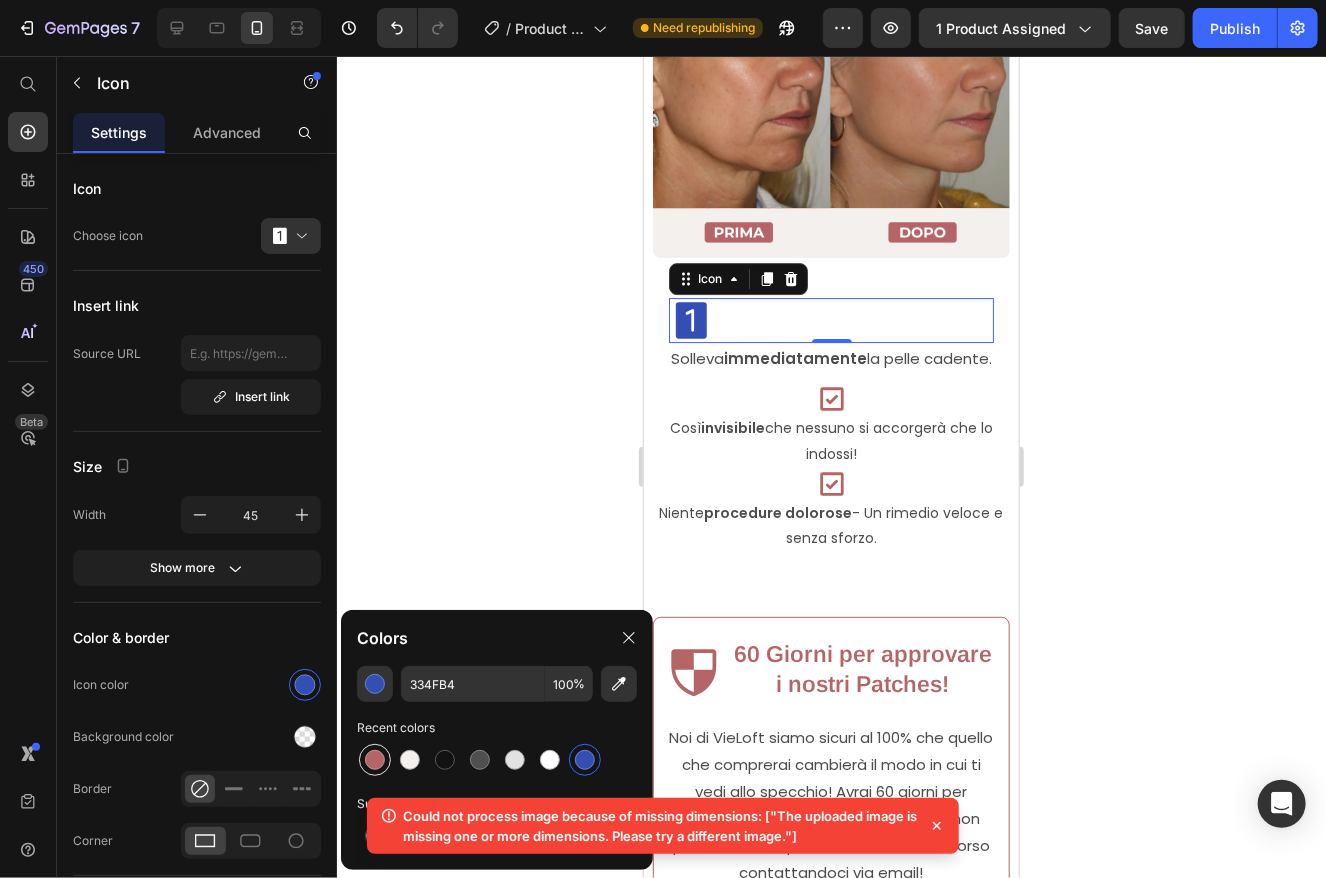 click at bounding box center [375, 760] 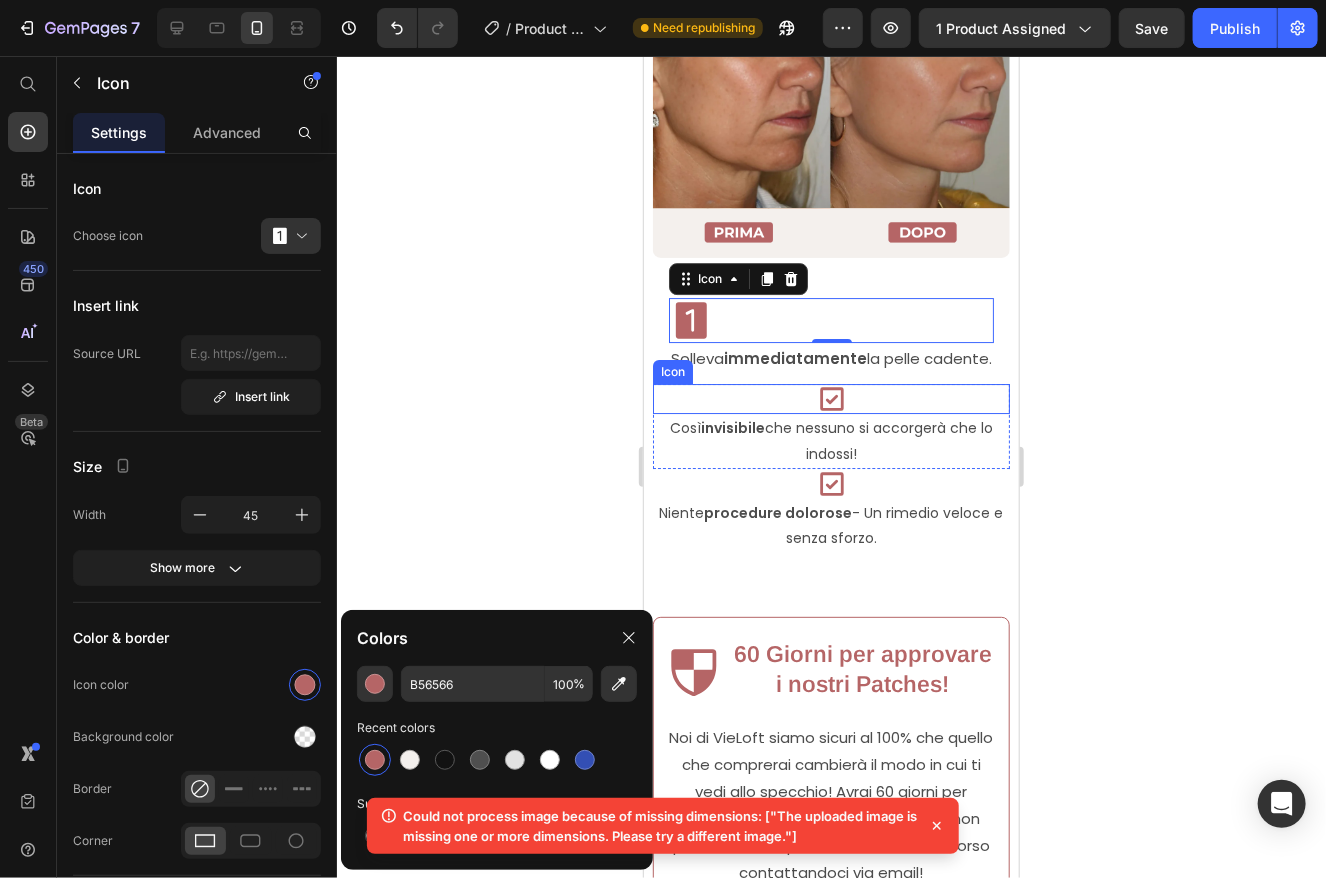 click 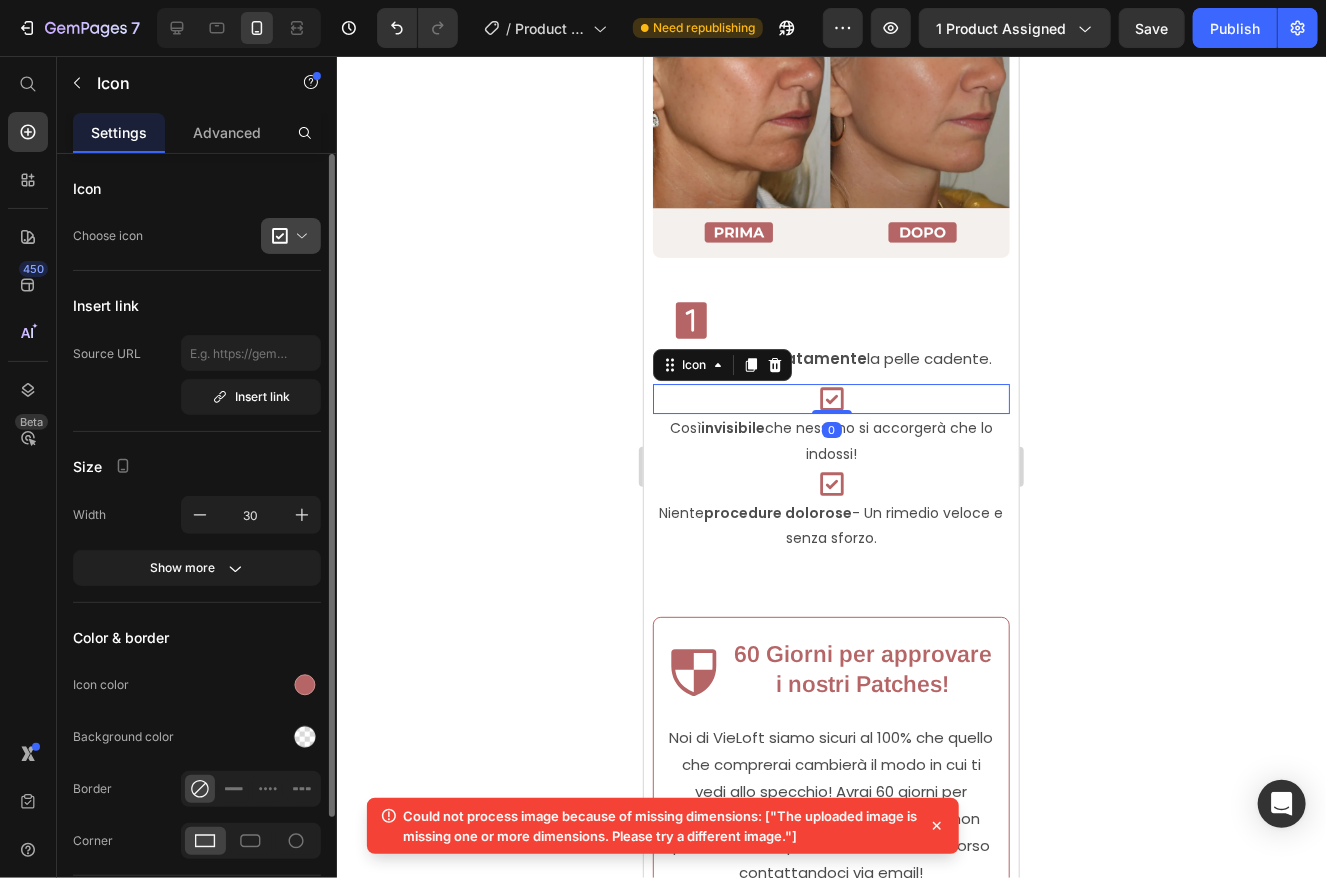 click at bounding box center (299, 236) 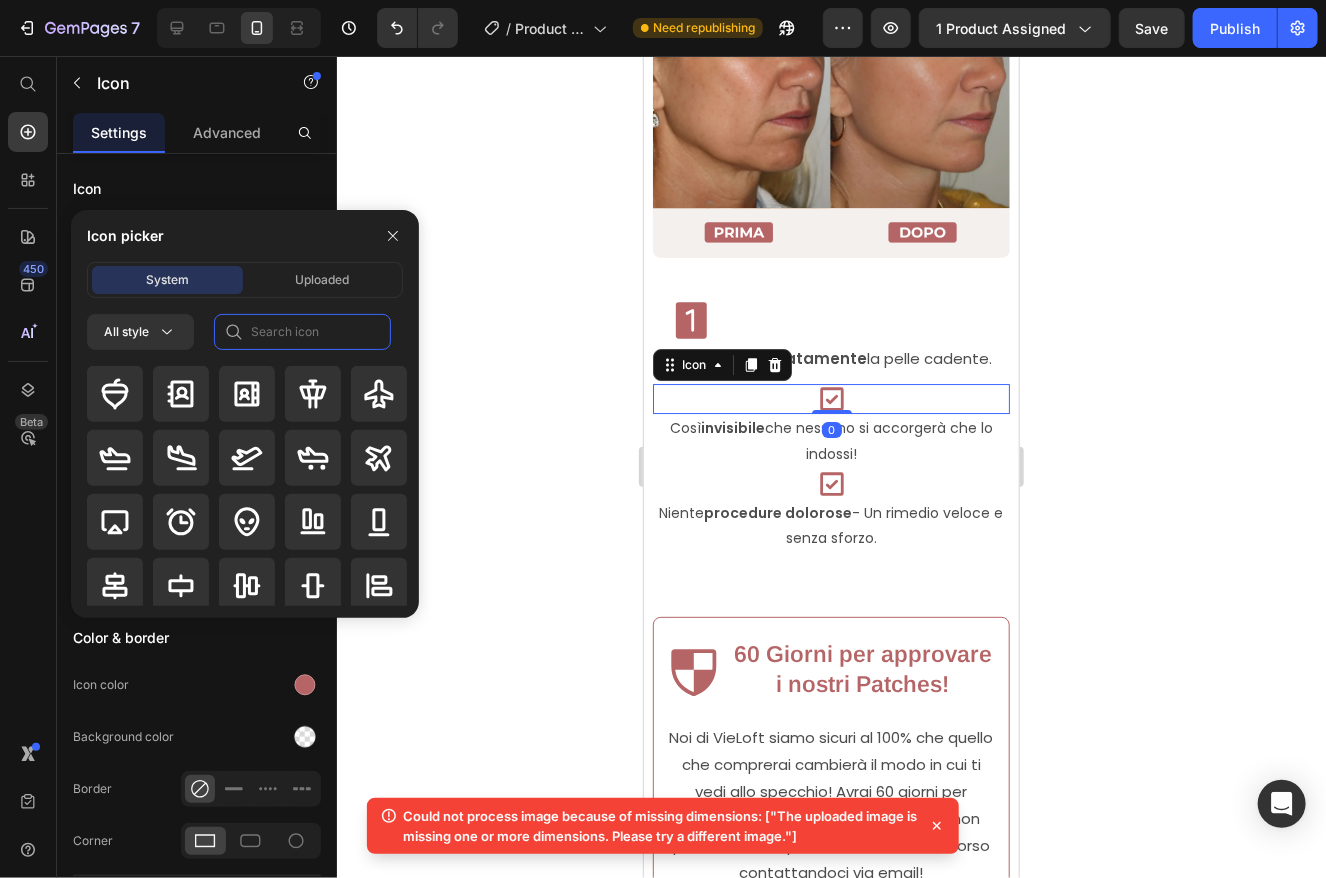 click 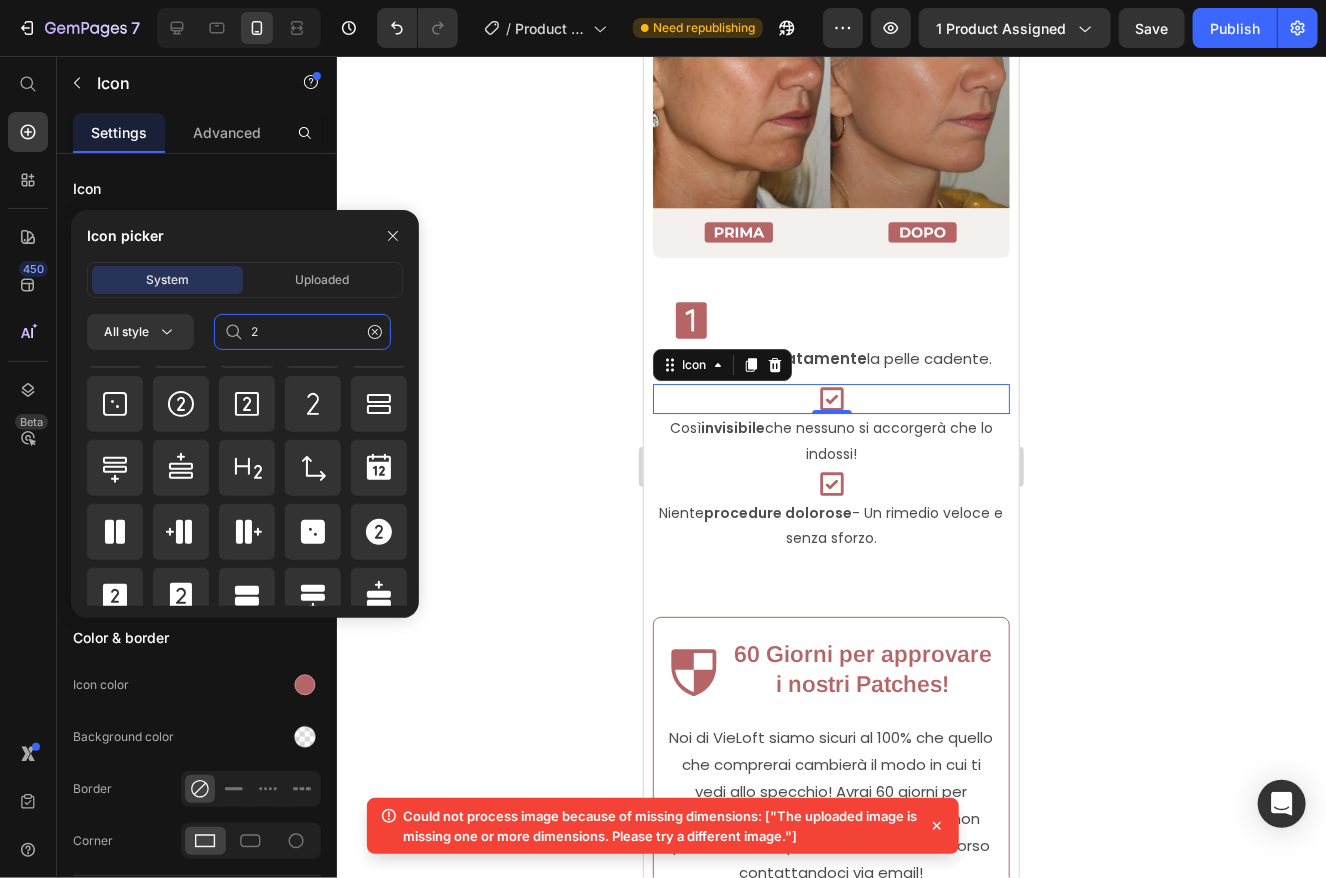 scroll, scrollTop: 400, scrollLeft: 0, axis: vertical 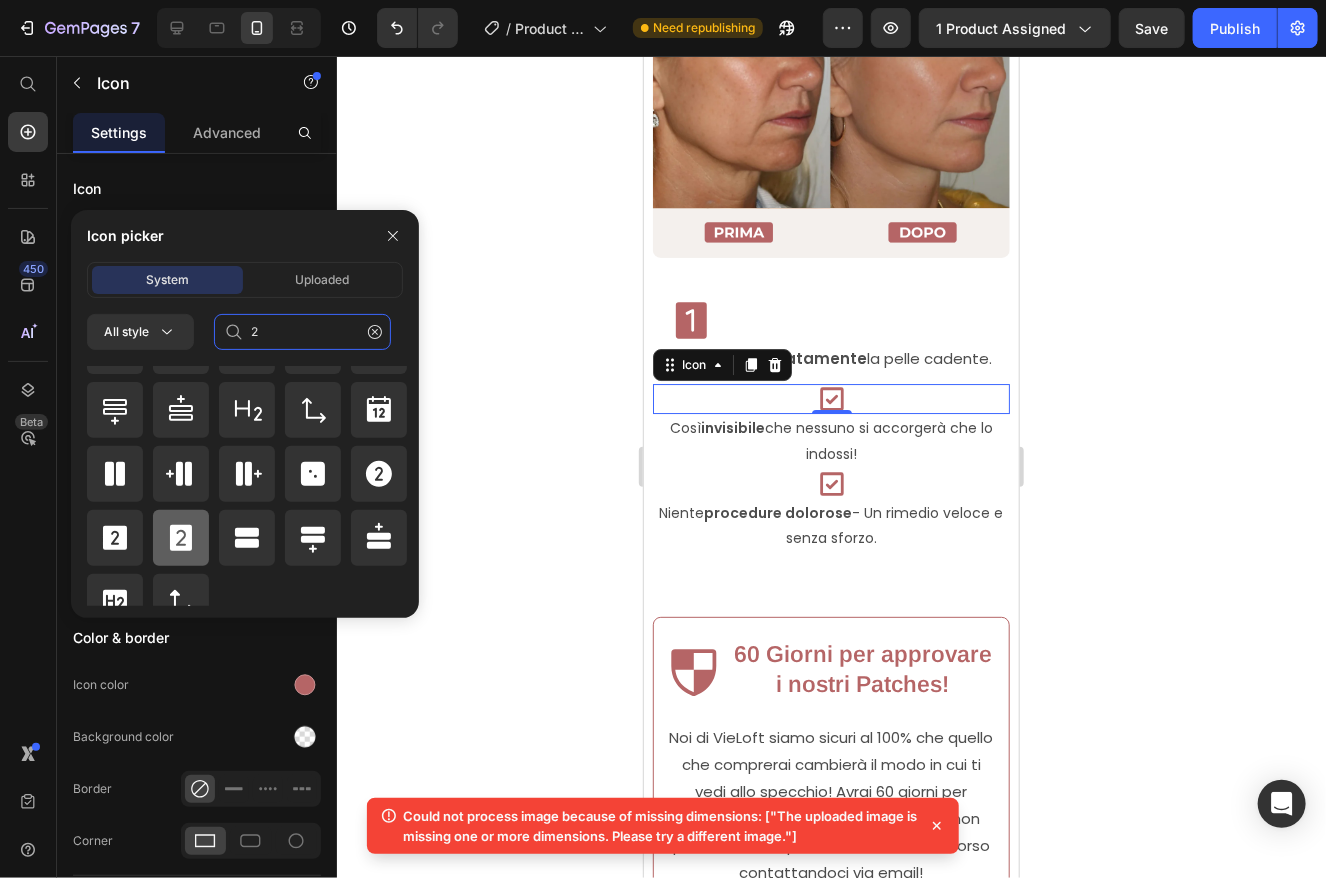 type on "2" 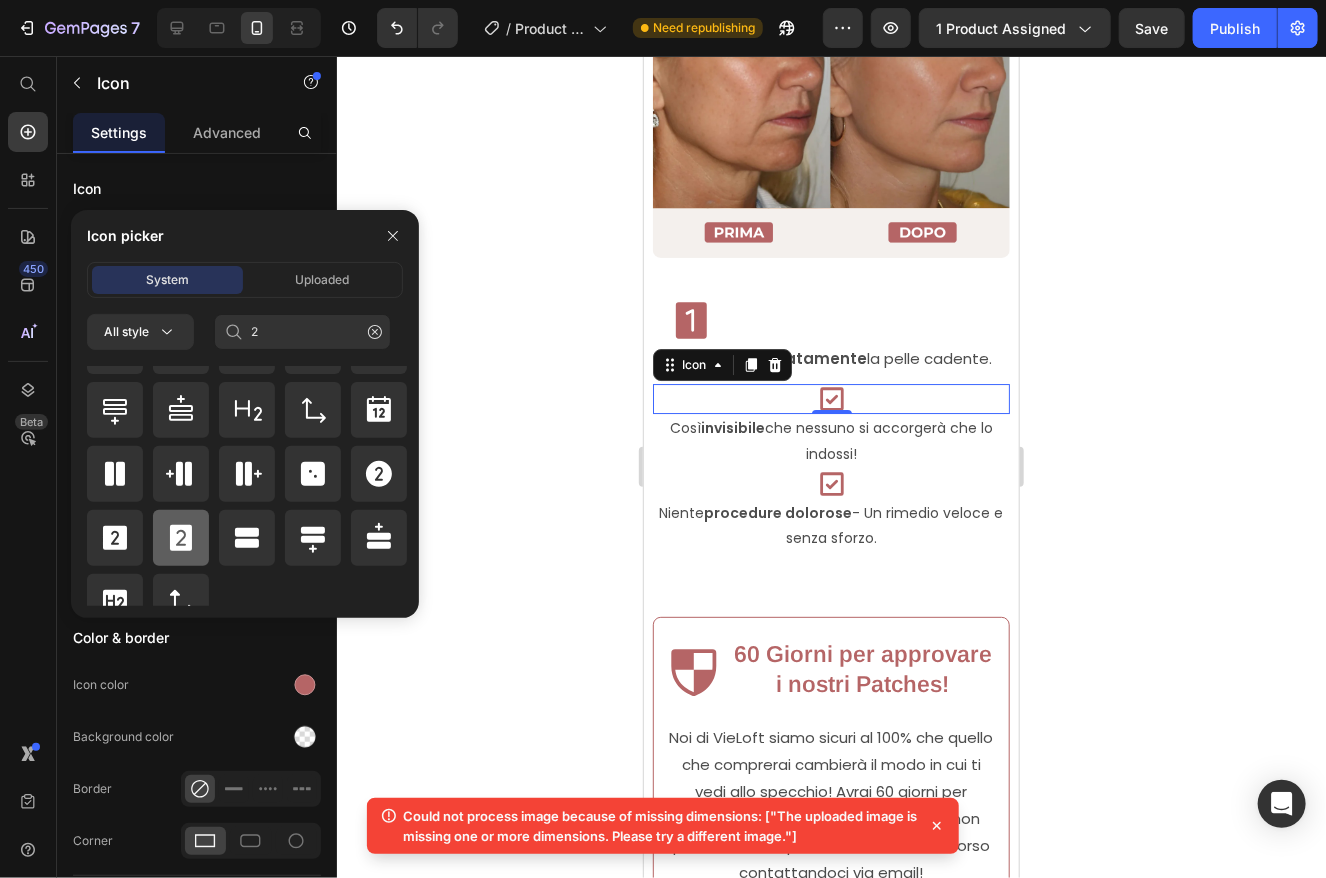 click 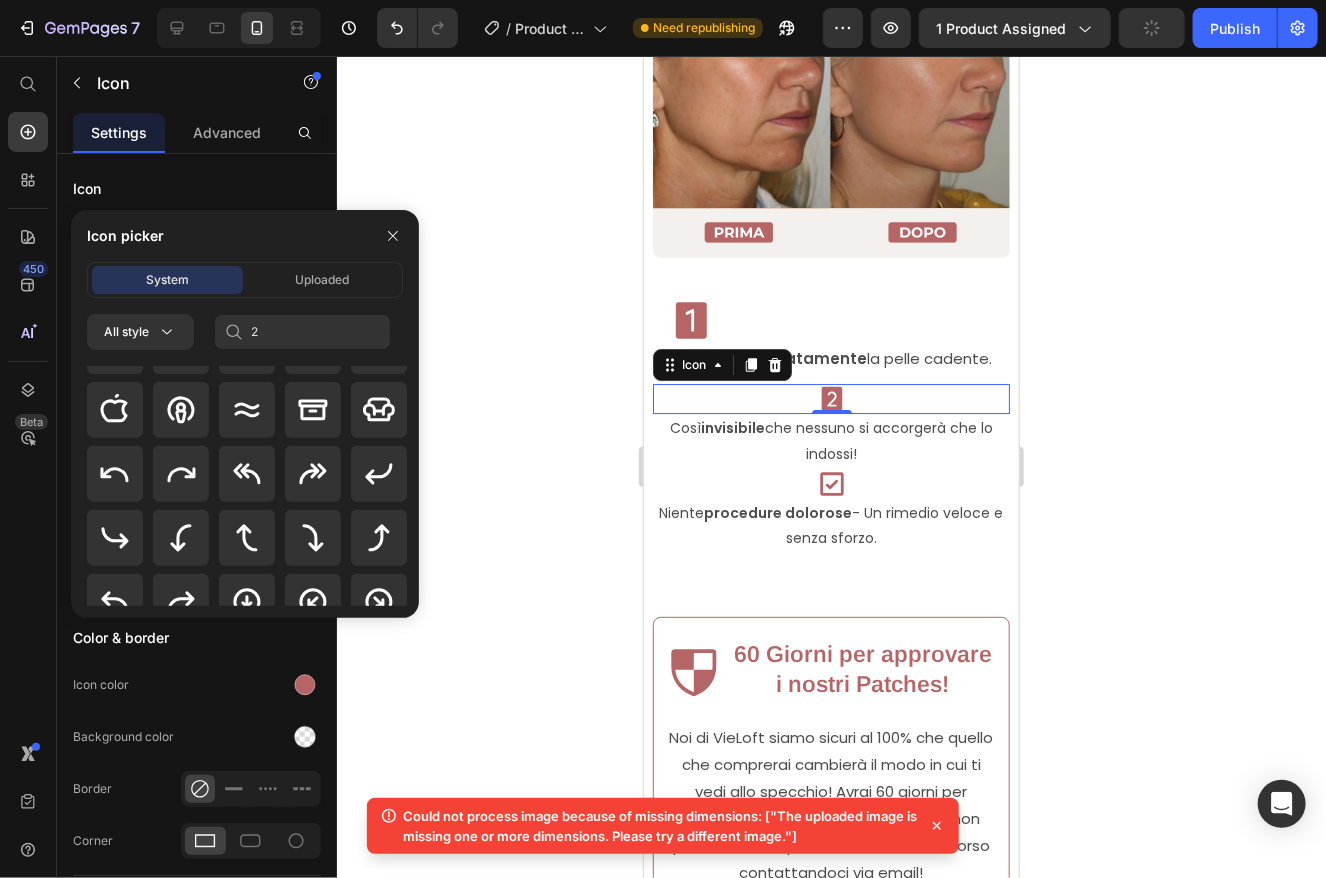 type 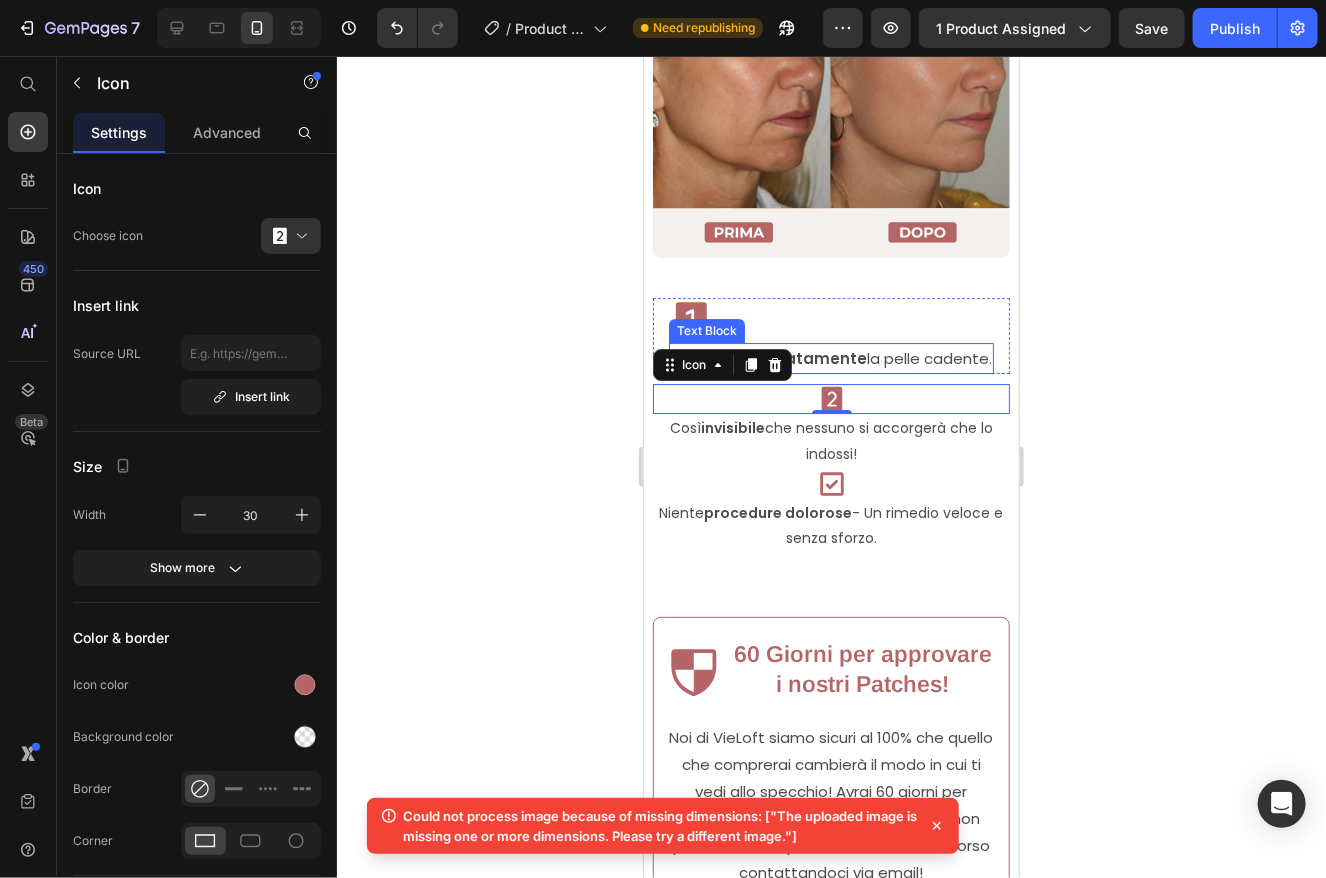 click on "Text Block" at bounding box center (706, 330) 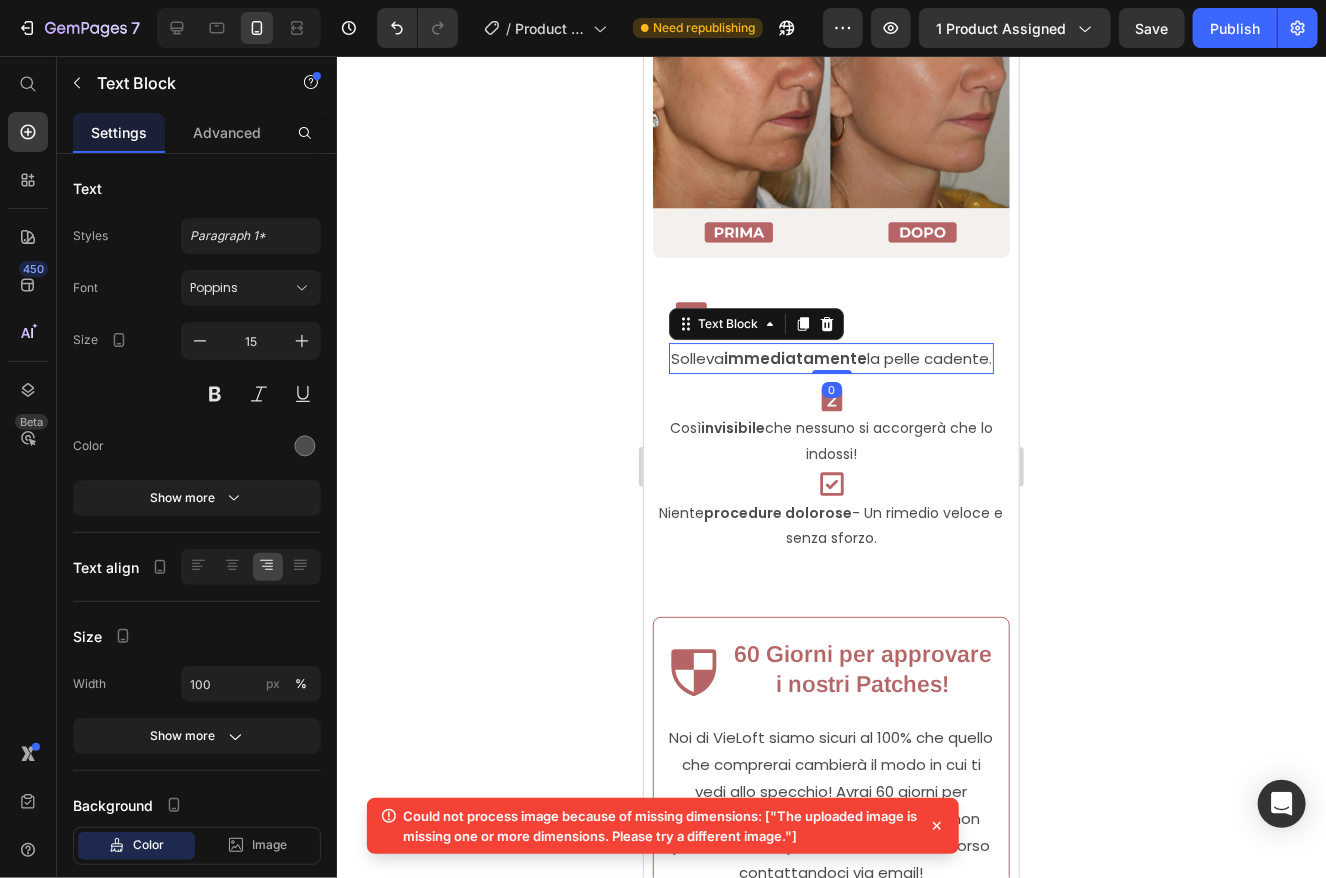 click 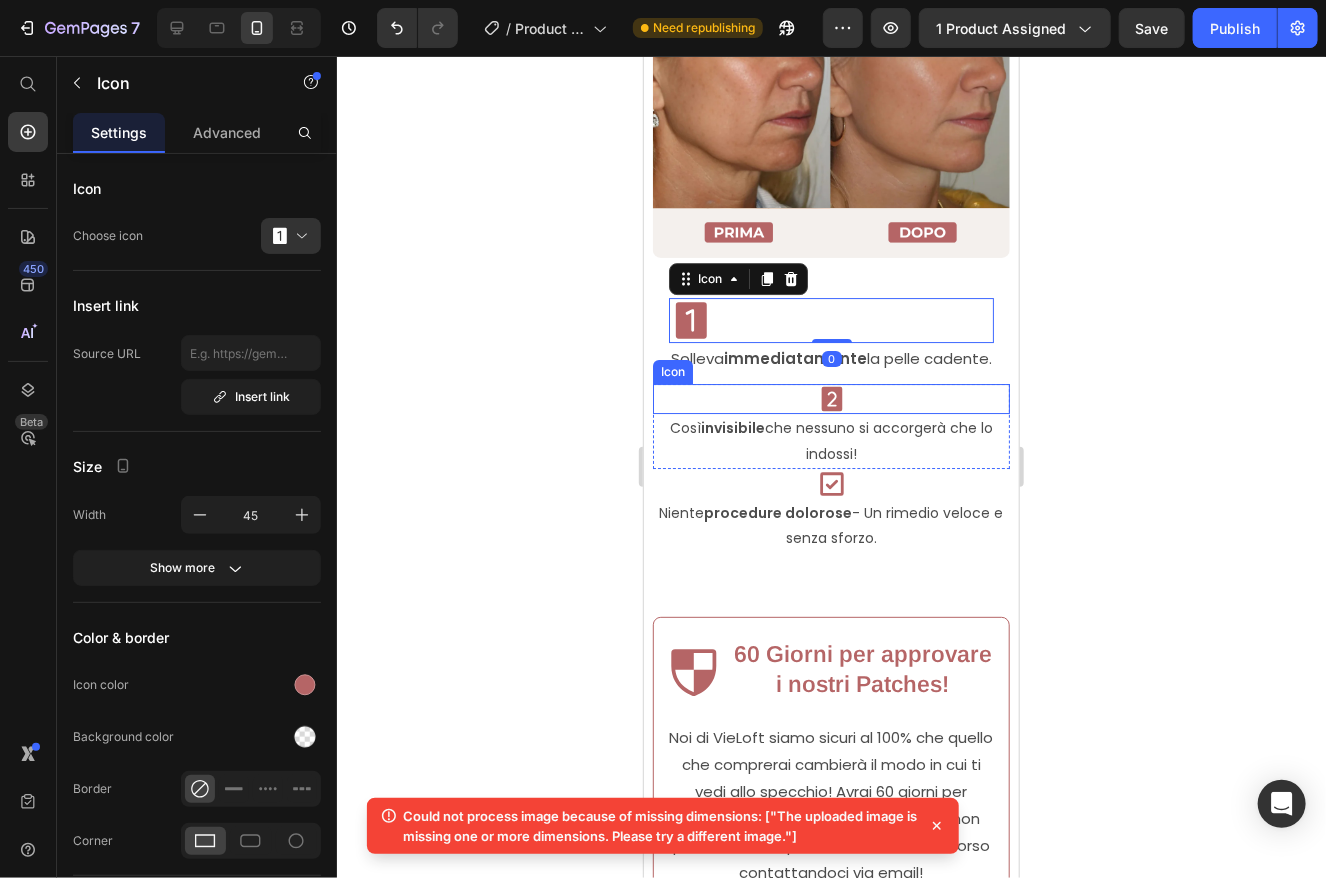 drag, startPoint x: 819, startPoint y: 380, endPoint x: 796, endPoint y: 392, distance: 25.942244 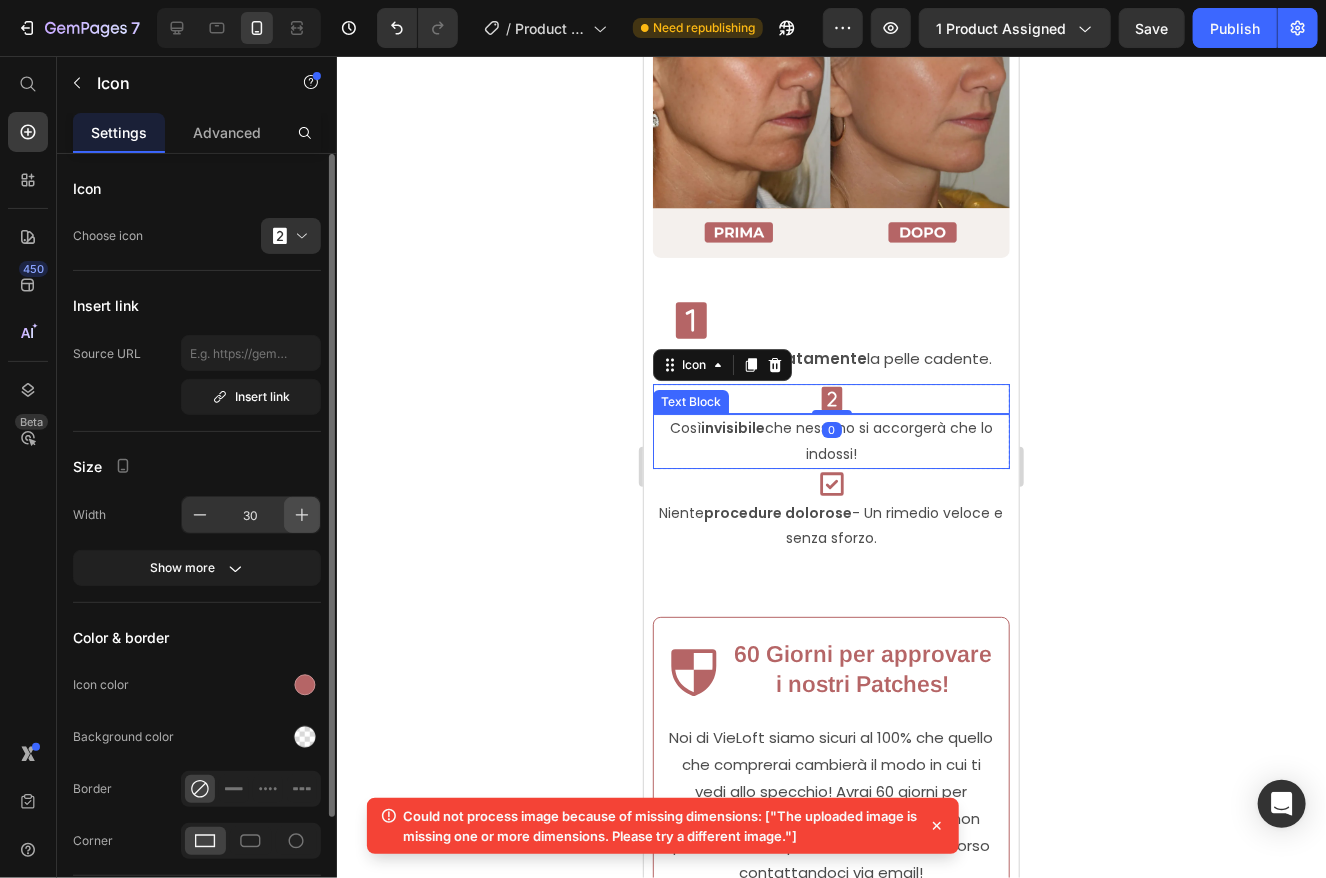 click at bounding box center (302, 515) 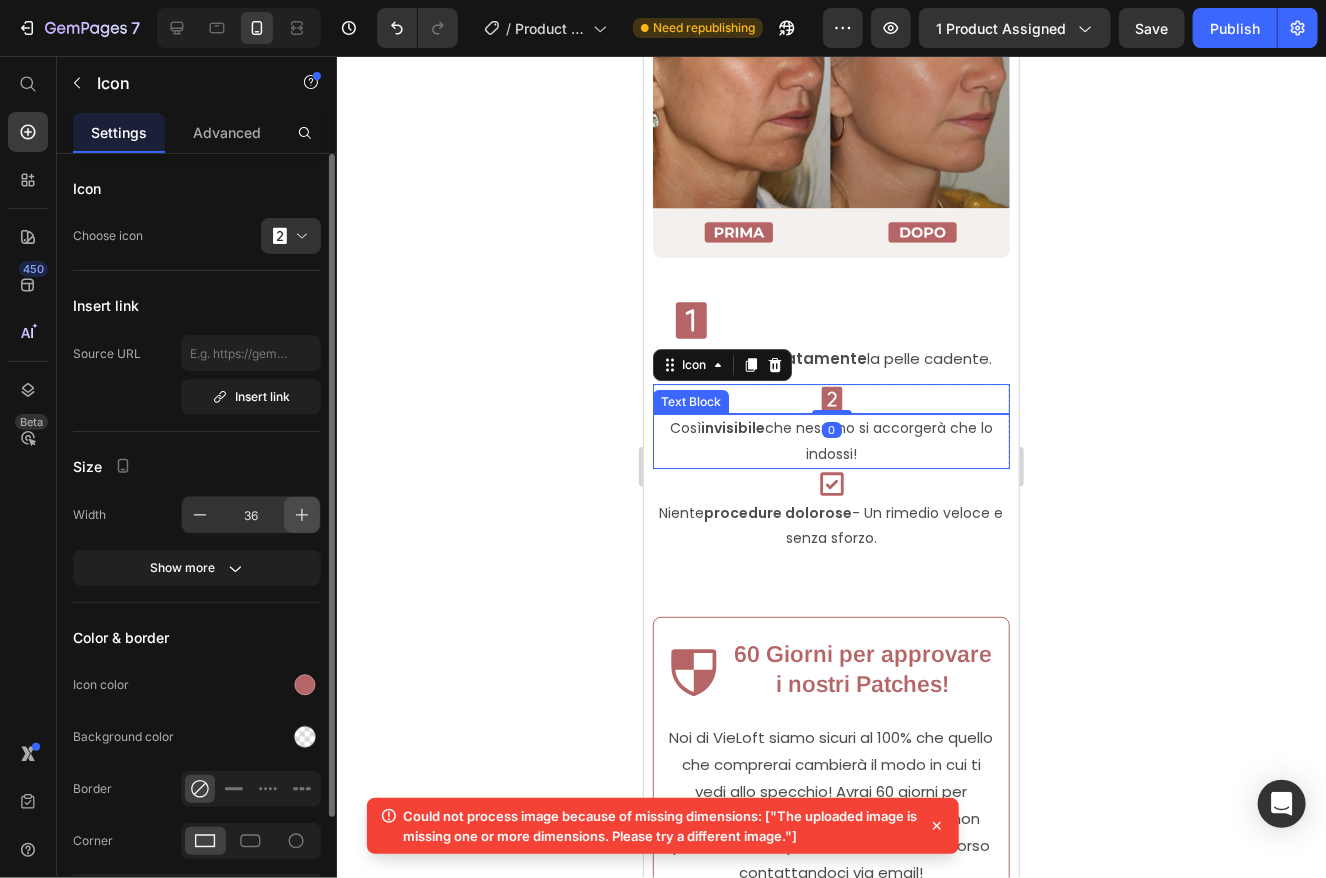 click 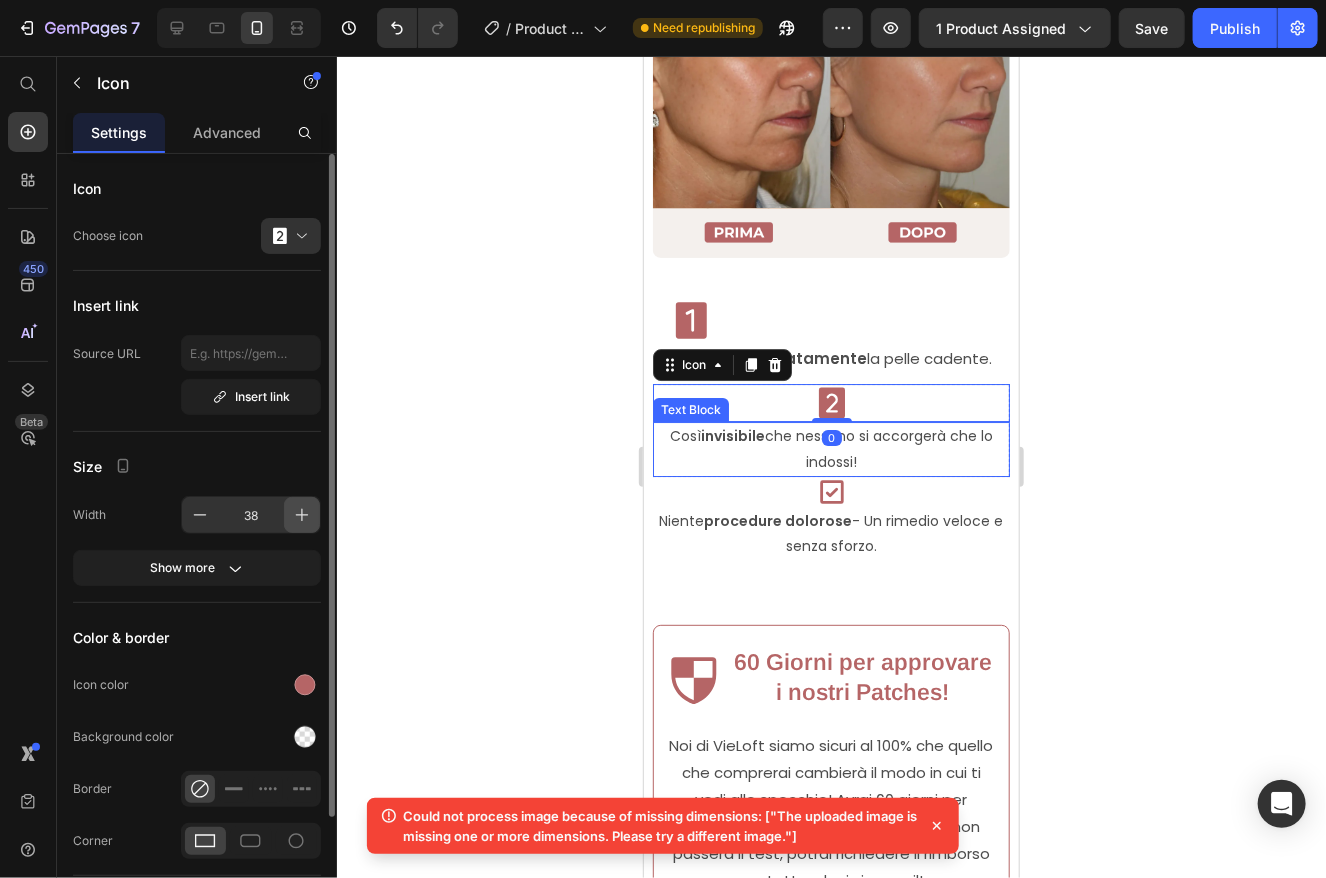click 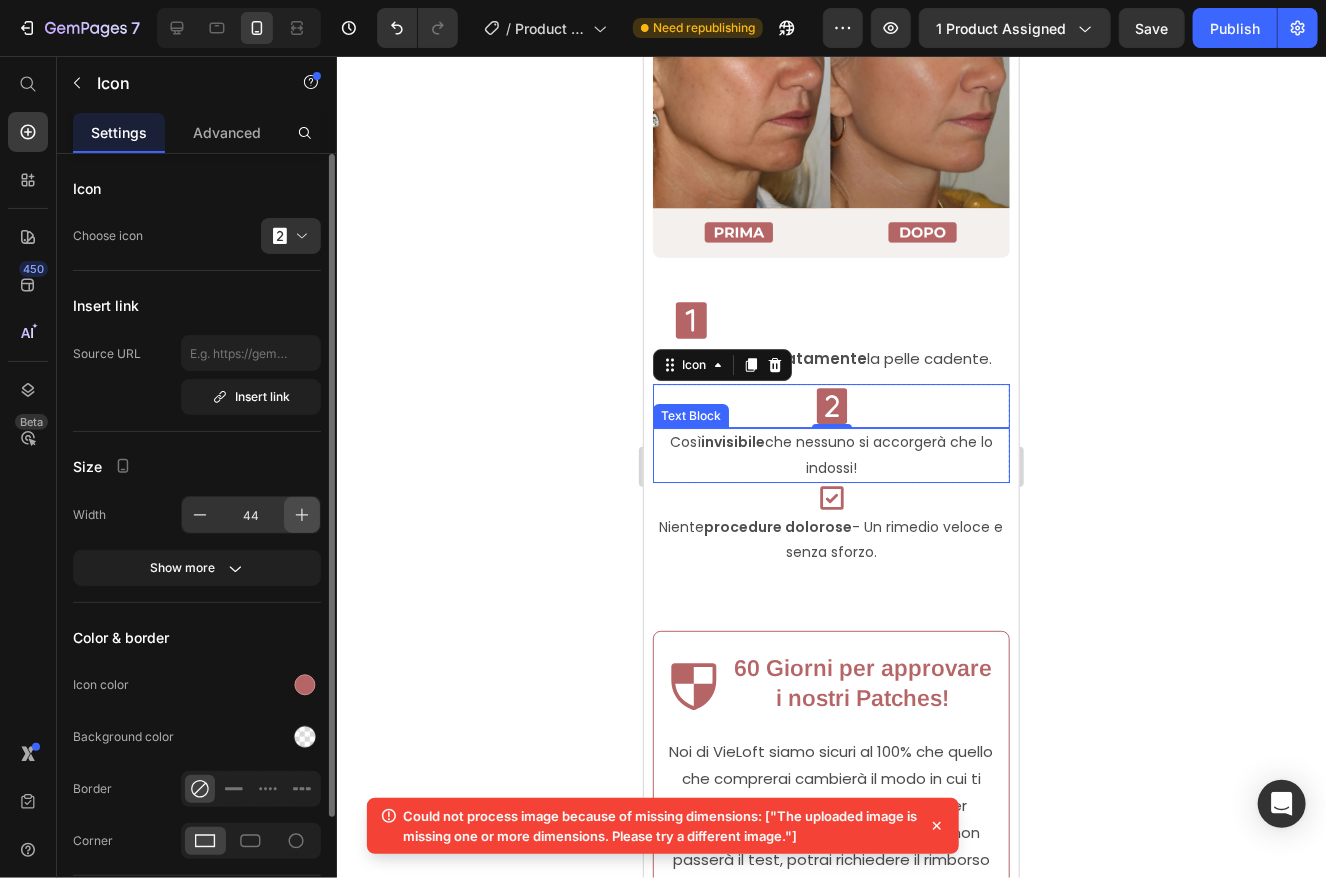 click 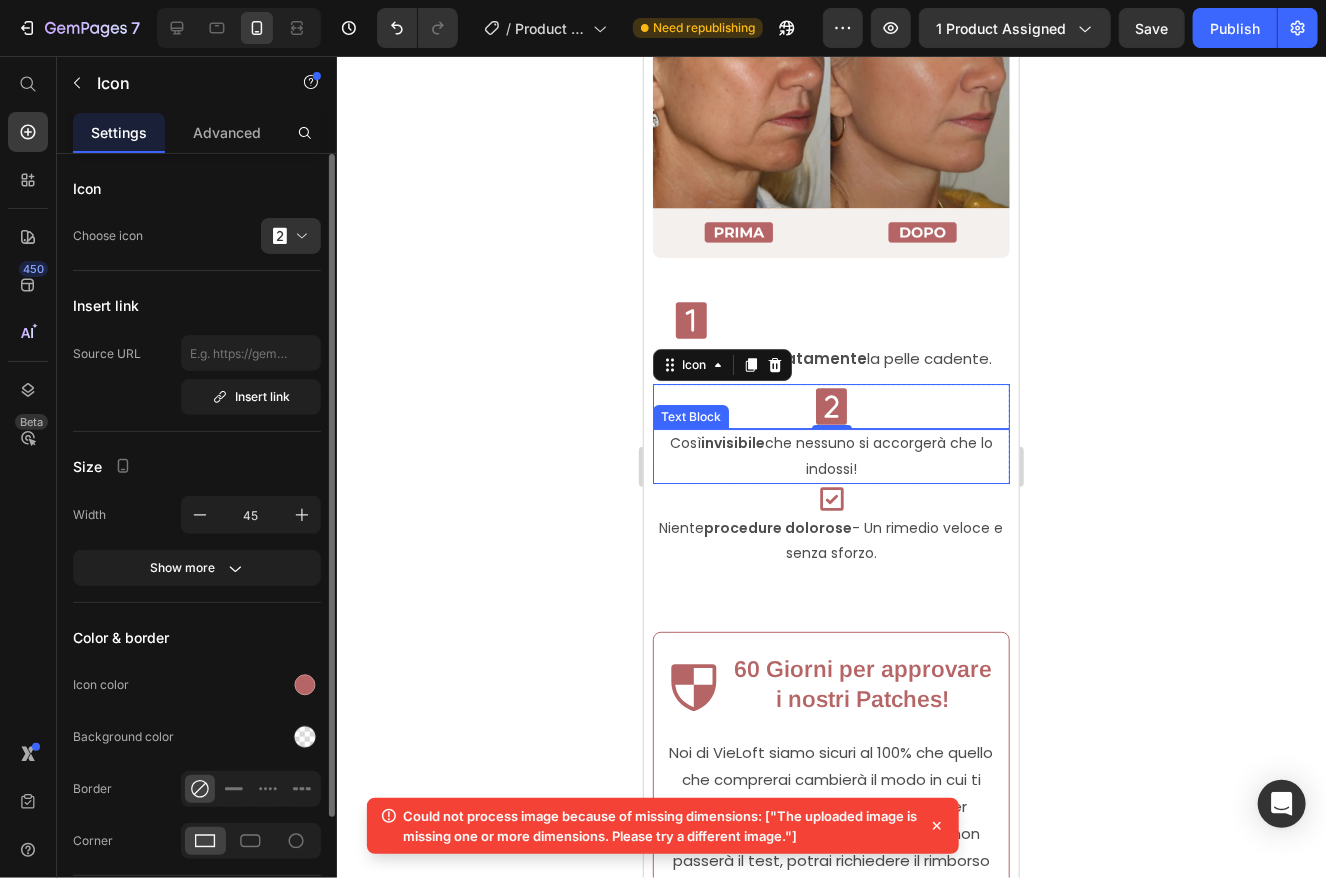 scroll, scrollTop: 139, scrollLeft: 0, axis: vertical 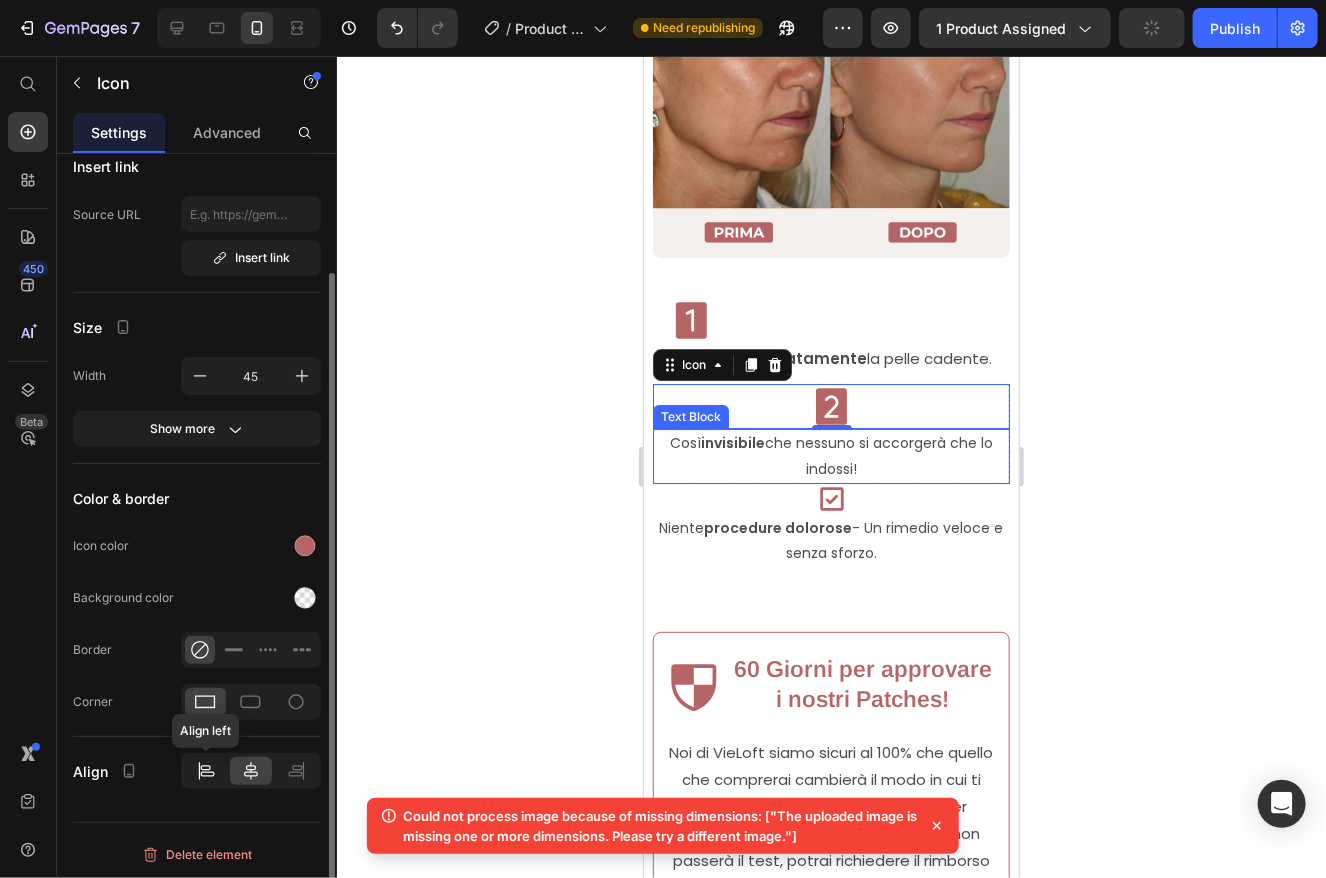 click 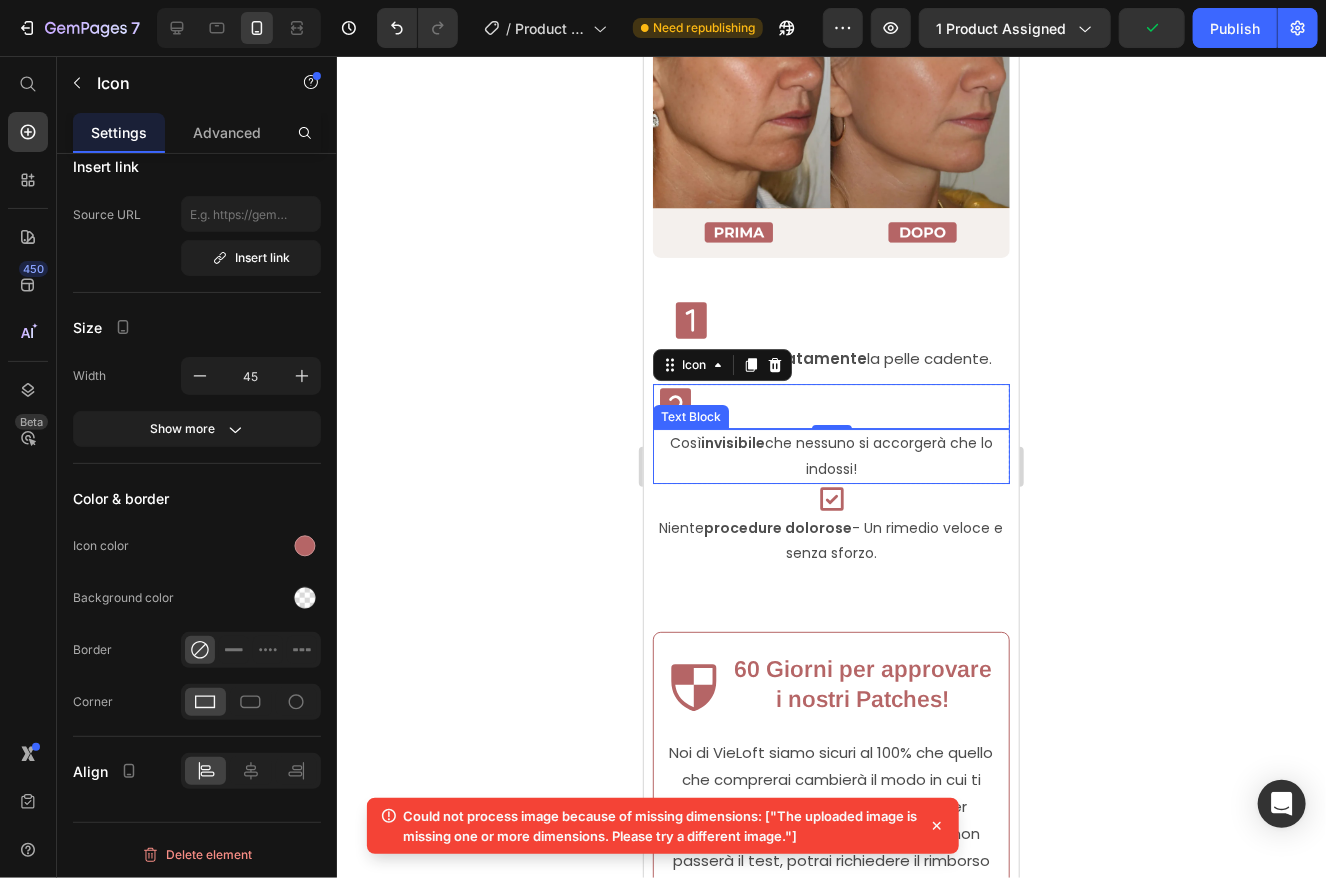 click 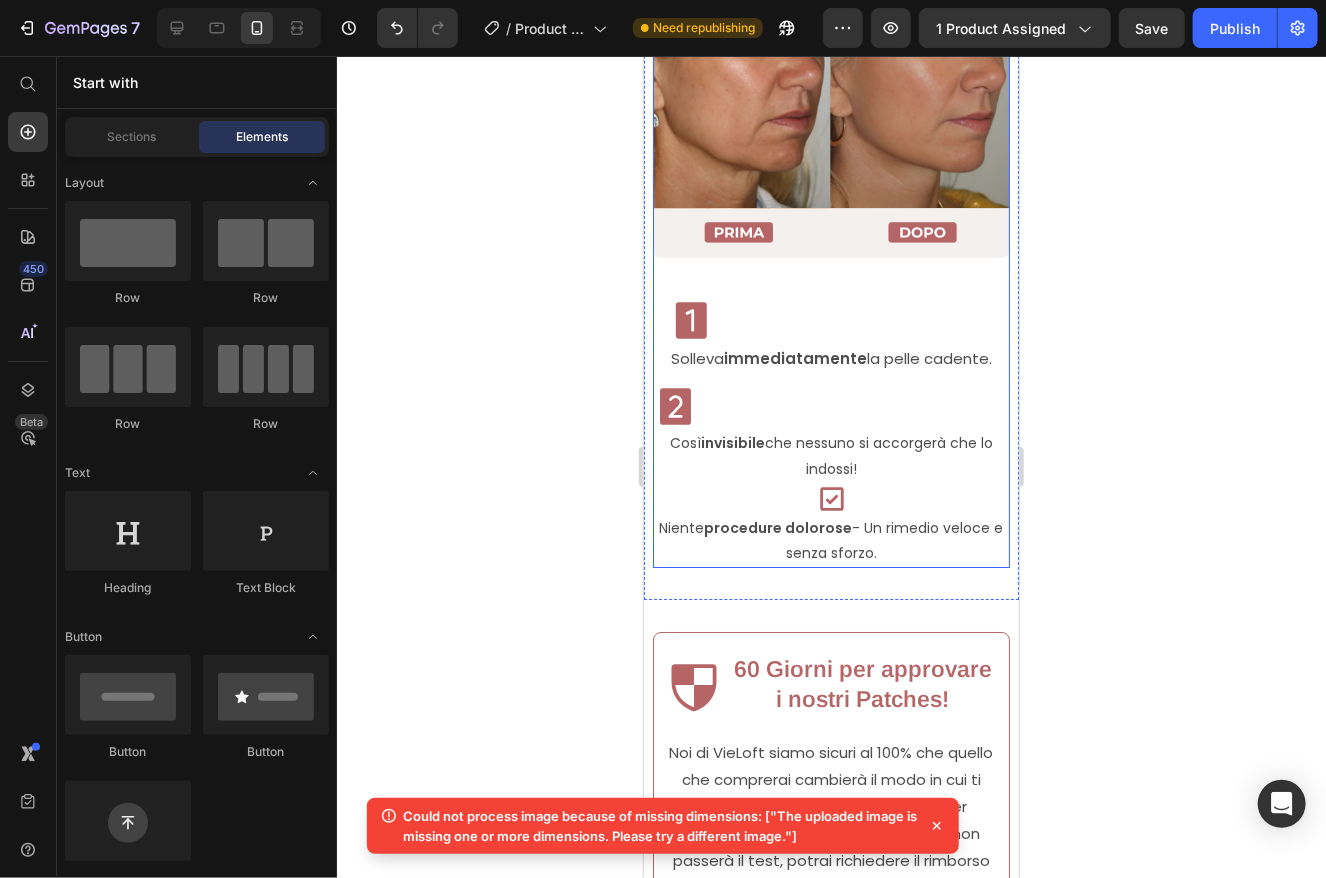 click on "immediatamente" at bounding box center [794, 357] 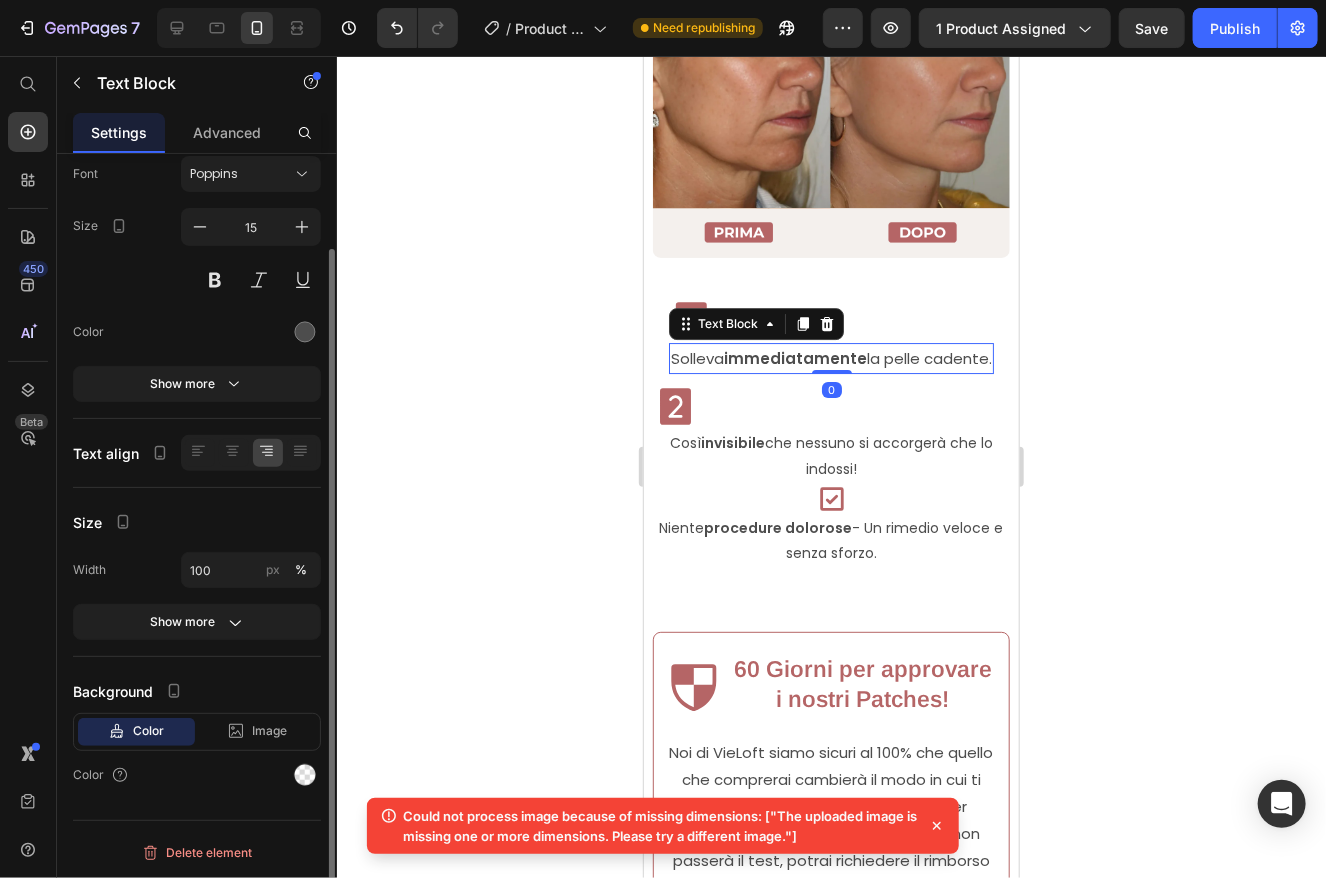 scroll, scrollTop: 0, scrollLeft: 0, axis: both 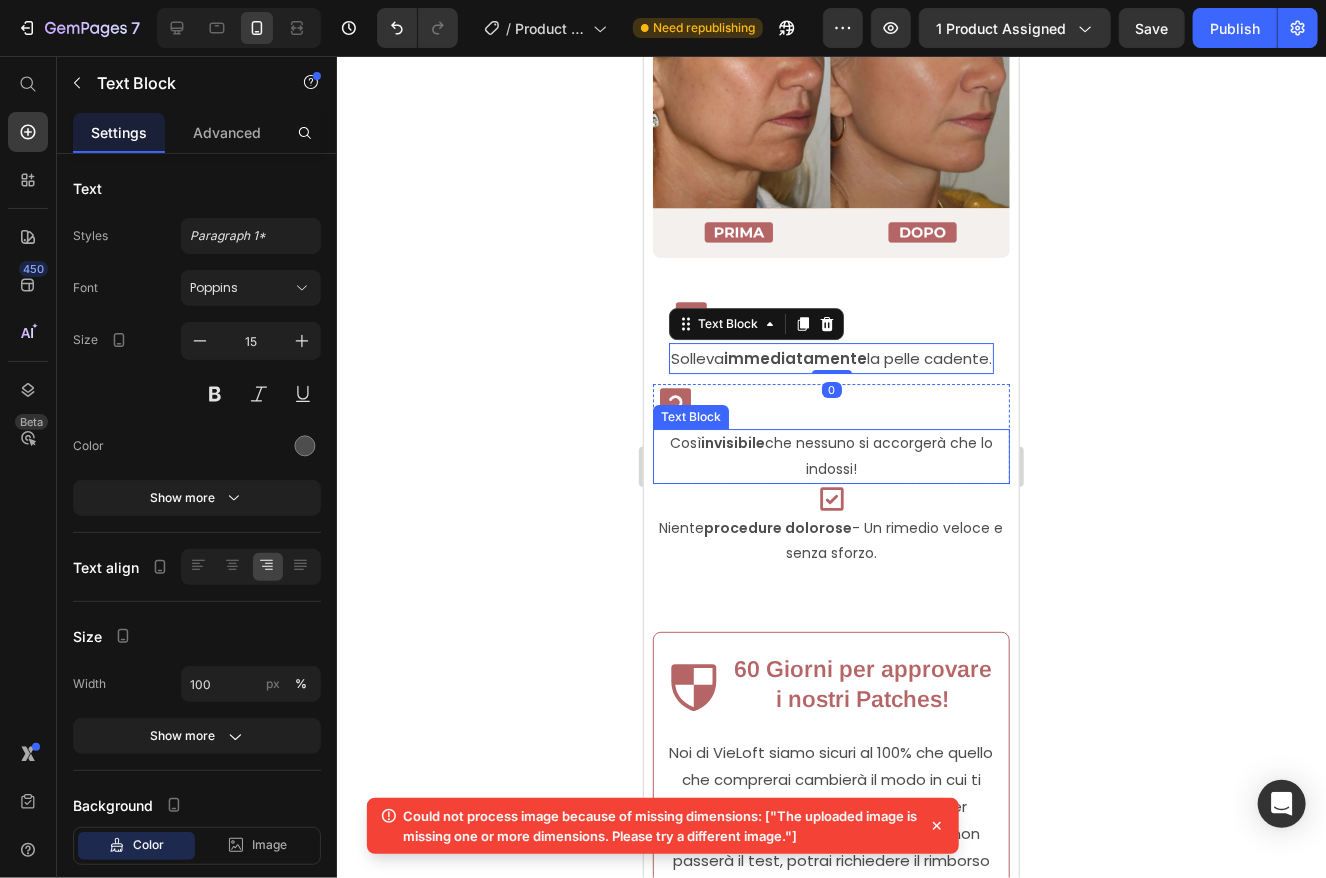 click on "Così  invisibile  che nessuno si accorgerà che lo indossi!" at bounding box center (830, 455) 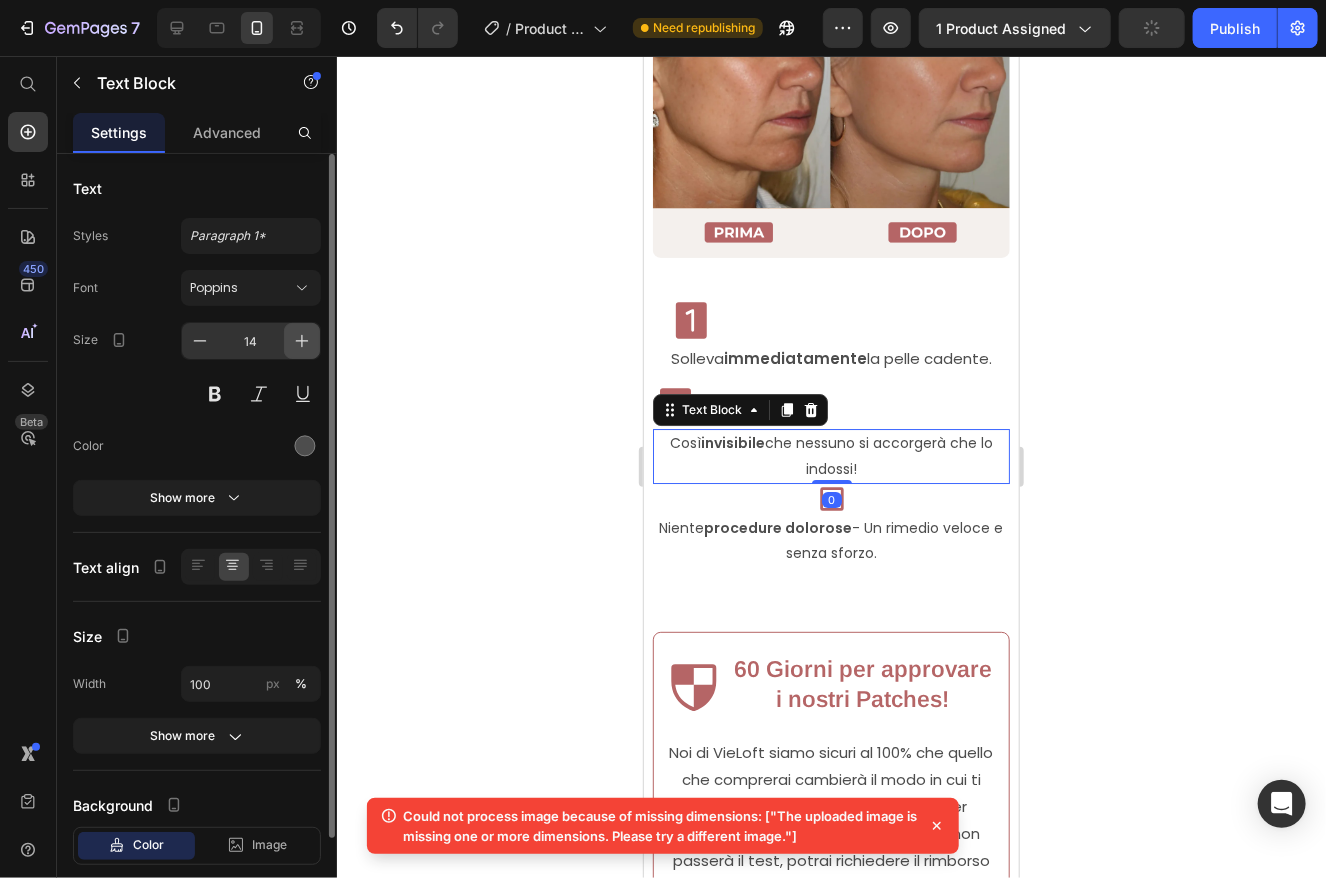 click at bounding box center (302, 341) 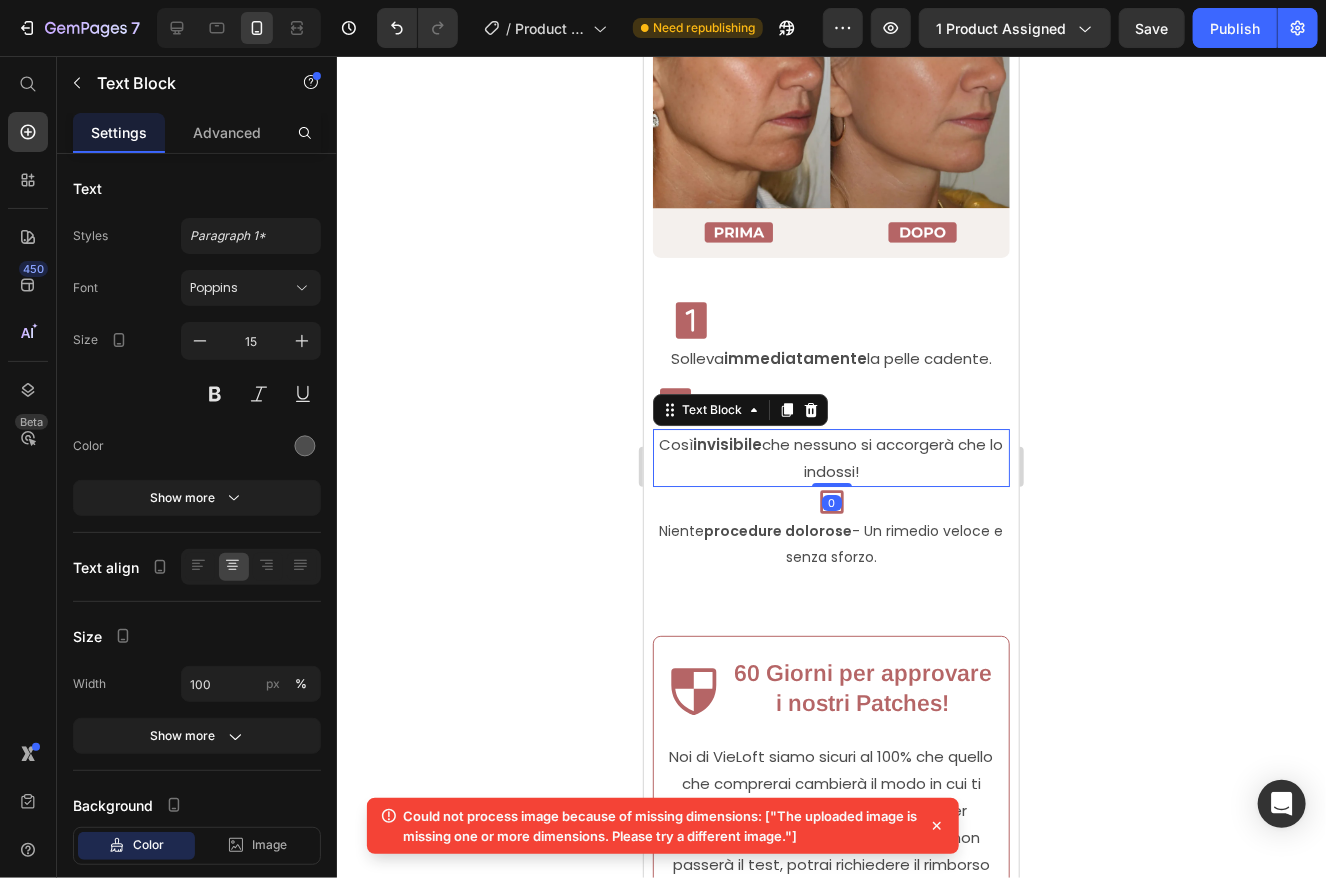 click 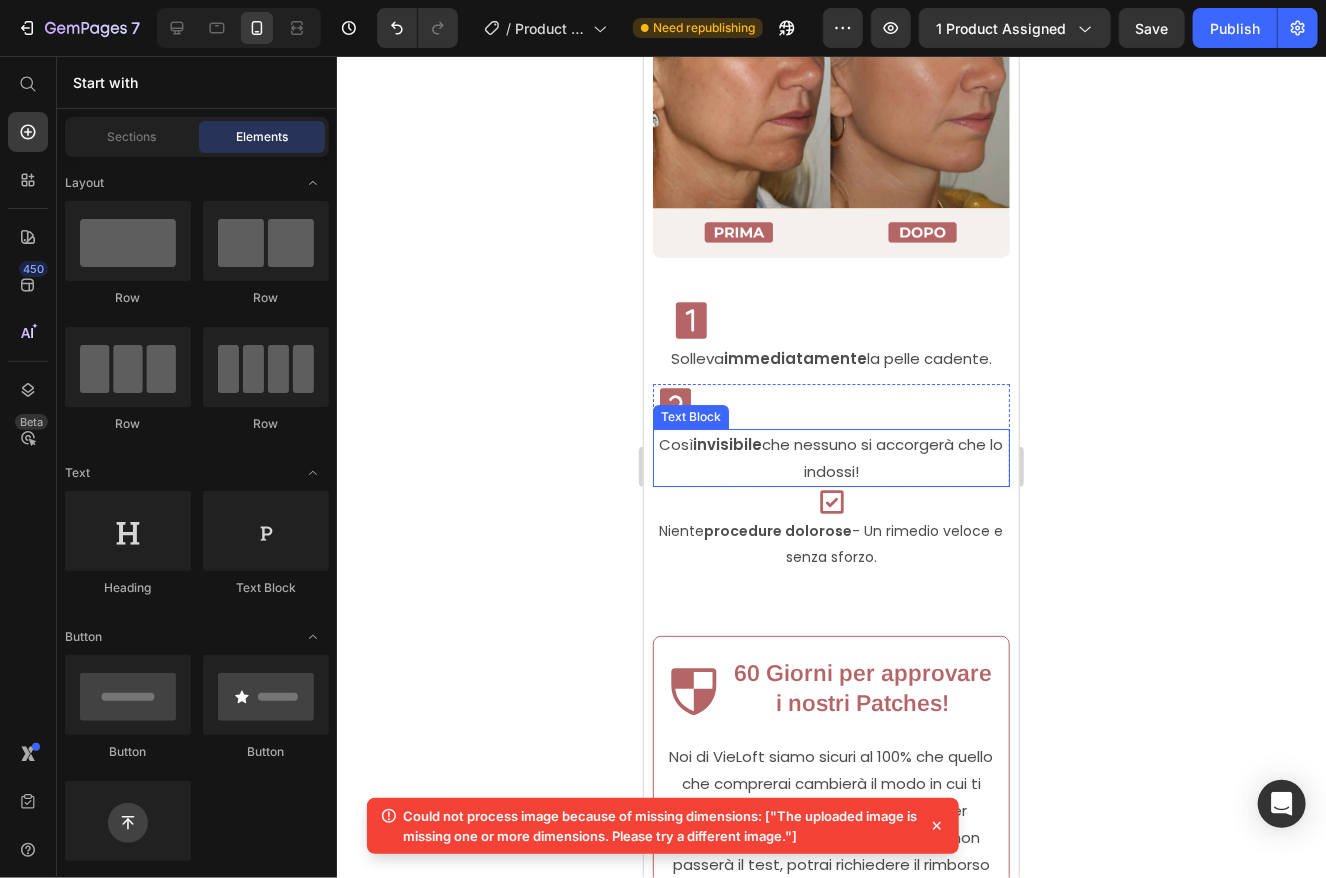click on "invisibile" at bounding box center (727, 443) 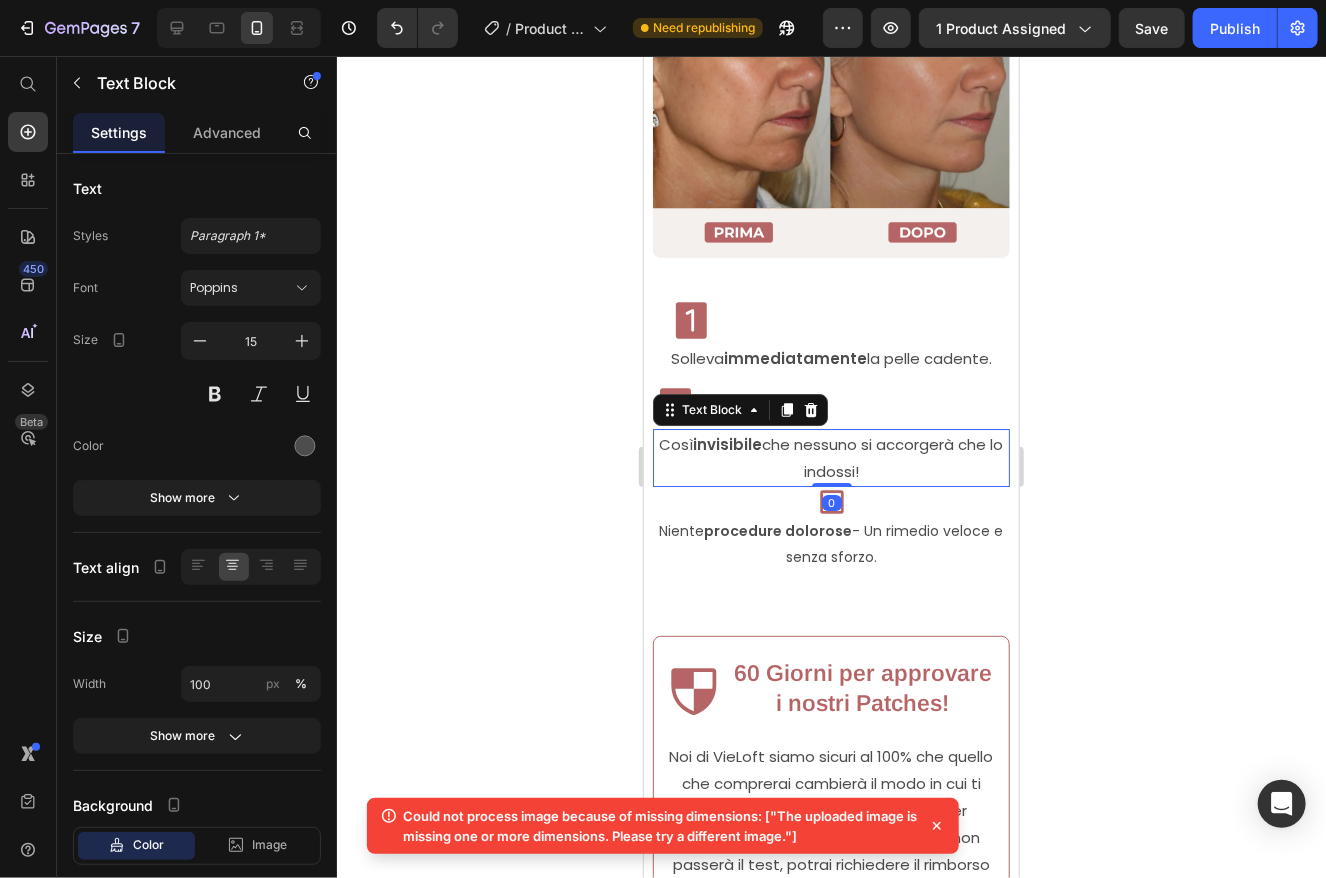 click on "Icon" at bounding box center [830, 405] 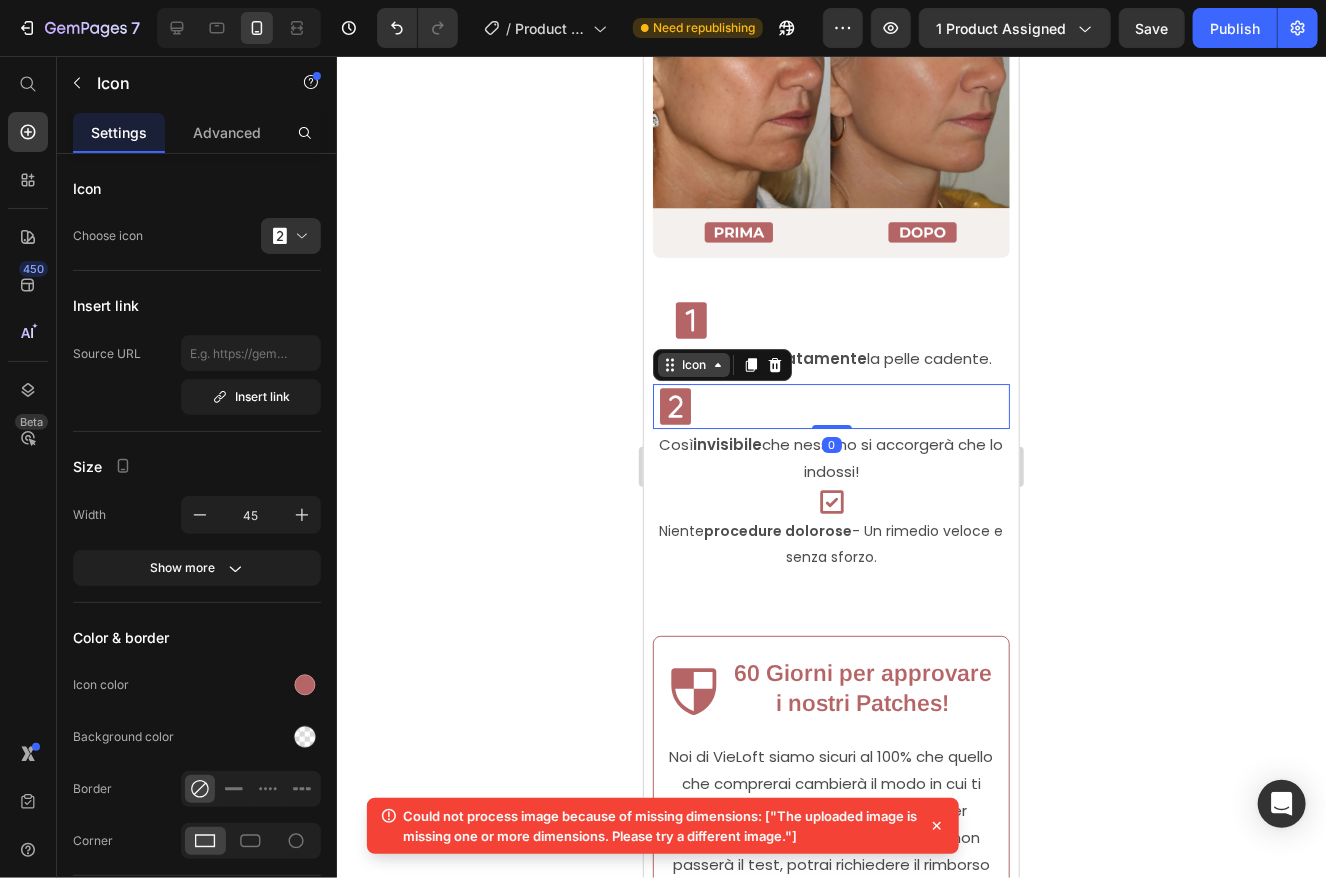 click on "Icon" at bounding box center (693, 364) 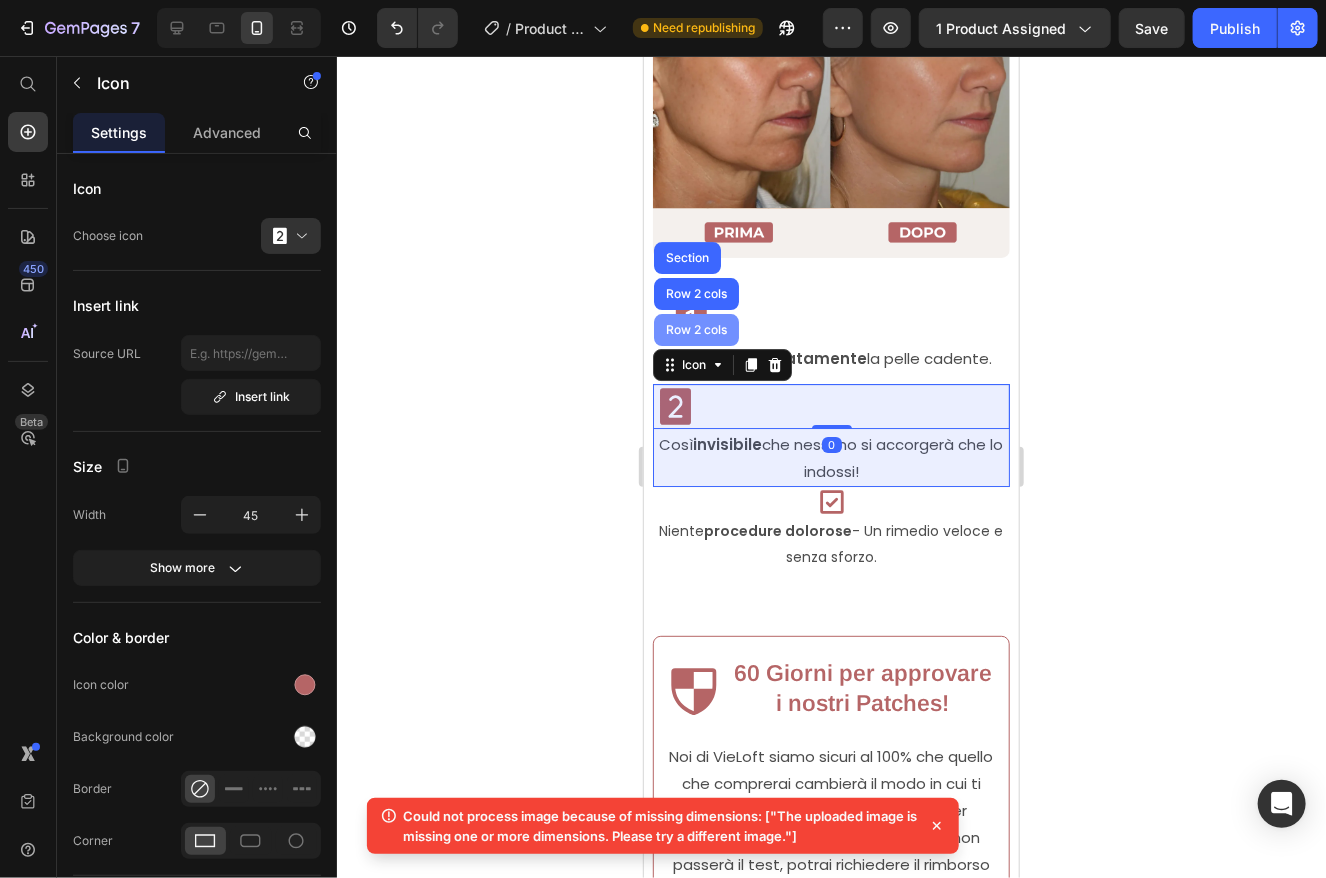 click on "Row 2 cols" at bounding box center (695, 329) 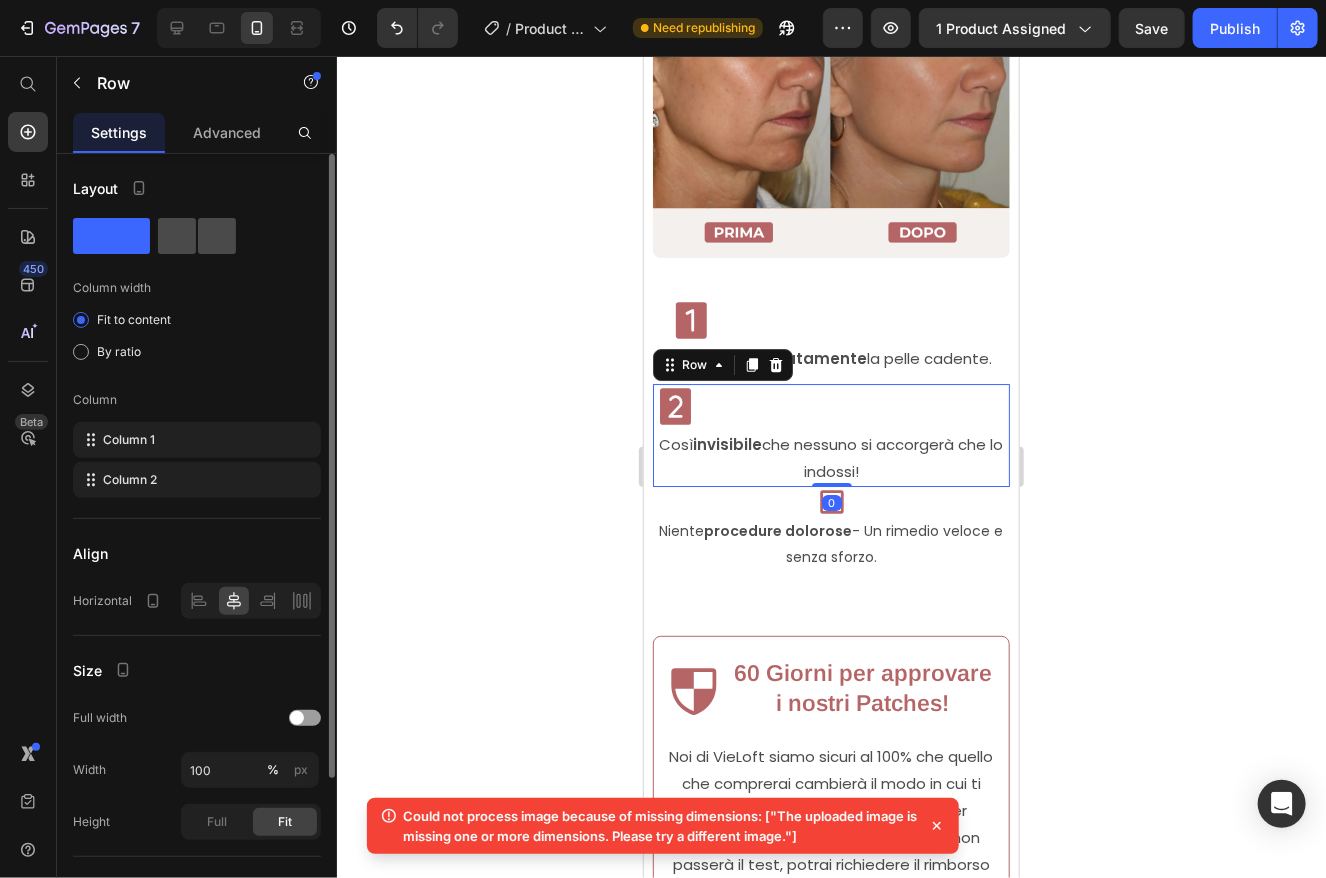 click 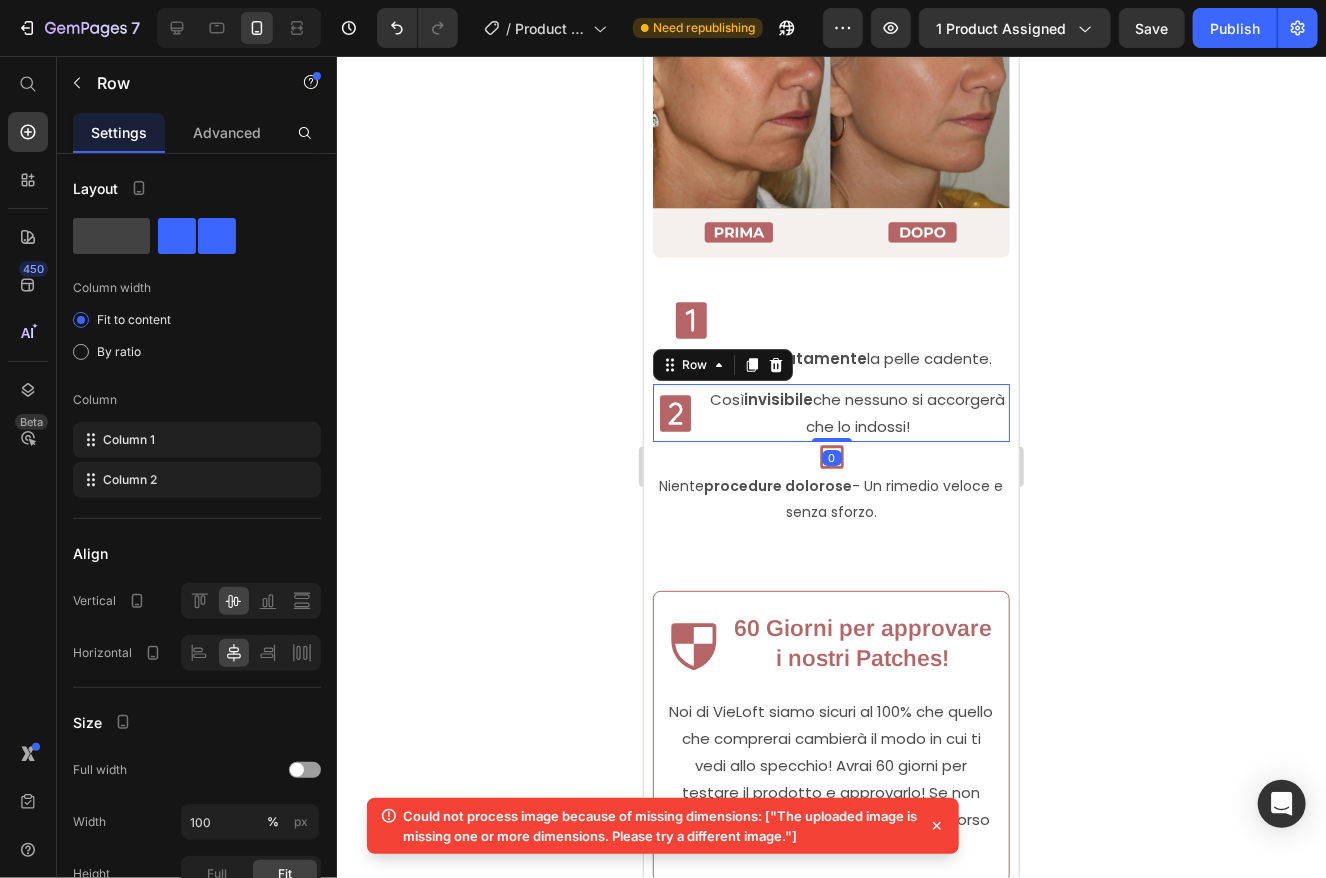 click 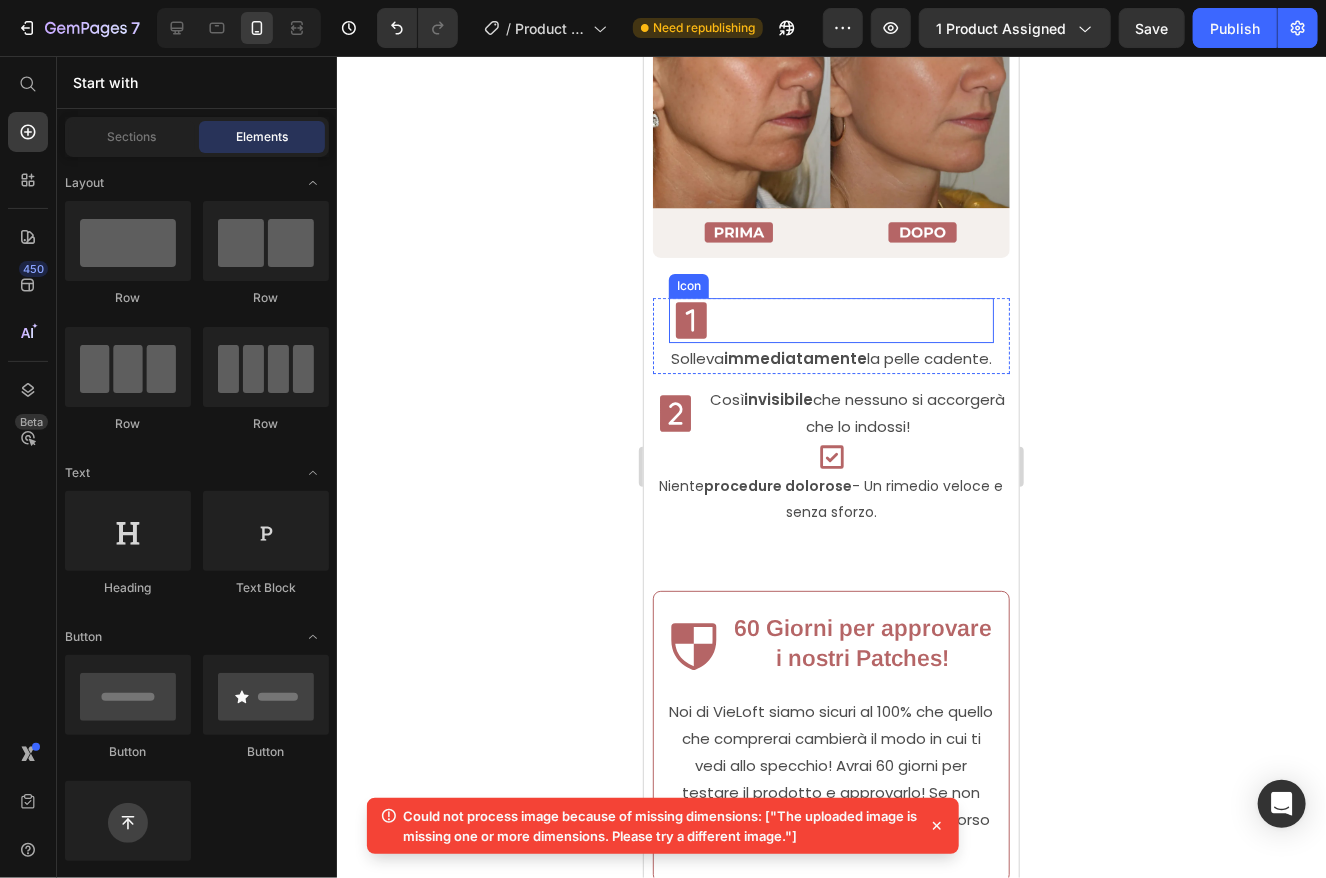 click on "Icon" at bounding box center [830, 319] 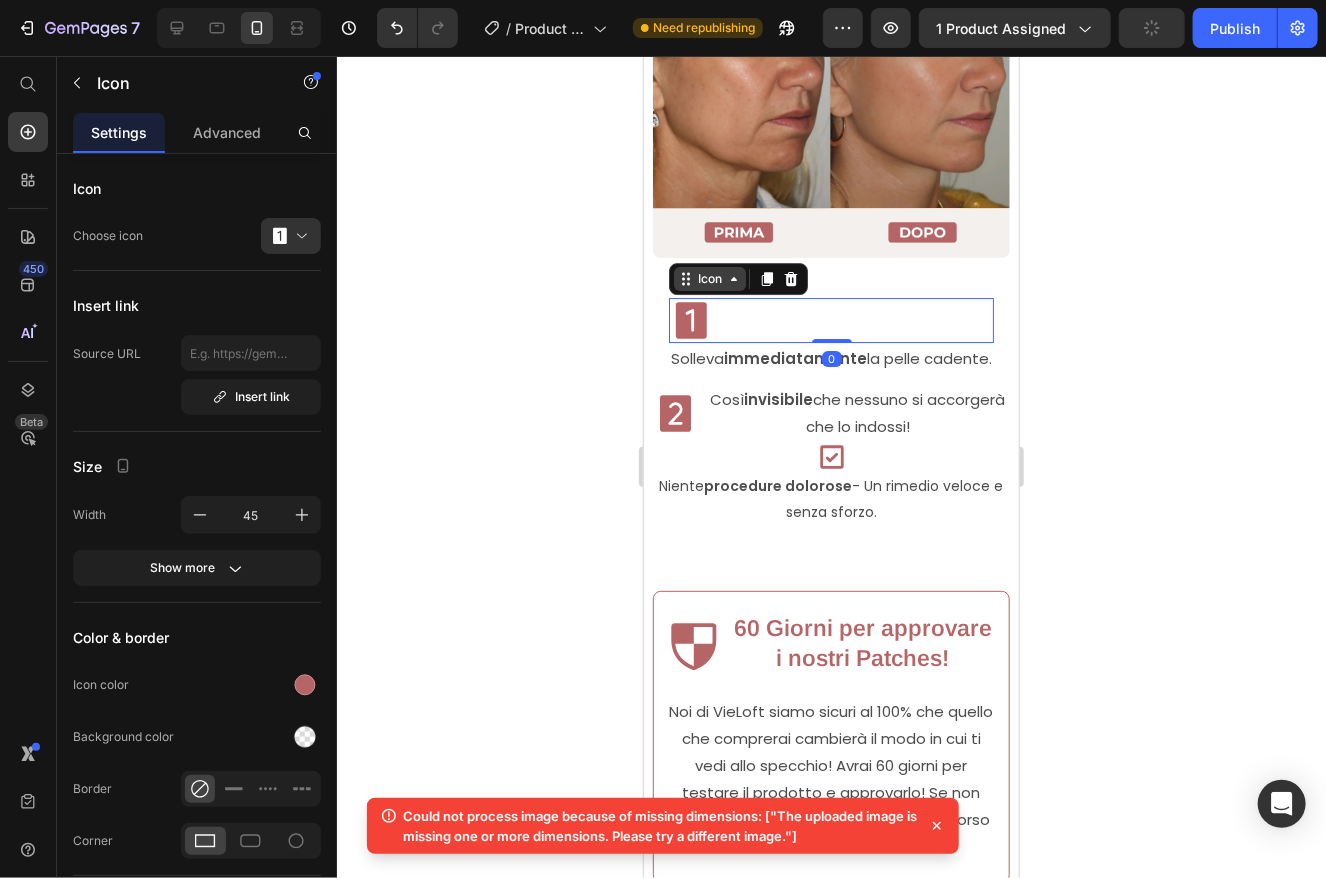 click on "Icon" at bounding box center [709, 278] 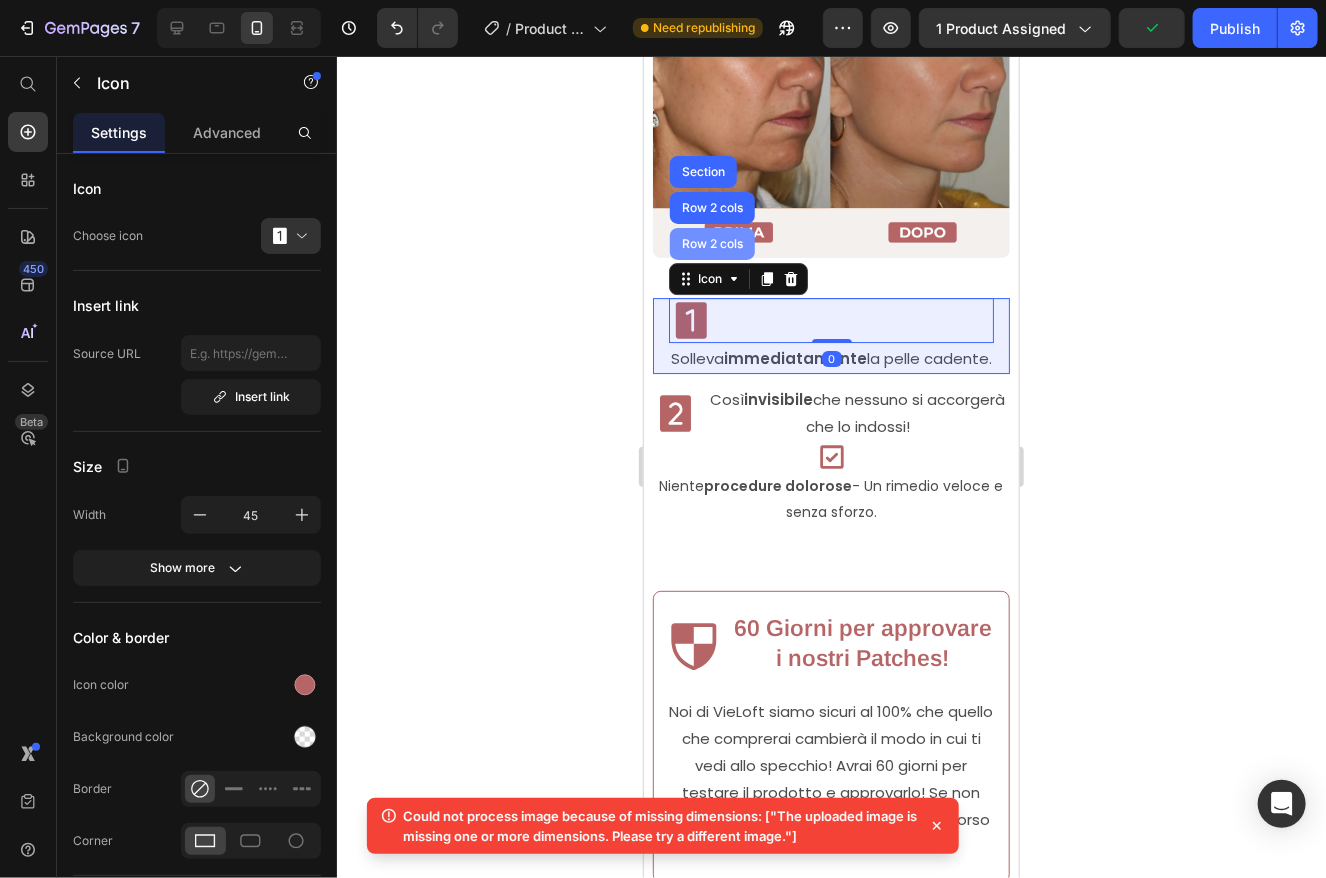 drag, startPoint x: 682, startPoint y: 229, endPoint x: 1044, endPoint y: 291, distance: 367.27103 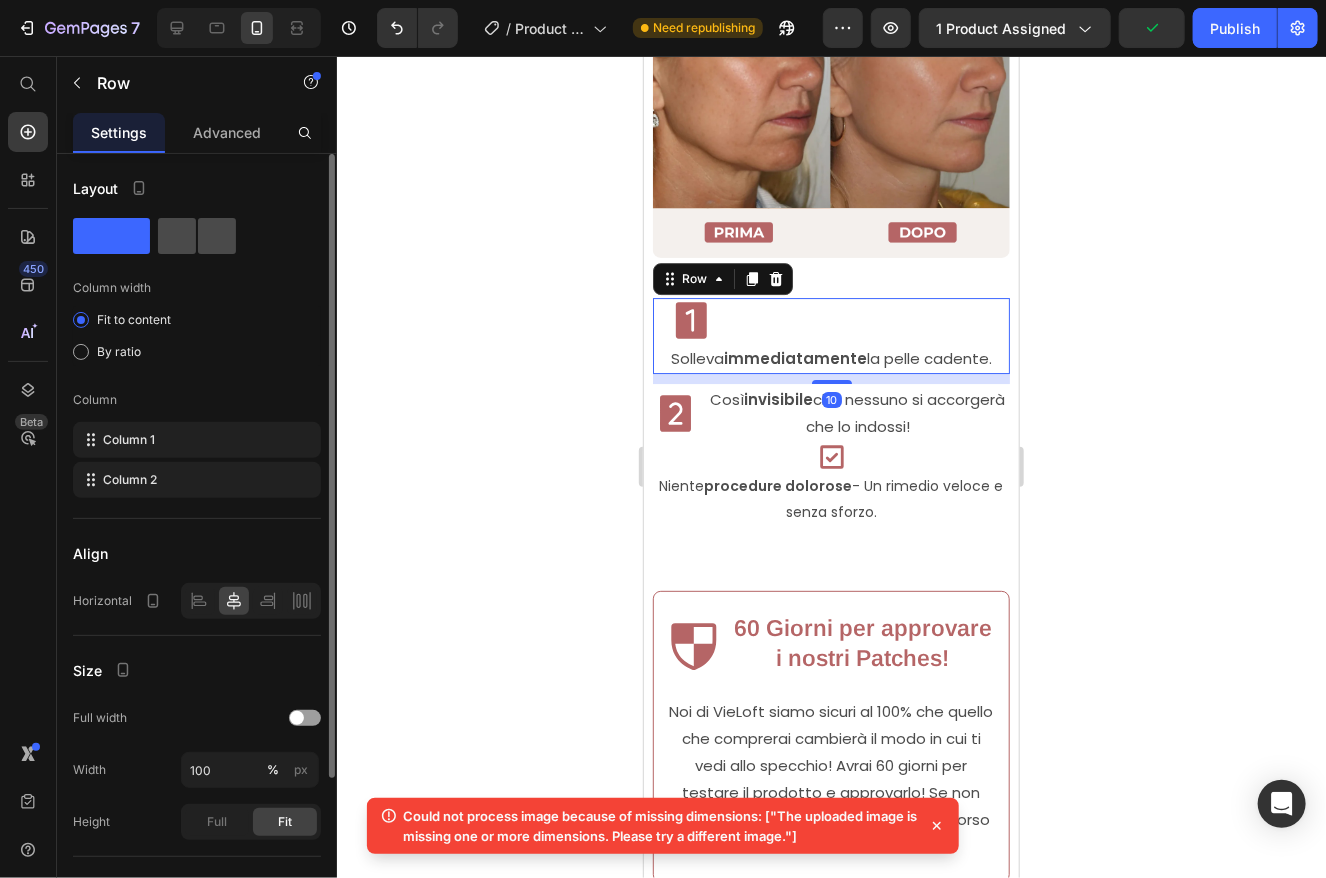click 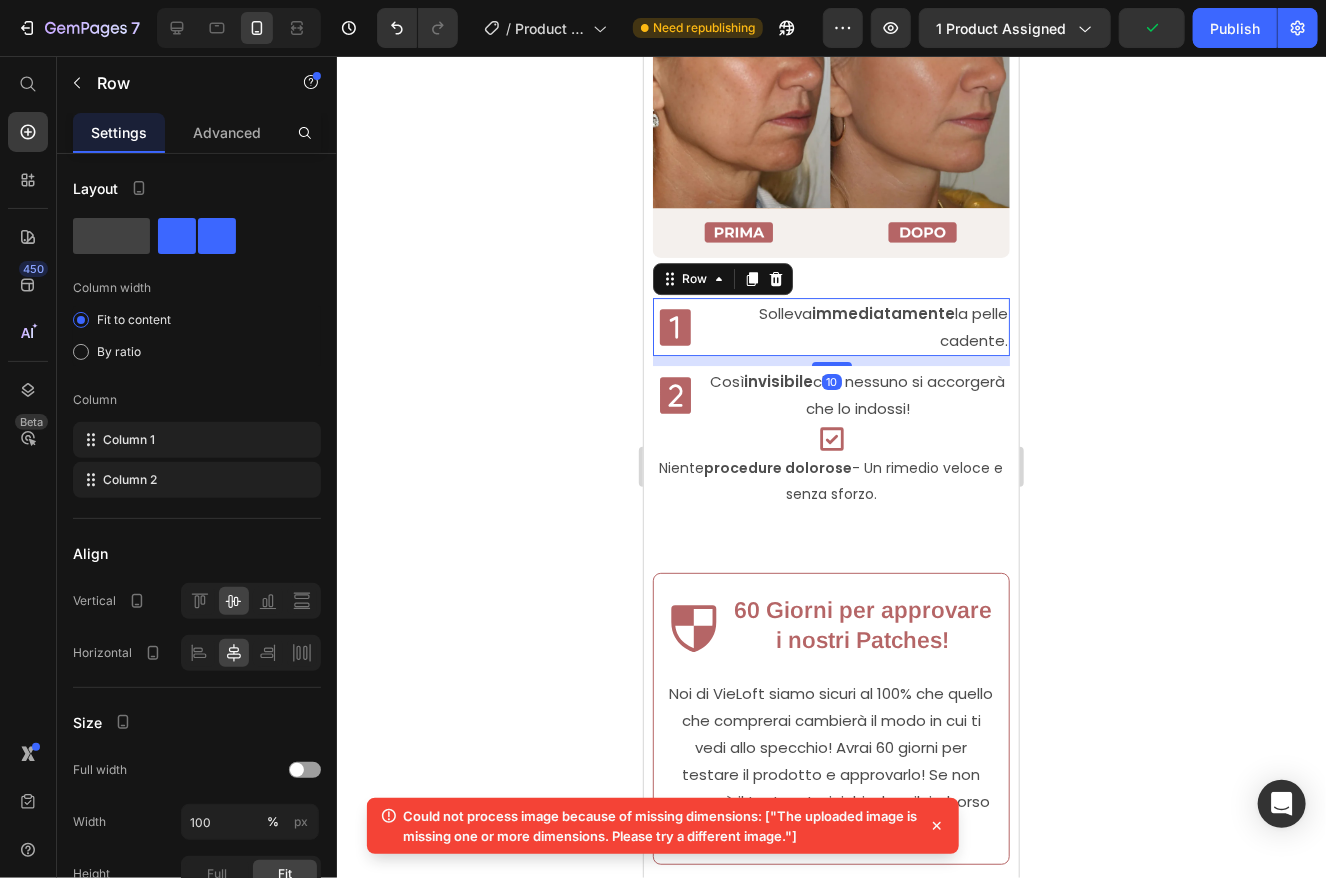 click 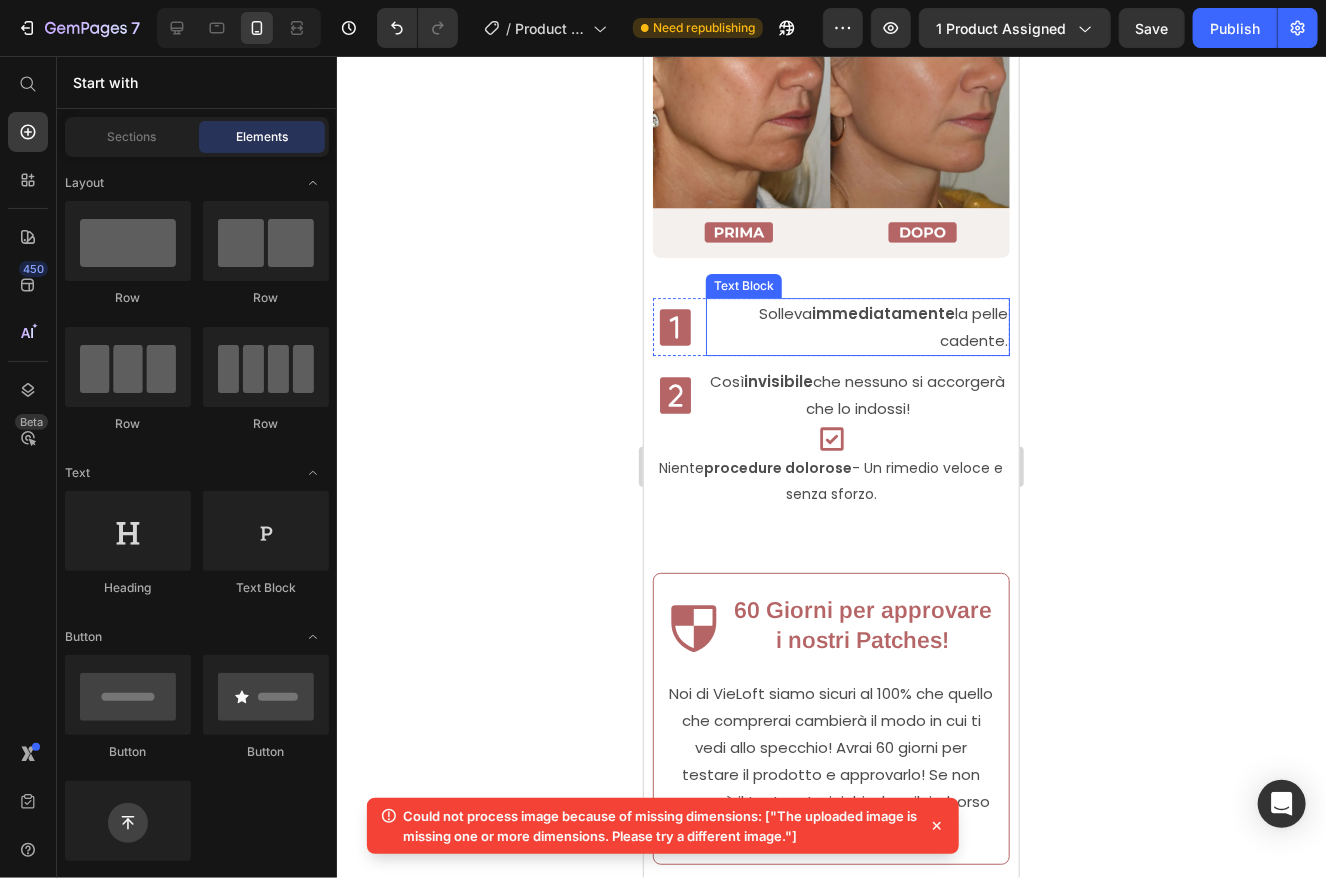 click on "immediatamente" at bounding box center [882, 312] 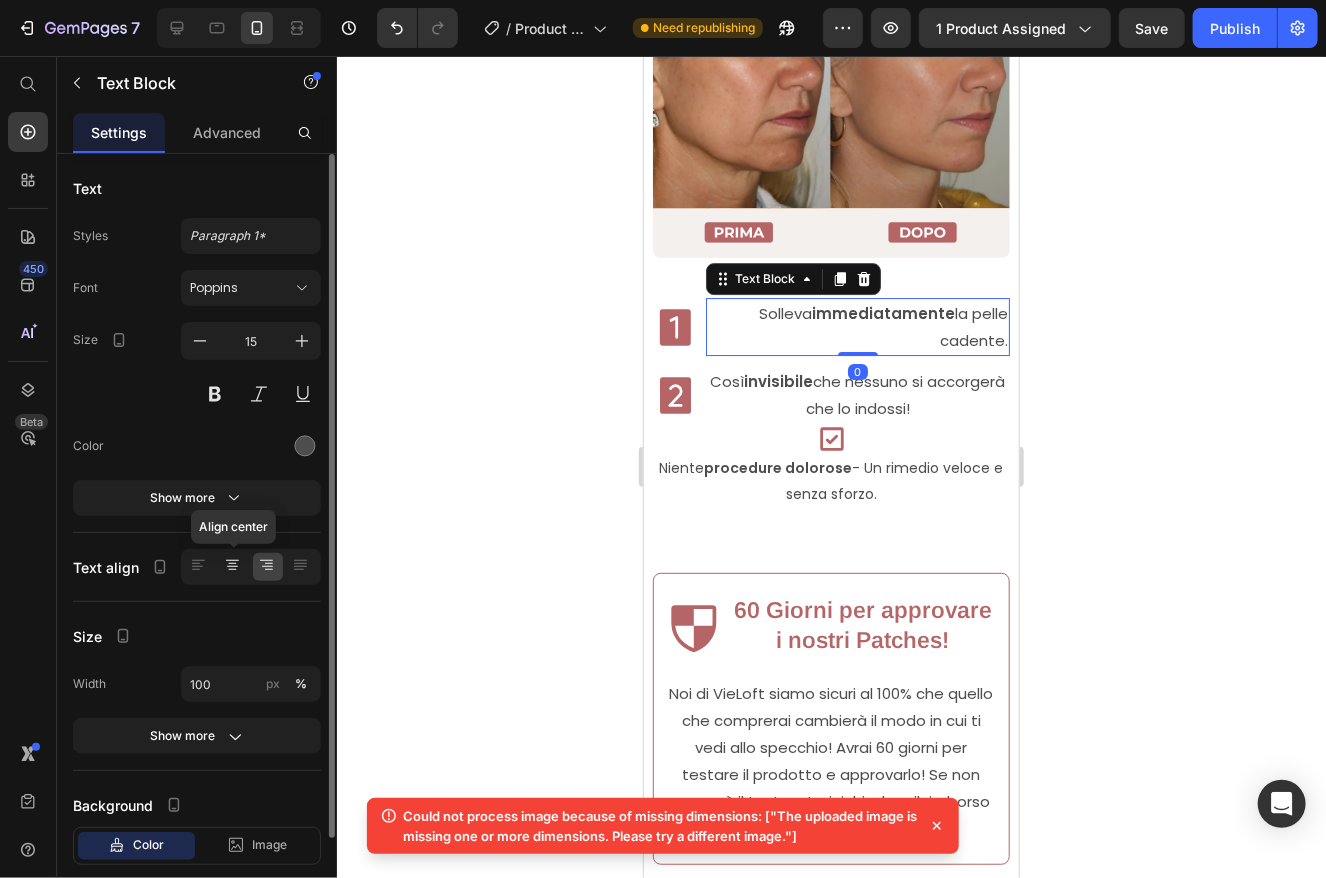 click 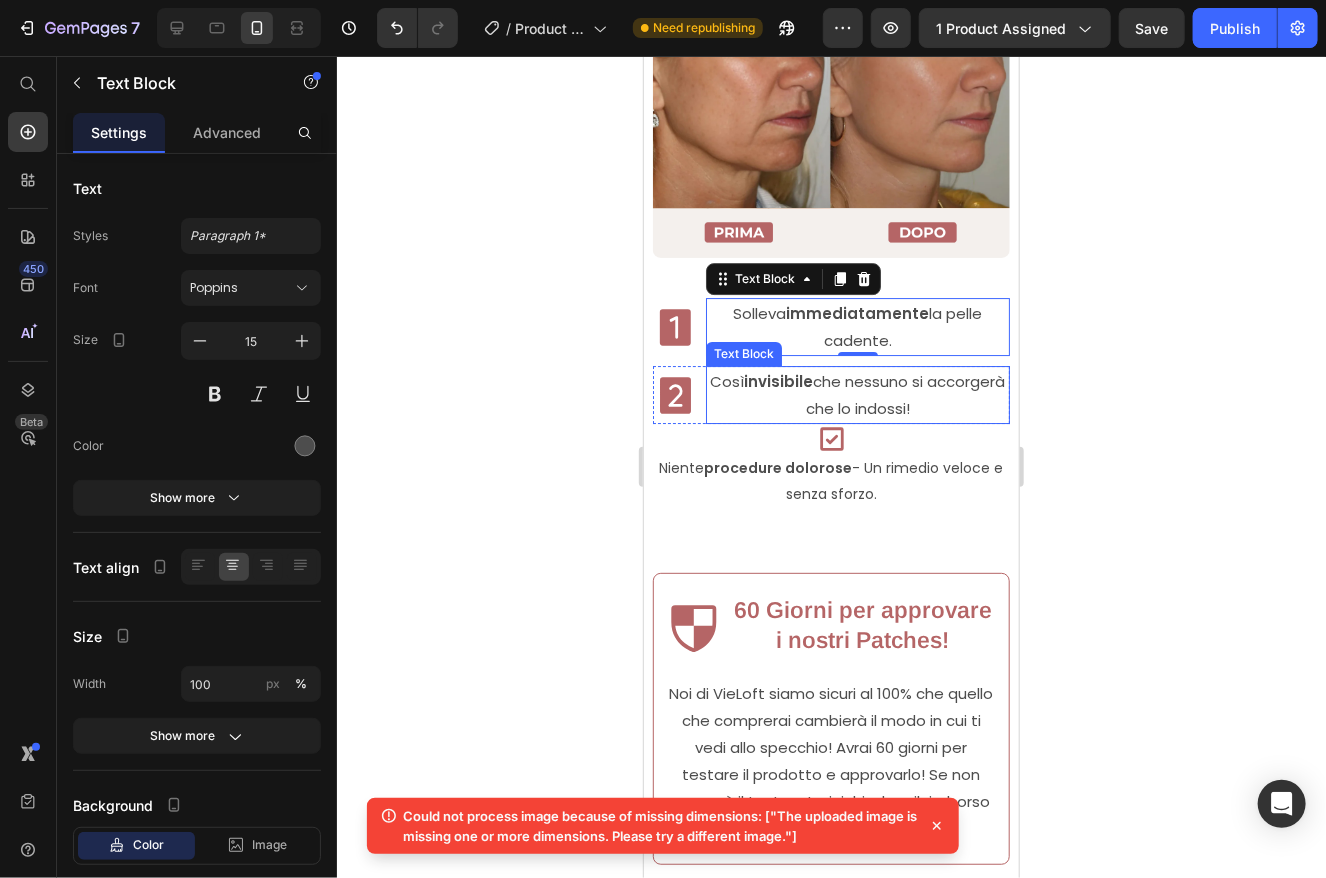 drag, startPoint x: 798, startPoint y: 384, endPoint x: 754, endPoint y: 431, distance: 64.381676 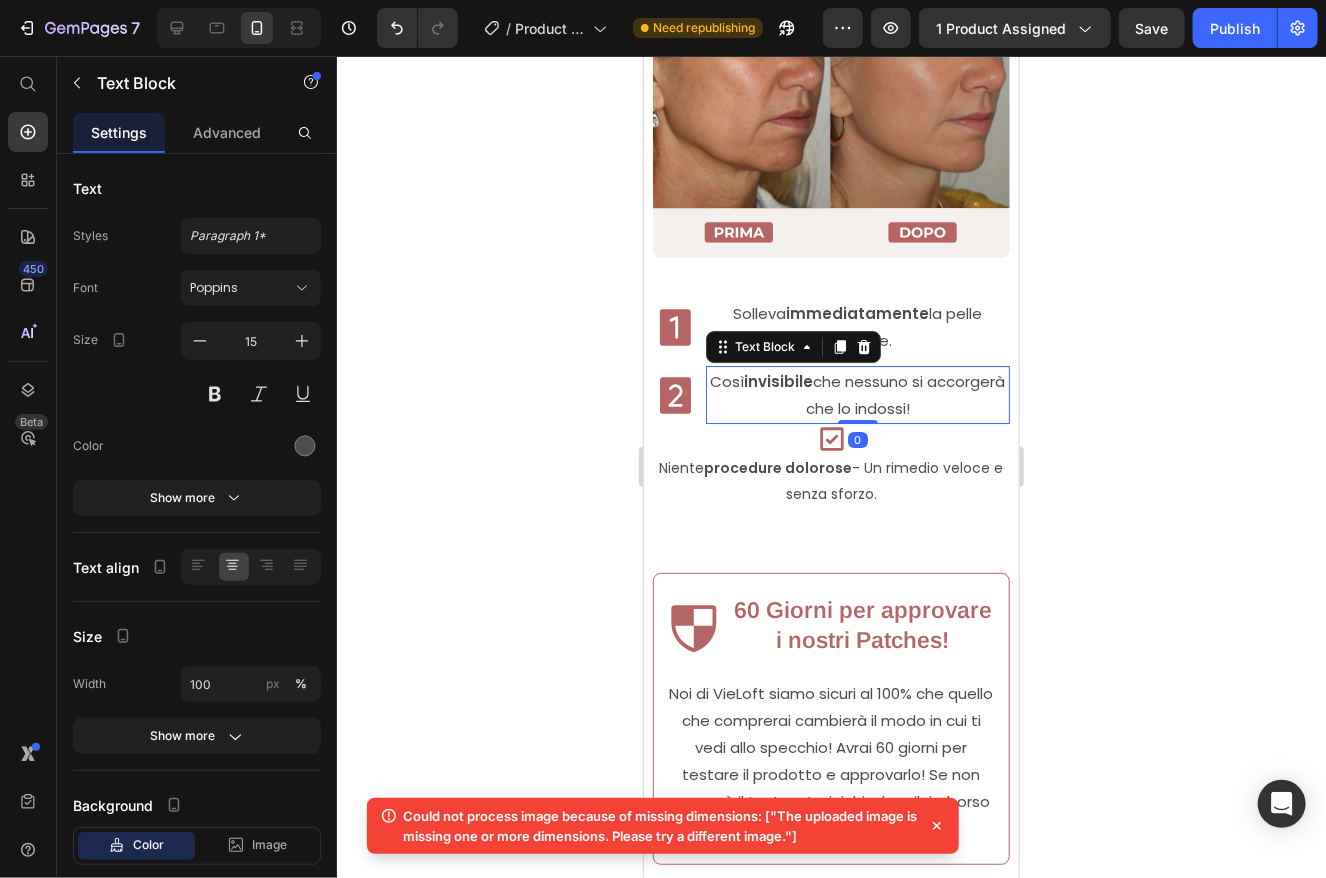 click 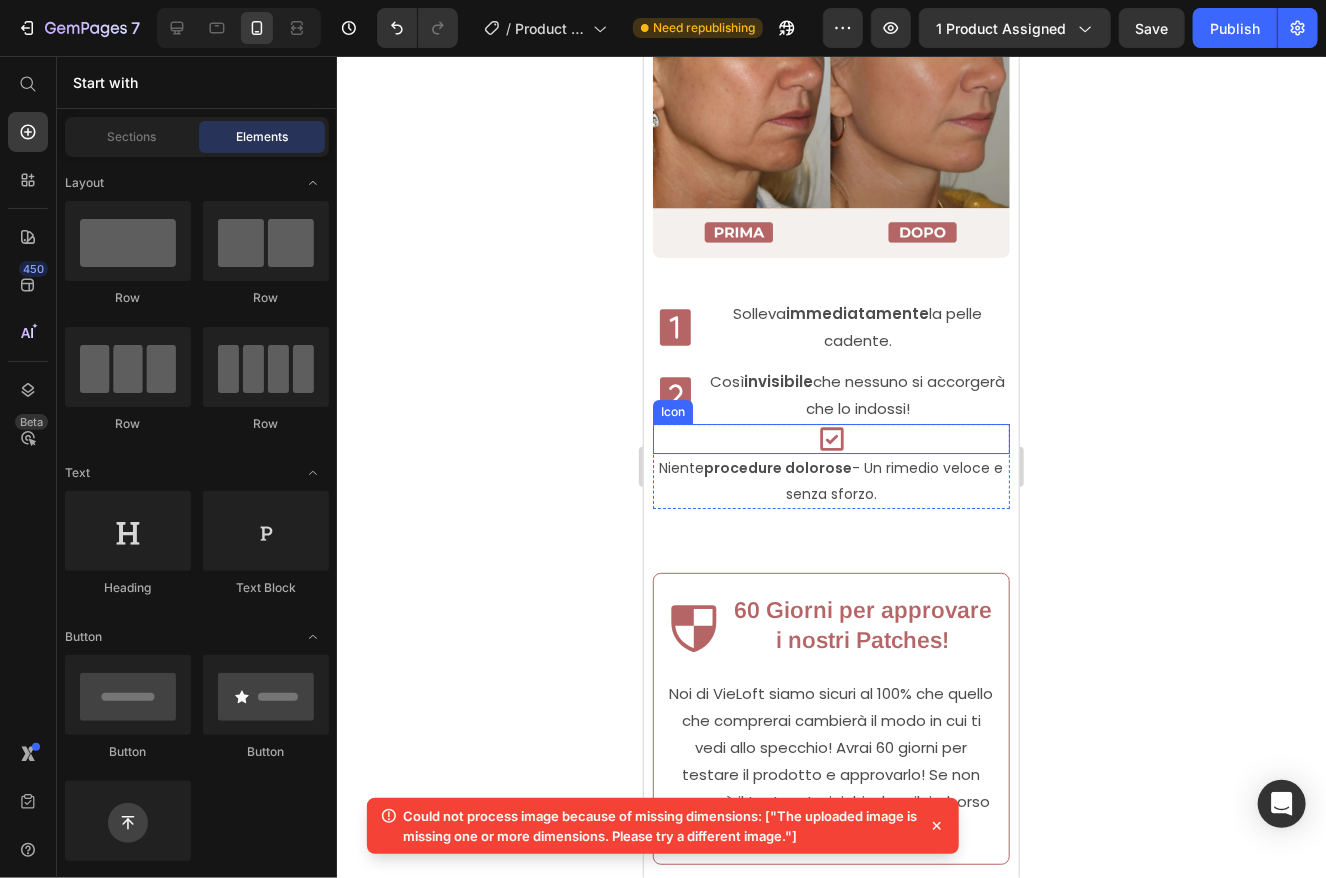 click 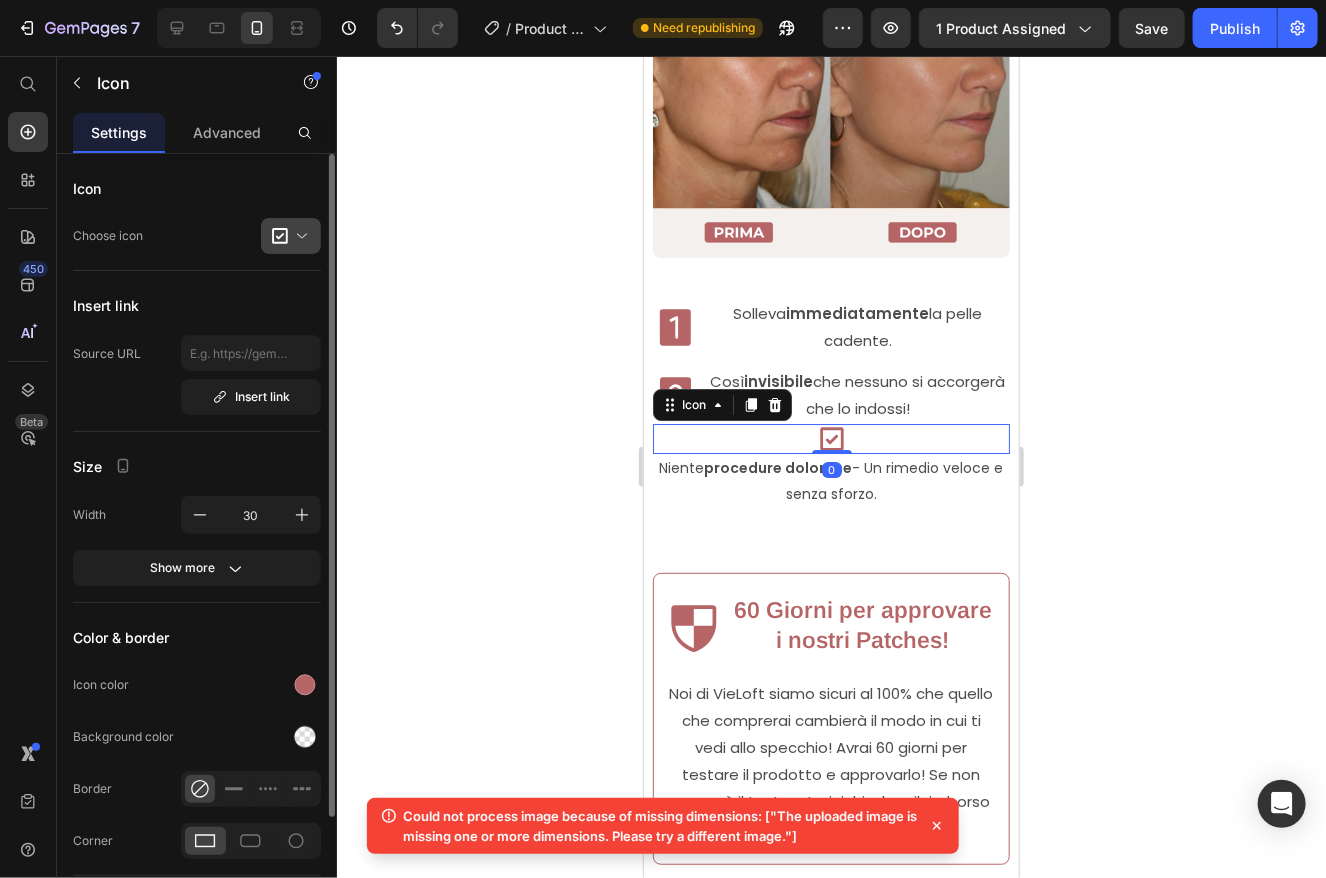 click at bounding box center [299, 236] 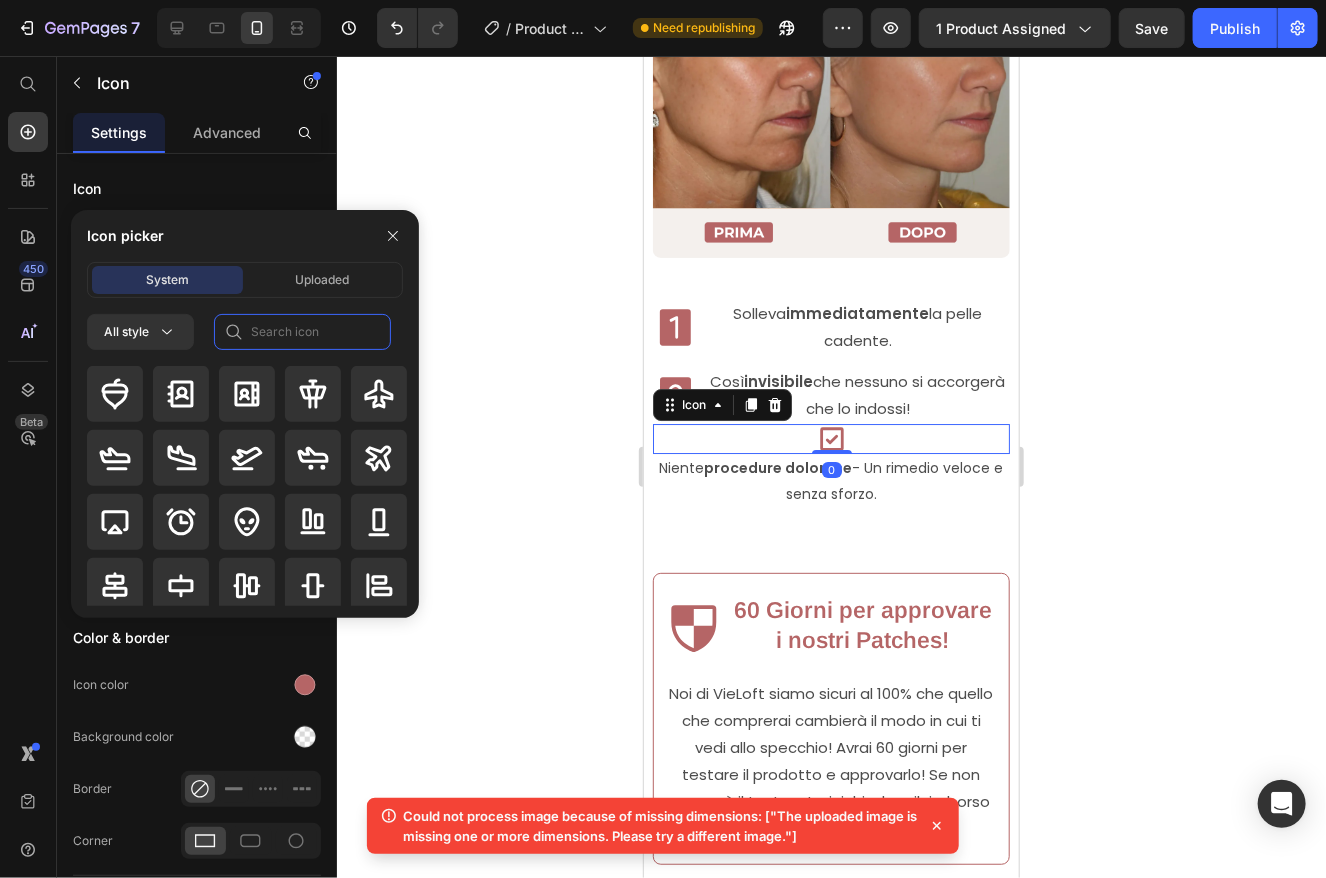 click 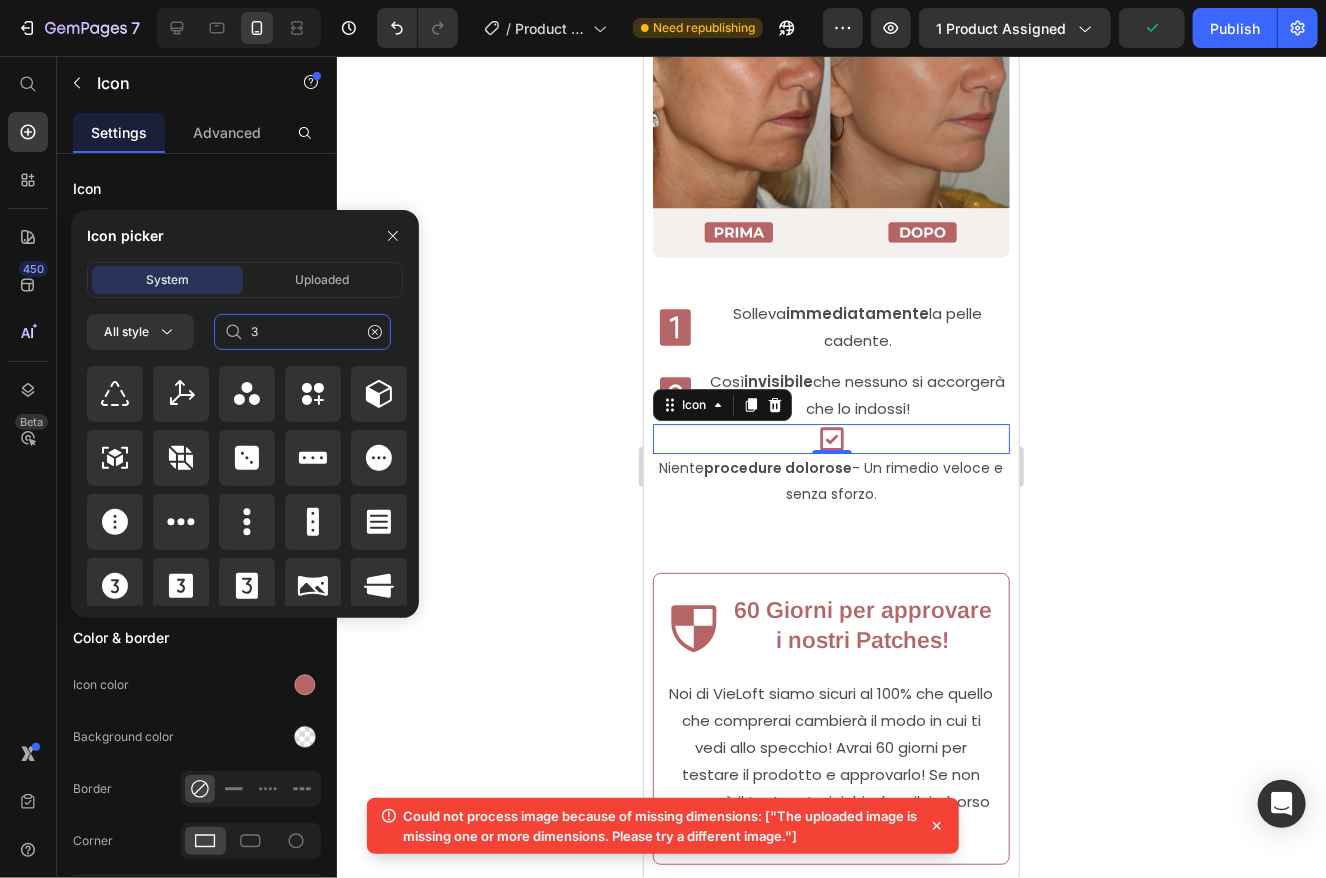 scroll, scrollTop: 928, scrollLeft: 0, axis: vertical 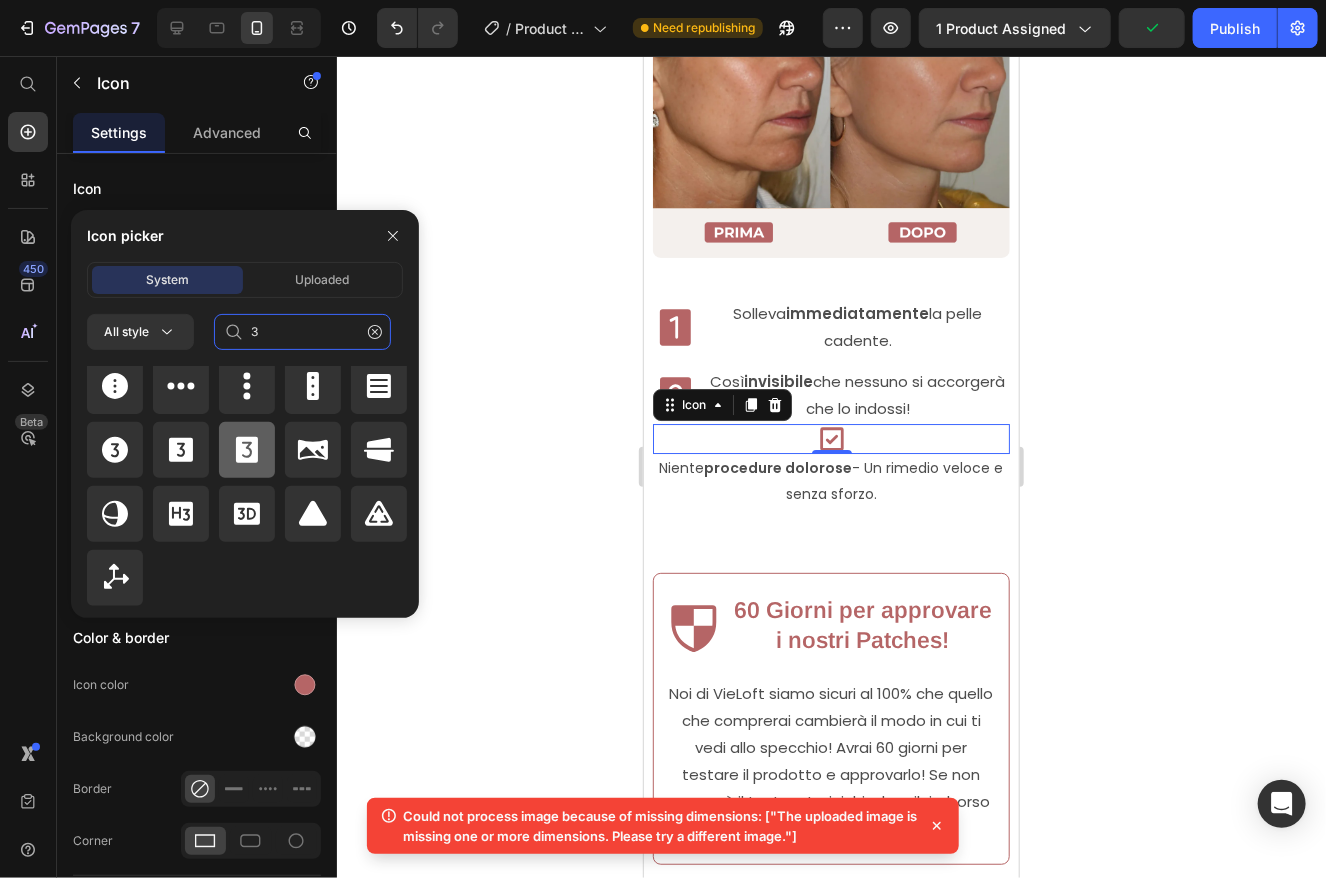 type on "3" 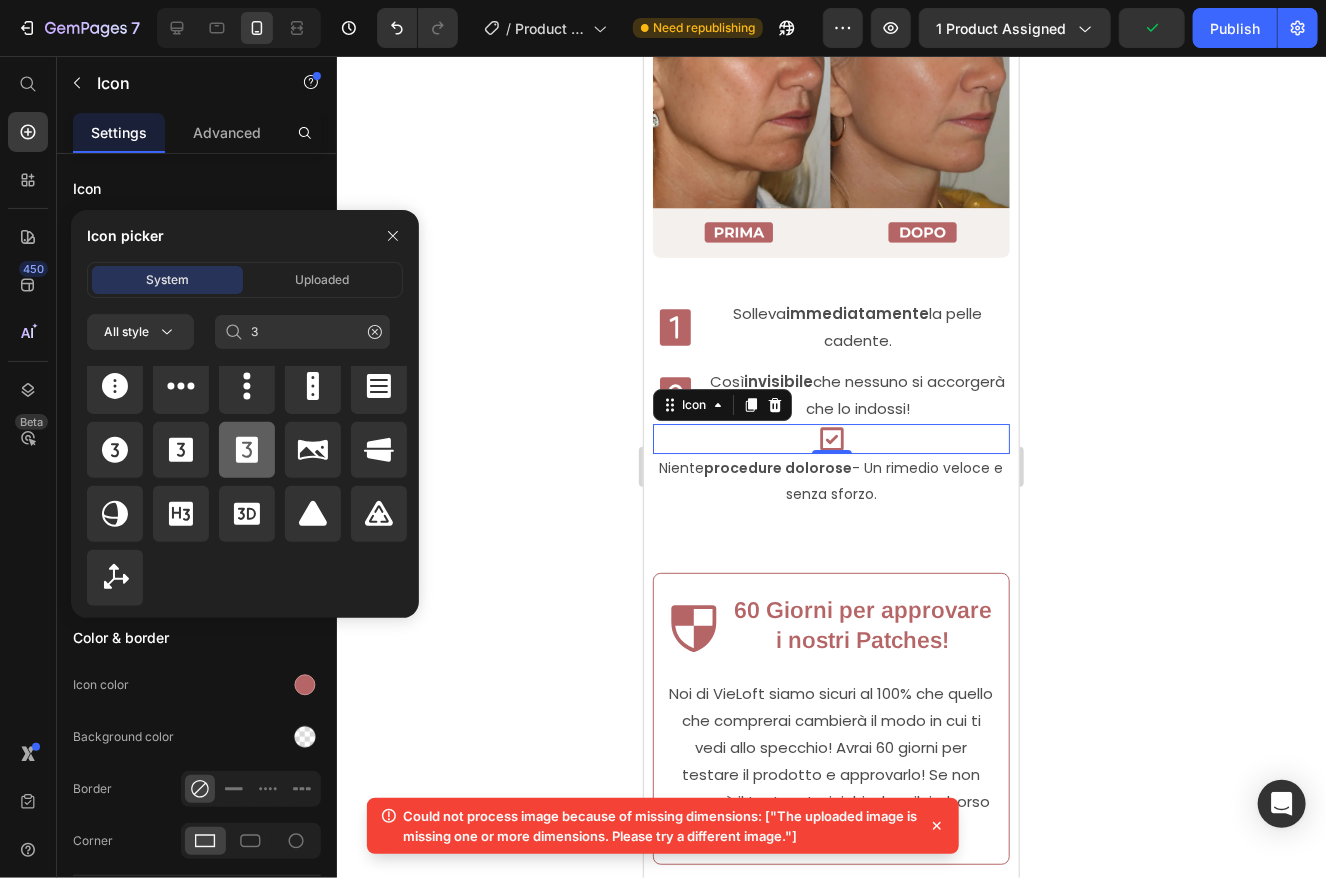 click 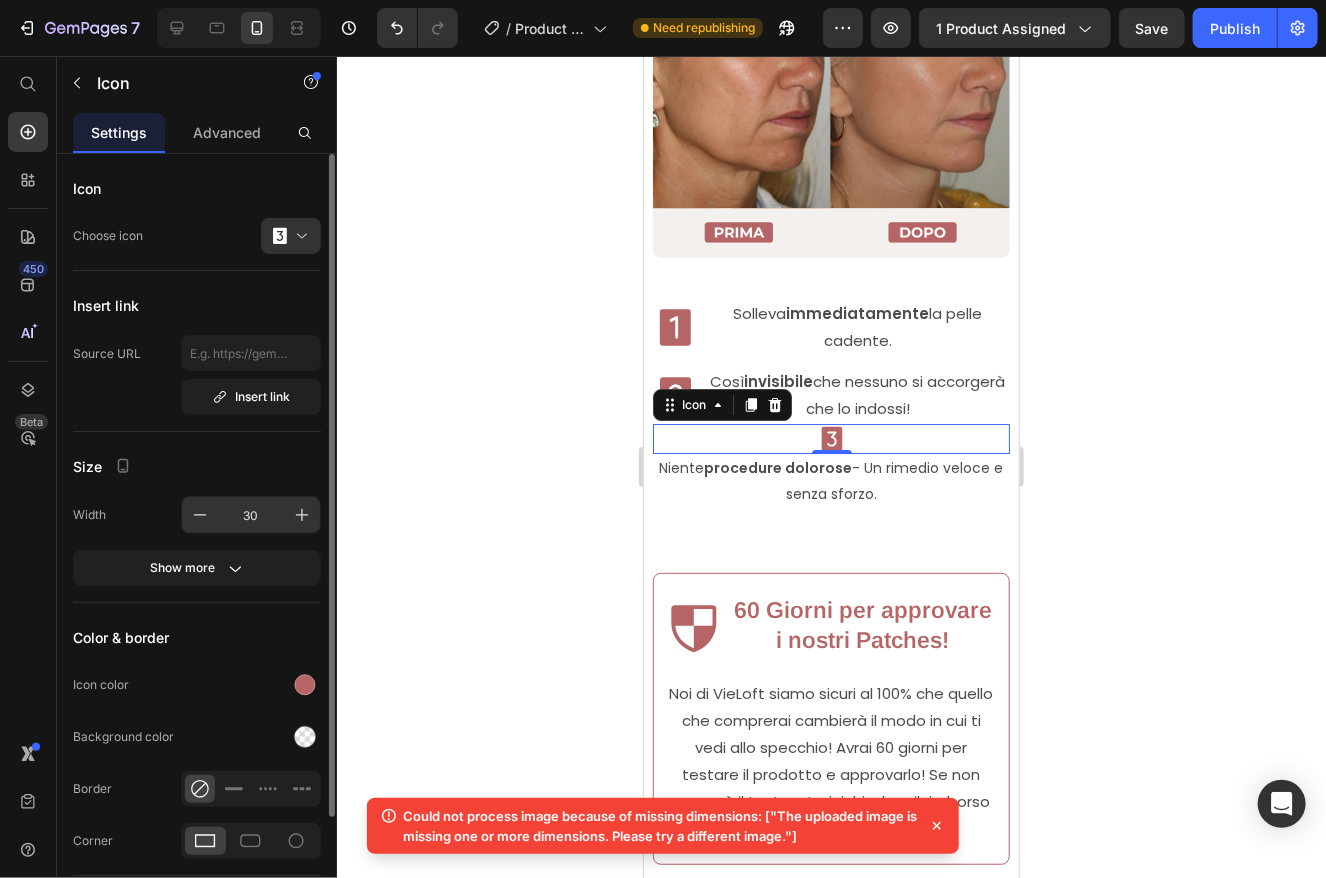 click on "30" at bounding box center (251, 515) 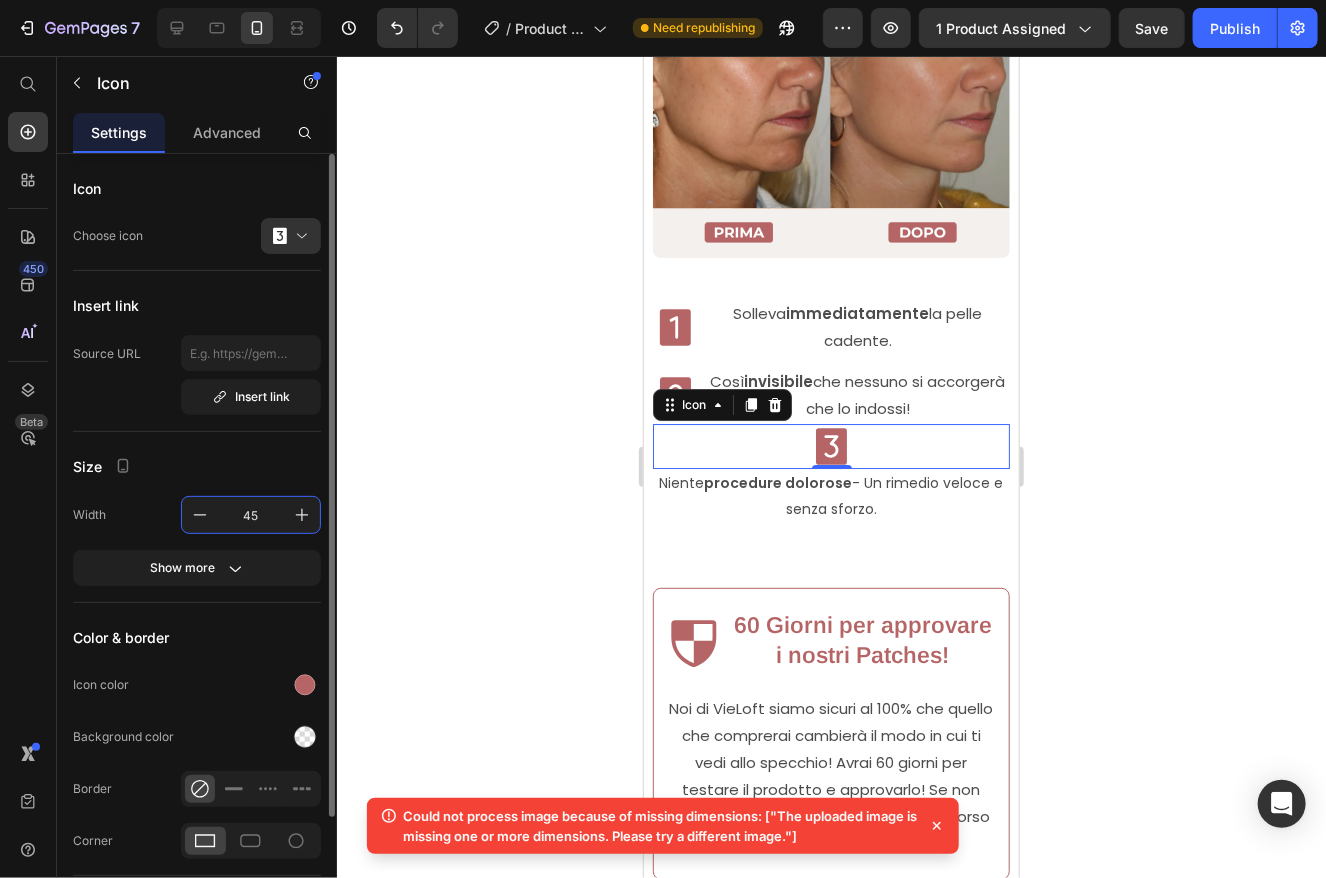 type on "45" 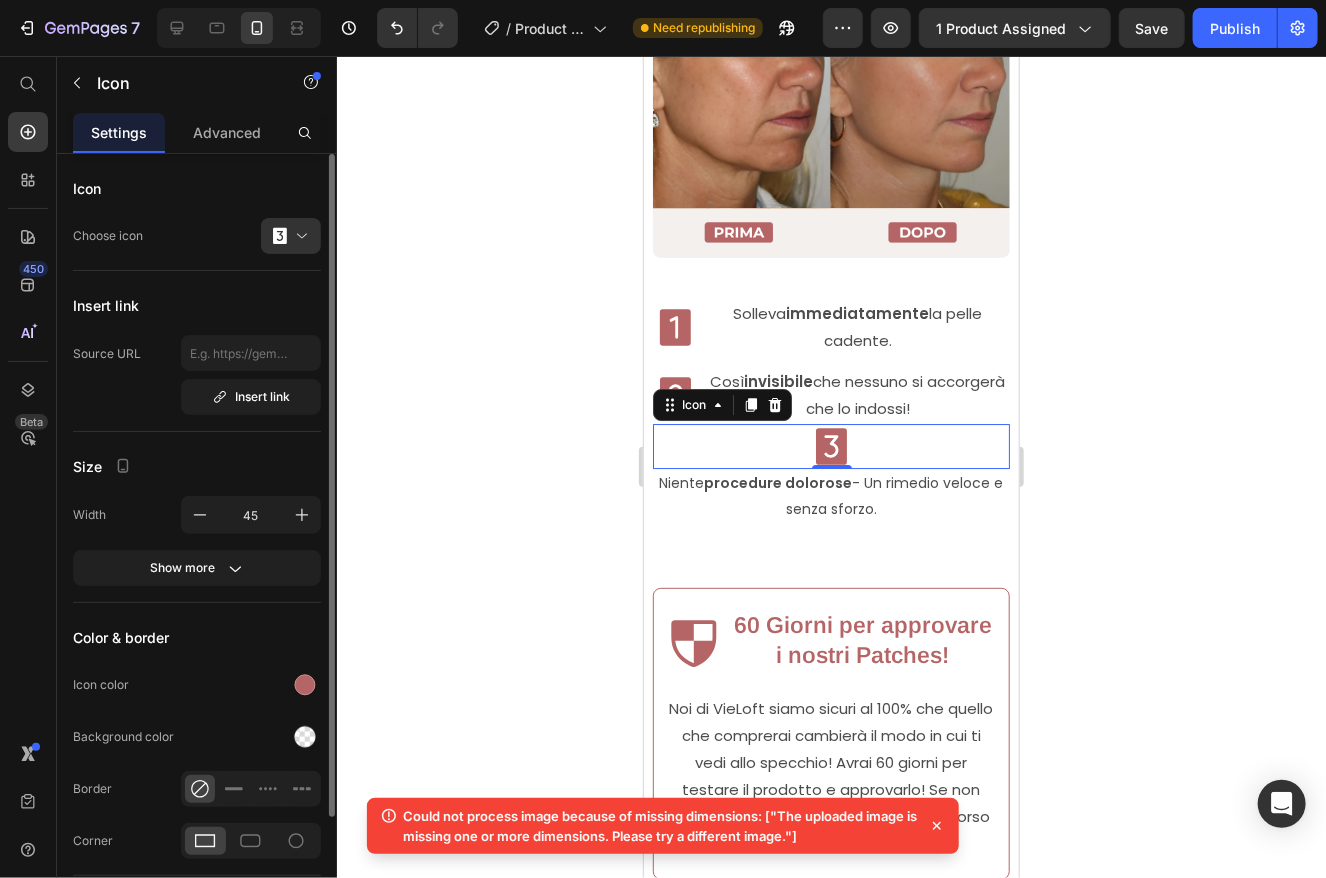 click on "Size" at bounding box center (197, 466) 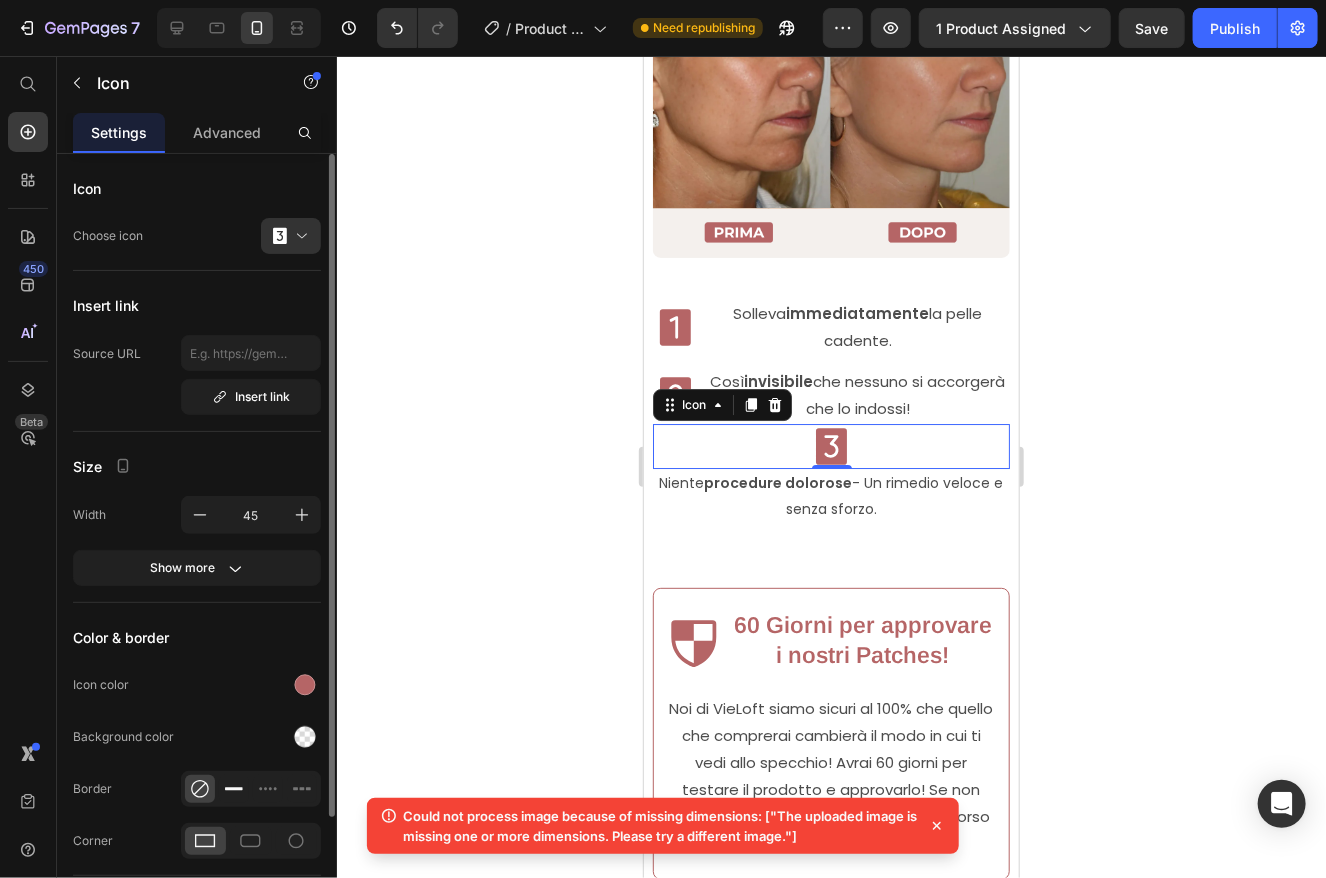 scroll, scrollTop: 139, scrollLeft: 0, axis: vertical 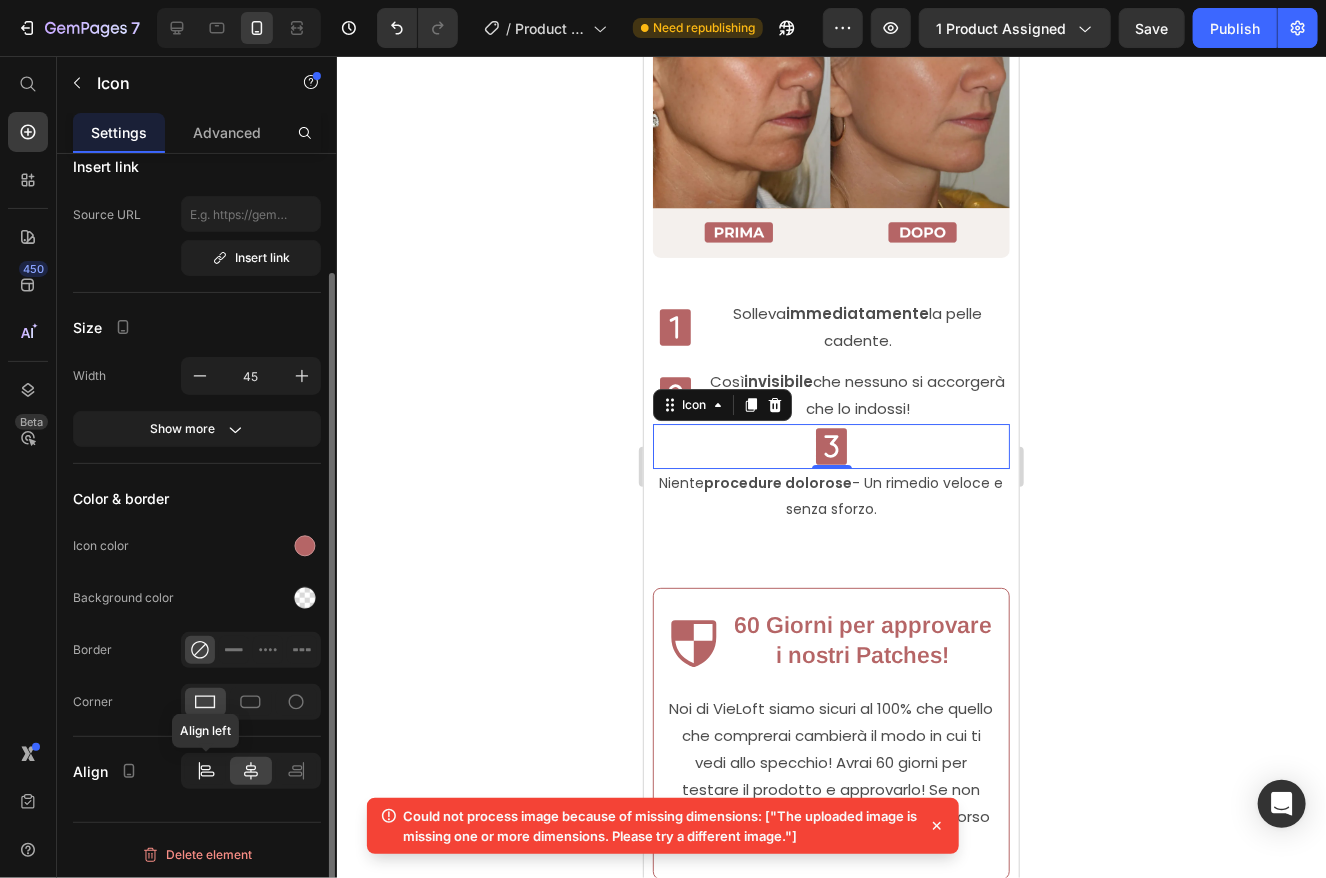 click 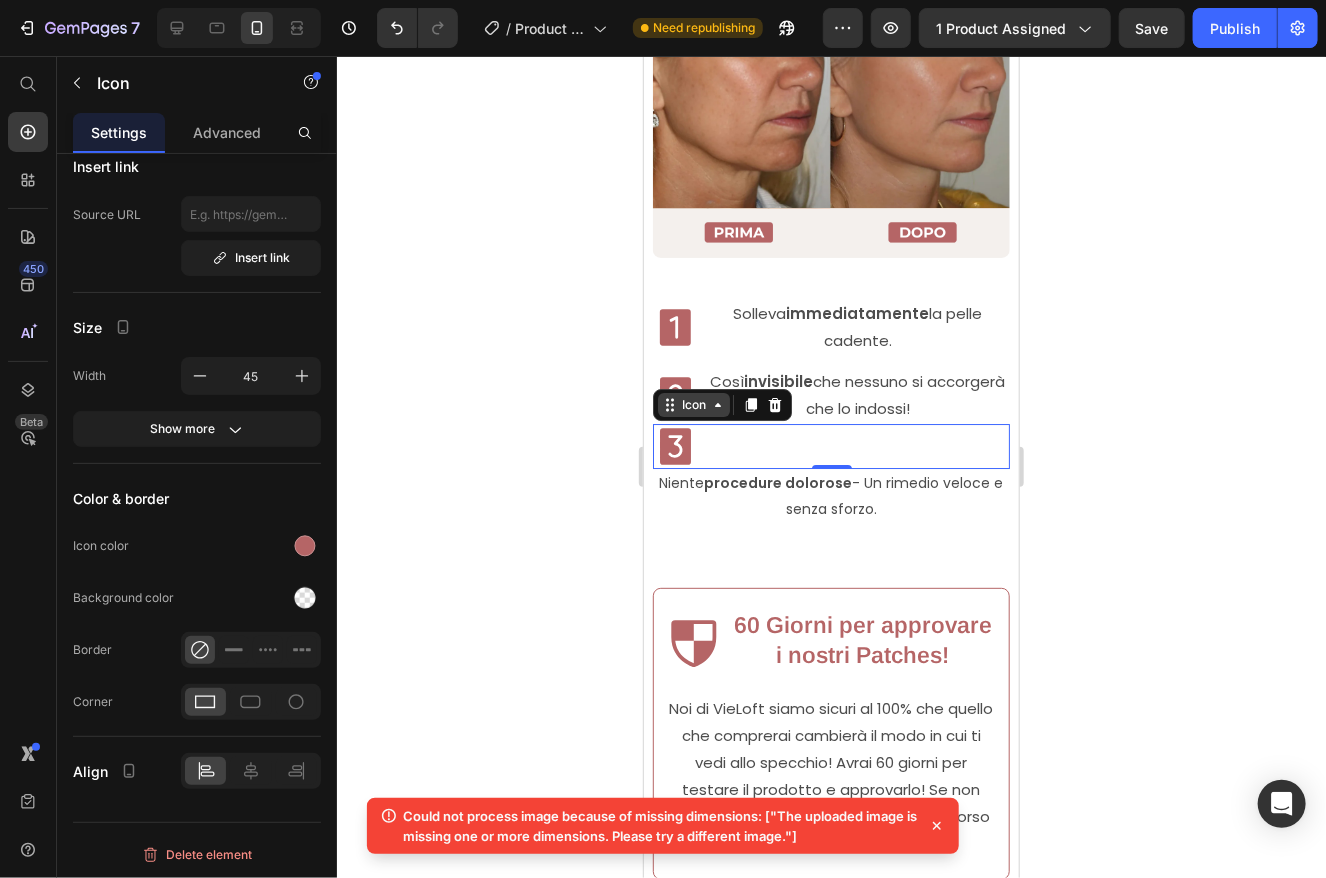 click on "Icon" at bounding box center [693, 404] 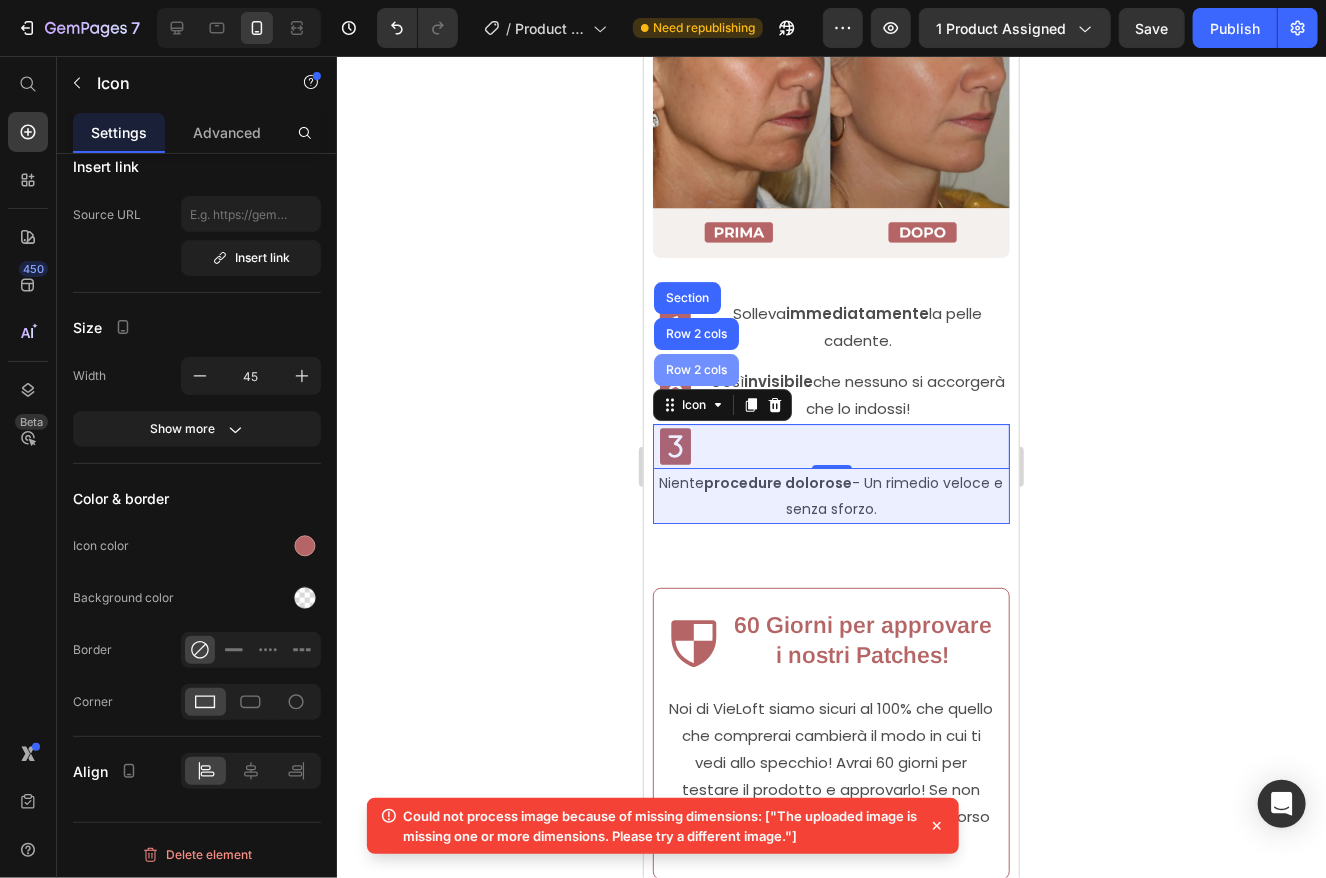 click on "Row 2 cols" at bounding box center (695, 369) 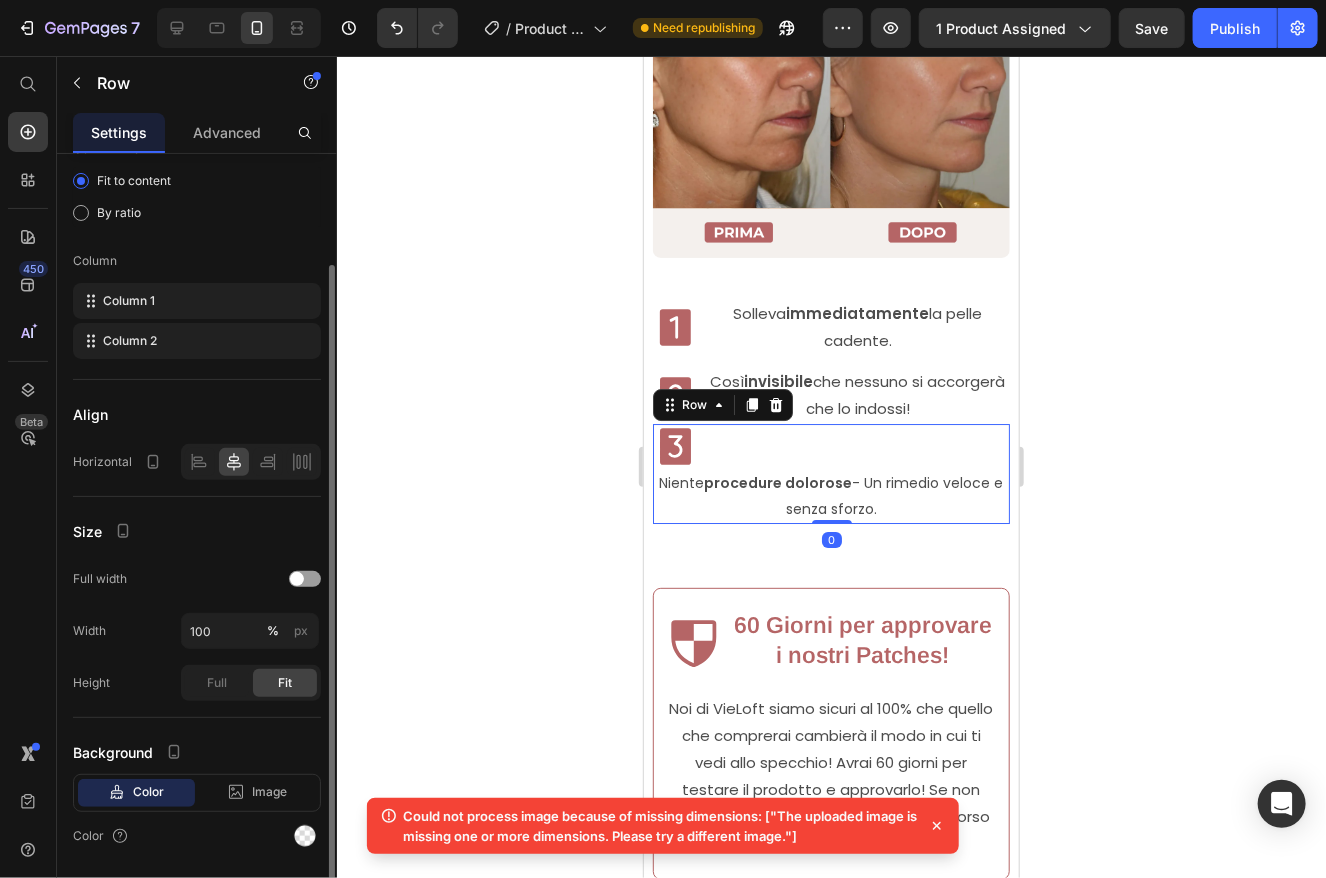 scroll, scrollTop: 0, scrollLeft: 0, axis: both 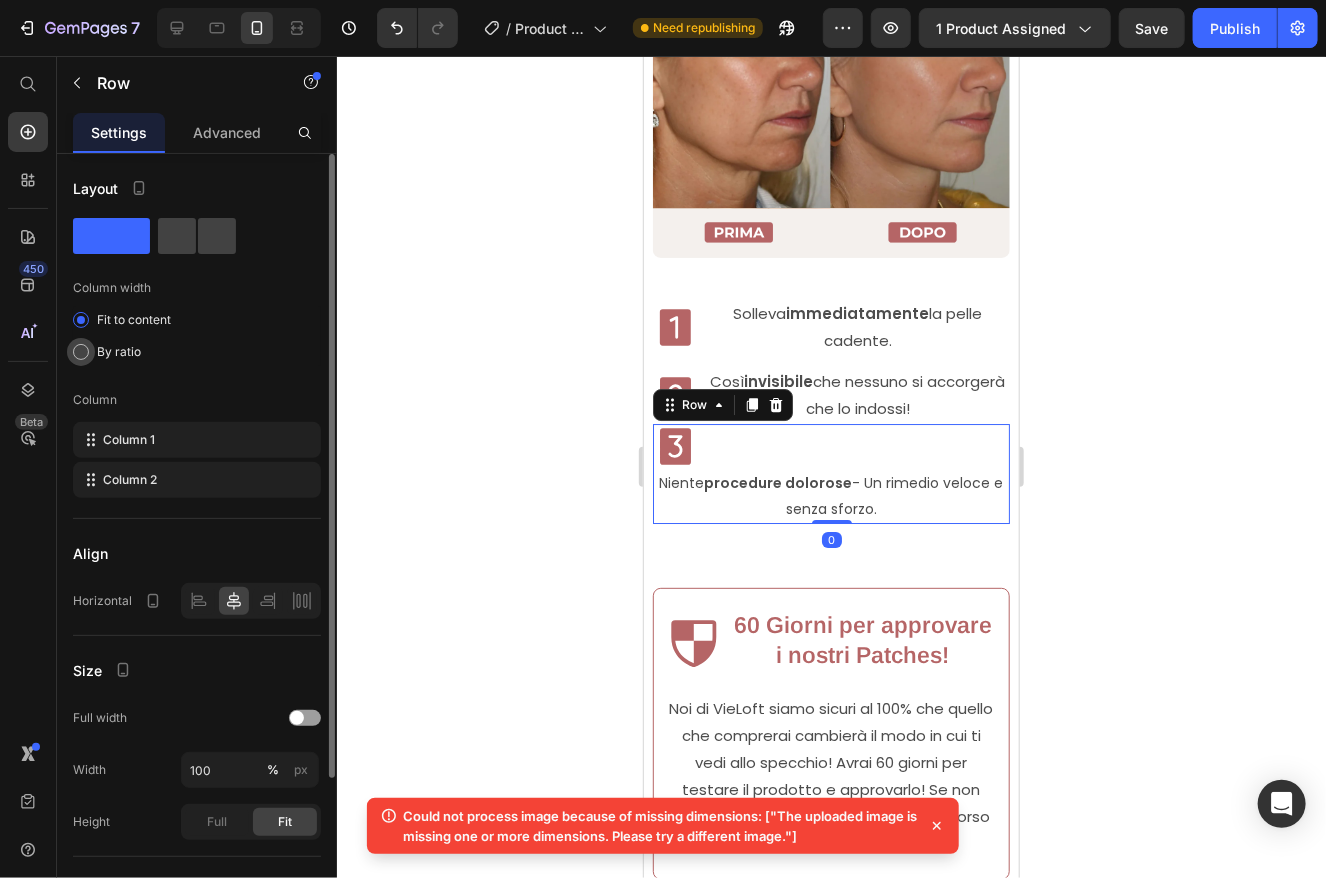 click 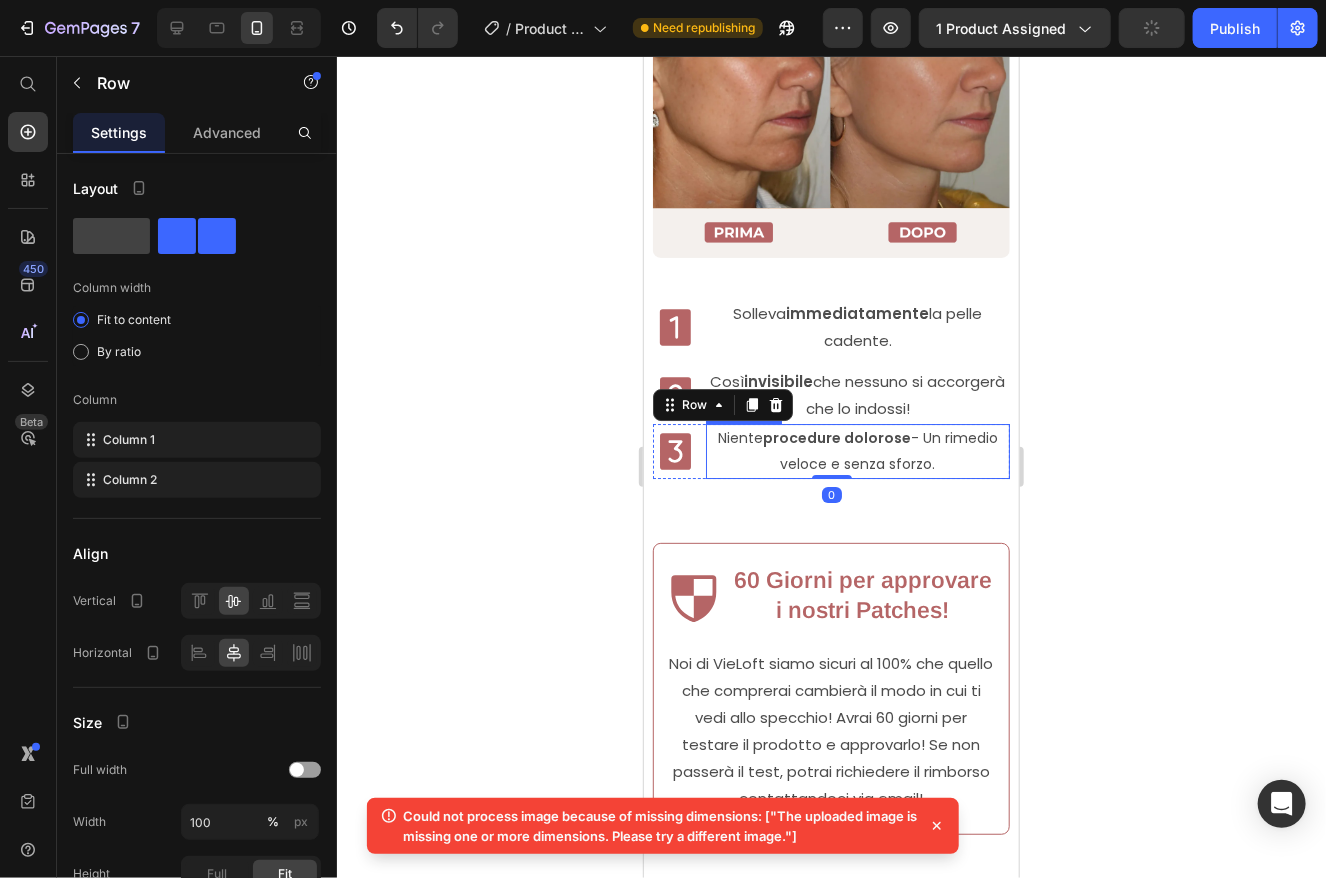 click on "Niente  procedure dolorose  - Un rimedio veloce e senza sforzo." at bounding box center [856, 450] 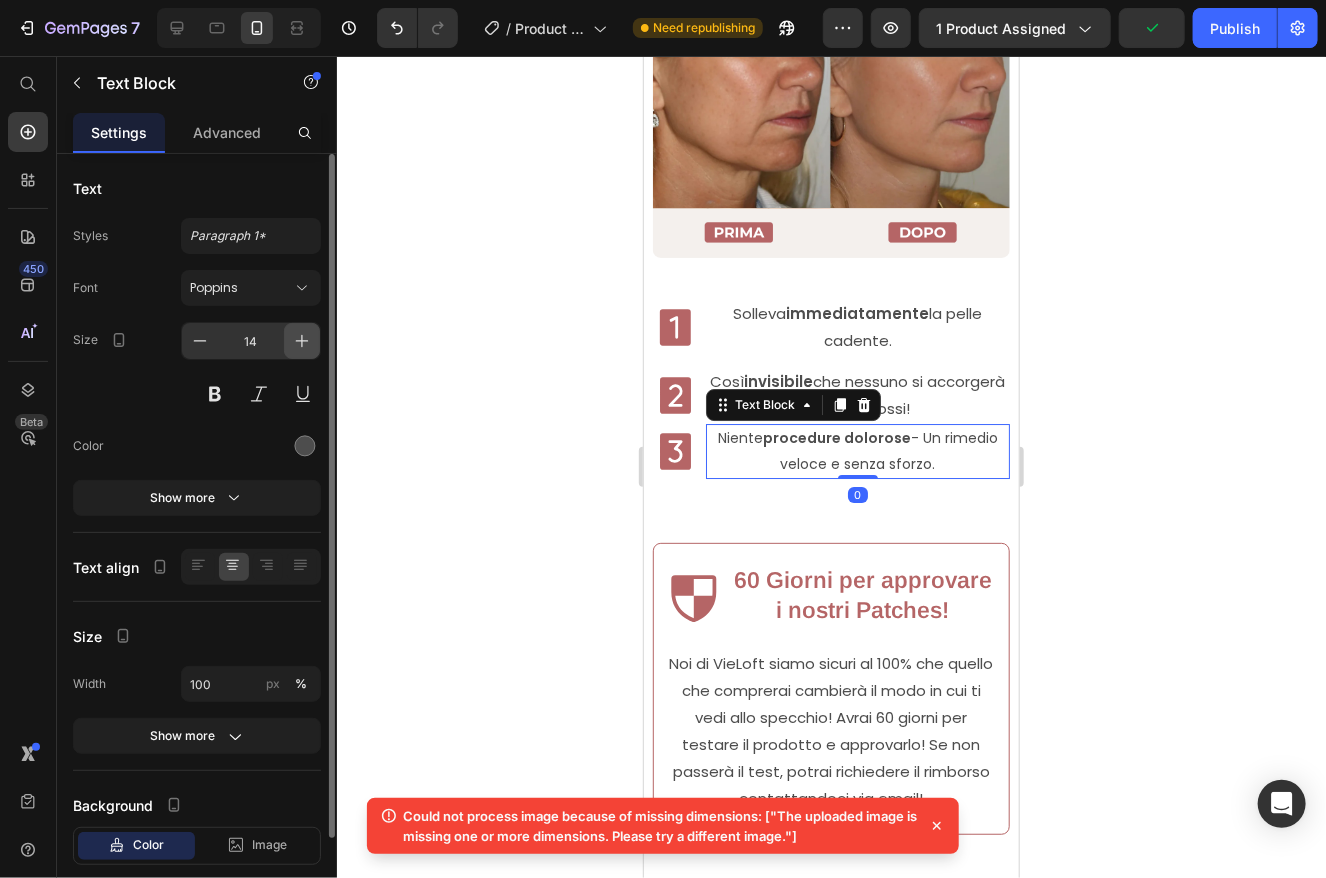 click 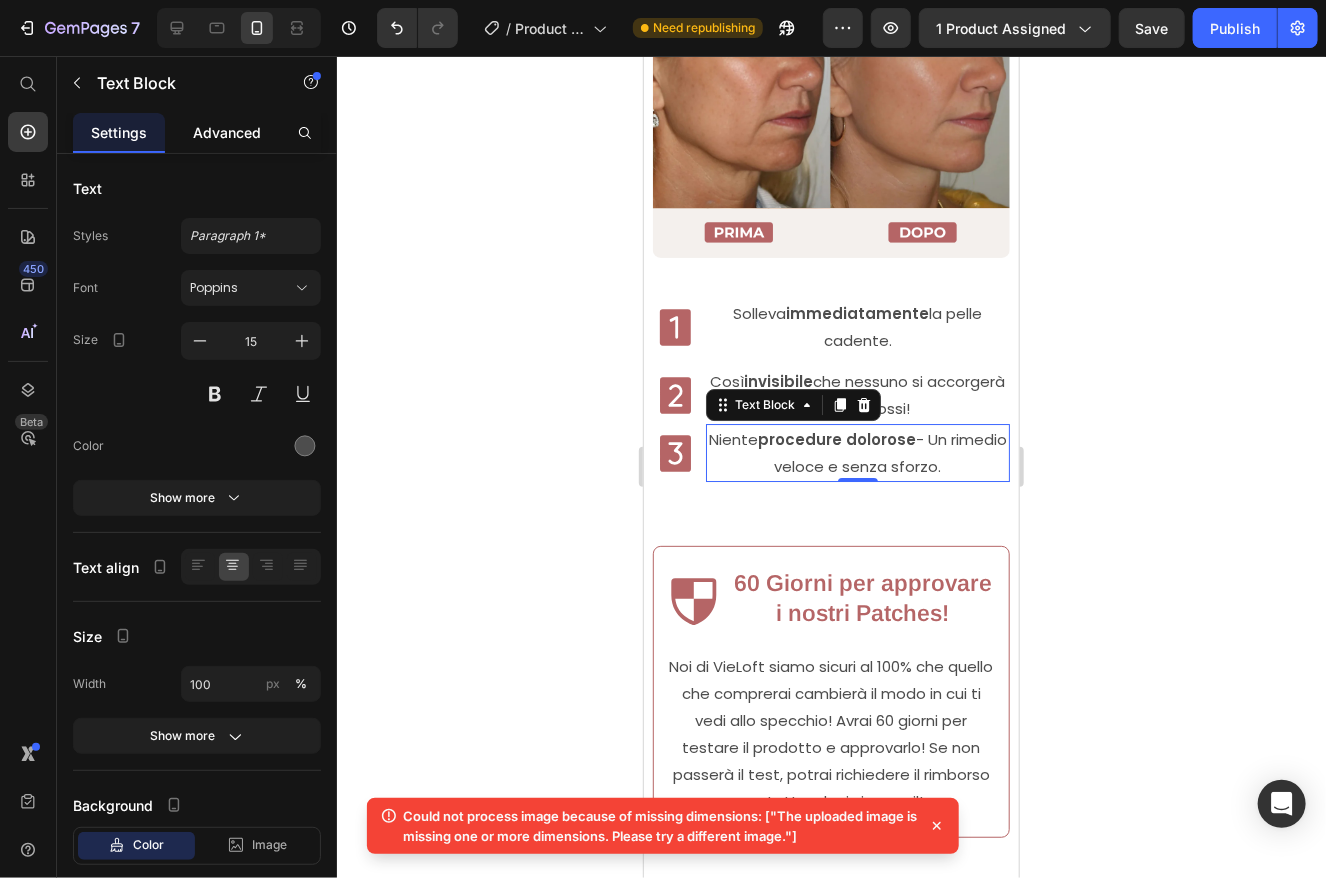 click on "Advanced" 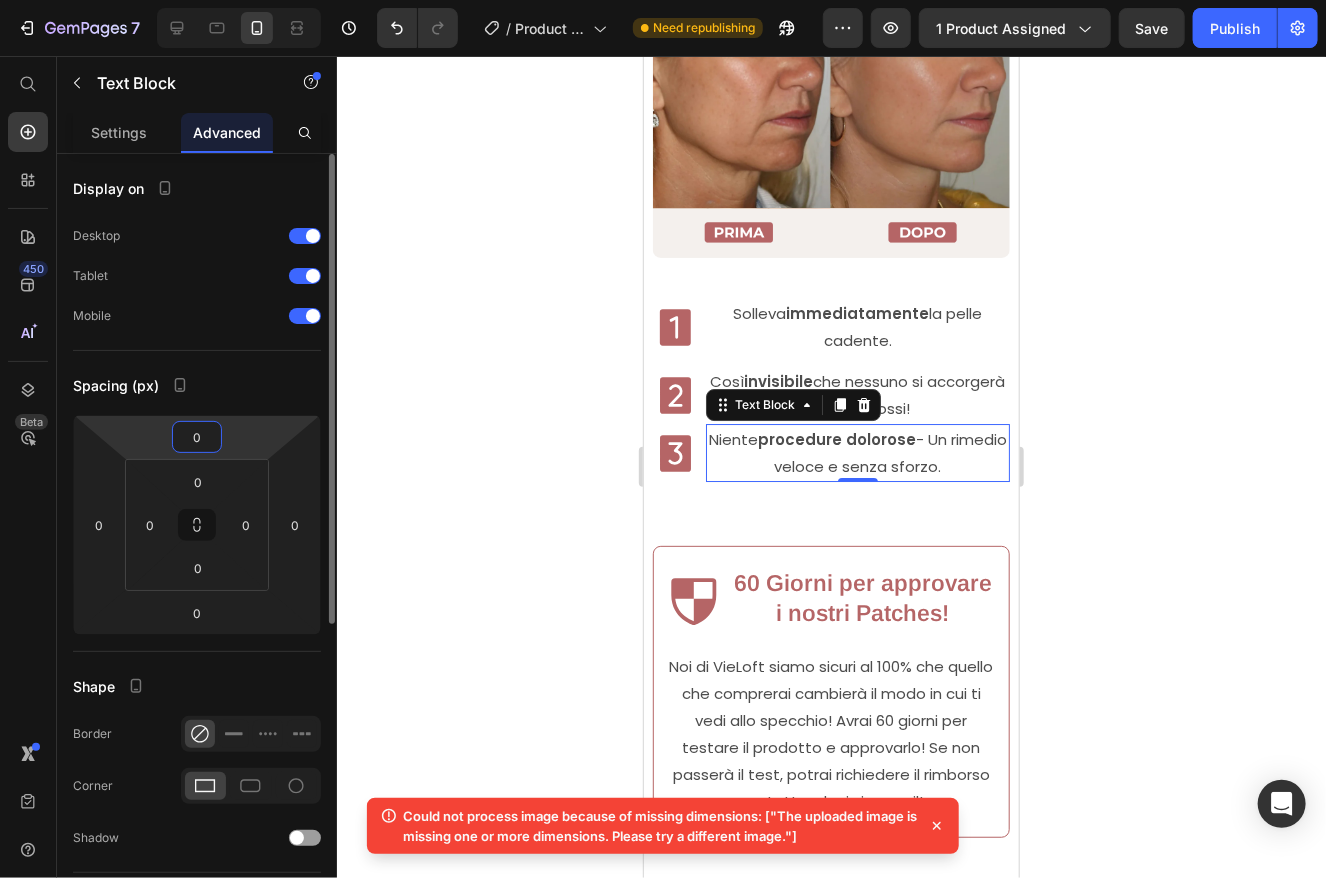 click on "0" at bounding box center (197, 437) 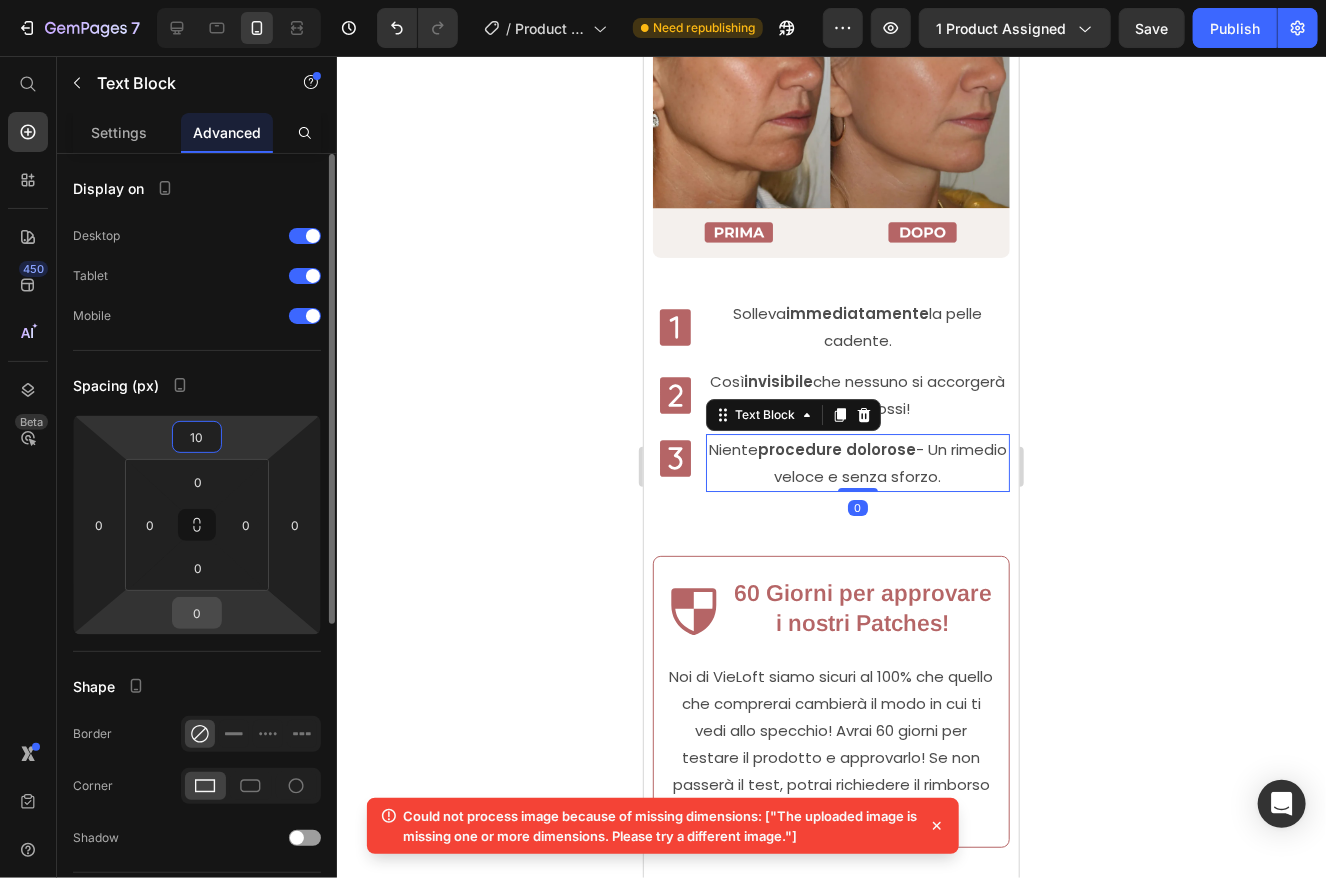 type on "10" 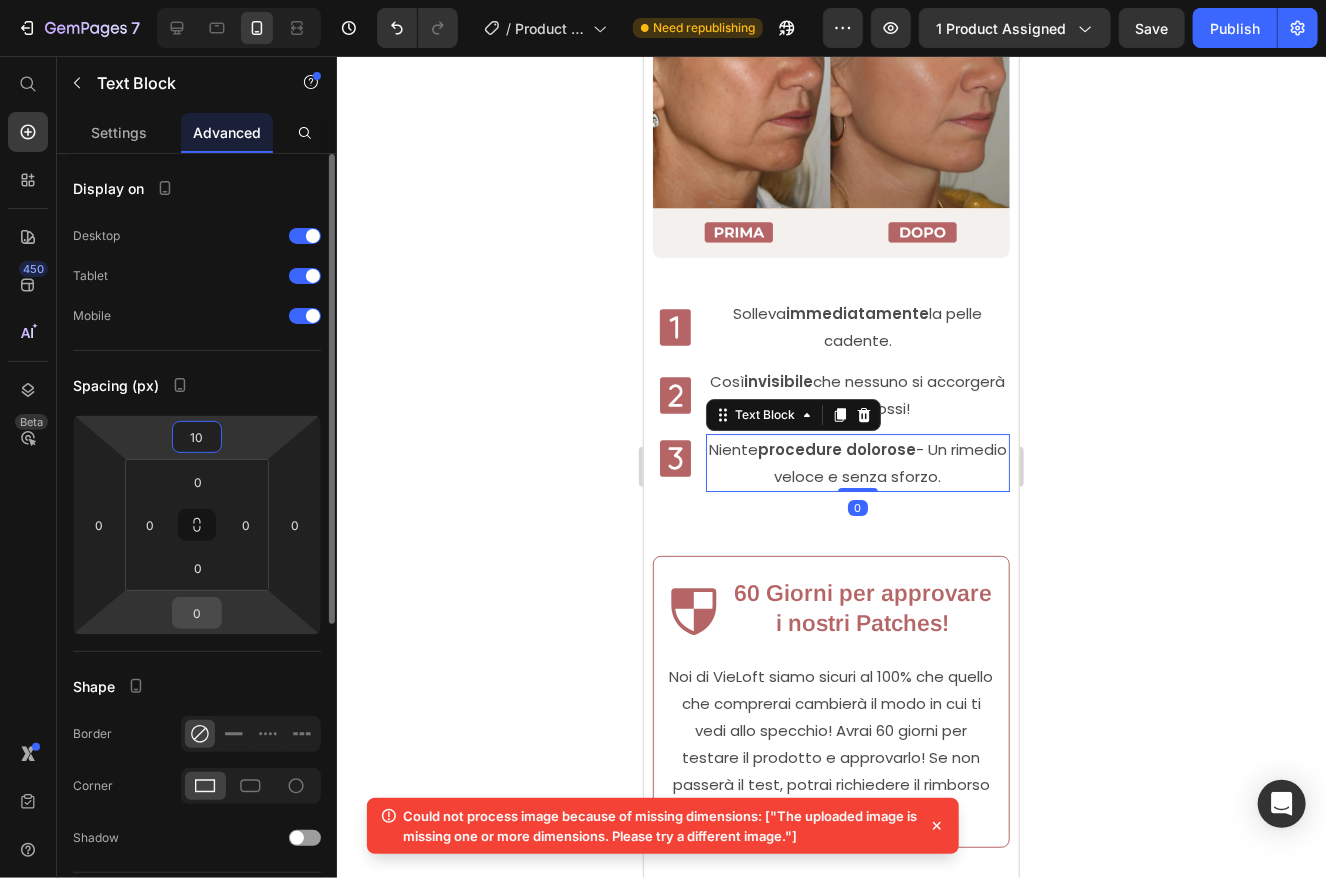 click on "0" at bounding box center (197, 613) 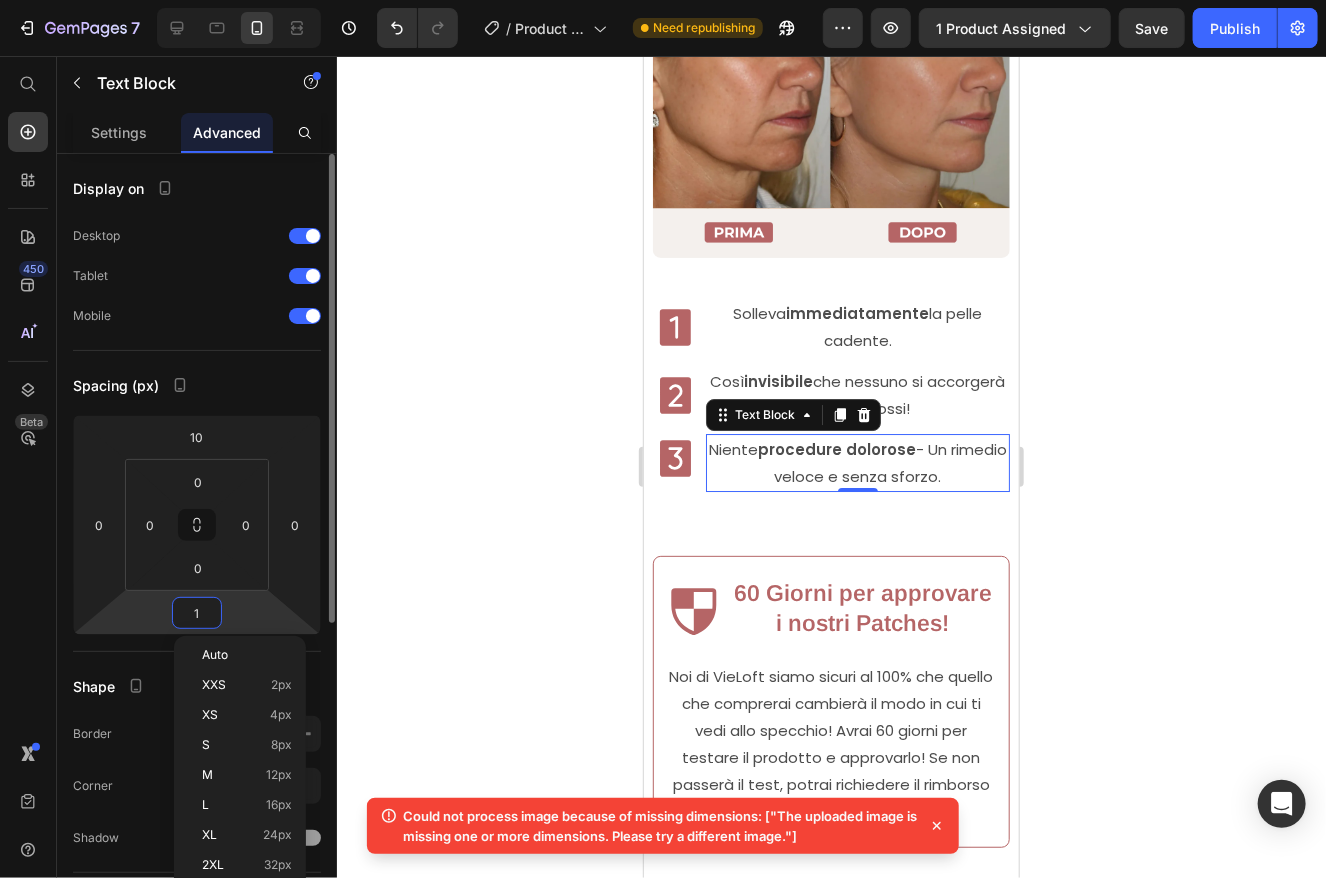 type on "10" 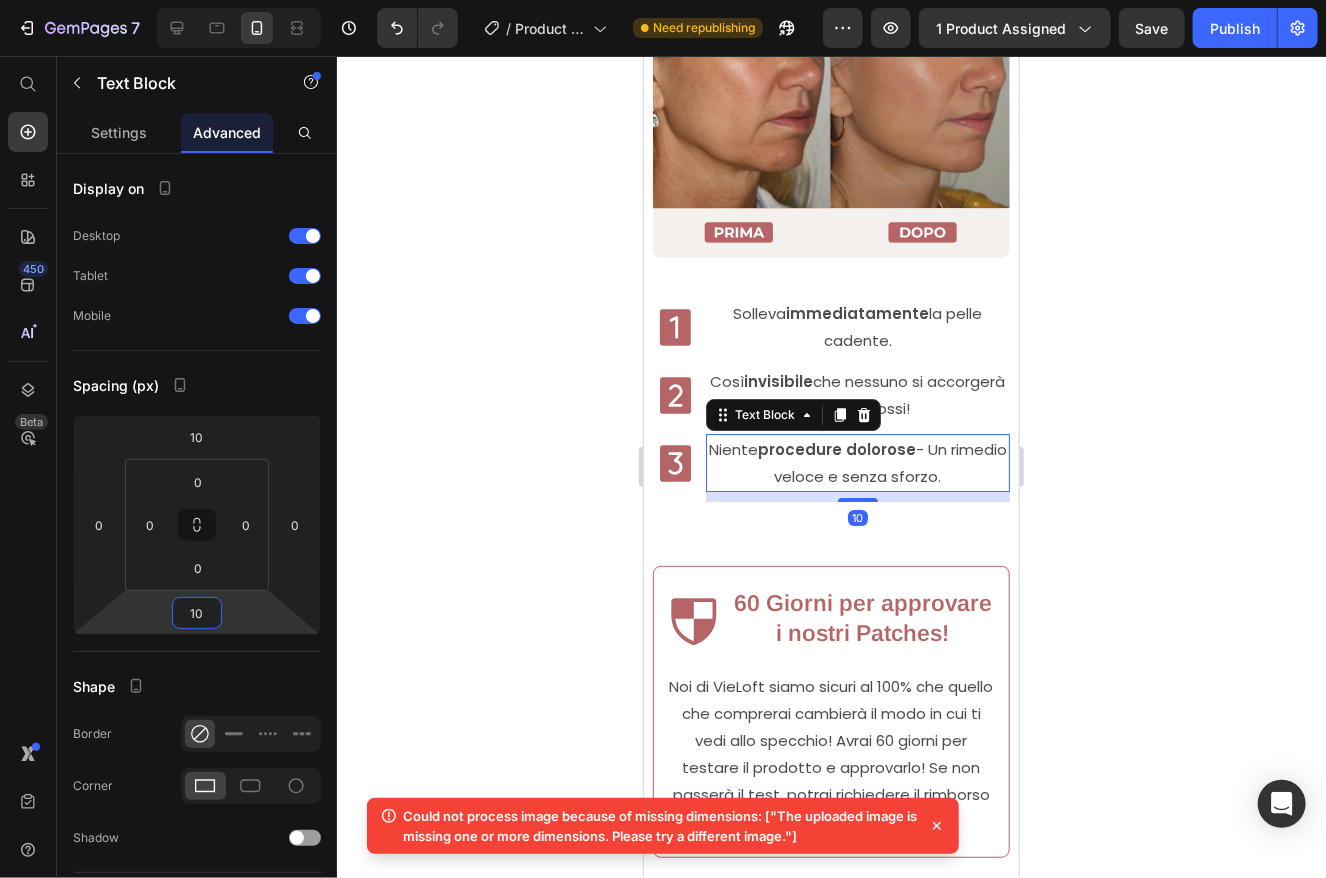 click on "Così  invisibile  che nessuno si accorgerà che lo indossi!" at bounding box center (856, 394) 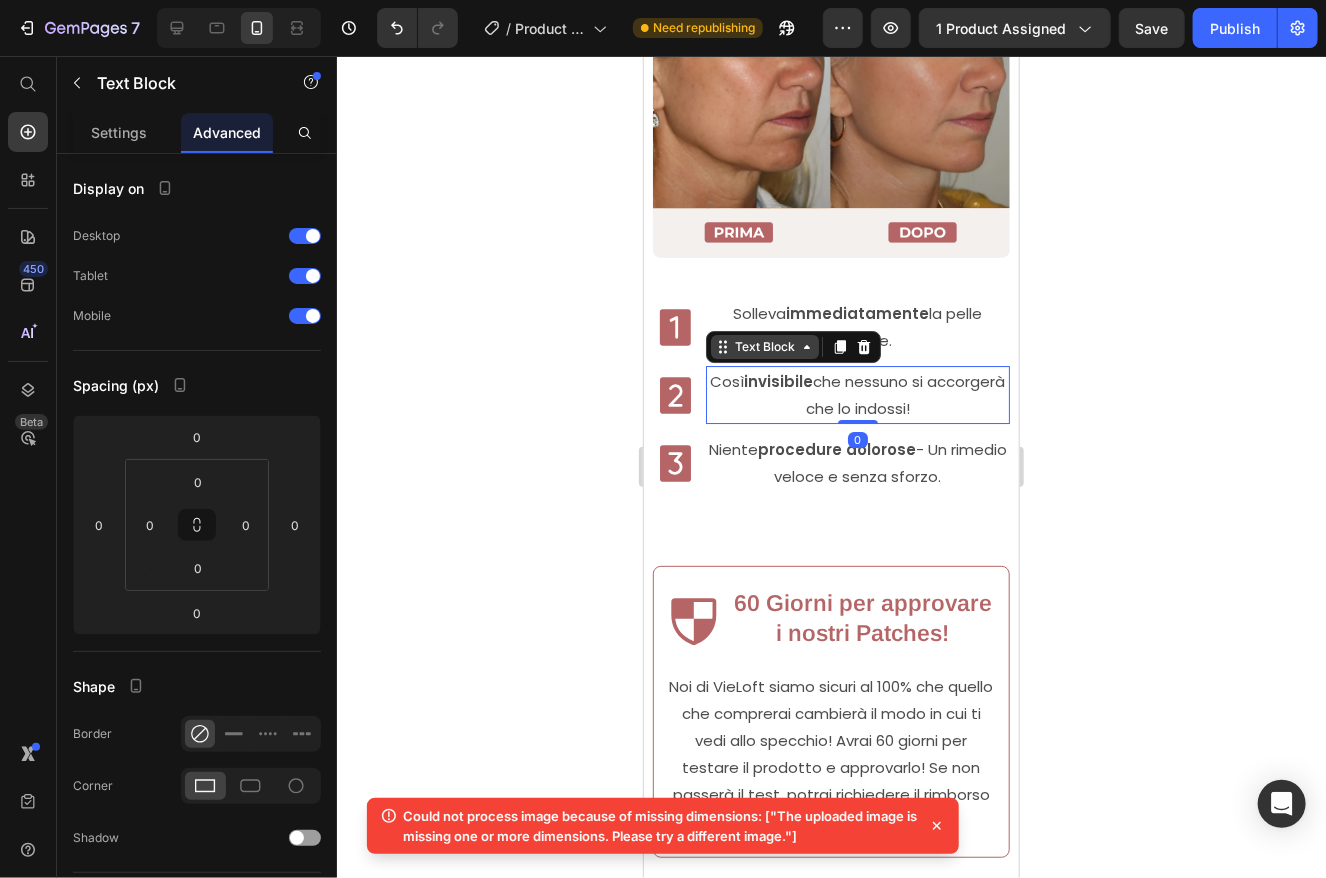 click on "Text Block" at bounding box center (764, 346) 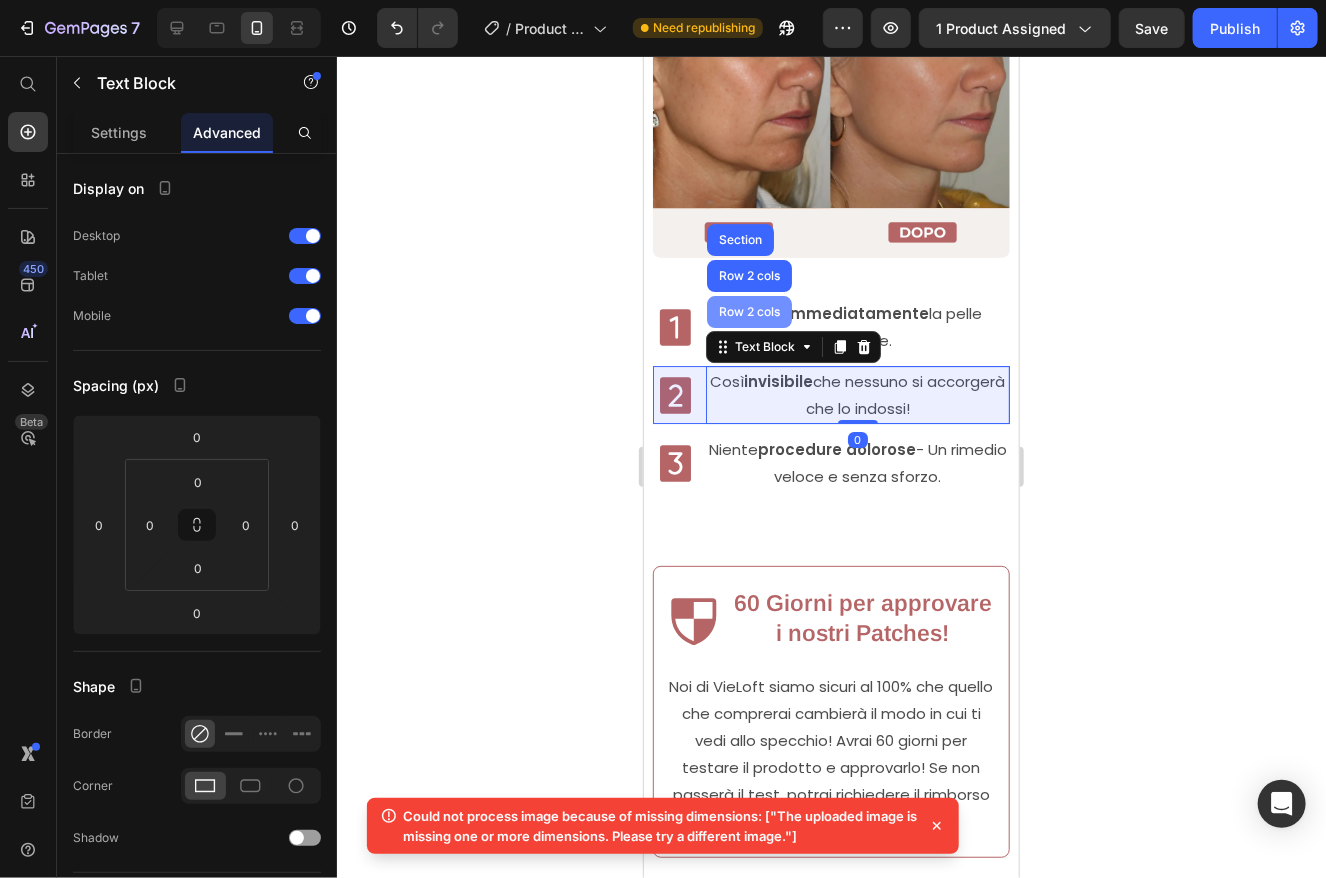 click on "Row 2 cols" at bounding box center (748, 311) 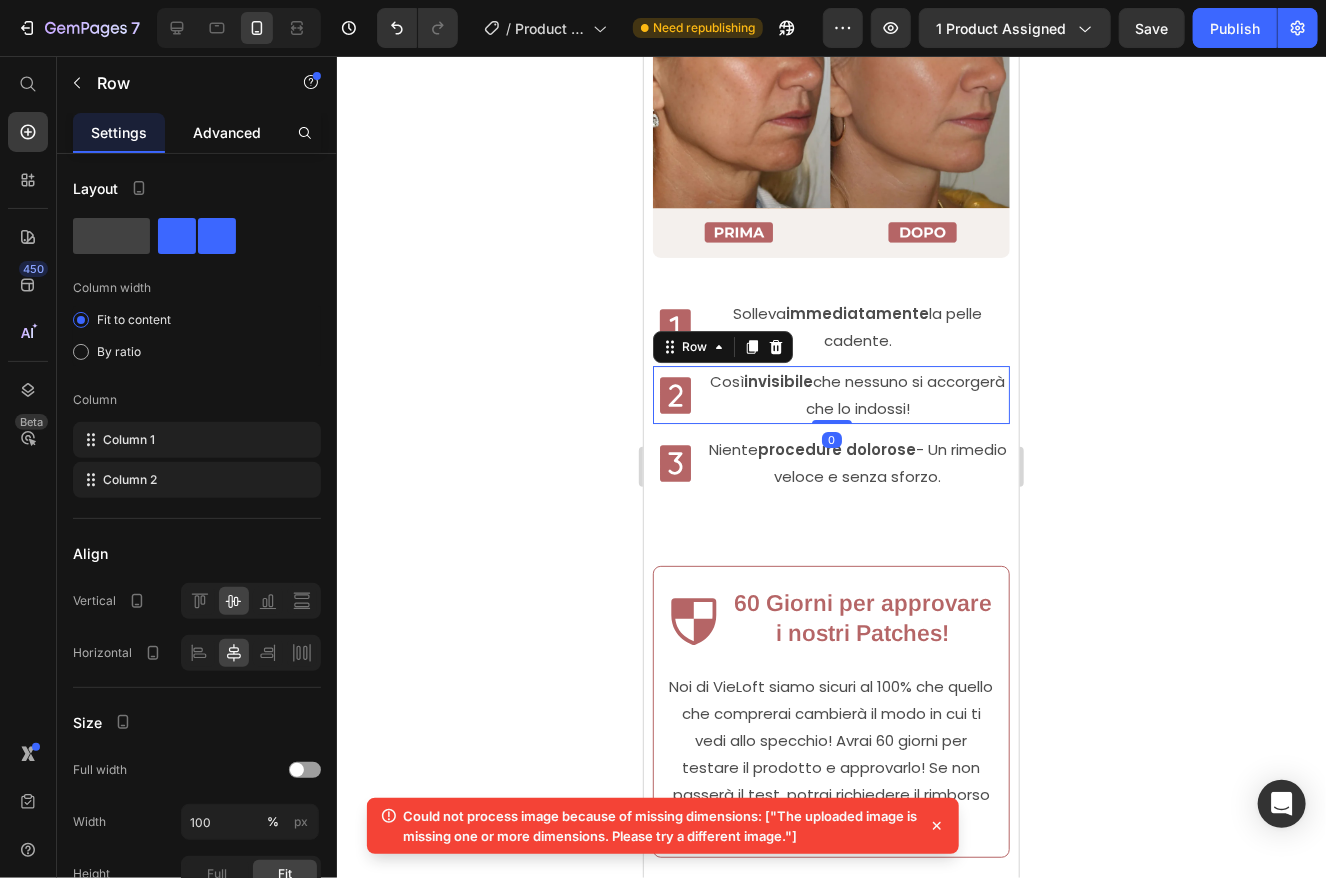 click on "Advanced" at bounding box center [227, 132] 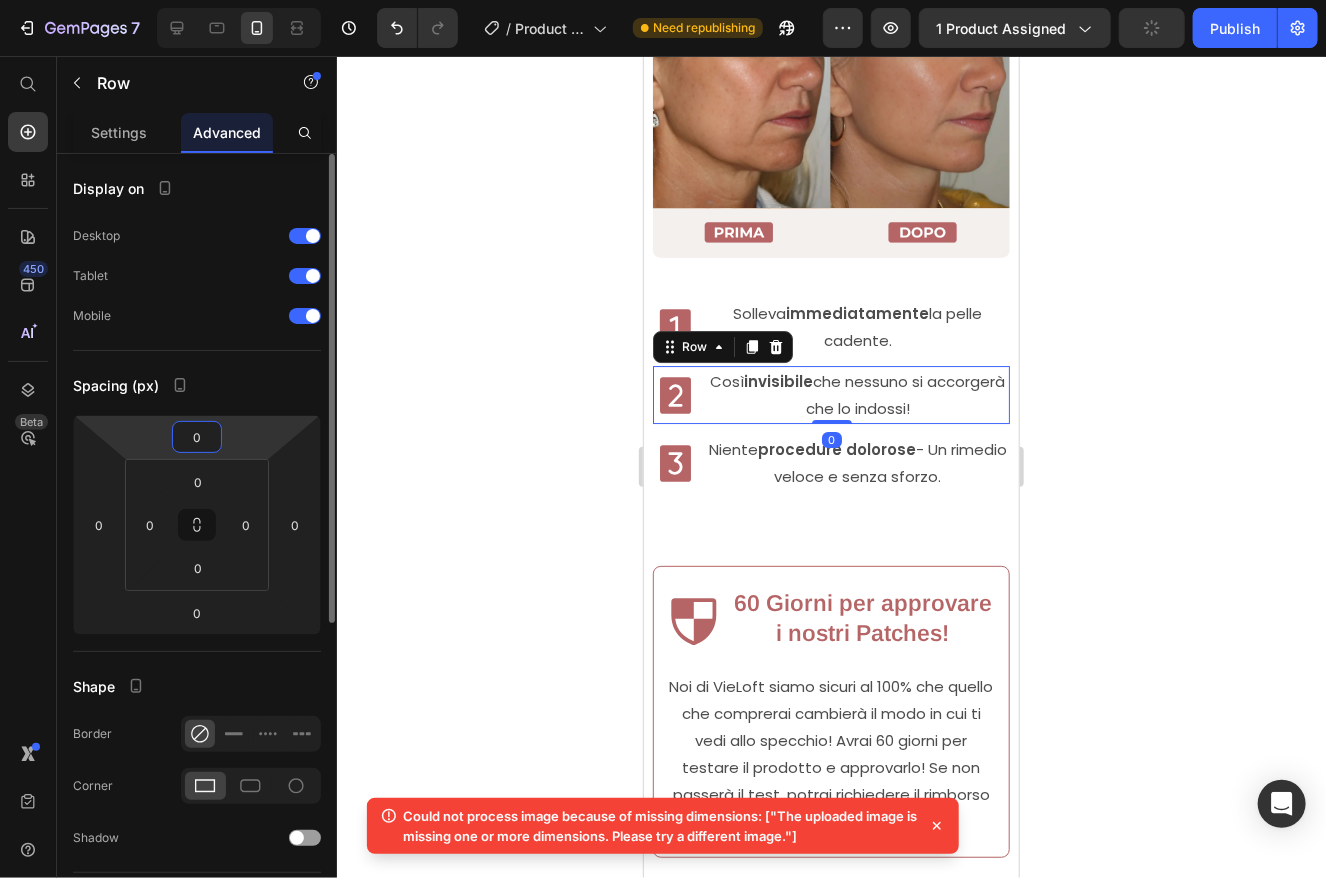 click on "0" at bounding box center (197, 437) 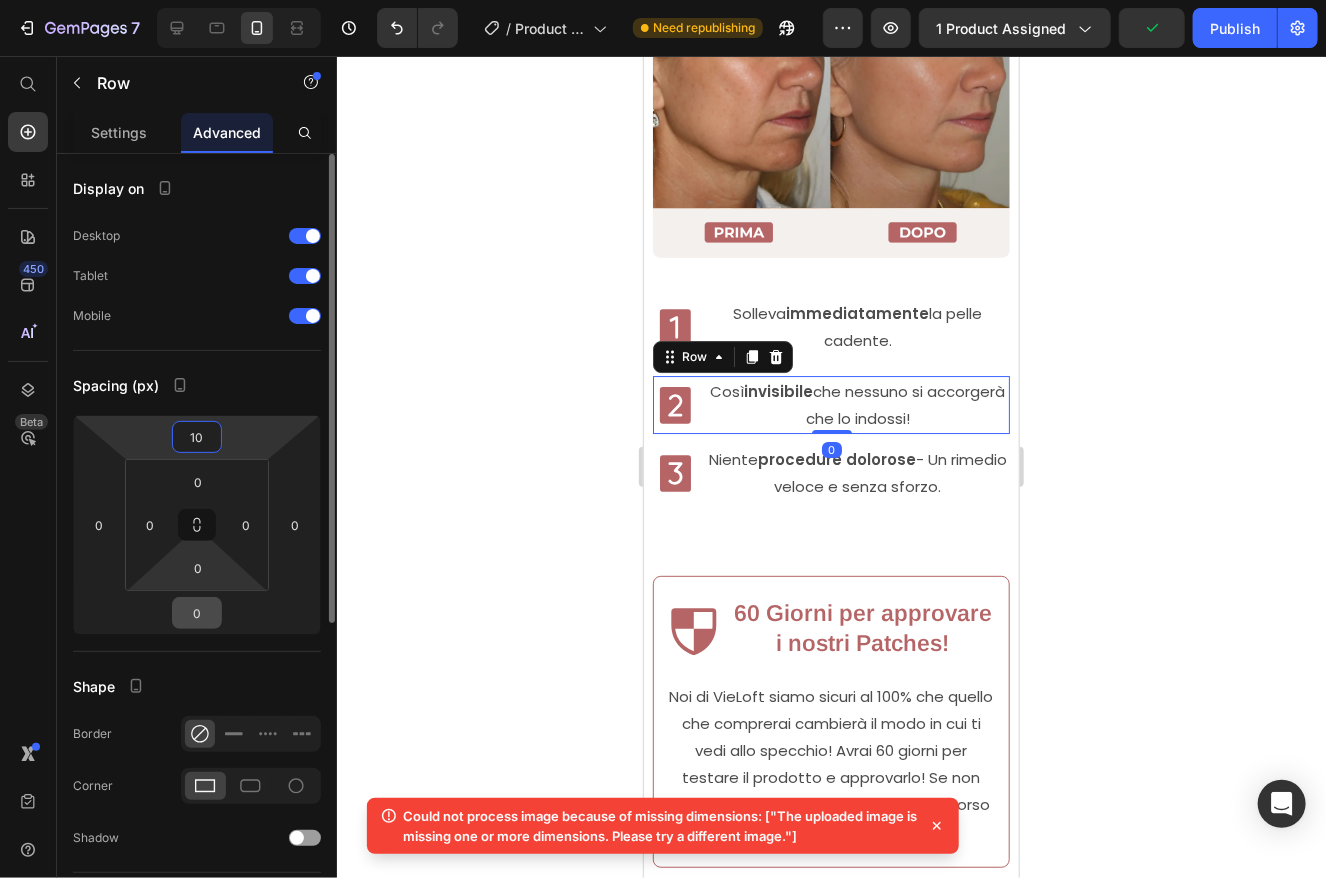 type on "10" 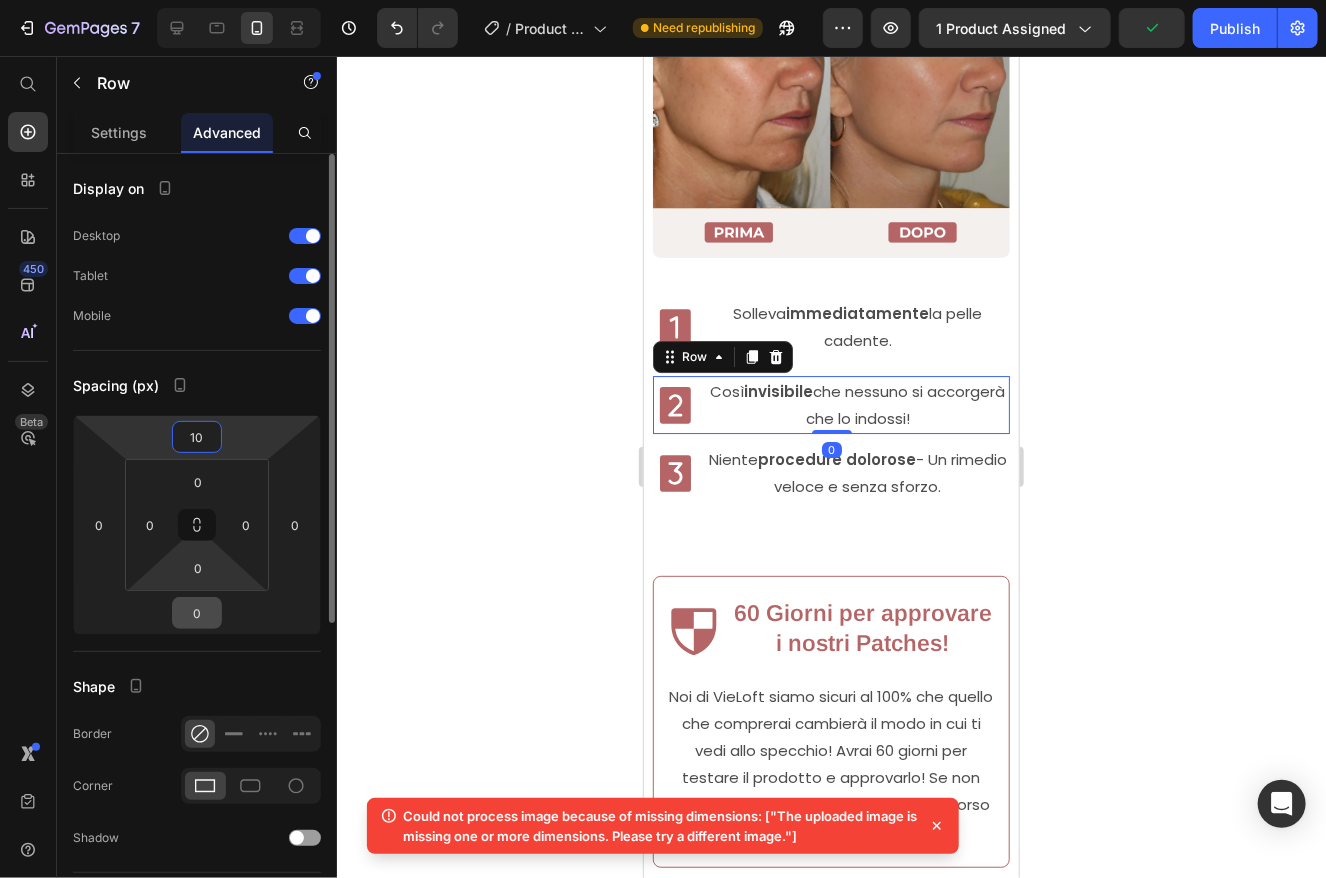 click on "0" at bounding box center [197, 613] 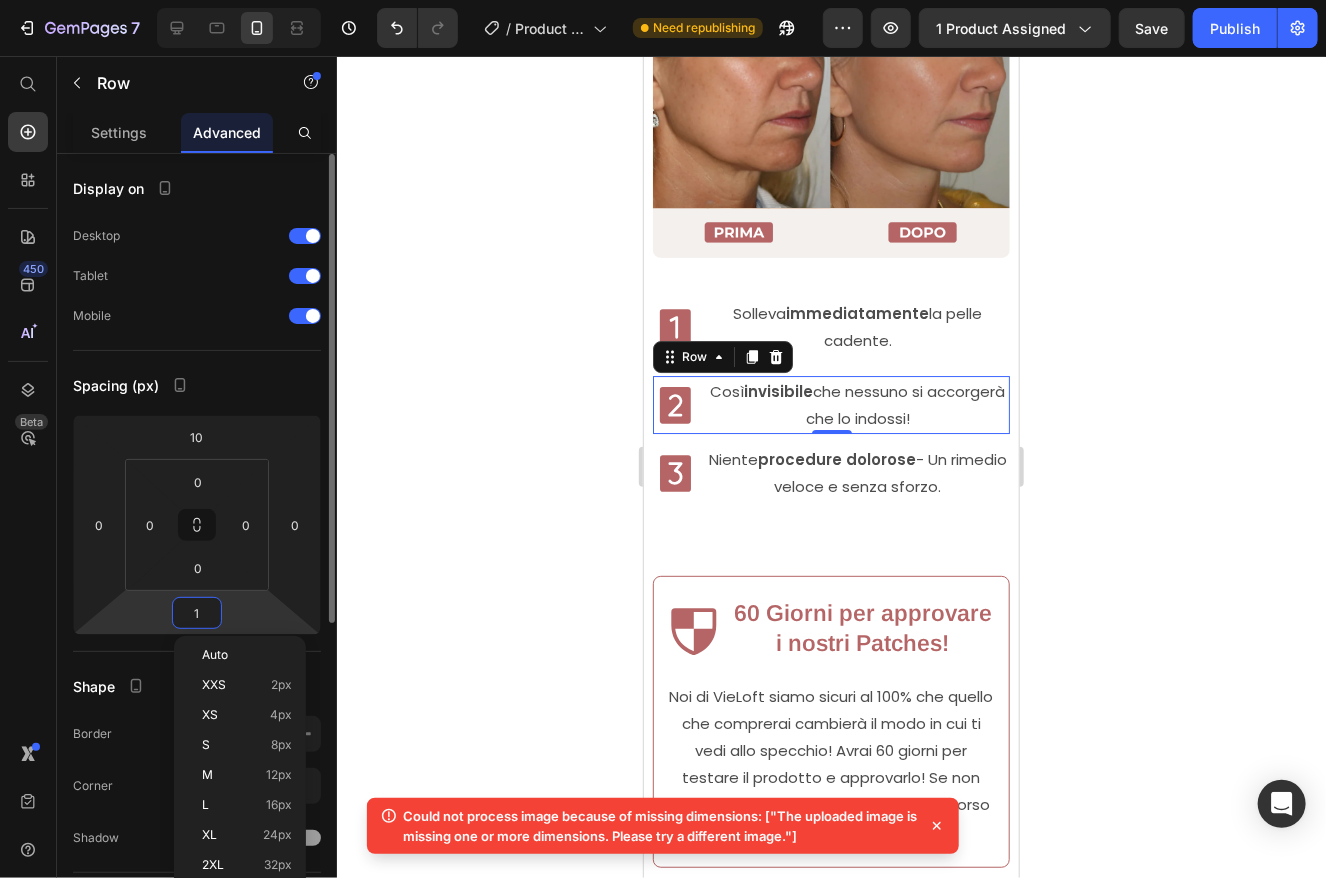 type on "10" 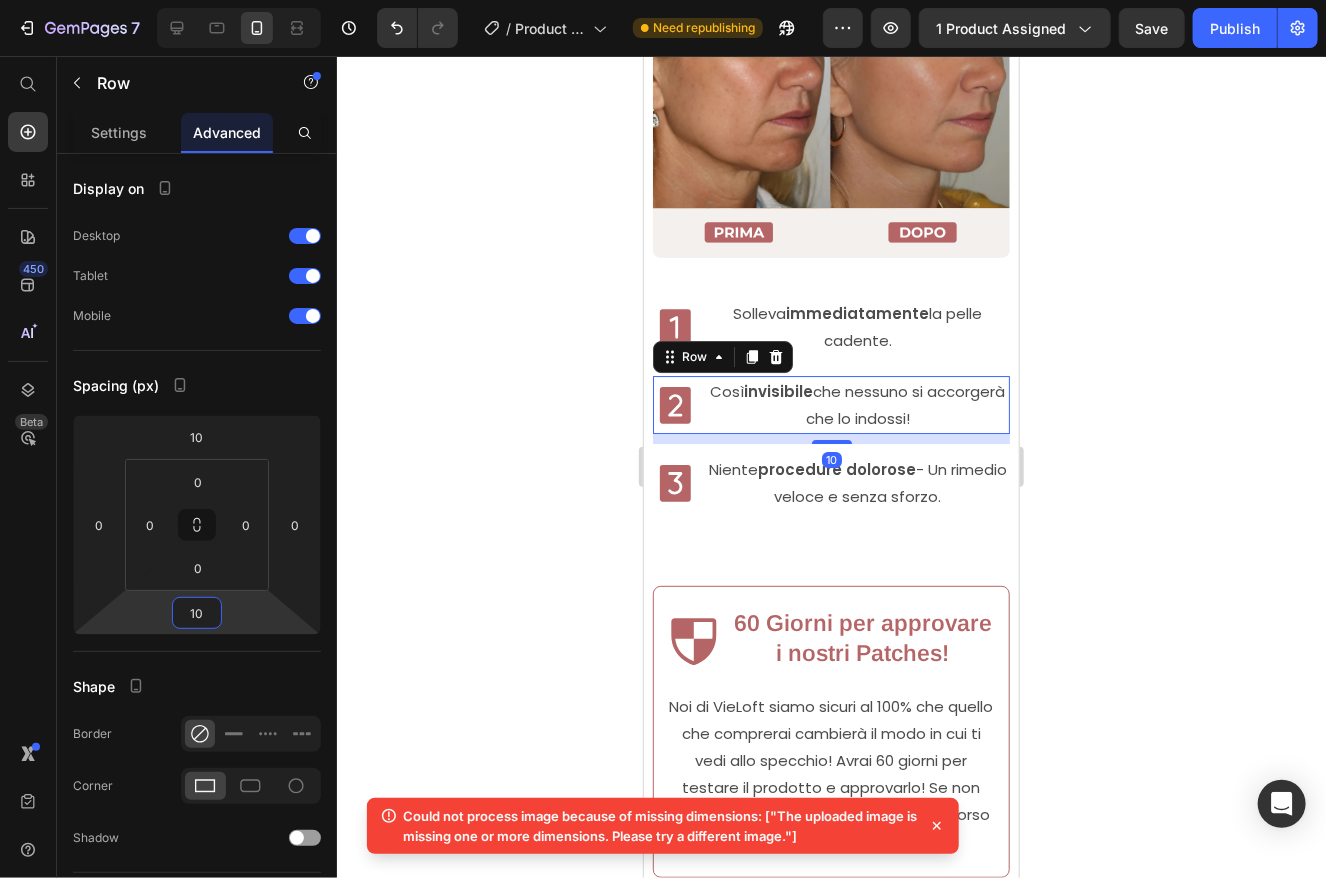 click 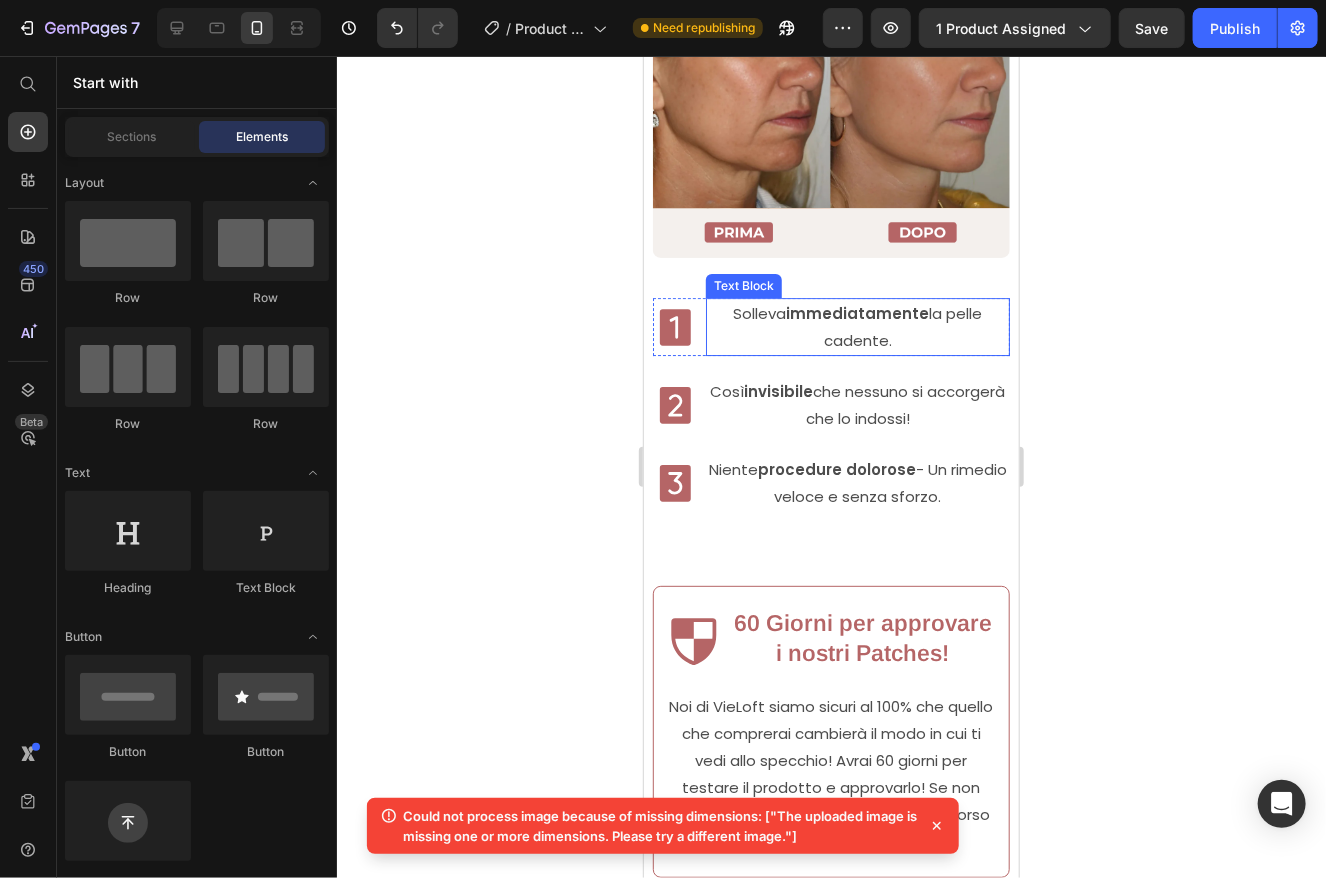click on "Solleva  immediatamente  la pelle cadente." at bounding box center [856, 326] 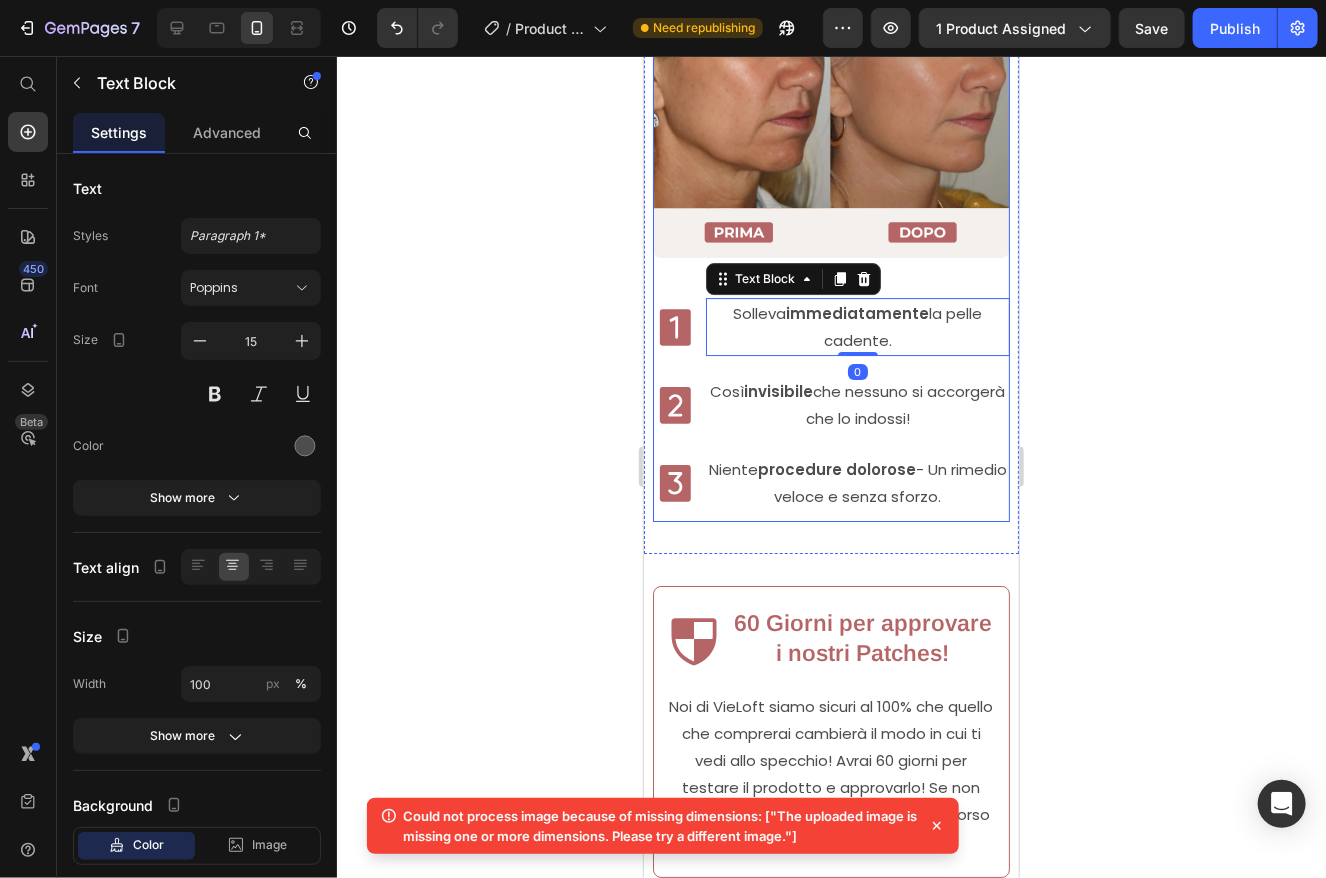 drag, startPoint x: 724, startPoint y: 341, endPoint x: 730, endPoint y: 359, distance: 18.973665 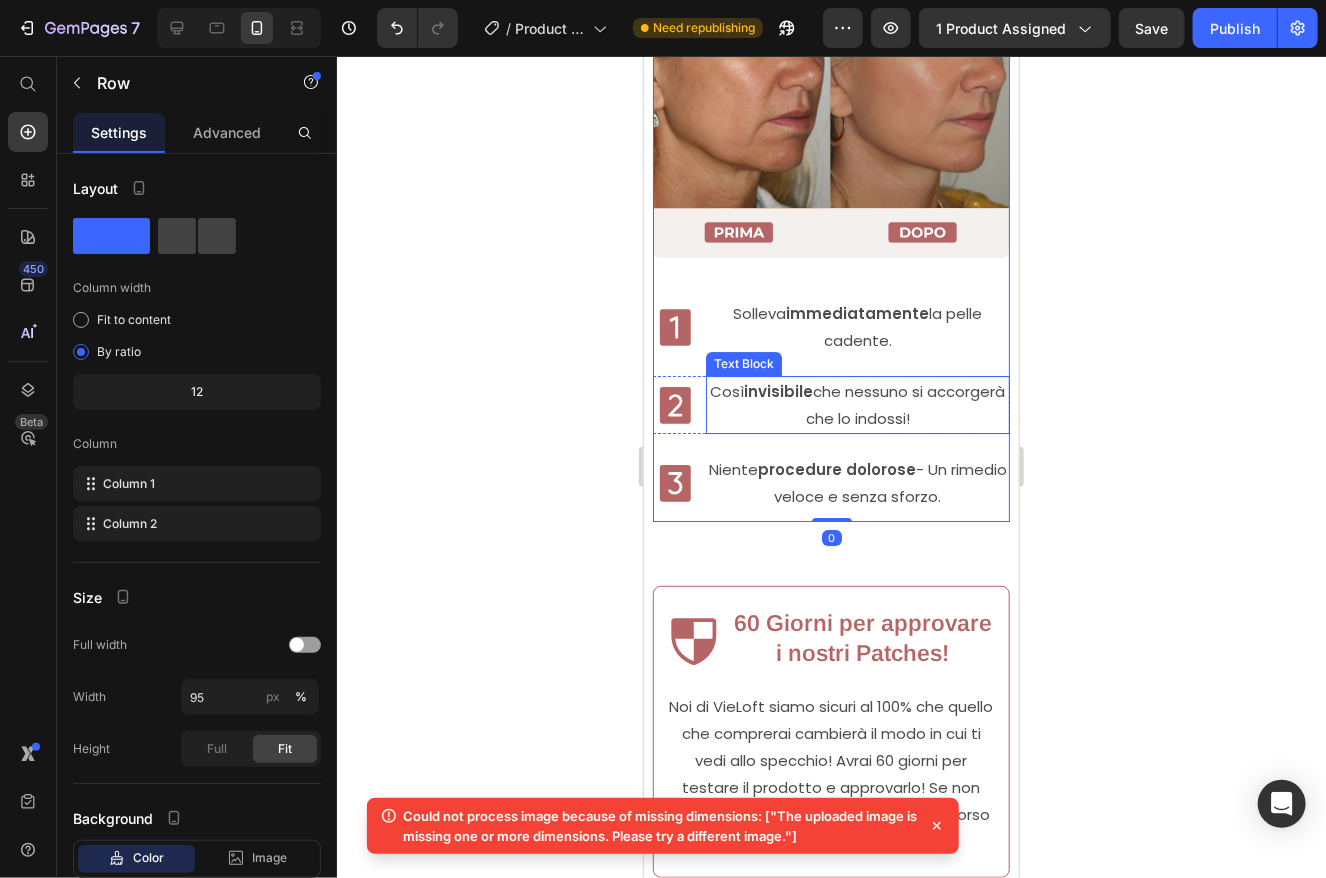 click on "Così  invisibile  che nessuno si accorgerà che lo indossi!" at bounding box center [856, 404] 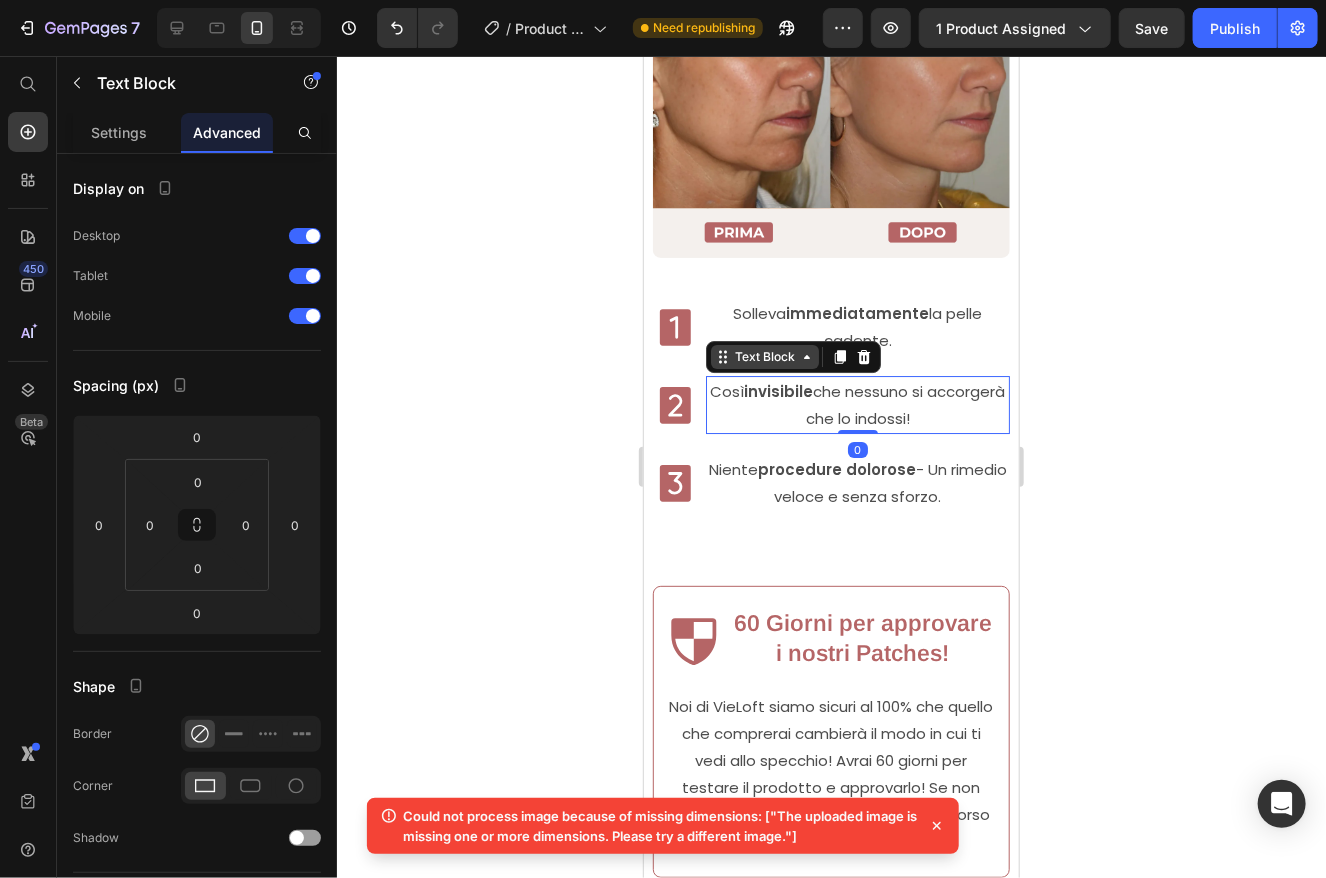 click 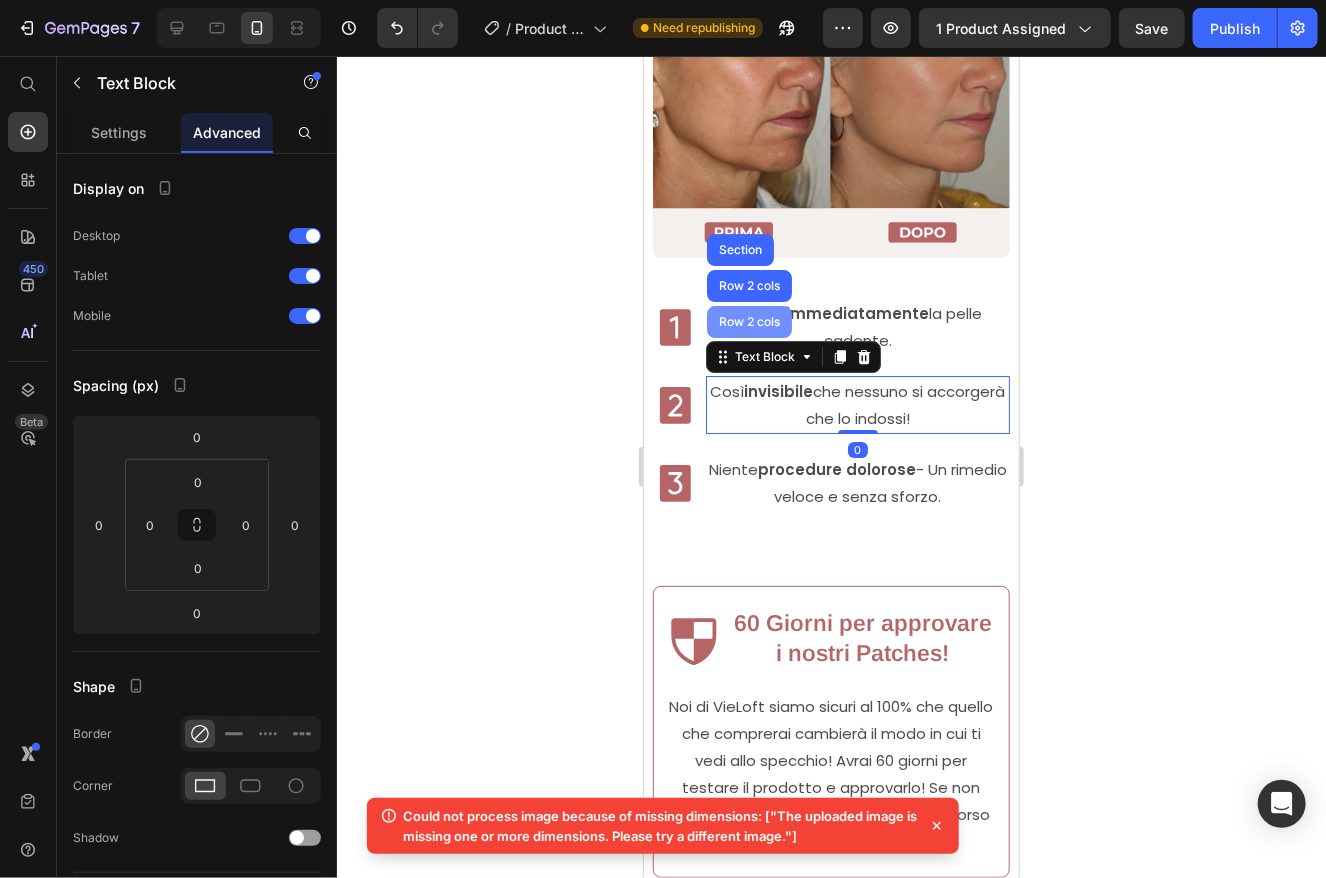 click on "Row 2 cols" at bounding box center (748, 321) 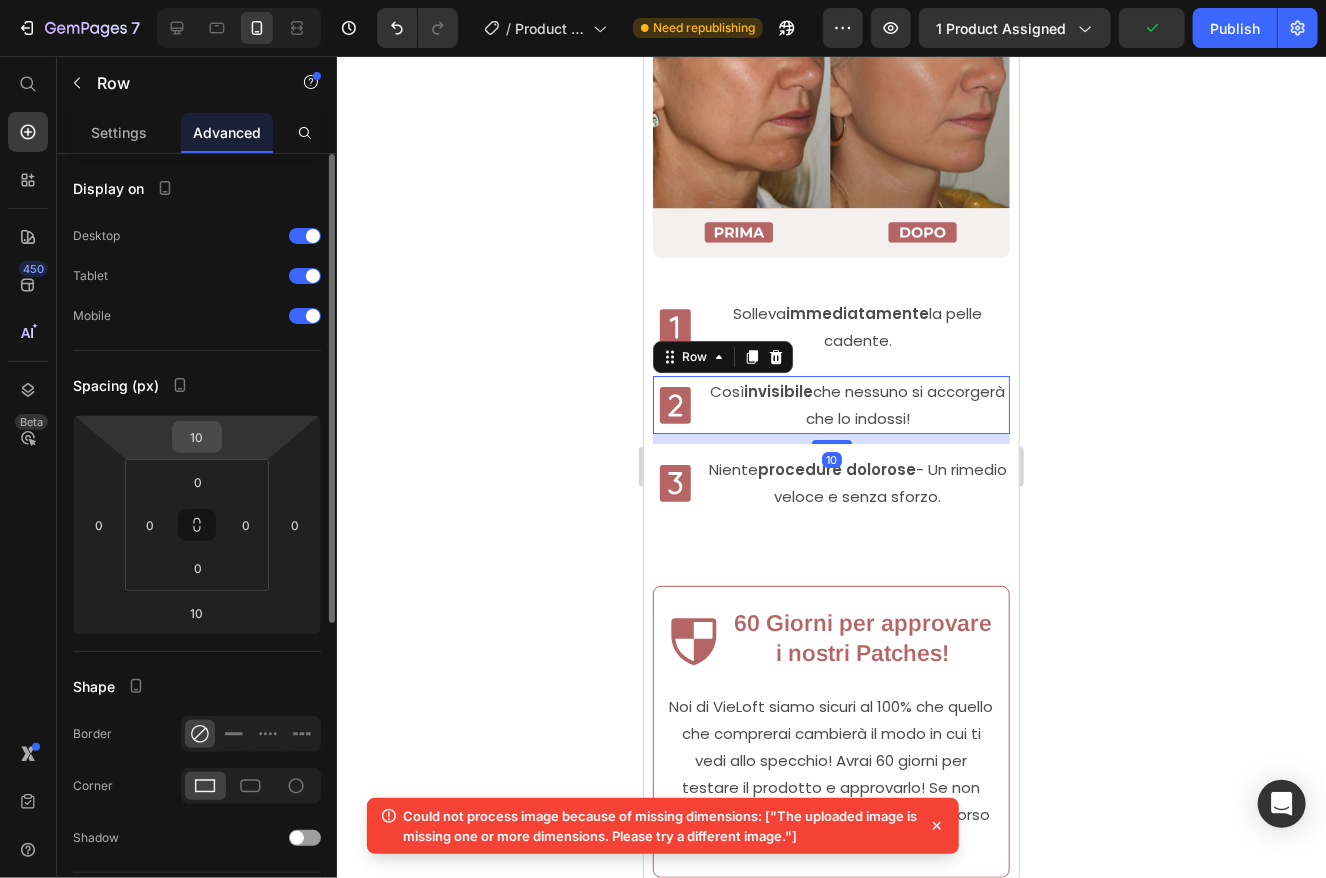 click on "10" at bounding box center [197, 437] 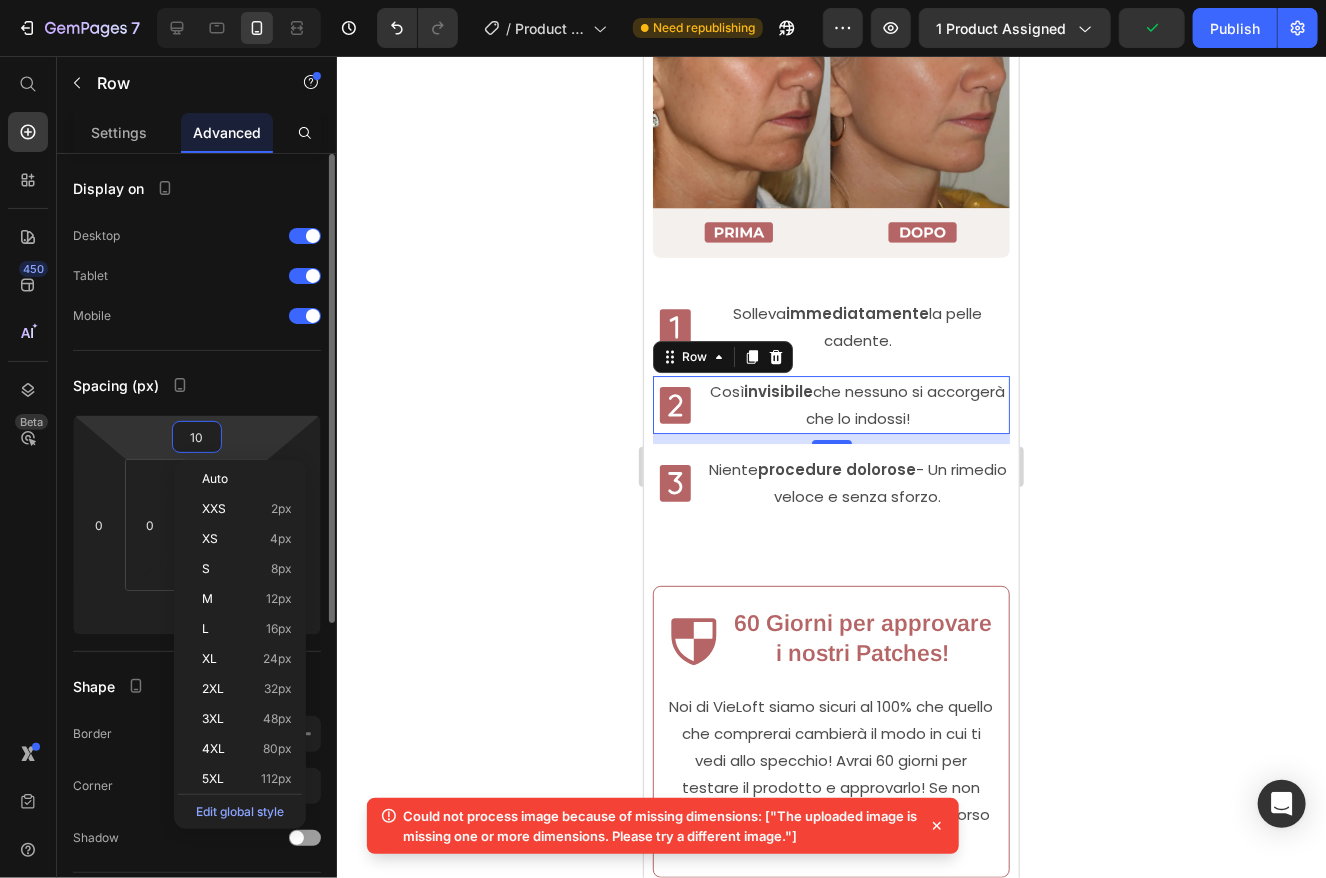 type 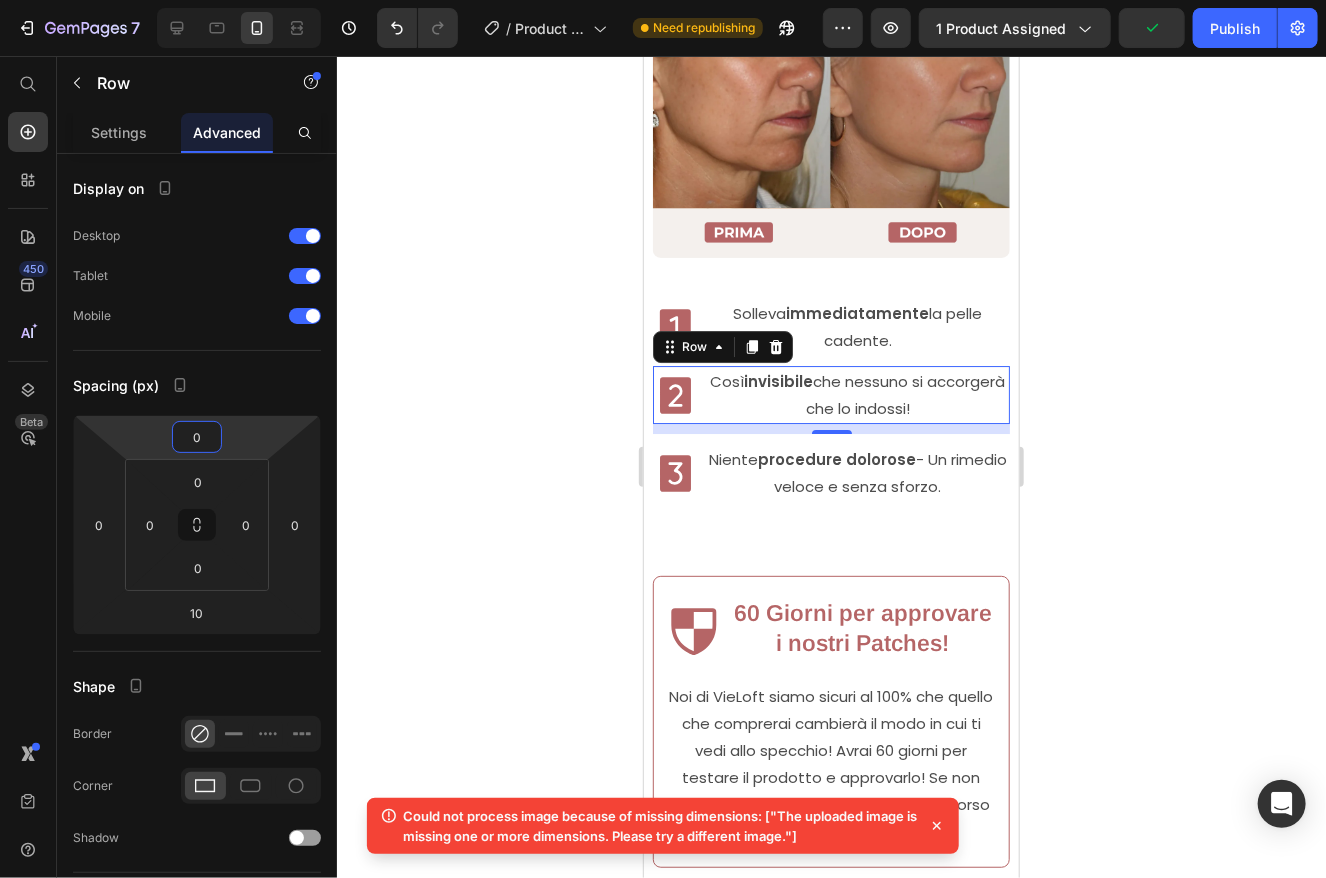click 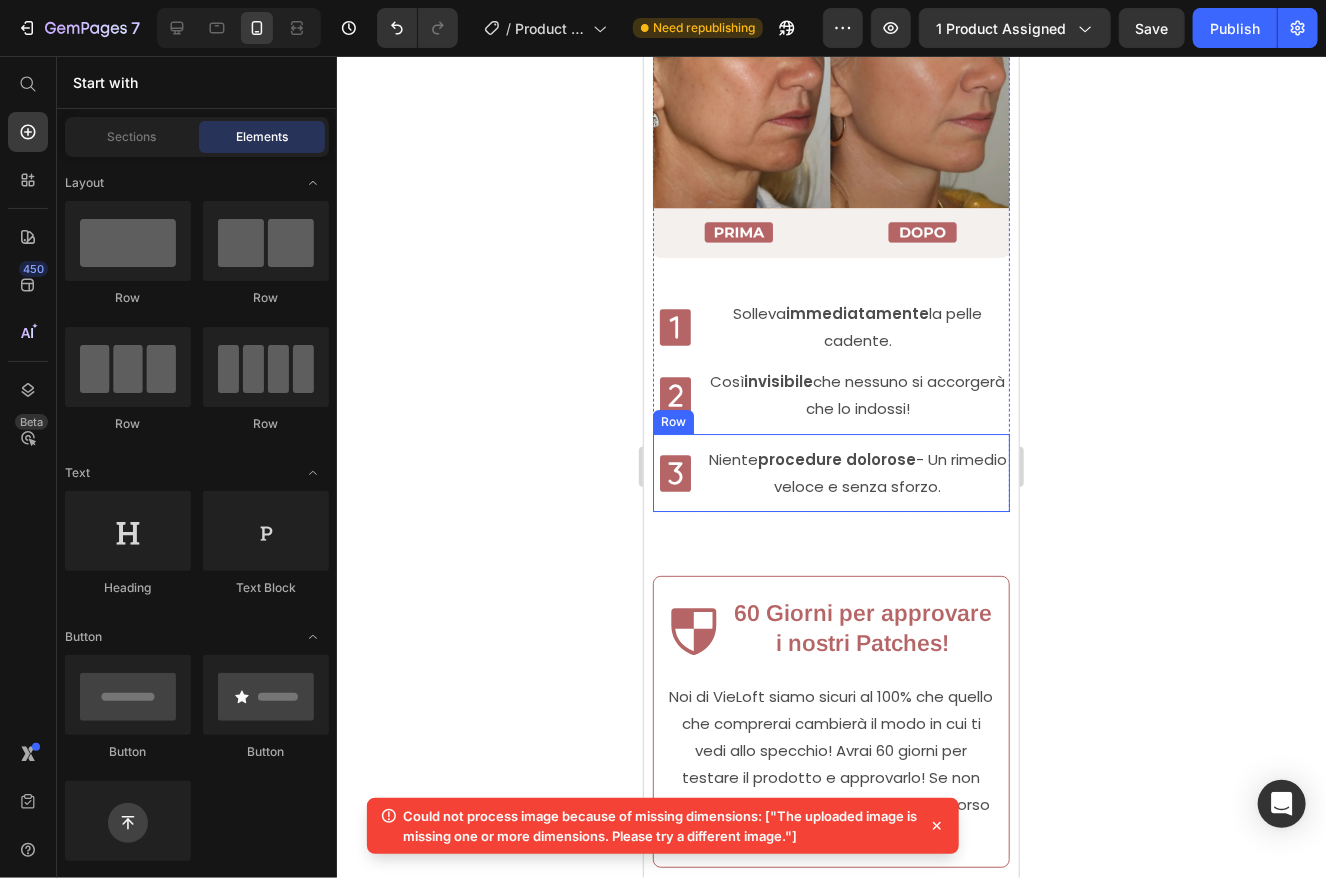 click on "Icon Niente  procedure dolorose  - Un rimedio veloce e senza sforzo. Text Block Row" at bounding box center [830, 472] 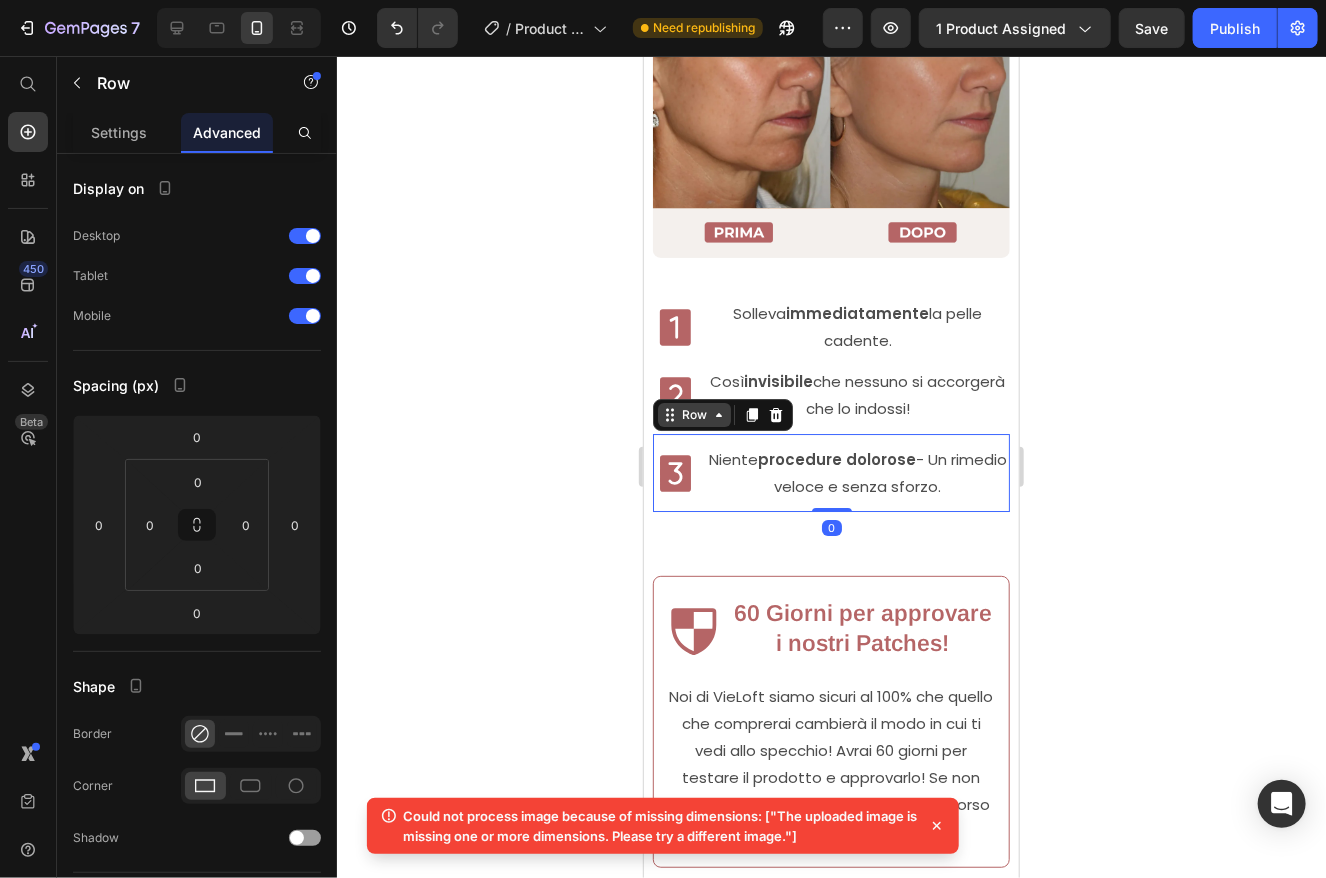 click 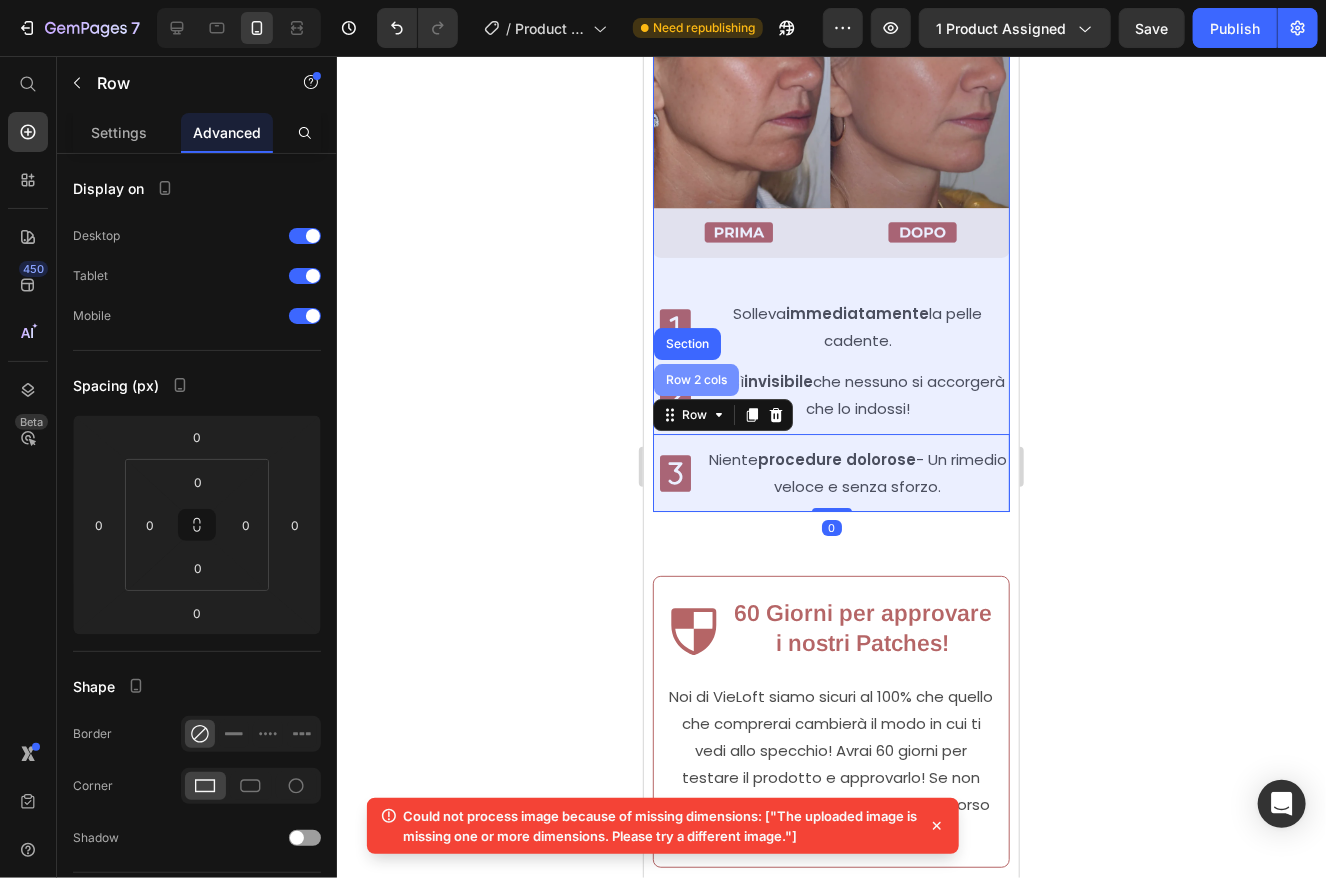 click on "Row 2 cols" at bounding box center (695, 379) 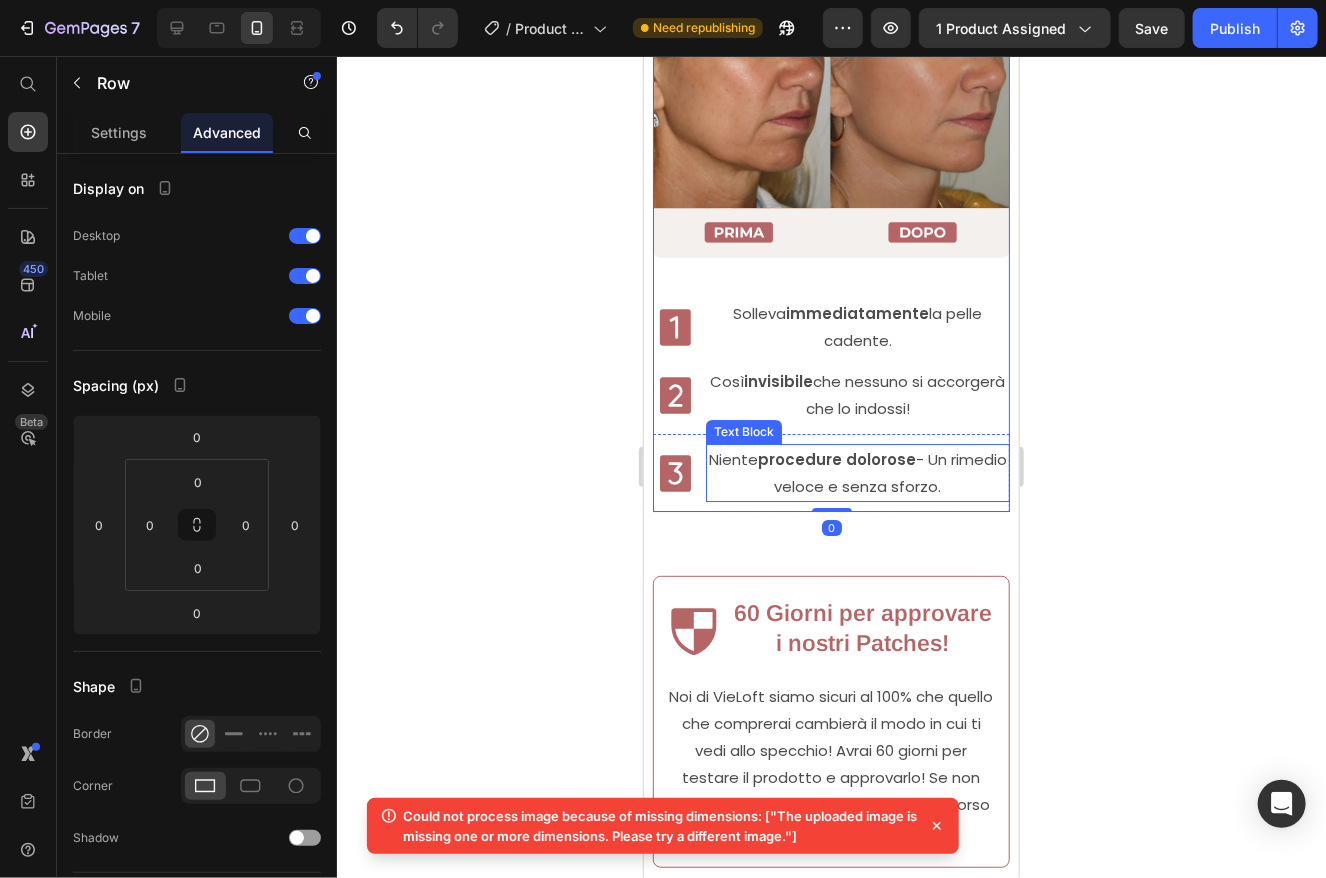click on "procedure dolorose" at bounding box center [836, 458] 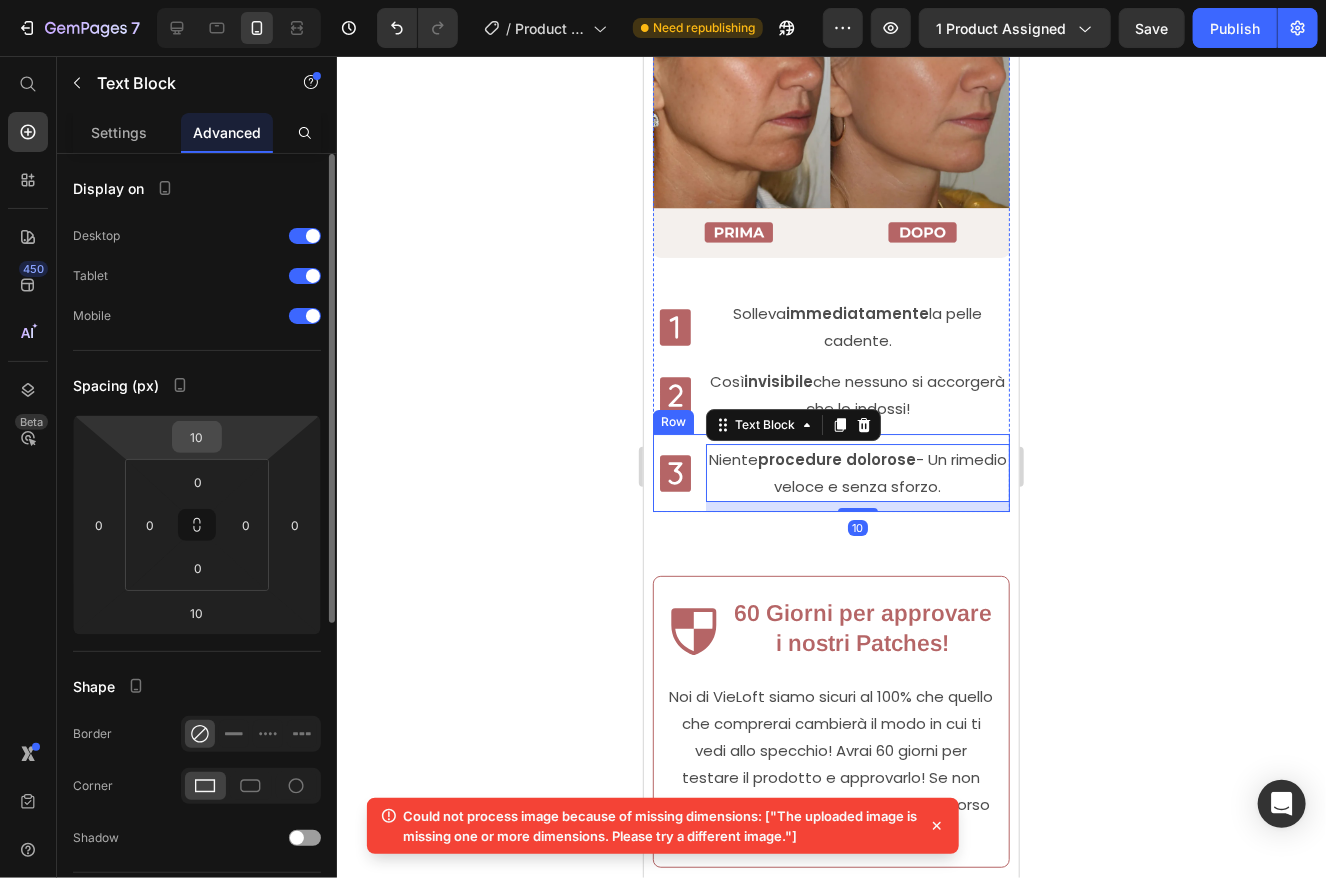 click on "10" at bounding box center (197, 437) 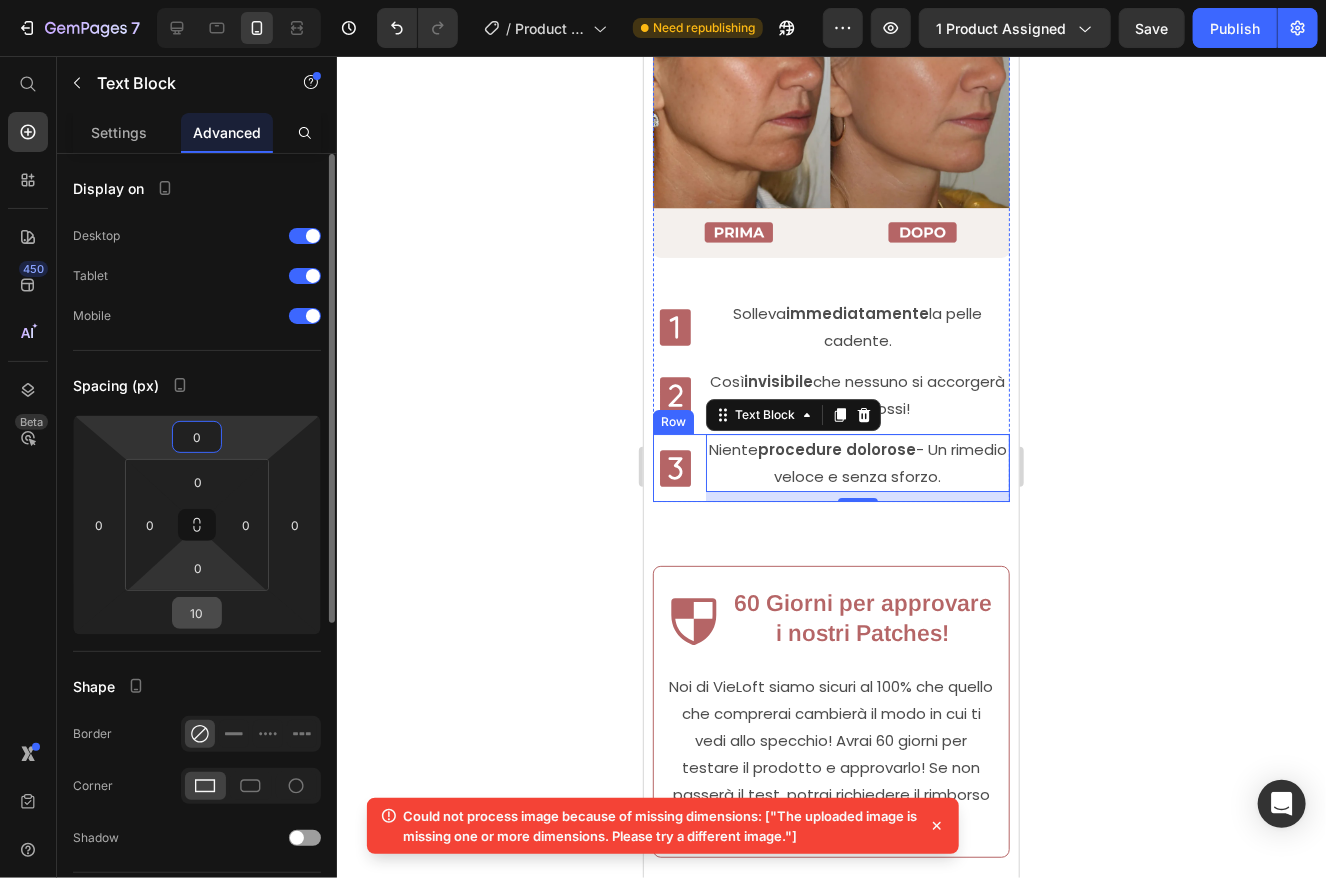 type on "0" 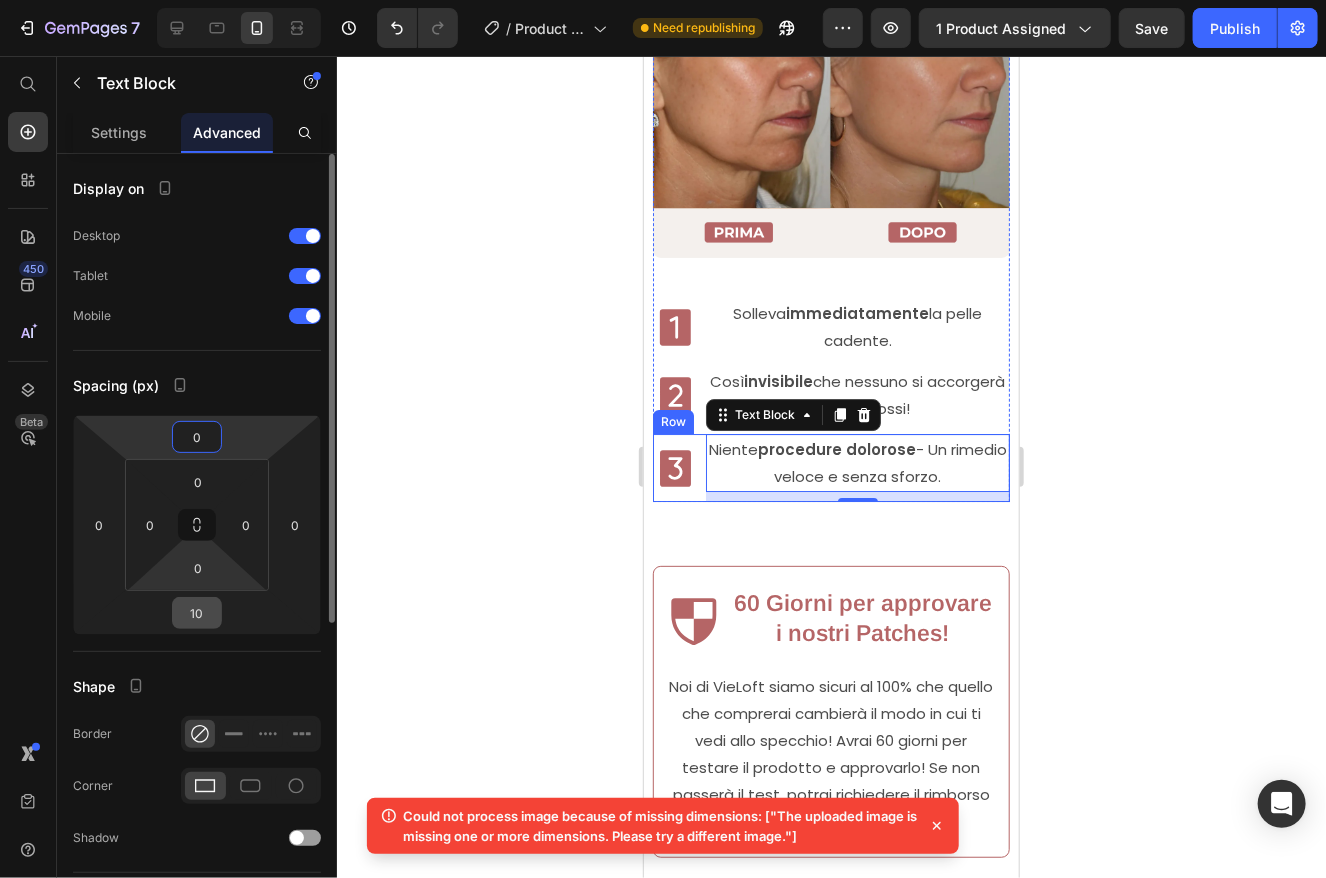 click on "10" at bounding box center (197, 613) 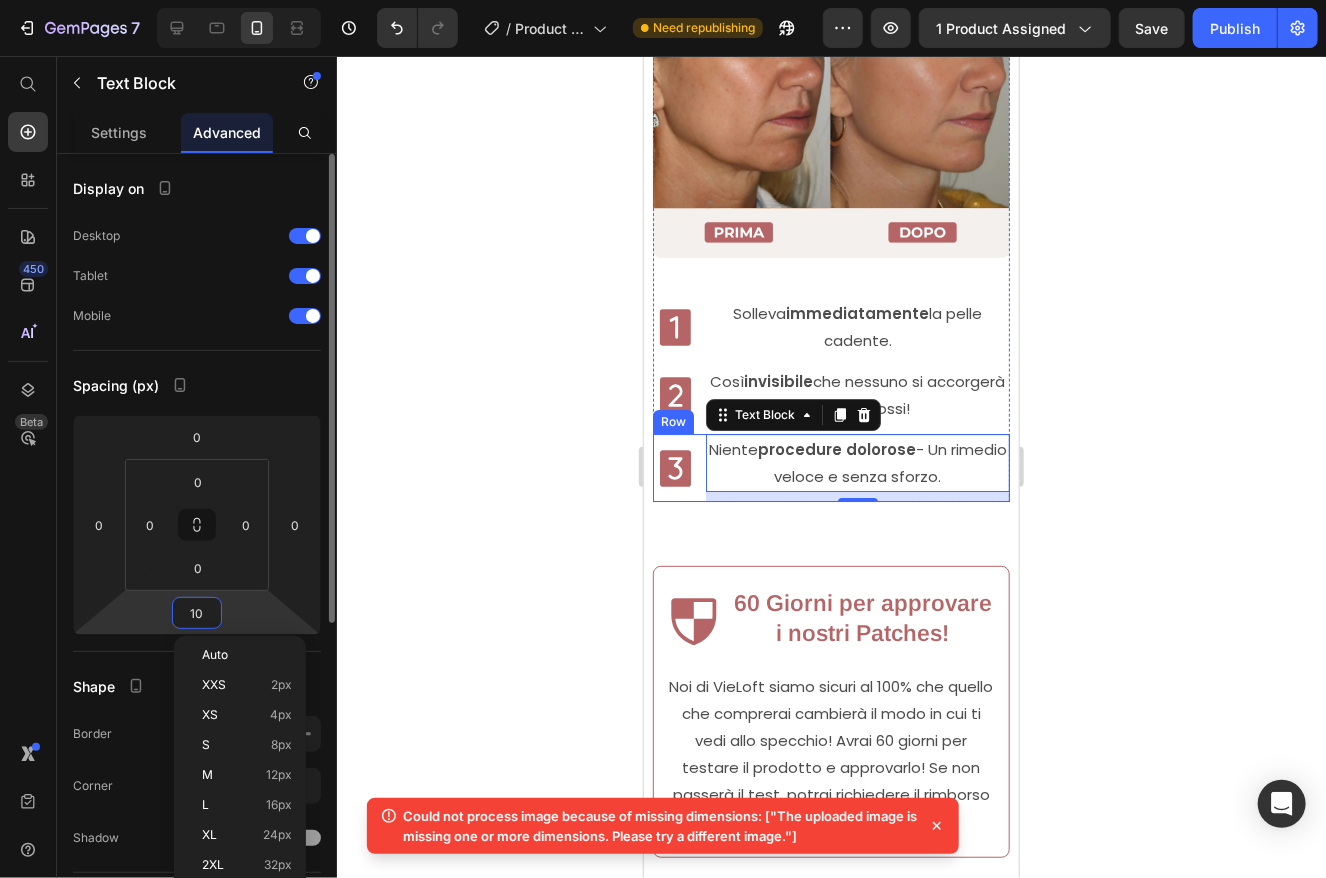 type on "0" 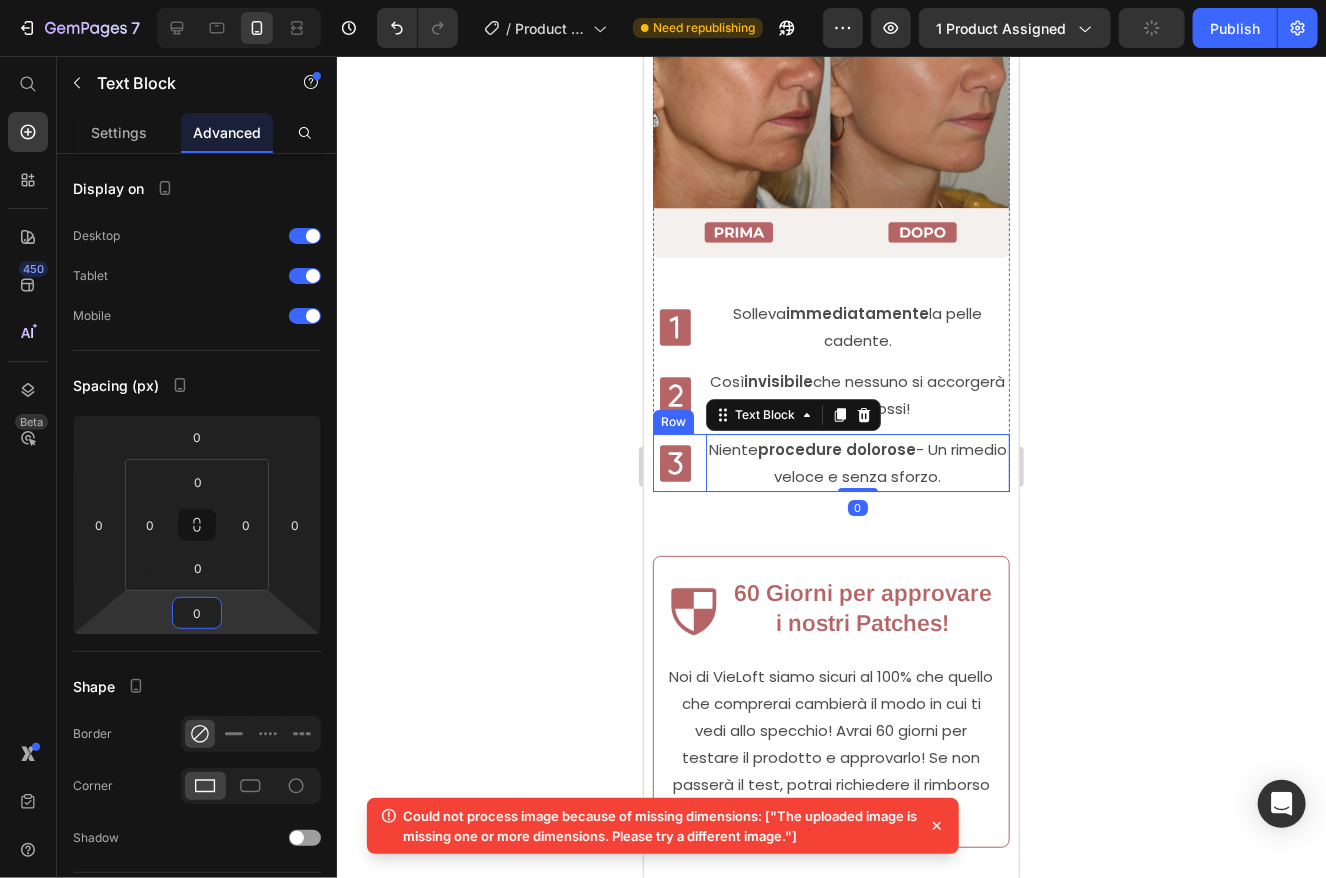 click on "Icon Niente  procedure dolorose  - Un rimedio veloce e senza sforzo. Text Block   0 Row" at bounding box center [830, 462] 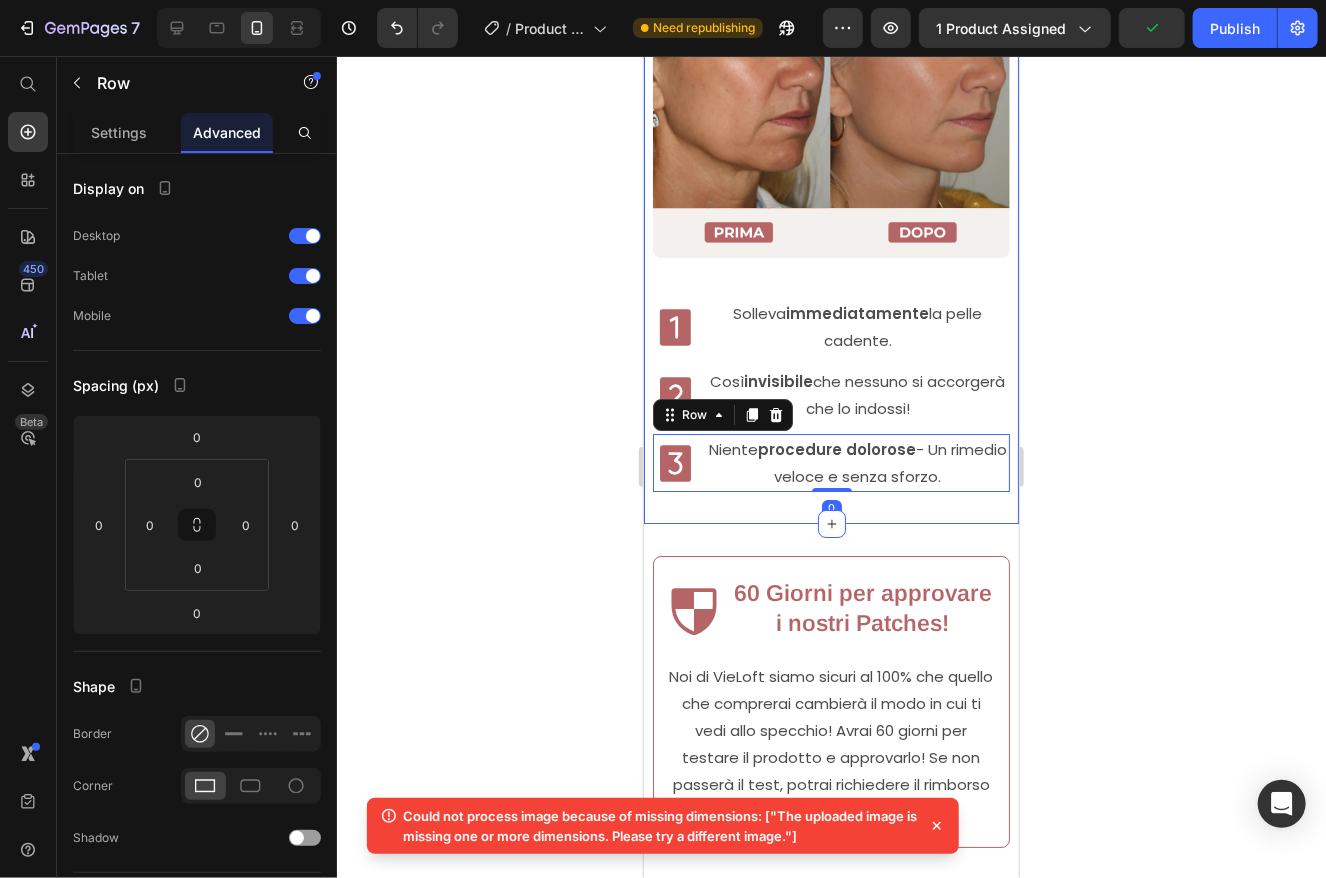 click 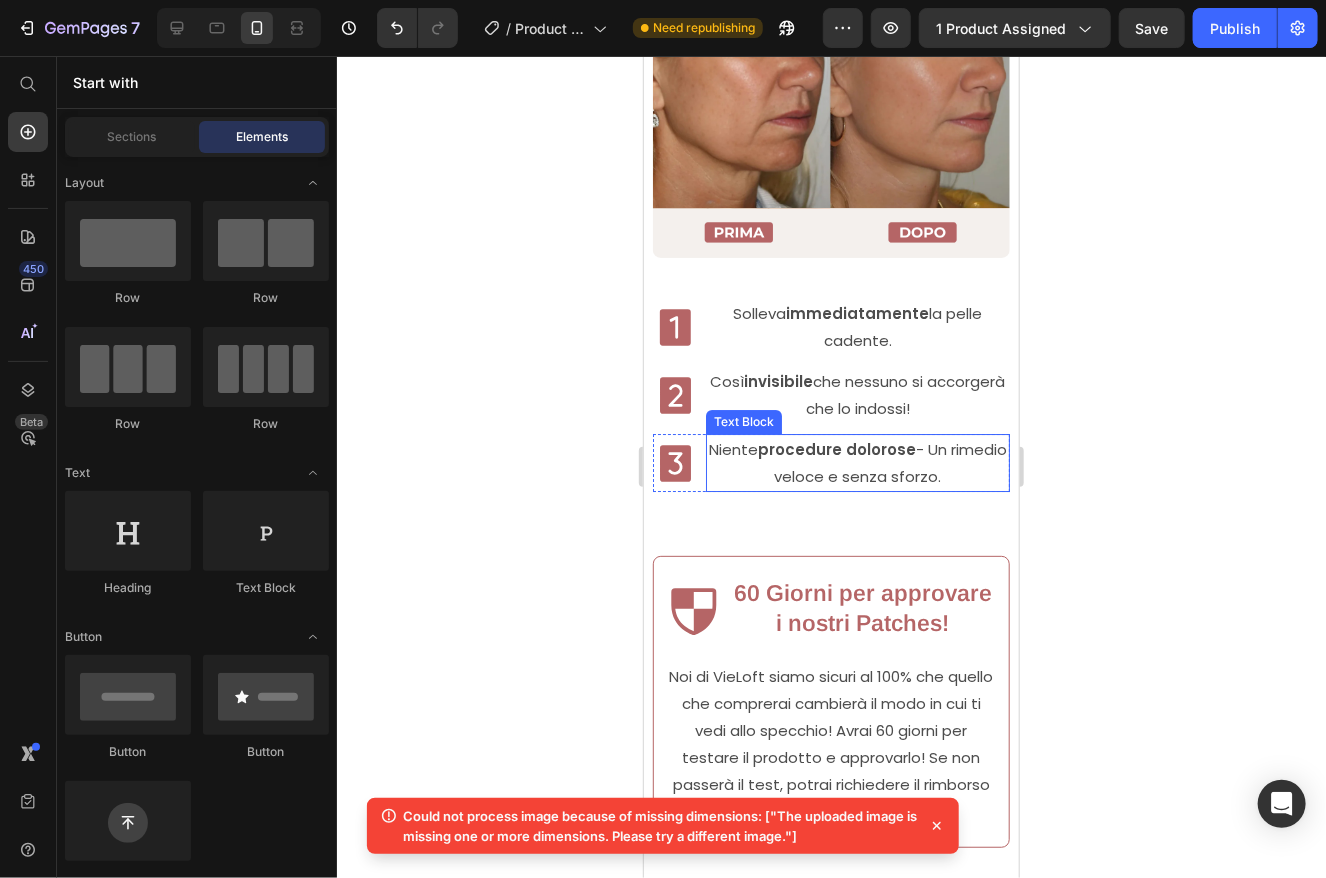 click on "procedure dolorose" at bounding box center (836, 448) 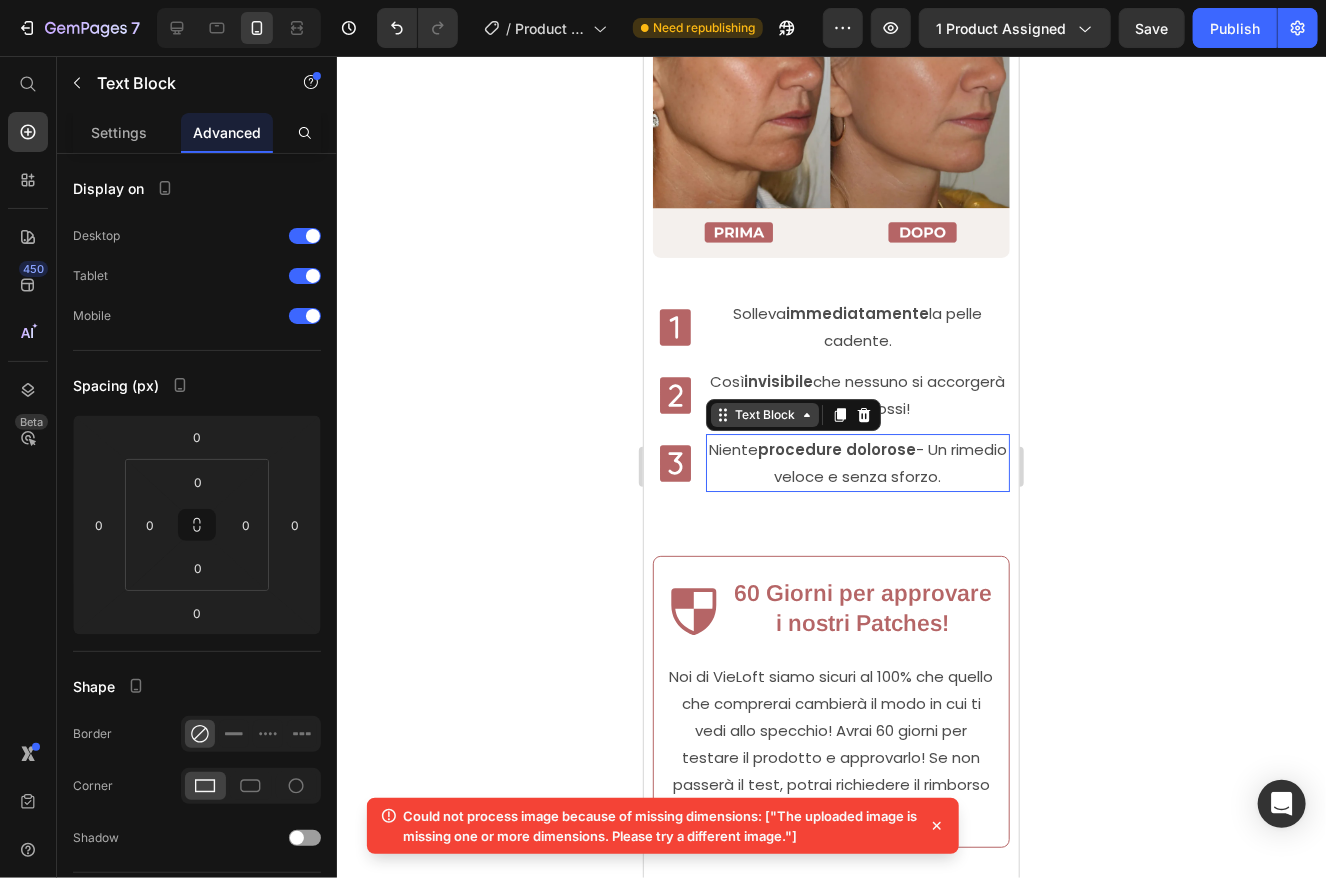 click on "Text Block" at bounding box center (764, 414) 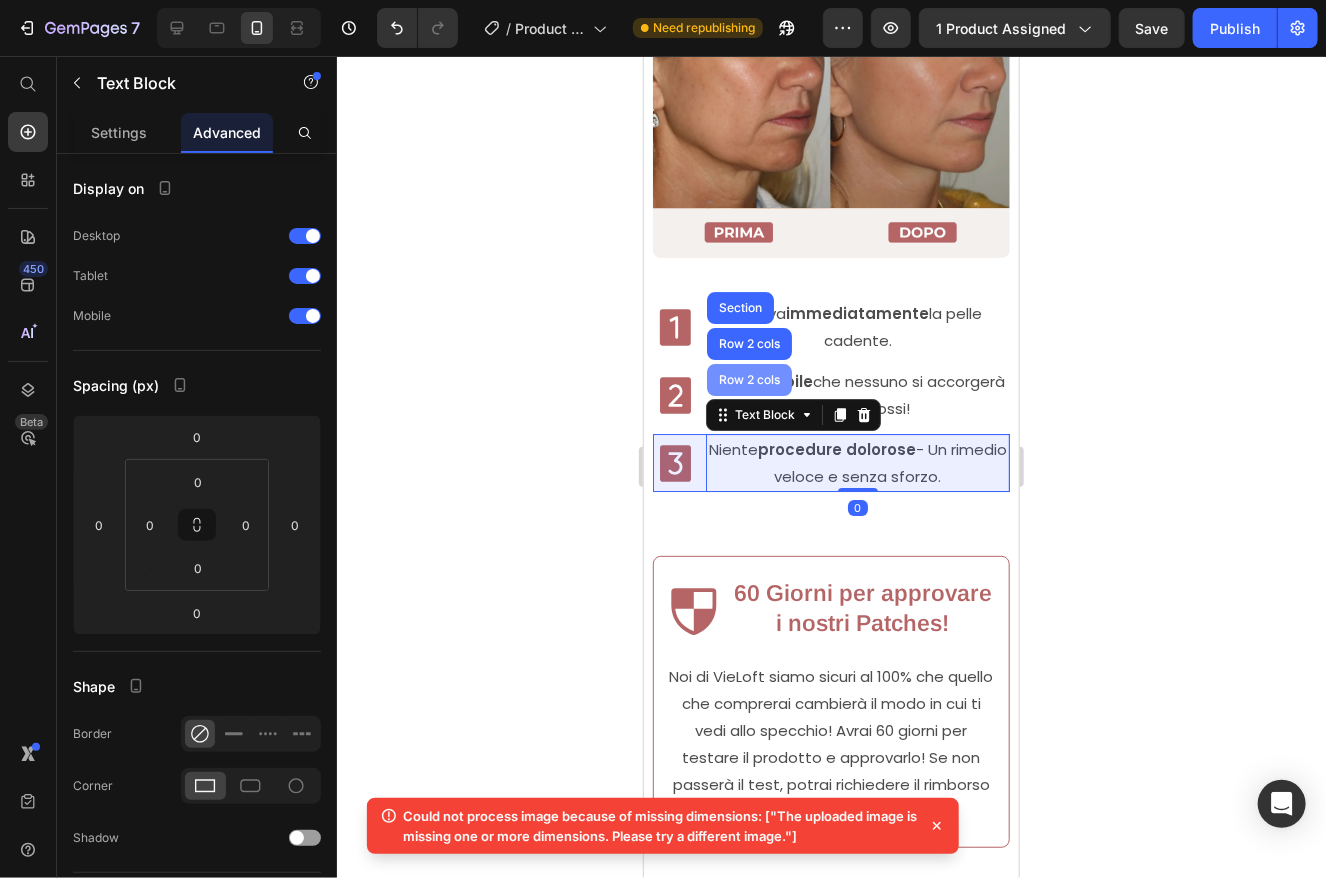 drag, startPoint x: 762, startPoint y: 369, endPoint x: 912, endPoint y: 569, distance: 250 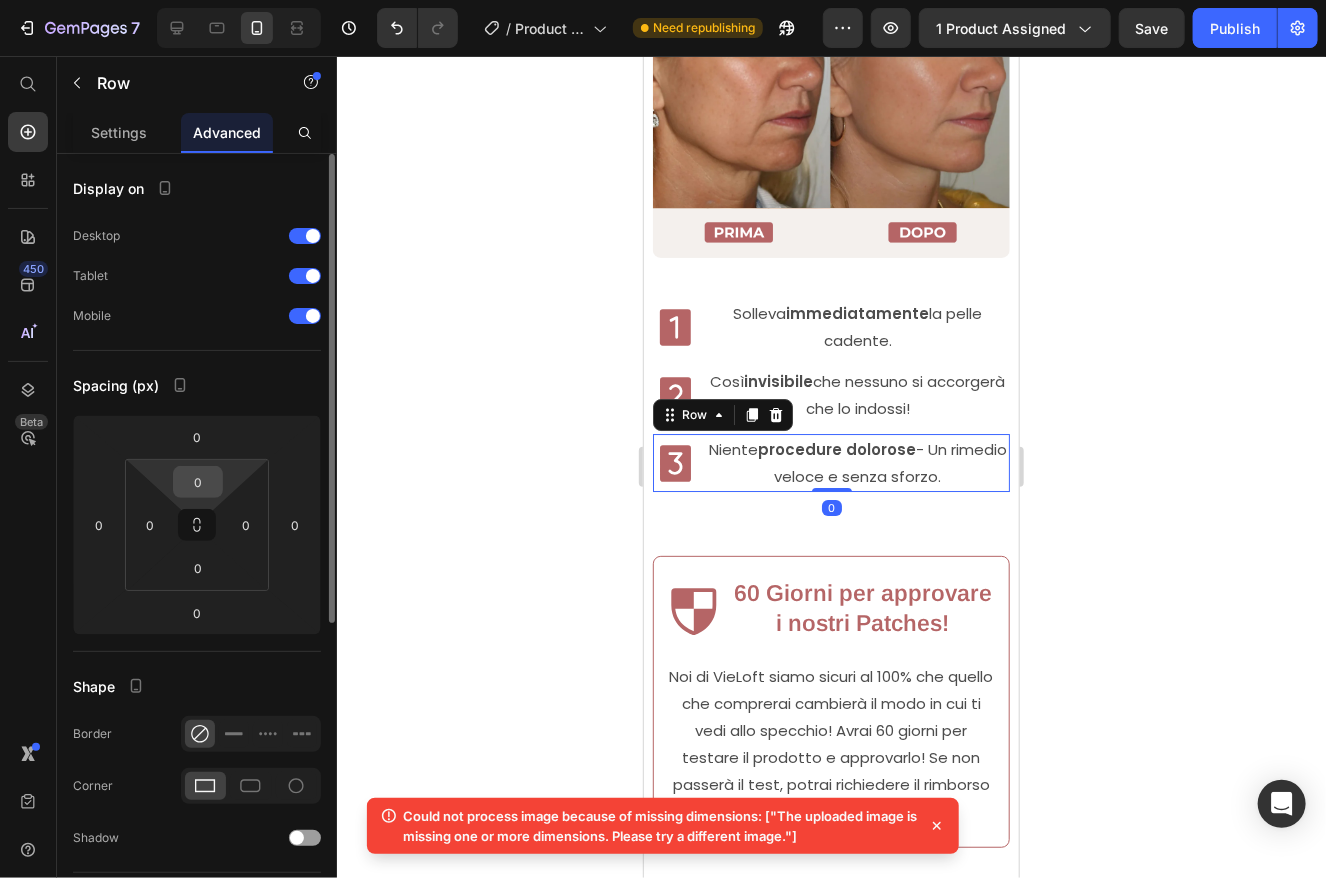 click on "0" at bounding box center (198, 482) 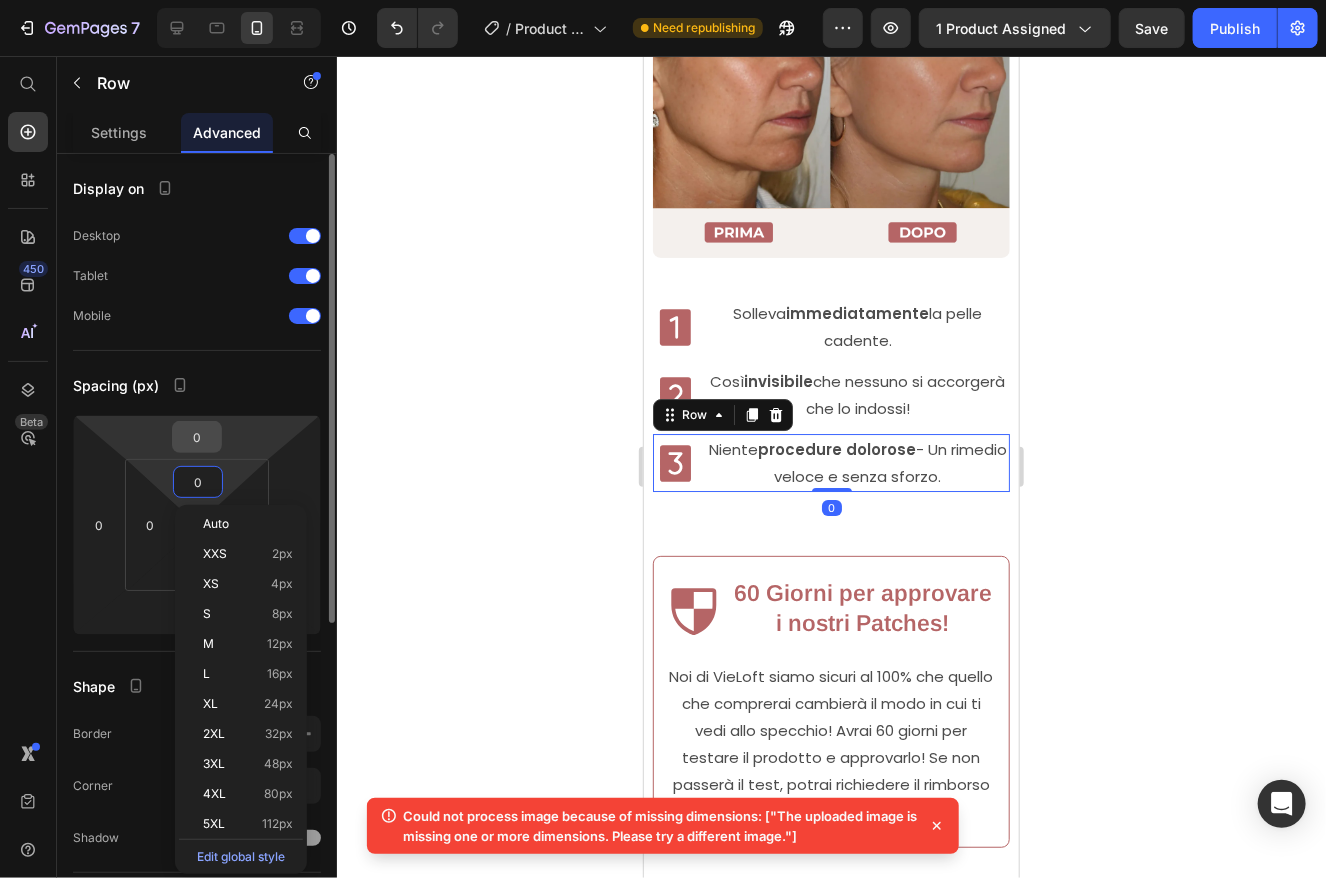 click on "0" at bounding box center (197, 437) 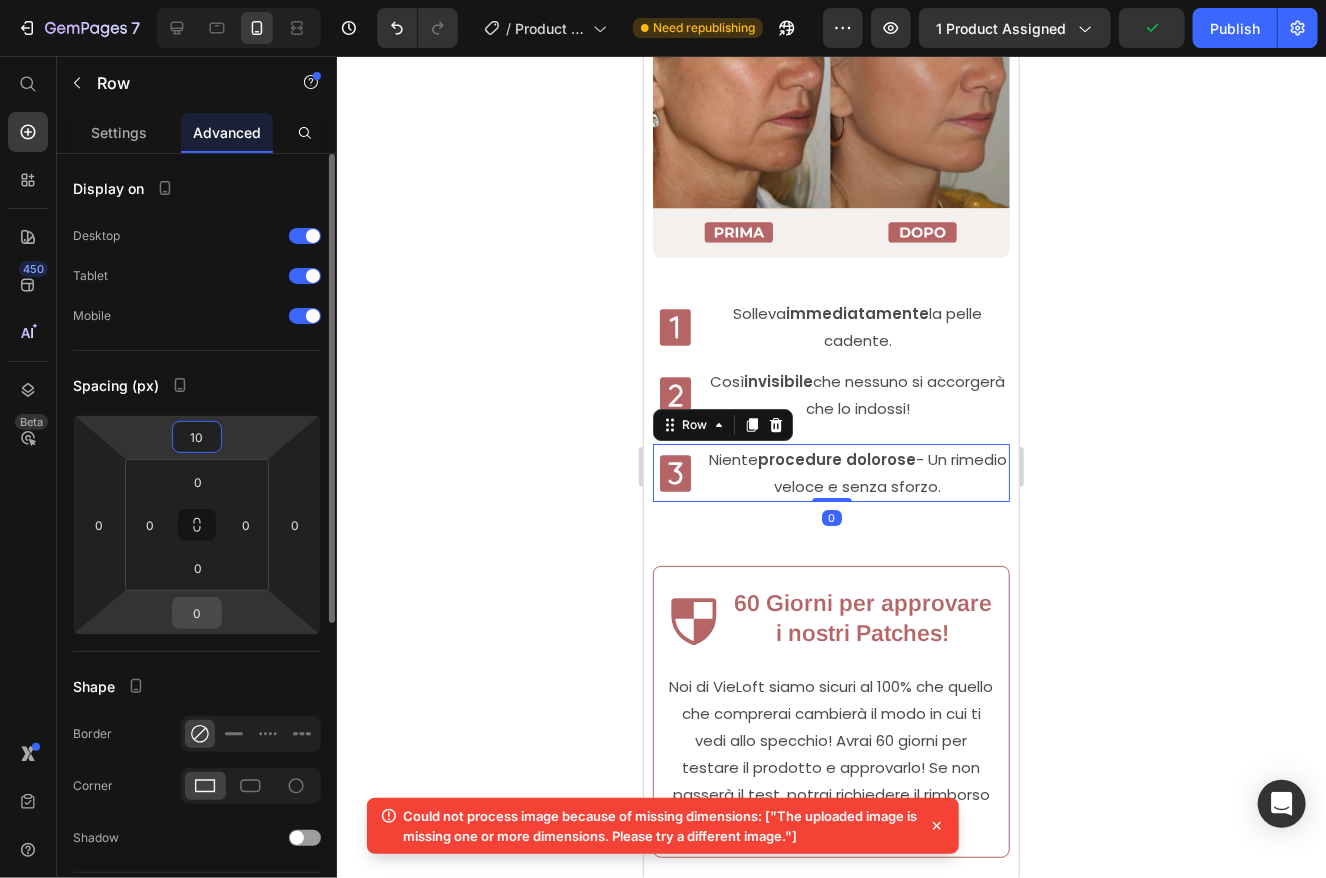 type on "10" 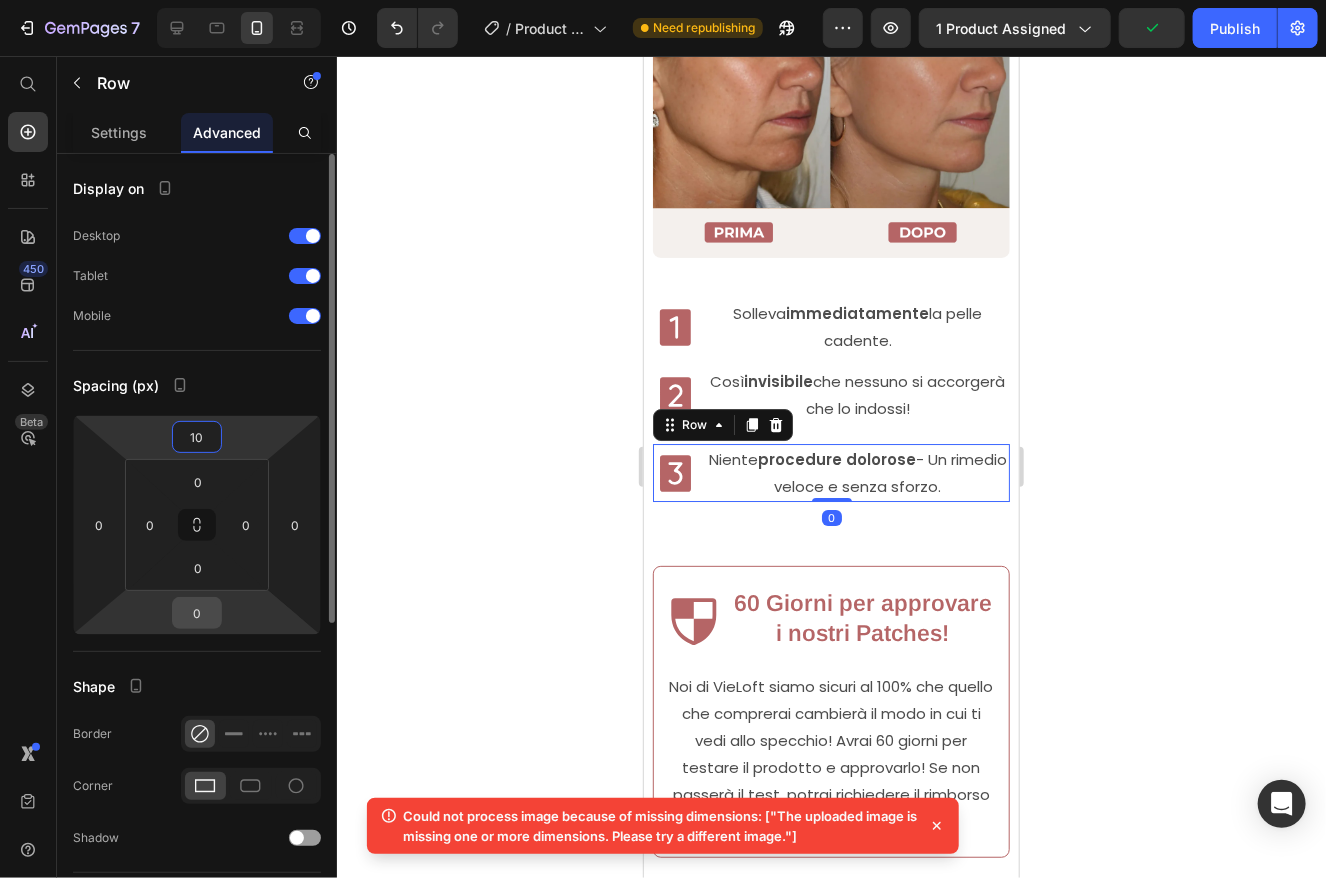 click on "0" at bounding box center [197, 613] 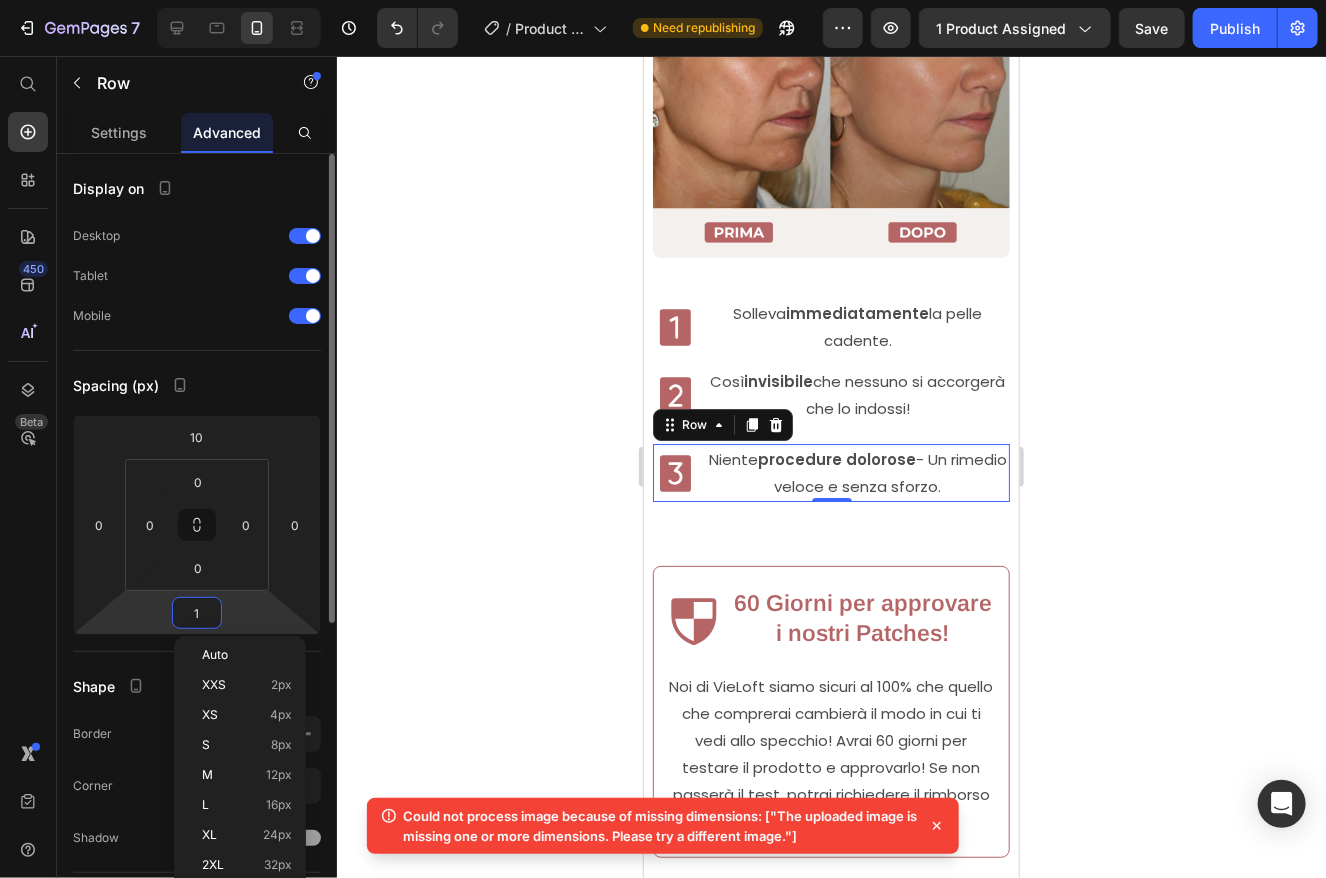 type on "10" 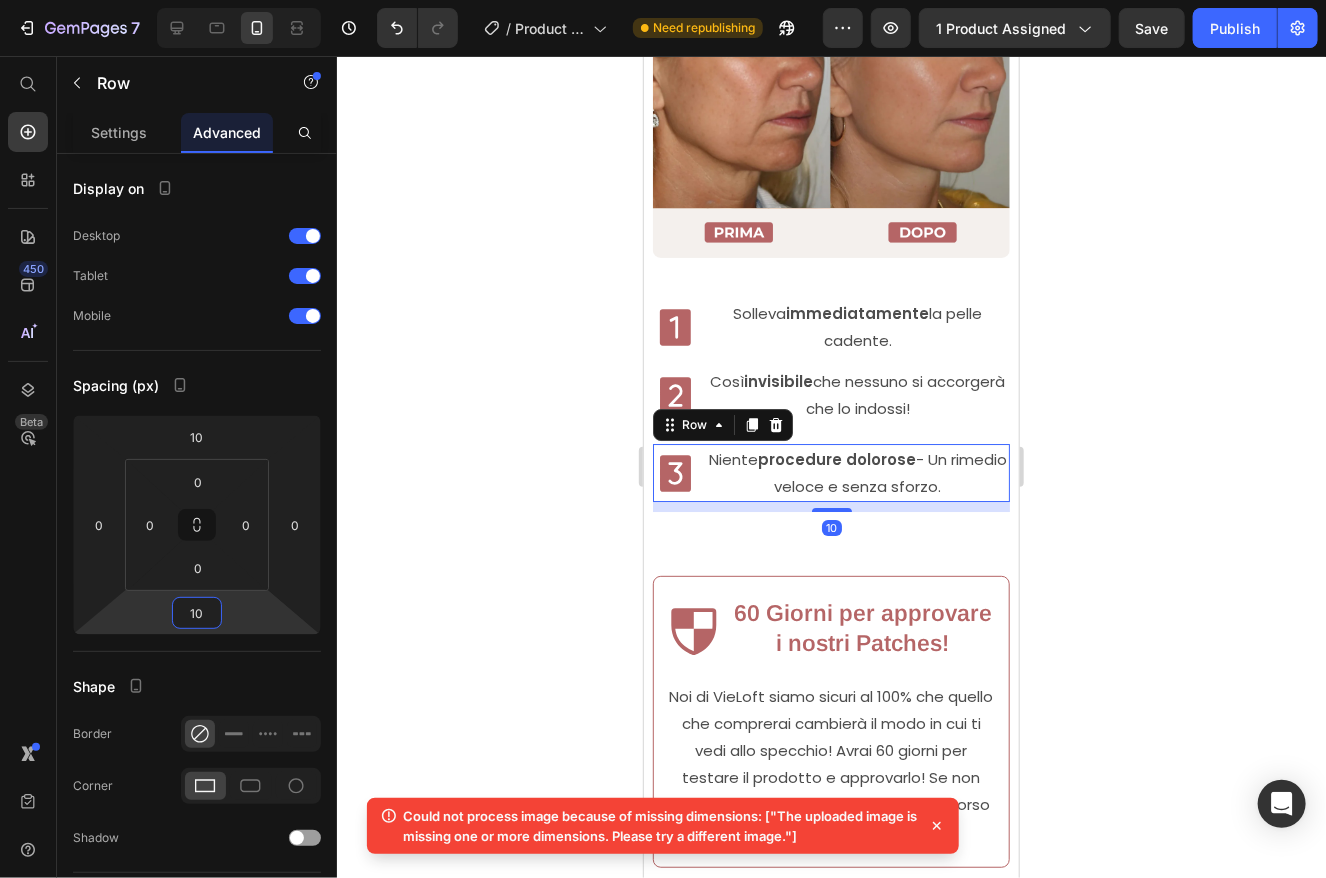 click 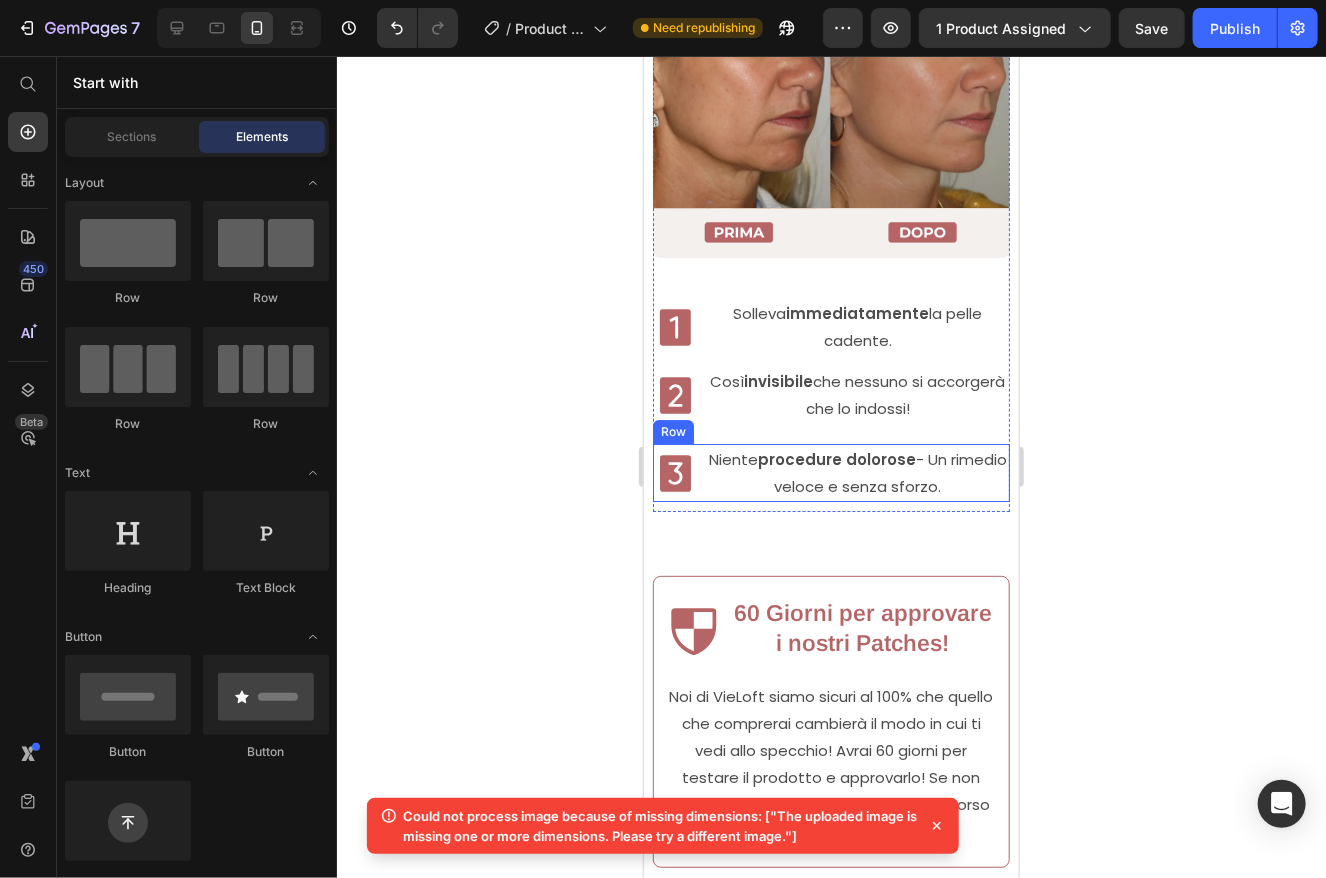 click on "Icon Niente  procedure dolorose  - Un rimedio veloce e senza sforzo. Text Block Row" at bounding box center [830, 472] 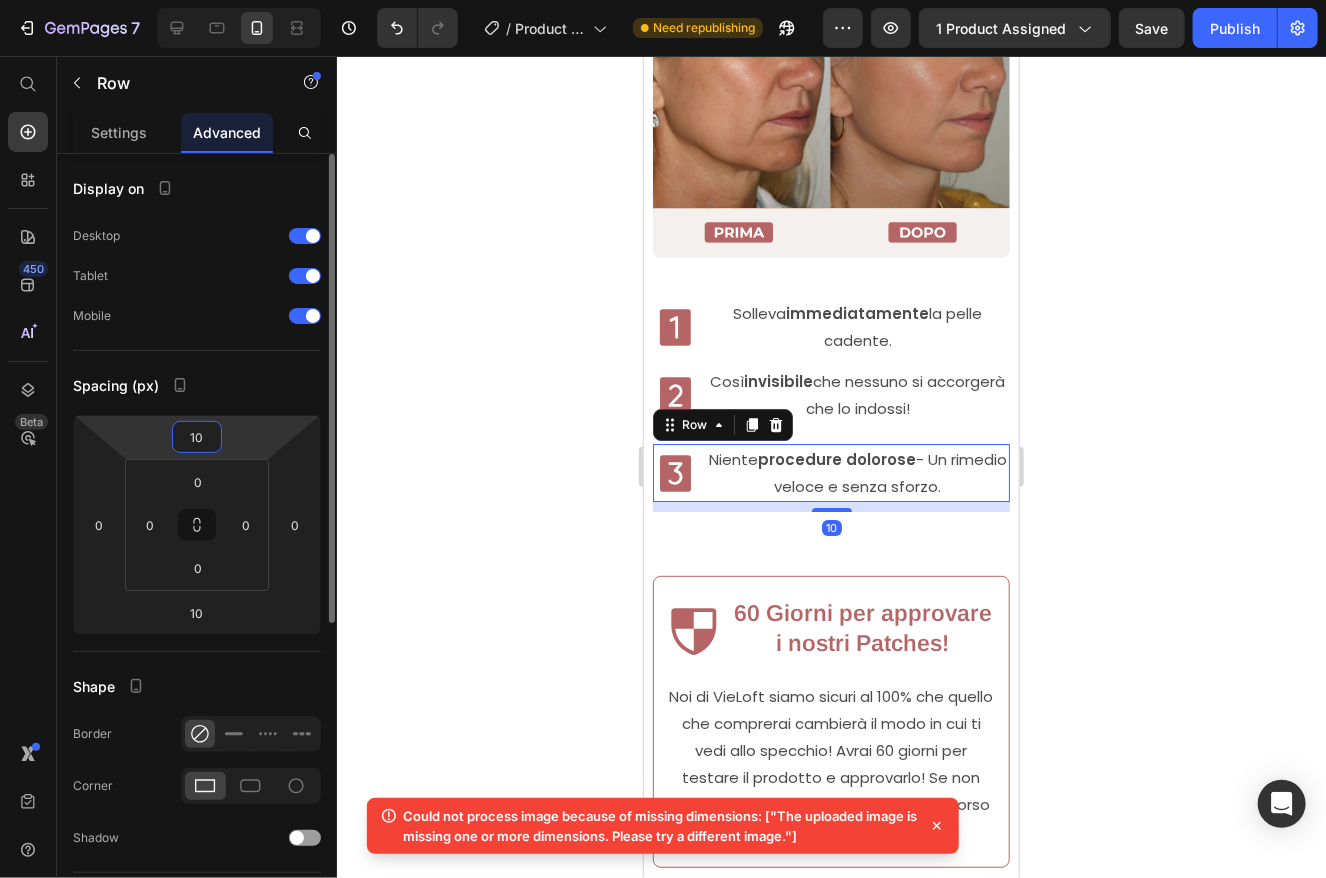 click on "10" at bounding box center (197, 437) 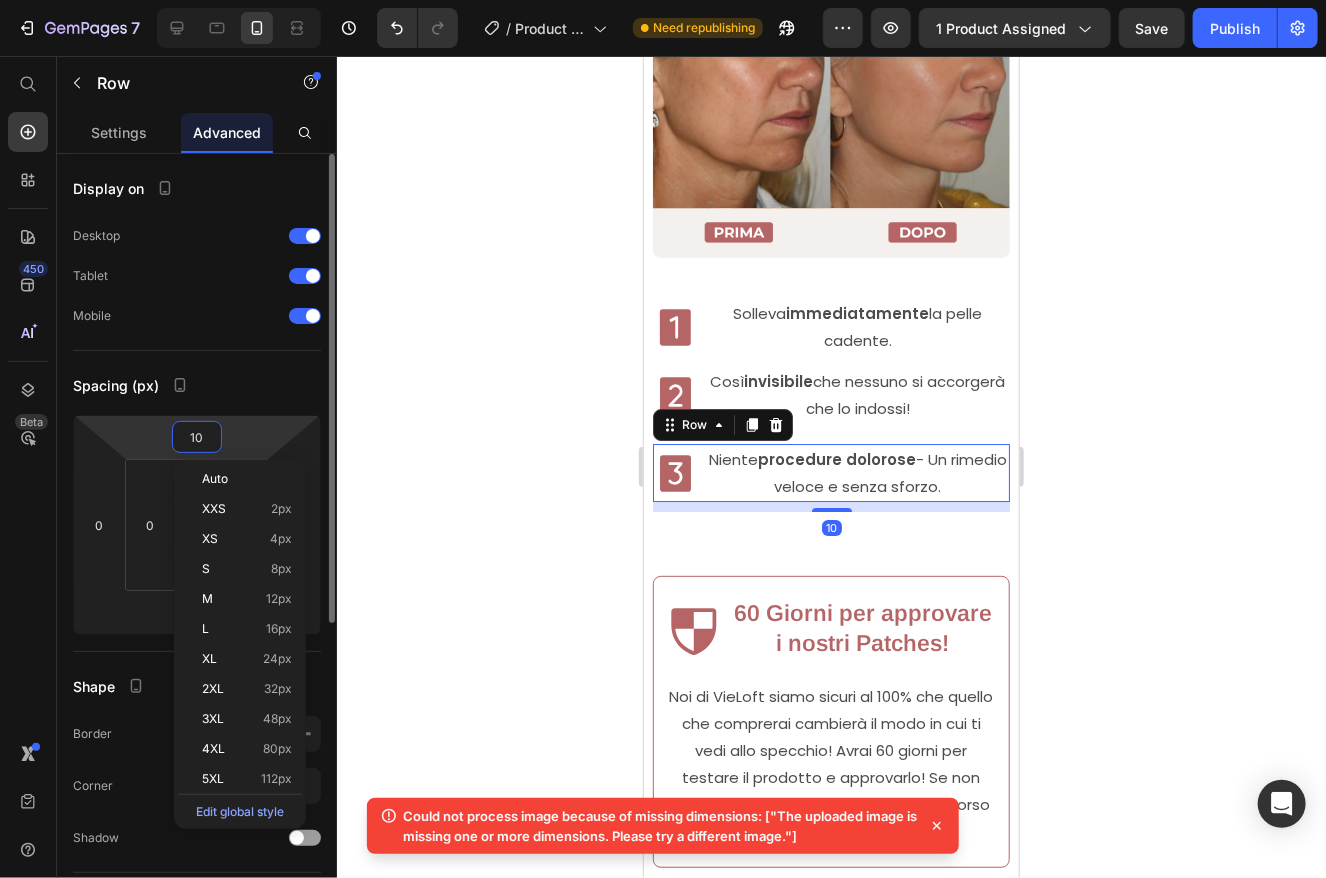 type 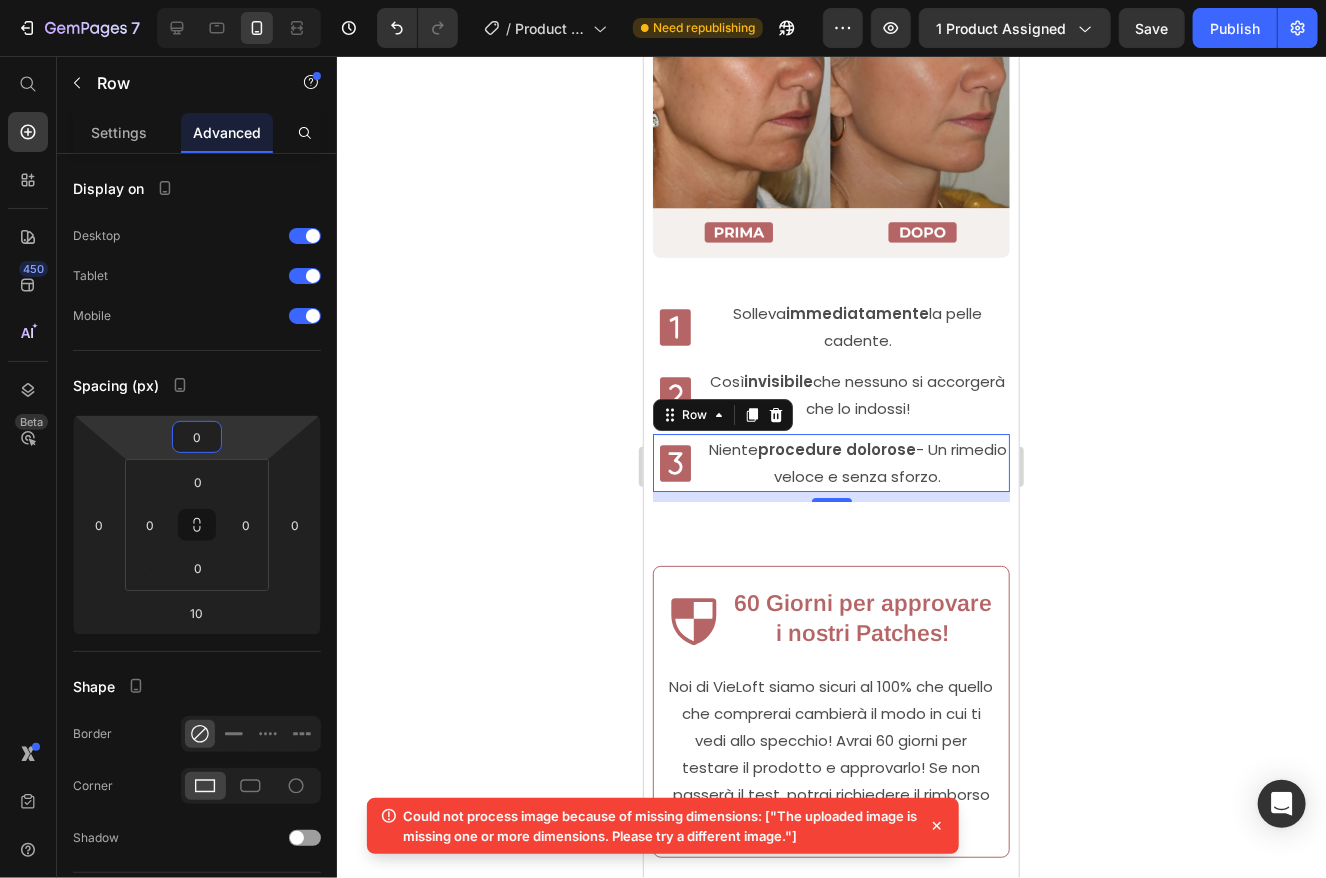 click 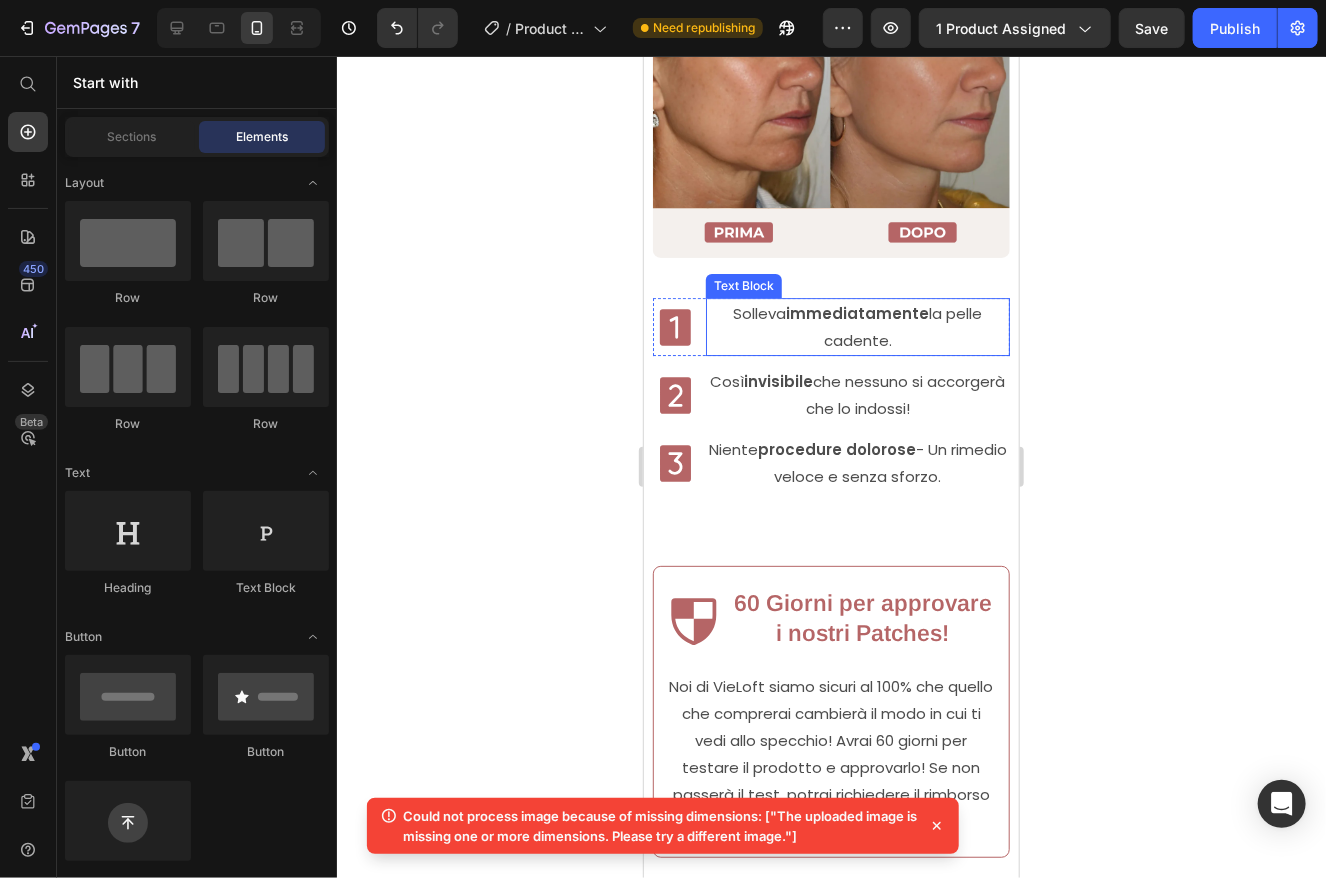 click on "Solleva  immediatamente  la pelle cadente." at bounding box center [856, 326] 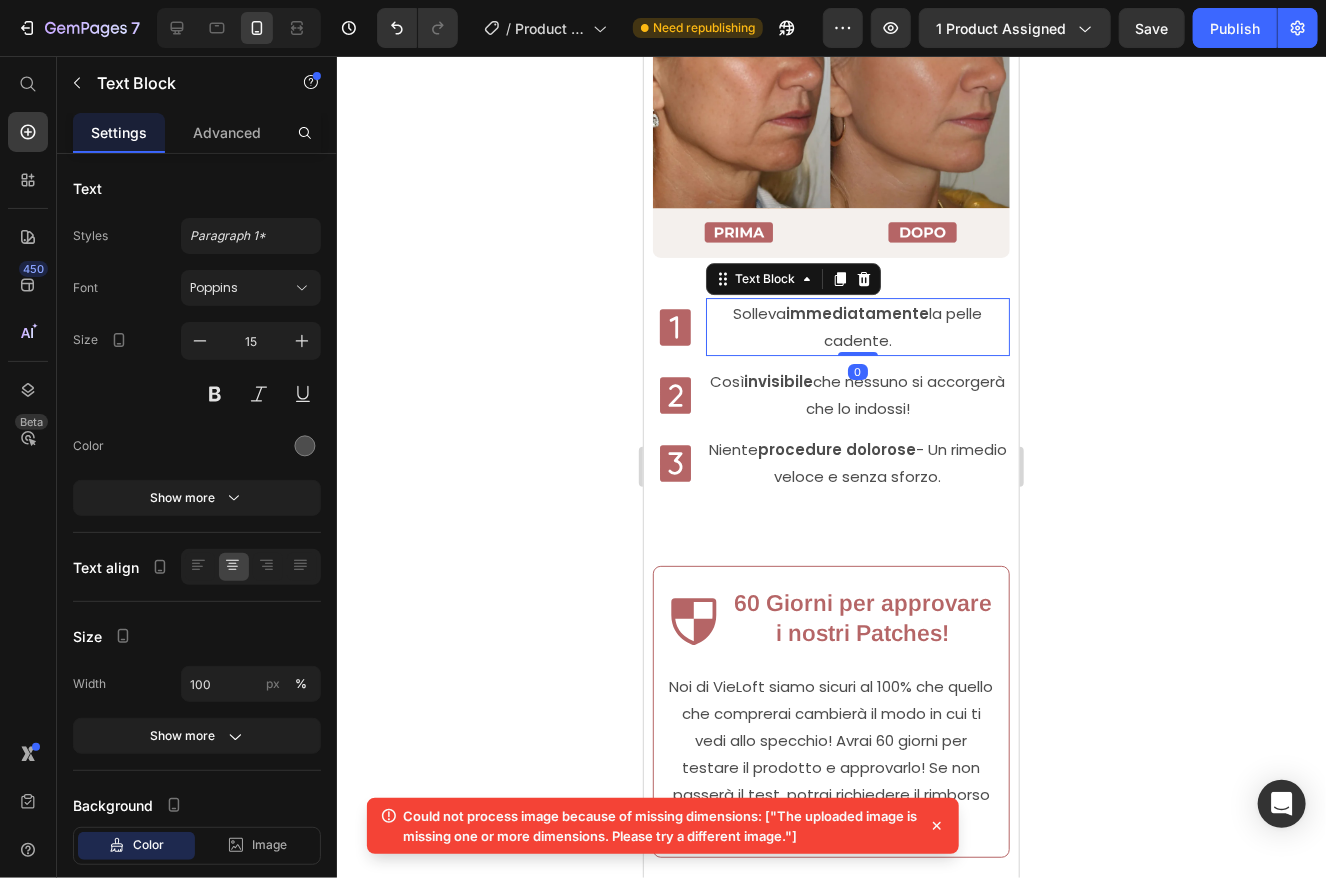 click on "Solleva  immediatamente  la pelle cadente." at bounding box center (856, 326) 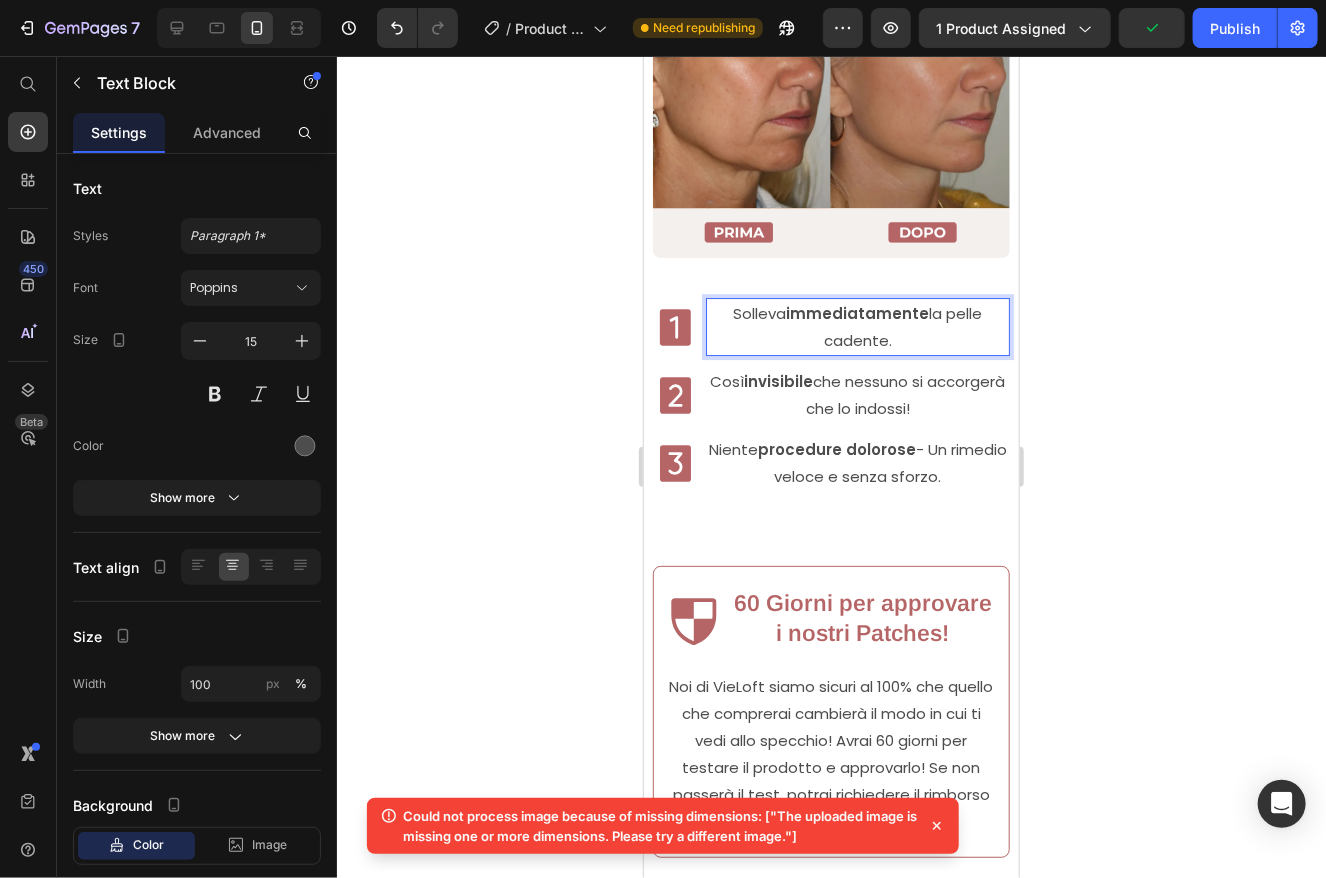 click on "Solleva  immediatamente  la pelle cadente." at bounding box center [856, 326] 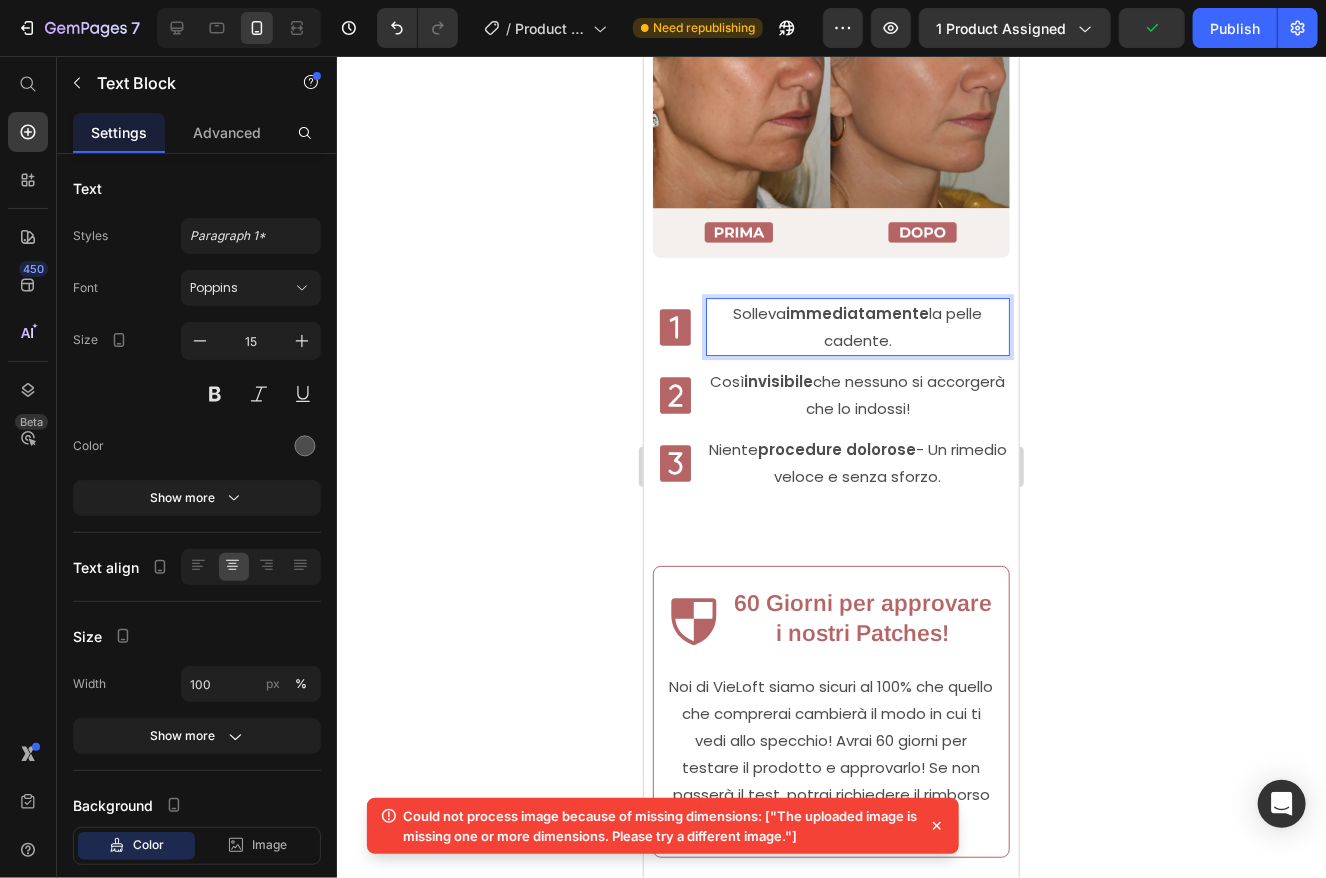 click on "Solleva  immediatamente  la pelle cadente." at bounding box center (856, 326) 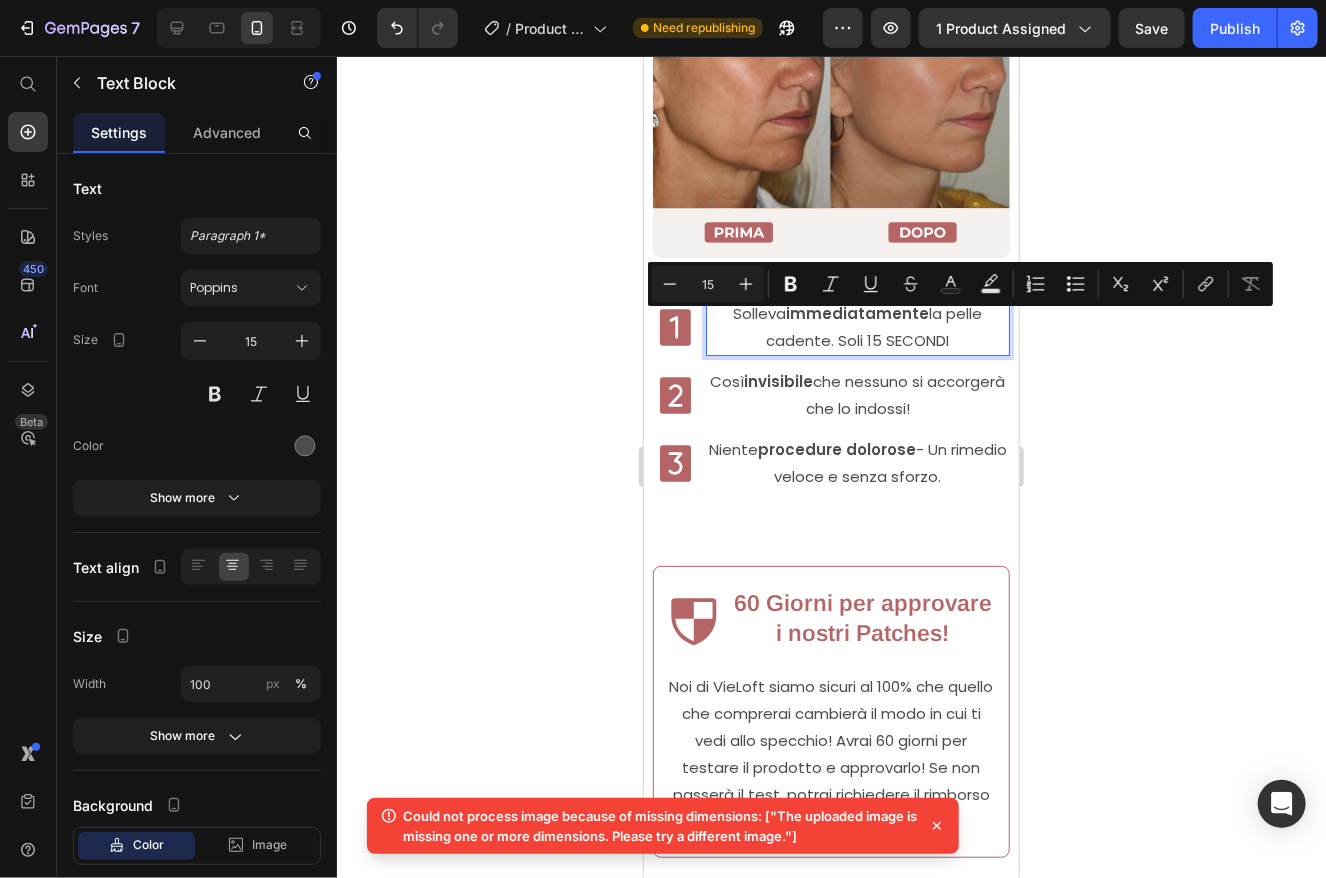 drag, startPoint x: 830, startPoint y: 322, endPoint x: 965, endPoint y: 319, distance: 135.03333 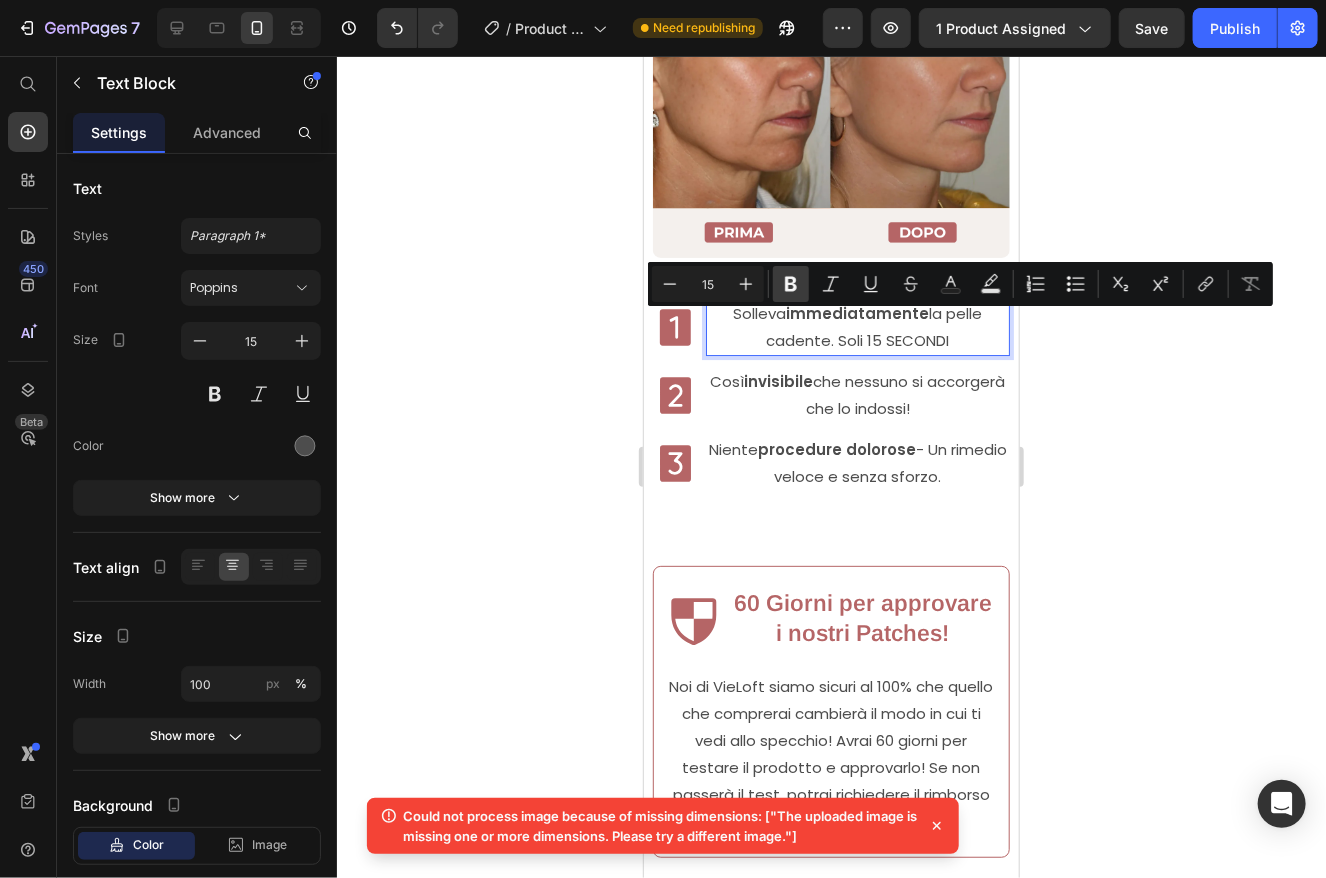 click on "Bold" at bounding box center (791, 284) 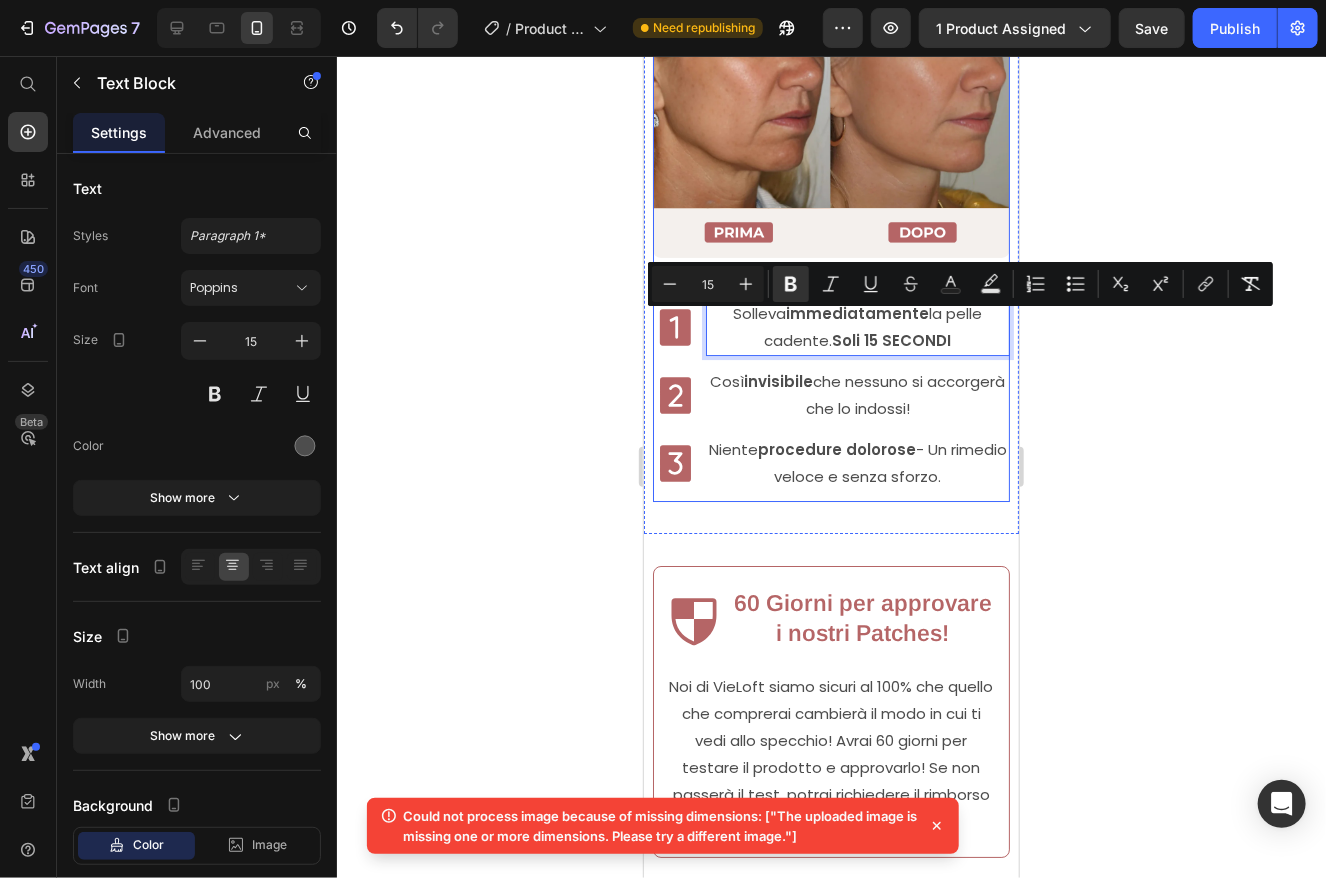 click 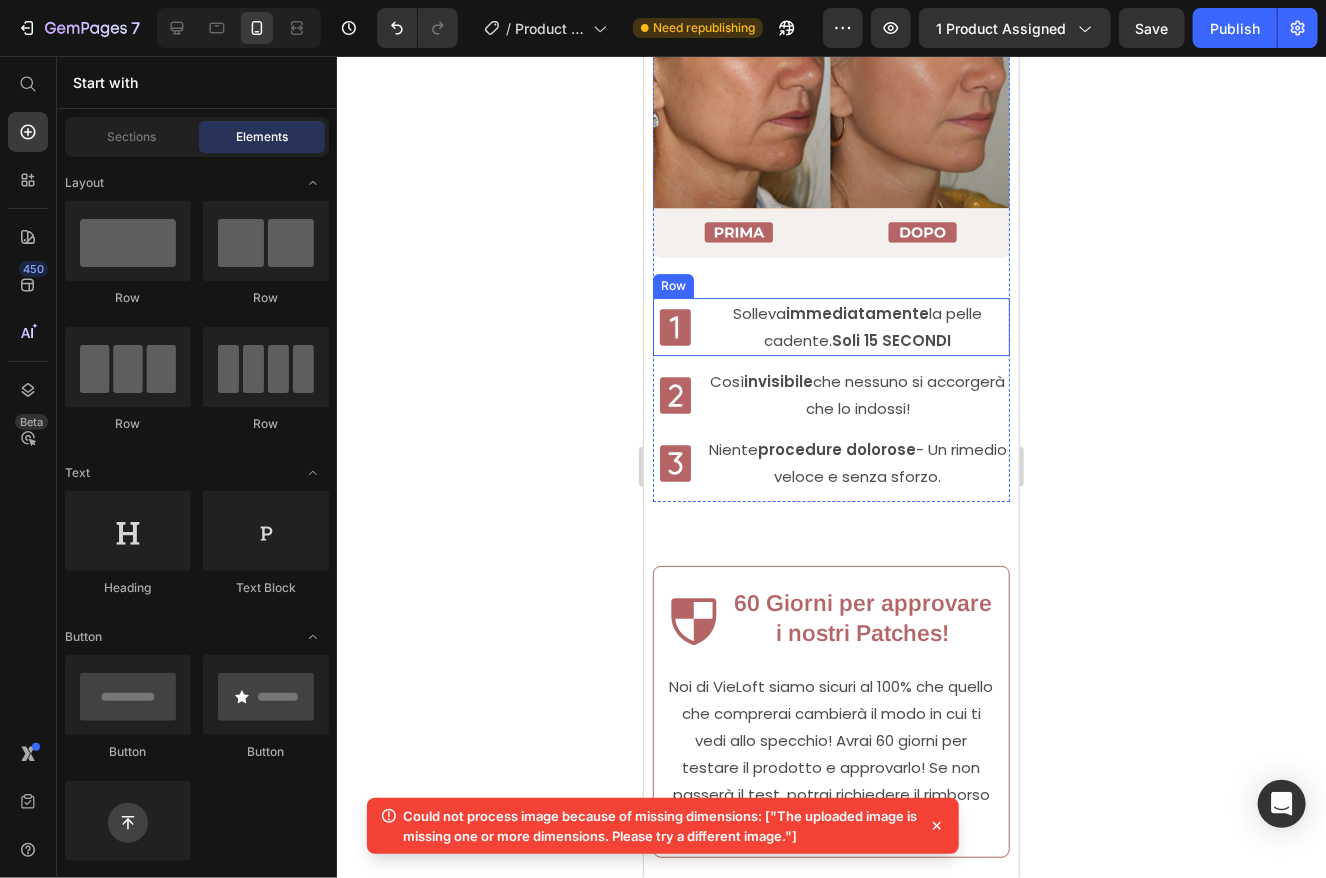 click on "Icon Solleva  immediatamente  la pelle cadente.  Soli 15 SECONDI Text Block Row" at bounding box center [830, 326] 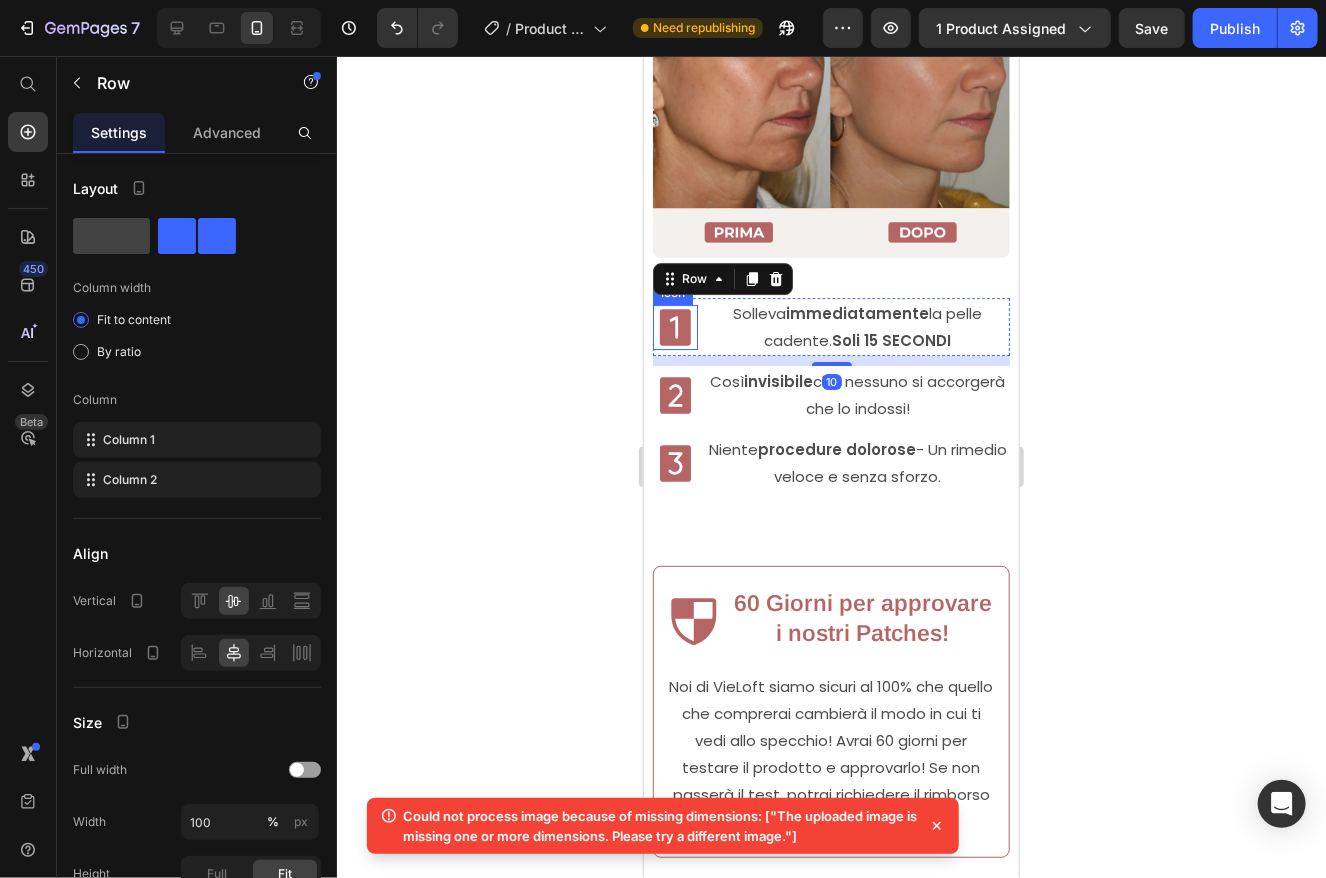 click 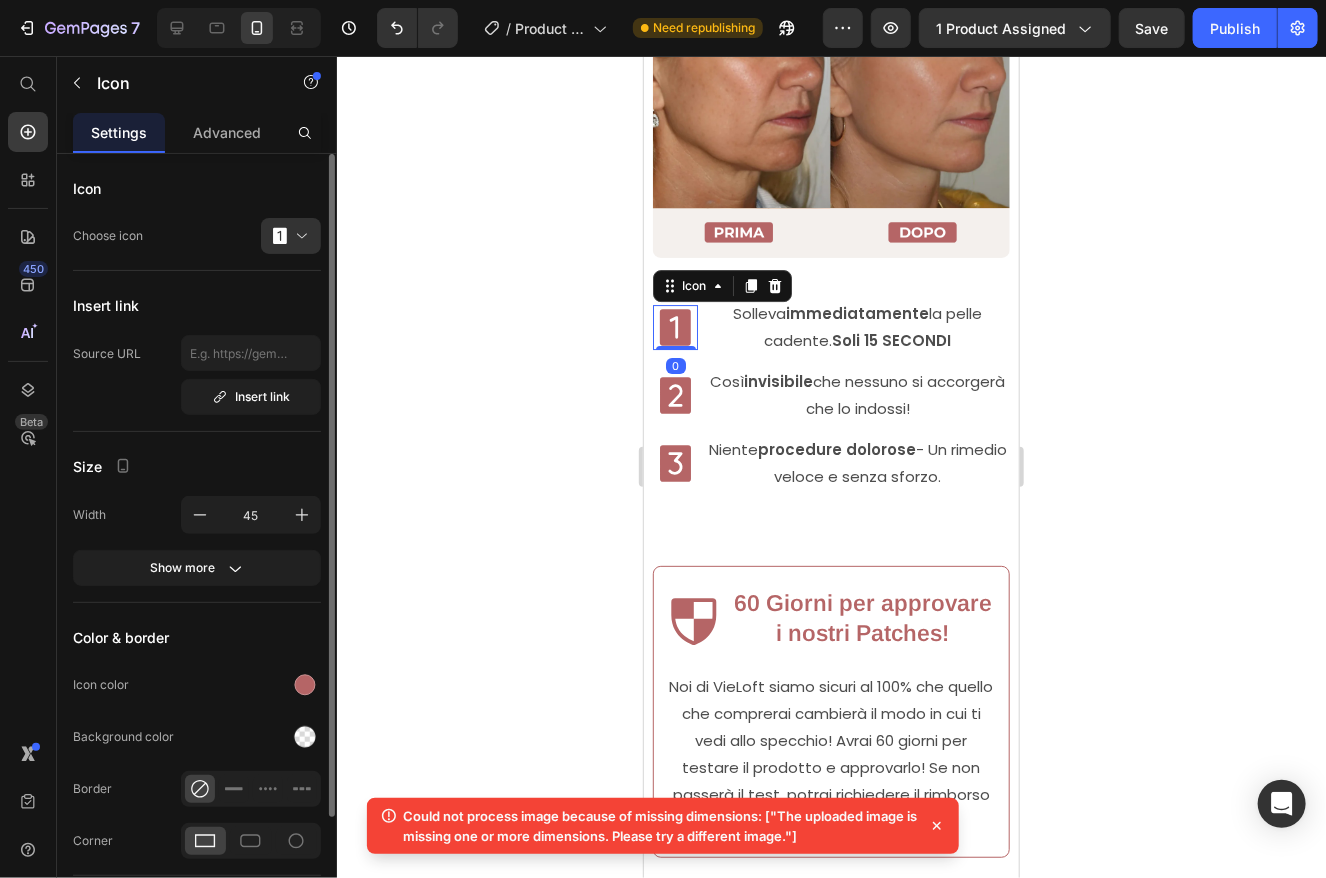 scroll, scrollTop: 139, scrollLeft: 0, axis: vertical 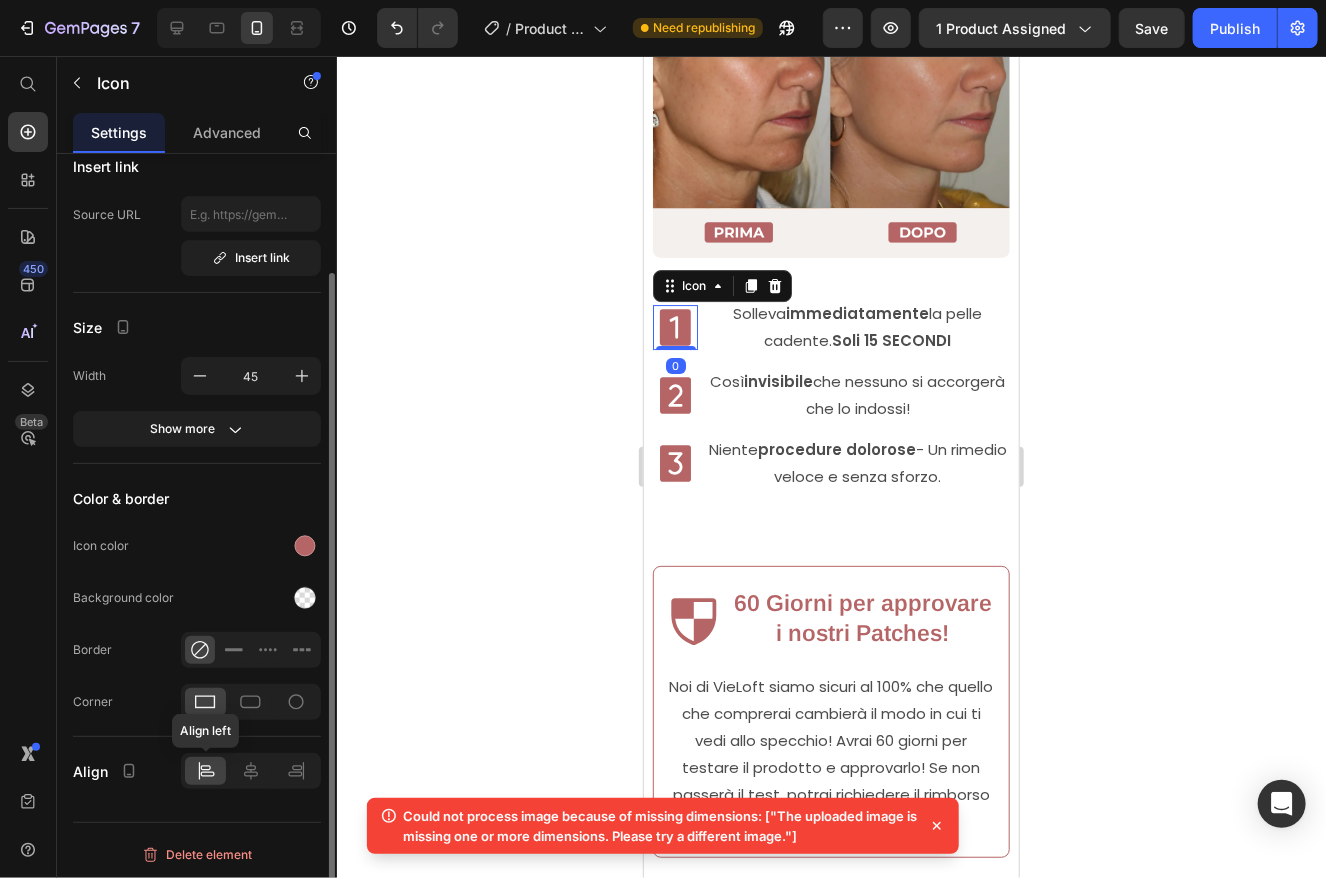 click 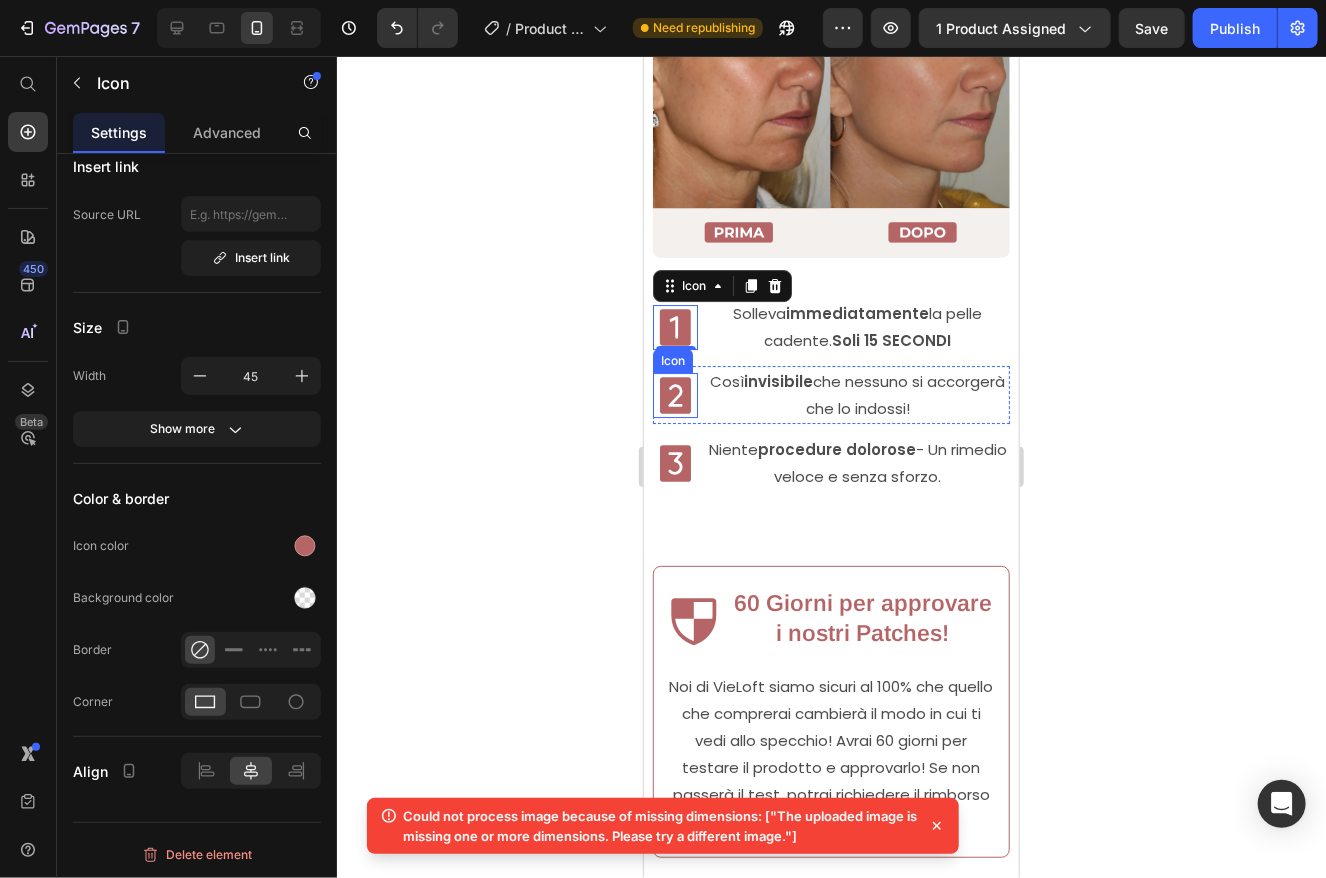 click 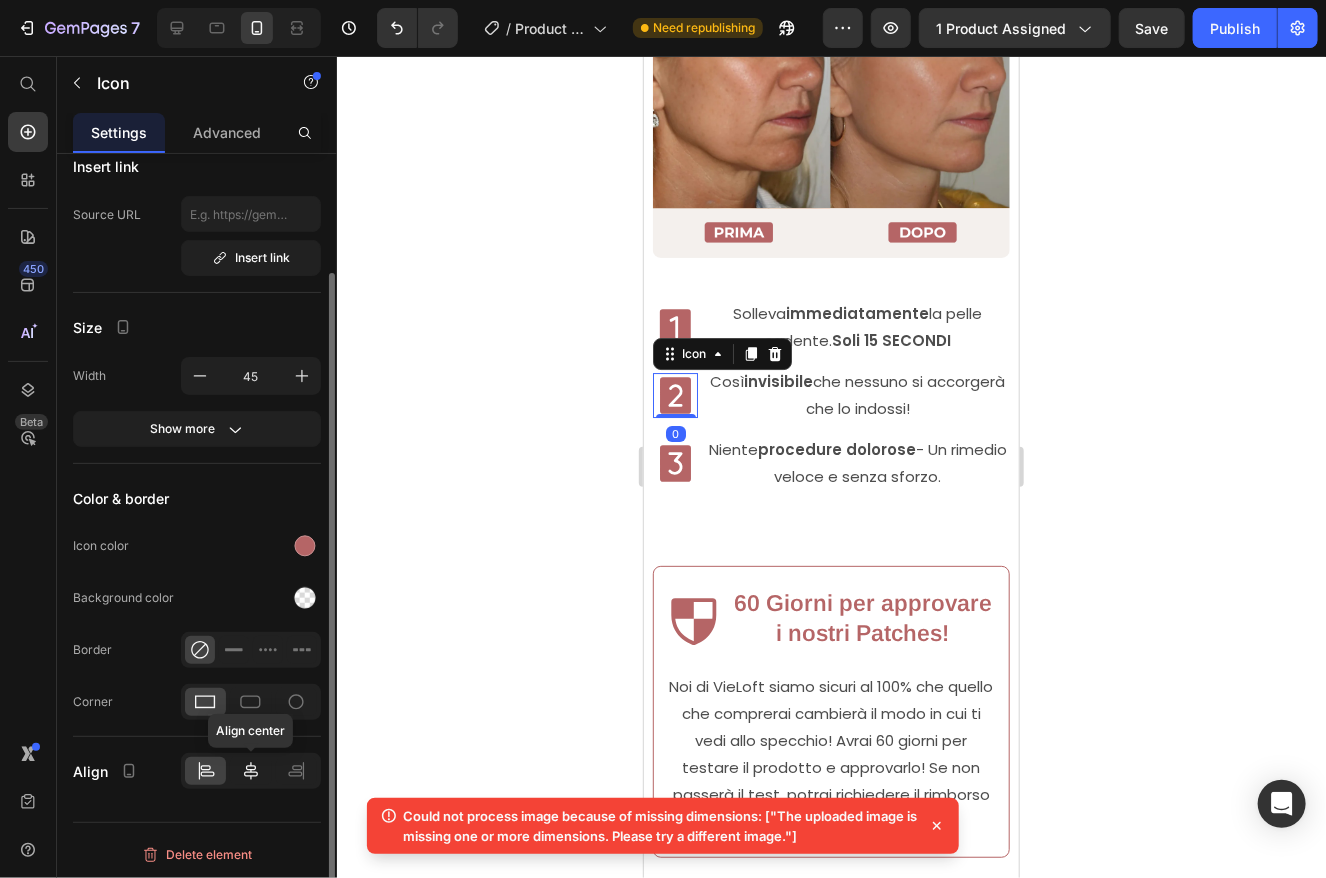 click 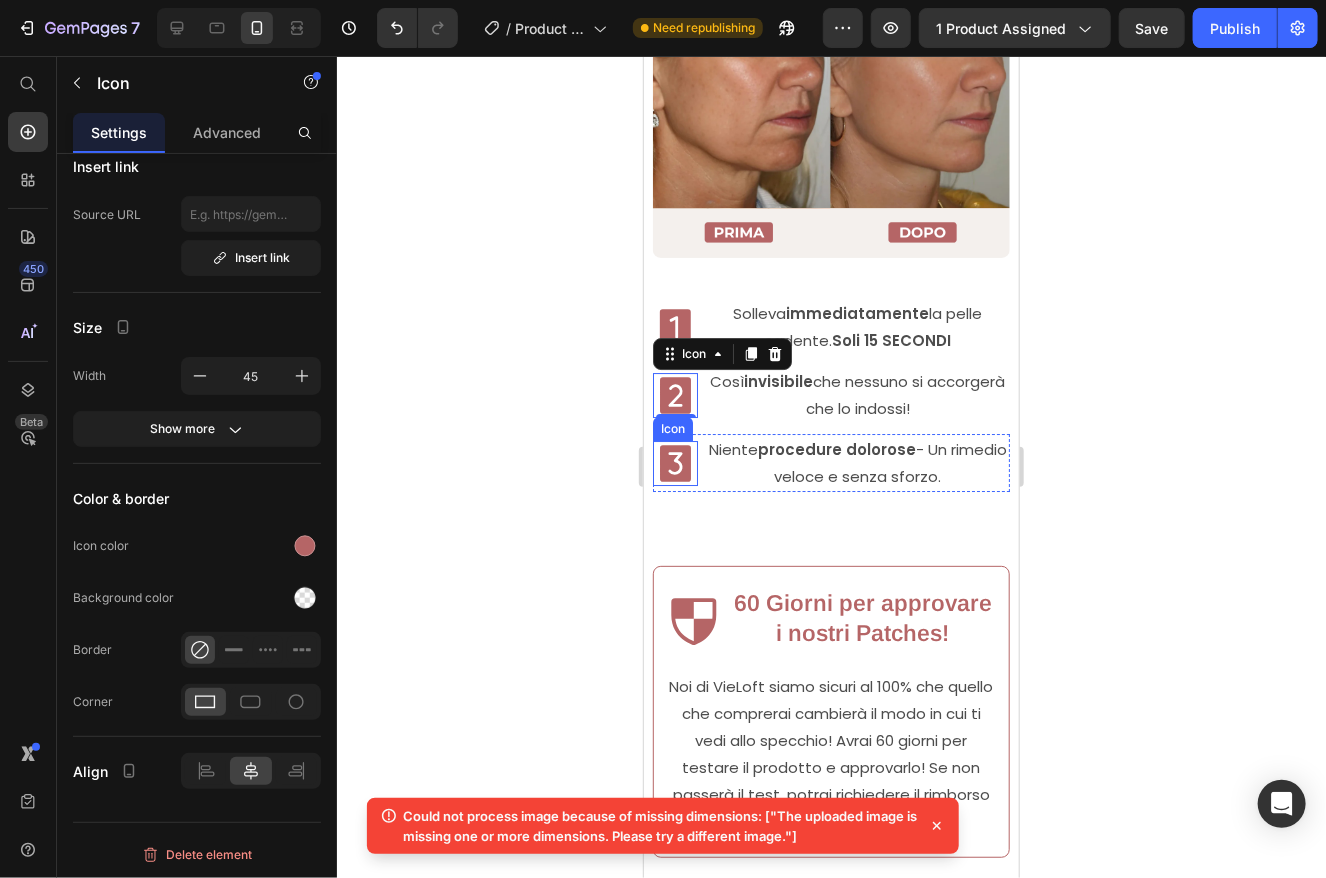 click 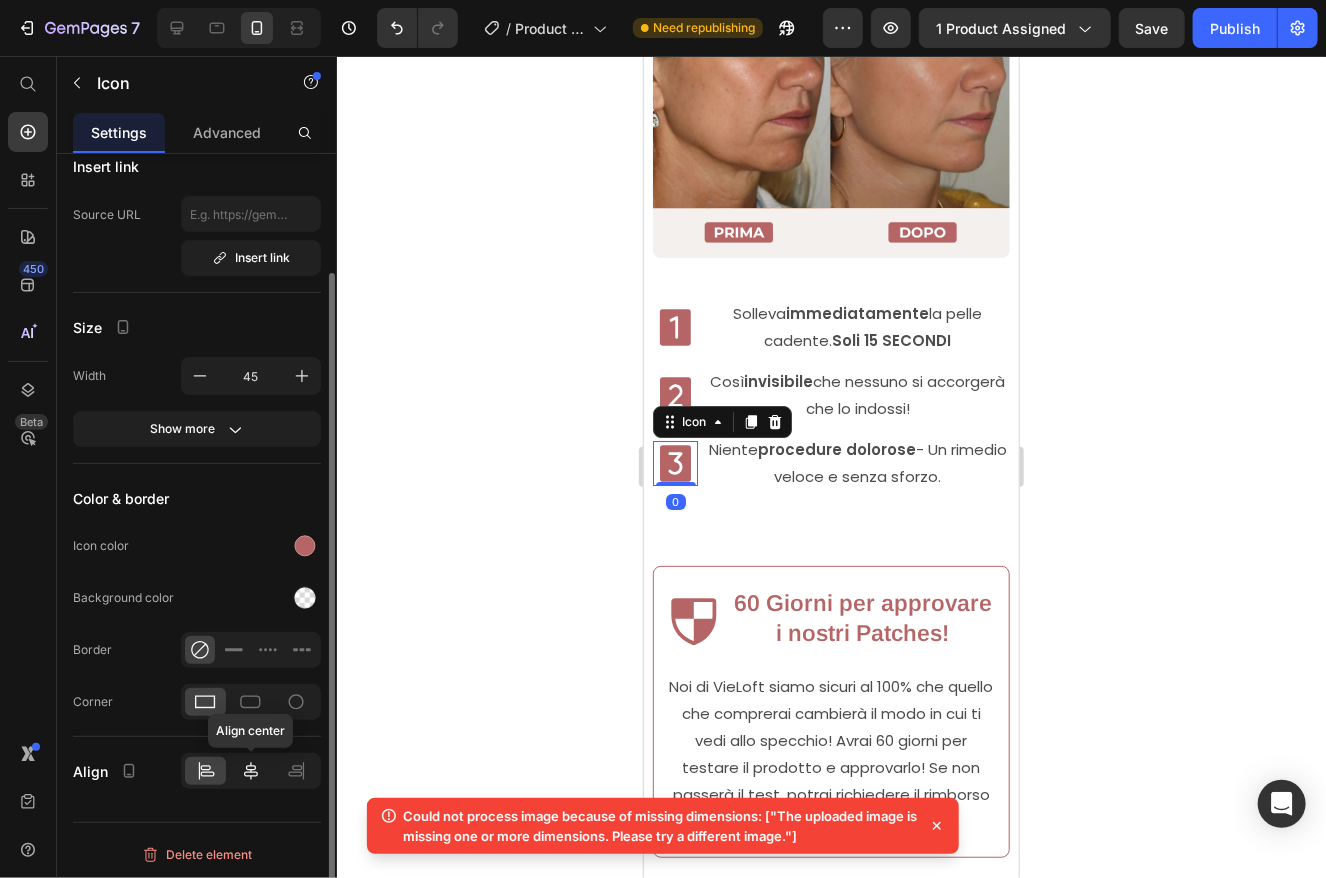 click 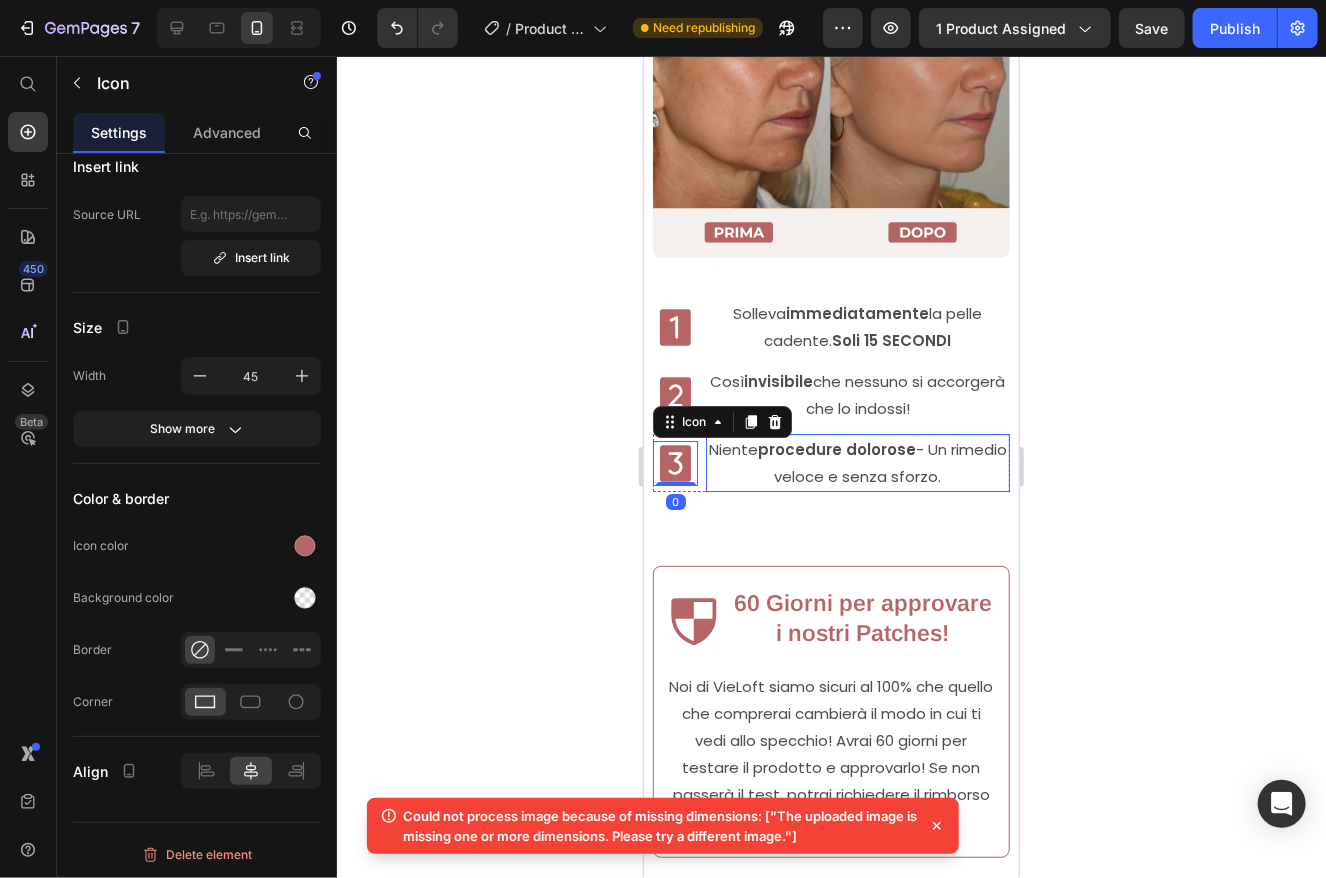click on "Niente  procedure dolorose  - Un rimedio veloce e senza sforzo." at bounding box center (856, 462) 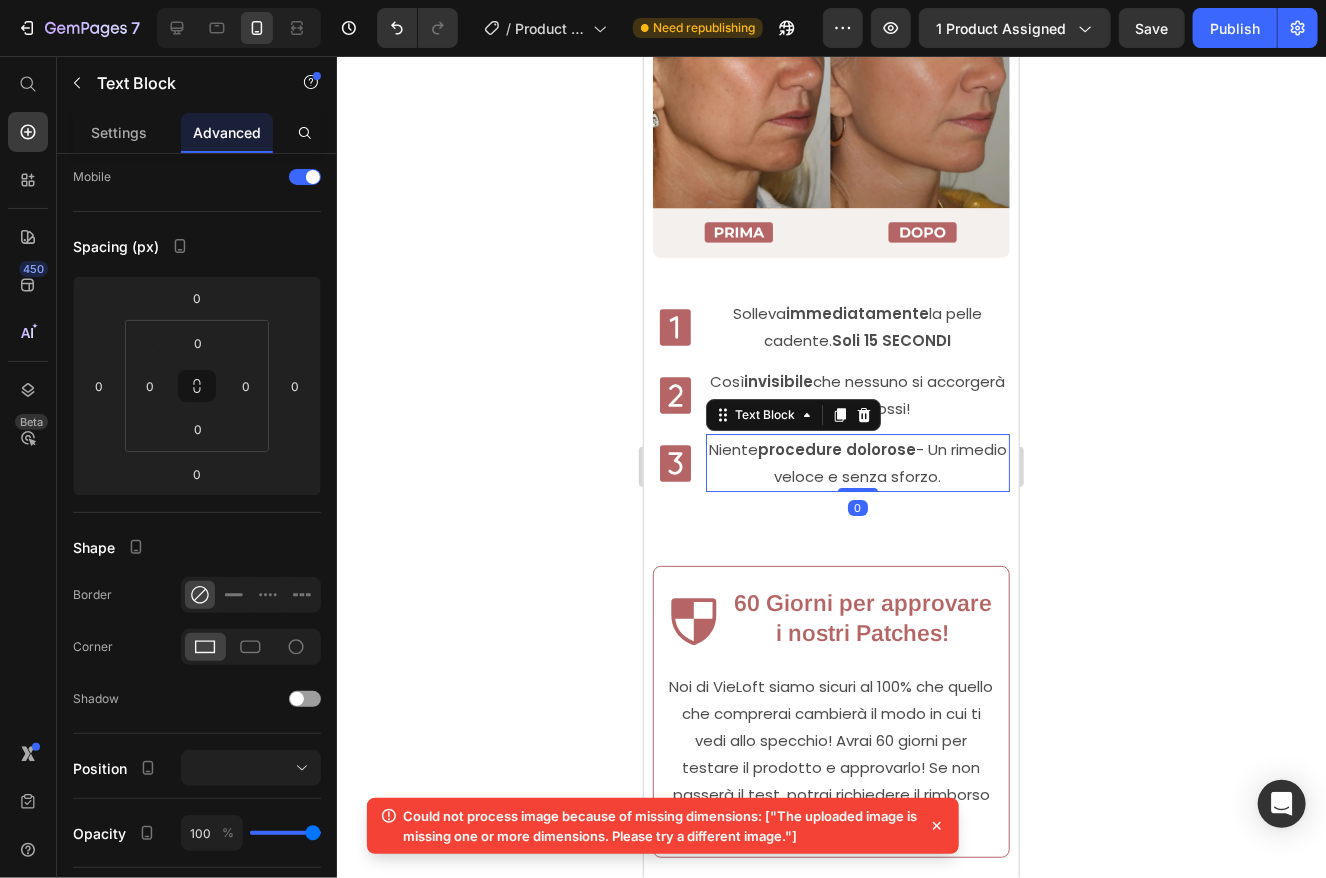 scroll, scrollTop: 0, scrollLeft: 0, axis: both 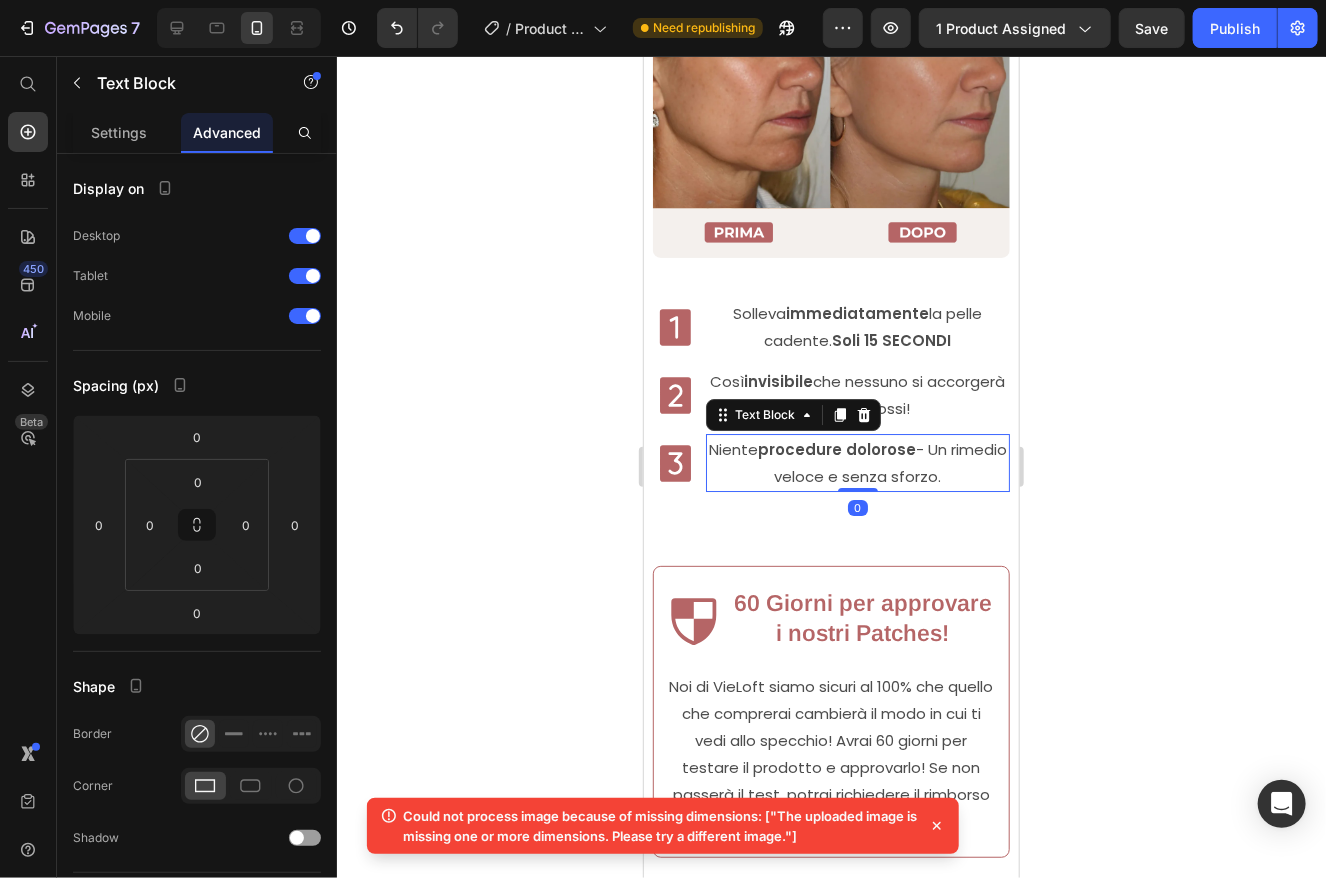 click 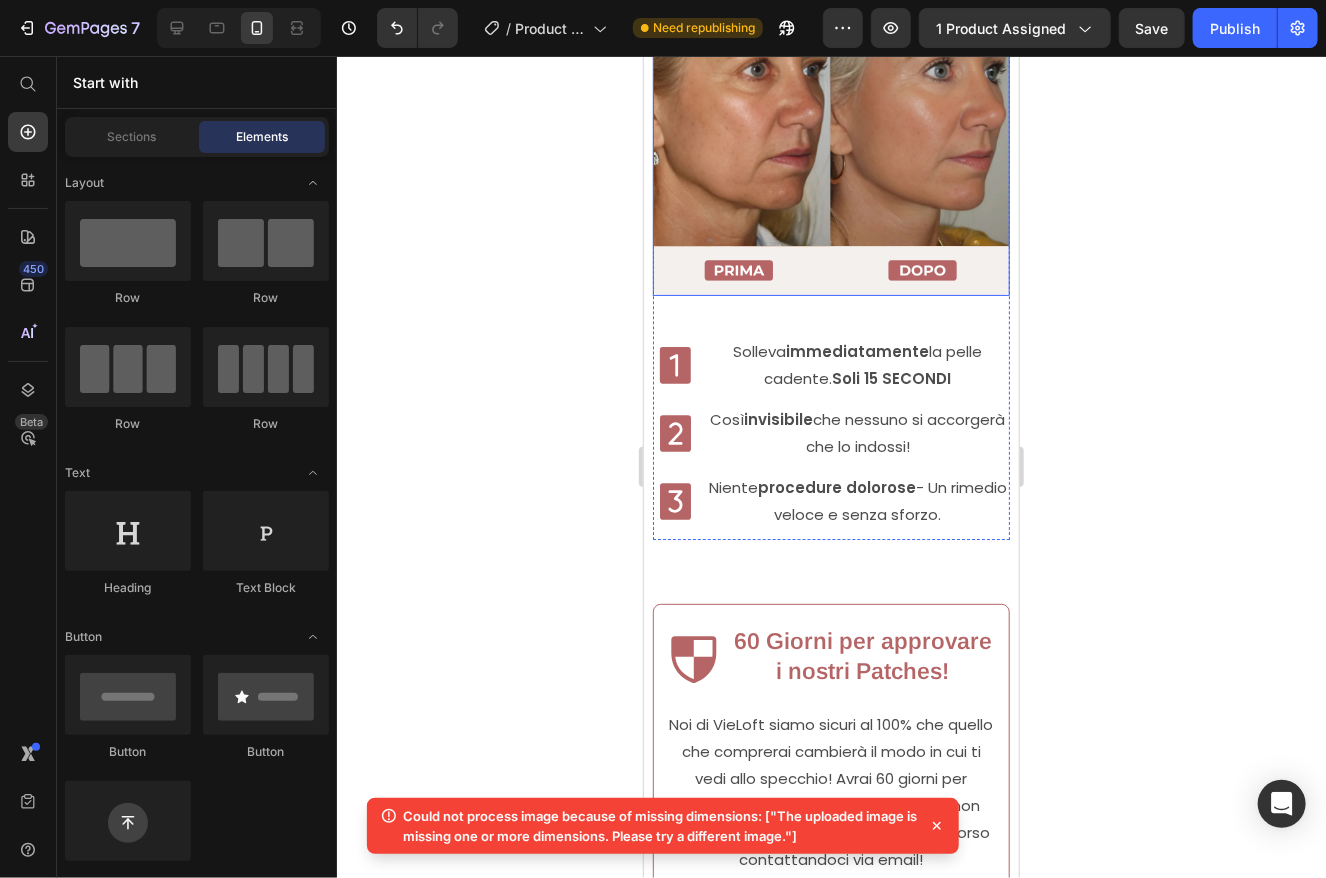 scroll, scrollTop: 2889, scrollLeft: 0, axis: vertical 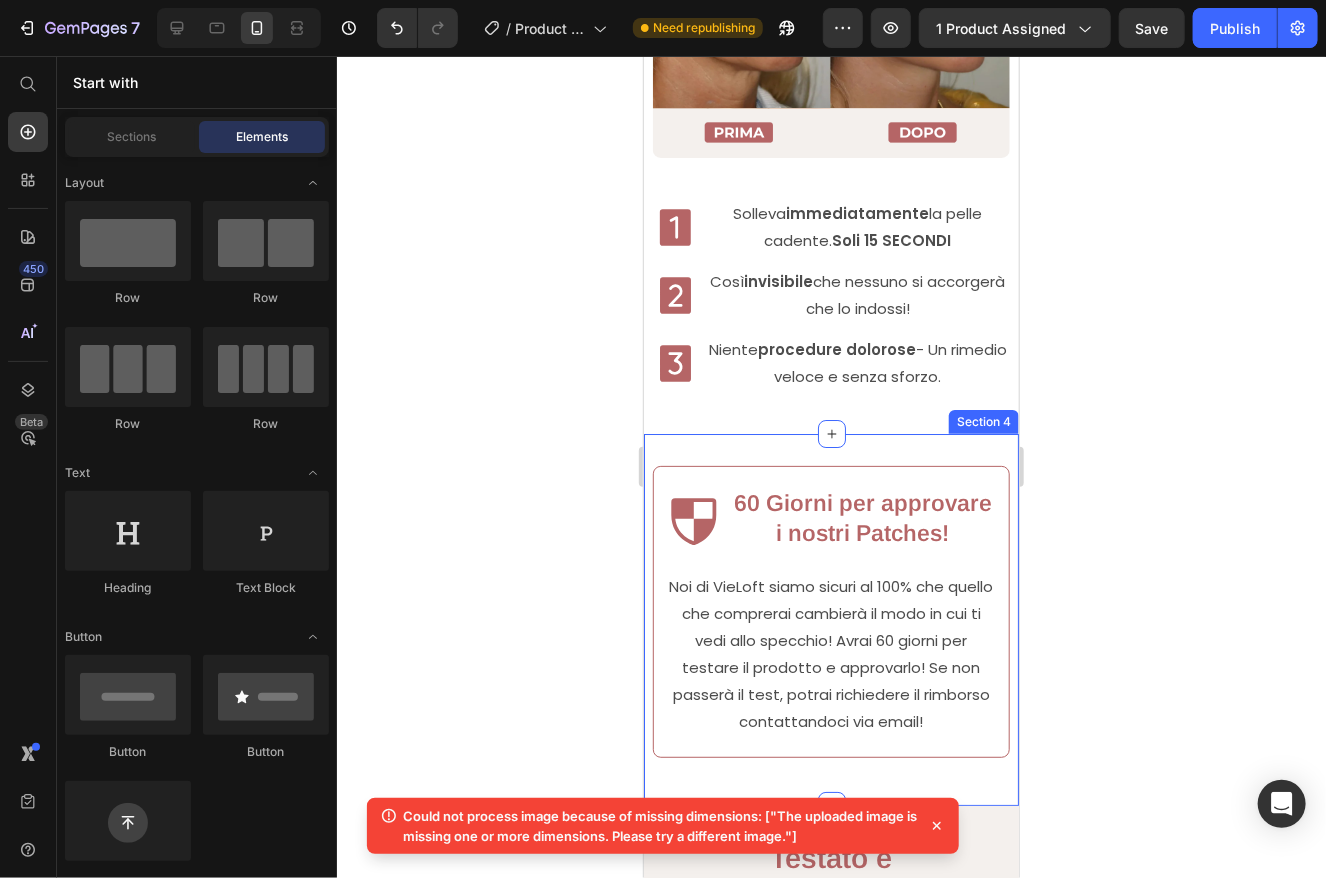 click on "Image
Icon Solleva  immediatamente  la pelle cadente.  Soli 15 SECONDI Text Block Row
Icon Così  invisibile  che nessuno si accorgerà che lo indossi! Text Block Row
Icon Niente  procedure dolorose  - Un rimedio veloce e senza sforzo. Text Block Row Row Section 3" at bounding box center [830, 101] 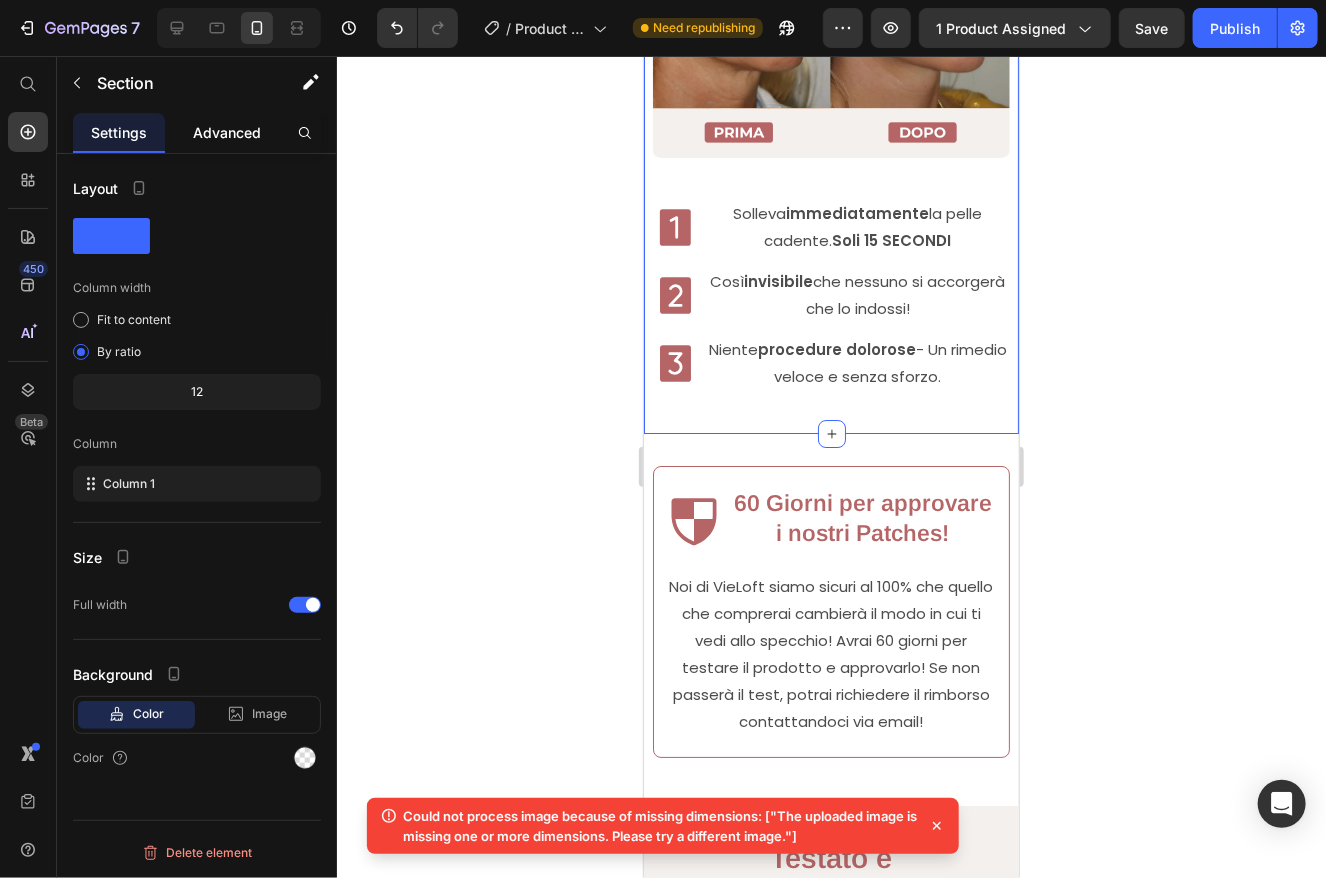 click on "Advanced" at bounding box center (227, 132) 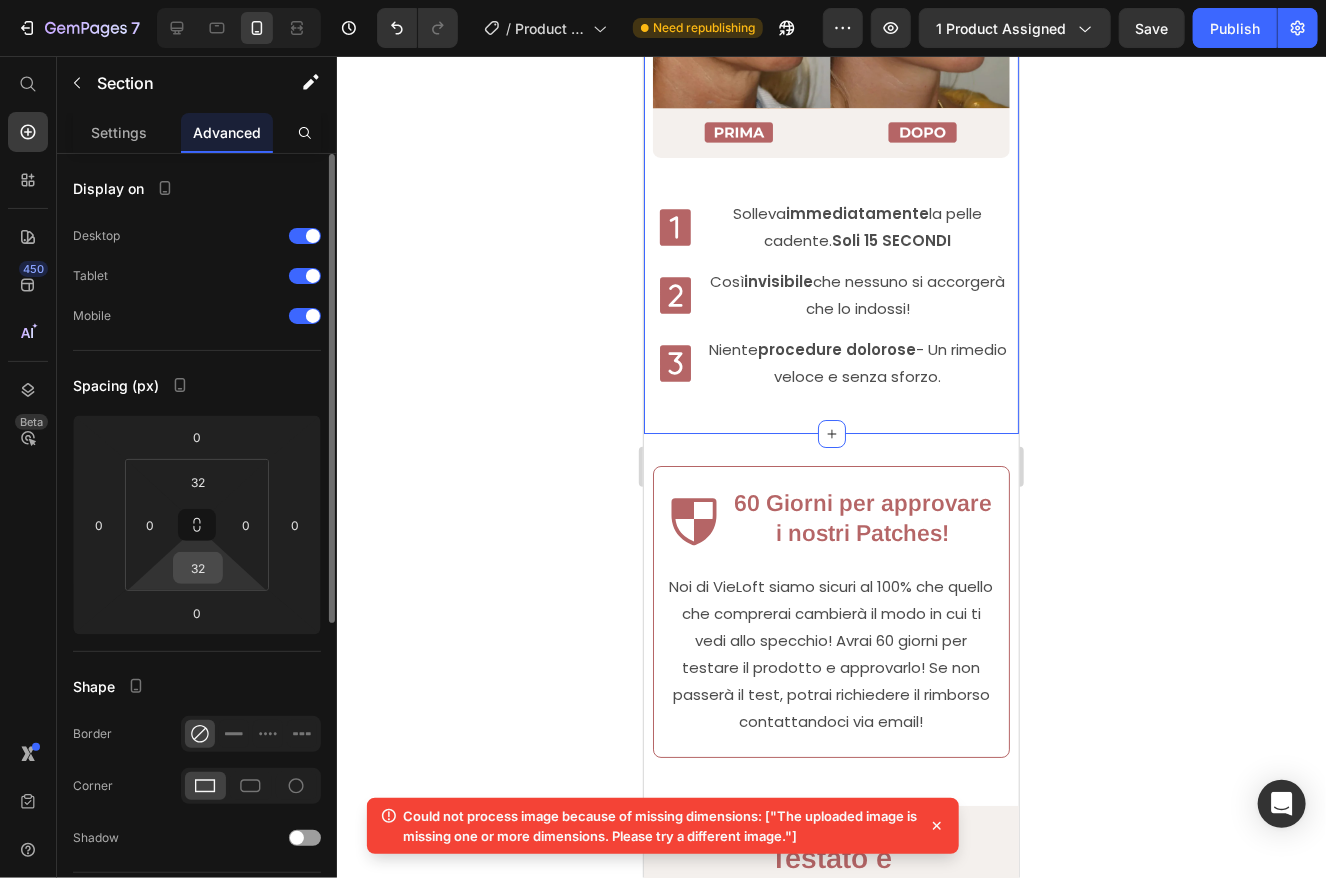 click on "32" at bounding box center [198, 568] 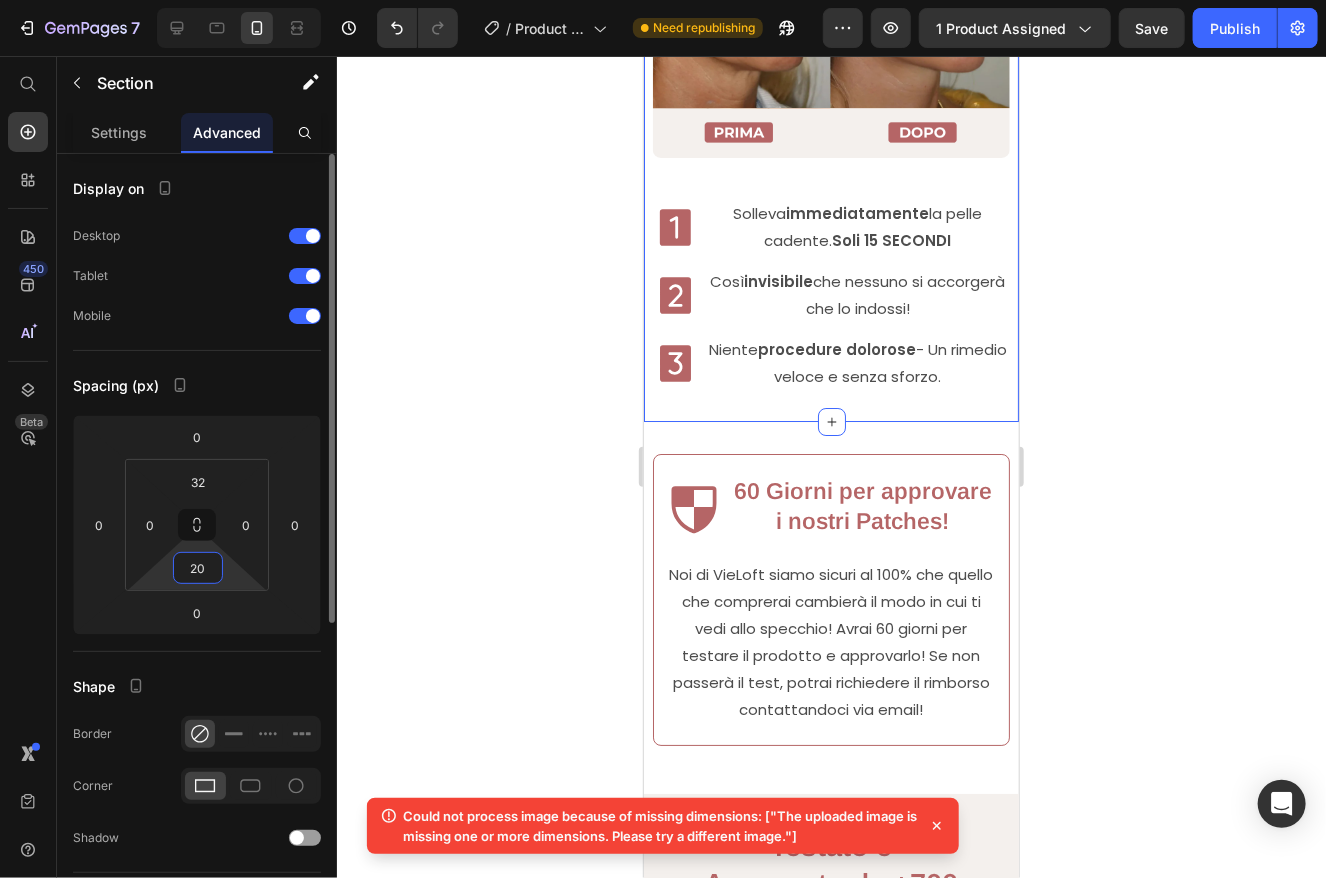 type on "2" 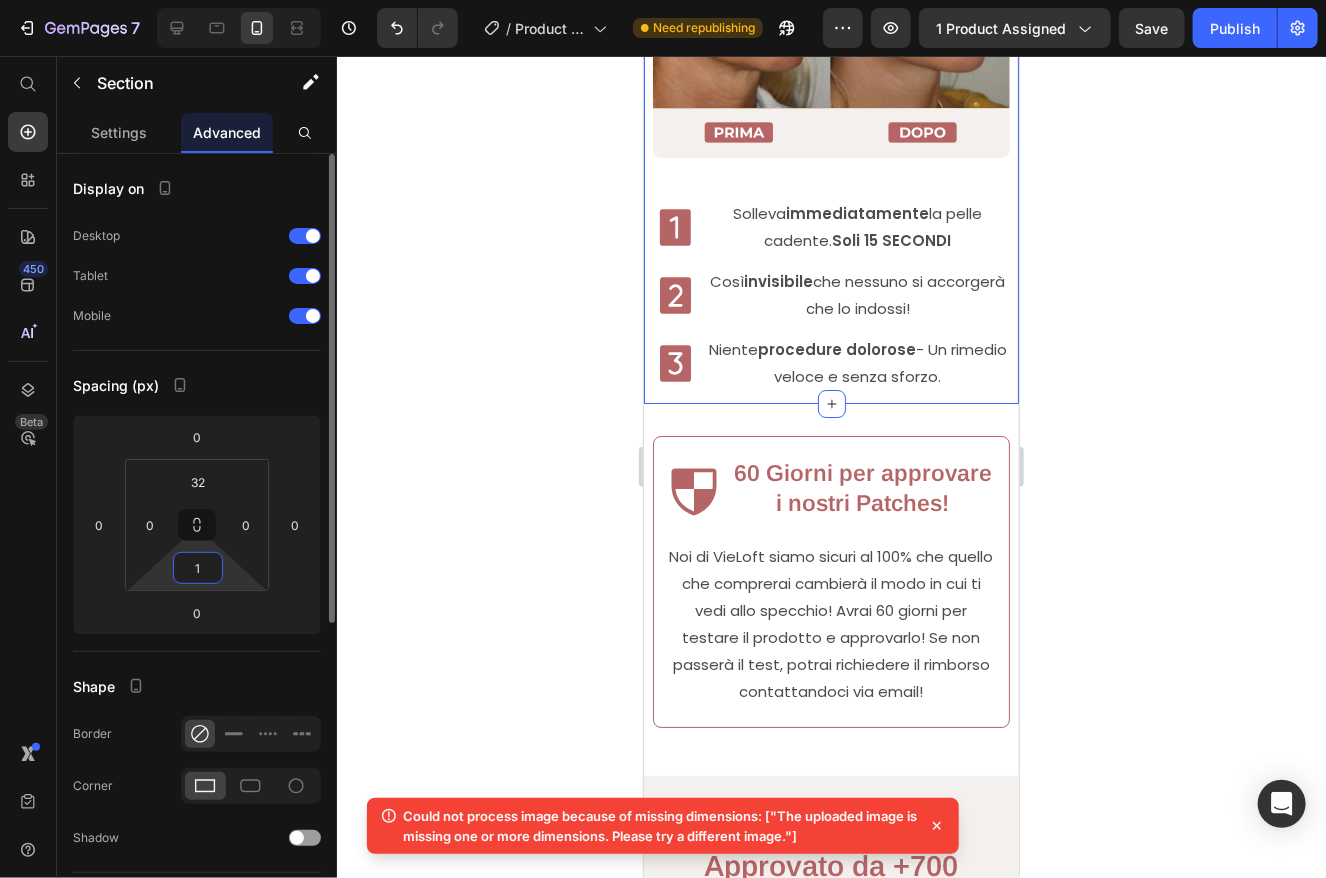 type on "10" 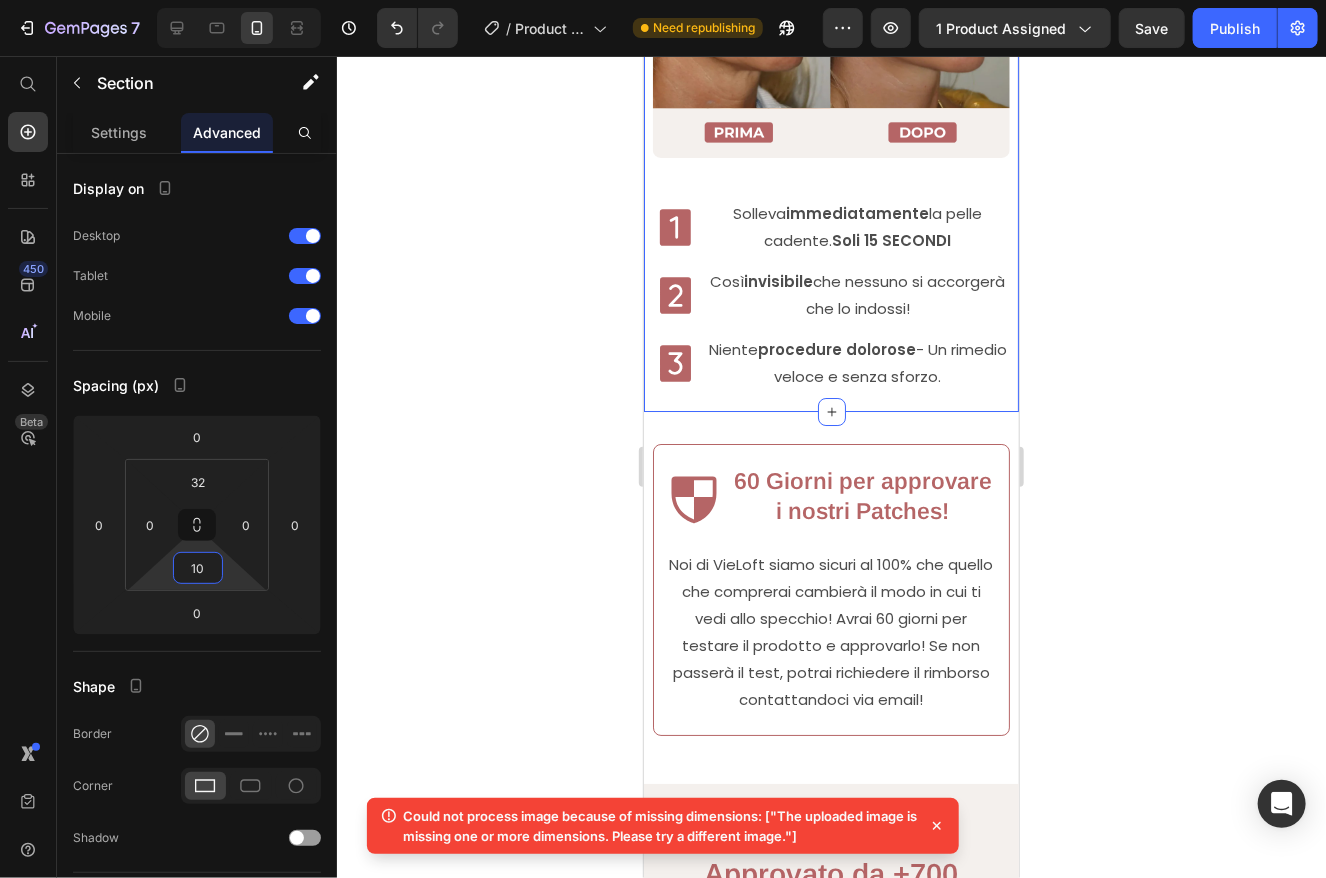 click 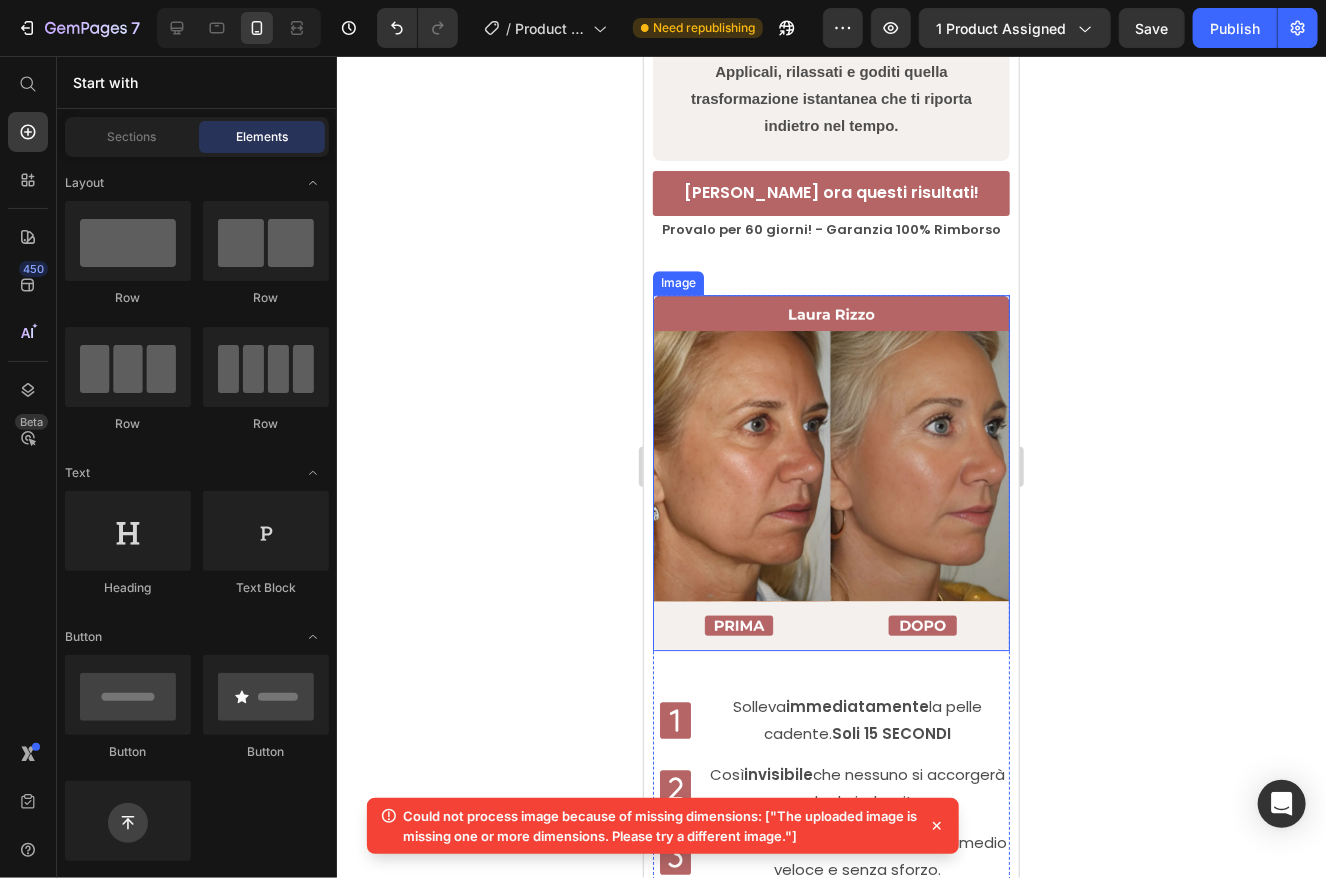 scroll, scrollTop: 2281, scrollLeft: 0, axis: vertical 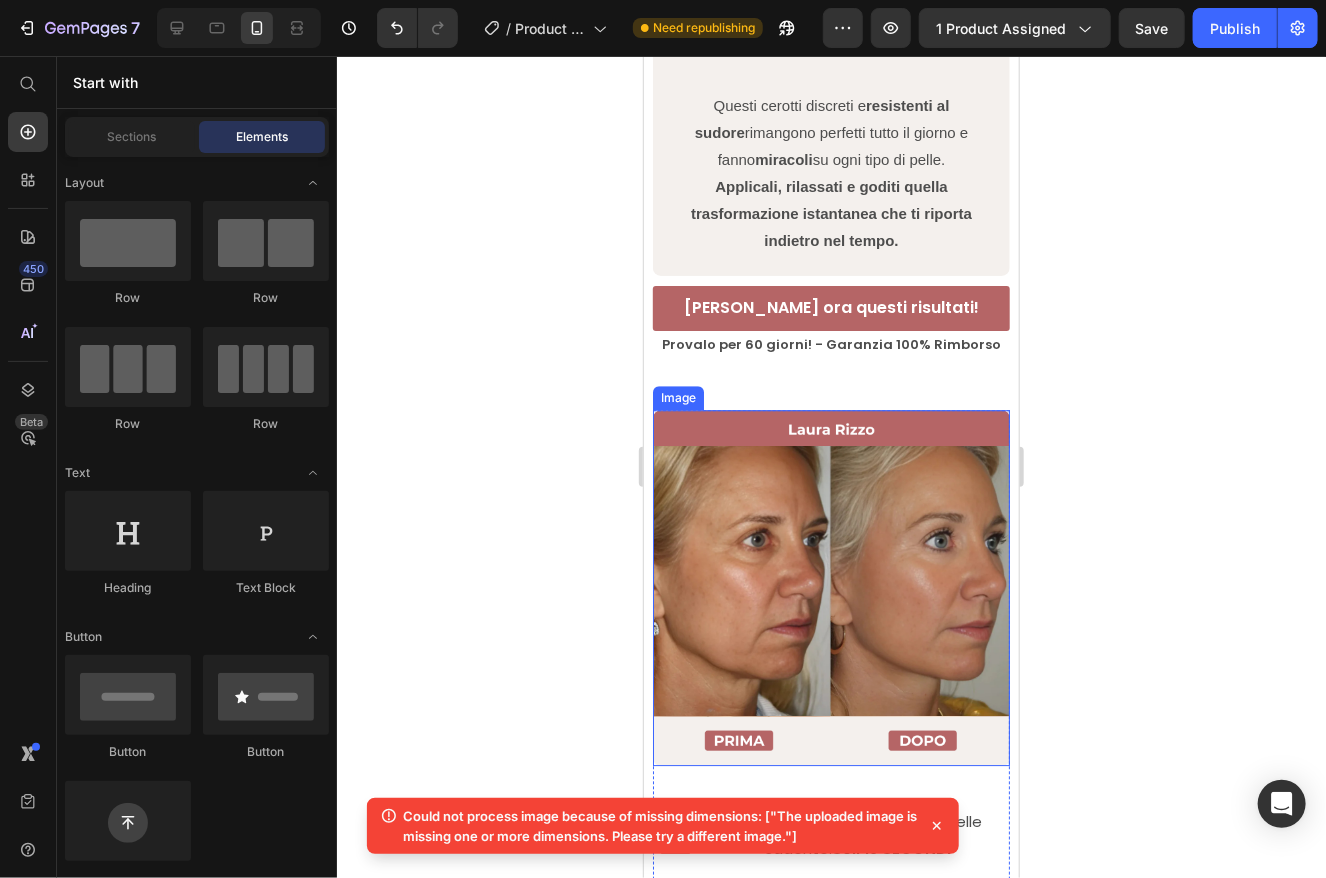click 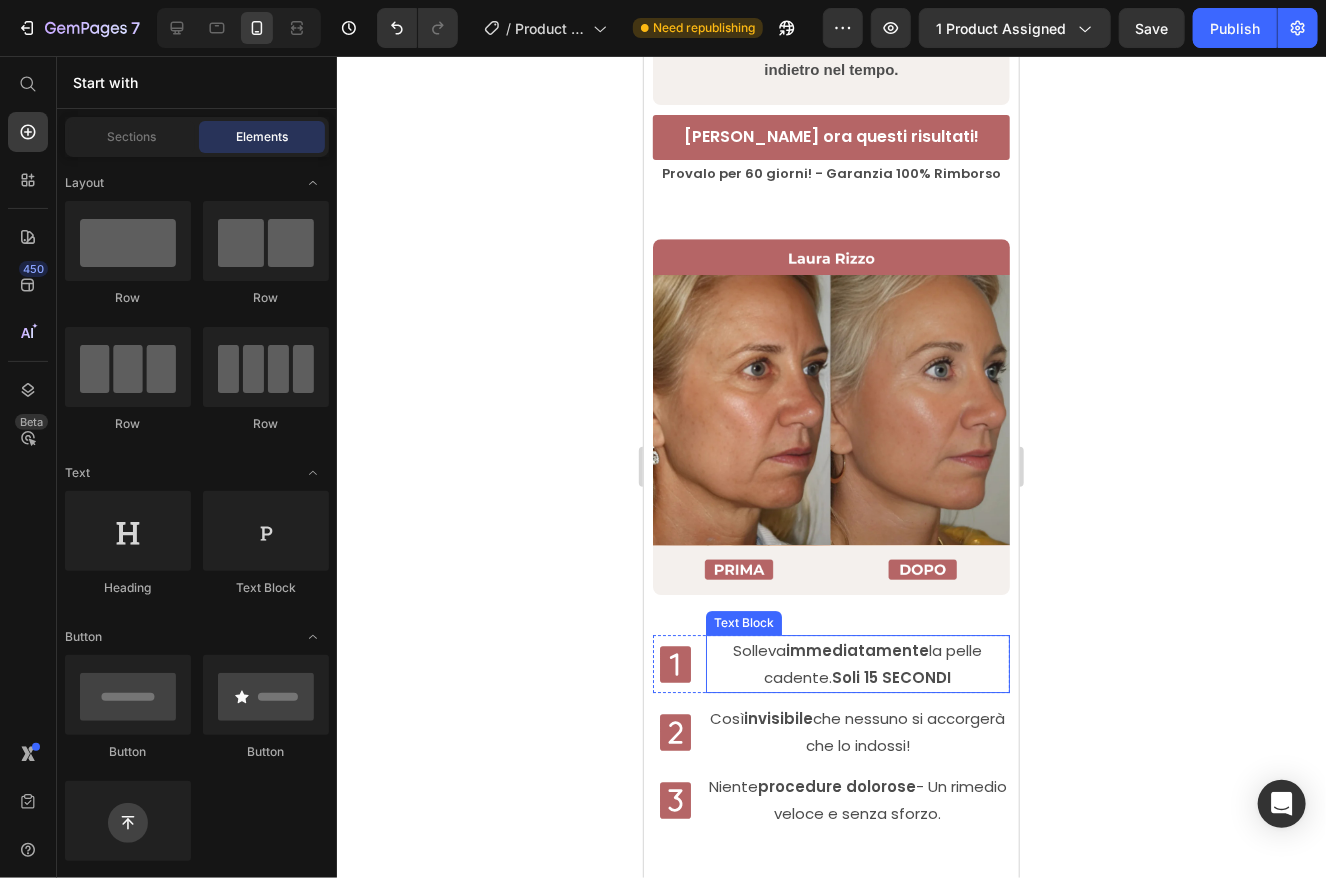 scroll, scrollTop: 2189, scrollLeft: 0, axis: vertical 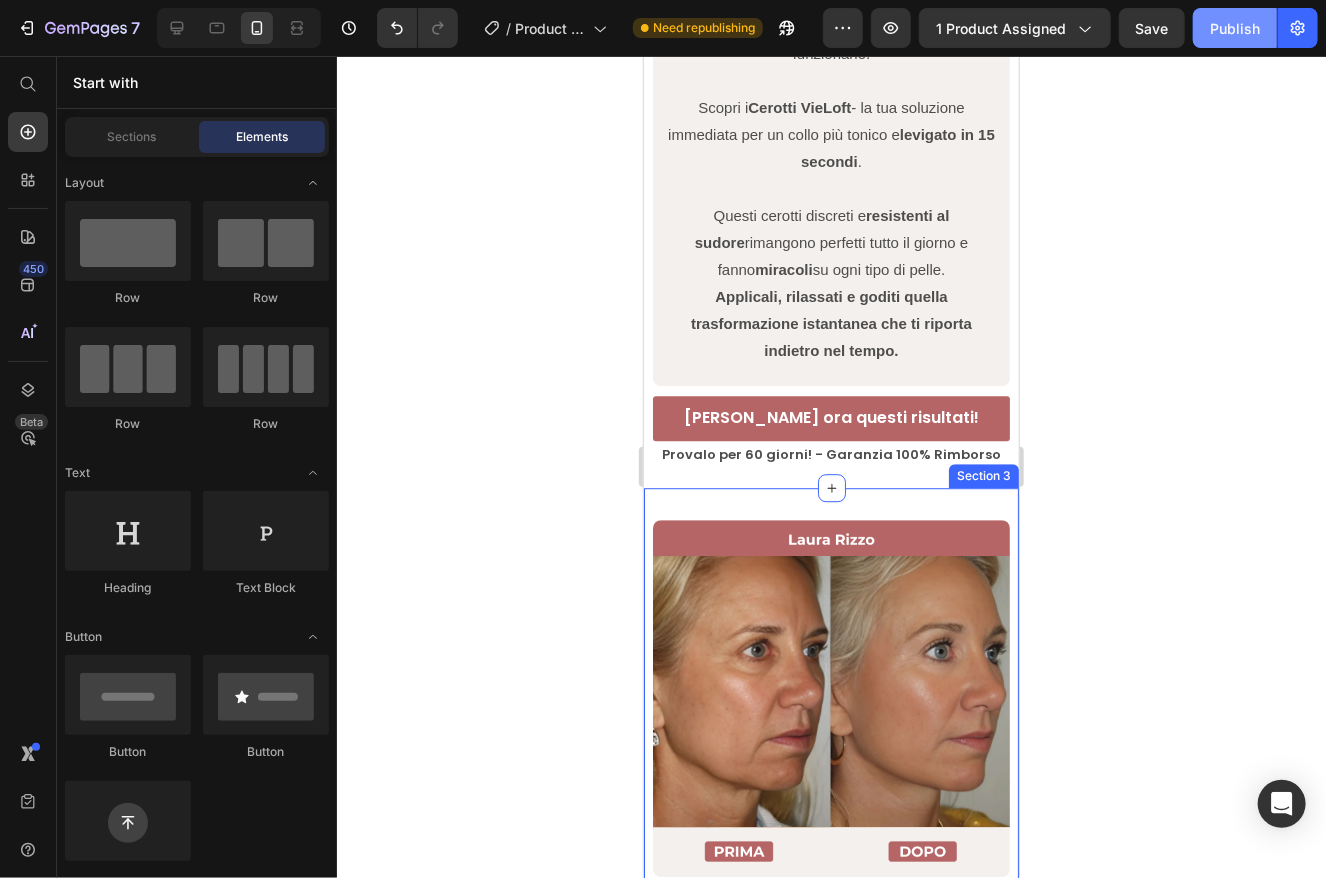 click on "Publish" at bounding box center (1235, 28) 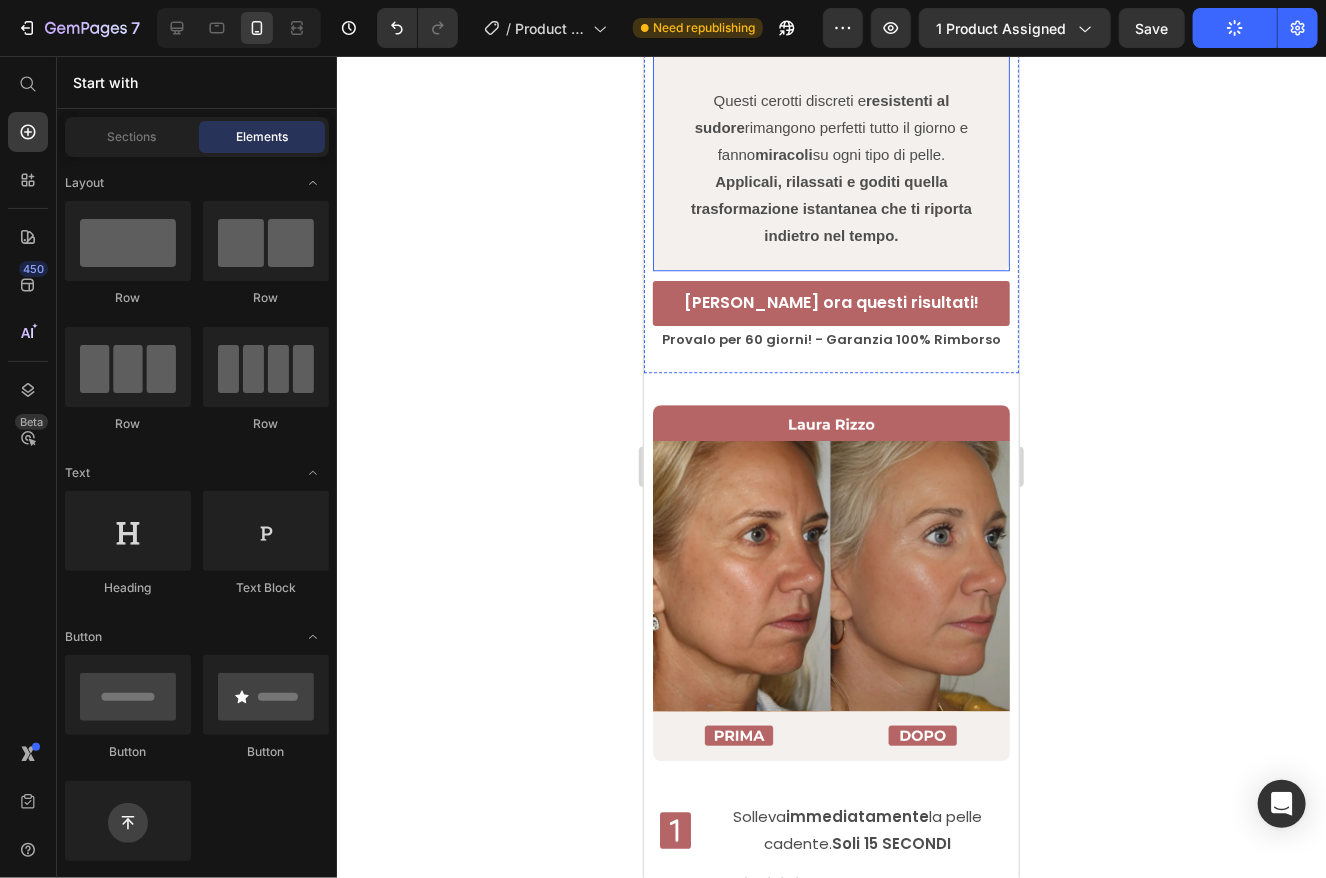scroll, scrollTop: 2289, scrollLeft: 0, axis: vertical 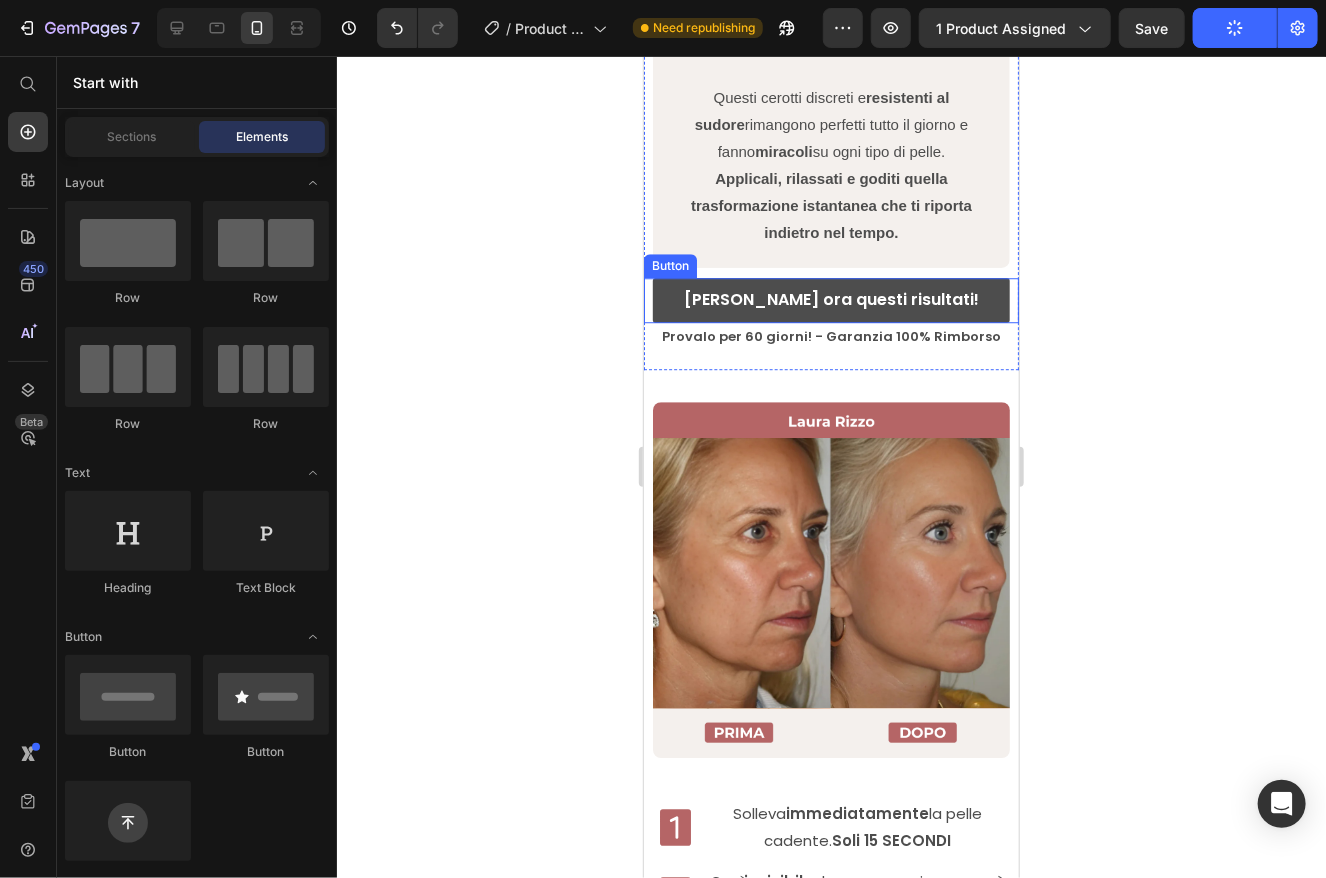 click on "[PERSON_NAME] ora questi risultati!" at bounding box center [830, 299] 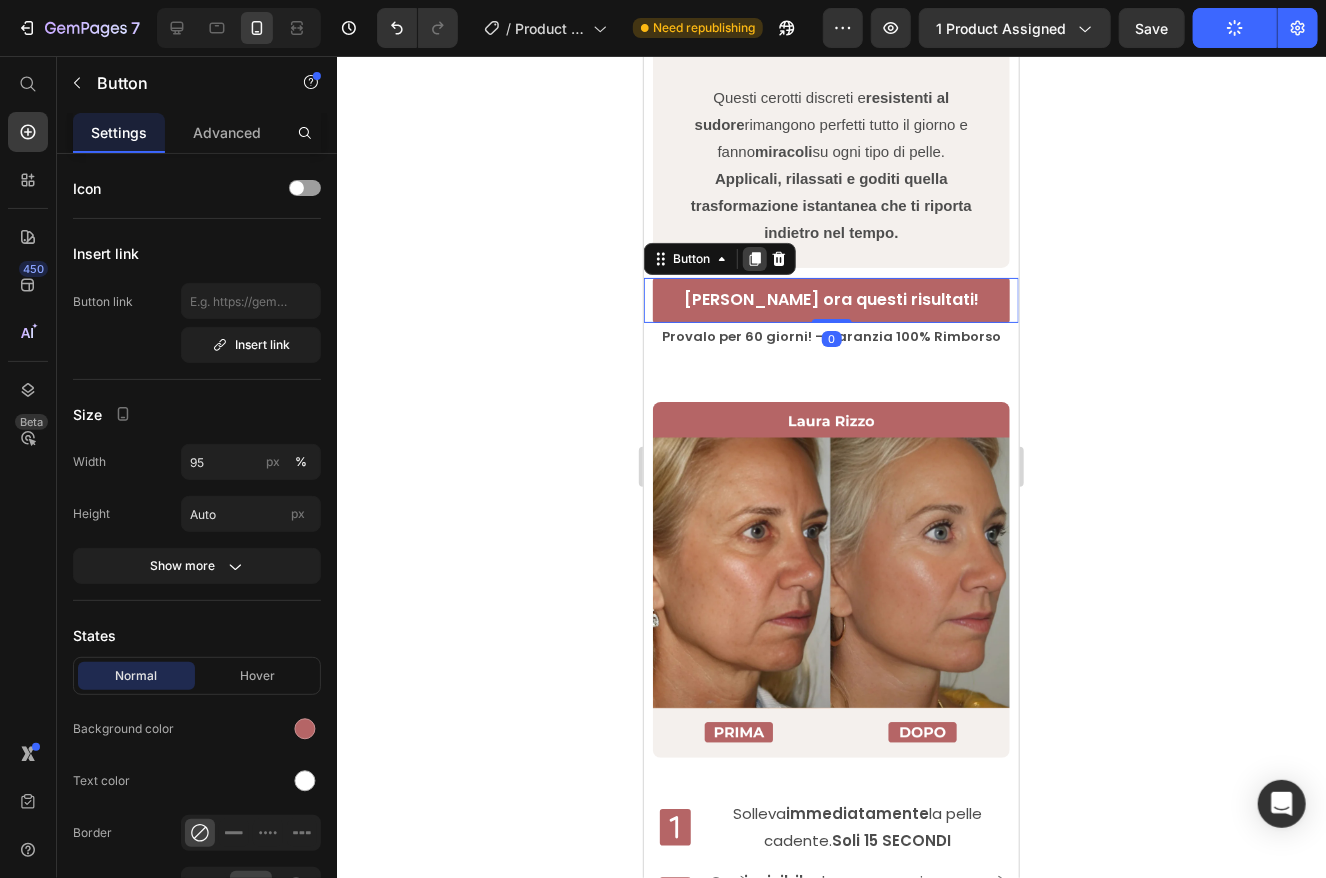 type 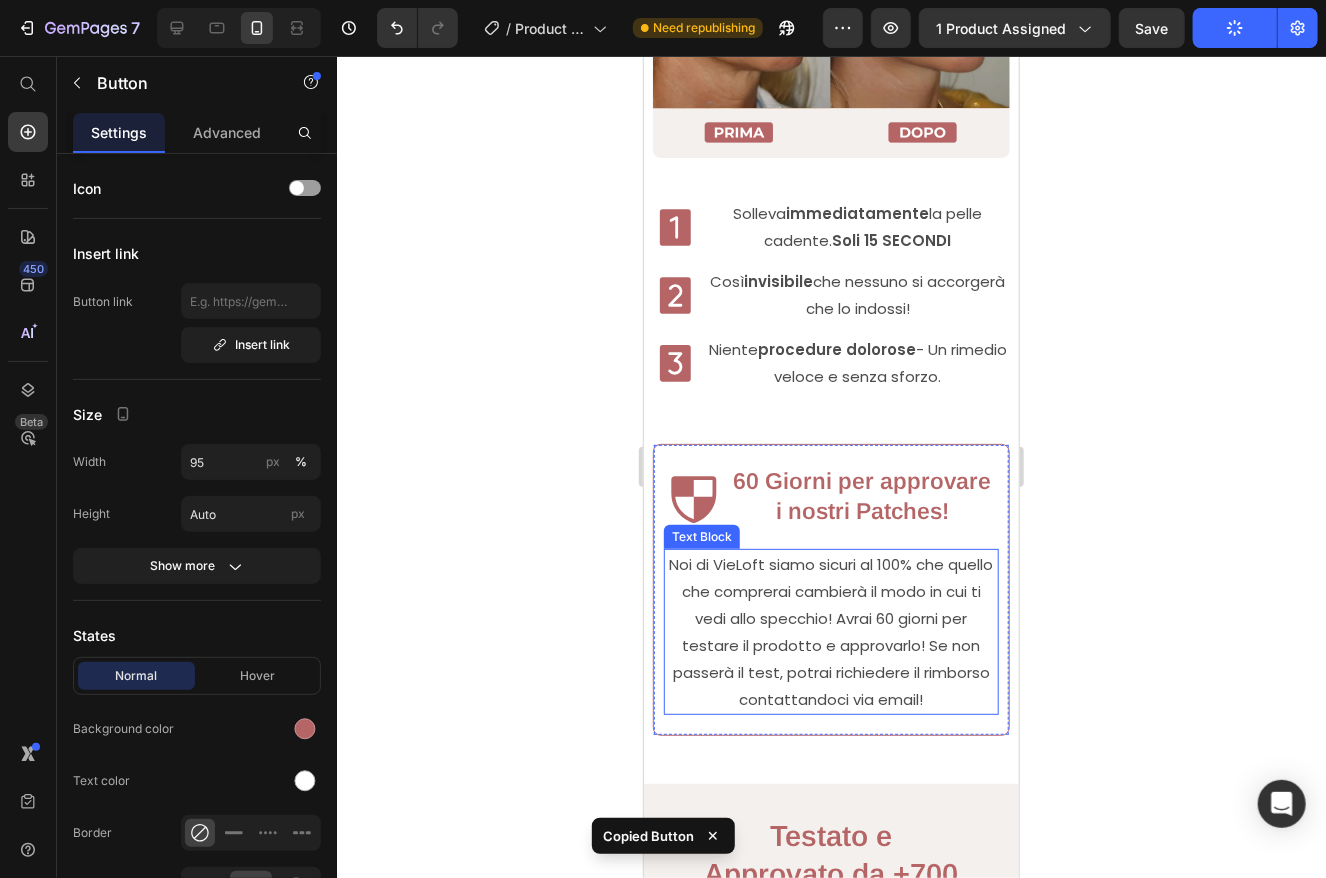 scroll, scrollTop: 2989, scrollLeft: 0, axis: vertical 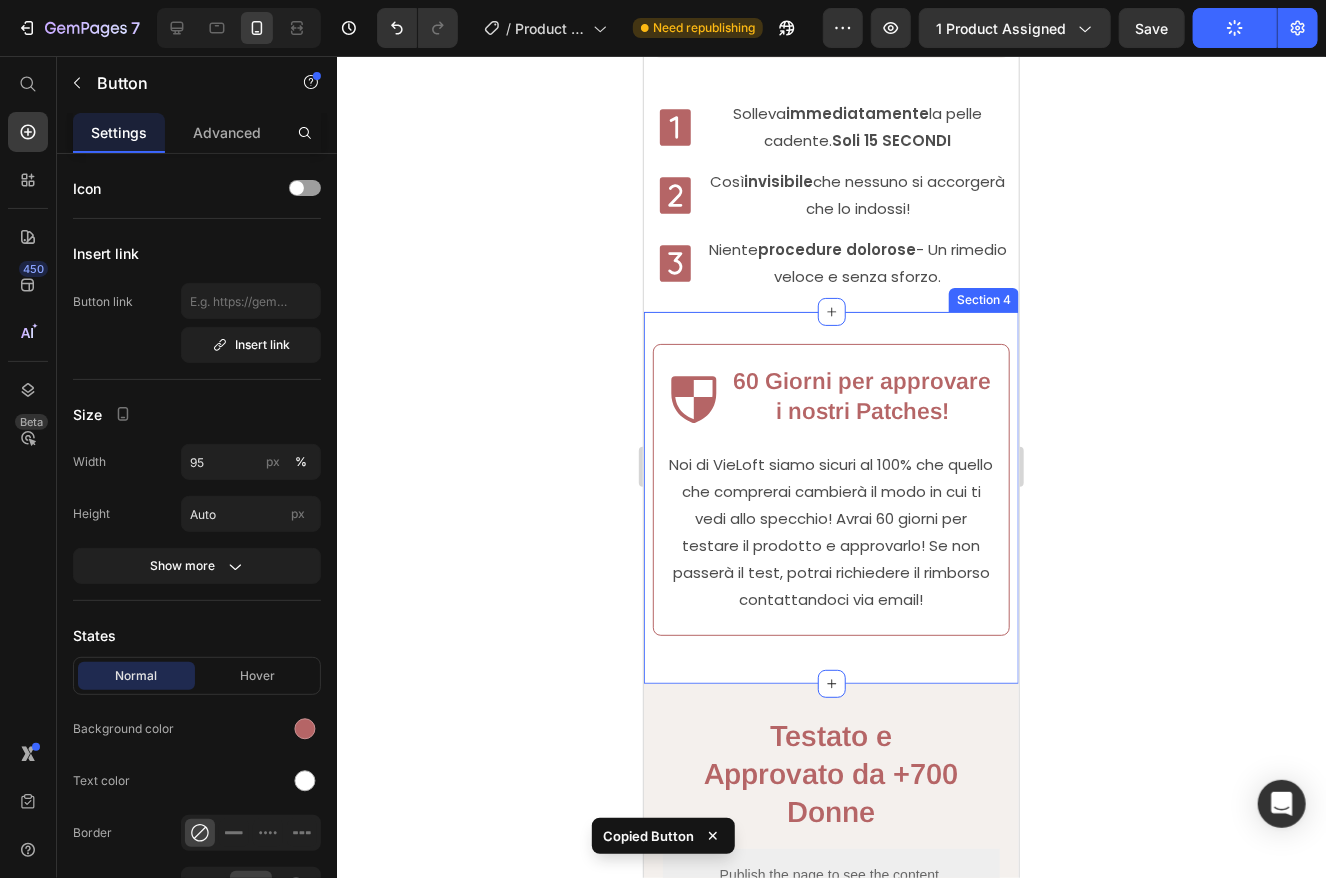 click on "Image 60 Giorni per approvare i nostri Patches! Heading
Icon 60 Giorni per approvare i nostri Patches! Heading Row Noi di VieLoft siamo sicuri al 100% che quello che comprerai cambierà il modo in cui ti vedi allo specchio! Avrai 60 giorni per testare il prodotto e approvarlo! Se non passerà il test, potrai richiedere il rimborso contattandoci via email! Text Block Row" at bounding box center [830, 497] 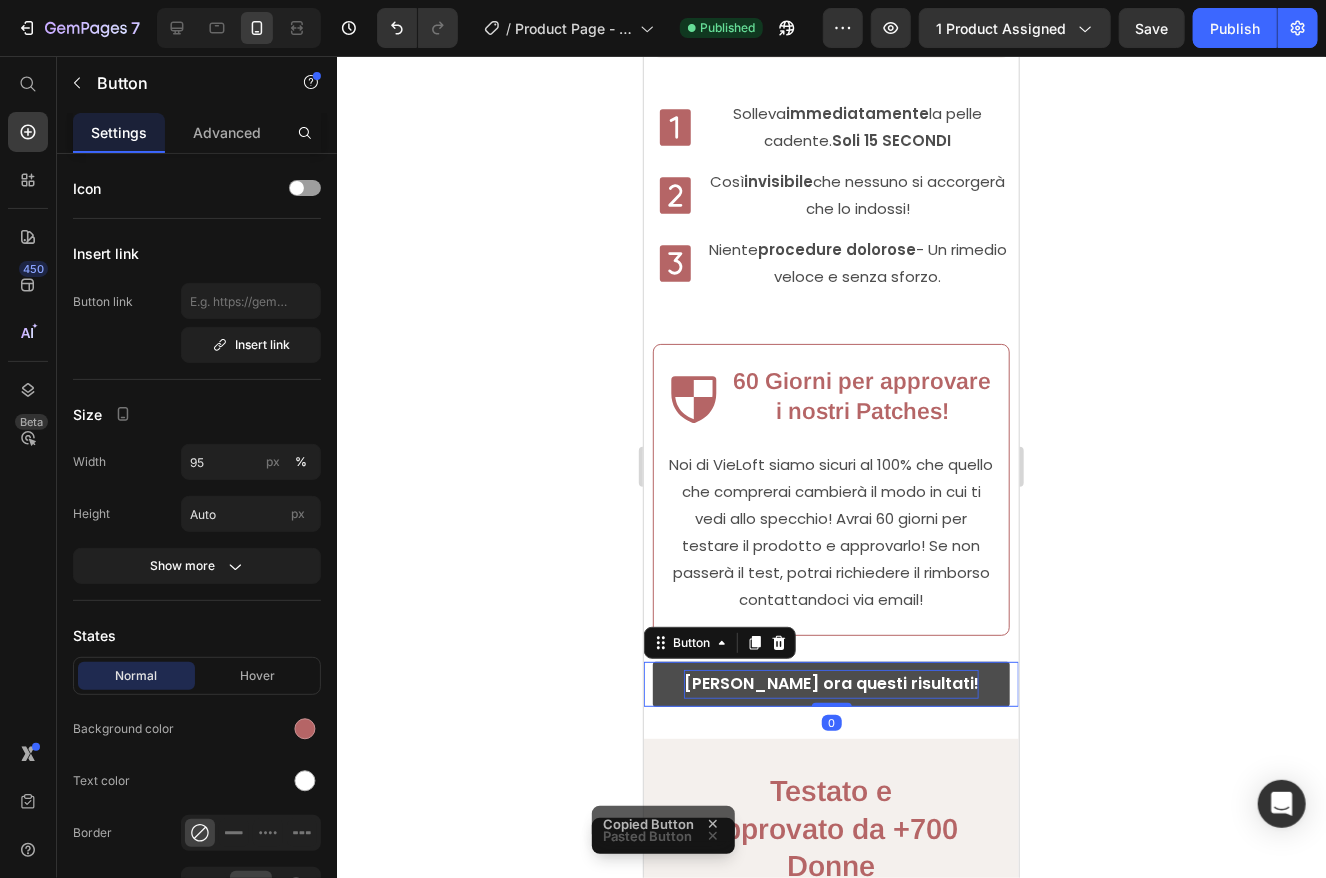 click on "[PERSON_NAME] ora questi risultati!" at bounding box center [830, 683] 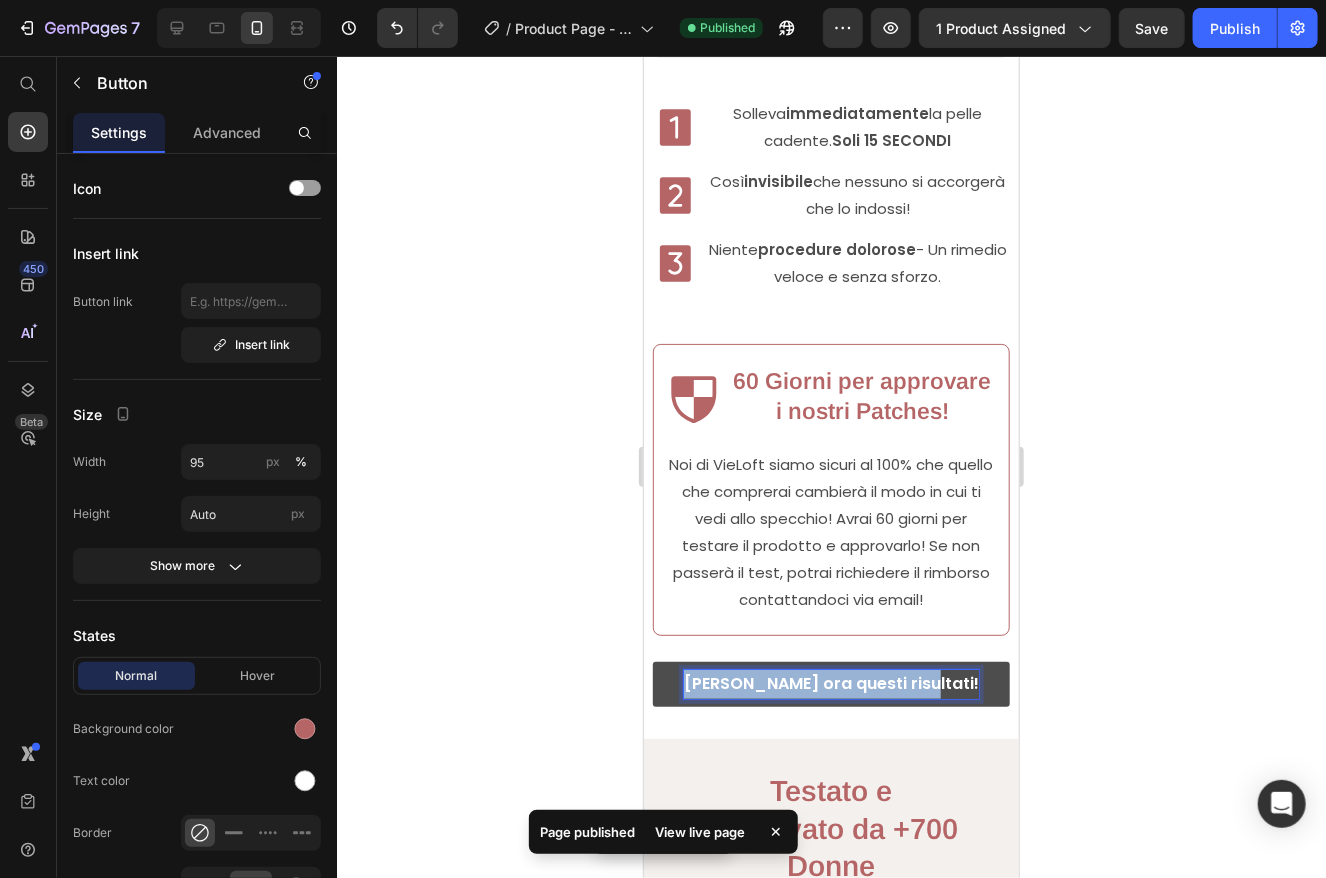 click on "[PERSON_NAME] ora questi risultati!" at bounding box center (830, 683) 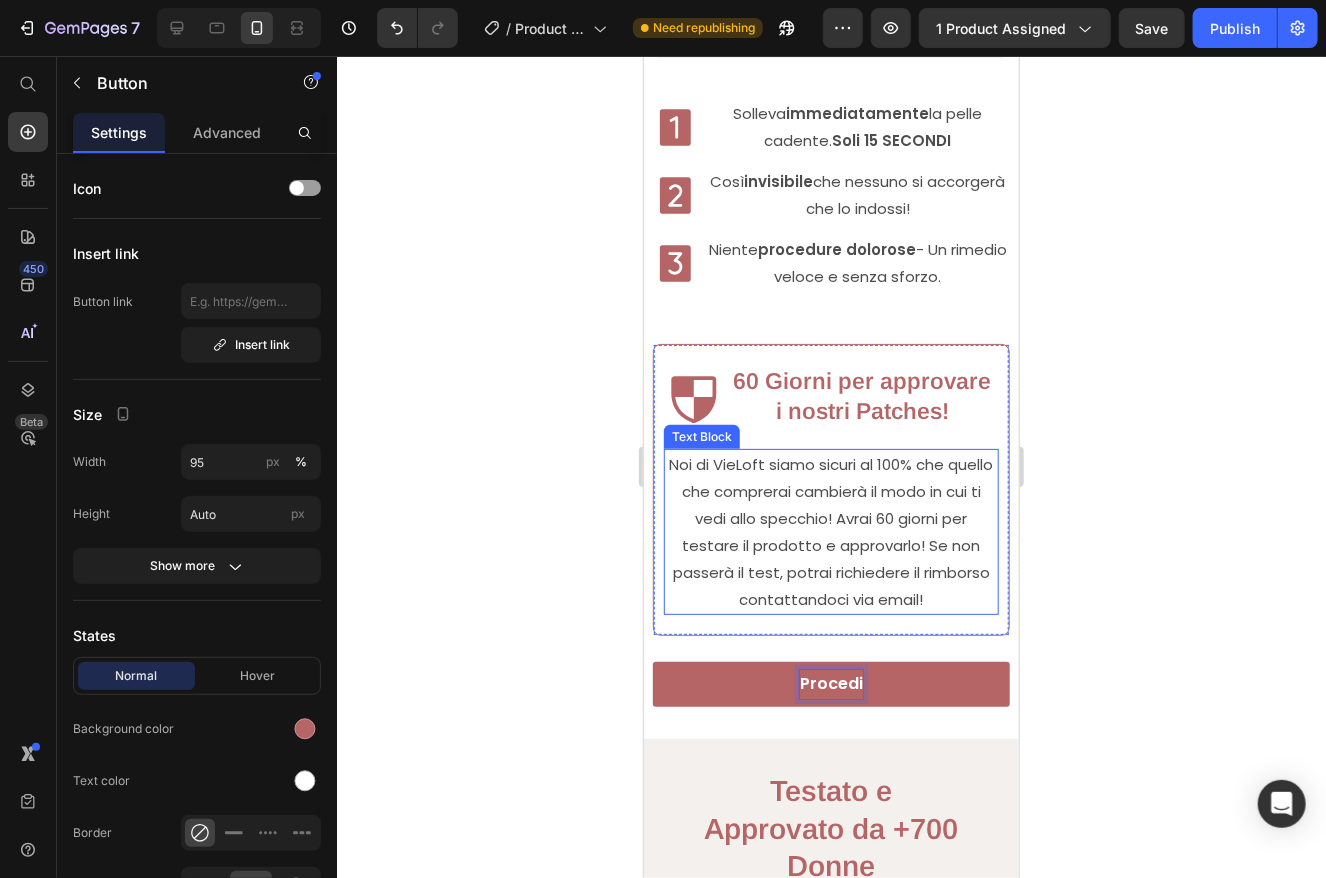 click on "Procedi" at bounding box center (830, 683) 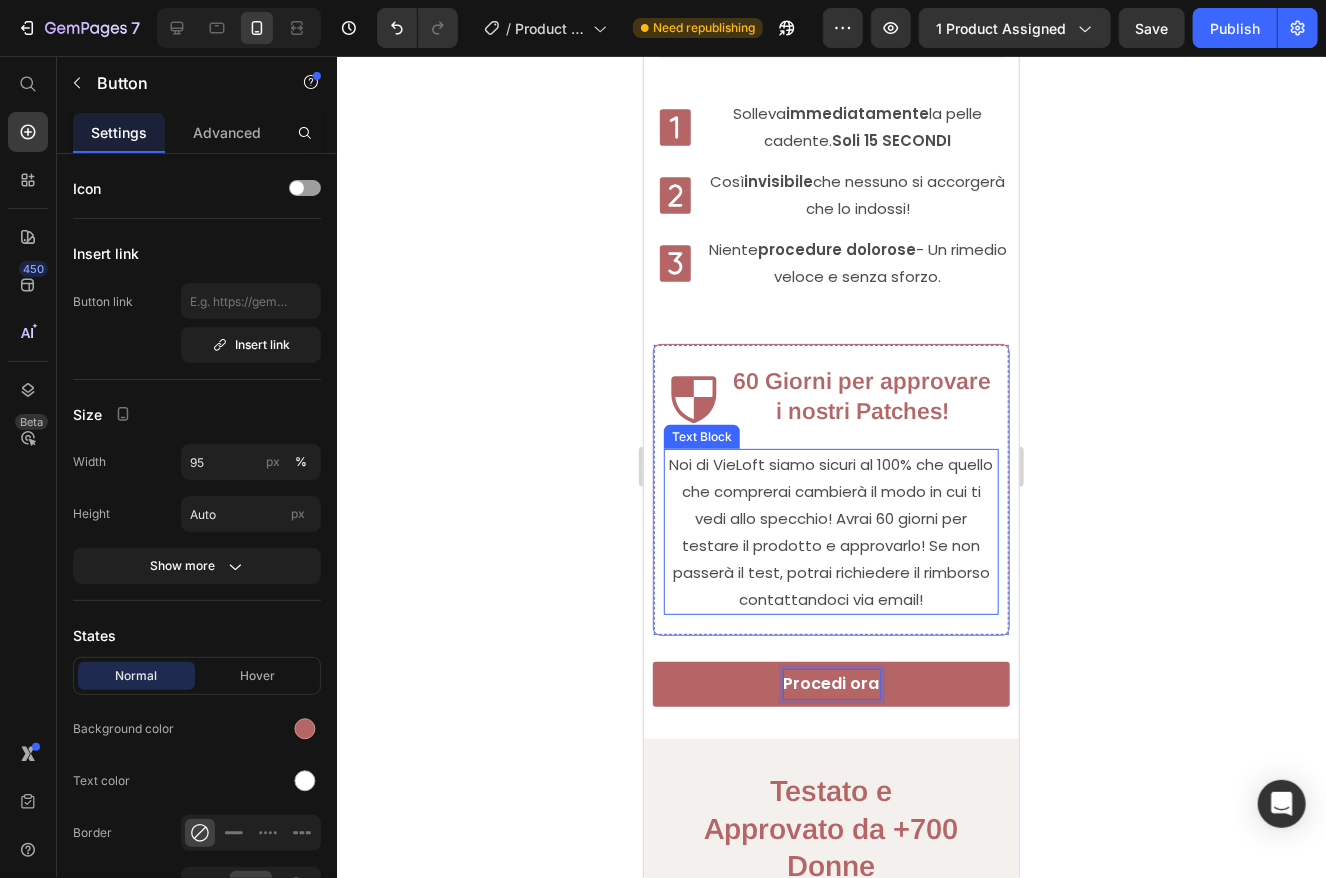click on "Procedi ora" at bounding box center [830, 683] 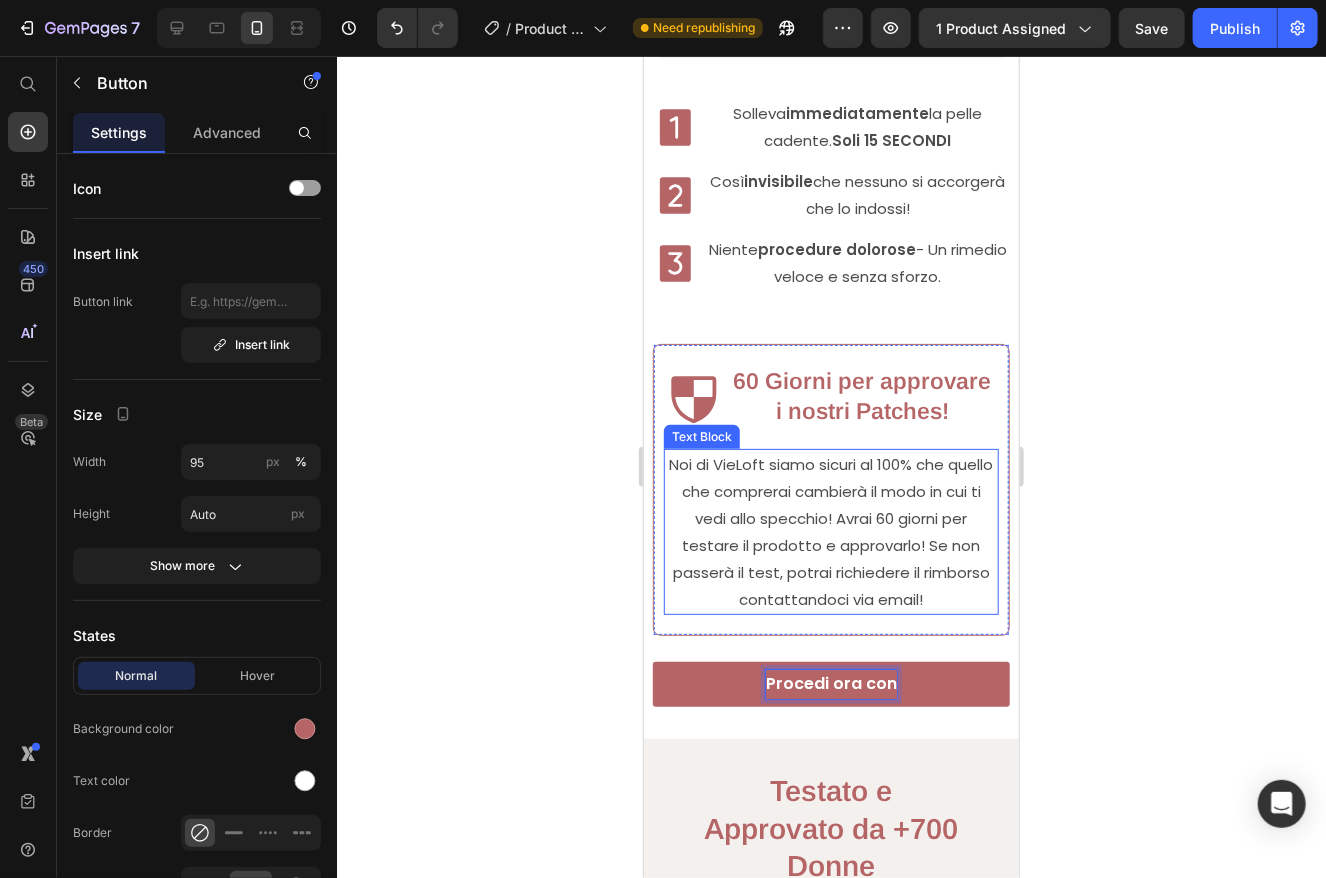 click on "Procedi ora con" at bounding box center (830, 683) 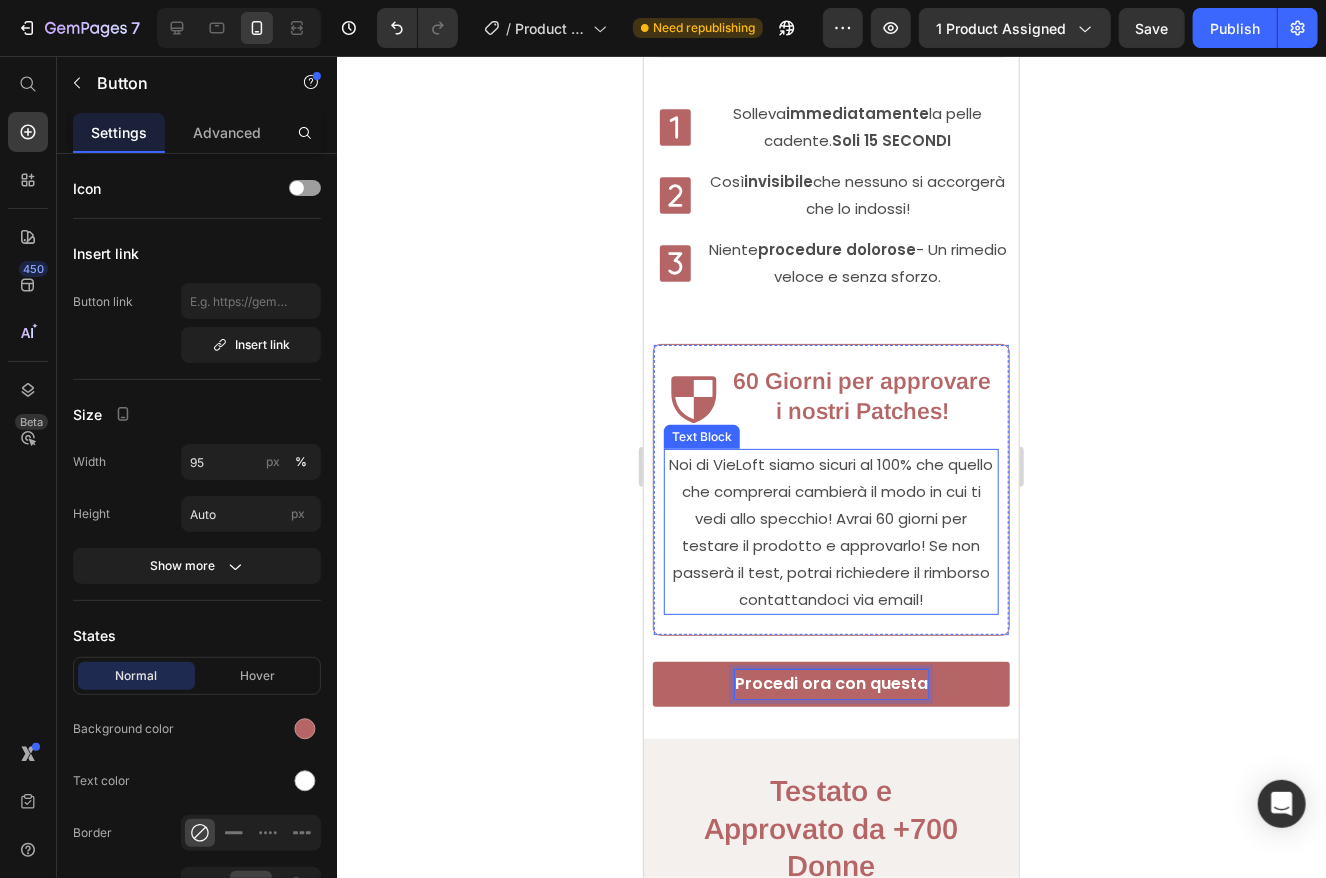 click on "Procedi ora con questa" at bounding box center (830, 683) 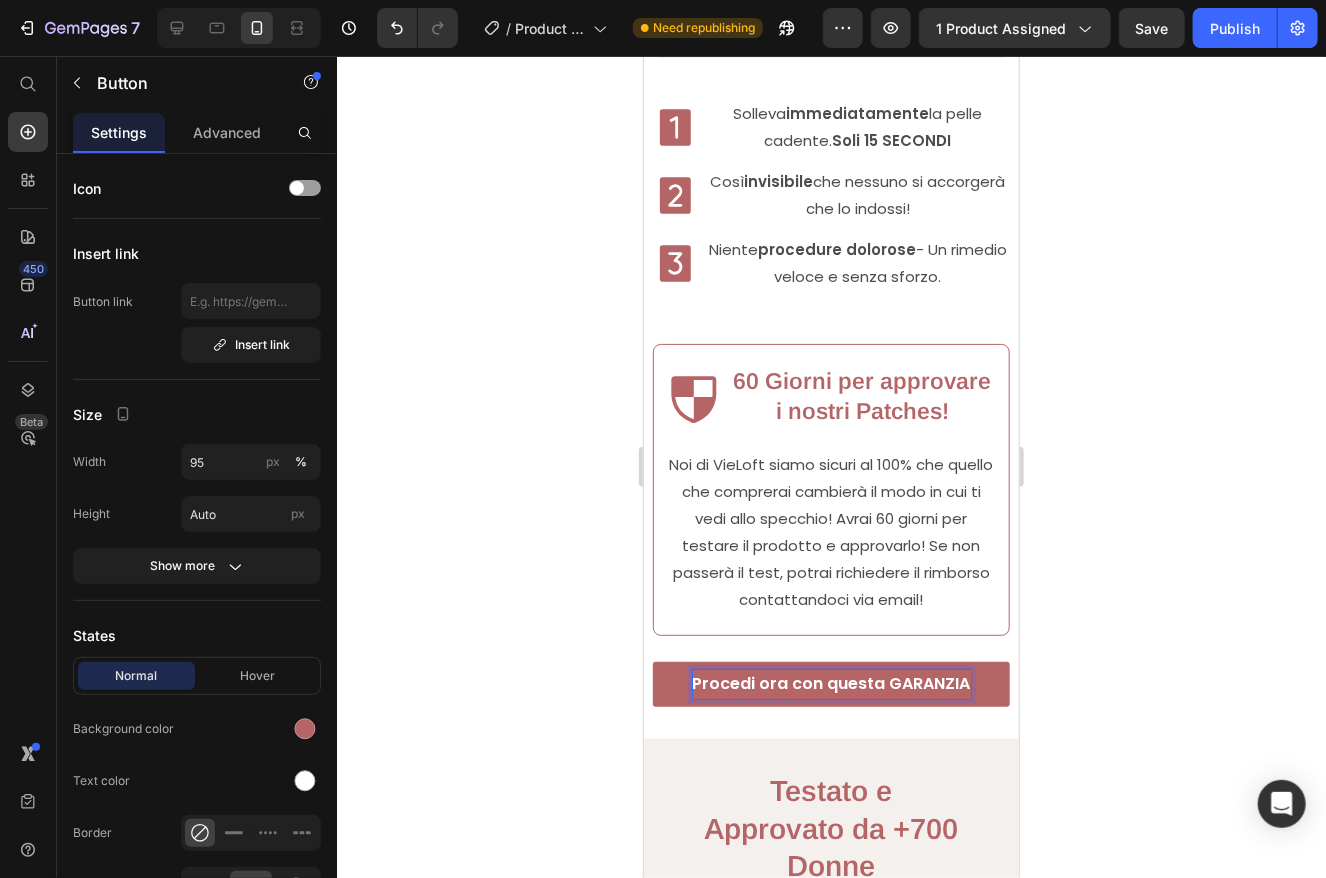click 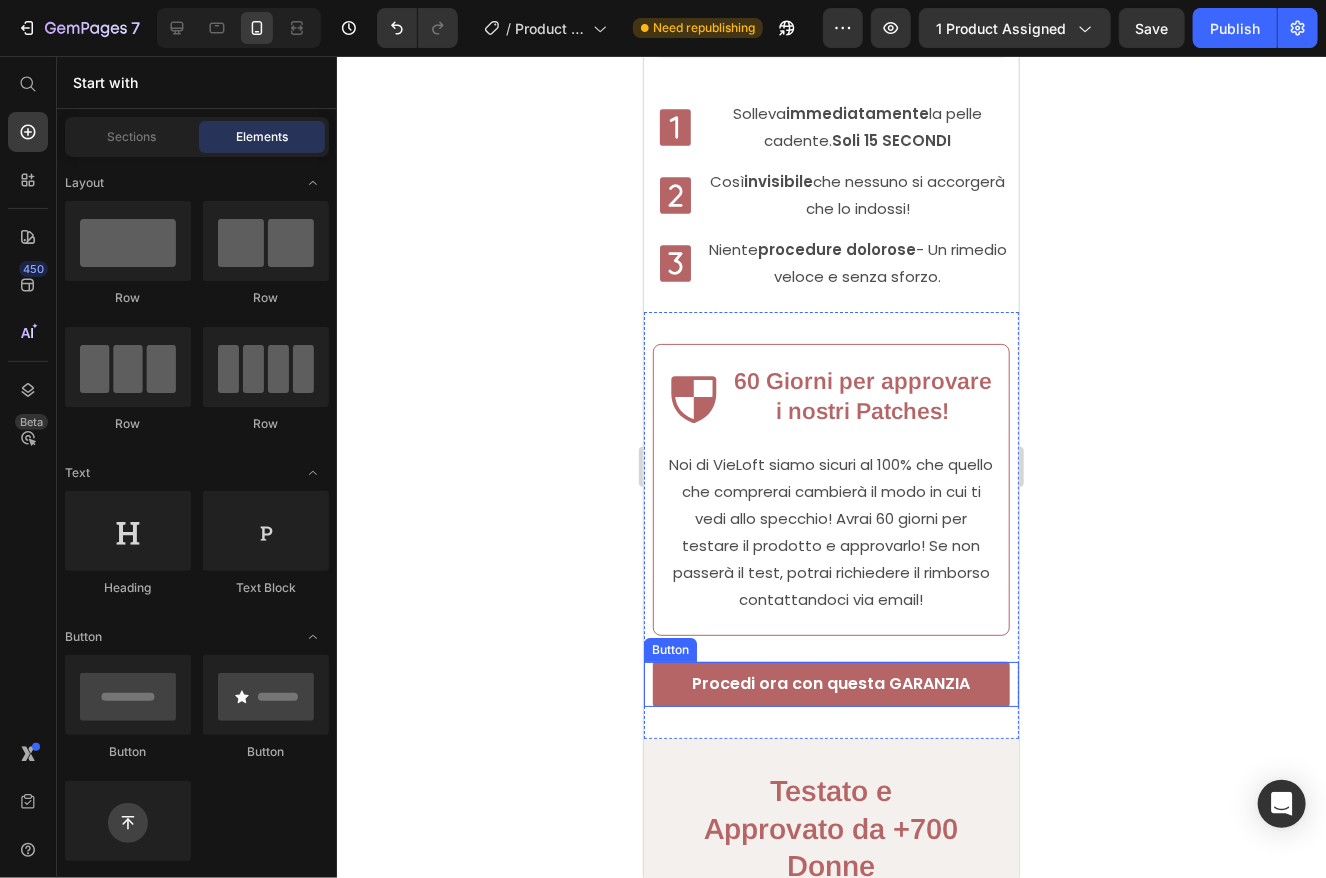 click on "Procedi ora con questa GARANZIA Button" at bounding box center [830, 683] 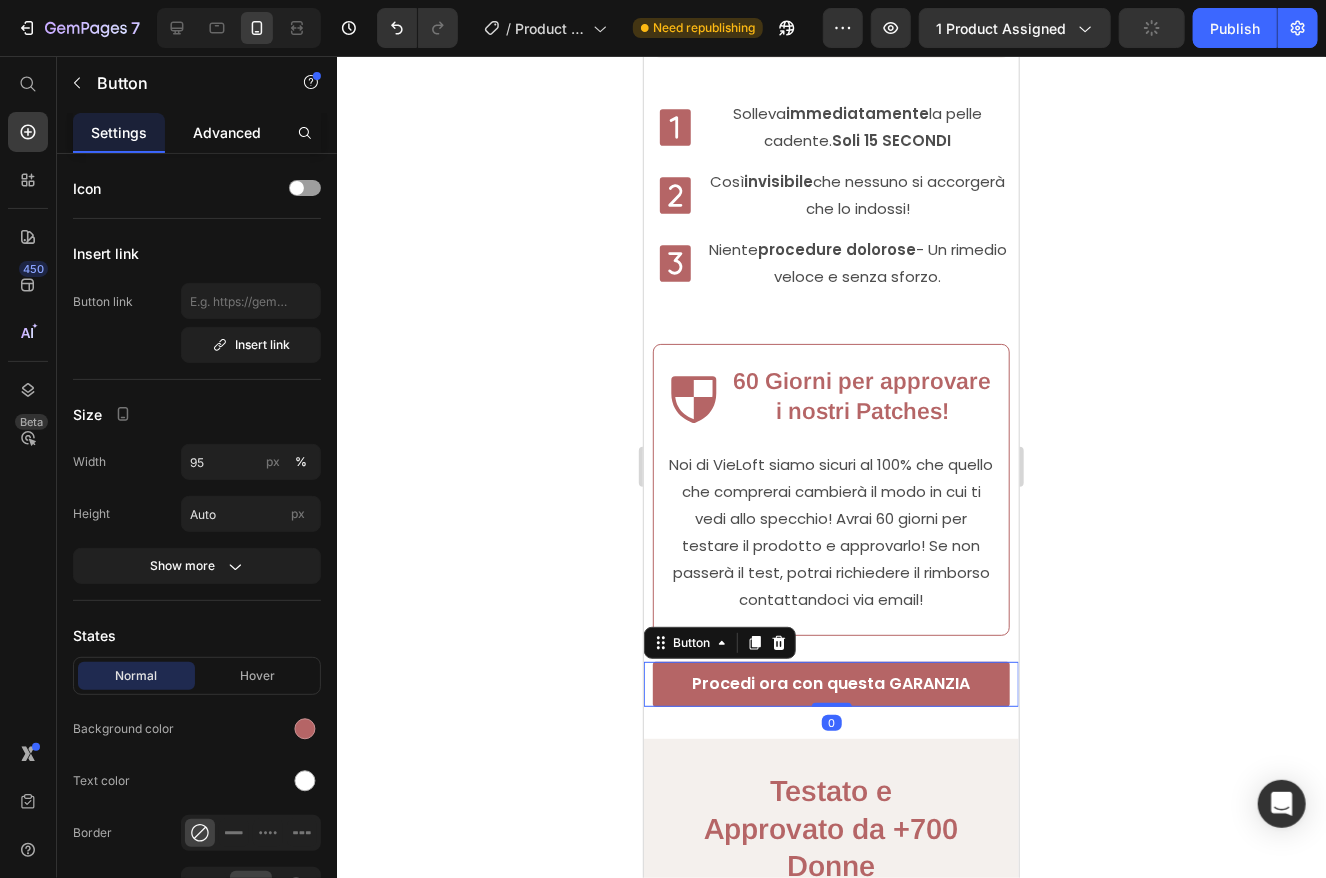 click on "Advanced" at bounding box center (227, 132) 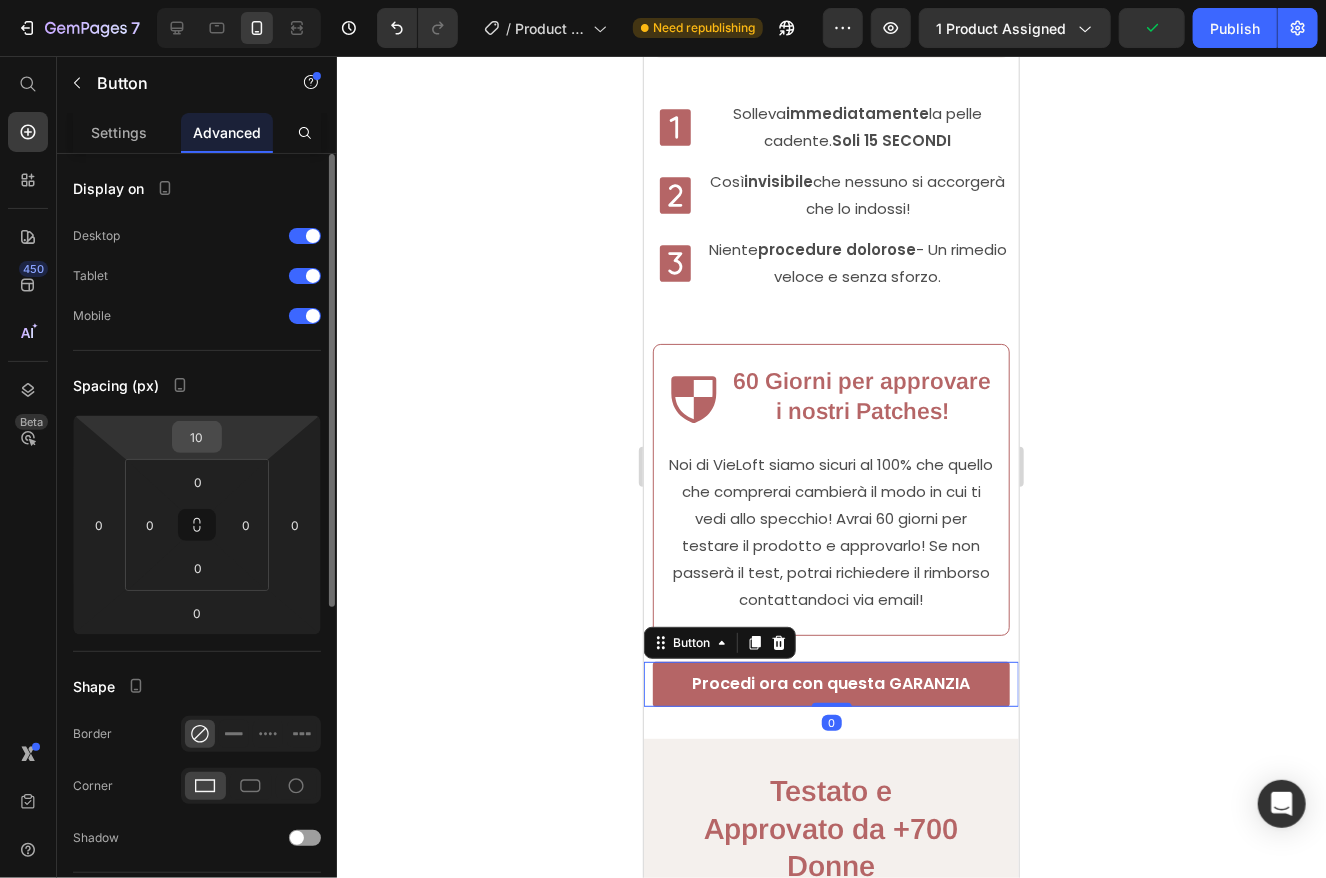 click on "10" at bounding box center [197, 437] 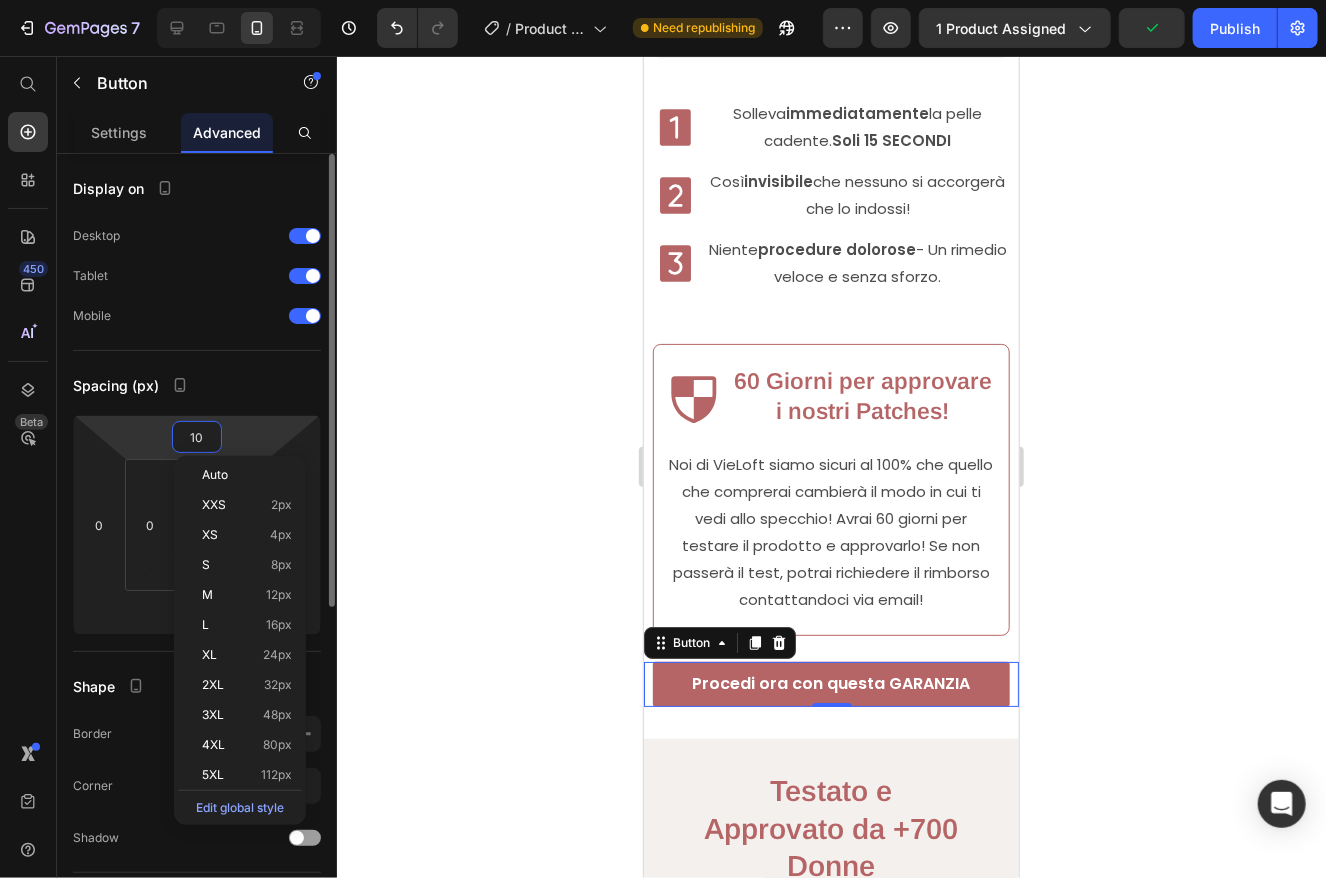 type 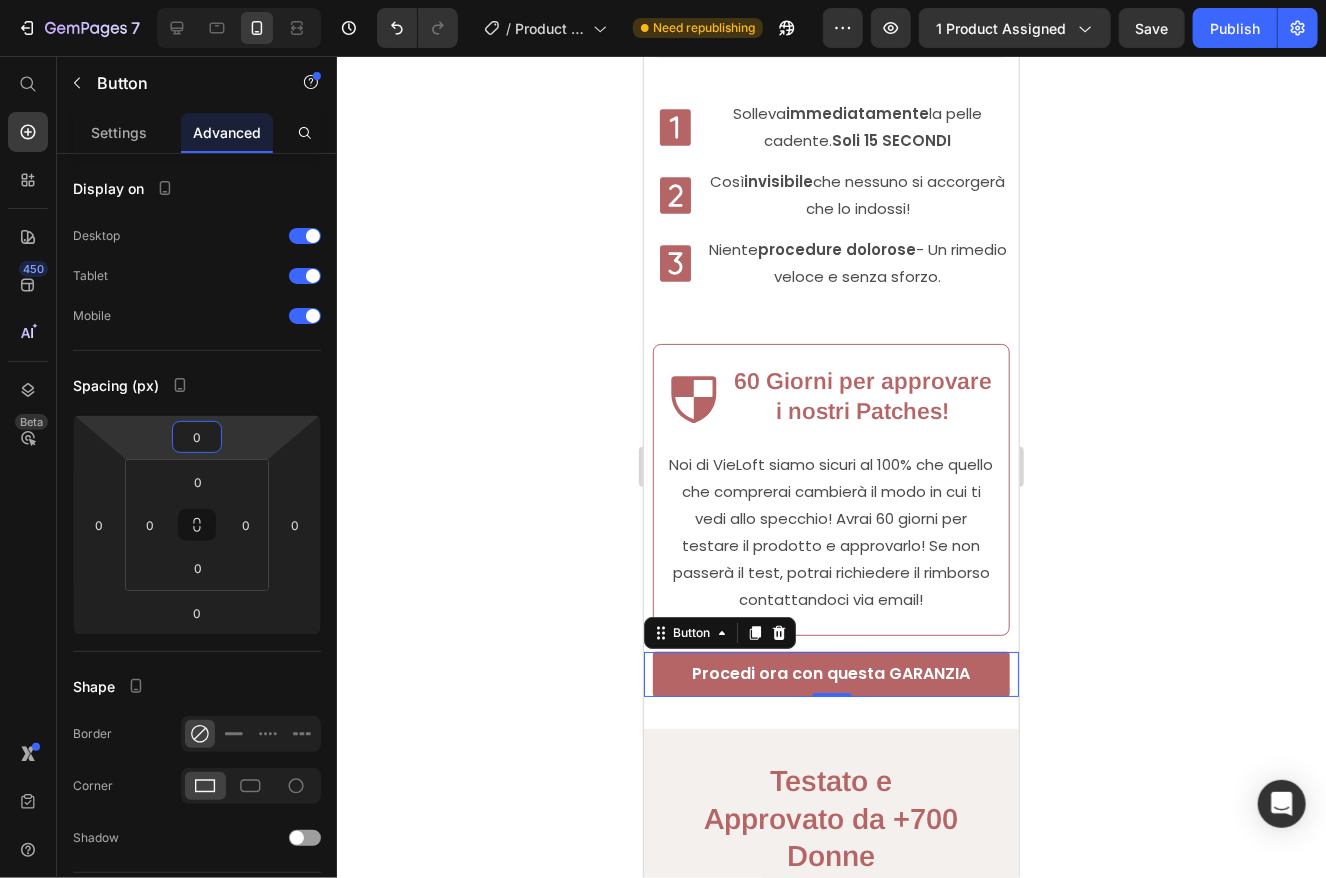 click 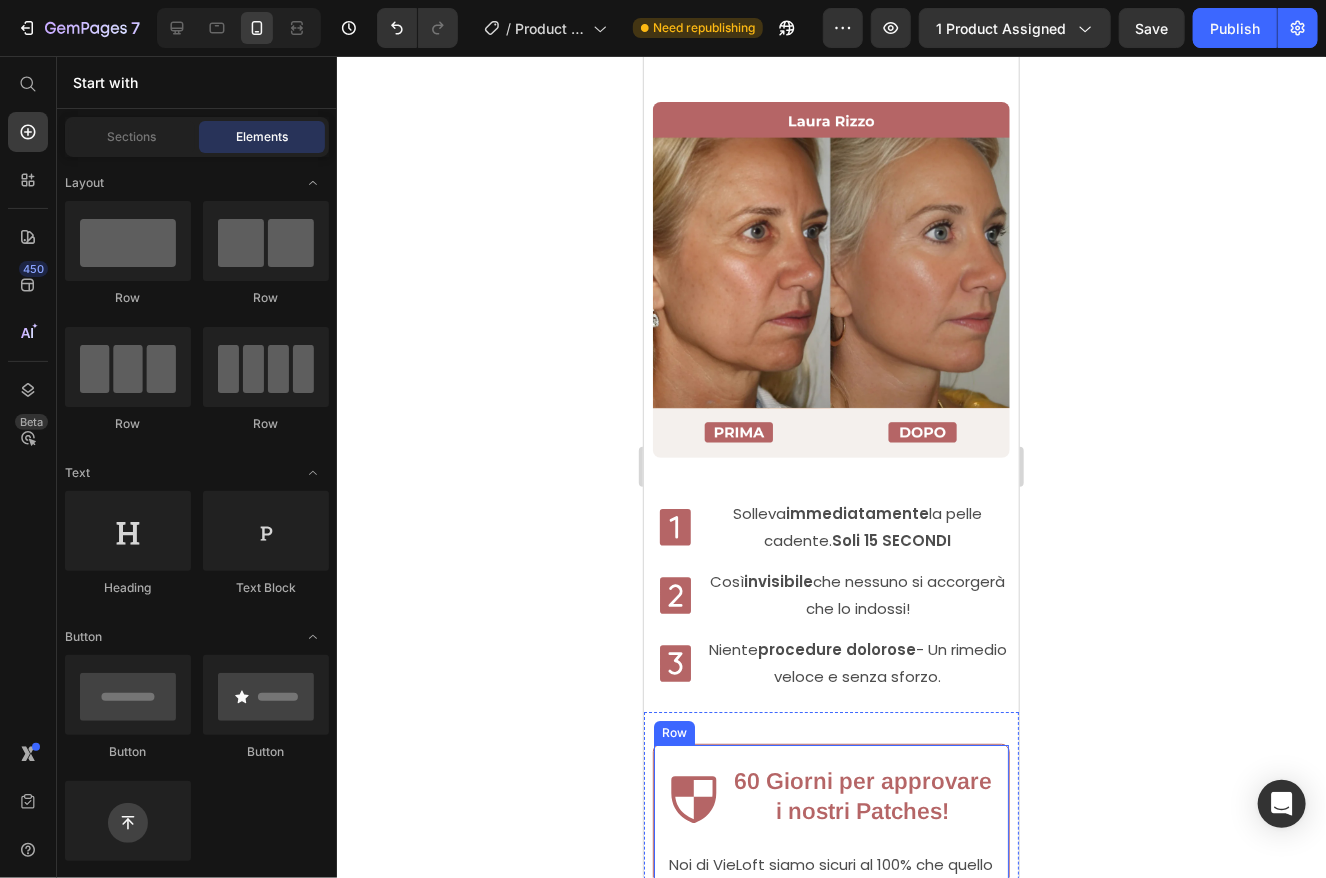 scroll, scrollTop: 2989, scrollLeft: 0, axis: vertical 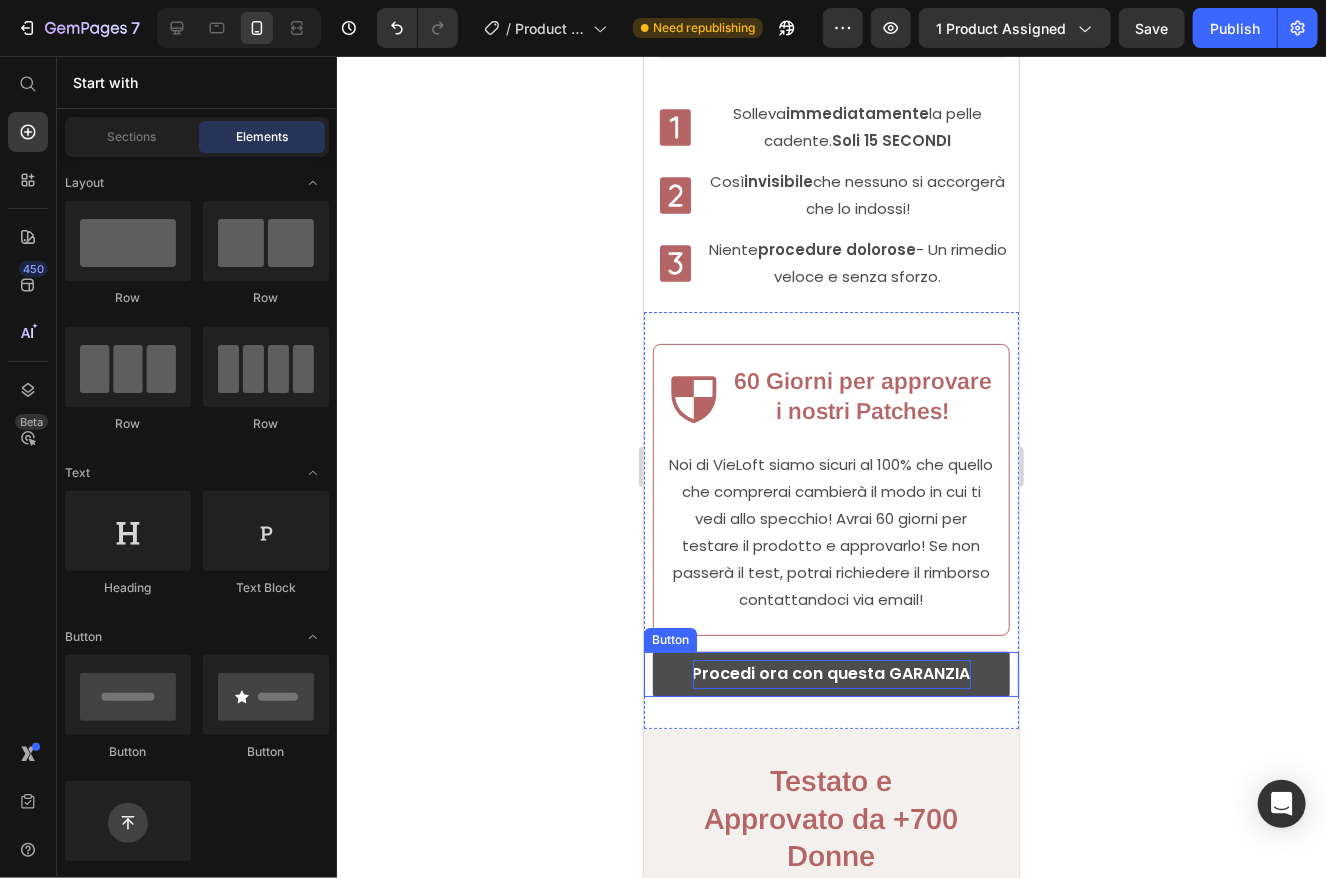 click on "Procedi ora con questa GARANZIA" at bounding box center [831, 673] 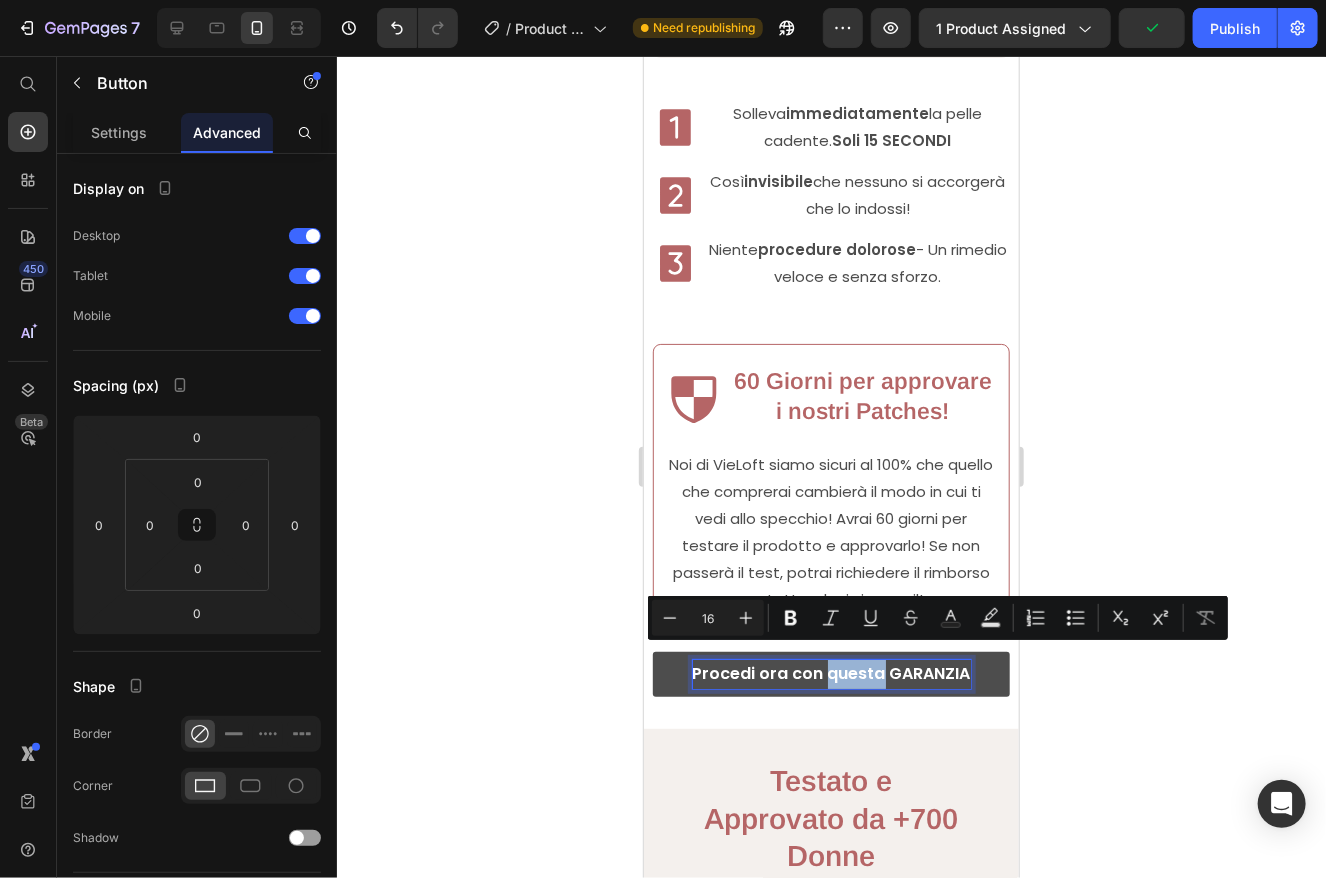 drag, startPoint x: 870, startPoint y: 661, endPoint x: 818, endPoint y: 660, distance: 52.009613 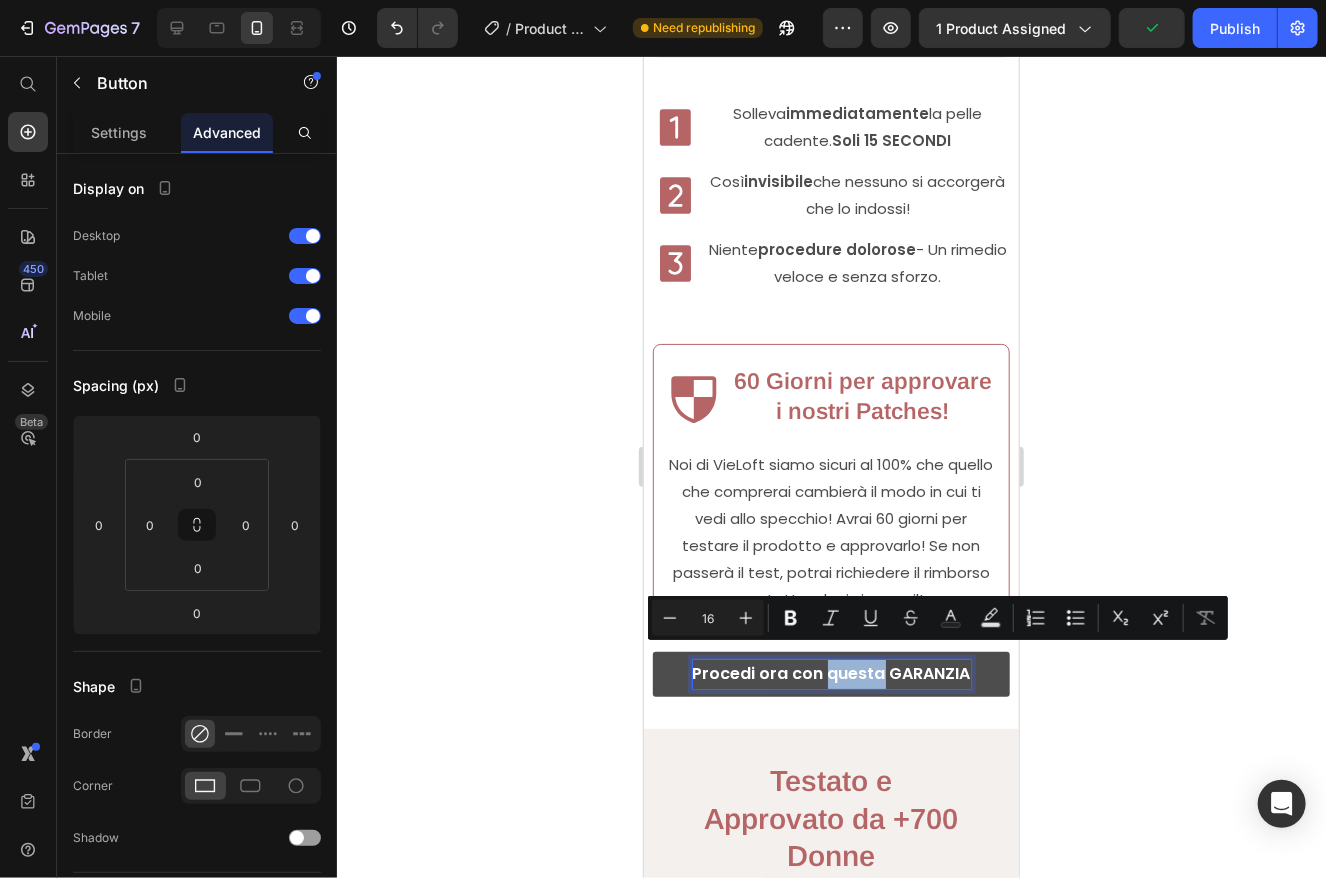 click on "Procedi ora con questa GARANZIA" at bounding box center [831, 673] 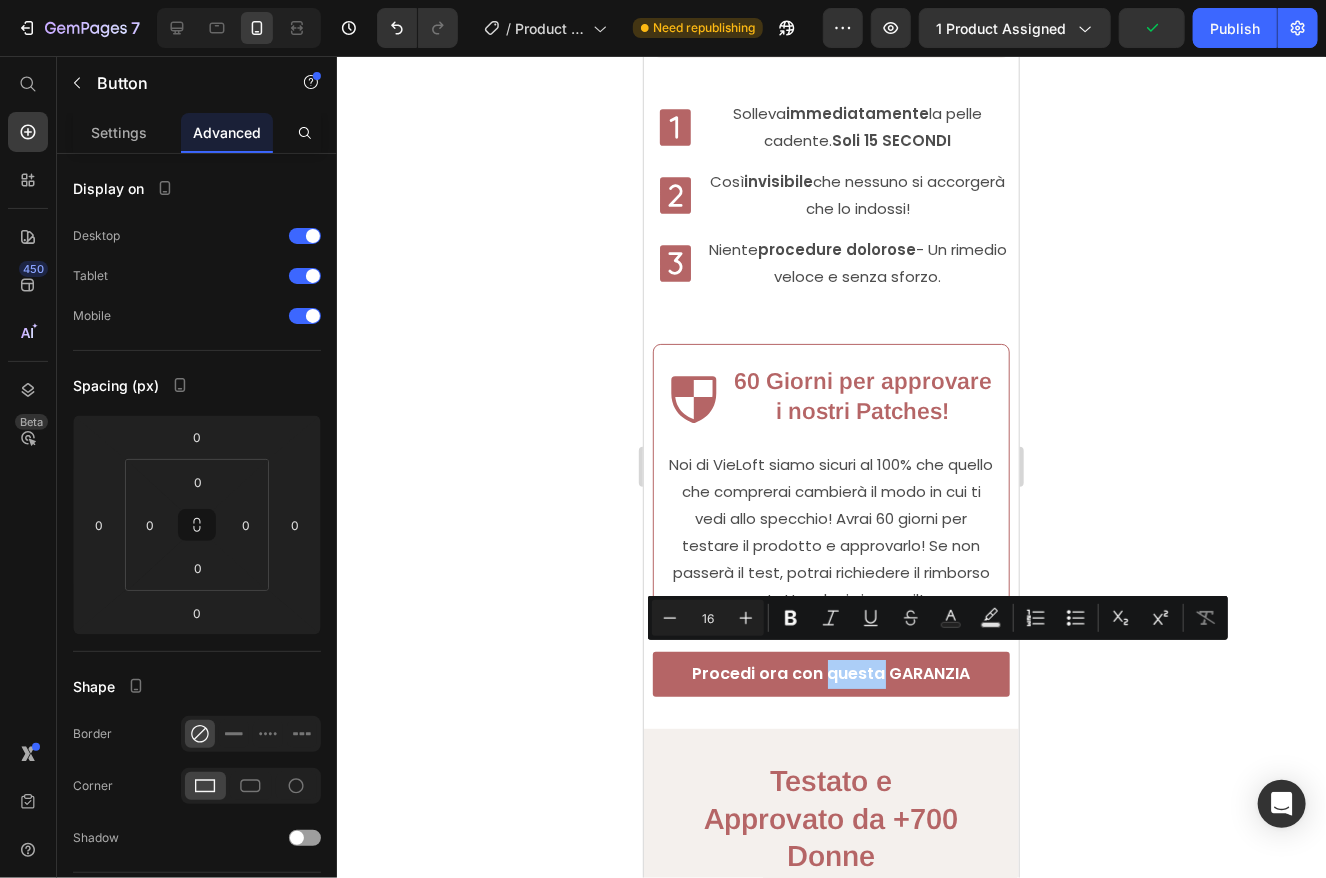 click 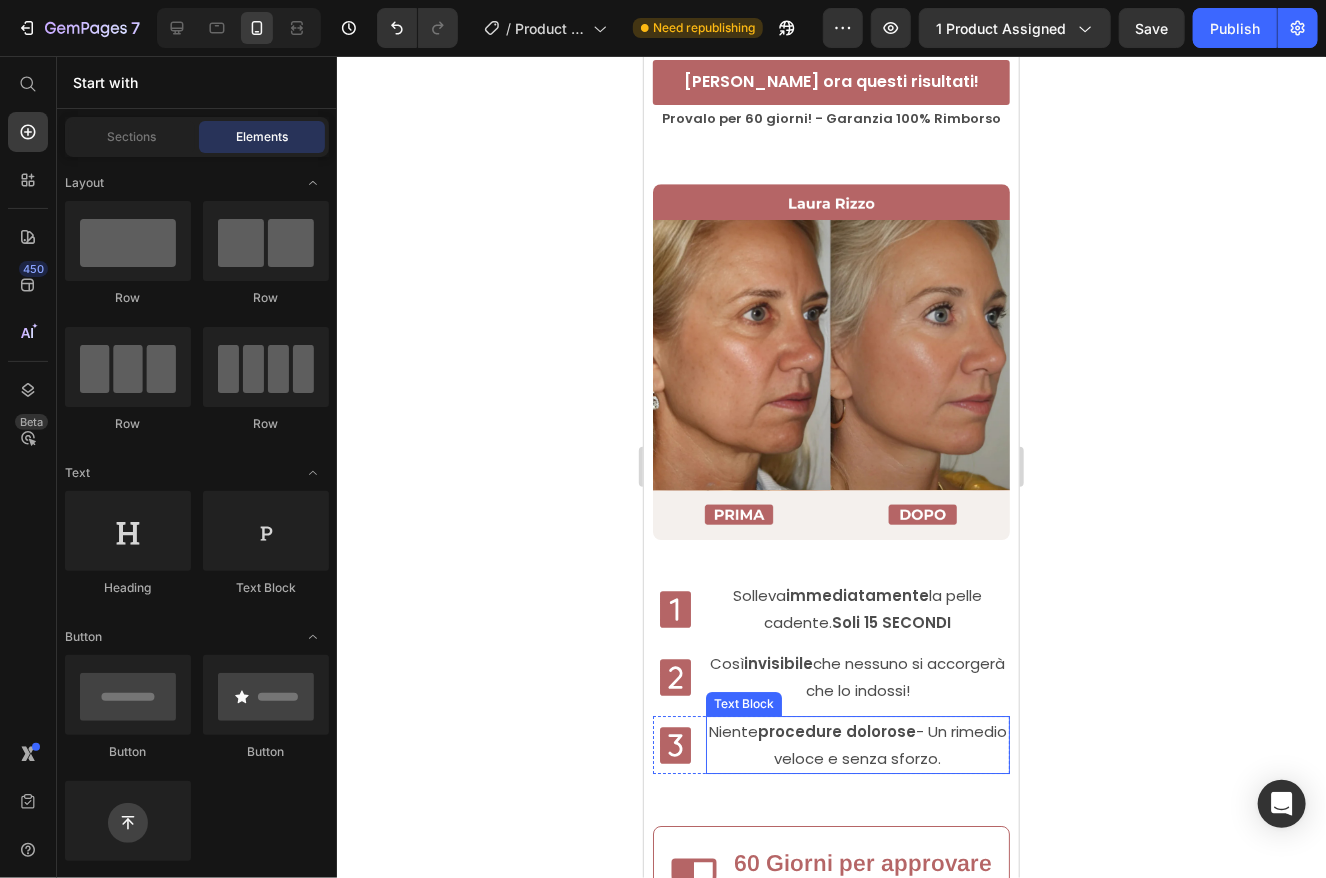 scroll, scrollTop: 2489, scrollLeft: 0, axis: vertical 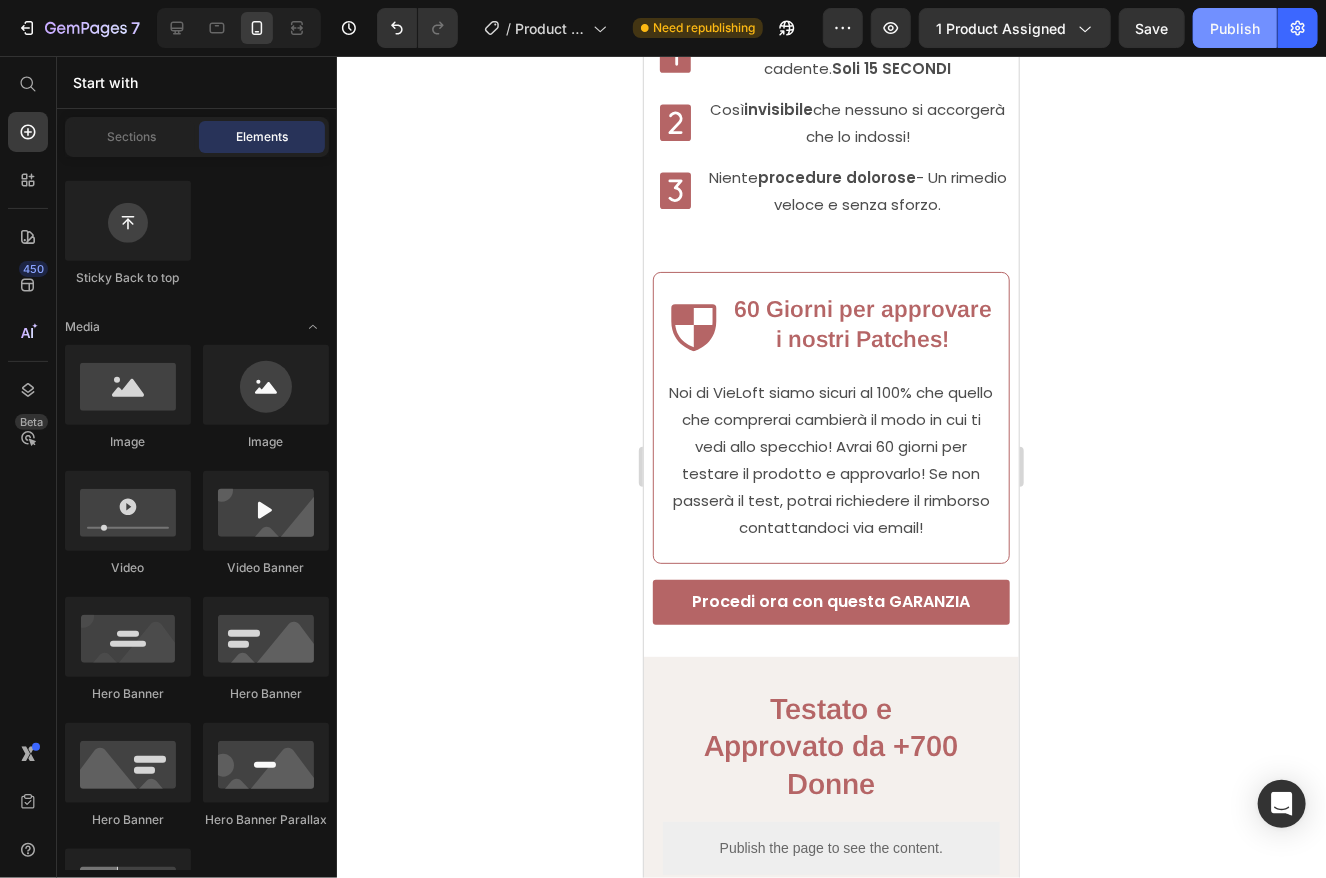 click on "Publish" at bounding box center [1235, 28] 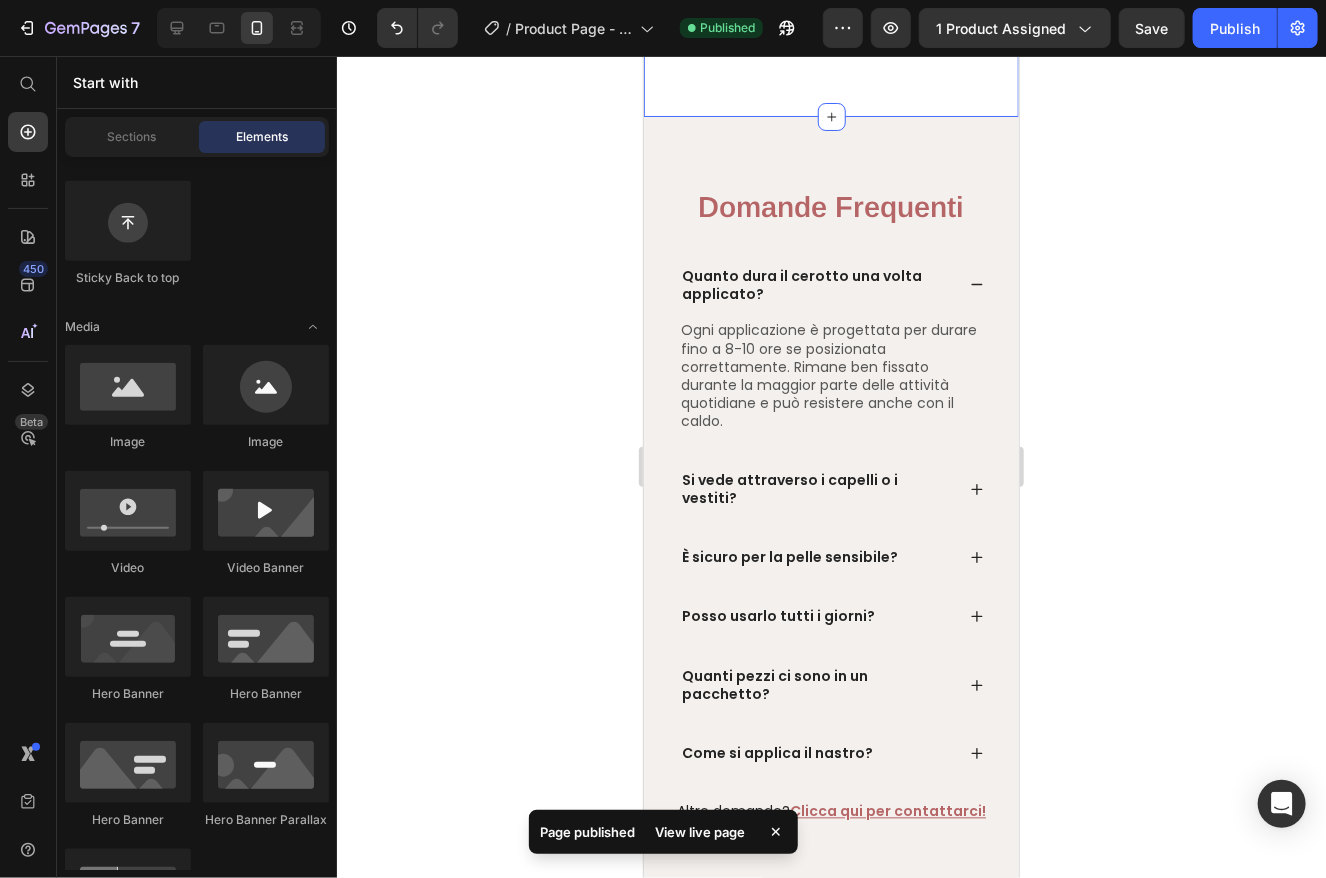 scroll, scrollTop: 4689, scrollLeft: 0, axis: vertical 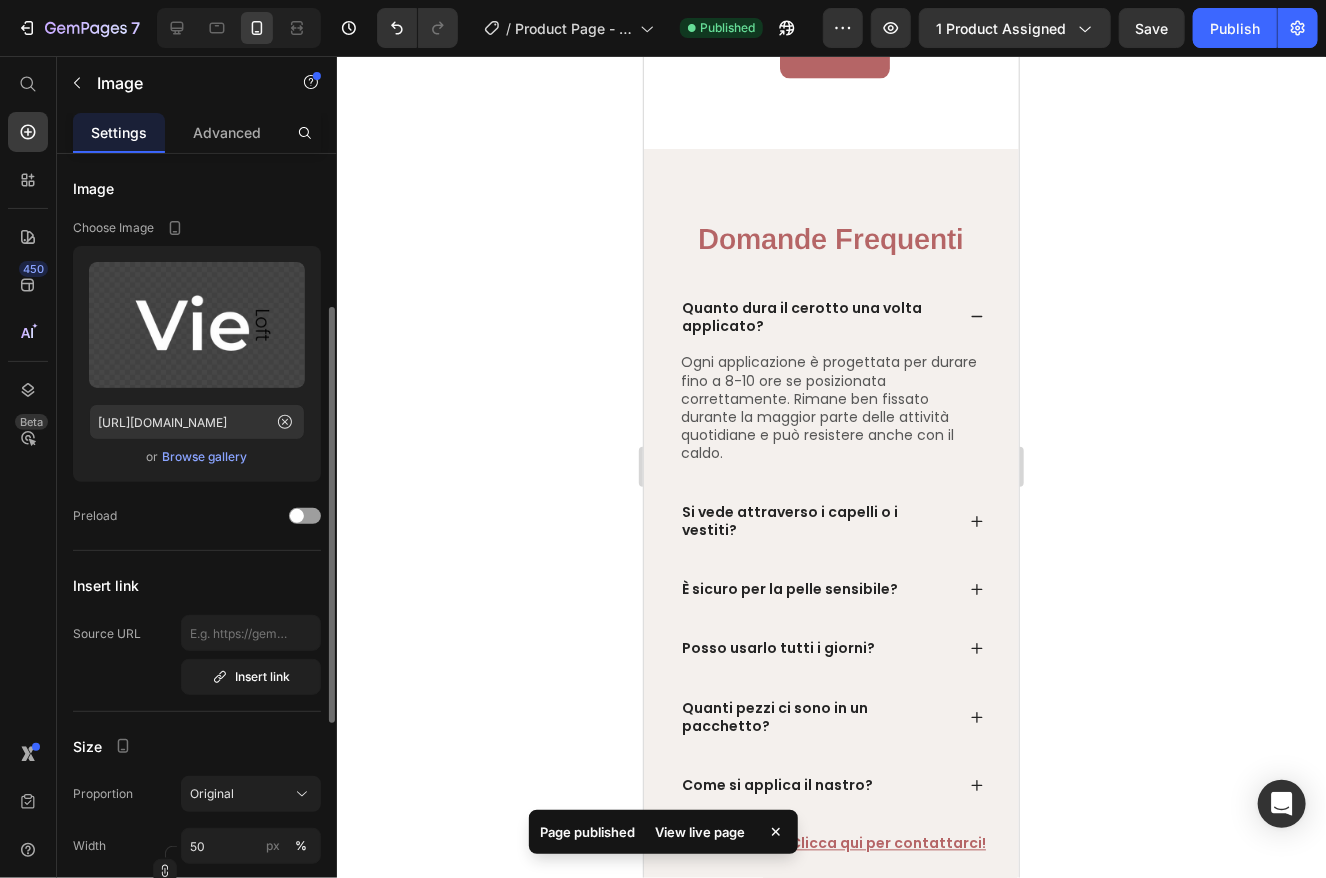 click on "Image Choose Image Upload Image https://cdn.shopify.com/s/files/1/0928/2853/3111/files/gempages_574654538217161840-579d7e71-f371-4545-a6e2-b1ff11ffd019.png  or   Browse gallery  Preload Insert link Source URL  Insert link  Size Proportion Original Width 50 px % Height px % Shape Border Corner Shadow Align SEO Alt text Image title" at bounding box center [197, 840] 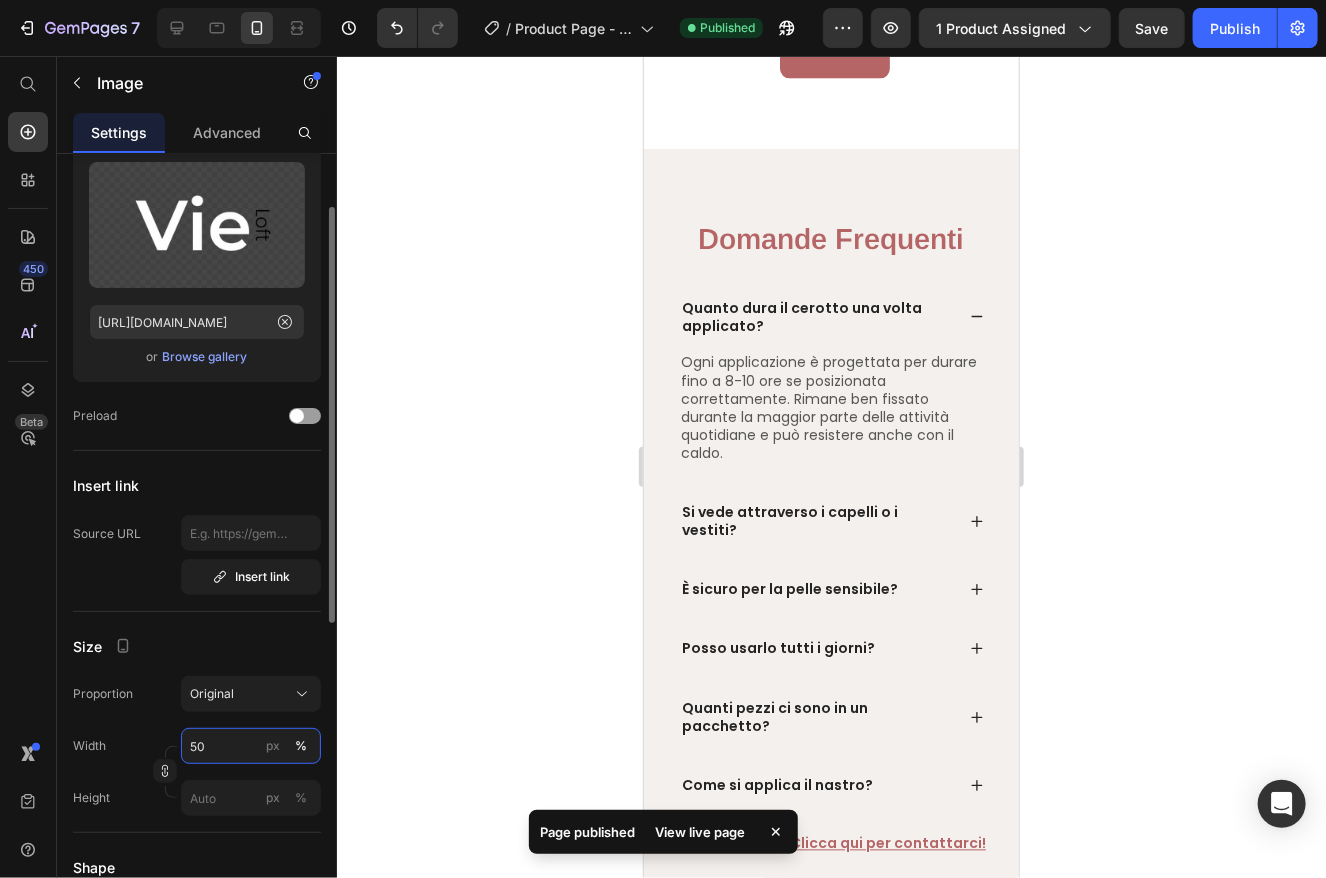 click on "50" at bounding box center (251, 746) 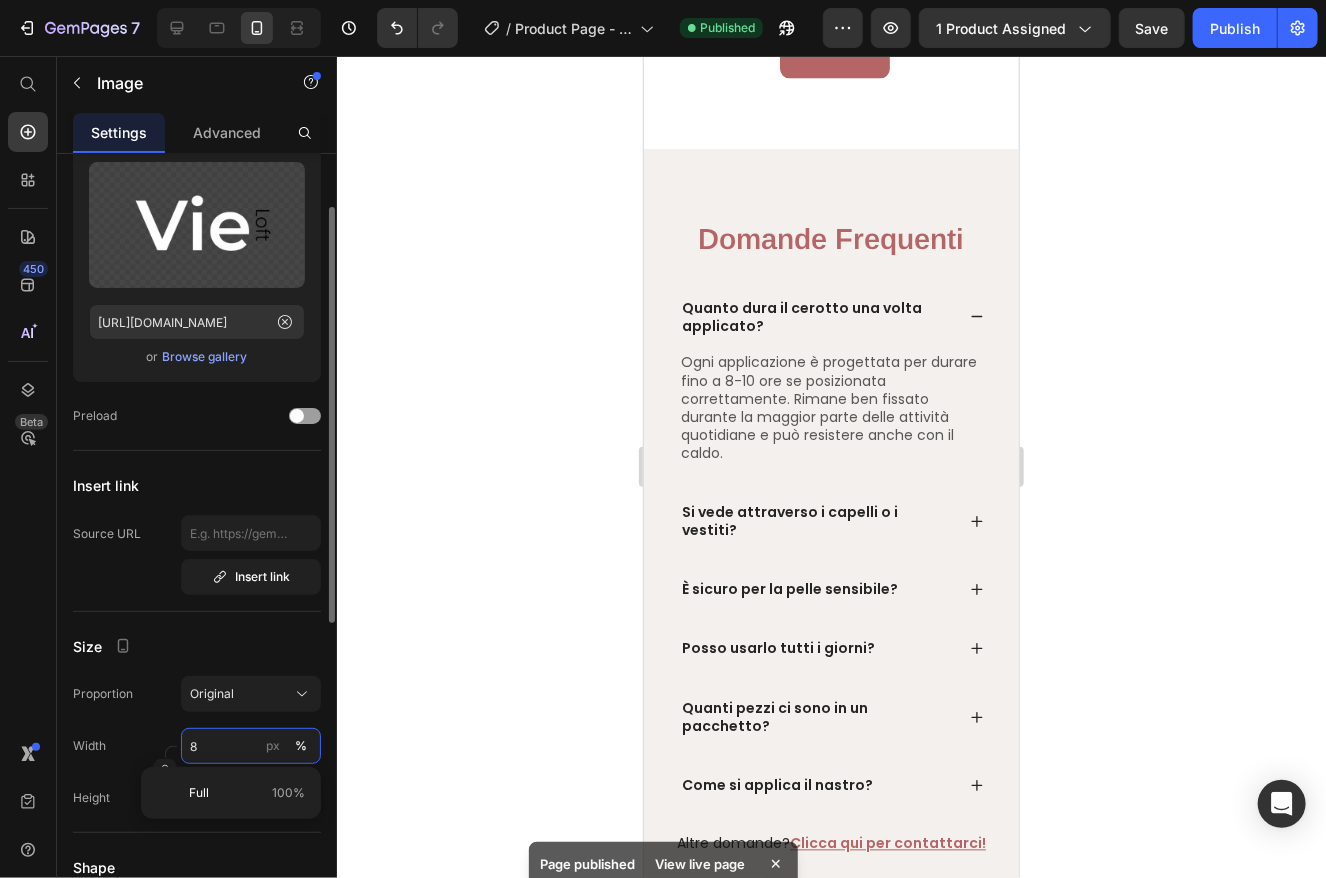 type on "80" 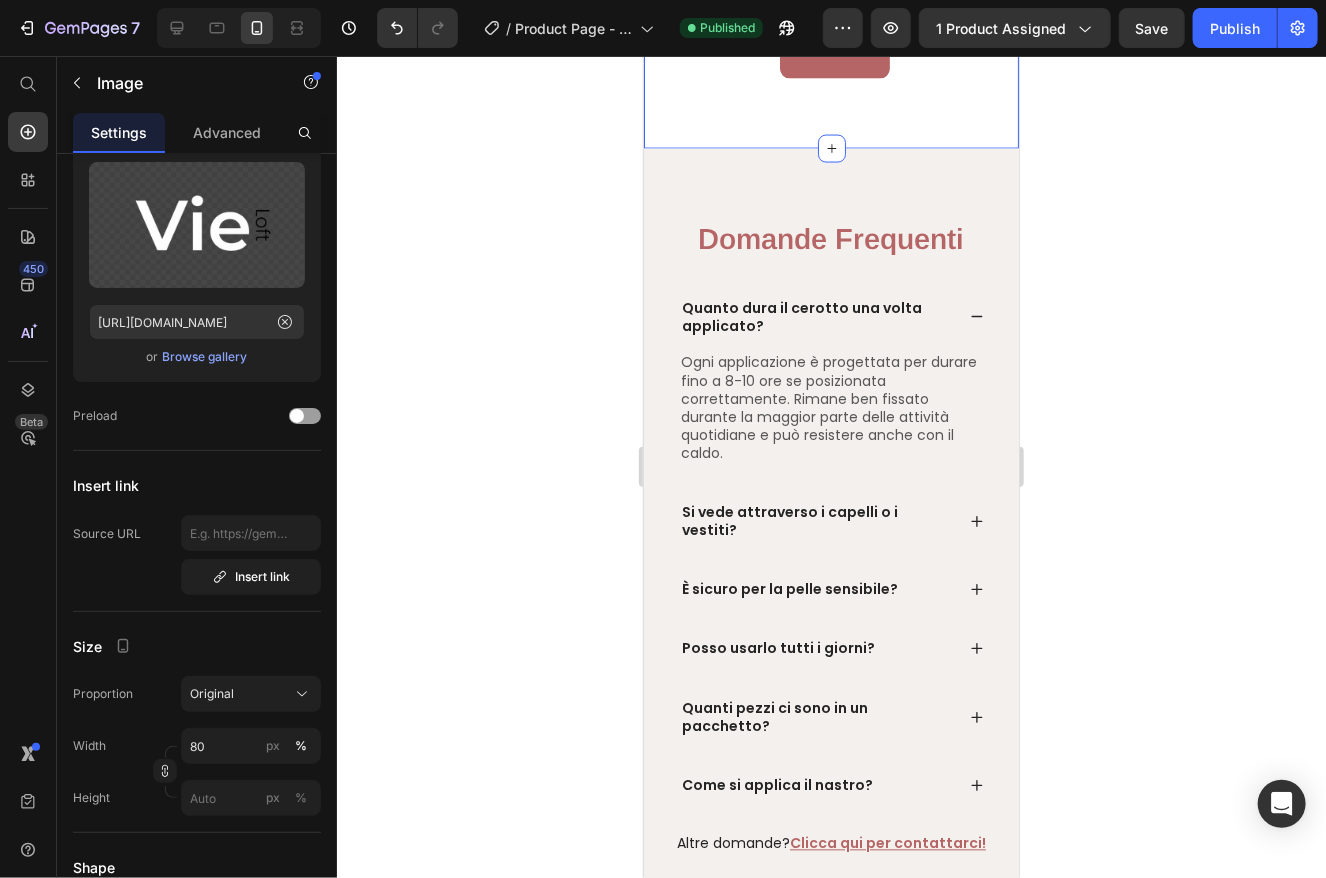 click 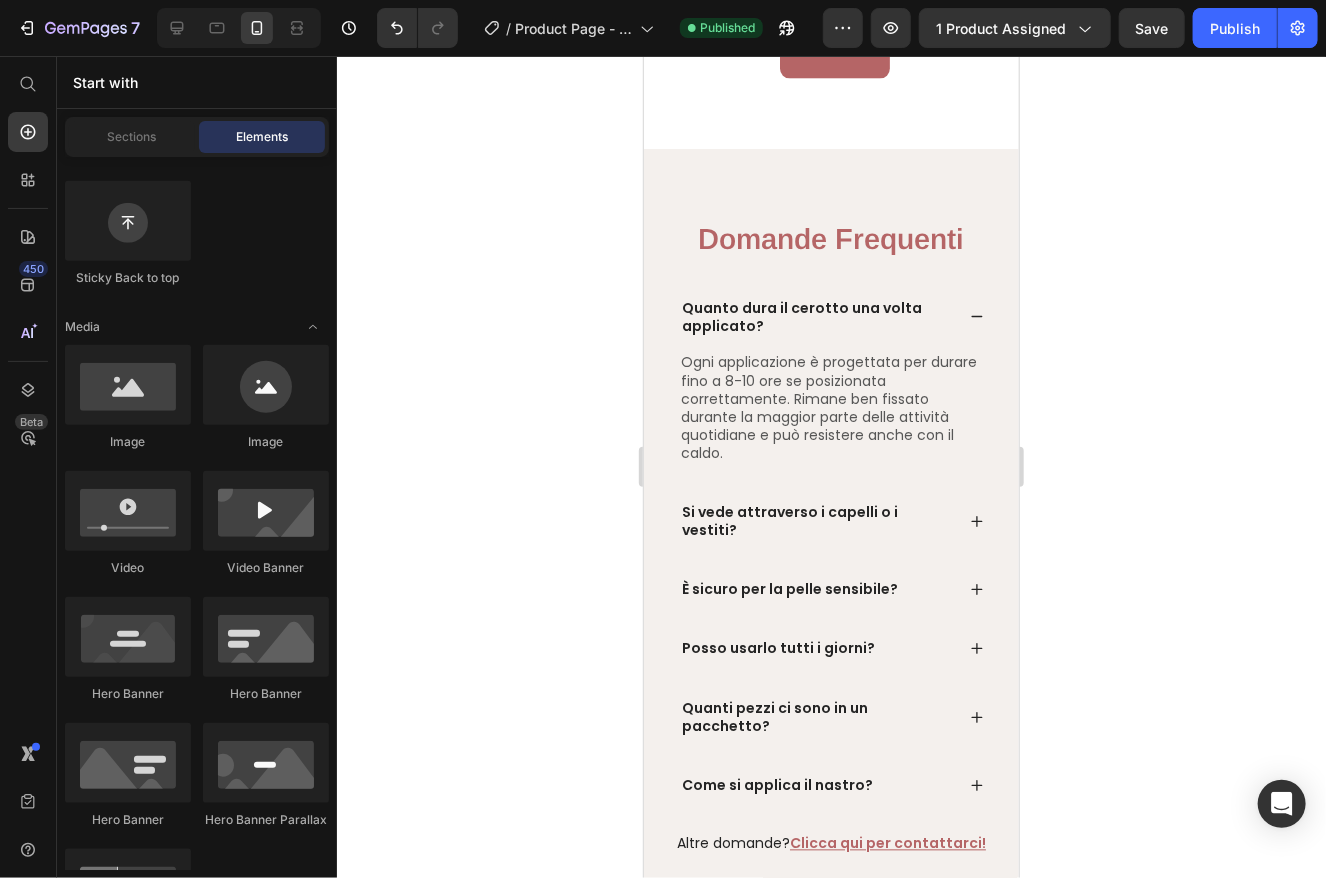 click at bounding box center [834, -208] 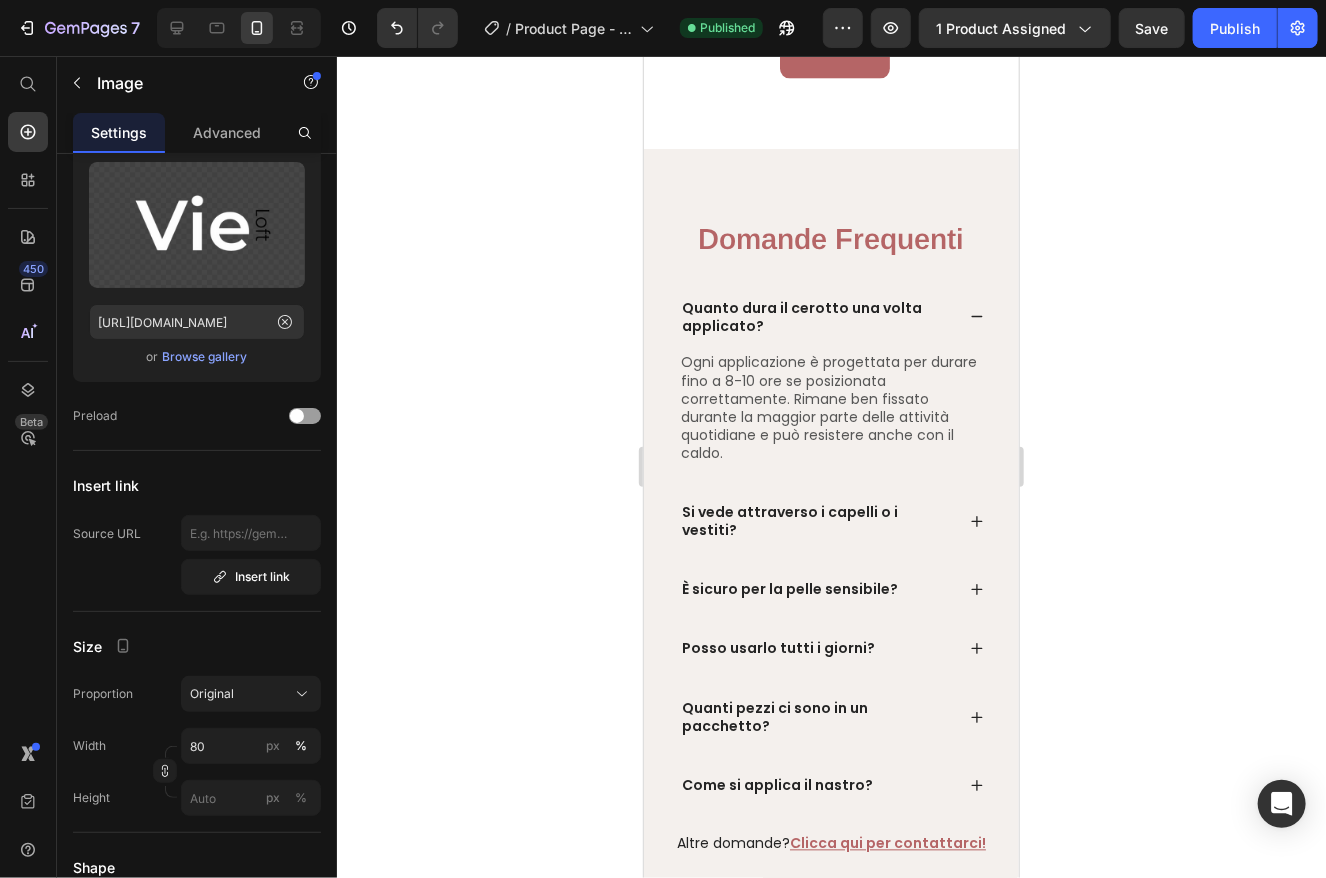 click on "Image   0 Row" at bounding box center (833, -208) 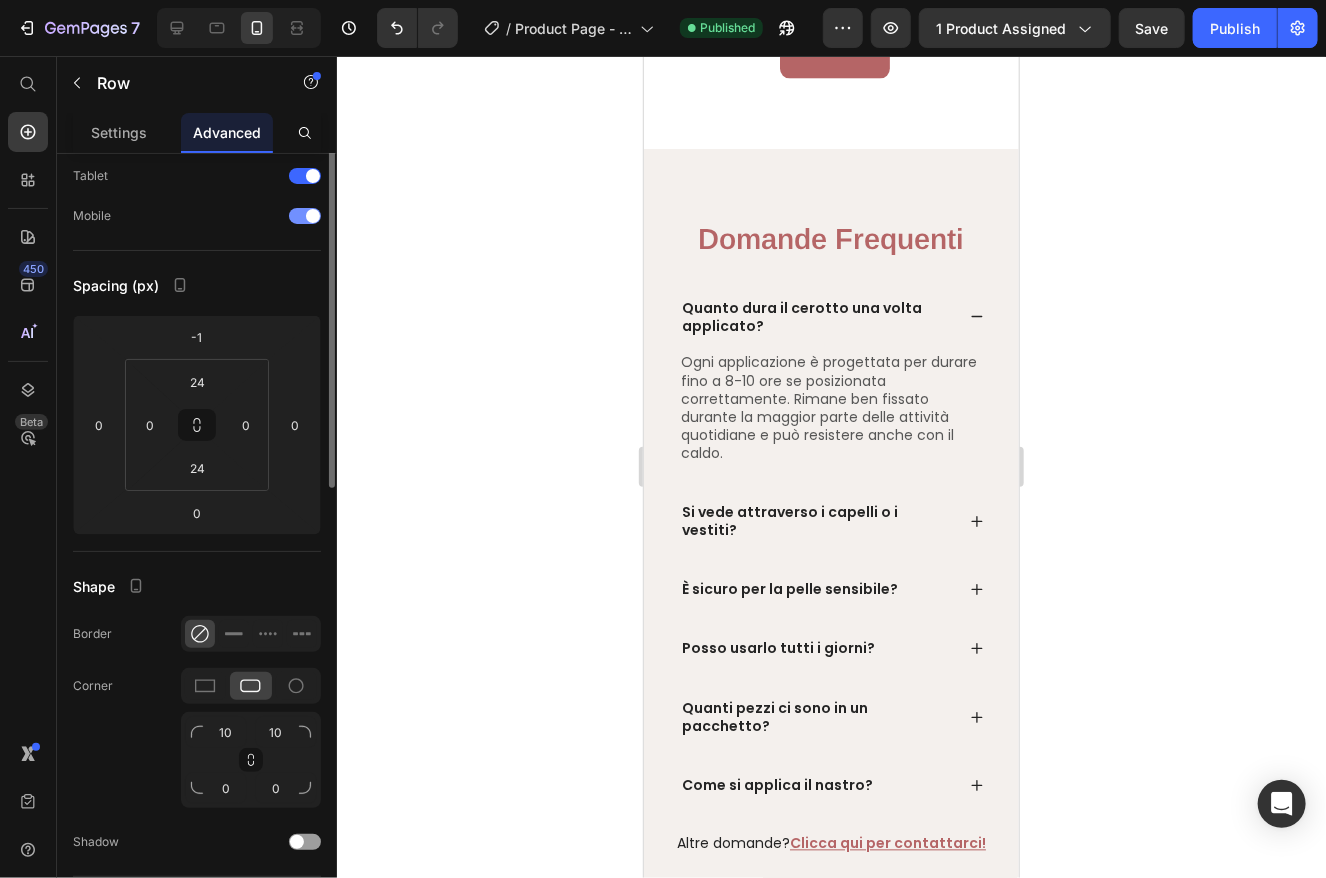 scroll, scrollTop: 0, scrollLeft: 0, axis: both 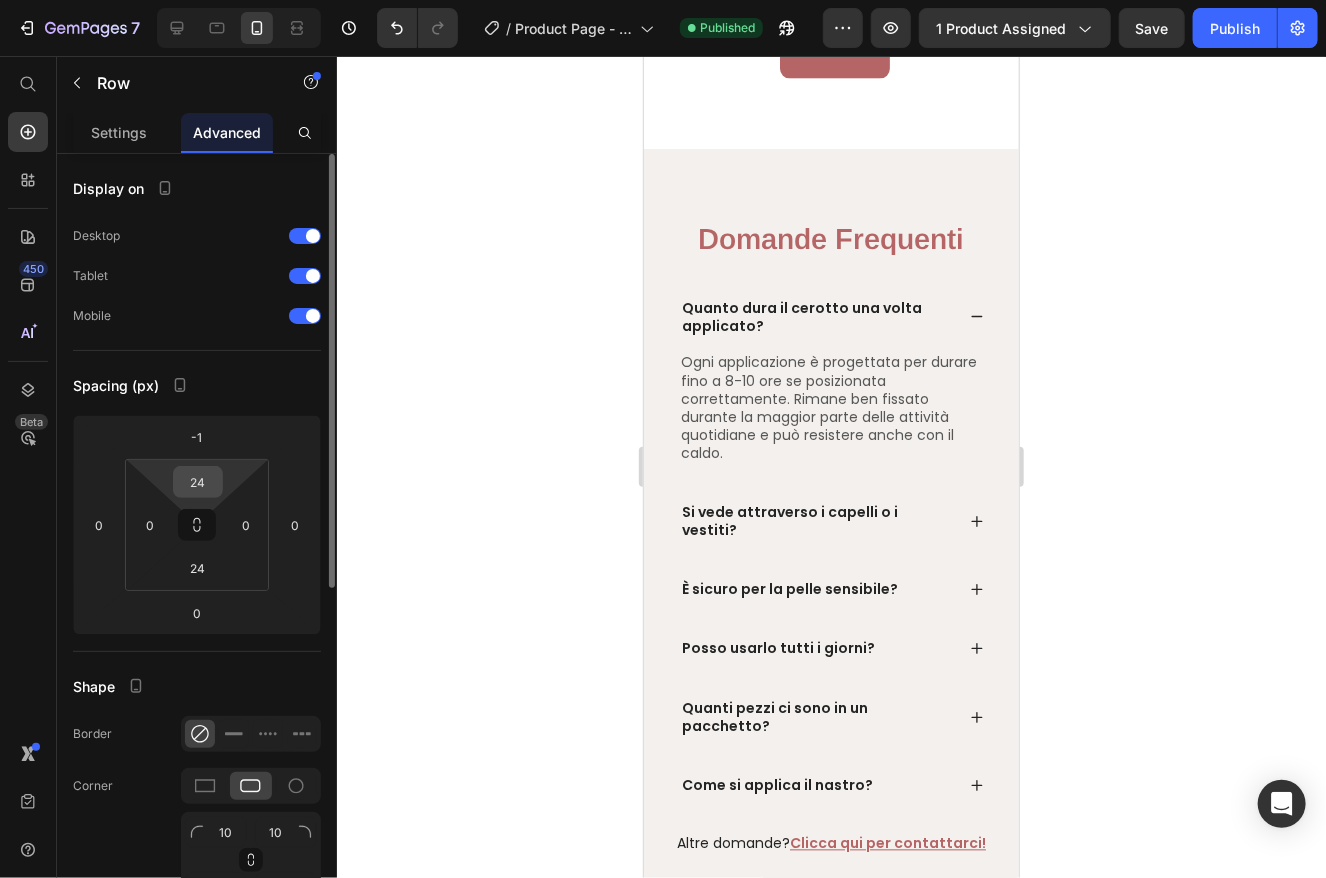 click on "24" at bounding box center [198, 482] 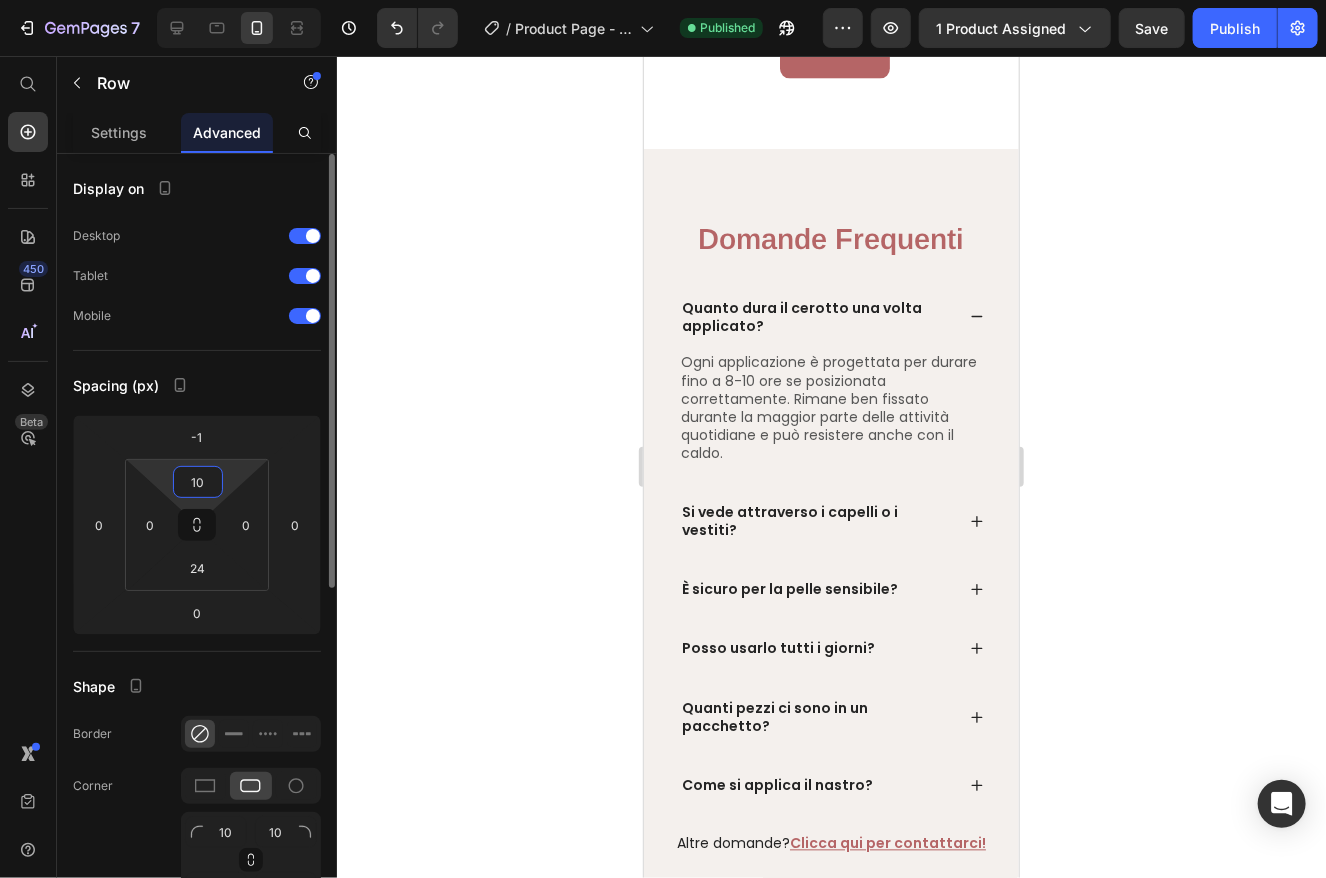 click on "10" at bounding box center [198, 482] 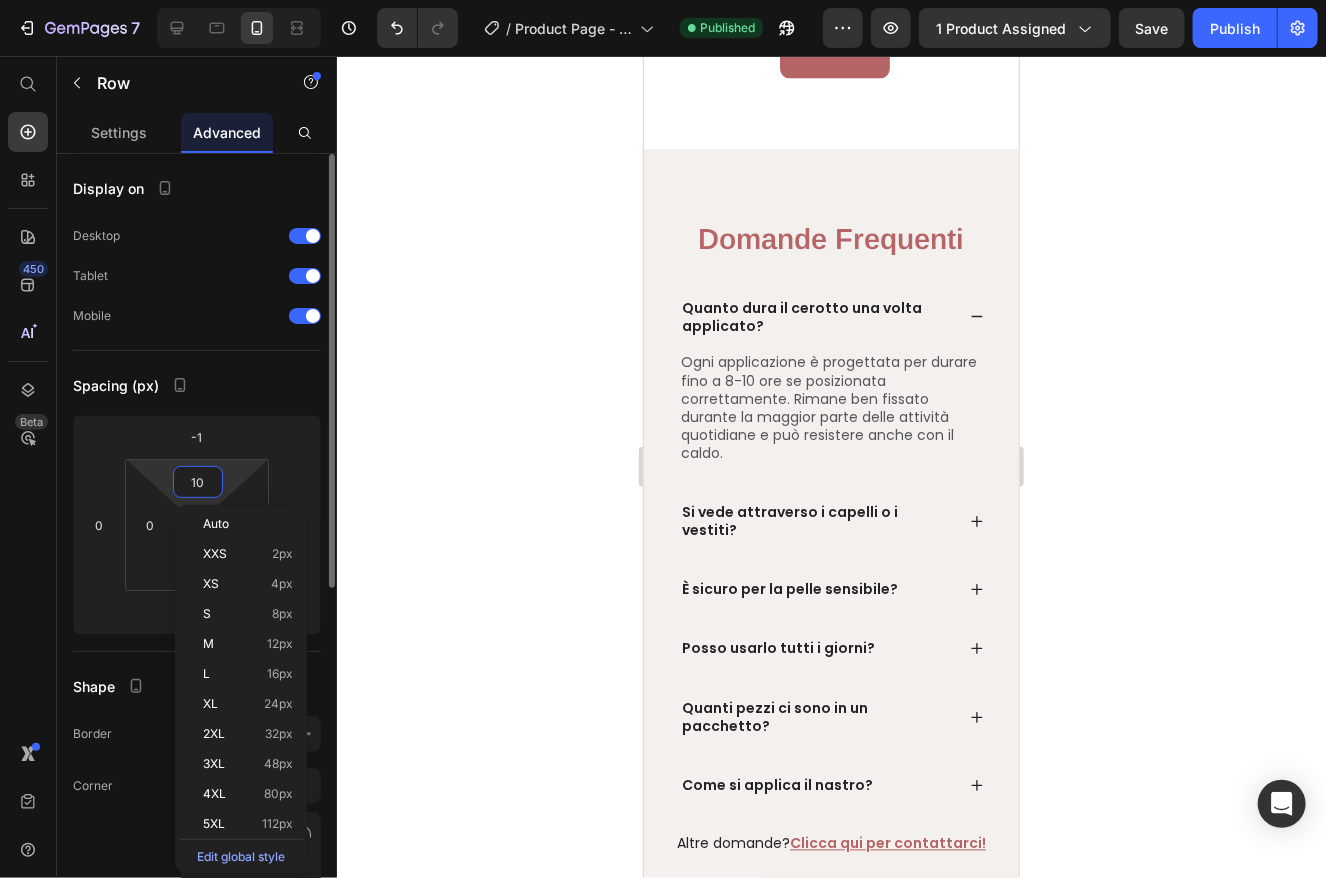 click on "10" at bounding box center (198, 482) 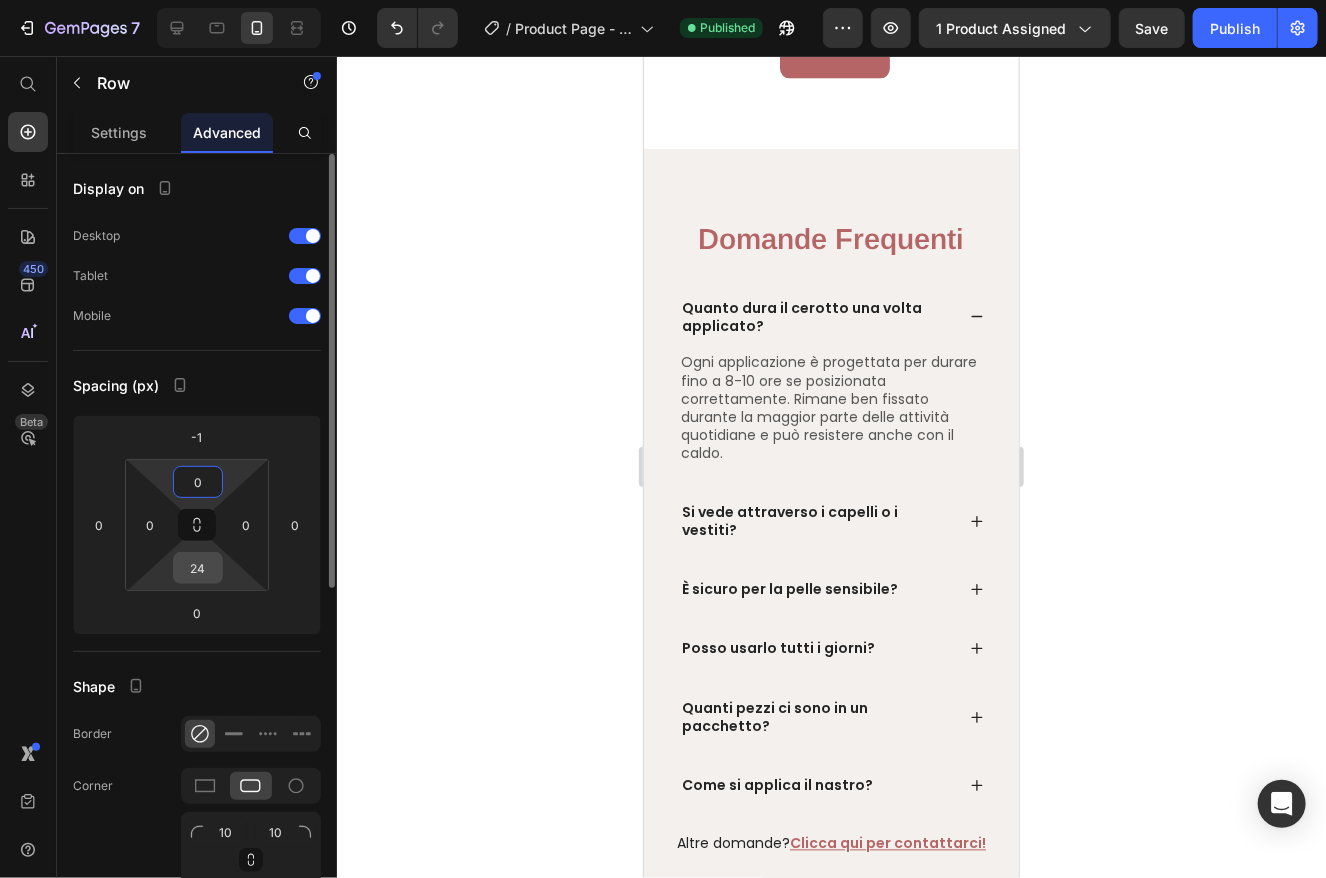 type on "0" 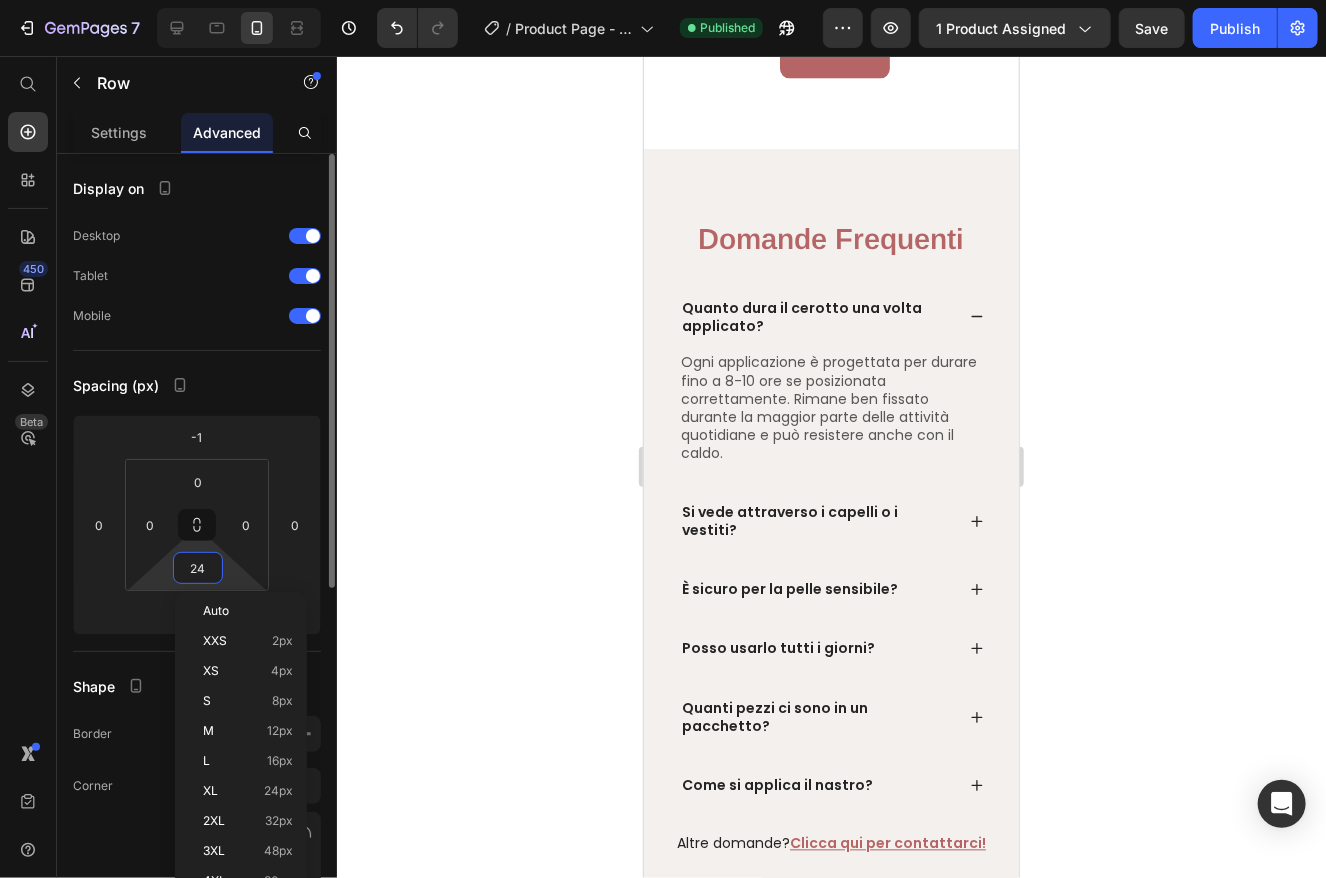 type on "0" 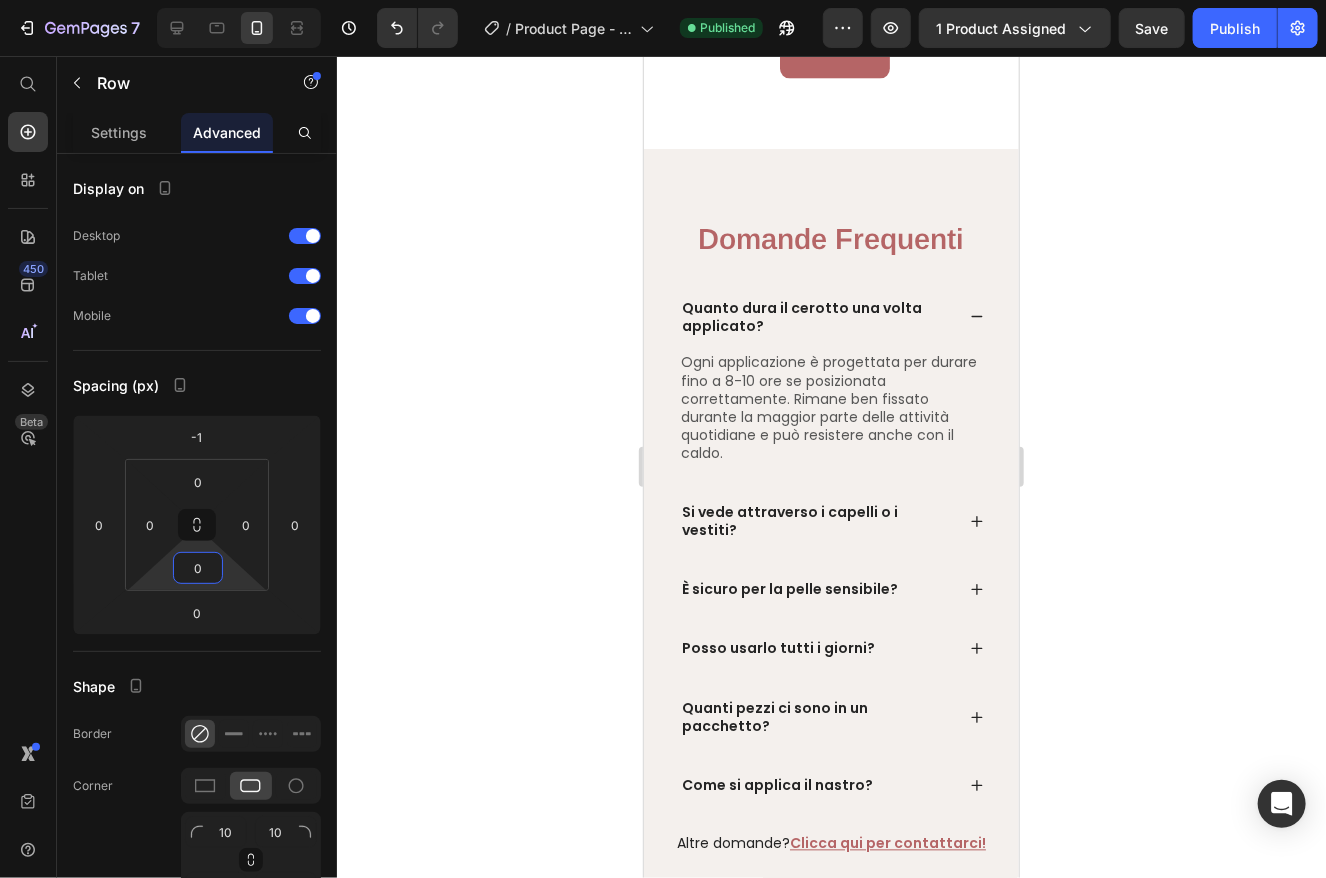 click 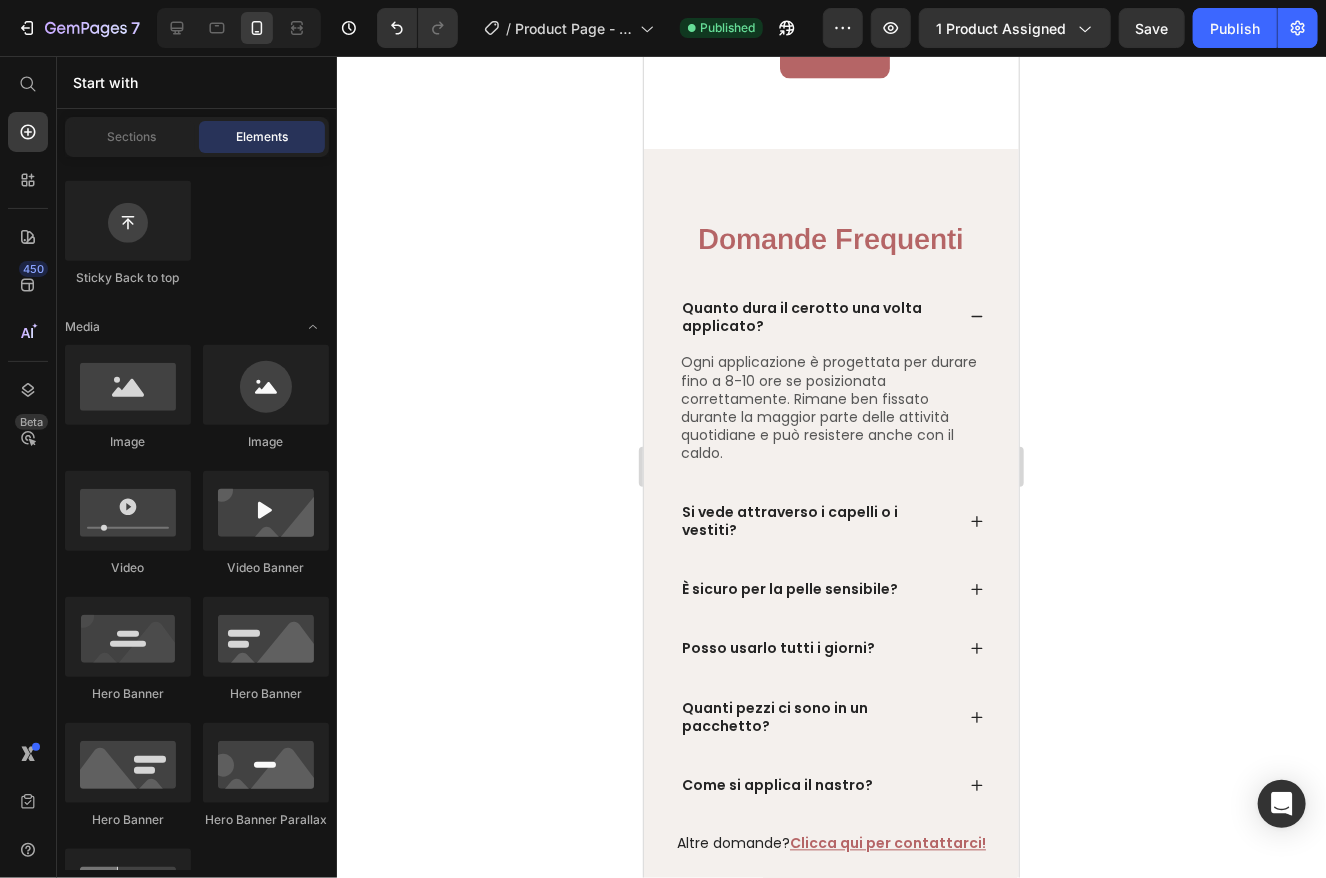 click on "Lifting Istantaneo" at bounding box center [721, -146] 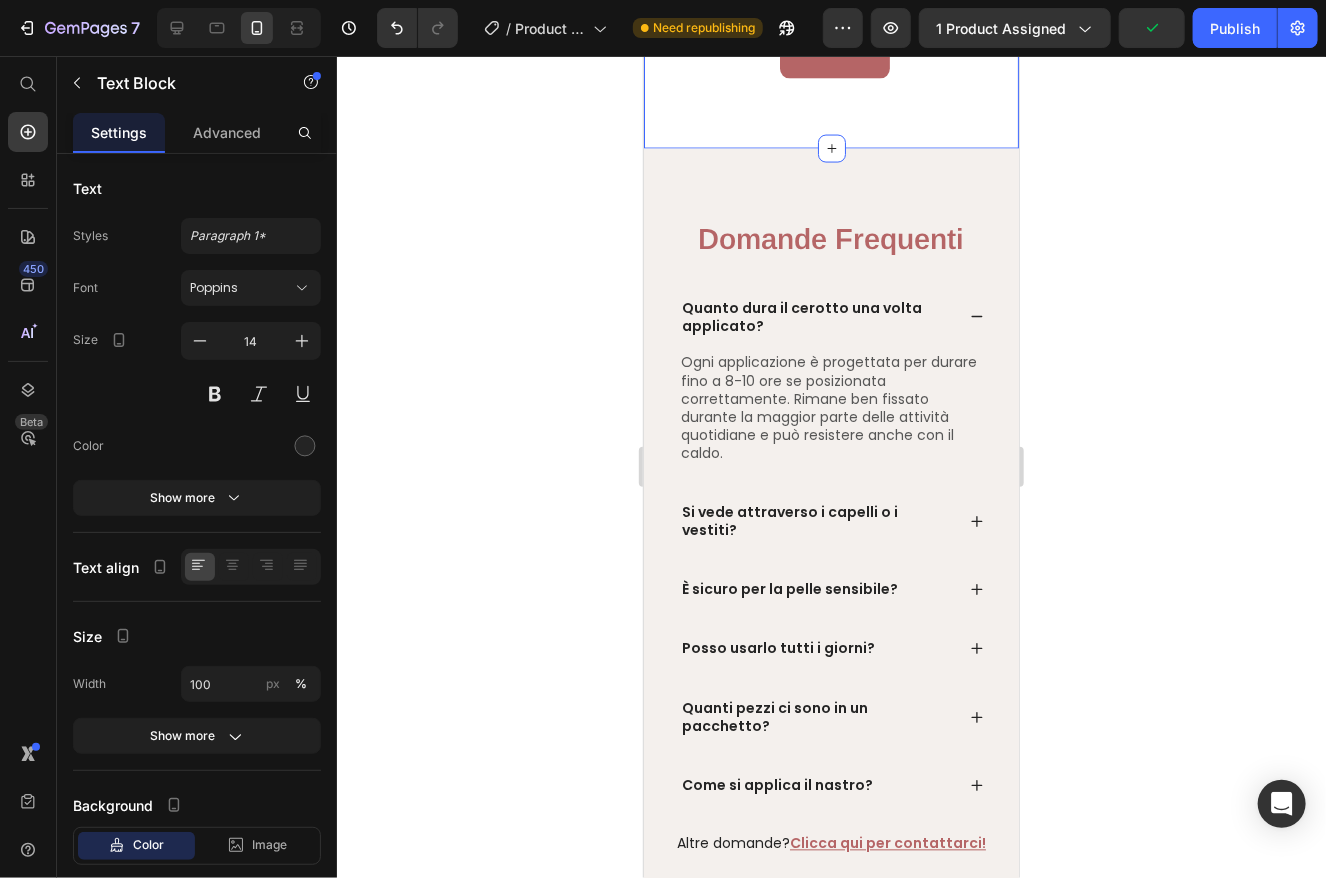 click on "V-Loft vs Altri Heading Row
Image Row Altri Text Block Row Lifting Istantaneo Text Block   0
Icon Row
Icon Row Lunga Tenuta Text Block
Icon Row
Icon Row Garanzia 60 Giorni Text Block
Icon Row
Icon Row Skin-Friendly Text Block
Icon Row
Icon Row Section 8" at bounding box center (830, -108) 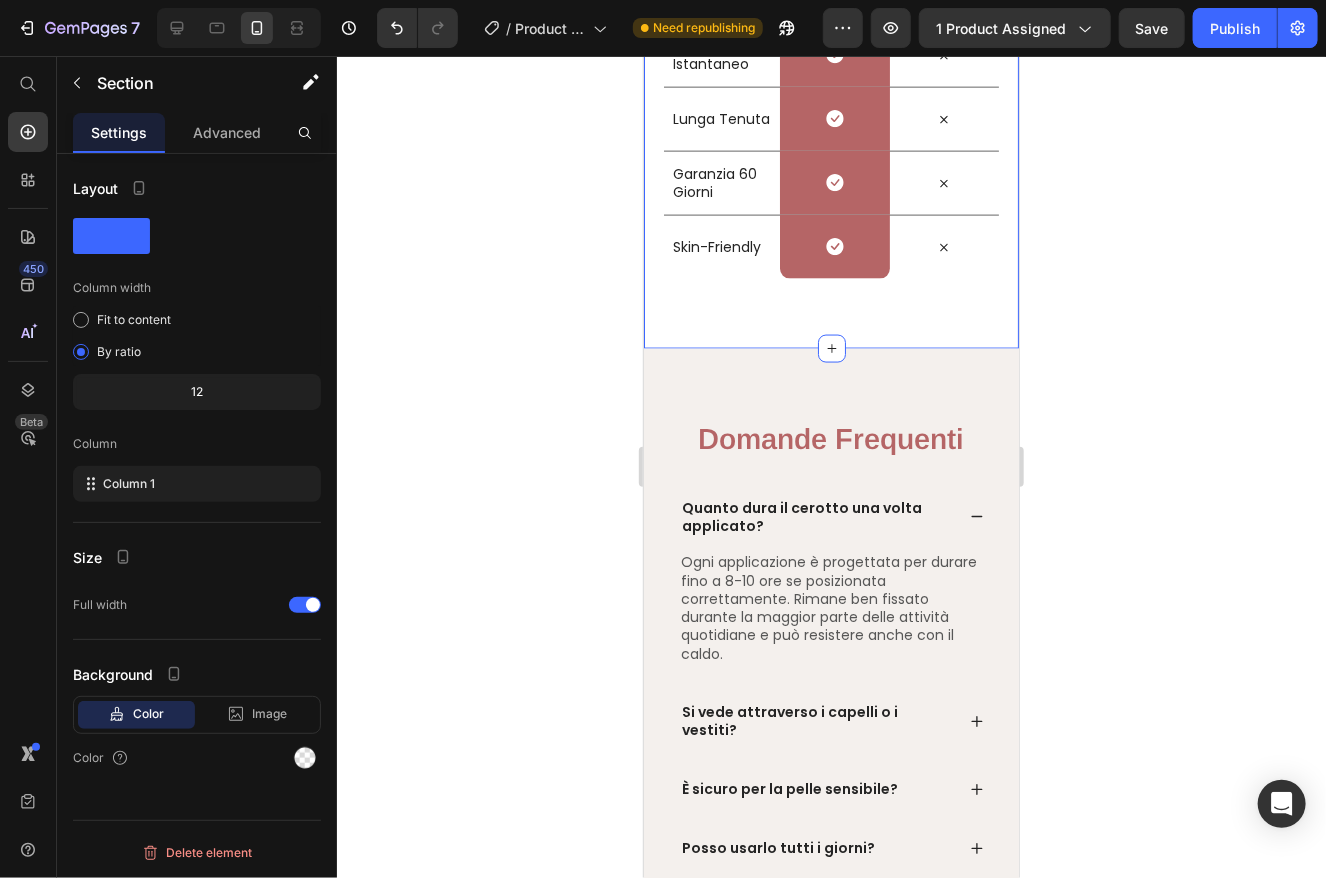 scroll, scrollTop: 4389, scrollLeft: 0, axis: vertical 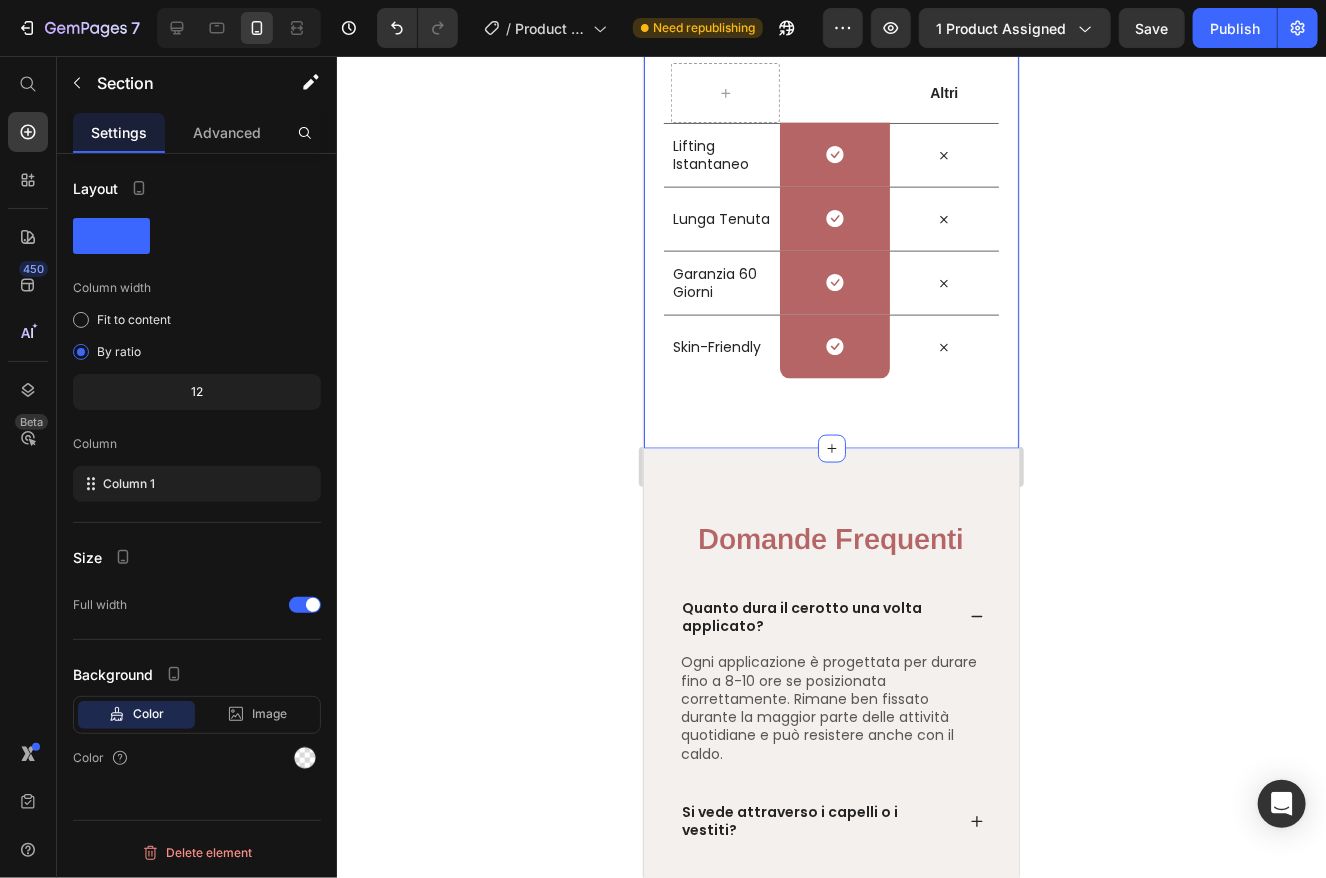 click on "V-Loft vs Altri Heading Row
Image Row Altri Text Block Row Lifting Istantaneo Text Block
Icon Row
Icon Row Lunga Tenuta Text Block
Icon Row
Icon Row Garanzia 60 Giorni Text Block
Icon Row
Icon Row Skin-Friendly Text Block
Icon Row
Icon Row Section 8   You can create reusable sections Create Theme Section AI Content Write with GemAI What would you like to describe here? Tone and Voice Persuasive Product VieLoft Collo - Patches Rimodellanti Show more Generate" at bounding box center (830, 193) 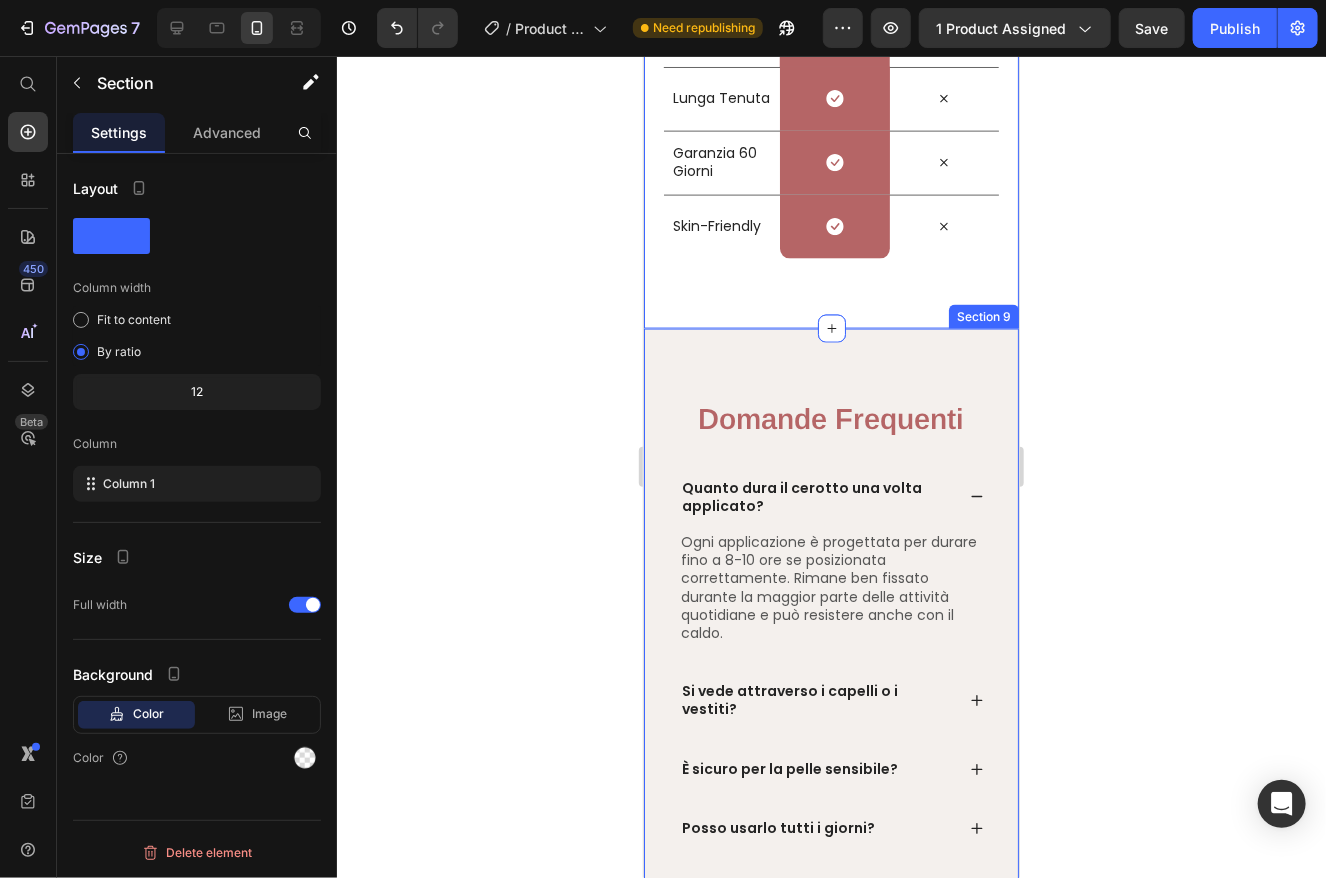 scroll, scrollTop: 4489, scrollLeft: 0, axis: vertical 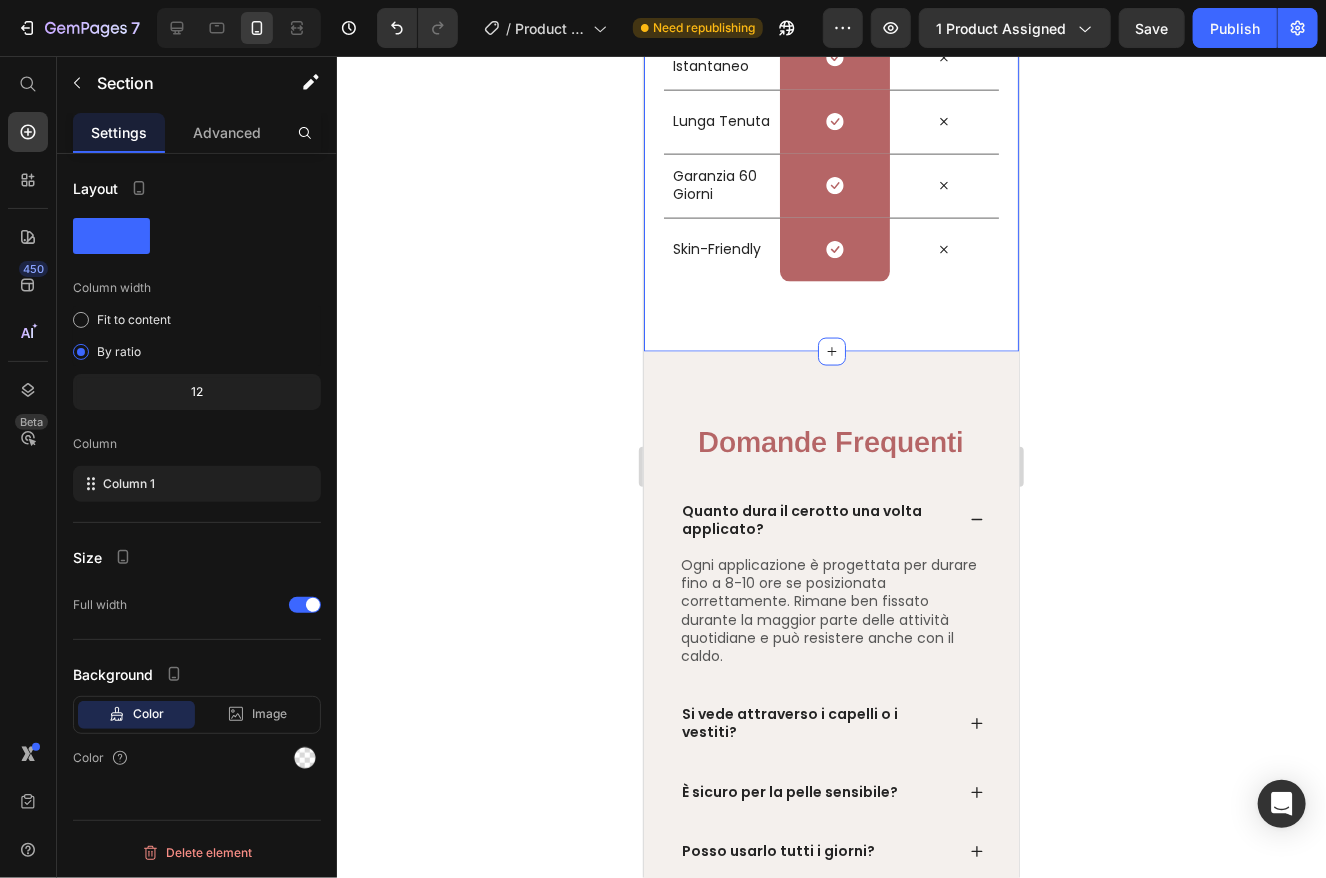 click 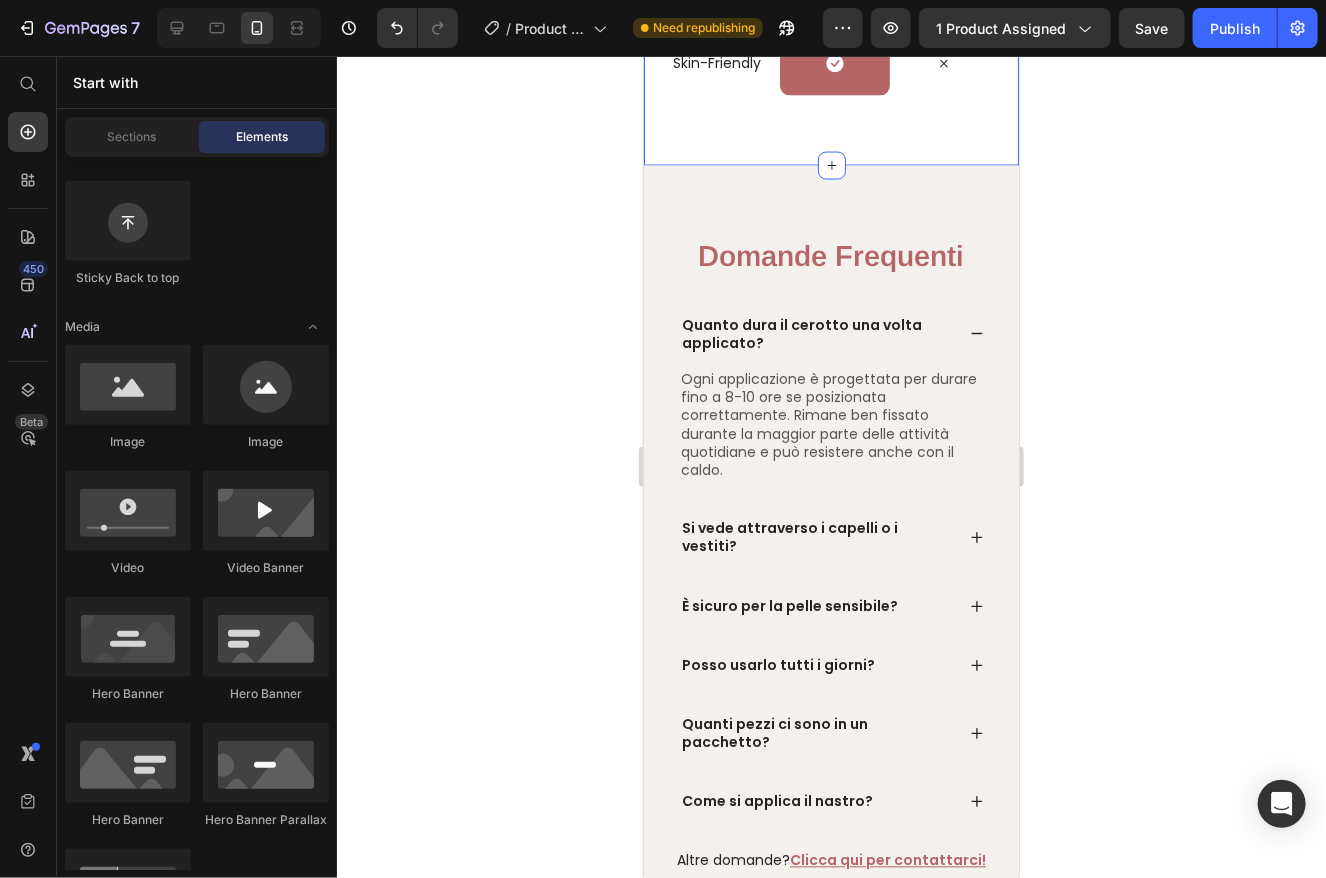 scroll, scrollTop: 4789, scrollLeft: 0, axis: vertical 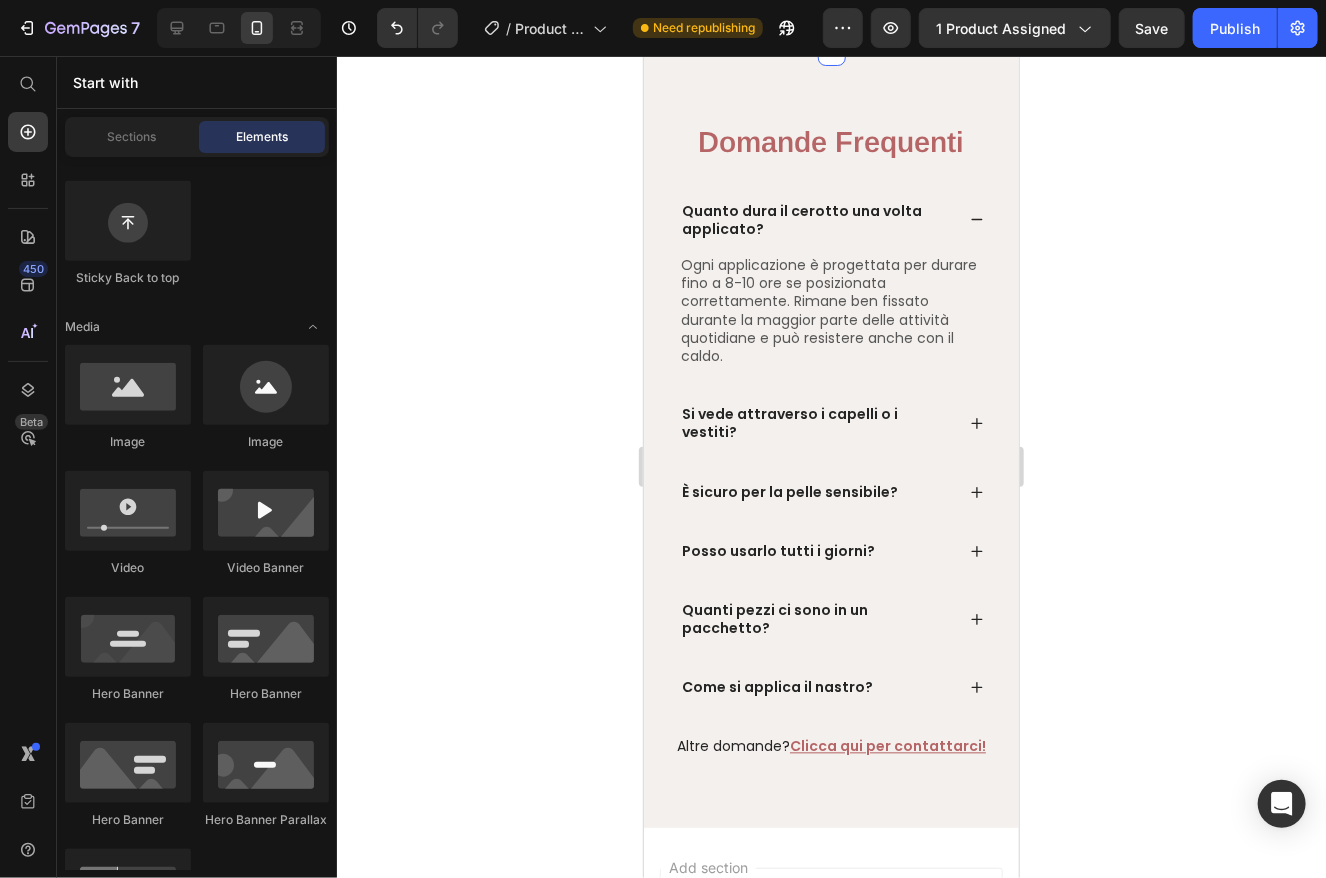 click on "V-Loft vs Altri Heading Row
Image Row Altri Text Block Row Lifting Istantaneo Text Block
Icon Row
Icon Row Lunga Tenuta Text Block
Icon Row
Icon Row Garanzia 60 Giorni Text Block
Icon Row
Icon Row Skin-Friendly Text Block
Icon Row
Icon Row Section 8" at bounding box center [830, -207] 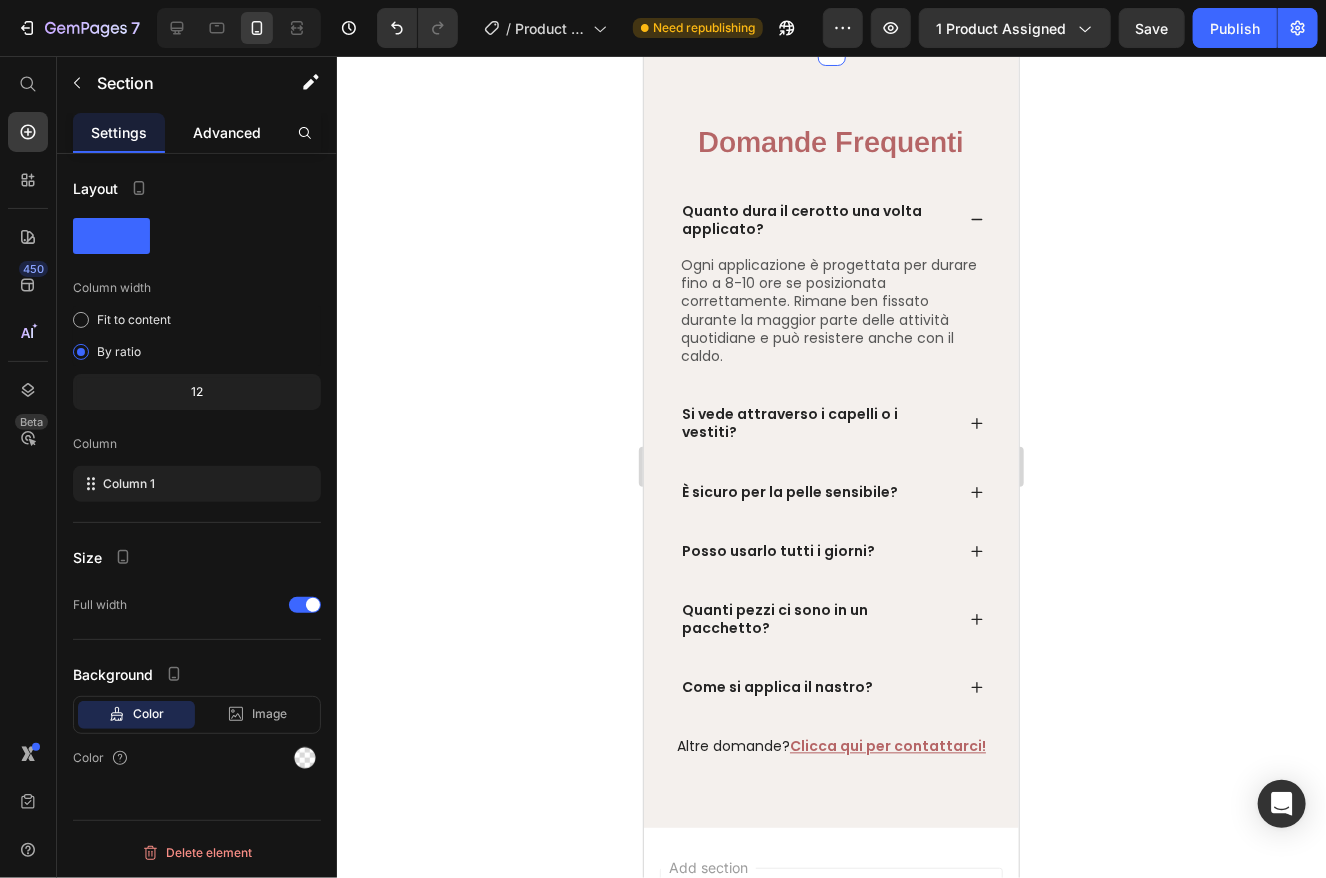 click on "Advanced" at bounding box center (227, 132) 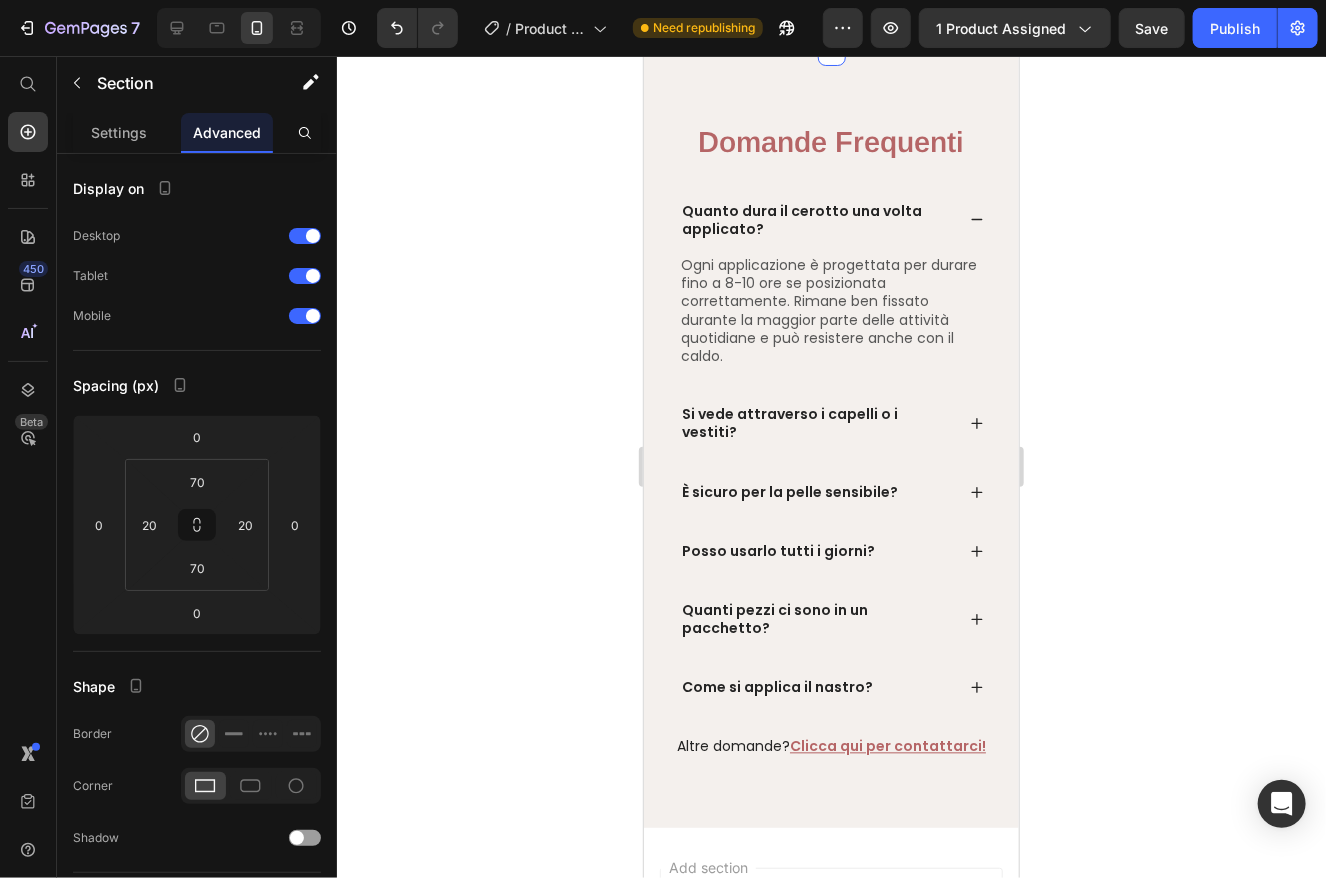 click 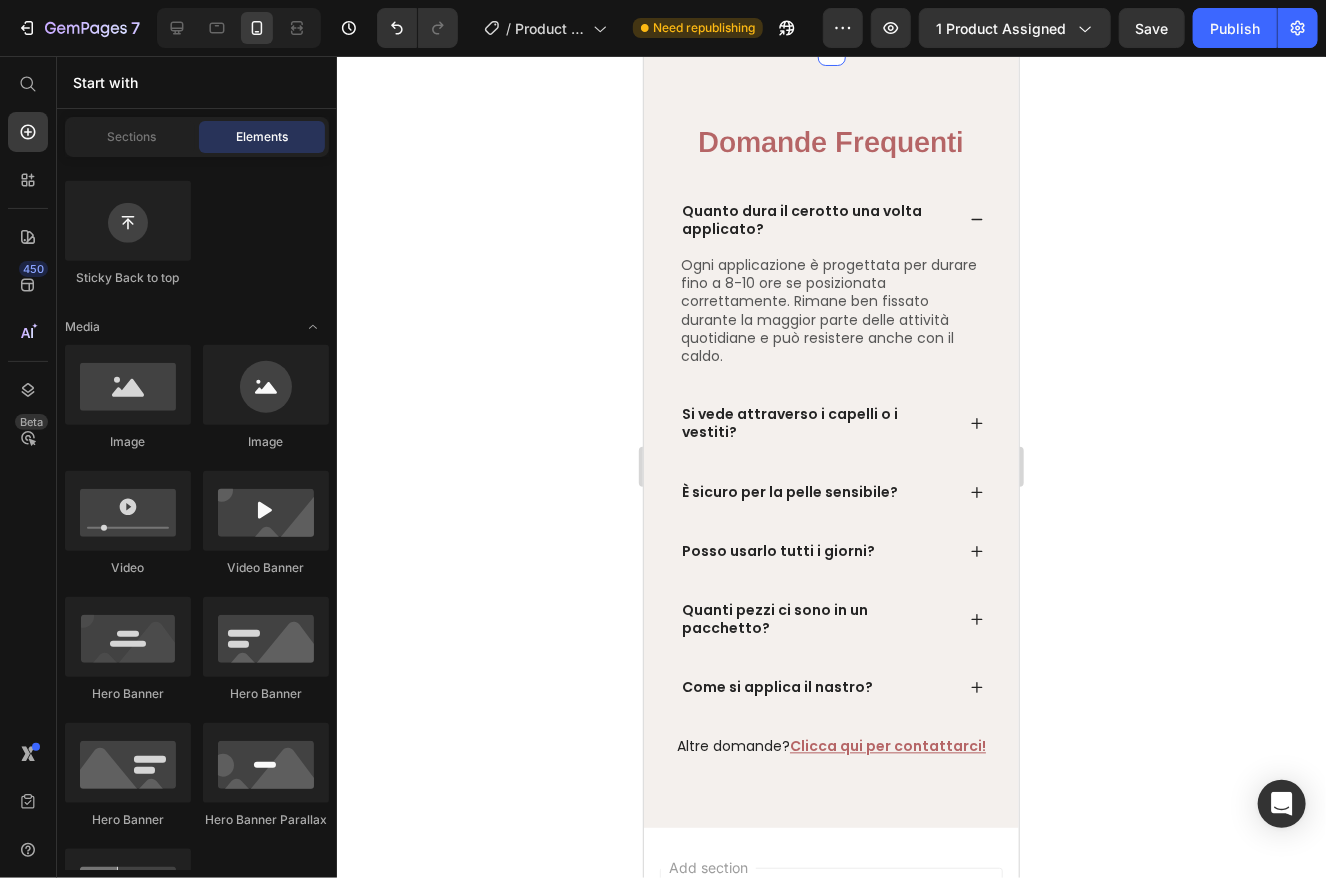 click on "V-Loft vs Altri Heading Row
Image Row Altri Text Block Row Lifting Istantaneo Text Block
Icon Row
Icon Row Lunga Tenuta Text Block
Icon Row
Icon Row Garanzia 60 Giorni Text Block
Icon Row
Icon Row Skin-Friendly Text Block
Icon Row
Icon Row Section 8" at bounding box center (830, -207) 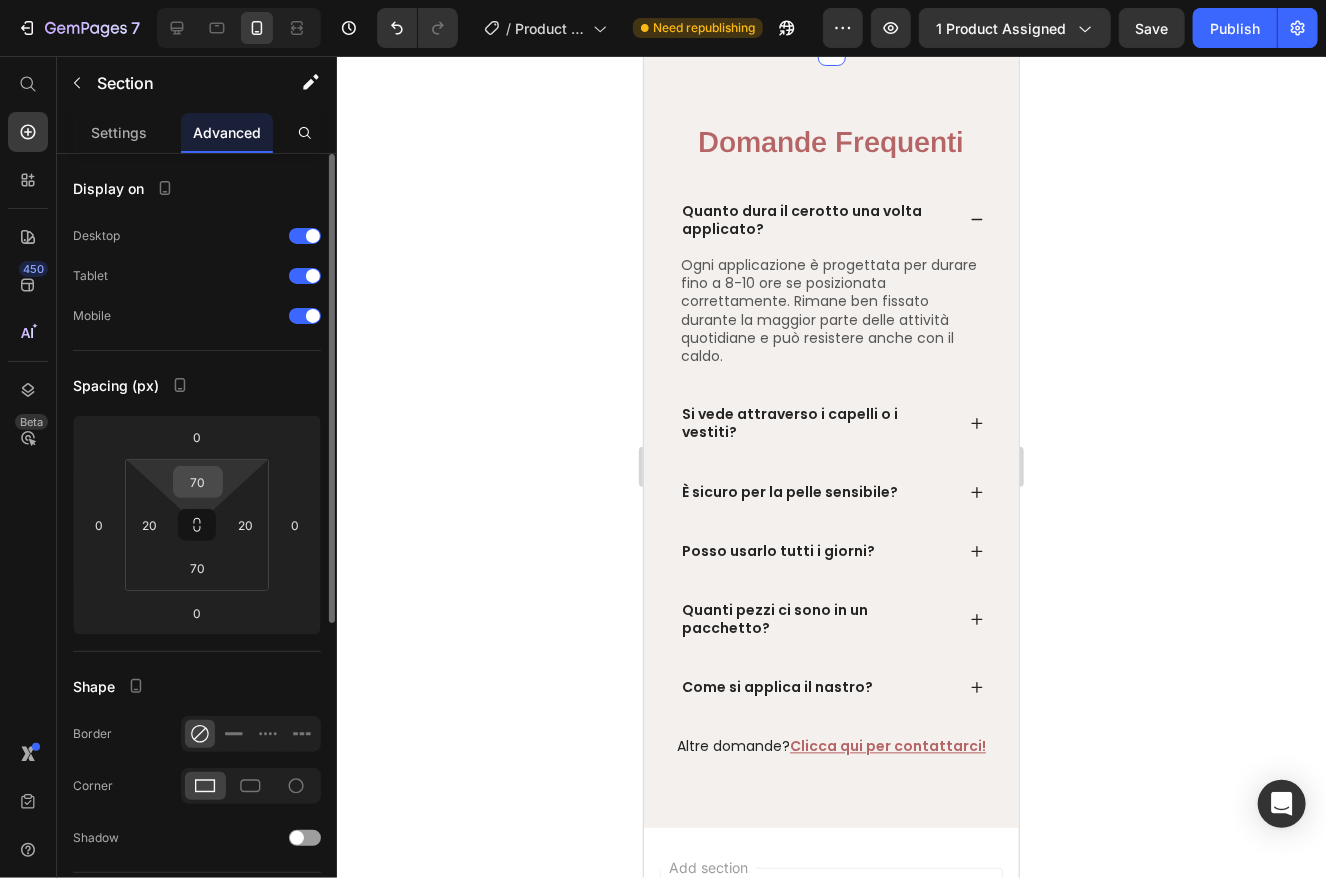 click on "70" at bounding box center (198, 482) 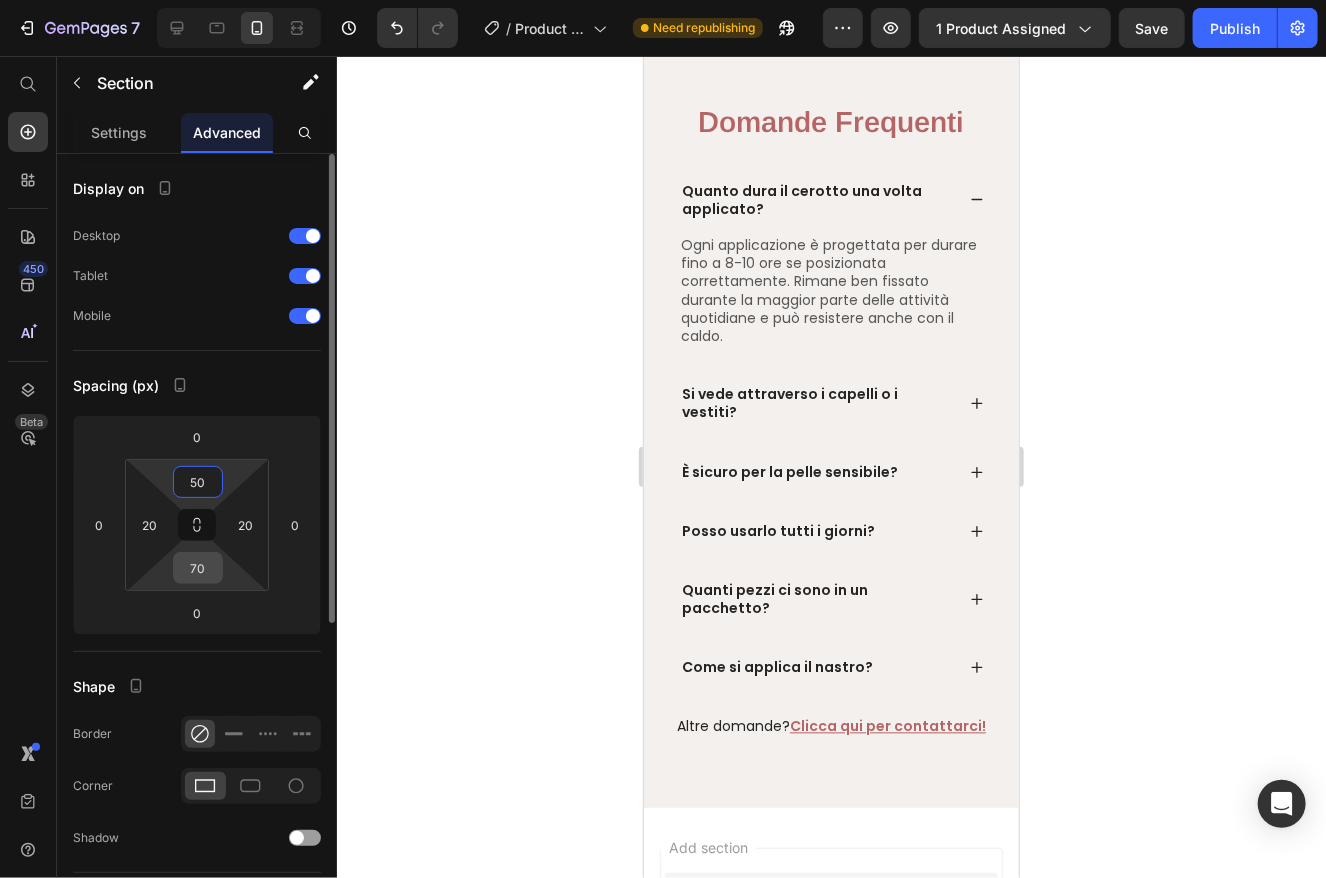 type on "50" 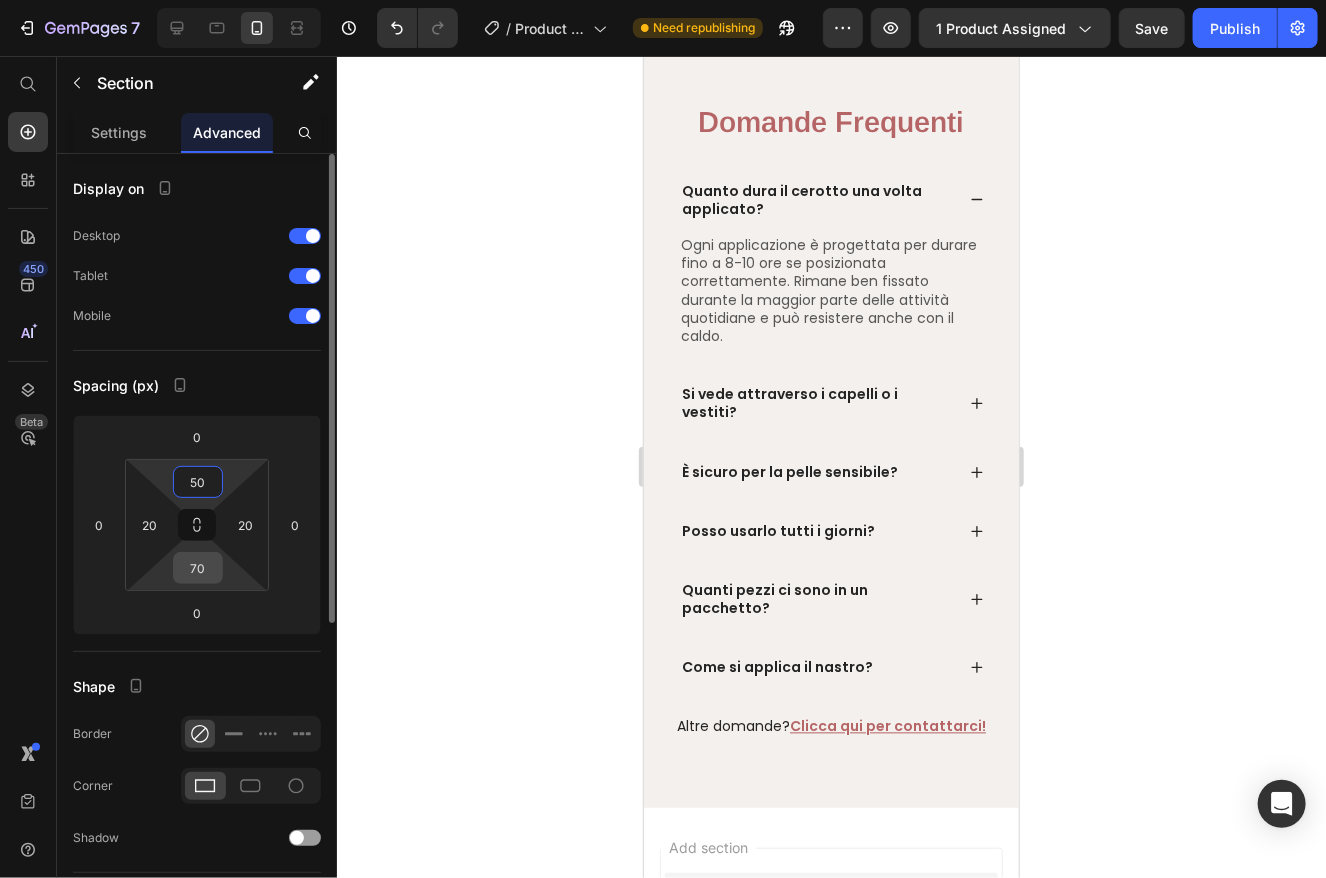 click on "70" at bounding box center [198, 568] 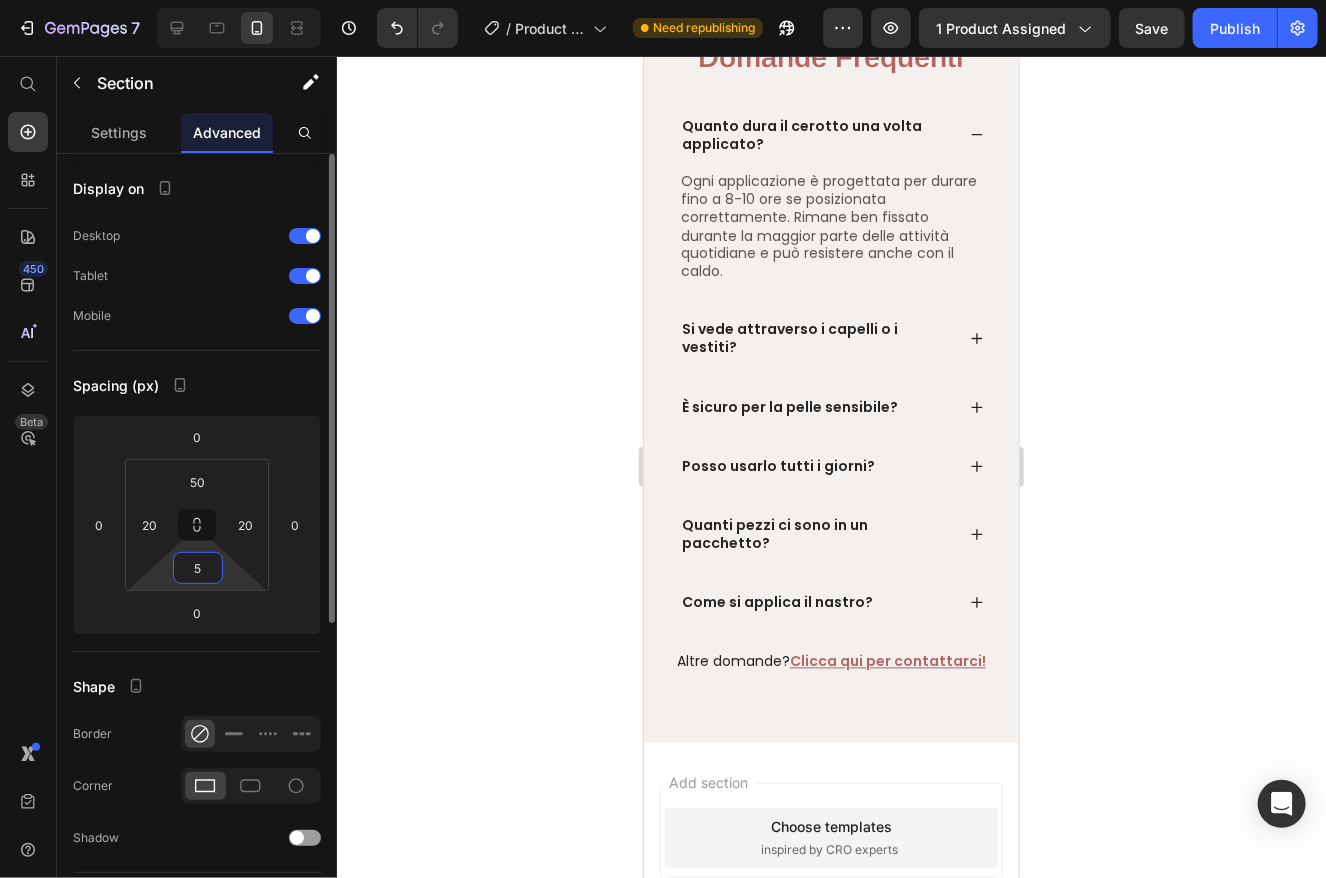 type on "50" 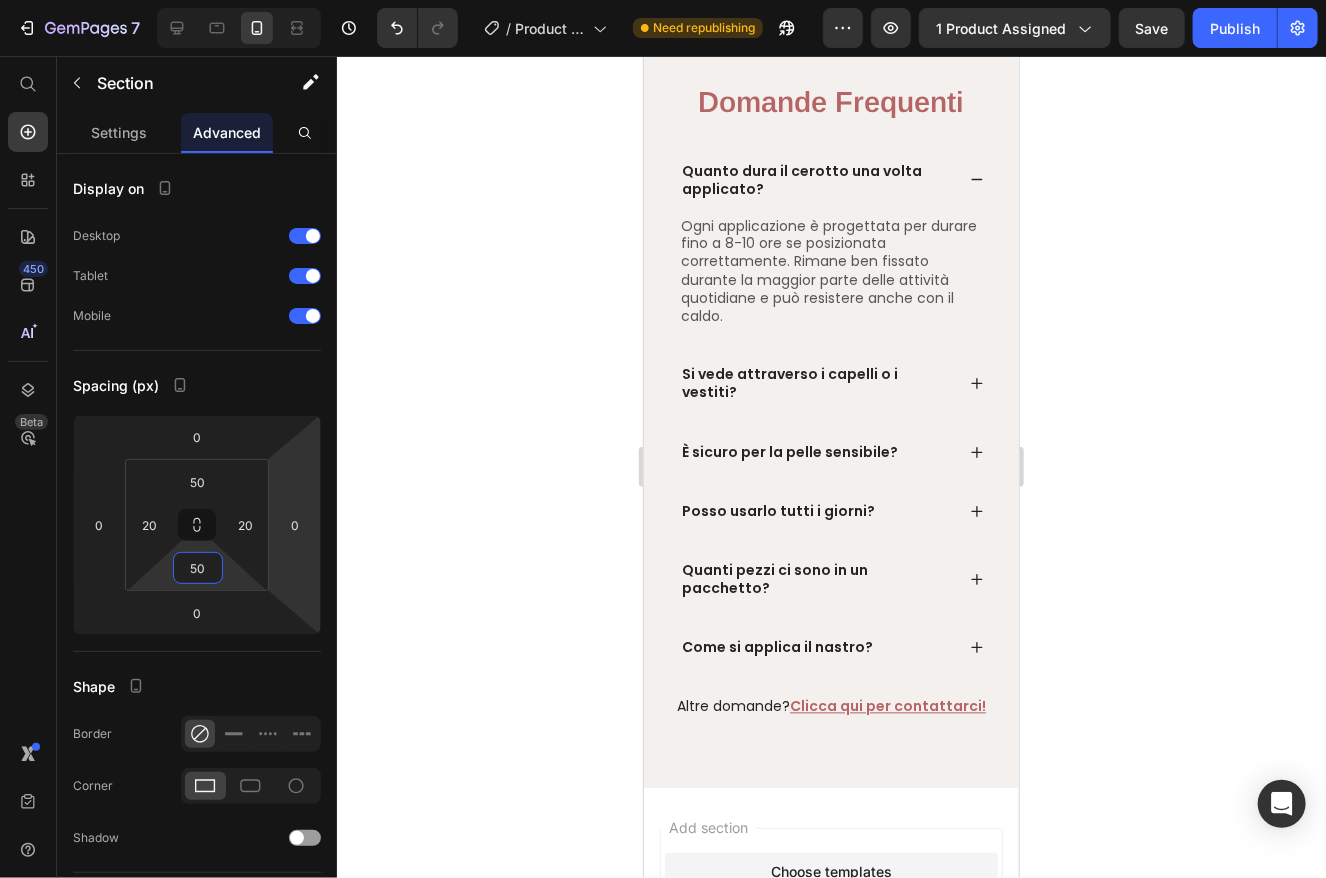 click 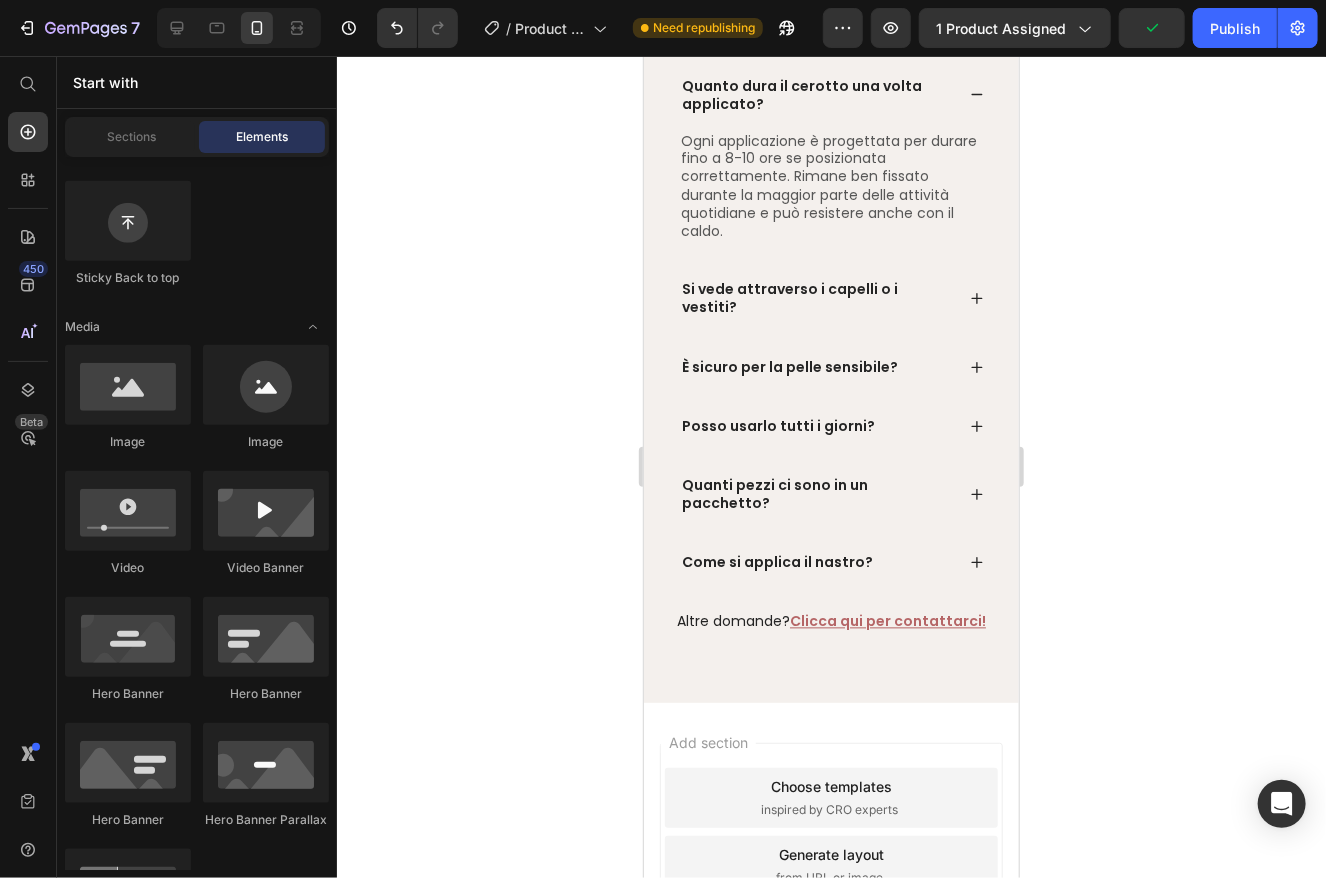 scroll, scrollTop: 4689, scrollLeft: 0, axis: vertical 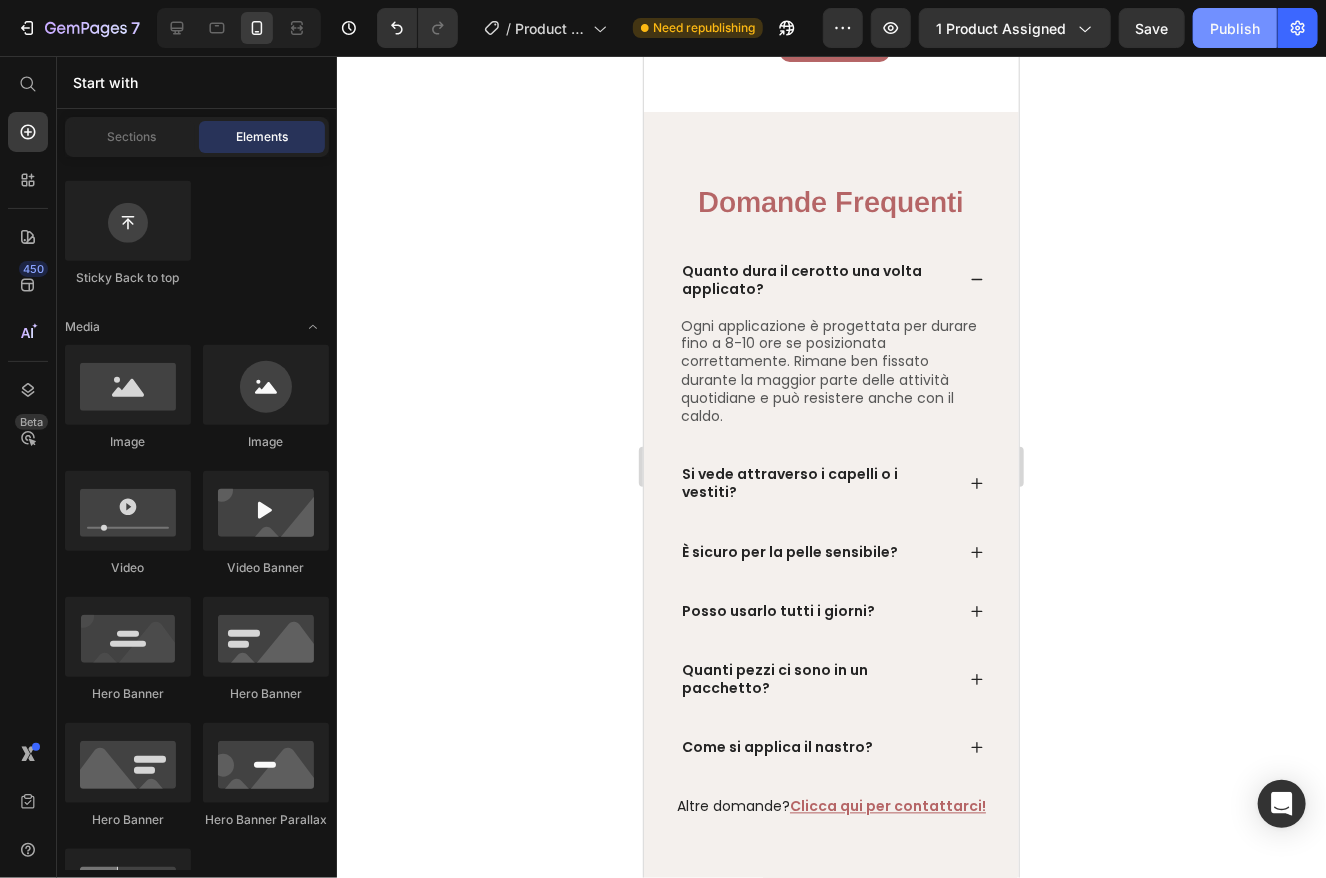 click on "Publish" at bounding box center [1235, 28] 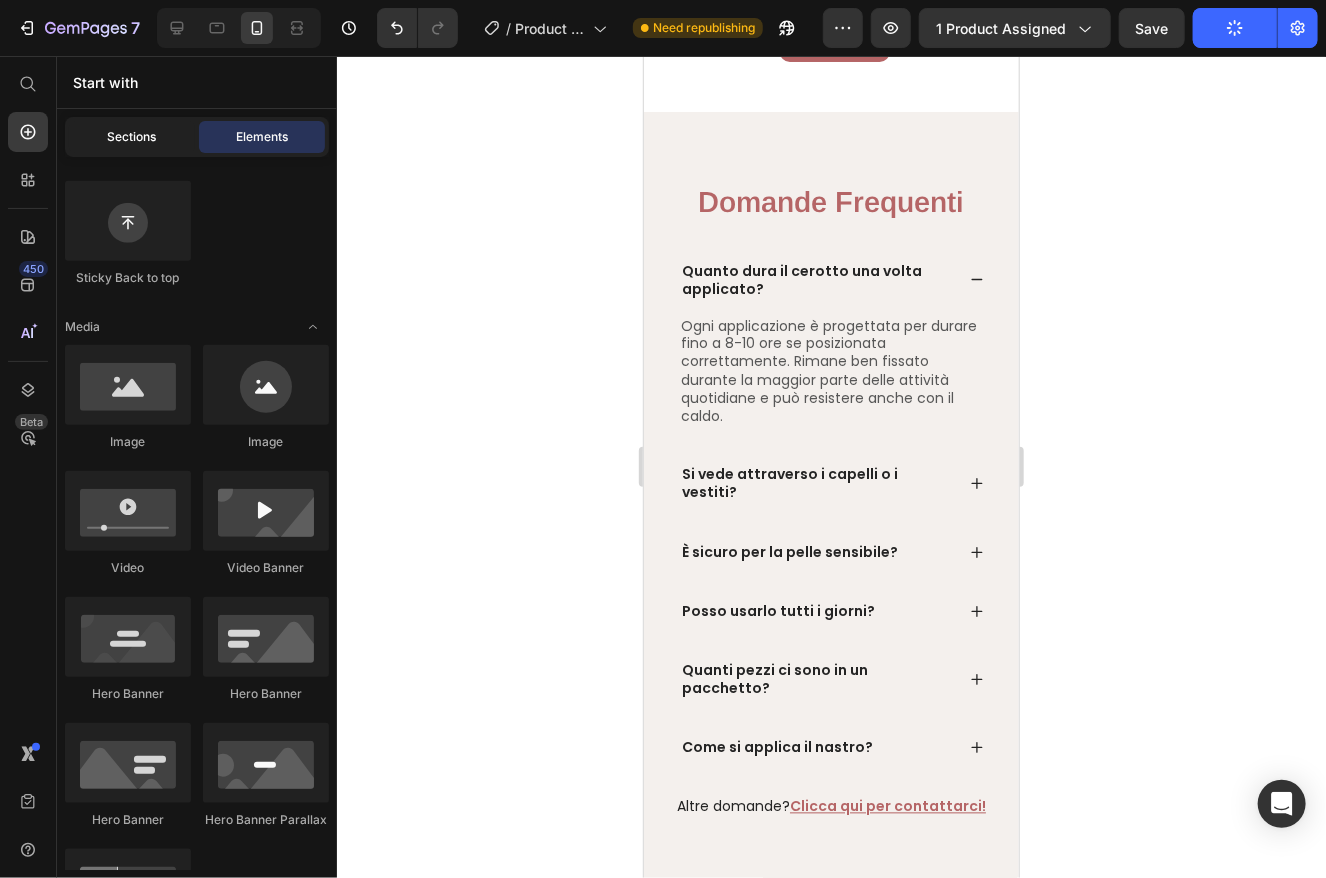click on "Sections" 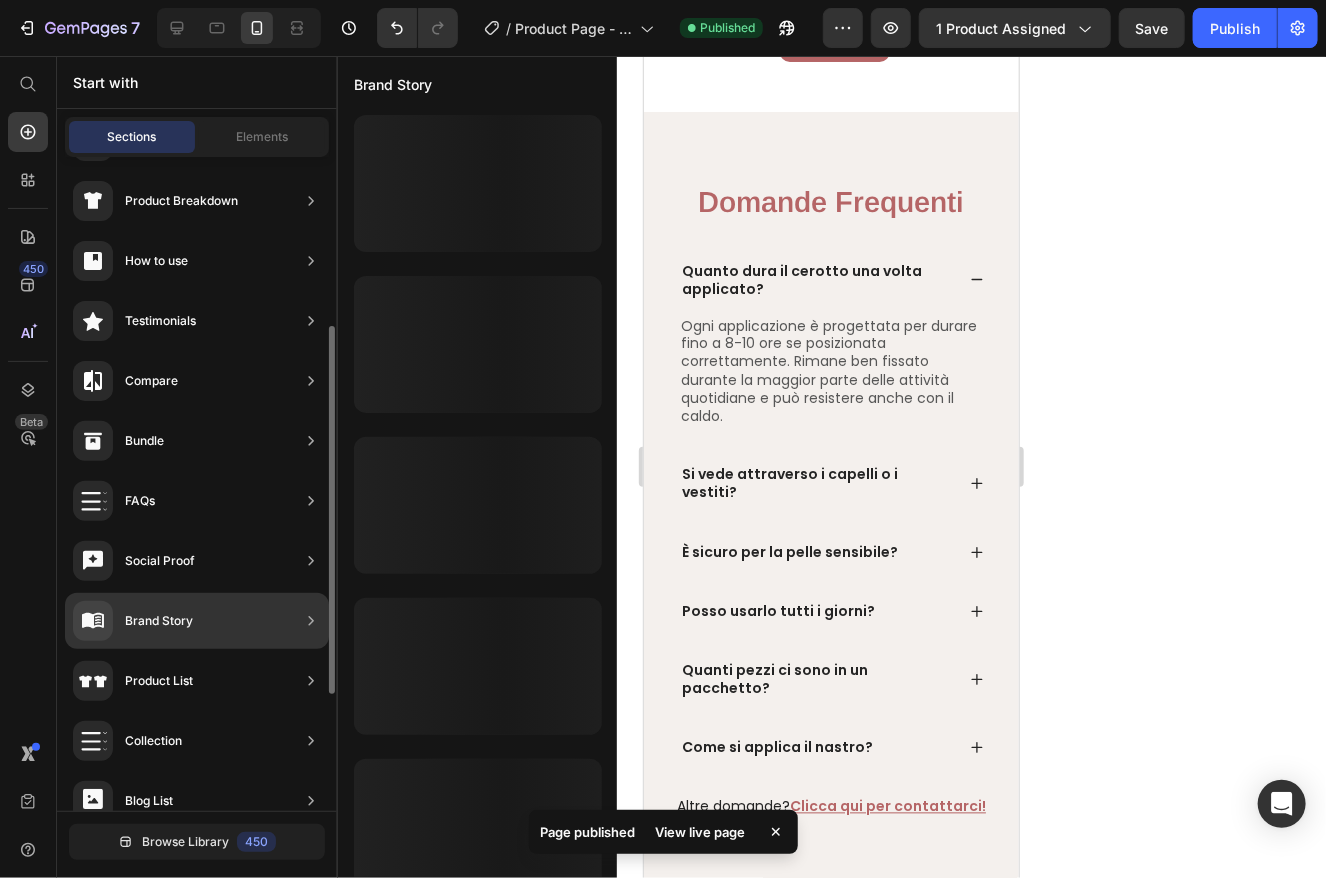 scroll, scrollTop: 505, scrollLeft: 0, axis: vertical 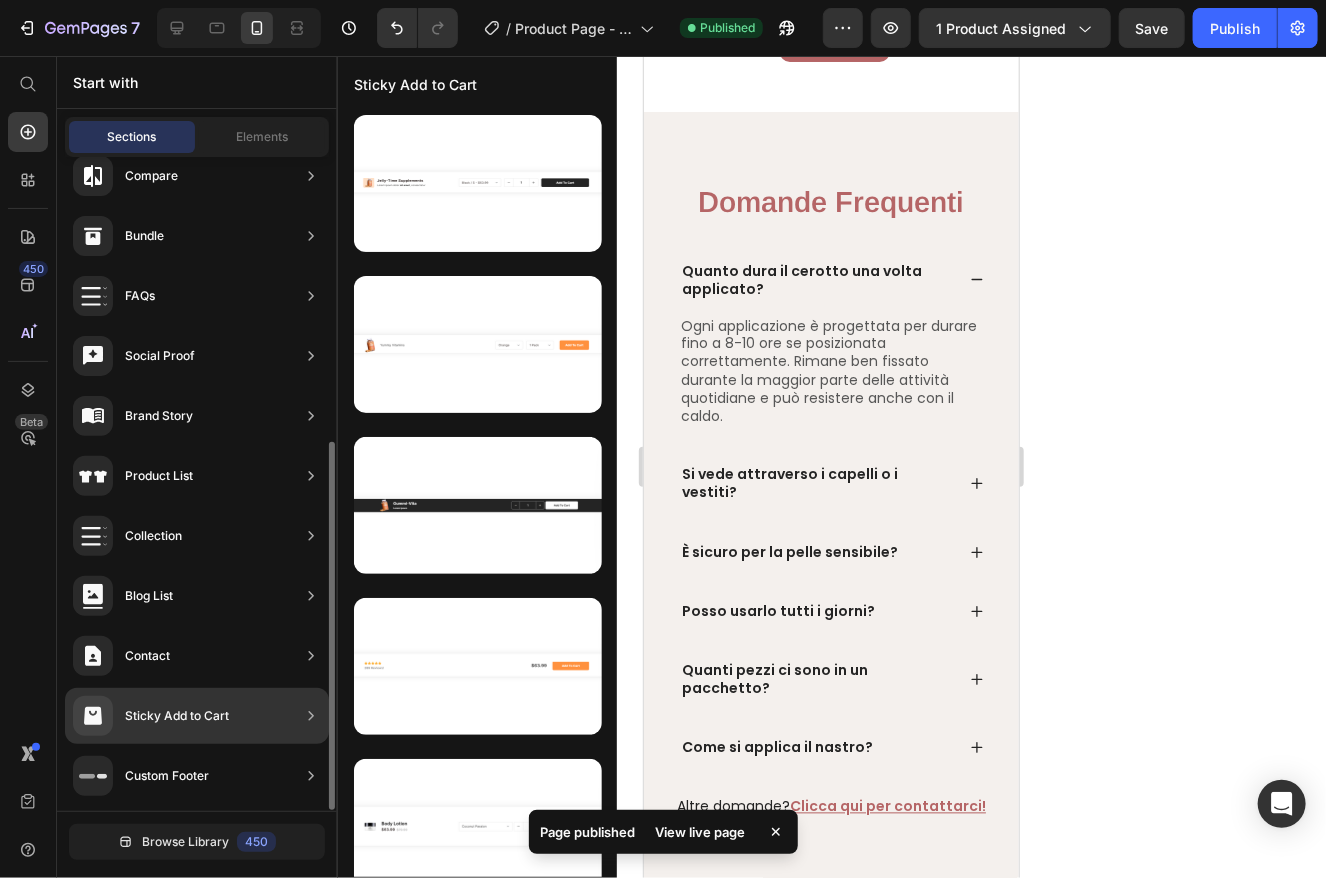 click on "Sticky Add to Cart" at bounding box center (177, 716) 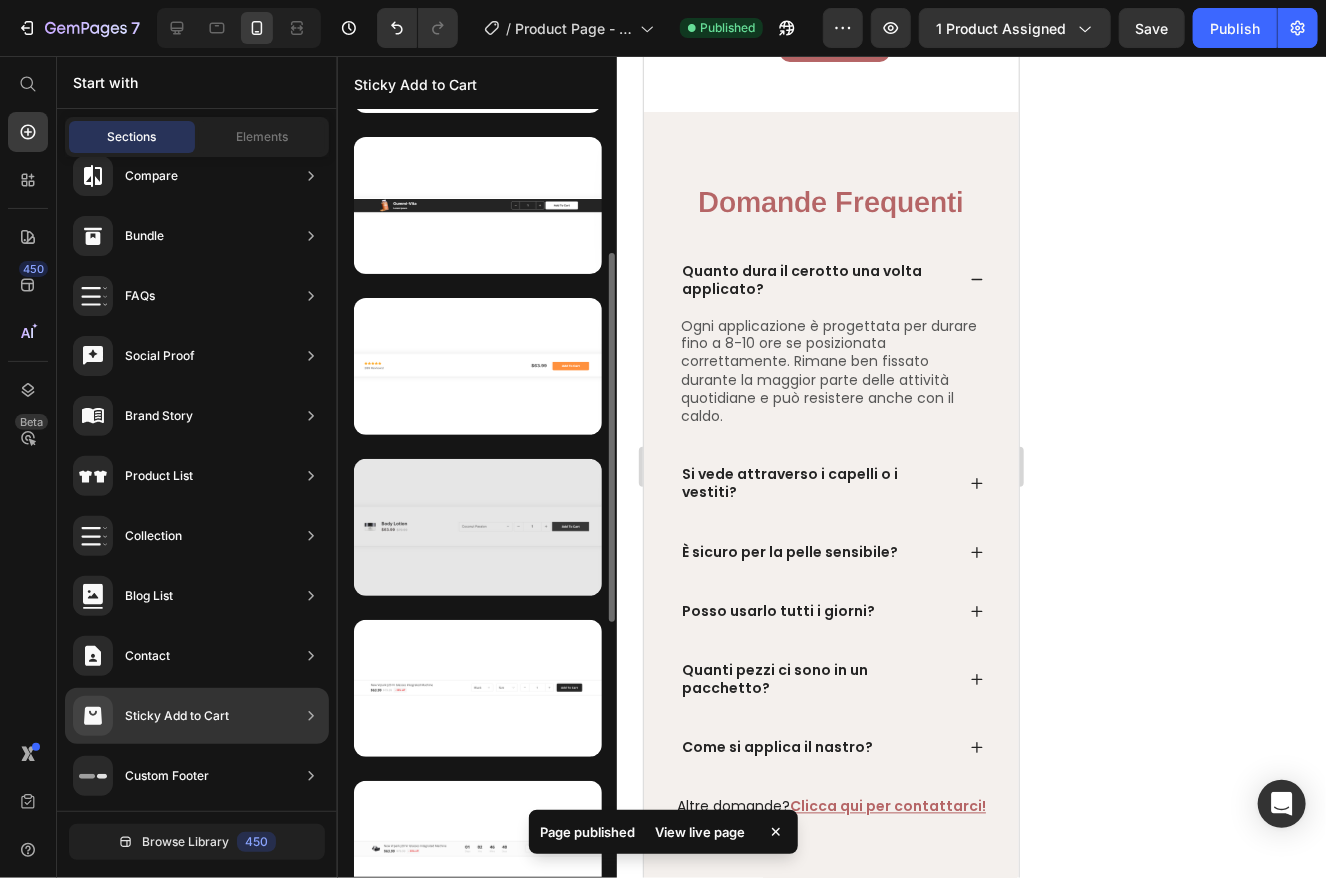 scroll, scrollTop: 0, scrollLeft: 0, axis: both 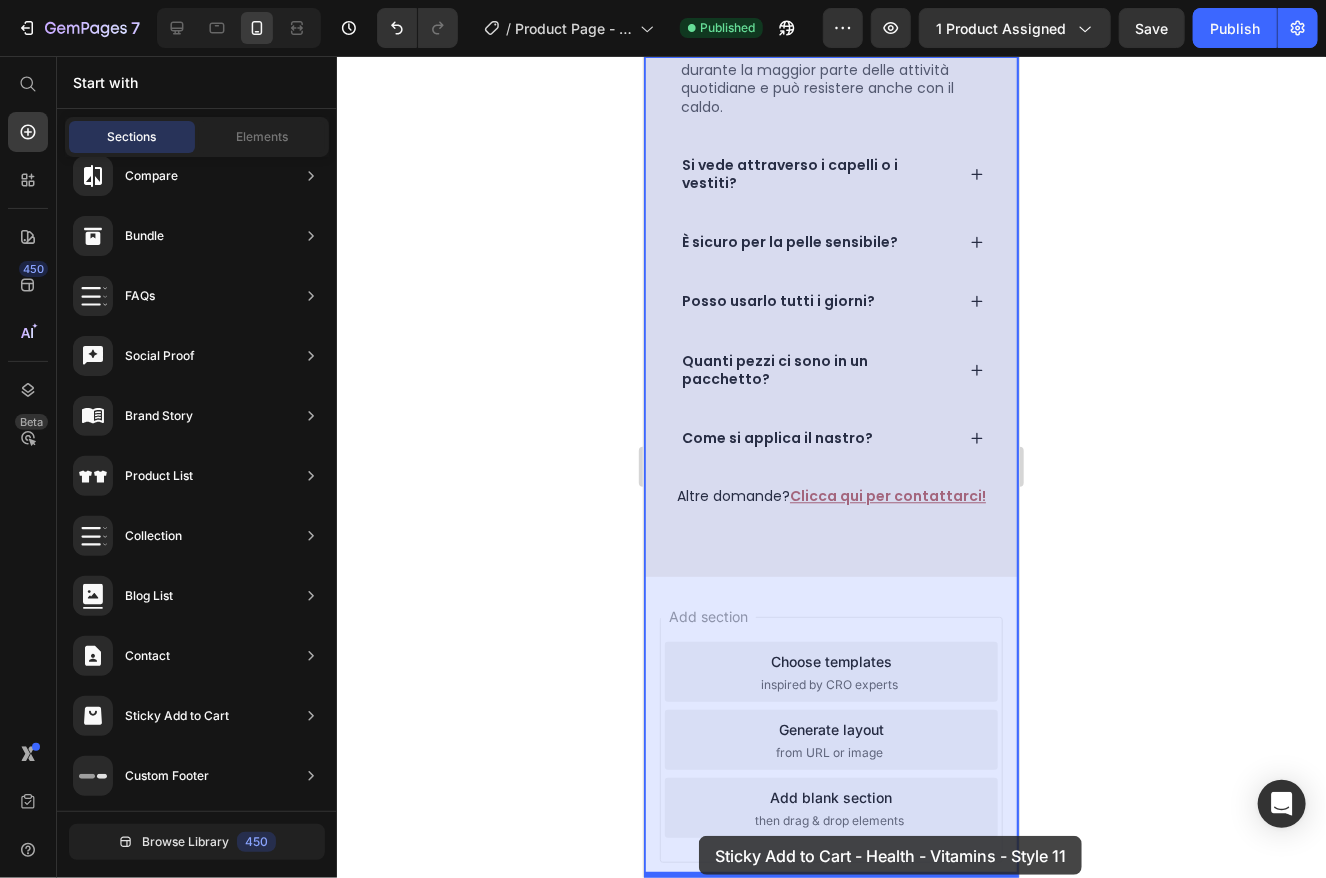 drag, startPoint x: 1099, startPoint y: 411, endPoint x: 698, endPoint y: 835, distance: 583.5898 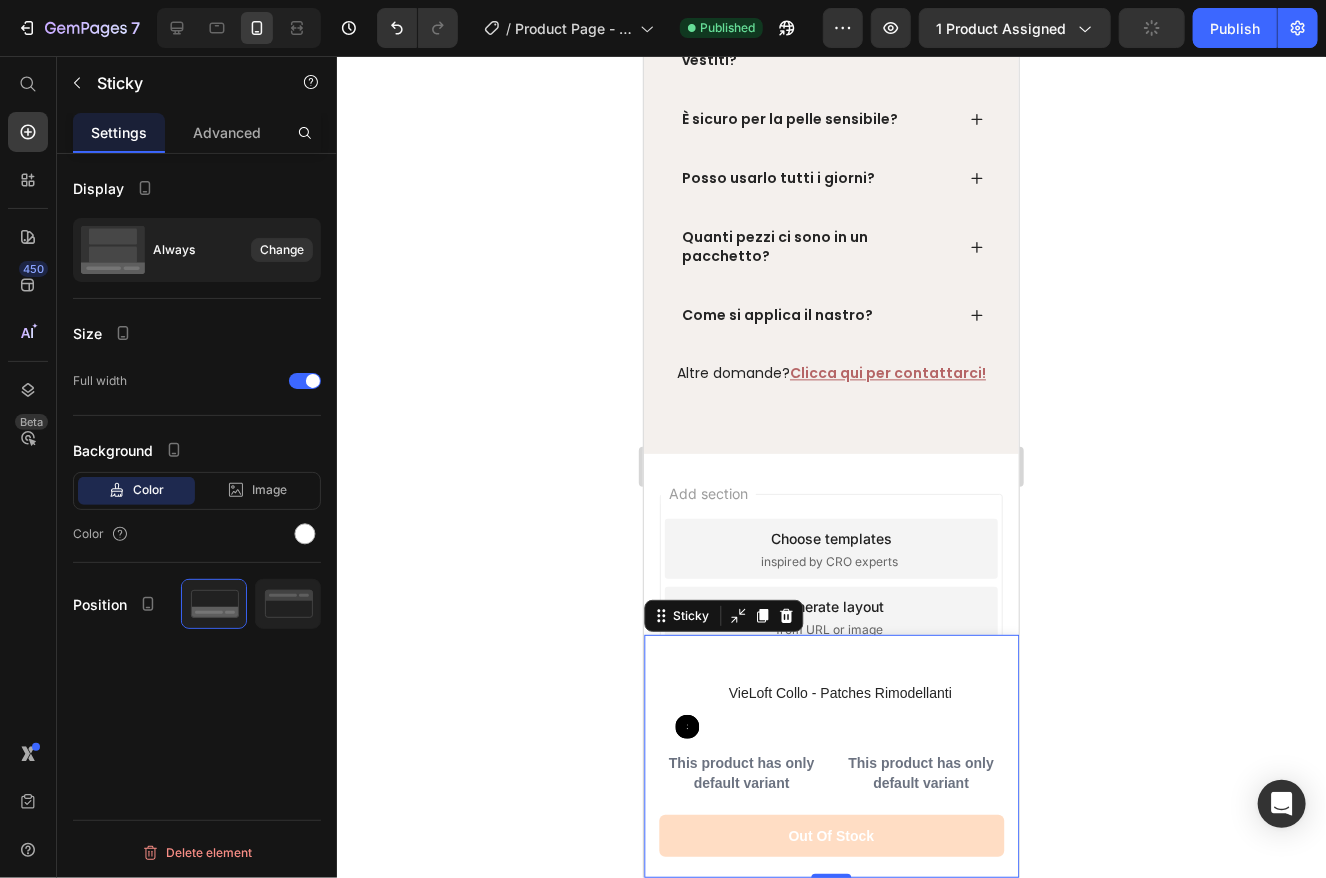 scroll, scrollTop: 2913, scrollLeft: 0, axis: vertical 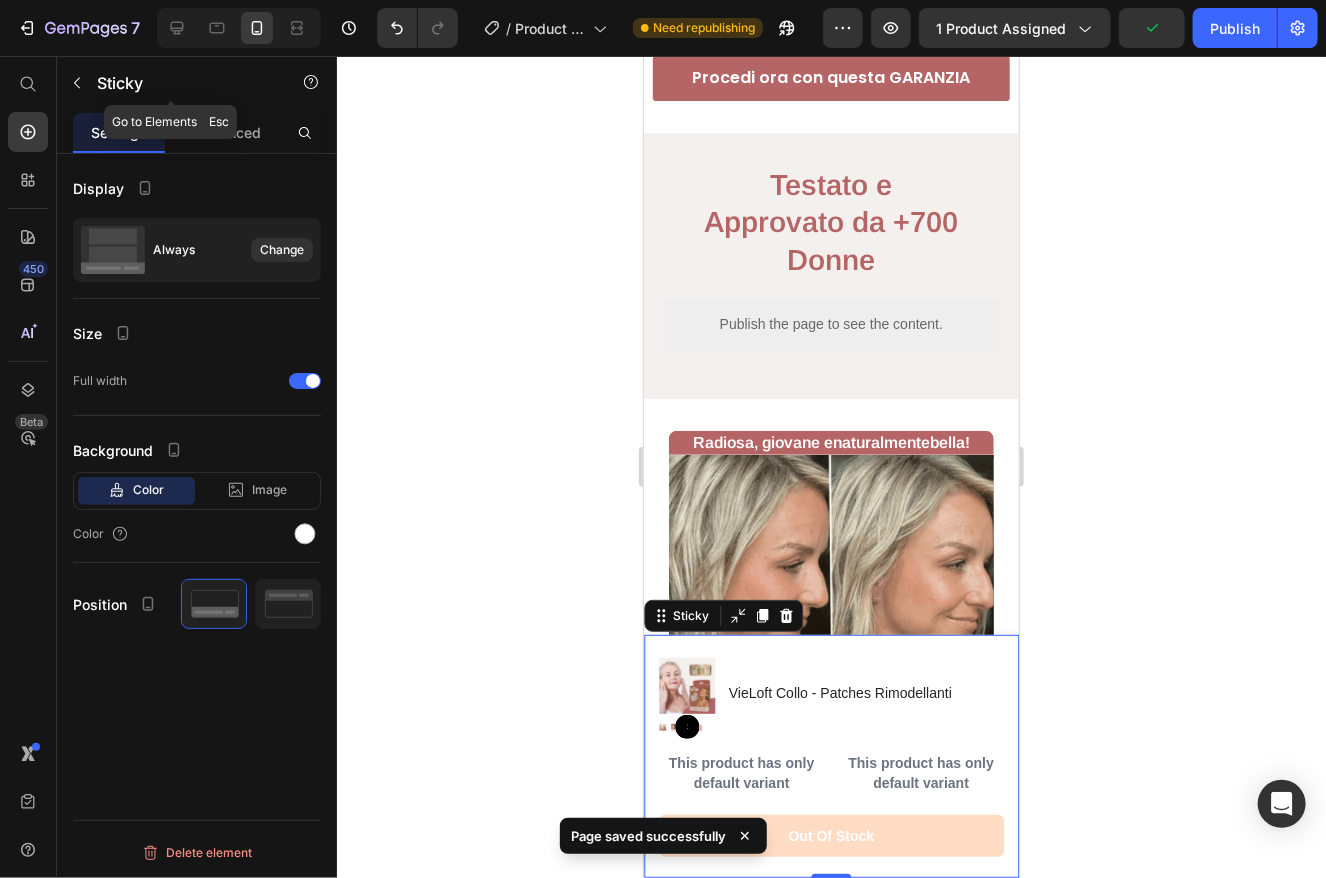 click at bounding box center [77, 83] 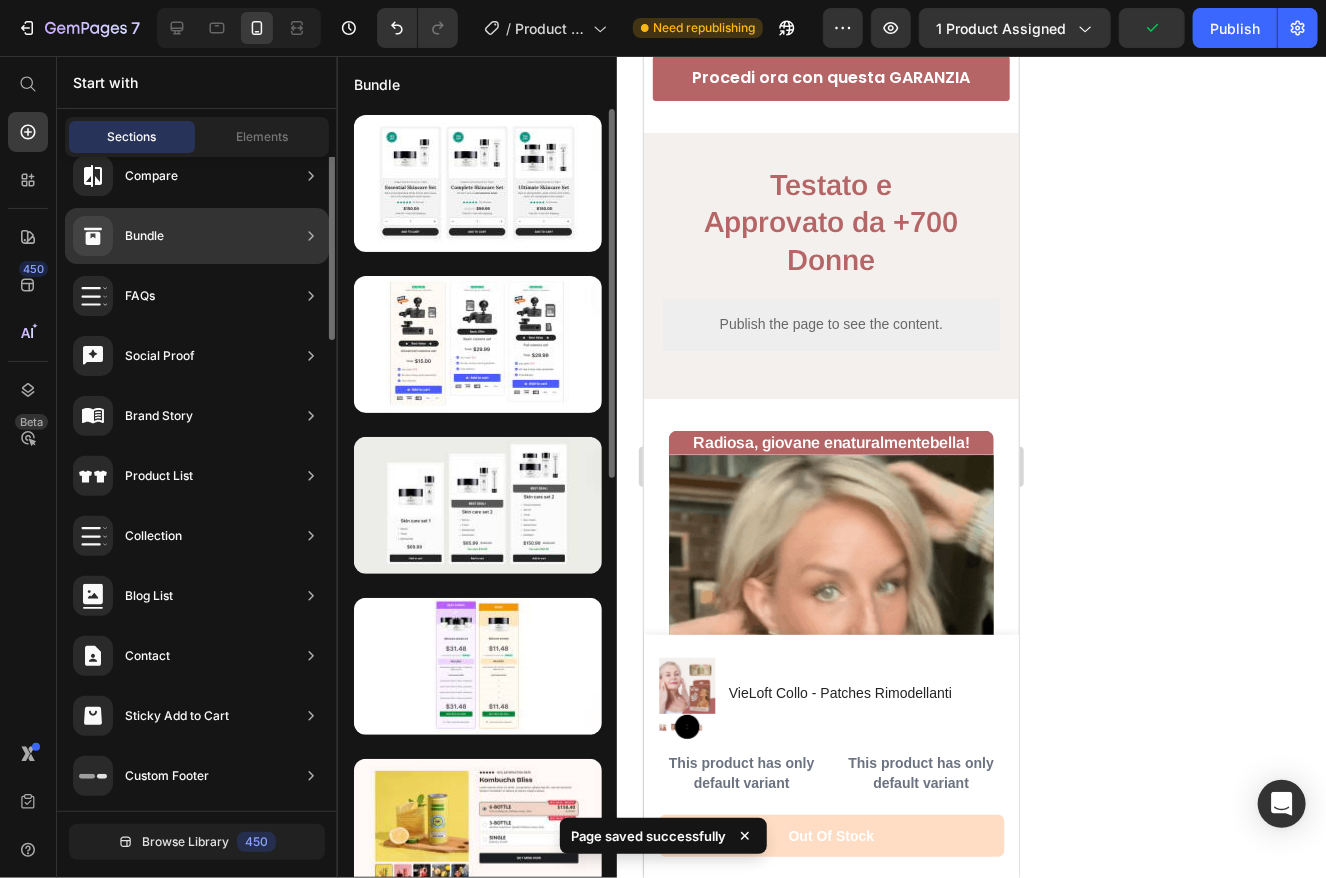 scroll, scrollTop: 5, scrollLeft: 0, axis: vertical 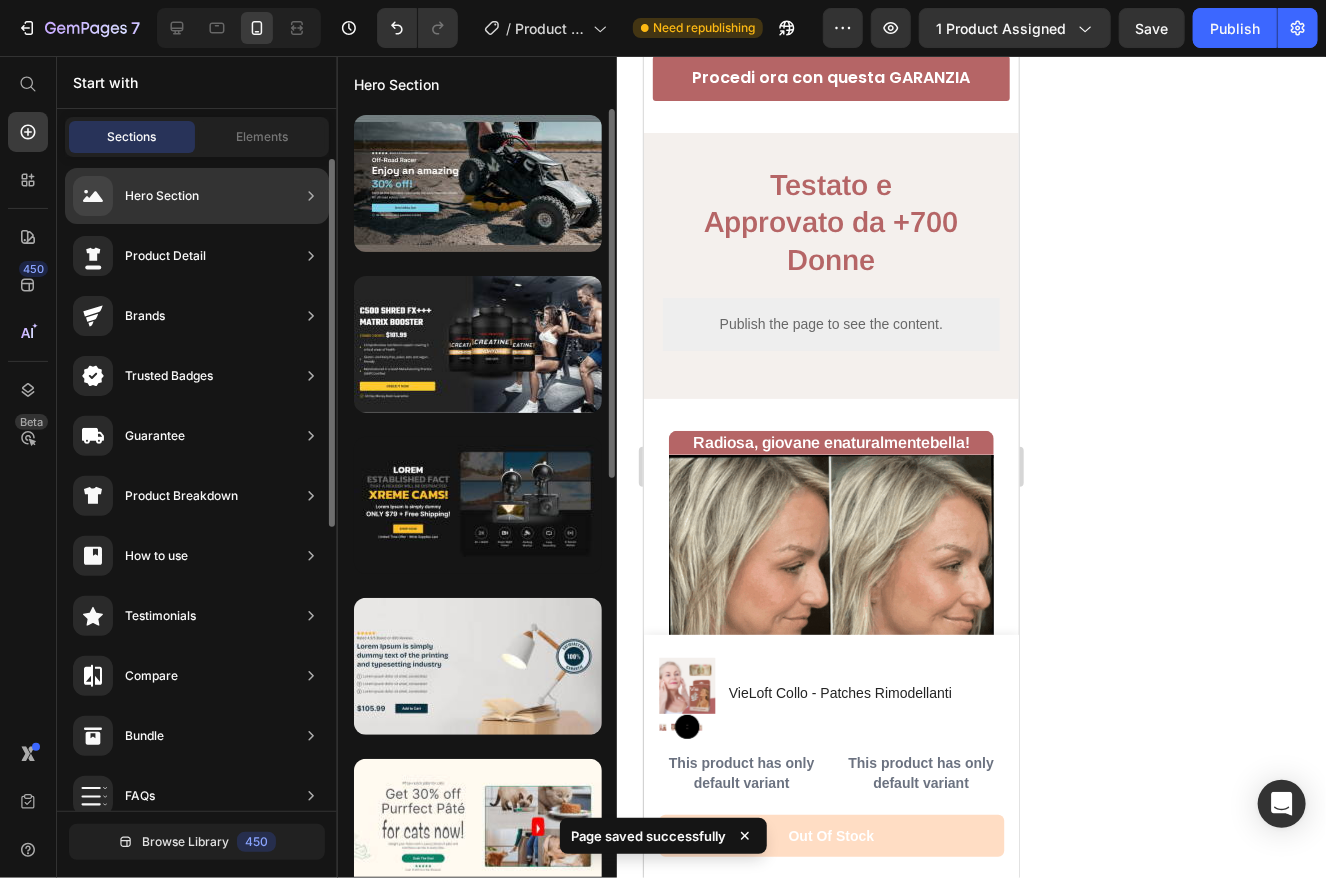 click on "Sections Elements" at bounding box center (197, 137) 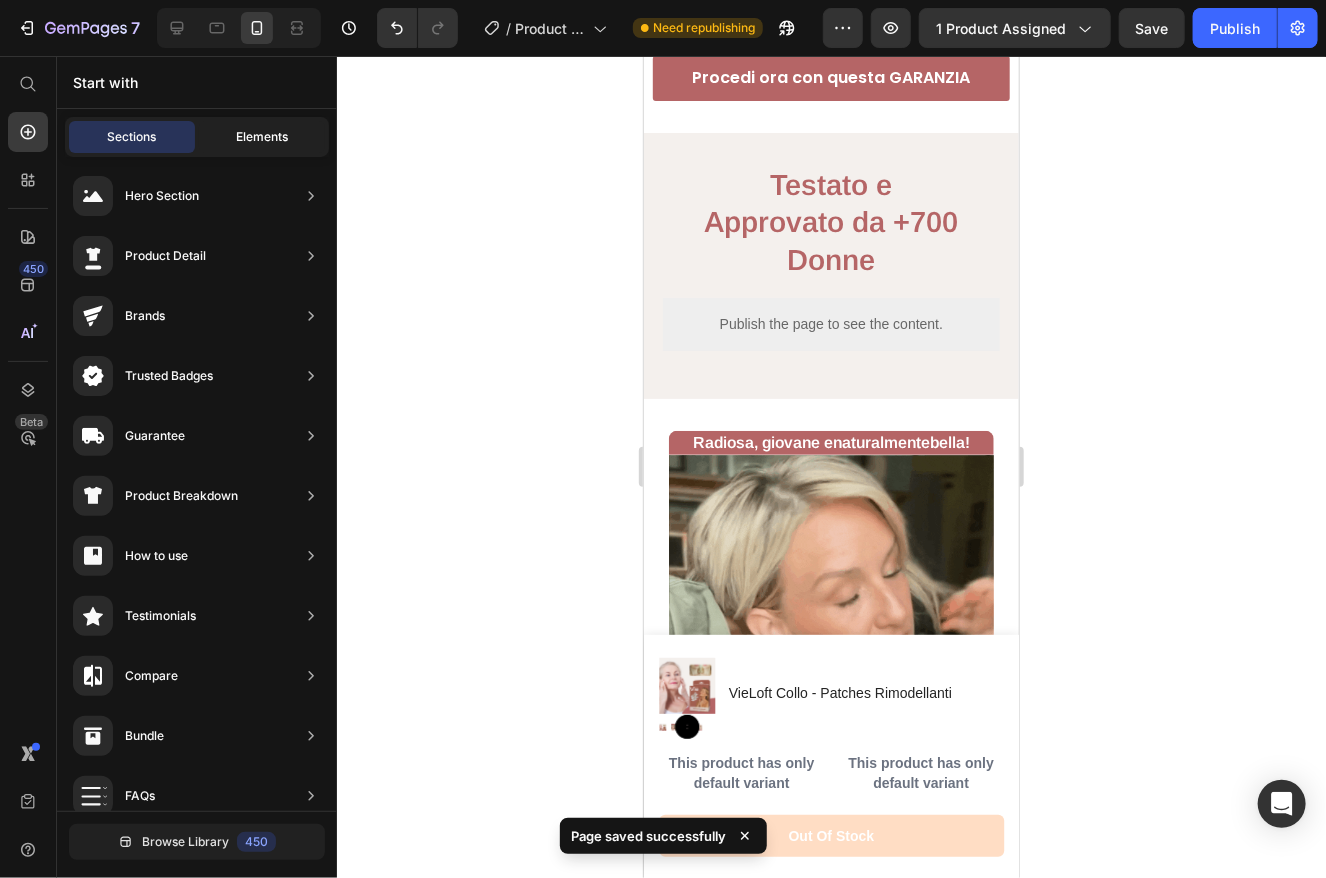 click on "Elements" at bounding box center (262, 137) 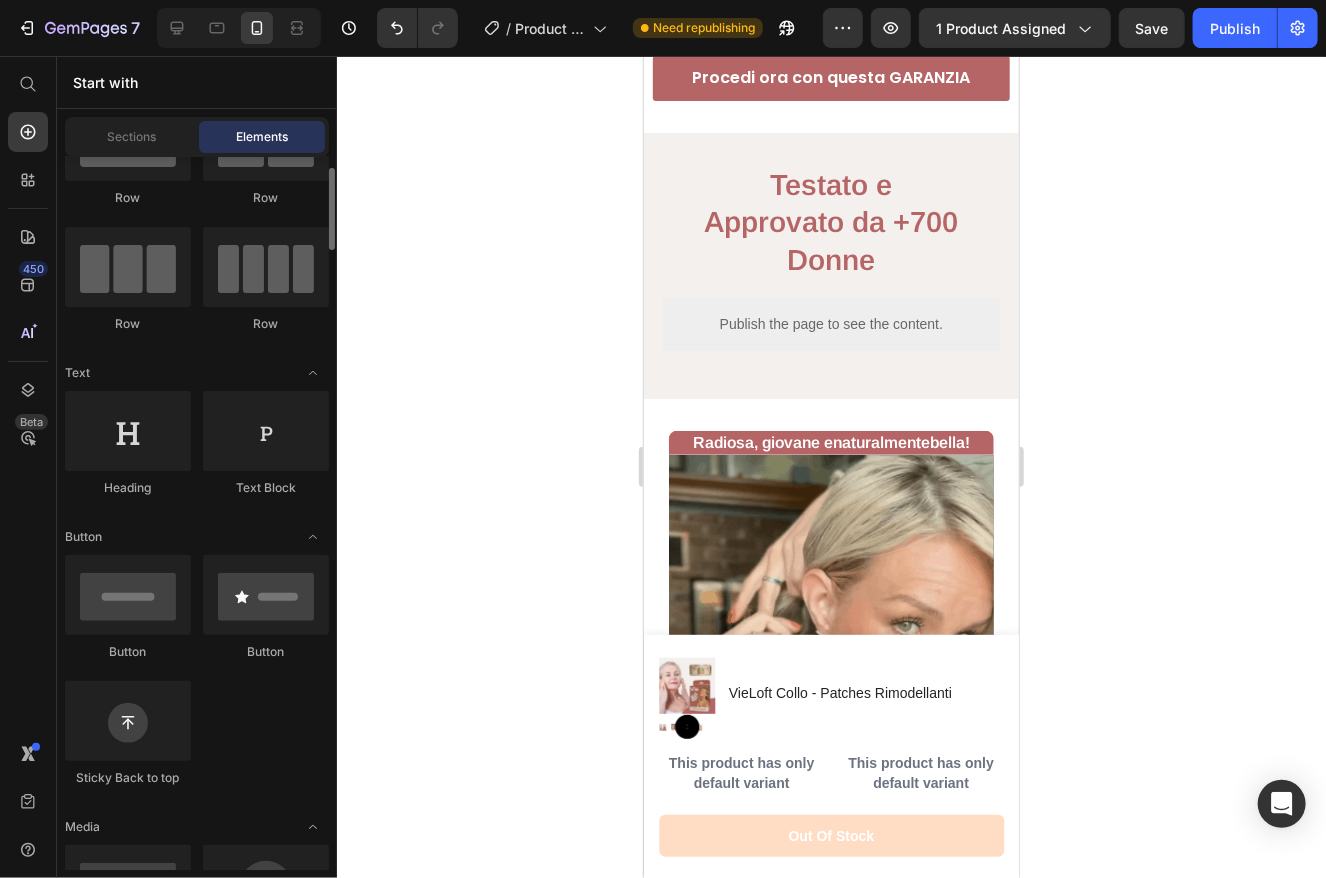 scroll, scrollTop: 0, scrollLeft: 0, axis: both 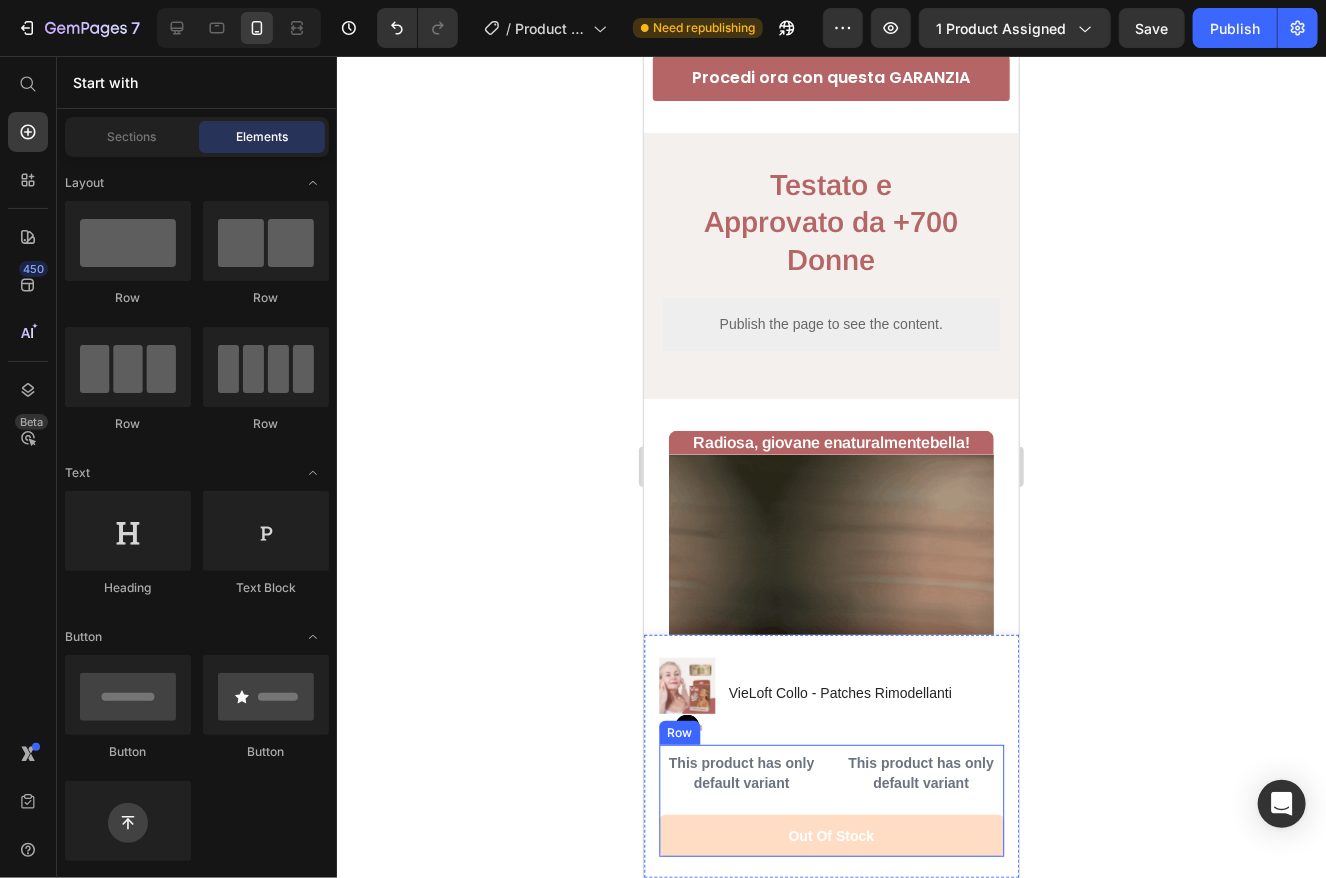 click on "This product has only default variant Product Variants & Swatches This product has only default variant Product Variants & Swatches Row" at bounding box center [830, 779] 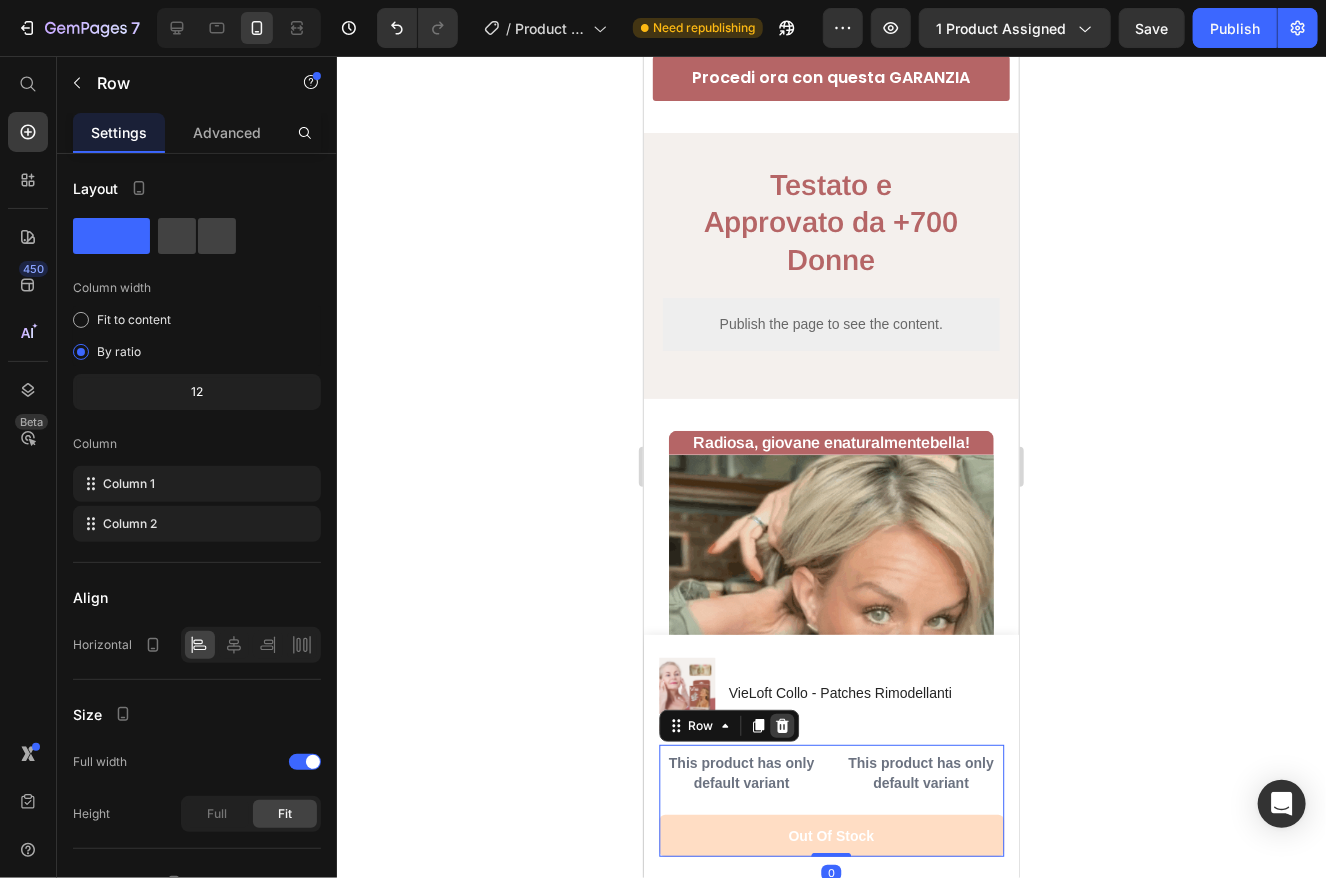 click 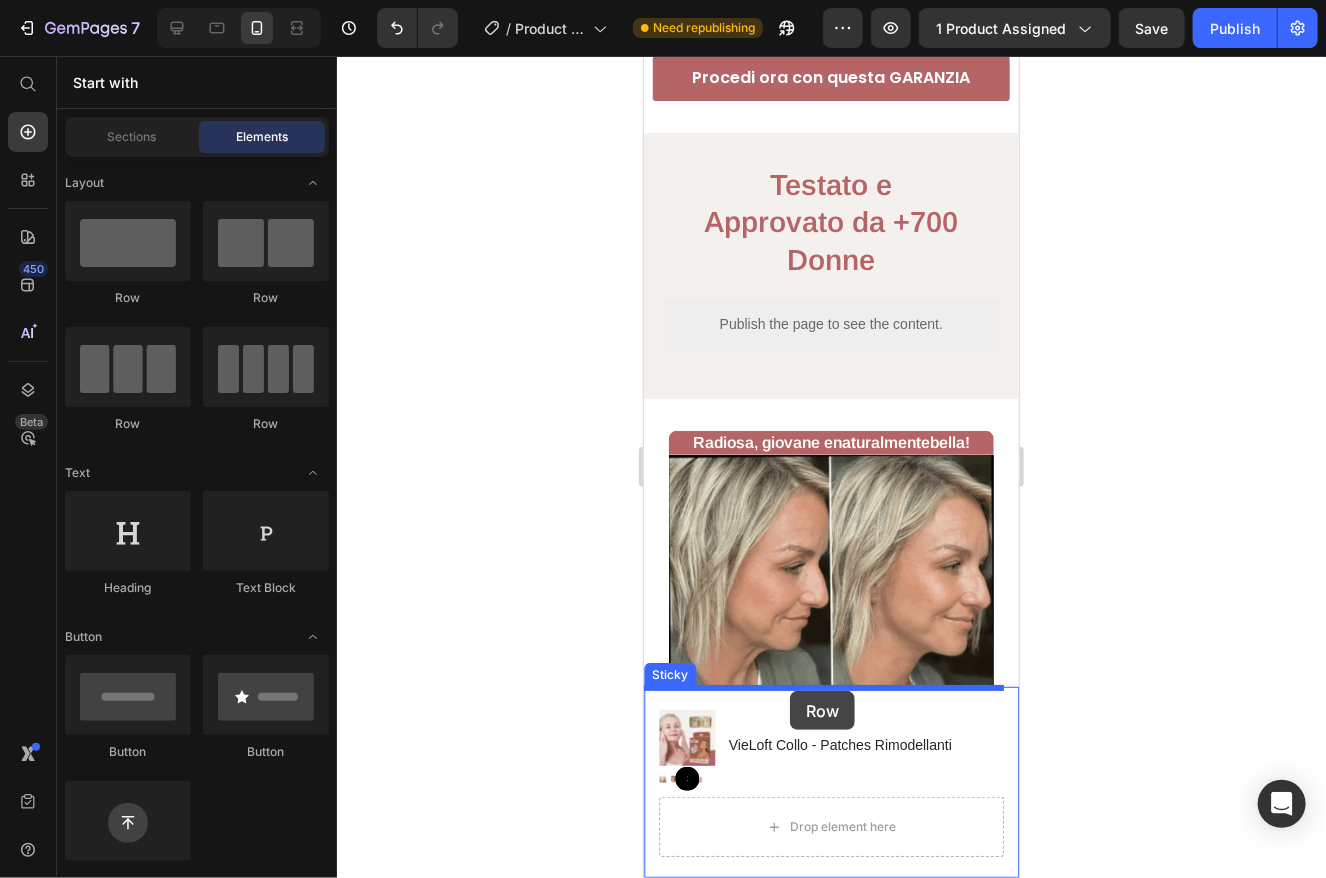 drag, startPoint x: 790, startPoint y: 298, endPoint x: 789, endPoint y: 690, distance: 392.00128 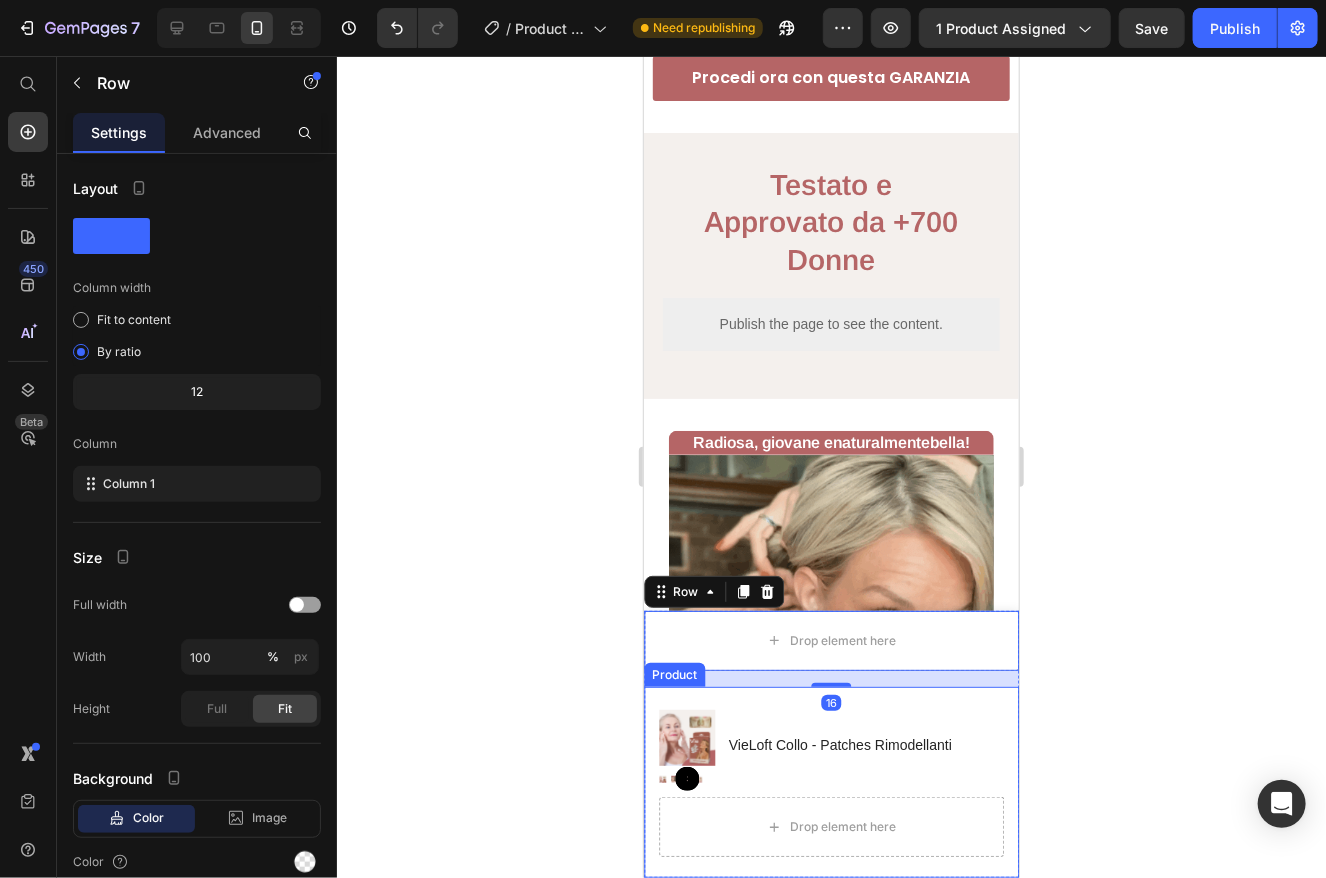 click on "Product Images VieLoft Collo - Patches Rimodellanti Product Title Row
Drop element here Product" at bounding box center [830, 781] 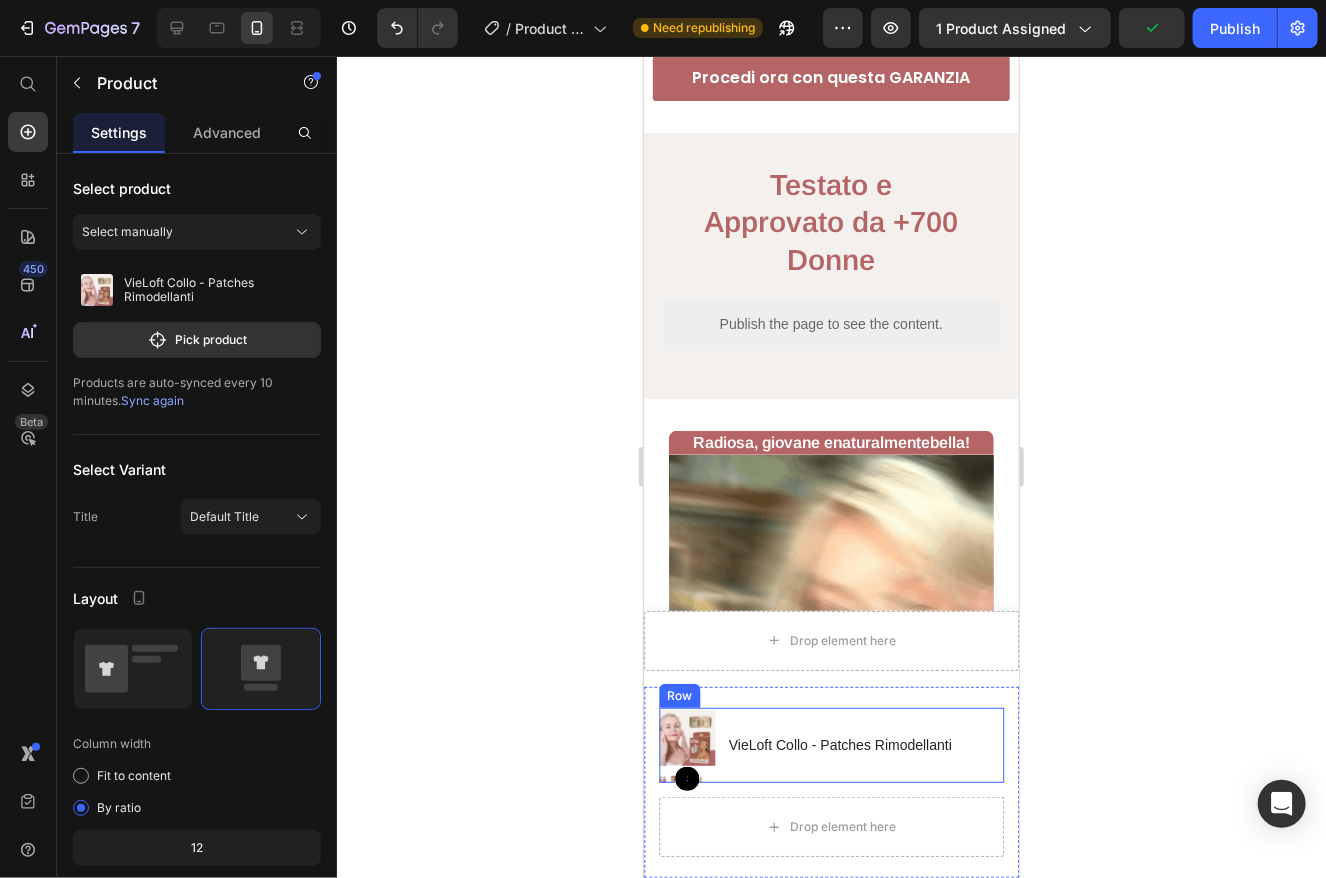 click on "VieLoft Collo - Patches Rimodellanti Product Title" at bounding box center (839, 744) 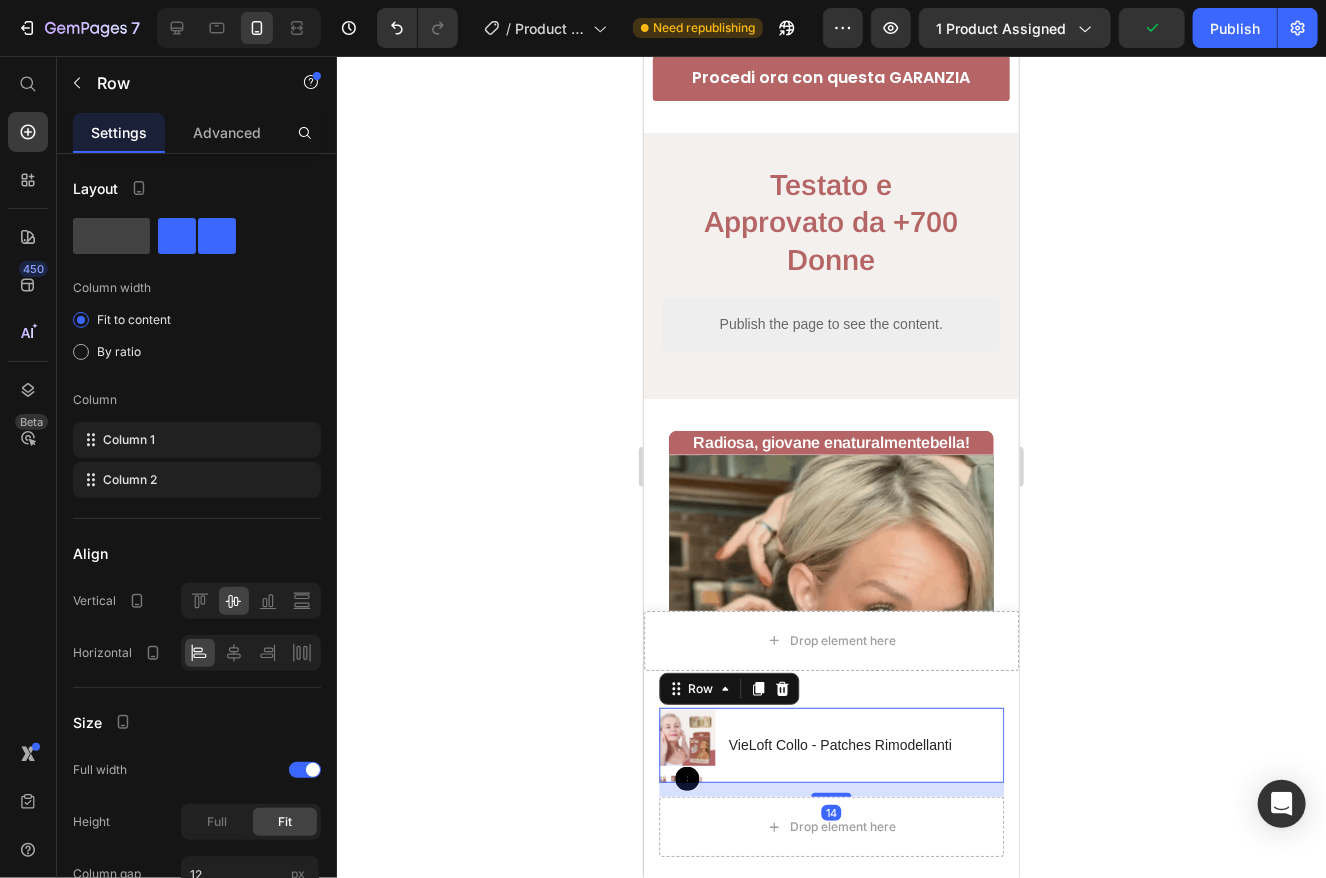 click at bounding box center (781, 688) 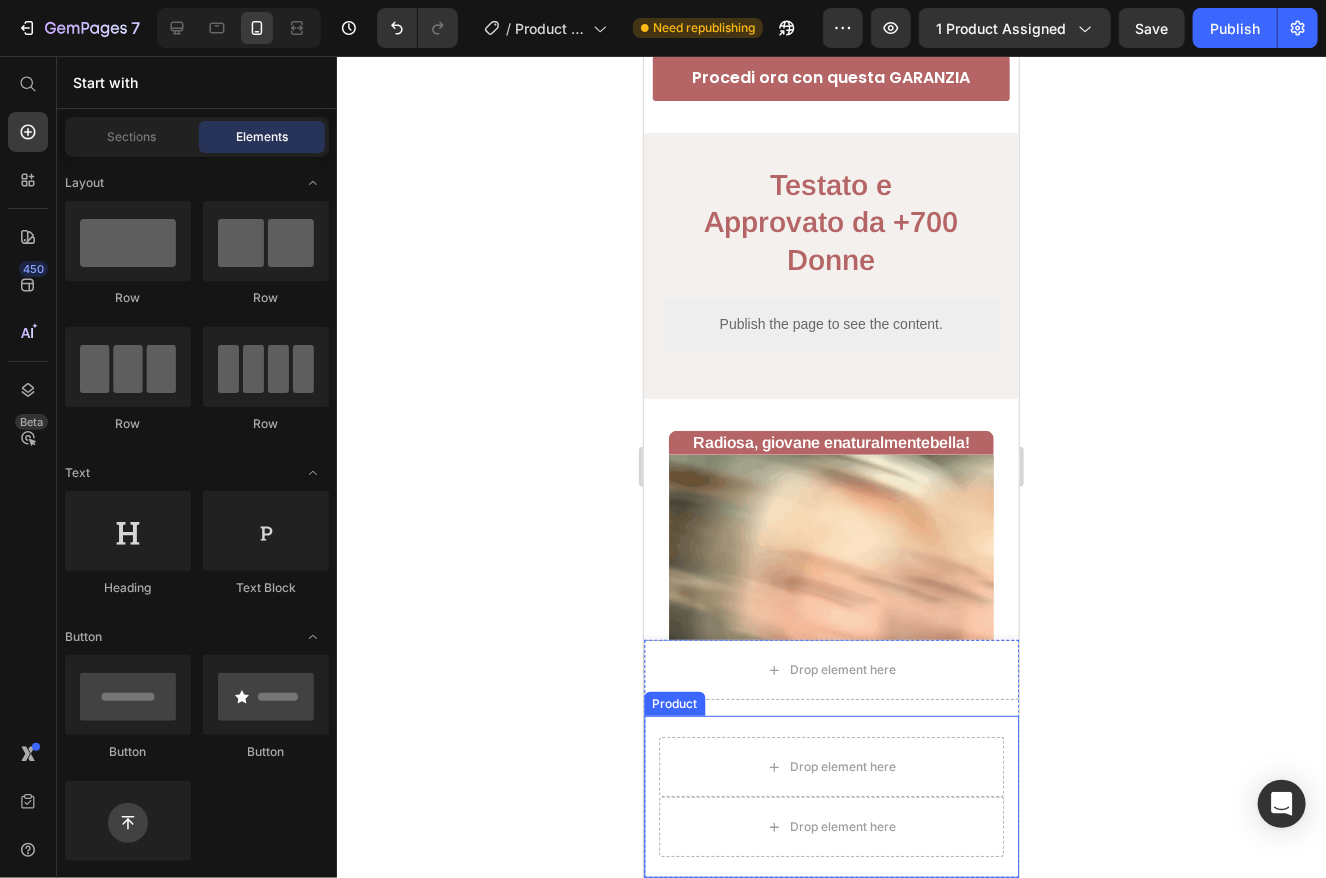 click on "Drop element here
Drop element here Product" at bounding box center (830, 796) 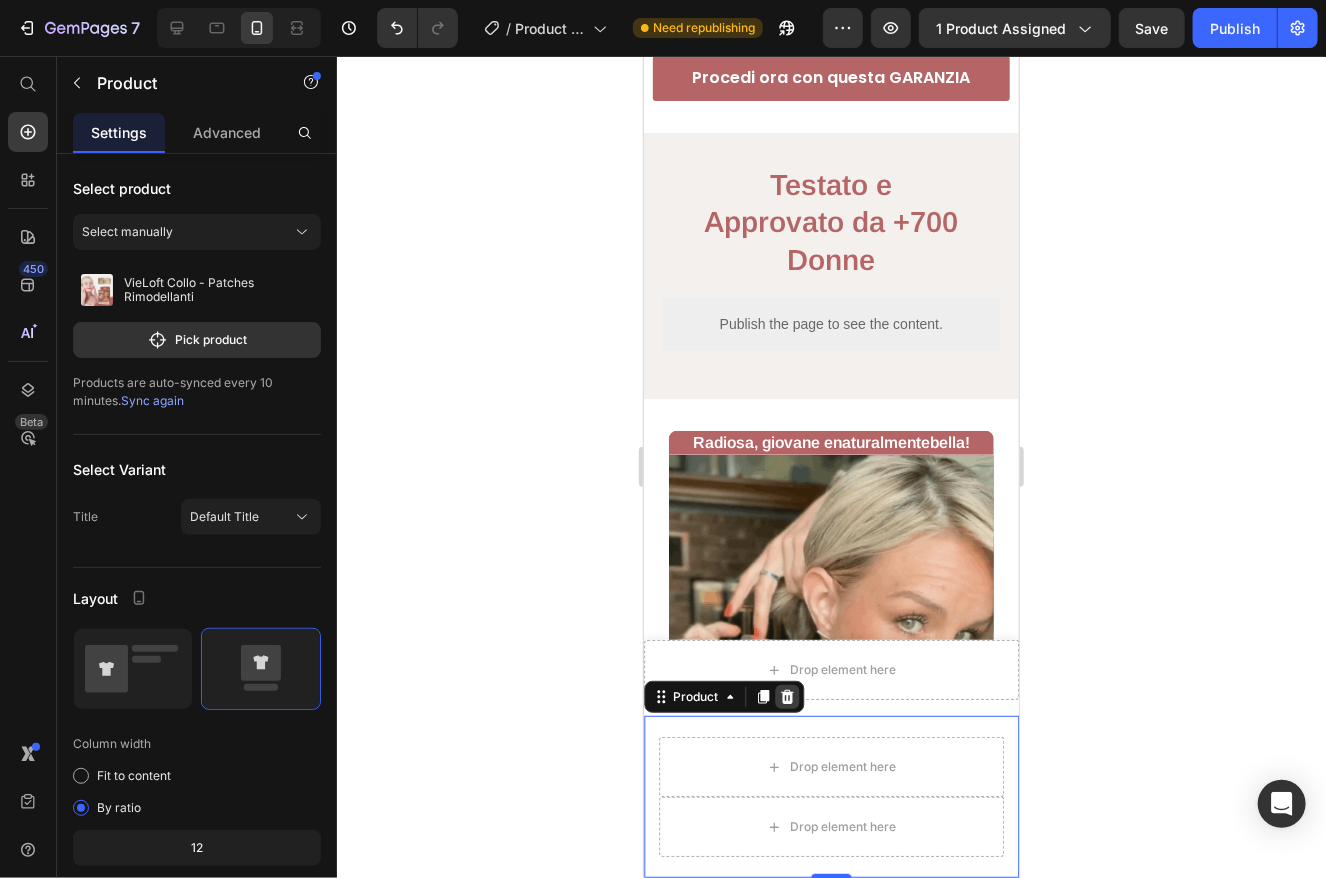click 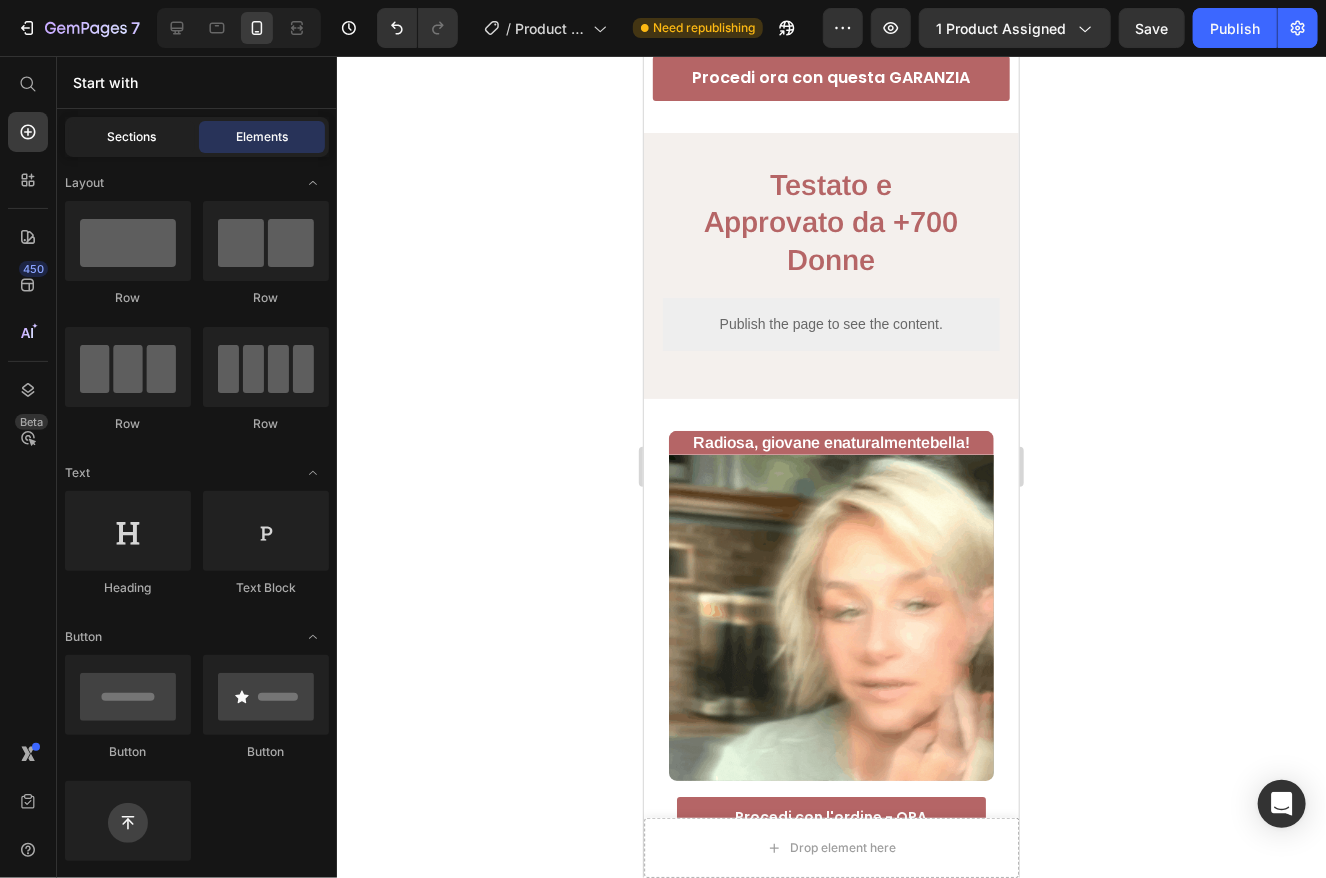click on "Sections" at bounding box center [132, 137] 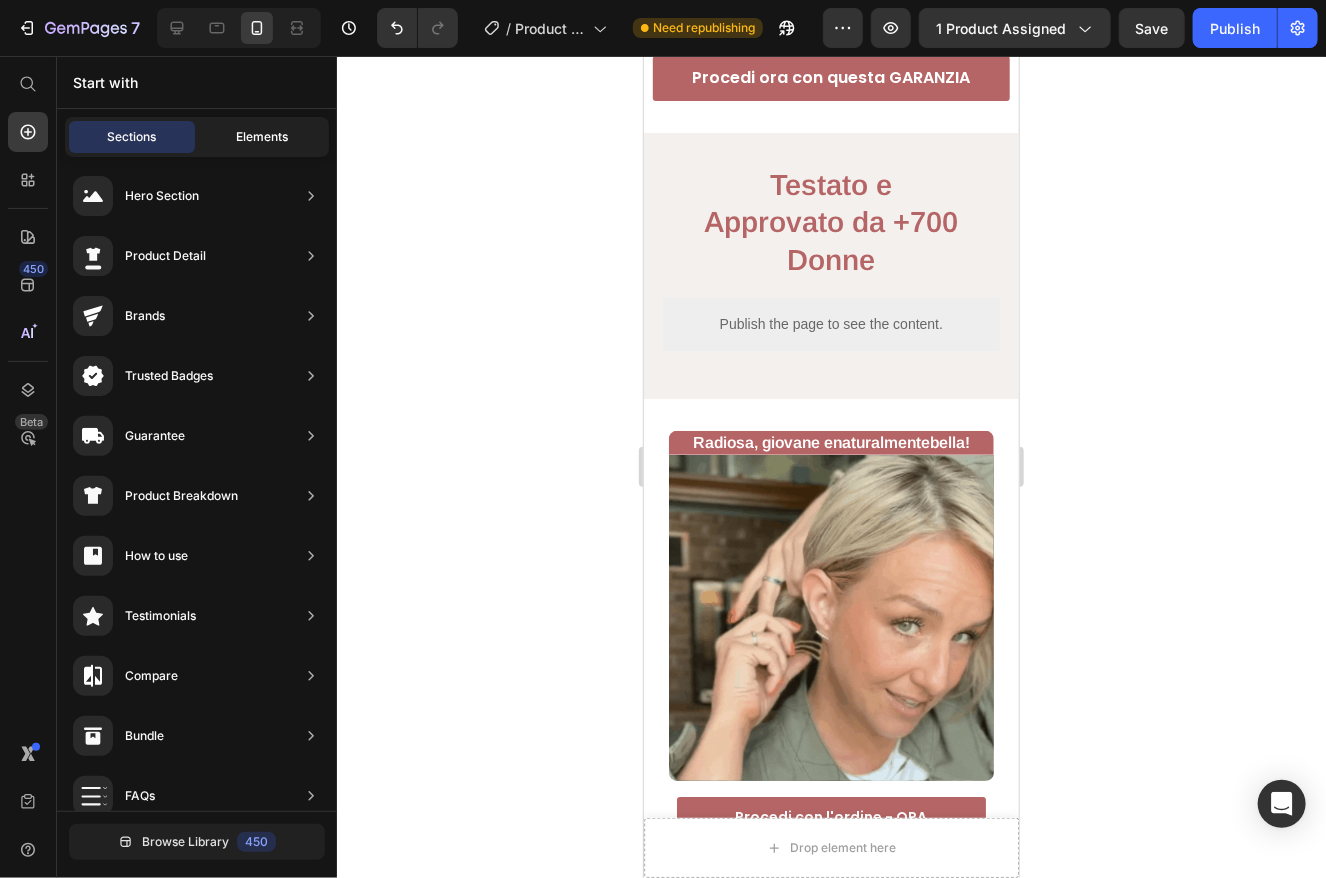 click on "Elements" at bounding box center [262, 137] 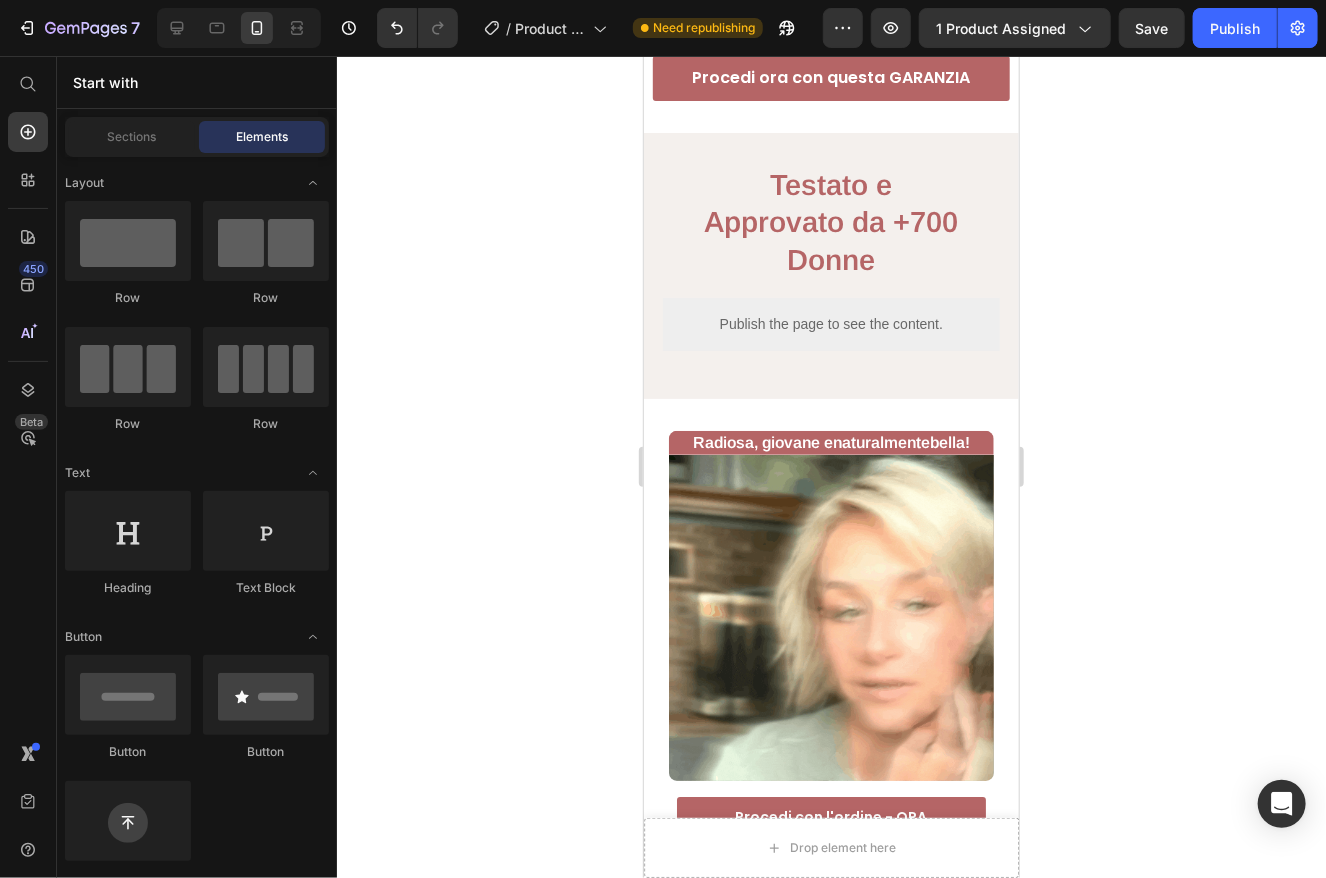 scroll, scrollTop: 500, scrollLeft: 0, axis: vertical 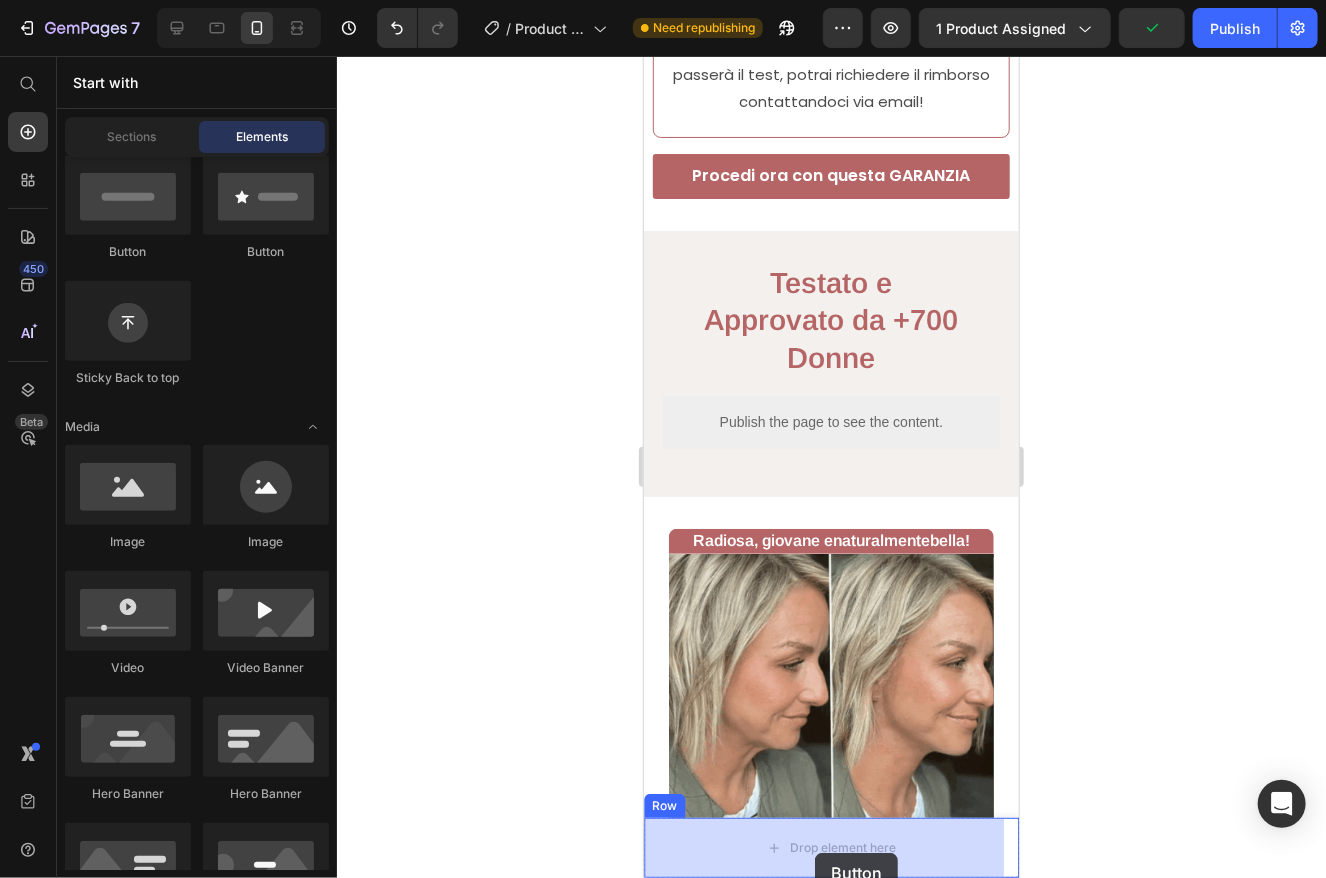 drag, startPoint x: 776, startPoint y: 268, endPoint x: 814, endPoint y: 852, distance: 585.235 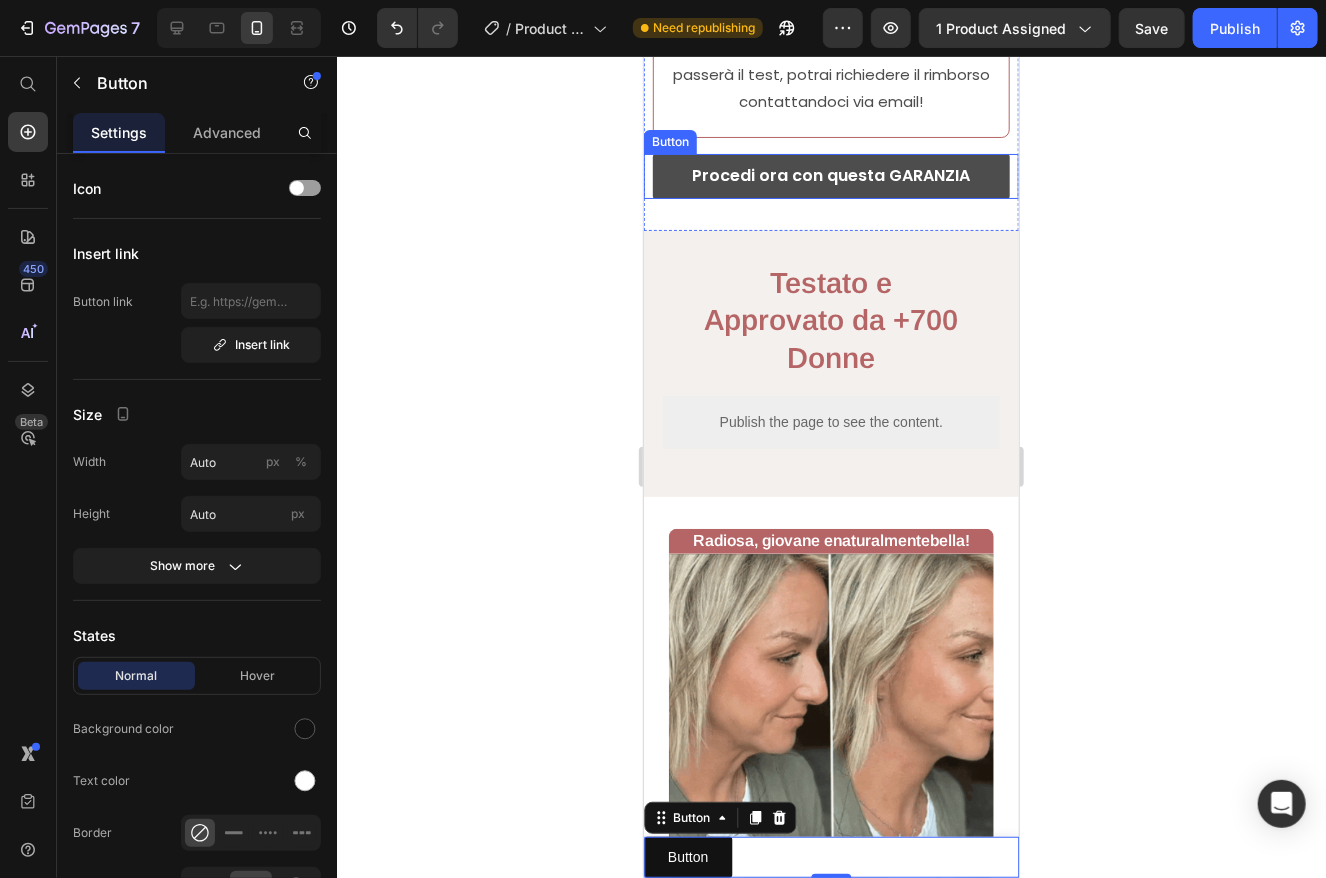 click on "Procedi ora con questa GARANZIA" at bounding box center [830, 175] 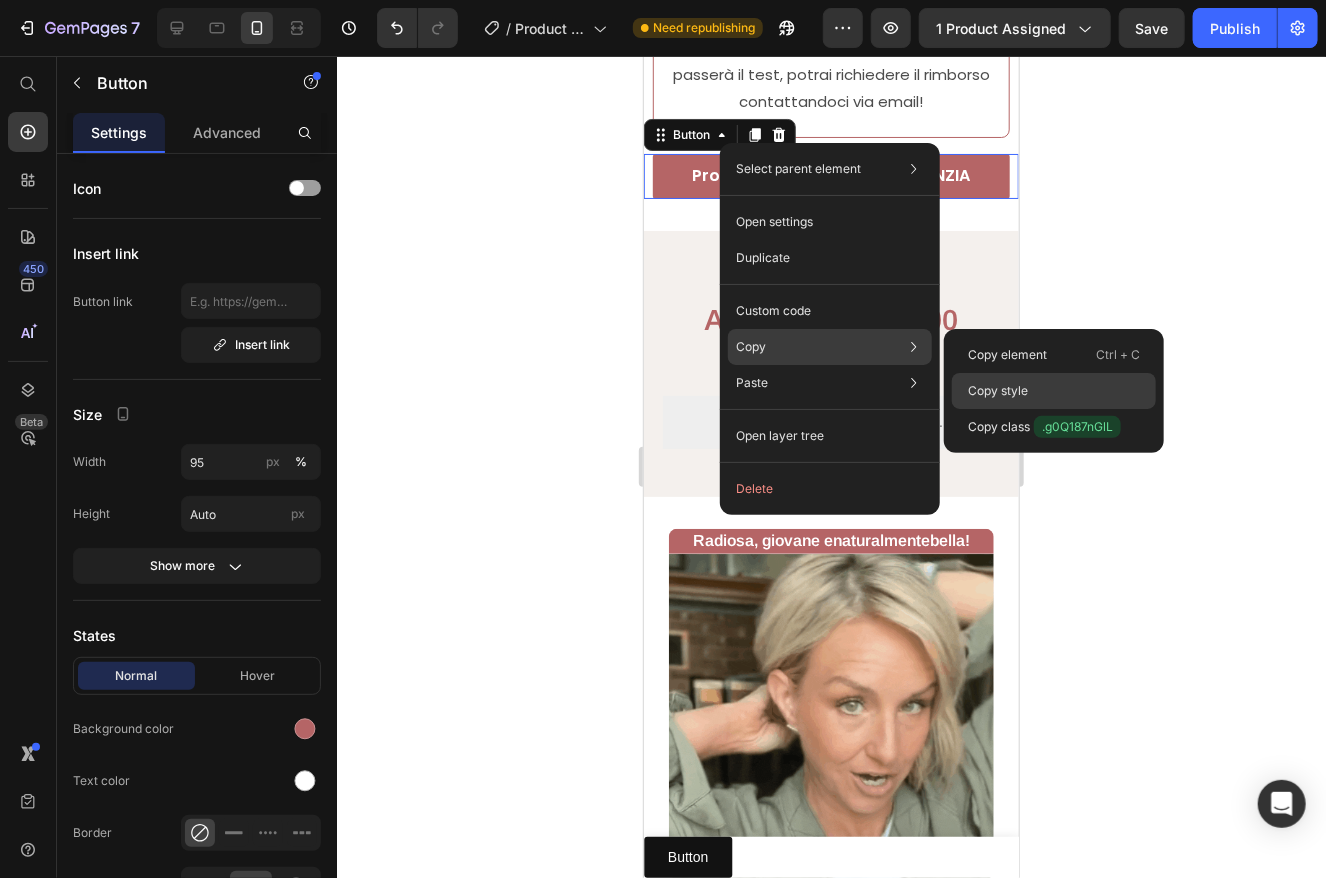 click on "Copy style" at bounding box center (998, 391) 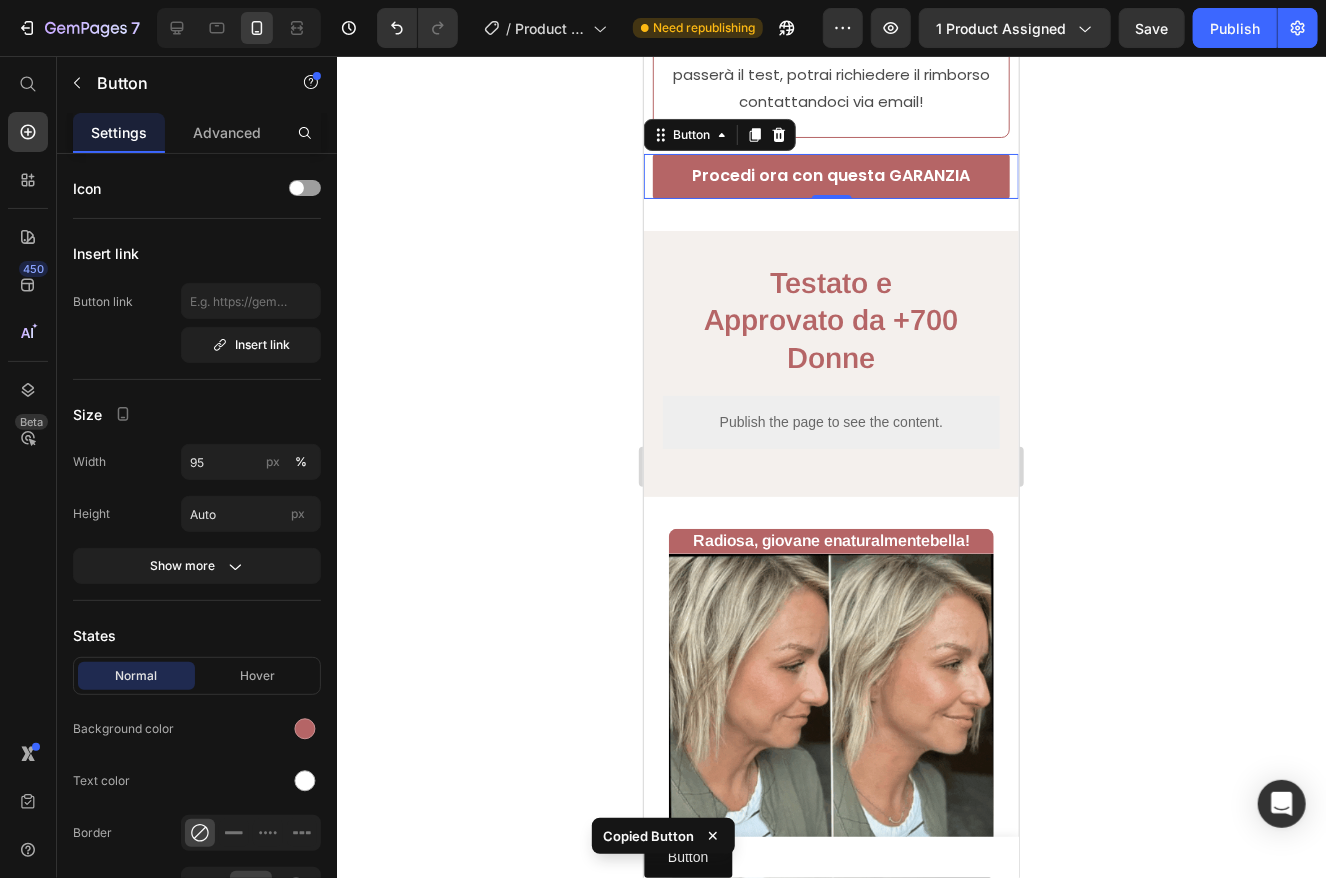 drag, startPoint x: 1371, startPoint y: 910, endPoint x: 794, endPoint y: 871, distance: 578.3165 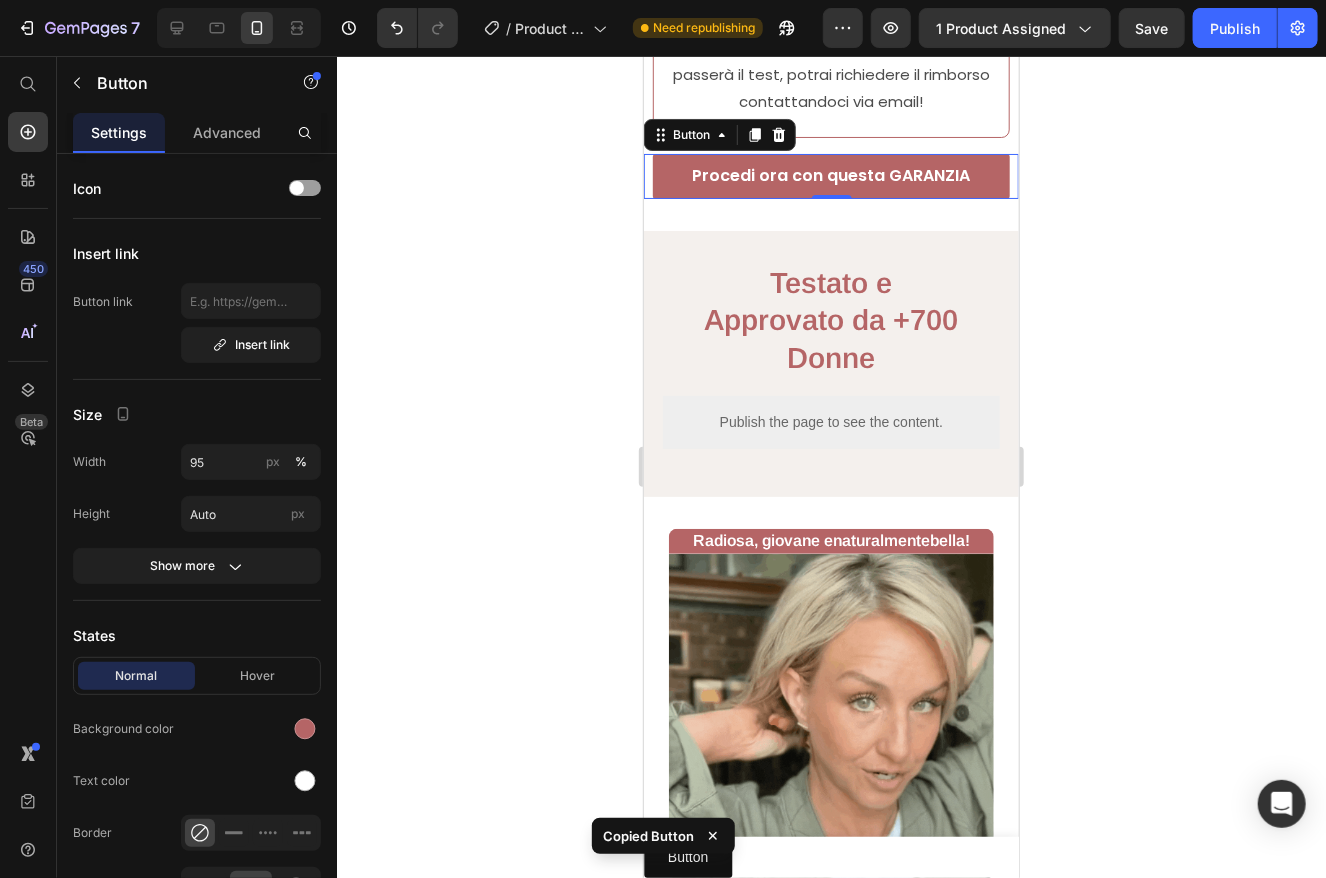 click on "Button Button" at bounding box center (830, 856) 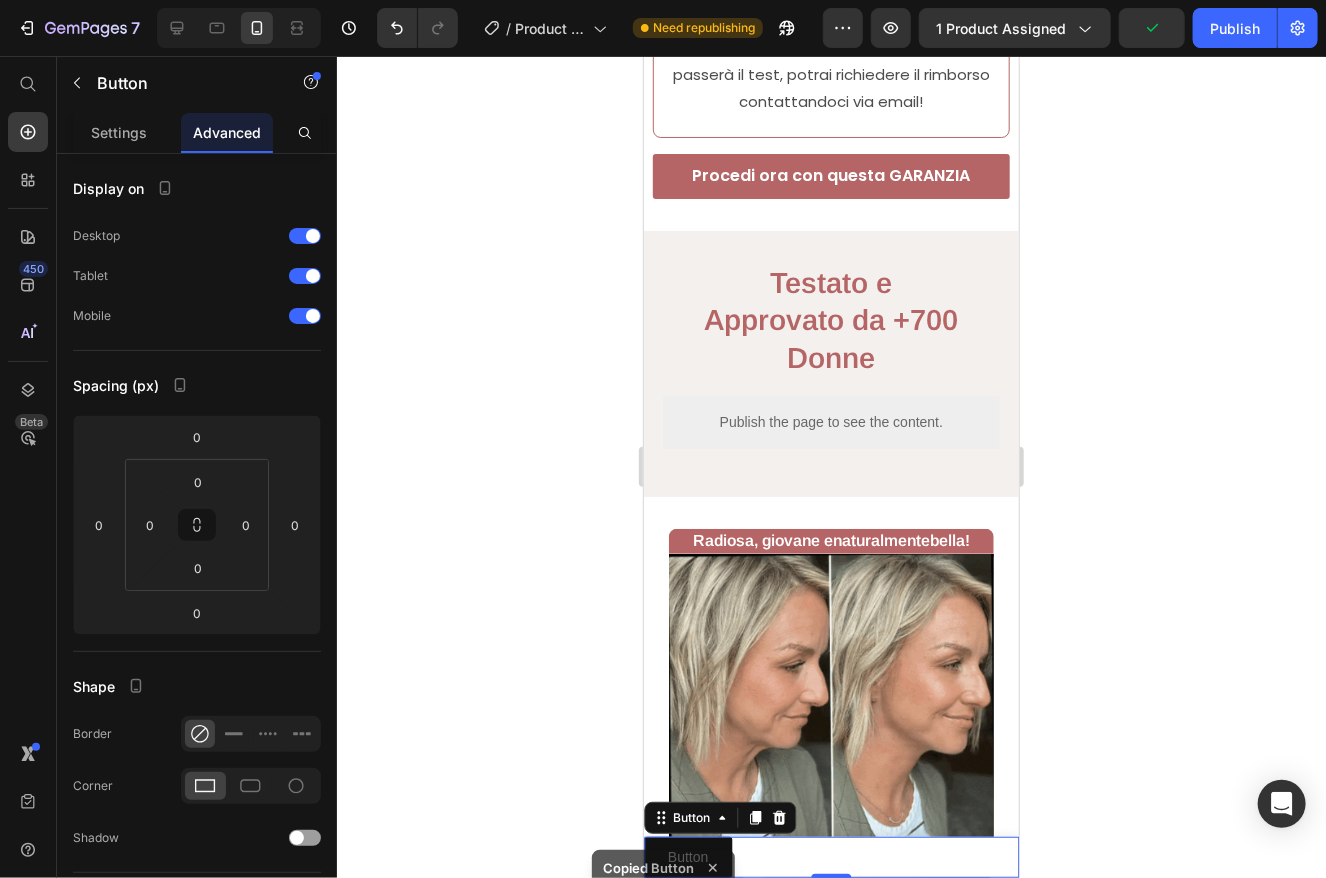 drag, startPoint x: 1358, startPoint y: 911, endPoint x: 758, endPoint y: 857, distance: 602.4251 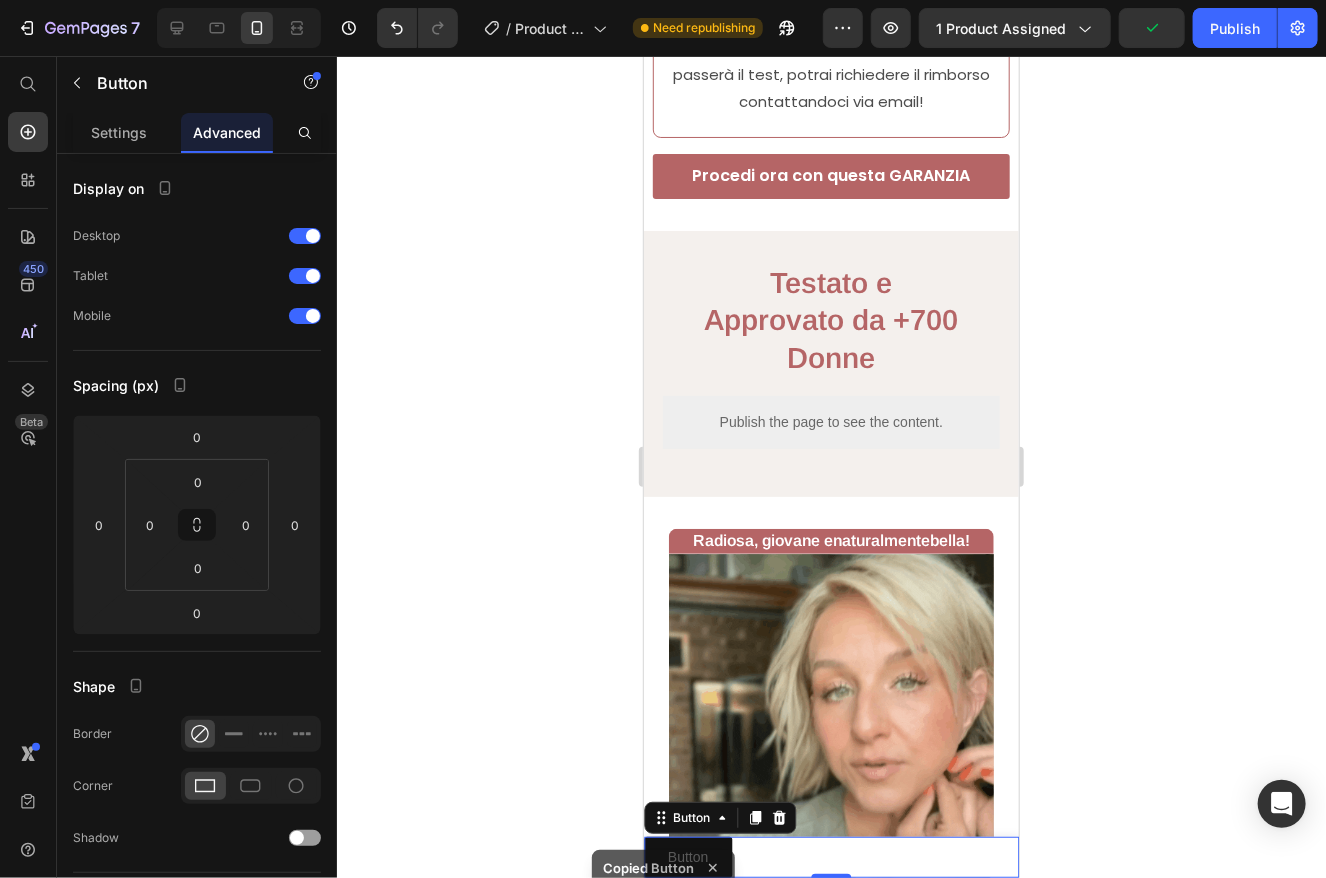 click on "Button Button   0" at bounding box center (830, 856) 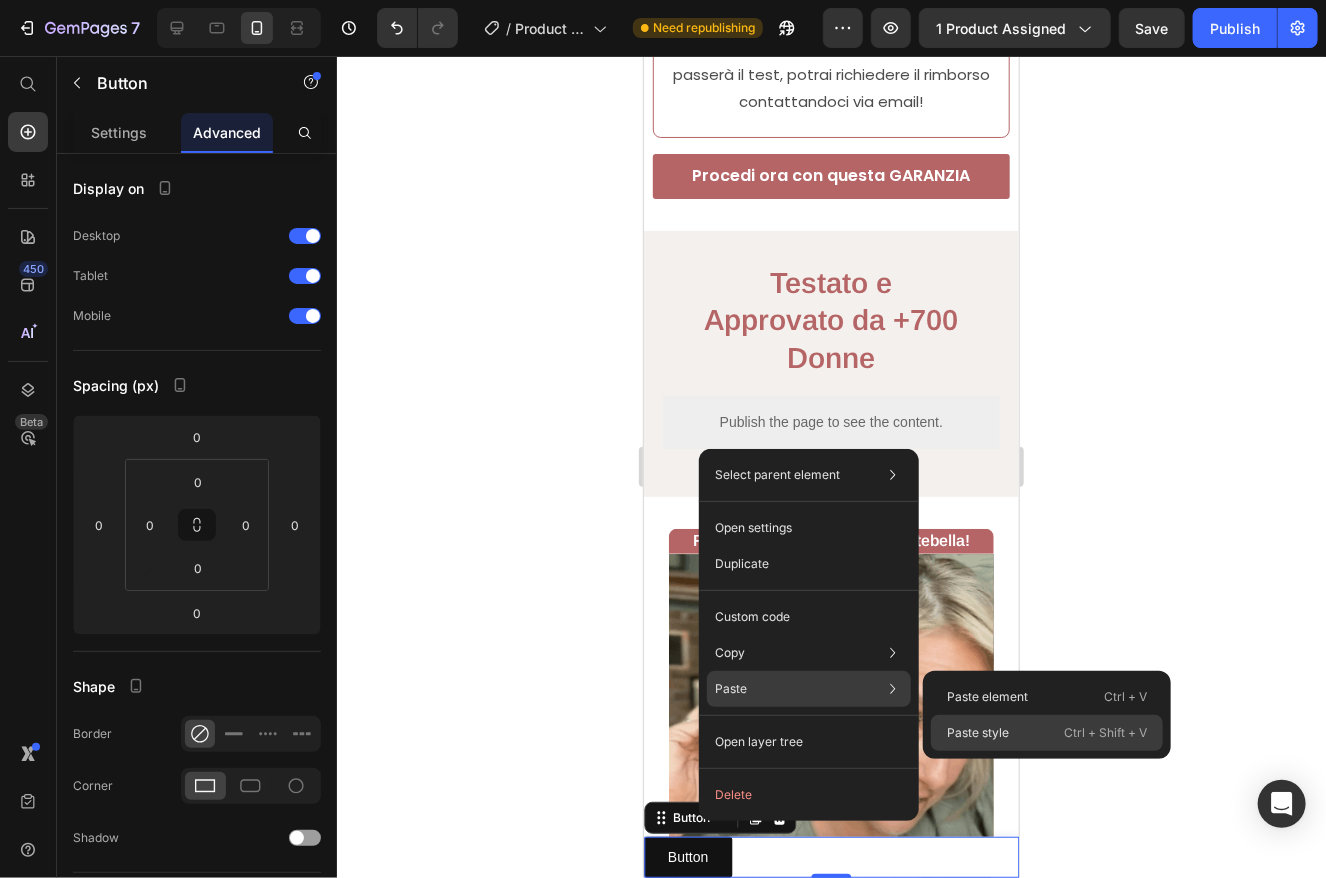 drag, startPoint x: 1007, startPoint y: 725, endPoint x: 360, endPoint y: 671, distance: 649.2496 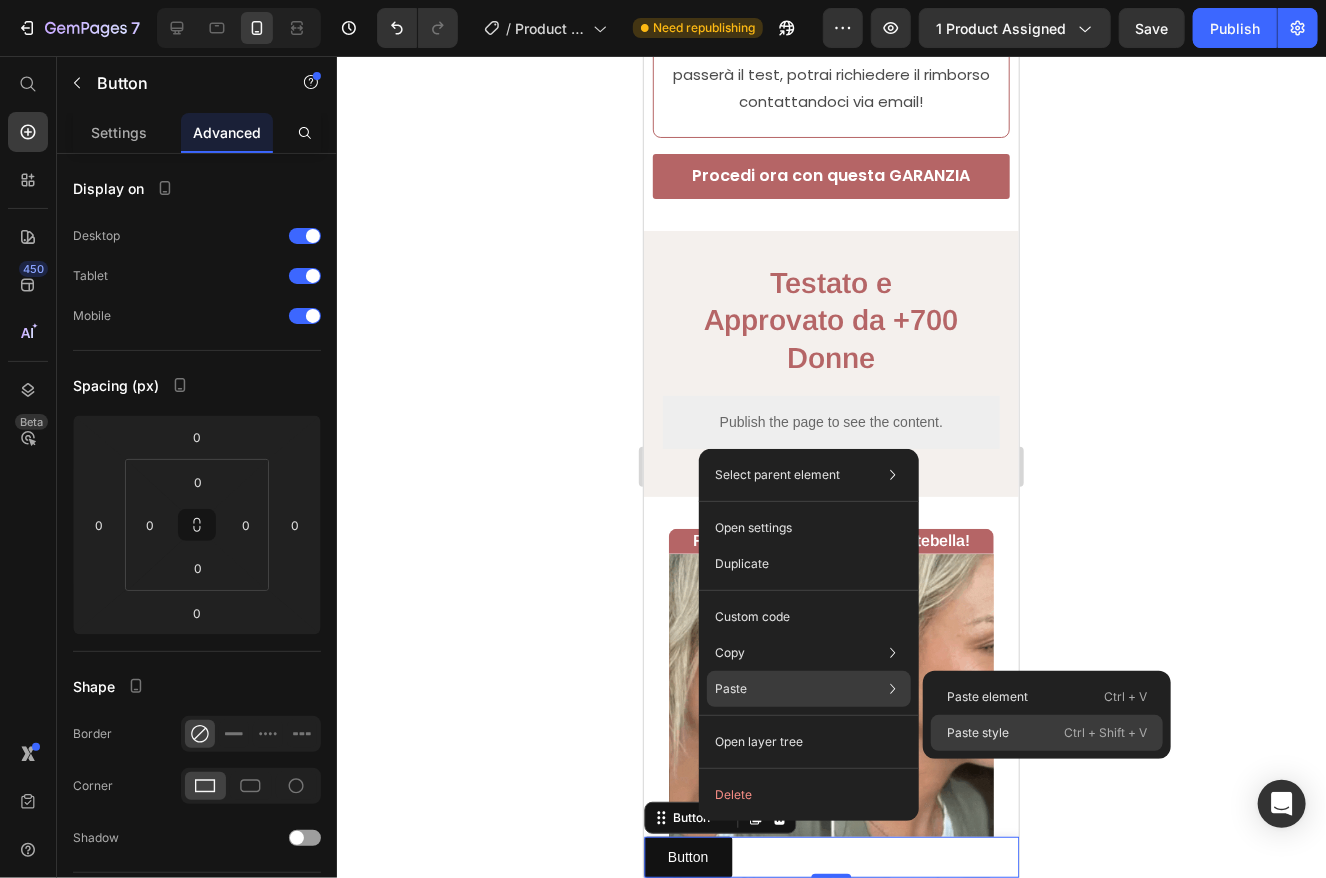 click on "Paste style" at bounding box center (978, 733) 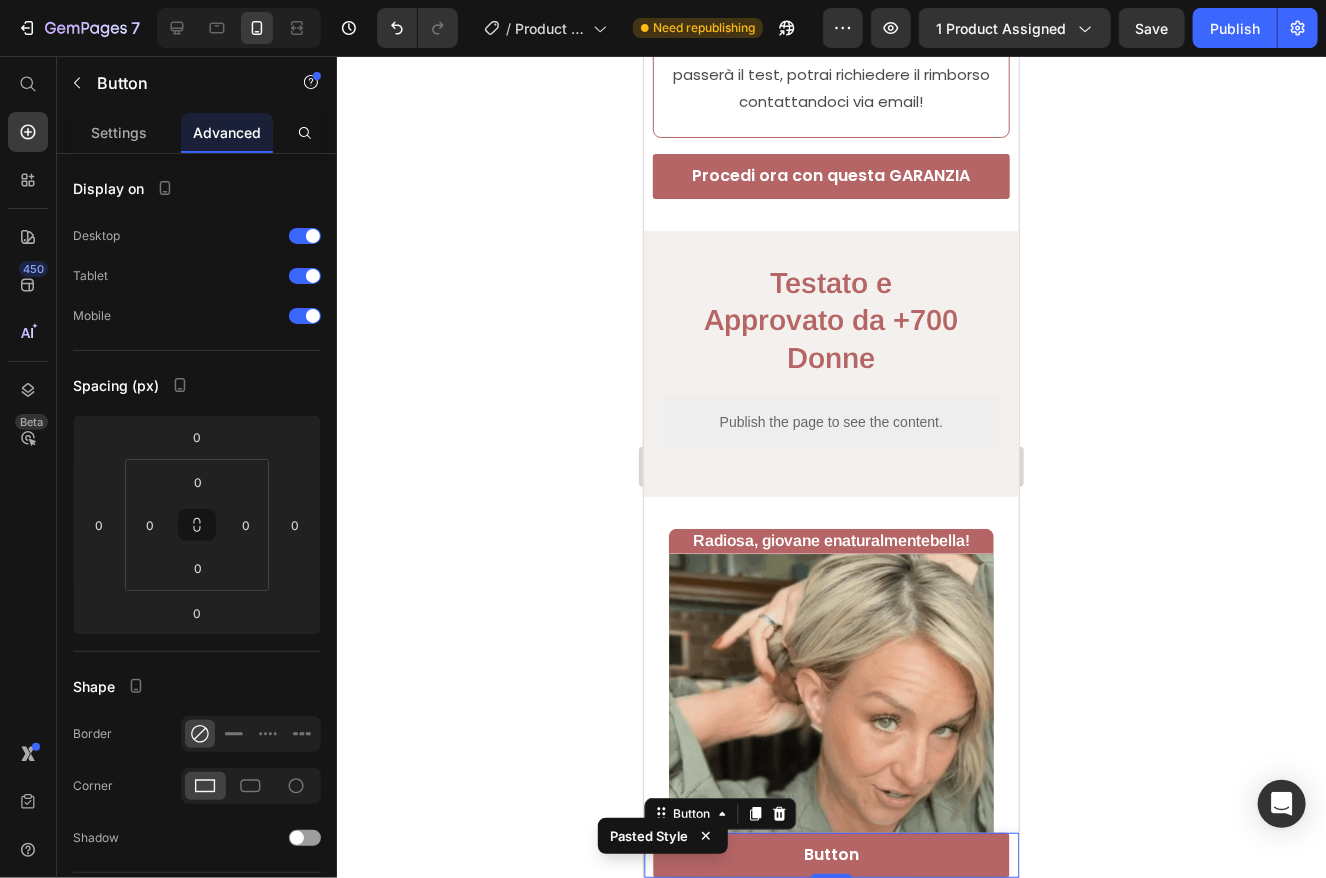 click 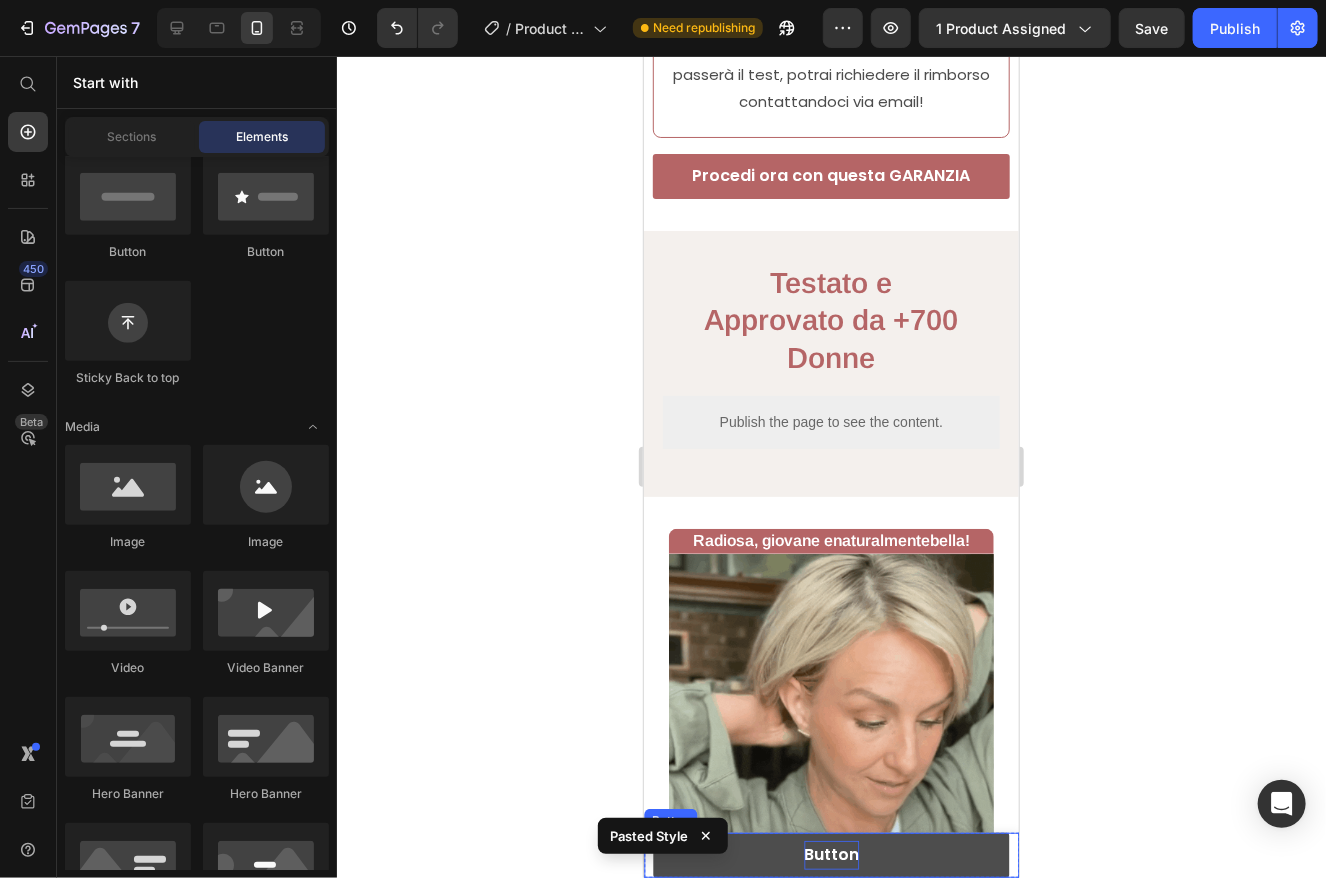 click on "Button" at bounding box center [830, 854] 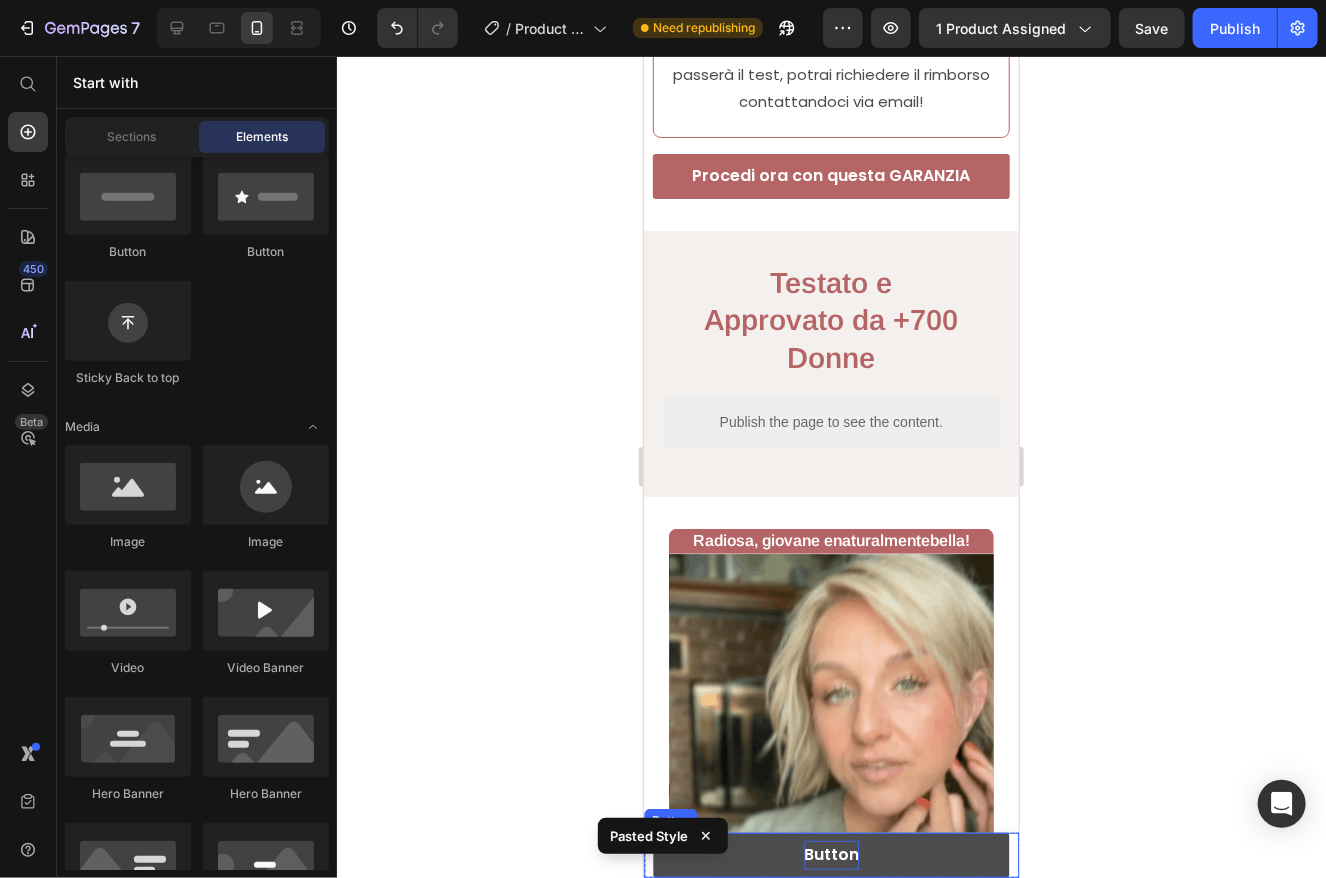click on "Button" at bounding box center (830, 854) 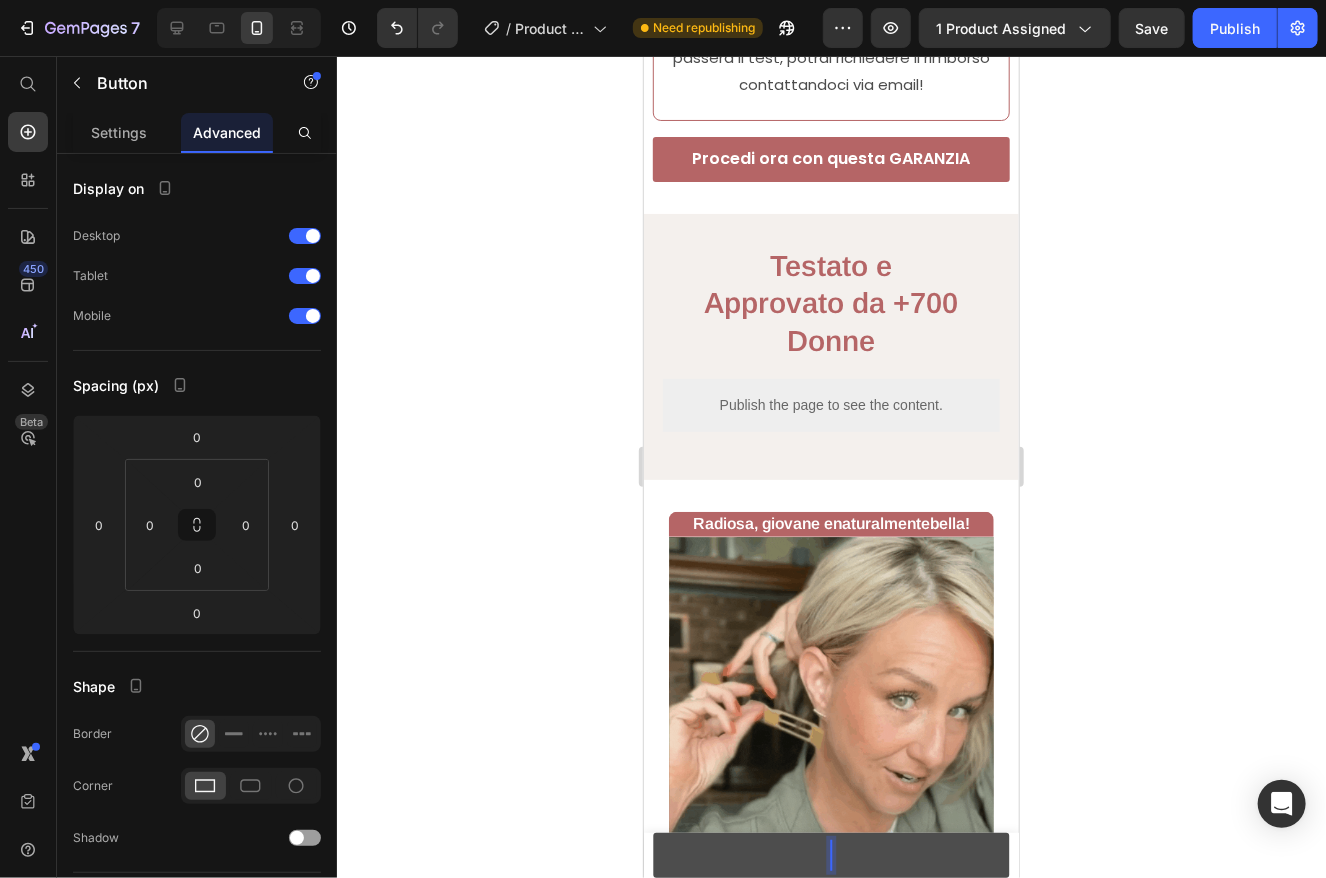 scroll, scrollTop: 3163, scrollLeft: 0, axis: vertical 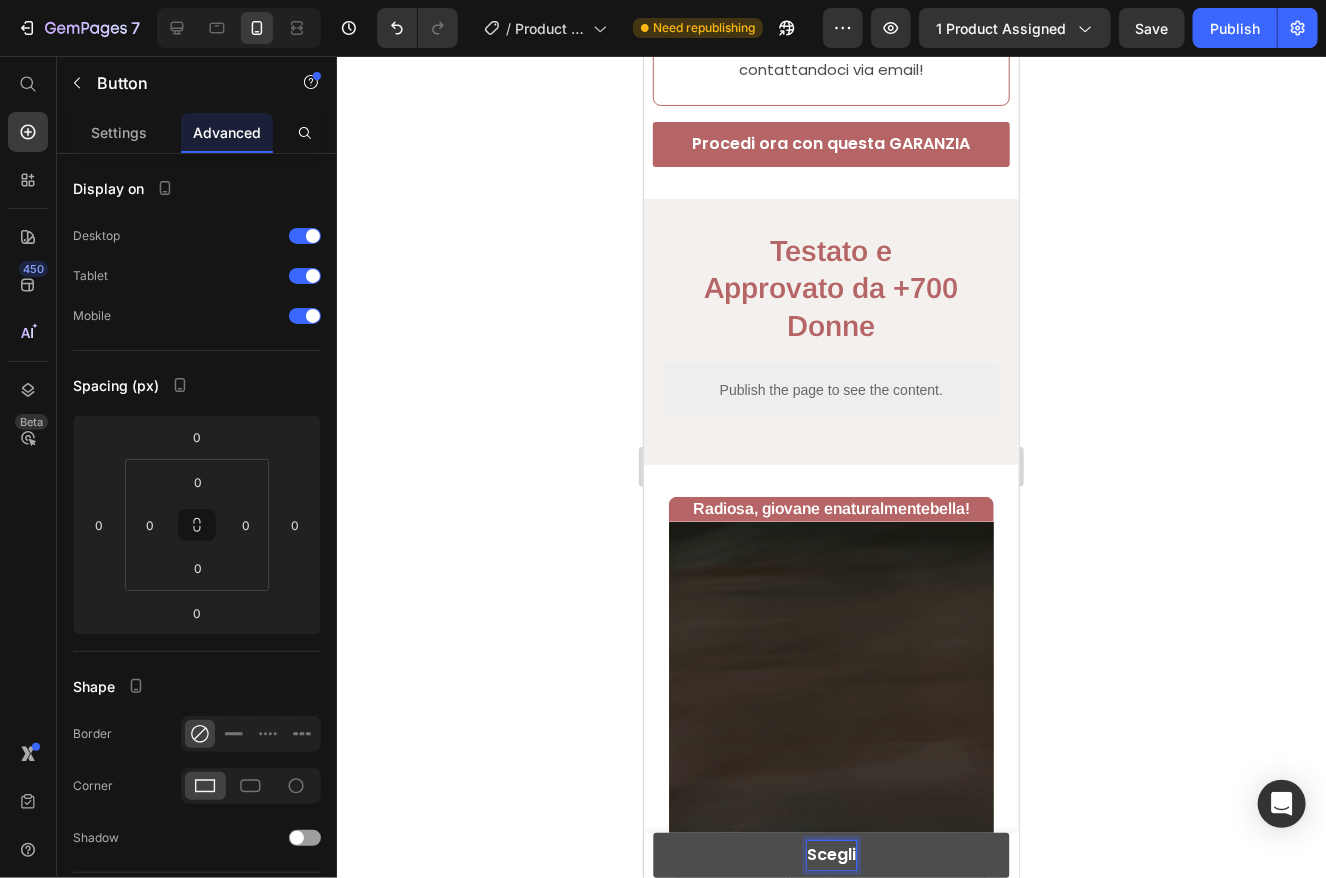 click on "Scegli" at bounding box center [830, 854] 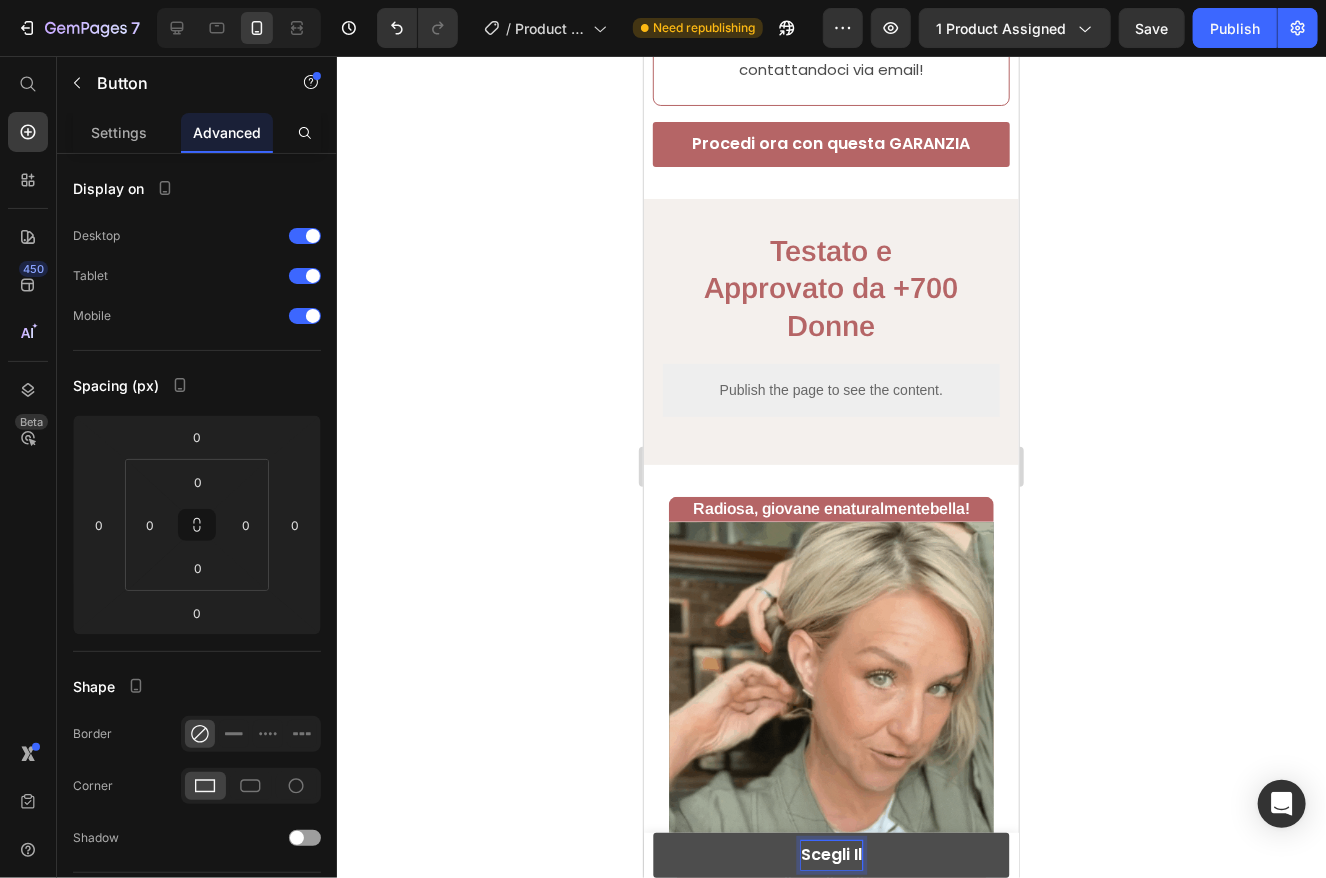 click on "Scegli Il" at bounding box center [830, 854] 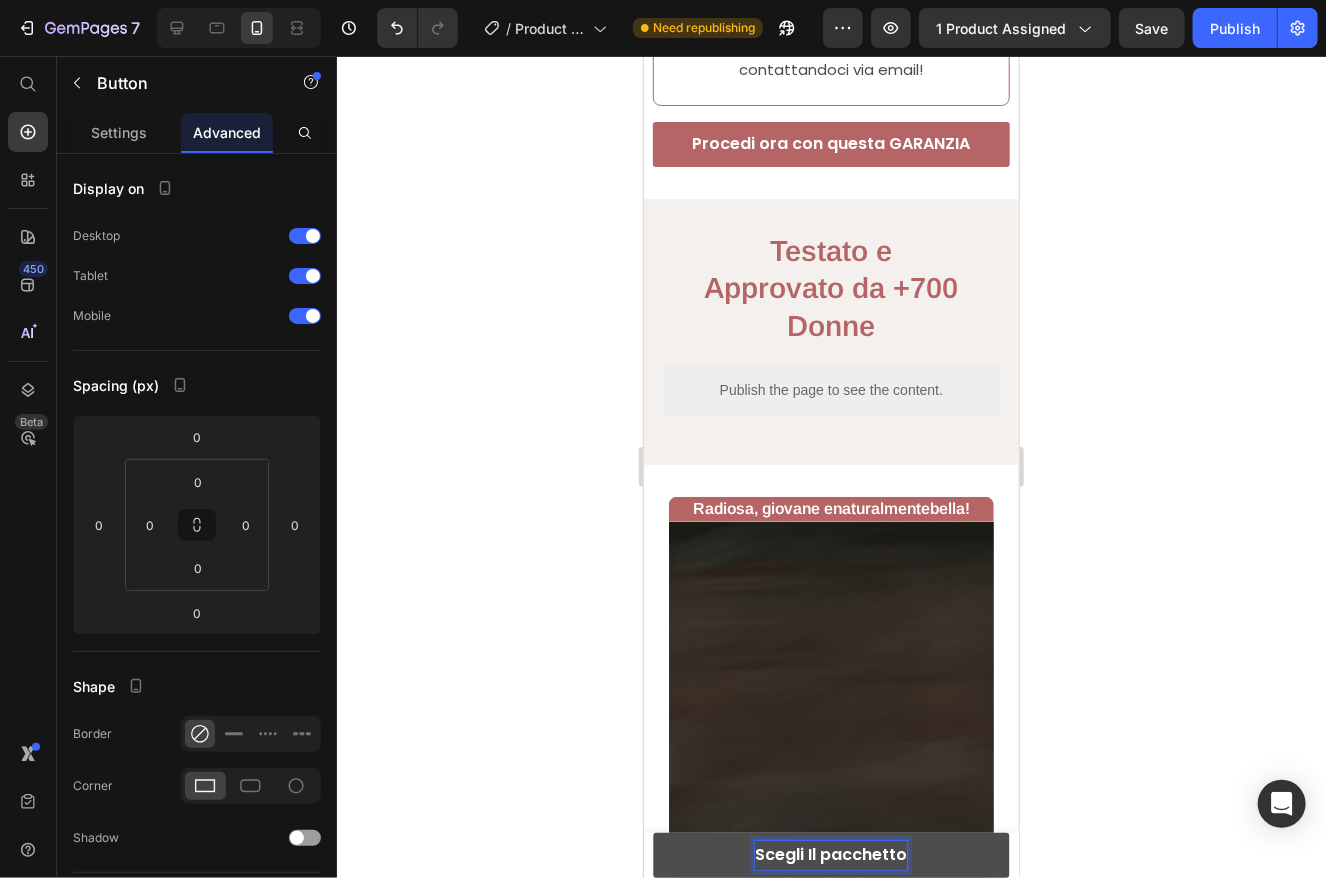 click on "Scegli Il pacchetto" at bounding box center (830, 854) 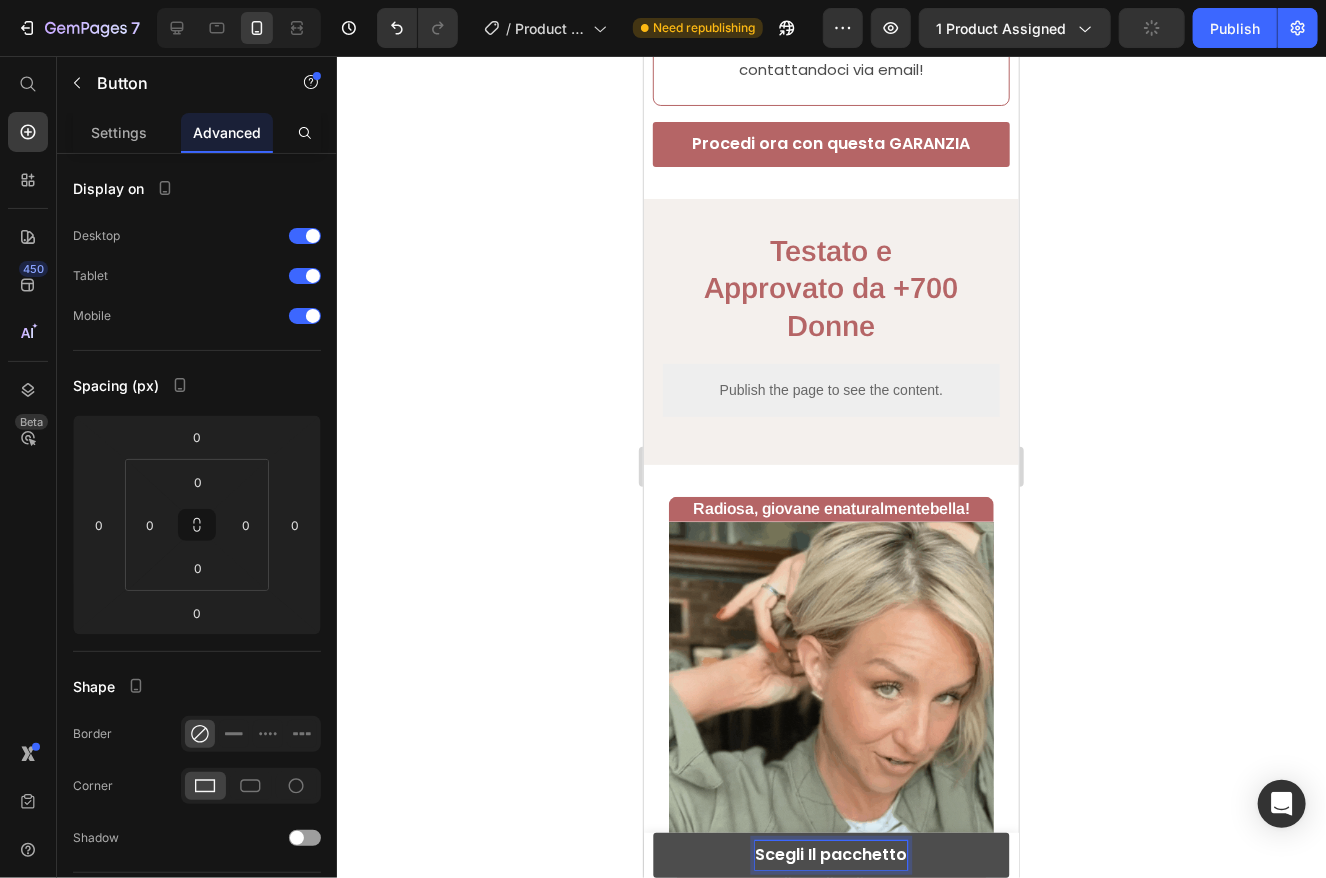 scroll, scrollTop: 3172, scrollLeft: 0, axis: vertical 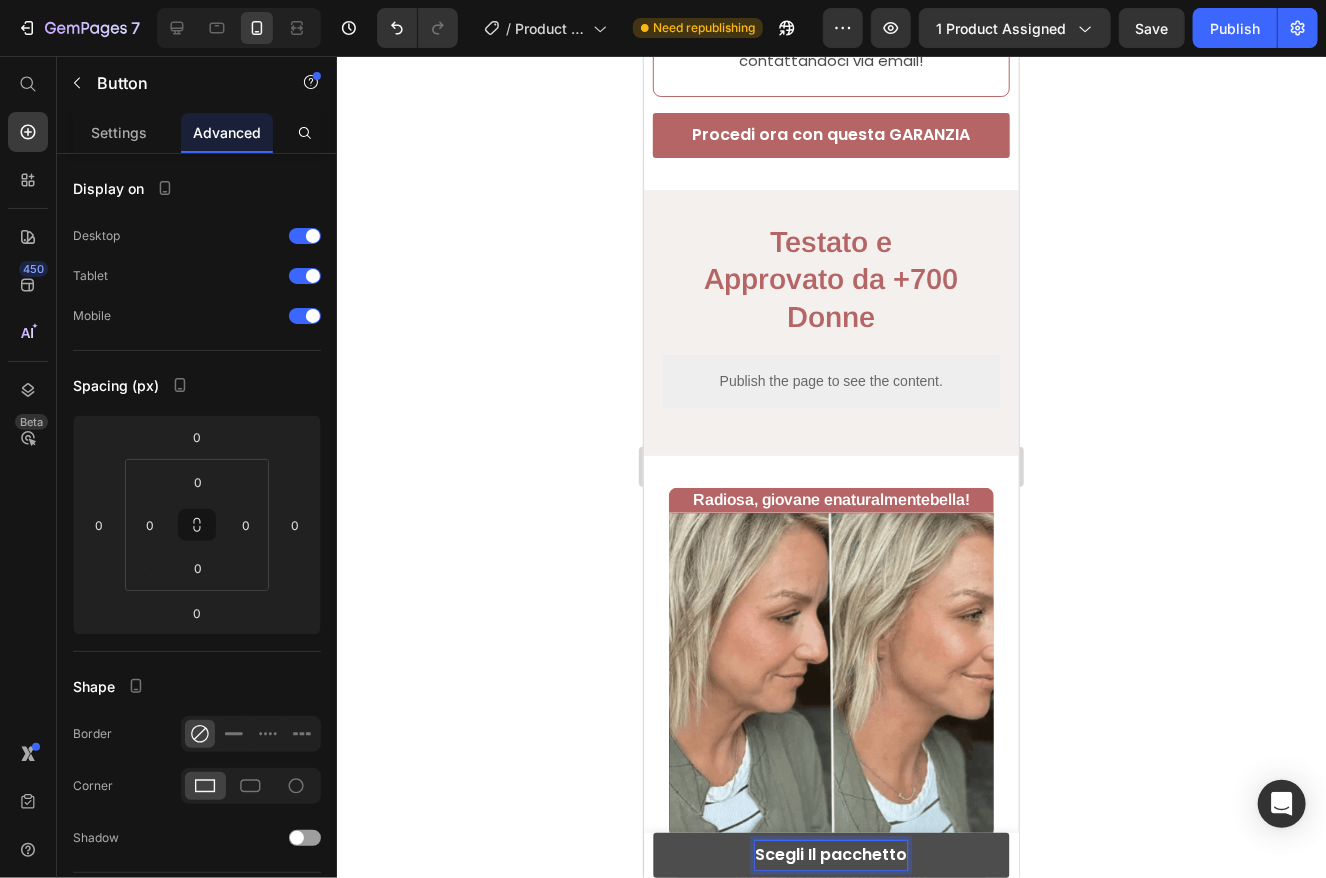 click on "Scegli Il pacchetto" at bounding box center (830, 854) 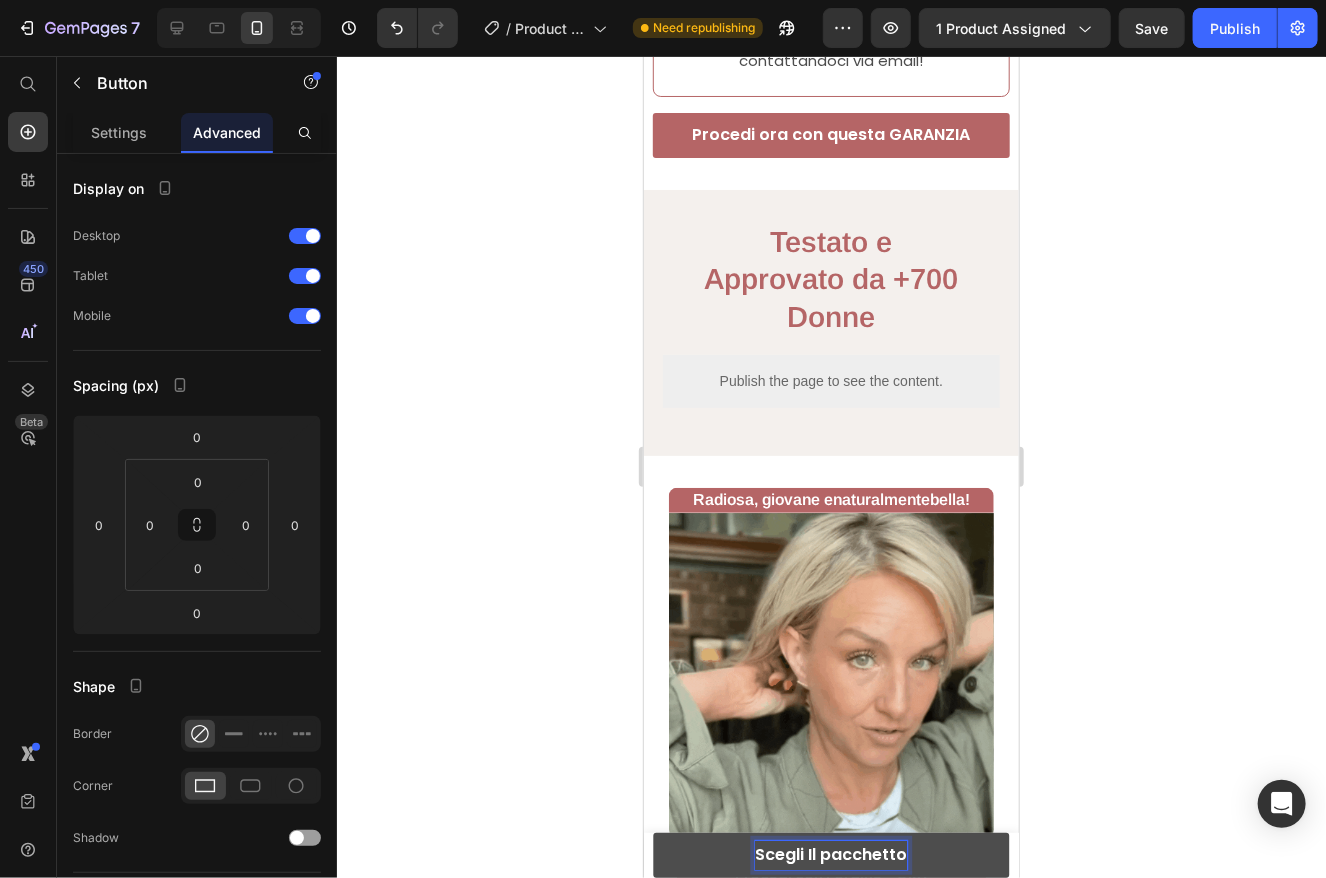 click on "Scegli Il pacchetto" at bounding box center [830, 854] 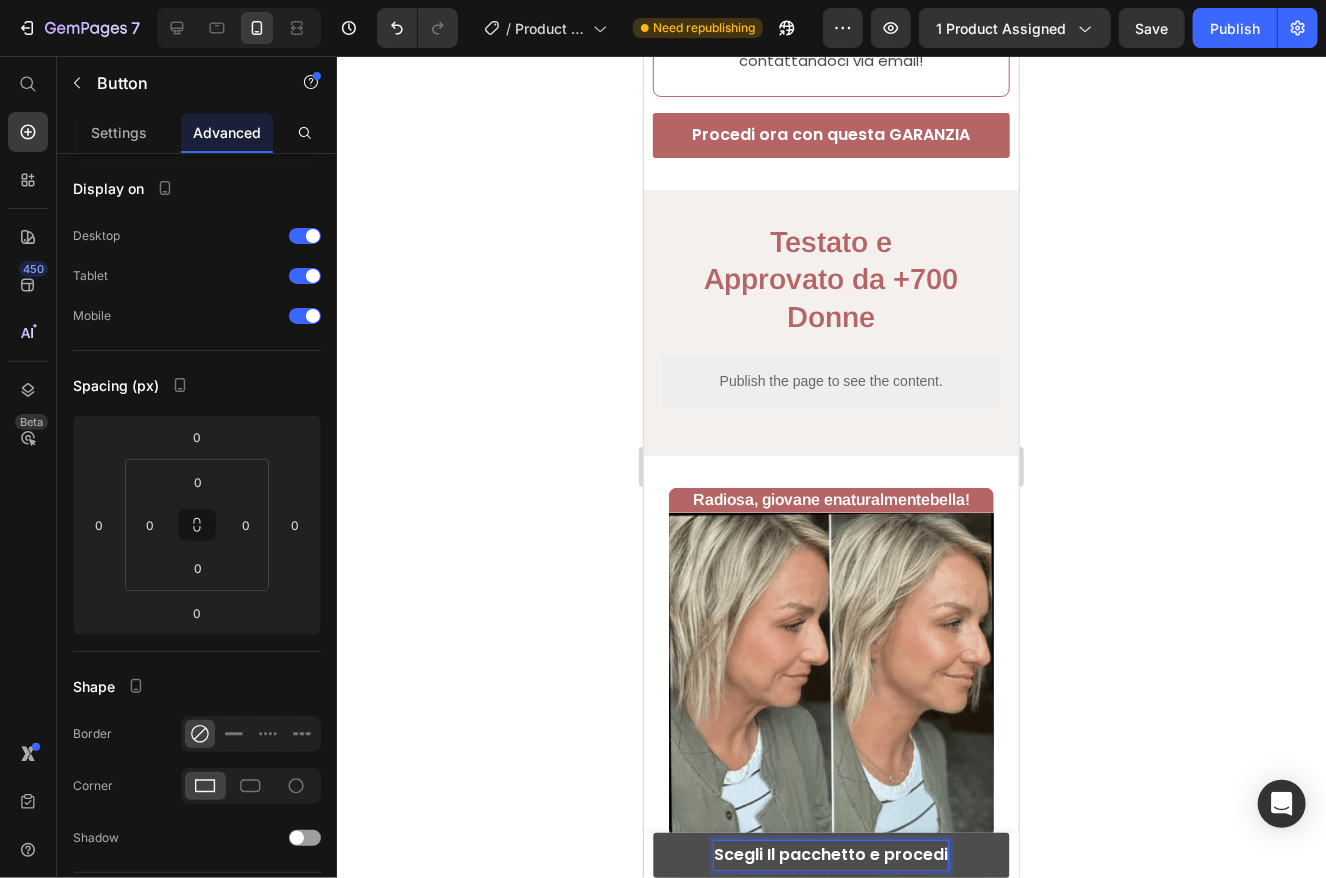 click on "Scegli Il pacchetto e procedi" at bounding box center (830, 854) 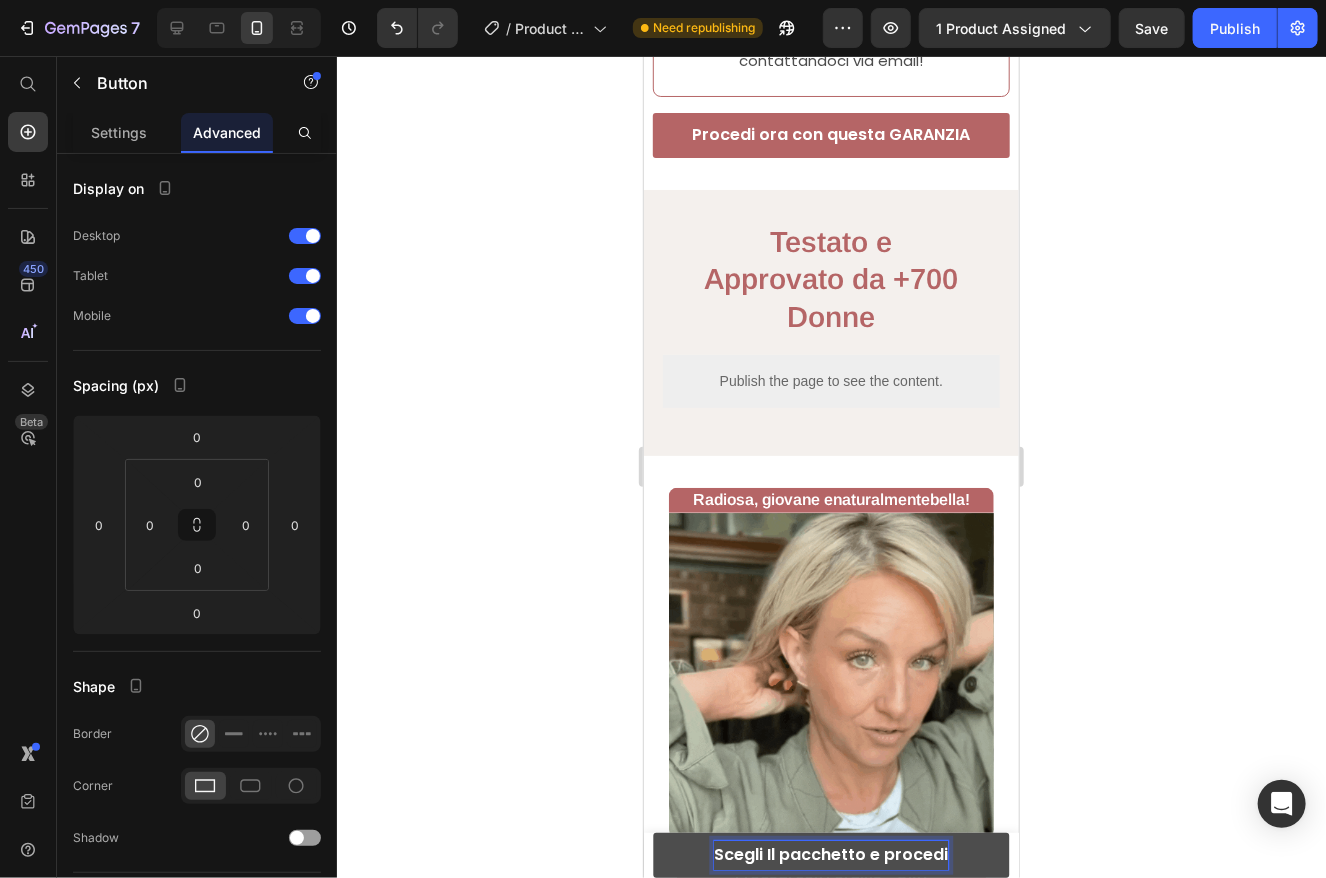 scroll, scrollTop: 3182, scrollLeft: 0, axis: vertical 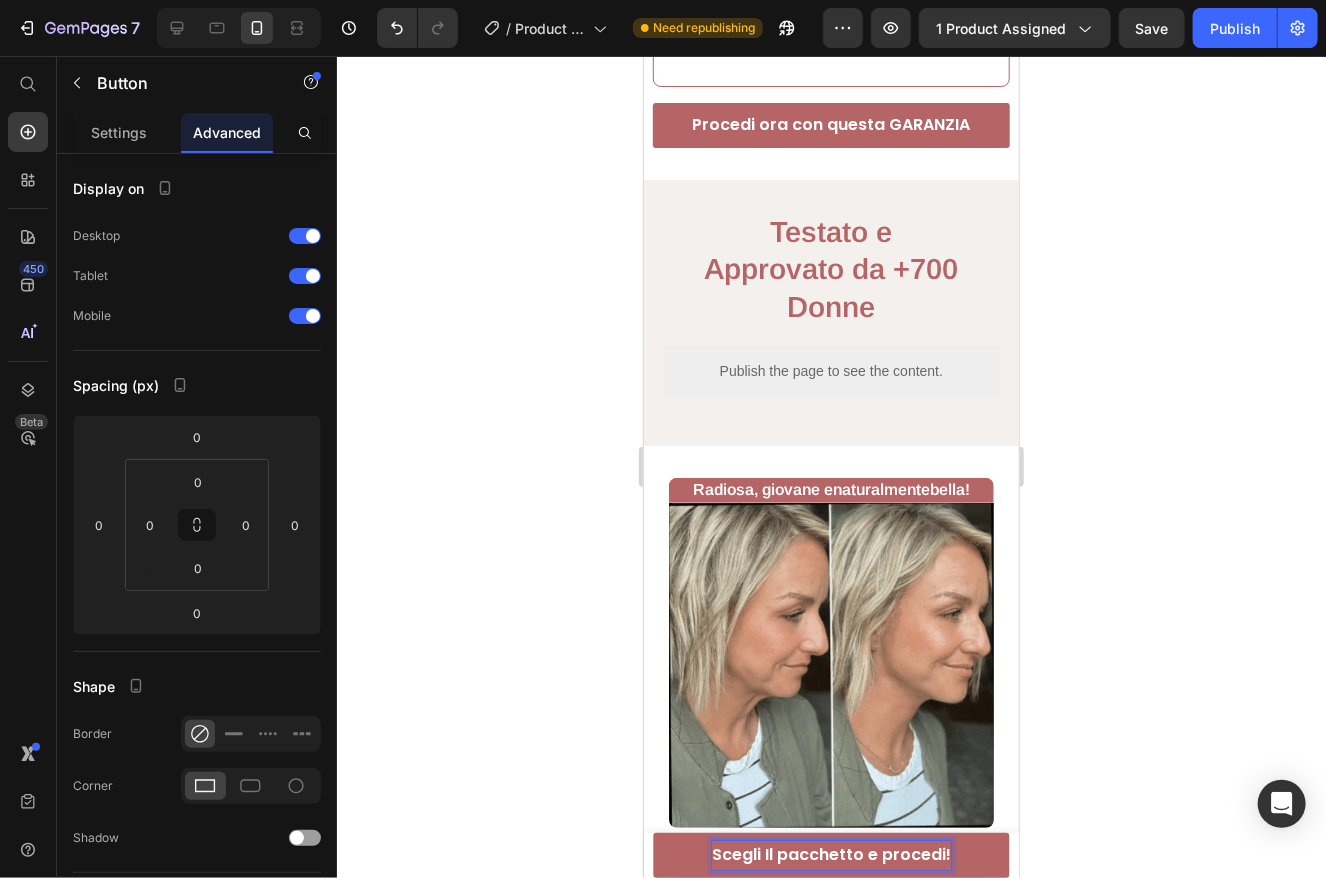 click 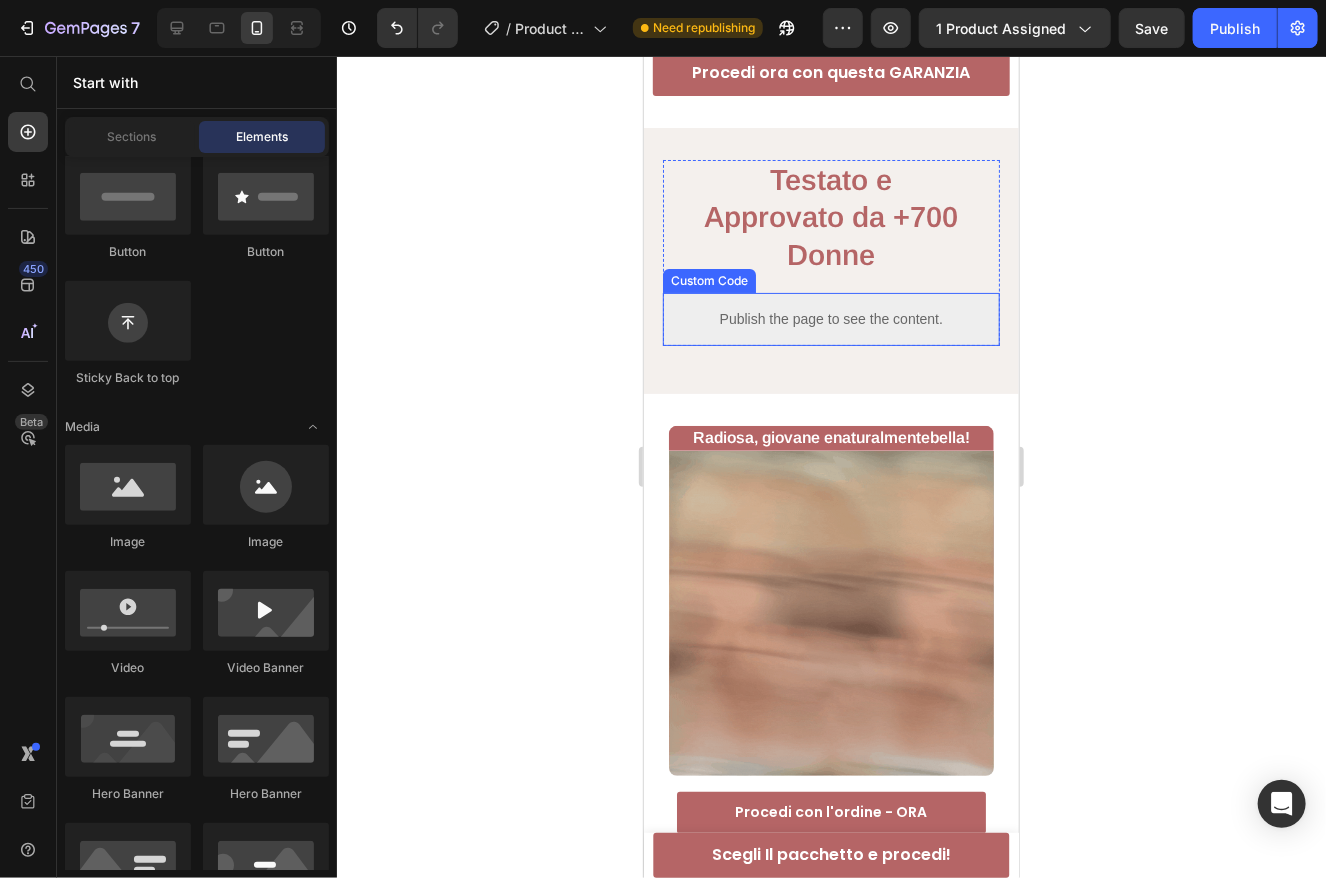 scroll, scrollTop: 3282, scrollLeft: 0, axis: vertical 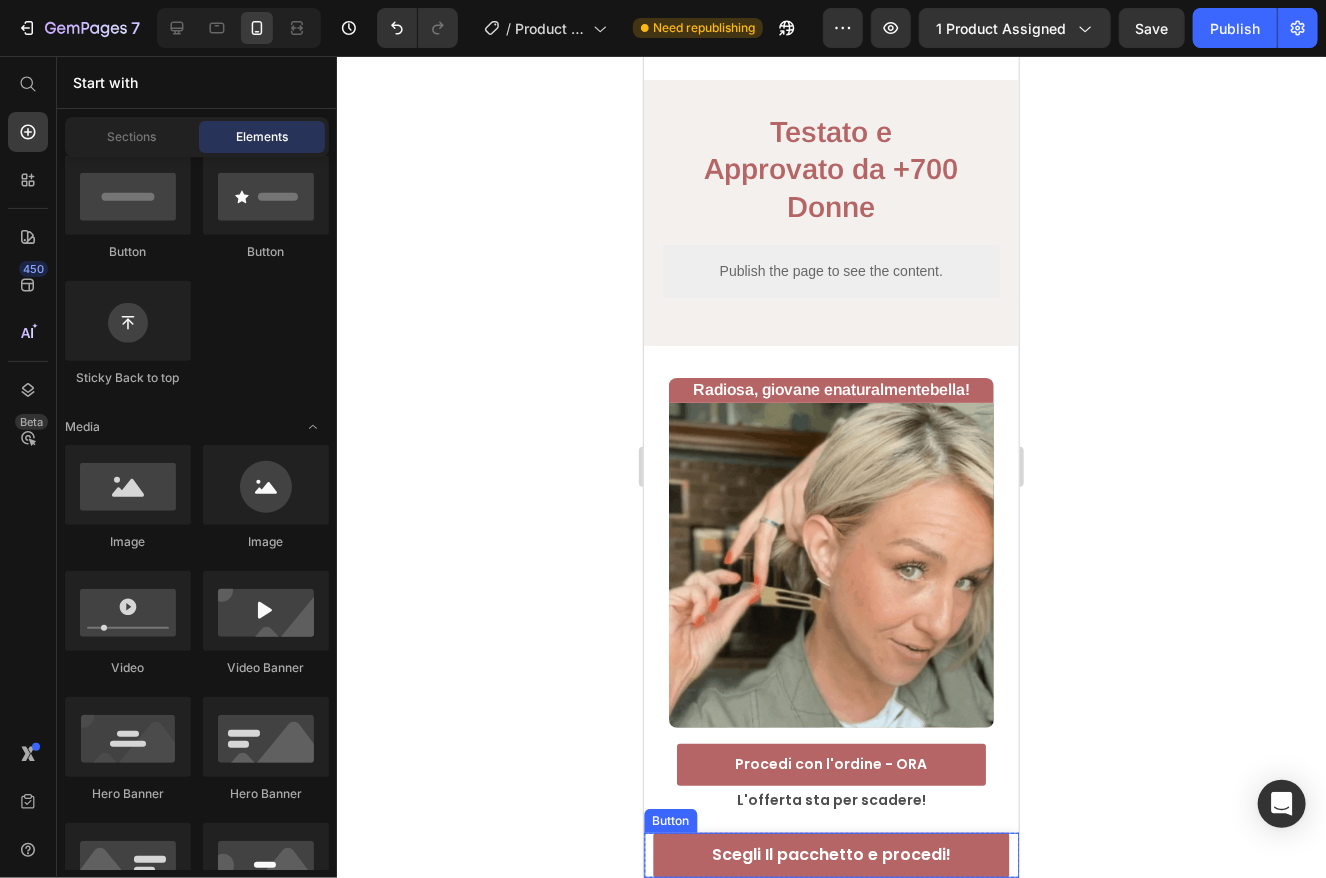 click on "Scegli Il pacchetto e procedi! Button" at bounding box center (830, 854) 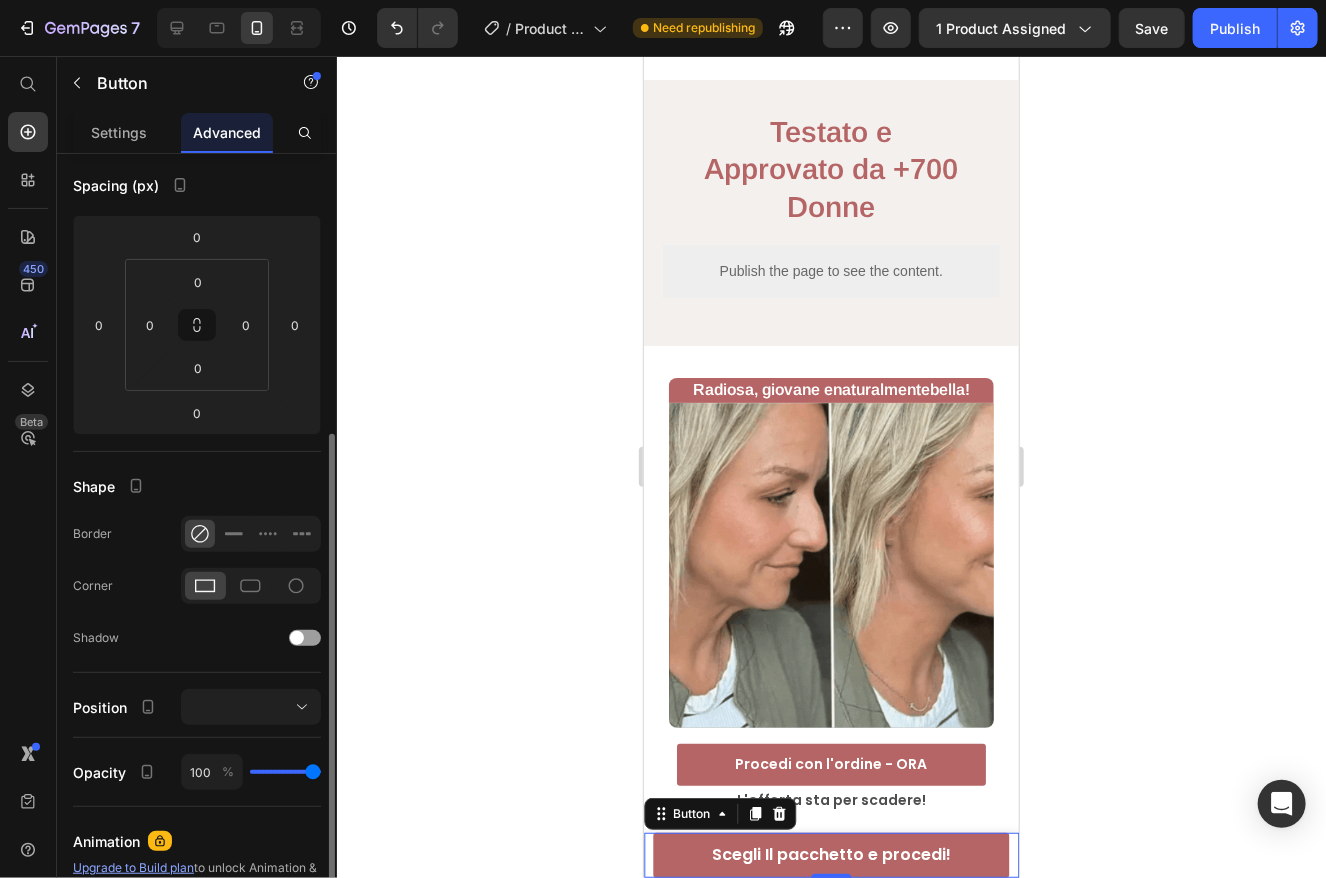 scroll, scrollTop: 400, scrollLeft: 0, axis: vertical 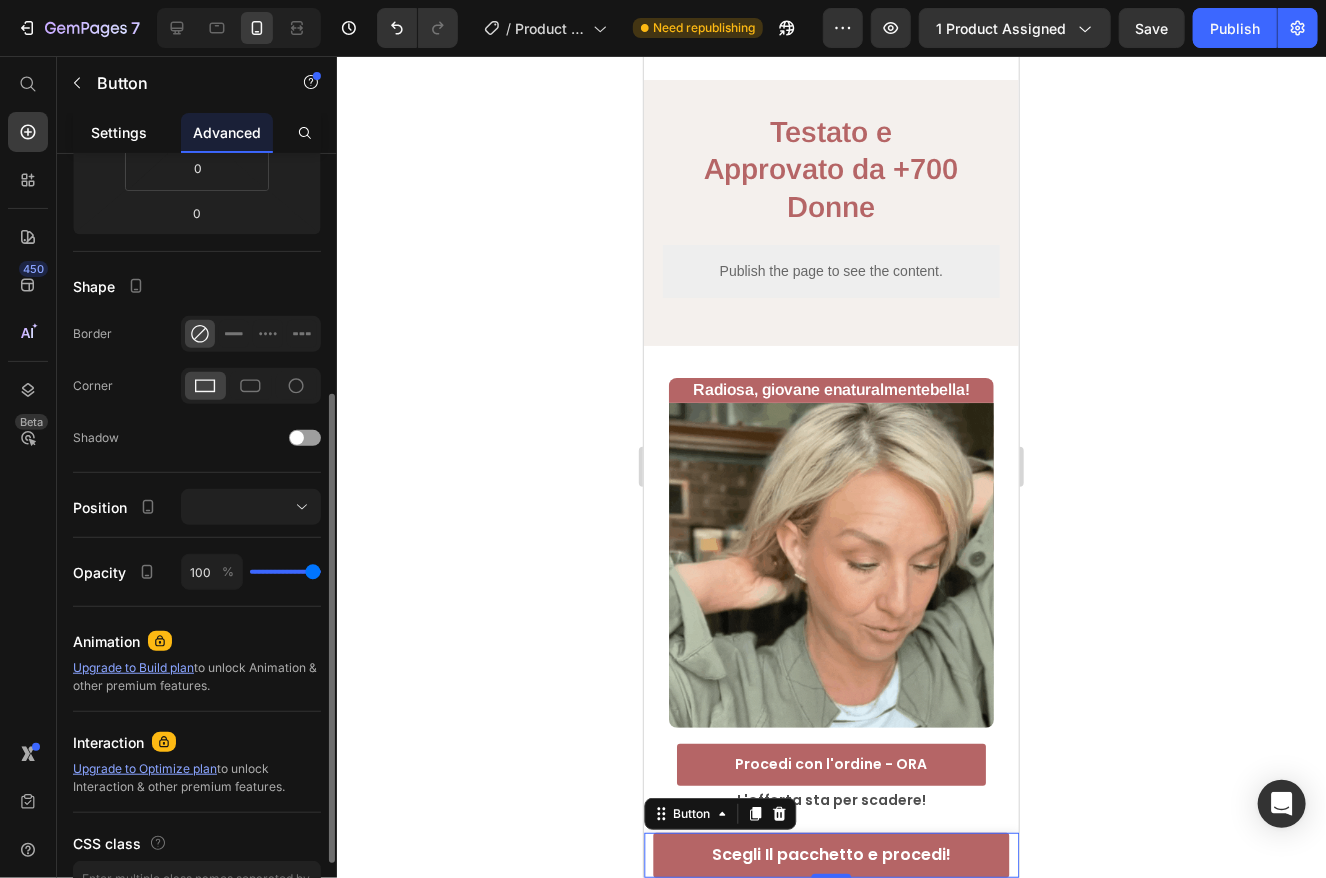 click on "Settings" at bounding box center (119, 132) 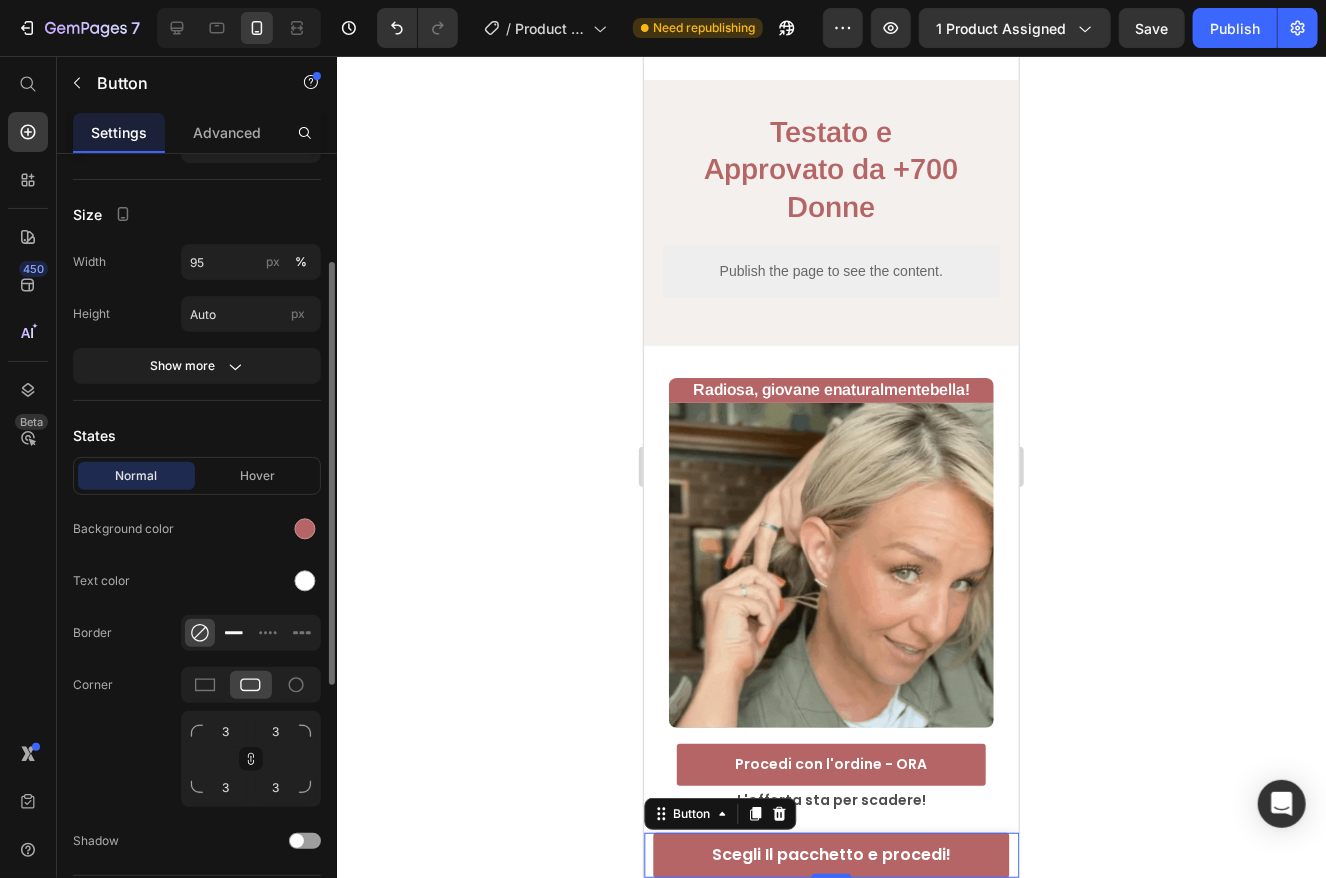 scroll, scrollTop: 400, scrollLeft: 0, axis: vertical 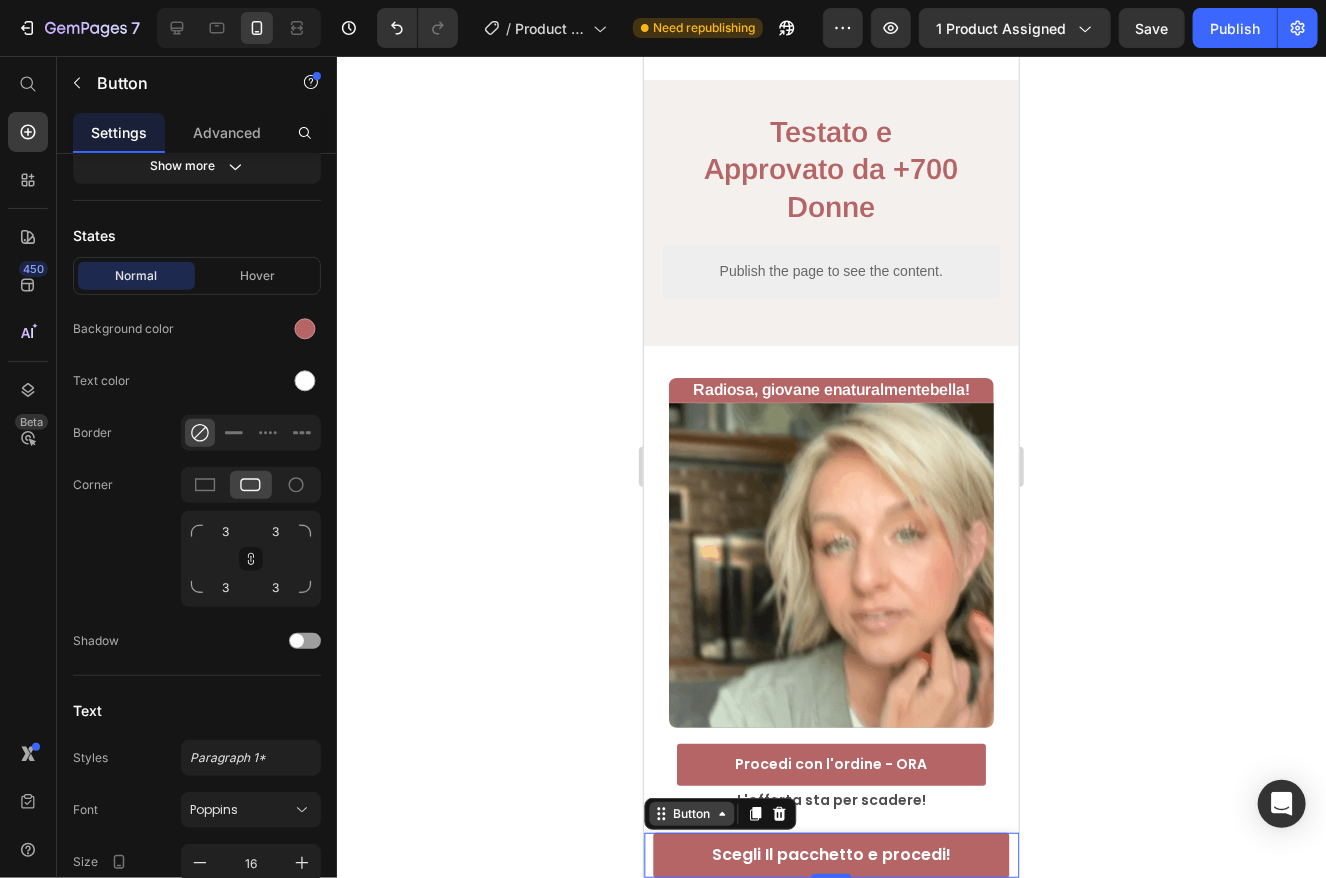click on "Button" at bounding box center [690, 813] 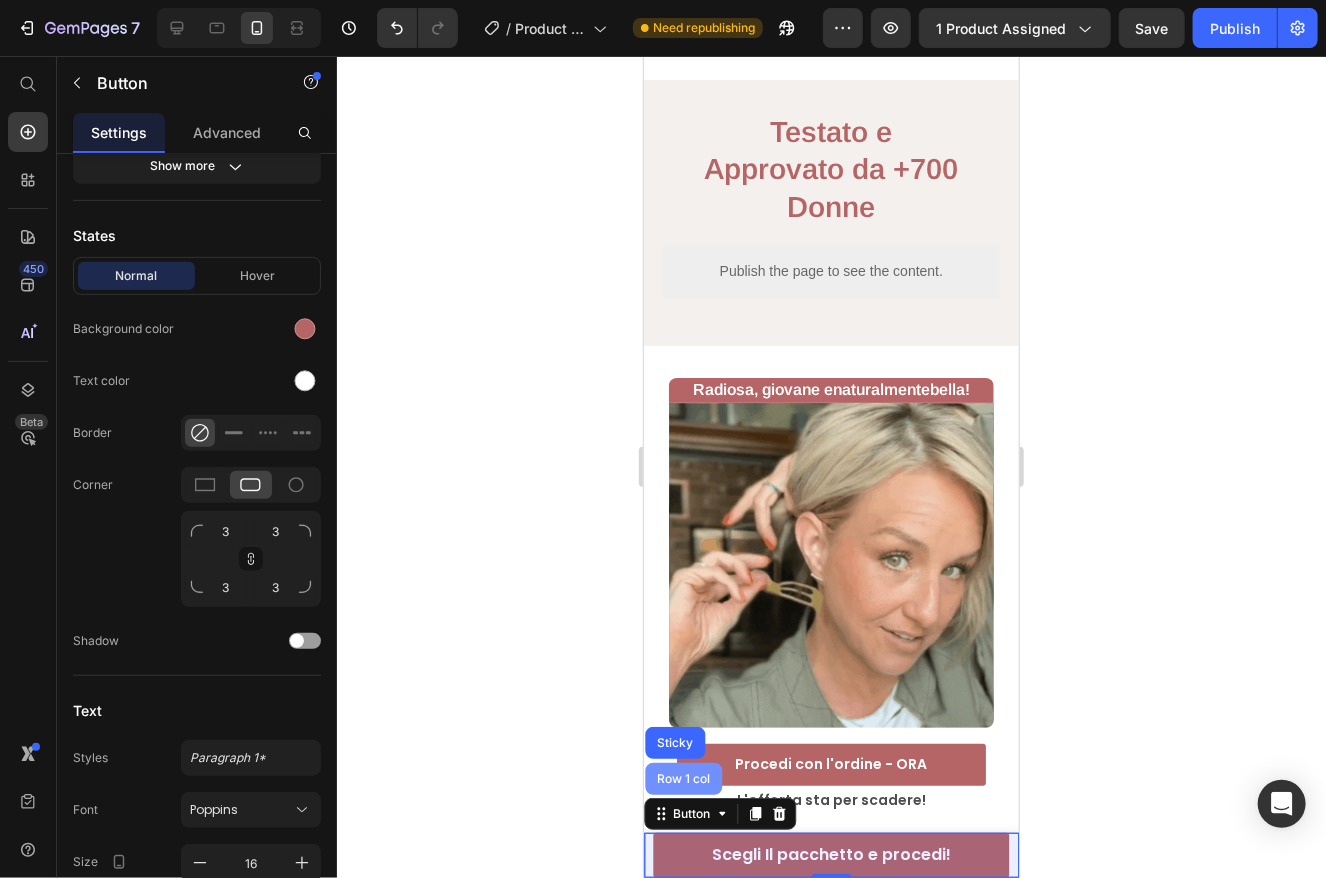 click on "Row 1 col" at bounding box center (682, 778) 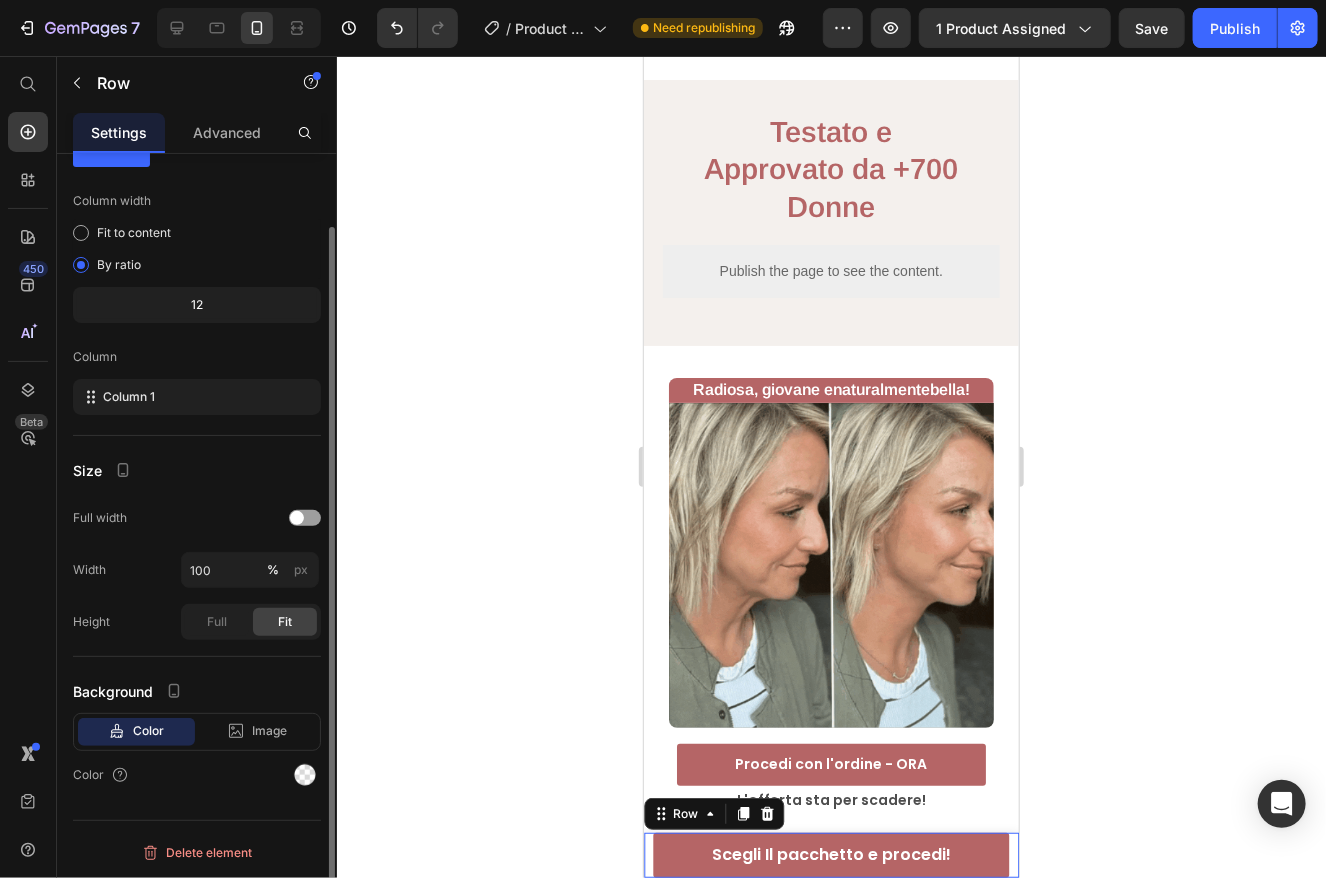 scroll, scrollTop: 0, scrollLeft: 0, axis: both 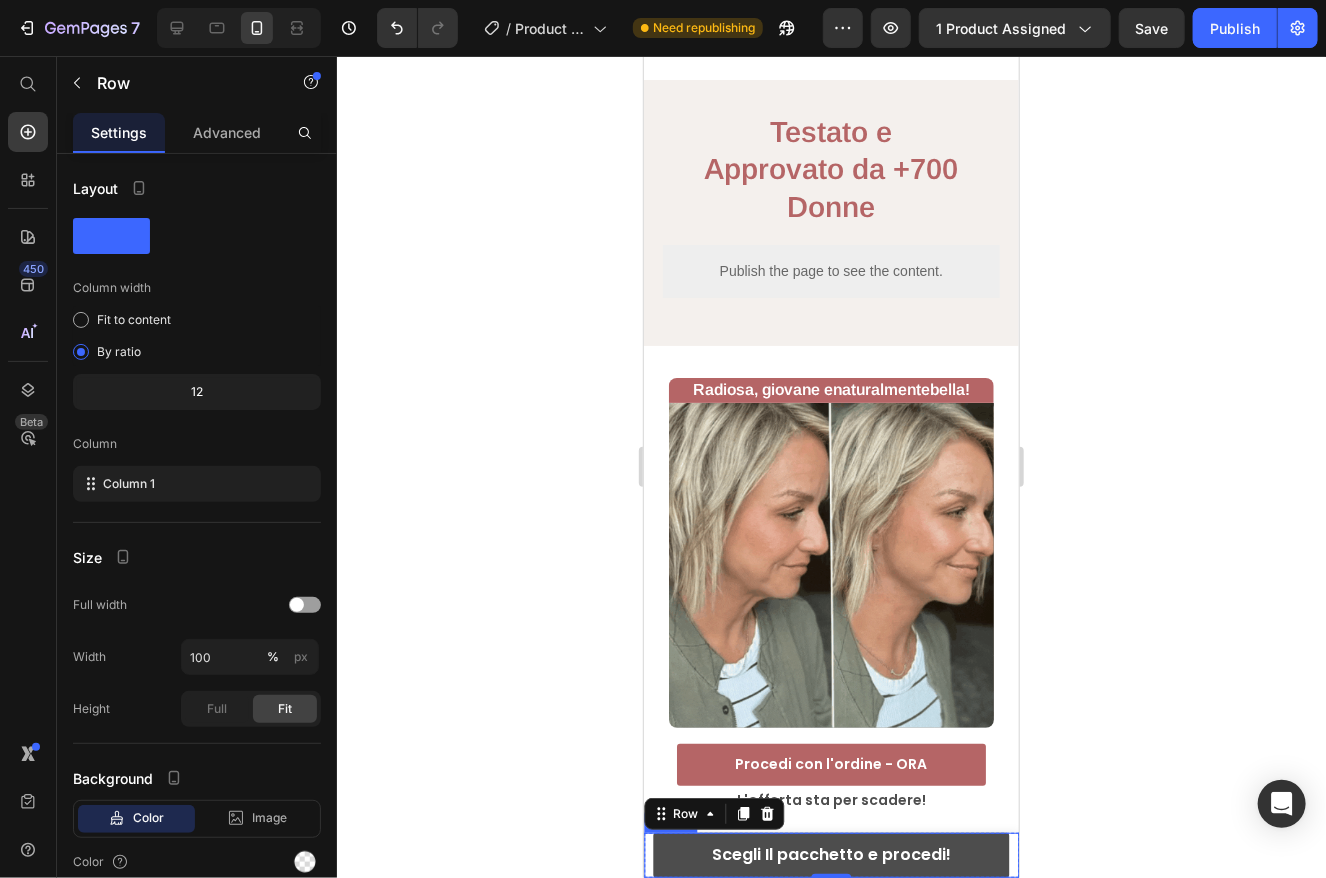 click on "Scegli Il pacchetto e procedi!" at bounding box center (830, 854) 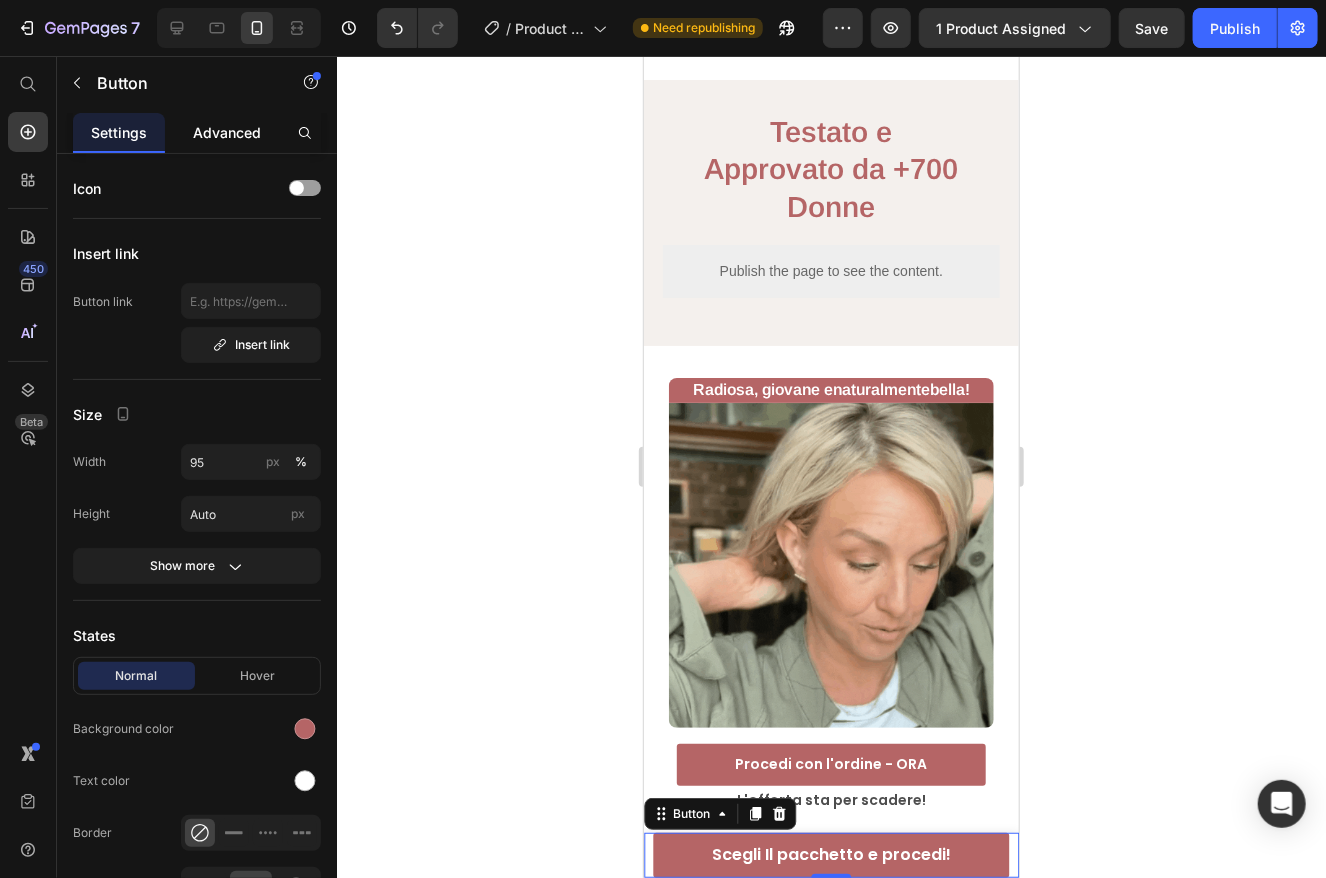 click on "Advanced" at bounding box center (227, 132) 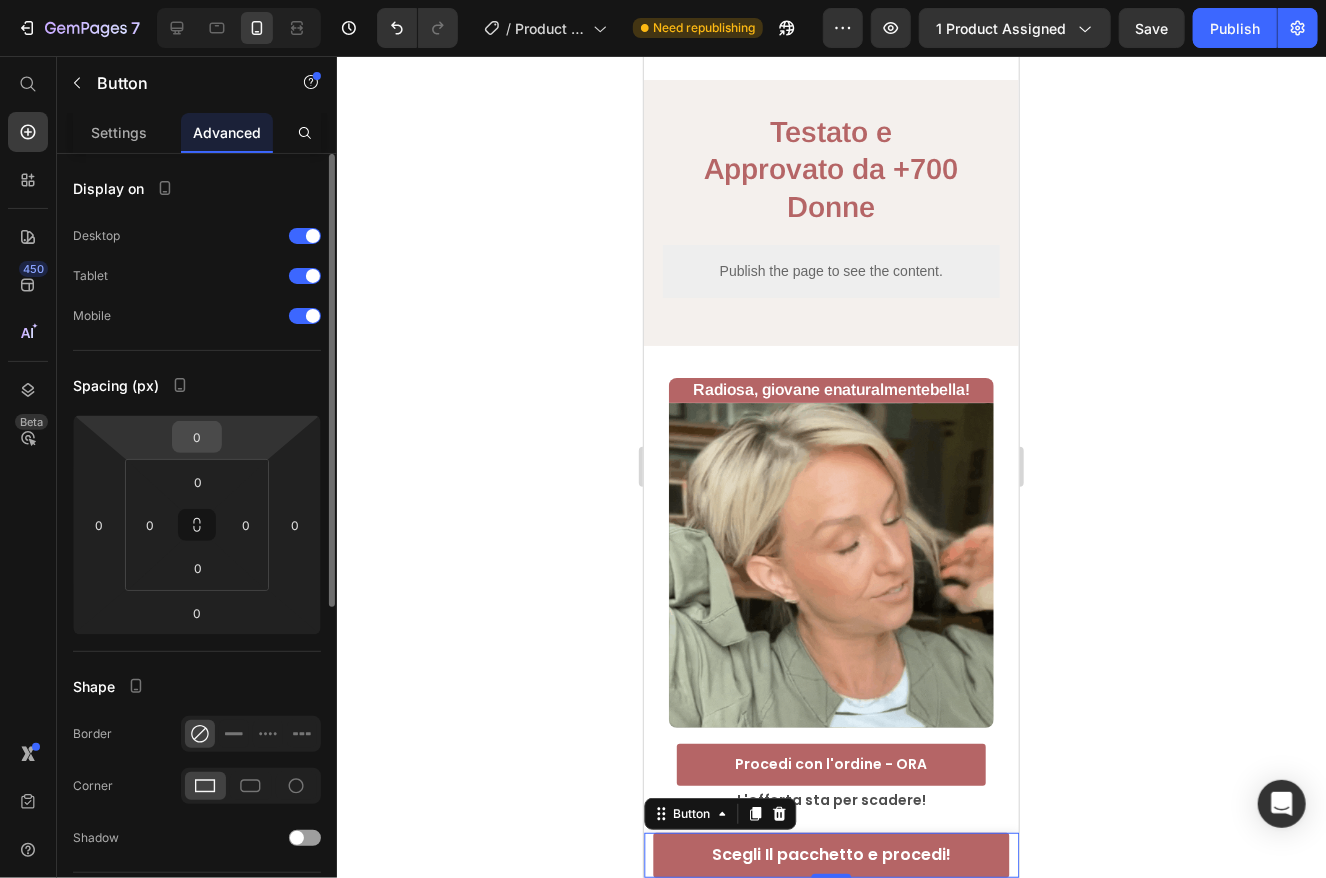 click on "0" at bounding box center [197, 437] 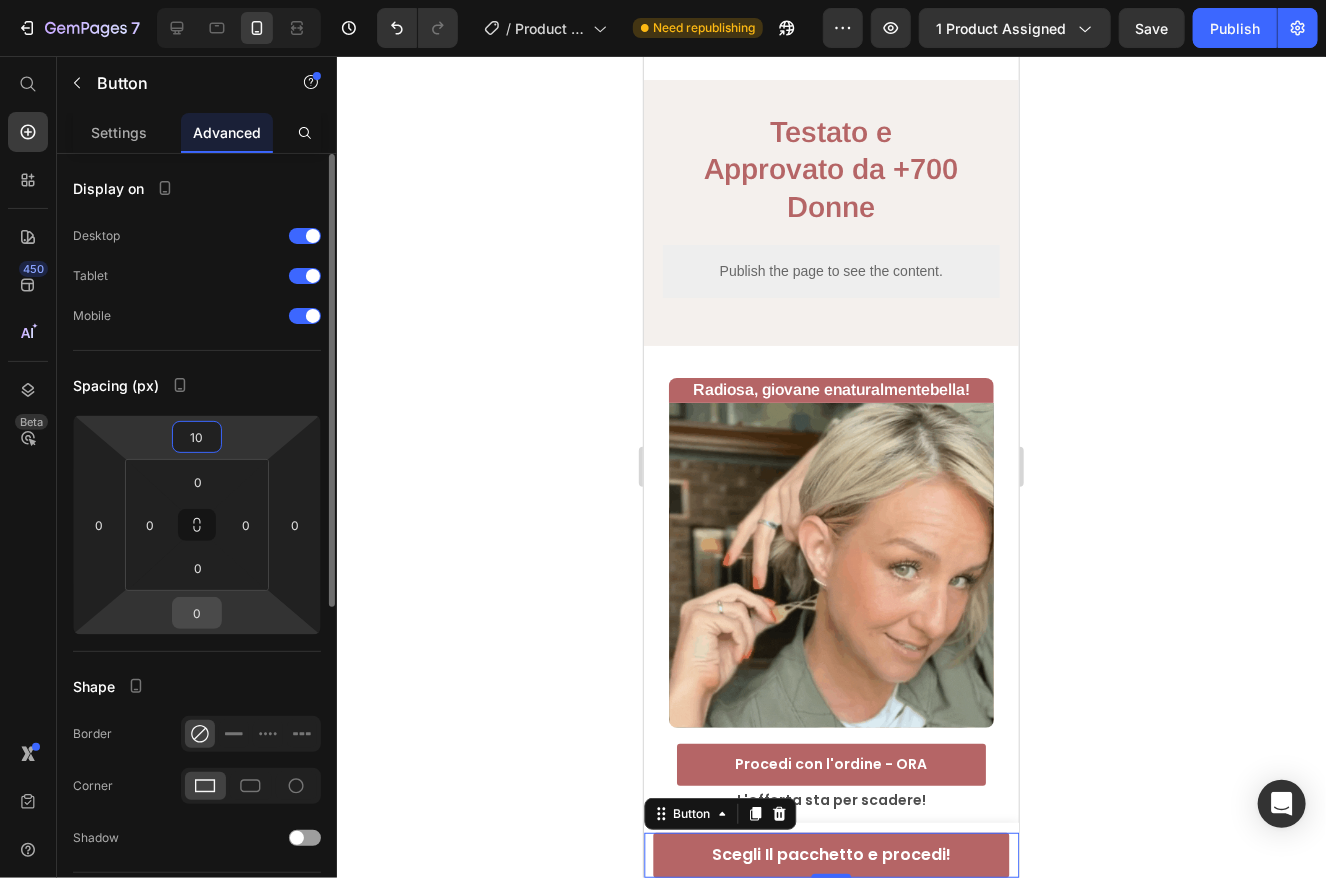 type on "10" 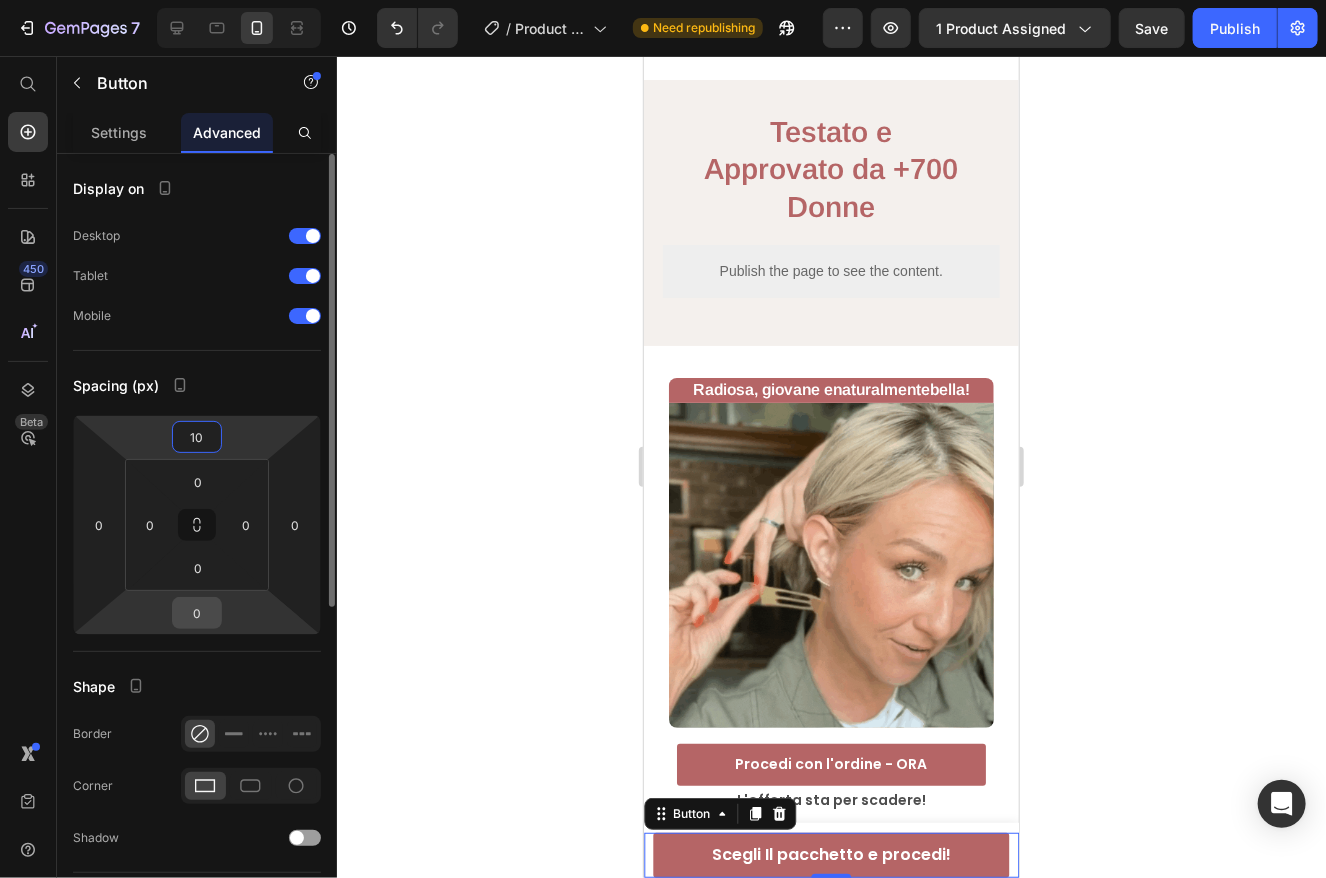 click on "0" at bounding box center [197, 613] 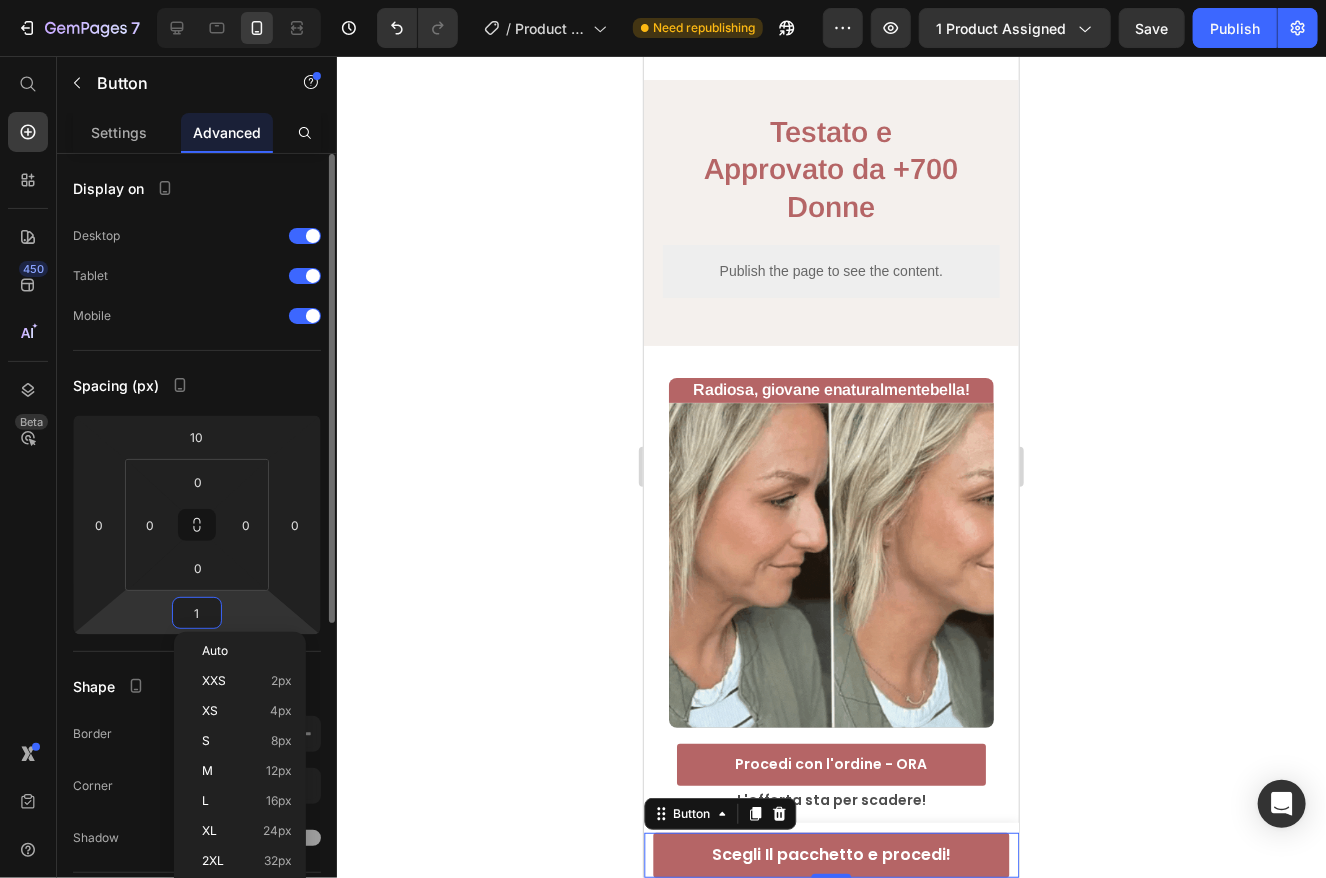 type on "10" 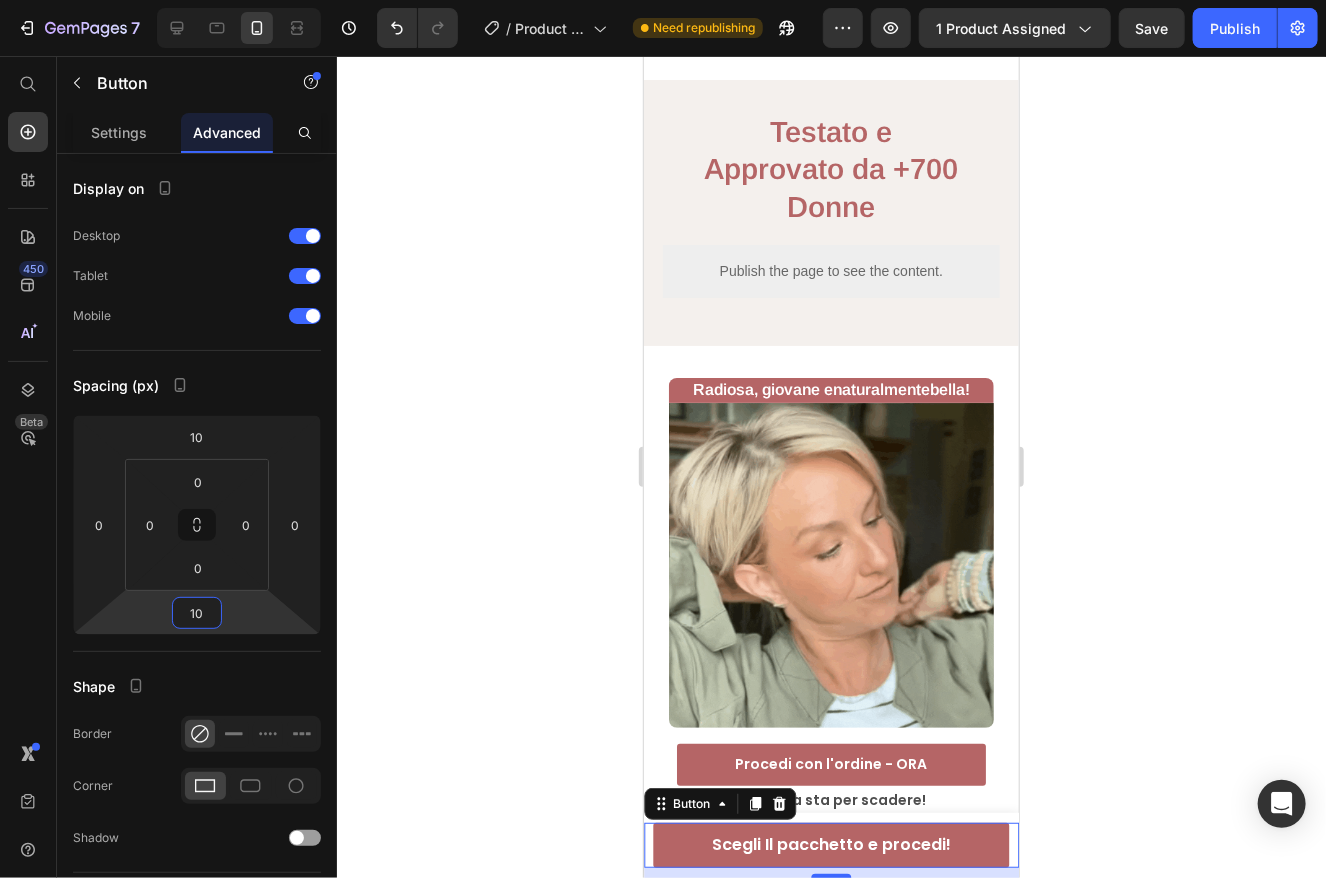 click 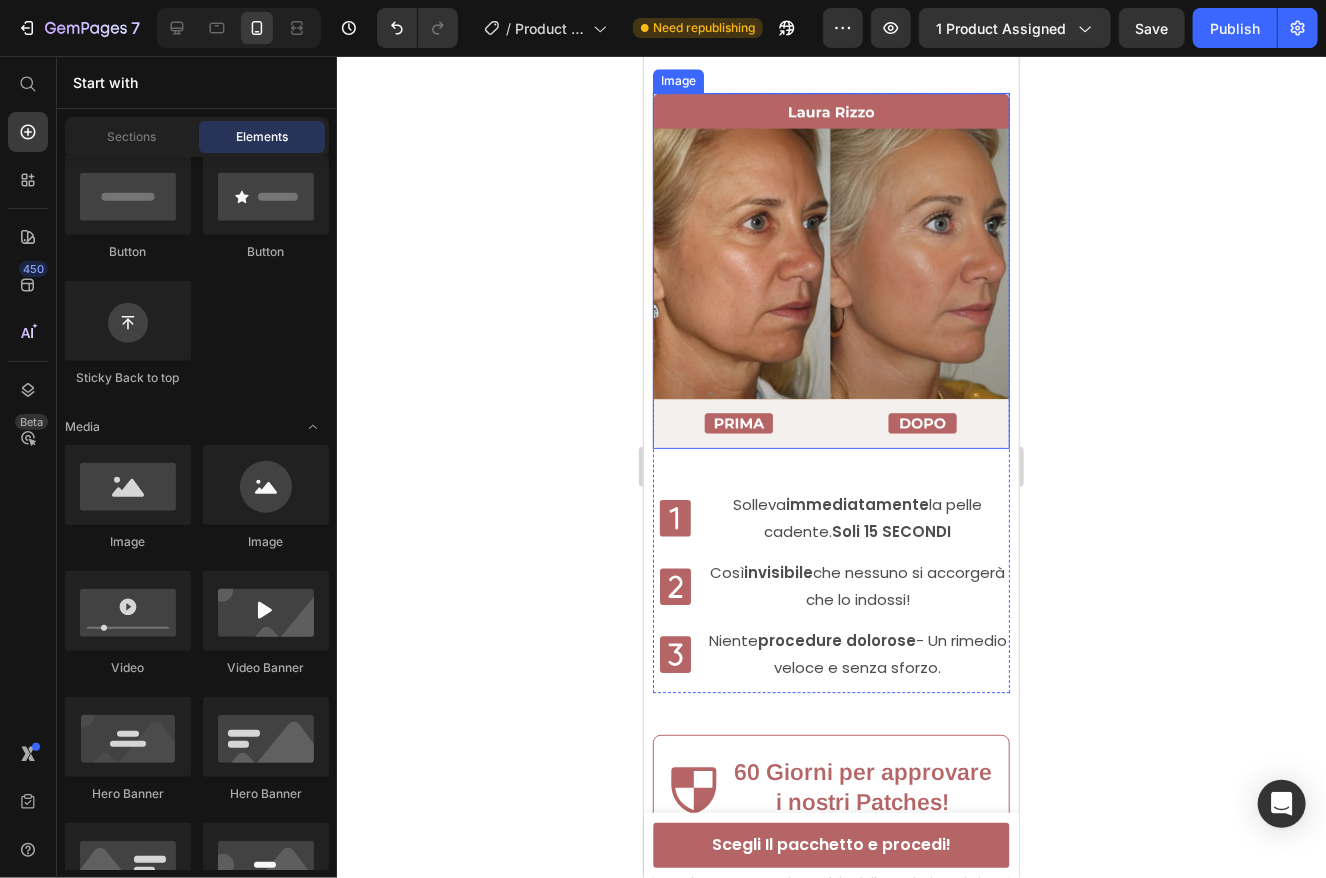 scroll, scrollTop: 2118, scrollLeft: 0, axis: vertical 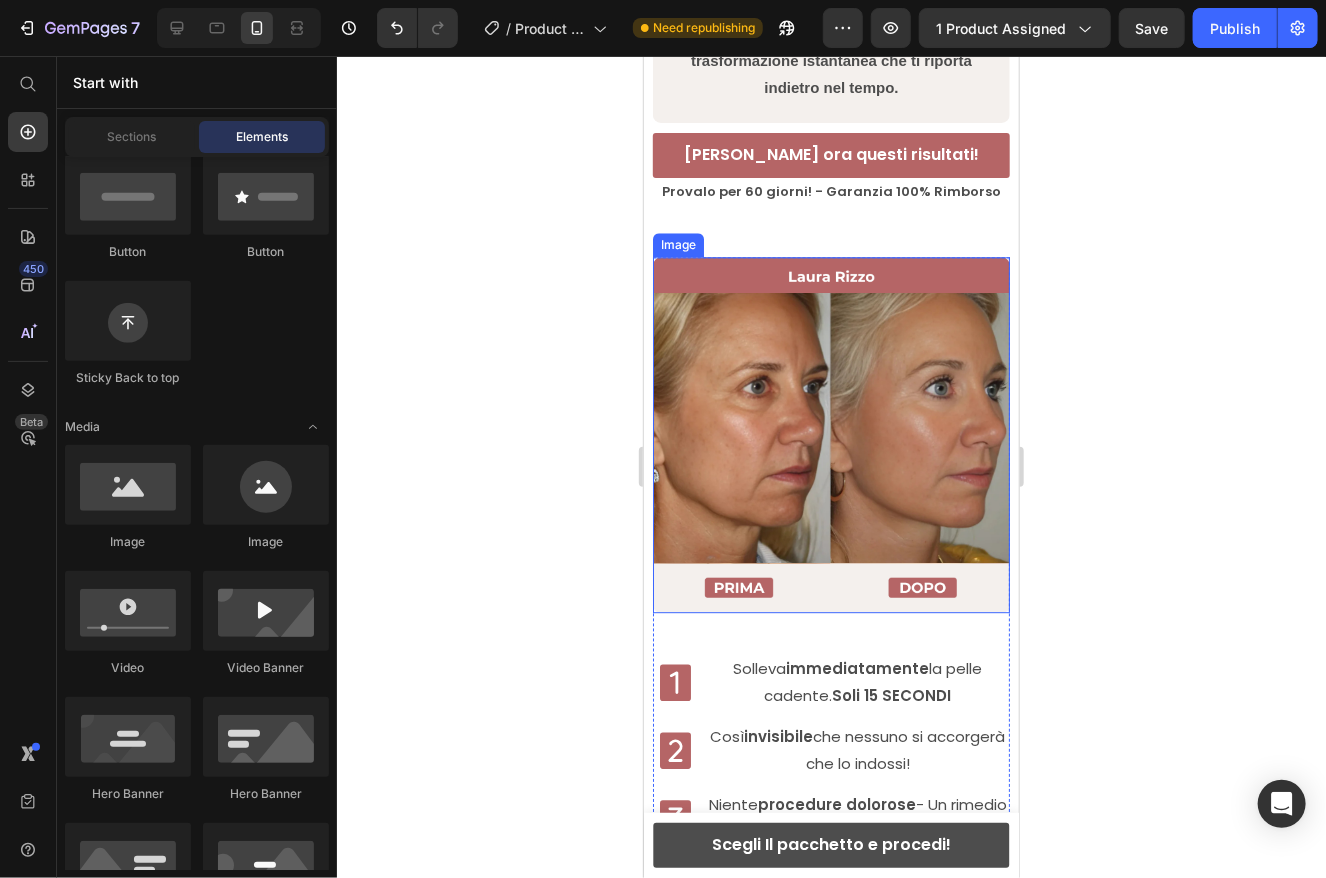 click on "Scegli Il pacchetto e procedi!" at bounding box center (830, 844) 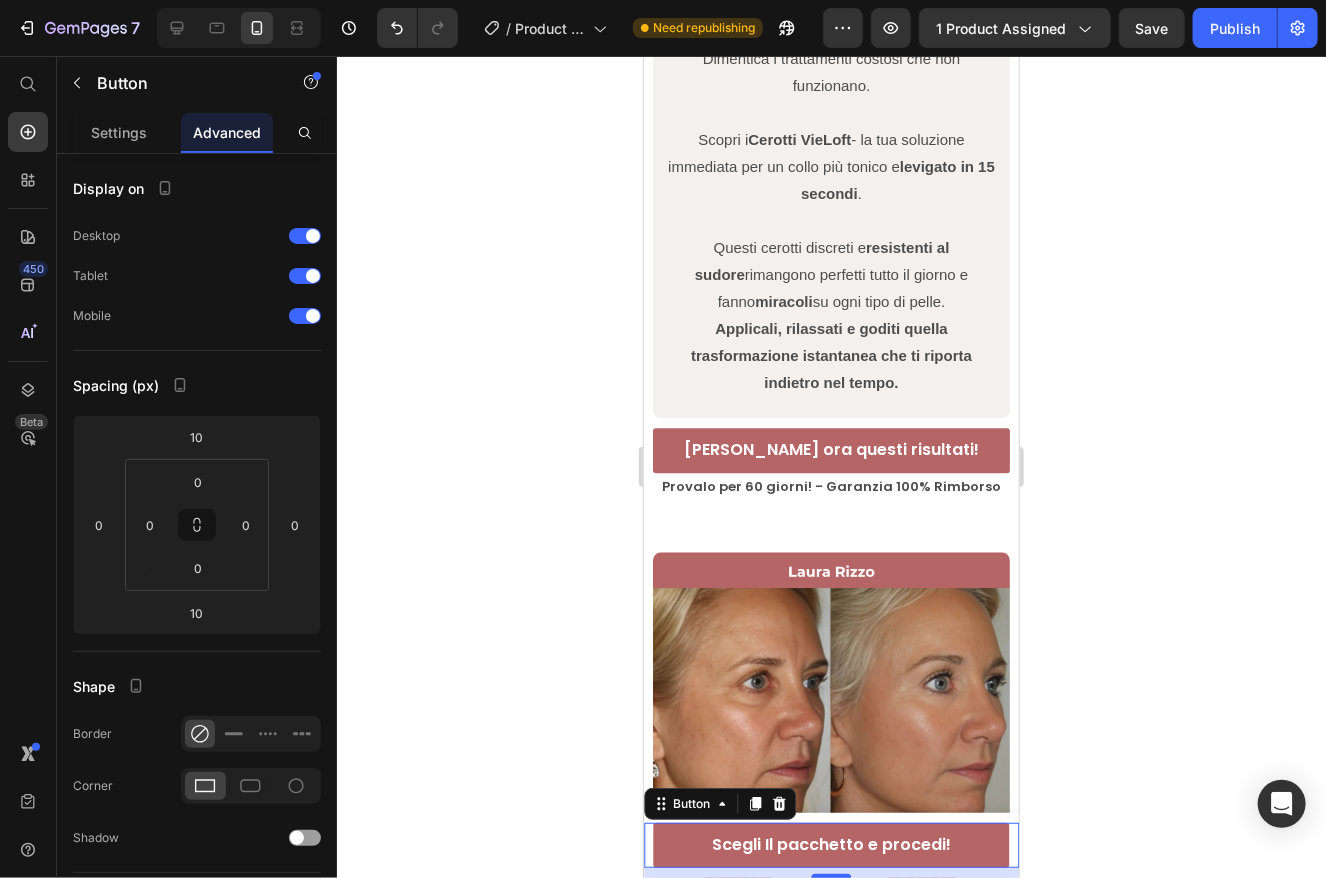 scroll, scrollTop: 2300, scrollLeft: 0, axis: vertical 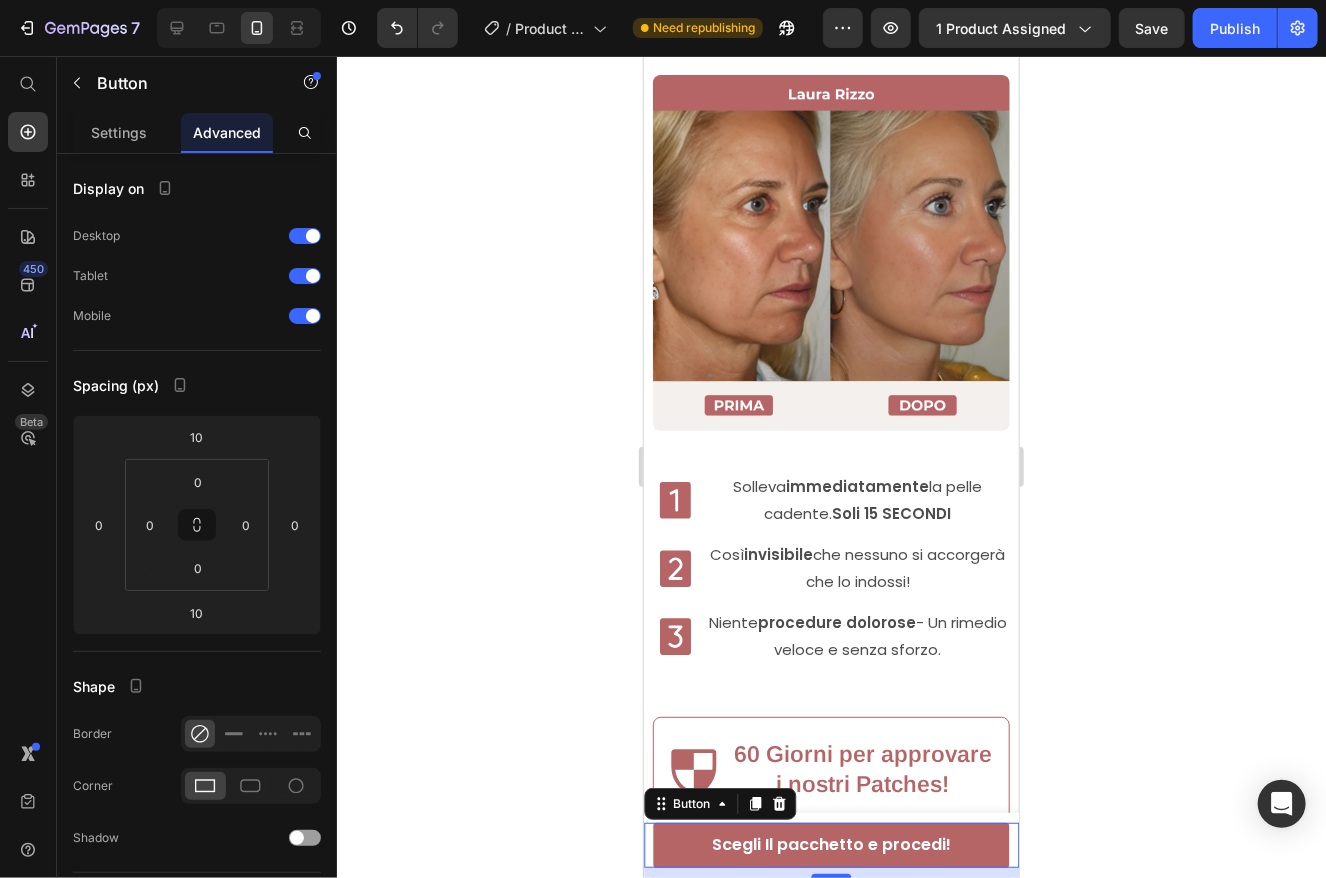 click on "[PERSON_NAME] ora questi risultati!" at bounding box center (830, -28) 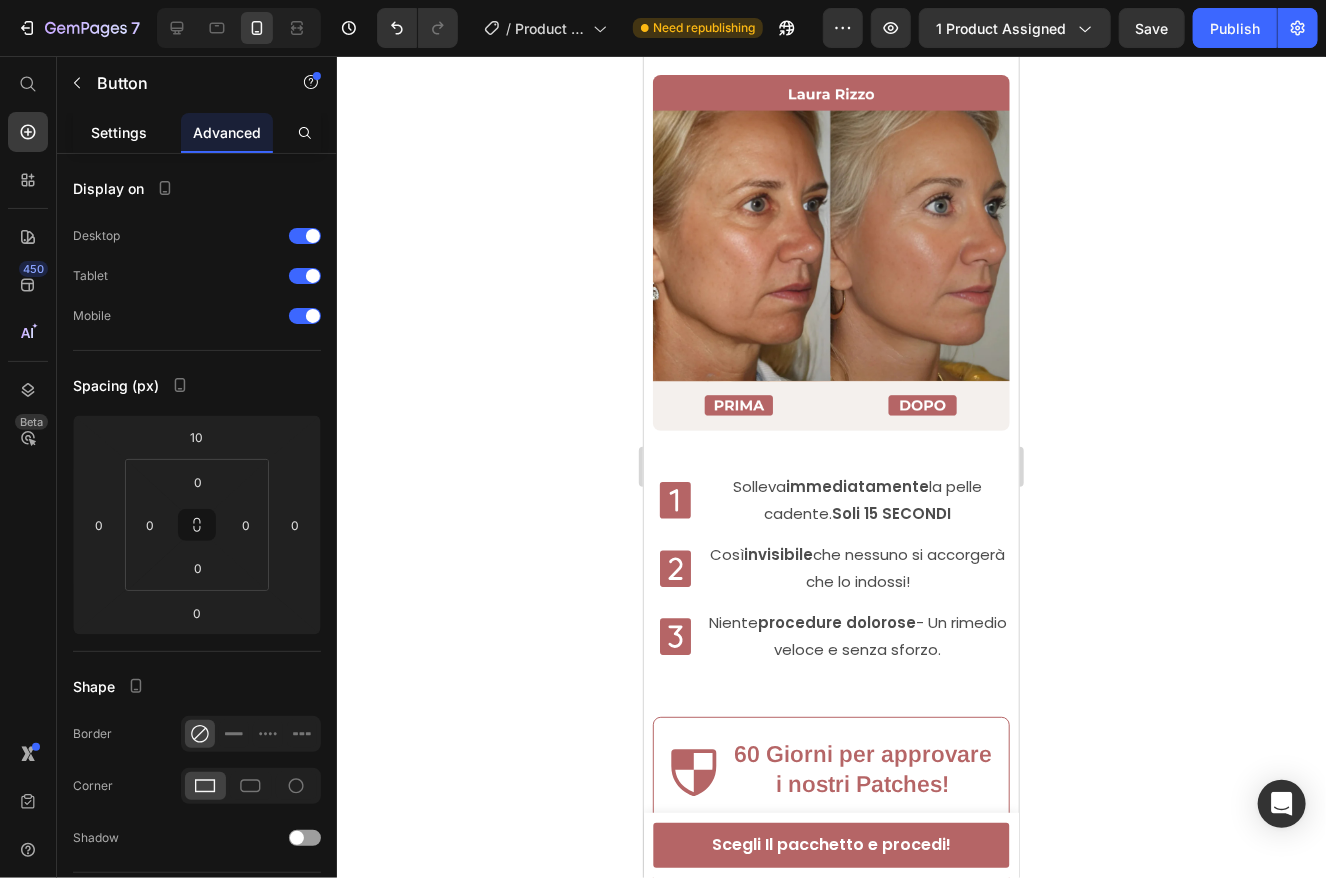 click on "Settings" at bounding box center (119, 132) 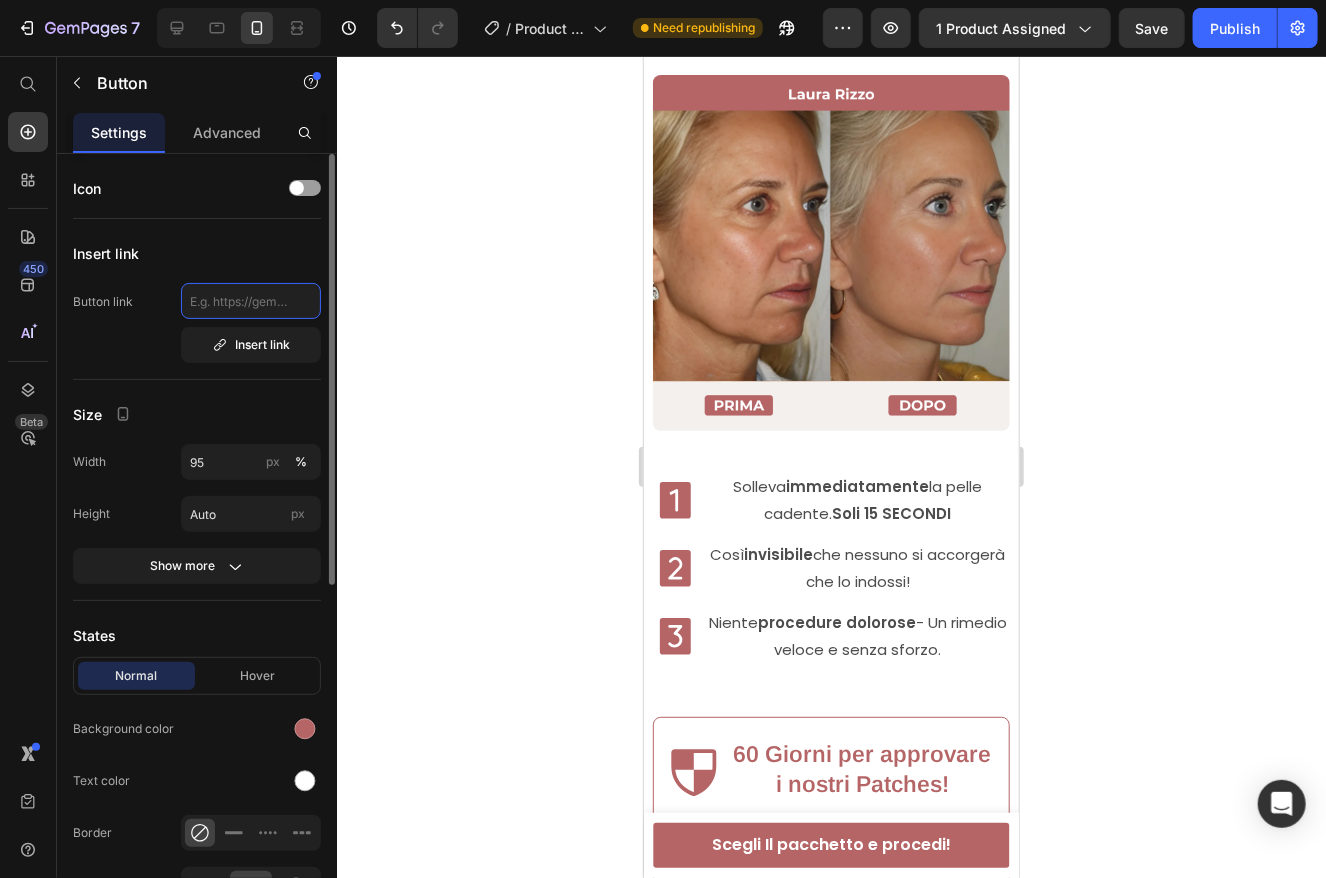 click 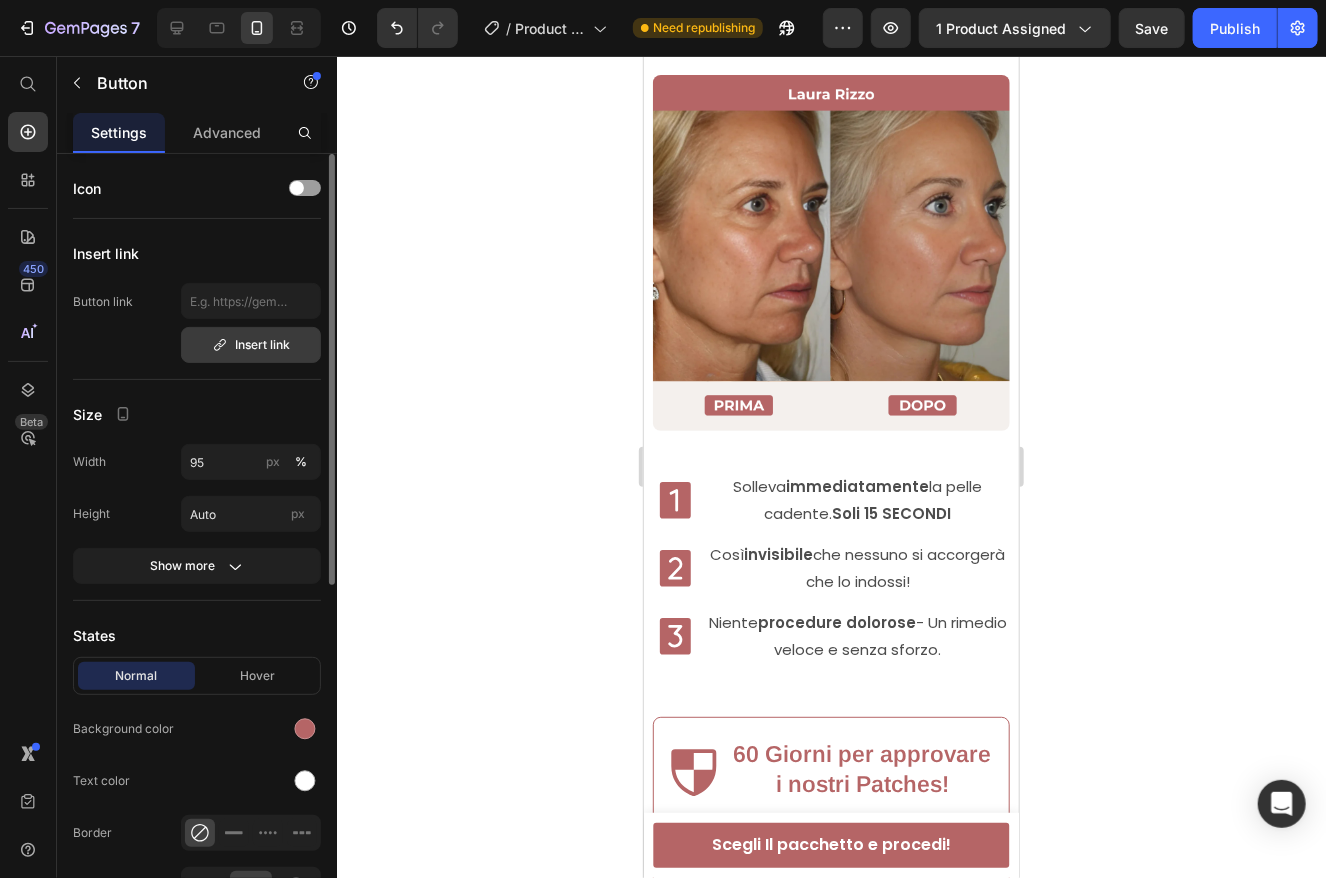 click on "Insert link" at bounding box center [251, 345] 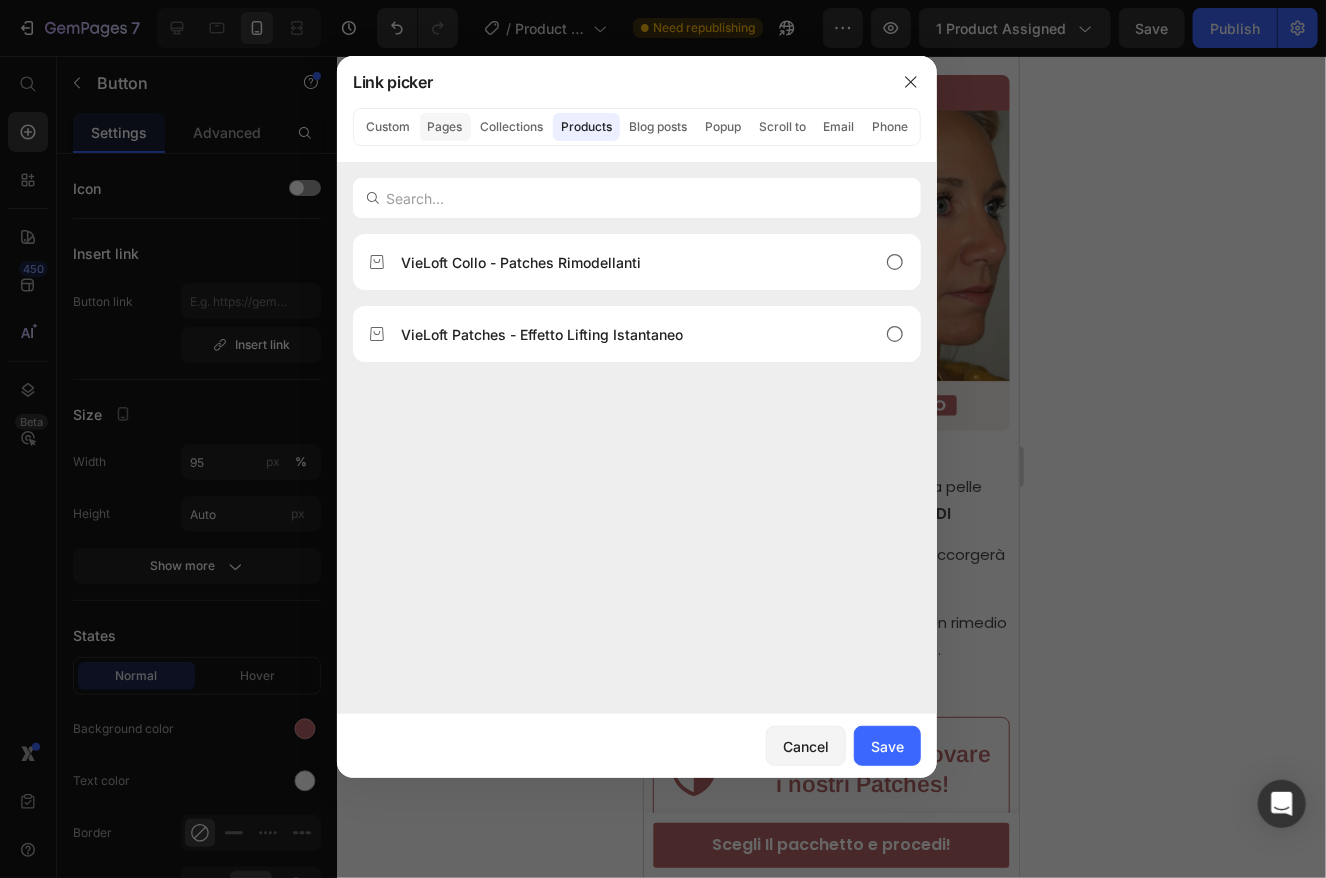click on "Pages" 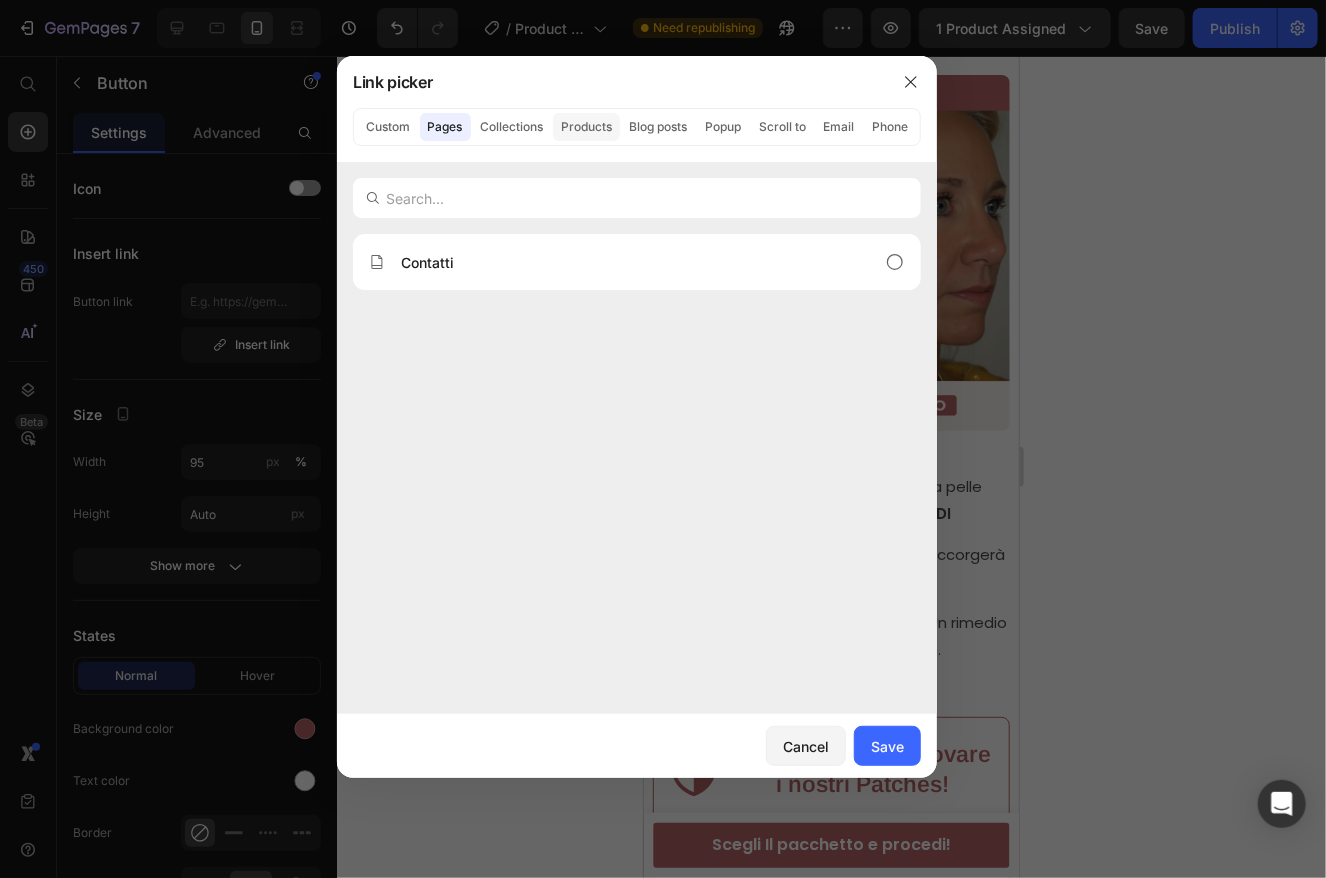 click on "Products" 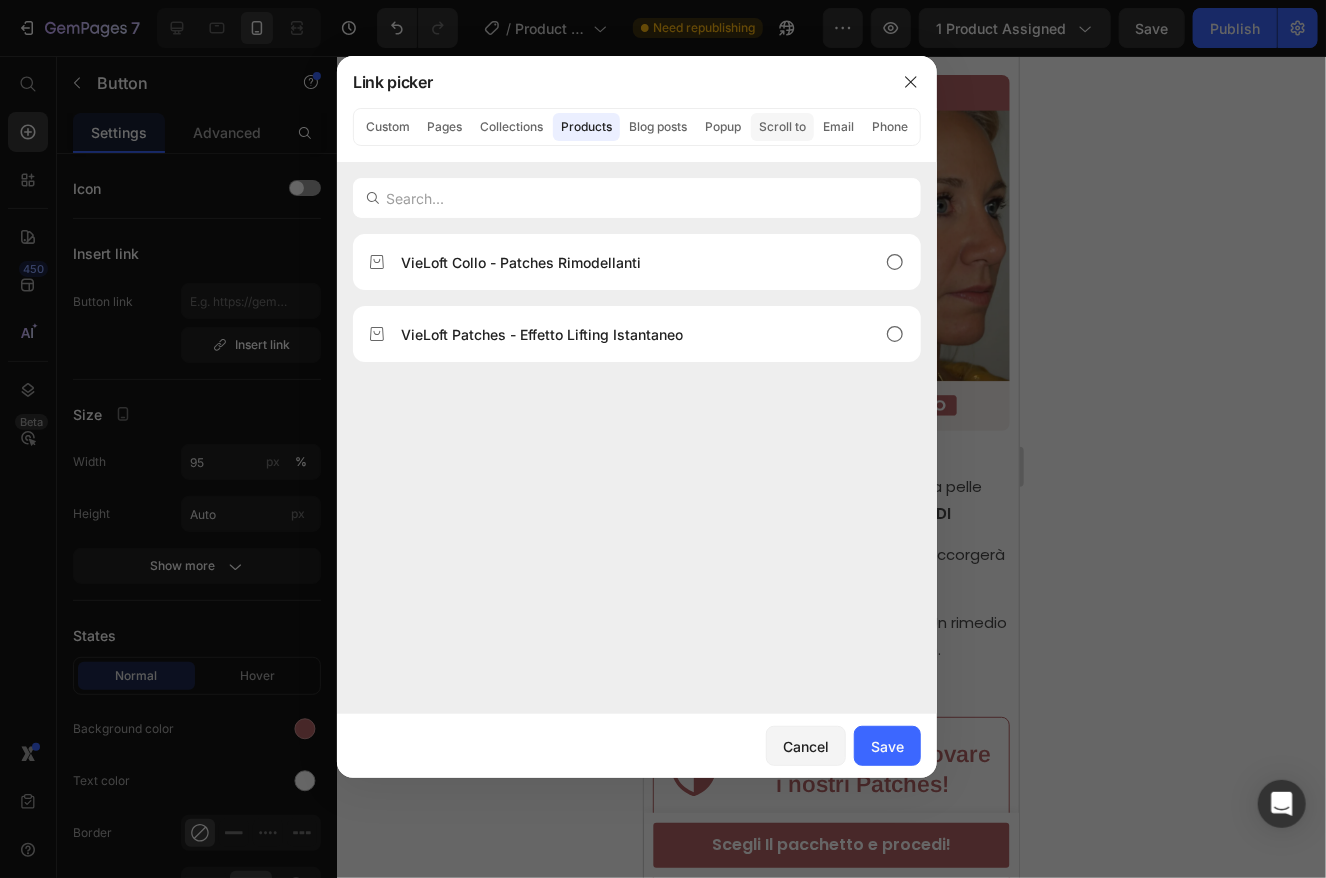 click on "Scroll to" 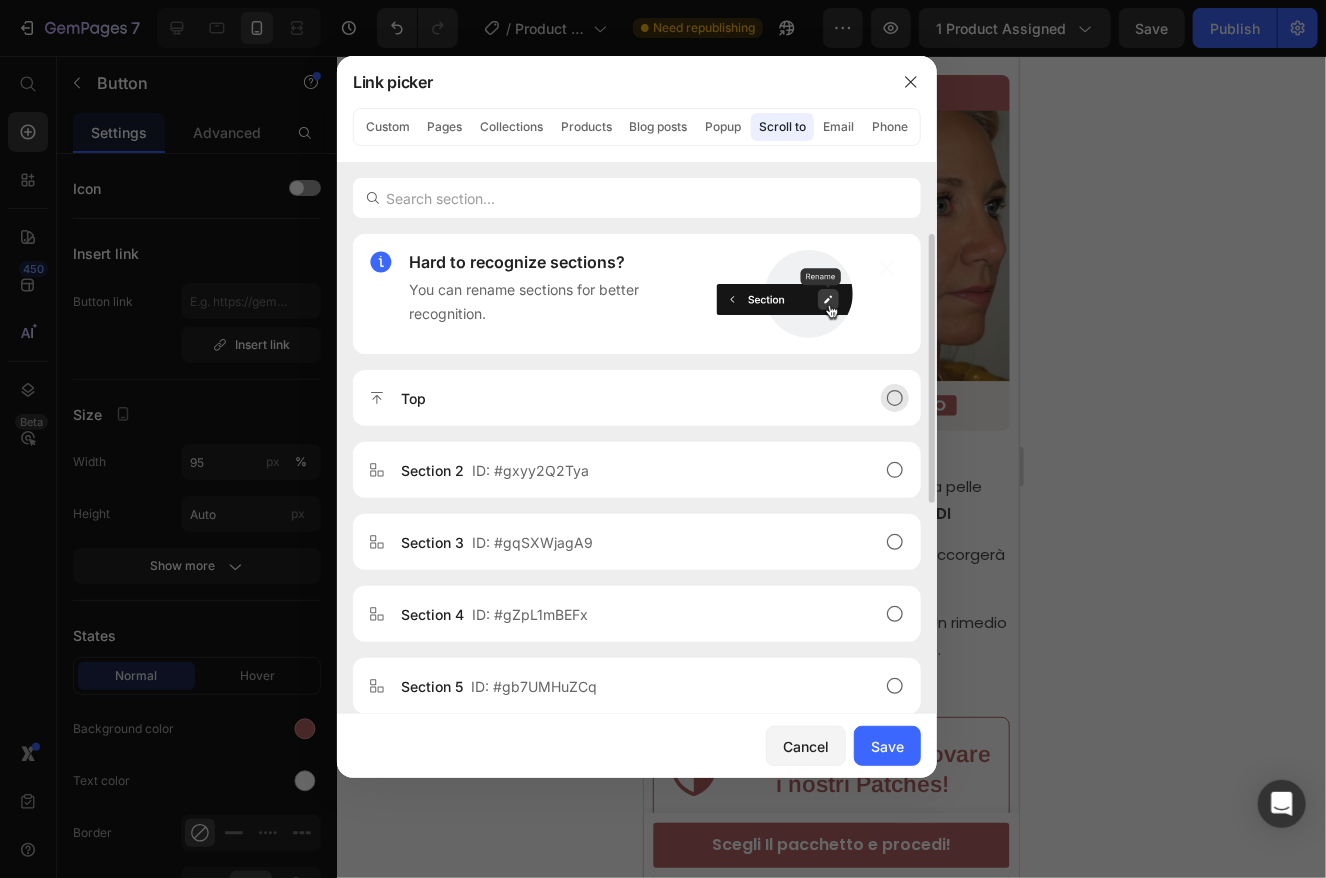click on "Top" at bounding box center (621, 398) 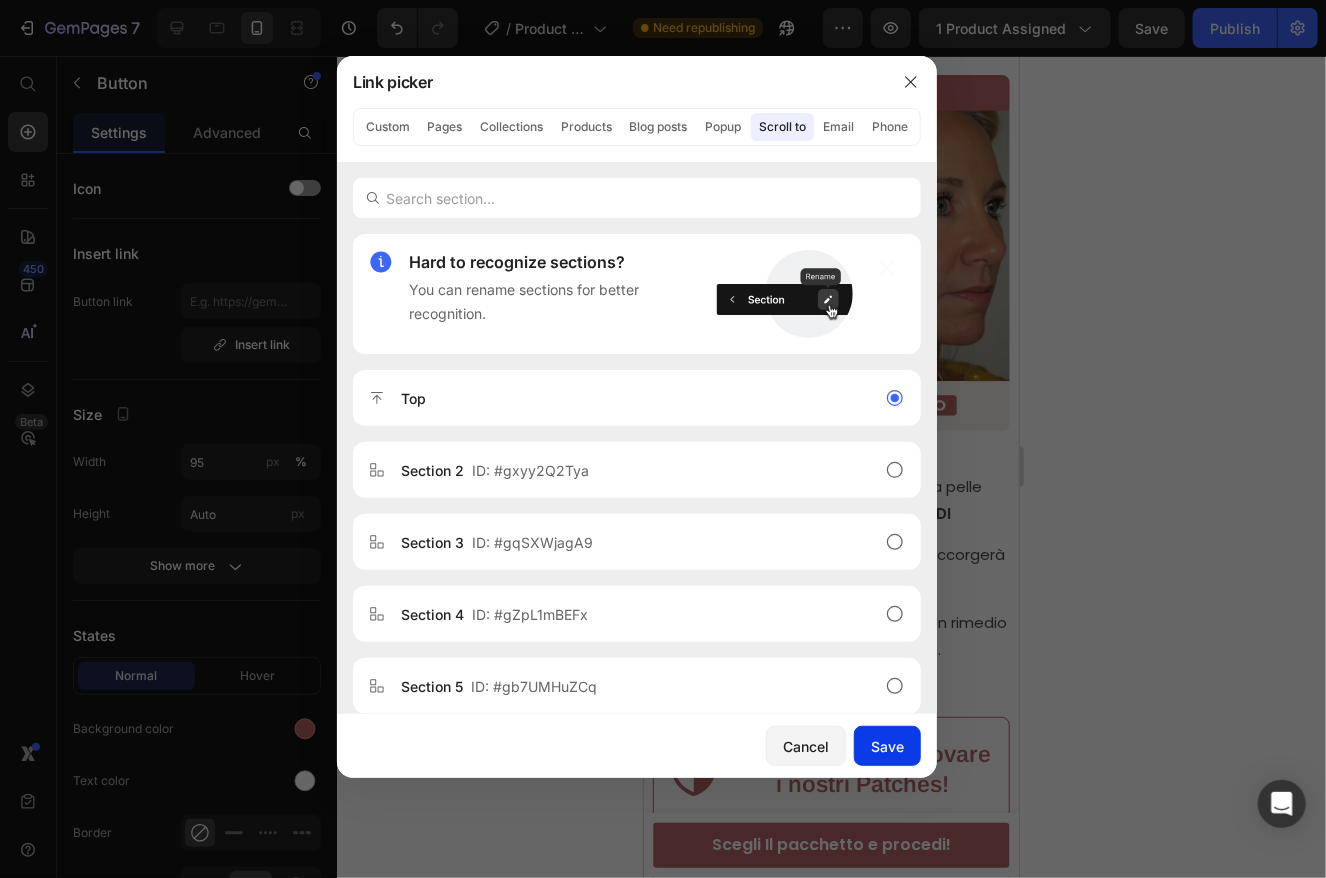 click on "Save" at bounding box center (887, 746) 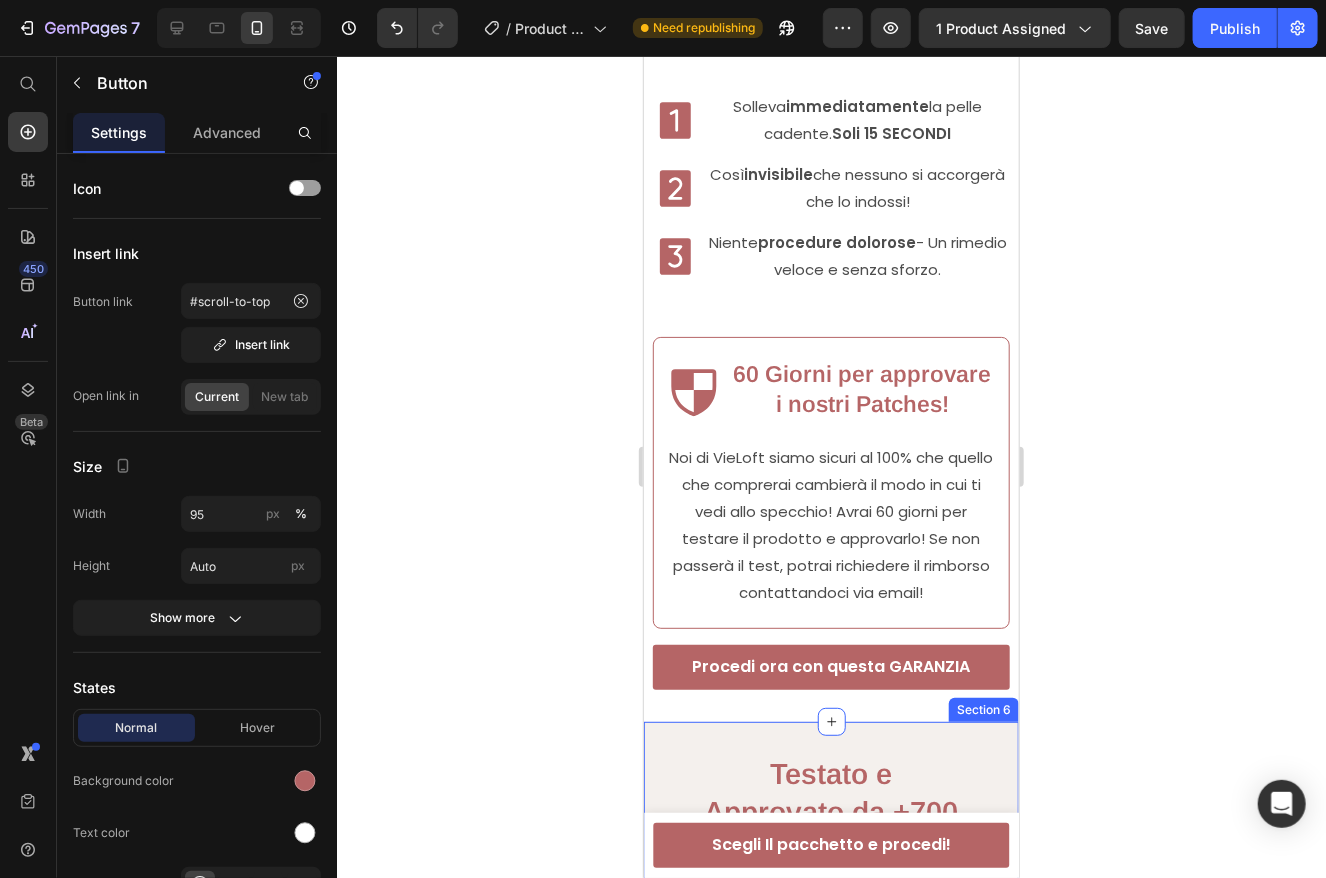 scroll, scrollTop: 3200, scrollLeft: 0, axis: vertical 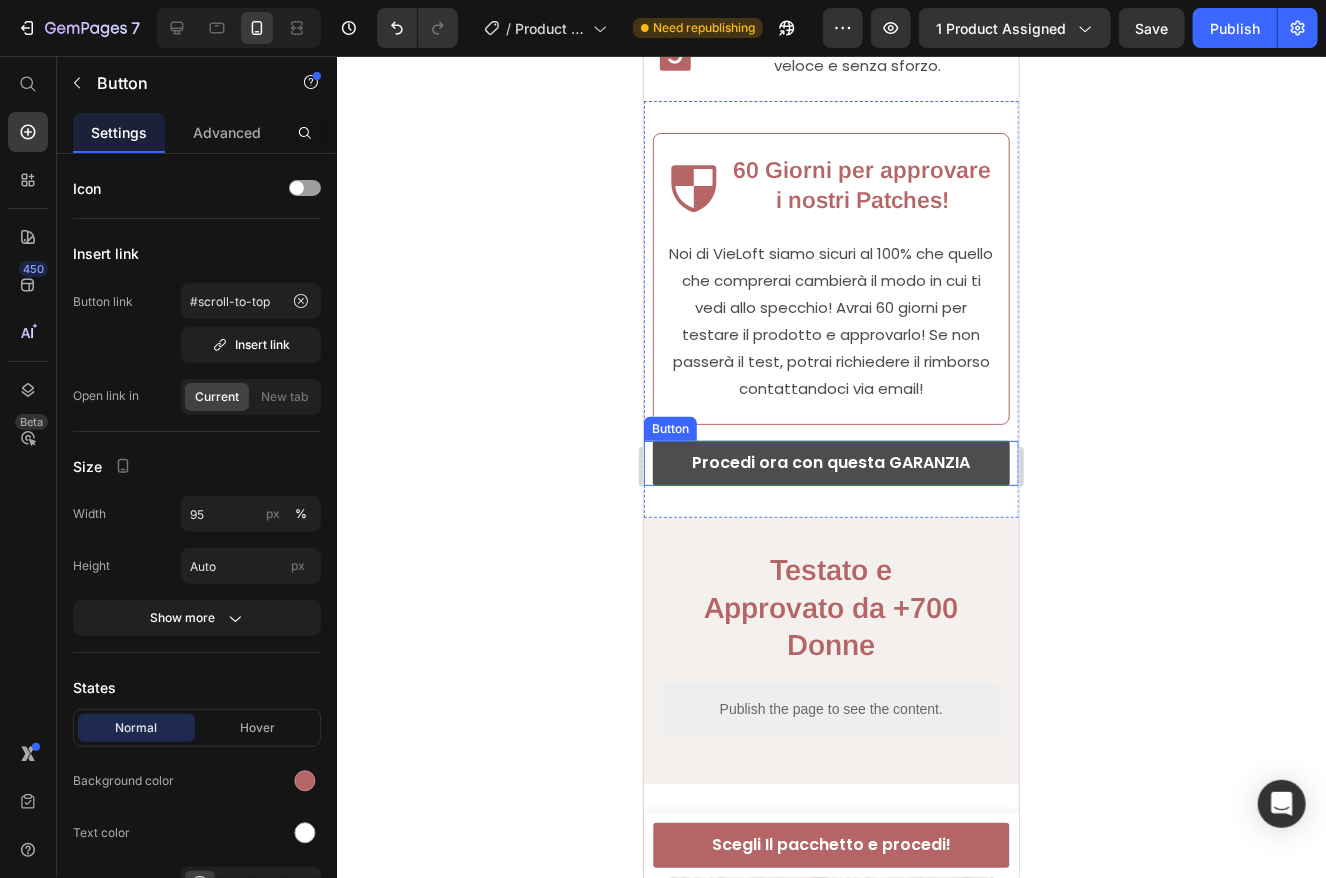 click on "Procedi ora con questa GARANZIA" at bounding box center [830, 462] 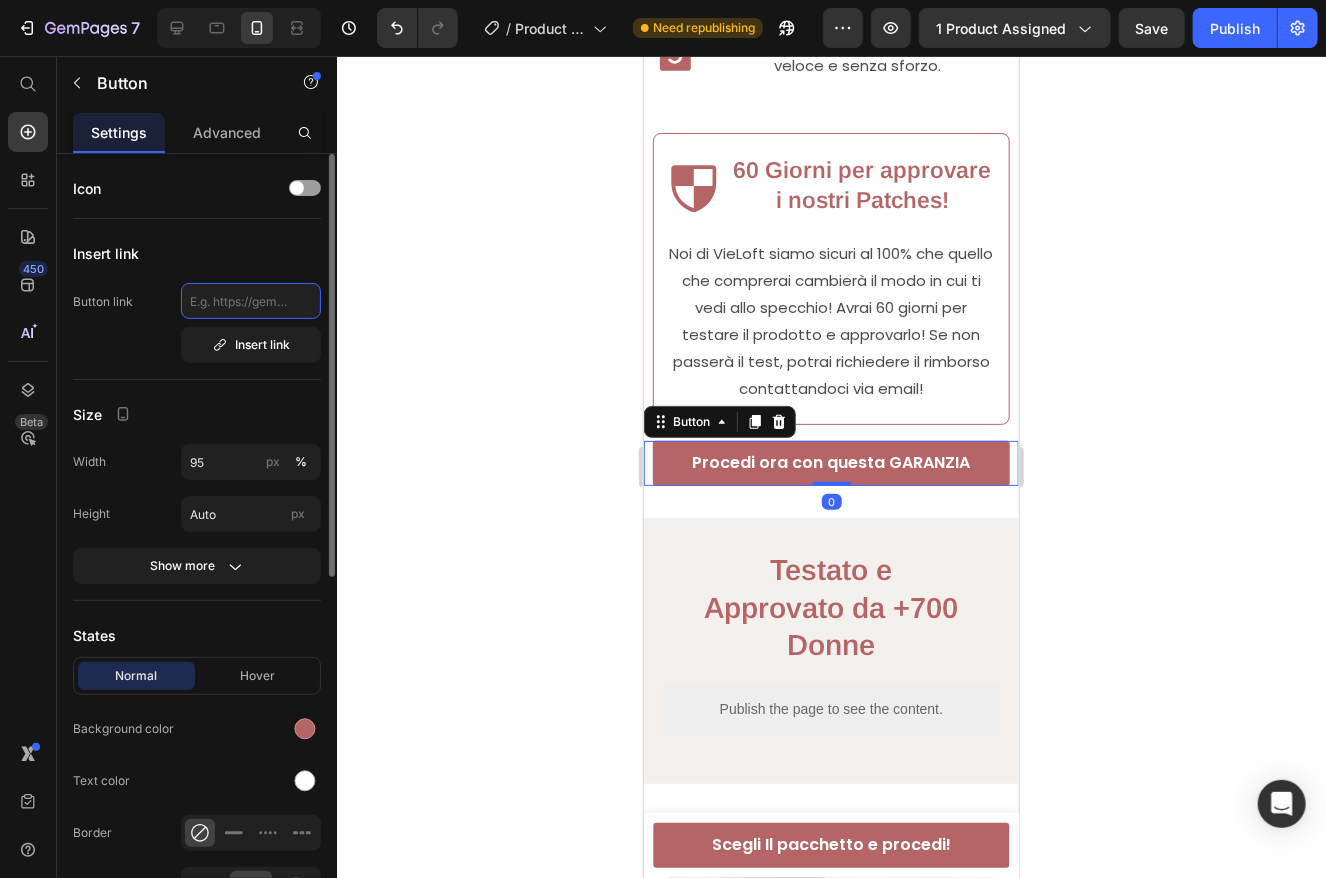 click 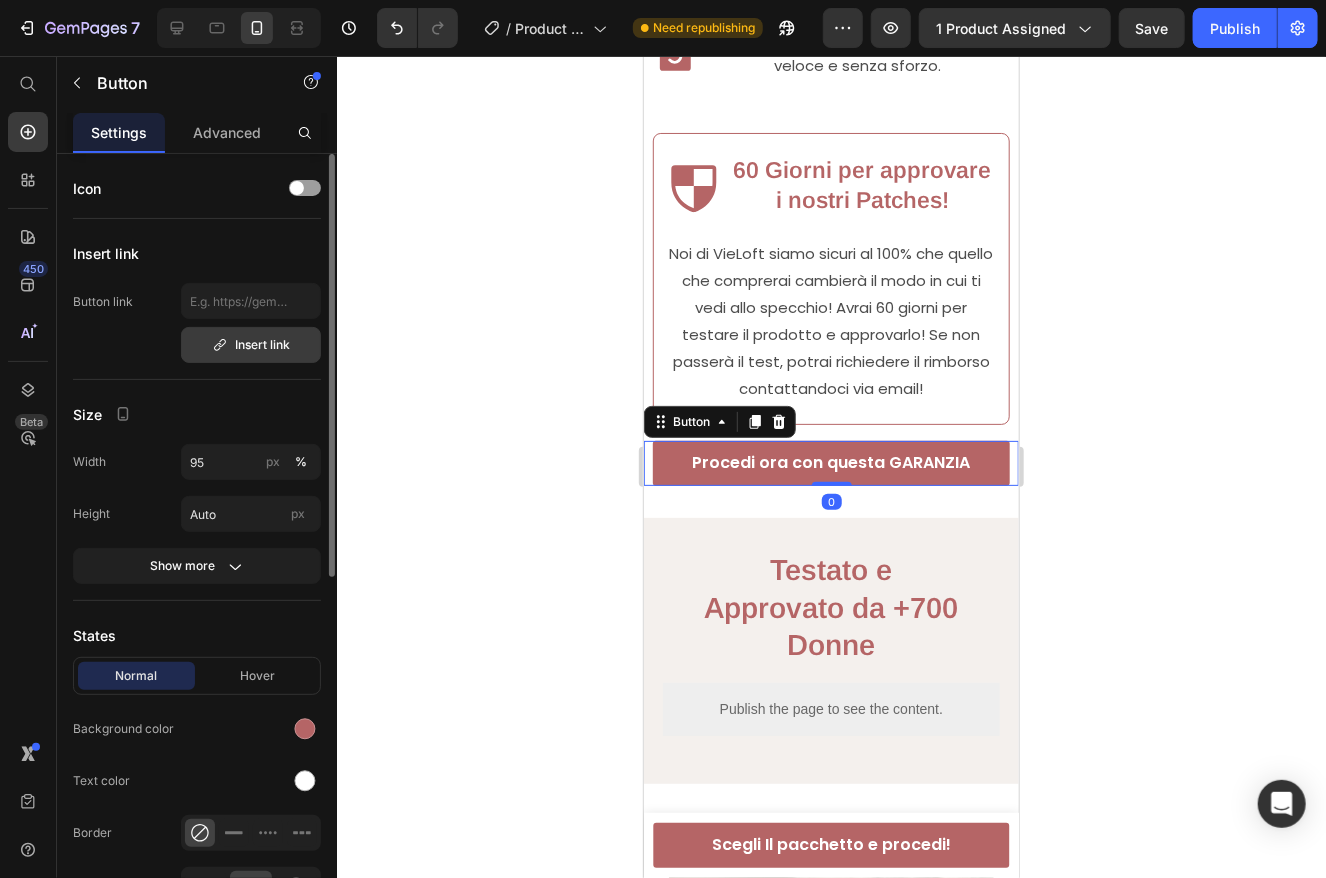 click on "Insert link" at bounding box center [251, 345] 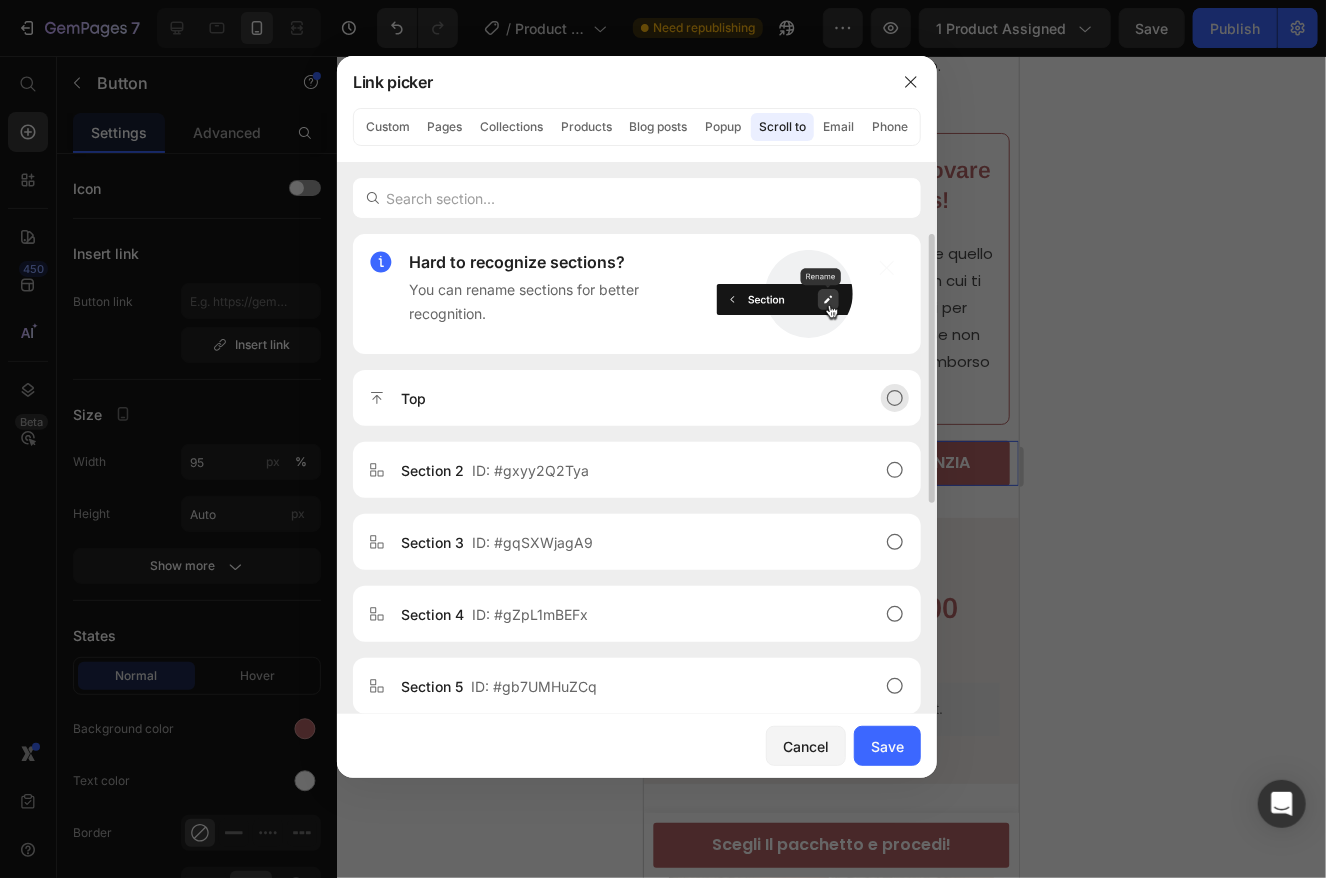 click on "Top" at bounding box center (621, 398) 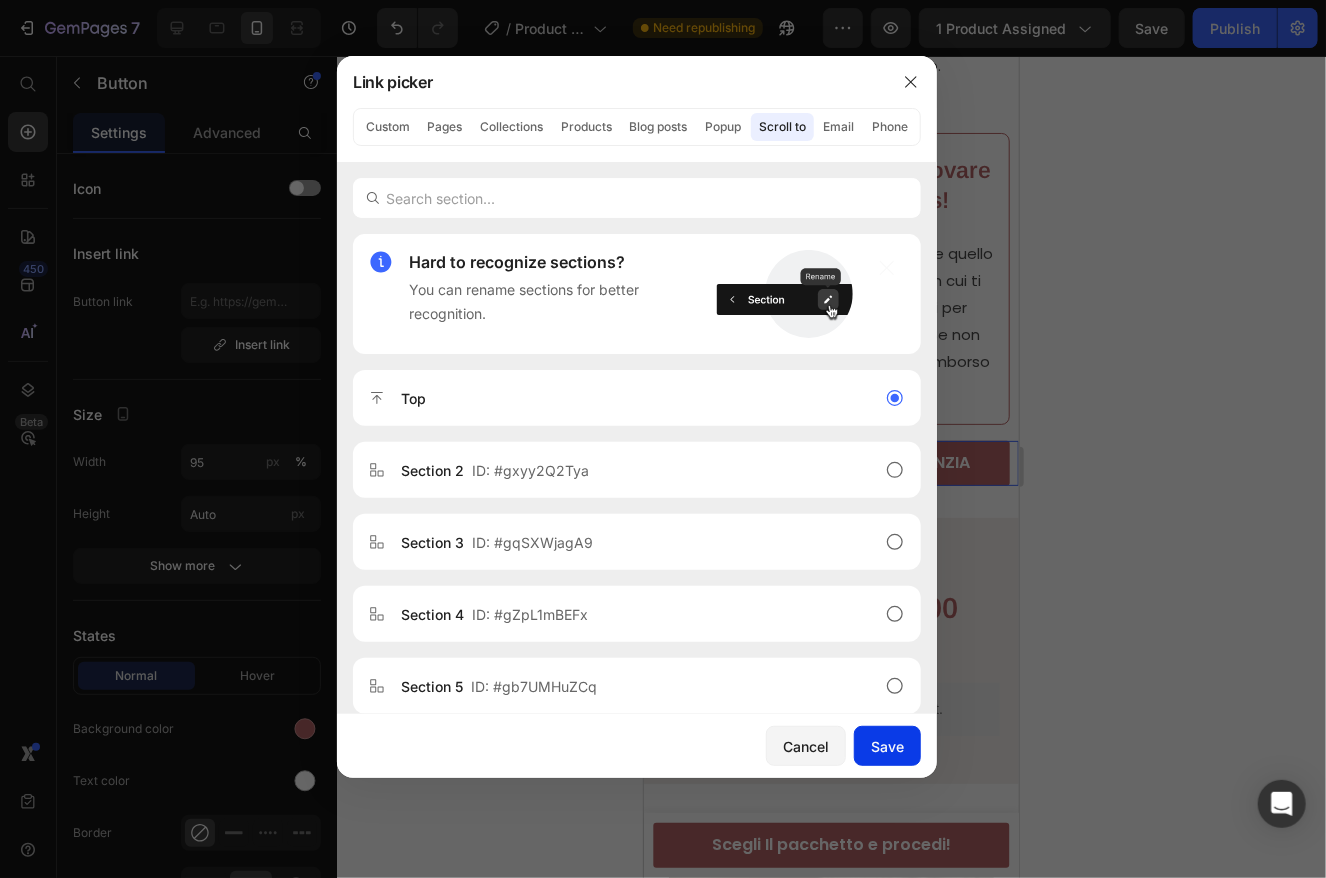 click on "Save" at bounding box center (887, 746) 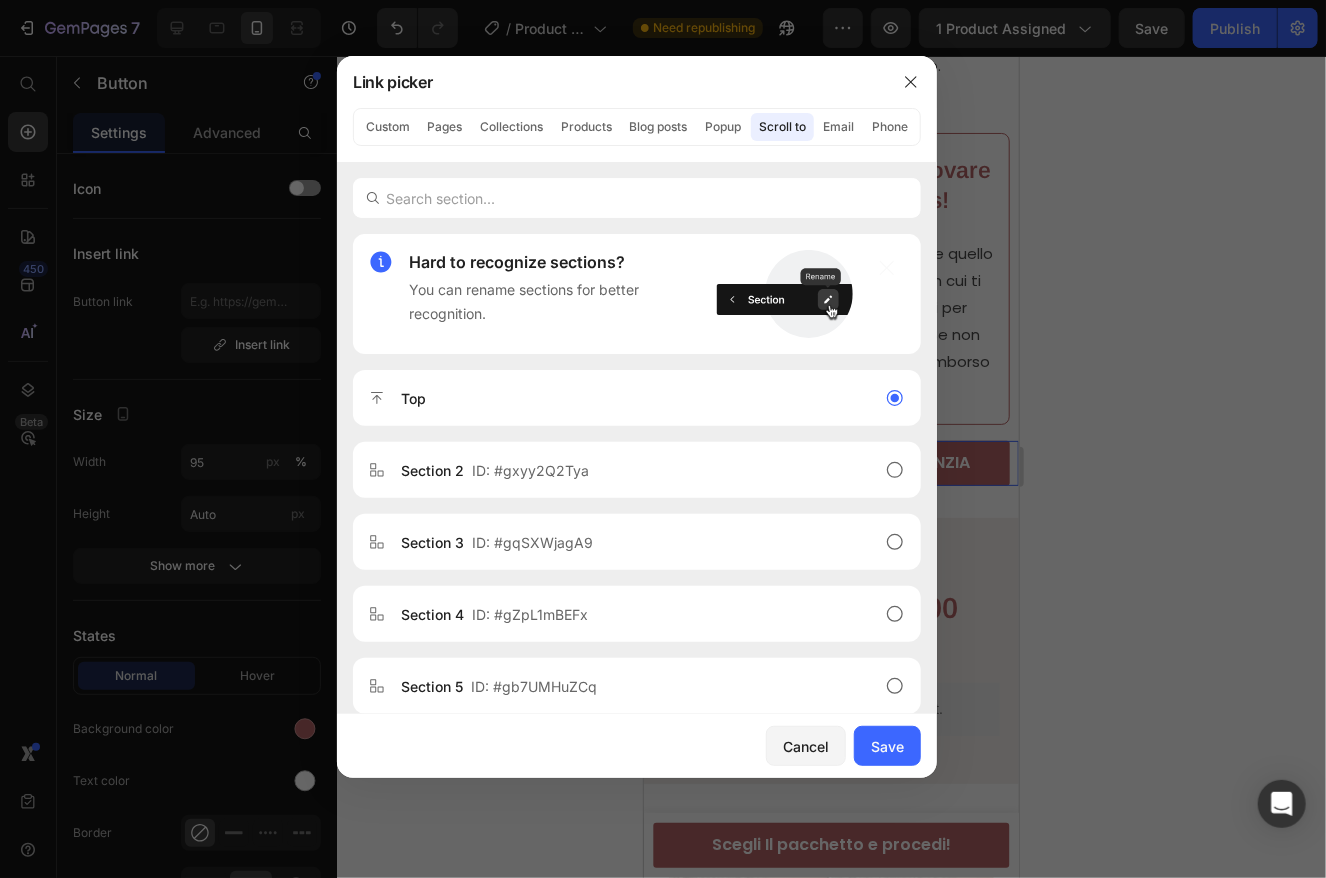 type on "#scroll-to-top" 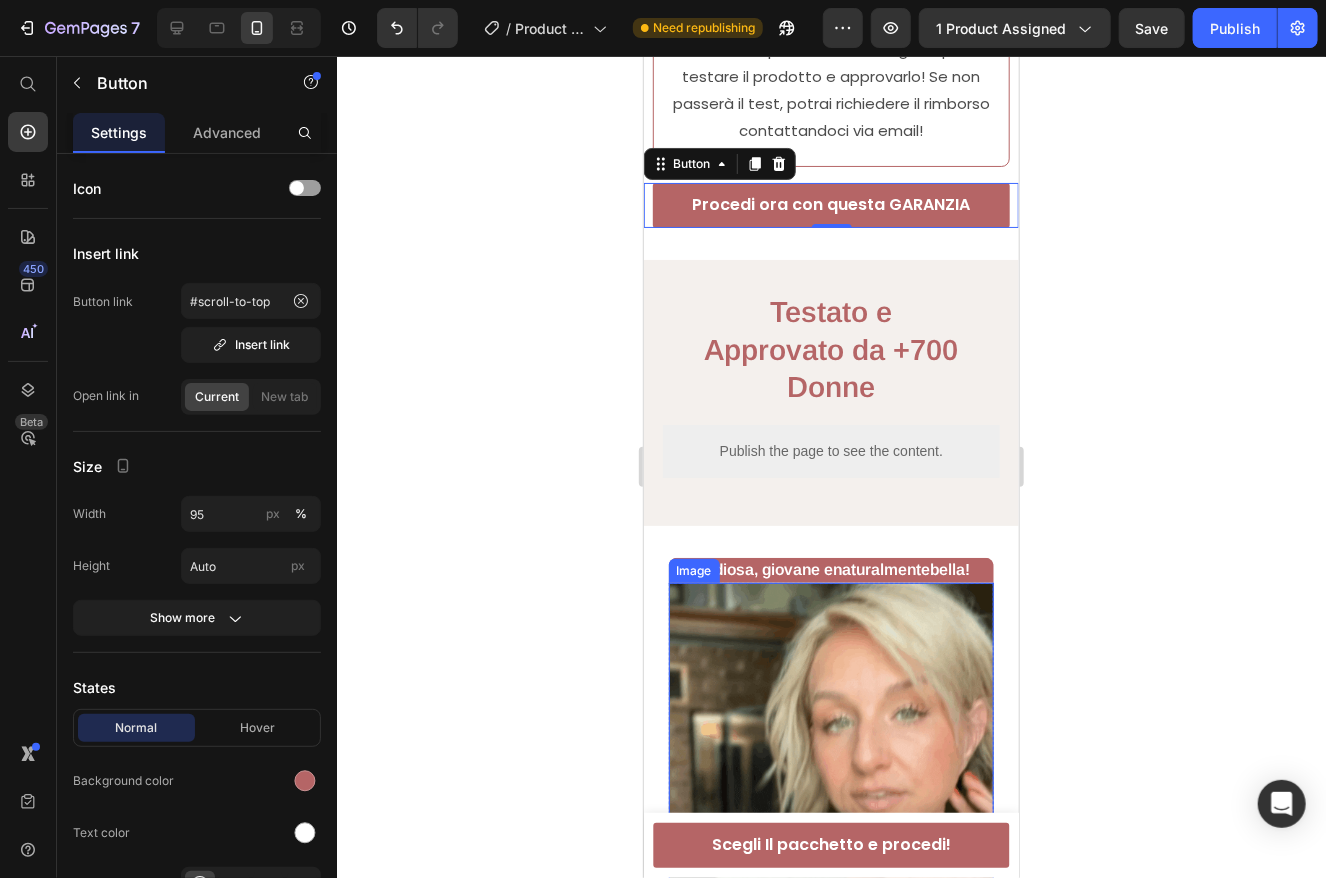 scroll, scrollTop: 3900, scrollLeft: 0, axis: vertical 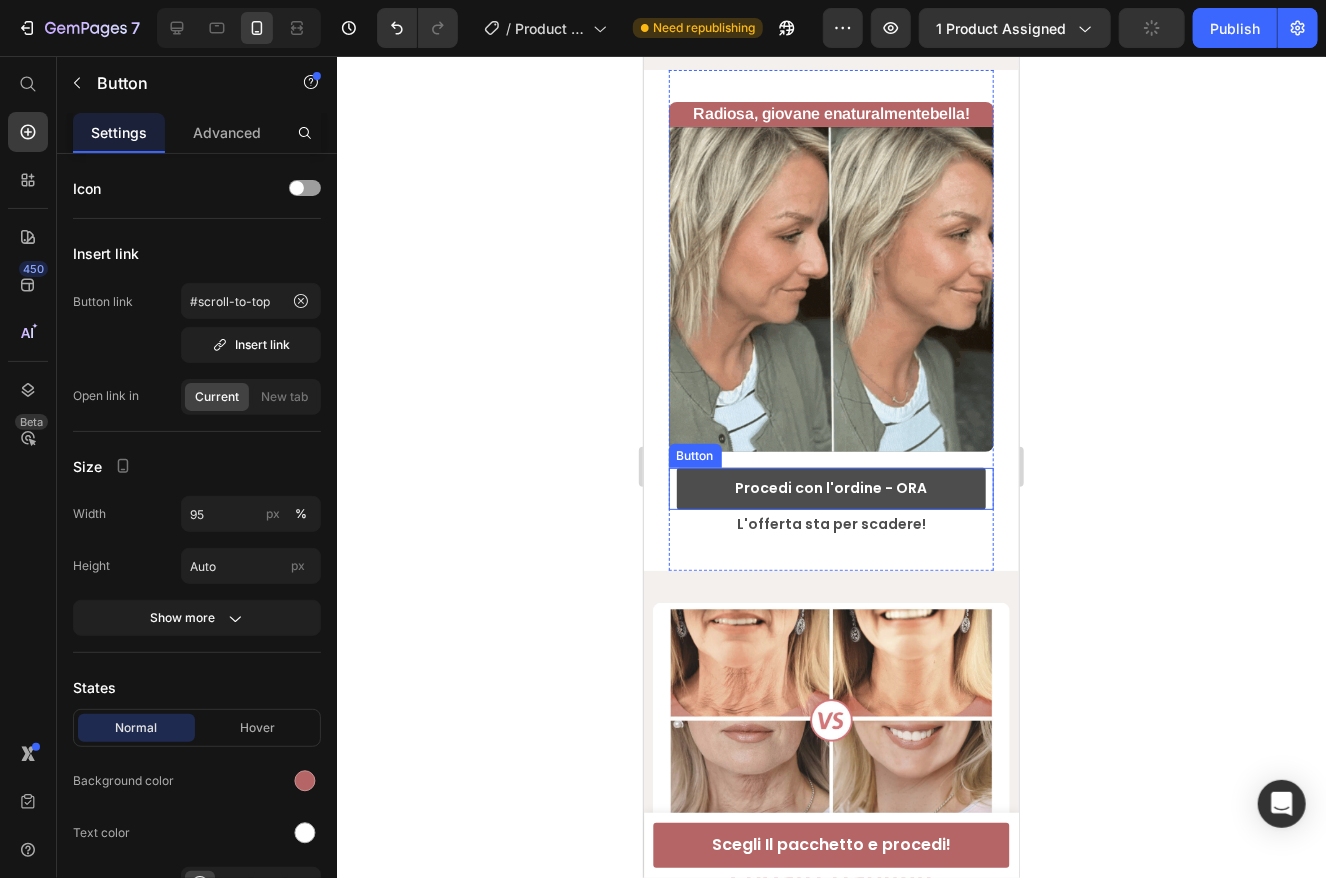 click on "Procedi con l'ordine - ORA" at bounding box center [831, 487] 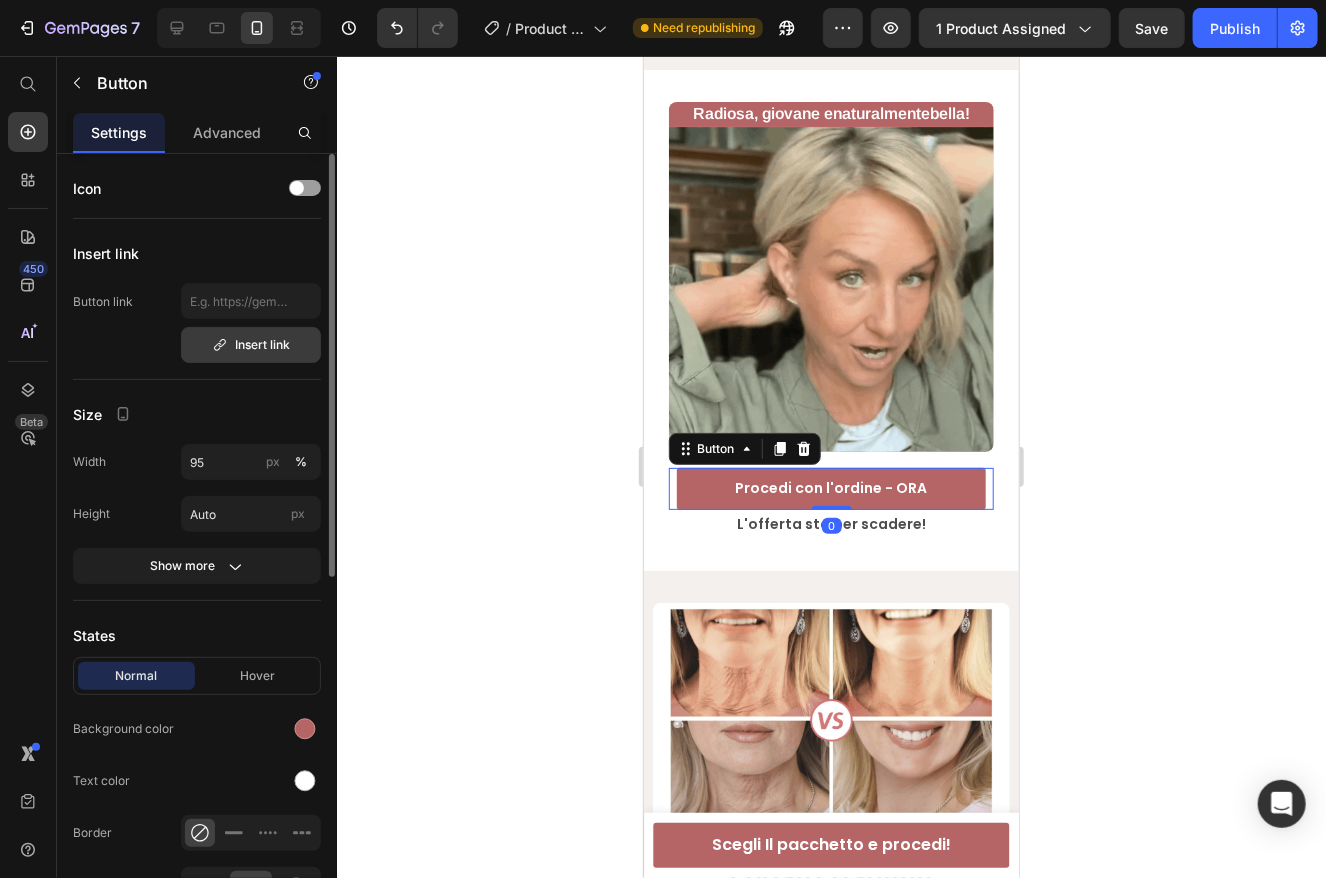 click on "Insert link" at bounding box center (251, 345) 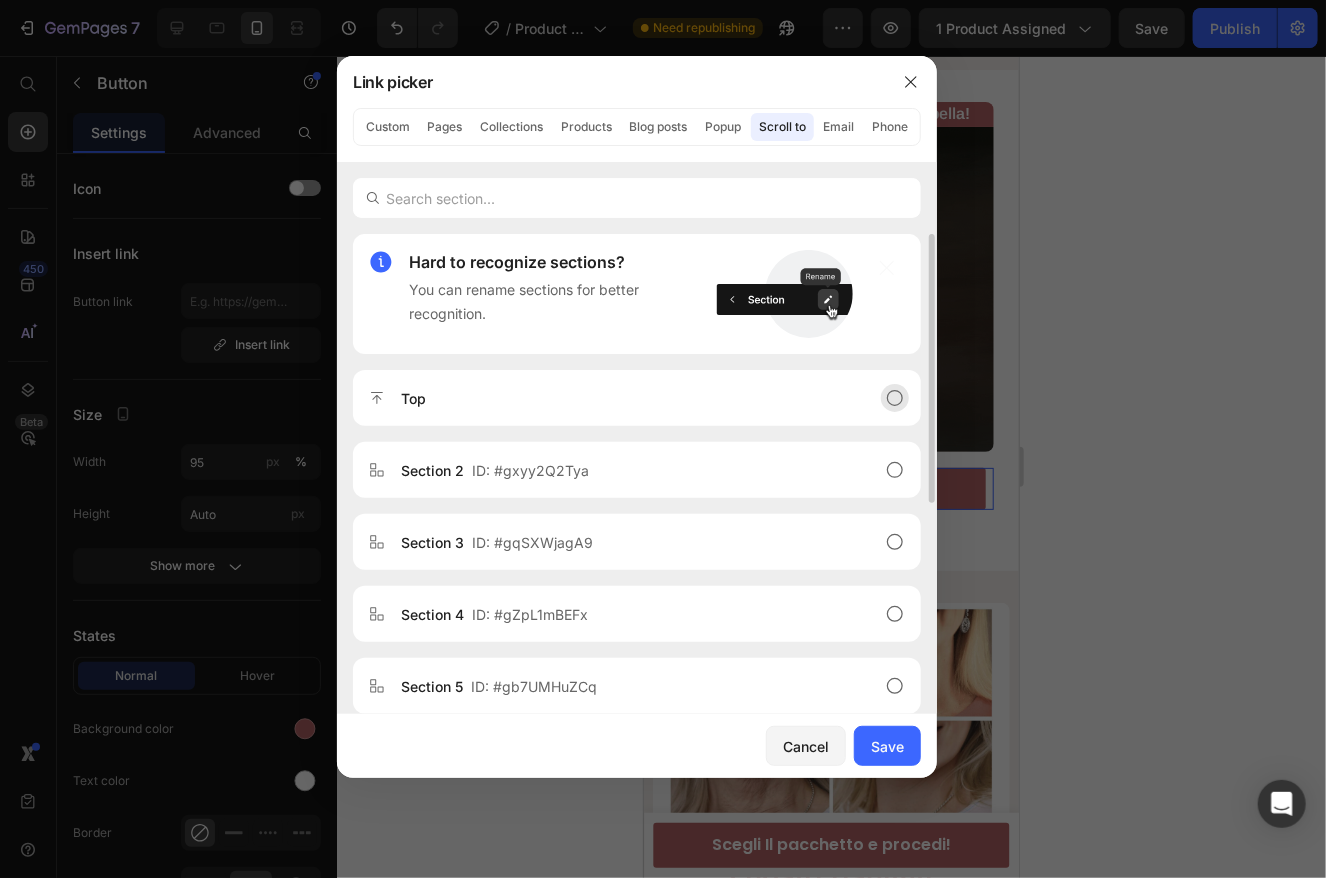 click on "Top" at bounding box center [621, 398] 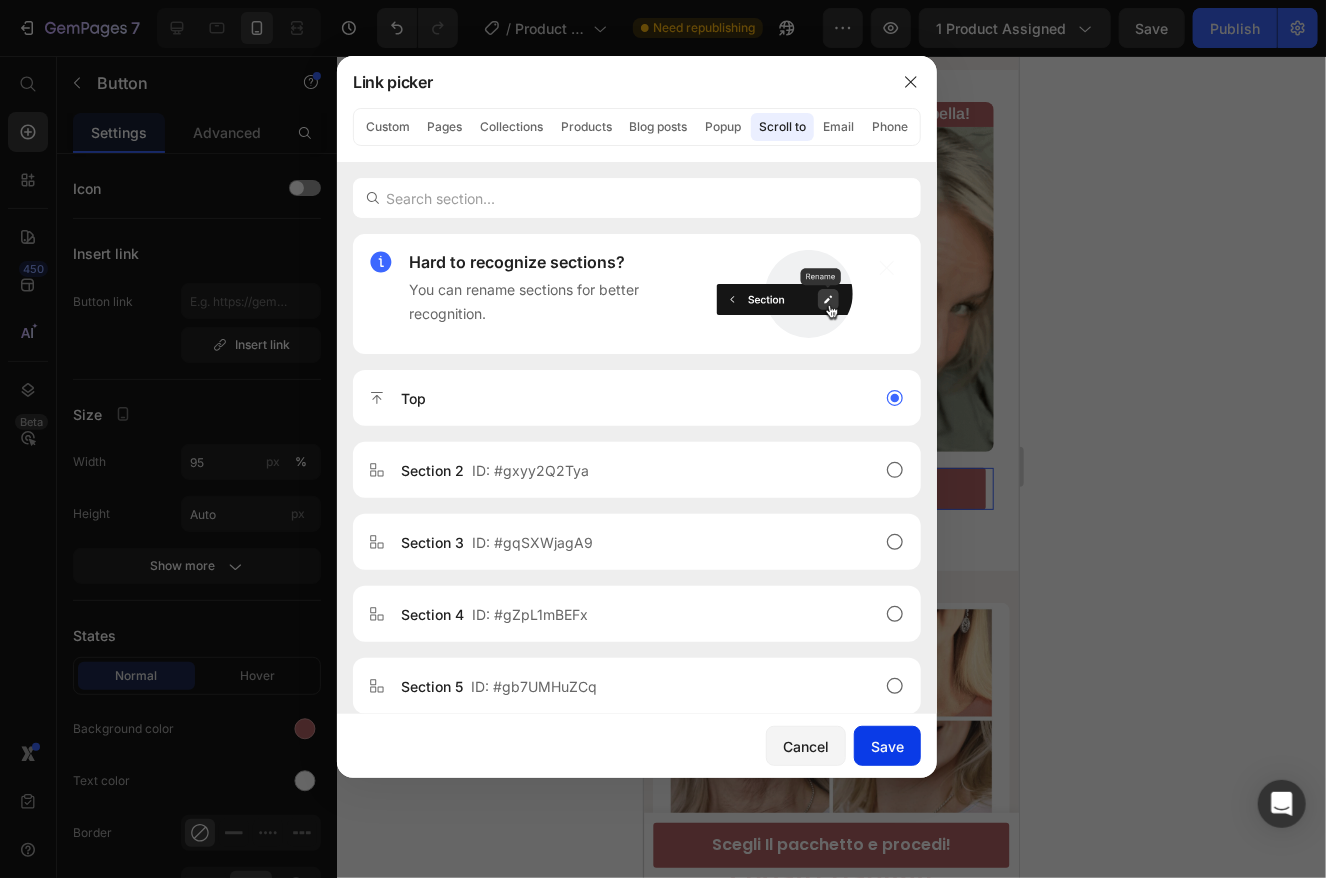 drag, startPoint x: 902, startPoint y: 745, endPoint x: 273, endPoint y: 757, distance: 629.11444 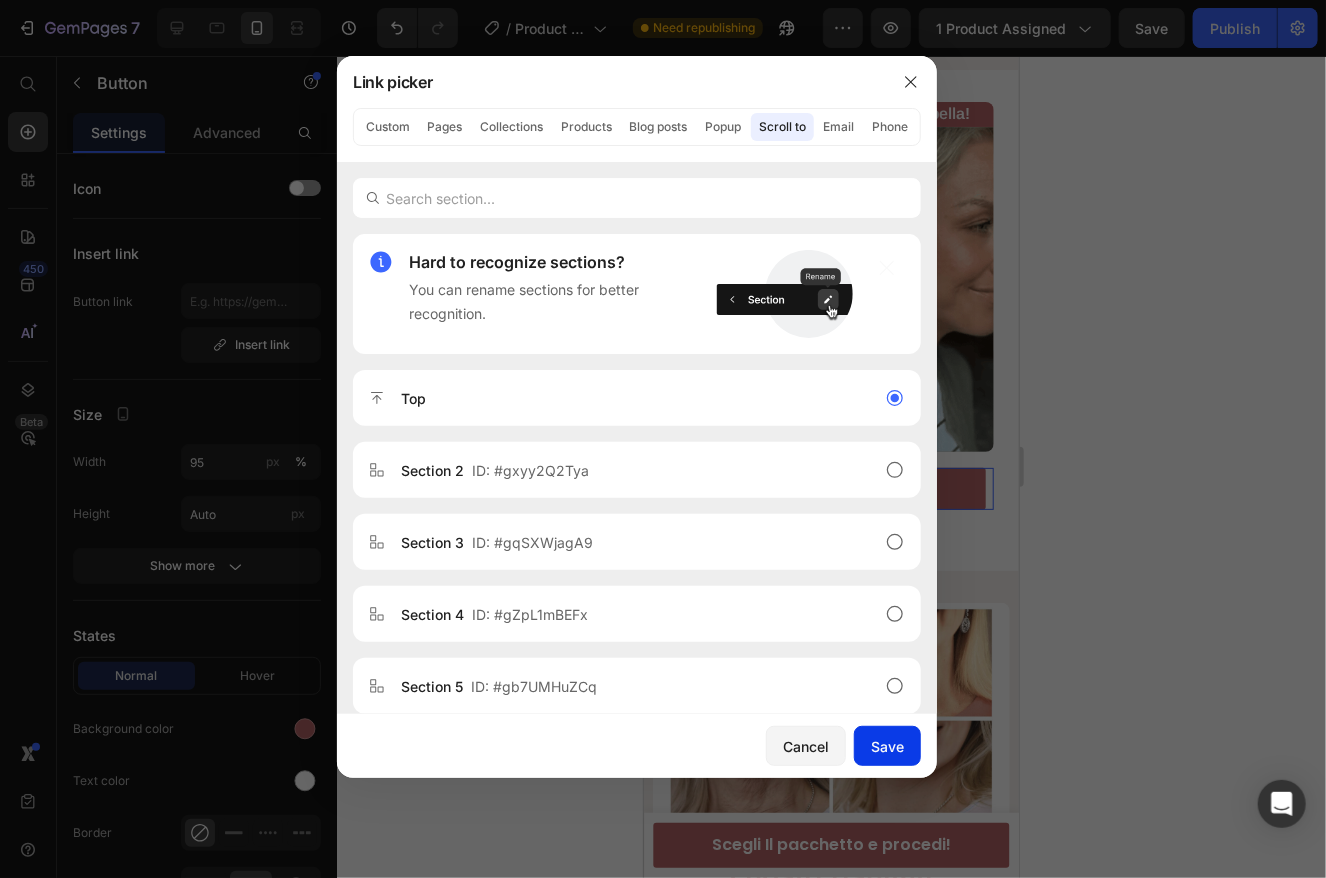 click on "Save" at bounding box center (887, 746) 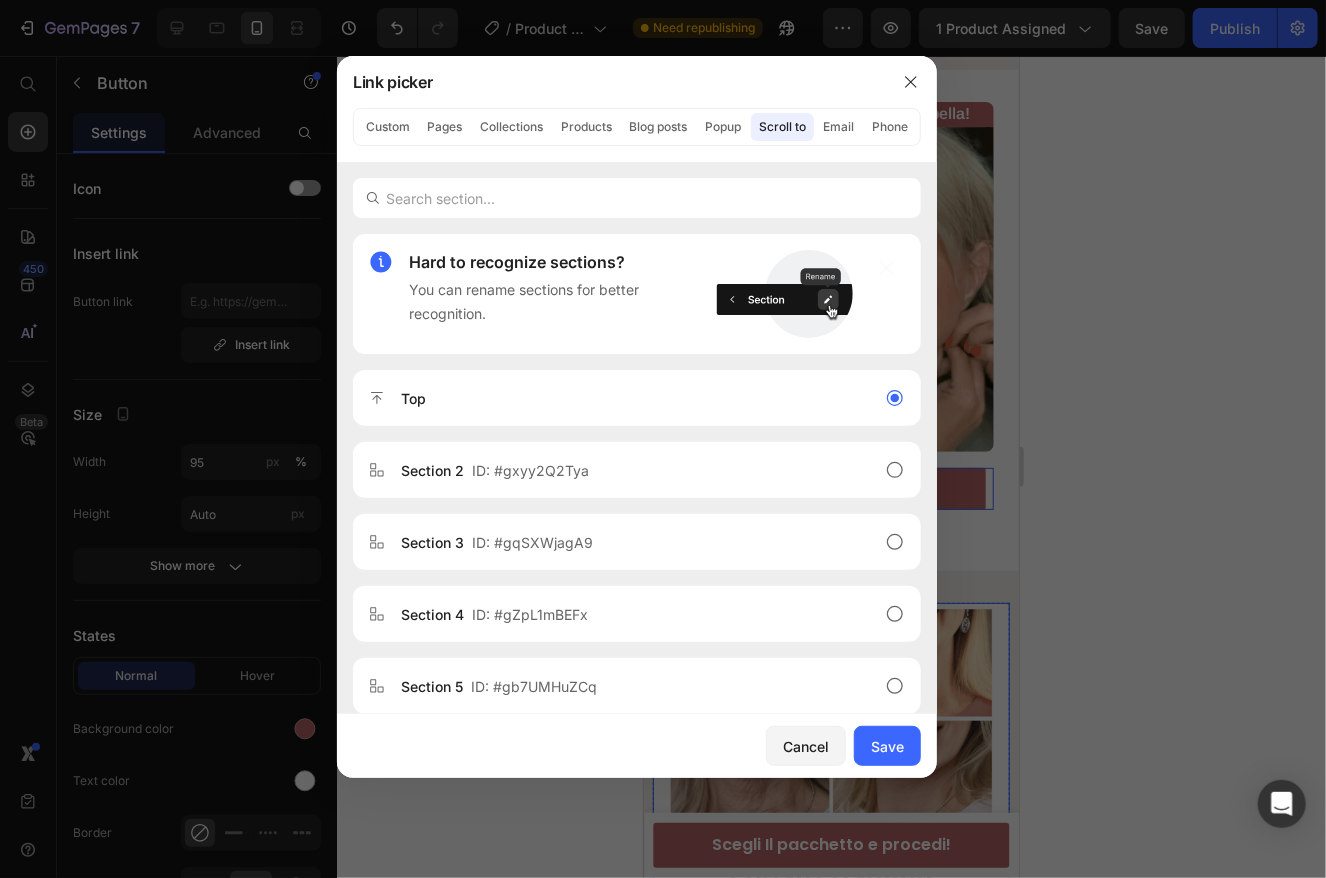 type on "#scroll-to-top" 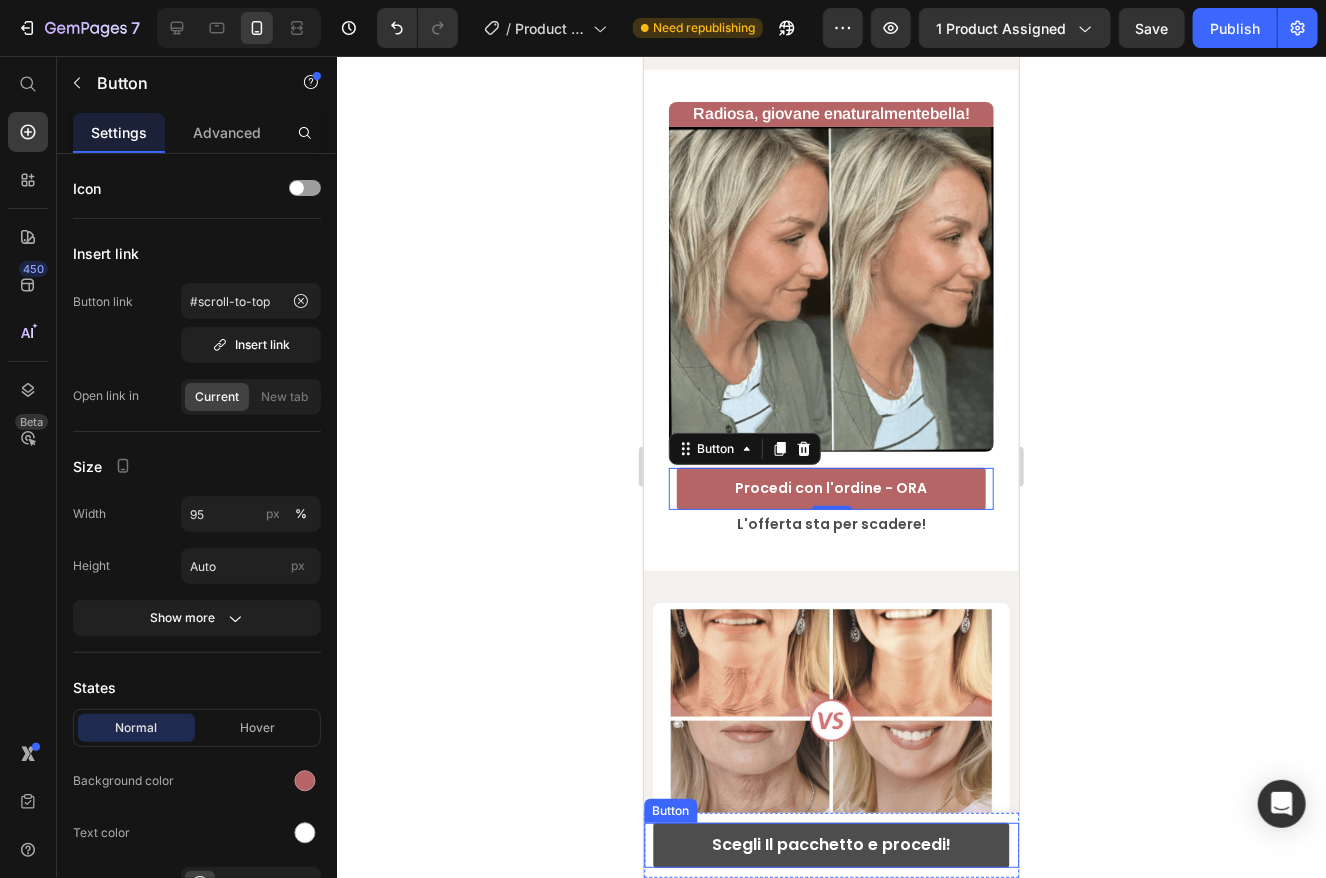 click on "Scegli Il pacchetto e procedi!" at bounding box center (830, 844) 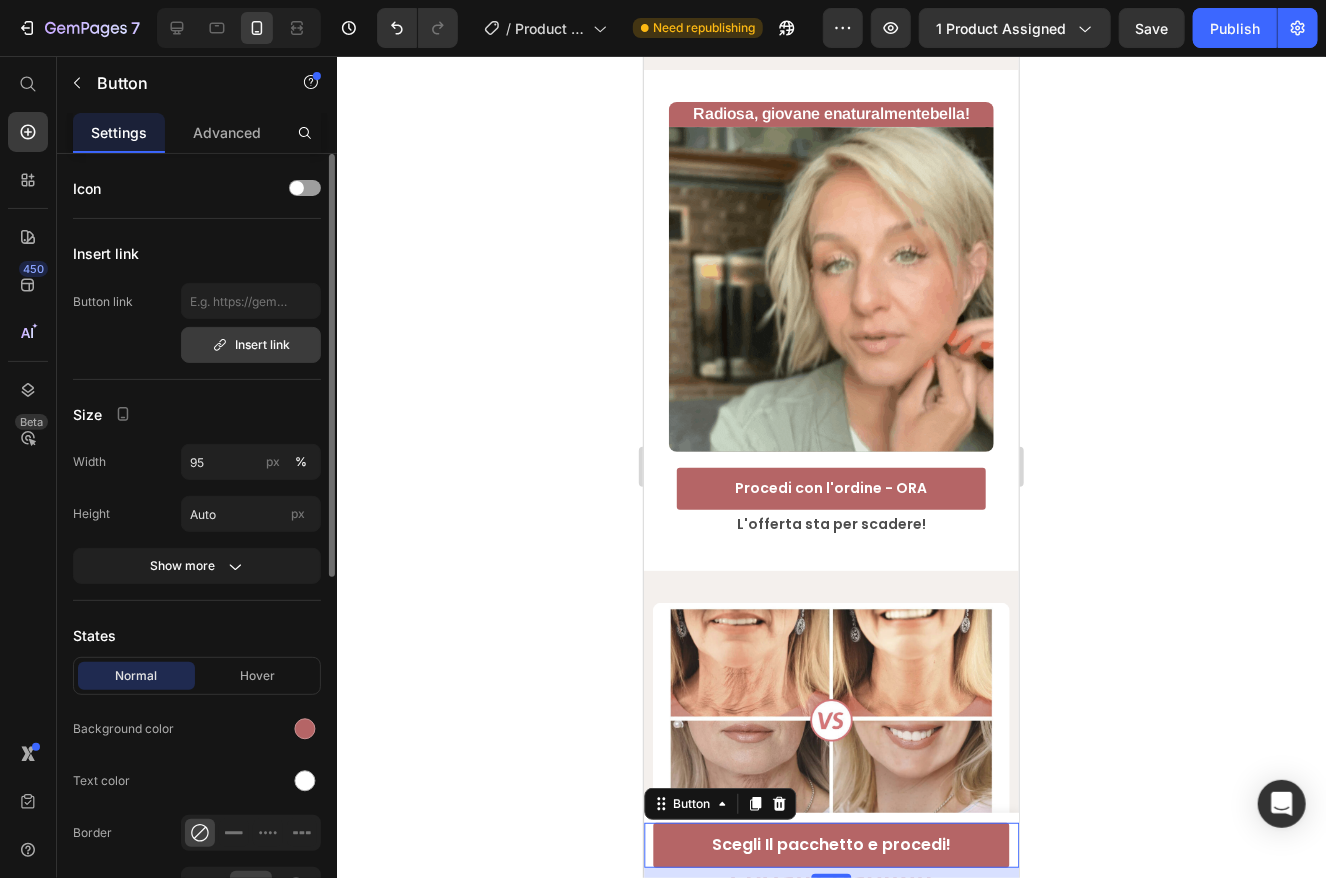 click on "Insert link" at bounding box center [251, 345] 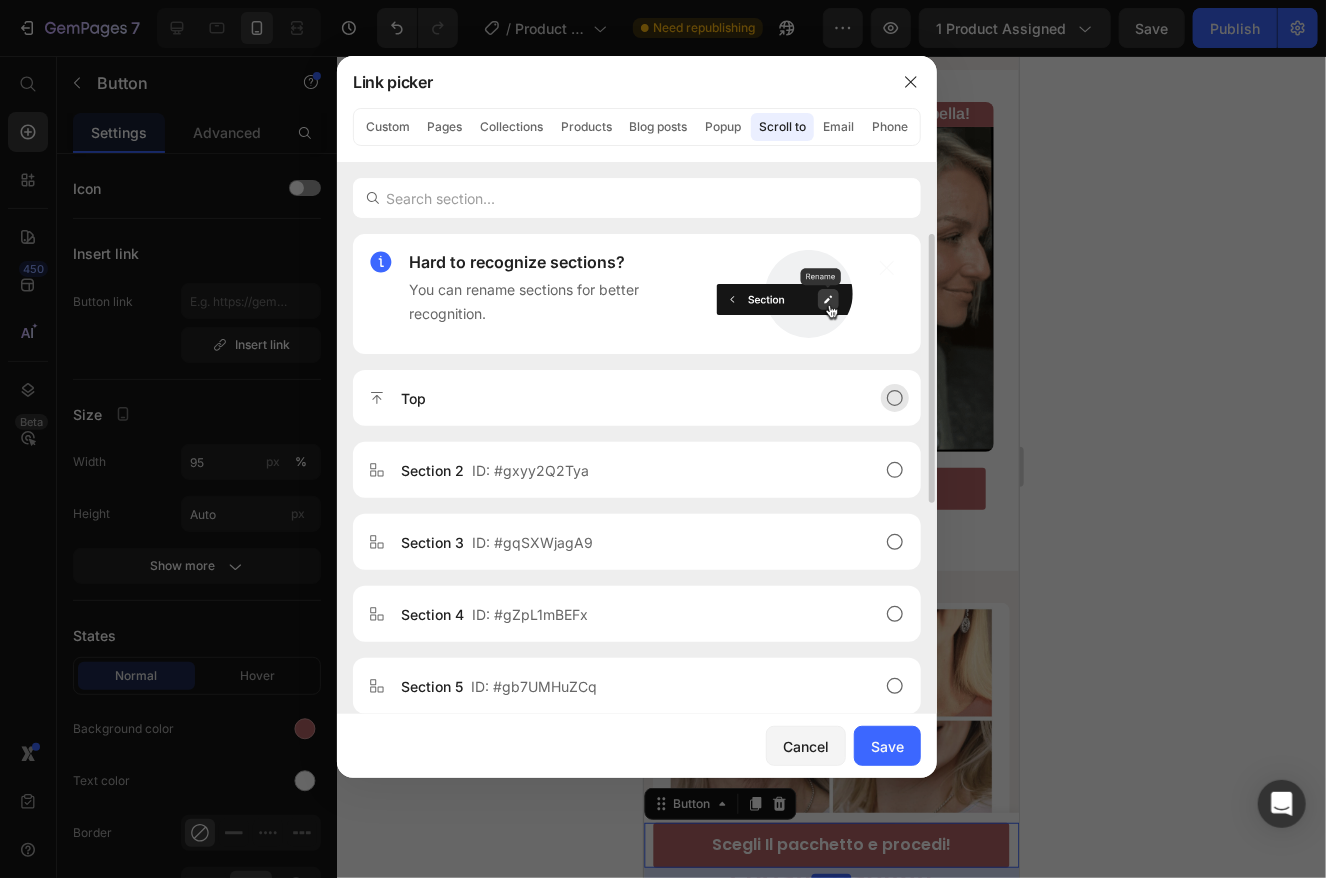click on "Top" at bounding box center [621, 398] 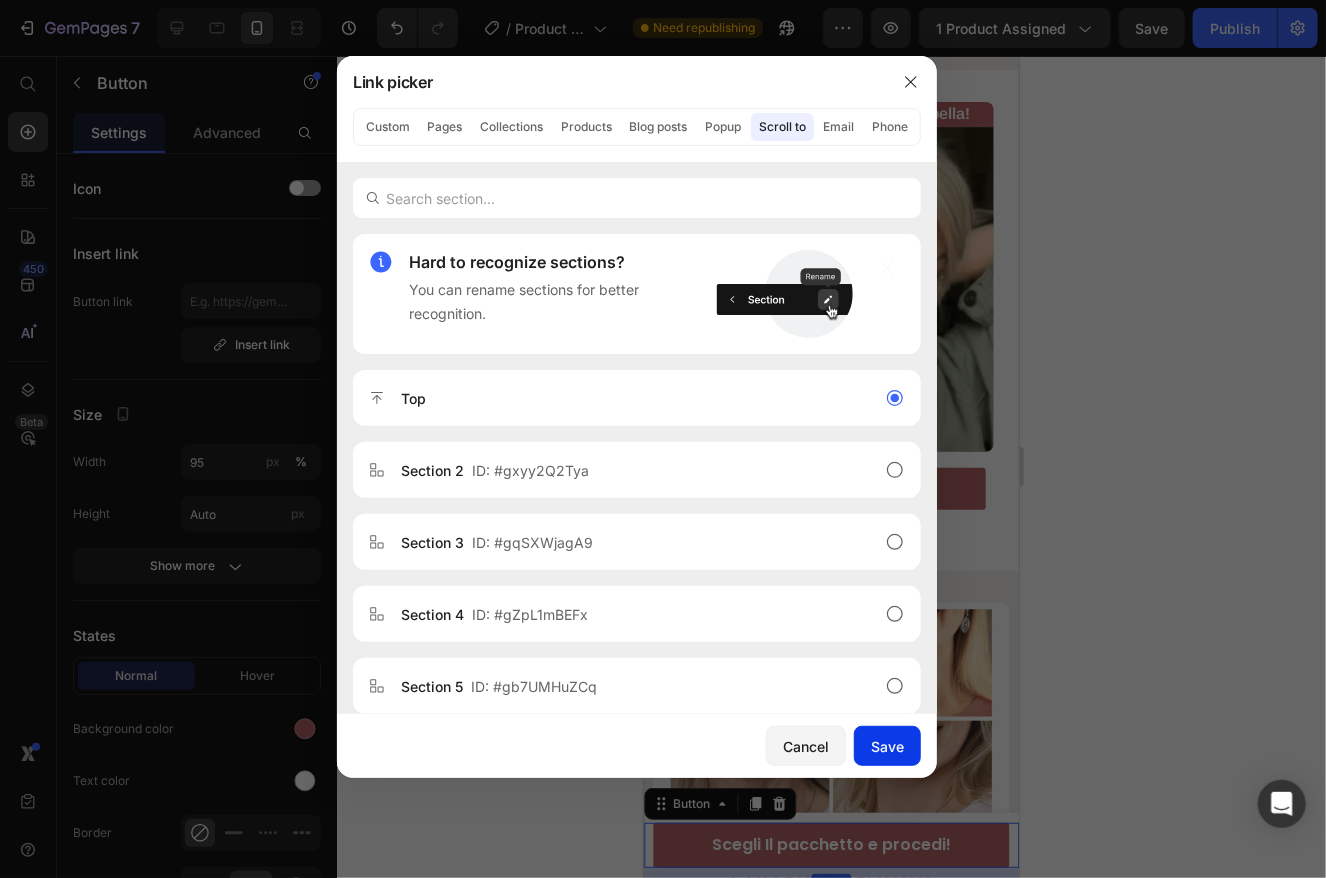 drag, startPoint x: 898, startPoint y: 736, endPoint x: 255, endPoint y: 681, distance: 645.34796 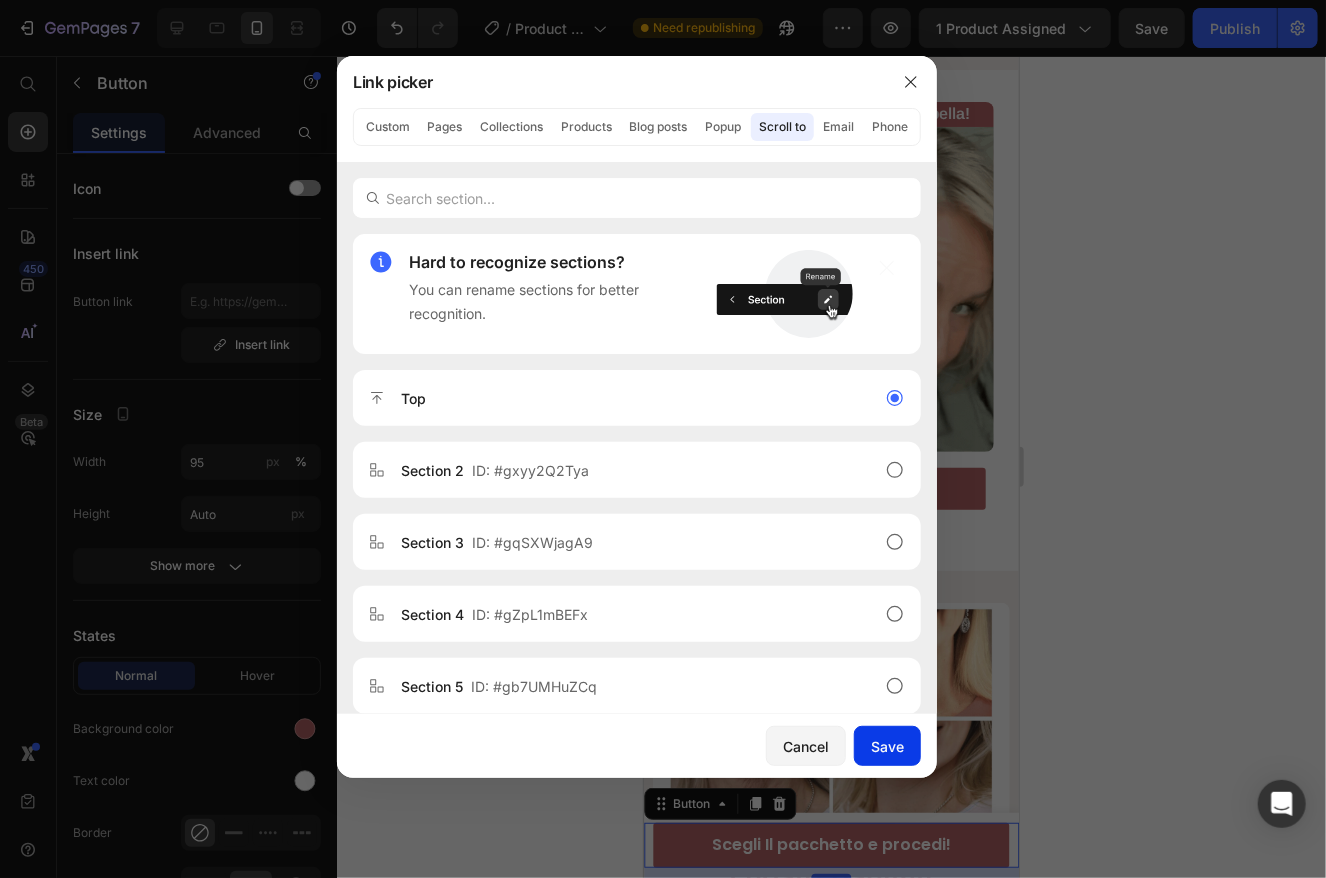 click on "Save" at bounding box center (887, 746) 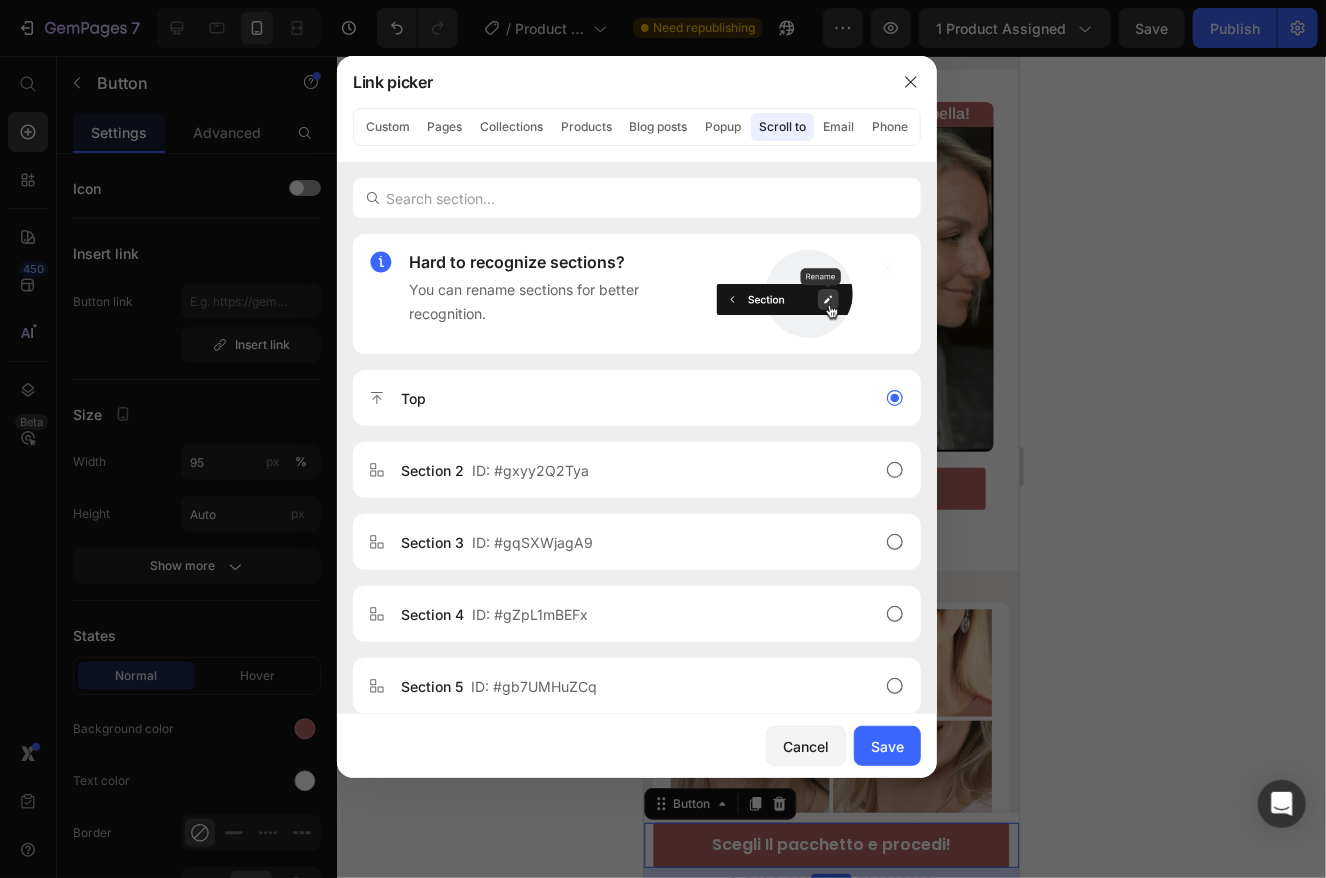type on "#scroll-to-top" 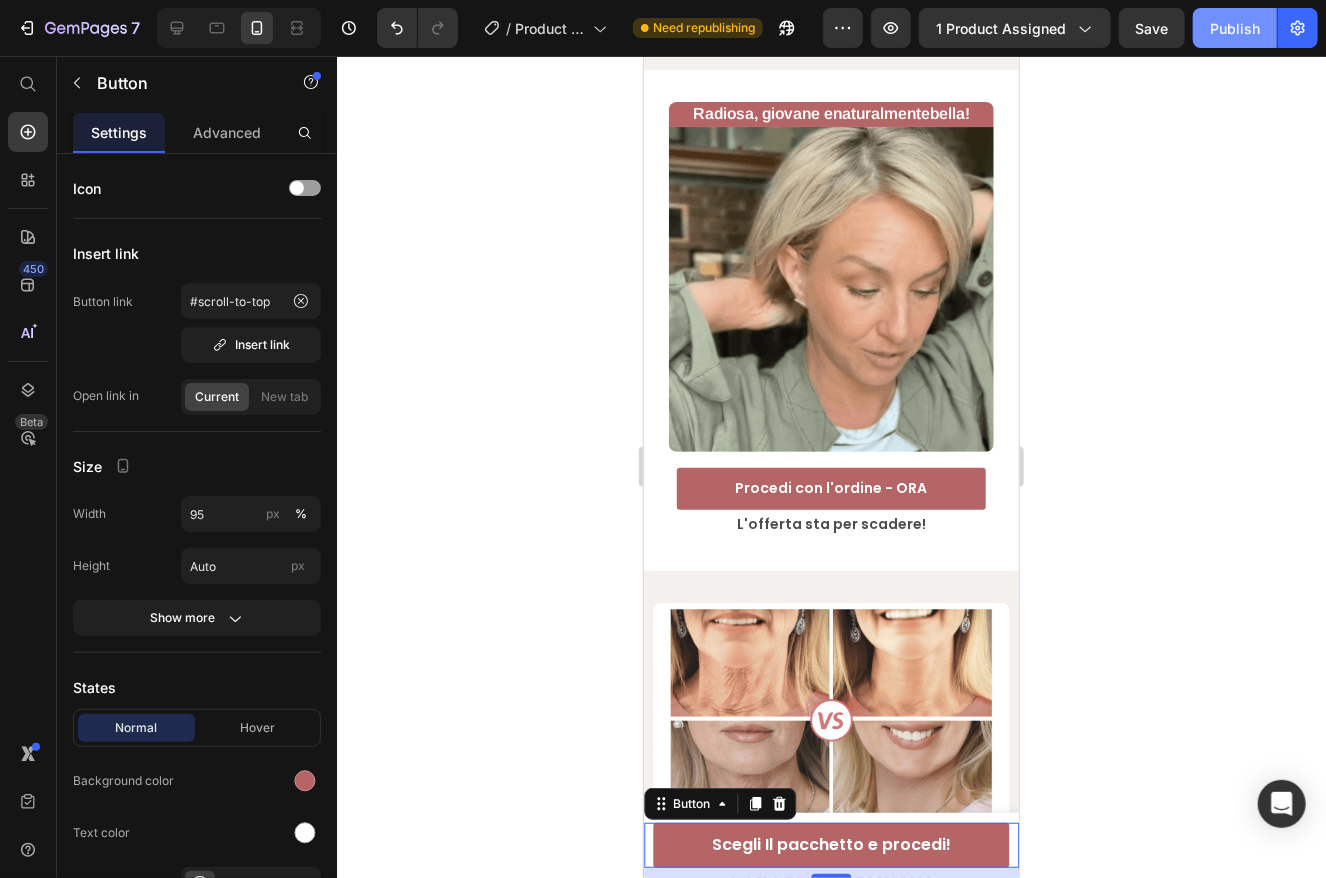 click on "Publish" at bounding box center (1235, 28) 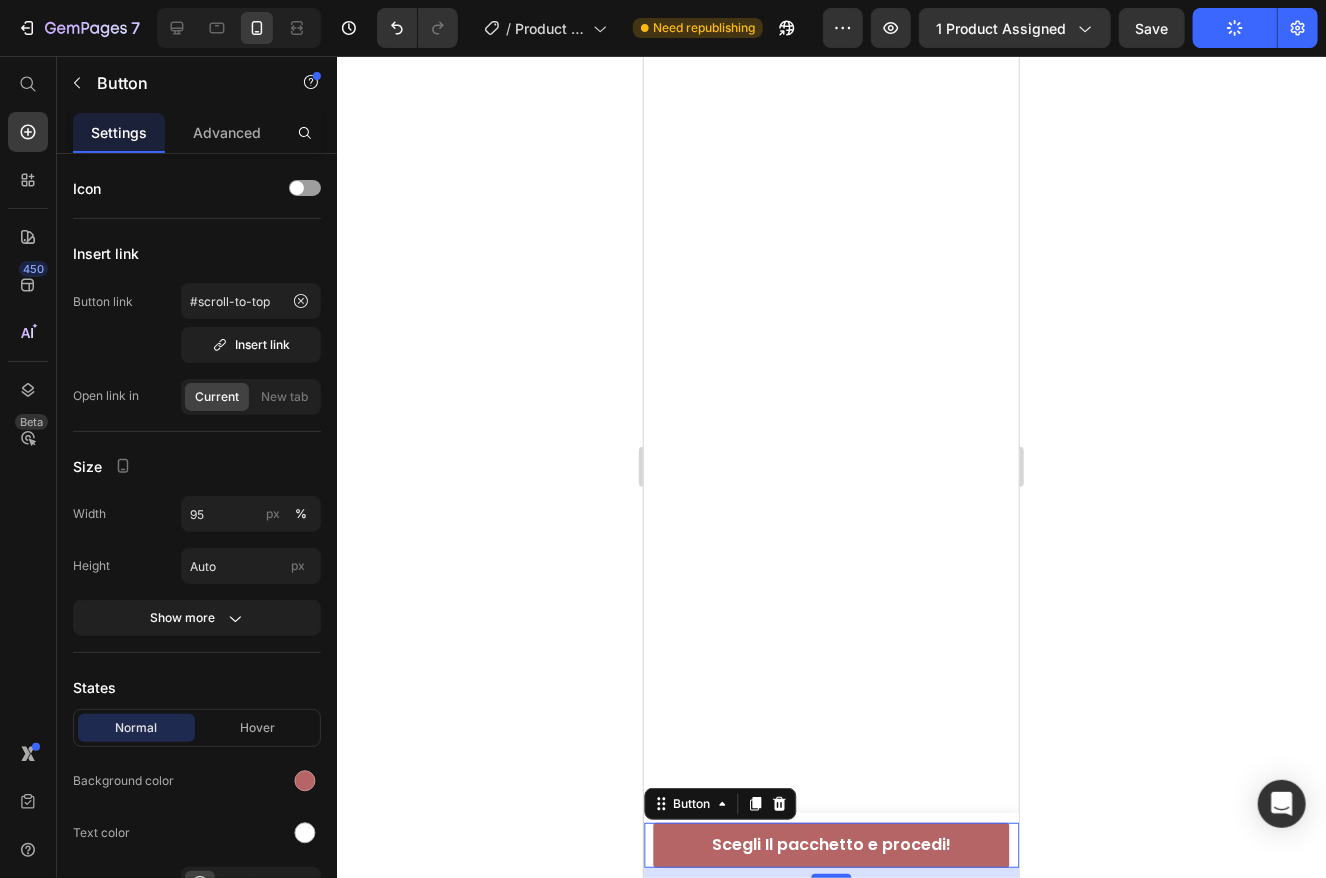 scroll, scrollTop: 0, scrollLeft: 0, axis: both 